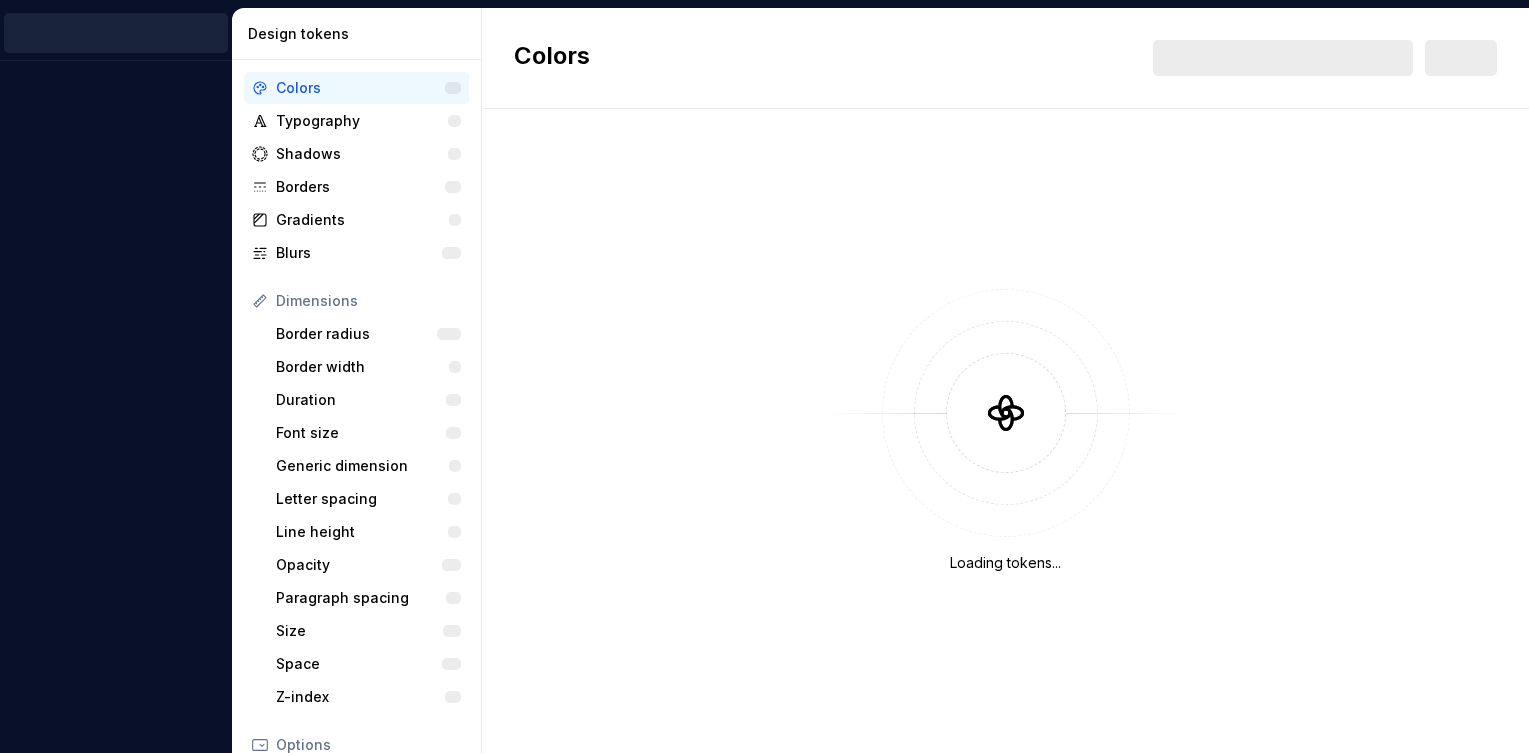 scroll, scrollTop: 0, scrollLeft: 0, axis: both 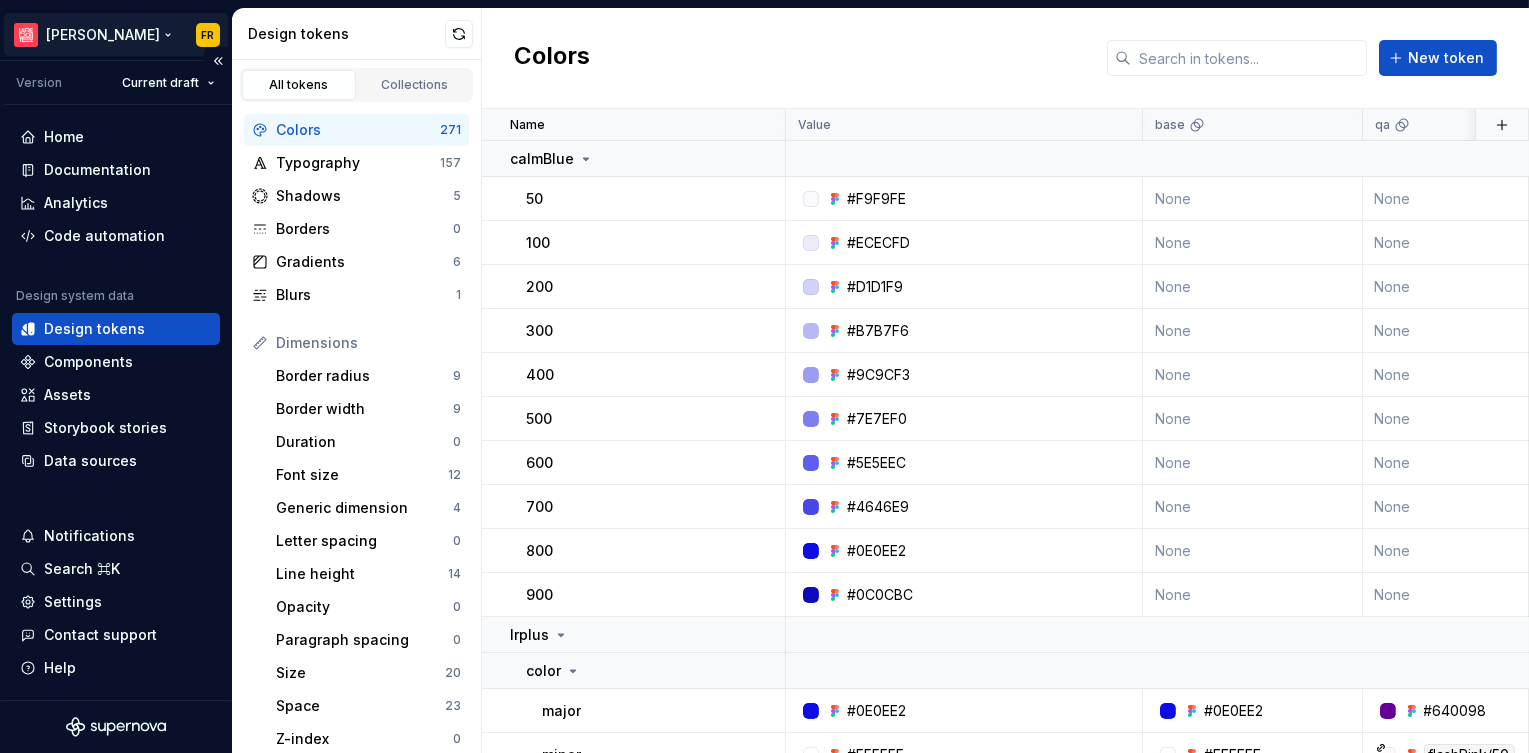 click on "[PERSON_NAME] FR Version Current draft Home Documentation Analytics Code automation Design system data Design tokens Components Assets Storybook stories Data sources Notifications Search ⌘K Settings Contact support Help Design tokens All tokens Collections Colors 271 Typography 157 Shadows 5 Borders 0 Gradients 6 Blurs 1 Dimensions Border radius 9 Border width 9 Duration 0 Font size 12 Generic dimension 4 Letter spacing 0 Line height 14 Opacity 0 Paragraph spacing 0 Size 20 Space 23 Z-index 0 Options Text decoration 0 Text case 0 Visibility 0 Strings Font family 1 Font weight/style 4 Generic string 1 Product copy 1 Colors New token Name Value base qa Syntax: Web Syntax: iOS Collection Syntax: Android Token layer Description Last updated calmBlue 50 #F9F9FE None None None None options None None [DATE] 100 #ECECFD None None None None options None None [DATE] 200 #D1D1F9 None None None None options None None [DATE] 300 #B7B7F6 None None None None options None None [DATE] 400 #9C9CF3 None None None" at bounding box center [764, 376] 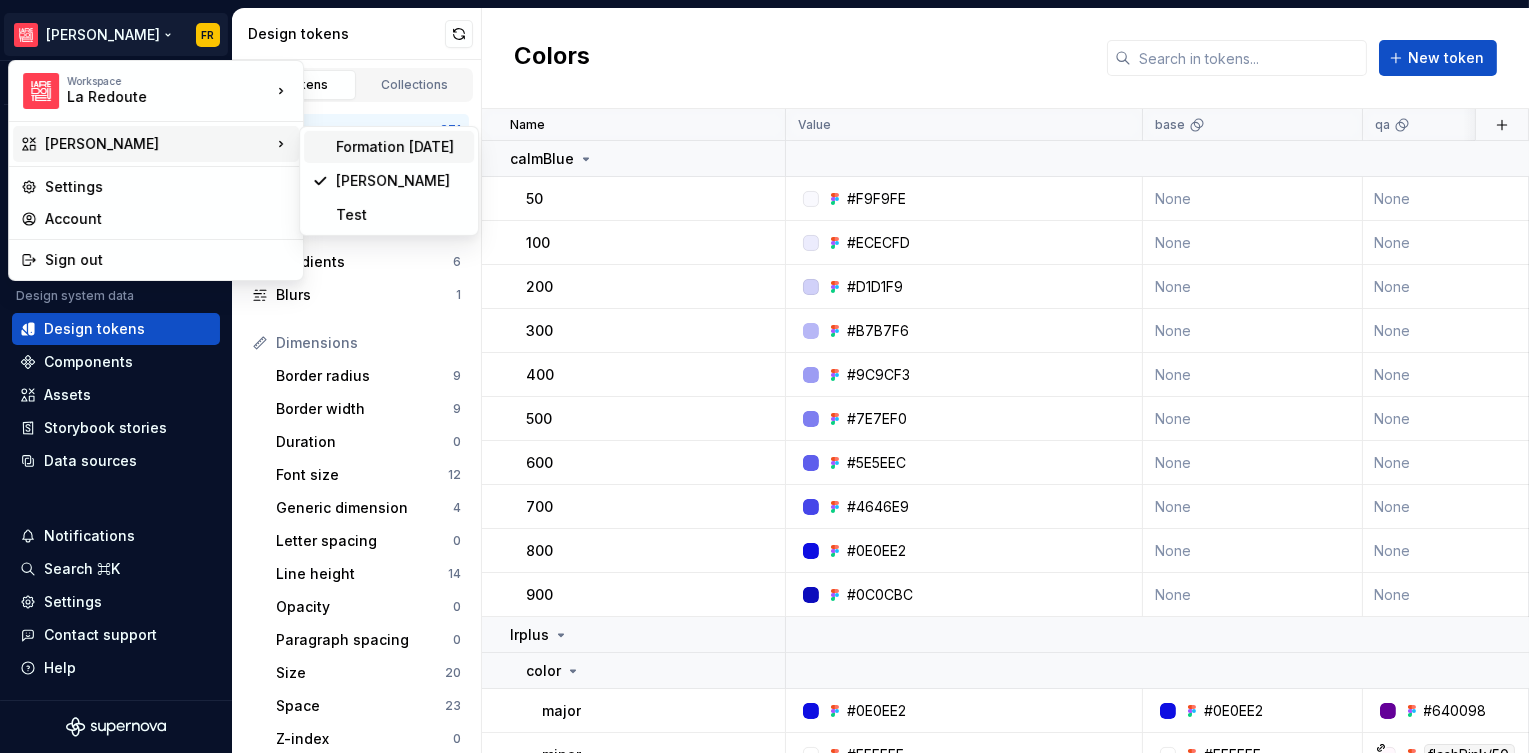 click on "Formation [DATE]" at bounding box center (401, 147) 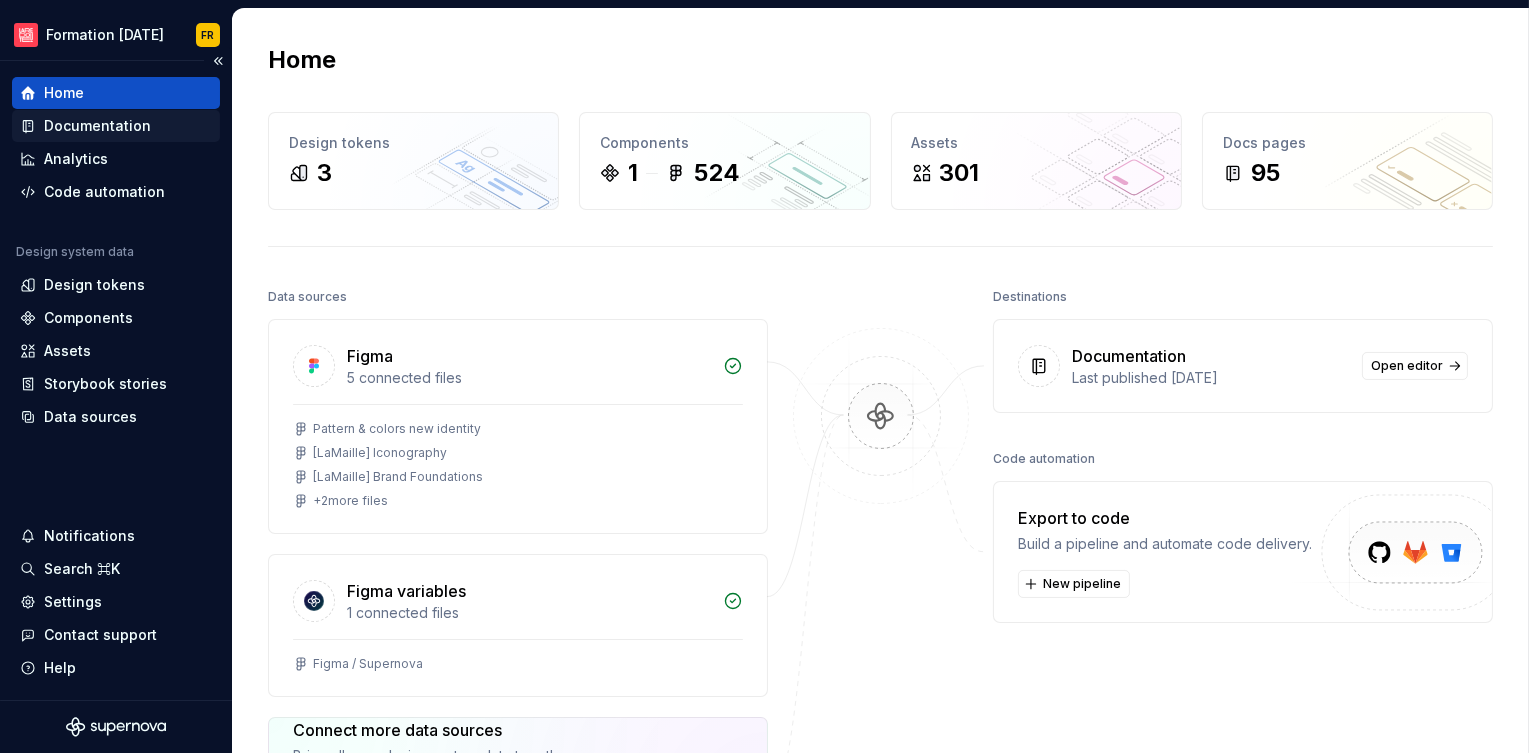 click on "Documentation" at bounding box center (97, 126) 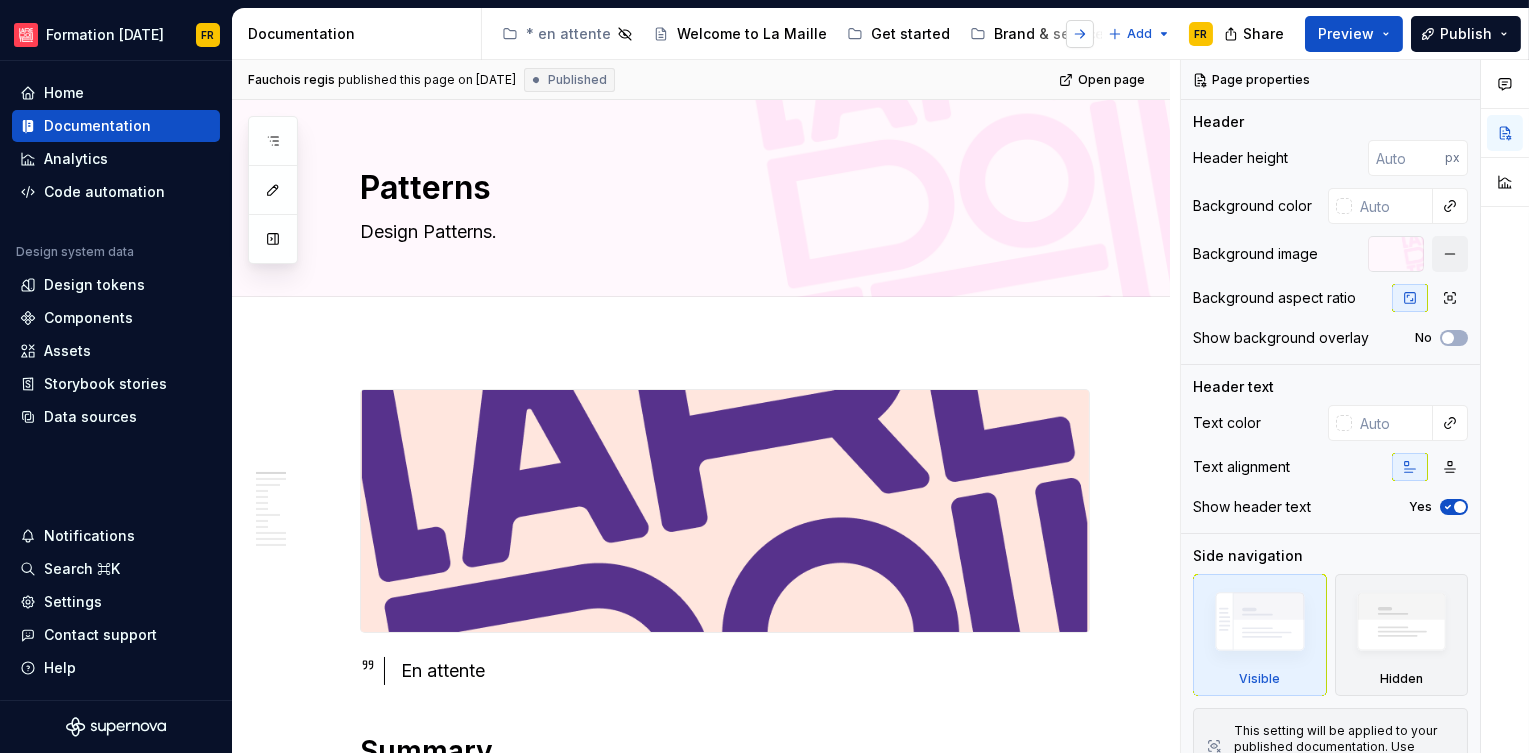 click at bounding box center [1080, 34] 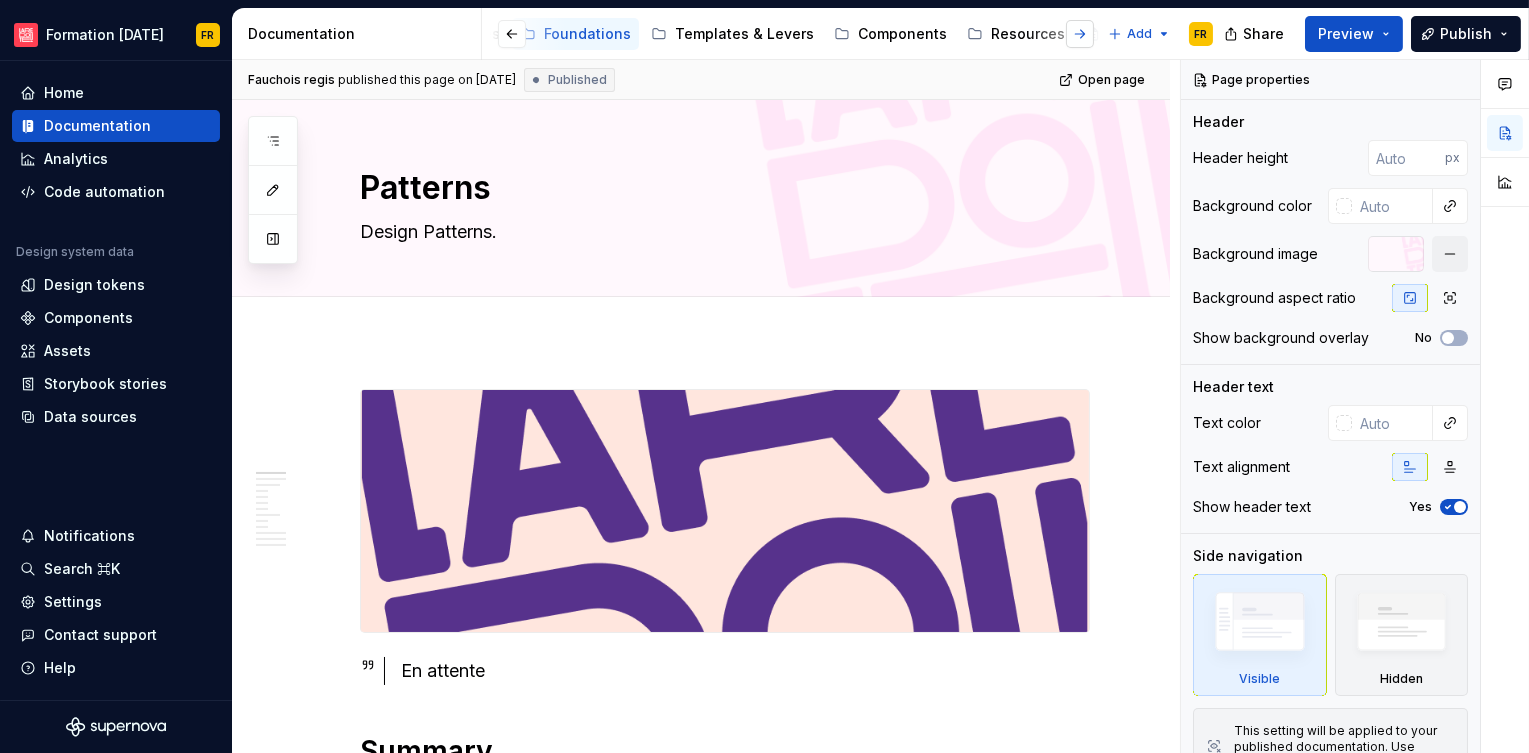 scroll, scrollTop: 0, scrollLeft: 614, axis: horizontal 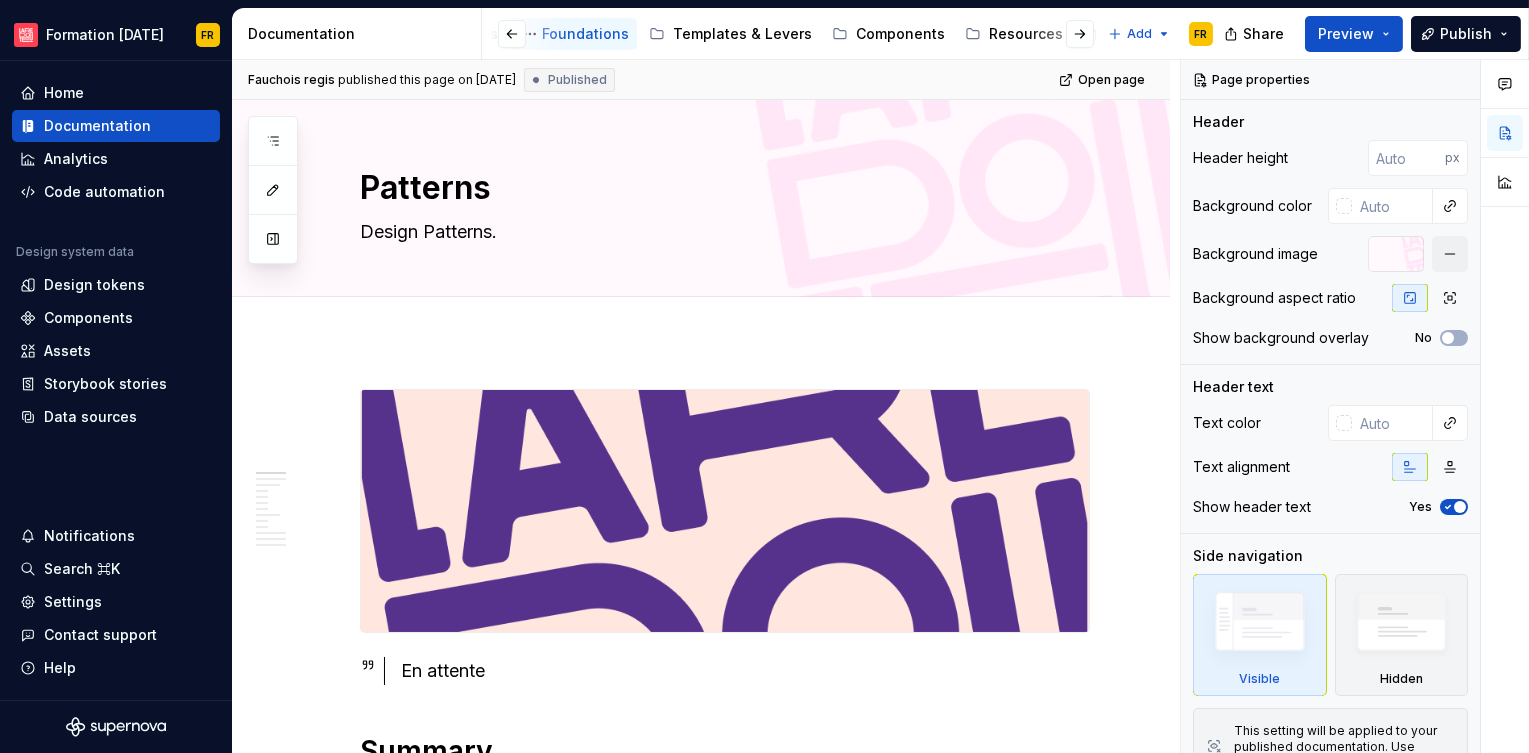 click on "Foundations" at bounding box center (585, 34) 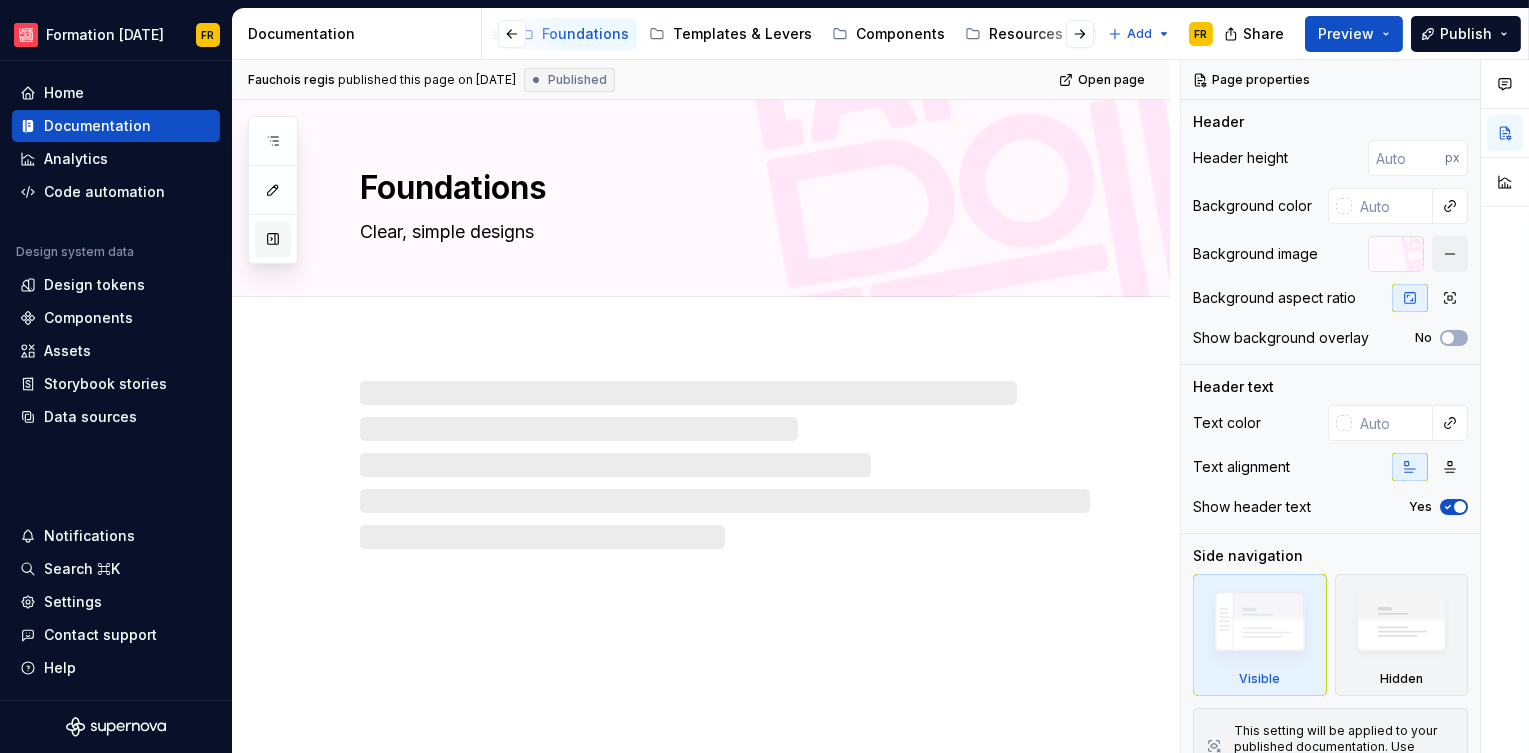 click at bounding box center [273, 239] 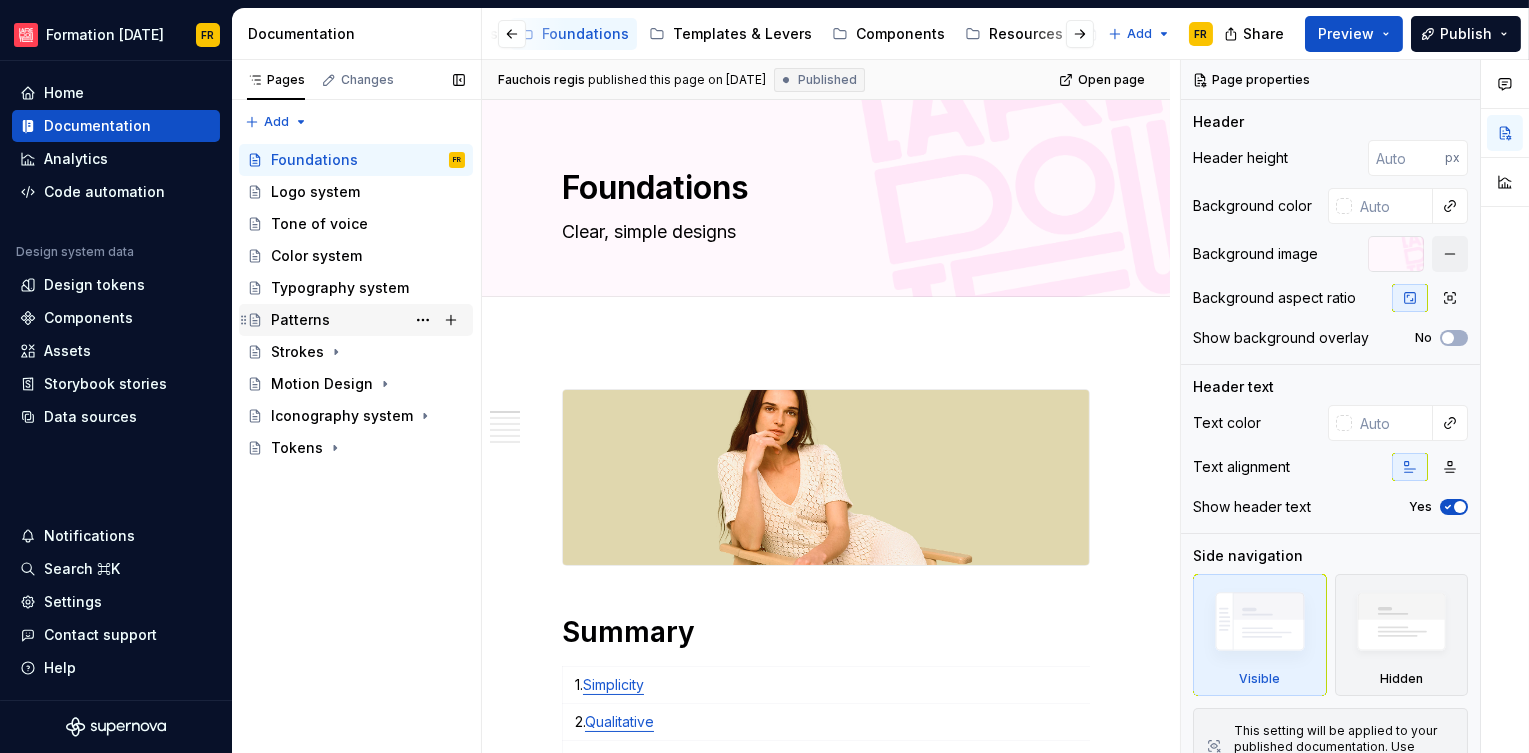 click on "Patterns" at bounding box center [300, 320] 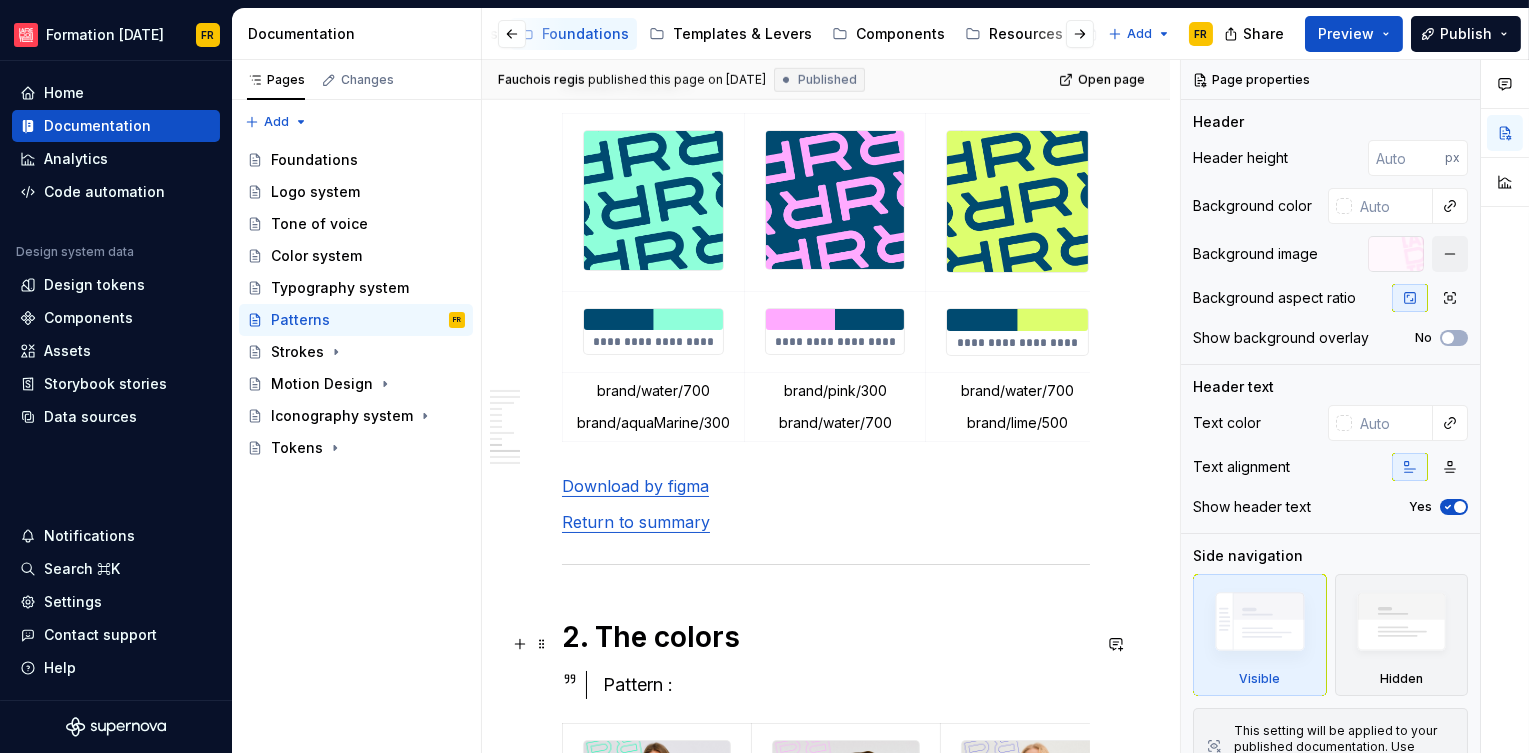 scroll, scrollTop: 3240, scrollLeft: 0, axis: vertical 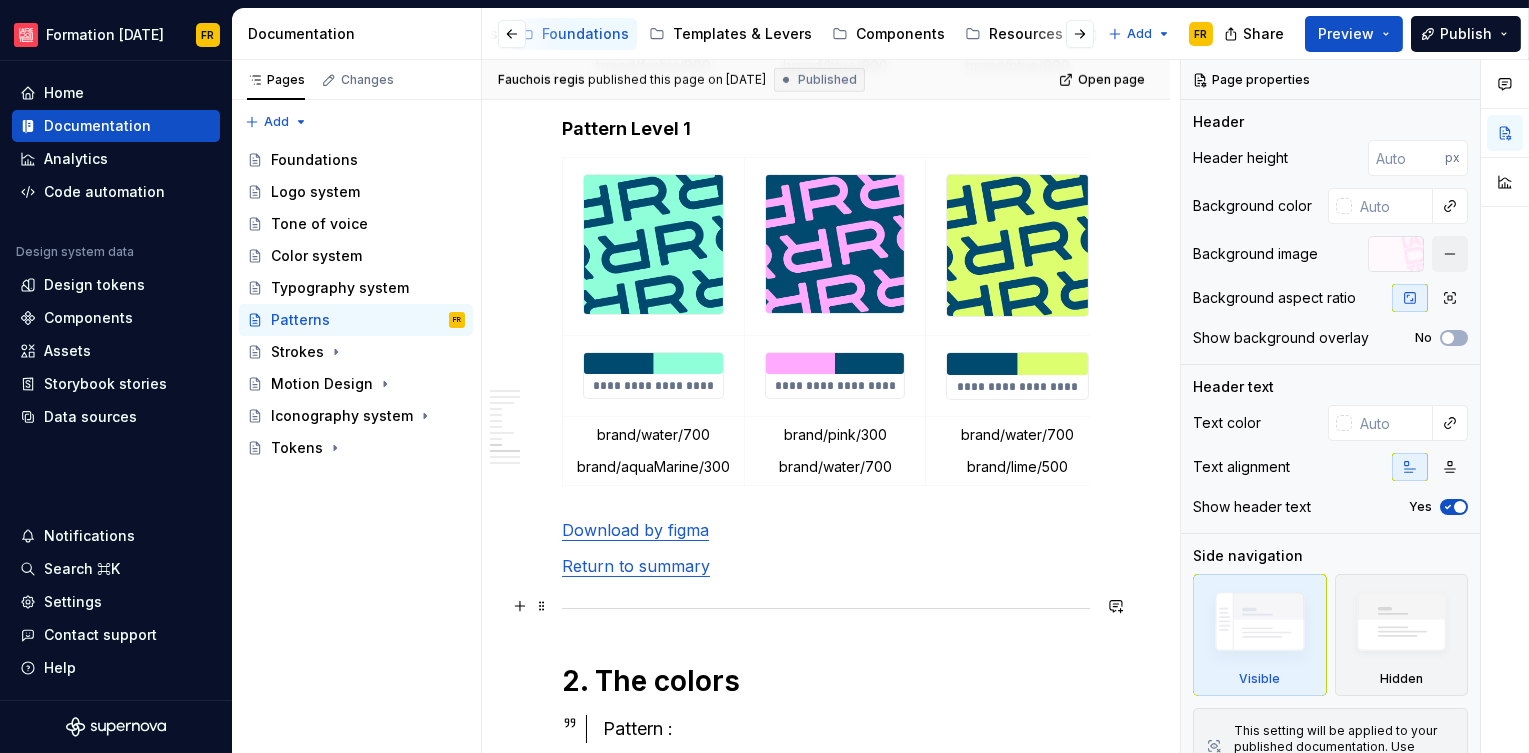 click on "Download by figma" at bounding box center (635, 530) 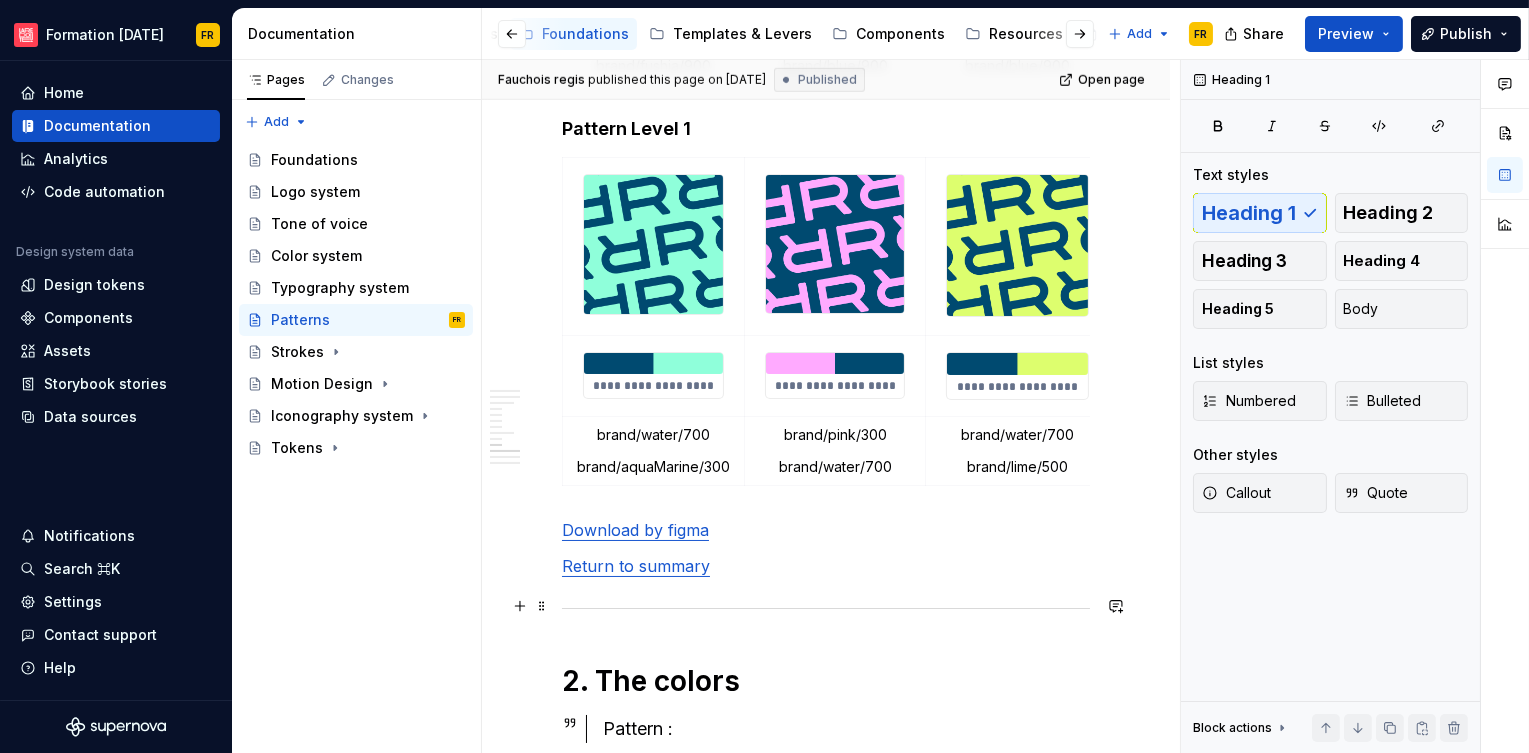 click on "Download by figma" at bounding box center (826, 530) 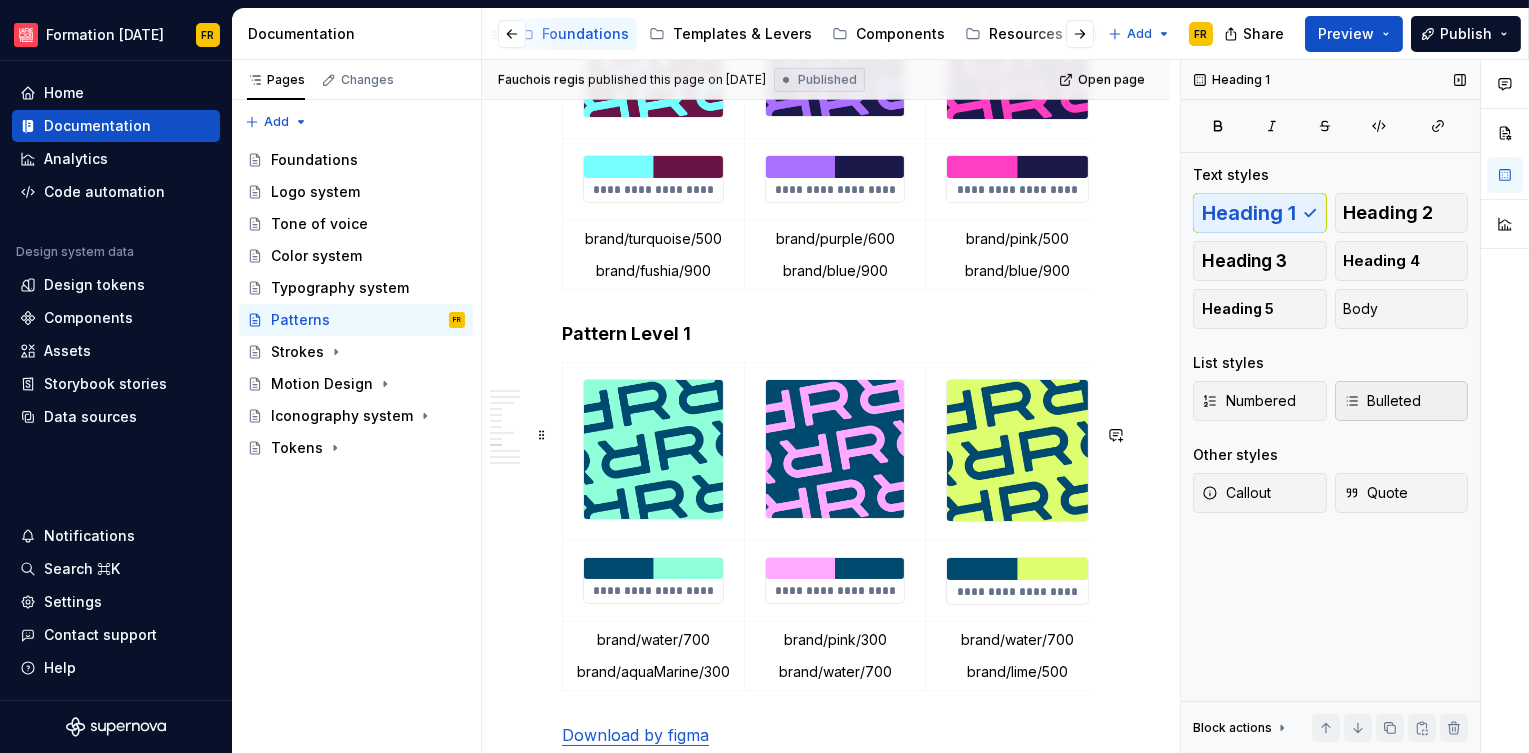 scroll, scrollTop: 3384, scrollLeft: 0, axis: vertical 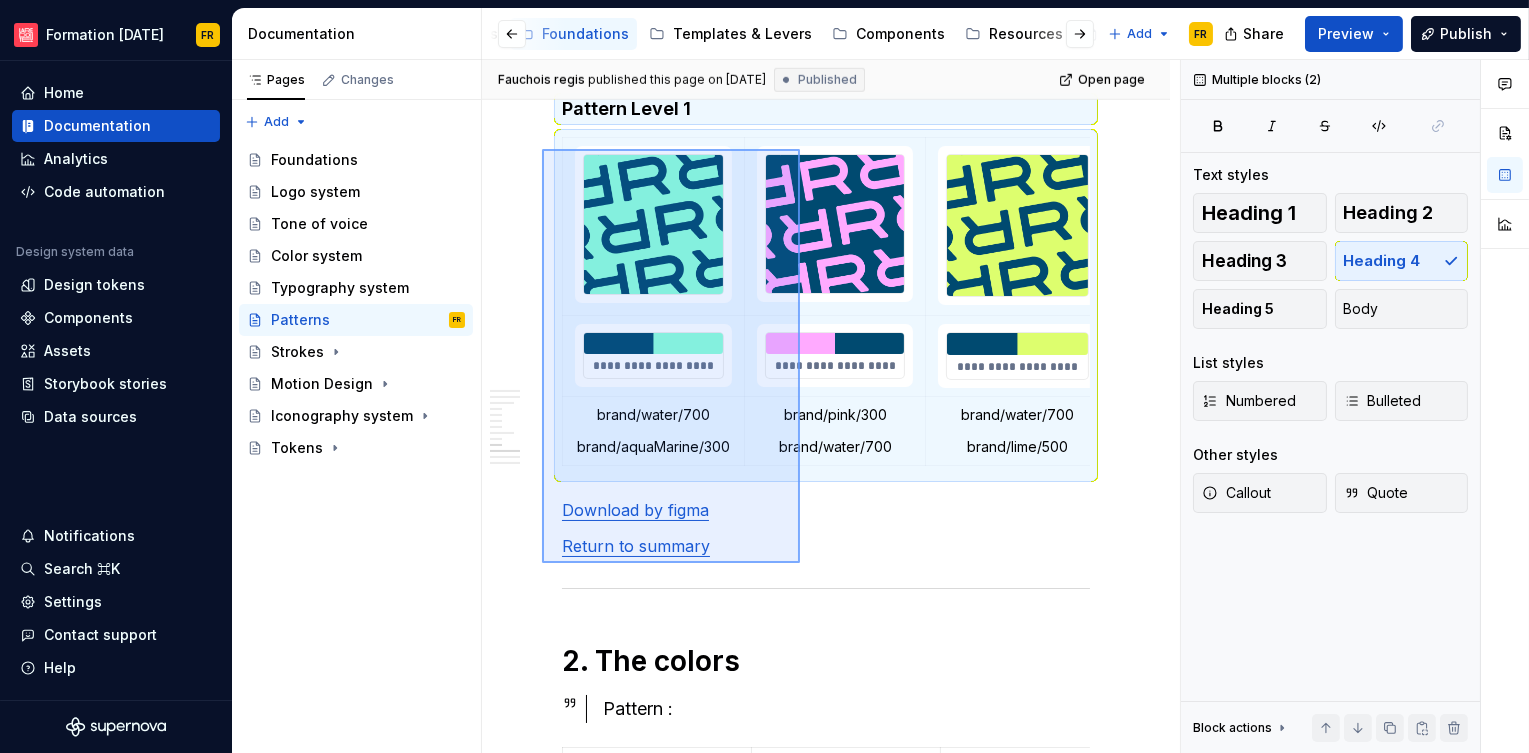 drag, startPoint x: 542, startPoint y: 148, endPoint x: 801, endPoint y: 561, distance: 487.4936 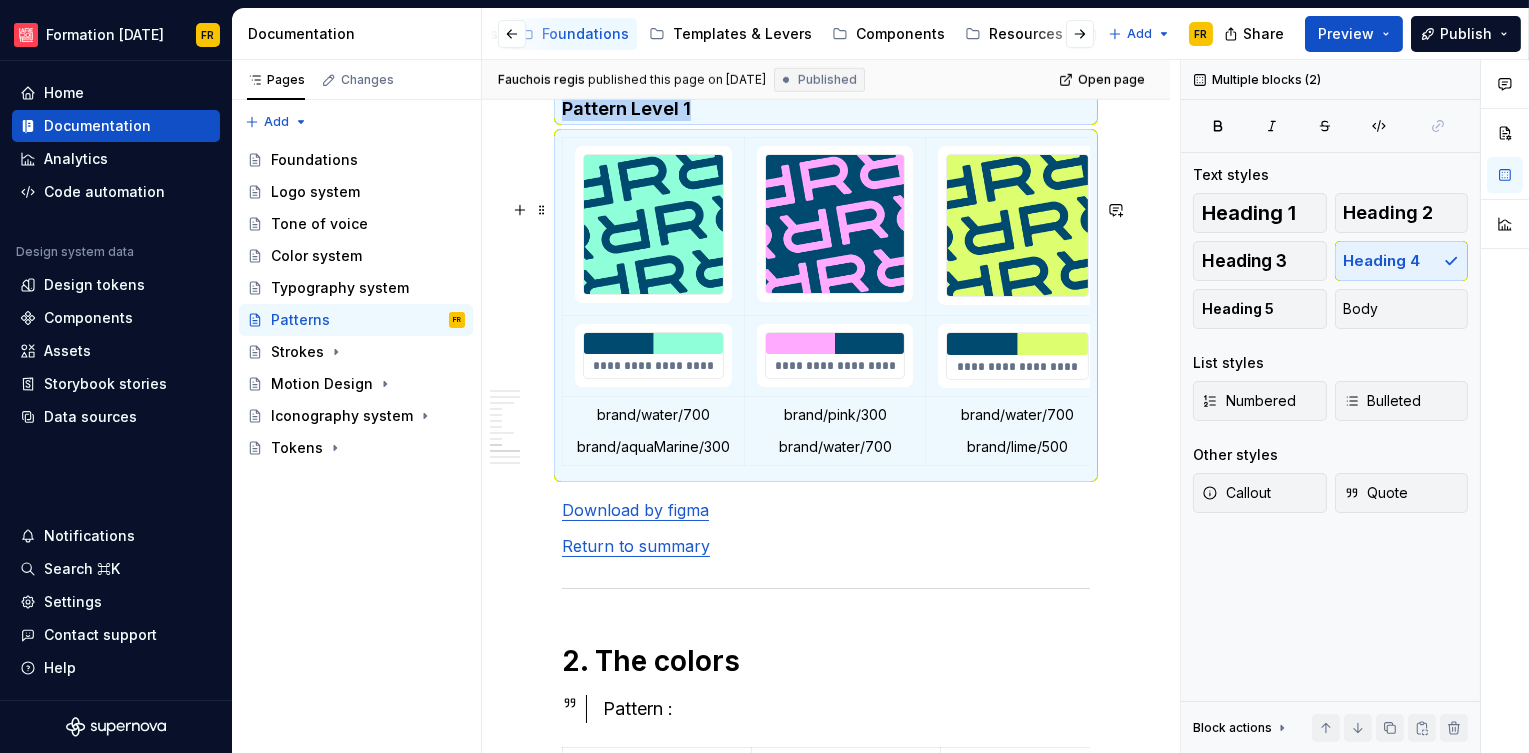 copy on "**********" 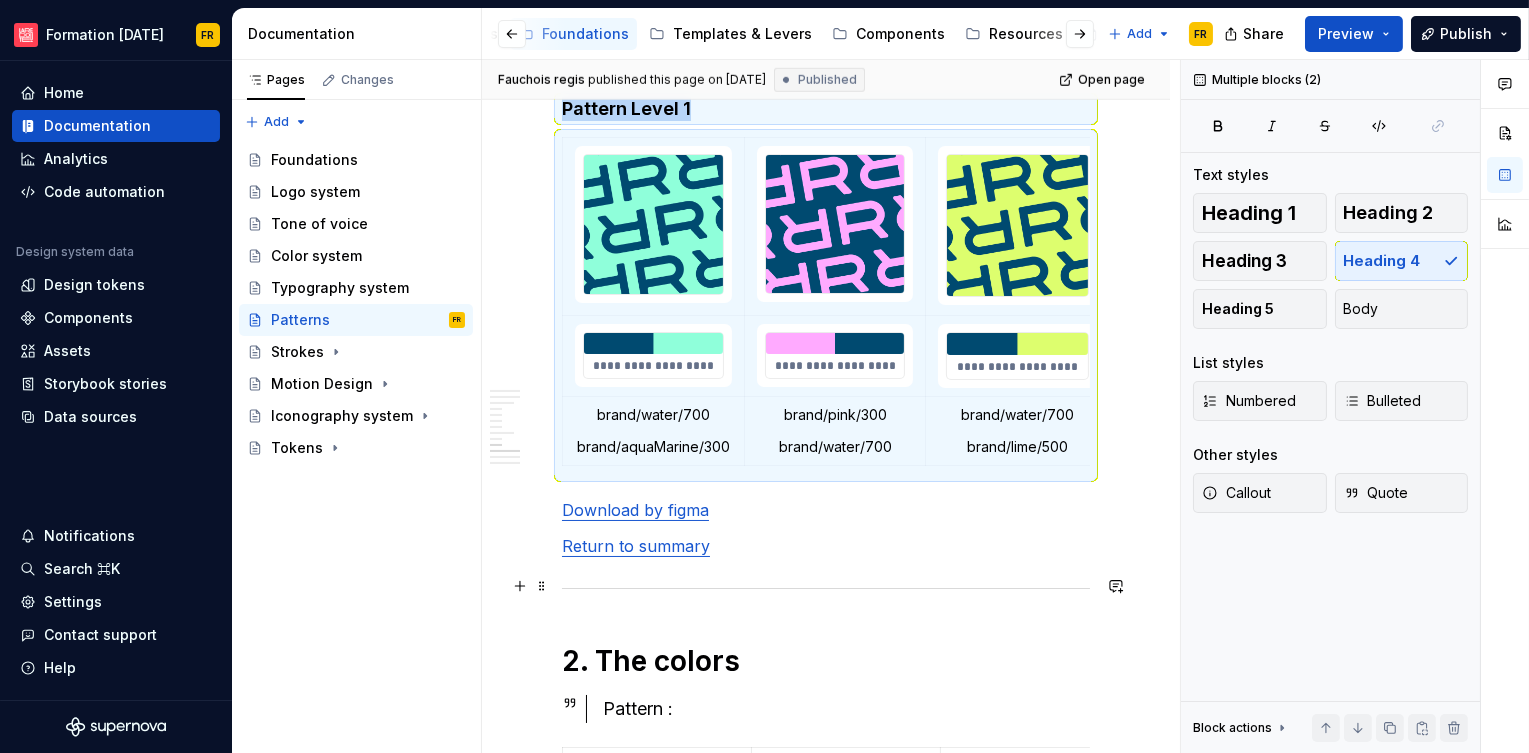 click on "Download by figma" at bounding box center (635, 510) 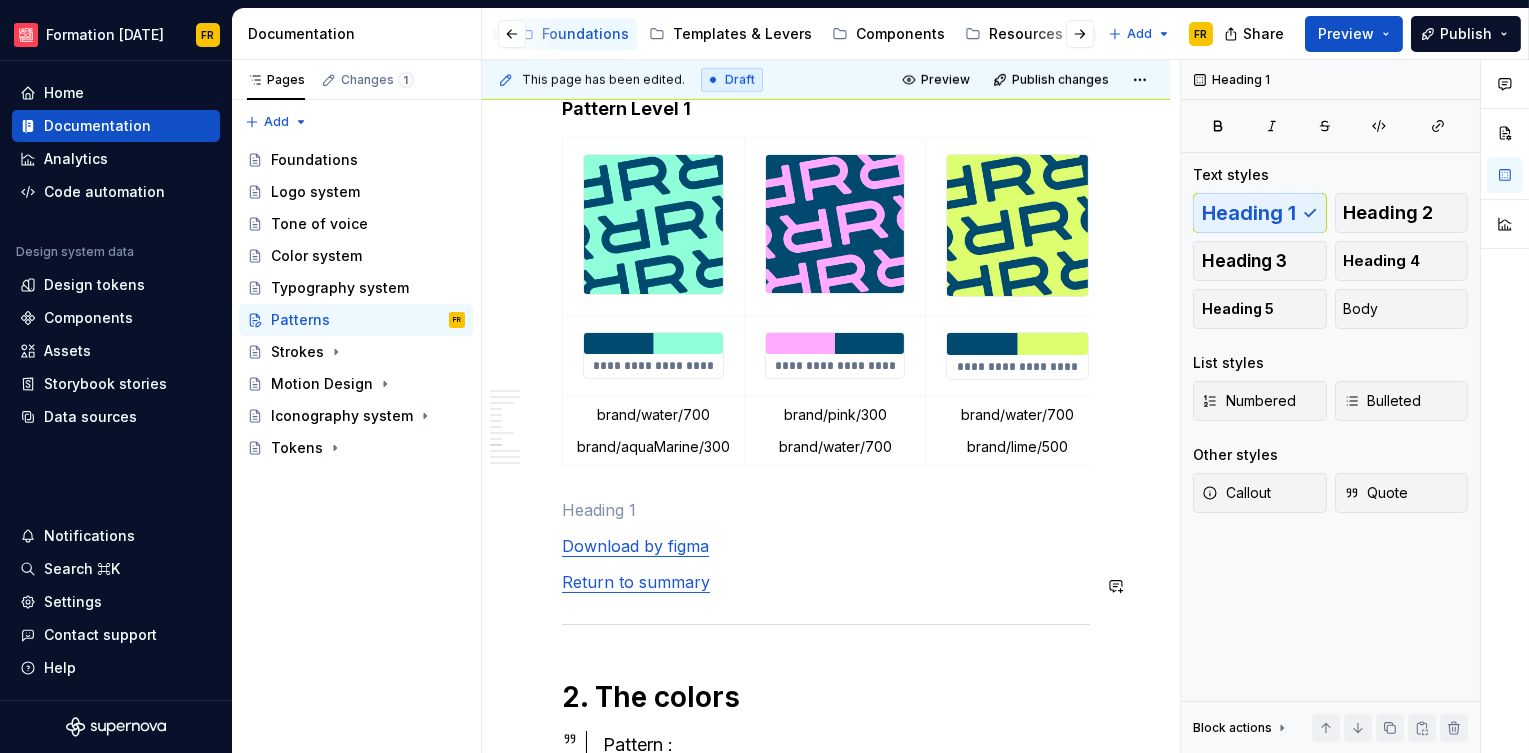 type on "*" 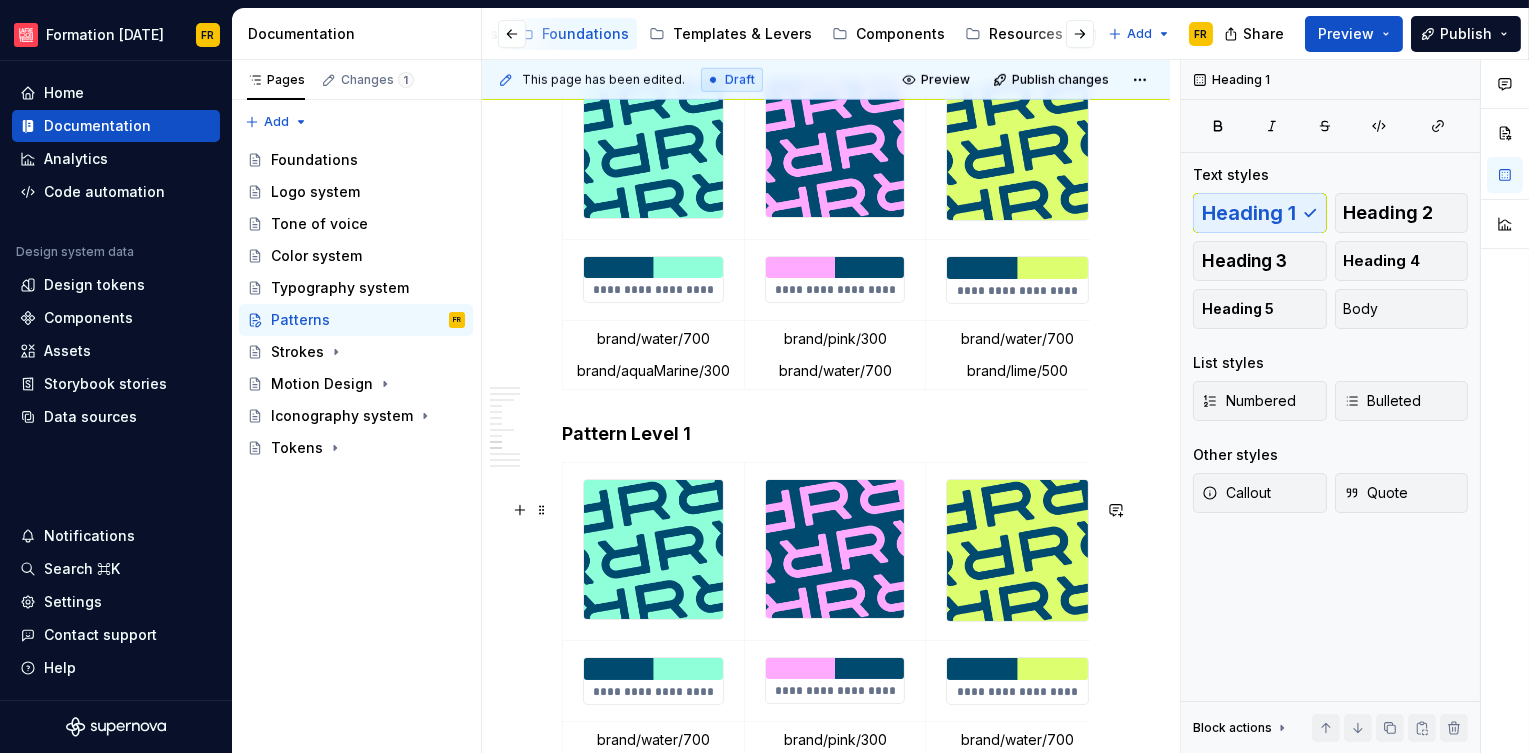 scroll, scrollTop: 3339, scrollLeft: 0, axis: vertical 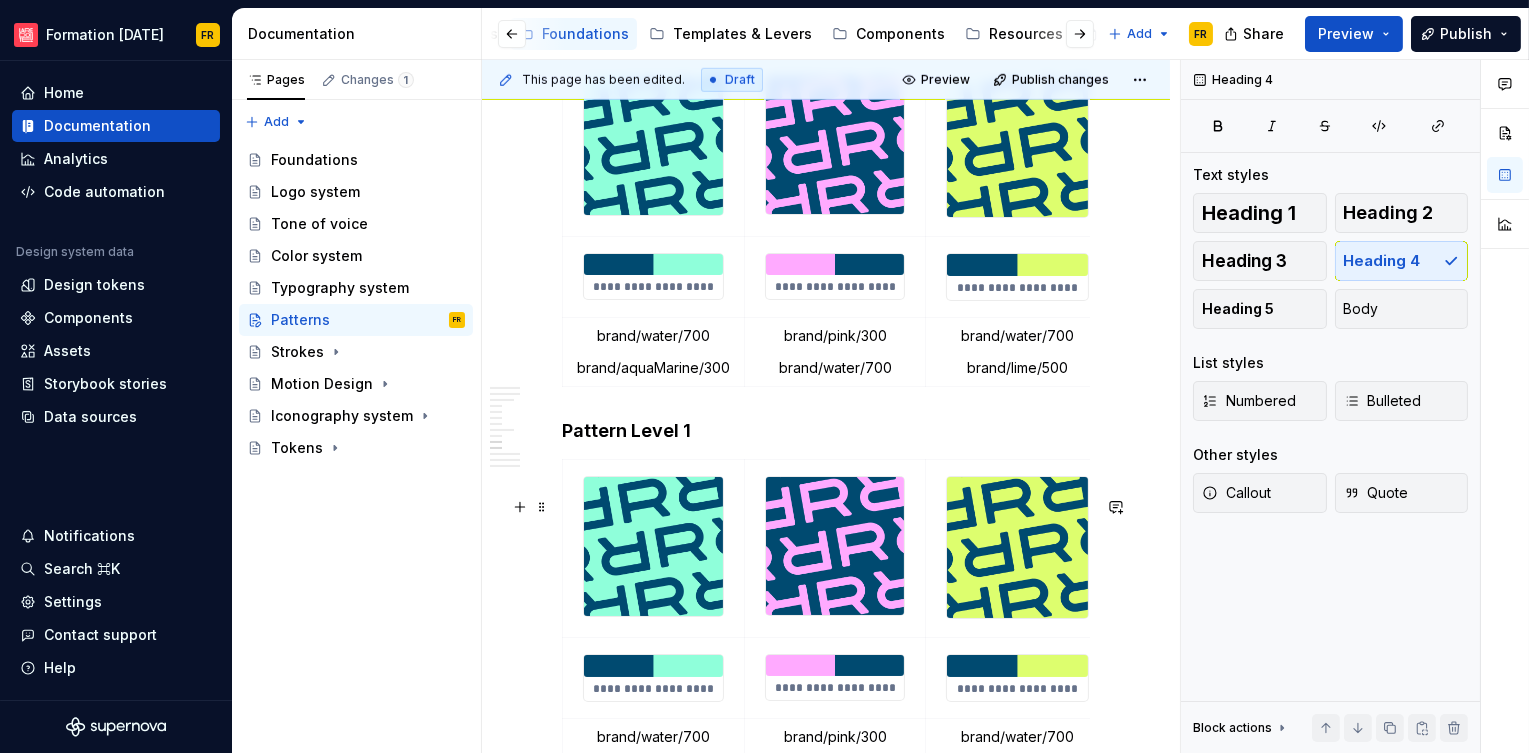 click on "Pattern Level 1" at bounding box center [826, 431] 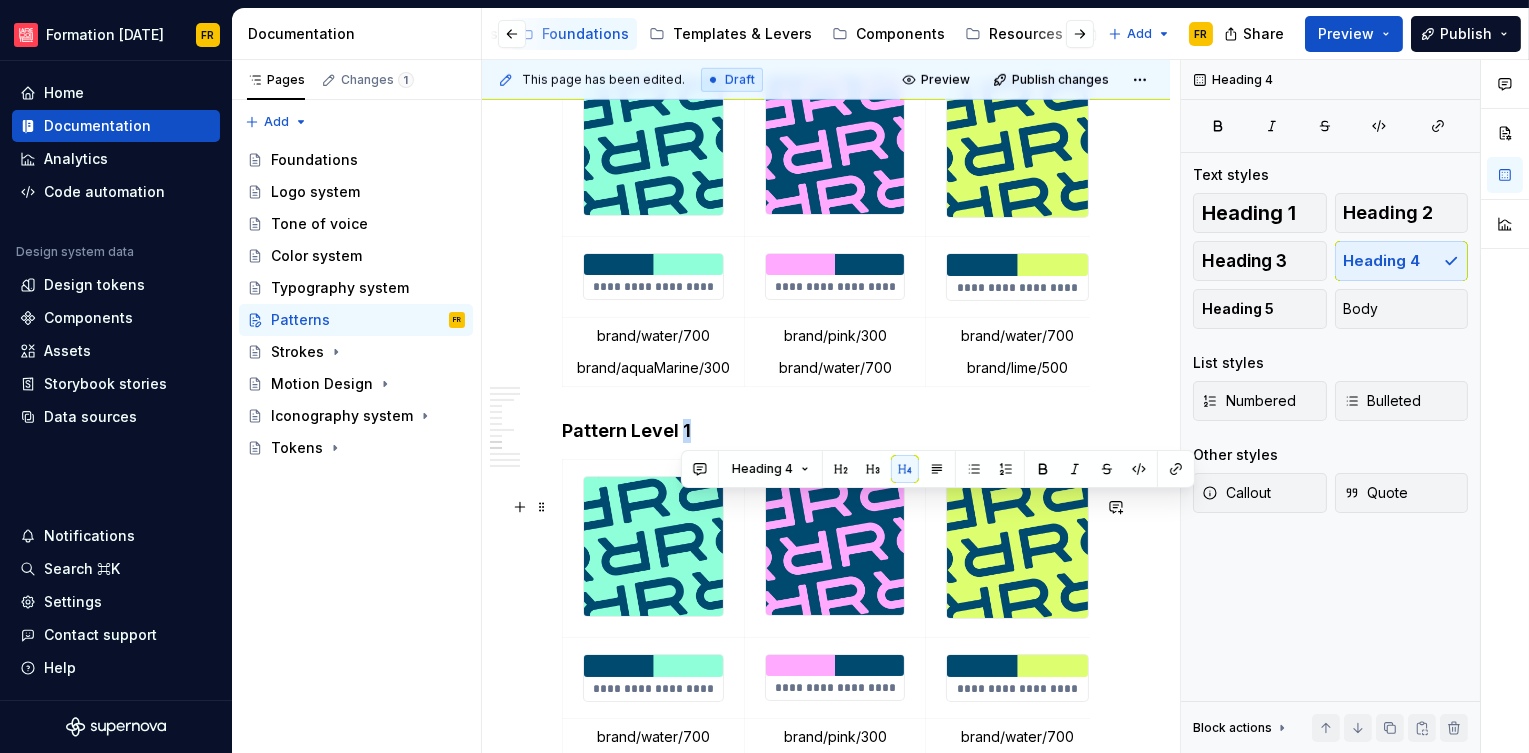 click on "Pattern Level 1" at bounding box center (826, 431) 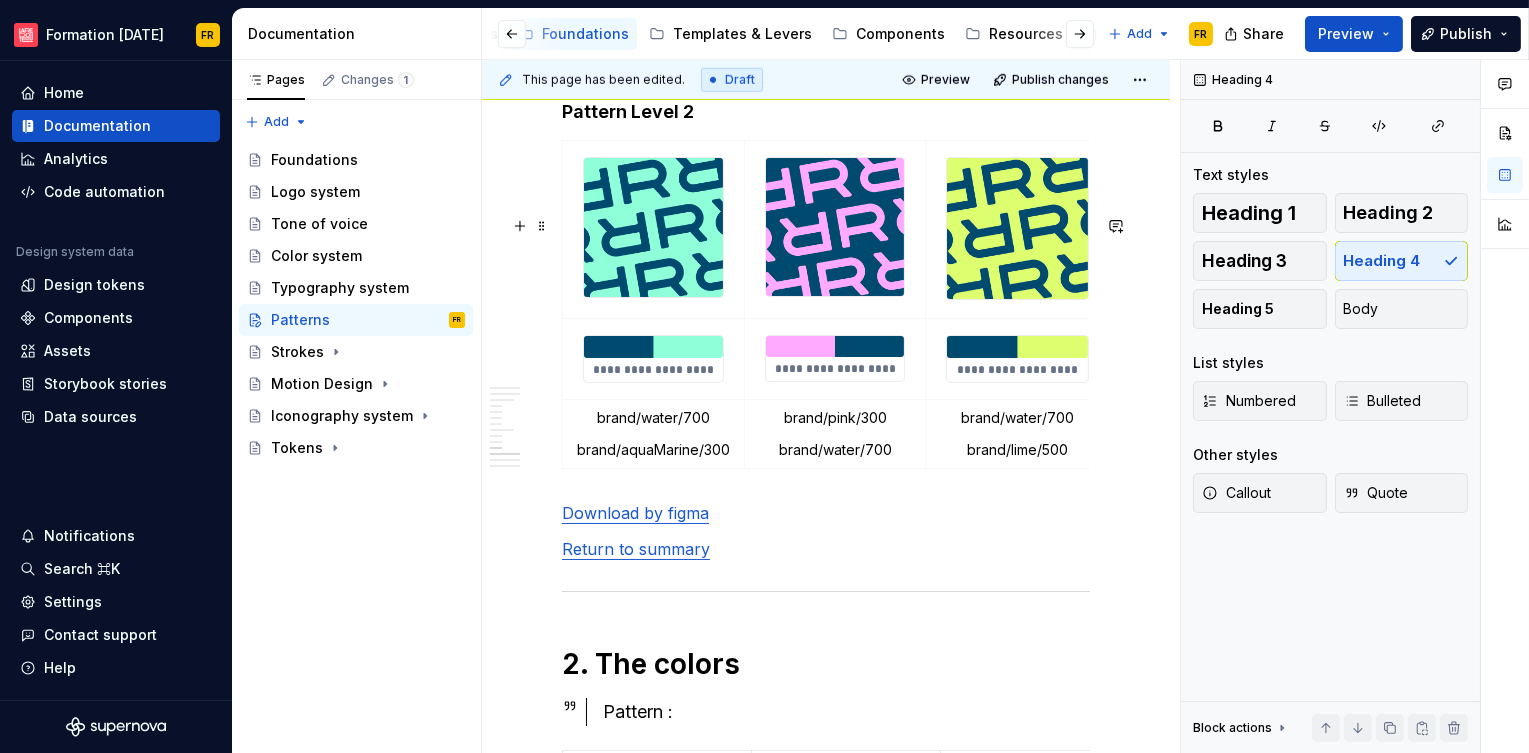 scroll, scrollTop: 3662, scrollLeft: 0, axis: vertical 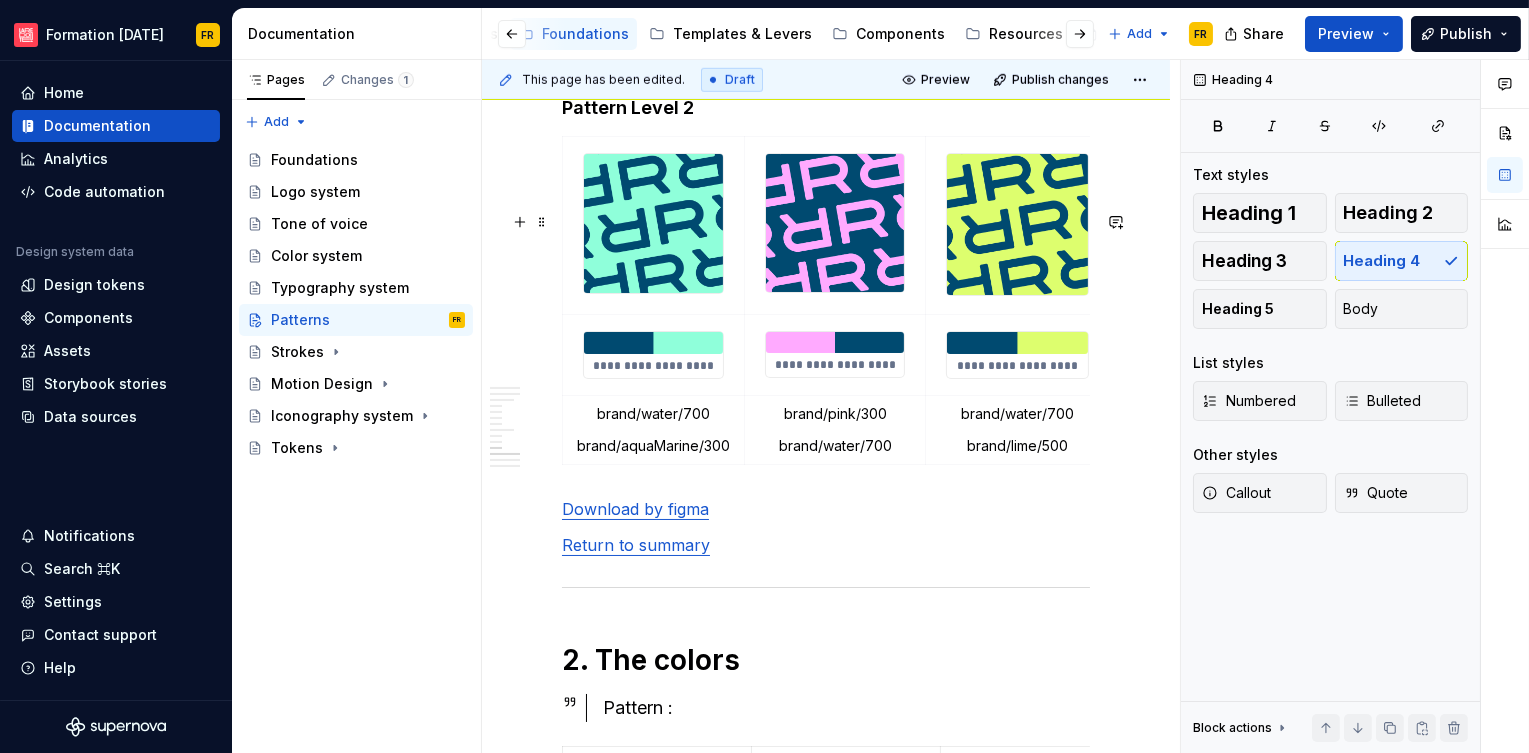 click at bounding box center [653, 223] 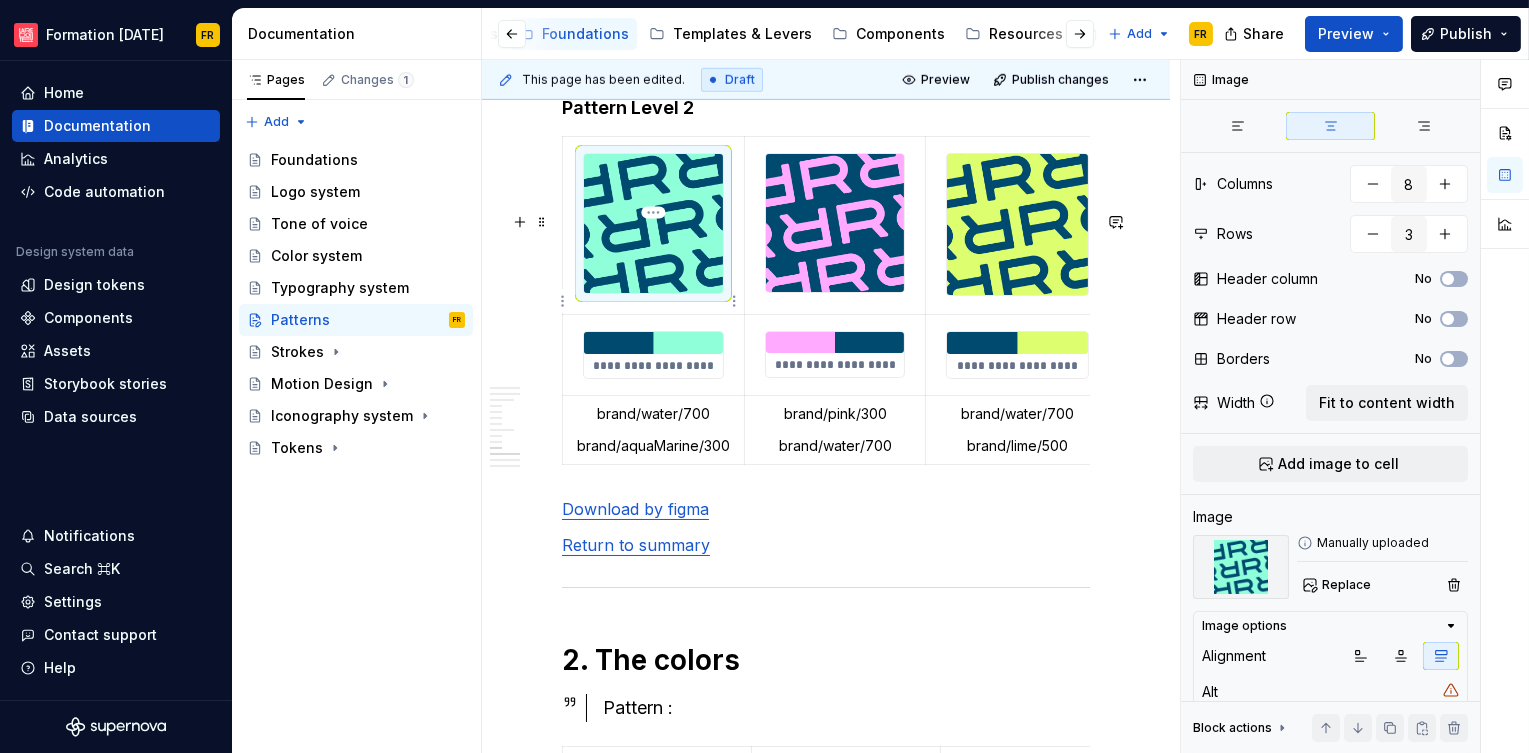 click at bounding box center [653, 223] 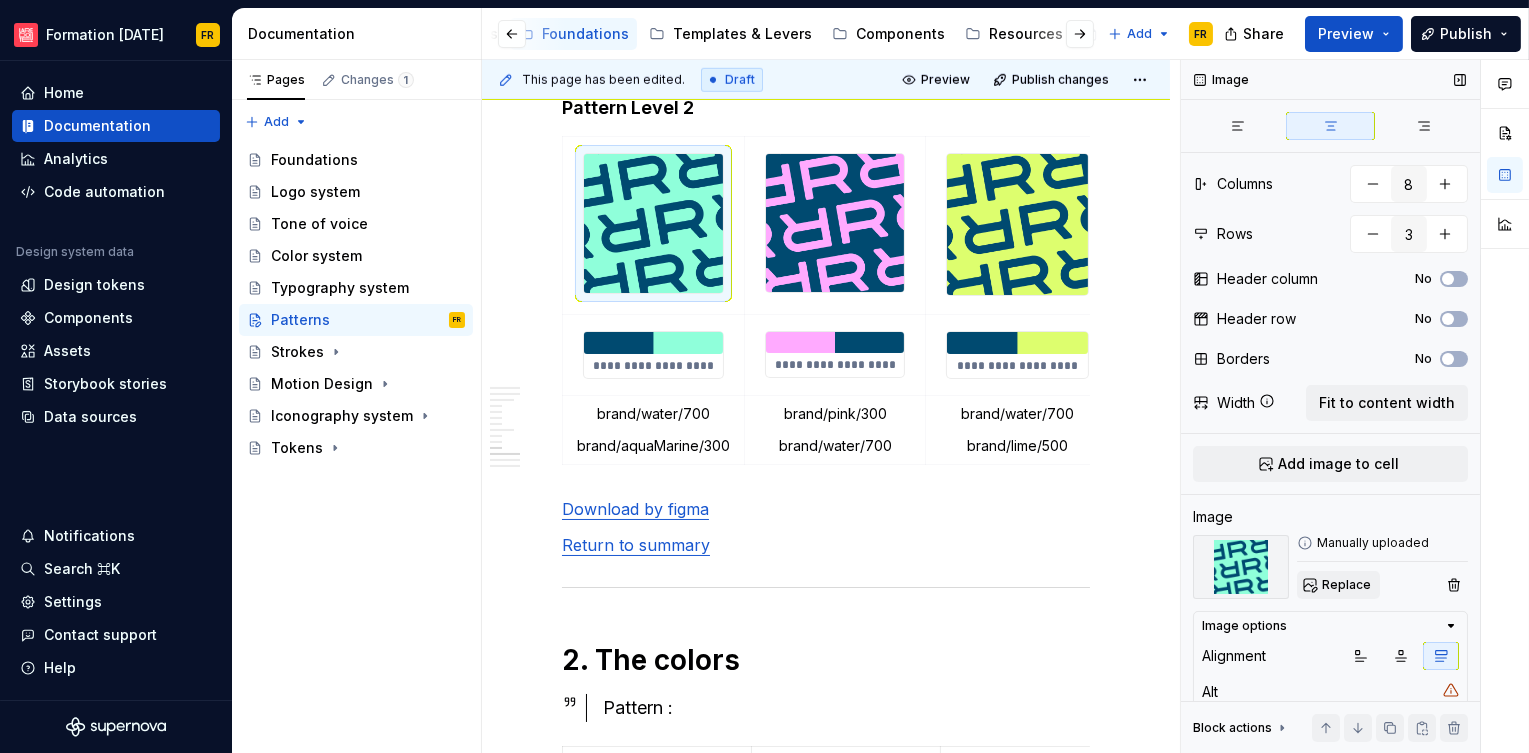 click on "Replace" at bounding box center [1346, 585] 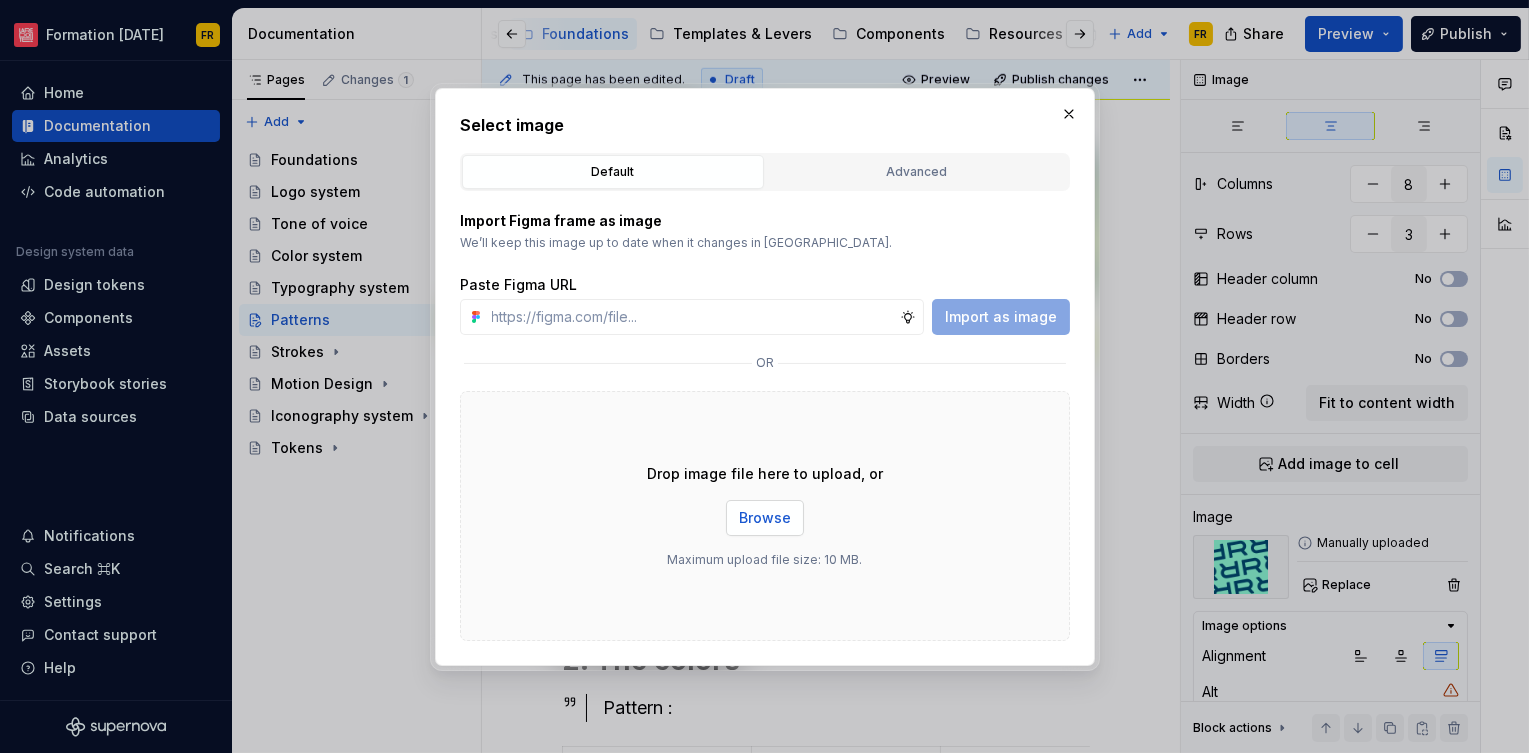 click on "Browse" at bounding box center [765, 518] 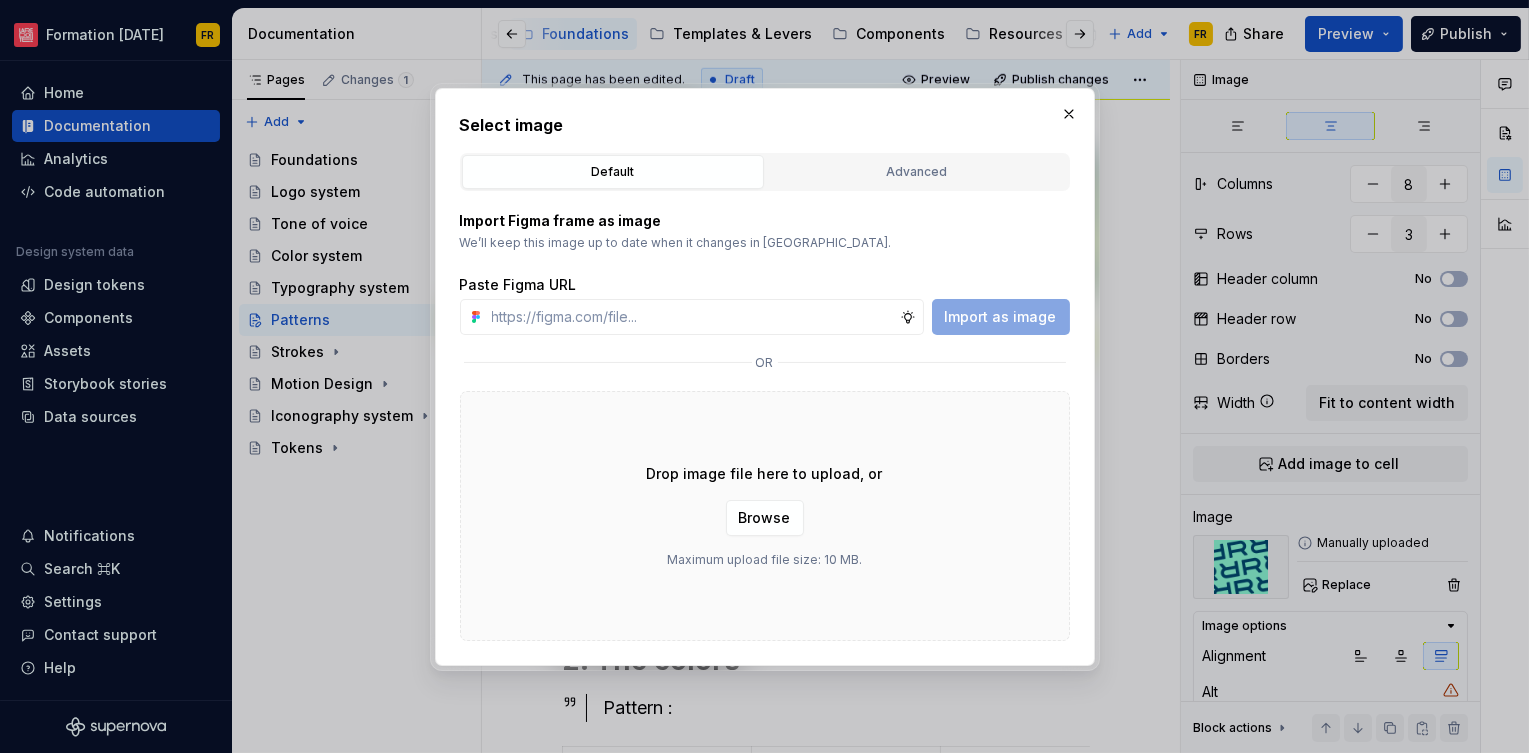 click at bounding box center (1069, 114) 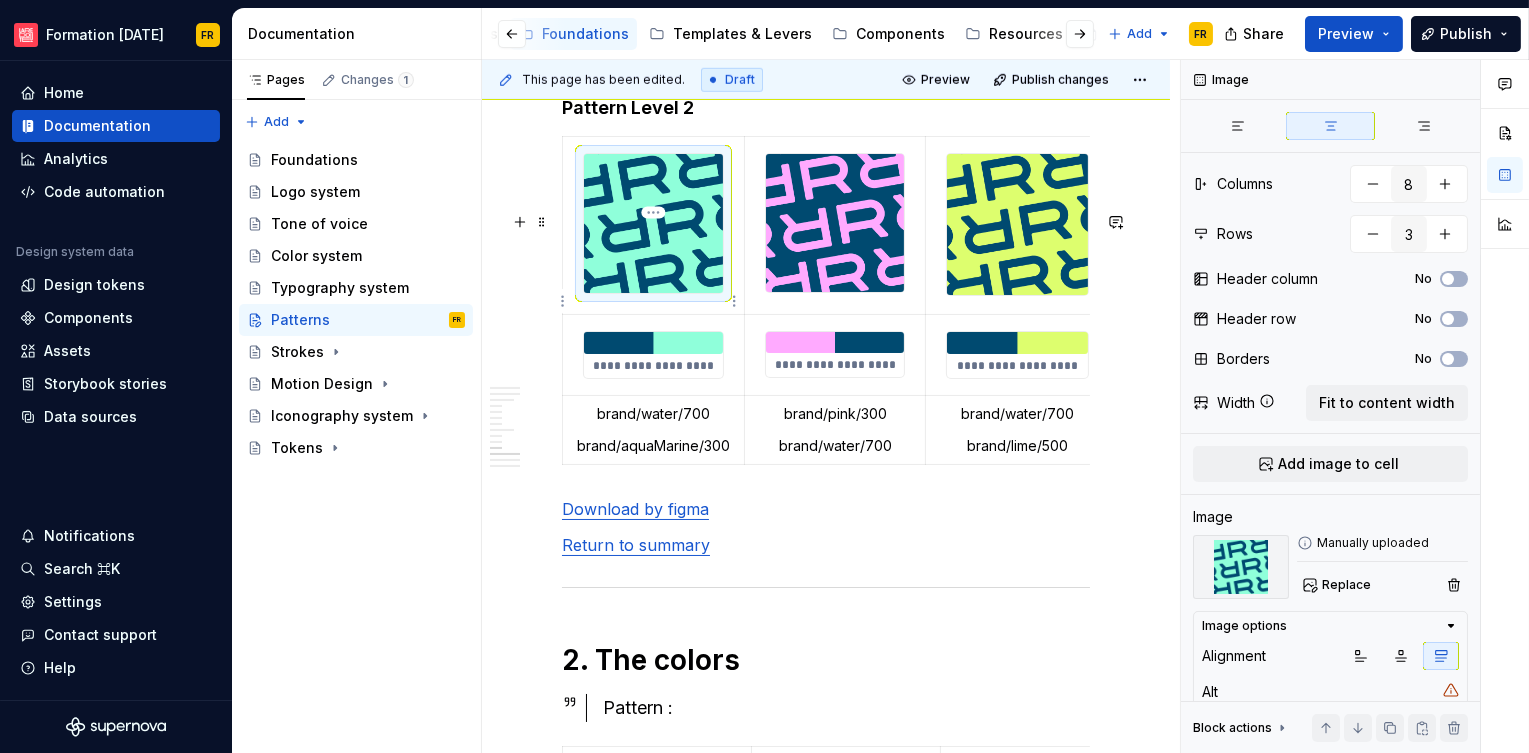 click at bounding box center (653, 223) 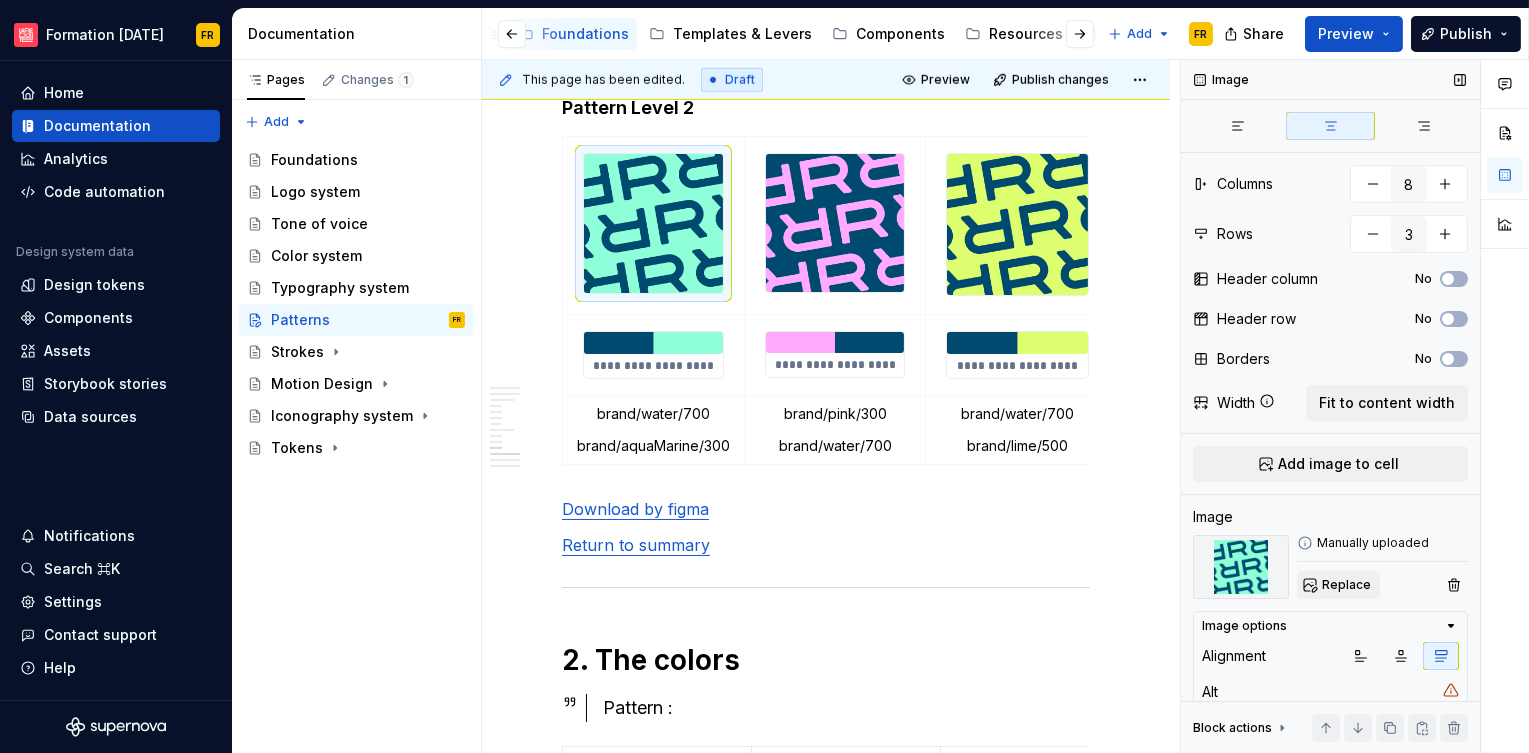 click on "Replace" at bounding box center (1346, 585) 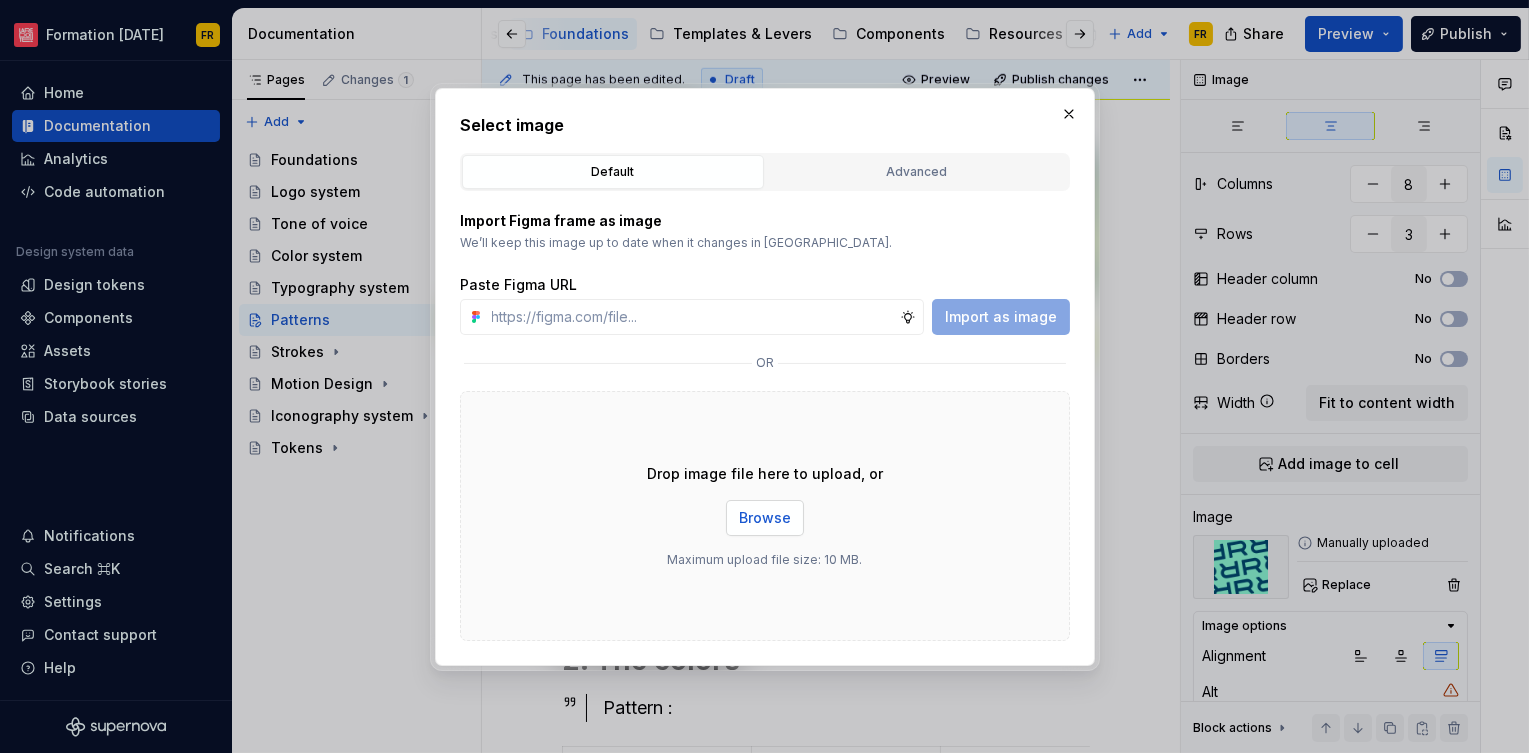 click on "Browse" at bounding box center [765, 518] 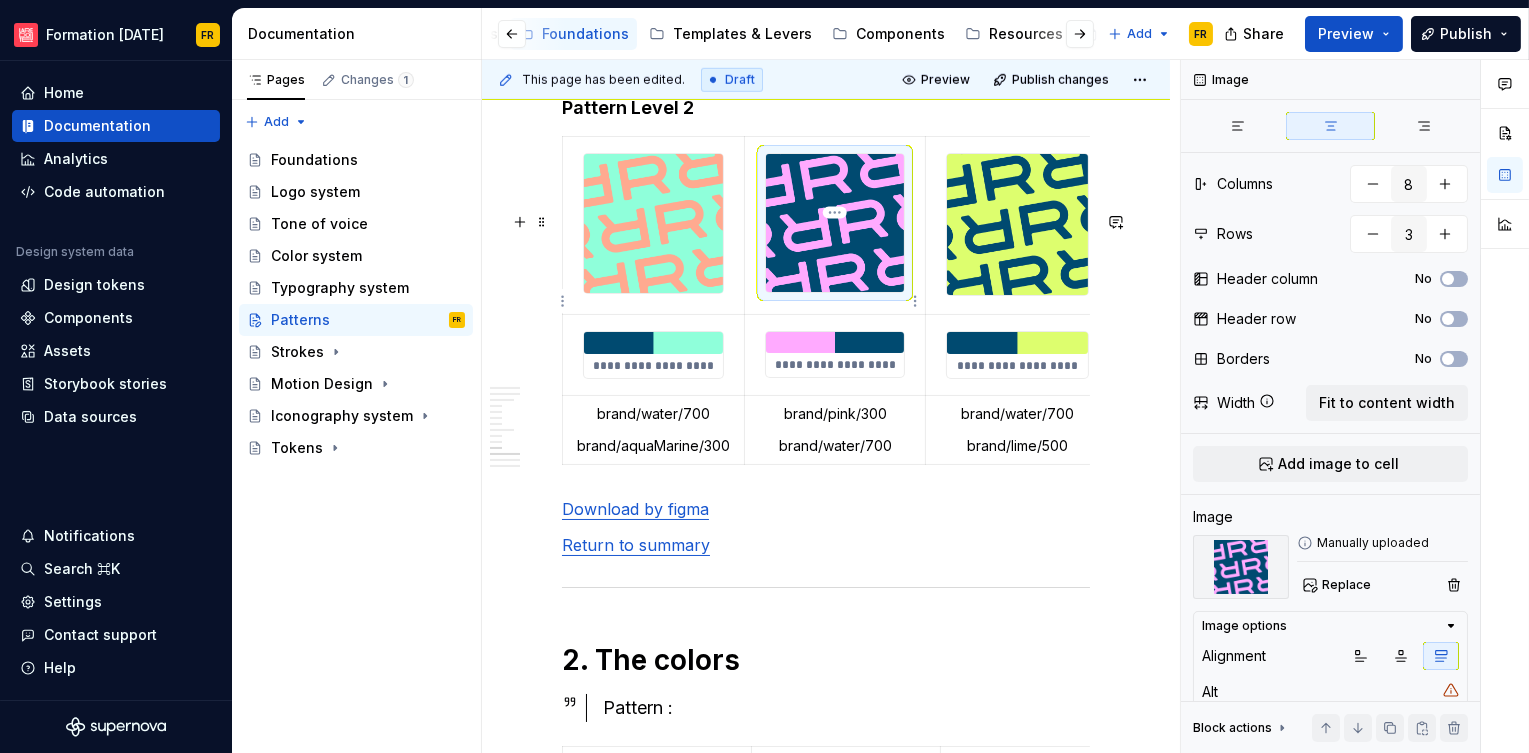 click at bounding box center [835, 223] 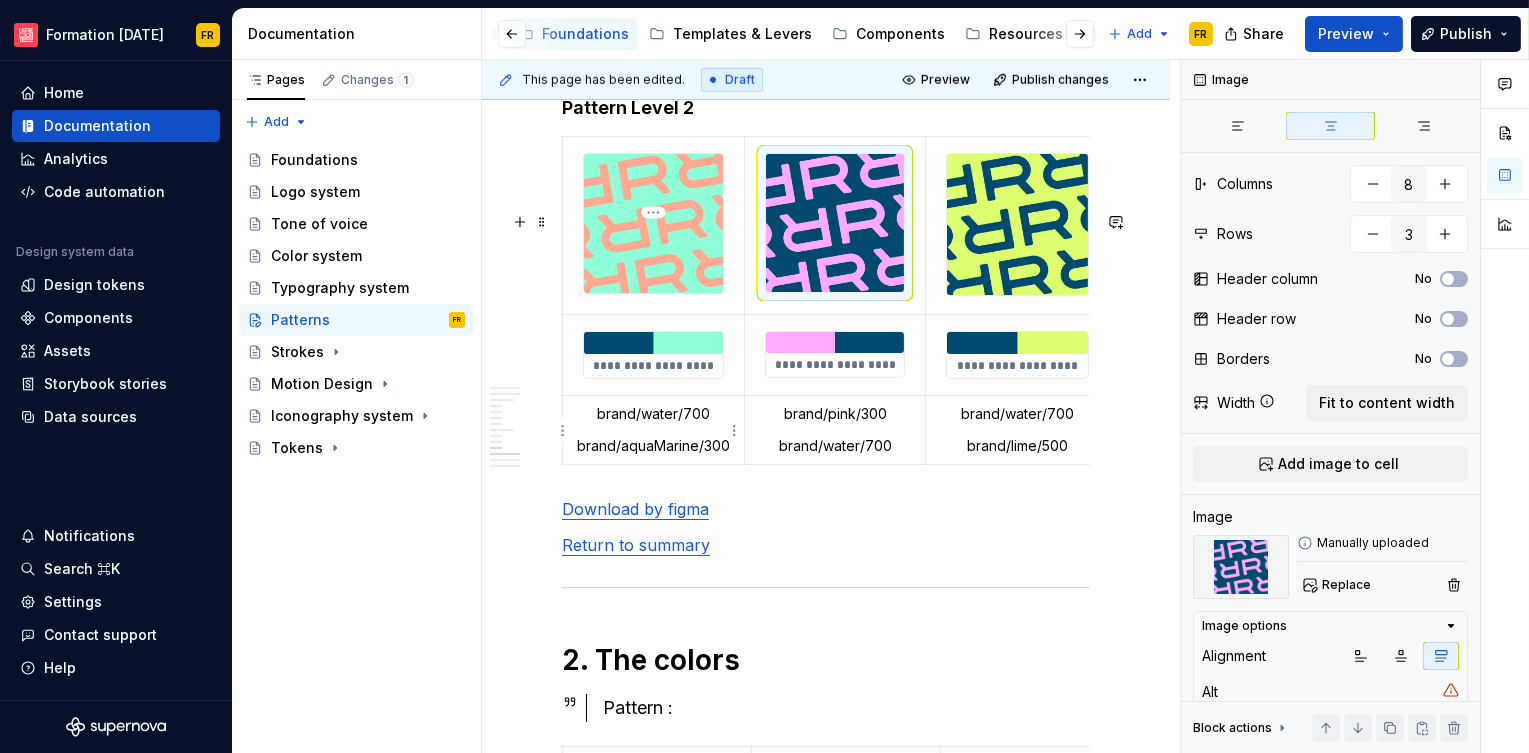 type on "*" 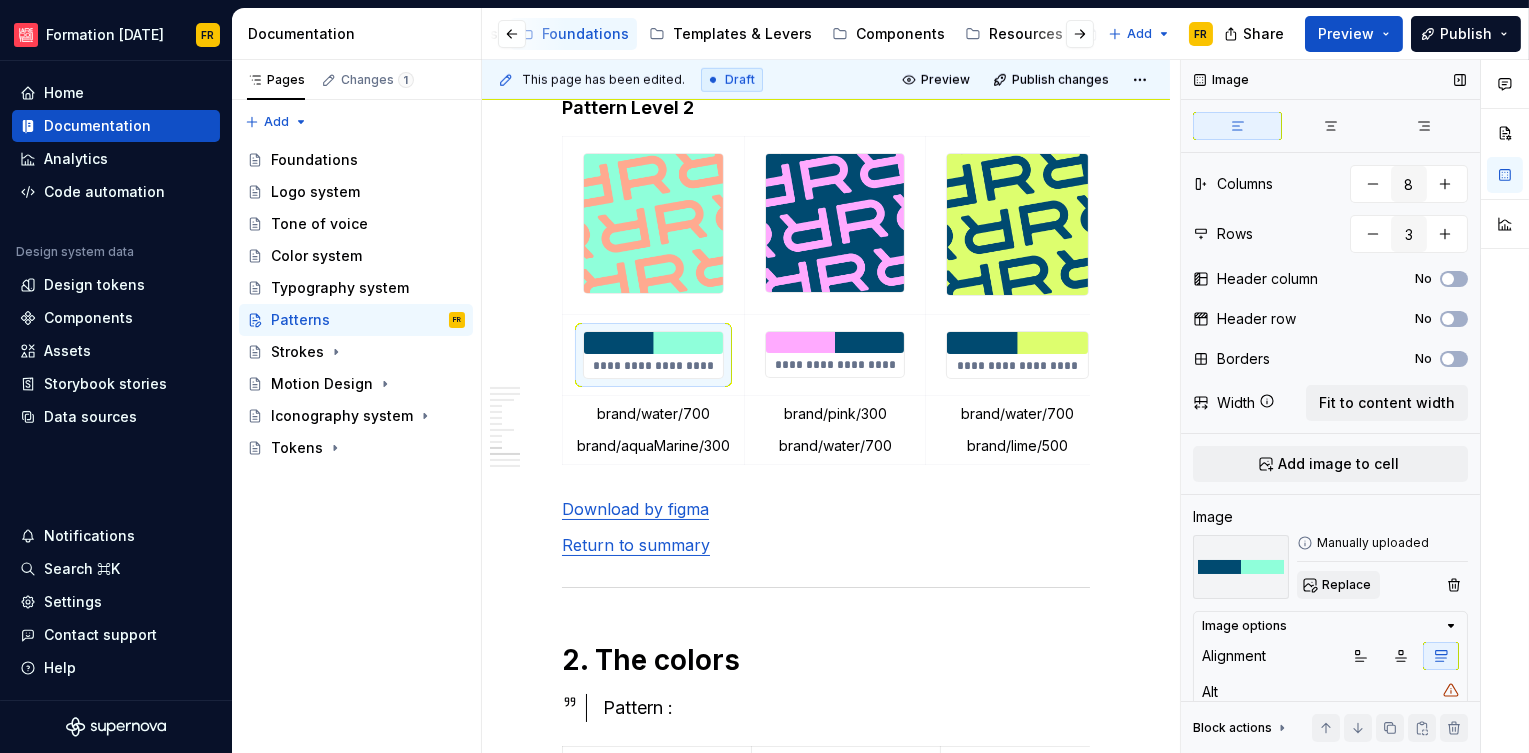 click on "Replace" at bounding box center [1346, 585] 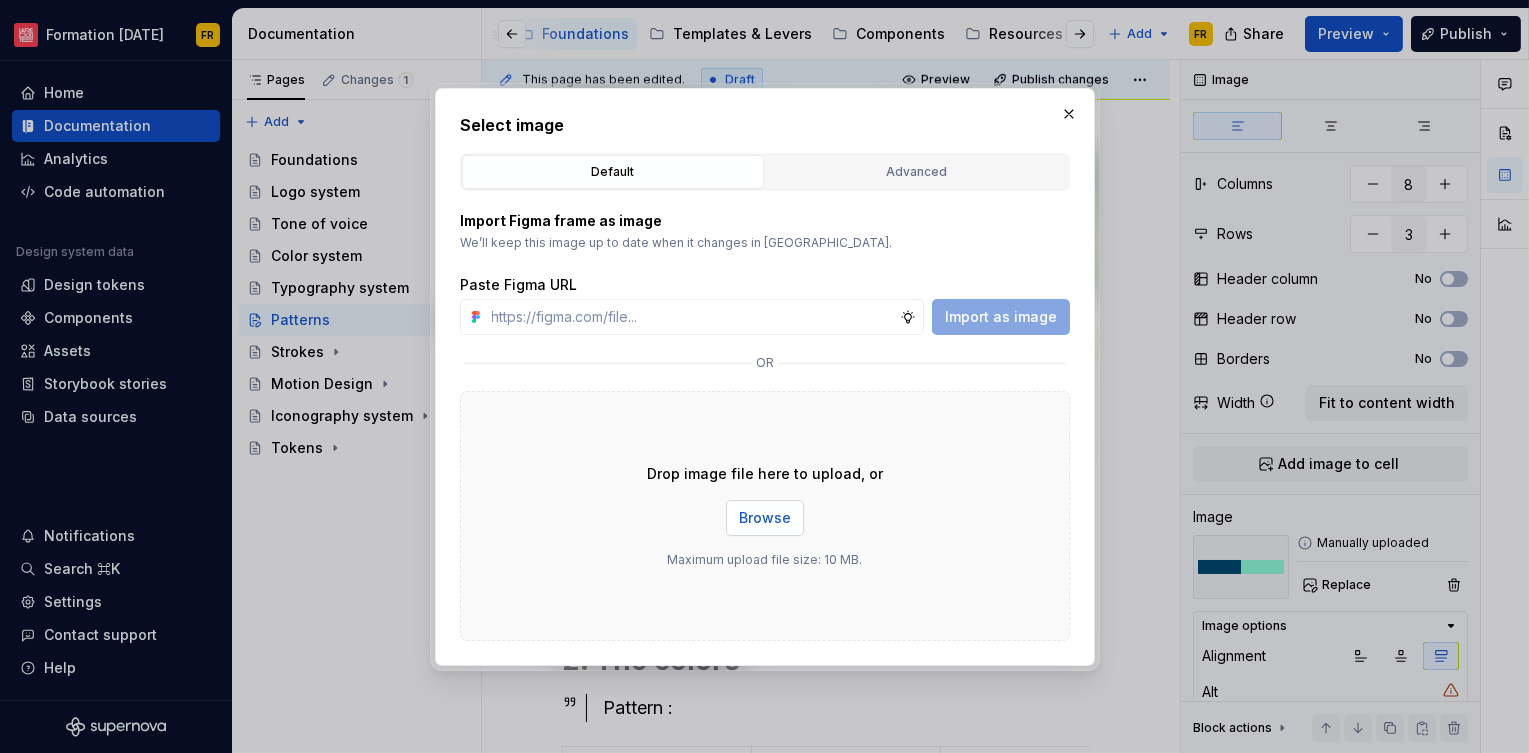 click on "Browse" at bounding box center [765, 518] 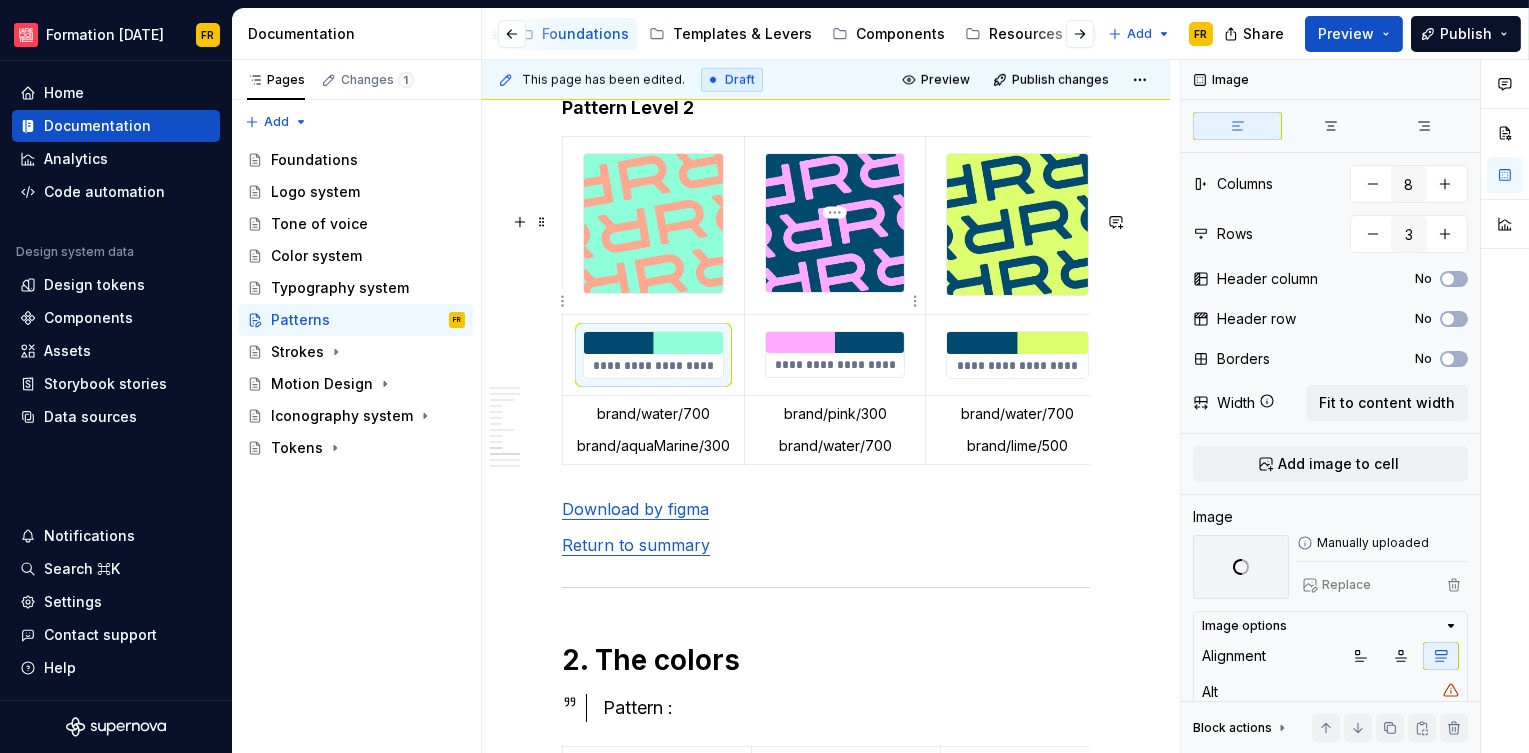 type on "*" 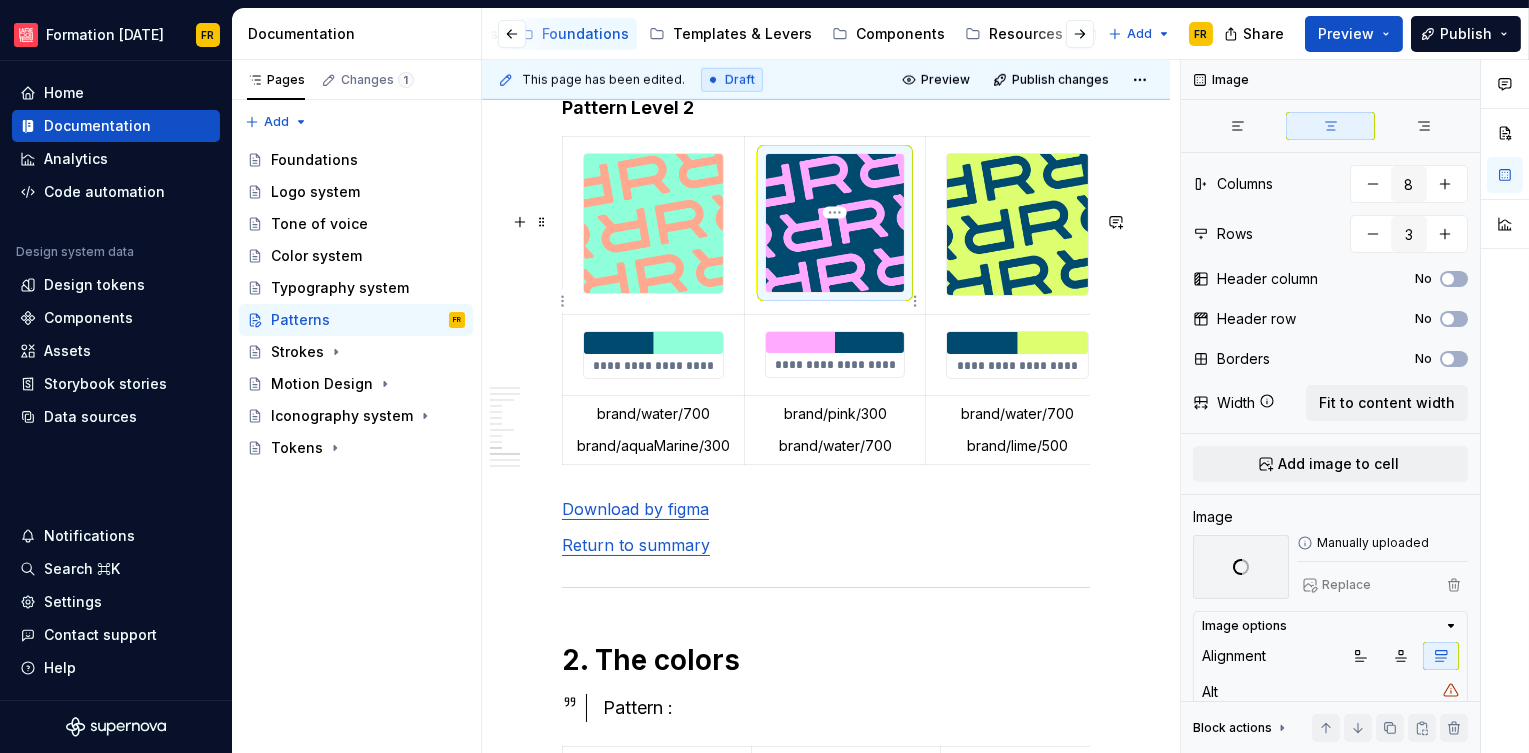 click at bounding box center [835, 223] 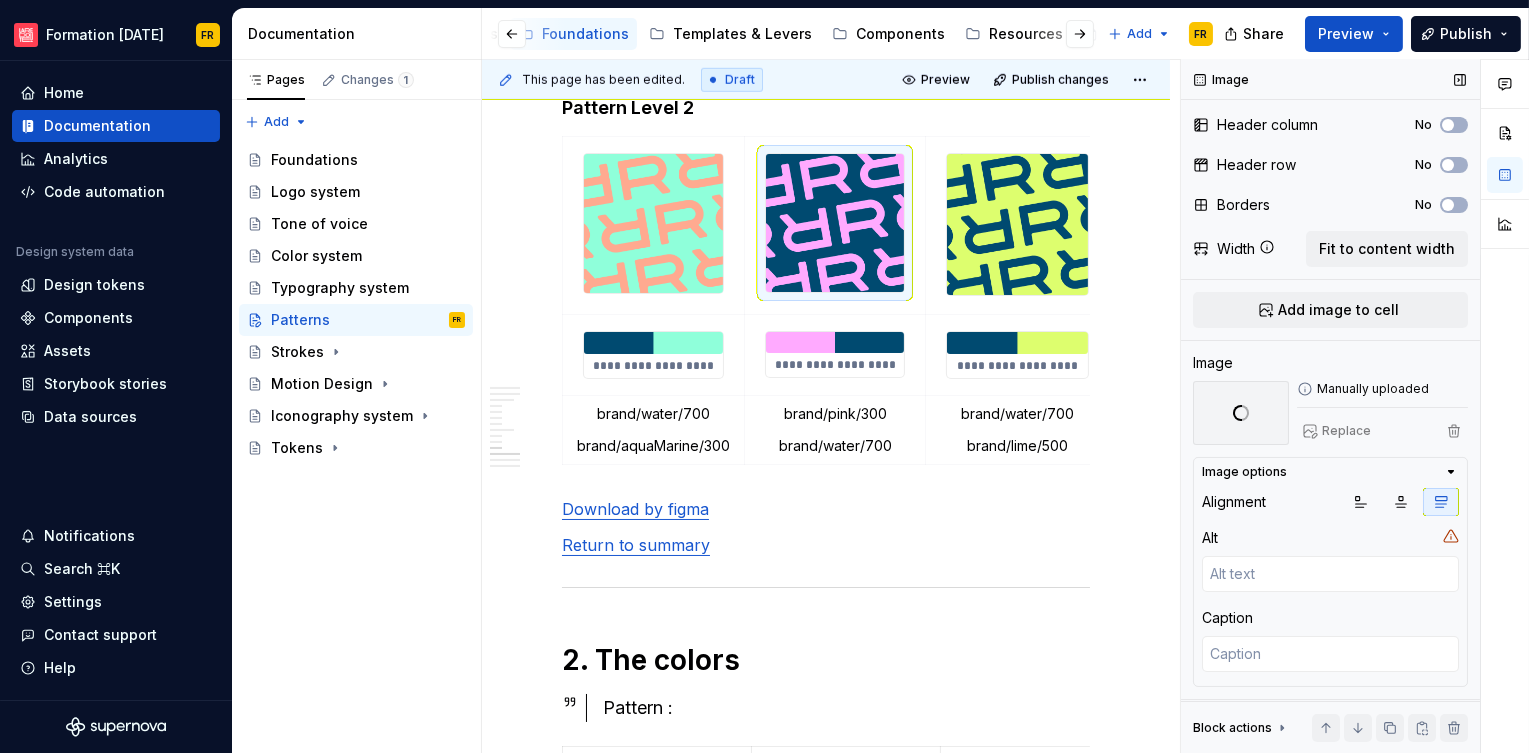scroll, scrollTop: 163, scrollLeft: 0, axis: vertical 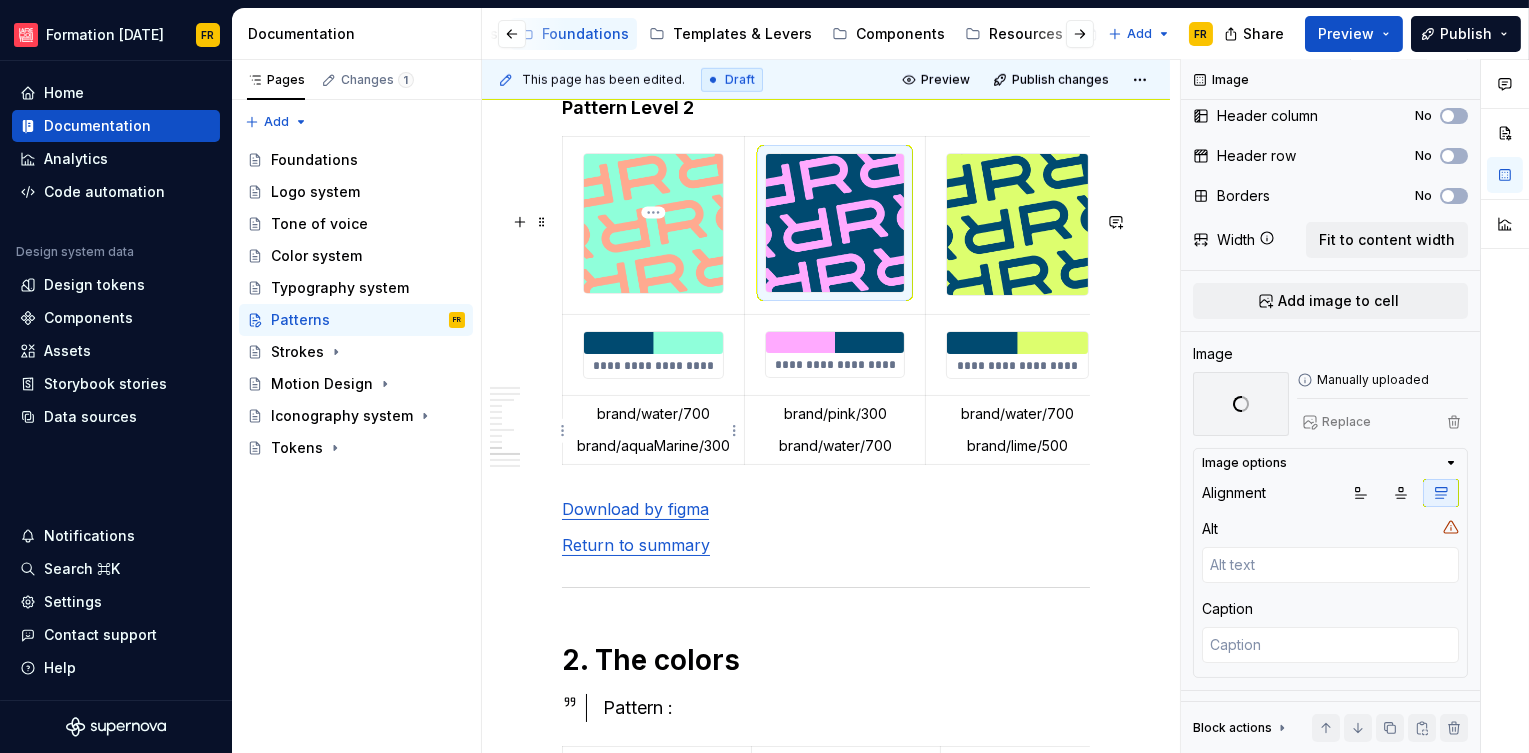 type on "*" 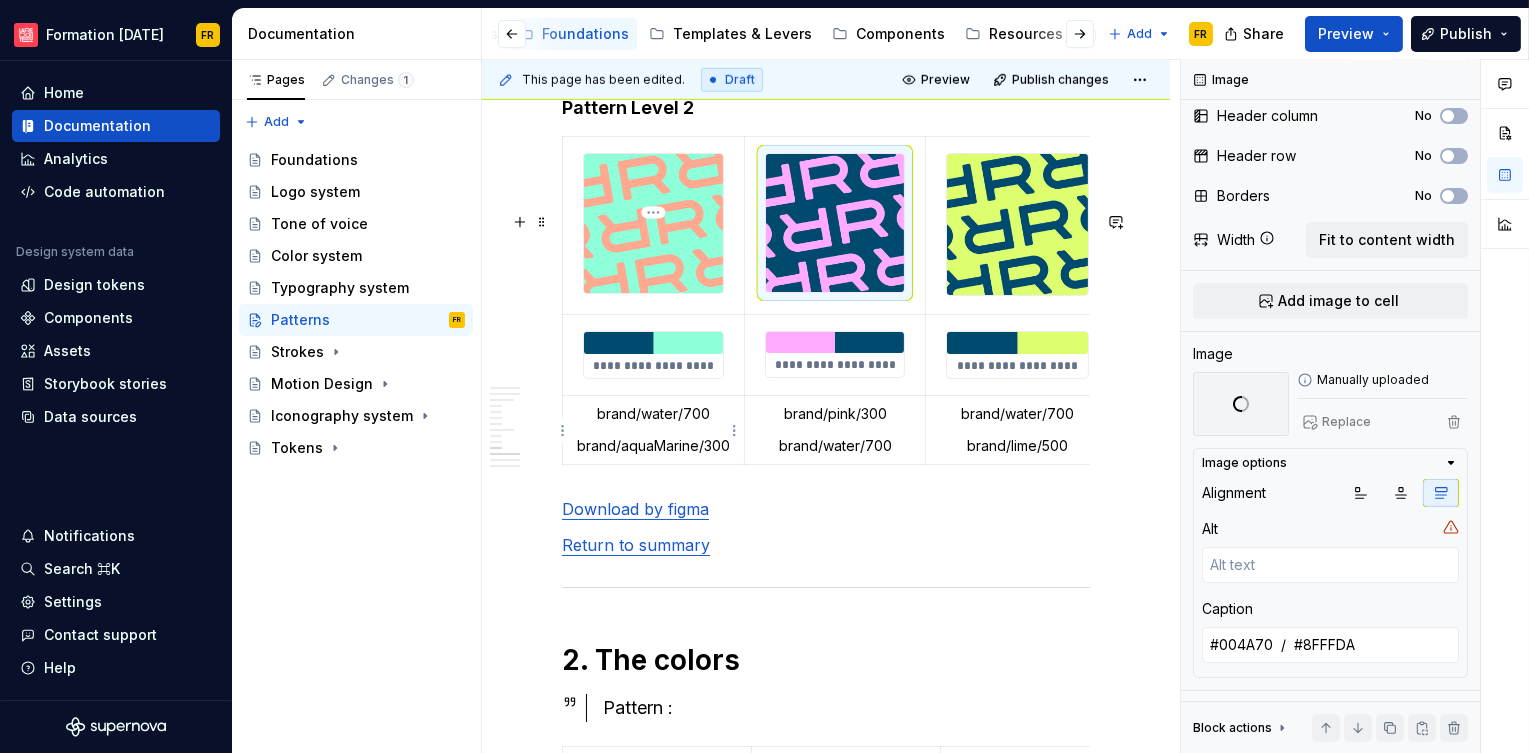 click at bounding box center [653, 343] 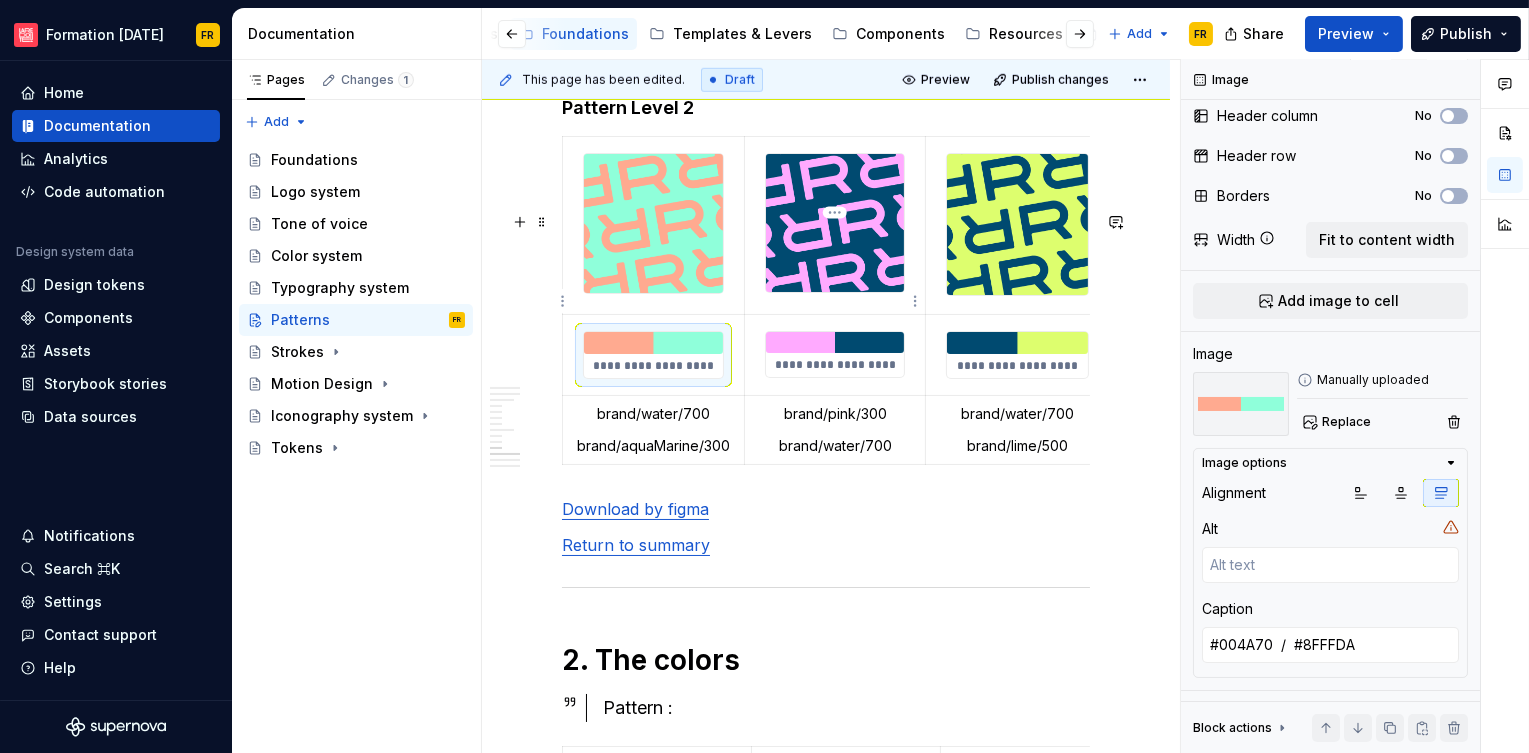 type on "*" 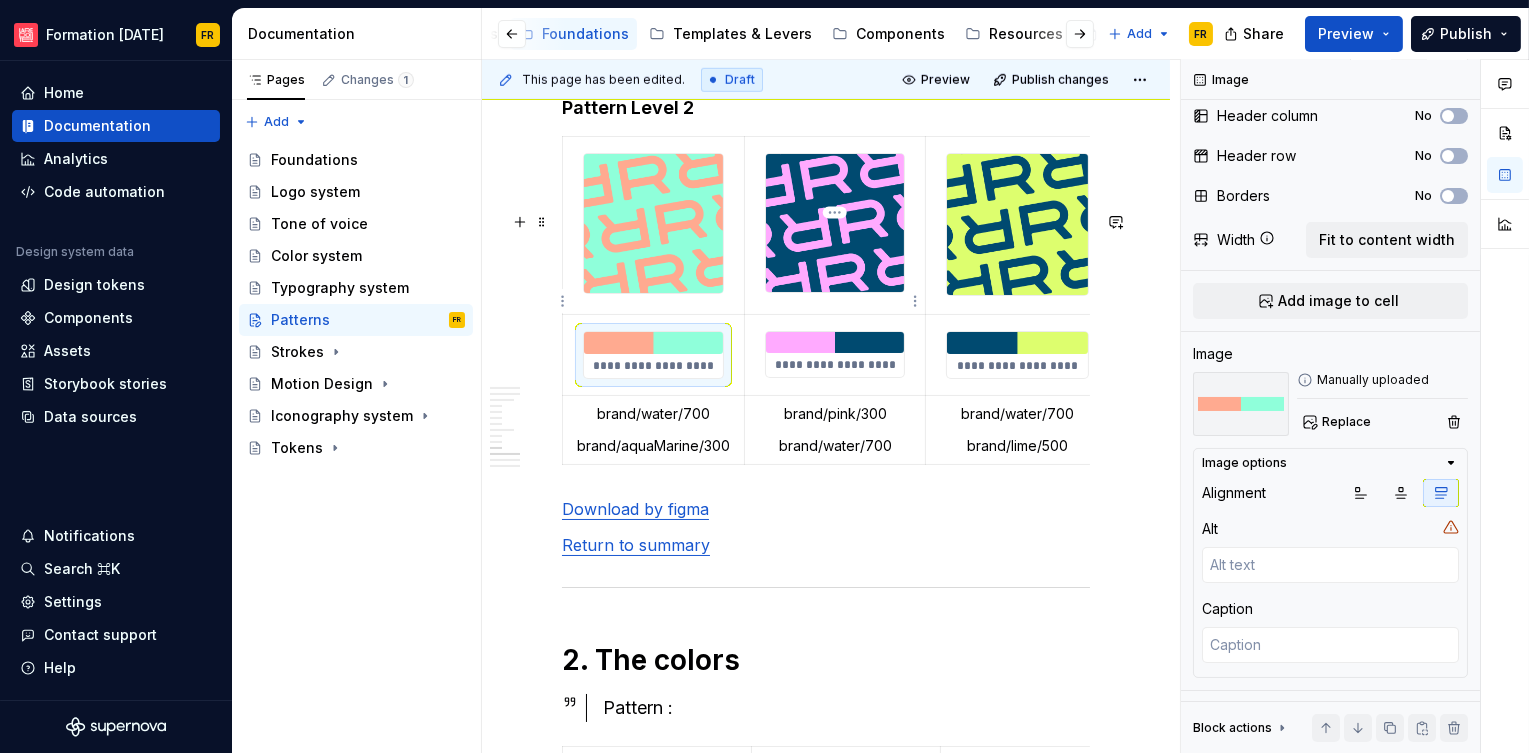 click at bounding box center [835, 223] 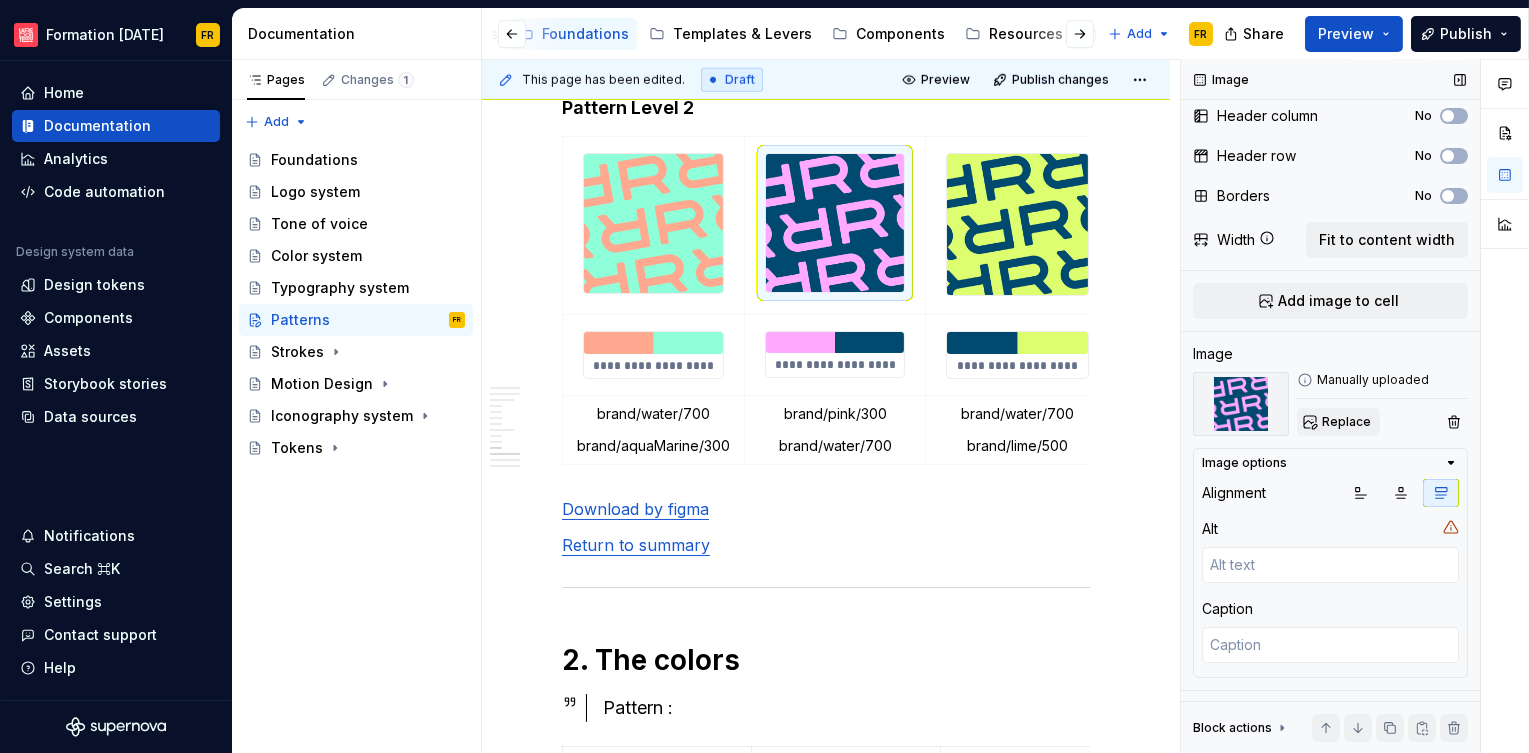 click on "Replace" at bounding box center (1346, 422) 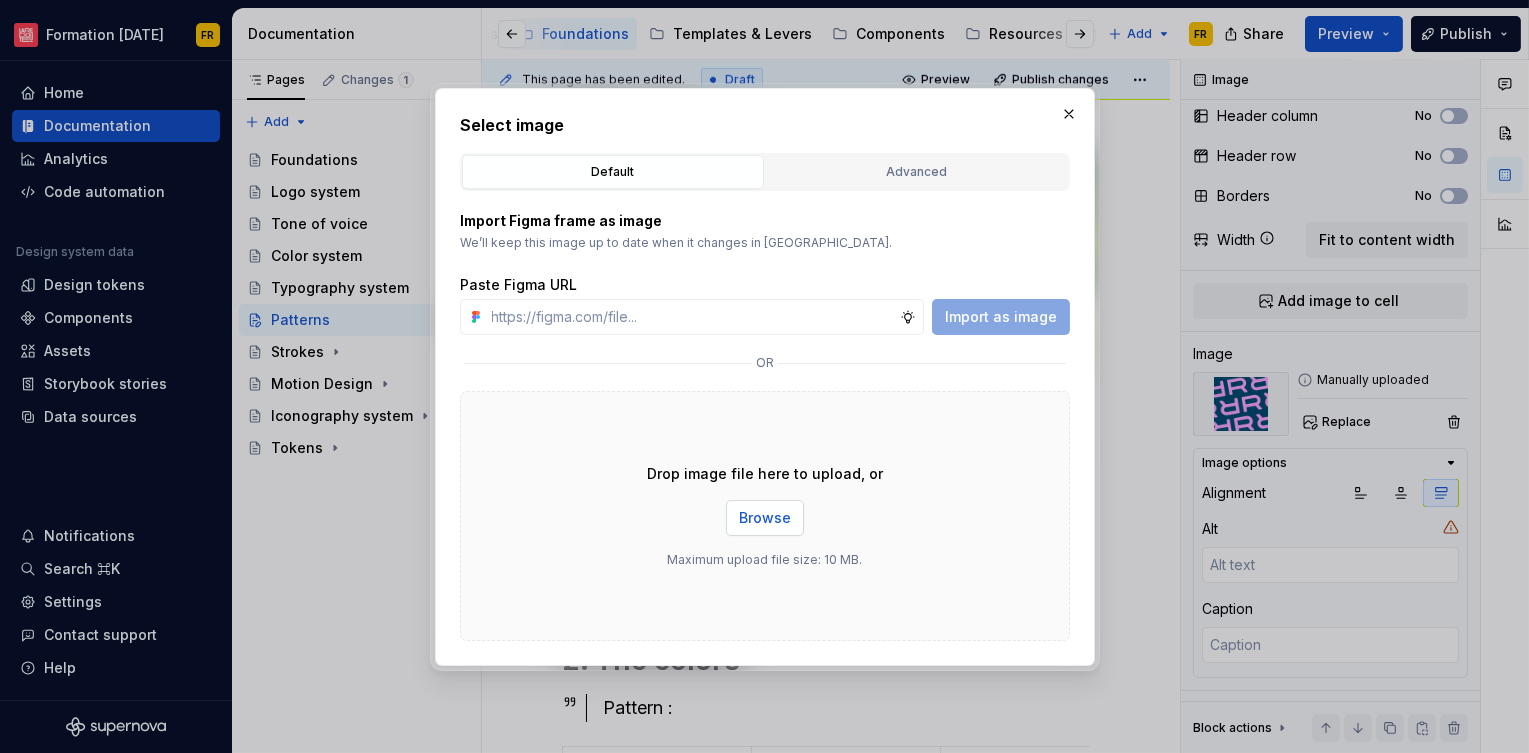 click on "Browse" at bounding box center (765, 518) 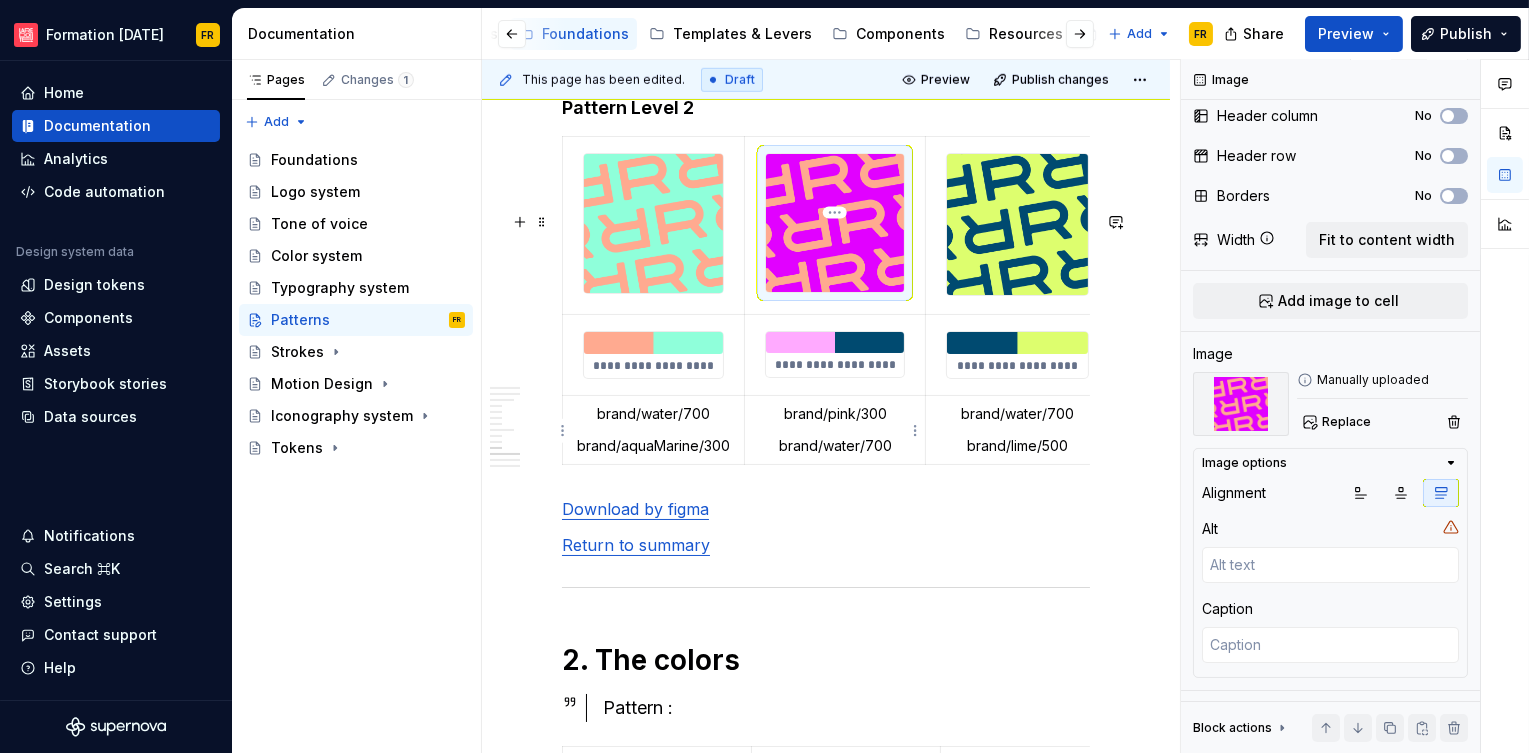 type on "*" 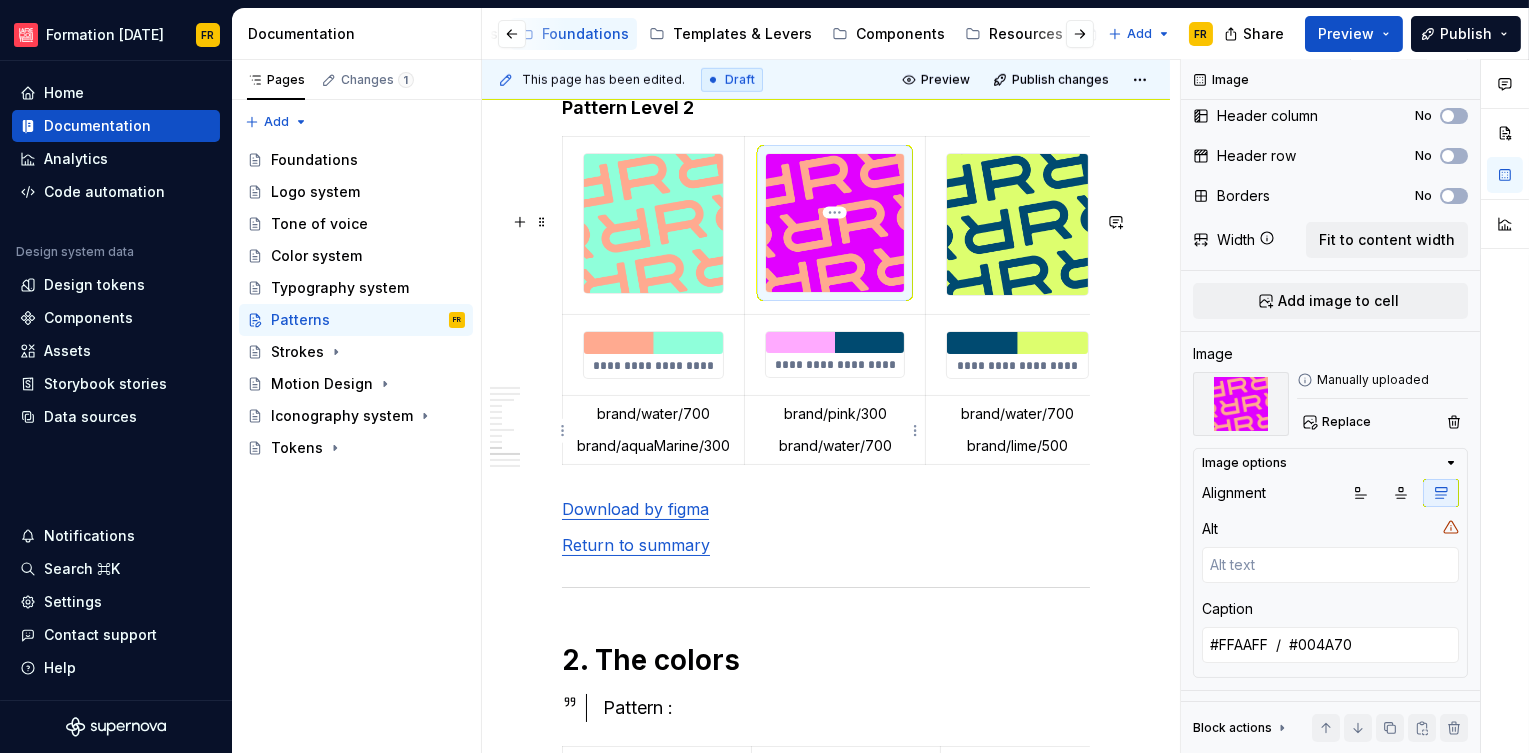 click at bounding box center (835, 342) 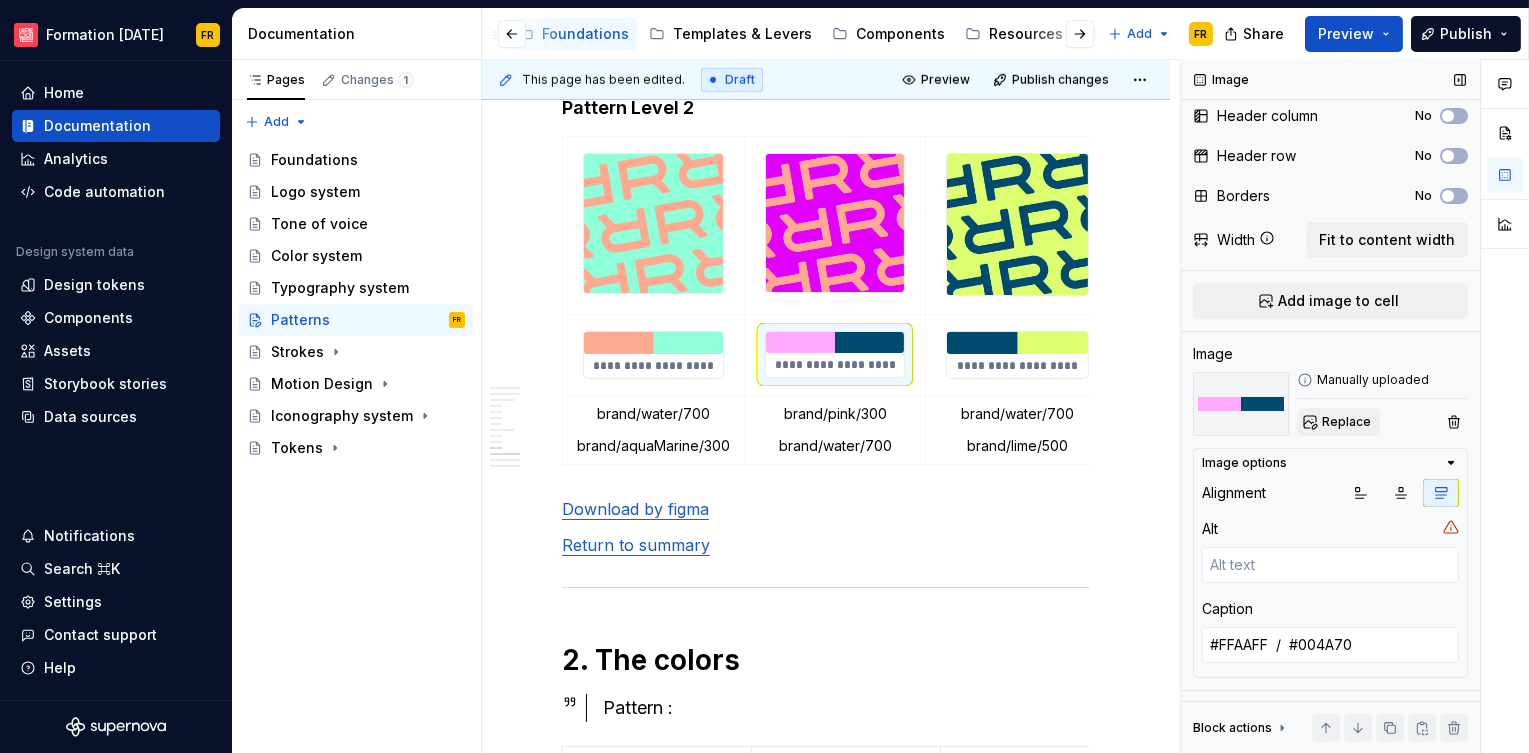 click on "Replace" at bounding box center (1346, 422) 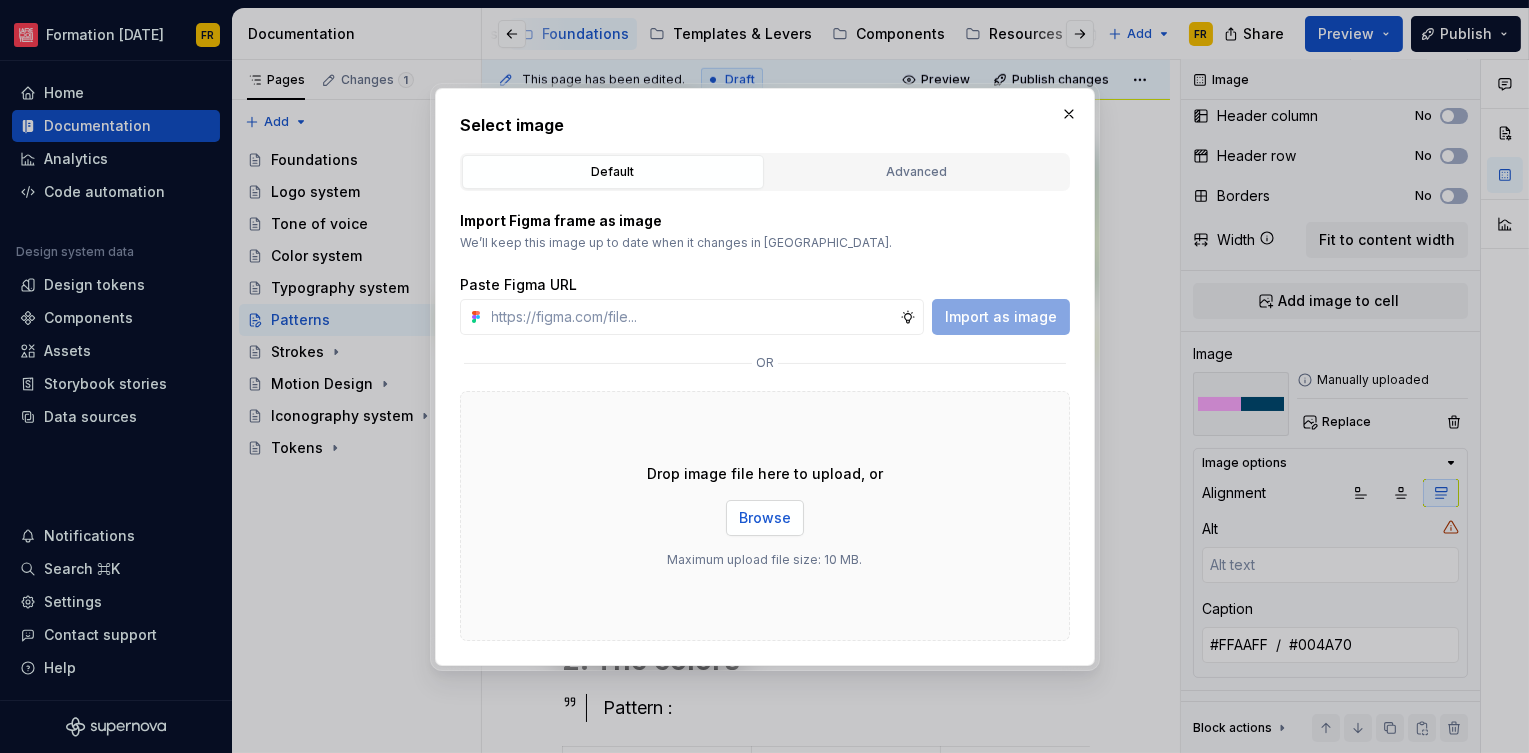 click on "Browse" at bounding box center [765, 518] 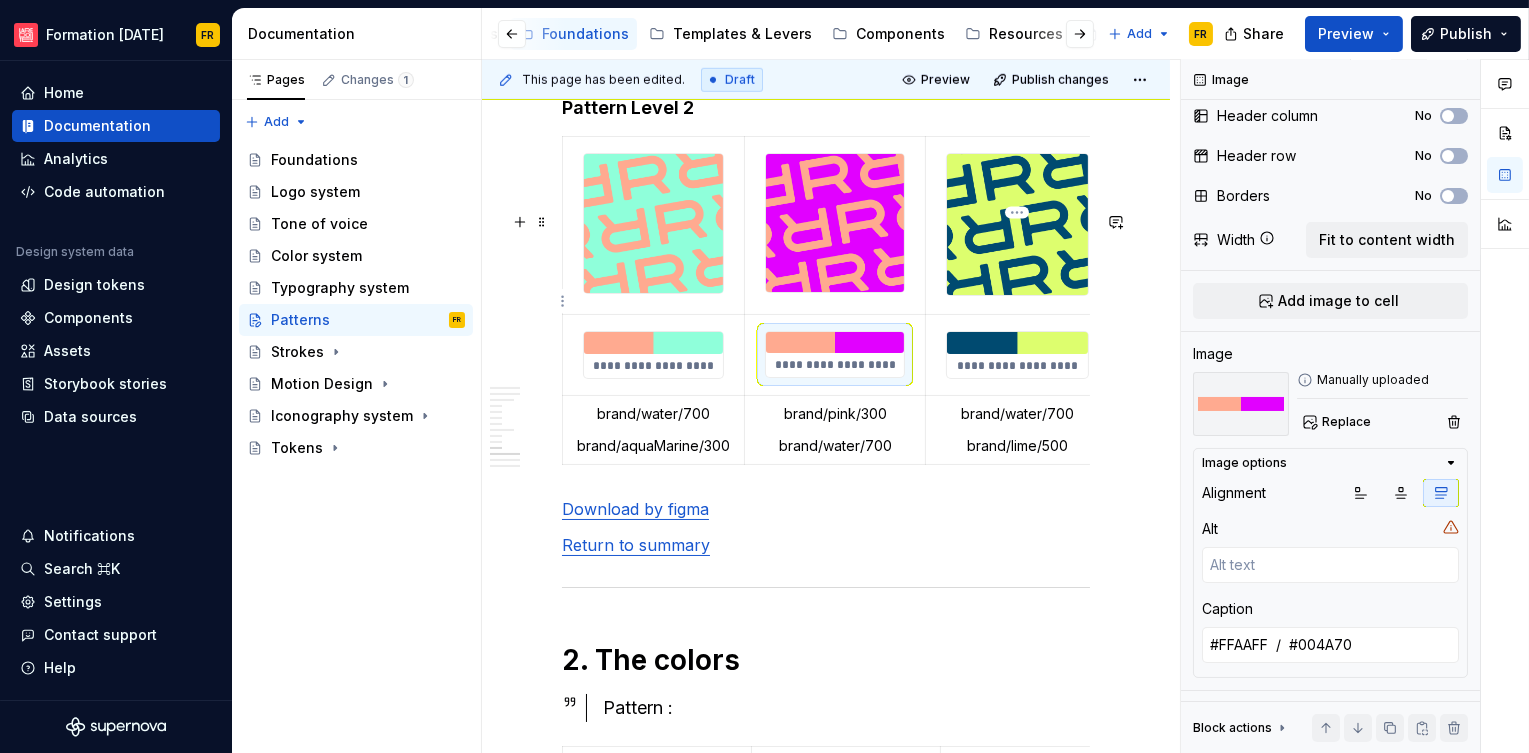 type on "*" 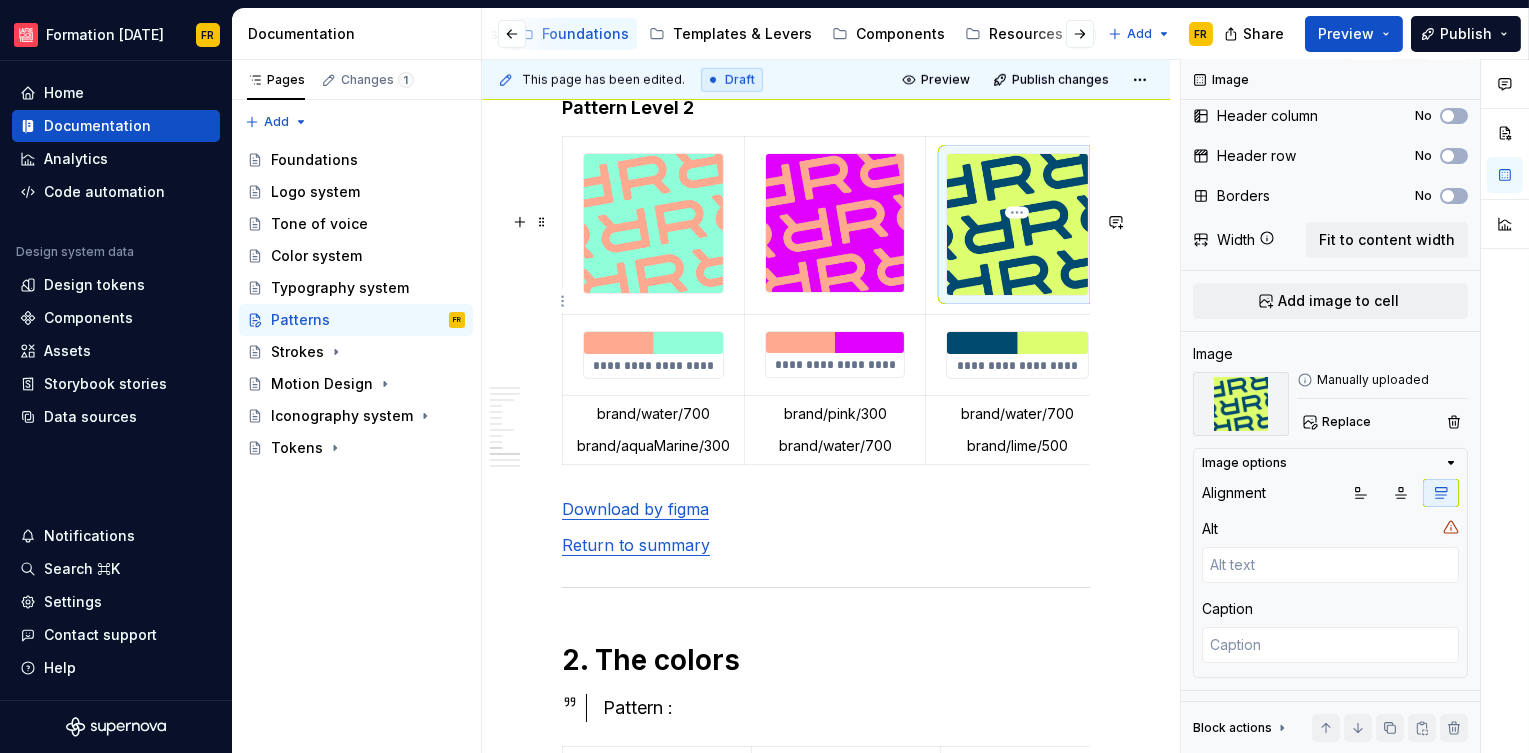click at bounding box center [1017, 224] 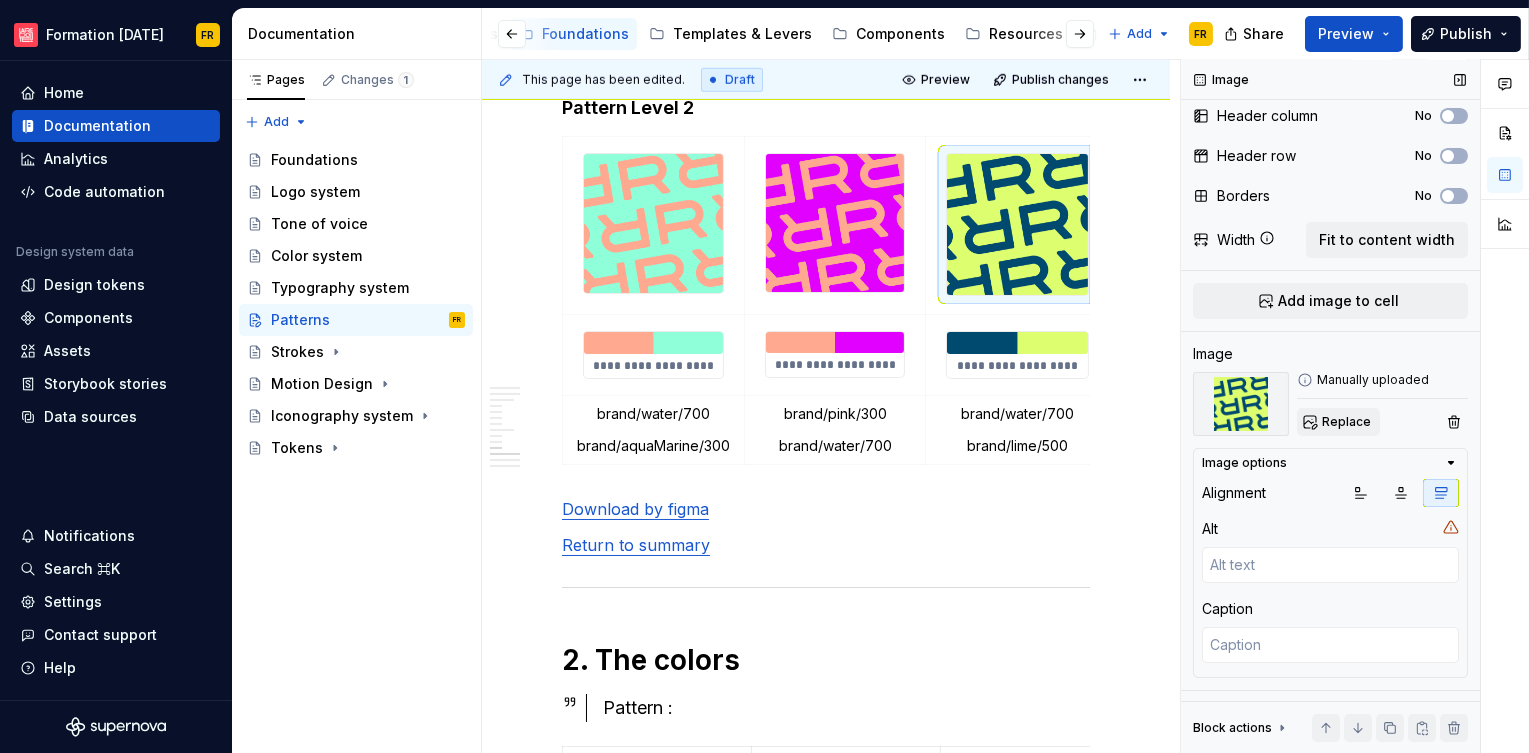 click on "Replace" at bounding box center (1346, 422) 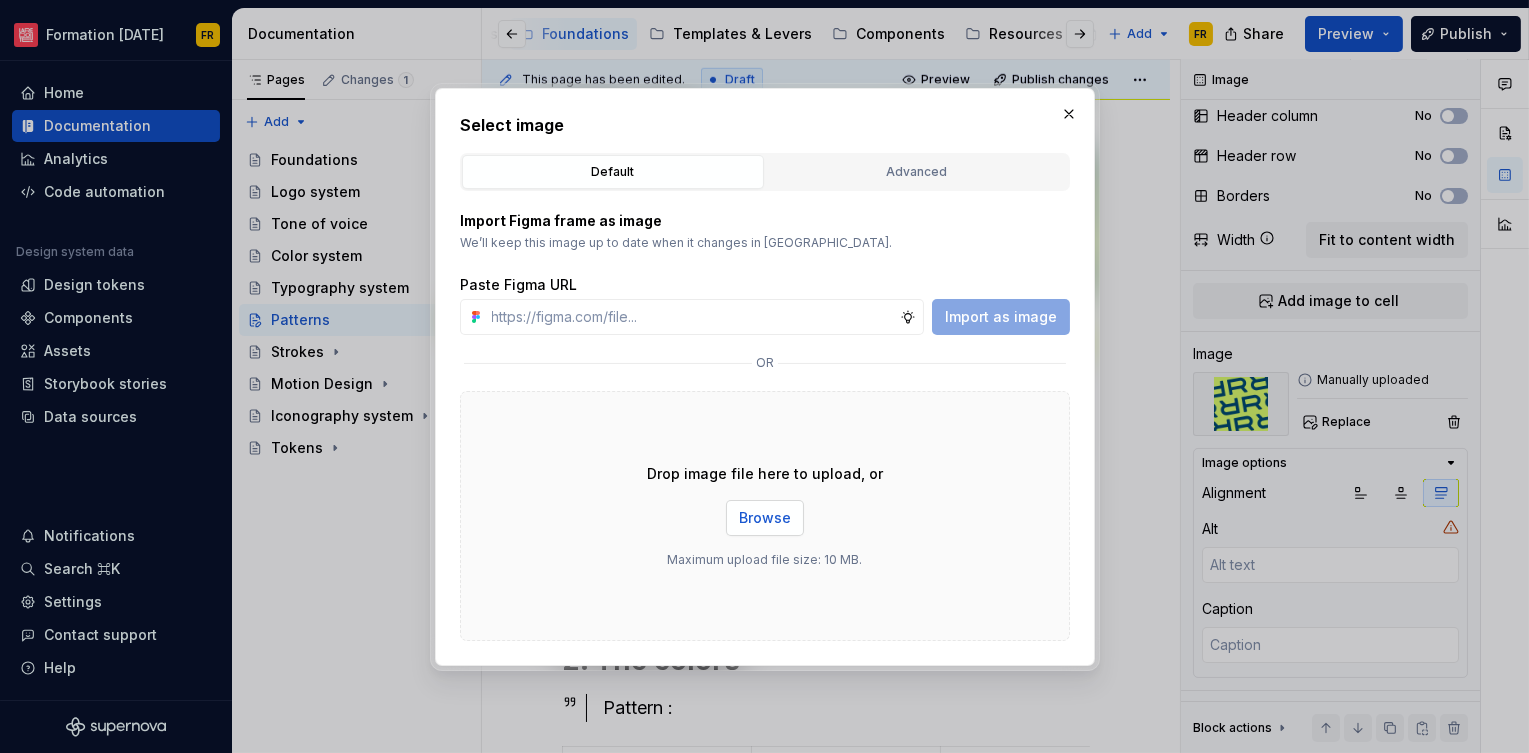 click on "Browse" at bounding box center [765, 518] 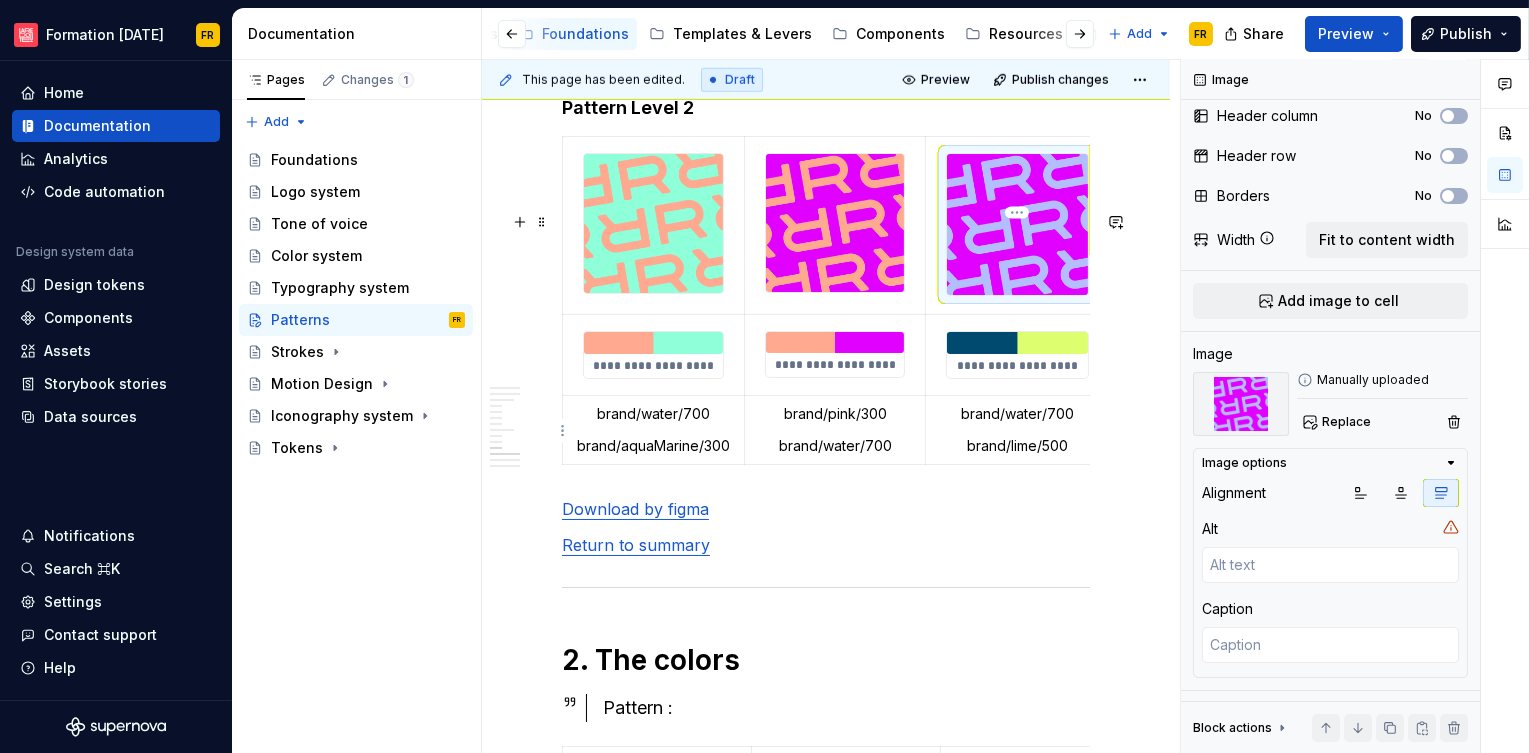 type on "*" 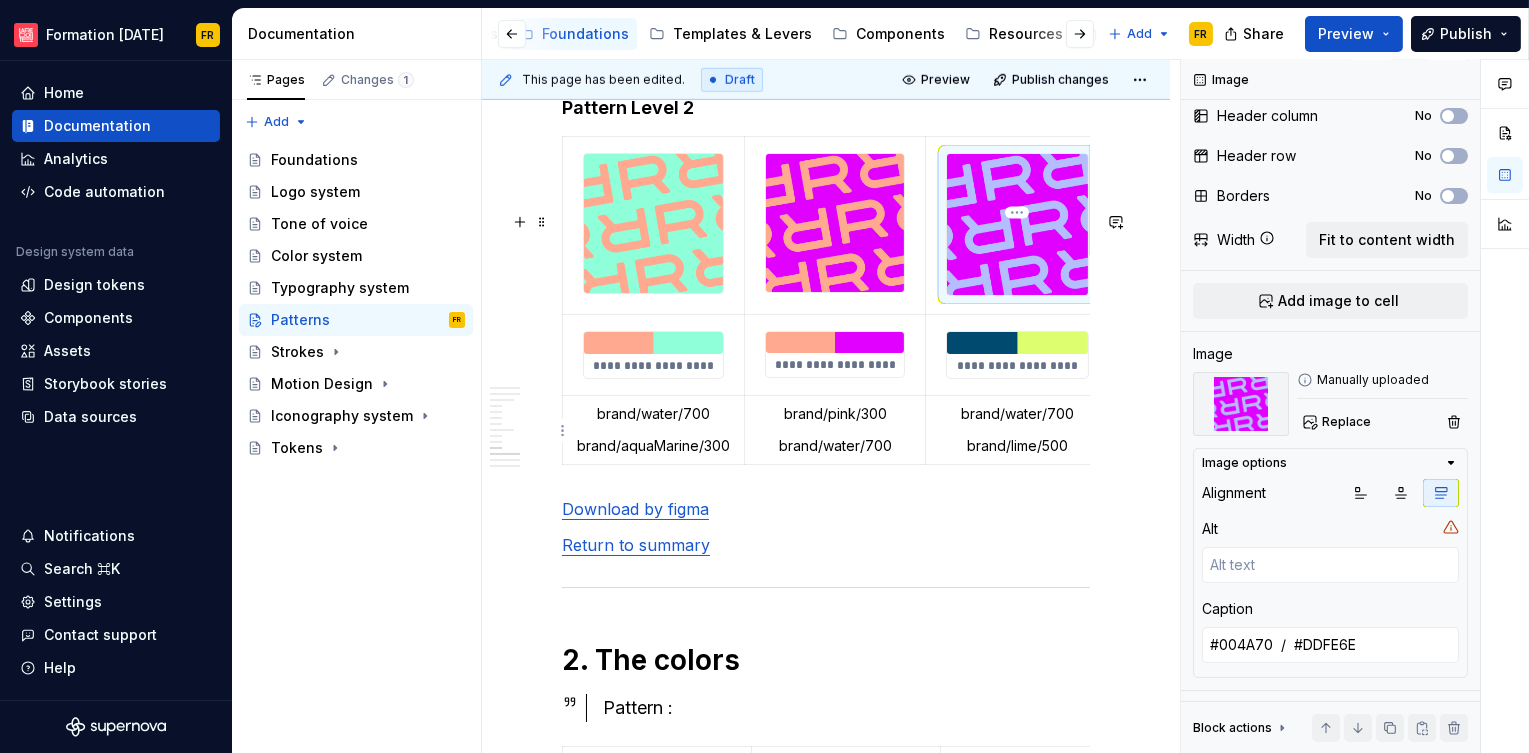 click at bounding box center [1017, 343] 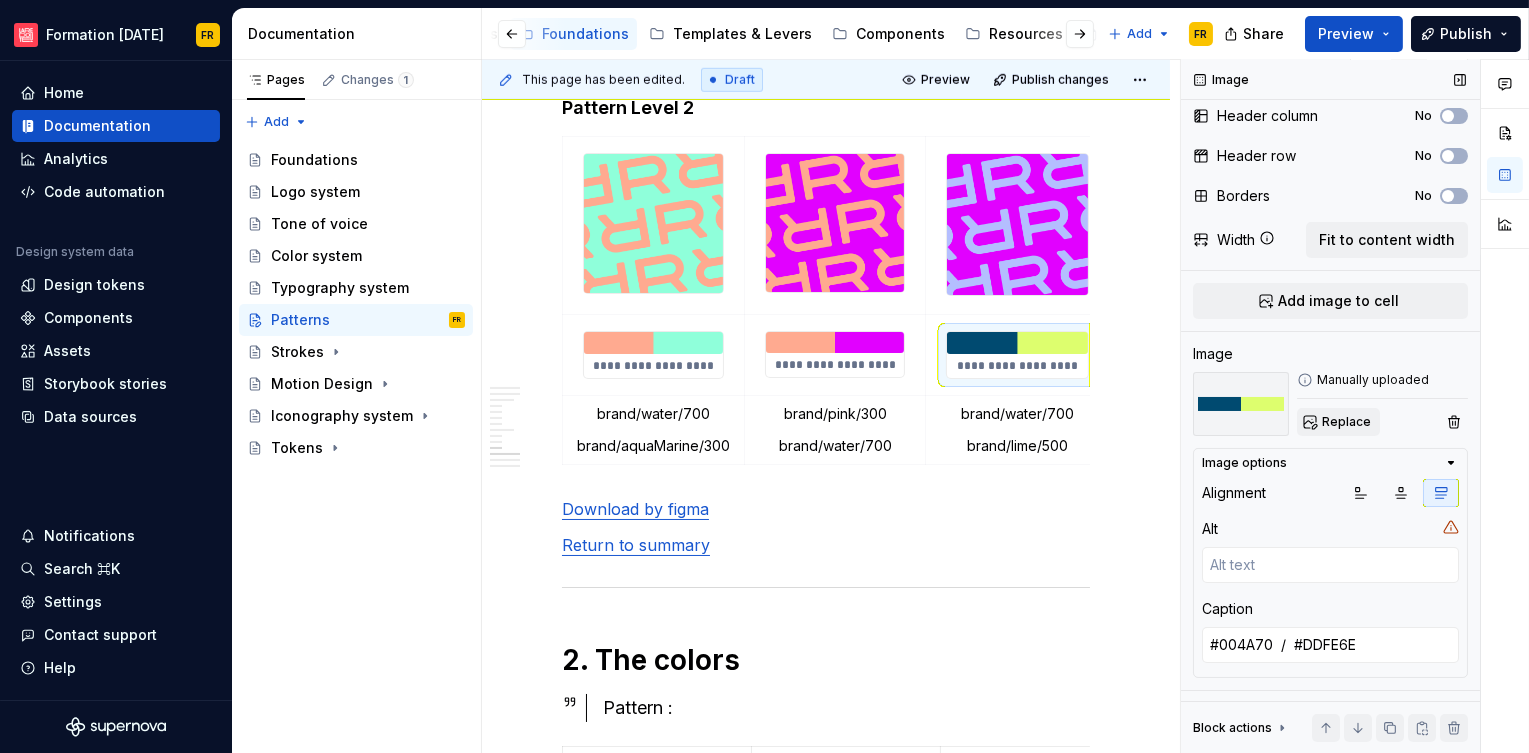 click on "Replace" at bounding box center [1338, 422] 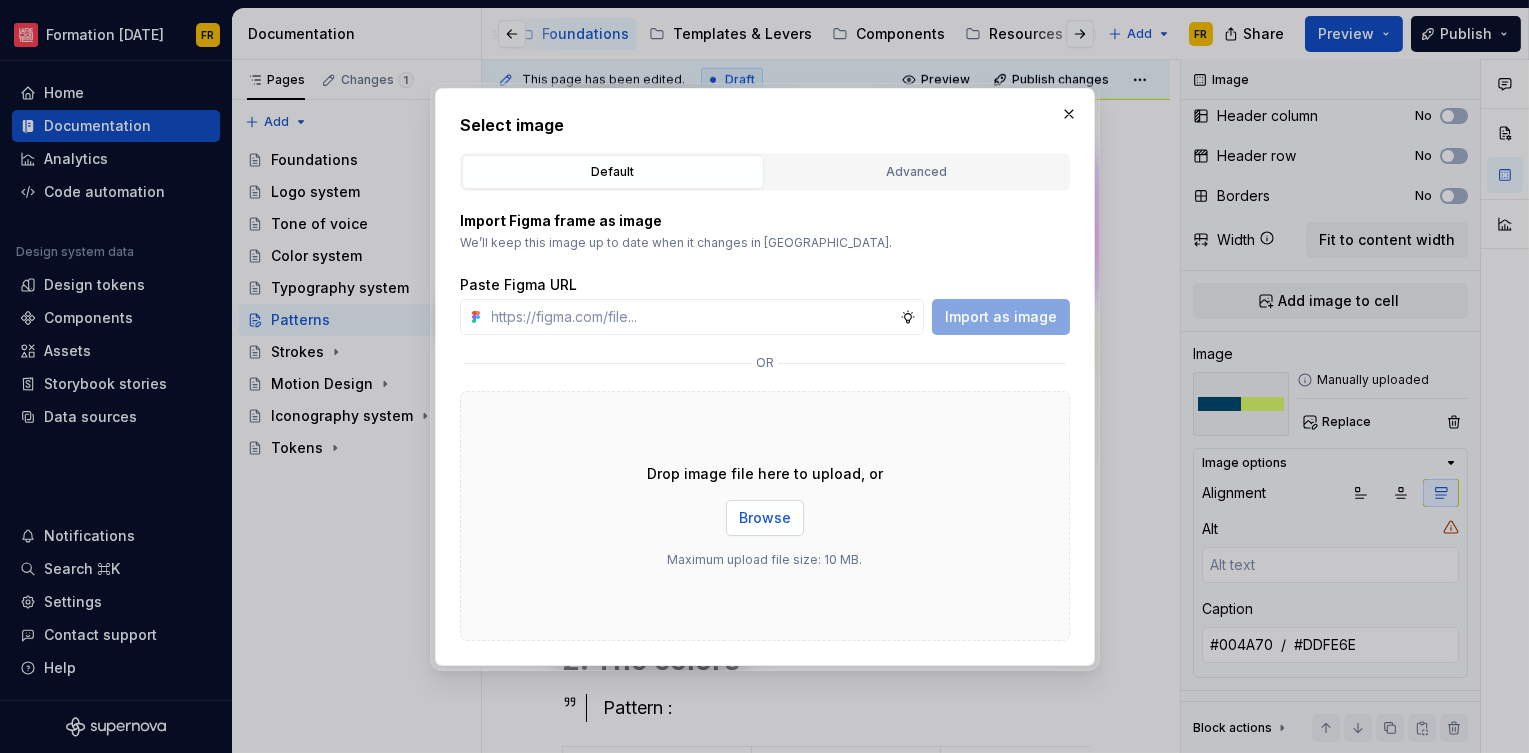 click on "Browse" at bounding box center [765, 518] 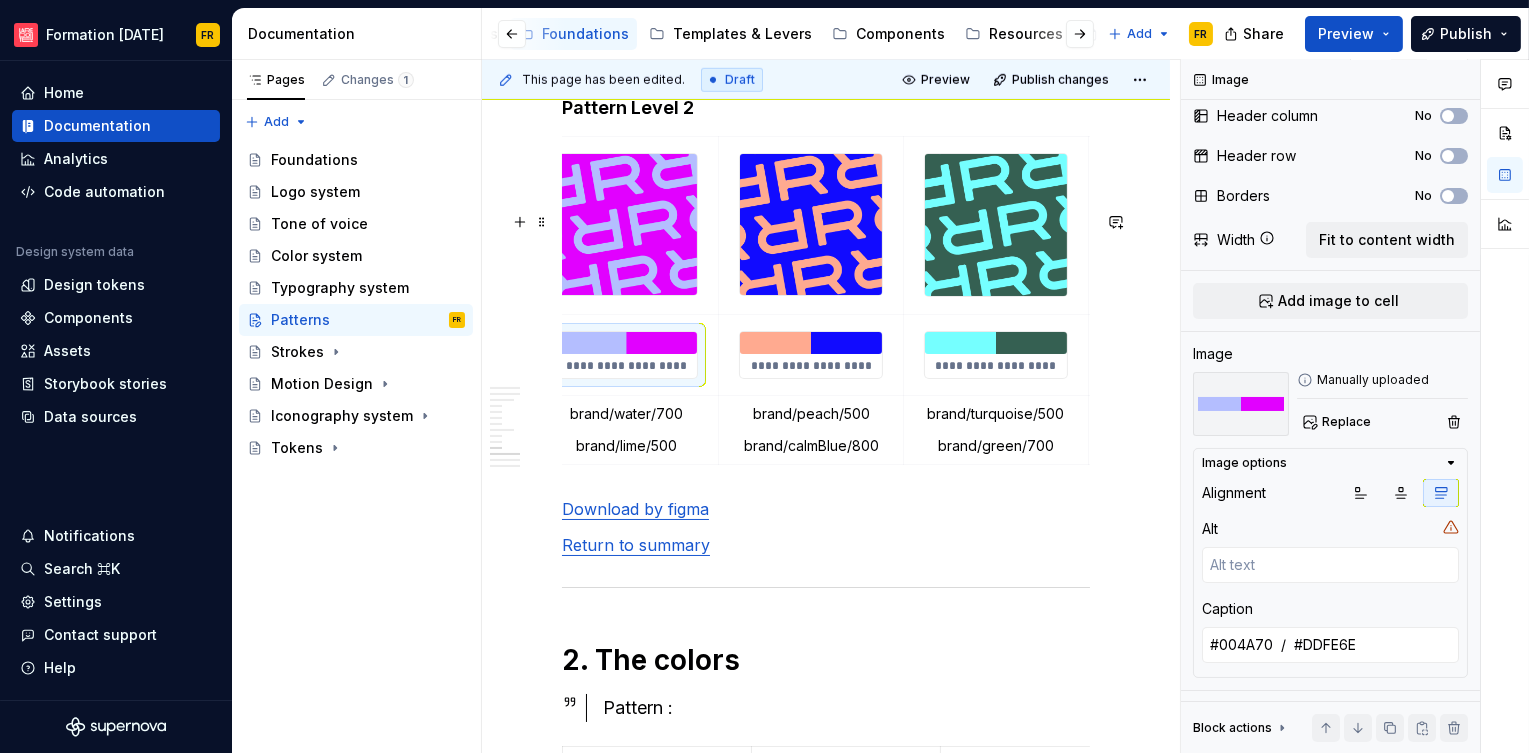 scroll, scrollTop: 0, scrollLeft: 417, axis: horizontal 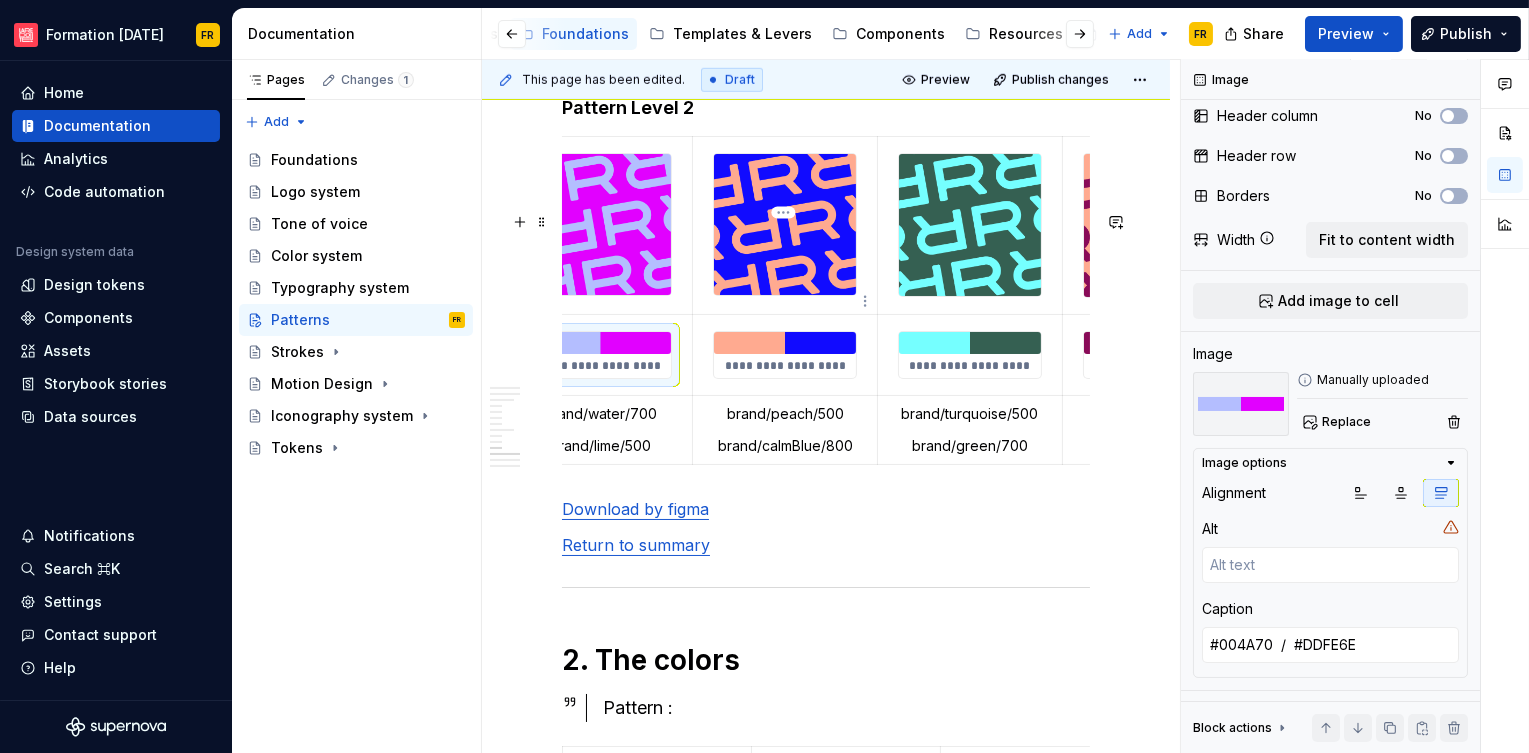 type on "*" 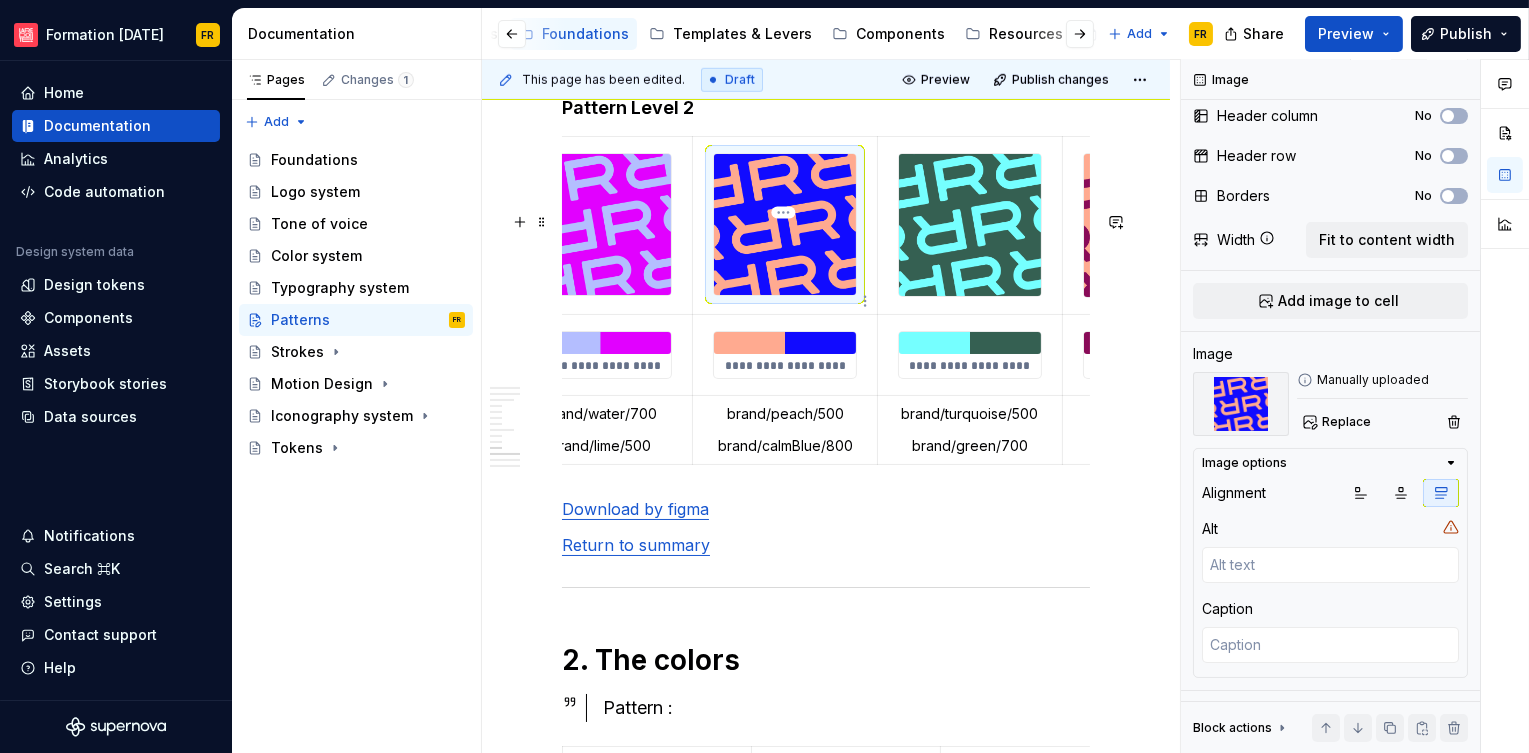 click at bounding box center [784, 224] 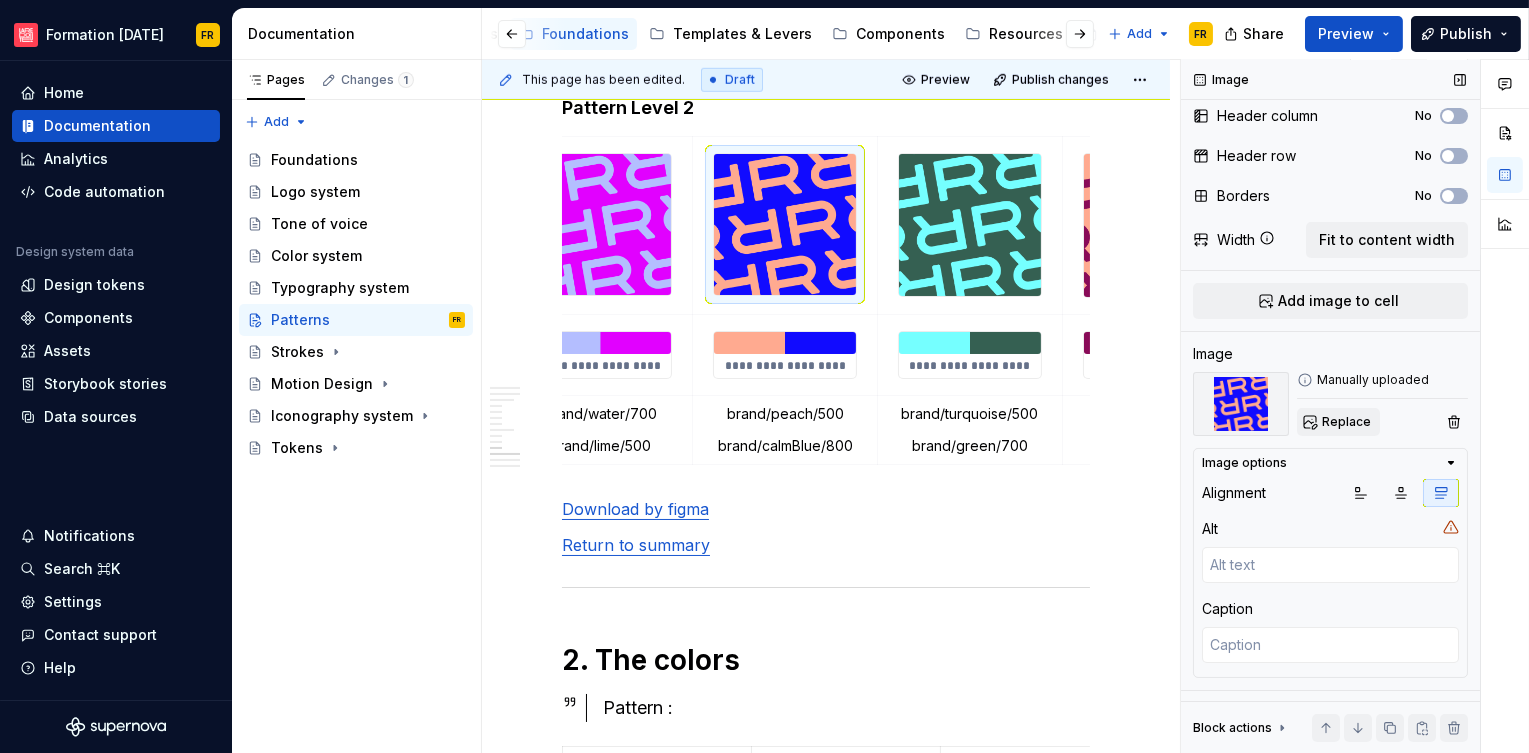 click on "Replace" at bounding box center (1346, 422) 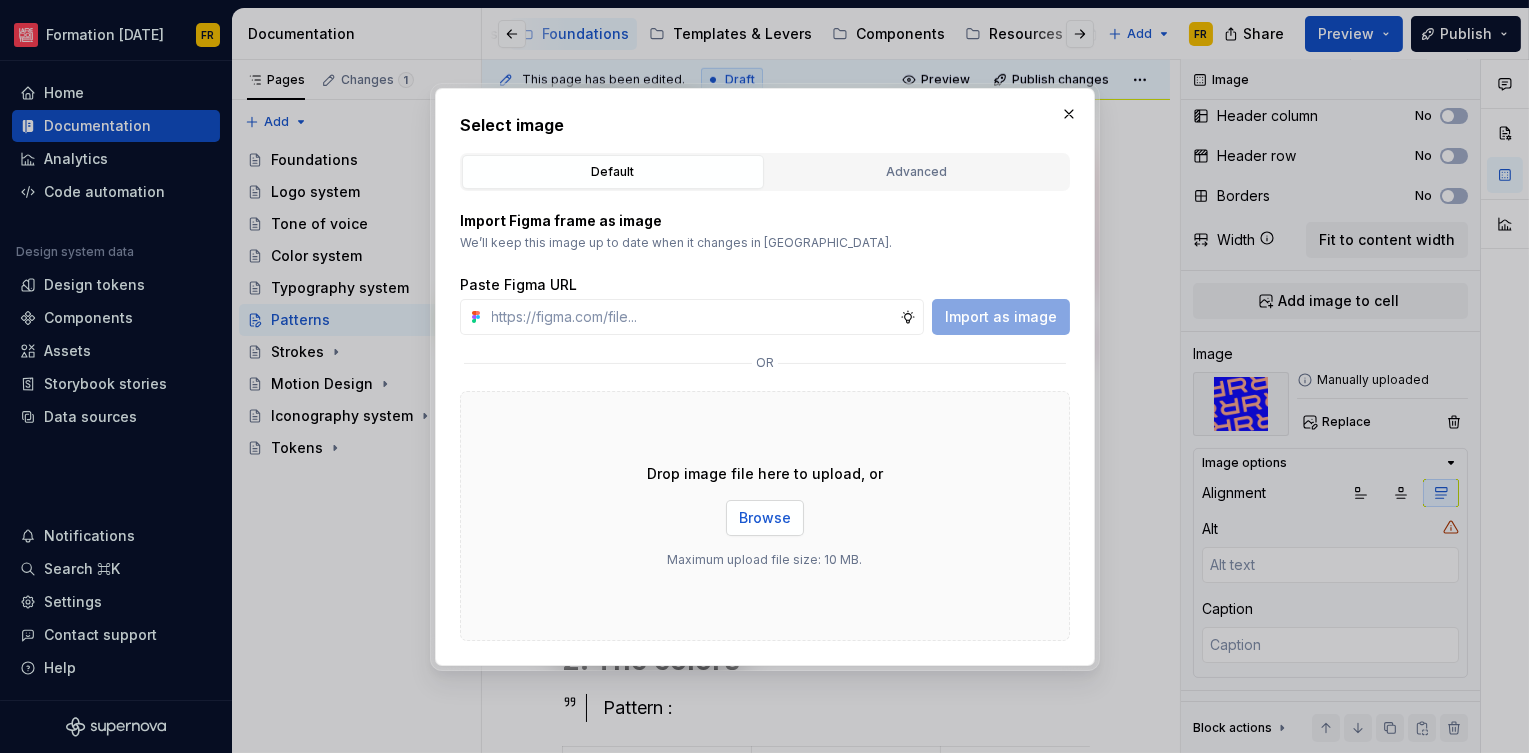 click on "Browse" at bounding box center (765, 518) 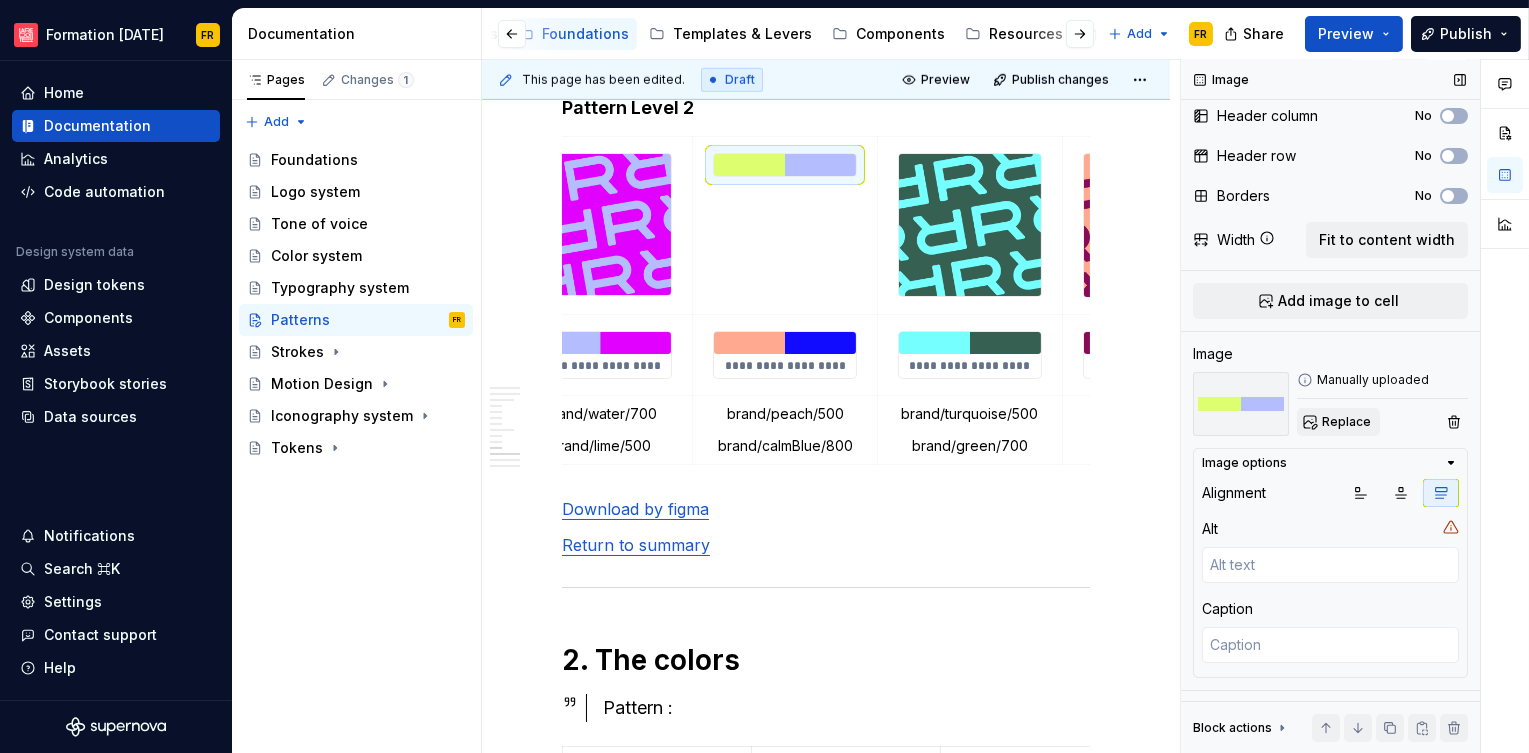 click on "Replace" at bounding box center [1346, 422] 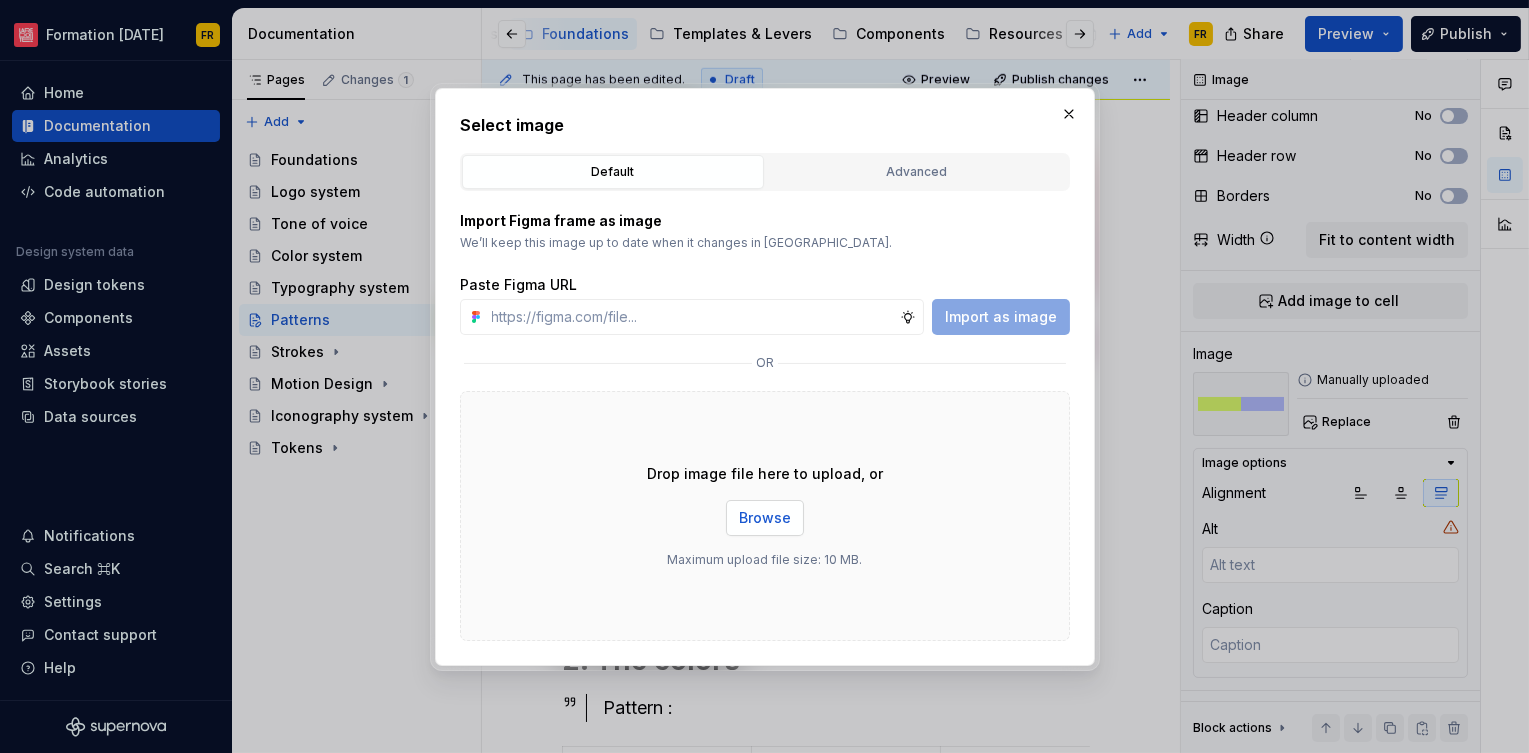 click on "Browse" at bounding box center (765, 518) 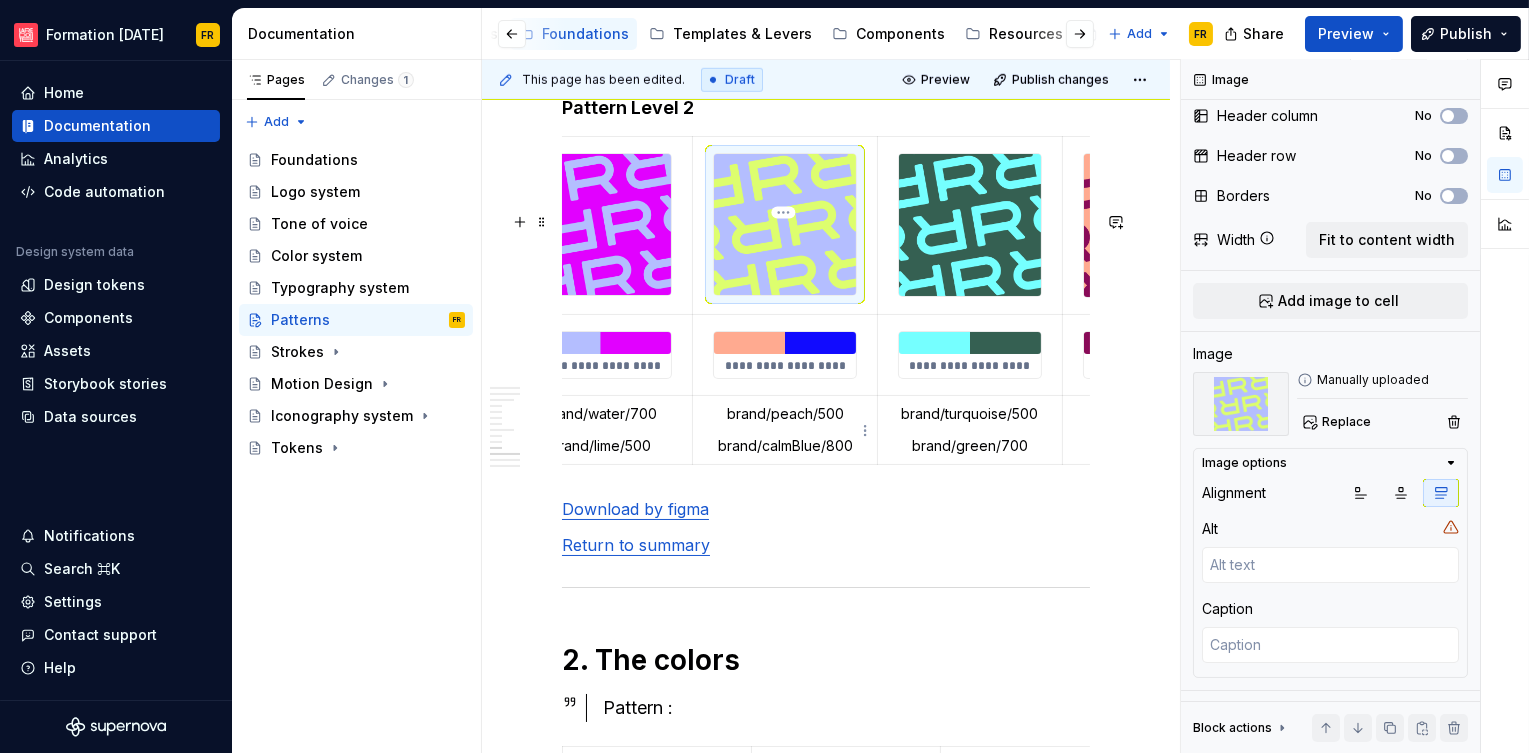 type on "*" 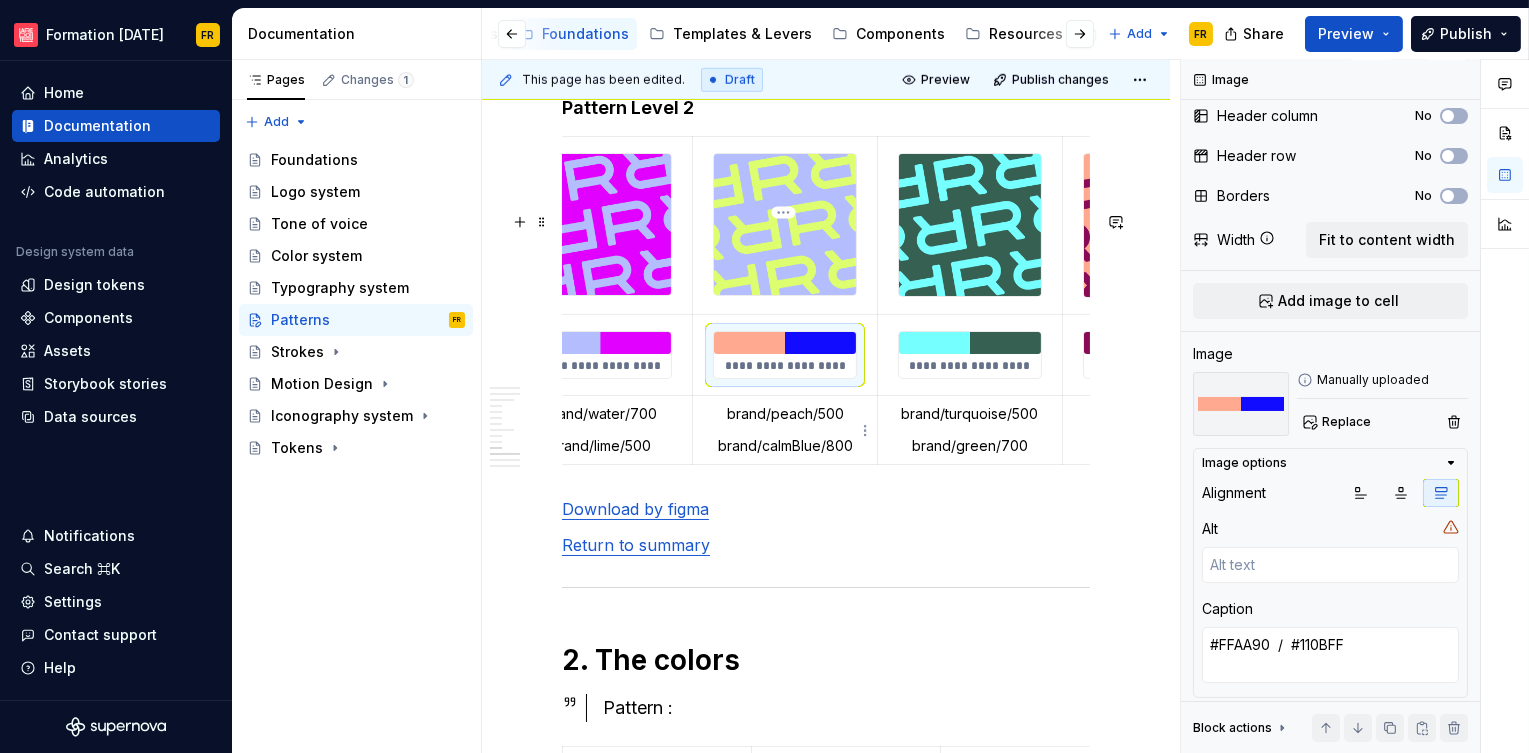 click at bounding box center [784, 343] 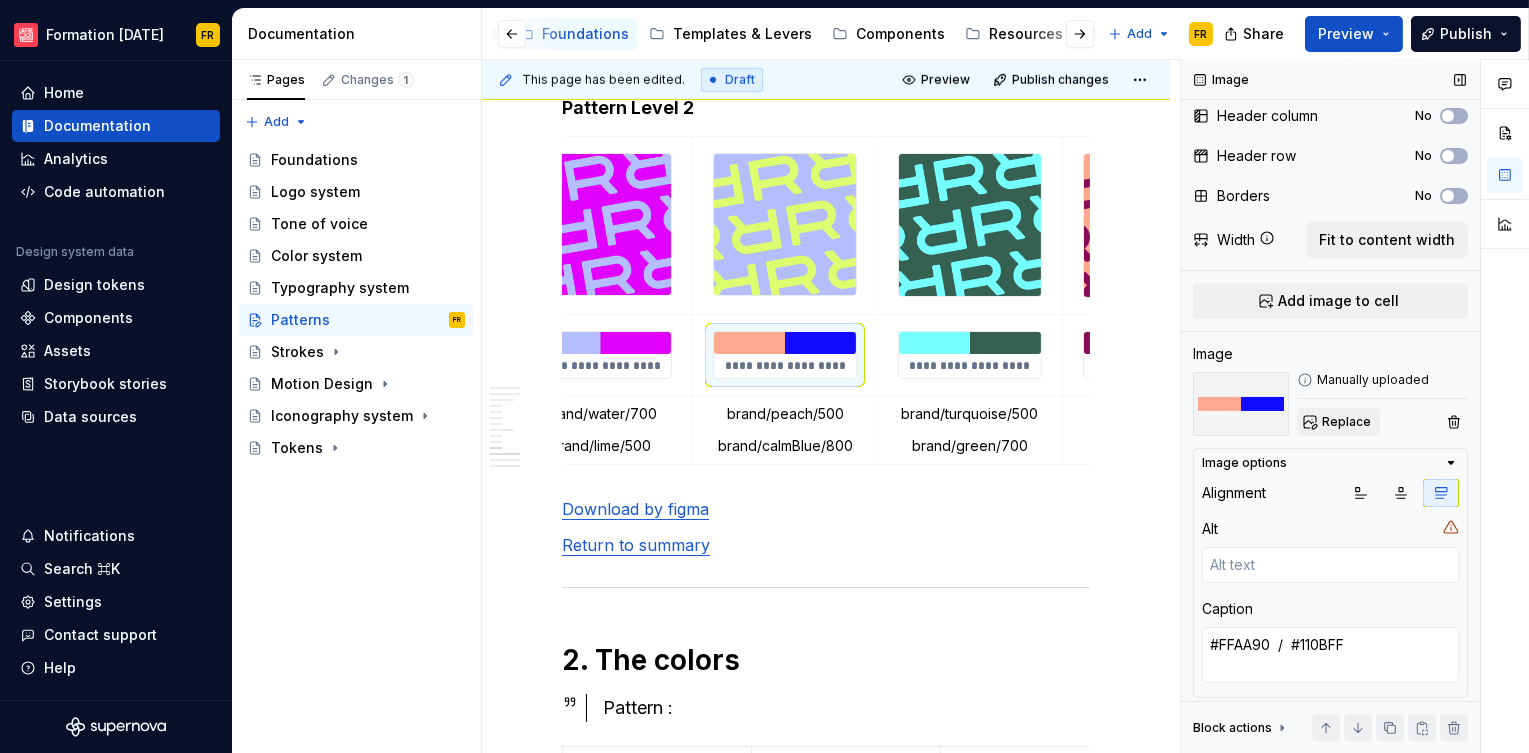 click on "Replace" at bounding box center [1346, 422] 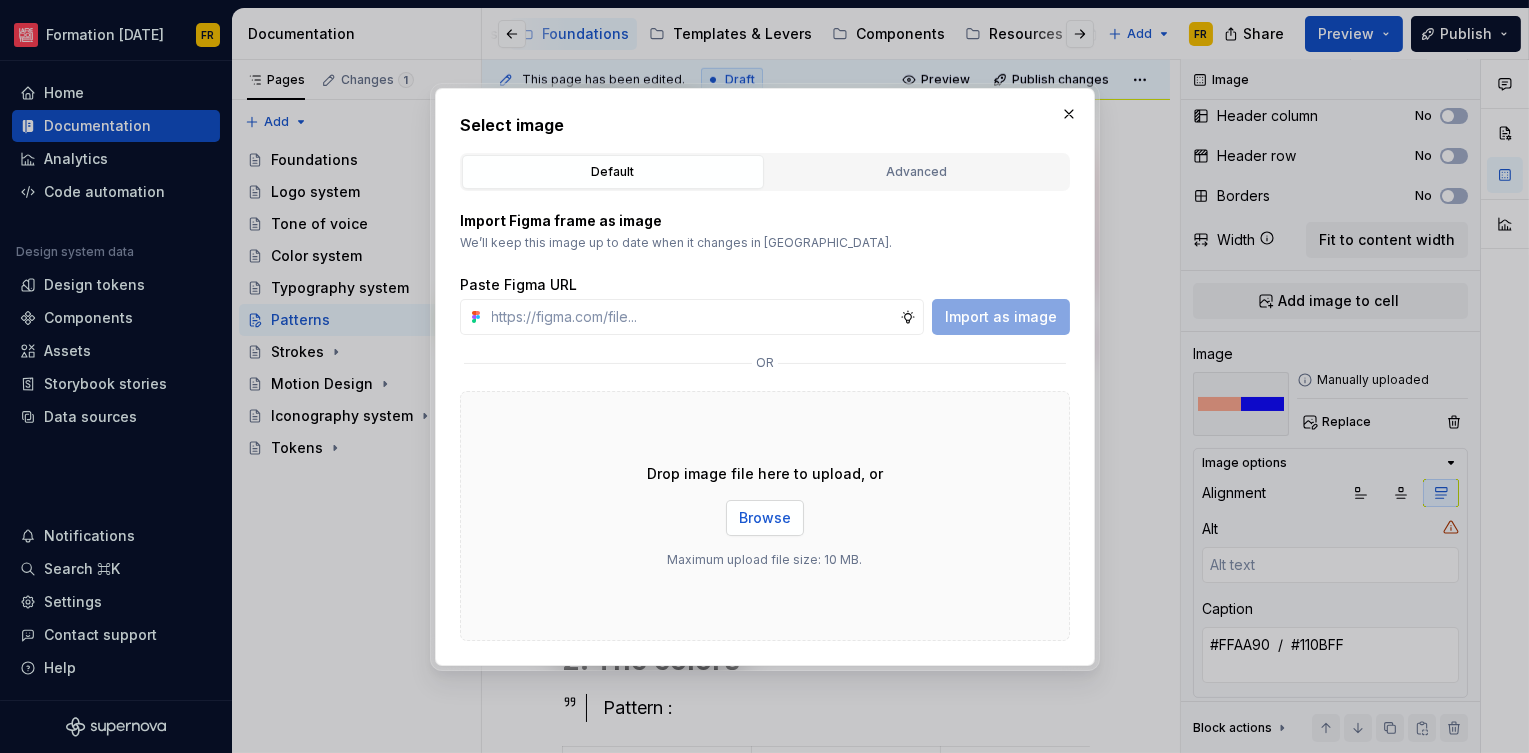 click on "Browse" at bounding box center [765, 518] 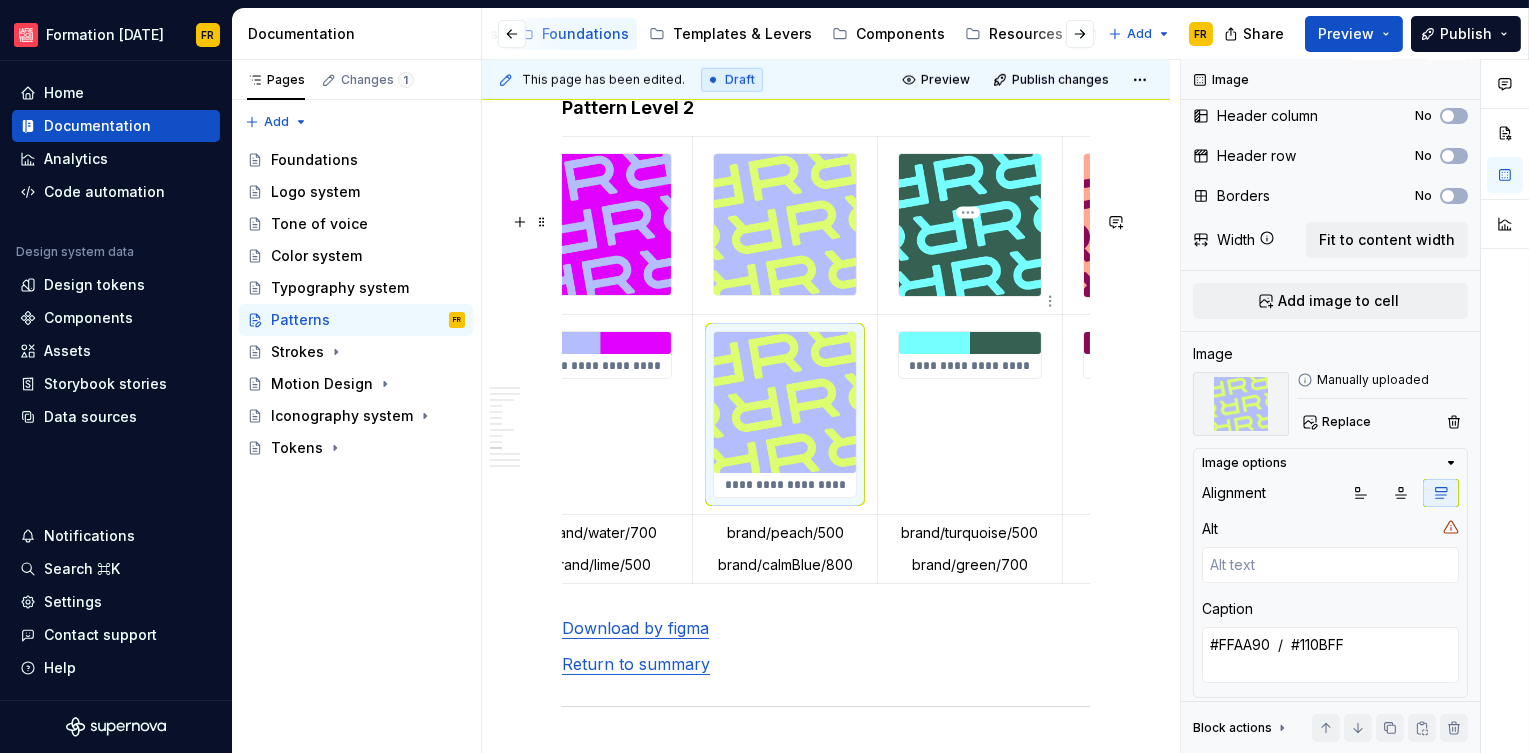 type on "*" 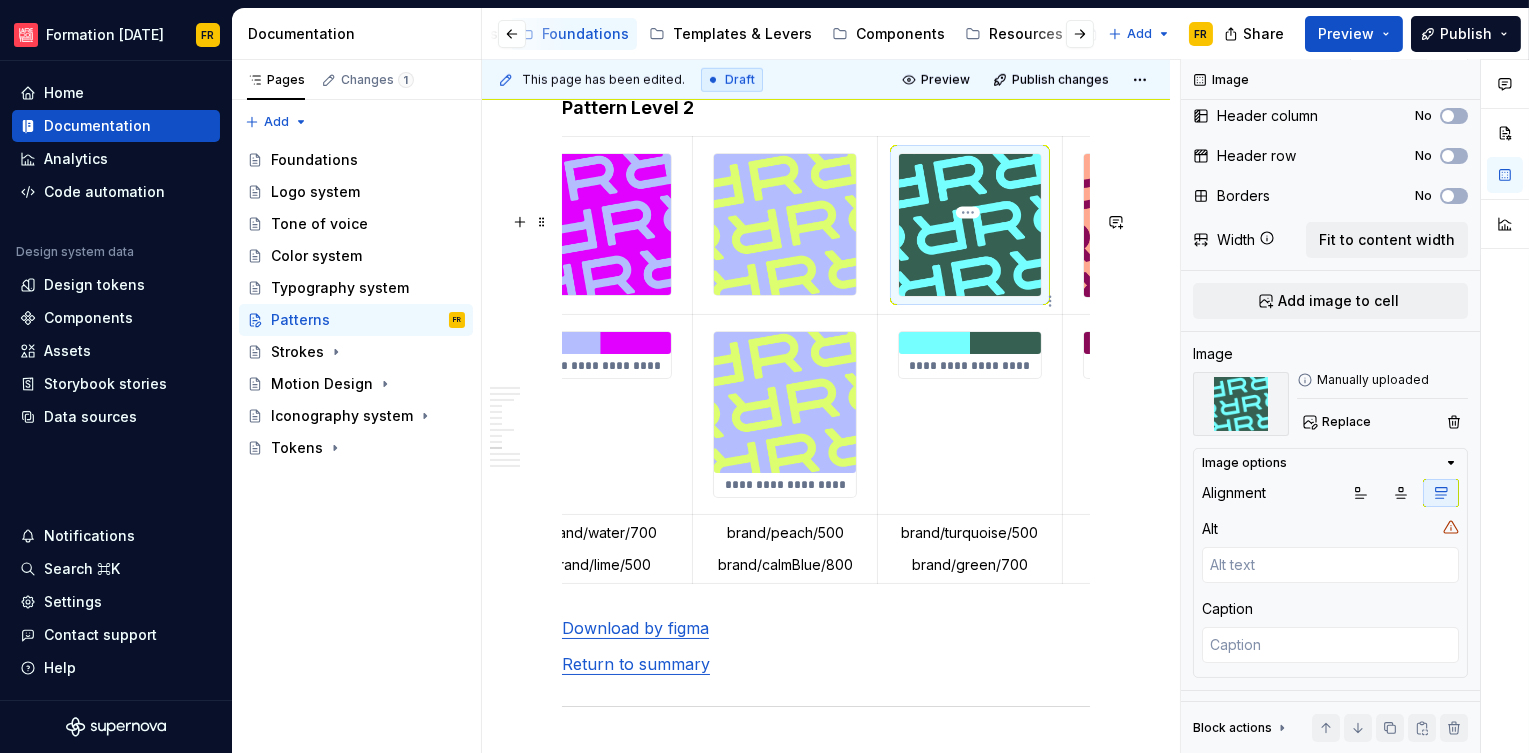 click at bounding box center (970, 225) 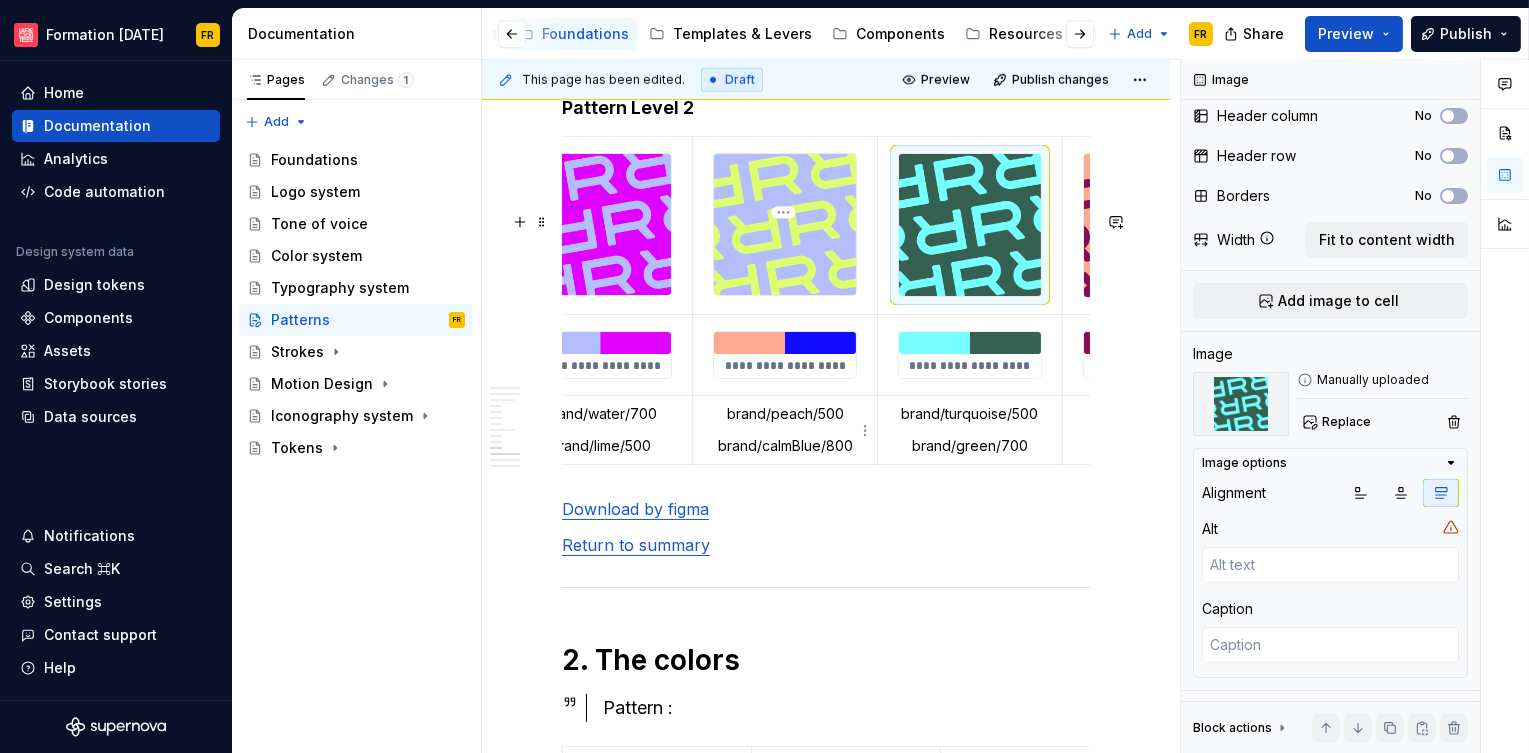 type on "*" 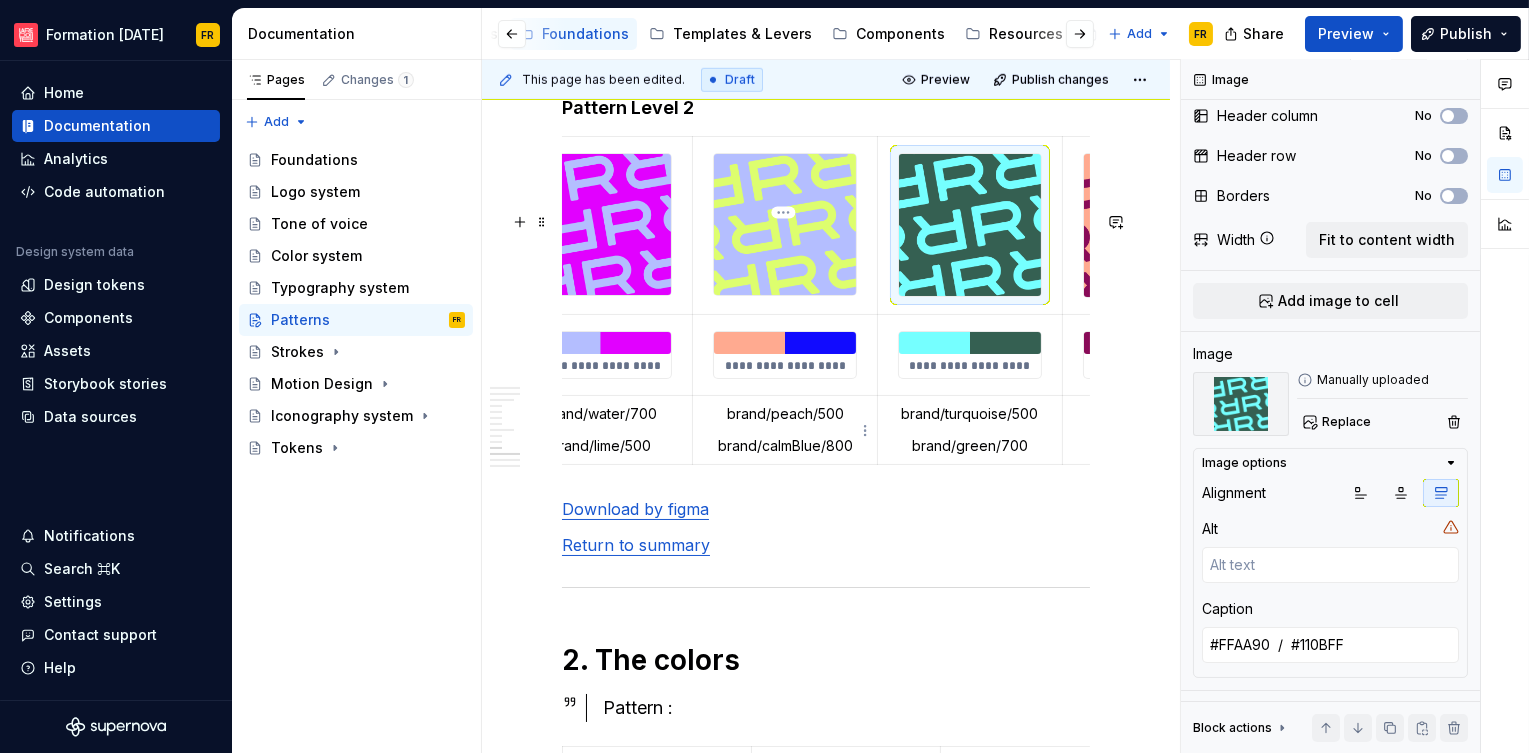 click at bounding box center [784, 343] 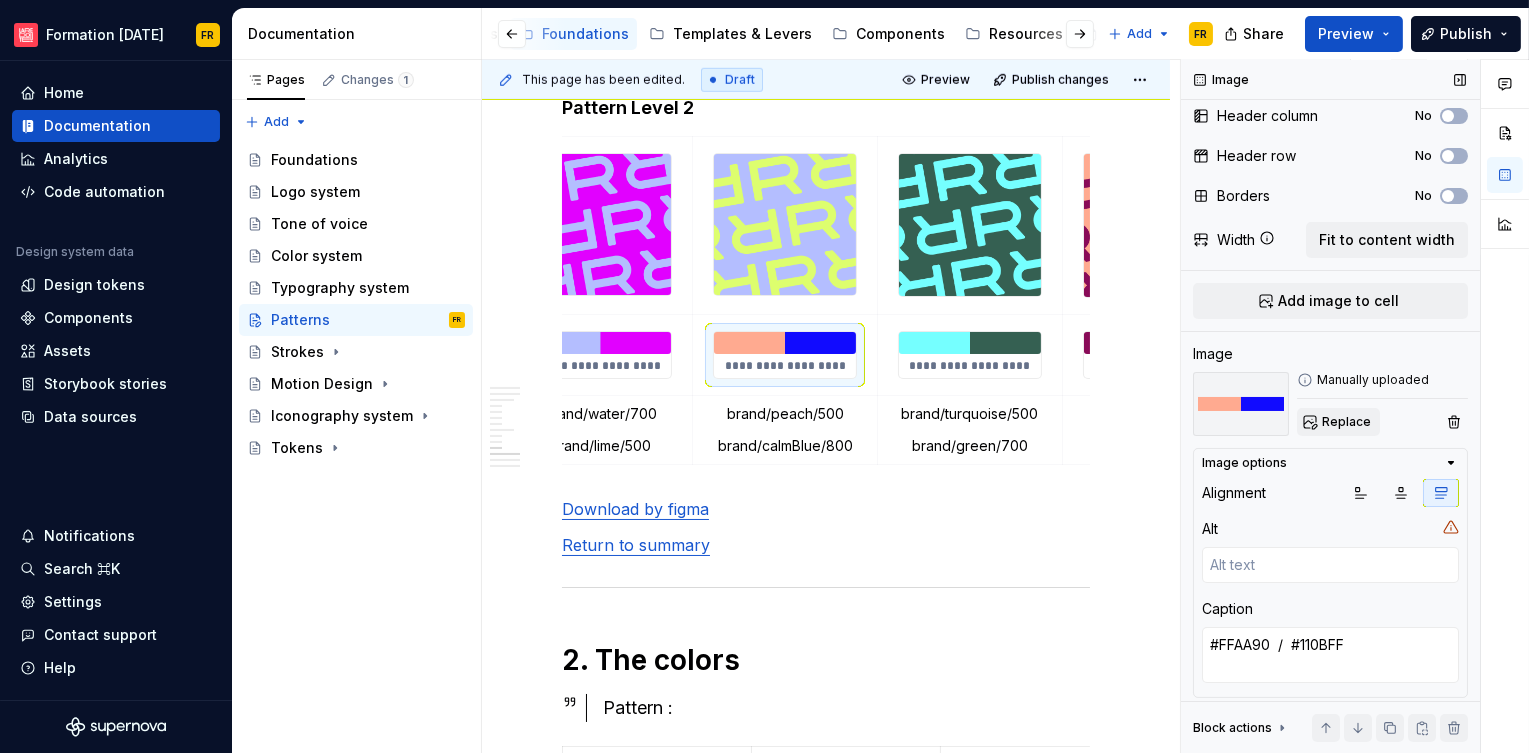 click on "Replace" at bounding box center (1346, 422) 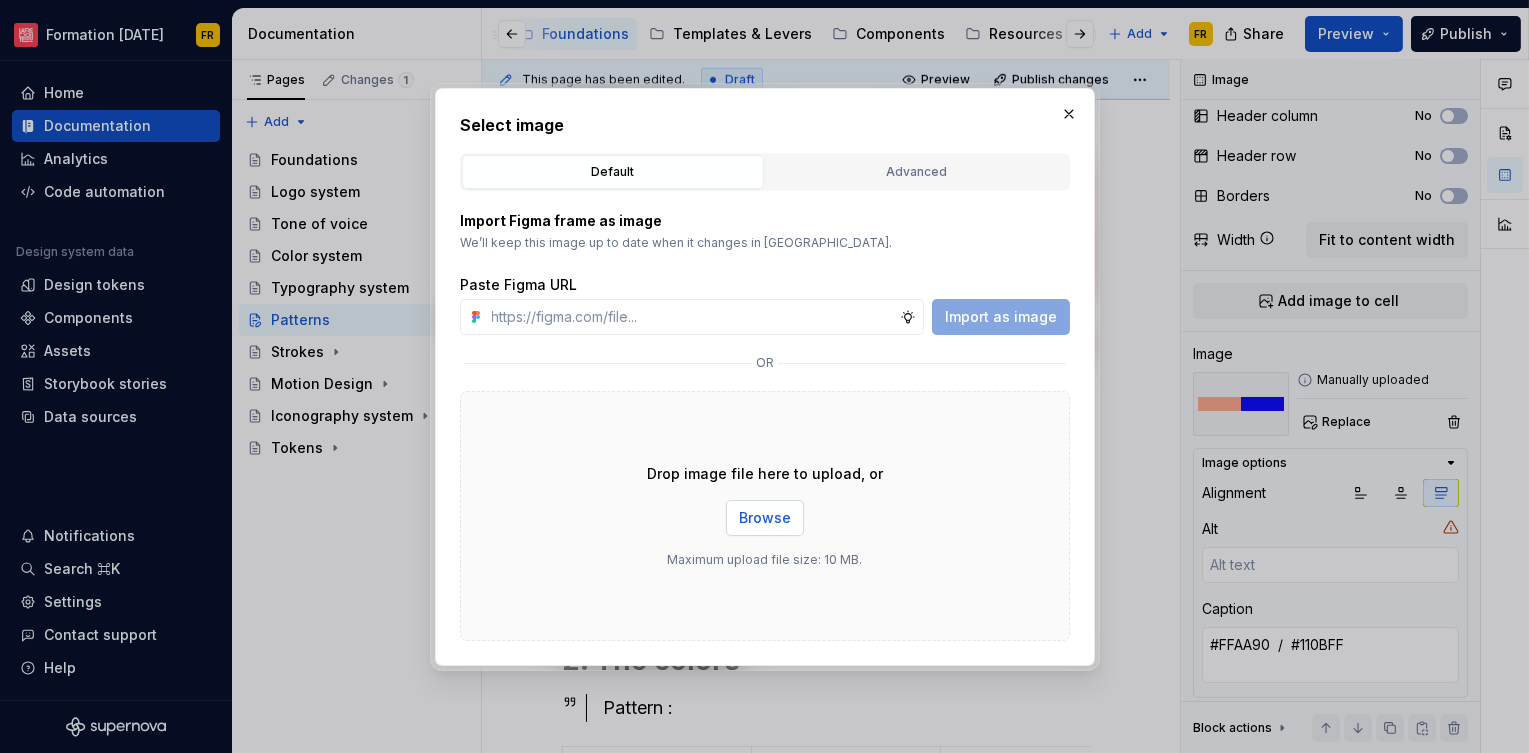 click on "Browse" at bounding box center (765, 518) 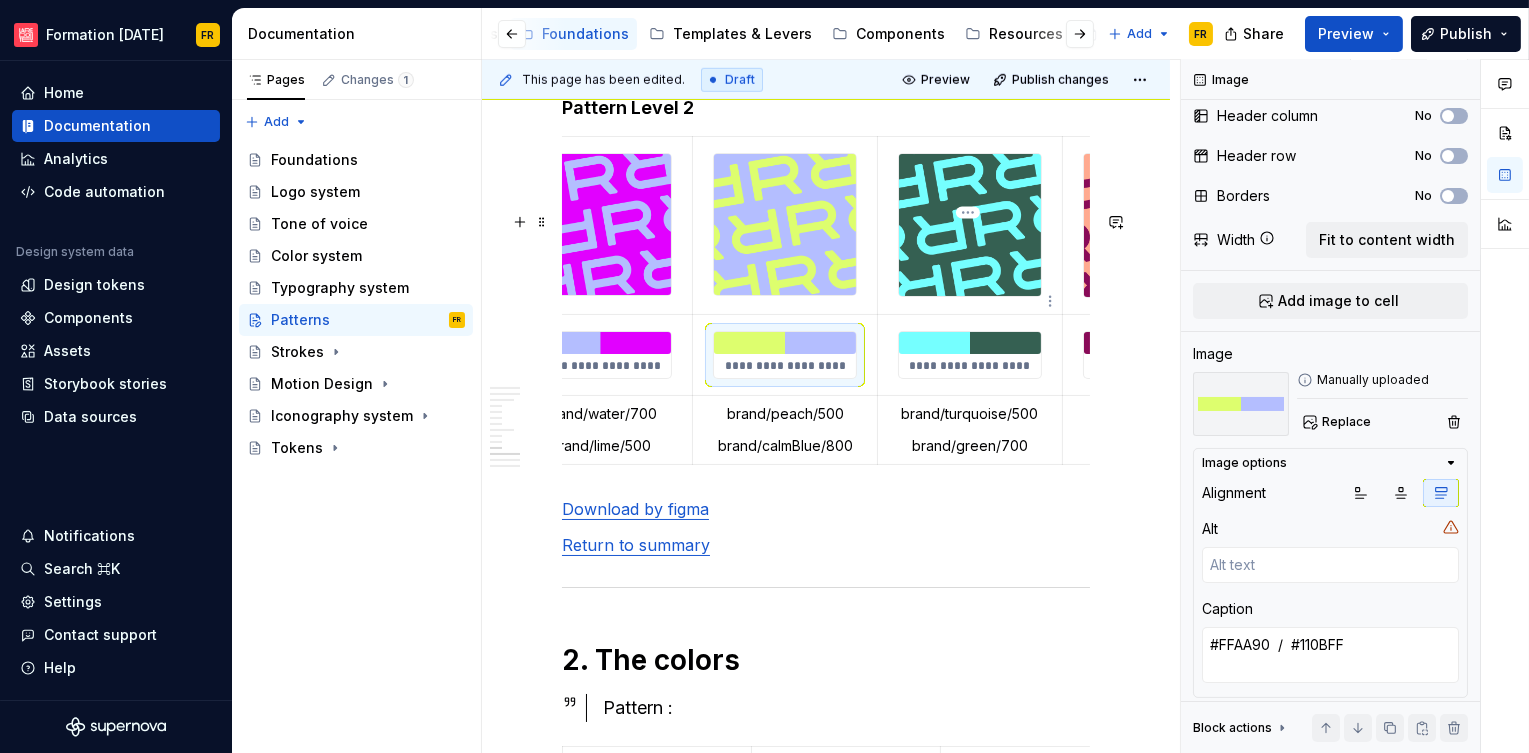 type on "*" 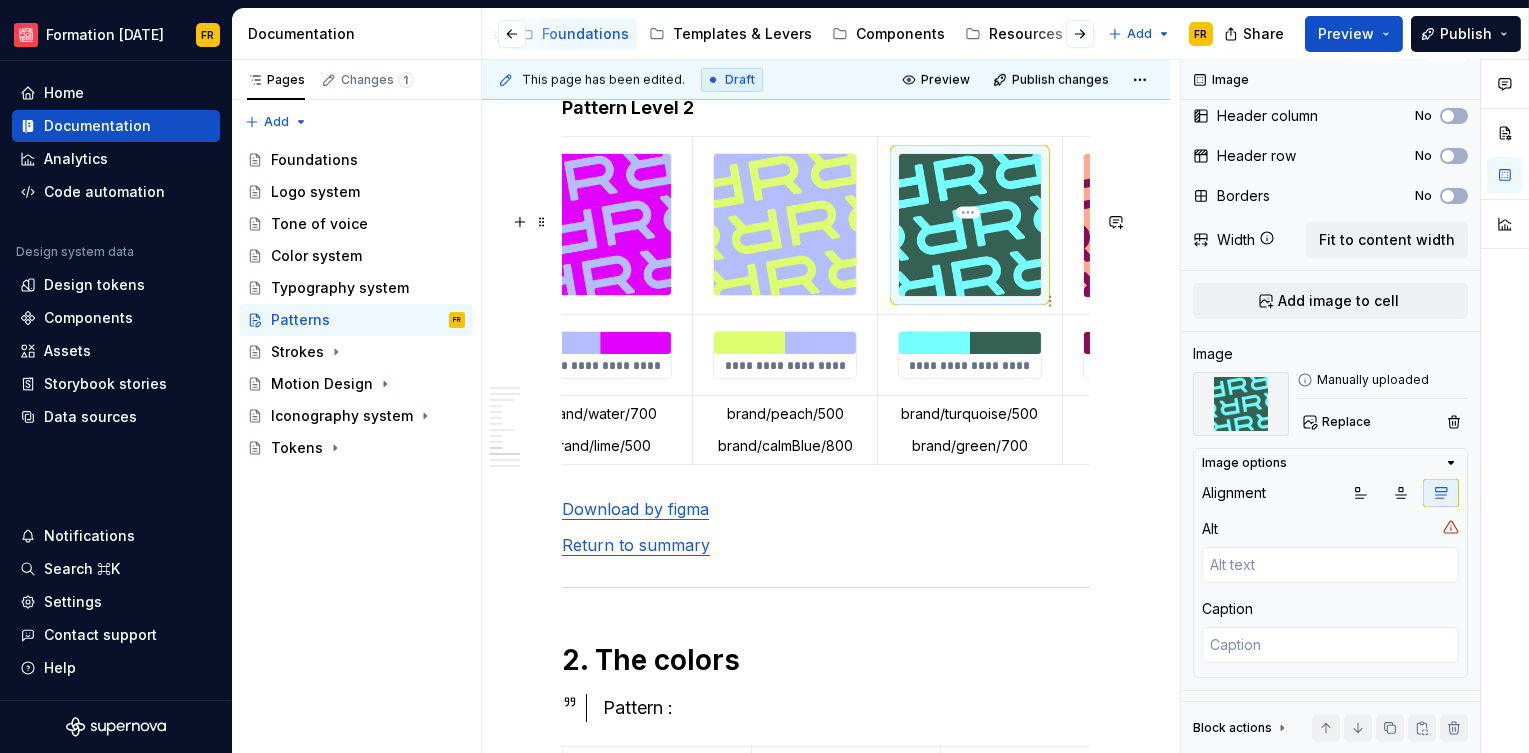 click at bounding box center [970, 225] 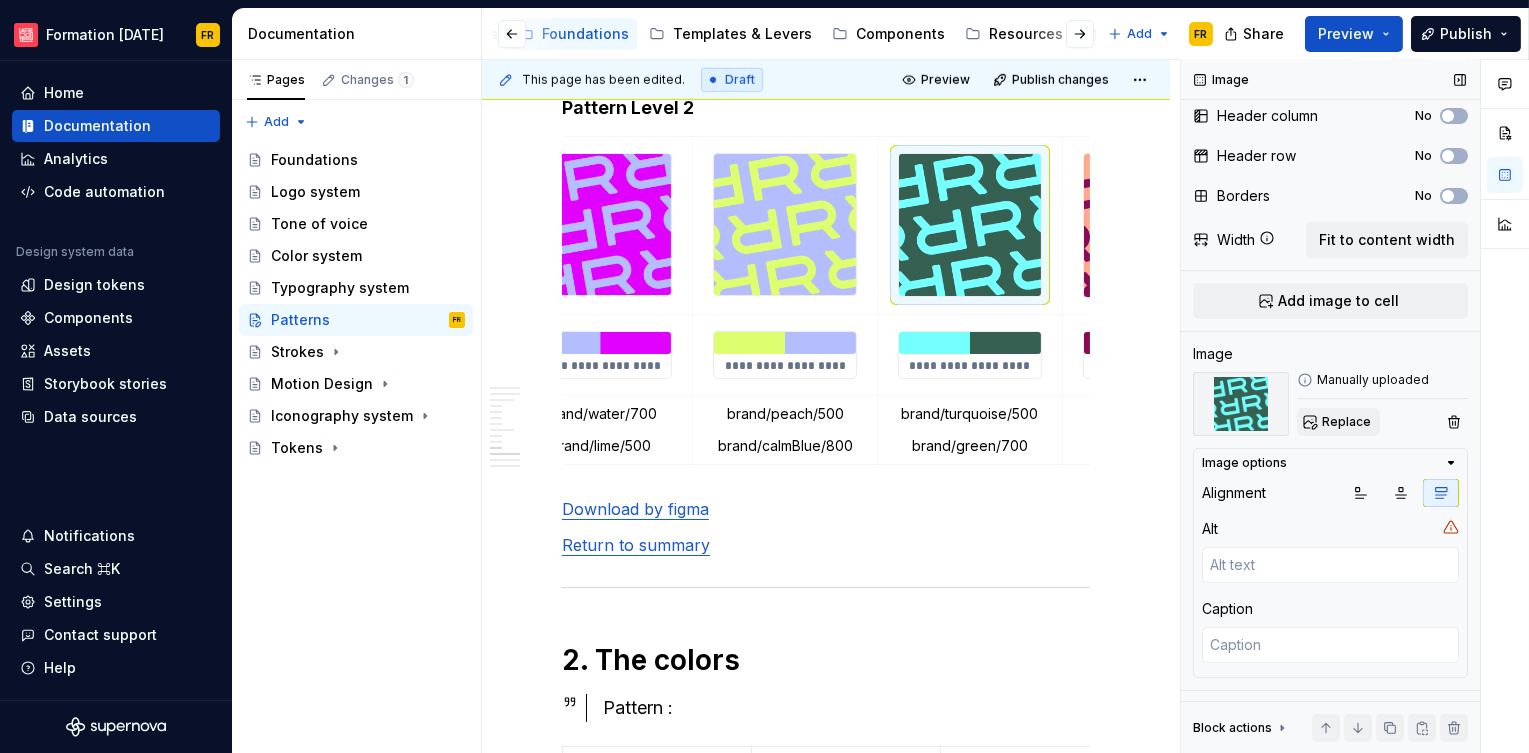 click on "Replace" at bounding box center (1346, 422) 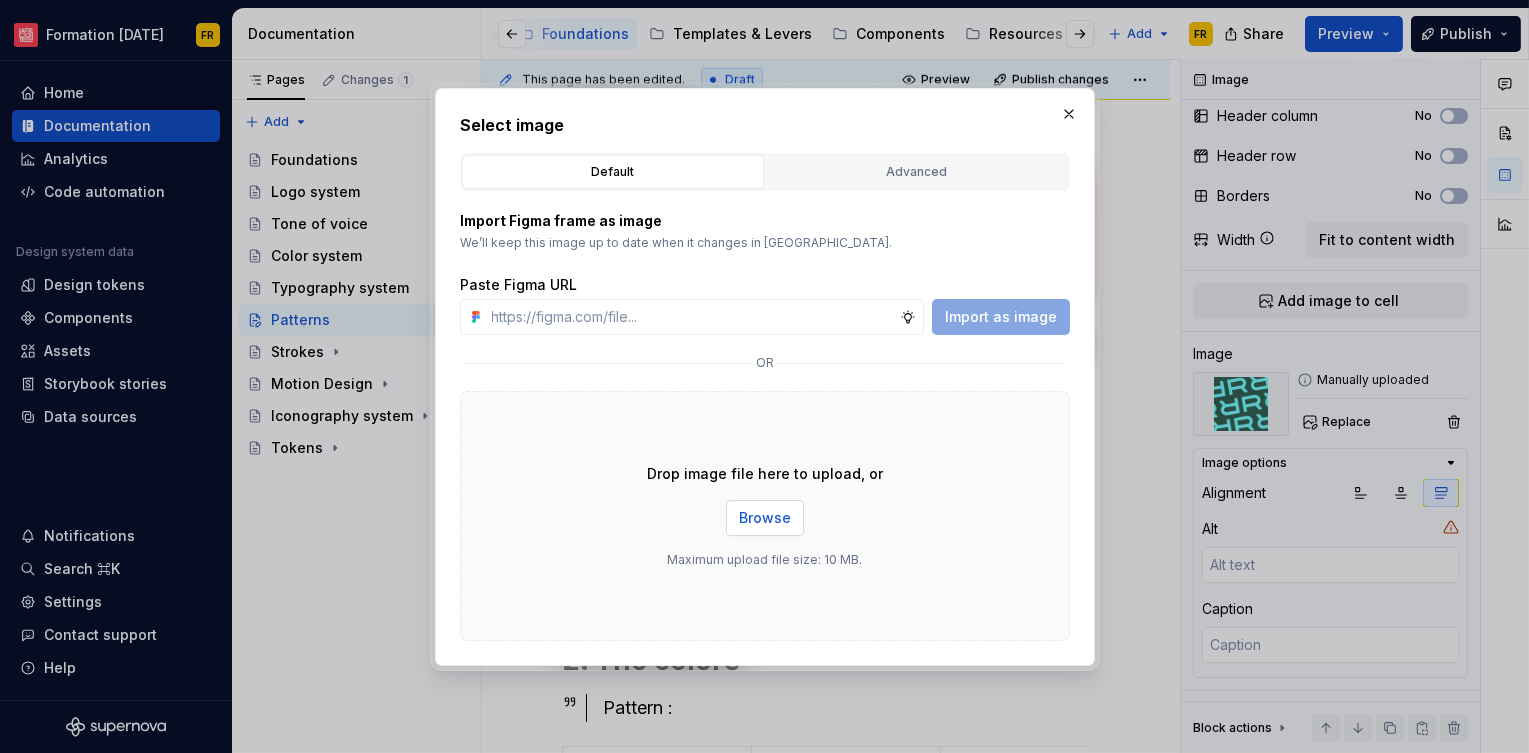 click on "Browse" at bounding box center (765, 518) 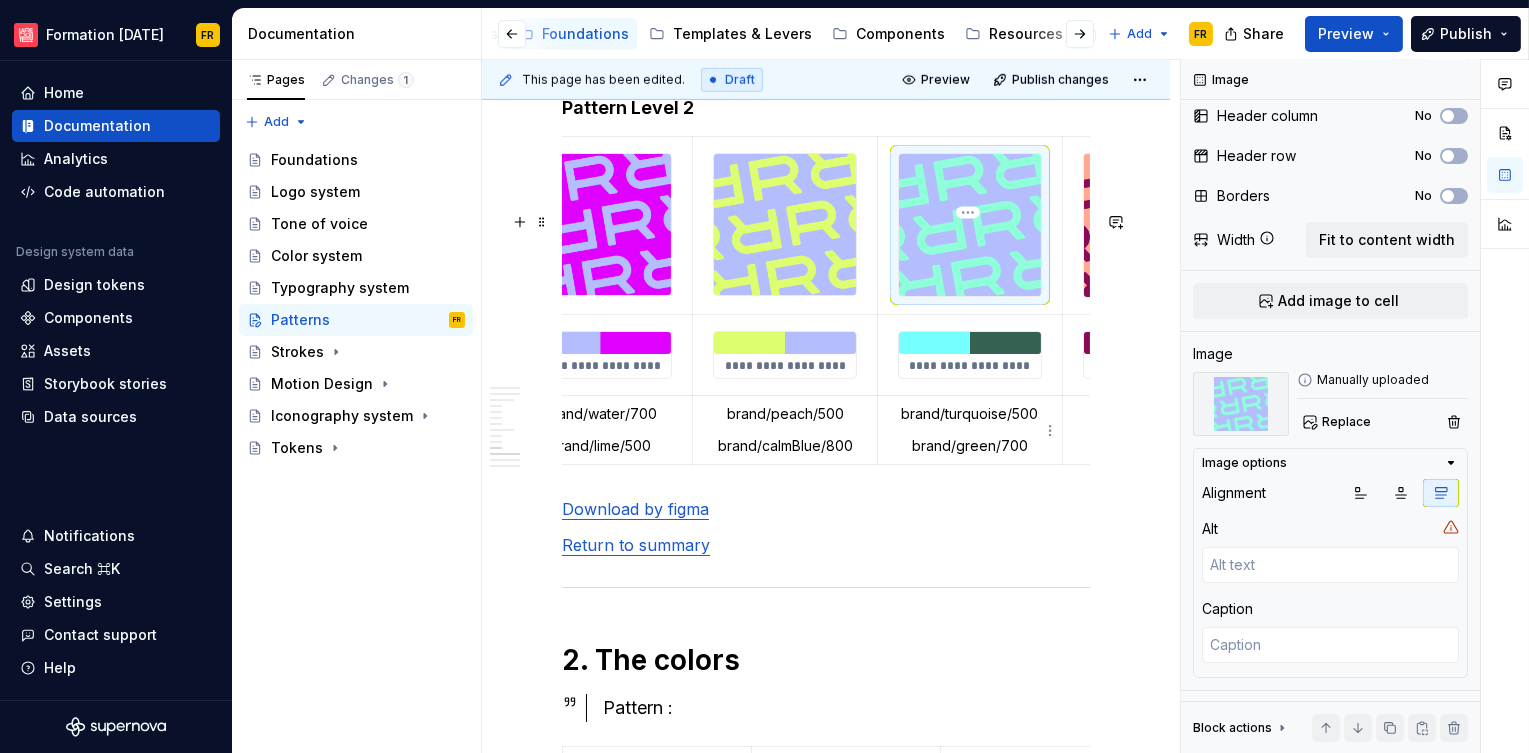type on "*" 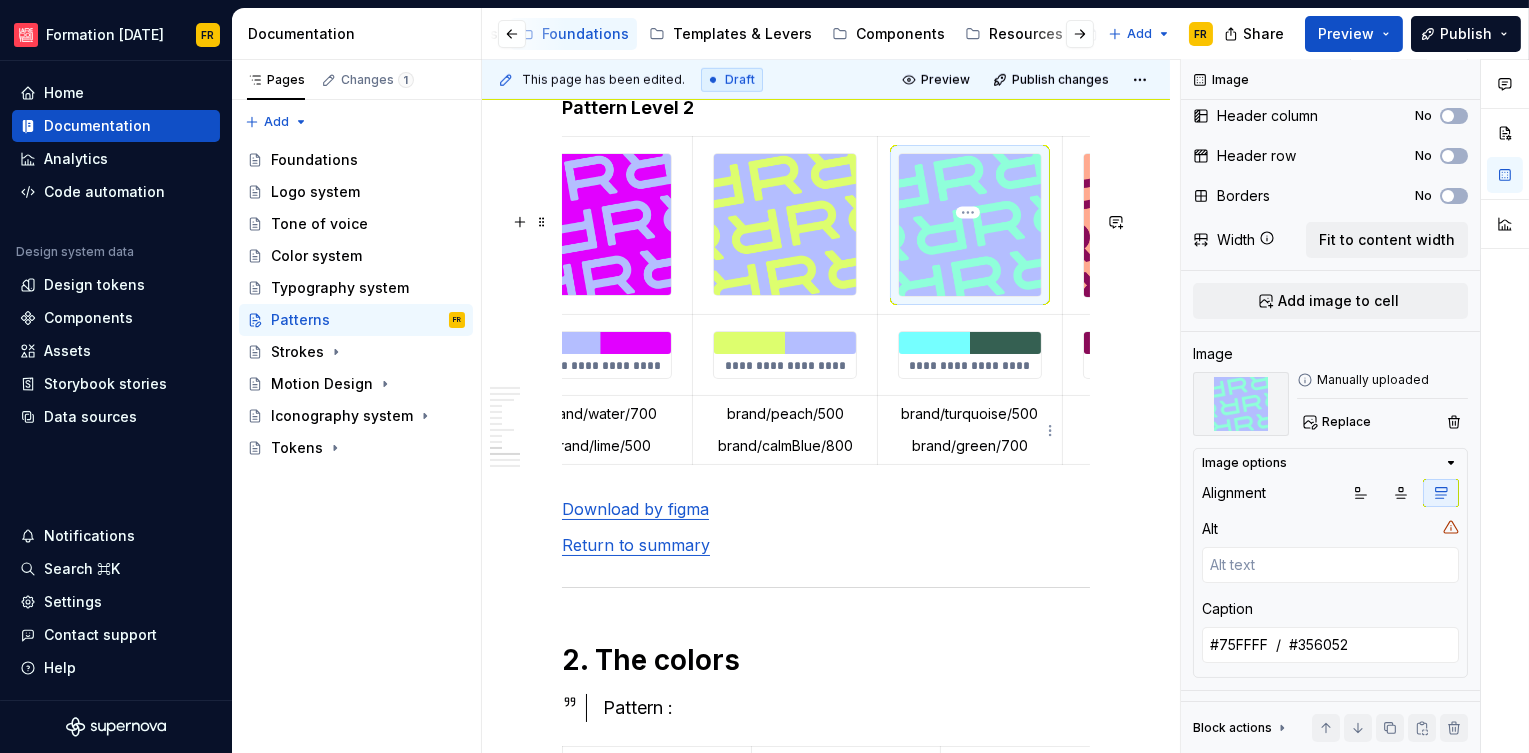 click at bounding box center [970, 343] 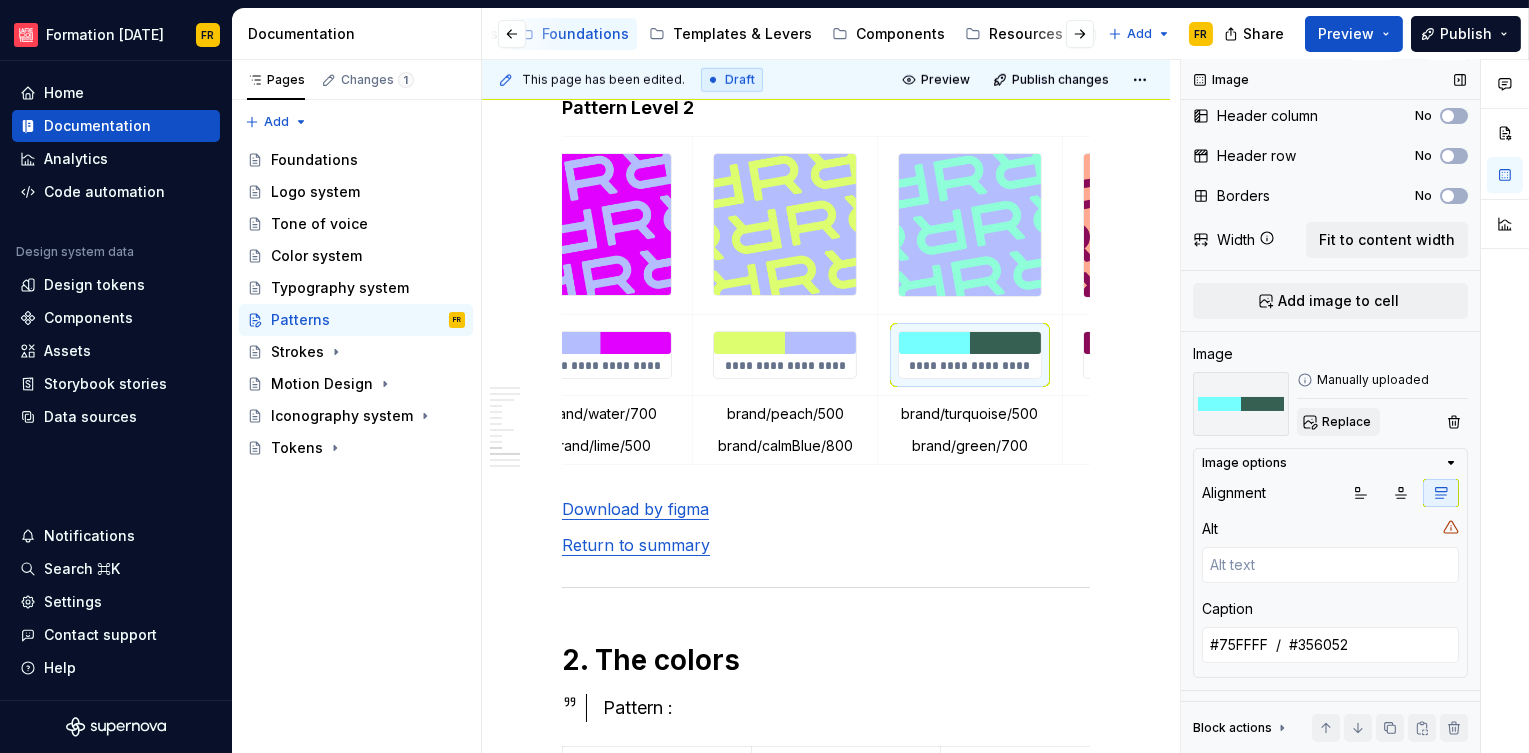 click on "Replace" at bounding box center (1346, 422) 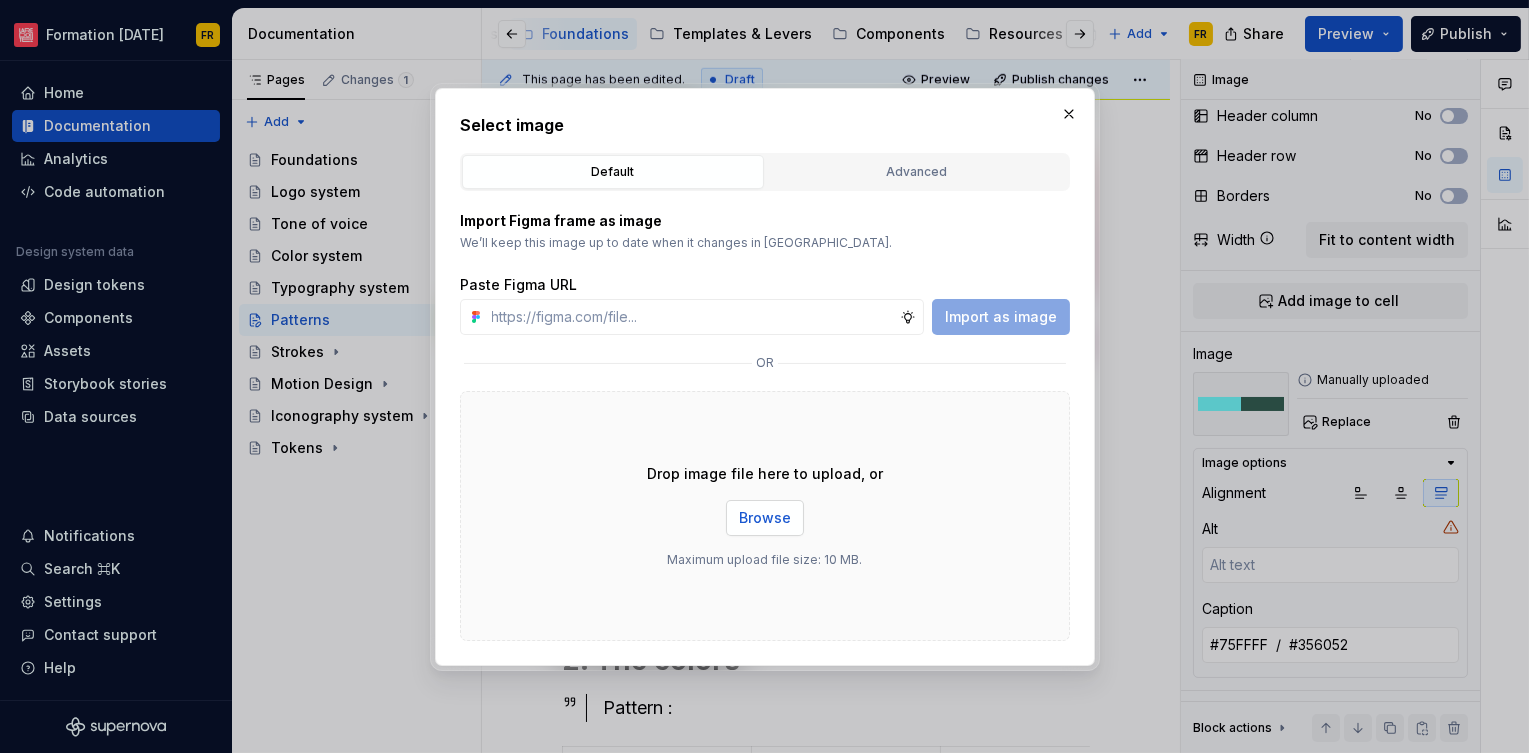 click on "Browse" at bounding box center (765, 518) 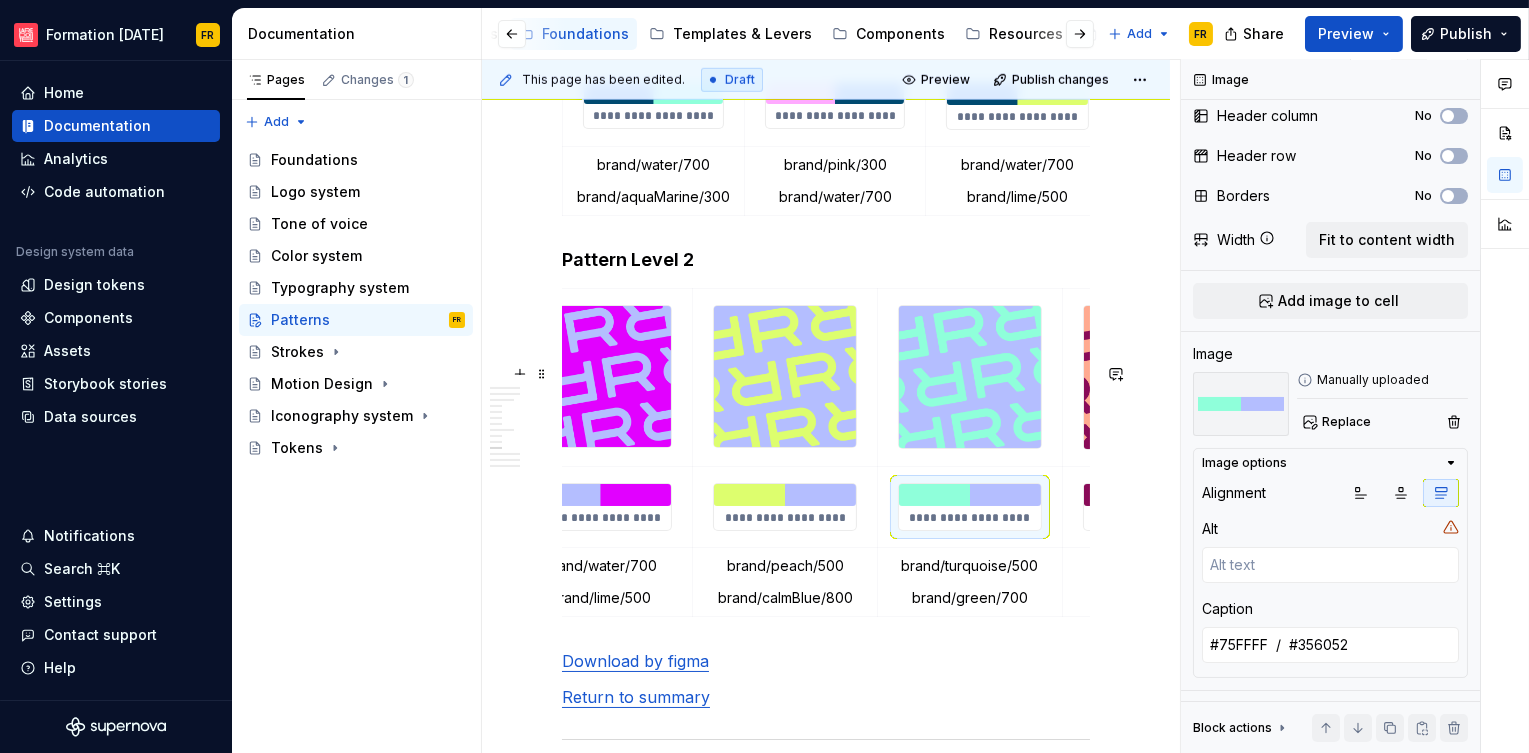 scroll, scrollTop: 3649, scrollLeft: 0, axis: vertical 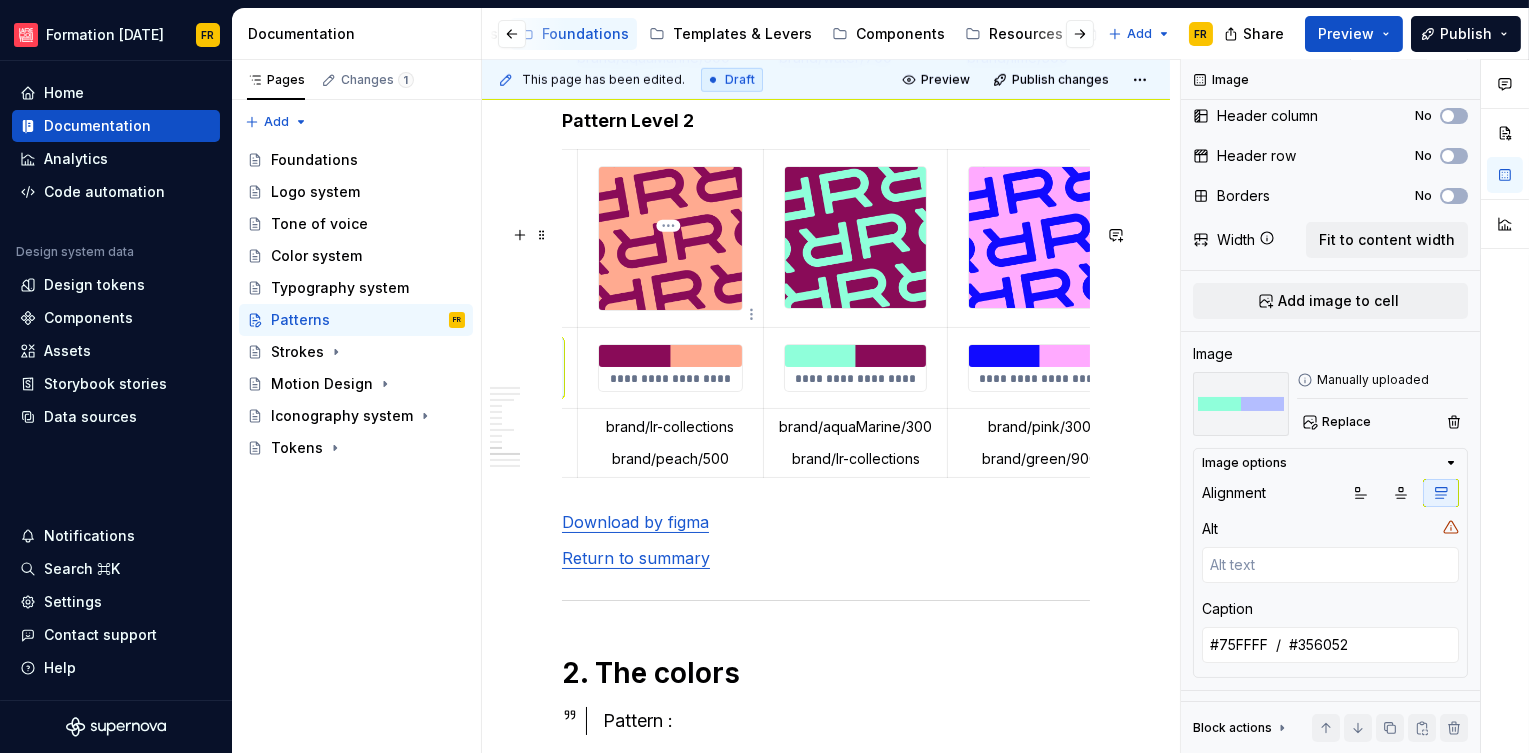 type on "*" 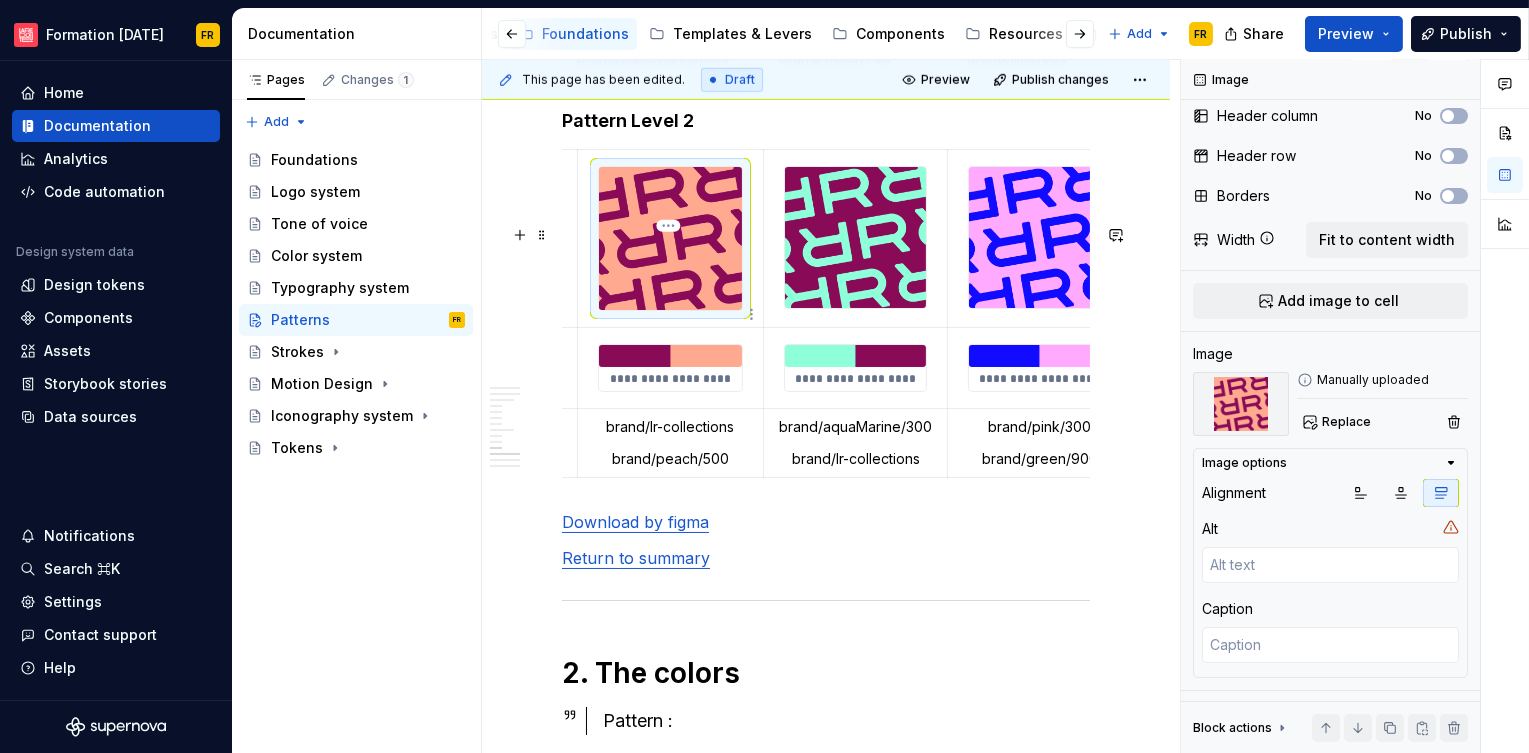 click at bounding box center [670, 238] 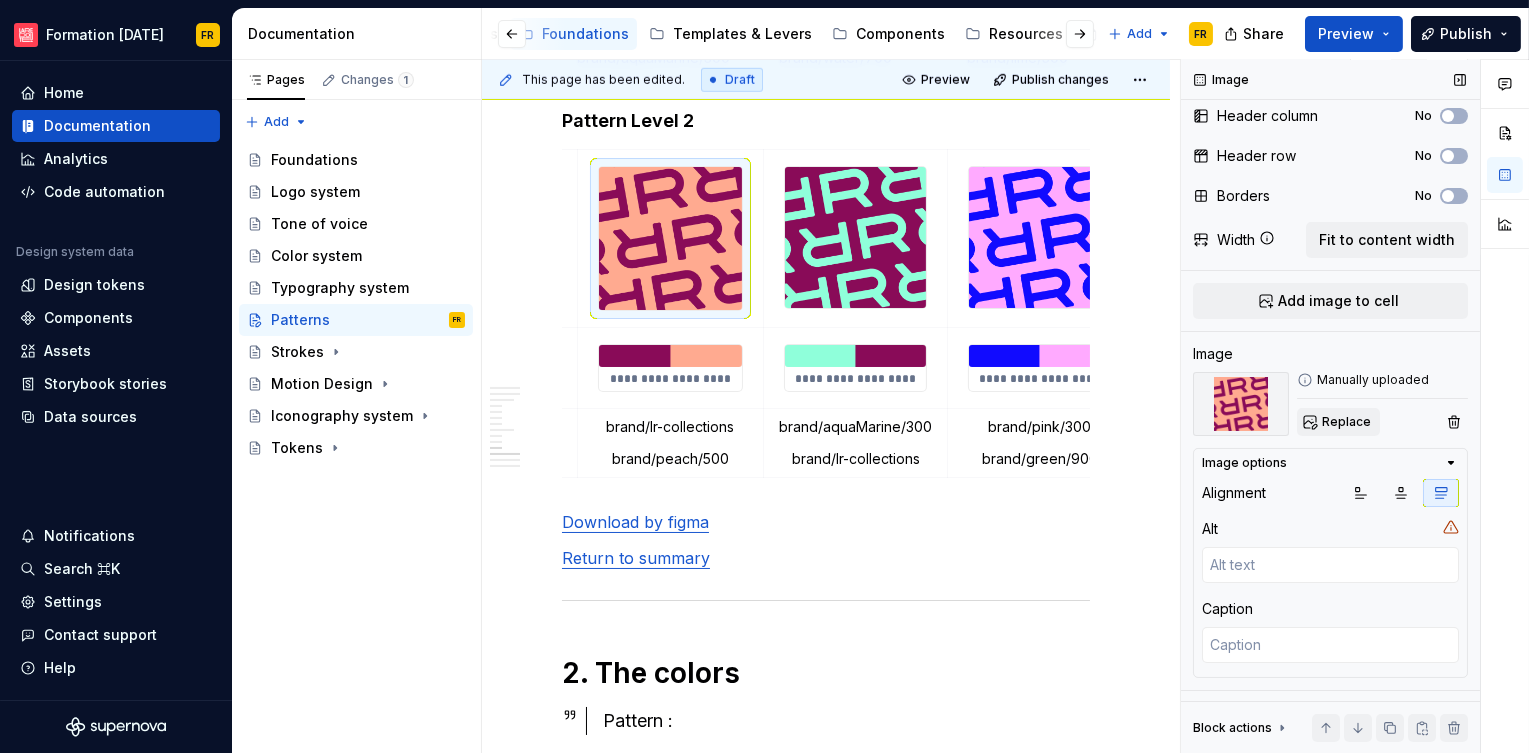 click on "Replace" at bounding box center (1346, 422) 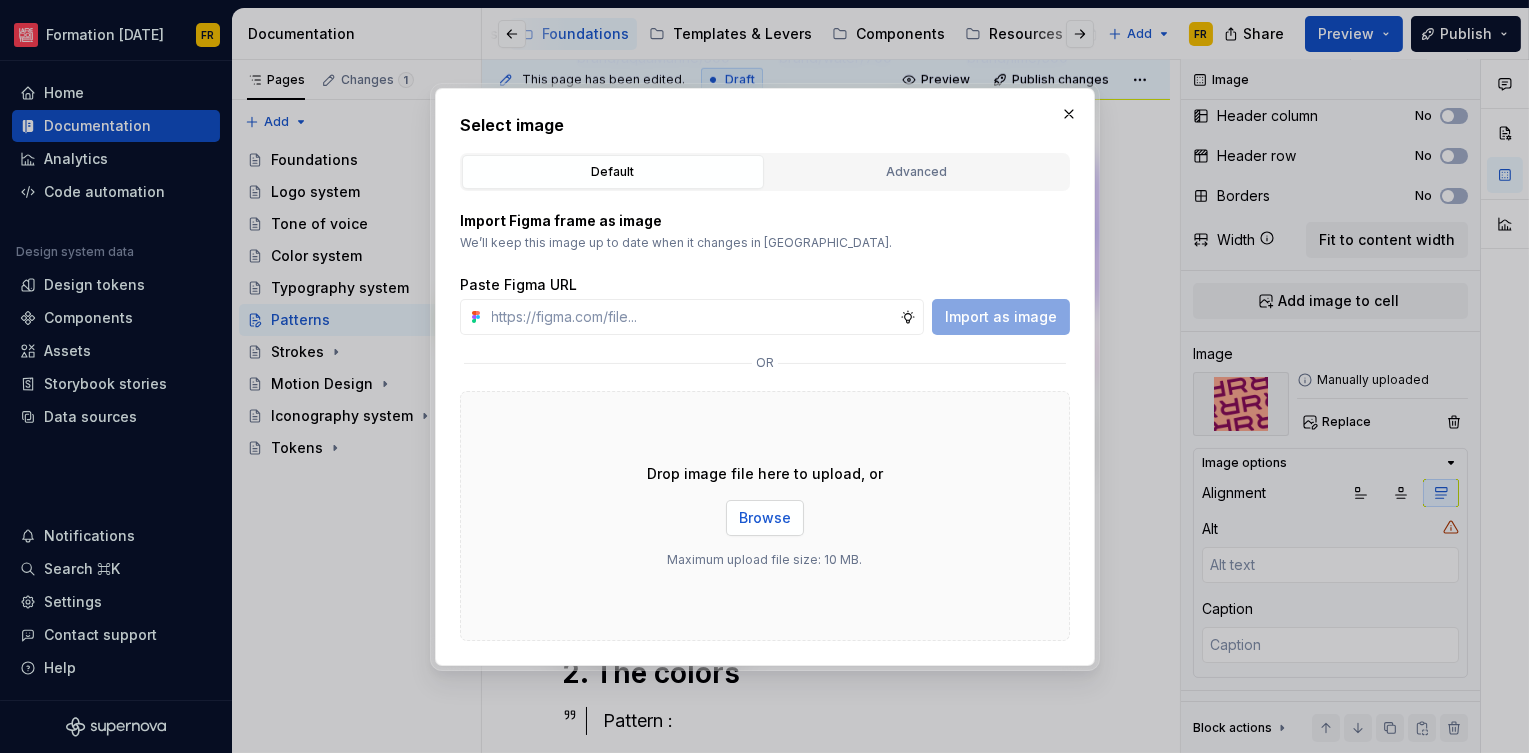 click on "Browse" at bounding box center (765, 518) 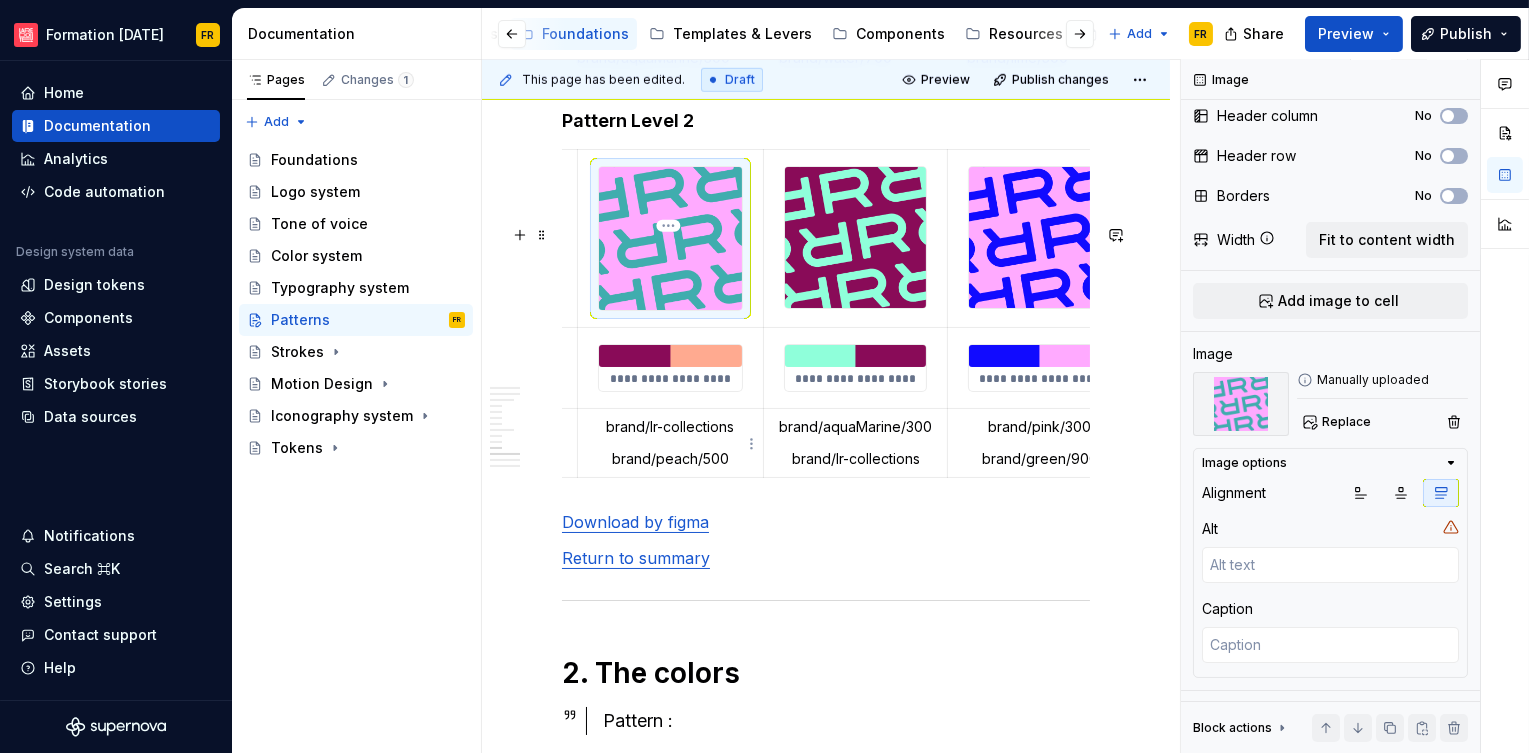 type on "*" 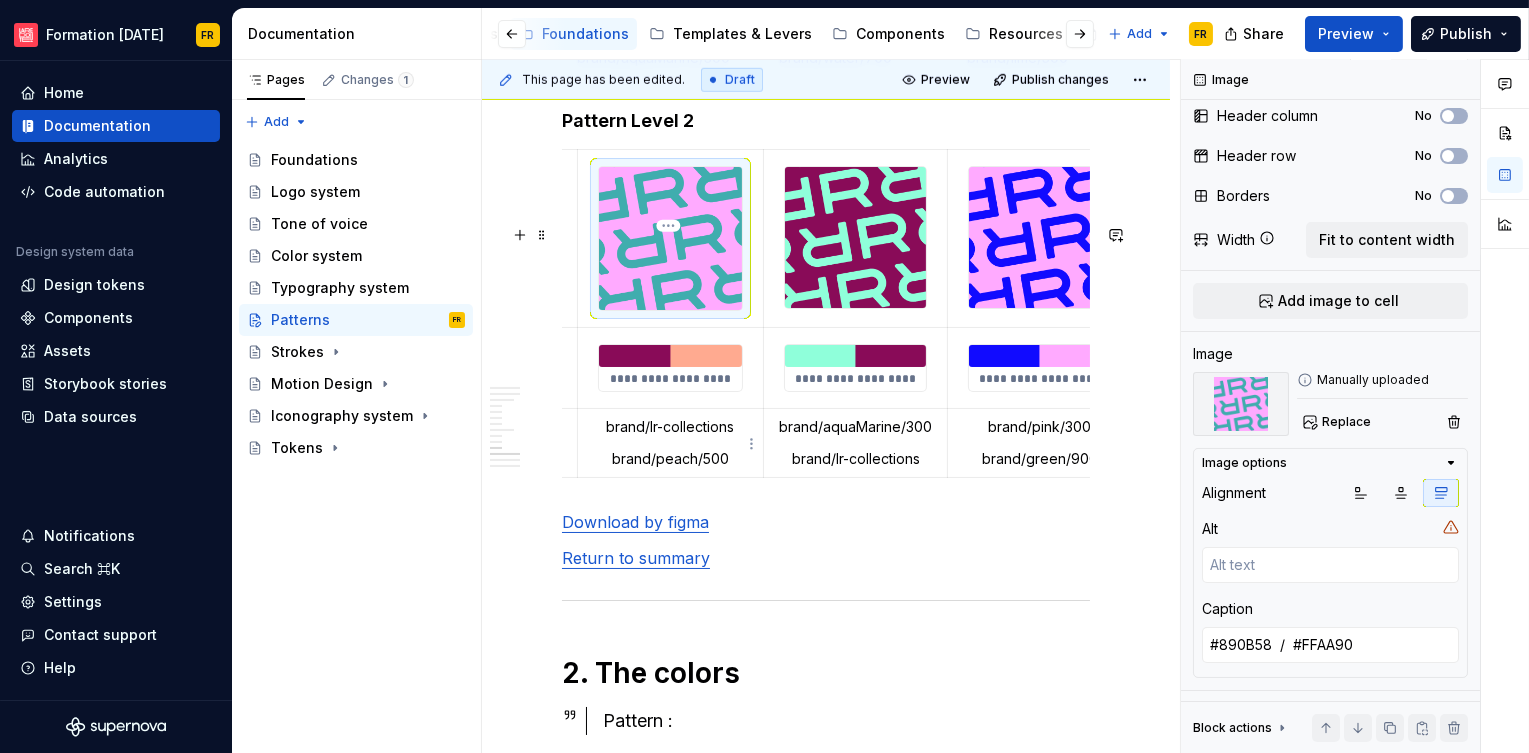 click at bounding box center [670, 356] 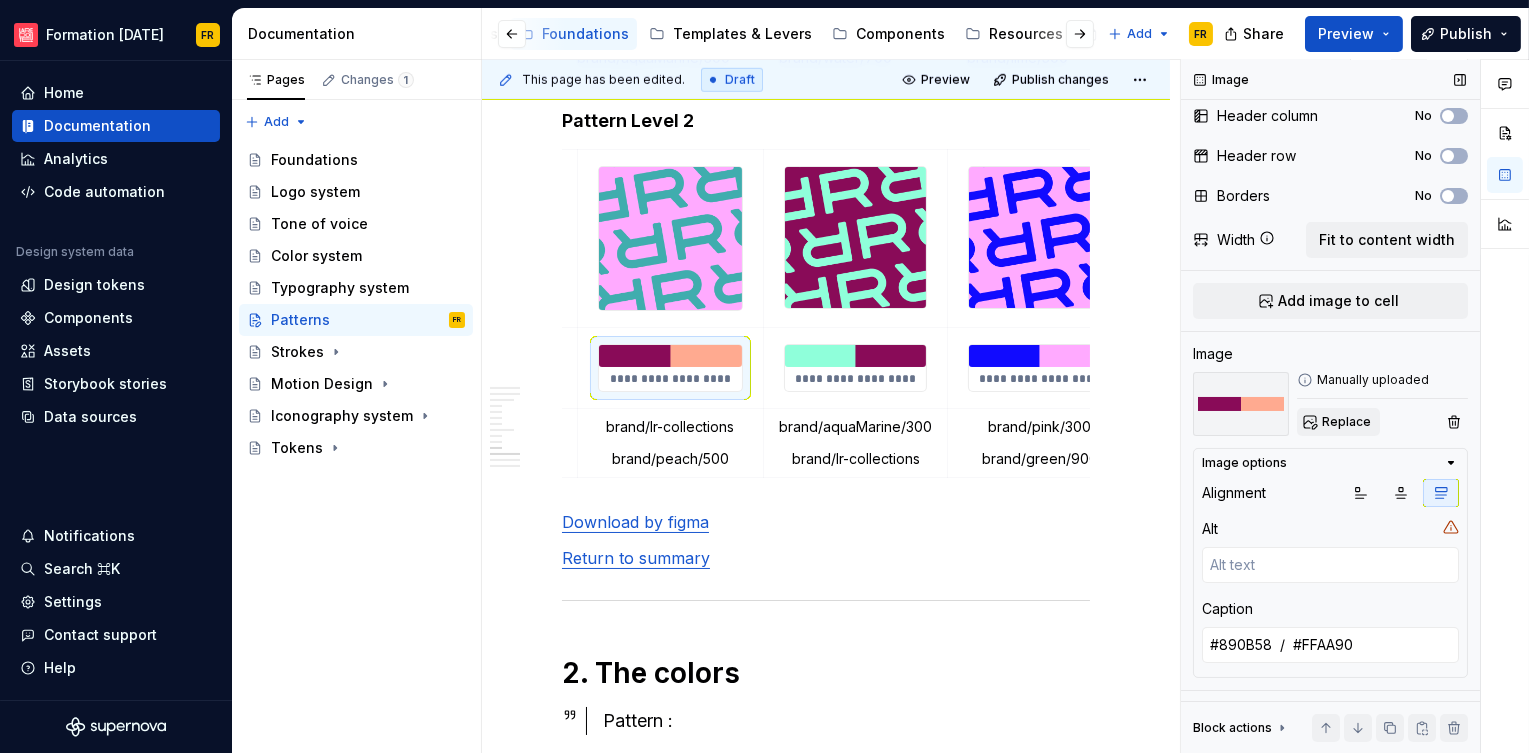 click on "Replace" at bounding box center [1346, 422] 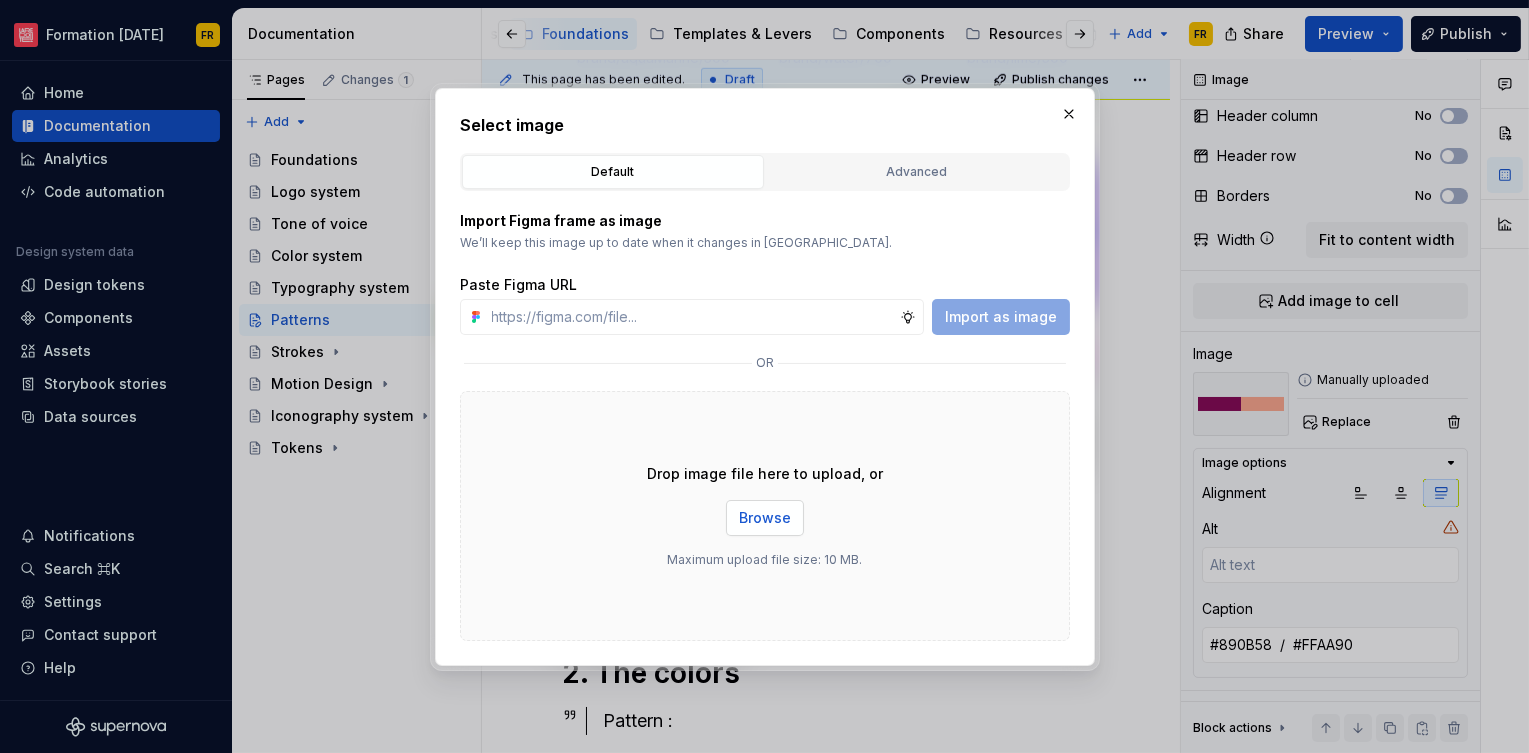 click on "Browse" at bounding box center [765, 518] 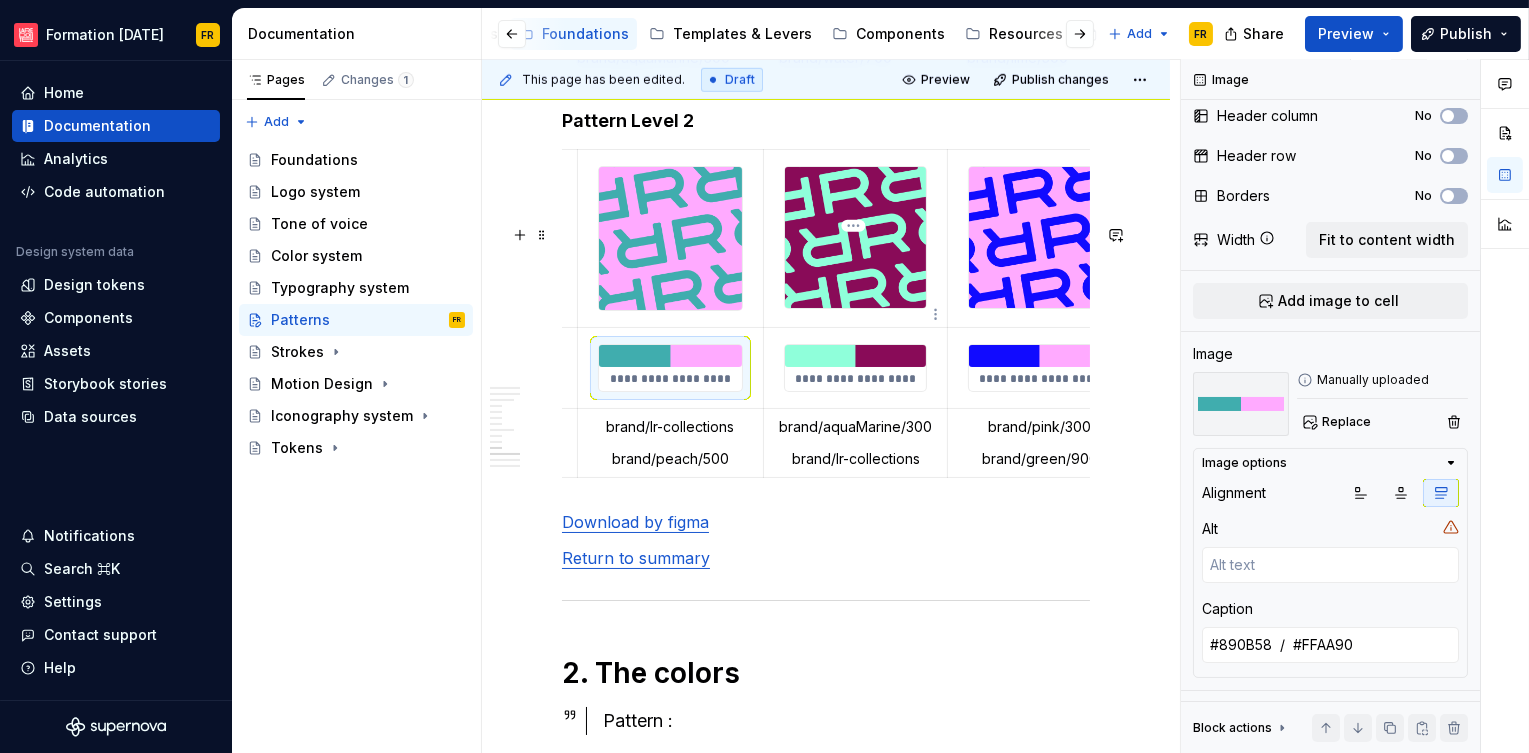 type on "*" 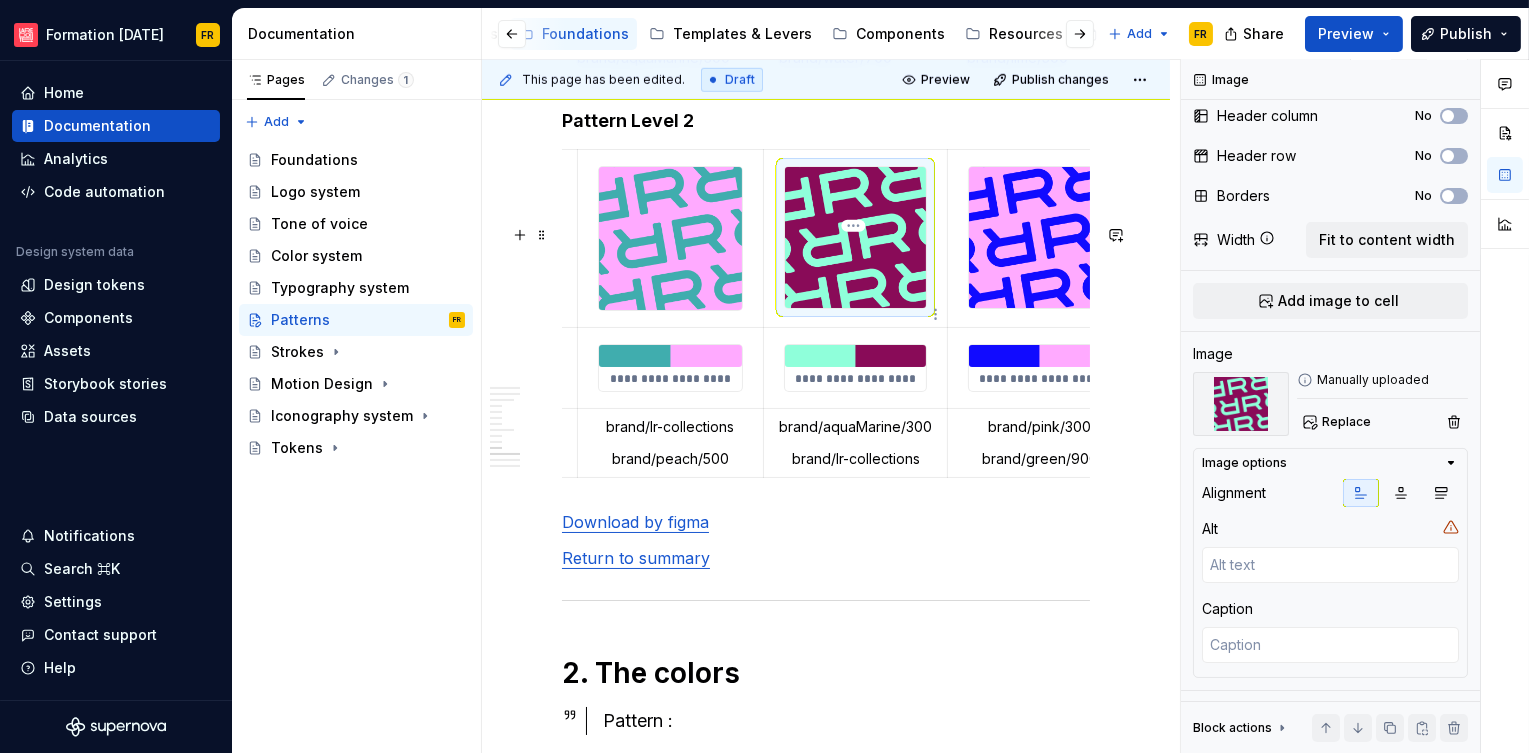 click at bounding box center [855, 237] 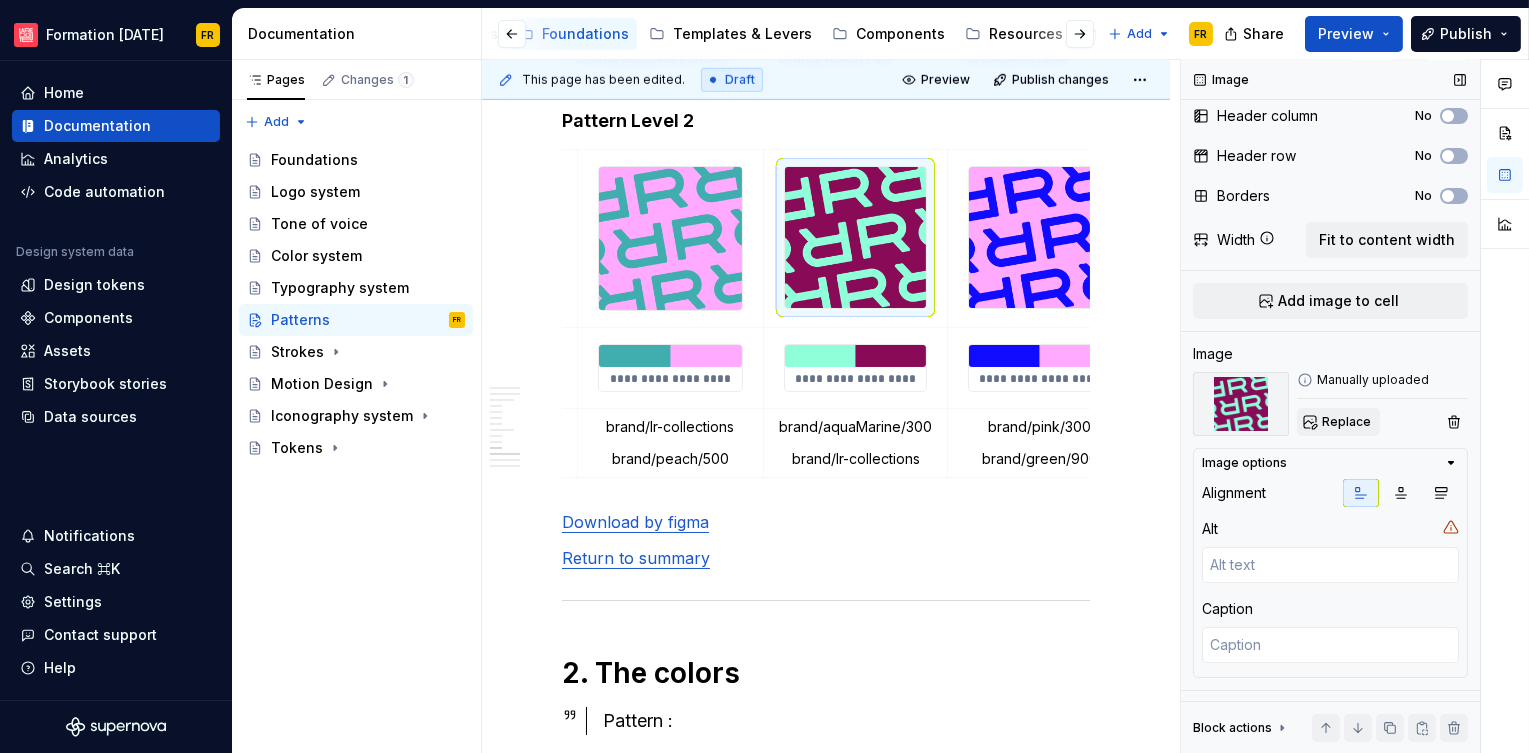 click on "Replace" at bounding box center [1346, 422] 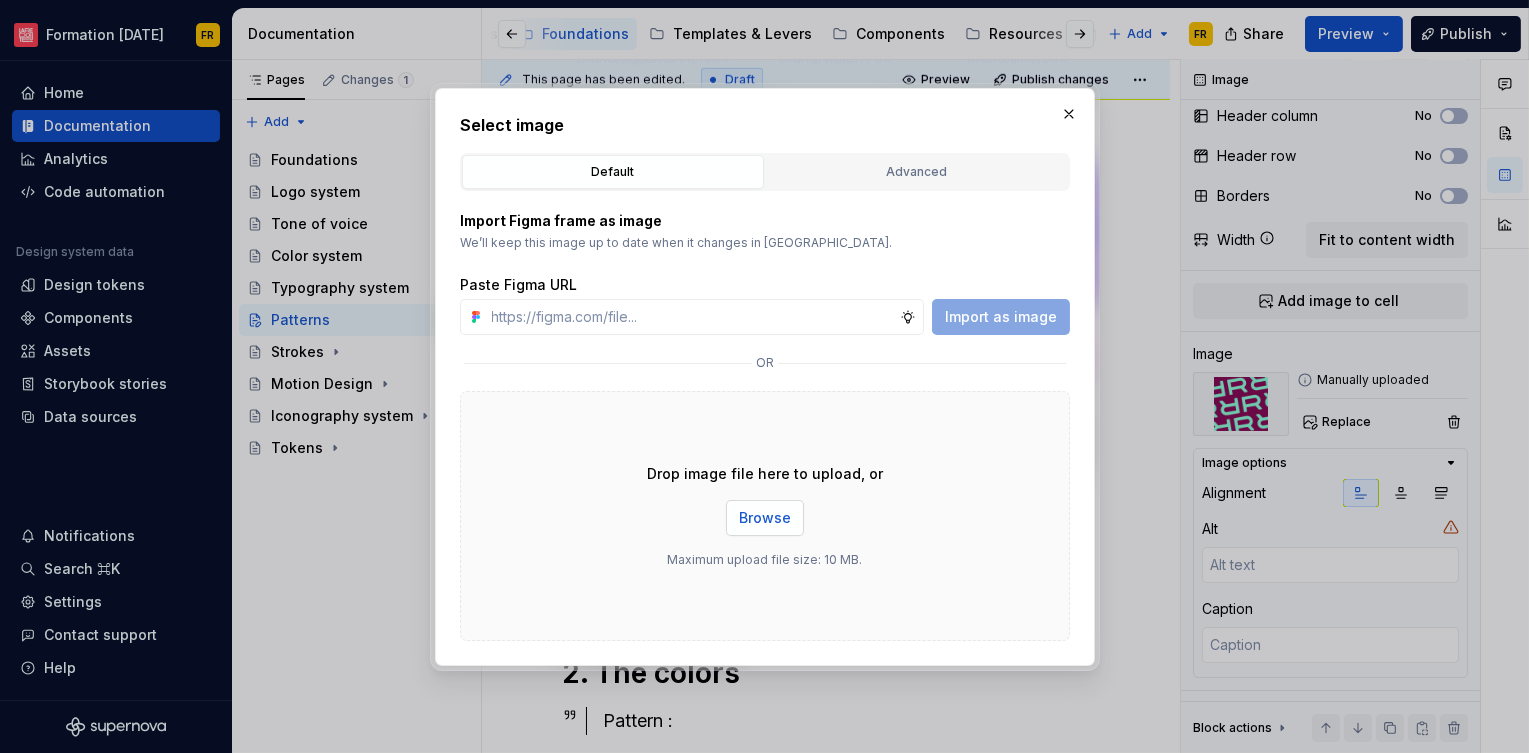 click on "Browse" at bounding box center (765, 518) 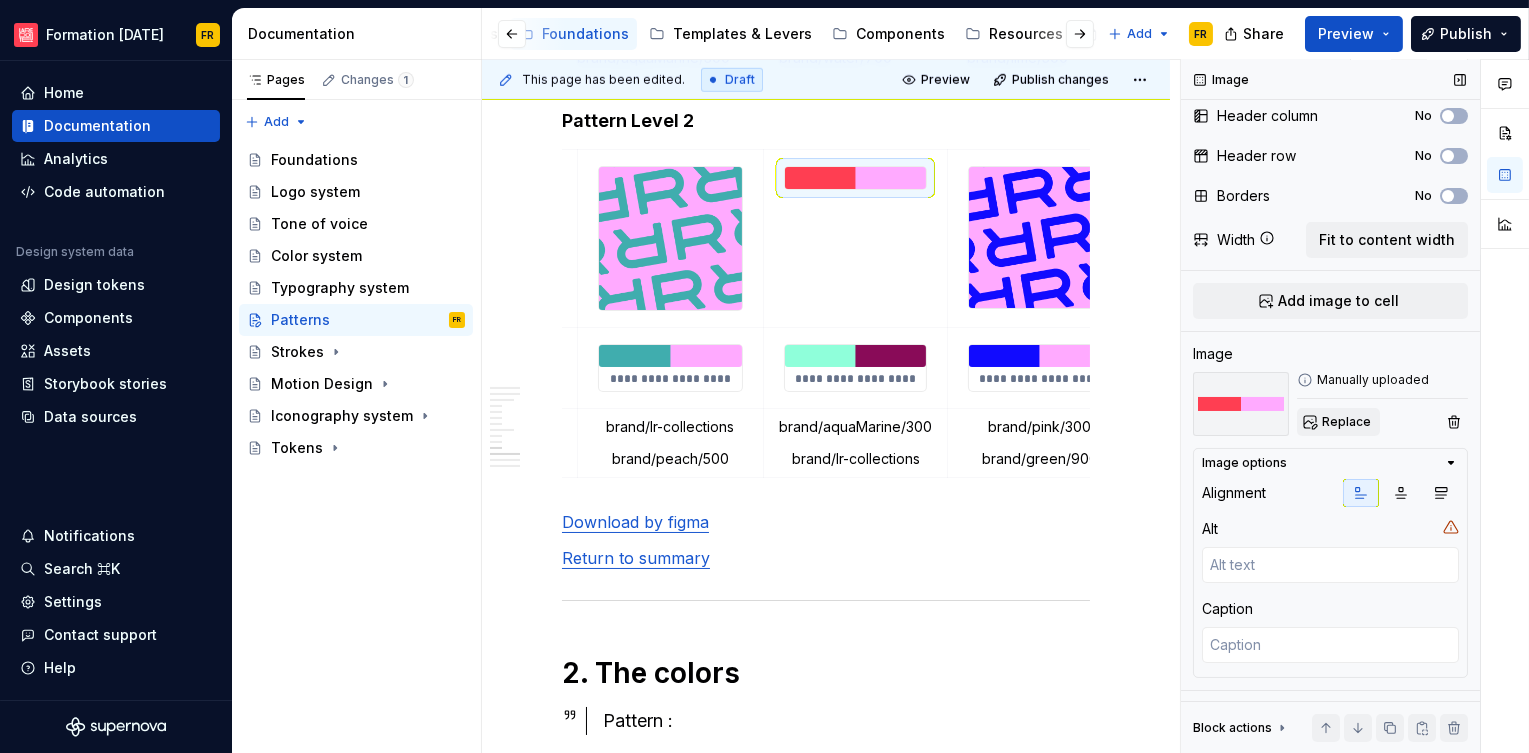 click on "Replace" at bounding box center (1346, 422) 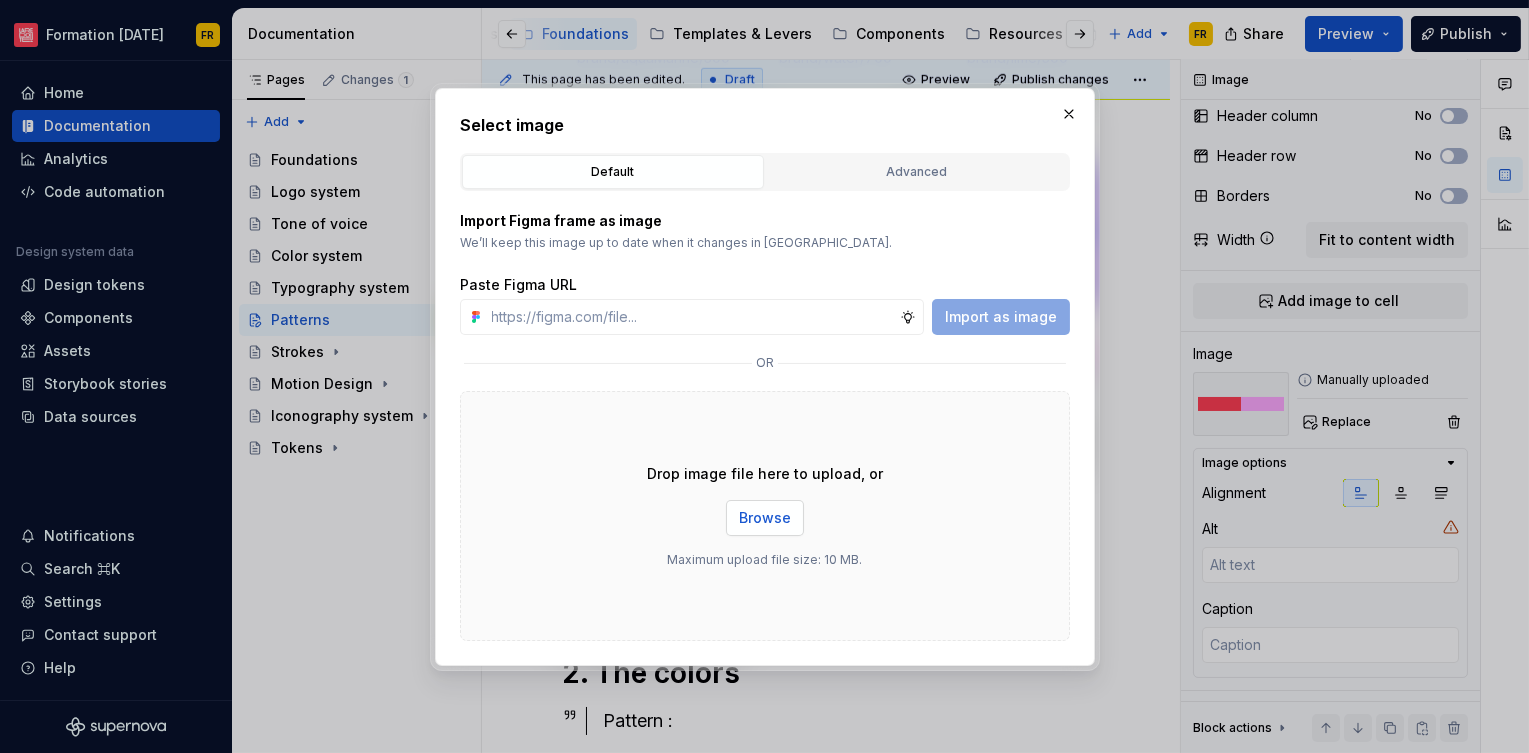 click on "Browse" at bounding box center [765, 518] 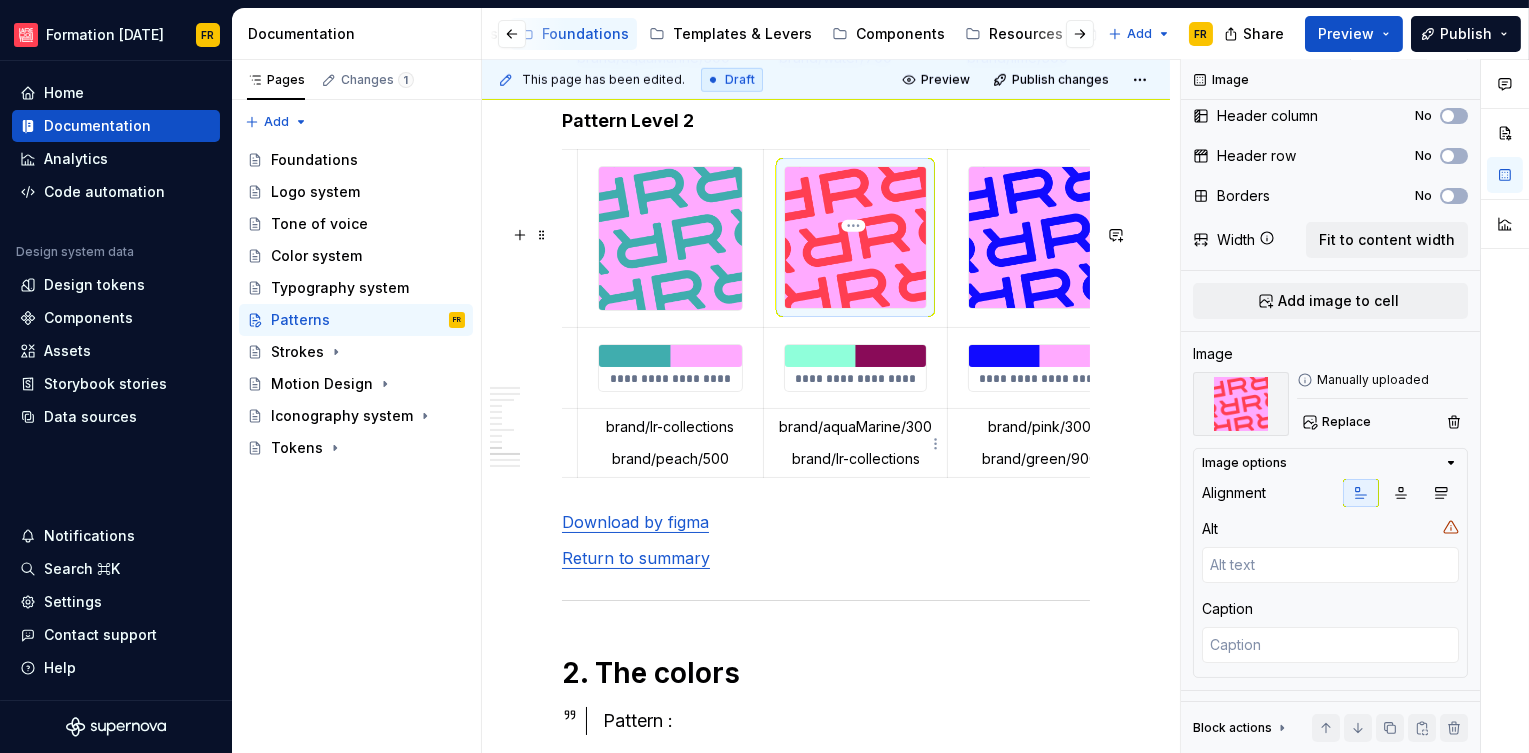 type on "*" 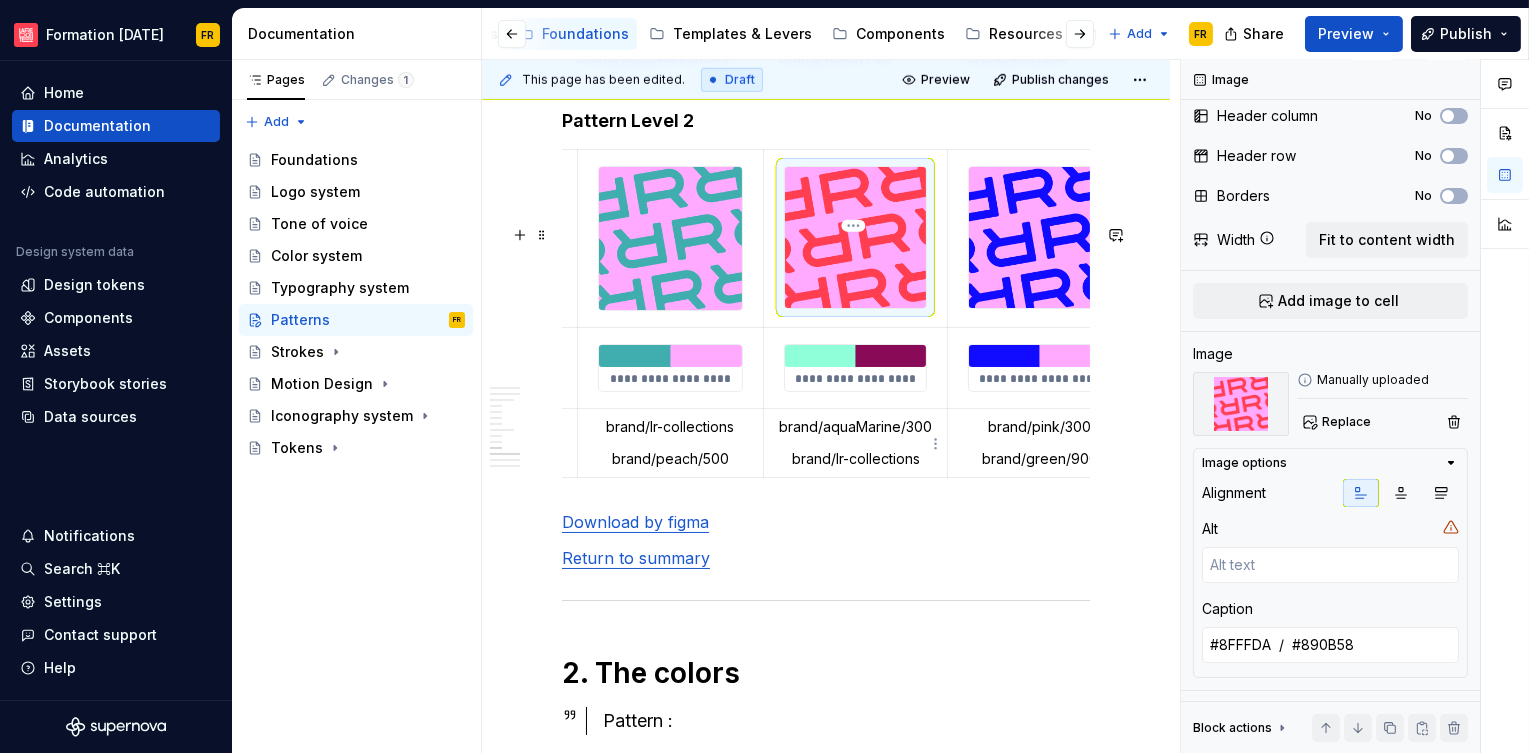 click at bounding box center (855, 356) 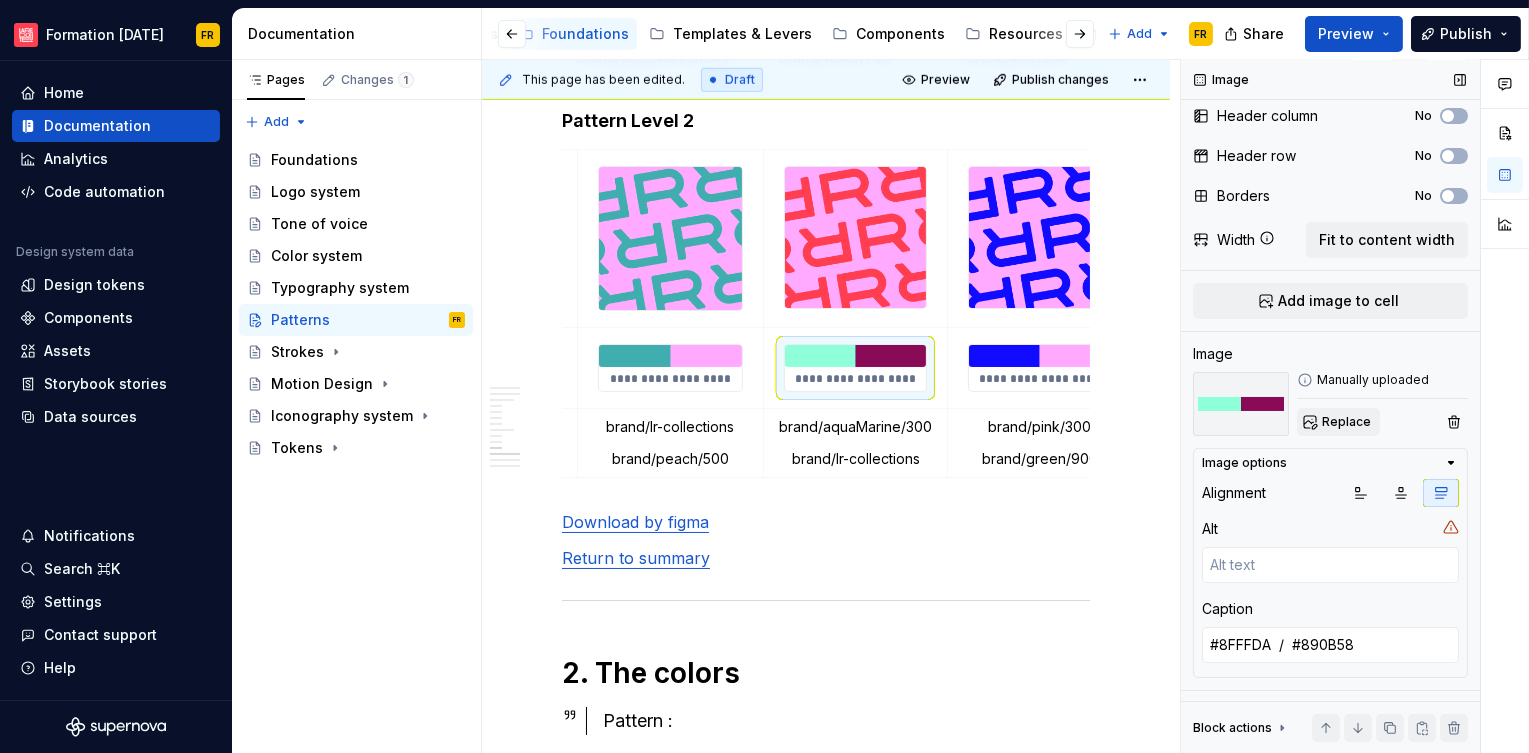 click on "Replace" at bounding box center (1346, 422) 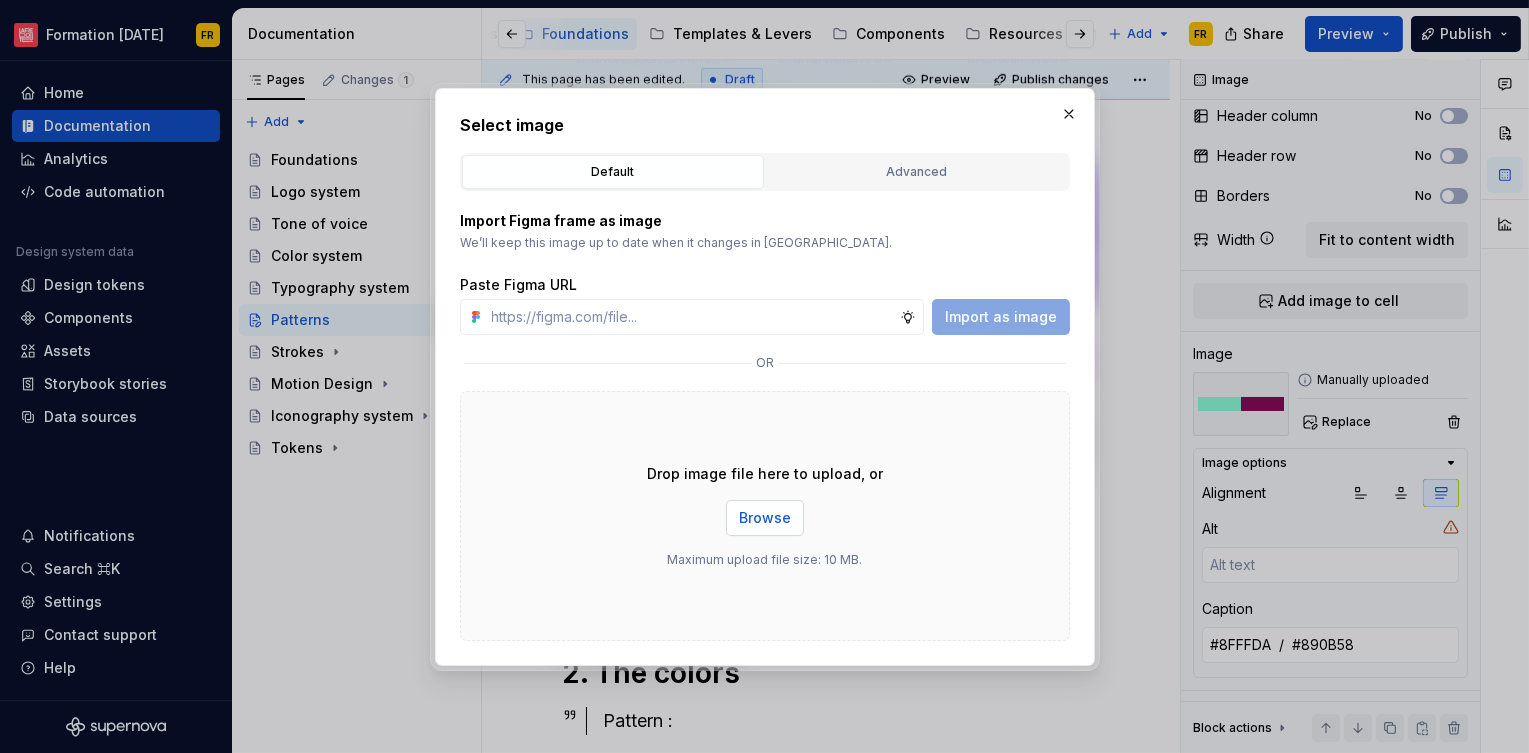 click on "Browse" at bounding box center (765, 518) 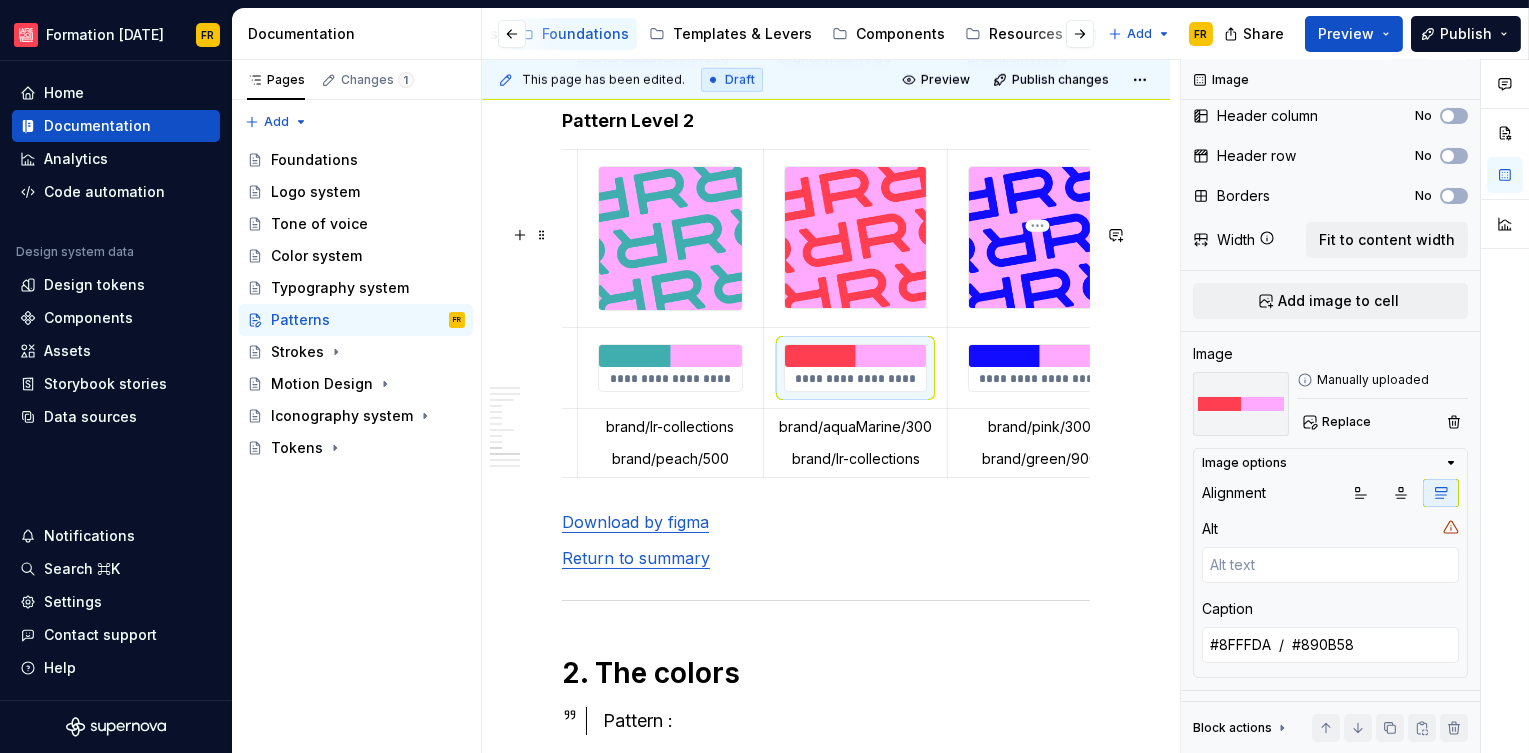 type on "*" 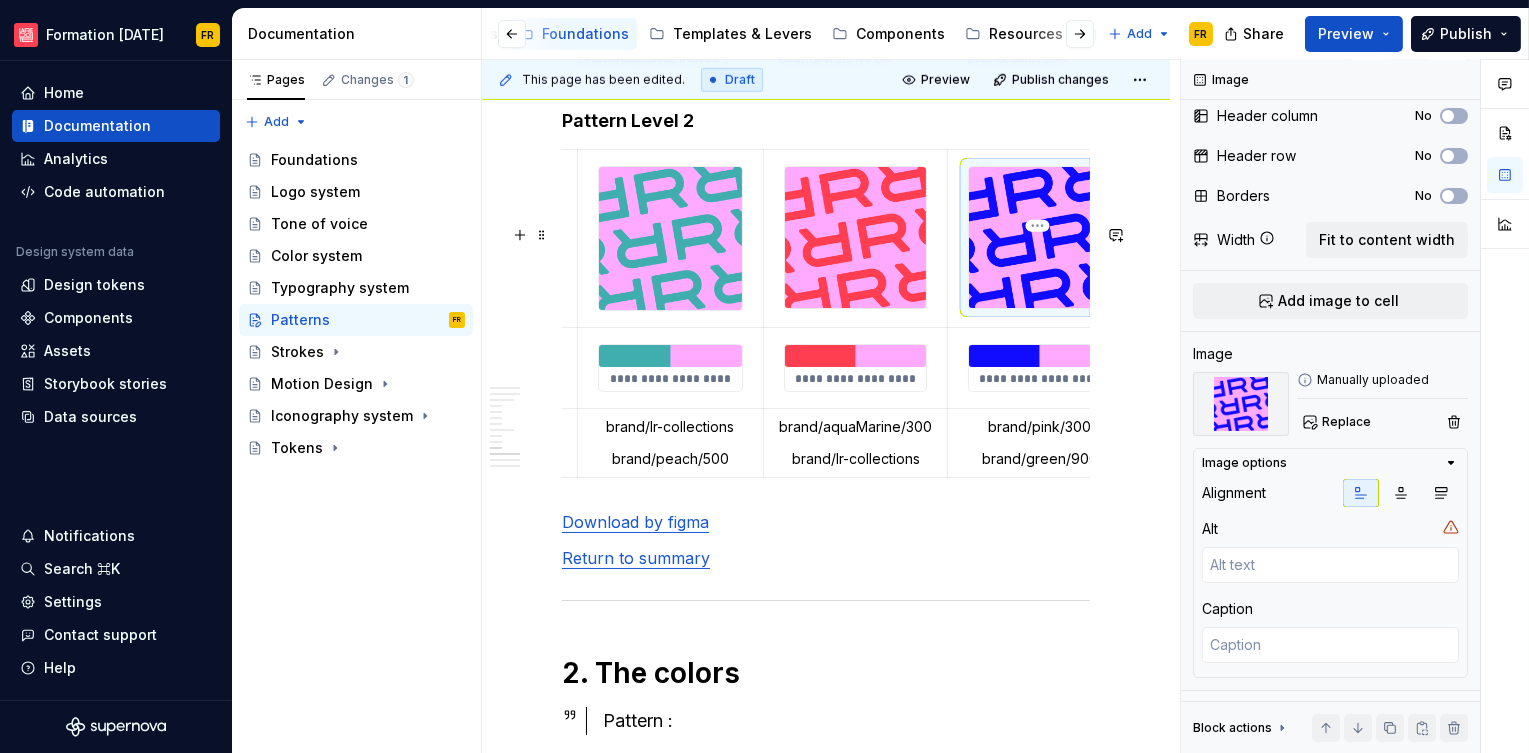 click at bounding box center [1039, 237] 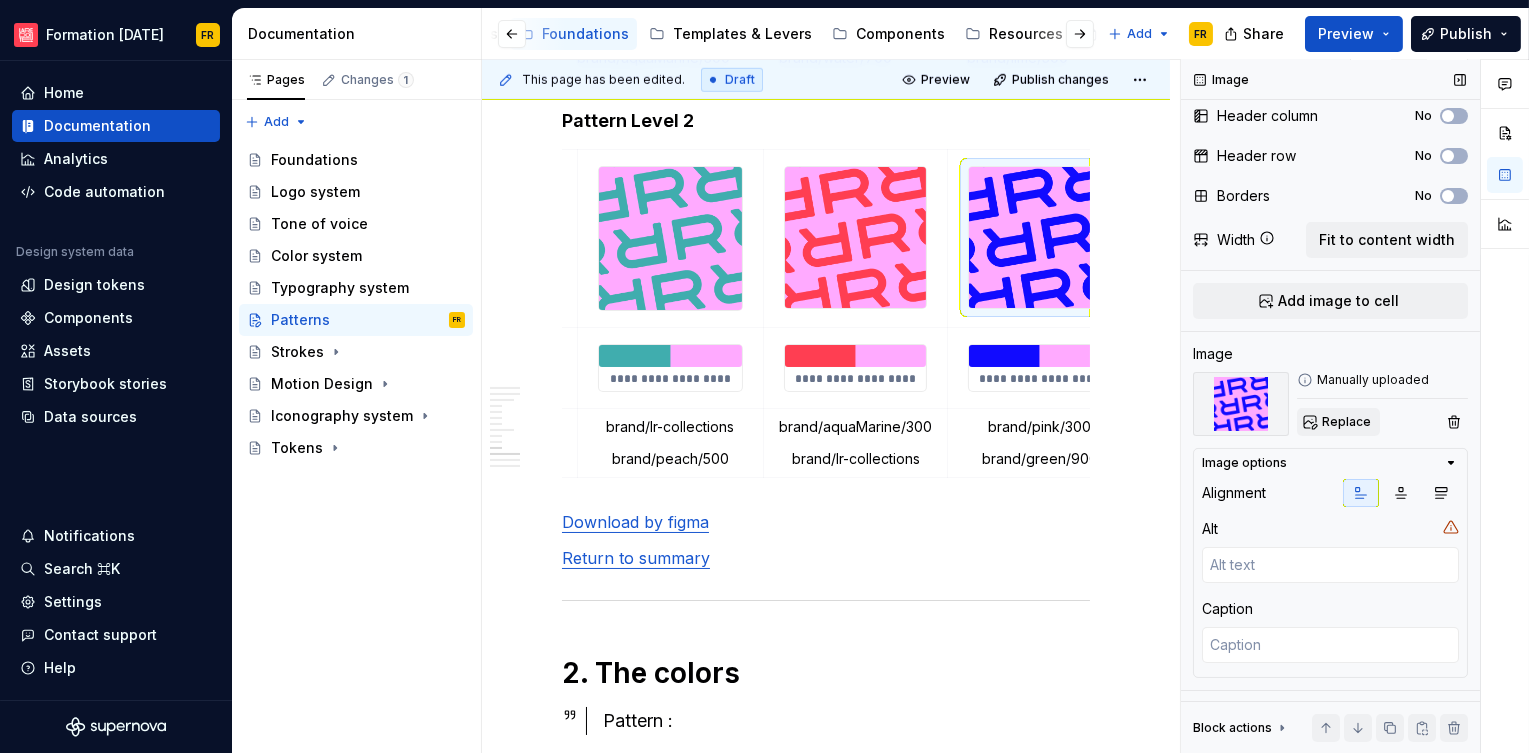 click on "Replace" at bounding box center [1346, 422] 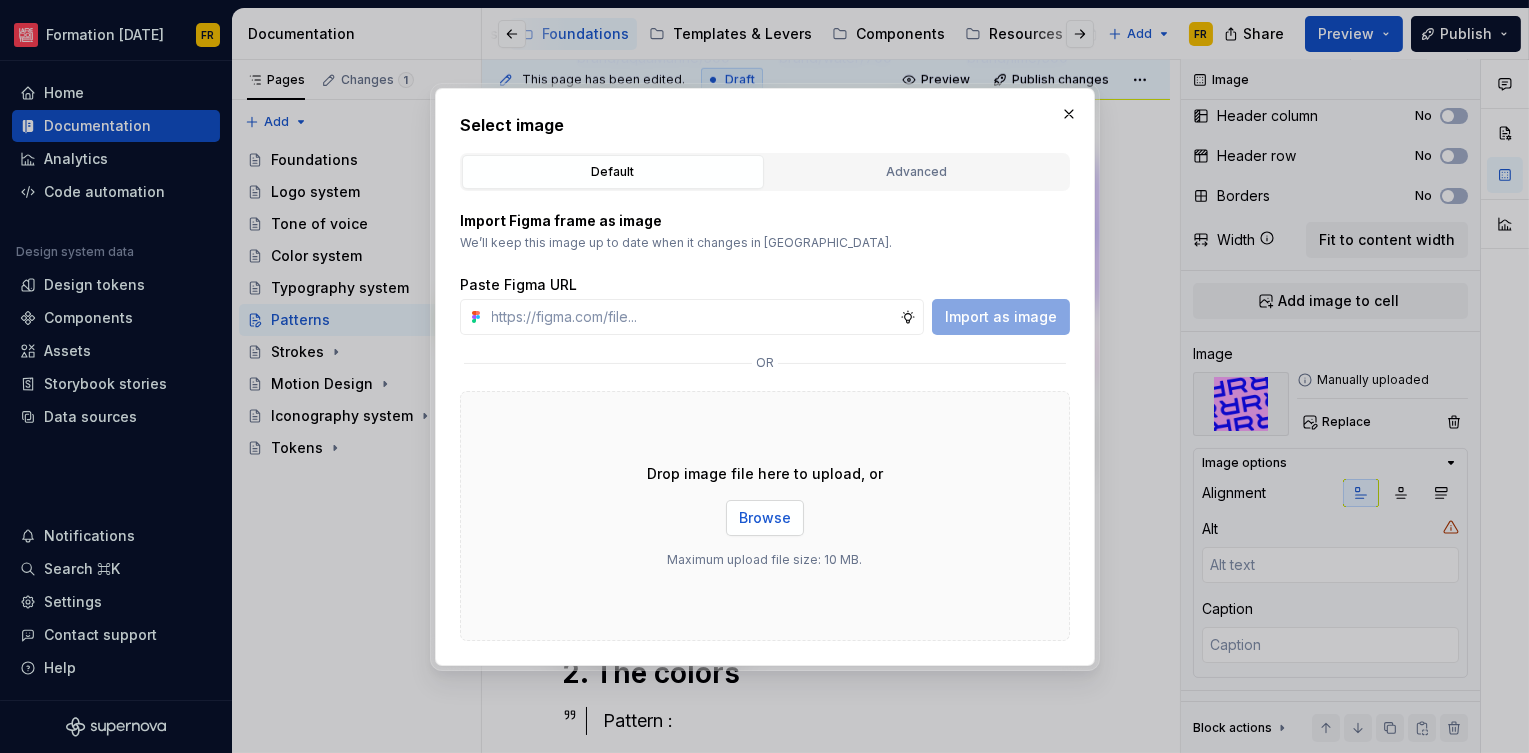click on "Browse" at bounding box center (765, 518) 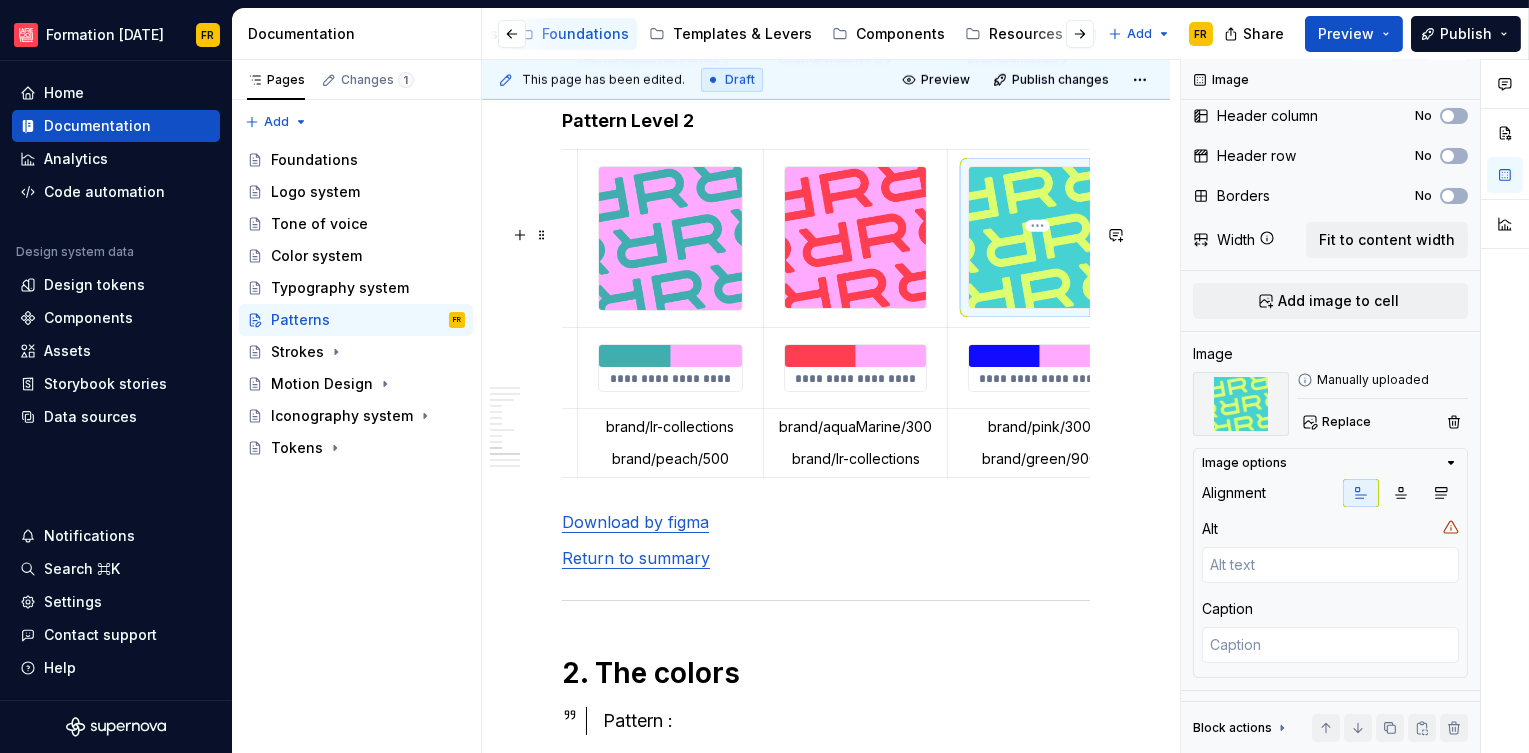 scroll, scrollTop: 0, scrollLeft: 925, axis: horizontal 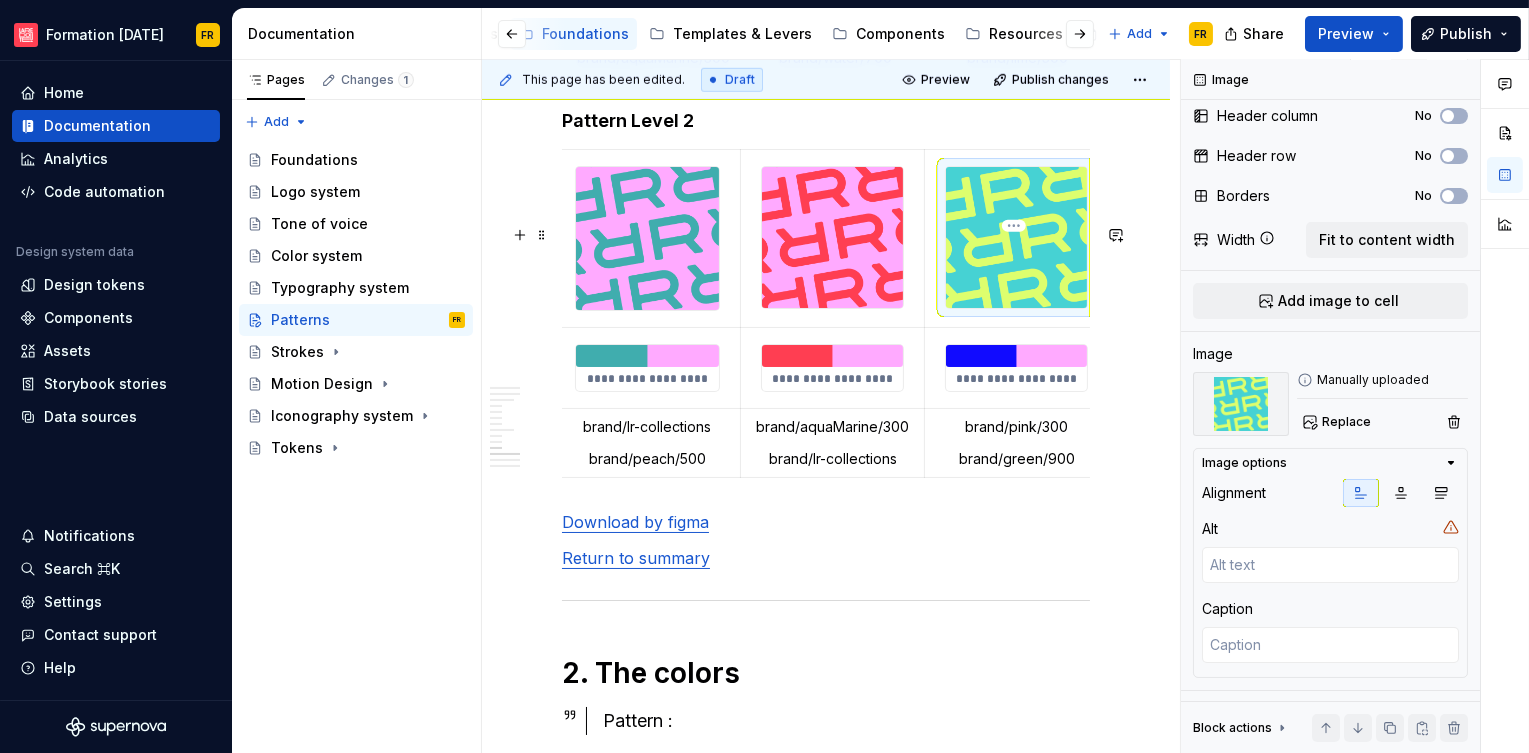 type on "*" 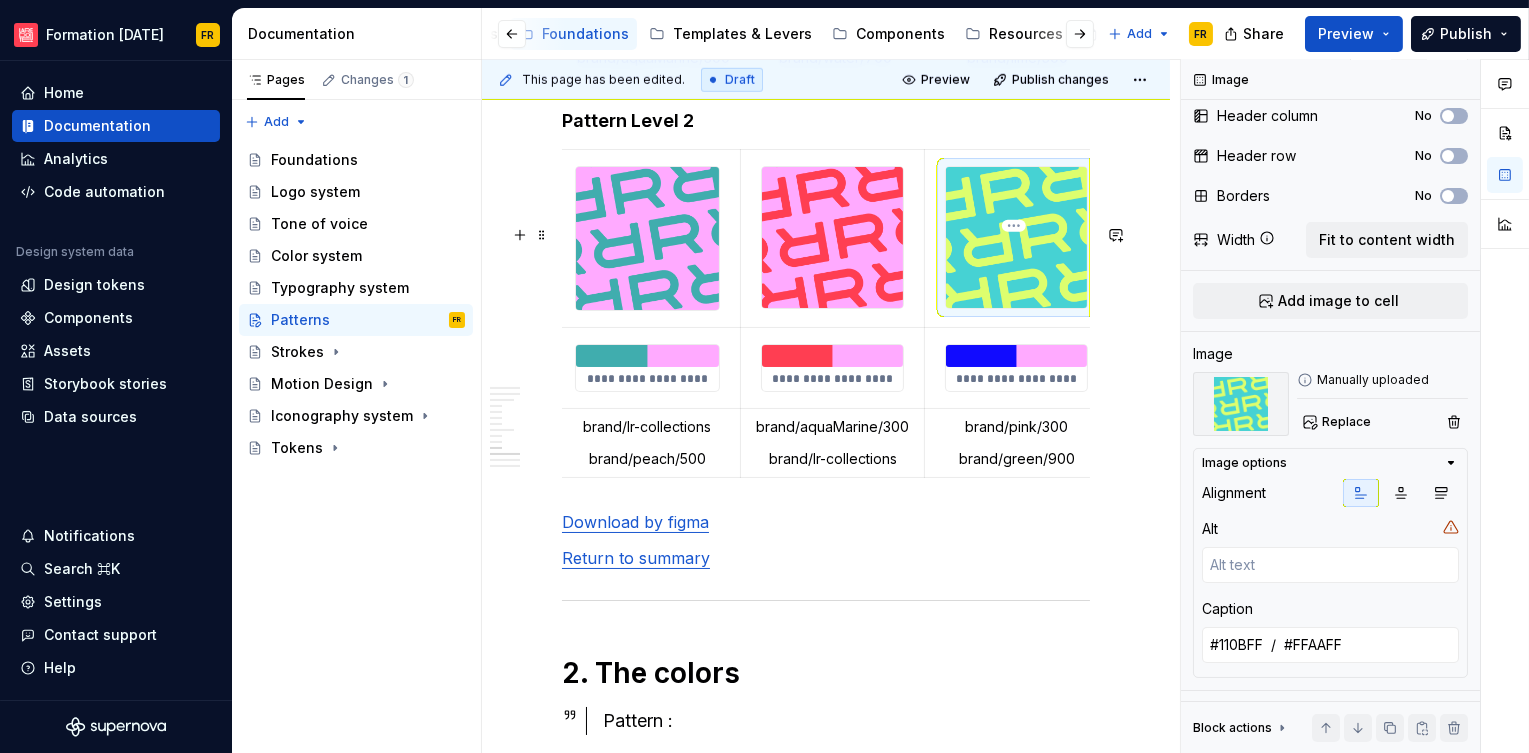 click at bounding box center [1016, 356] 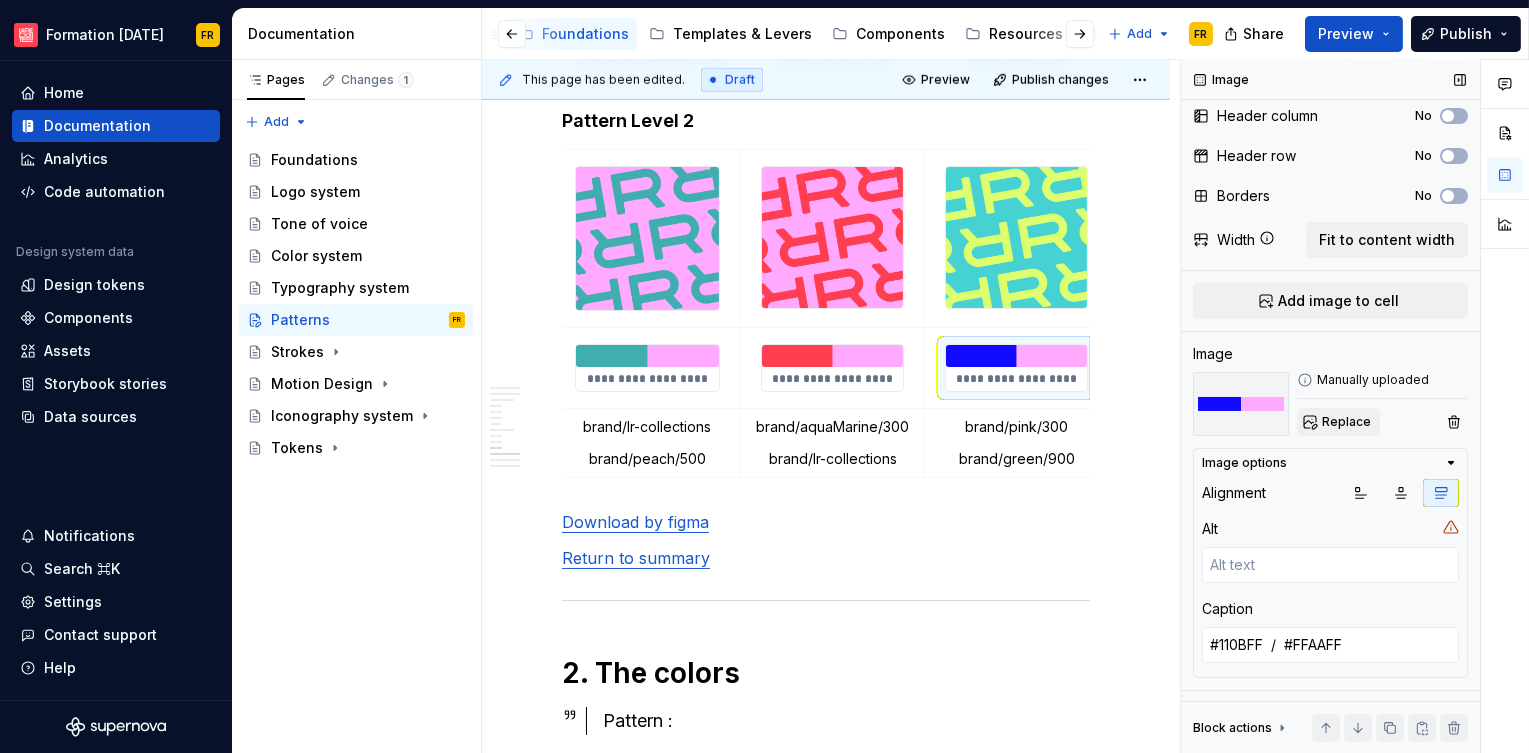 click on "Replace" at bounding box center [1346, 422] 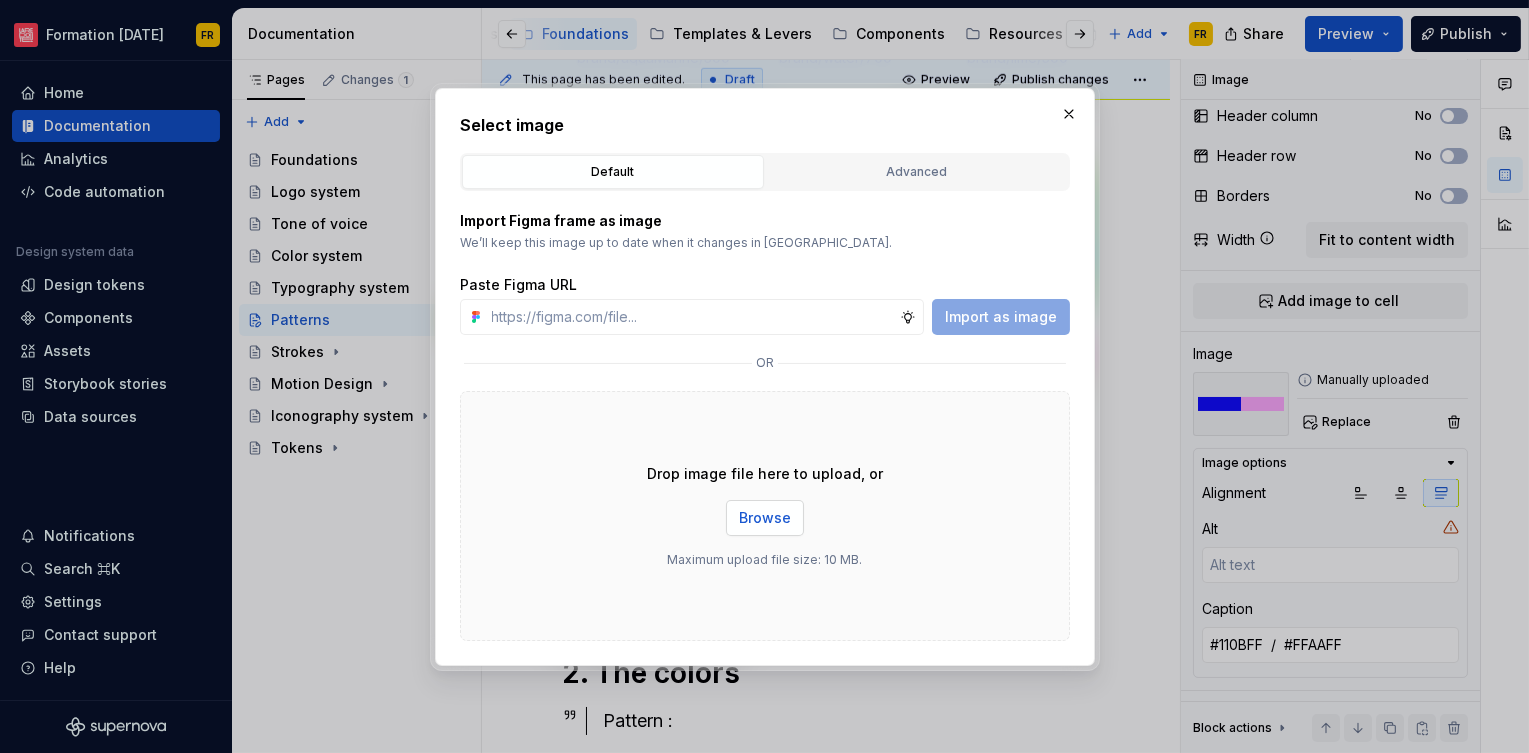 click on "Browse" at bounding box center [765, 518] 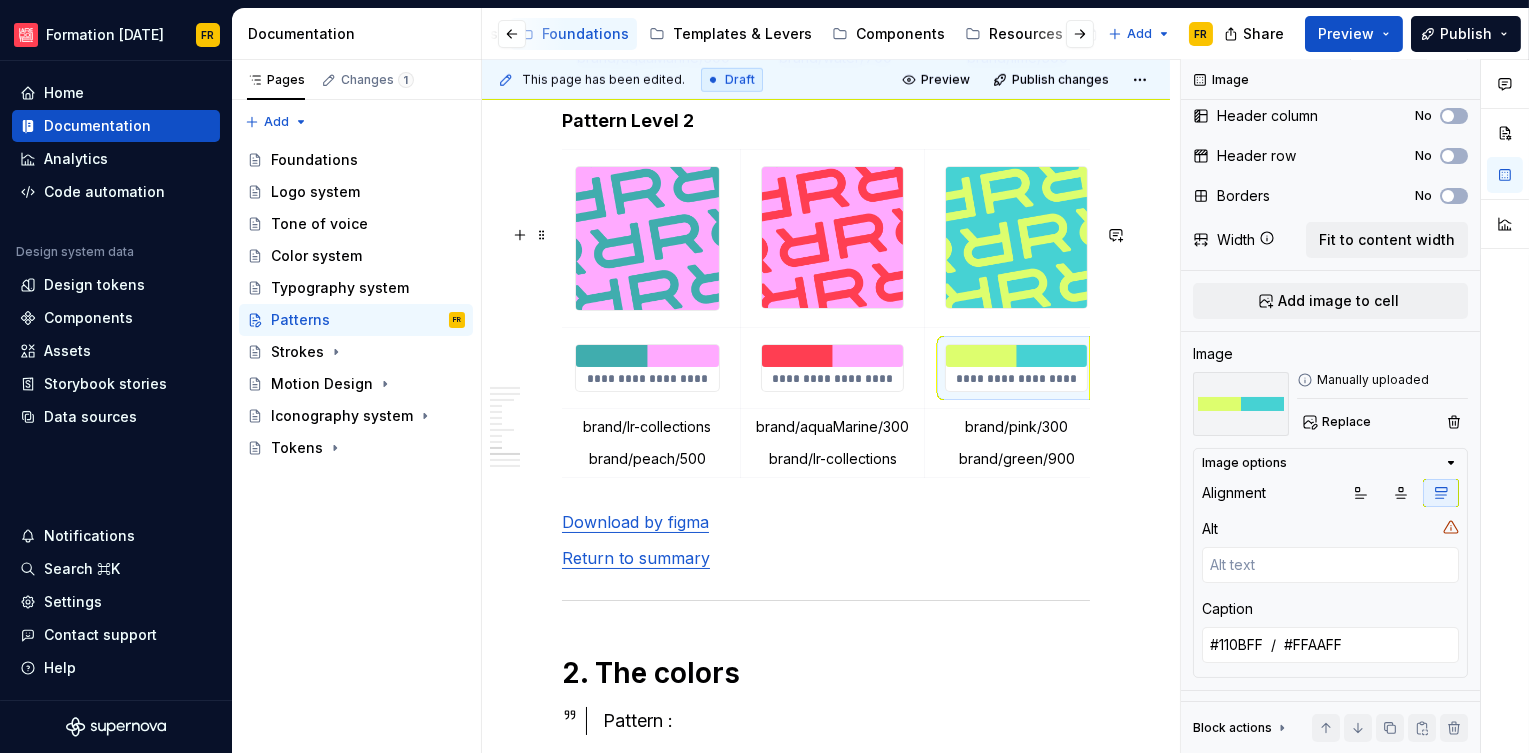 scroll, scrollTop: 0, scrollLeft: 941, axis: horizontal 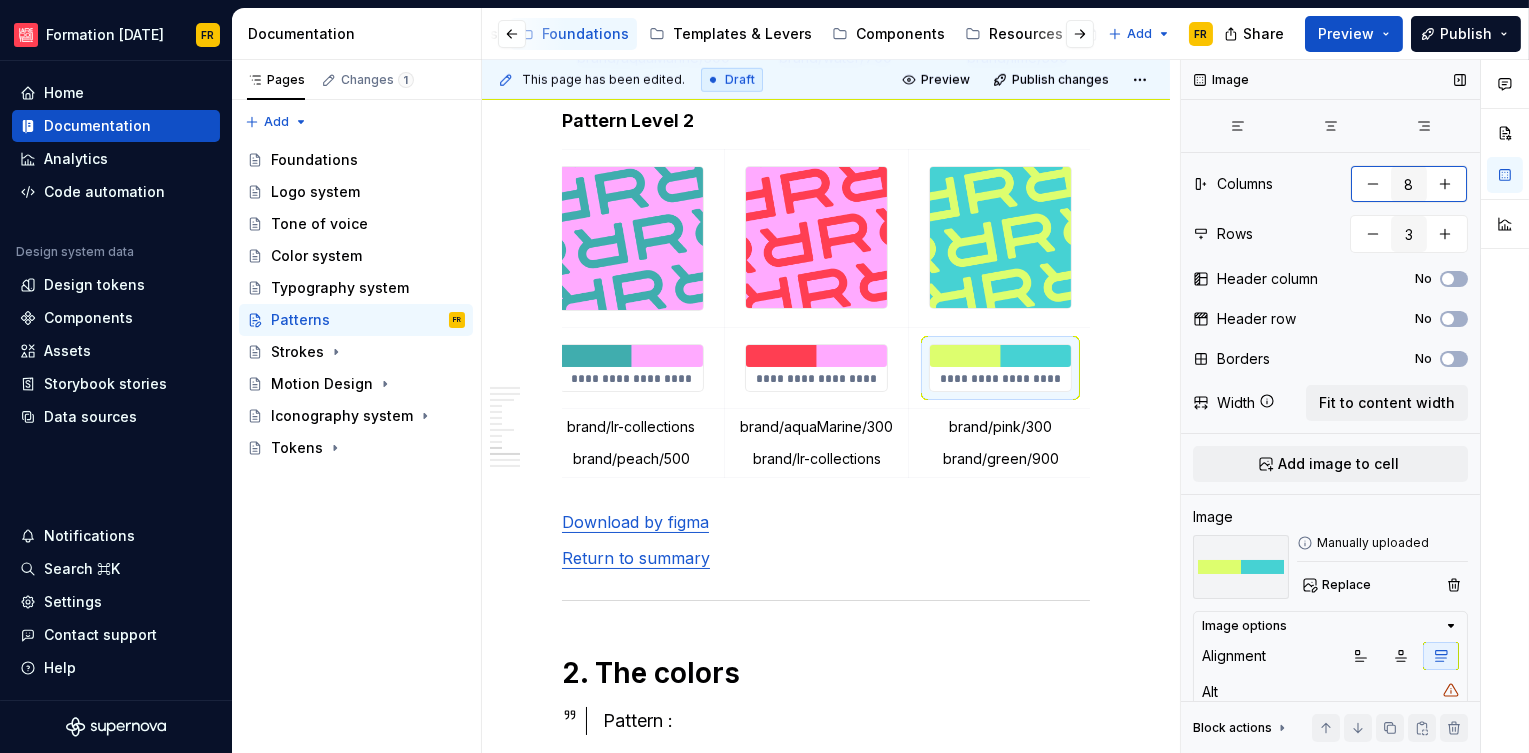 click at bounding box center (1445, 184) 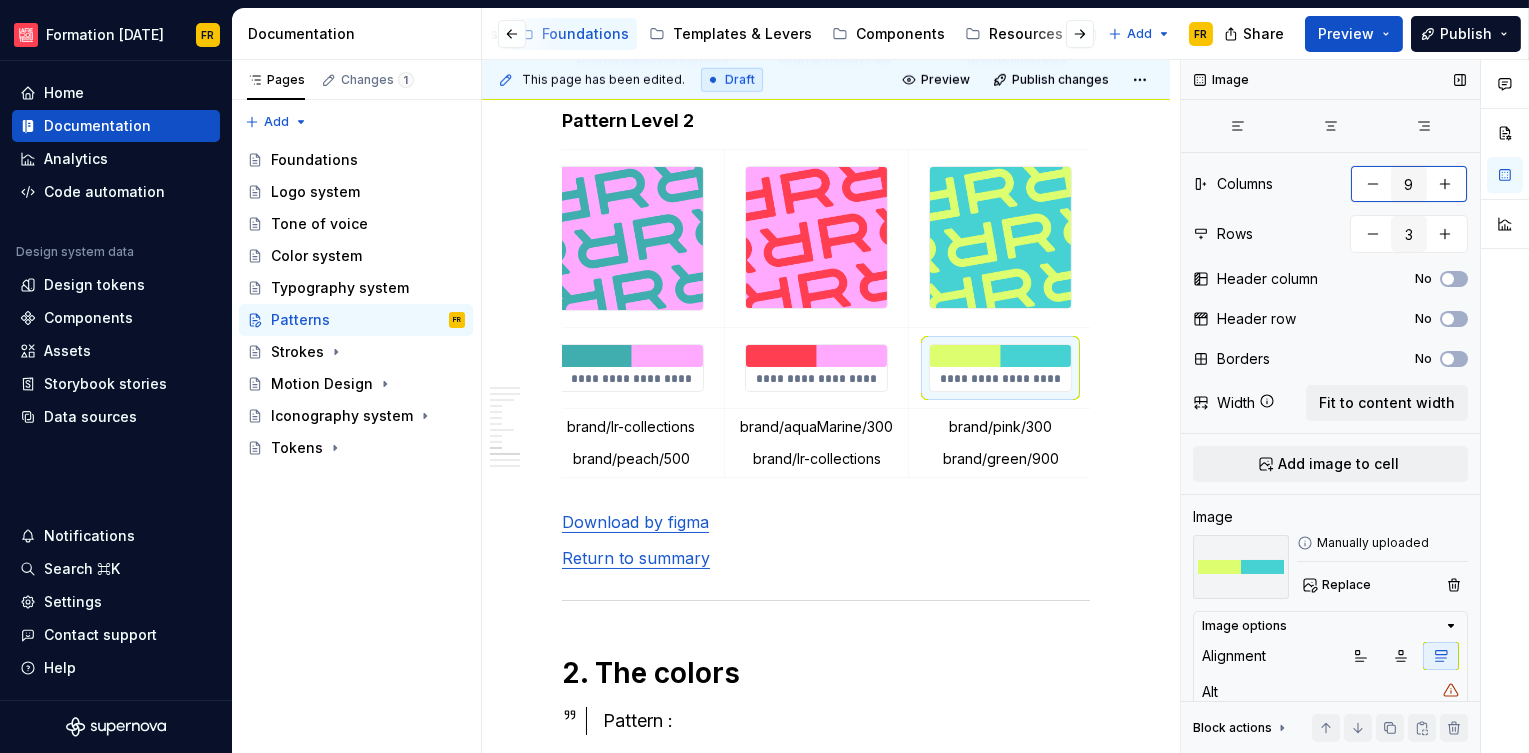 click at bounding box center [1445, 184] 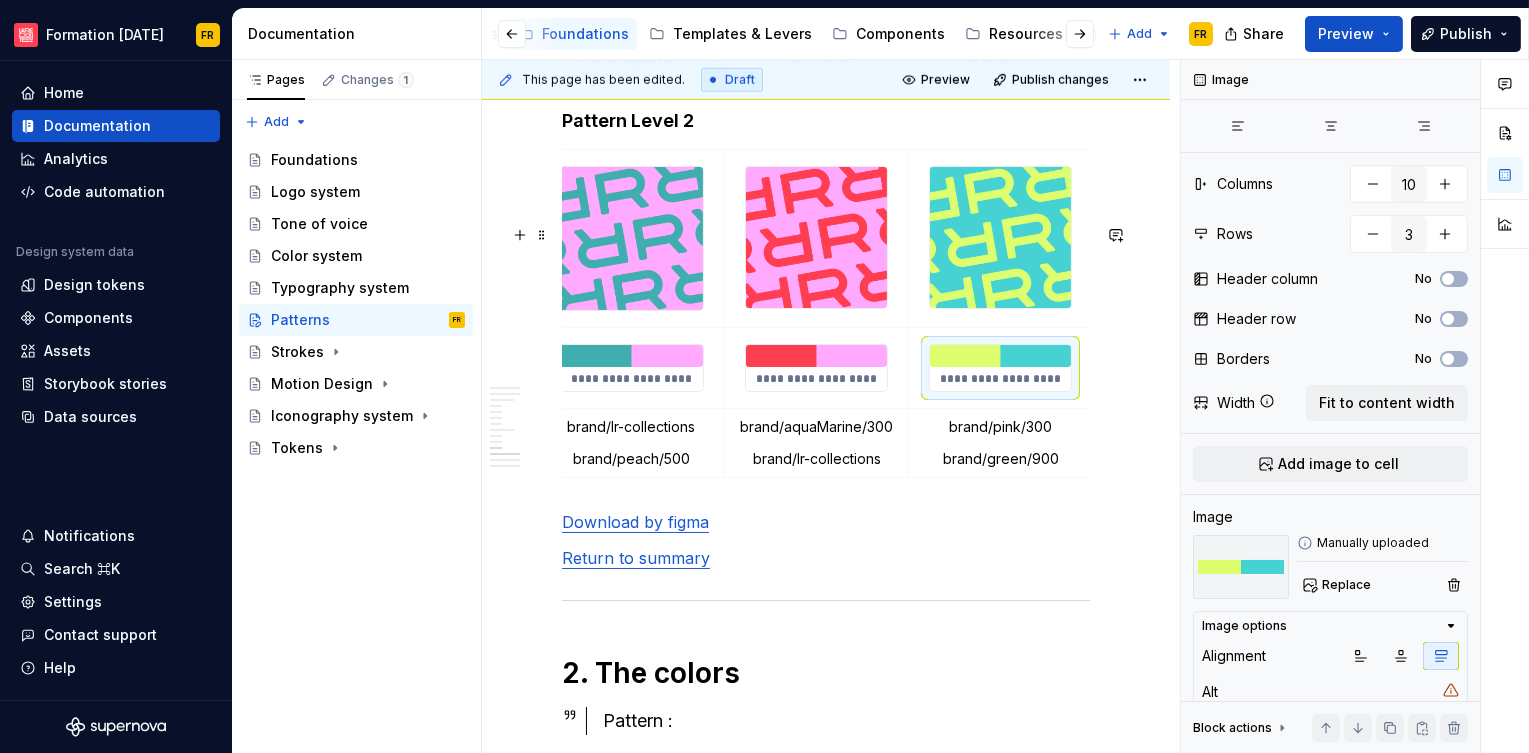 click on "**********" at bounding box center (826, -117) 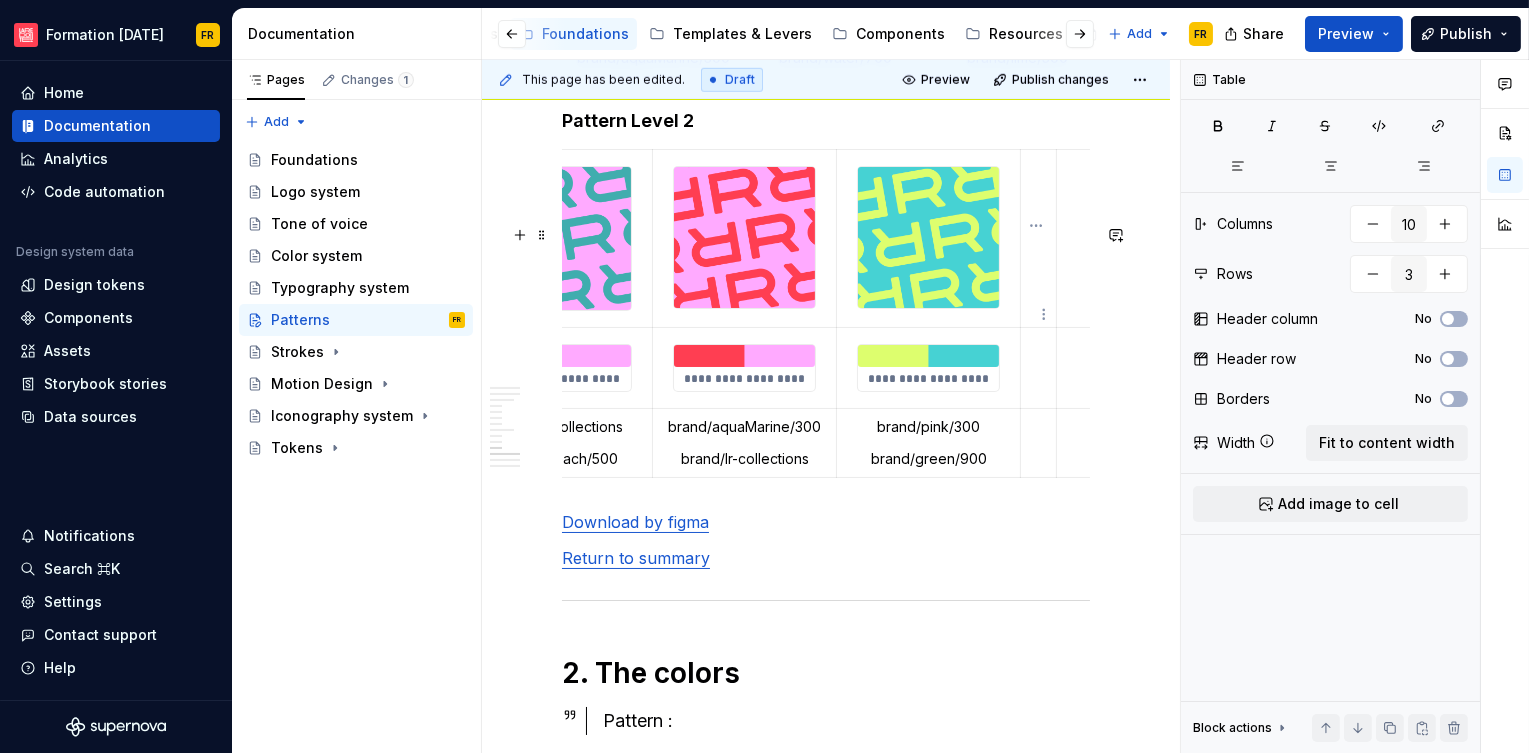 click at bounding box center (1039, 238) 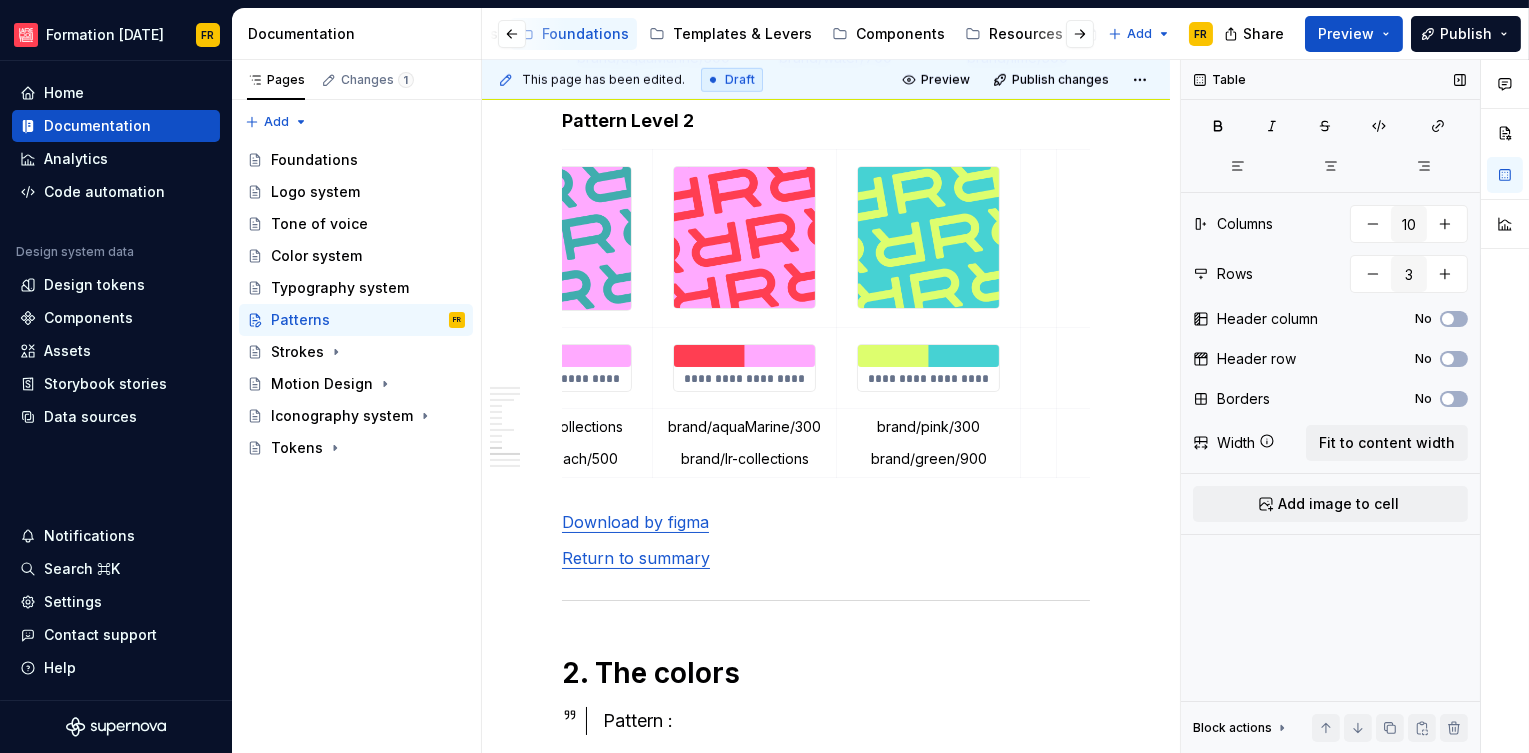 drag, startPoint x: 1326, startPoint y: 498, endPoint x: 1304, endPoint y: 483, distance: 26.627054 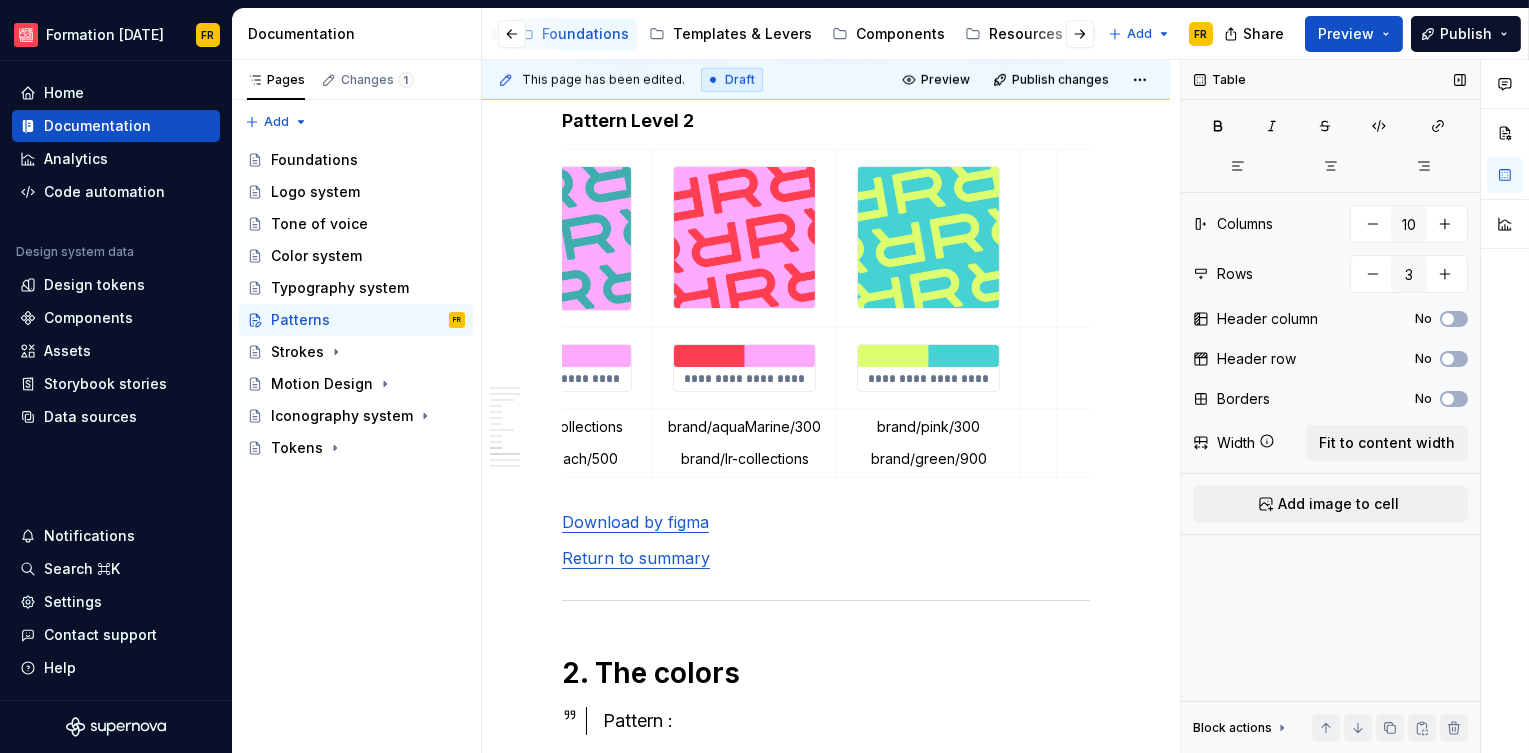click on "Add image to cell" at bounding box center [1338, 504] 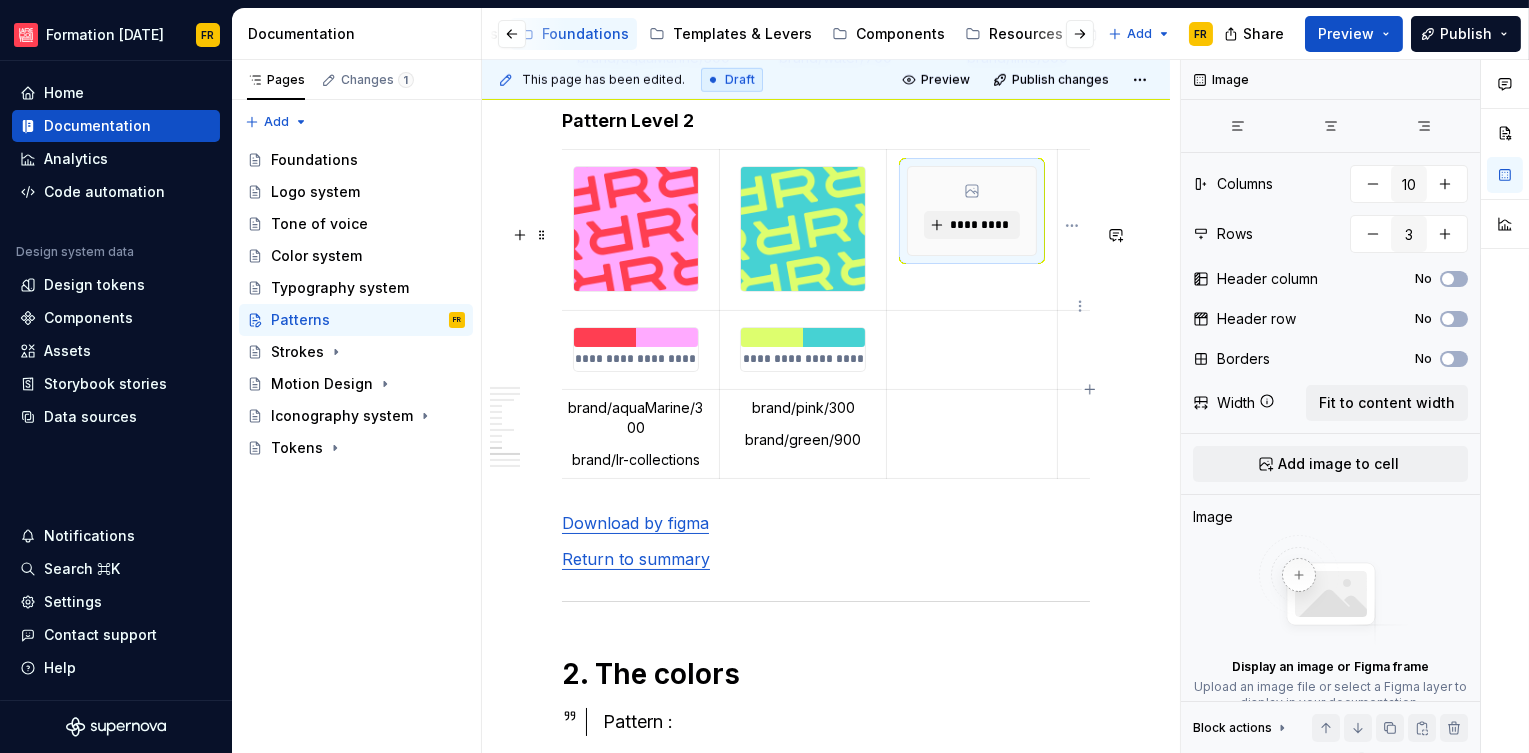 click at bounding box center [1075, 229] 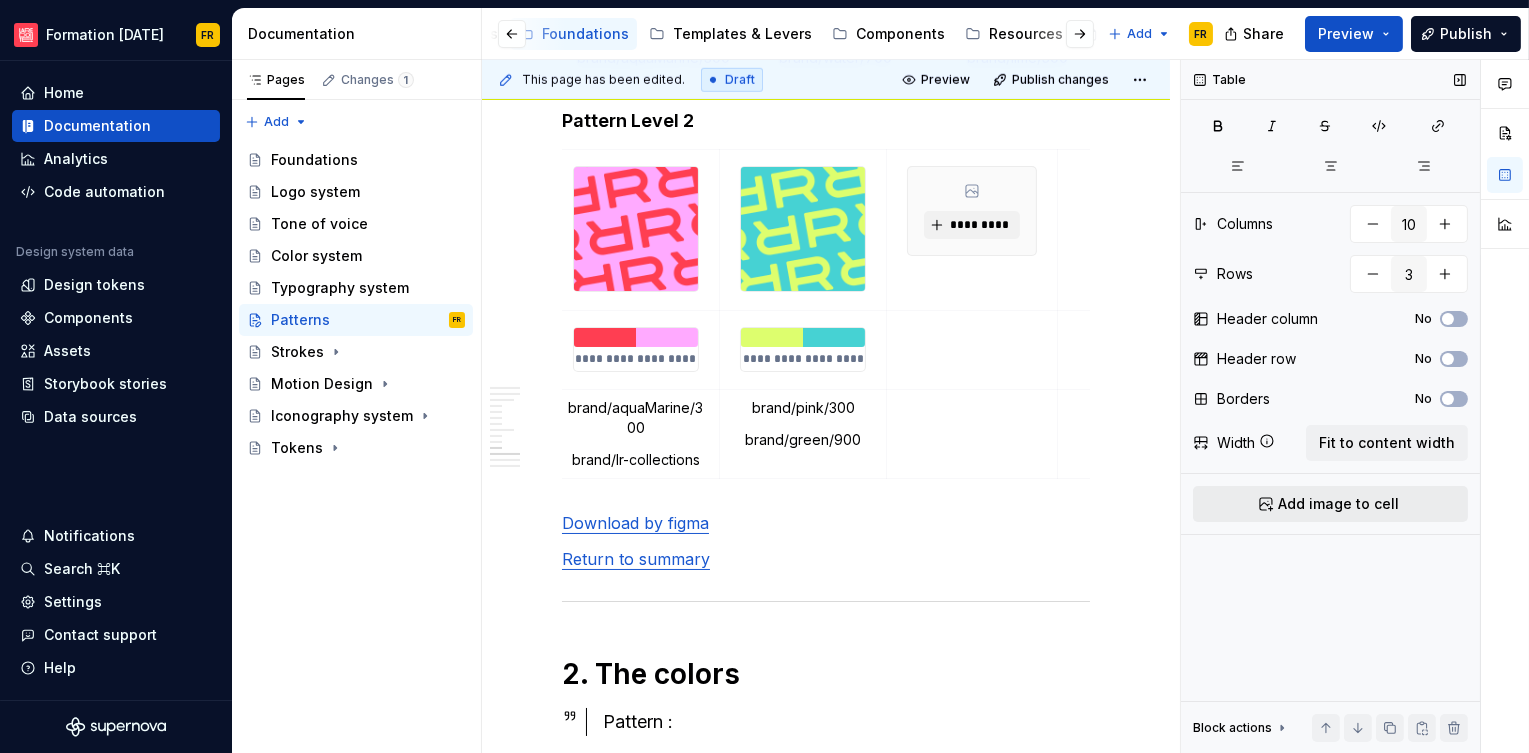 click on "Add image to cell" at bounding box center (1338, 504) 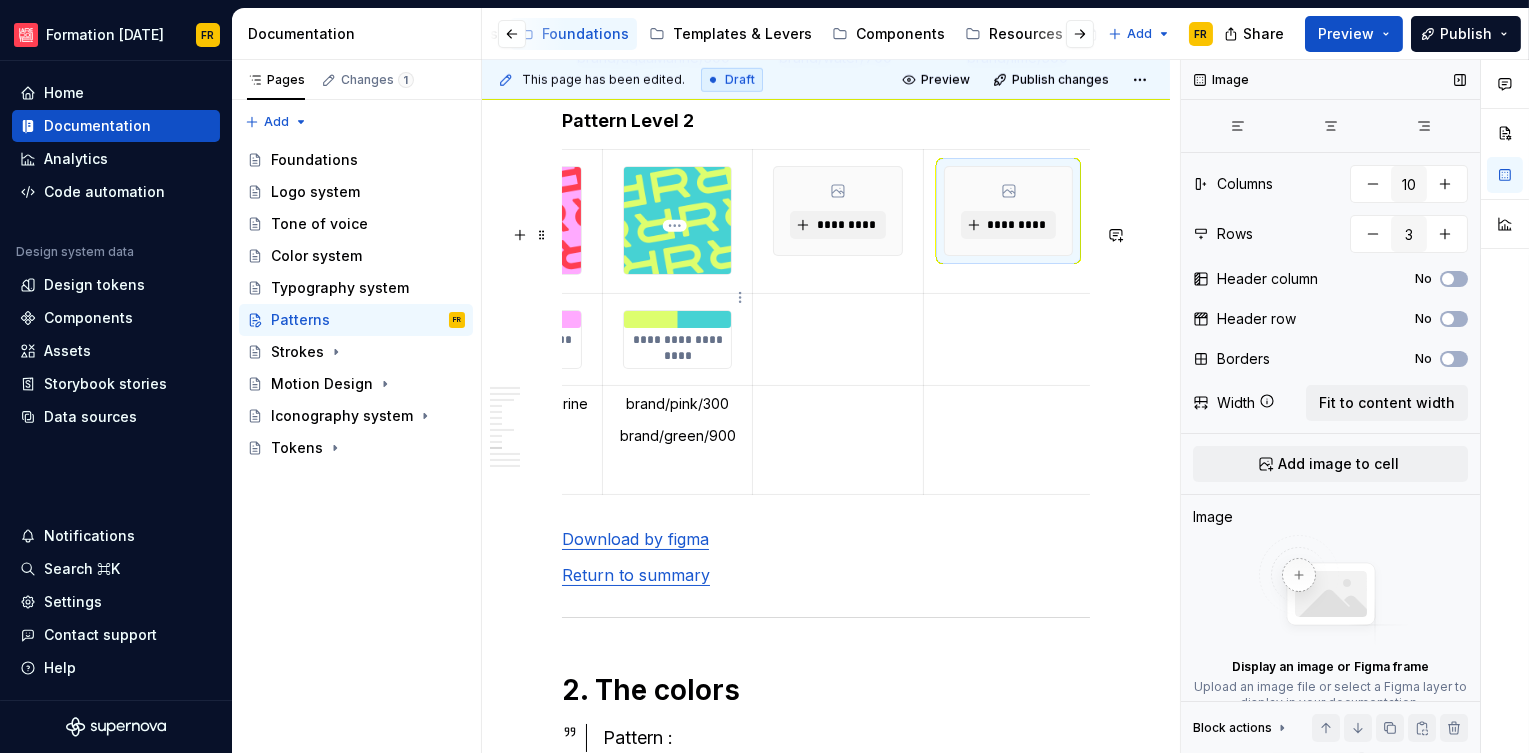 click at bounding box center [678, 221] 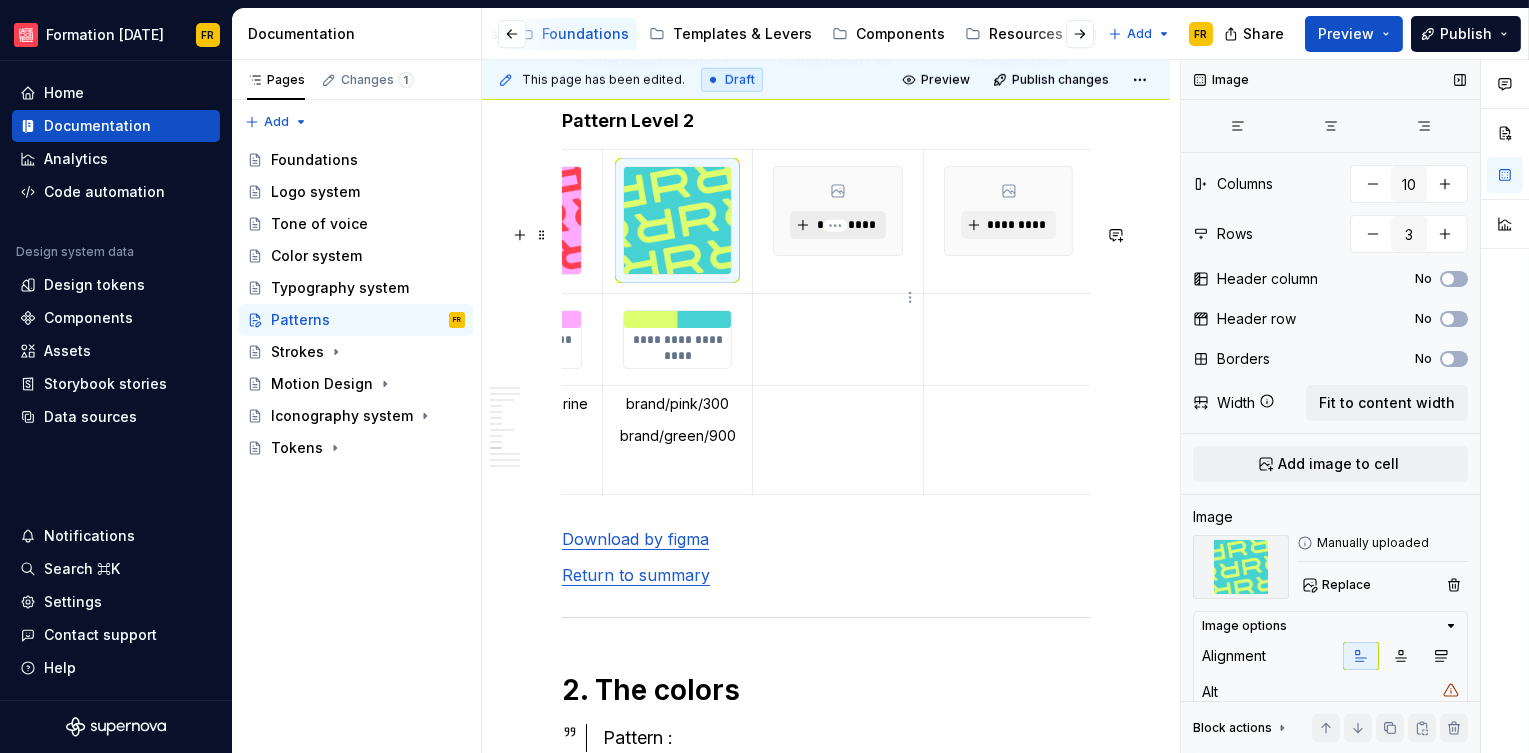 click on "*********" at bounding box center (845, 225) 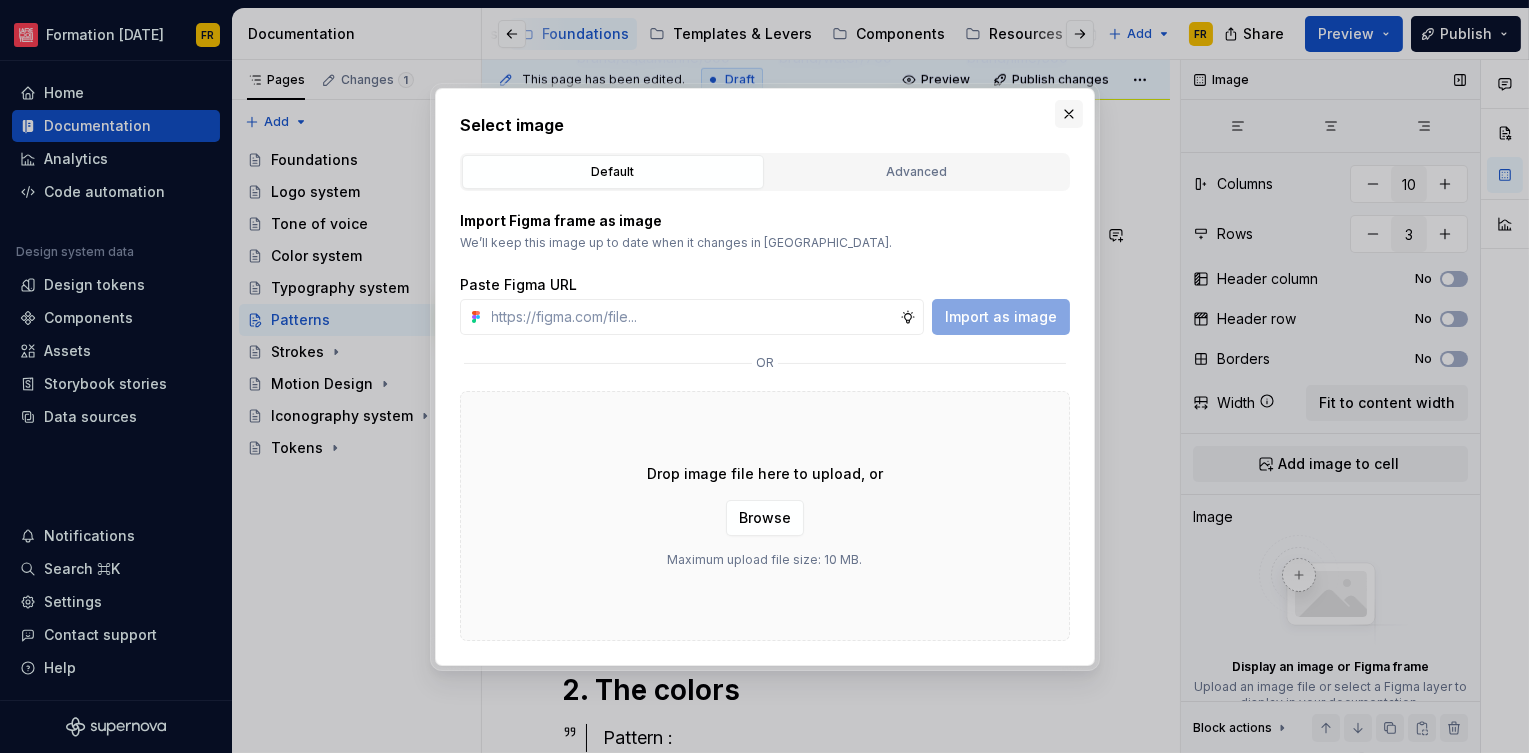click at bounding box center [1069, 114] 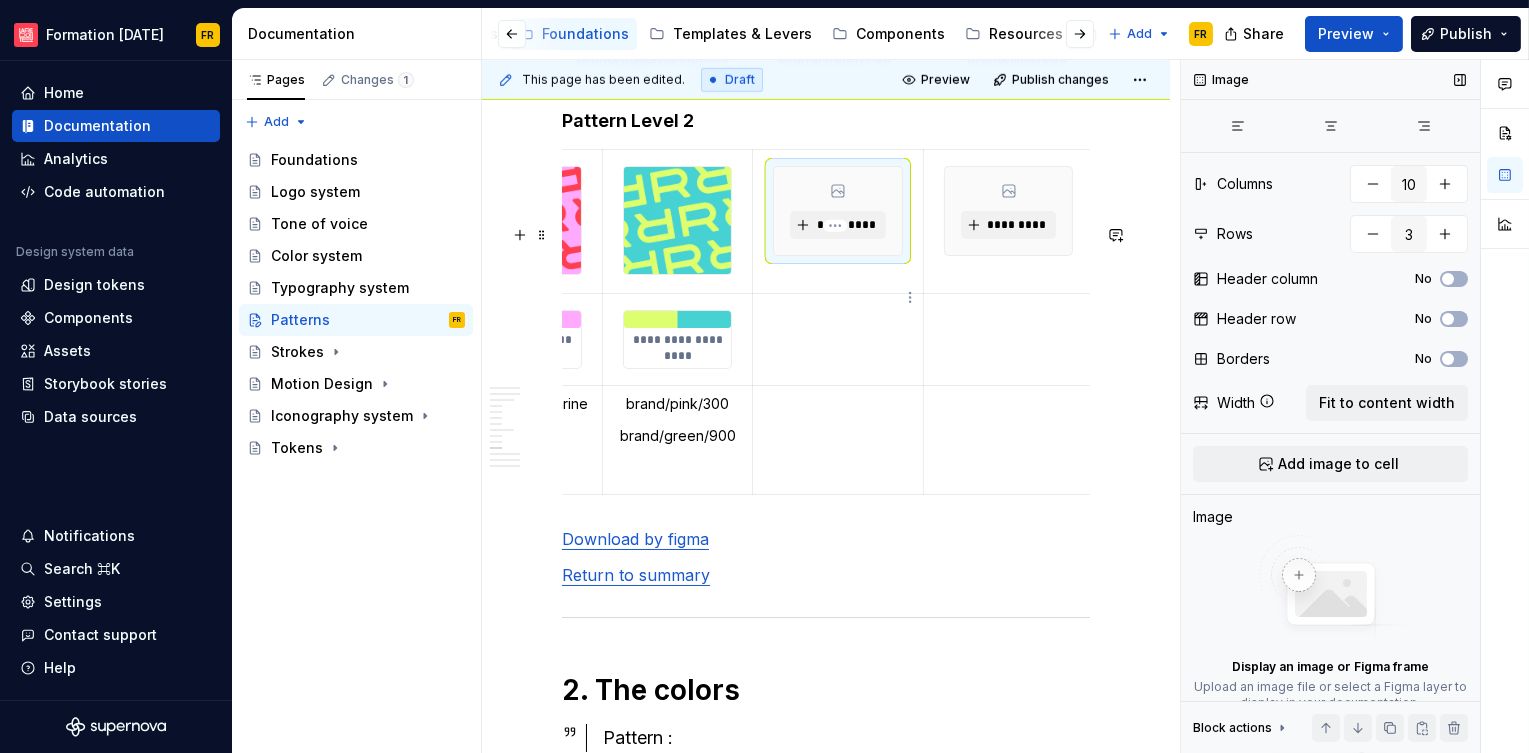 click on "*********" at bounding box center (837, 211) 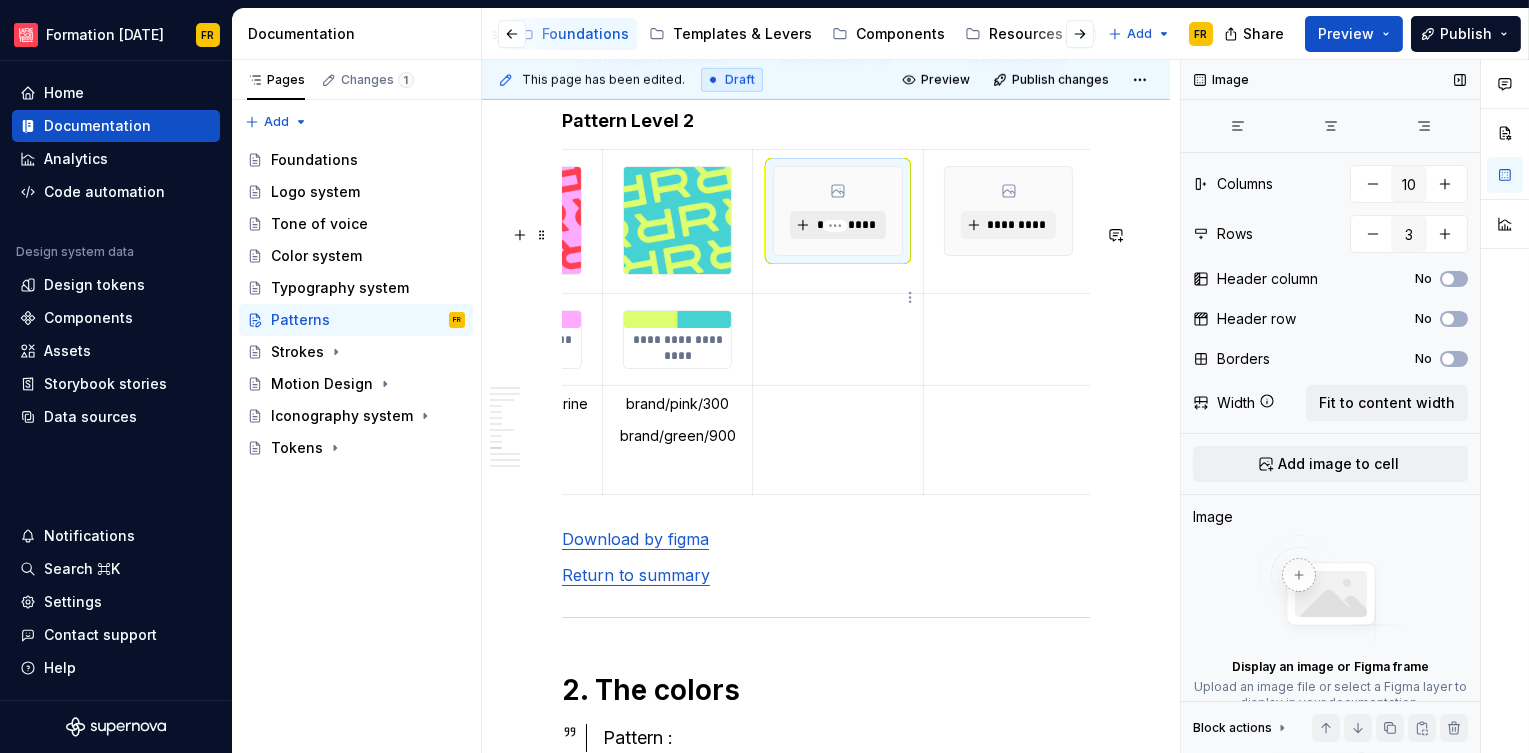 click on "*********" at bounding box center (845, 225) 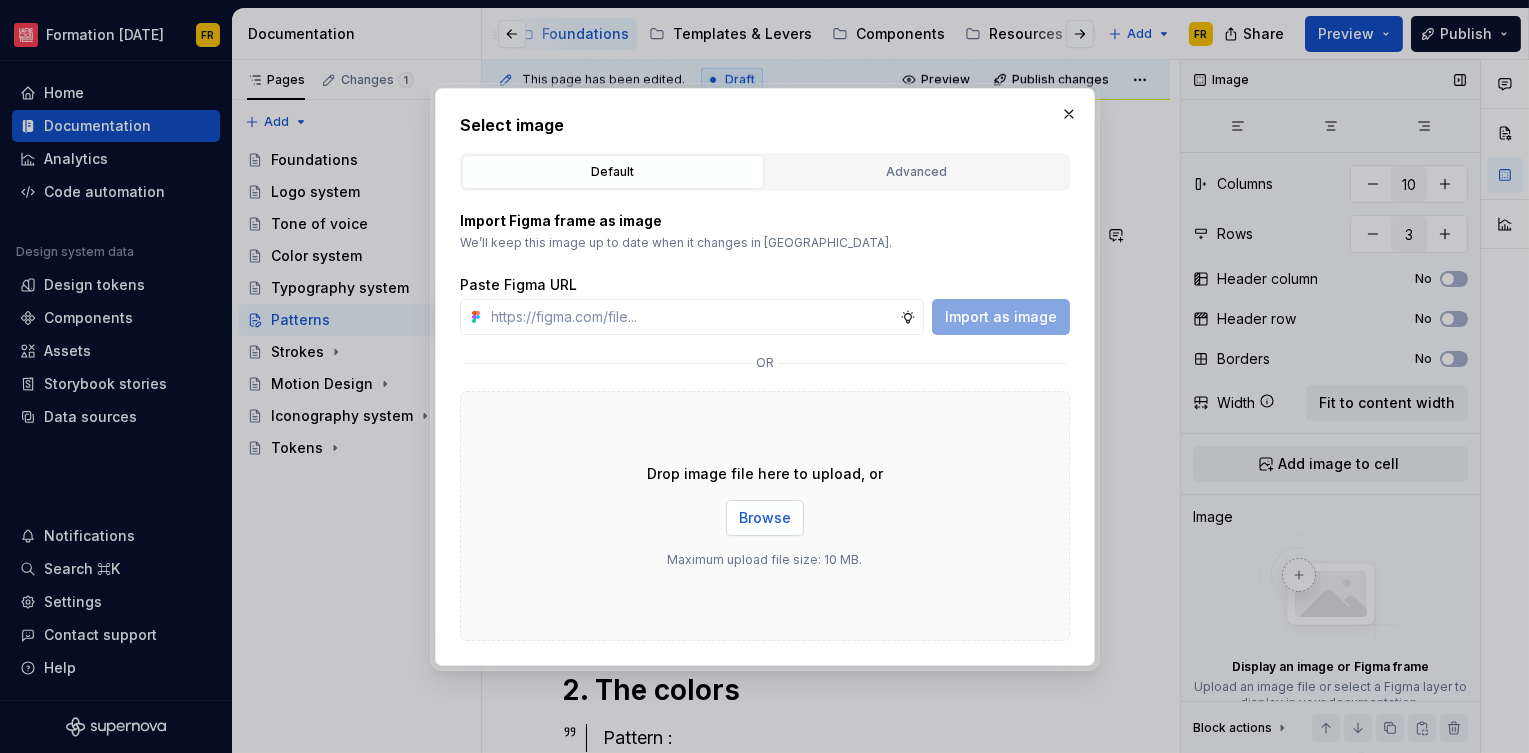 click on "Browse" at bounding box center [765, 518] 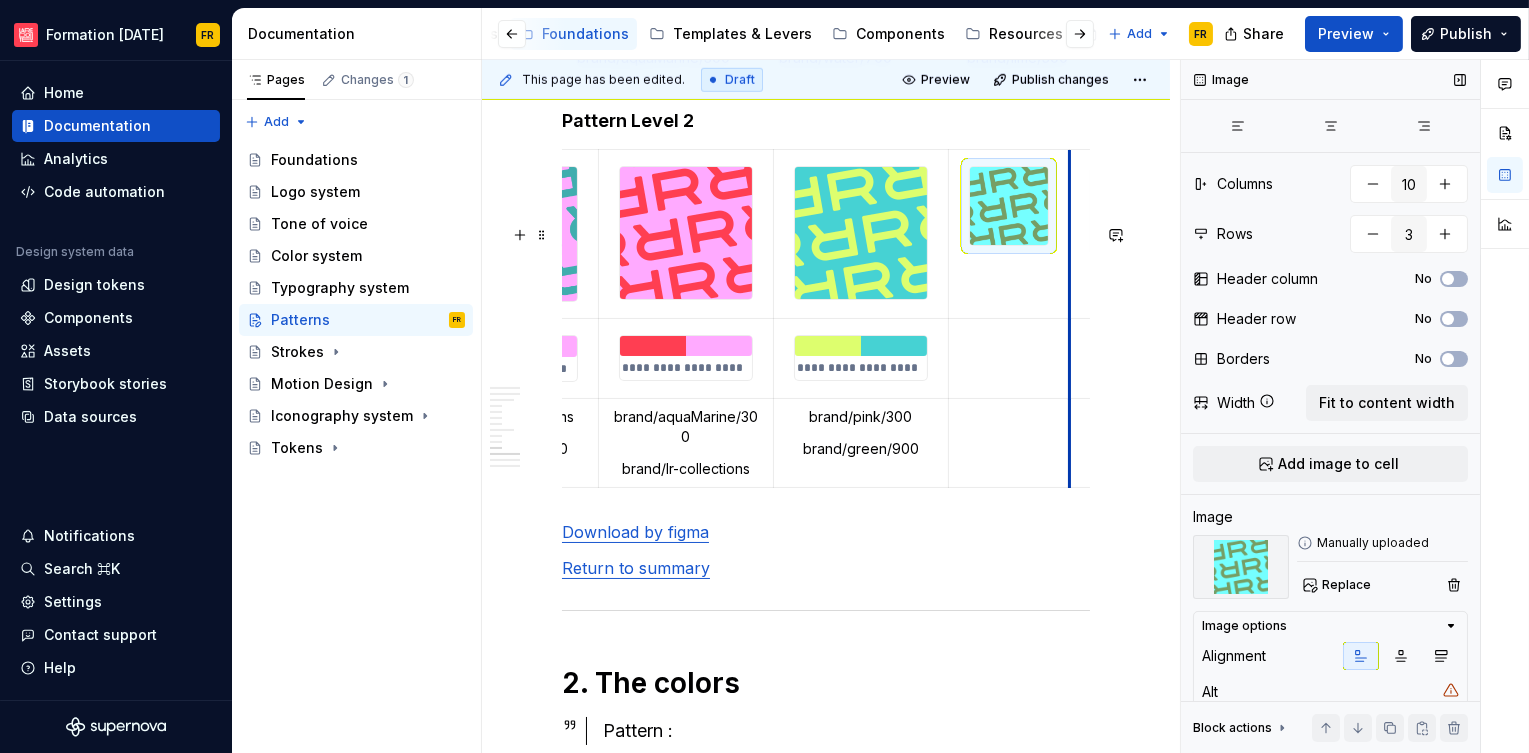 drag, startPoint x: 918, startPoint y: 359, endPoint x: 1067, endPoint y: 392, distance: 152.61061 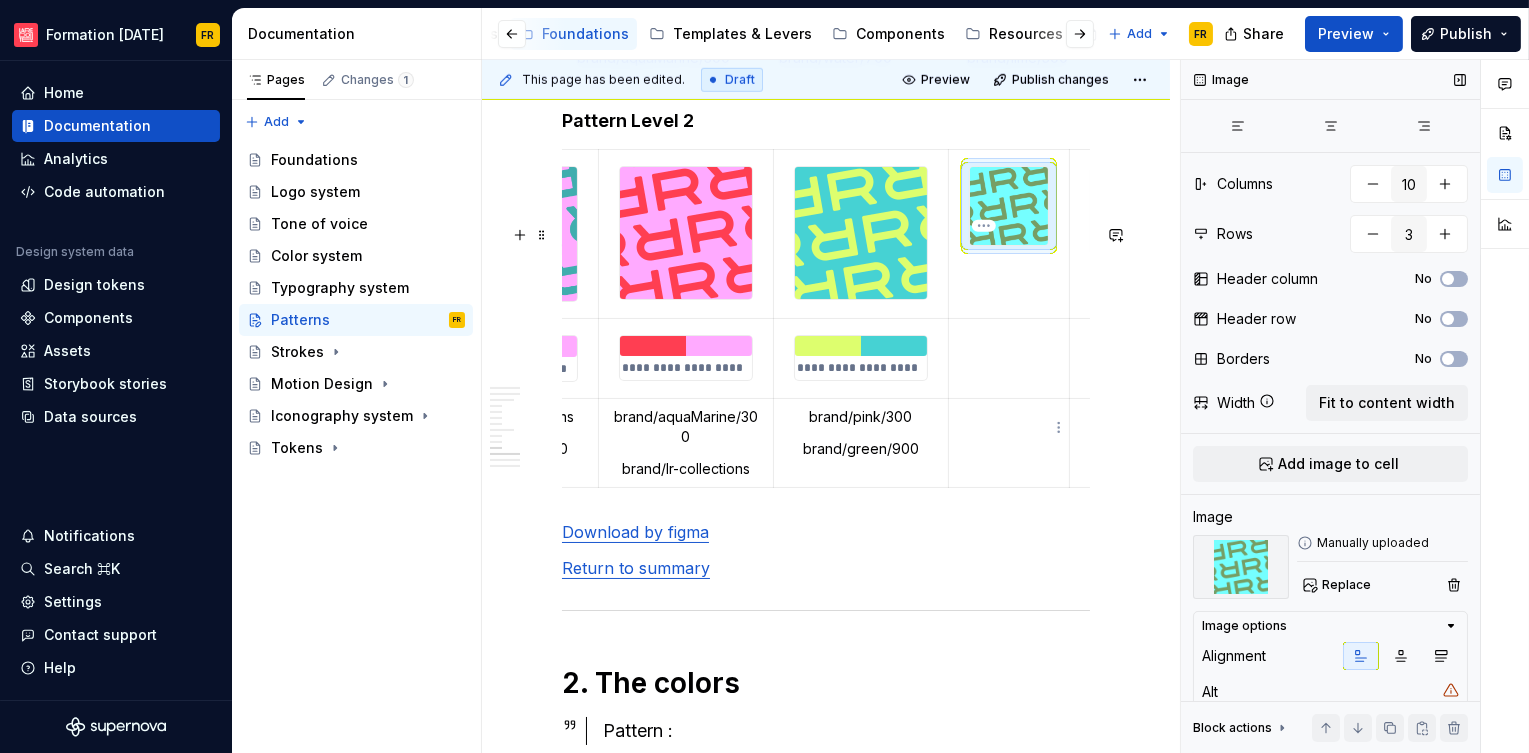 click at bounding box center (1008, 358) 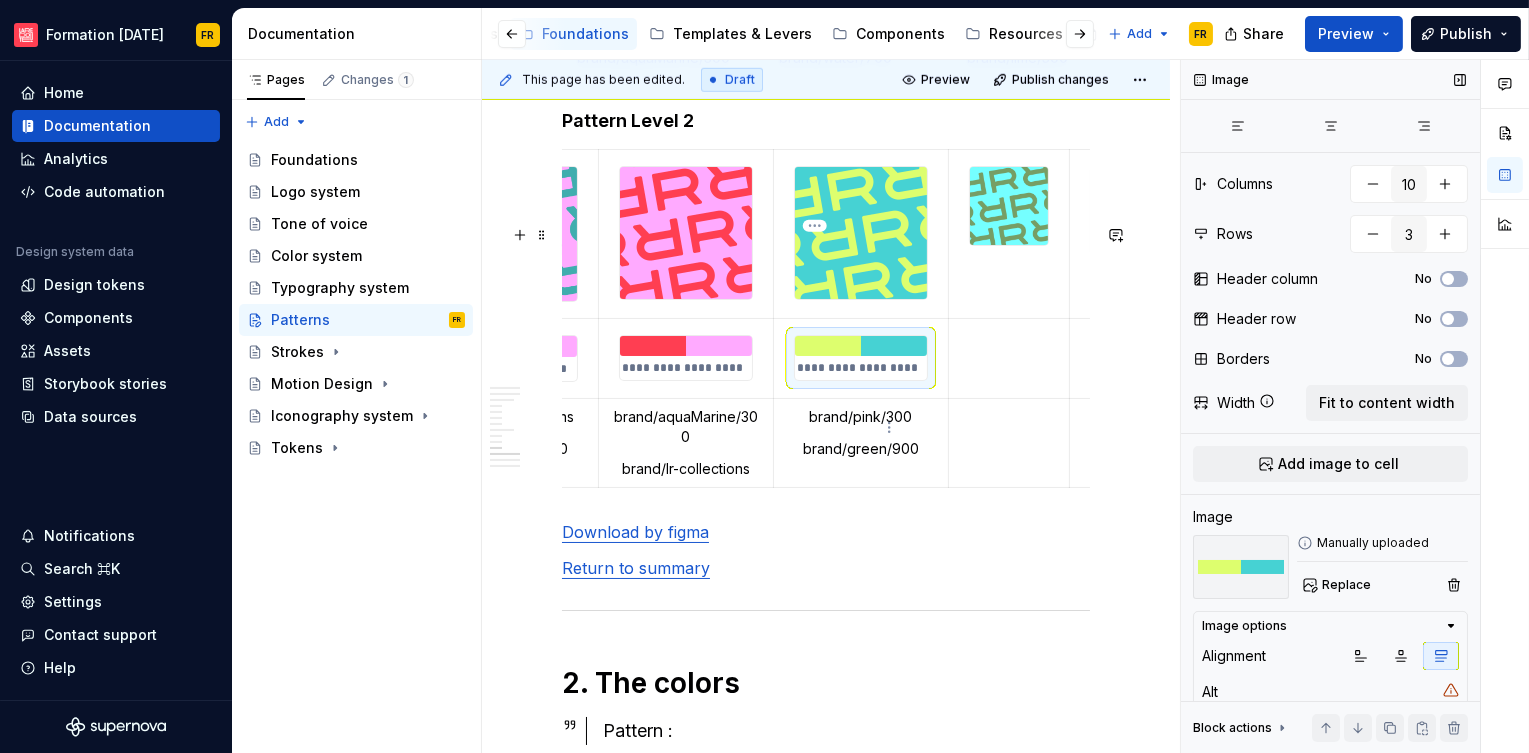 click on "**********" at bounding box center [861, 358] 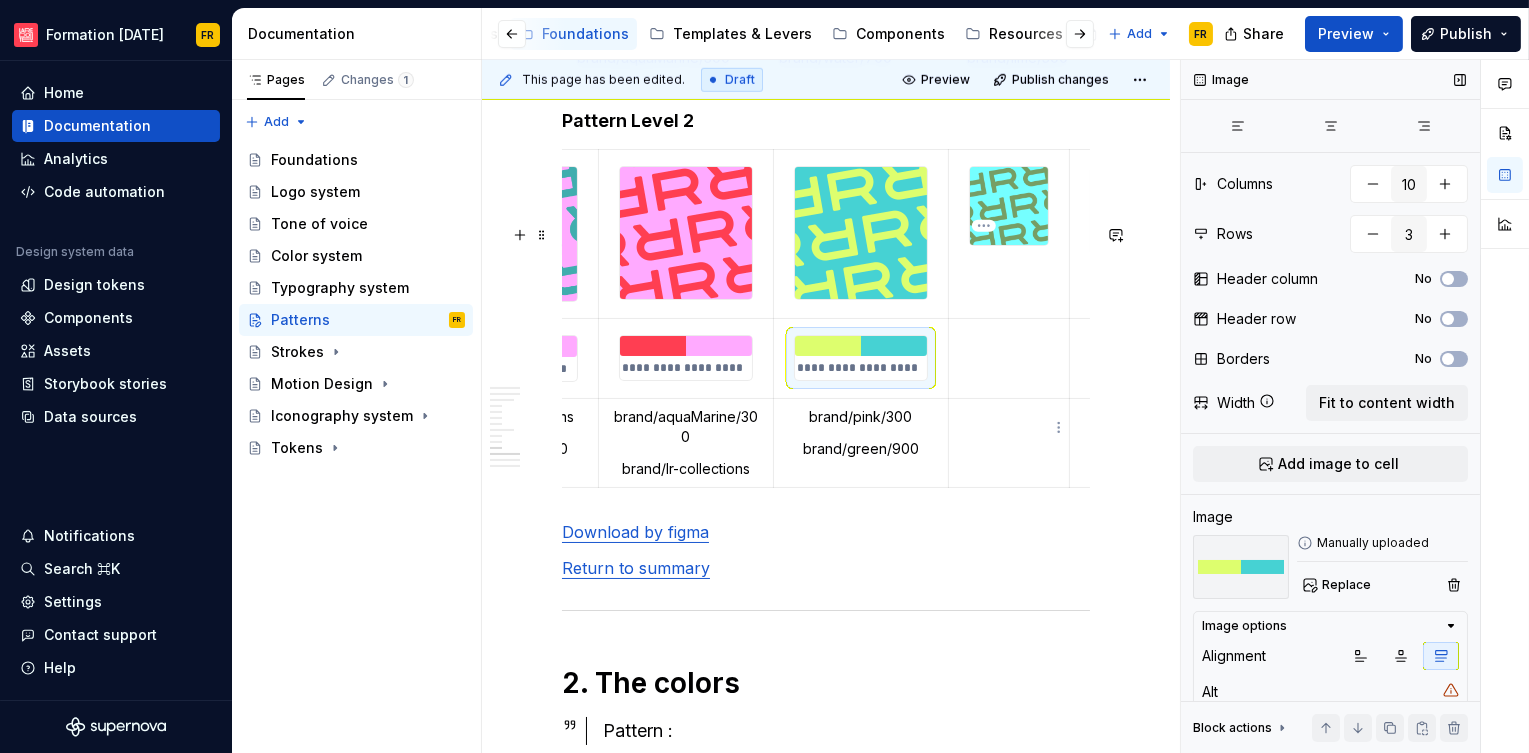click at bounding box center (1008, 358) 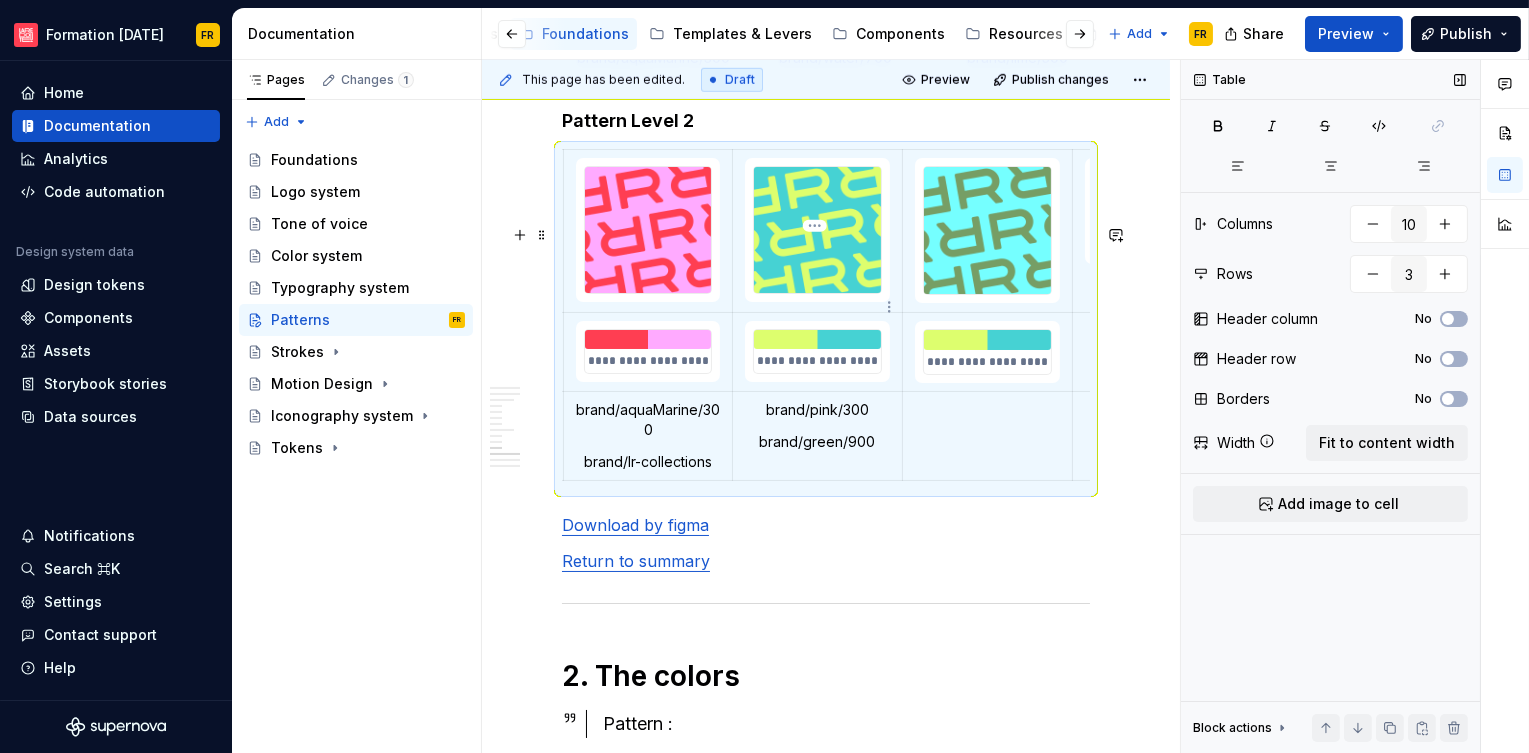 click at bounding box center (817, 230) 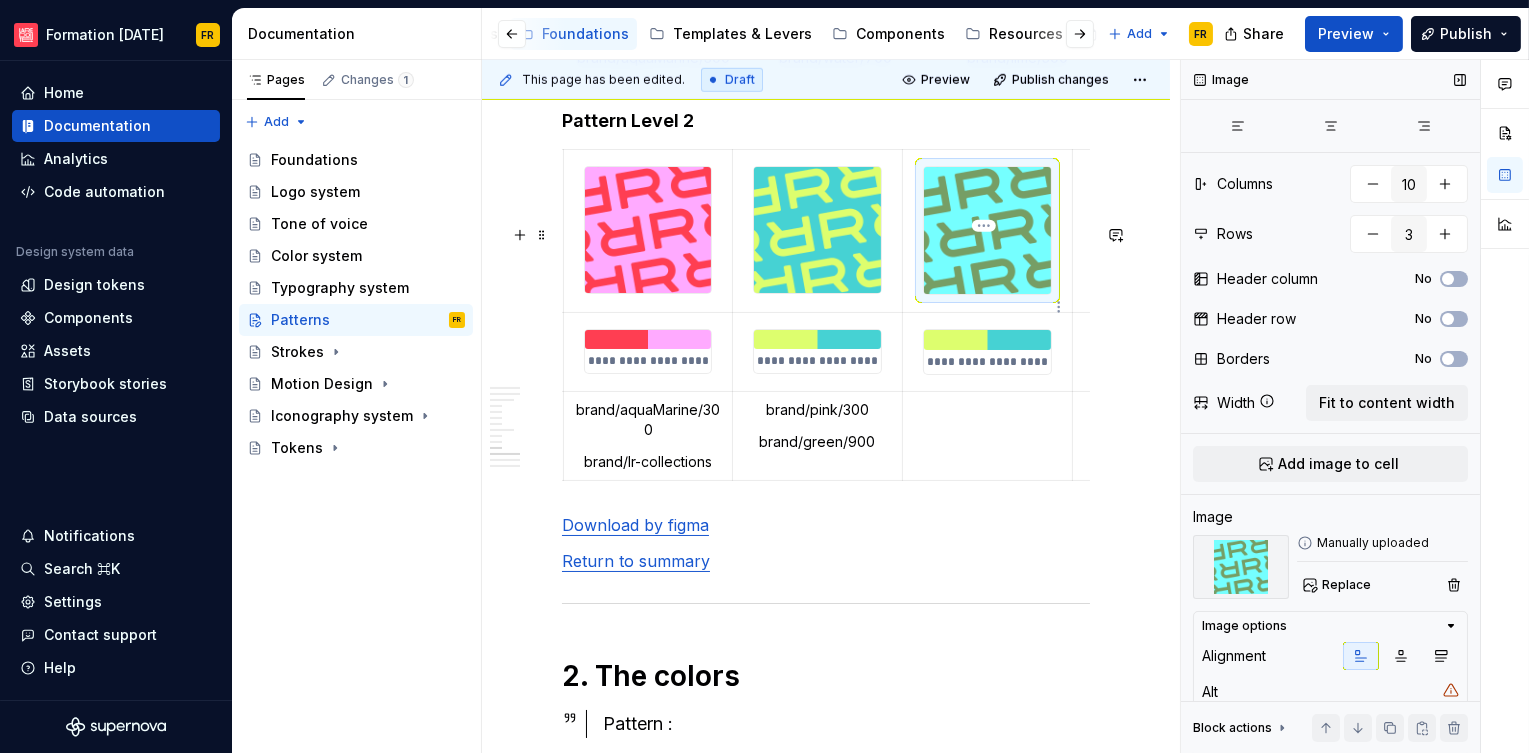 click at bounding box center [987, 230] 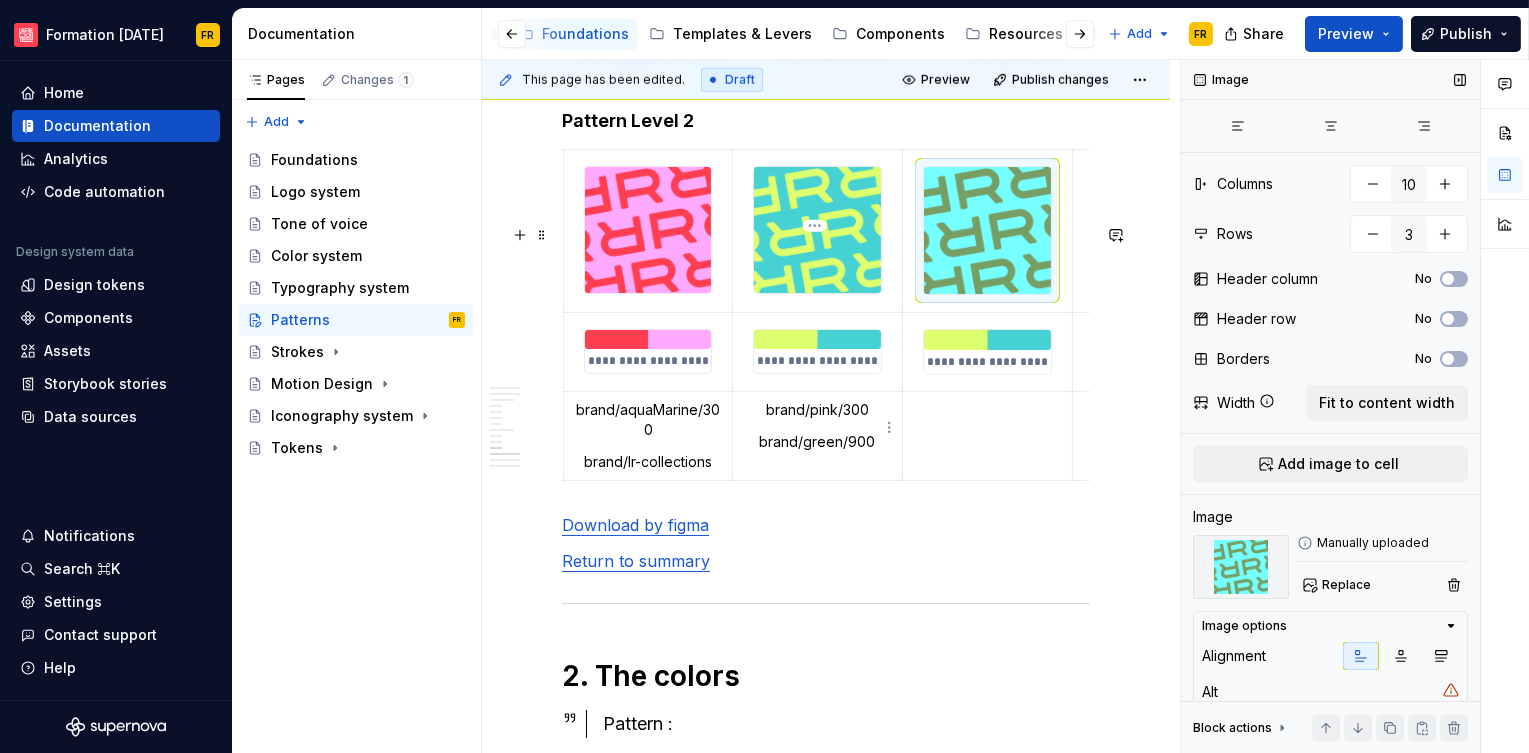 type on "*" 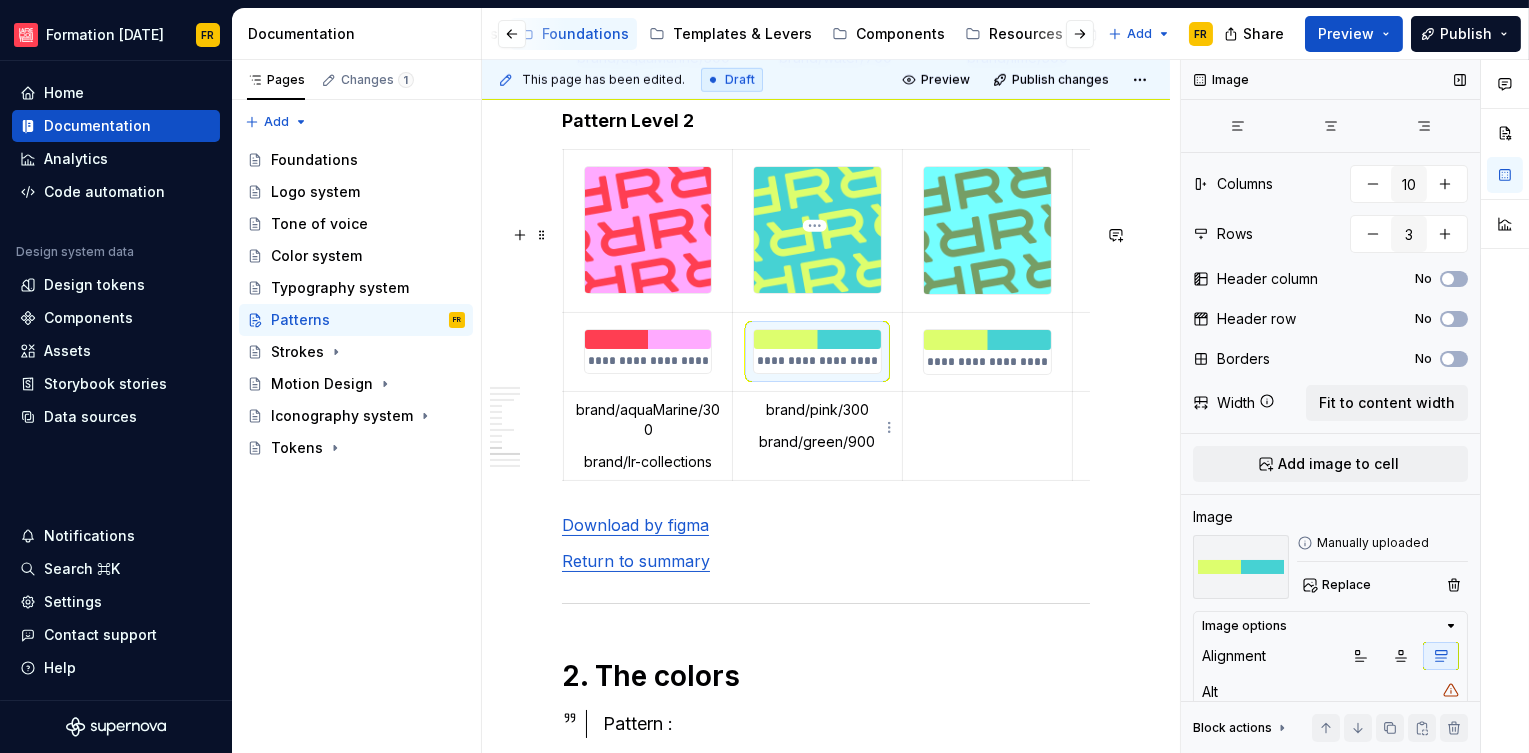 click at bounding box center [817, 340] 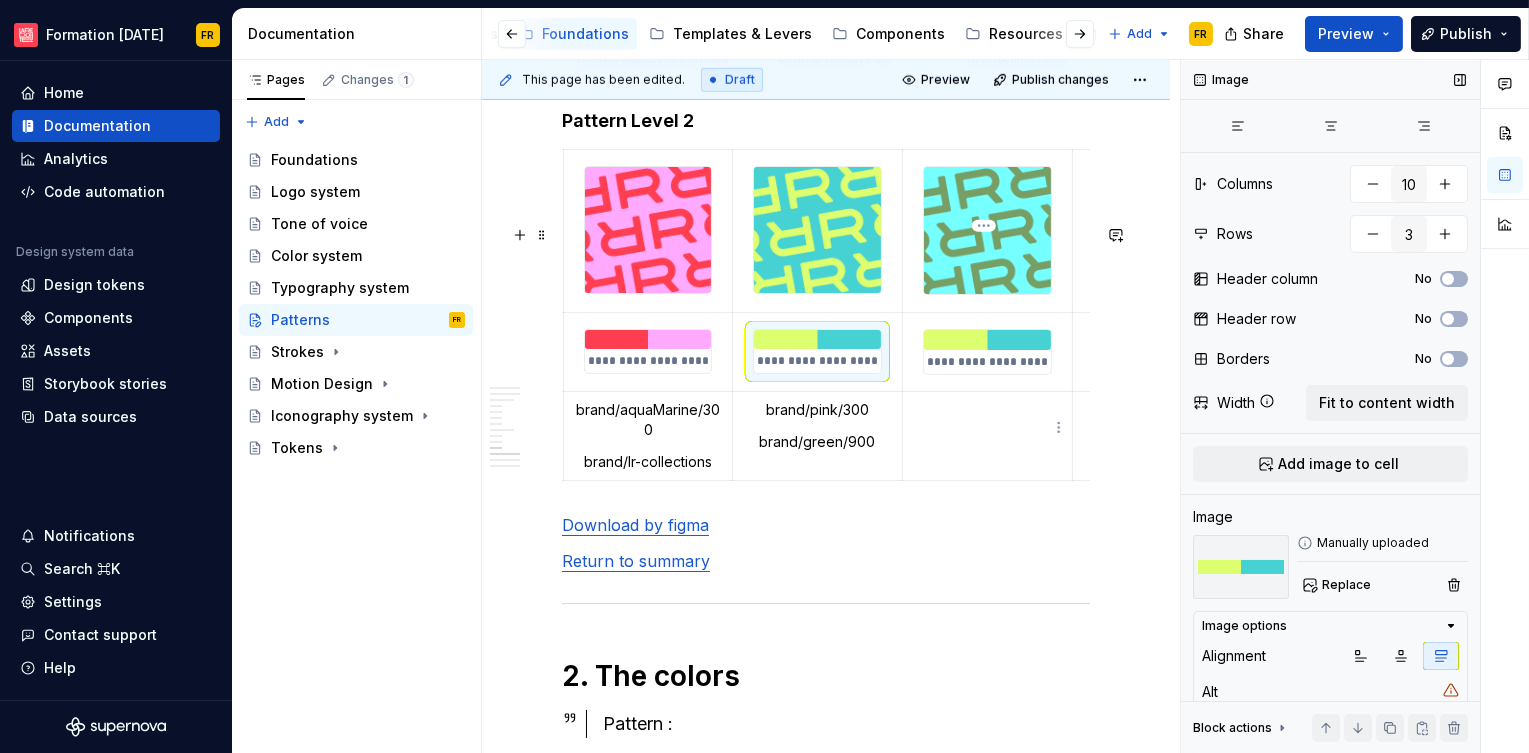 click at bounding box center (987, 340) 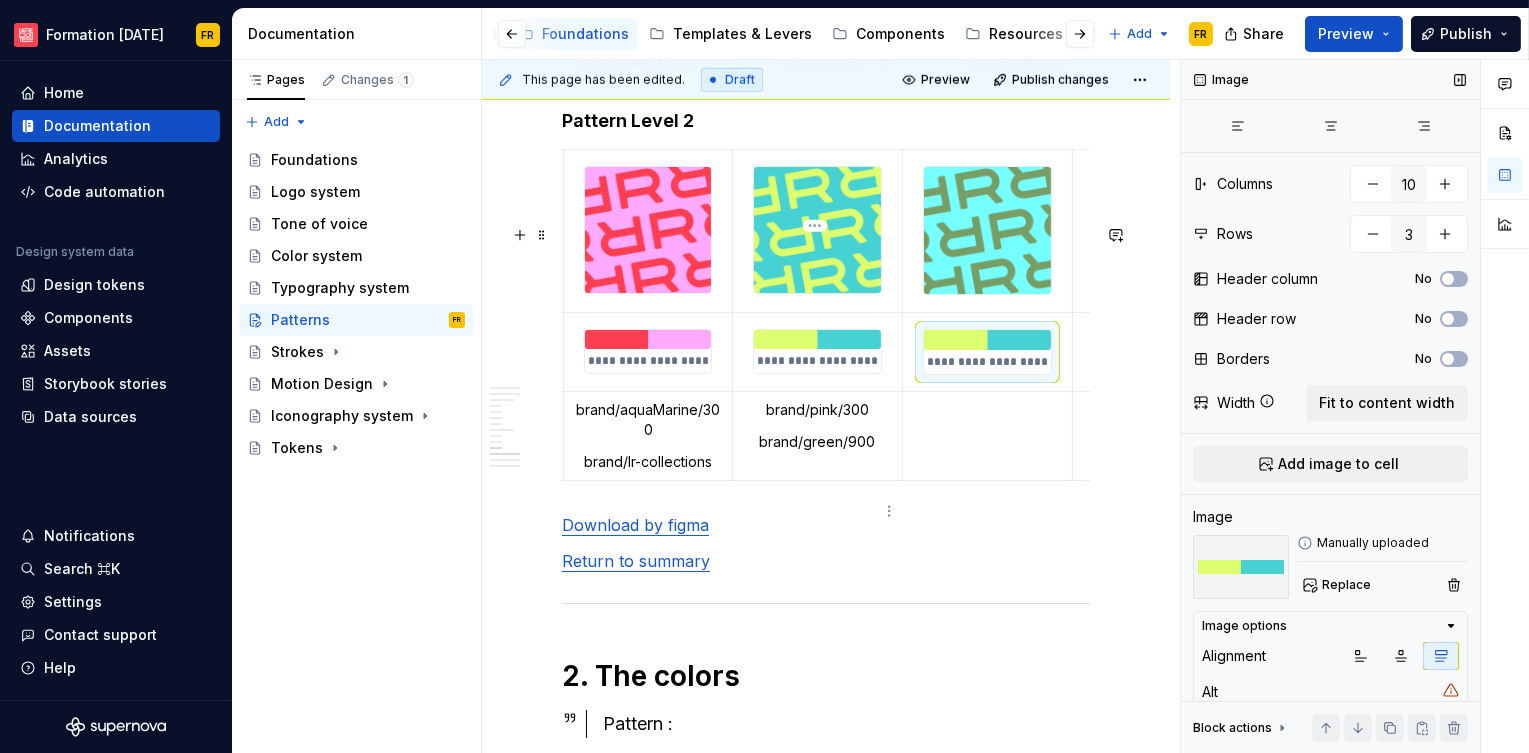 click on "brand/green/900" at bounding box center (817, 442) 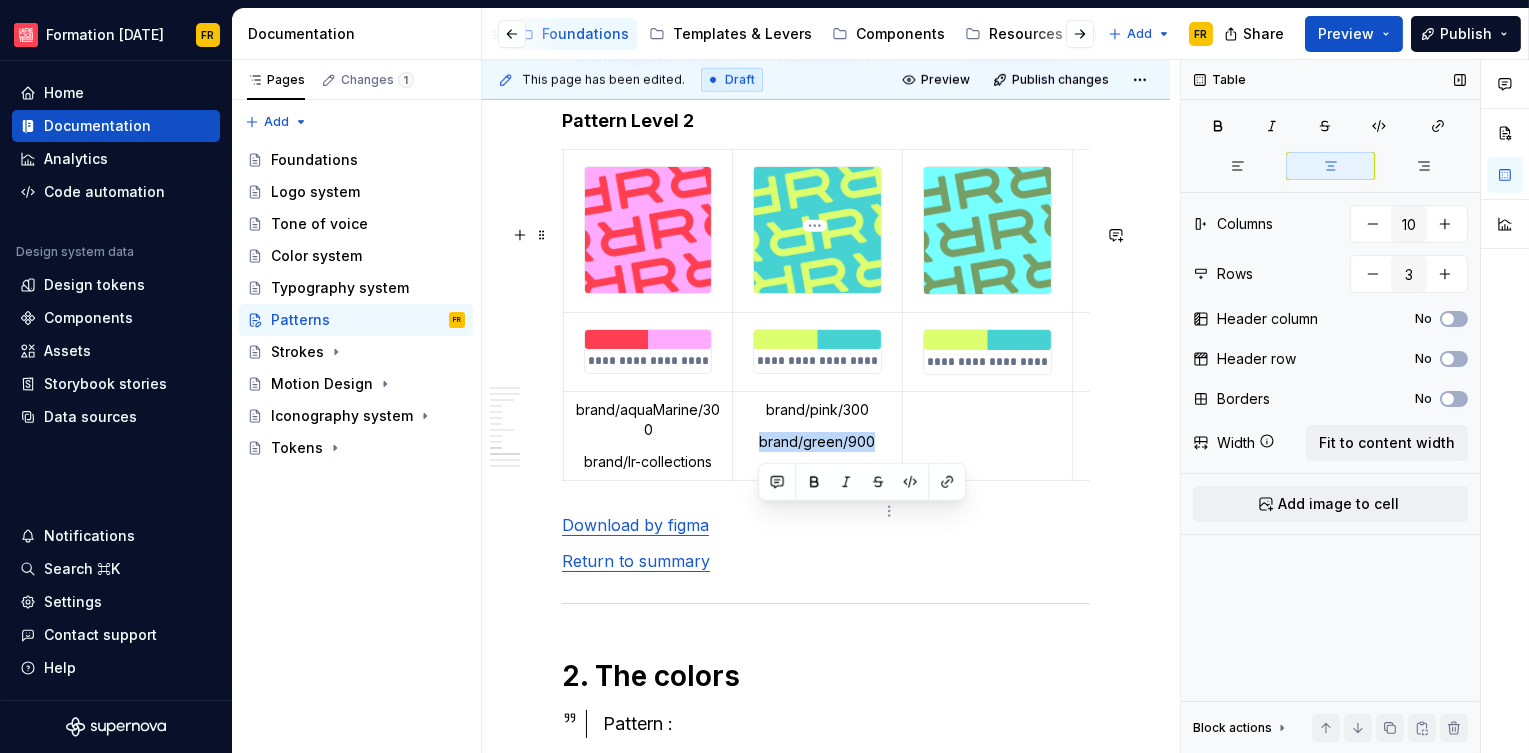 click on "brand/green/900" at bounding box center [817, 442] 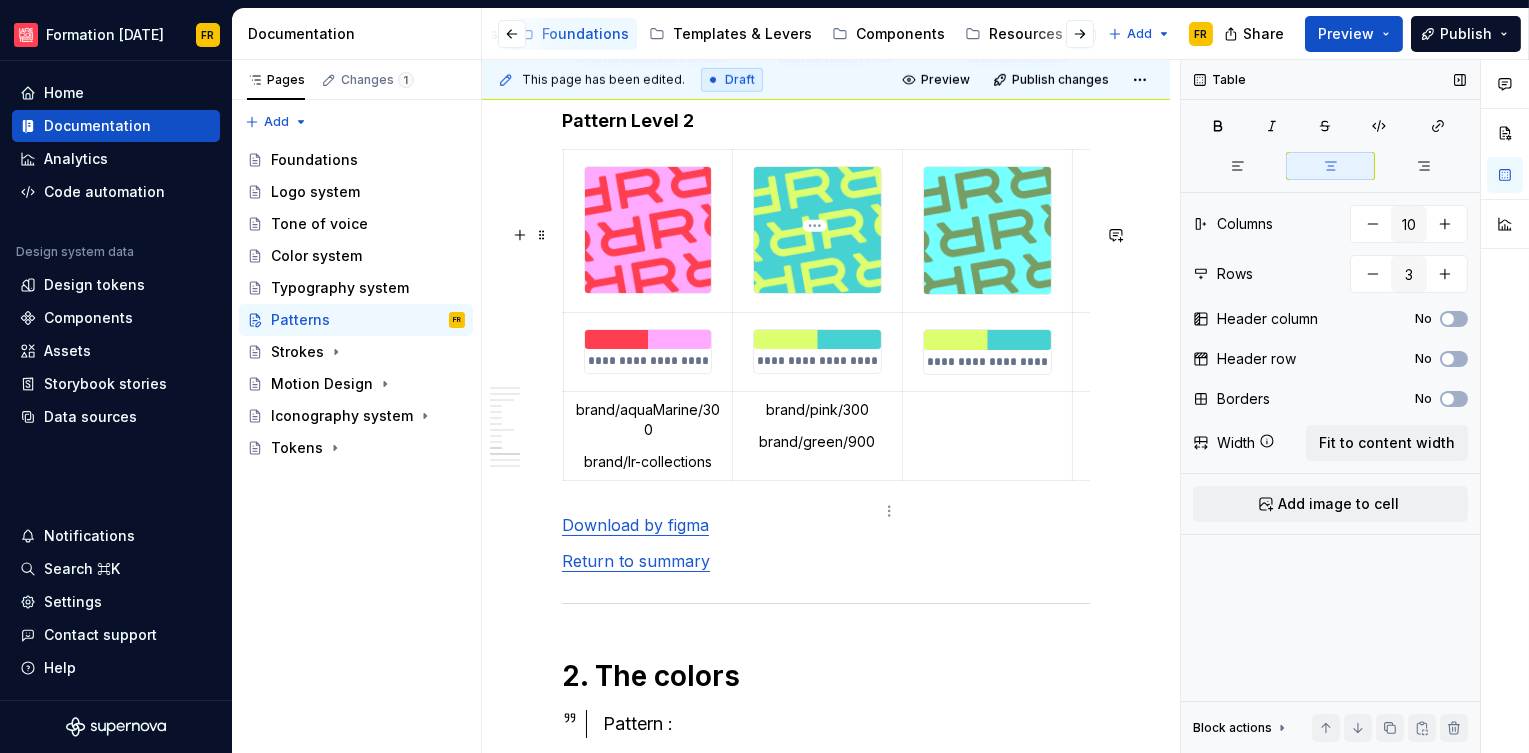 click on "brand/green/900" at bounding box center (817, 442) 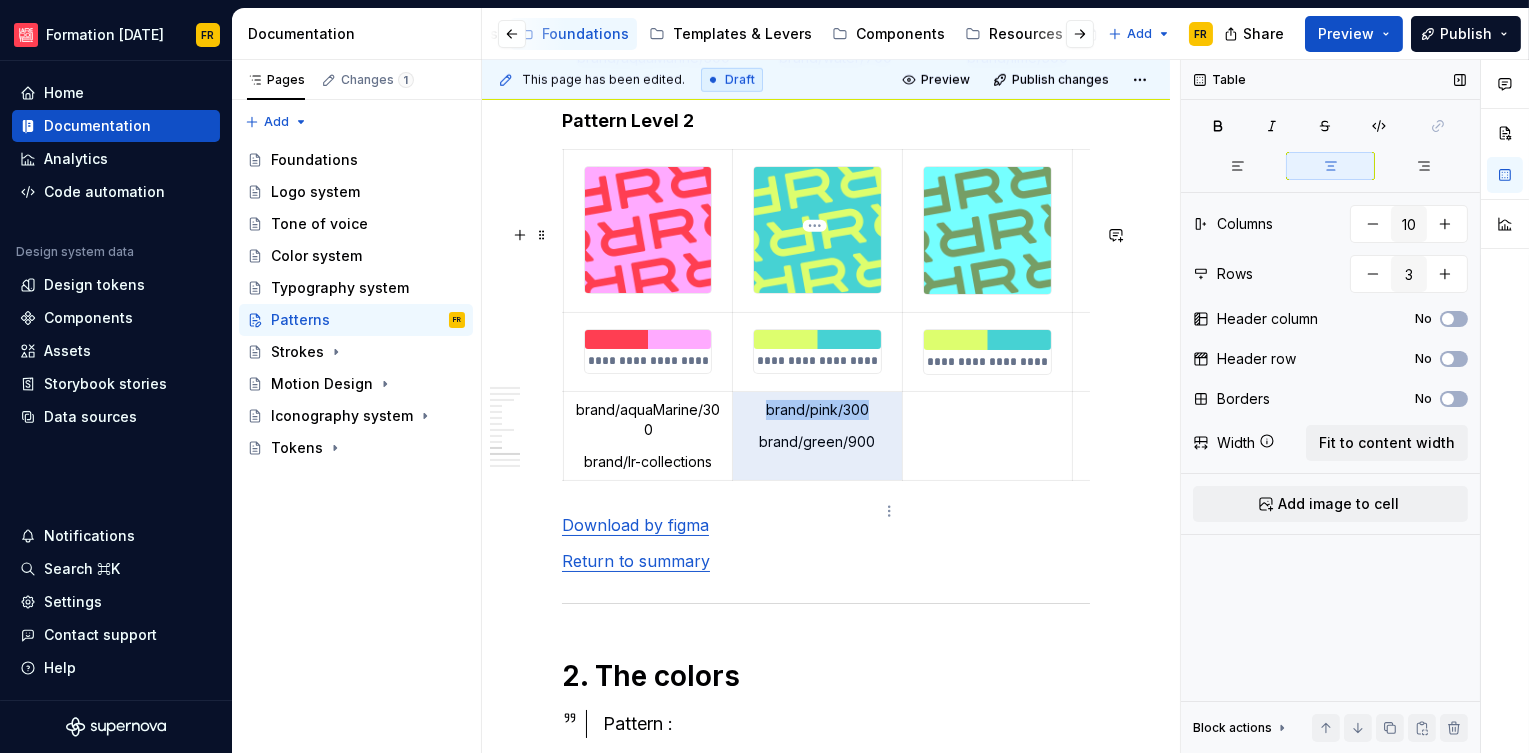 click on "brand/green/900" at bounding box center (817, 442) 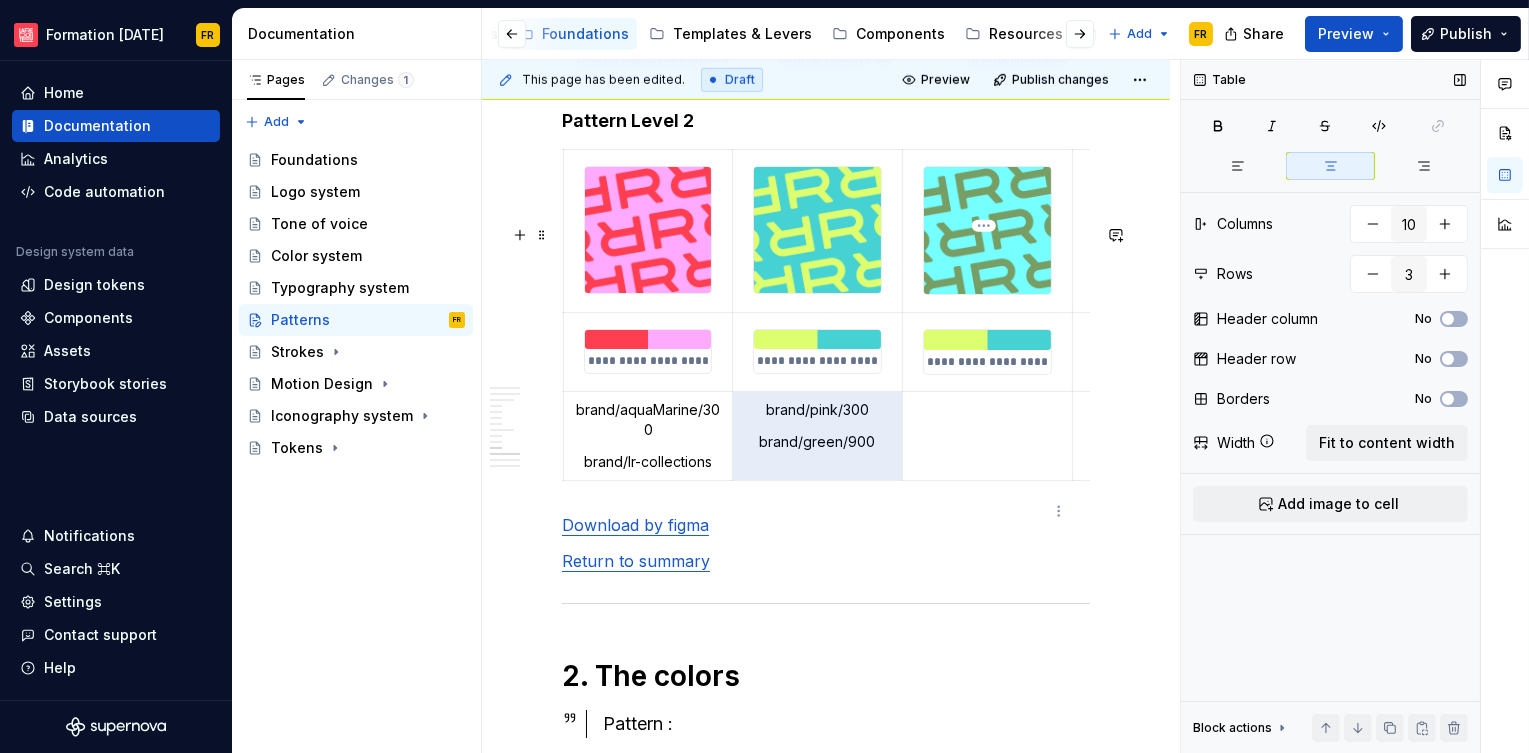 click at bounding box center (987, 435) 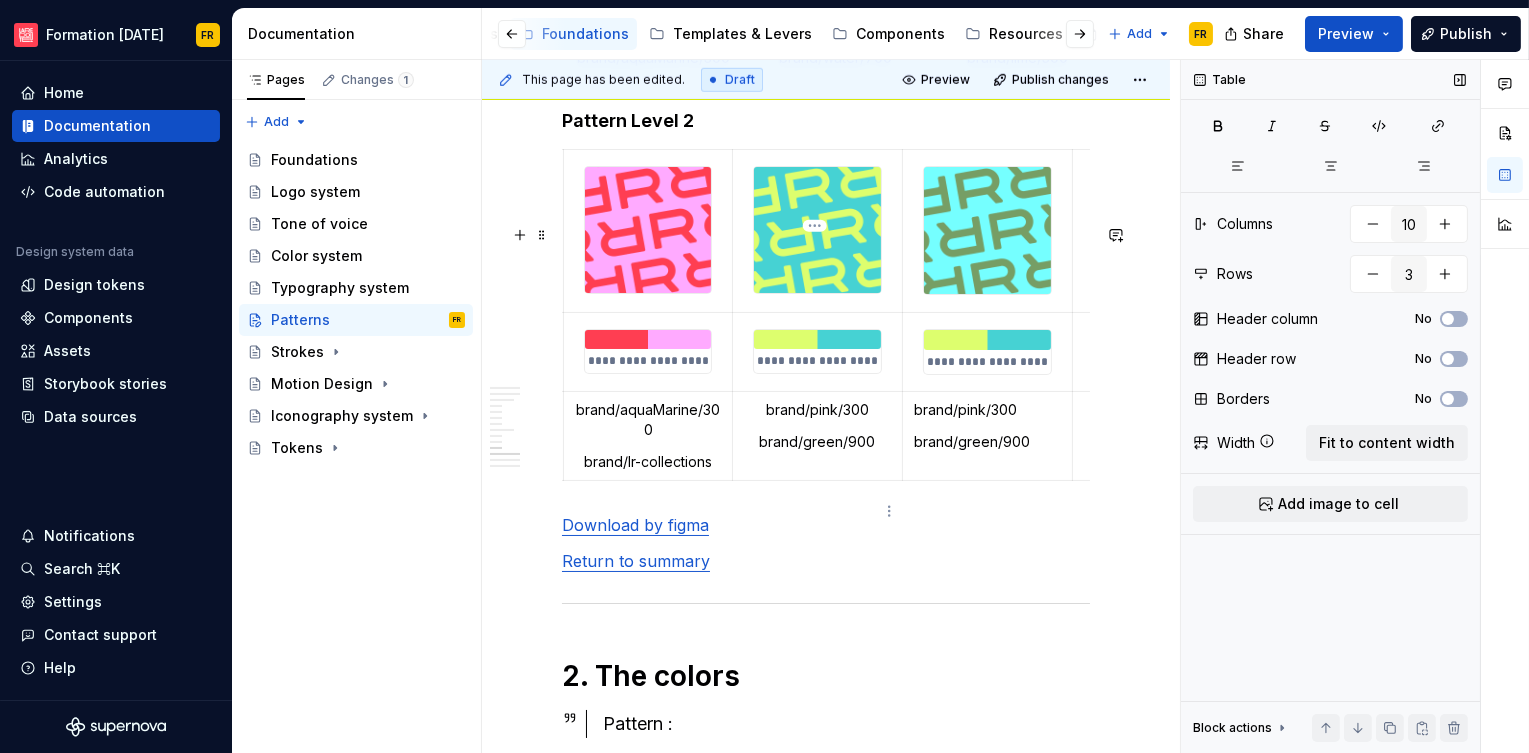 click on "brand/pink/300" at bounding box center [817, 410] 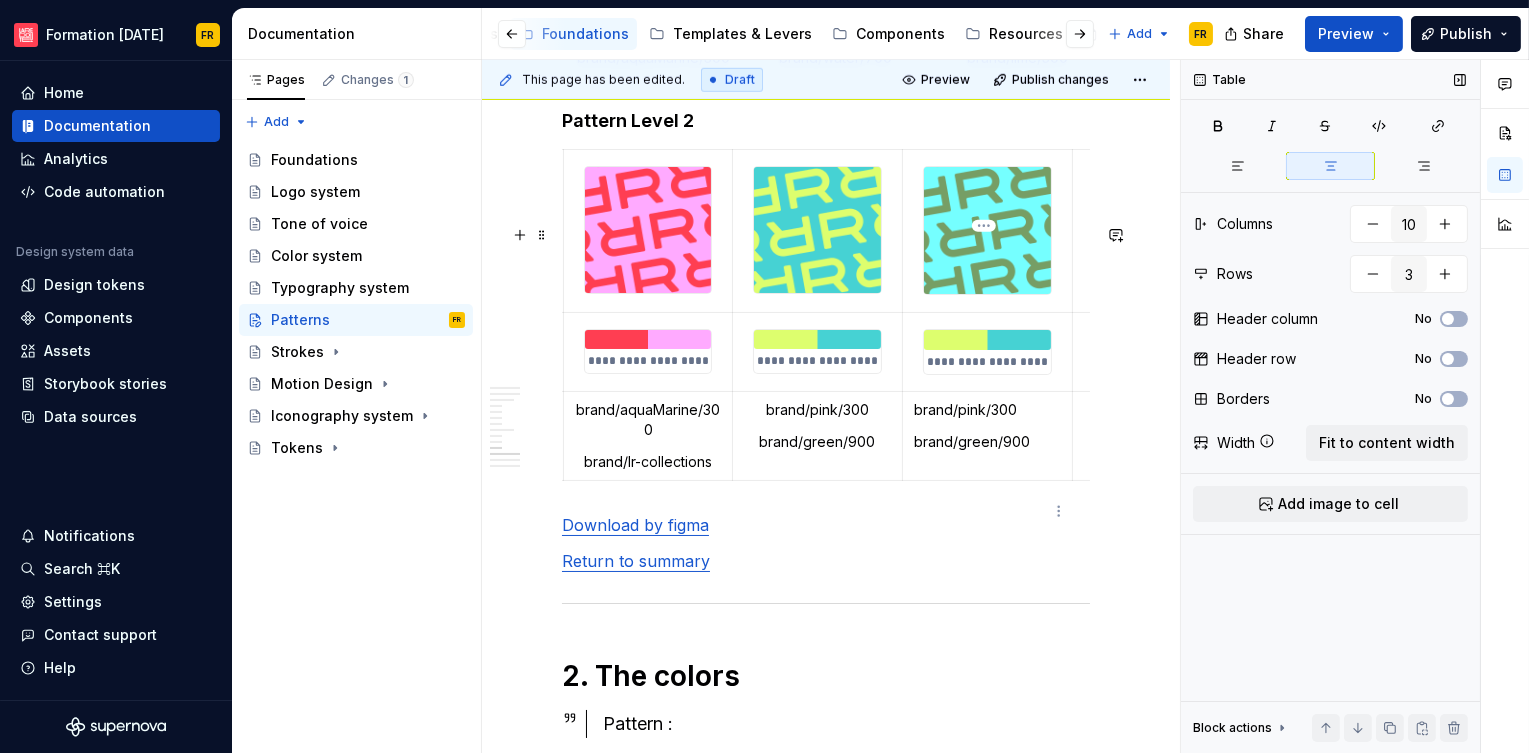 click on "brand/pink/300" at bounding box center (987, 410) 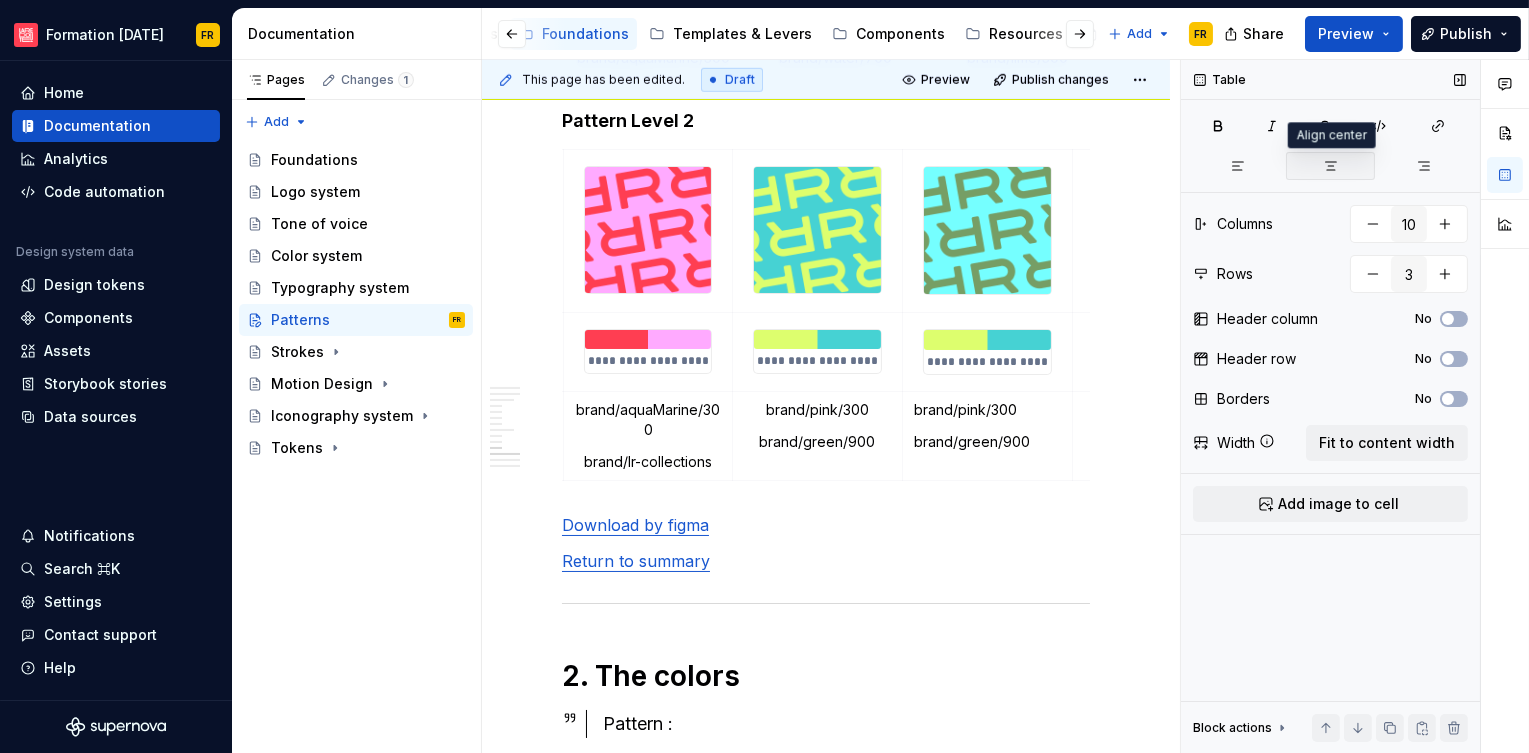 click at bounding box center [1330, 166] 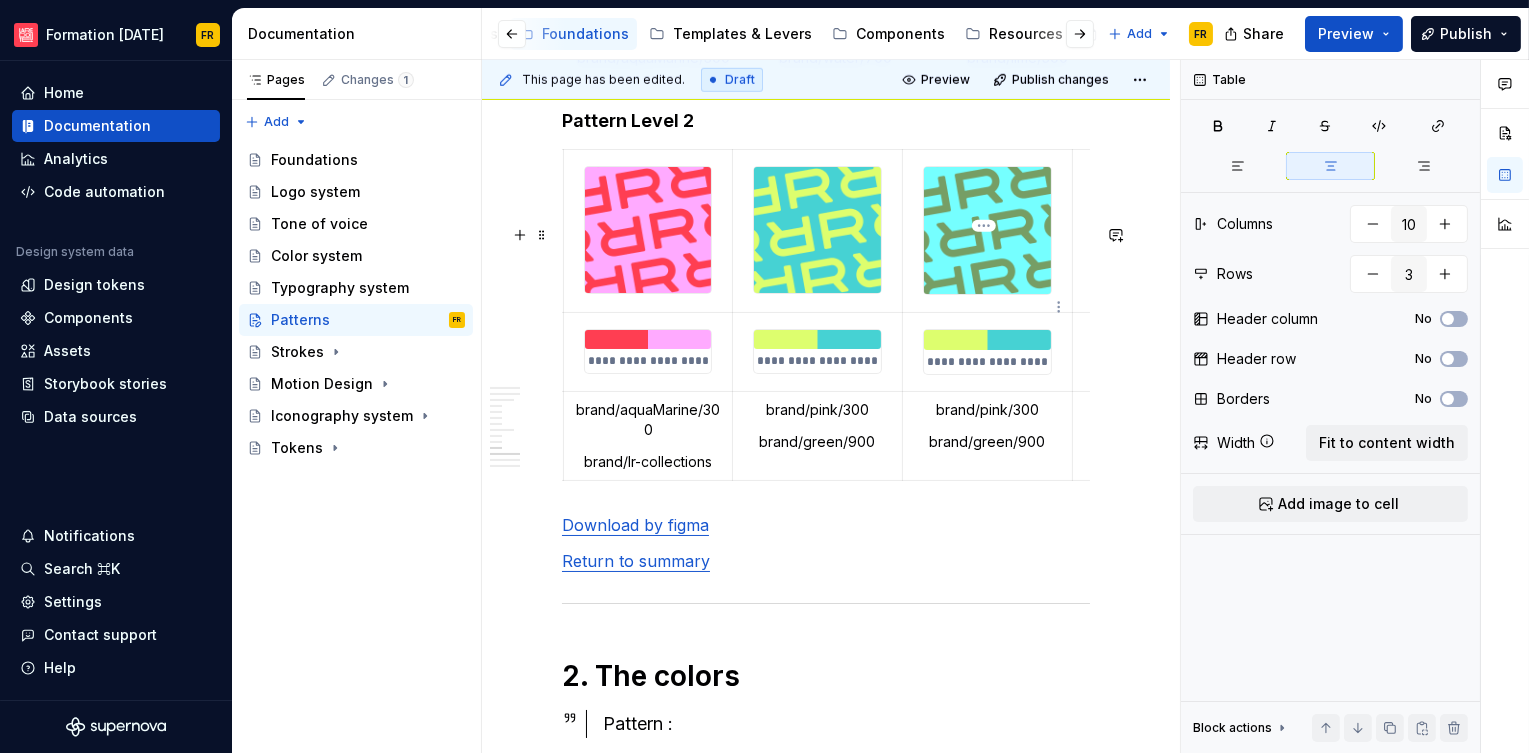 click at bounding box center [987, 230] 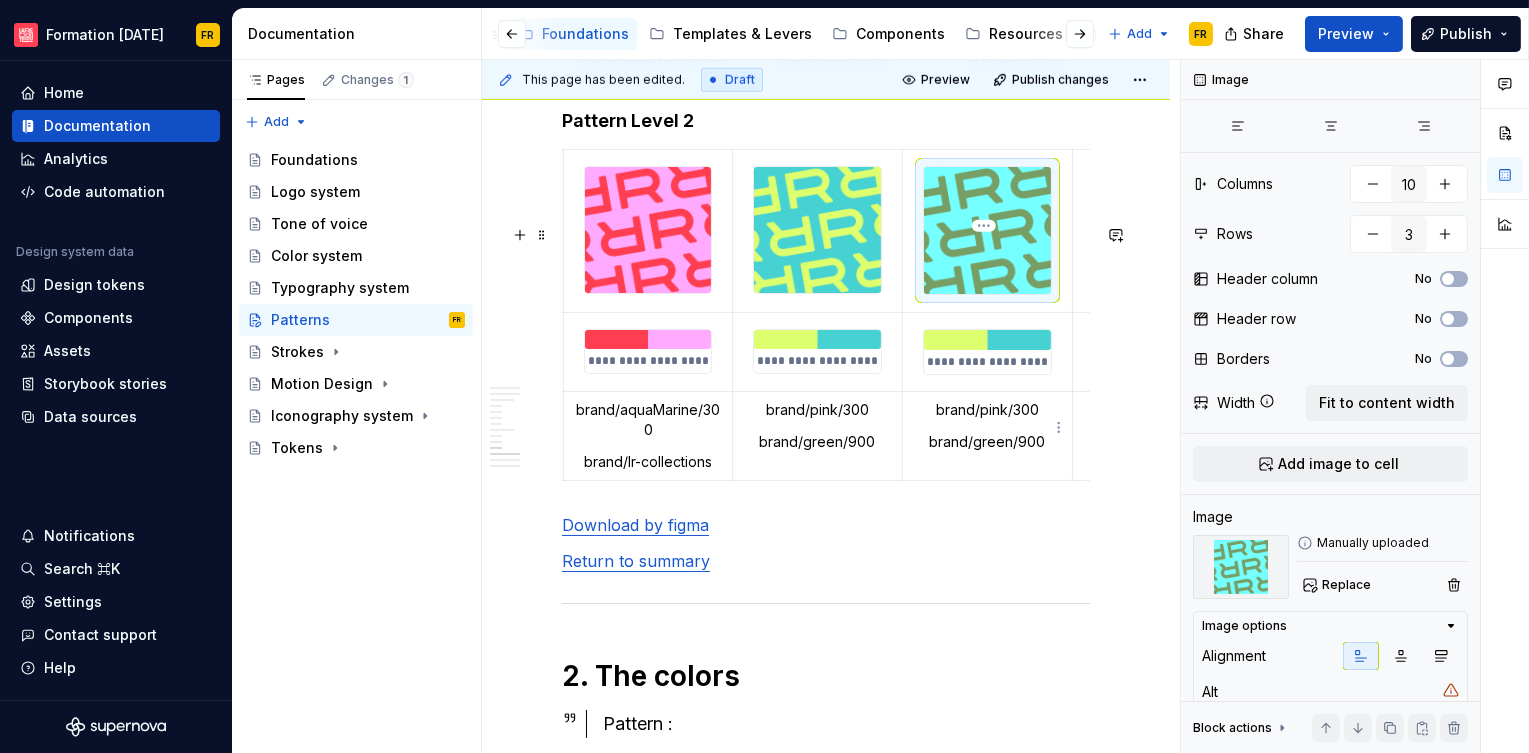 type on "*" 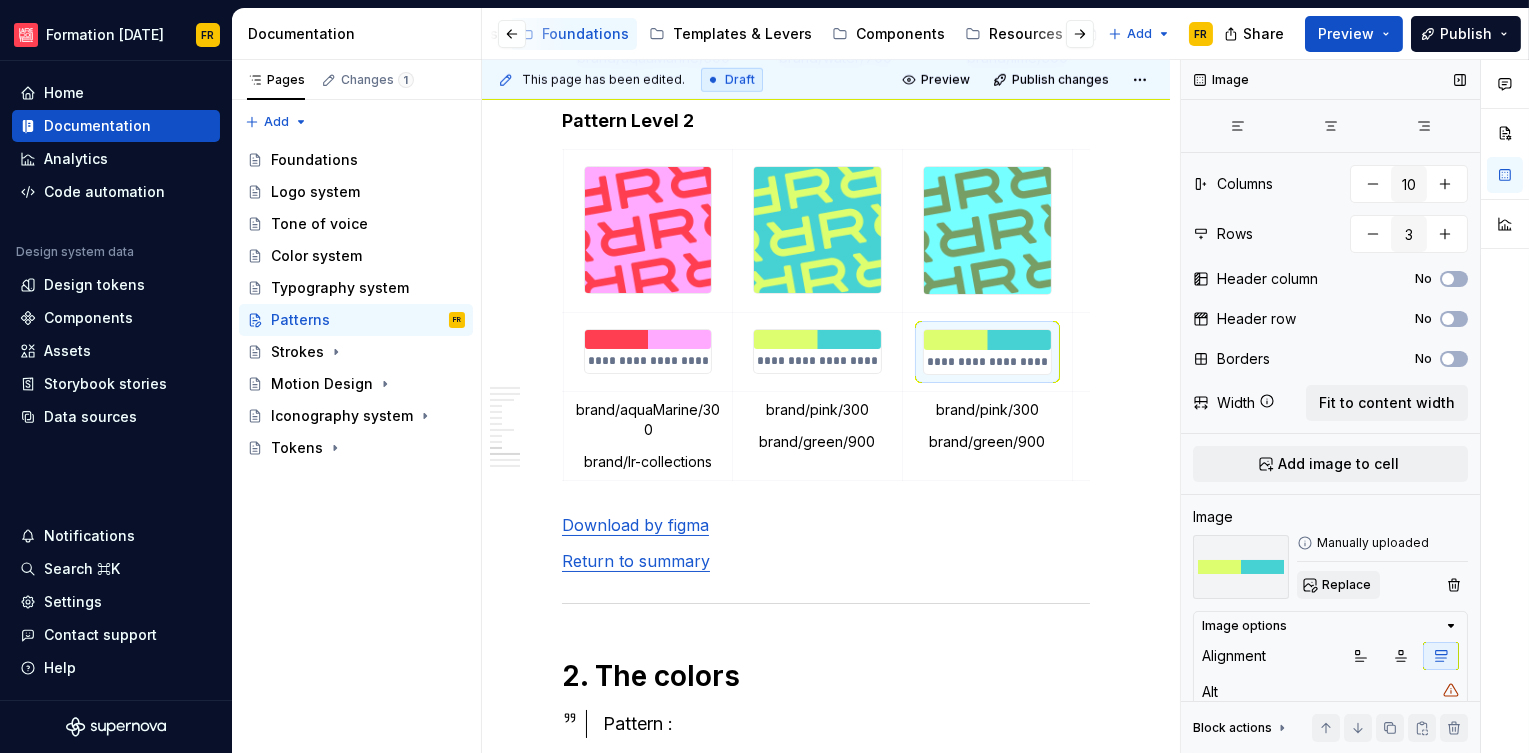 click on "Replace" at bounding box center [1346, 585] 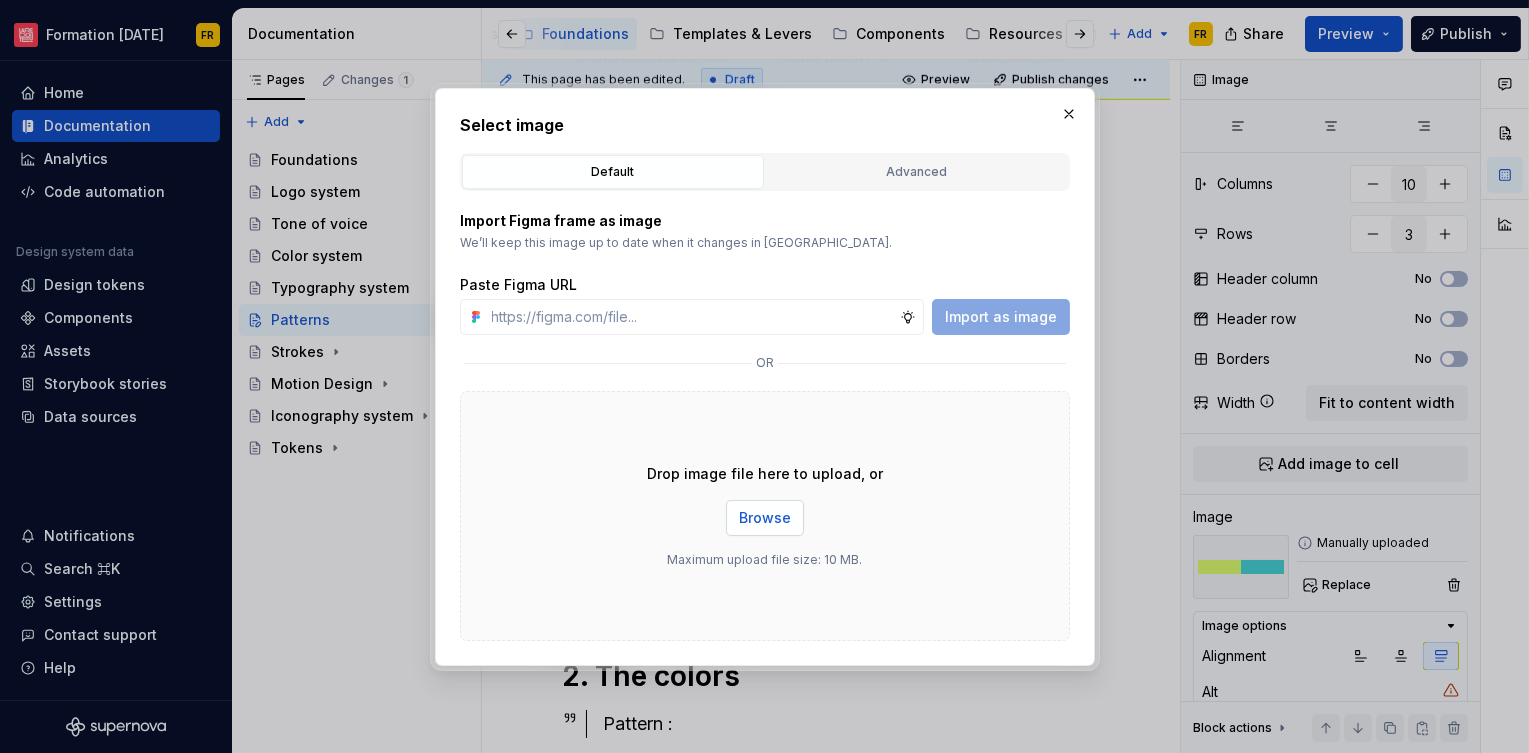 click on "Browse" at bounding box center [765, 518] 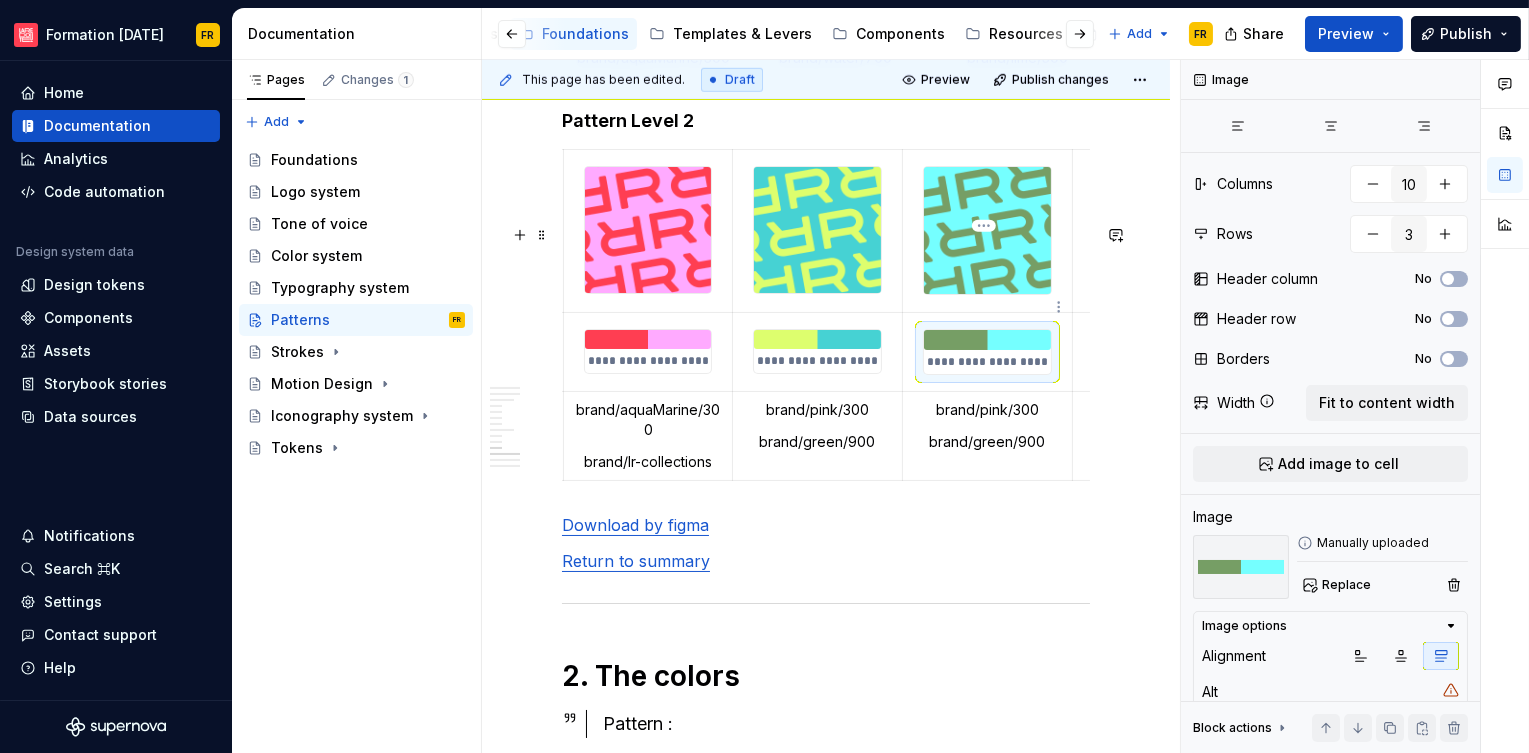 type on "*" 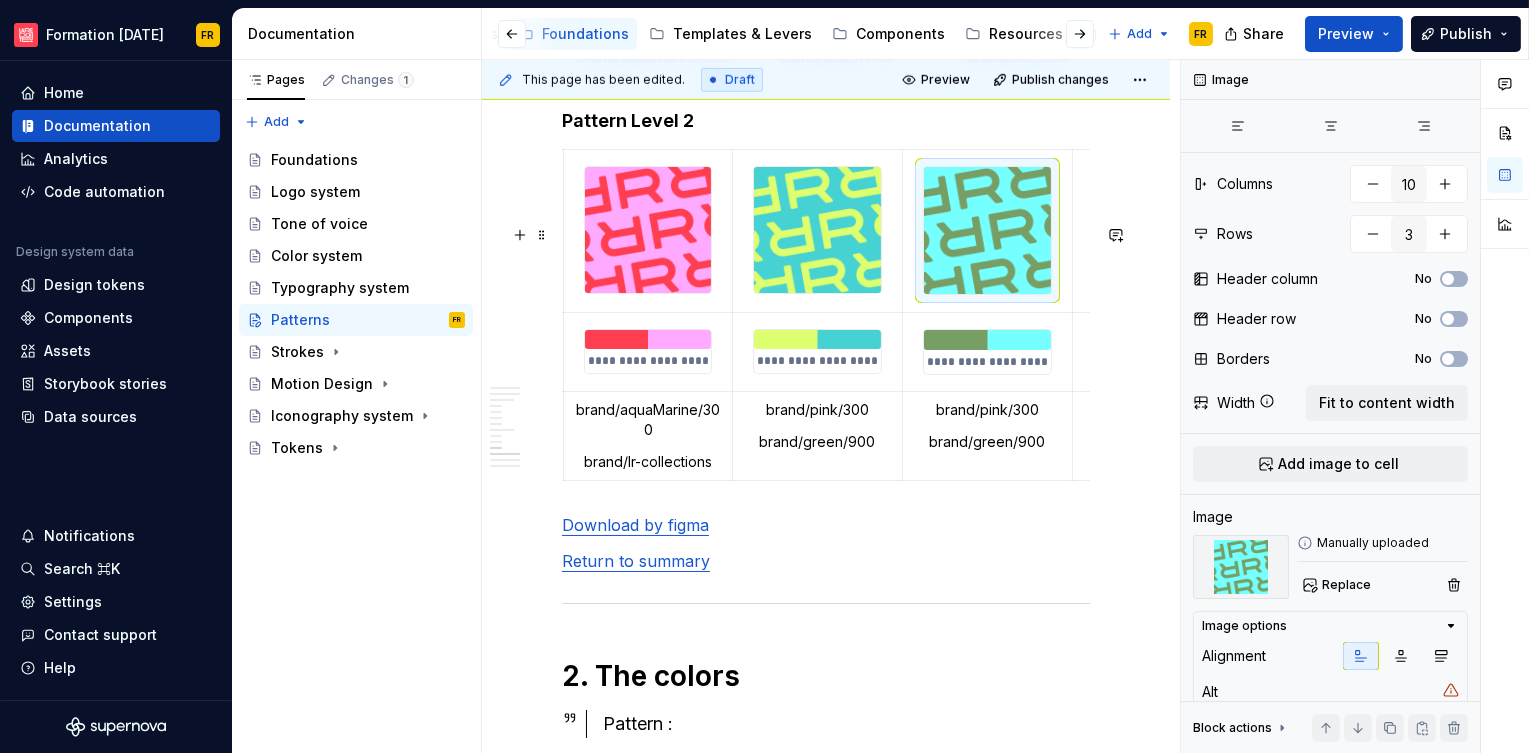 click on "*********" at bounding box center (1157, 211) 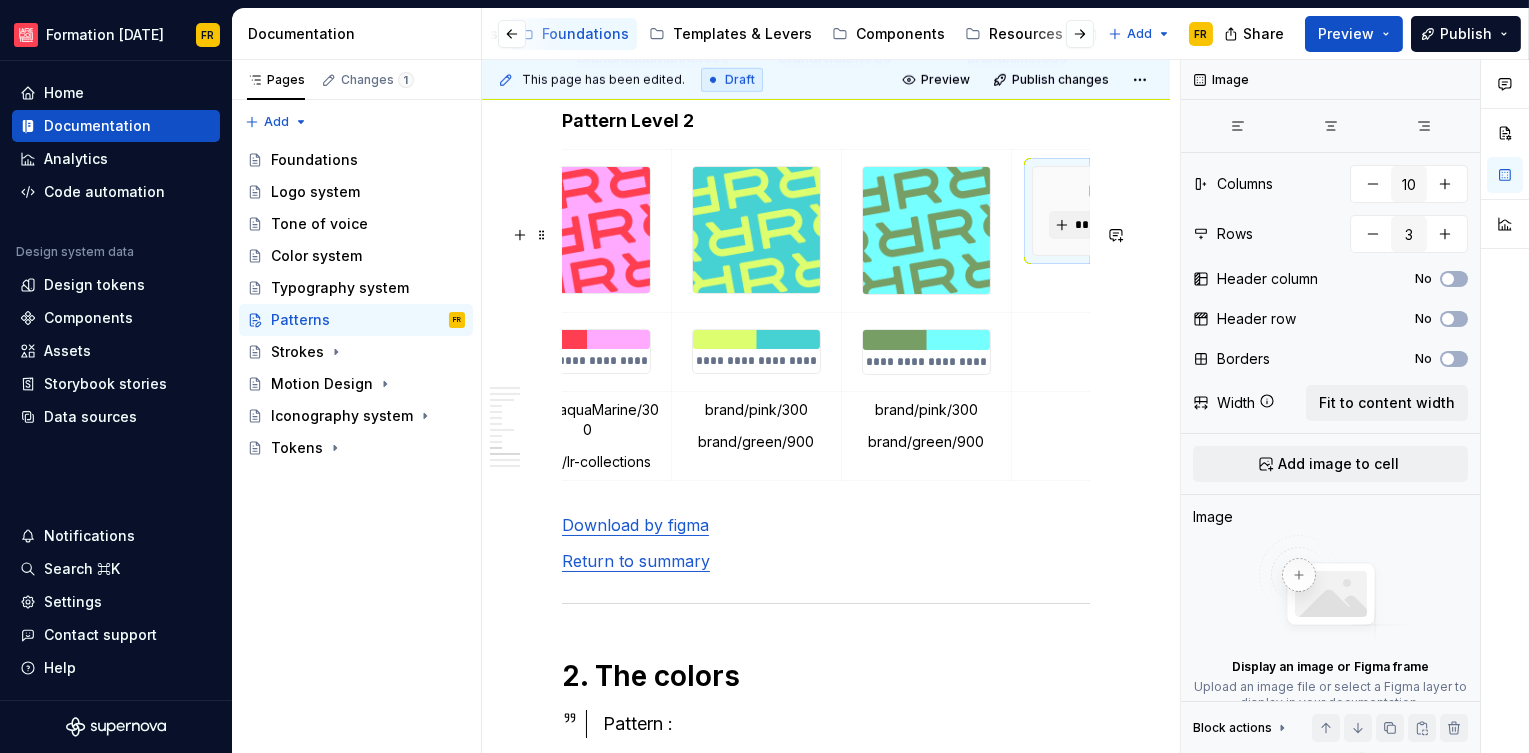 scroll, scrollTop: 0, scrollLeft: 1162, axis: horizontal 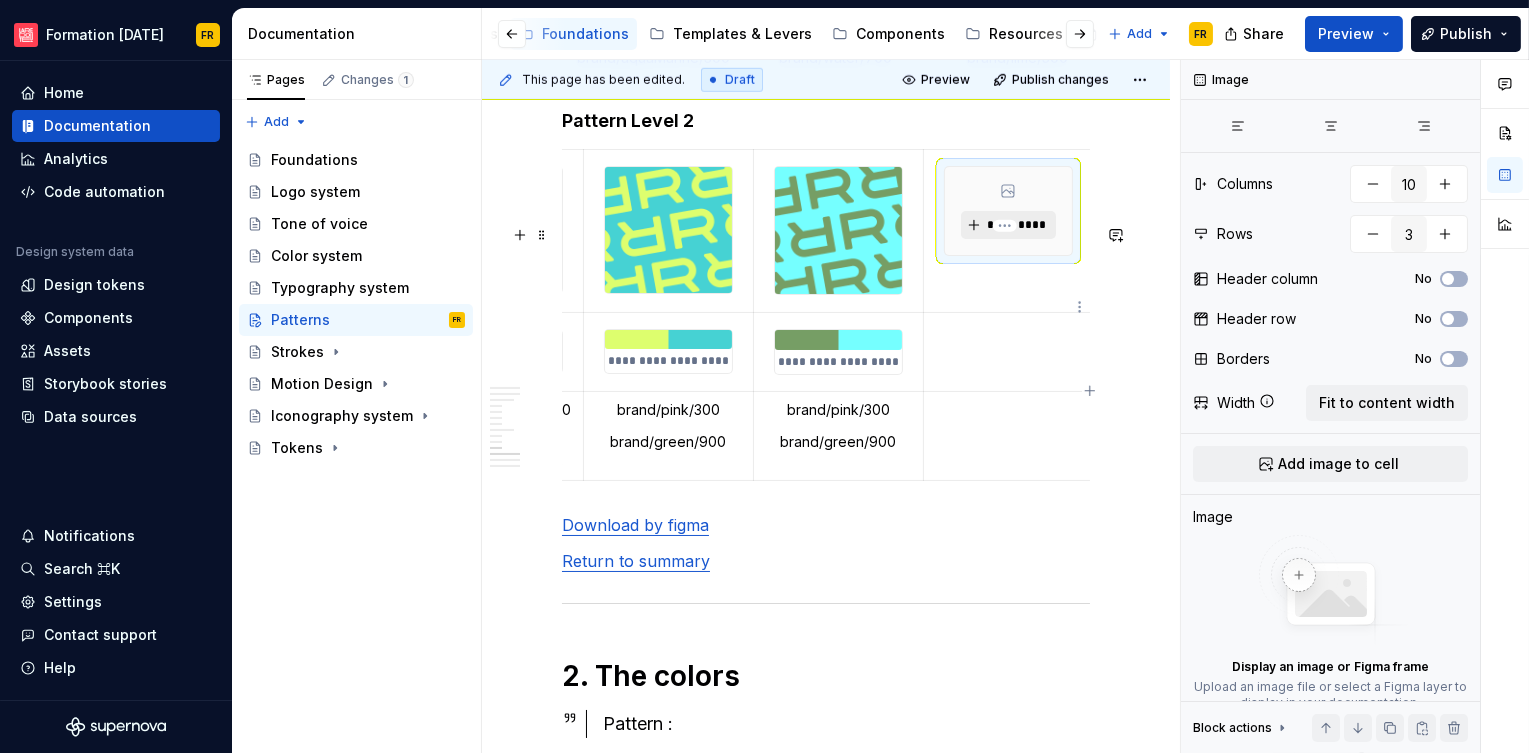 click on "*********" at bounding box center (1016, 225) 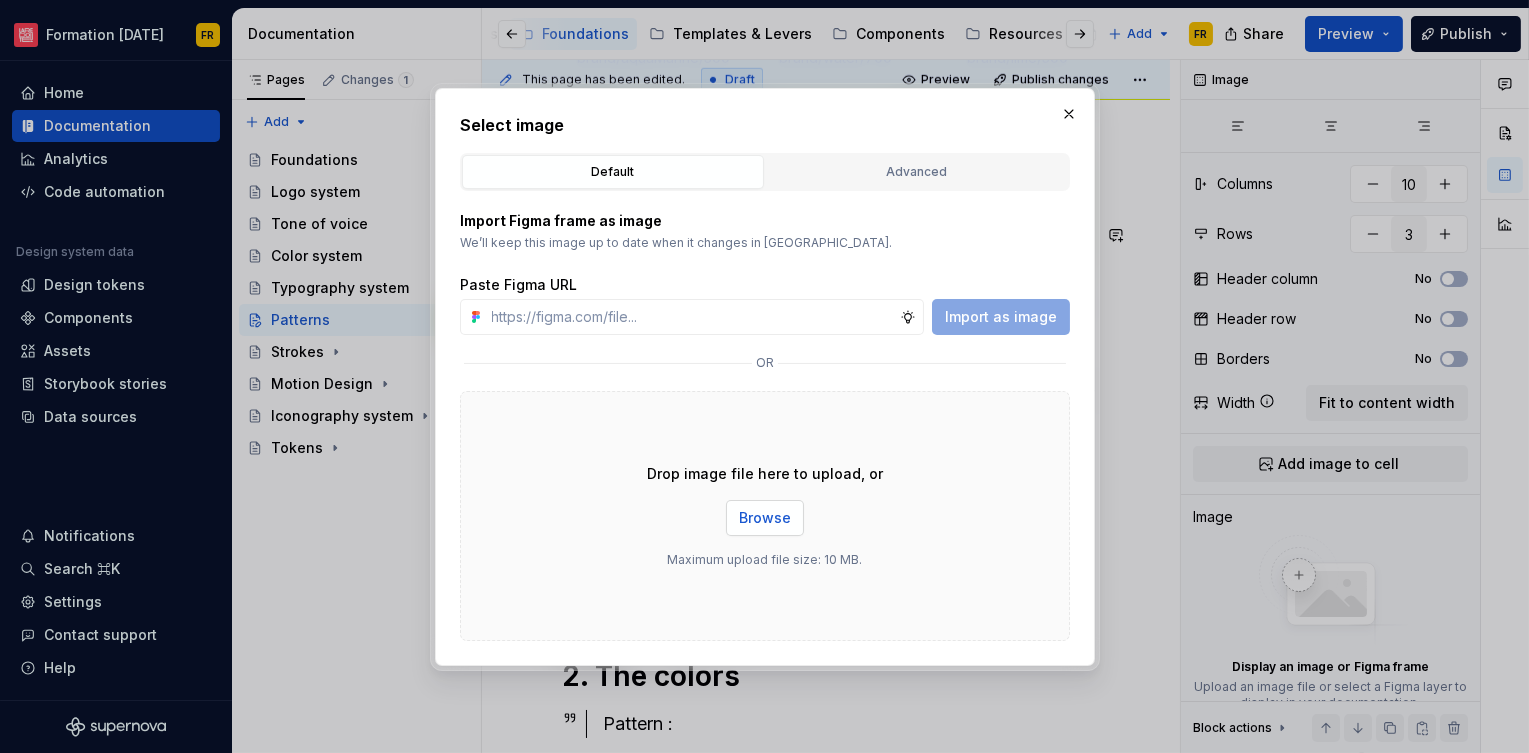click on "Browse" at bounding box center (765, 518) 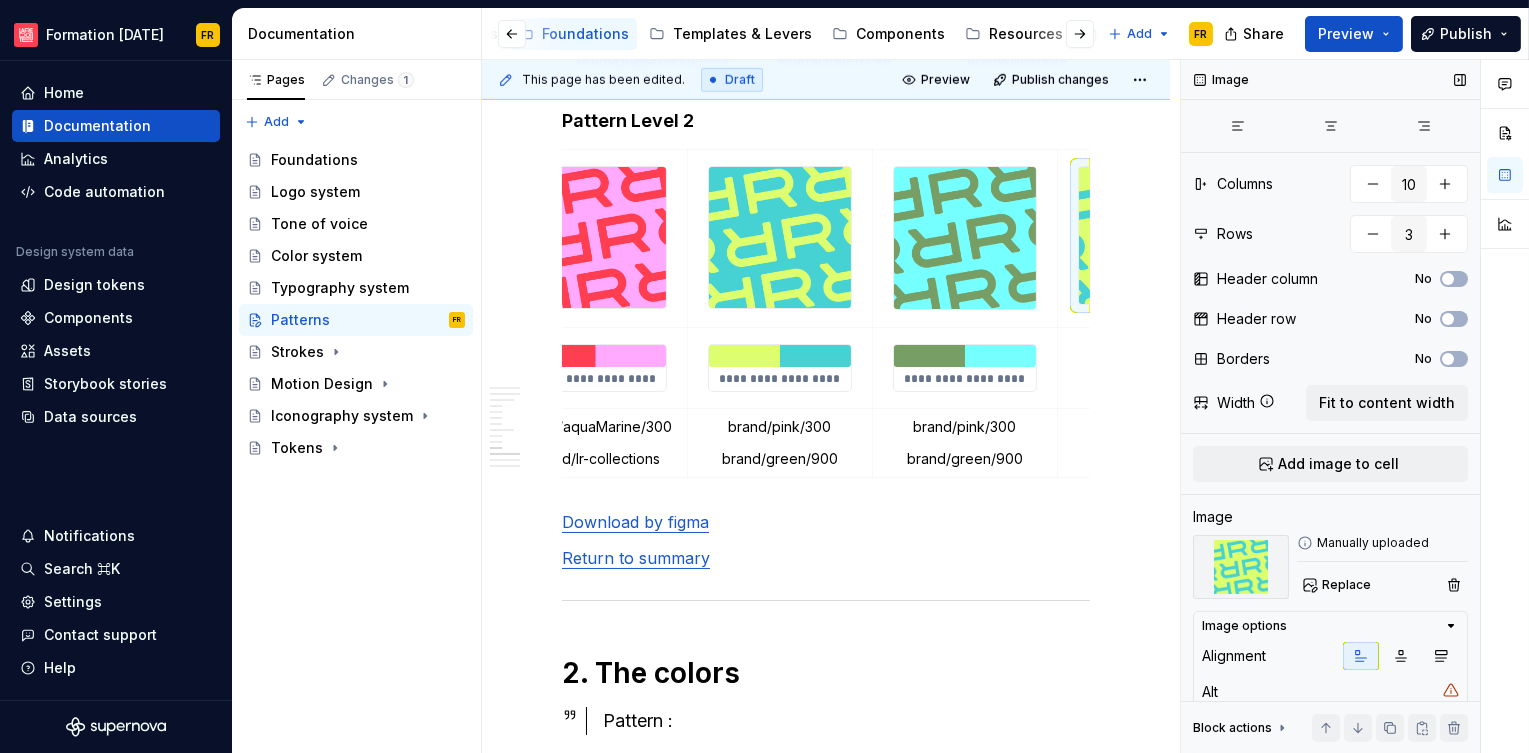 drag, startPoint x: 1089, startPoint y: 352, endPoint x: 1236, endPoint y: 374, distance: 148.63715 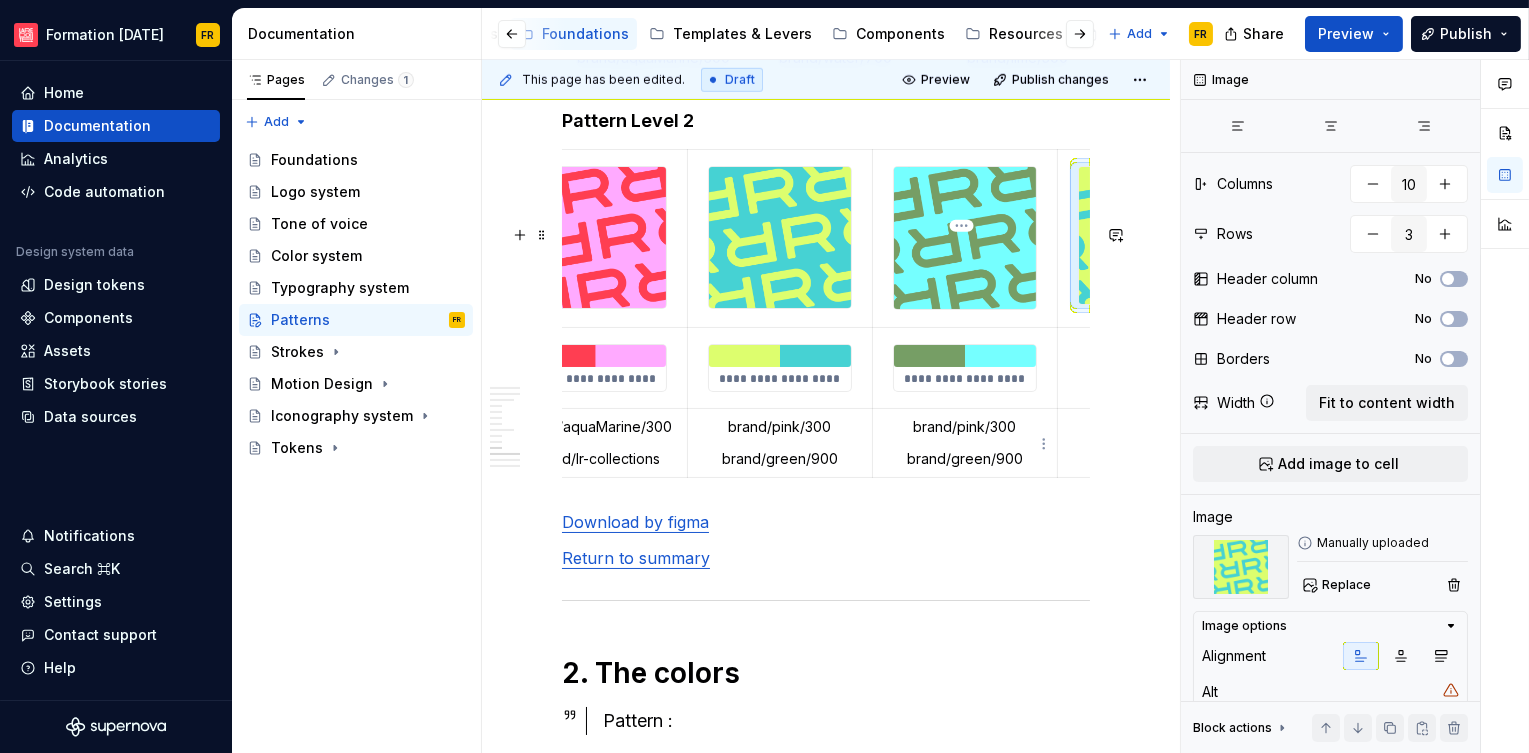 type on "*" 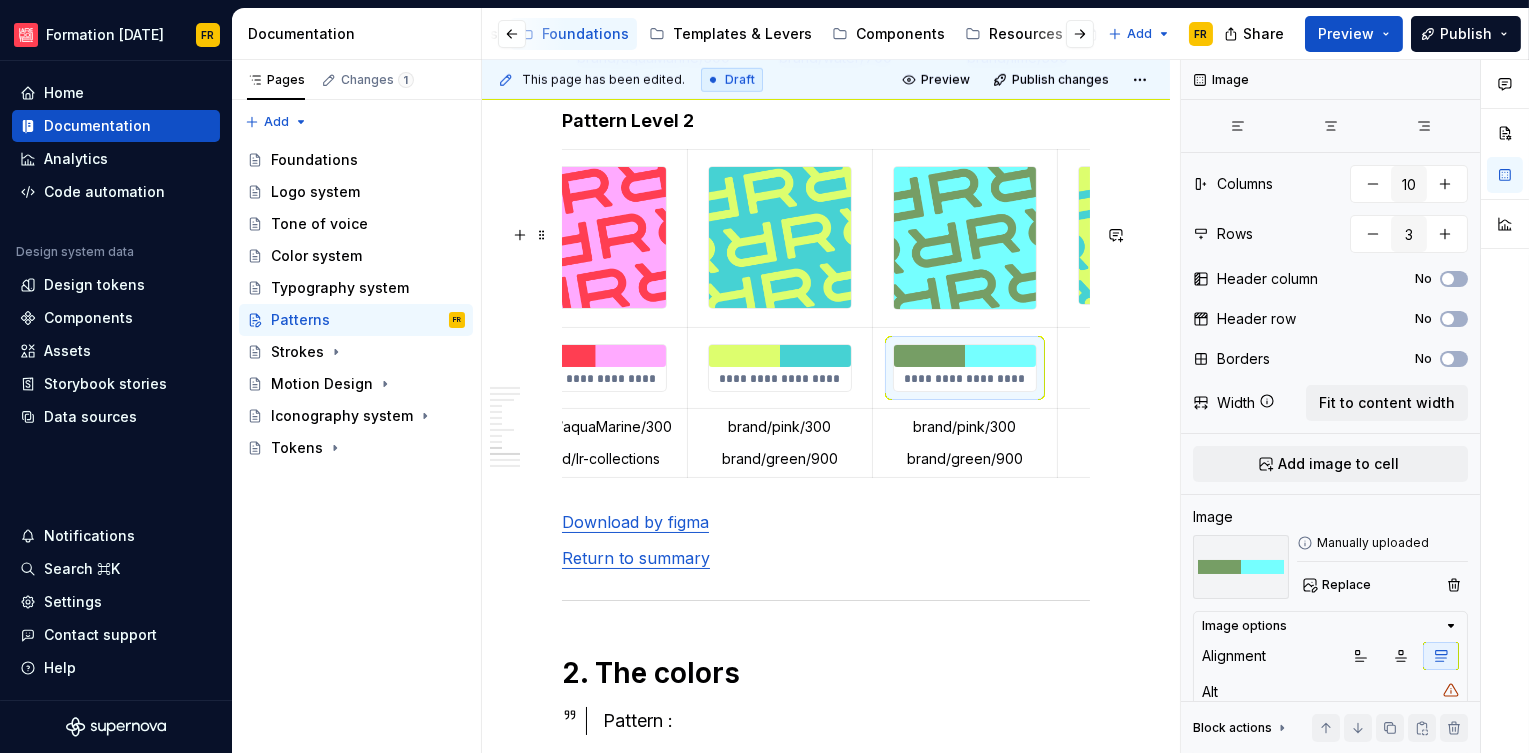click at bounding box center [1147, 368] 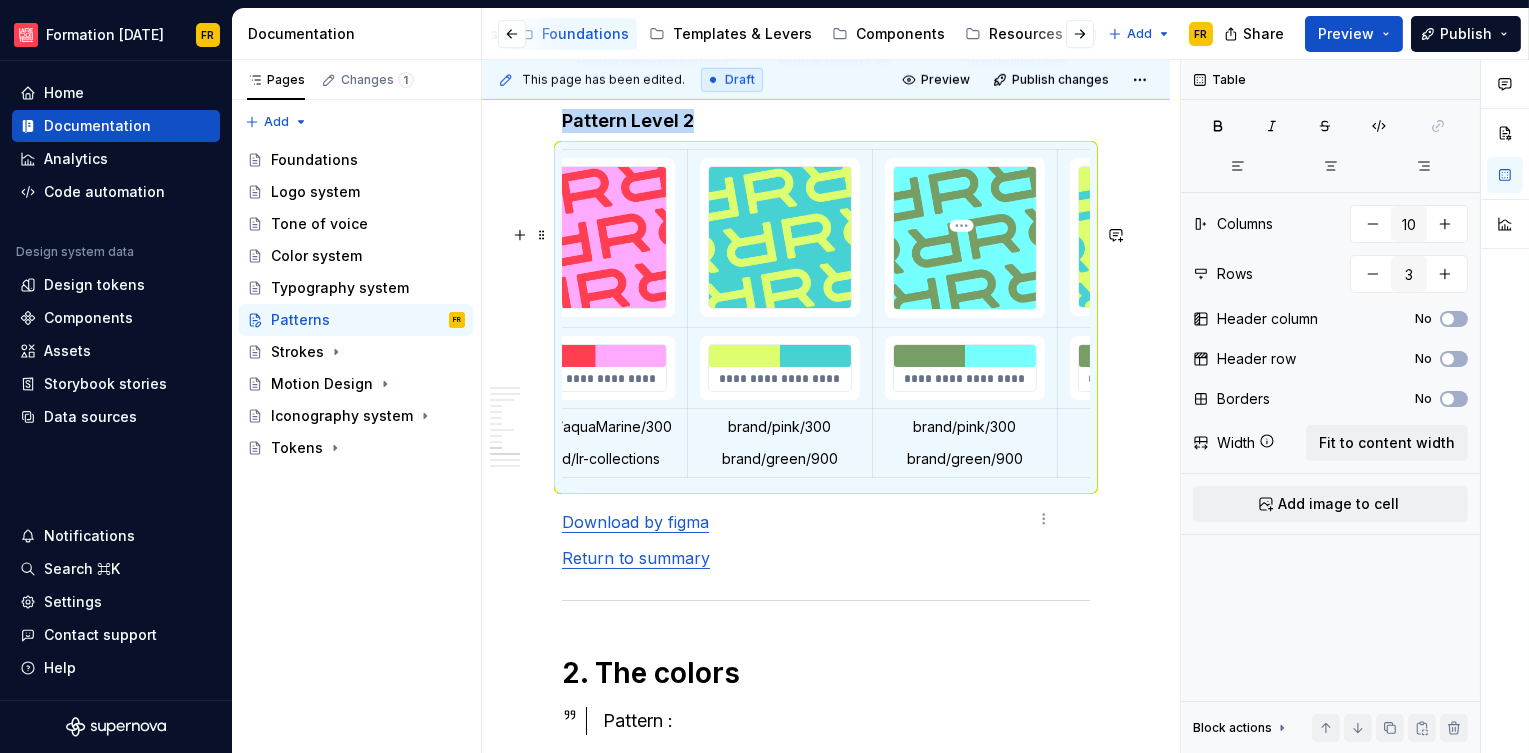 click on "brand/green/900" at bounding box center [965, 459] 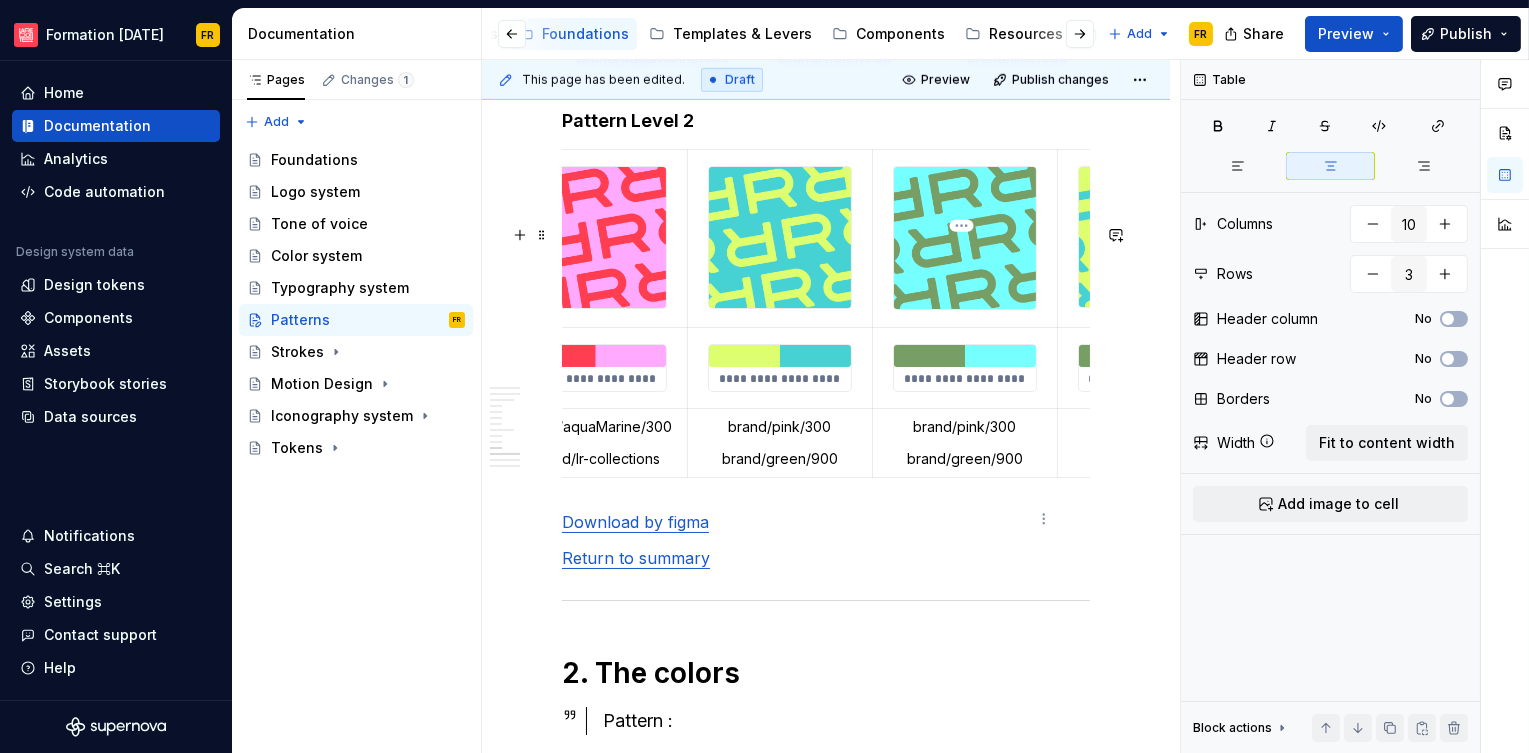 click on "brand/pink/300 brand/green/900" at bounding box center [964, 443] 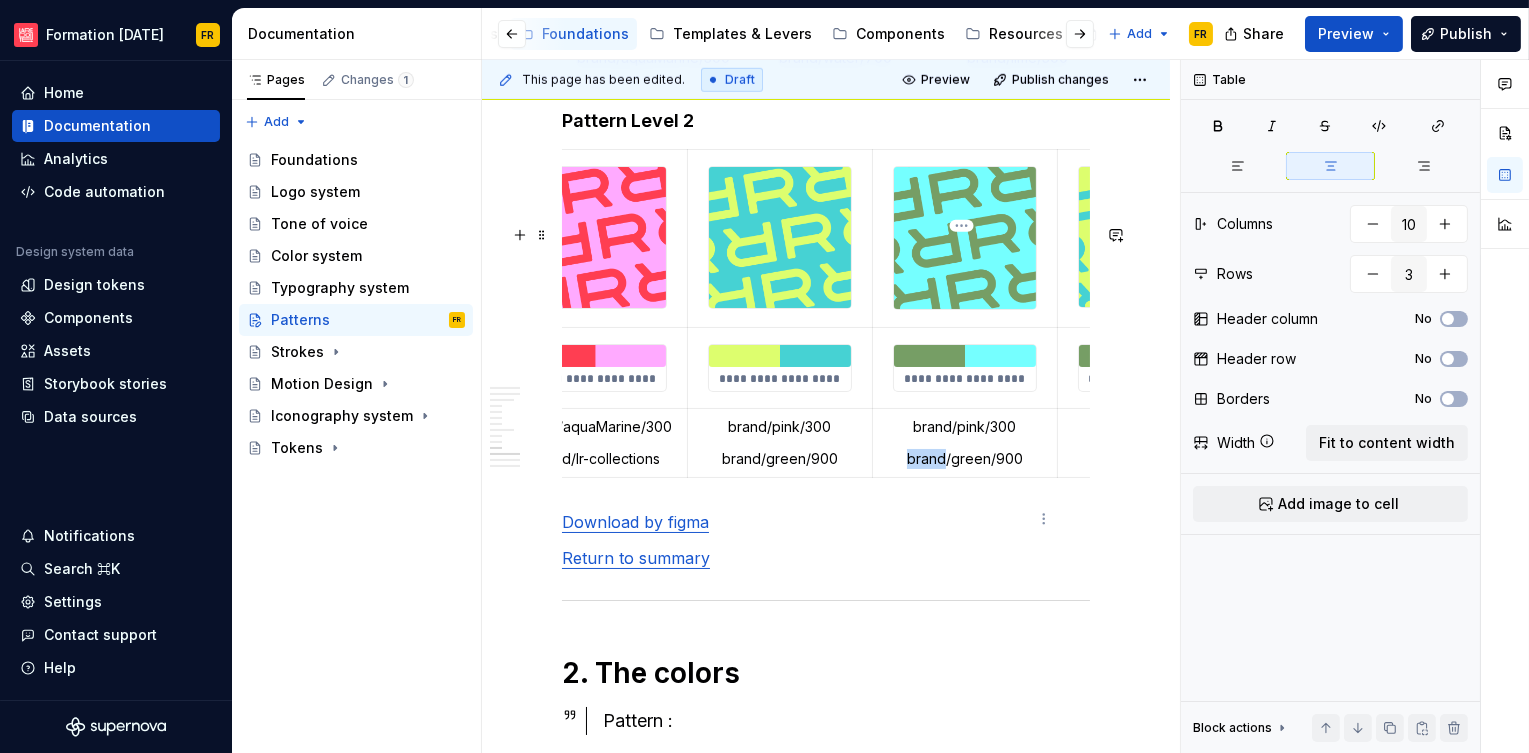 click on "brand/pink/300 brand/green/900" at bounding box center [964, 443] 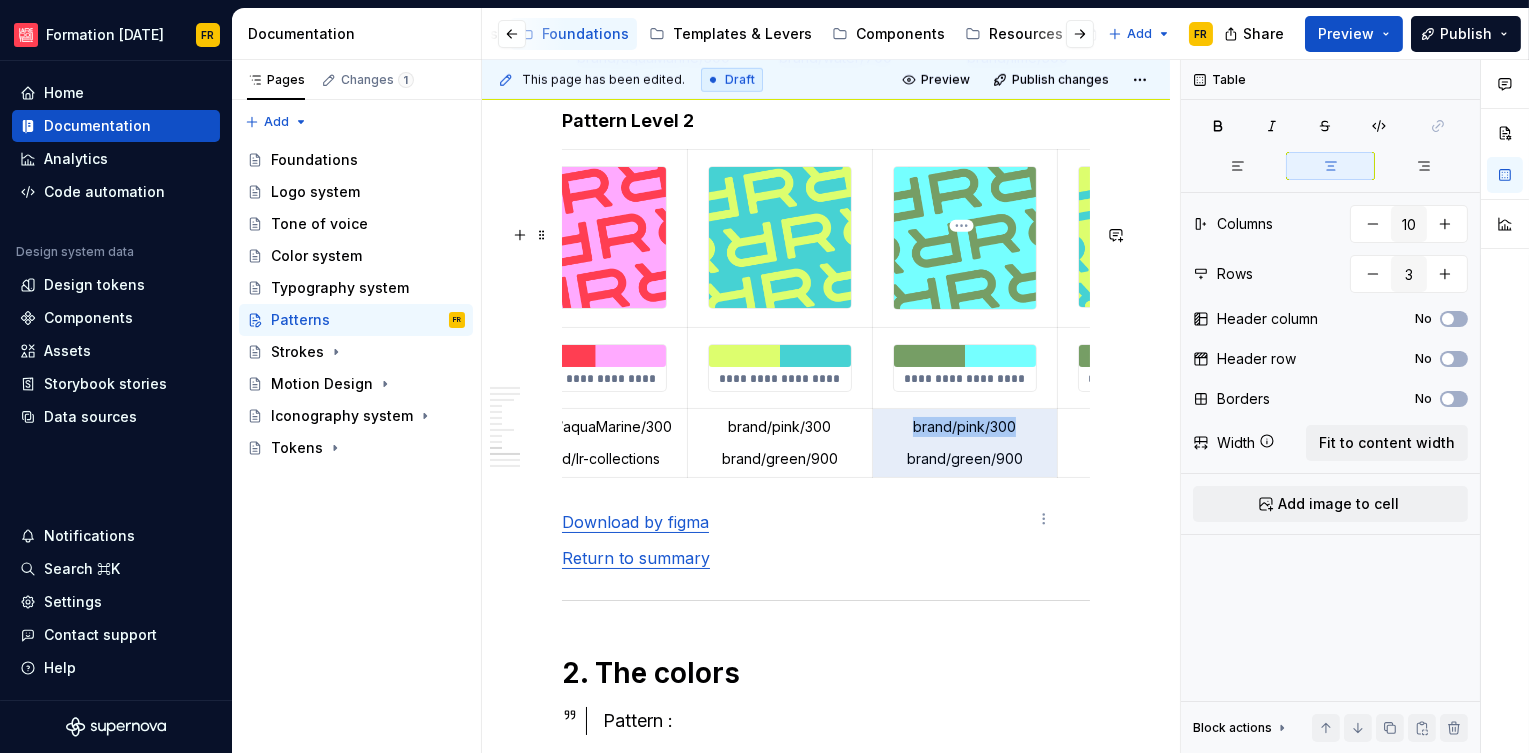 click on "brand/pink/300 brand/green/900" at bounding box center (964, 443) 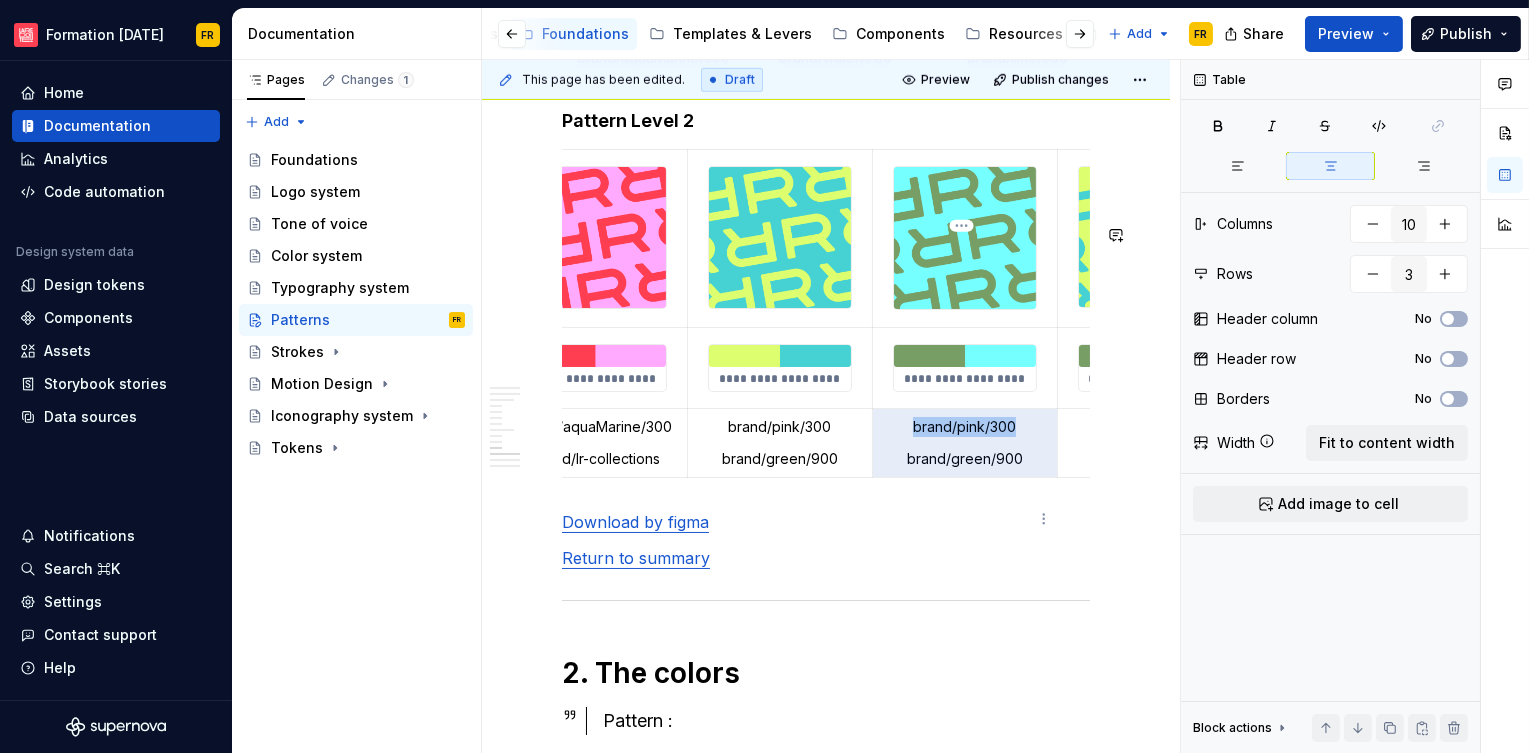 copy on "brand/pink/300" 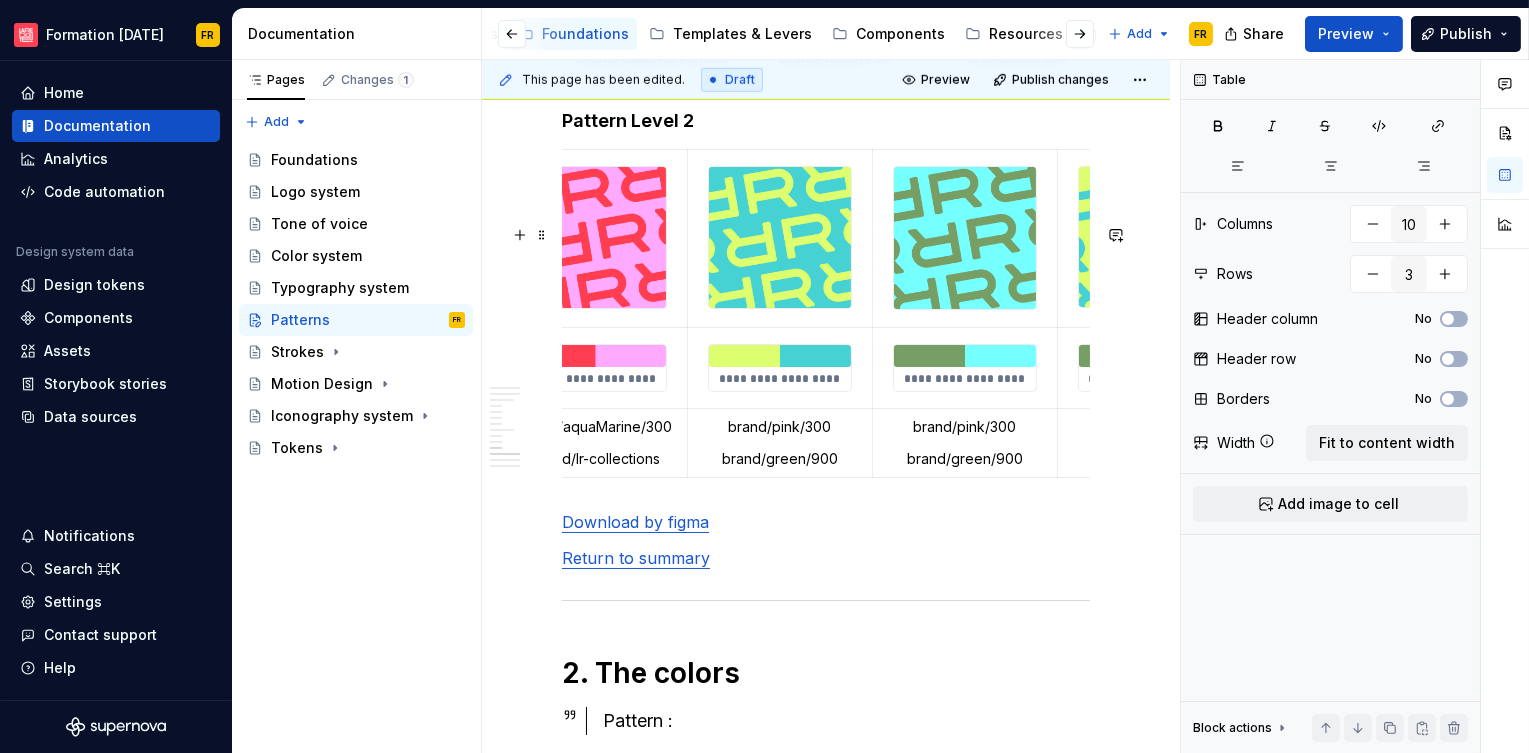 click at bounding box center (1148, 443) 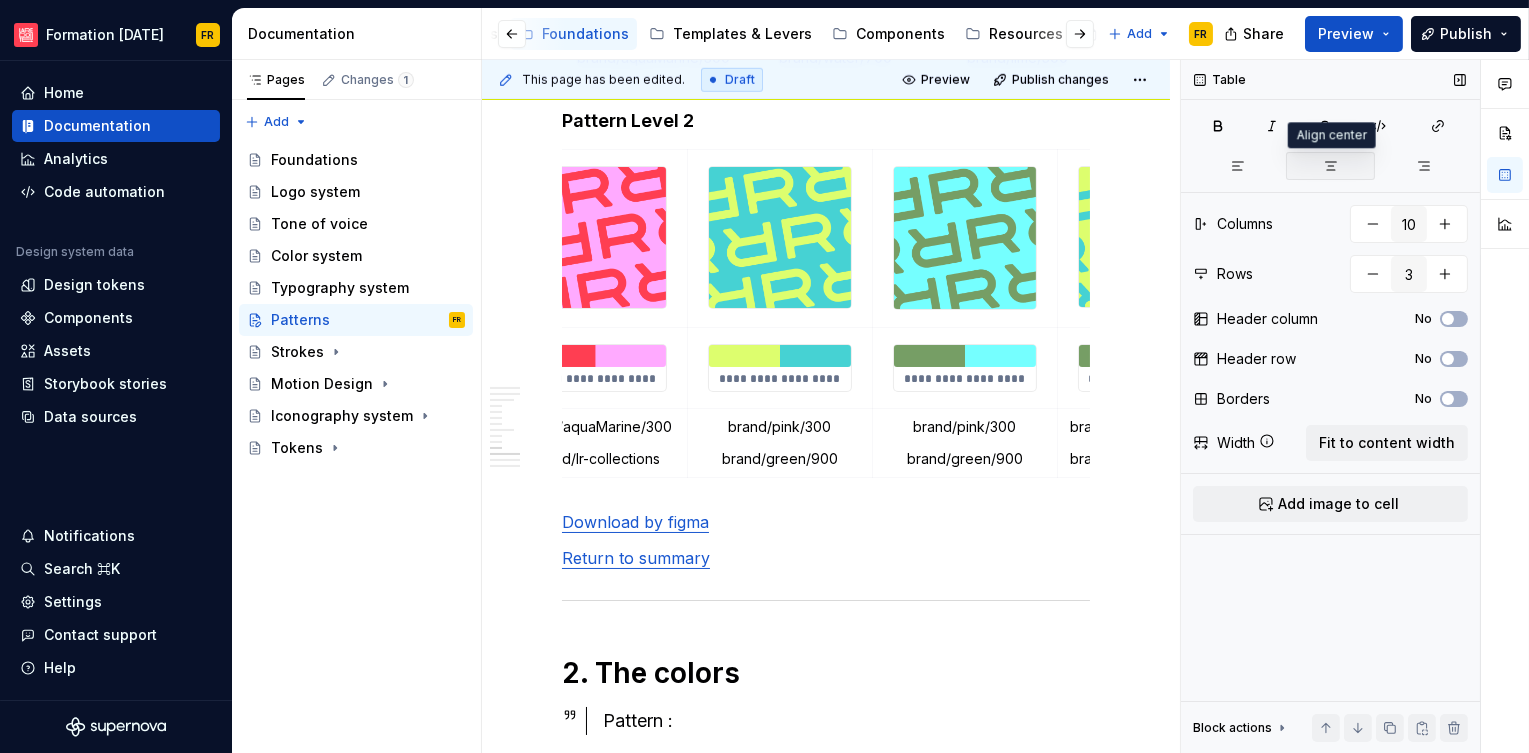 click 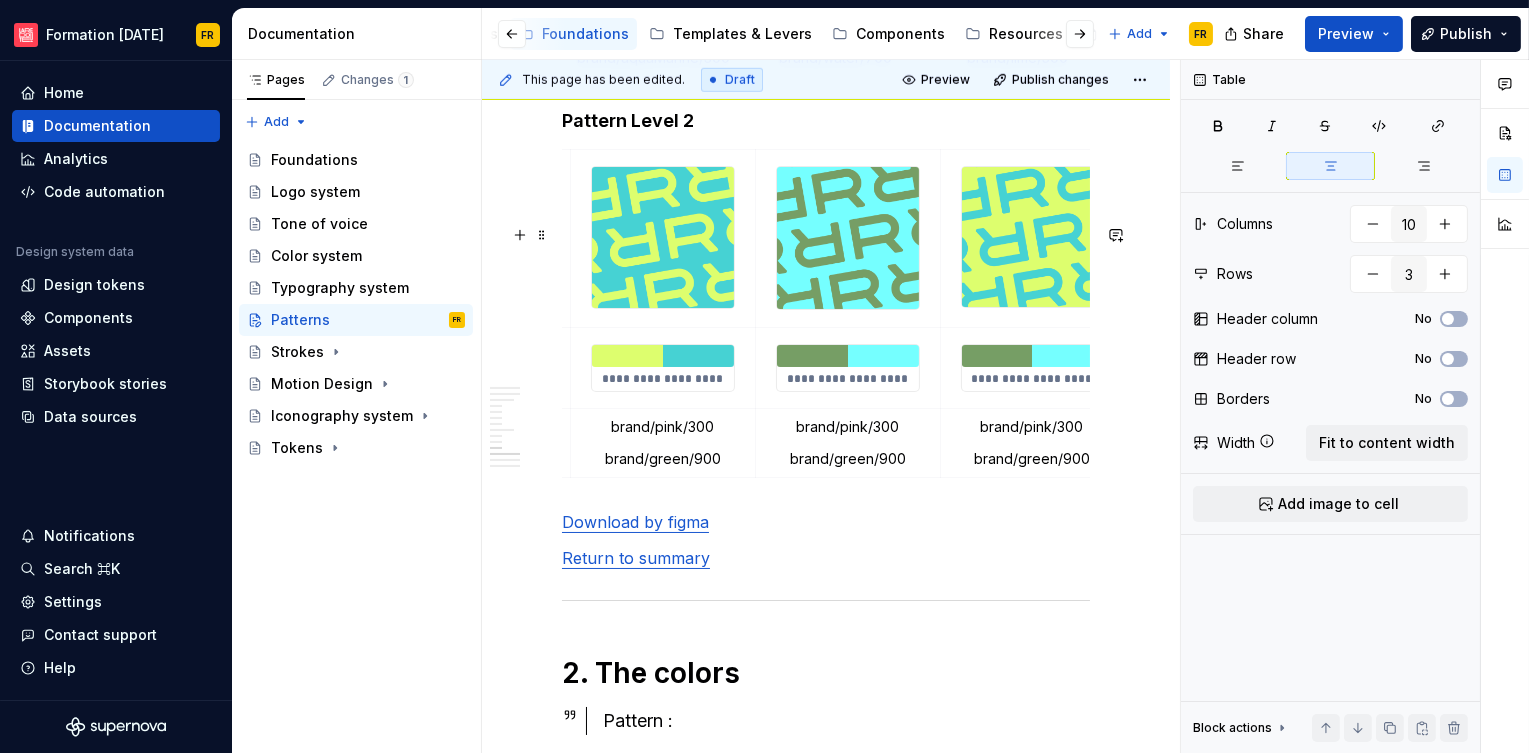 scroll, scrollTop: 0, scrollLeft: 1310, axis: horizontal 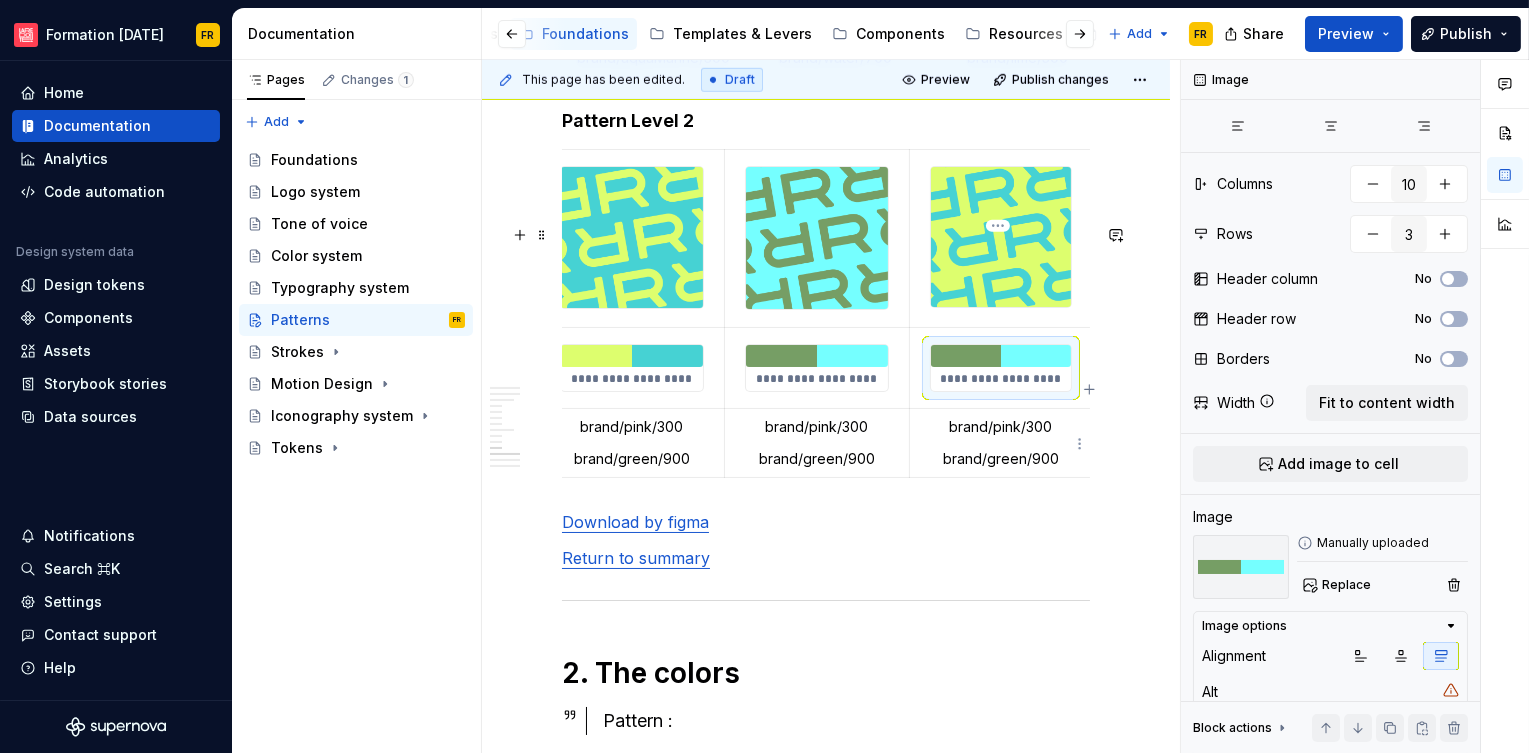 click at bounding box center [1001, 356] 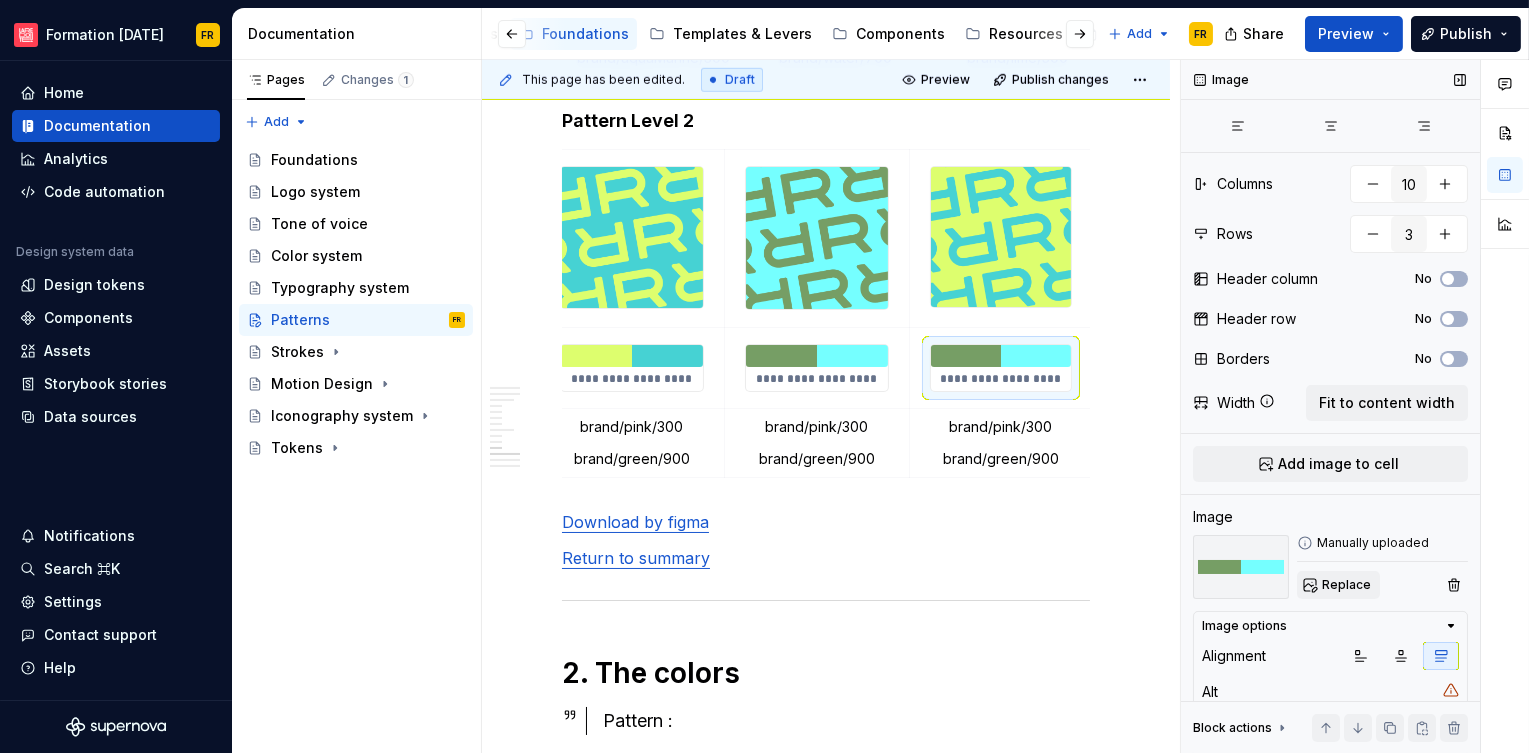 click on "Replace" at bounding box center [1346, 585] 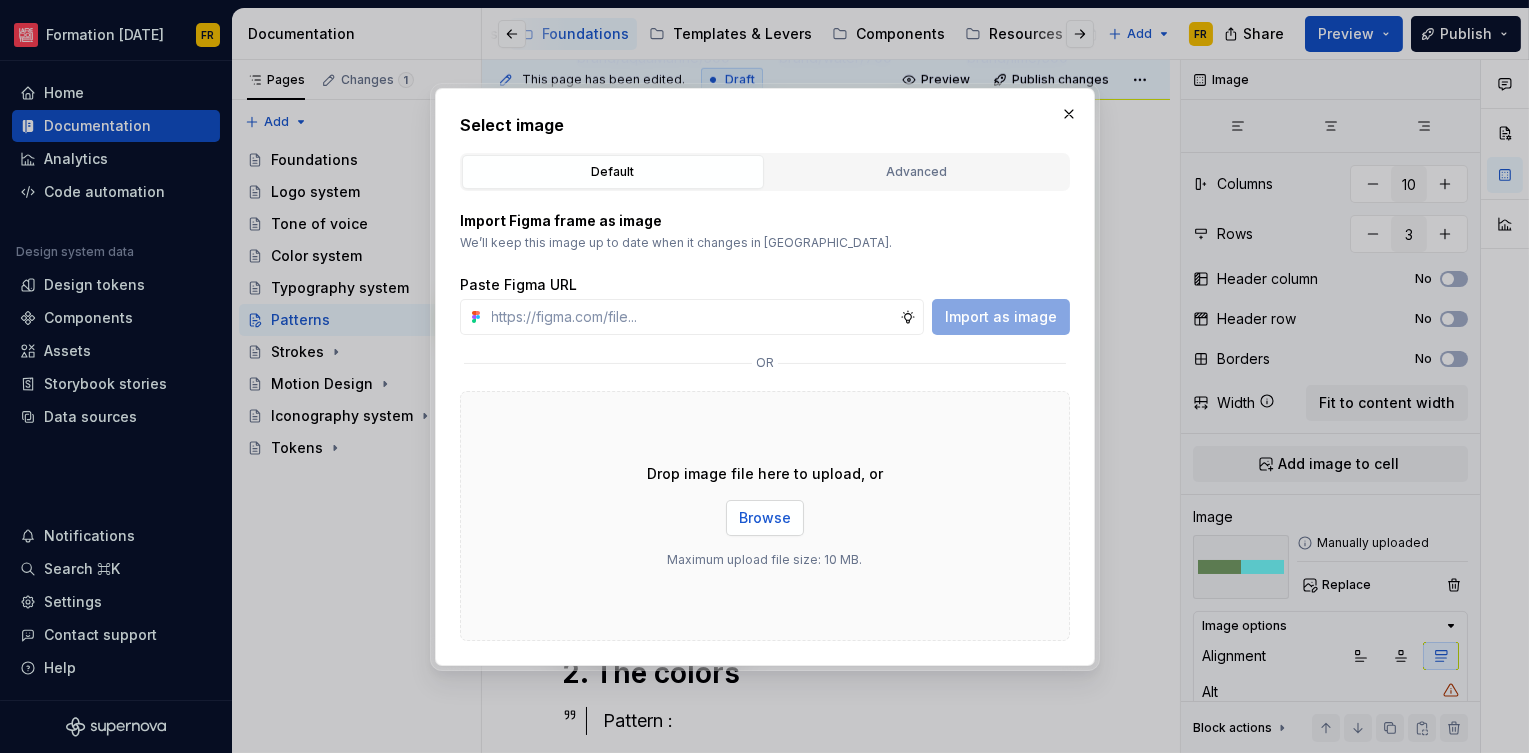 click on "Browse" at bounding box center [765, 518] 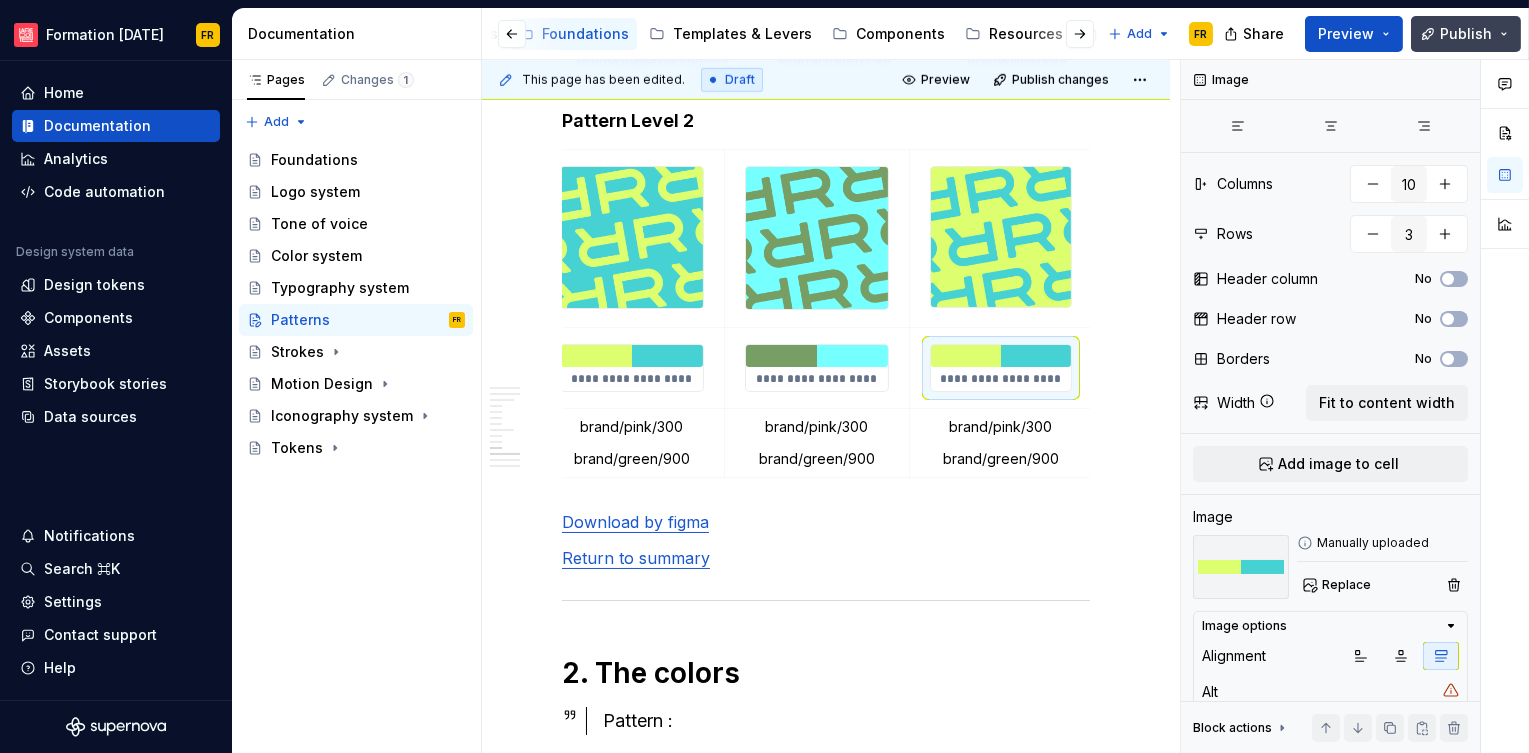 click on "Publish" at bounding box center [1466, 34] 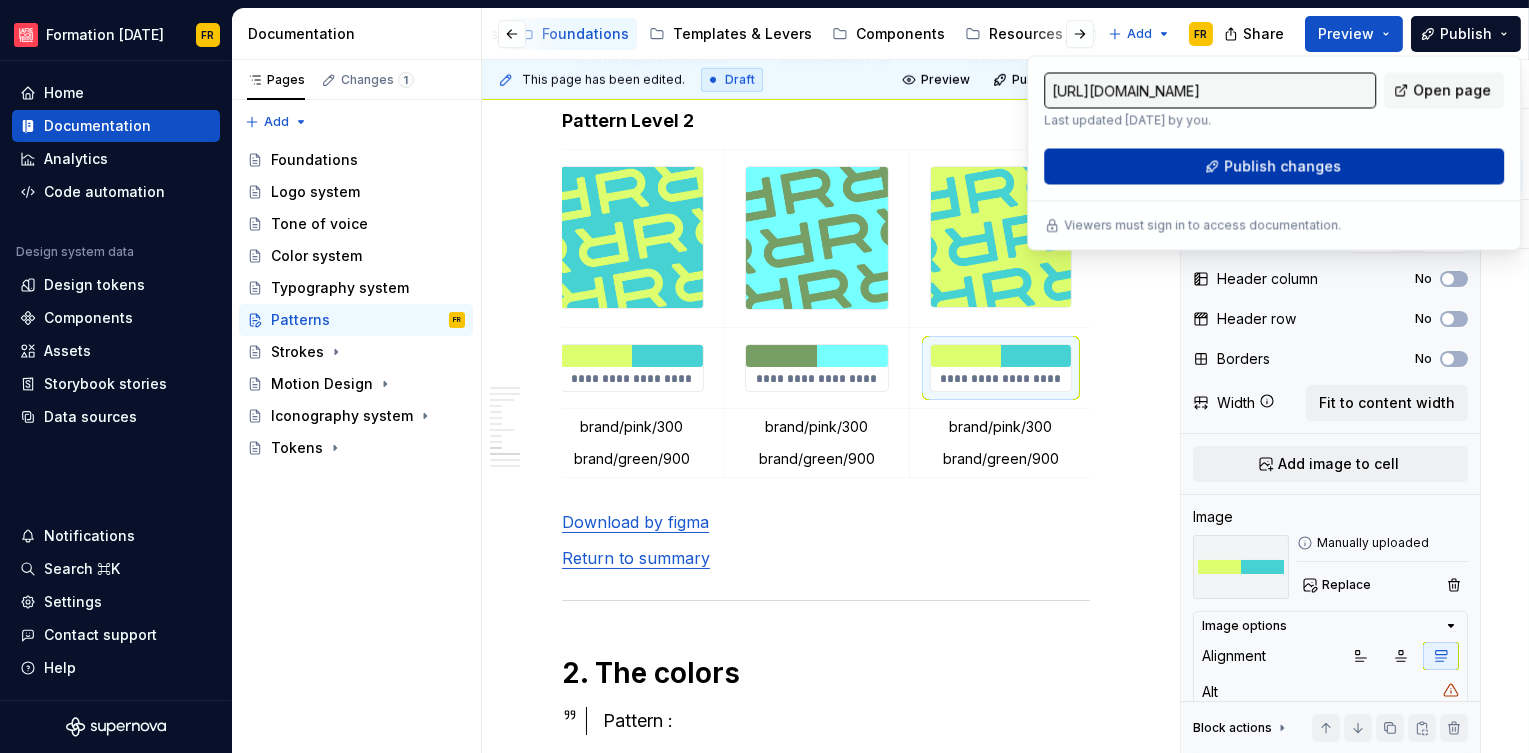 click on "Publish changes" at bounding box center [1274, 166] 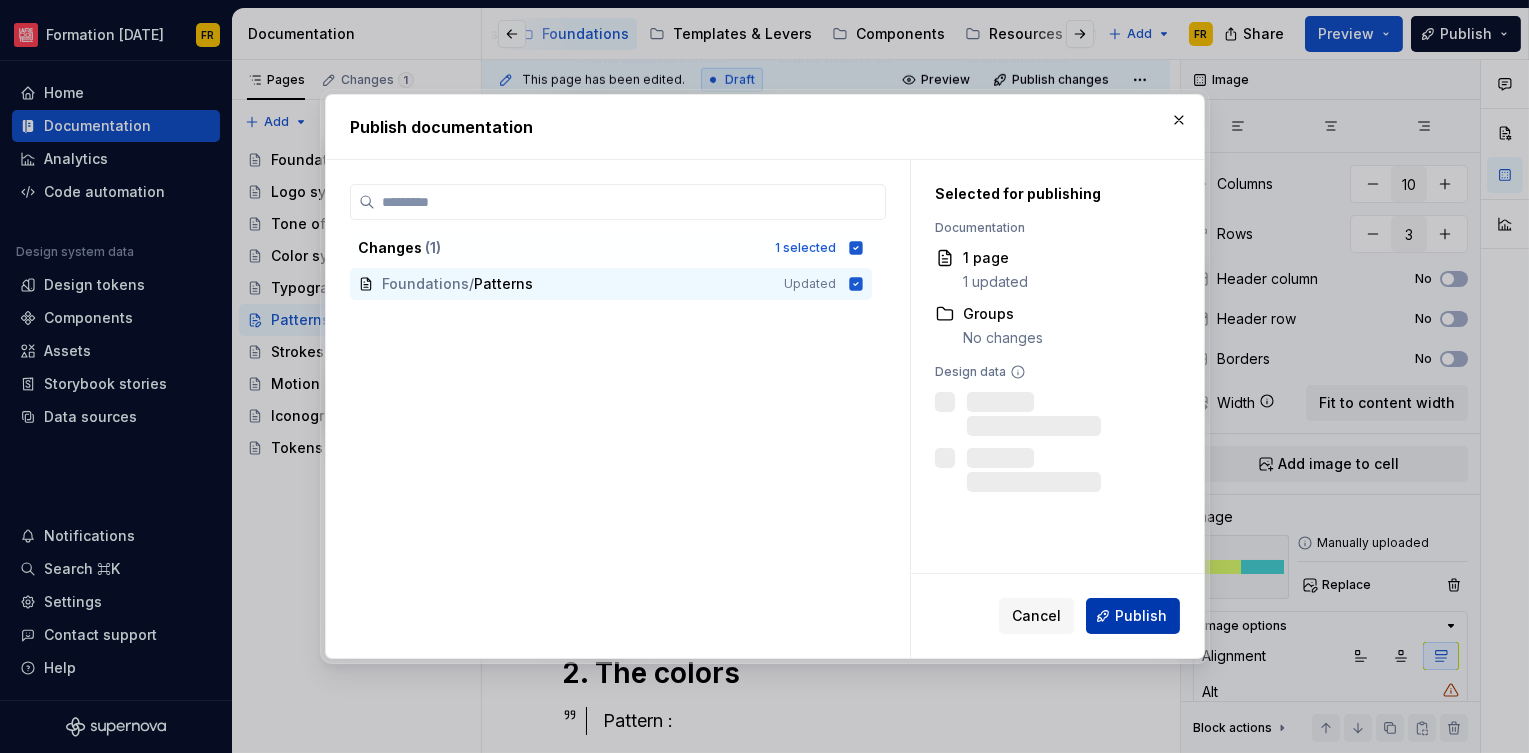 click on "Publish" at bounding box center (1141, 616) 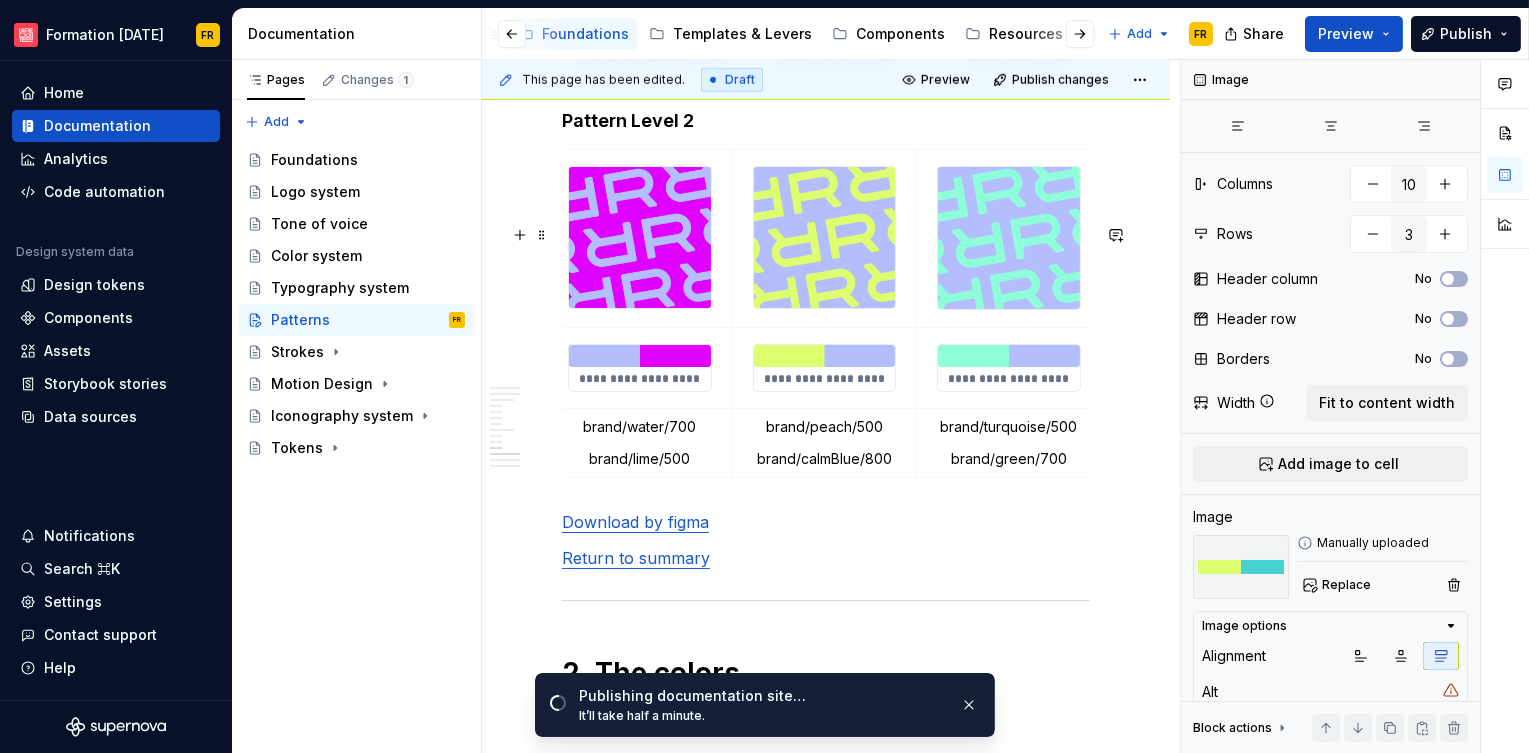 scroll, scrollTop: 0, scrollLeft: 0, axis: both 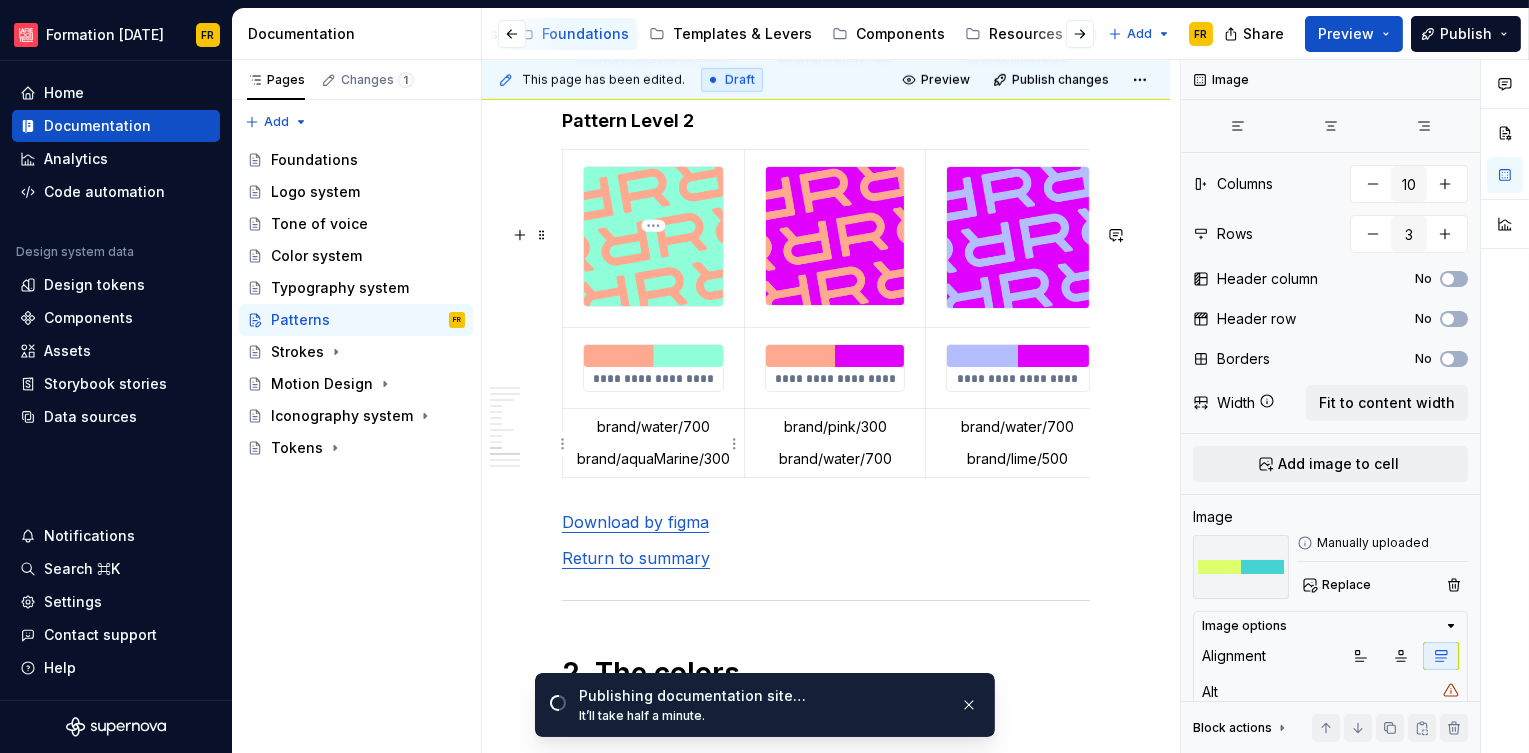 type on "*" 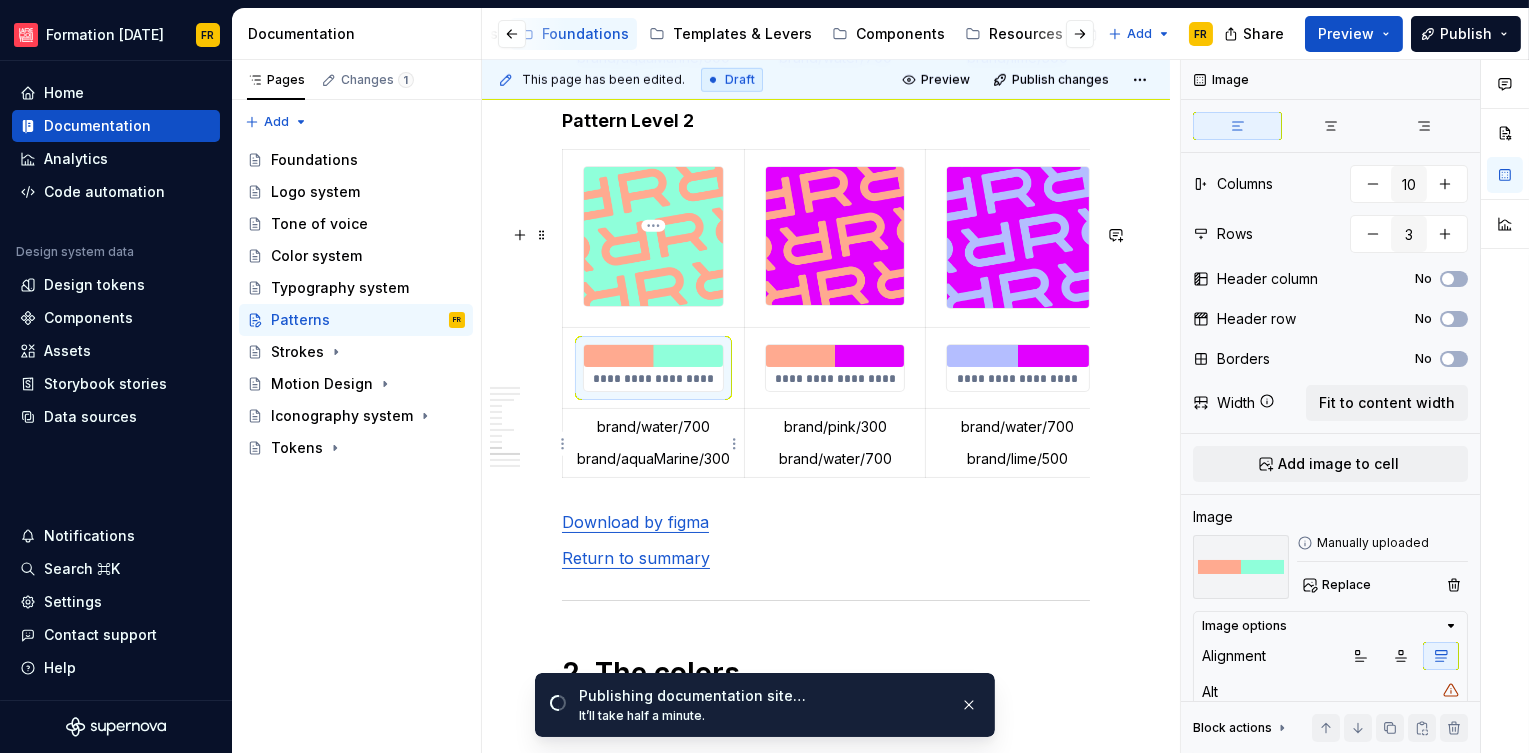 click on "**********" at bounding box center (653, 379) 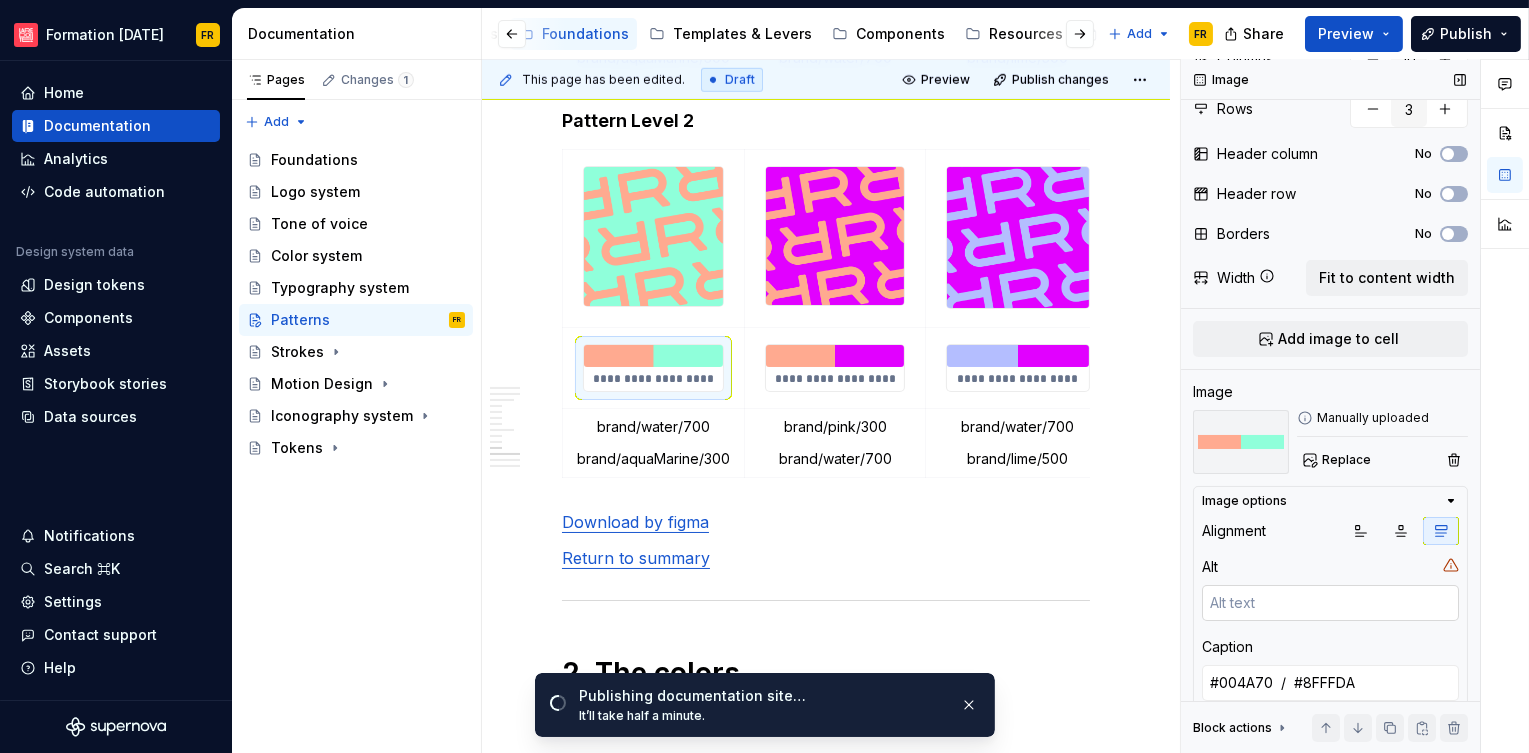 scroll, scrollTop: 163, scrollLeft: 0, axis: vertical 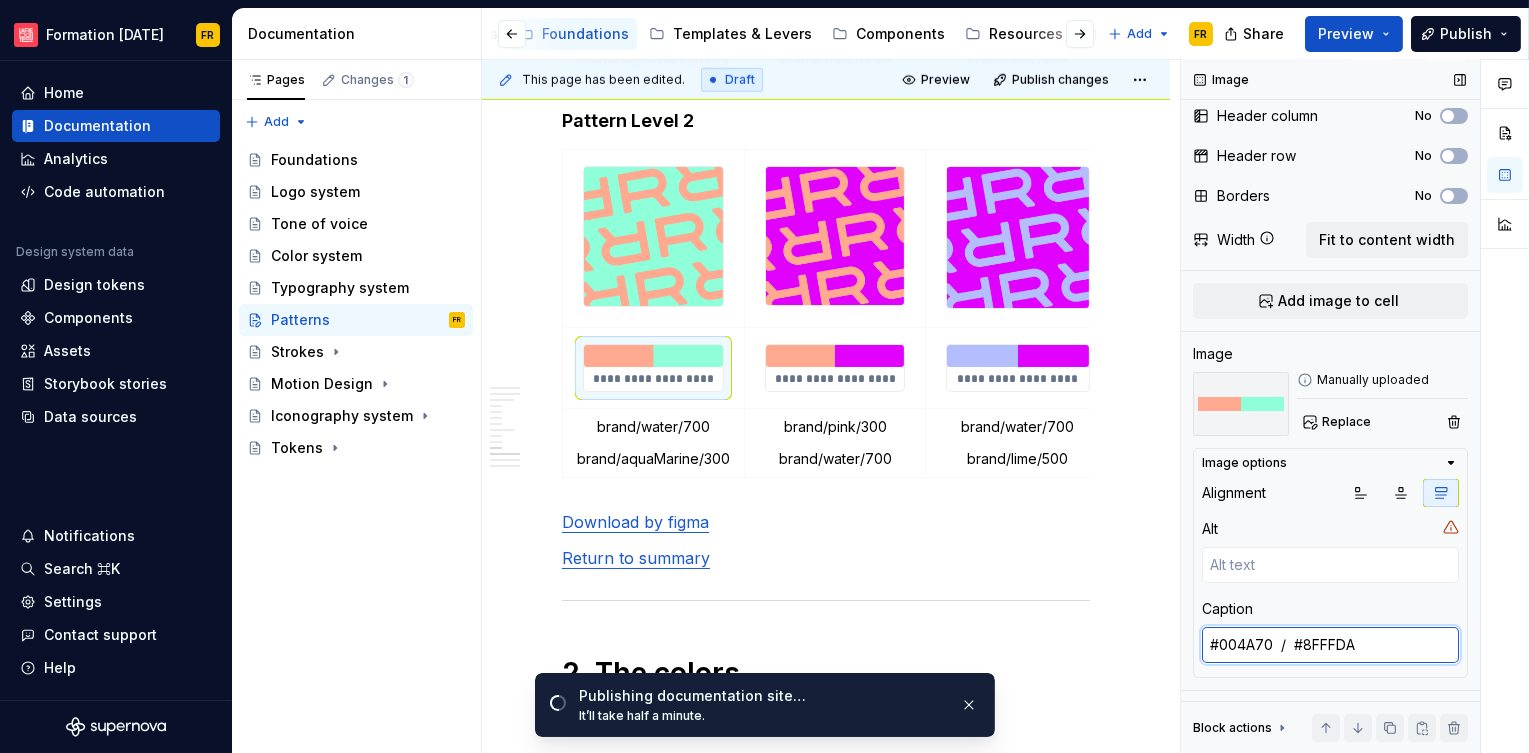 click on "#004A70  /  #8FFFDA" at bounding box center [1330, 645] 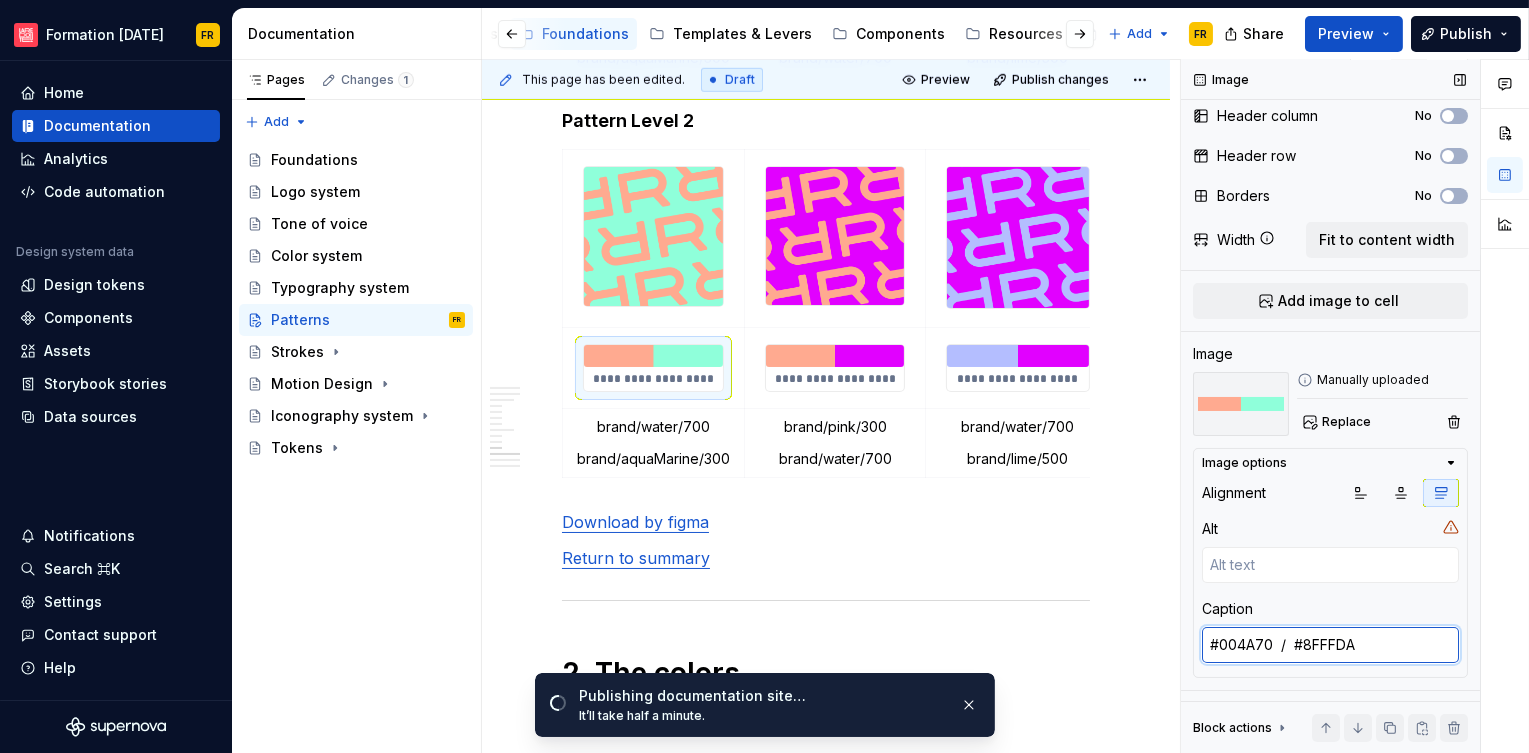 click on "#004A70  /  #8FFFDA" at bounding box center (1330, 645) 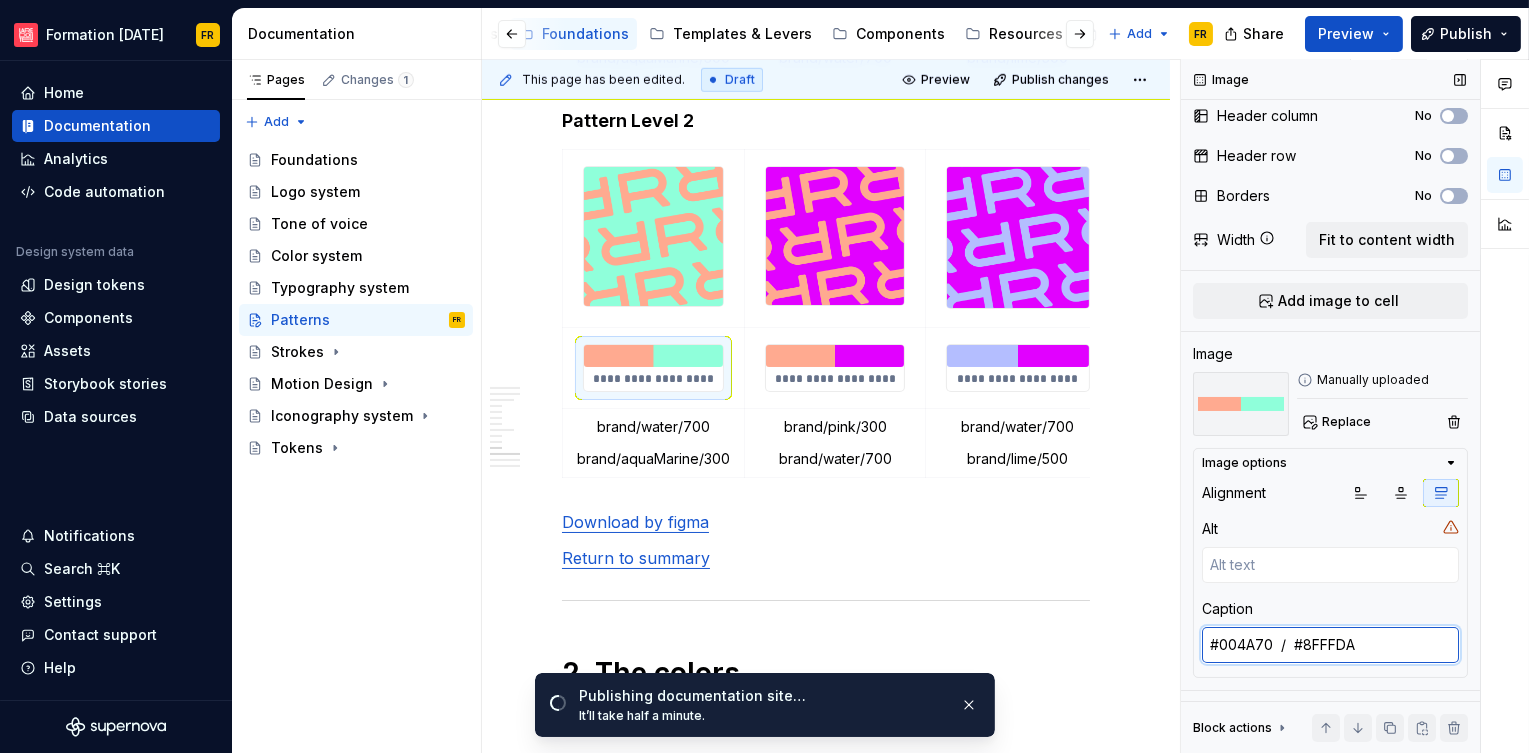 paste on "FFAA9" 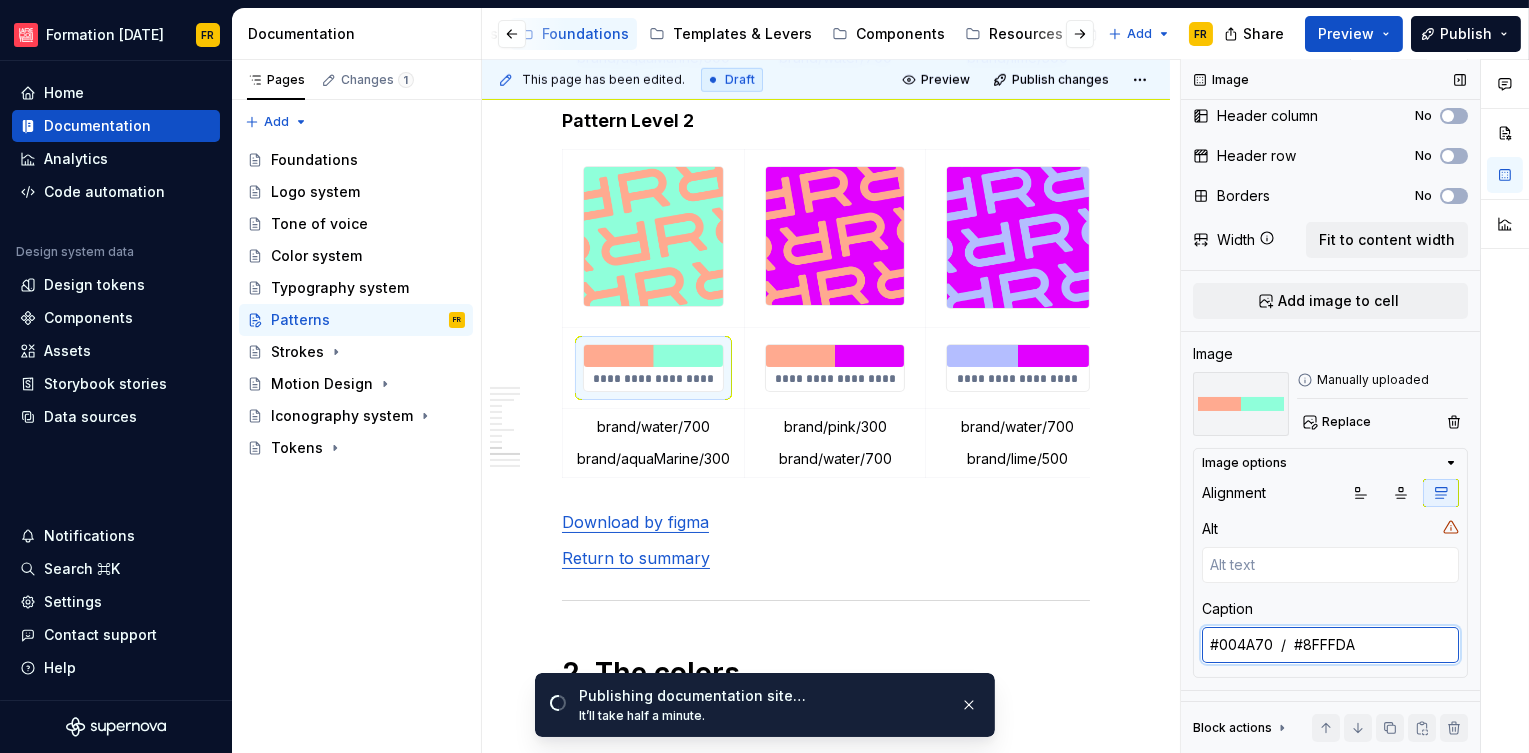 type on "*" 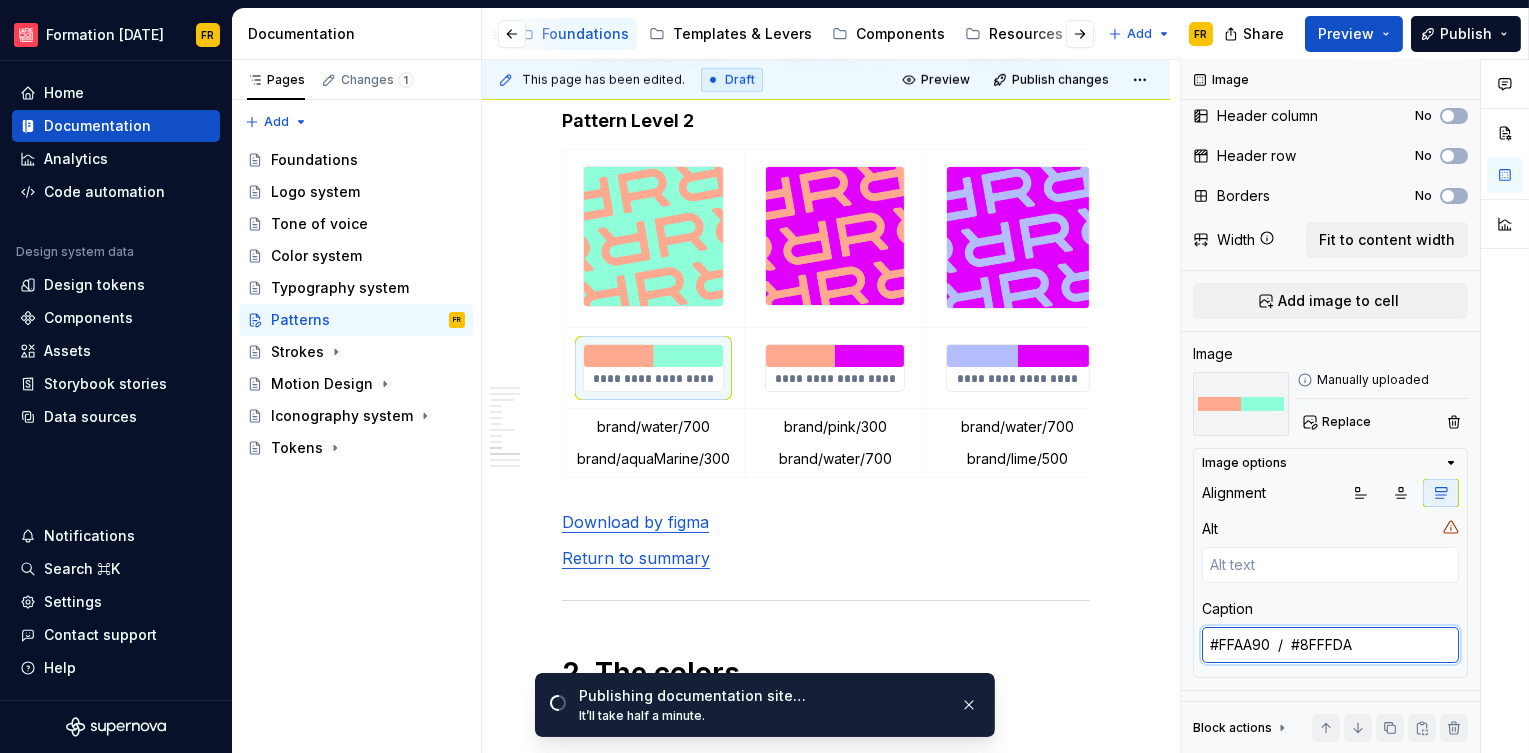 type on "#FFAA90  /  #8FFFDA" 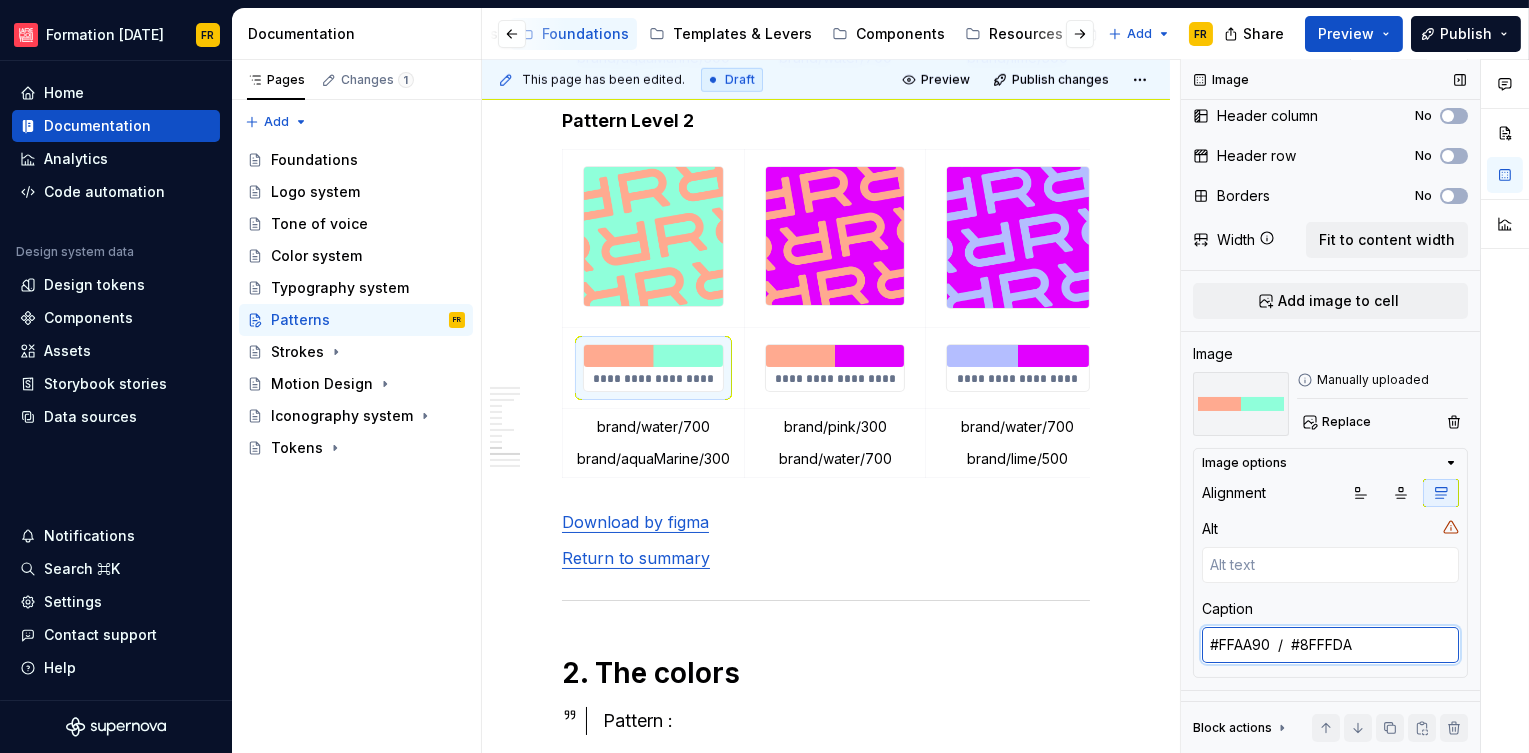 click on "#FFAA90  /  #8FFFDA" at bounding box center [1330, 645] 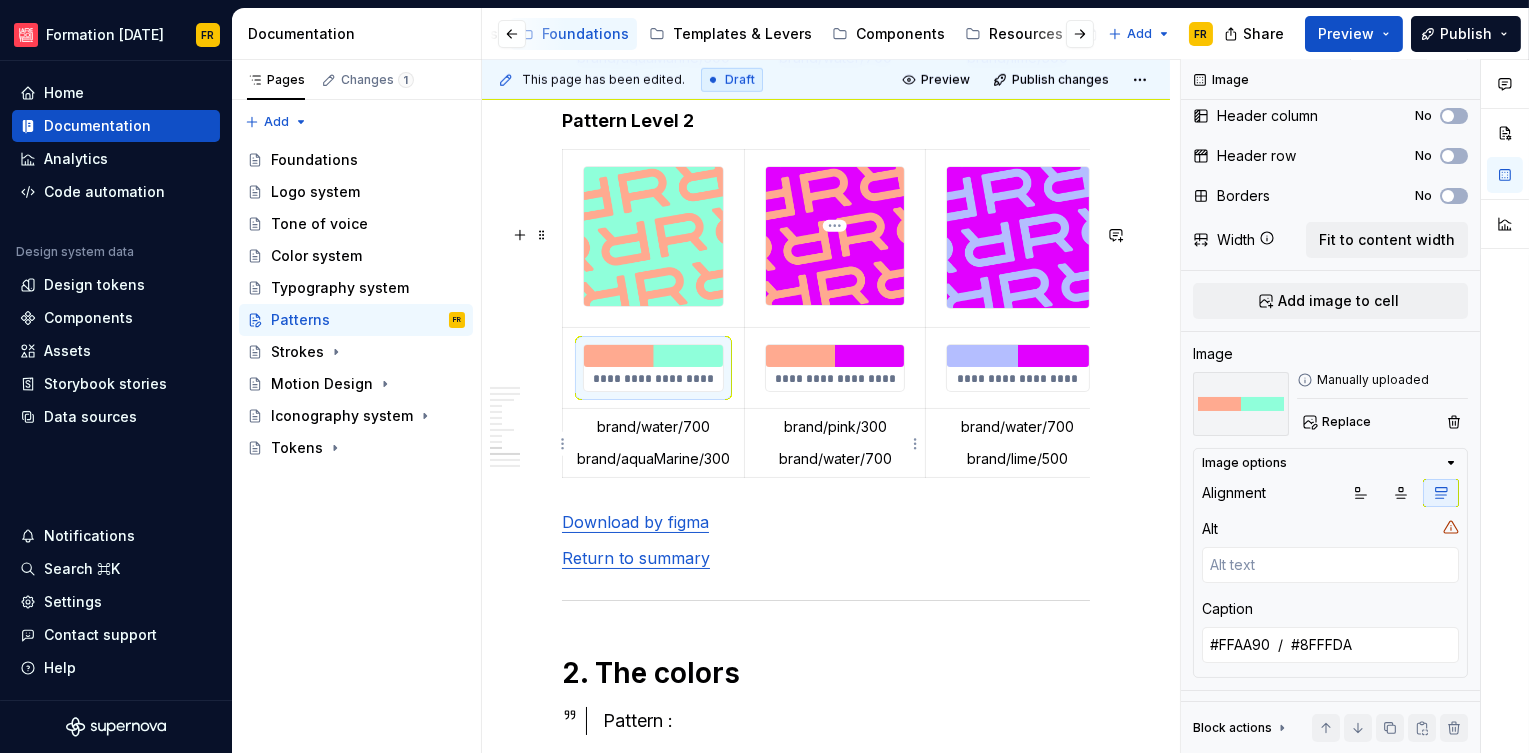 type on "*" 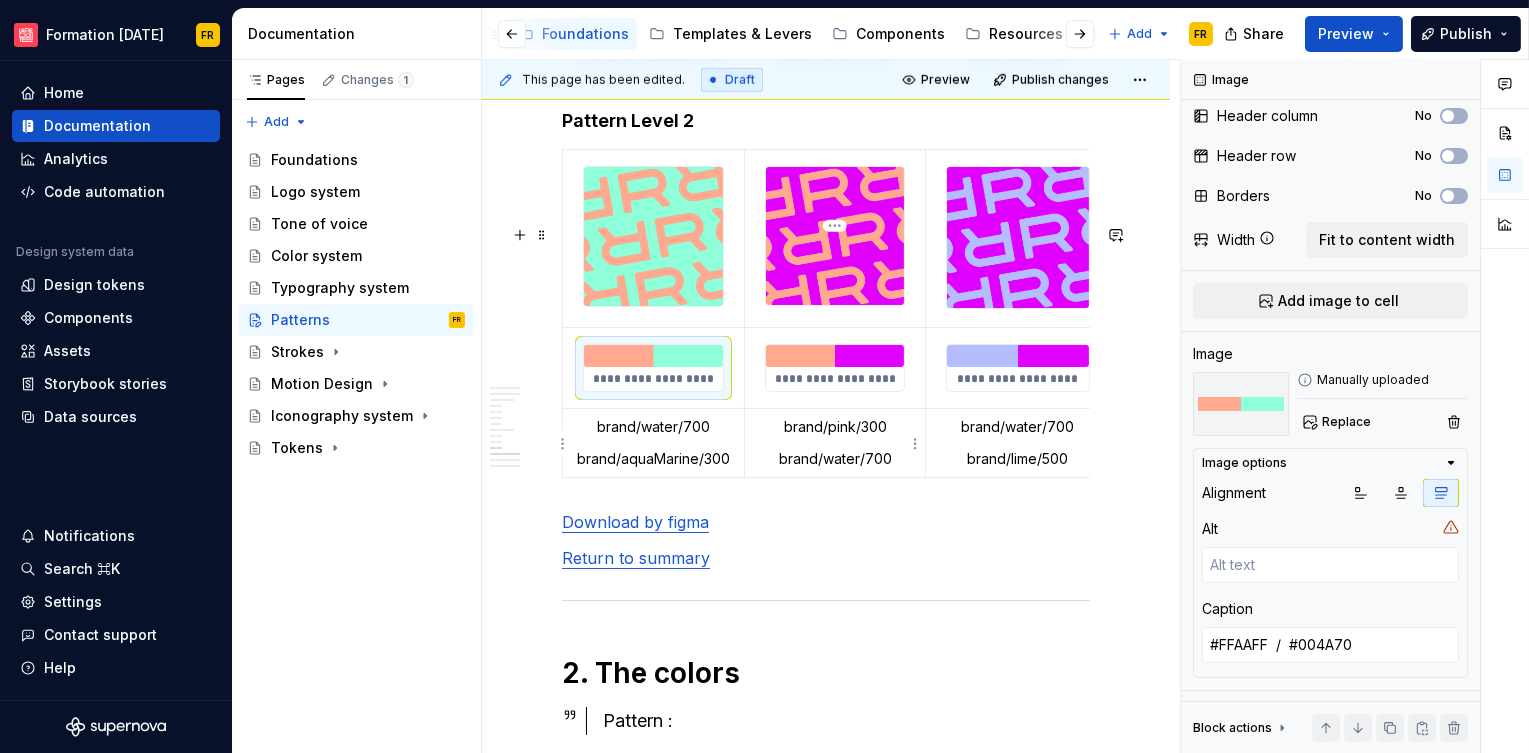 click on "**********" at bounding box center [835, 367] 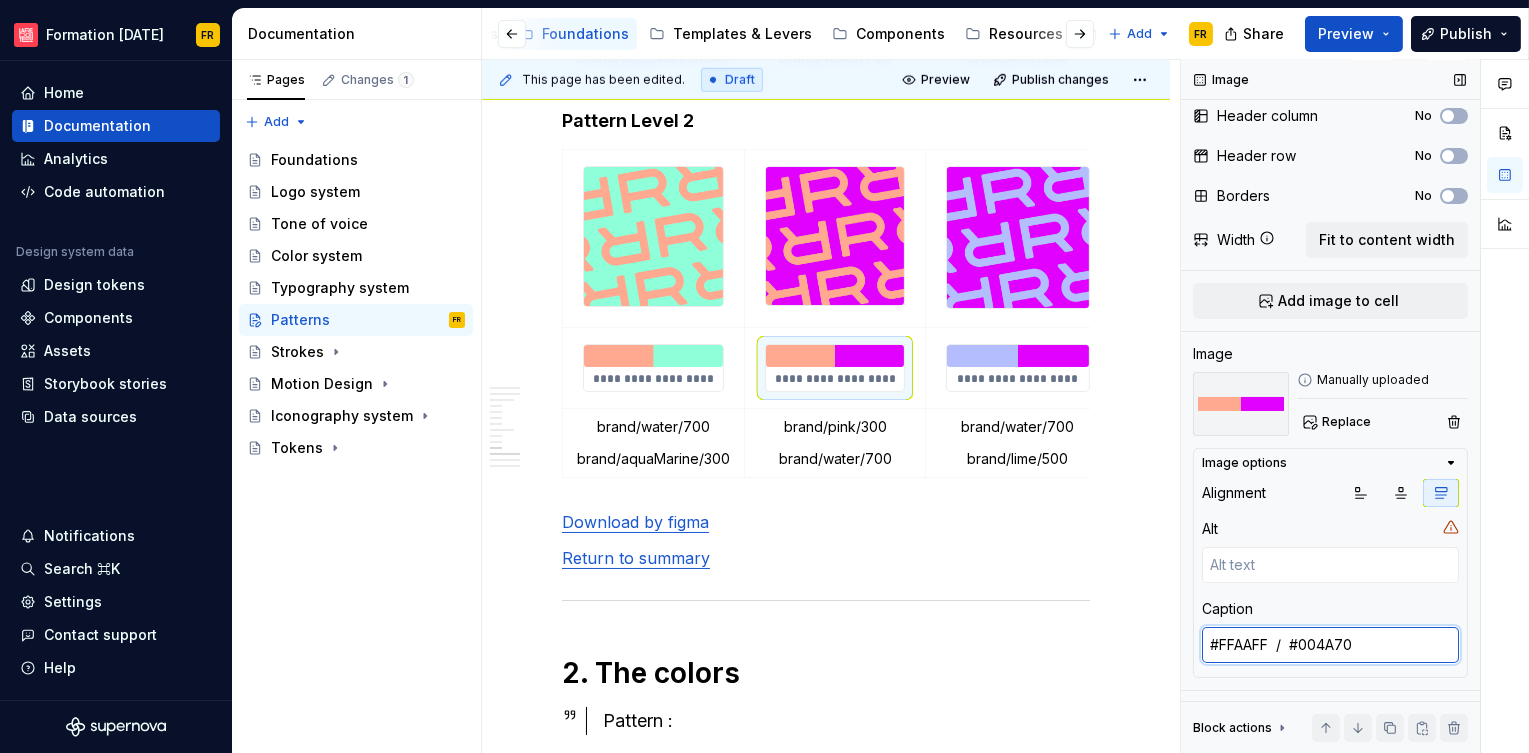 click on "#FFAAFF  /  #004A70" at bounding box center [1330, 645] 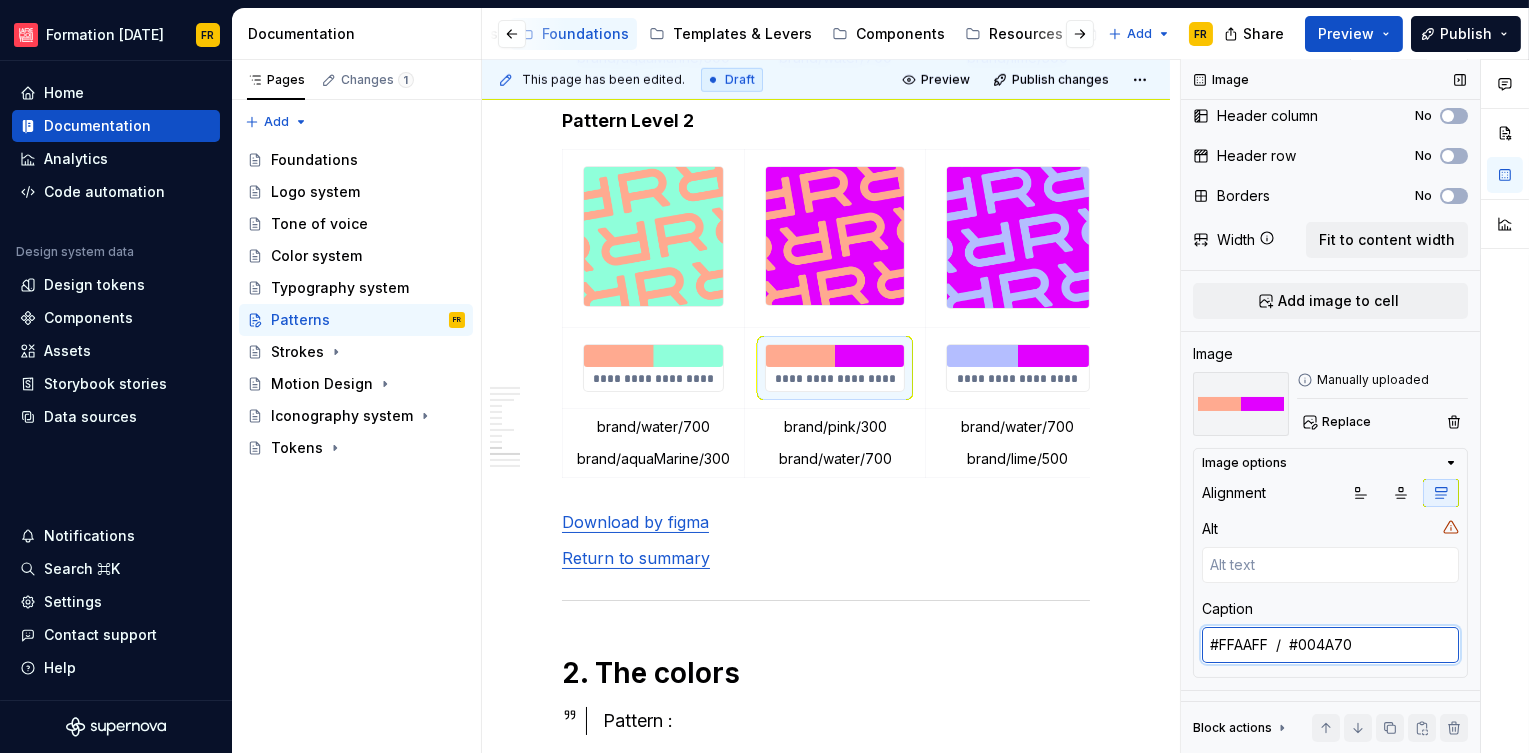 click on "#FFAAFF  /  #004A70" at bounding box center (1330, 645) 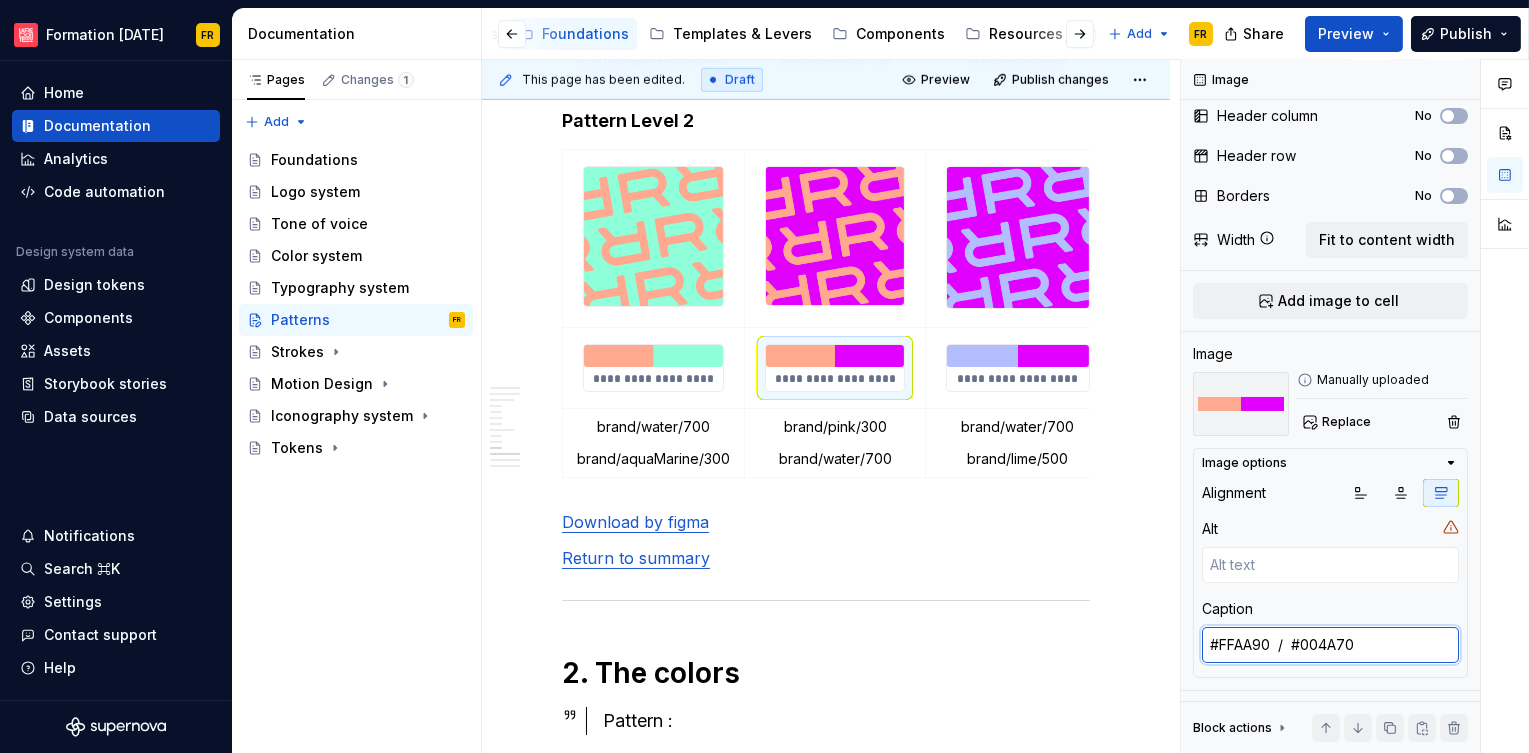 type on "#FFAA90  /  #004A70" 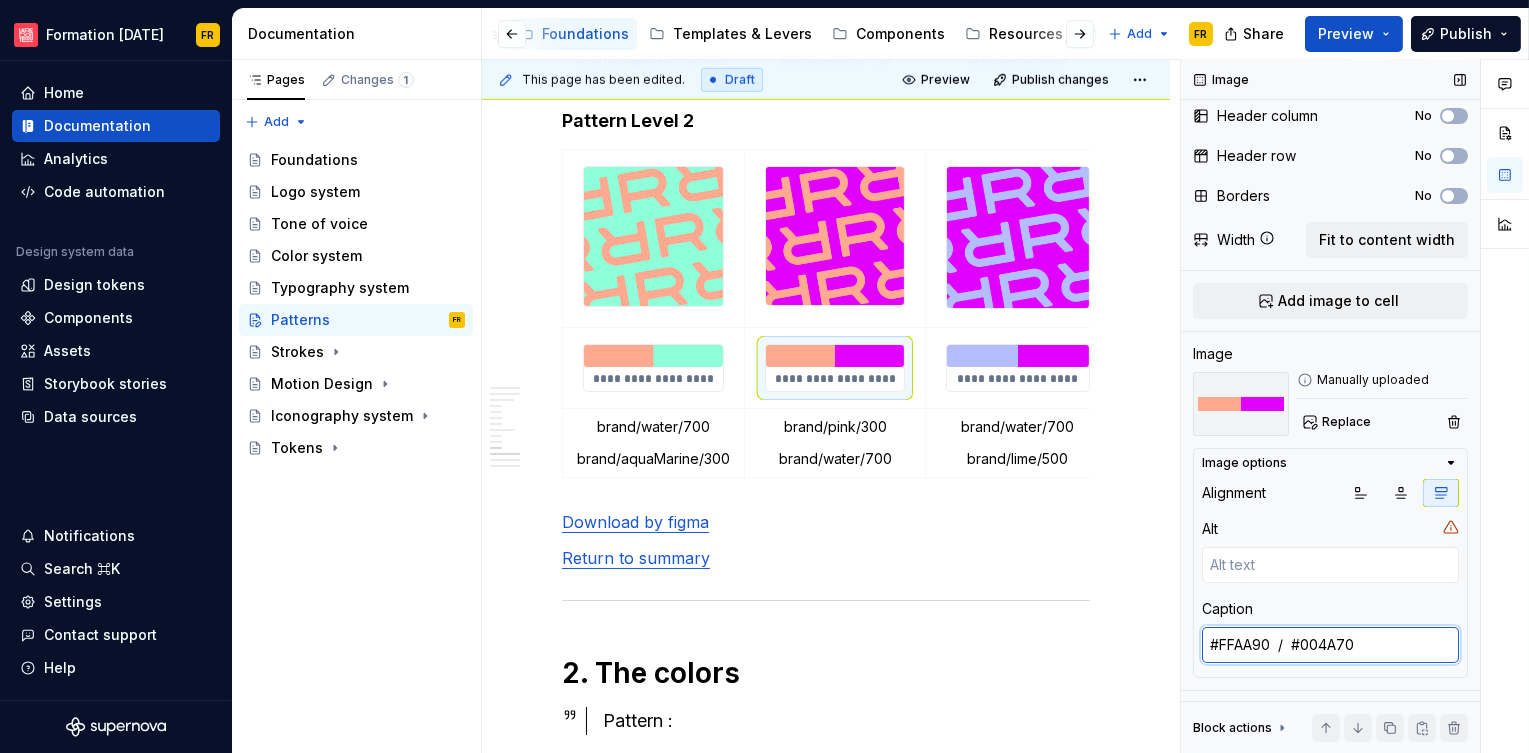 click on "#FFAA90  /  #004A70" at bounding box center (1330, 645) 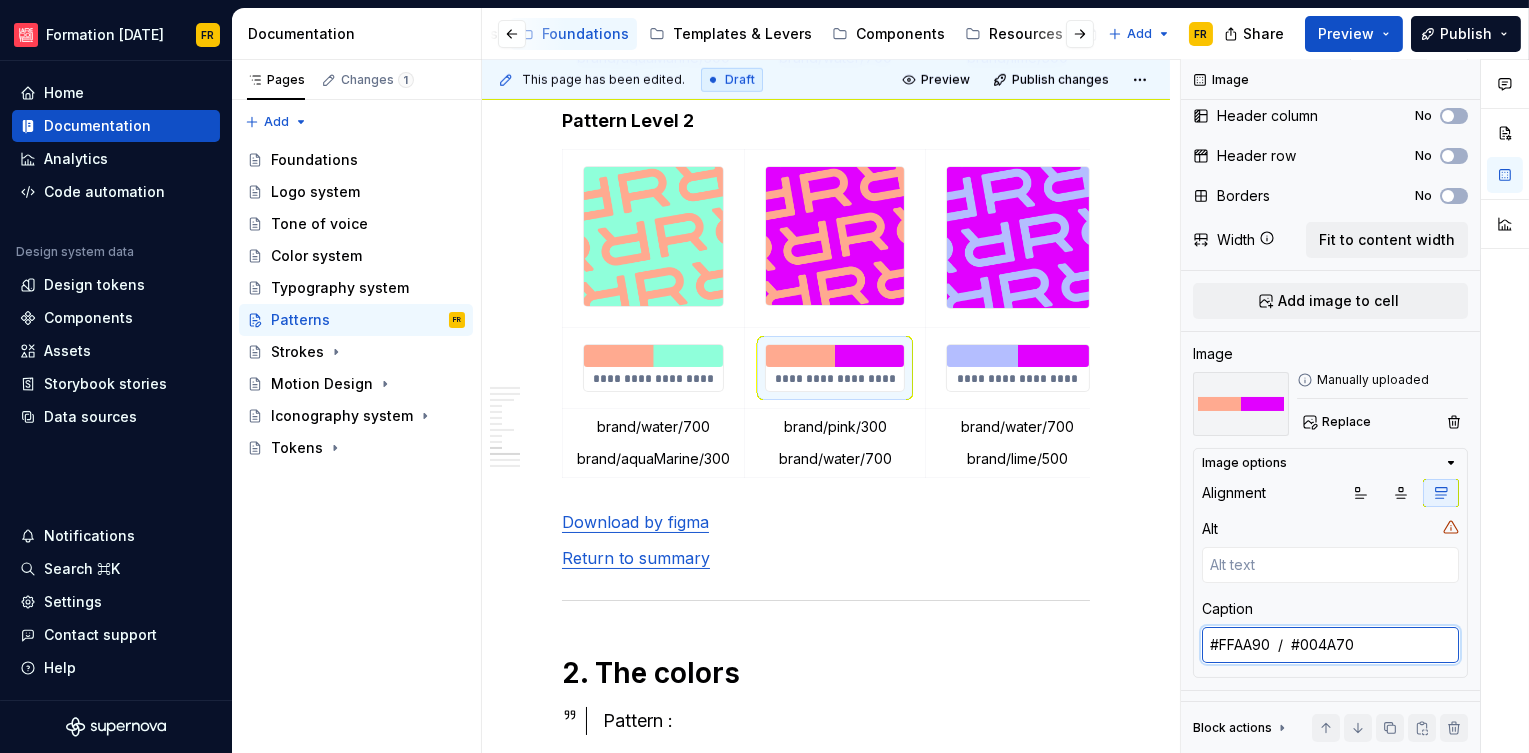 paste on "E101FF" 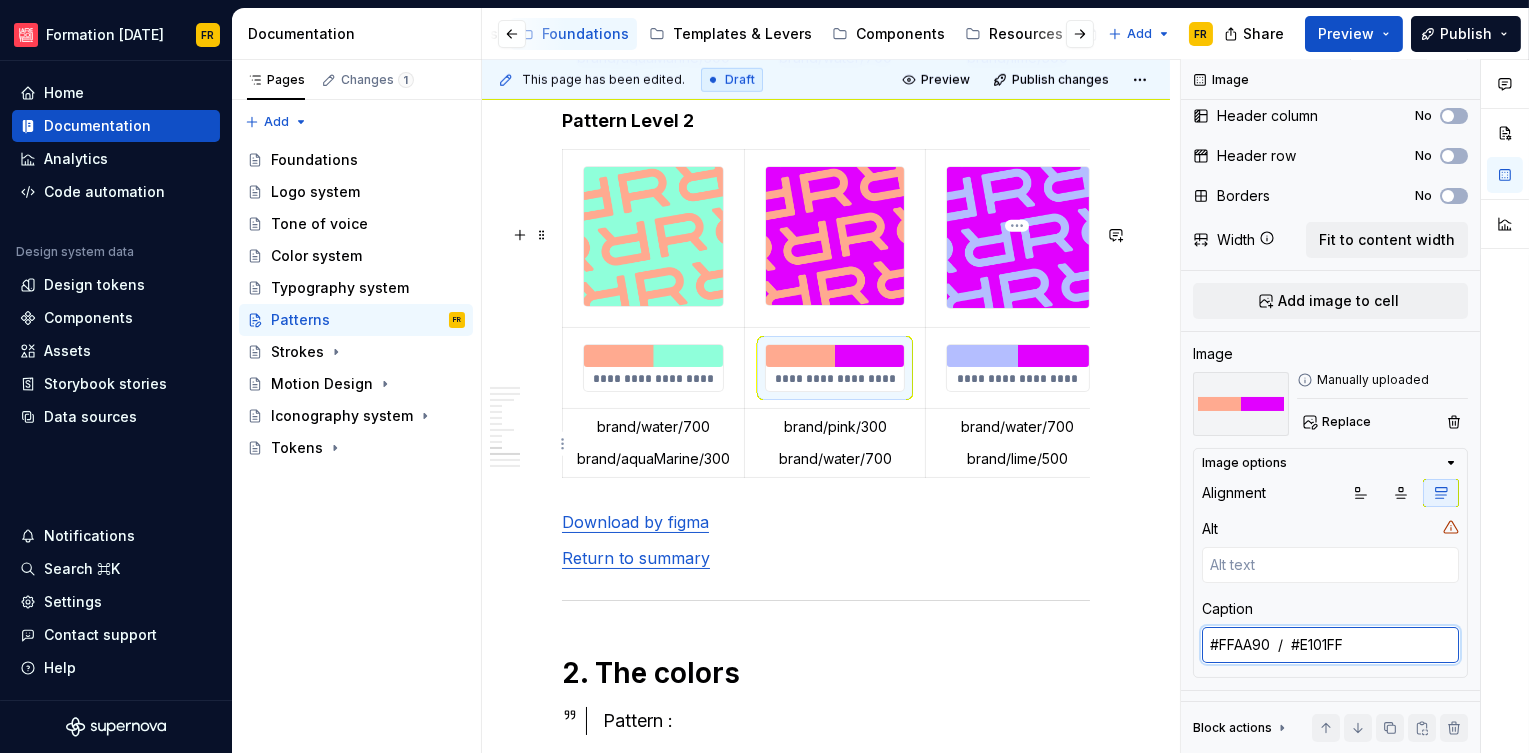 type on "#004A70  /  #DDFE6E" 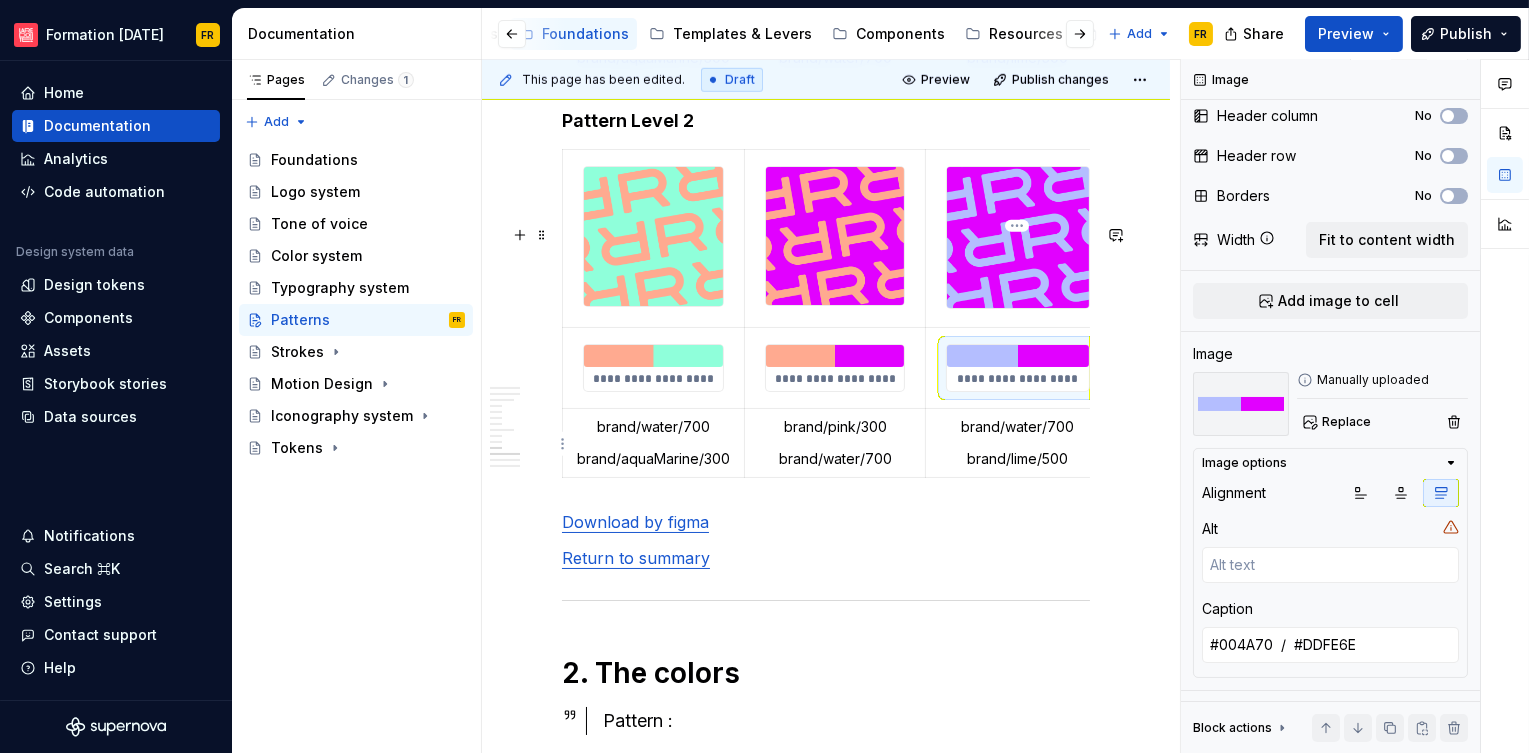 click at bounding box center [1017, 356] 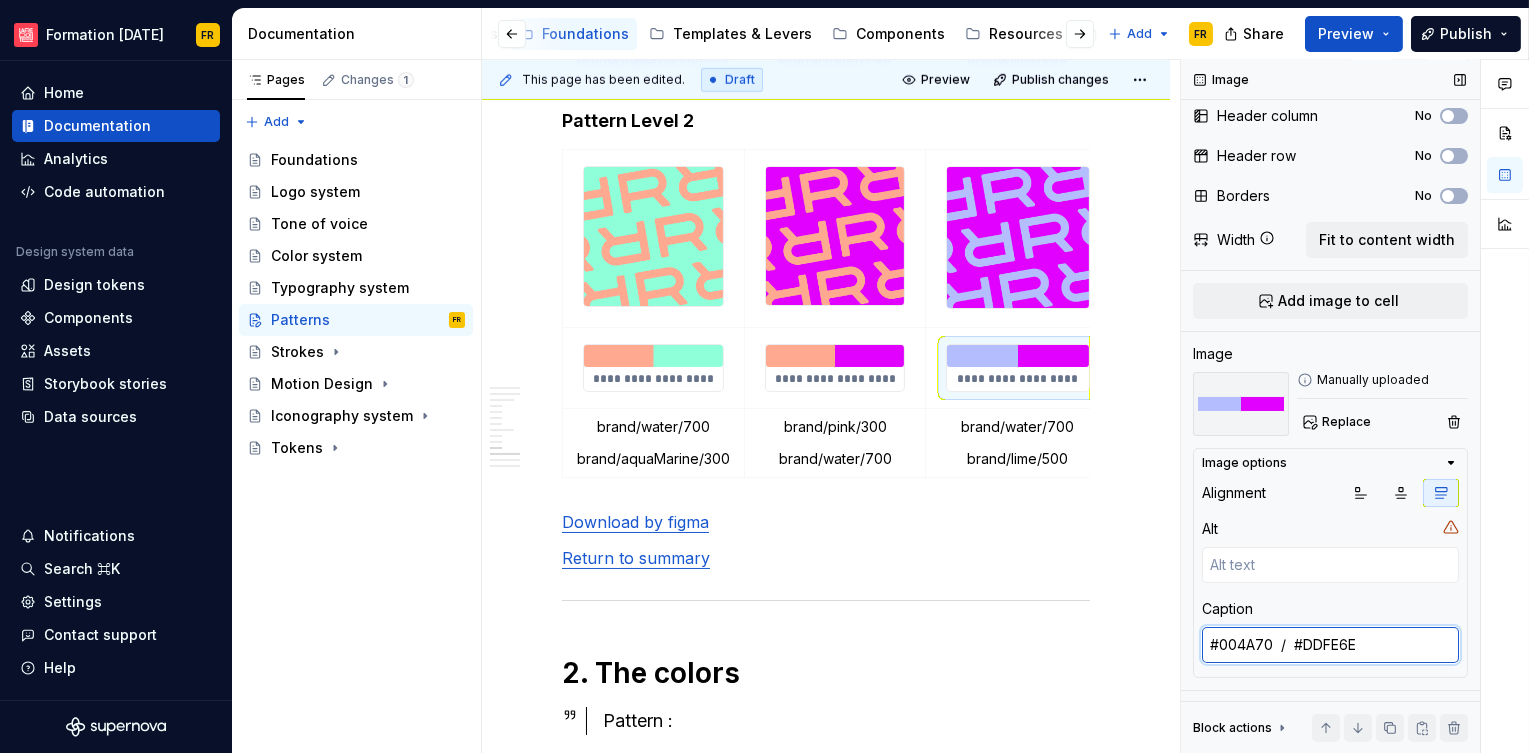 click on "#004A70  /  #DDFE6E" at bounding box center [1330, 645] 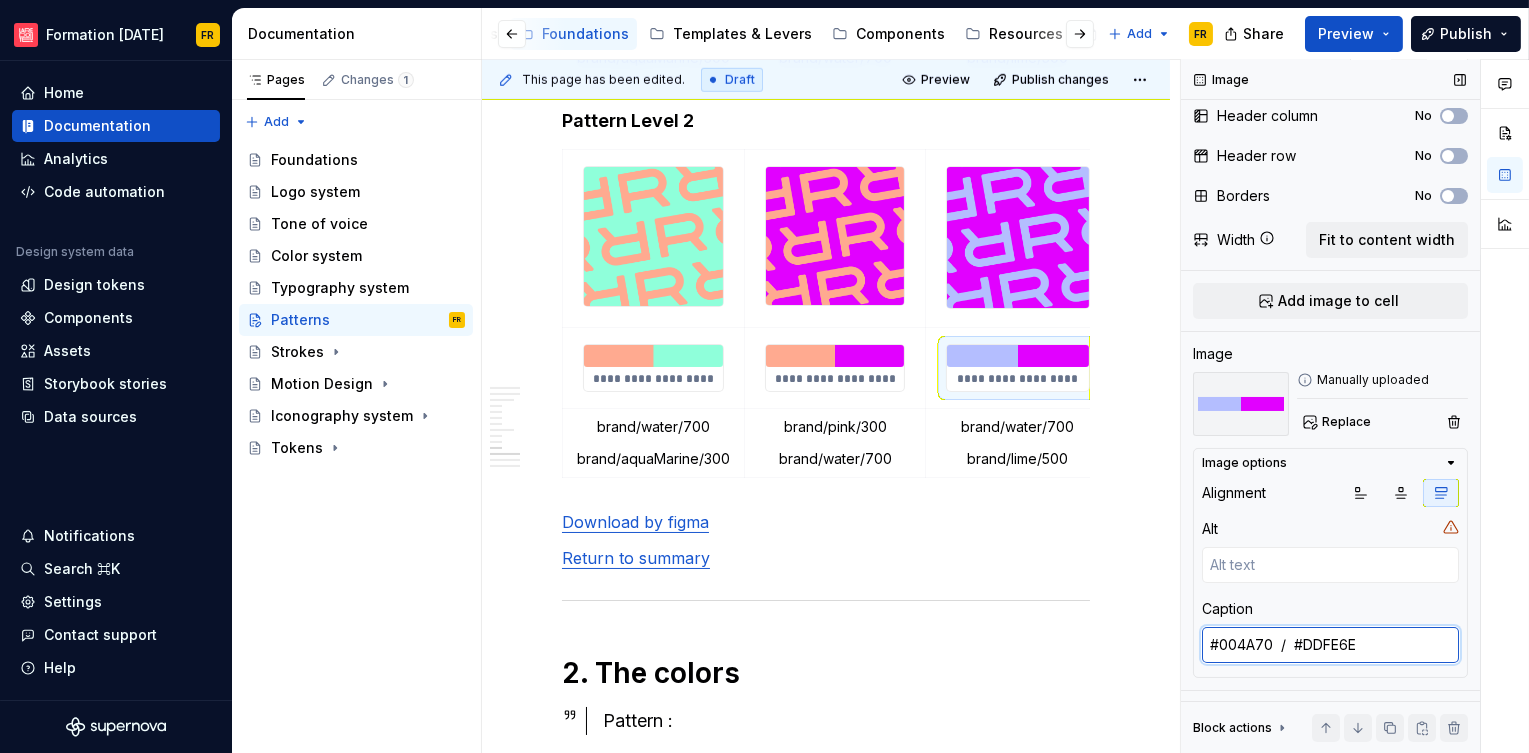click on "#004A70  /  #DDFE6E" at bounding box center [1330, 645] 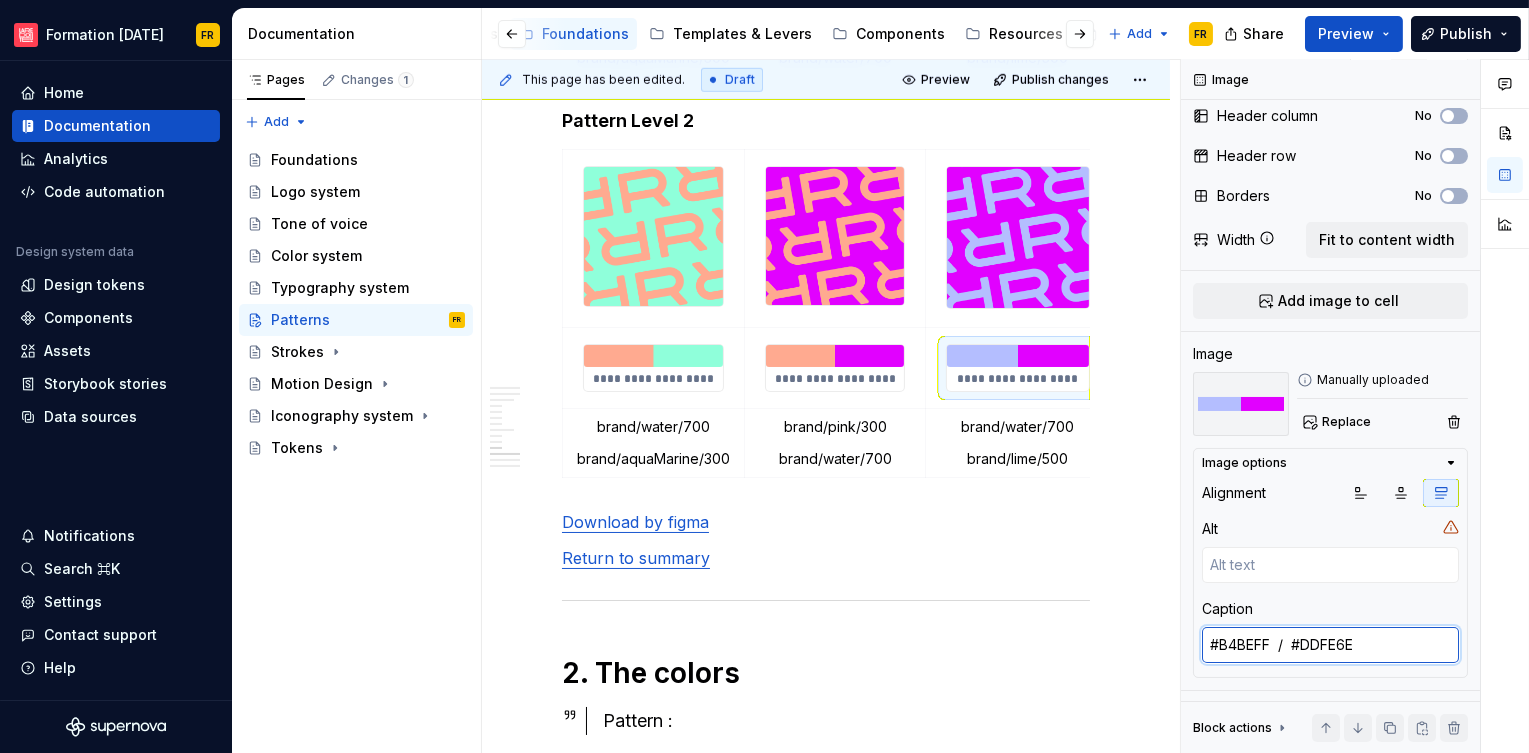 type on "#B4BEFF  /  #DDFE6E" 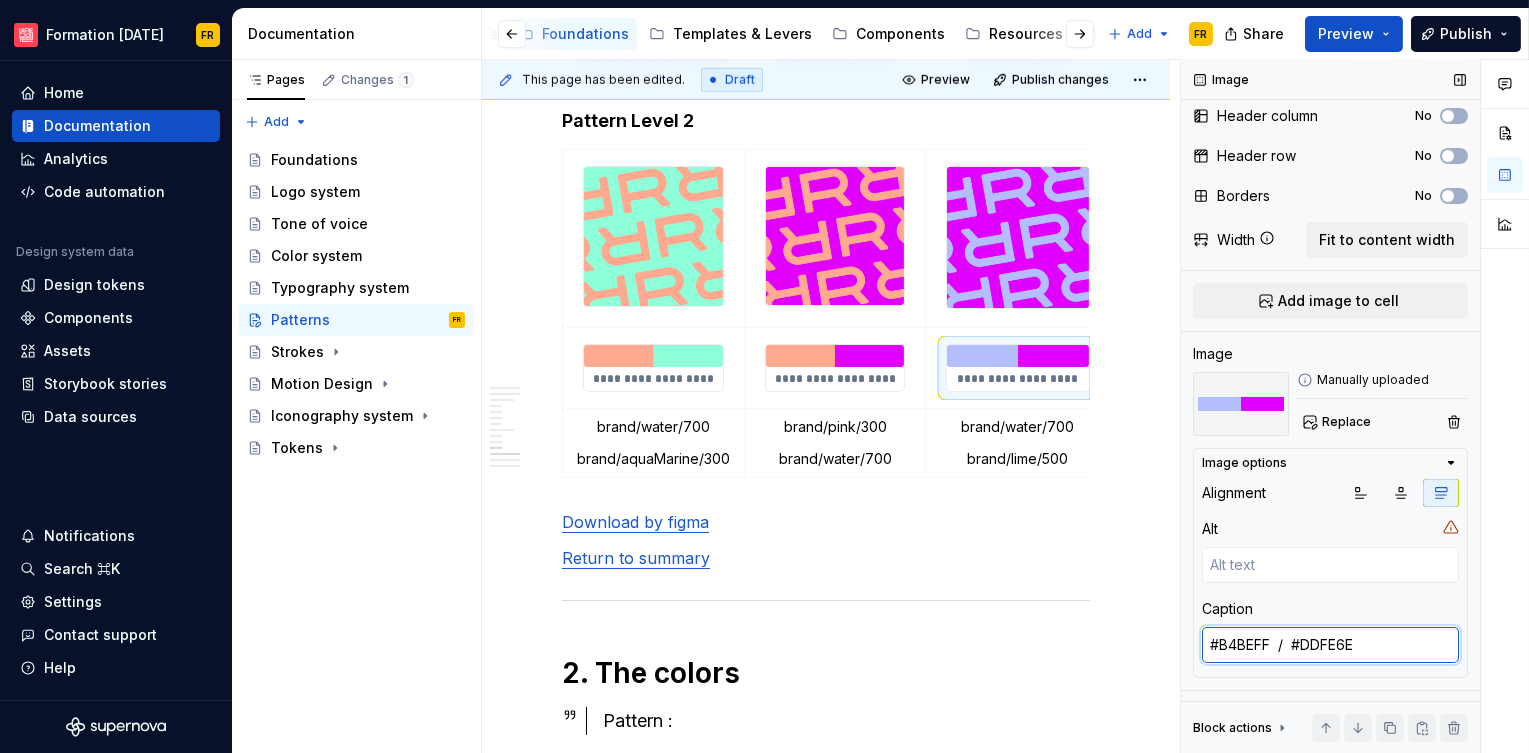 click on "#B4BEFF  /  #DDFE6E" at bounding box center (1330, 645) 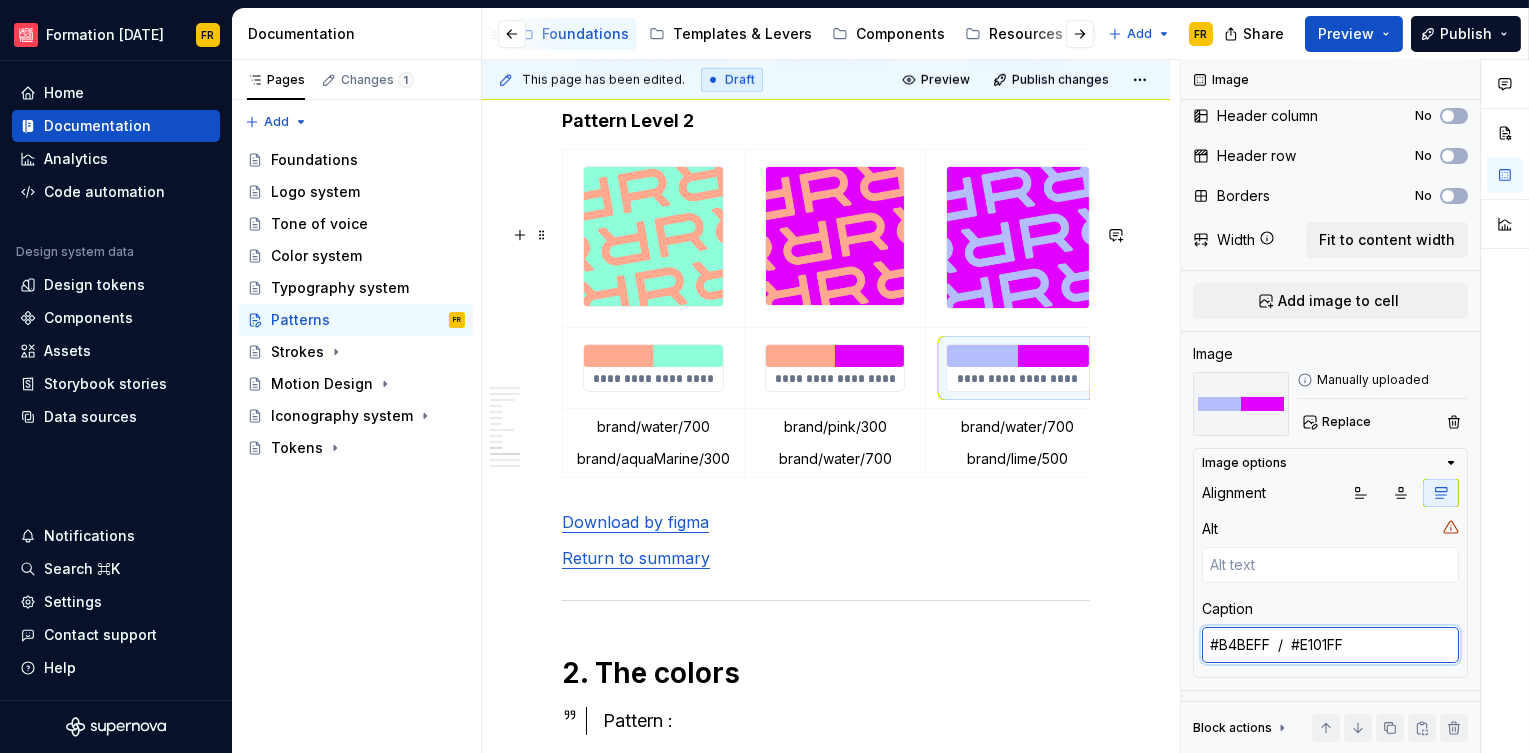 type on "#B4BEFF  /  #E101FF" 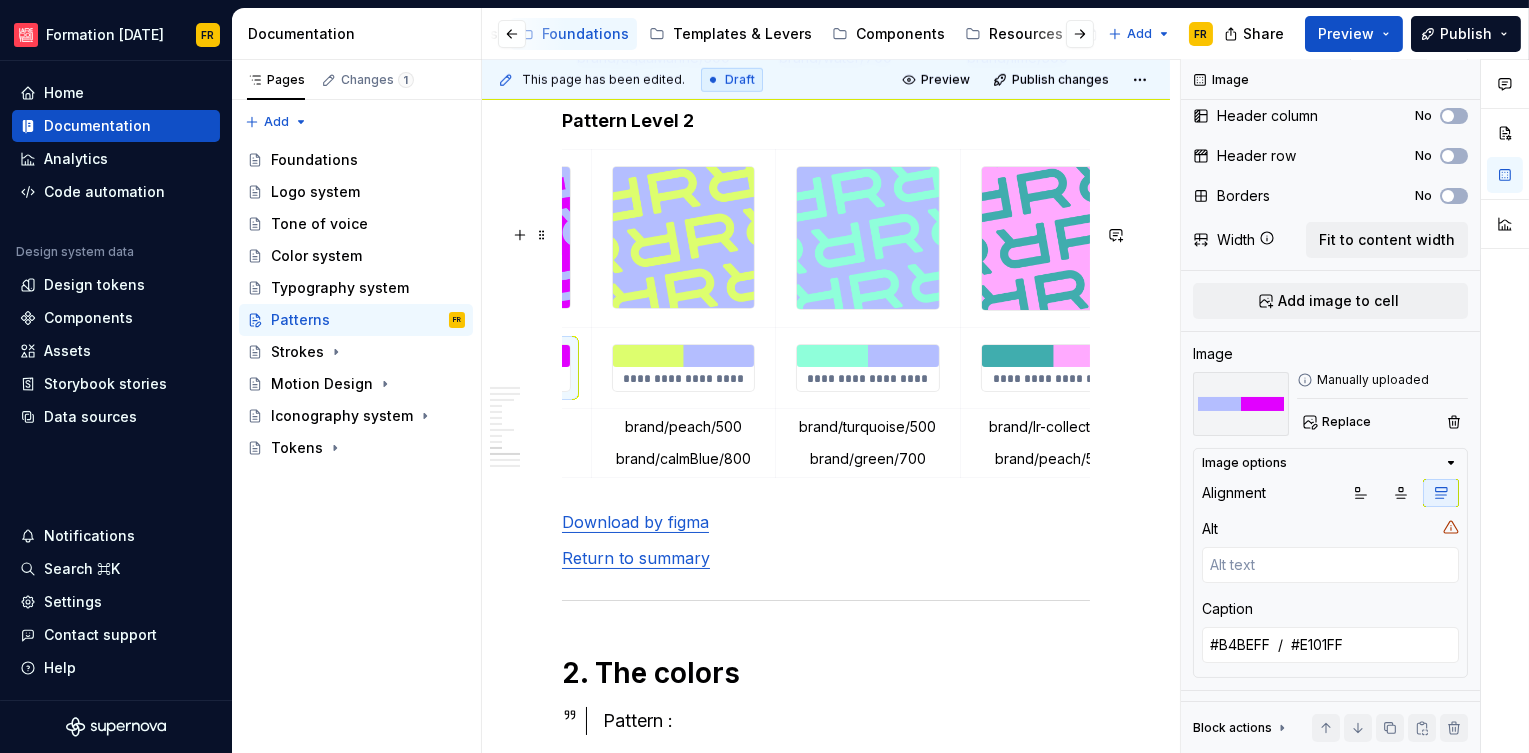 scroll, scrollTop: 0, scrollLeft: 536, axis: horizontal 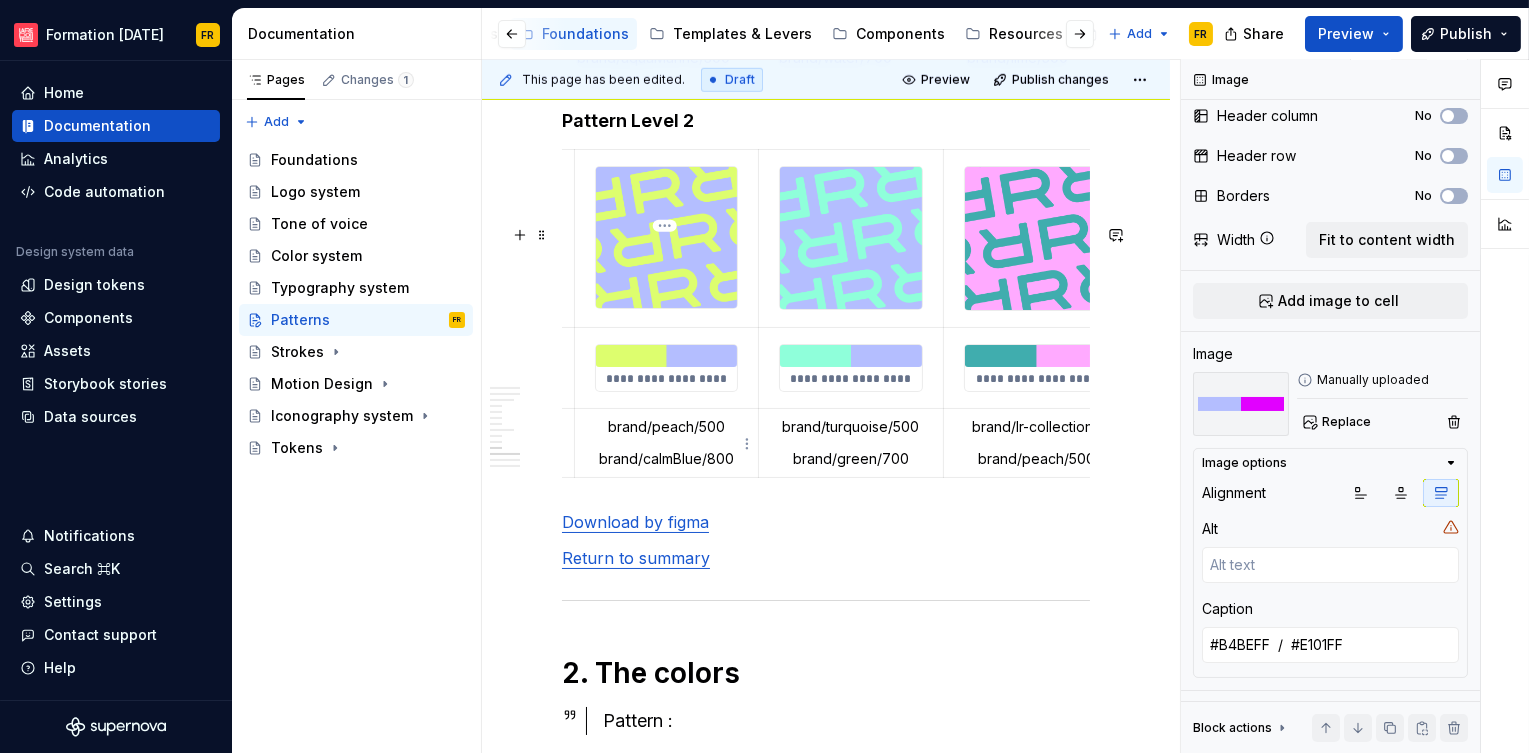 type on "*" 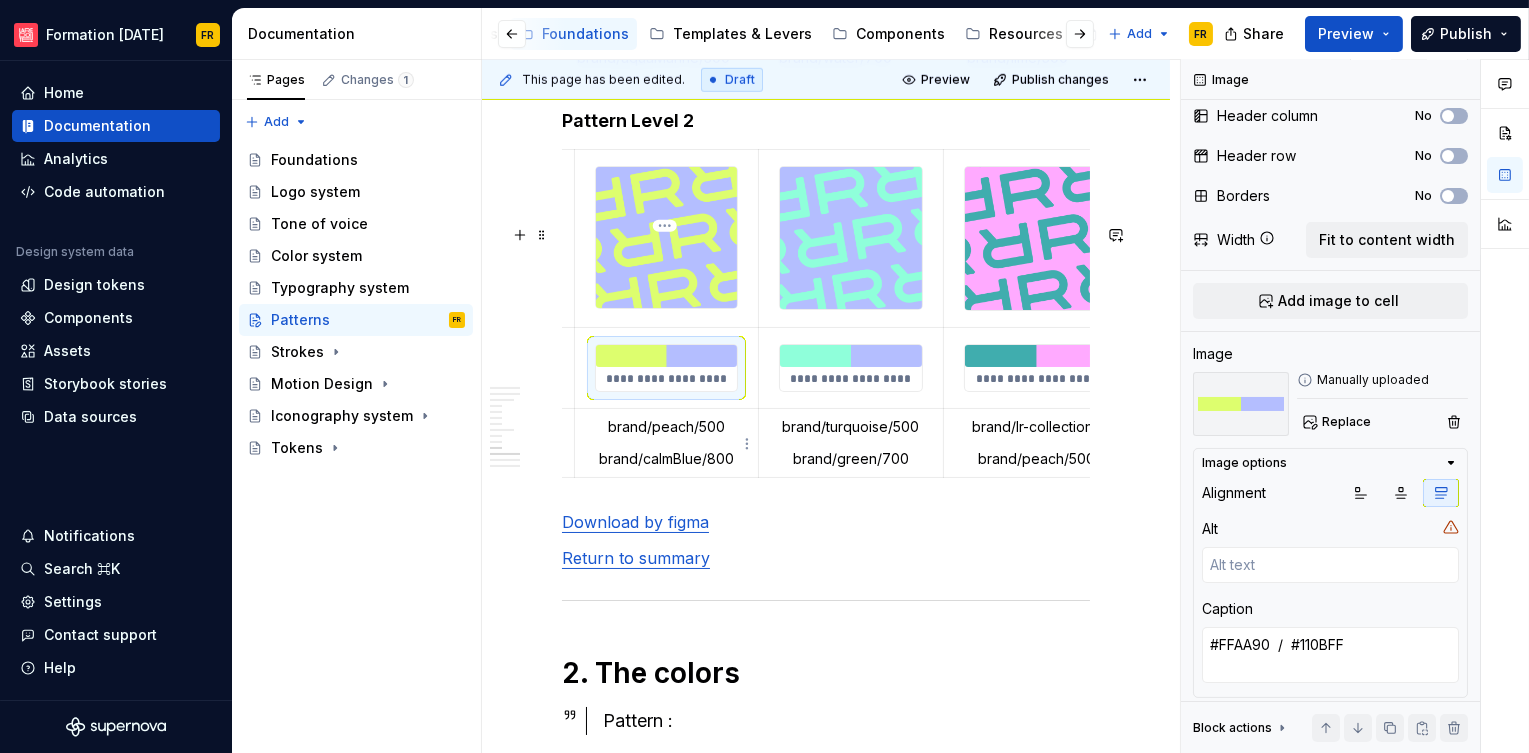 click at bounding box center [666, 356] 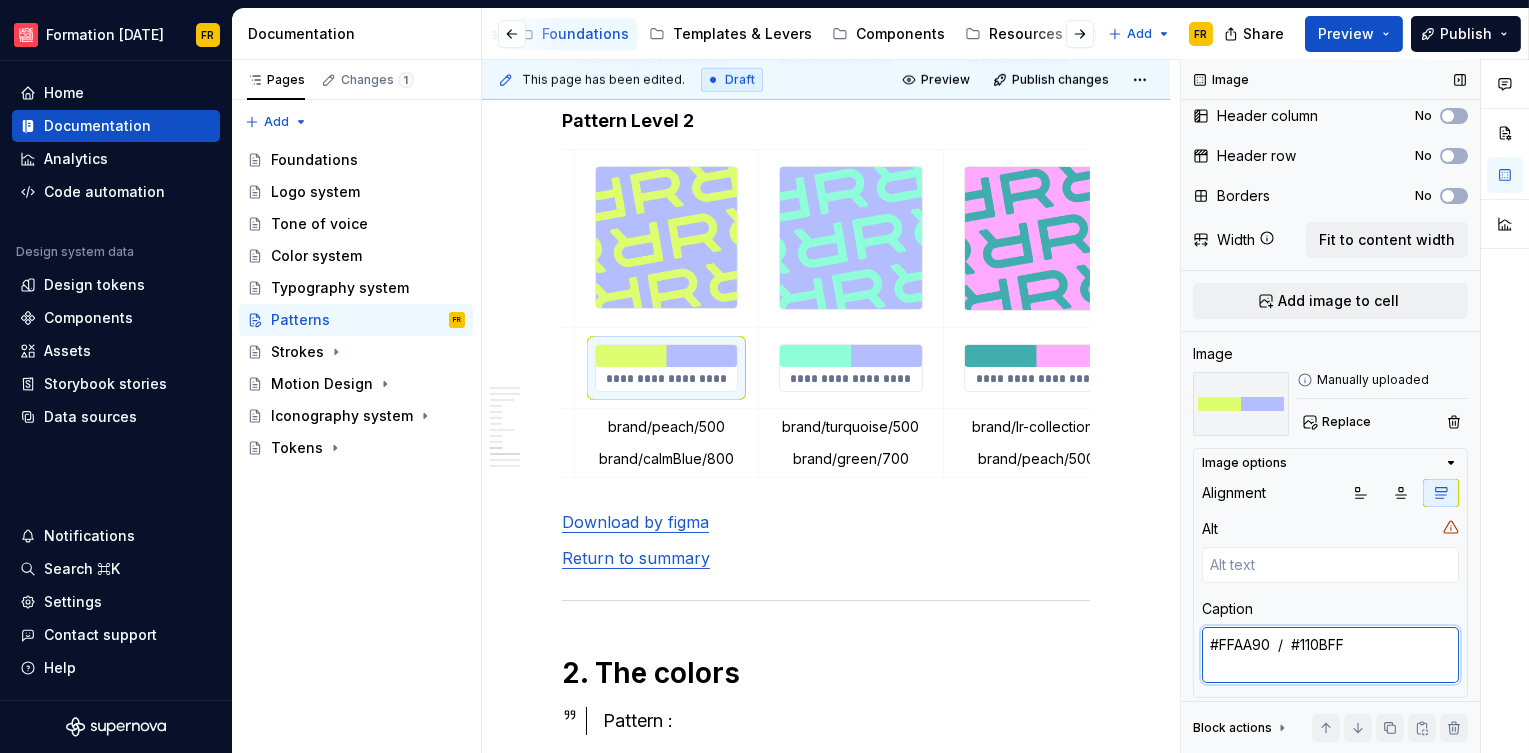 click on "#FFAA90  /  #110BFF" at bounding box center (1330, 655) 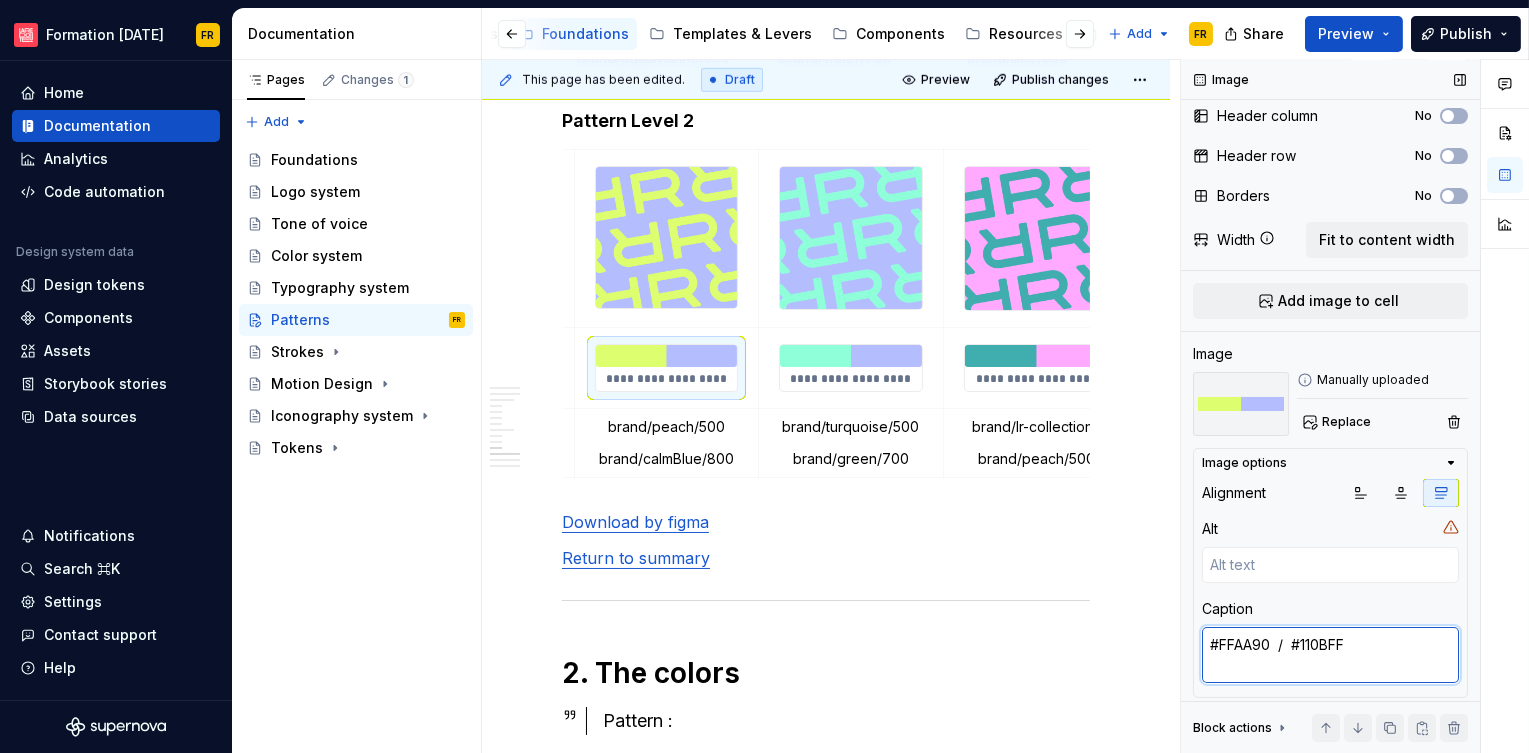 click on "#FFAA90  /  #110BFF" at bounding box center (1330, 655) 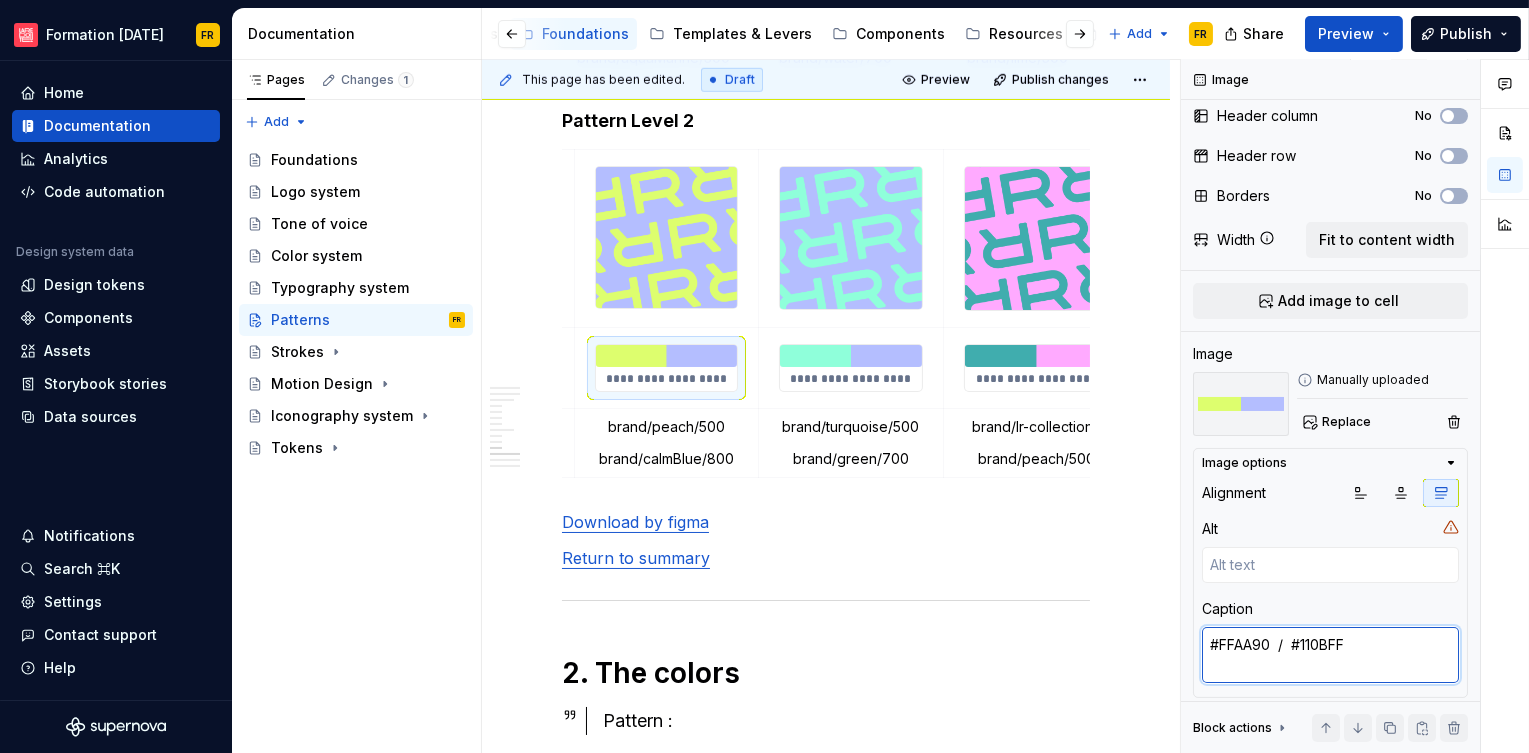 paste on "DDFE6E" 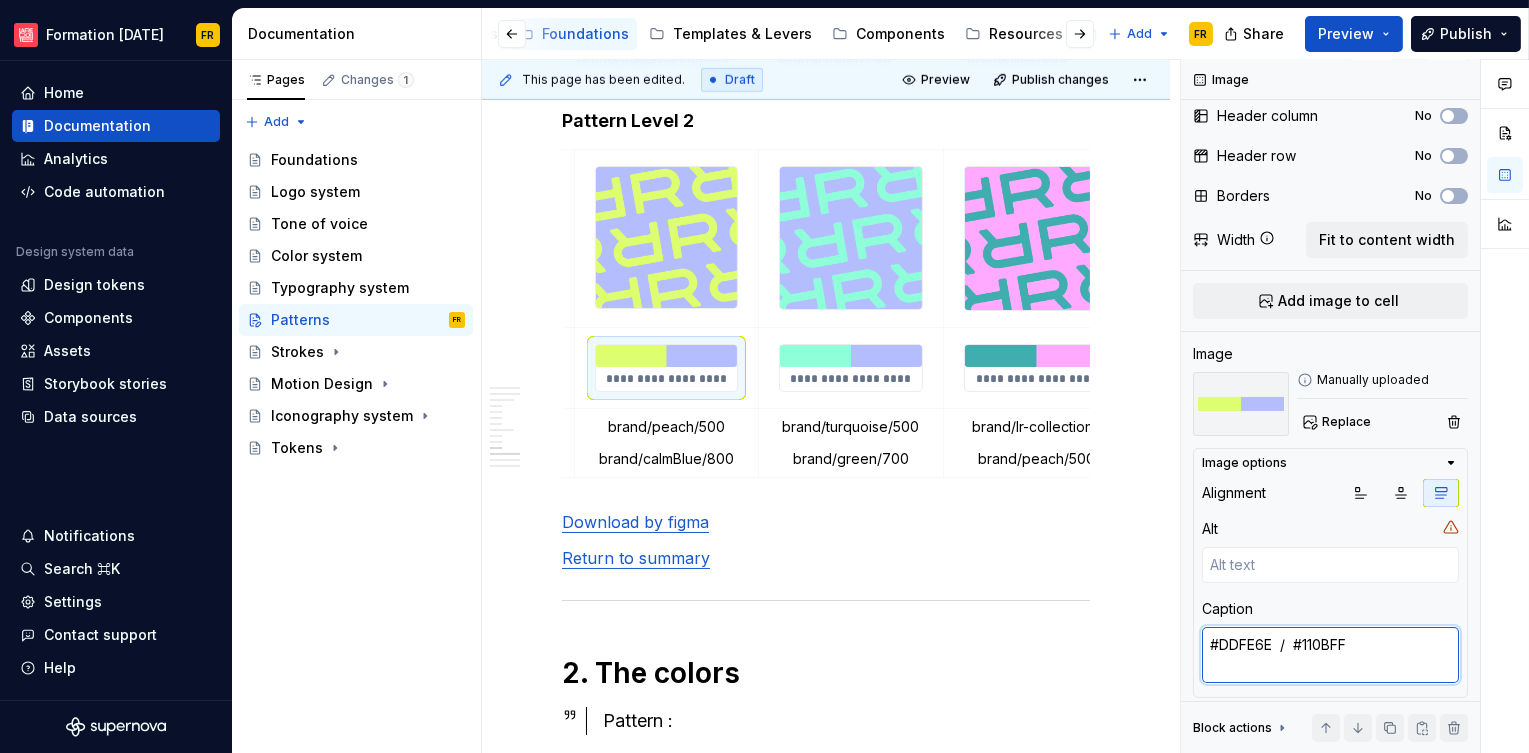 type on "#DDFE6E  /  #110BFF" 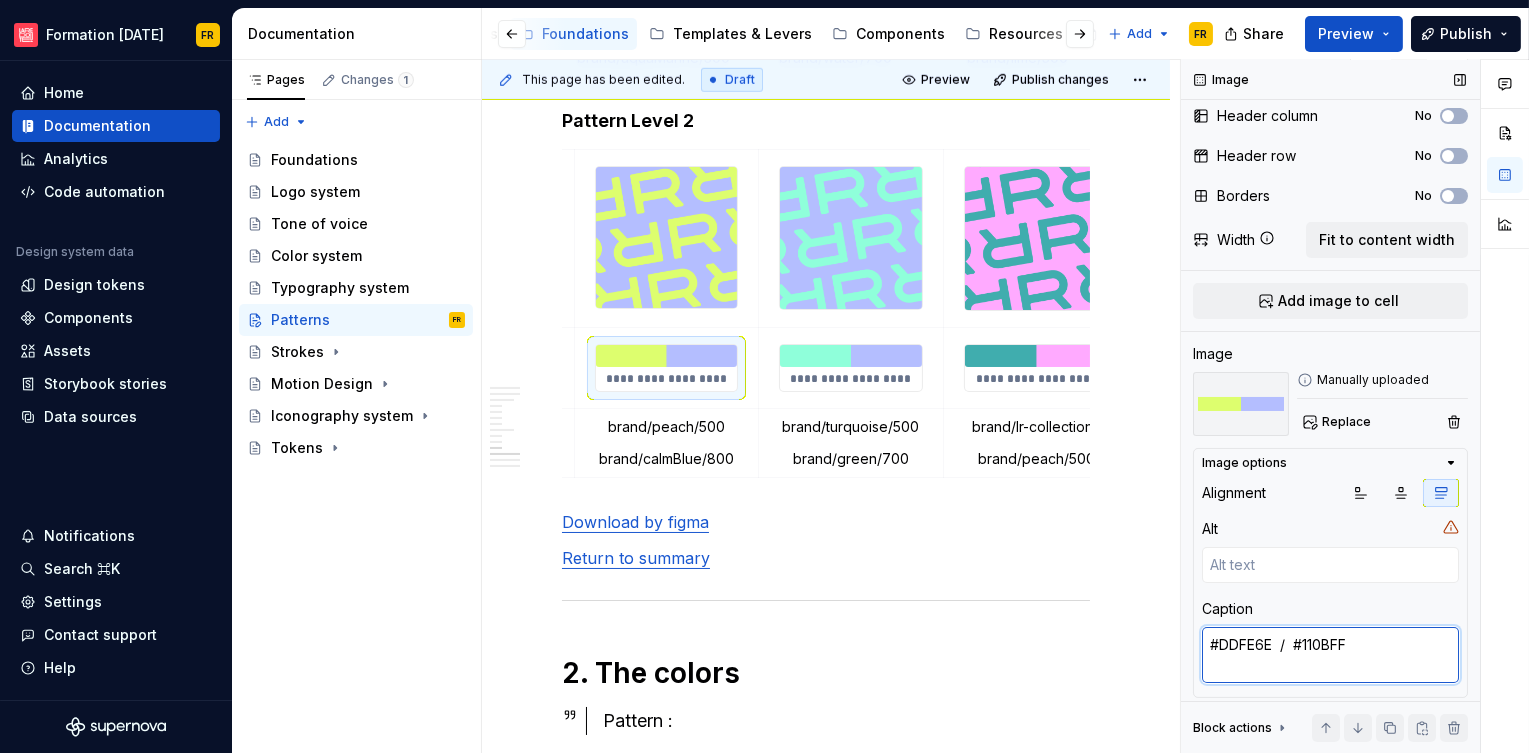 click on "#DDFE6E  /  #110BFF" at bounding box center (1330, 655) 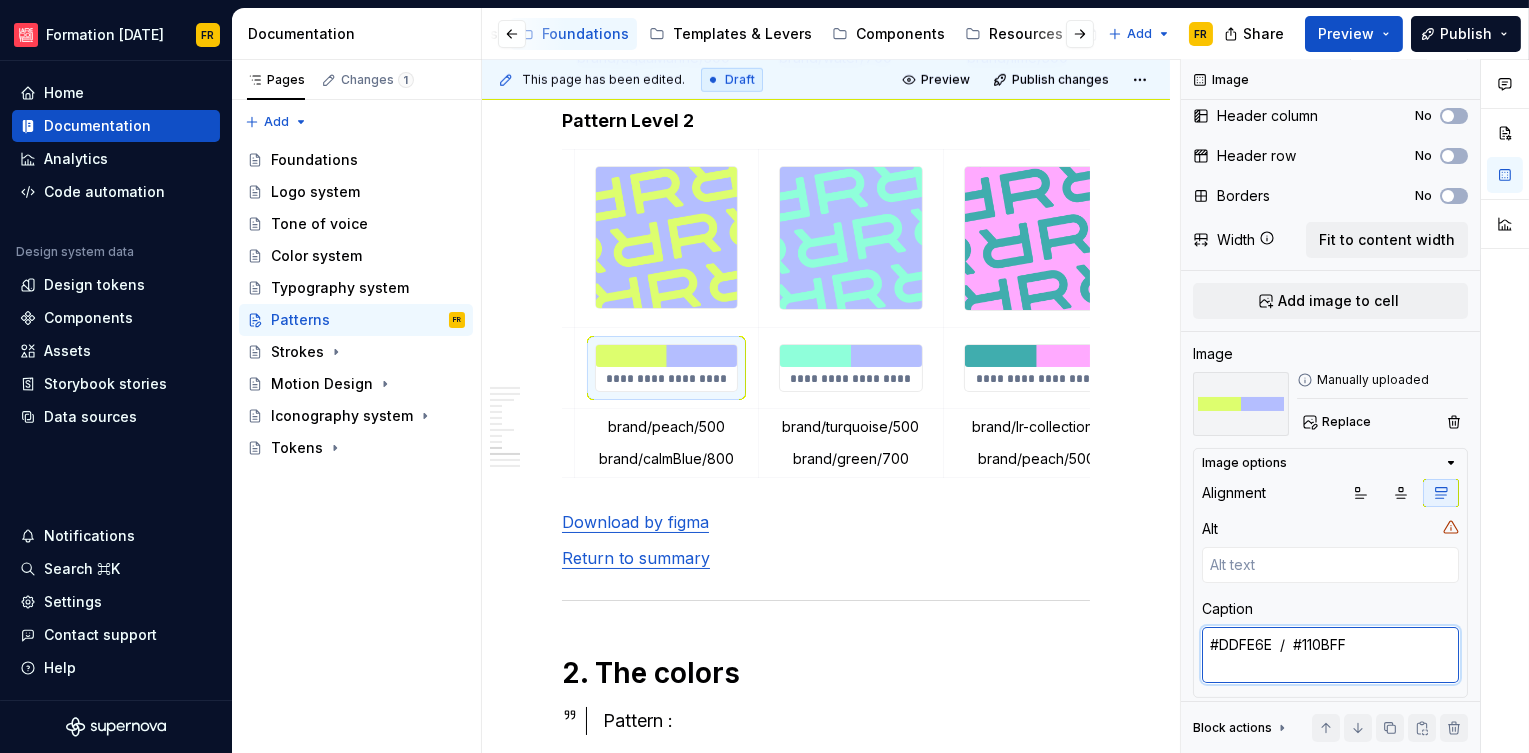 paste on "B4BE" 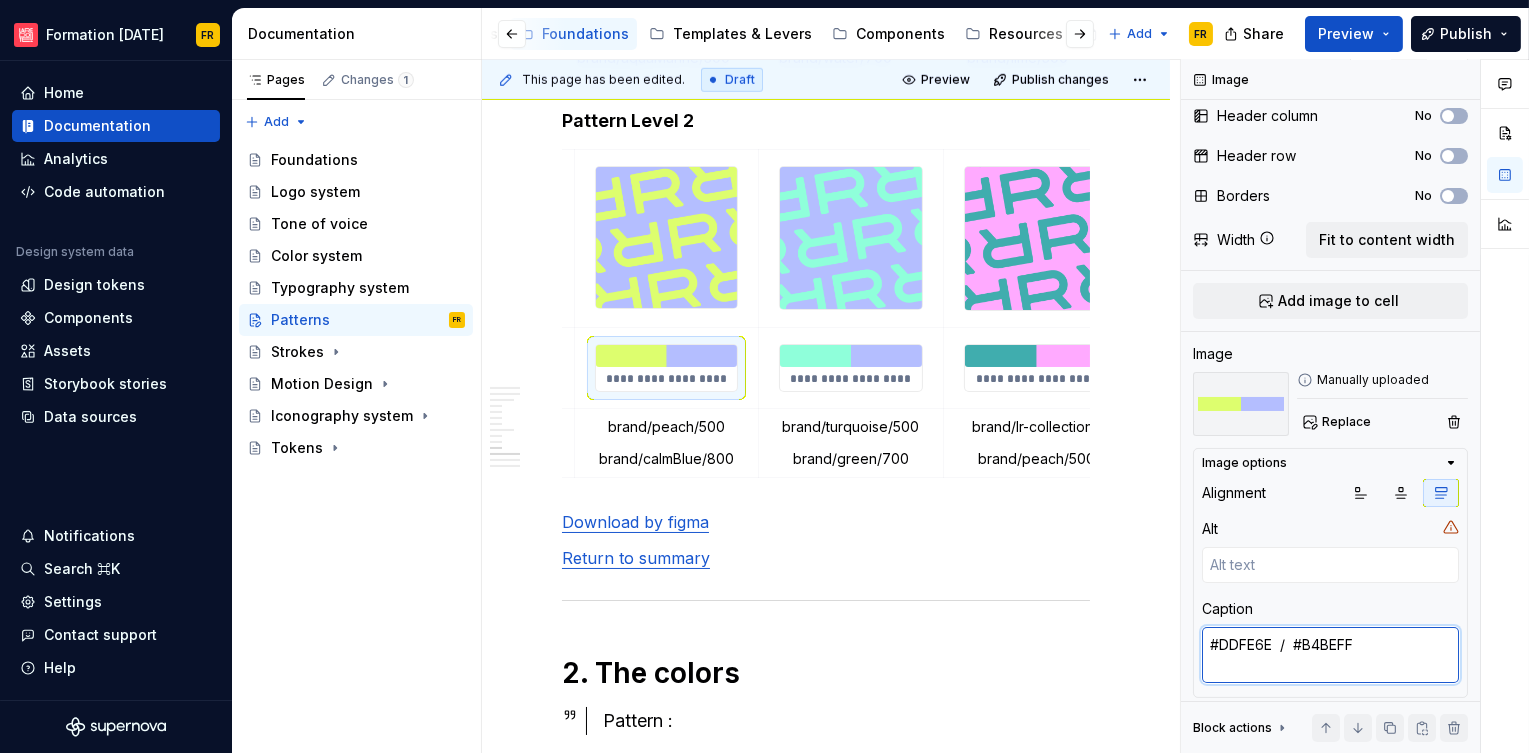 type on "#DDFE6E  /  #B4BEFF" 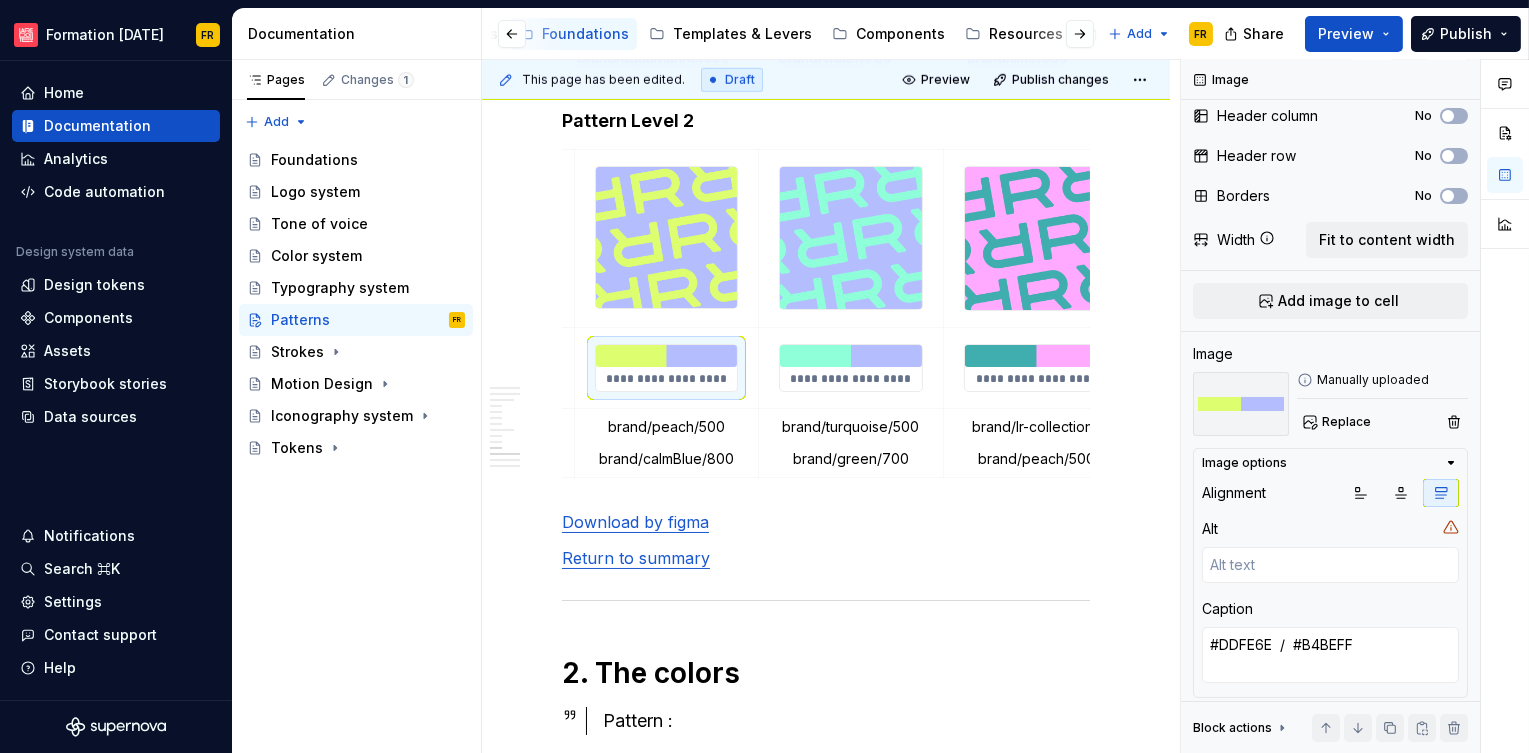 click at bounding box center (851, 356) 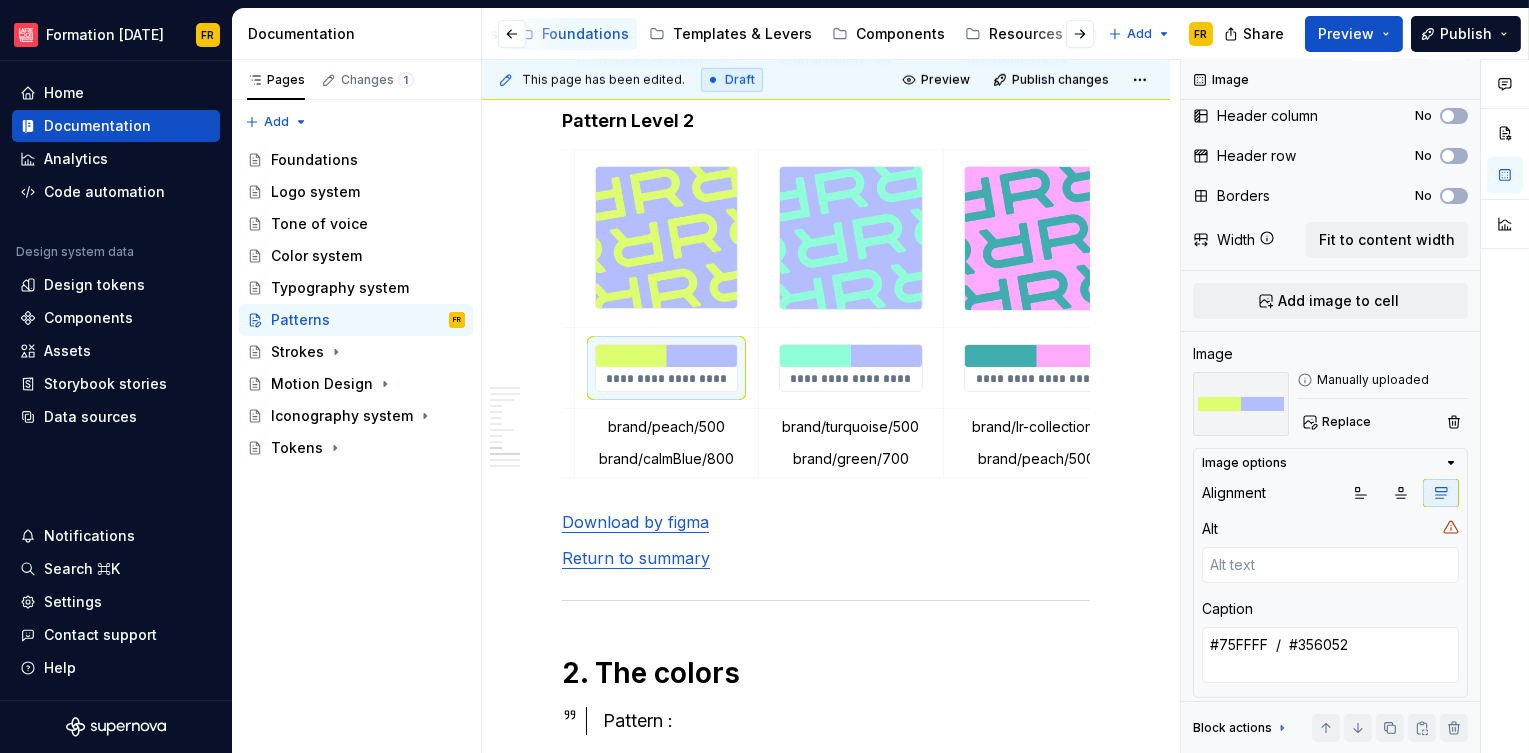 click at bounding box center (851, 356) 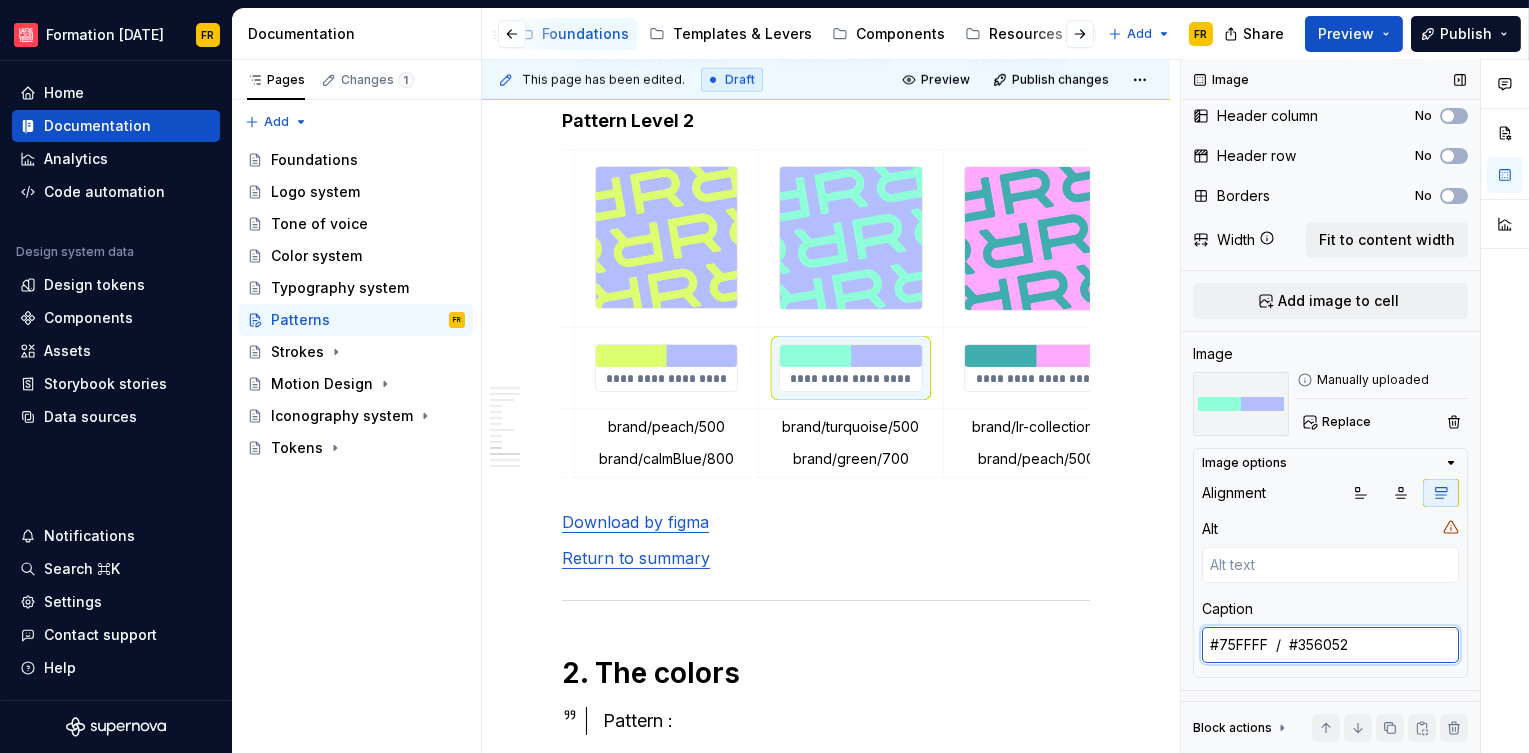 click on "#75FFFF  /  #356052" at bounding box center (1330, 645) 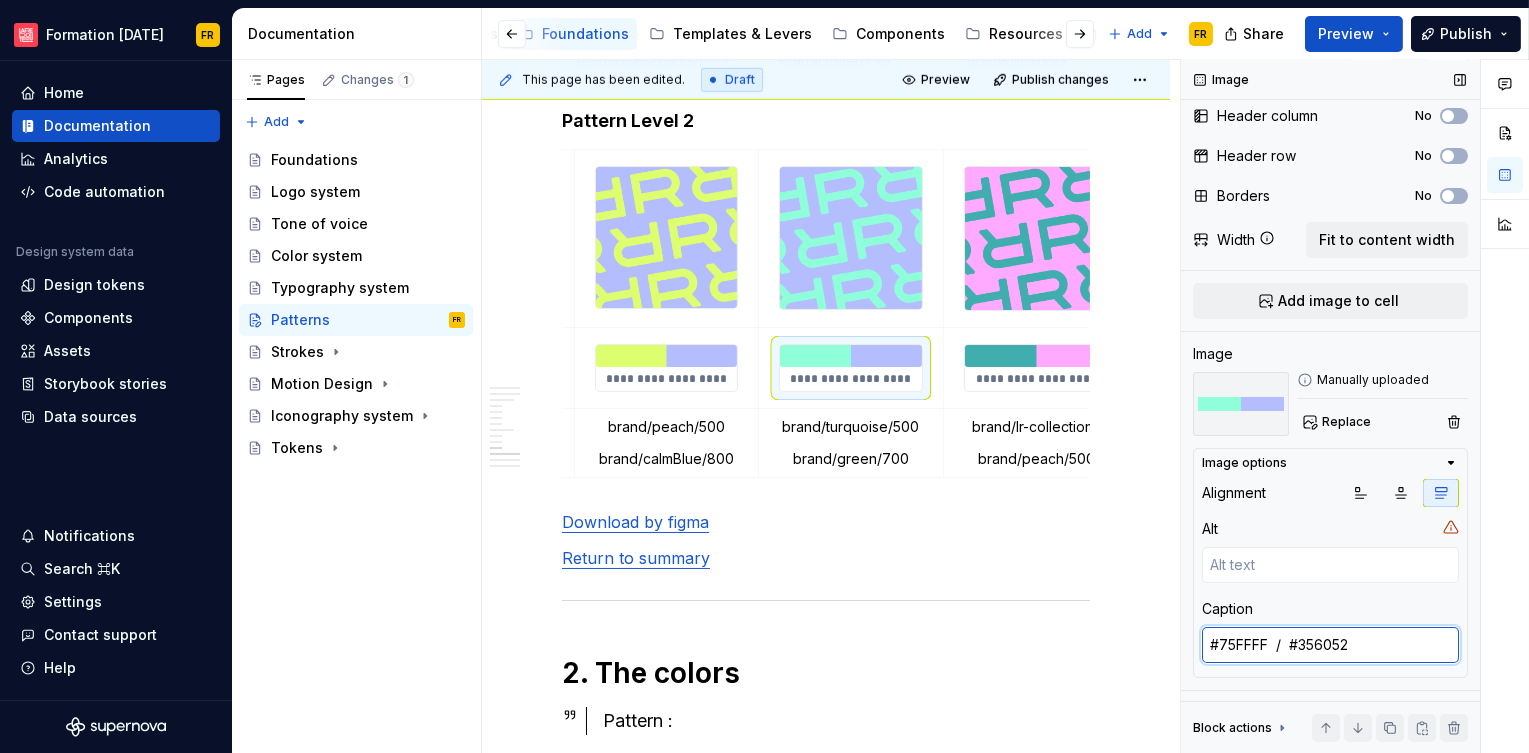 click on "#75FFFF  /  #356052" at bounding box center [1330, 645] 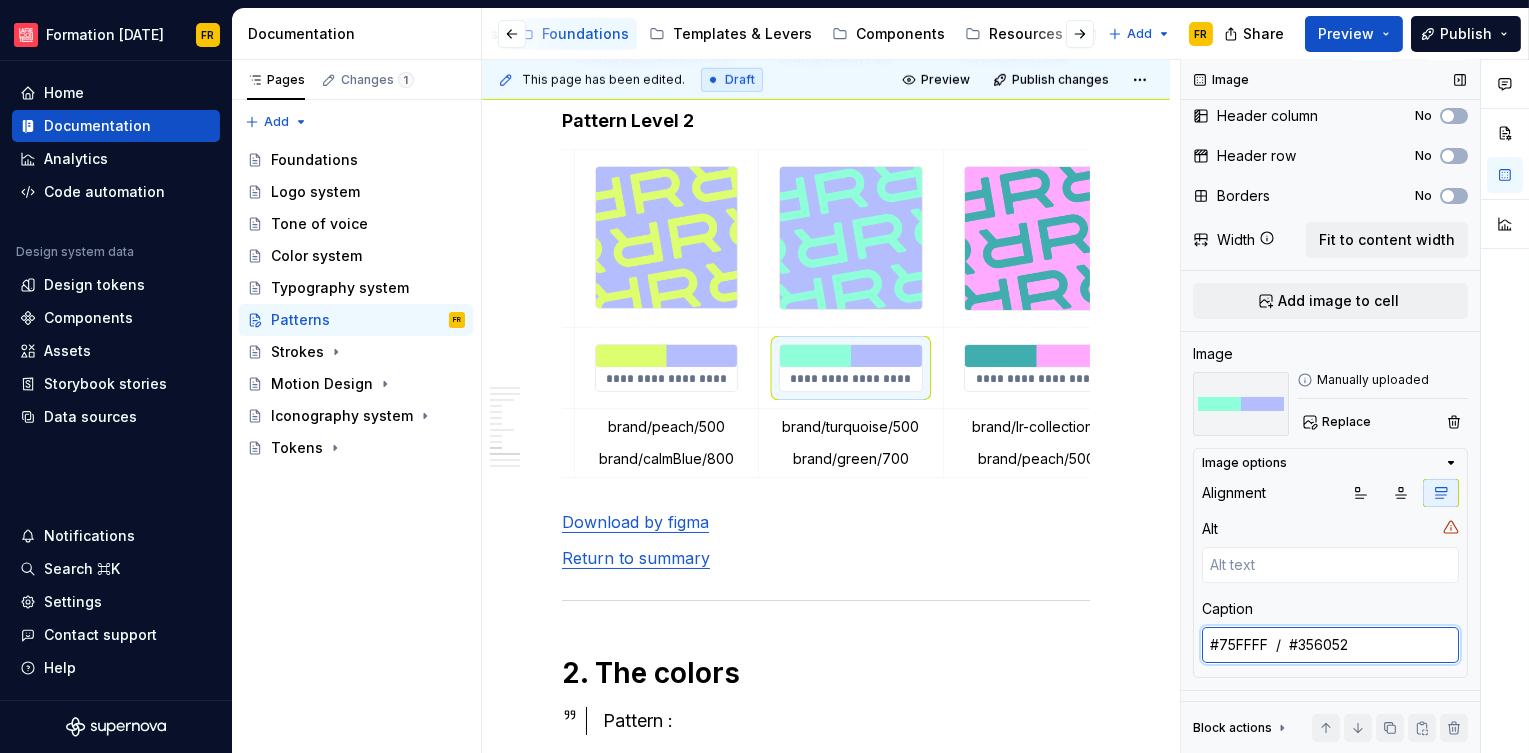 click on "#75FFFF  /  #356052" at bounding box center (1330, 645) 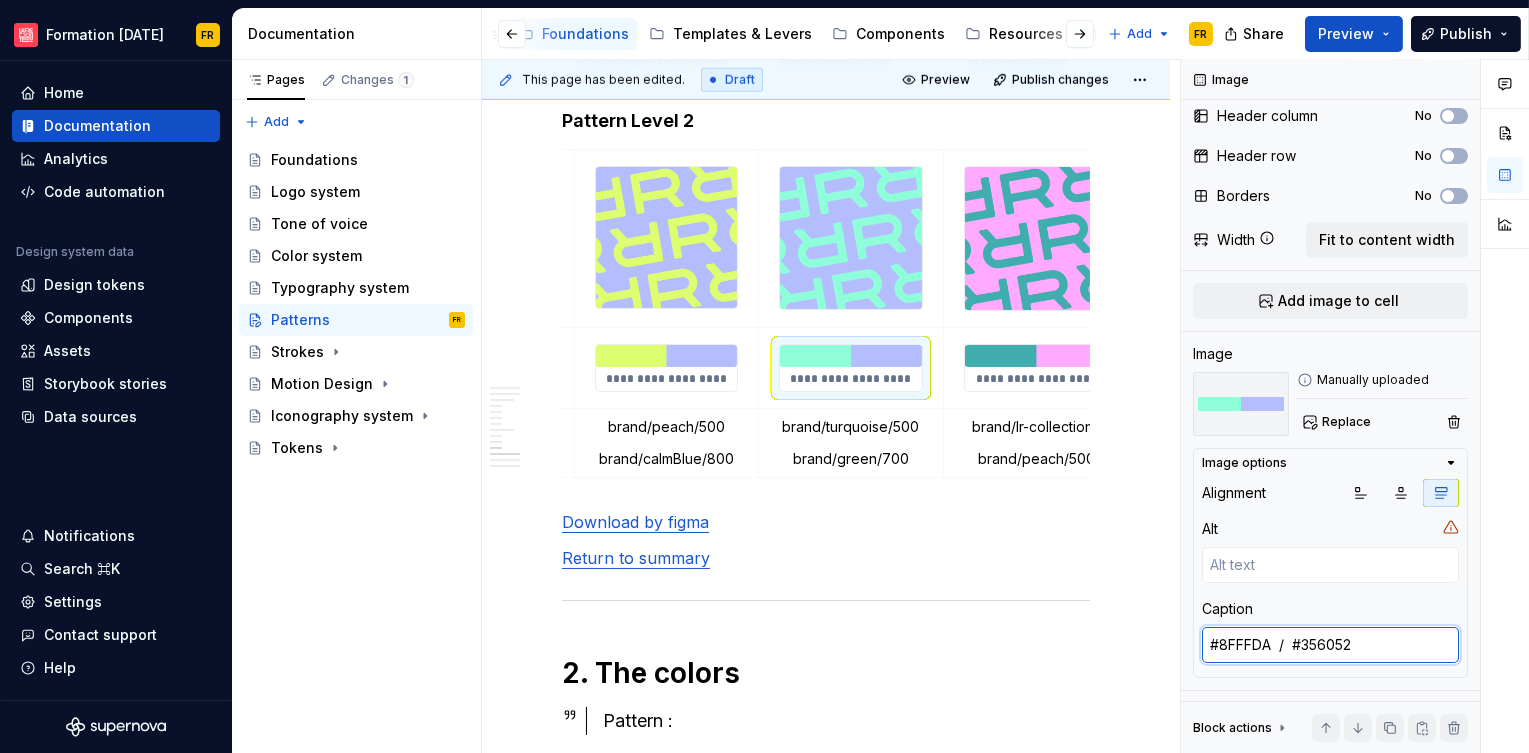 type on "#8FFFDA  /  #356052" 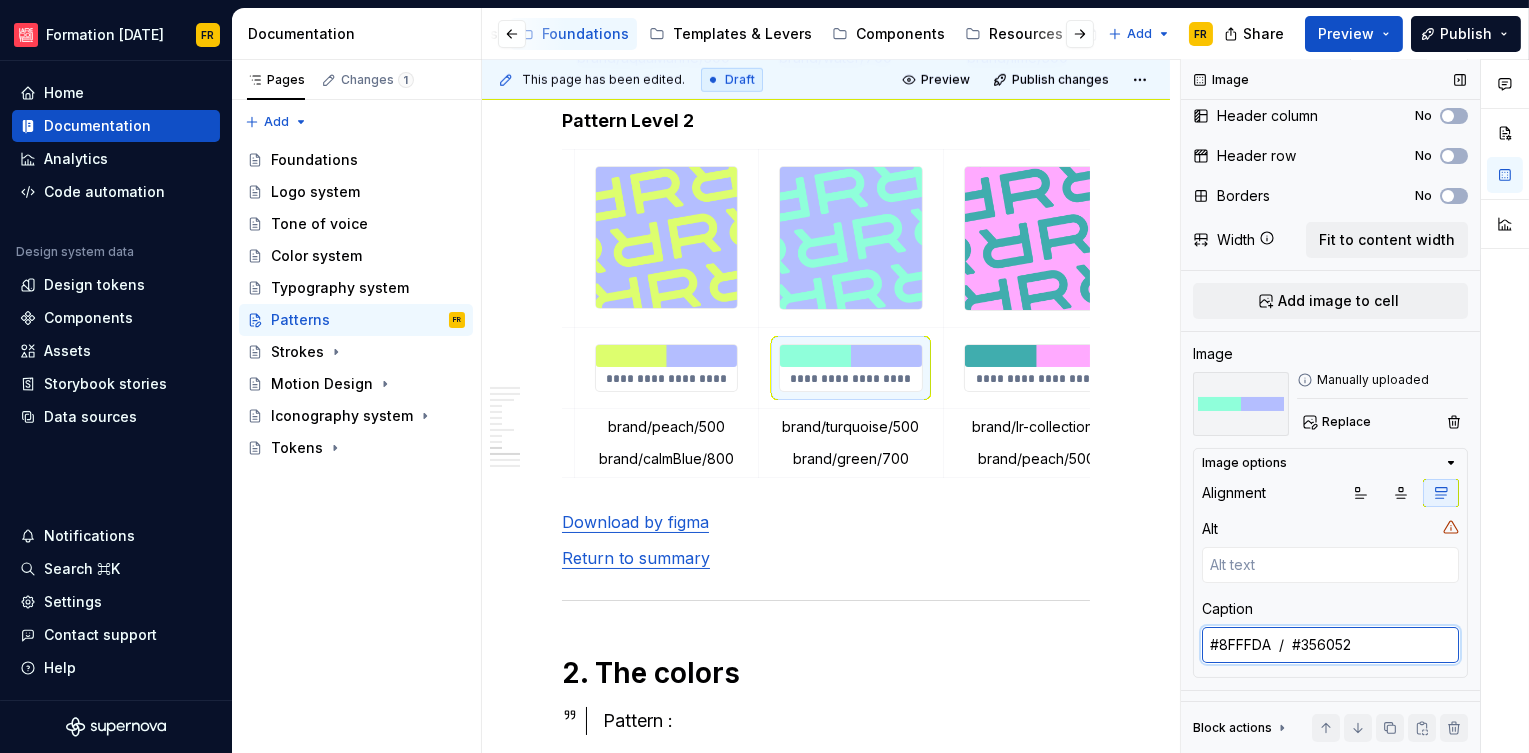 click on "#8FFFDA  /  #356052" at bounding box center [1330, 645] 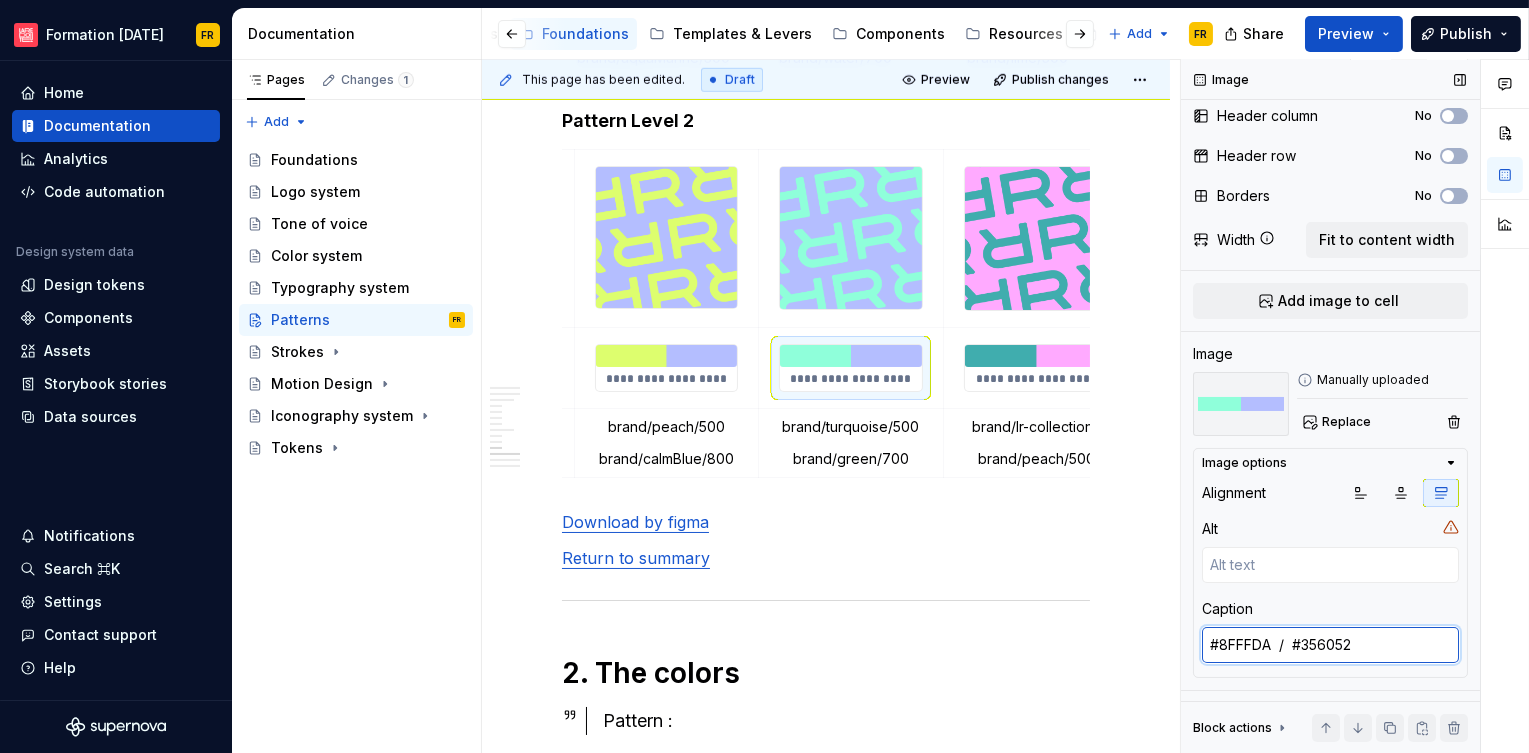 paste on "B4BEFF" 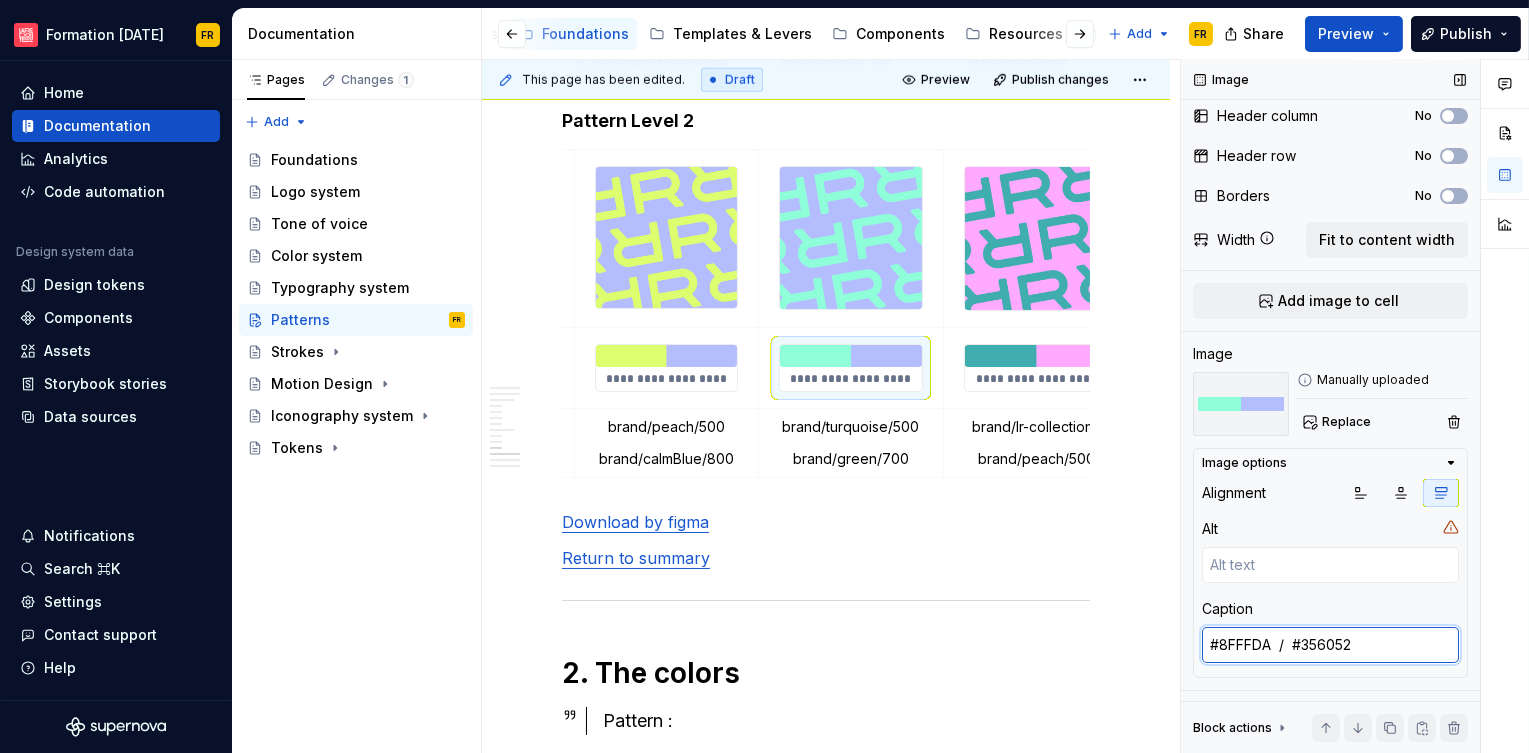 type on "*" 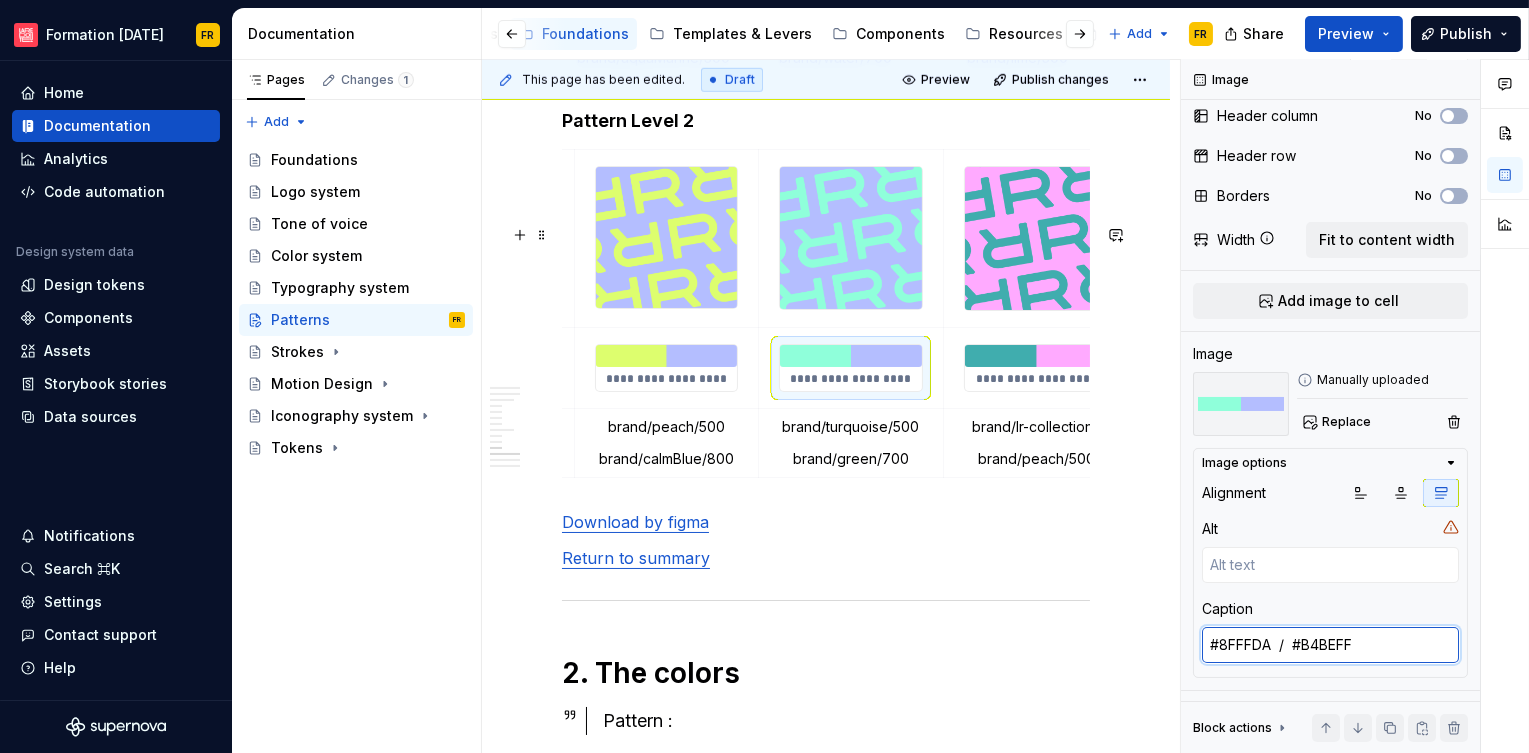 type on "#8FFFDA  /  #B4BEFF" 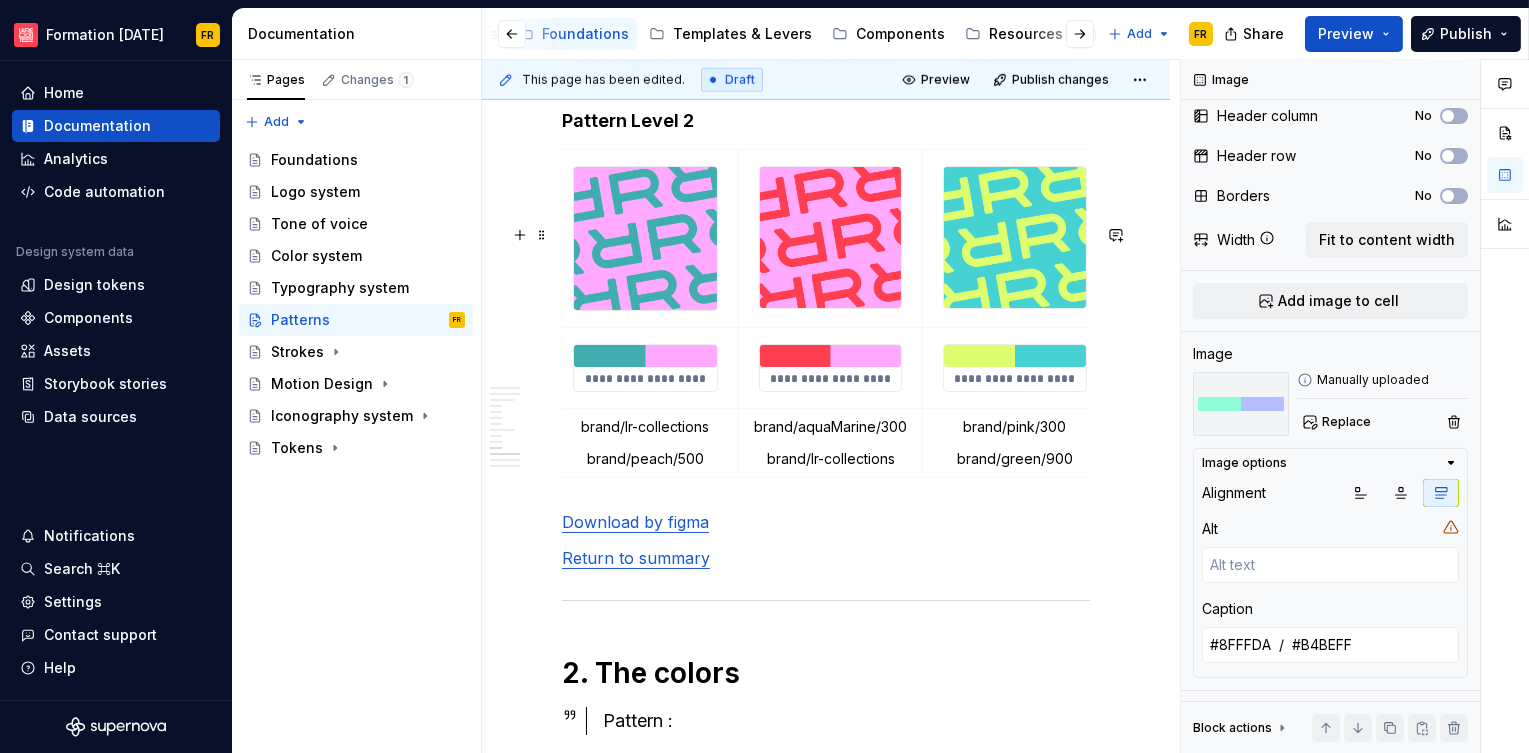 scroll, scrollTop: 0, scrollLeft: 925, axis: horizontal 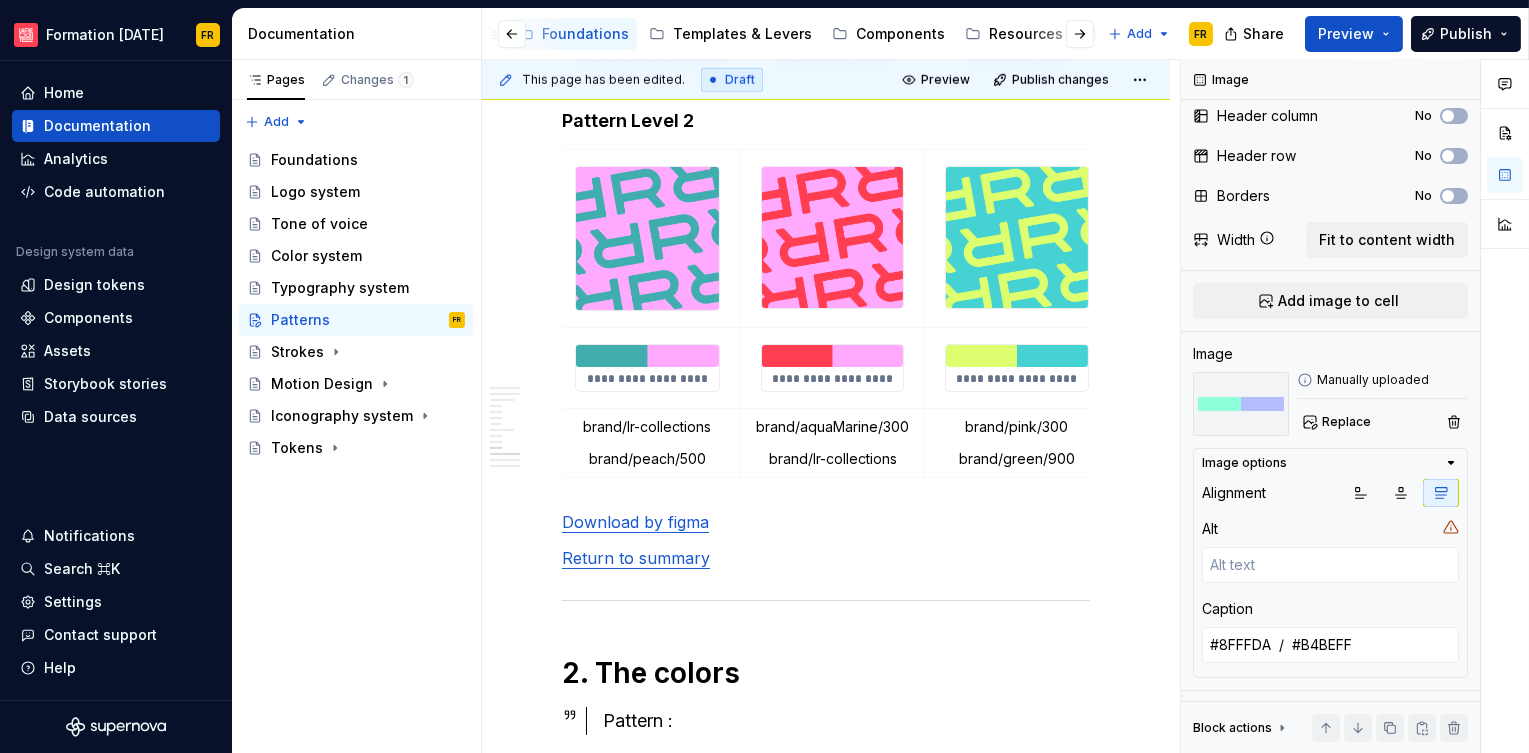 click at bounding box center [647, 356] 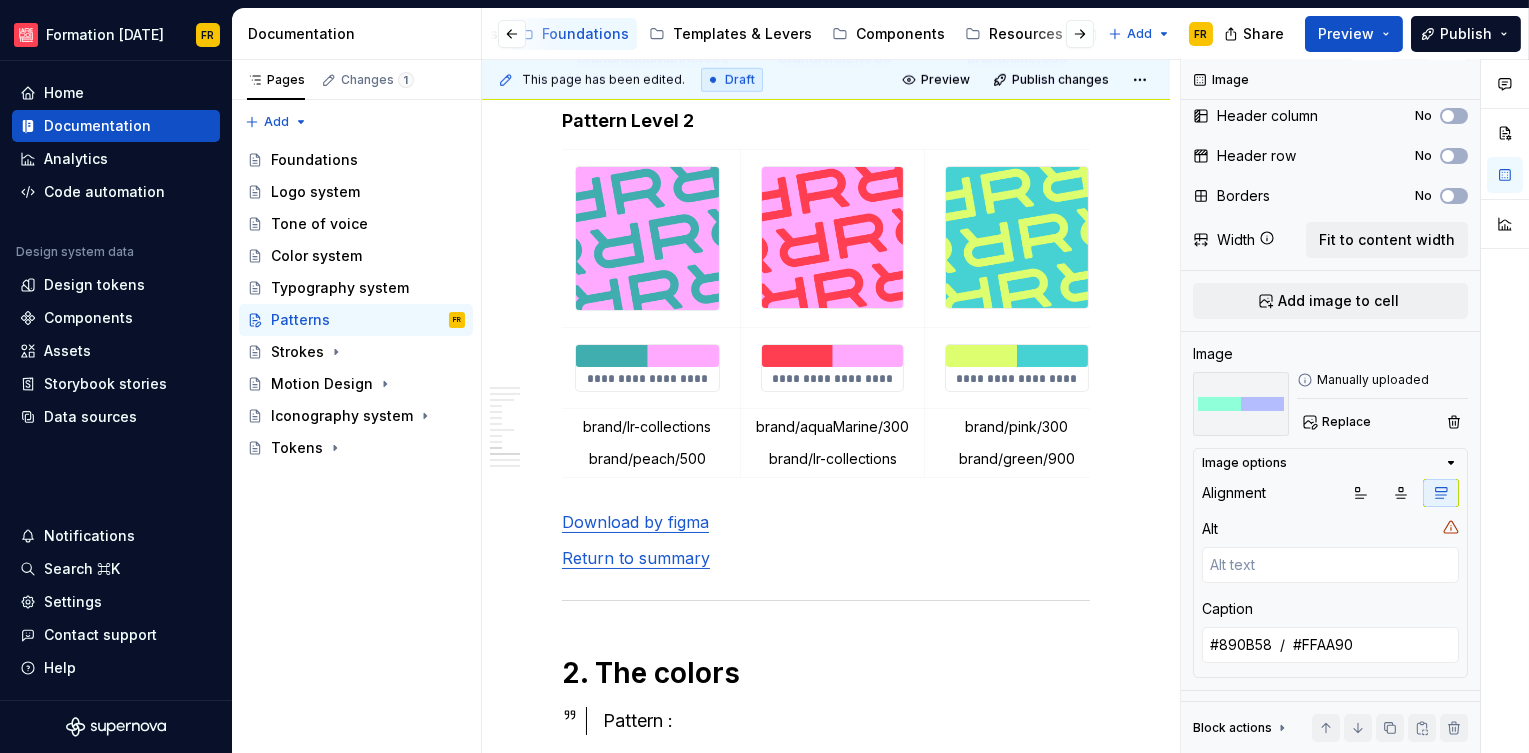 click at bounding box center (647, 356) 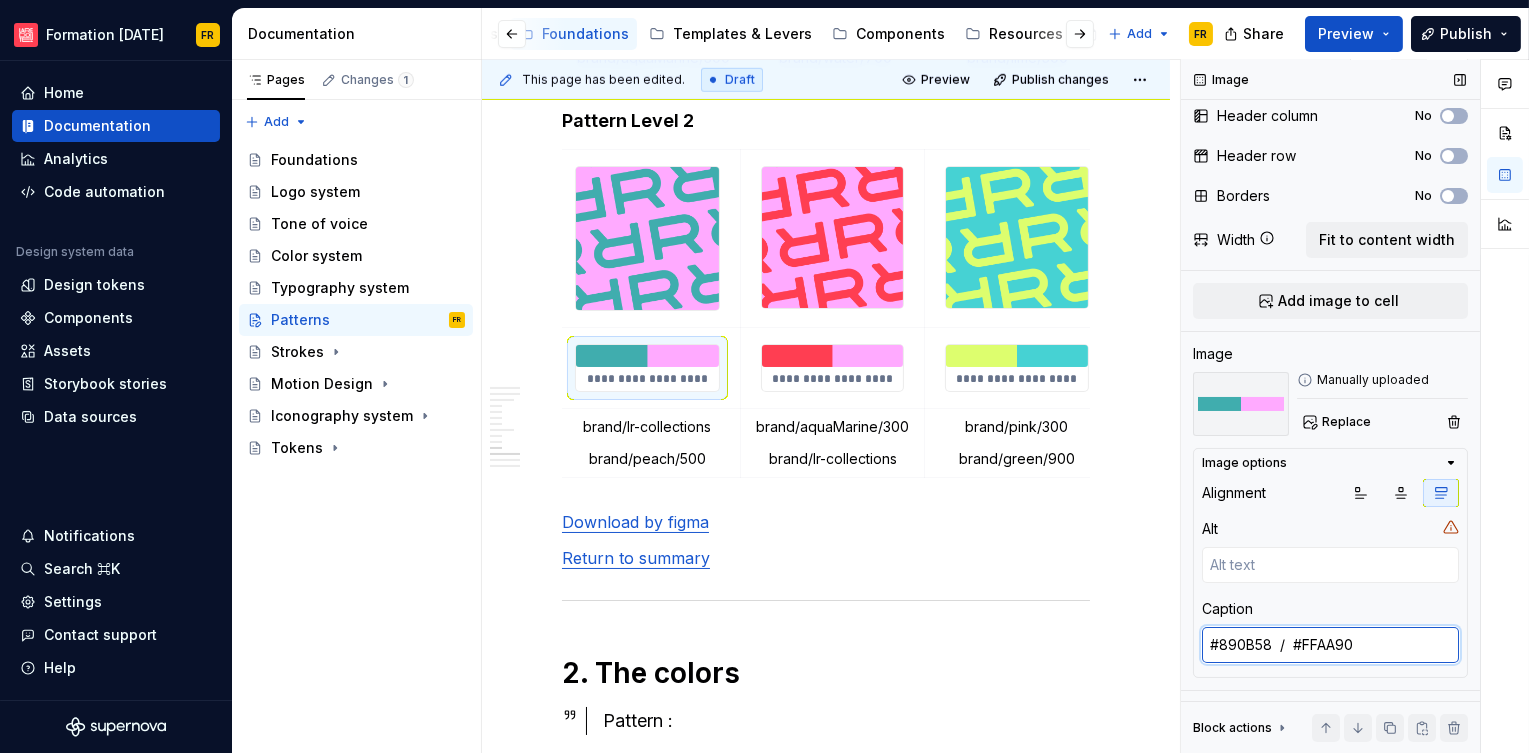 type on "*" 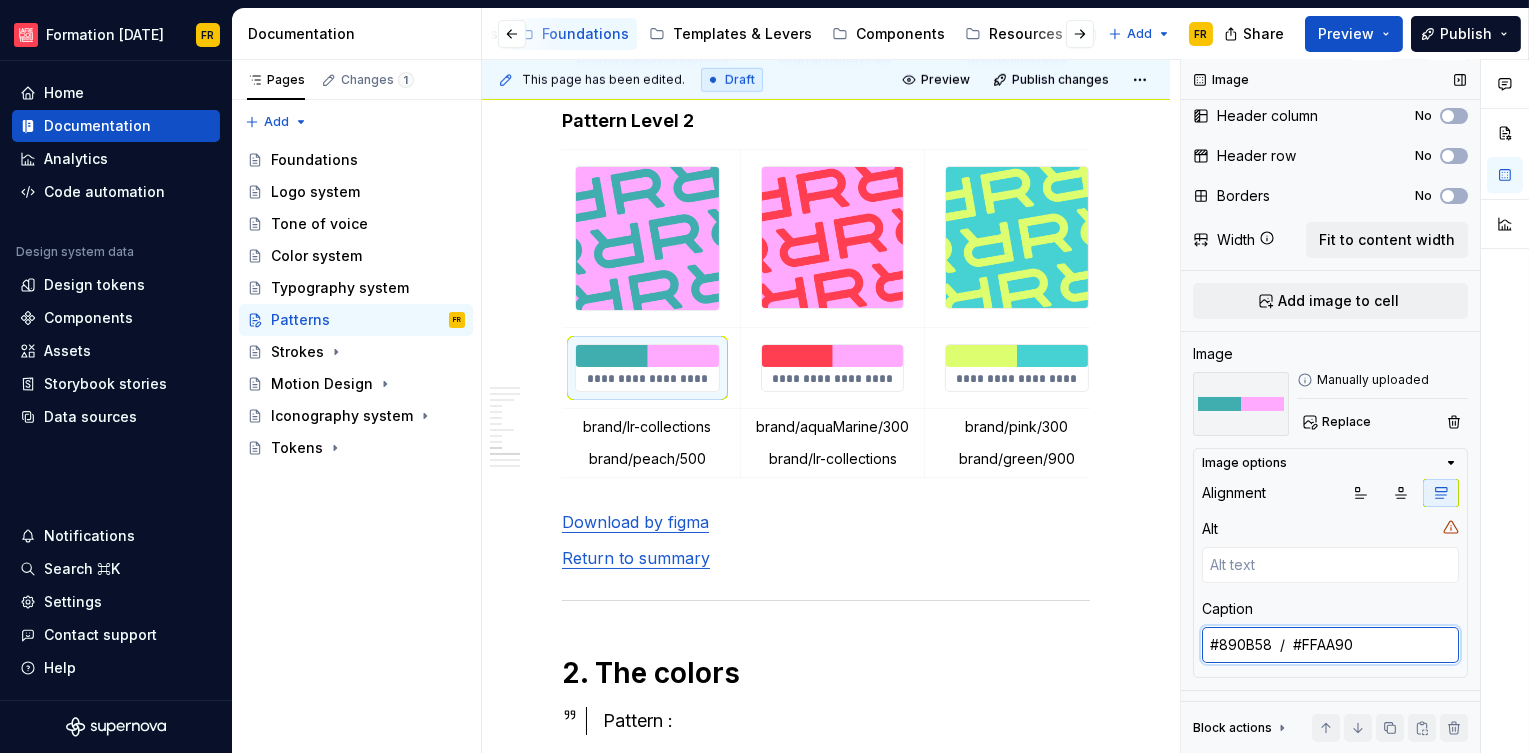 click on "#890B58  /  #FFAA90" at bounding box center (1330, 645) 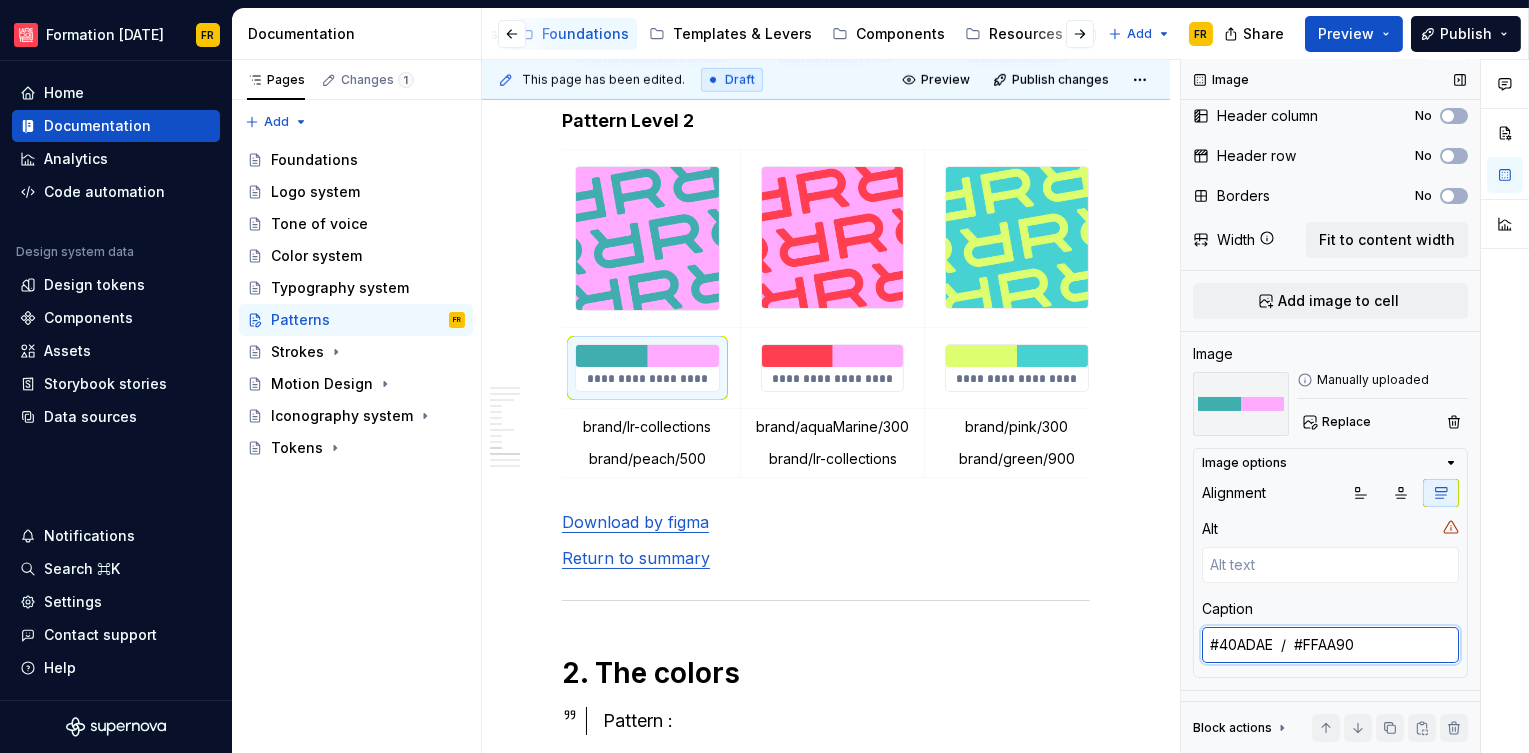 type on "*" 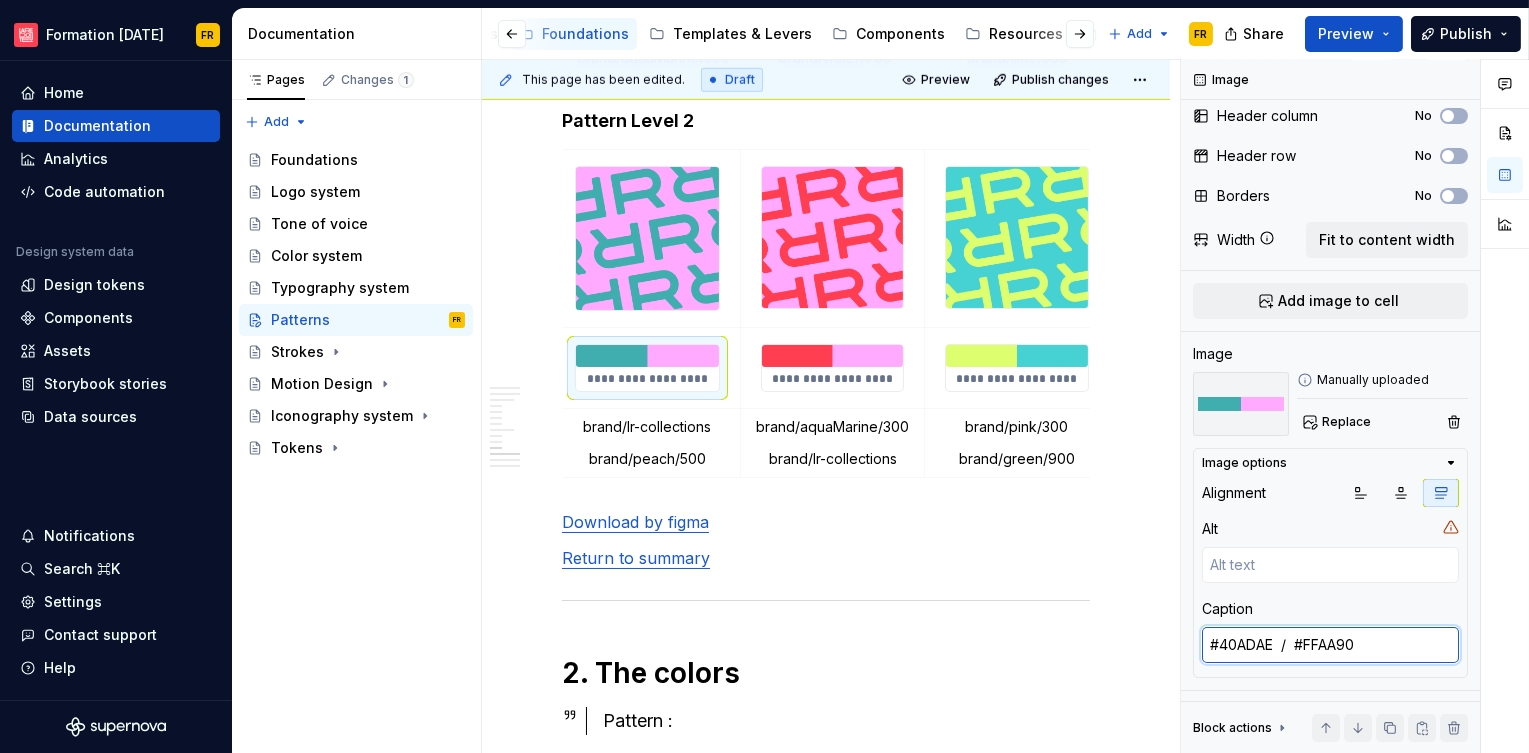 type on "#40ADAE  /  #FFAA90" 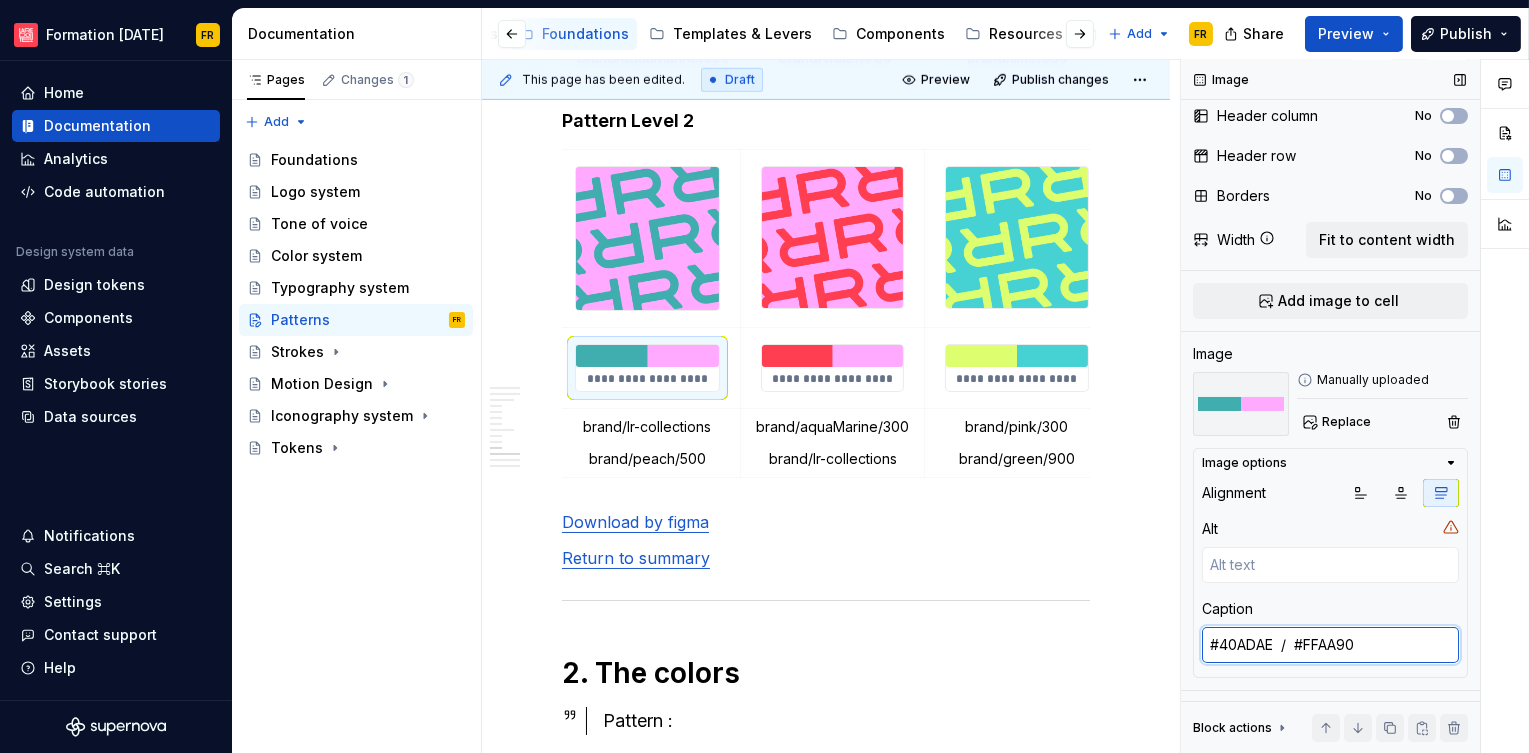 click on "#40ADAE  /  #FFAA90" at bounding box center (1330, 645) 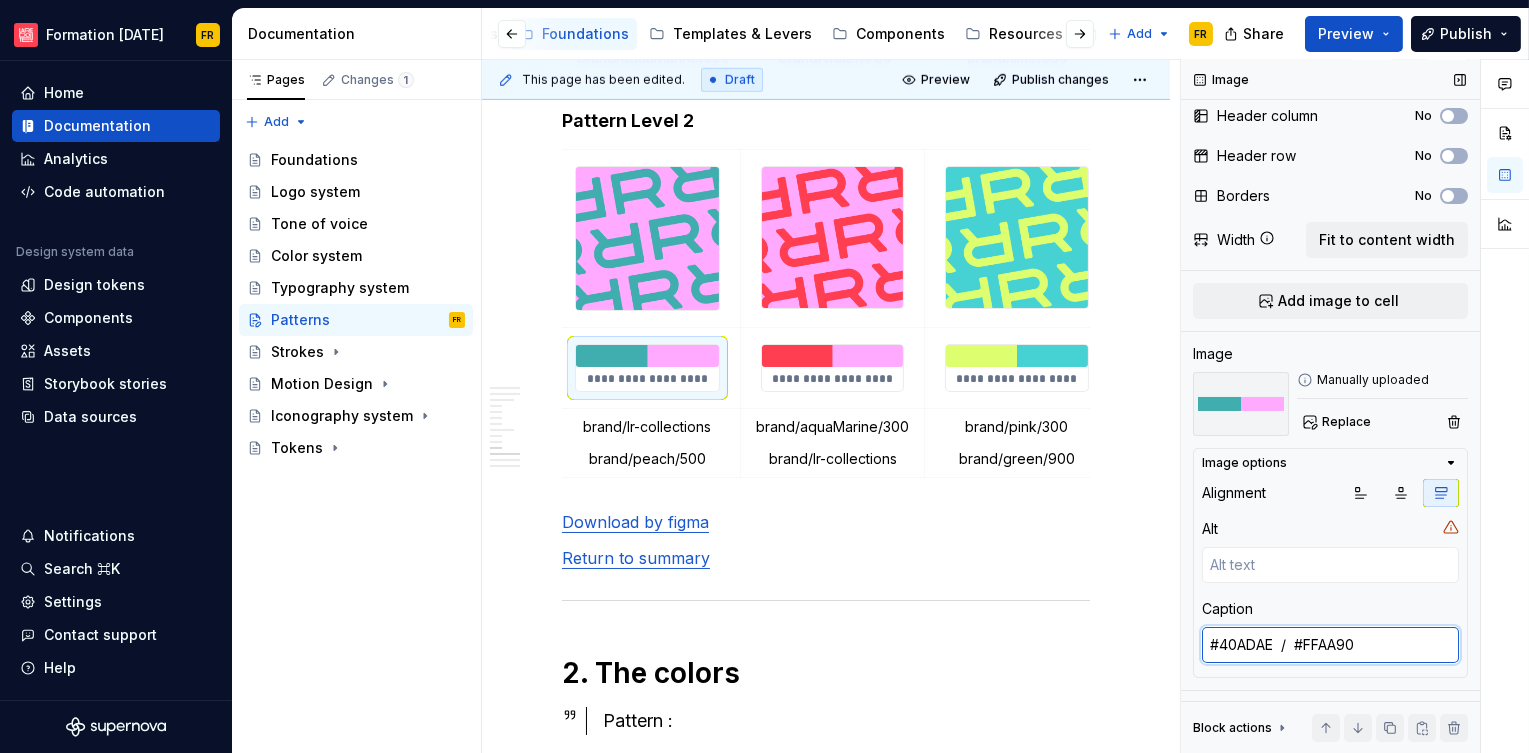 paste on "FF" 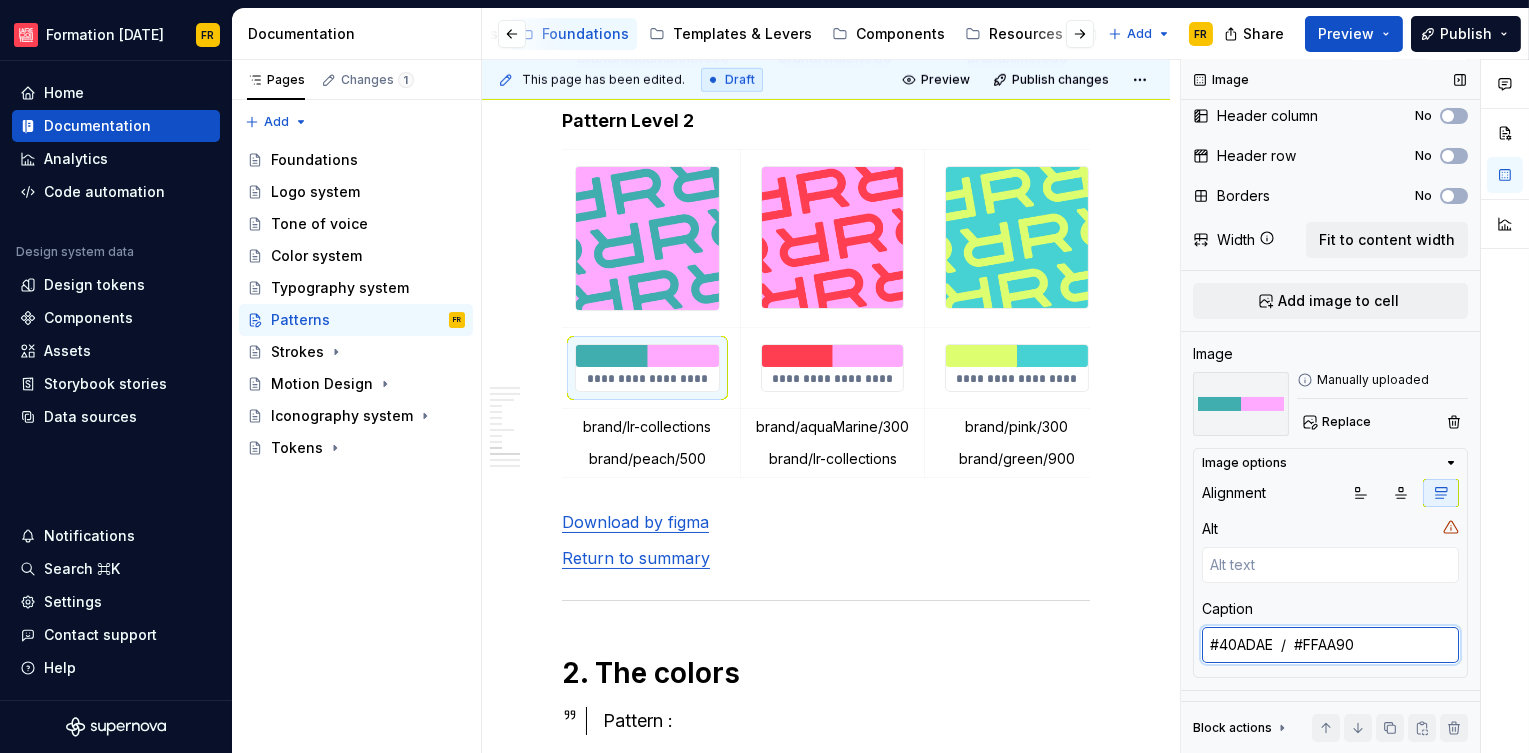 type on "*" 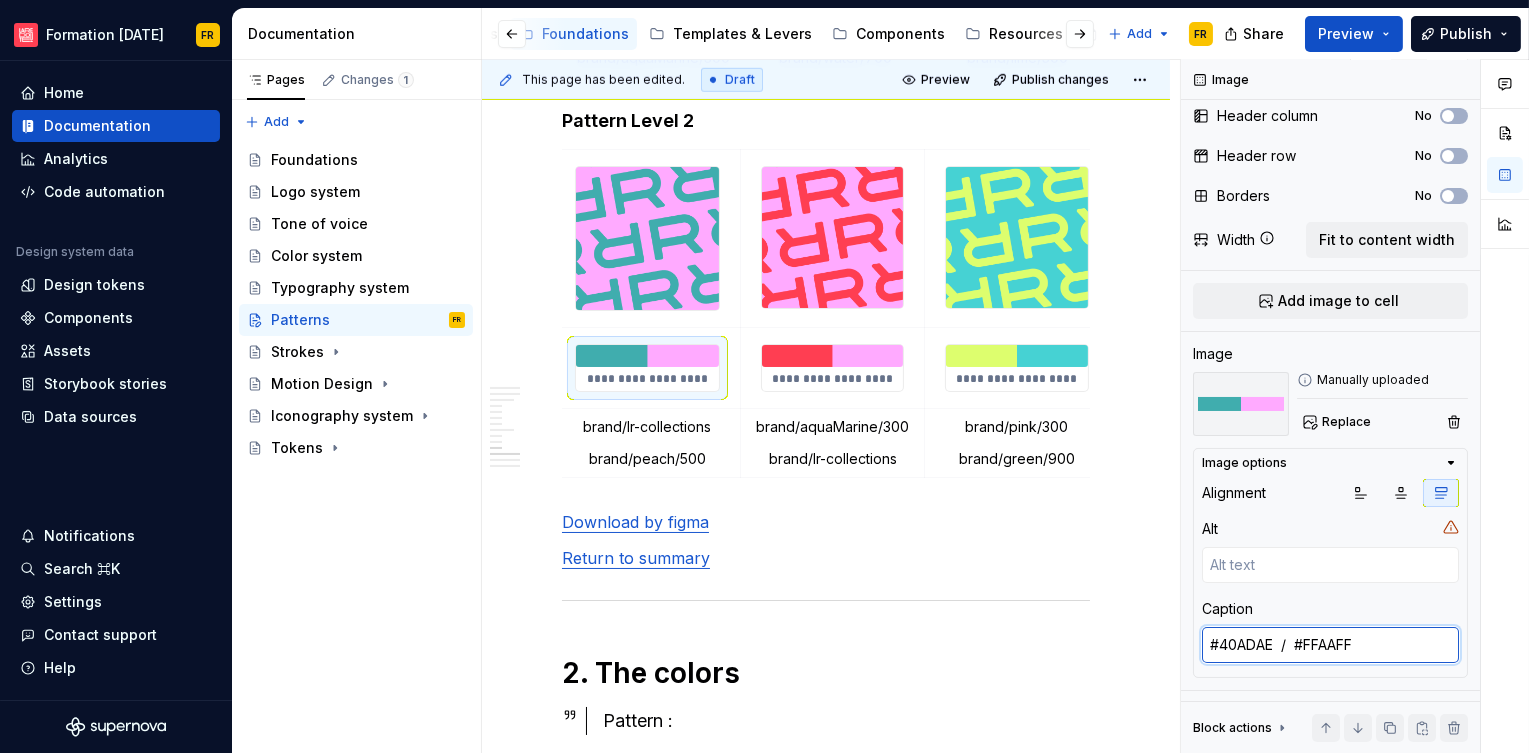 type on "#40ADAE  /  #FFAAFF" 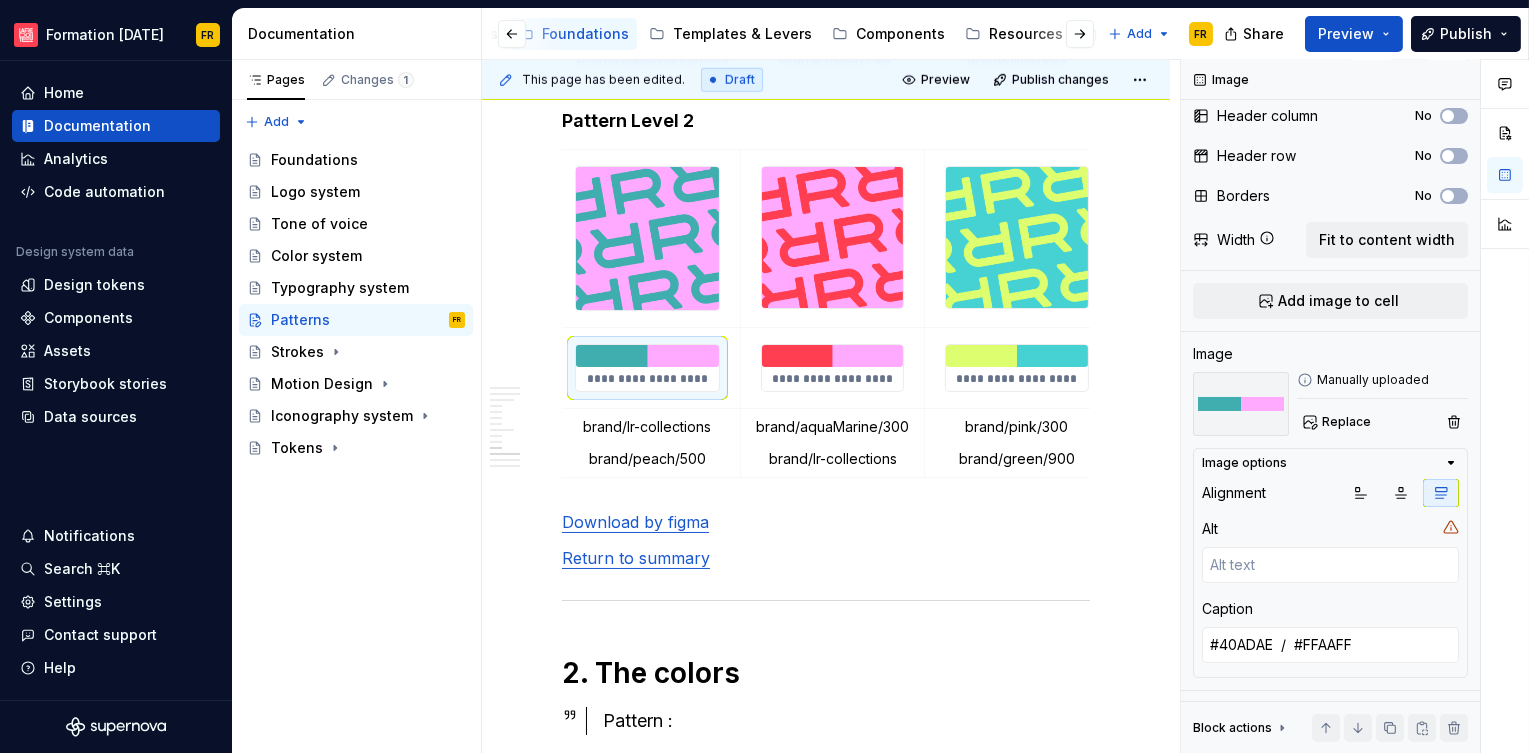 click on "**********" at bounding box center [832, 379] 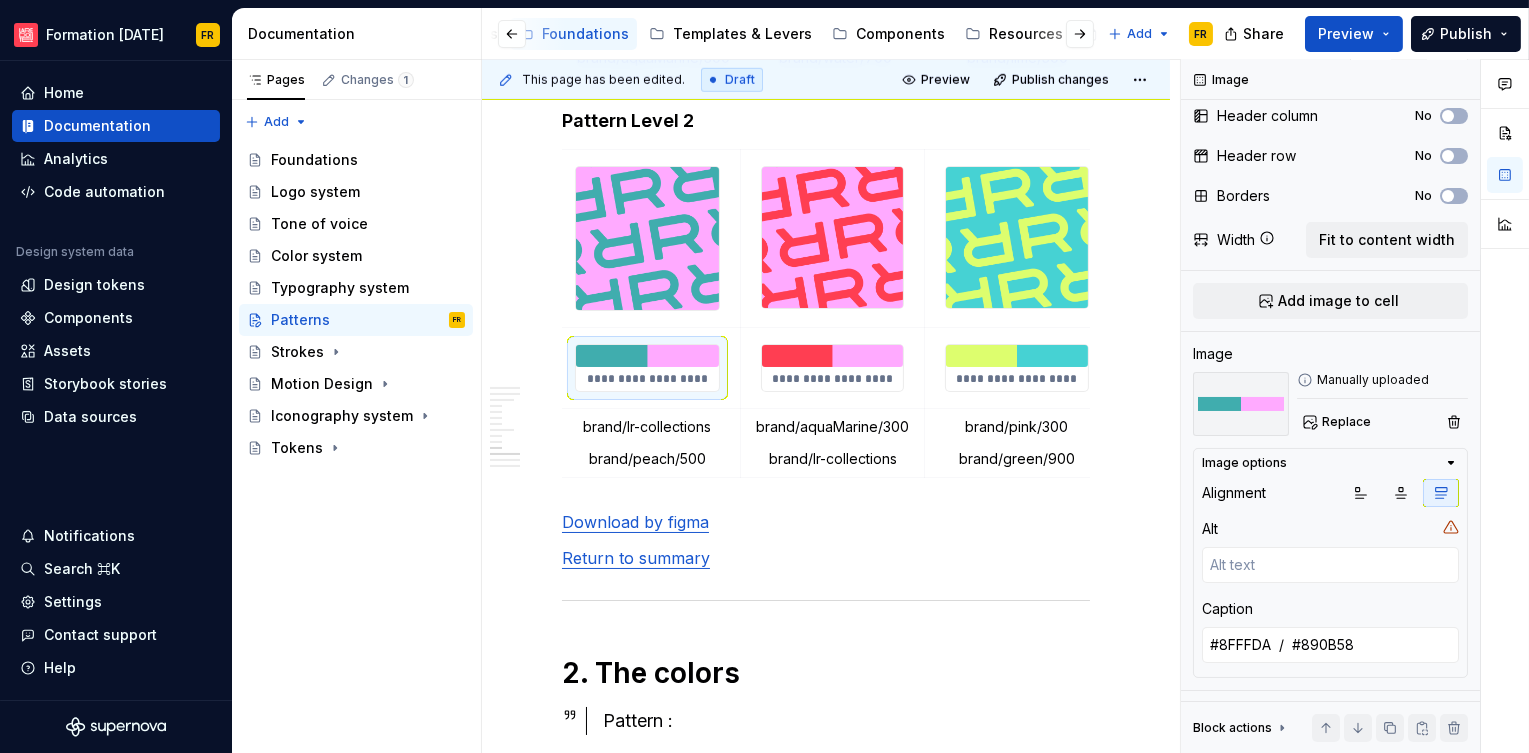 click on "**********" at bounding box center (832, 379) 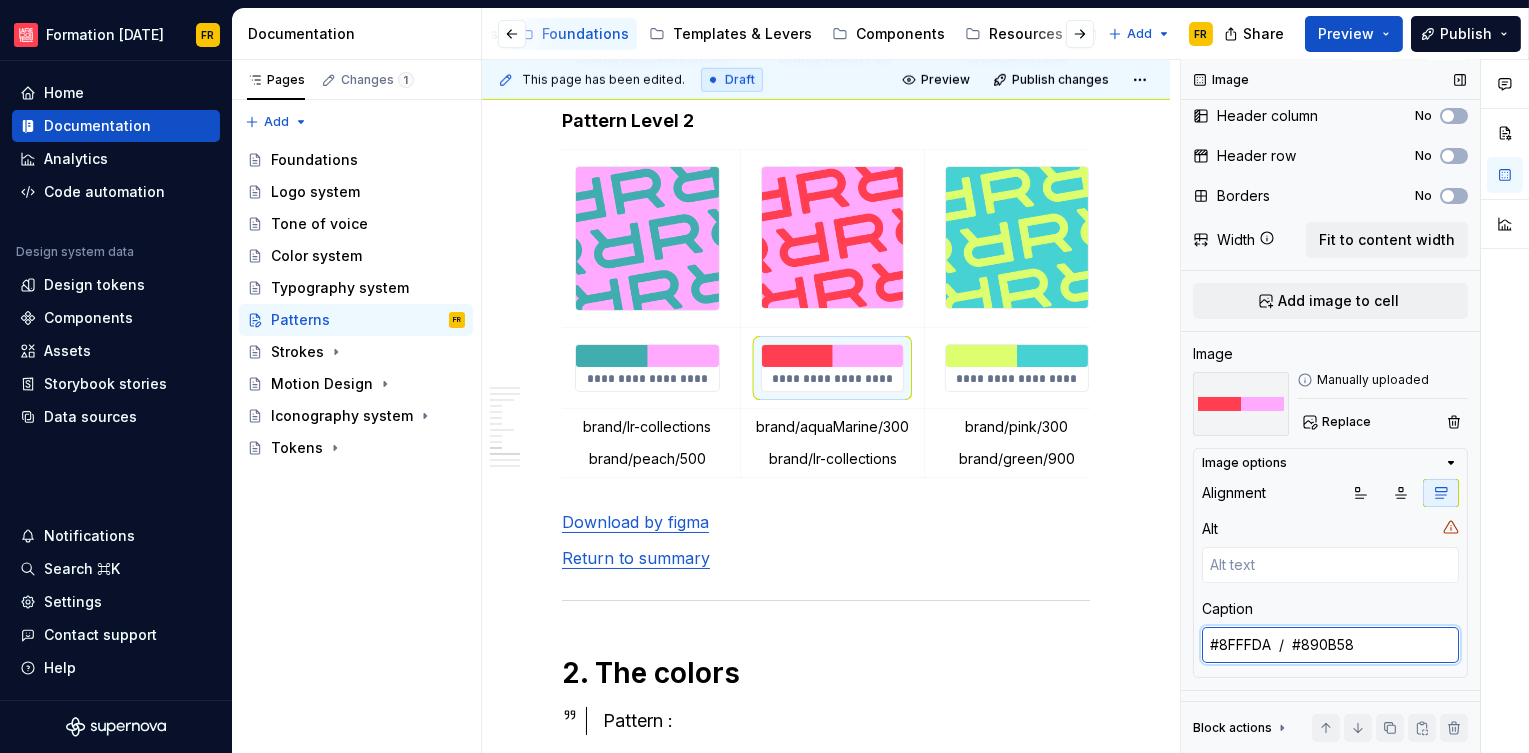 click on "#8FFFDA  /  #890B58" at bounding box center [1330, 645] 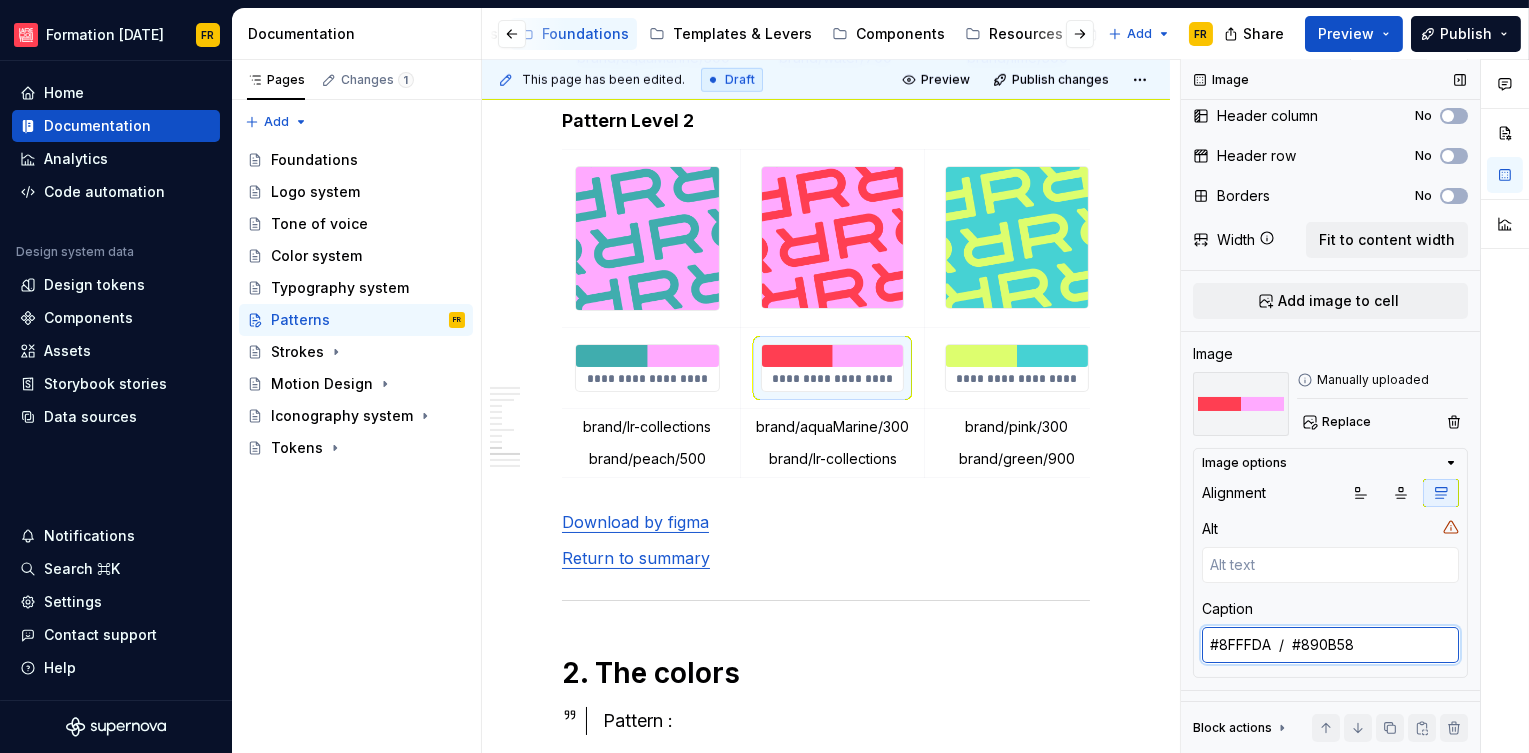 click on "#8FFFDA  /  #890B58" at bounding box center (1330, 645) 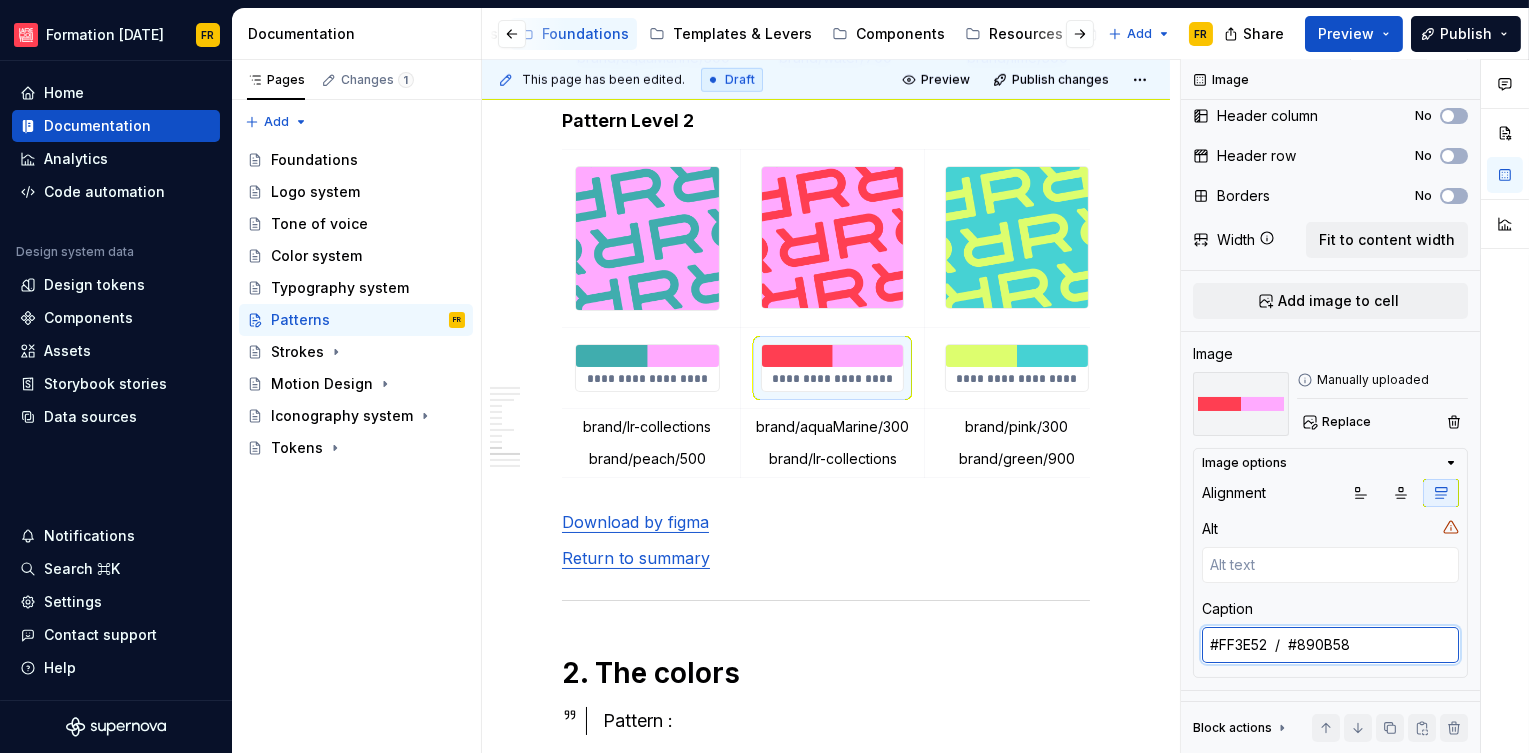type on "#FF3E52  /  #890B58" 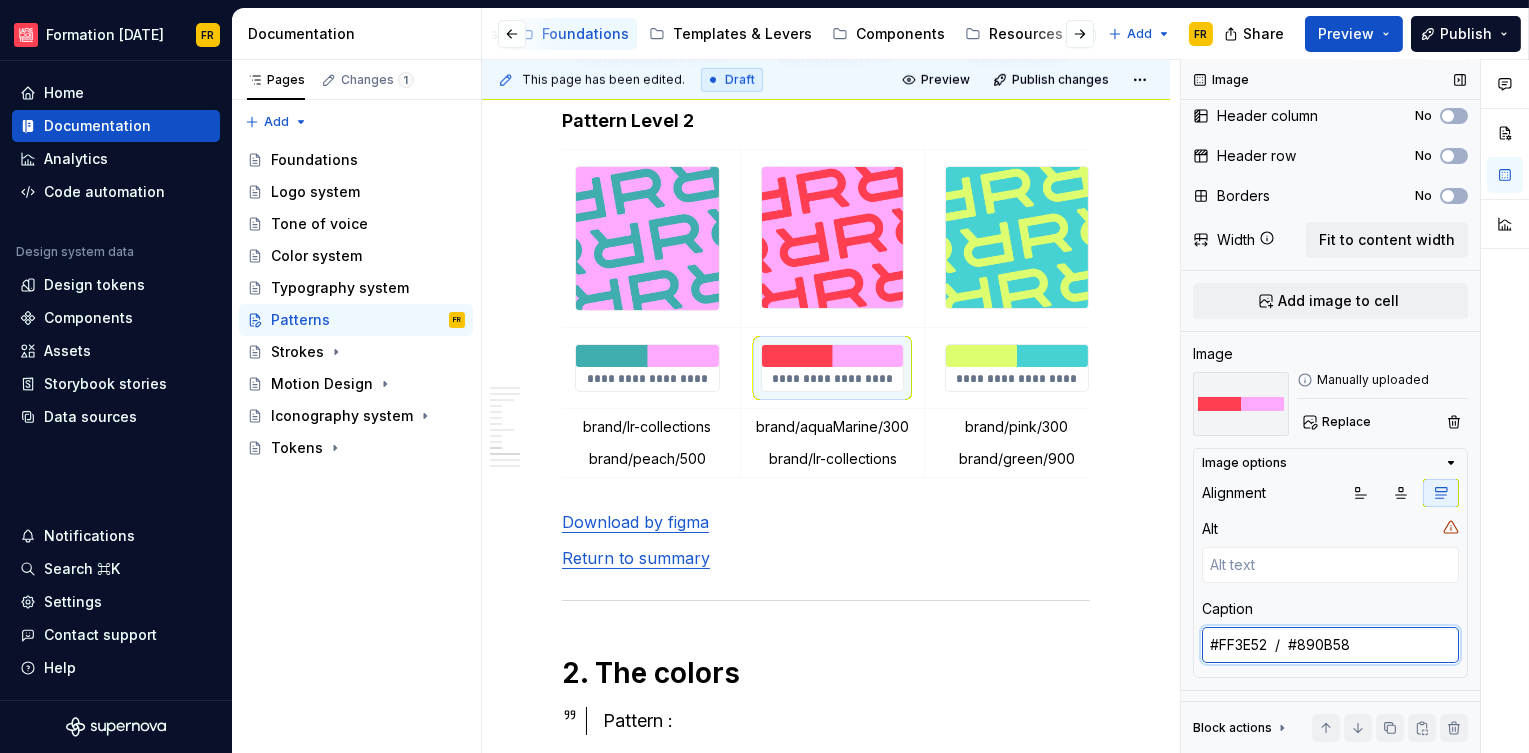 click on "#FF3E52  /  #890B58" at bounding box center (1330, 645) 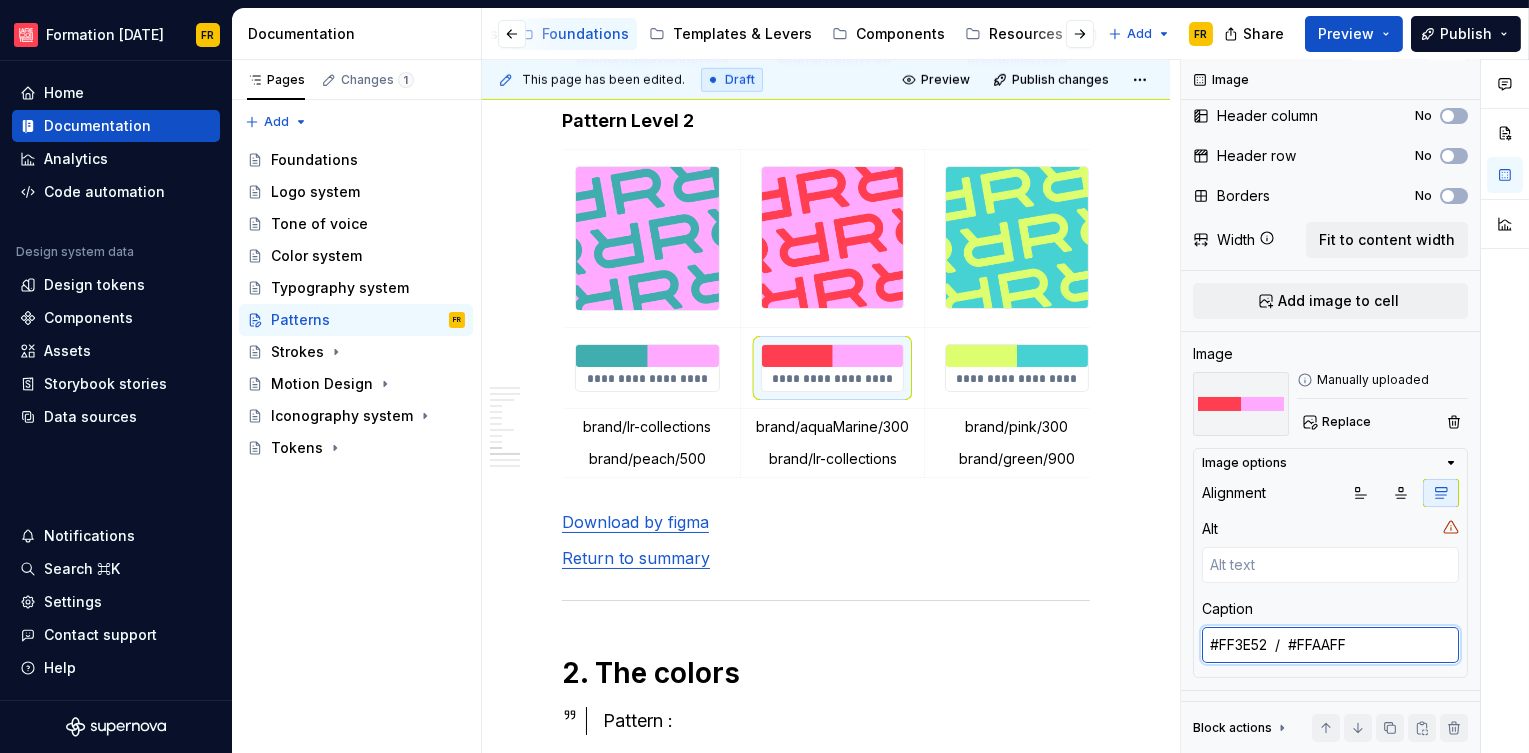type on "#FF3E52  /  #FFAAFF" 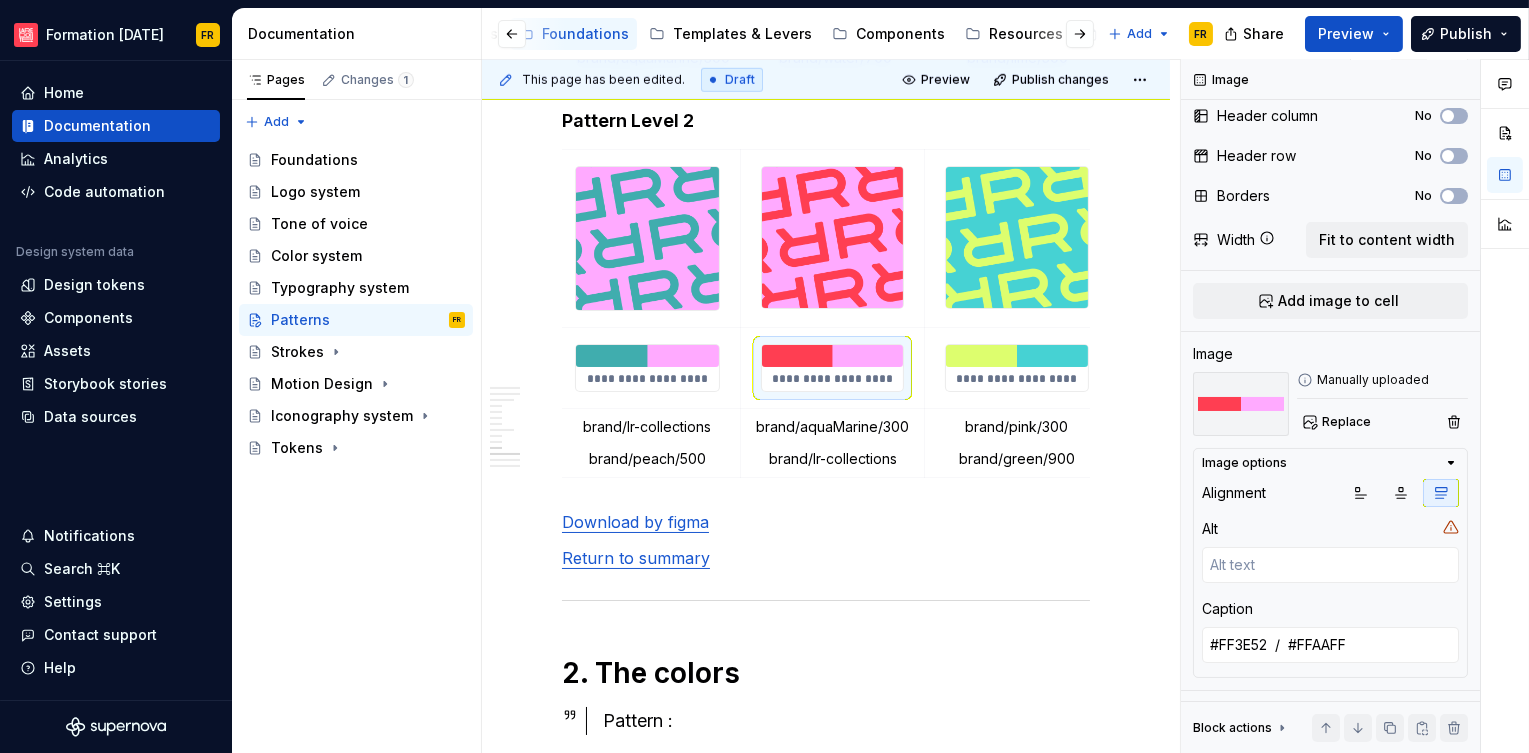 click at bounding box center (1016, 356) 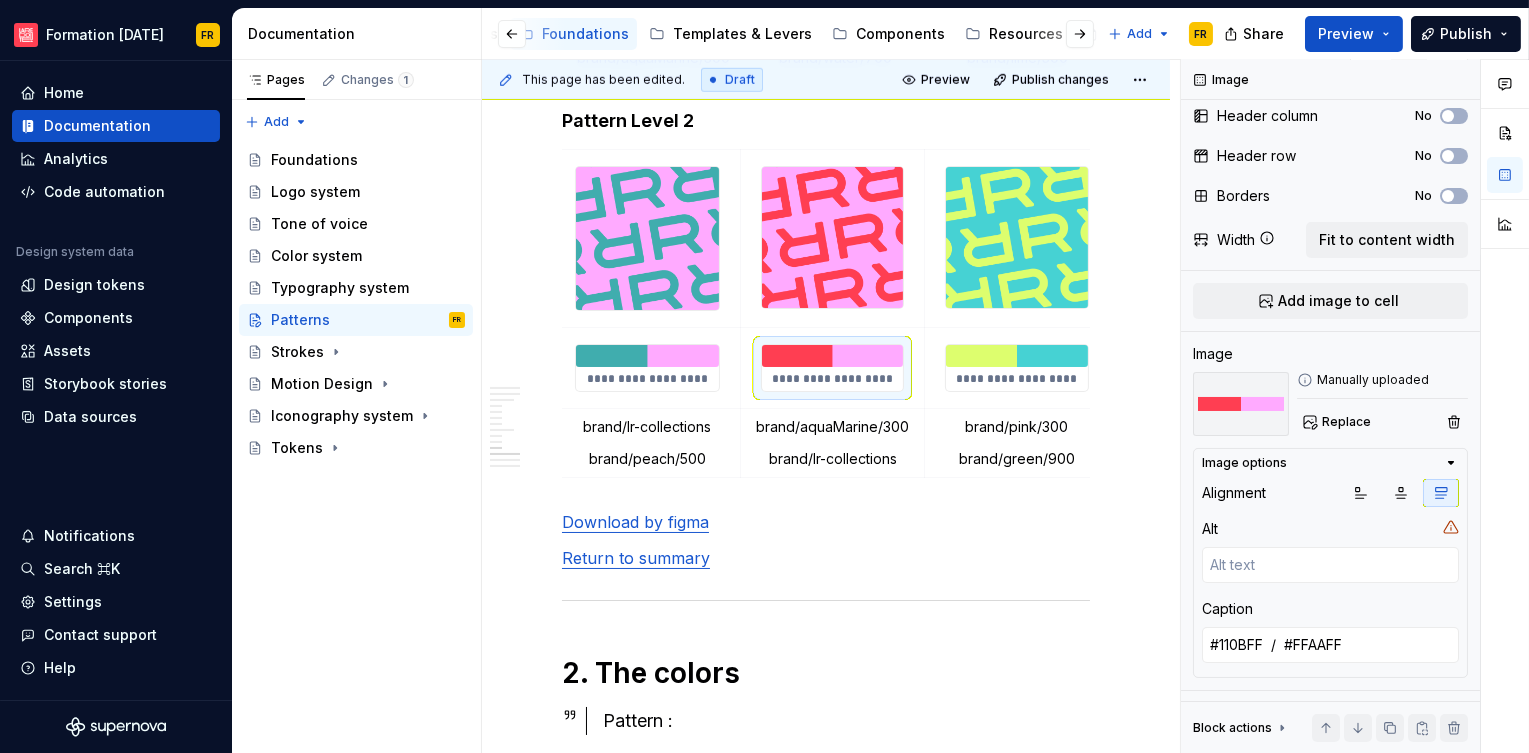 click at bounding box center (1016, 356) 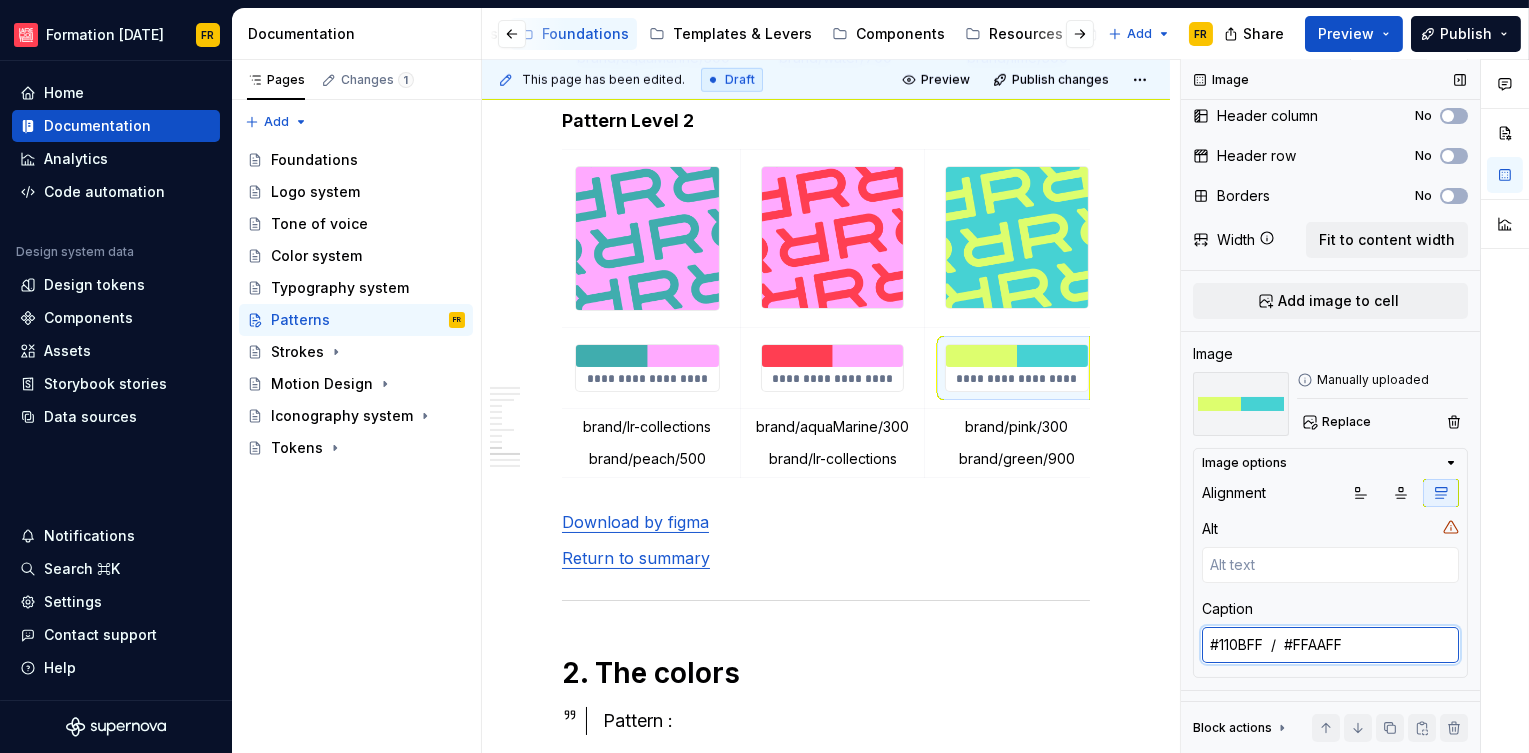 click on "#110BFF  /  #FFAAFF" at bounding box center [1330, 645] 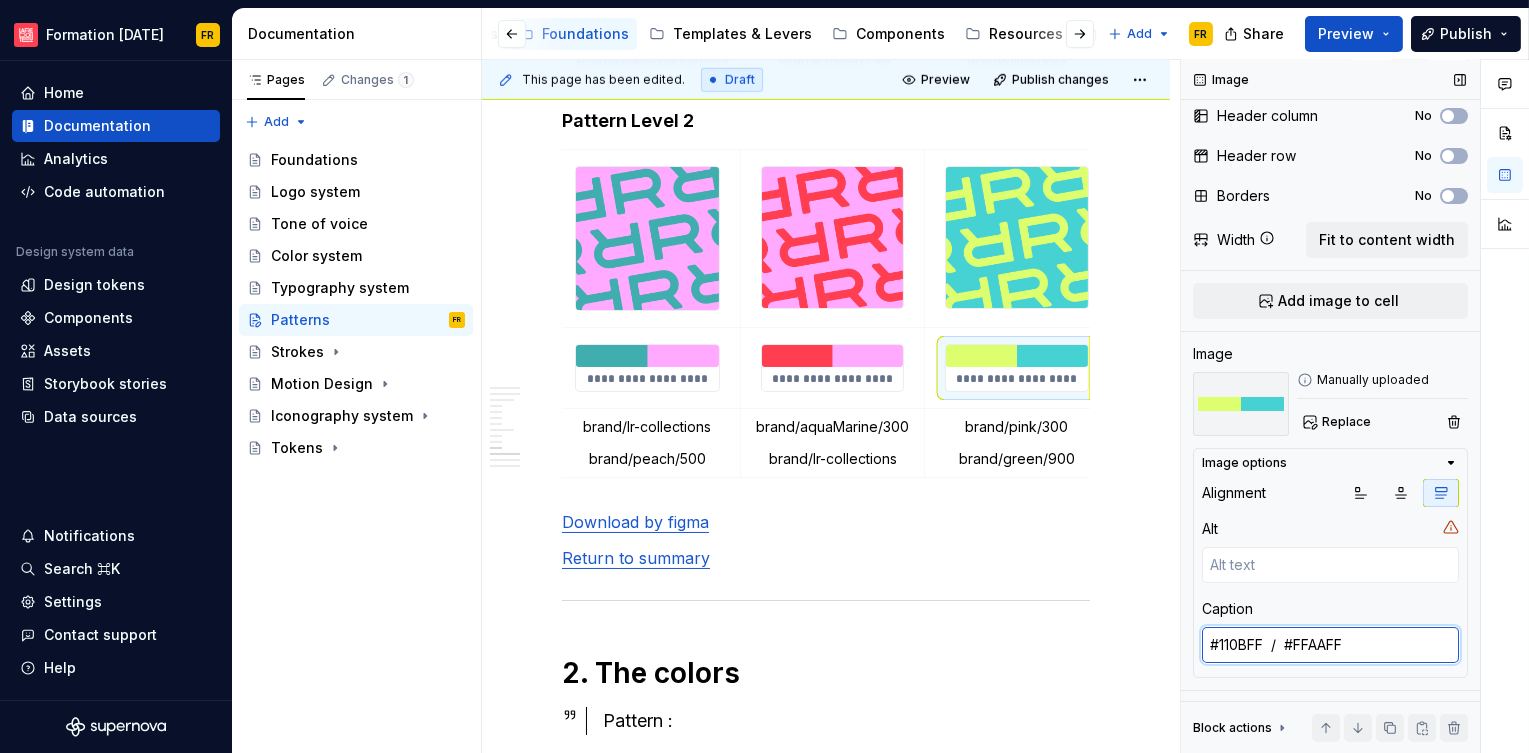 click on "#110BFF  /  #FFAAFF" at bounding box center [1330, 645] 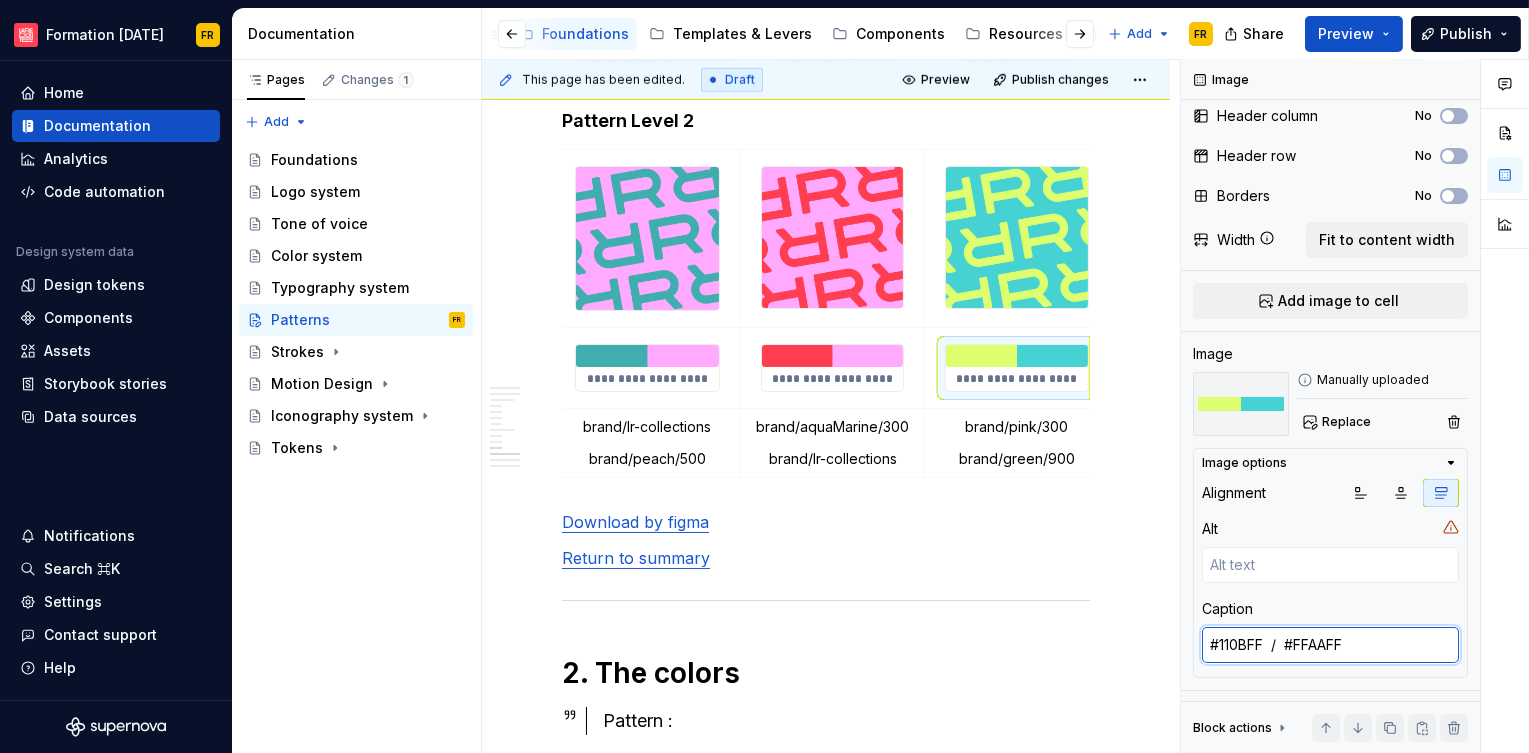 paste on "DDFE6E" 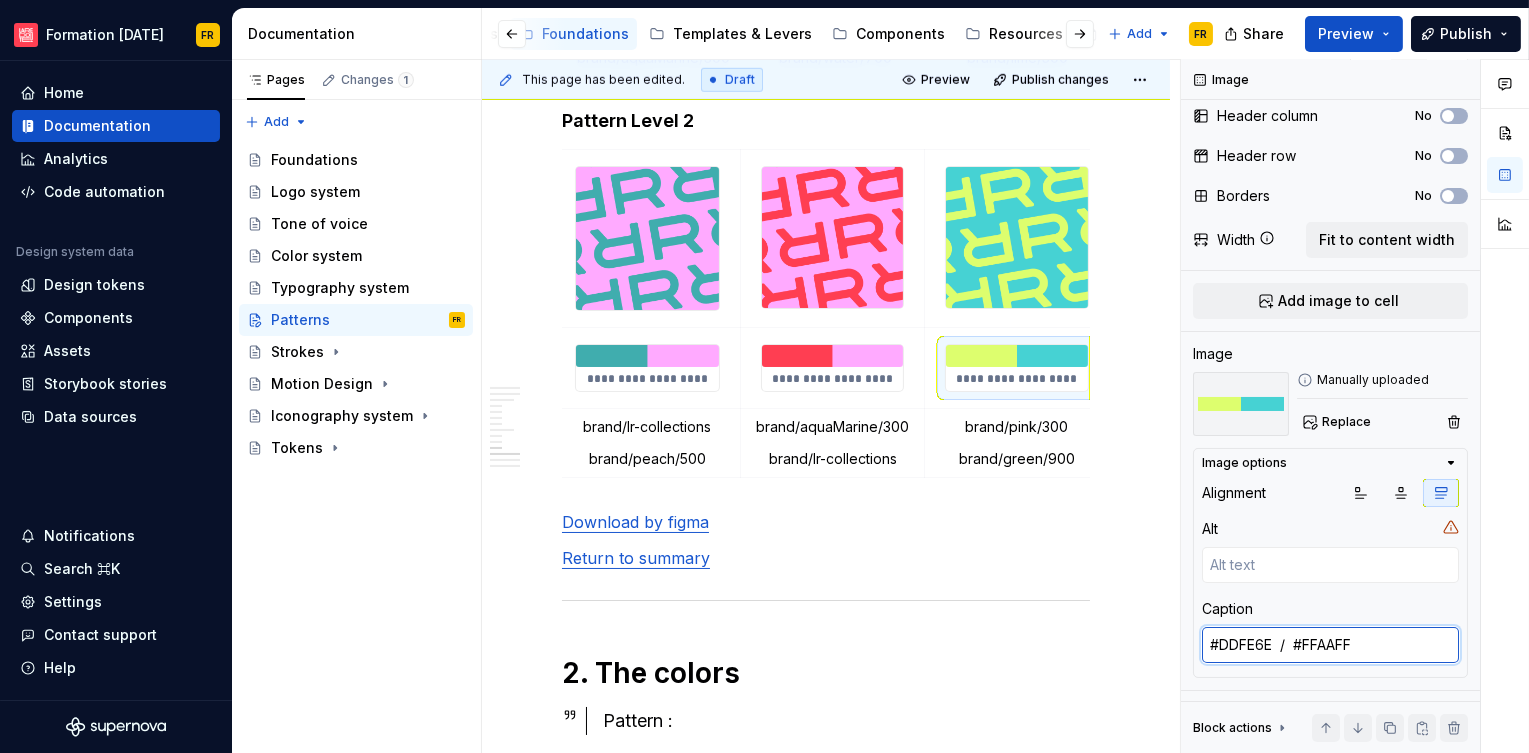 type on "#DDFE6E  /  #FFAAFF" 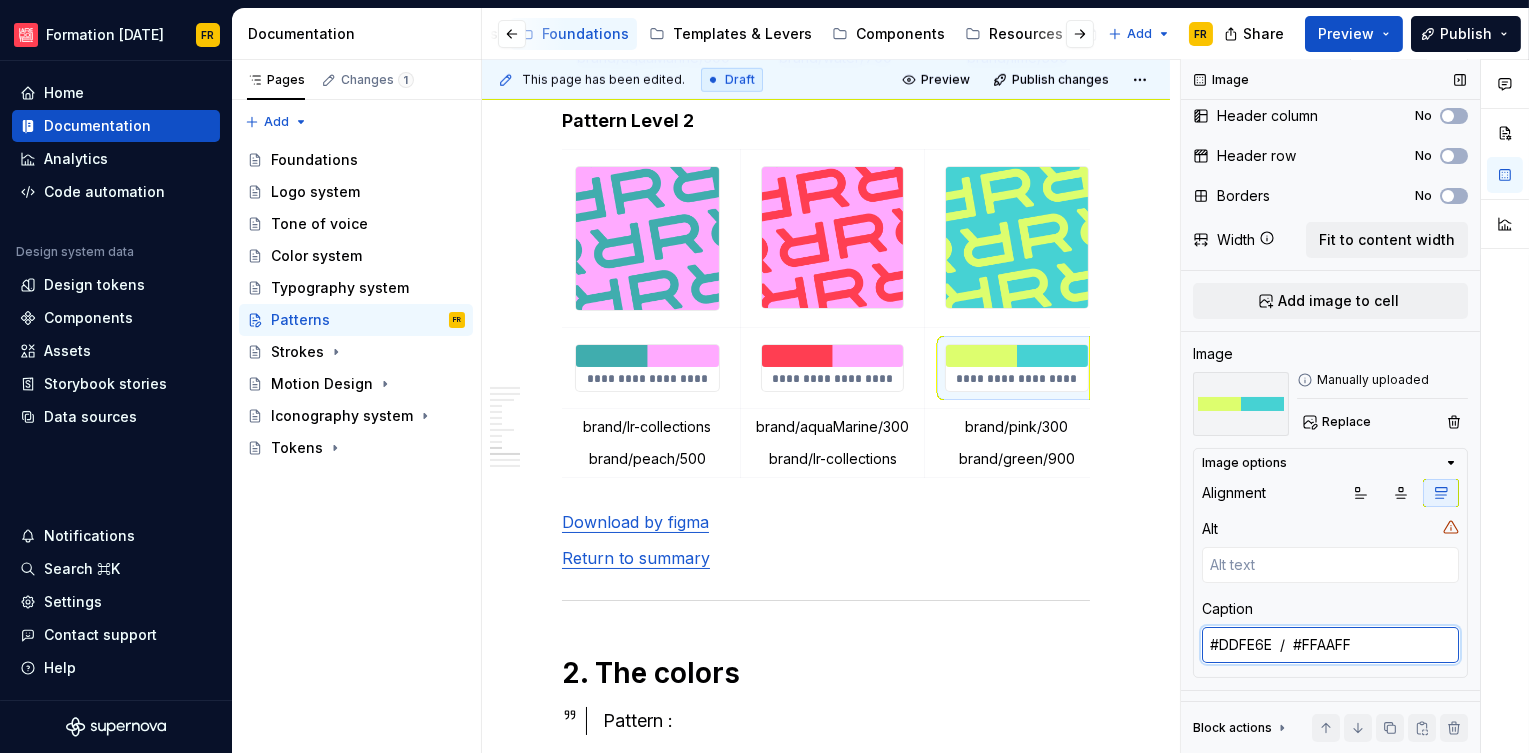 click on "#DDFE6E  /  #FFAAFF" at bounding box center (1330, 645) 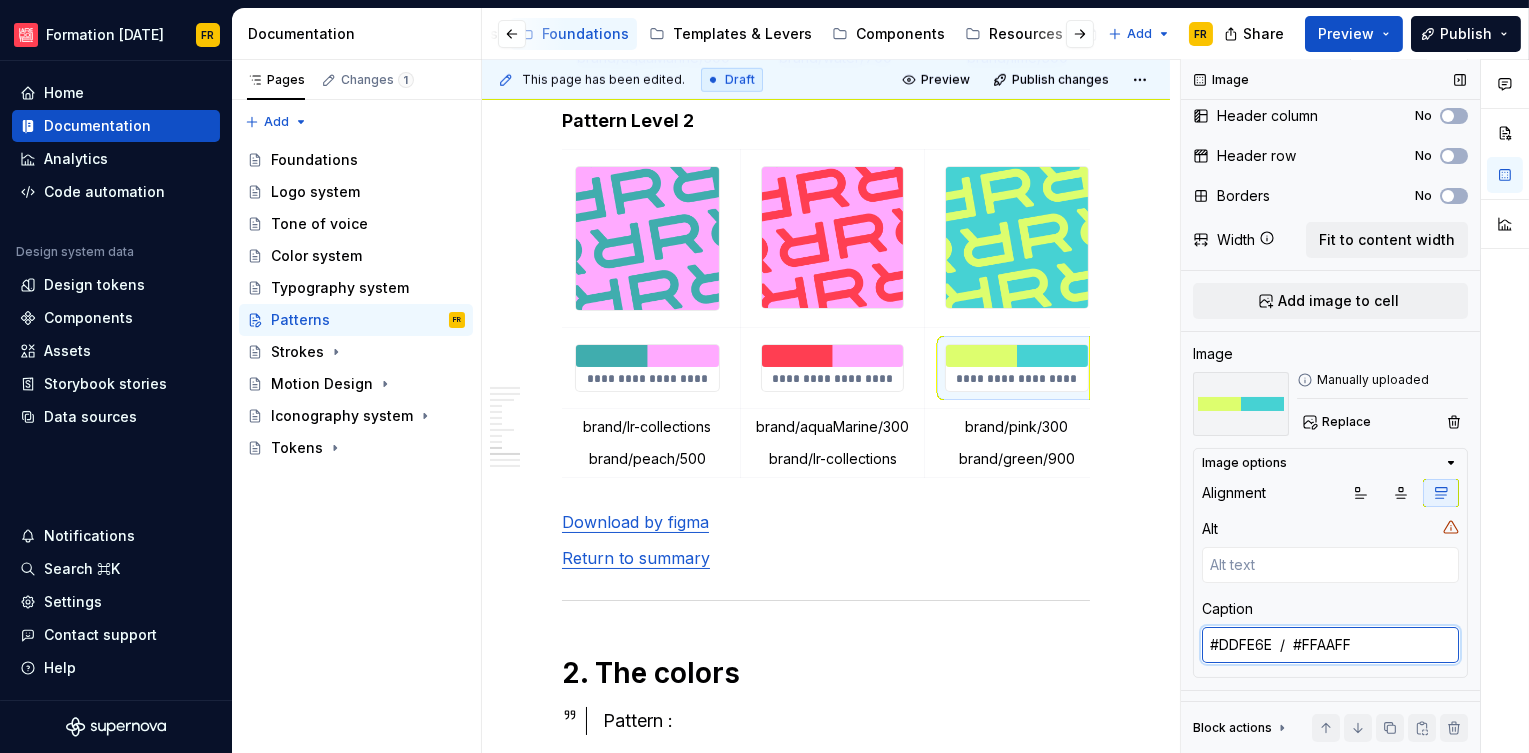 paste on "46D2D3" 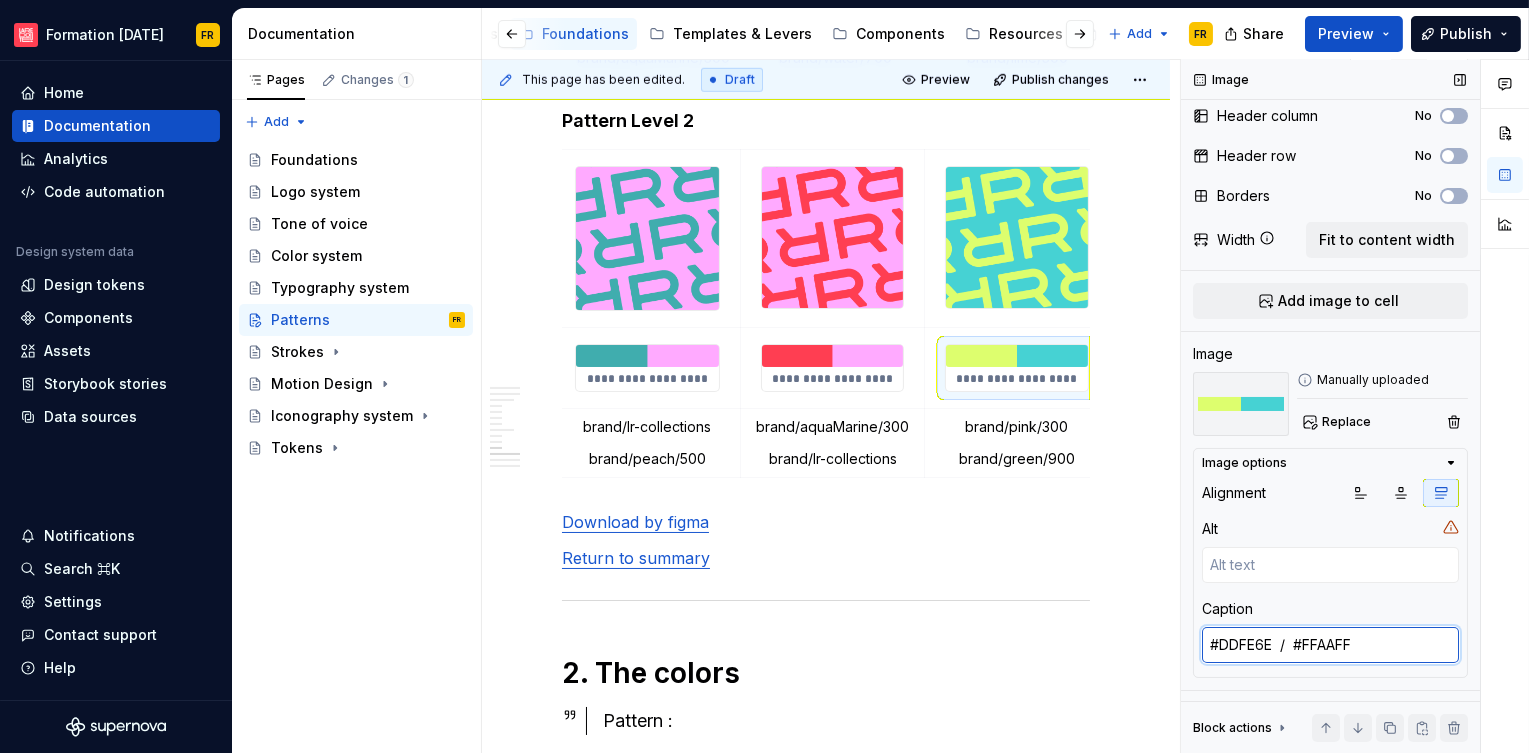 type on "*" 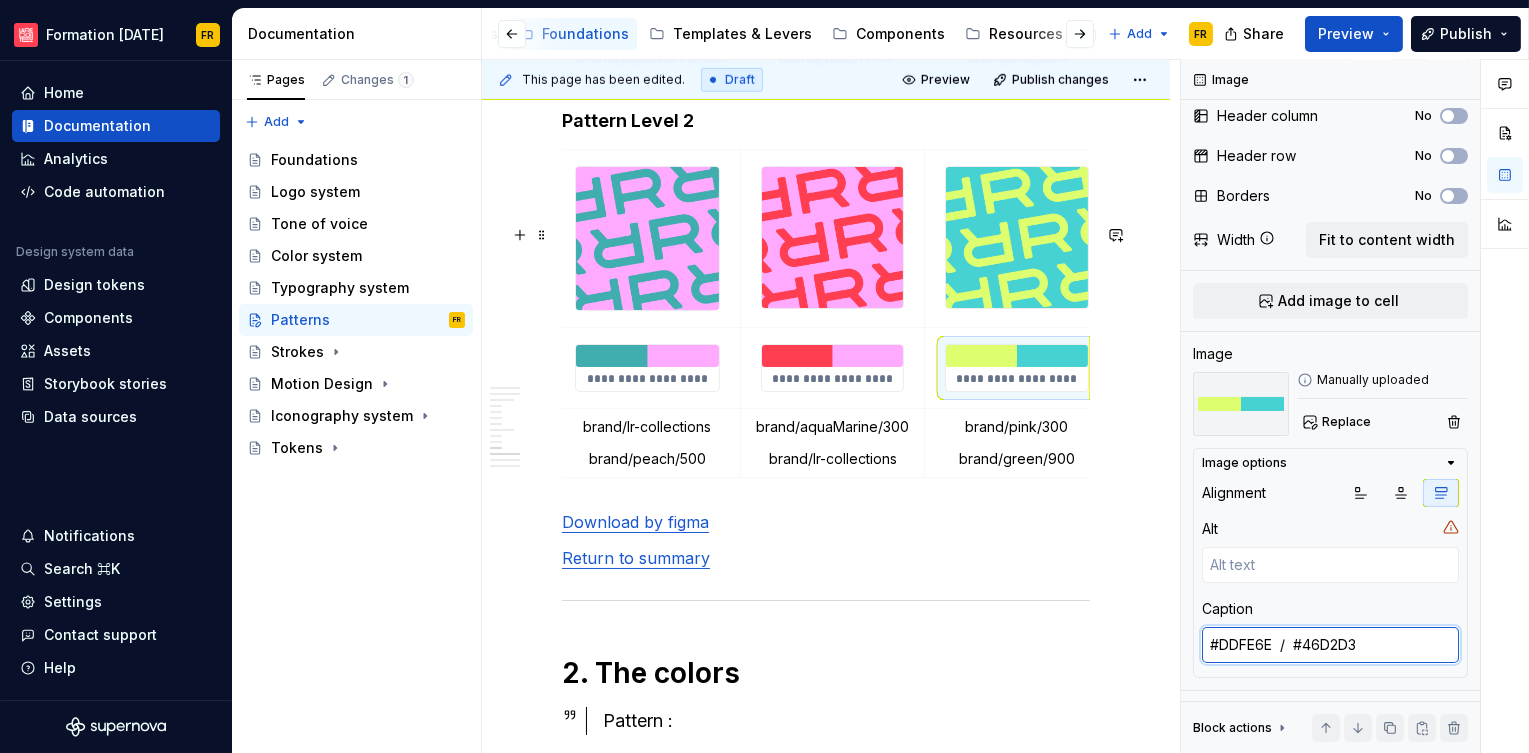 type on "#DDFE6E  /  #46D2D3" 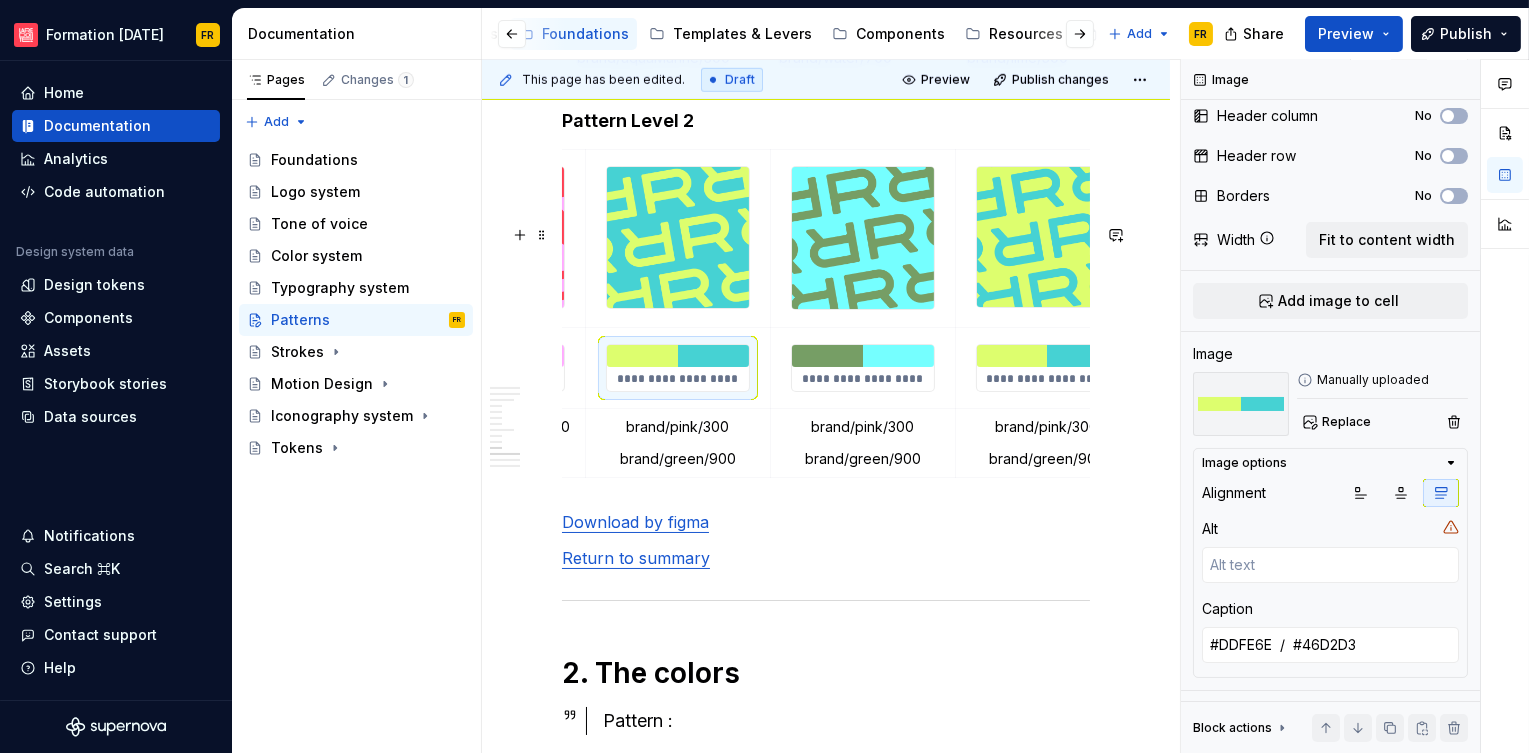 scroll, scrollTop: 0, scrollLeft: 1310, axis: horizontal 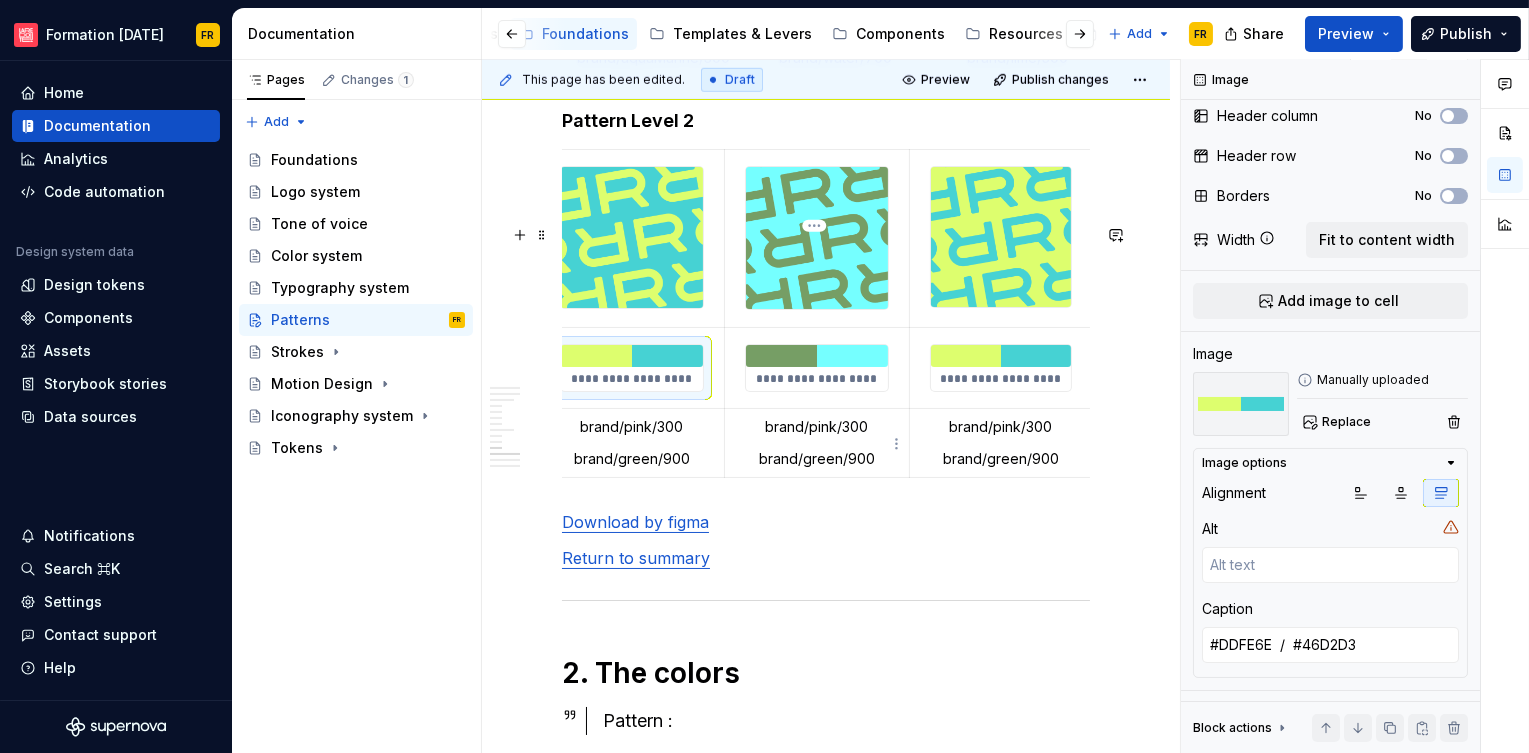 type on "*" 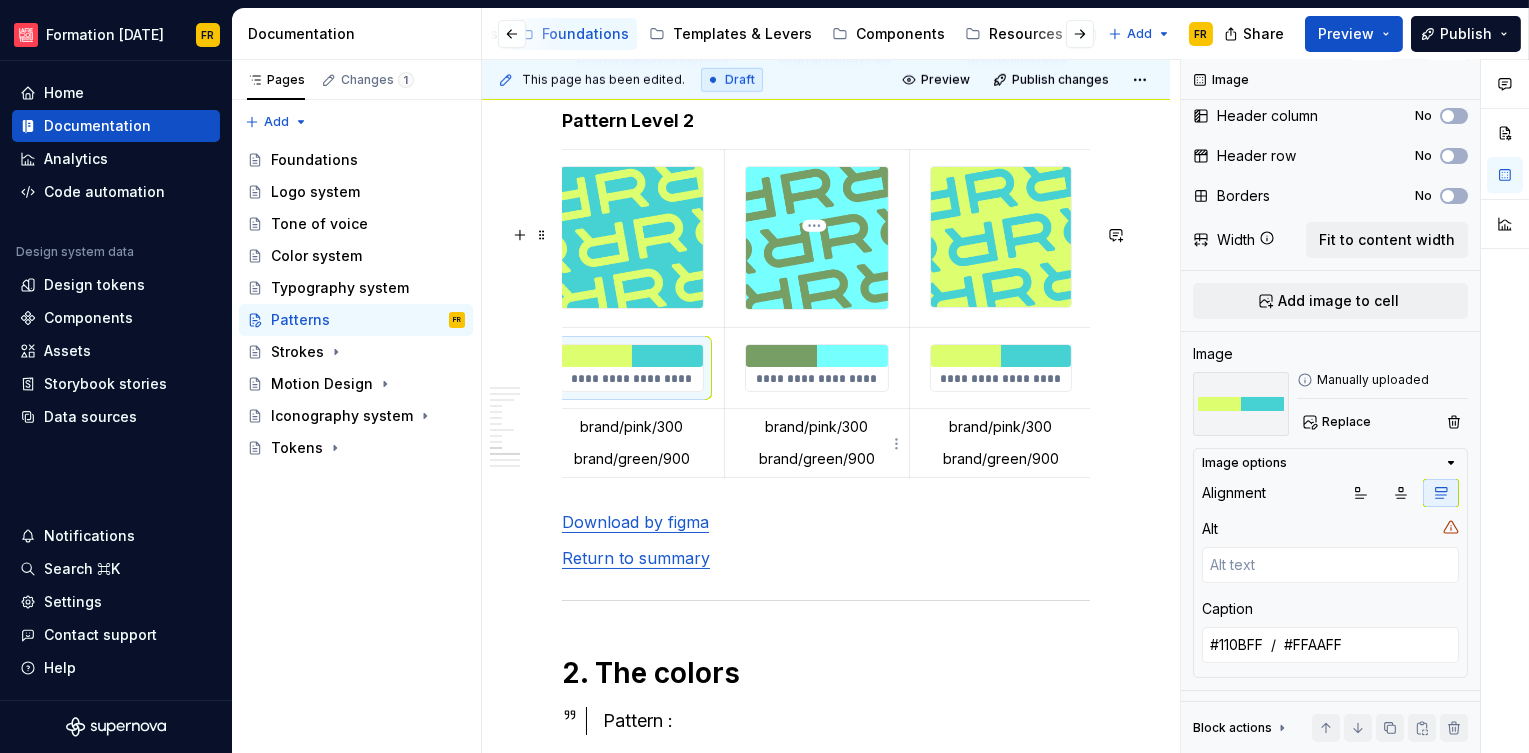 click at bounding box center [817, 356] 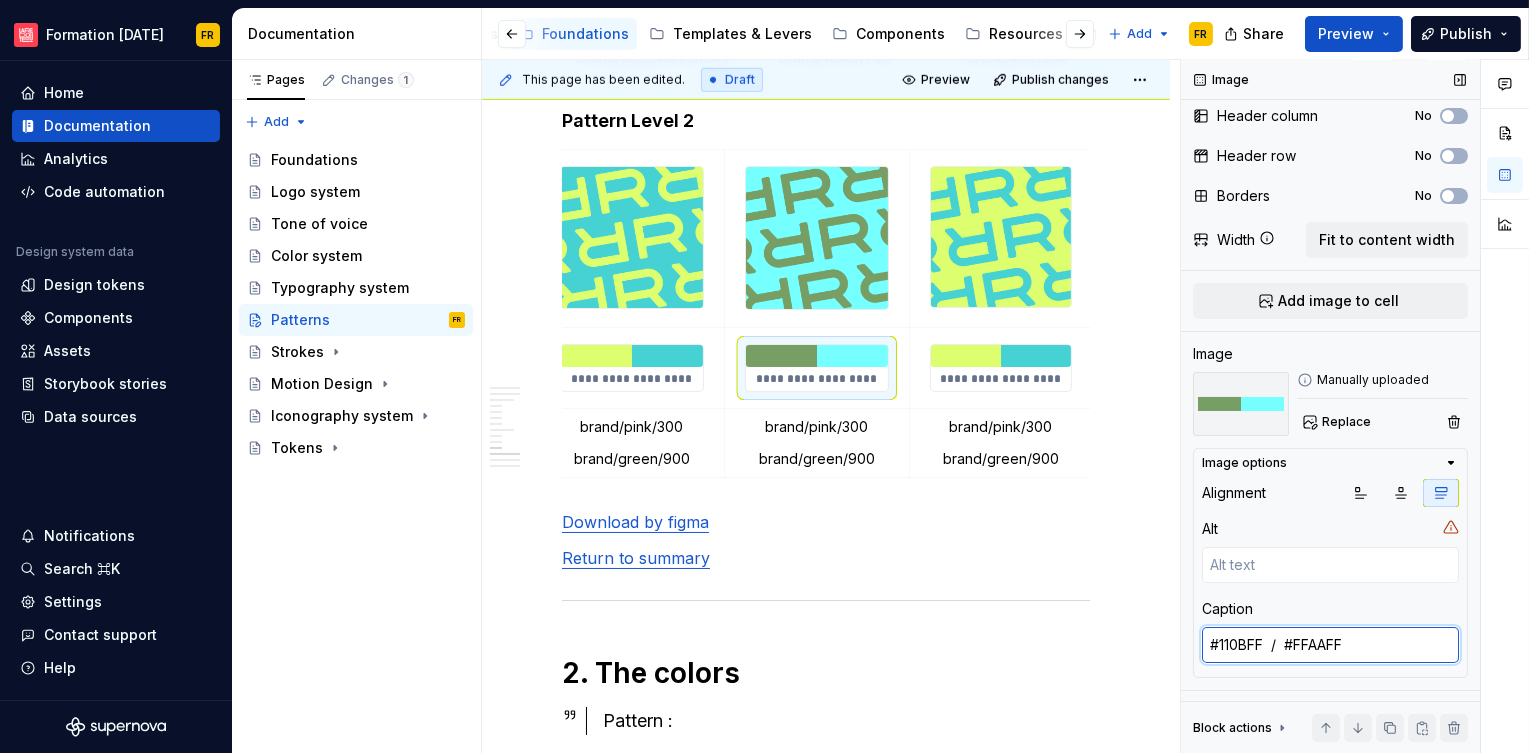 click on "#110BFF  /  #FFAAFF" at bounding box center (1330, 645) 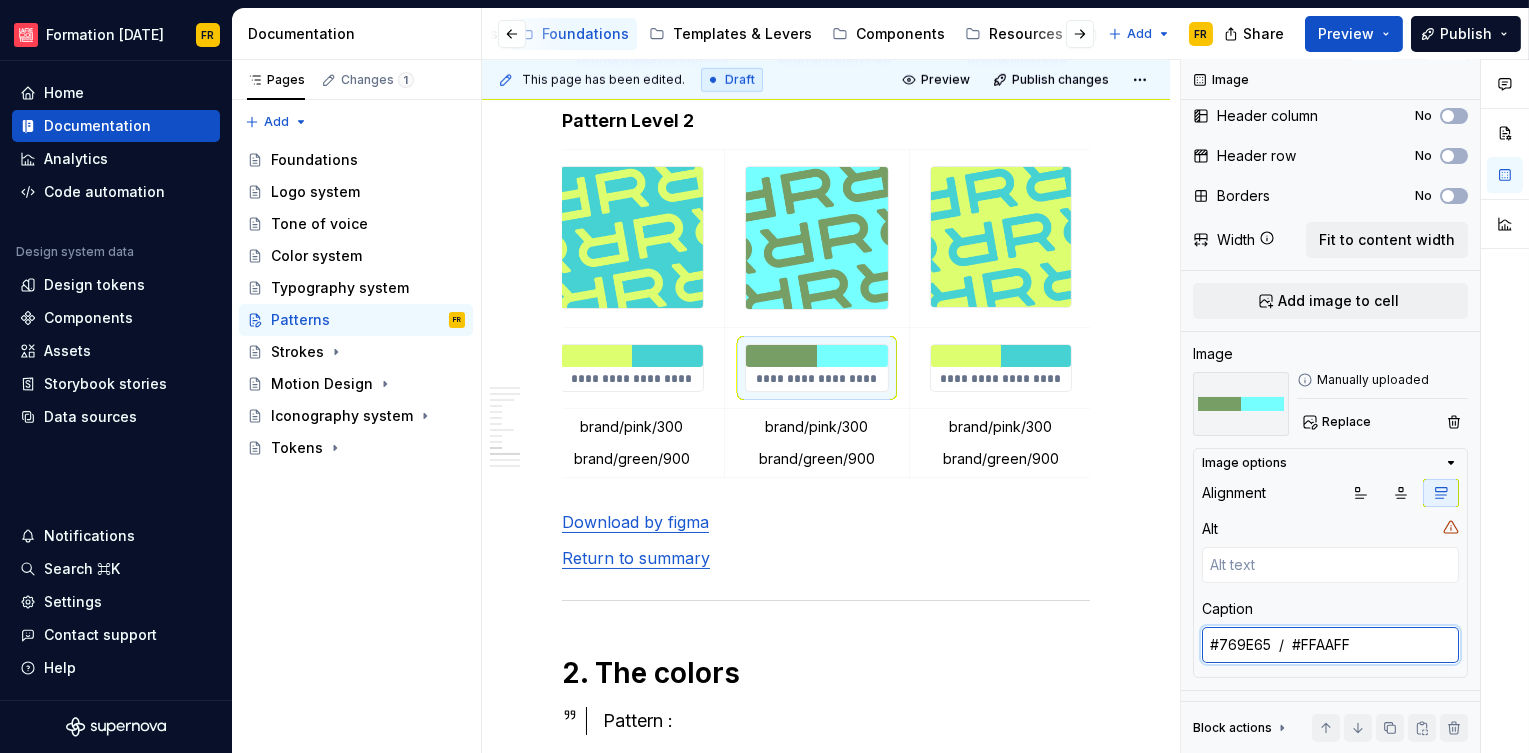 type on "#769E65  /  #FFAAFF" 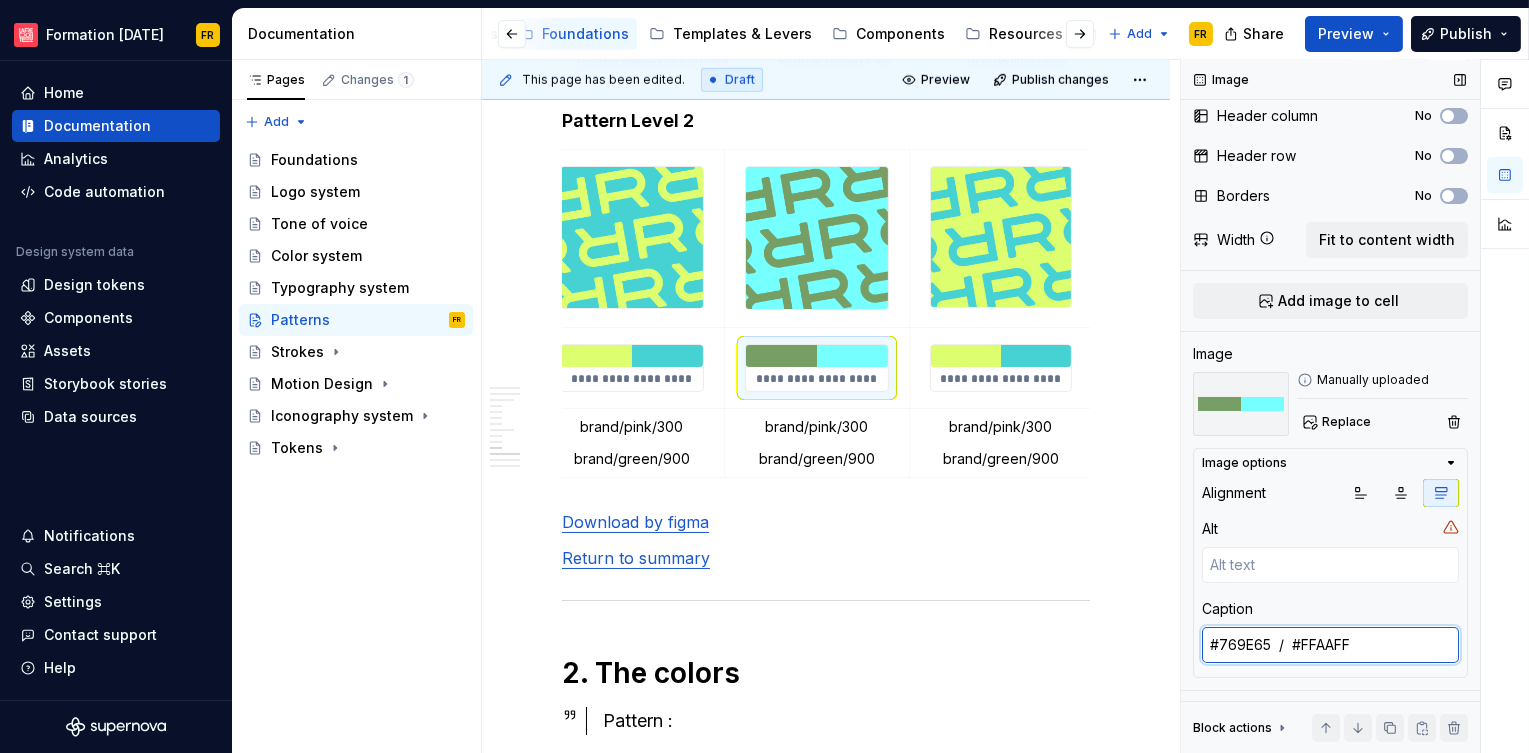 click on "#769E65  /  #FFAAFF" at bounding box center [1330, 645] 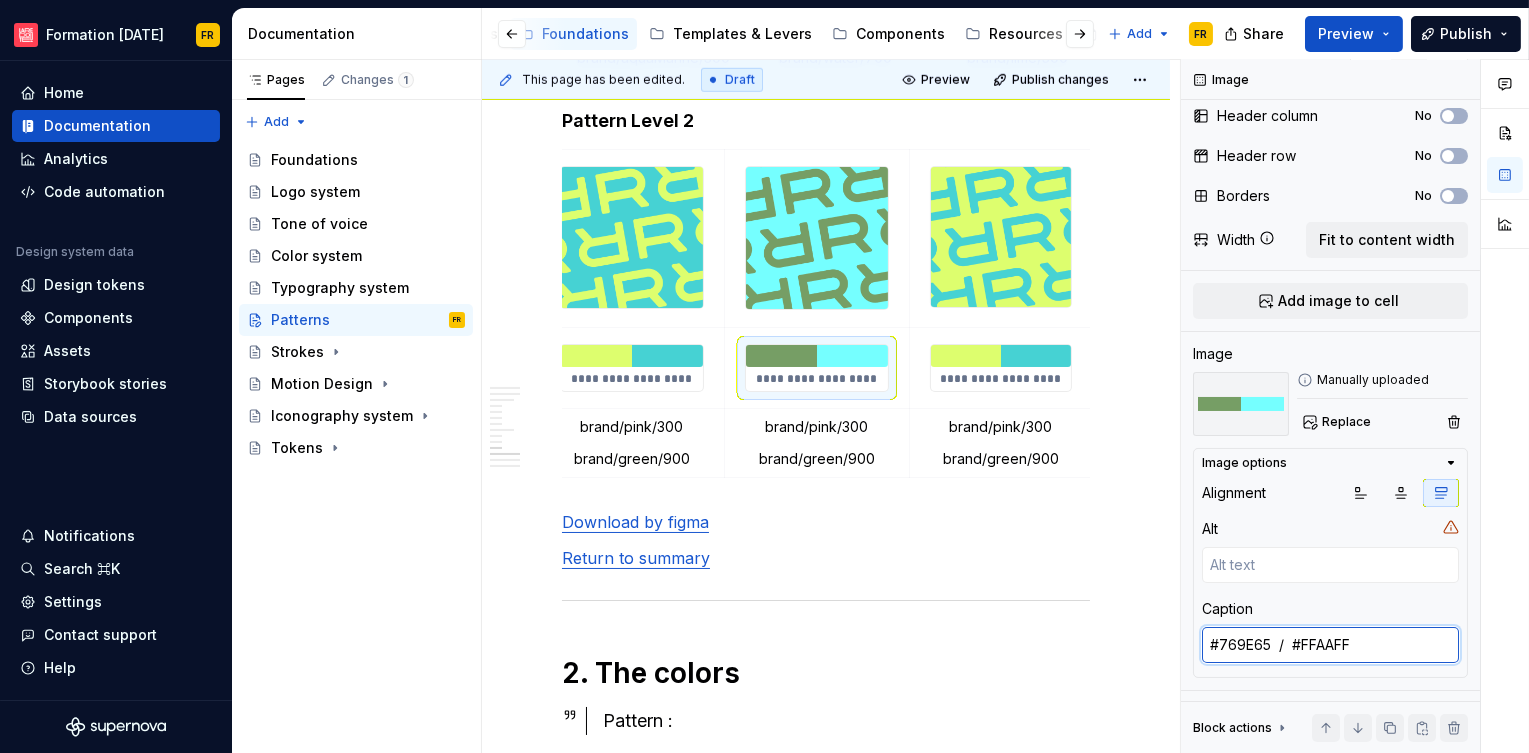 paste on "75FF" 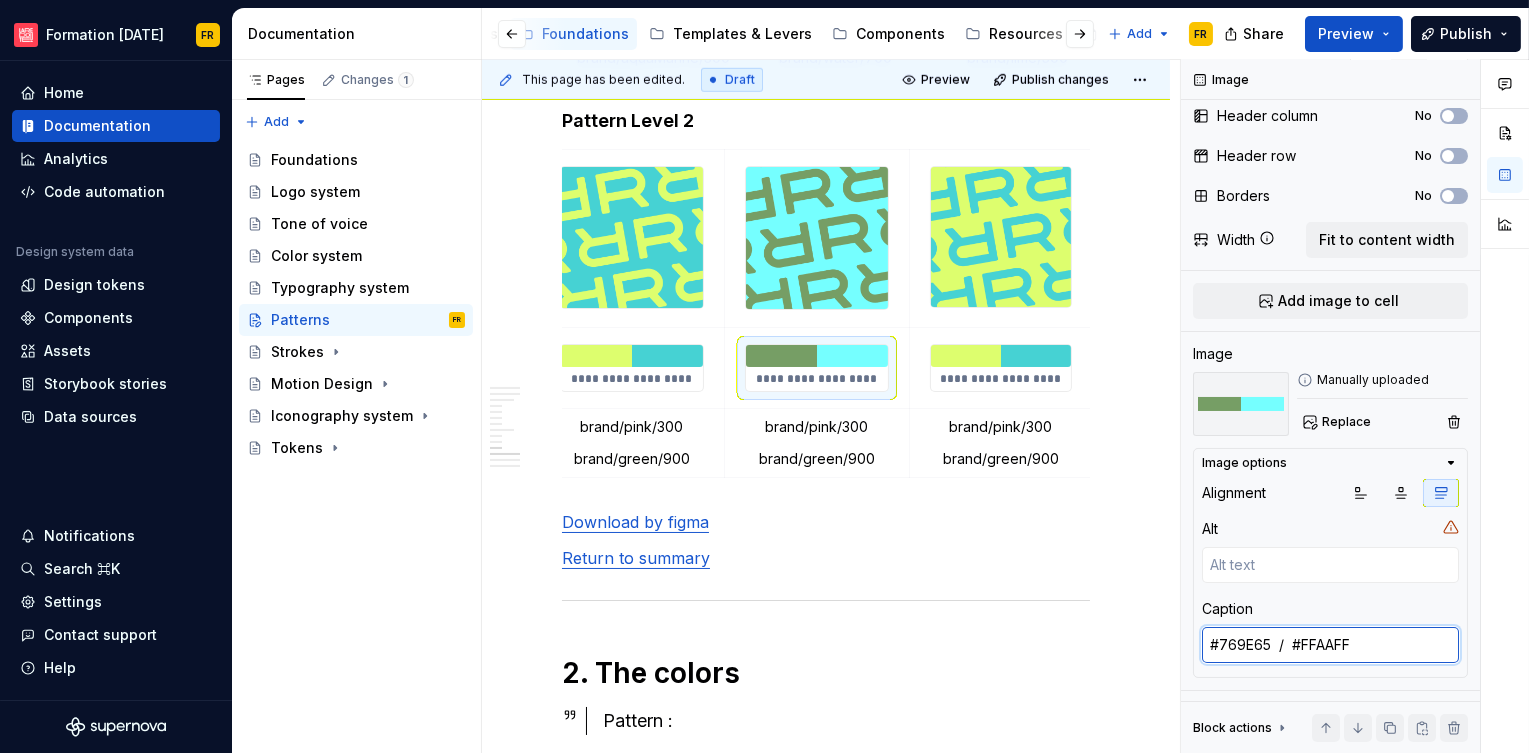 type on "*" 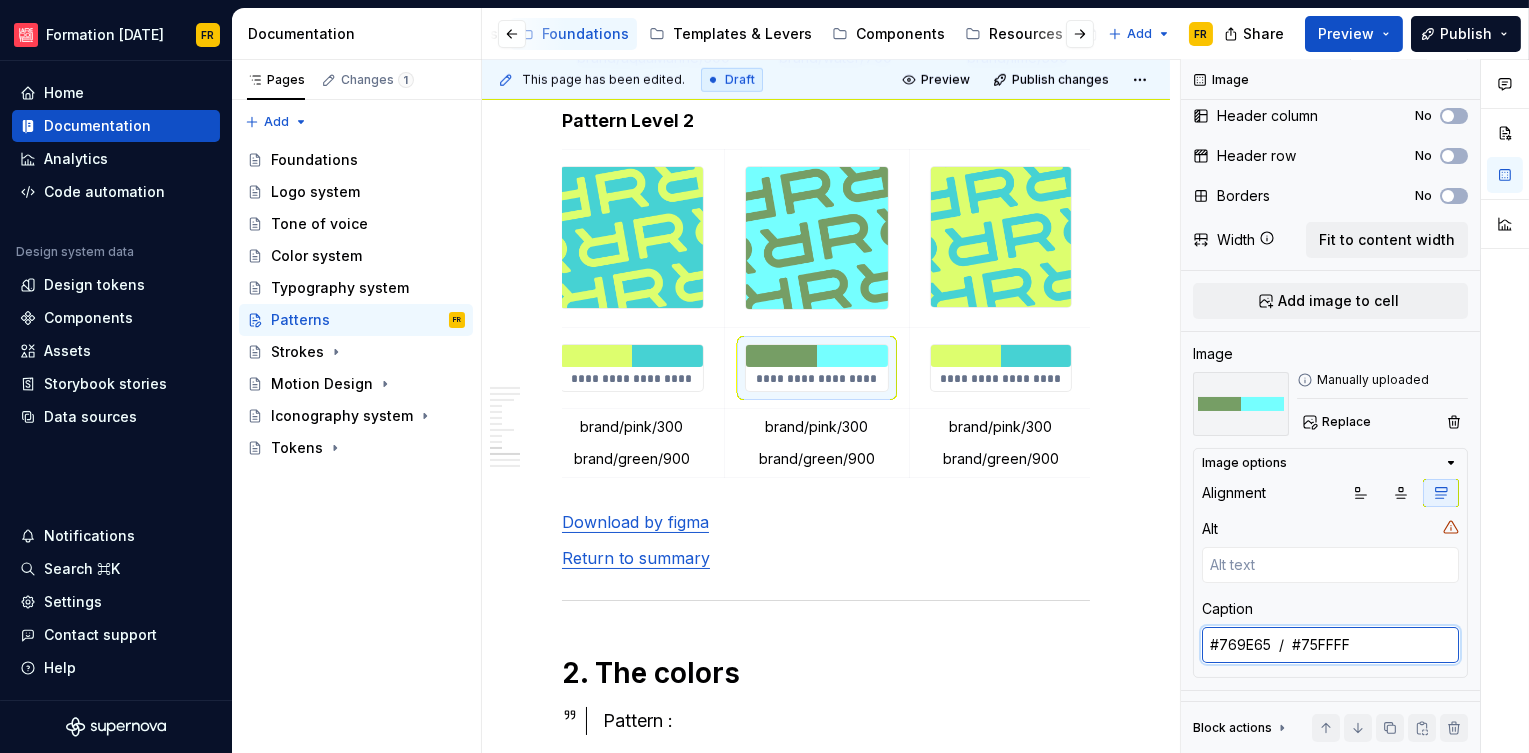 type on "#769E65  /  #75FFFF" 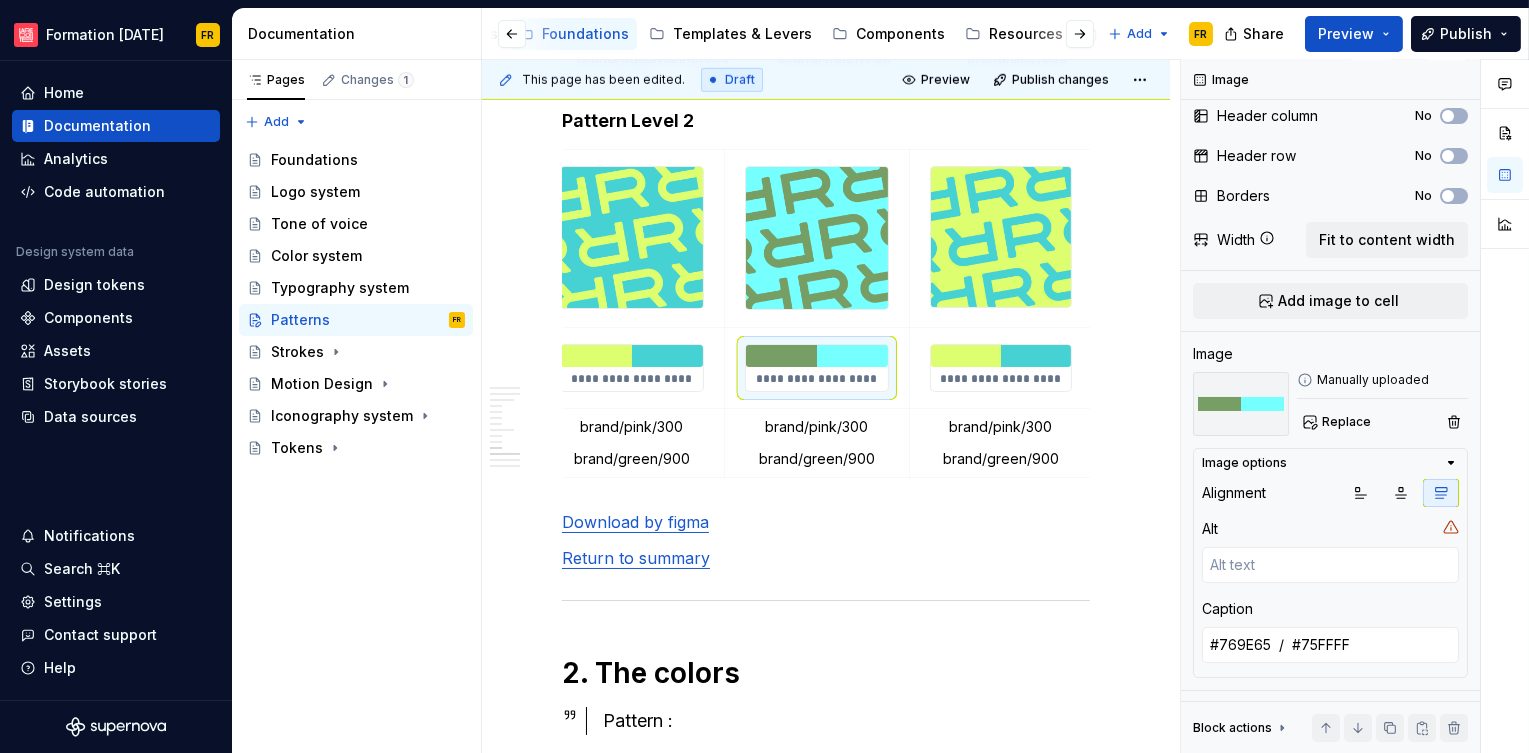 click at bounding box center [1001, 356] 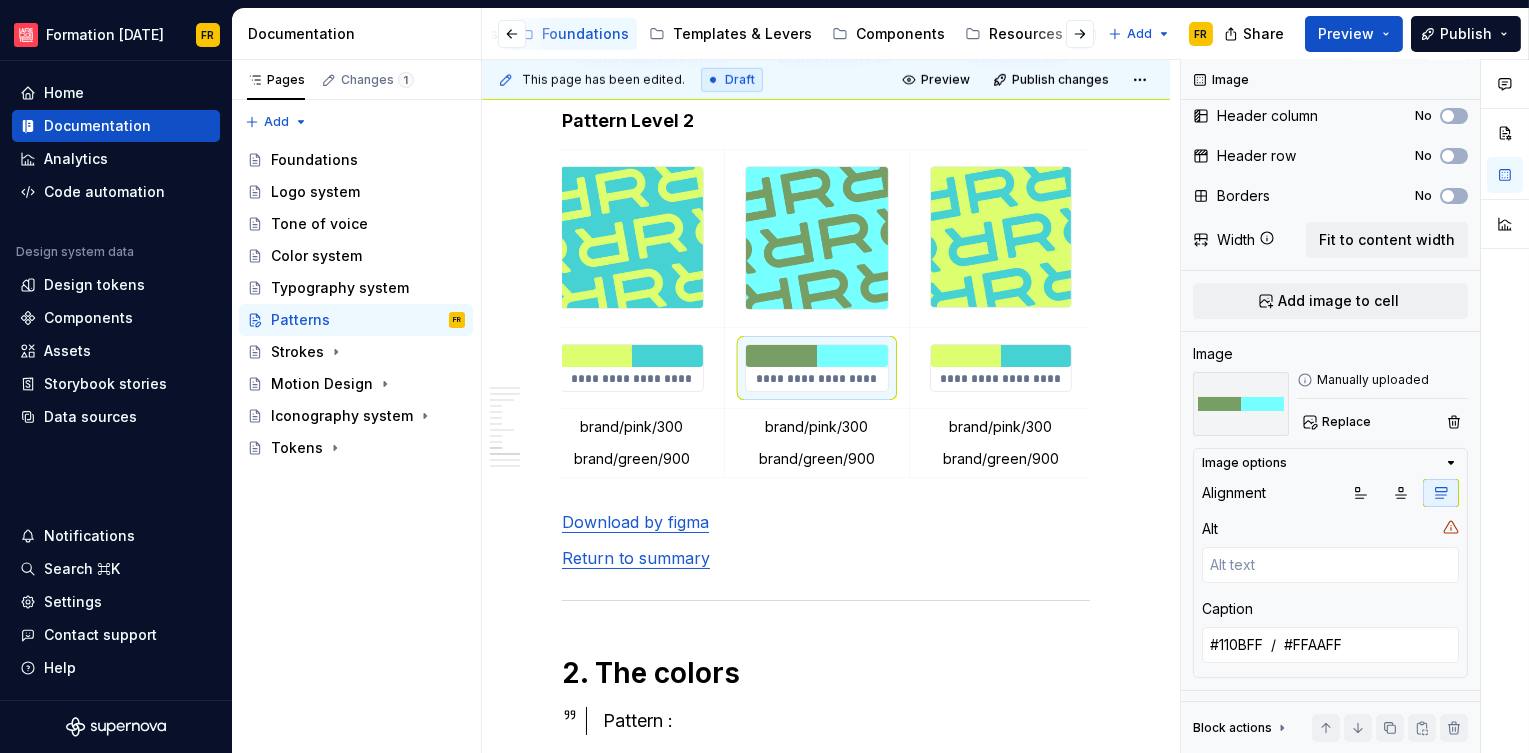 click at bounding box center [1001, 356] 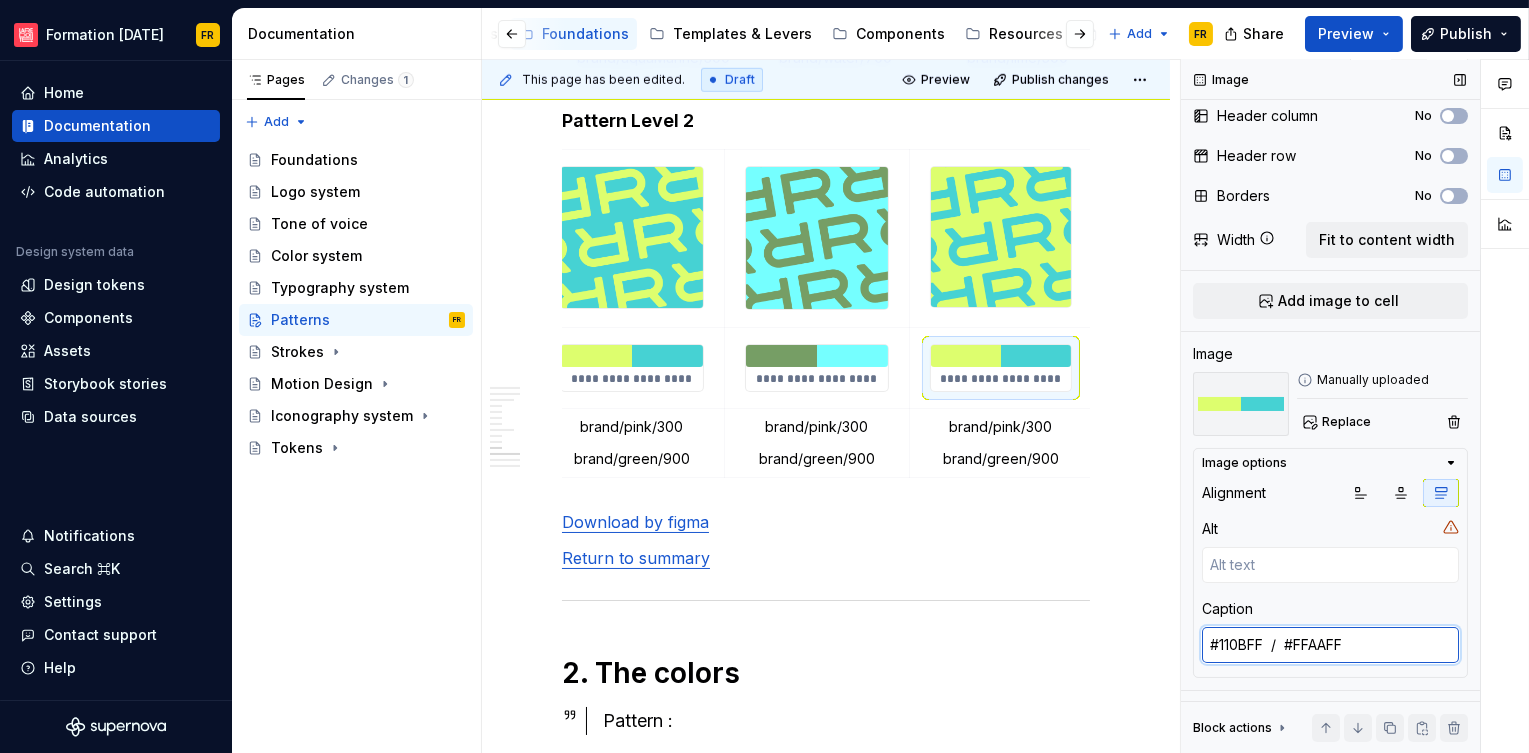 click on "#110BFF  /  #FFAAFF" at bounding box center (1330, 645) 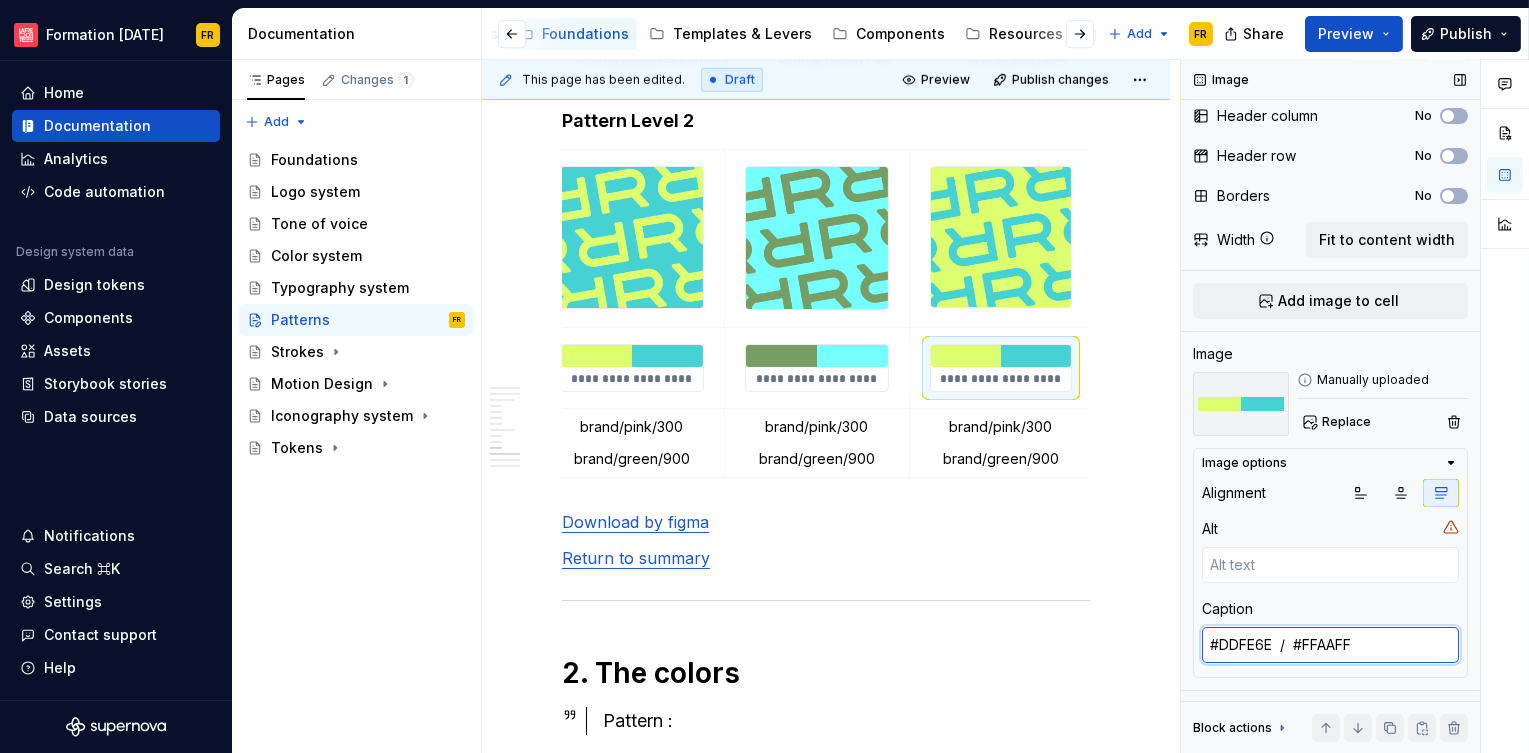 click on "#DDFE6E  /  #FFAAFF" at bounding box center [1330, 645] 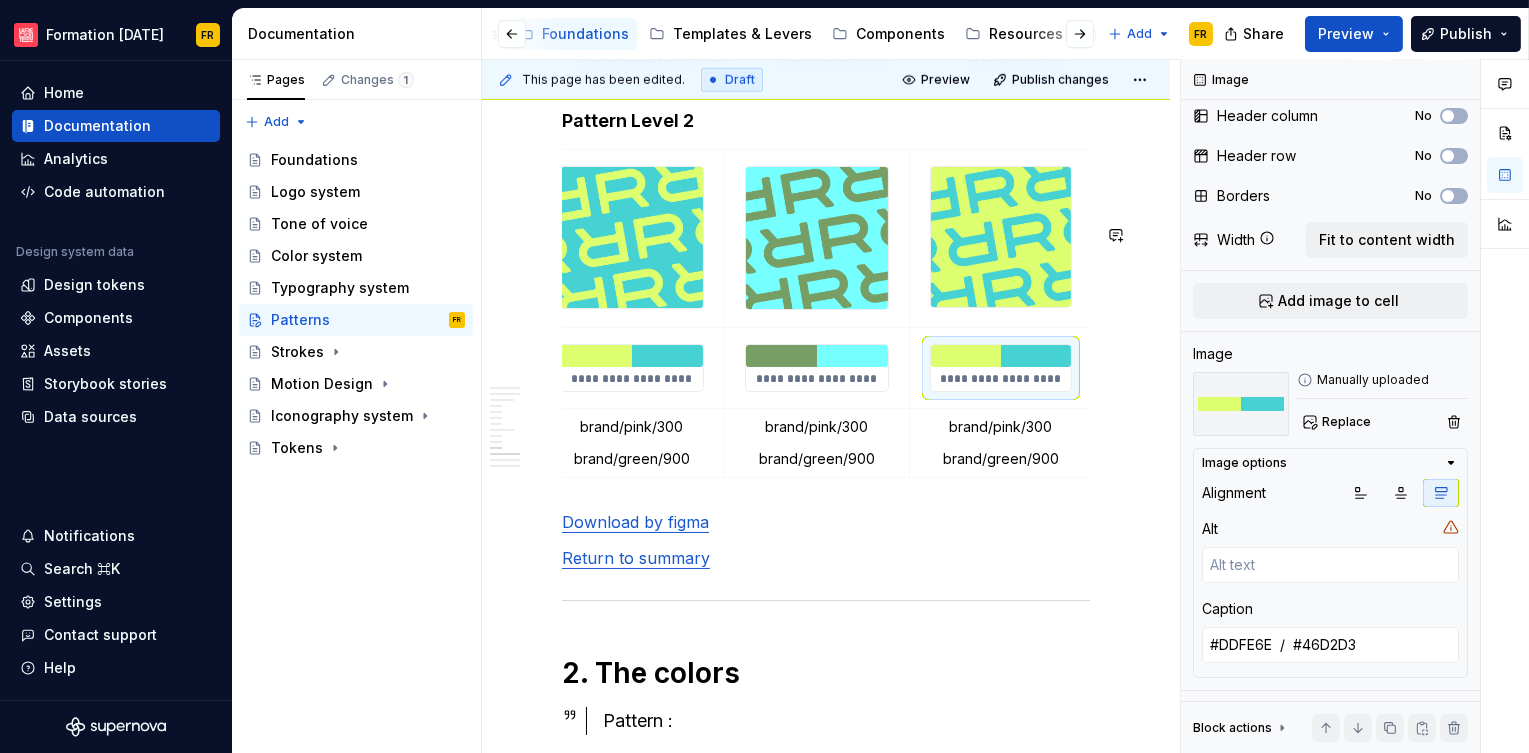 click on "**********" at bounding box center (826, -218) 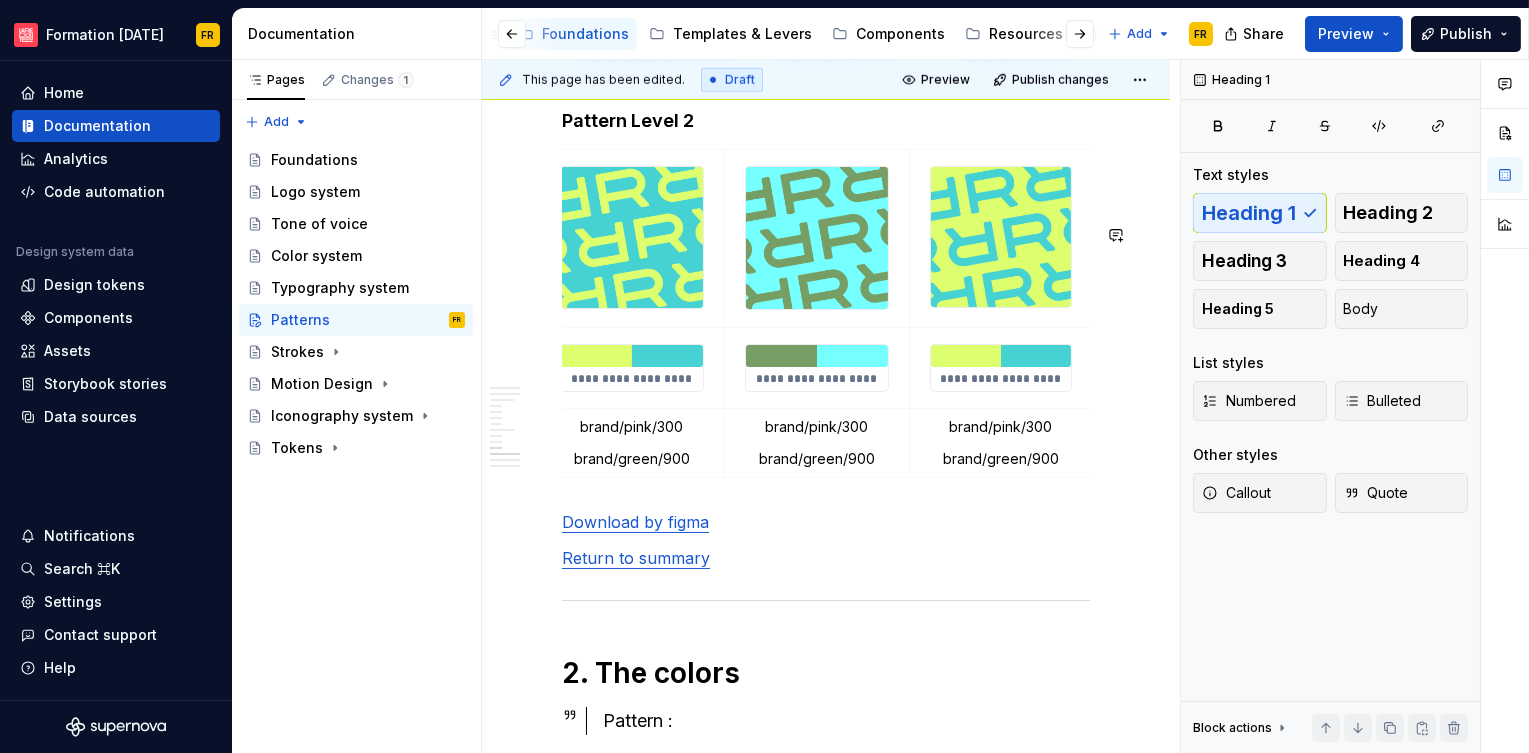 scroll, scrollTop: 3802, scrollLeft: 0, axis: vertical 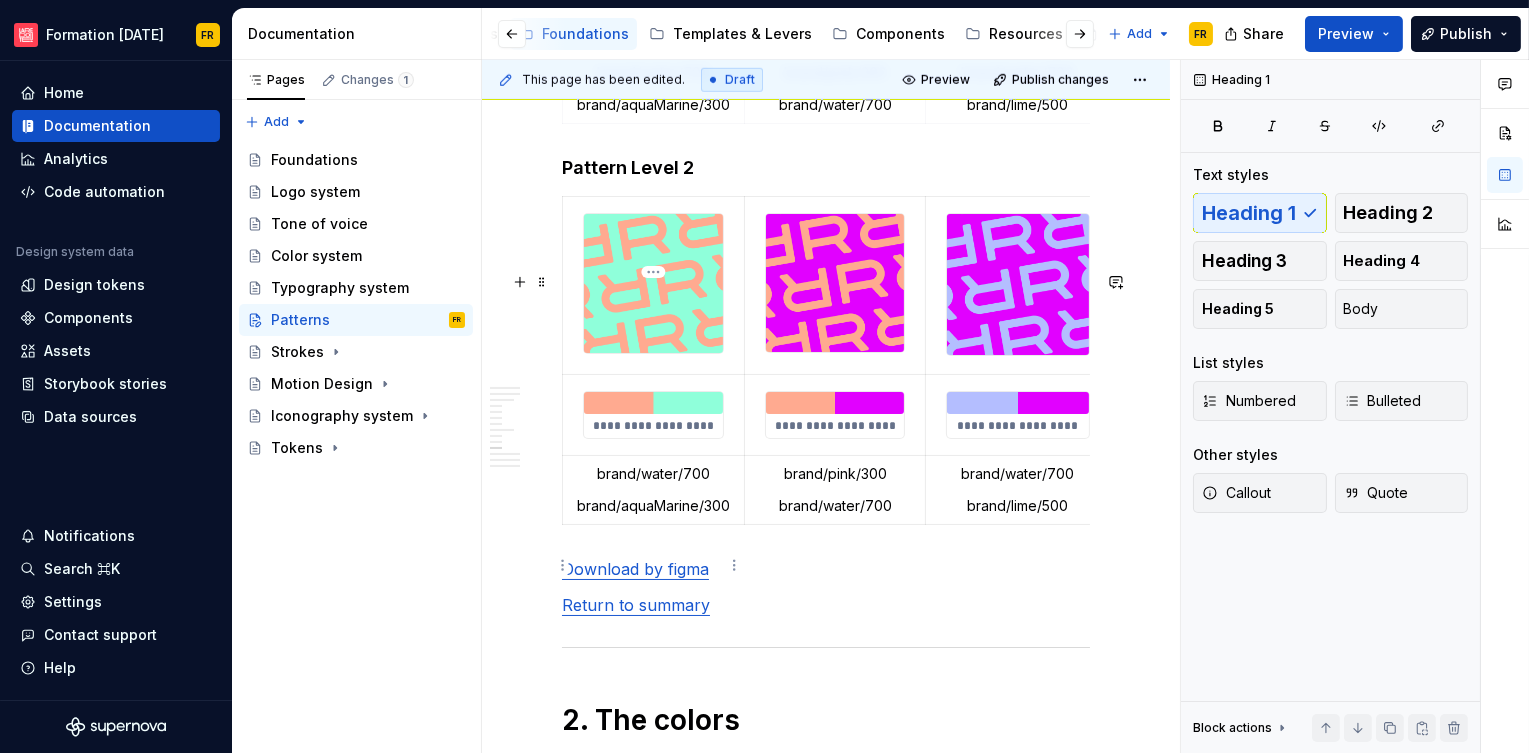 click on "brand/water/700" at bounding box center (653, 474) 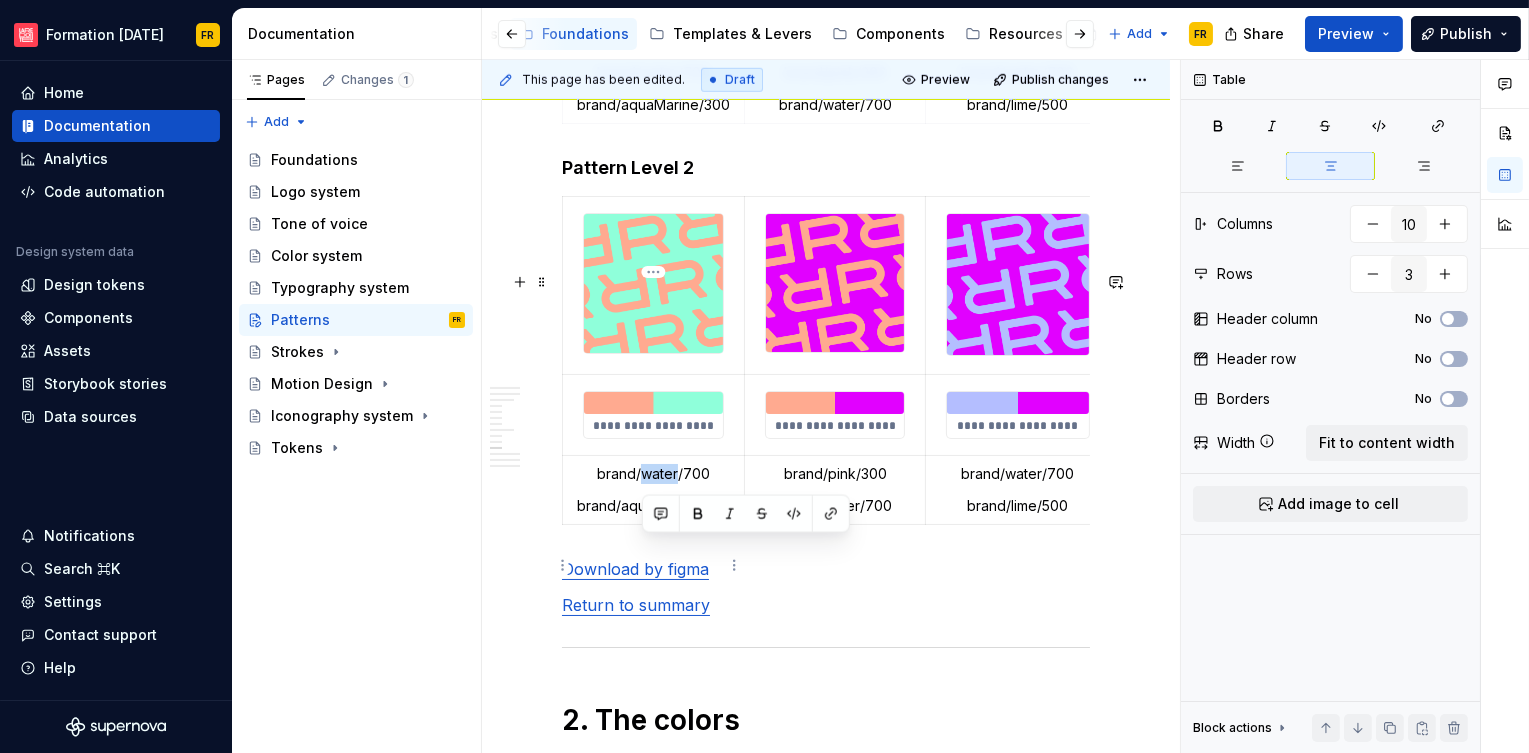 click on "brand/water/700" at bounding box center (653, 474) 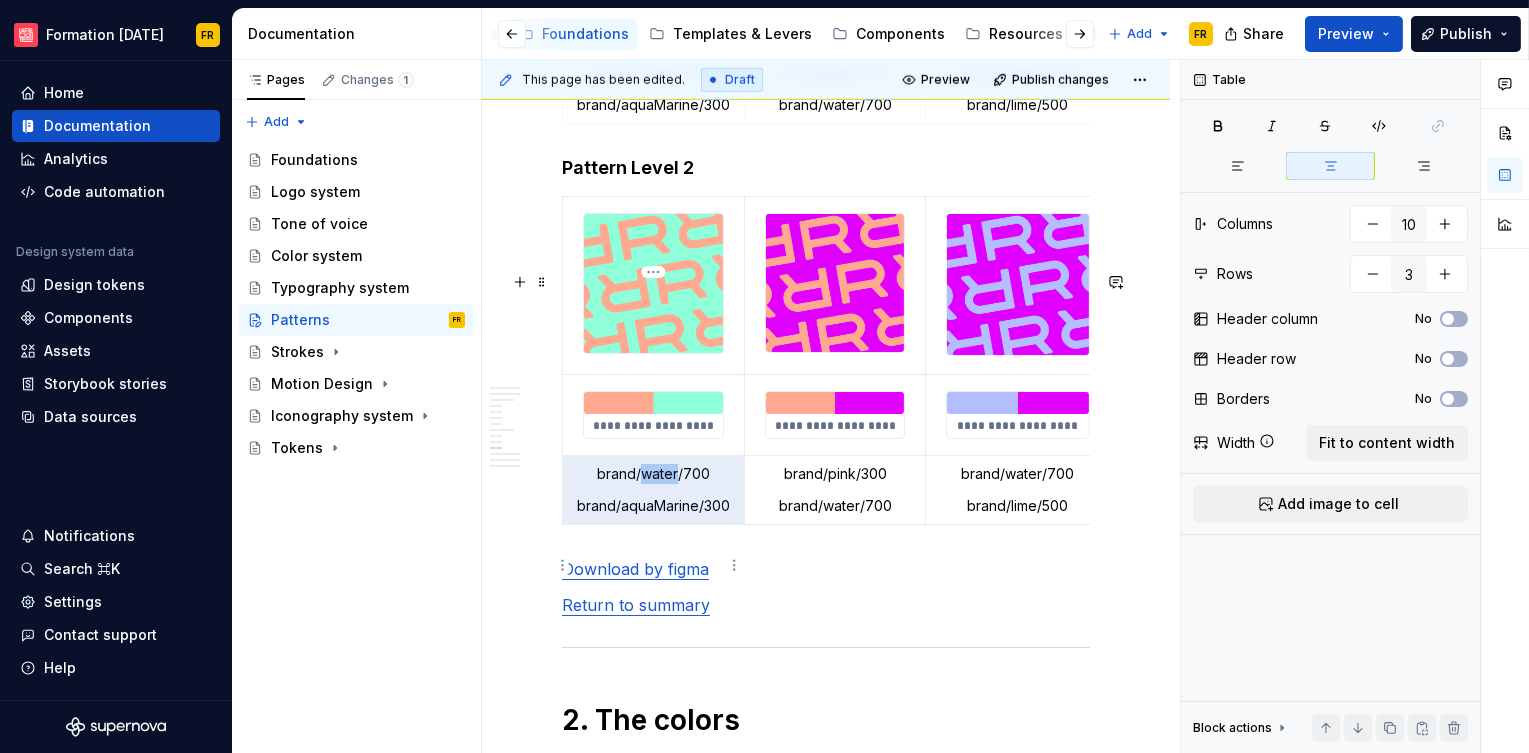 click on "brand/water/700" at bounding box center (653, 474) 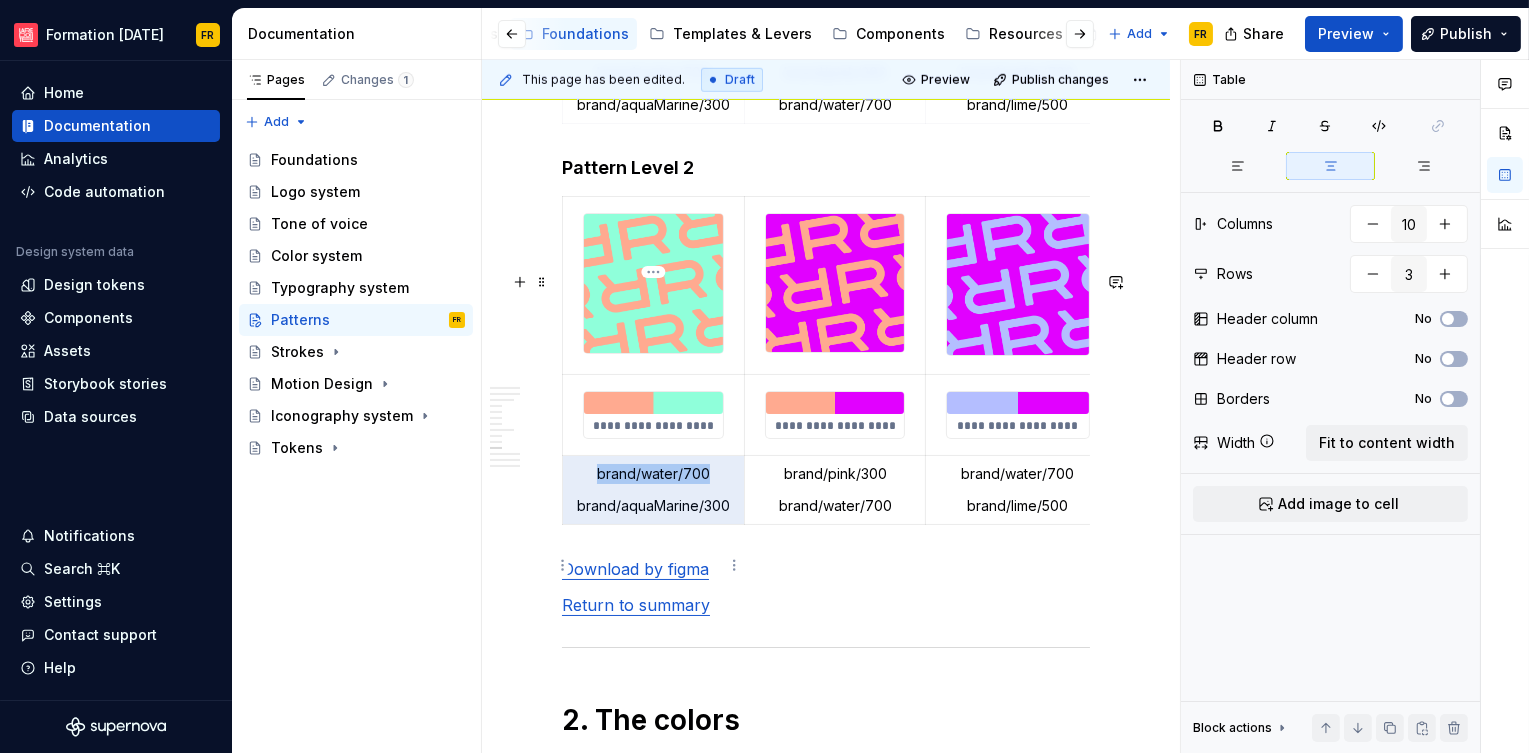 click on "brand/water/700" at bounding box center (653, 474) 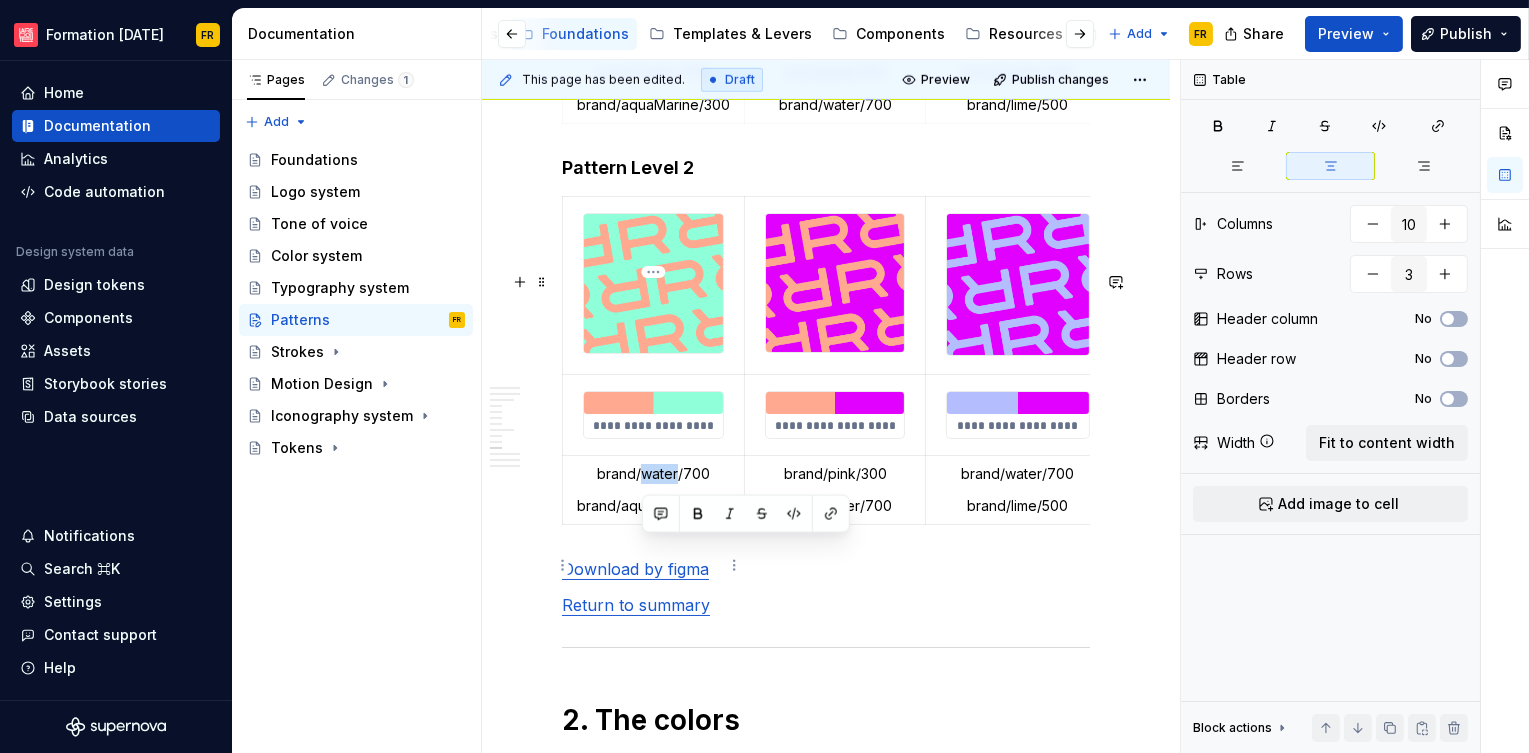drag, startPoint x: 643, startPoint y: 547, endPoint x: 677, endPoint y: 549, distance: 34.058773 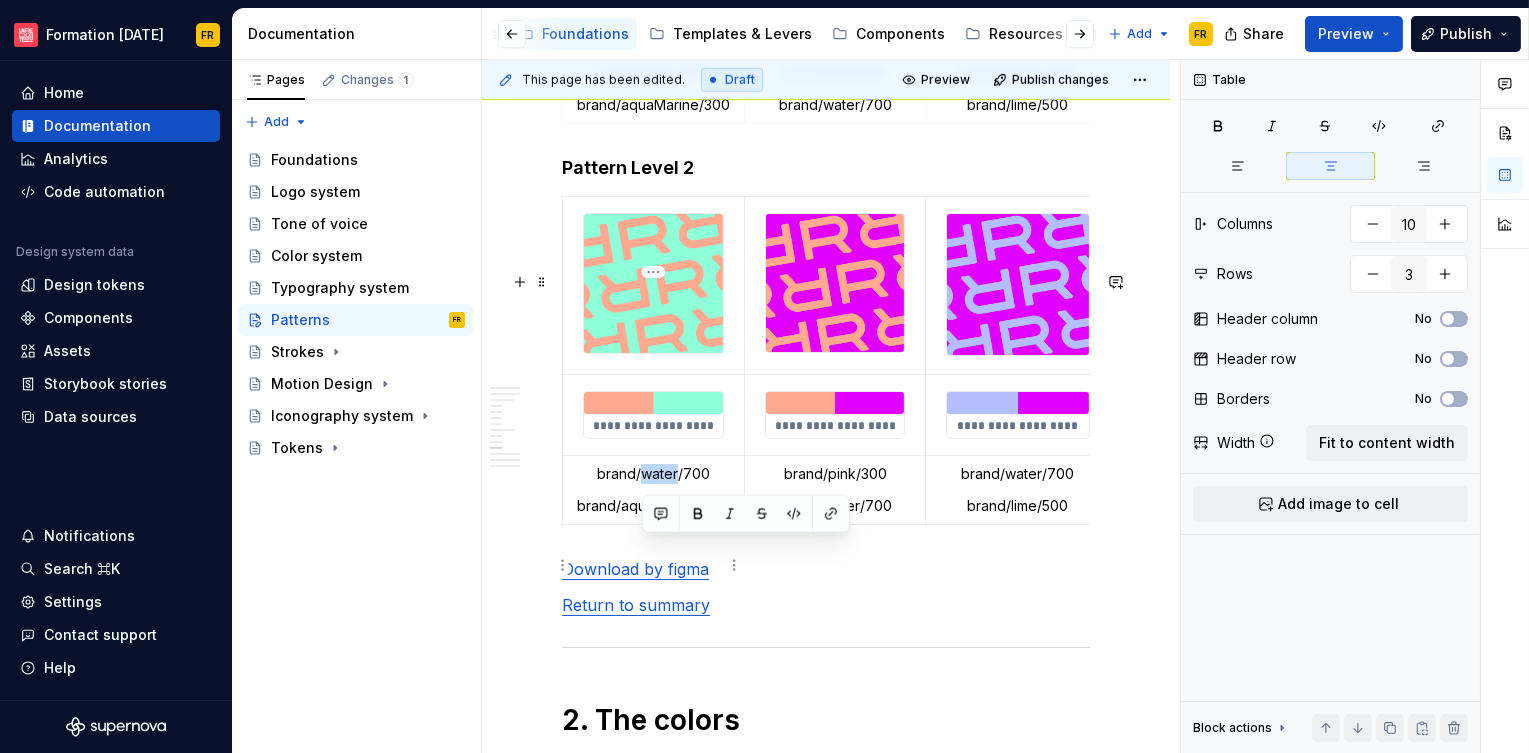 click on "brand/water/700" at bounding box center [653, 474] 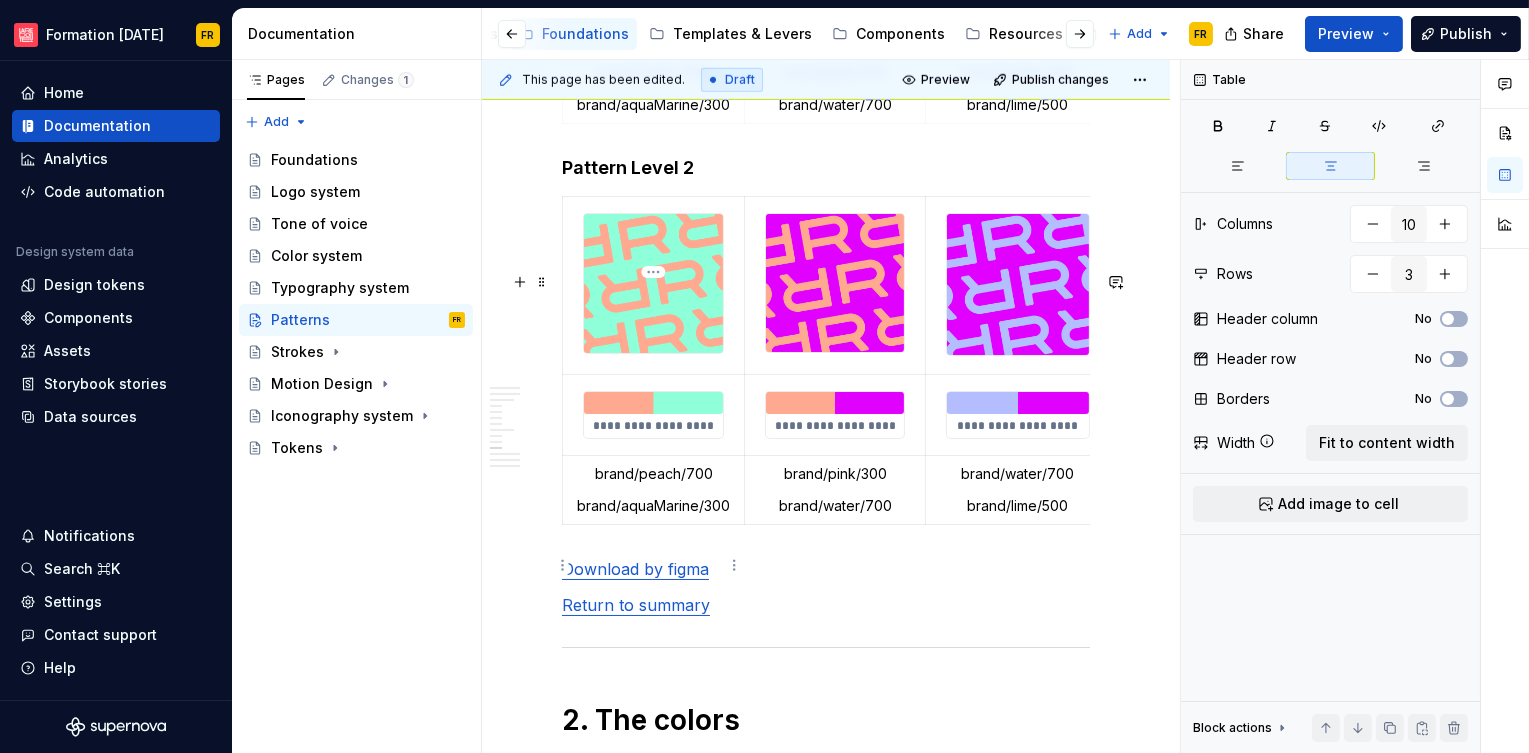 click on "brand/peach/700" at bounding box center (653, 474) 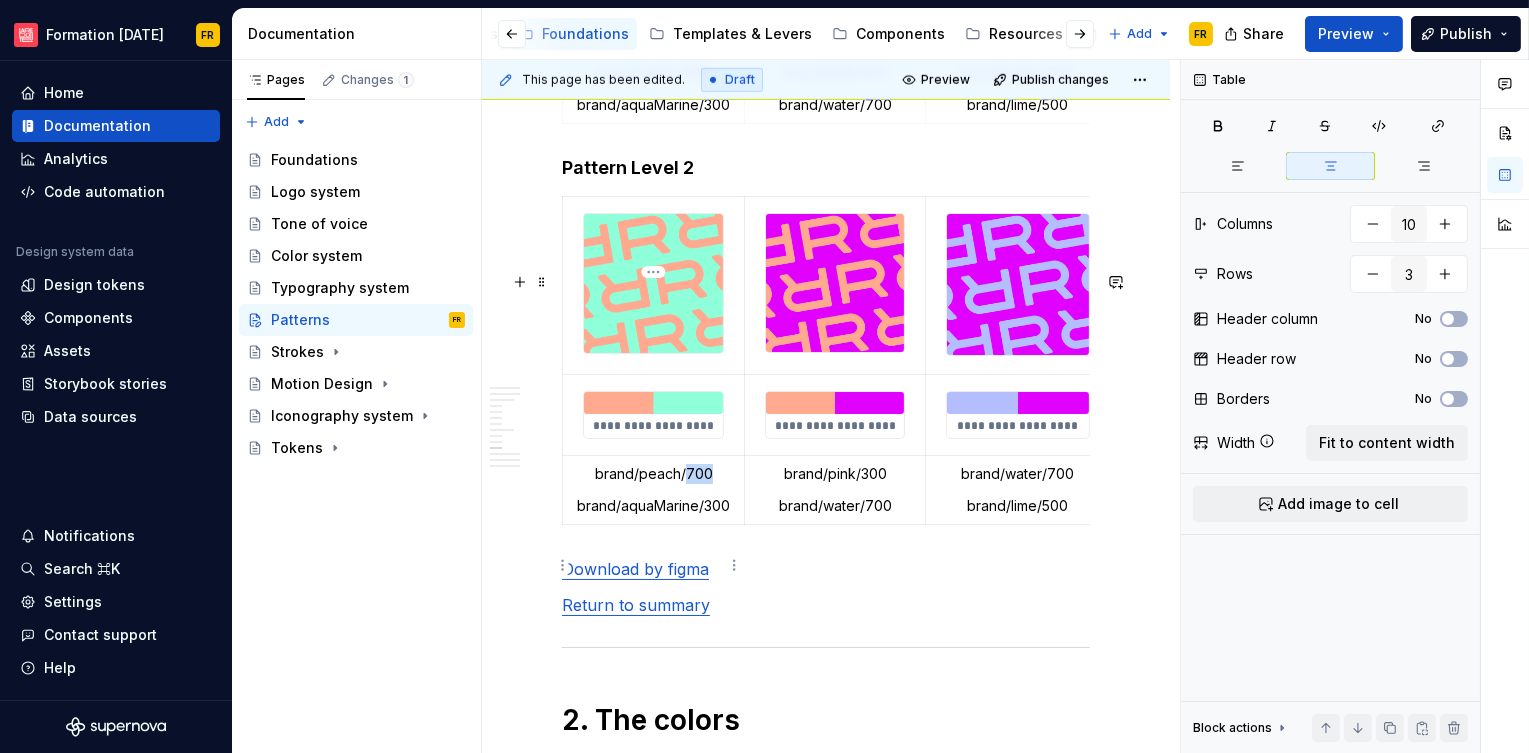 click on "brand/peach/700" at bounding box center (653, 474) 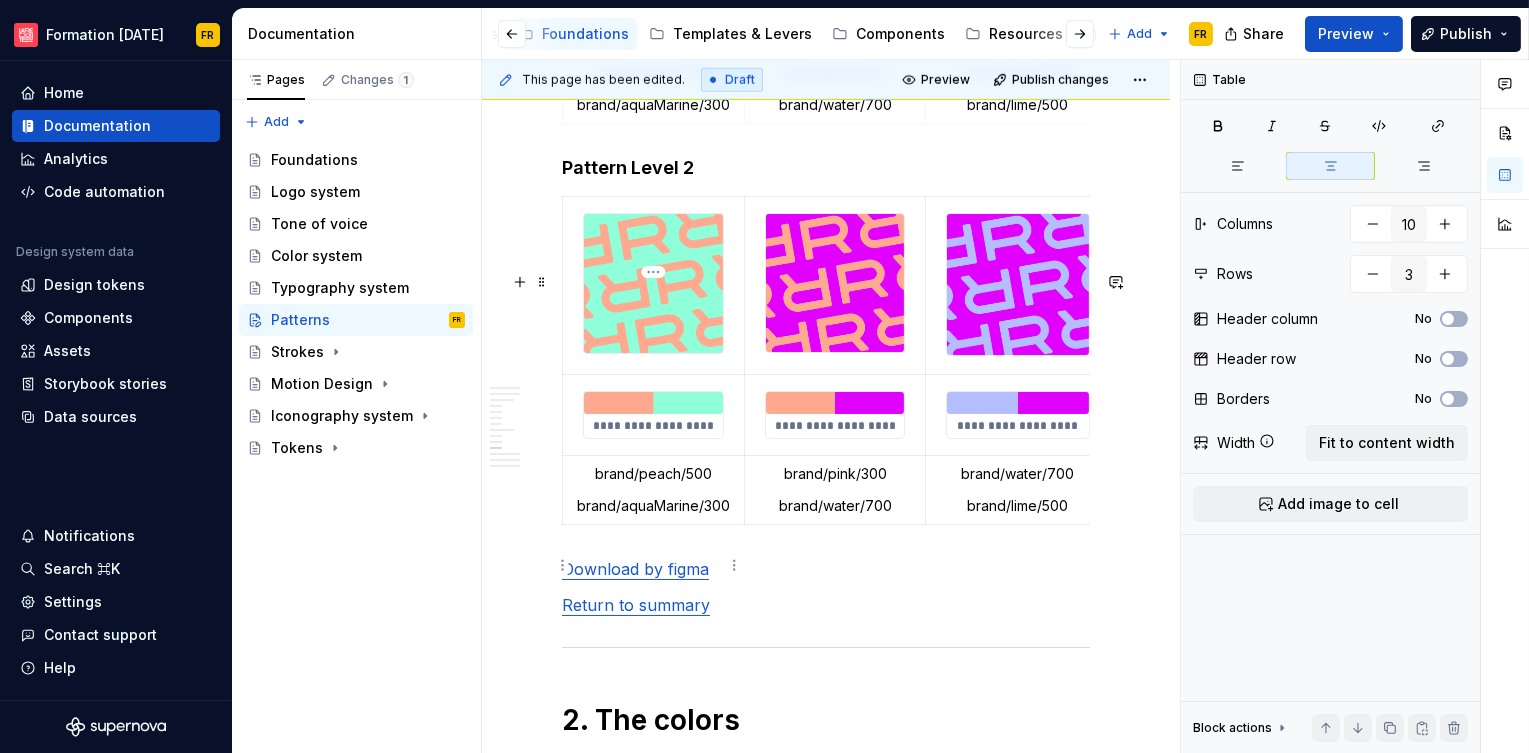 click on "brand/peach/500" at bounding box center (653, 474) 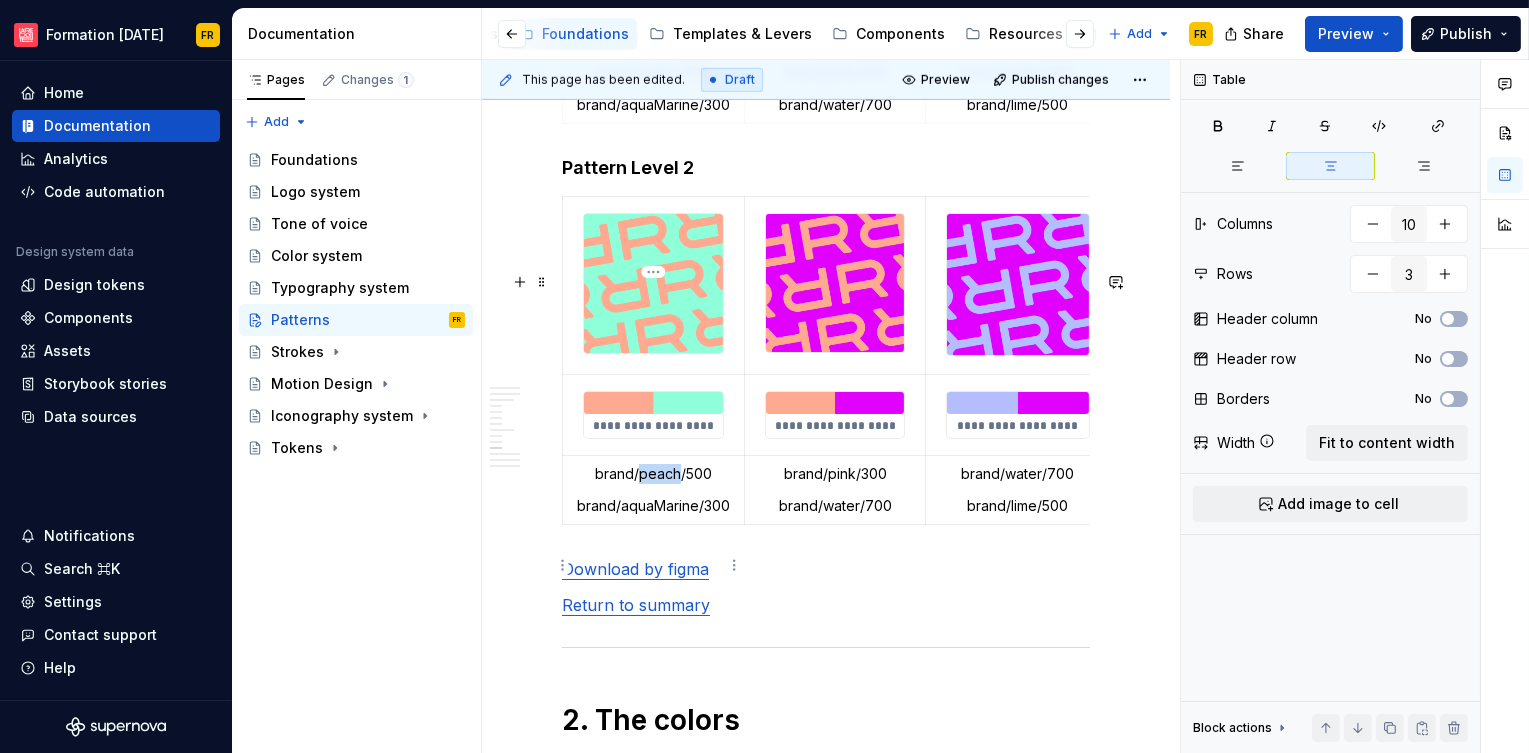 click on "brand/peach/500" at bounding box center [653, 474] 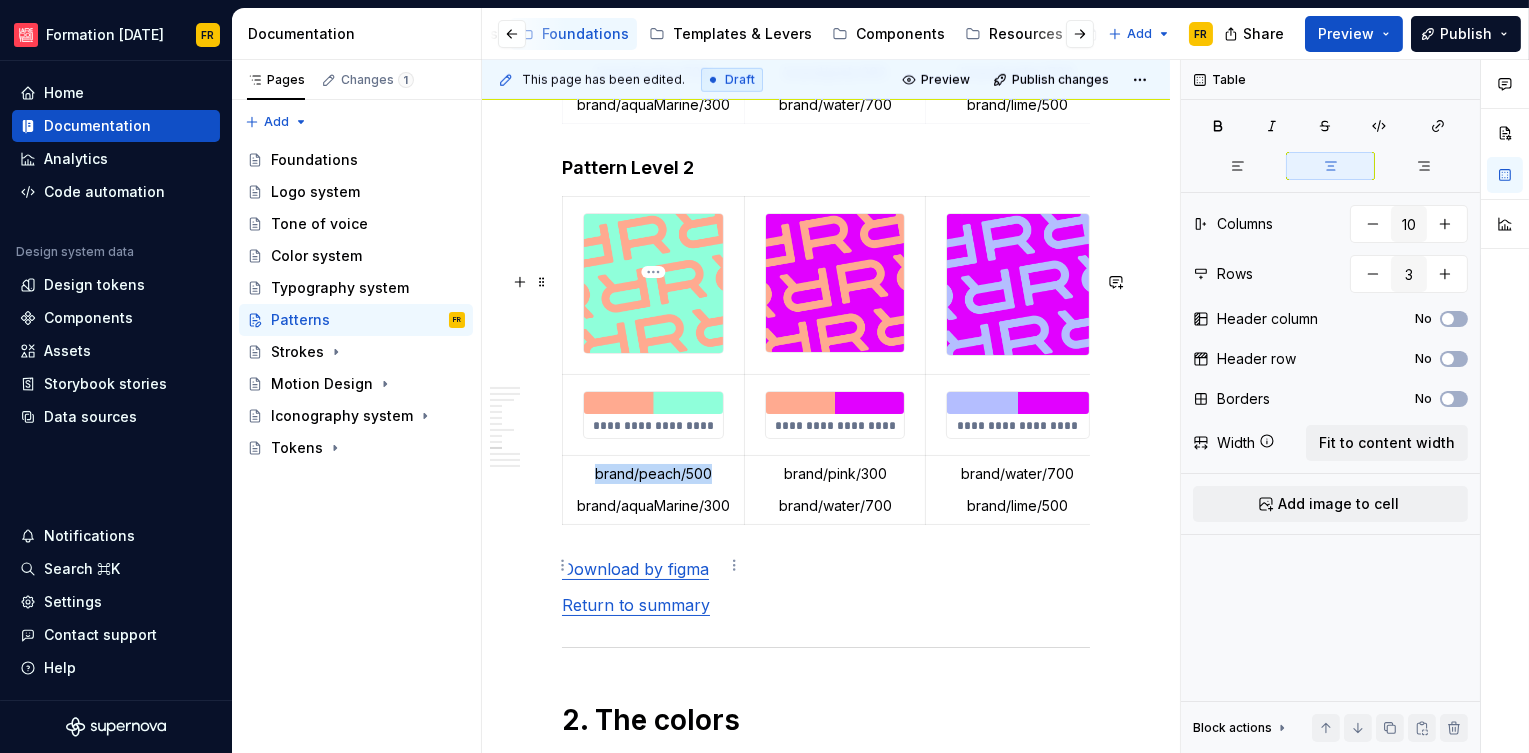click on "brand/peach/500" at bounding box center [653, 474] 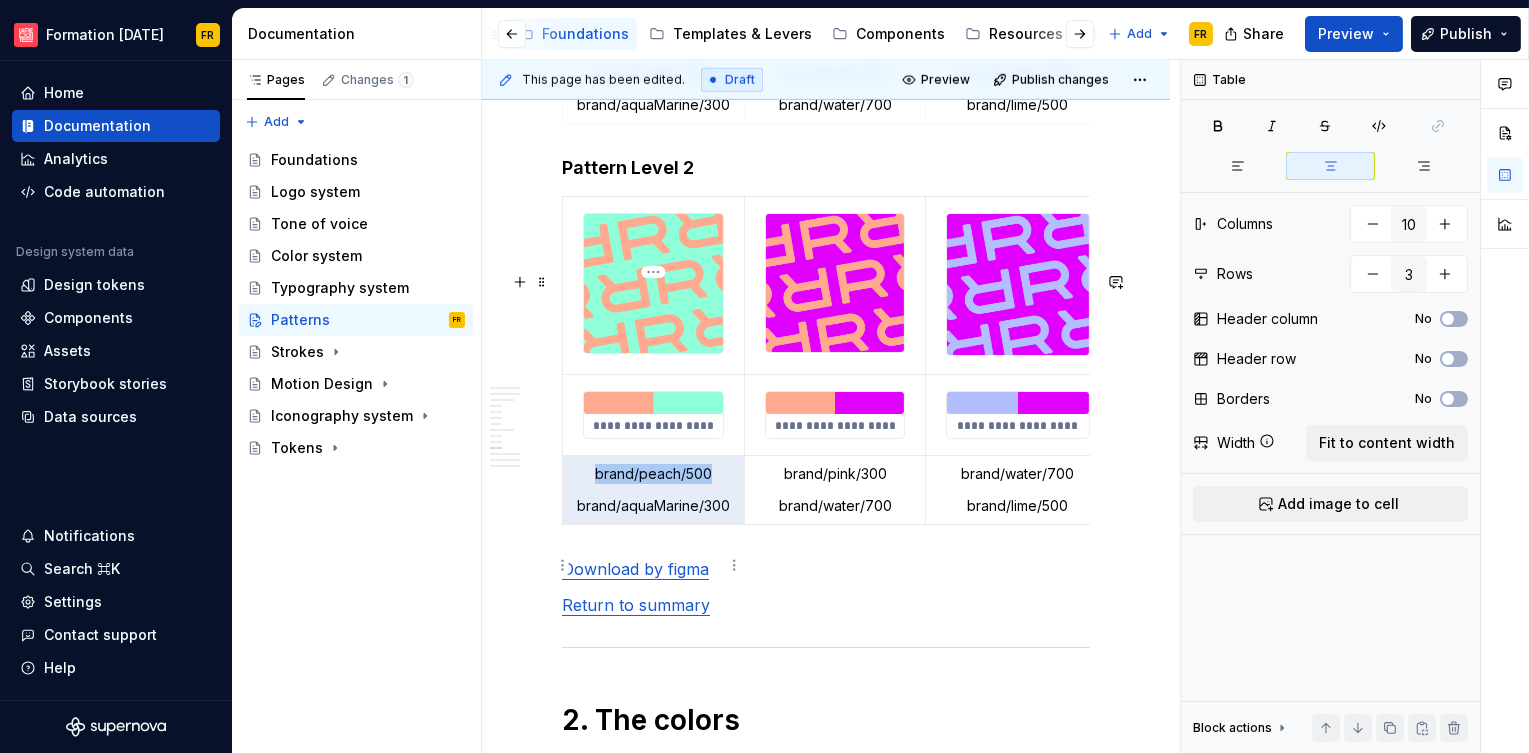 click on "brand/peach/500" at bounding box center [653, 474] 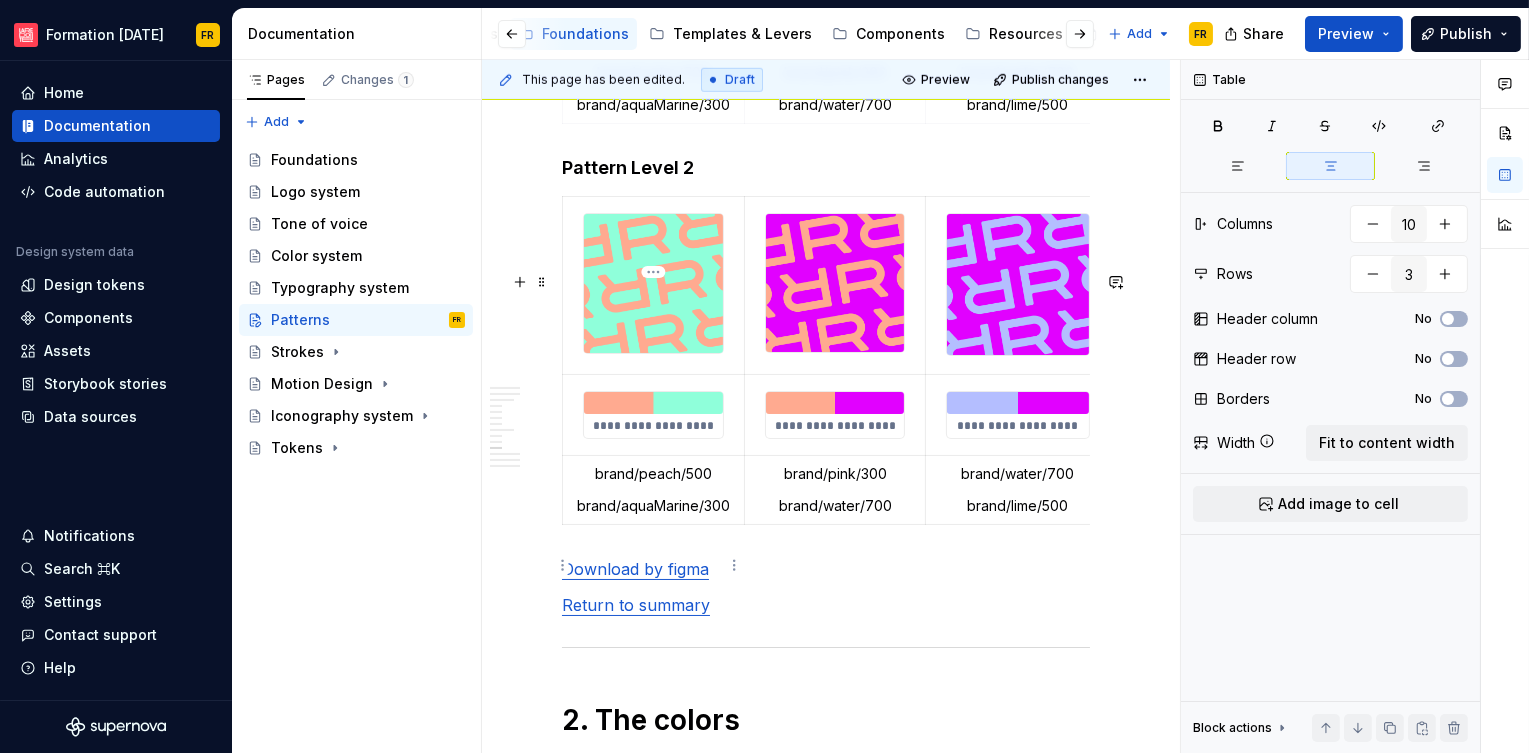 click on "brand/peach/500" at bounding box center (653, 474) 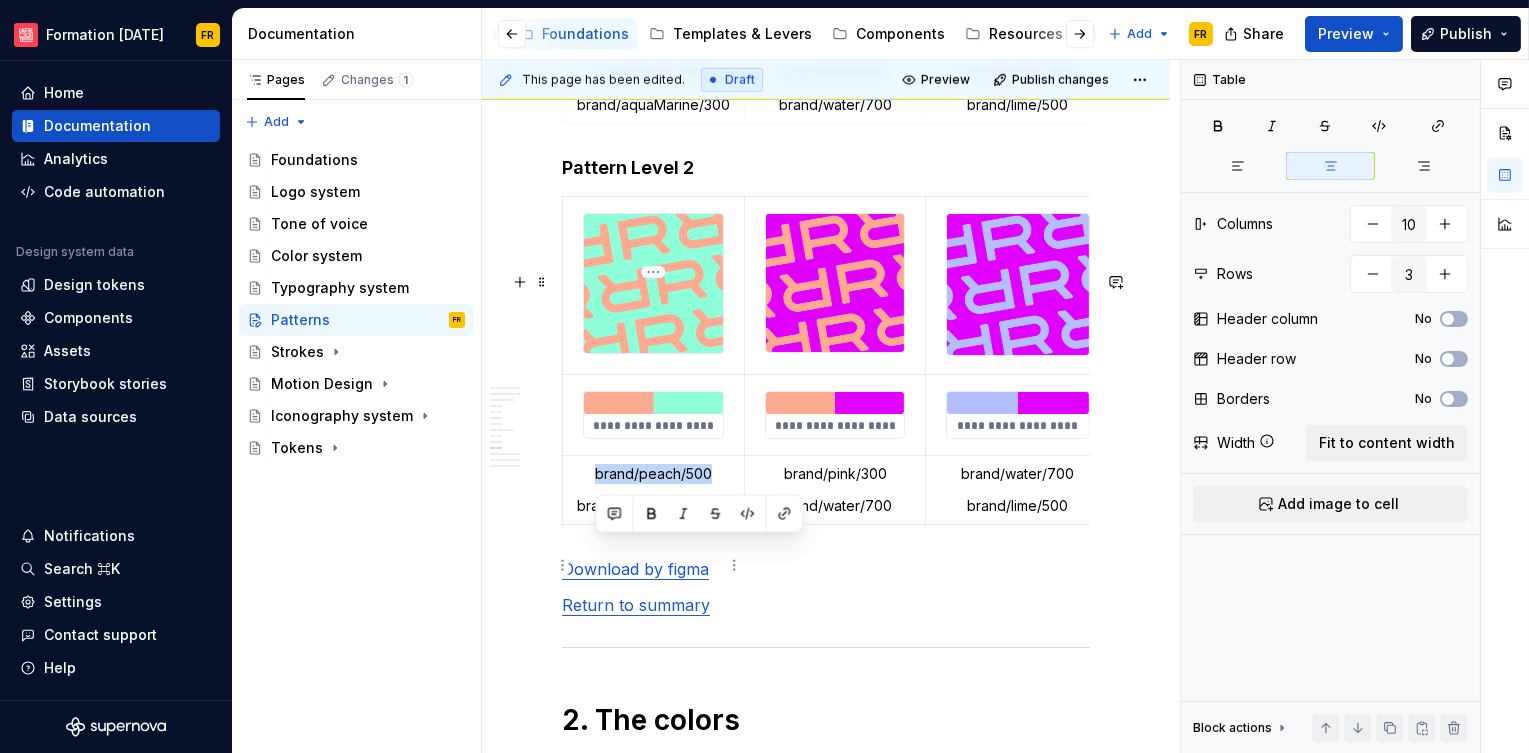 drag, startPoint x: 598, startPoint y: 549, endPoint x: 714, endPoint y: 546, distance: 116.03879 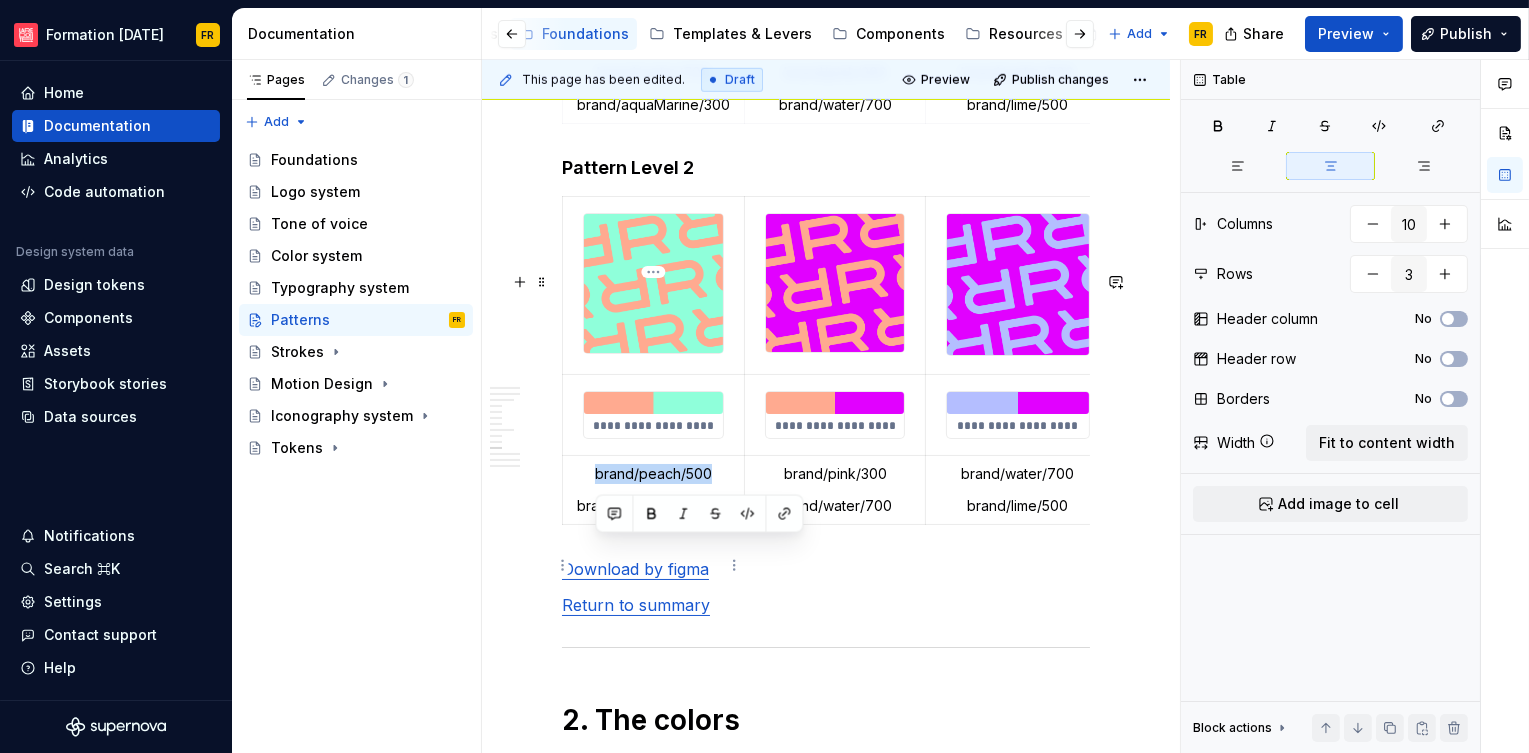 click on "brand/peach/500" at bounding box center (653, 474) 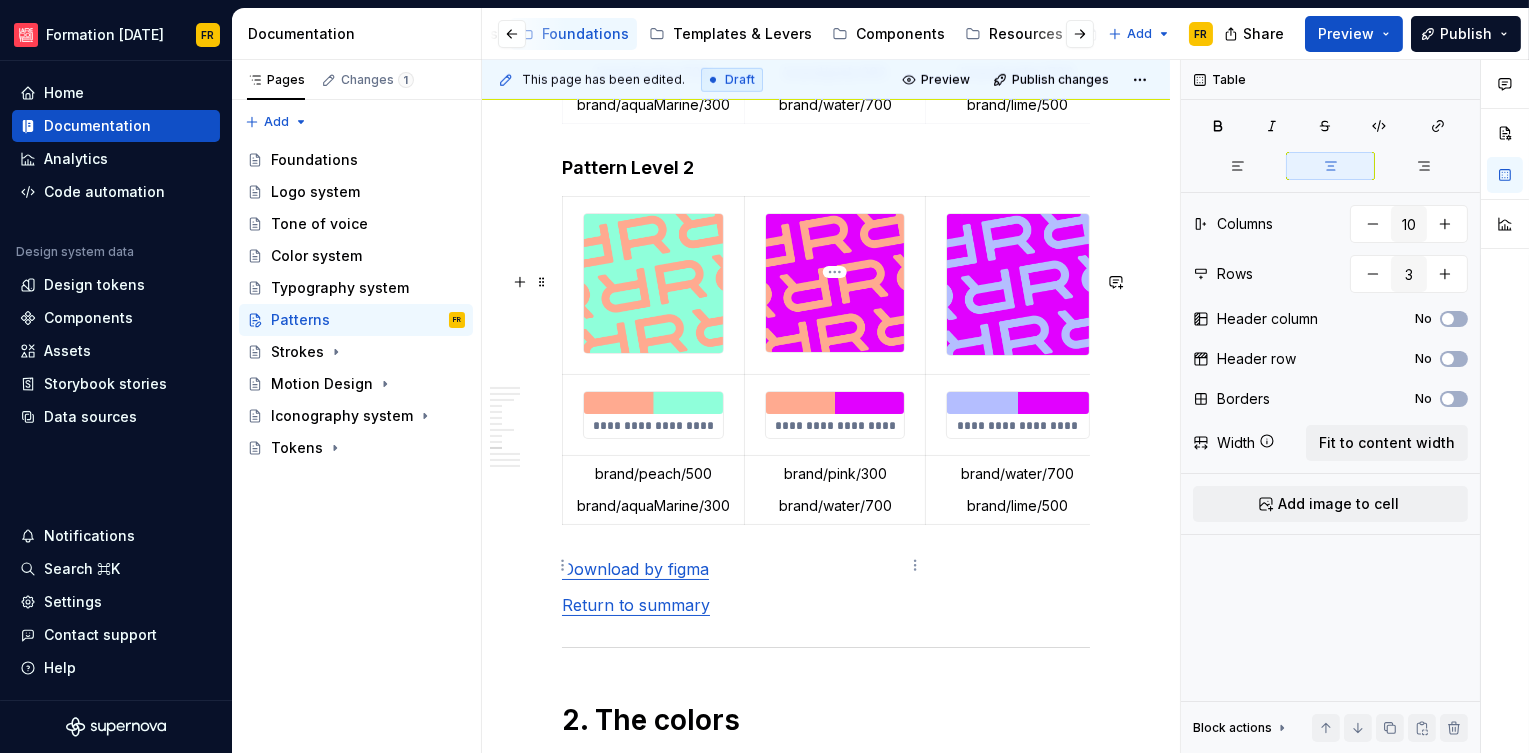 click on "brand/pink/300" at bounding box center [835, 474] 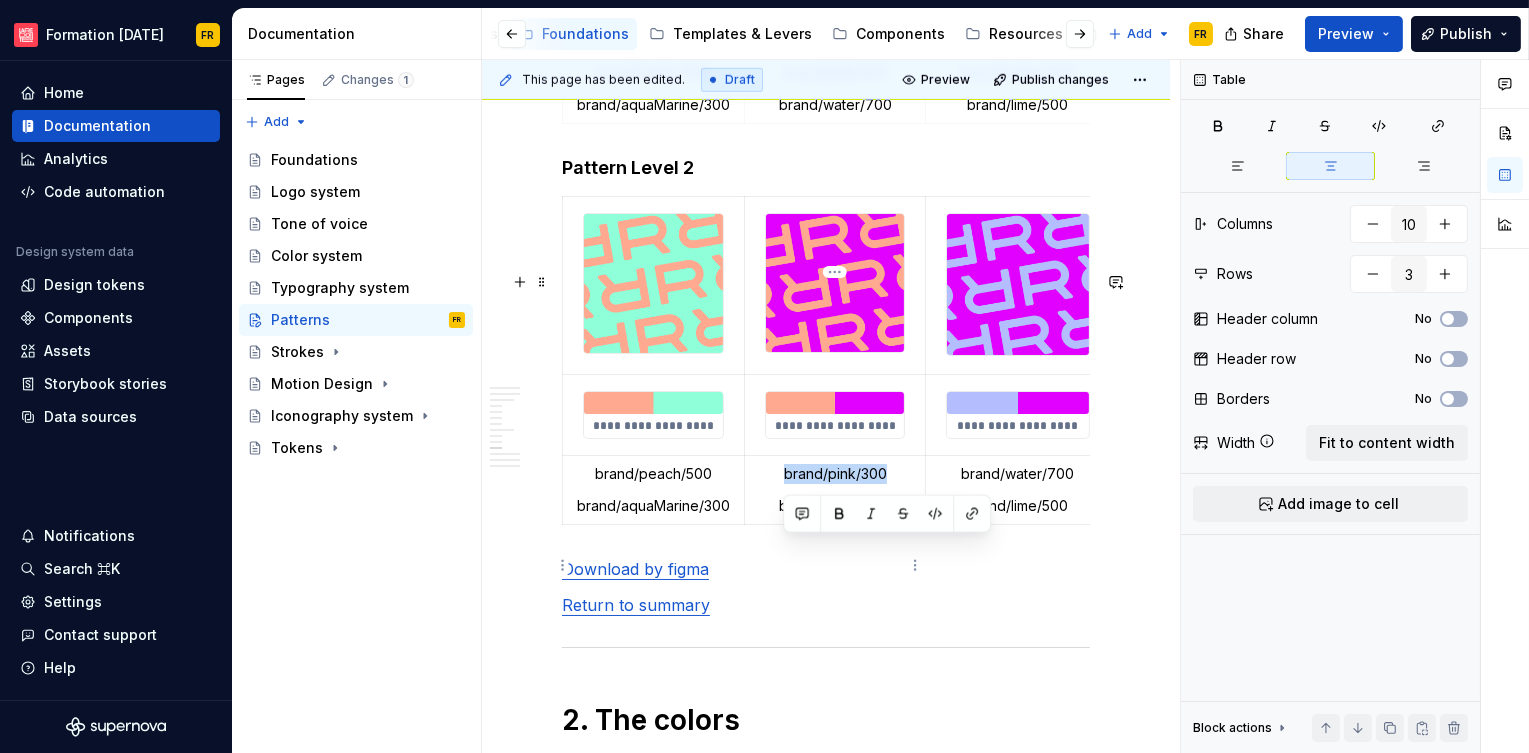 drag, startPoint x: 783, startPoint y: 549, endPoint x: 887, endPoint y: 546, distance: 104.04326 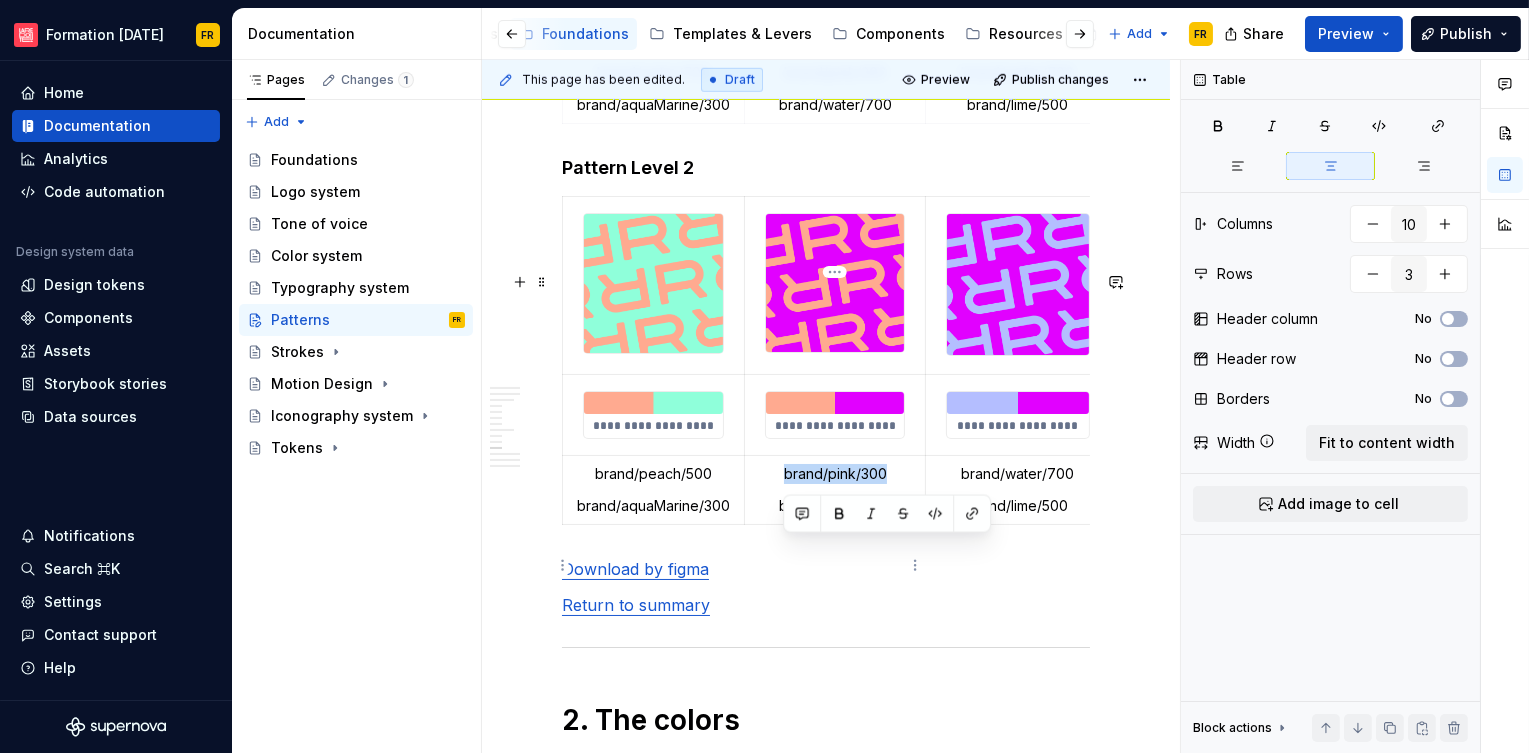 click on "brand/pink/300" at bounding box center (835, 474) 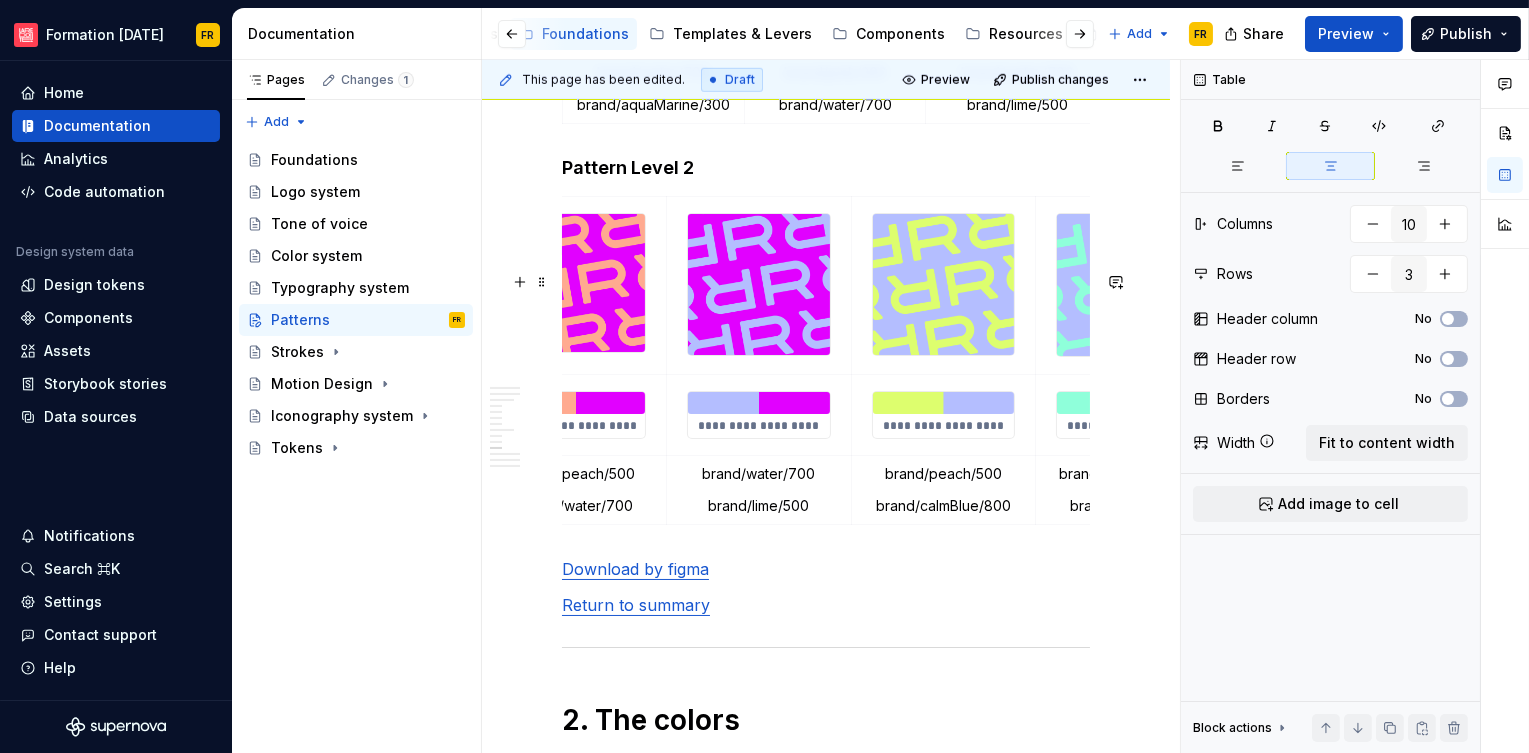 scroll, scrollTop: 0, scrollLeft: 0, axis: both 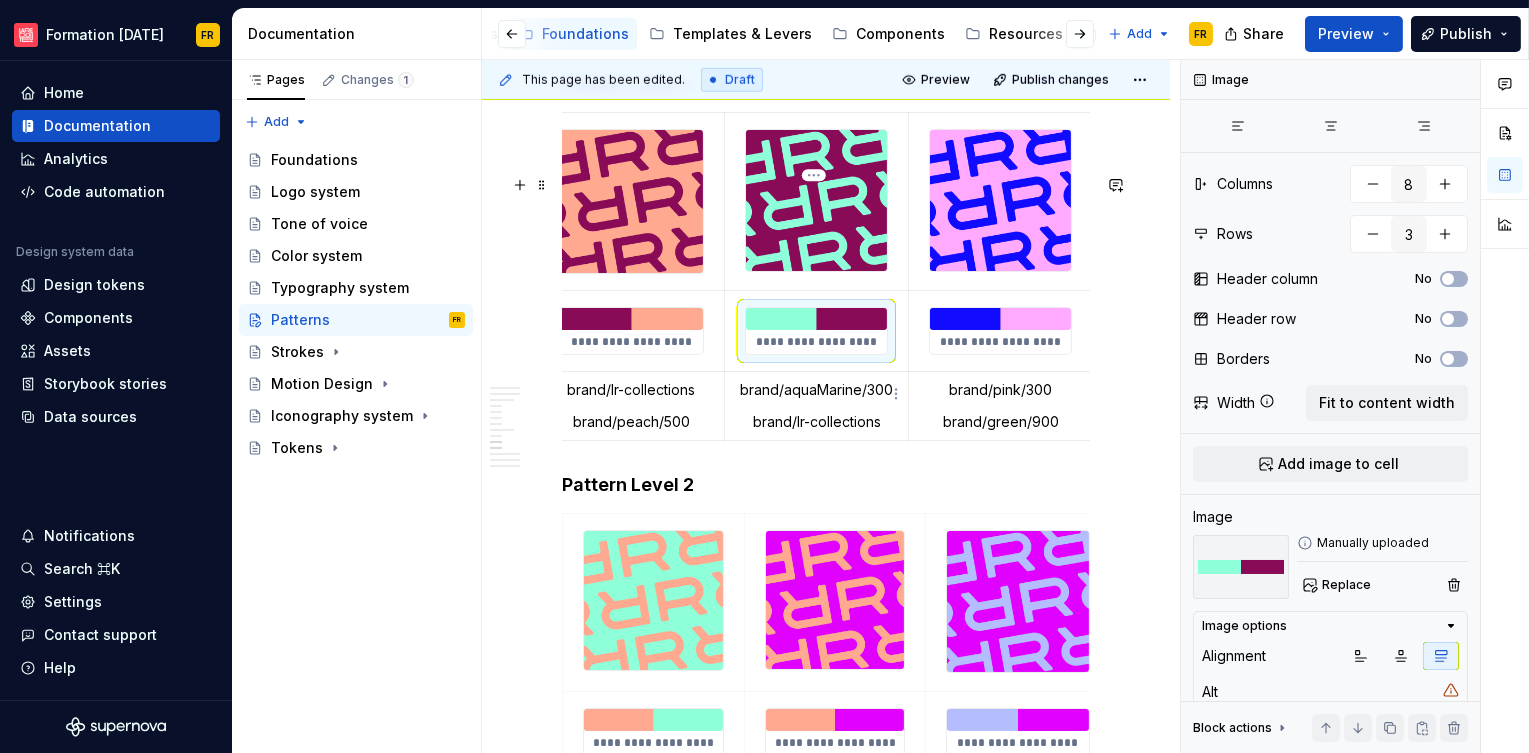 click on "**********" at bounding box center (816, 342) 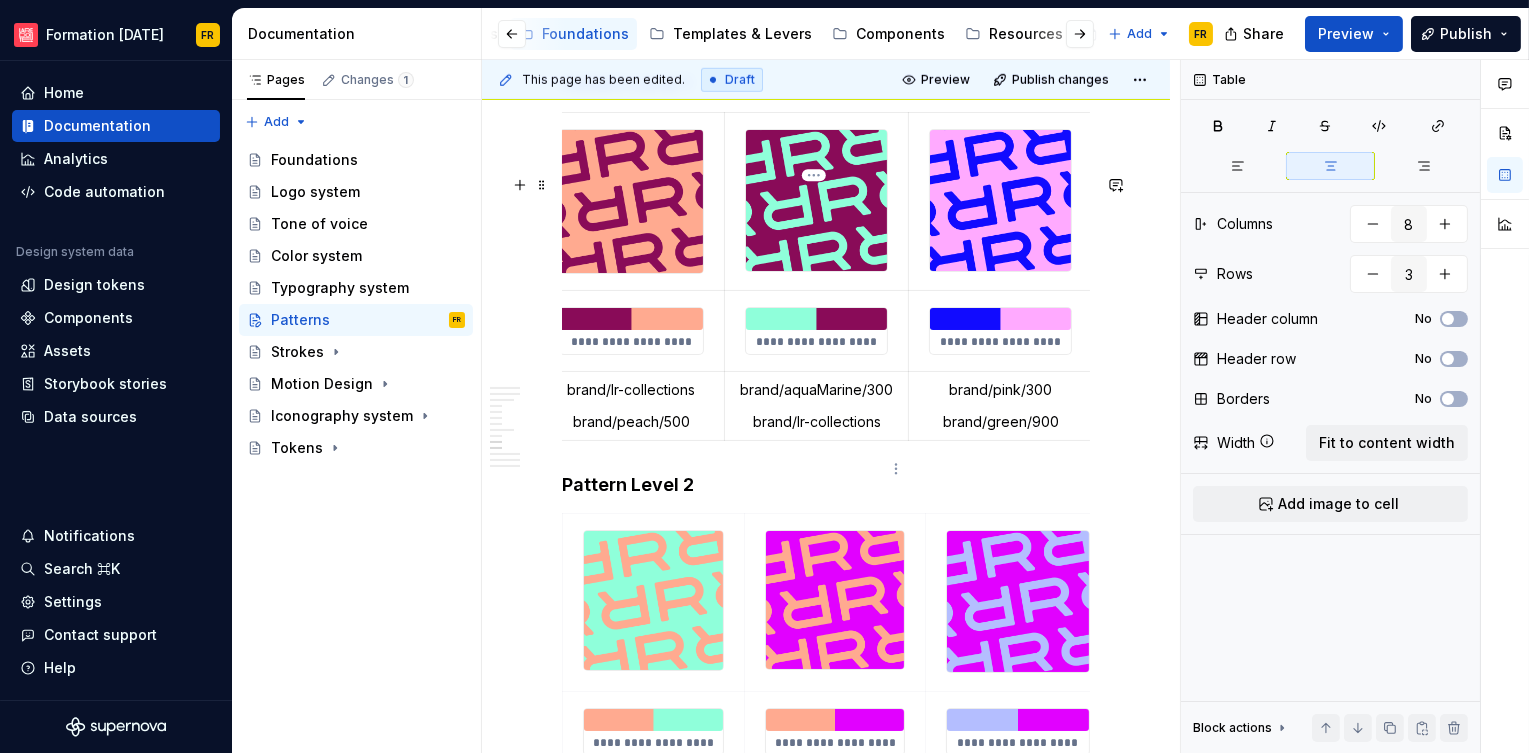 click on "brand/aquaMarine/300" at bounding box center (816, 390) 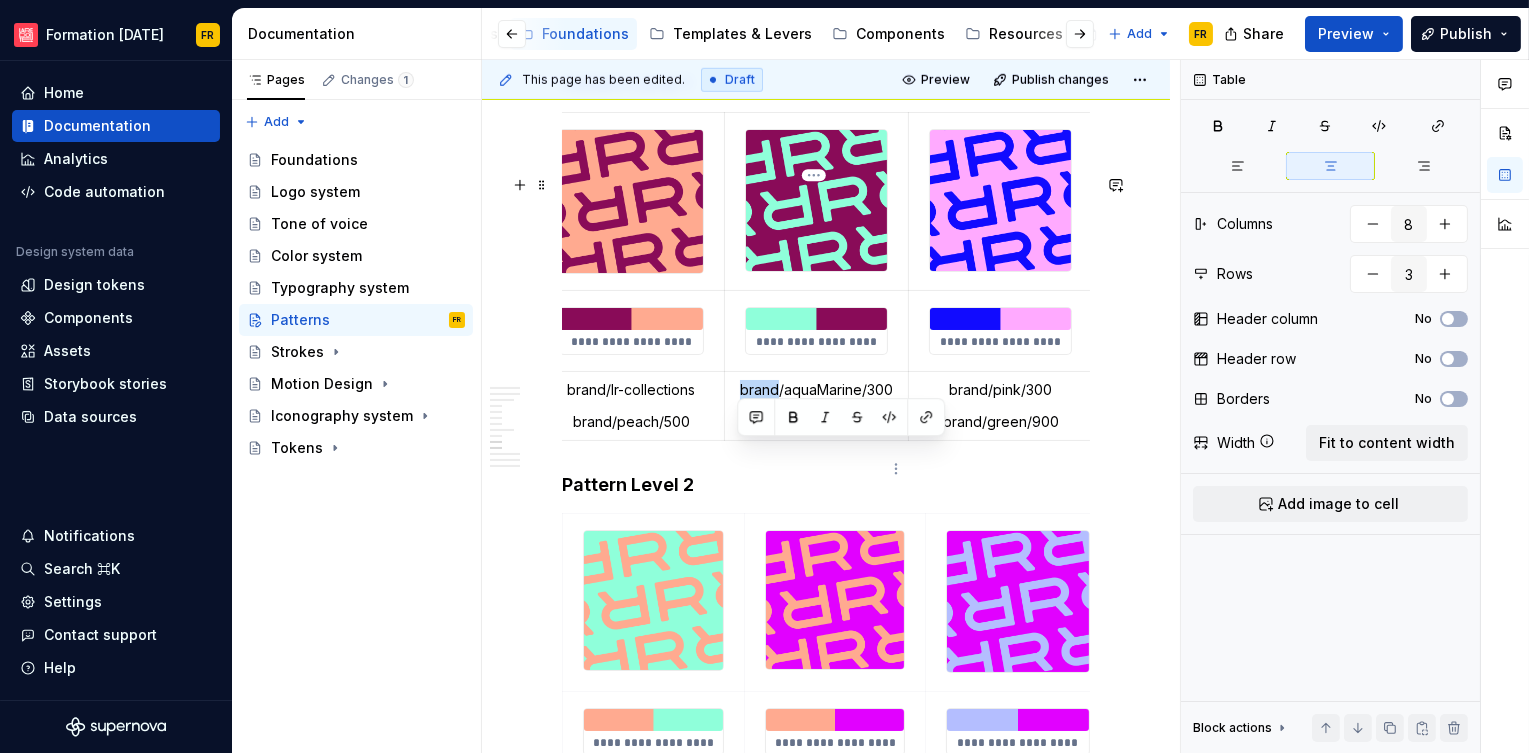 click on "brand/aquaMarine/300" at bounding box center (816, 390) 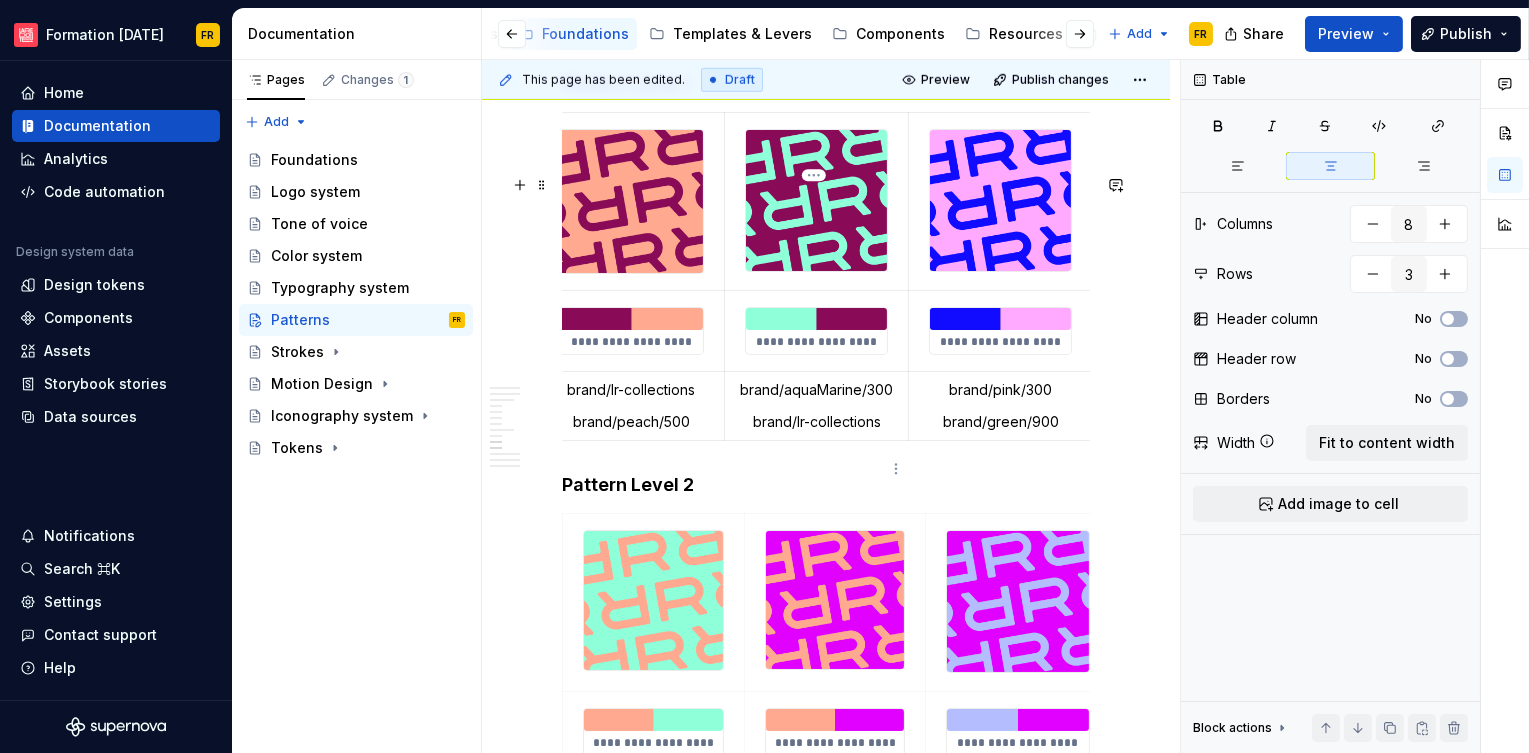 click on "brand/aquaMarine/300" at bounding box center [816, 390] 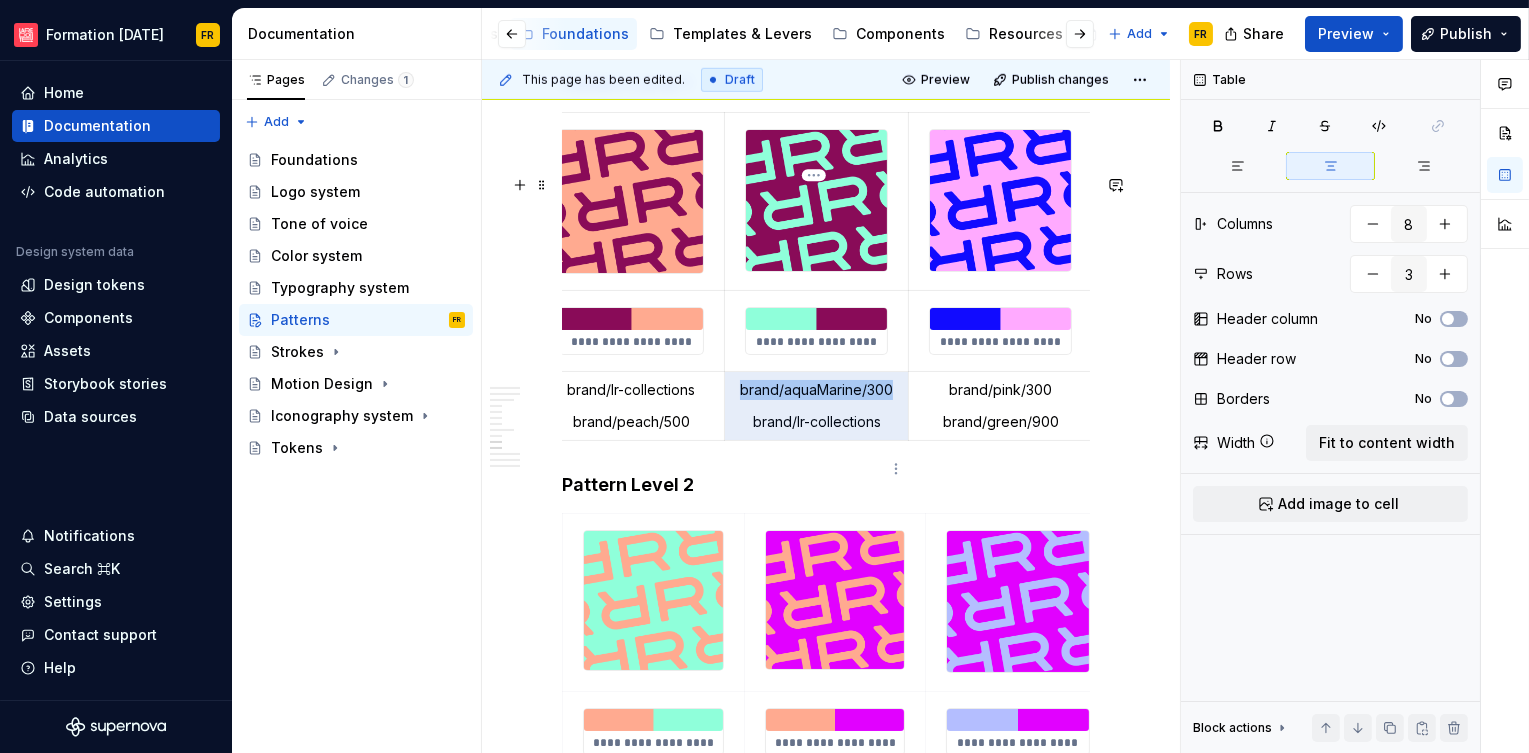 drag, startPoint x: 738, startPoint y: 454, endPoint x: 889, endPoint y: 451, distance: 151.0298 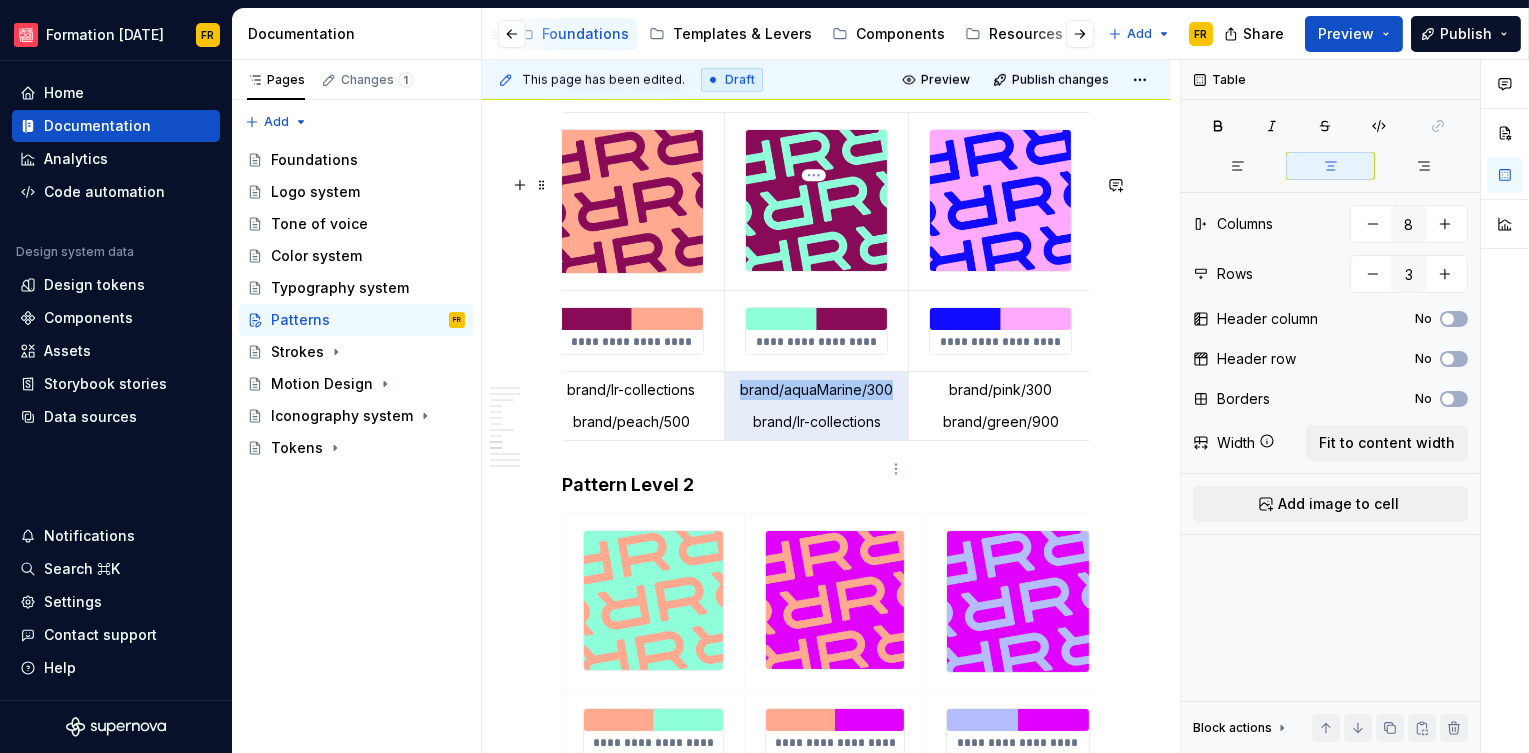 click on "brand/aquaMarine/300" at bounding box center (816, 390) 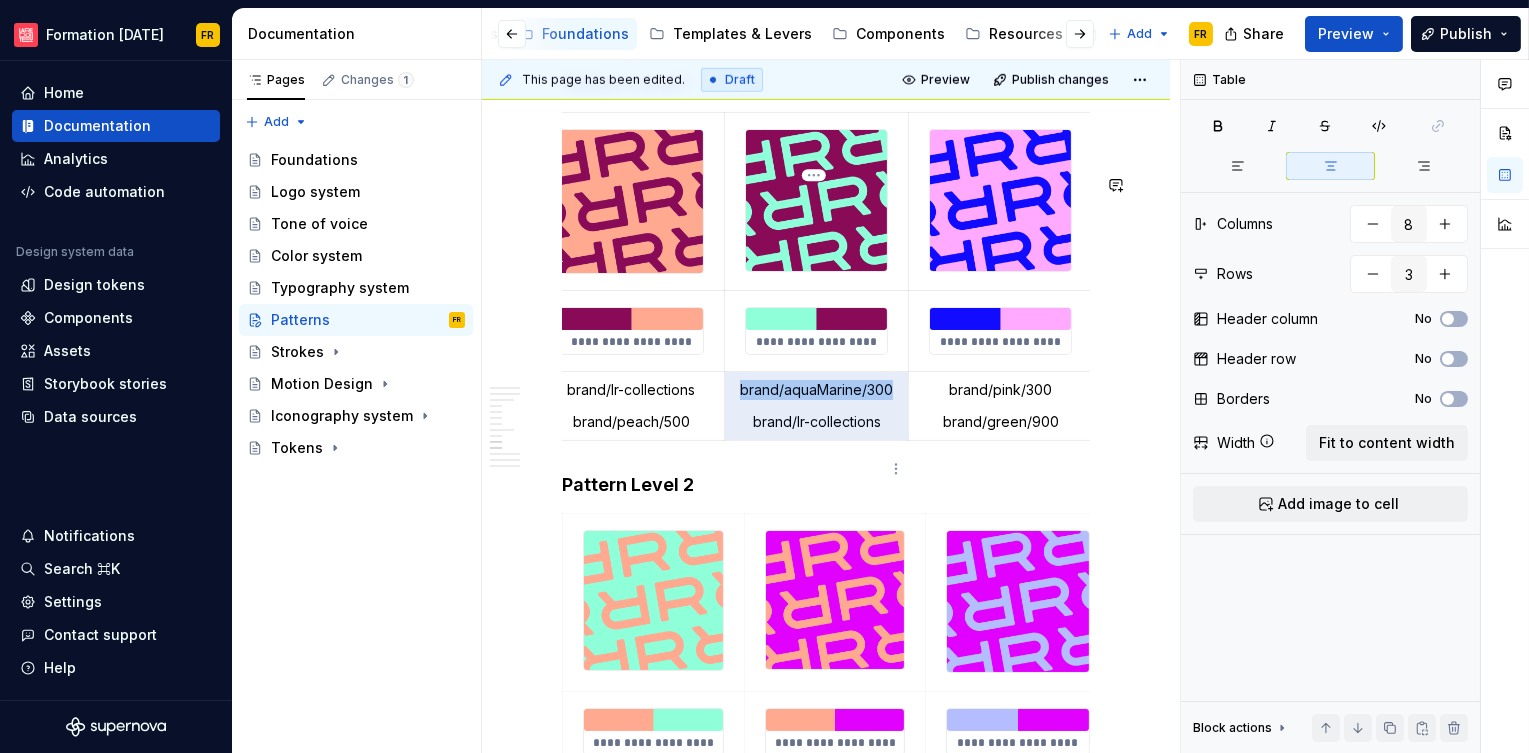 copy on "brand/aquaMarine/300" 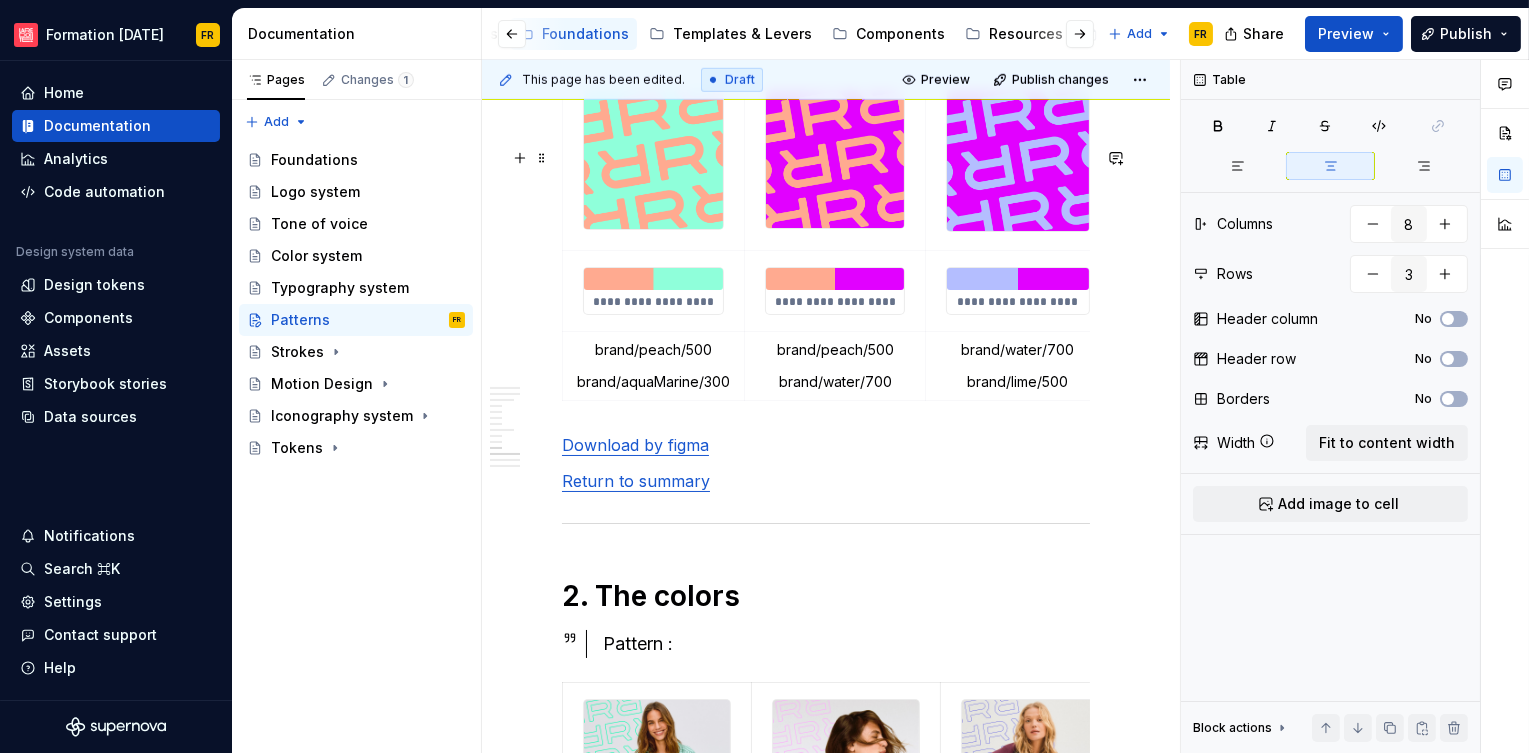 scroll, scrollTop: 3730, scrollLeft: 0, axis: vertical 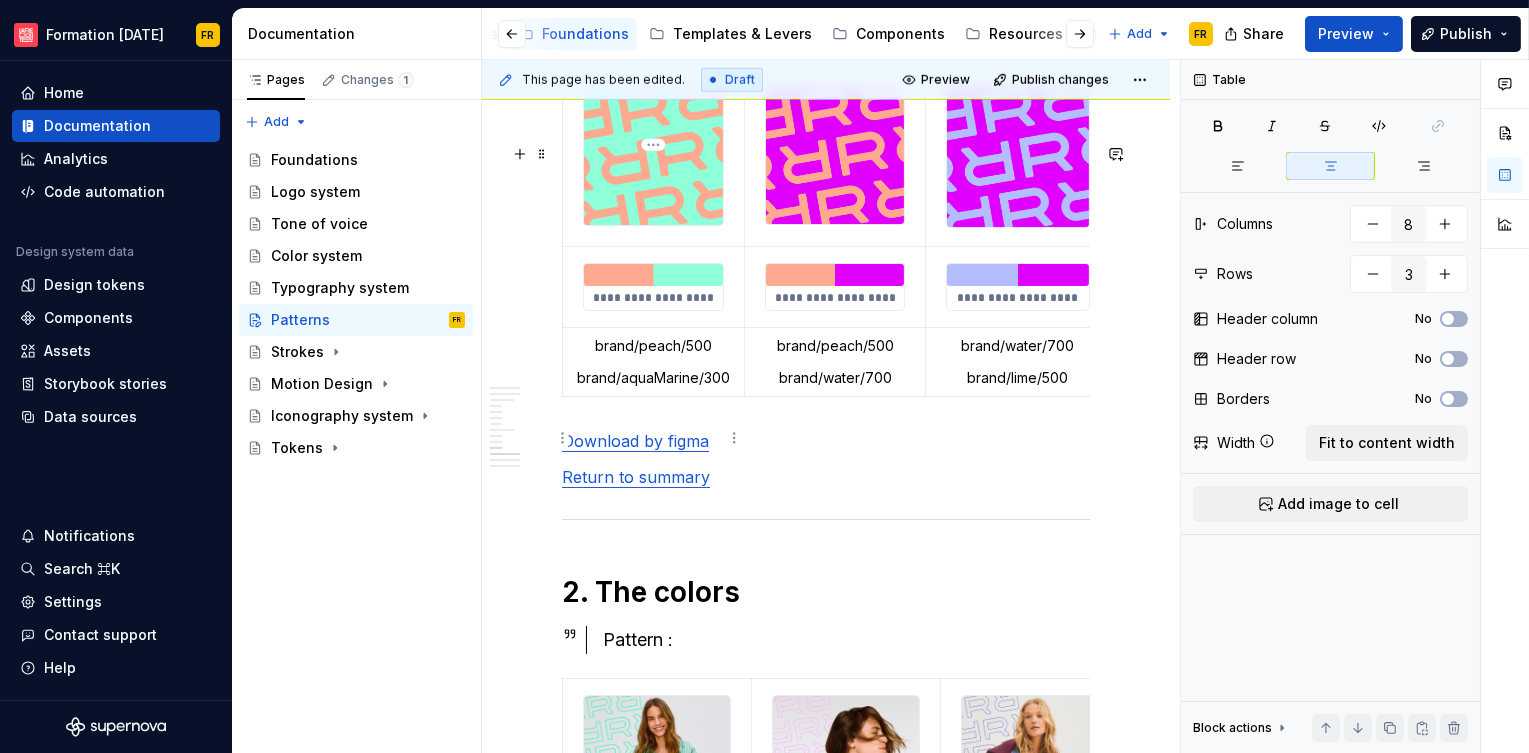 type on "10" 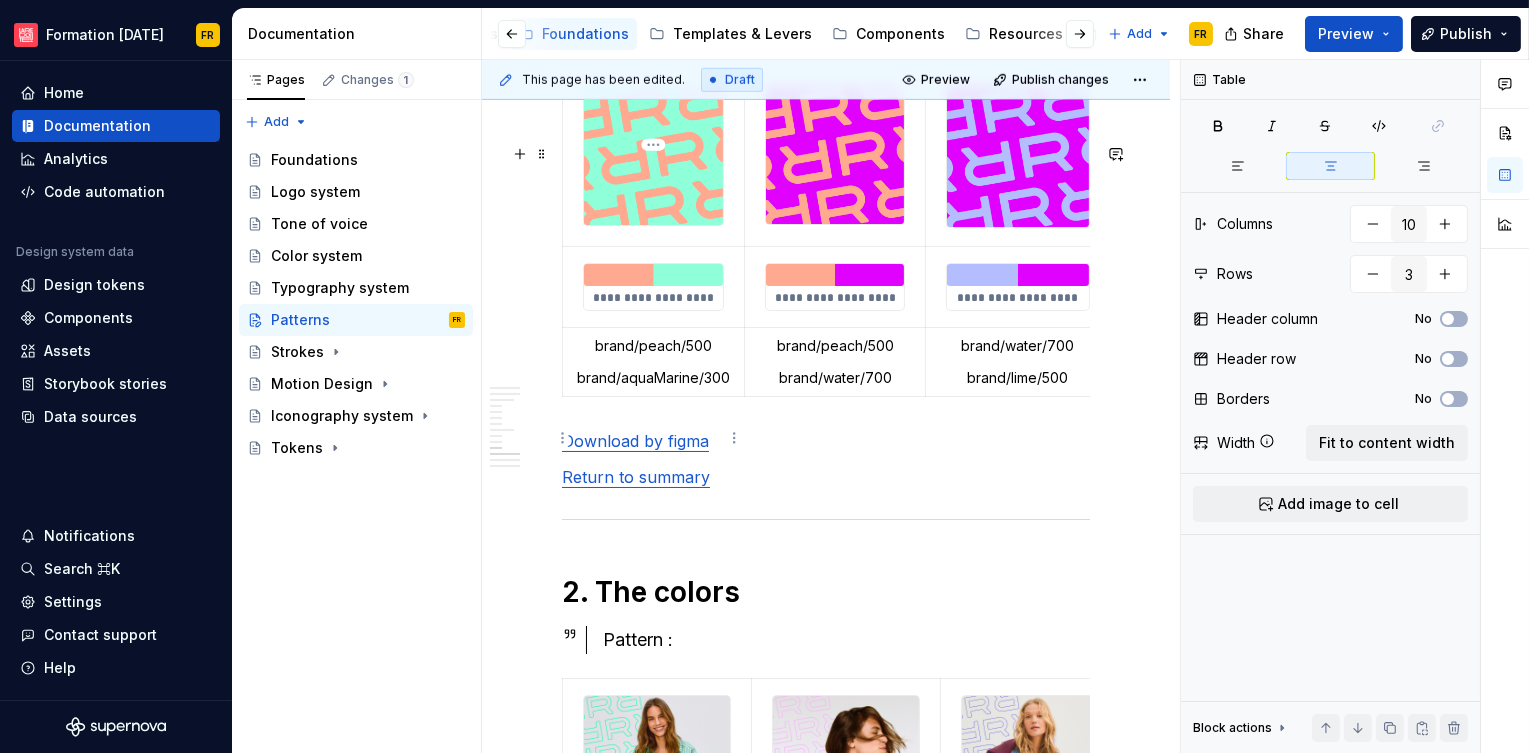 drag, startPoint x: 683, startPoint y: 455, endPoint x: 666, endPoint y: 458, distance: 17.262676 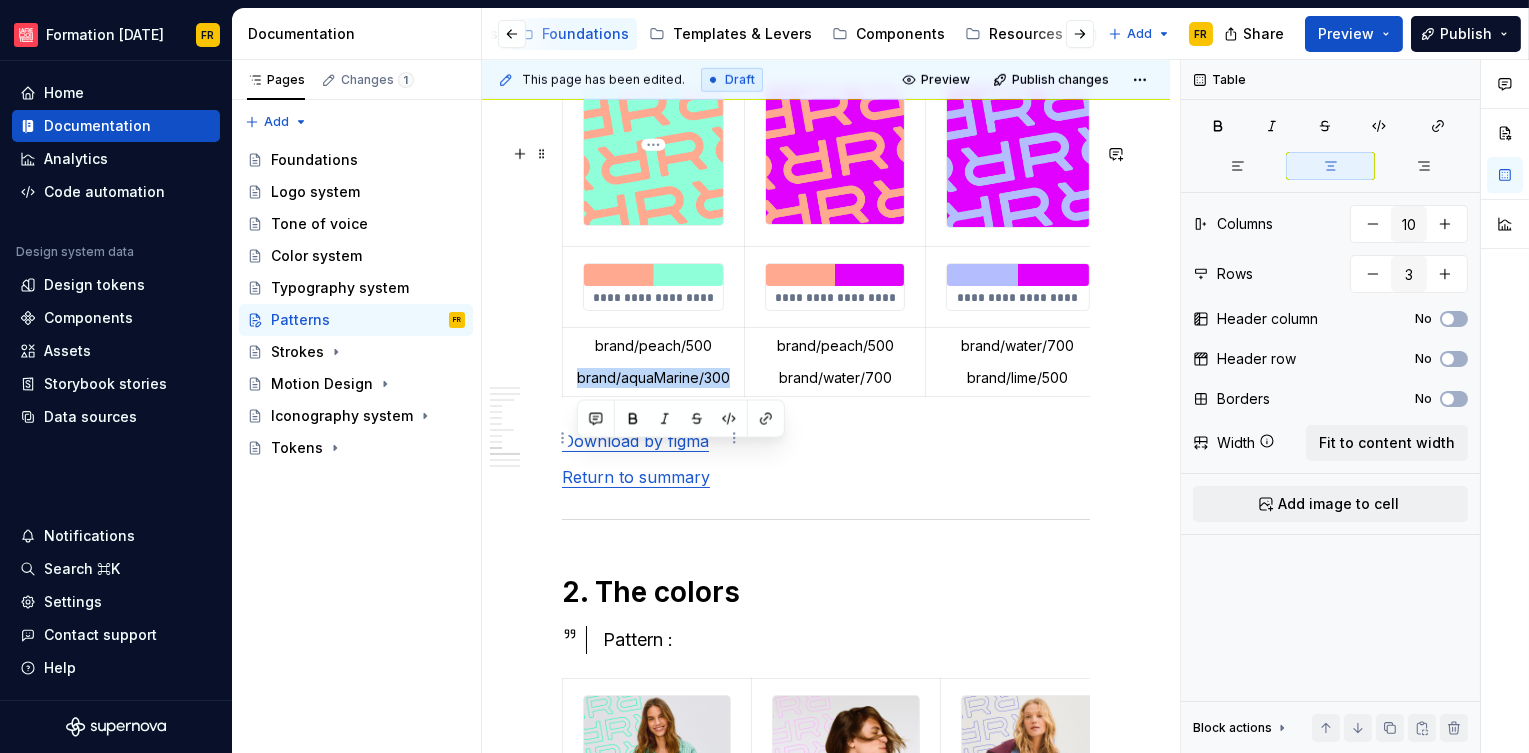 drag, startPoint x: 603, startPoint y: 451, endPoint x: 731, endPoint y: 465, distance: 128.76335 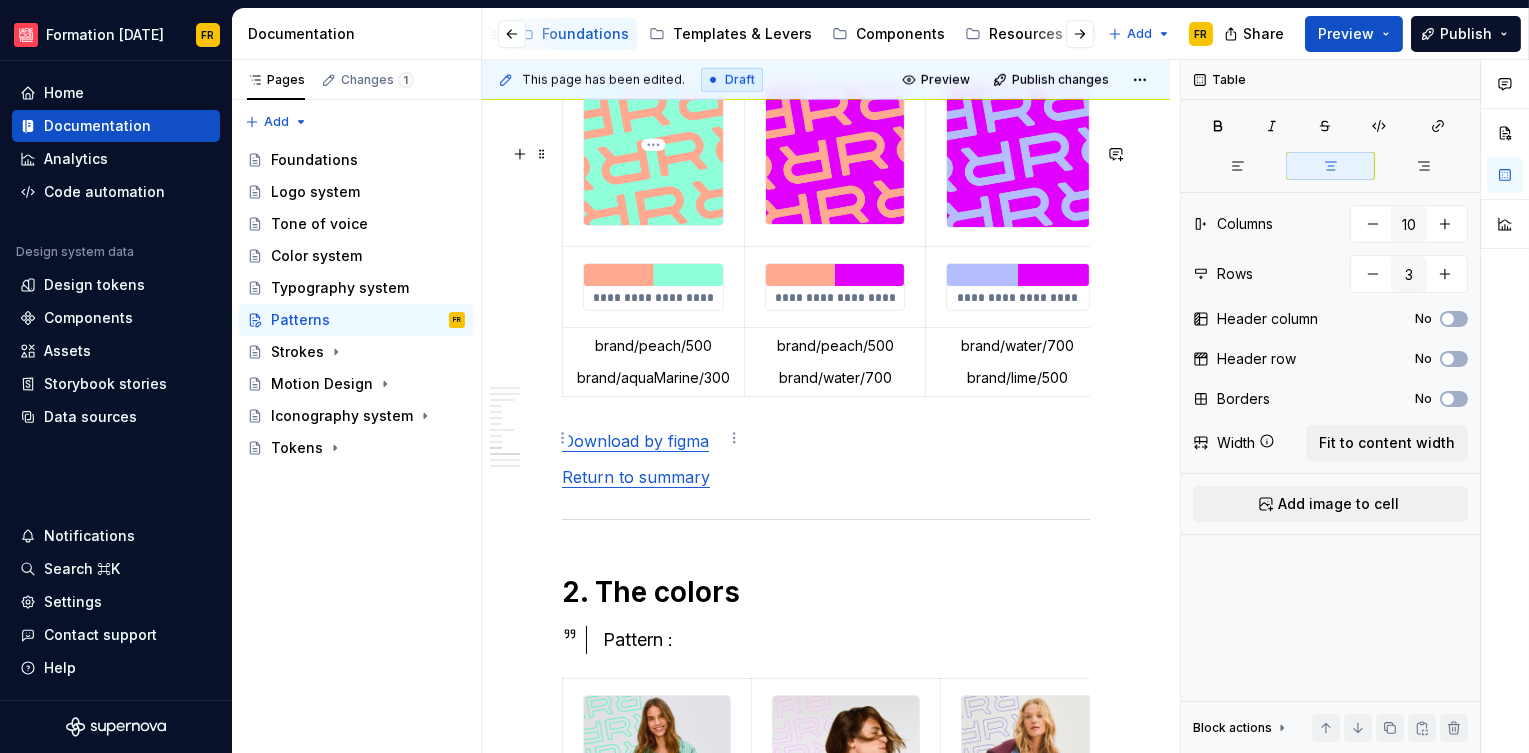 type on "*" 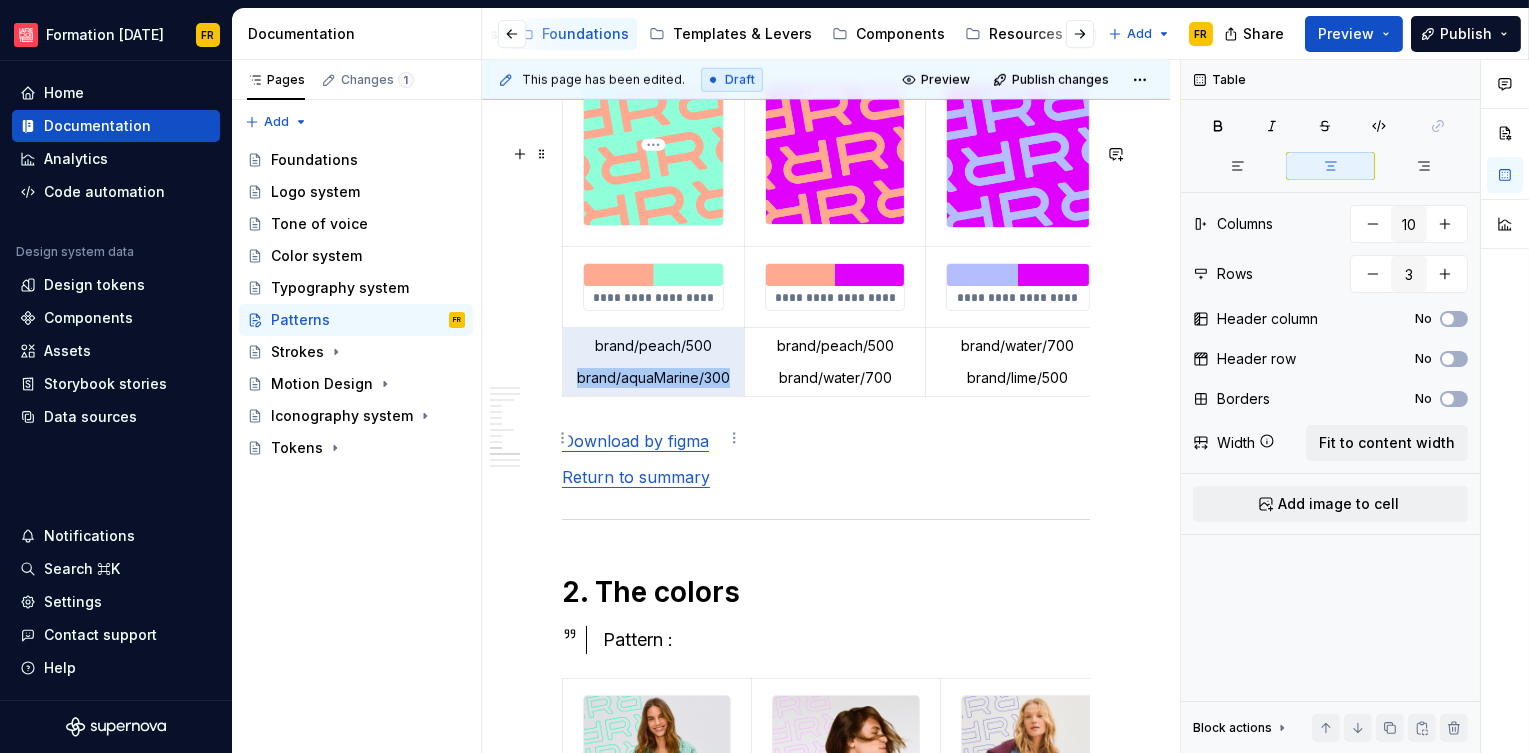 drag, startPoint x: 577, startPoint y: 452, endPoint x: 727, endPoint y: 457, distance: 150.08331 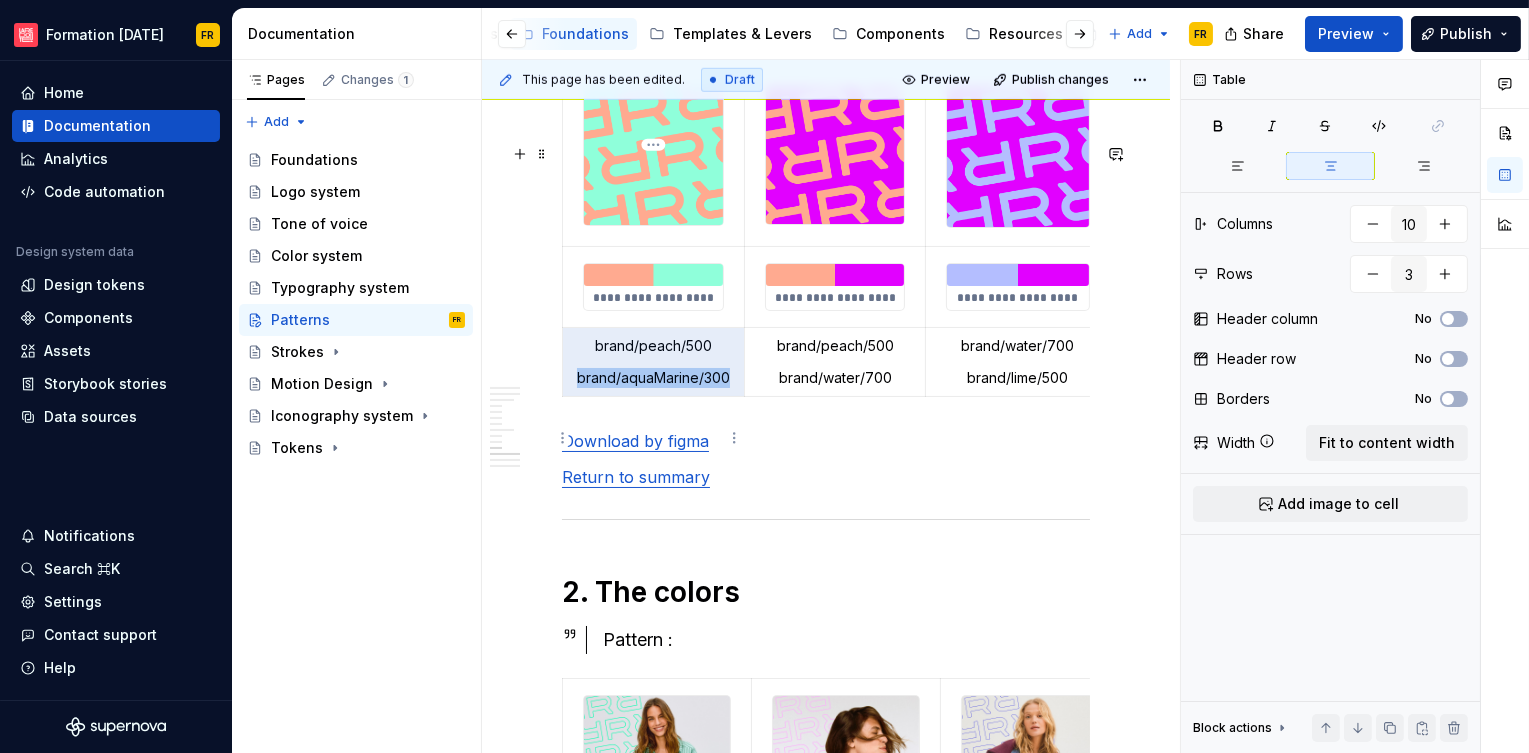 click on "brand/aquaMarine/300" at bounding box center (653, 378) 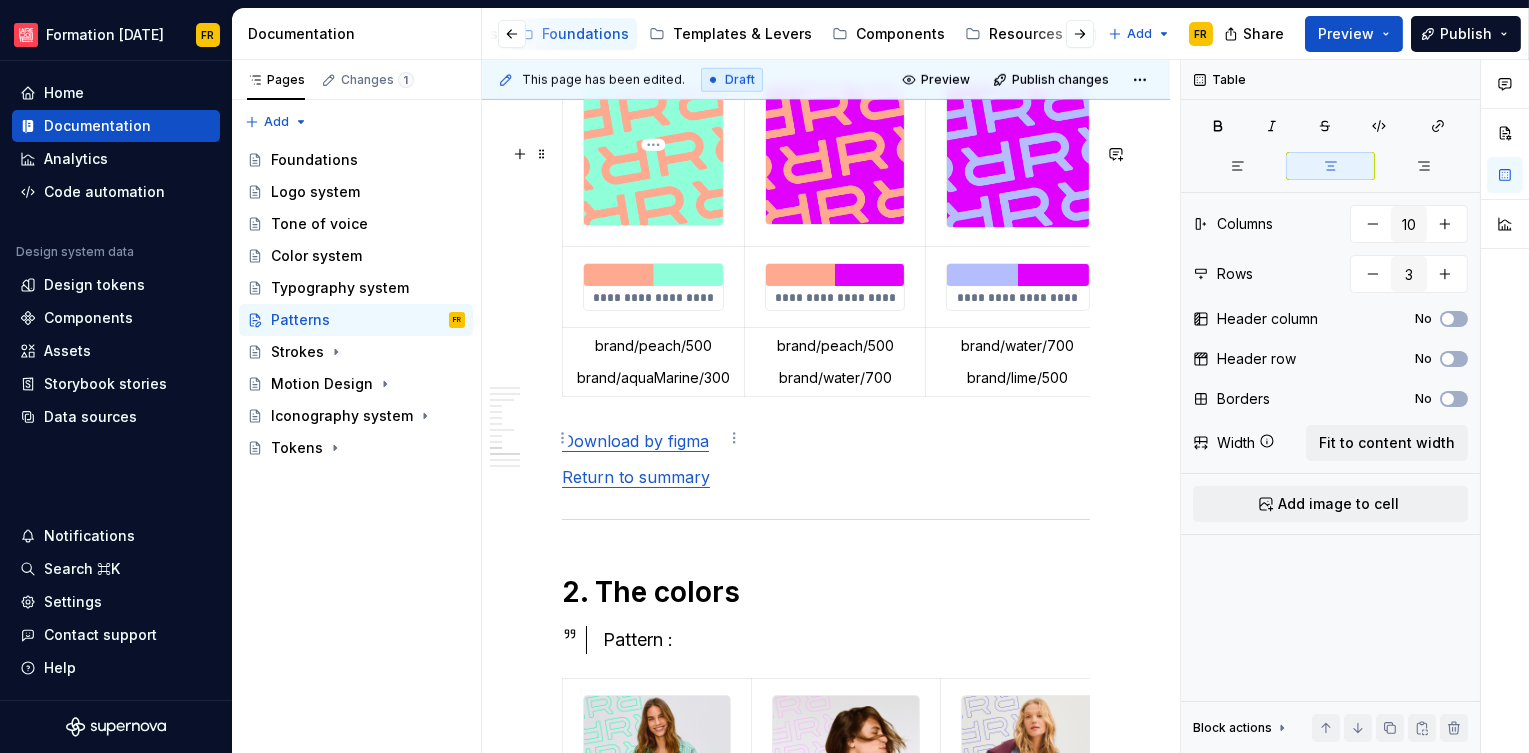 click on "brand/peach/500 brand/aquaMarine/300" at bounding box center [654, 362] 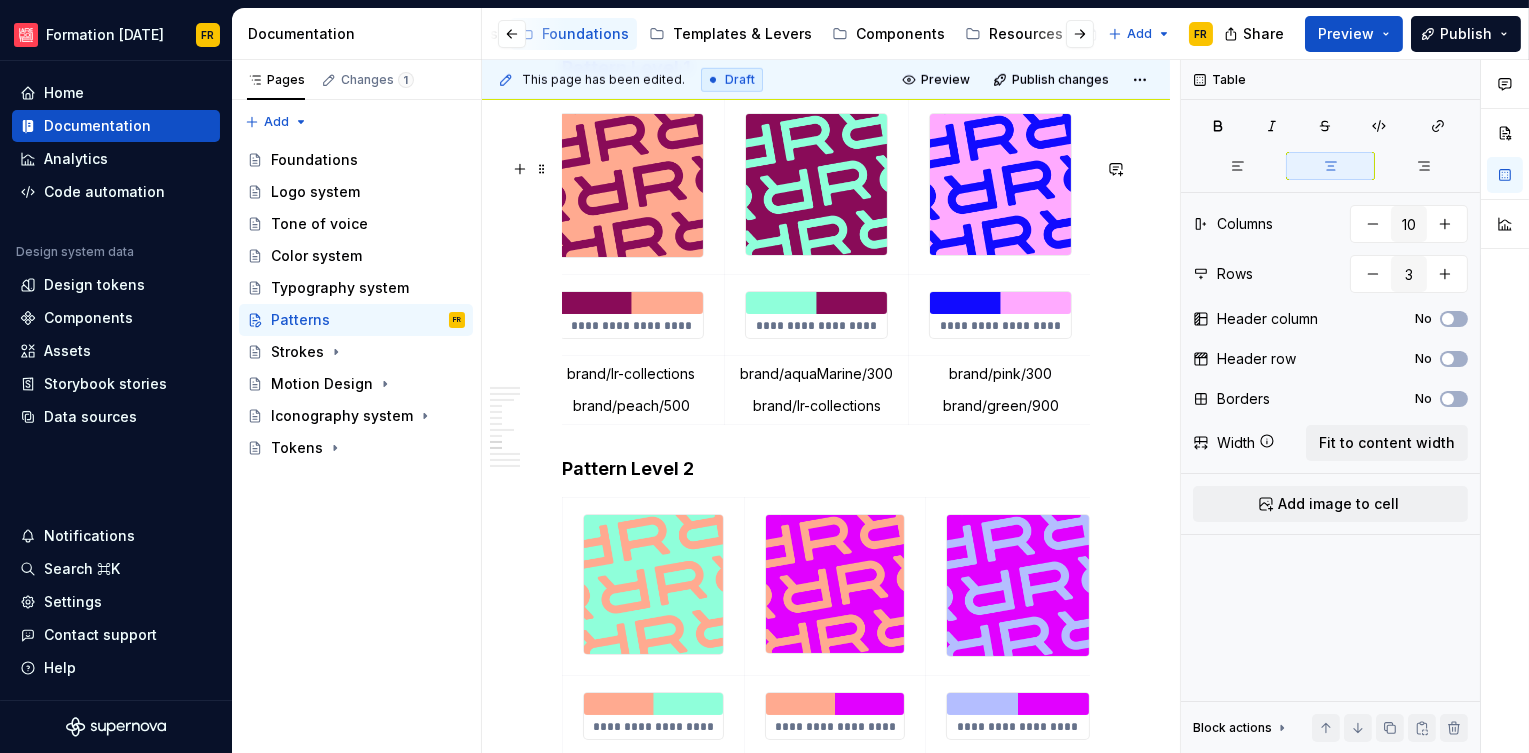 scroll, scrollTop: 3333, scrollLeft: 0, axis: vertical 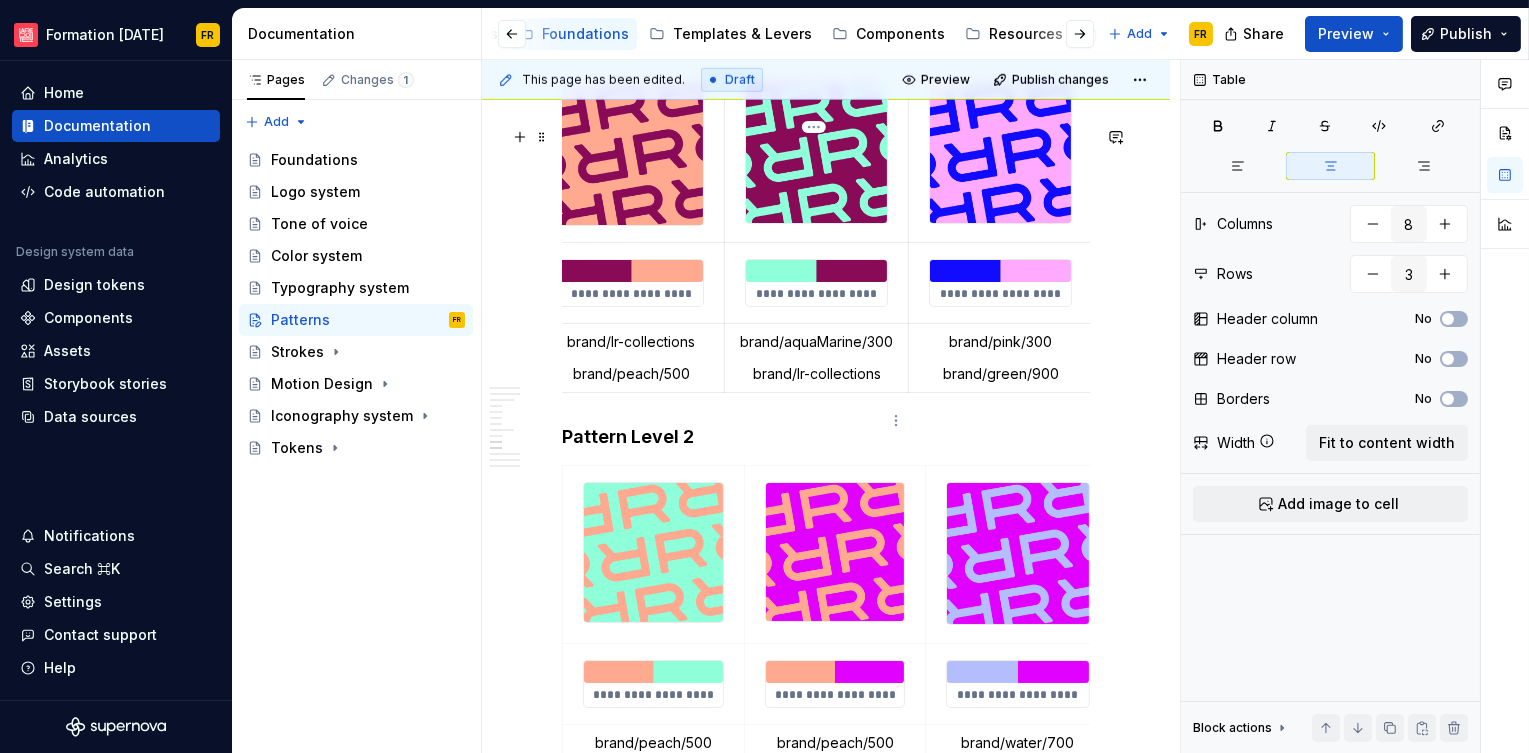 click on "brand/aquaMarine/300" at bounding box center [816, 342] 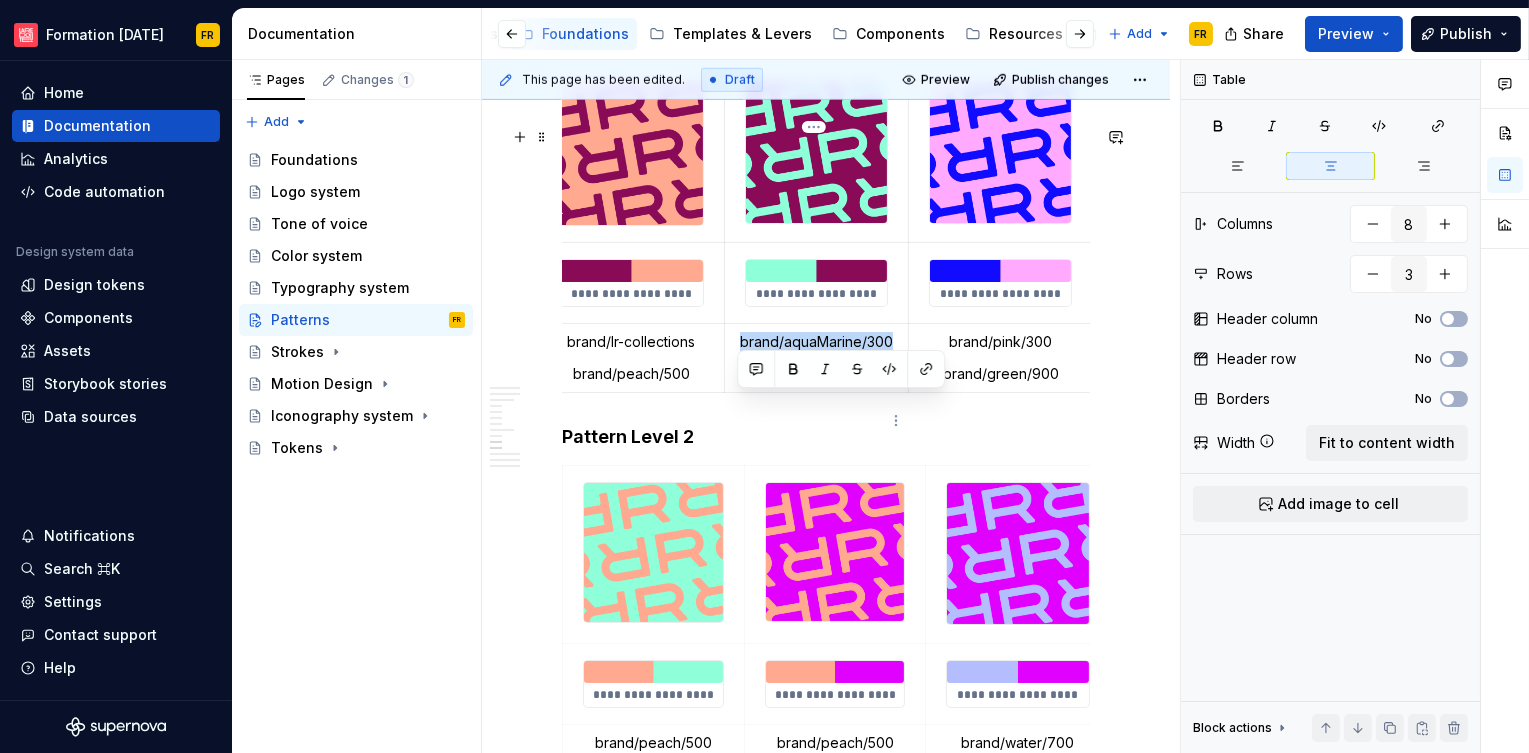 drag, startPoint x: 736, startPoint y: 405, endPoint x: 887, endPoint y: 401, distance: 151.05296 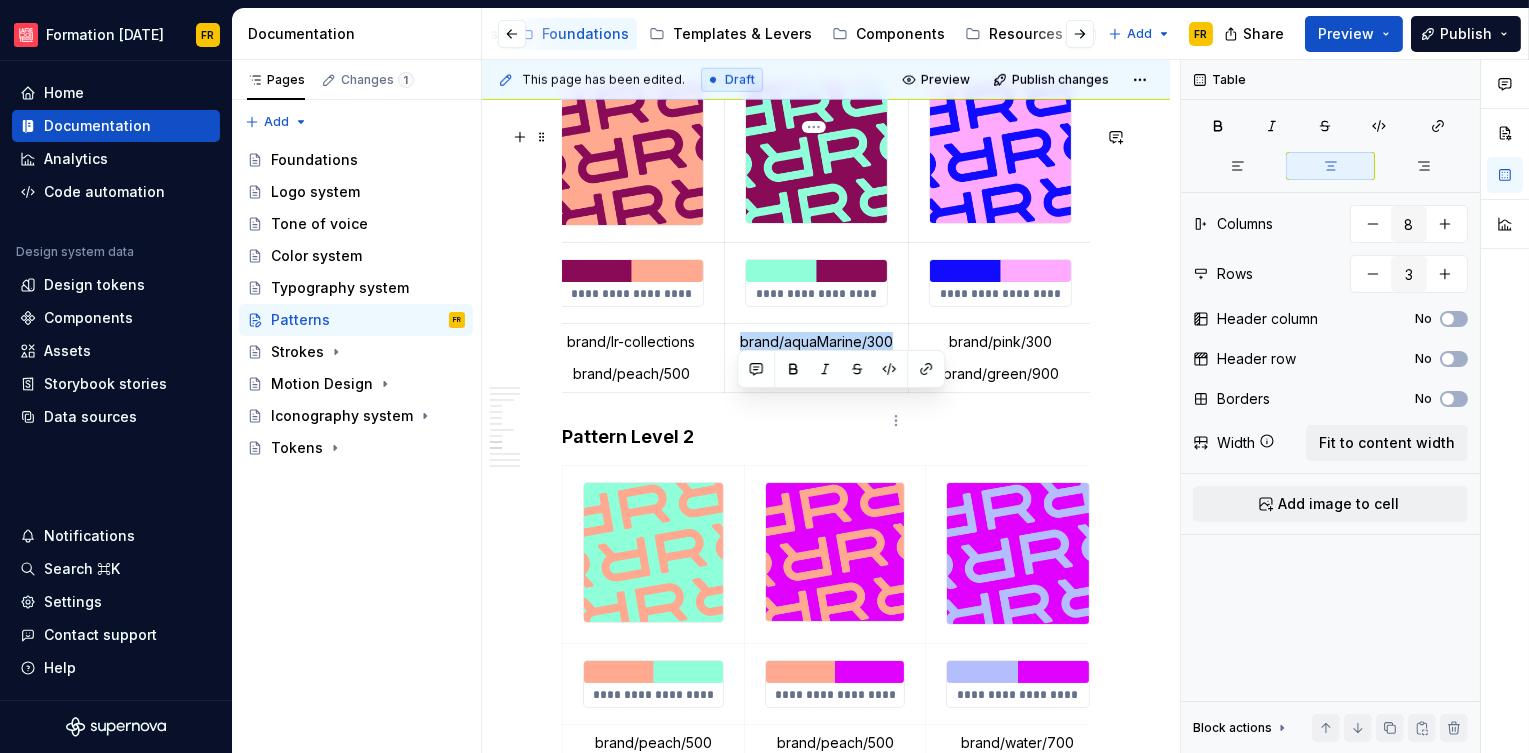 click on "brand/aquaMarine/300" at bounding box center [816, 342] 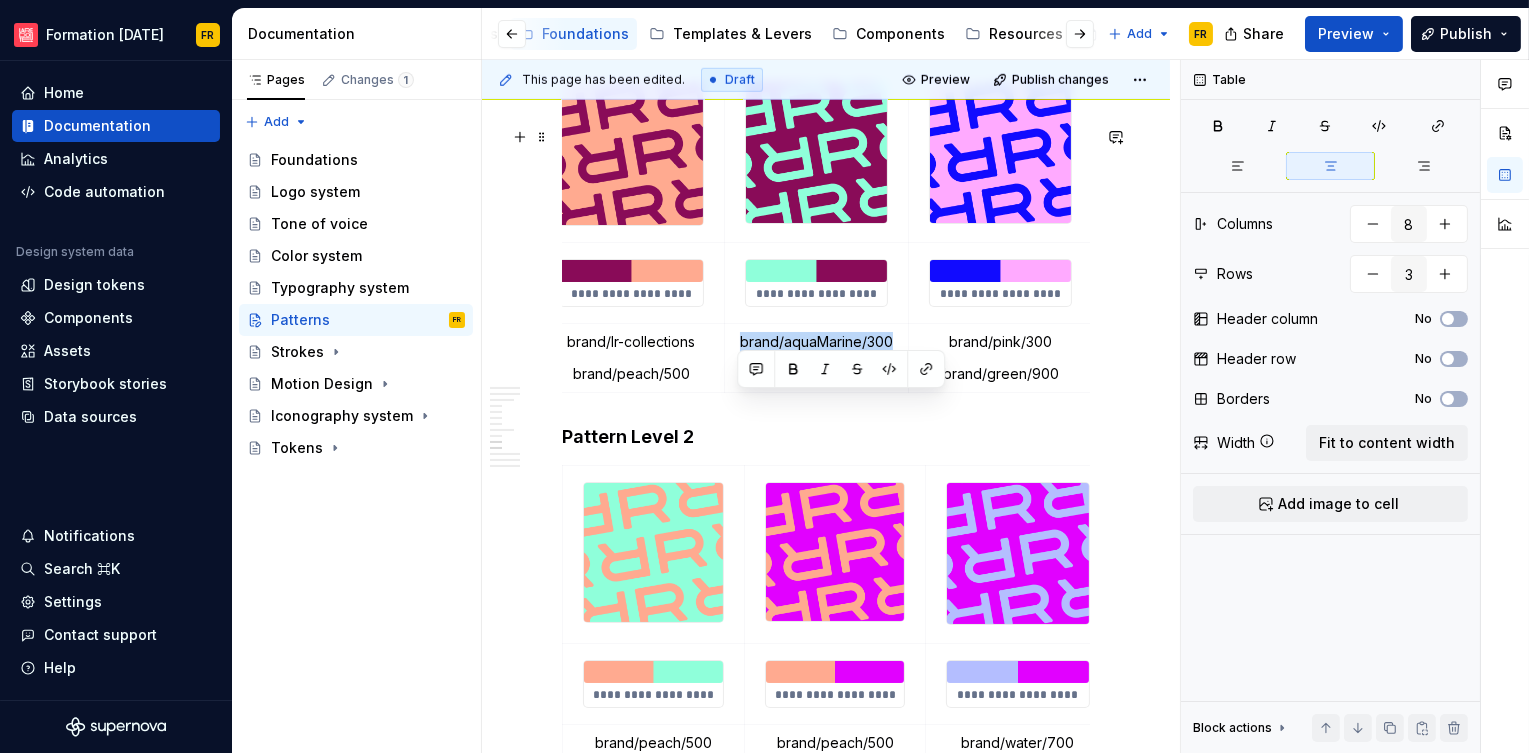 scroll, scrollTop: 3649, scrollLeft: 0, axis: vertical 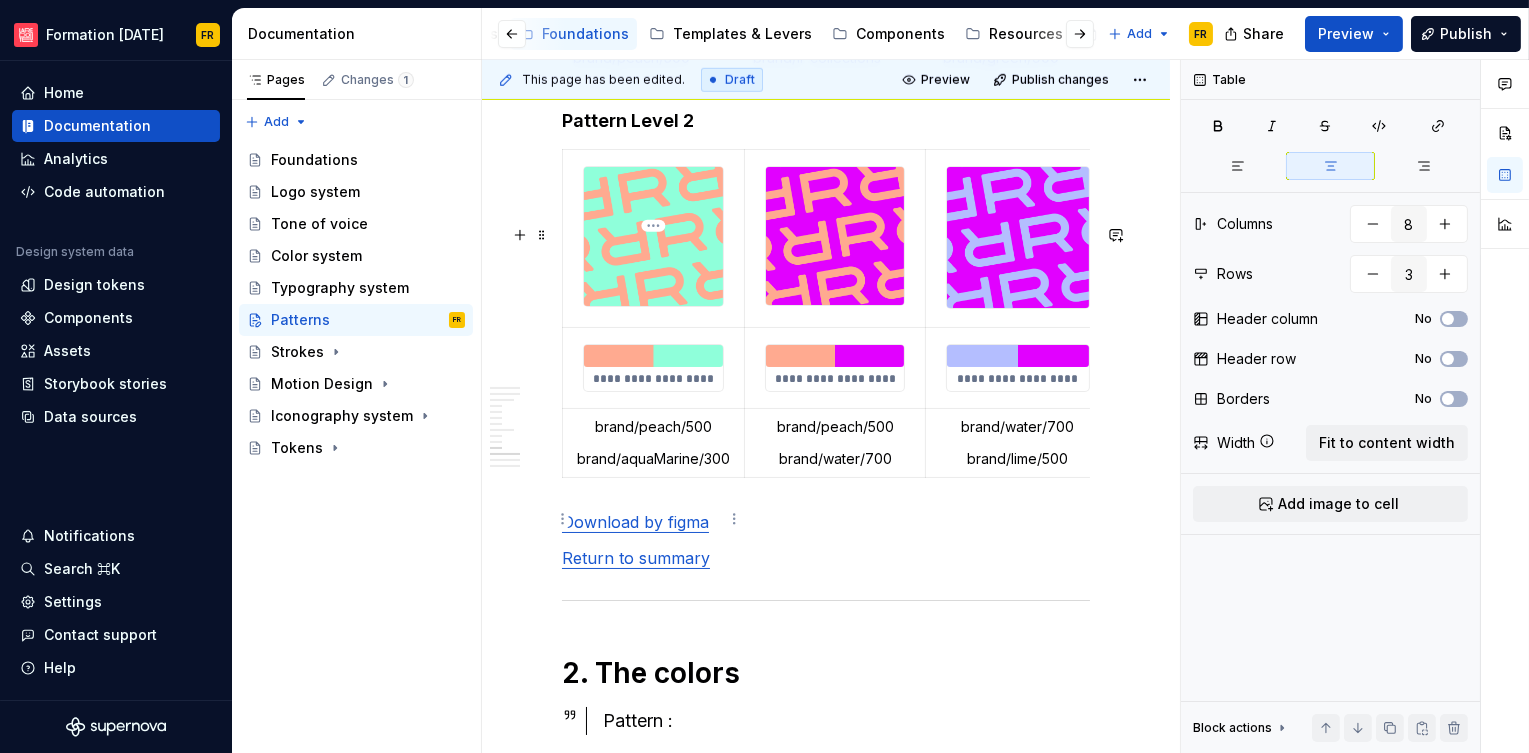 type on "10" 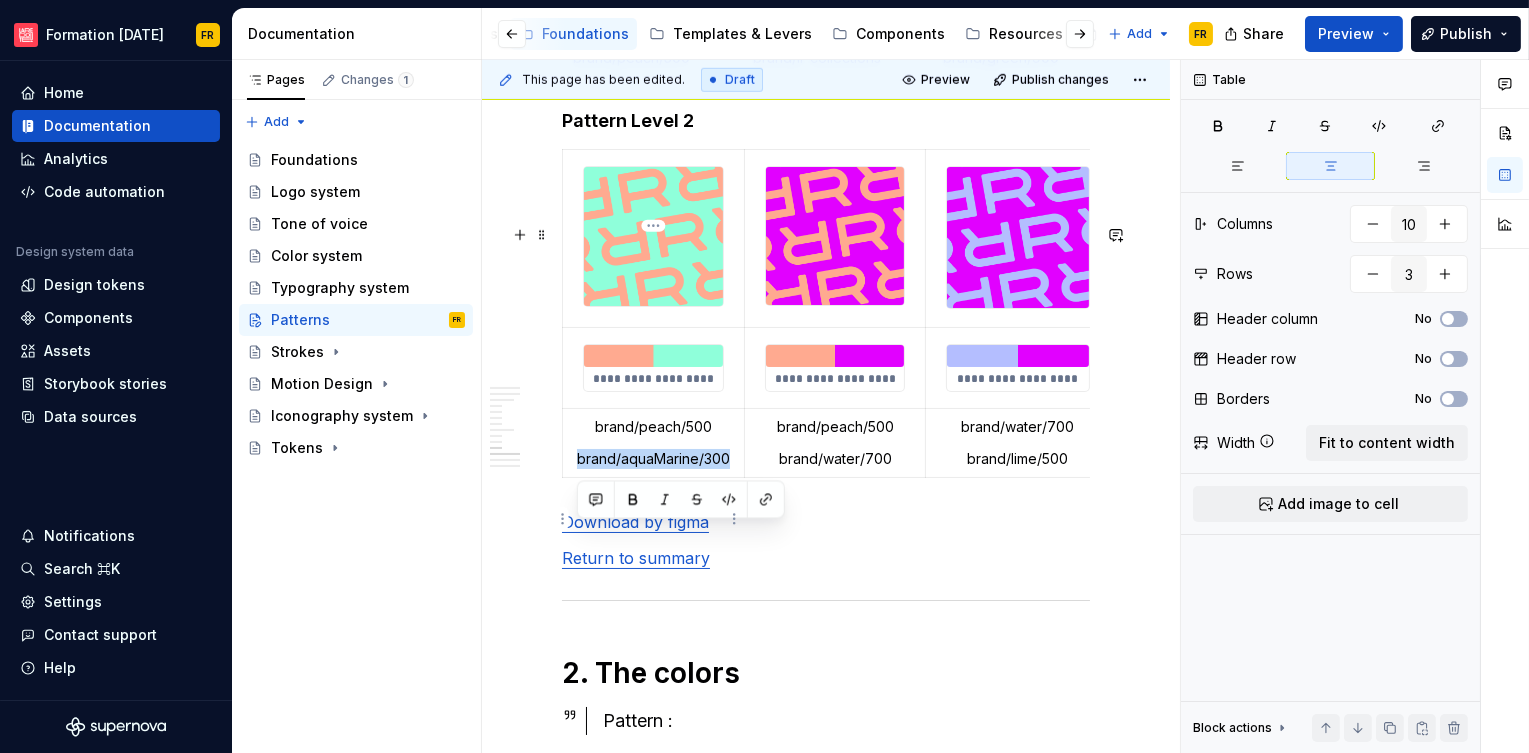 drag, startPoint x: 574, startPoint y: 533, endPoint x: 728, endPoint y: 536, distance: 154.02922 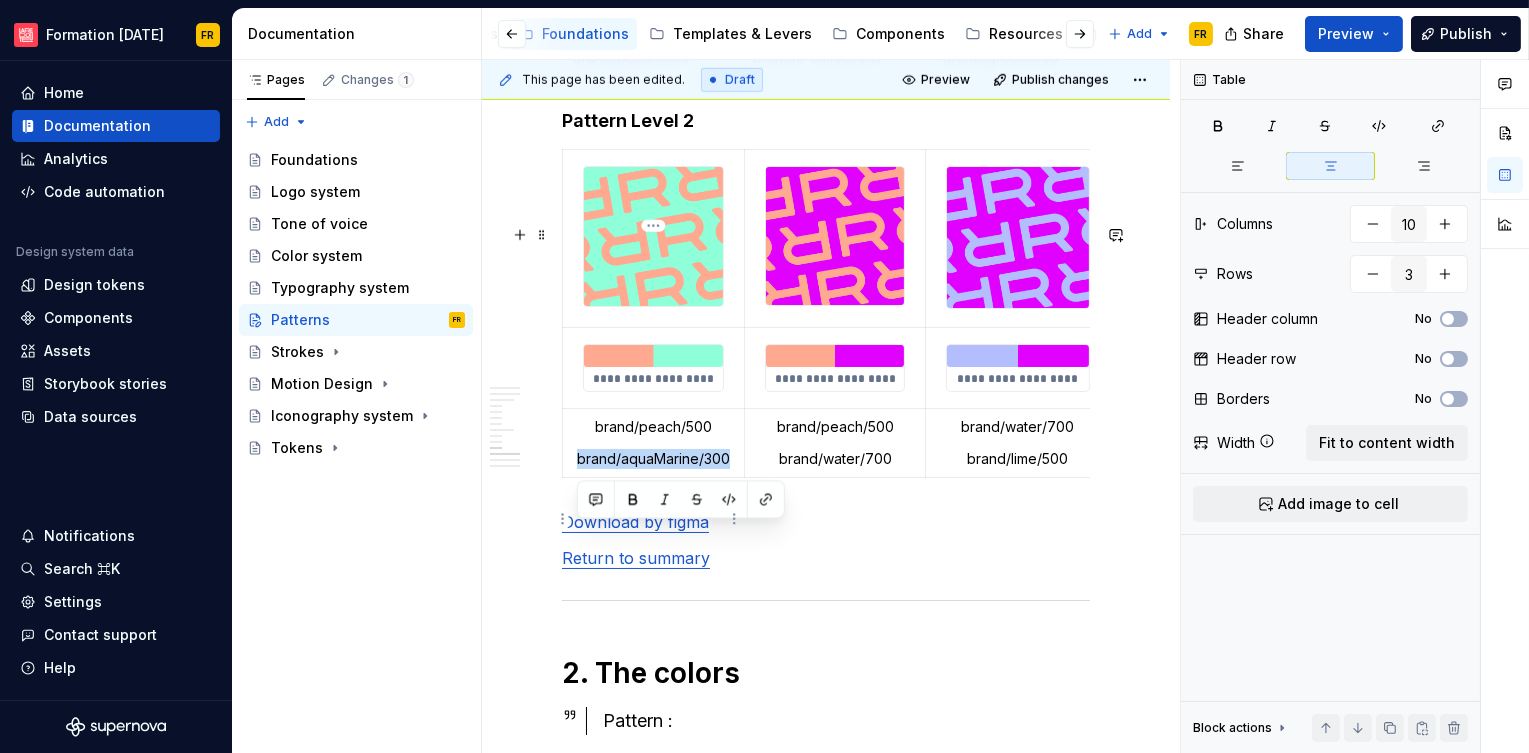 click on "brand/peach/500 brand/aquaMarine/300" at bounding box center (654, 443) 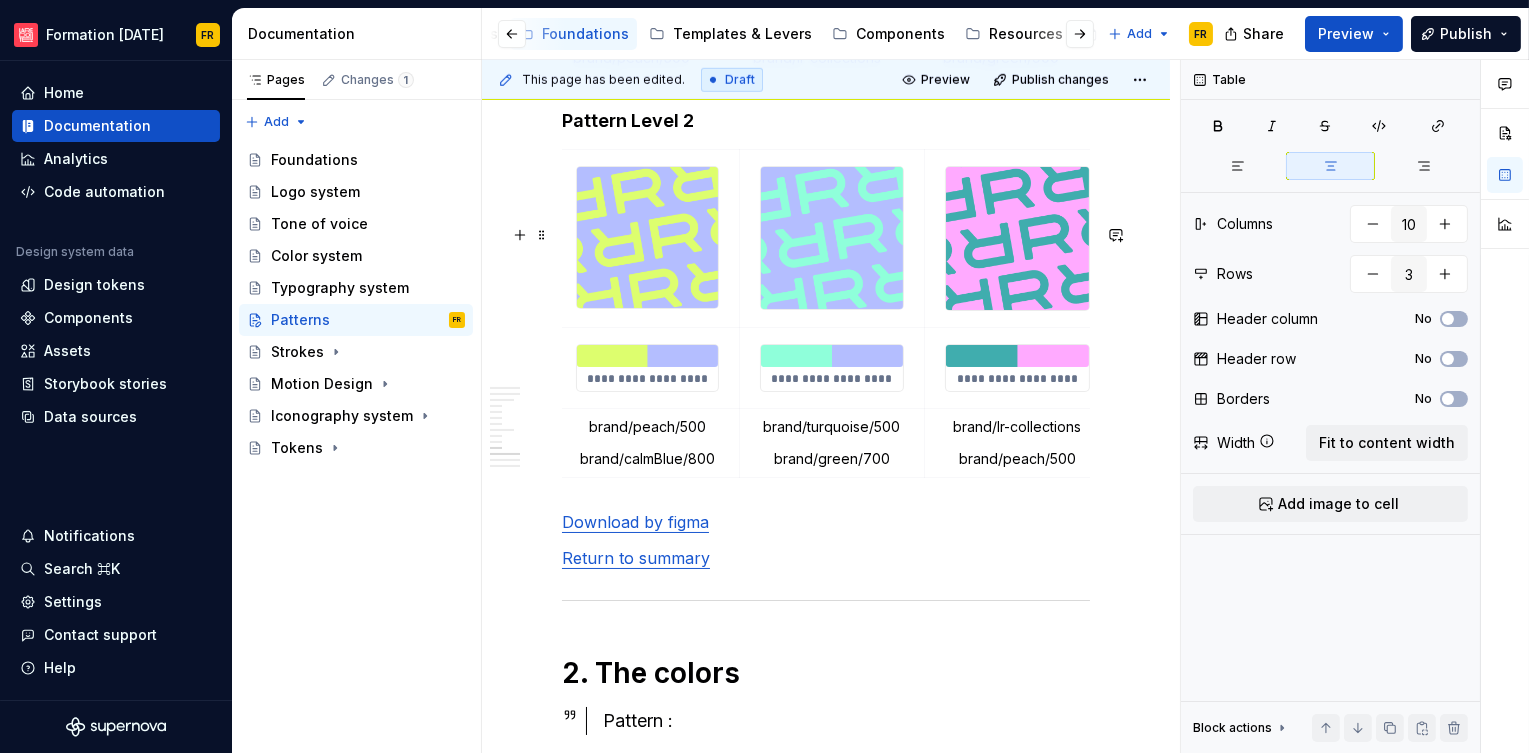 scroll, scrollTop: 0, scrollLeft: 555, axis: horizontal 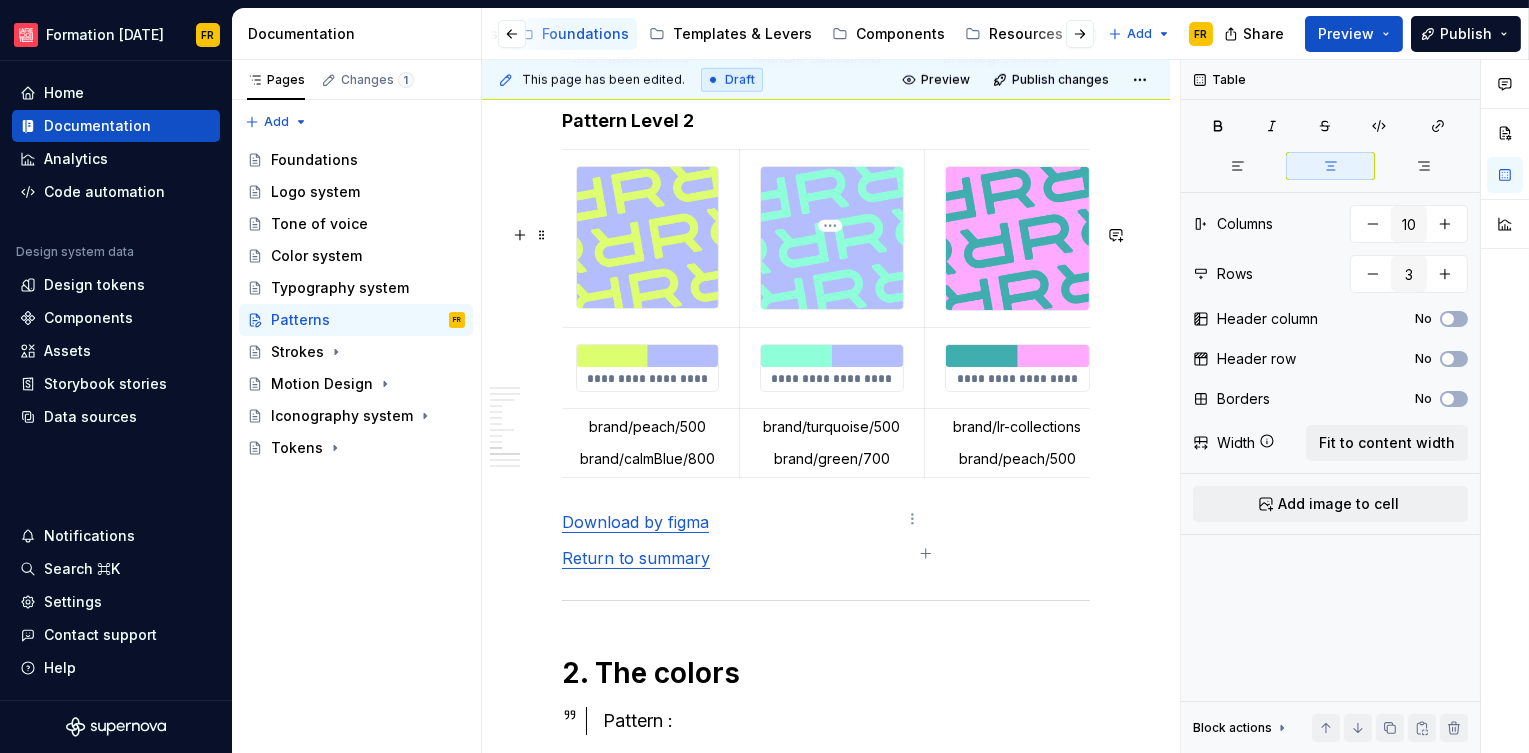 click on "brand/turquoise/500" at bounding box center [832, 427] 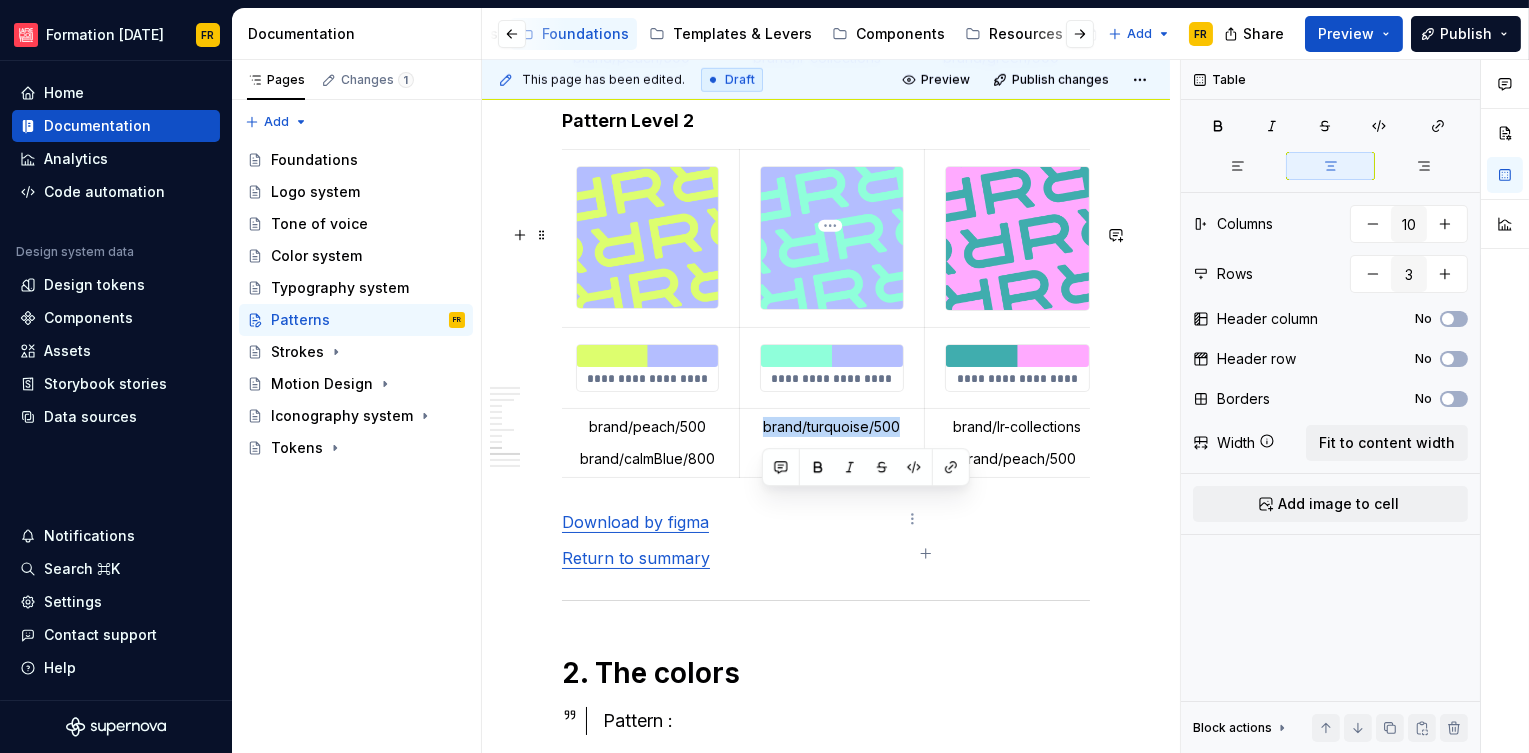 drag, startPoint x: 758, startPoint y: 502, endPoint x: 898, endPoint y: 502, distance: 140 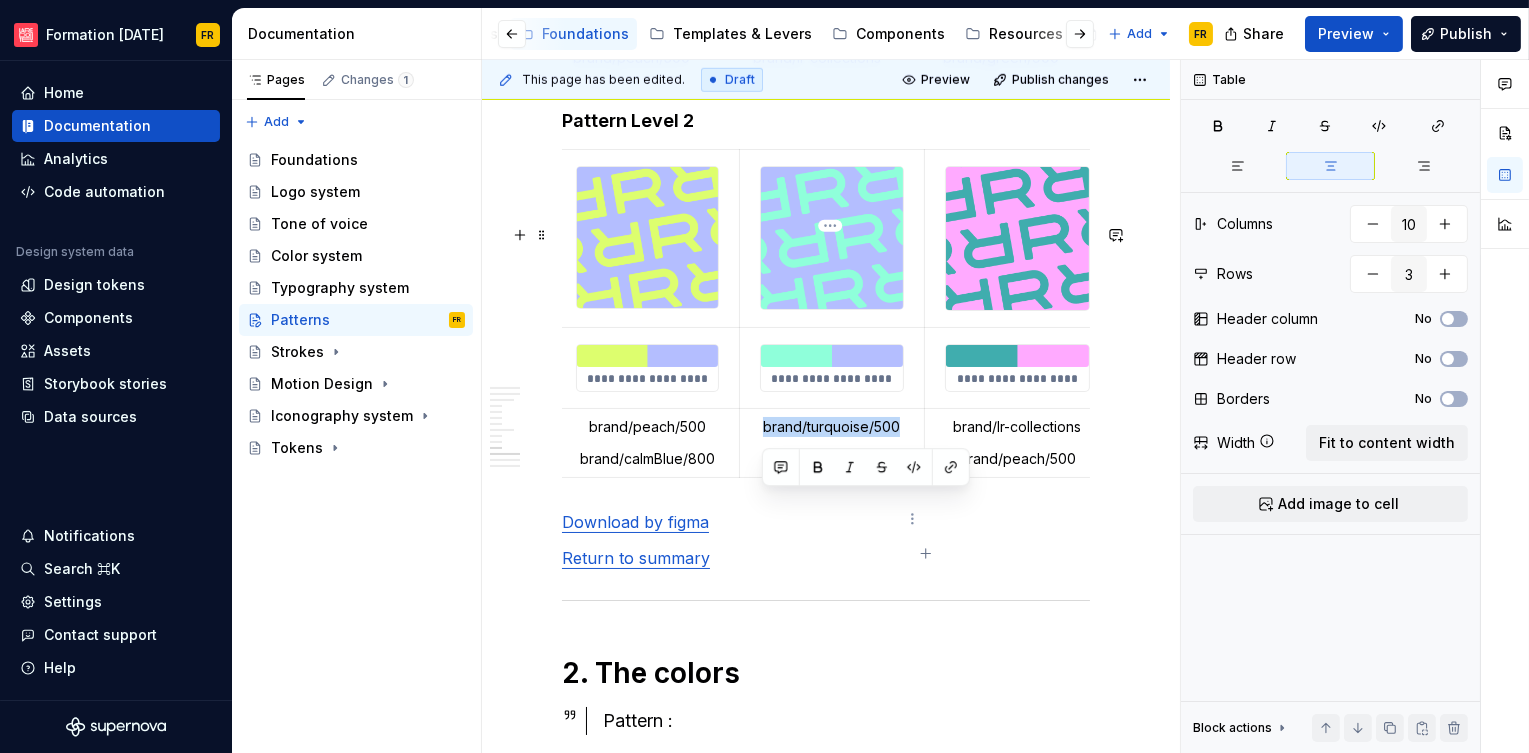 click on "brand/turquoise/500" at bounding box center (832, 427) 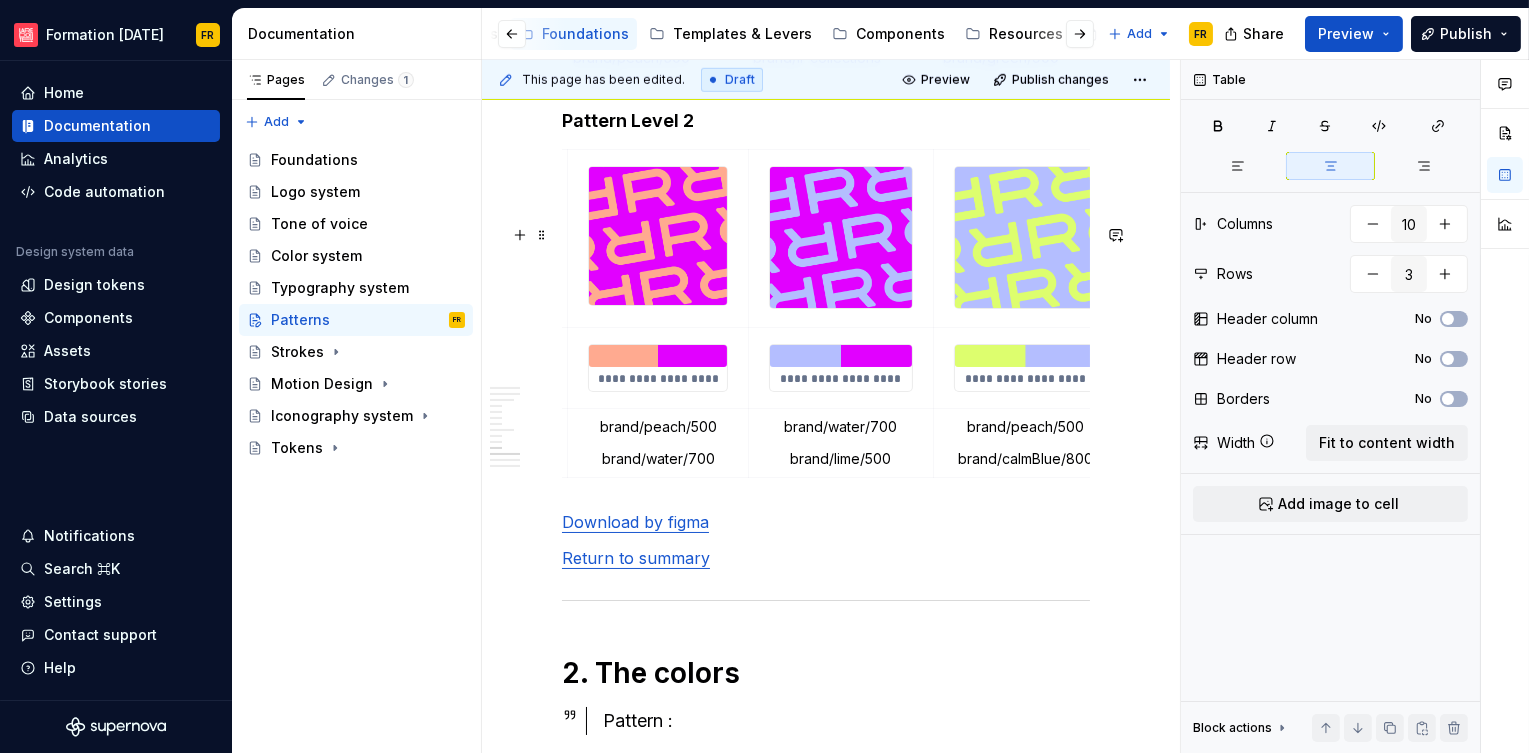 scroll, scrollTop: 0, scrollLeft: 0, axis: both 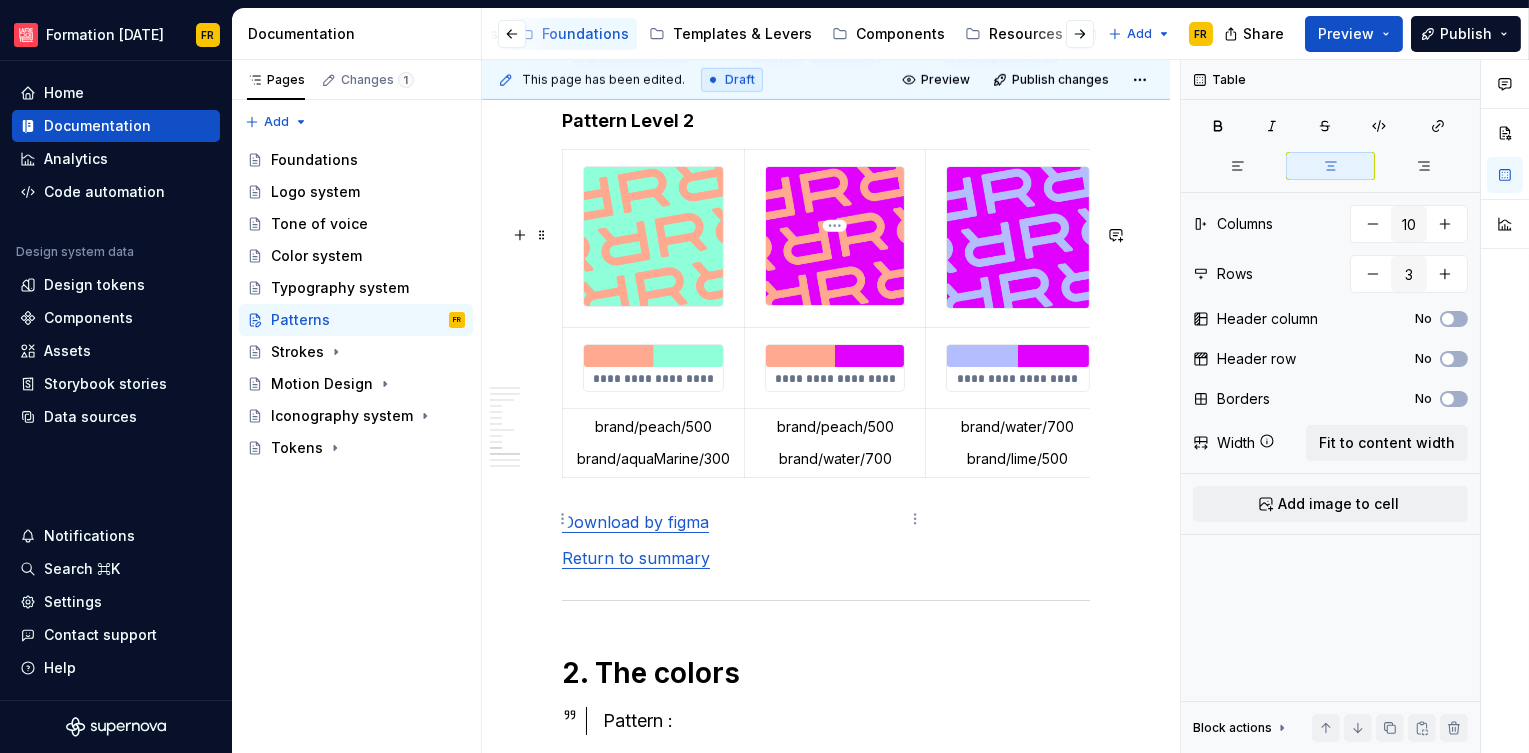 click on "brand/water/700" at bounding box center (835, 459) 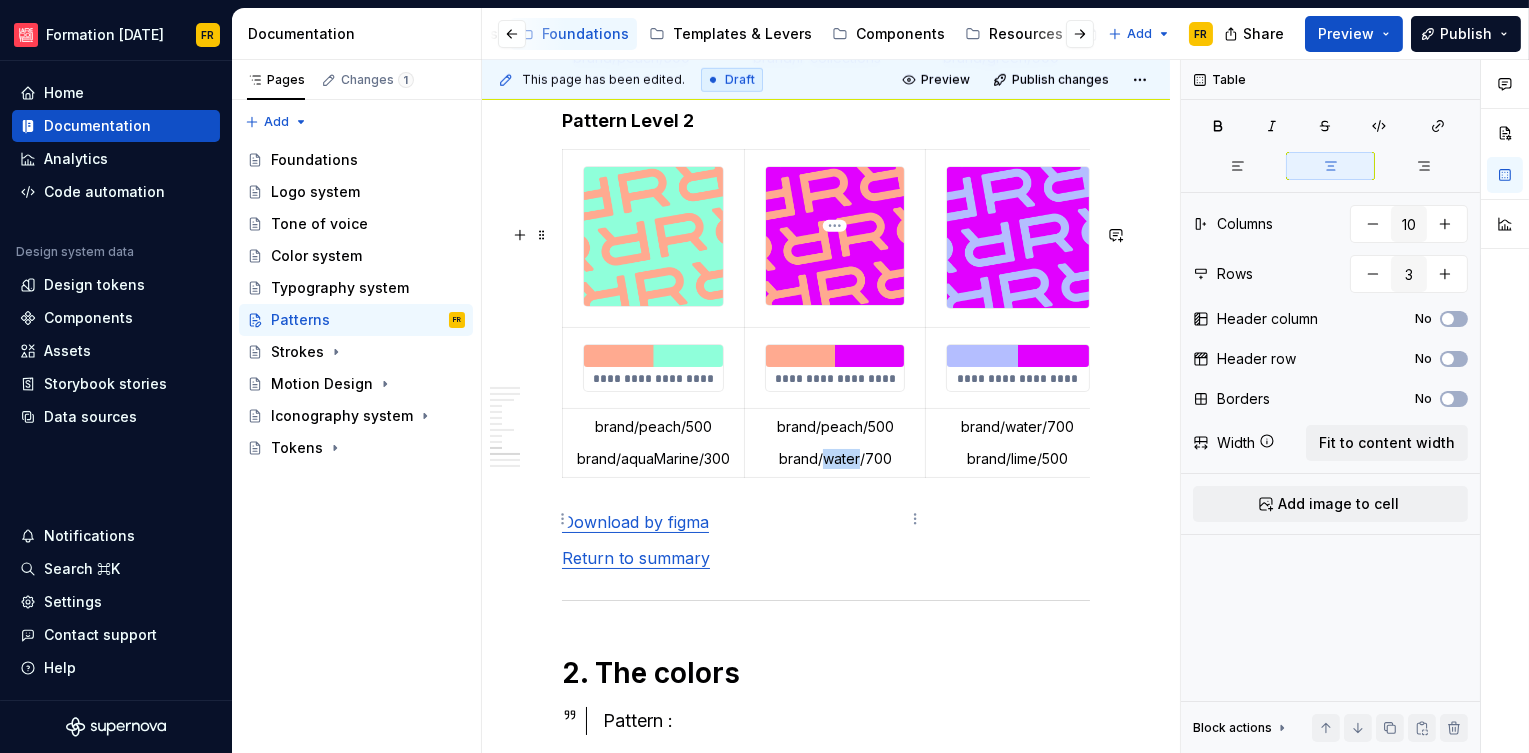 click on "brand/water/700" at bounding box center (835, 459) 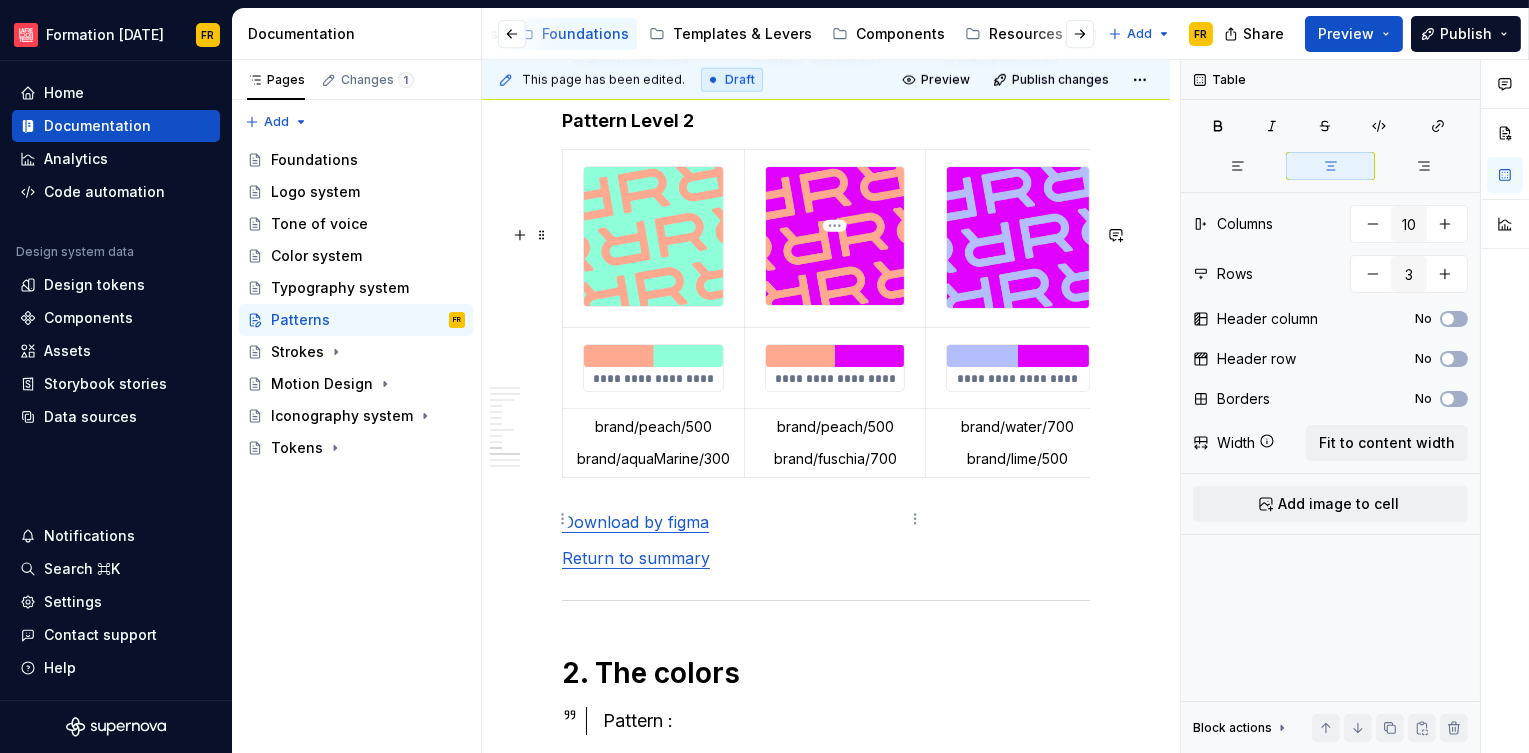 click on "brand/fuschia/700" at bounding box center (835, 459) 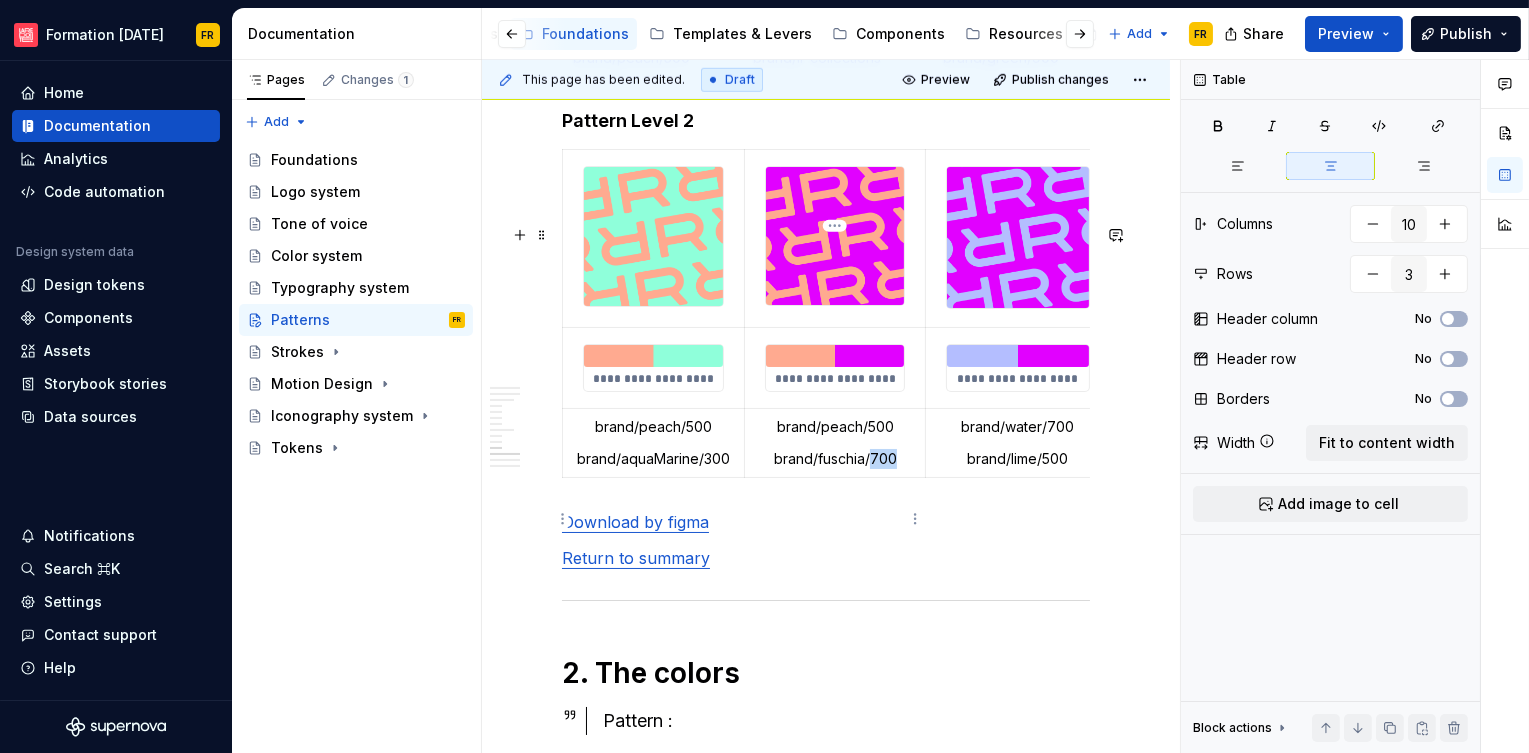 click on "brand/fuschia/700" at bounding box center (835, 459) 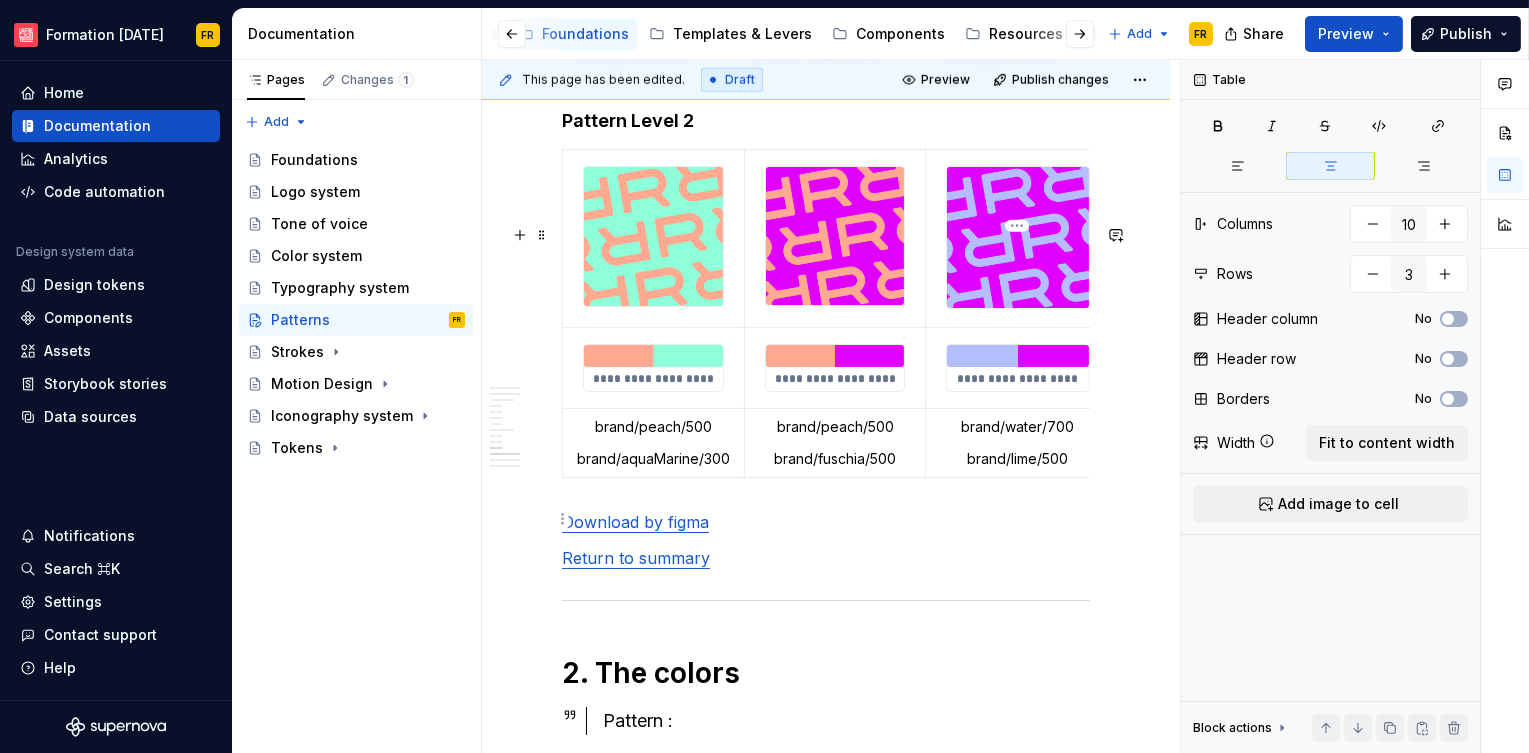 click on "brand/lime/500" at bounding box center [1017, 459] 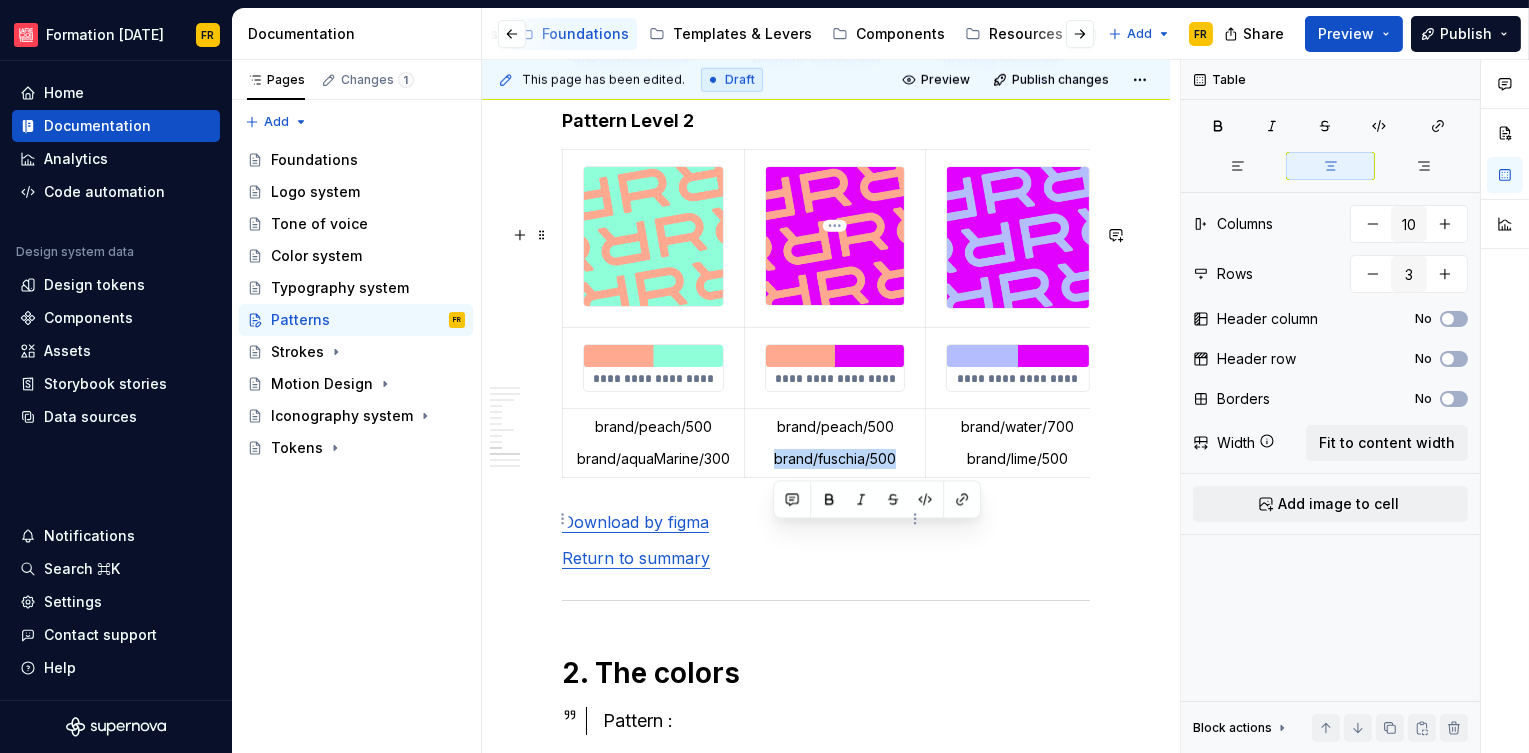 drag, startPoint x: 772, startPoint y: 535, endPoint x: 894, endPoint y: 538, distance: 122.03688 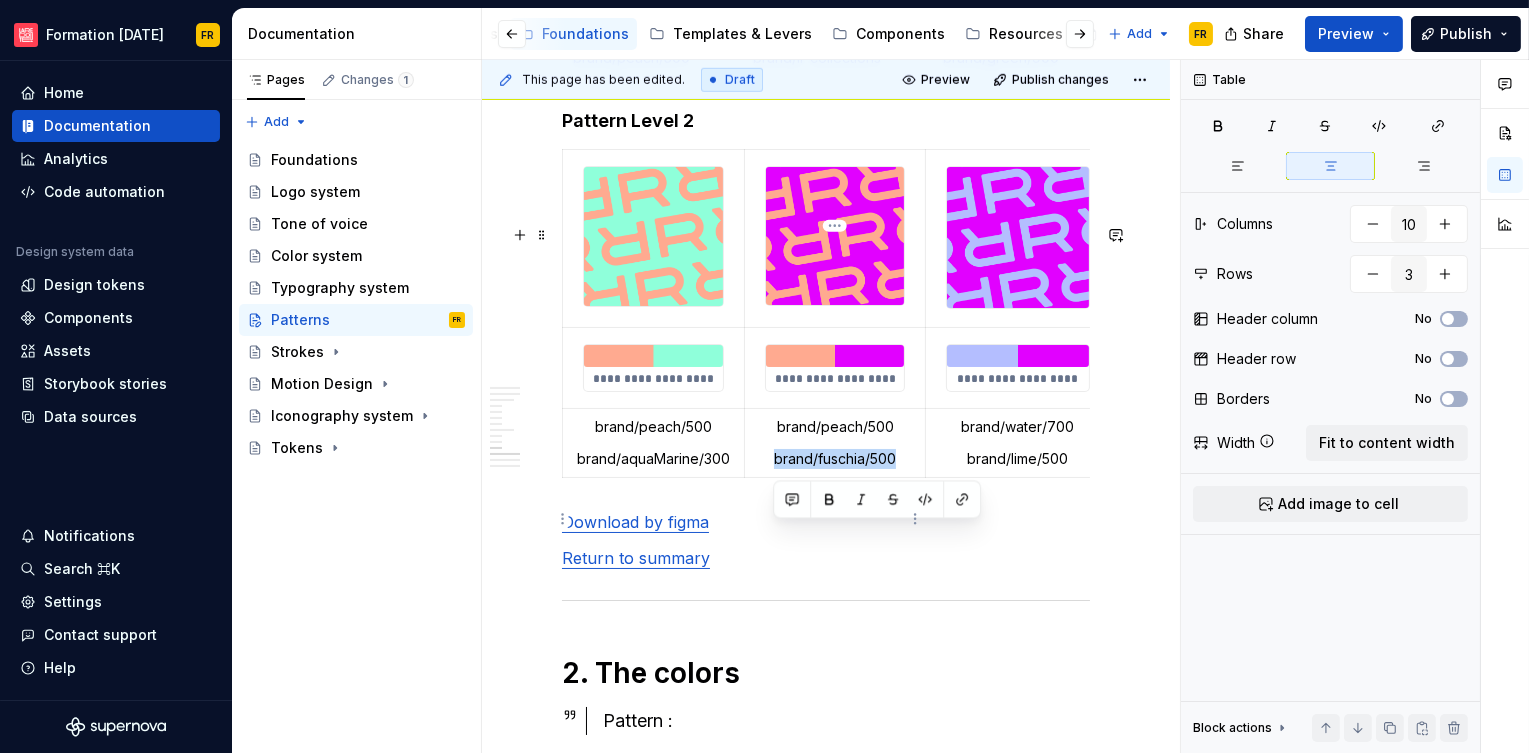 click on "brand/fuschia/500" at bounding box center [835, 459] 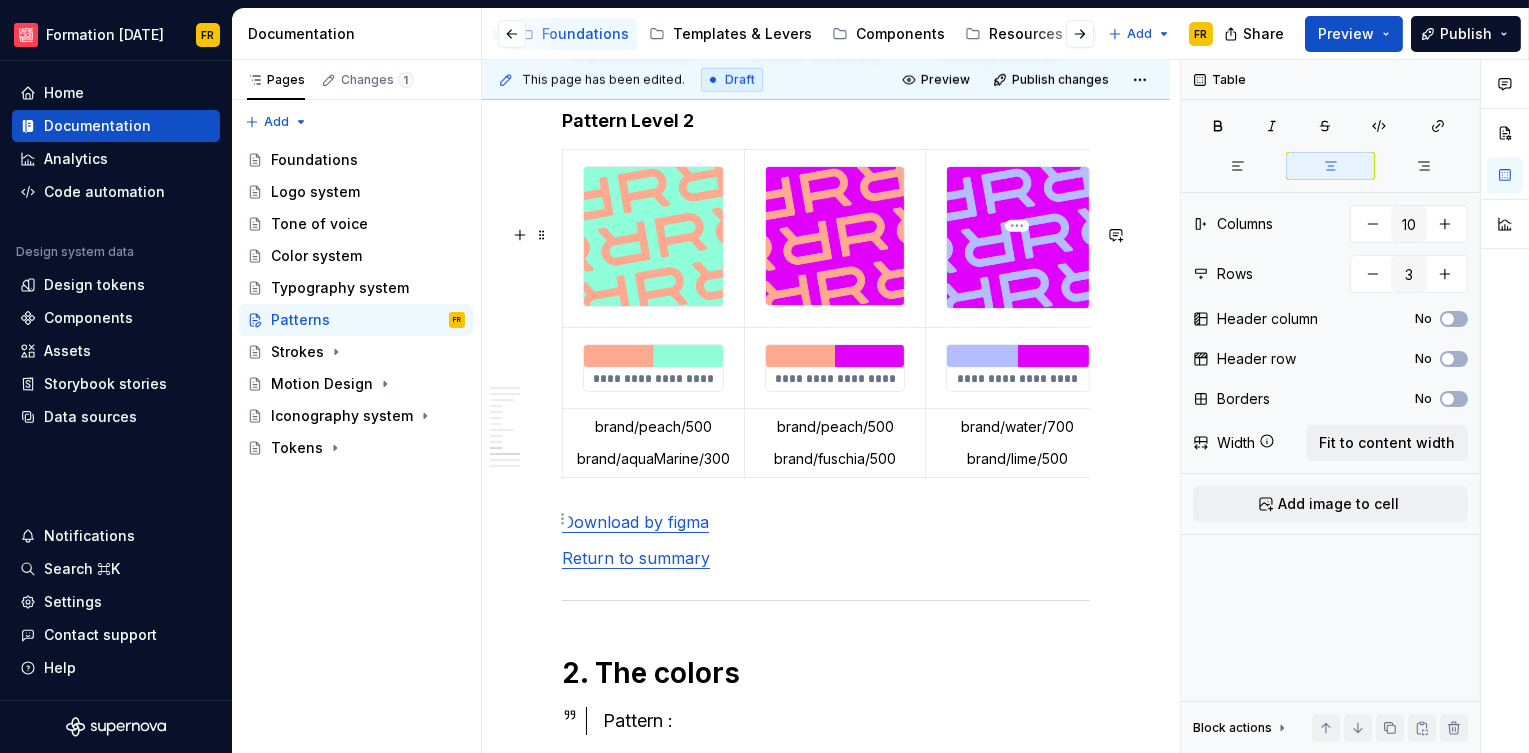 click on "brand/lime/500" at bounding box center [1017, 459] 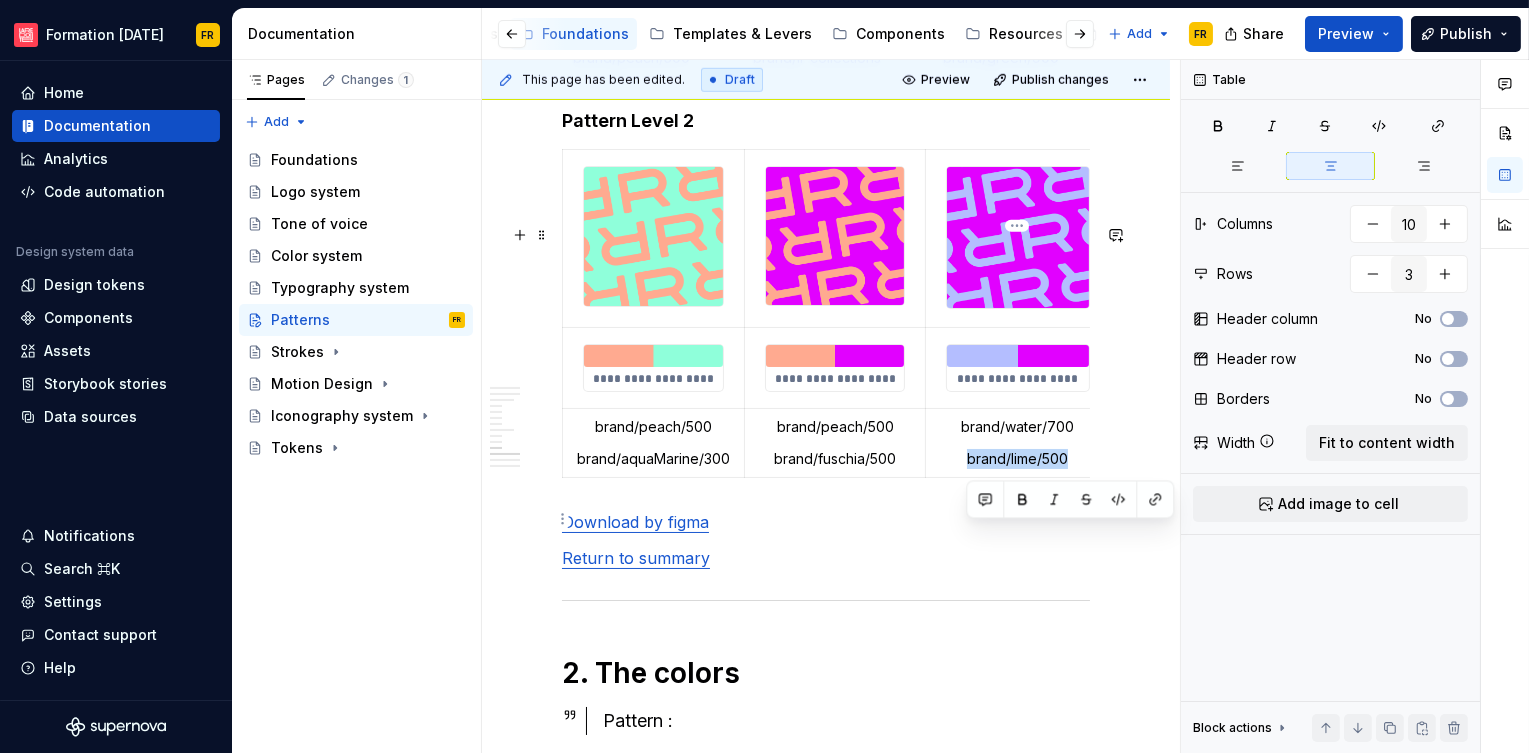 drag, startPoint x: 963, startPoint y: 539, endPoint x: 1066, endPoint y: 536, distance: 103.04368 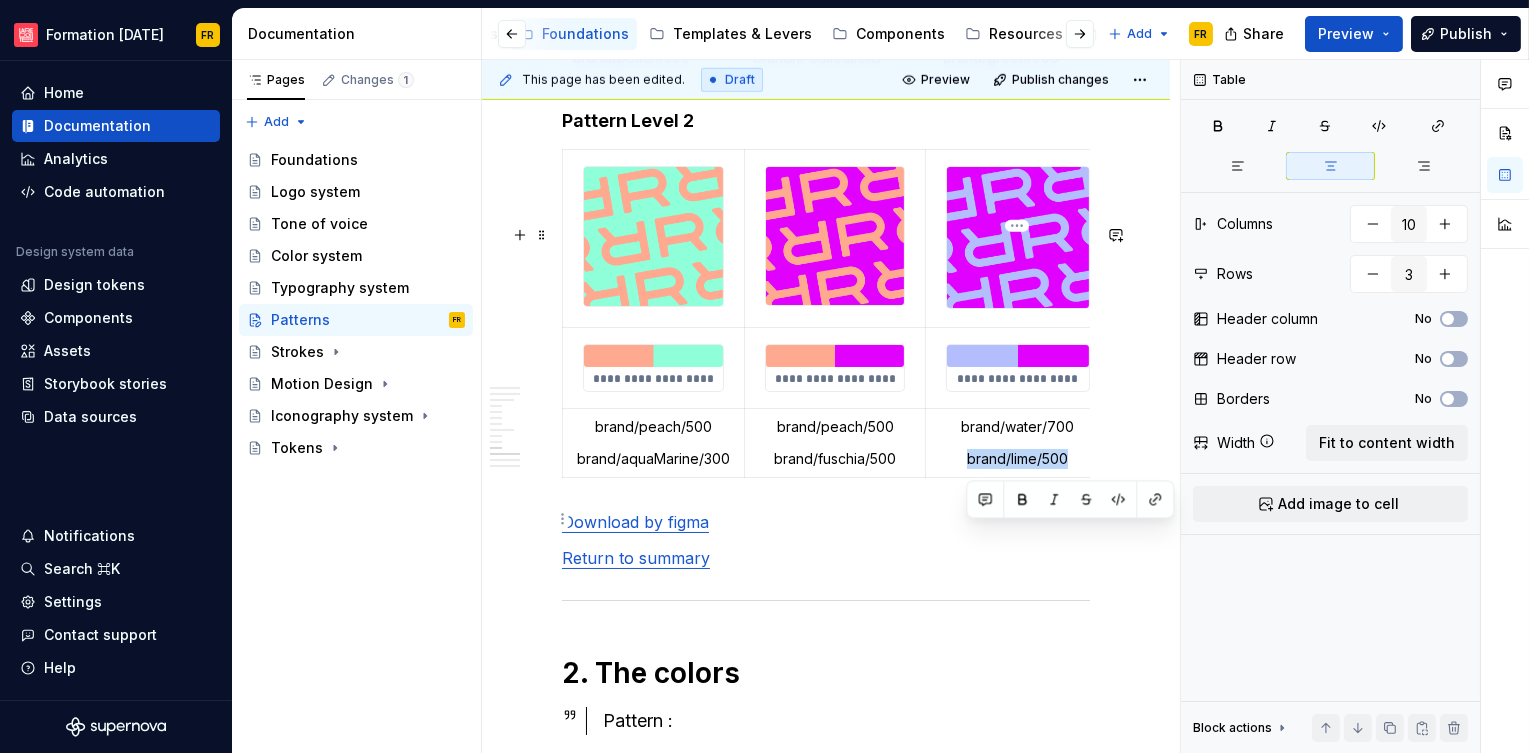 click on "brand/lime/500" at bounding box center (1017, 459) 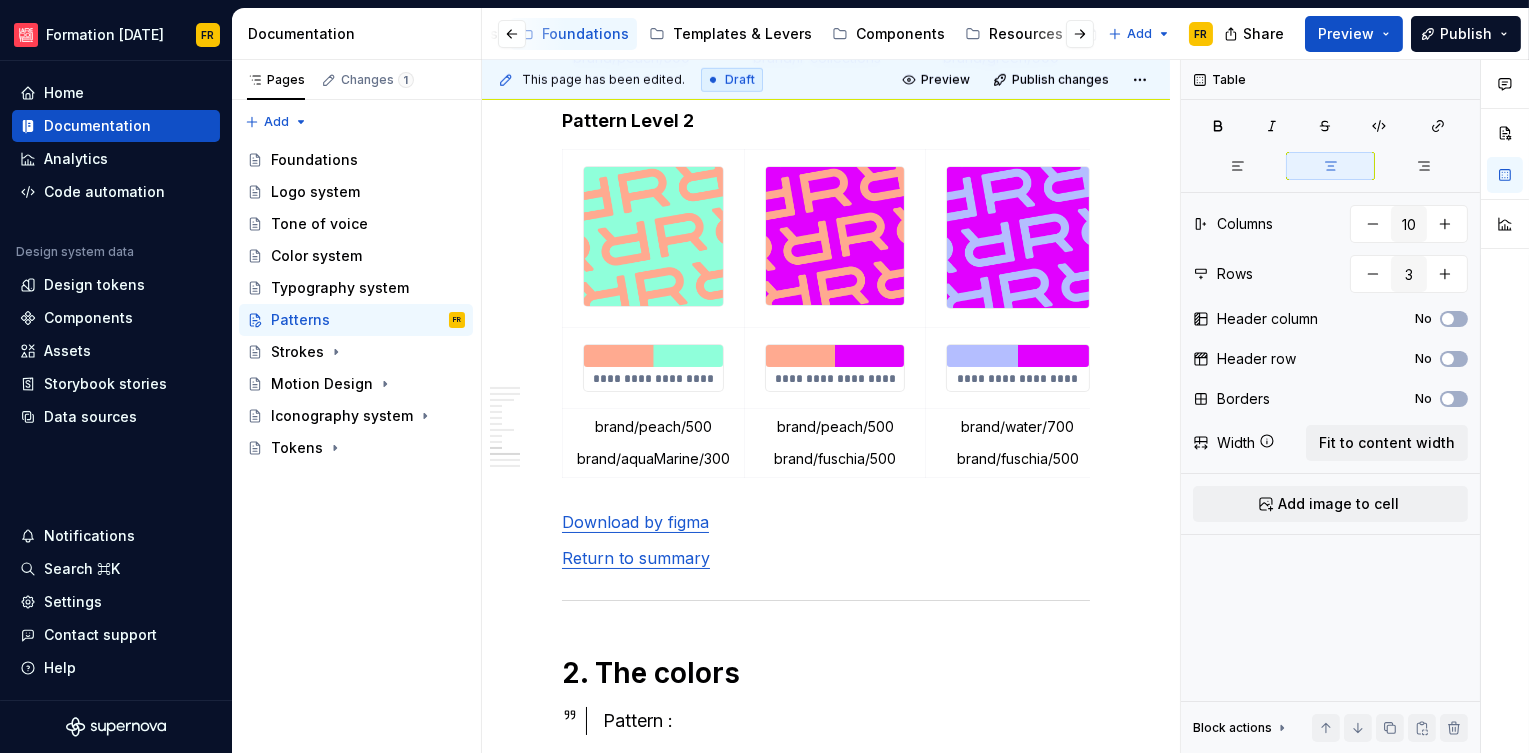 click on "brand/water/700" at bounding box center (1017, 427) 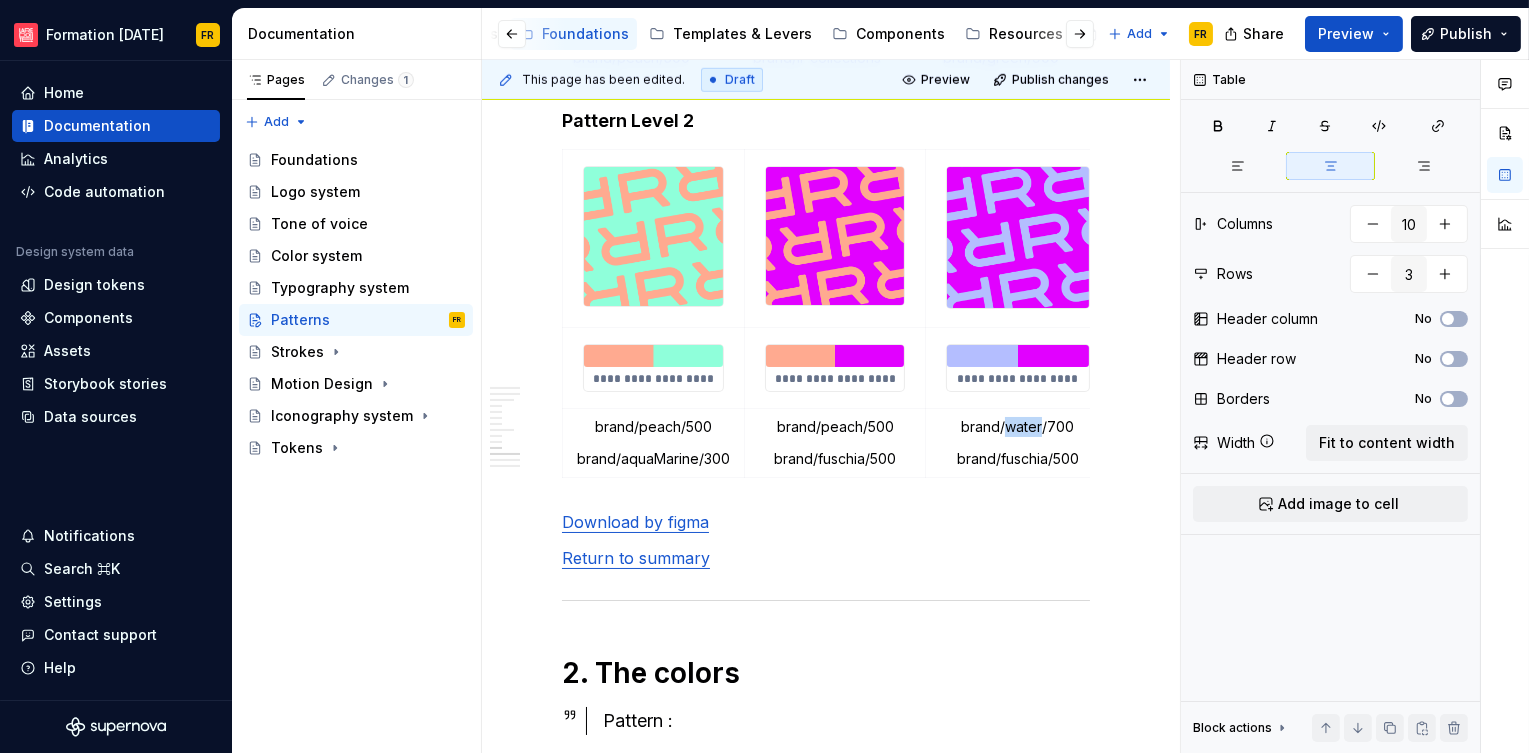 click on "brand/water/700" at bounding box center (1017, 427) 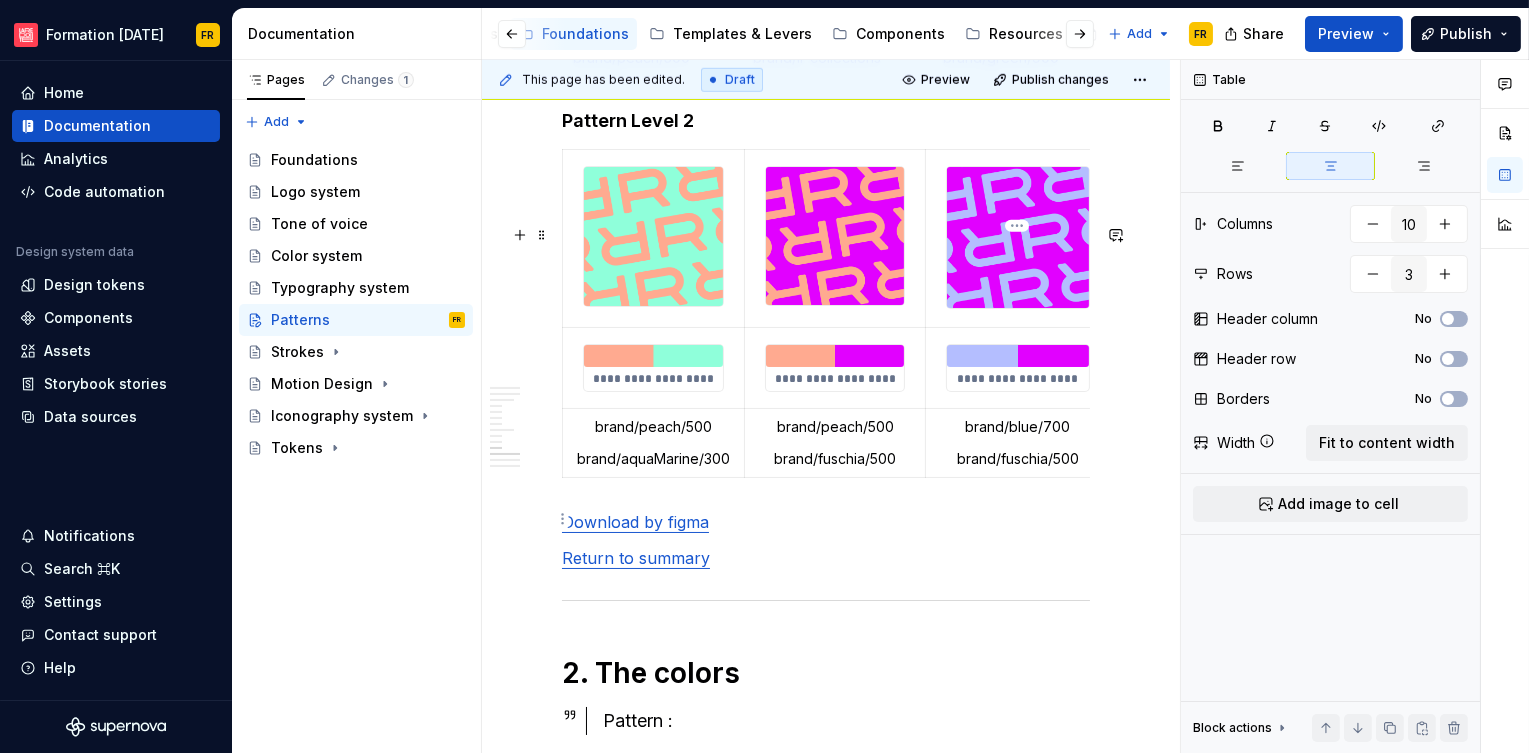 click on "brand/blue/700" at bounding box center [1017, 427] 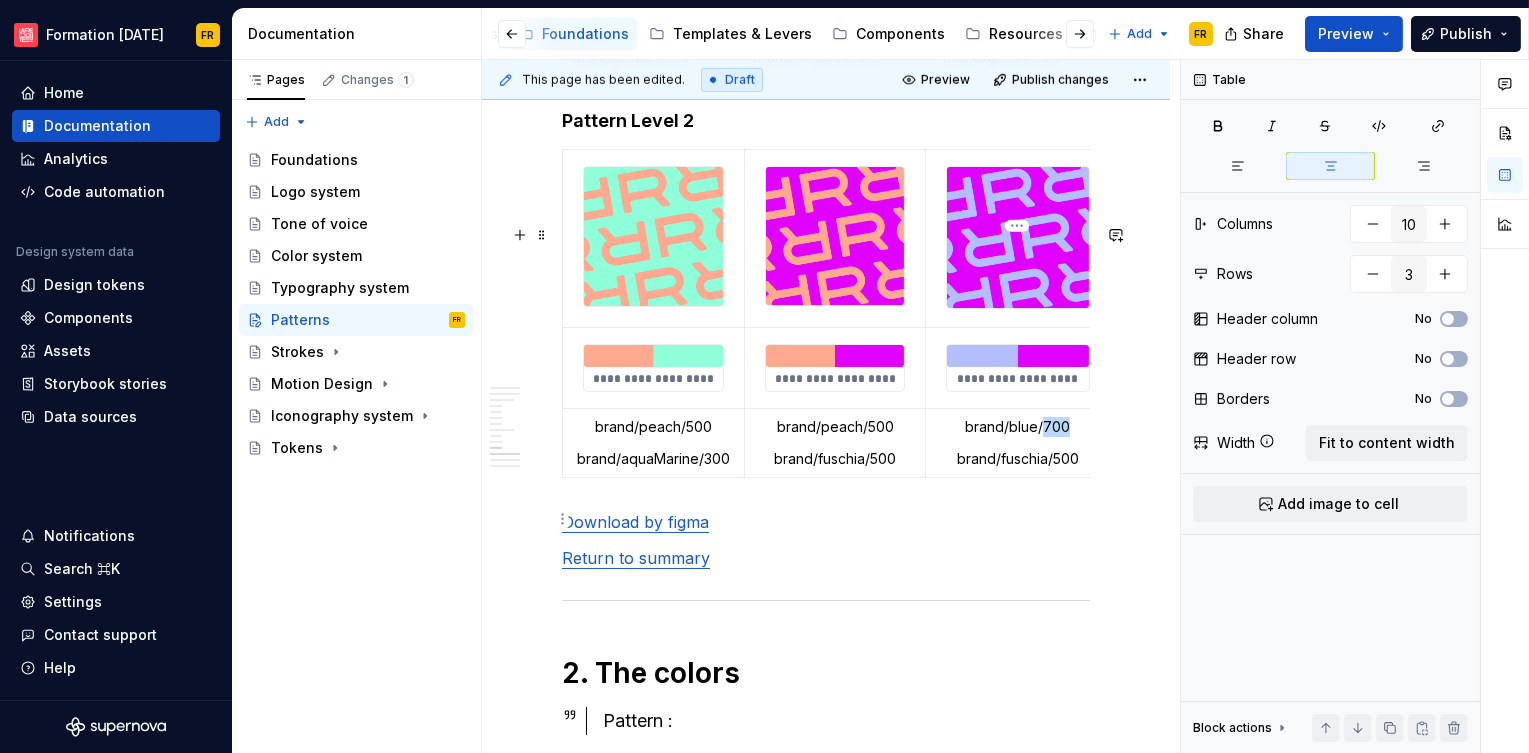 click on "brand/blue/700" at bounding box center (1017, 427) 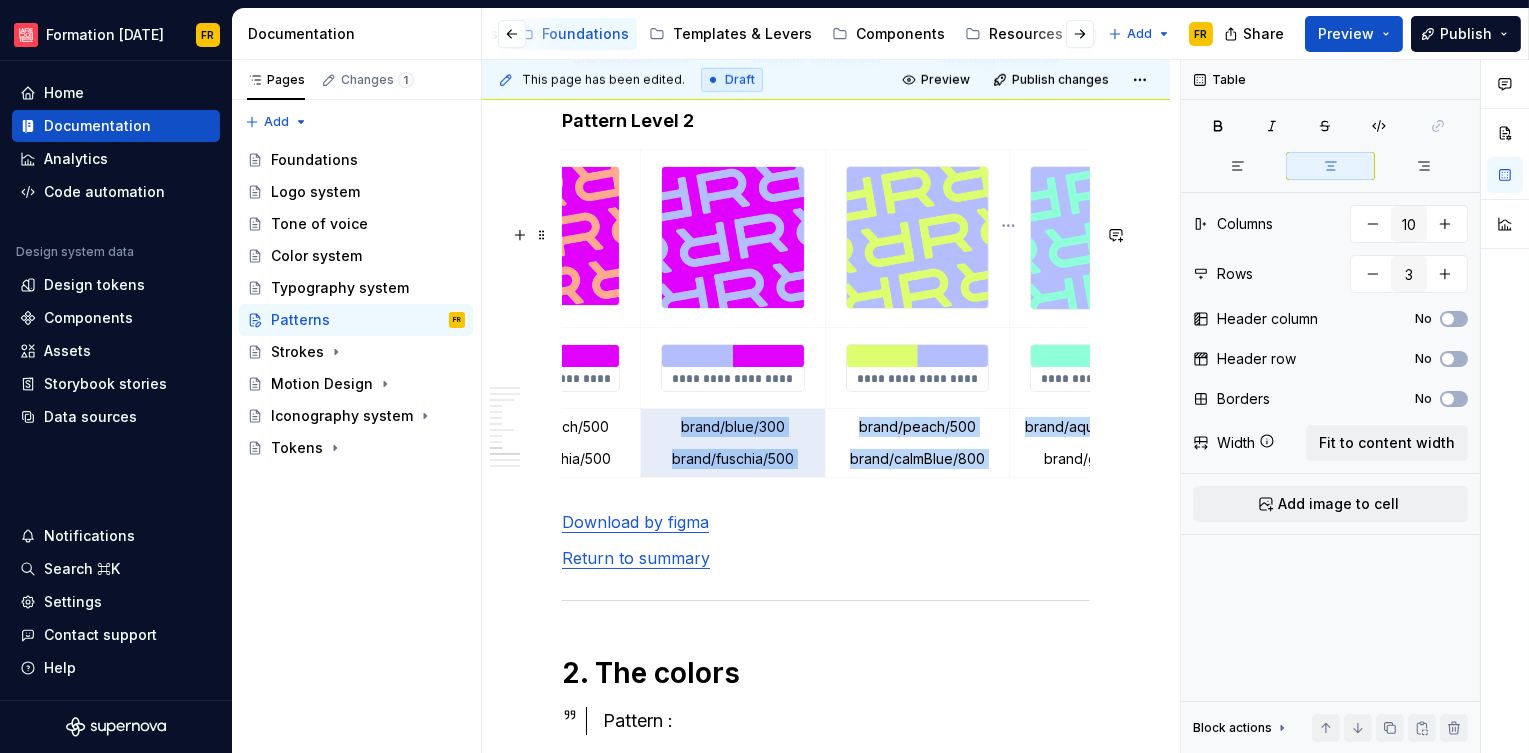 scroll, scrollTop: 0, scrollLeft: 585, axis: horizontal 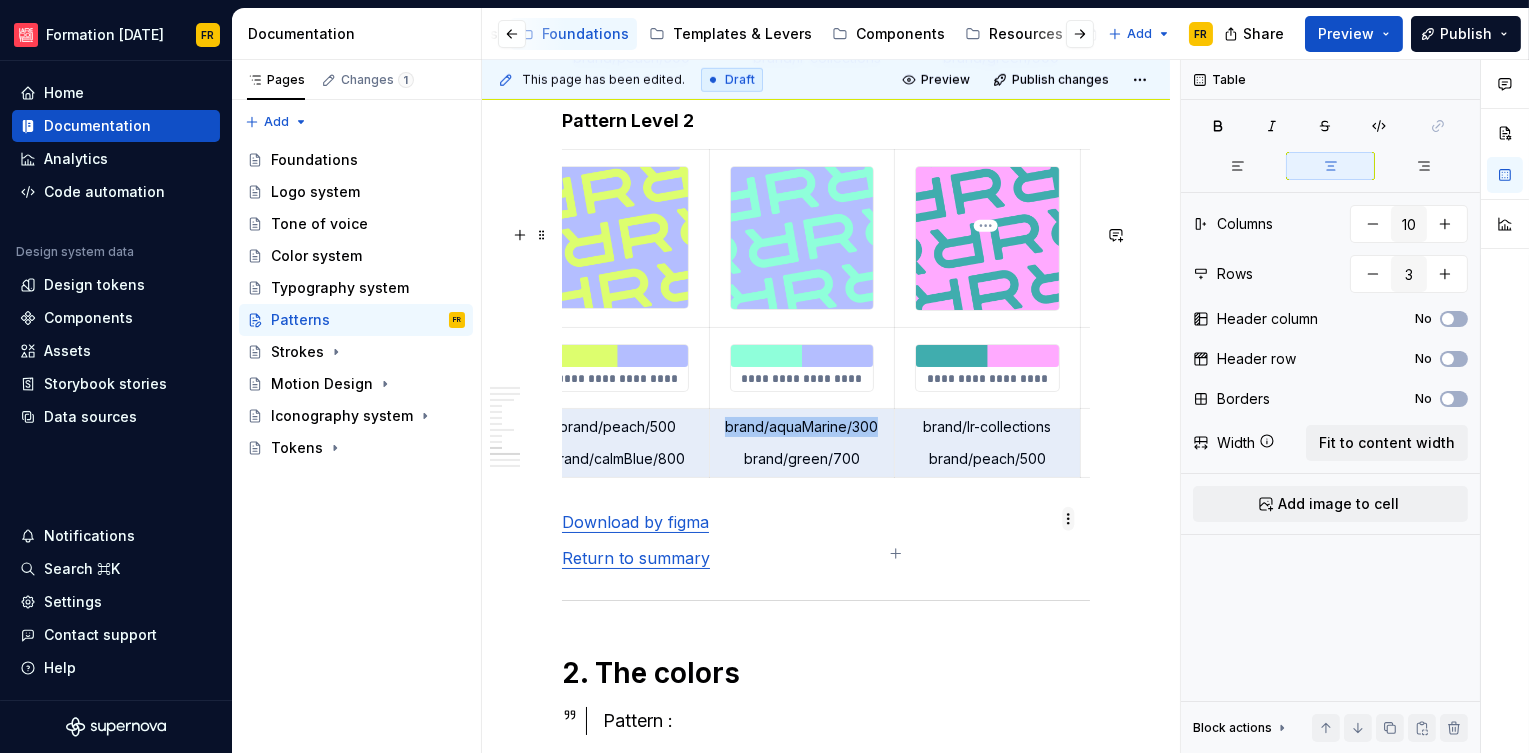 drag, startPoint x: 980, startPoint y: 504, endPoint x: 882, endPoint y: 513, distance: 98.4124 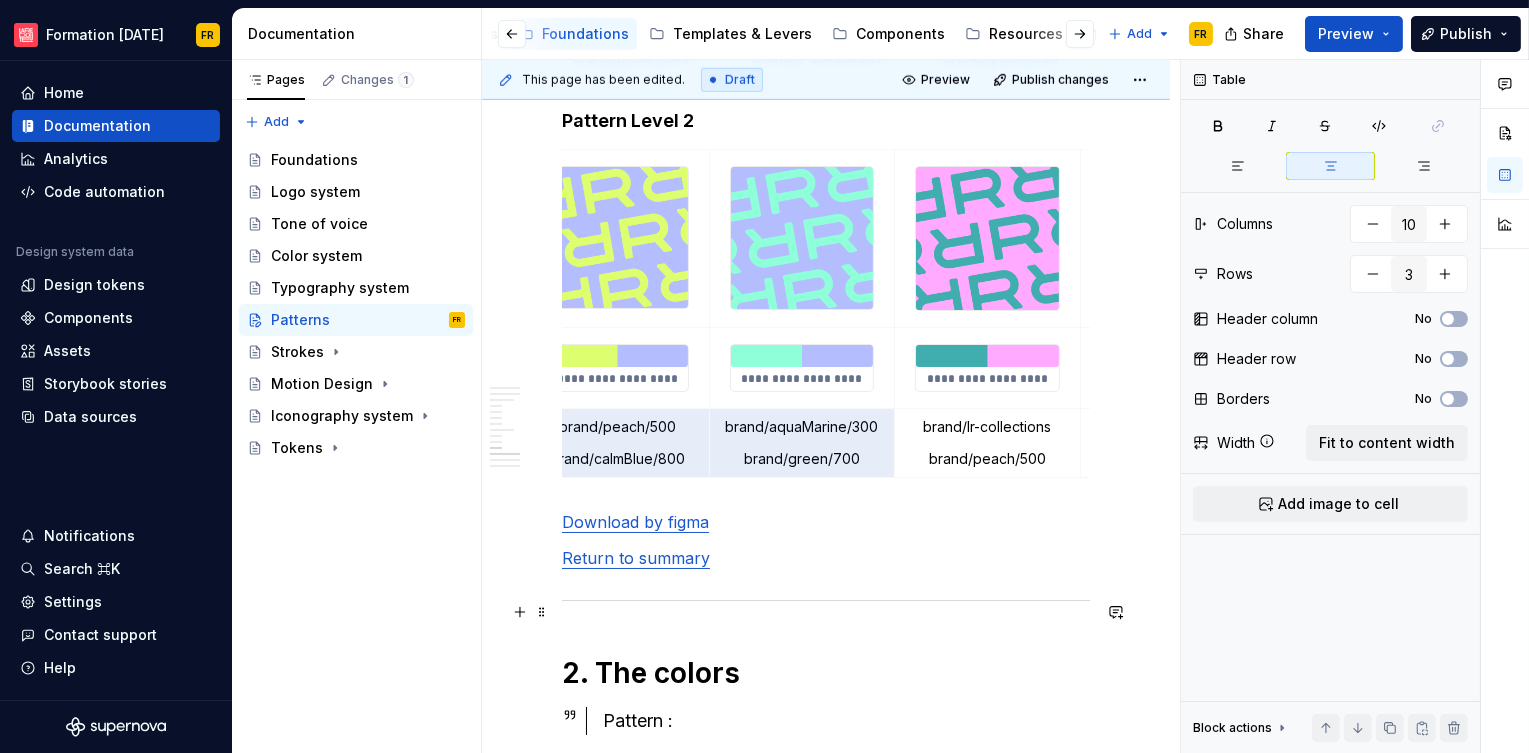 click on "Download by figma" at bounding box center [826, 522] 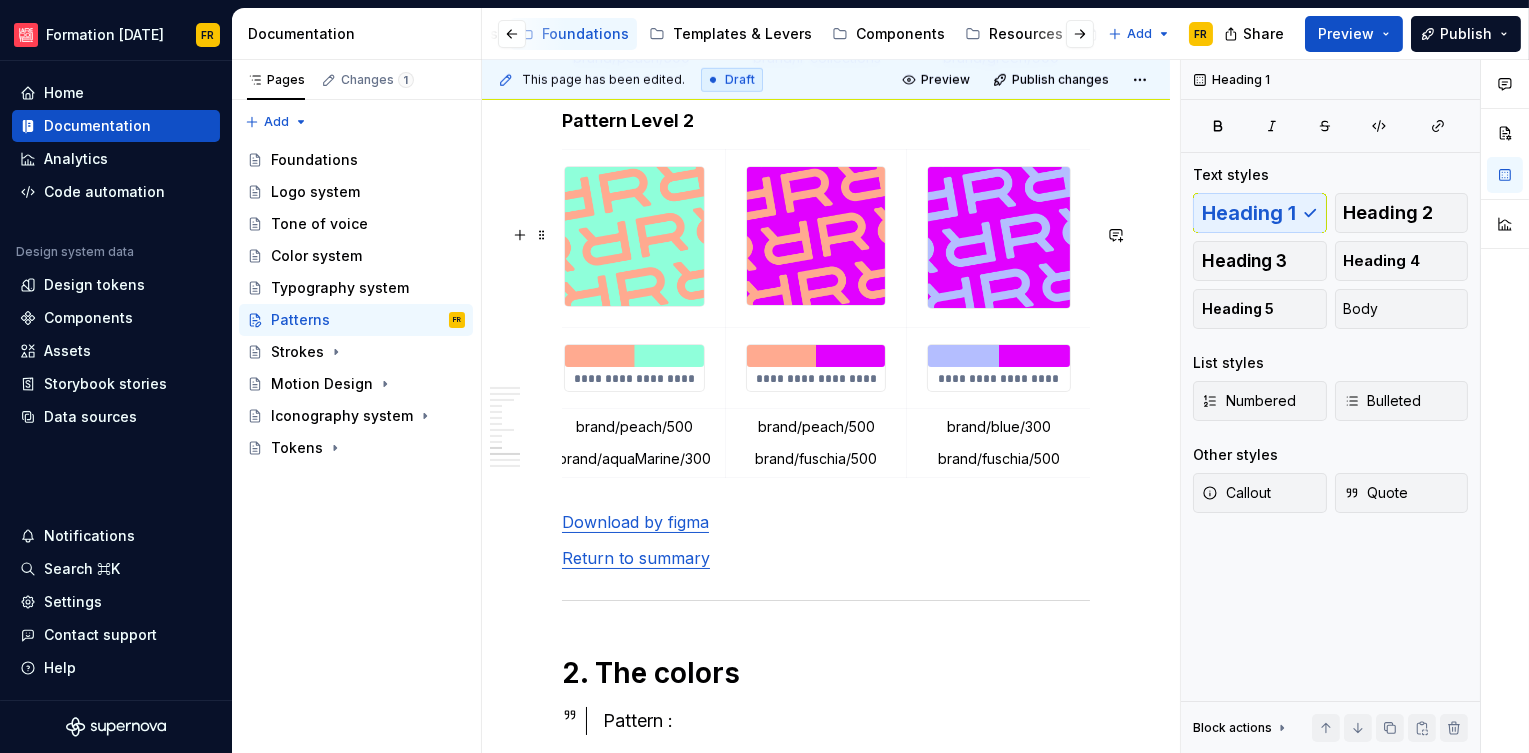 scroll, scrollTop: 0, scrollLeft: 0, axis: both 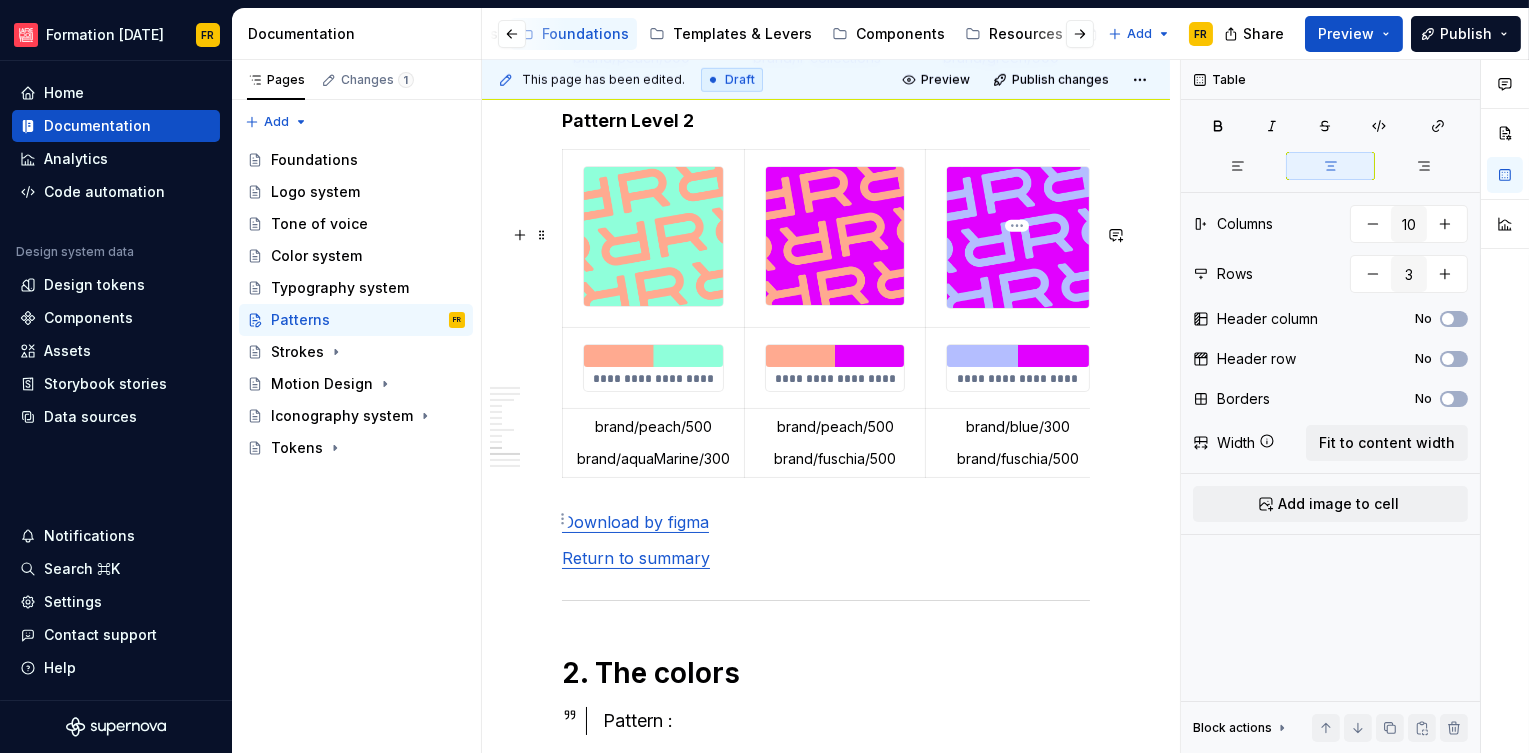 click on "brand/blue/300" at bounding box center (1017, 427) 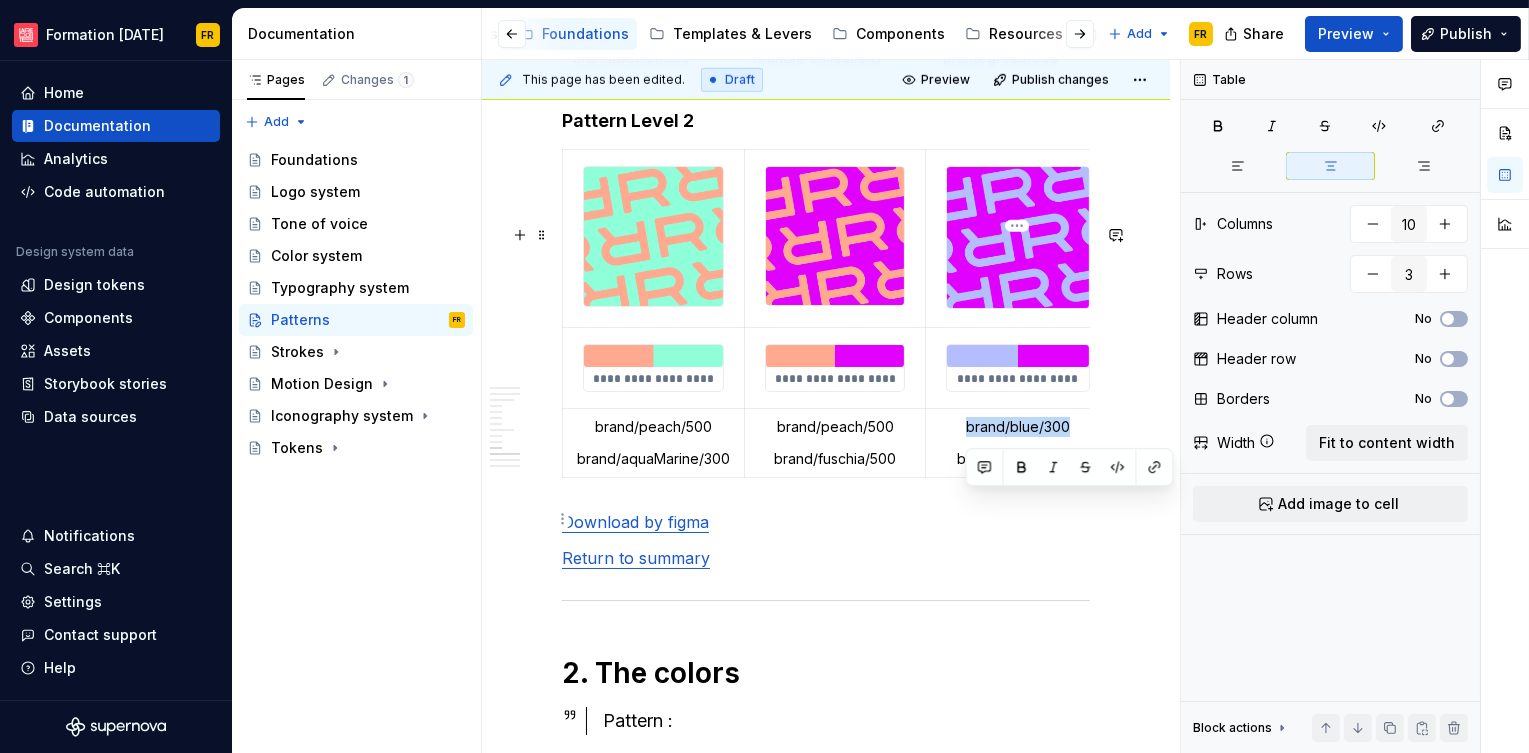 drag, startPoint x: 966, startPoint y: 500, endPoint x: 1071, endPoint y: 502, distance: 105.01904 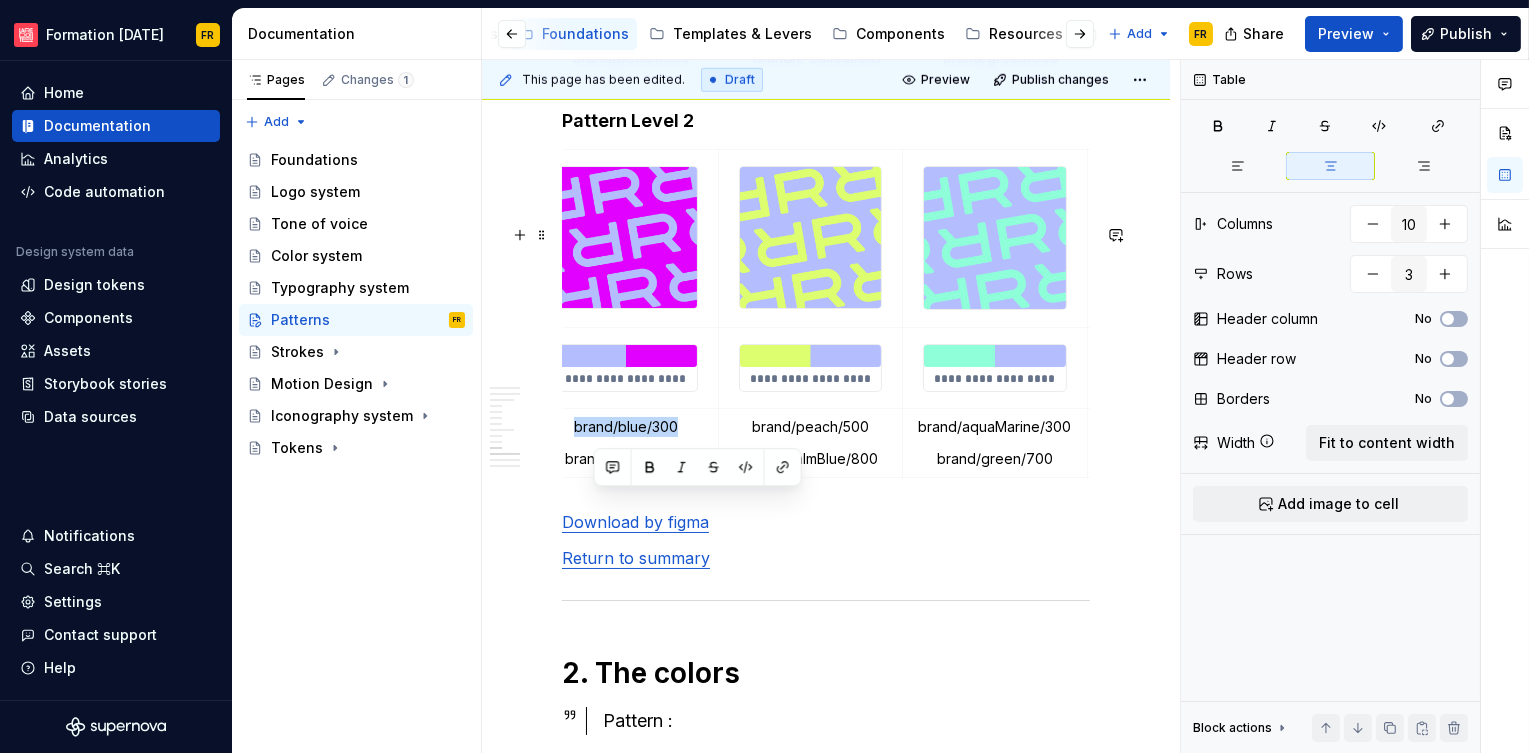 scroll, scrollTop: 0, scrollLeft: 229, axis: horizontal 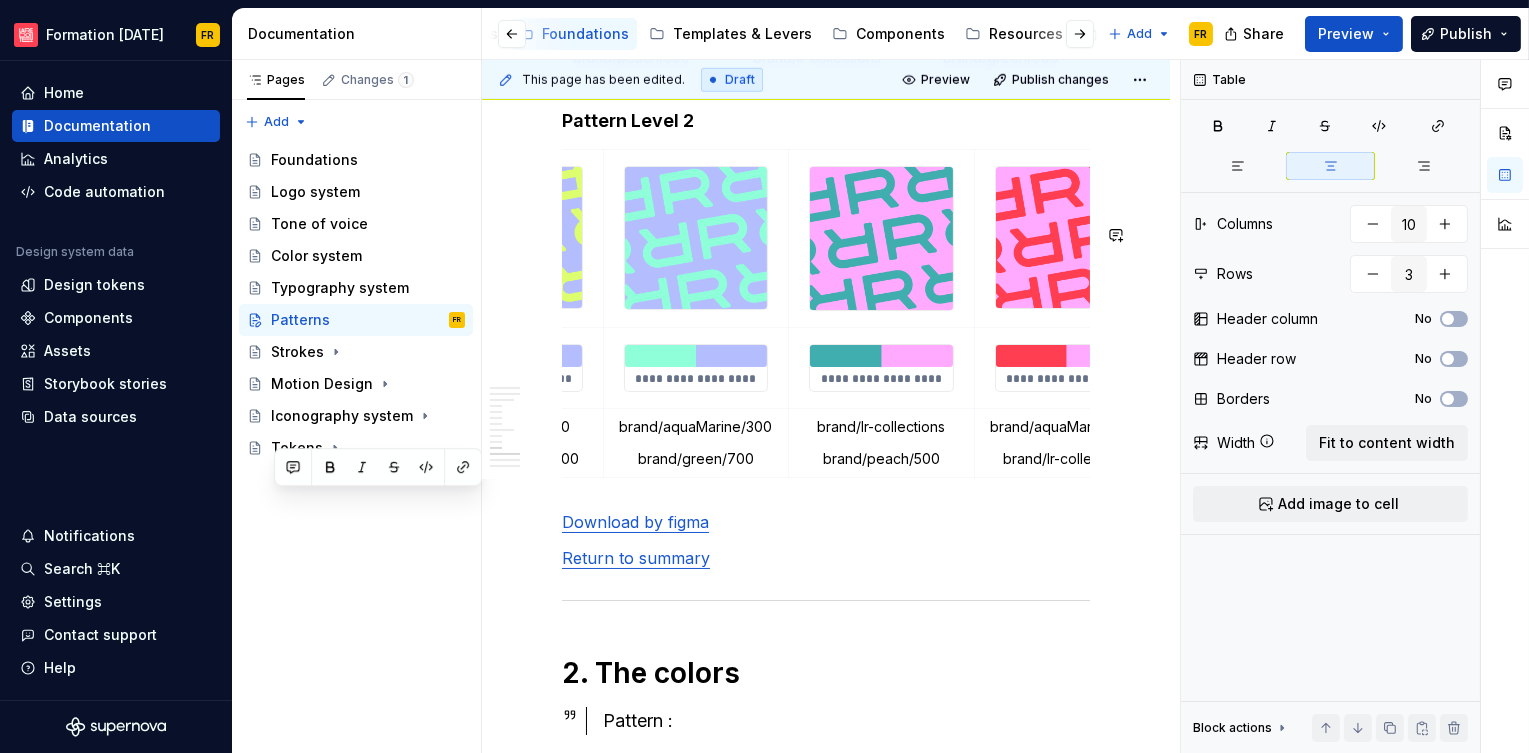 click on "**********" at bounding box center (826, -218) 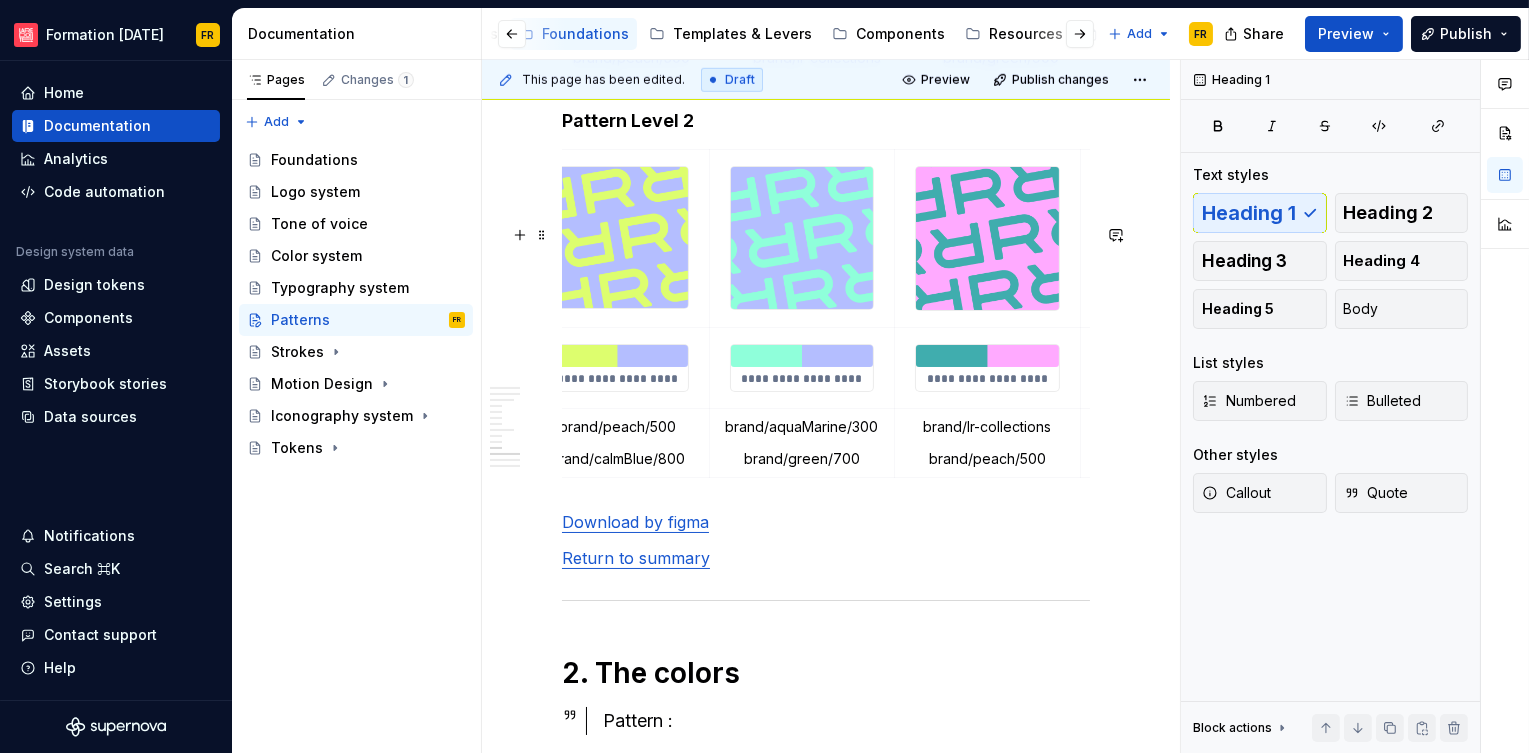 scroll, scrollTop: 0, scrollLeft: 604, axis: horizontal 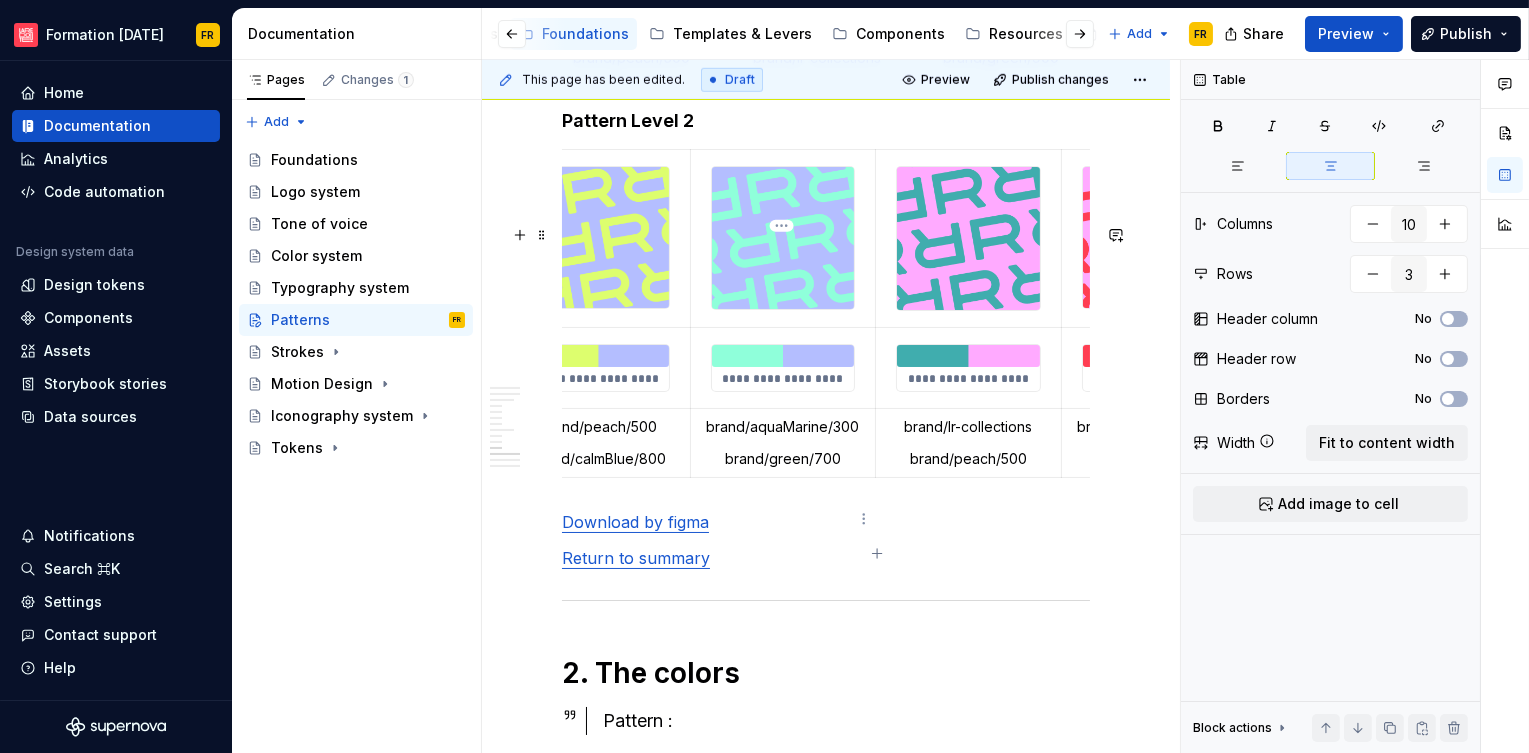 click on "brand/green/700" at bounding box center (783, 459) 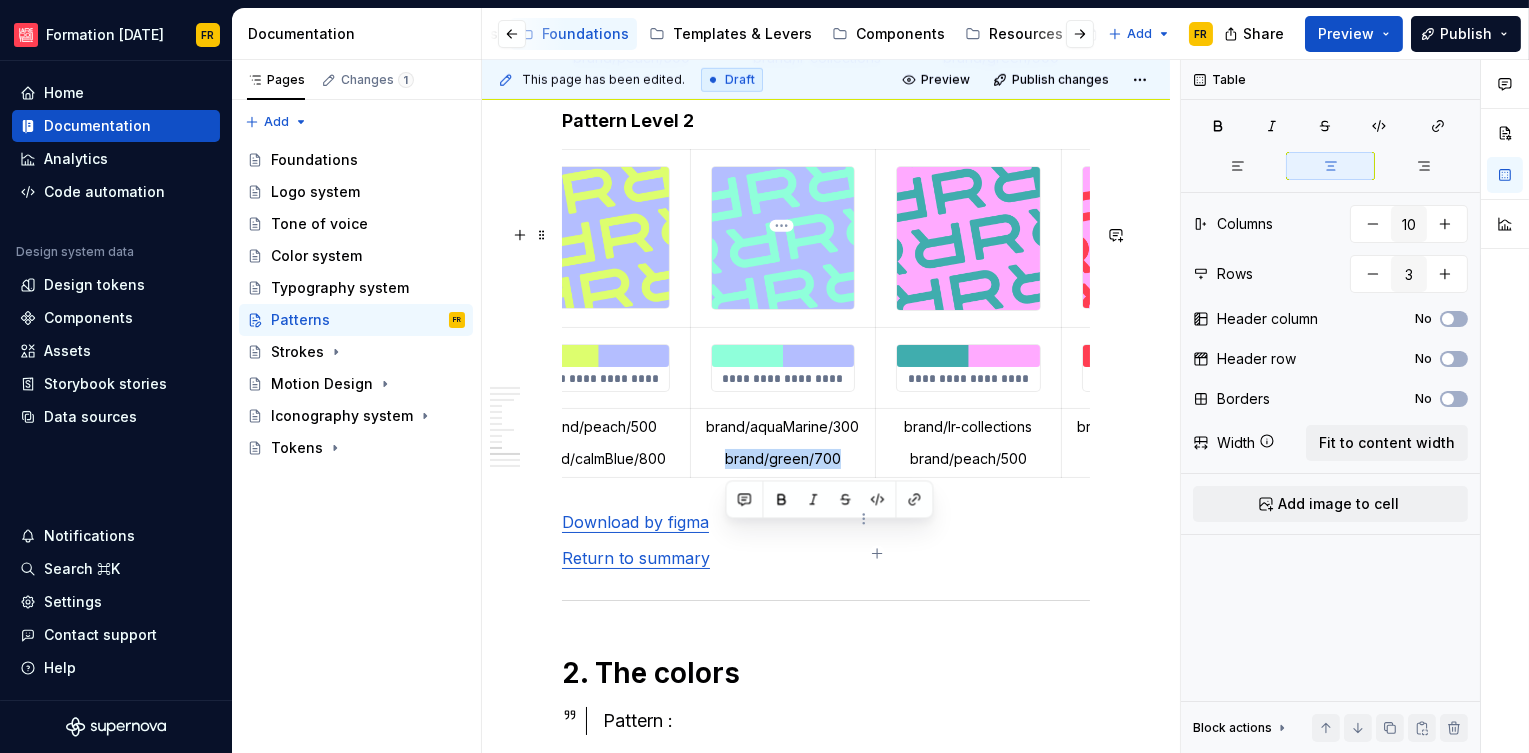 drag, startPoint x: 726, startPoint y: 533, endPoint x: 837, endPoint y: 541, distance: 111.28792 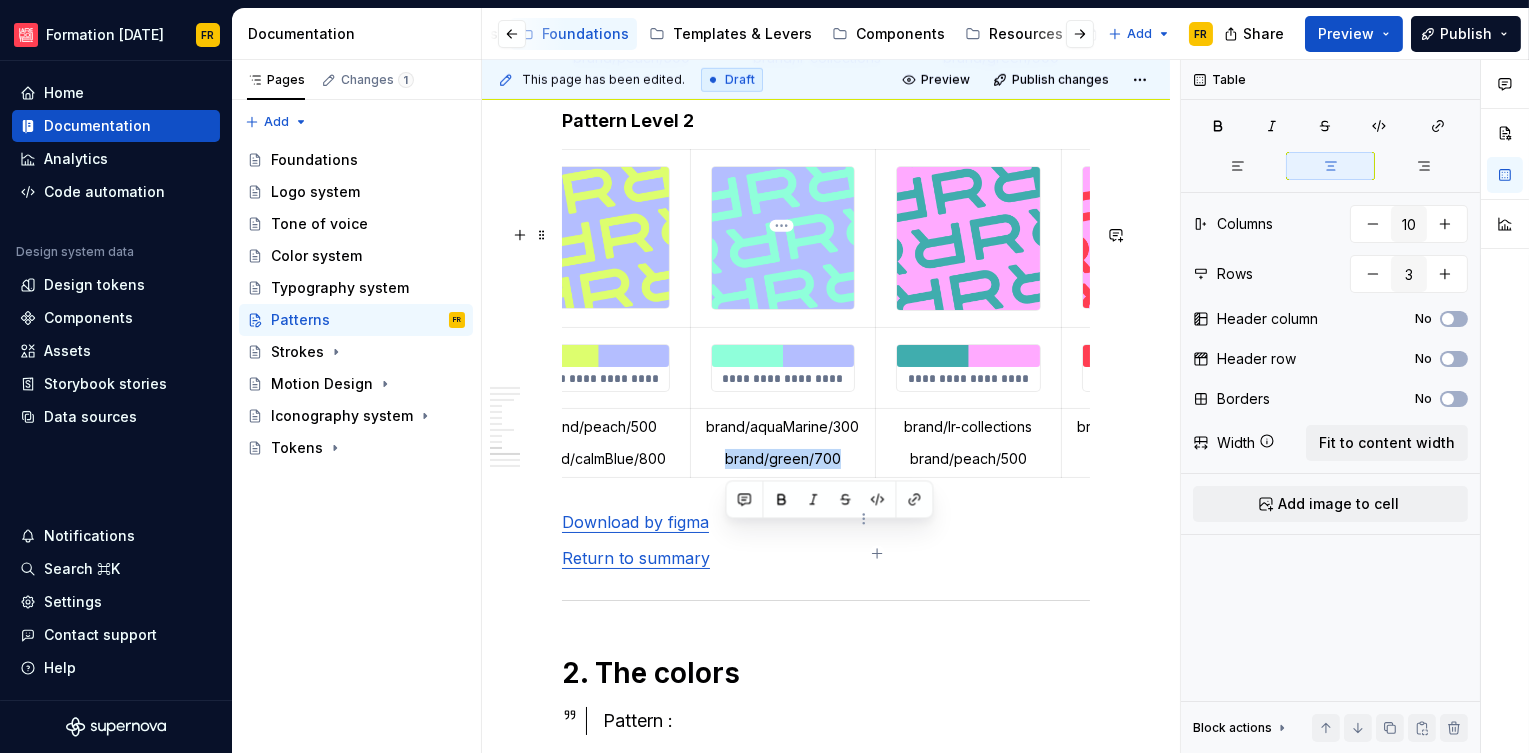 click on "brand/green/700" at bounding box center [783, 459] 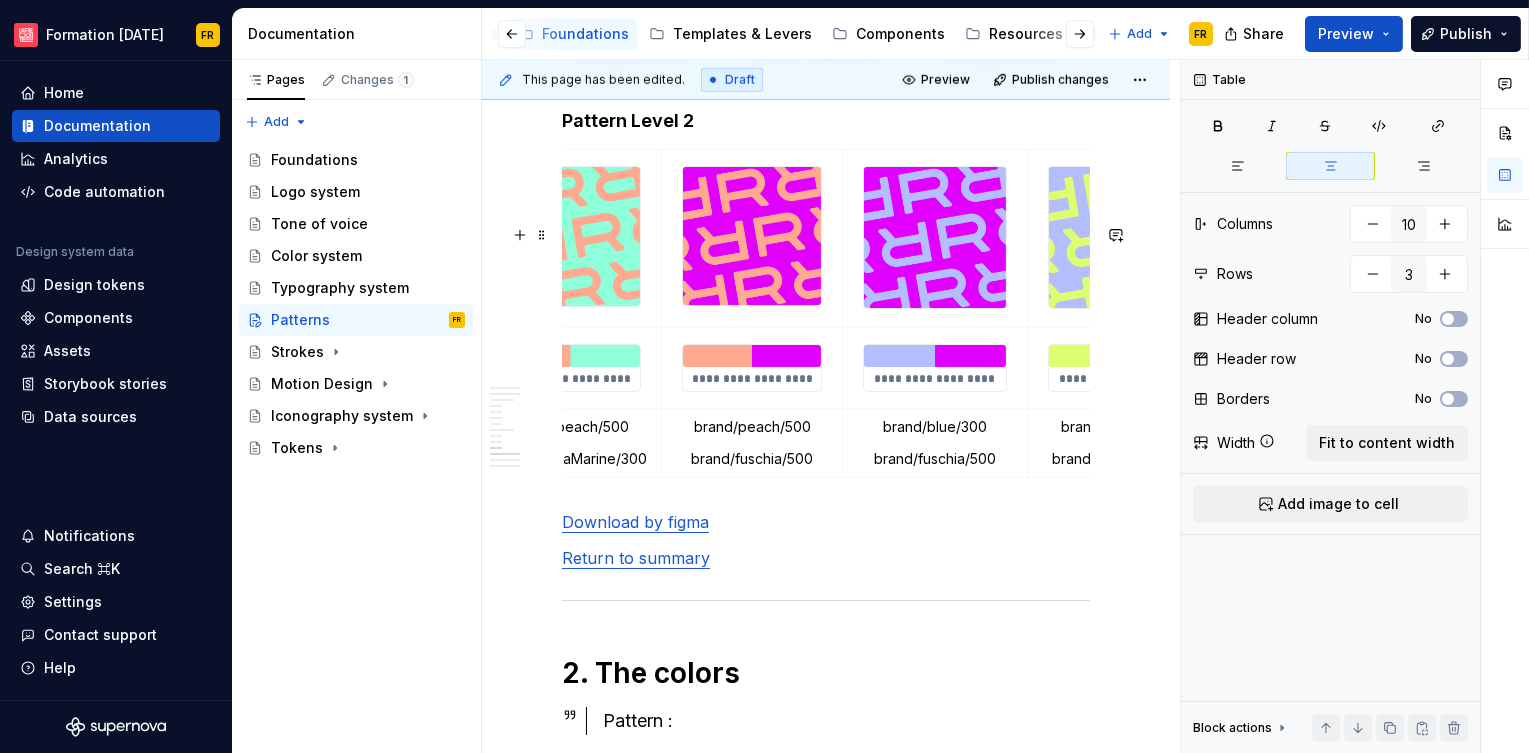 scroll, scrollTop: 0, scrollLeft: 0, axis: both 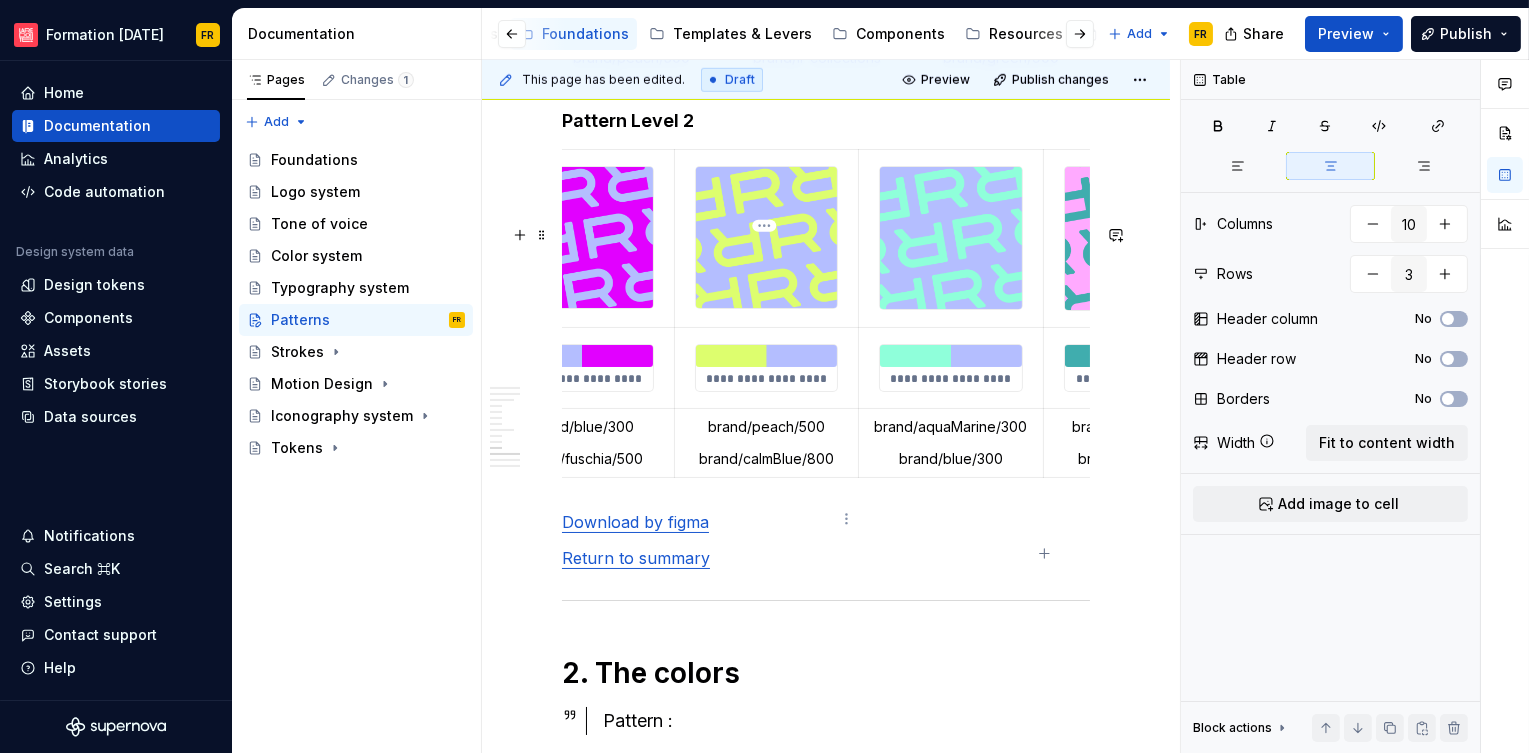 click on "brand/peach/500" at bounding box center (766, 427) 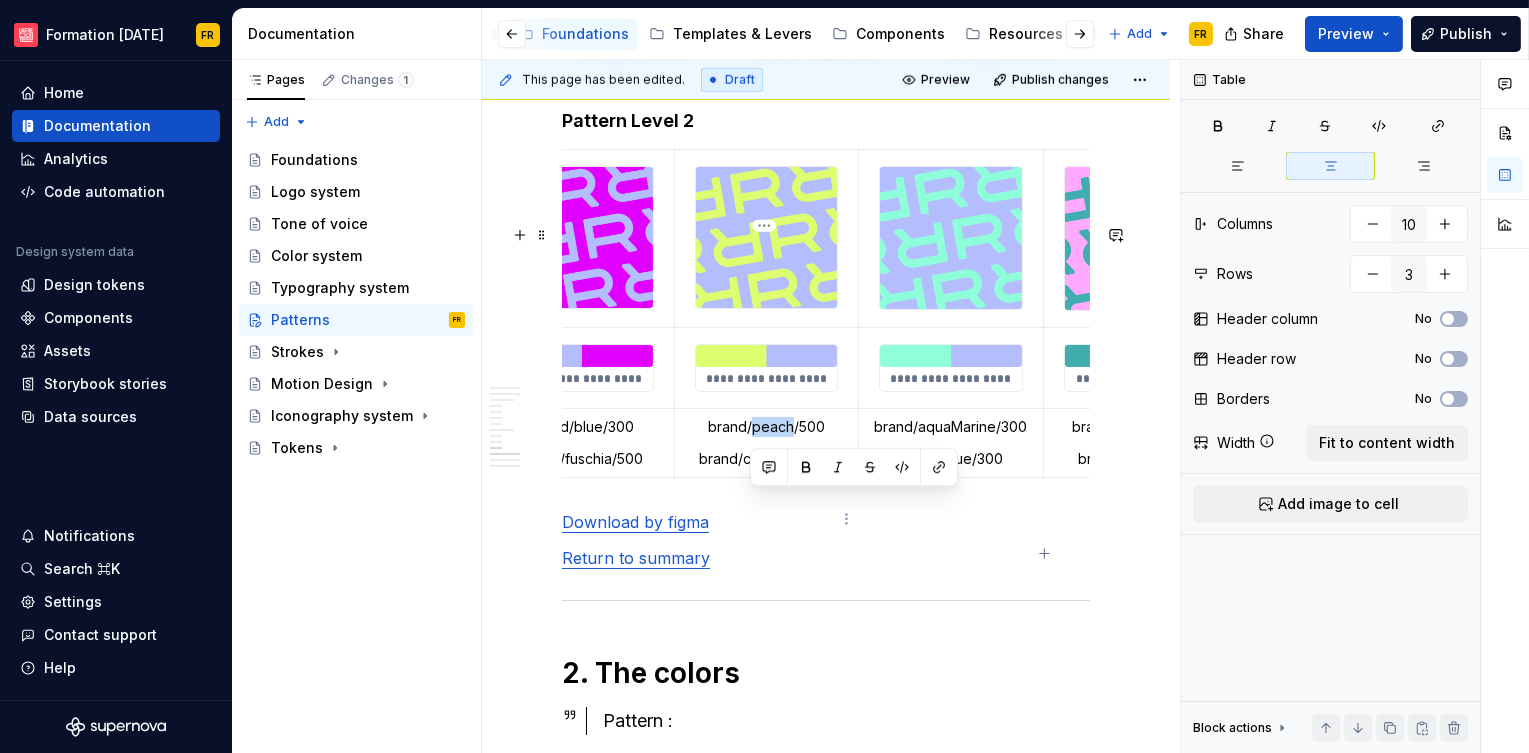 click on "brand/peach/500" at bounding box center [766, 427] 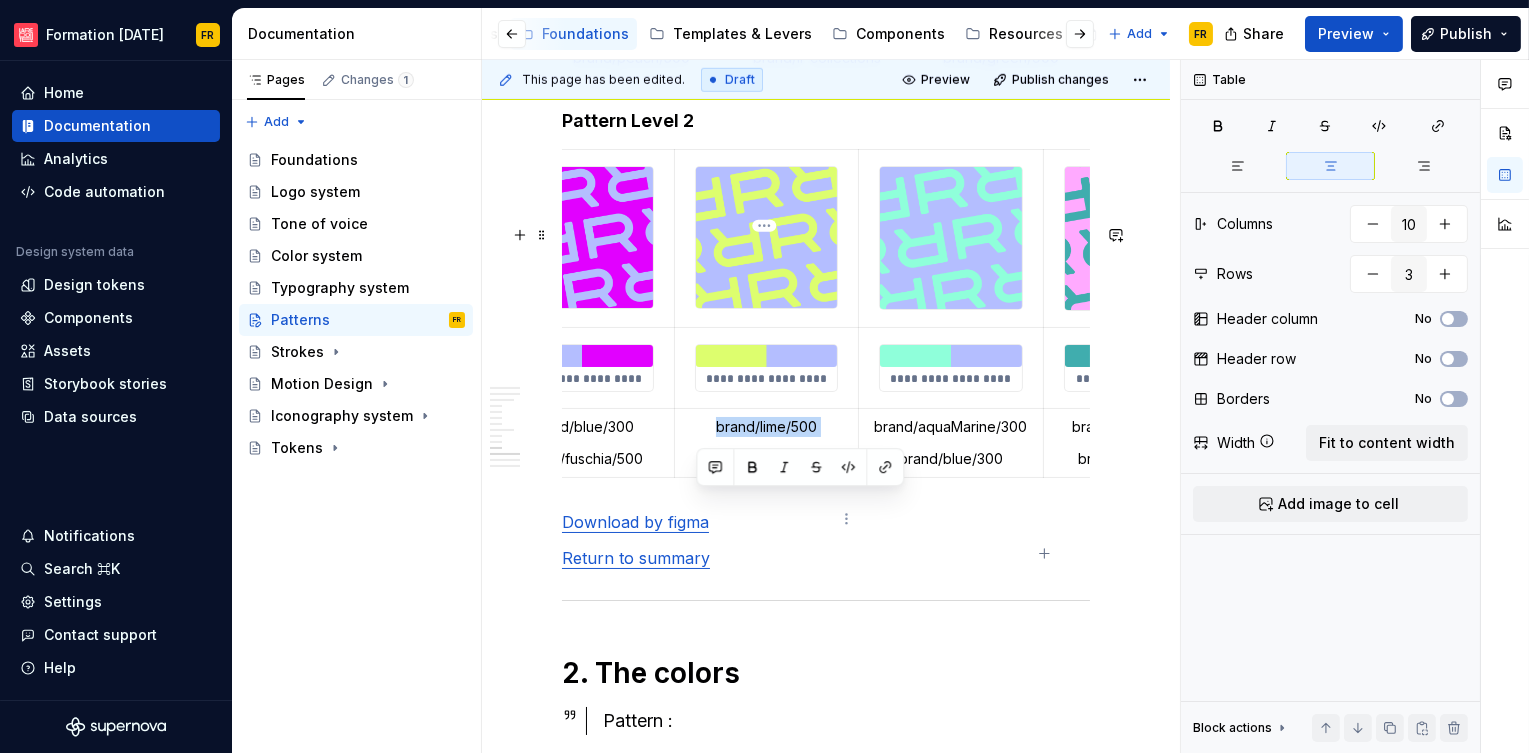 drag, startPoint x: 712, startPoint y: 499, endPoint x: 802, endPoint y: 514, distance: 91.24144 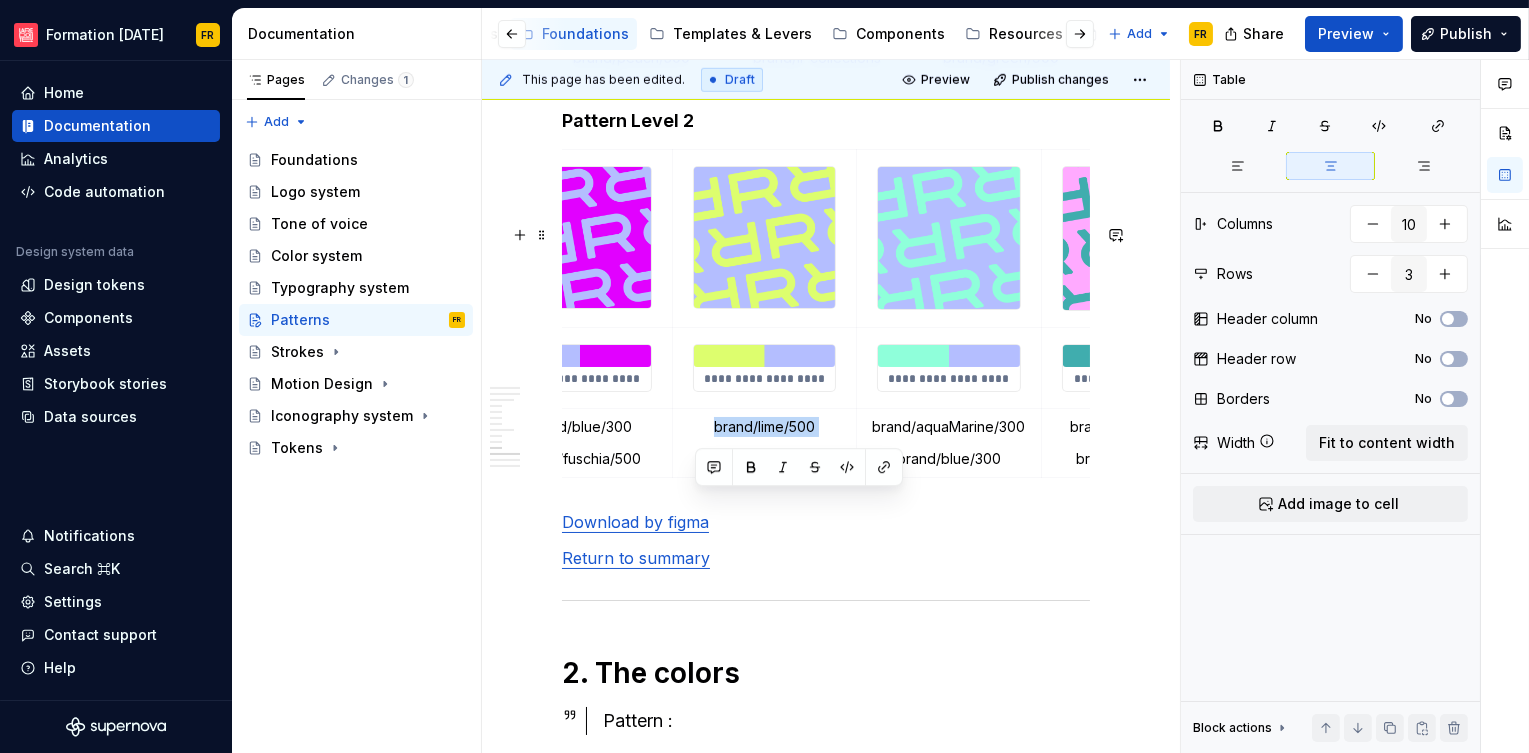 scroll, scrollTop: 0, scrollLeft: 441, axis: horizontal 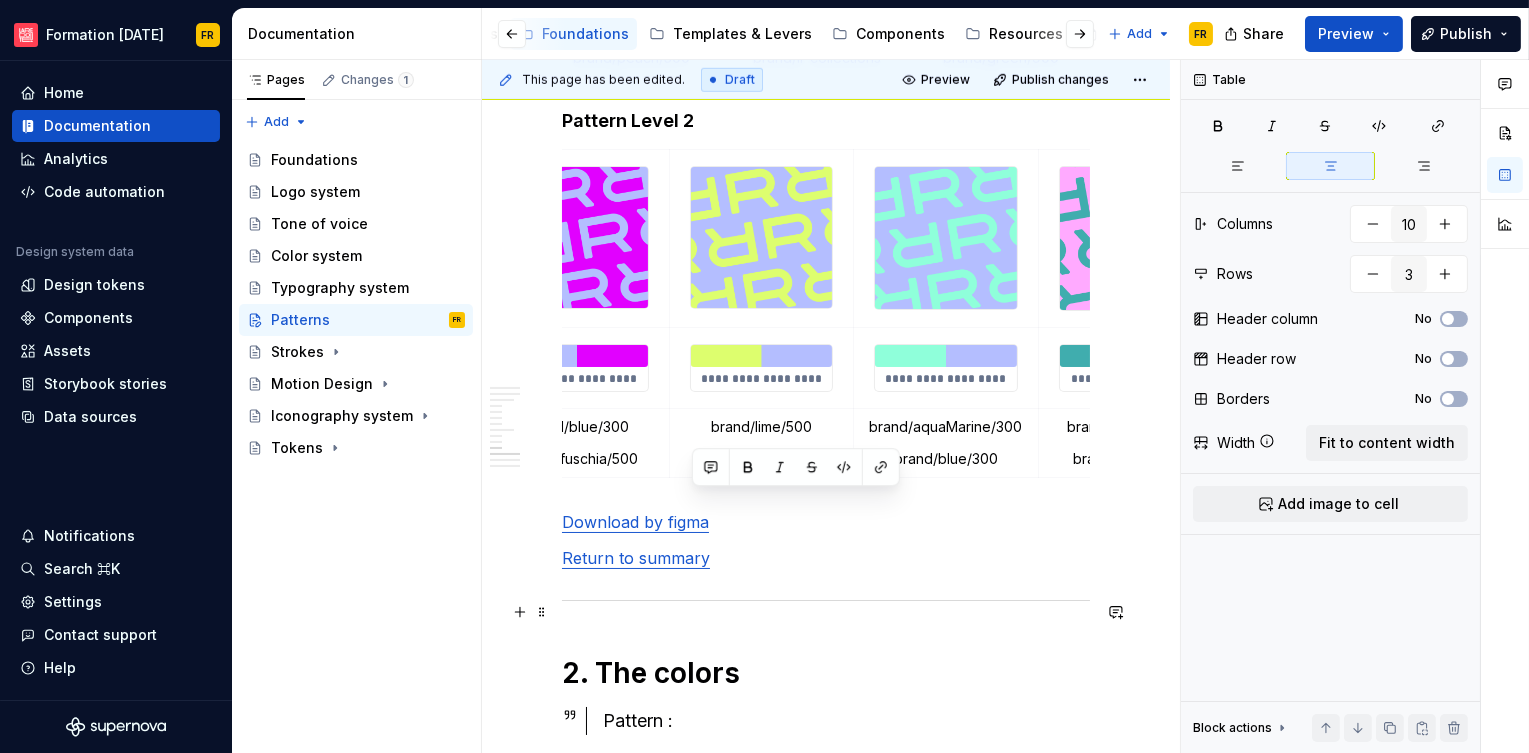 click on "Download by figma" at bounding box center [826, 522] 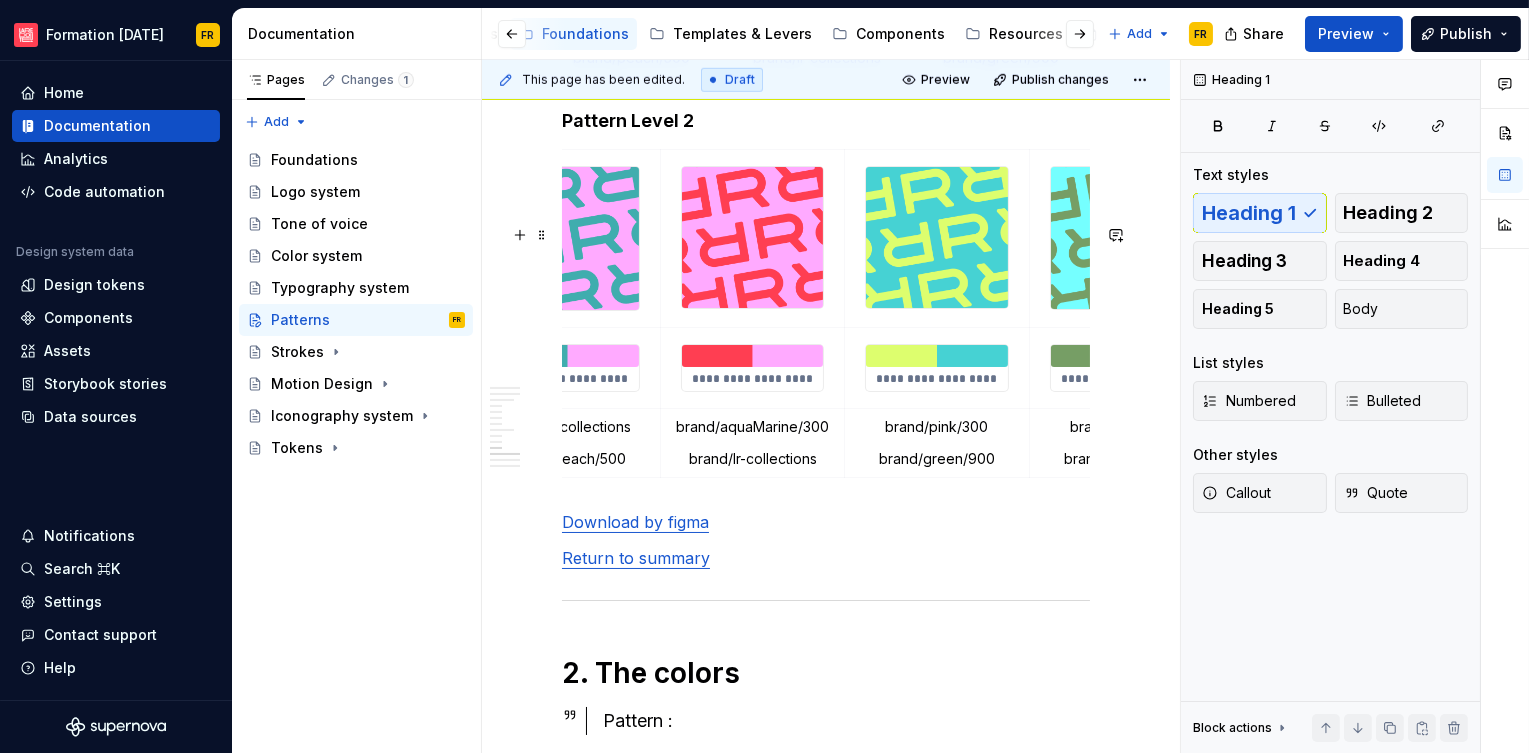 scroll, scrollTop: 0, scrollLeft: 1010, axis: horizontal 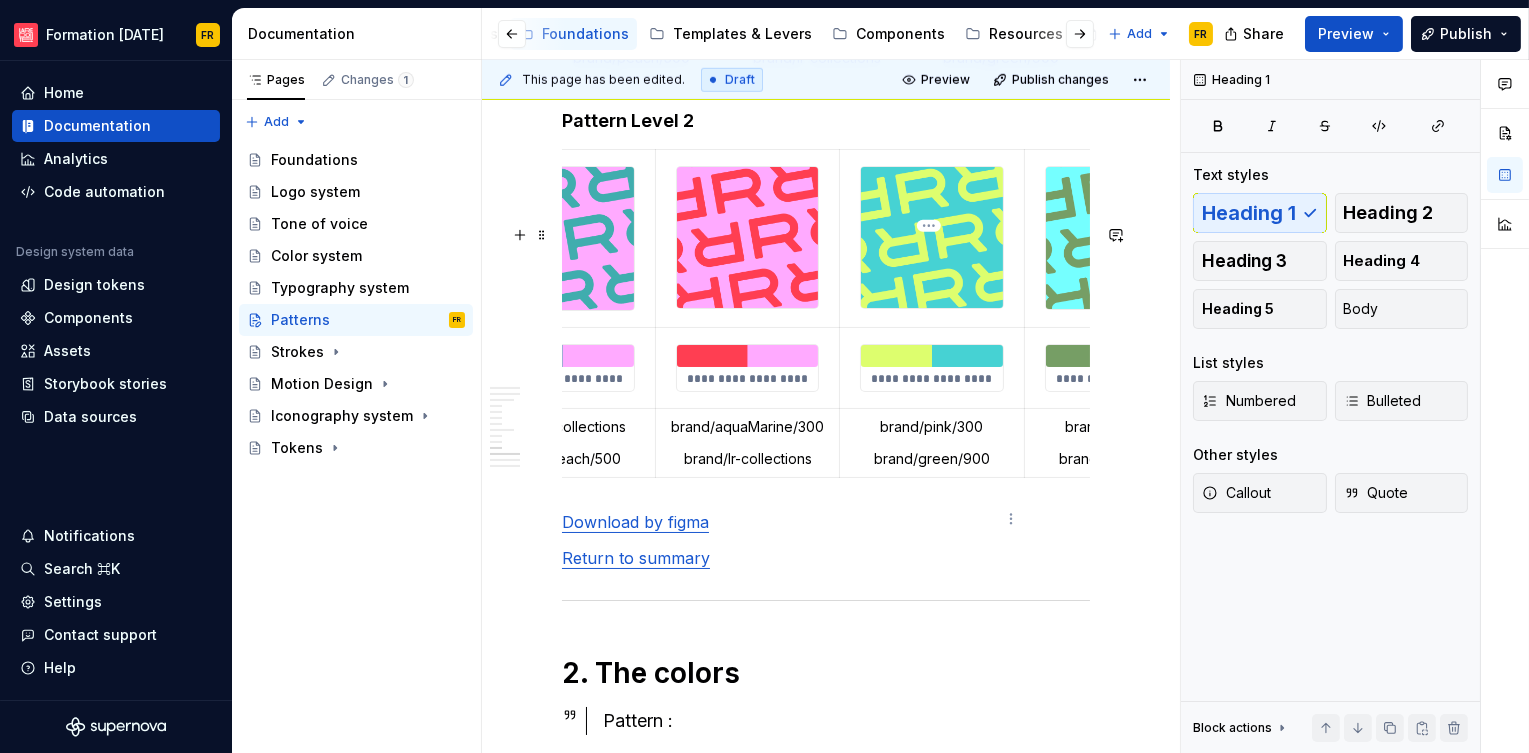 drag, startPoint x: 891, startPoint y: 514, endPoint x: 877, endPoint y: 508, distance: 15.231546 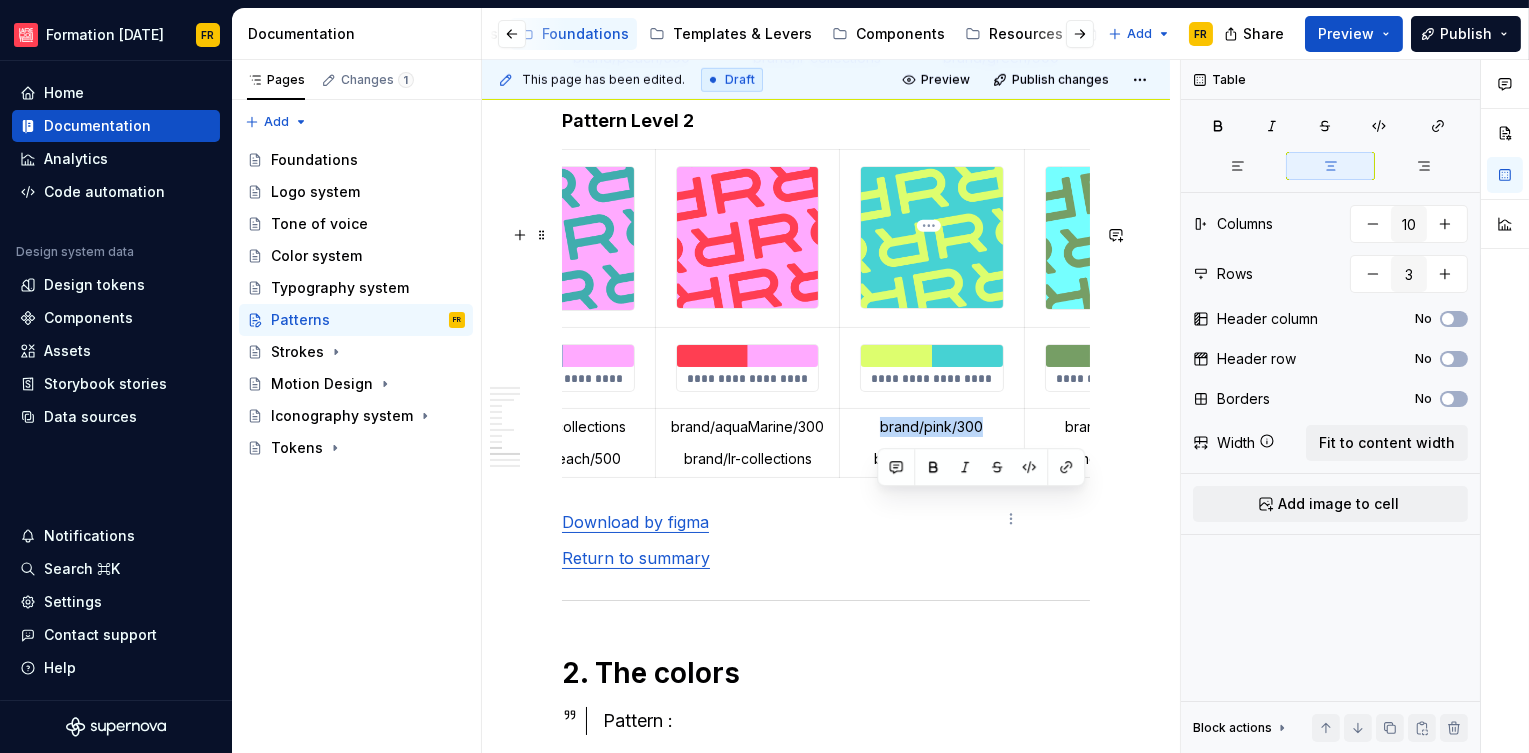 drag, startPoint x: 879, startPoint y: 501, endPoint x: 981, endPoint y: 511, distance: 102.48902 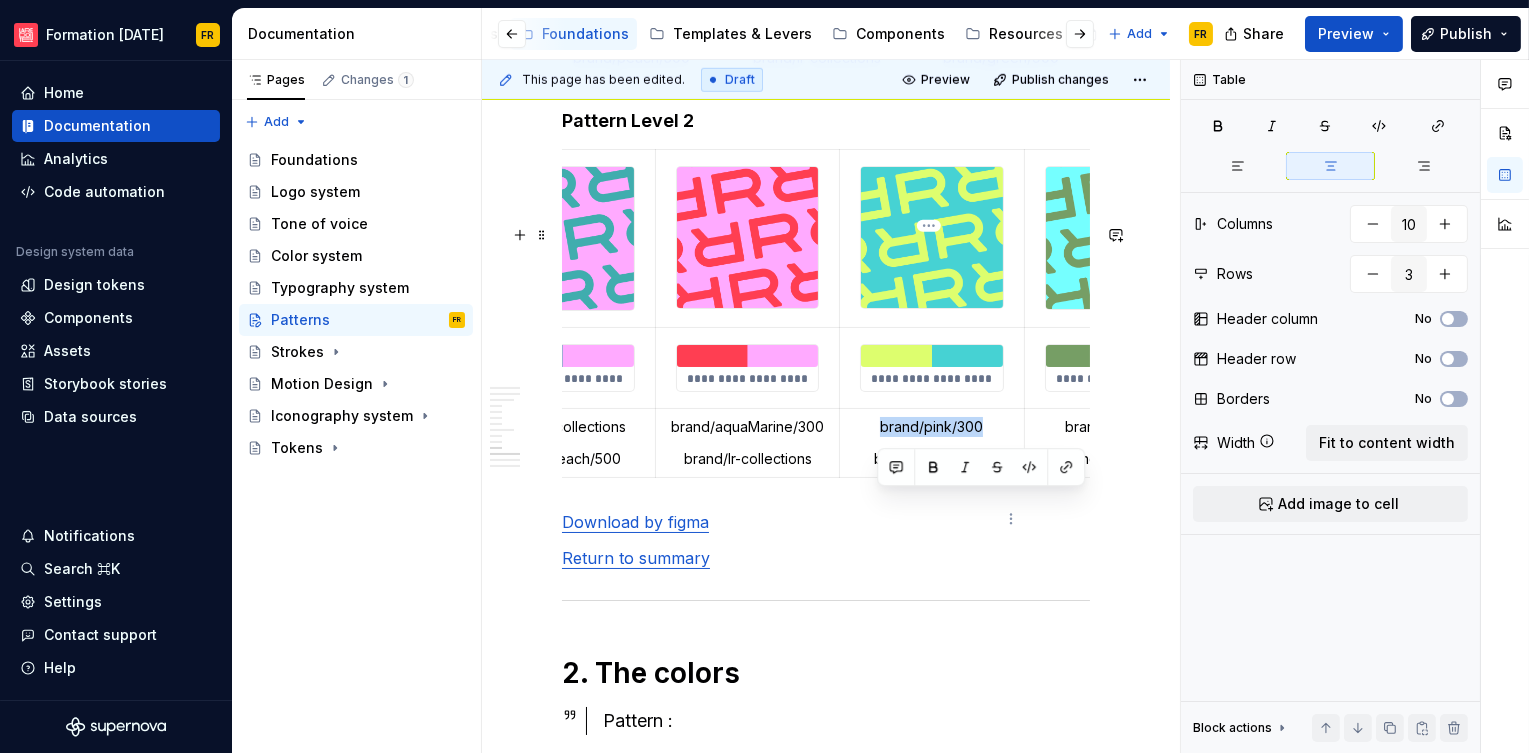 click on "brand/pink/300" at bounding box center [931, 427] 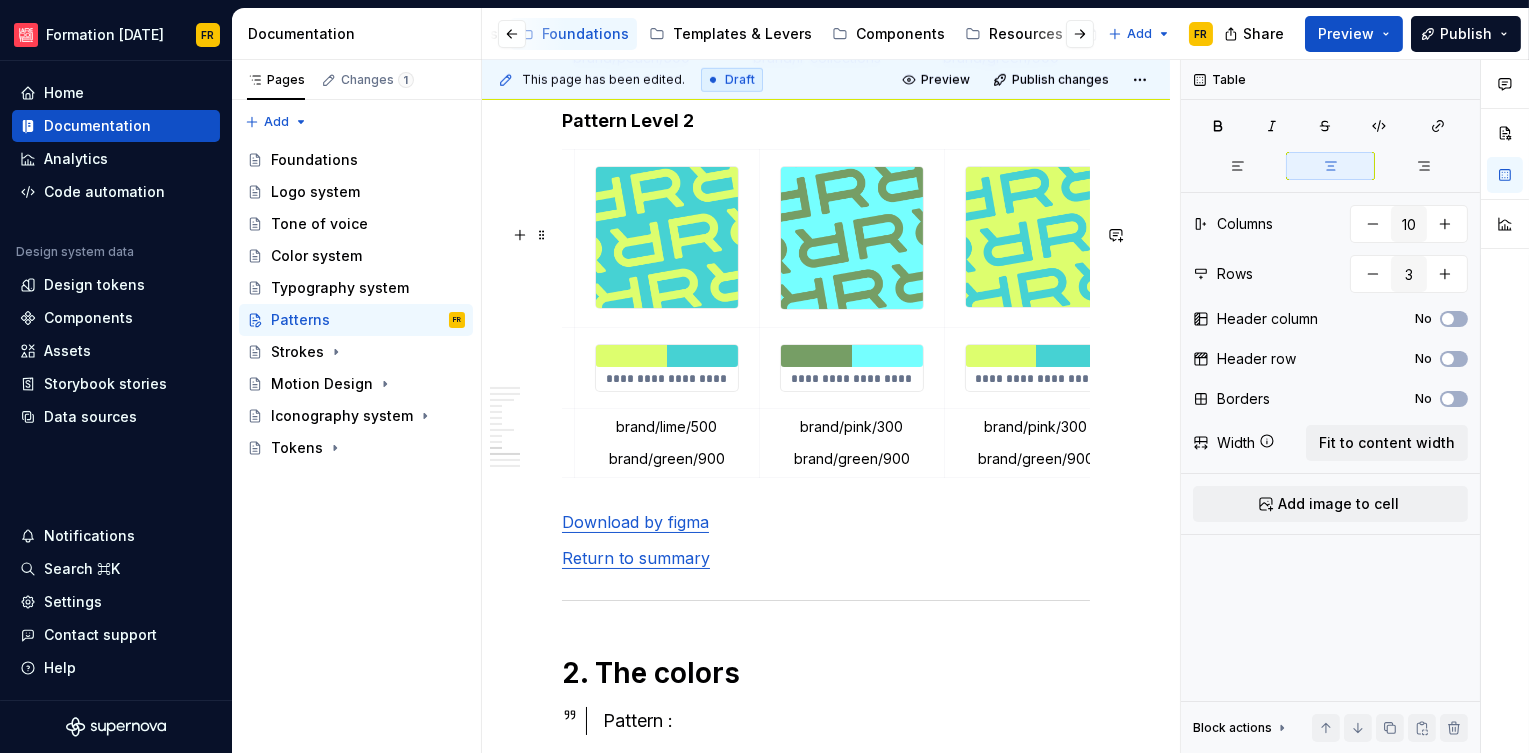 scroll, scrollTop: 0, scrollLeft: 1310, axis: horizontal 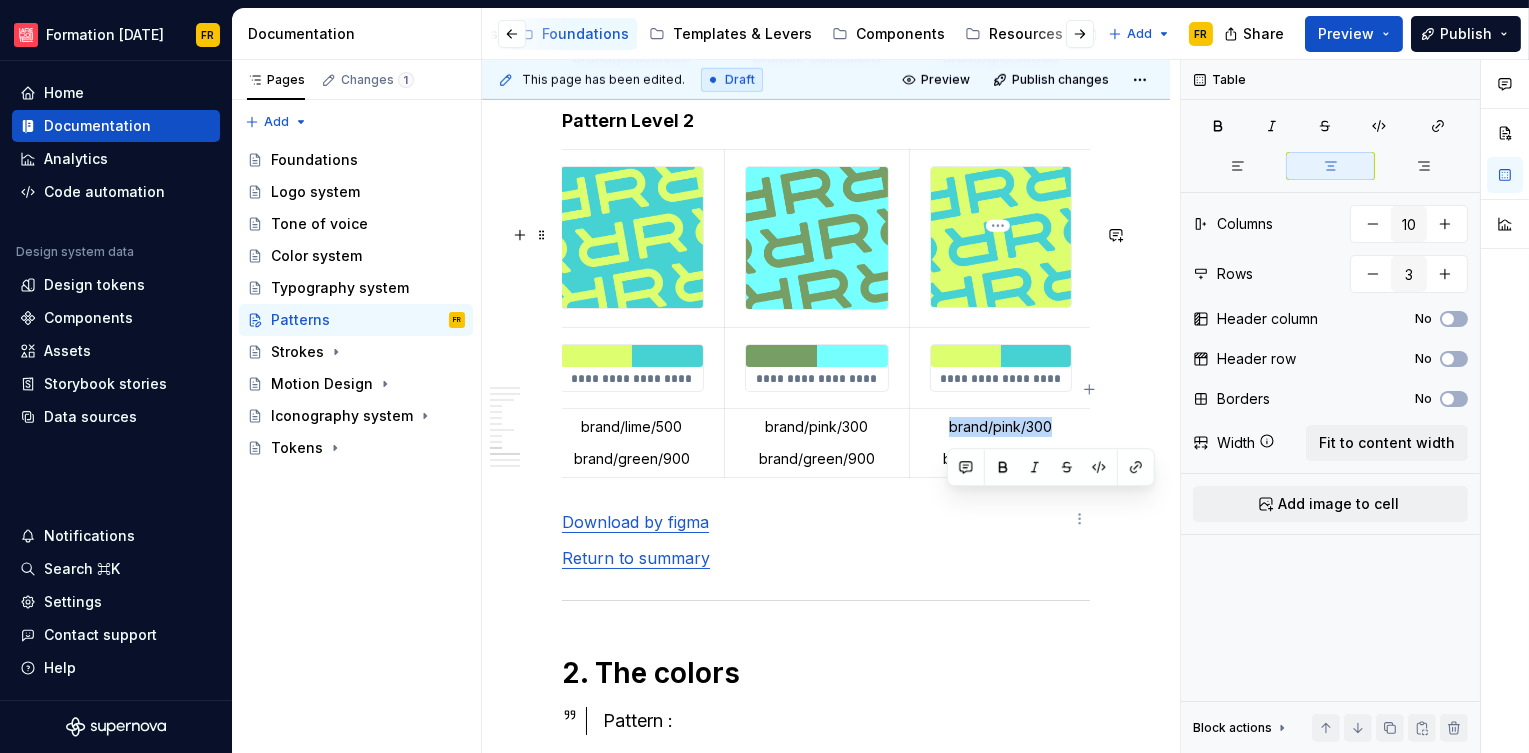drag, startPoint x: 945, startPoint y: 502, endPoint x: 1047, endPoint y: 504, distance: 102.01961 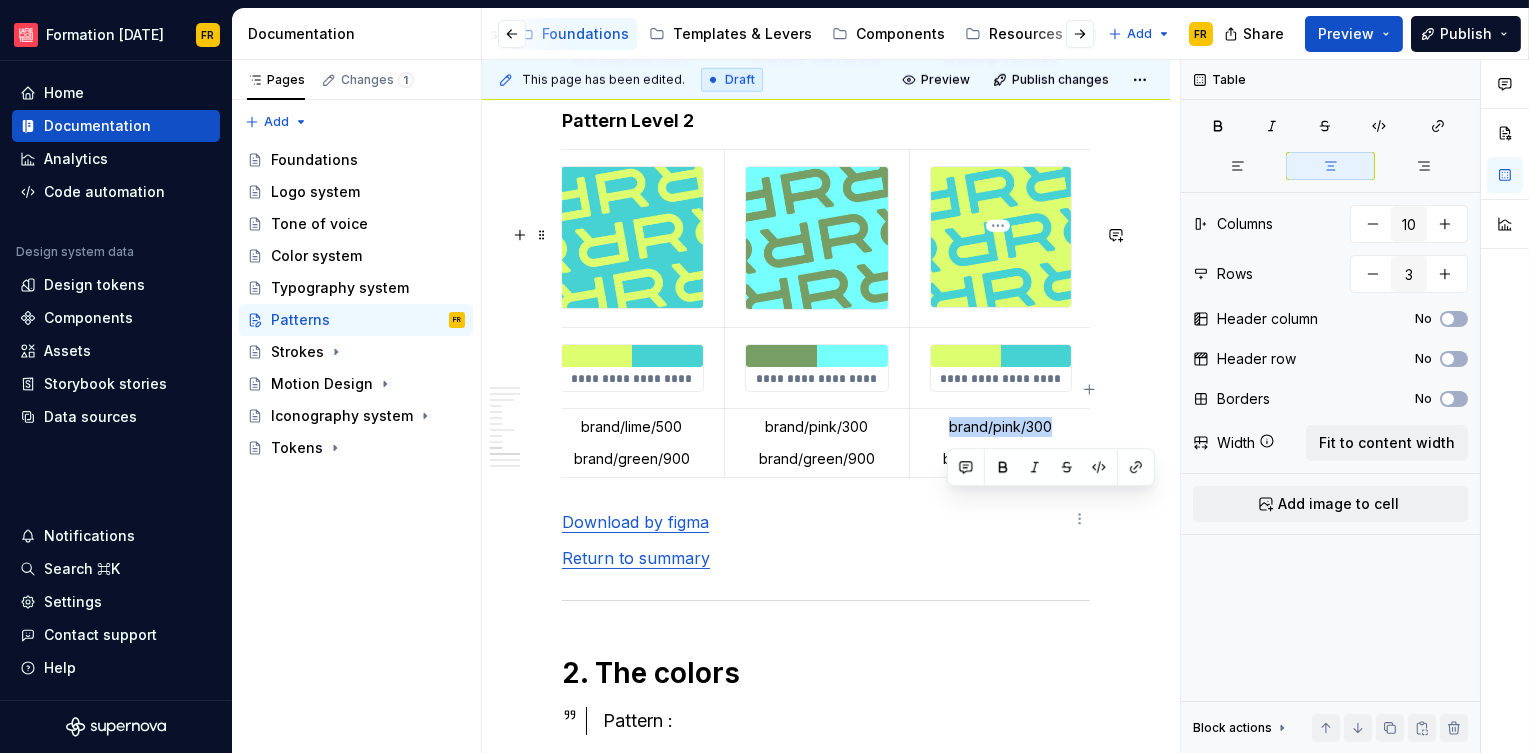 click on "brand/pink/300" at bounding box center (1001, 427) 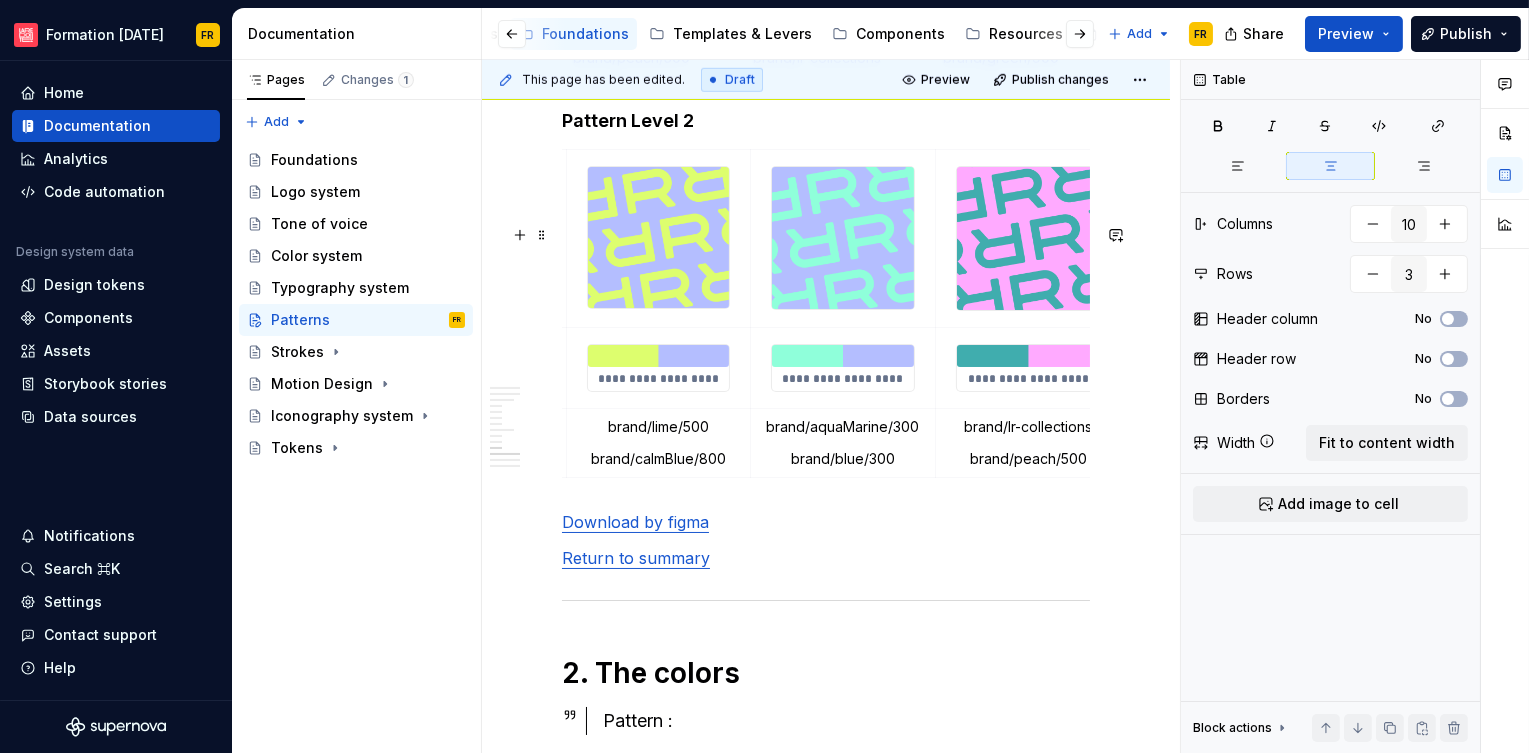 scroll, scrollTop: 0, scrollLeft: 581, axis: horizontal 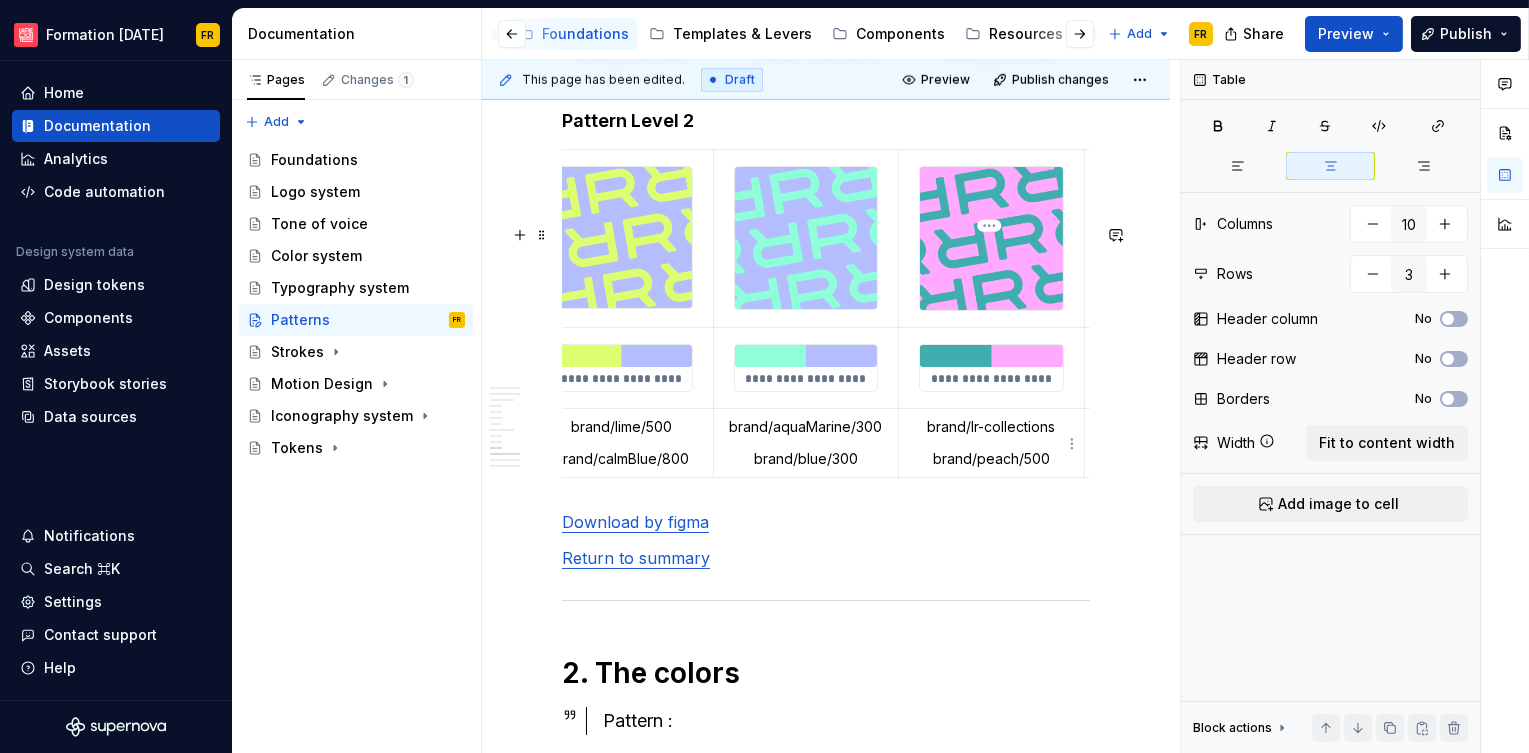 click at bounding box center [991, 356] 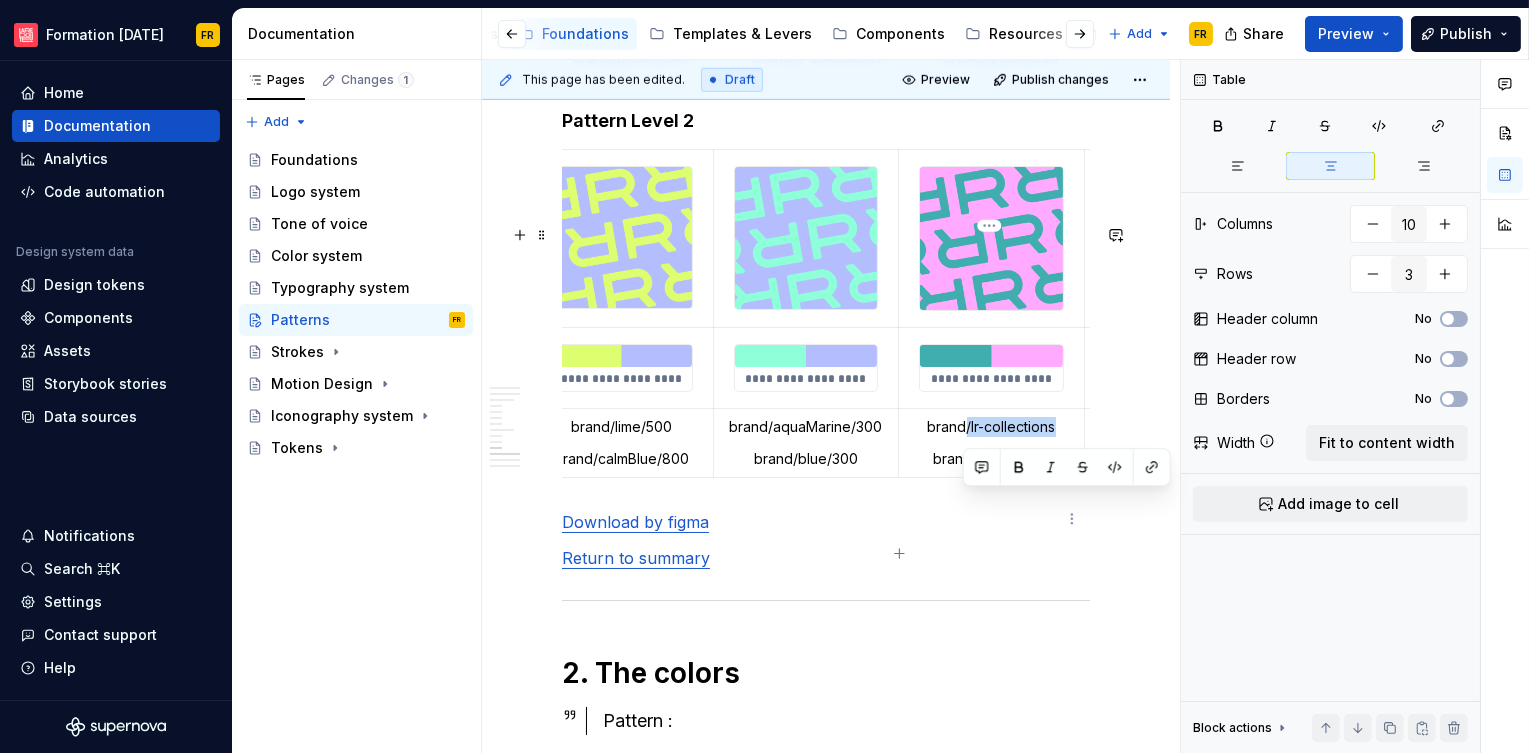 drag, startPoint x: 965, startPoint y: 504, endPoint x: 1057, endPoint y: 506, distance: 92.021736 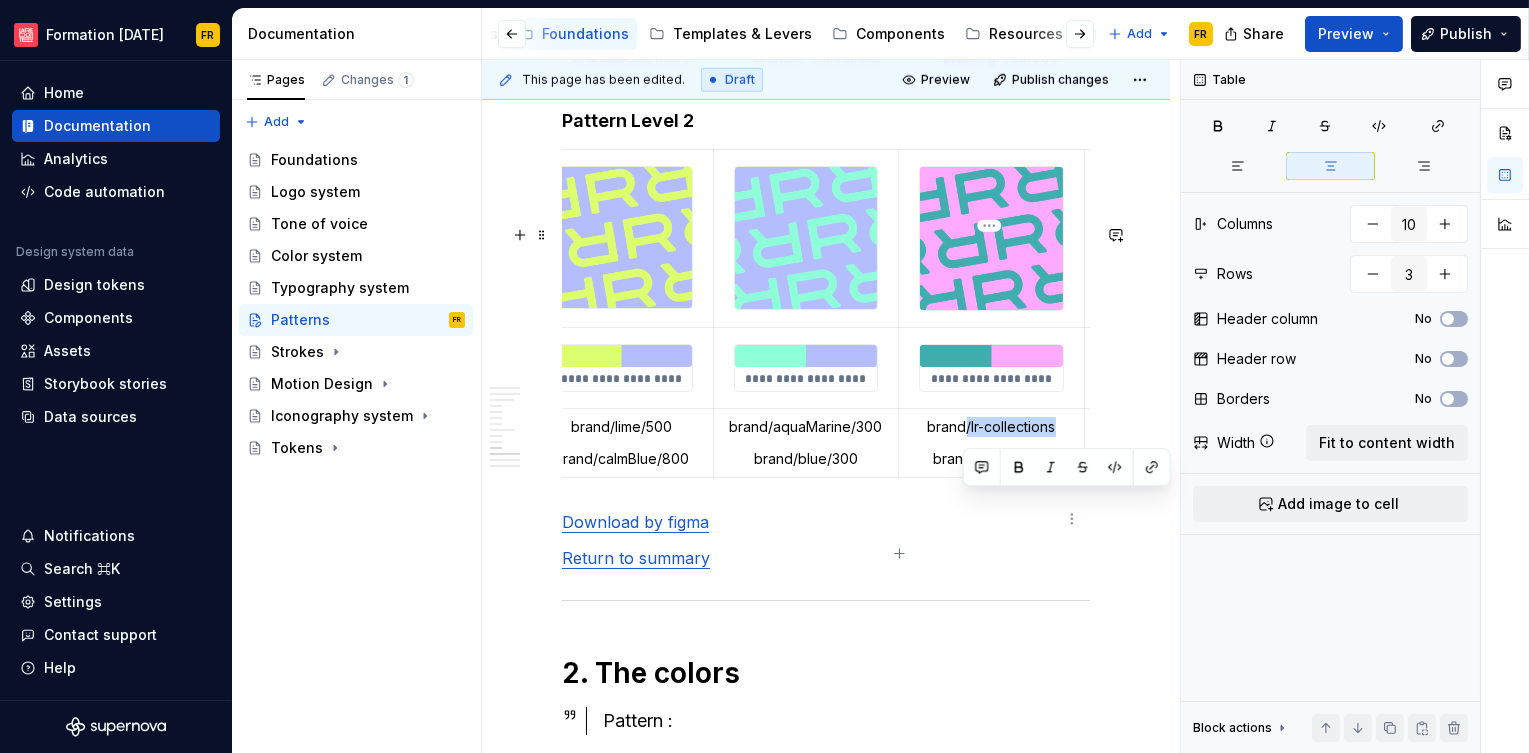 click on "brand/lr-collections" at bounding box center (991, 427) 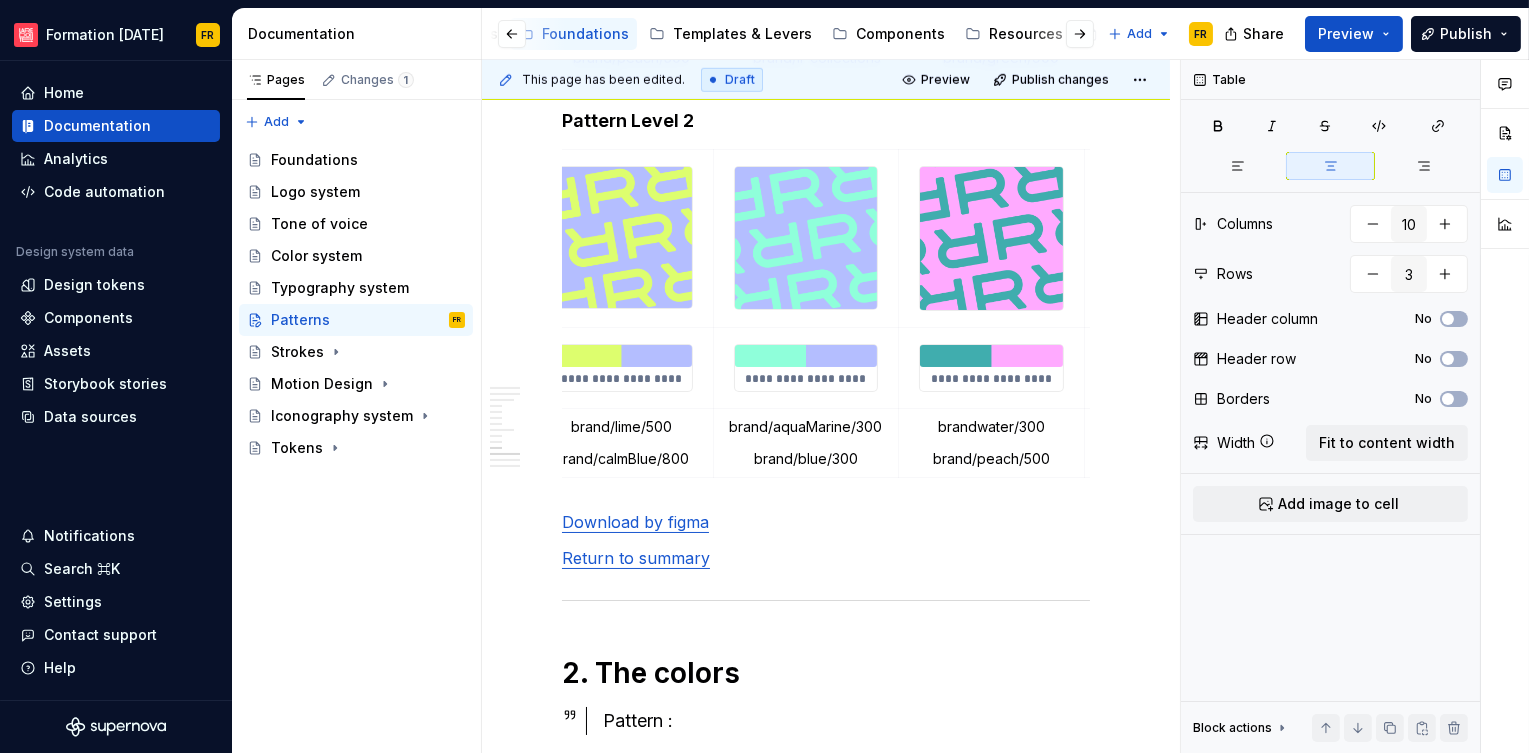 click on "brand/peach/500" at bounding box center [991, 459] 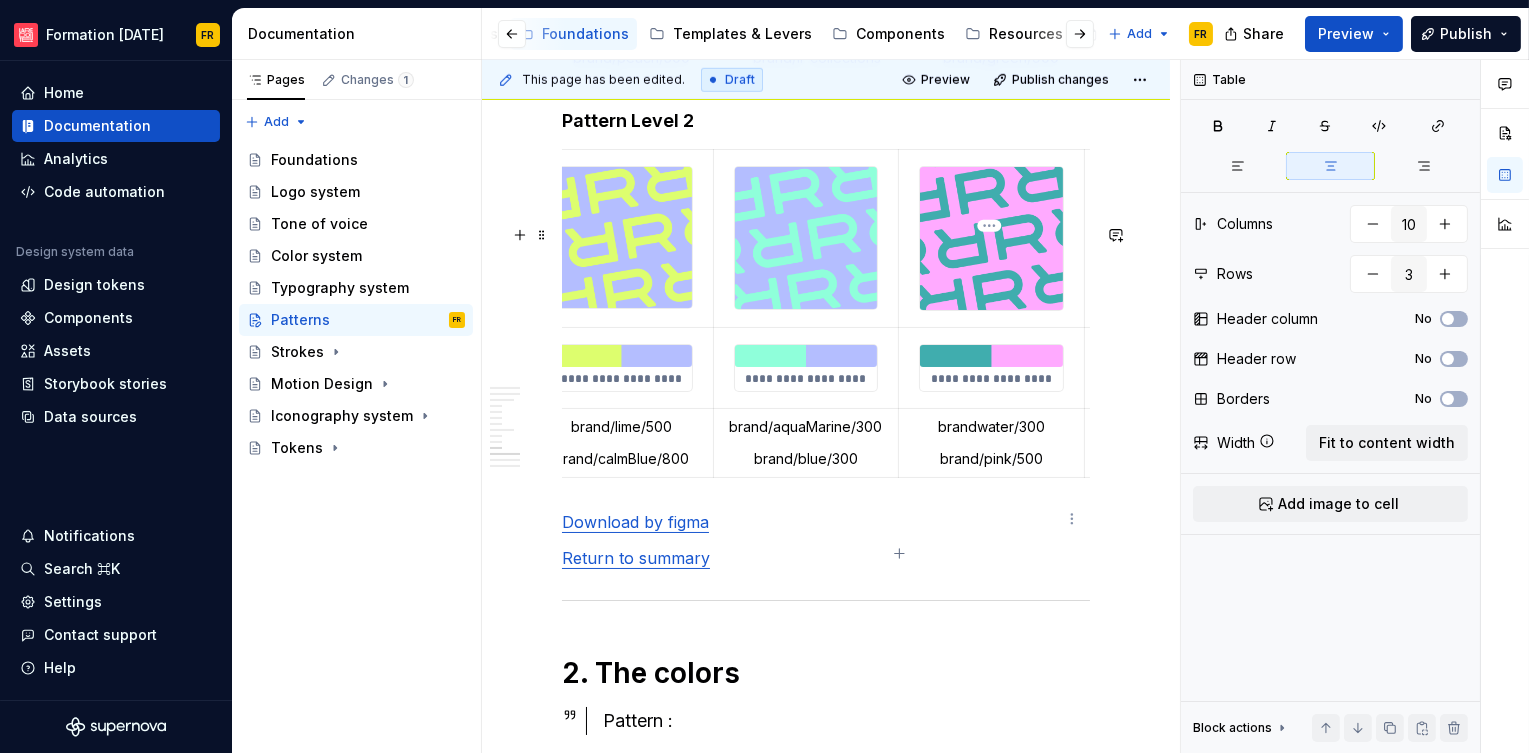 click on "brand/pink/500" at bounding box center (991, 459) 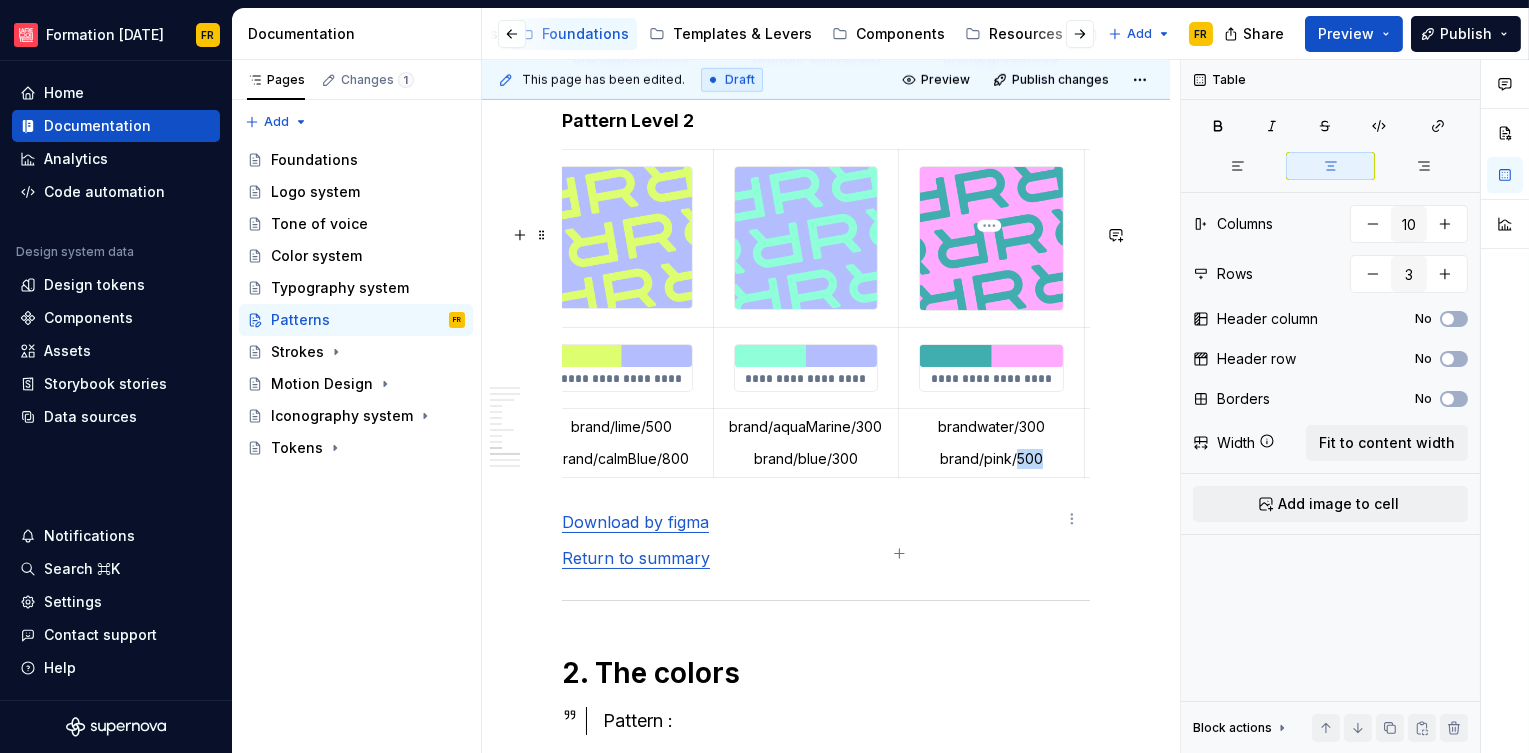 click on "brand/pink/500" at bounding box center [991, 459] 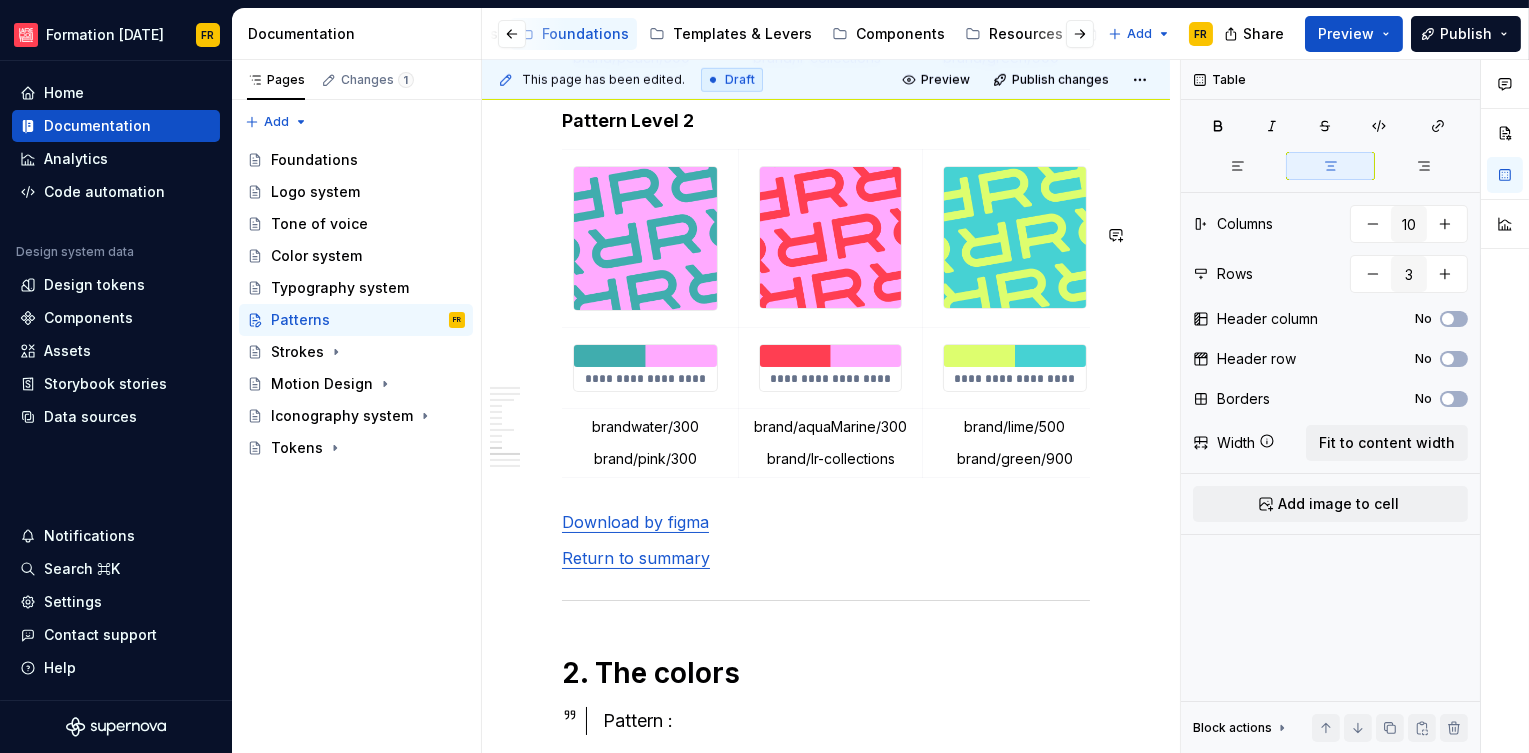 scroll, scrollTop: 0, scrollLeft: 925, axis: horizontal 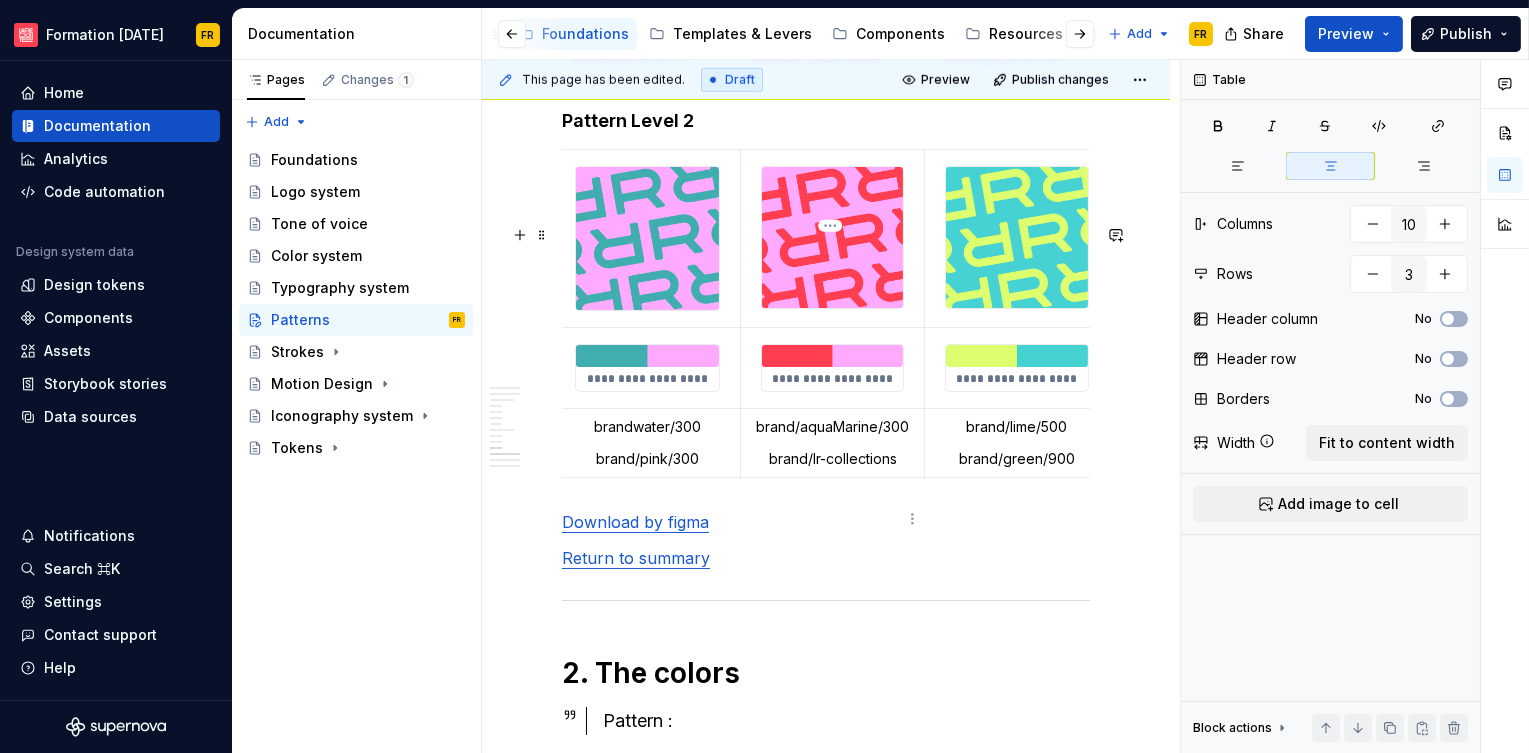 click on "brand/lr-collections" at bounding box center [832, 459] 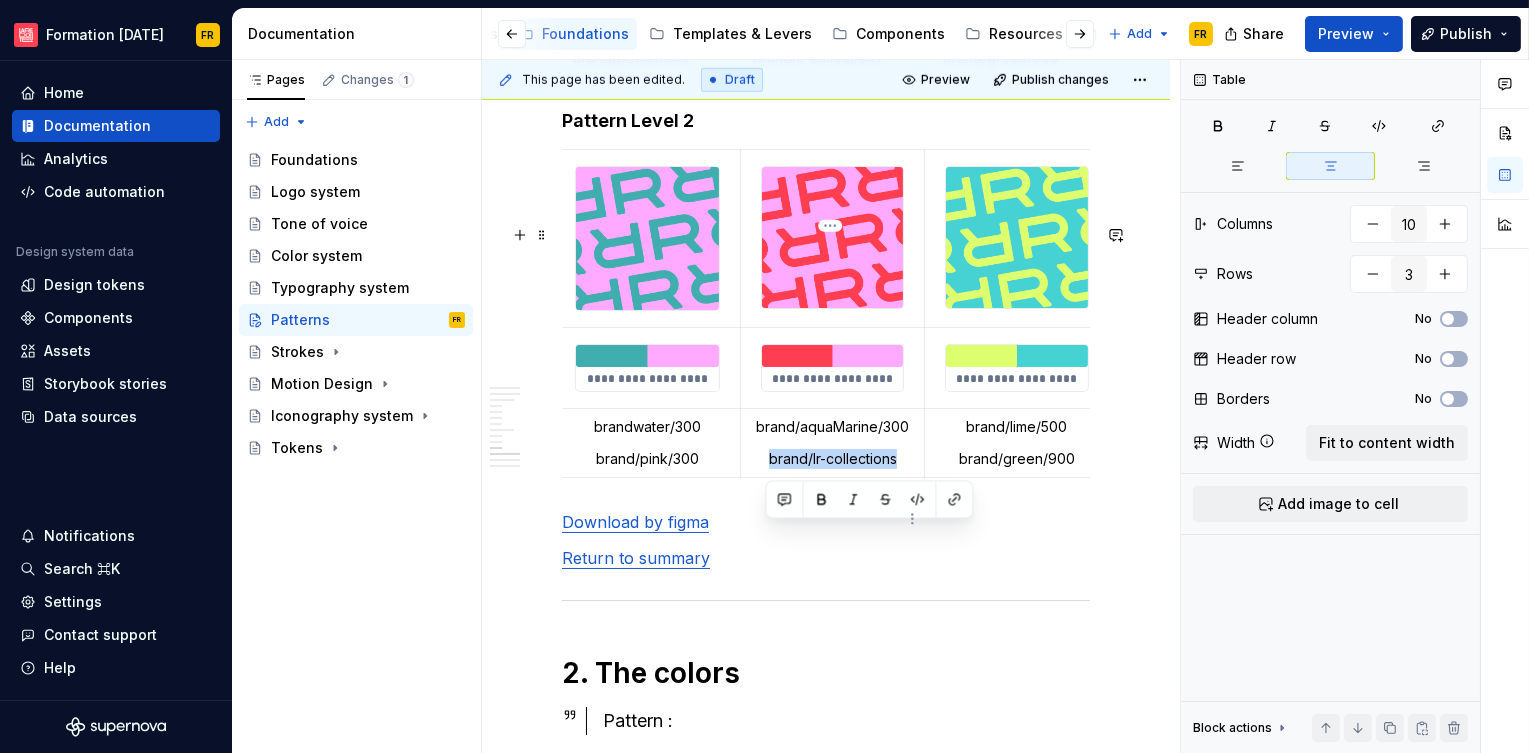 drag, startPoint x: 794, startPoint y: 536, endPoint x: 891, endPoint y: 545, distance: 97.41663 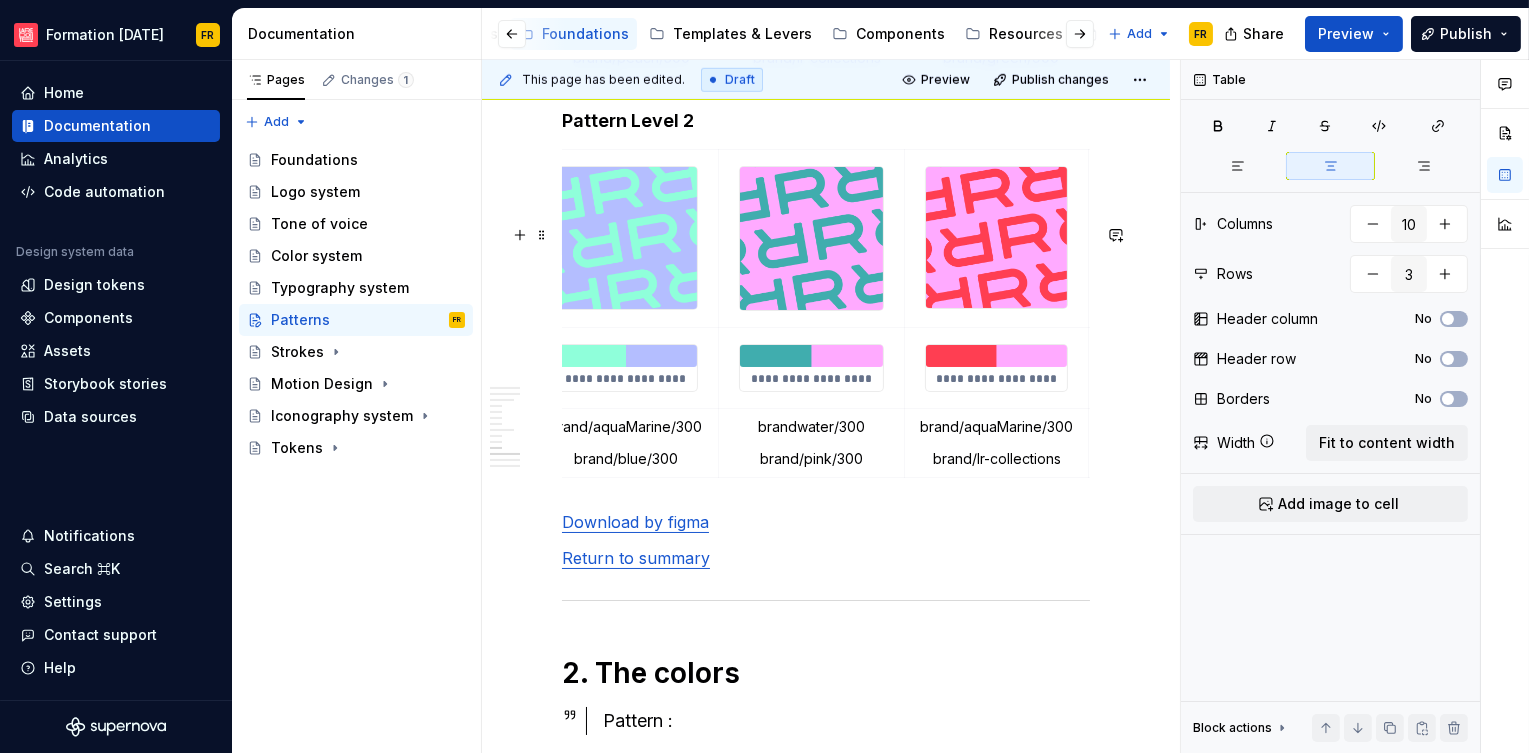 scroll, scrollTop: 0, scrollLeft: 759, axis: horizontal 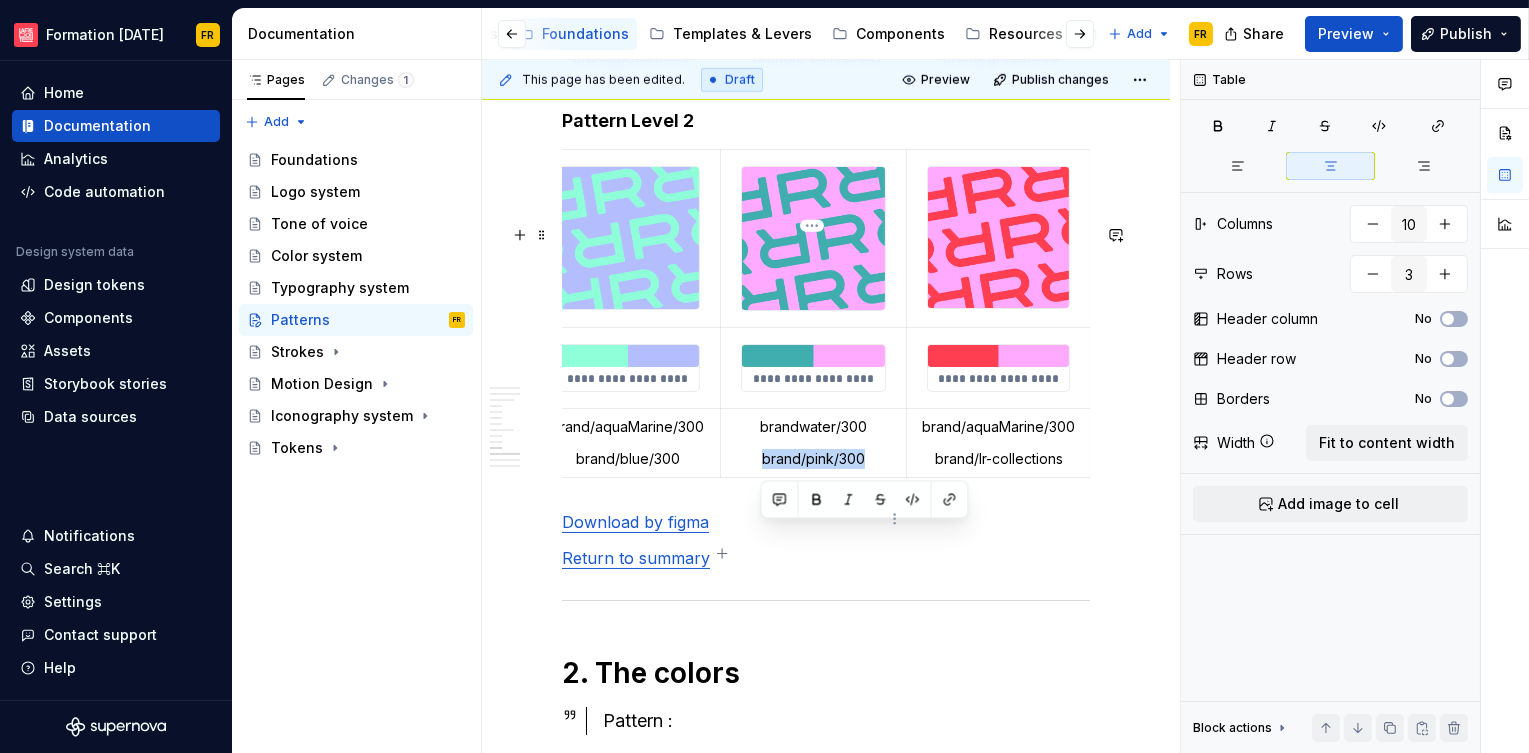 drag, startPoint x: 761, startPoint y: 534, endPoint x: 864, endPoint y: 538, distance: 103.077644 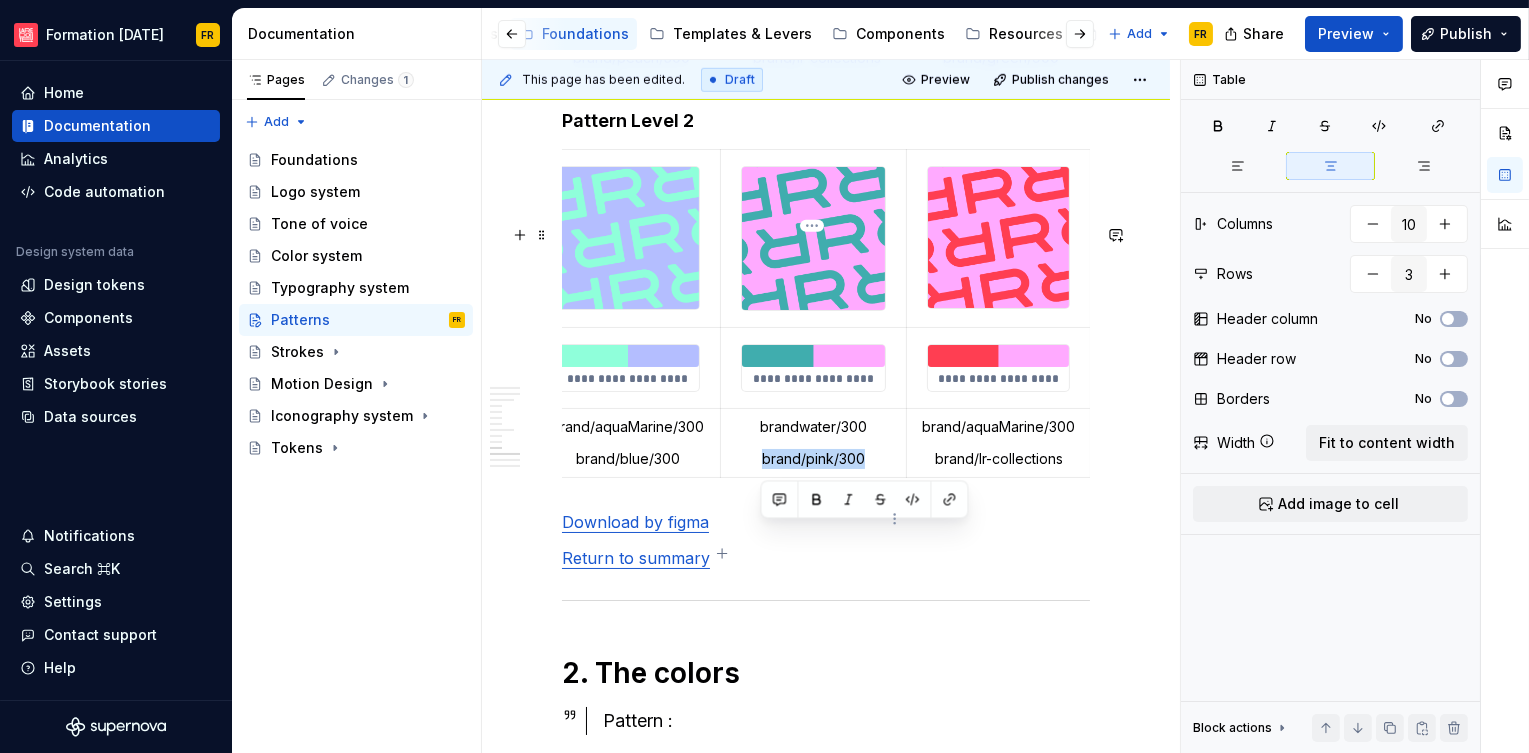 click on "brand/pink/300" at bounding box center (813, 459) 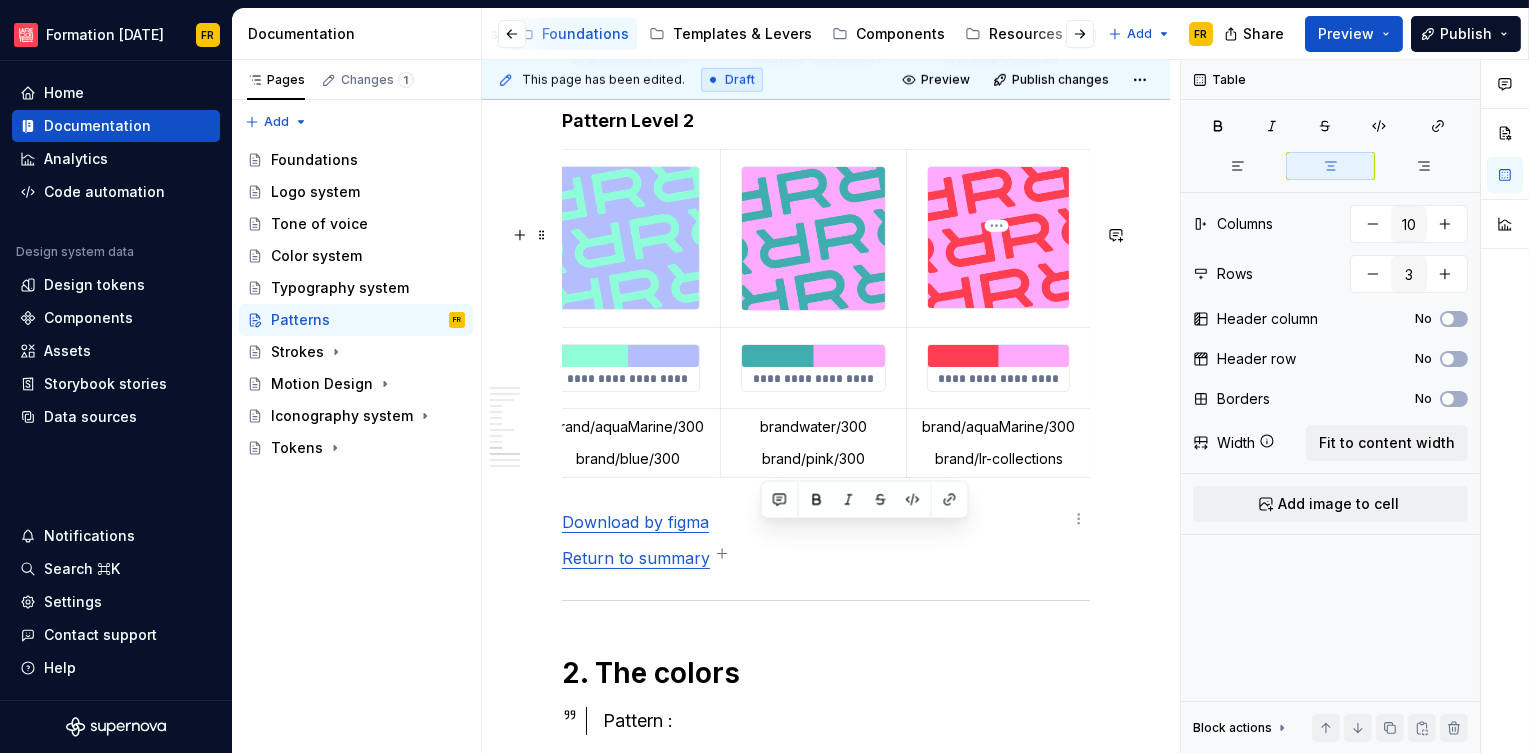 click on "brand/lr-collections" at bounding box center [998, 459] 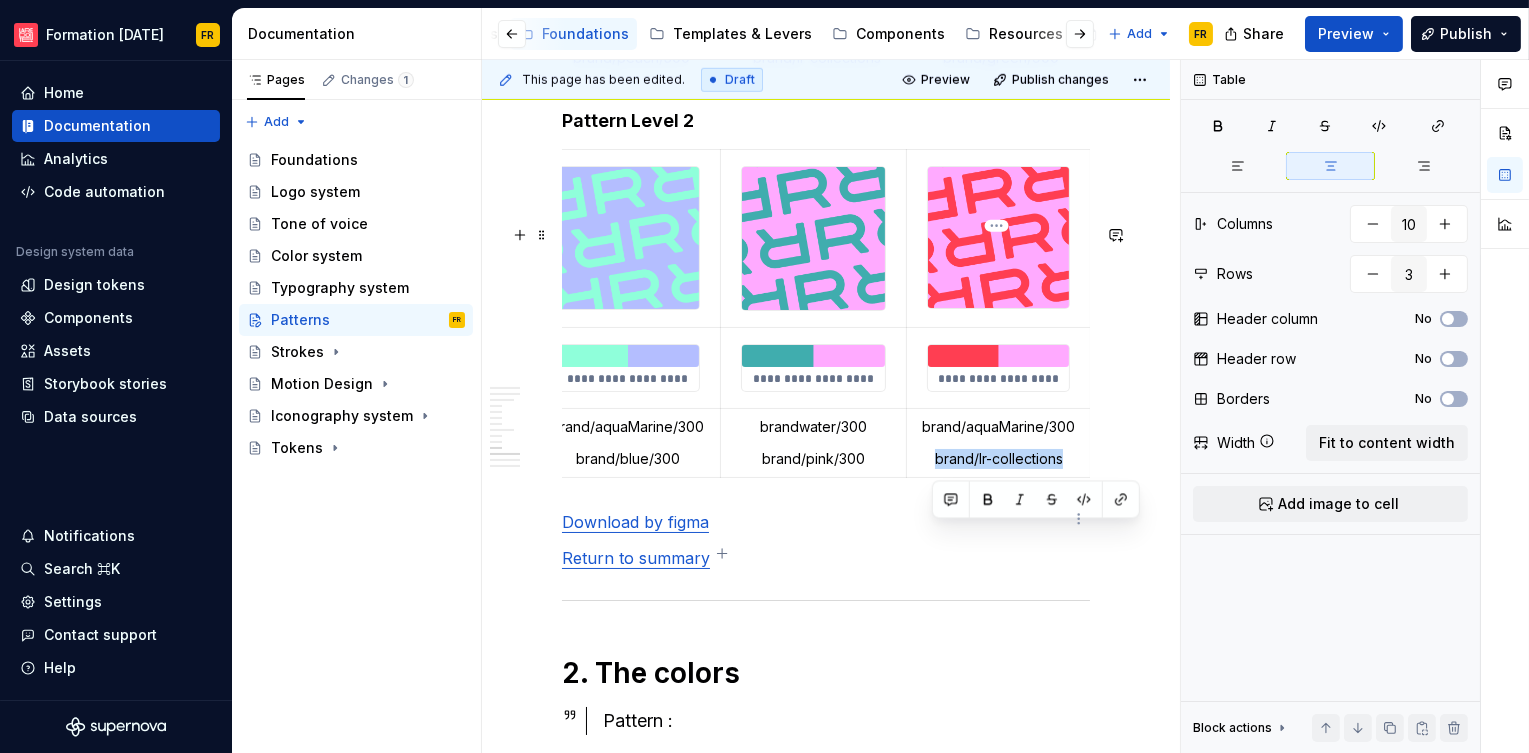 drag, startPoint x: 931, startPoint y: 536, endPoint x: 1066, endPoint y: 529, distance: 135.18137 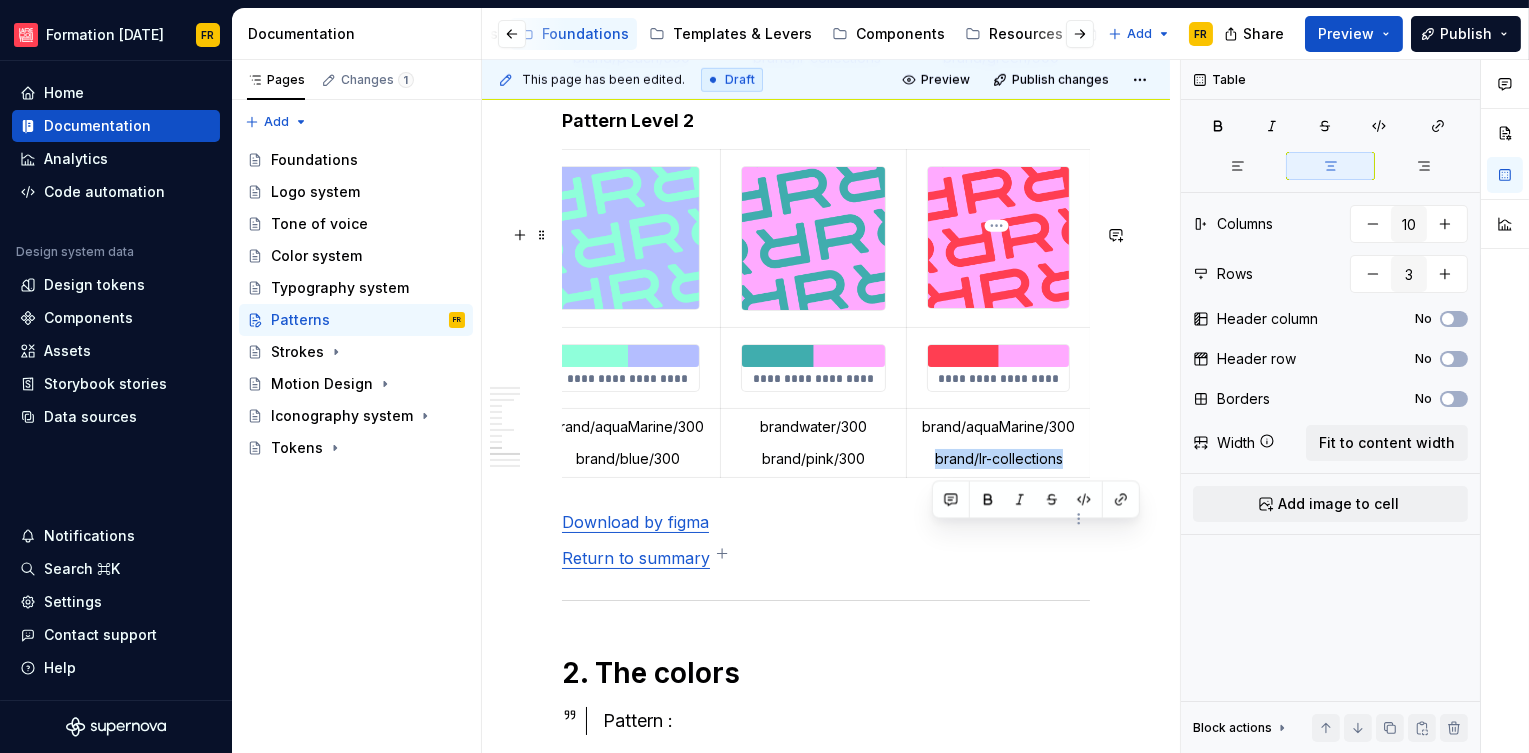 click on "brand/lr-collections" at bounding box center (998, 459) 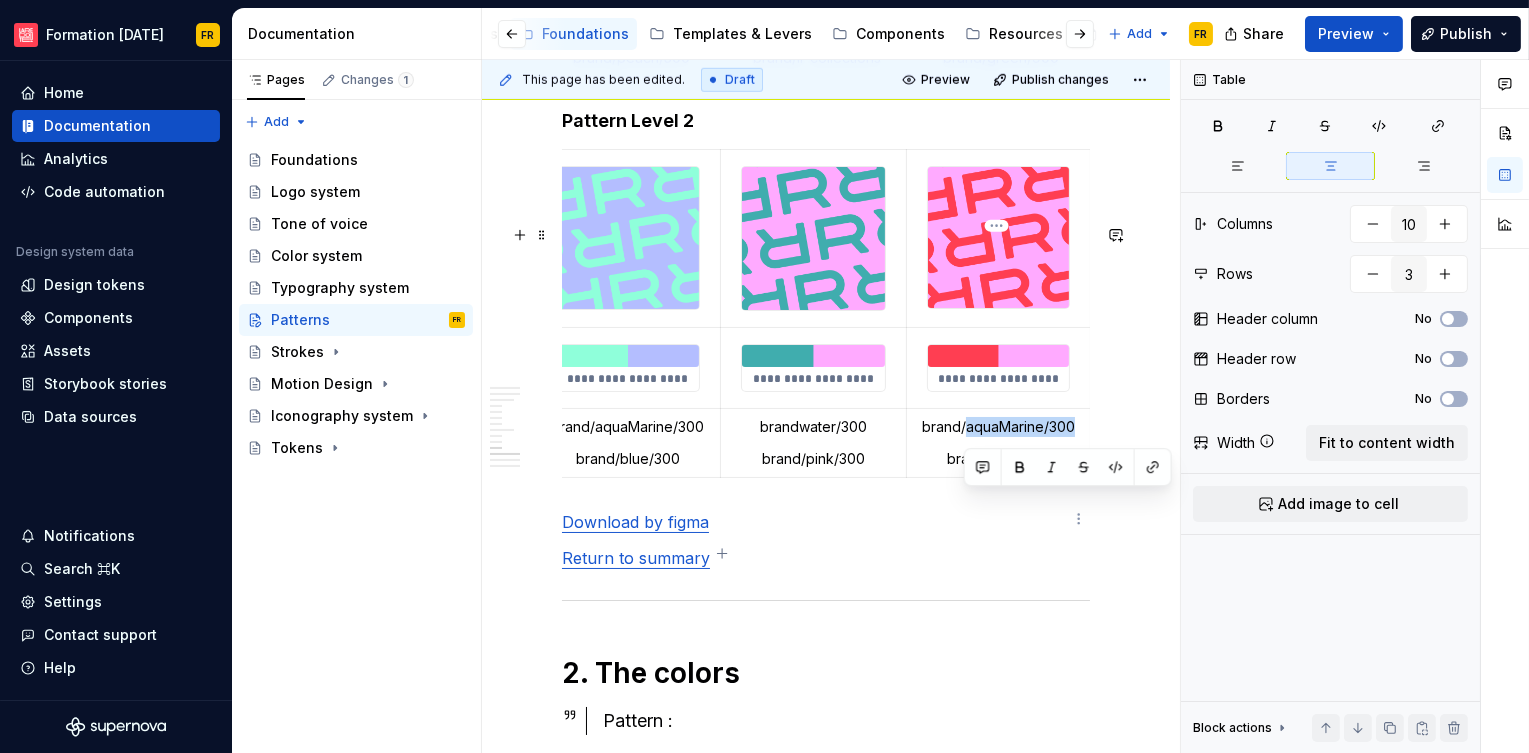 drag, startPoint x: 965, startPoint y: 502, endPoint x: 1071, endPoint y: 507, distance: 106.11786 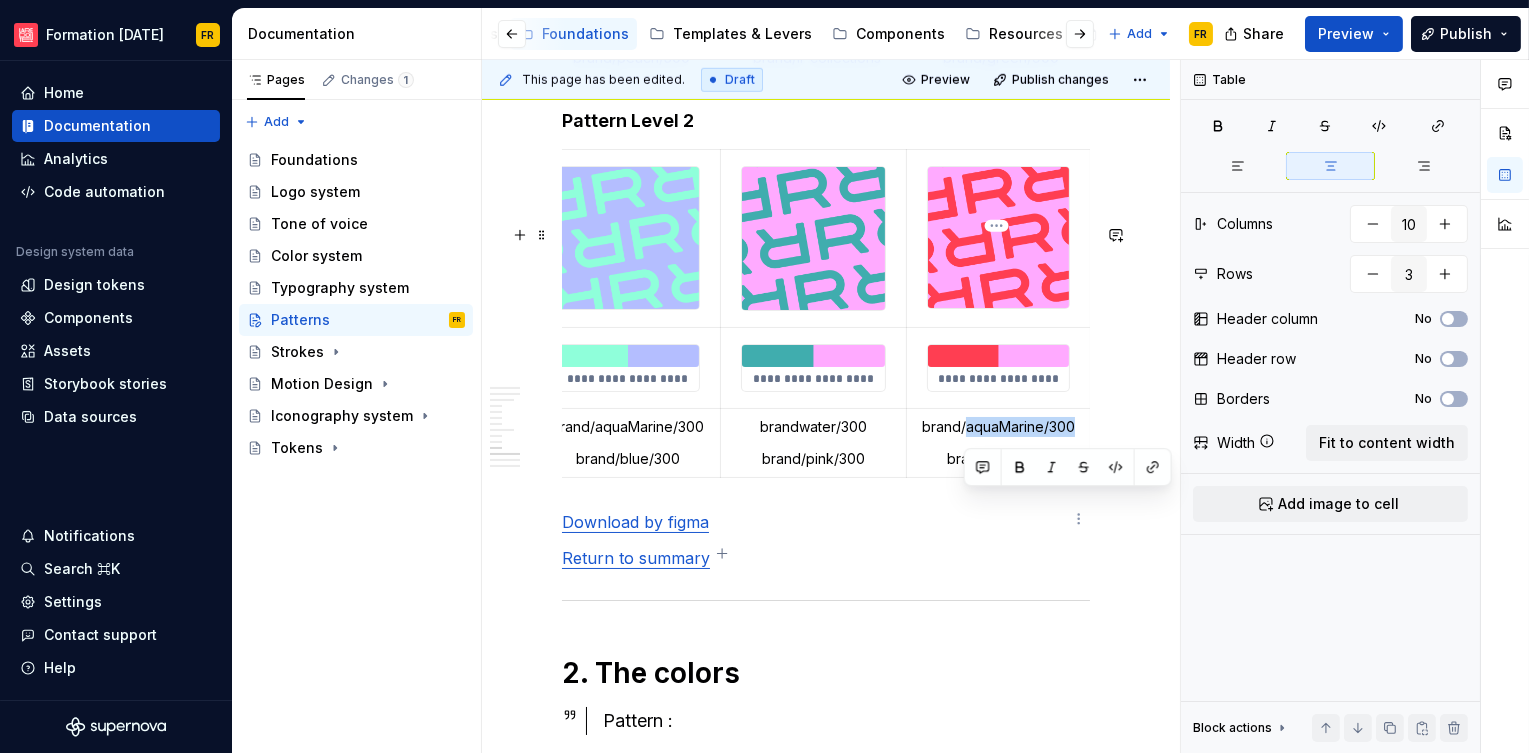 click on "brand/aquaMarine/300" at bounding box center [998, 427] 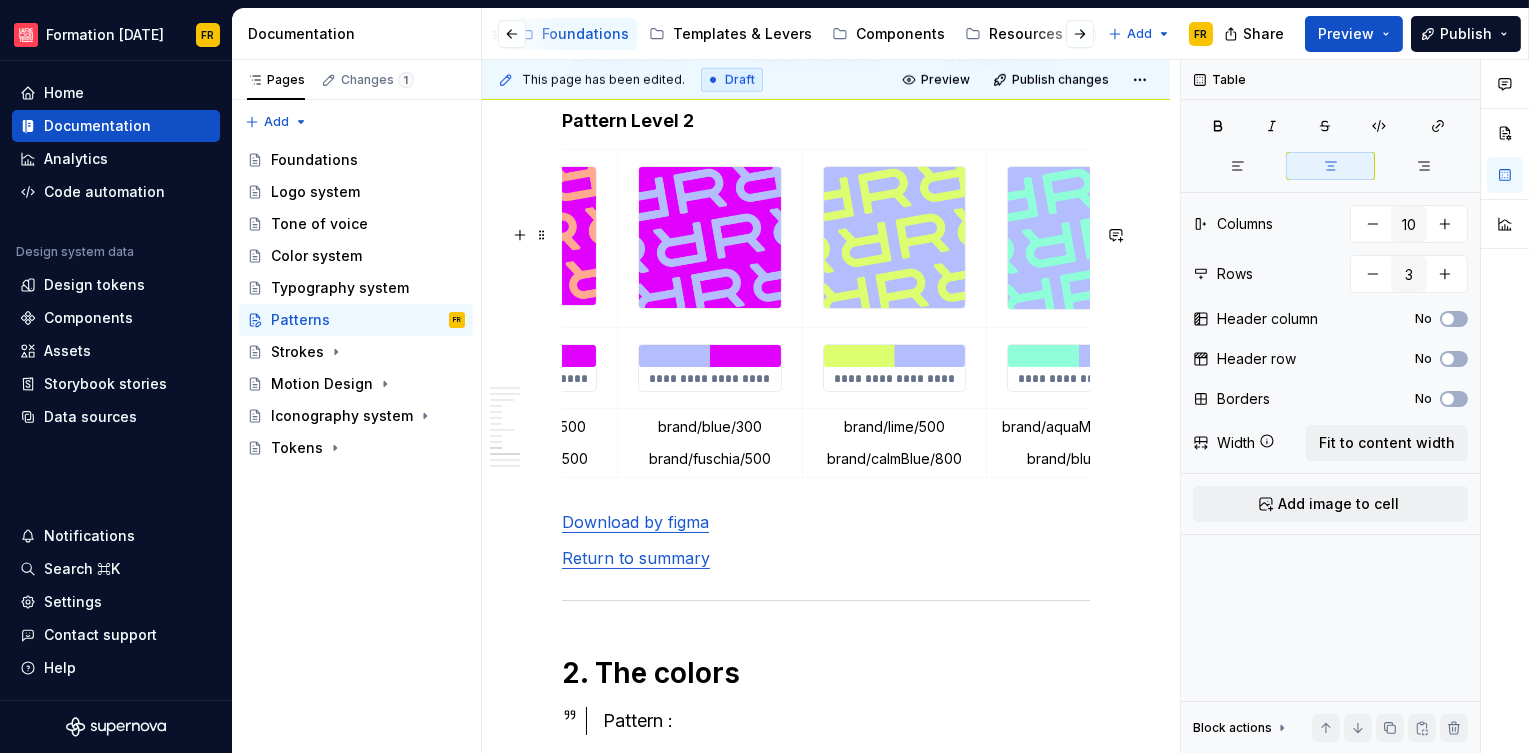 scroll, scrollTop: 0, scrollLeft: 198, axis: horizontal 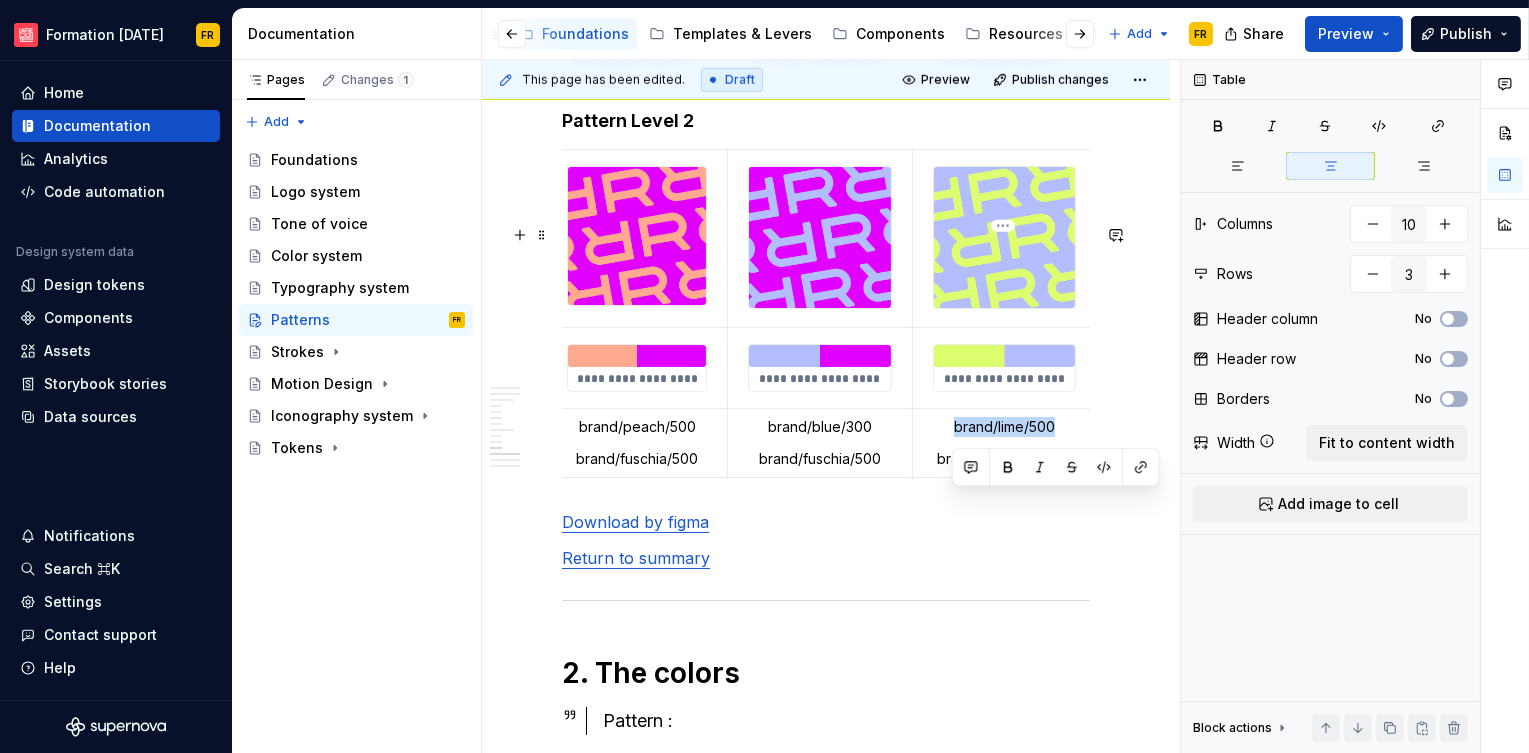 drag, startPoint x: 952, startPoint y: 501, endPoint x: 1065, endPoint y: 506, distance: 113.110565 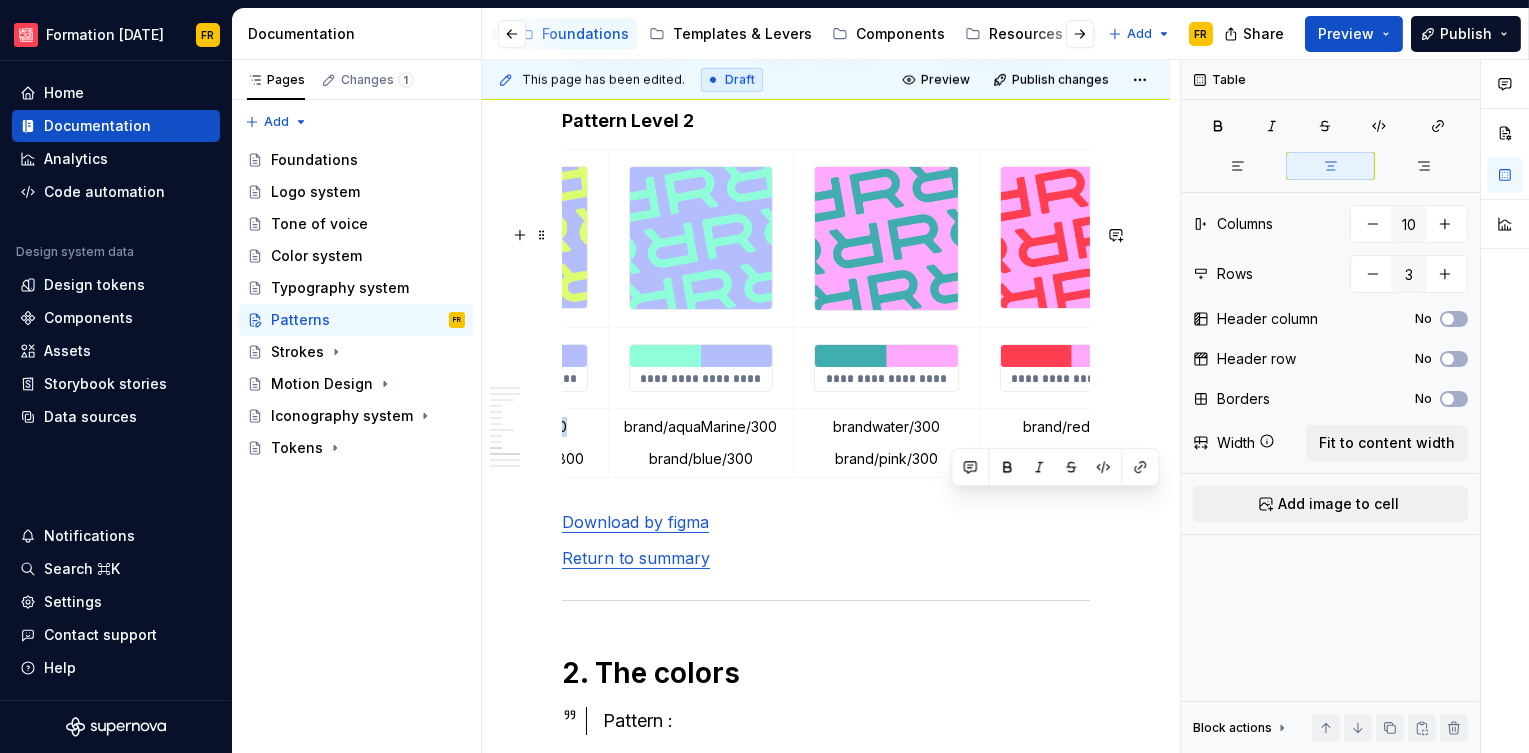 scroll, scrollTop: 0, scrollLeft: 689, axis: horizontal 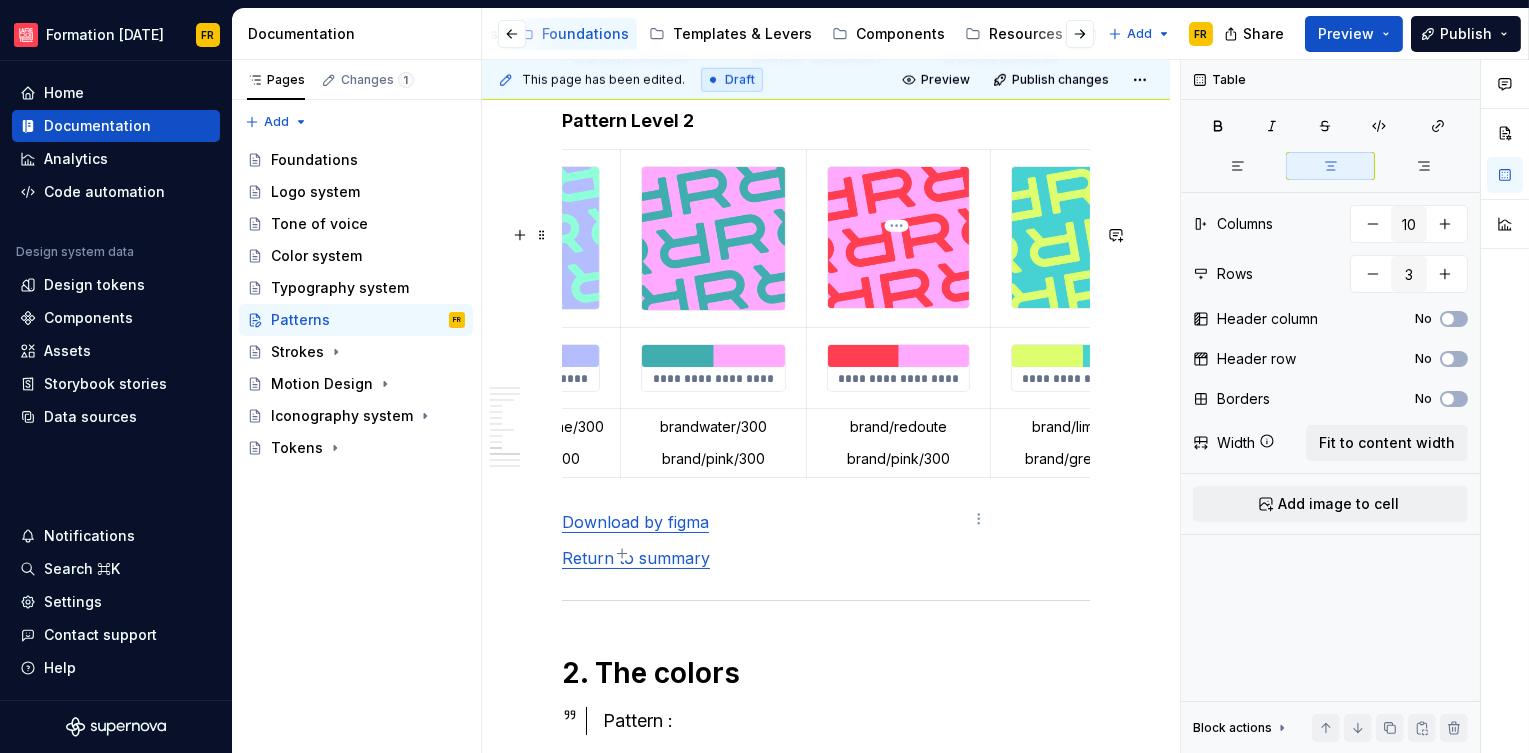click on "brand/redoute" at bounding box center (898, 427) 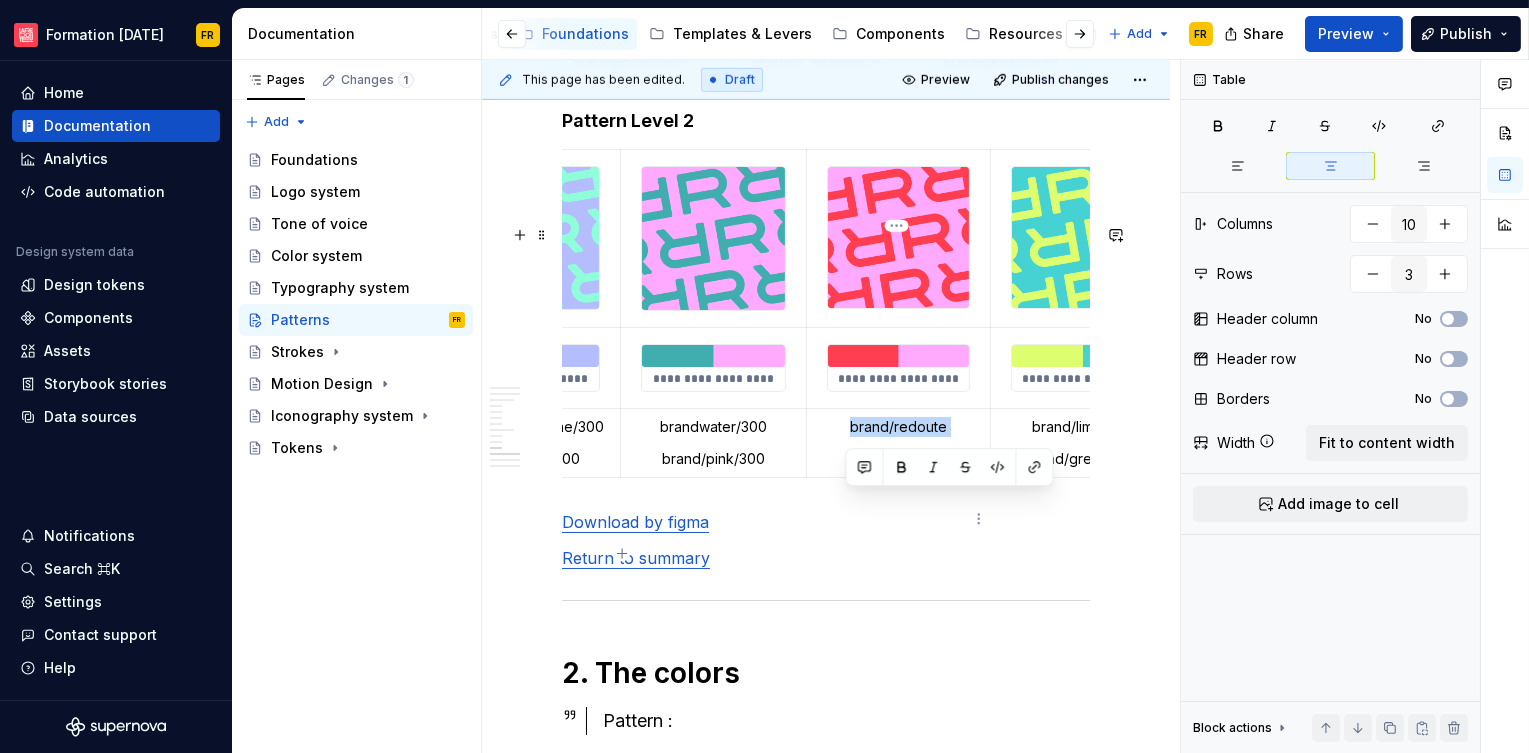 drag, startPoint x: 852, startPoint y: 505, endPoint x: 923, endPoint y: 516, distance: 71.84706 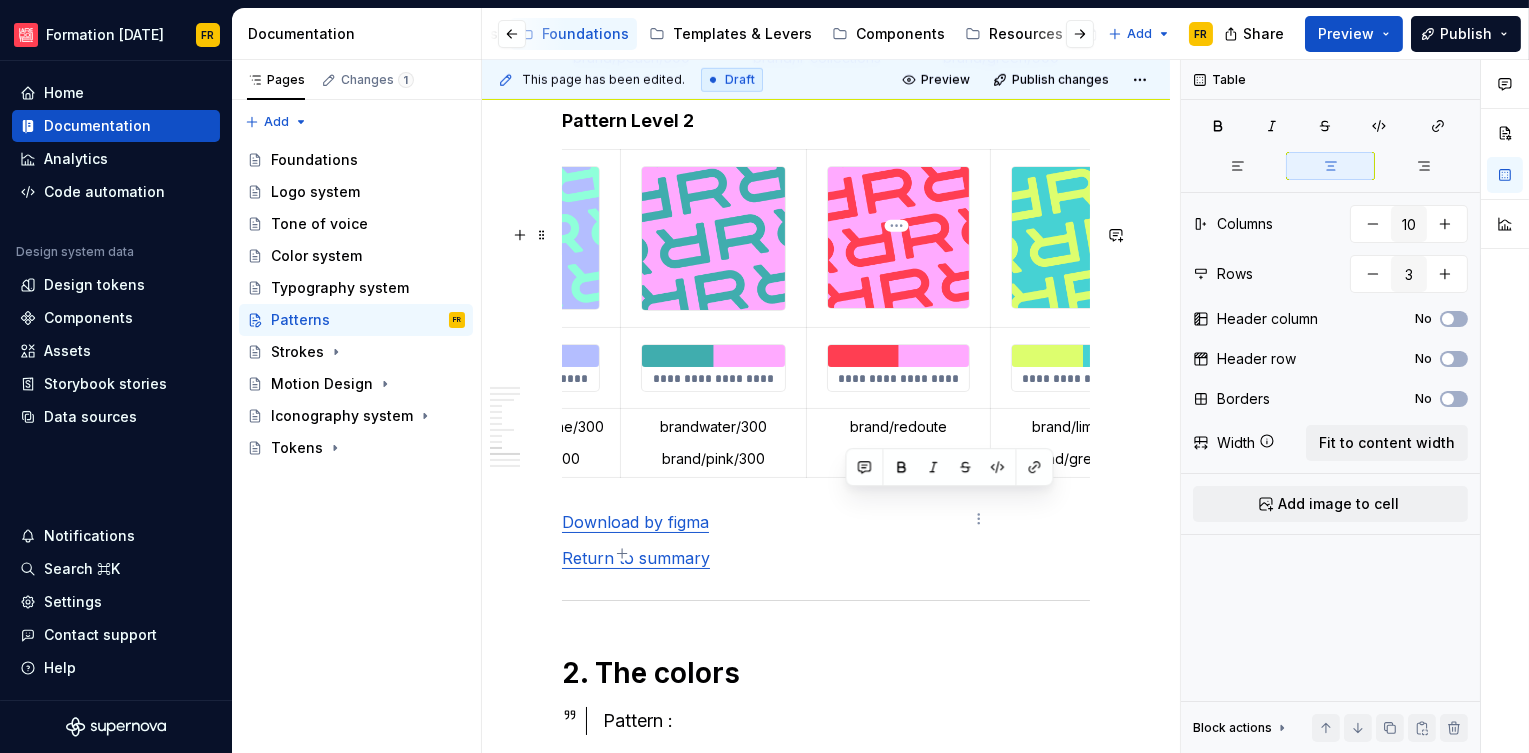 click on "brand/pink/300" at bounding box center [898, 459] 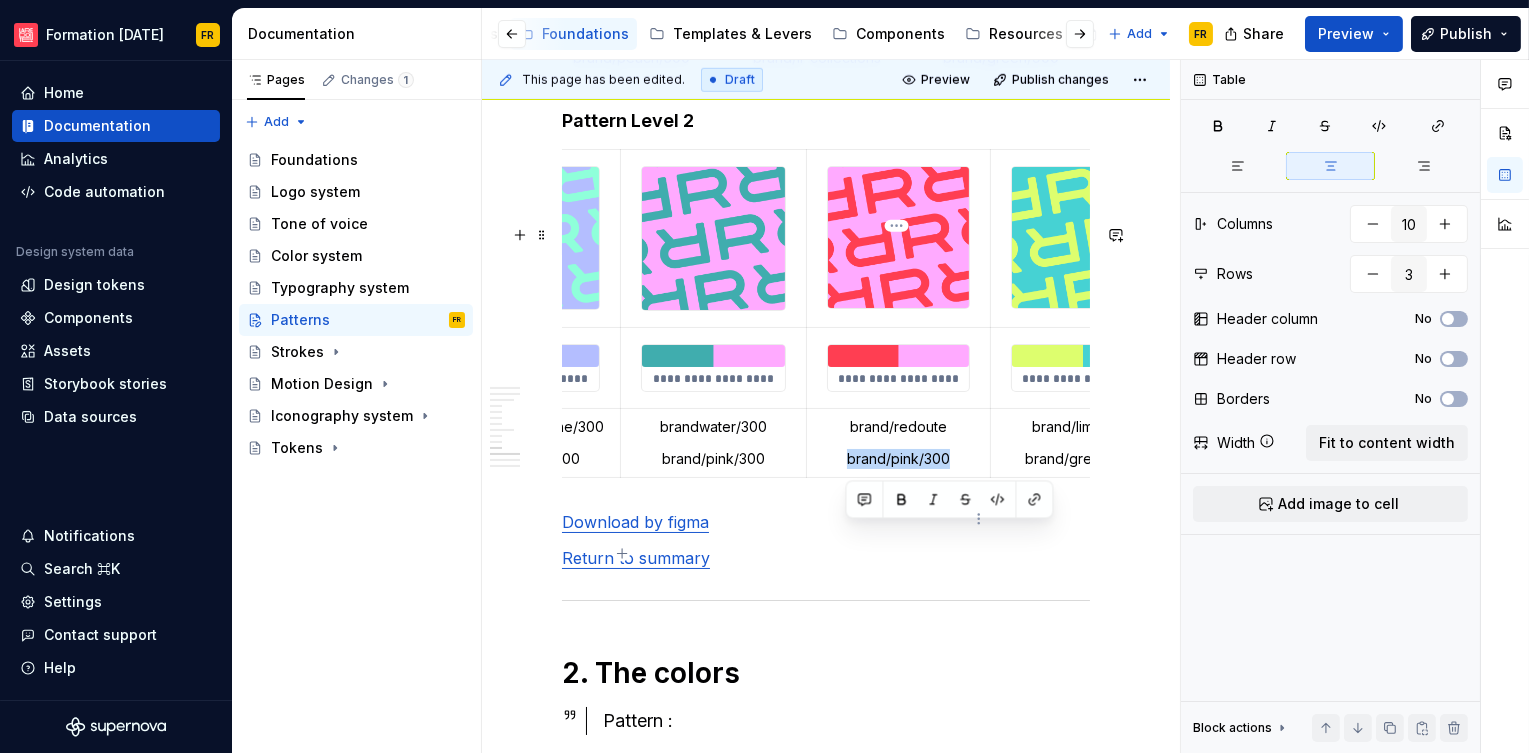 drag, startPoint x: 843, startPoint y: 534, endPoint x: 961, endPoint y: 543, distance: 118.34272 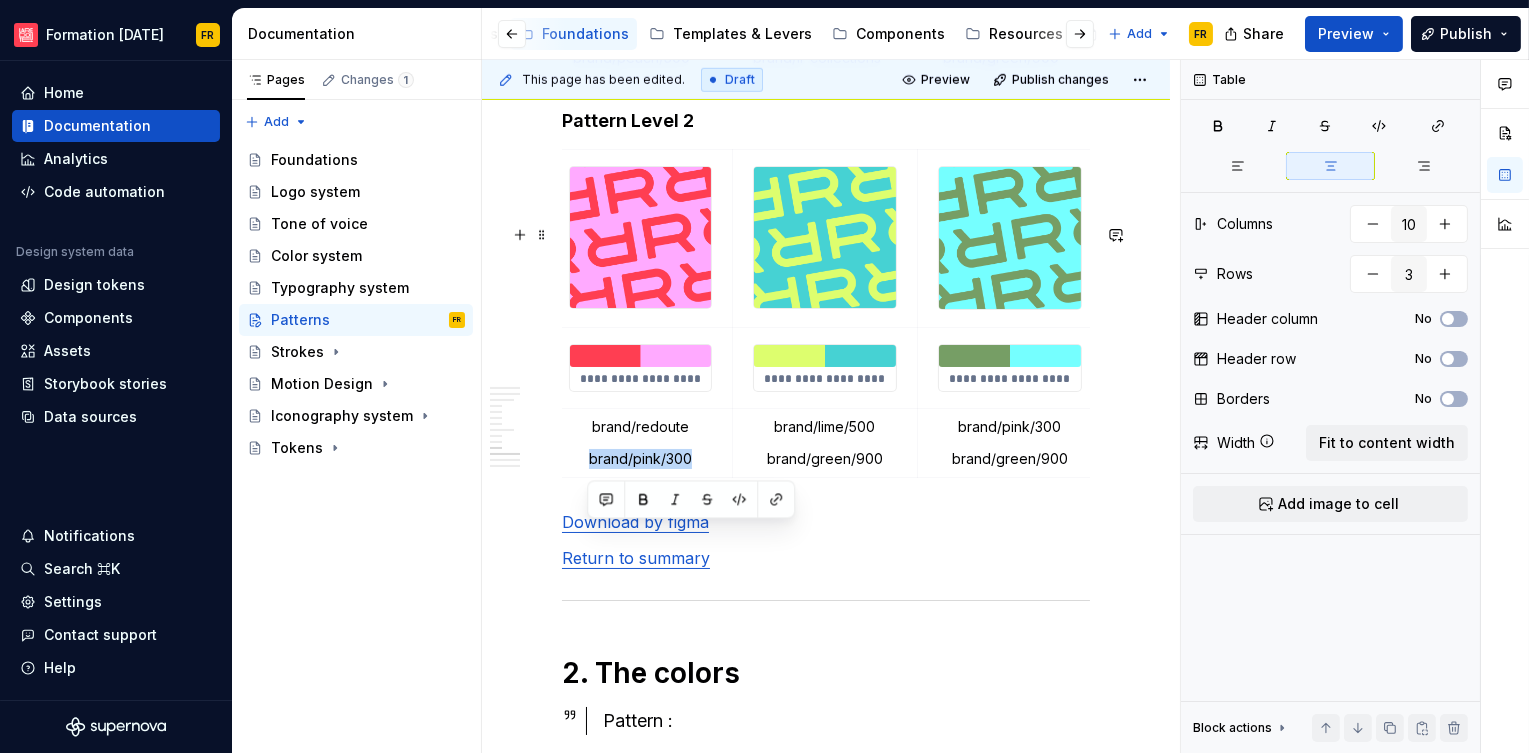 scroll, scrollTop: 0, scrollLeft: 1110, axis: horizontal 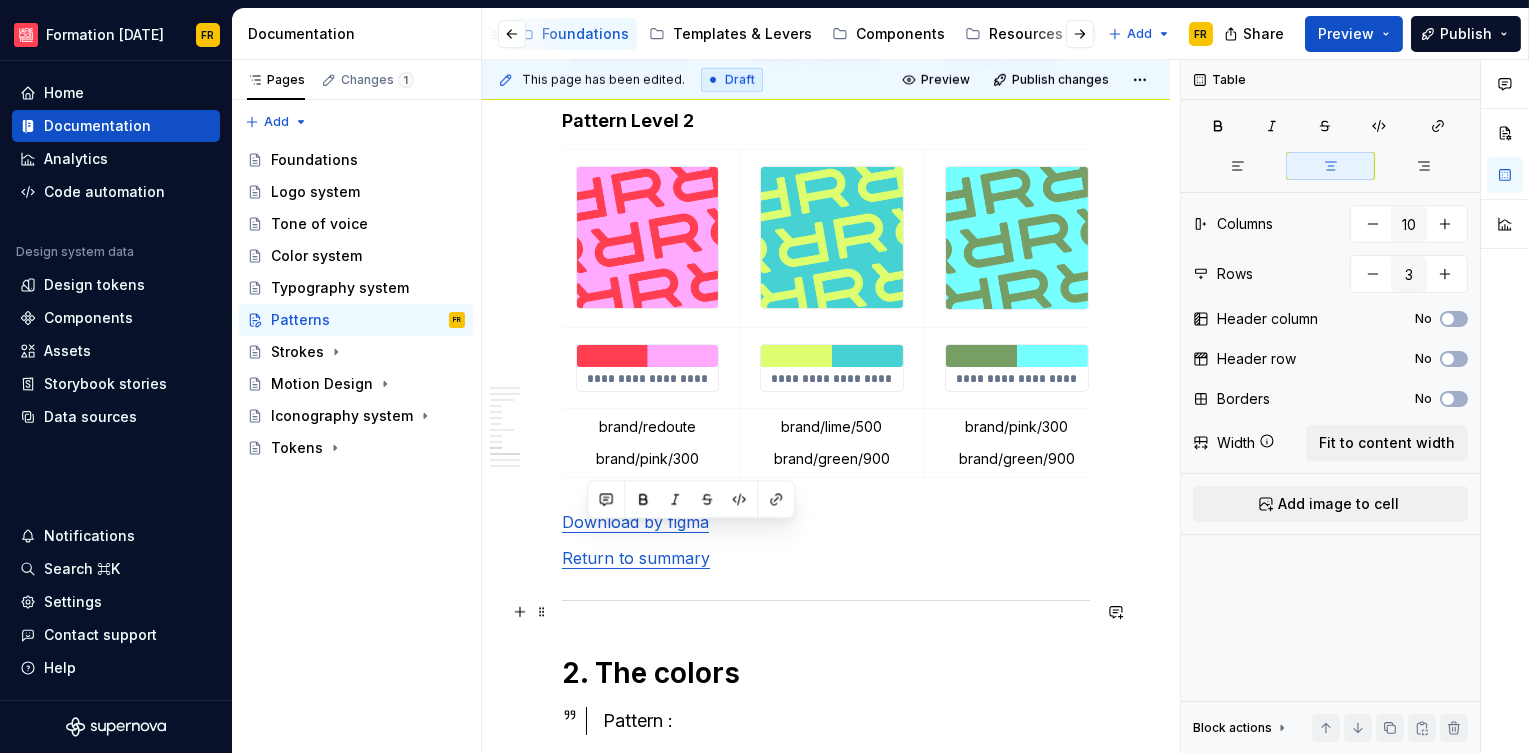 click on "Download by figma" at bounding box center [826, 522] 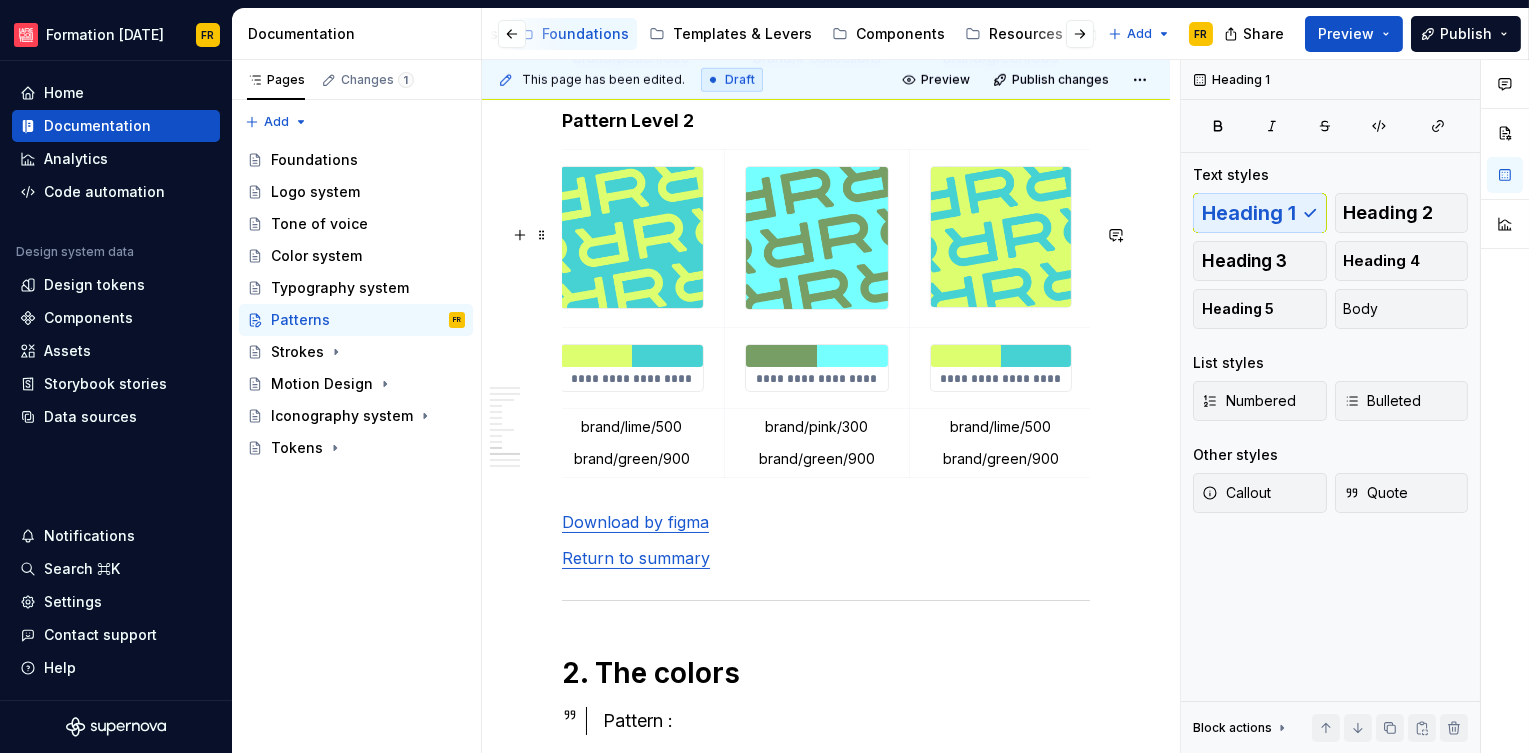 scroll, scrollTop: 0, scrollLeft: 1186, axis: horizontal 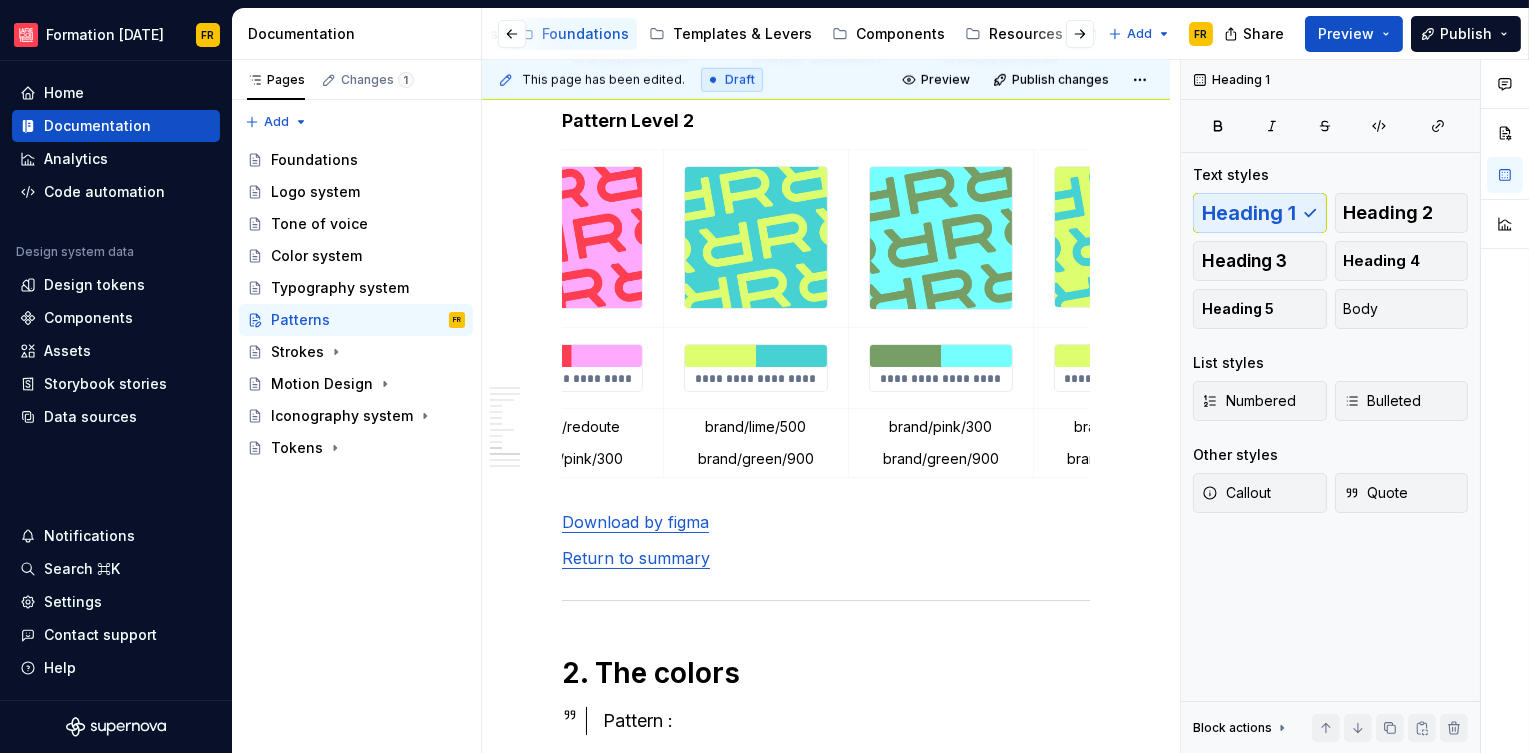 click on "brand/green/900" at bounding box center [755, 459] 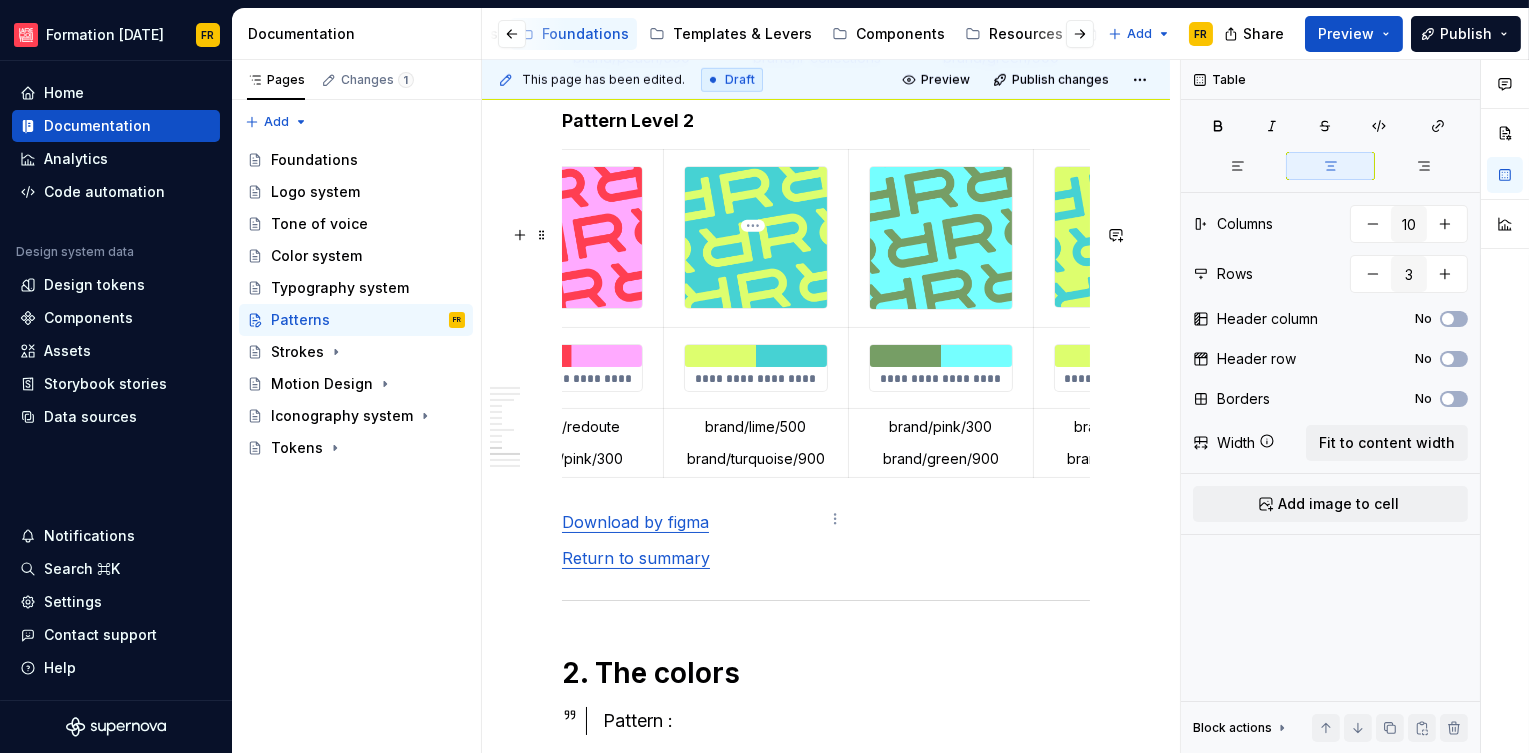 click on "brand/turquoise/900" at bounding box center (755, 459) 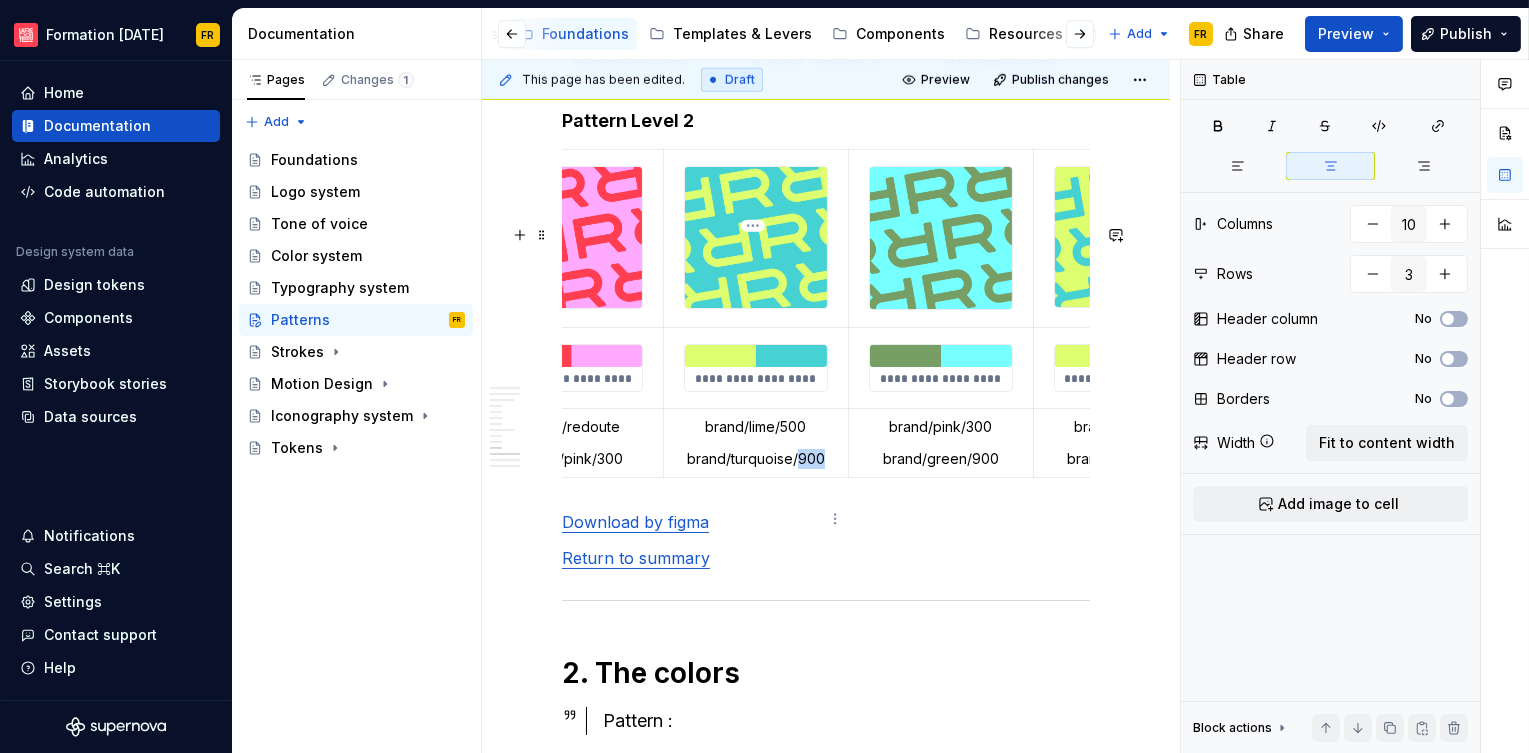 click on "brand/turquoise/900" at bounding box center [755, 459] 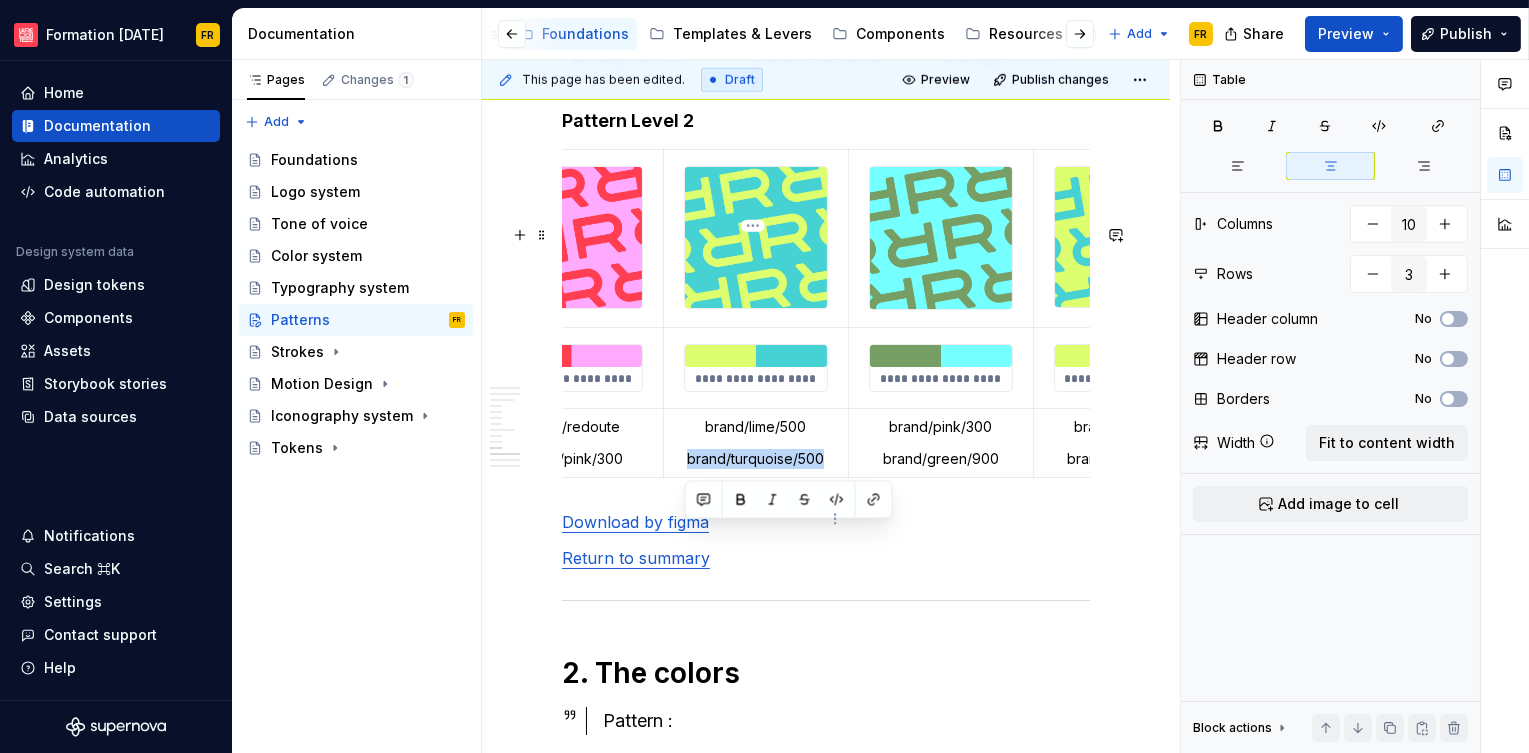 drag, startPoint x: 683, startPoint y: 532, endPoint x: 819, endPoint y: 533, distance: 136.00368 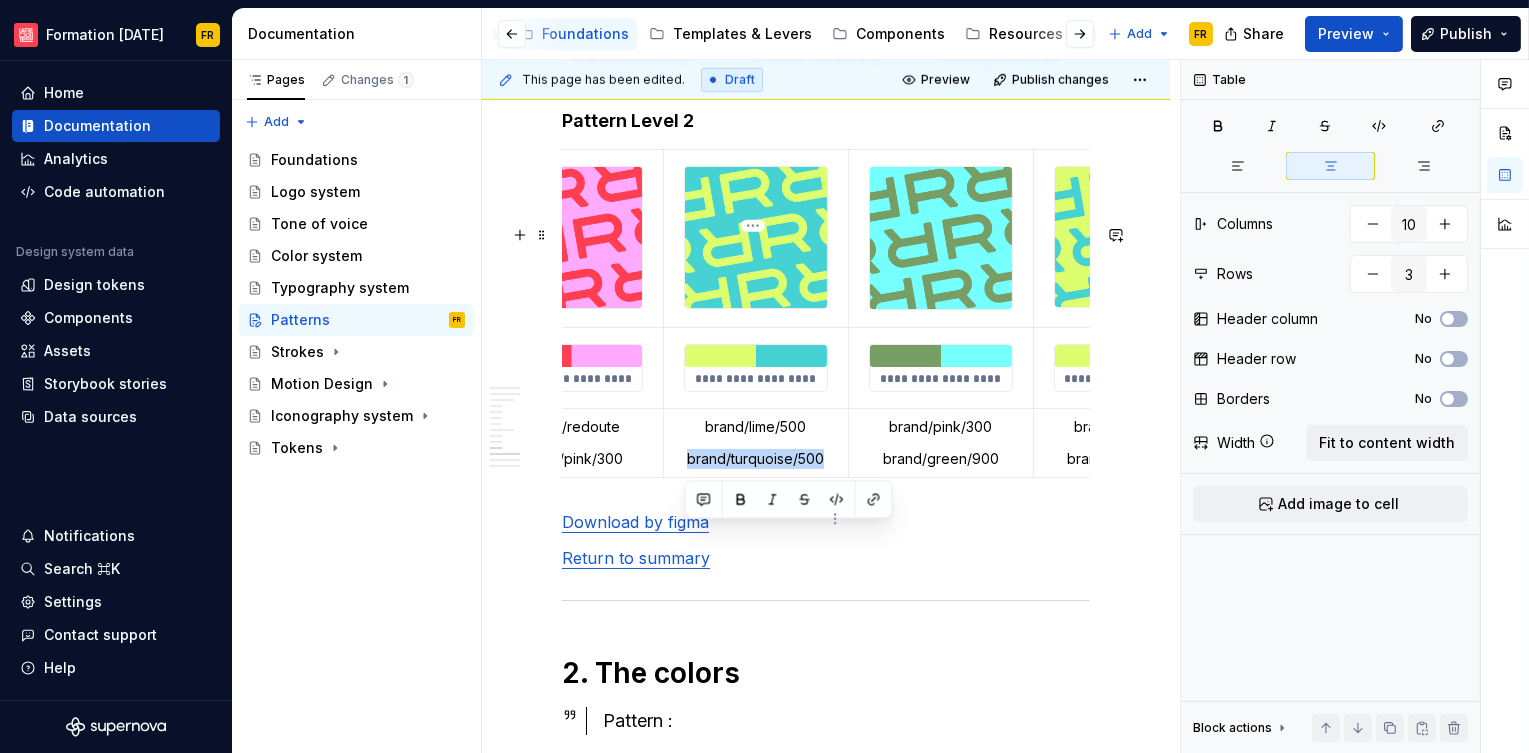 click on "brand/turquoise/500" at bounding box center [755, 459] 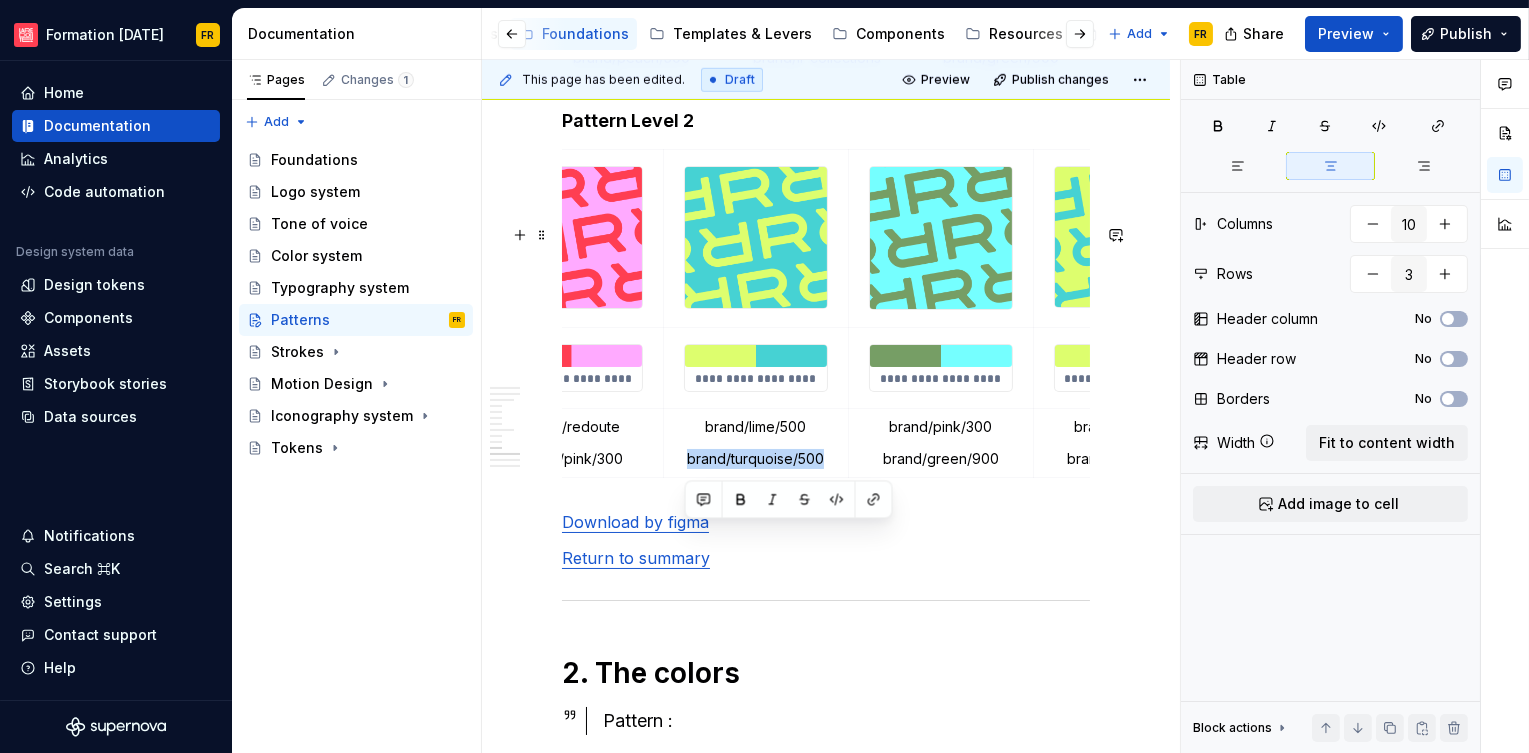 scroll, scrollTop: 0, scrollLeft: 1310, axis: horizontal 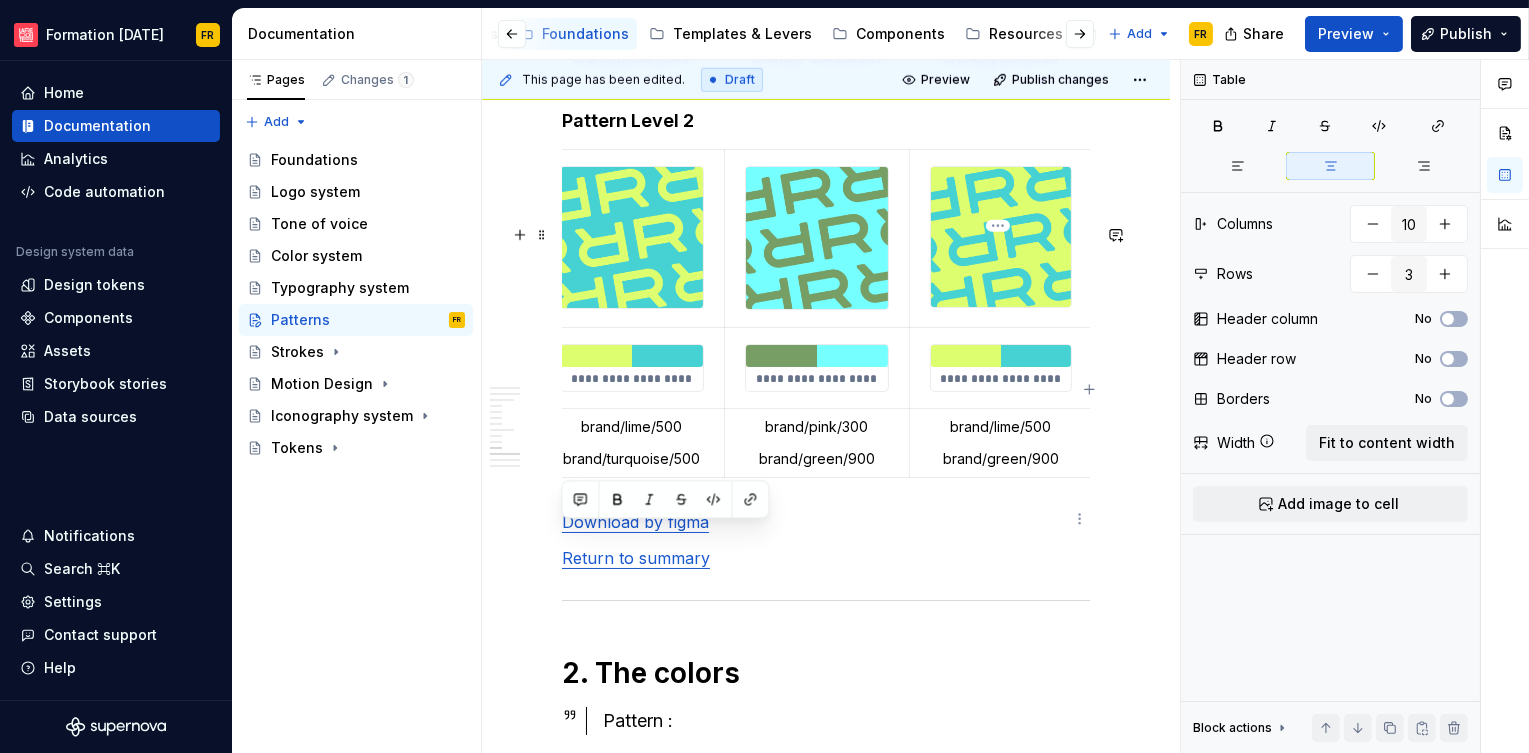 click on "brand/lime/500" at bounding box center [1001, 427] 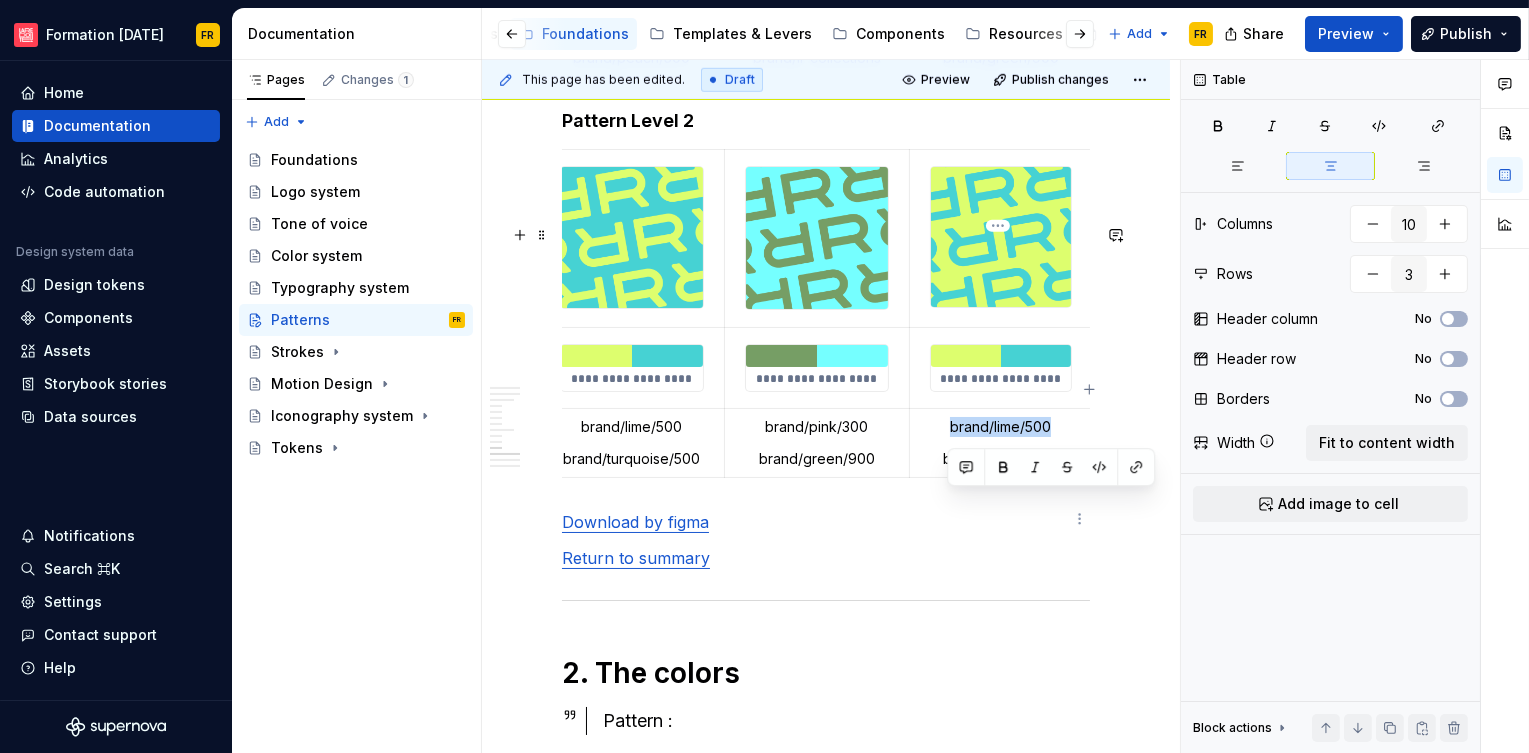 drag, startPoint x: 946, startPoint y: 502, endPoint x: 1073, endPoint y: 505, distance: 127.03543 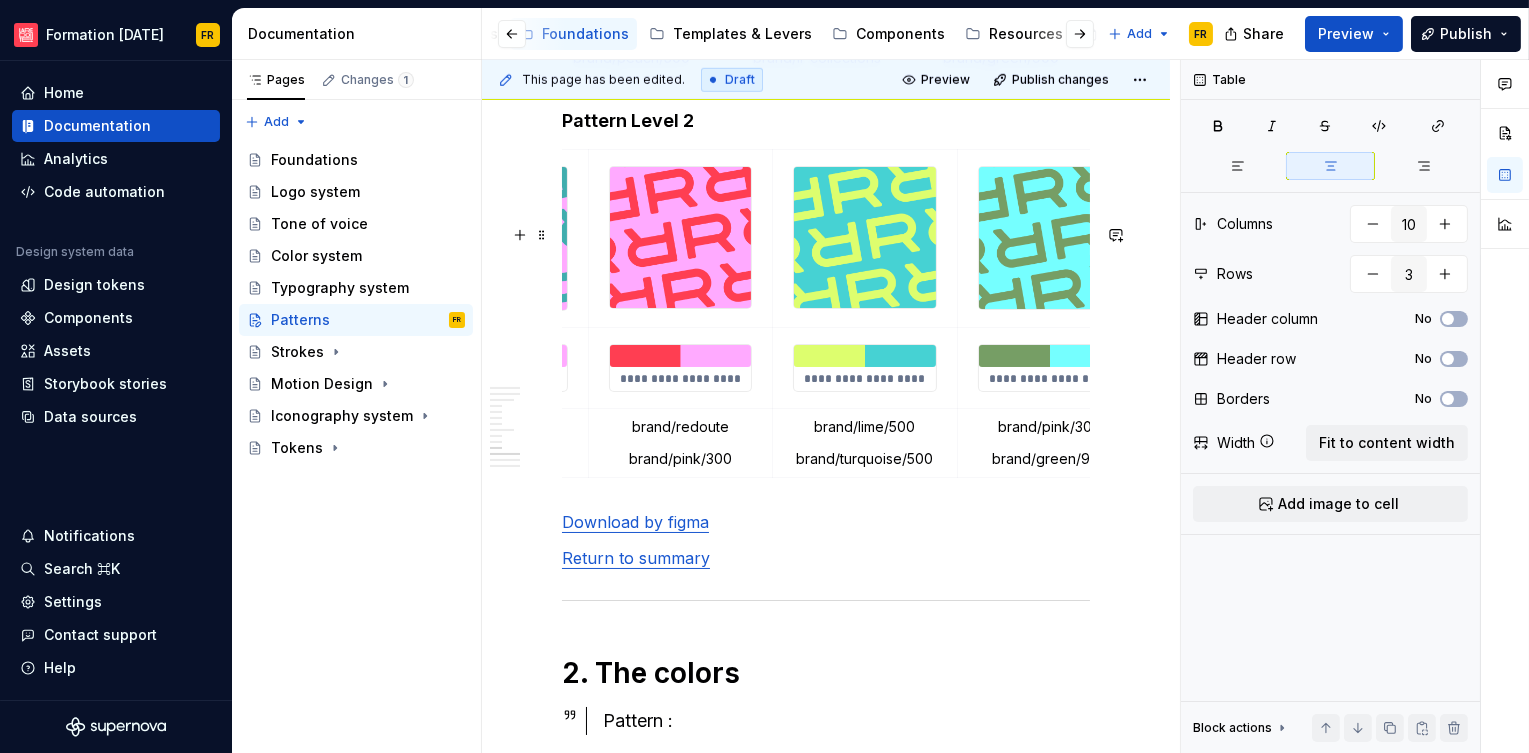scroll, scrollTop: 0, scrollLeft: 987, axis: horizontal 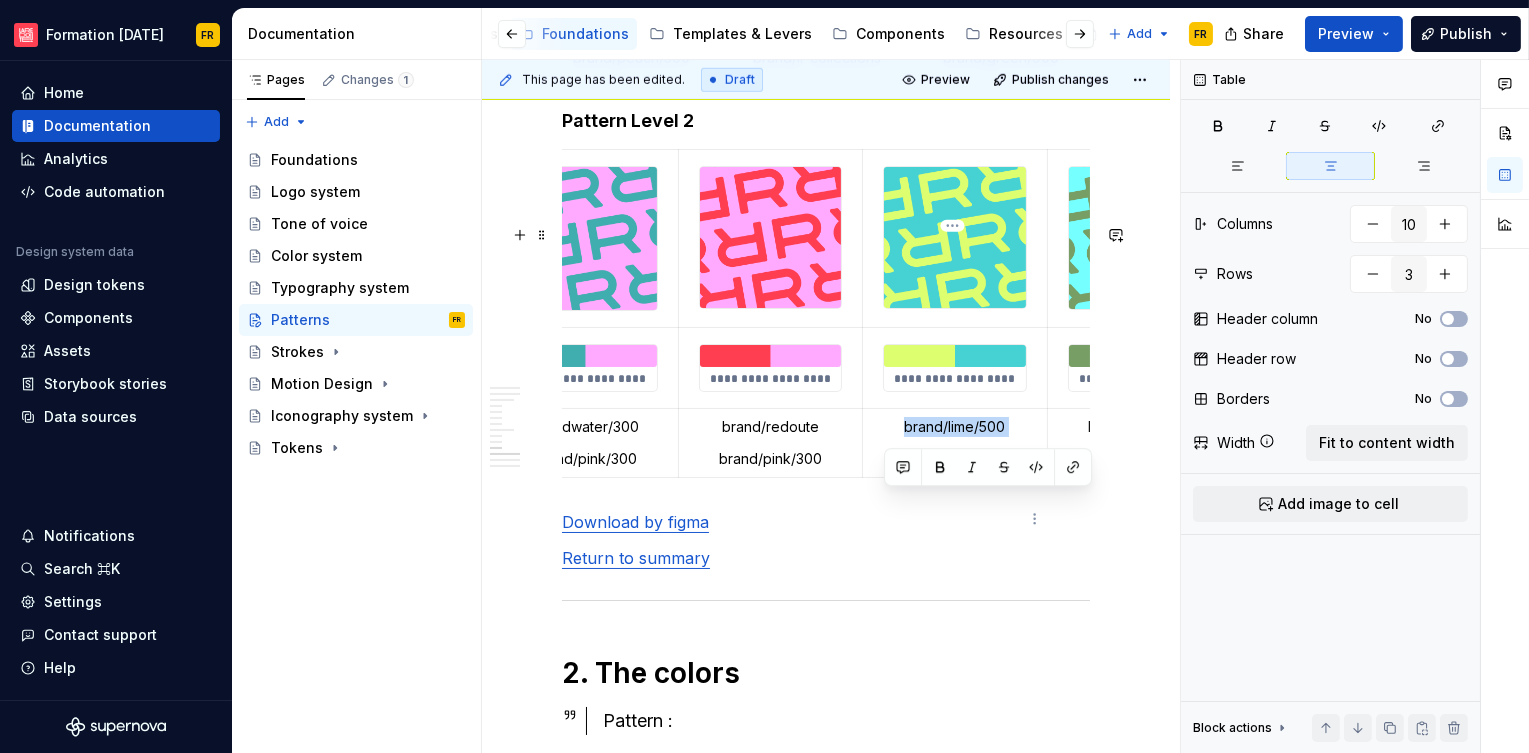 drag, startPoint x: 904, startPoint y: 507, endPoint x: 994, endPoint y: 514, distance: 90.27181 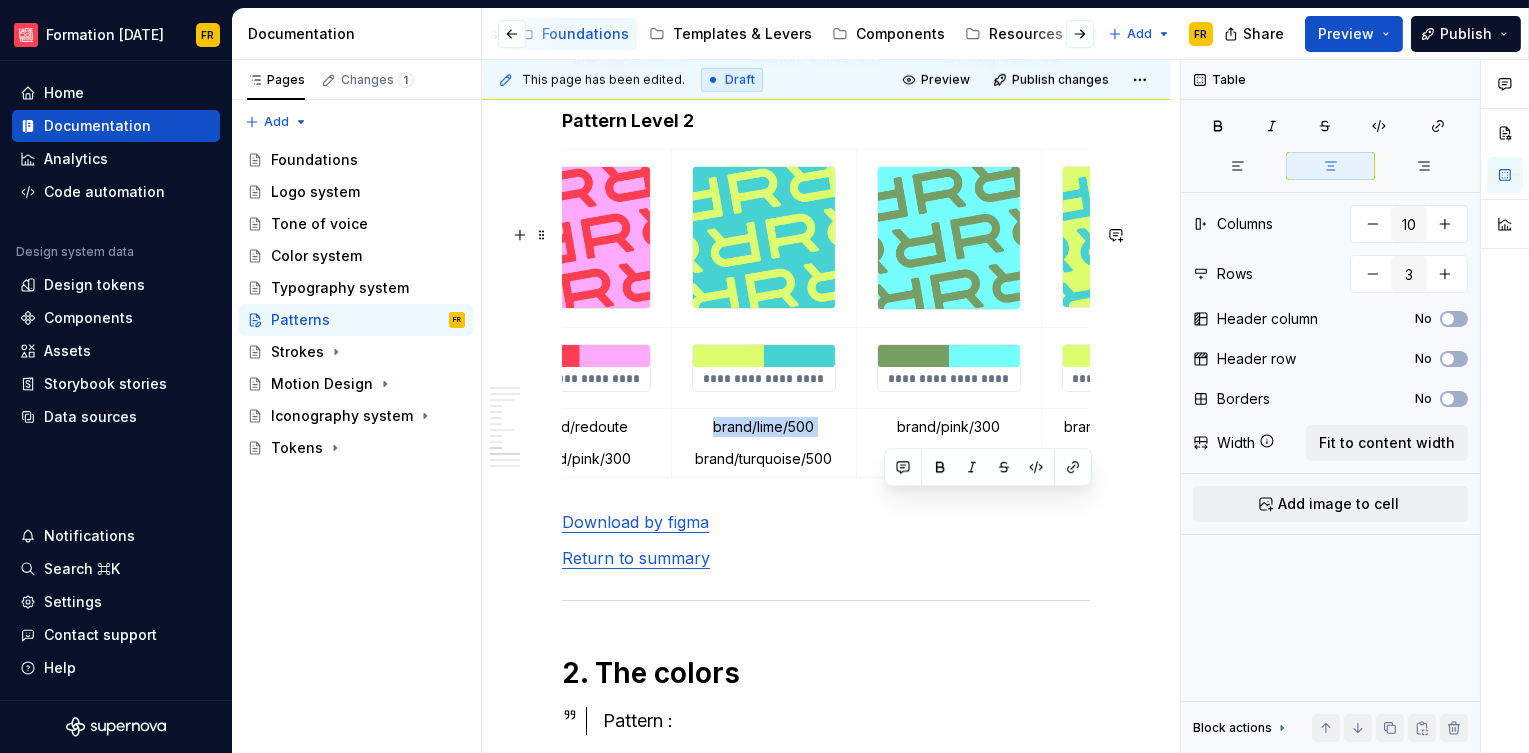 scroll, scrollTop: 0, scrollLeft: 1310, axis: horizontal 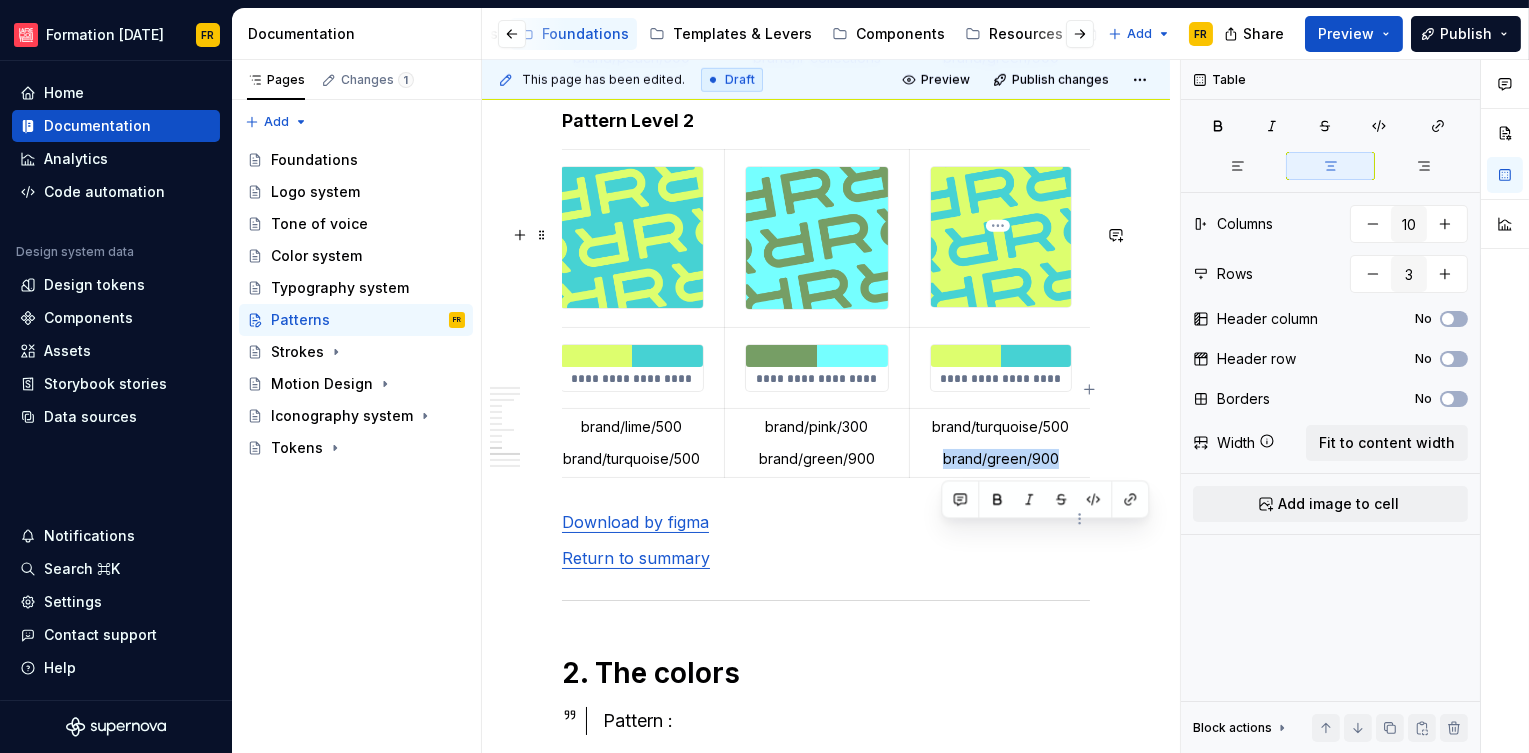 drag, startPoint x: 943, startPoint y: 534, endPoint x: 1051, endPoint y: 540, distance: 108.16654 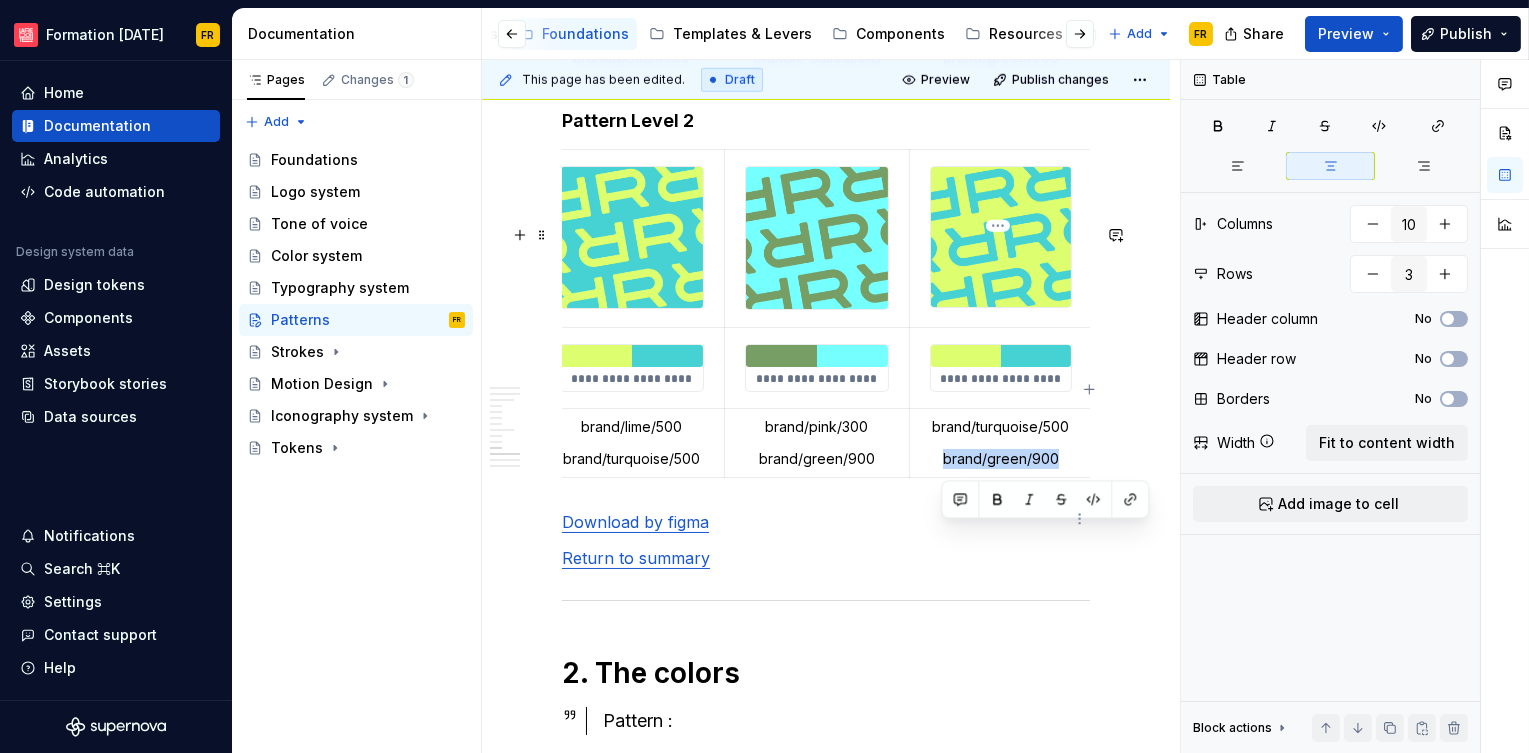 click on "brand/green/900" at bounding box center [1001, 459] 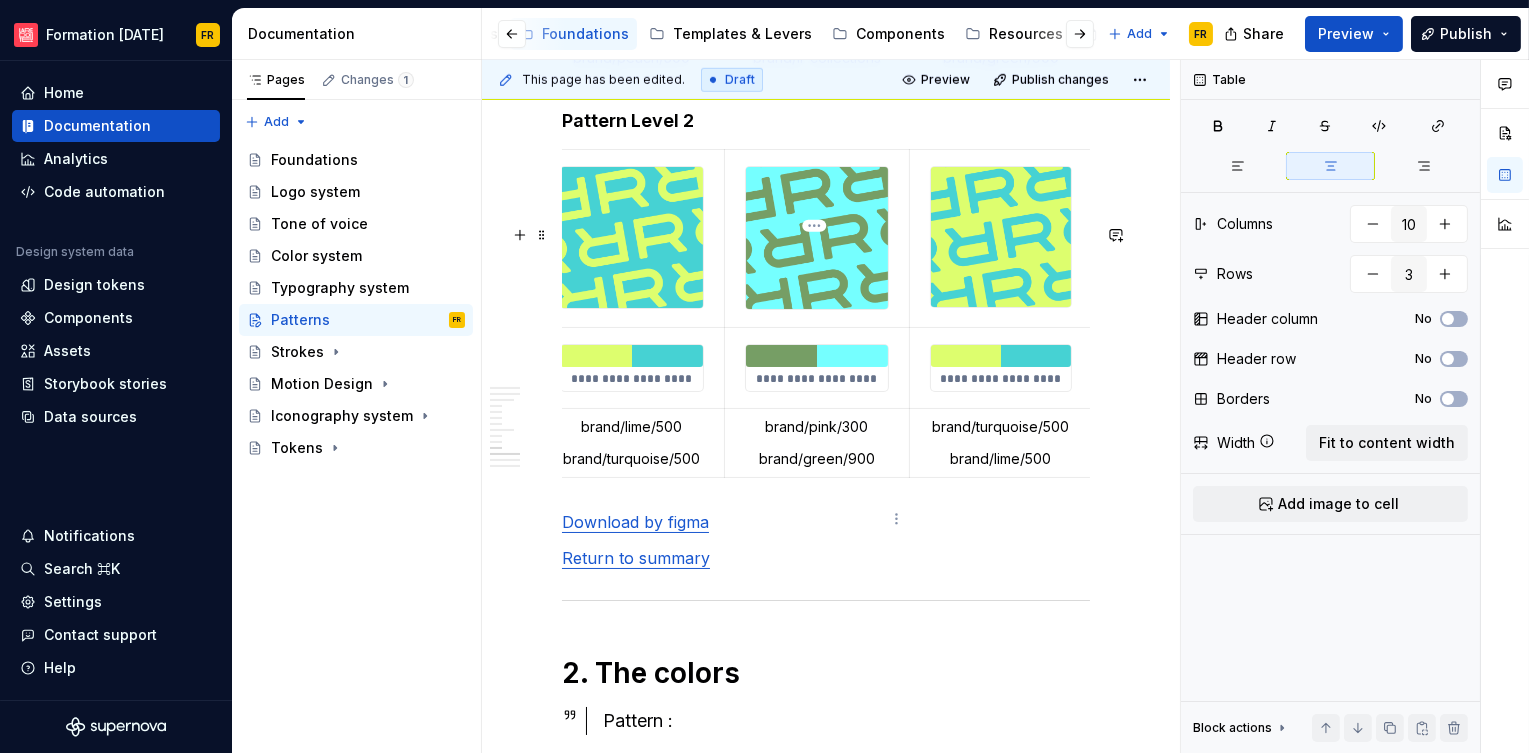 click on "brand/pink/300" at bounding box center (817, 427) 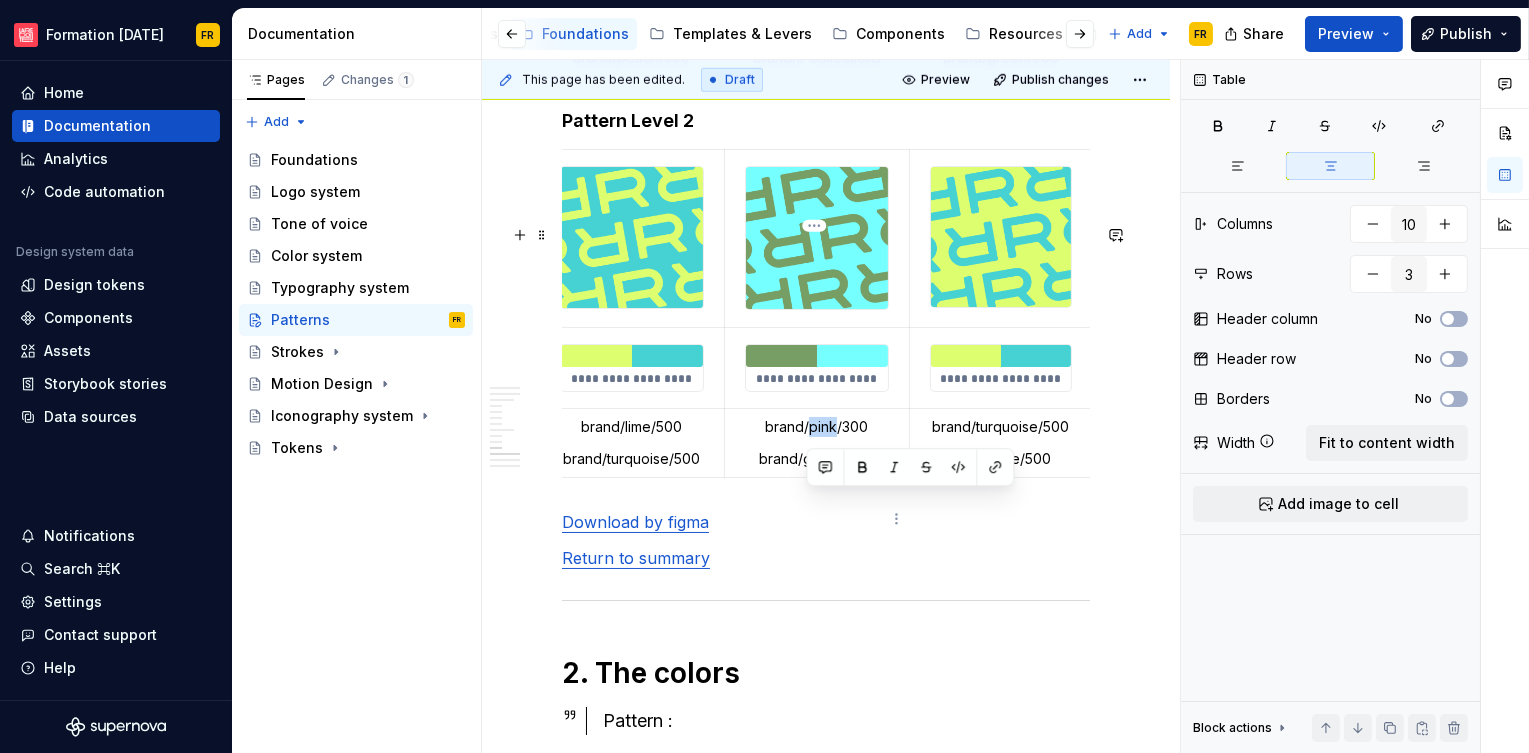 click on "brand/pink/300" at bounding box center (817, 427) 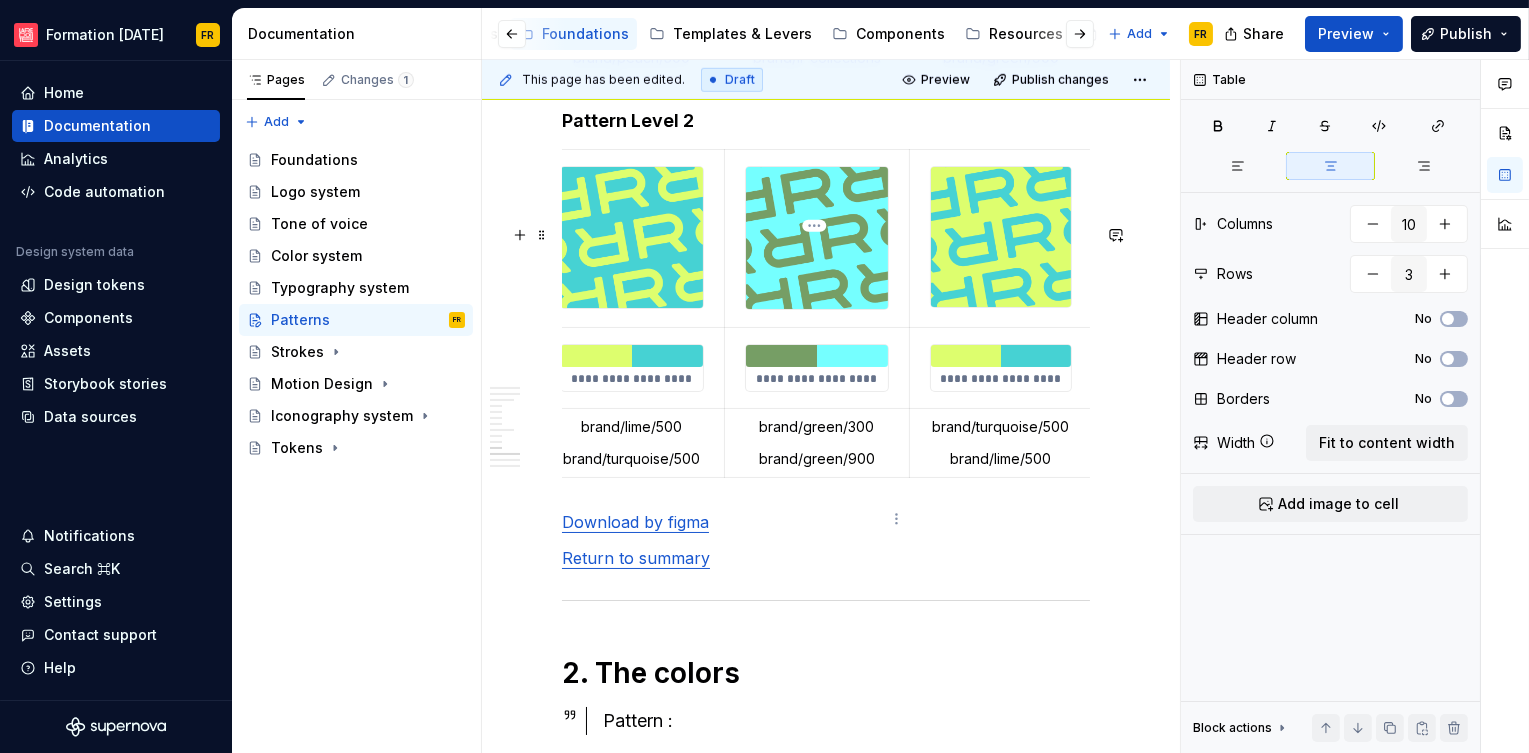 click on "brand/green/300" at bounding box center (817, 427) 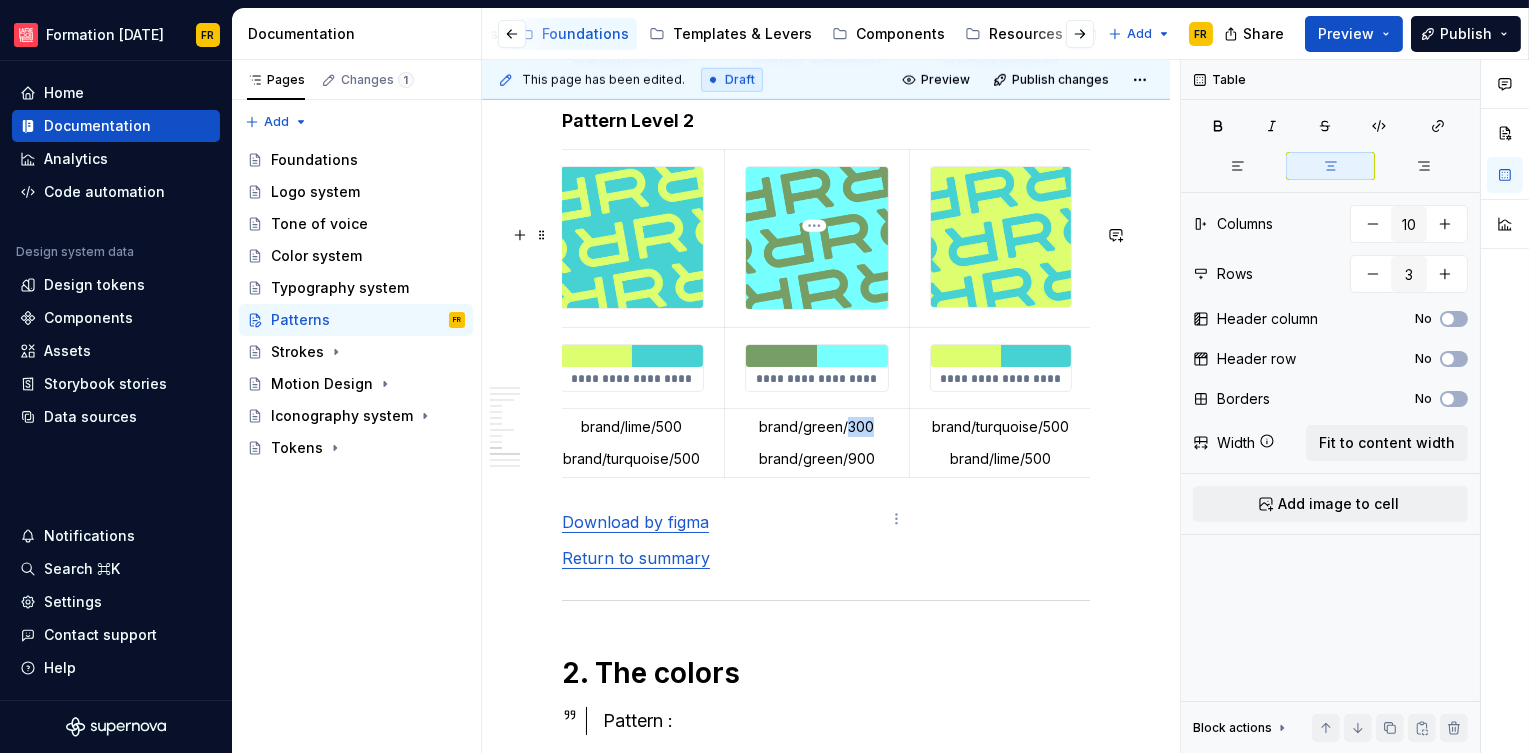 click on "brand/green/300" at bounding box center (817, 427) 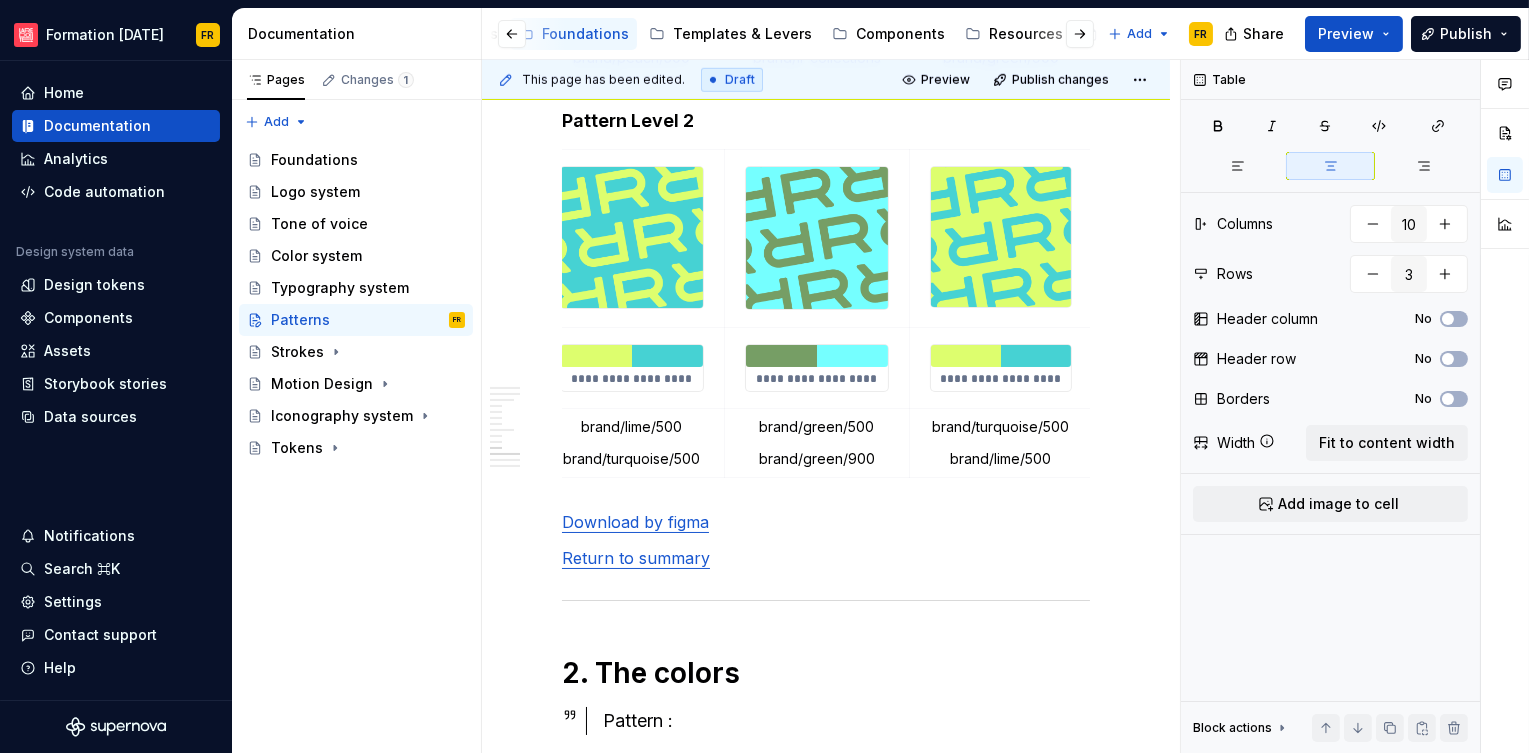click on "brand/turquoise/500" at bounding box center (1001, 427) 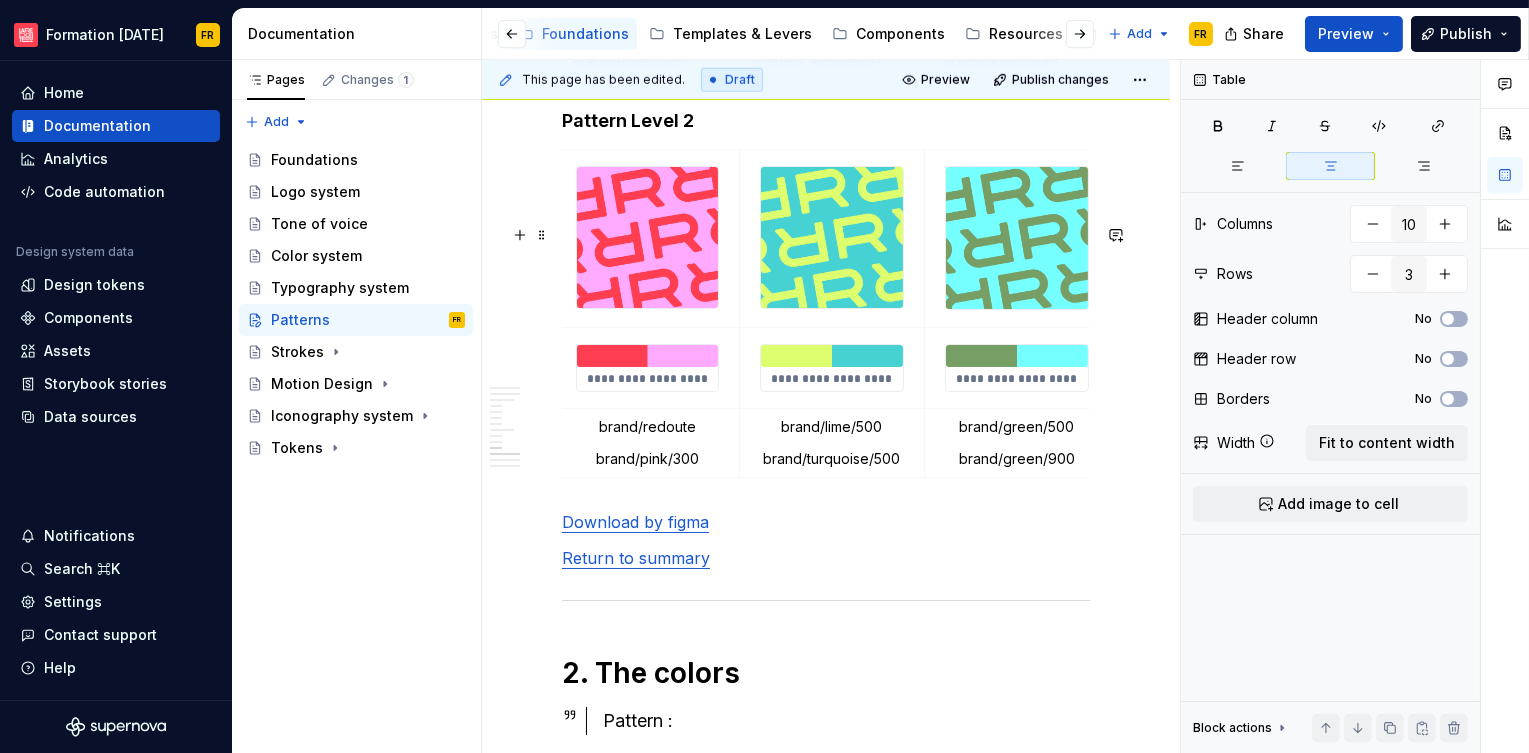 scroll, scrollTop: 0, scrollLeft: 1072, axis: horizontal 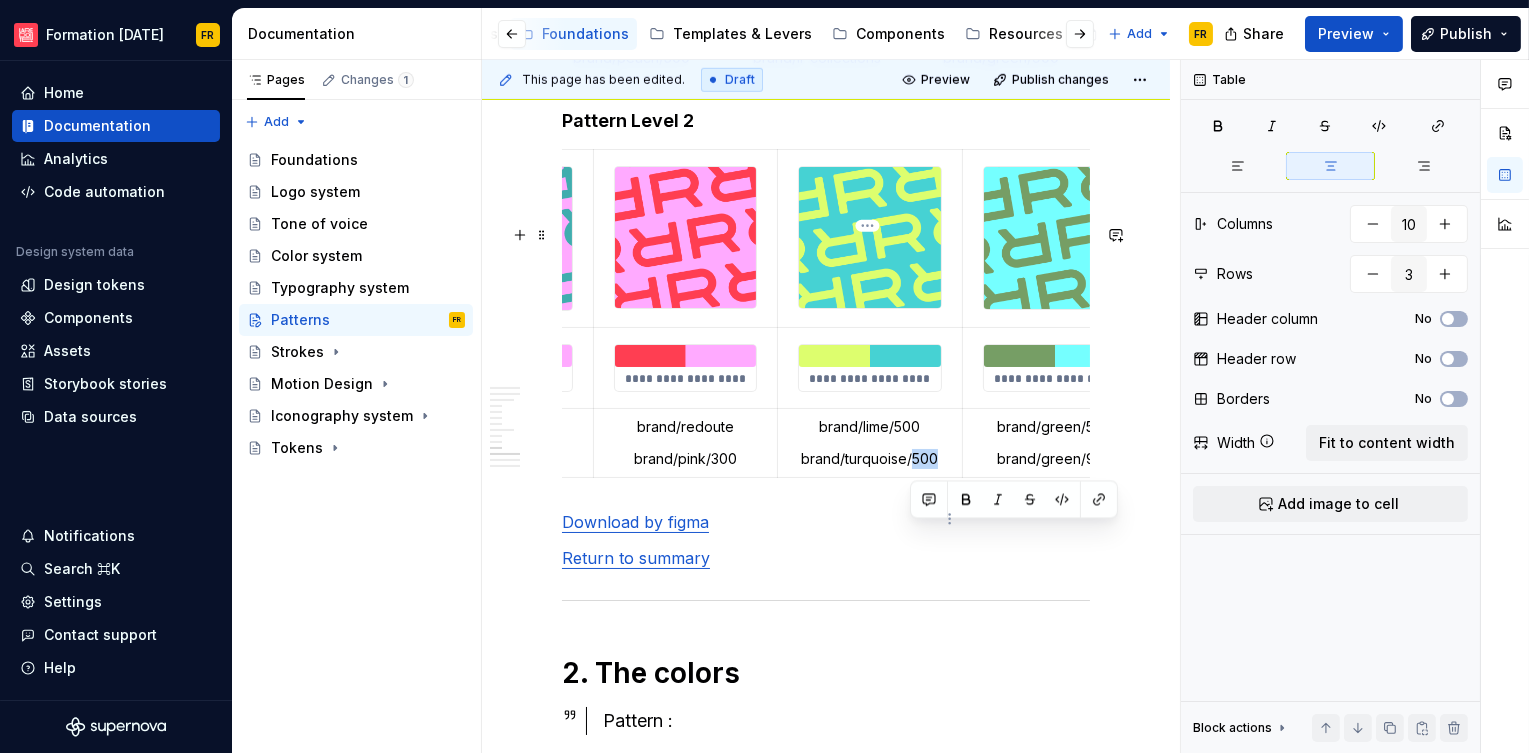 drag, startPoint x: 912, startPoint y: 535, endPoint x: 936, endPoint y: 538, distance: 24.186773 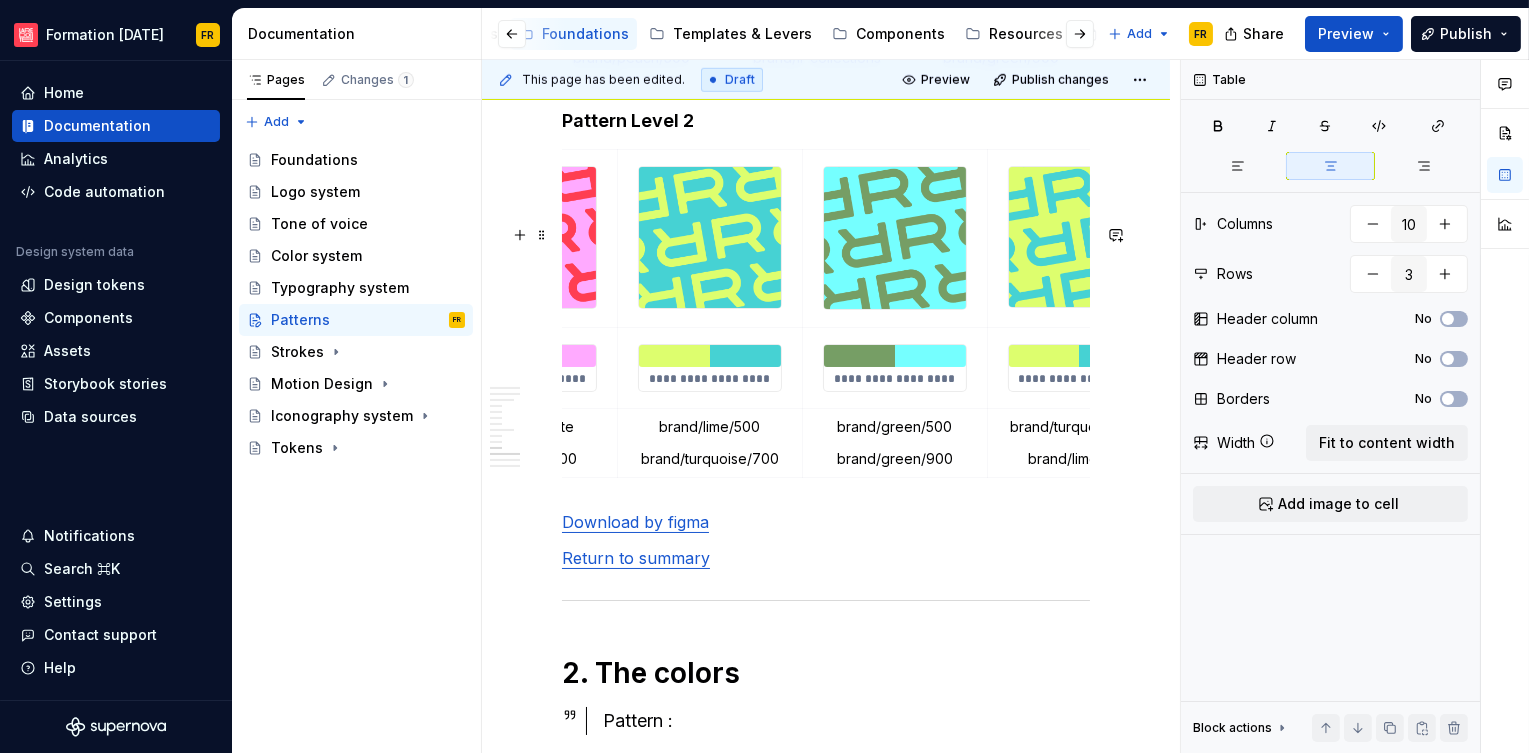 scroll, scrollTop: 0, scrollLeft: 1270, axis: horizontal 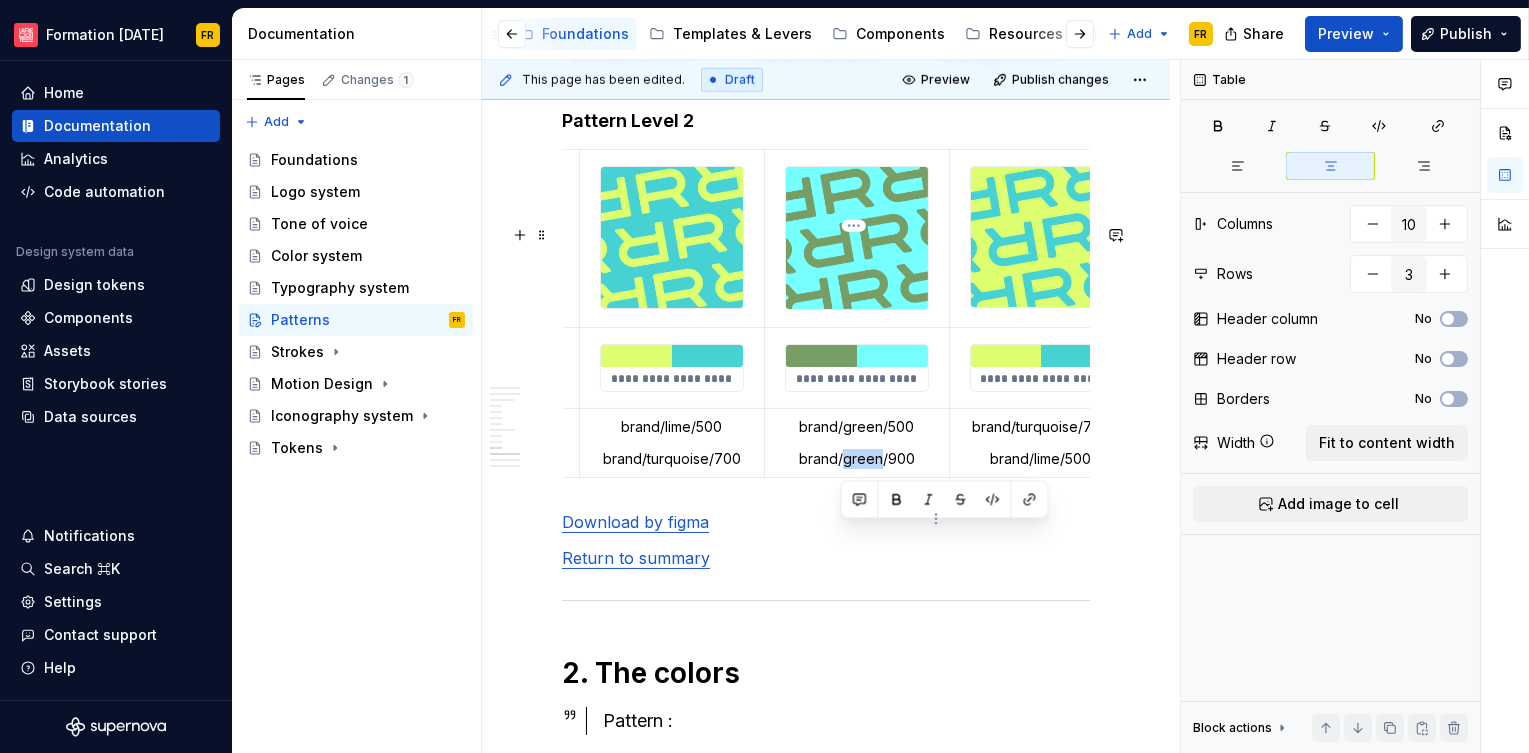 drag, startPoint x: 842, startPoint y: 537, endPoint x: 881, endPoint y: 541, distance: 39.20459 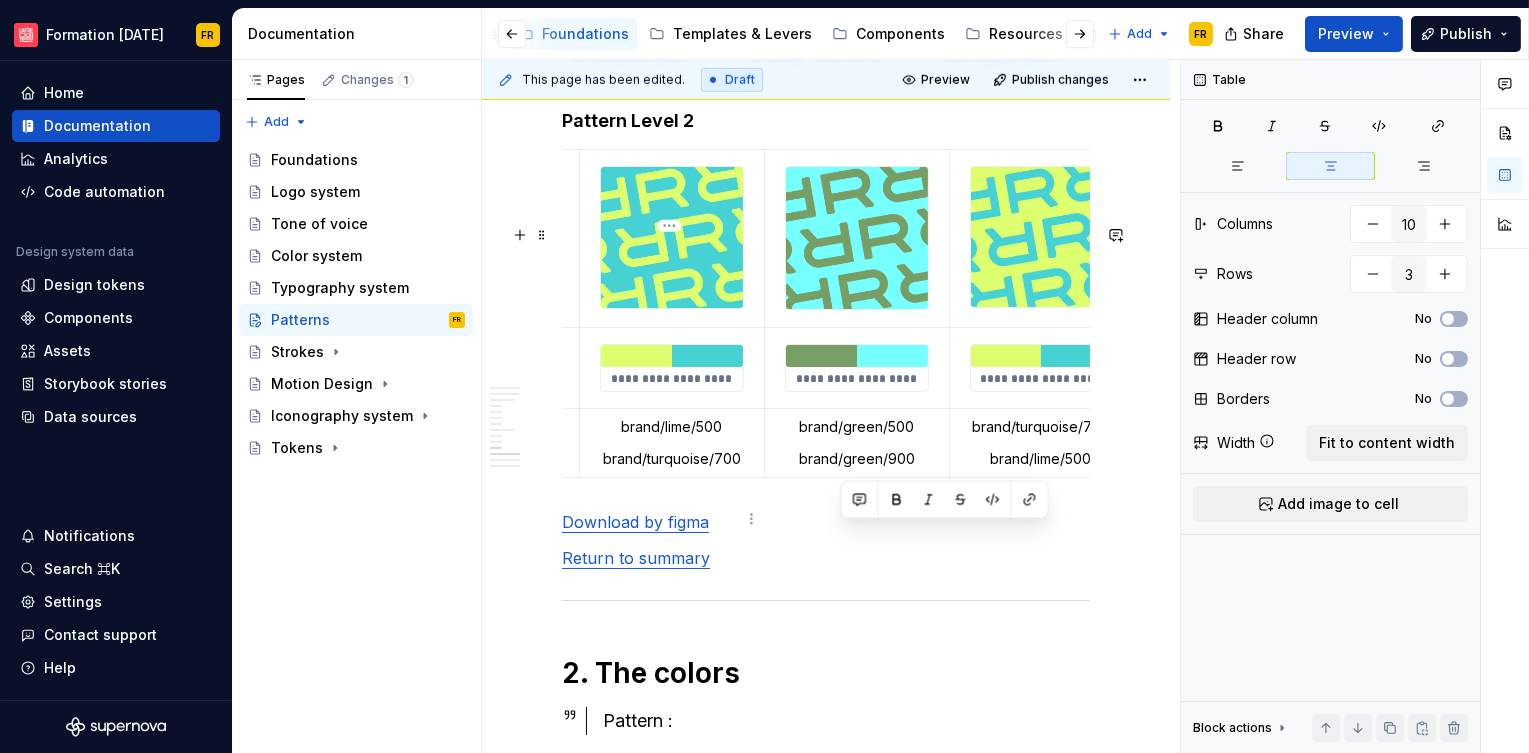click on "brand/turquoise/700" at bounding box center [671, 459] 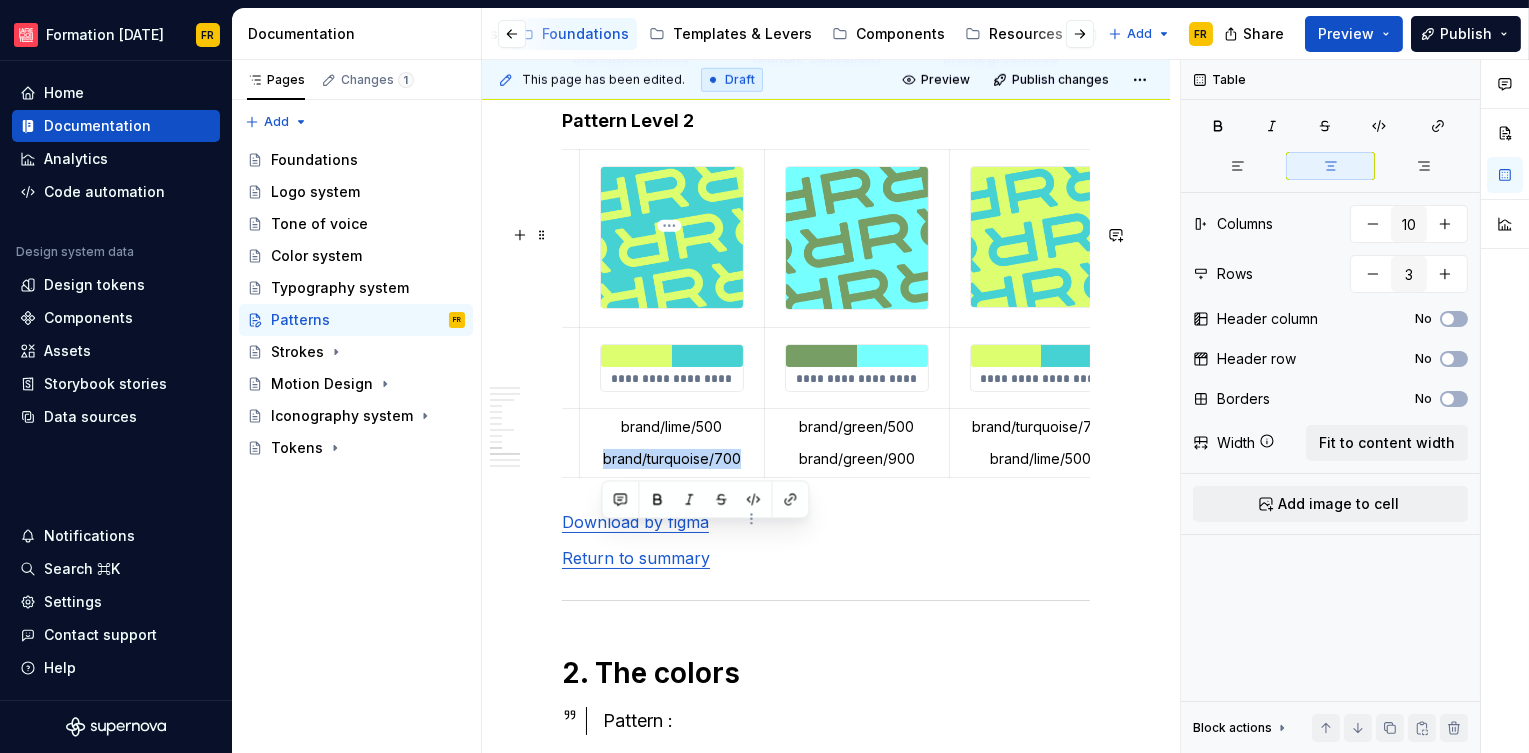 drag, startPoint x: 734, startPoint y: 537, endPoint x: 600, endPoint y: 536, distance: 134.00374 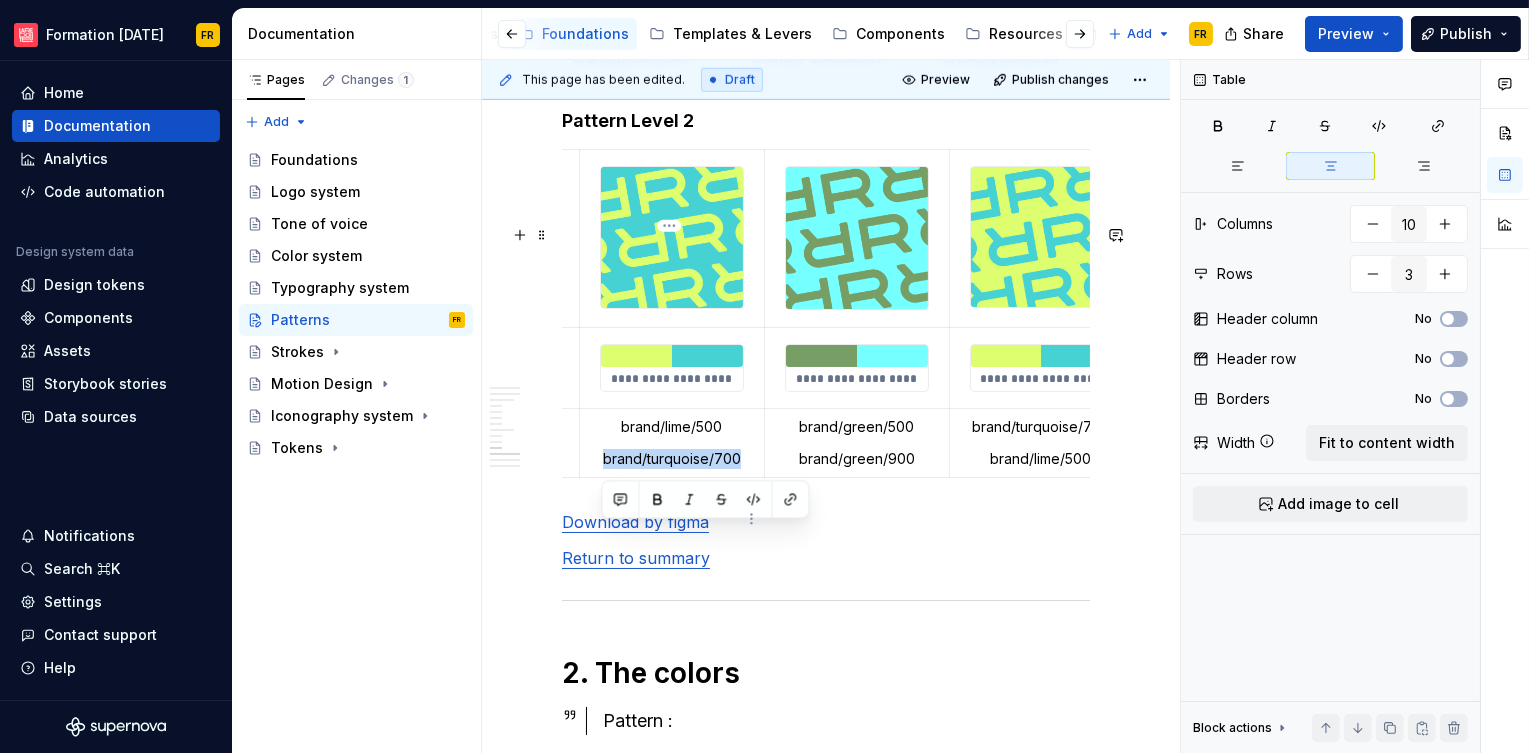 click on "brand/turquoise/700" at bounding box center [671, 459] 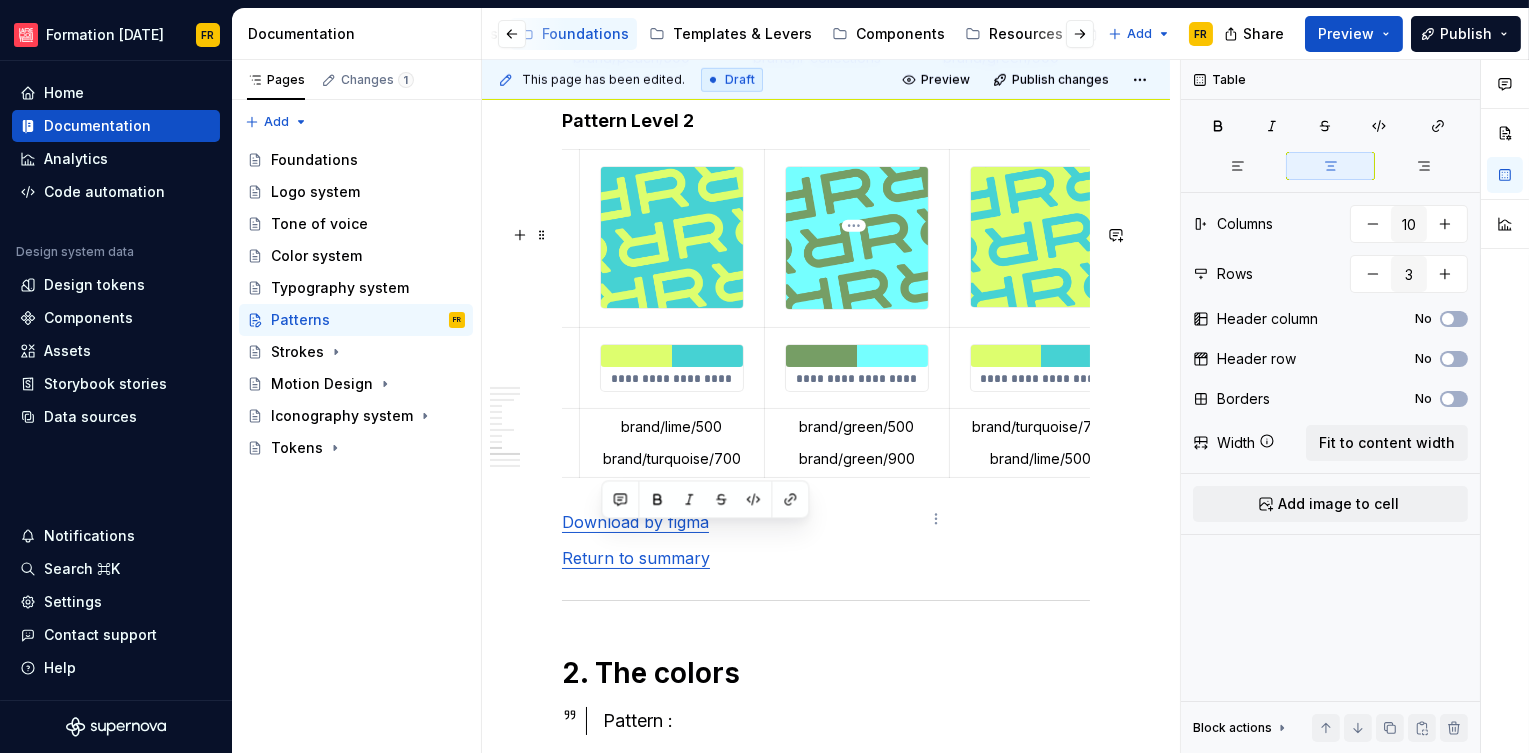 click on "brand/green/900" at bounding box center (857, 459) 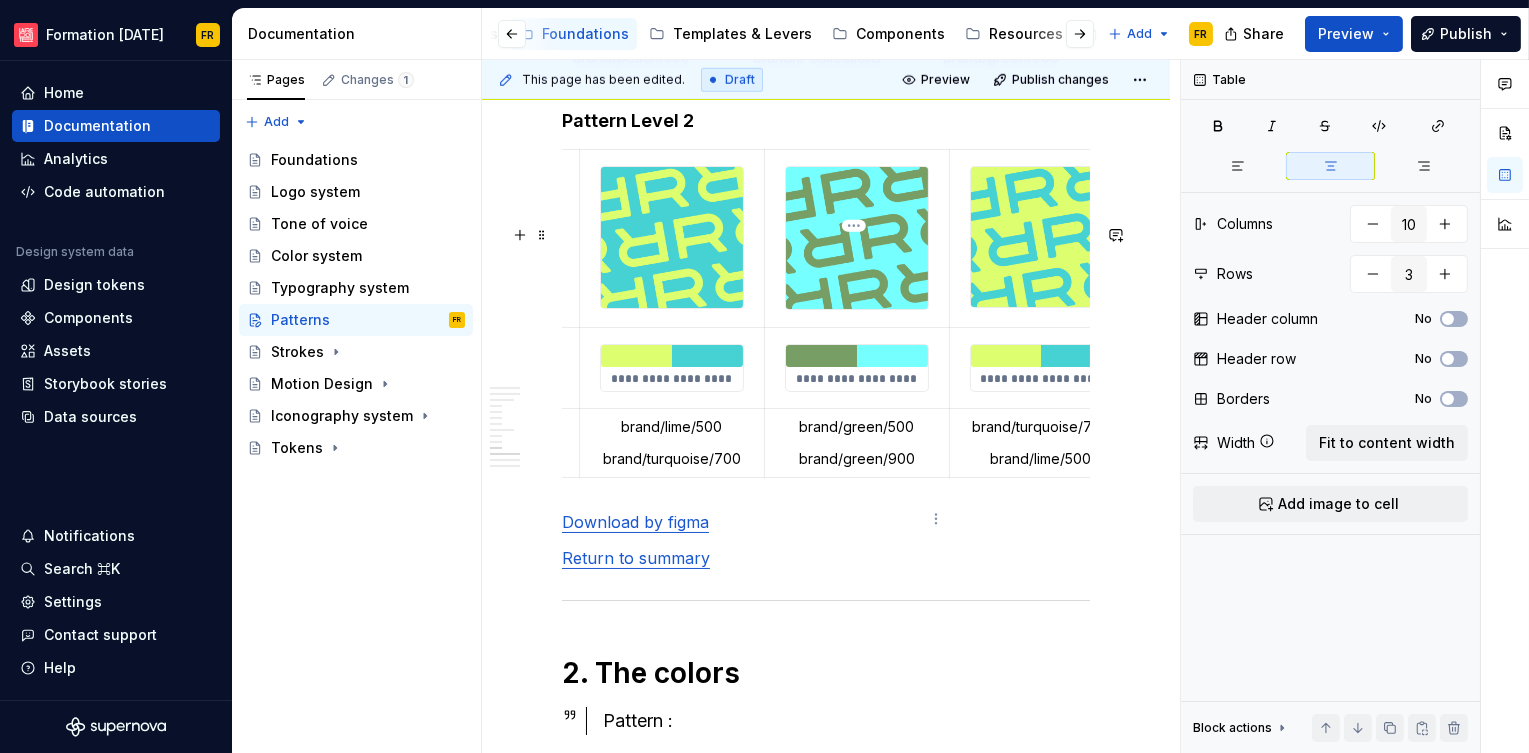 click on "brand/green/900" at bounding box center [857, 459] 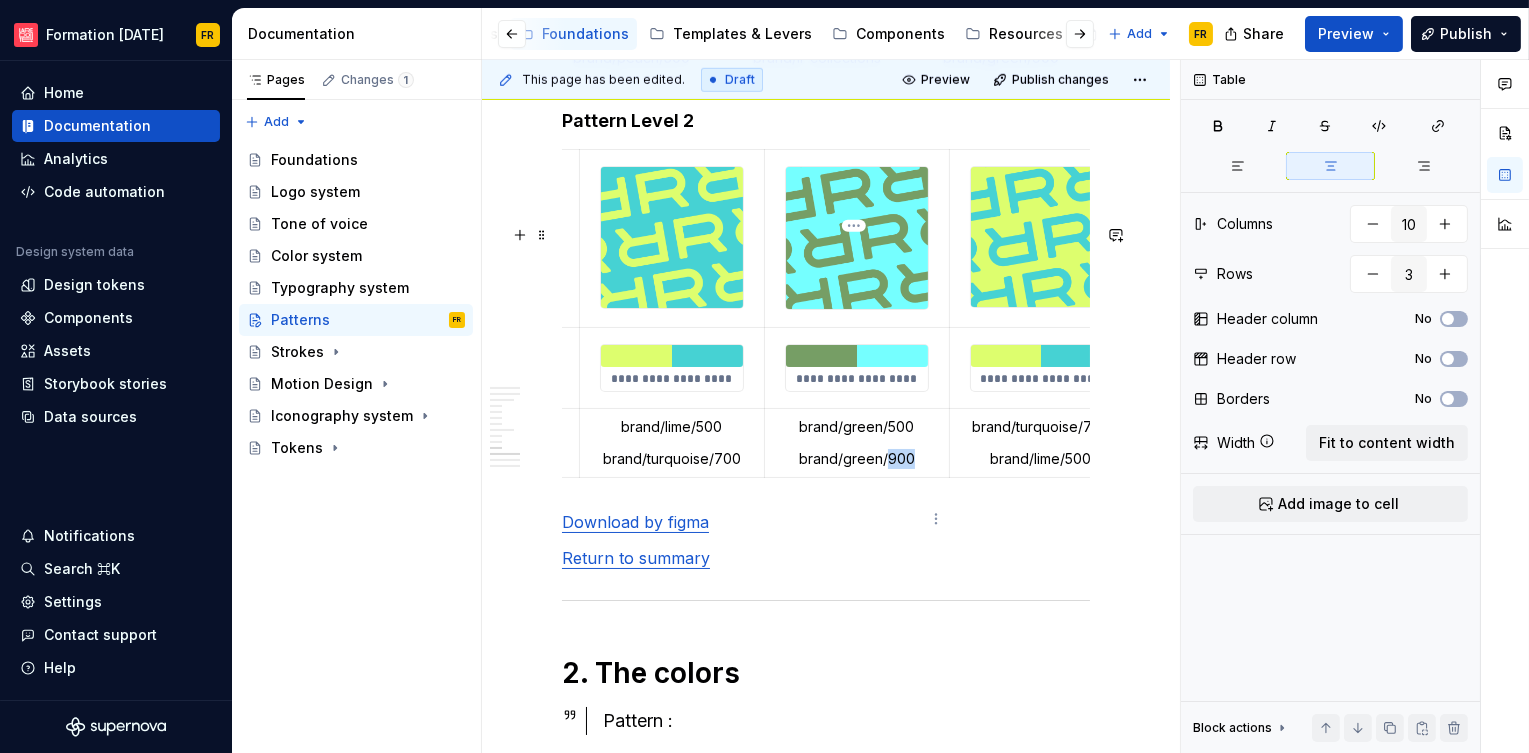 click on "brand/green/900" at bounding box center (857, 459) 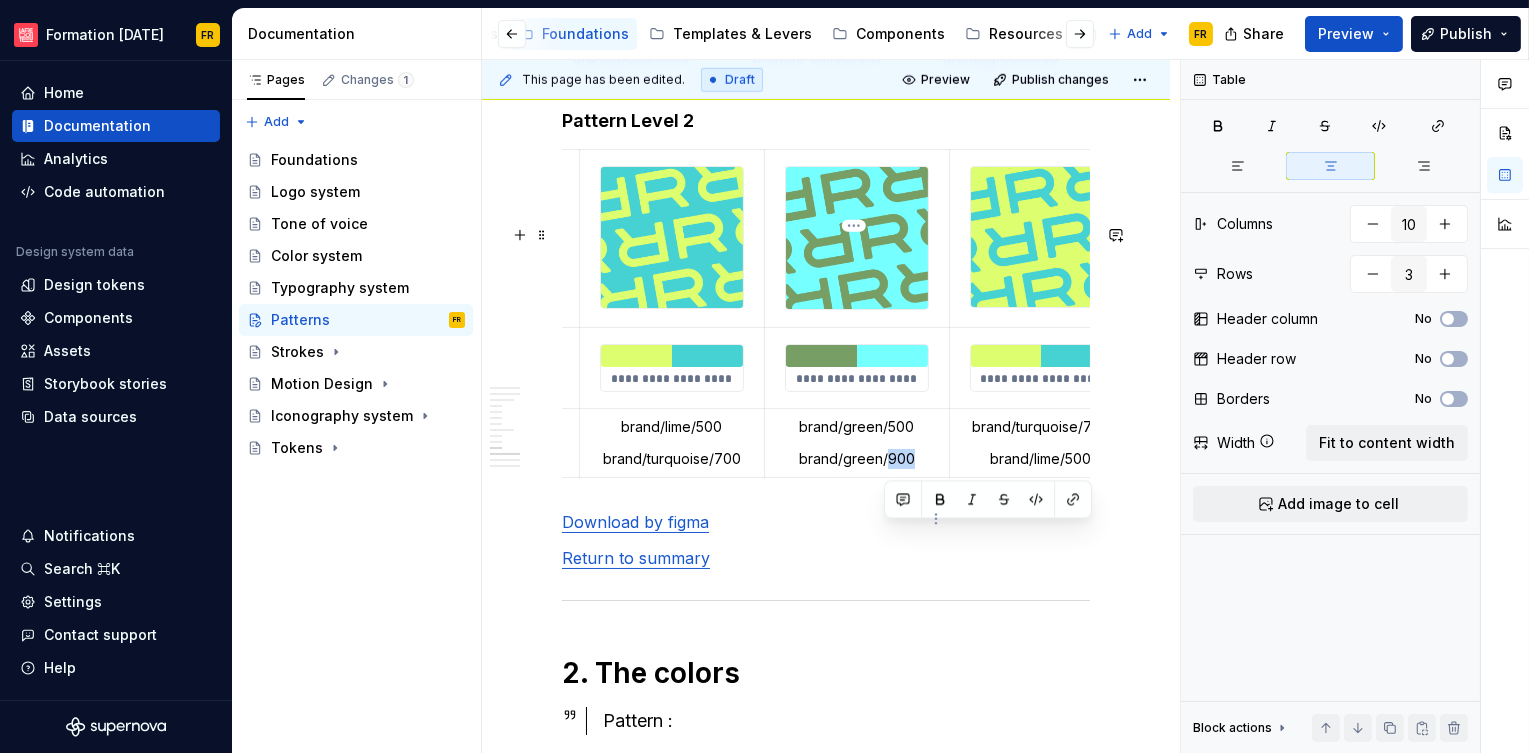 click on "brand/green/900" at bounding box center (857, 459) 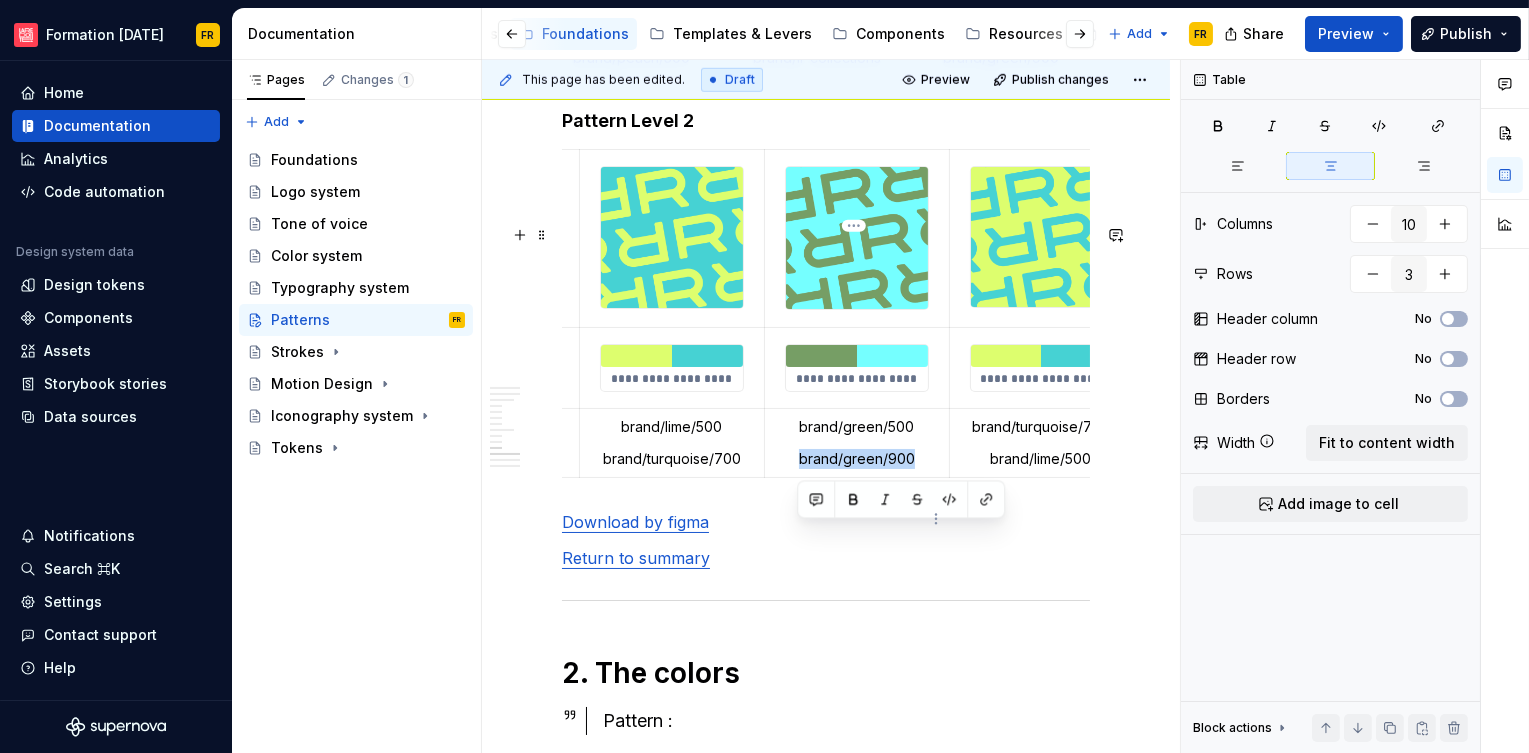 drag, startPoint x: 907, startPoint y: 535, endPoint x: 794, endPoint y: 538, distance: 113.03982 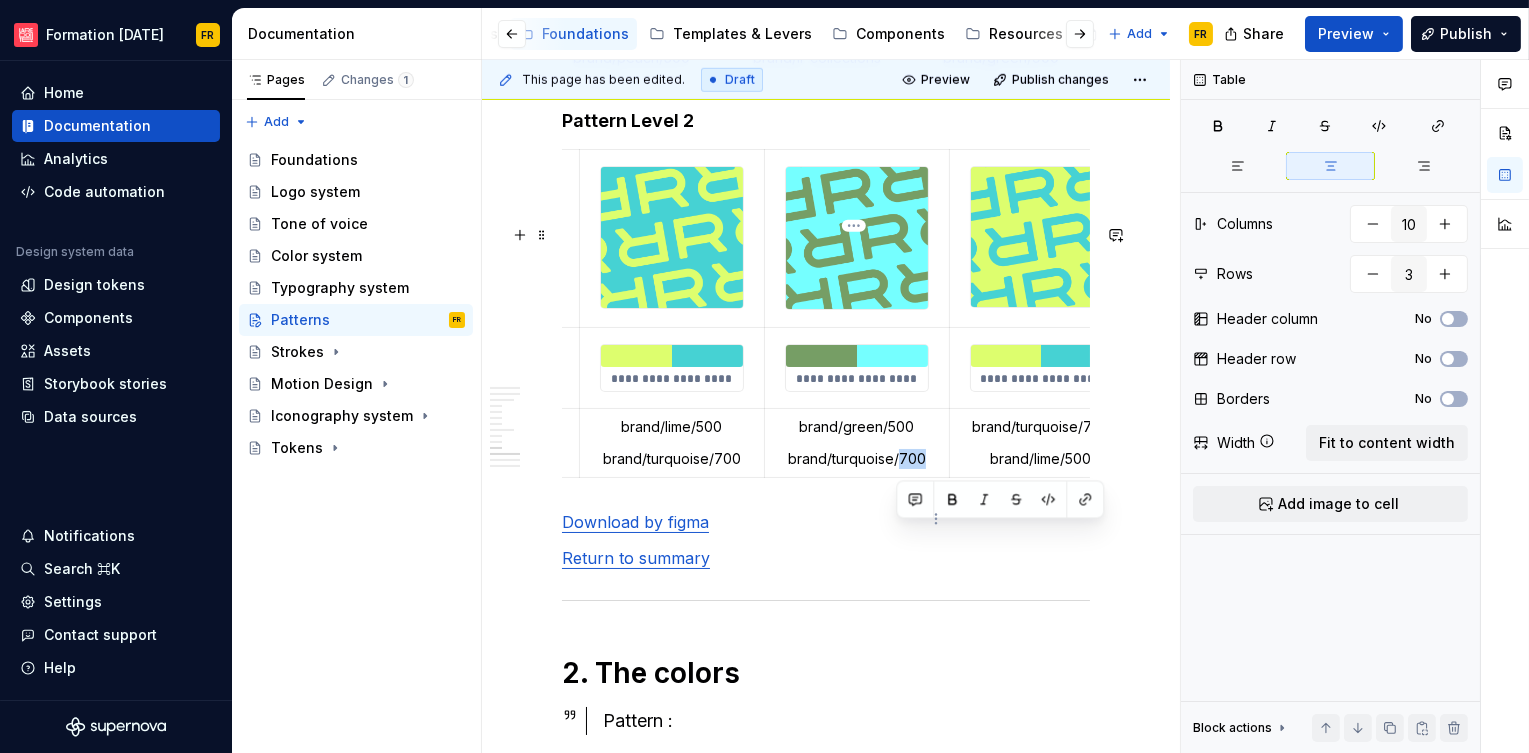 drag, startPoint x: 898, startPoint y: 539, endPoint x: 921, endPoint y: 540, distance: 23.021729 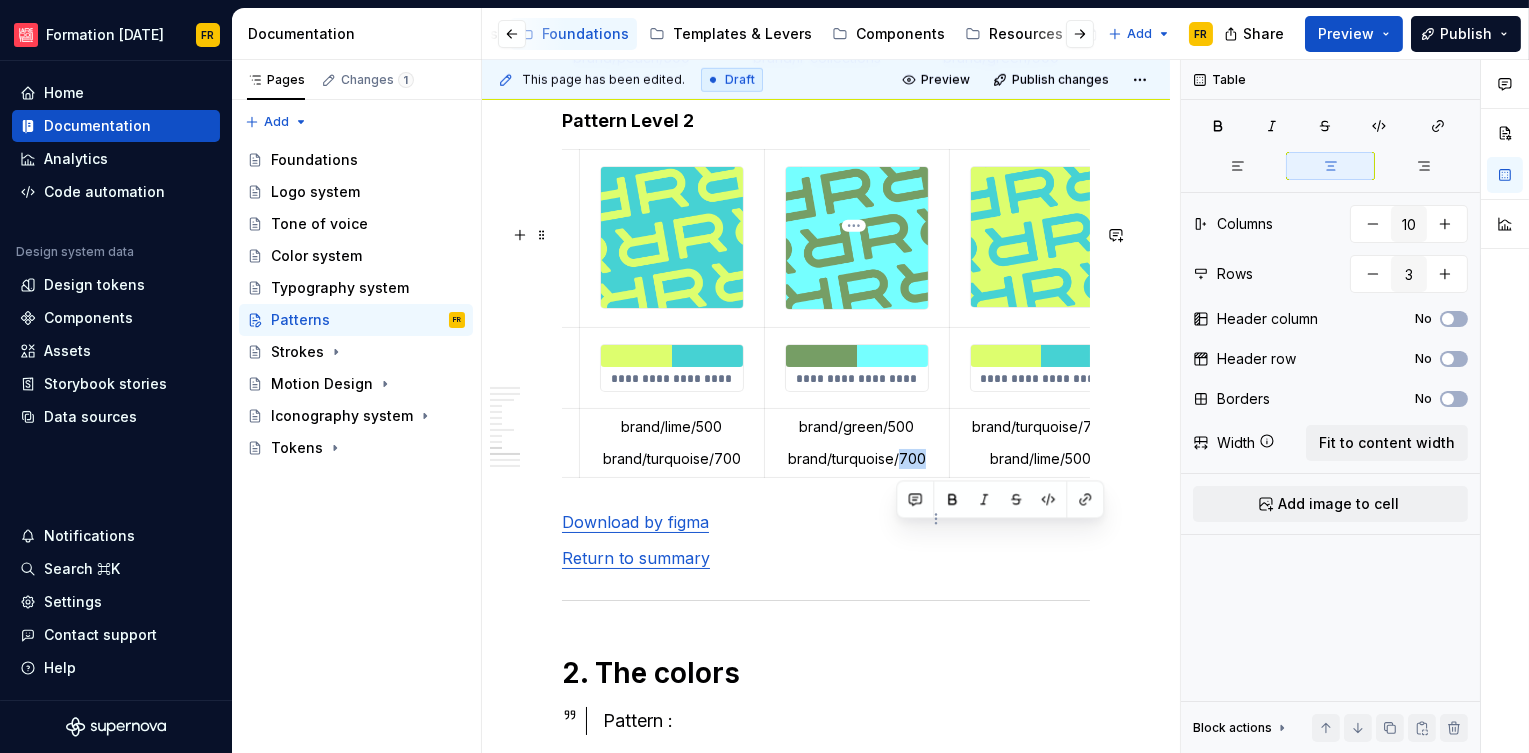 click on "brand/turquoise/700" at bounding box center [857, 459] 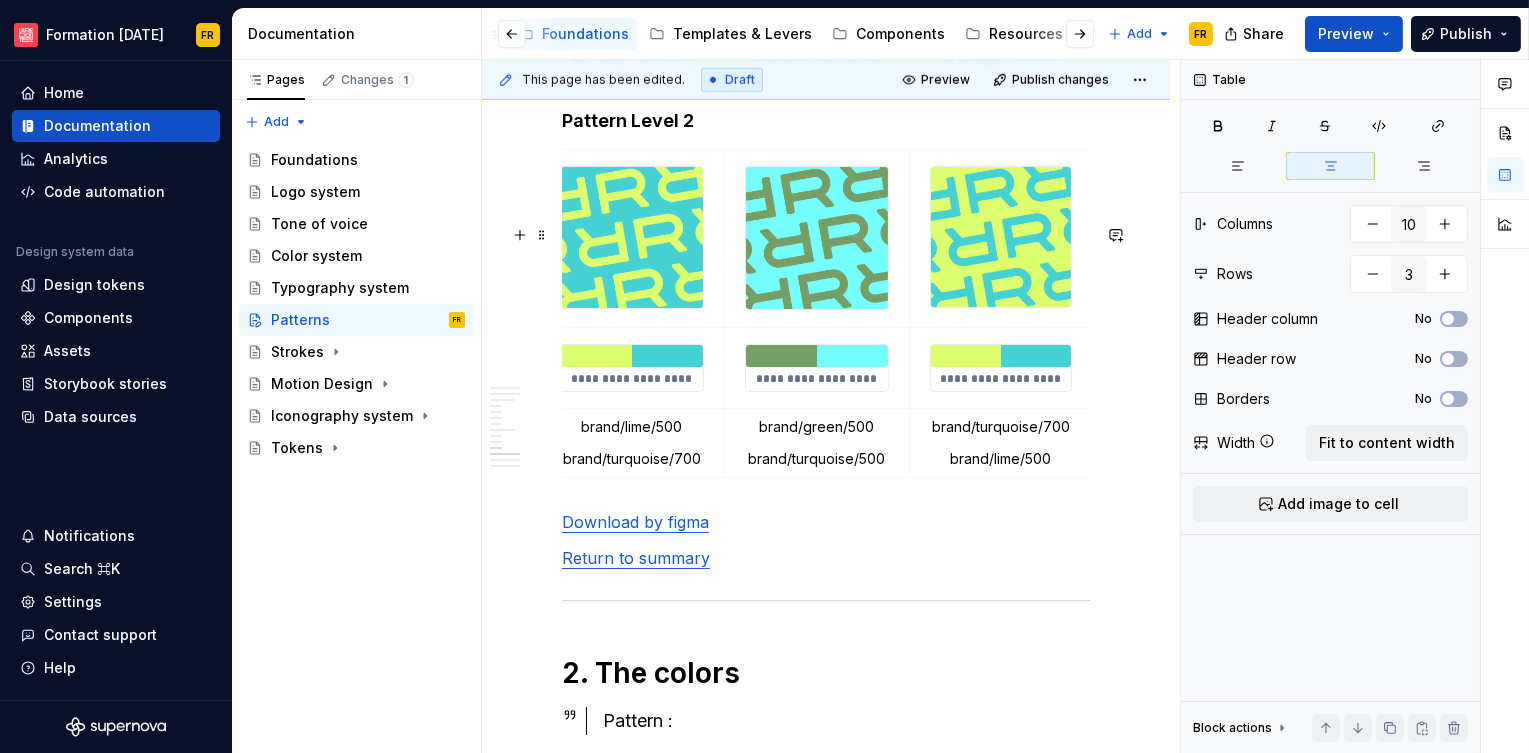 scroll, scrollTop: 0, scrollLeft: 0, axis: both 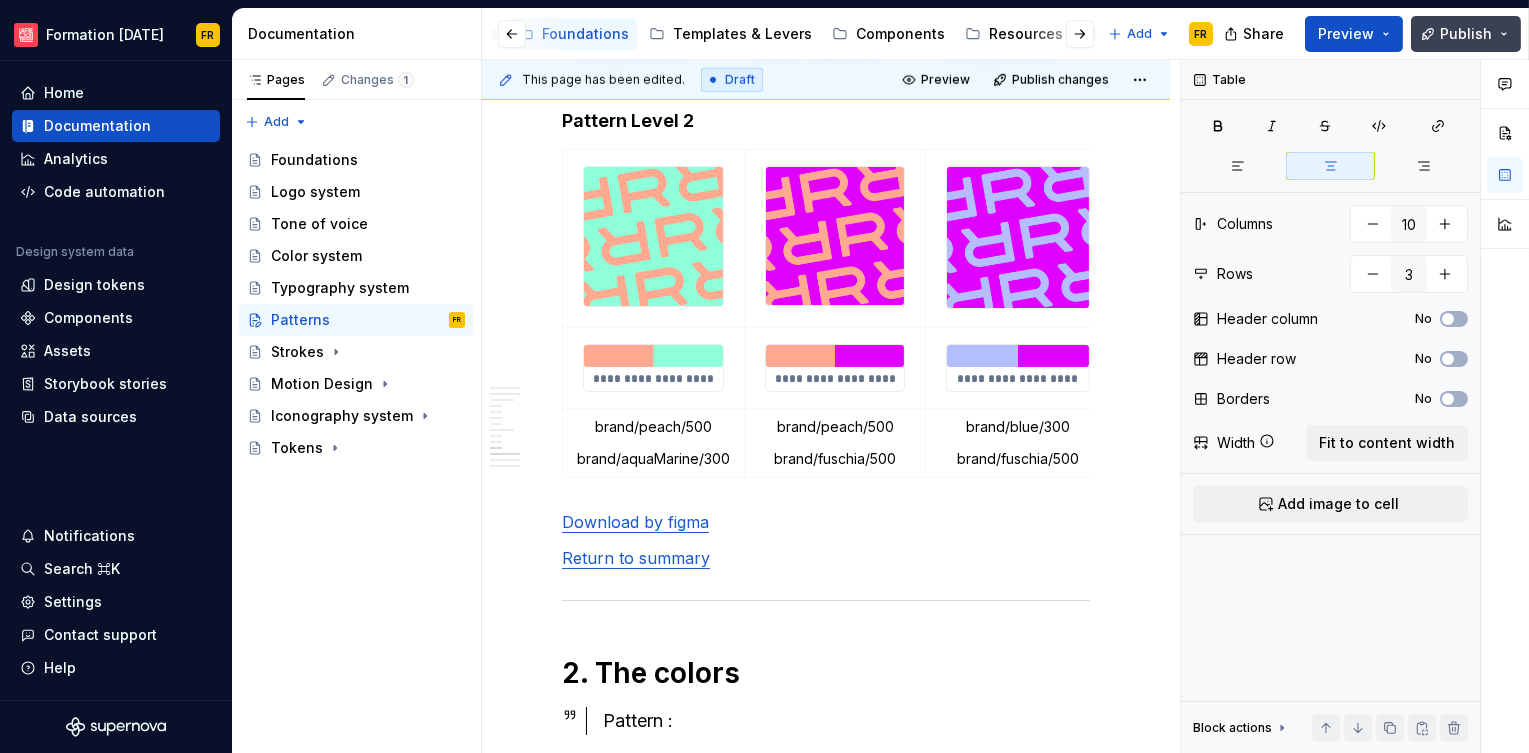click on "Publish" at bounding box center (1466, 34) 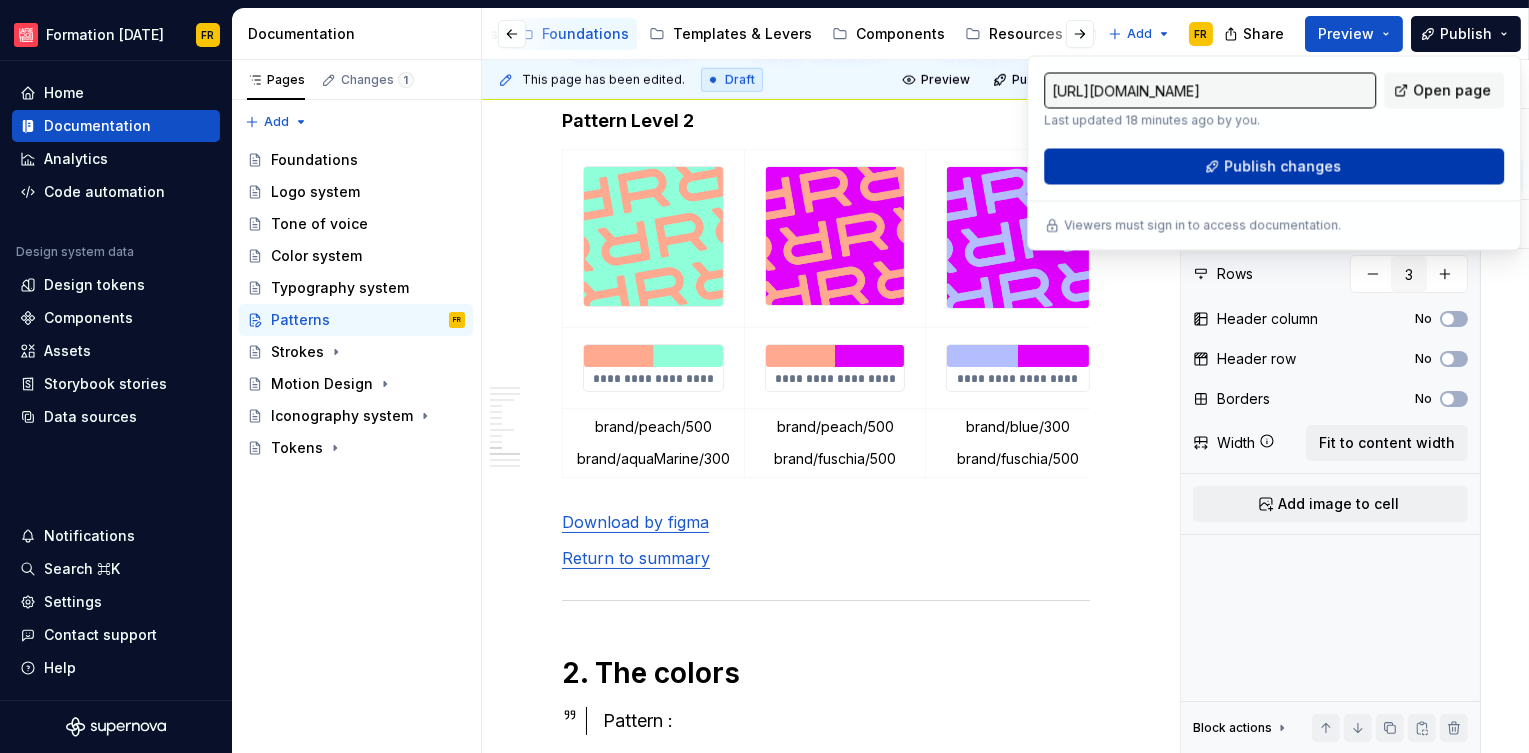 click on "Publish changes" at bounding box center (1282, 166) 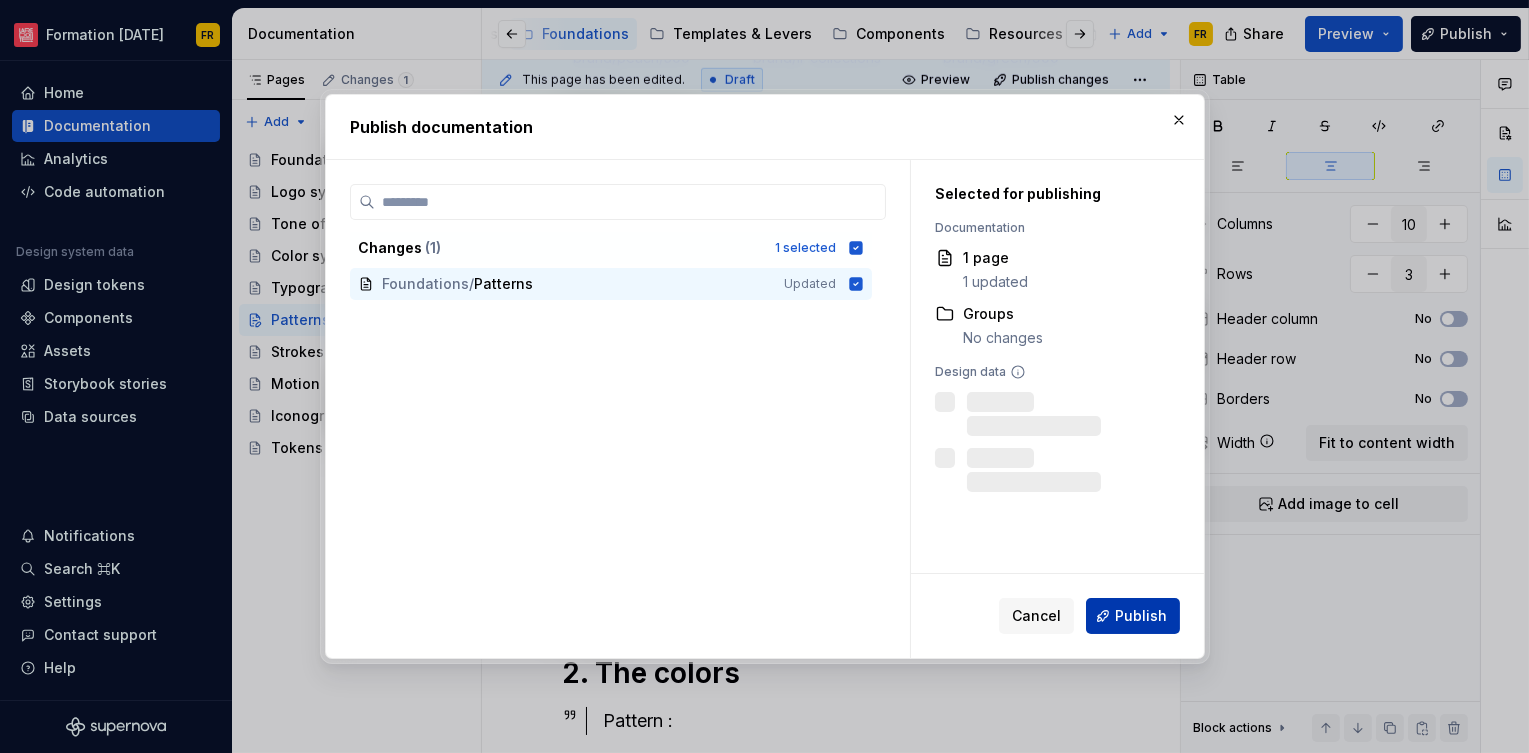 click on "Publish" at bounding box center [1141, 616] 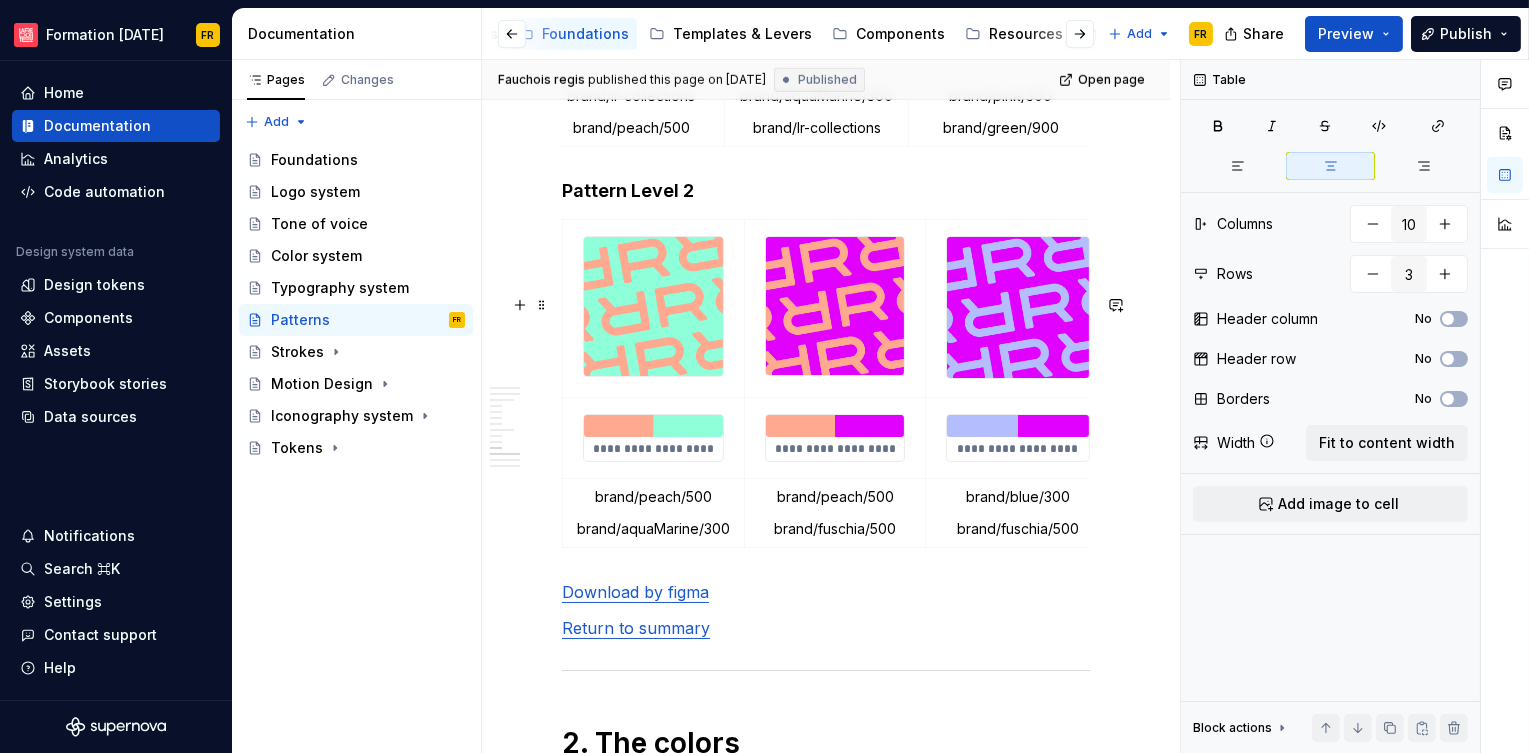 scroll, scrollTop: 3506, scrollLeft: 0, axis: vertical 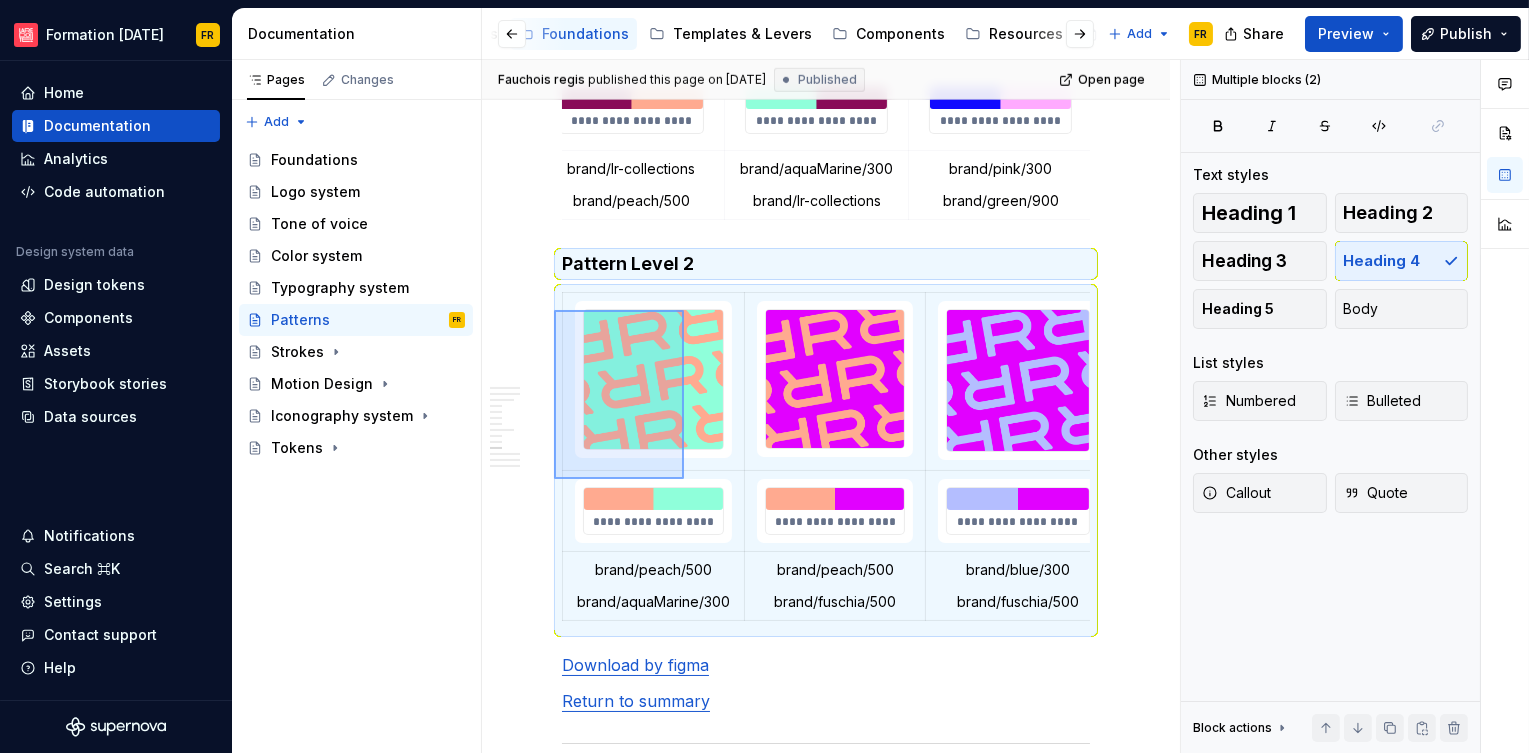 drag, startPoint x: 554, startPoint y: 310, endPoint x: 684, endPoint y: 479, distance: 213.21585 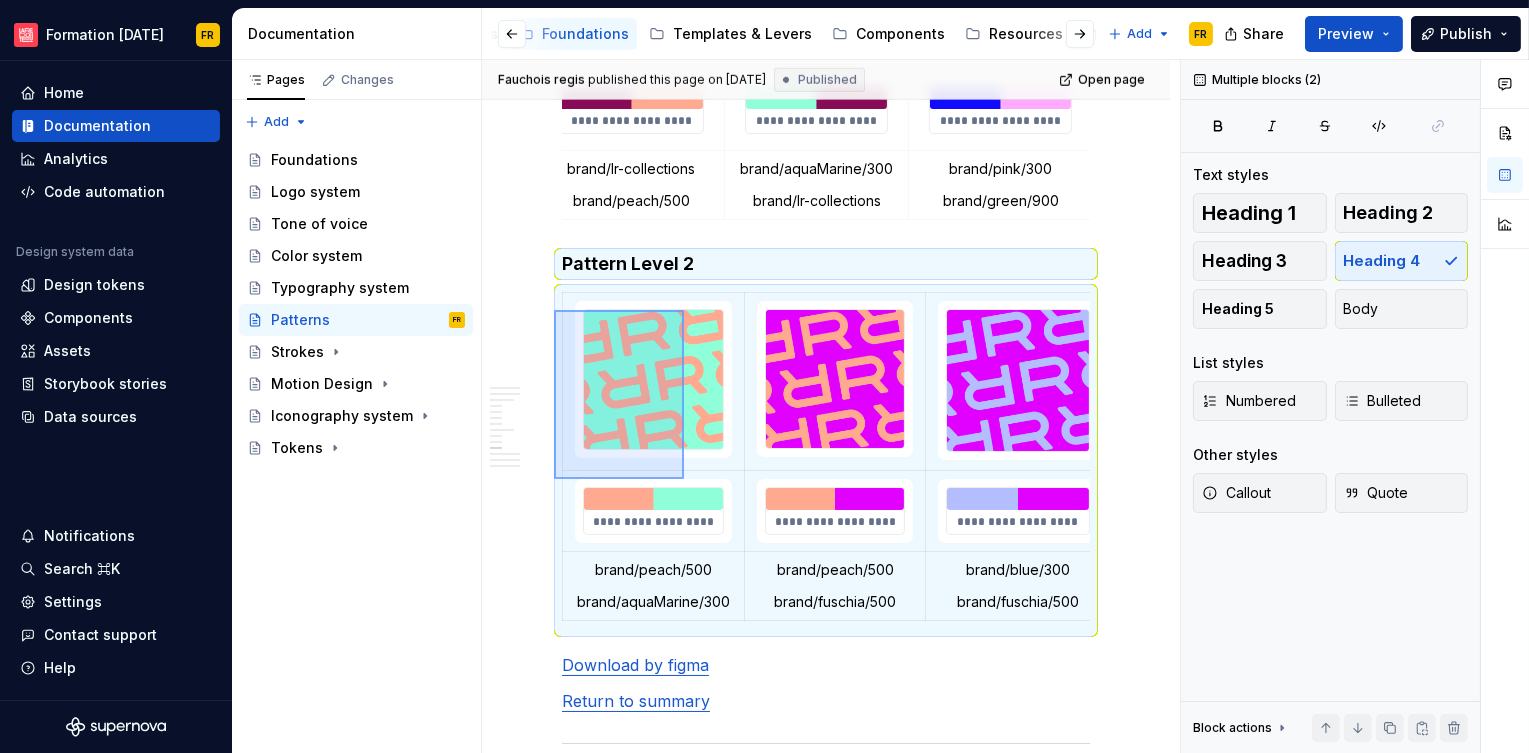 click on "**********" at bounding box center [831, 406] 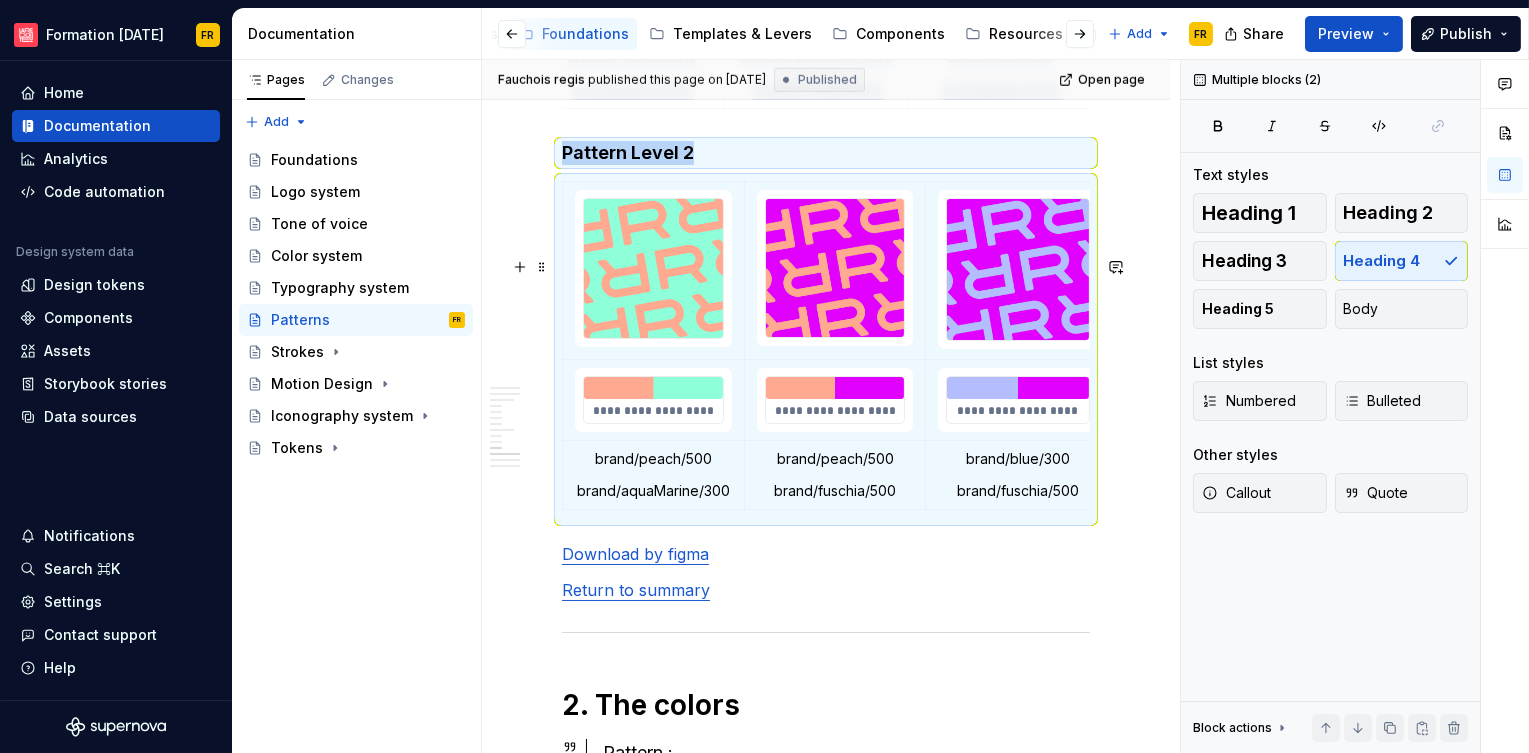 scroll, scrollTop: 3730, scrollLeft: 0, axis: vertical 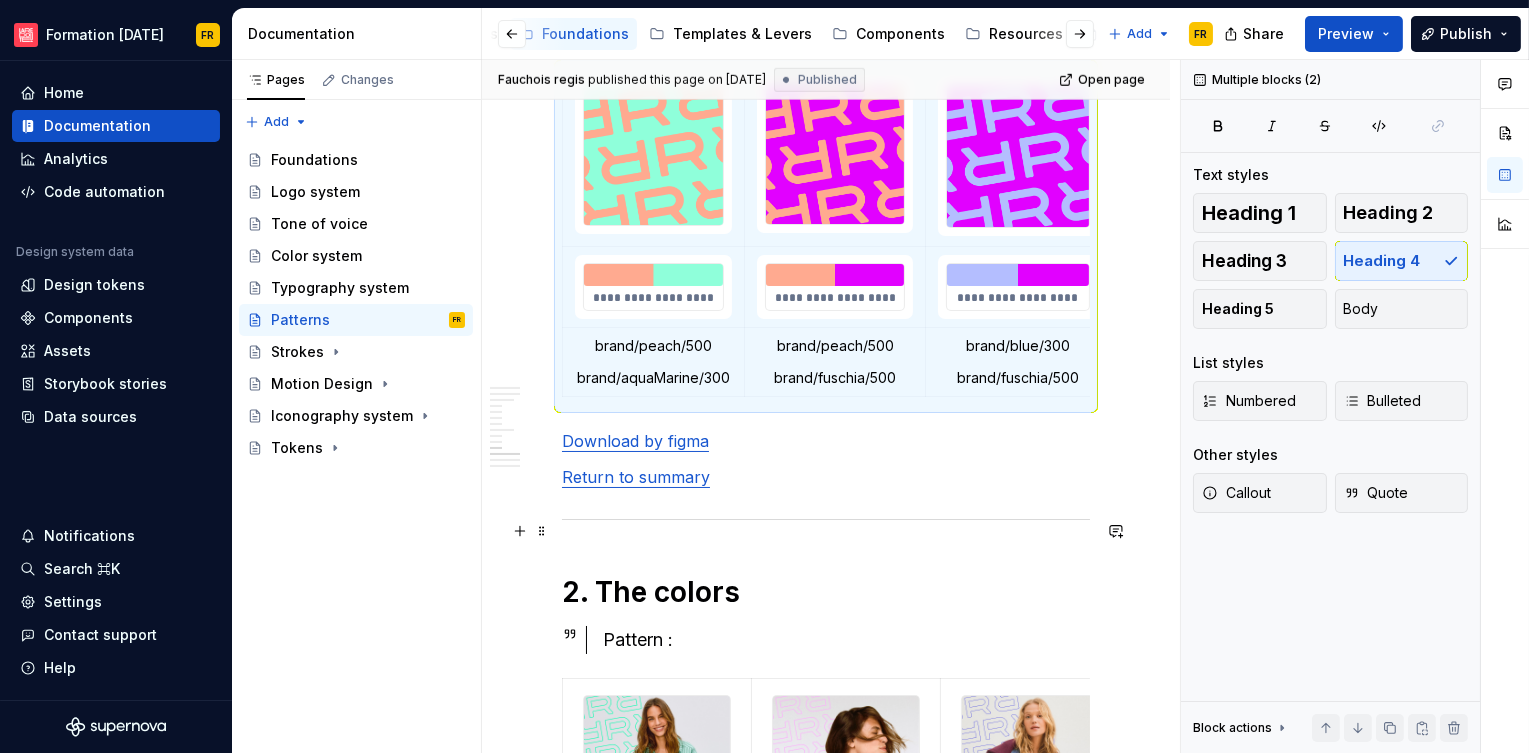 click on "Download by figma" at bounding box center [635, 441] 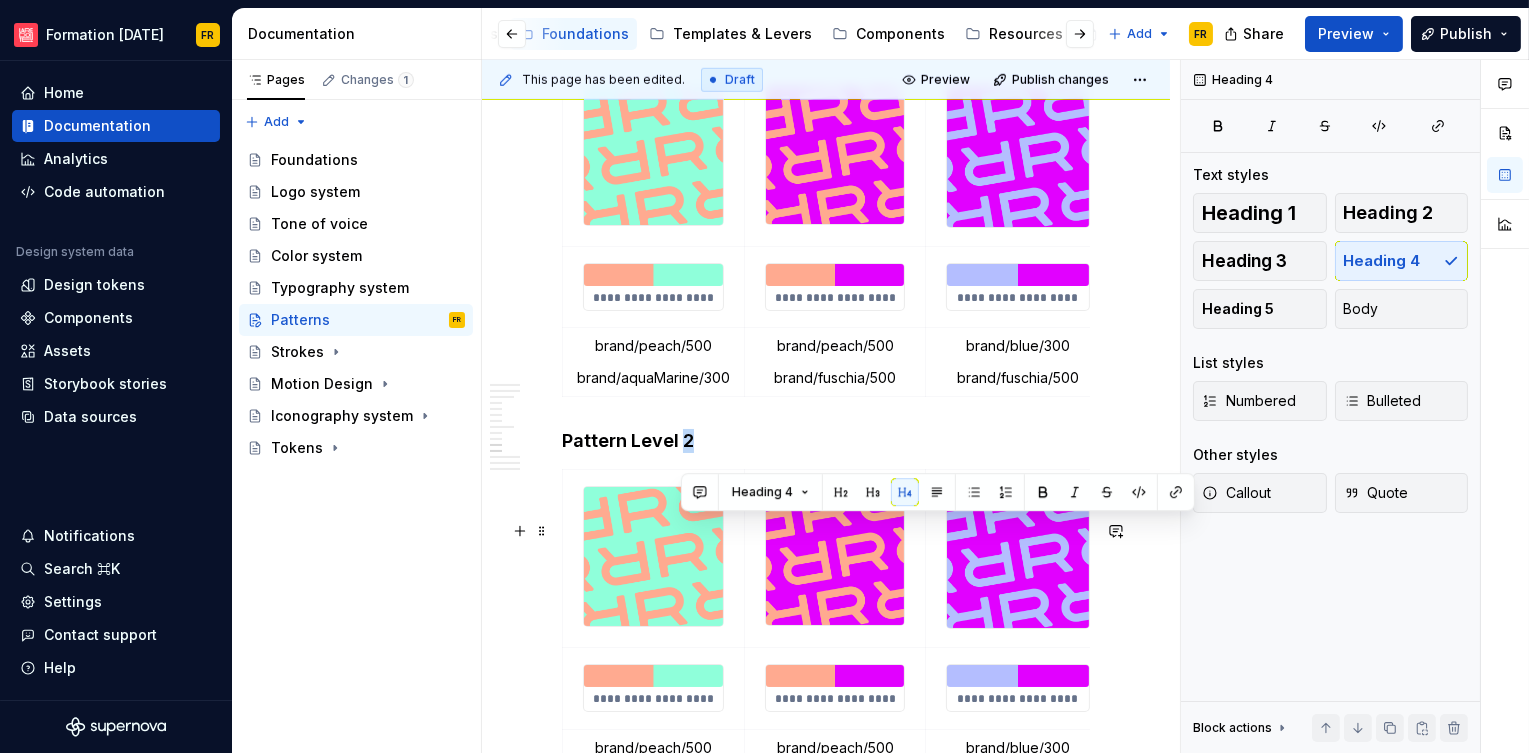 drag, startPoint x: 682, startPoint y: 529, endPoint x: 700, endPoint y: 529, distance: 18 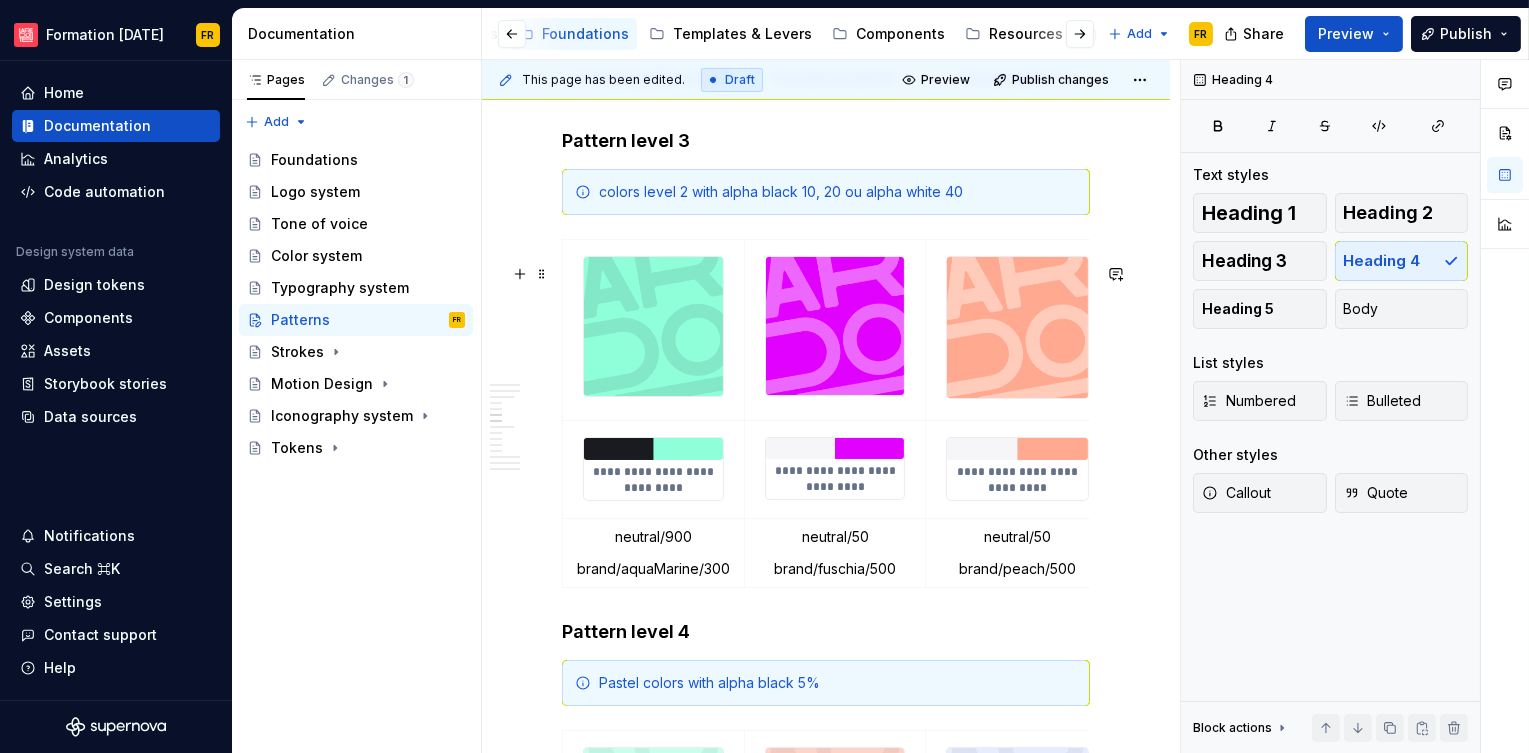 scroll, scrollTop: 1693, scrollLeft: 0, axis: vertical 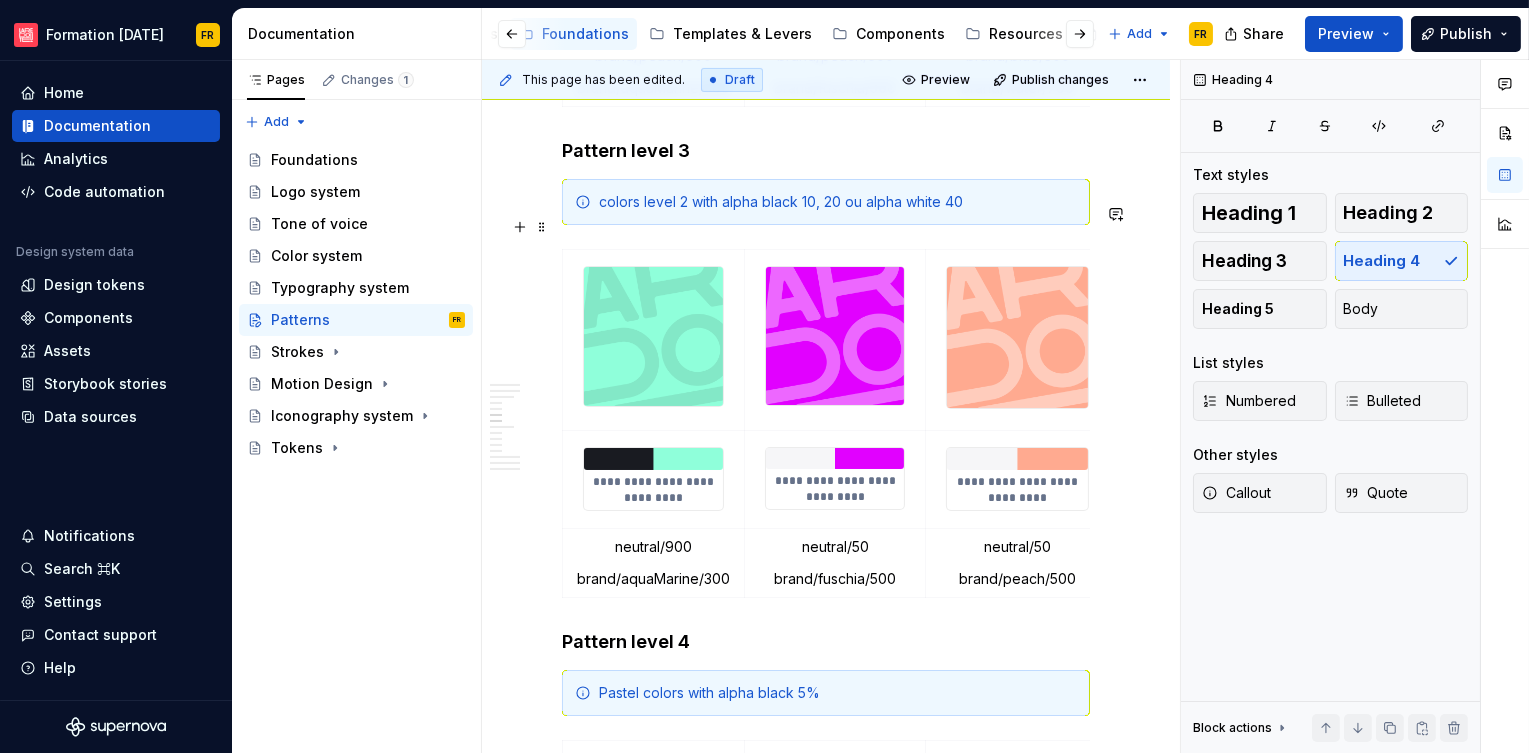 click on "colors level 2 with alpha black 10, 20 ou alpha white 40" at bounding box center [838, 202] 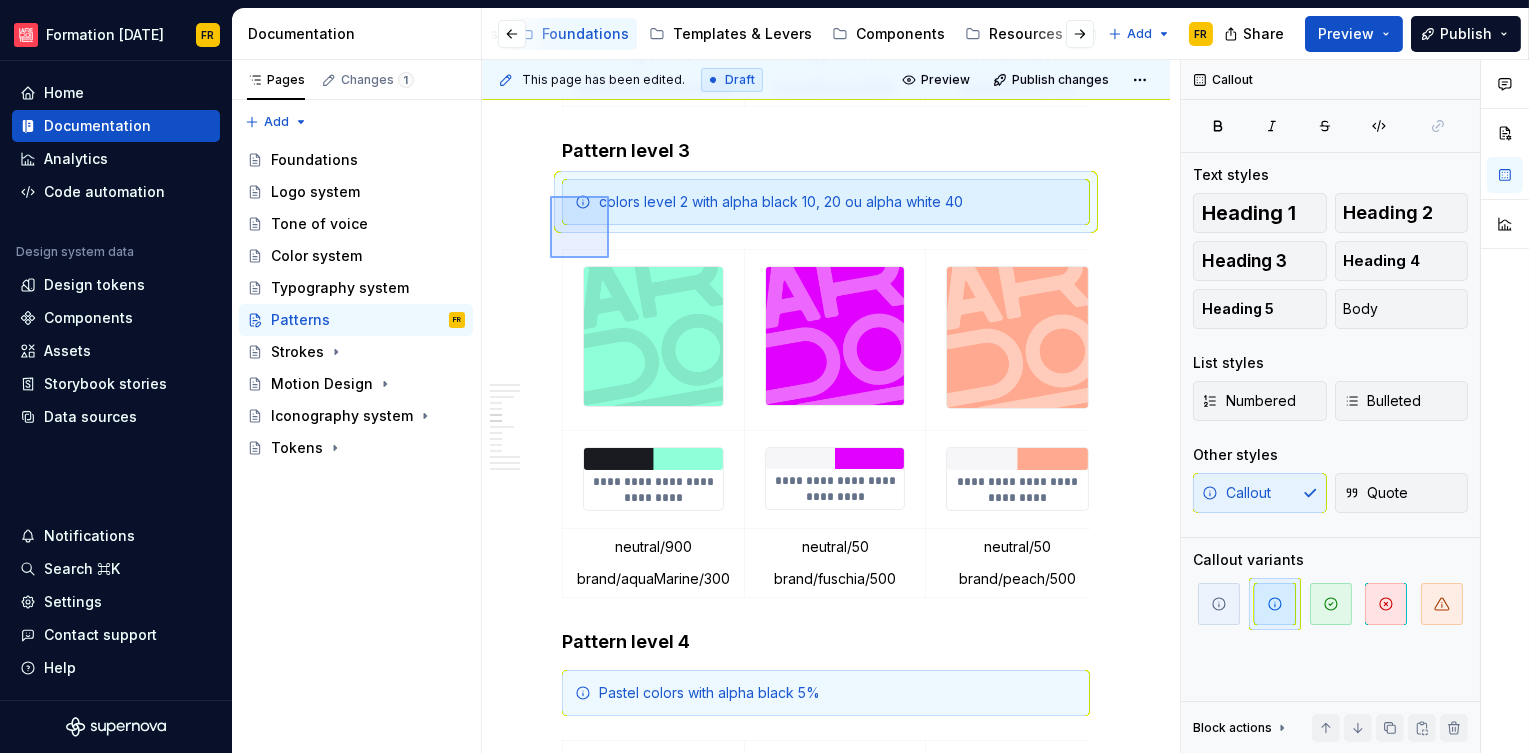 drag, startPoint x: 550, startPoint y: 196, endPoint x: 609, endPoint y: 258, distance: 85.58621 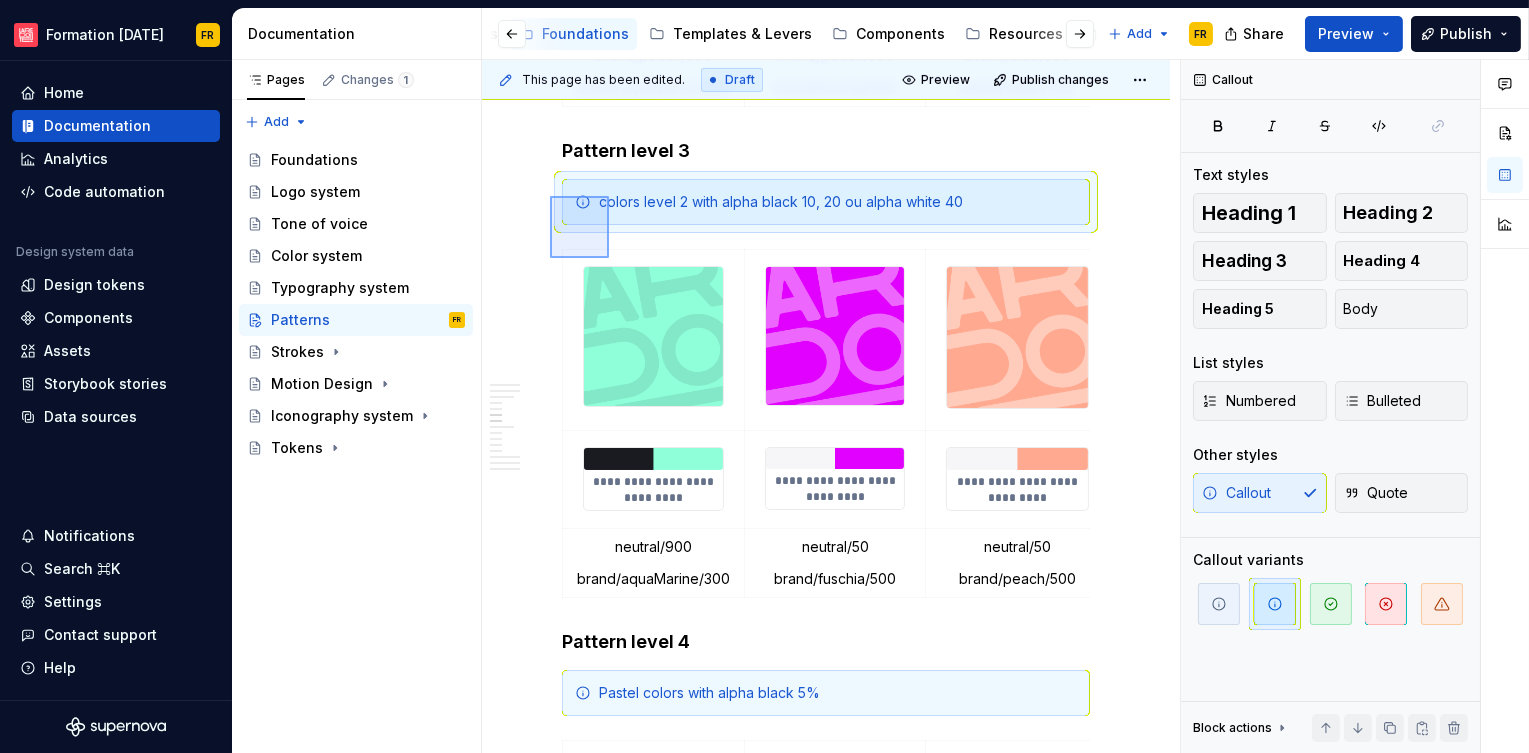 click on "**********" at bounding box center [831, 406] 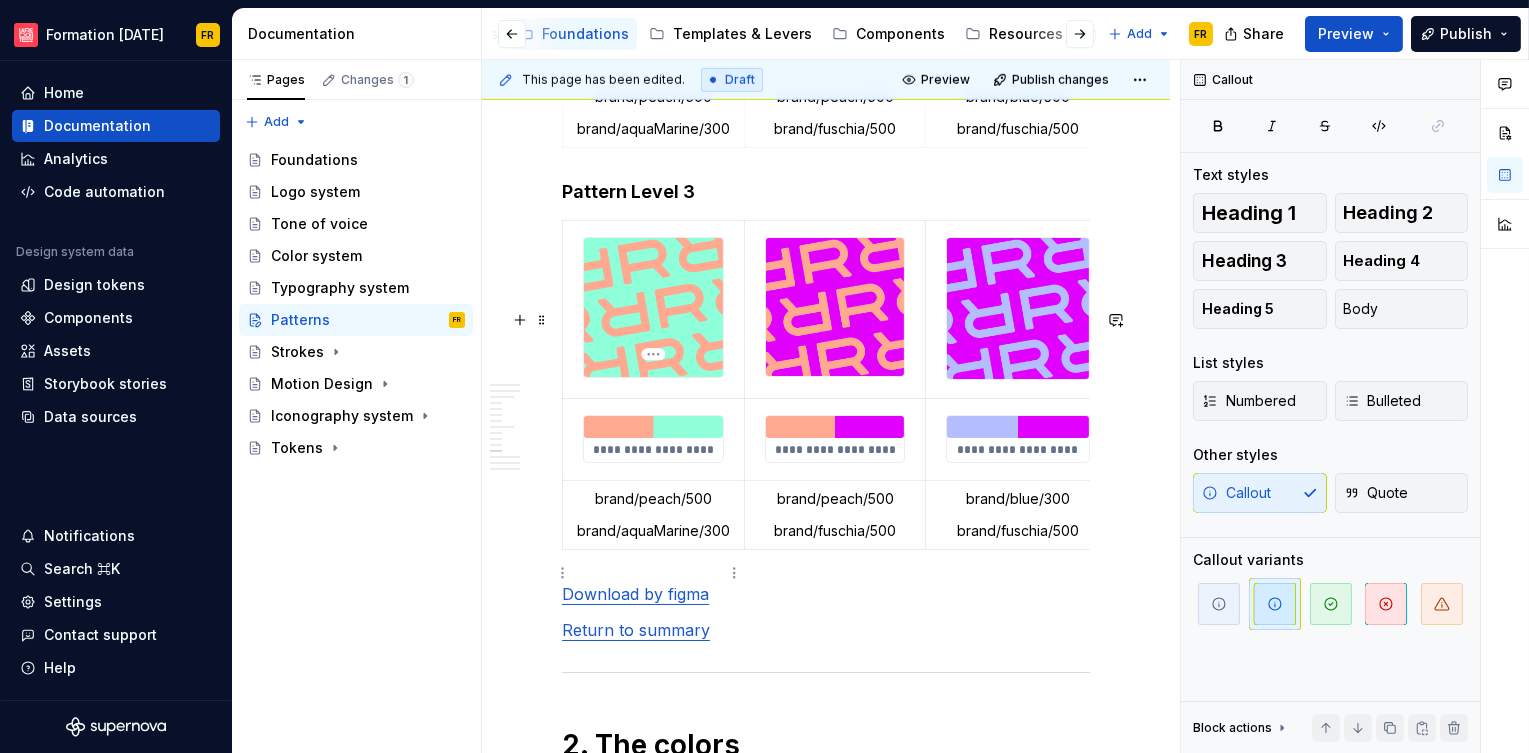 scroll, scrollTop: 4009, scrollLeft: 0, axis: vertical 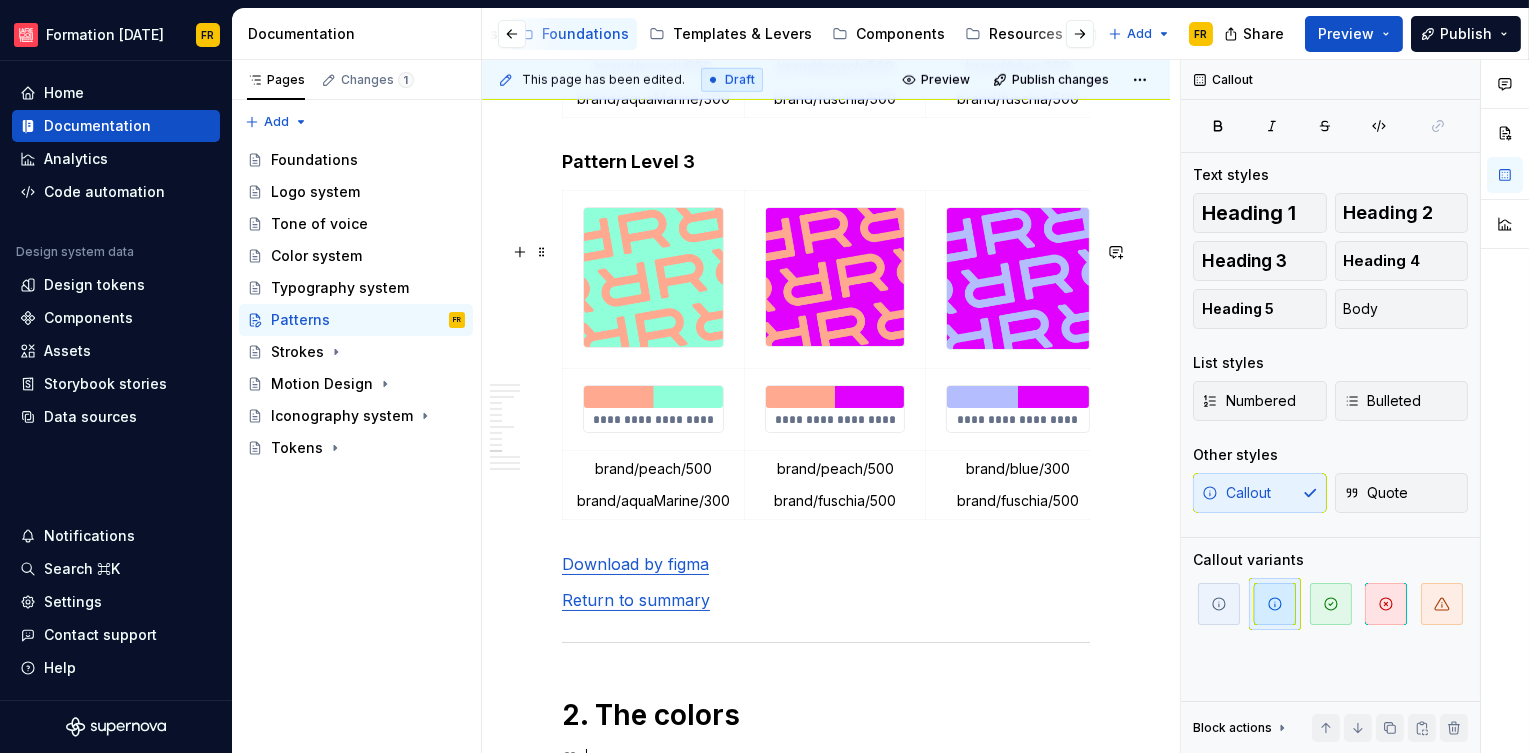 click on "Pattern Level 3" at bounding box center (826, 162) 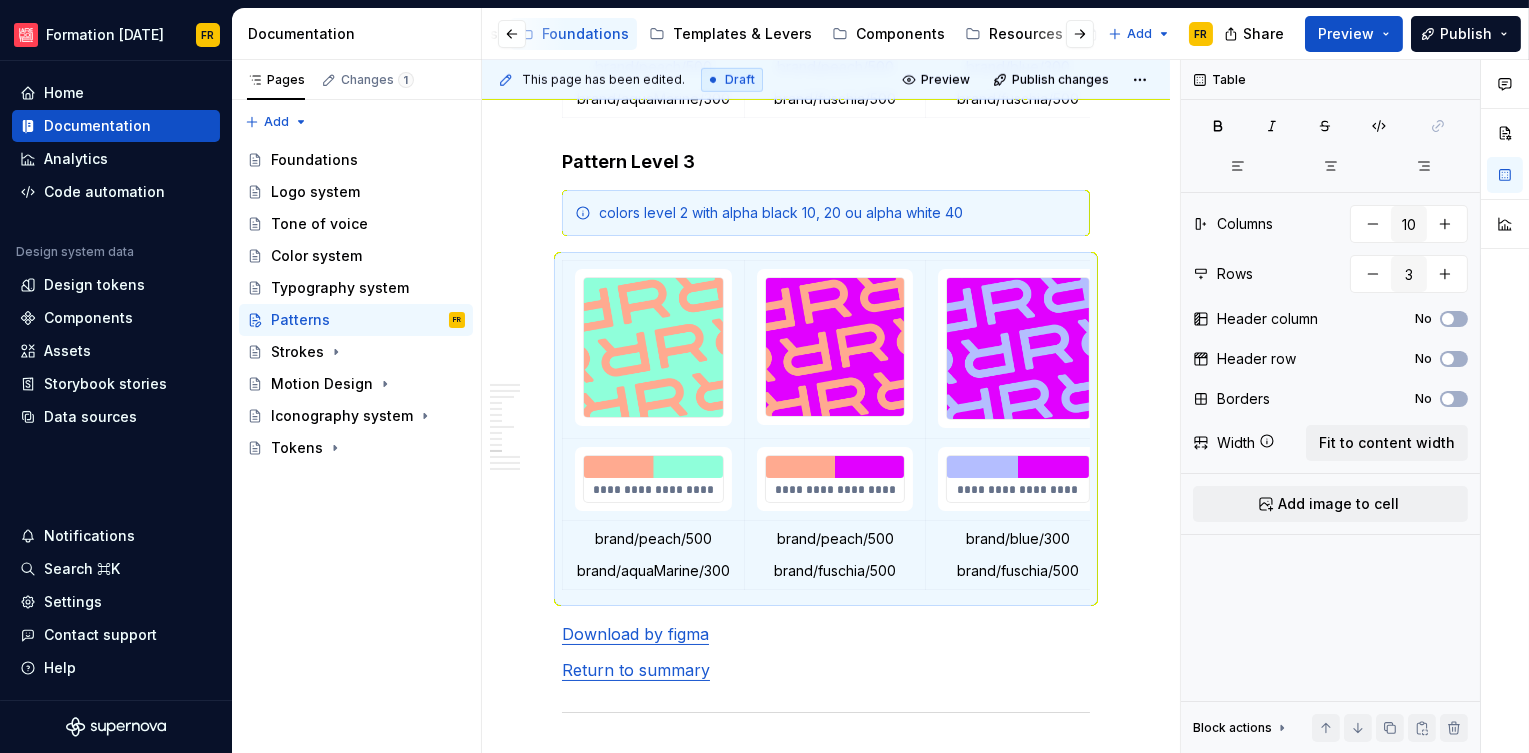 click on "colors level 2 with alpha black 10, 20 ou alpha white 40" at bounding box center [838, 213] 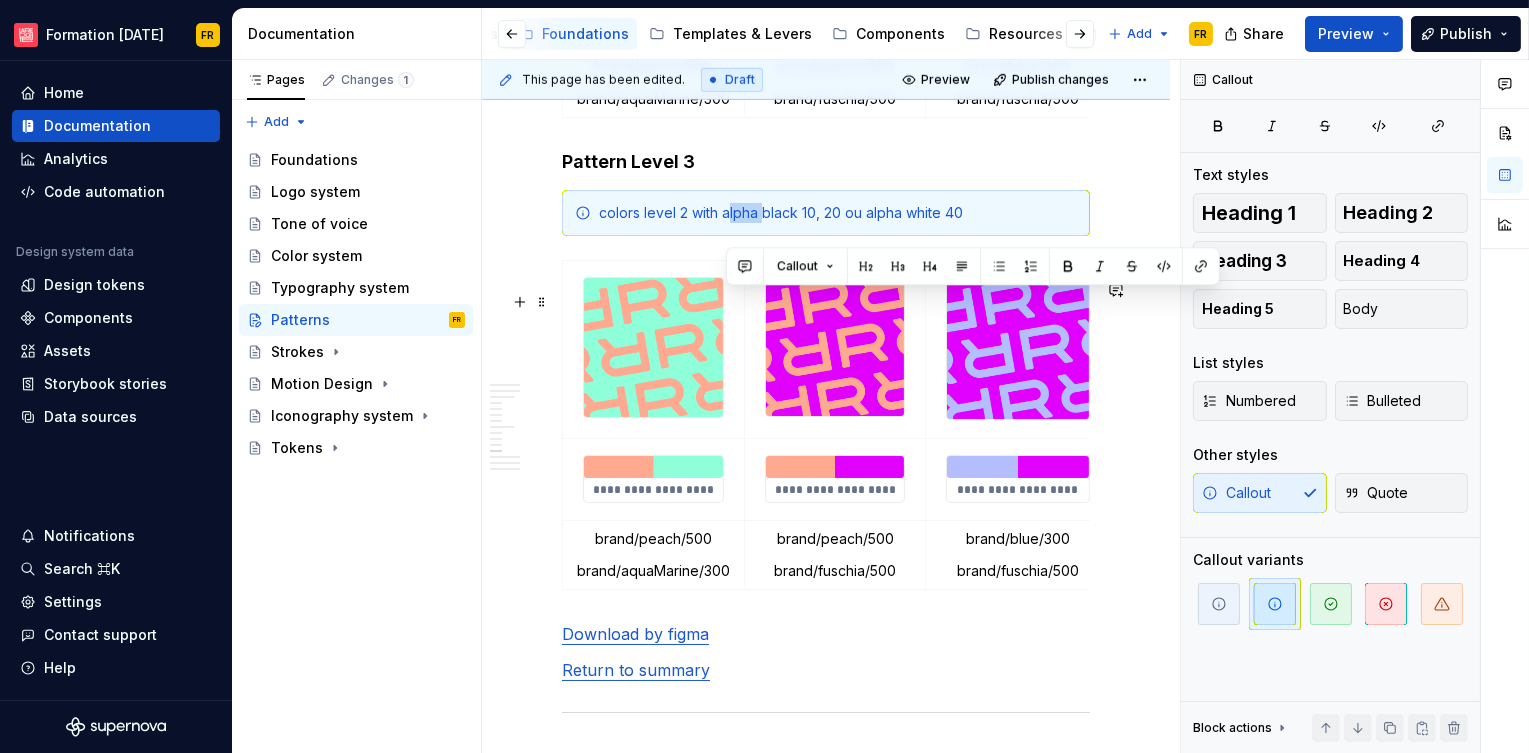 click on "colors level 2 with alpha black 10, 20 ou alpha white 40" at bounding box center [838, 213] 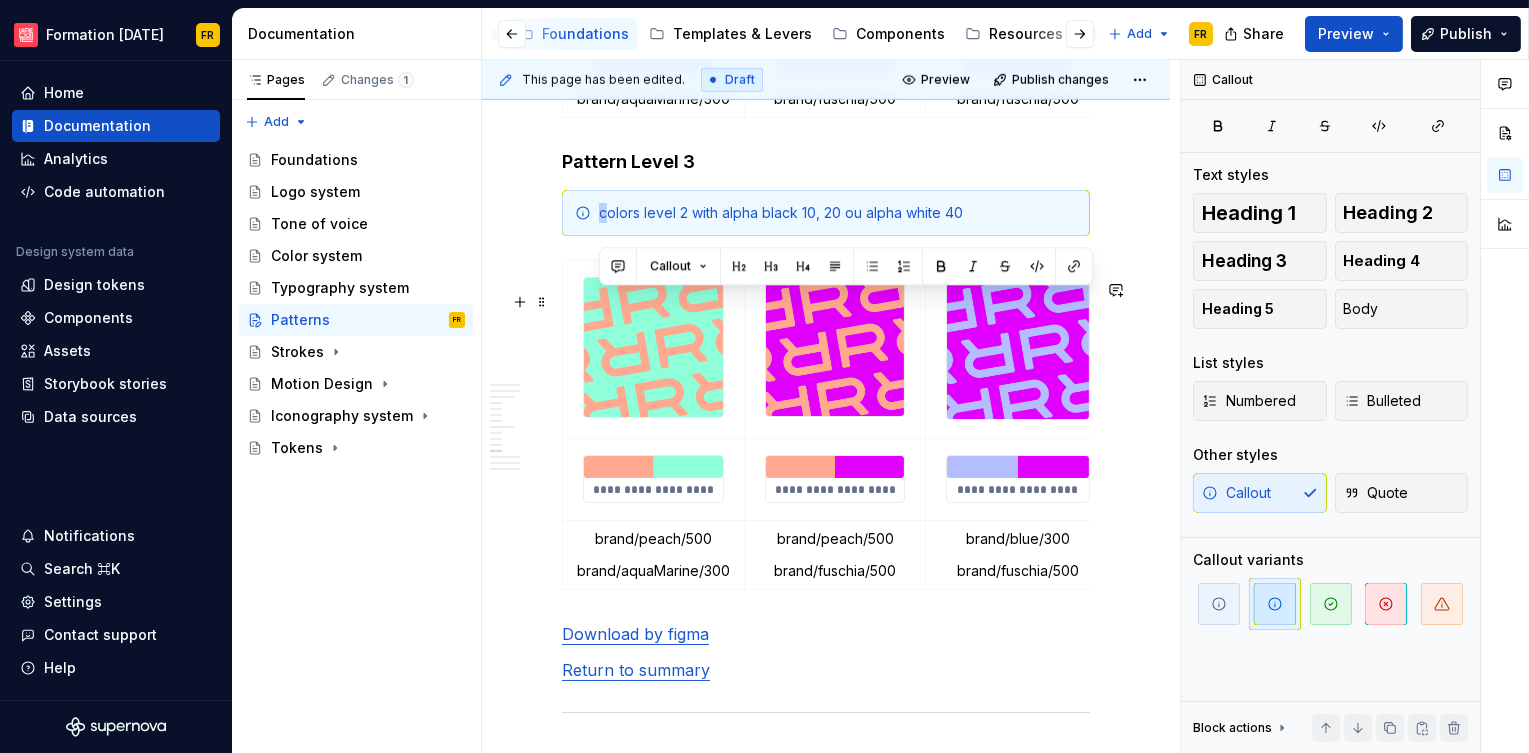 drag, startPoint x: 605, startPoint y: 306, endPoint x: 595, endPoint y: 307, distance: 10.049875 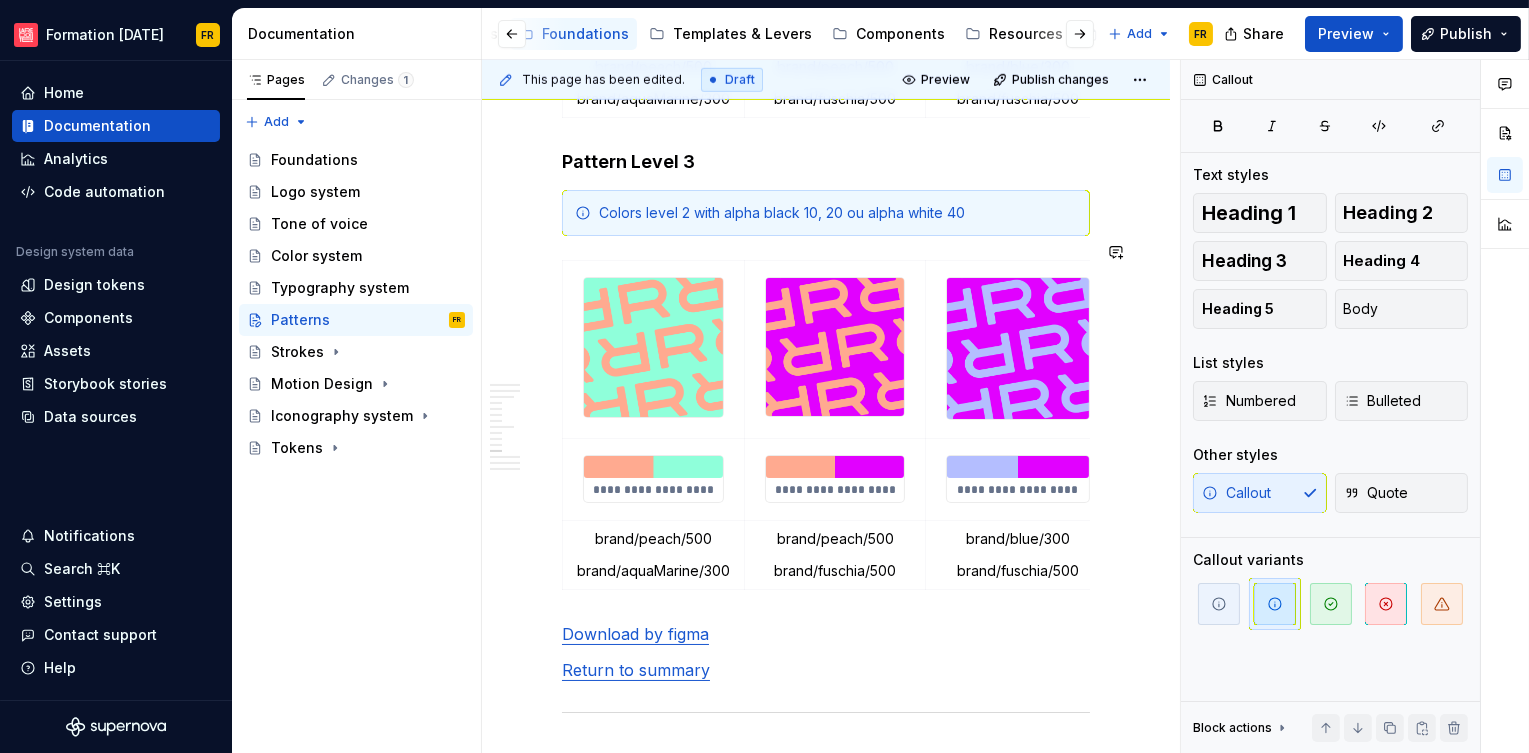 click on "**********" at bounding box center [826, -342] 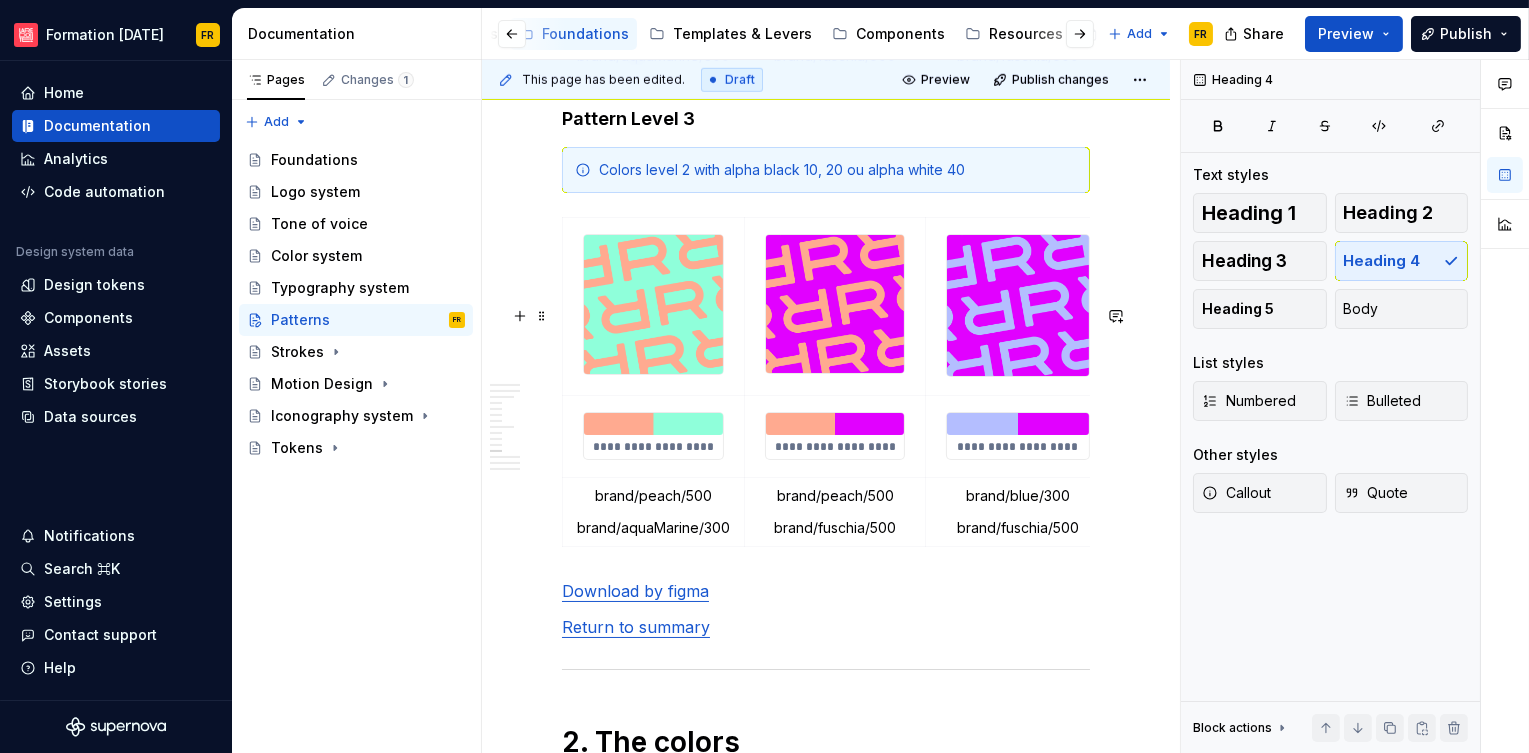scroll, scrollTop: 4180, scrollLeft: 0, axis: vertical 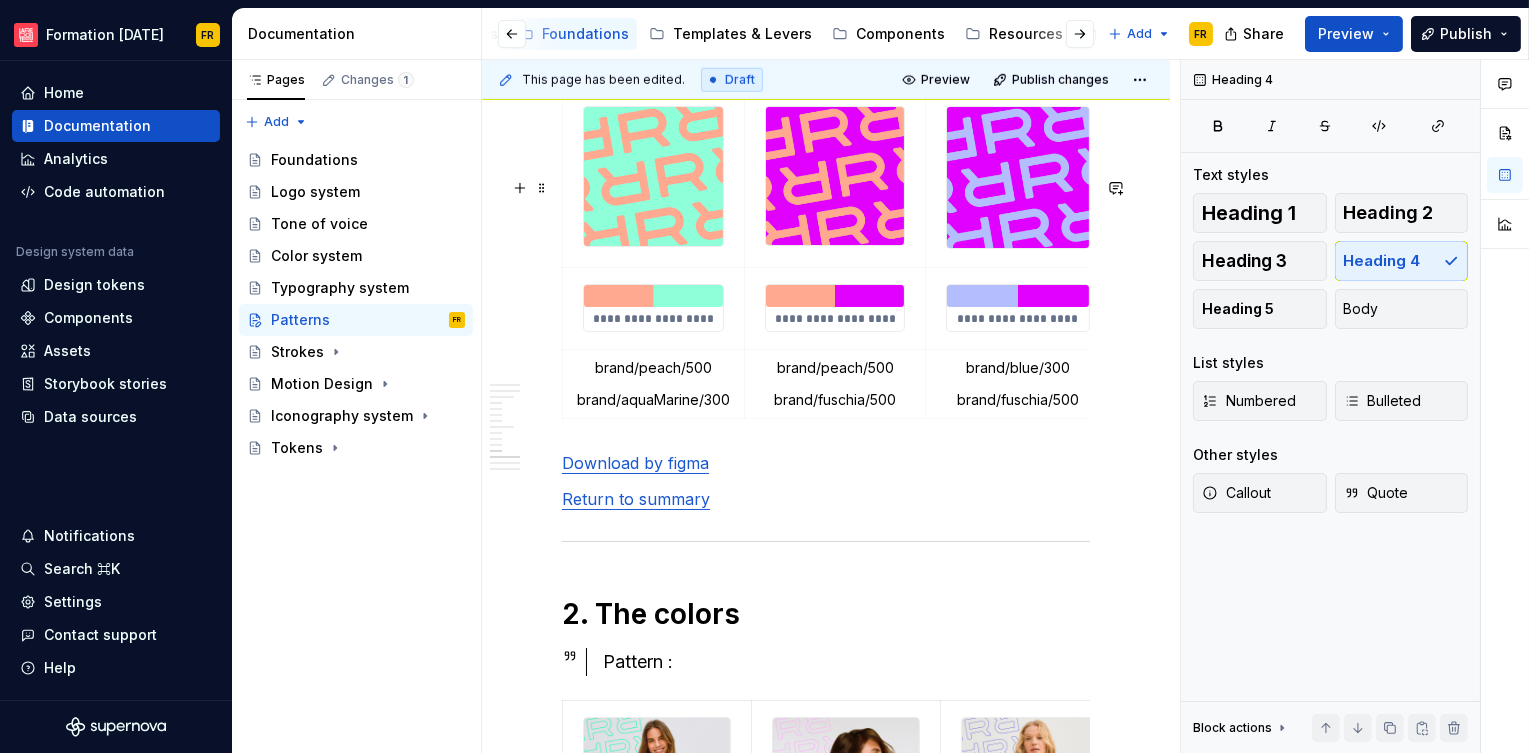 click at bounding box center (653, 176) 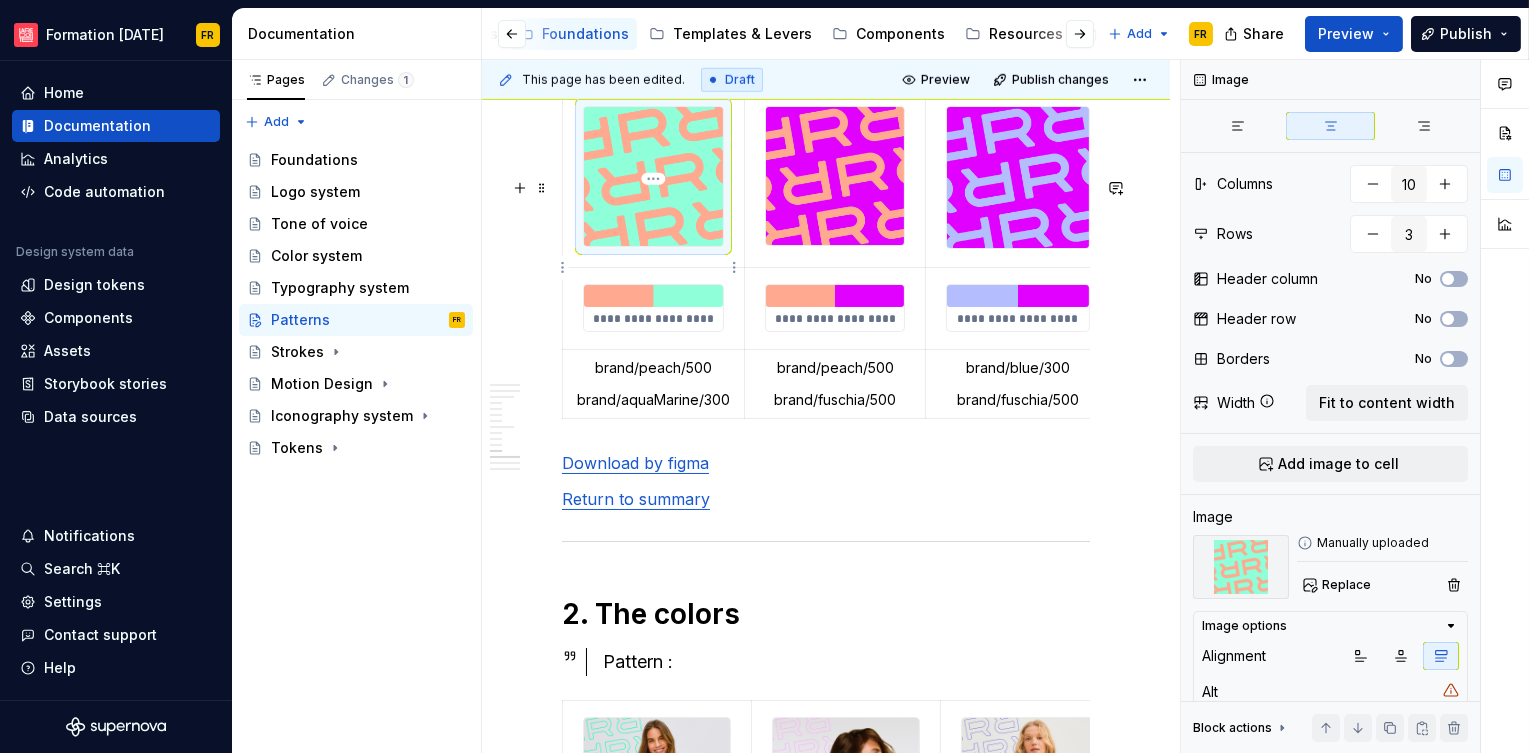 click at bounding box center [653, 176] 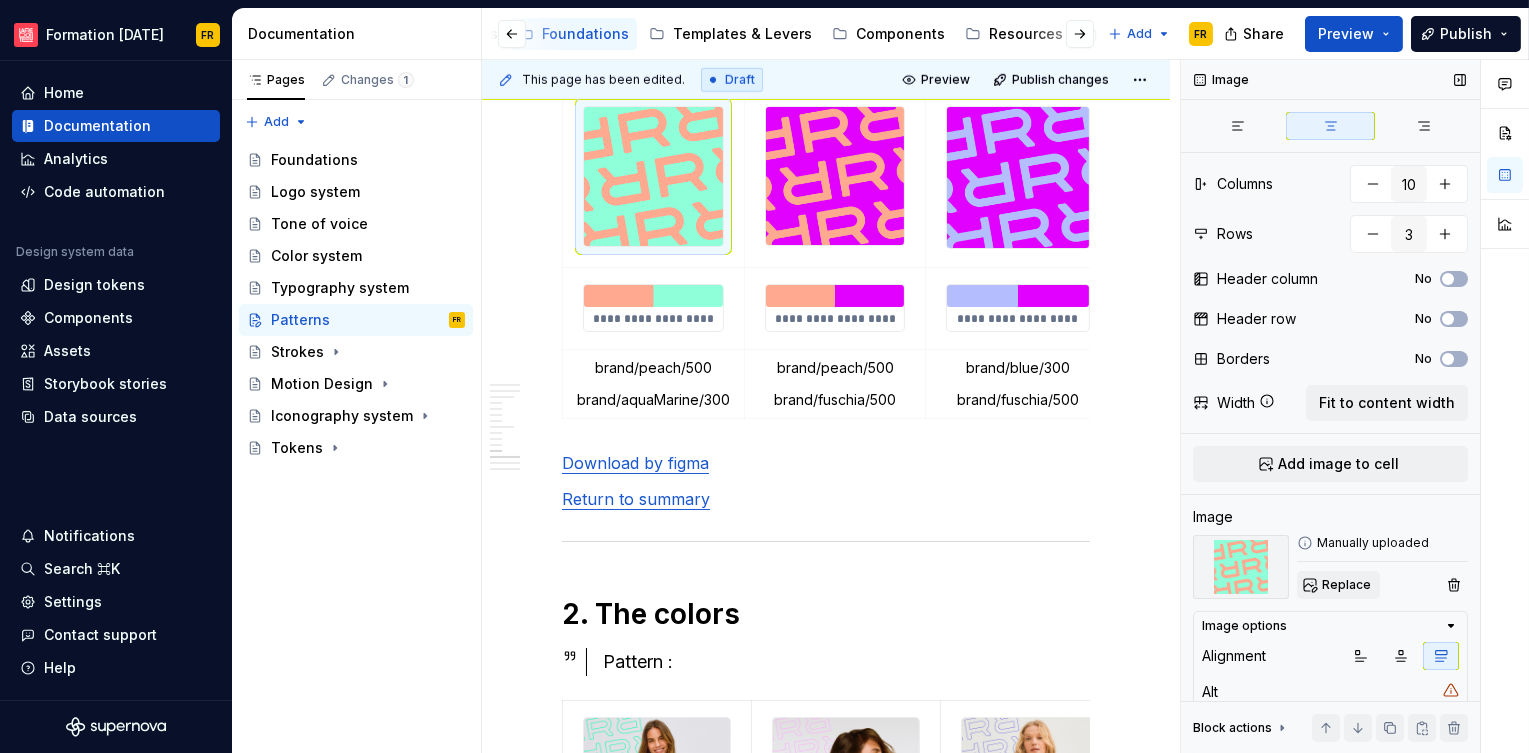 click on "Replace" at bounding box center [1338, 585] 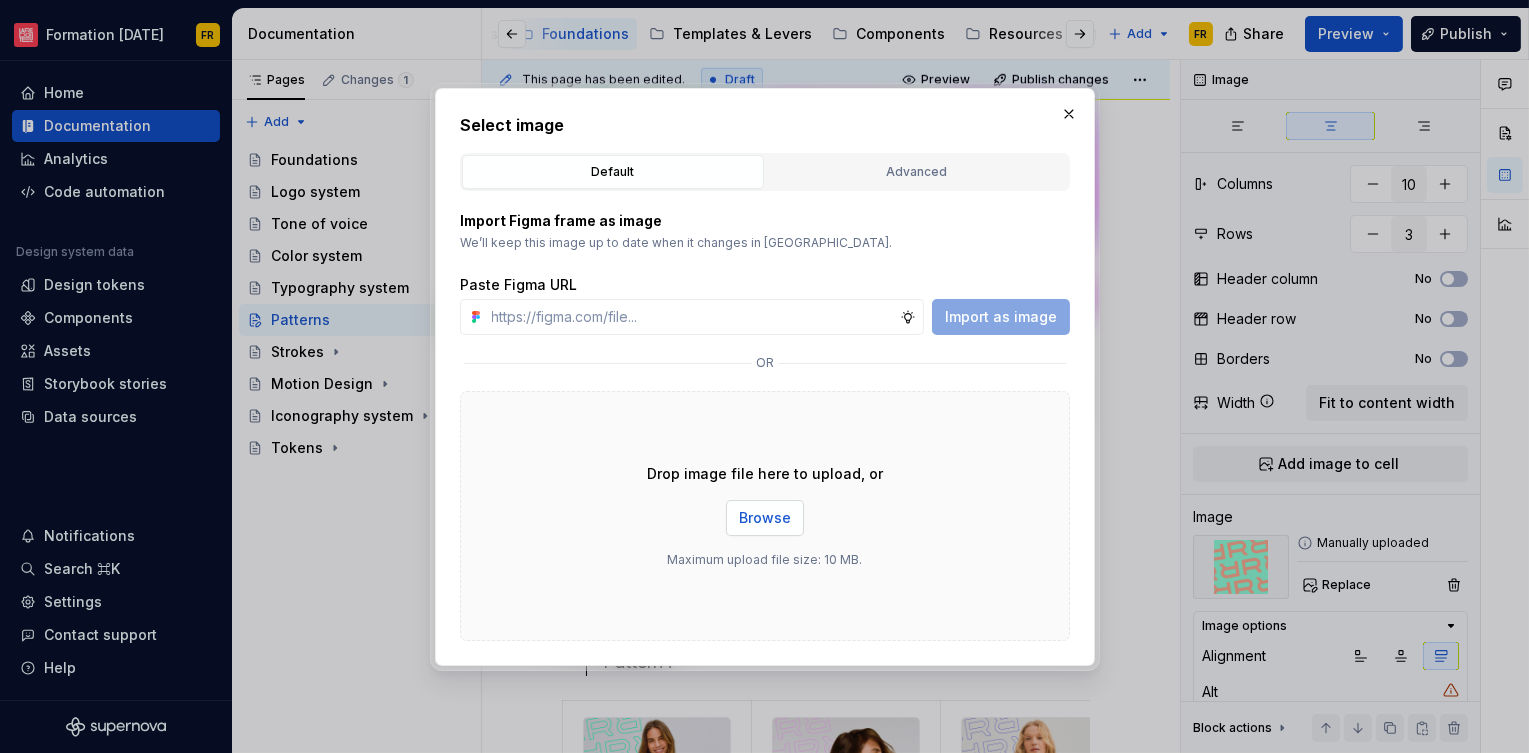 click on "Browse" at bounding box center [765, 518] 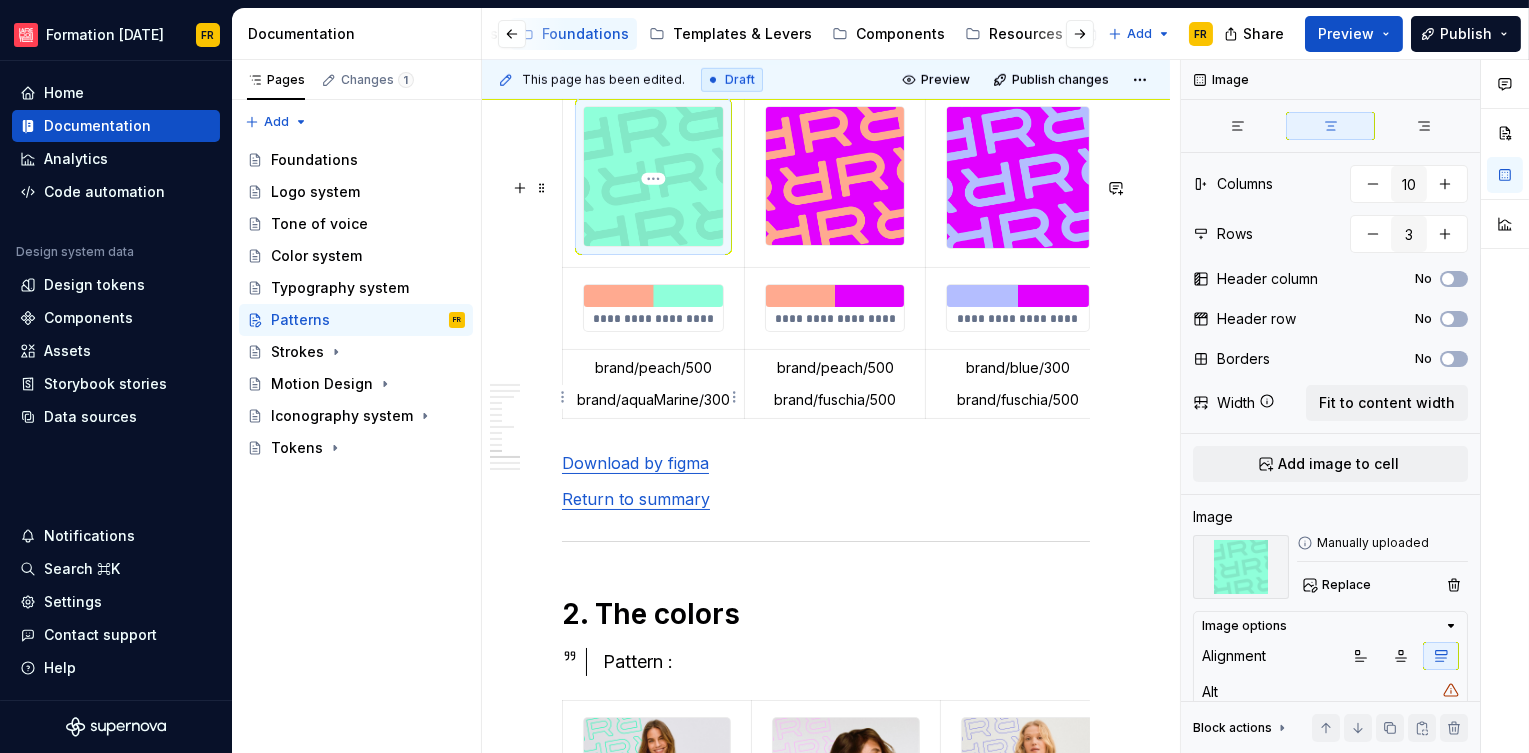 type on "*" 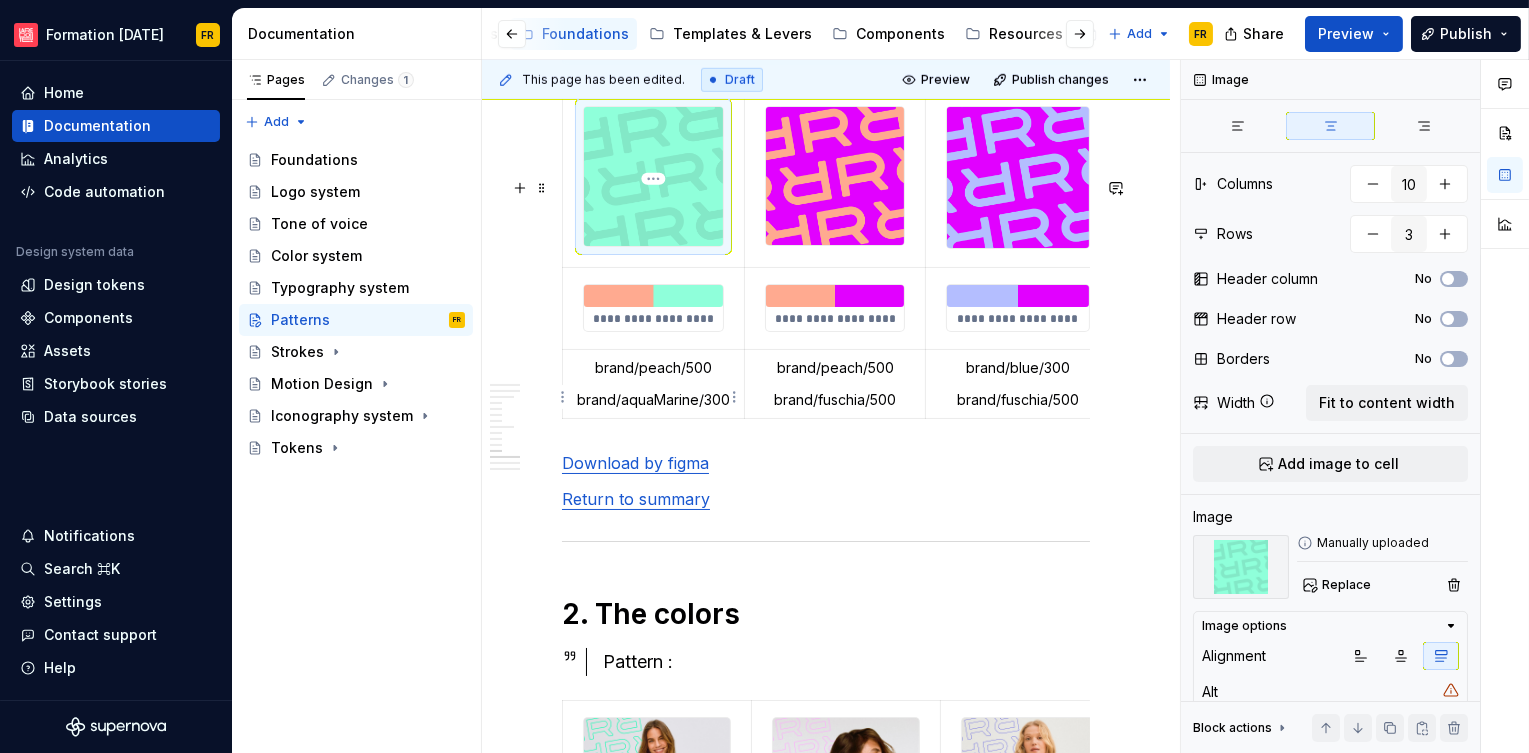 click at bounding box center (653, 296) 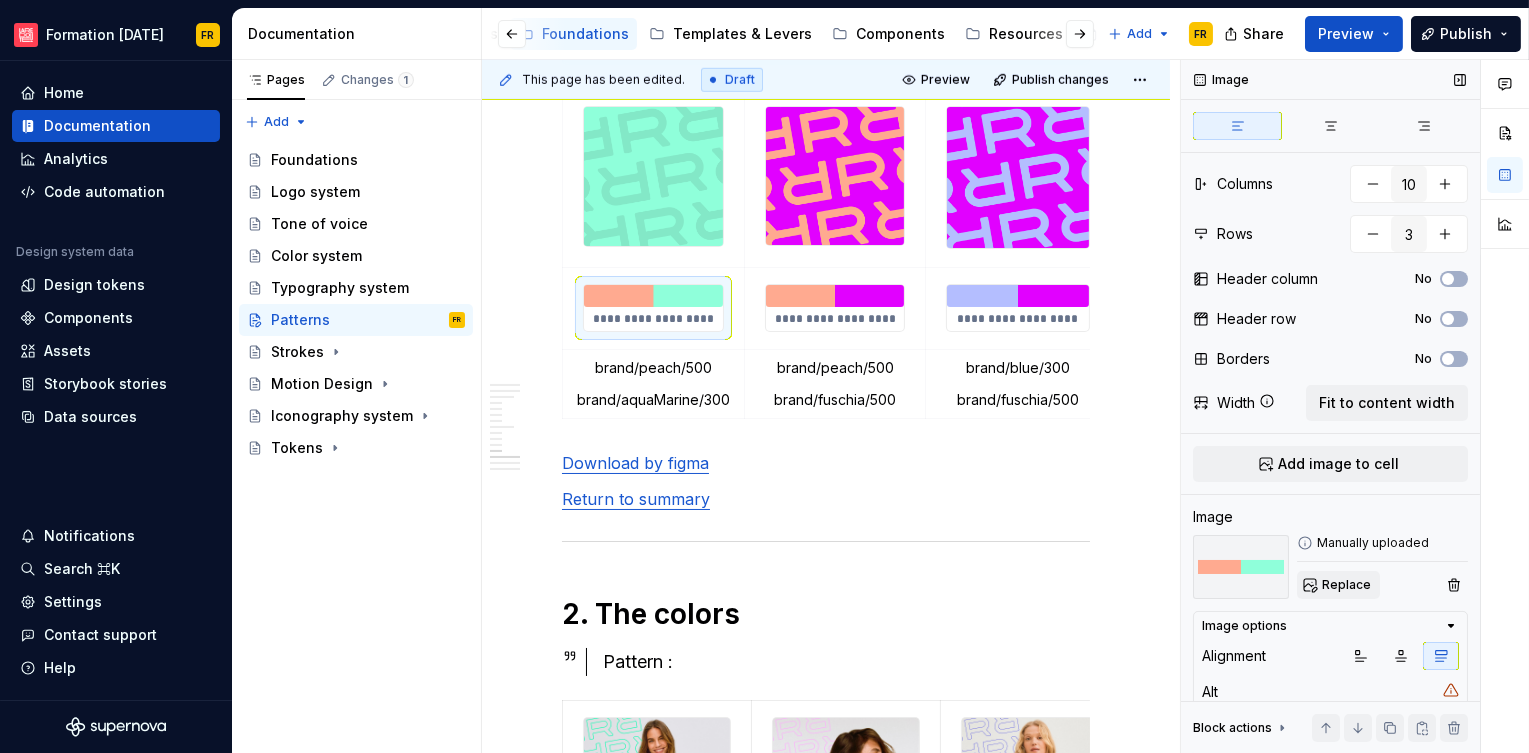 click on "Replace" at bounding box center (1338, 585) 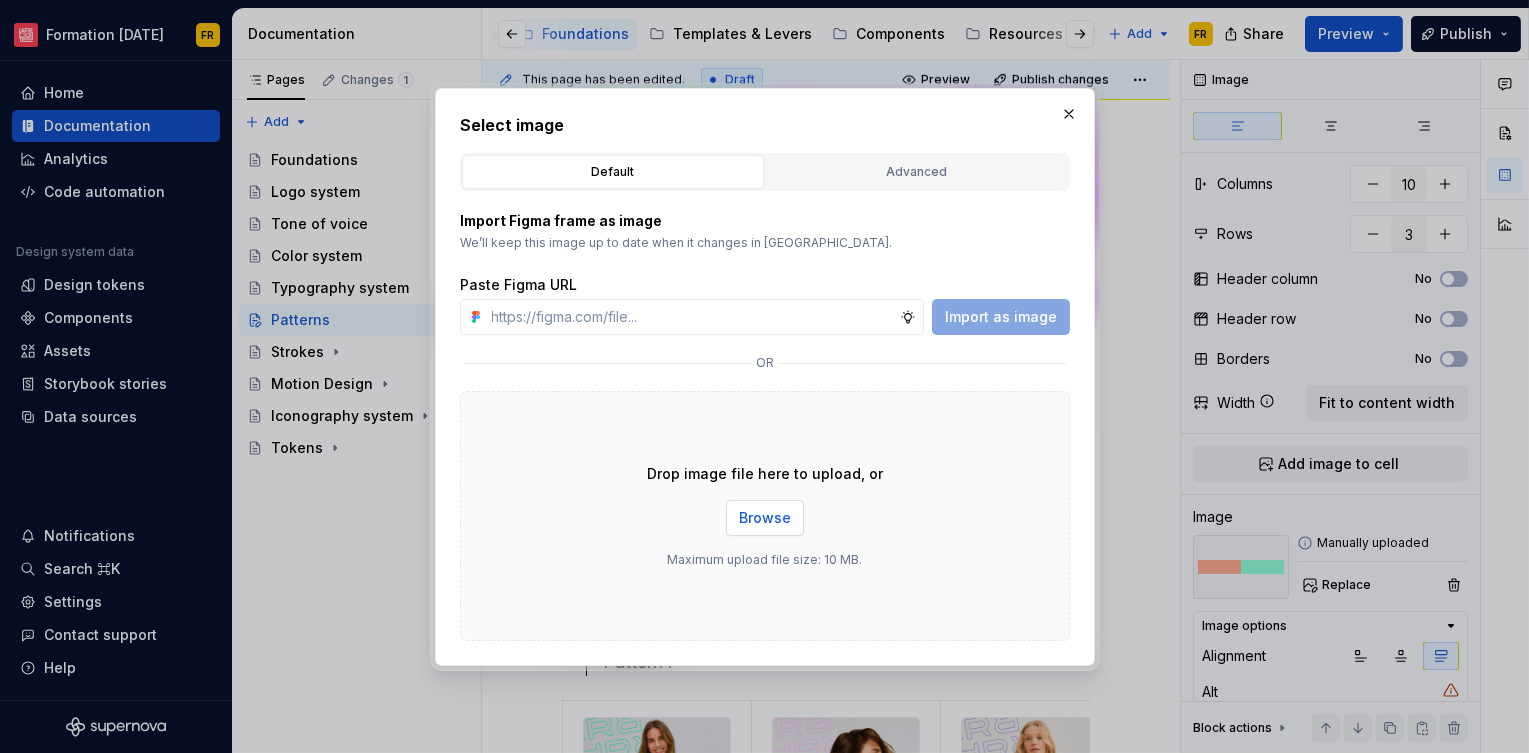 click on "Browse" at bounding box center (765, 518) 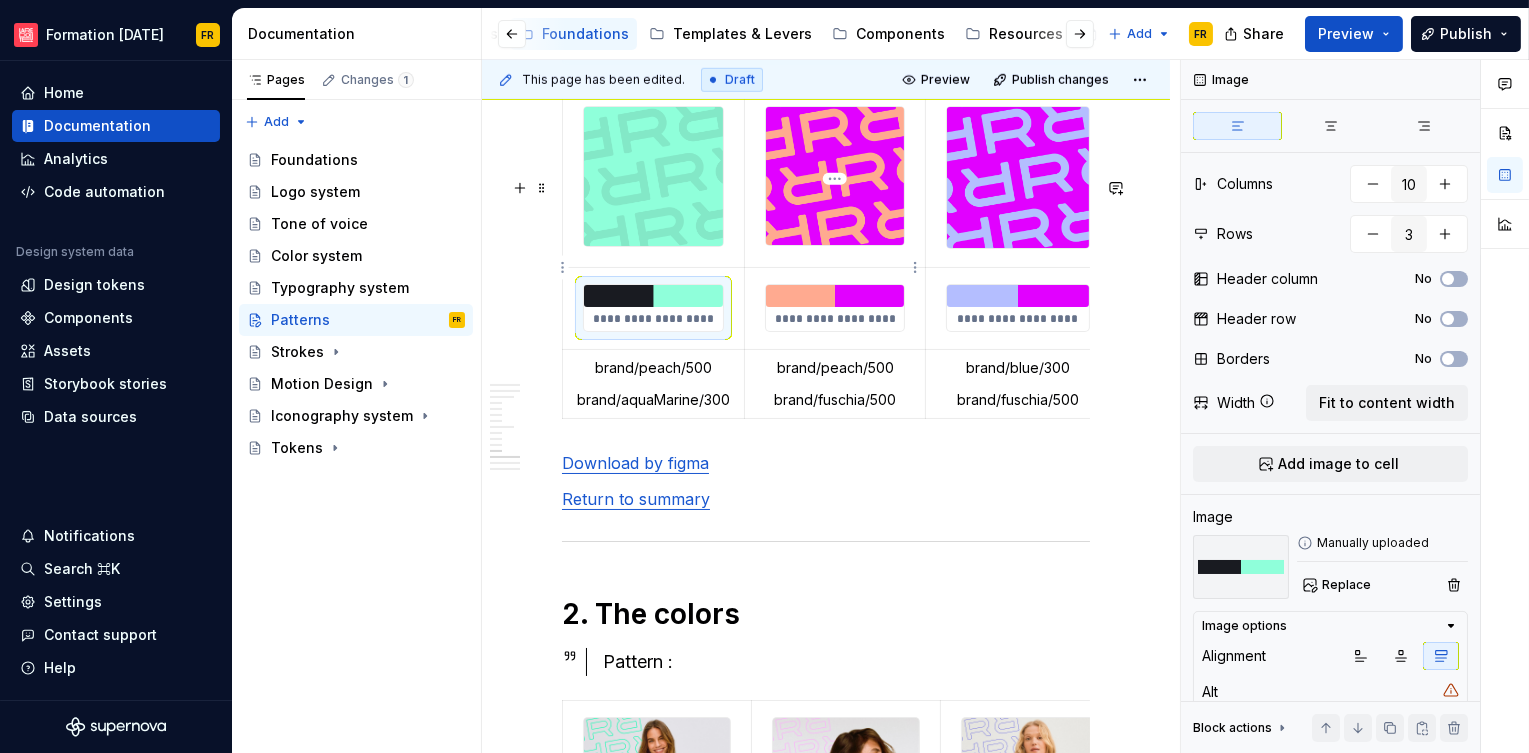 type on "*" 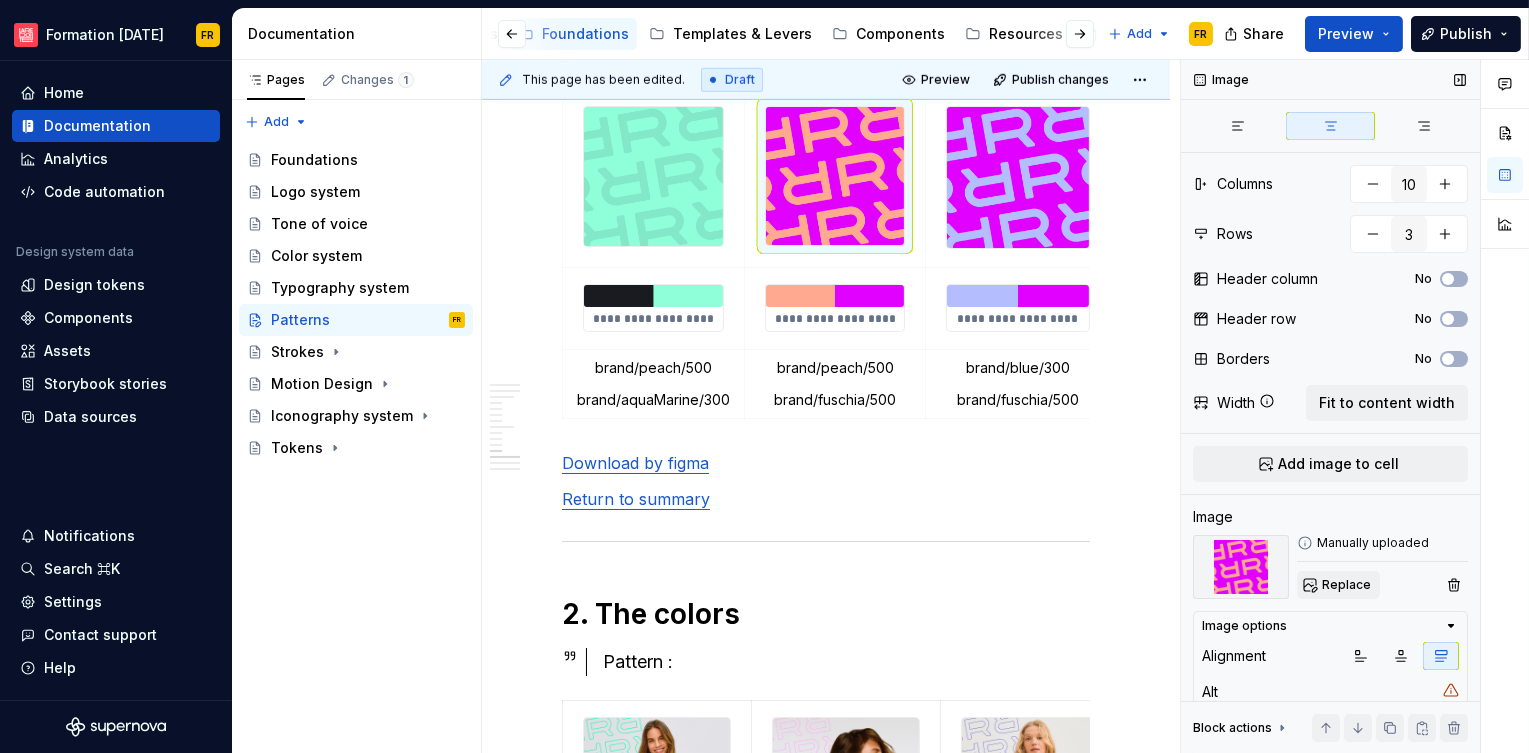 click on "Replace" at bounding box center (1338, 585) 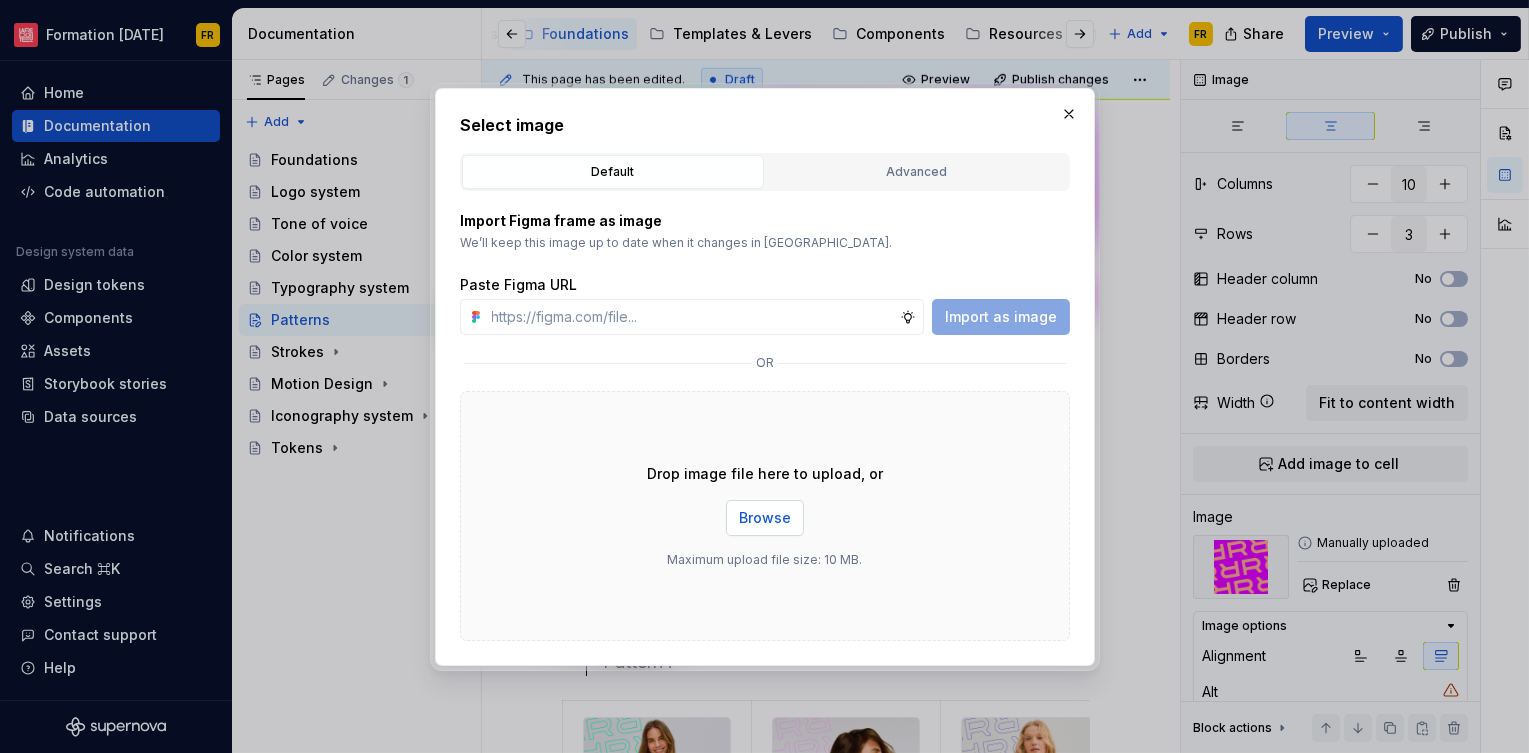 click on "Browse" at bounding box center [765, 518] 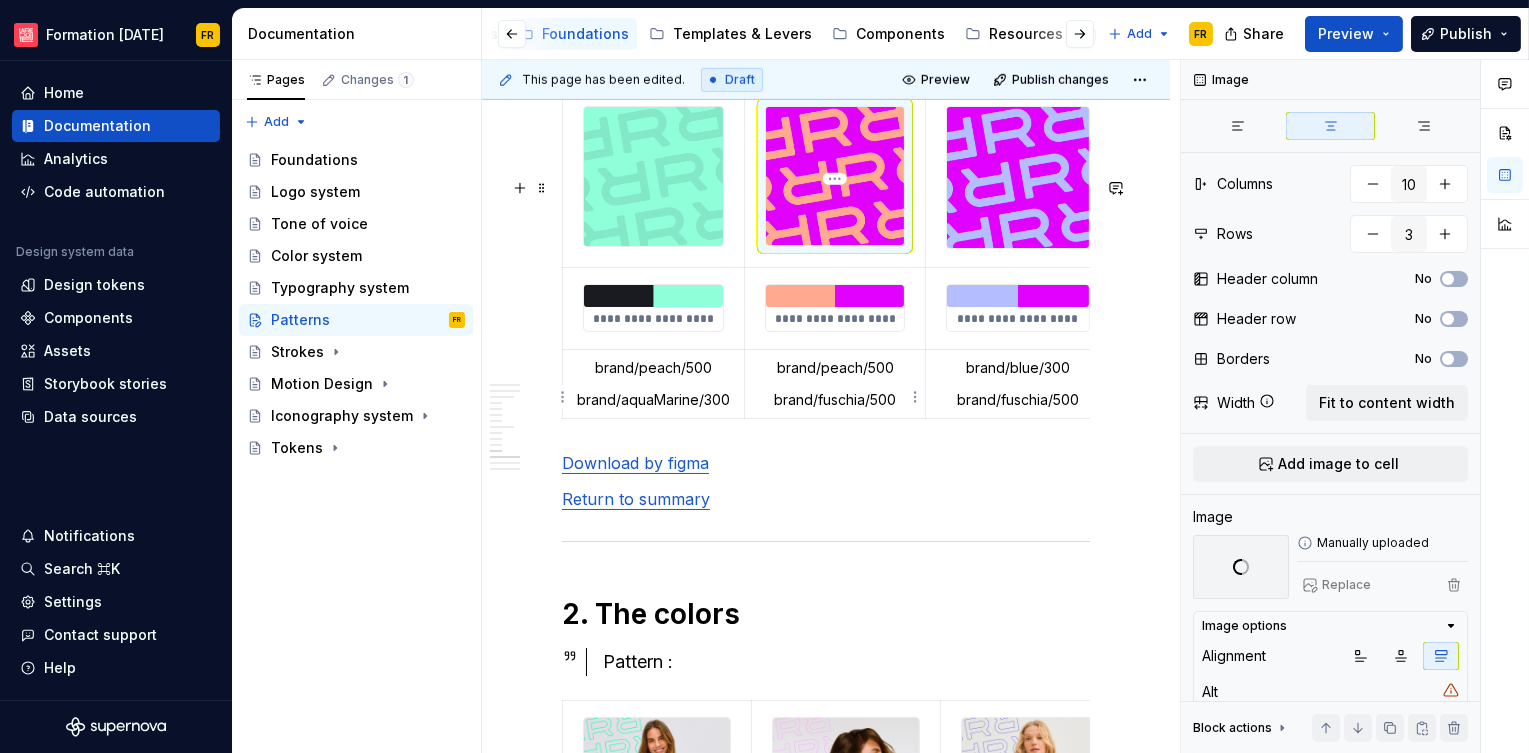 type on "*" 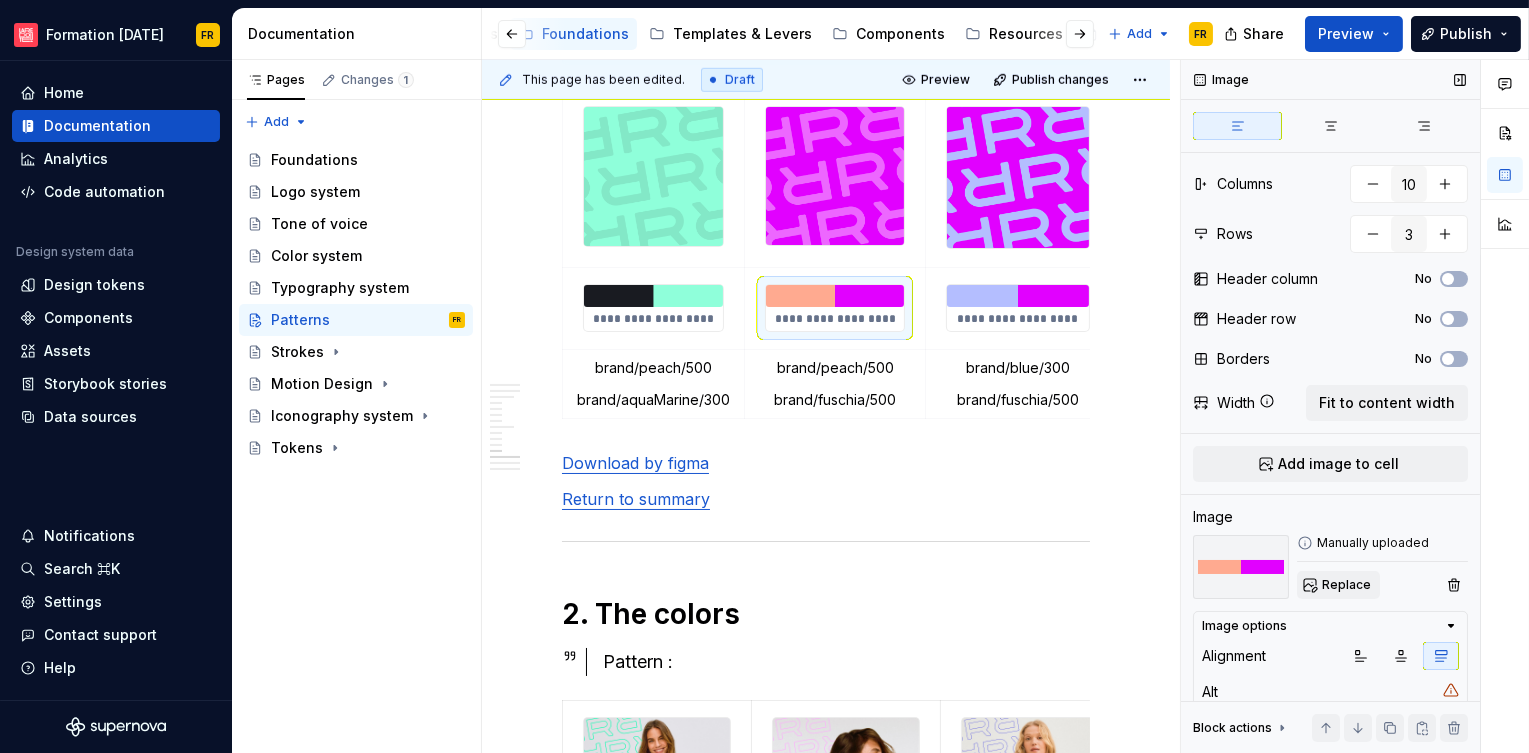 click on "Replace" at bounding box center [1346, 585] 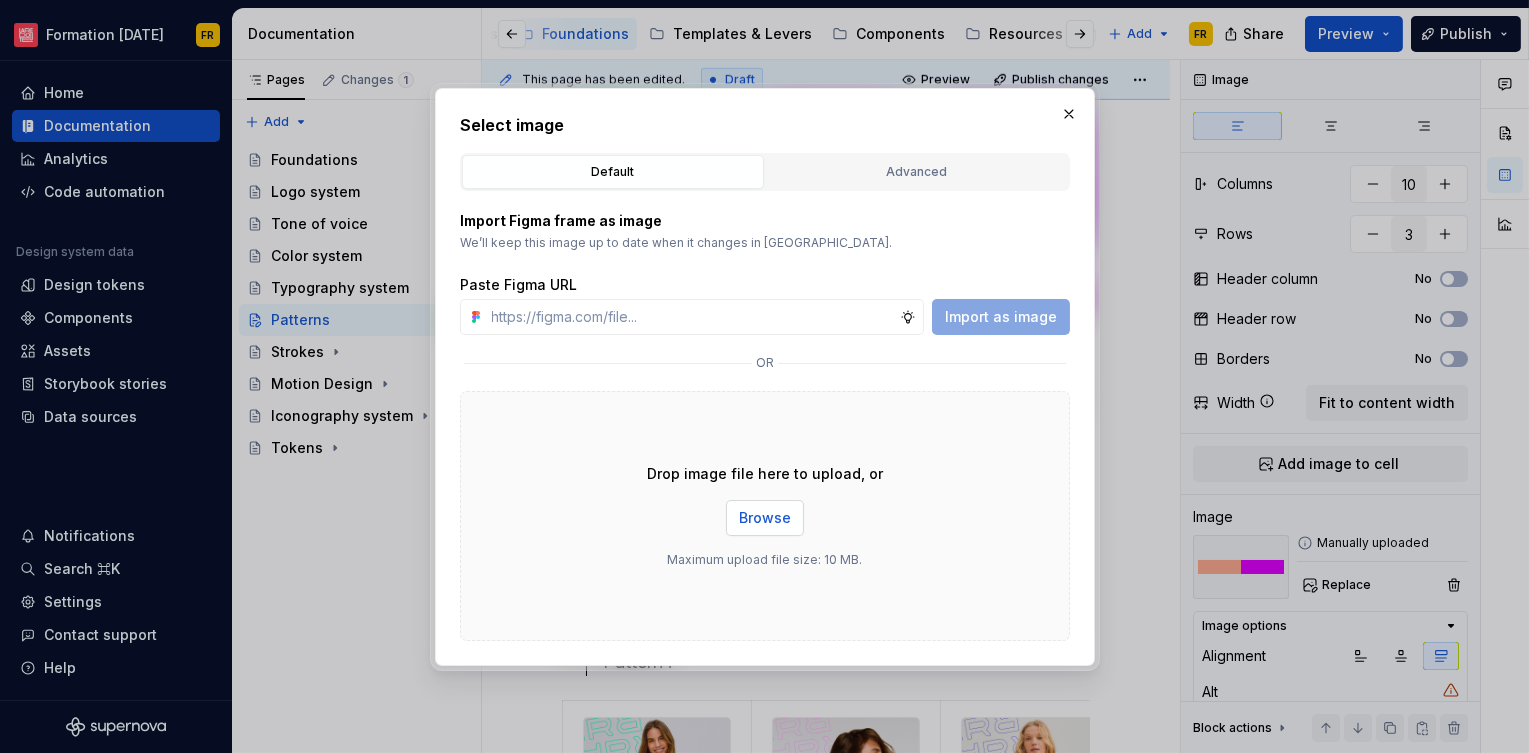 click on "Browse" at bounding box center (765, 518) 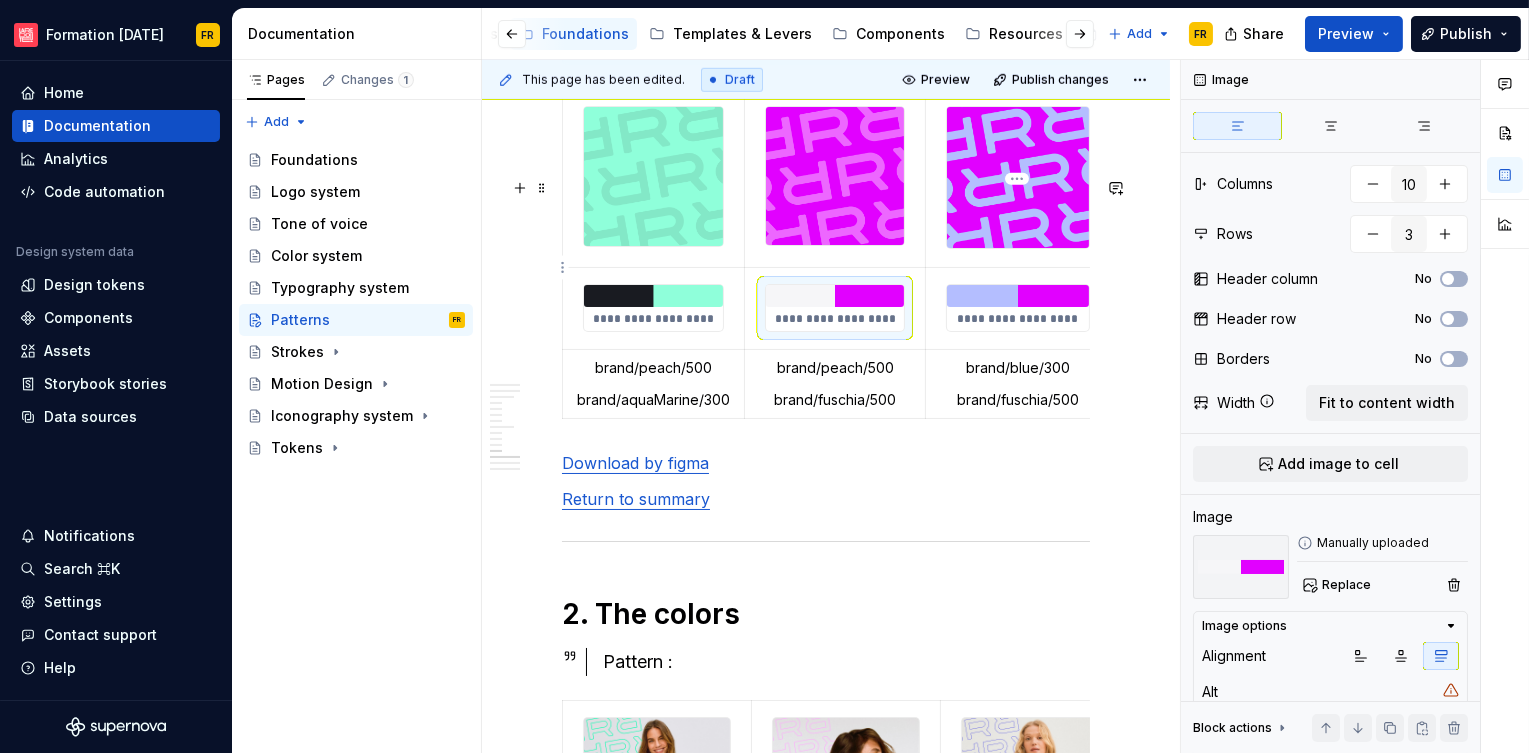 type on "*" 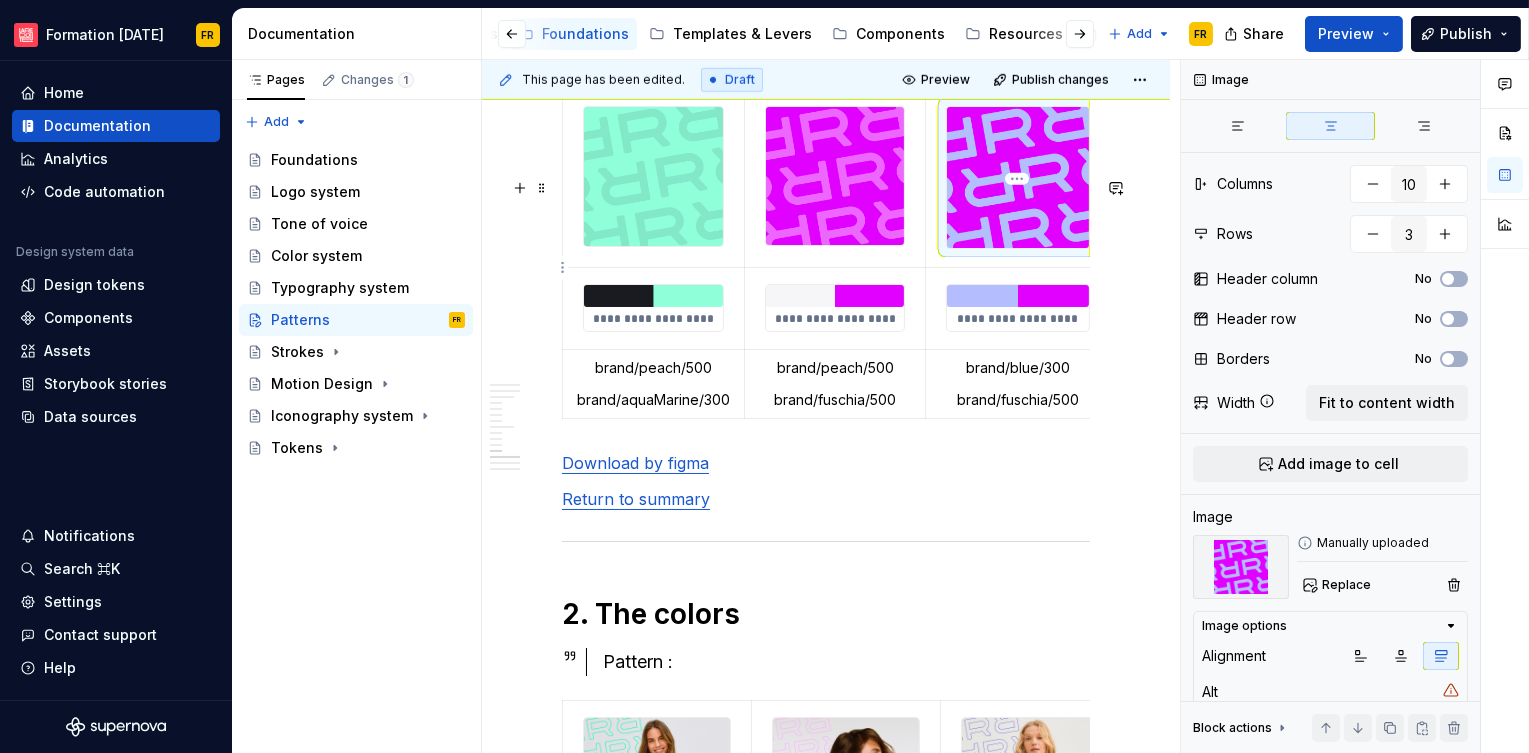 click at bounding box center (1017, 177) 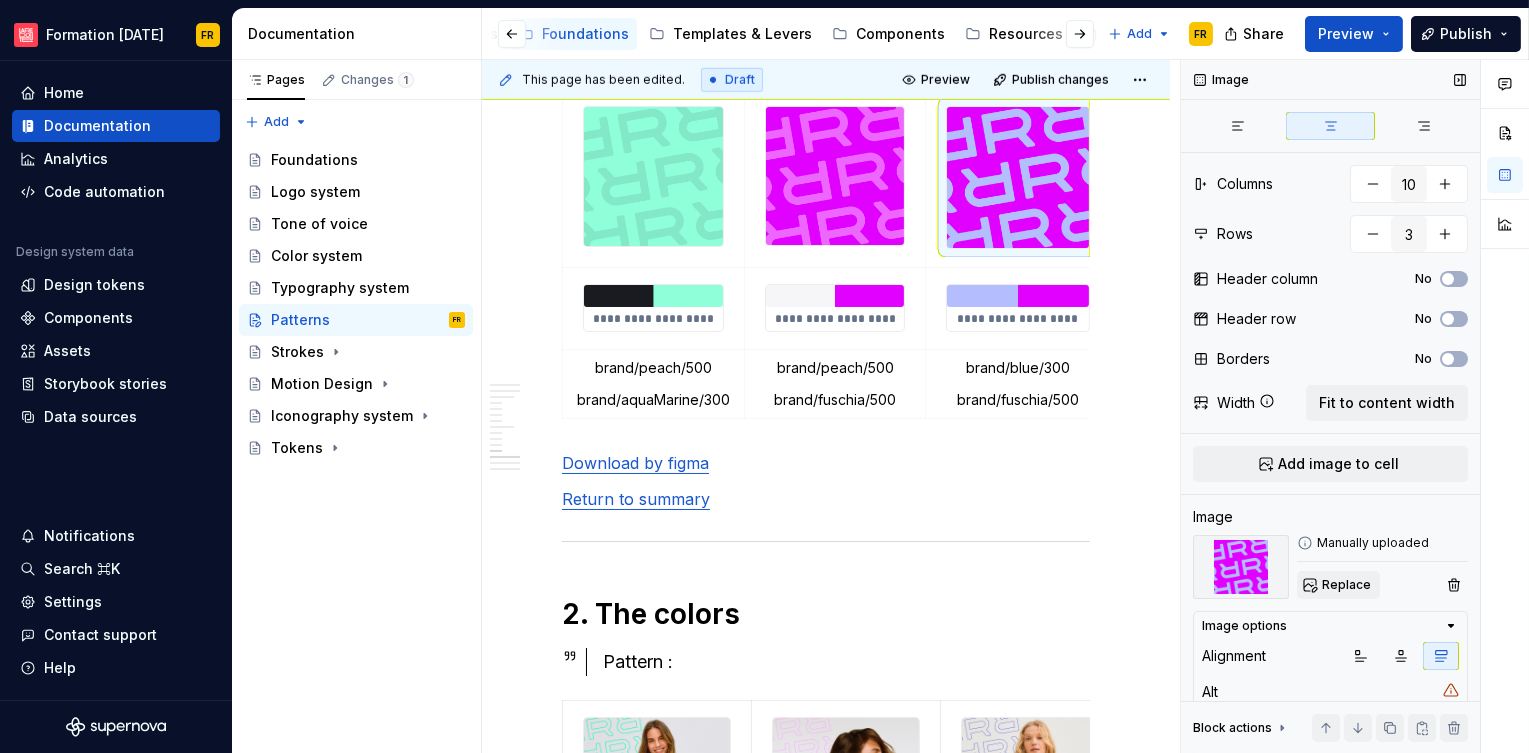 click on "Replace" at bounding box center (1338, 585) 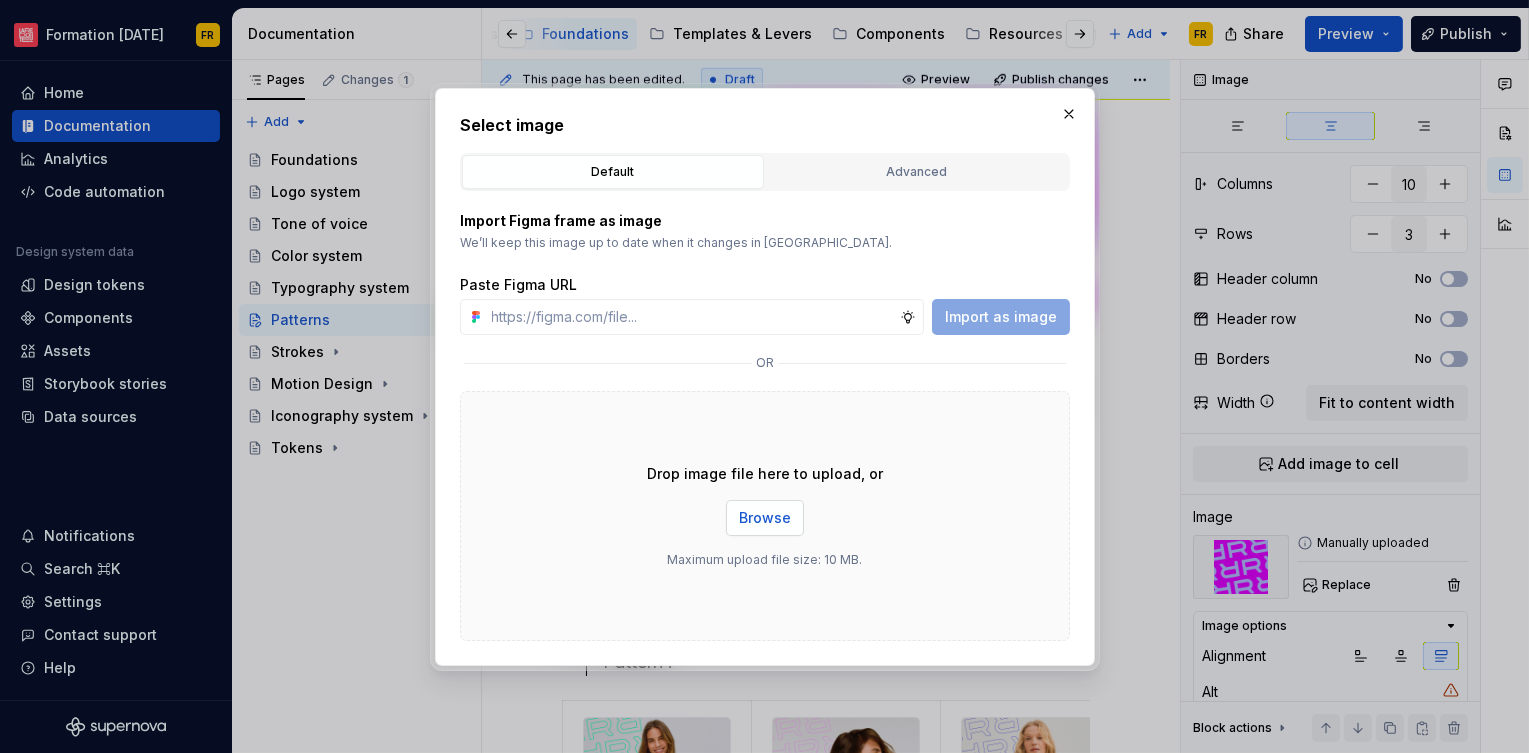 click on "Browse" at bounding box center [765, 518] 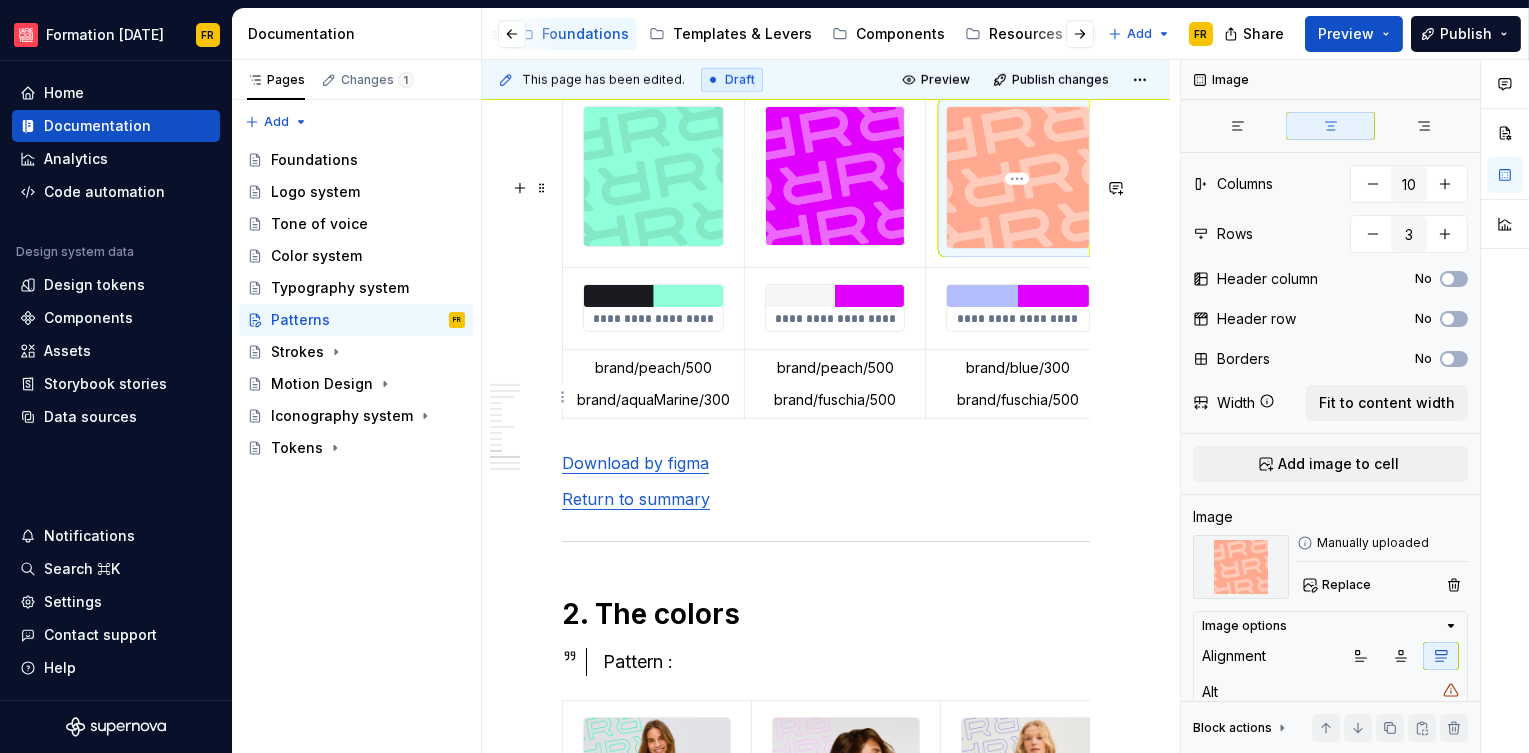 type on "*" 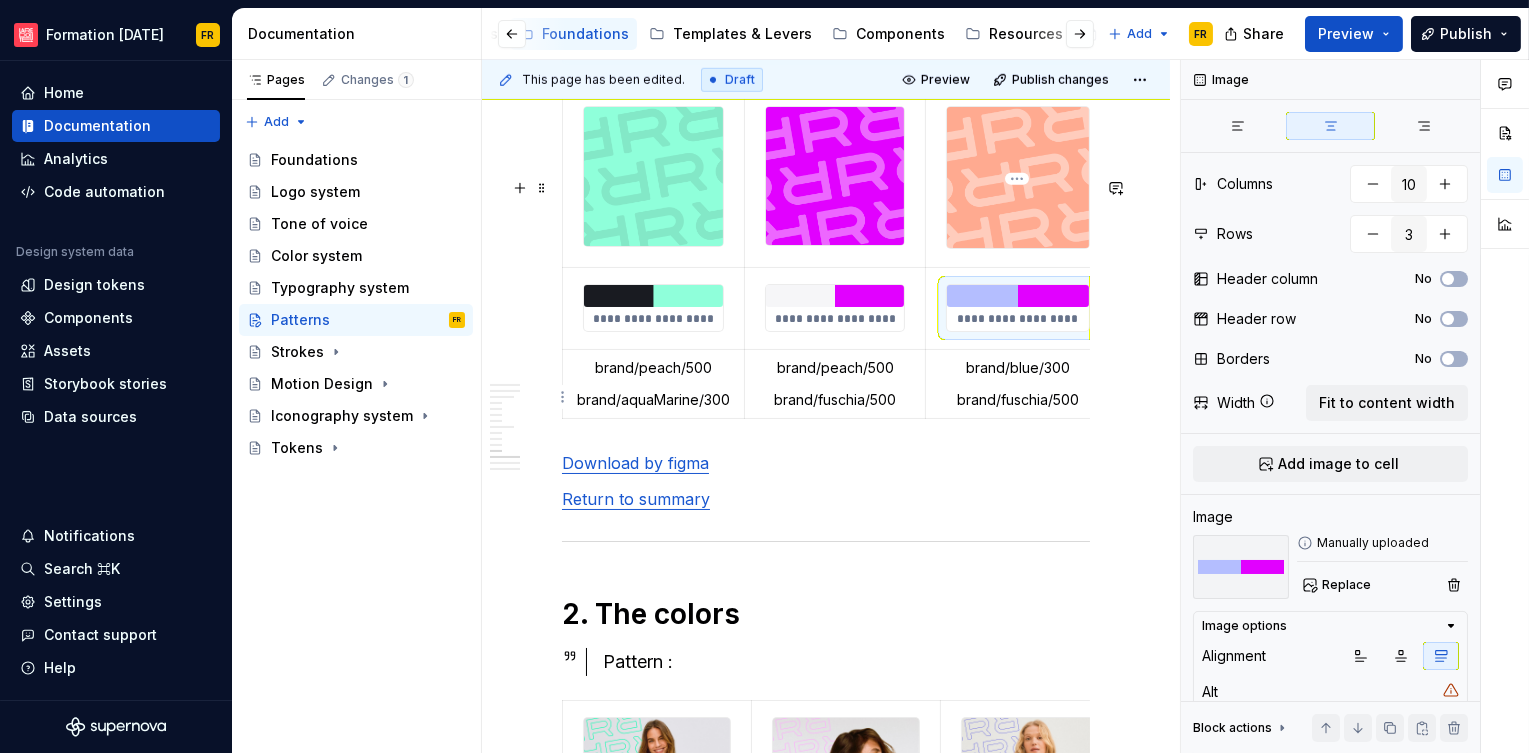 click at bounding box center (1017, 296) 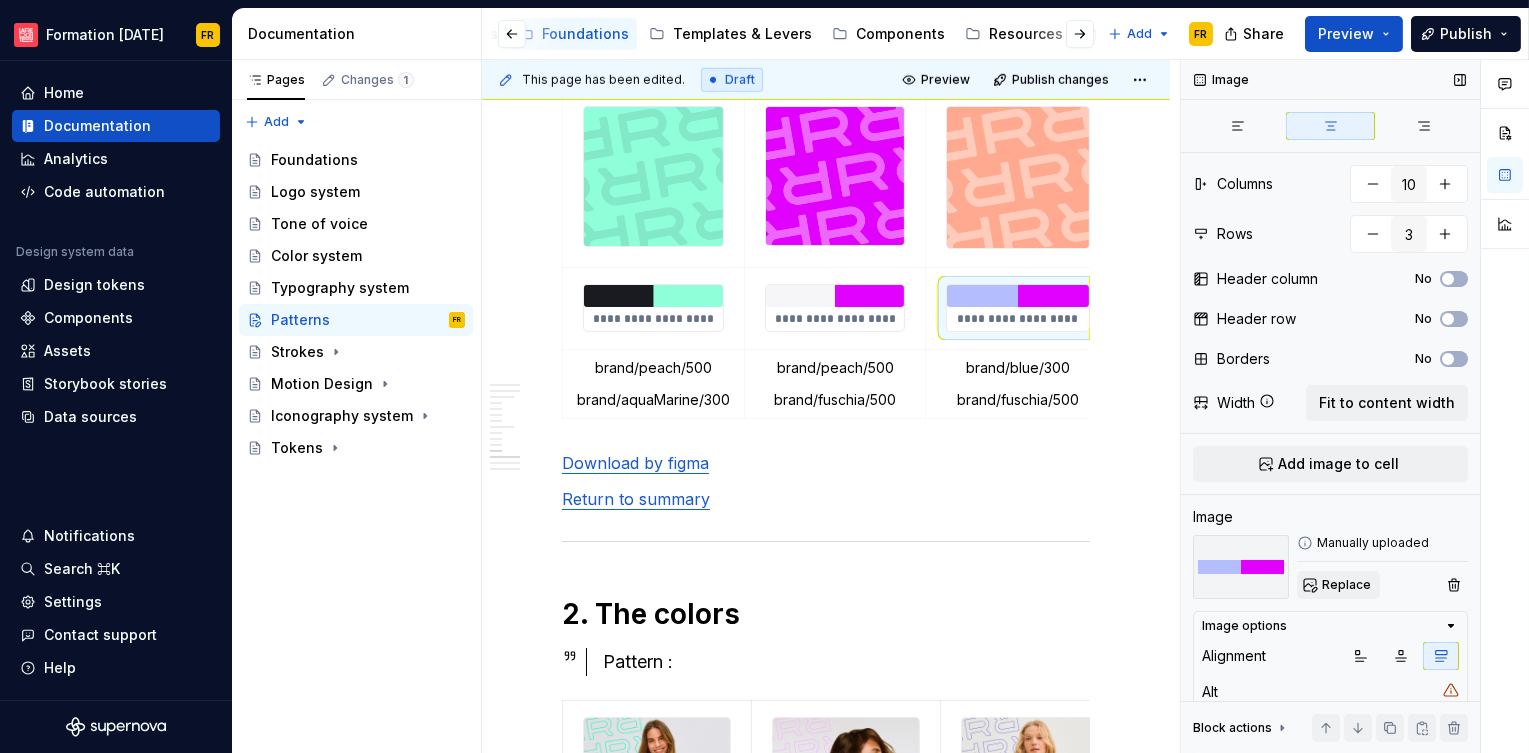 click on "Replace" at bounding box center (1346, 585) 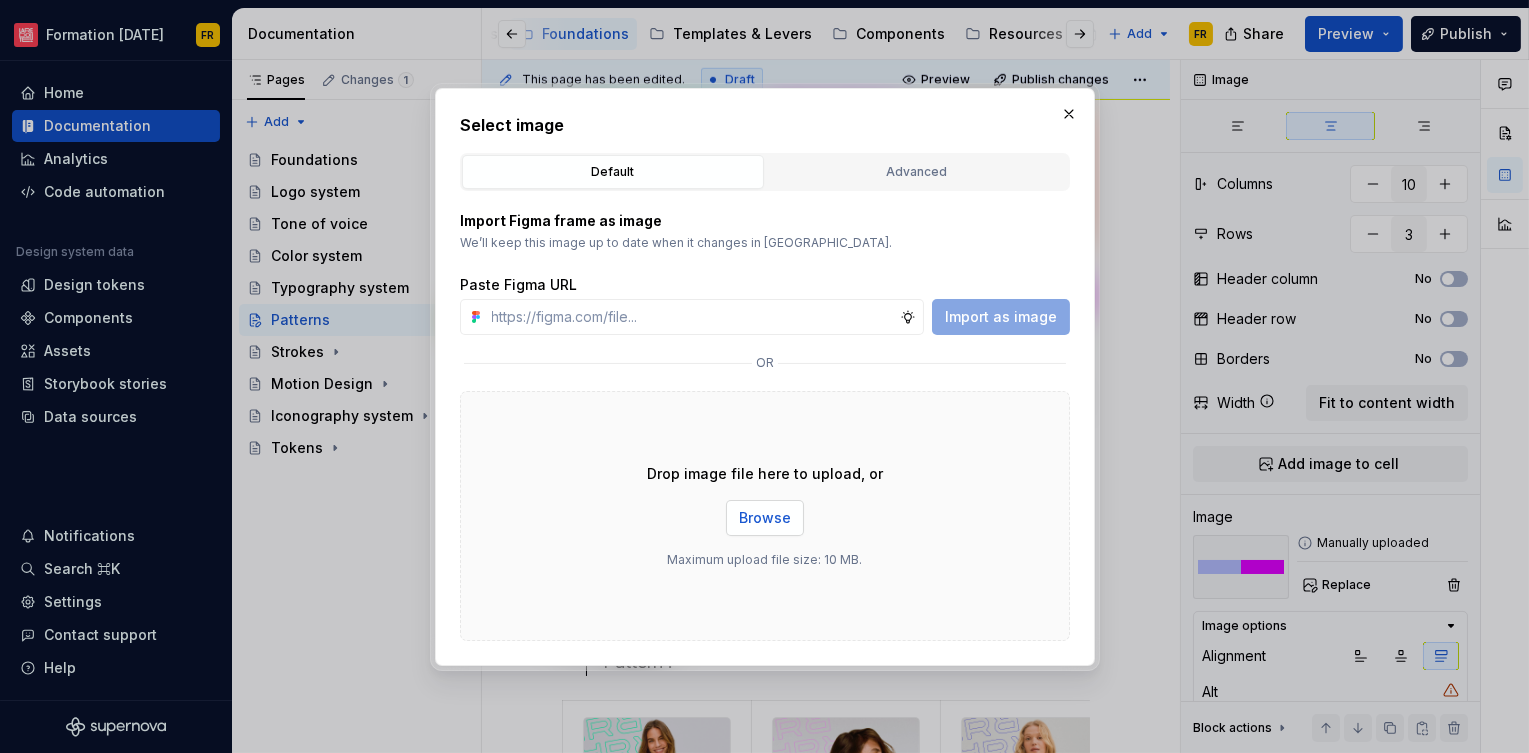 click on "Browse" at bounding box center [765, 518] 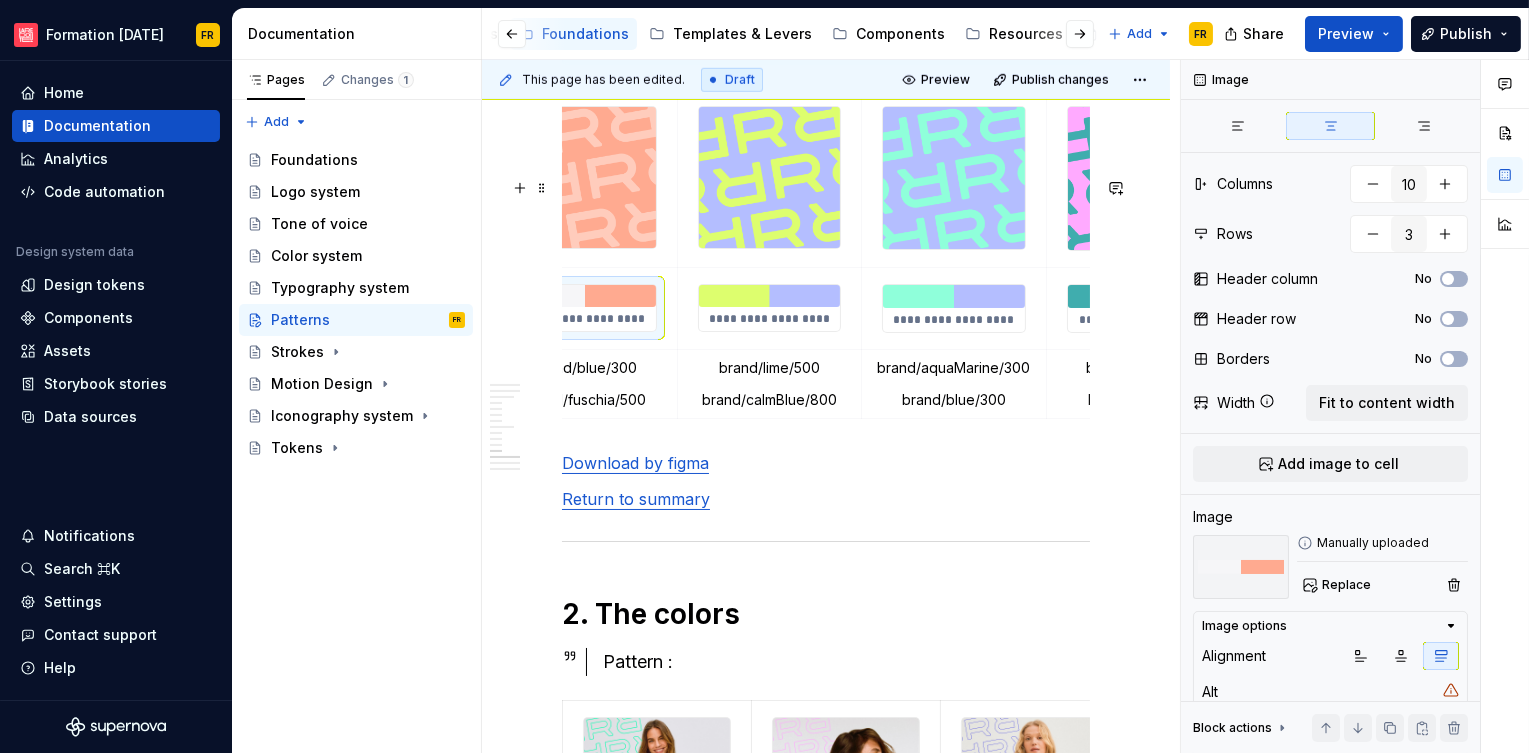 scroll, scrollTop: 0, scrollLeft: 455, axis: horizontal 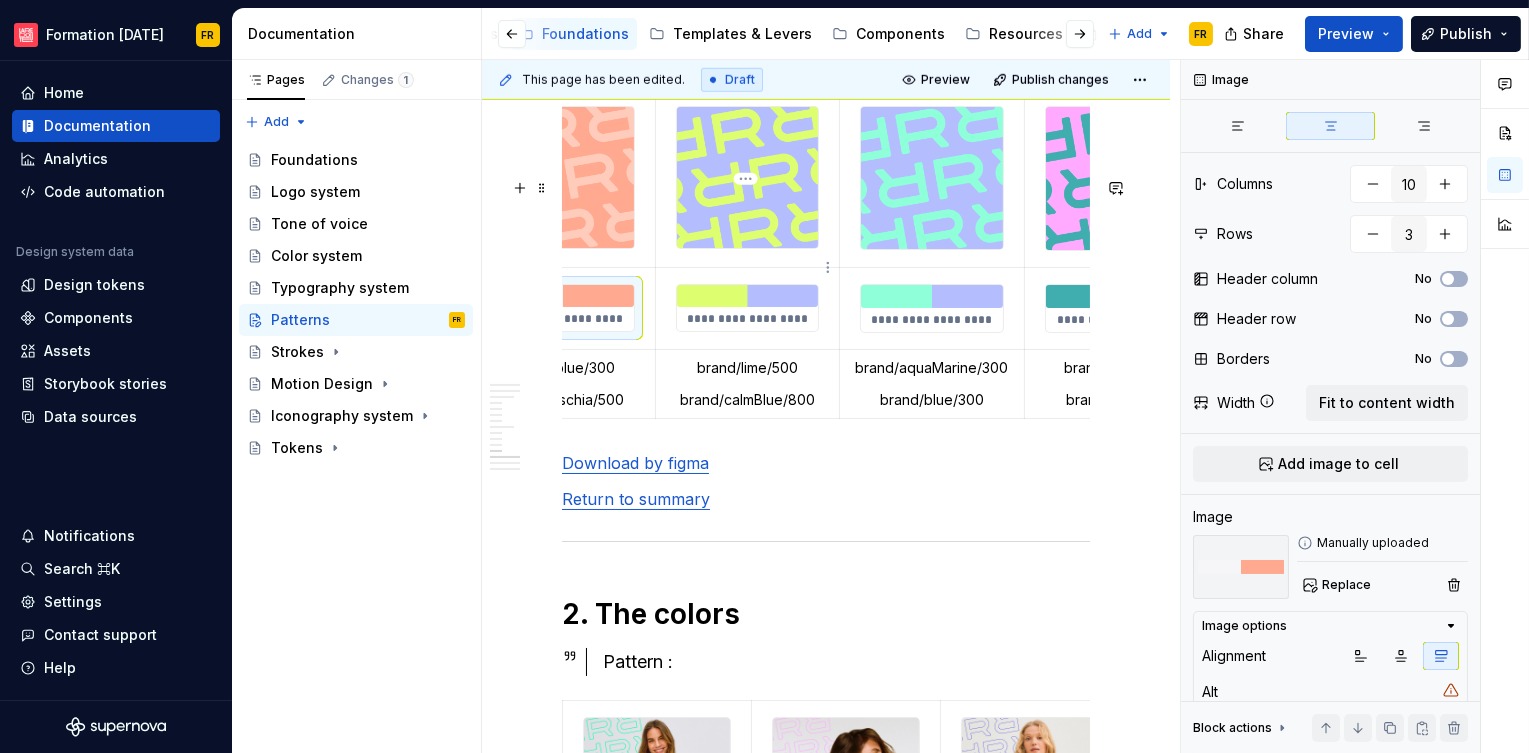 type on "*" 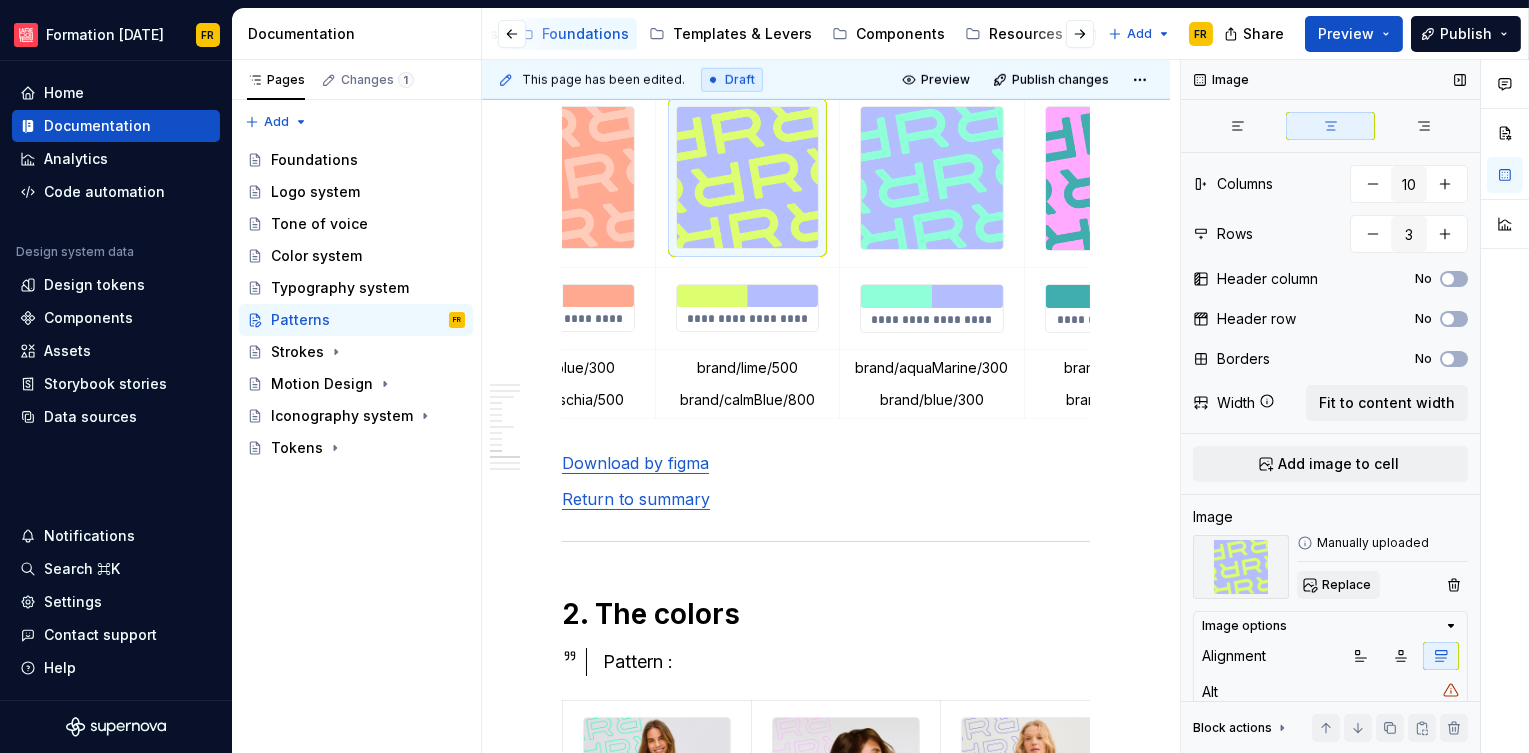 click on "Replace" at bounding box center (1346, 585) 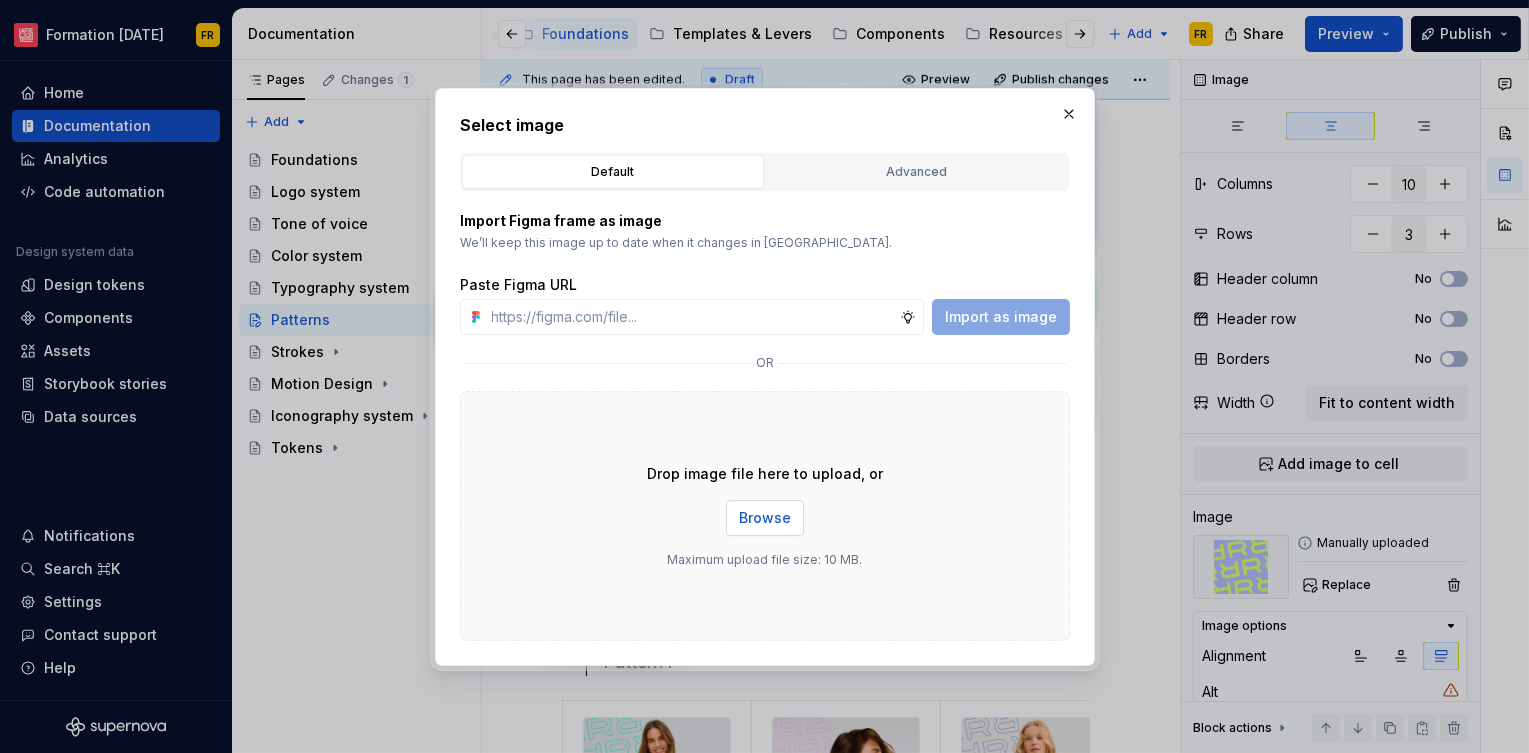 click on "Browse" at bounding box center [765, 518] 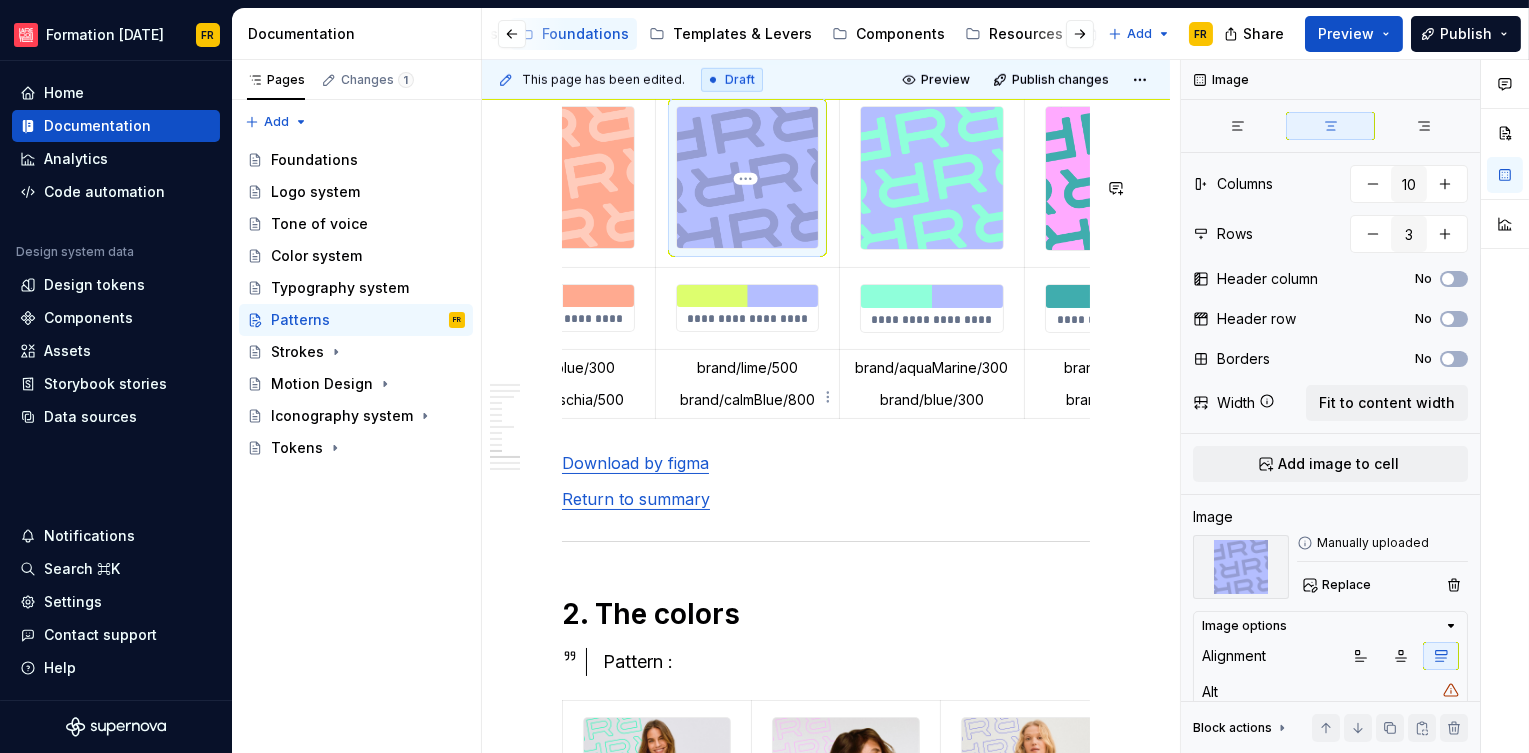 type on "*" 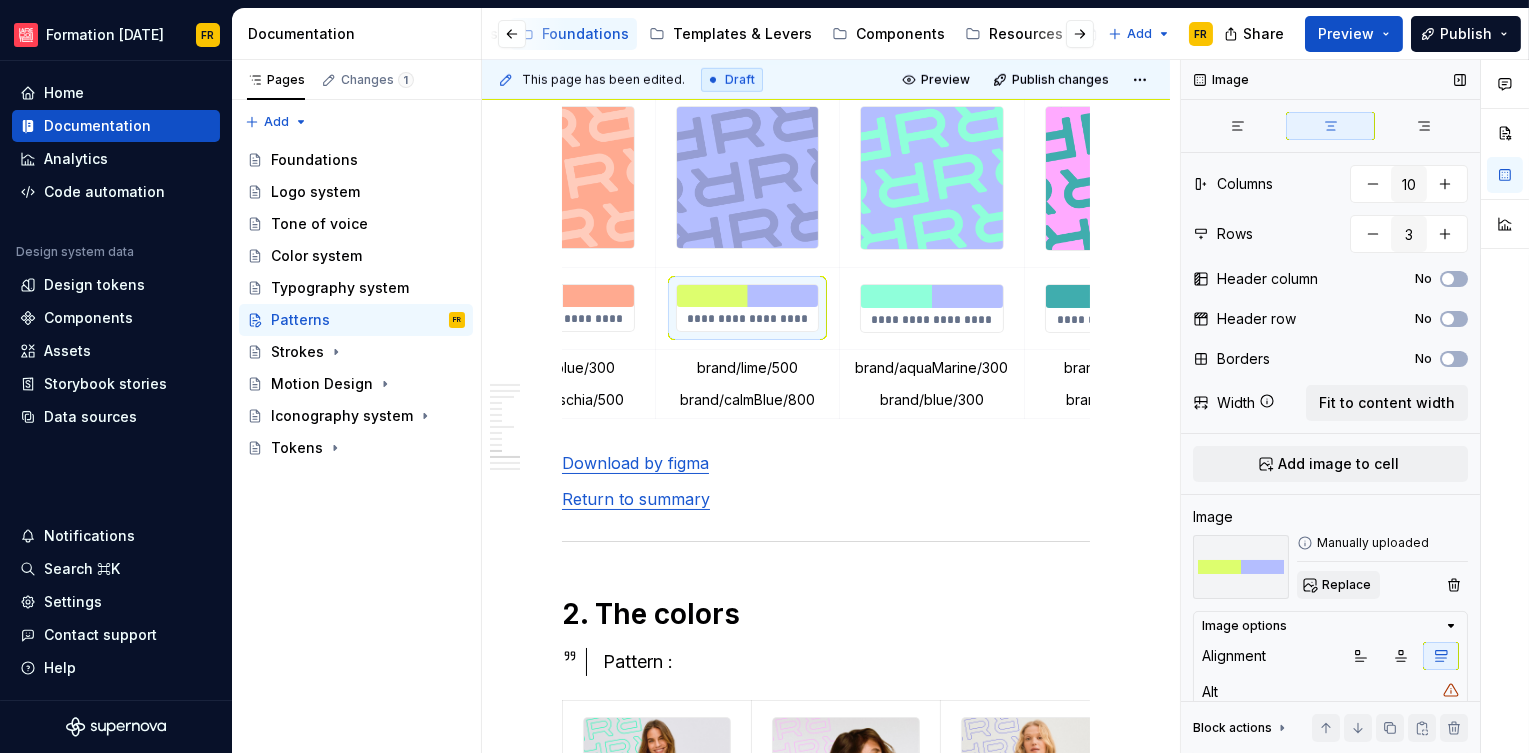 click on "Replace" at bounding box center (1346, 585) 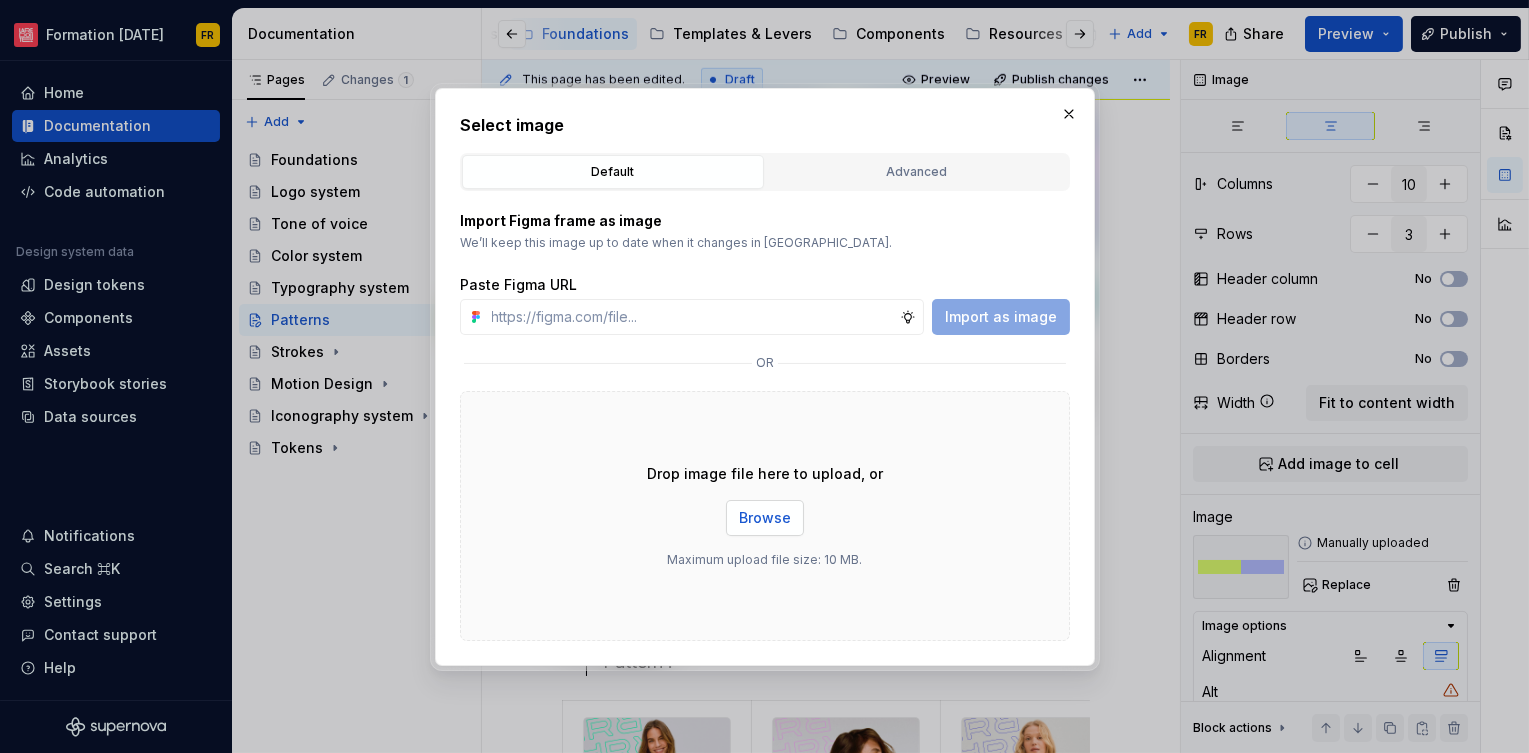 click on "Browse" at bounding box center (765, 518) 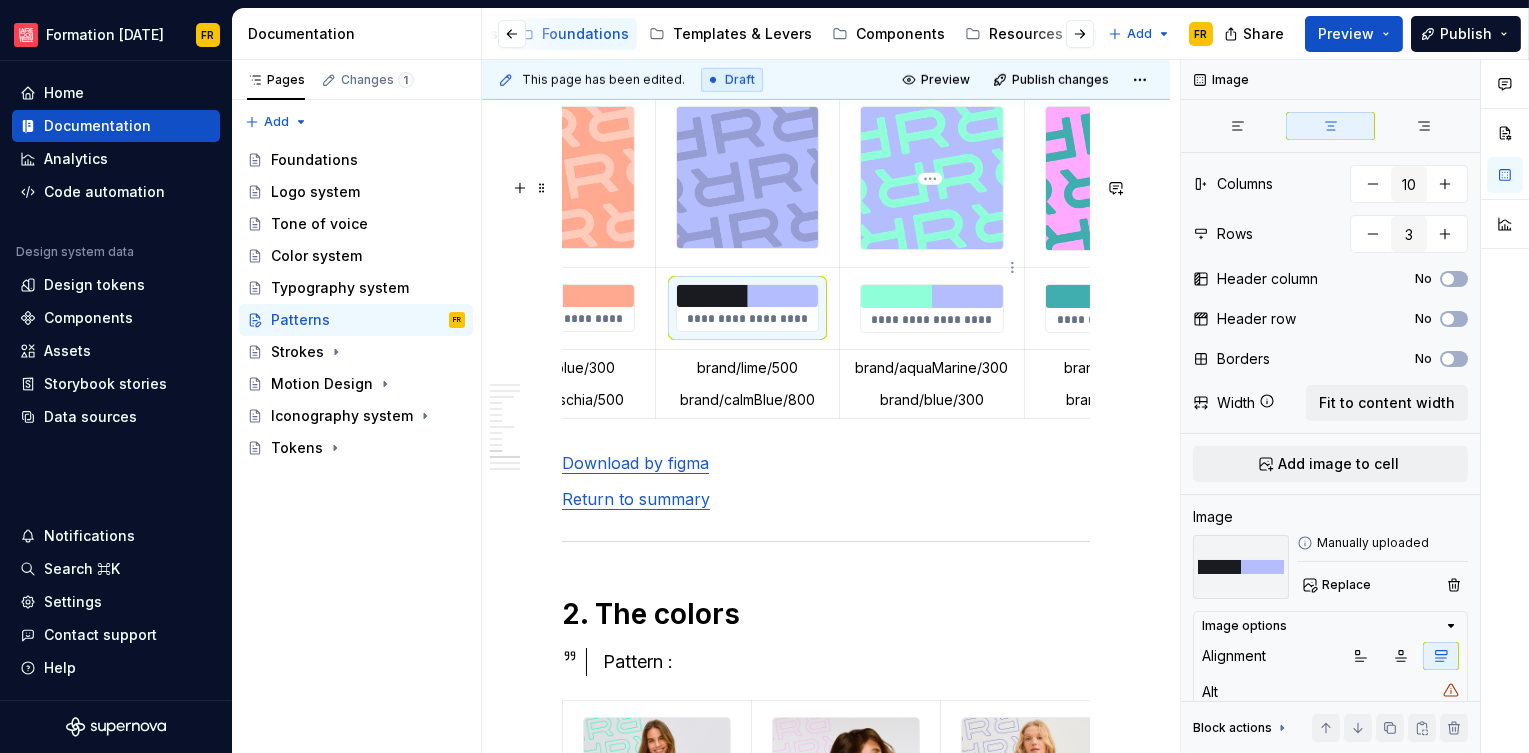 click at bounding box center [932, 178] 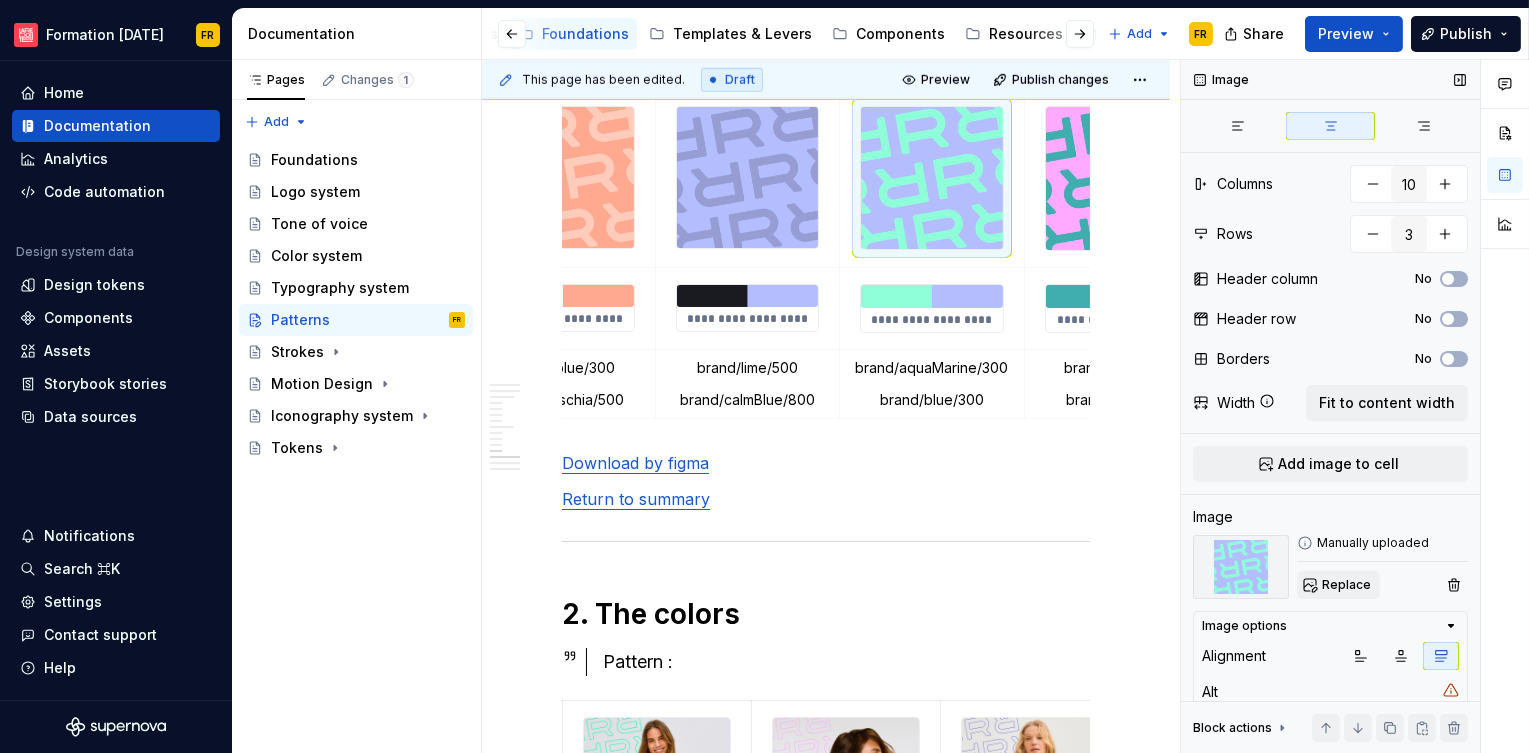 click on "Replace" at bounding box center [1346, 585] 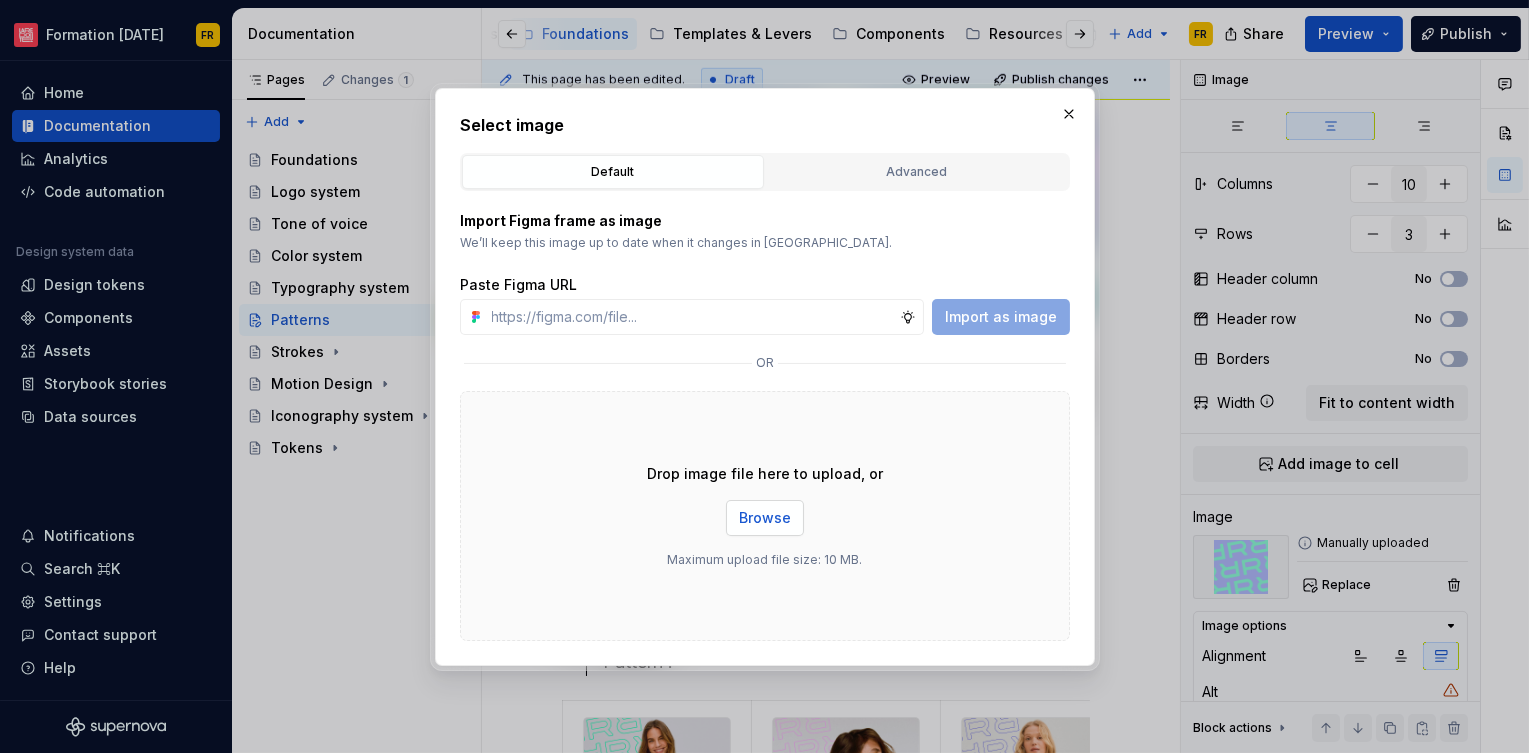 click on "Browse" at bounding box center (765, 518) 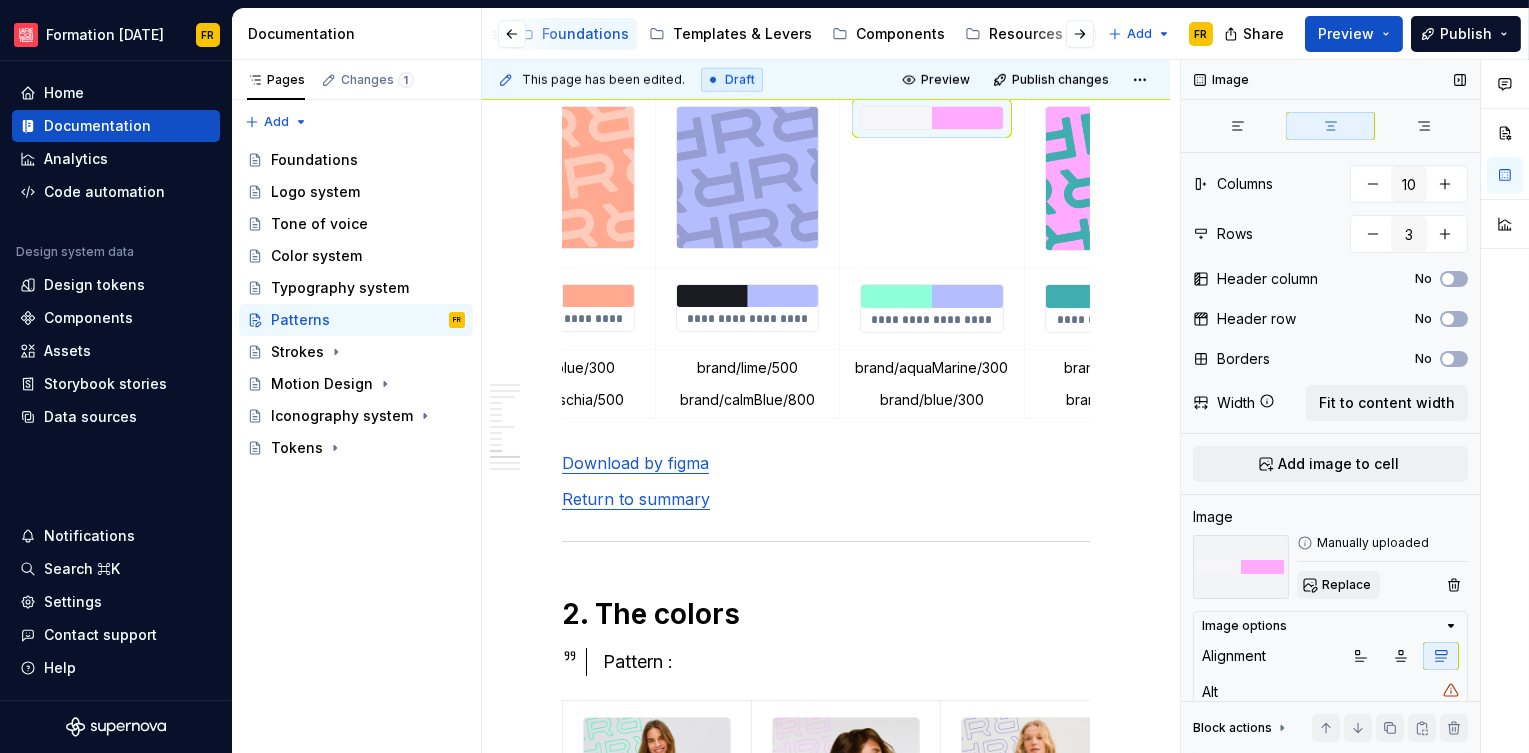 click on "Replace" at bounding box center (1338, 585) 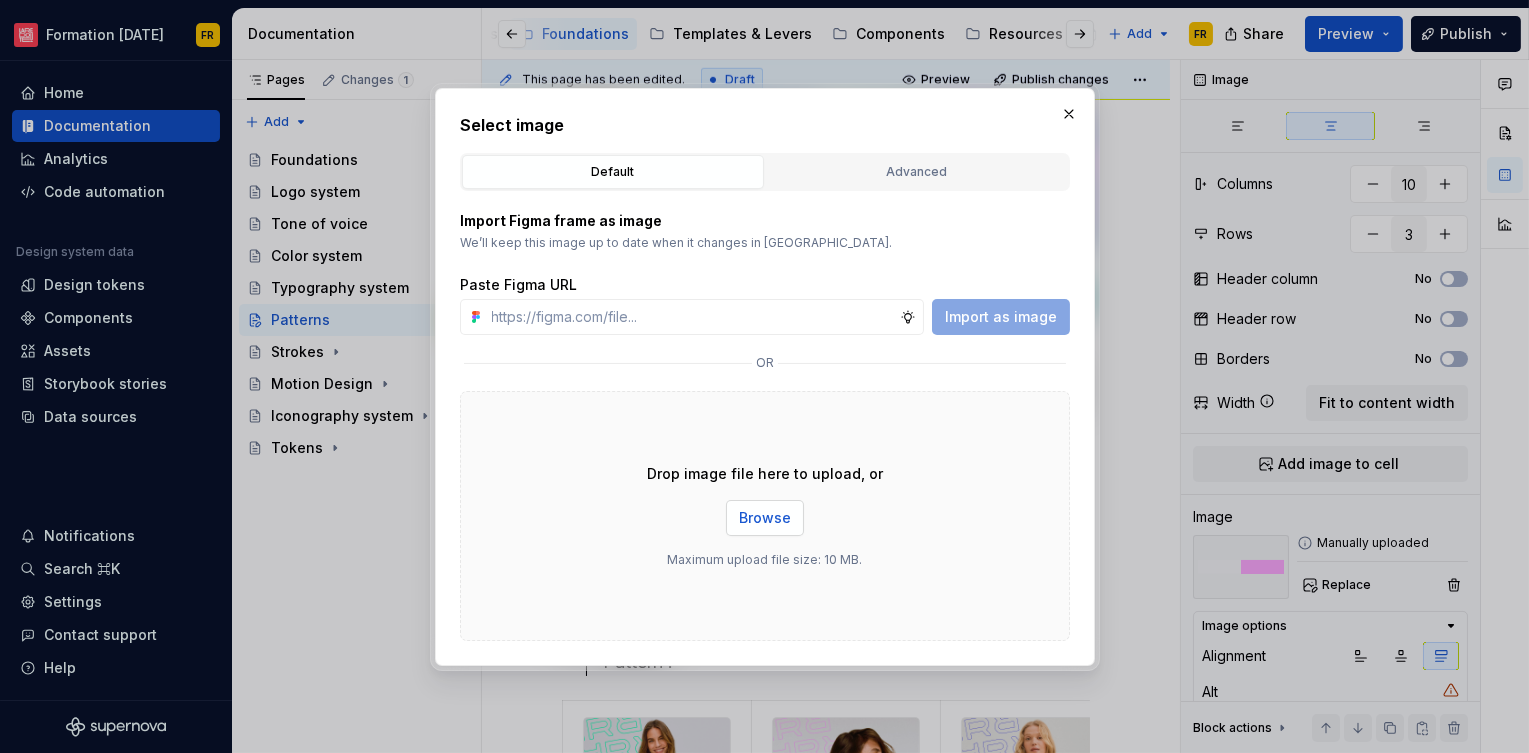 click on "Browse" at bounding box center [765, 518] 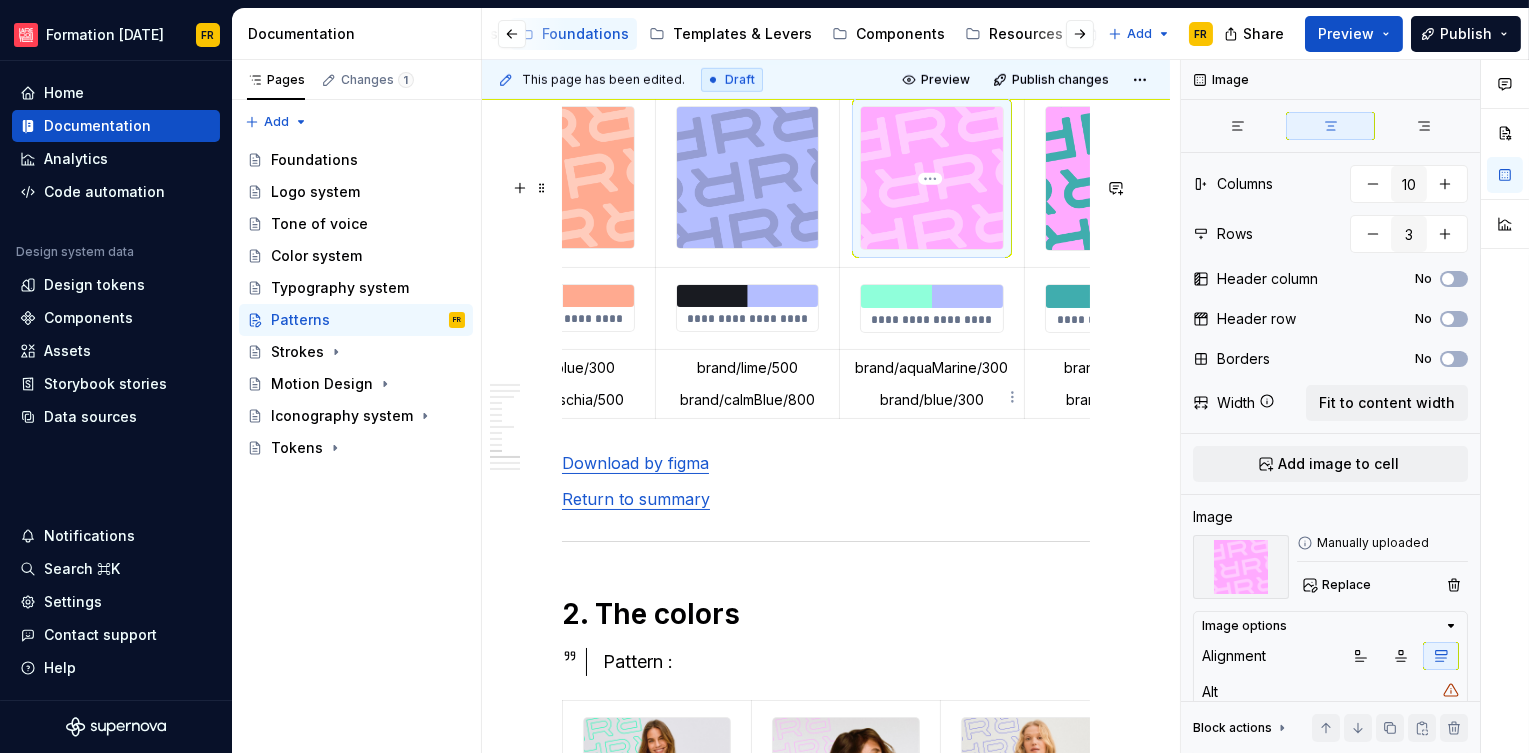 type on "*" 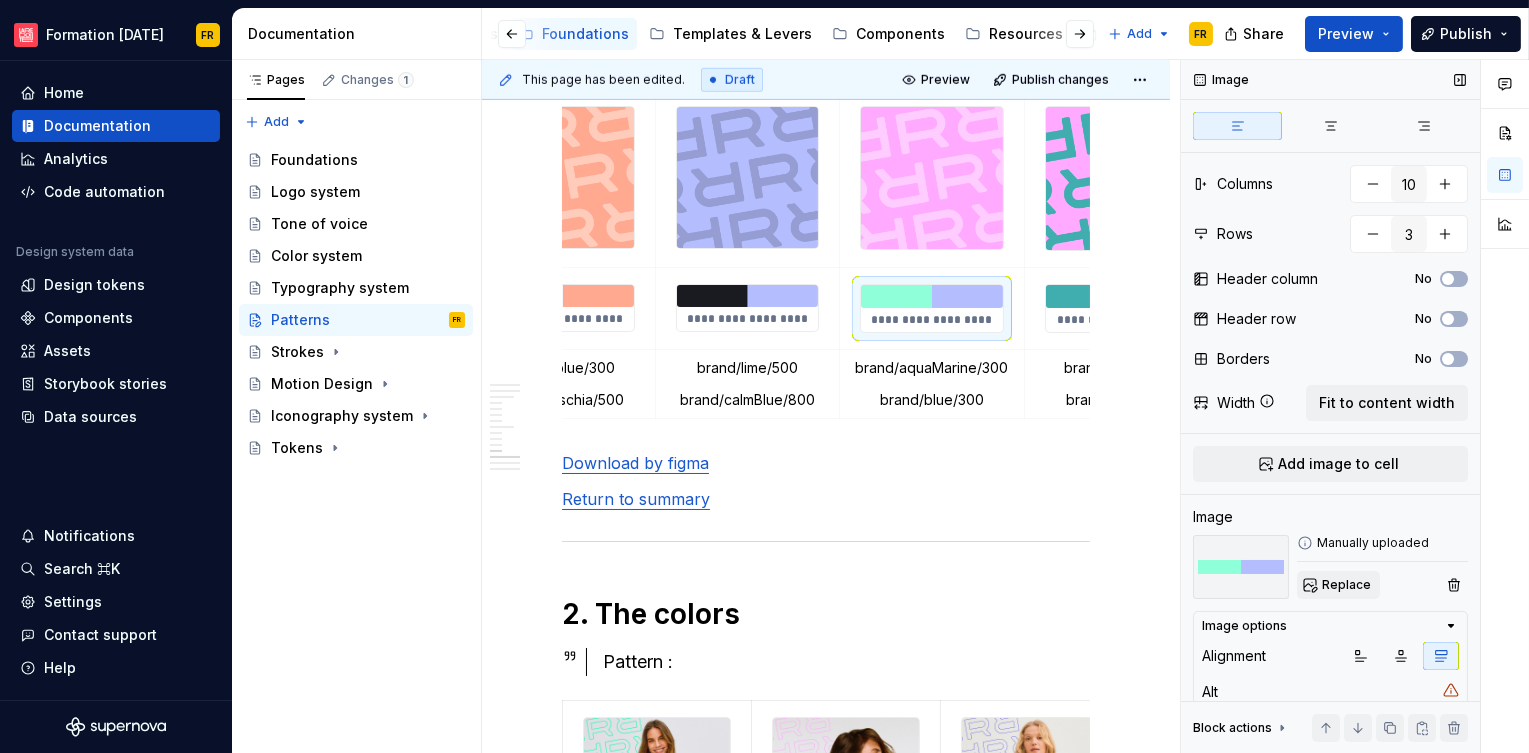 click on "Replace" at bounding box center (1338, 585) 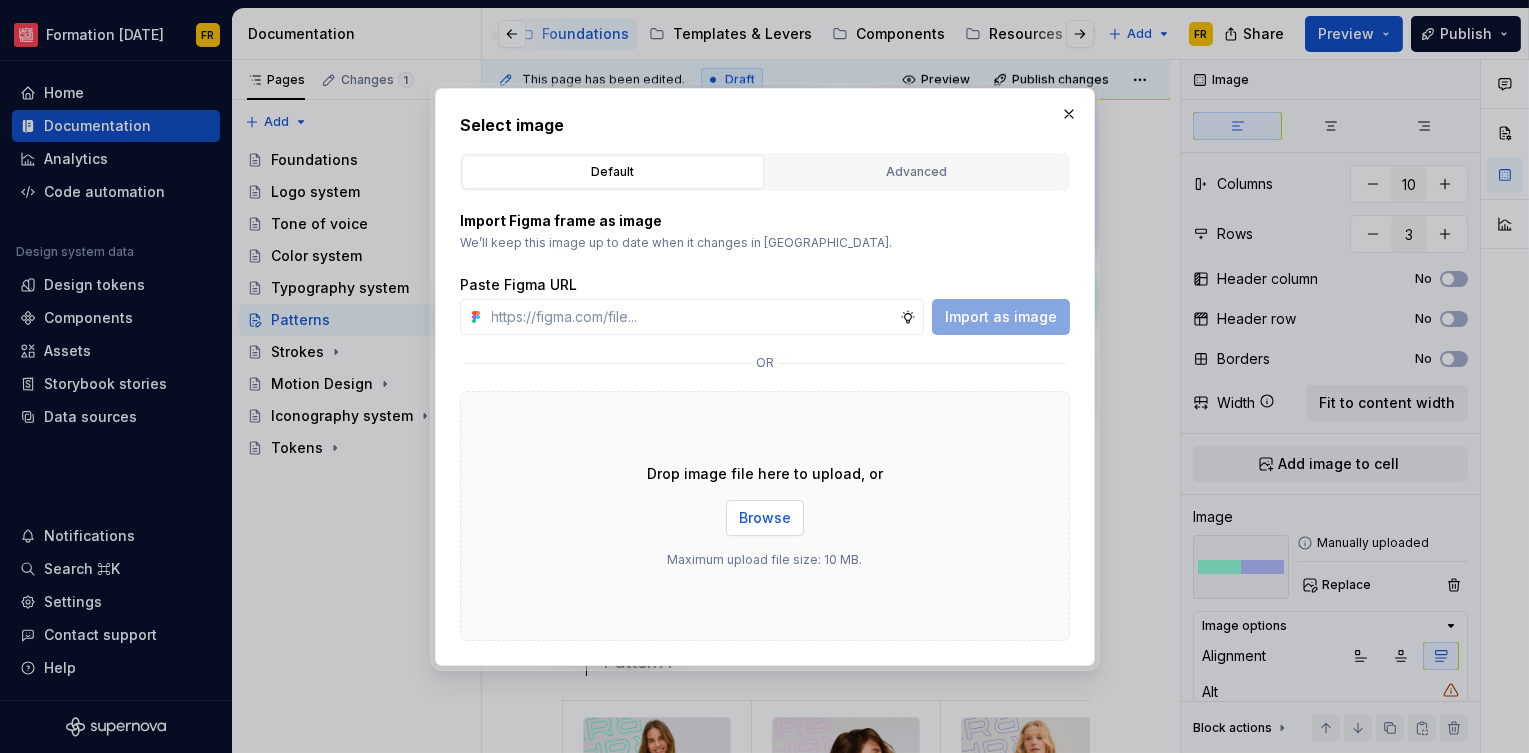 click on "Browse" at bounding box center (765, 518) 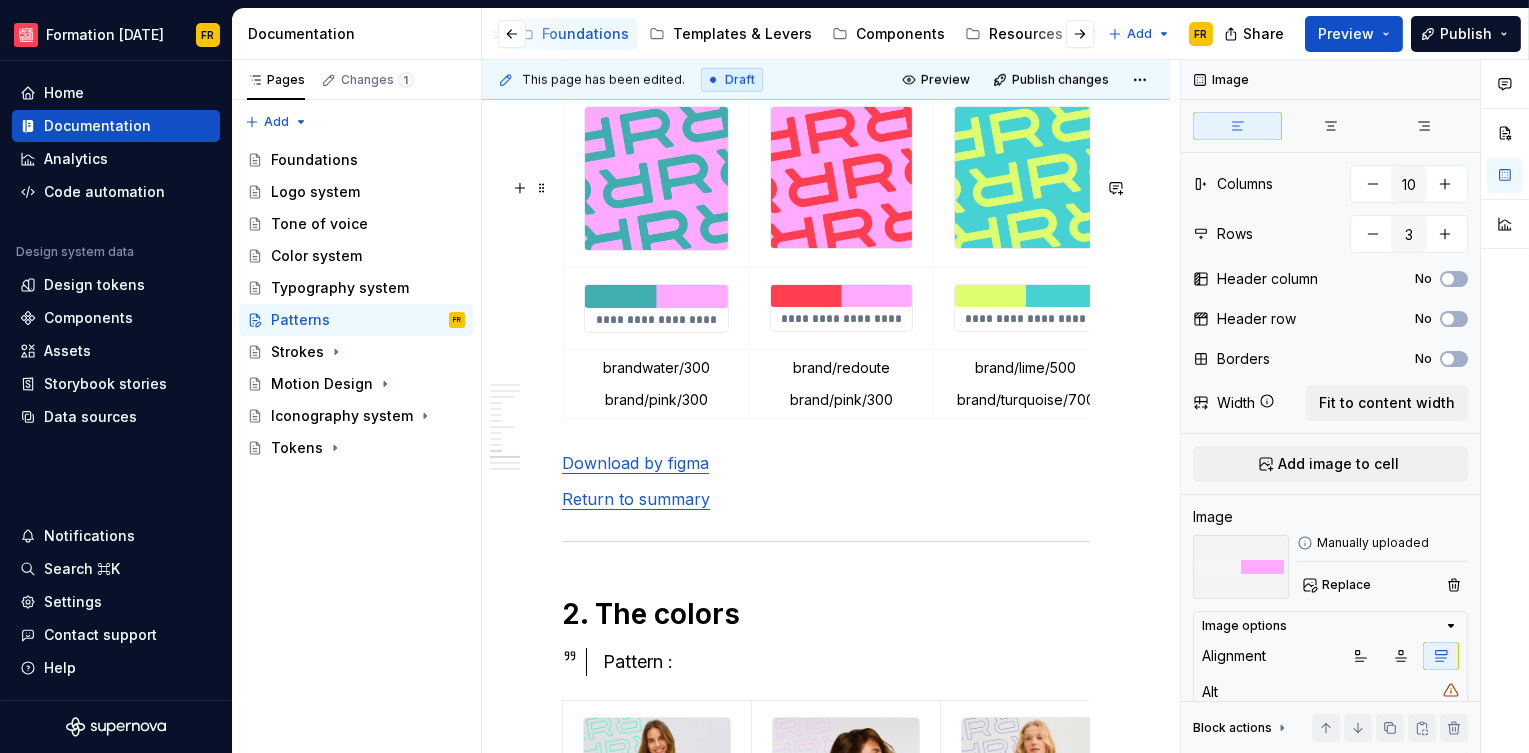 scroll, scrollTop: 0, scrollLeft: 922, axis: horizontal 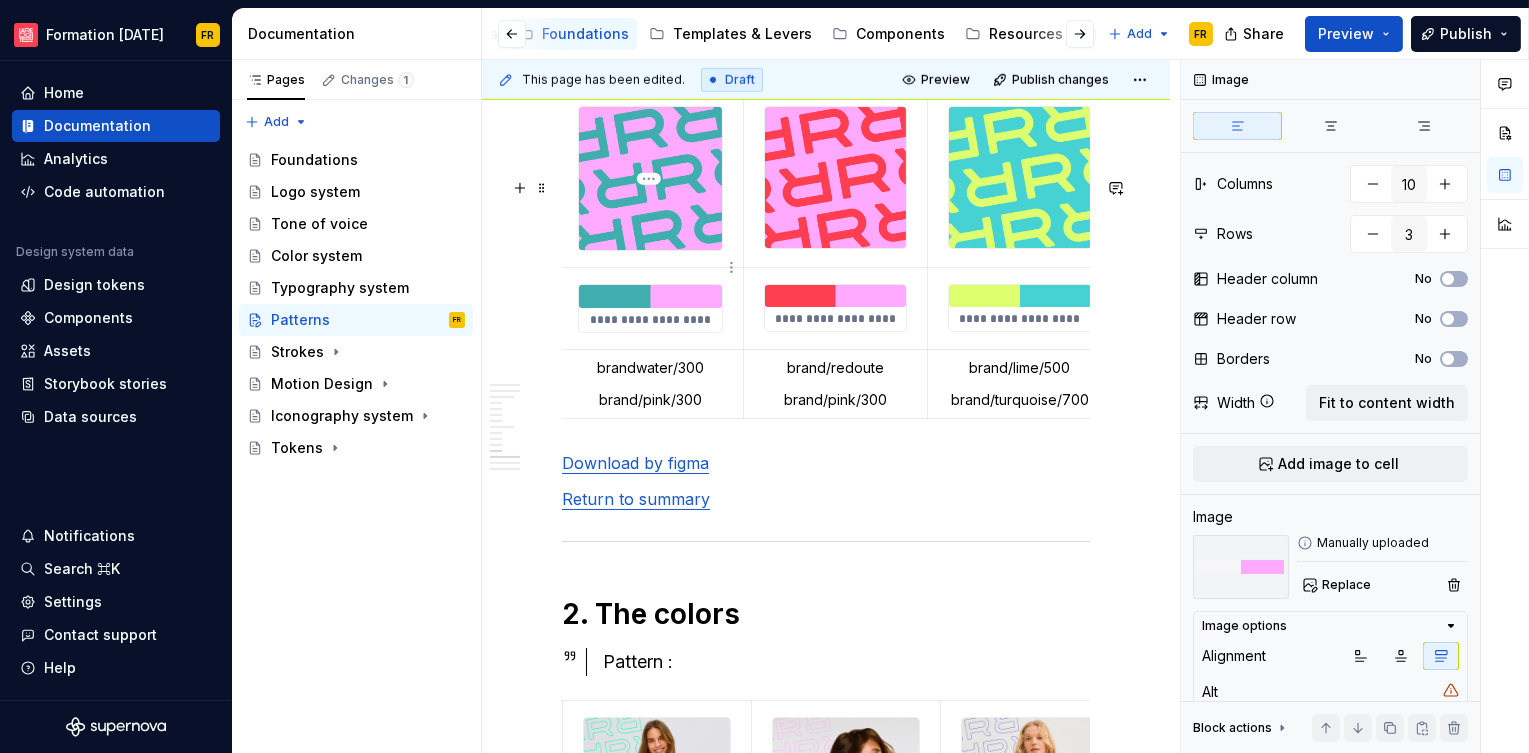 type on "*" 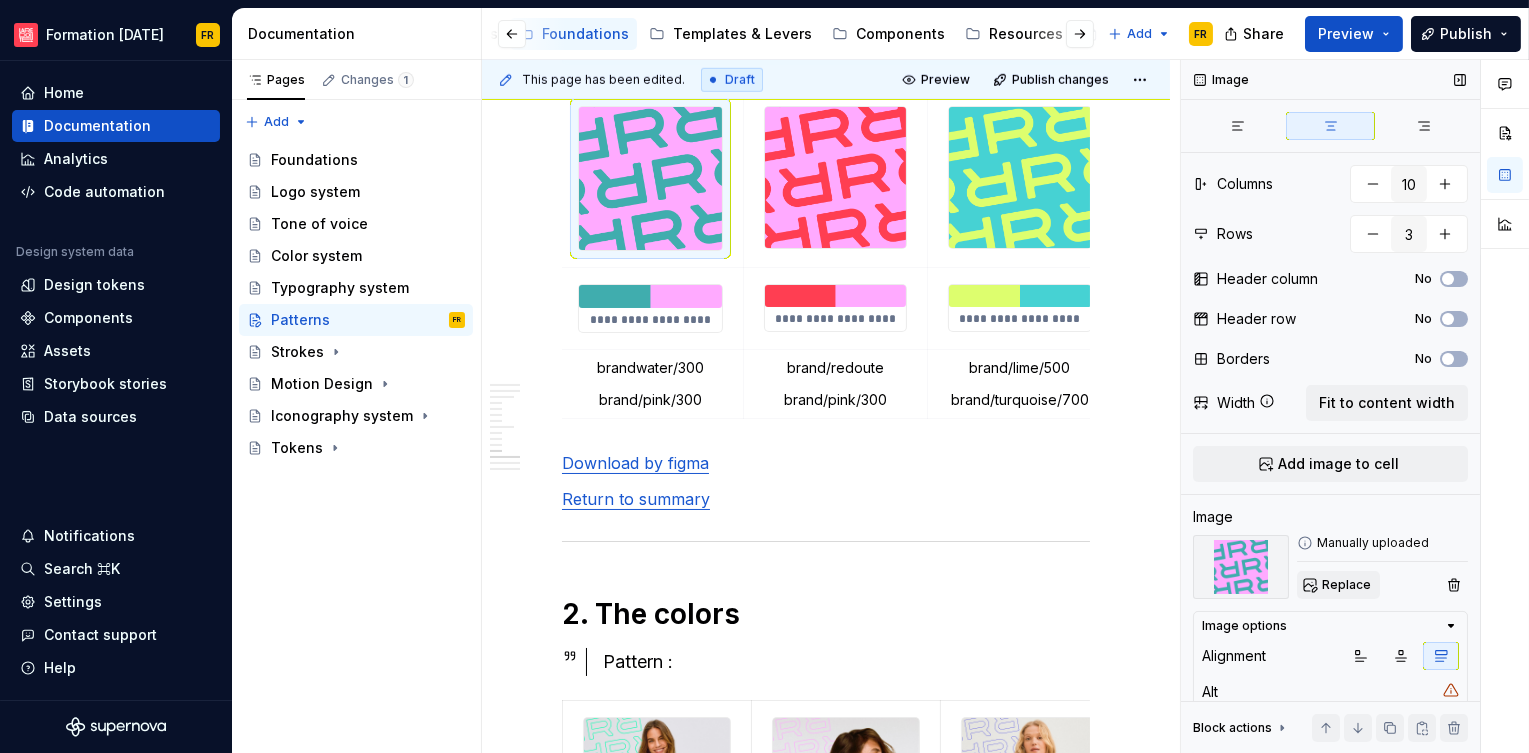click on "Replace" at bounding box center [1346, 585] 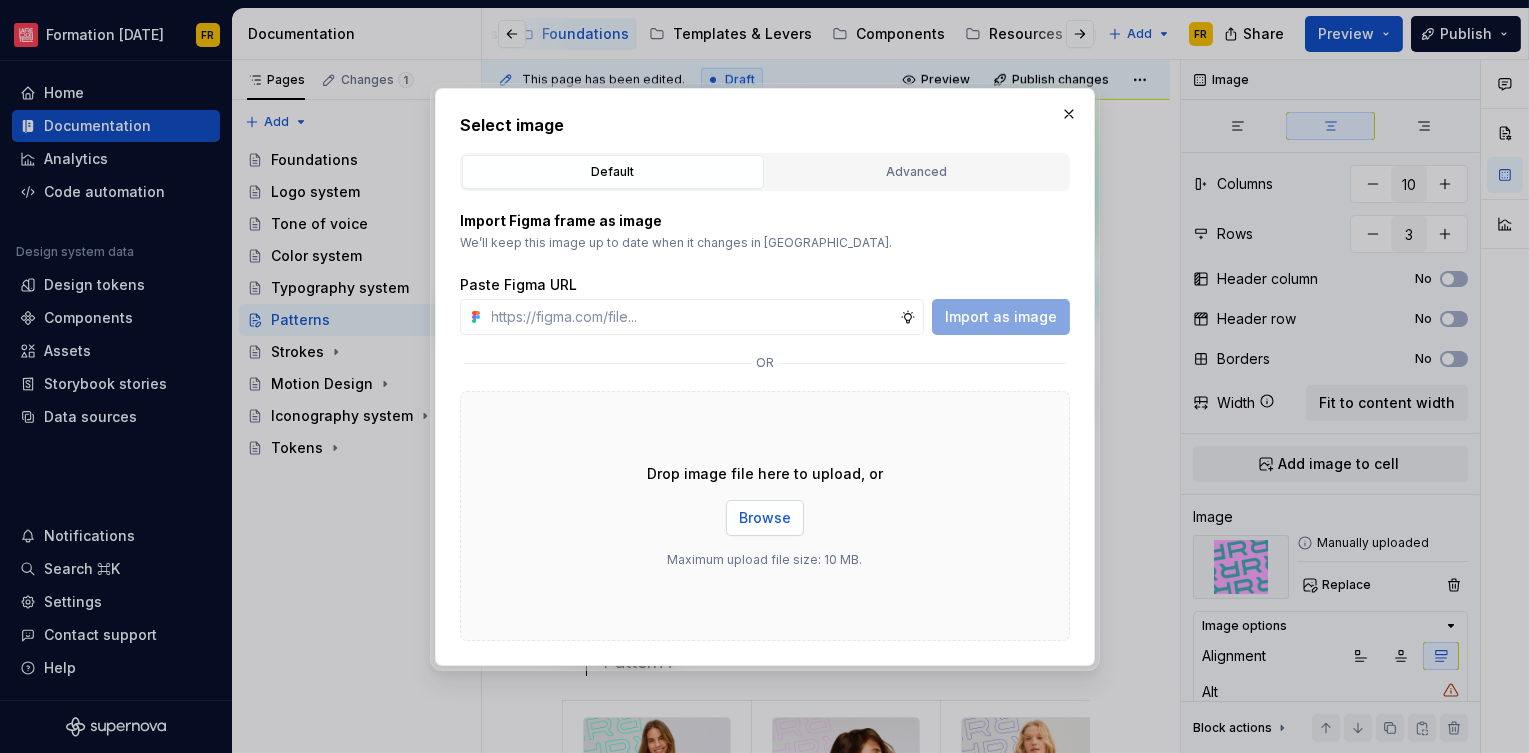 click on "Browse" at bounding box center (765, 518) 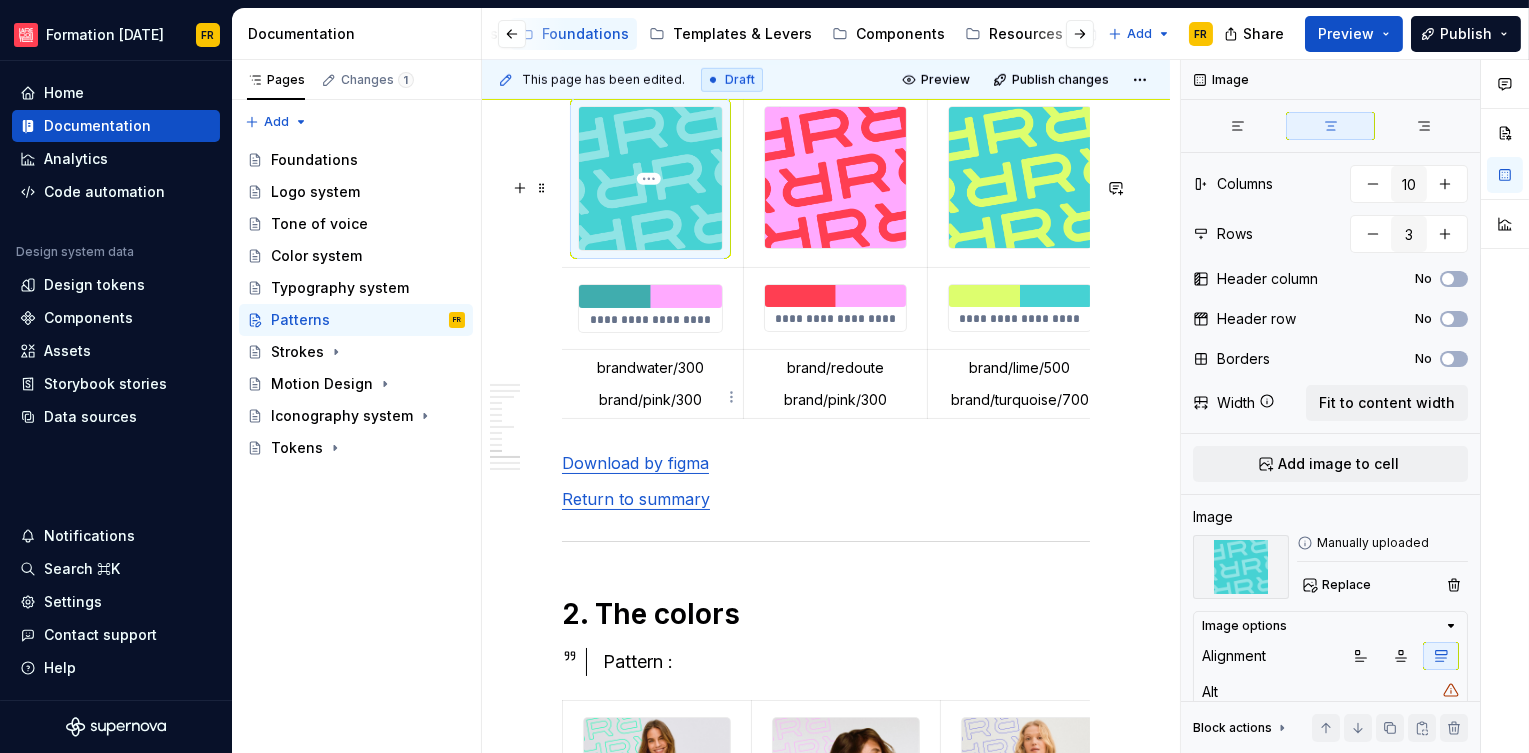type on "*" 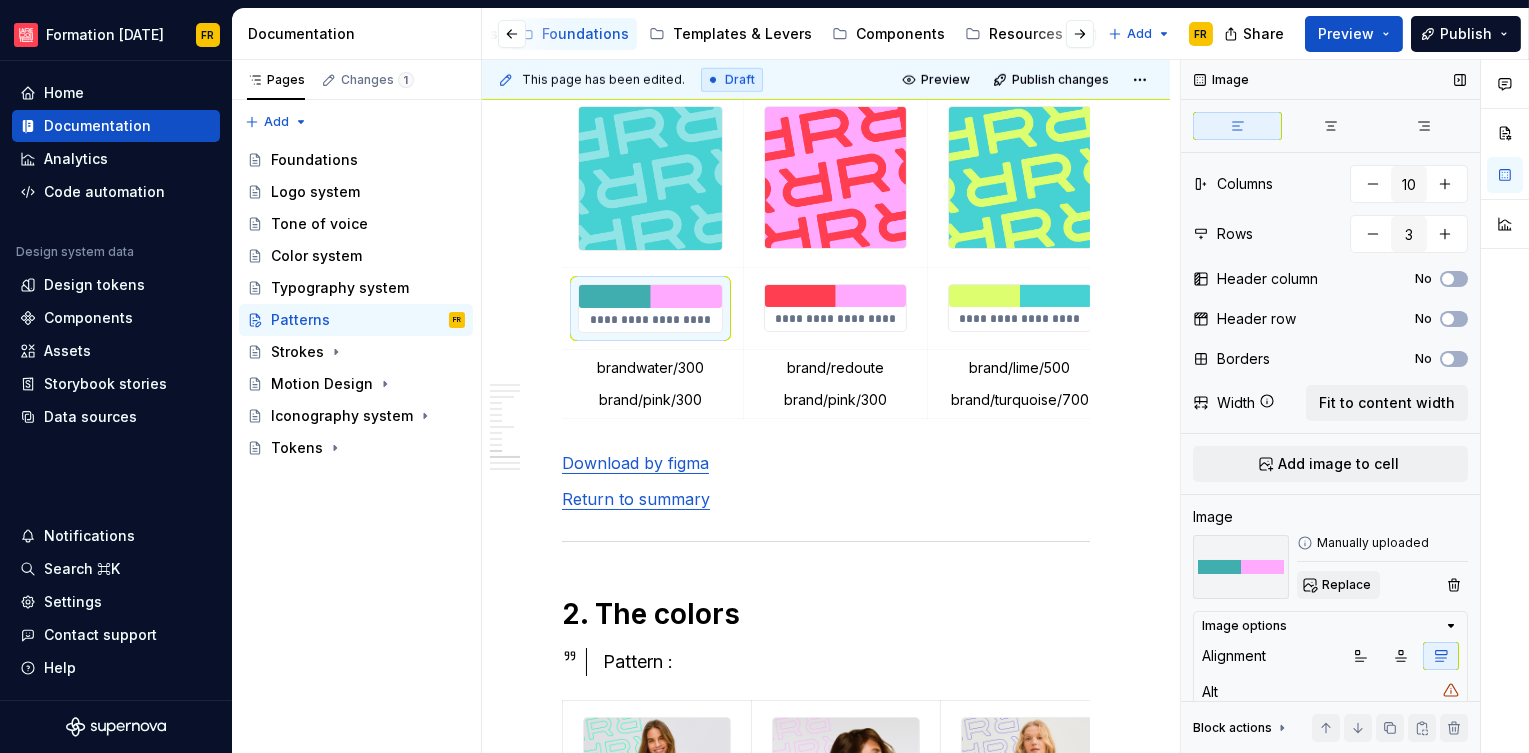 click on "Replace" at bounding box center [1346, 585] 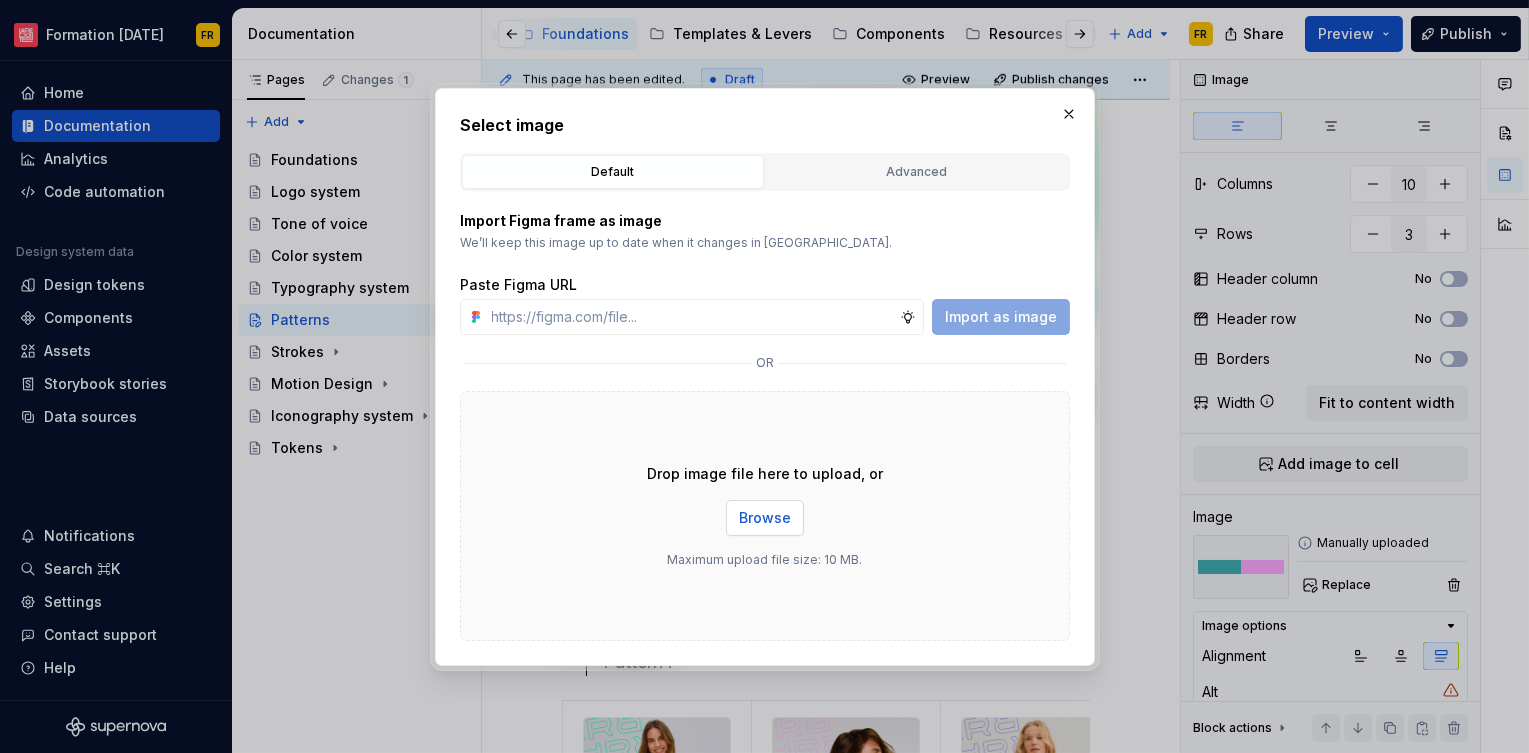 click on "Browse" at bounding box center (765, 518) 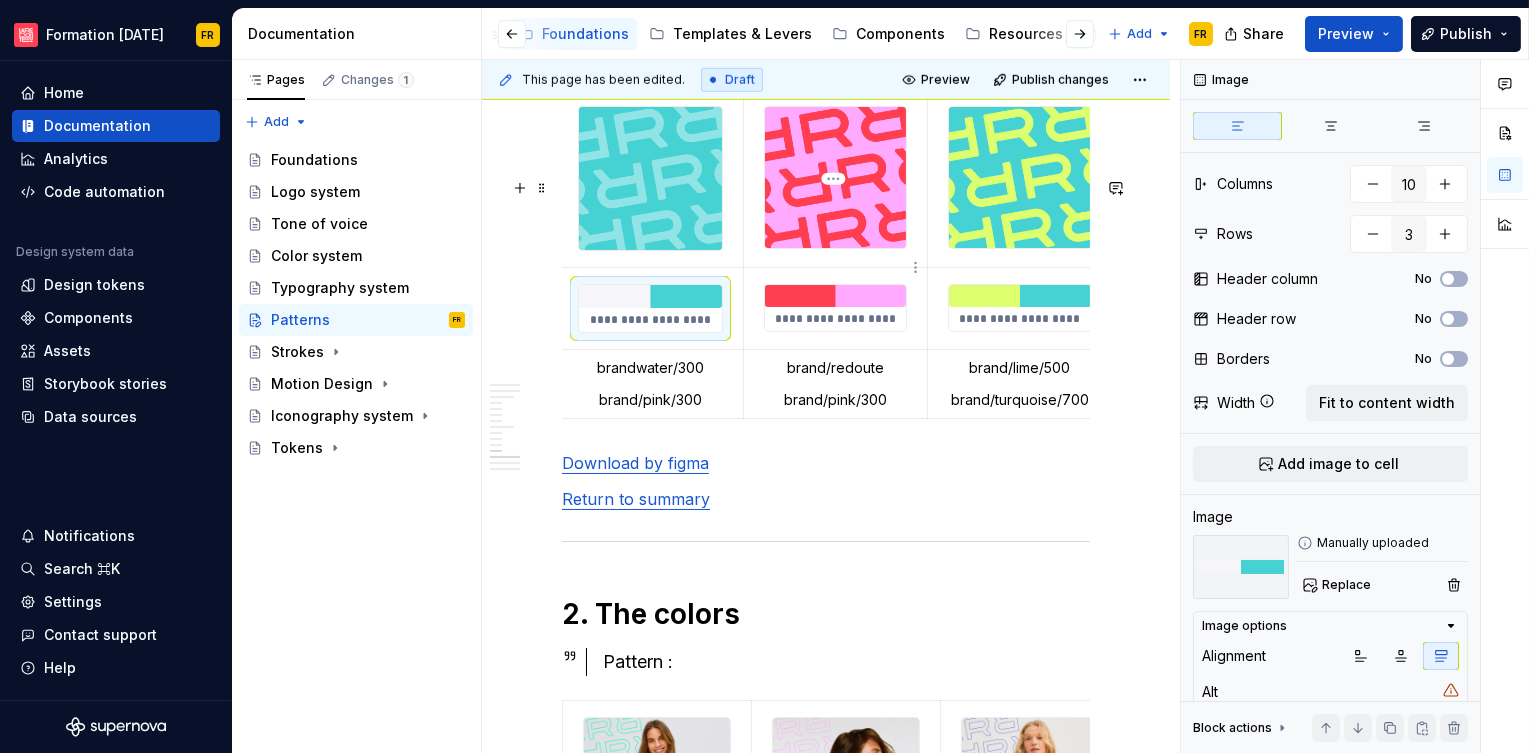 type on "*" 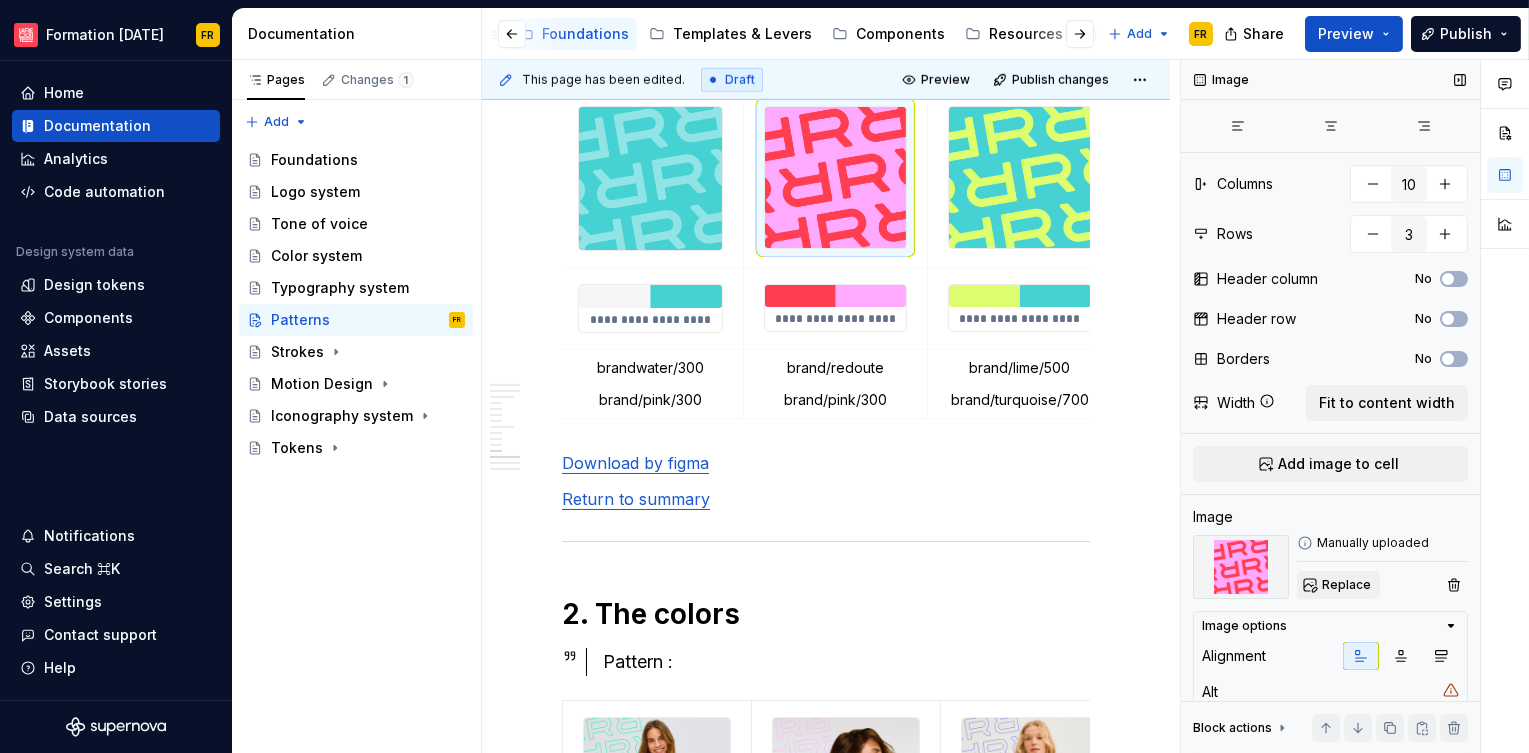 click on "Replace" at bounding box center (1338, 585) 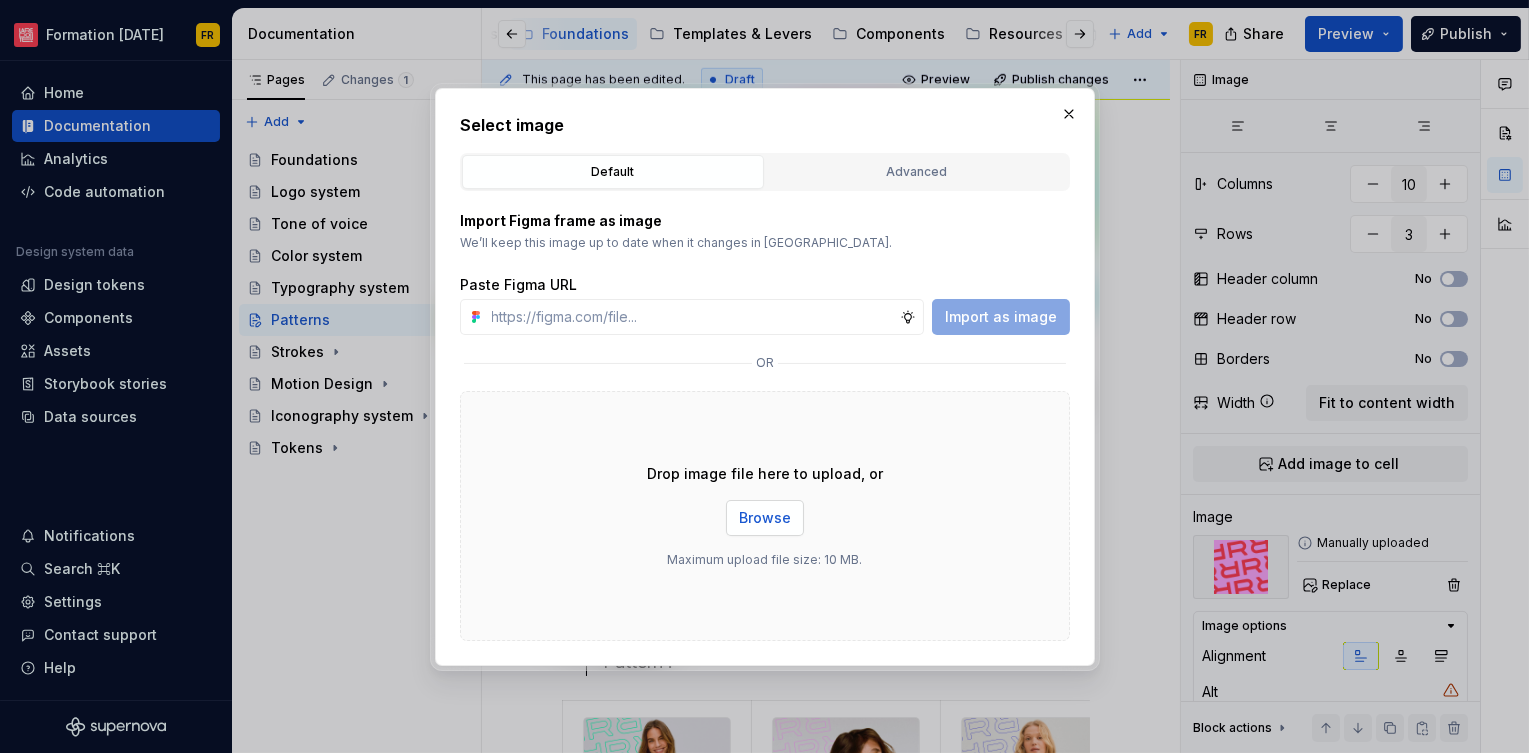 click on "Browse" at bounding box center (765, 518) 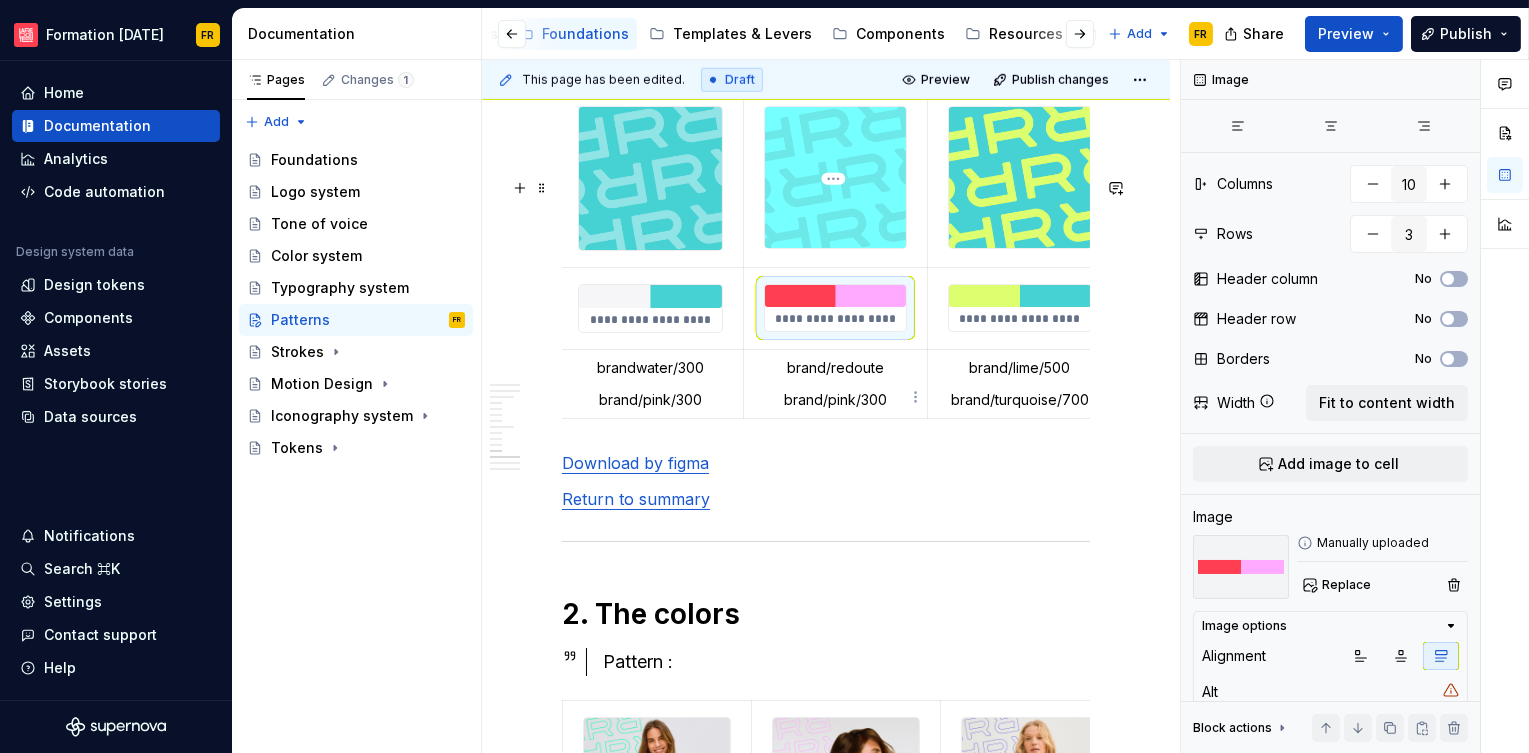 type on "*" 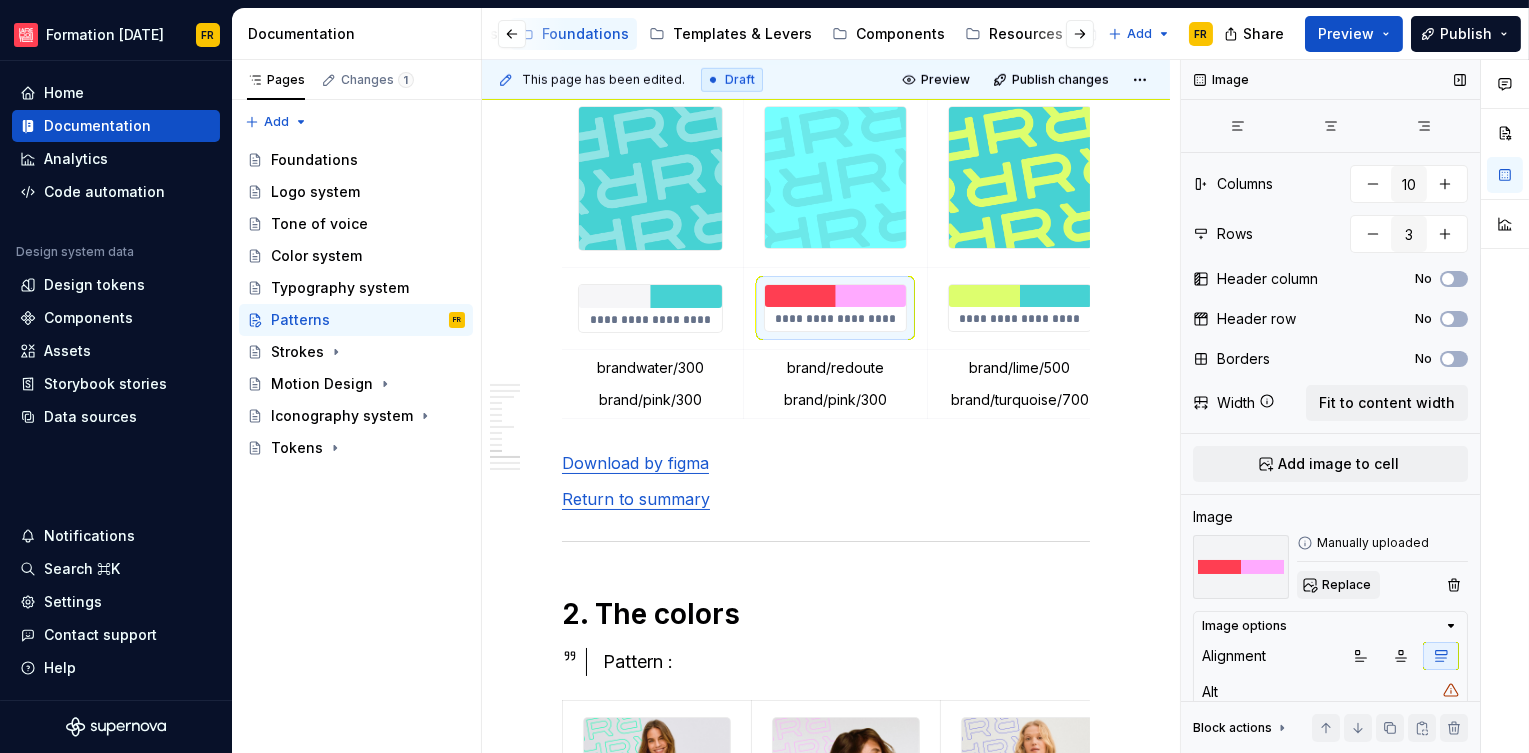 click on "Replace" at bounding box center [1346, 585] 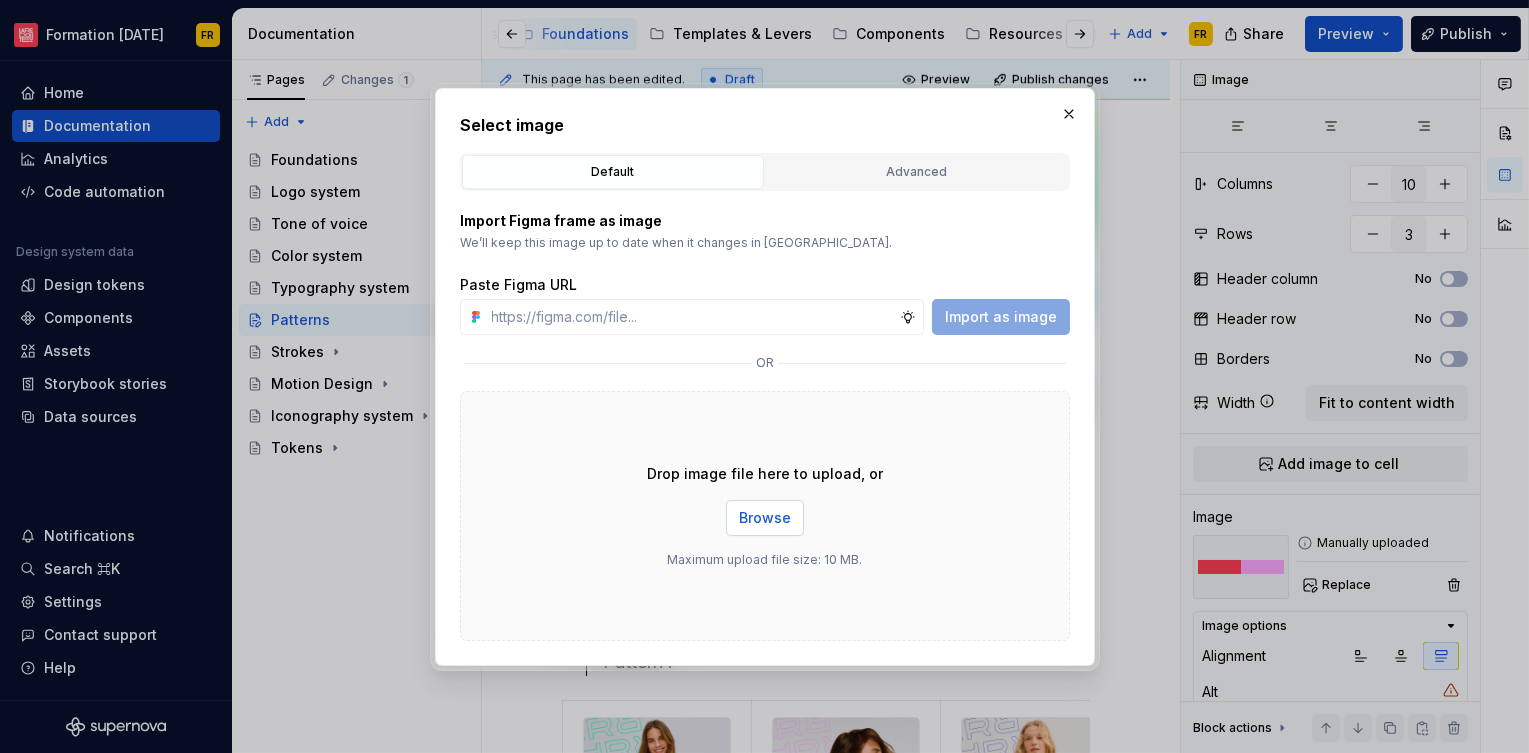 click on "Browse" at bounding box center [765, 518] 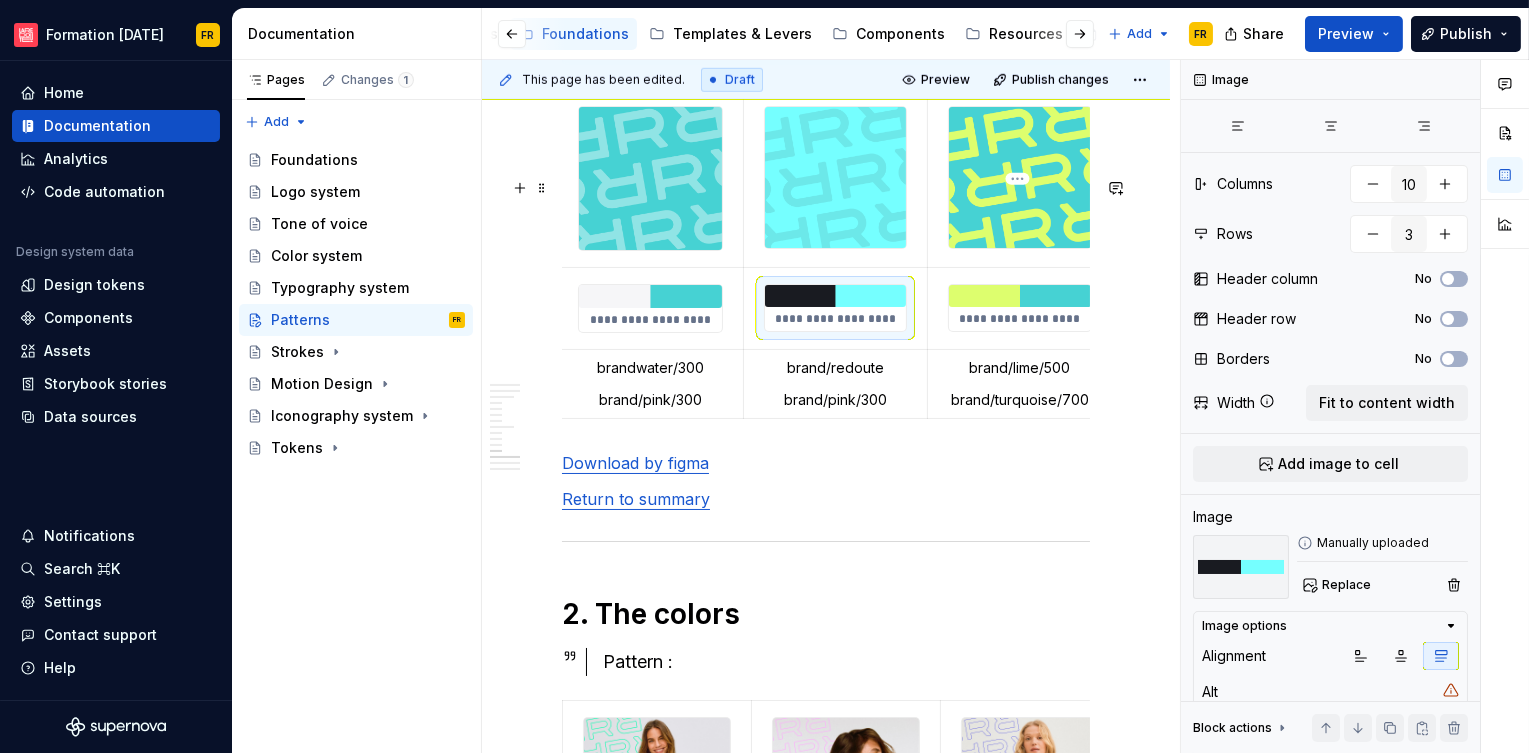 type on "*" 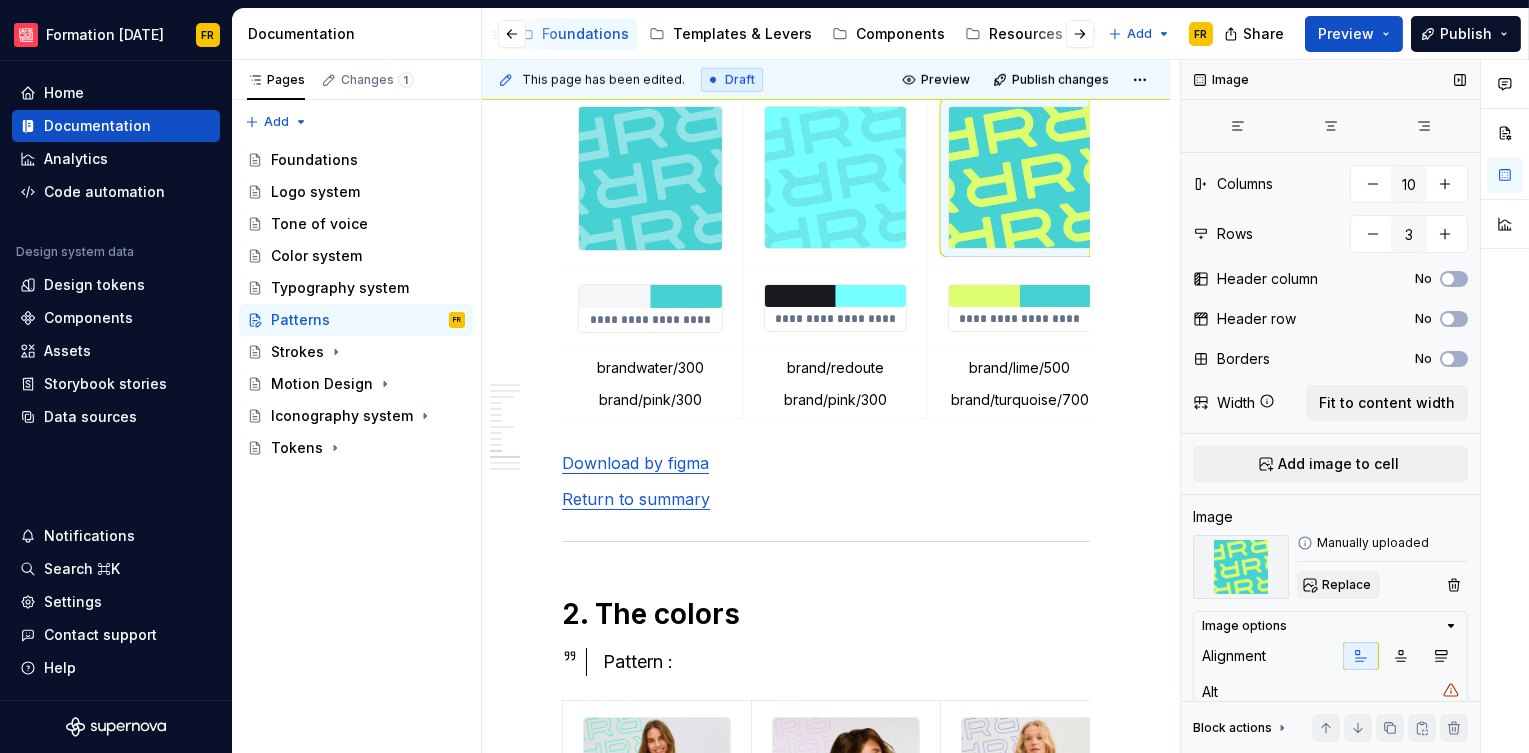 click on "Replace" at bounding box center [1346, 585] 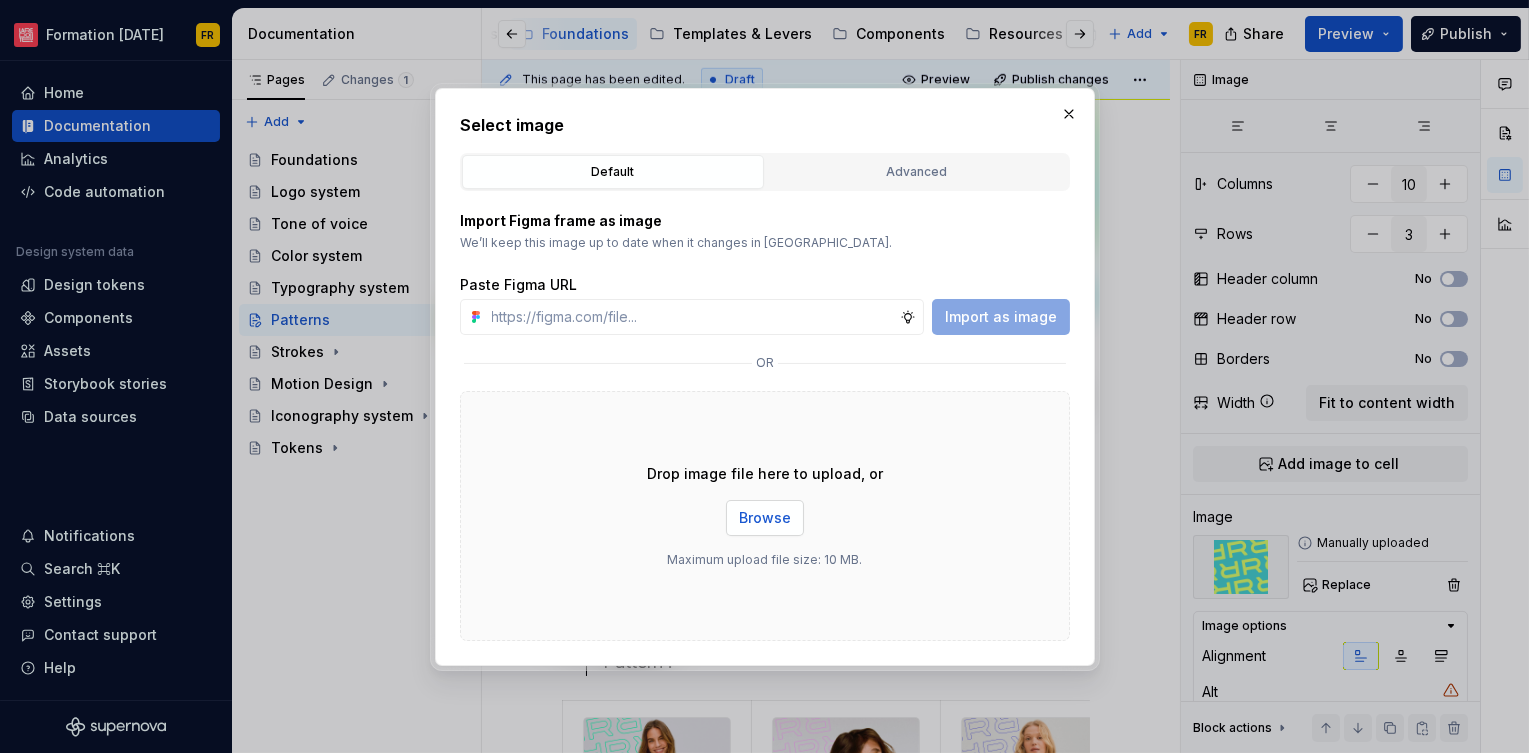 click on "Browse" at bounding box center (765, 518) 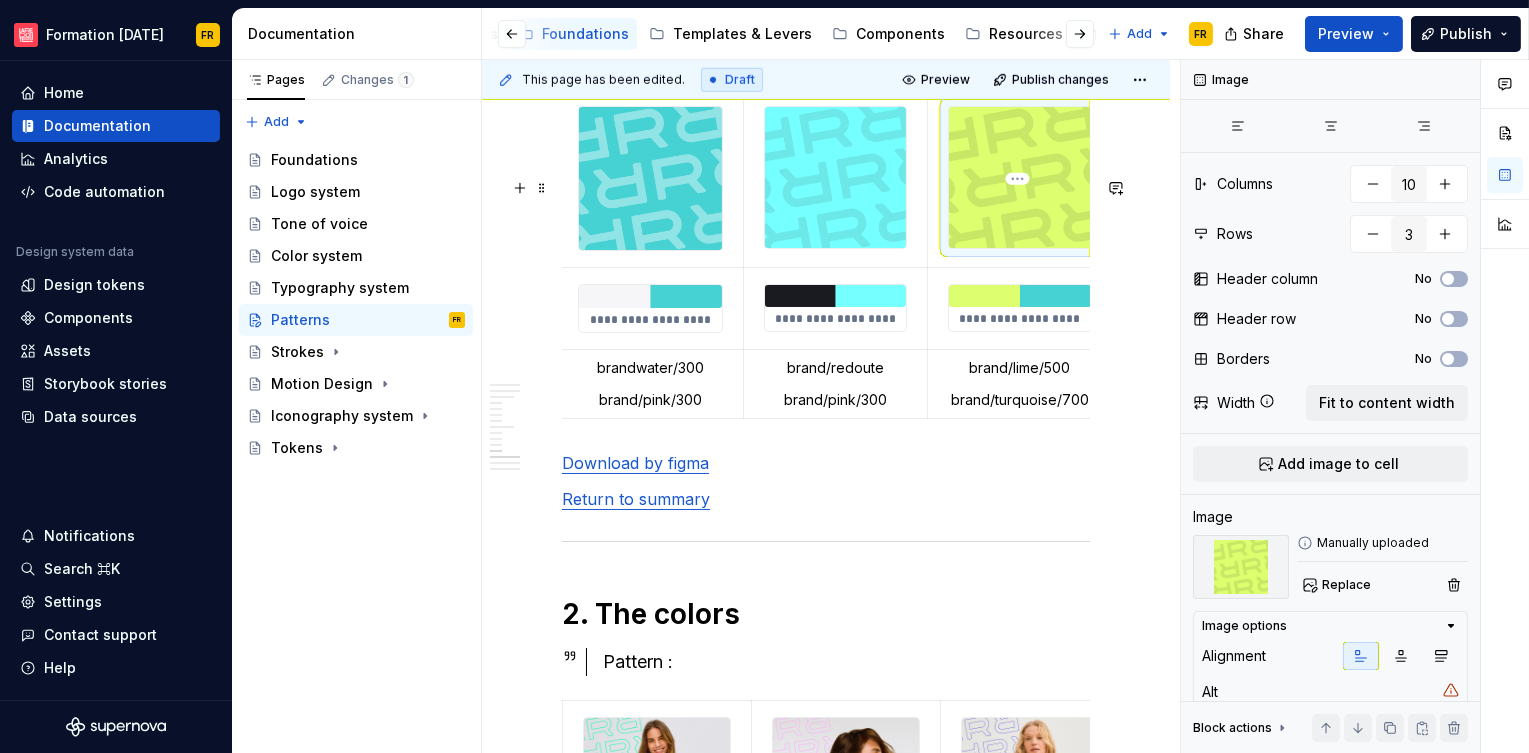 type on "*" 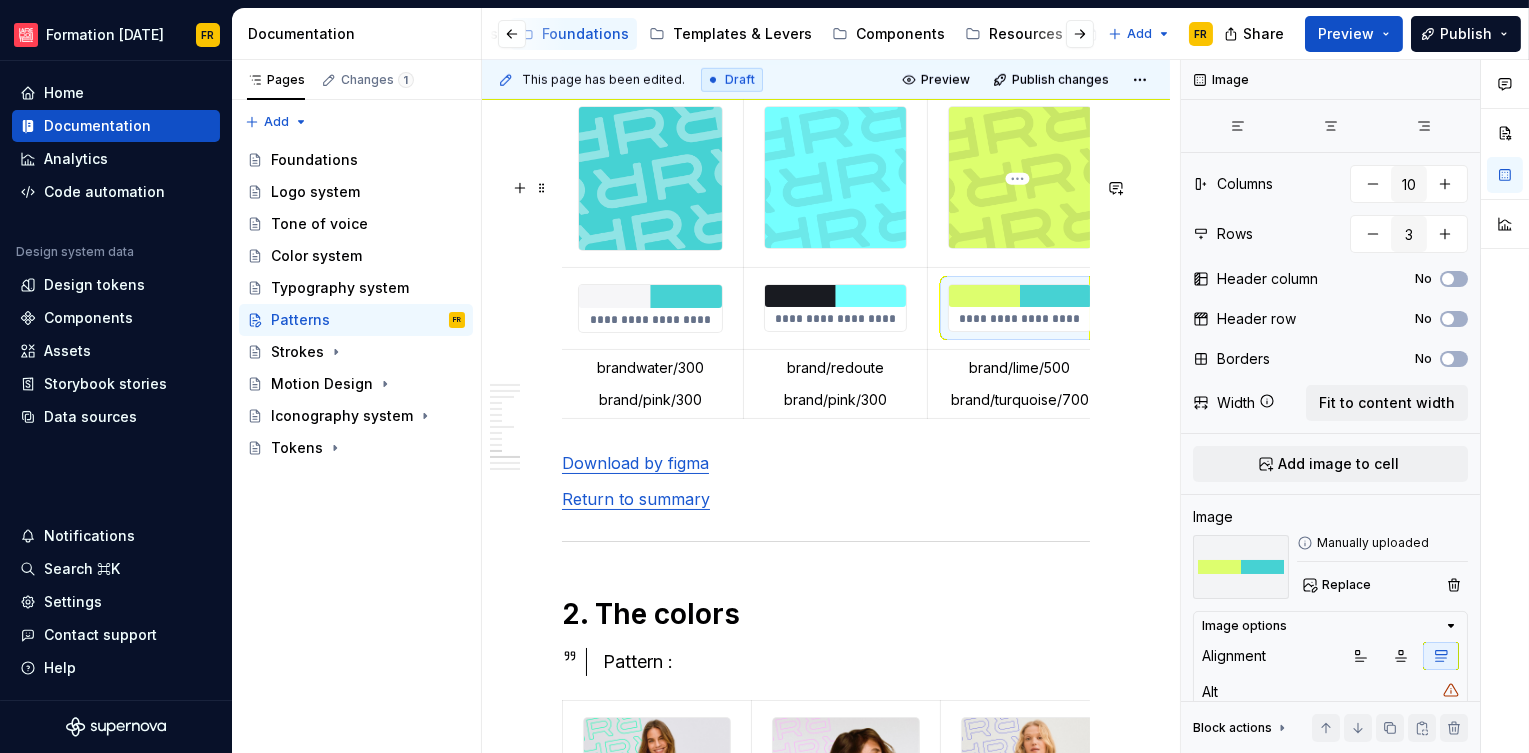 drag, startPoint x: 1018, startPoint y: 381, endPoint x: 1081, endPoint y: 448, distance: 91.967384 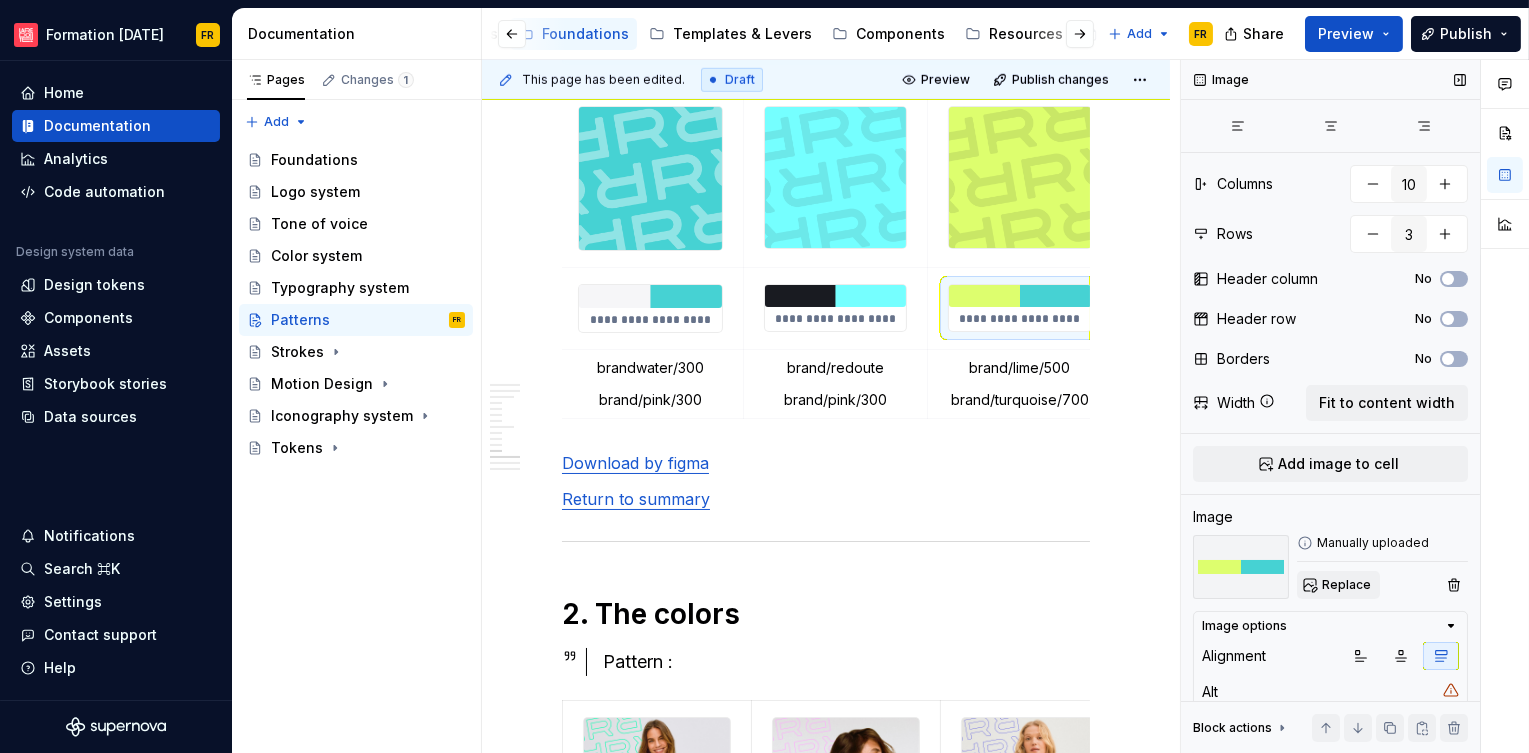 click on "Replace" at bounding box center (1346, 585) 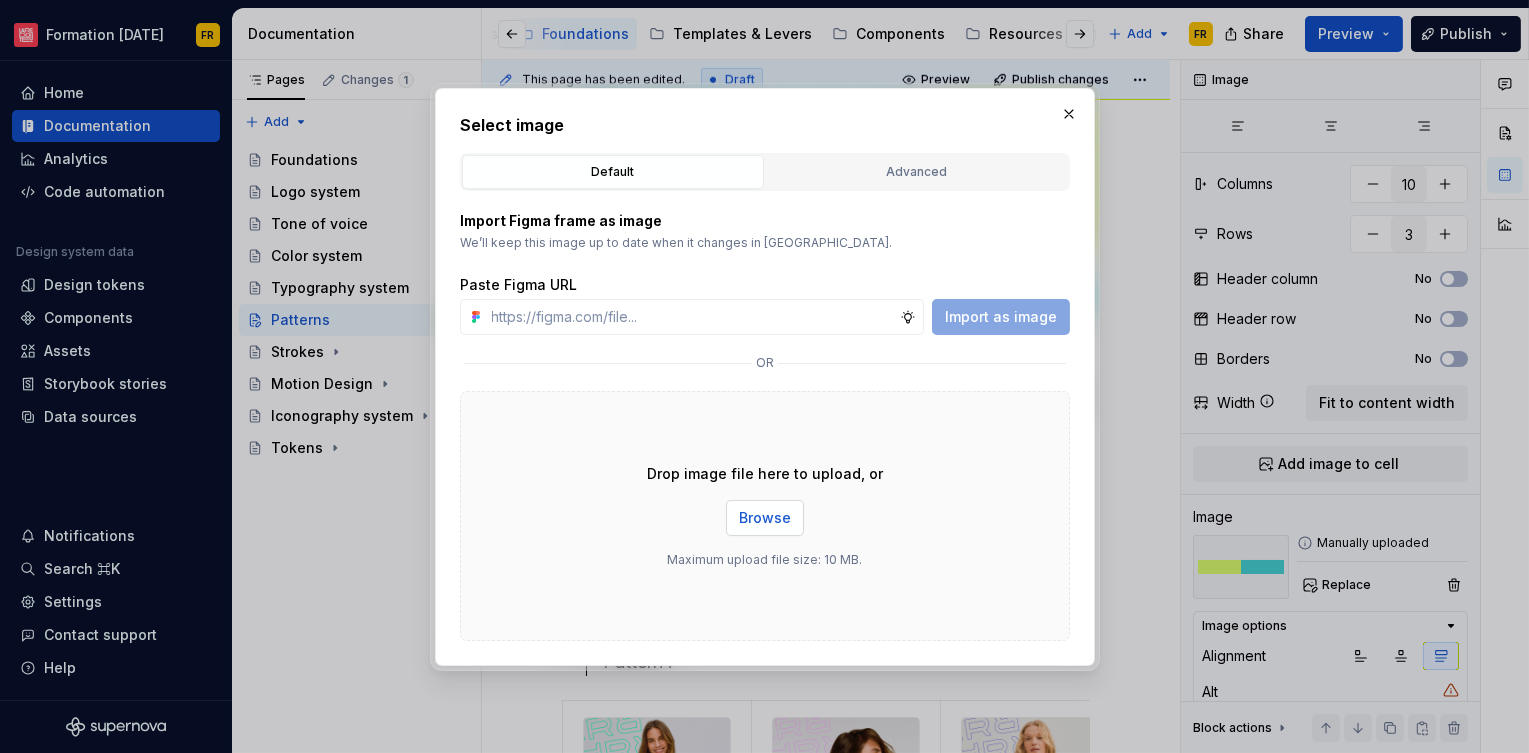 click on "Browse" at bounding box center (765, 518) 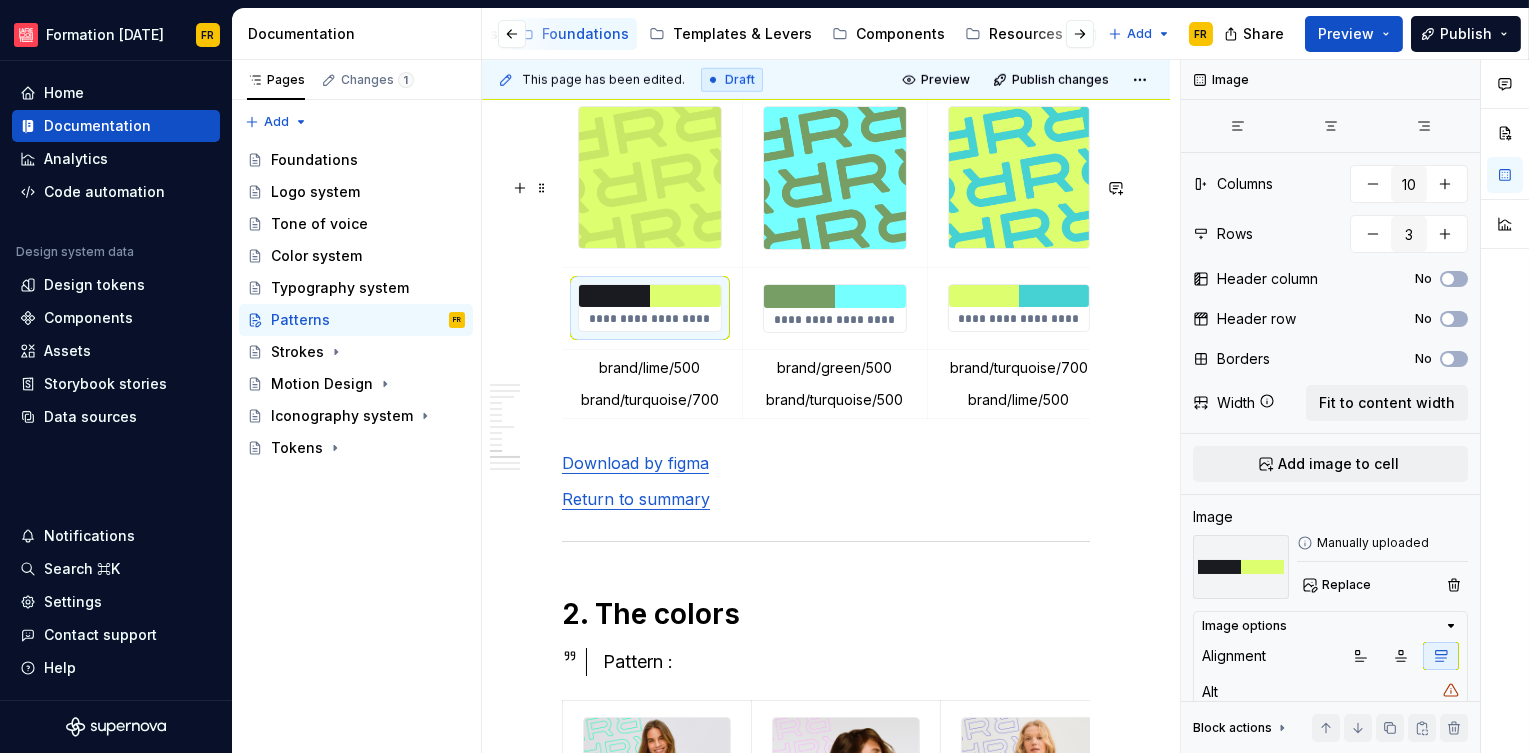 scroll, scrollTop: 0, scrollLeft: 1310, axis: horizontal 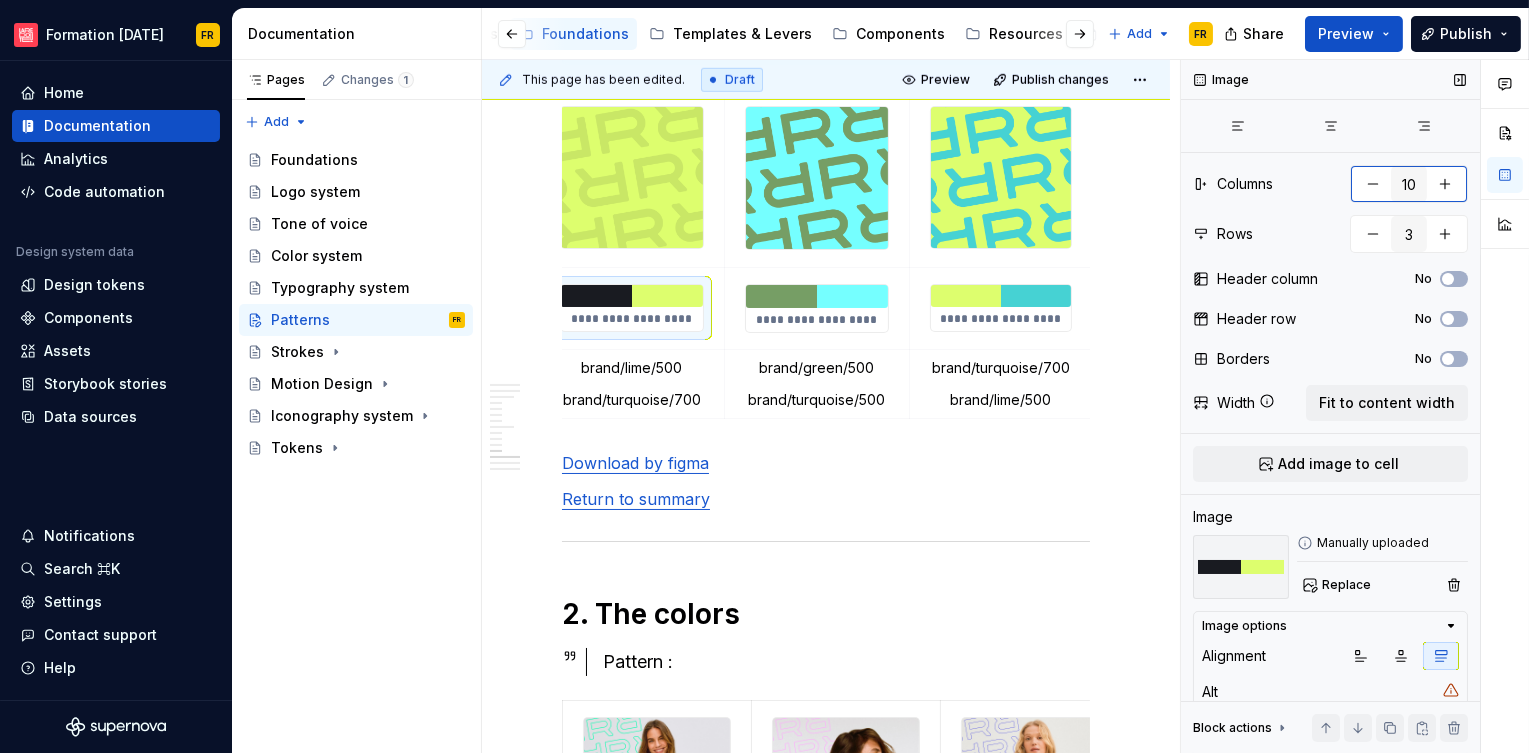 click at bounding box center (1445, 184) 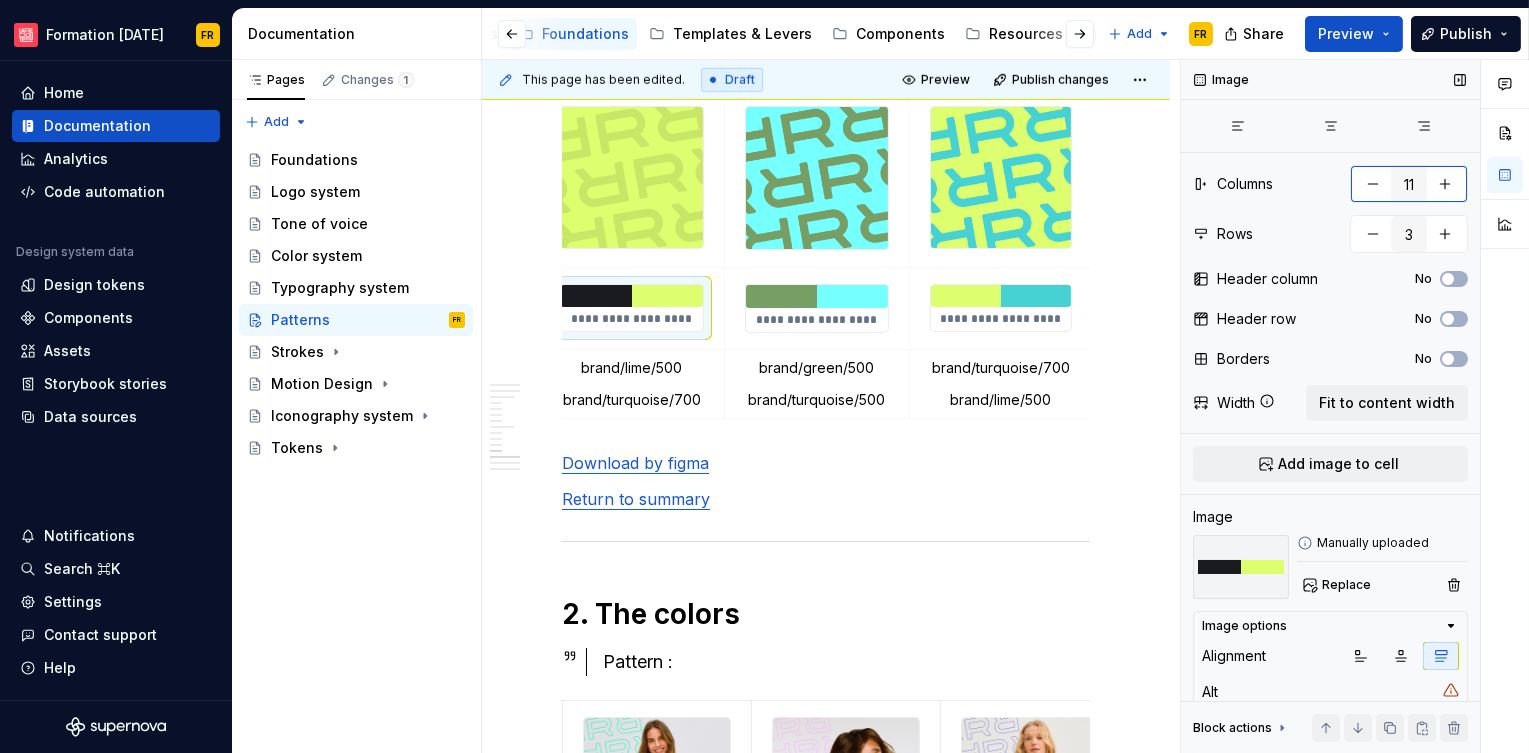 scroll, scrollTop: 0, scrollLeft: 1301, axis: horizontal 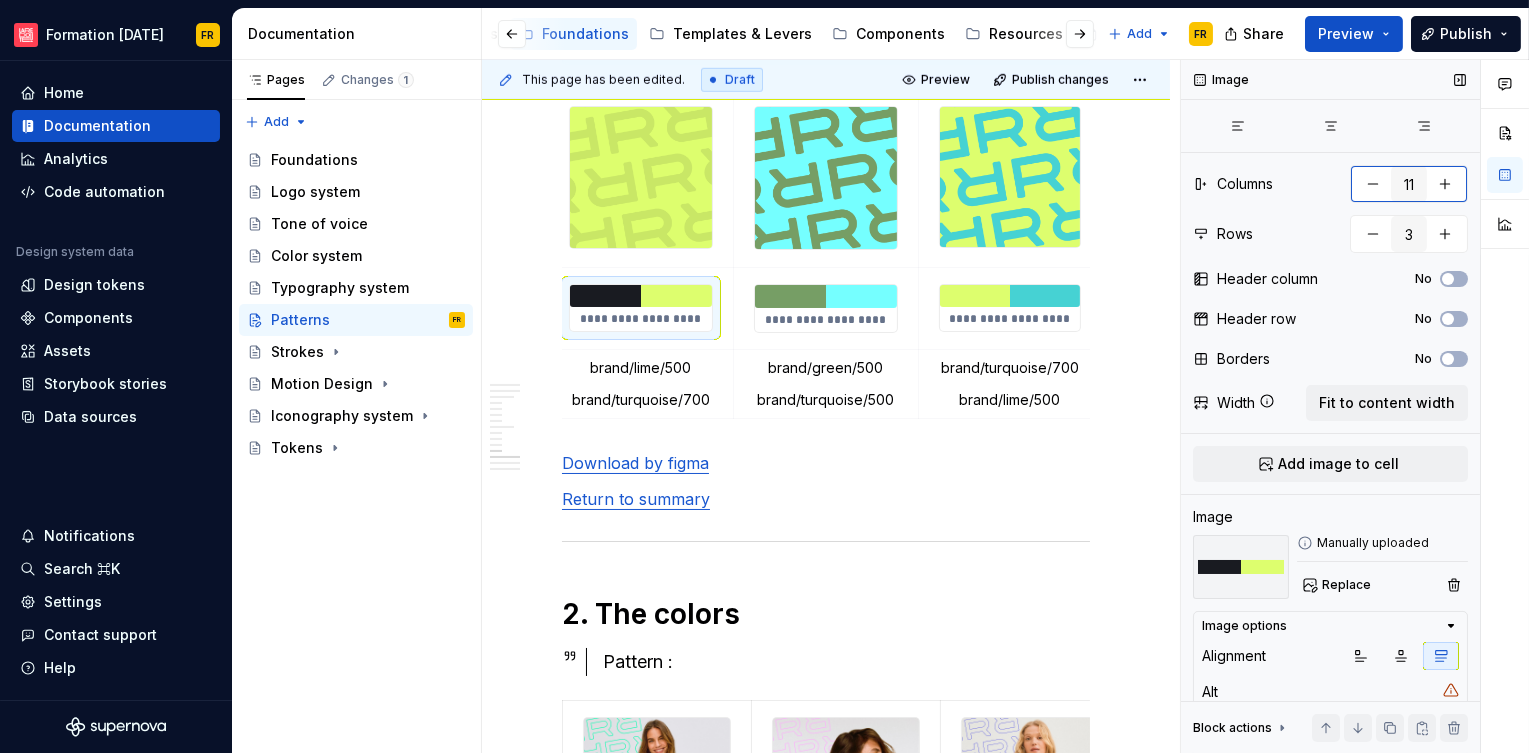 click at bounding box center [1445, 184] 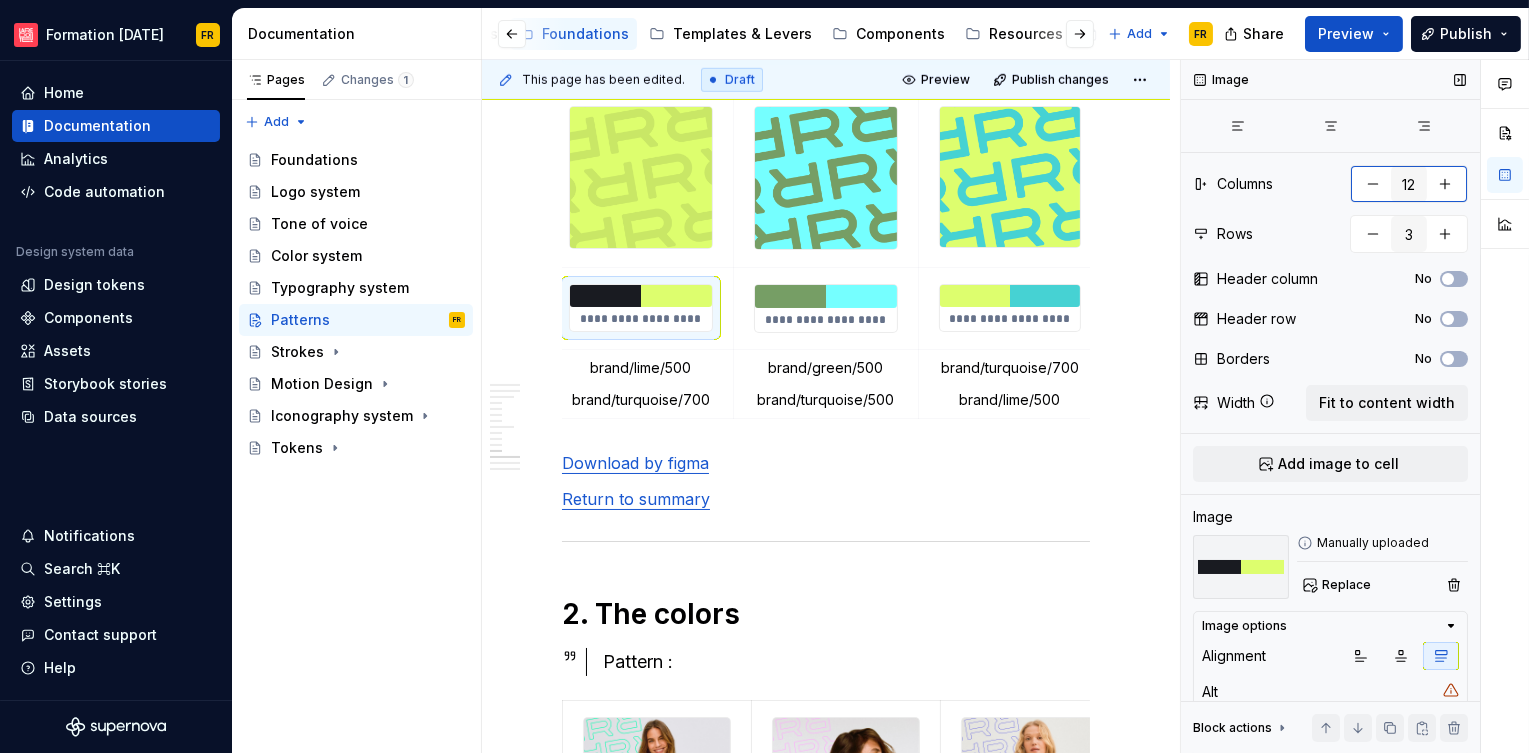 click at bounding box center [1373, 184] 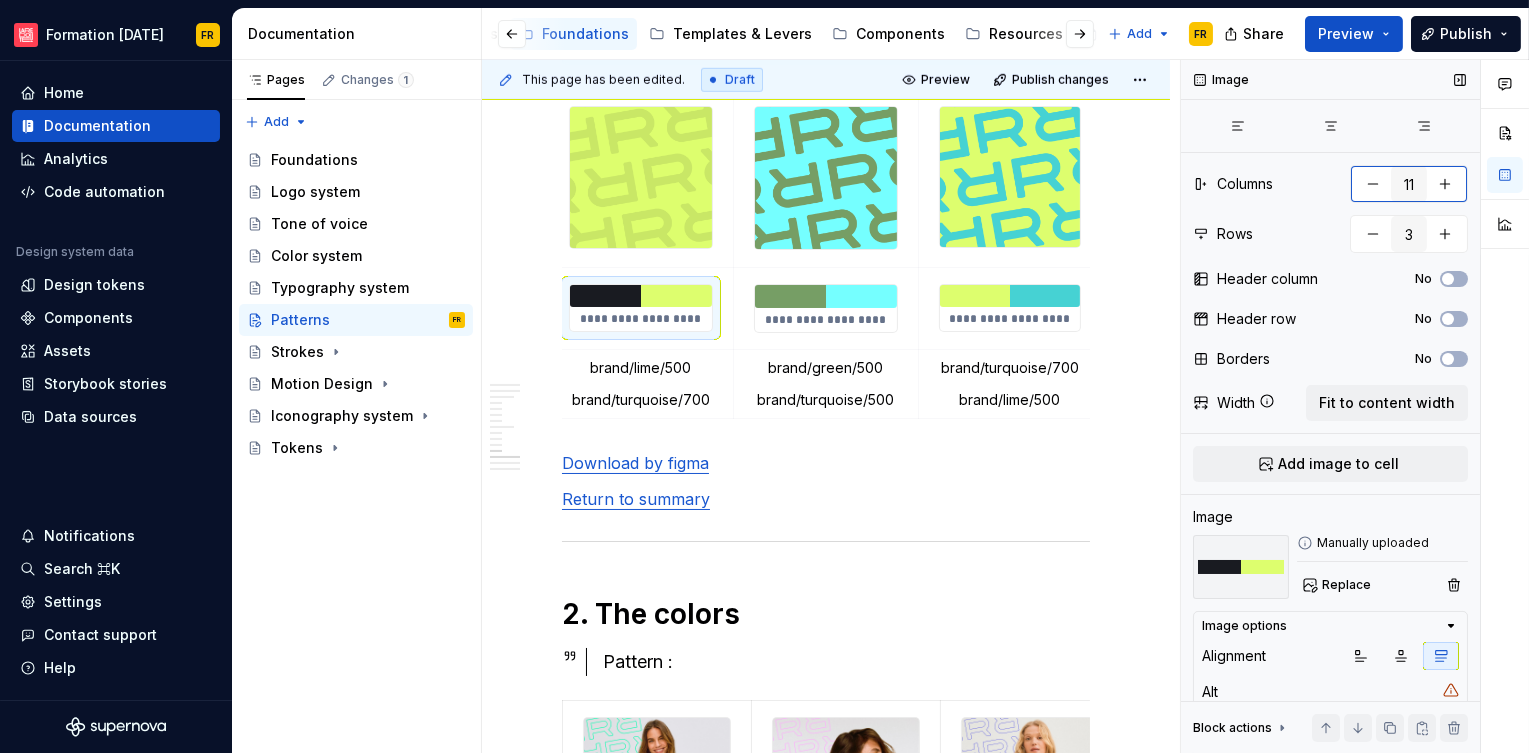 click at bounding box center [1373, 184] 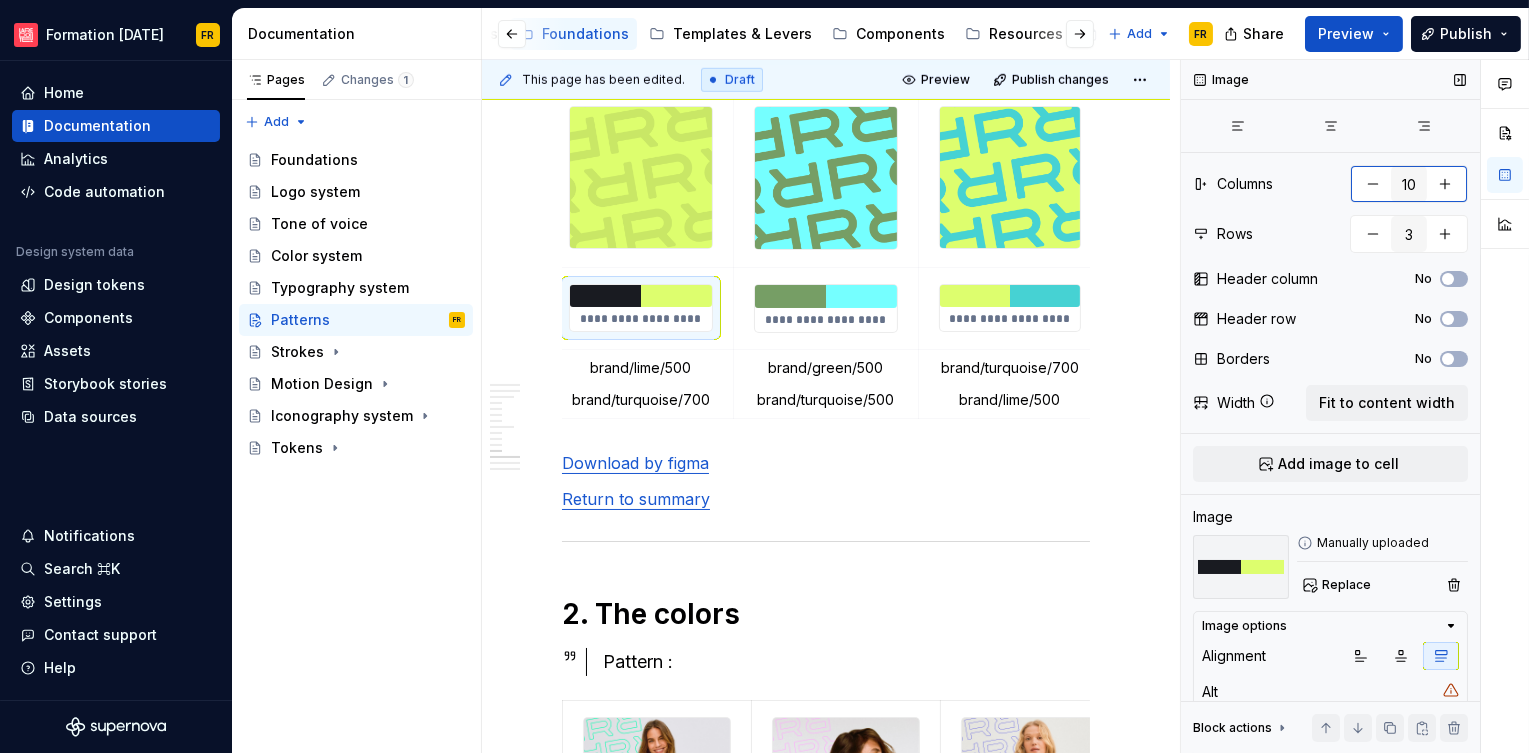 click at bounding box center (1373, 184) 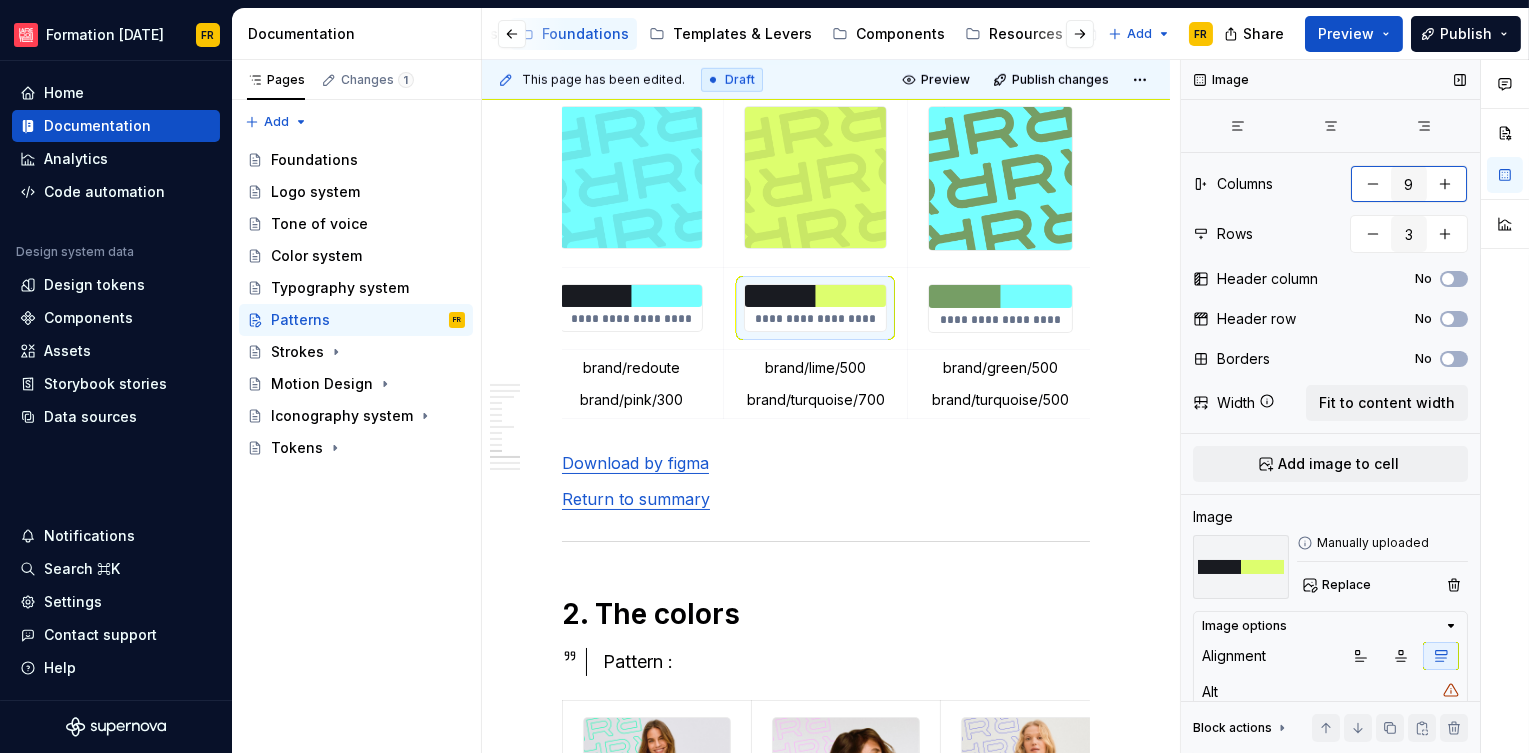 click at bounding box center (1373, 184) 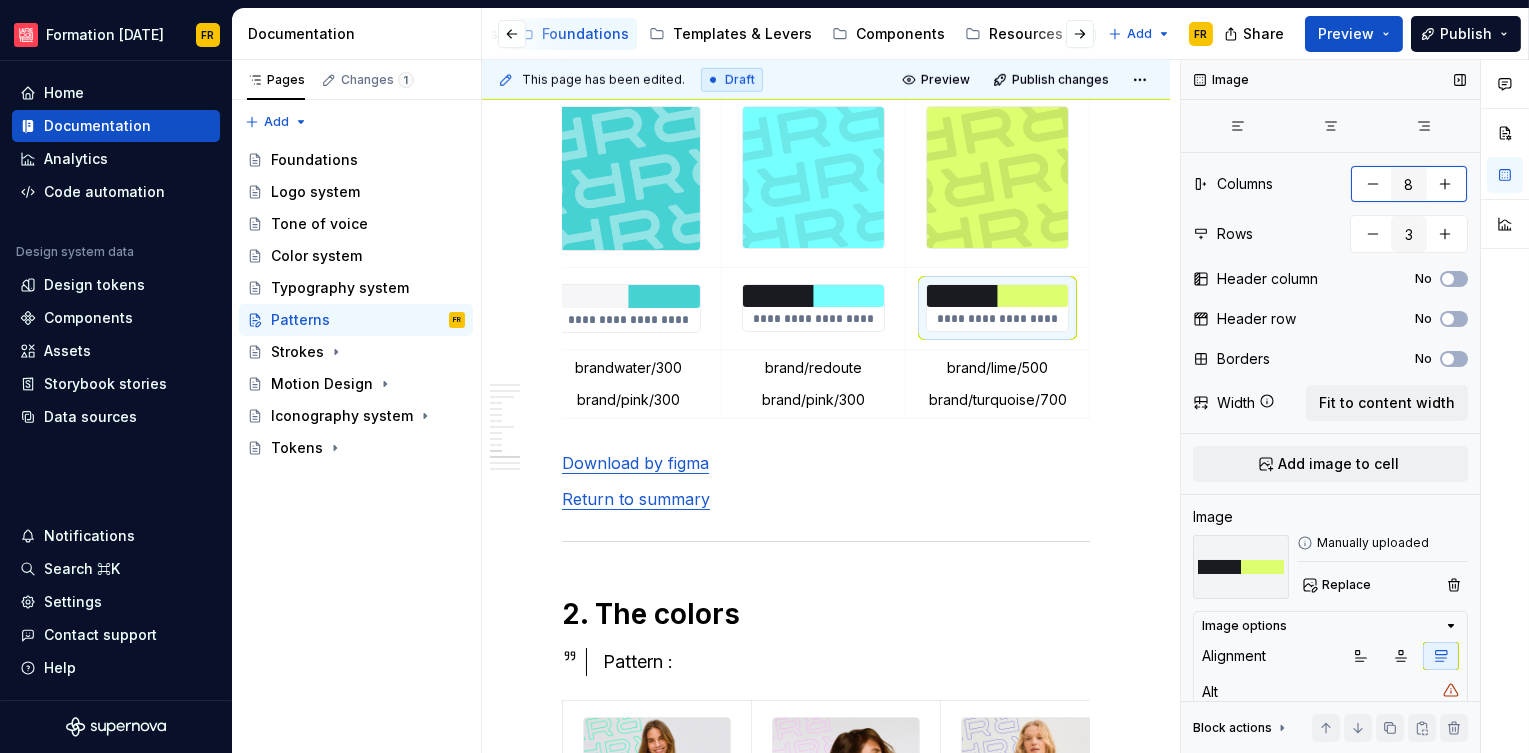 scroll, scrollTop: 0, scrollLeft: 941, axis: horizontal 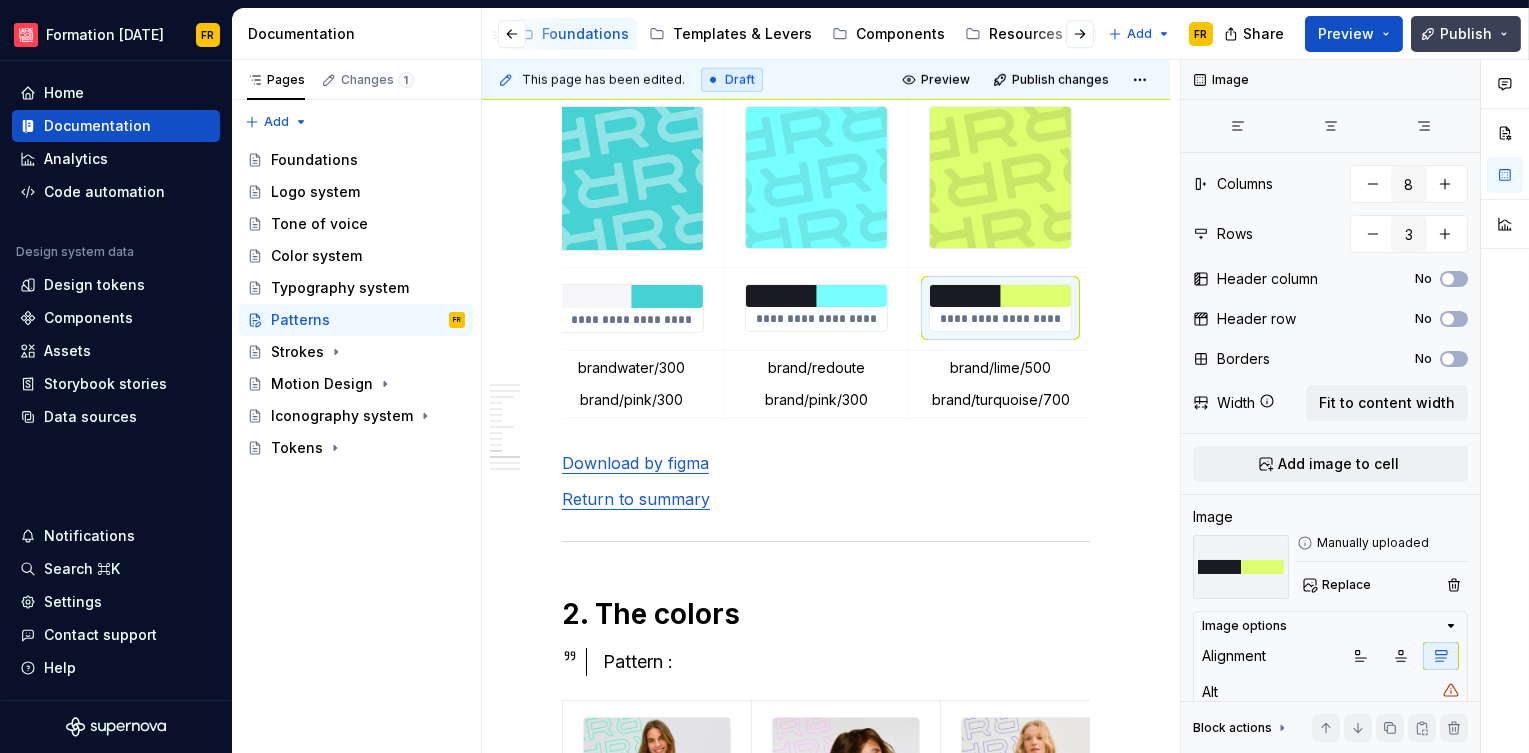 click on "Publish" at bounding box center [1466, 34] 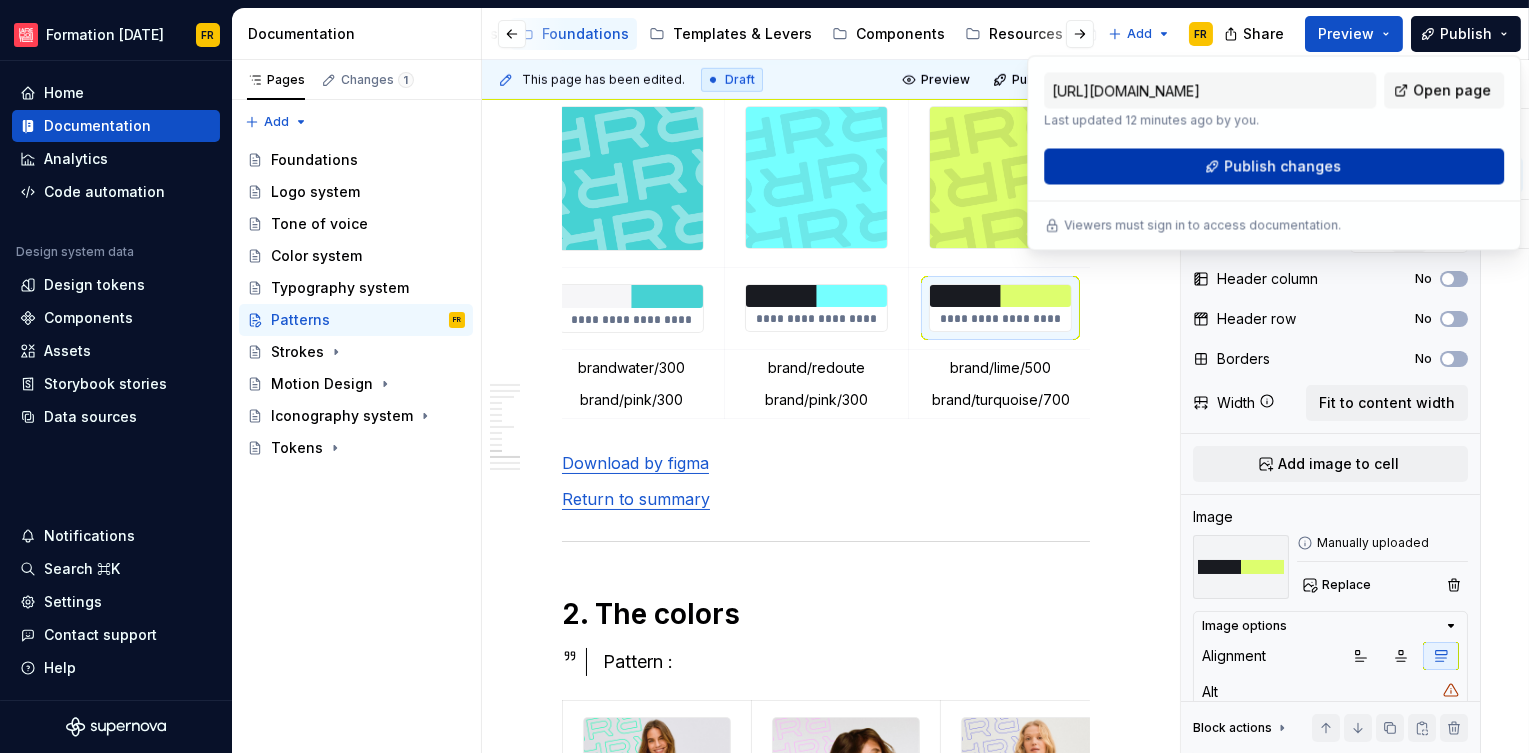 click on "Publish changes" at bounding box center [1282, 166] 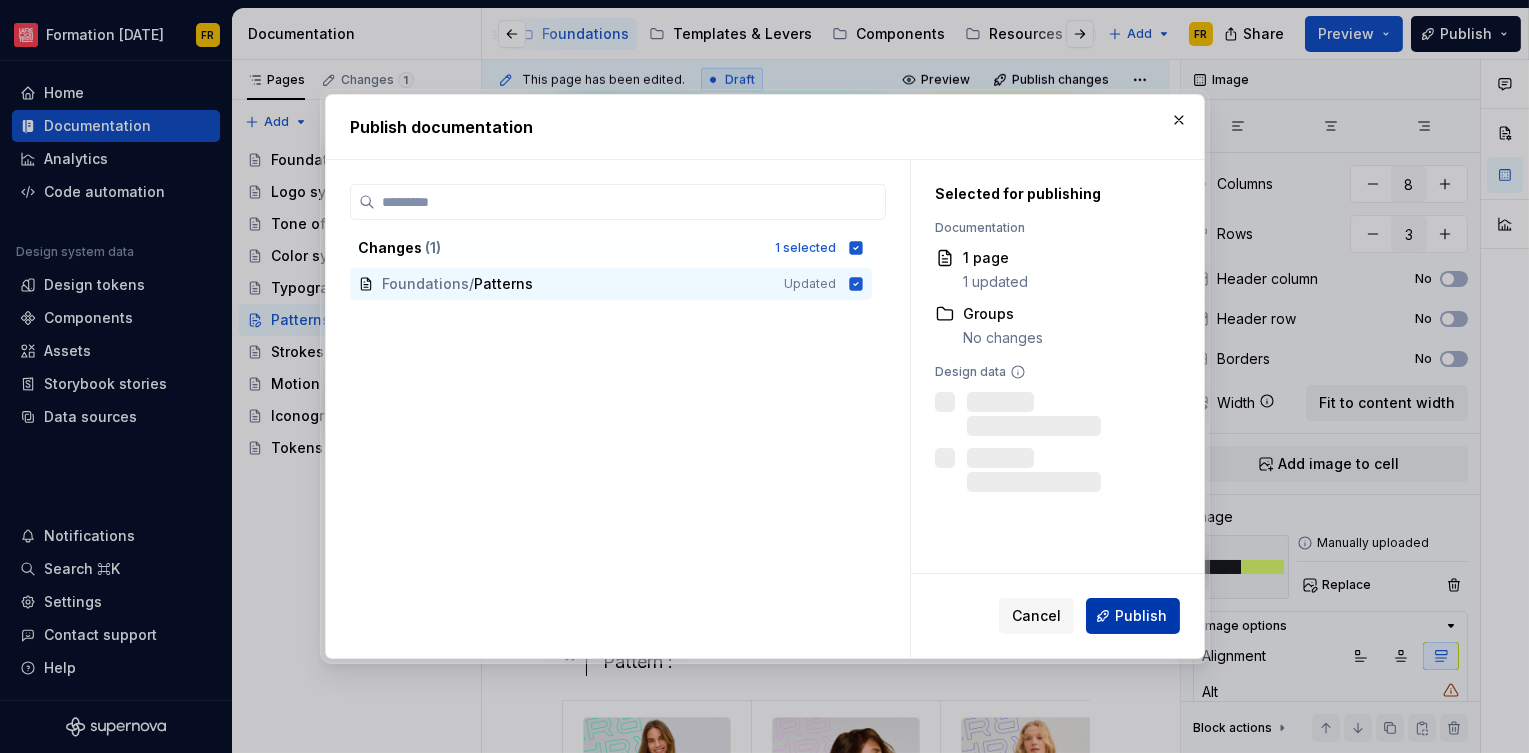 click on "Publish" at bounding box center (1141, 616) 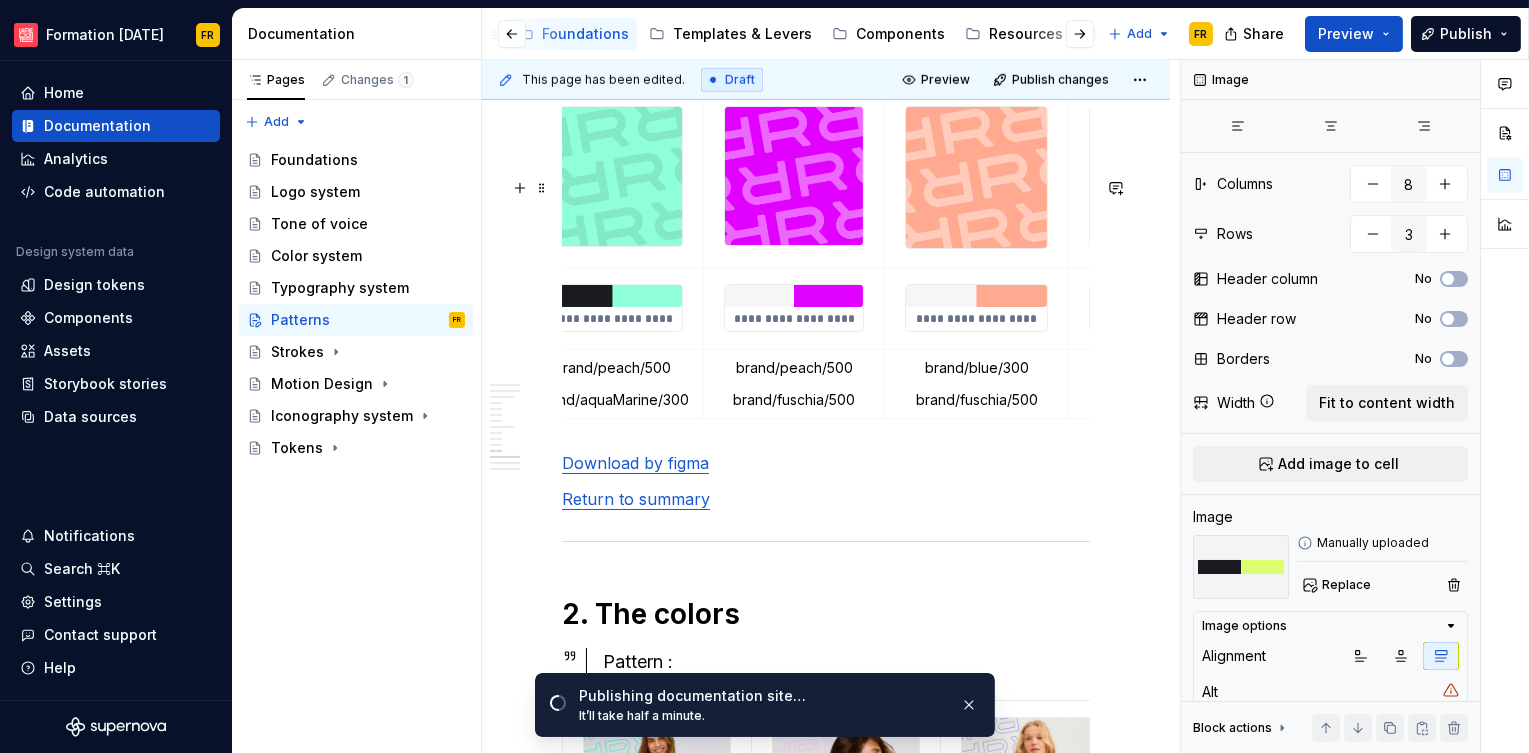 scroll, scrollTop: 0, scrollLeft: 0, axis: both 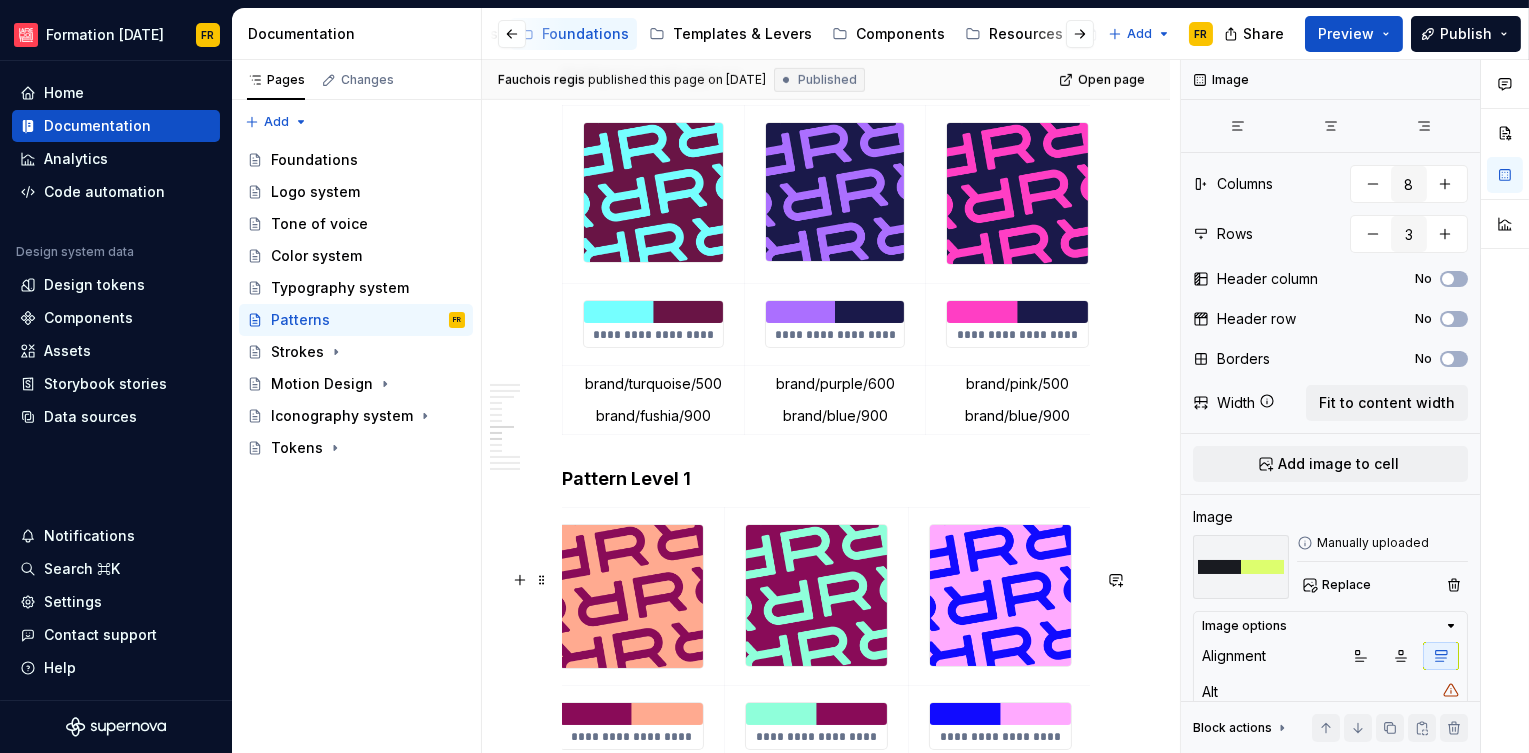 type on "*" 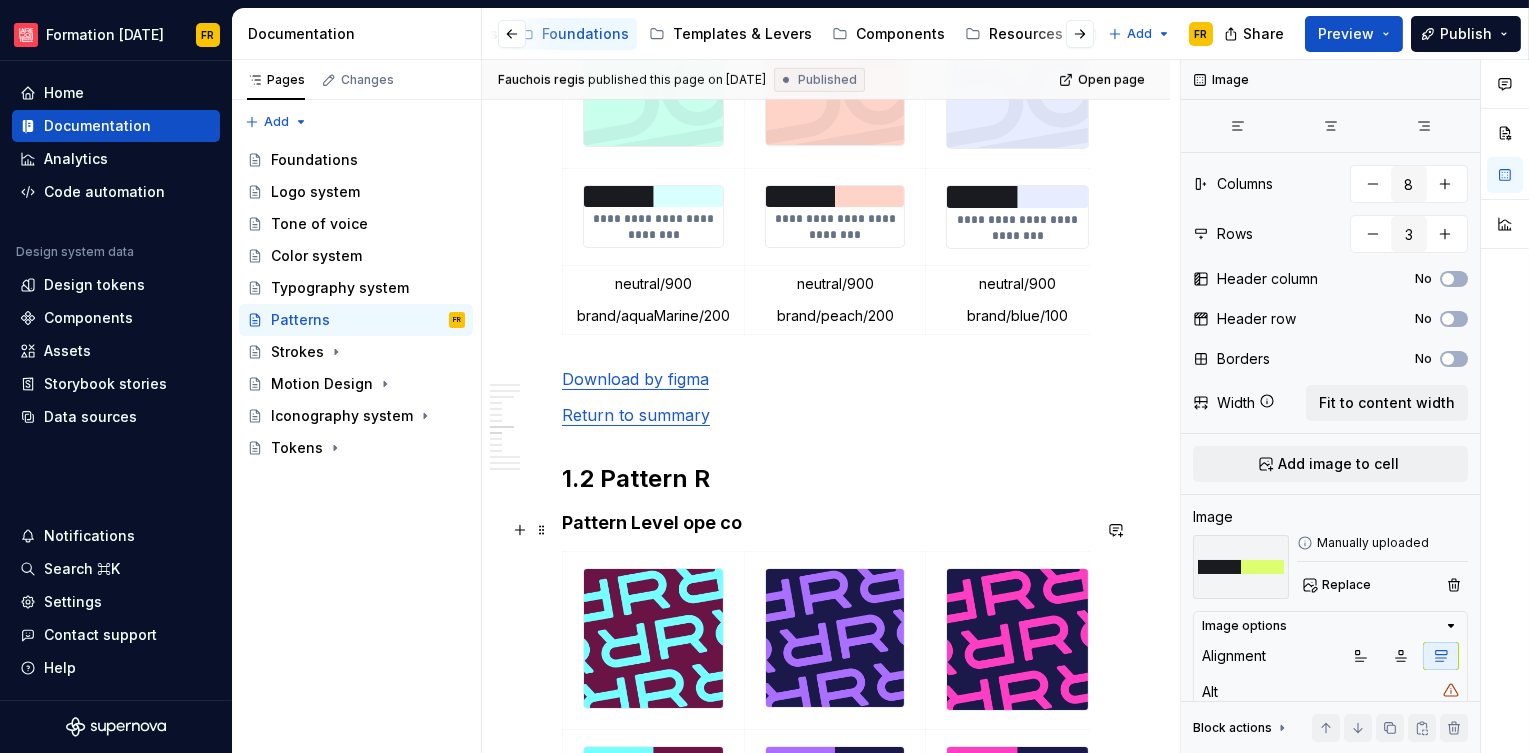 scroll, scrollTop: 2441, scrollLeft: 0, axis: vertical 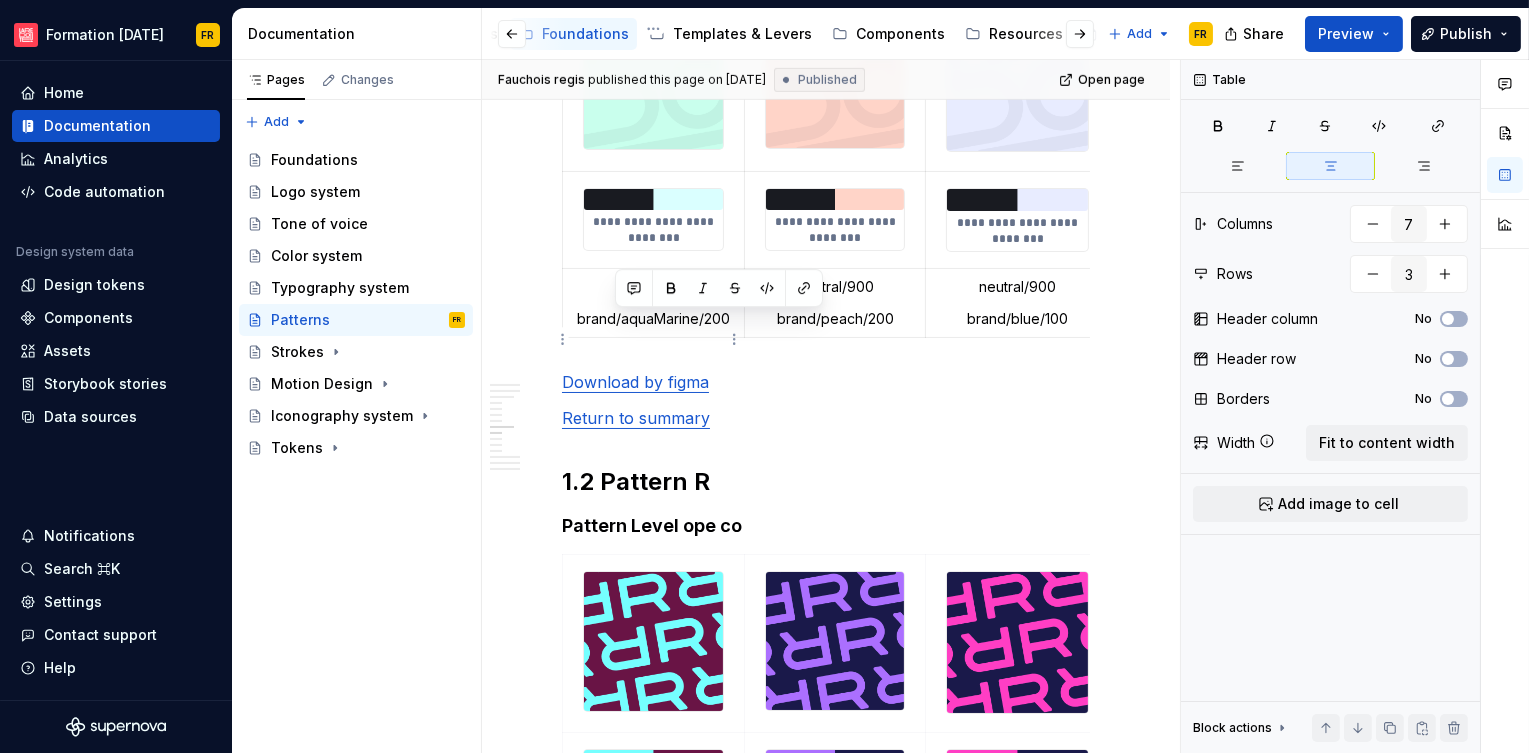 drag, startPoint x: 616, startPoint y: 323, endPoint x: 690, endPoint y: 331, distance: 74.431175 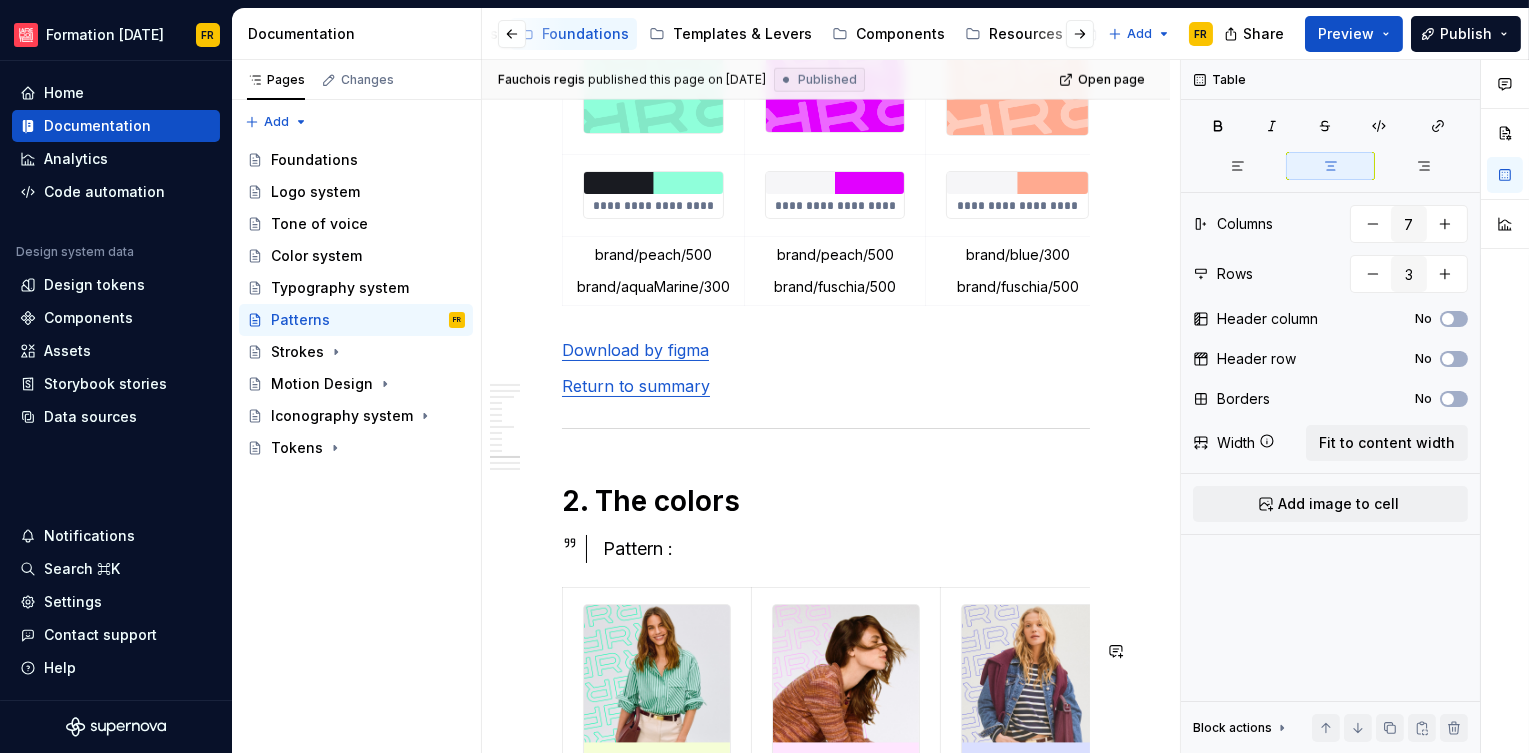 scroll, scrollTop: 4285, scrollLeft: 0, axis: vertical 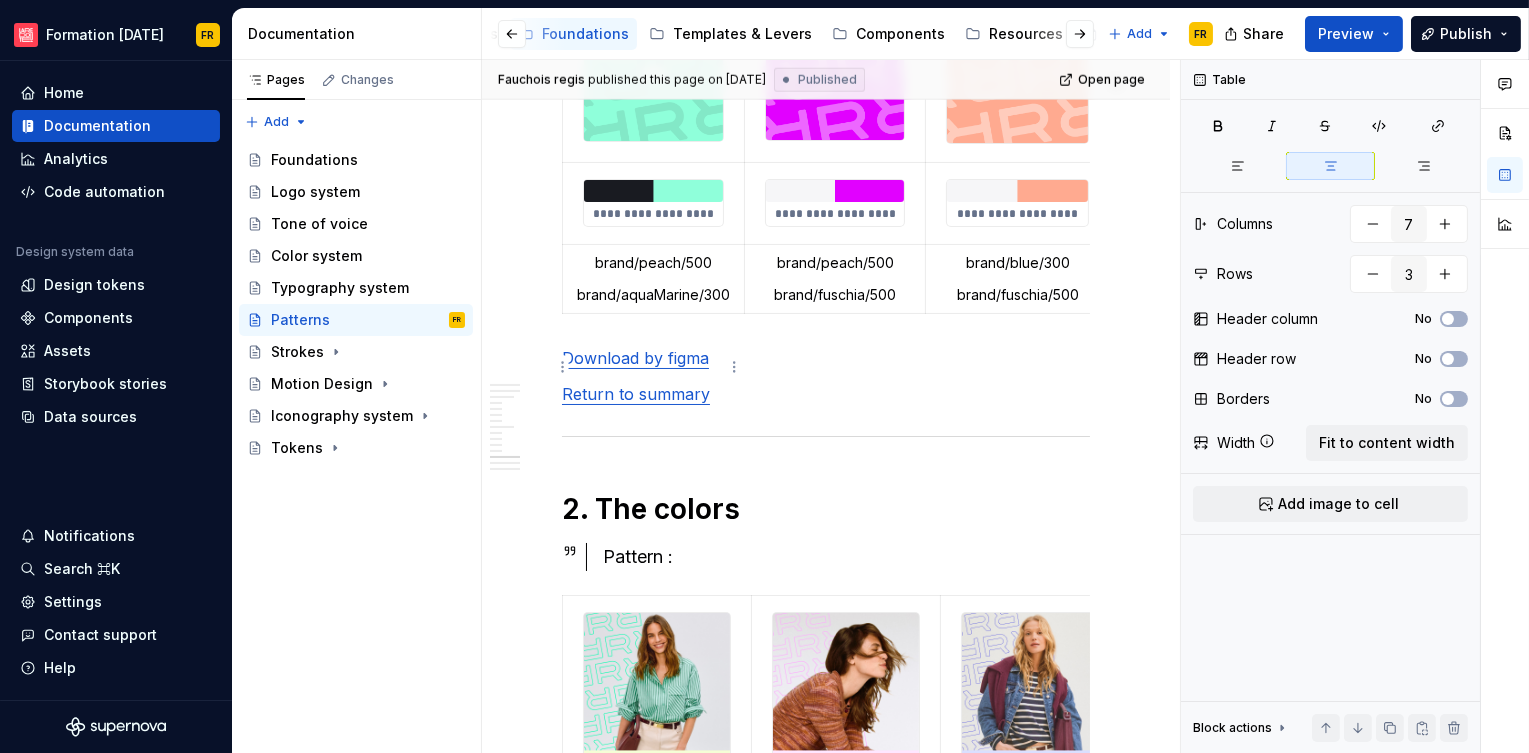 type on "8" 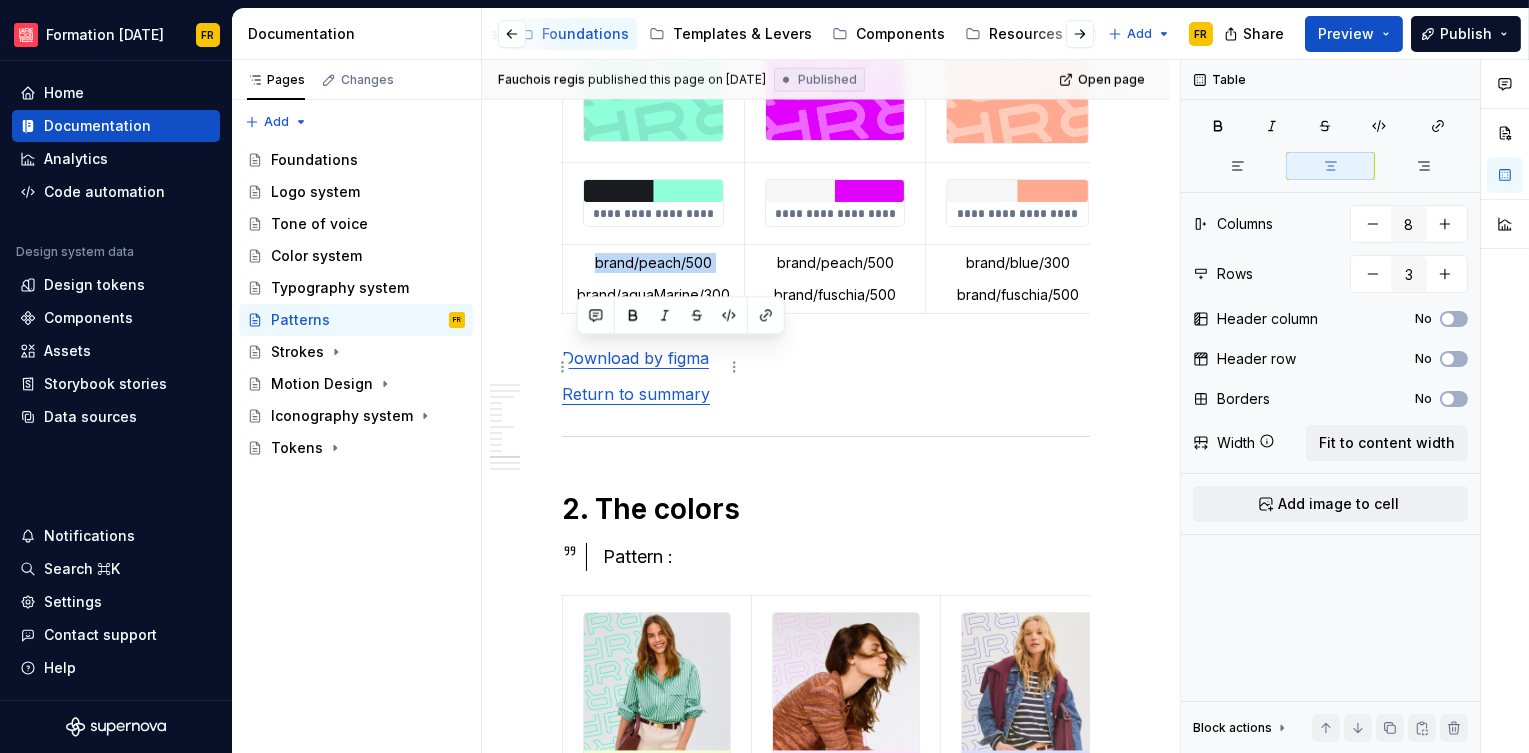 drag, startPoint x: 595, startPoint y: 350, endPoint x: 715, endPoint y: 363, distance: 120.70211 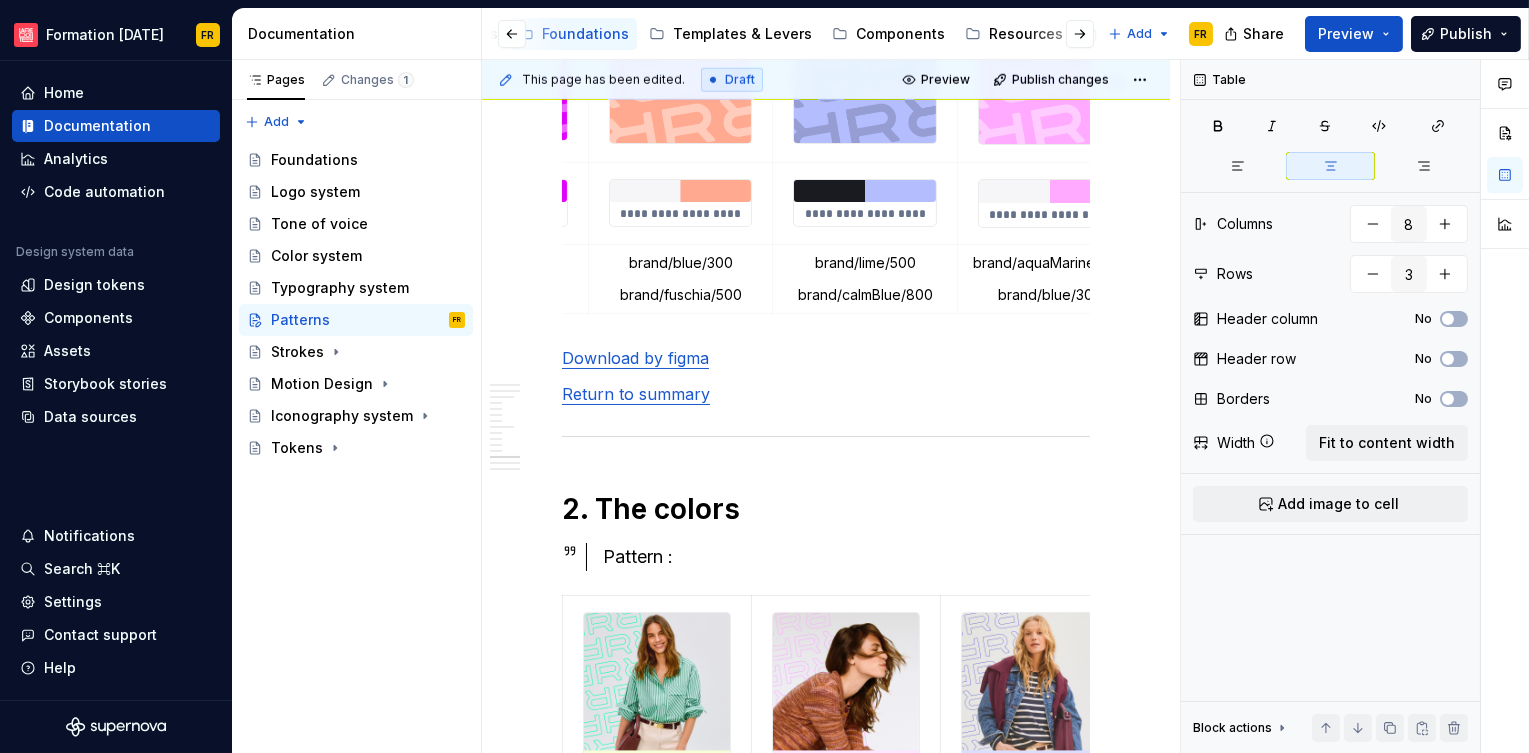 scroll, scrollTop: 0, scrollLeft: 338, axis: horizontal 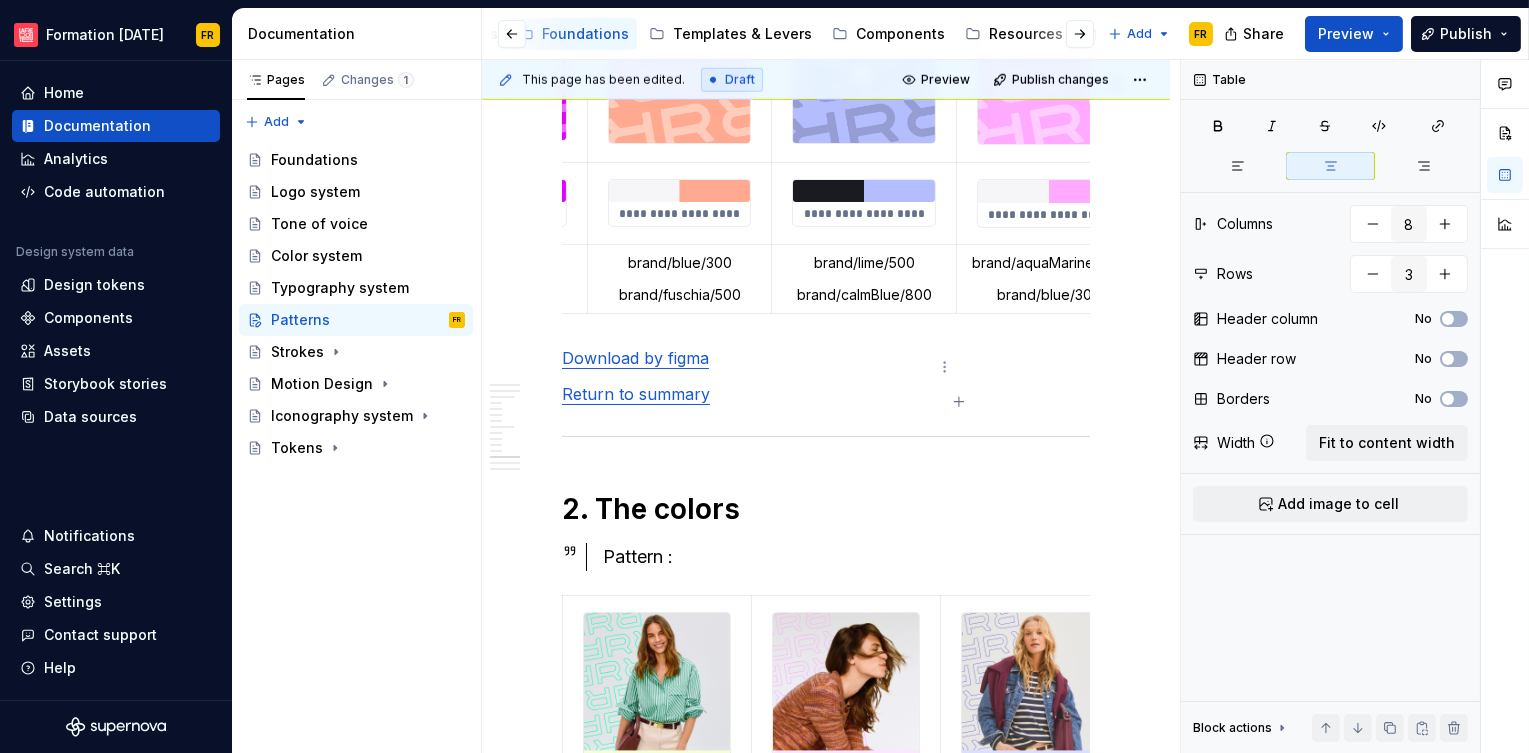 click on "brand/lime/500" at bounding box center (863, 263) 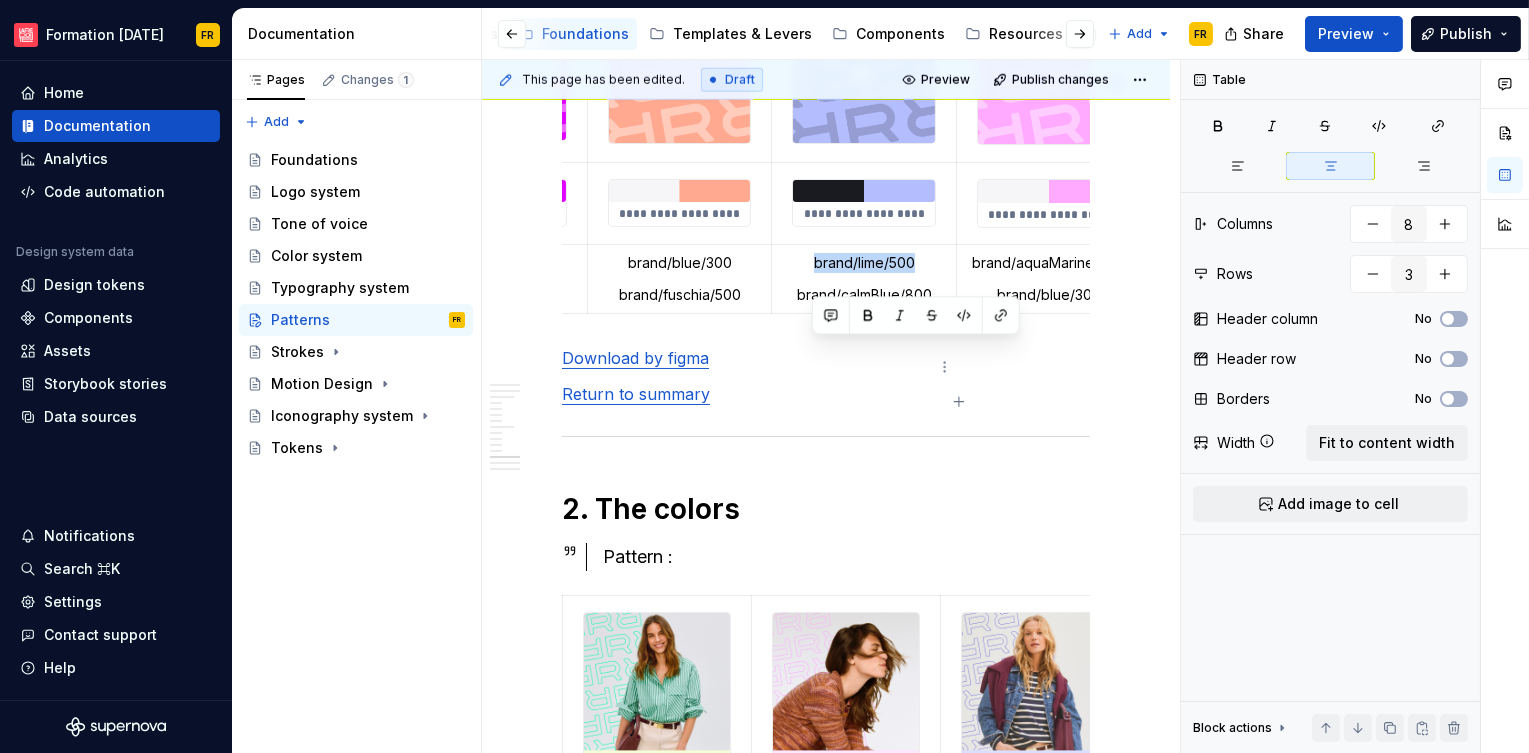 drag, startPoint x: 824, startPoint y: 350, endPoint x: 910, endPoint y: 359, distance: 86.46965 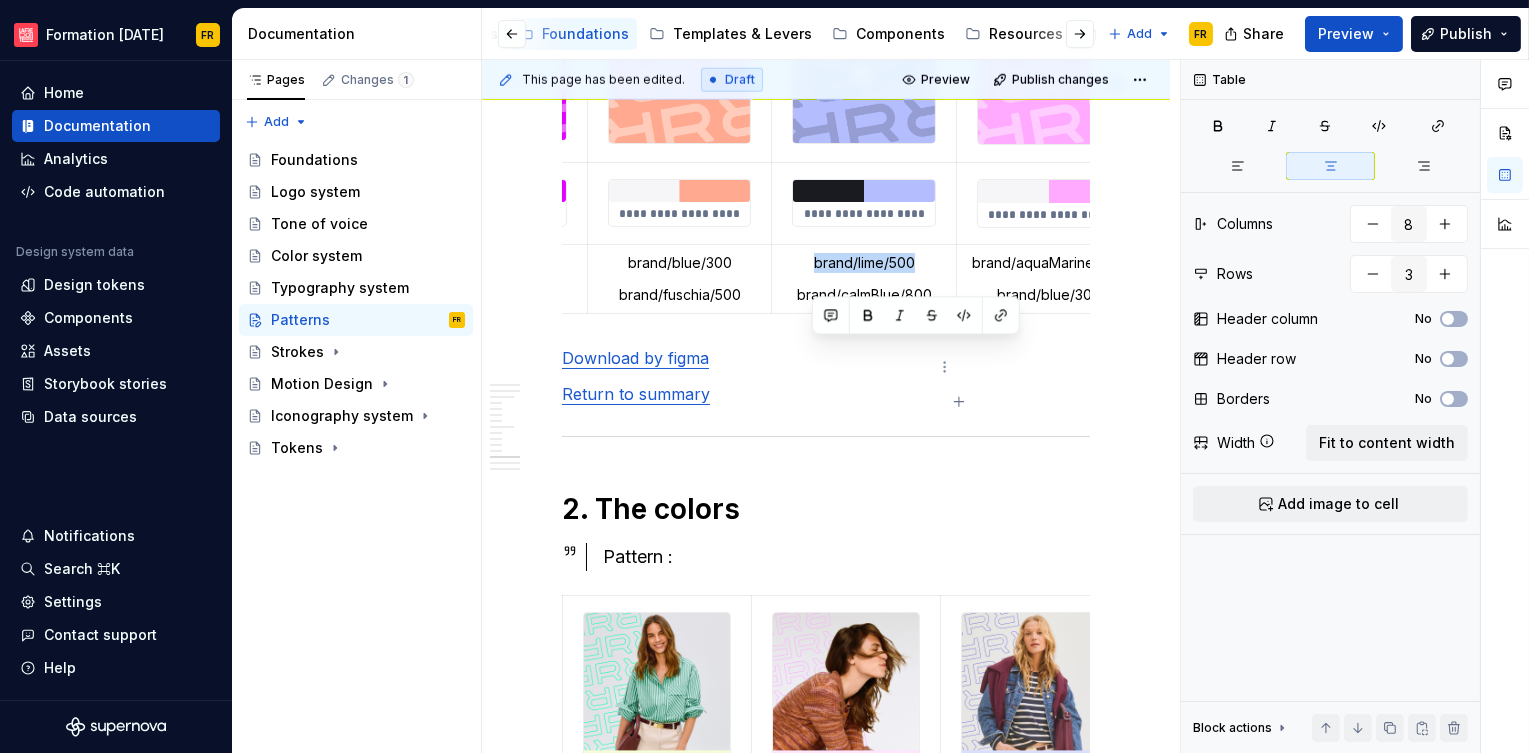 click on "brand/lime/500" at bounding box center (863, 263) 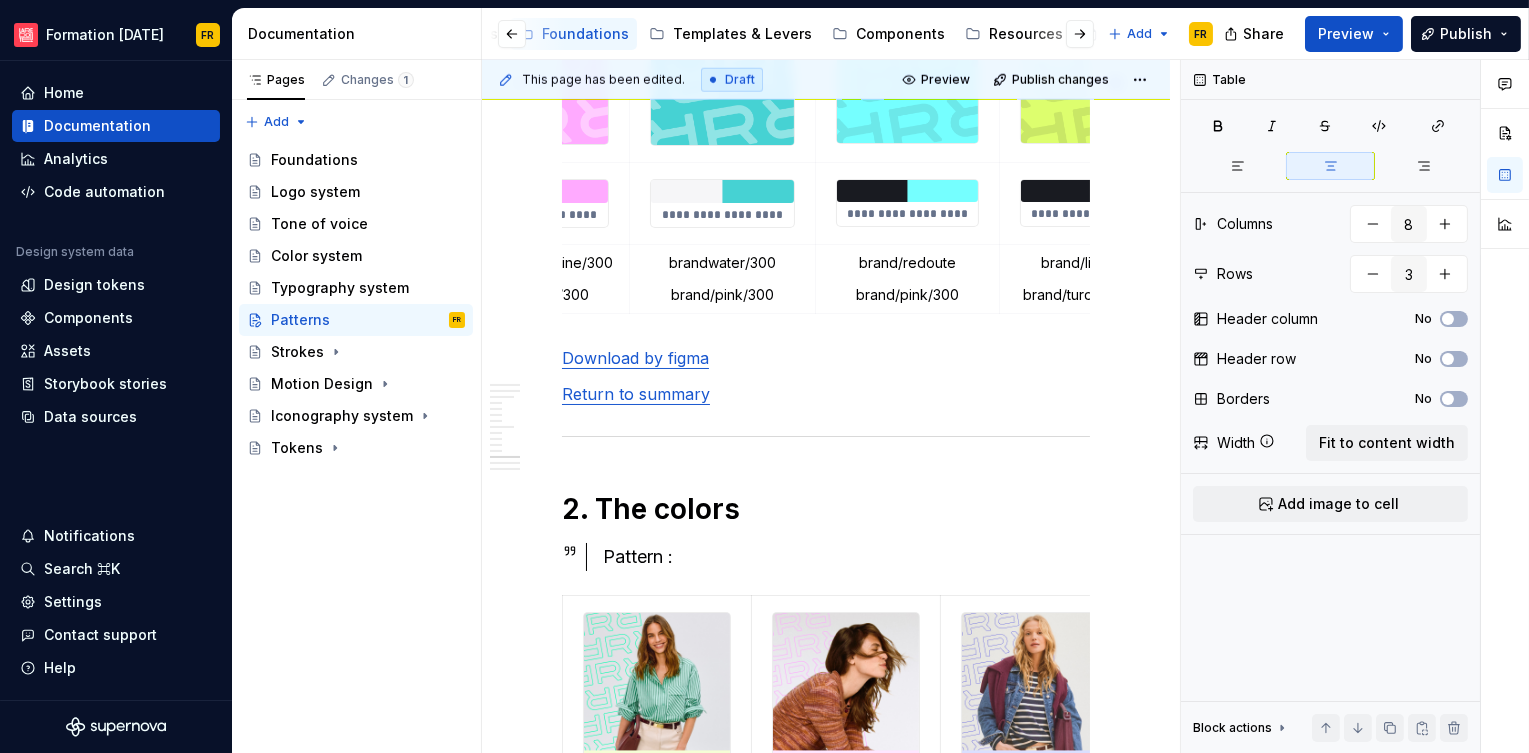 scroll, scrollTop: 0, scrollLeft: 910, axis: horizontal 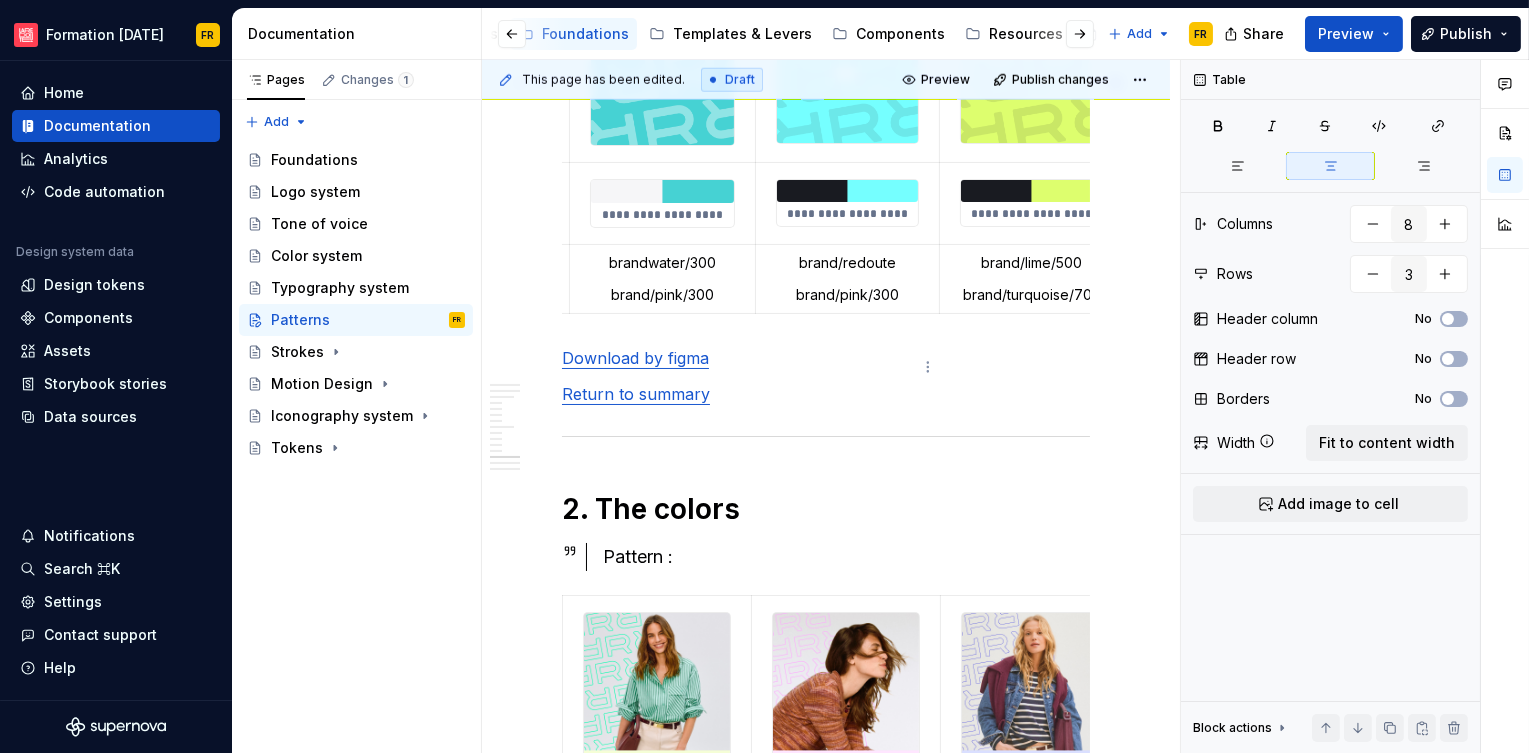 click on "brand/redoute" at bounding box center [847, 263] 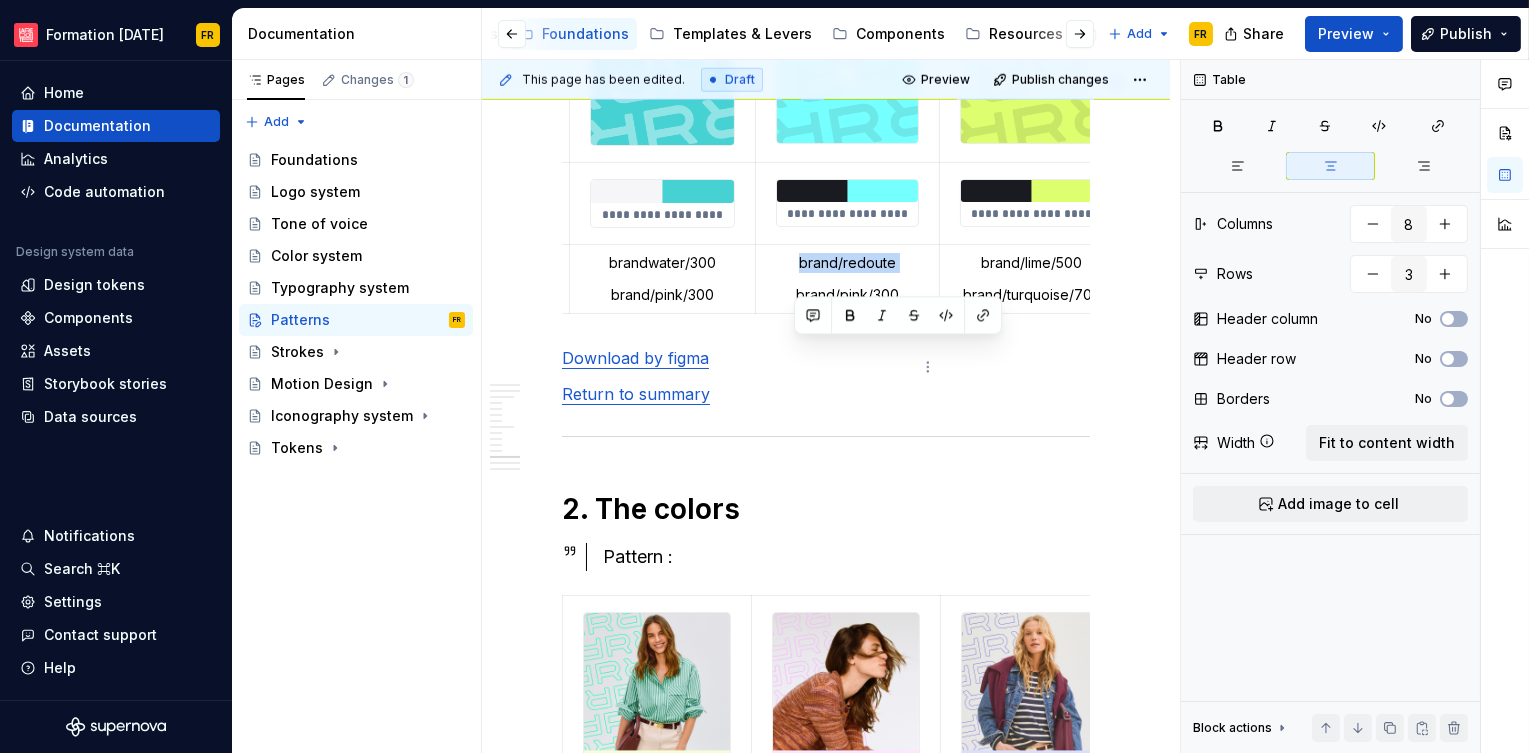 drag, startPoint x: 801, startPoint y: 345, endPoint x: 899, endPoint y: 362, distance: 99.46356 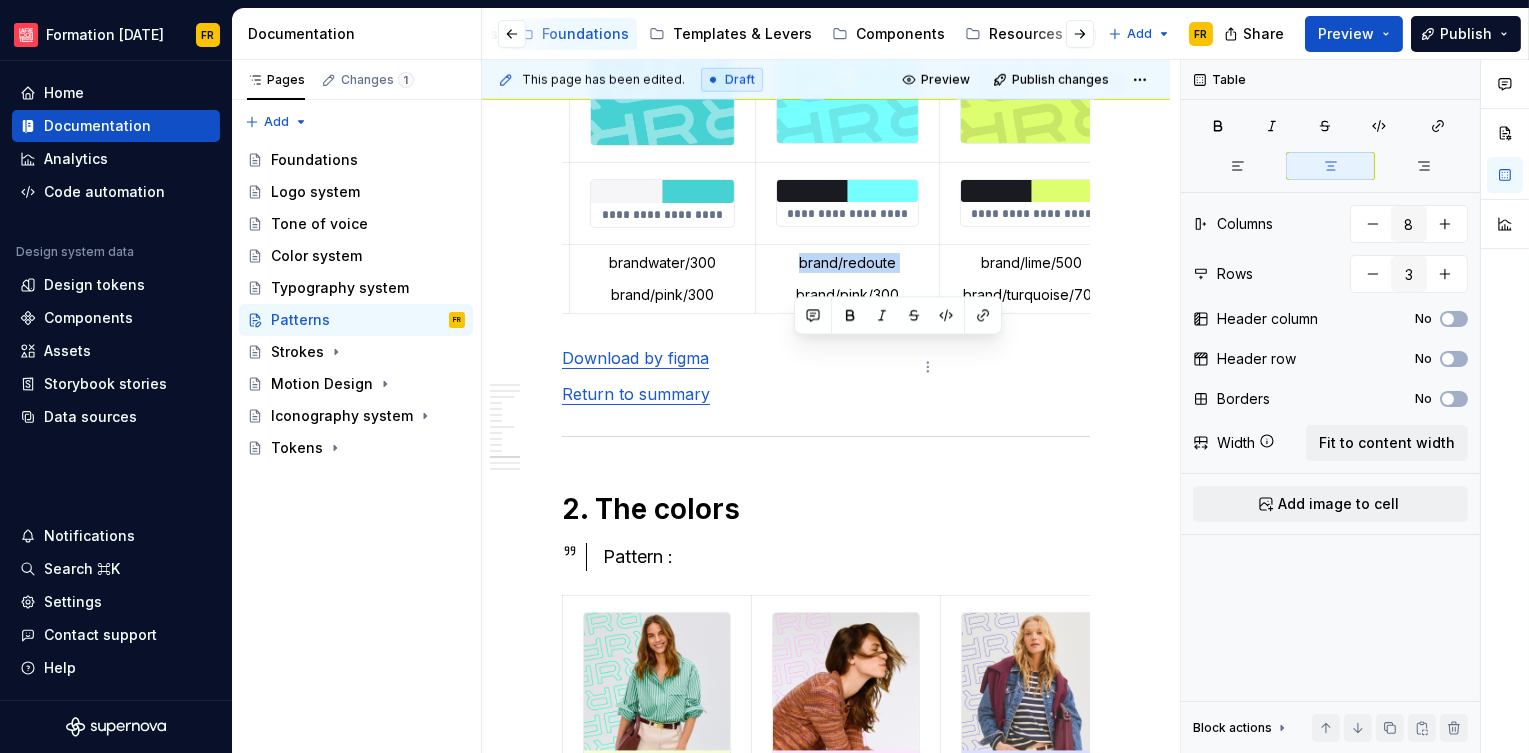 click on "brand/redoute brand/pink/300" at bounding box center (847, 278) 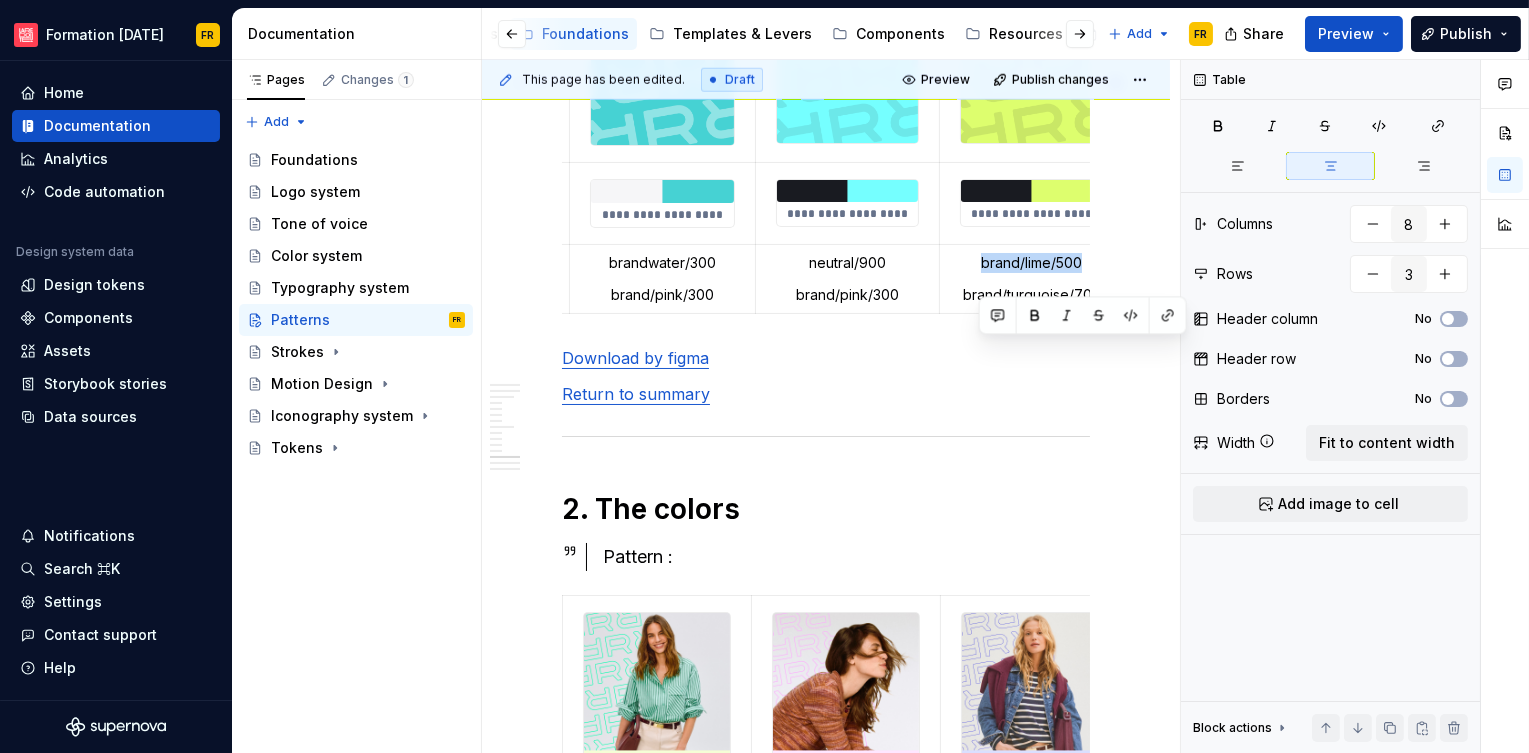 drag, startPoint x: 987, startPoint y: 348, endPoint x: 1080, endPoint y: 354, distance: 93.193344 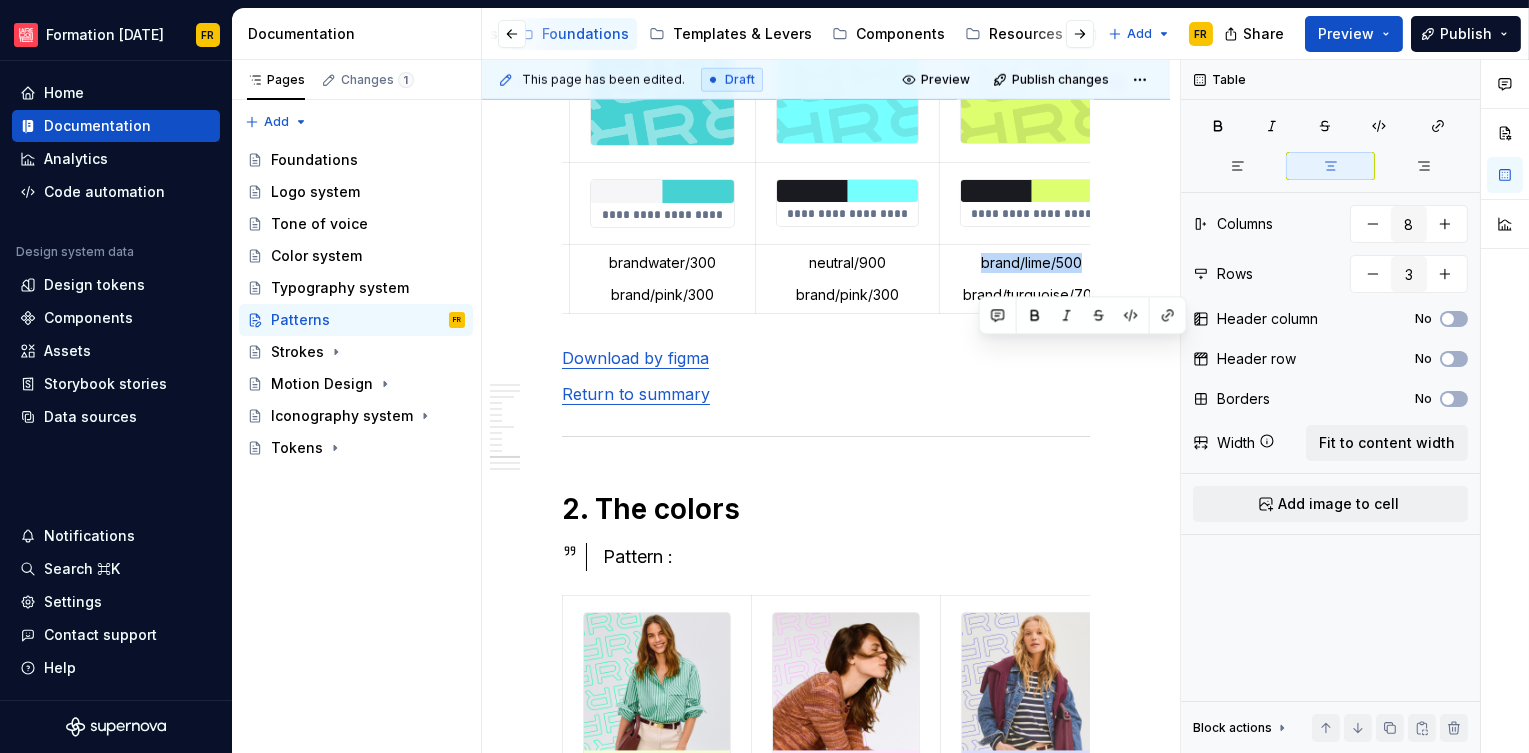 click on "brand/lime/500" at bounding box center (1031, 263) 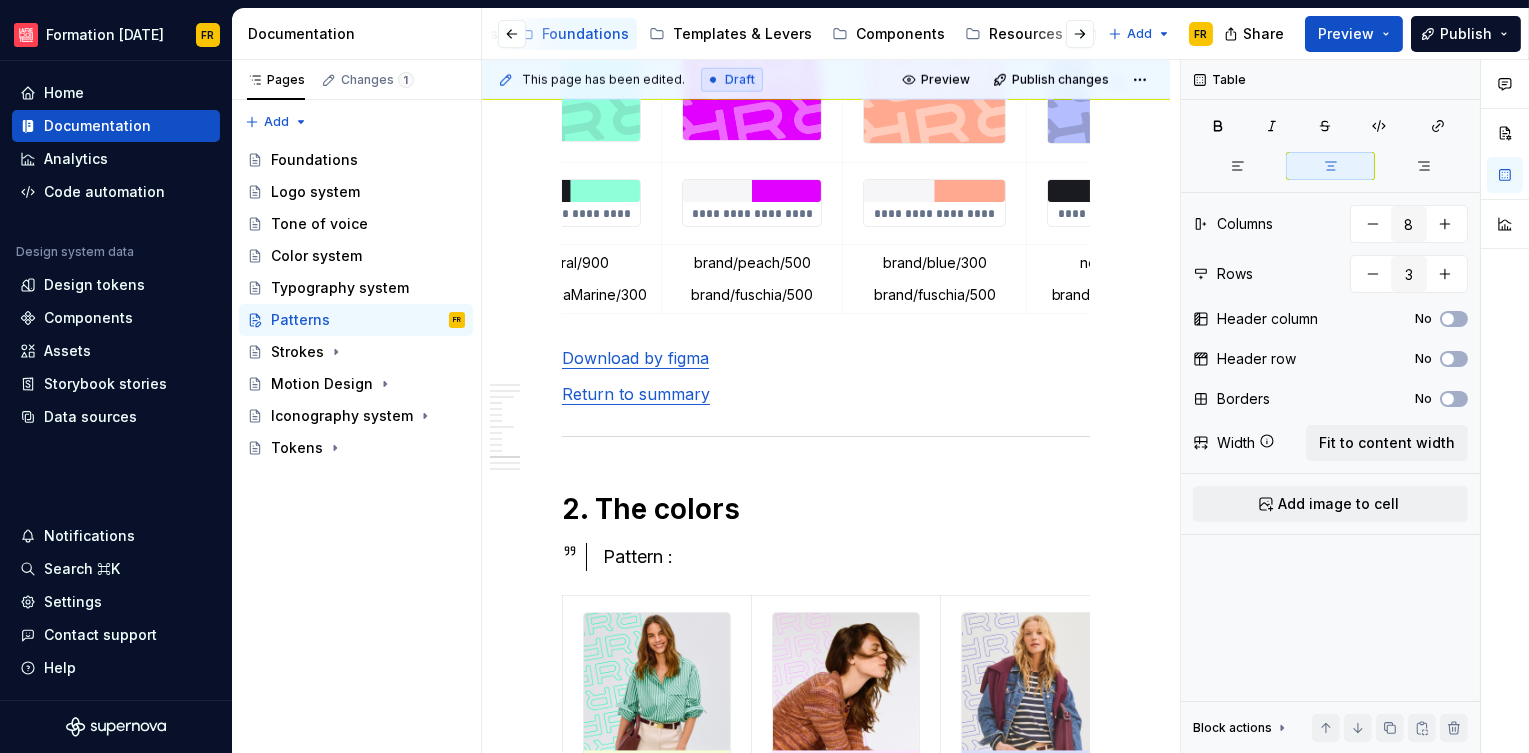 scroll, scrollTop: 0, scrollLeft: 0, axis: both 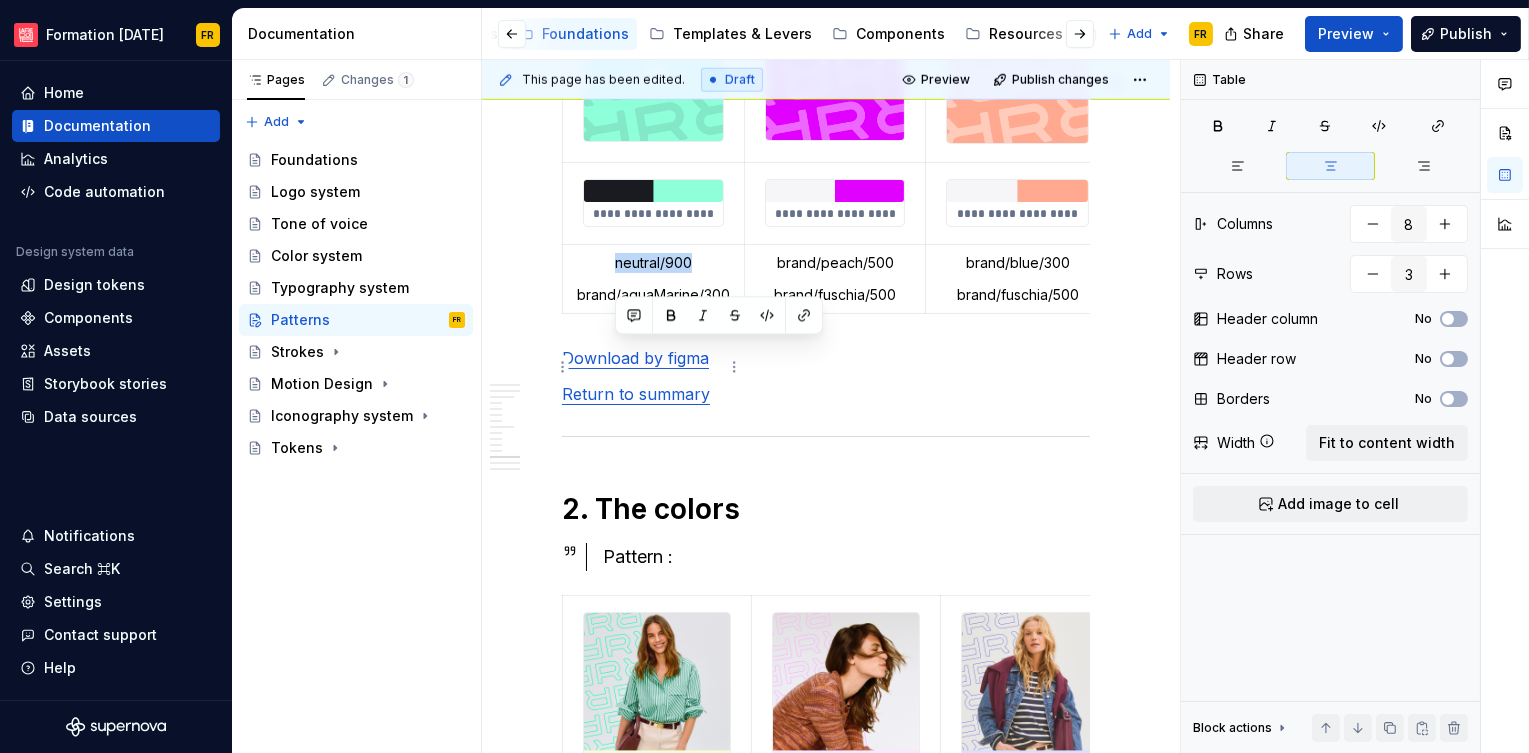 drag, startPoint x: 626, startPoint y: 351, endPoint x: 690, endPoint y: 354, distance: 64.070274 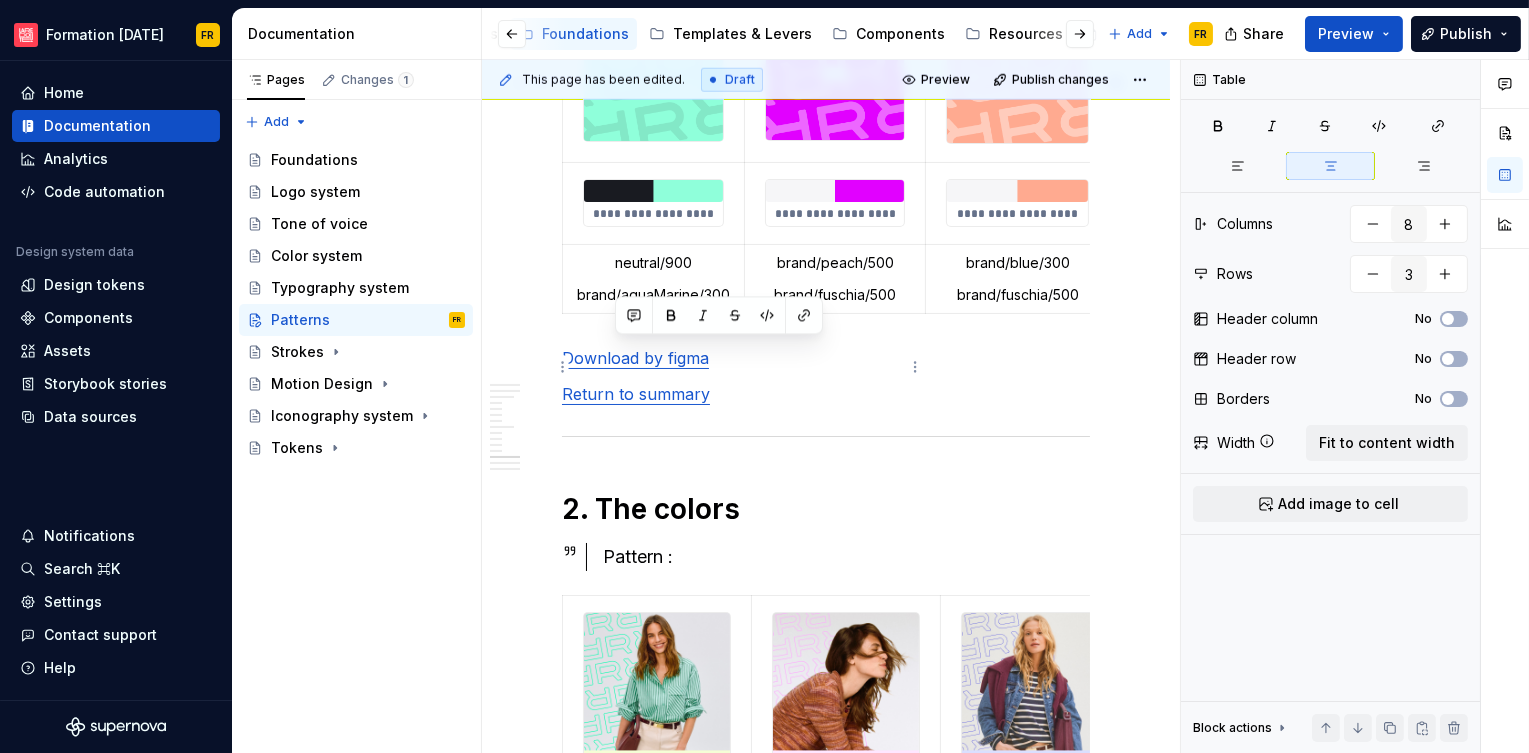 drag, startPoint x: 860, startPoint y: 351, endPoint x: 825, endPoint y: 351, distance: 35 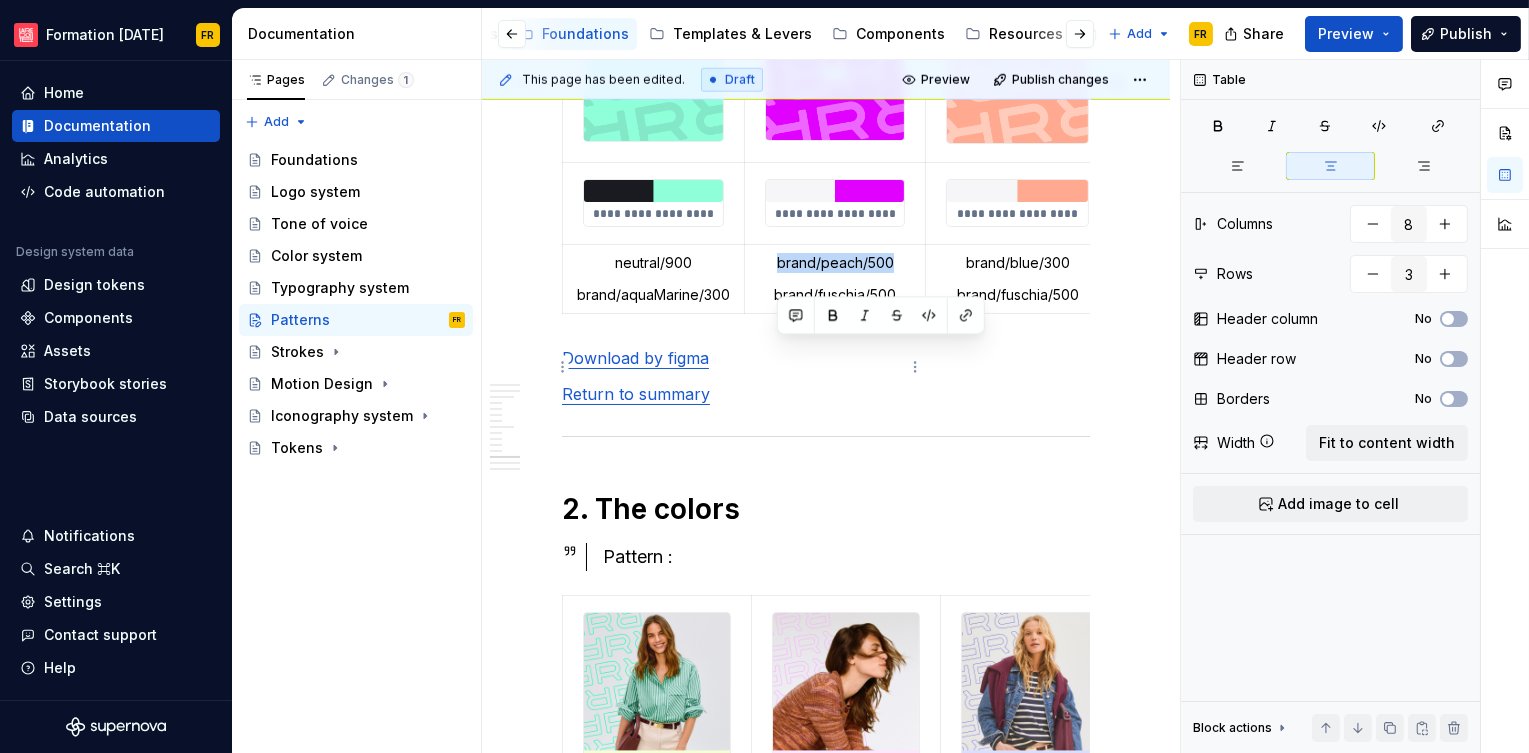 drag, startPoint x: 779, startPoint y: 351, endPoint x: 902, endPoint y: 360, distance: 123.32883 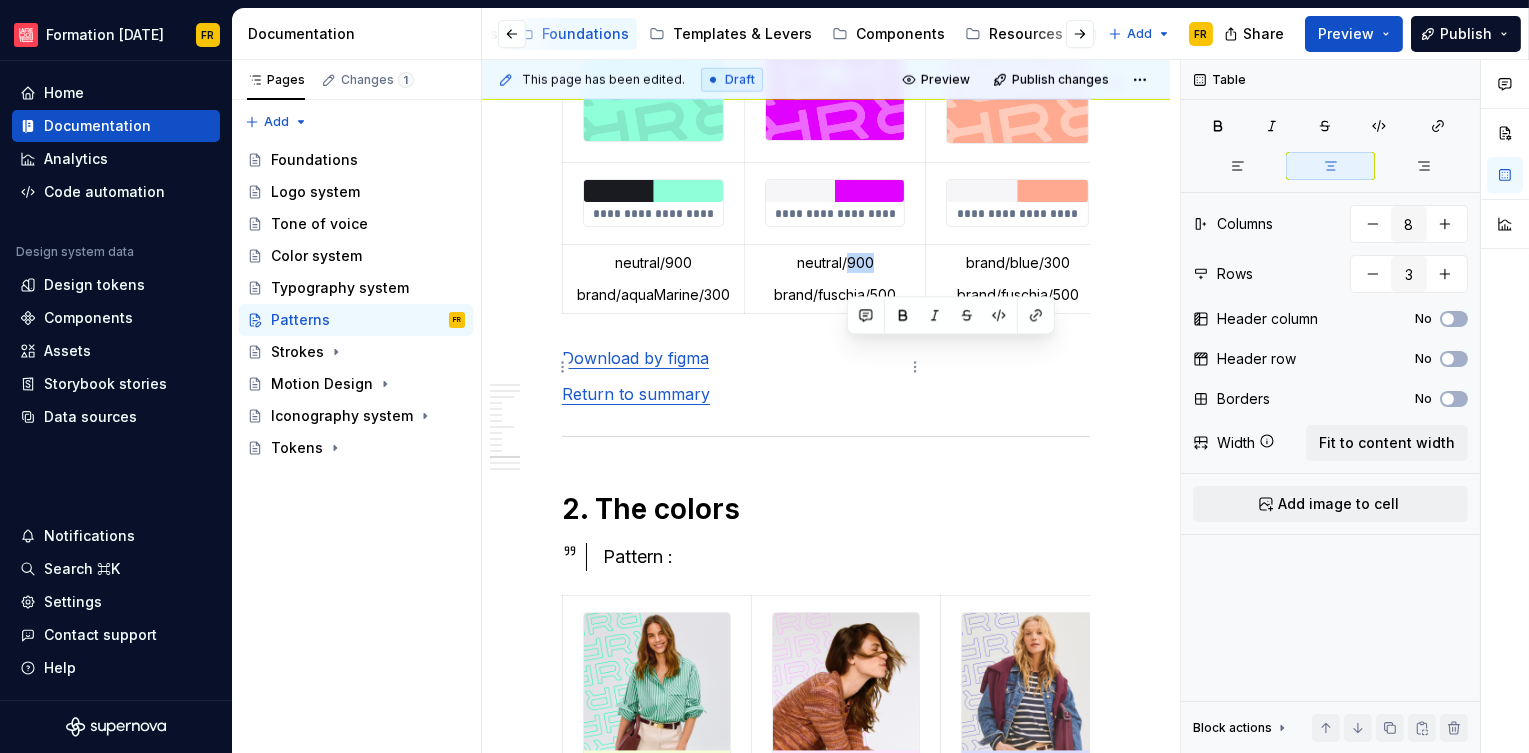 drag, startPoint x: 849, startPoint y: 350, endPoint x: 879, endPoint y: 356, distance: 30.594116 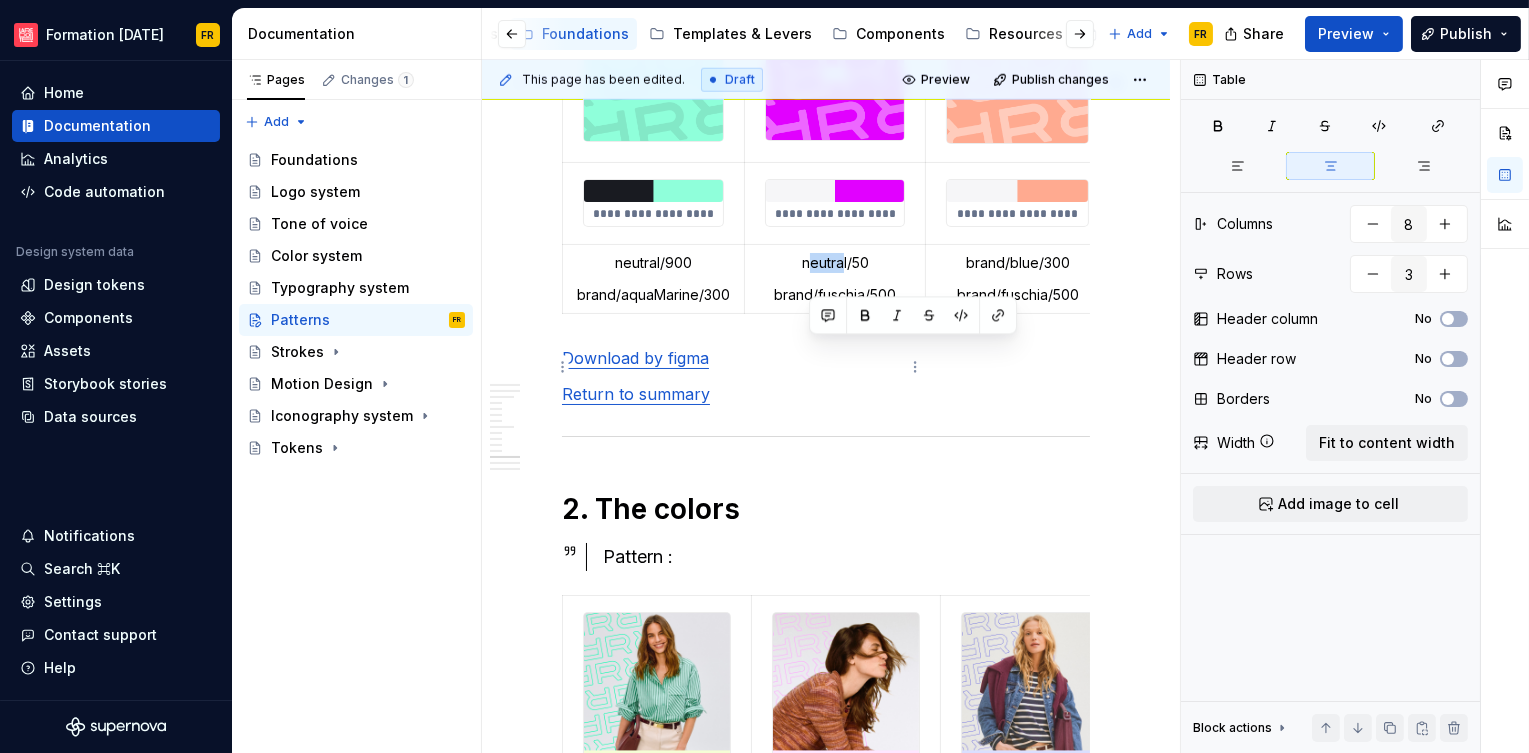 drag, startPoint x: 805, startPoint y: 353, endPoint x: 833, endPoint y: 352, distance: 28.01785 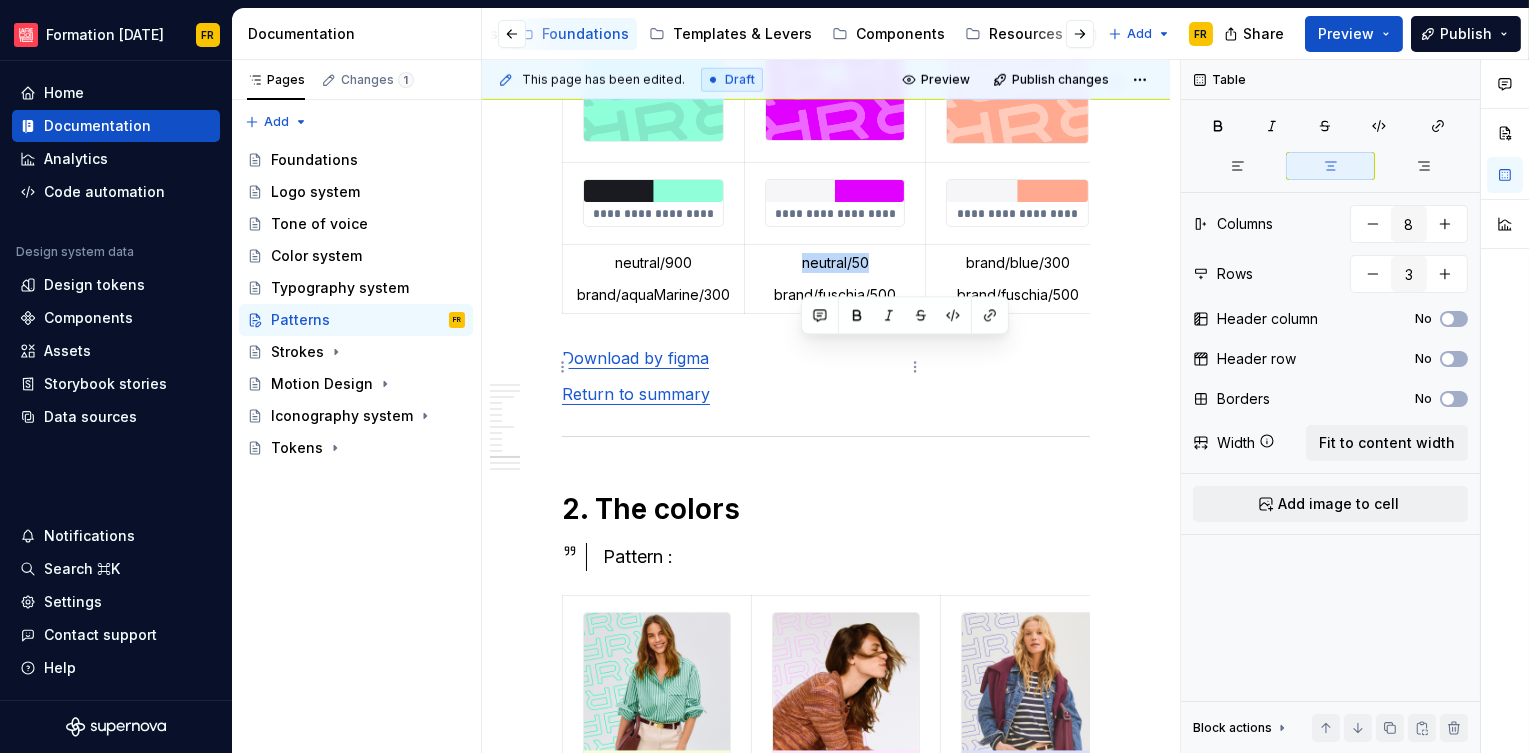drag, startPoint x: 801, startPoint y: 349, endPoint x: 868, endPoint y: 348, distance: 67.00746 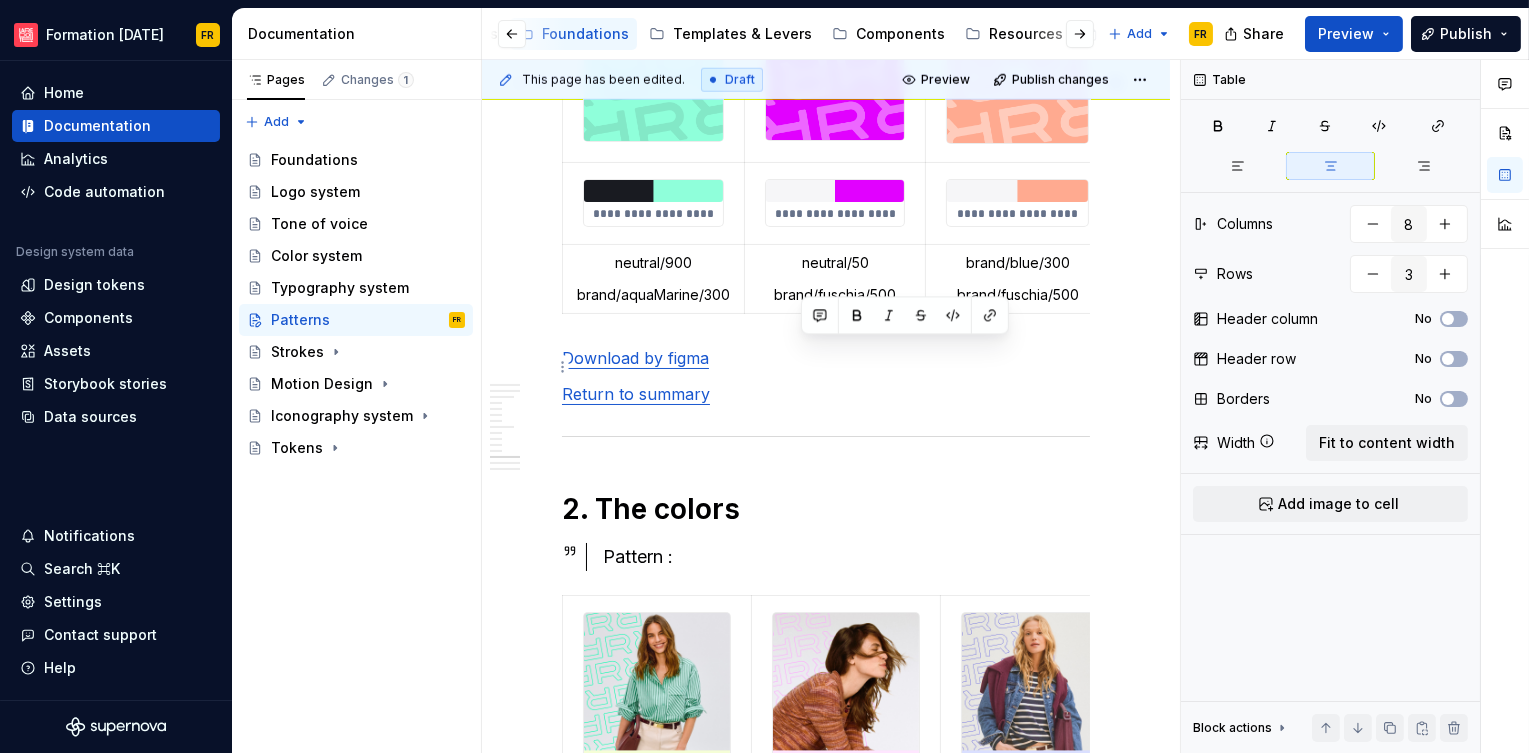 click on "brand/blue/300" at bounding box center (1017, 263) 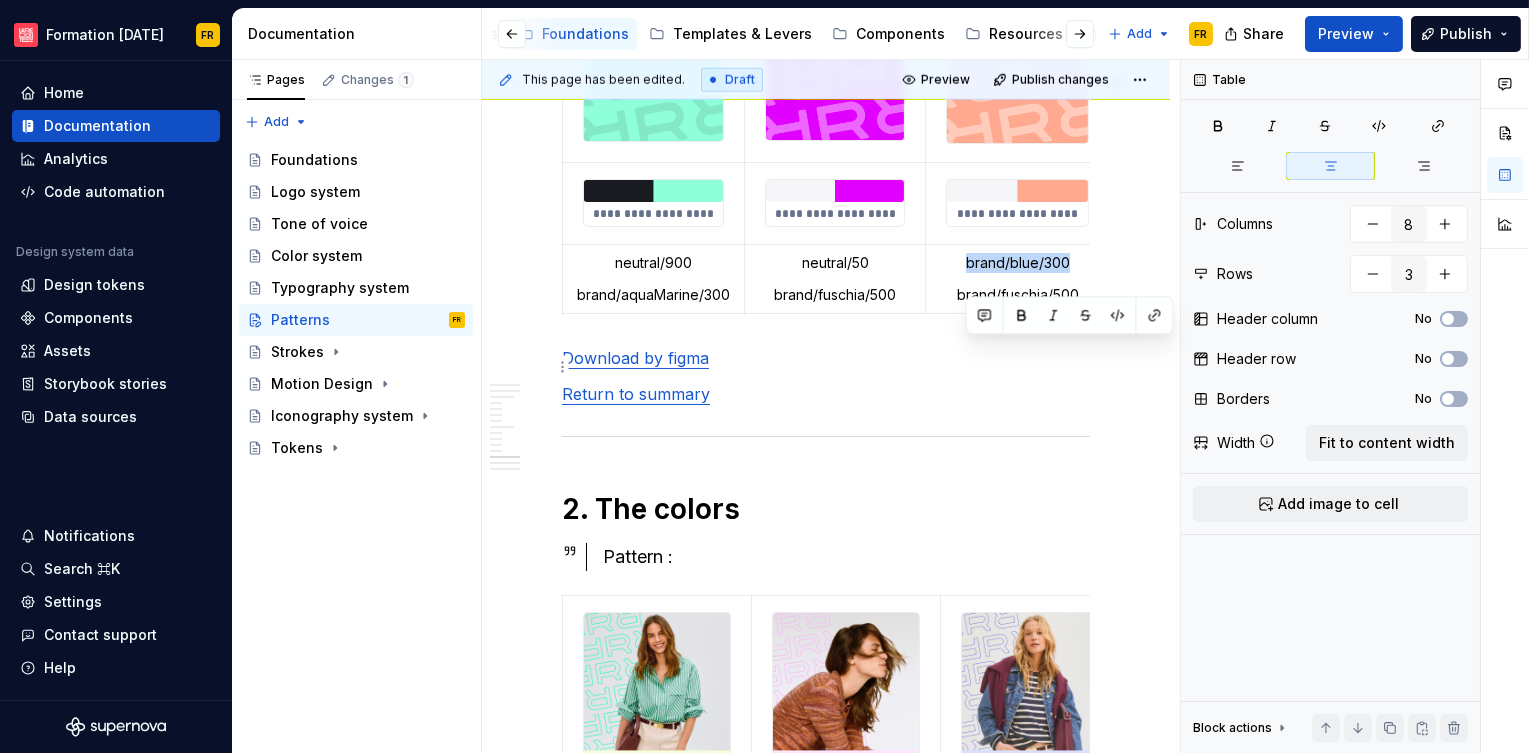 drag, startPoint x: 967, startPoint y: 350, endPoint x: 1066, endPoint y: 349, distance: 99.00505 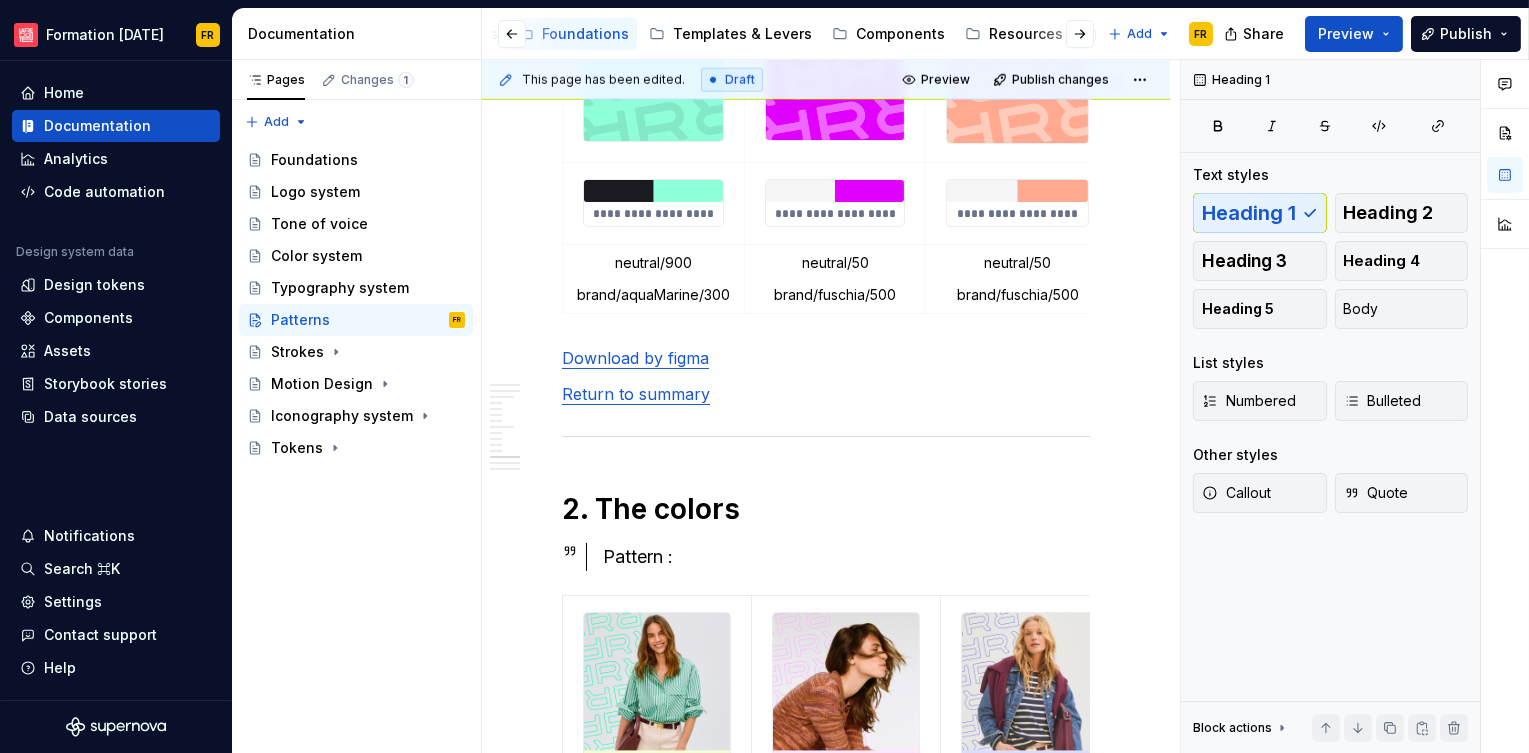drag, startPoint x: 722, startPoint y: 424, endPoint x: 755, endPoint y: 430, distance: 33.54102 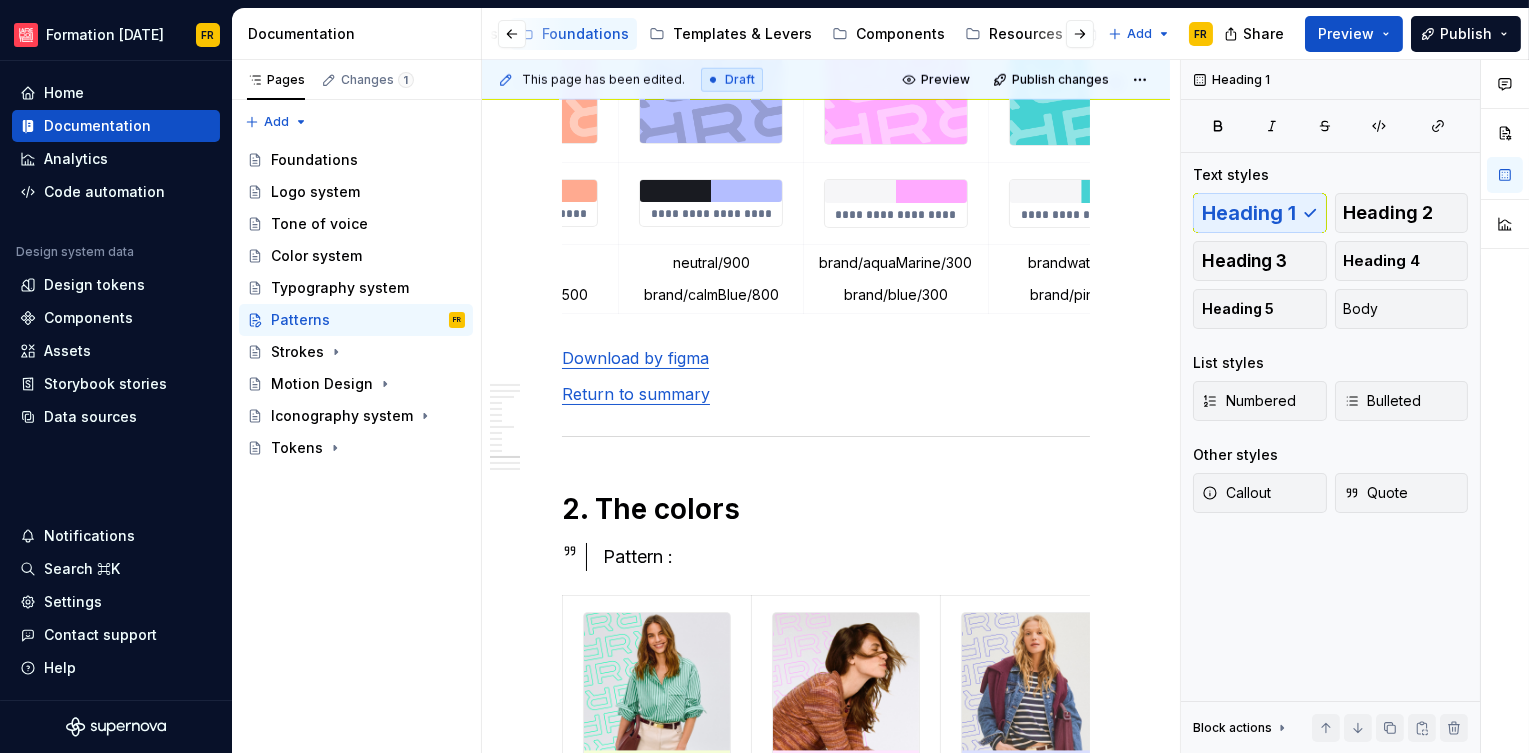 scroll, scrollTop: 0, scrollLeft: 539, axis: horizontal 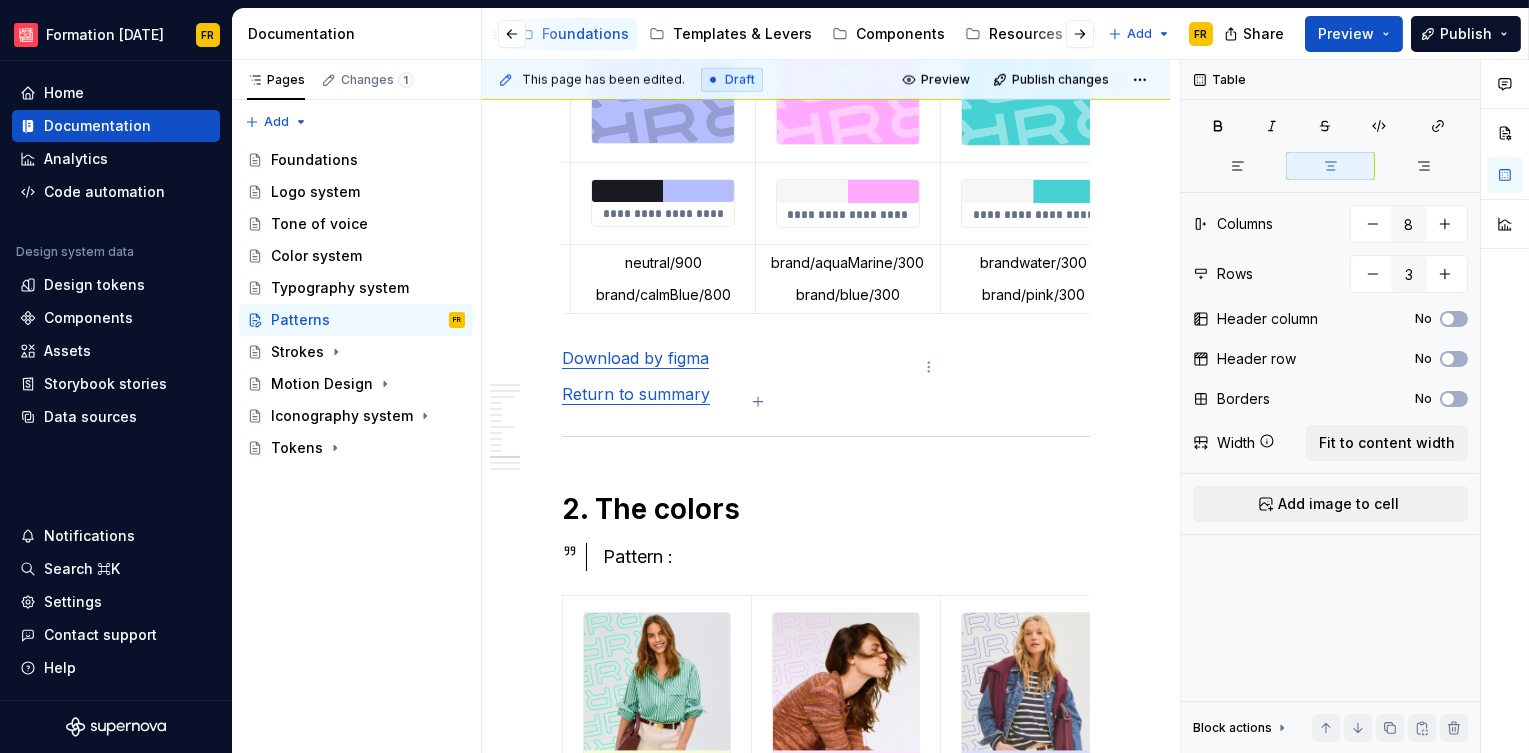 click on "brand/aquaMarine/300" at bounding box center (848, 263) 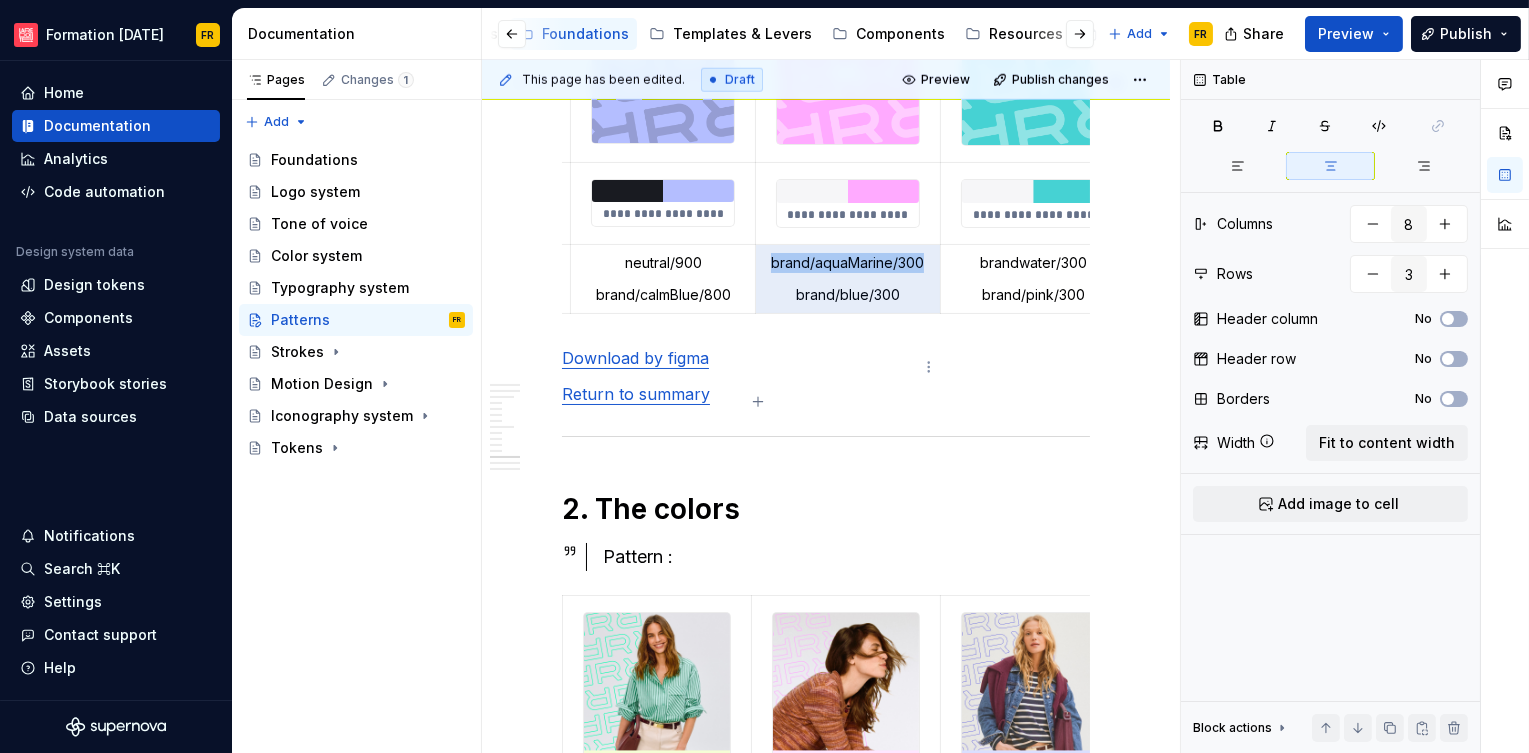 drag, startPoint x: 769, startPoint y: 352, endPoint x: 920, endPoint y: 352, distance: 151 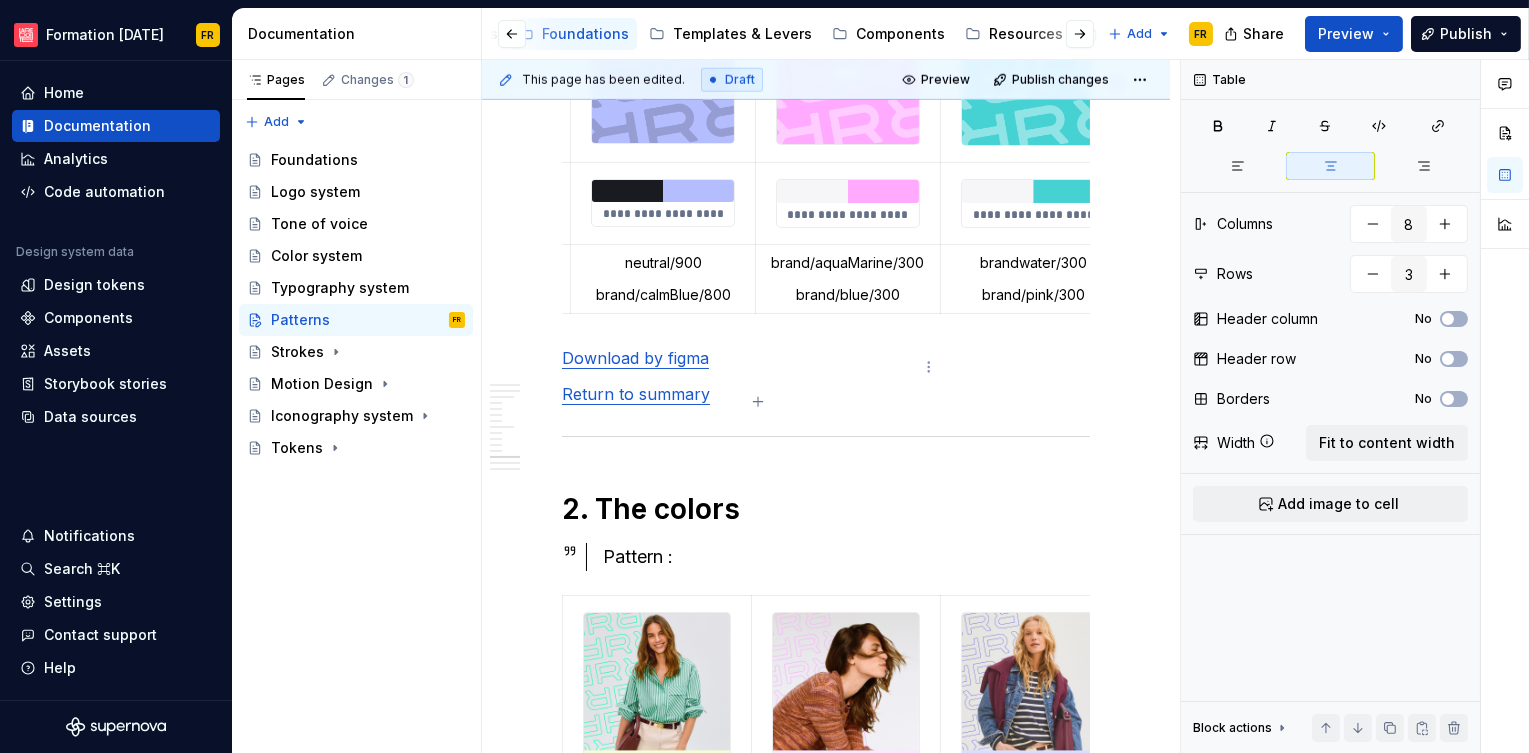click on "brand/aquaMarine/300" at bounding box center (848, 263) 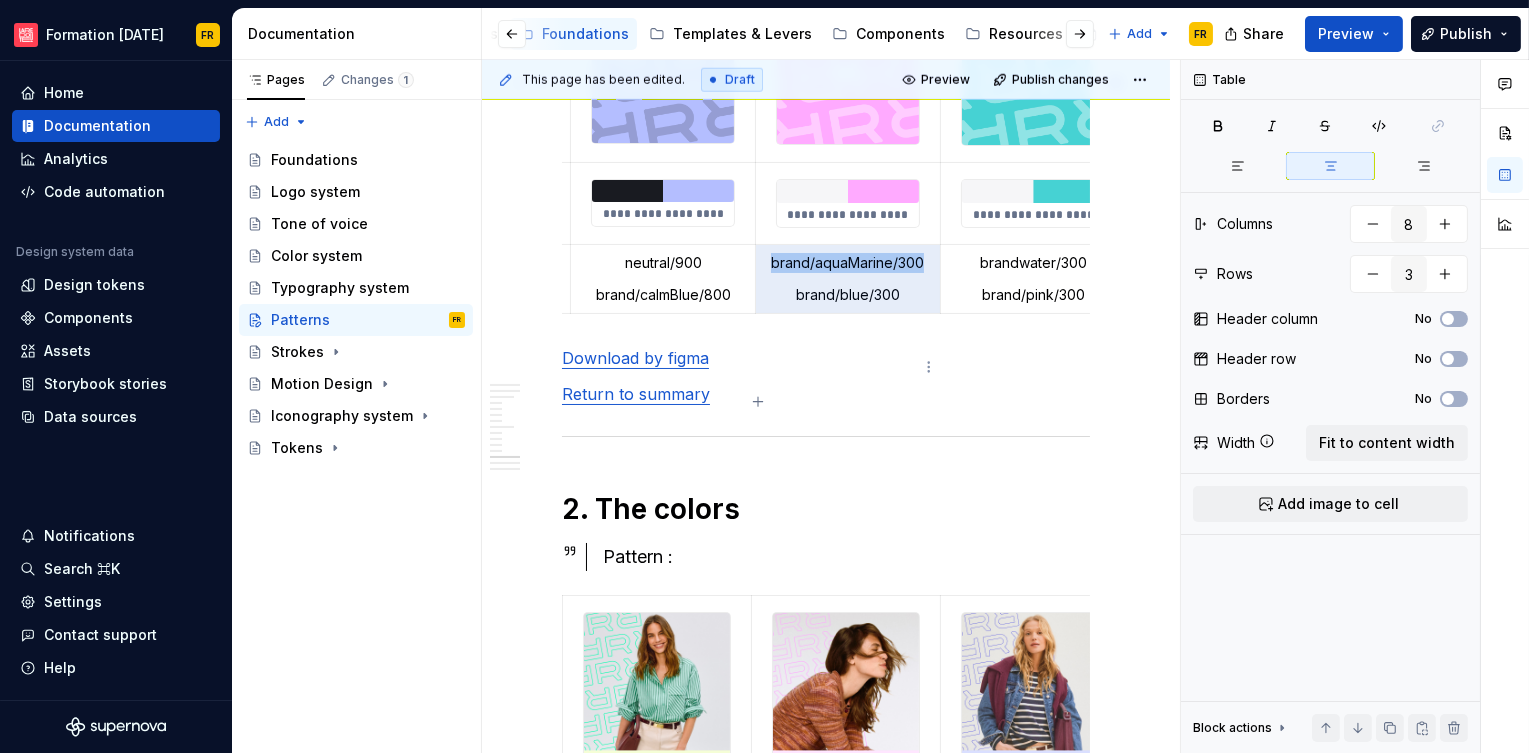 drag, startPoint x: 768, startPoint y: 351, endPoint x: 913, endPoint y: 348, distance: 145.03104 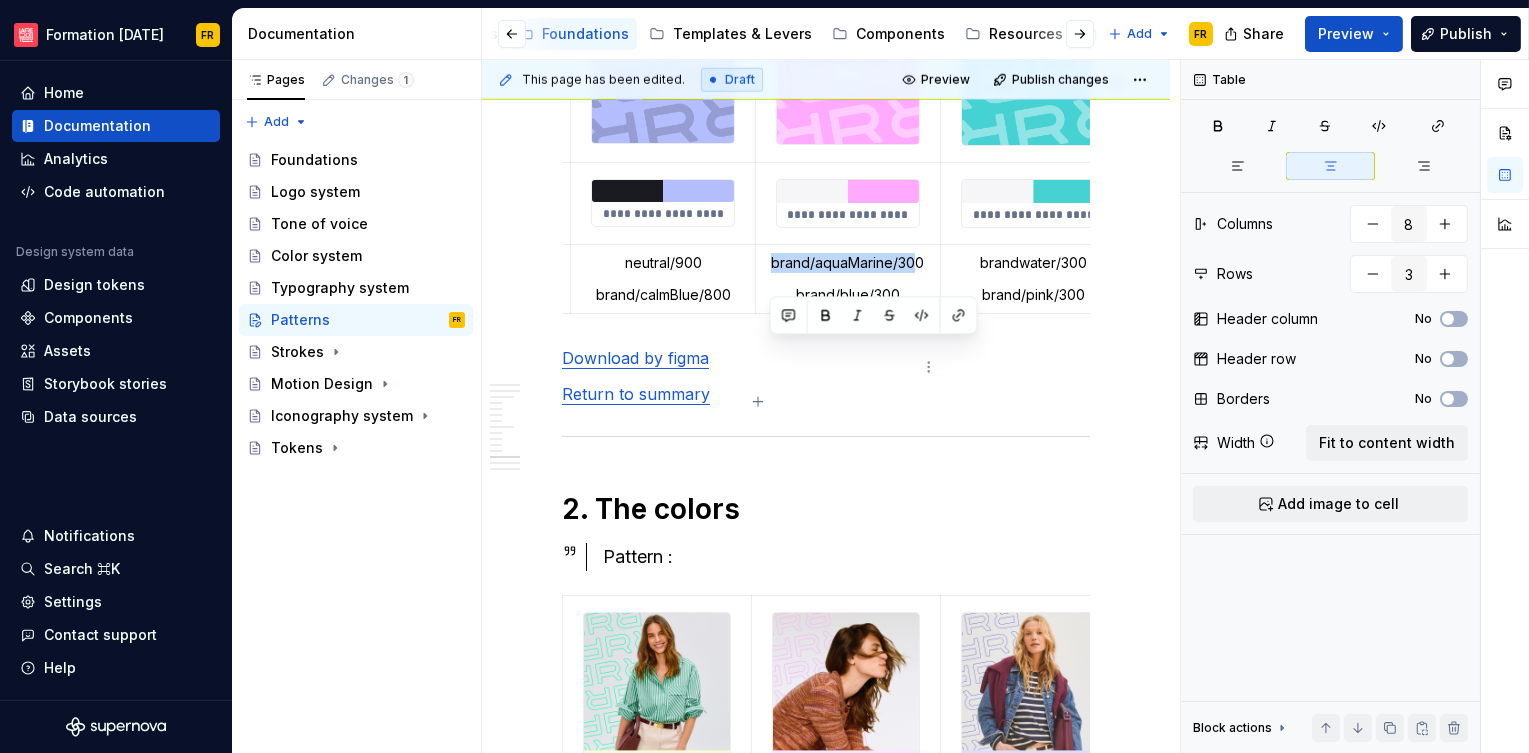 click on "brand/aquaMarine/300" at bounding box center (848, 263) 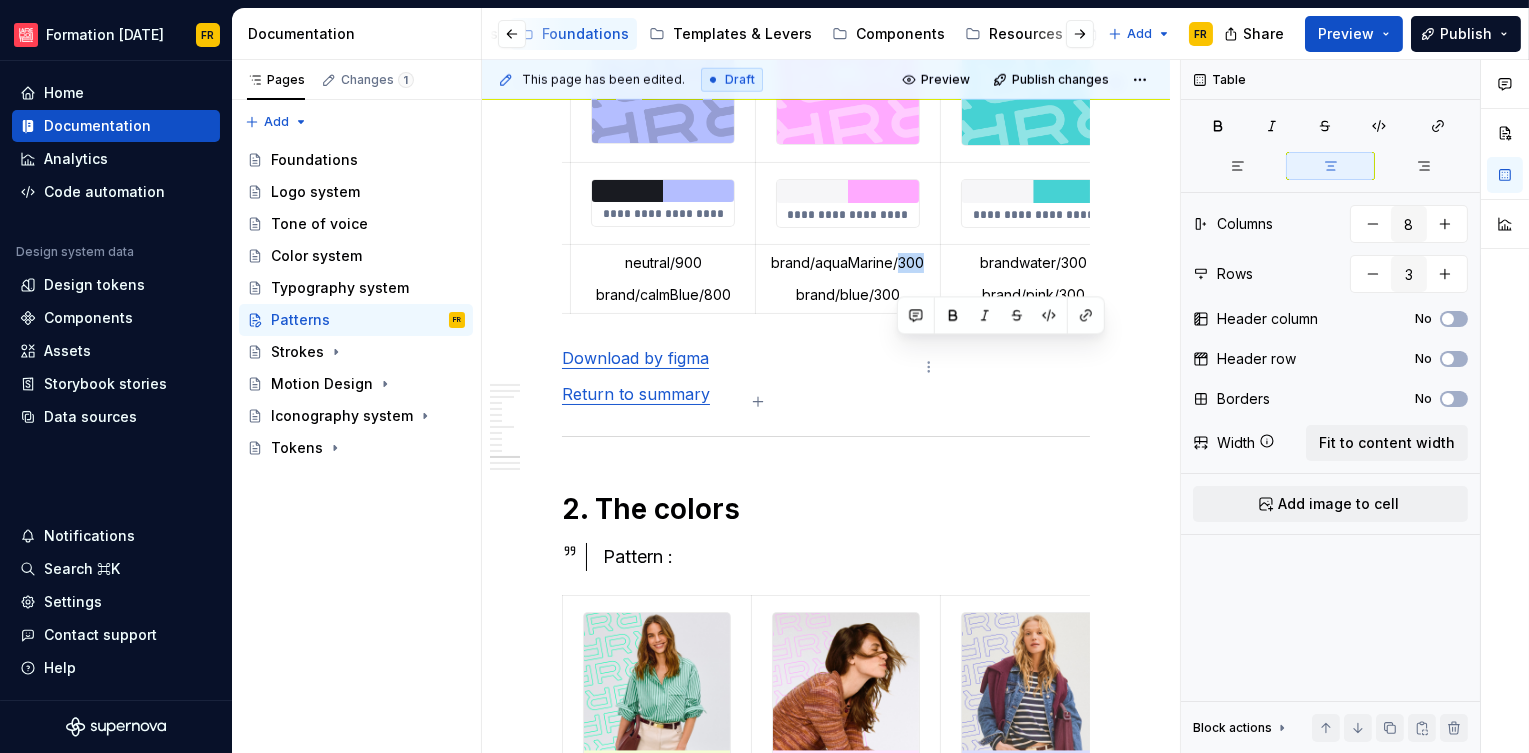 click on "brand/aquaMarine/300" at bounding box center [848, 263] 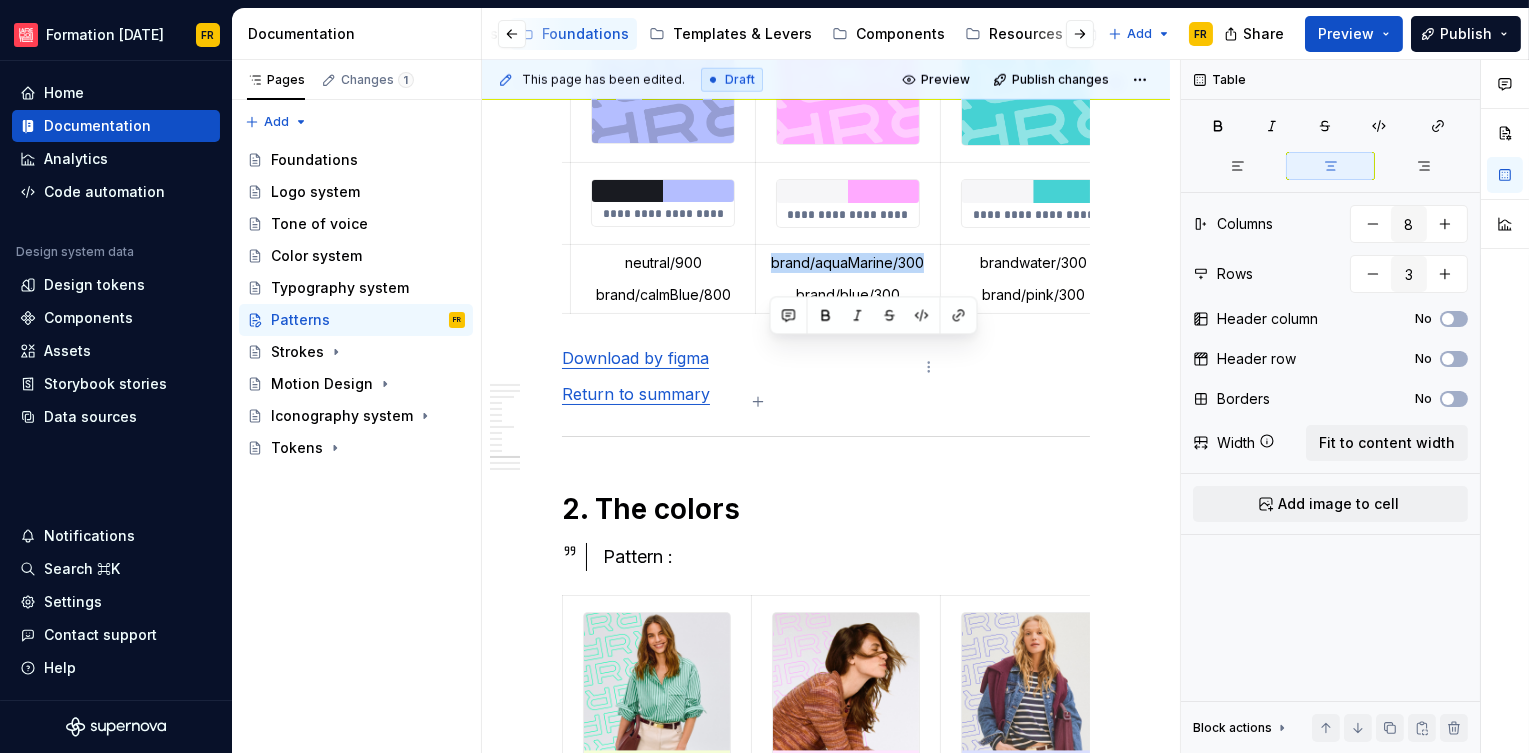 drag, startPoint x: 768, startPoint y: 347, endPoint x: 919, endPoint y: 343, distance: 151.05296 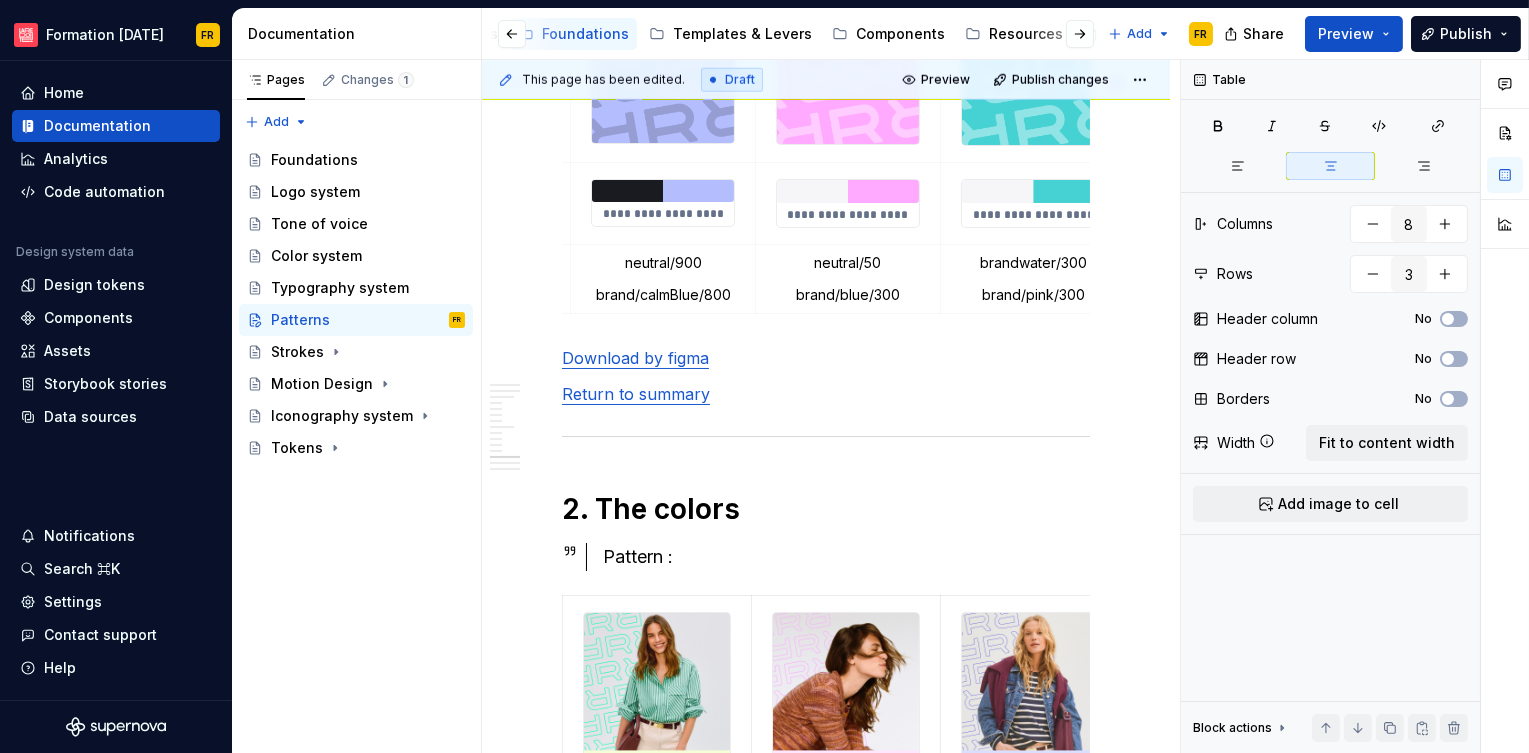 scroll, scrollTop: 0, scrollLeft: 619, axis: horizontal 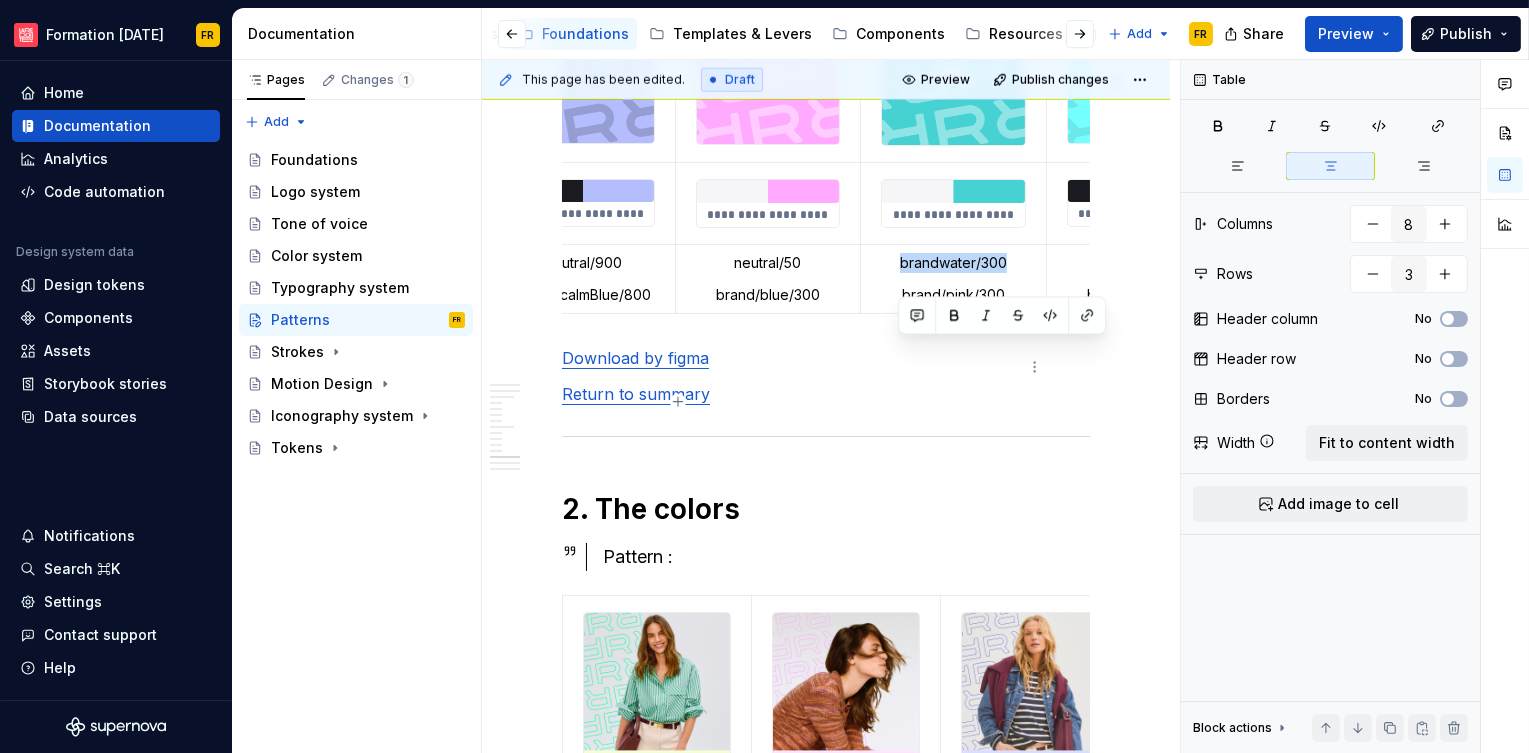 drag, startPoint x: 897, startPoint y: 347, endPoint x: 1004, endPoint y: 347, distance: 107 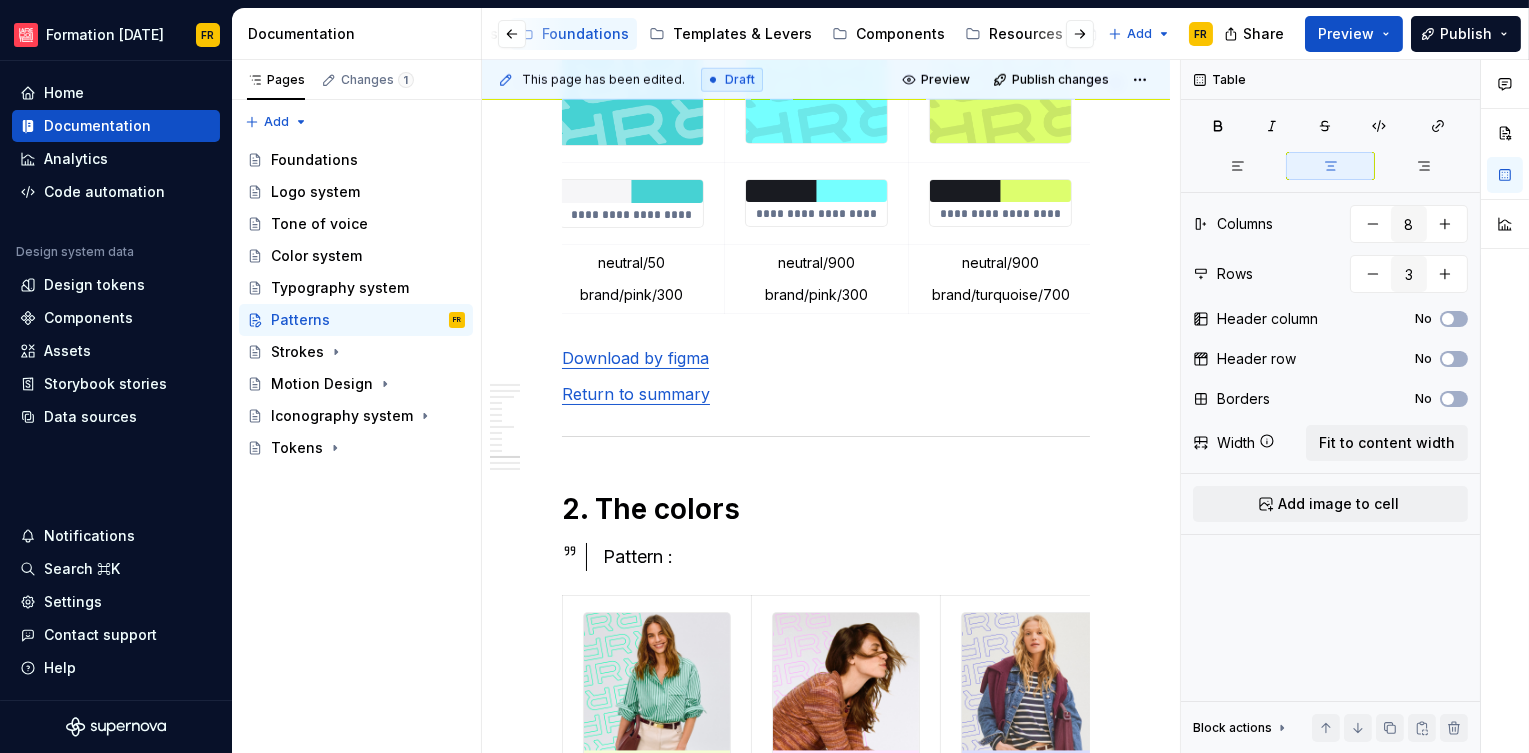 scroll, scrollTop: 0, scrollLeft: 0, axis: both 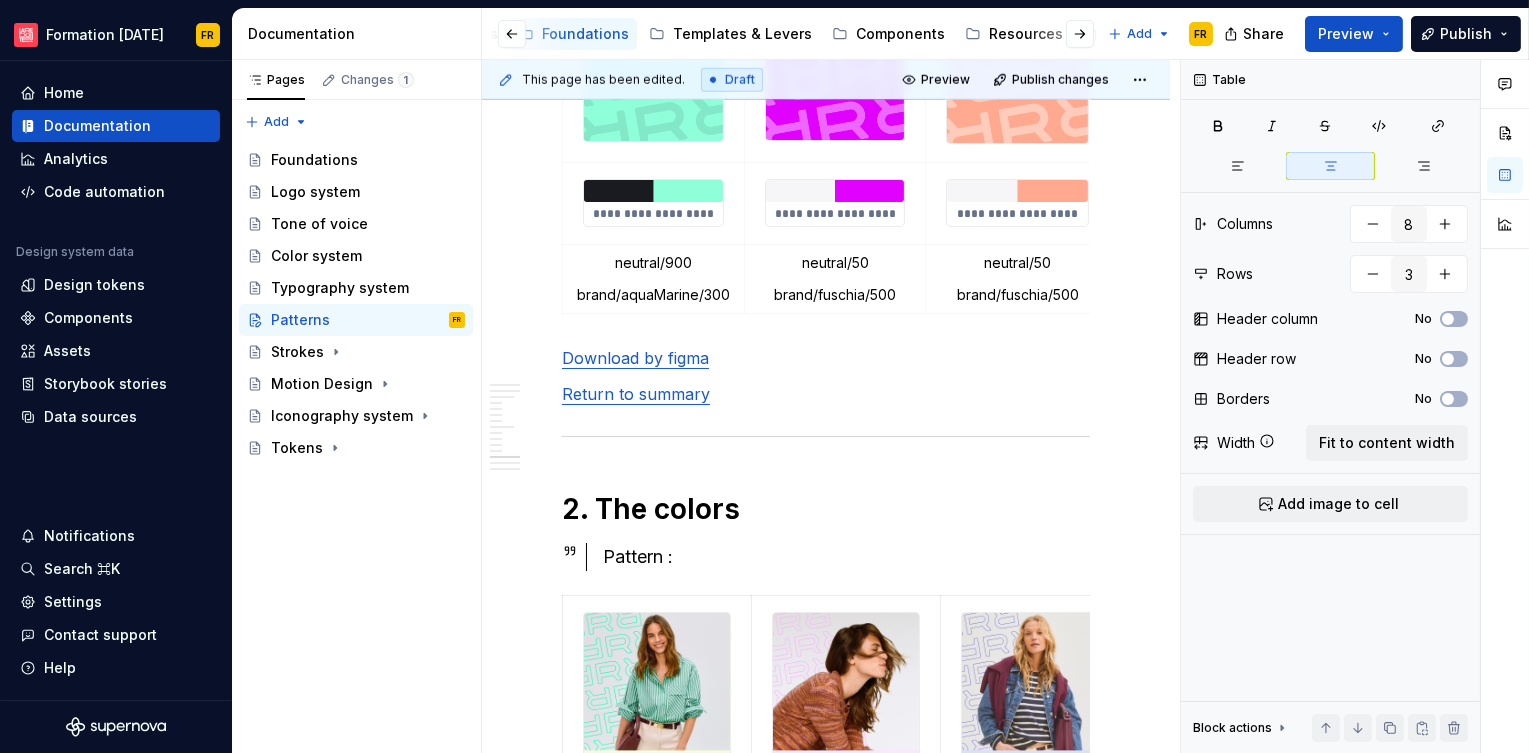 click on "brand/fuschia/500" at bounding box center (1017, 295) 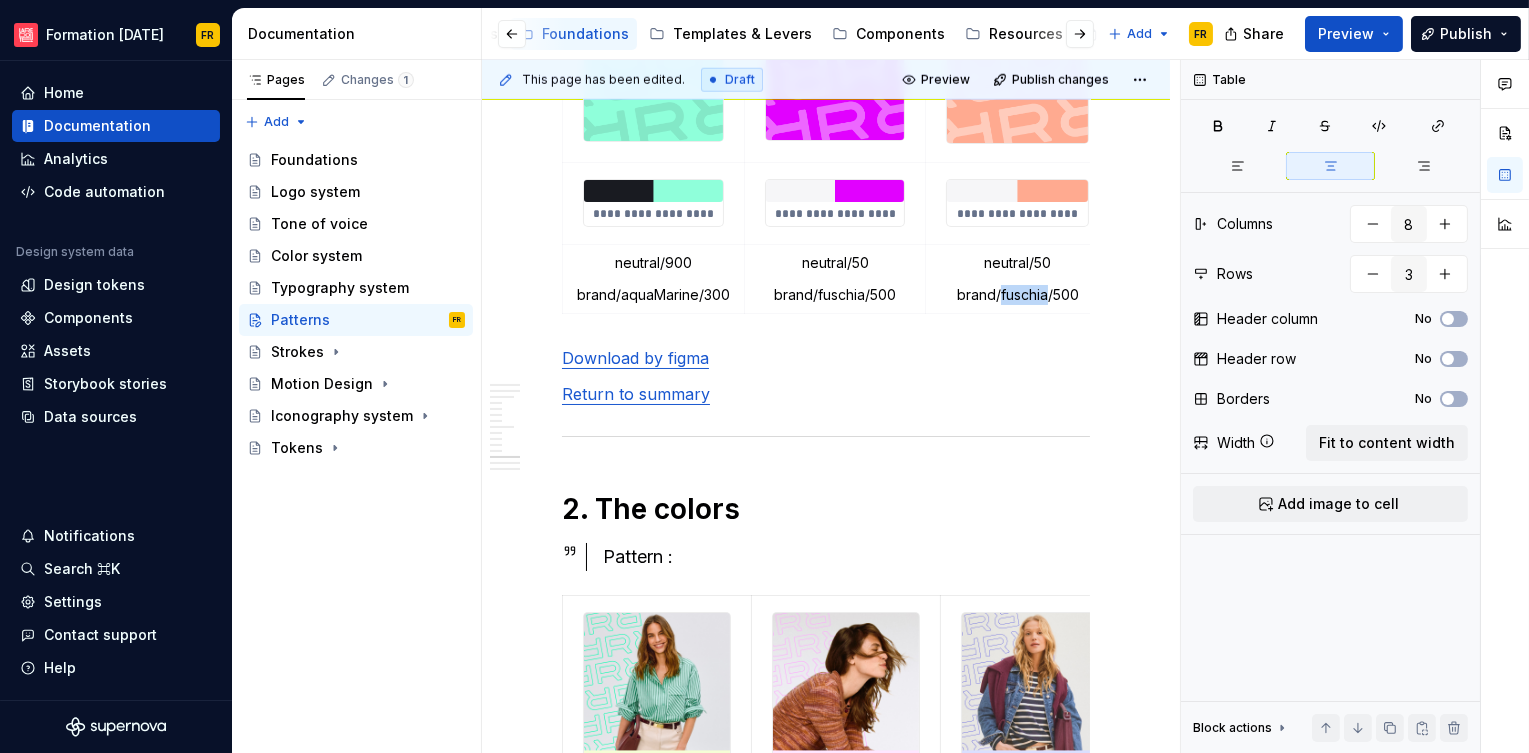 click on "brand/fuschia/500" at bounding box center [1017, 295] 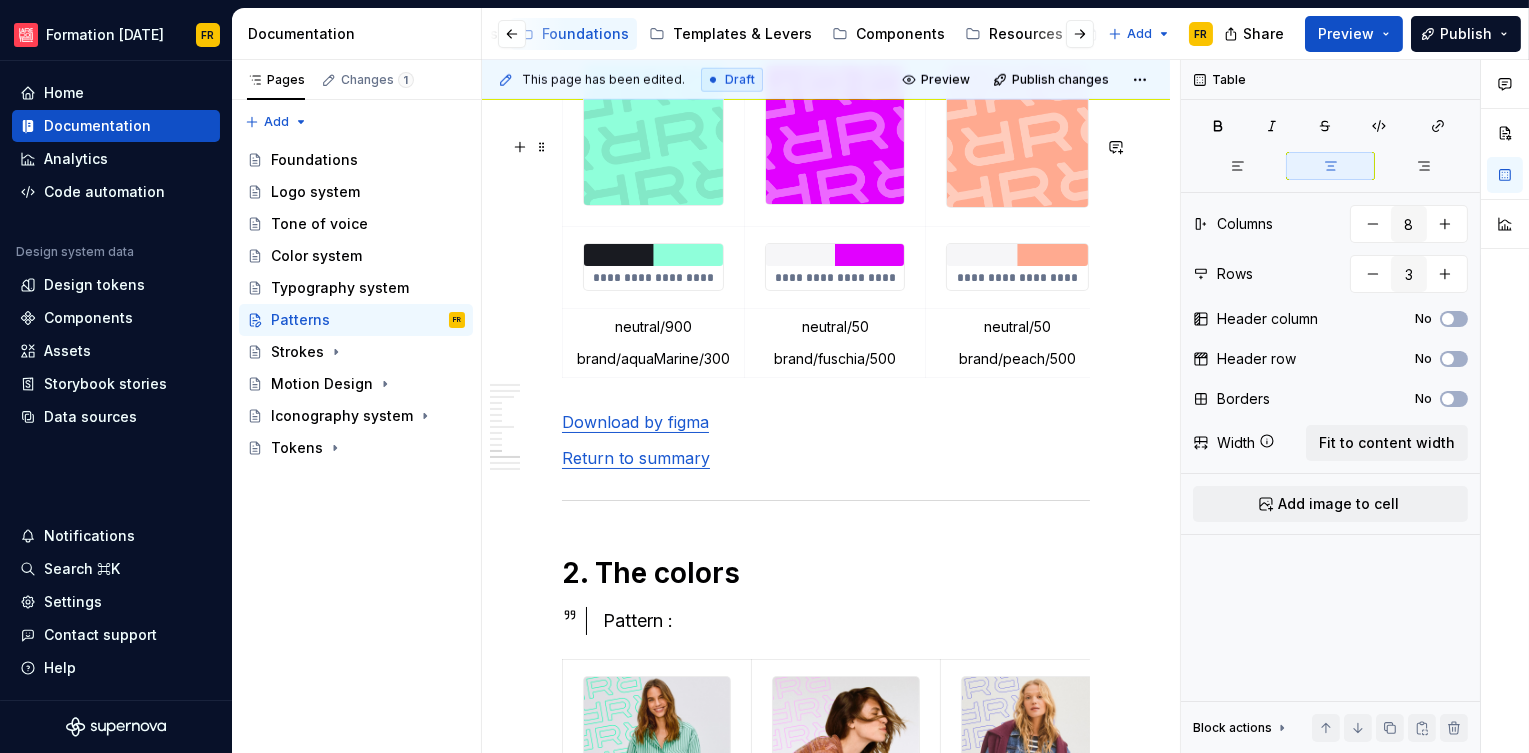 scroll, scrollTop: 4223, scrollLeft: 0, axis: vertical 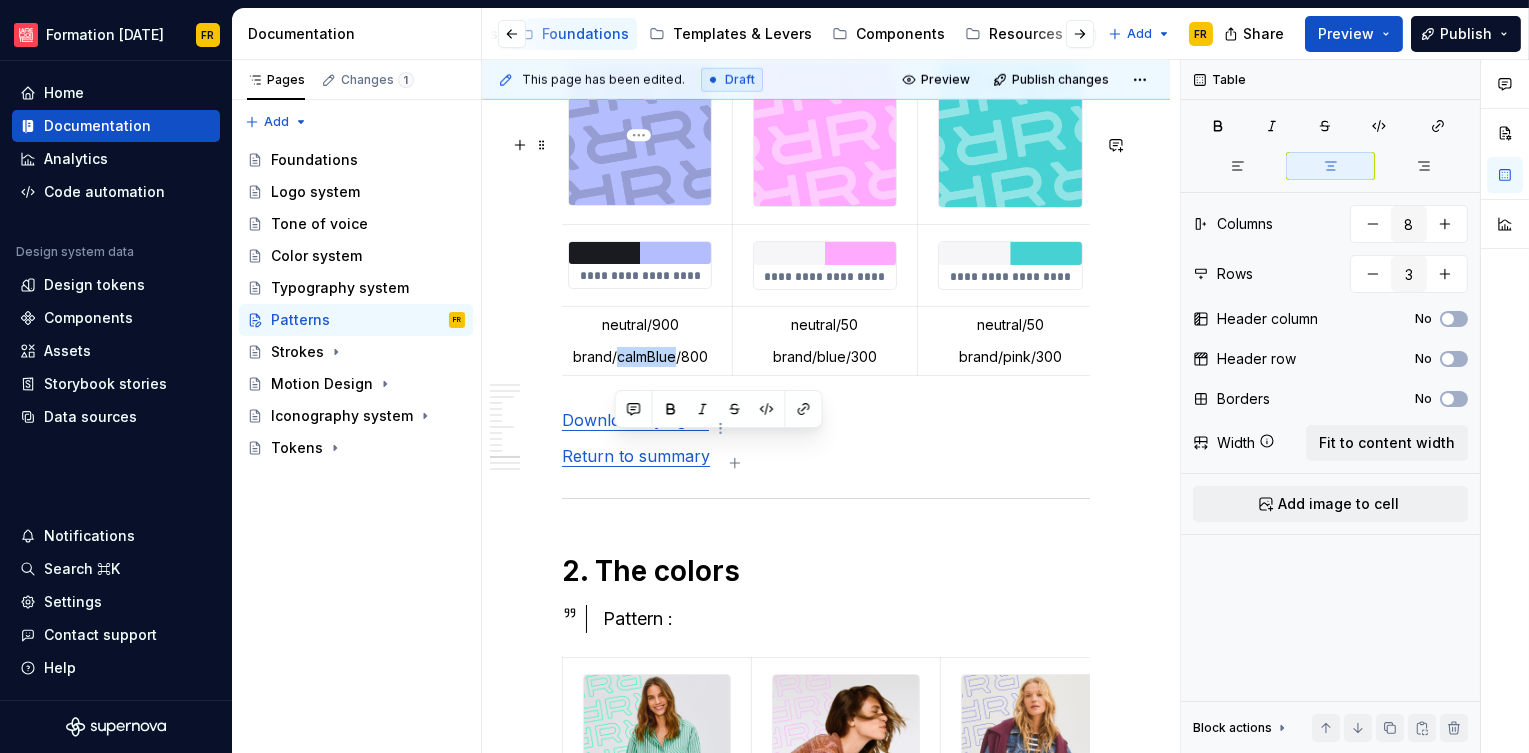 drag, startPoint x: 615, startPoint y: 449, endPoint x: 674, endPoint y: 448, distance: 59.008472 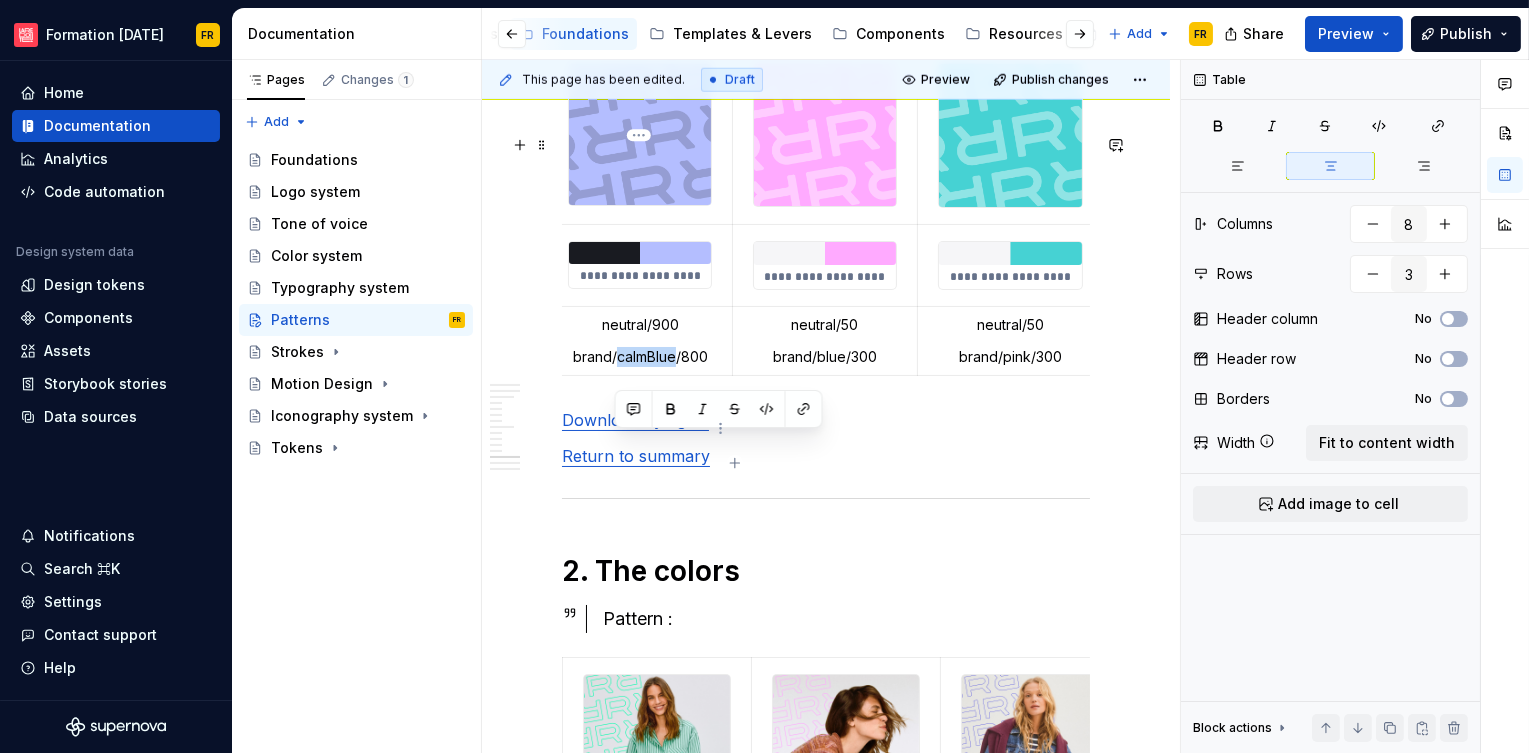 click on "brand/calmBlue/800" at bounding box center (639, 357) 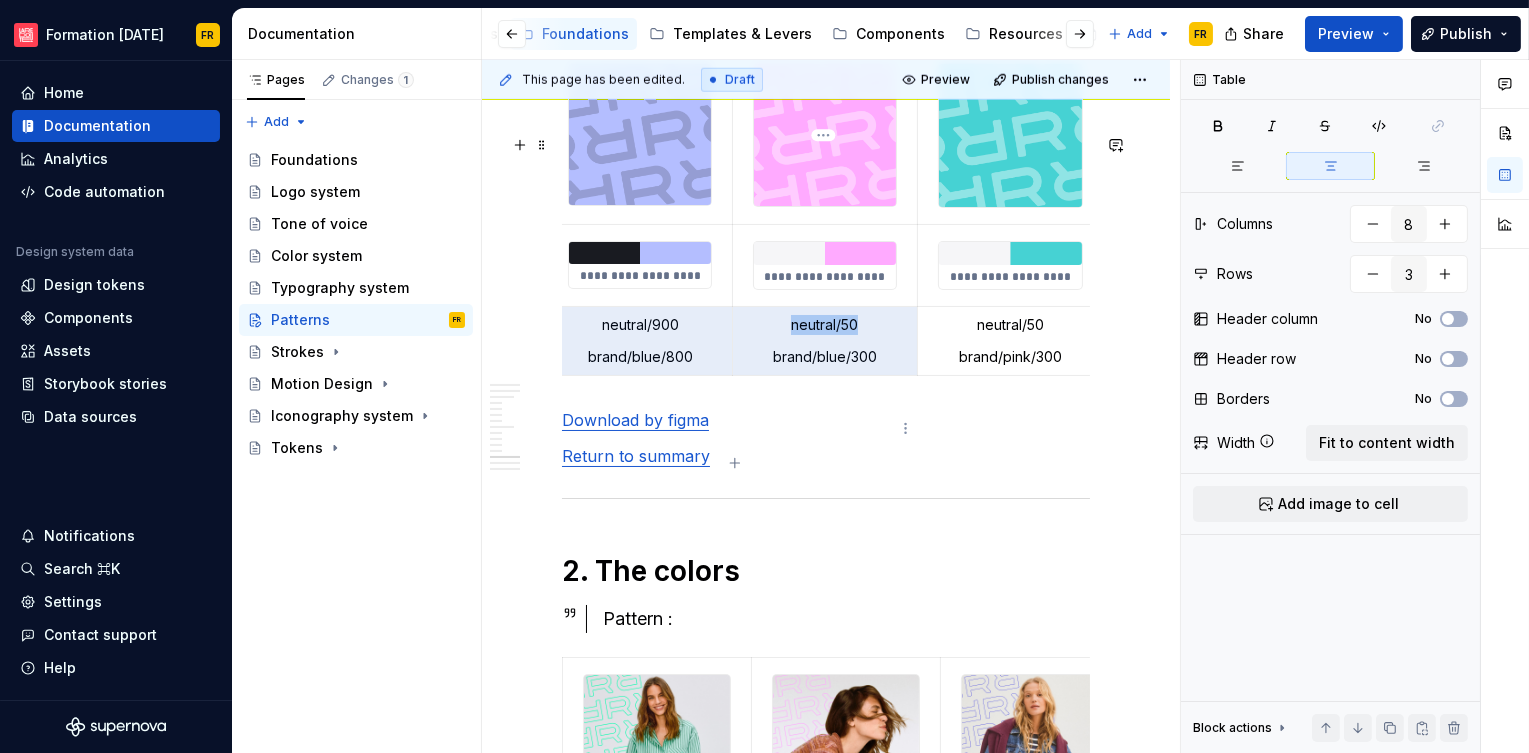 drag, startPoint x: 667, startPoint y: 446, endPoint x: 704, endPoint y: 439, distance: 37.65634 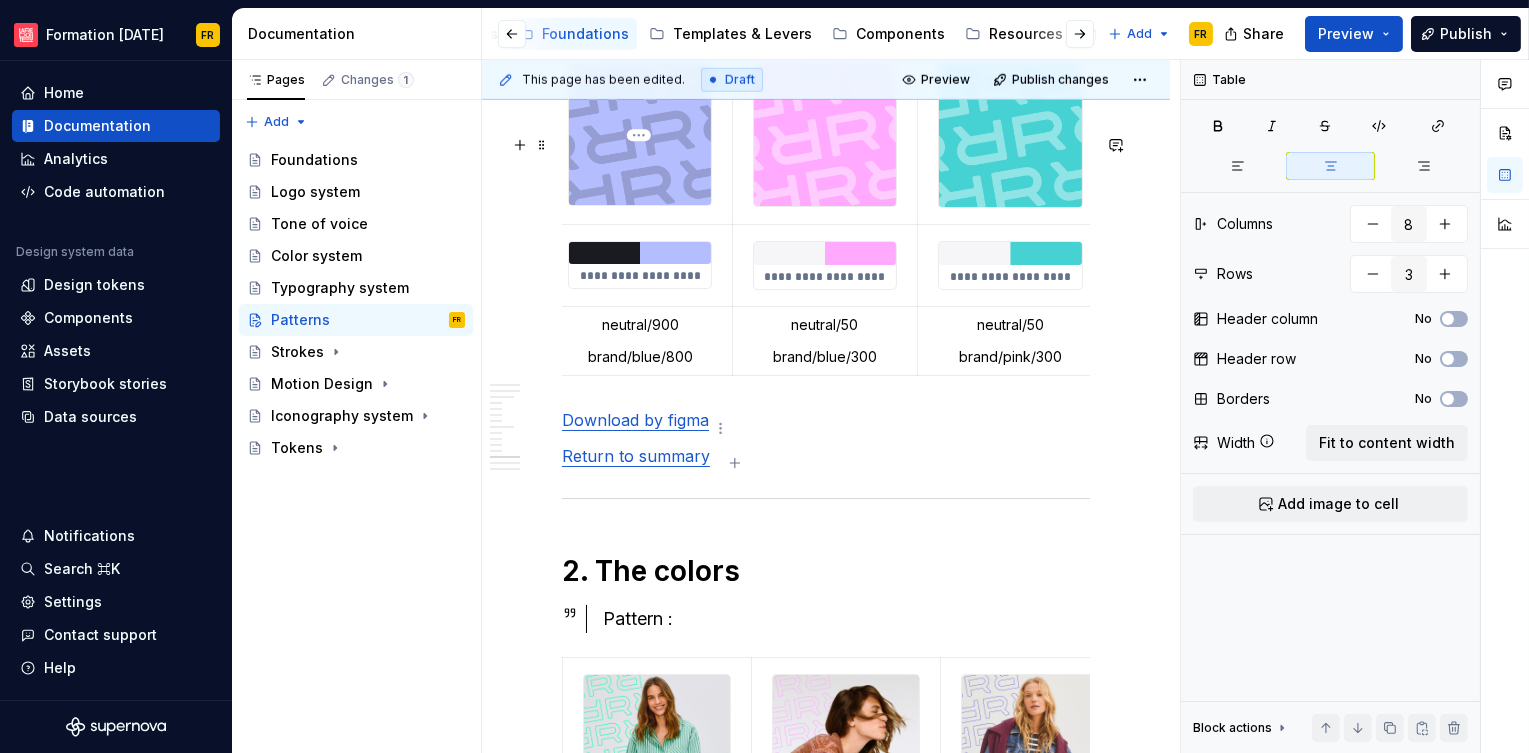 click on "brand/blue/800" at bounding box center (639, 357) 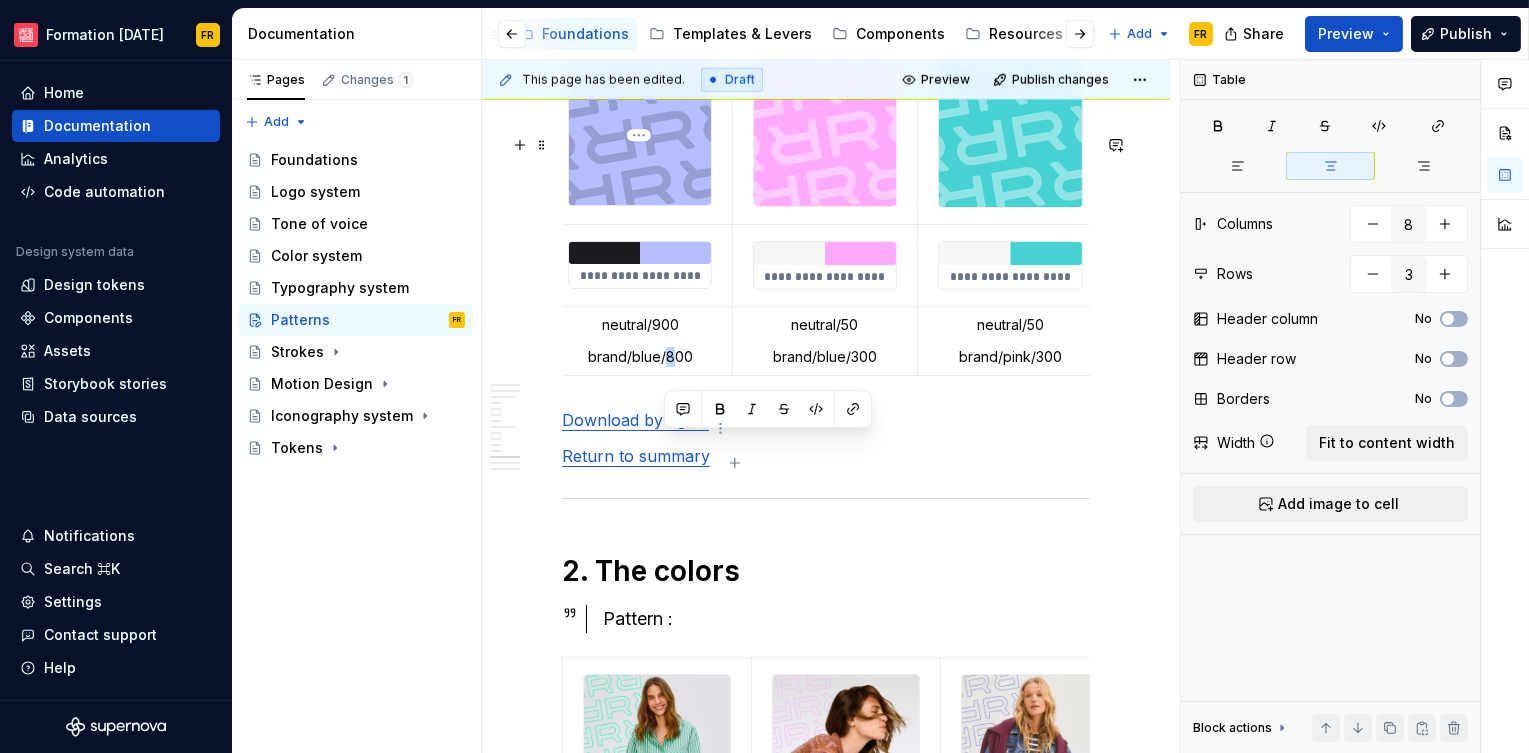click on "brand/blue/800" at bounding box center [639, 357] 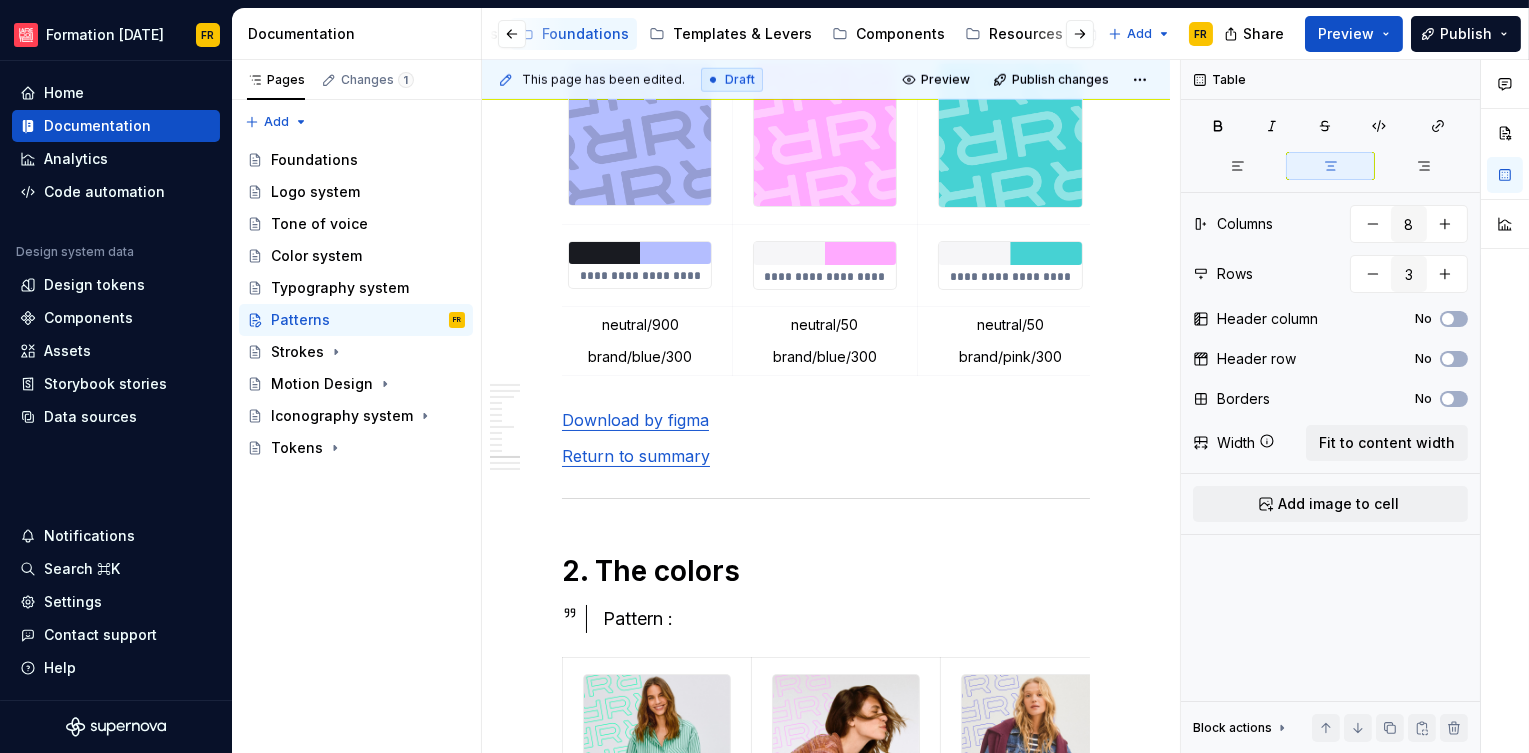 click on "brand/blue/300" at bounding box center (825, 357) 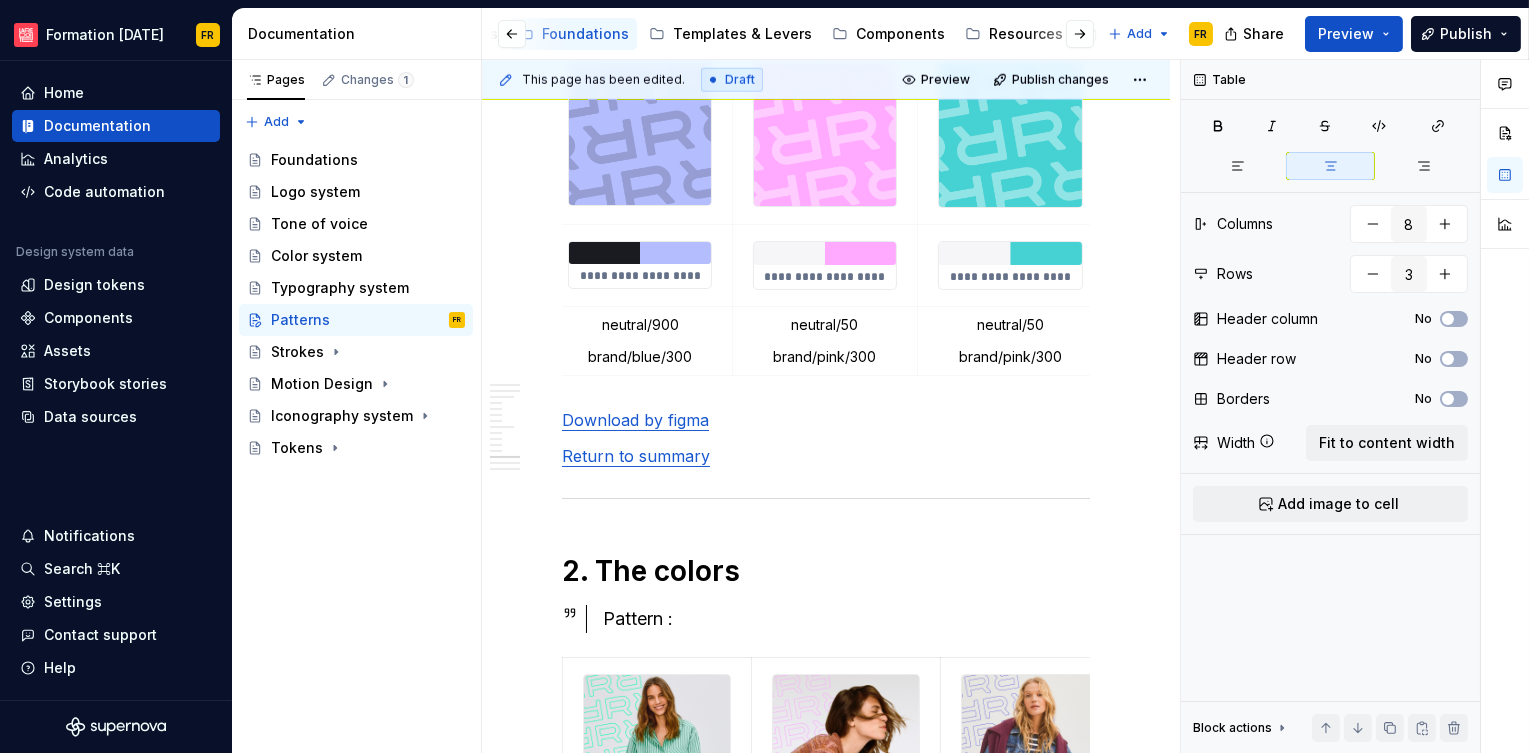 click on "brand/pink/300" at bounding box center (1010, 357) 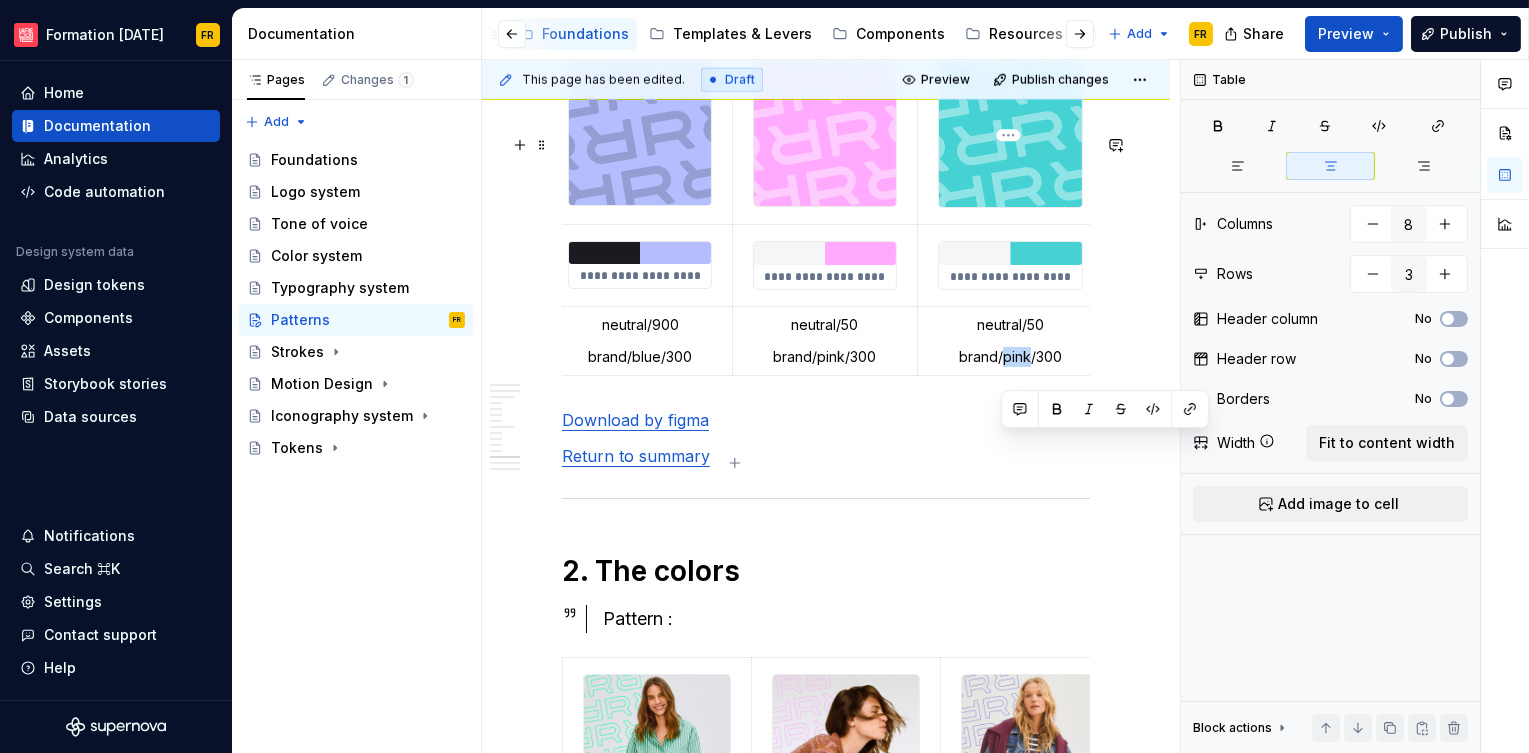 click on "brand/pink/300" at bounding box center (1010, 357) 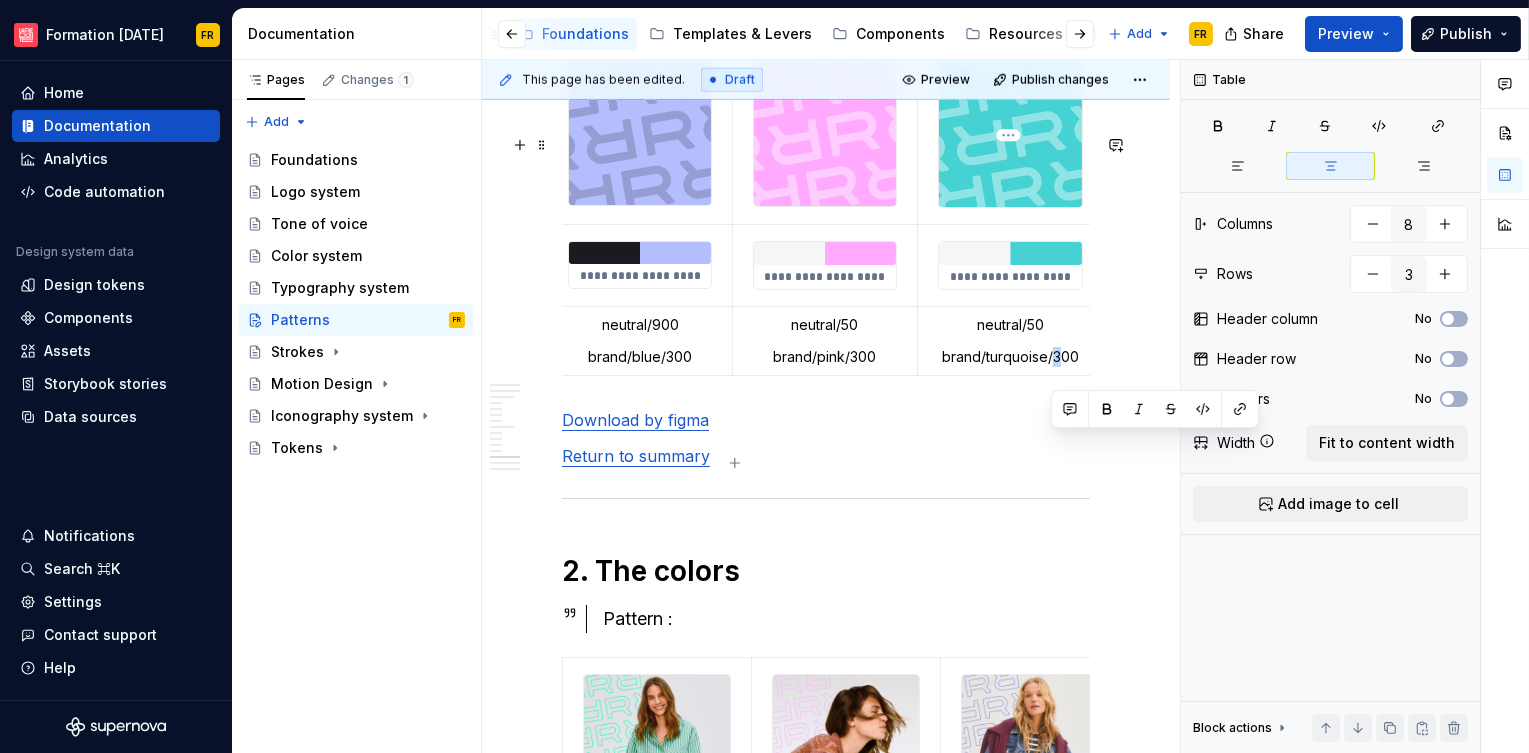 click on "brand/turquoise/300" at bounding box center [1010, 357] 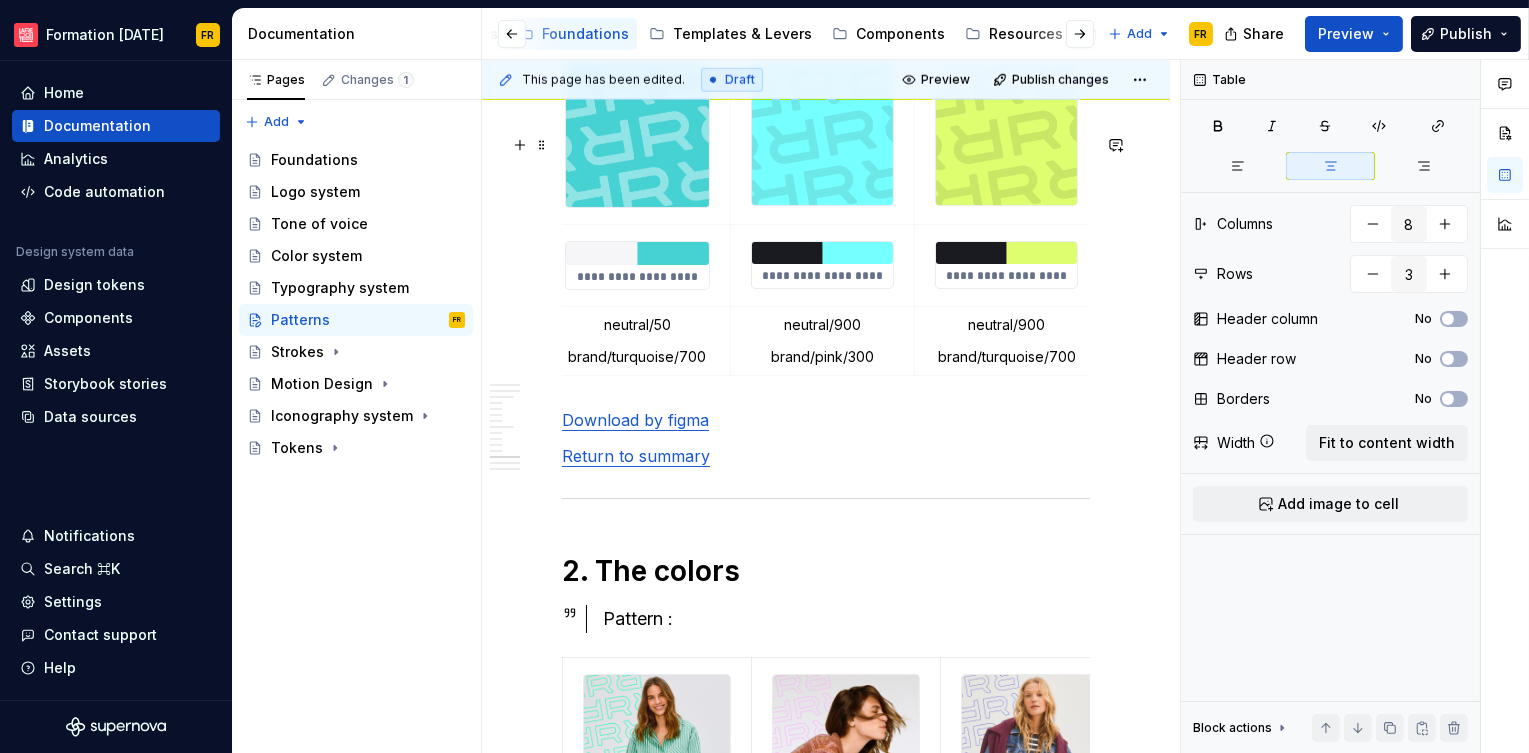 scroll, scrollTop: 0, scrollLeft: 941, axis: horizontal 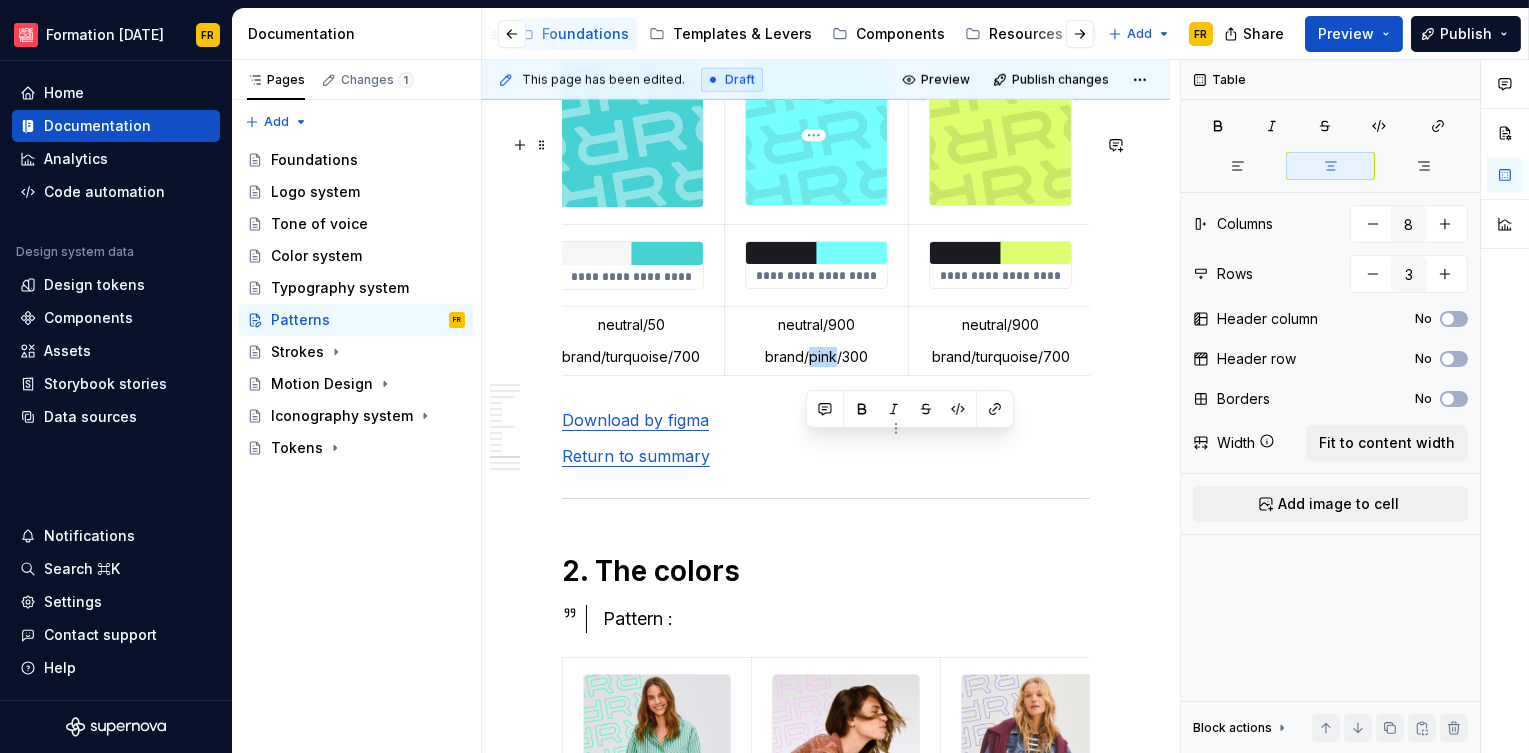 drag, startPoint x: 803, startPoint y: 447, endPoint x: 832, endPoint y: 450, distance: 29.15476 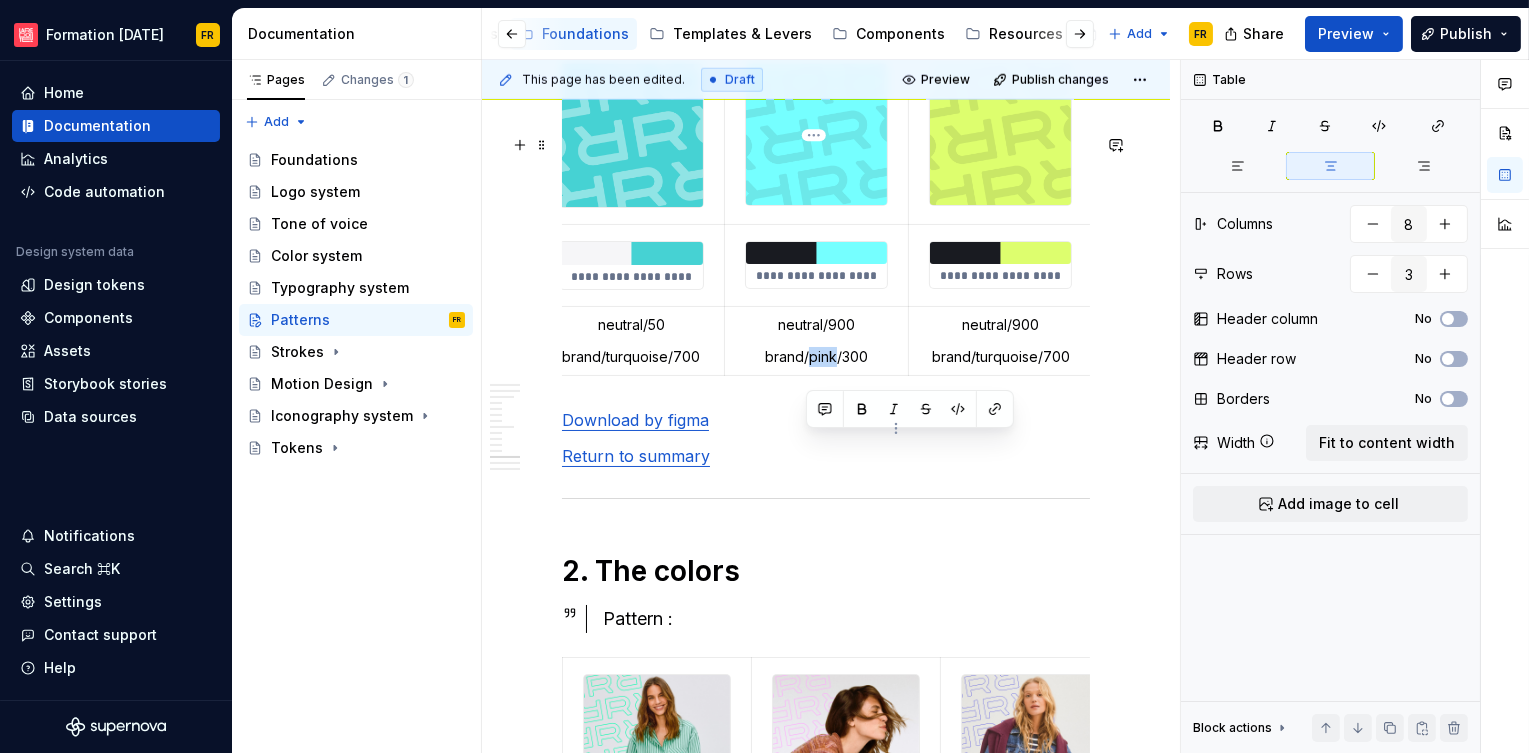 click on "brand/pink/300" at bounding box center (816, 357) 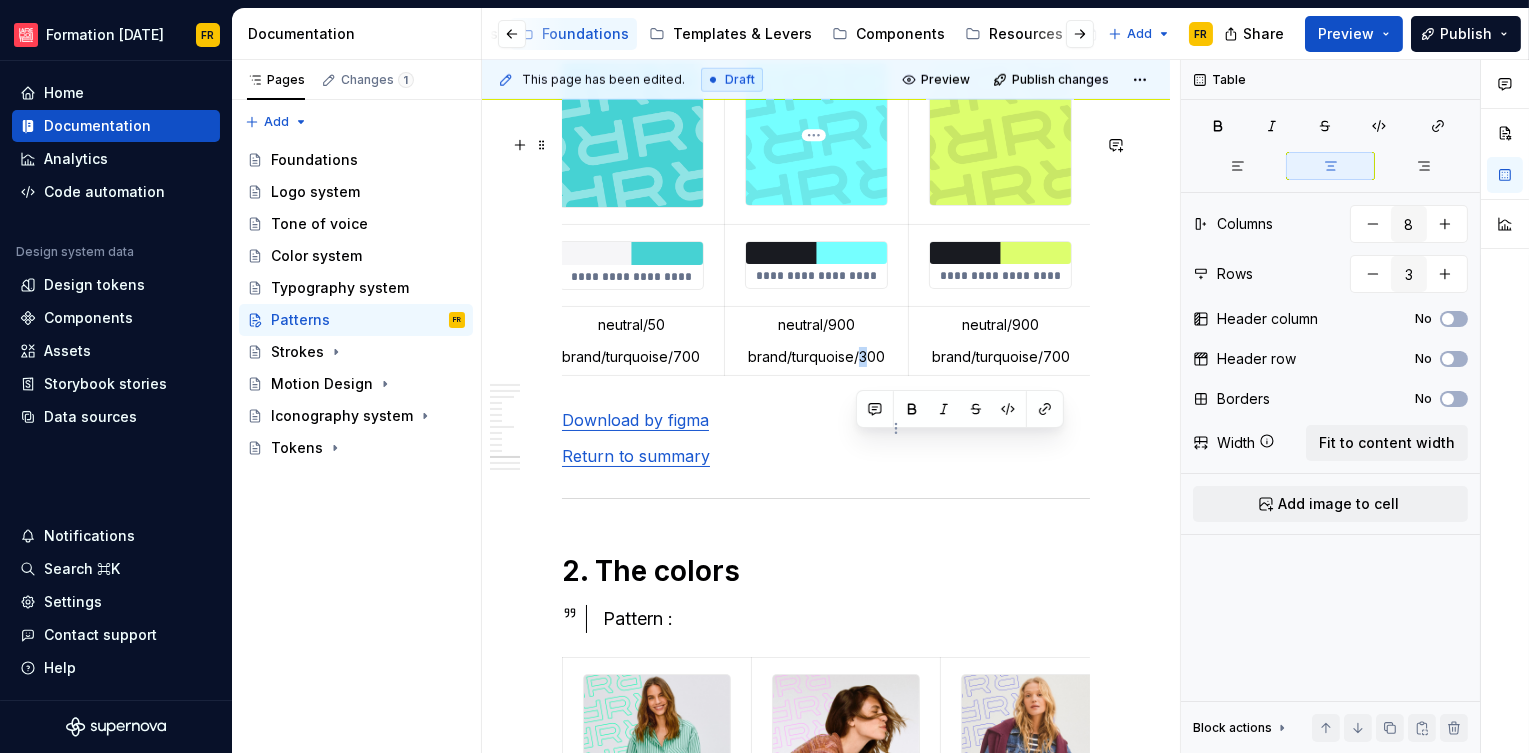 click on "brand/turquoise/300" at bounding box center [816, 357] 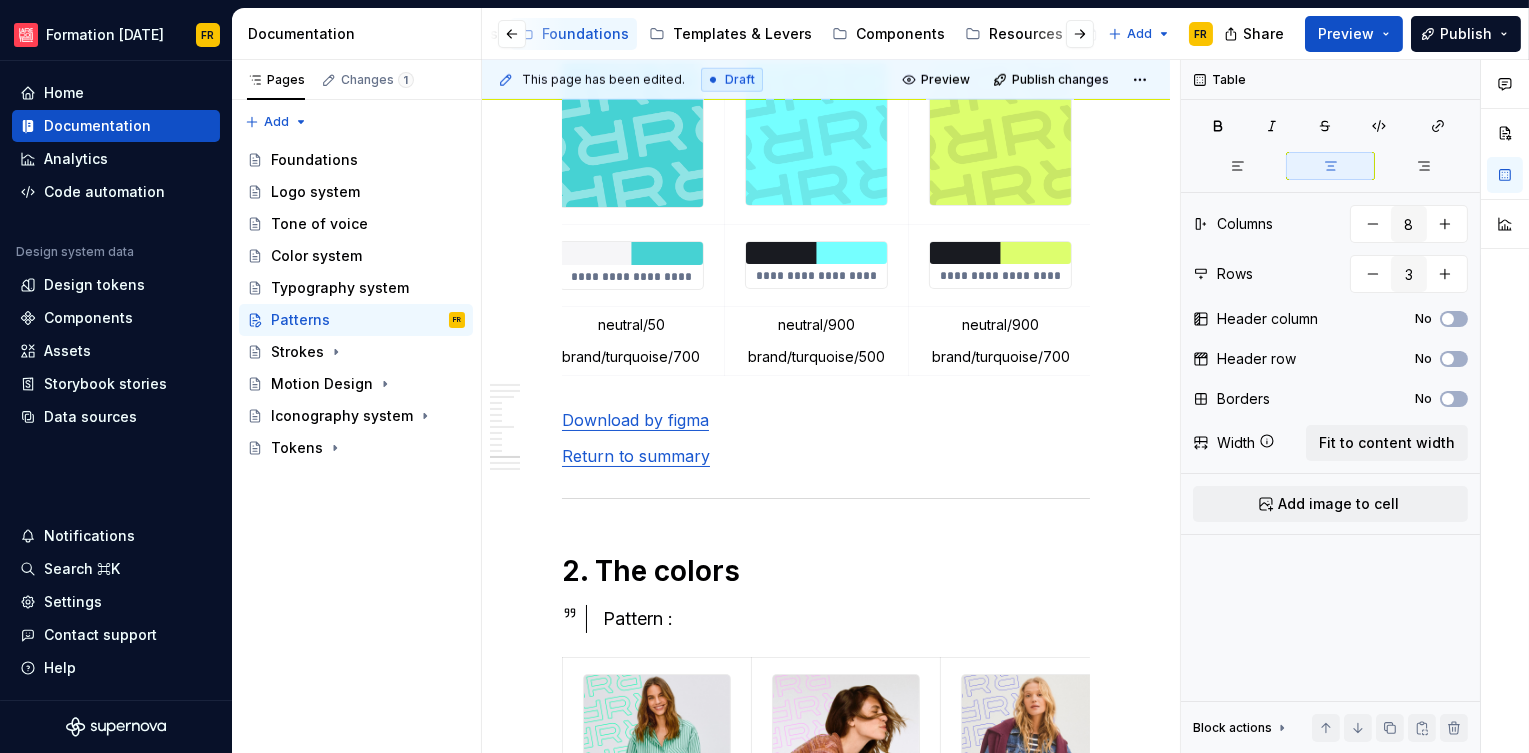 click on "brand/turquoise/700" at bounding box center (1000, 357) 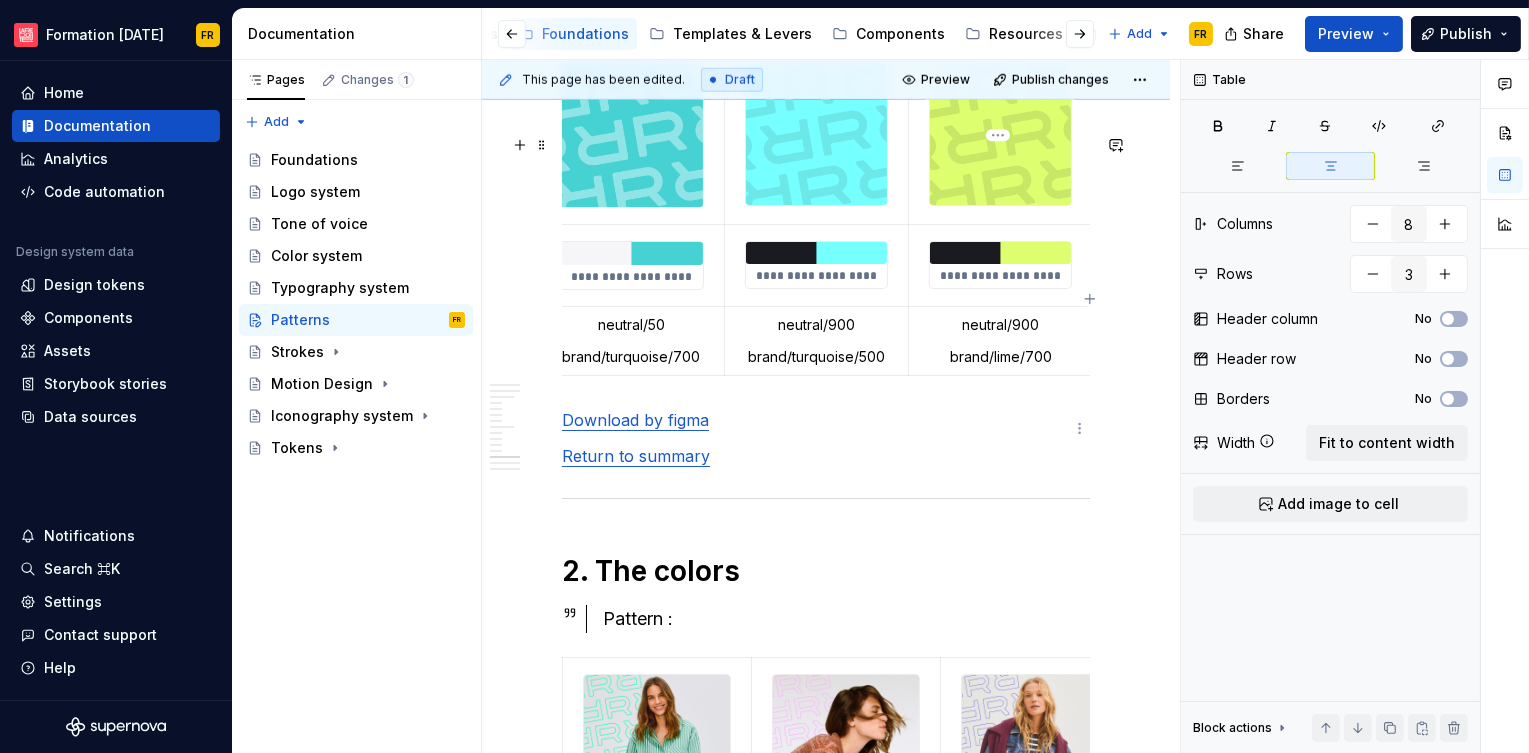 click on "brand/lime/700" at bounding box center [1000, 357] 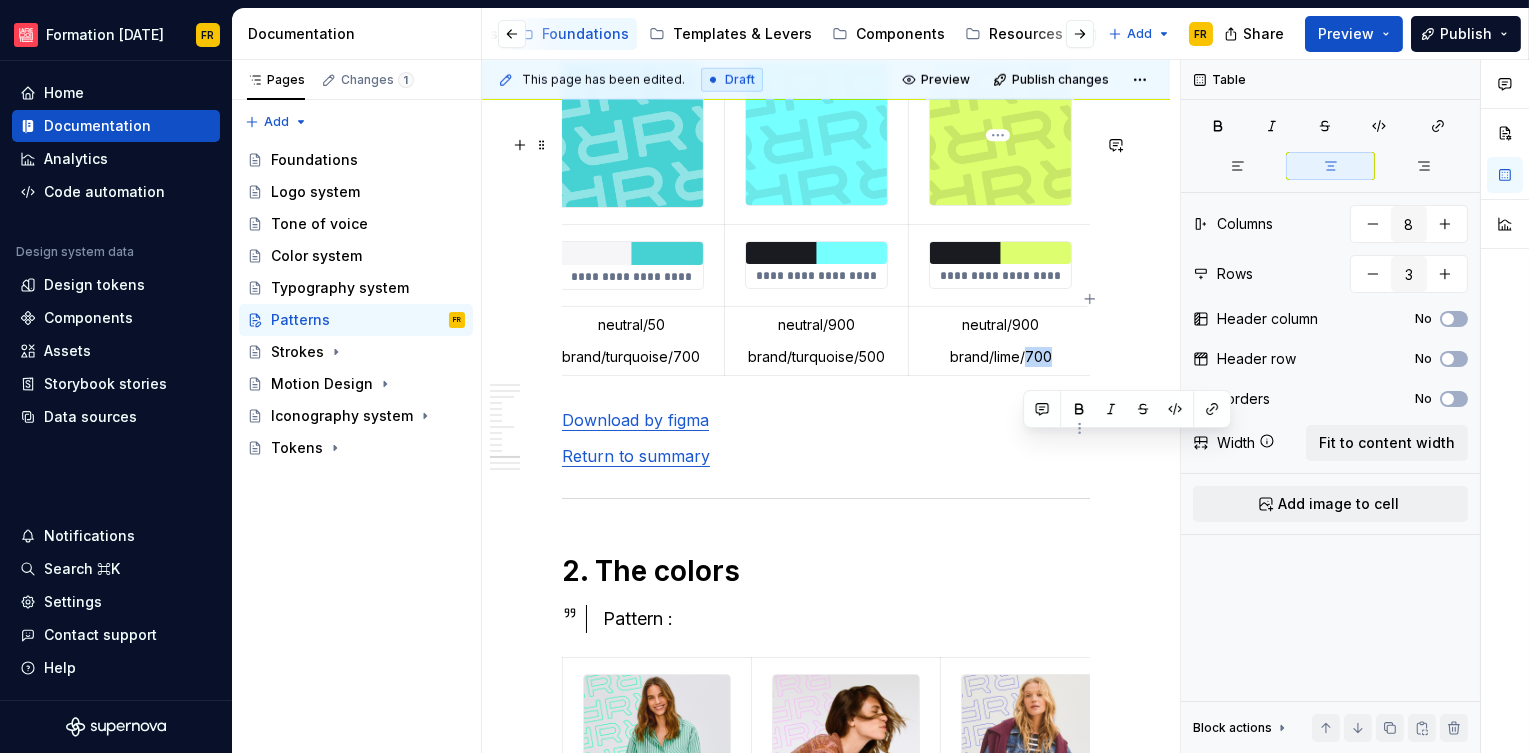 click on "brand/lime/700" at bounding box center [1000, 357] 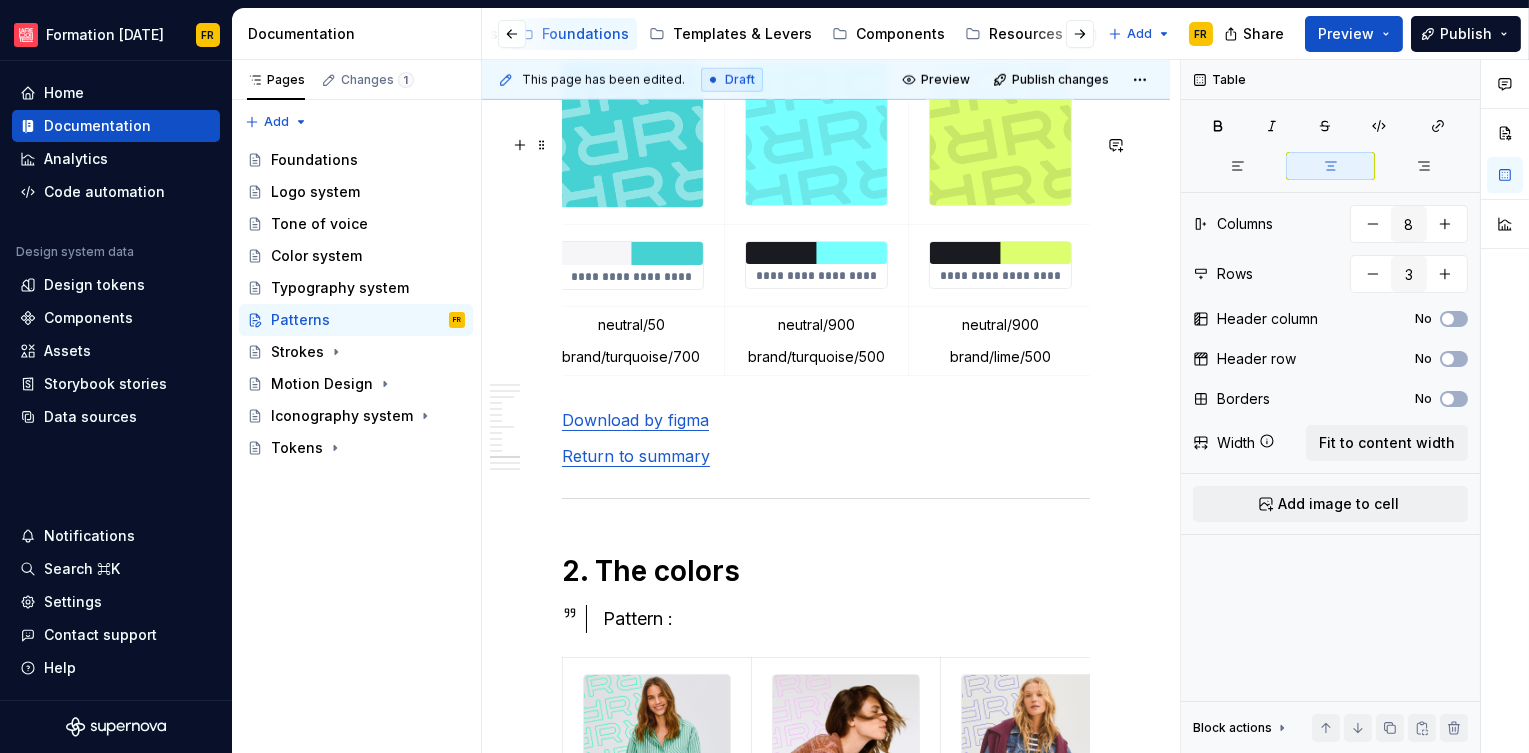 scroll, scrollTop: 0, scrollLeft: 0, axis: both 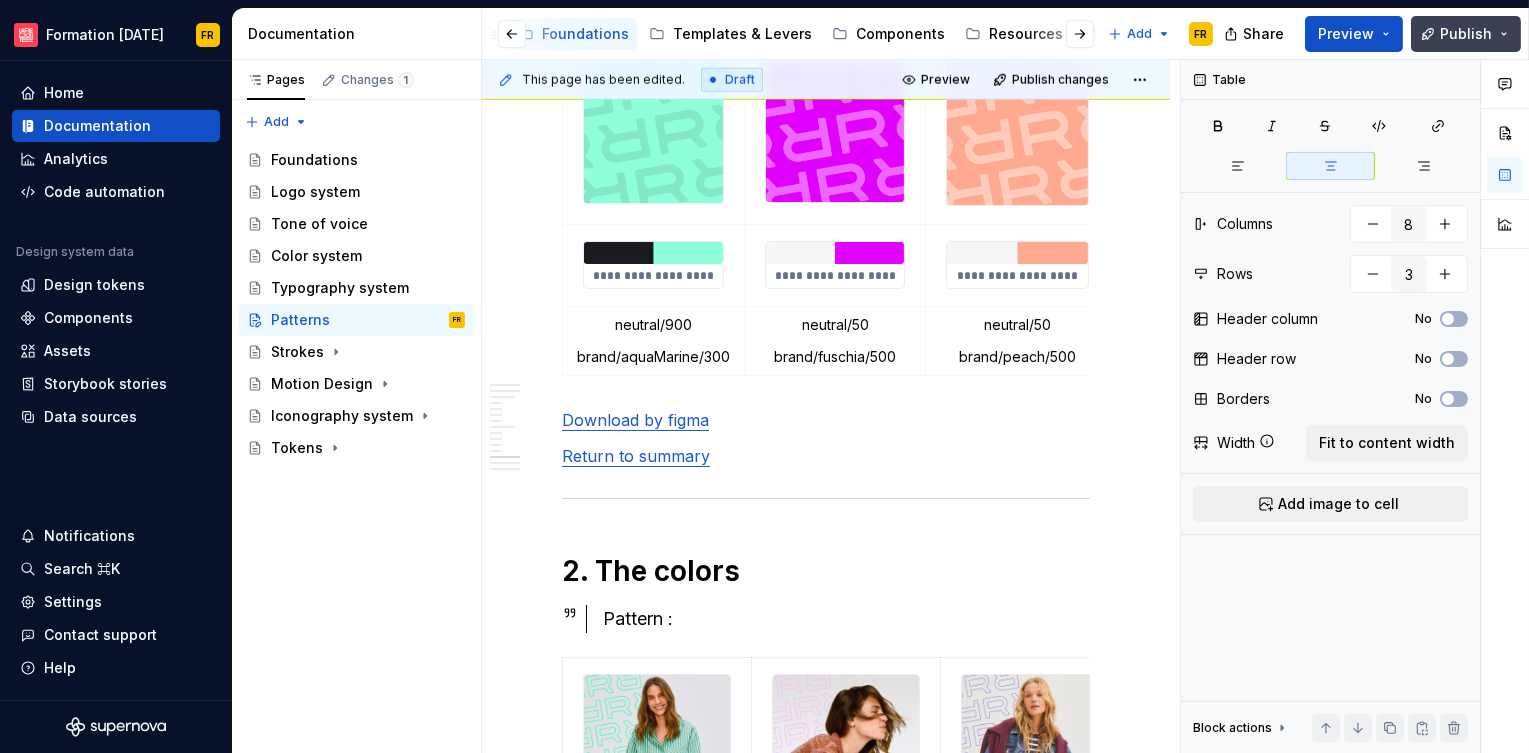 click on "Publish" at bounding box center (1466, 34) 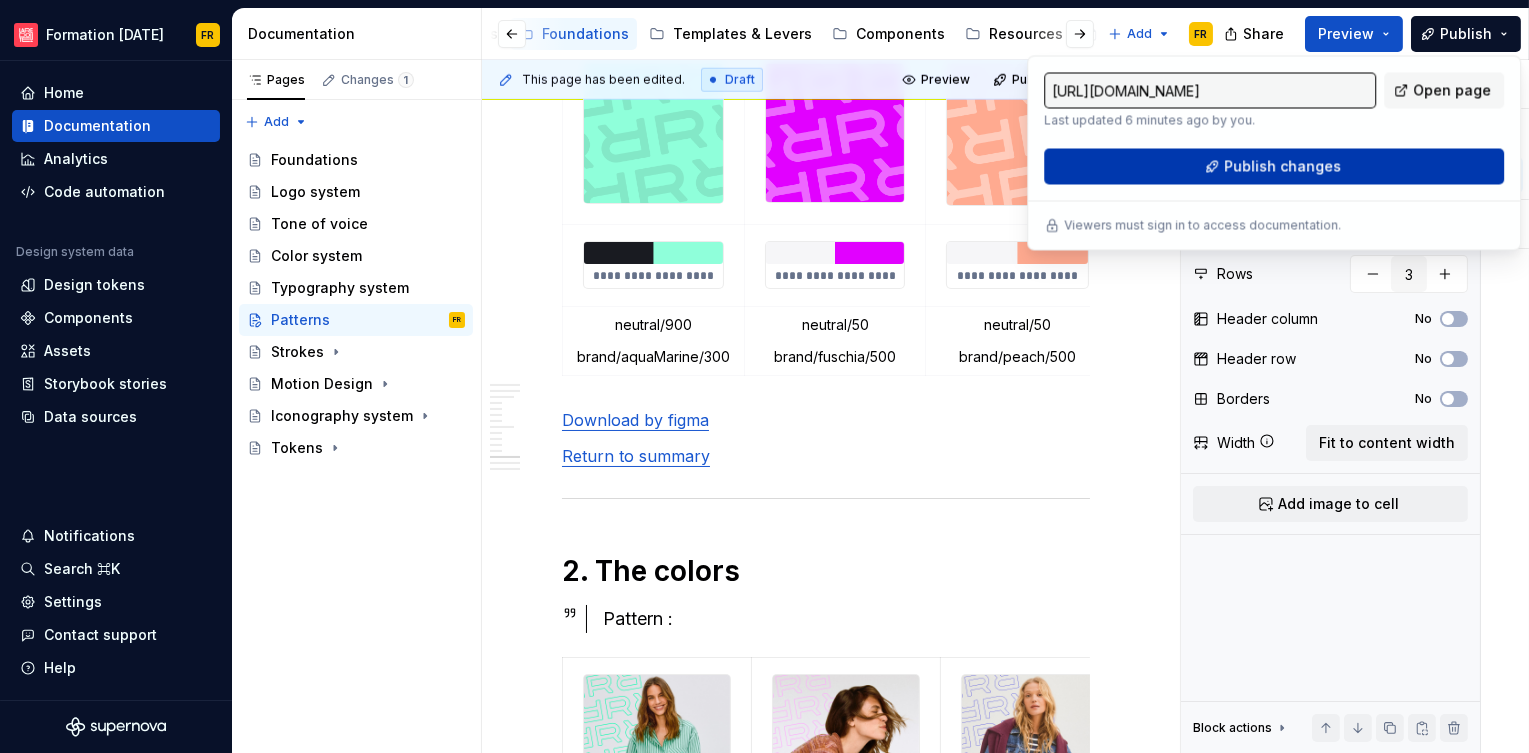 click on "Publish changes" at bounding box center (1282, 166) 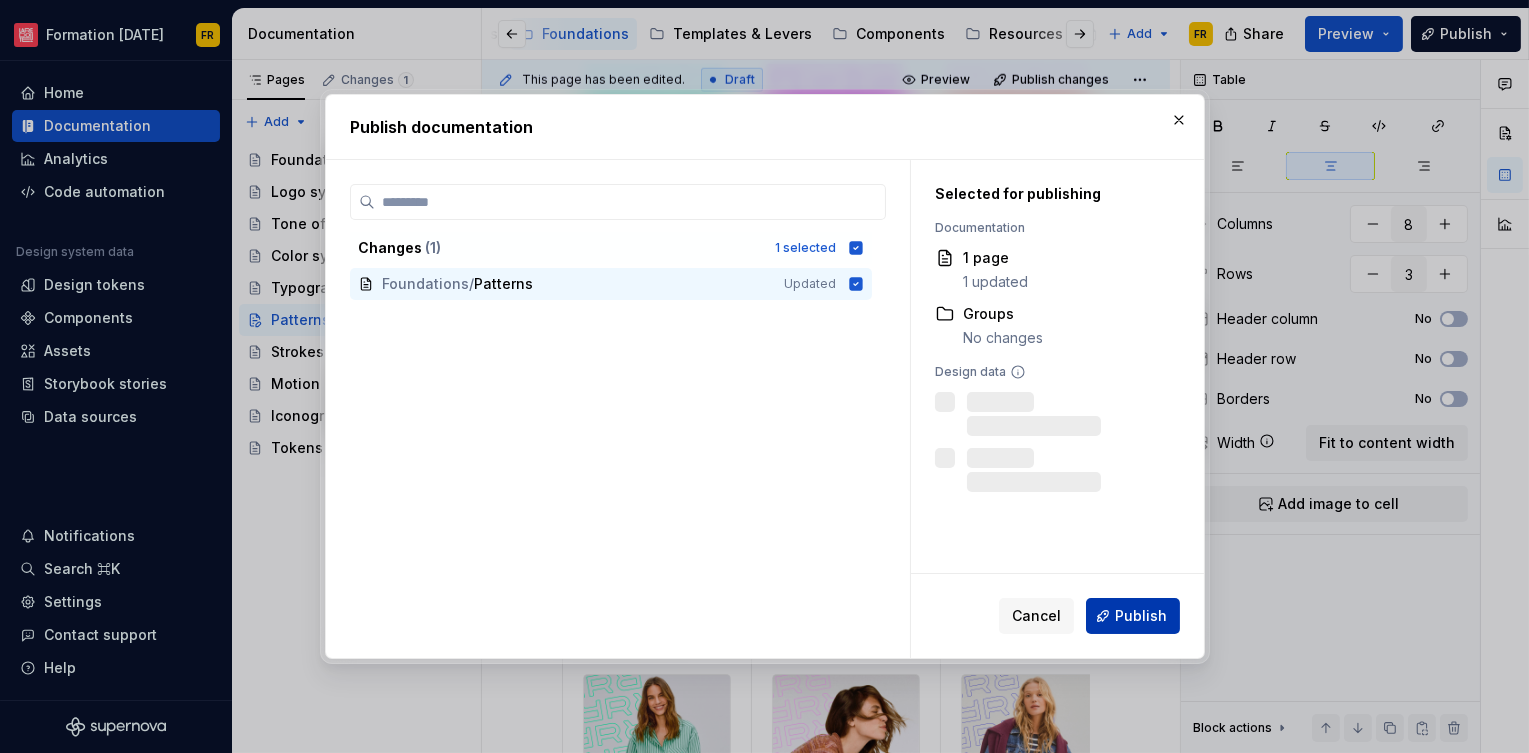 click on "Publish" at bounding box center (1141, 616) 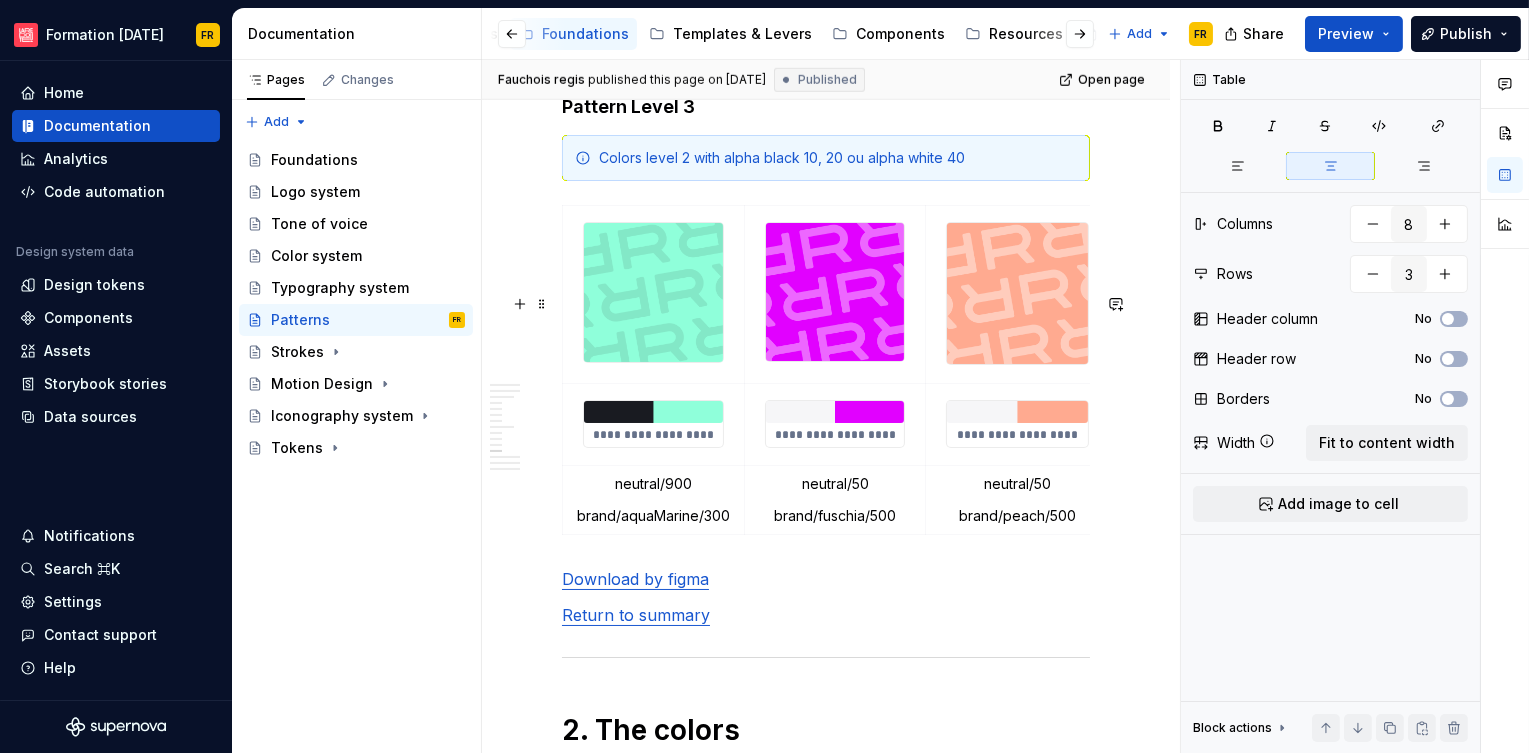 scroll, scrollTop: 4065, scrollLeft: 0, axis: vertical 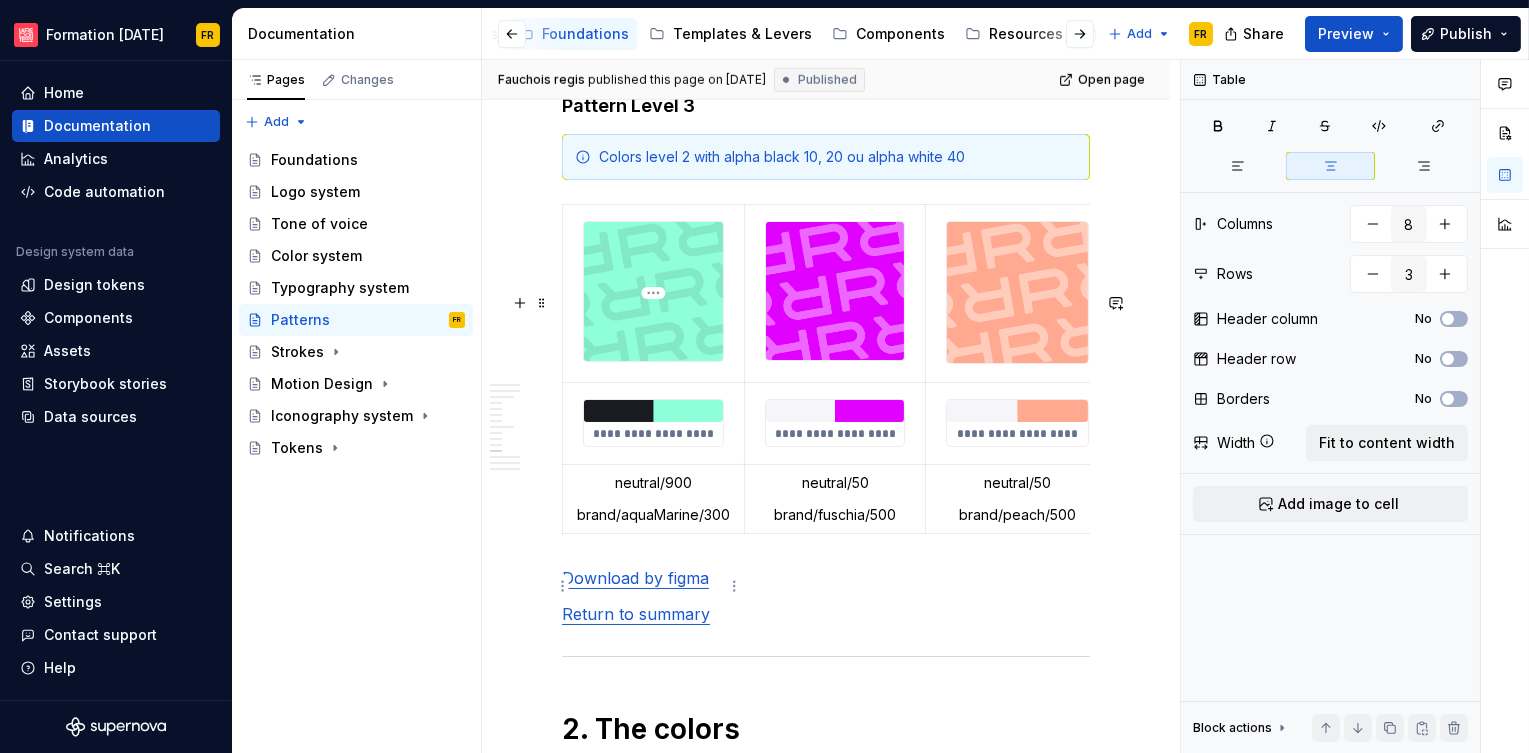 click on "neutral/900" at bounding box center (653, 483) 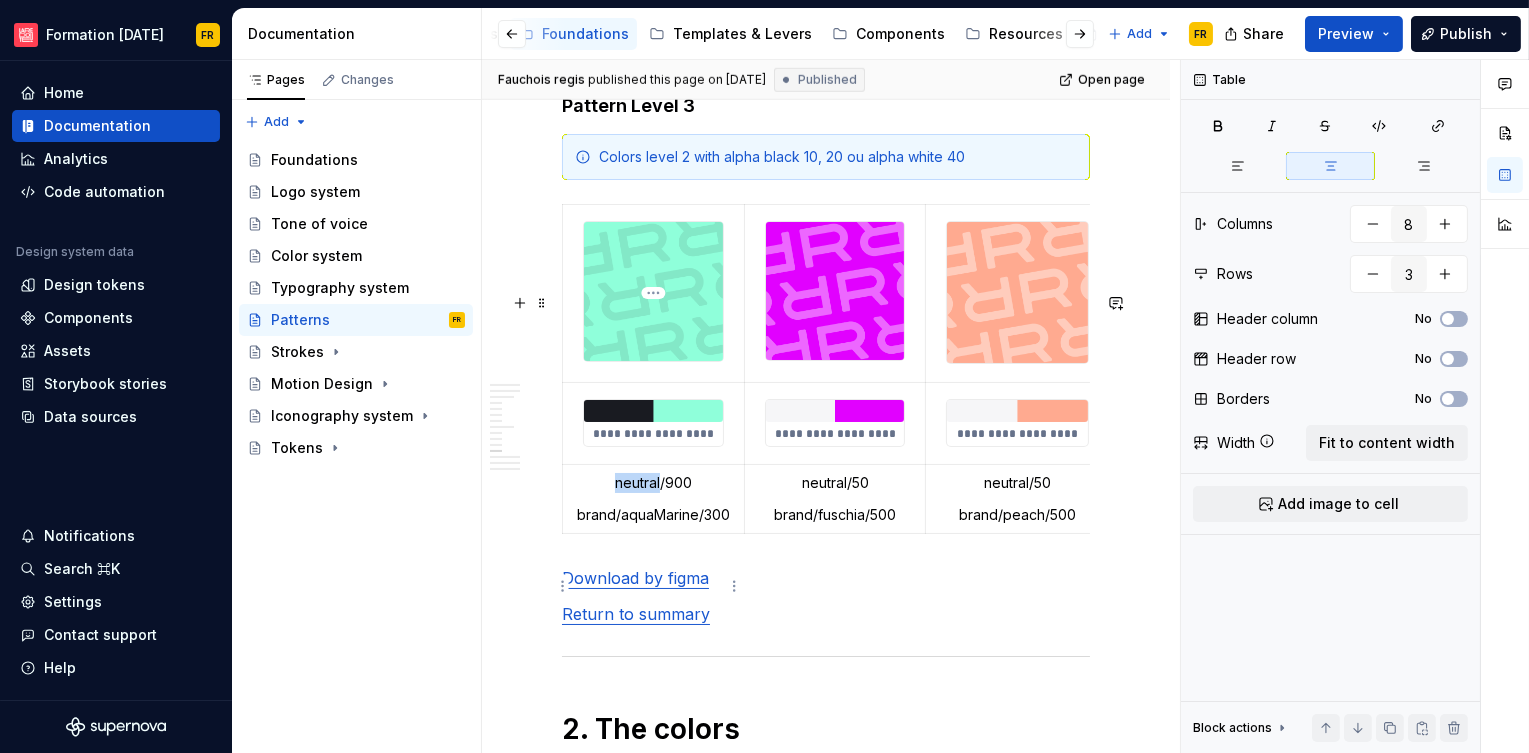 click on "neutral/900" at bounding box center (653, 483) 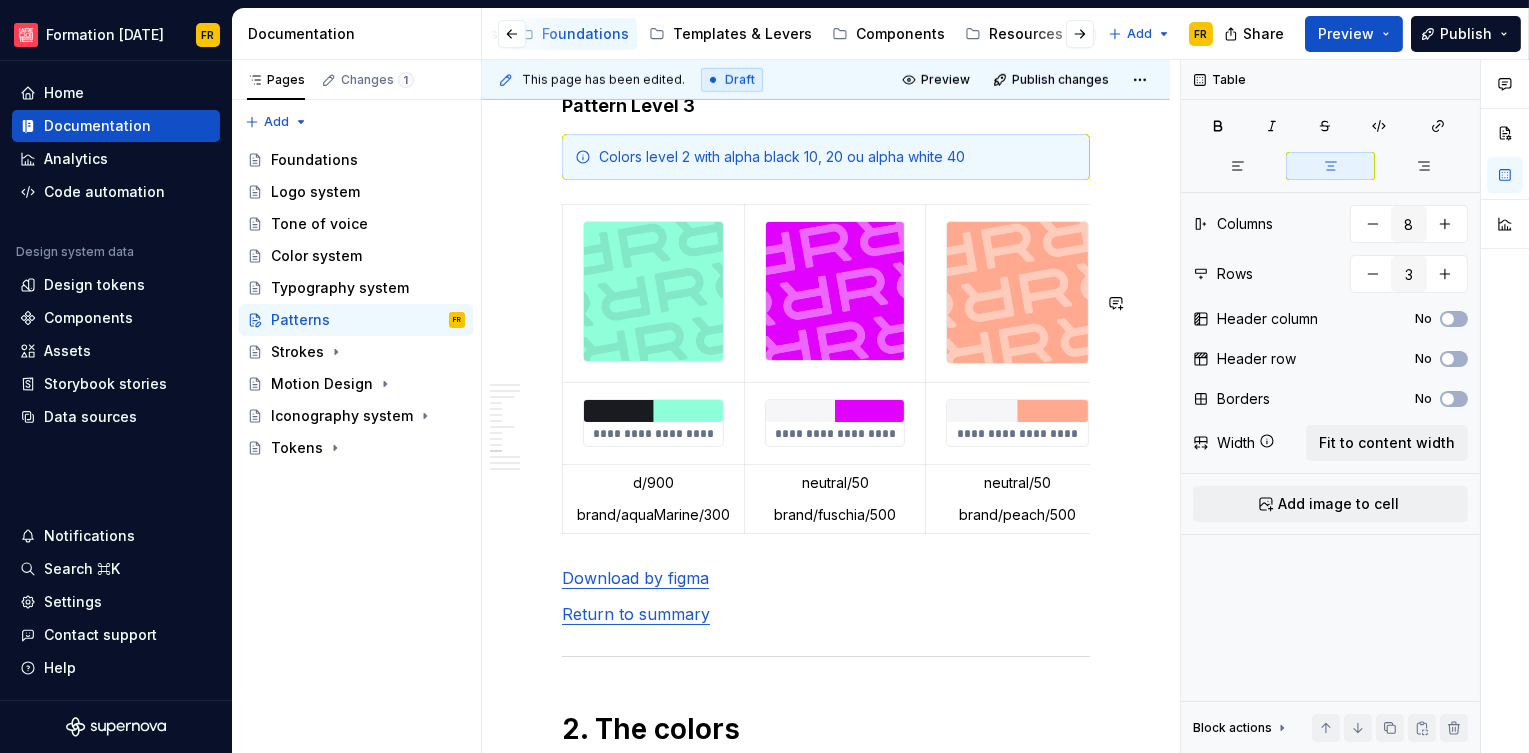 type on "*" 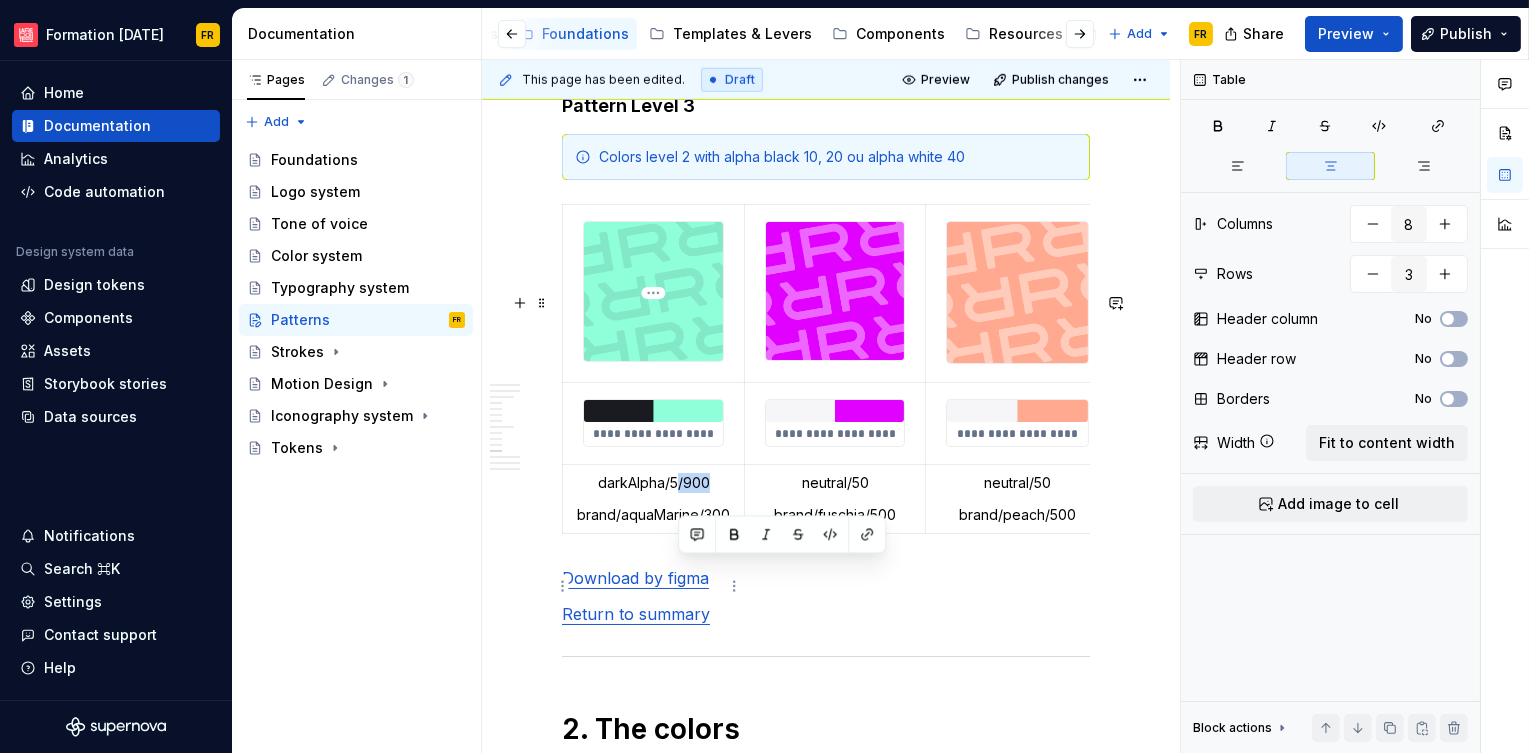 drag, startPoint x: 680, startPoint y: 568, endPoint x: 711, endPoint y: 573, distance: 31.400637 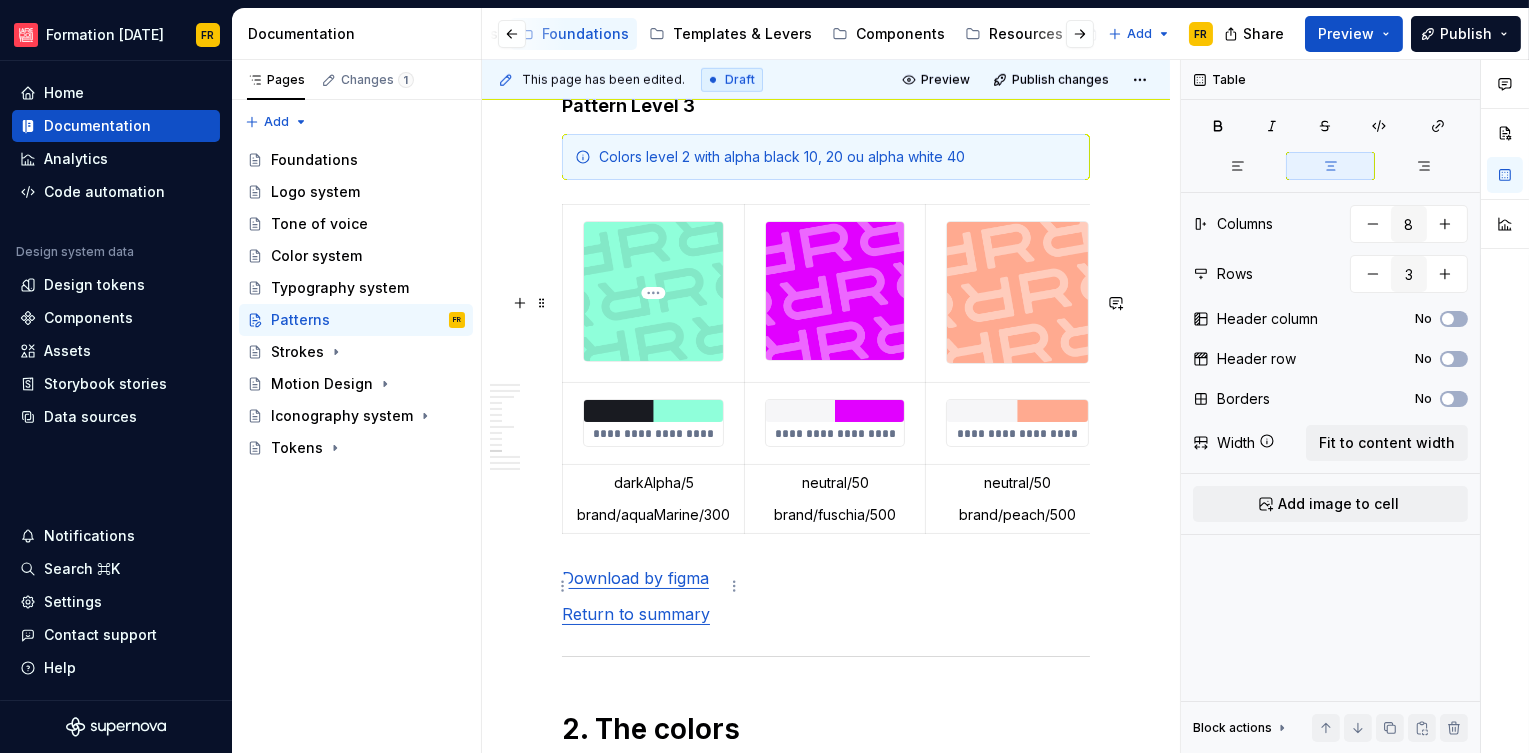 click on "darkAlpha/5" at bounding box center (653, 483) 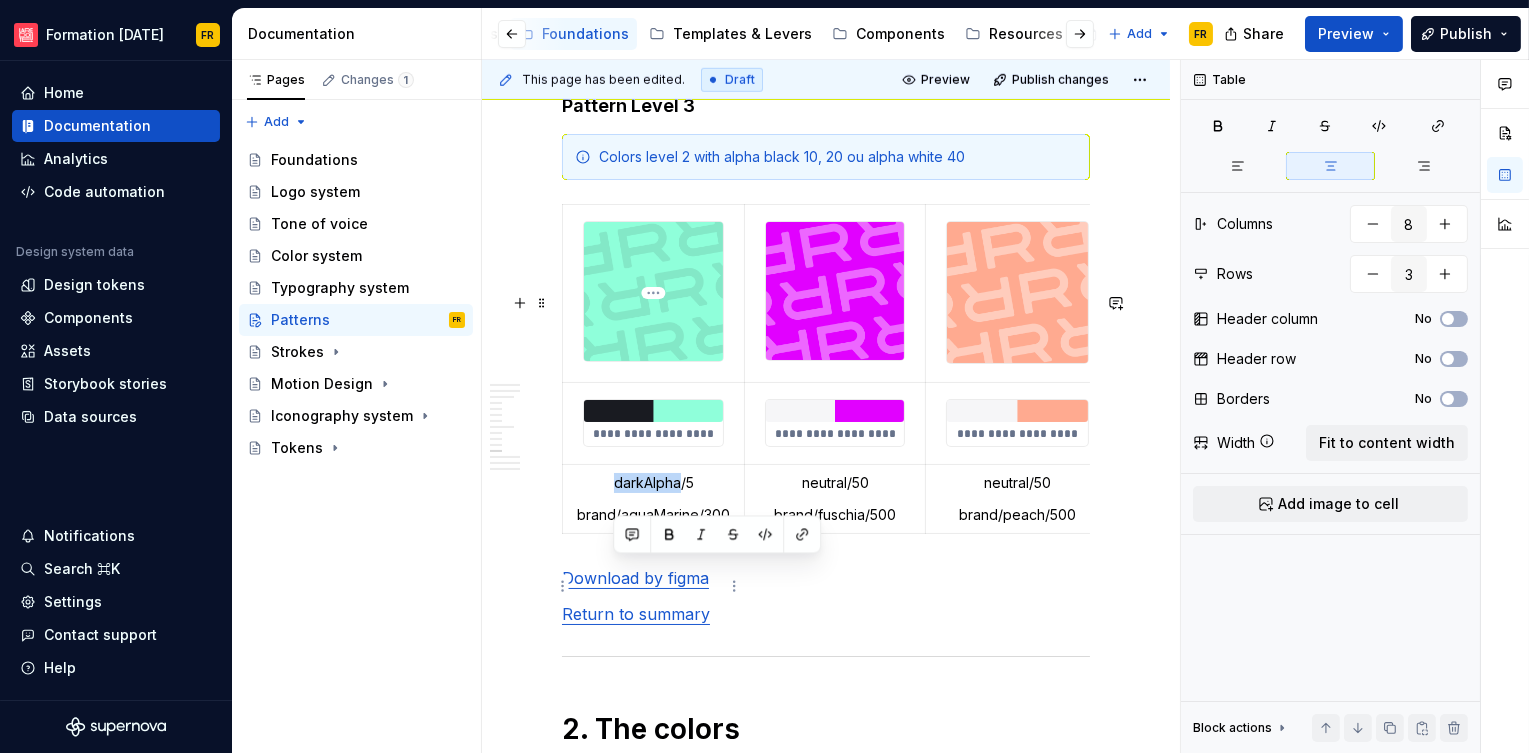 click on "darkAlpha/5" at bounding box center (653, 483) 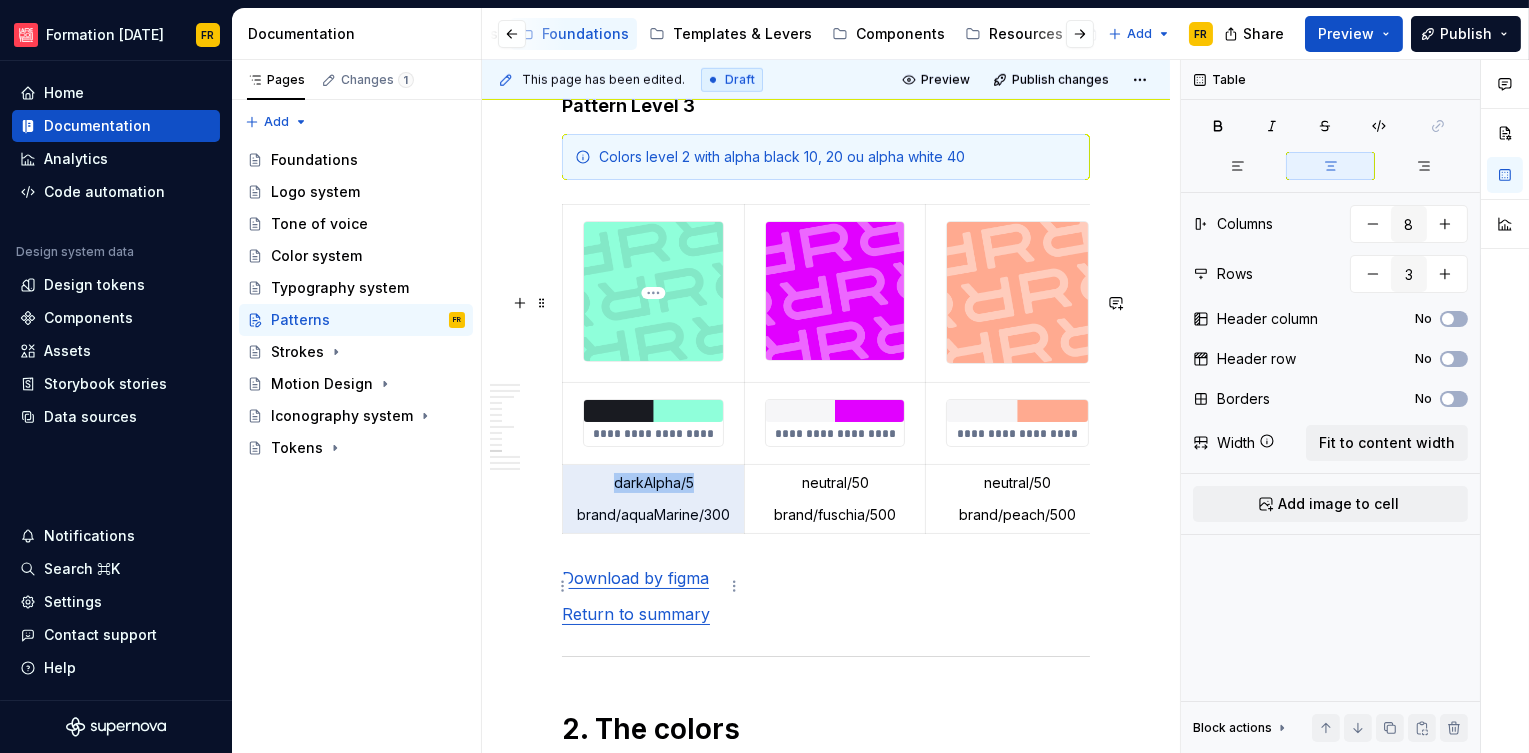 click on "darkAlpha/5" at bounding box center (653, 483) 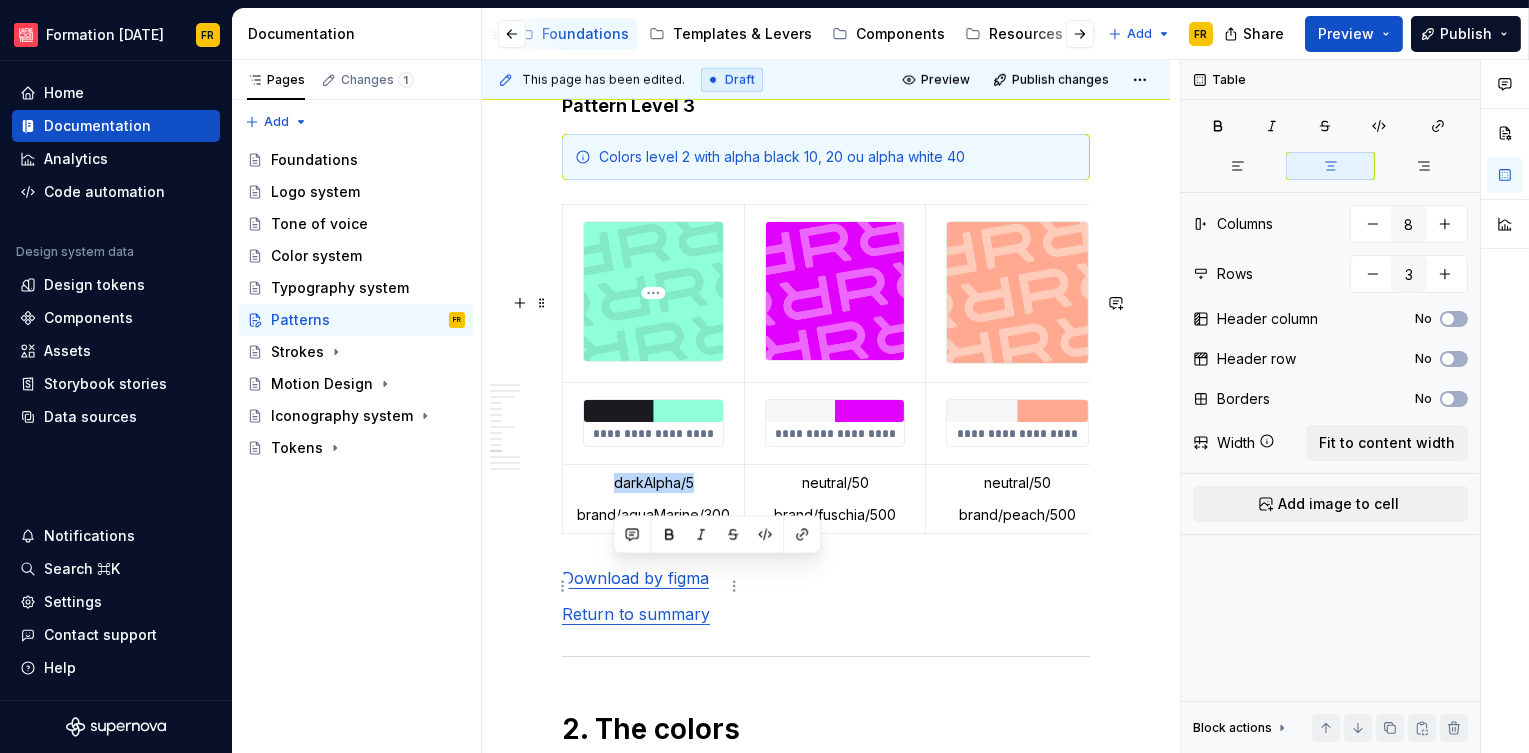drag, startPoint x: 611, startPoint y: 569, endPoint x: 699, endPoint y: 570, distance: 88.005684 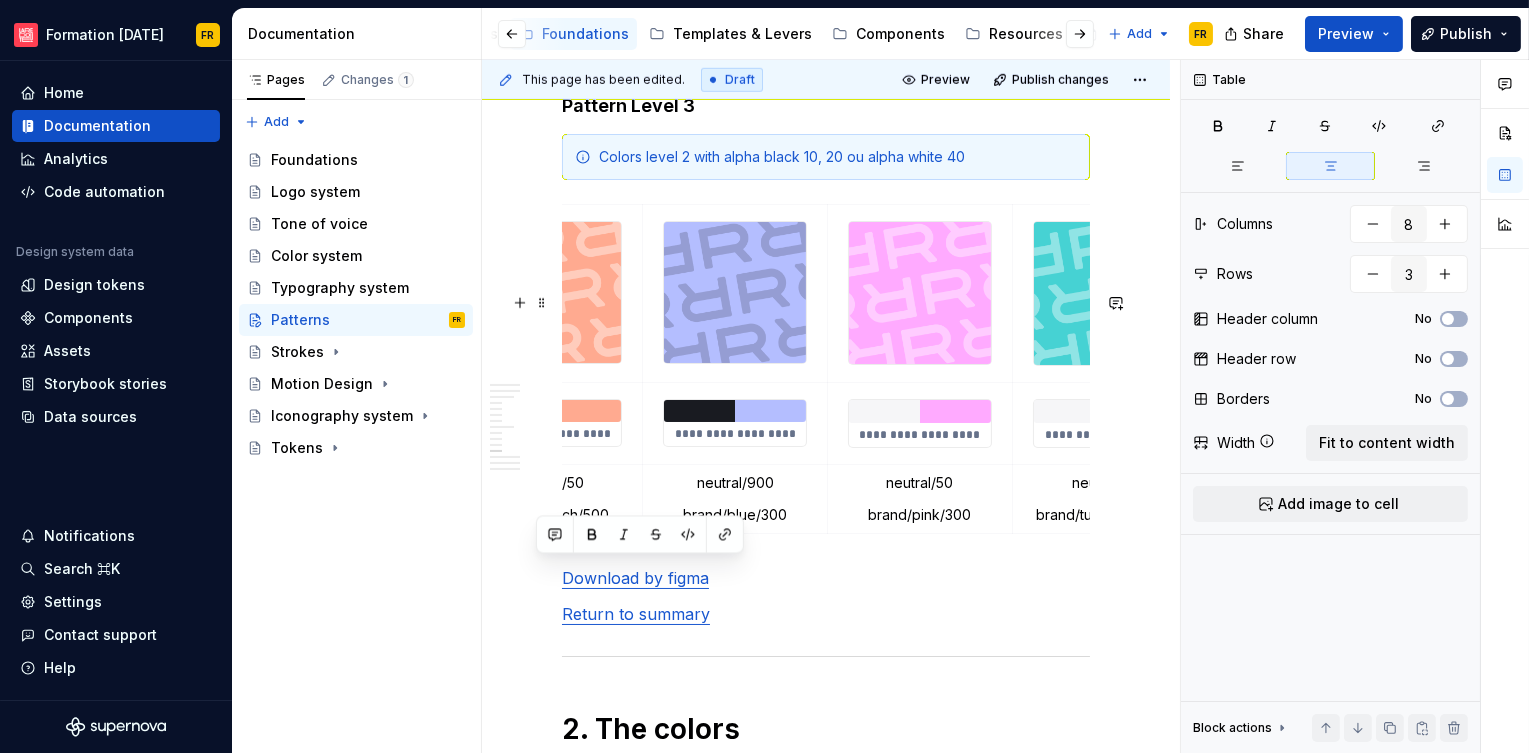 scroll, scrollTop: 0, scrollLeft: 465, axis: horizontal 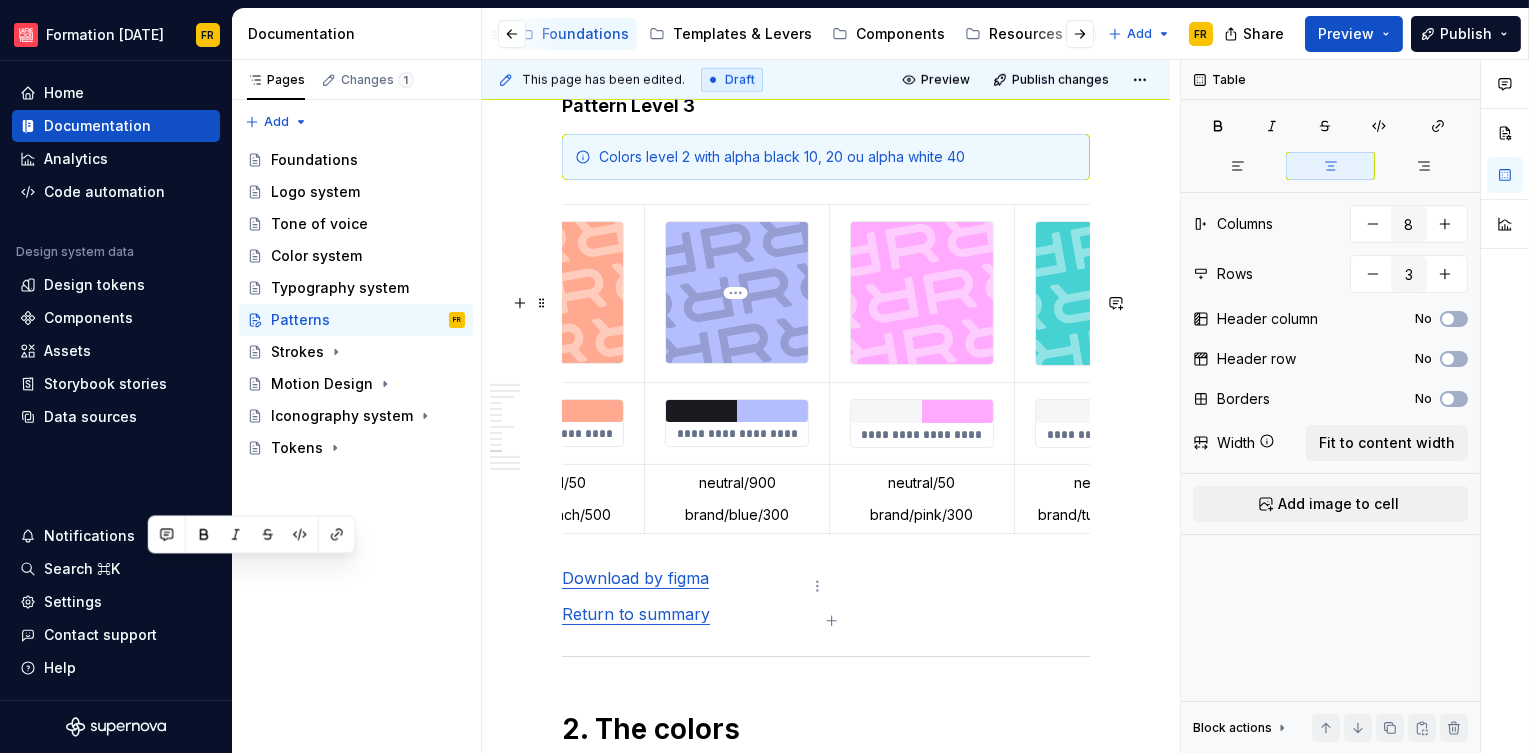 drag, startPoint x: 767, startPoint y: 581, endPoint x: 711, endPoint y: 577, distance: 56.142673 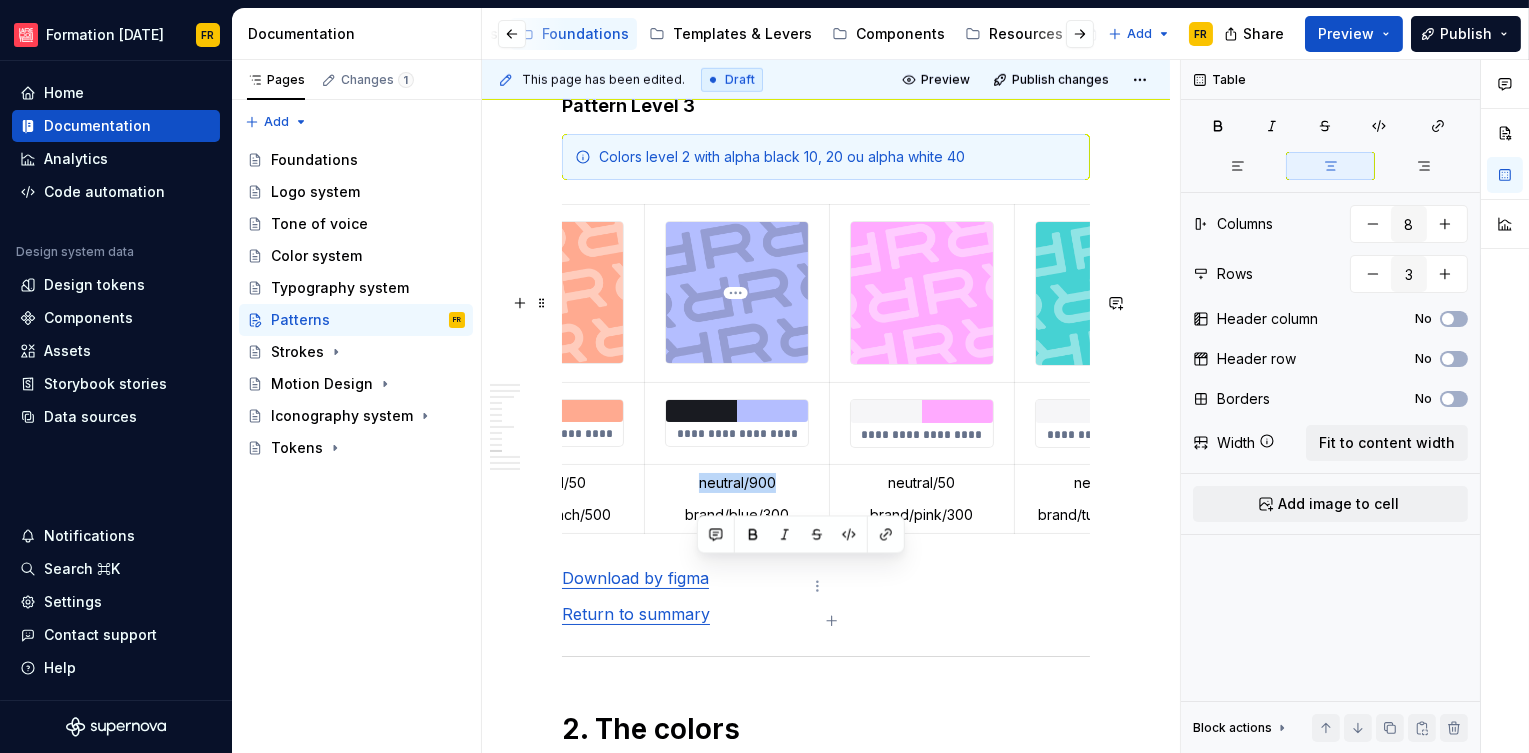 drag, startPoint x: 693, startPoint y: 573, endPoint x: 783, endPoint y: 573, distance: 90 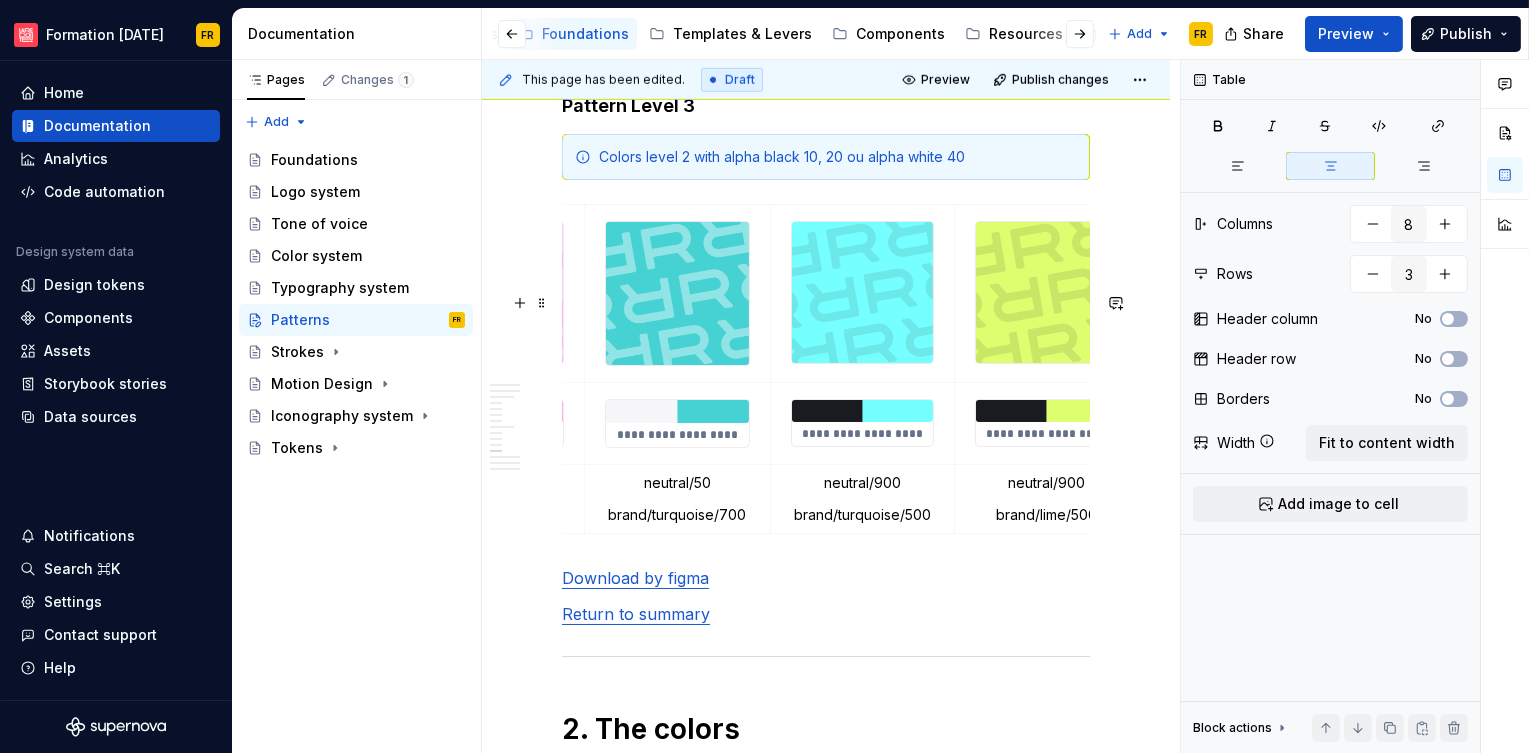 scroll, scrollTop: 0, scrollLeft: 896, axis: horizontal 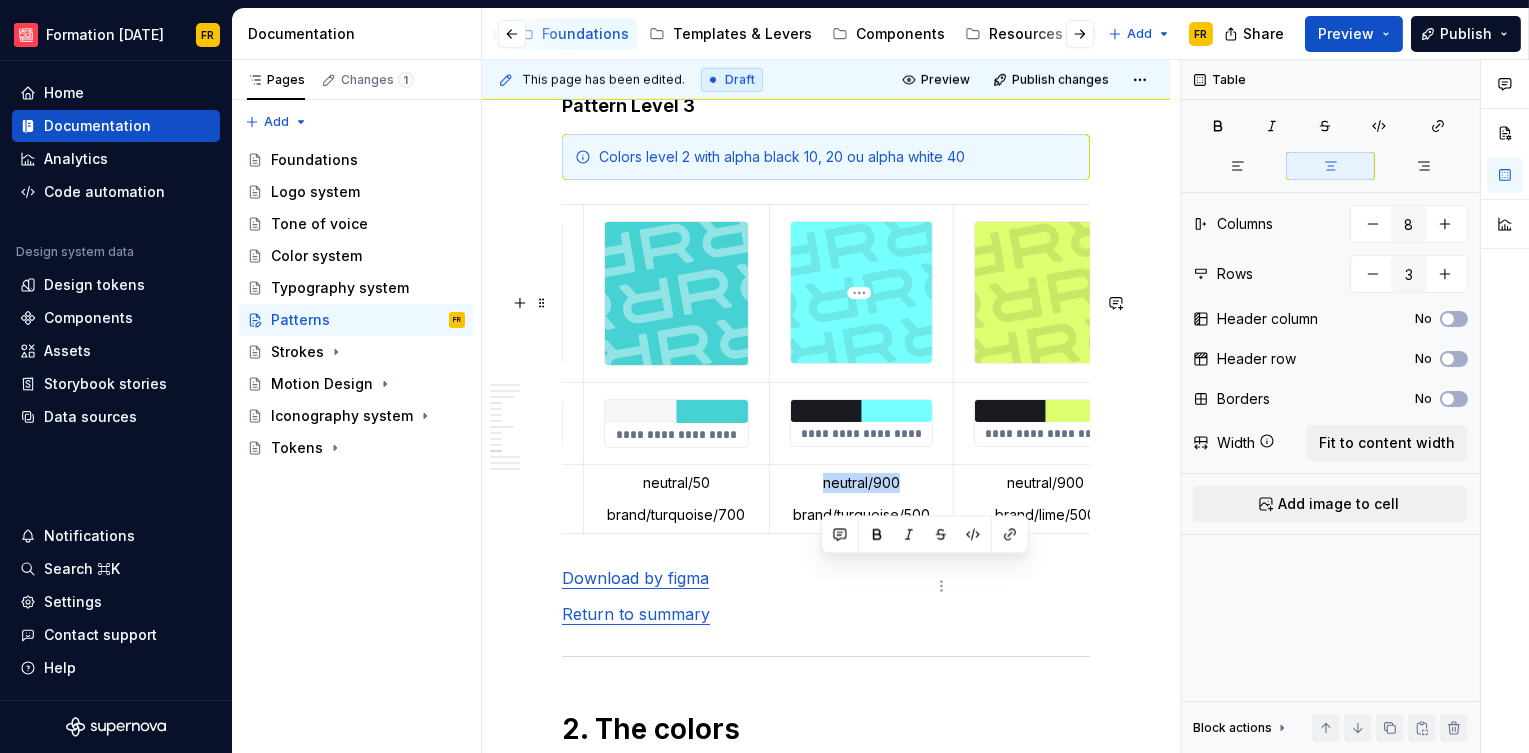 drag, startPoint x: 822, startPoint y: 569, endPoint x: 895, endPoint y: 575, distance: 73.24616 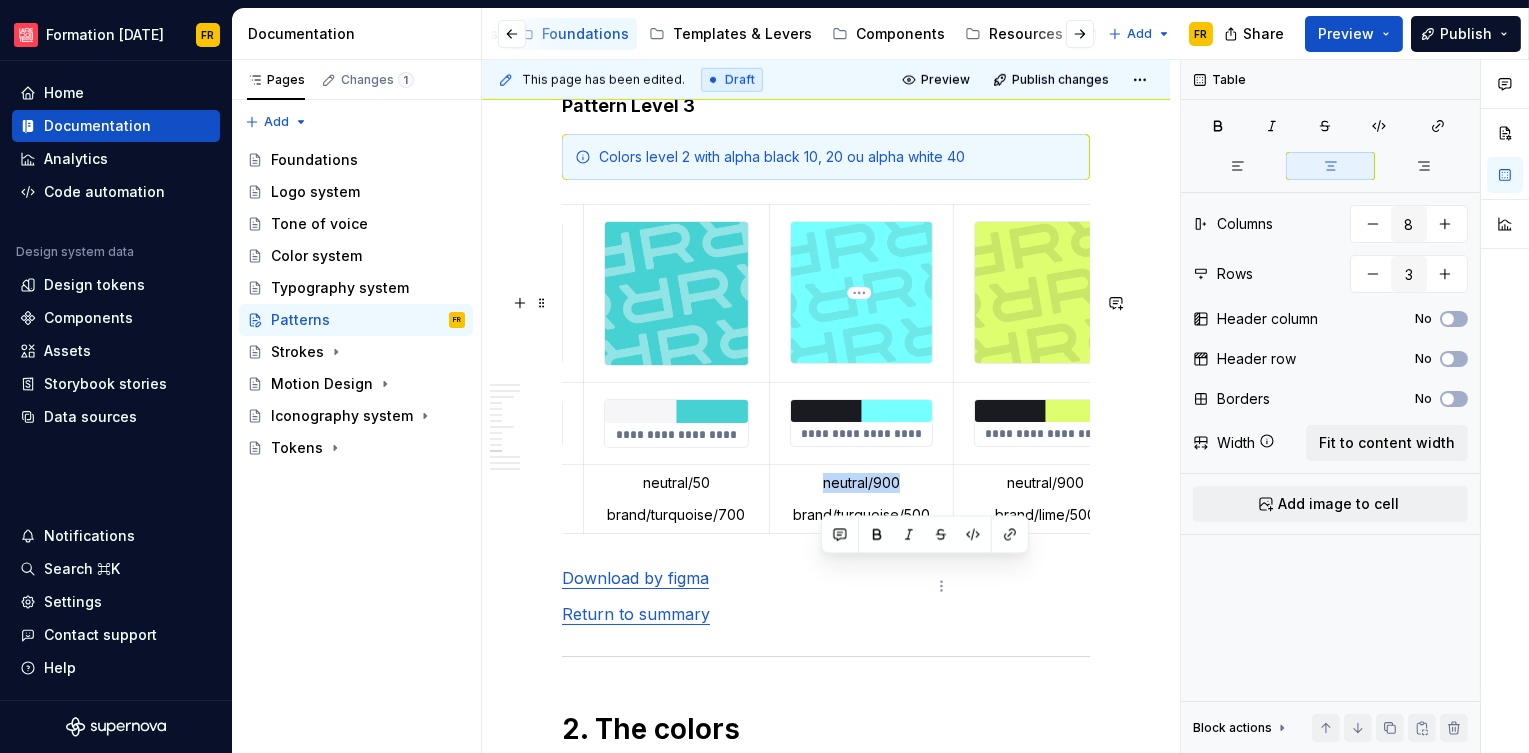 click on "neutral/900" at bounding box center (861, 483) 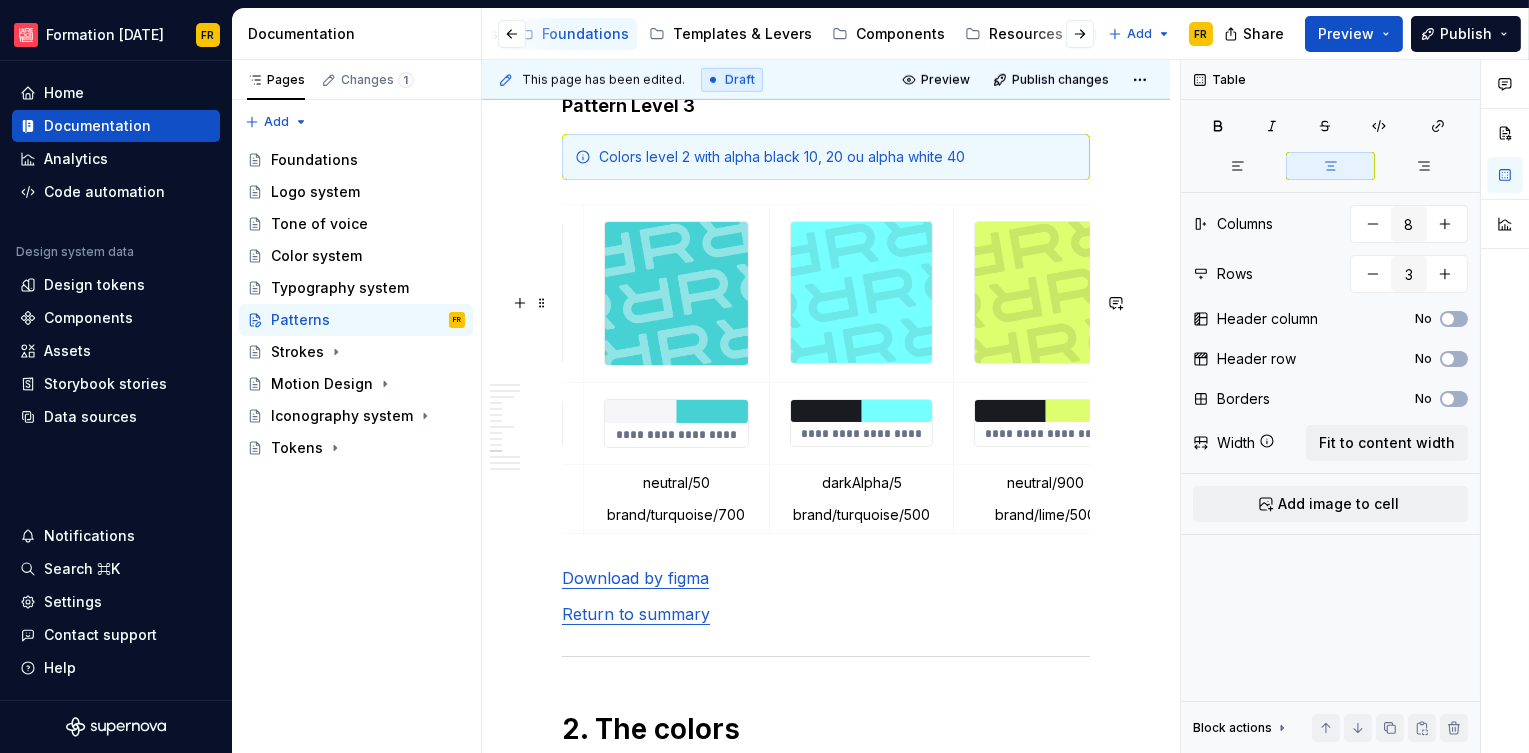 scroll, scrollTop: 0, scrollLeft: 941, axis: horizontal 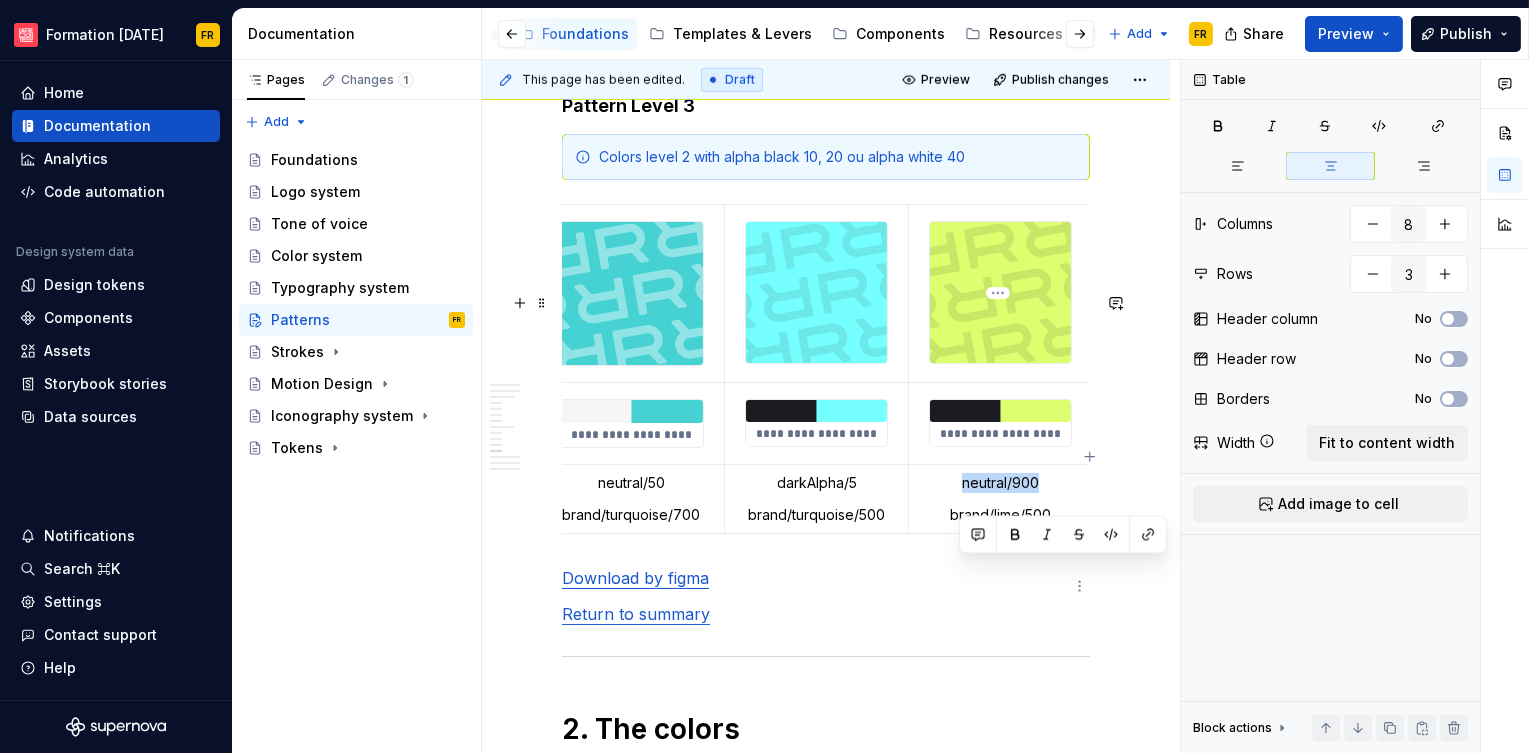 drag, startPoint x: 958, startPoint y: 571, endPoint x: 1035, endPoint y: 579, distance: 77.41447 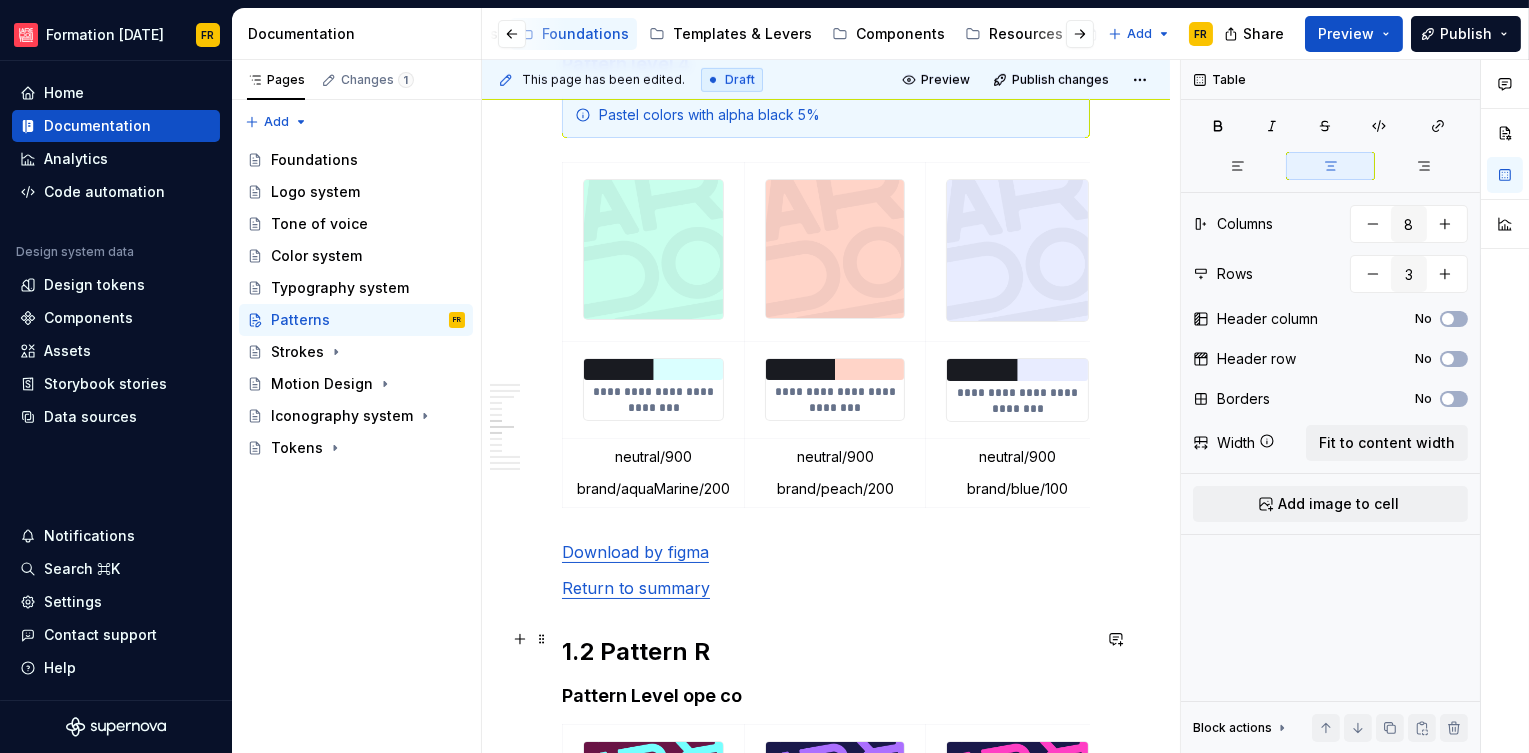 scroll, scrollTop: 2260, scrollLeft: 0, axis: vertical 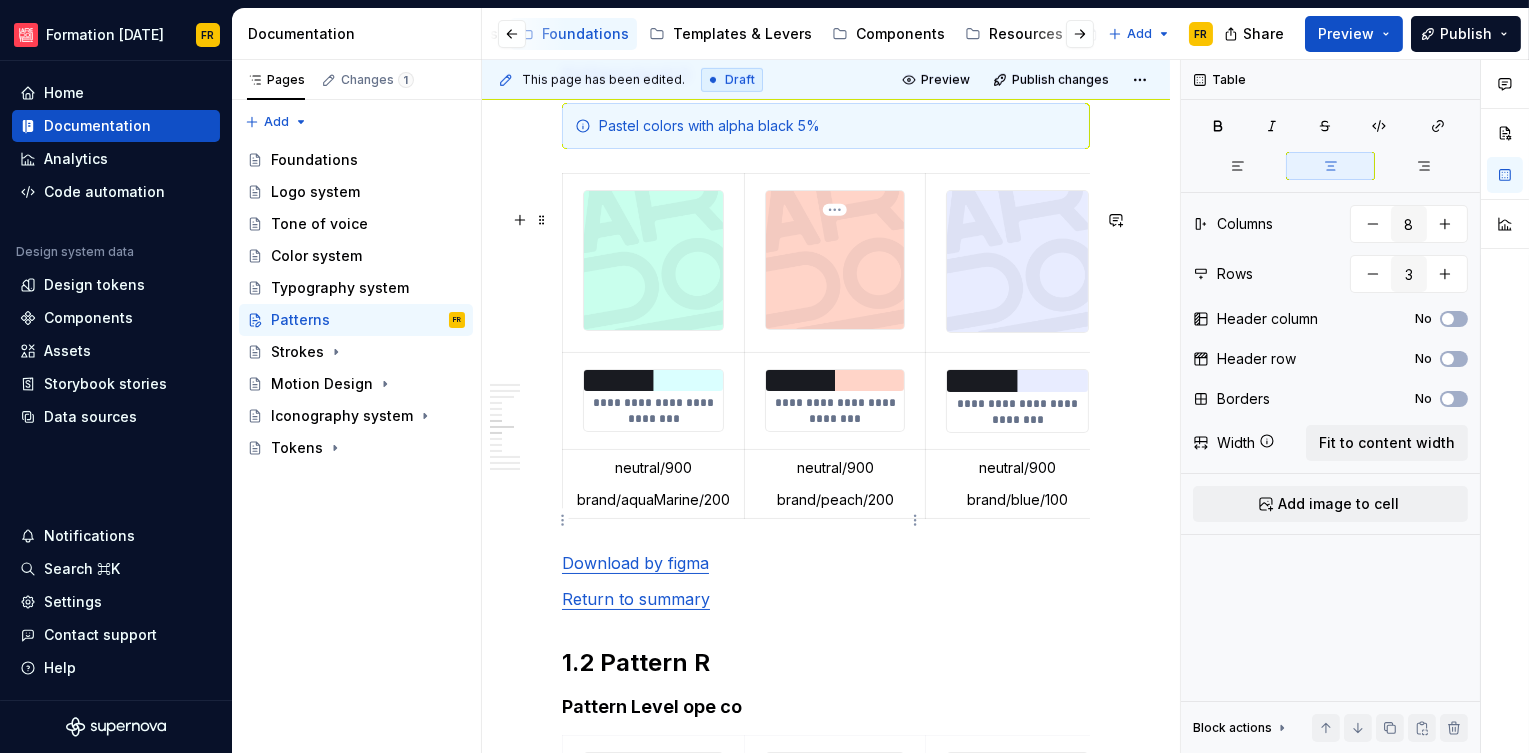 type on "7" 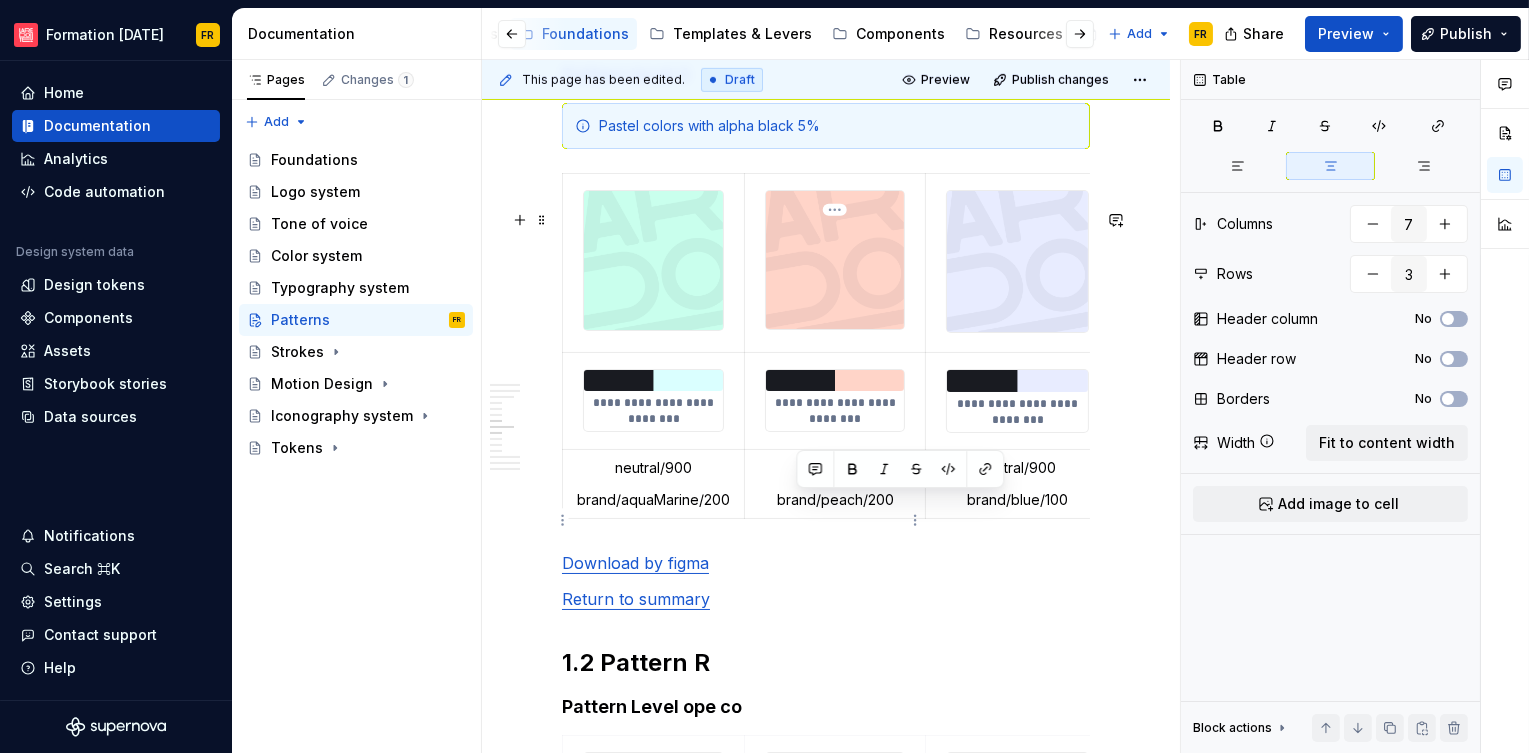drag, startPoint x: 796, startPoint y: 506, endPoint x: 872, endPoint y: 507, distance: 76.00658 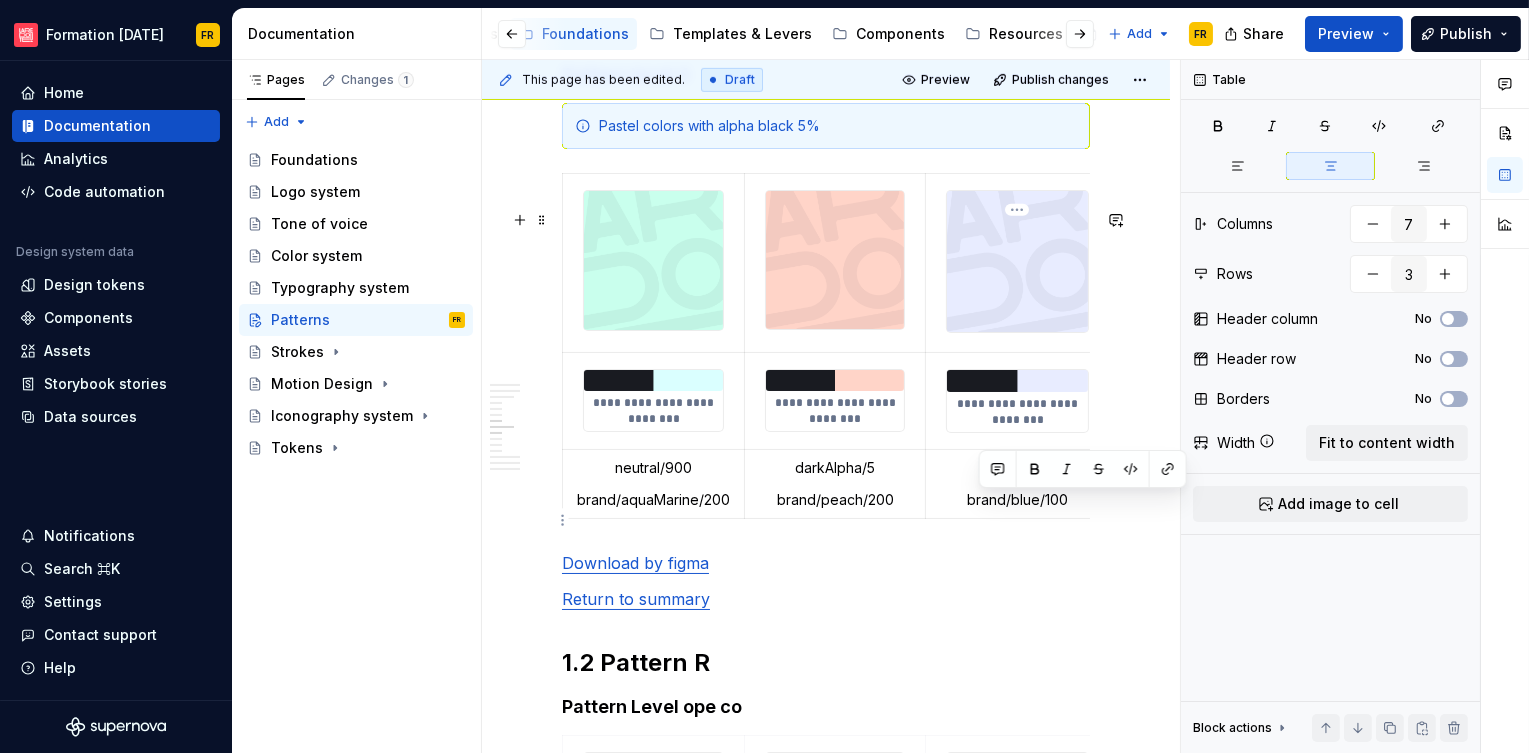 drag, startPoint x: 980, startPoint y: 502, endPoint x: 1057, endPoint y: 503, distance: 77.00649 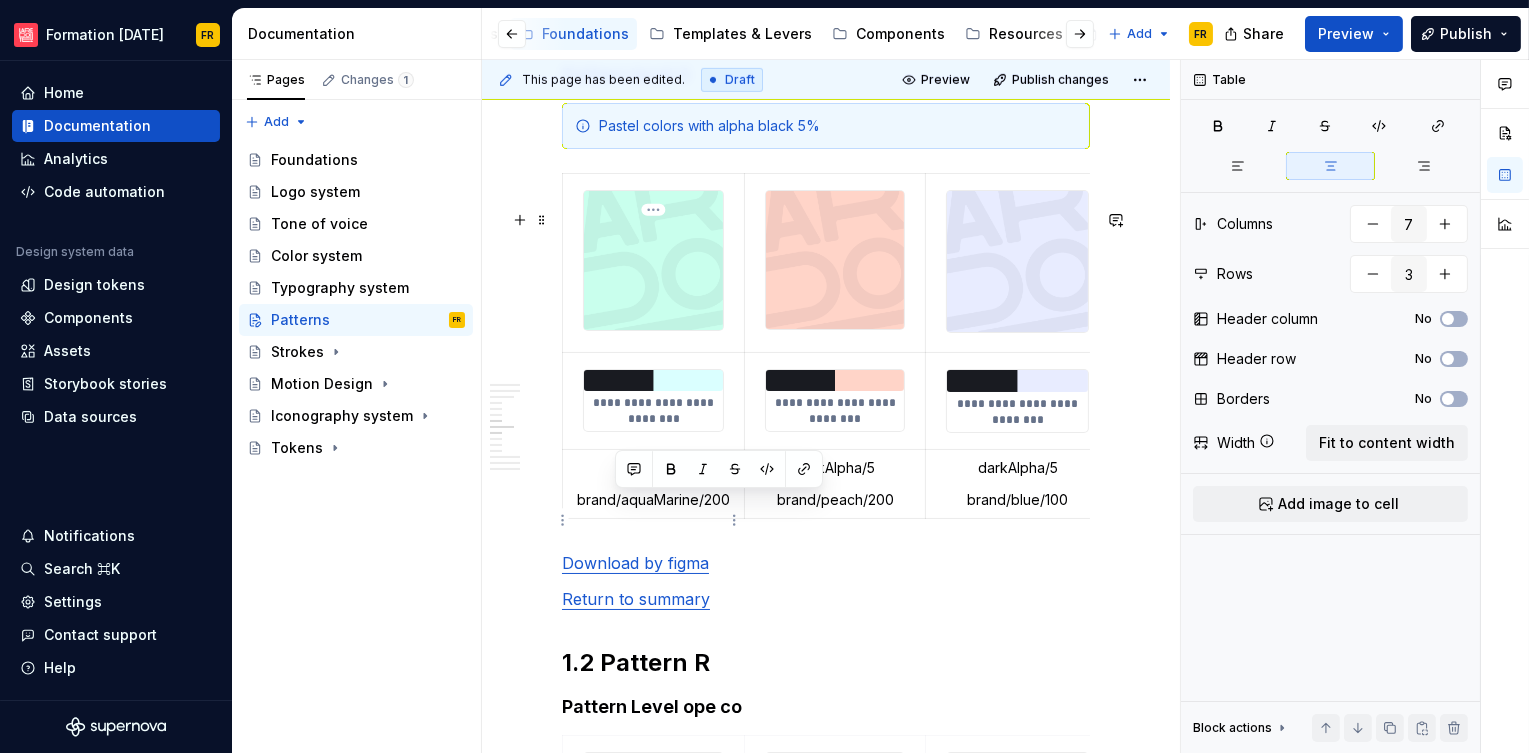 drag, startPoint x: 614, startPoint y: 503, endPoint x: 691, endPoint y: 509, distance: 77.23341 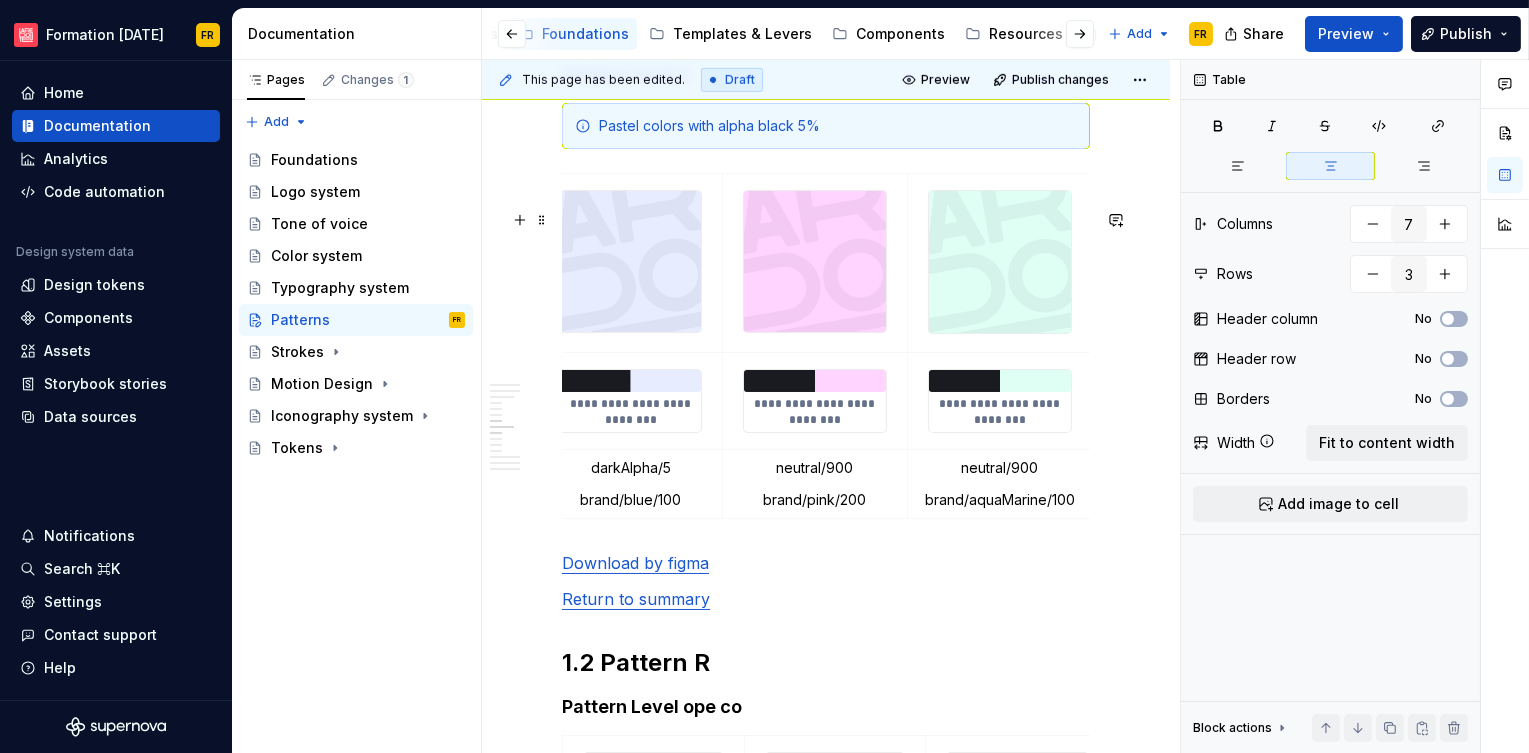 scroll, scrollTop: 0, scrollLeft: 404, axis: horizontal 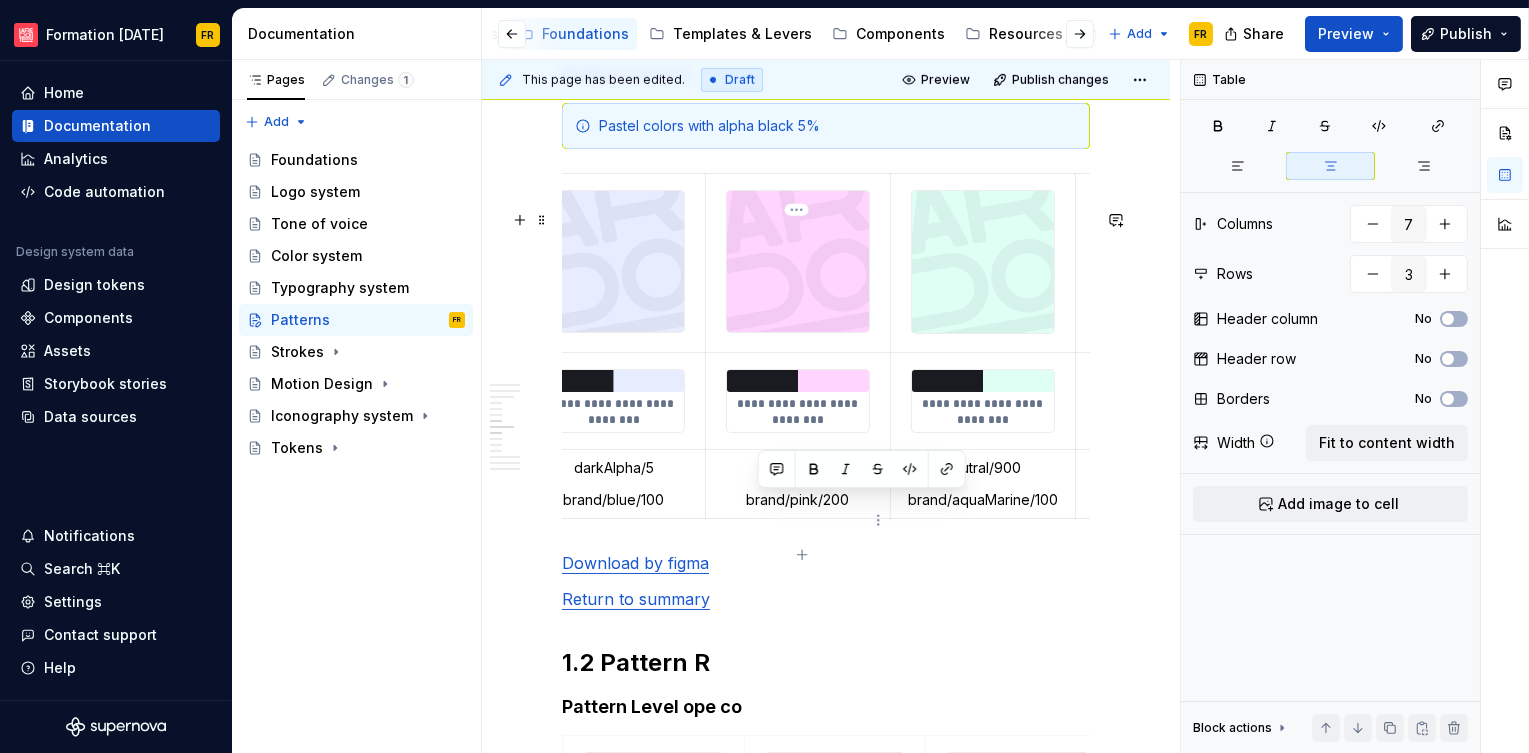 drag, startPoint x: 758, startPoint y: 503, endPoint x: 833, endPoint y: 511, distance: 75.42546 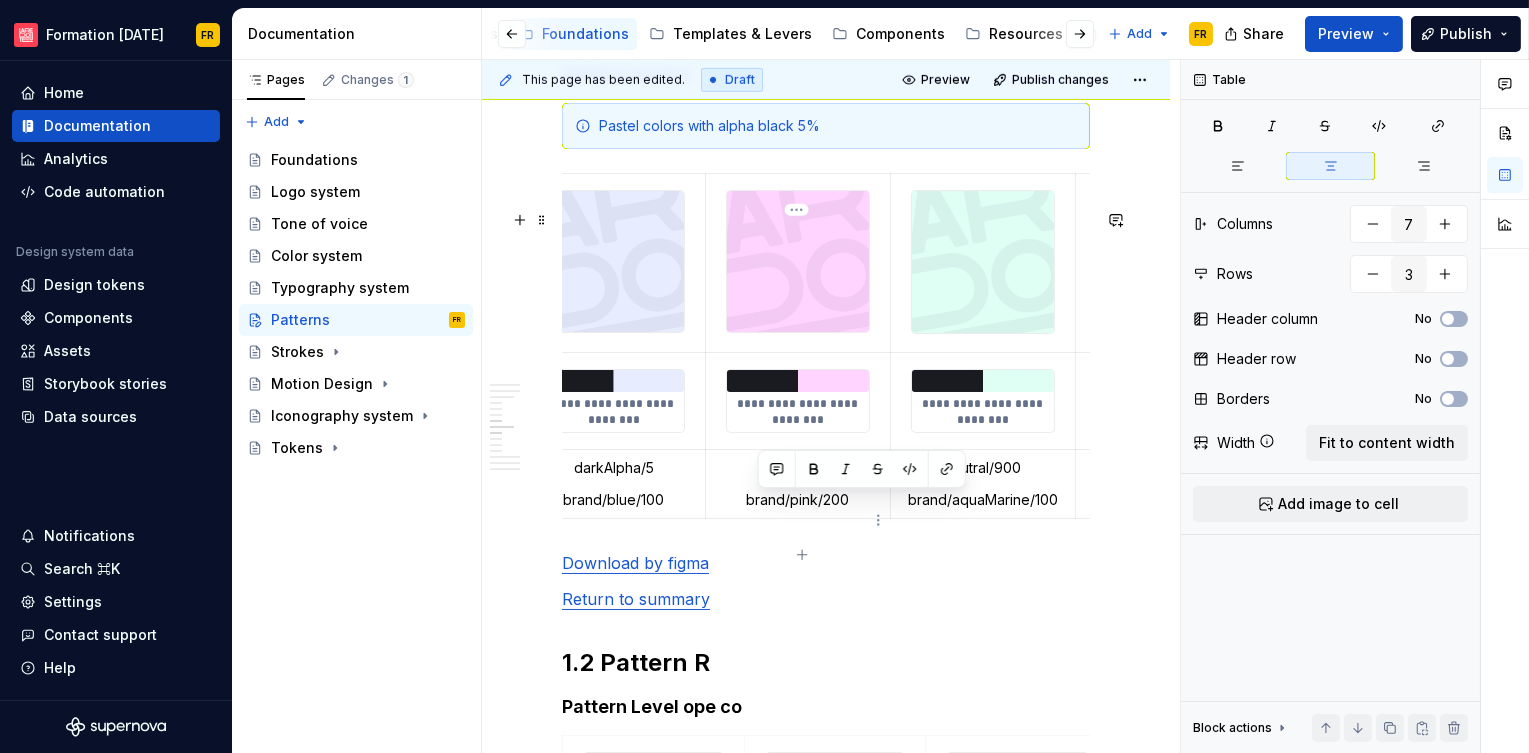 click on "neutral/900" at bounding box center (797, 468) 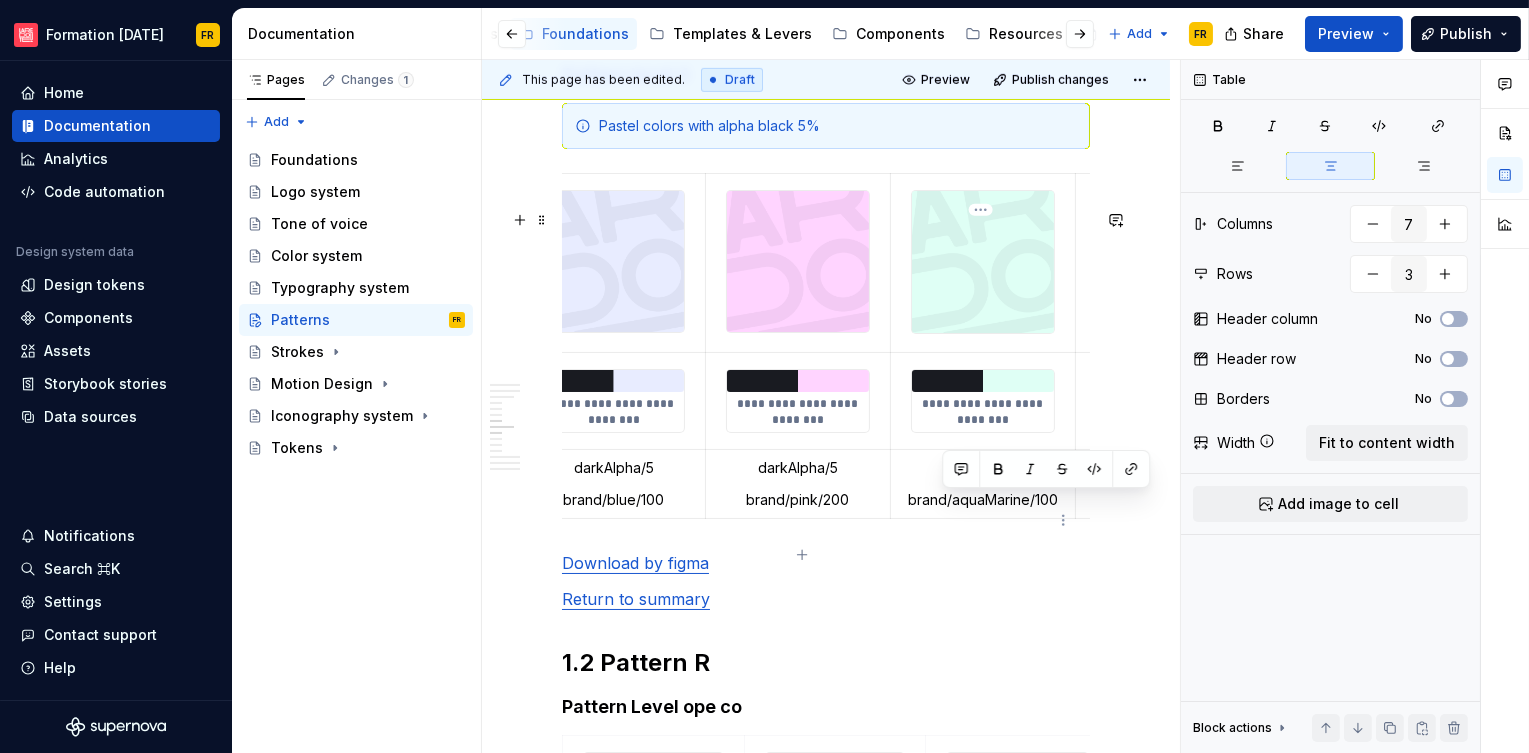 drag, startPoint x: 937, startPoint y: 505, endPoint x: 1020, endPoint y: 506, distance: 83.00603 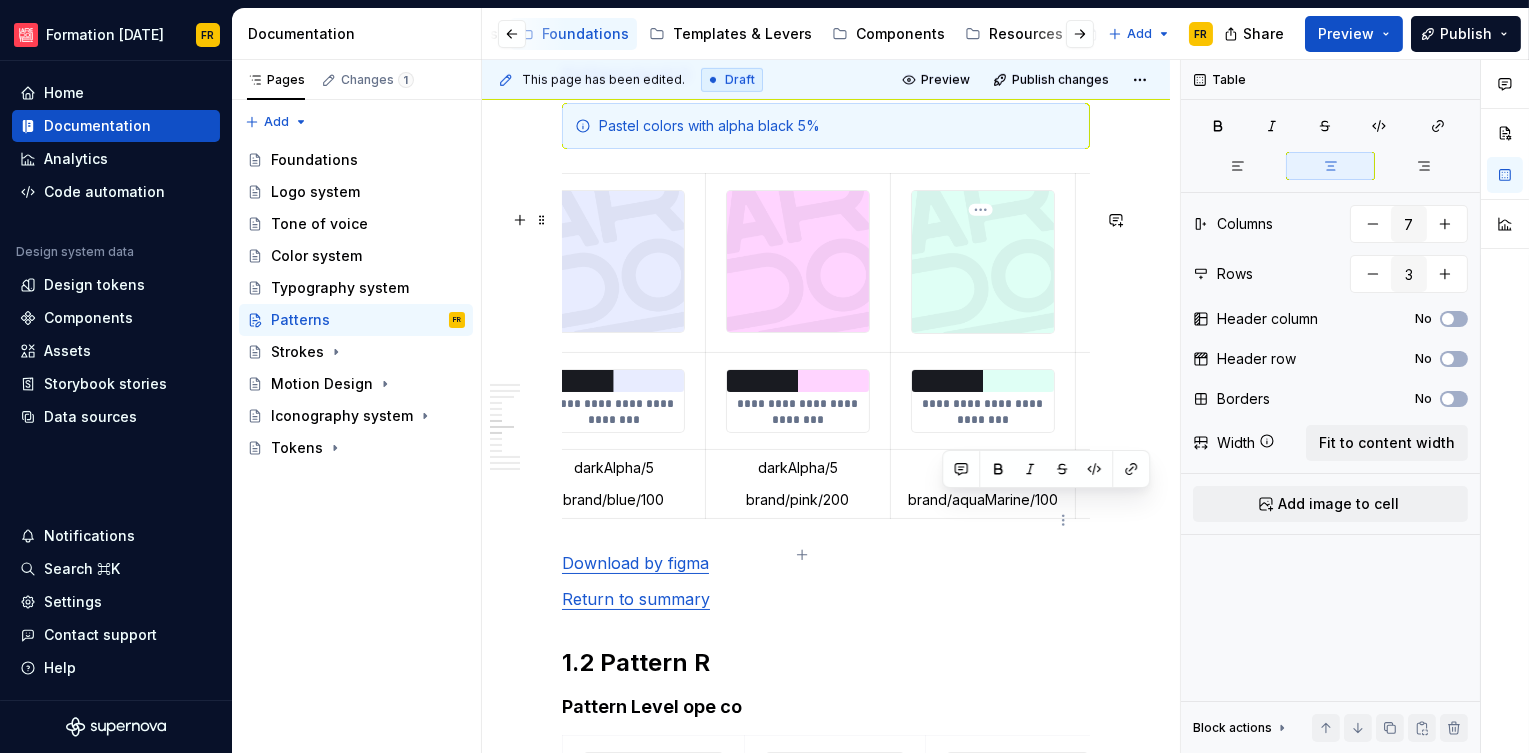click on "neutral/900" at bounding box center (983, 468) 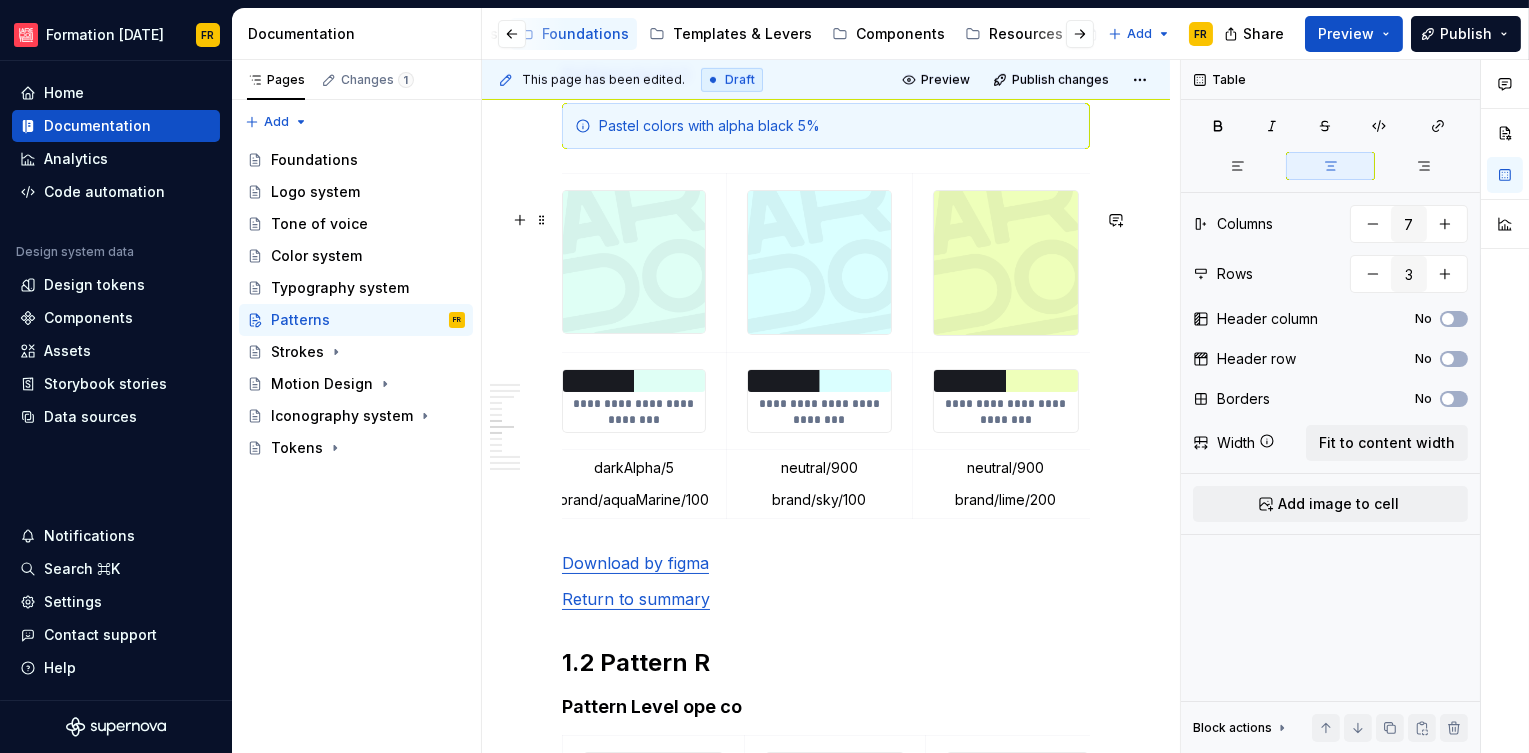 scroll, scrollTop: 0, scrollLeft: 760, axis: horizontal 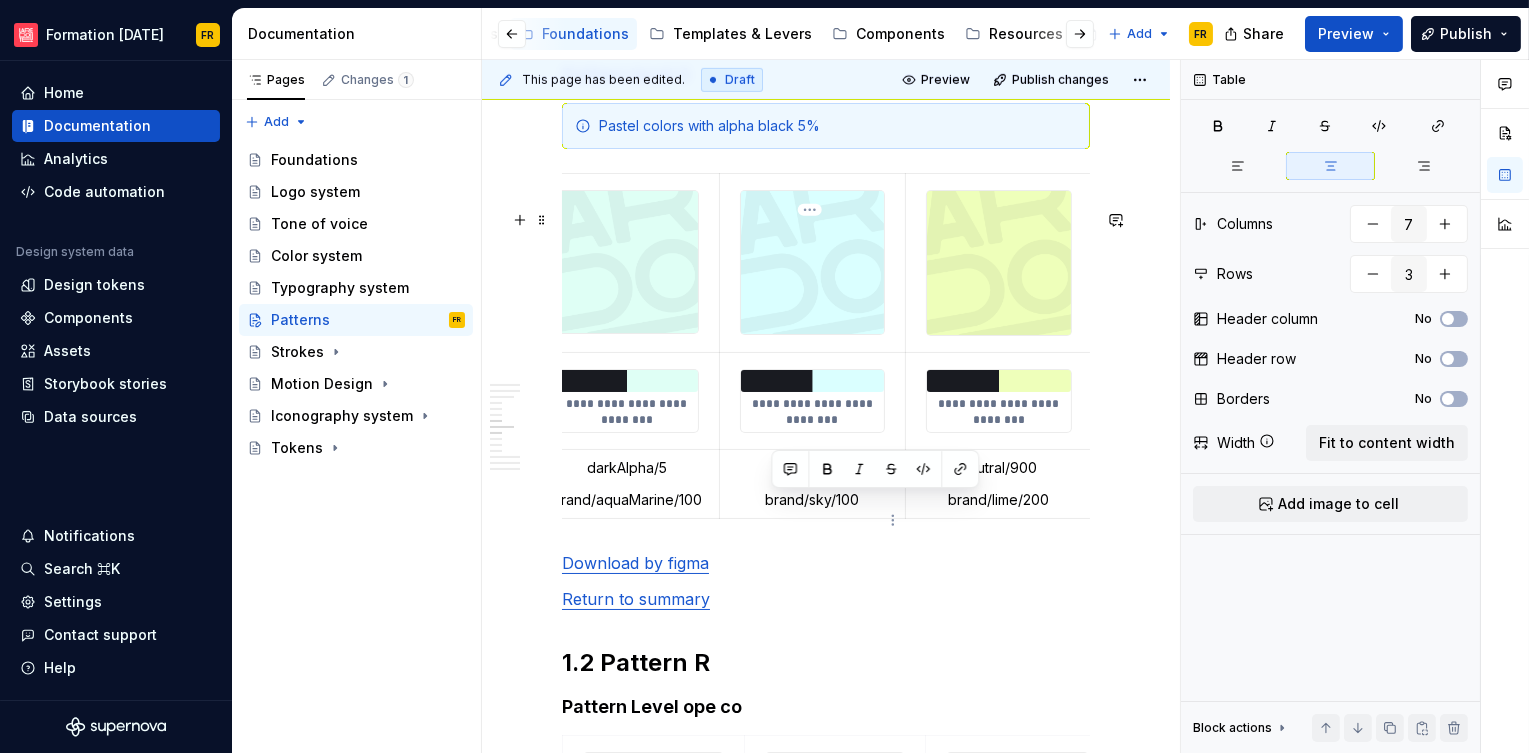type on "*" 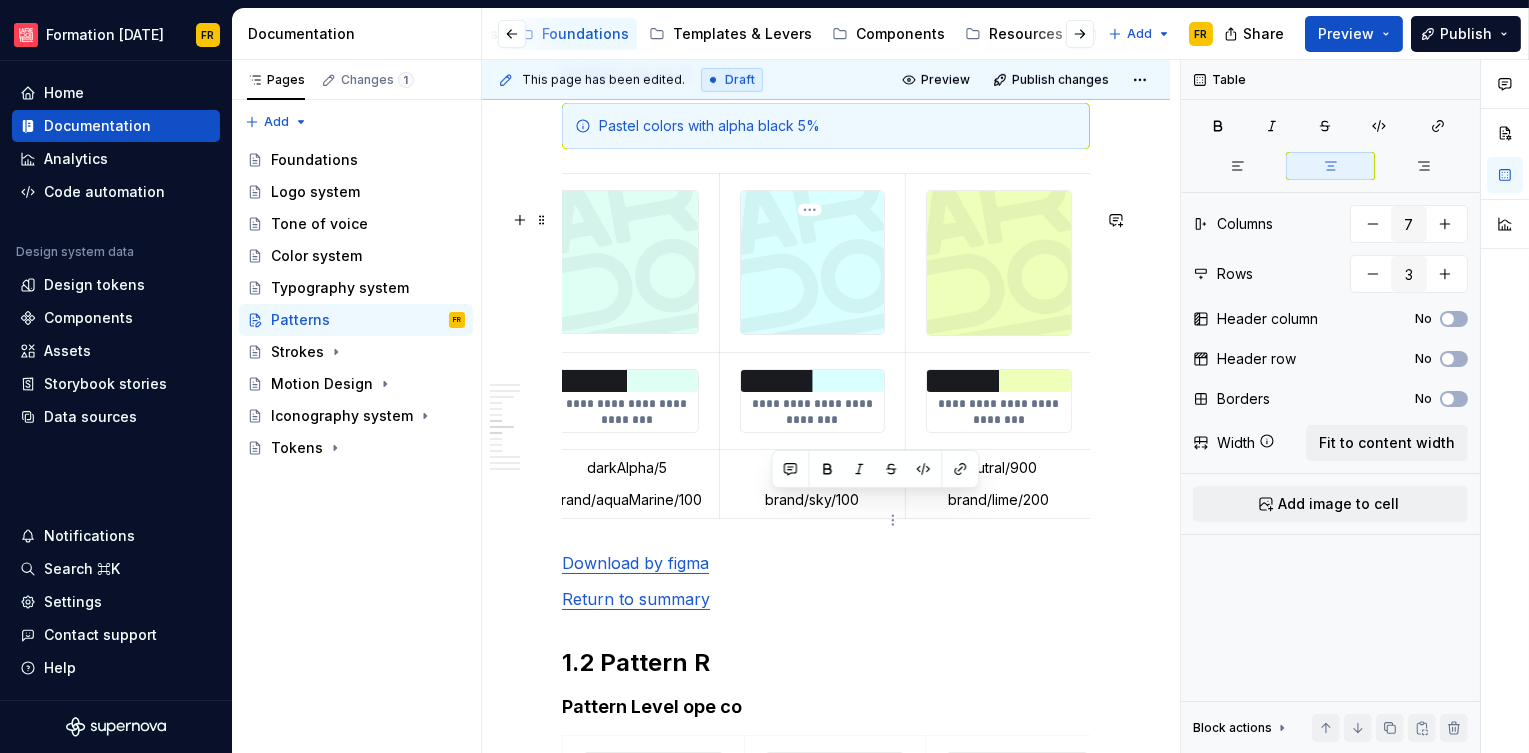 drag, startPoint x: 770, startPoint y: 505, endPoint x: 853, endPoint y: 507, distance: 83.02409 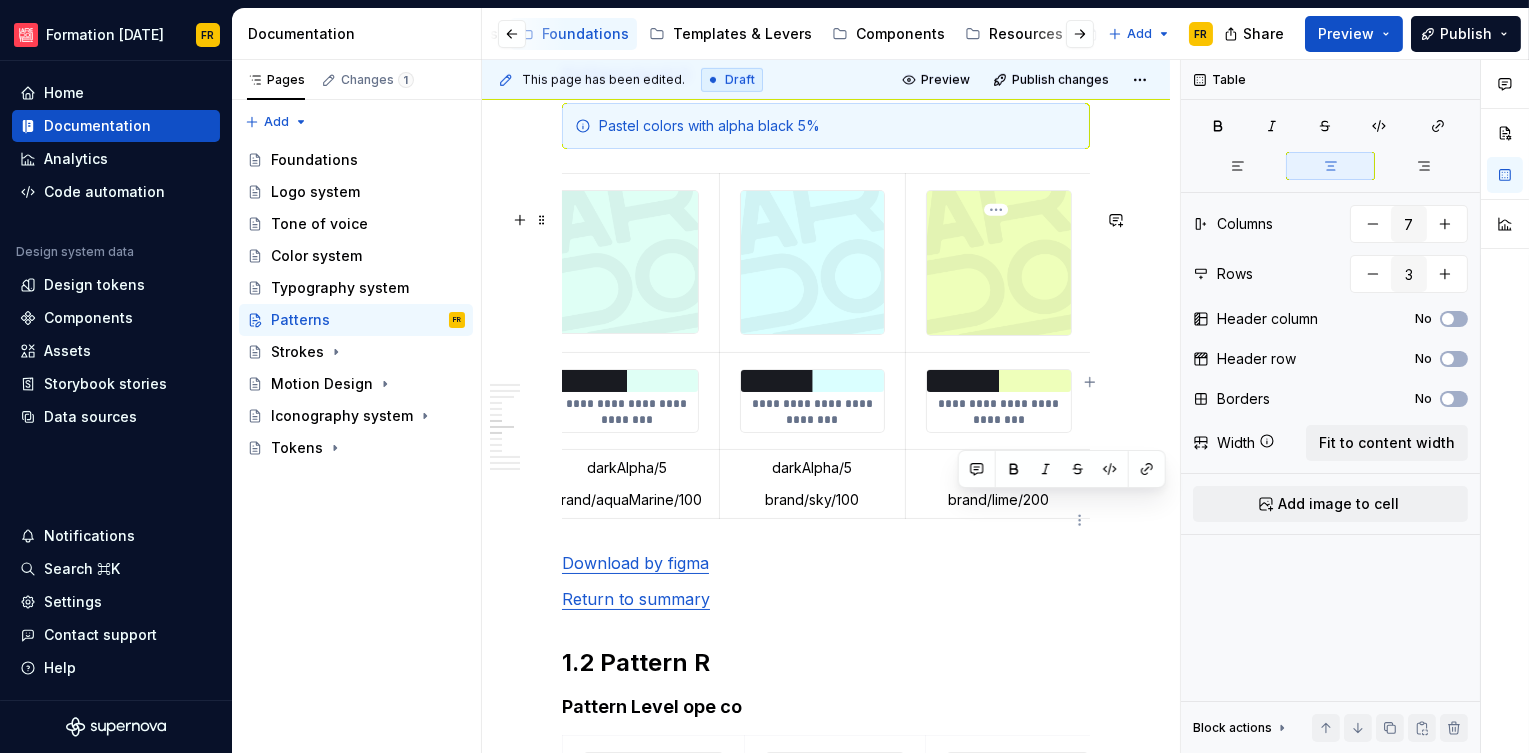 drag, startPoint x: 960, startPoint y: 504, endPoint x: 1036, endPoint y: 507, distance: 76.05919 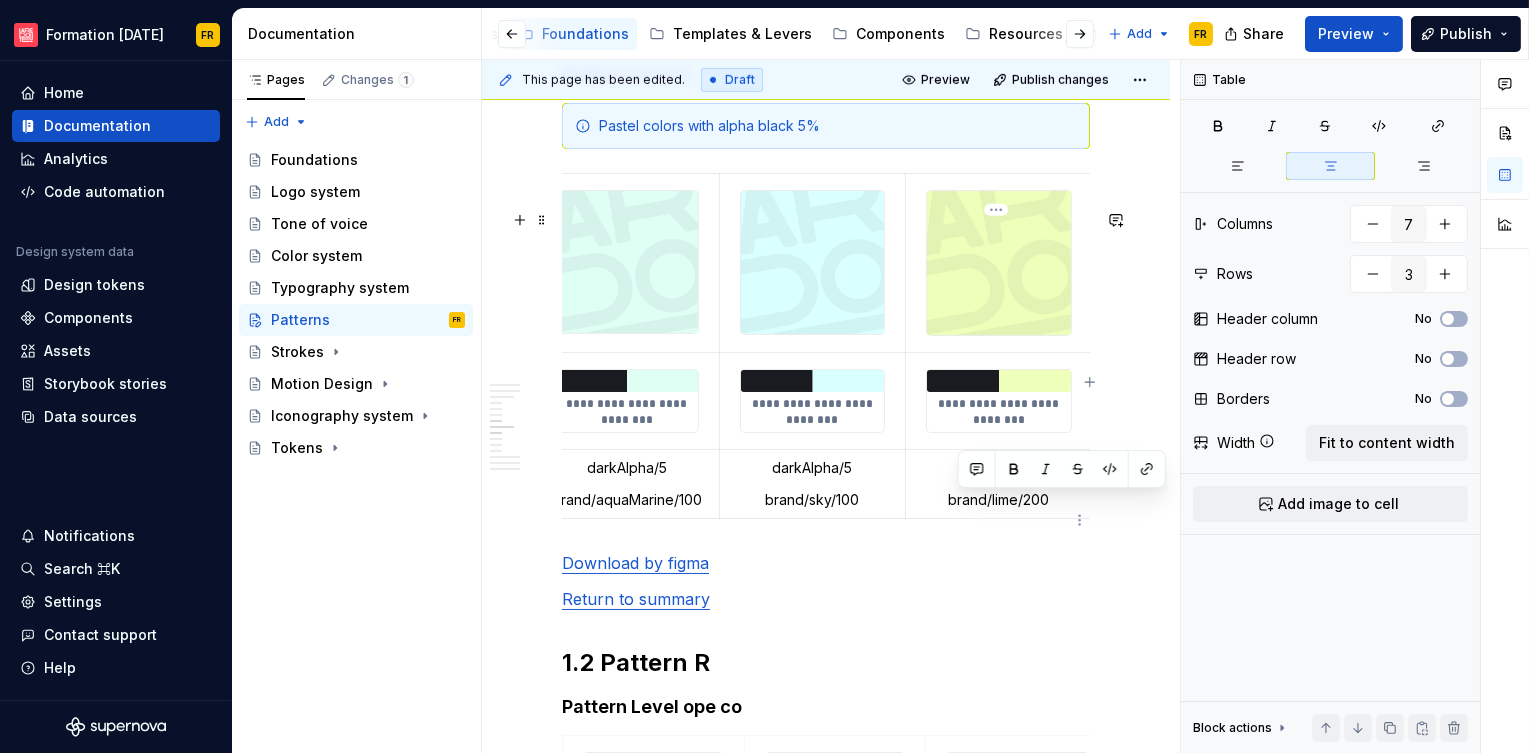 click on "neutral/900" at bounding box center (999, 468) 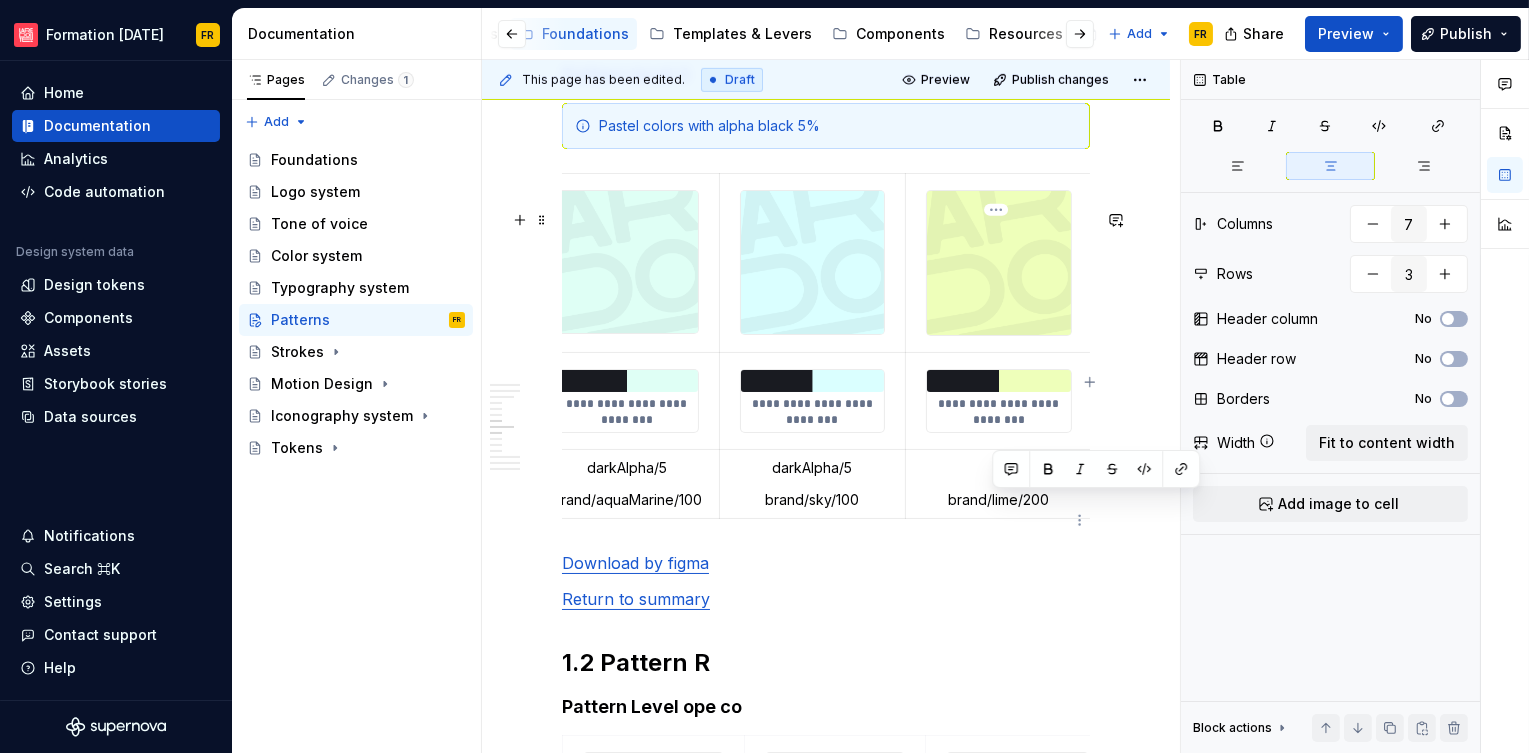 drag, startPoint x: 989, startPoint y: 508, endPoint x: 1001, endPoint y: 509, distance: 12.0415945 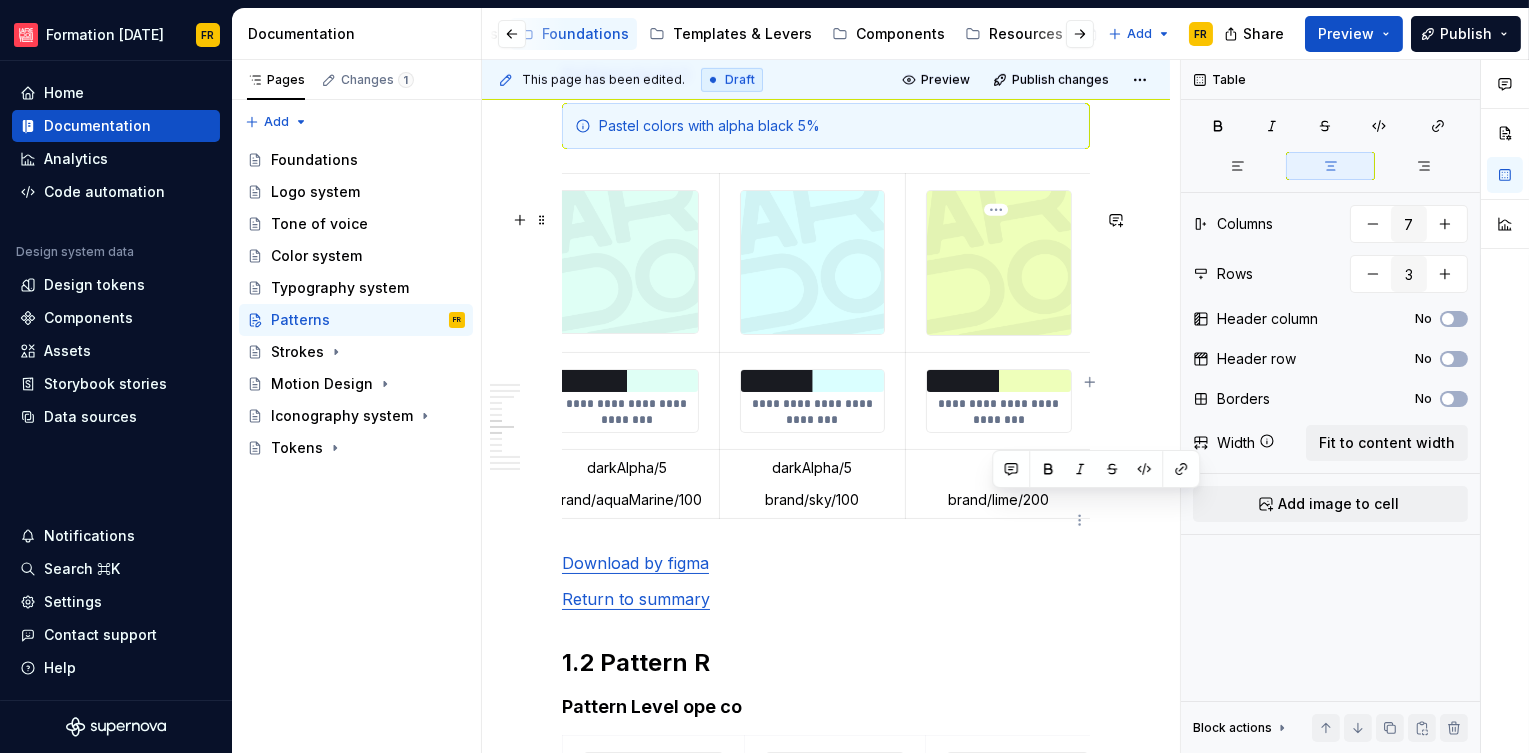 click on "v" at bounding box center [999, 468] 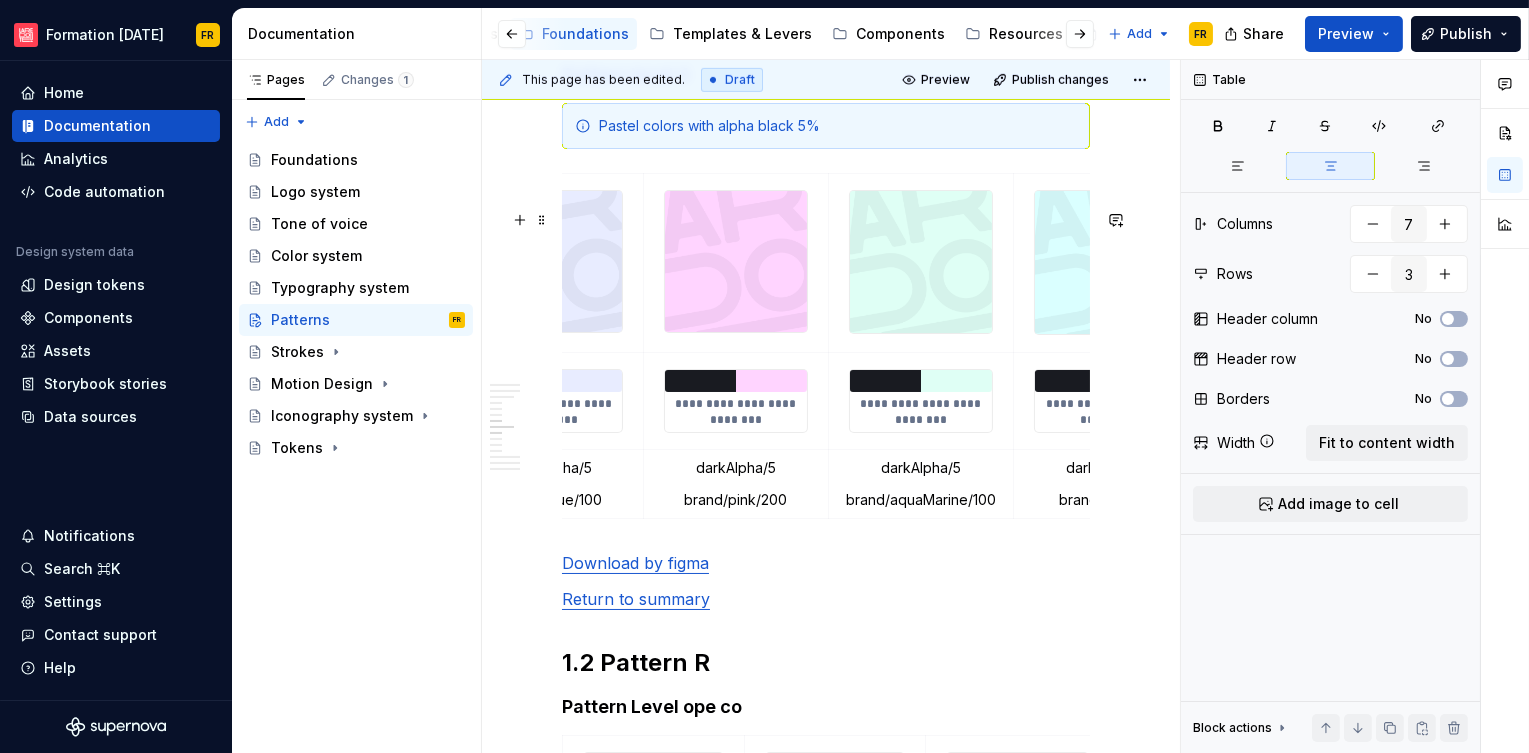scroll, scrollTop: 0, scrollLeft: 389, axis: horizontal 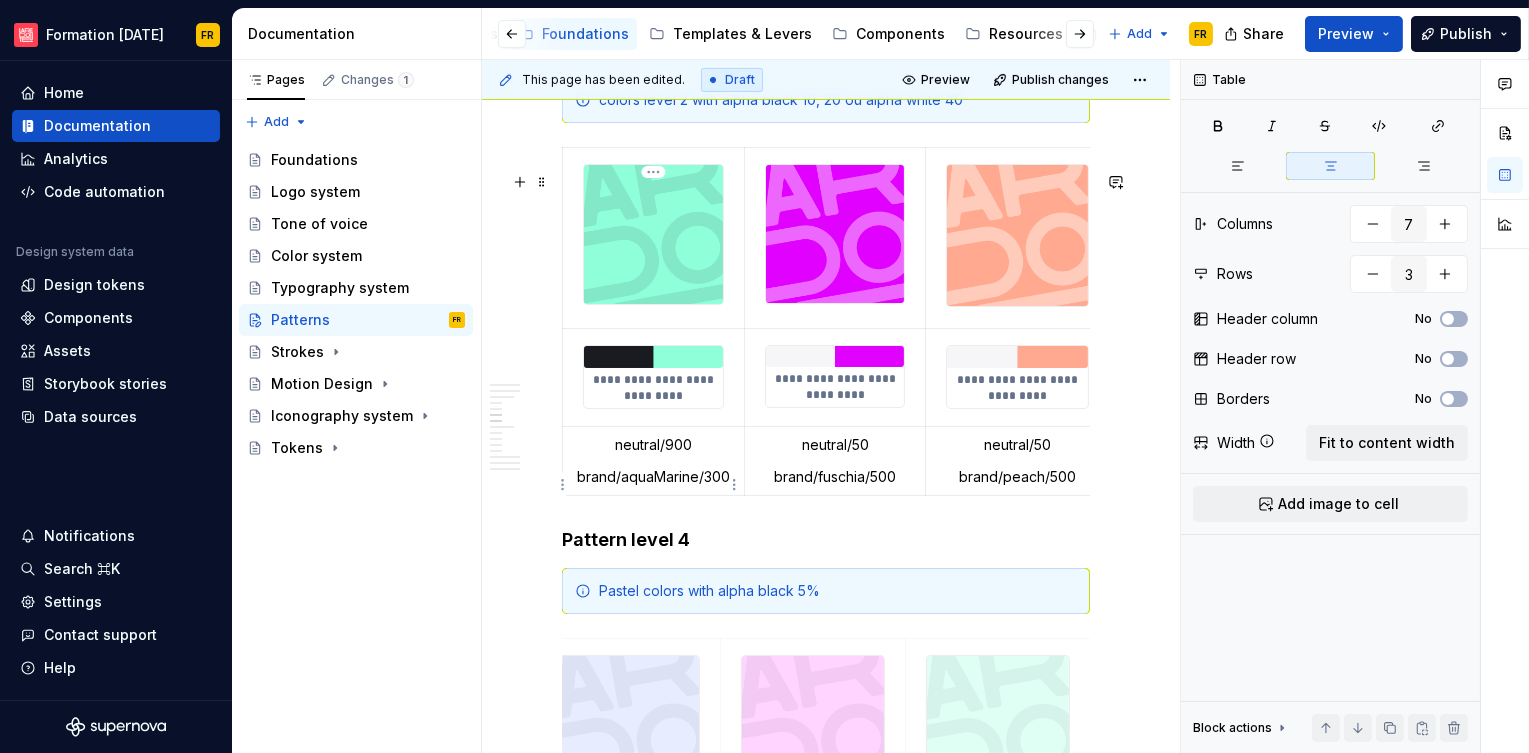 type on "8" 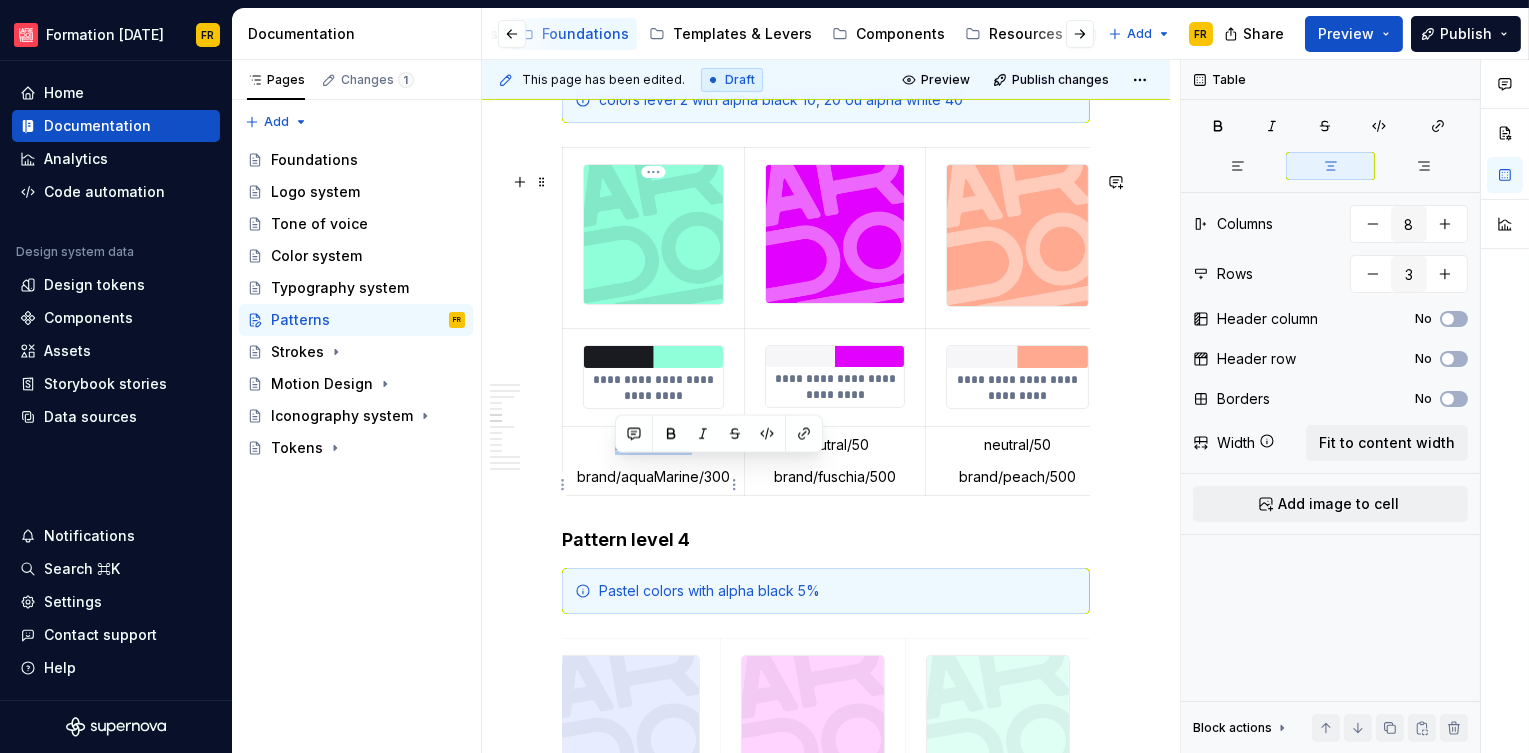 drag, startPoint x: 675, startPoint y: 469, endPoint x: 694, endPoint y: 469, distance: 19 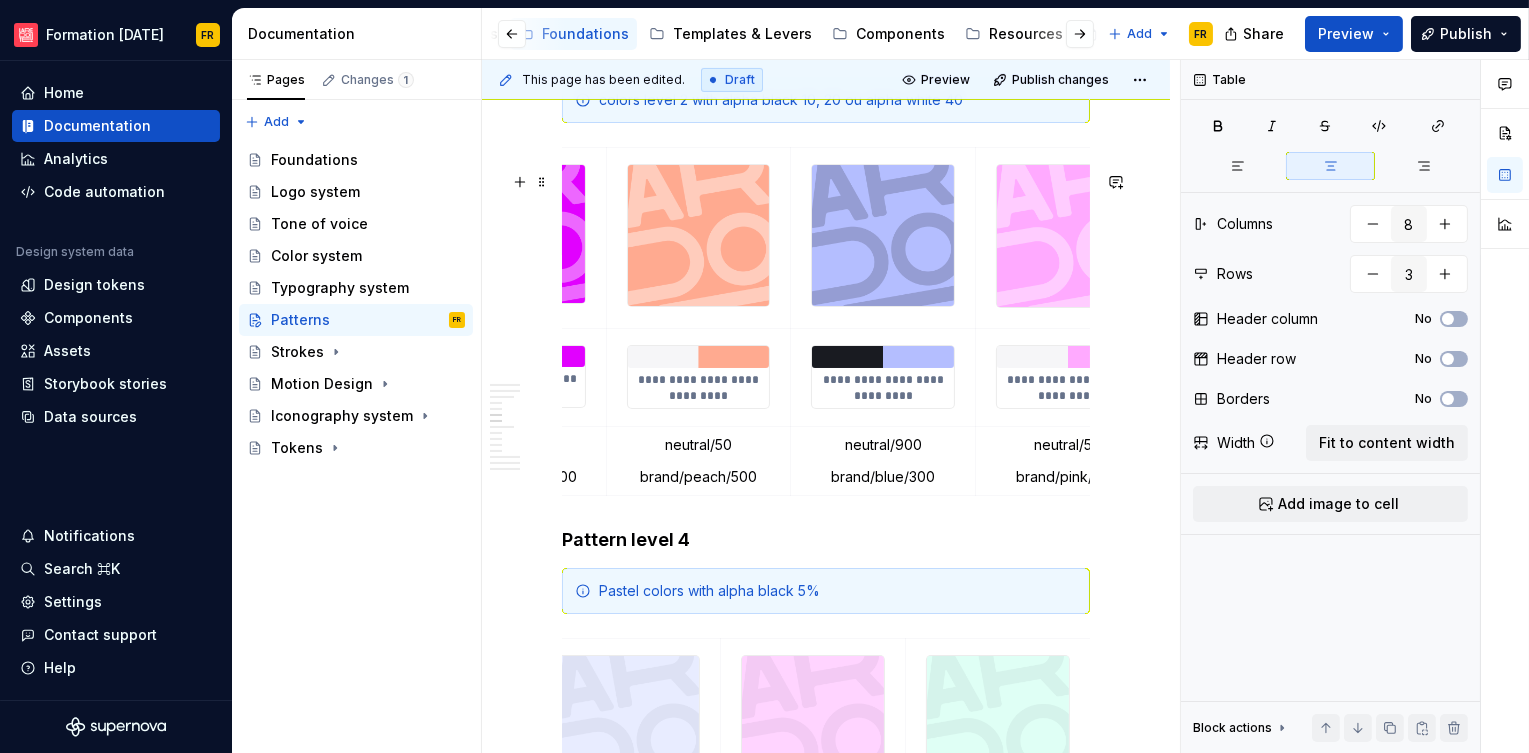 scroll, scrollTop: 0, scrollLeft: 320, axis: horizontal 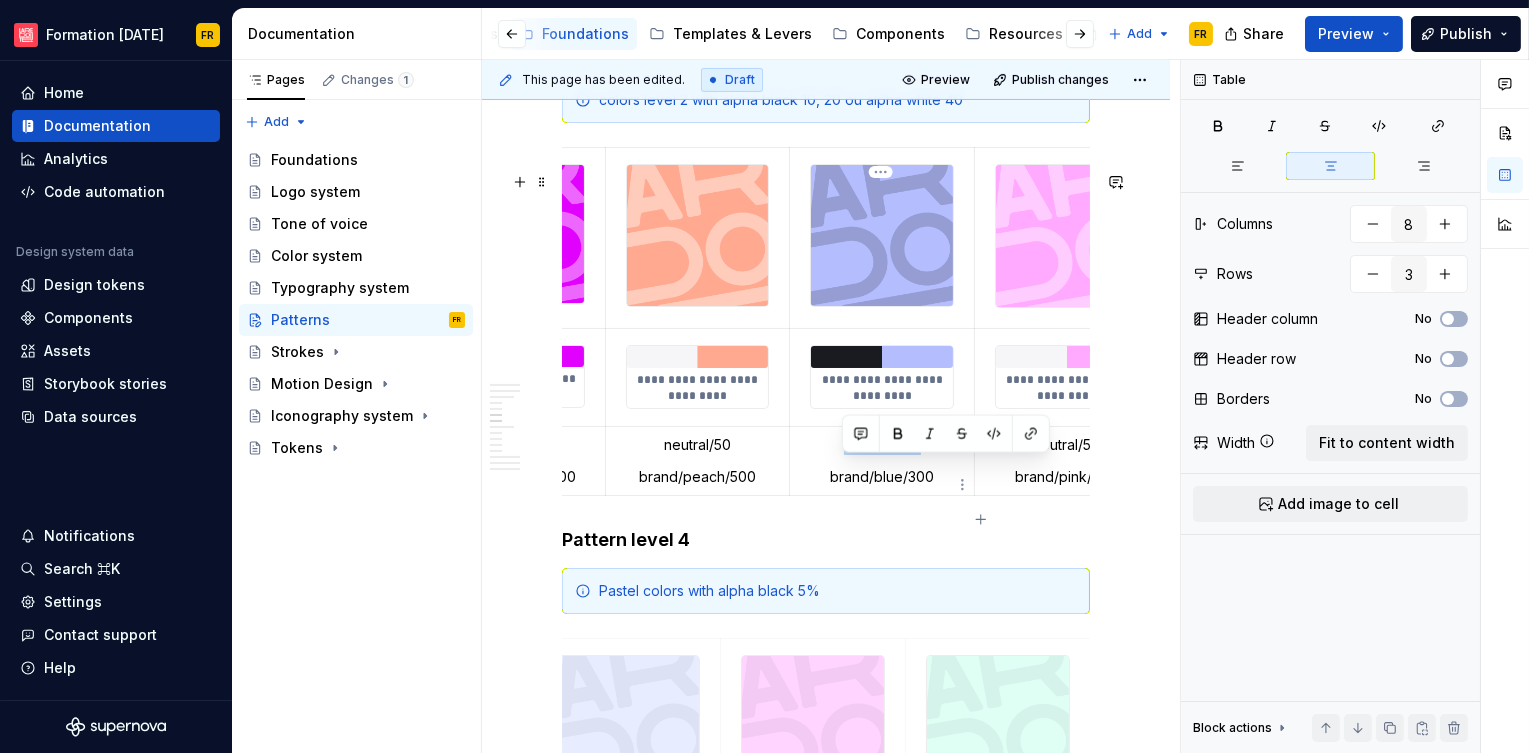 drag, startPoint x: 842, startPoint y: 468, endPoint x: 917, endPoint y: 468, distance: 75 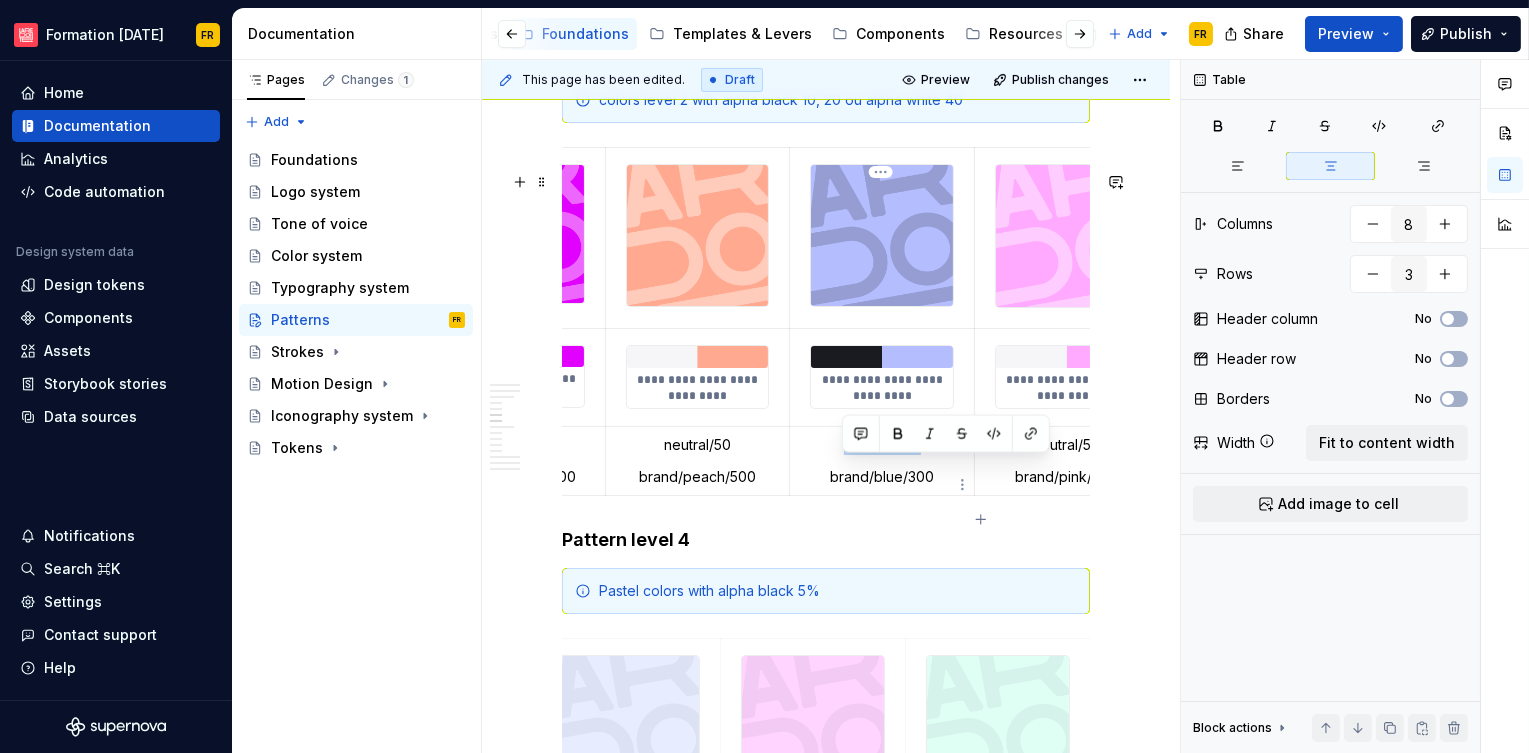 click on "neutral/900" at bounding box center [881, 445] 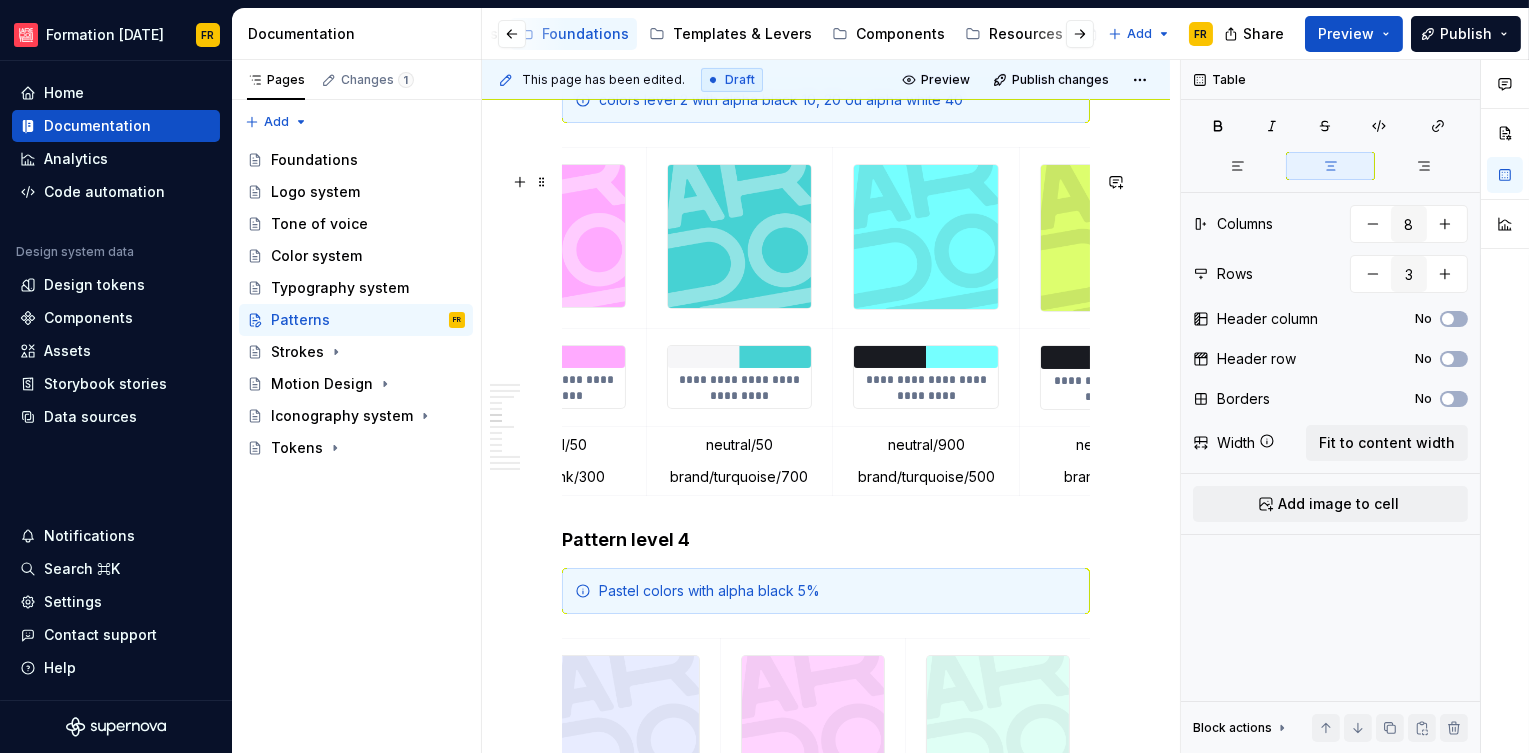 scroll, scrollTop: 0, scrollLeft: 826, axis: horizontal 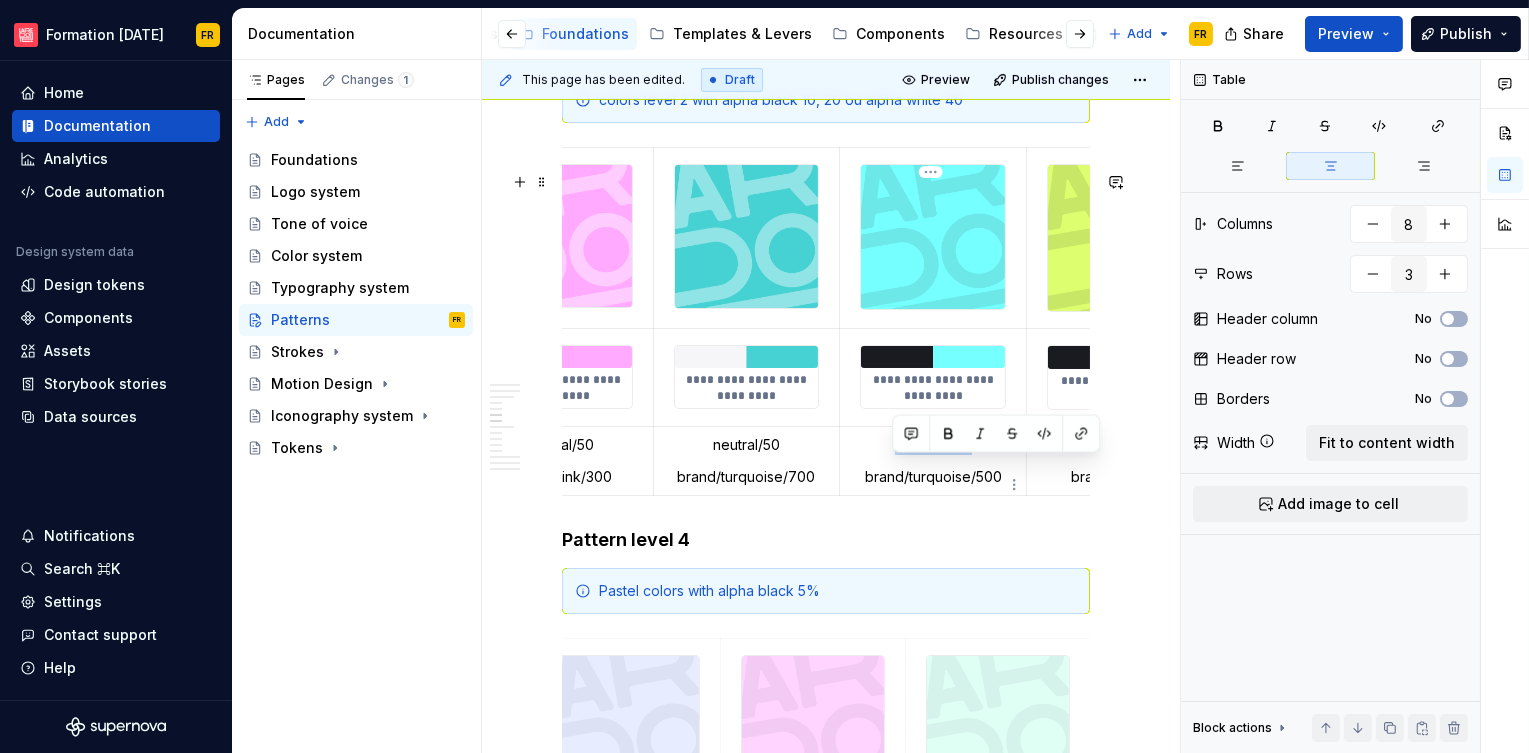 drag, startPoint x: 890, startPoint y: 474, endPoint x: 972, endPoint y: 474, distance: 82 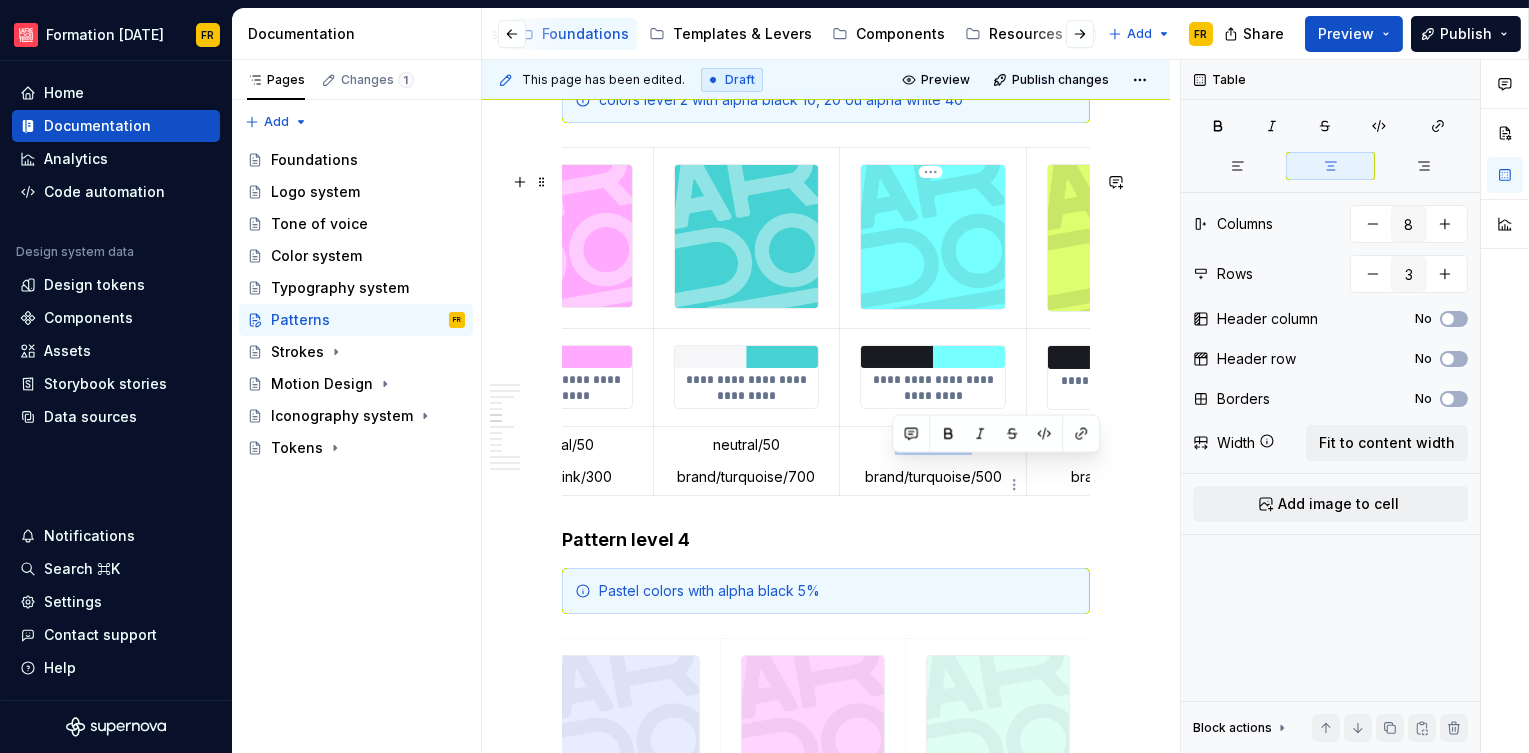 click on "neutral/900" at bounding box center (933, 445) 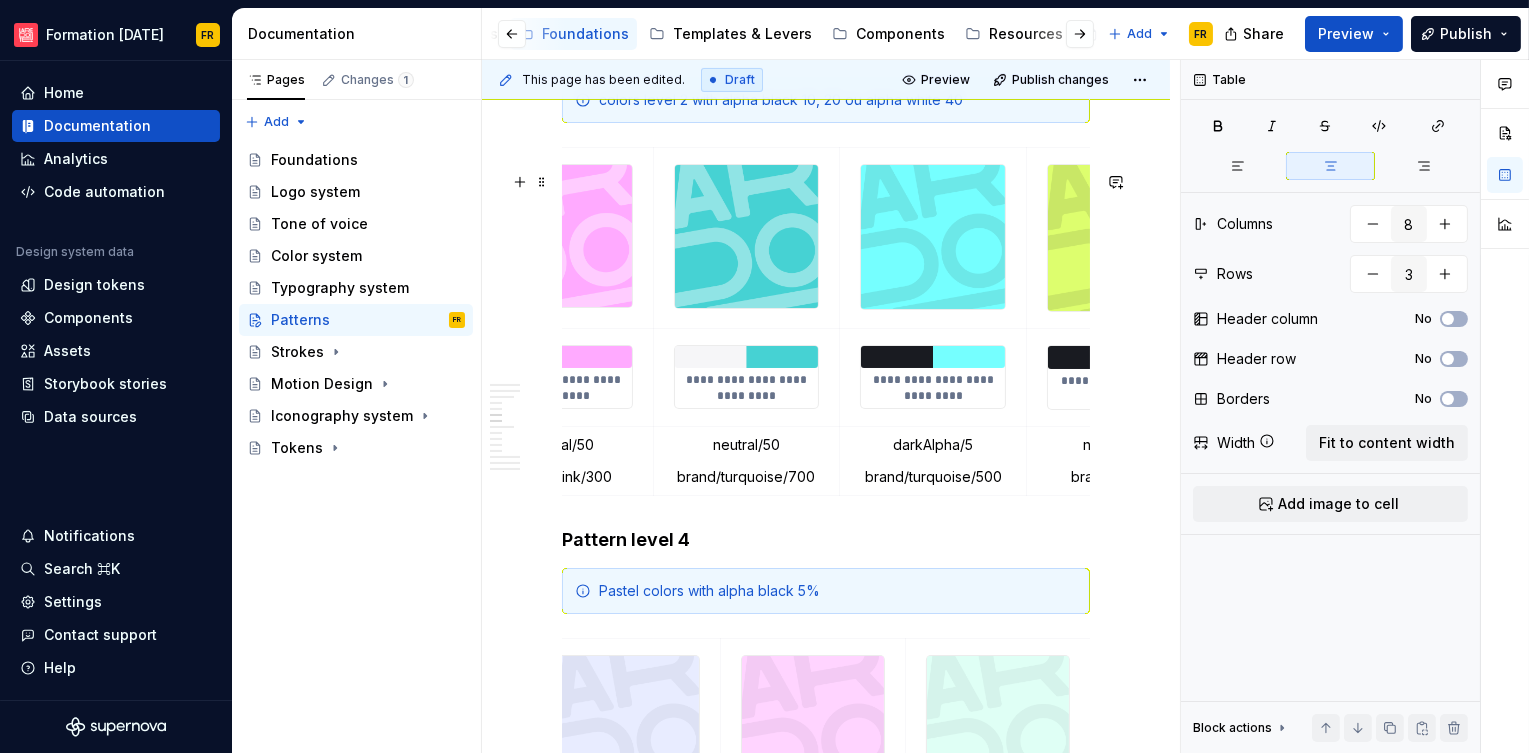 scroll, scrollTop: 0, scrollLeft: 950, axis: horizontal 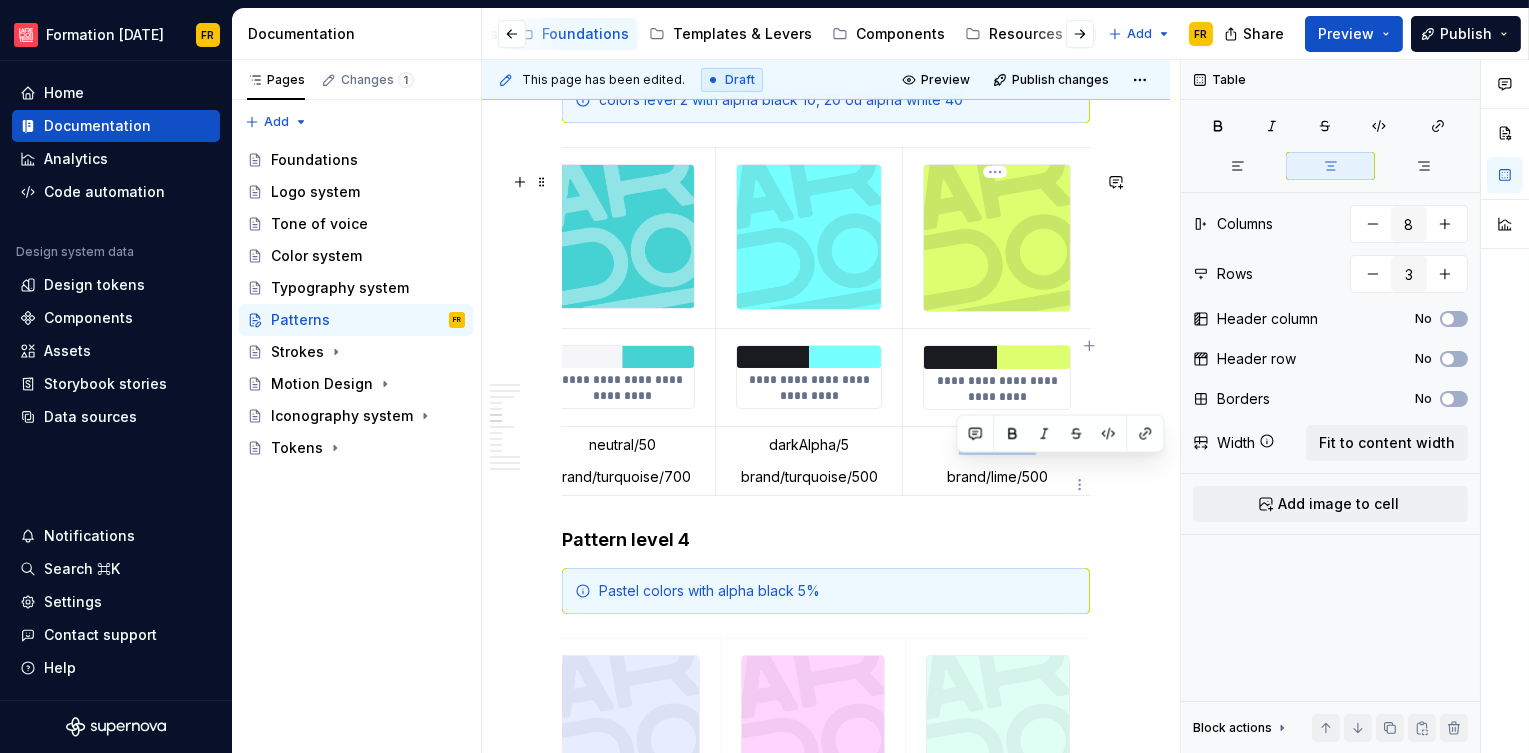 drag, startPoint x: 955, startPoint y: 471, endPoint x: 1036, endPoint y: 476, distance: 81.154175 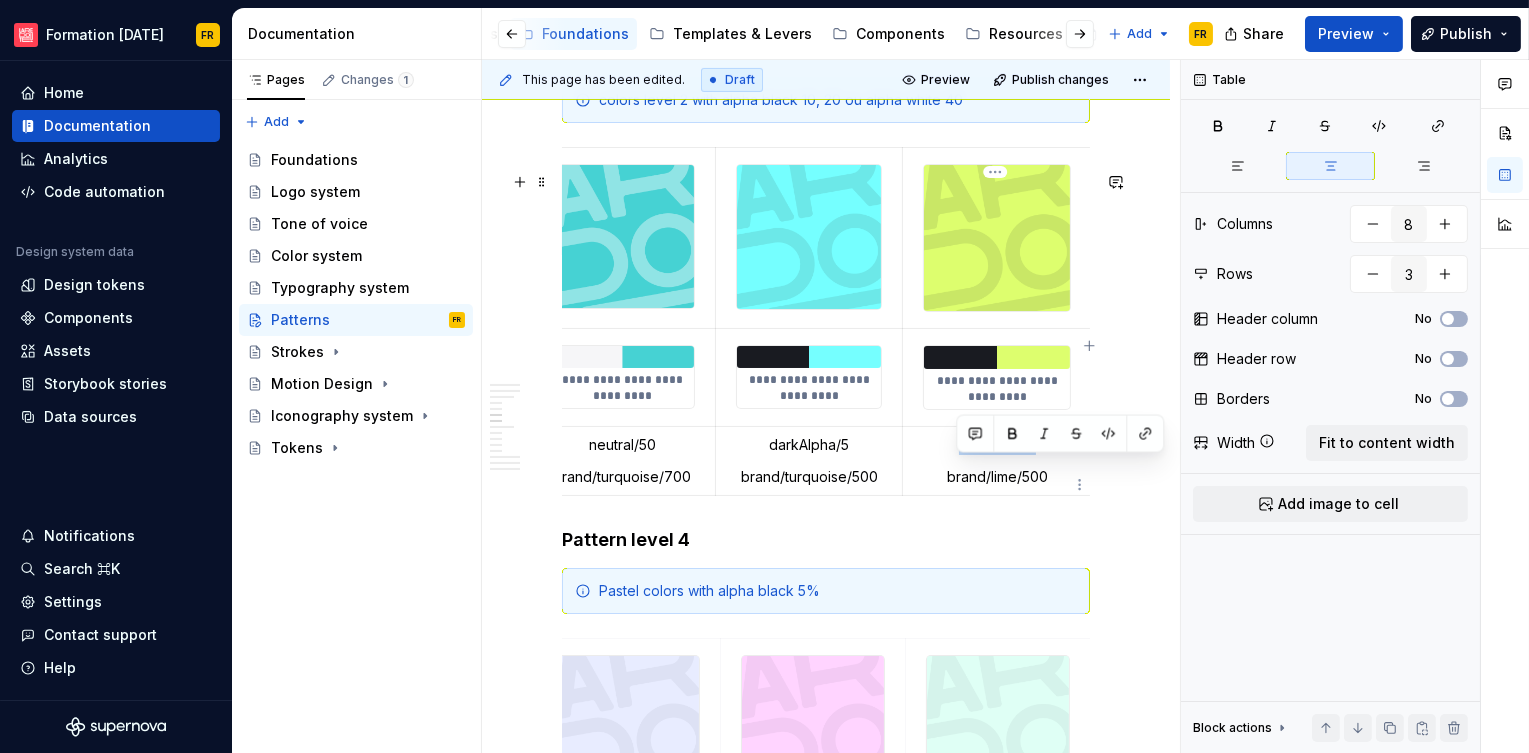 click on "neutral/900" at bounding box center (997, 445) 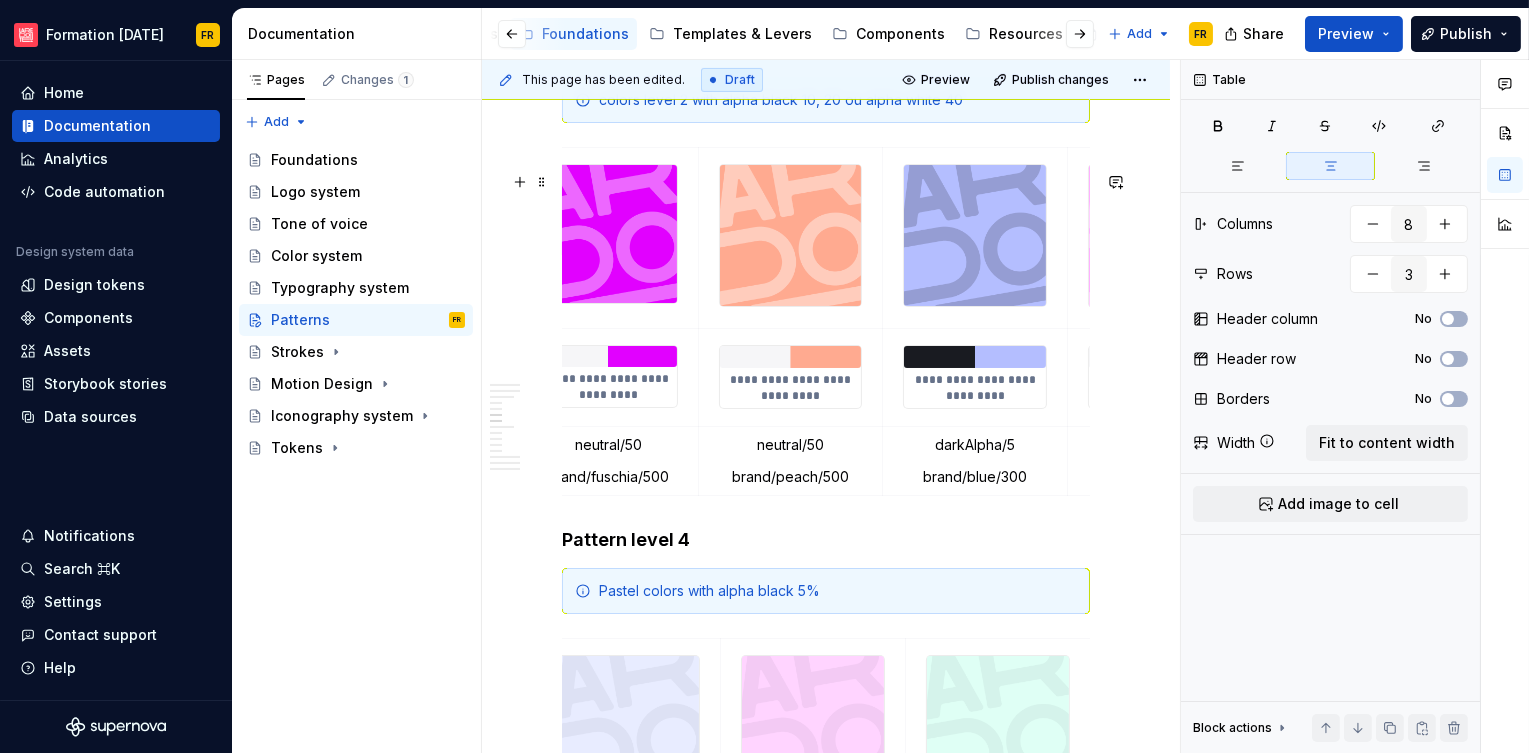 scroll, scrollTop: 0, scrollLeft: 0, axis: both 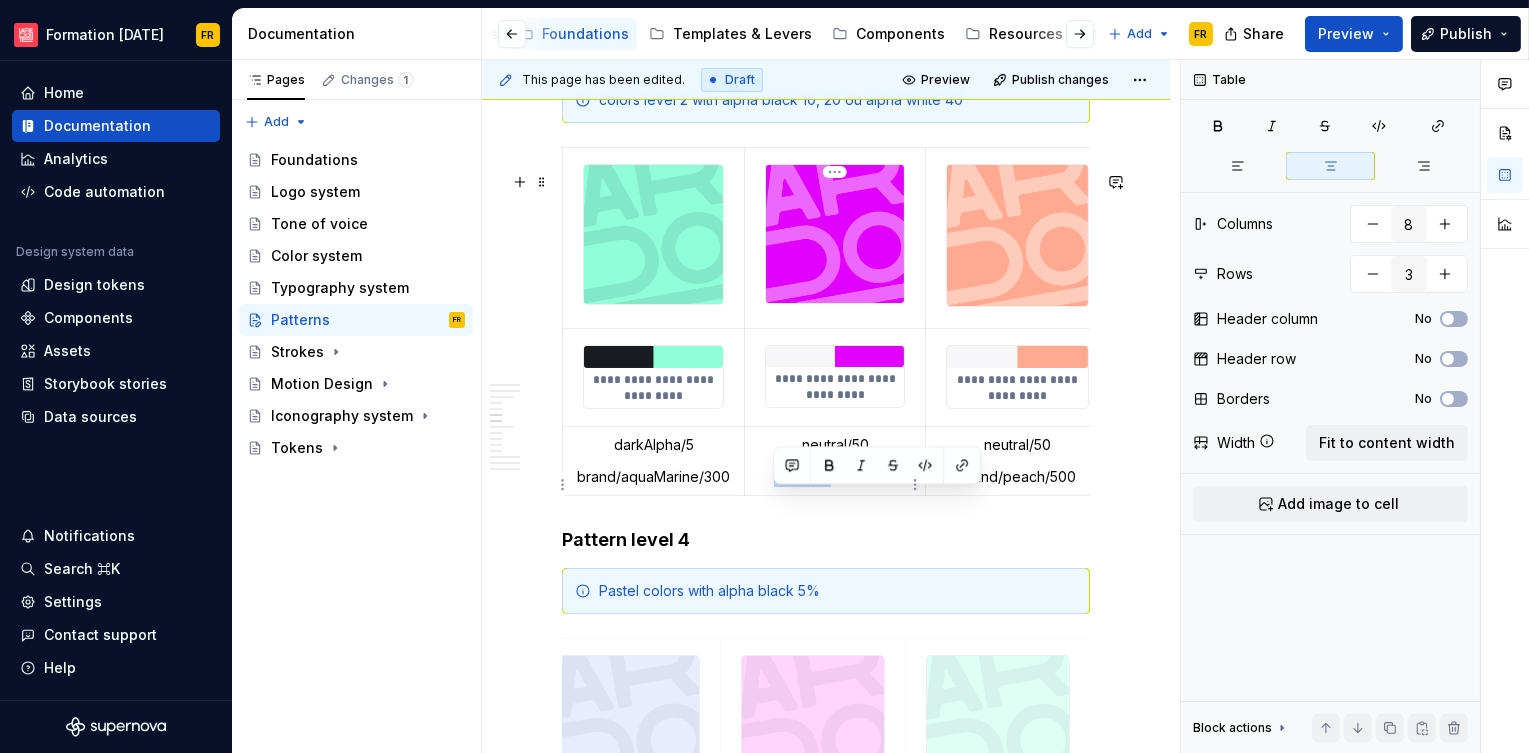 drag, startPoint x: 767, startPoint y: 499, endPoint x: 807, endPoint y: 475, distance: 46.647614 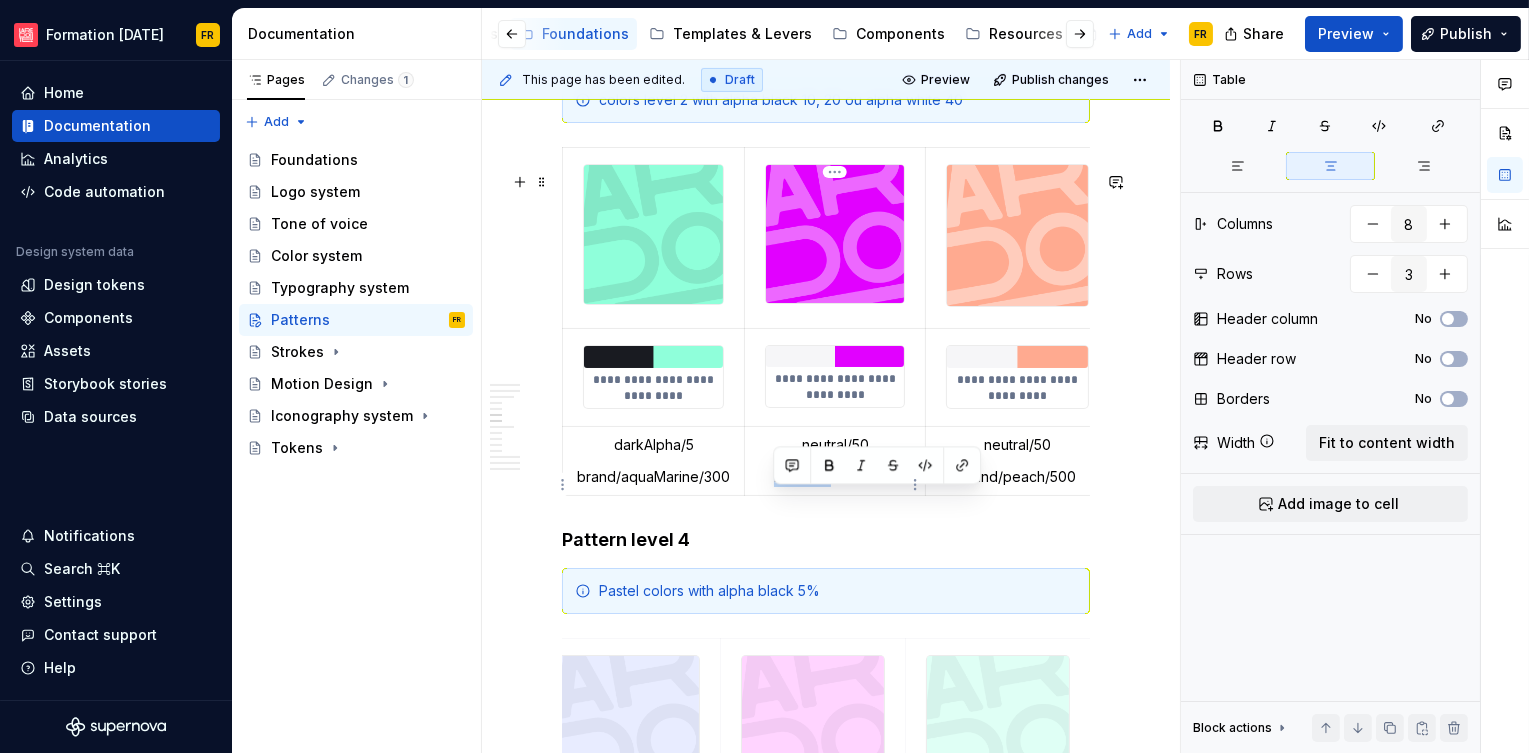 click on "brand/fuschia/500" at bounding box center (835, 477) 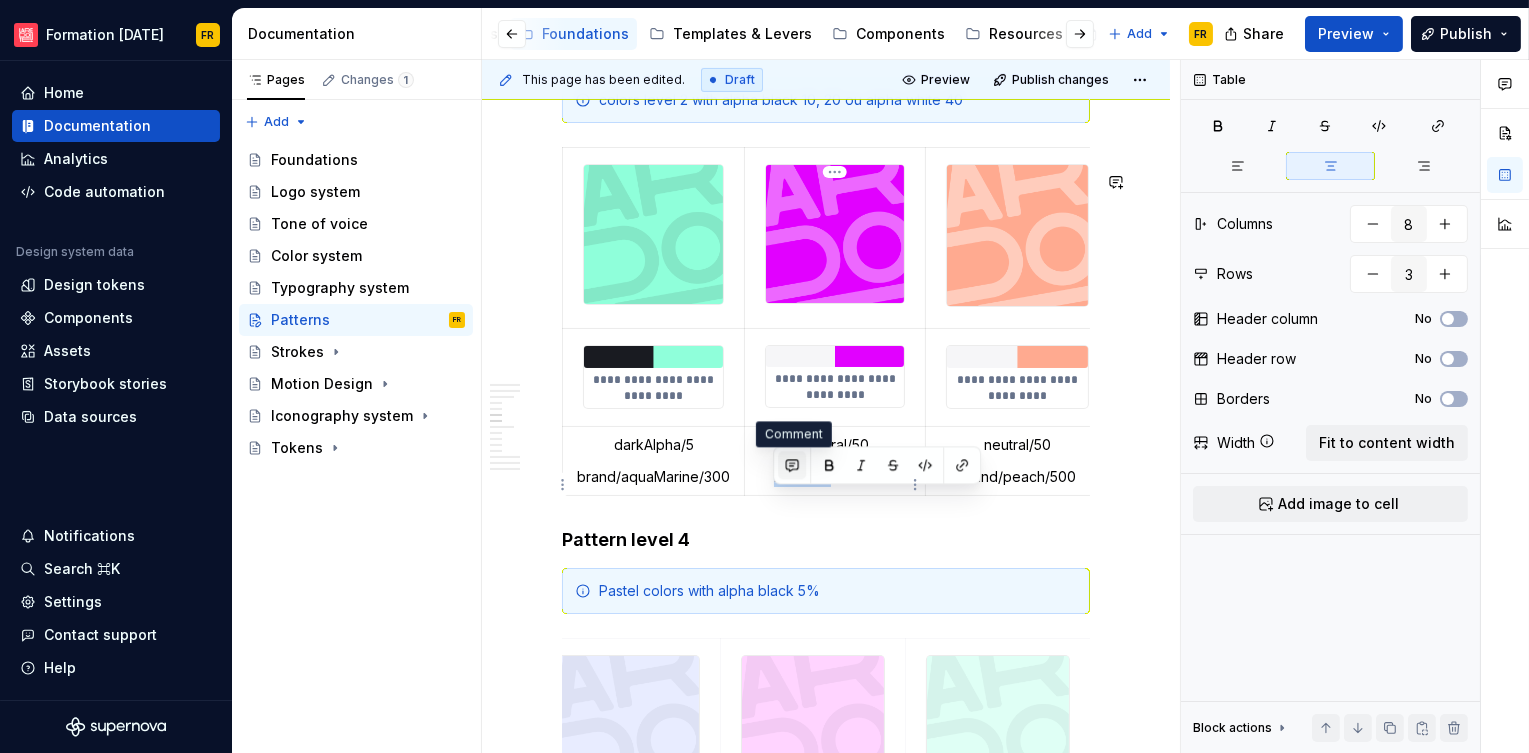 click at bounding box center (792, 465) 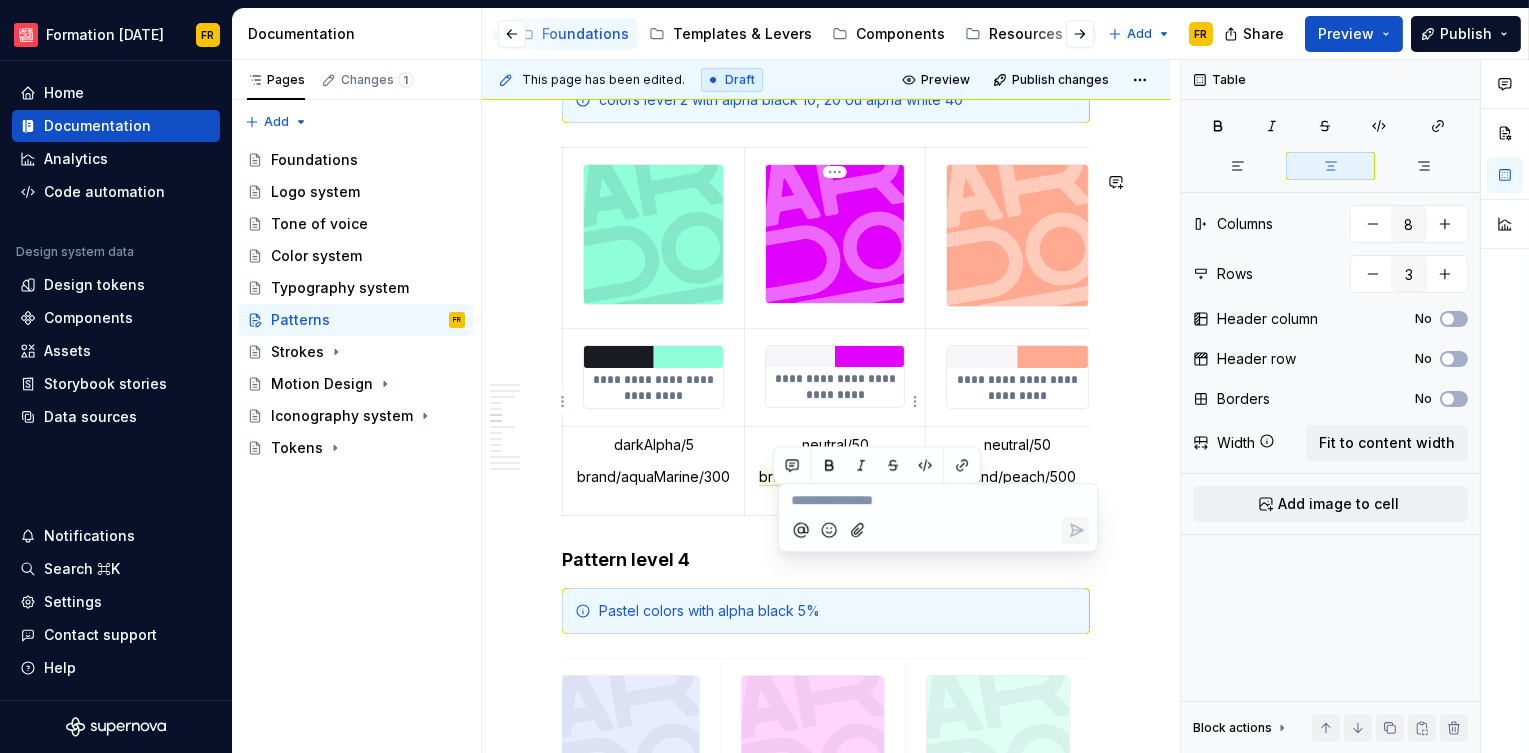 click at bounding box center (877, 465) 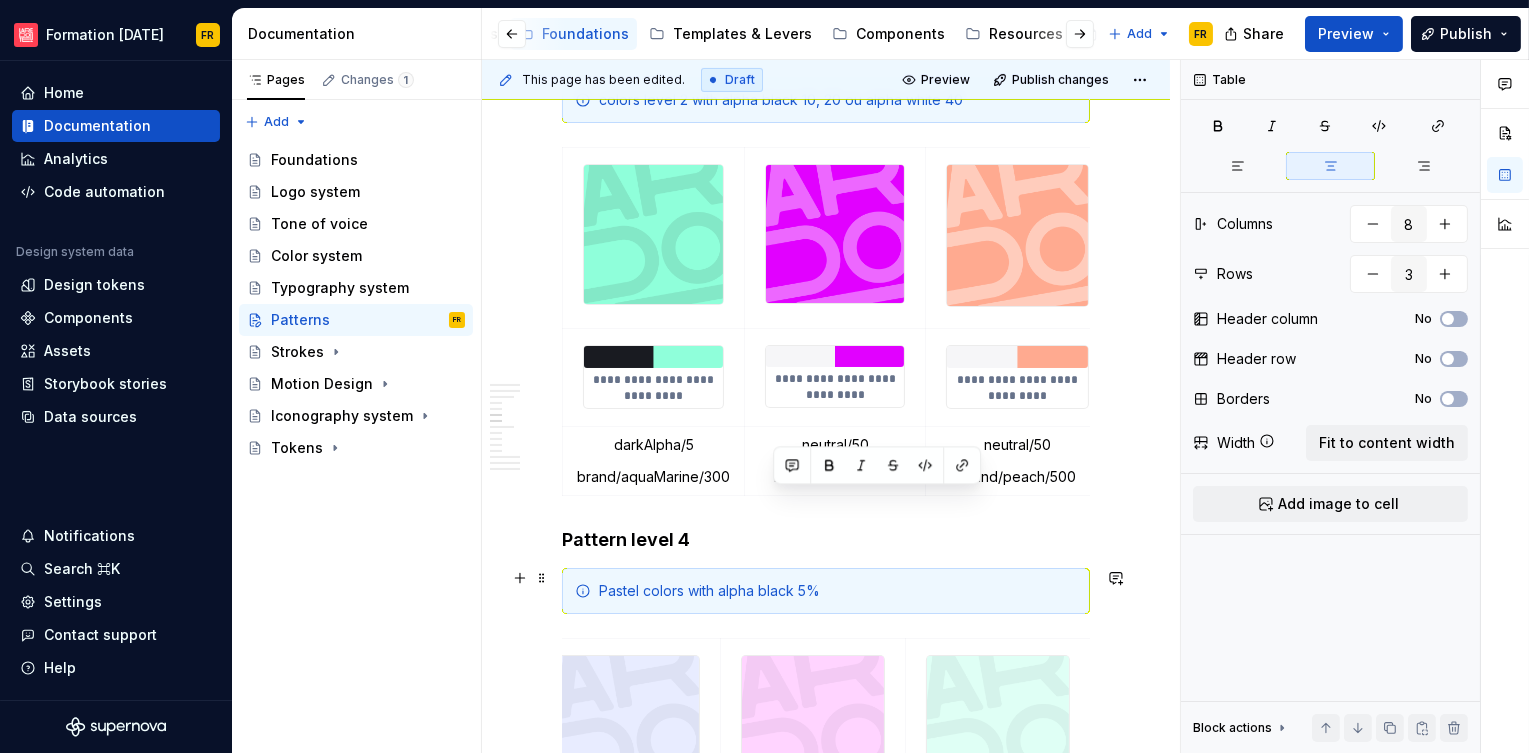 click on "Pattern level 4" at bounding box center [826, 540] 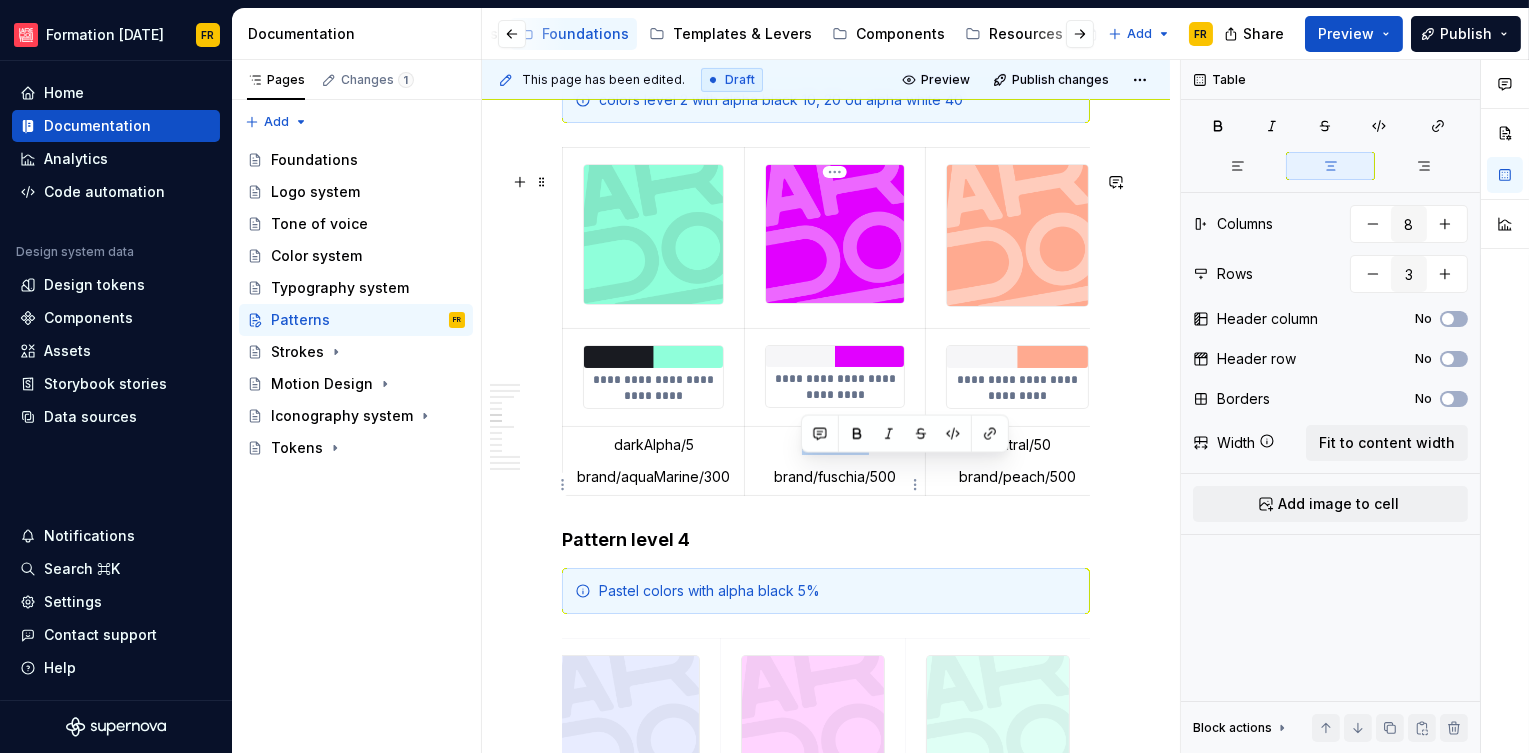 drag, startPoint x: 801, startPoint y: 470, endPoint x: 879, endPoint y: 474, distance: 78.10249 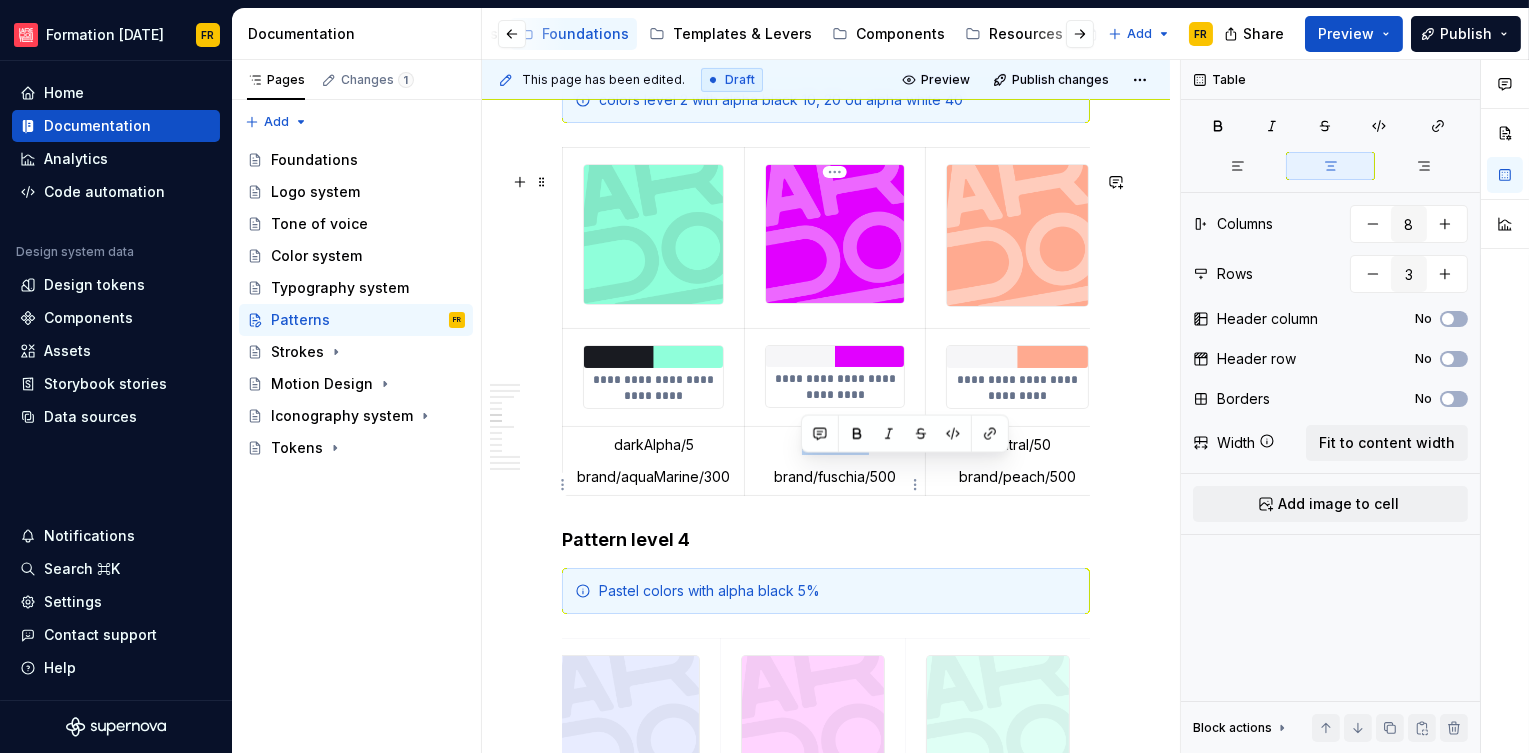 click on "neutral/50" at bounding box center [835, 445] 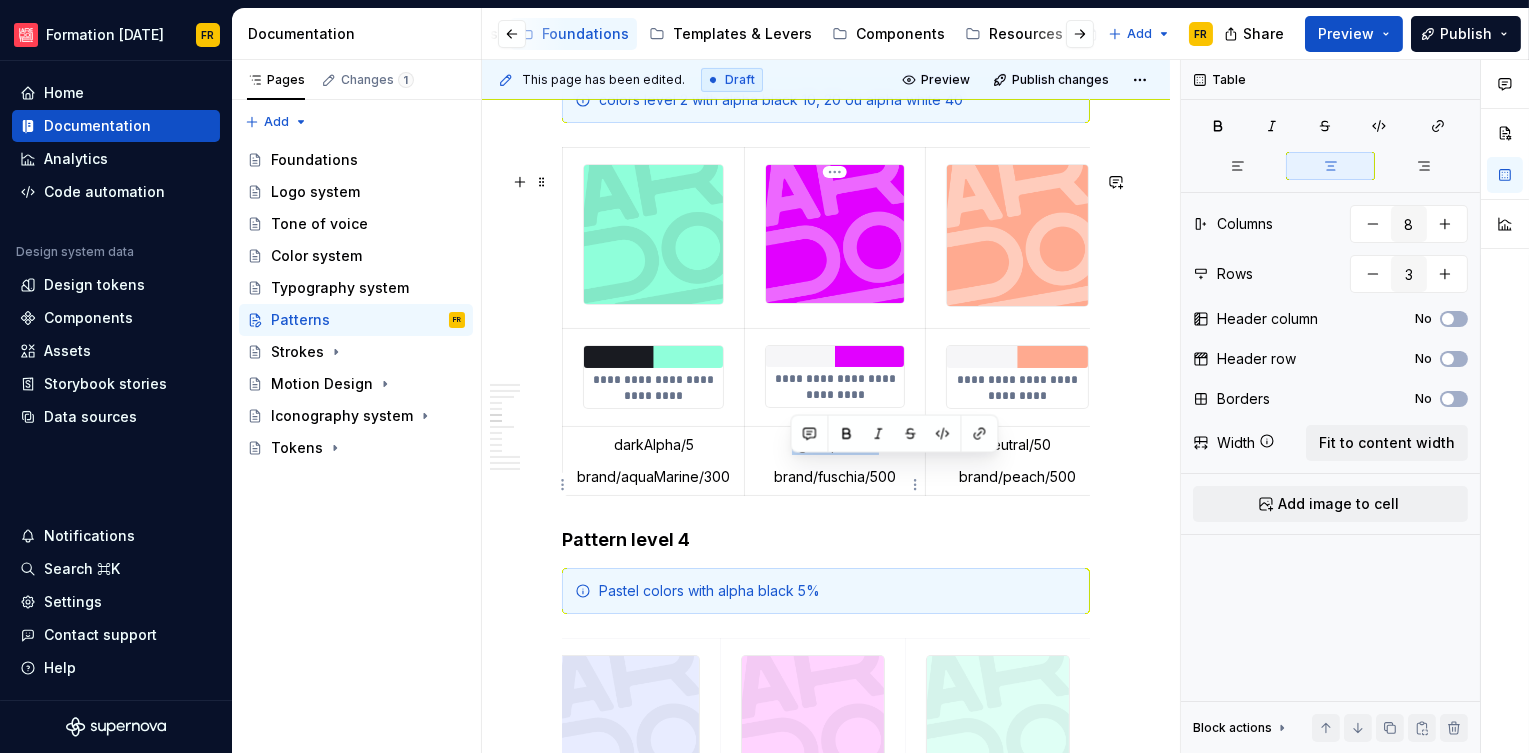 drag, startPoint x: 794, startPoint y: 464, endPoint x: 880, endPoint y: 467, distance: 86.05231 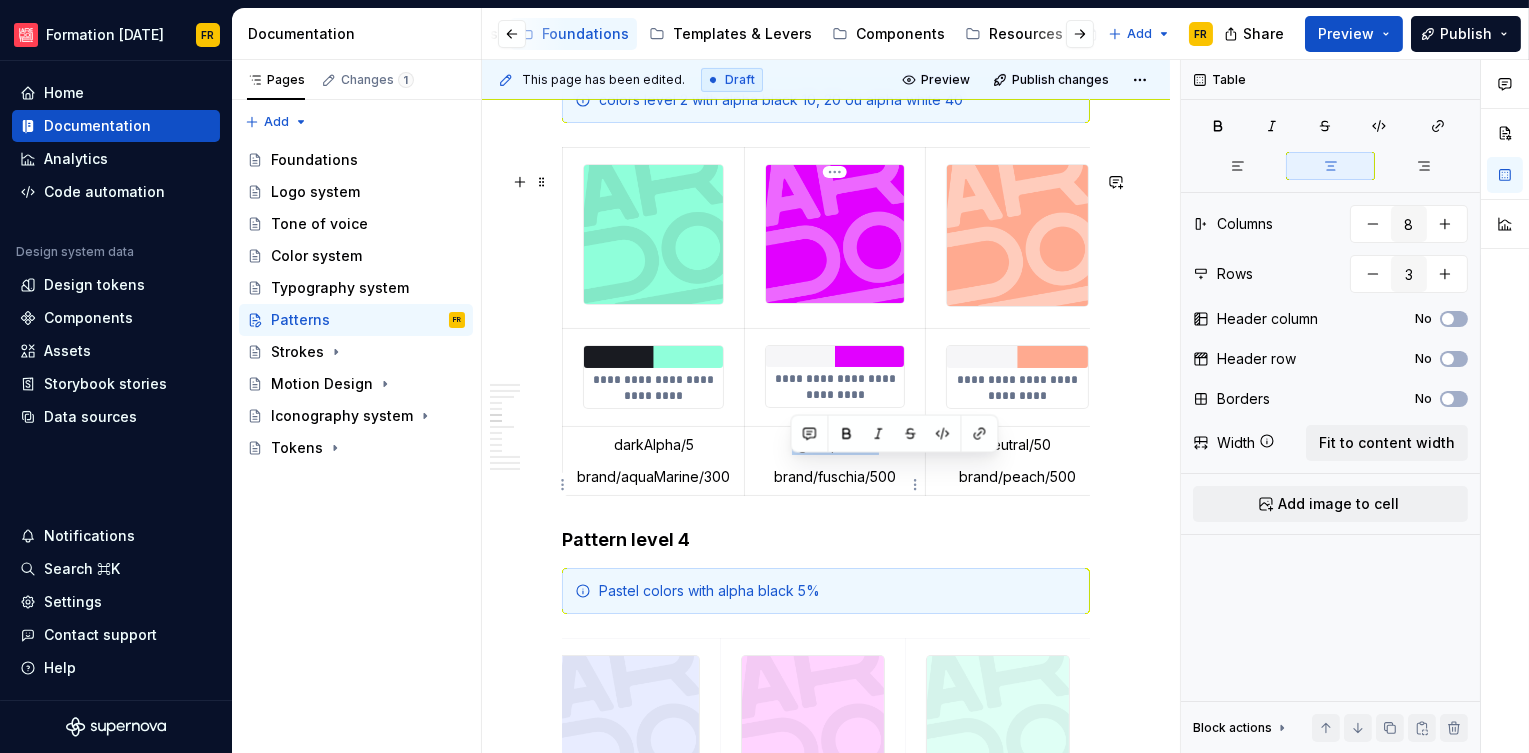 click on "lightAlpha/40" at bounding box center [835, 445] 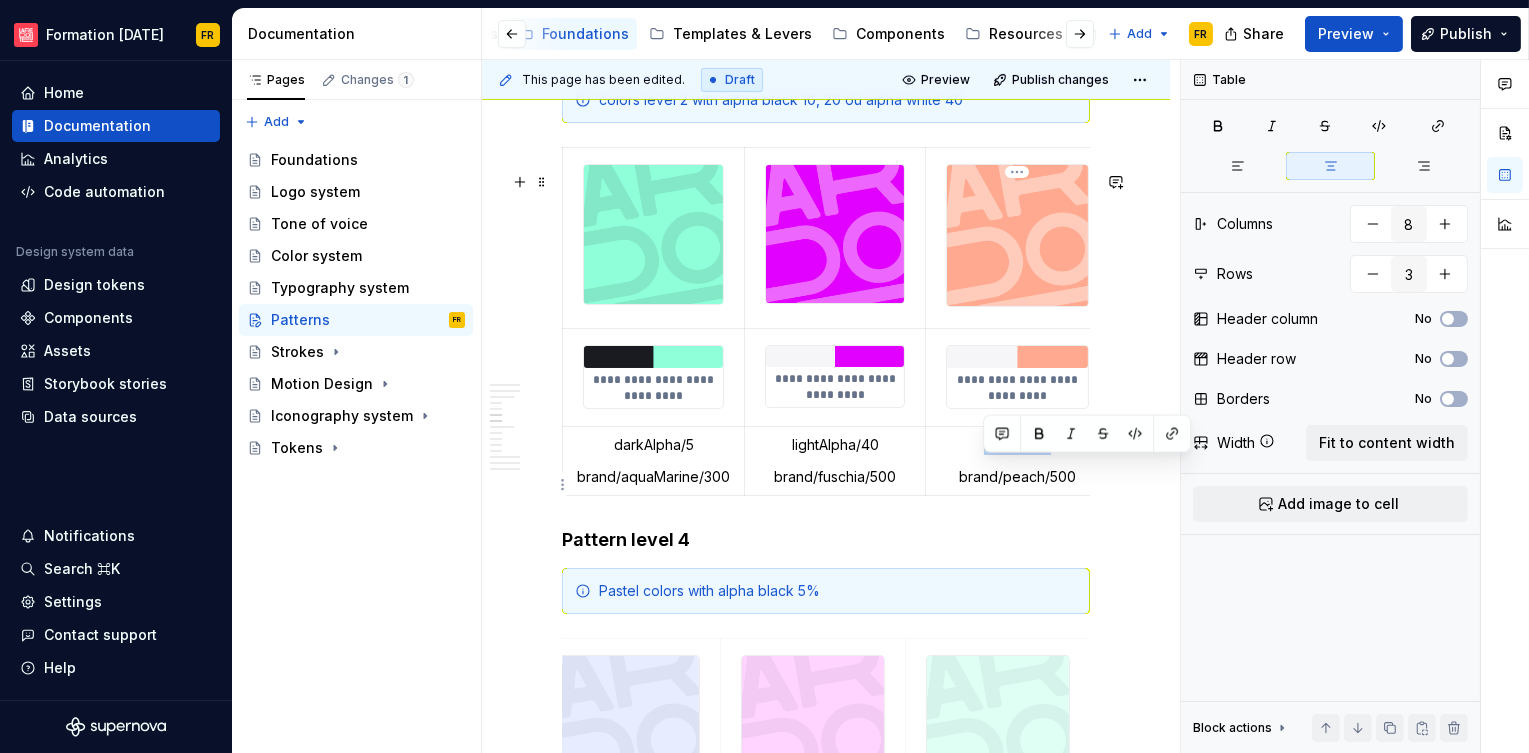 drag, startPoint x: 983, startPoint y: 473, endPoint x: 1051, endPoint y: 478, distance: 68.18358 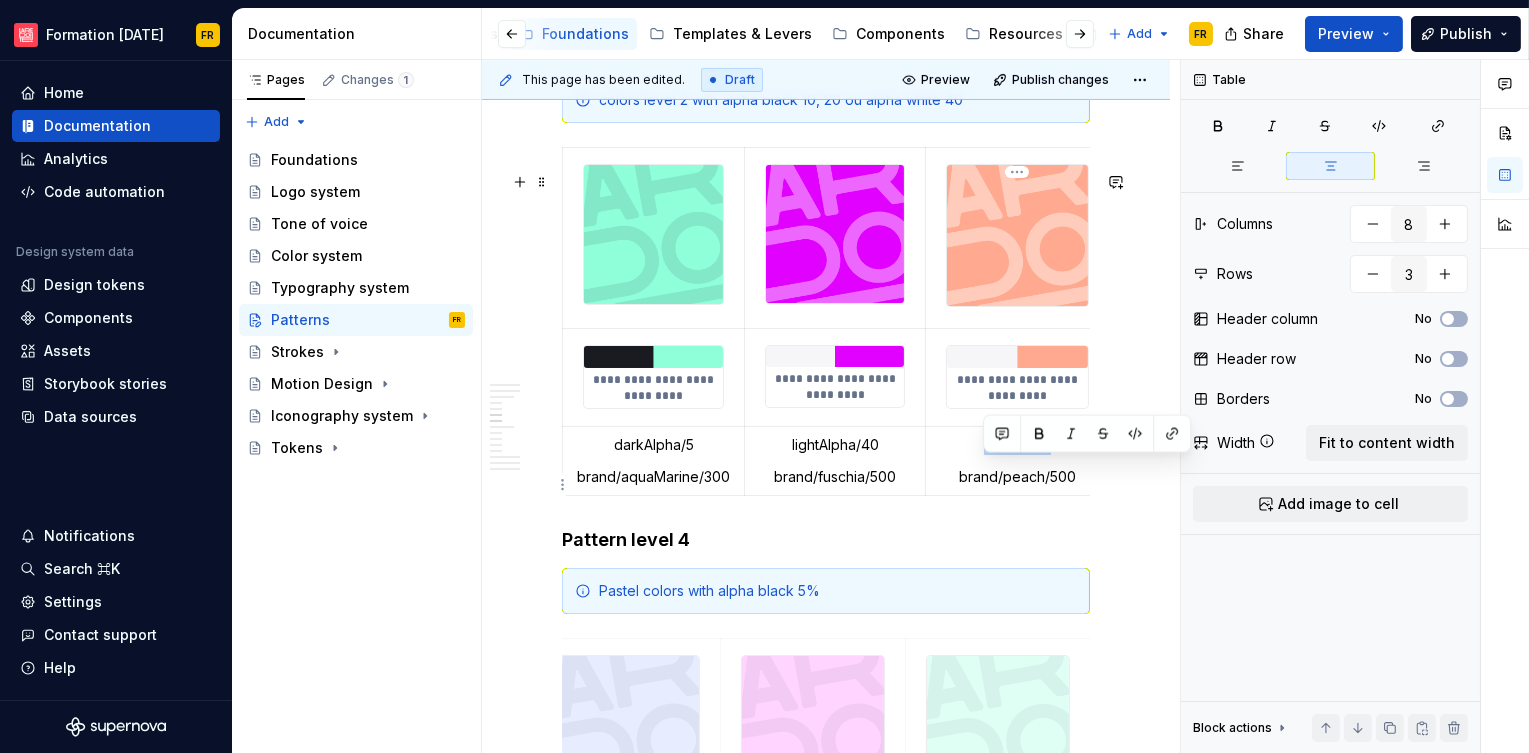 click on "neutral/50" at bounding box center (1017, 445) 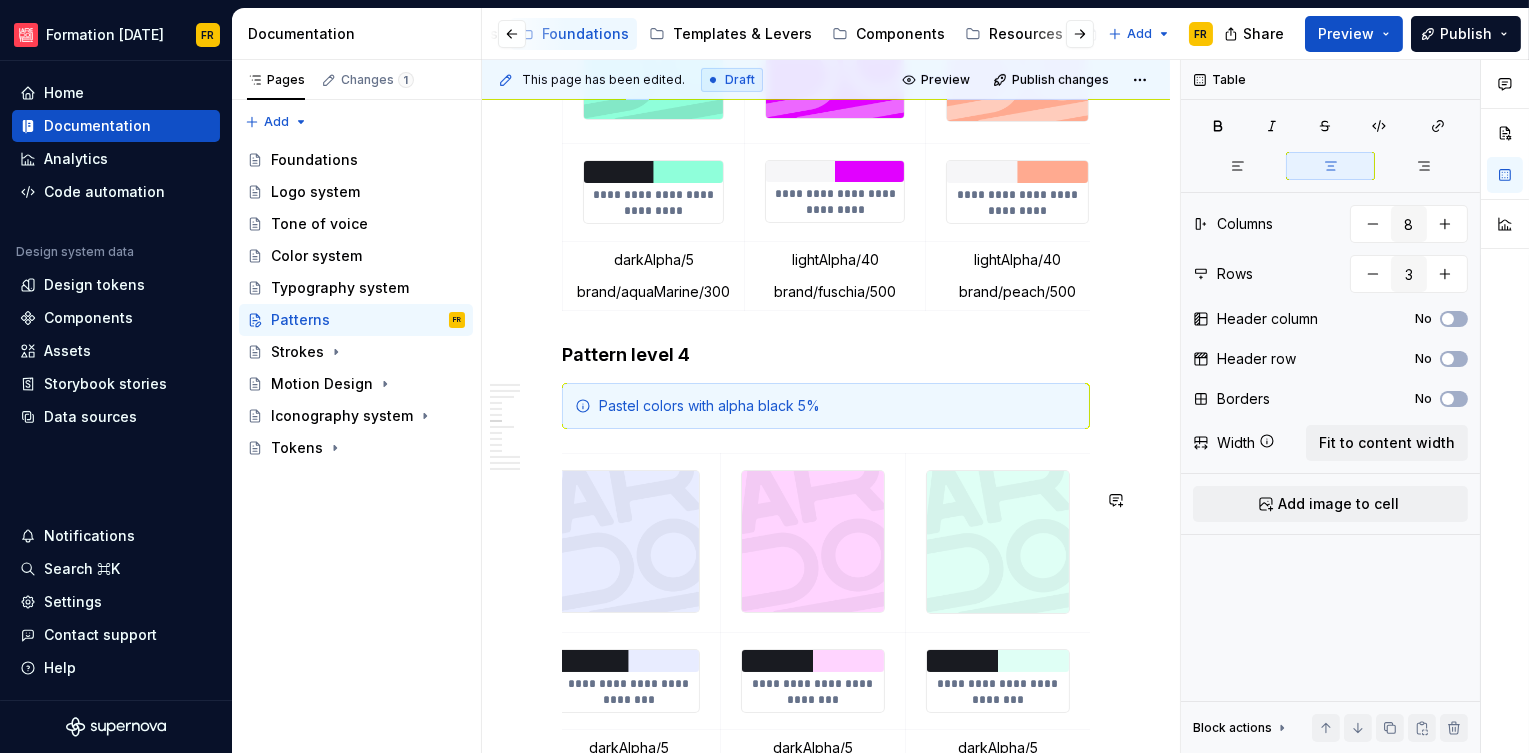 scroll, scrollTop: 1870, scrollLeft: 0, axis: vertical 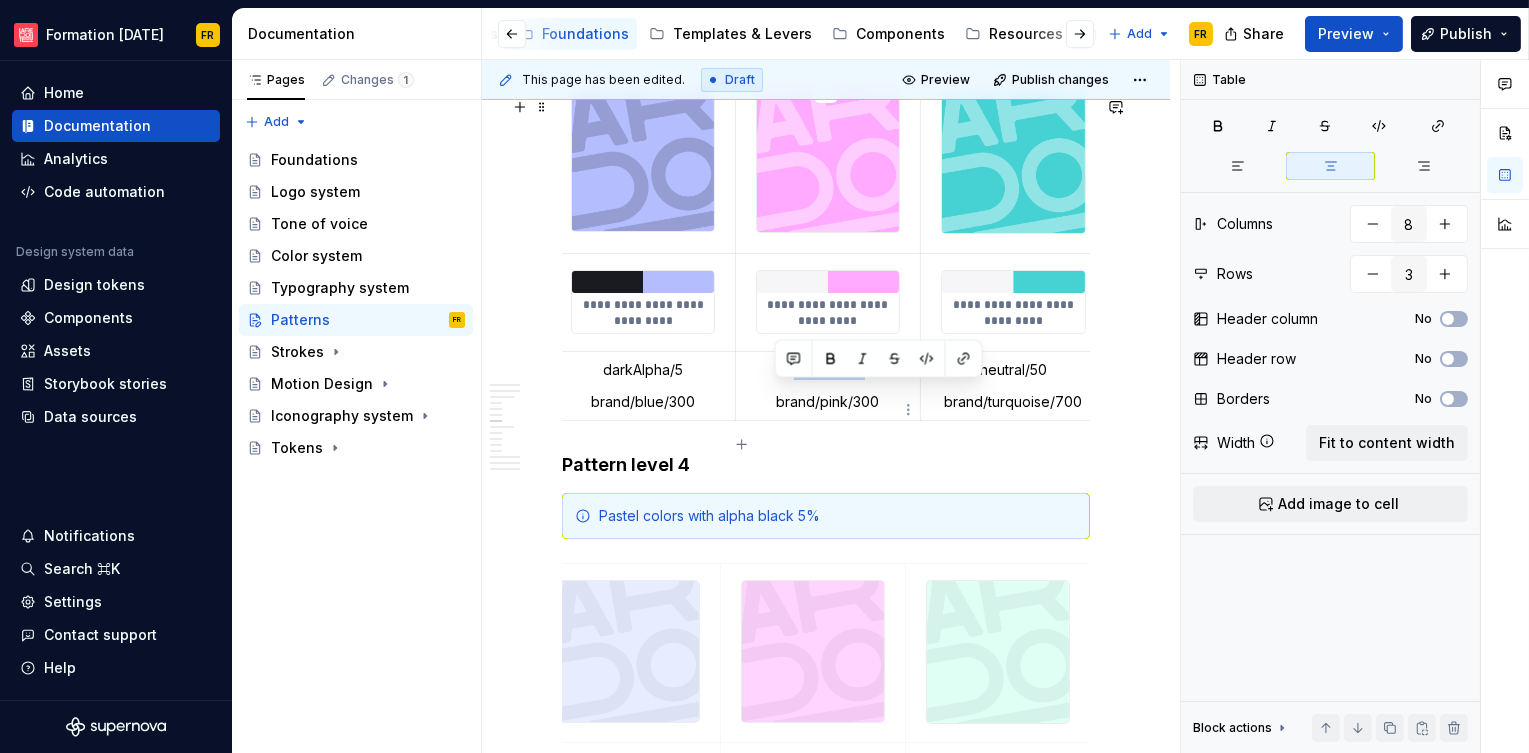 drag, startPoint x: 823, startPoint y: 402, endPoint x: 859, endPoint y: 406, distance: 36.221542 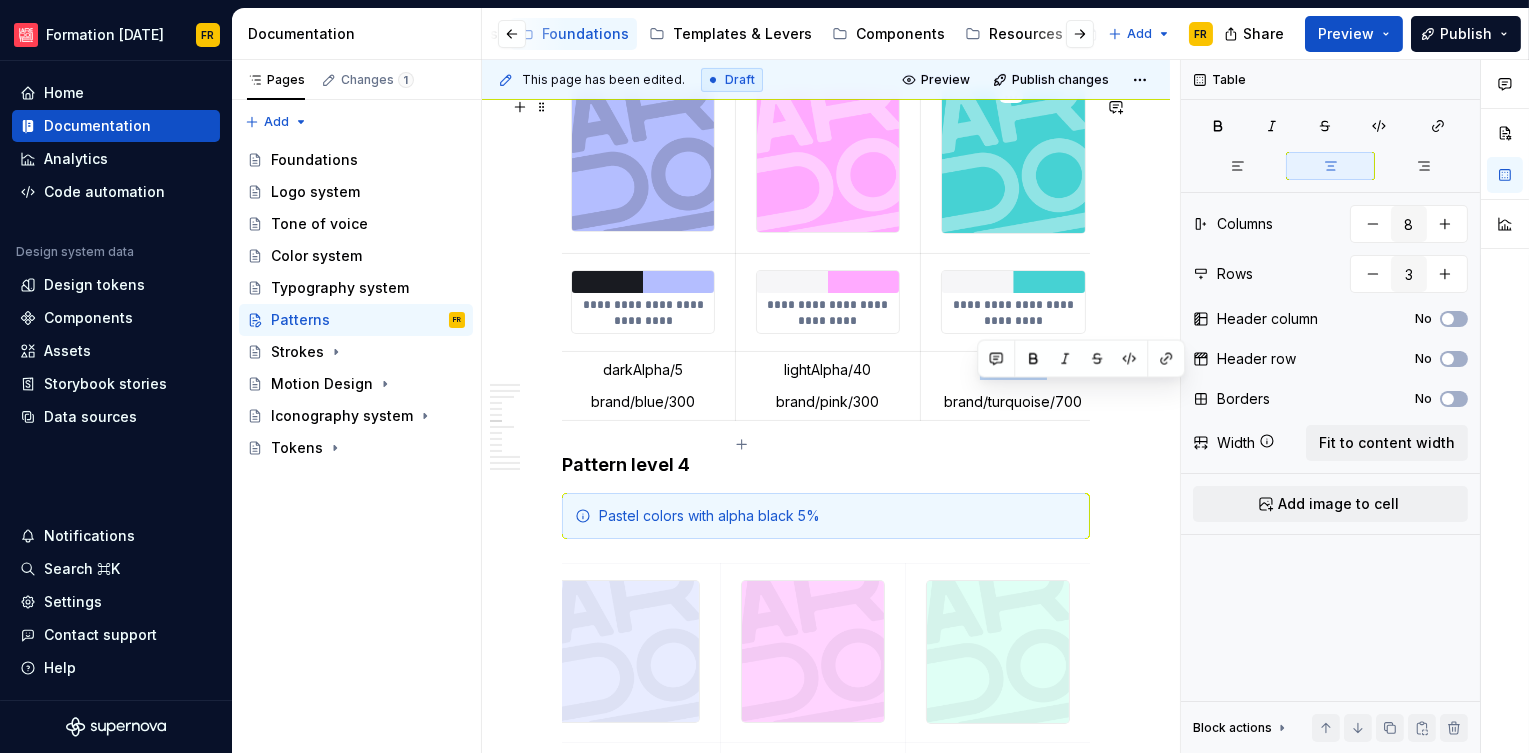 drag, startPoint x: 983, startPoint y: 393, endPoint x: 1046, endPoint y: 394, distance: 63.007935 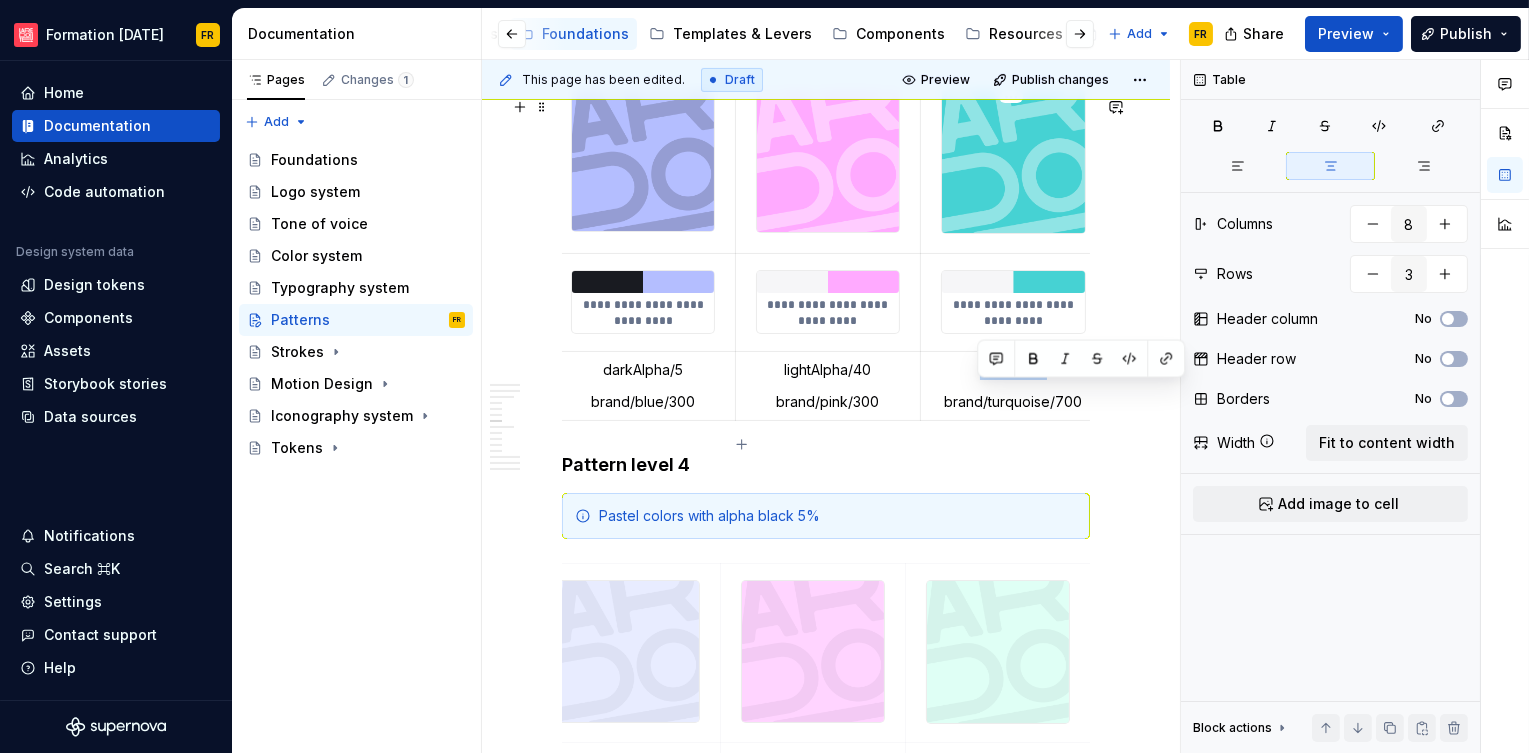 click on "neutral/50" at bounding box center [1013, 370] 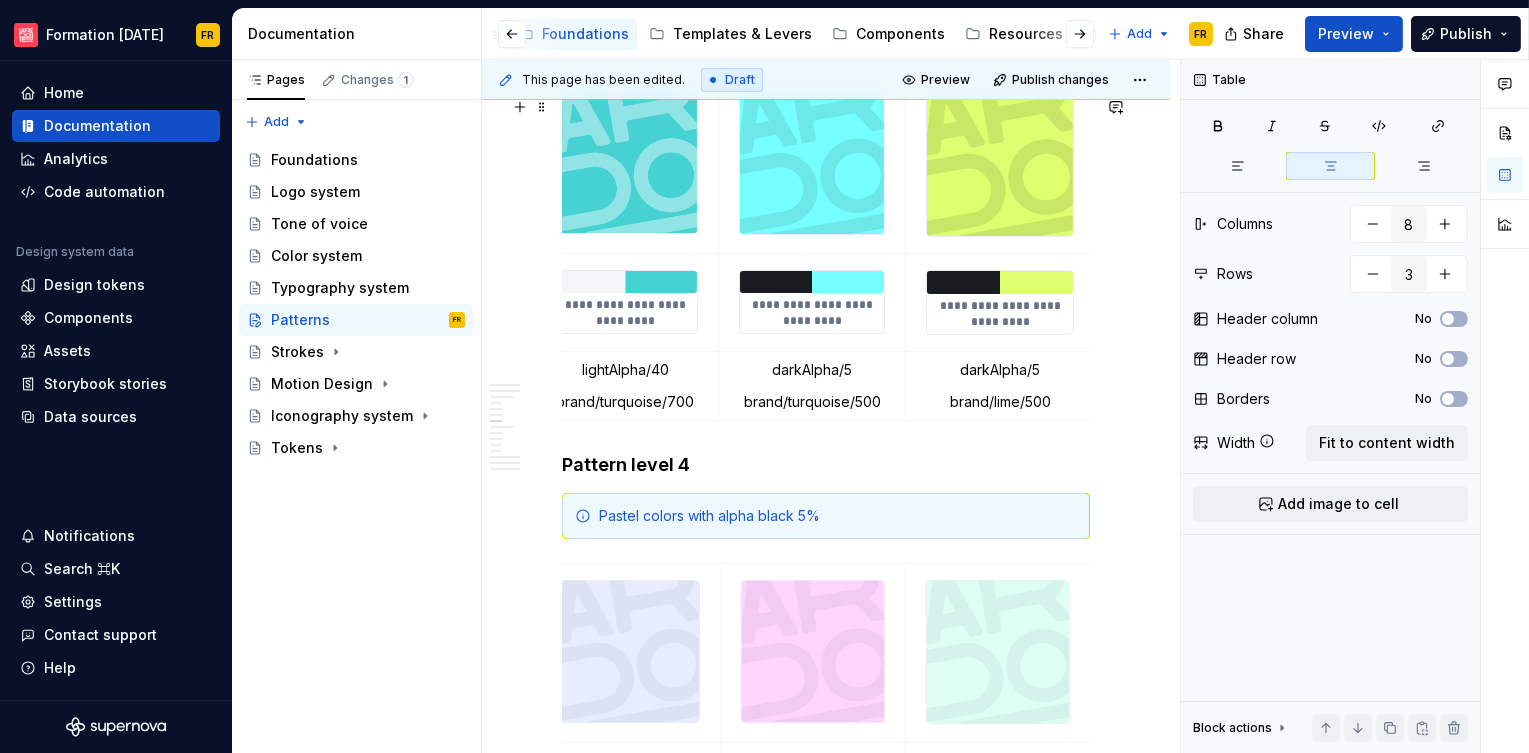 scroll, scrollTop: 0, scrollLeft: 950, axis: horizontal 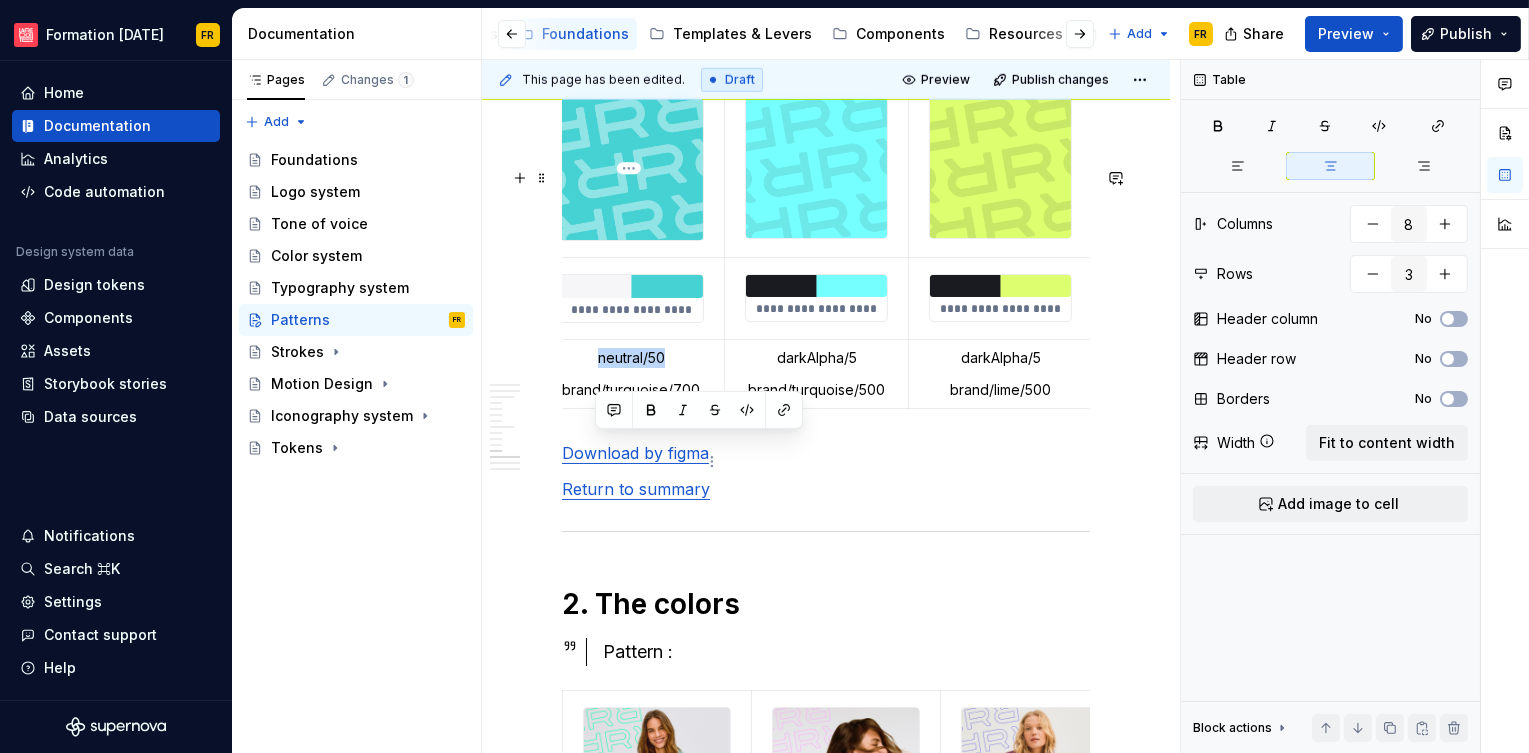 drag, startPoint x: 596, startPoint y: 442, endPoint x: 662, endPoint y: 453, distance: 66.910385 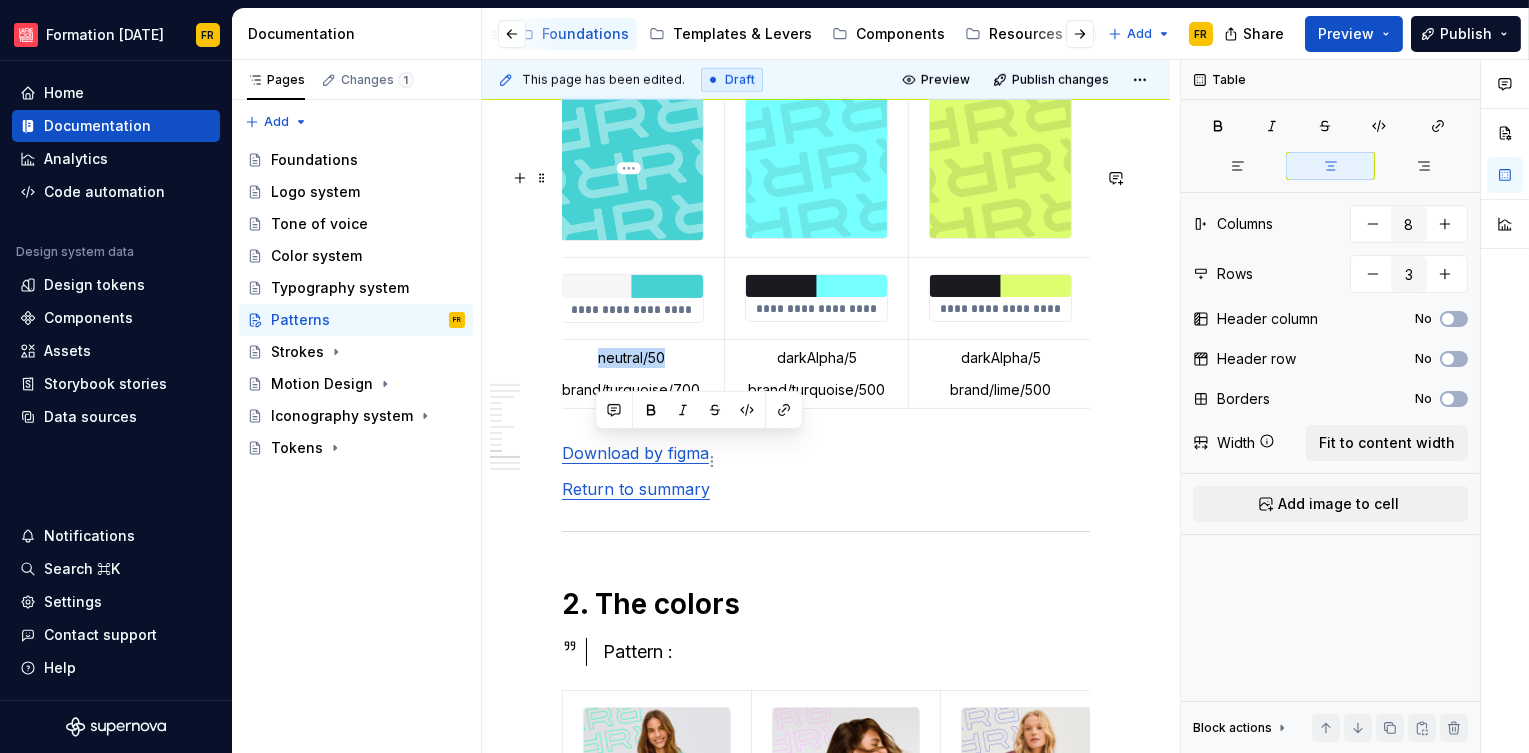 click on "neutral/50" at bounding box center [631, 358] 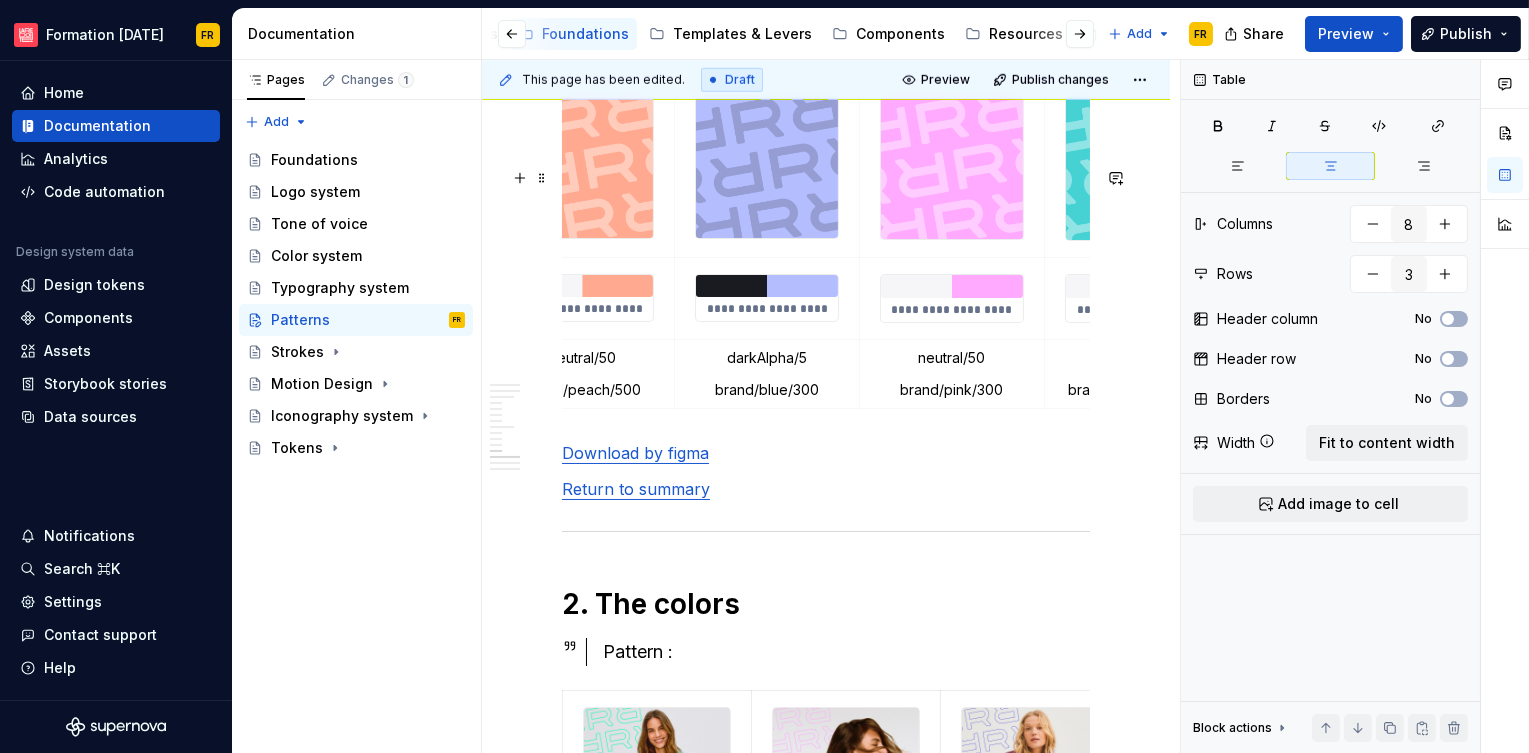 scroll, scrollTop: 0, scrollLeft: 0, axis: both 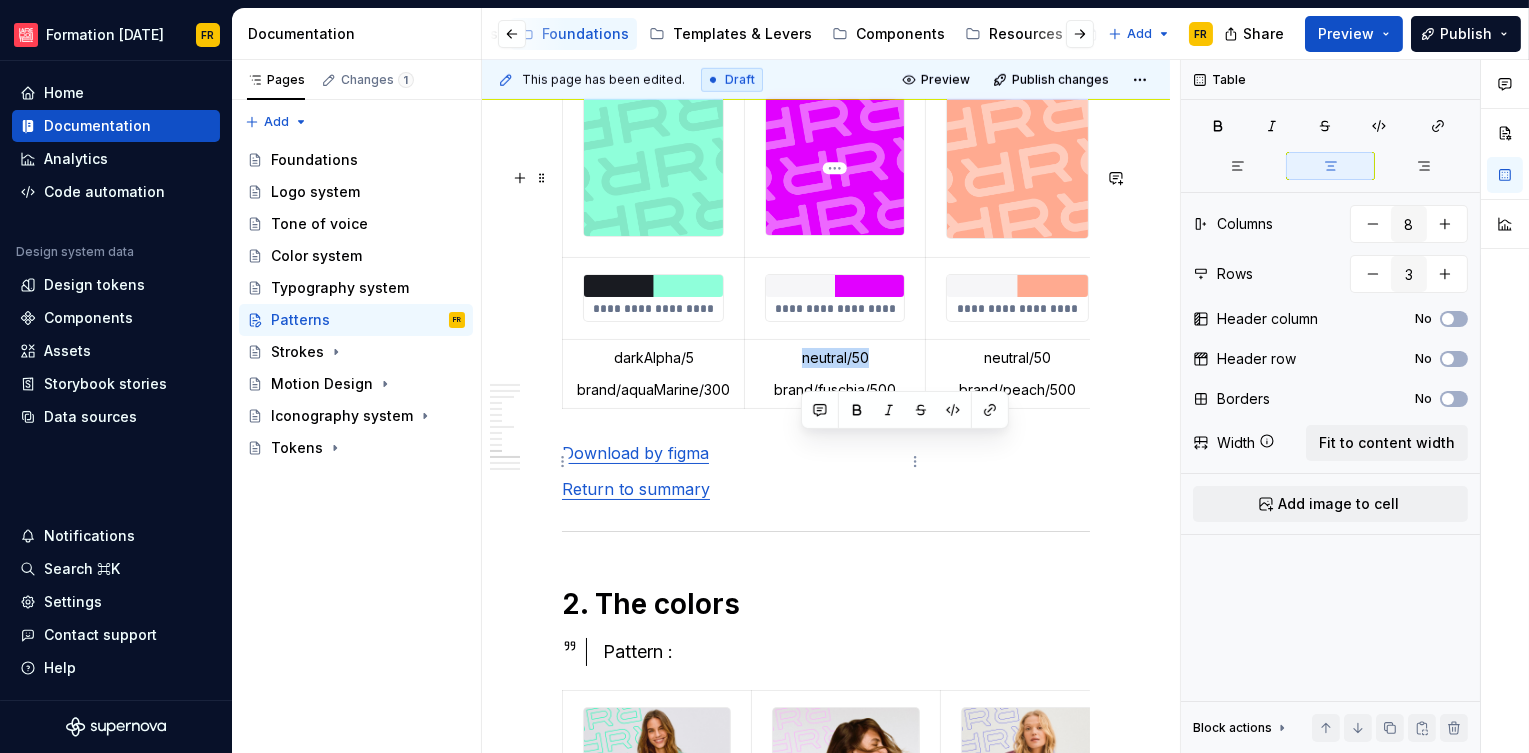drag, startPoint x: 825, startPoint y: 443, endPoint x: 868, endPoint y: 442, distance: 43.011627 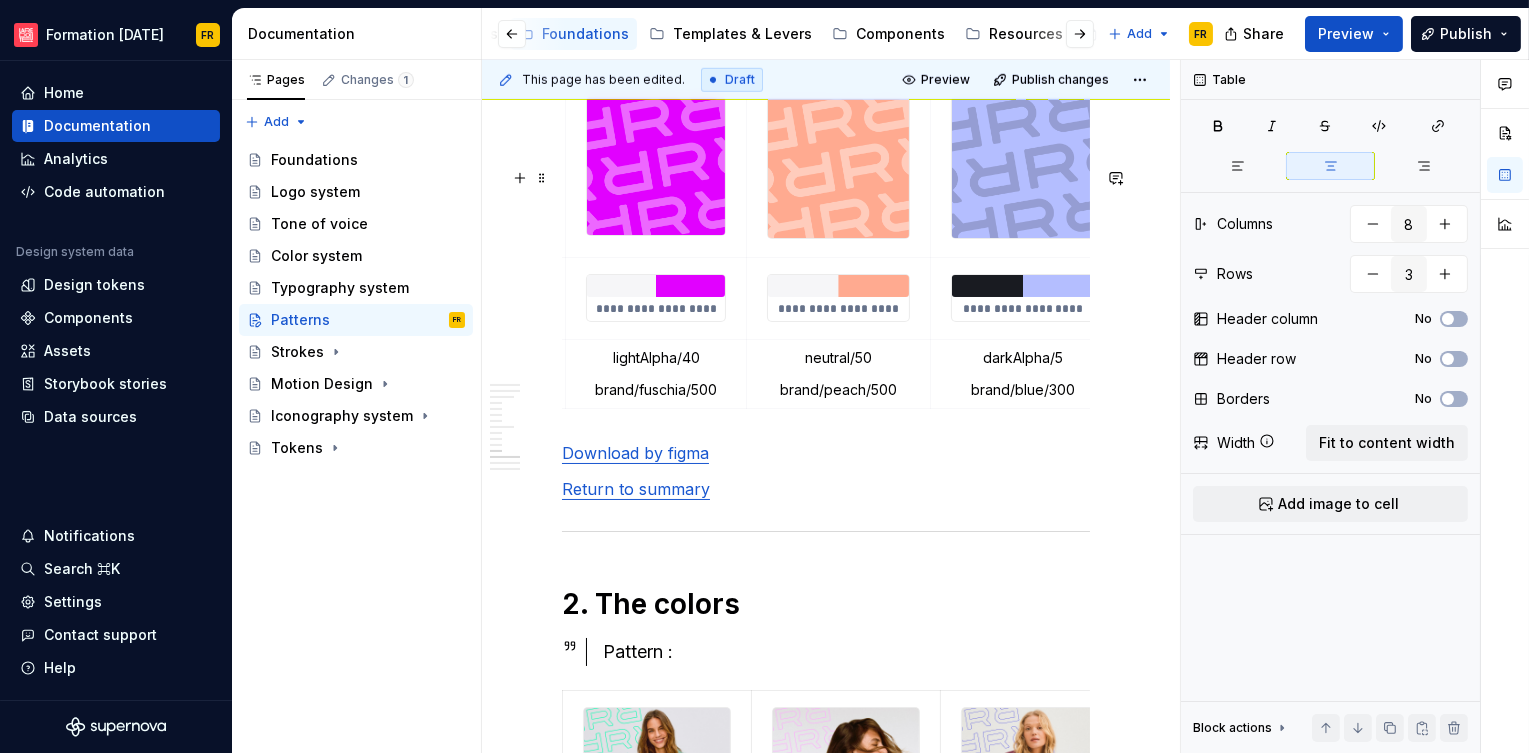 scroll, scrollTop: 0, scrollLeft: 182, axis: horizontal 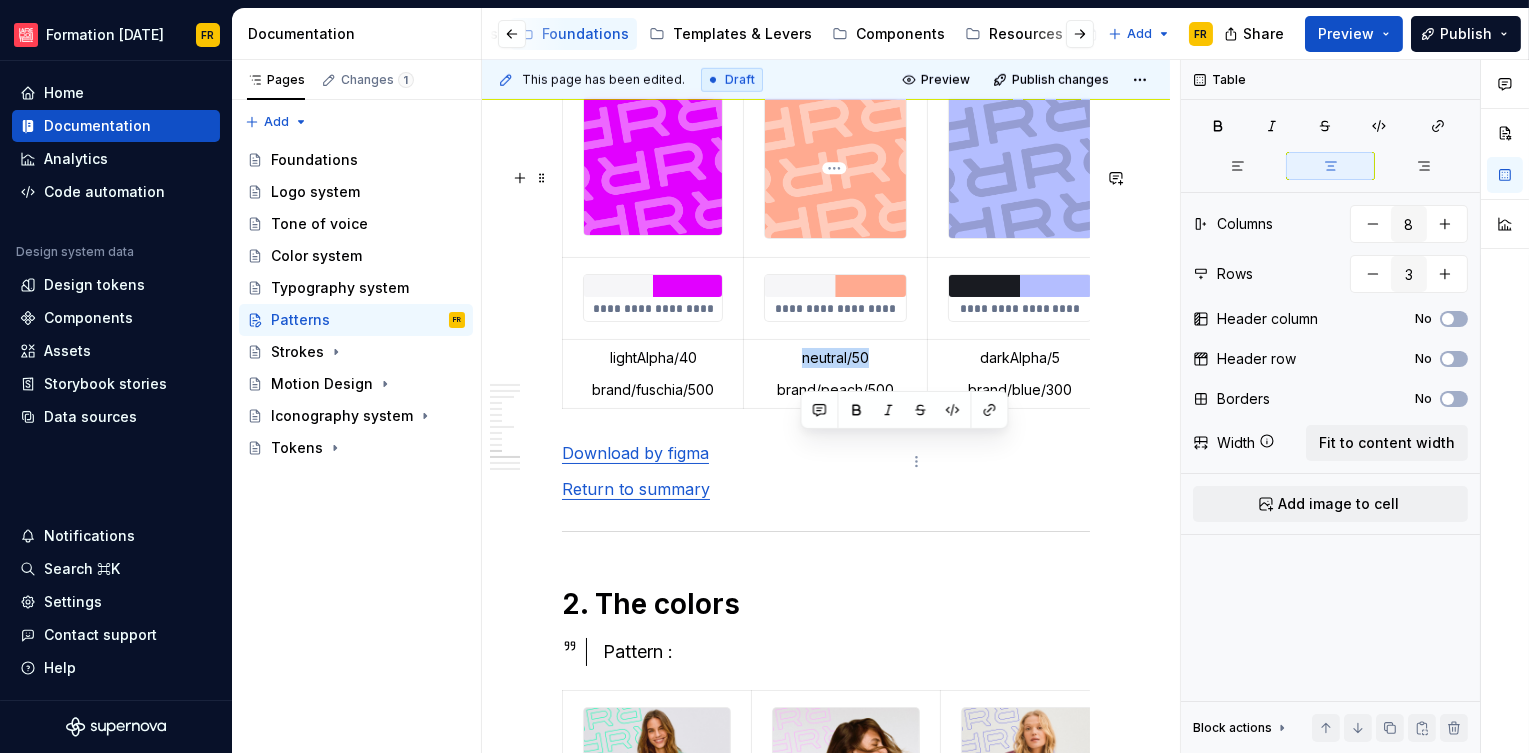 drag, startPoint x: 798, startPoint y: 445, endPoint x: 871, endPoint y: 446, distance: 73.00685 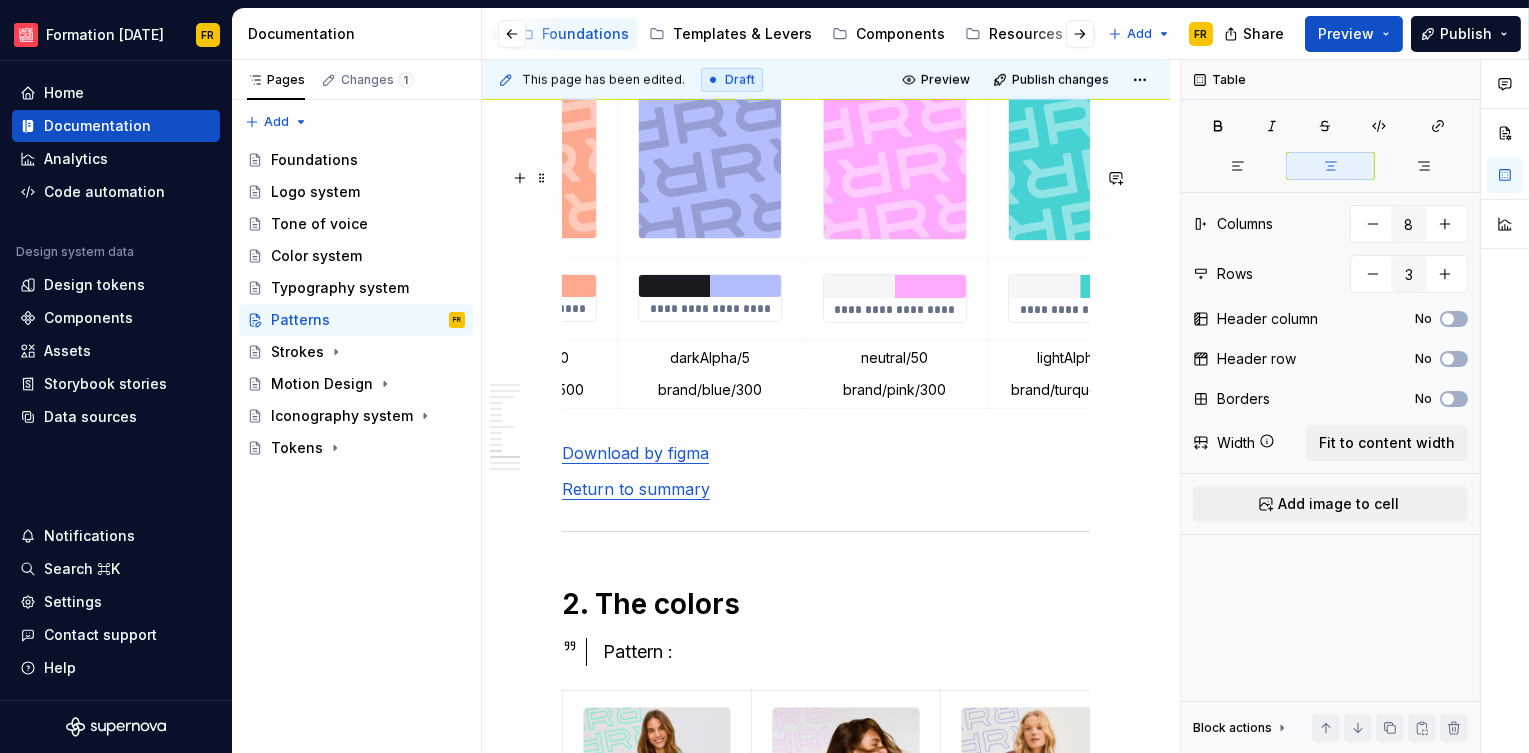 scroll, scrollTop: 0, scrollLeft: 544, axis: horizontal 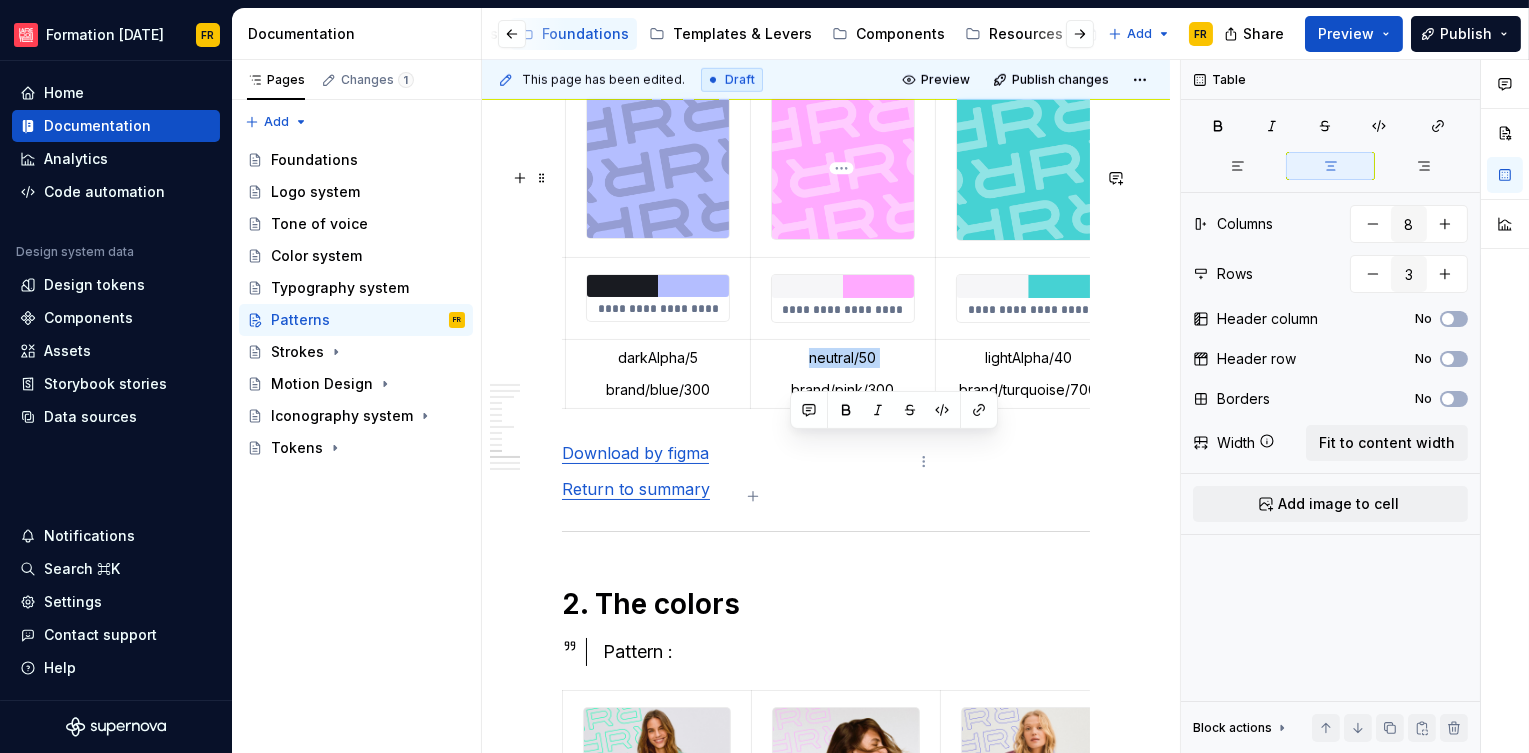 drag, startPoint x: 808, startPoint y: 445, endPoint x: 873, endPoint y: 460, distance: 66.70832 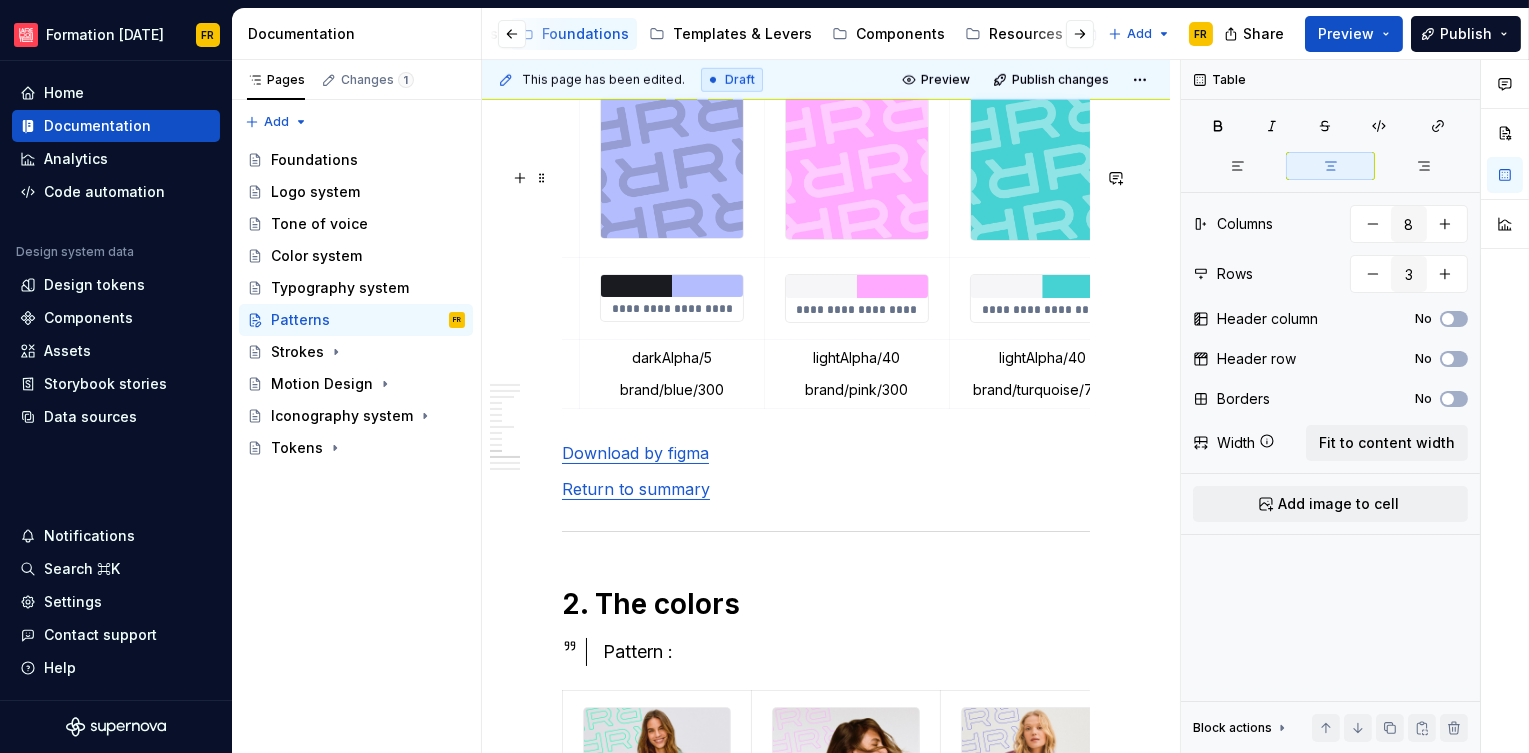 scroll, scrollTop: 0, scrollLeft: 526, axis: horizontal 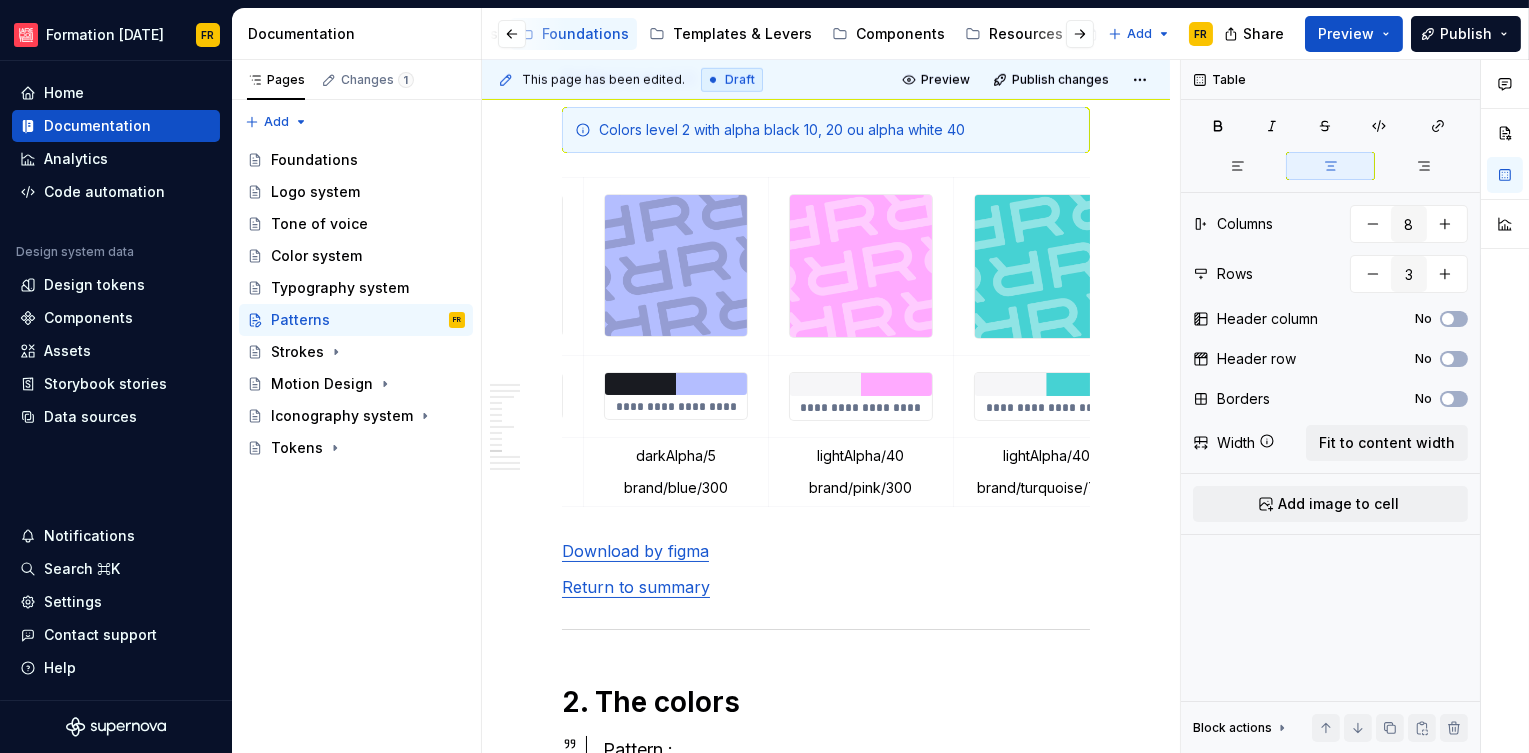 click on "**********" at bounding box center (826, -324) 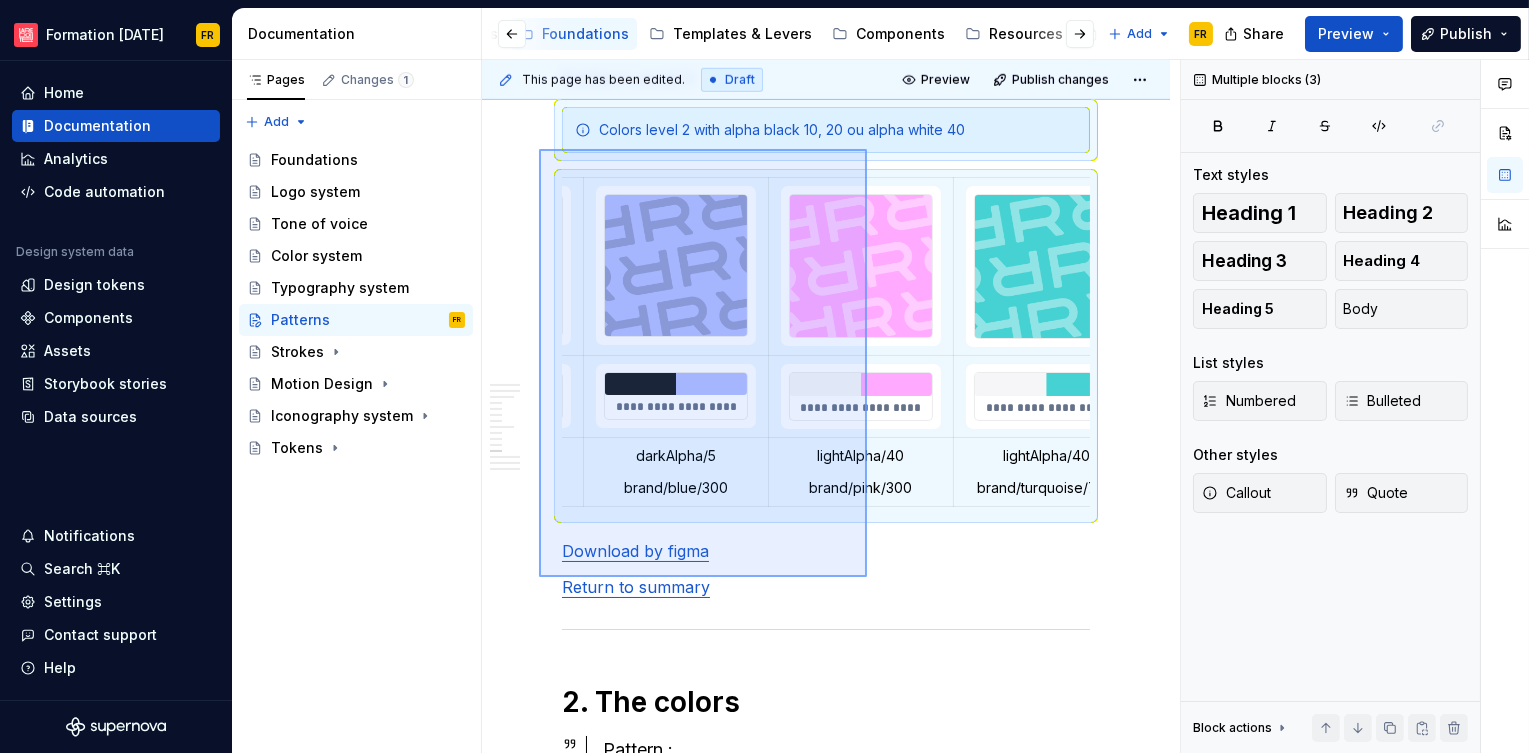 drag, startPoint x: 539, startPoint y: 149, endPoint x: 870, endPoint y: 571, distance: 536.32544 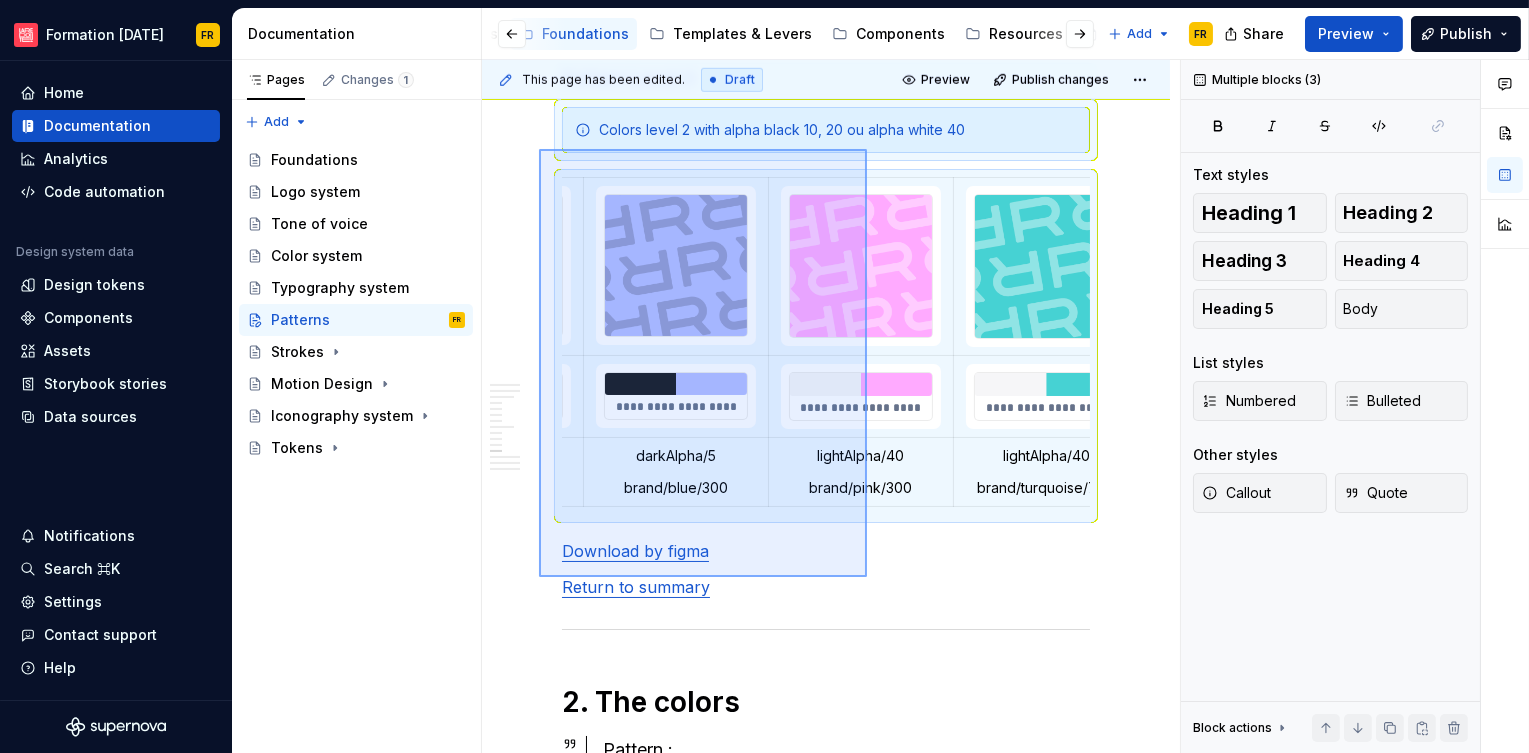 click on "**********" at bounding box center (831, 406) 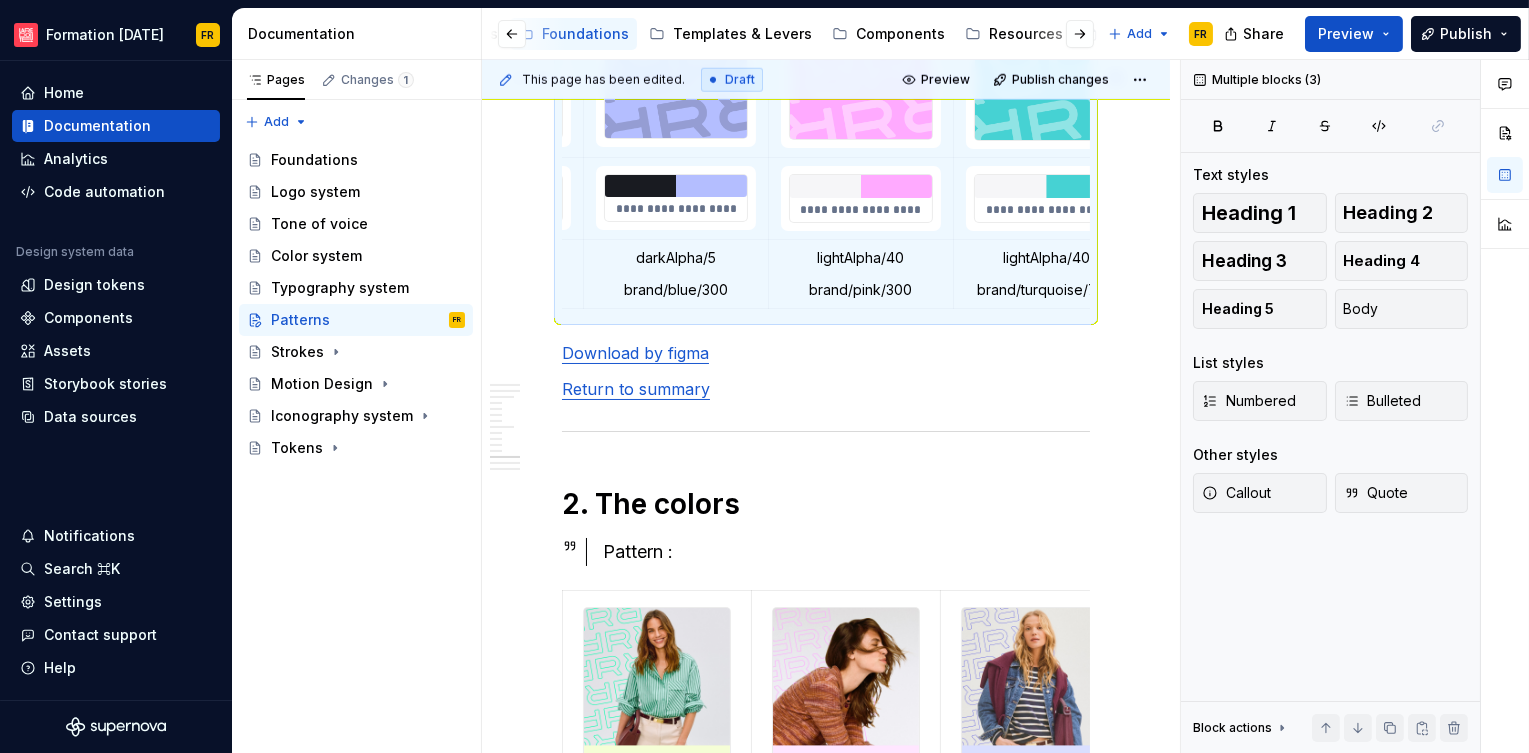 scroll, scrollTop: 4360, scrollLeft: 0, axis: vertical 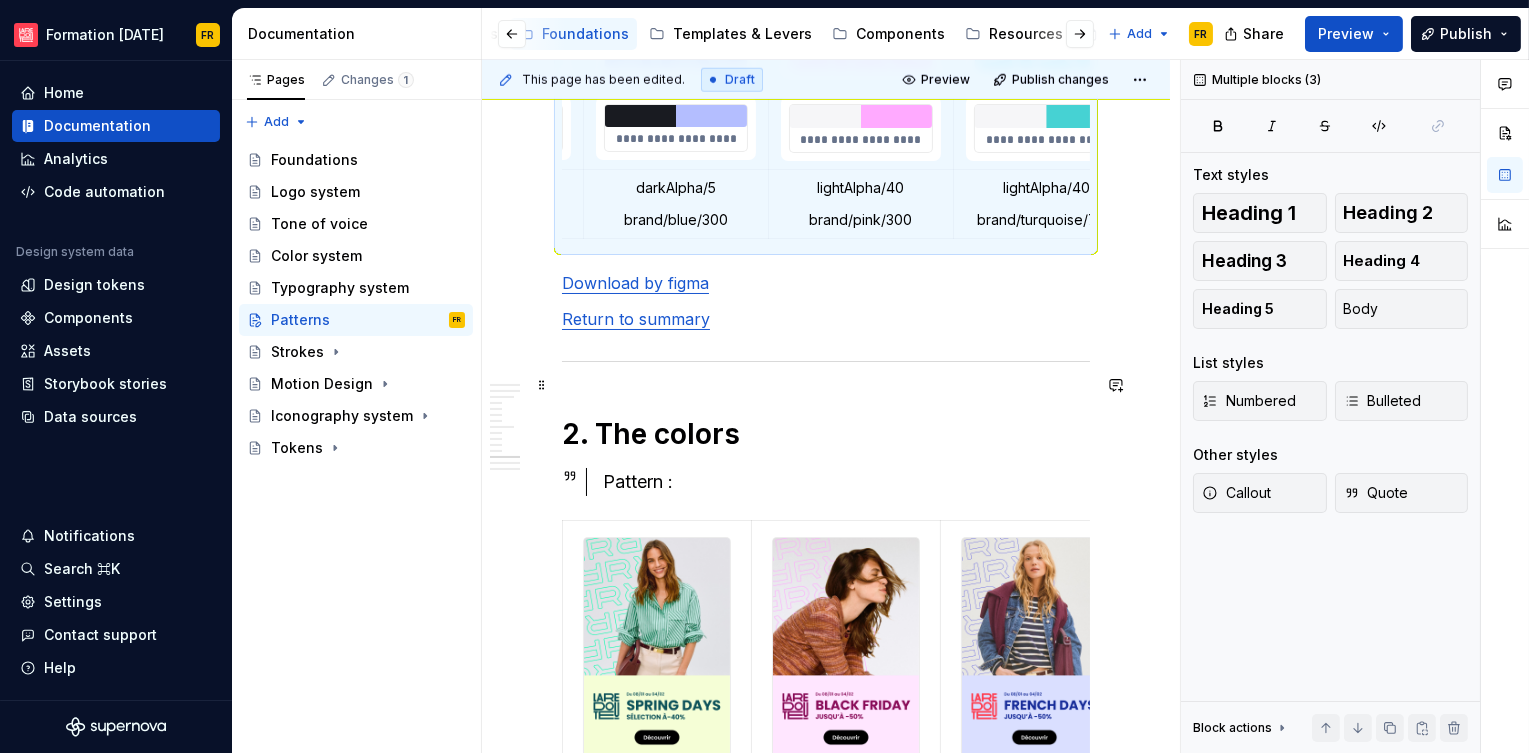 click on "Download by figma" at bounding box center [635, 283] 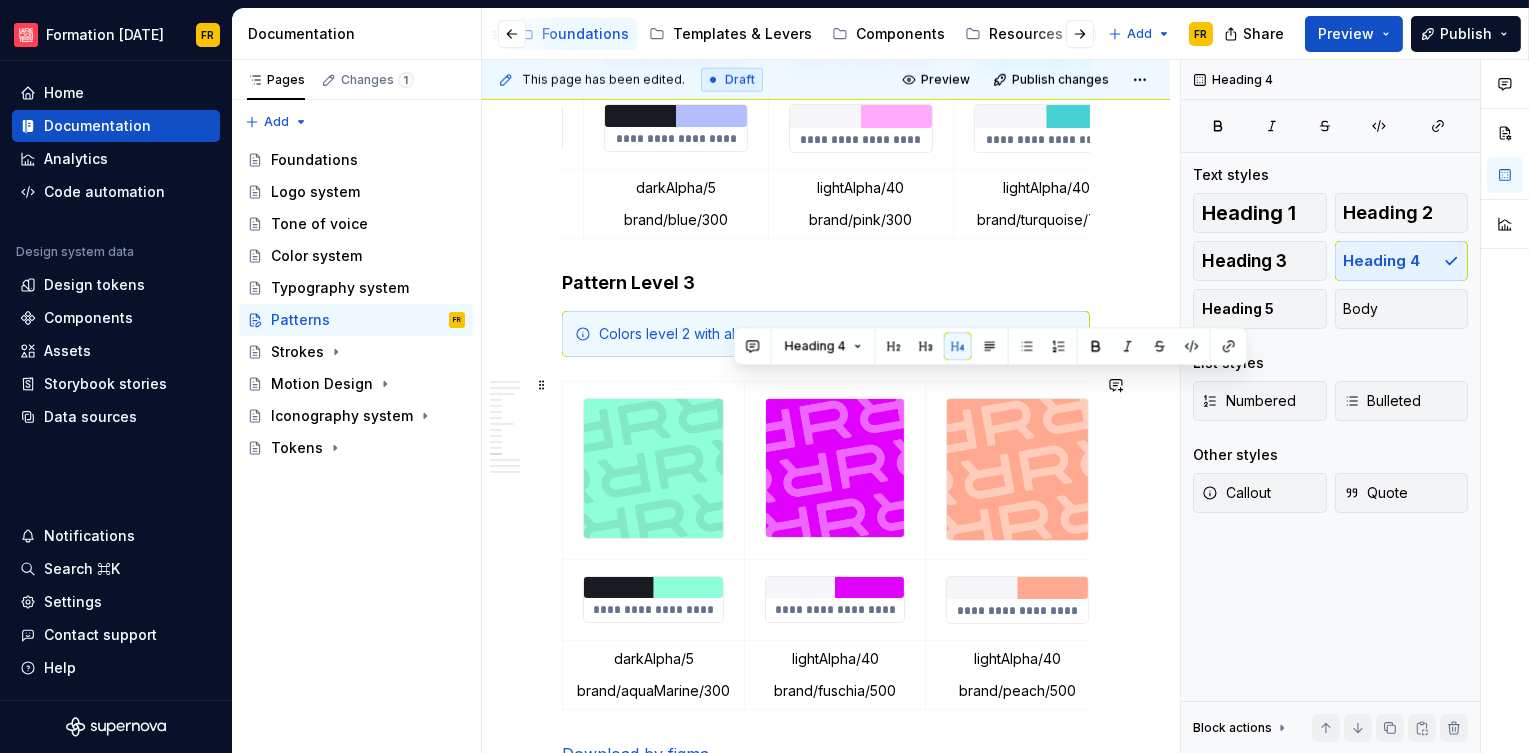 drag, startPoint x: 734, startPoint y: 383, endPoint x: 749, endPoint y: 383, distance: 15 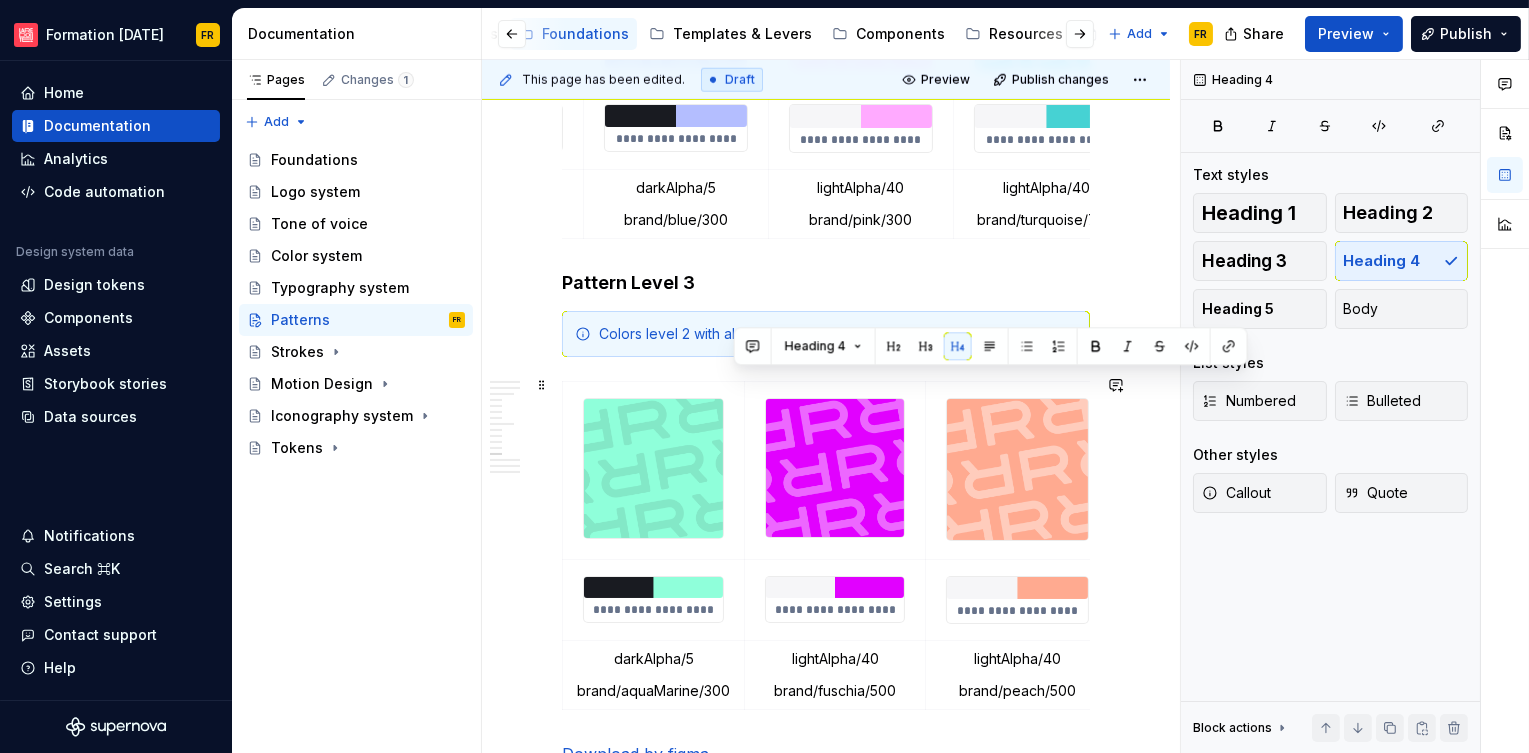 click on "Pattern Level 3" at bounding box center [826, 283] 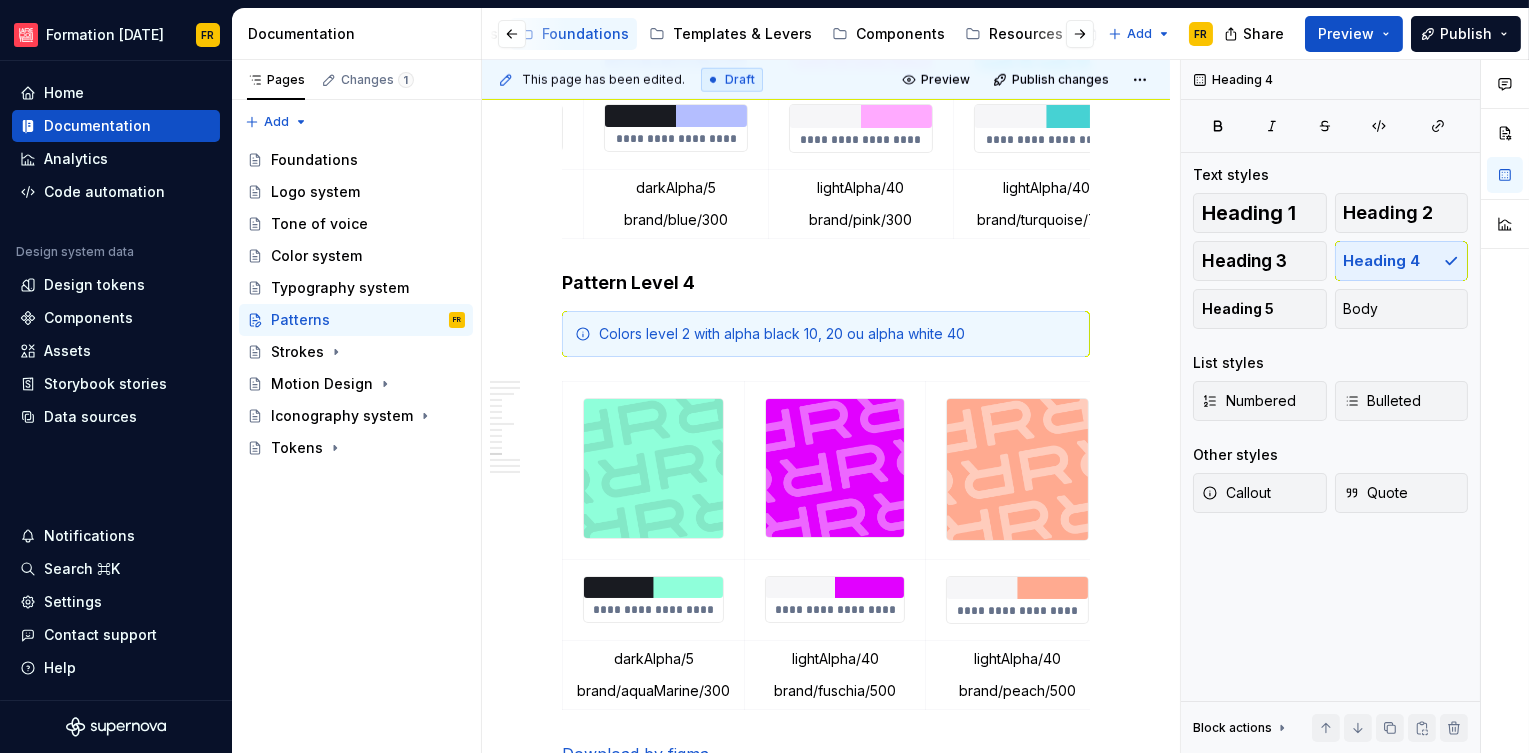 click on "Colors level 2 with alpha black 10, 20 ou alpha white 40" at bounding box center (838, 334) 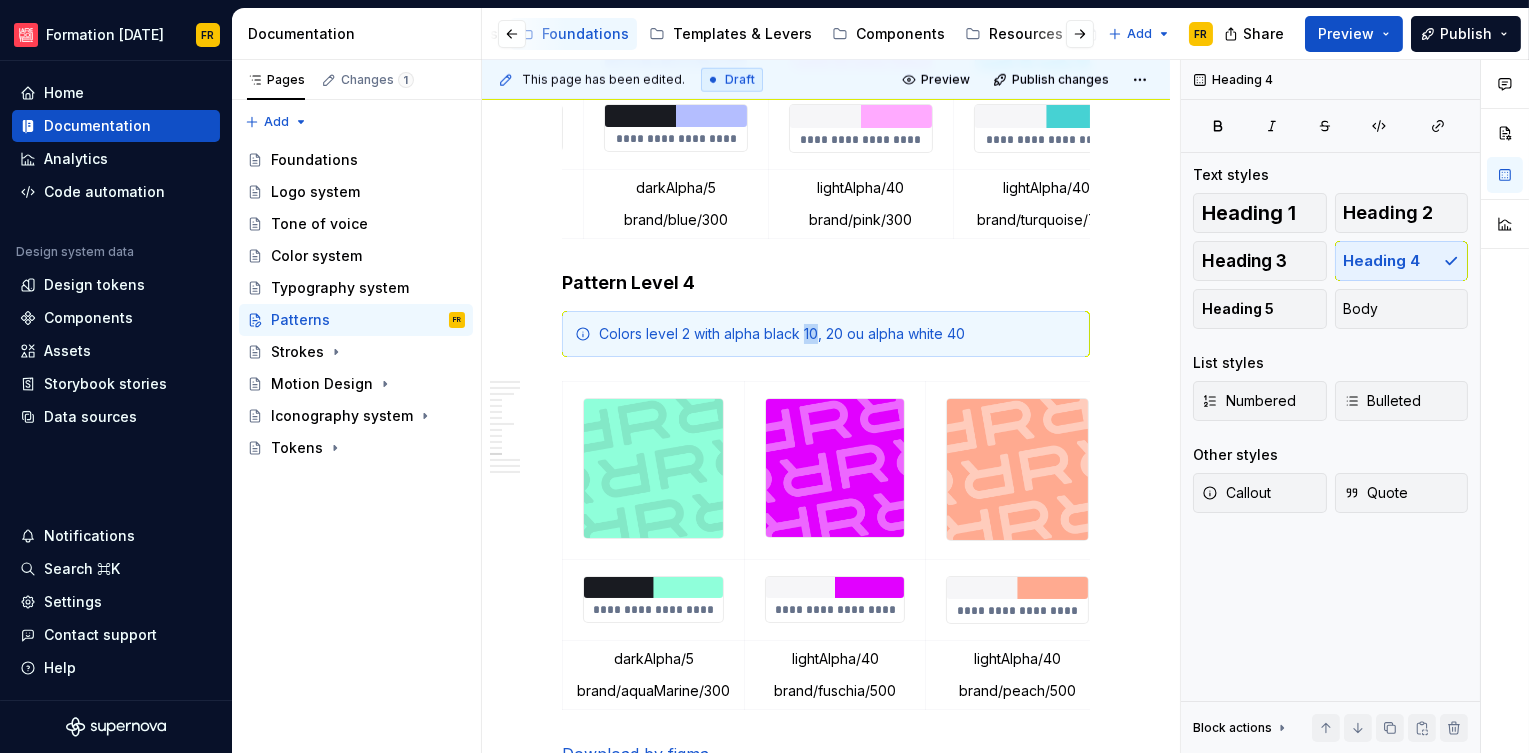 click on "Colors level 2 with alpha black 10, 20 ou alpha white 40" at bounding box center (838, 334) 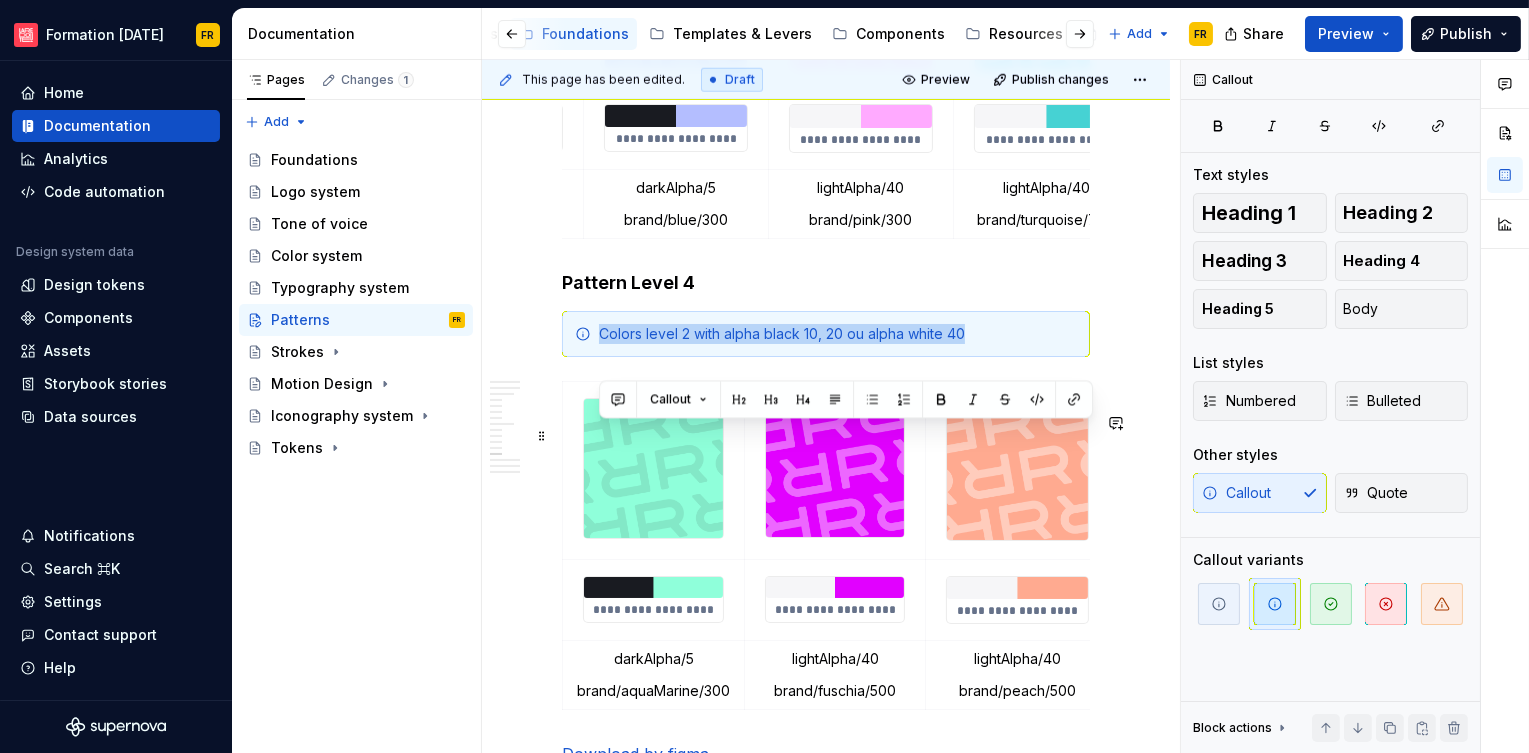 drag, startPoint x: 600, startPoint y: 437, endPoint x: 990, endPoint y: 451, distance: 390.2512 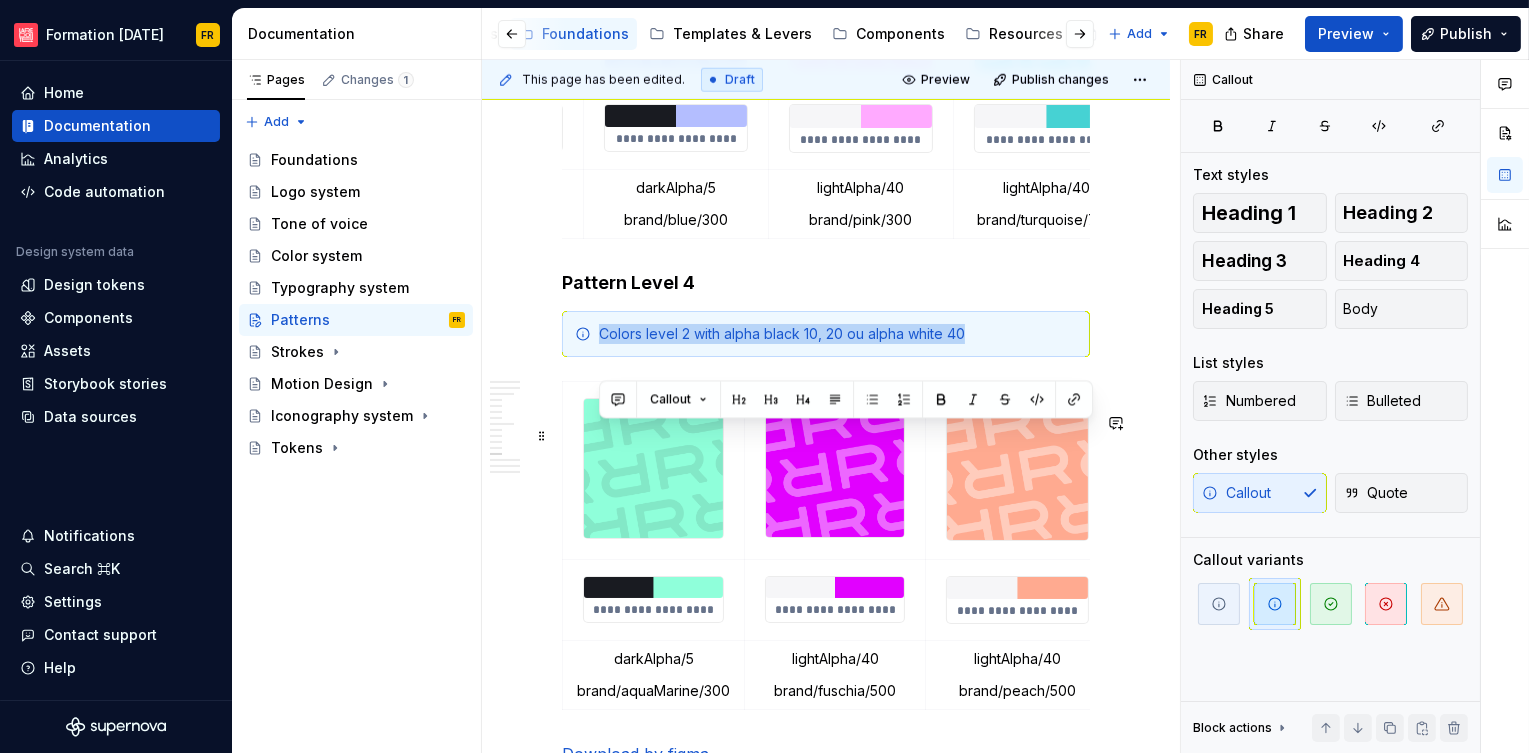 click on "Colors level 2 with alpha black 10, 20 ou alpha white 40" at bounding box center [826, 334] 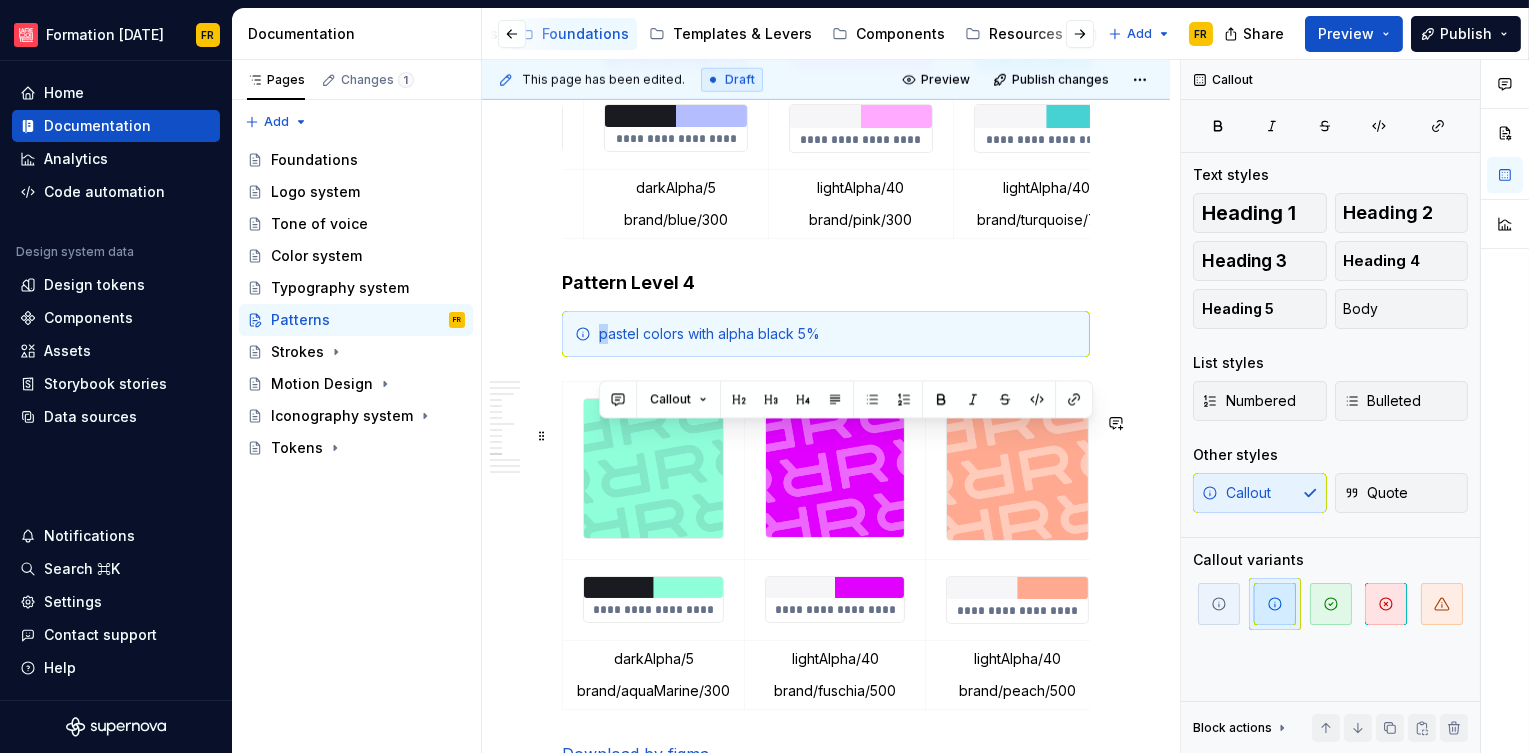 click on "pastel colors with alpha black 5%" at bounding box center (838, 334) 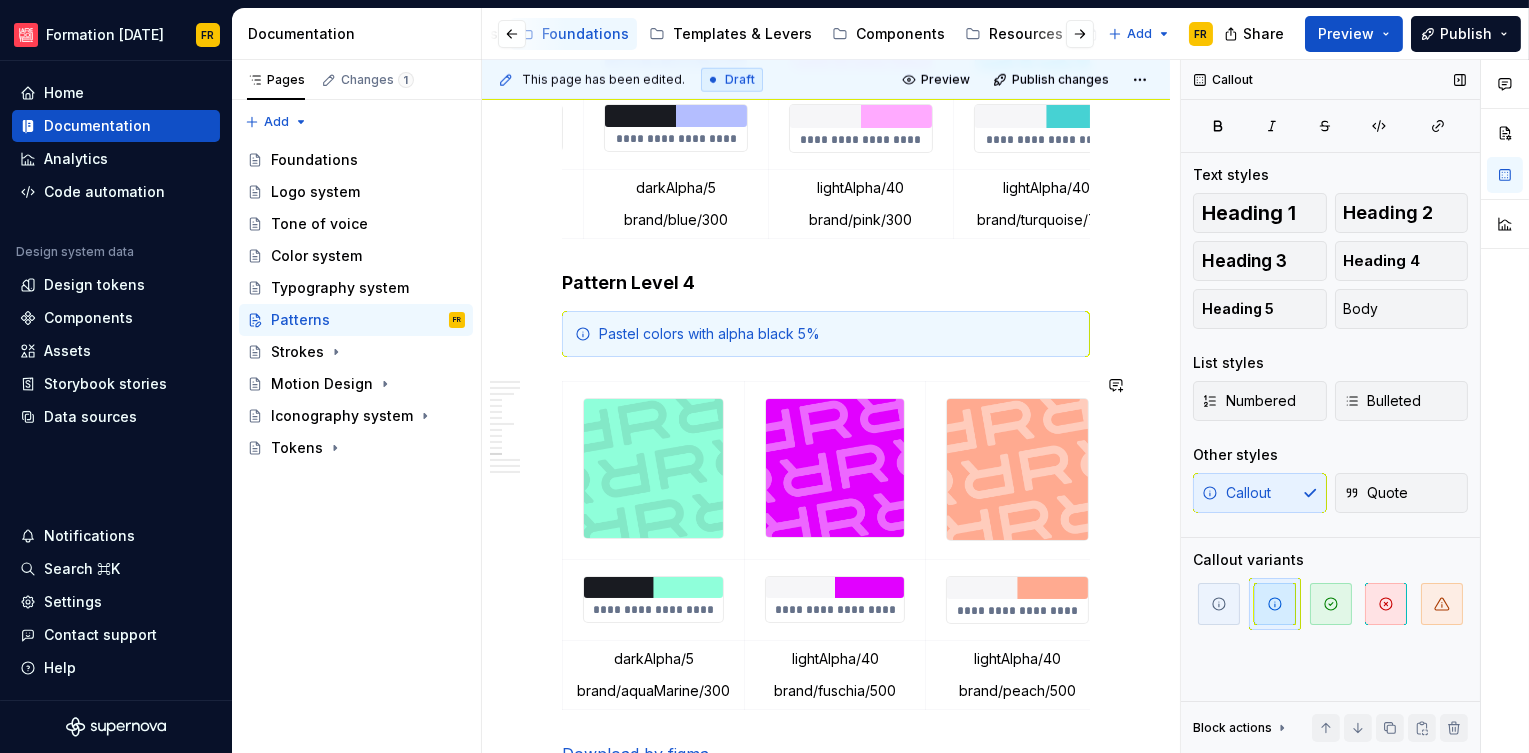 scroll, scrollTop: 4364, scrollLeft: 0, axis: vertical 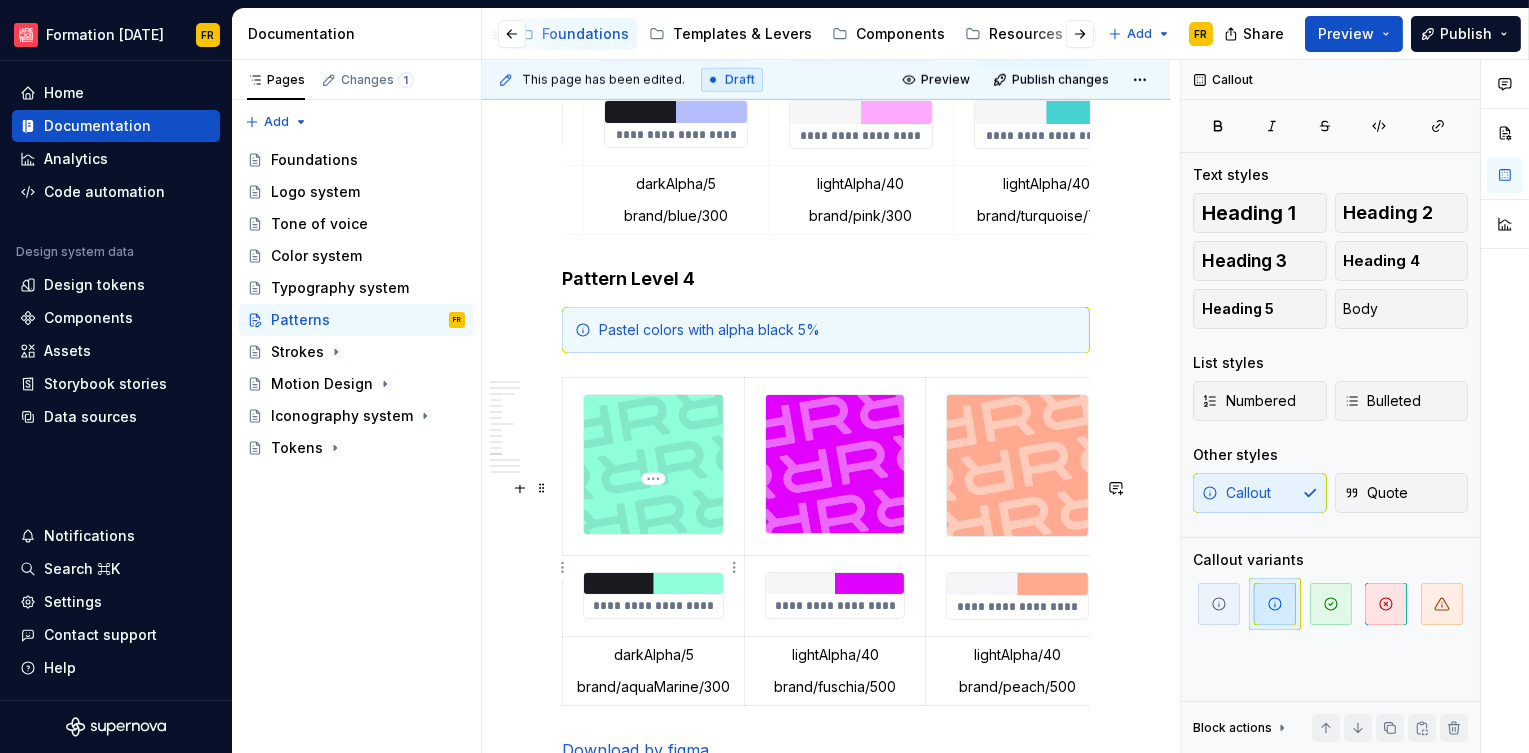 click at bounding box center (653, 464) 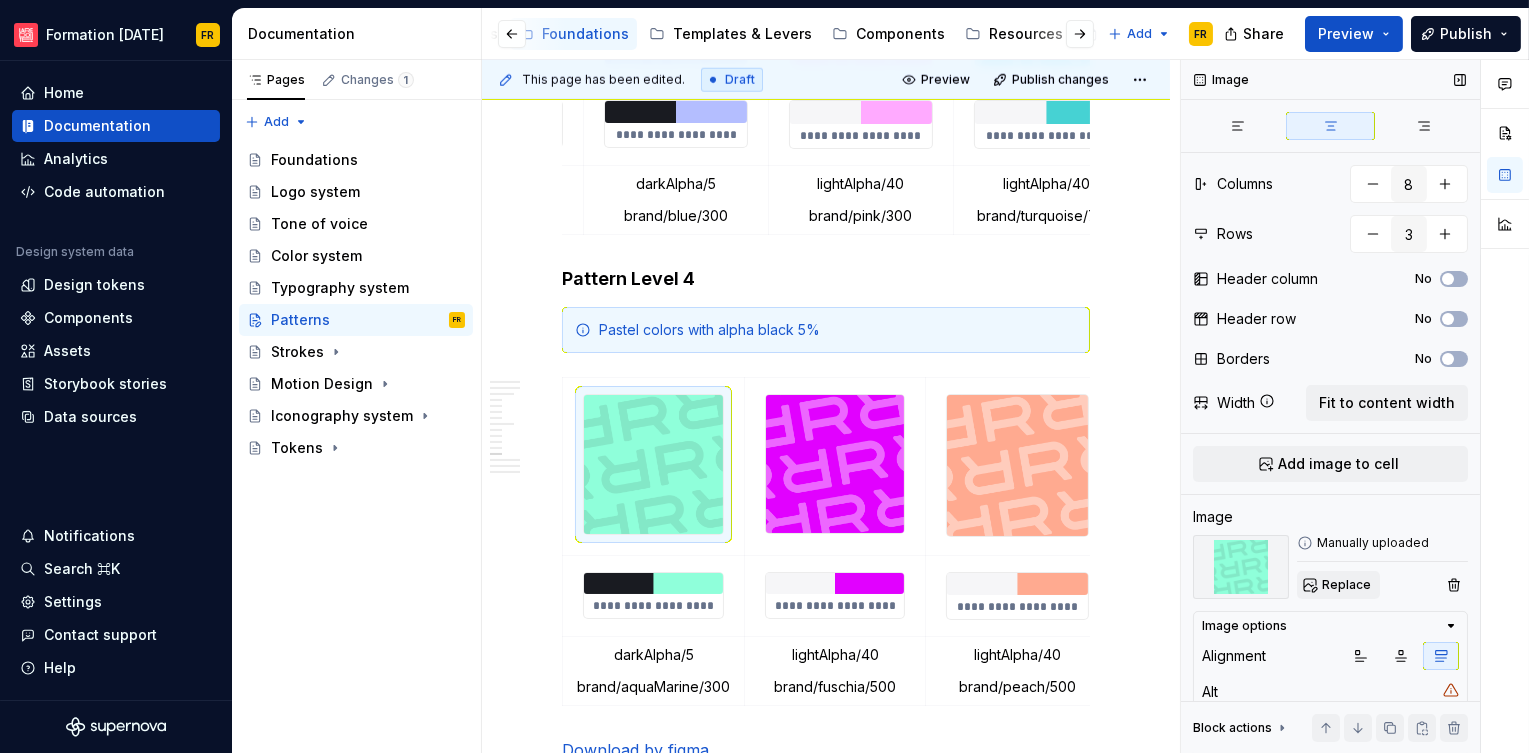 click on "Replace" at bounding box center (1346, 585) 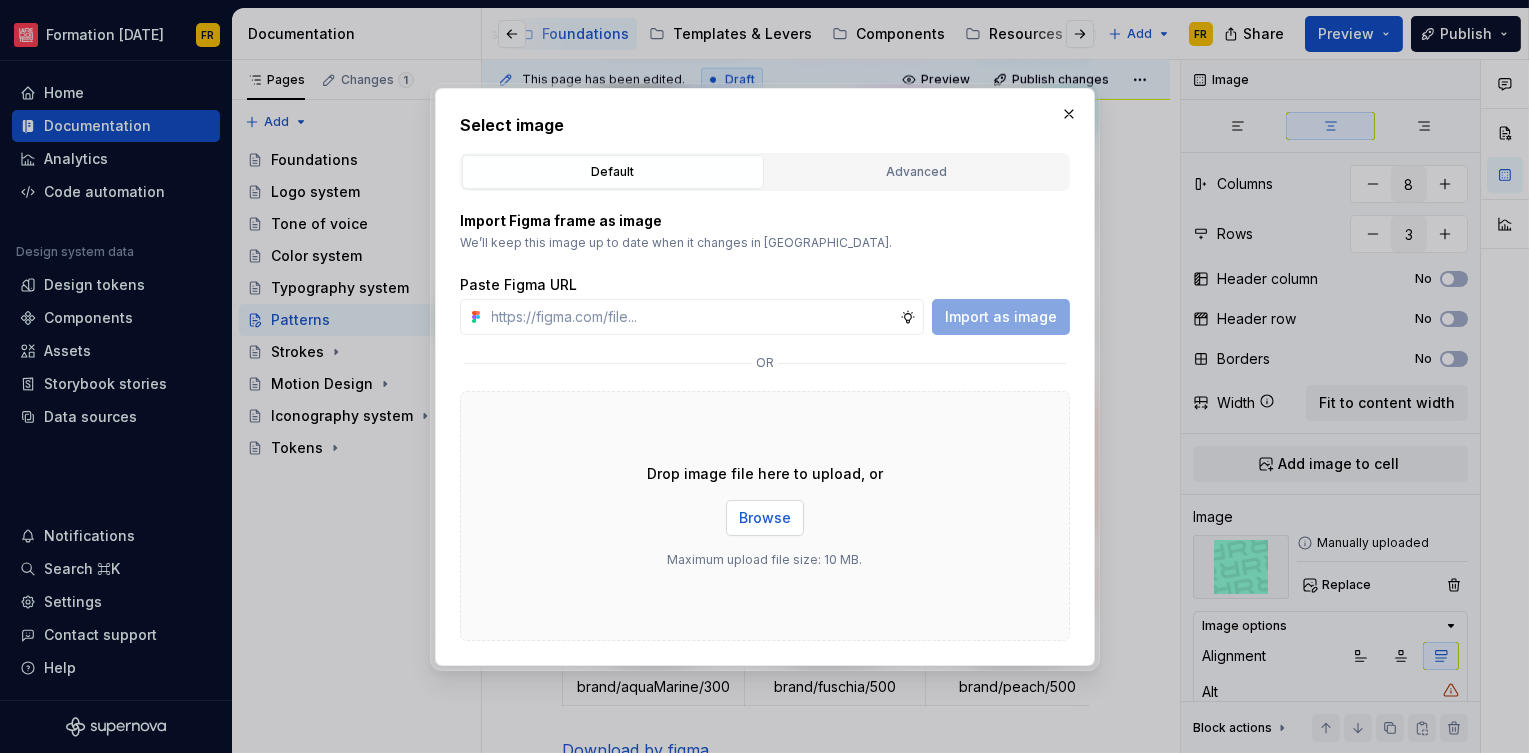 click on "Browse" at bounding box center (765, 518) 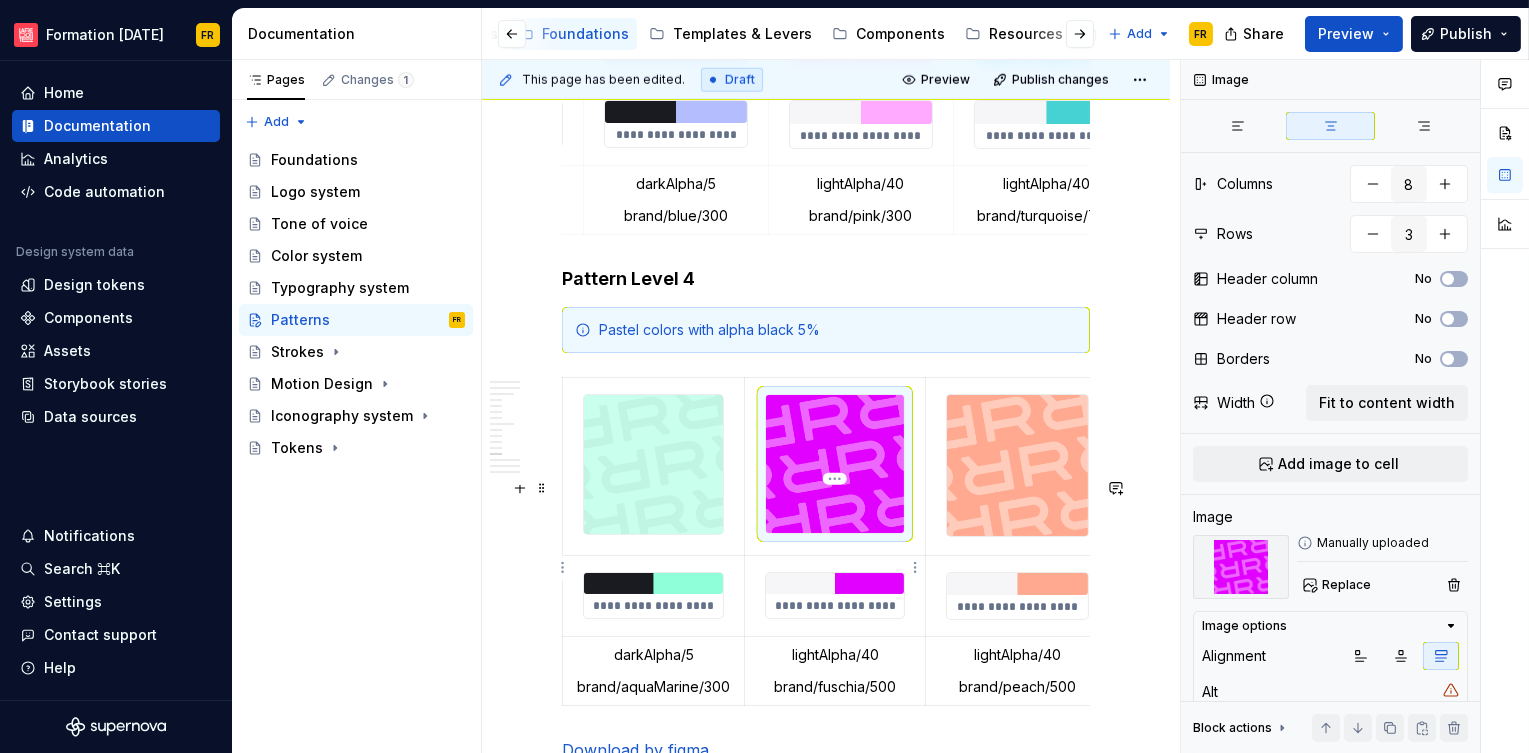 click at bounding box center (835, 464) 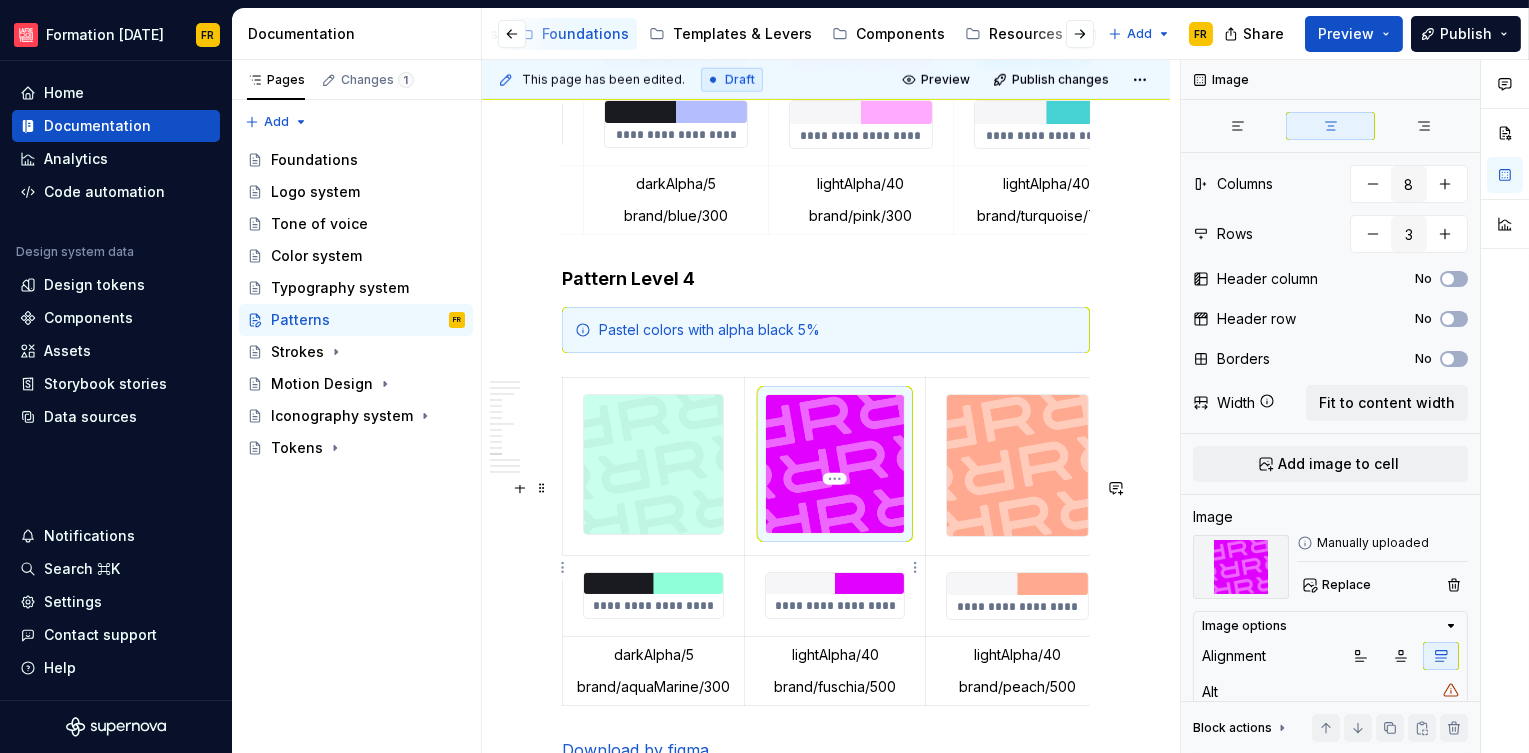 click at bounding box center (835, 464) 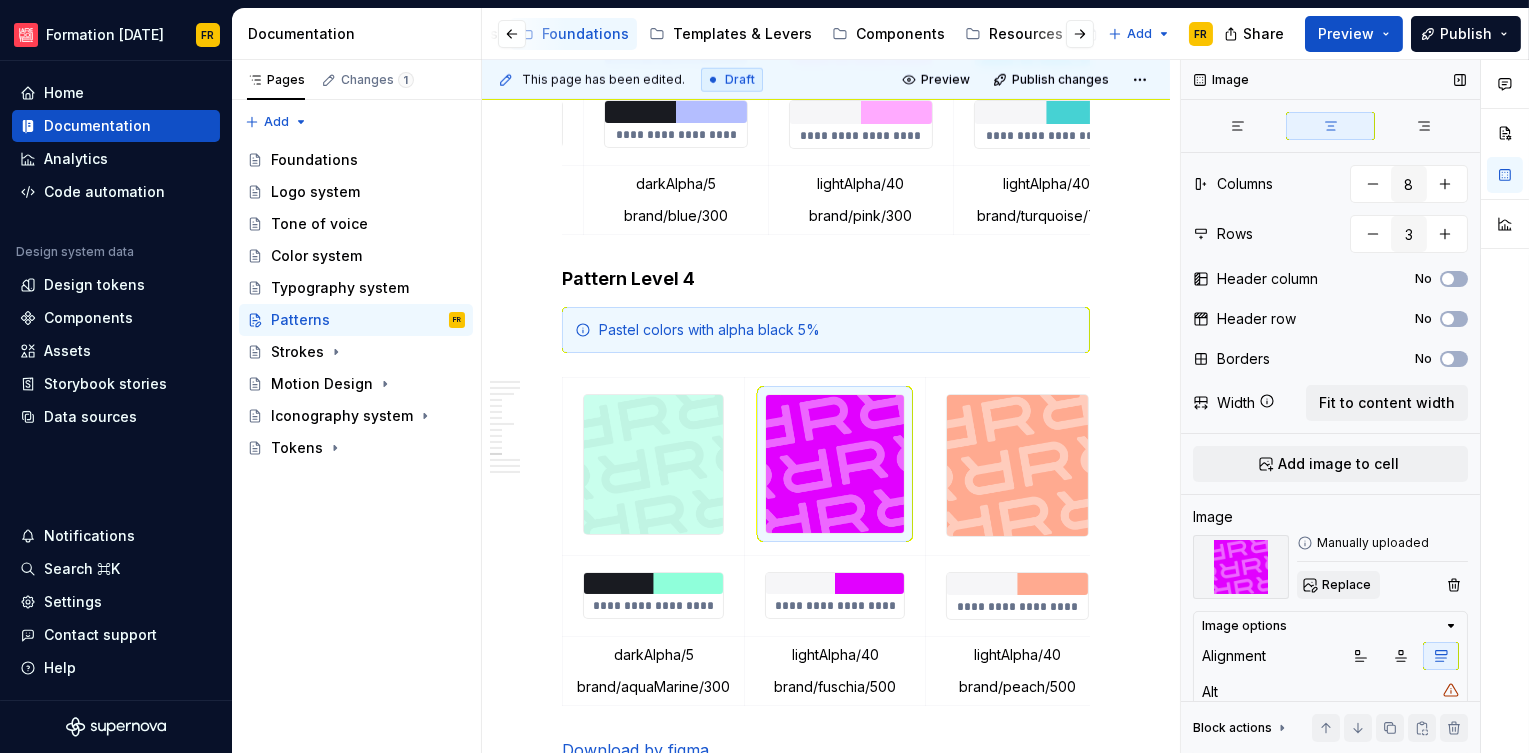 click on "Replace" at bounding box center [1346, 585] 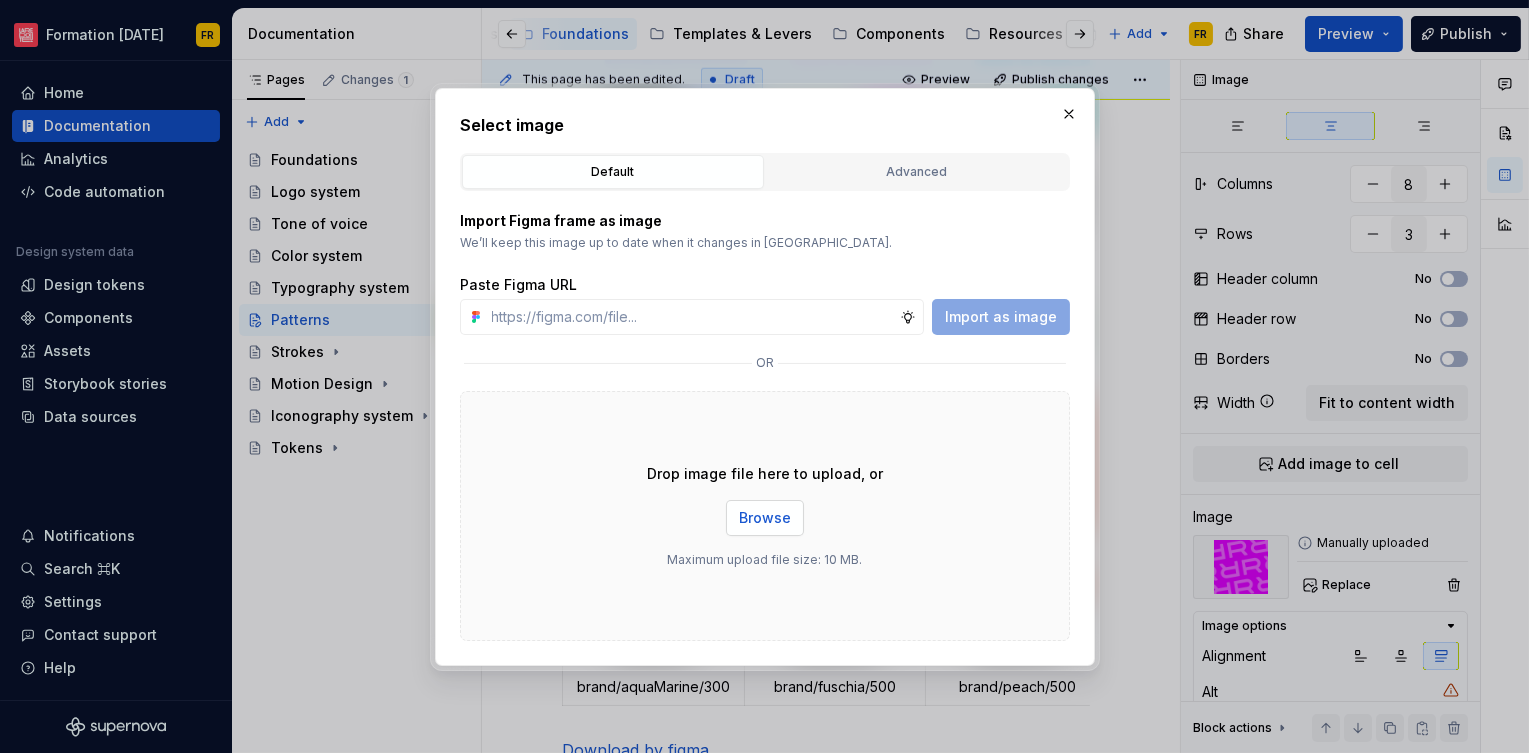click on "Browse" at bounding box center [765, 518] 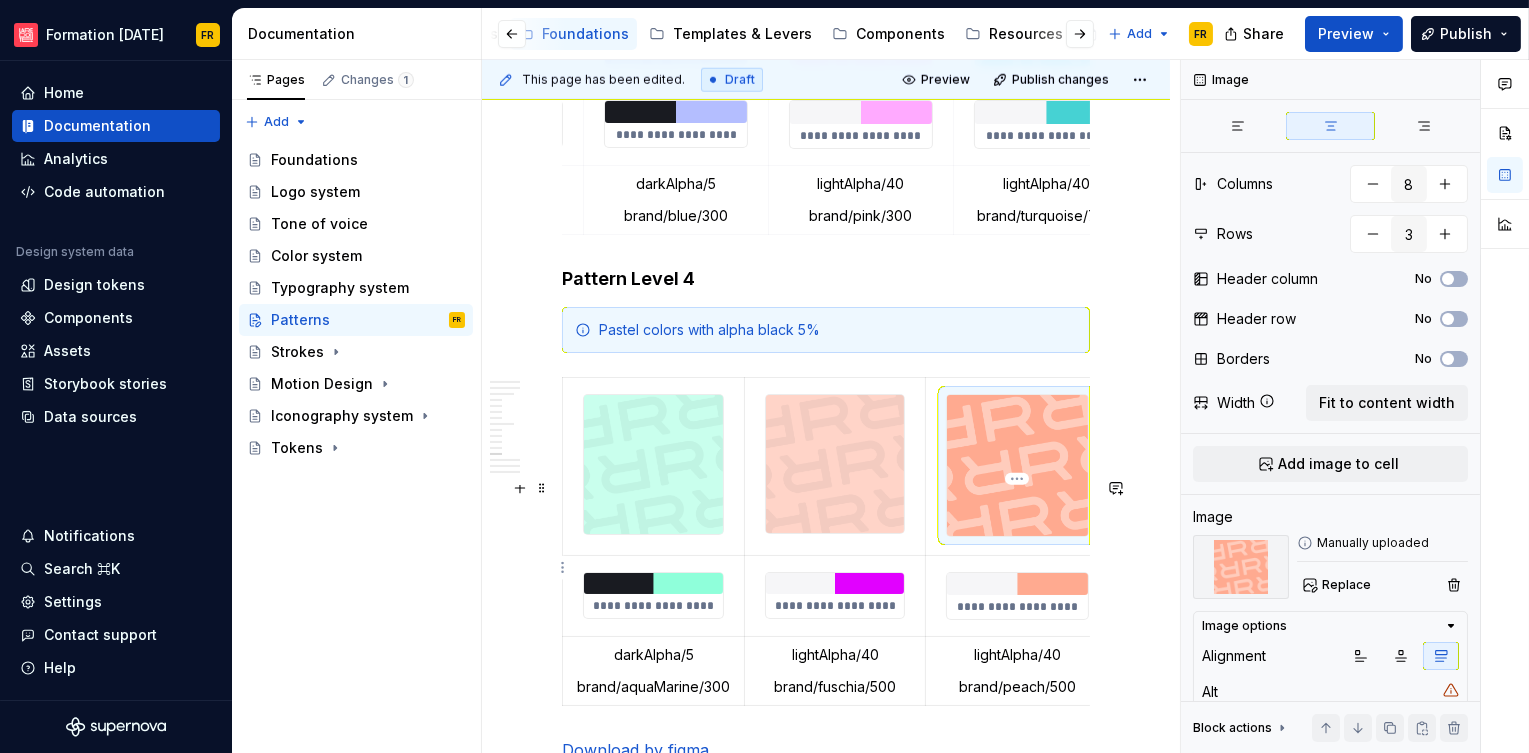 click at bounding box center [1017, 465] 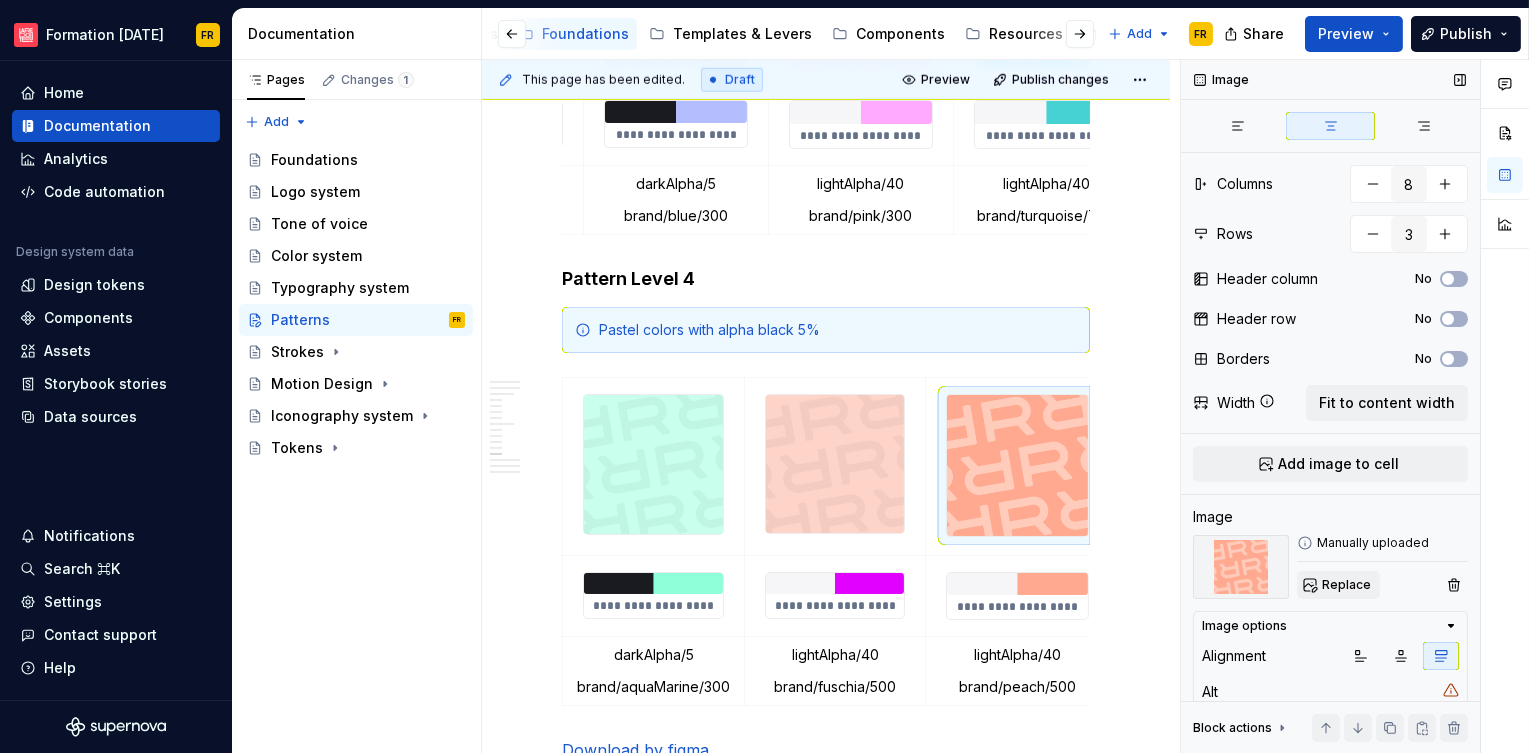 click on "Replace" at bounding box center (1346, 585) 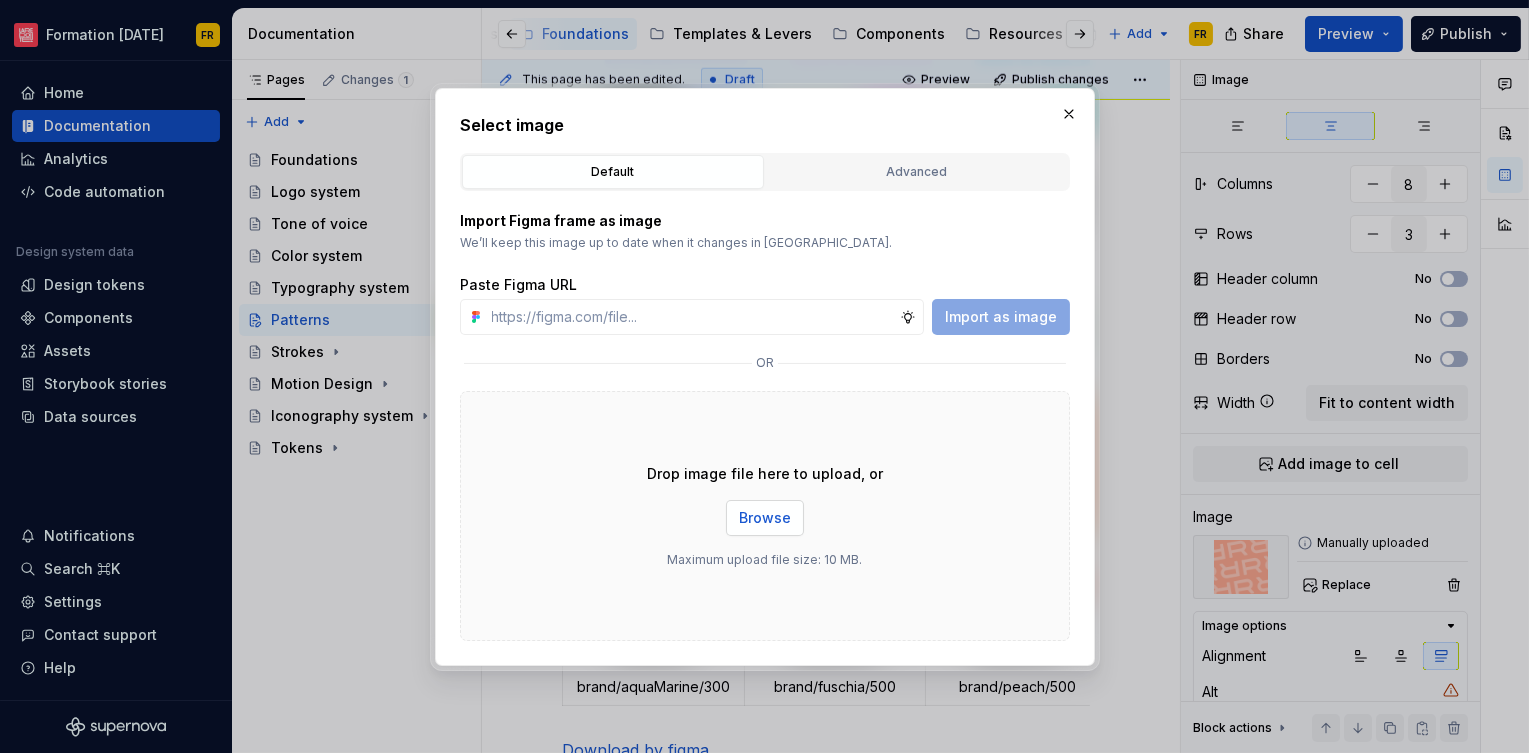 click on "Browse" at bounding box center [765, 518] 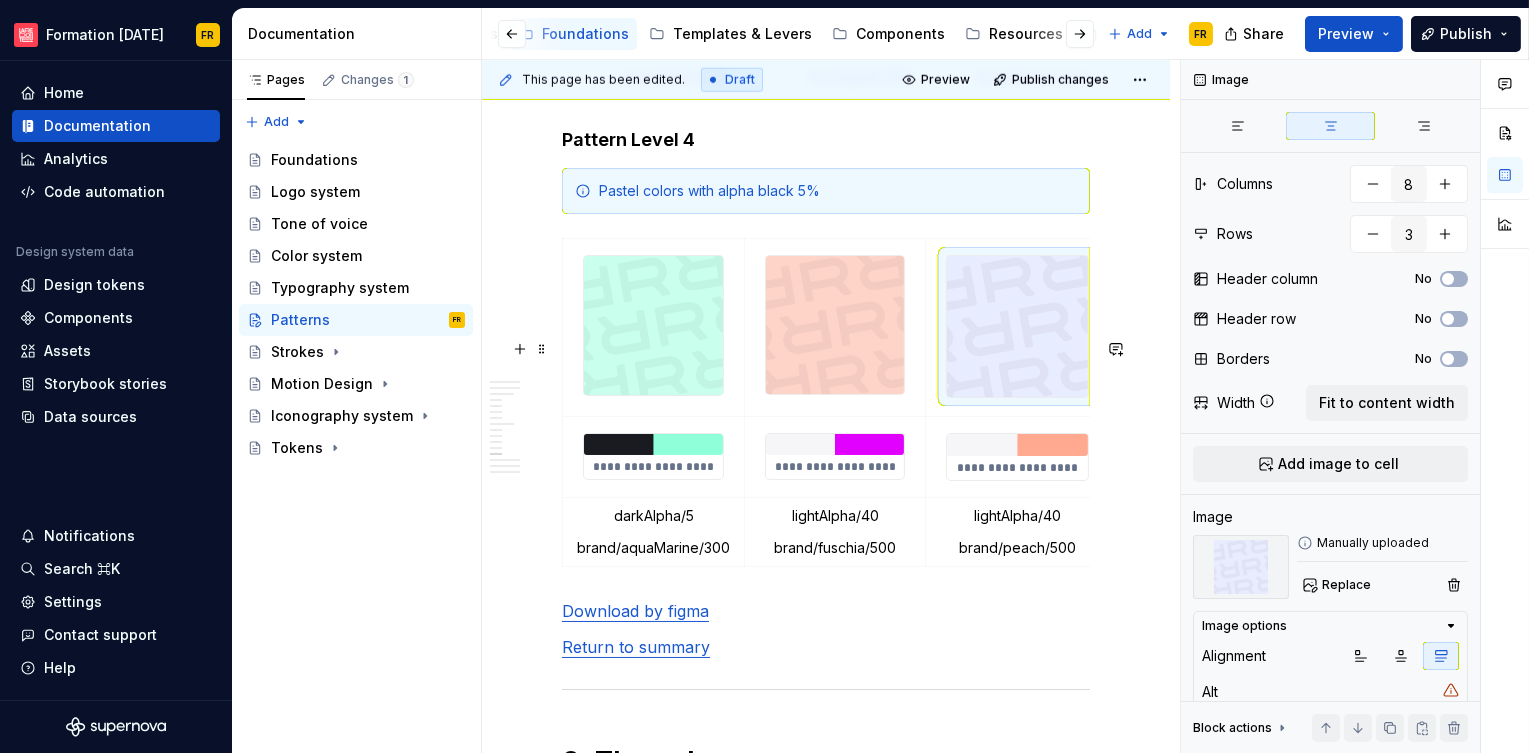 scroll, scrollTop: 4504, scrollLeft: 0, axis: vertical 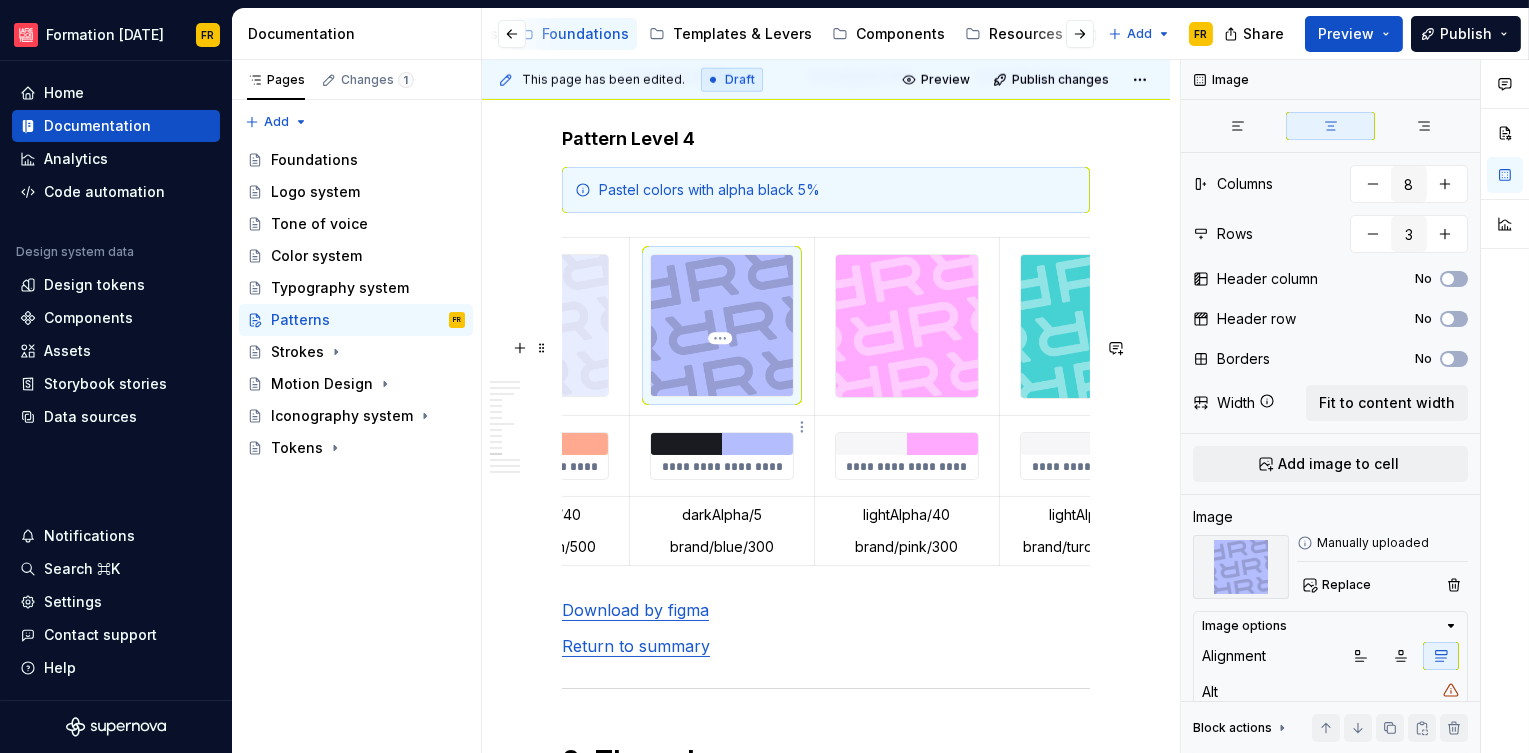 drag, startPoint x: 747, startPoint y: 444, endPoint x: 760, endPoint y: 453, distance: 15.811388 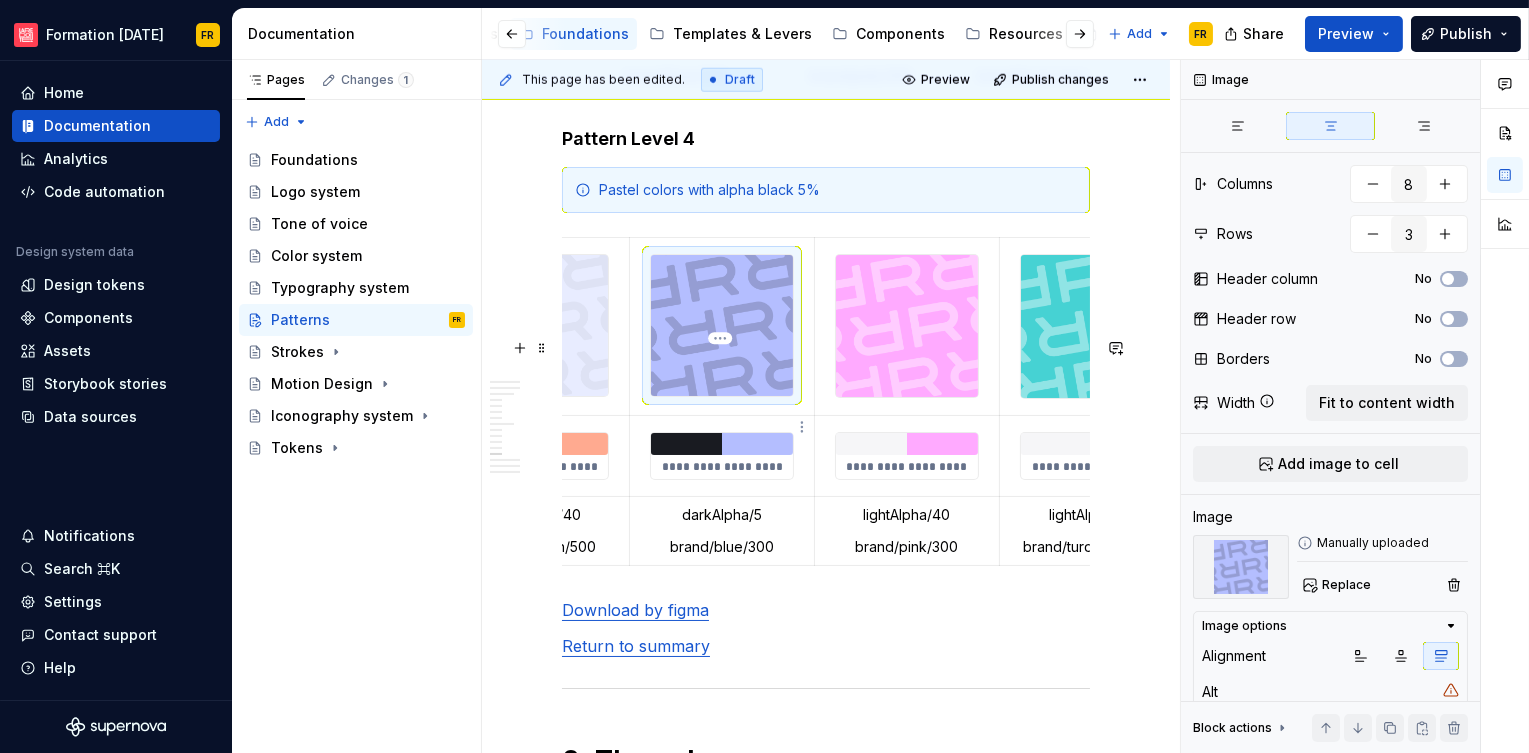click at bounding box center [721, 325] 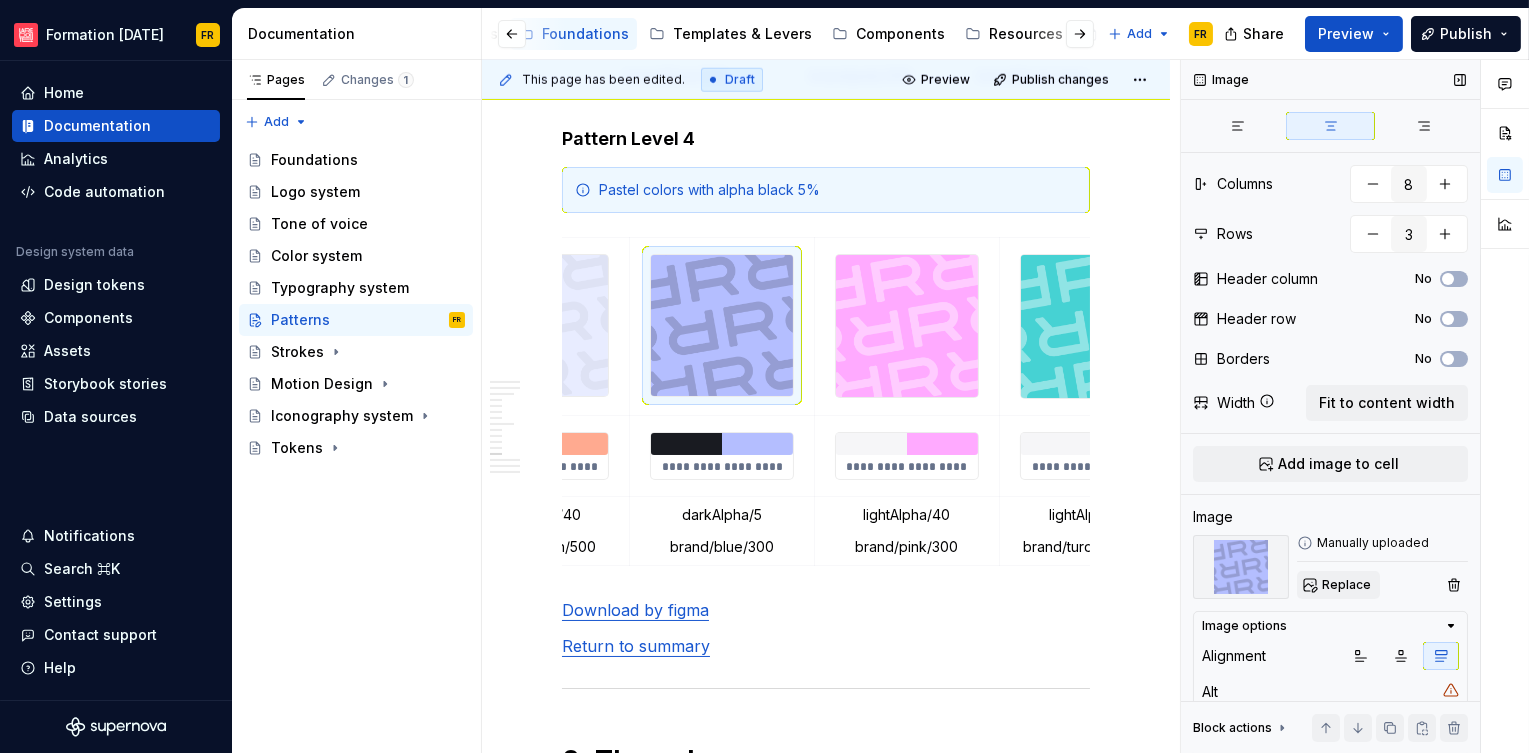 click on "Replace" at bounding box center [1346, 585] 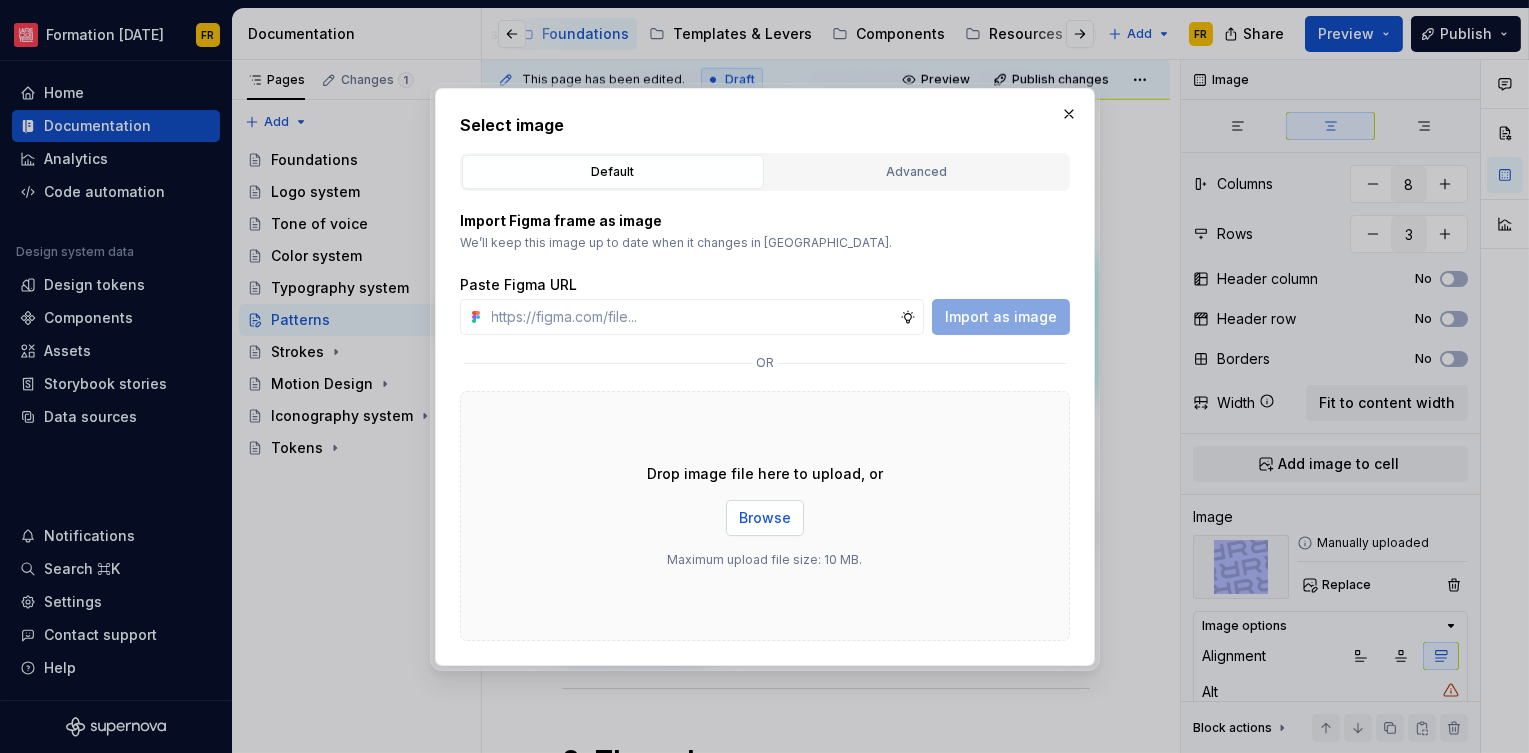 click on "Browse" at bounding box center [765, 518] 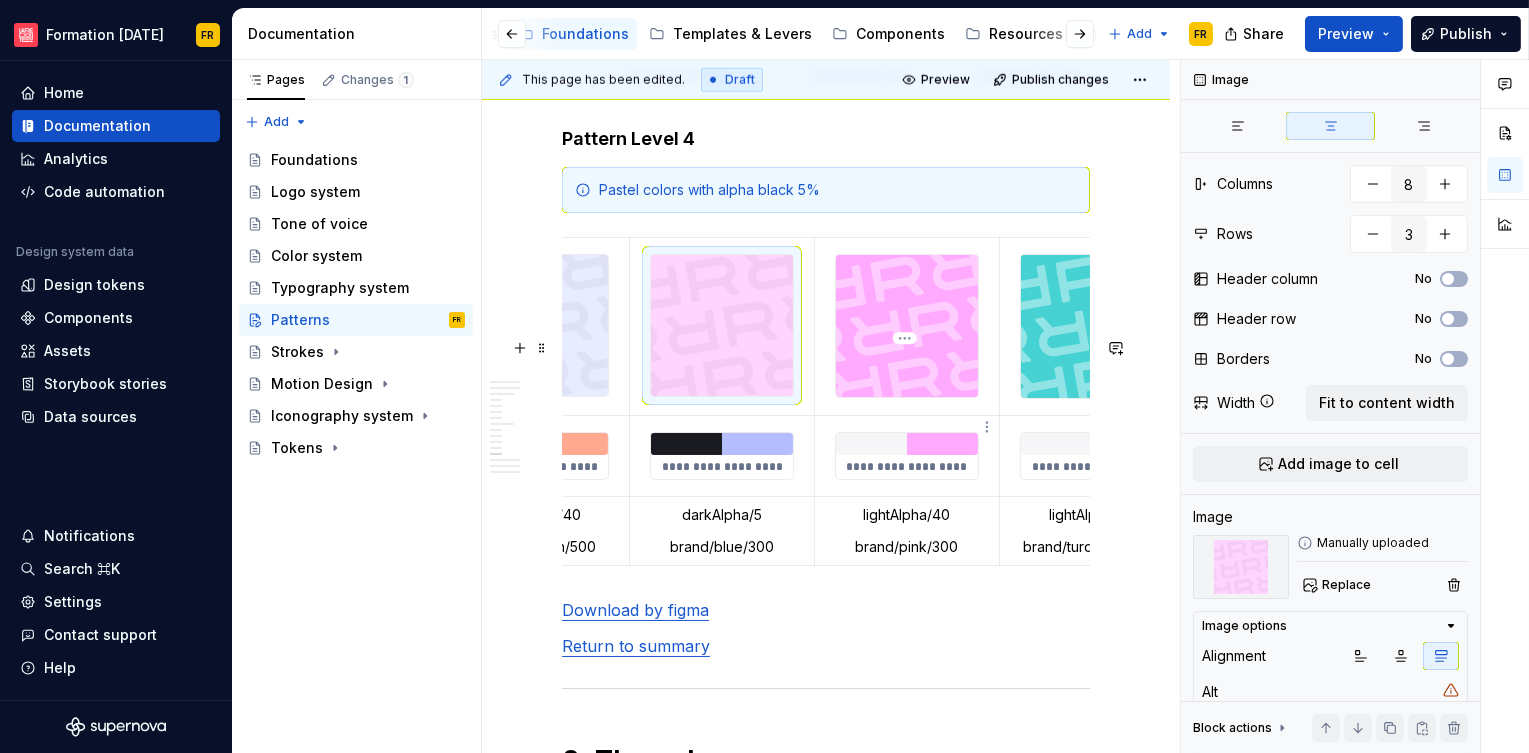 click at bounding box center (907, 326) 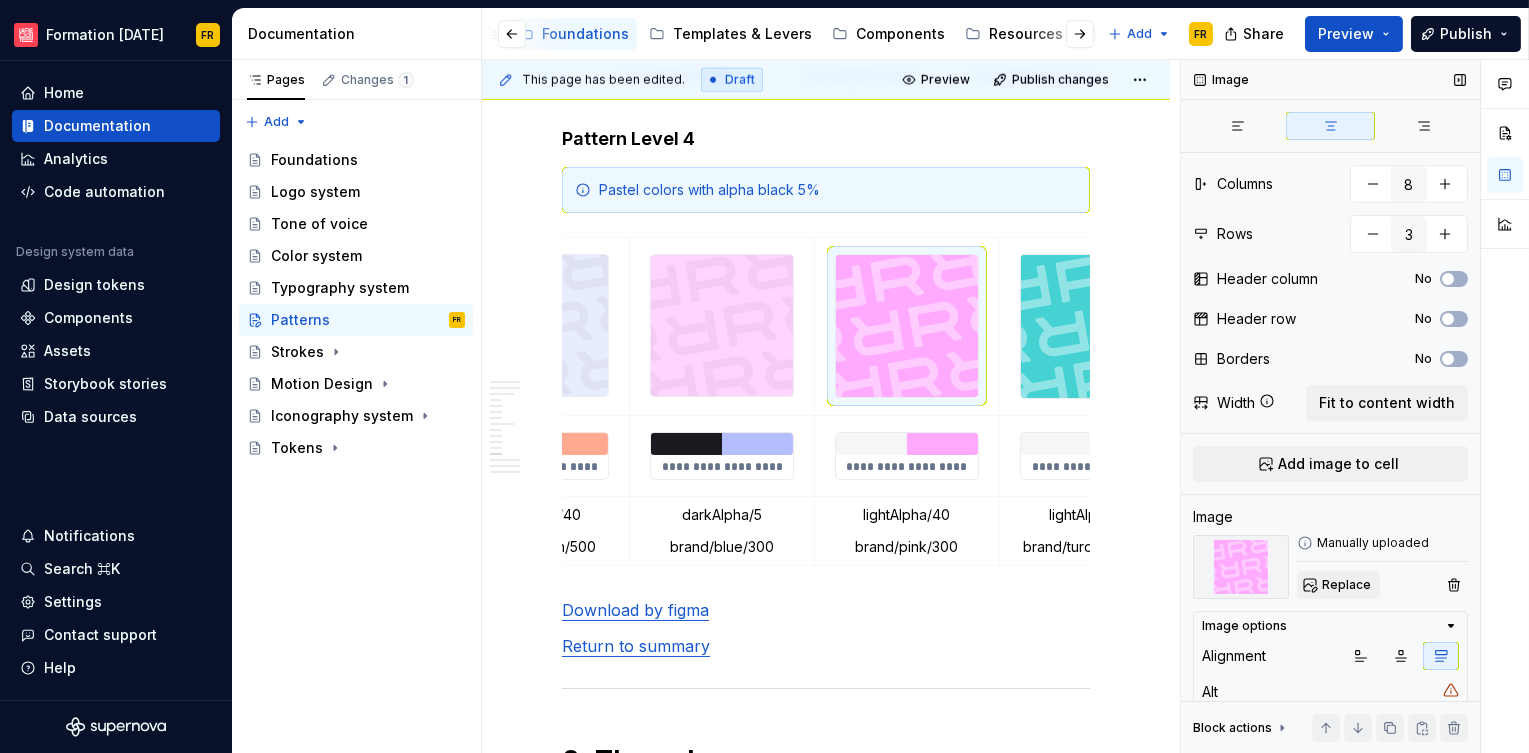 click on "Replace" at bounding box center [1346, 585] 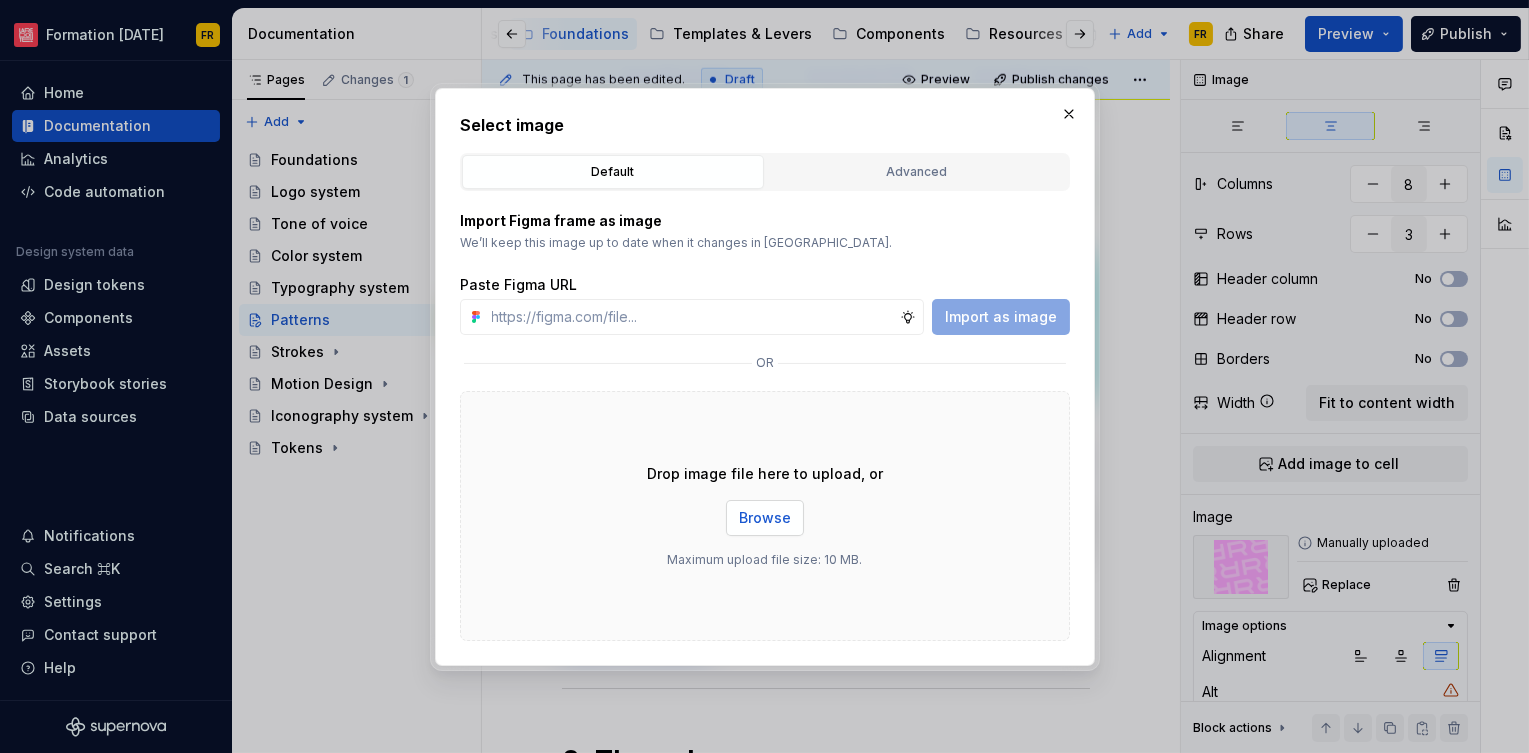 click on "Browse" at bounding box center [765, 518] 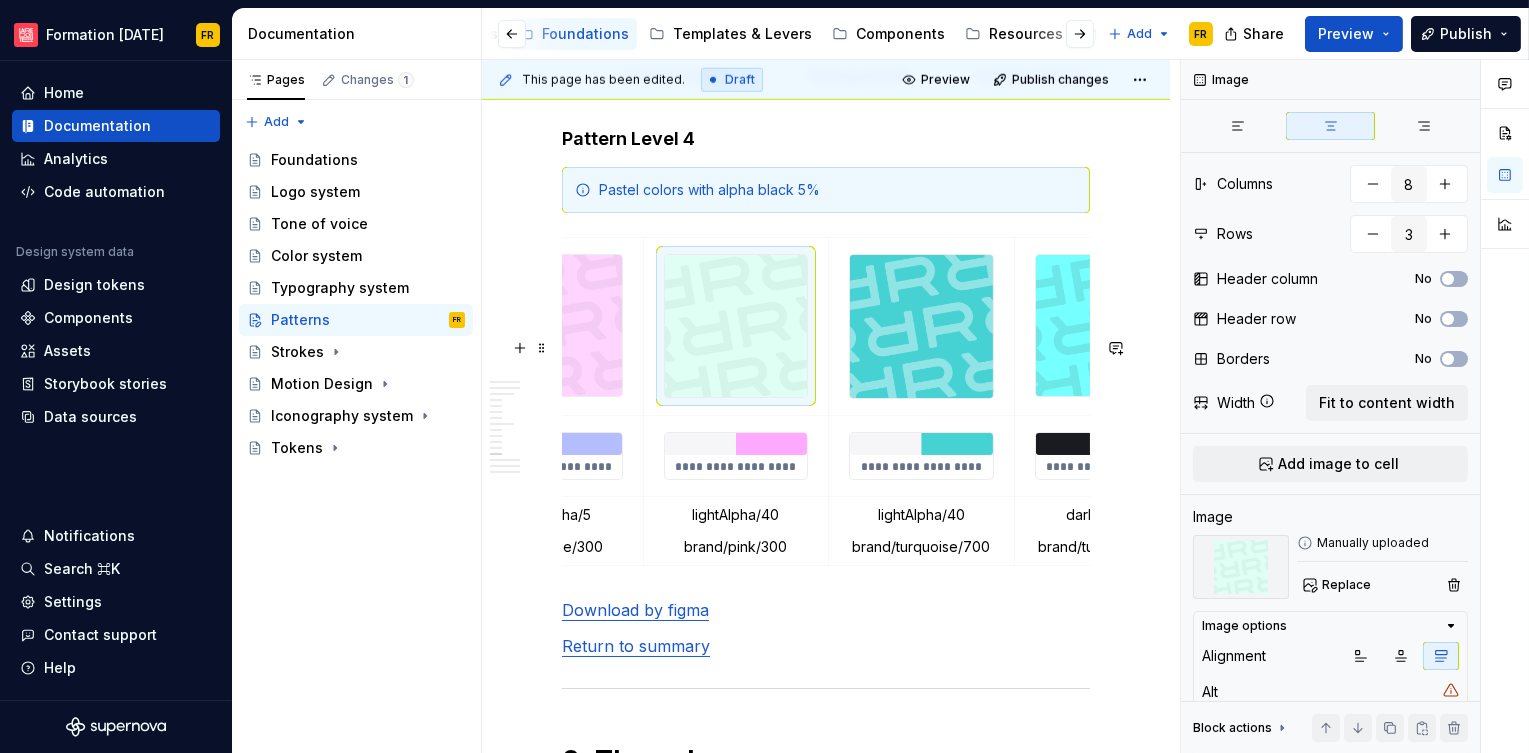 scroll, scrollTop: 0, scrollLeft: 668, axis: horizontal 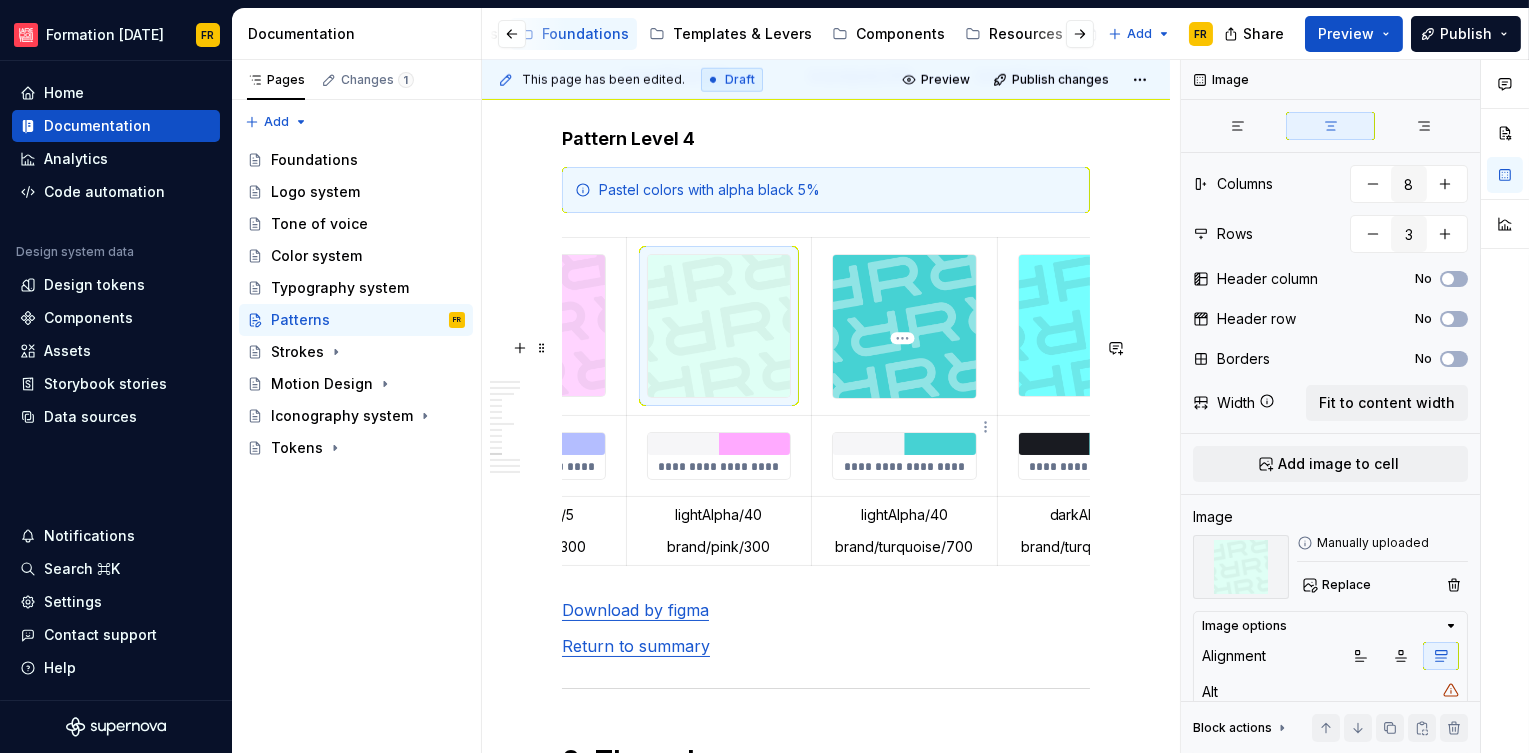 click at bounding box center (904, 326) 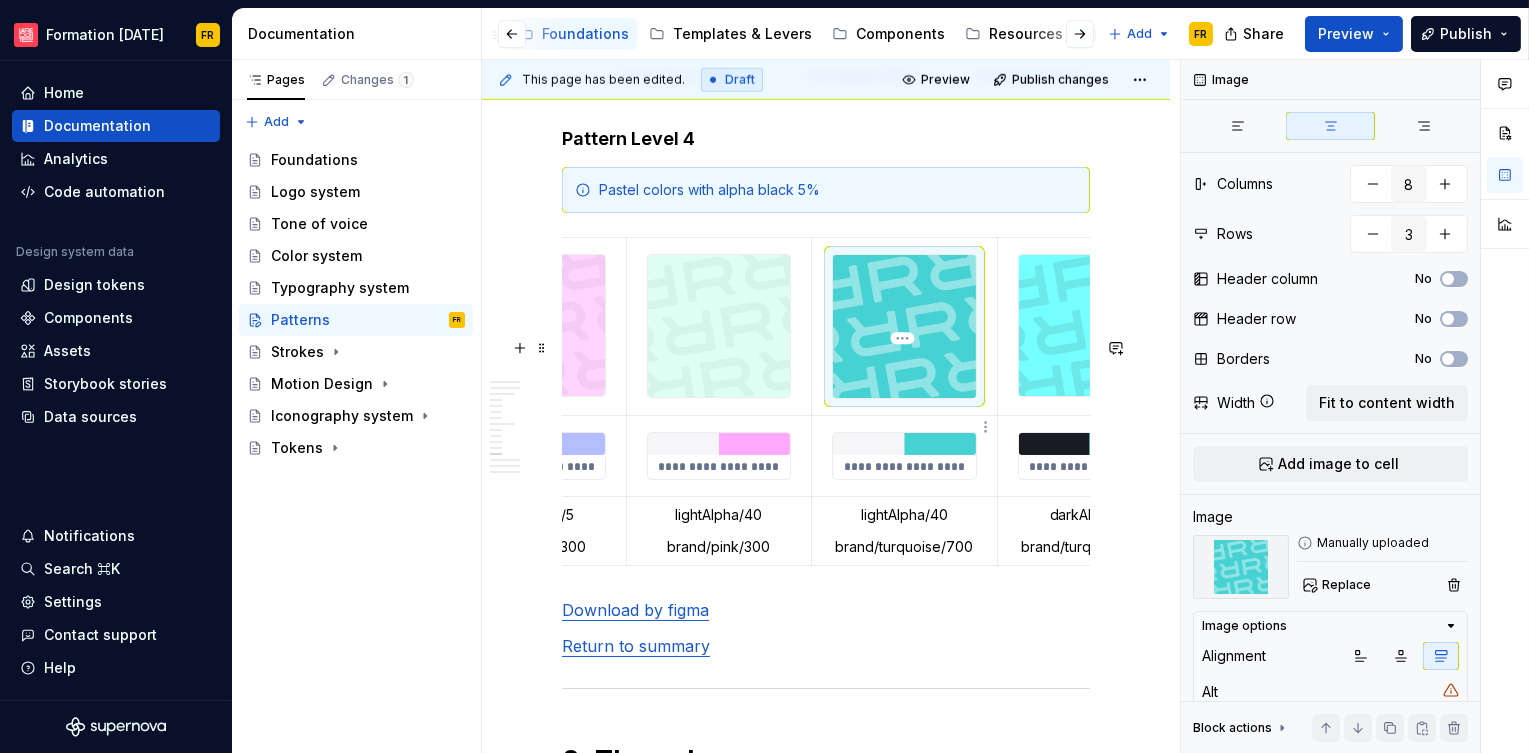 click at bounding box center [904, 326] 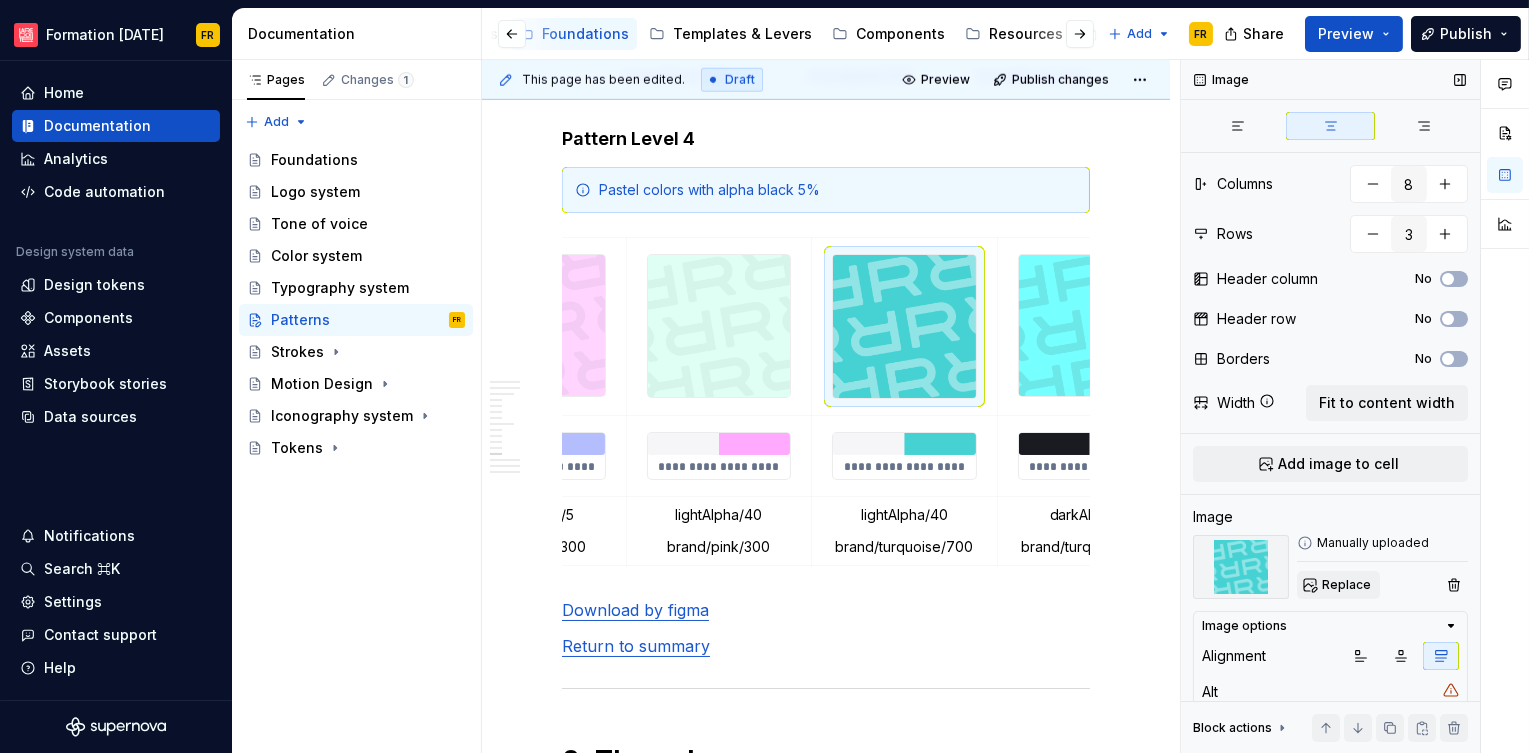 click on "Replace" at bounding box center [1346, 585] 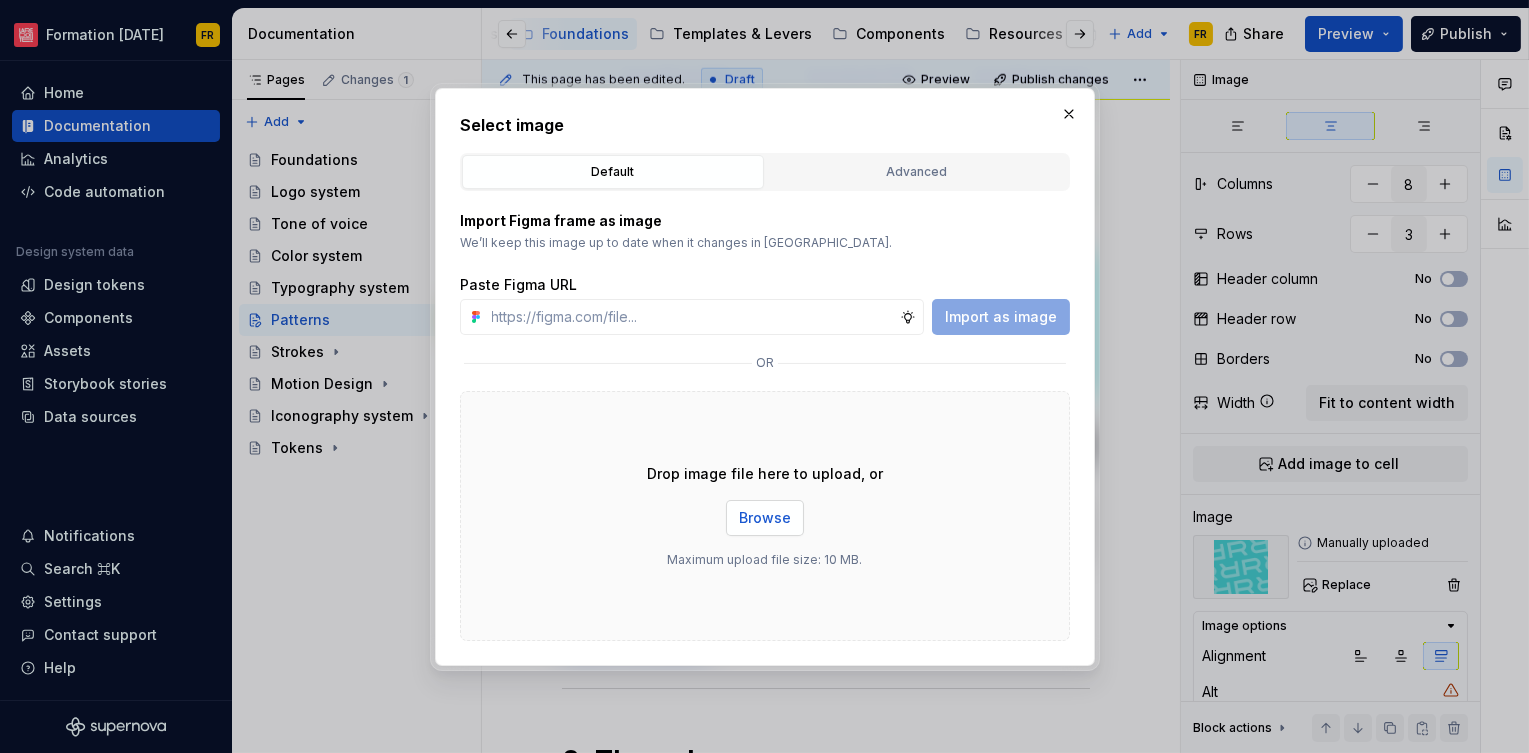 click on "Browse" at bounding box center [765, 518] 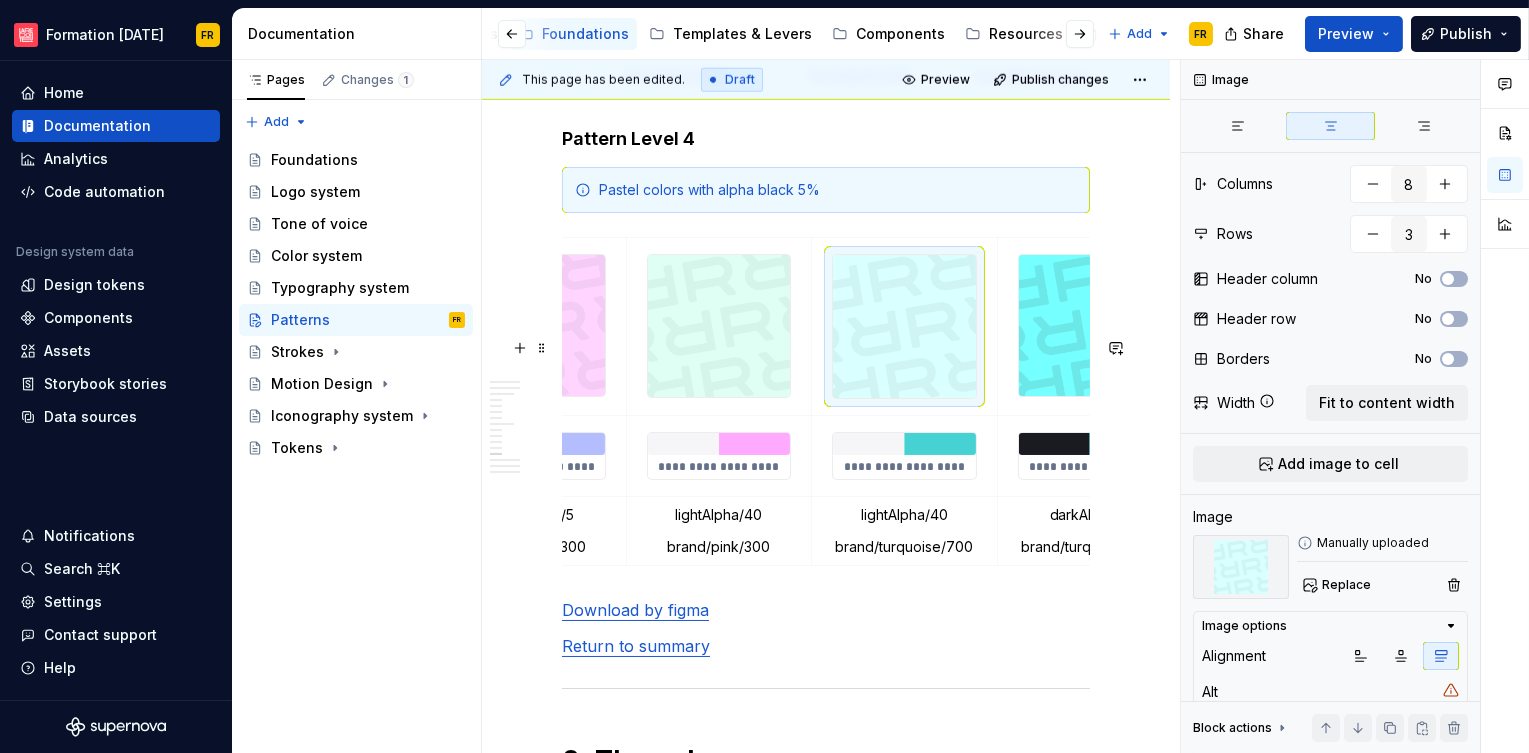 scroll, scrollTop: 0, scrollLeft: 941, axis: horizontal 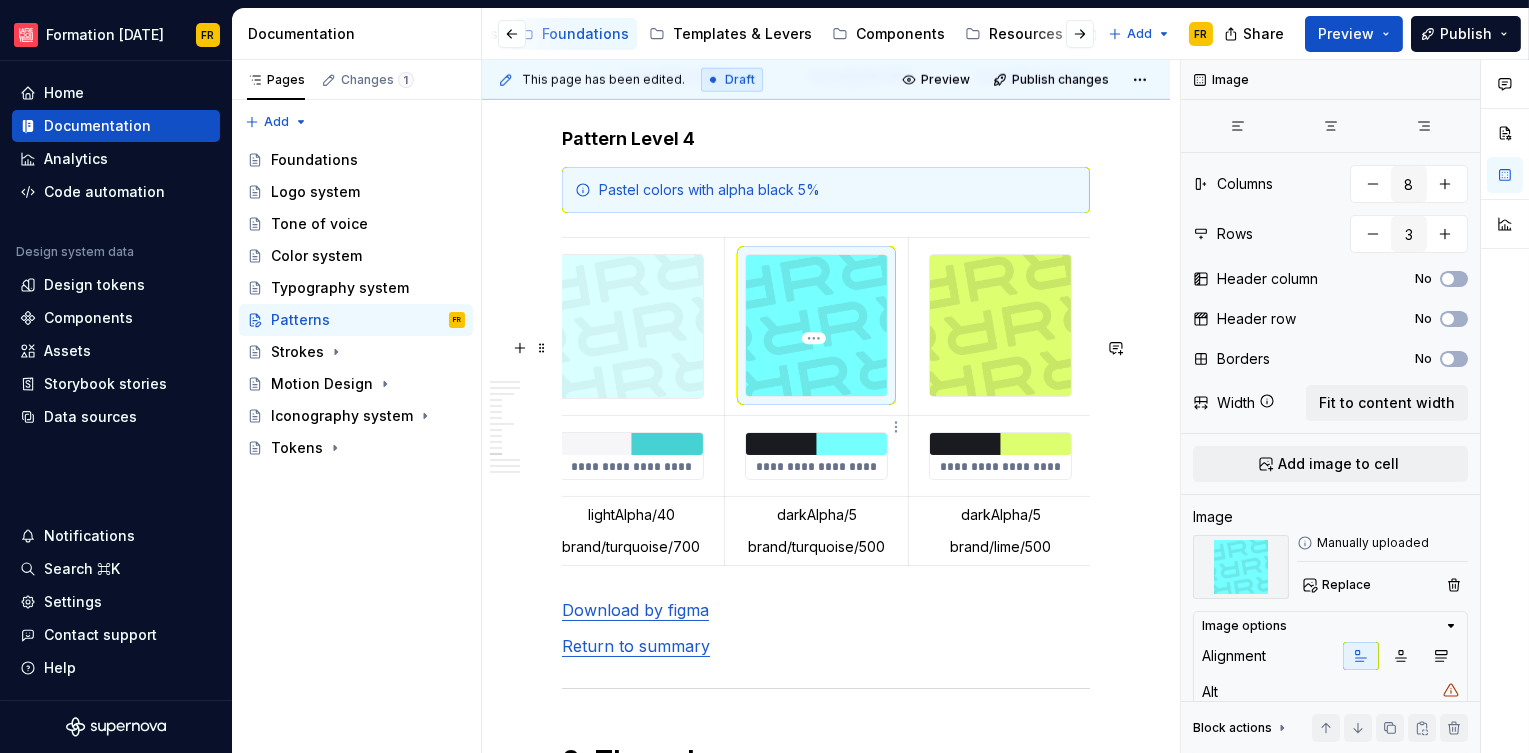 click at bounding box center (816, 325) 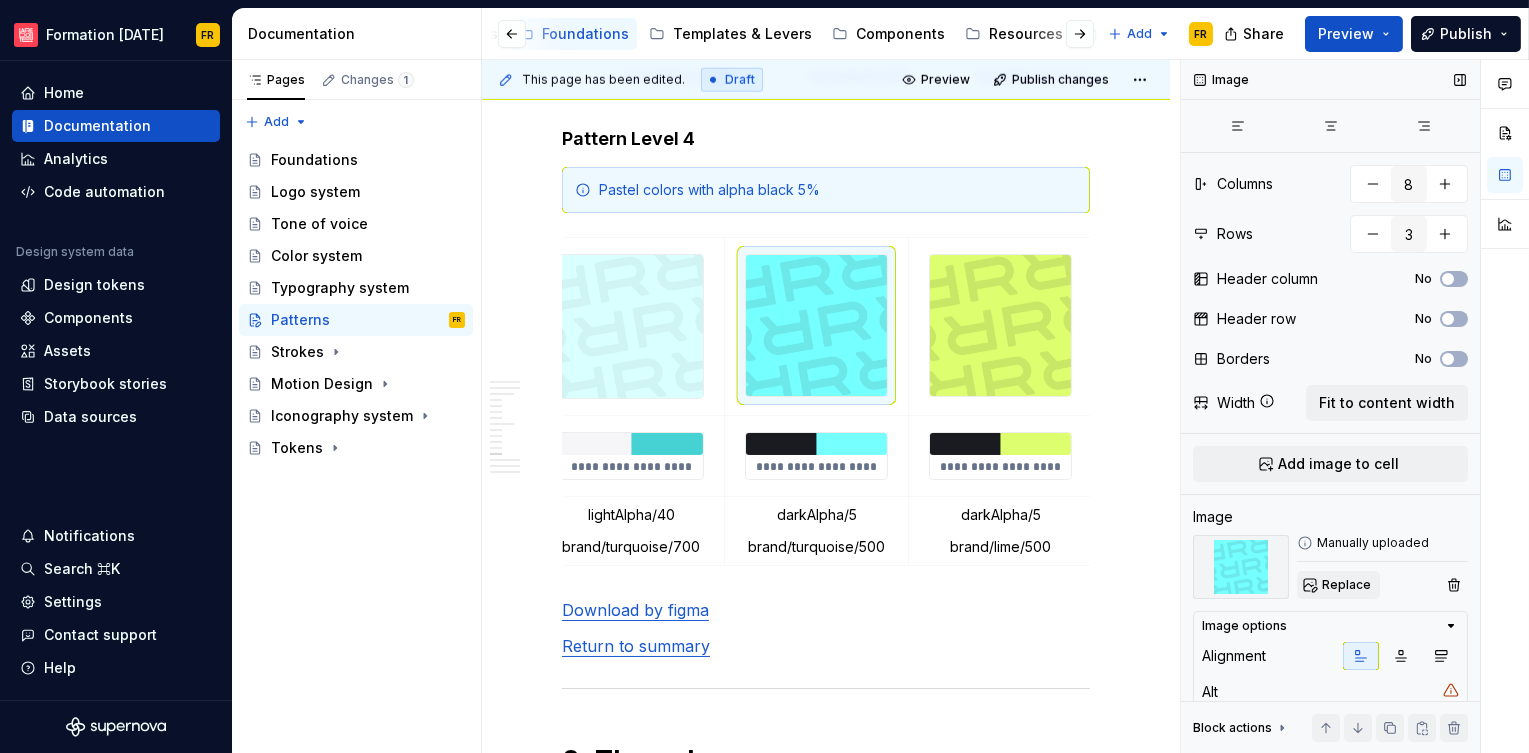 click on "Replace" at bounding box center [1346, 585] 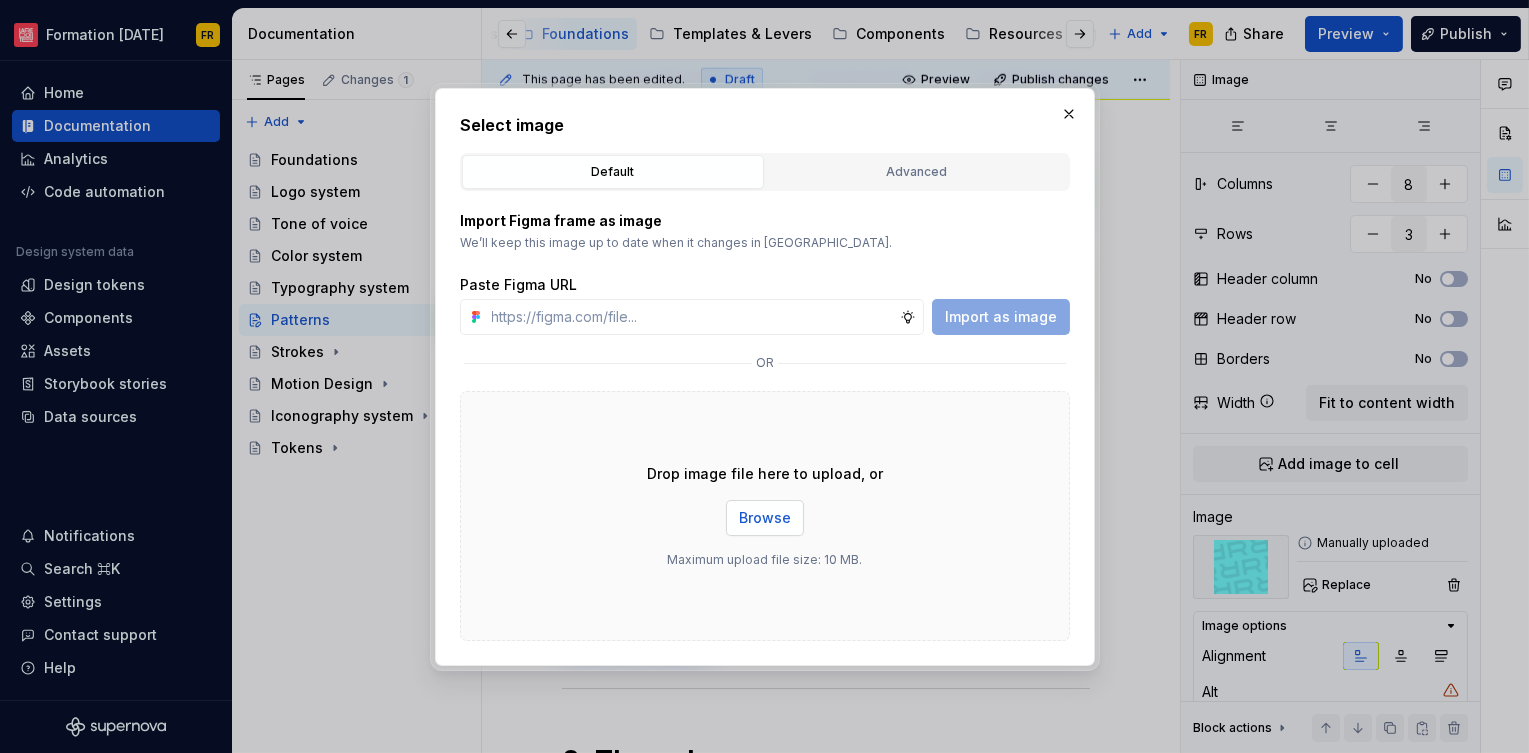 click on "Browse" at bounding box center (765, 518) 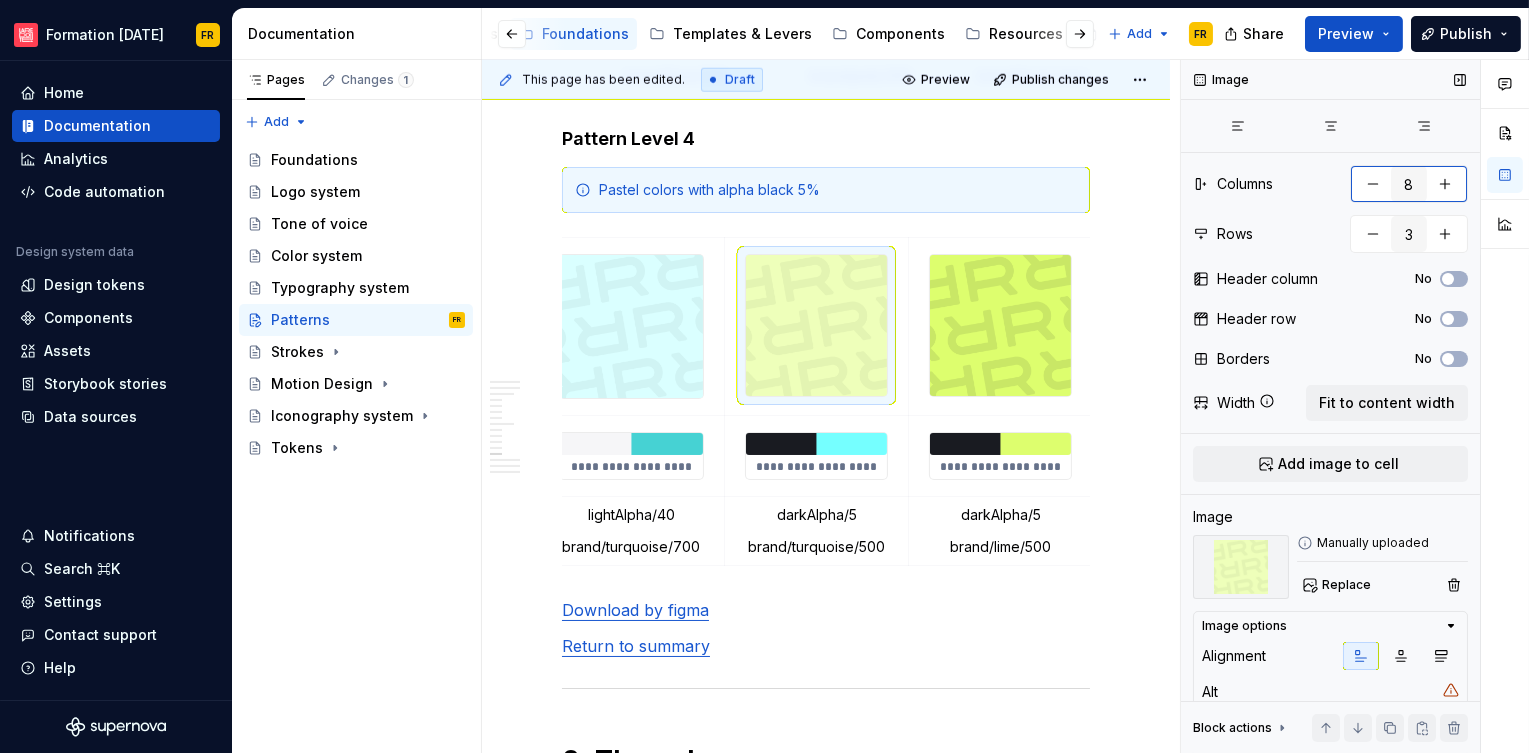 click at bounding box center (1373, 184) 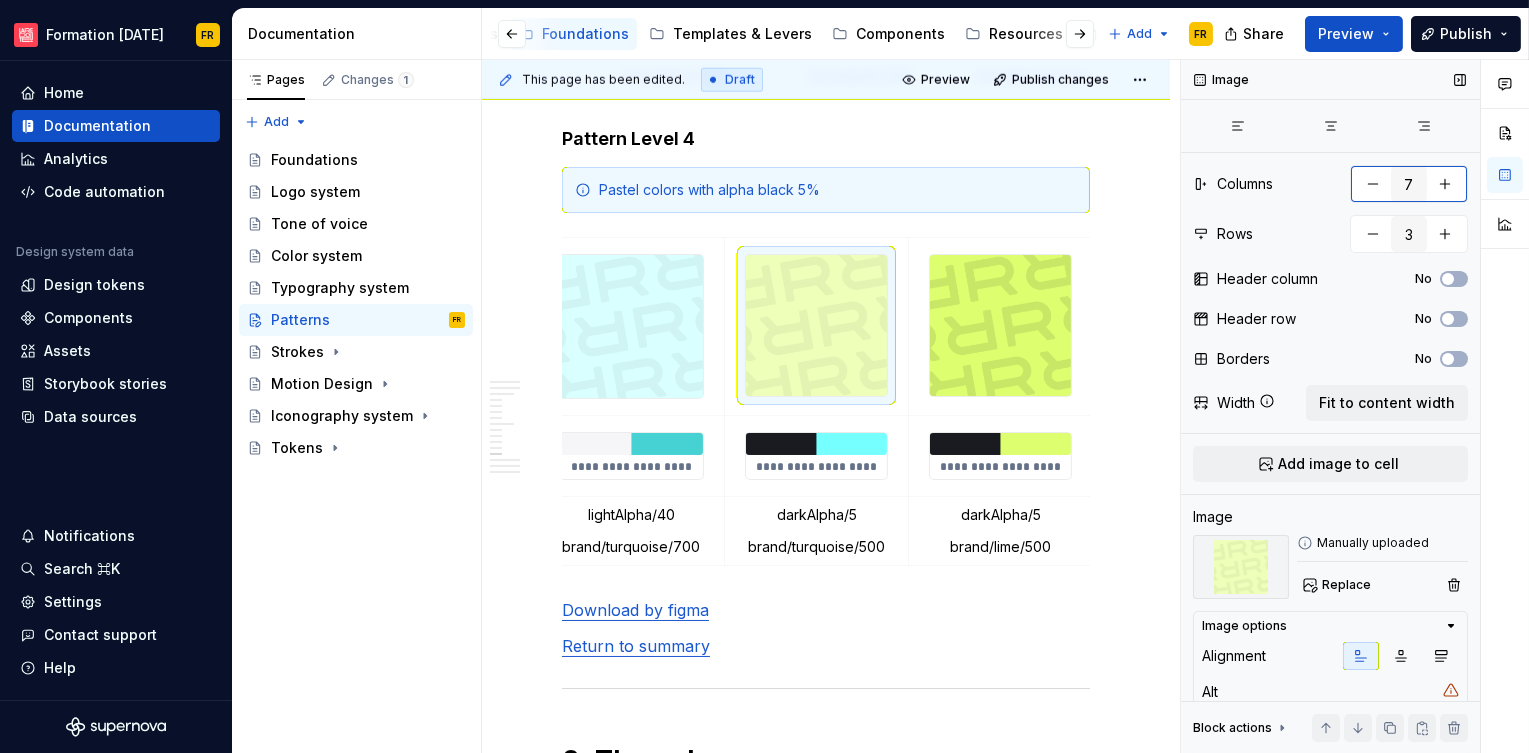 scroll, scrollTop: 0, scrollLeft: 757, axis: horizontal 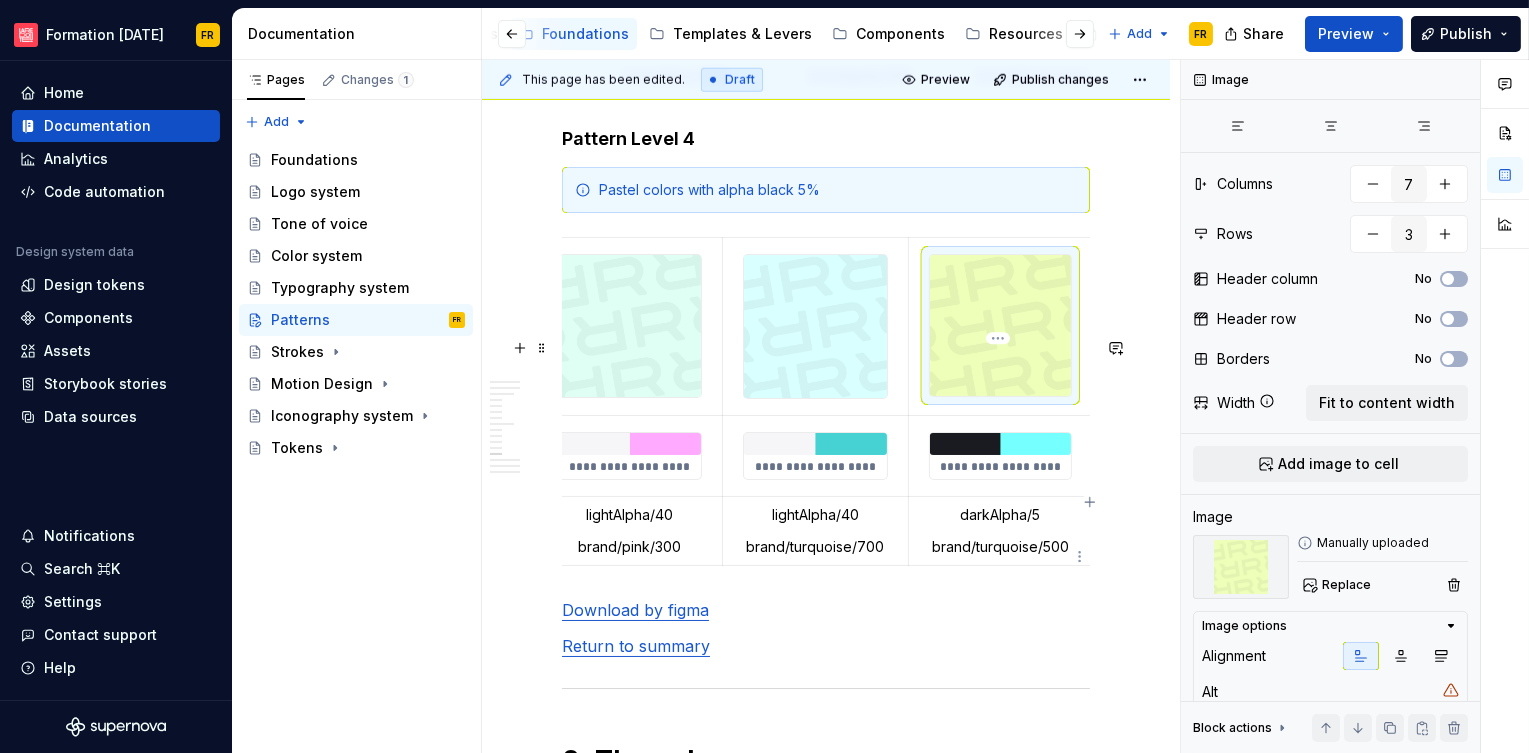 type on "*" 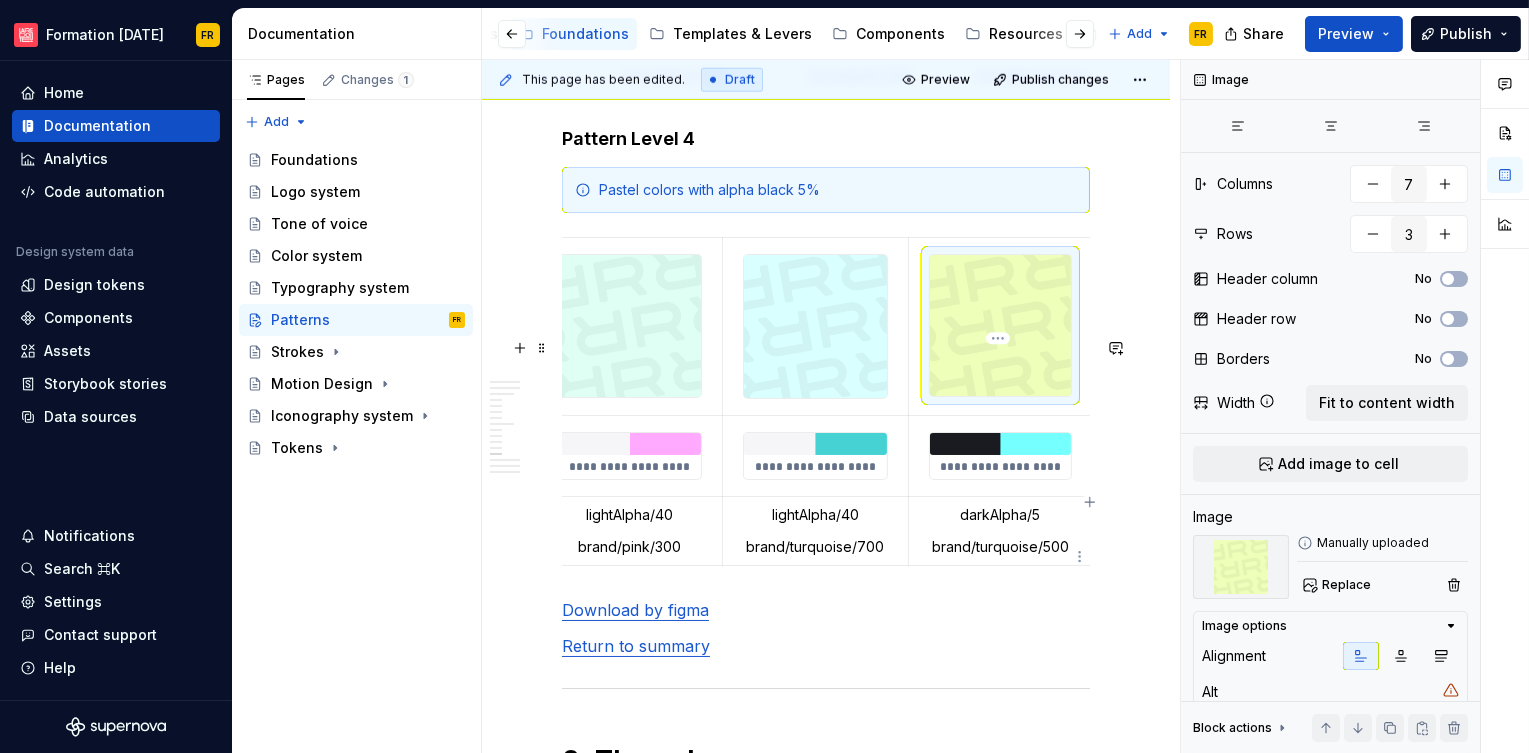 type on "#FF3E52  /  #FFAAFF" 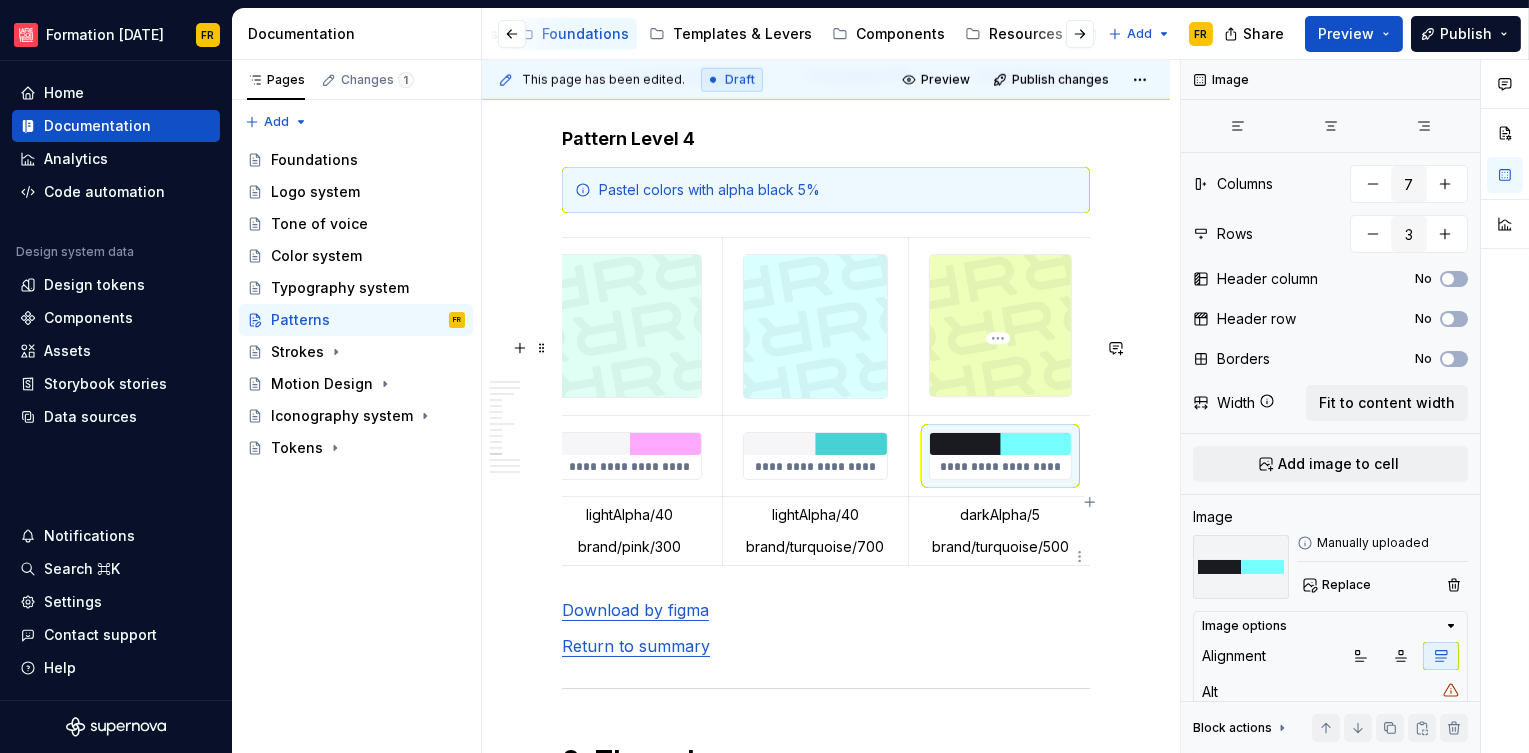 click at bounding box center [1000, 444] 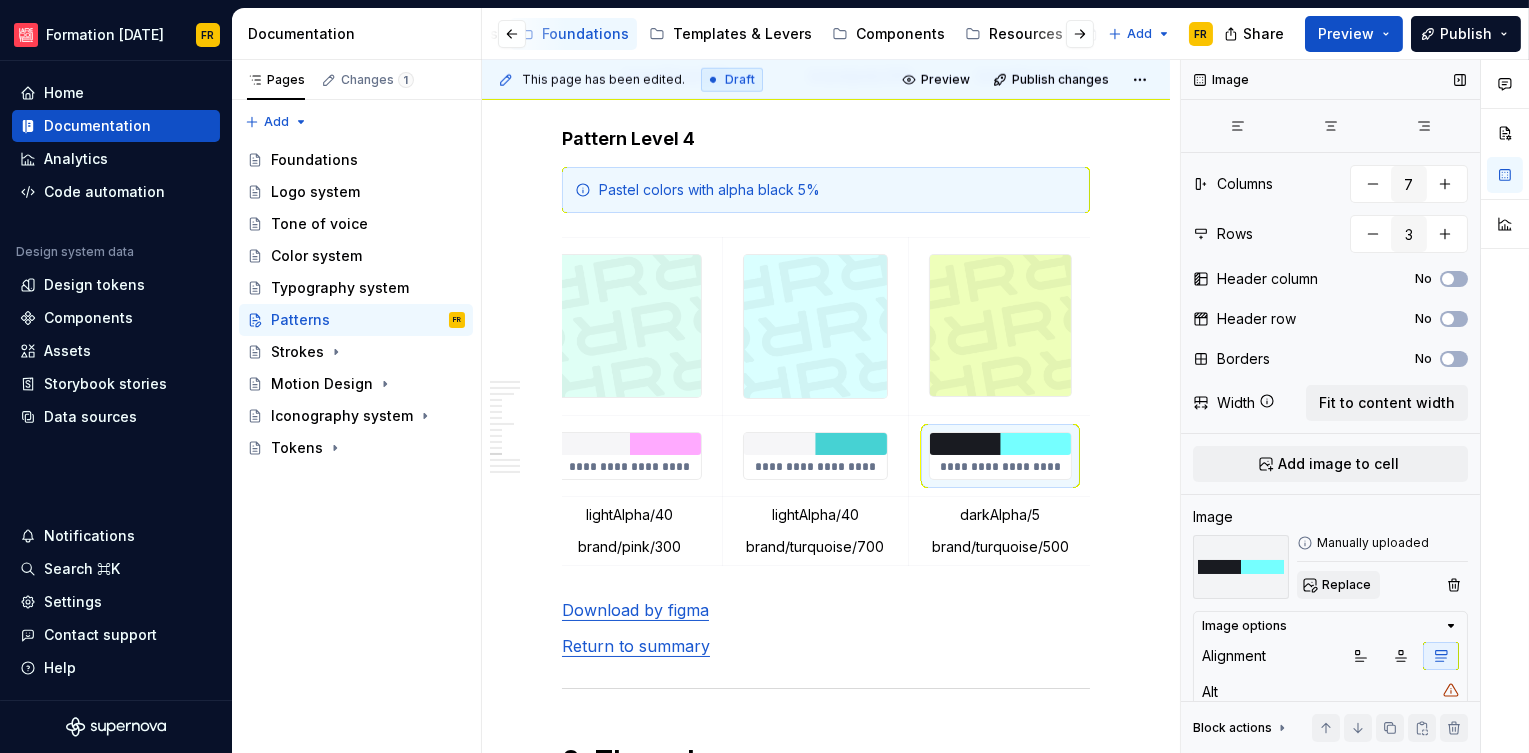 click on "Replace" at bounding box center (1346, 585) 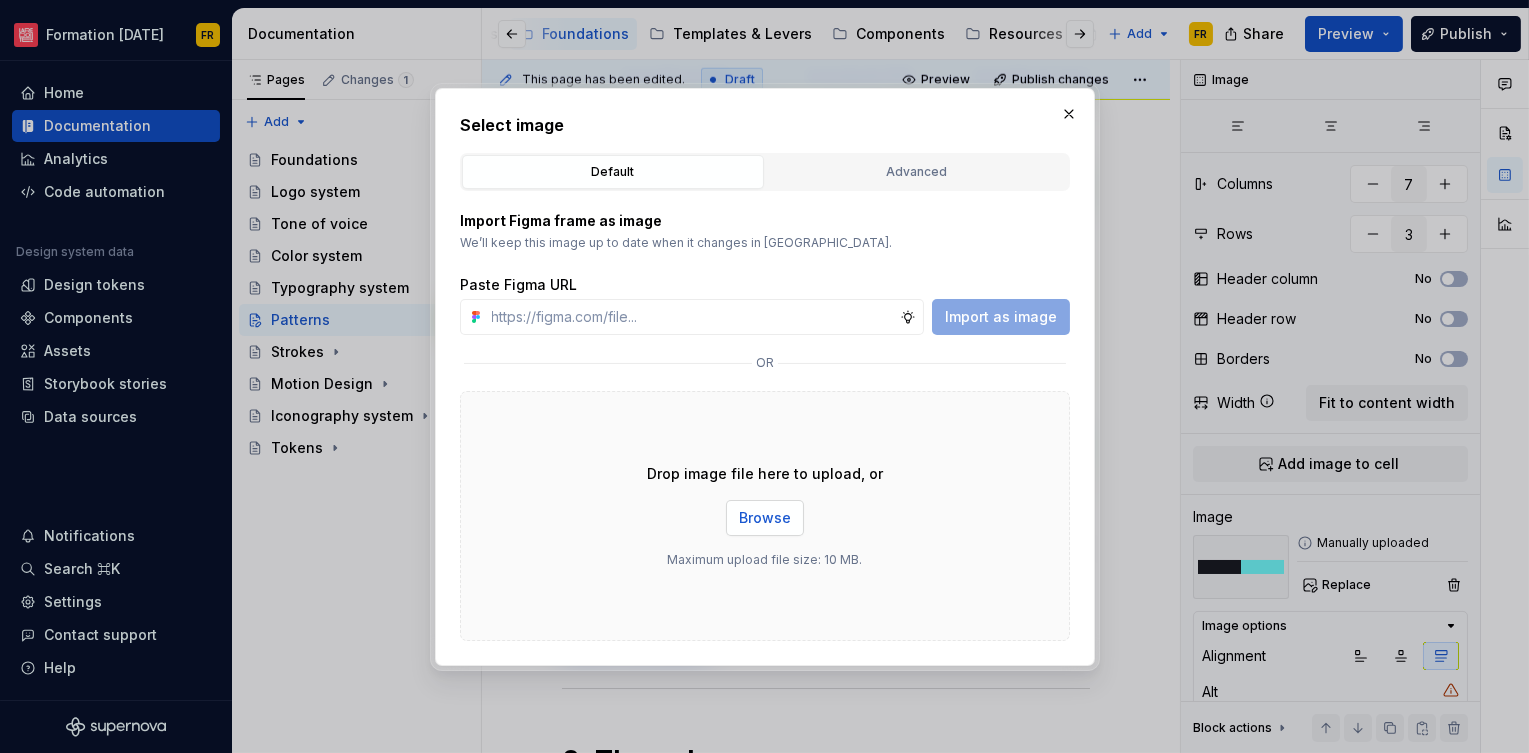 click on "Browse" at bounding box center [765, 518] 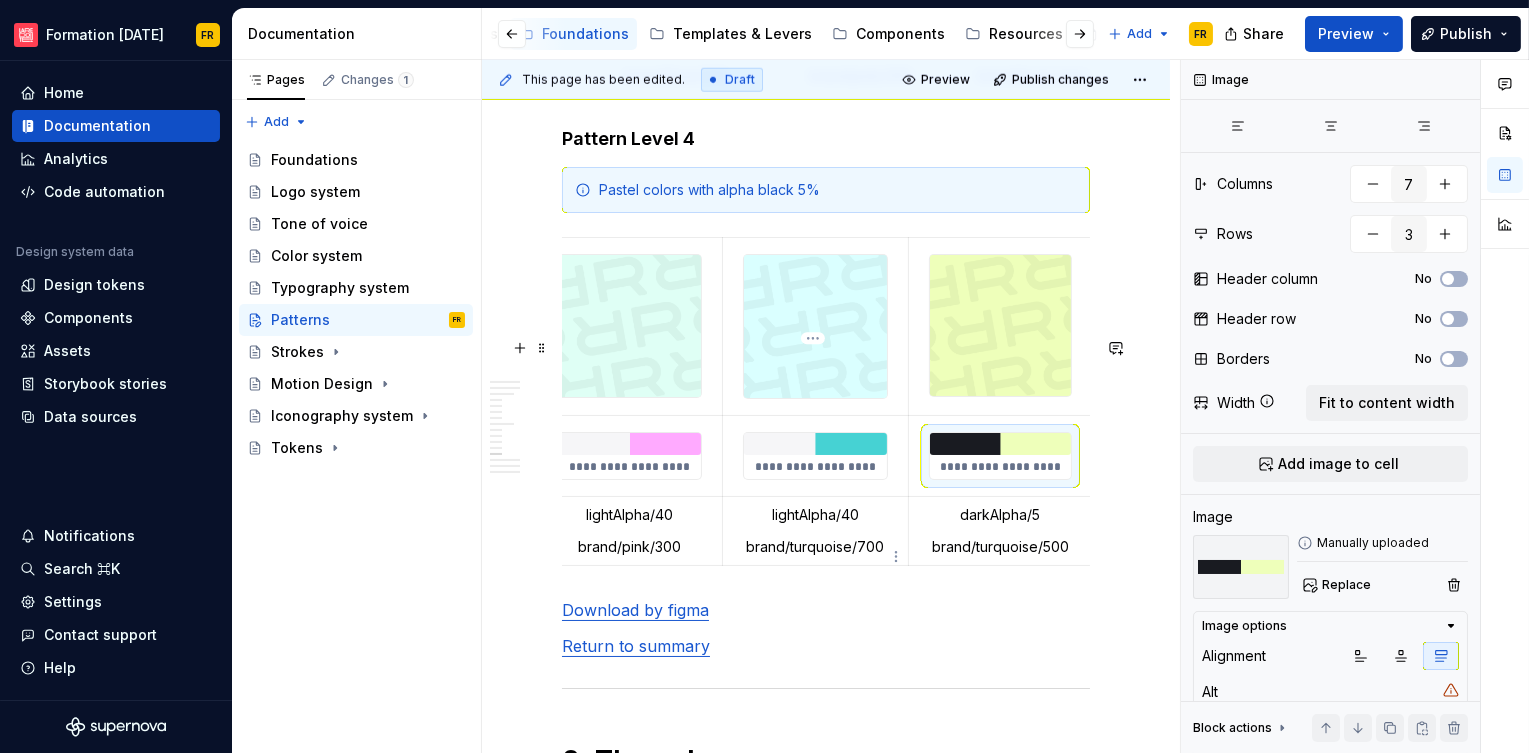 click on "**********" at bounding box center [815, 456] 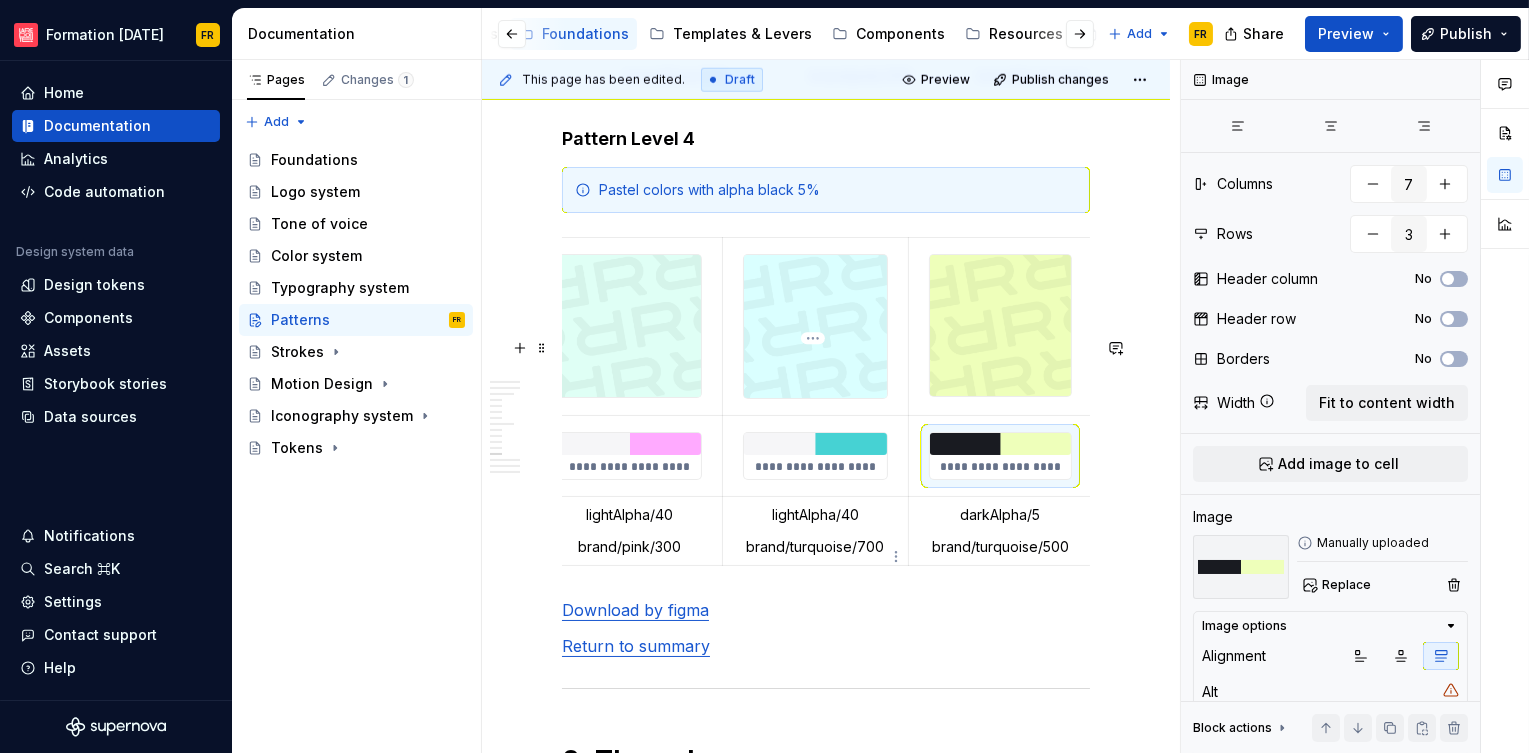 type on "*" 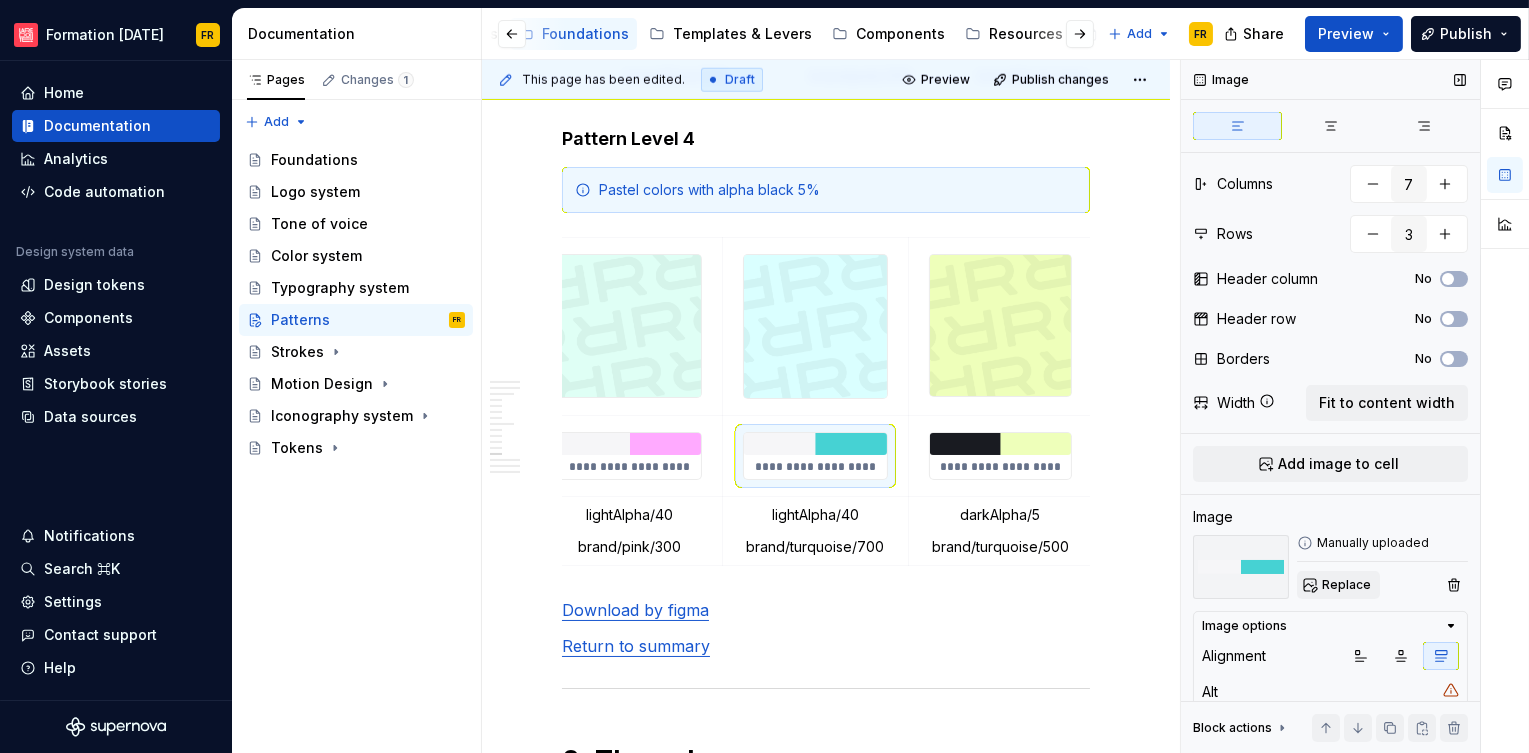click on "Replace" at bounding box center (1338, 585) 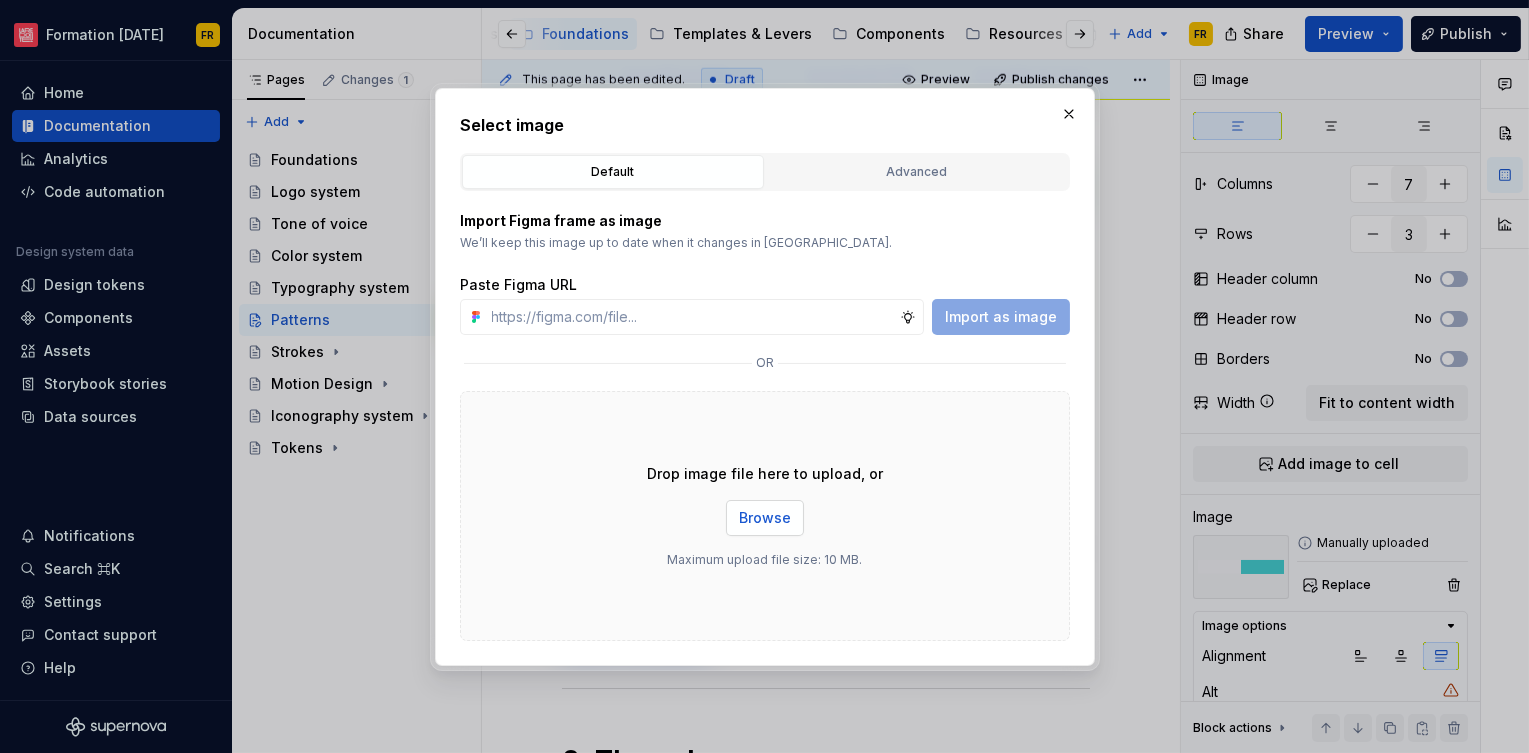 click on "Browse" at bounding box center (765, 518) 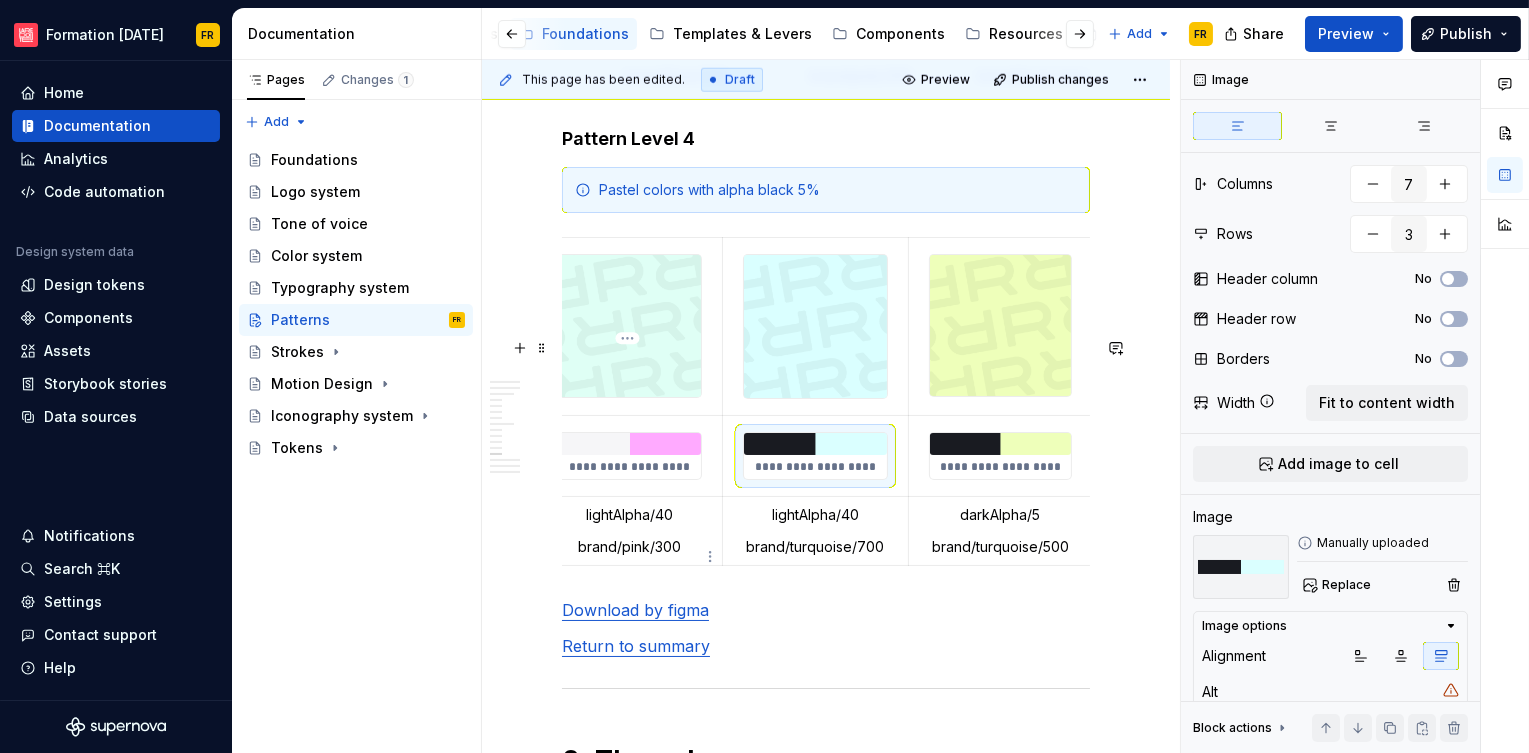 type on "*" 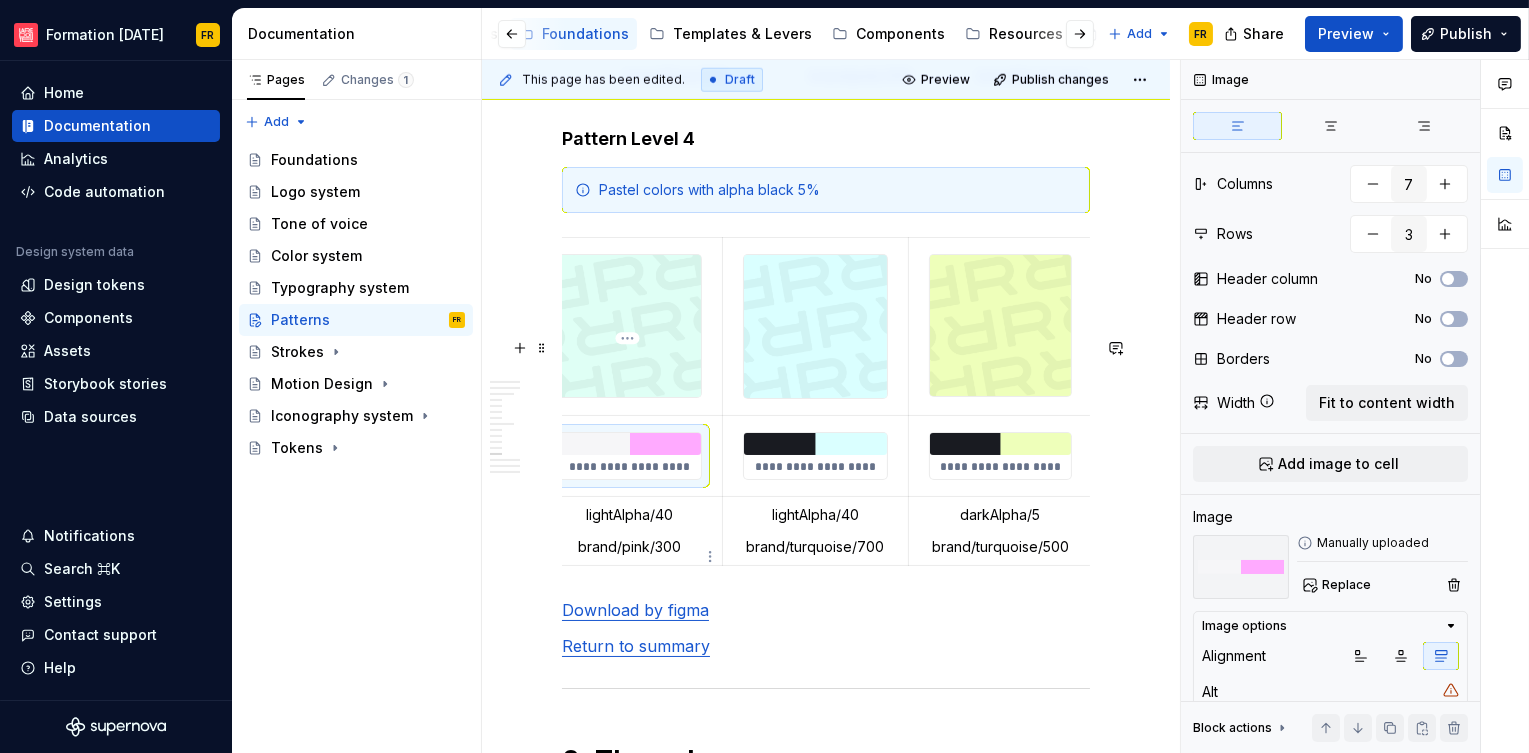 click at bounding box center (630, 444) 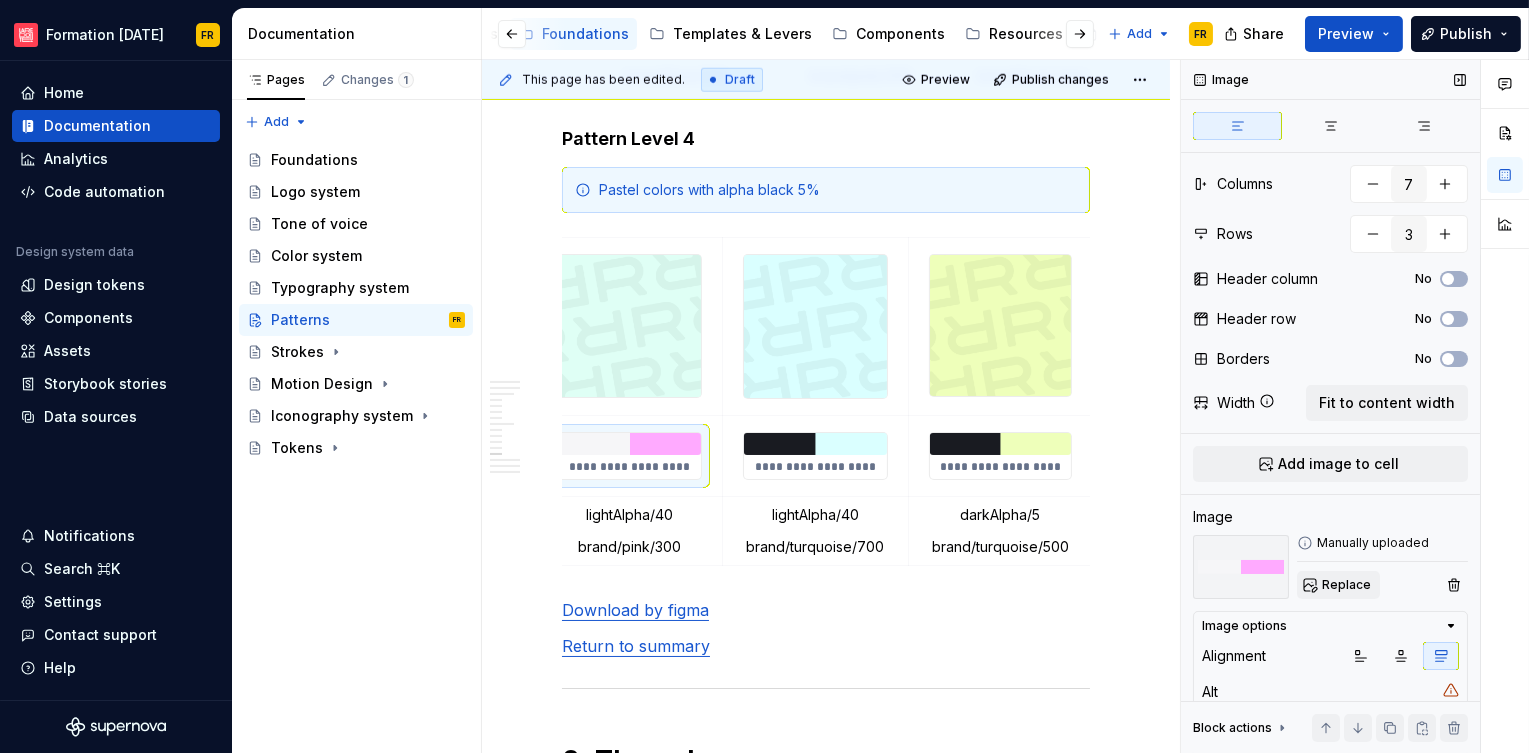 click on "Replace" at bounding box center (1346, 585) 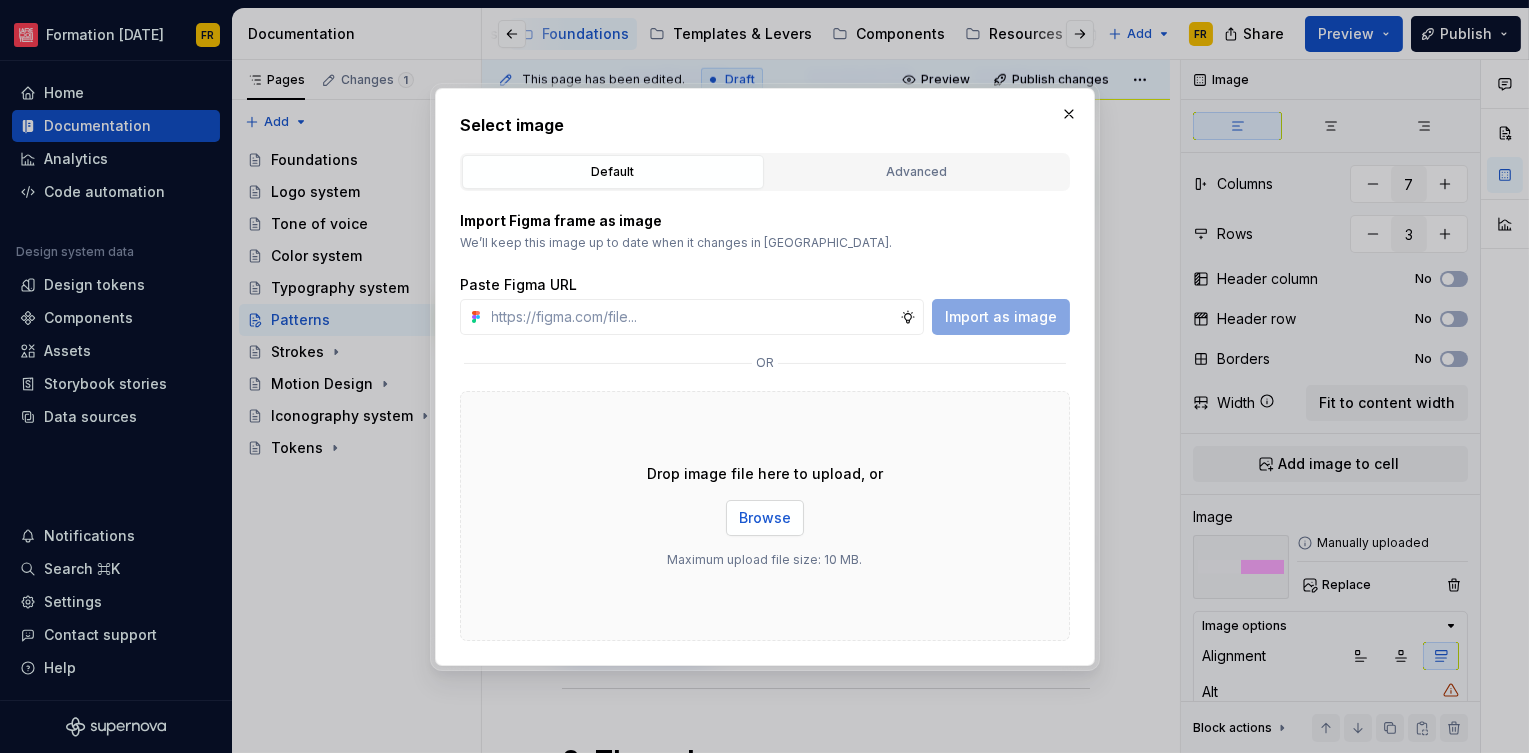 click on "Browse" at bounding box center (765, 518) 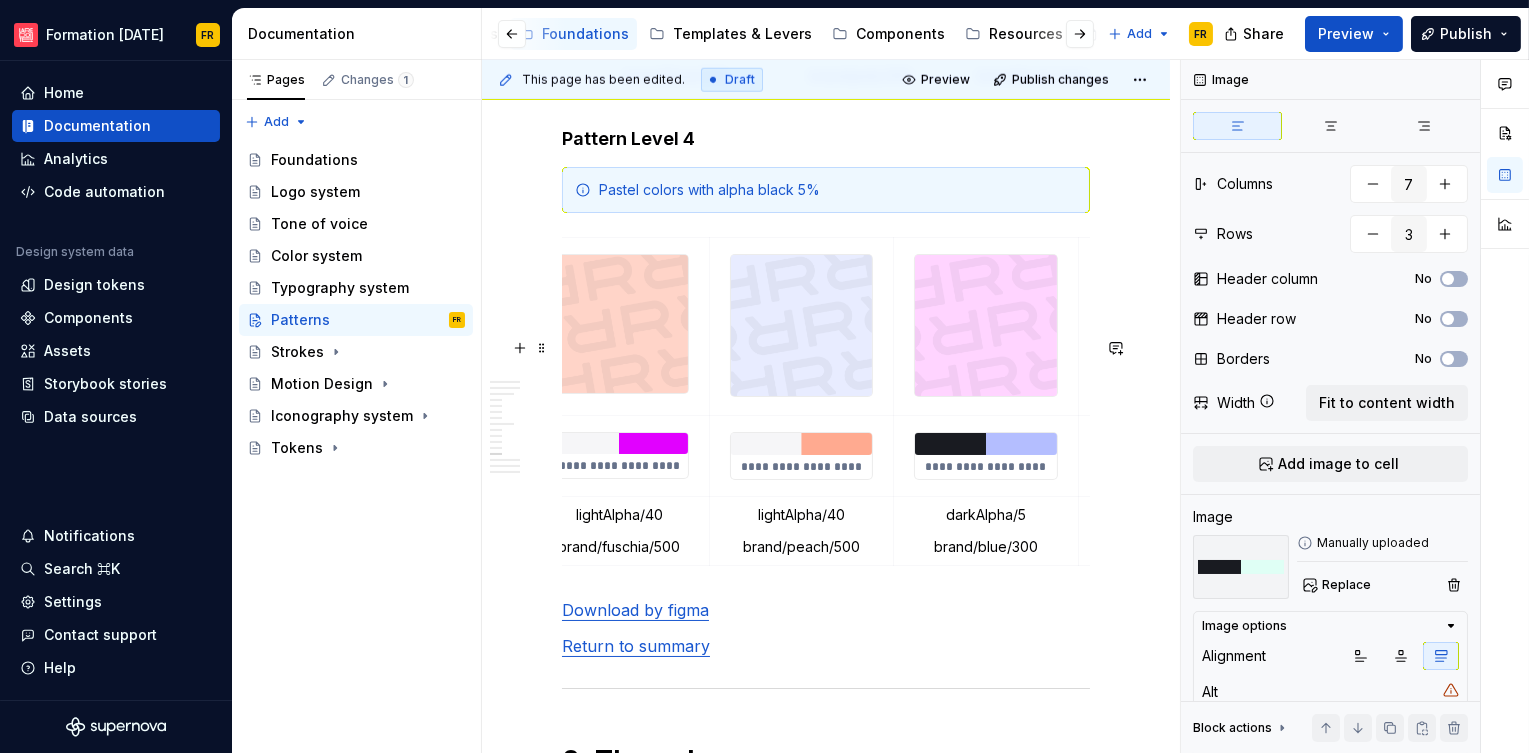 scroll, scrollTop: 0, scrollLeft: 196, axis: horizontal 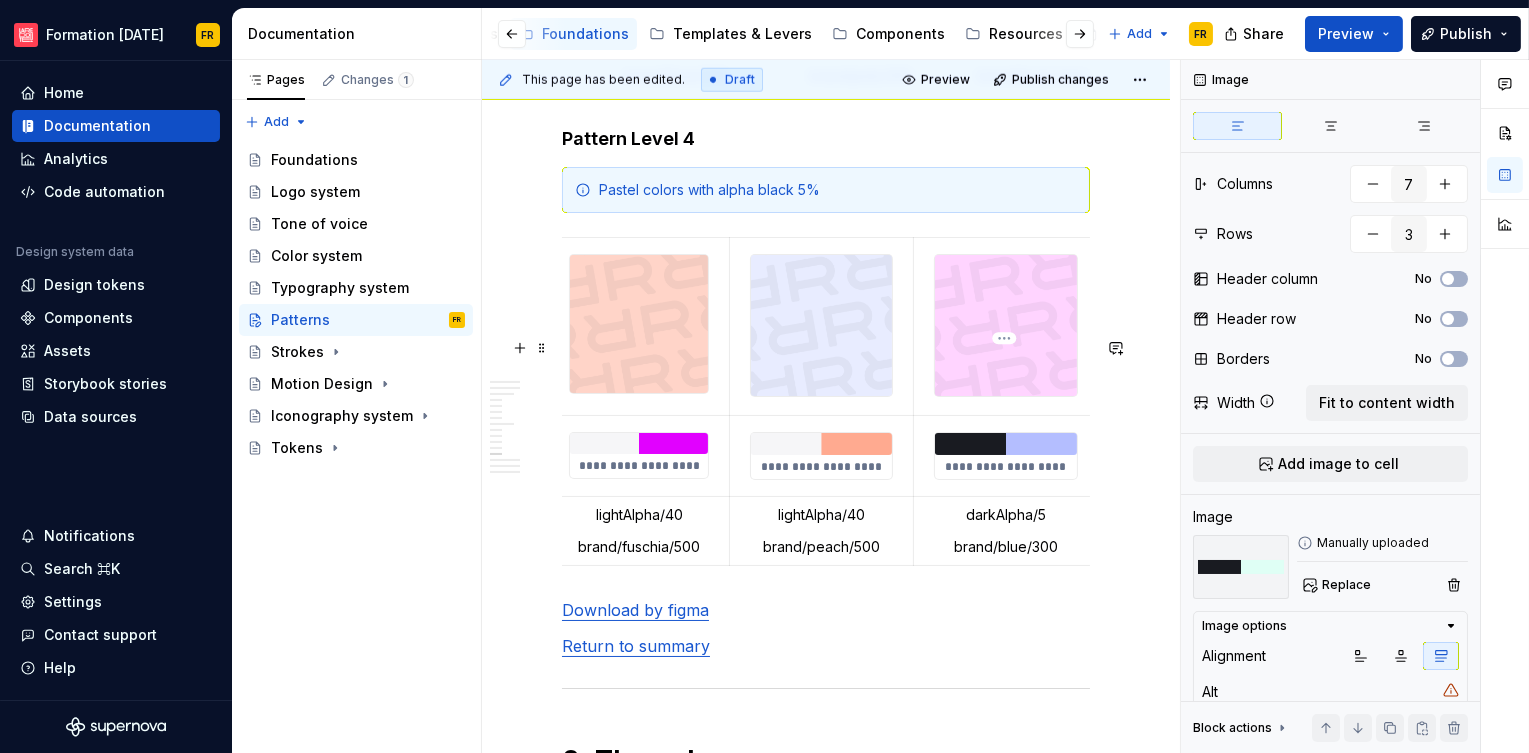 type on "*" 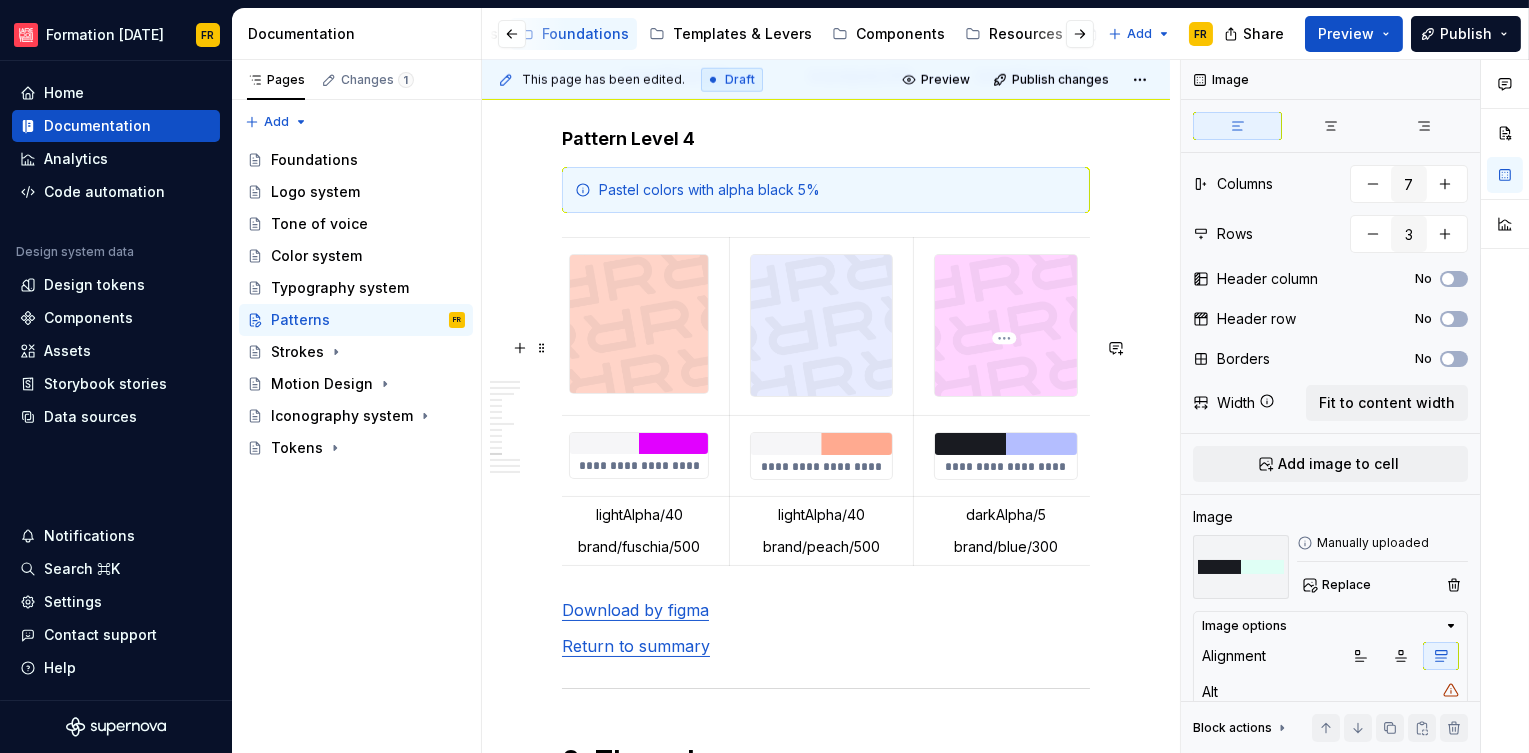 type on "#DDFE6E  /  #B4BEFF" 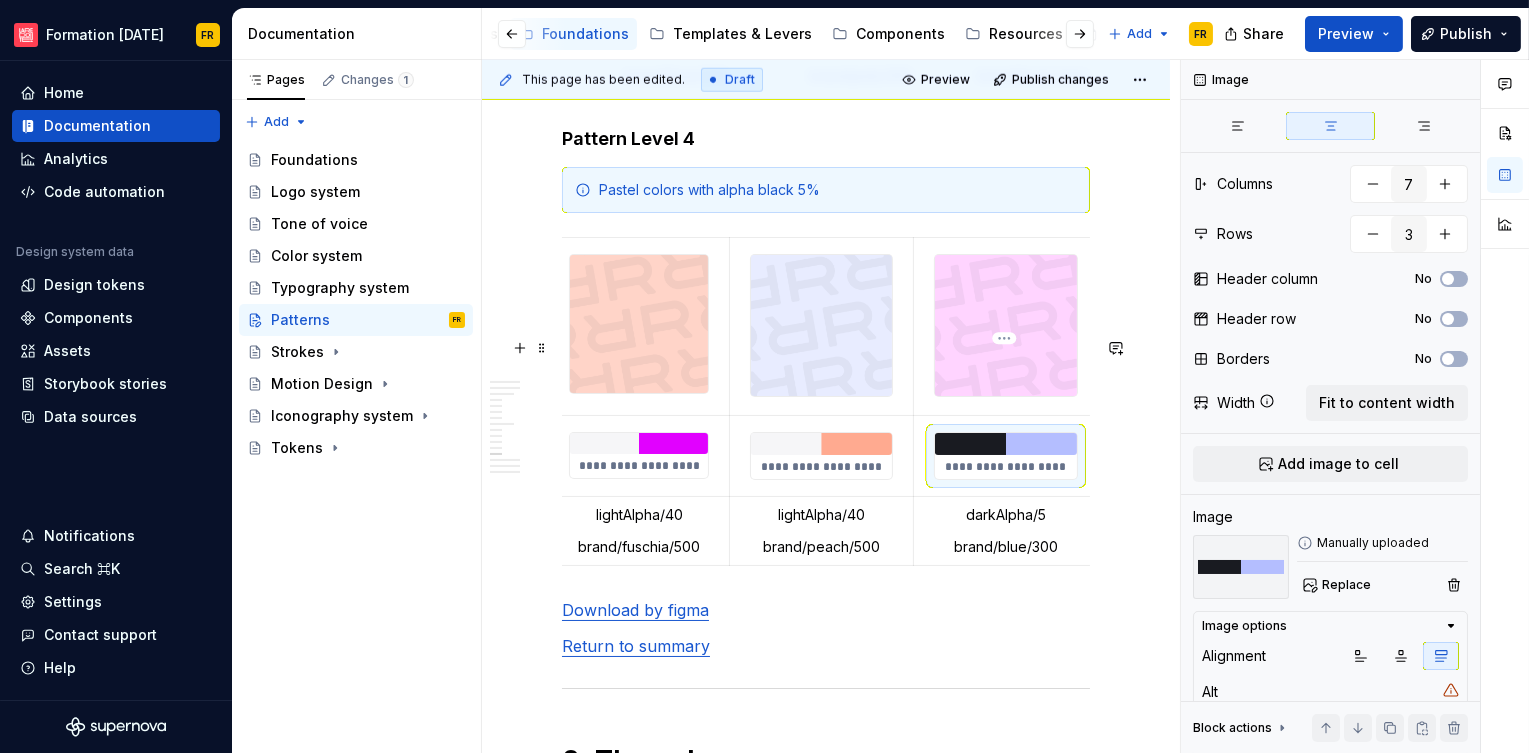 click at bounding box center (1005, 444) 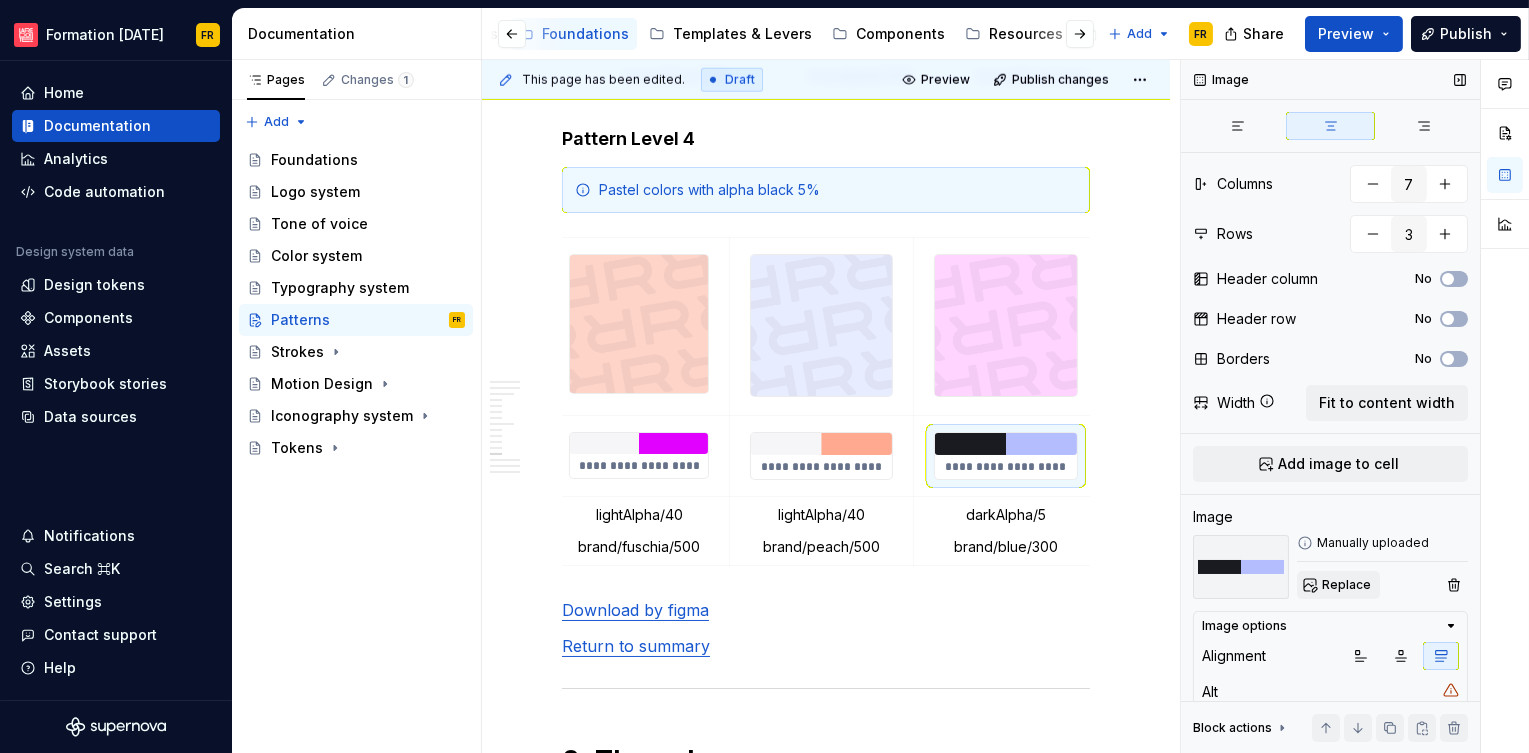 click on "Replace" at bounding box center [1338, 585] 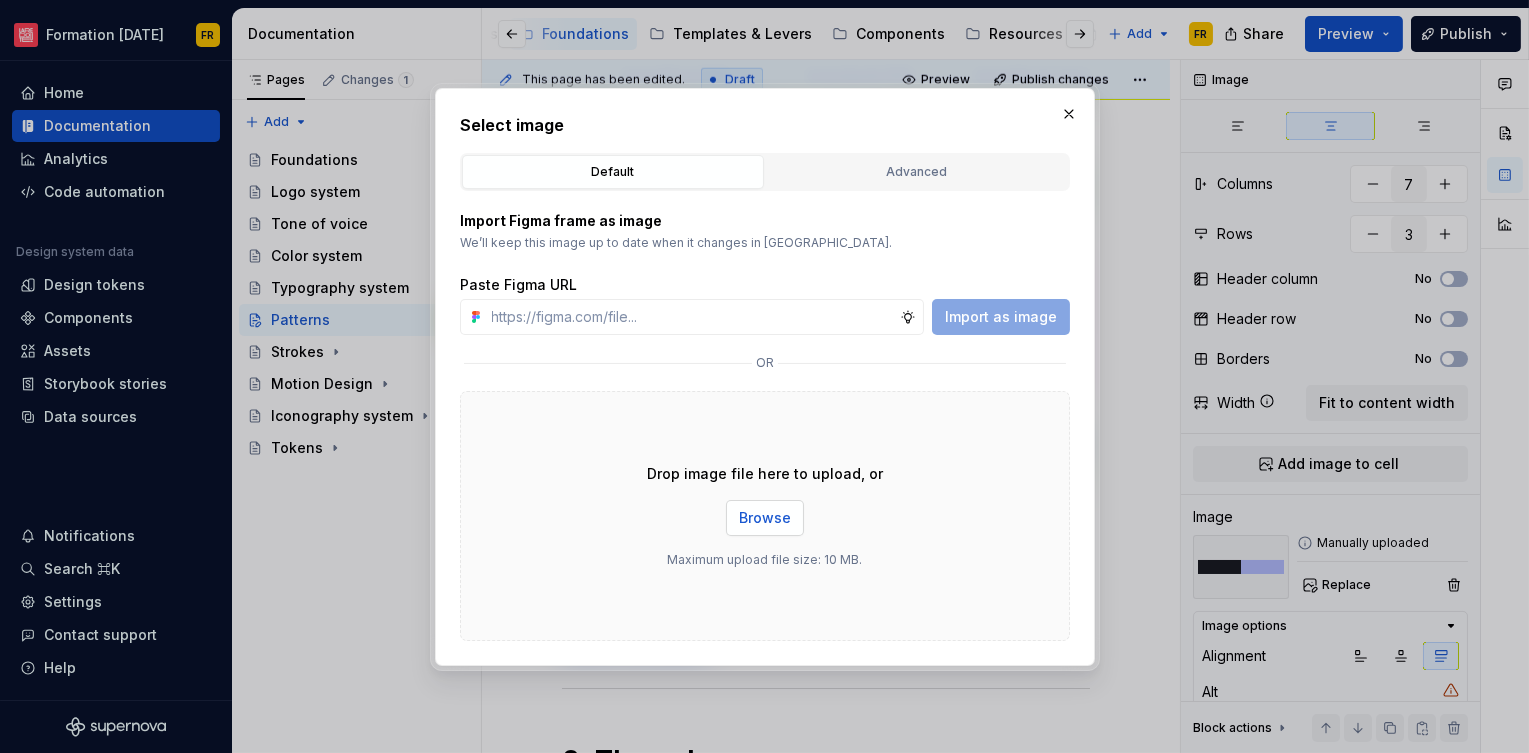 click on "Browse" at bounding box center [765, 518] 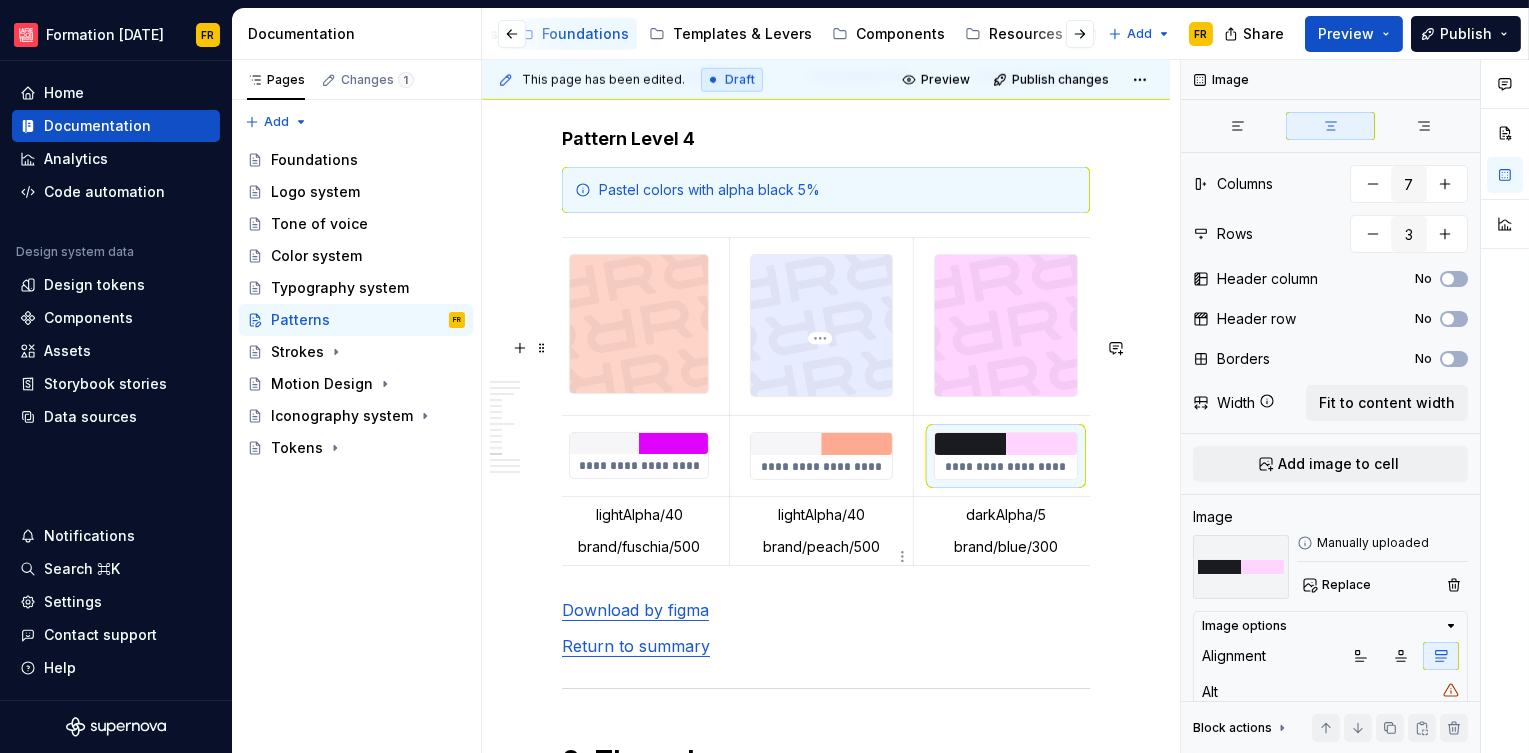 type on "*" 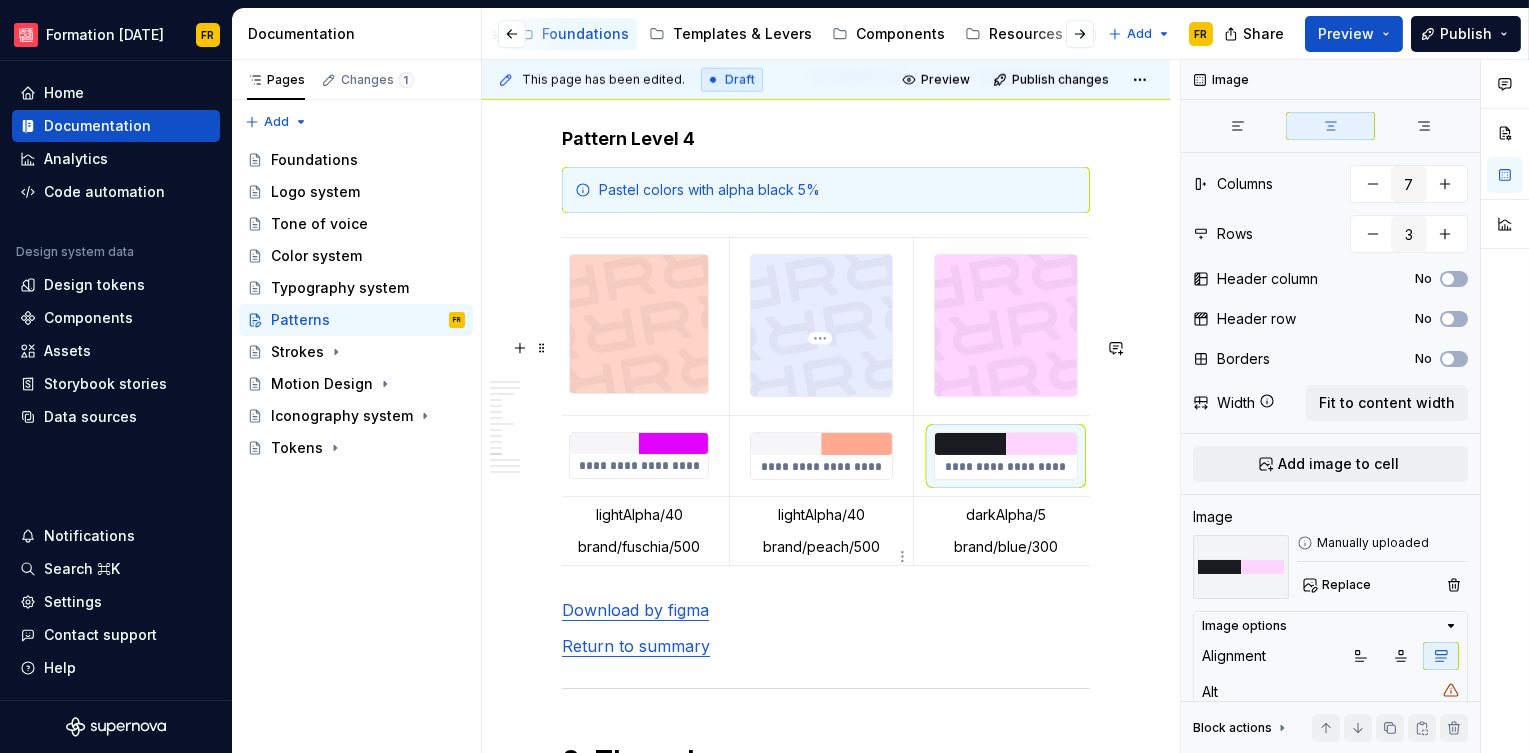 type on "#B4BEFF  /  #E101FF" 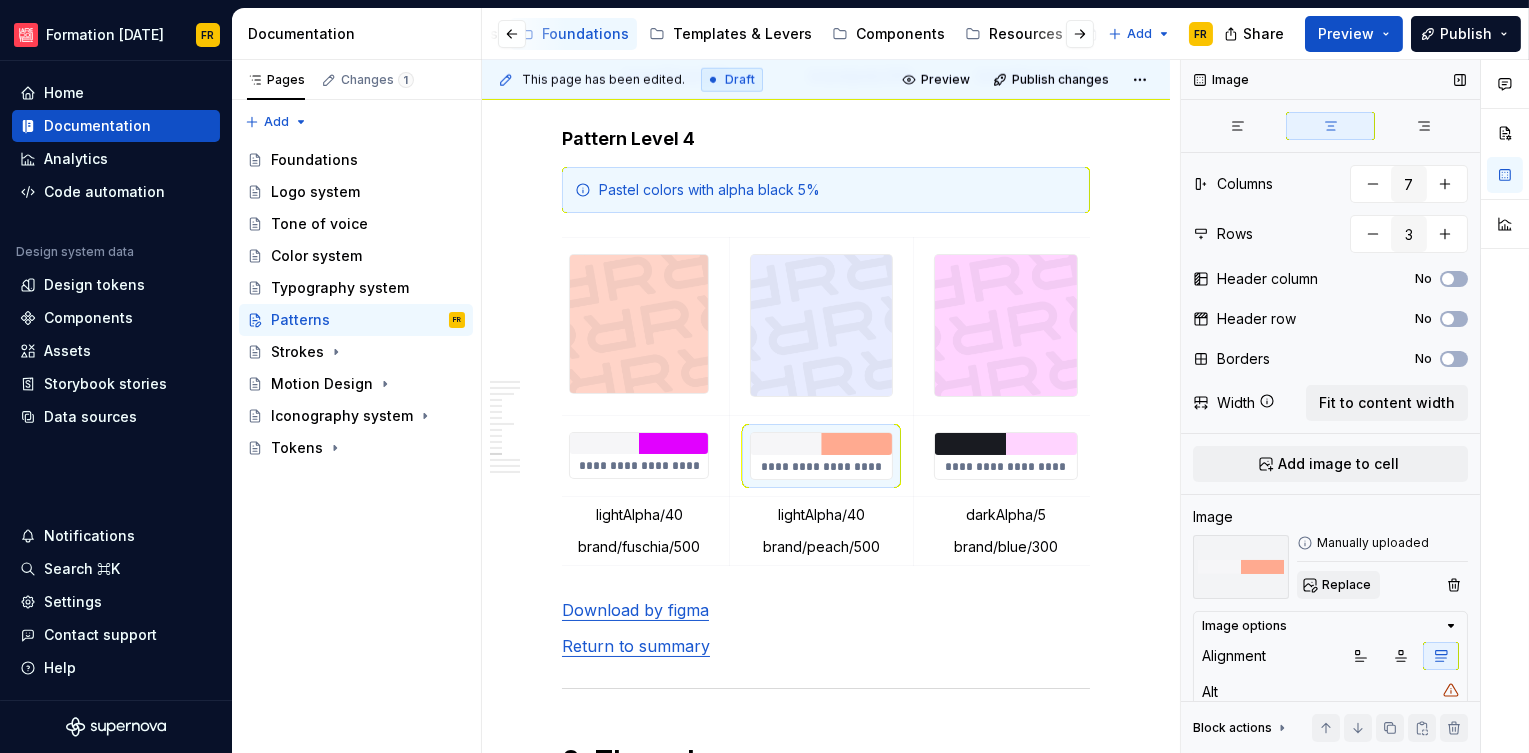 click on "Replace" at bounding box center [1346, 585] 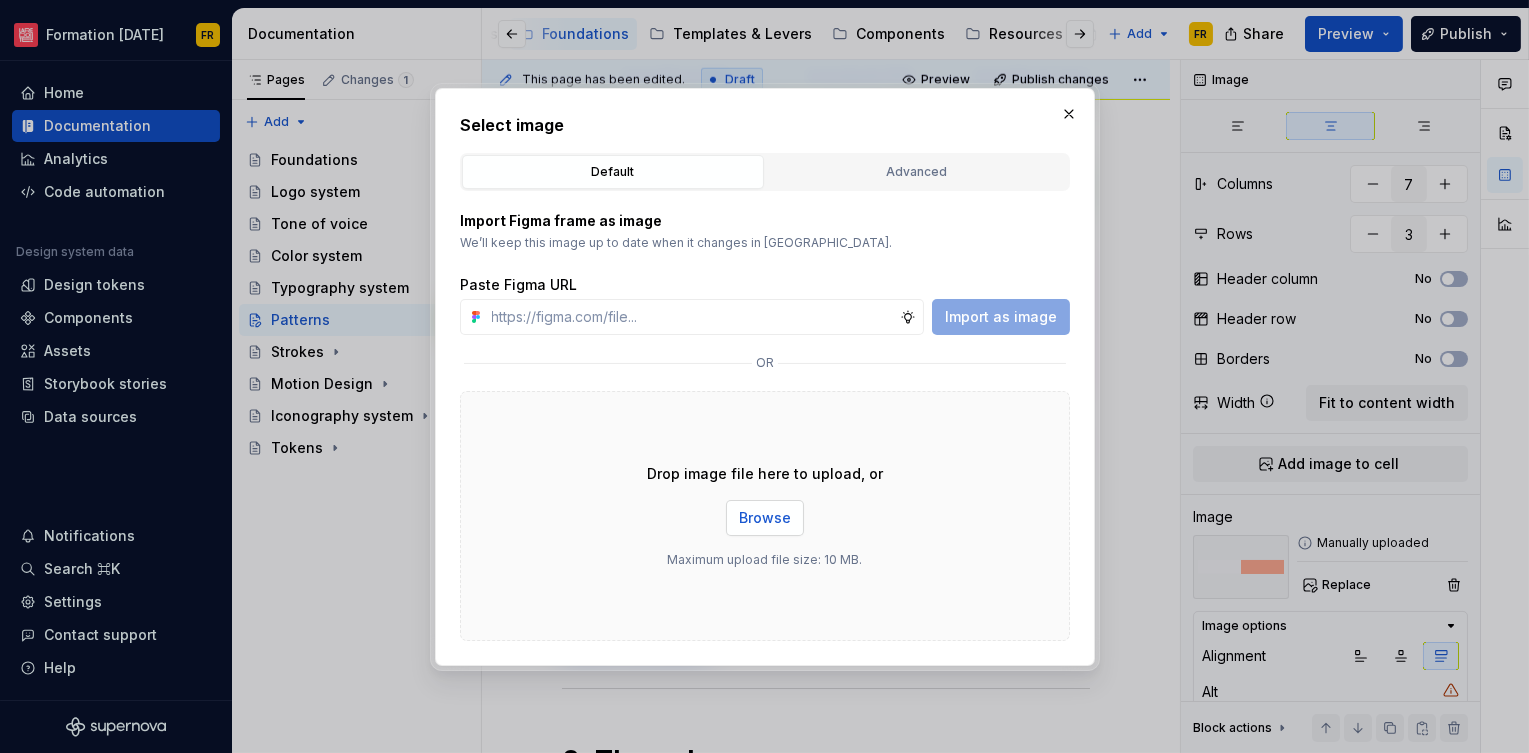 click on "Browse" at bounding box center (765, 518) 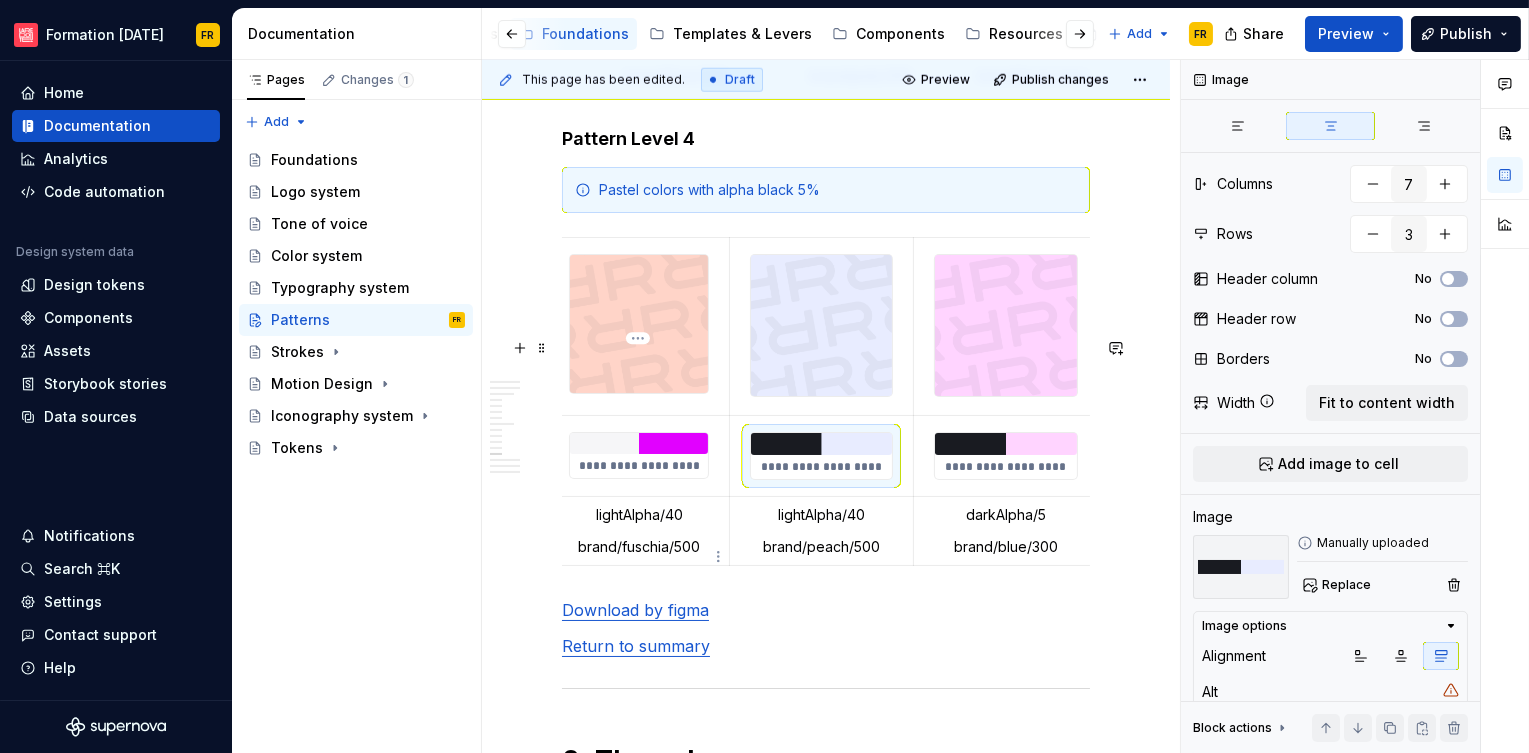 type on "*" 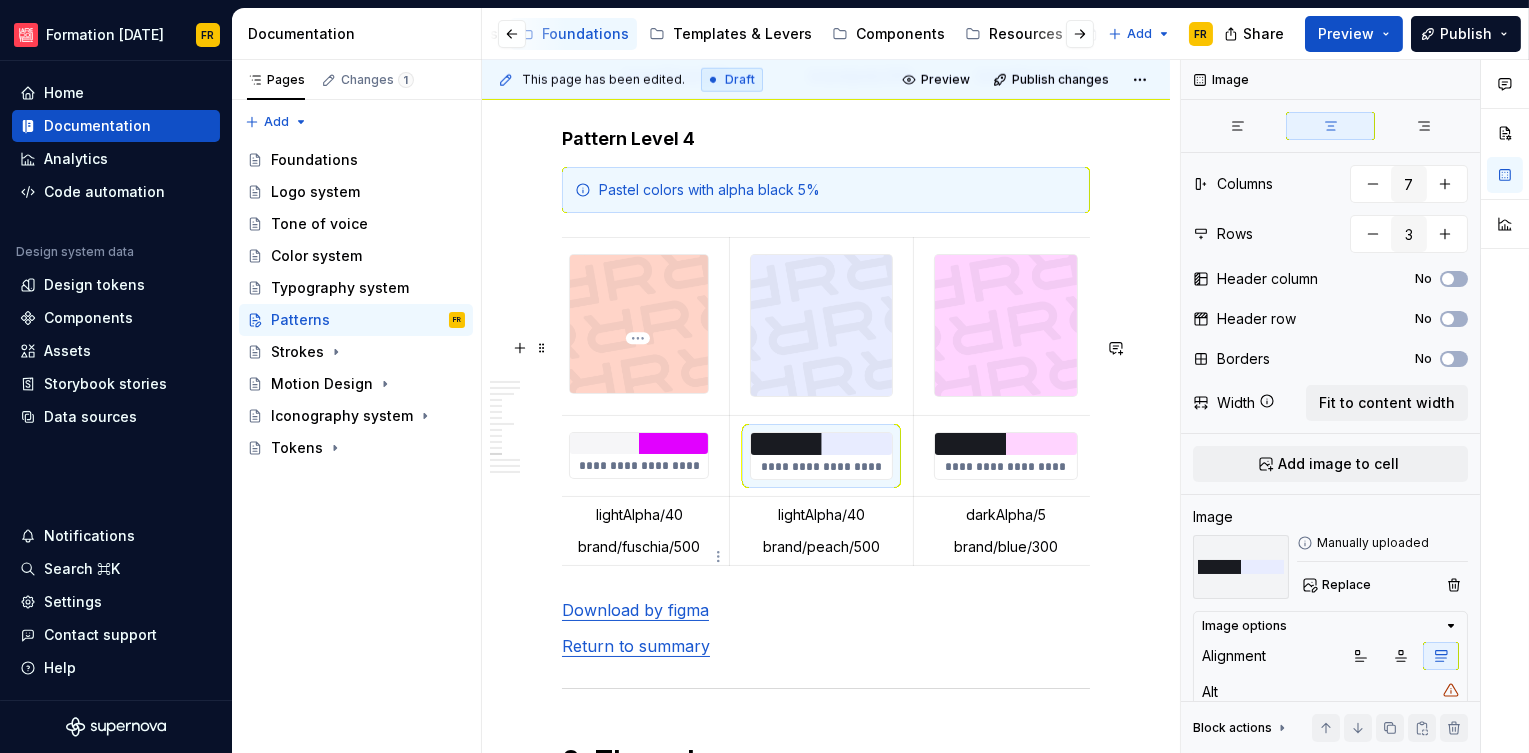 type on "#FFAA90  /  #E101FF" 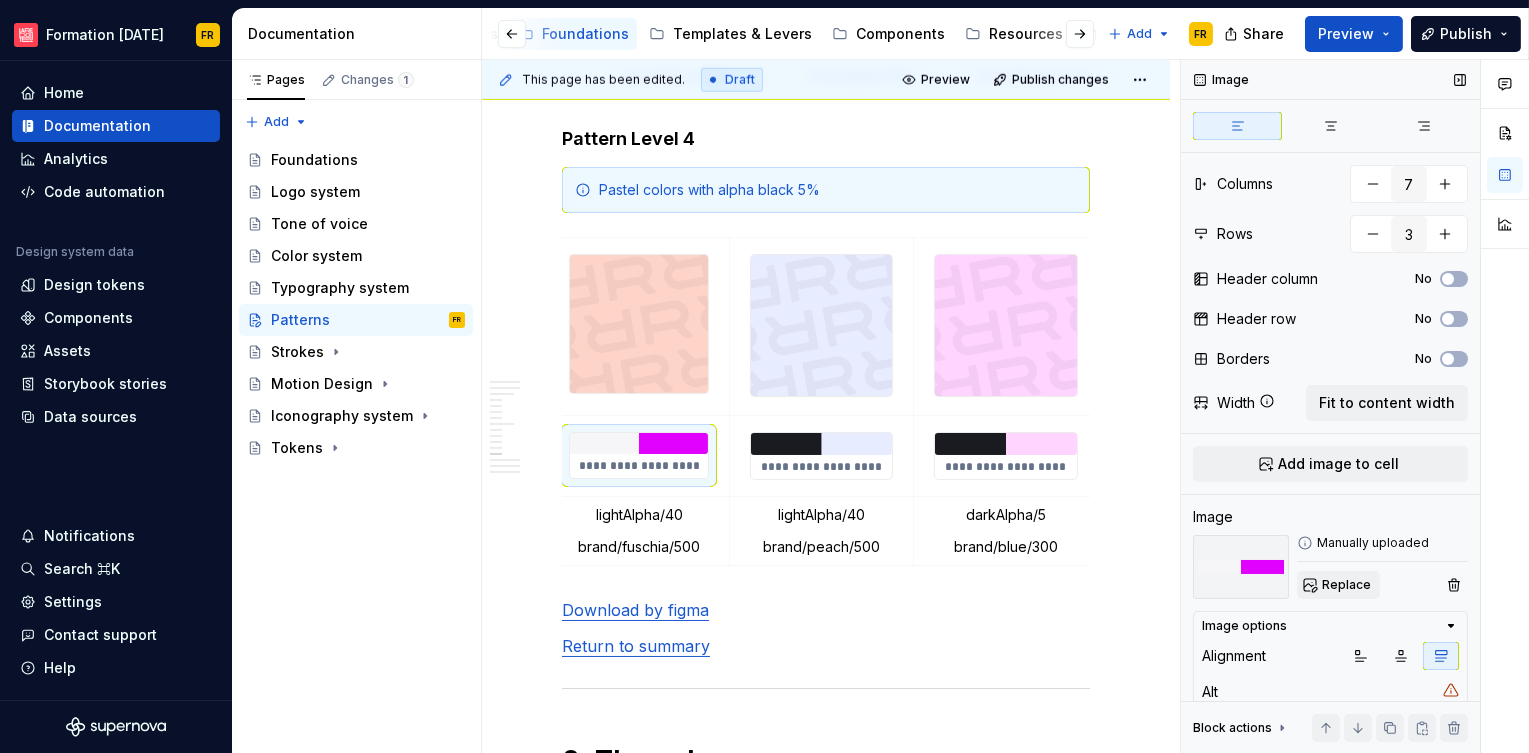 click on "Replace" at bounding box center [1346, 585] 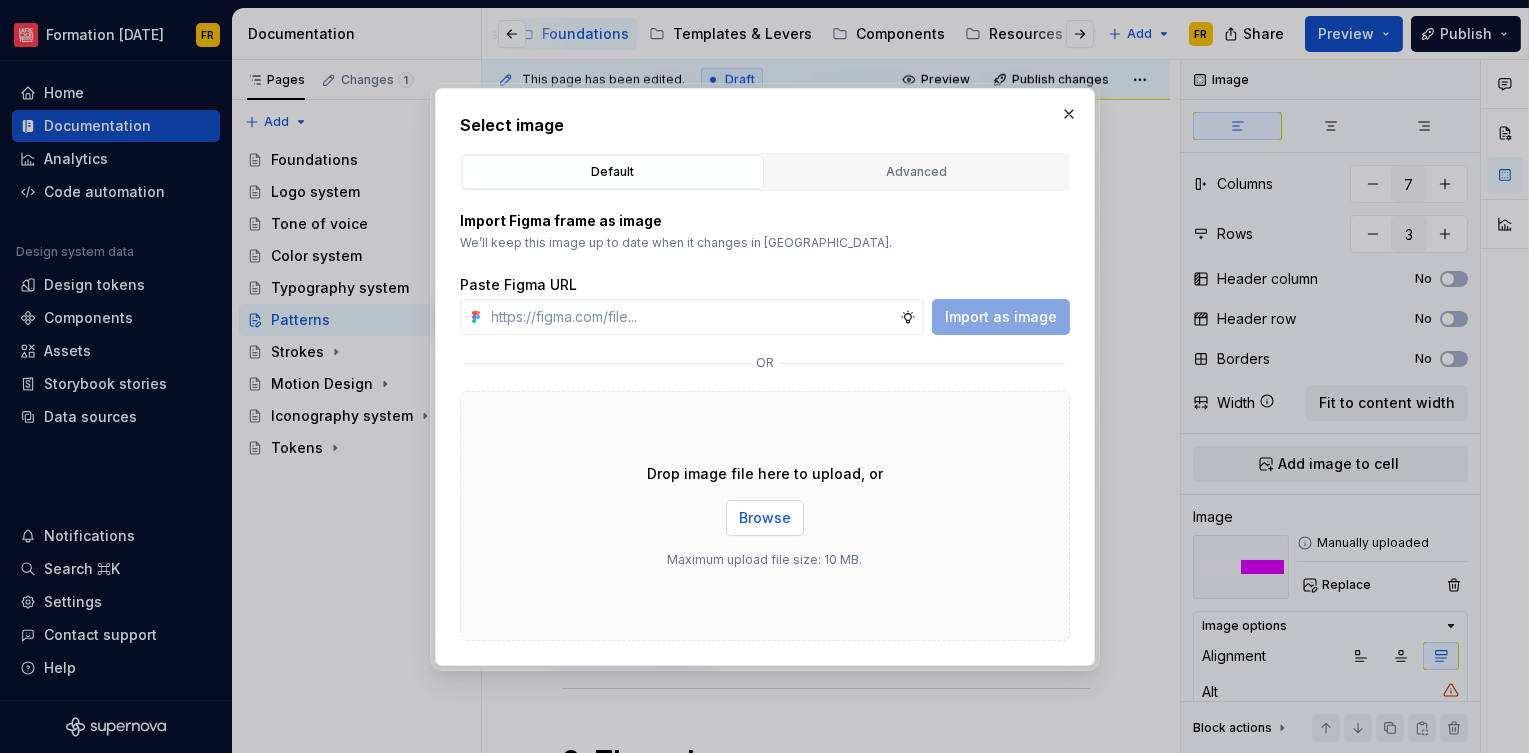click on "Browse" at bounding box center (765, 518) 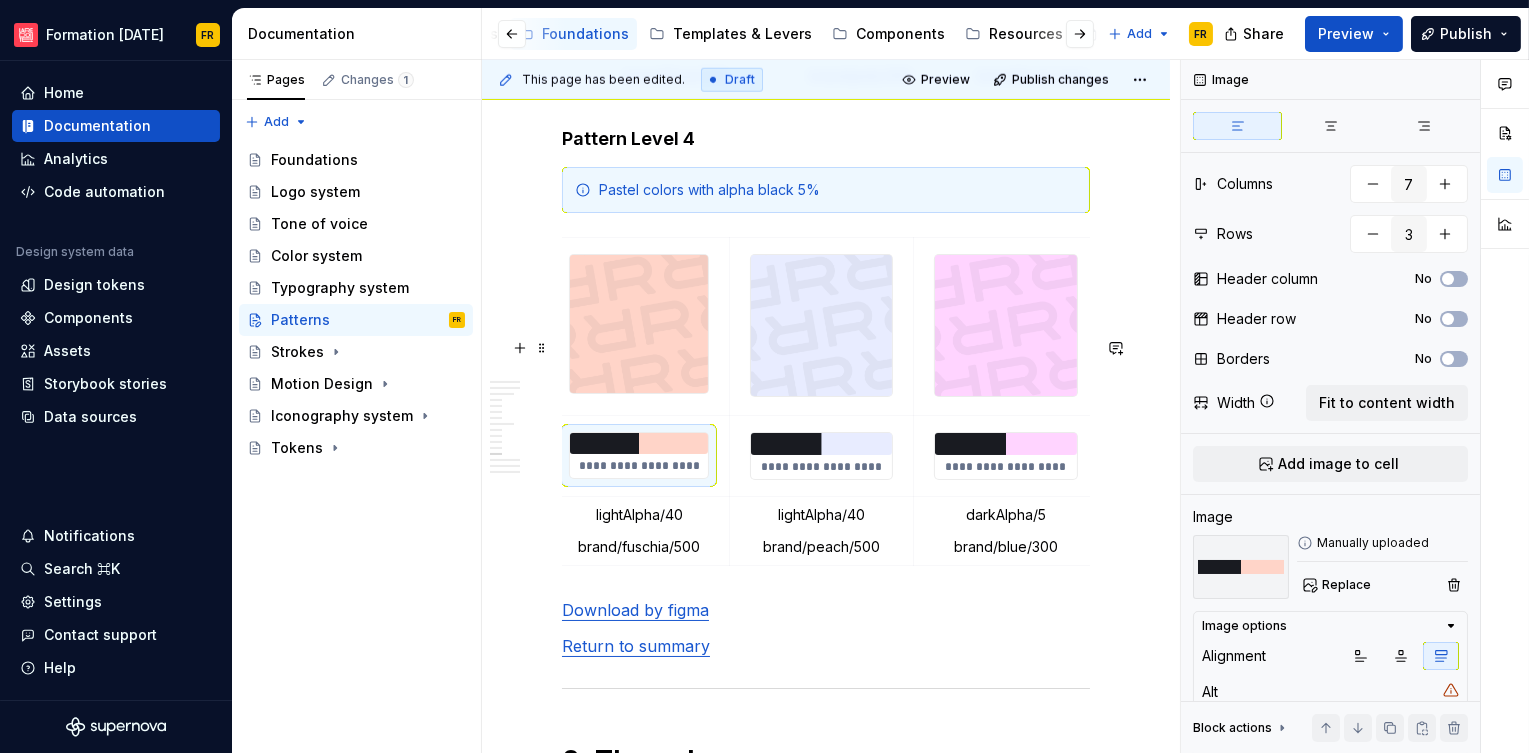 scroll, scrollTop: 0, scrollLeft: 0, axis: both 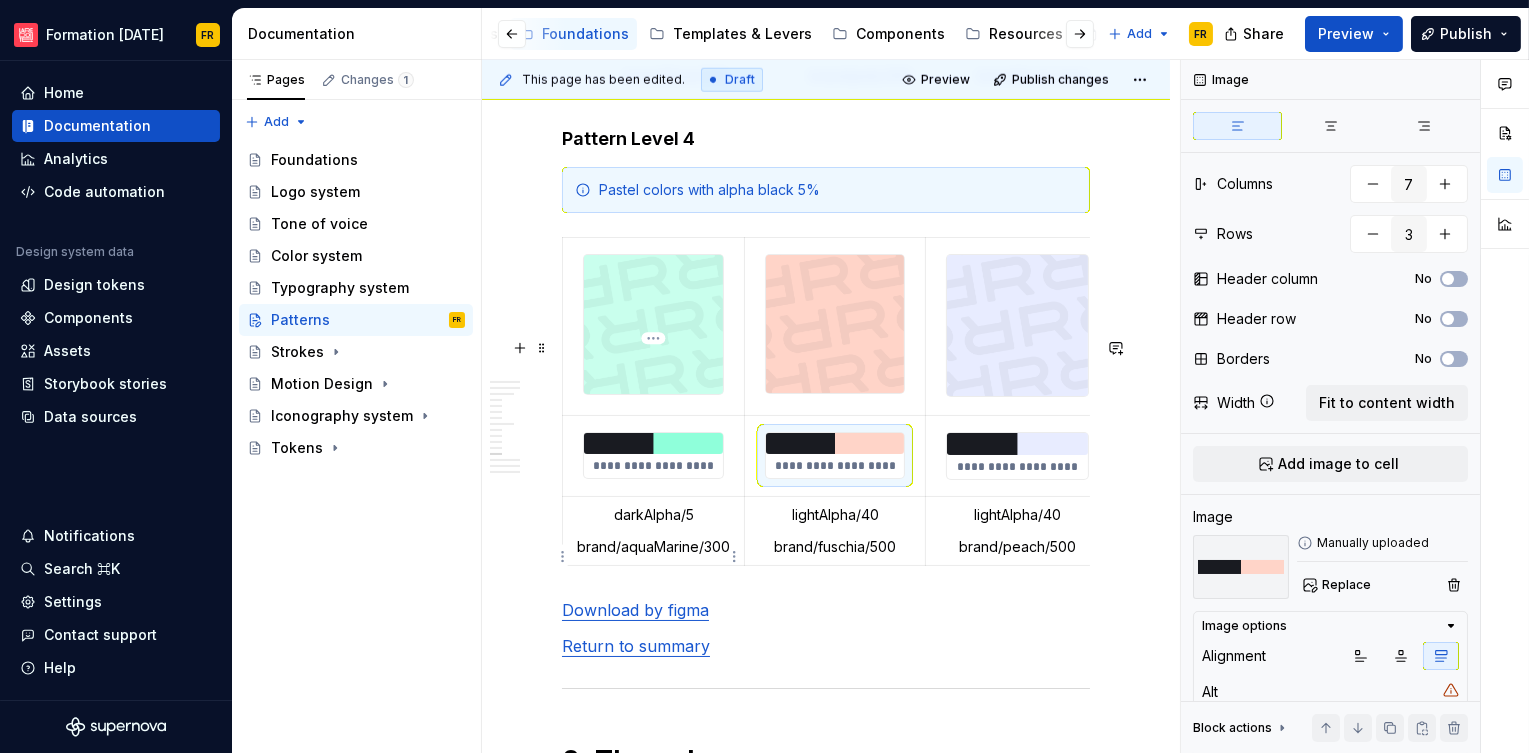 type on "*" 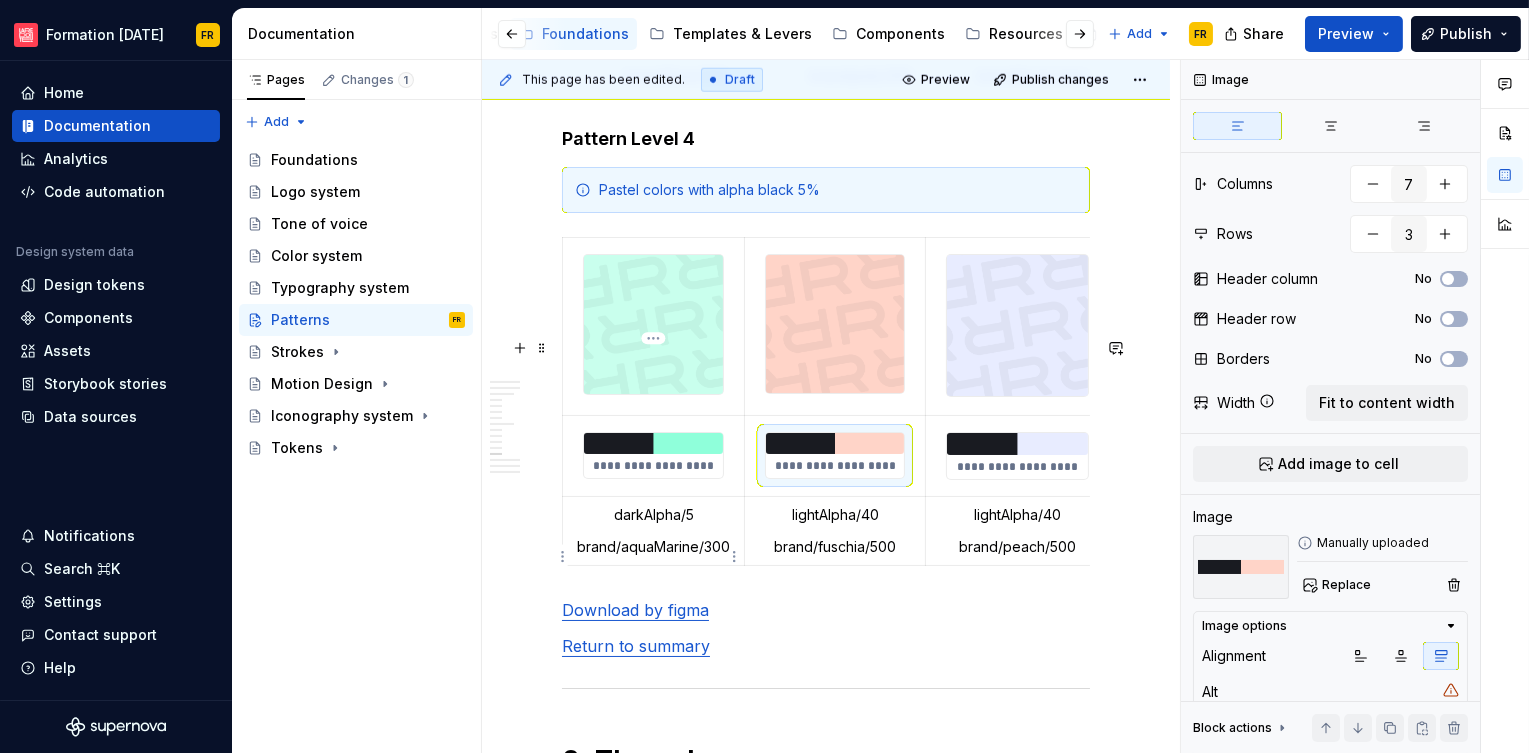 type on "#FFAA90  /  #8FFFDA" 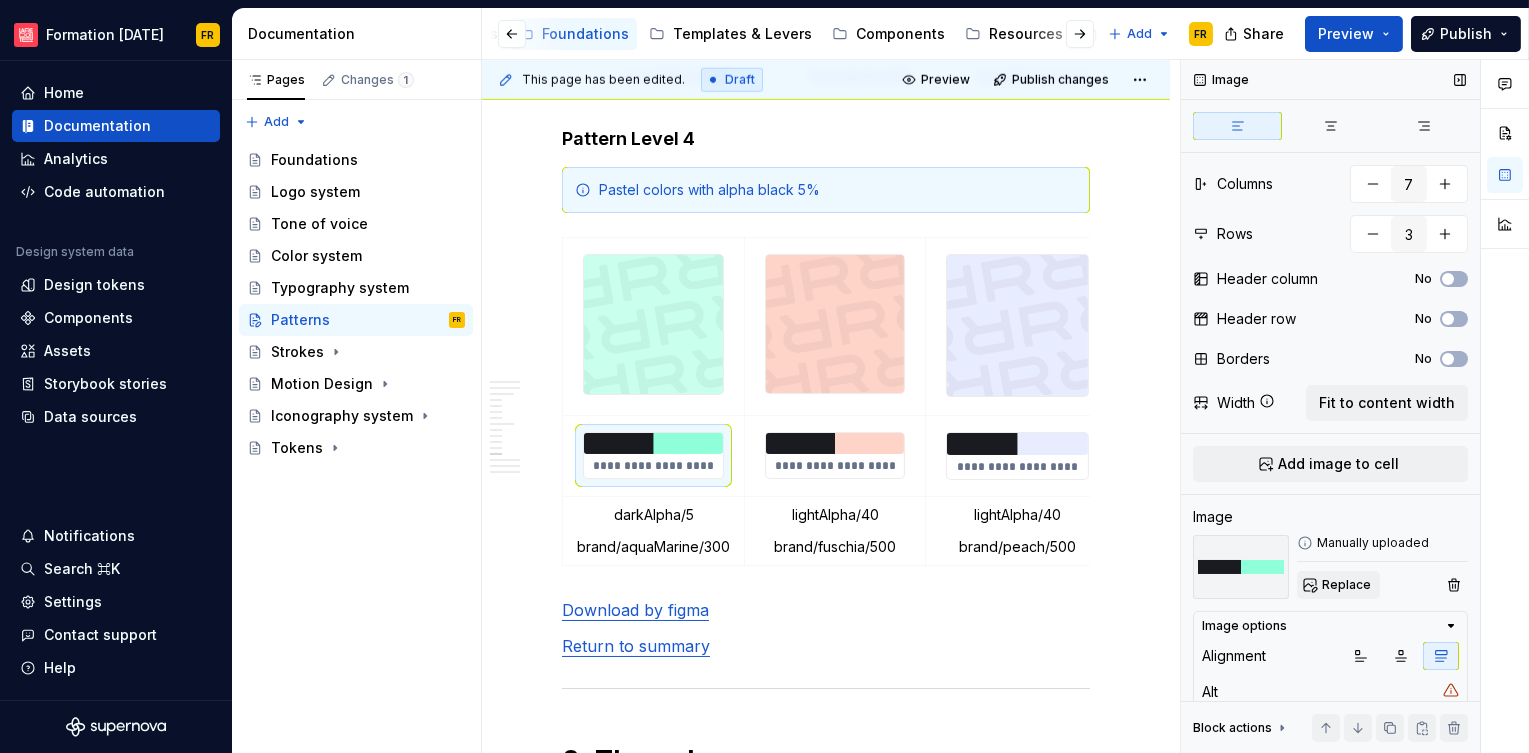 click on "Replace" at bounding box center [1346, 585] 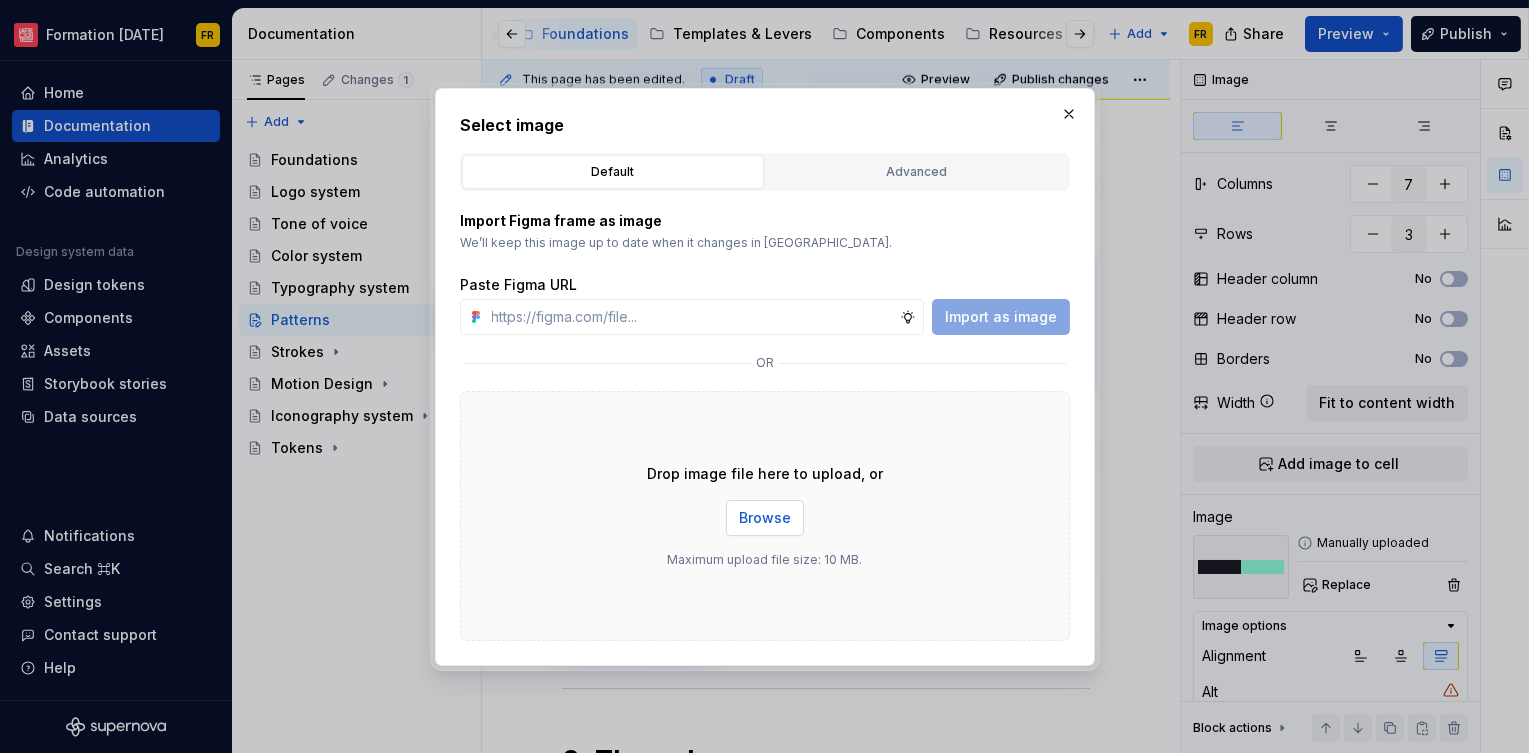 click on "Browse" at bounding box center [765, 518] 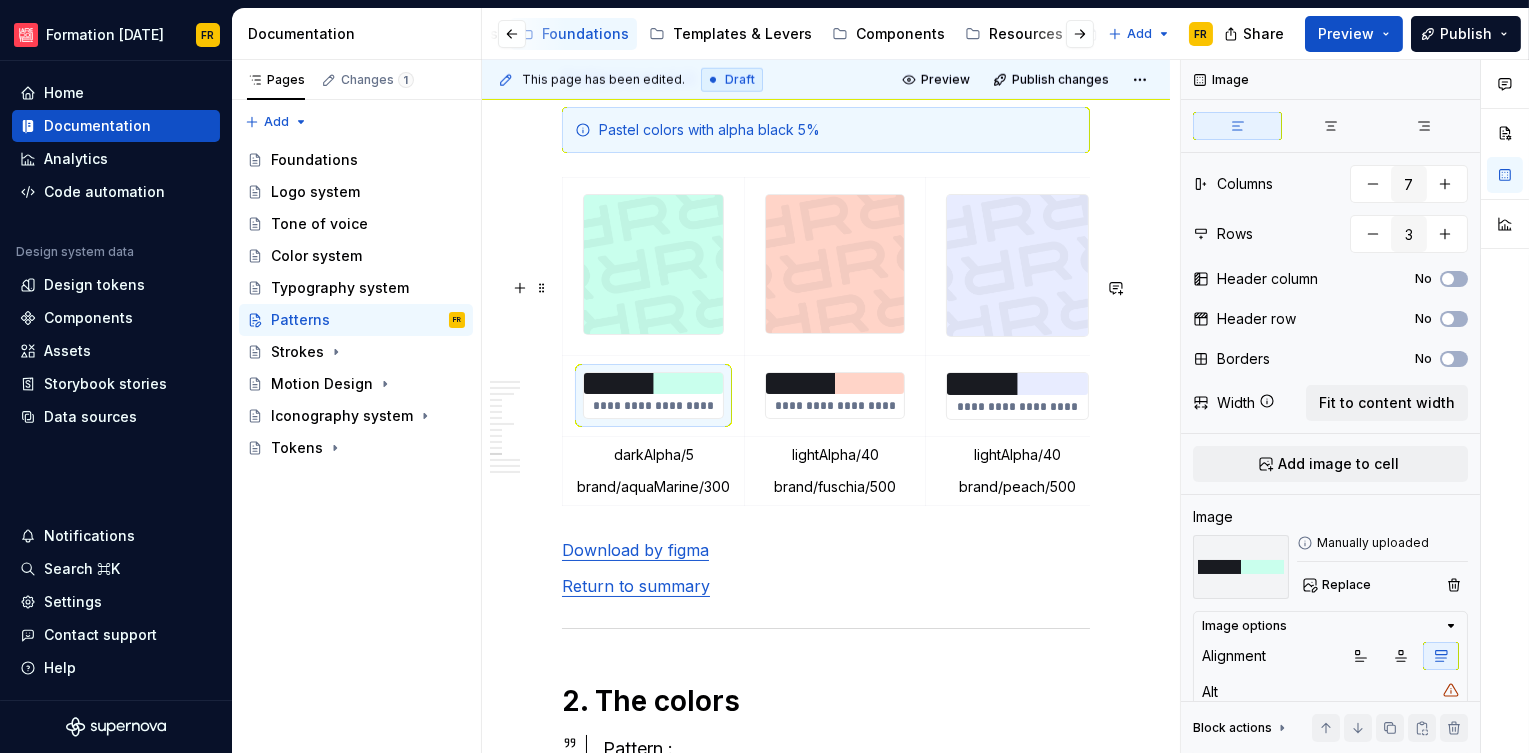 scroll, scrollTop: 4568, scrollLeft: 0, axis: vertical 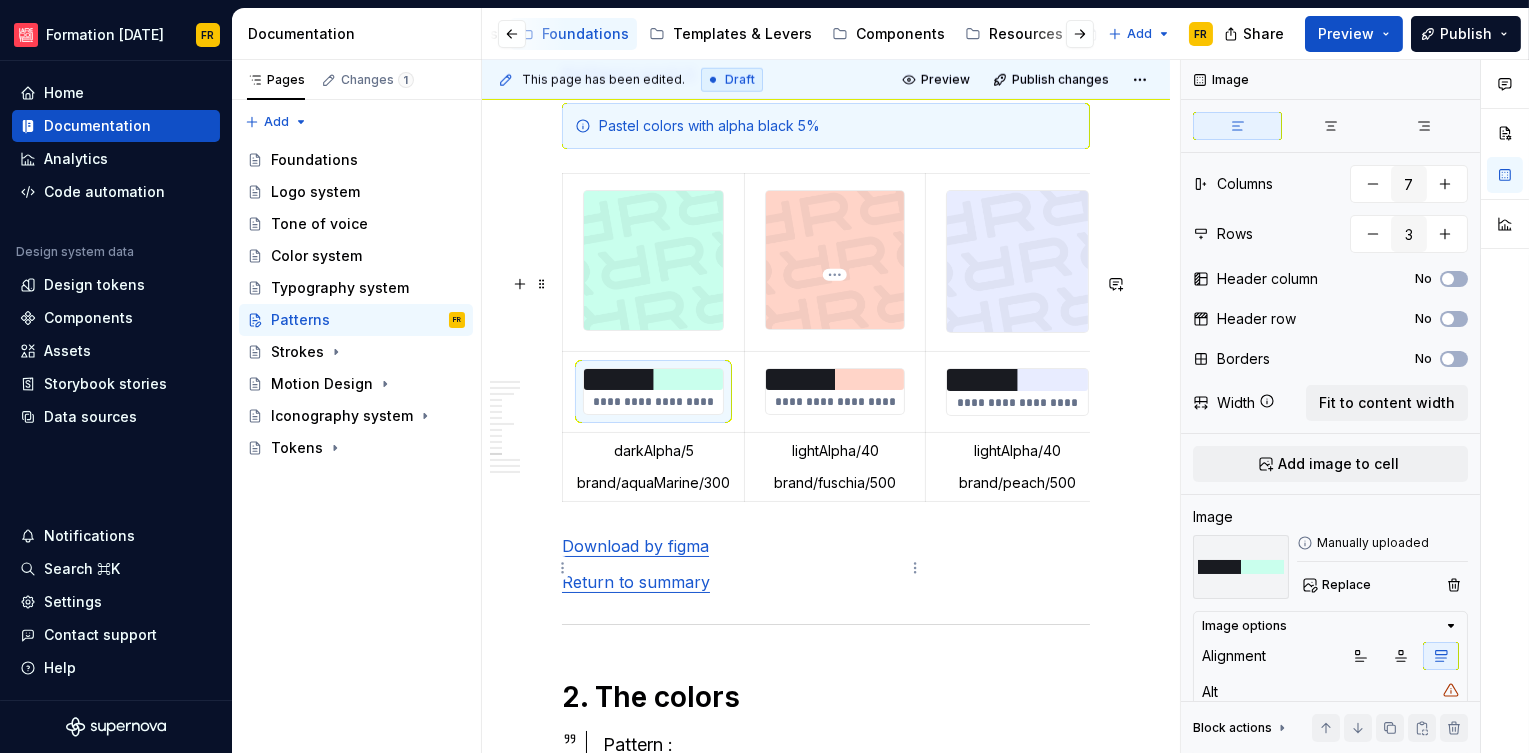 click on "lightAlpha/40" at bounding box center [835, 451] 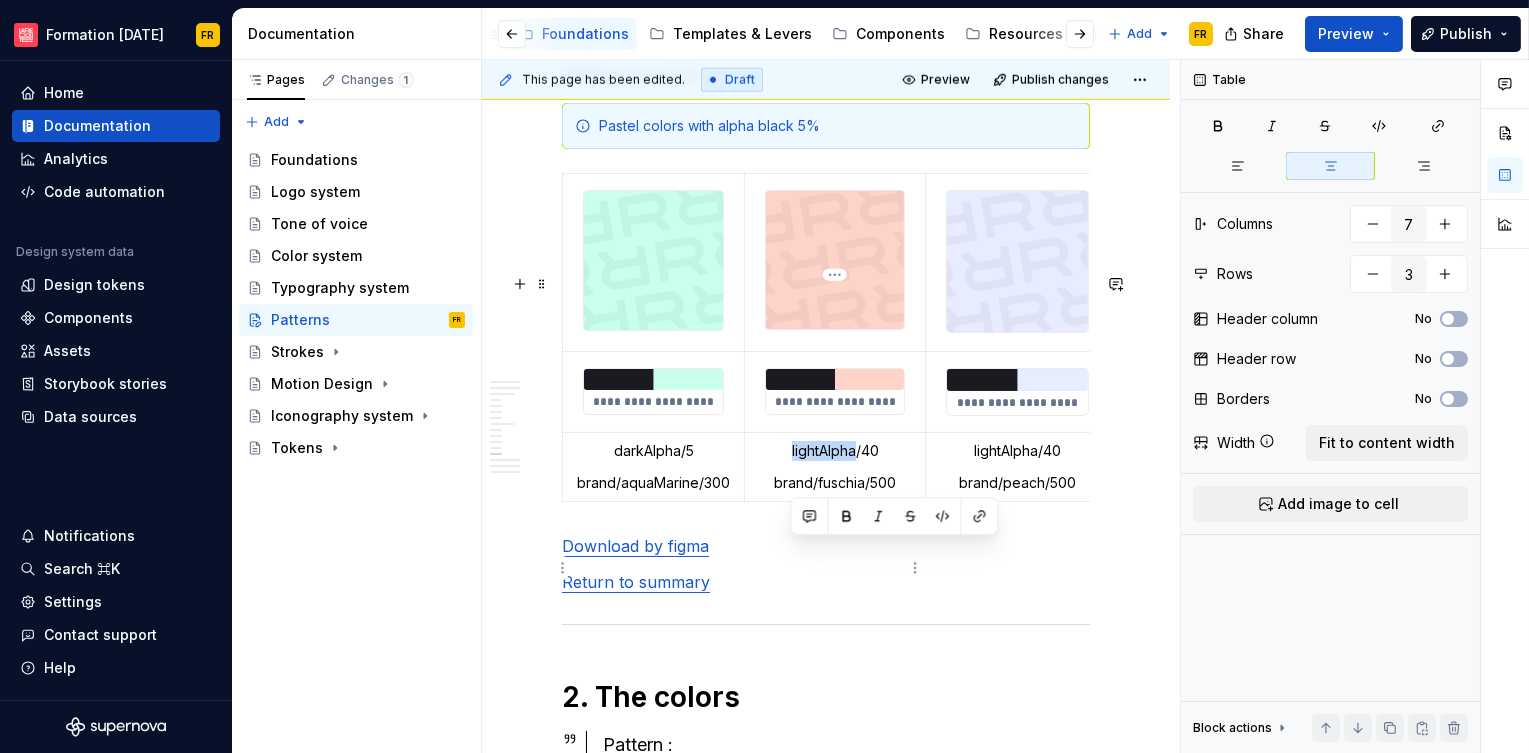 click on "lightAlpha/40" at bounding box center (835, 451) 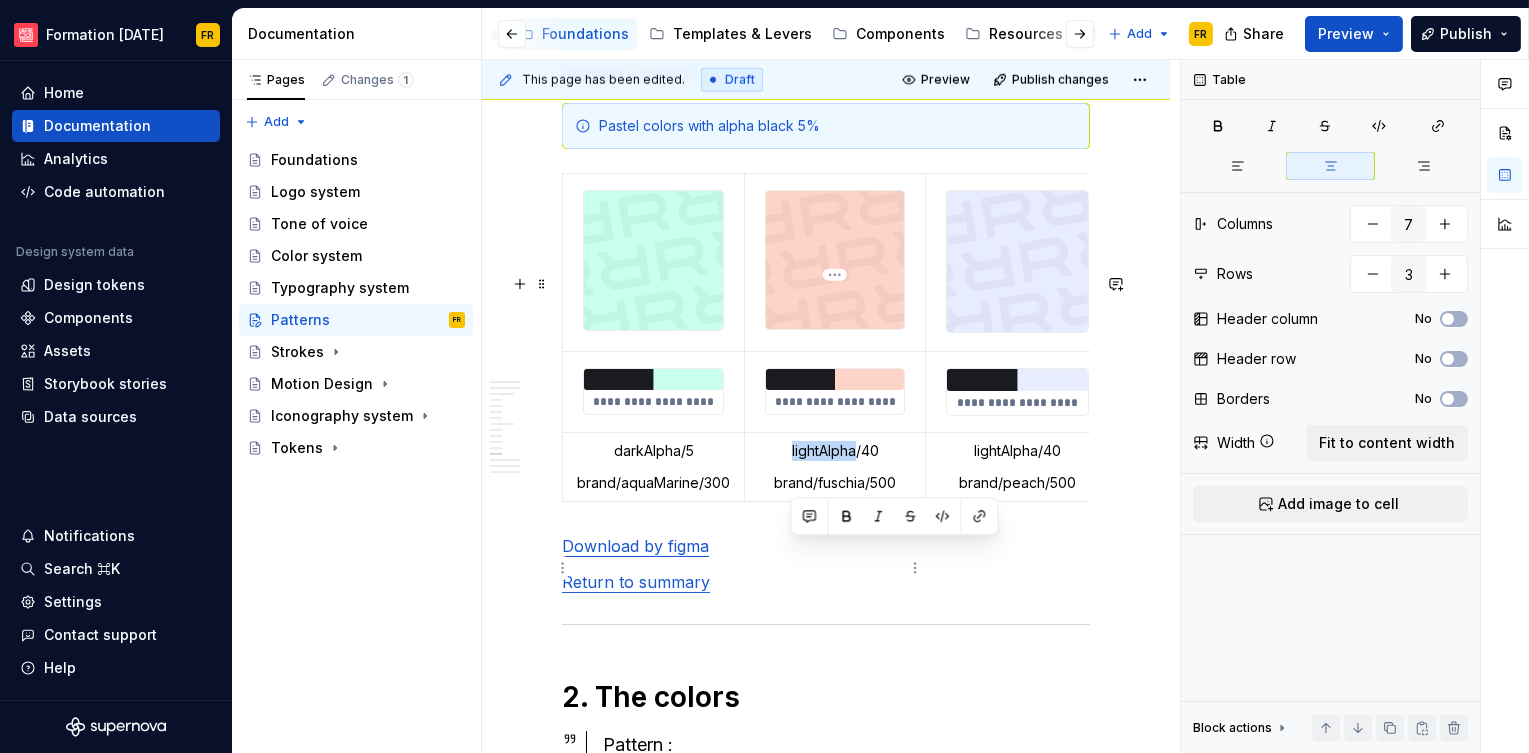 click on "lightAlpha/40" at bounding box center [835, 451] 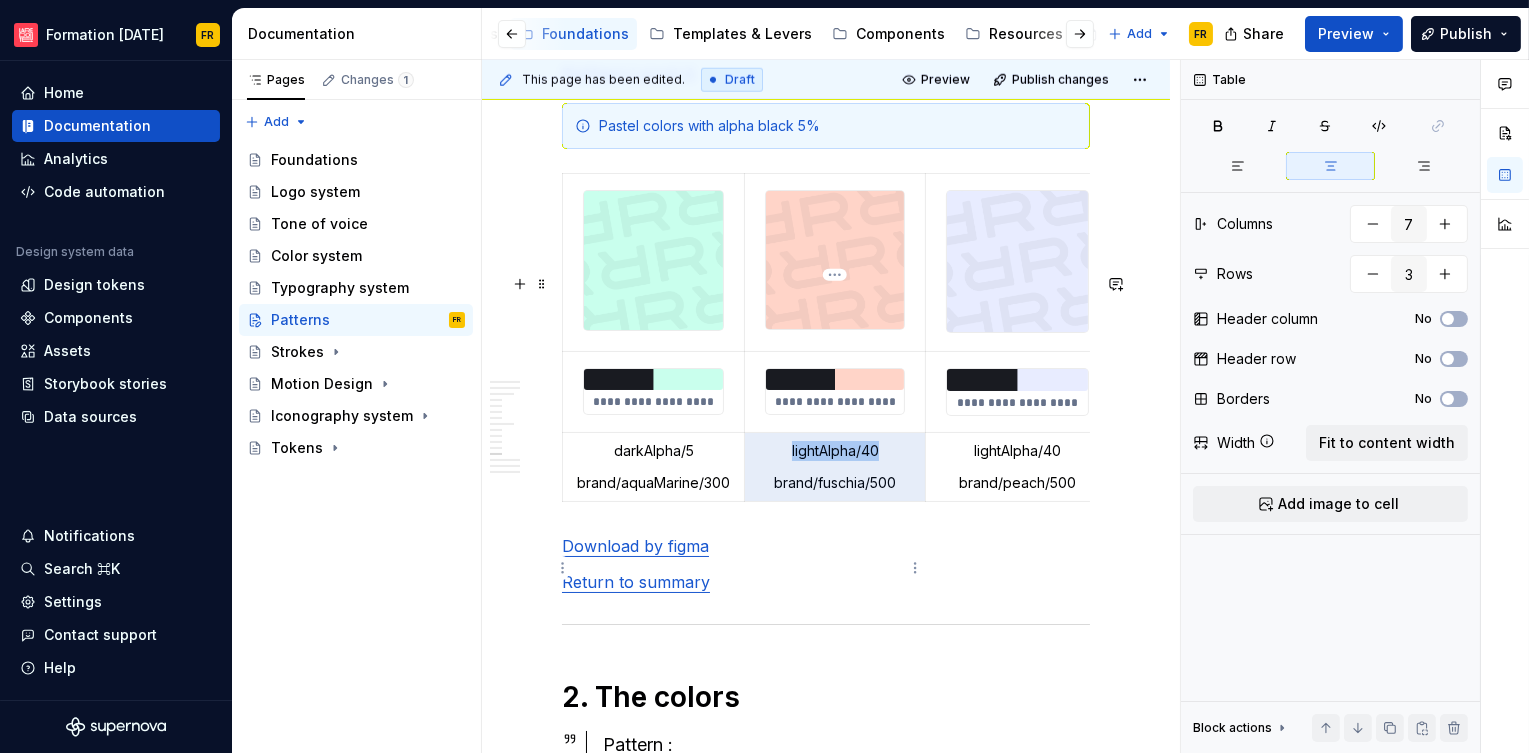 click on "lightAlpha/40" at bounding box center [835, 451] 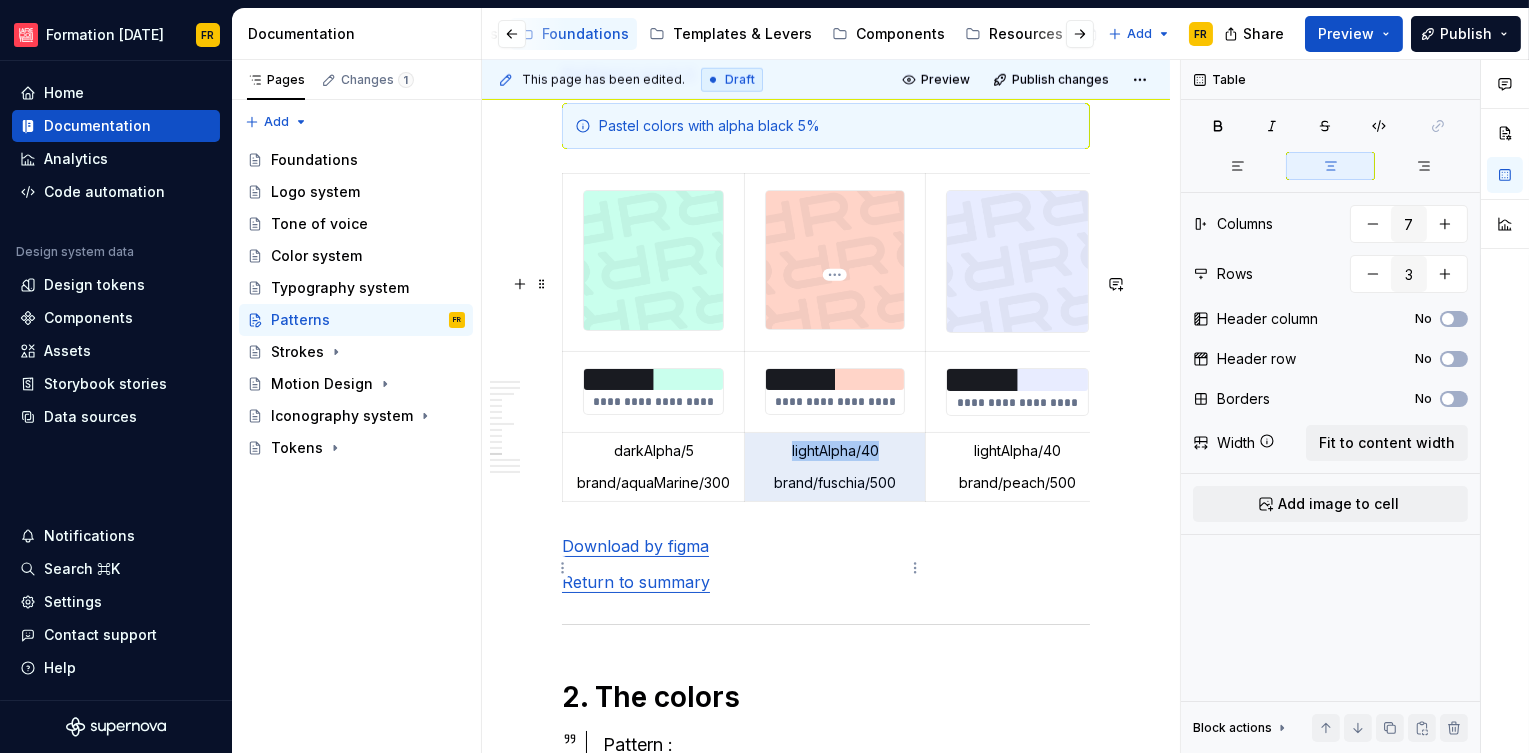click on "lightAlpha/40" at bounding box center (835, 451) 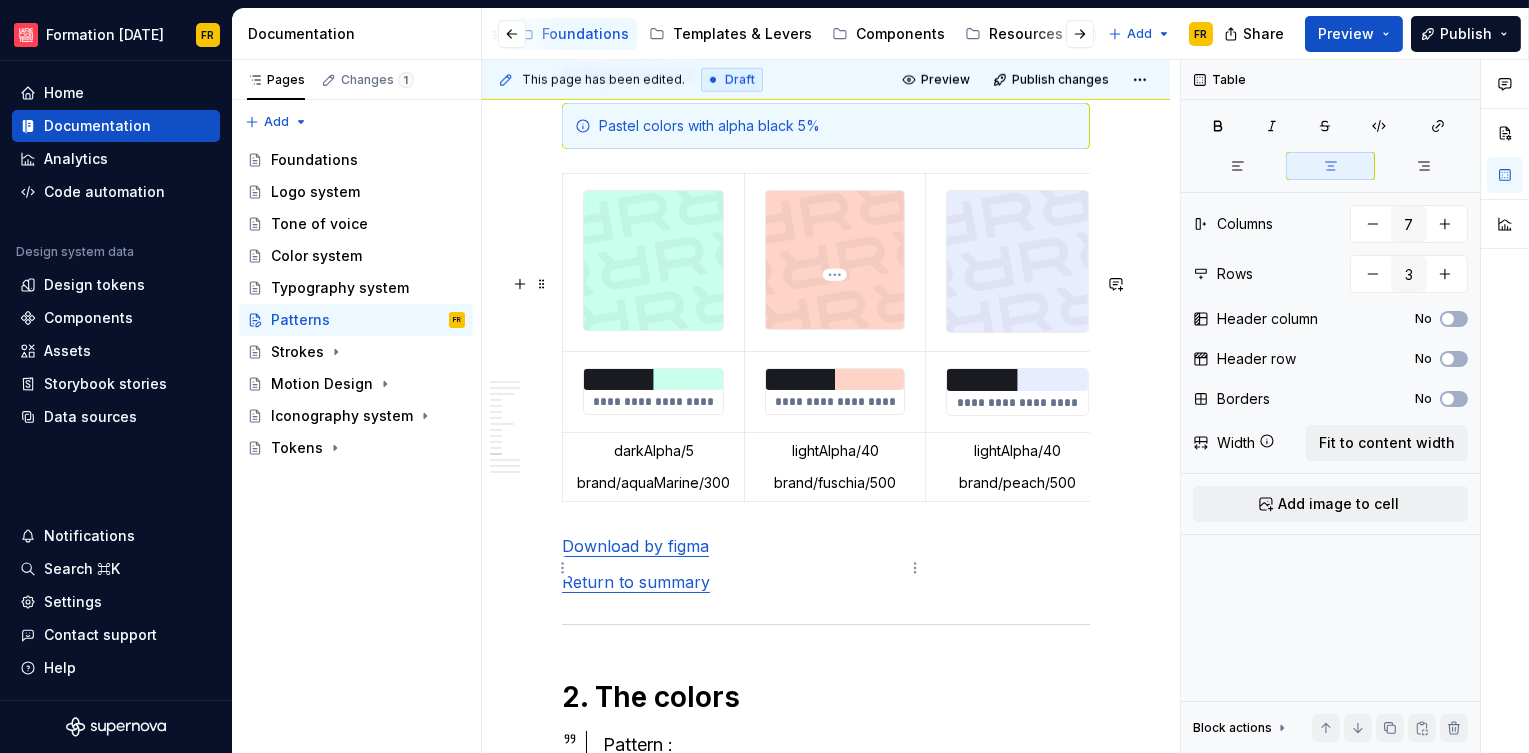 click on "lightAlpha/40" at bounding box center (835, 451) 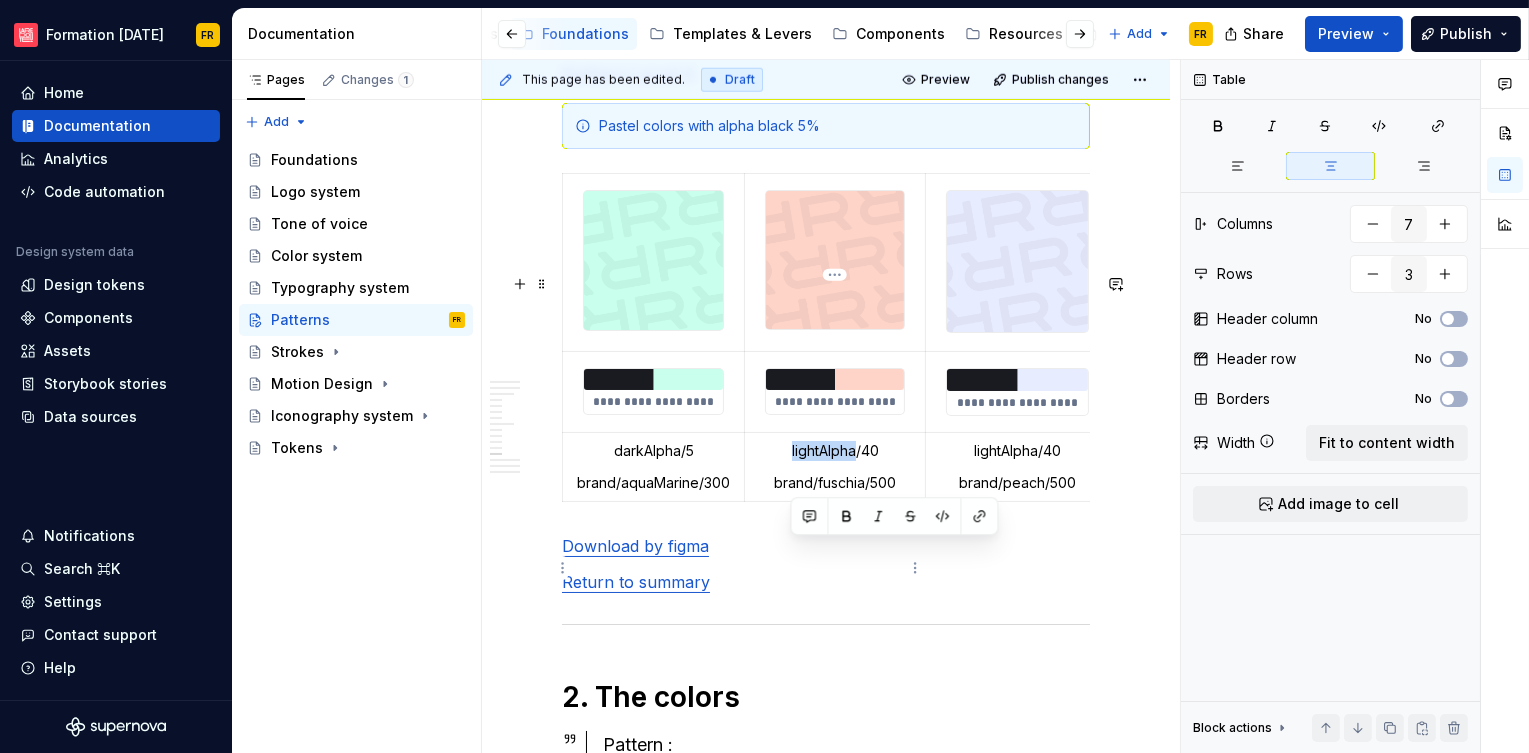 click on "lightAlpha/40" at bounding box center [835, 451] 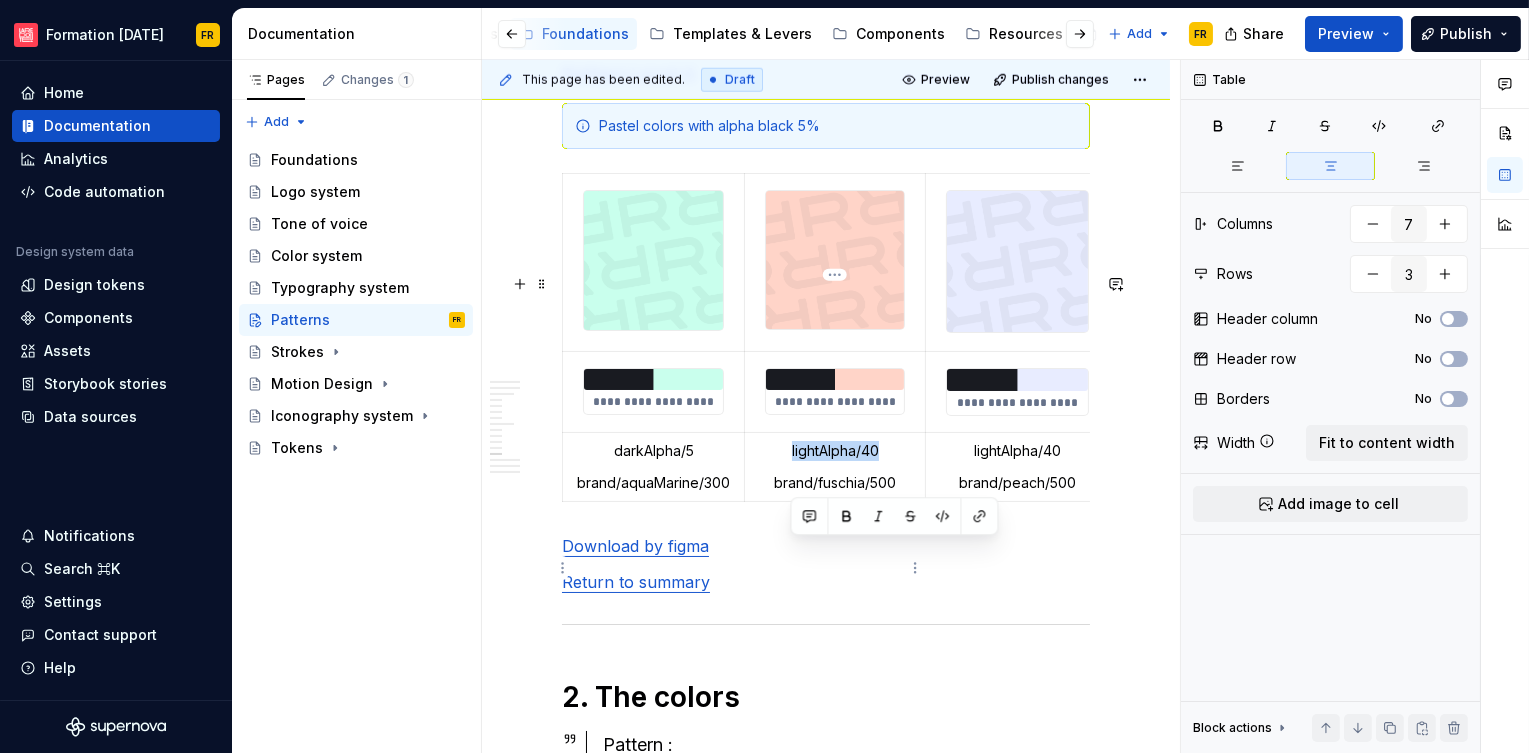 drag, startPoint x: 787, startPoint y: 549, endPoint x: 886, endPoint y: 550, distance: 99.00505 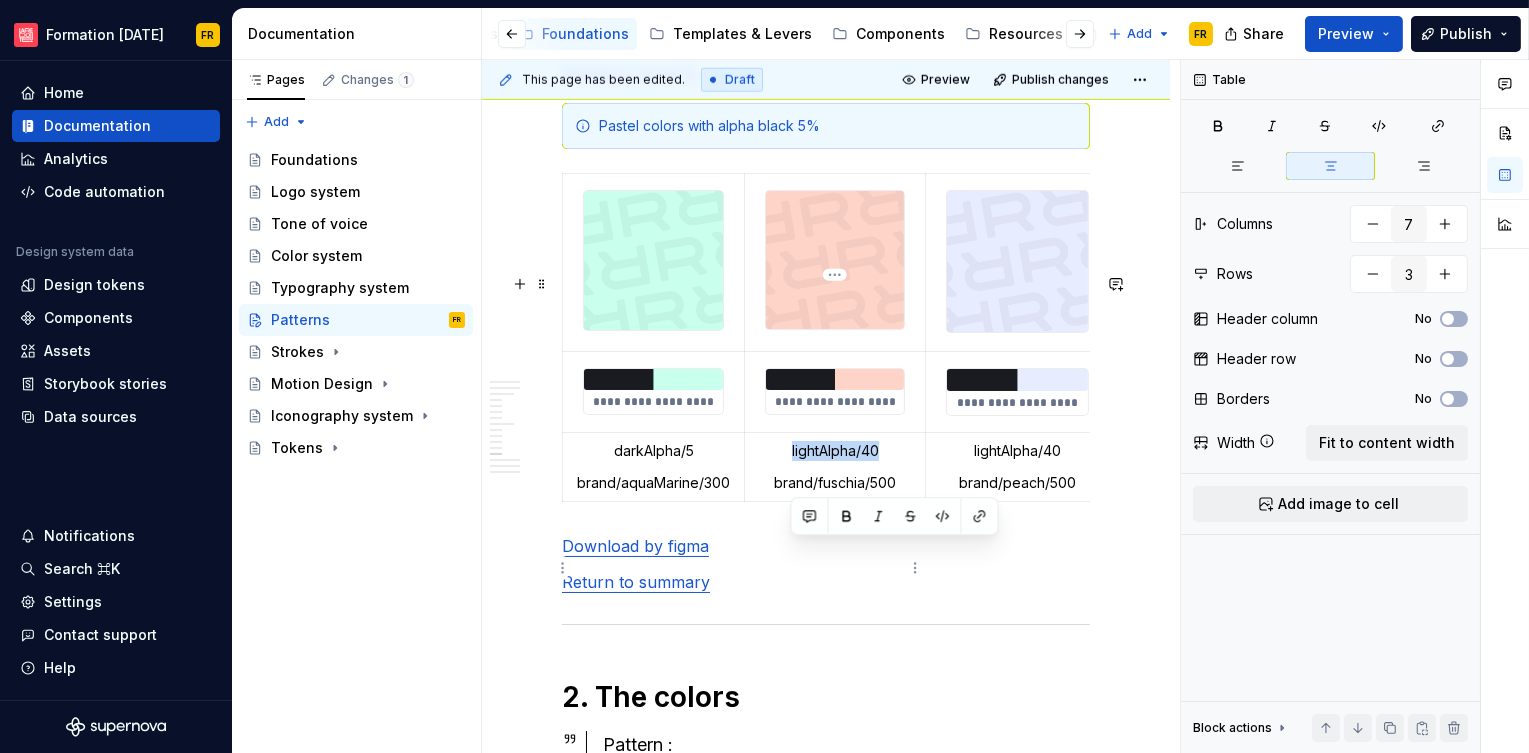 click on "lightAlpha/40" at bounding box center (835, 451) 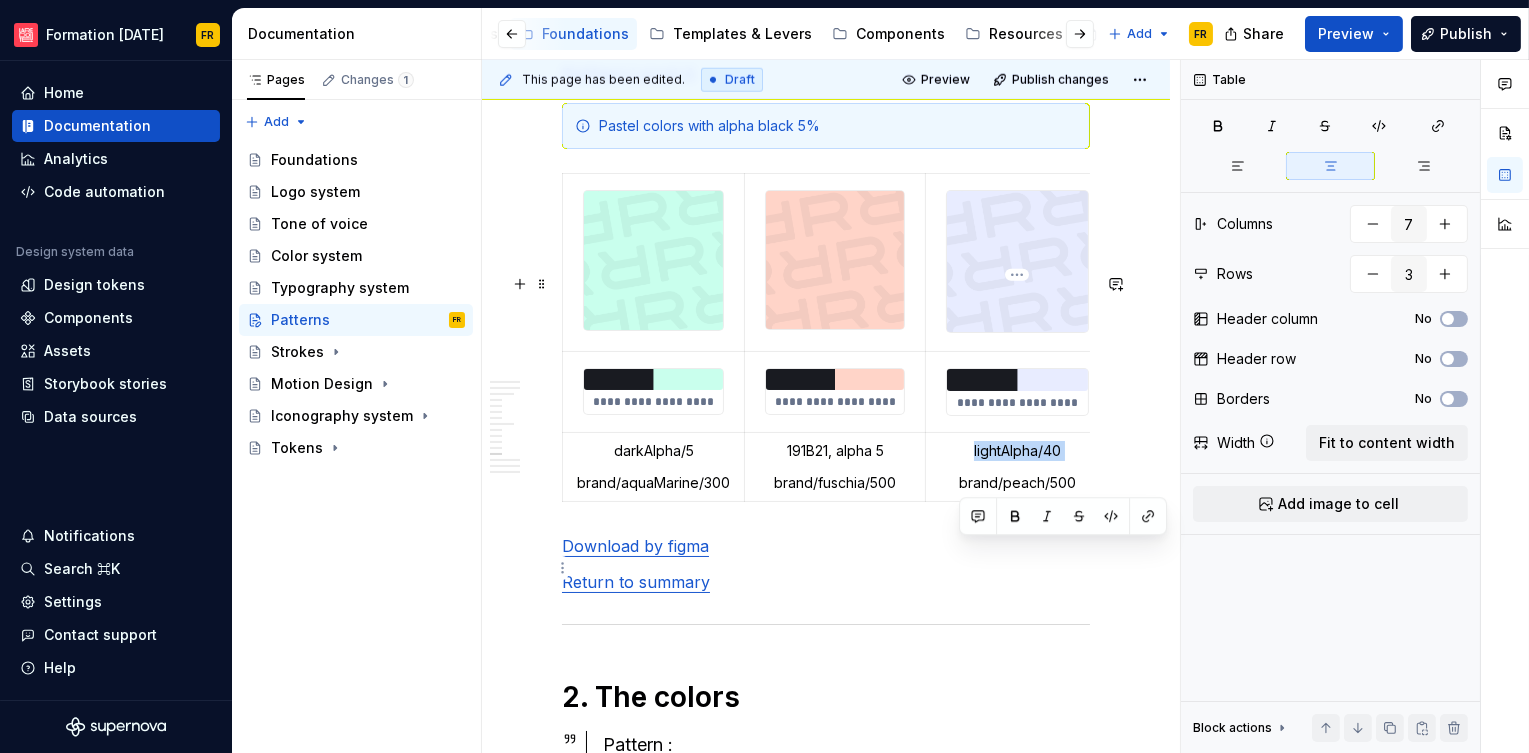 drag, startPoint x: 969, startPoint y: 548, endPoint x: 1069, endPoint y: 564, distance: 101.27191 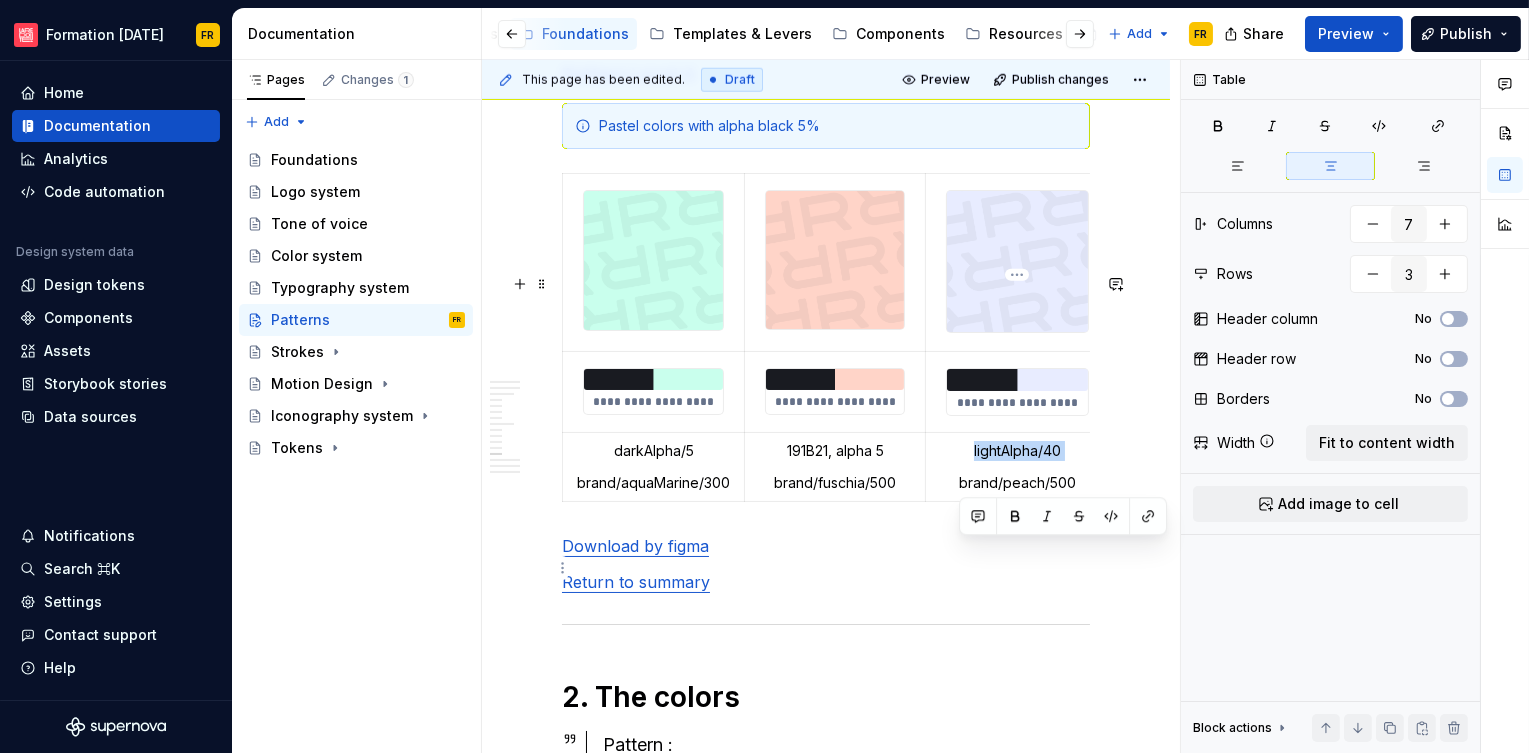 click on "lightAlpha/40 brand/peach/500" at bounding box center [1018, 467] 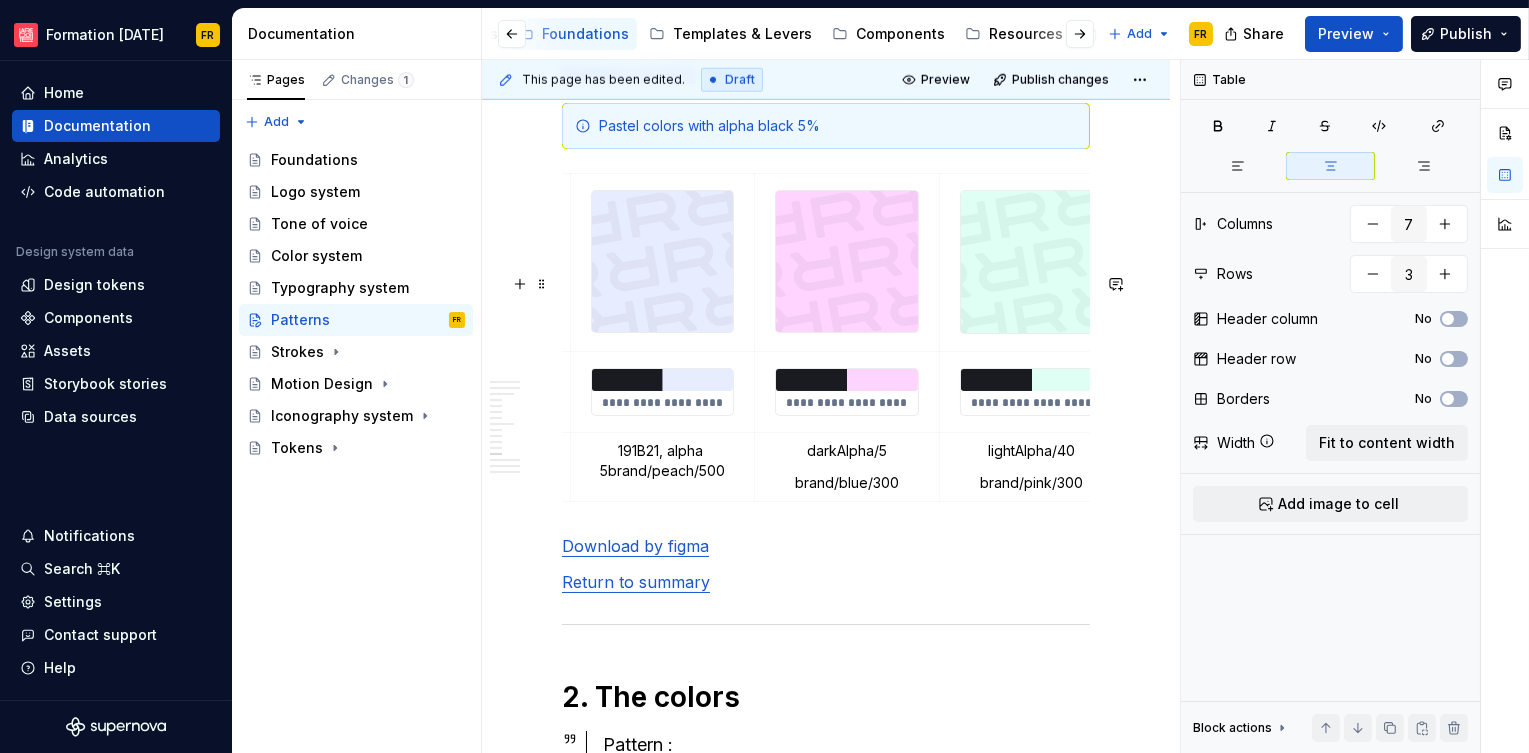 scroll, scrollTop: 0, scrollLeft: 359, axis: horizontal 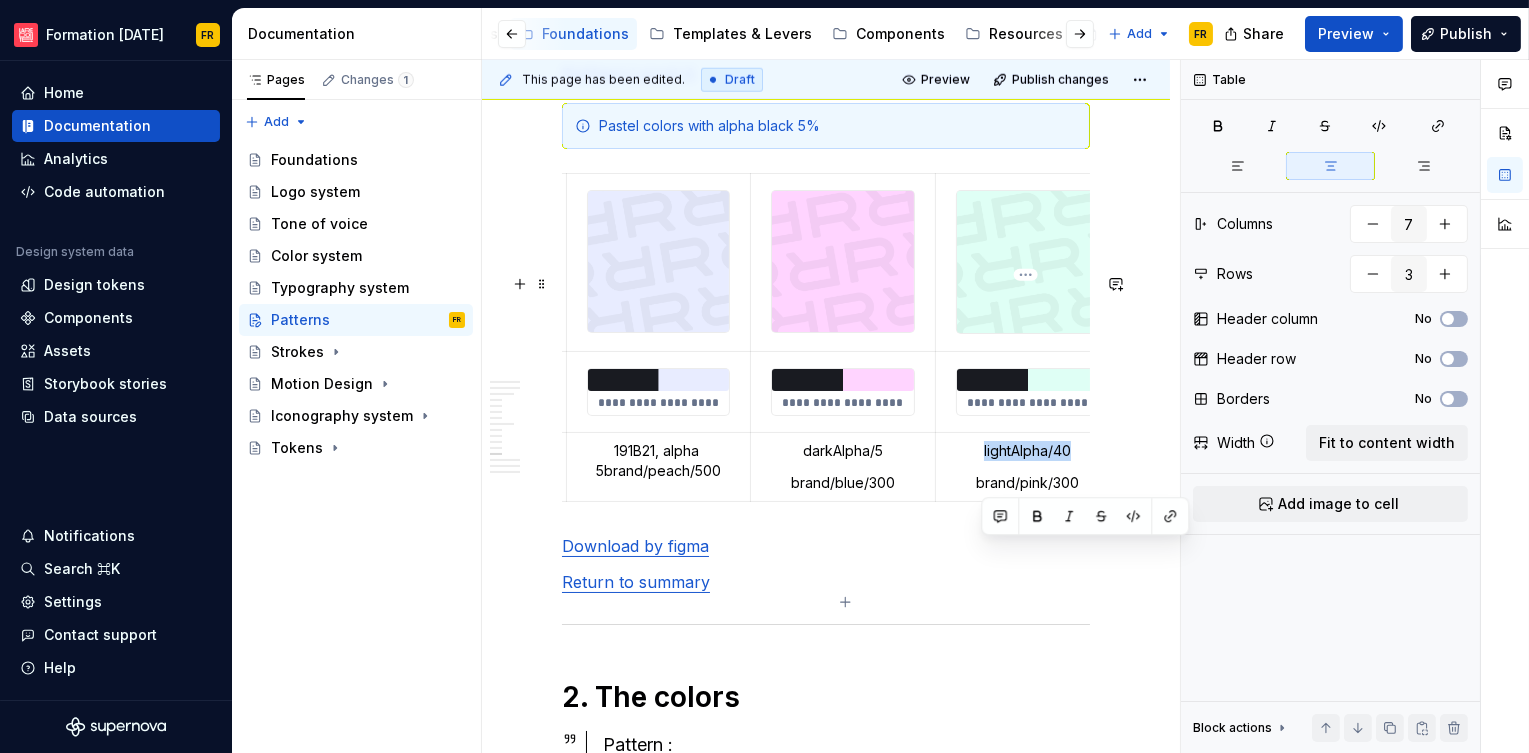 drag, startPoint x: 980, startPoint y: 553, endPoint x: 1081, endPoint y: 560, distance: 101.24229 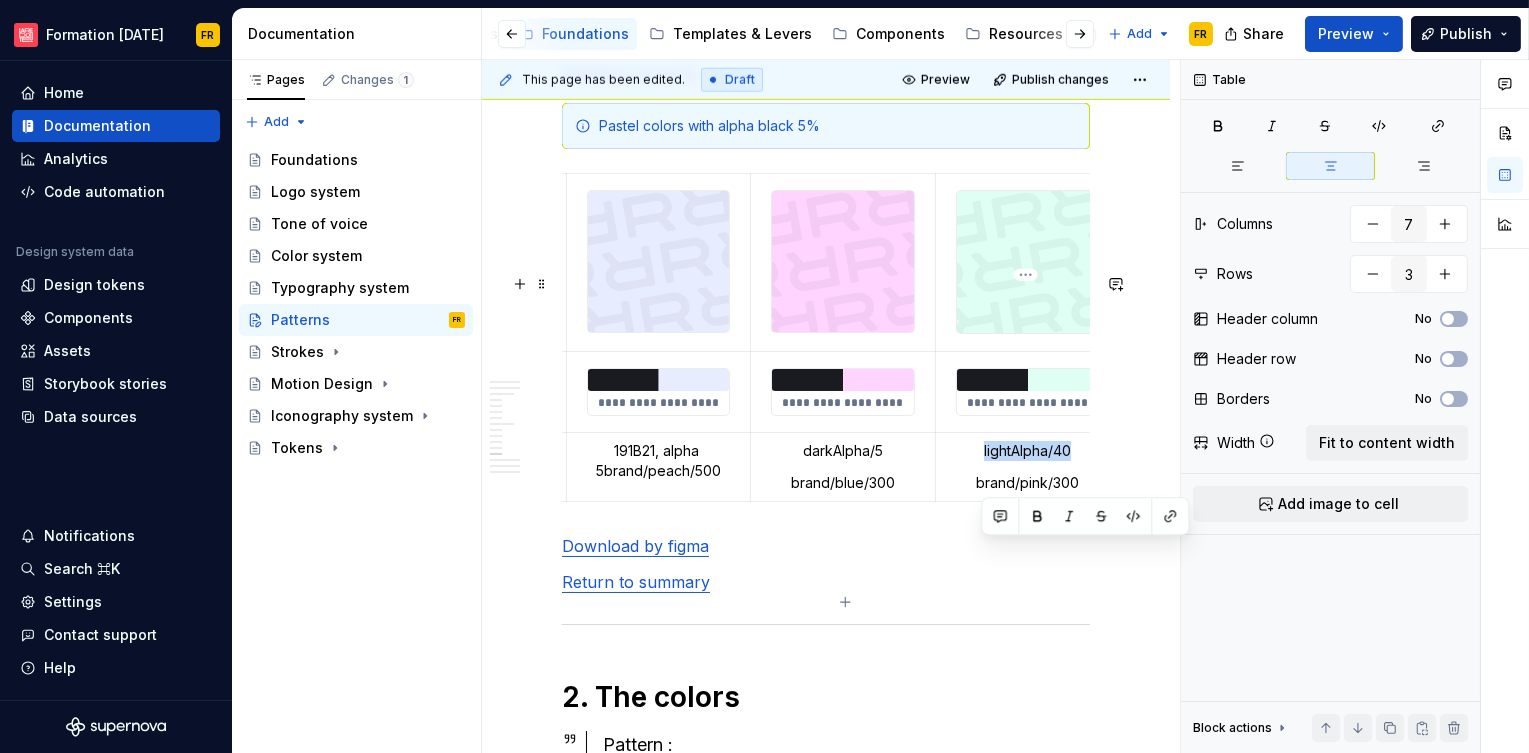 click on "lightAlpha/40" at bounding box center [1028, 451] 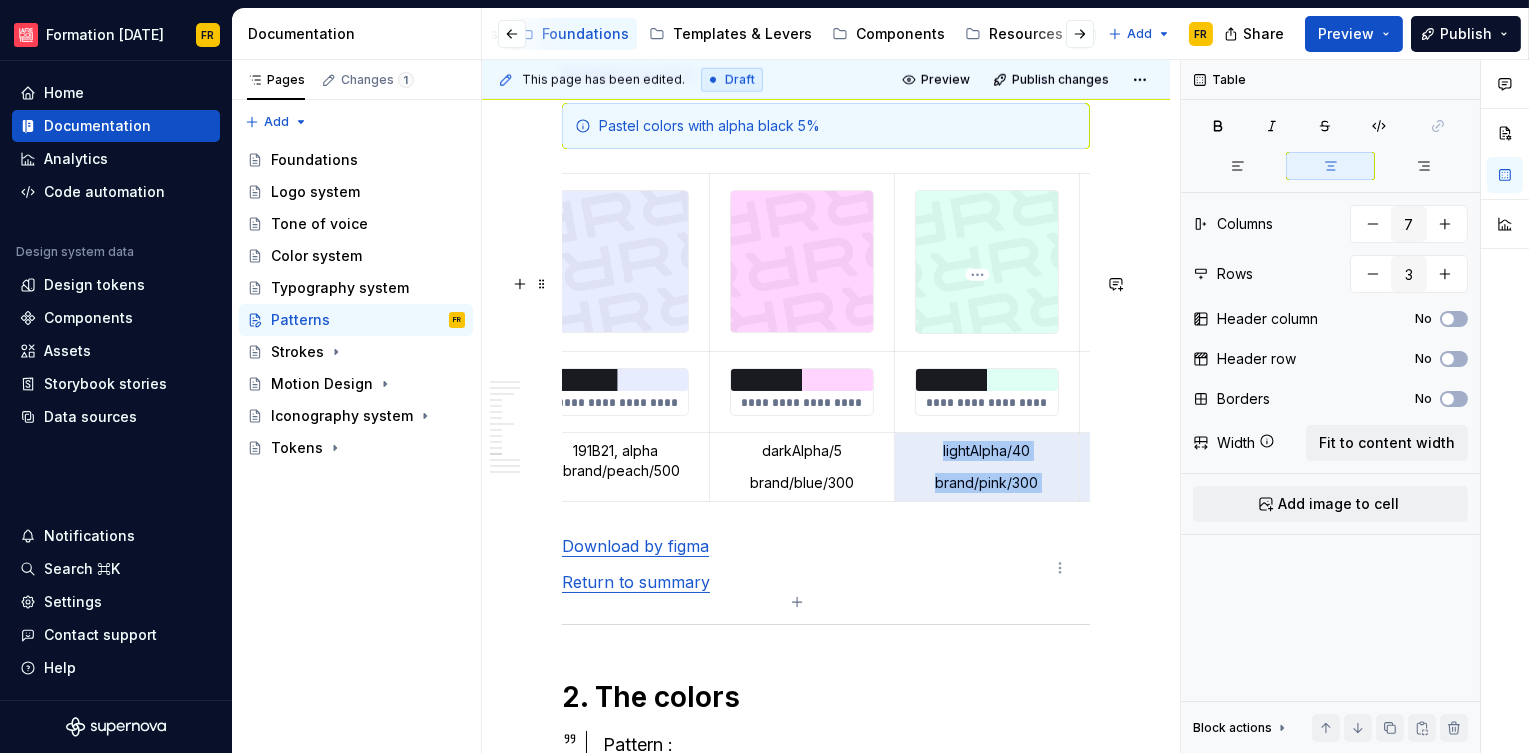 scroll, scrollTop: 0, scrollLeft: 407, axis: horizontal 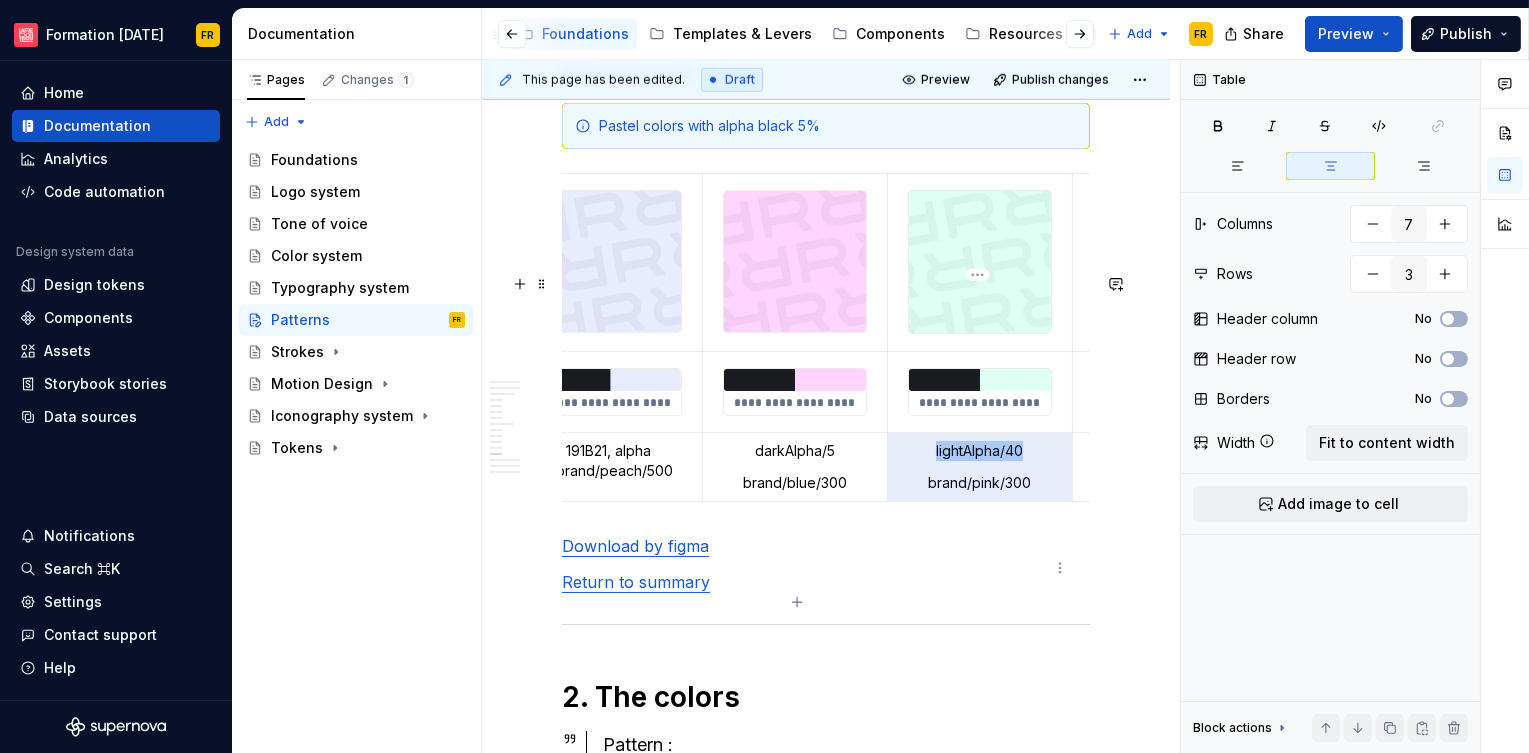 drag, startPoint x: 980, startPoint y: 549, endPoint x: 1015, endPoint y: 555, distance: 35.510563 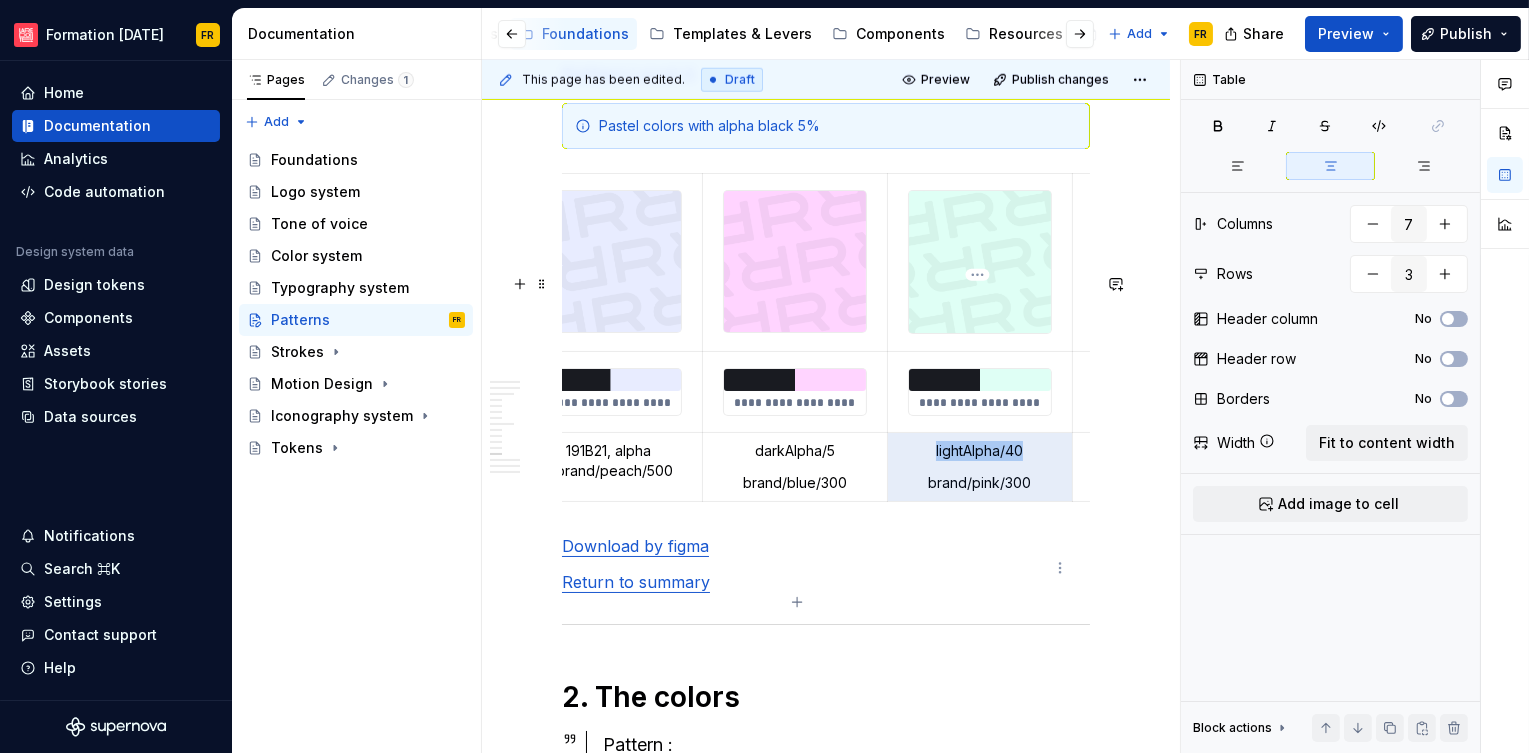 click on "lightAlpha/40" at bounding box center [980, 451] 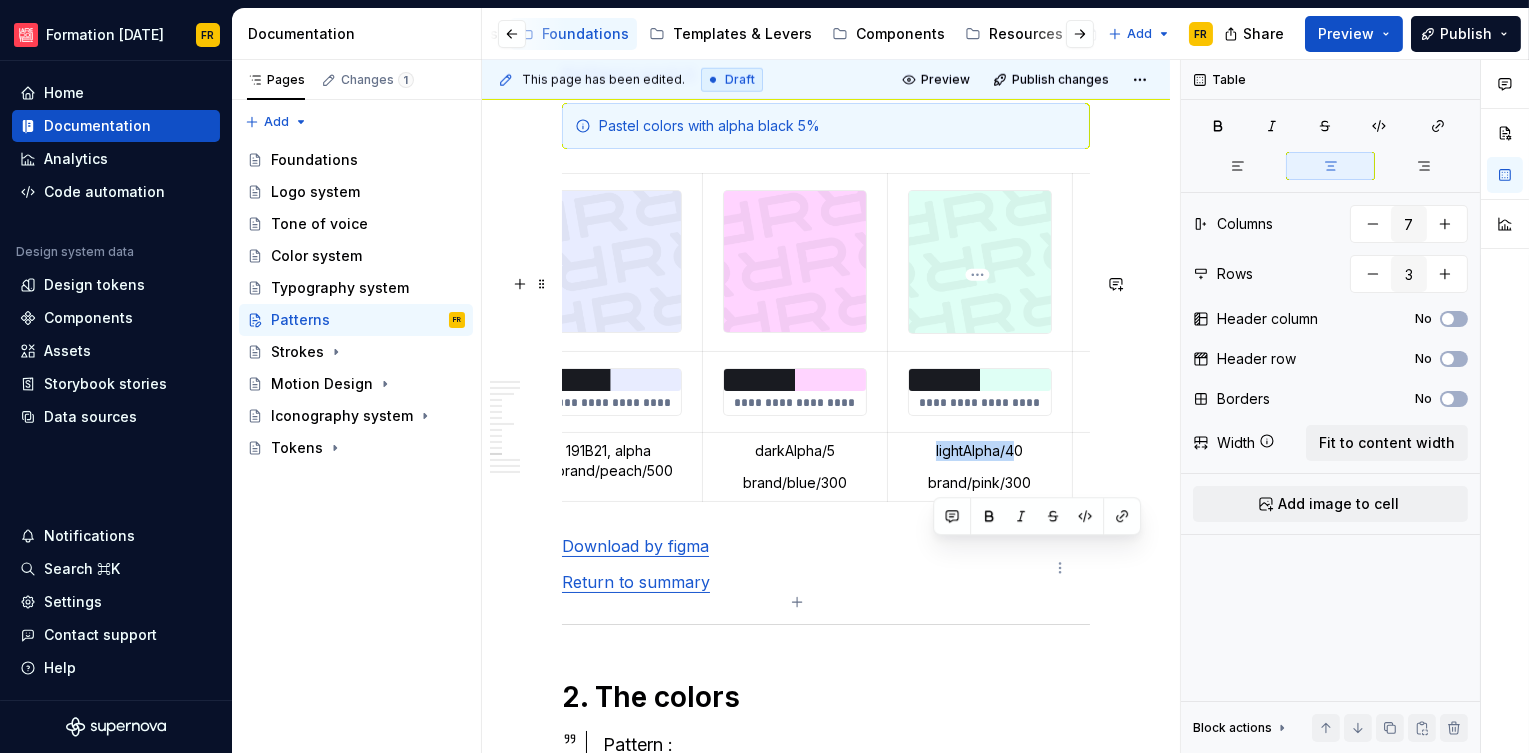 drag, startPoint x: 1015, startPoint y: 555, endPoint x: 994, endPoint y: 552, distance: 21.213203 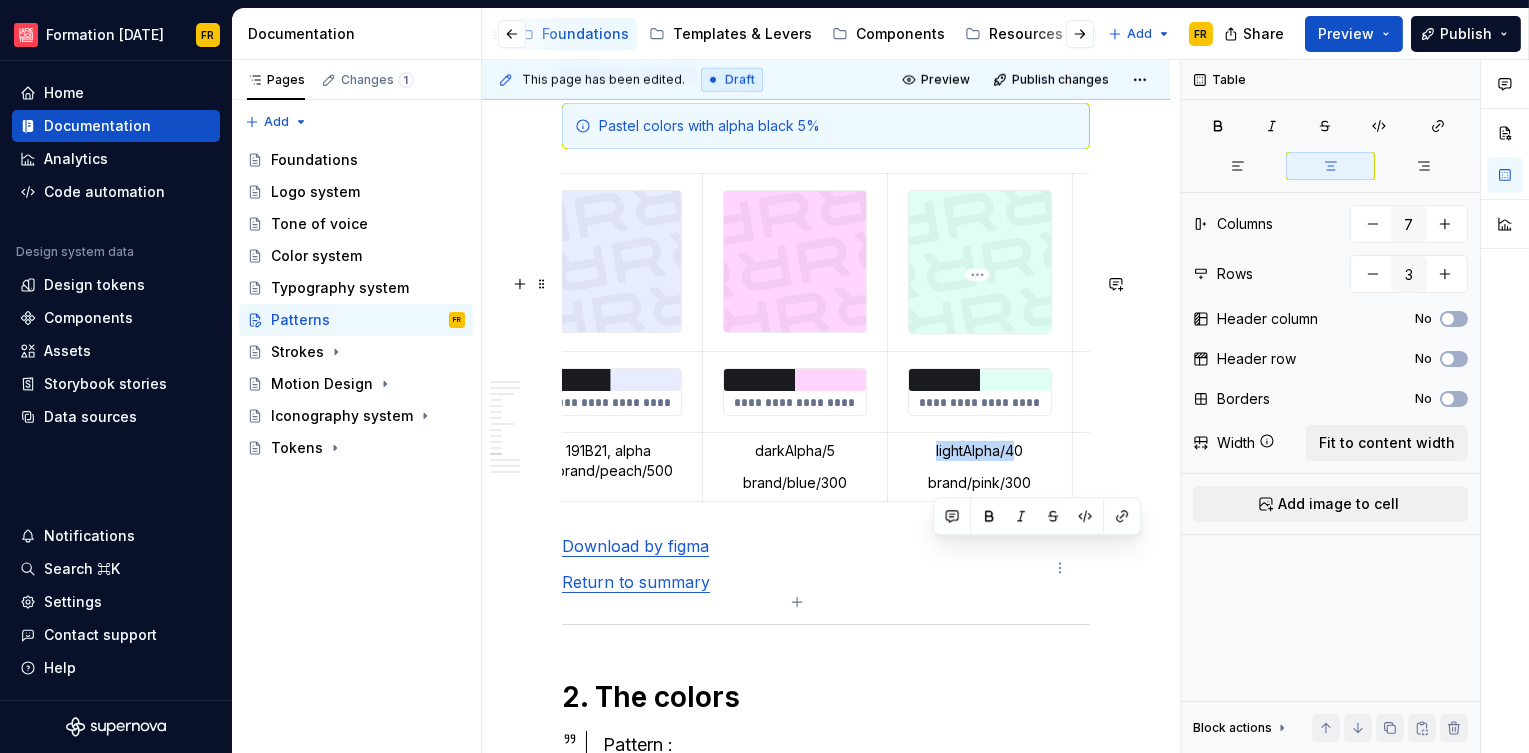click on "lightAlpha/40" at bounding box center (980, 451) 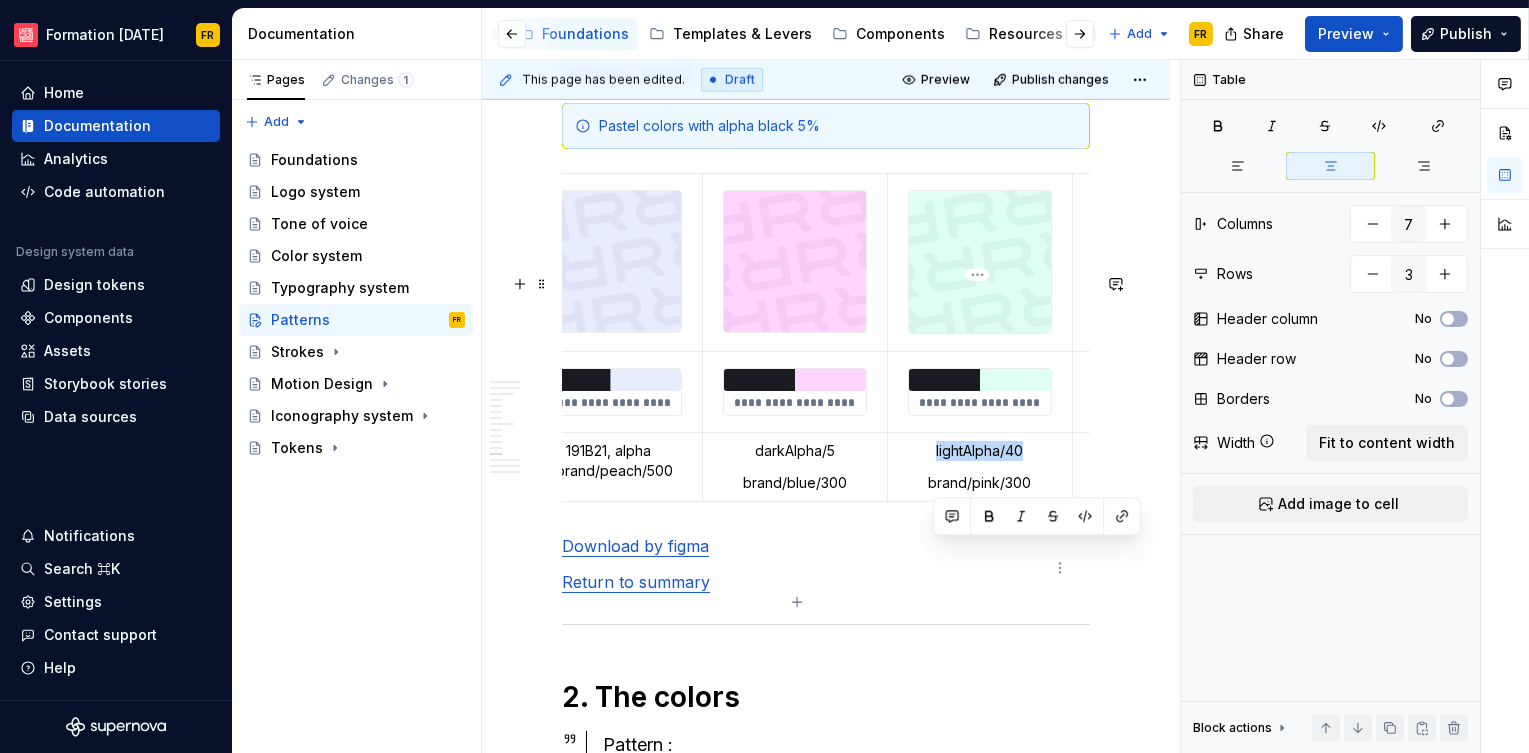 drag, startPoint x: 928, startPoint y: 548, endPoint x: 1023, endPoint y: 553, distance: 95.131485 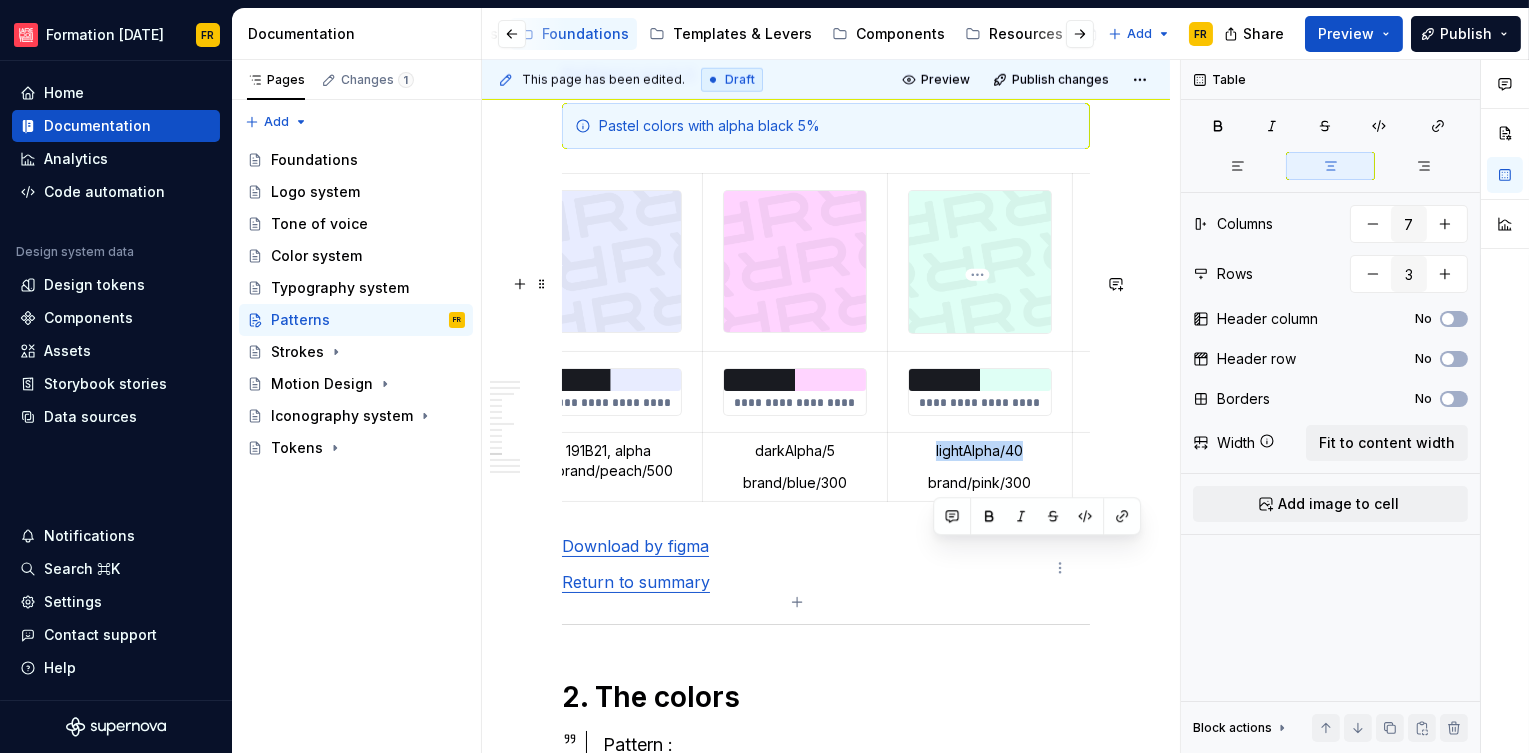 click on "lightAlpha/40" at bounding box center (980, 451) 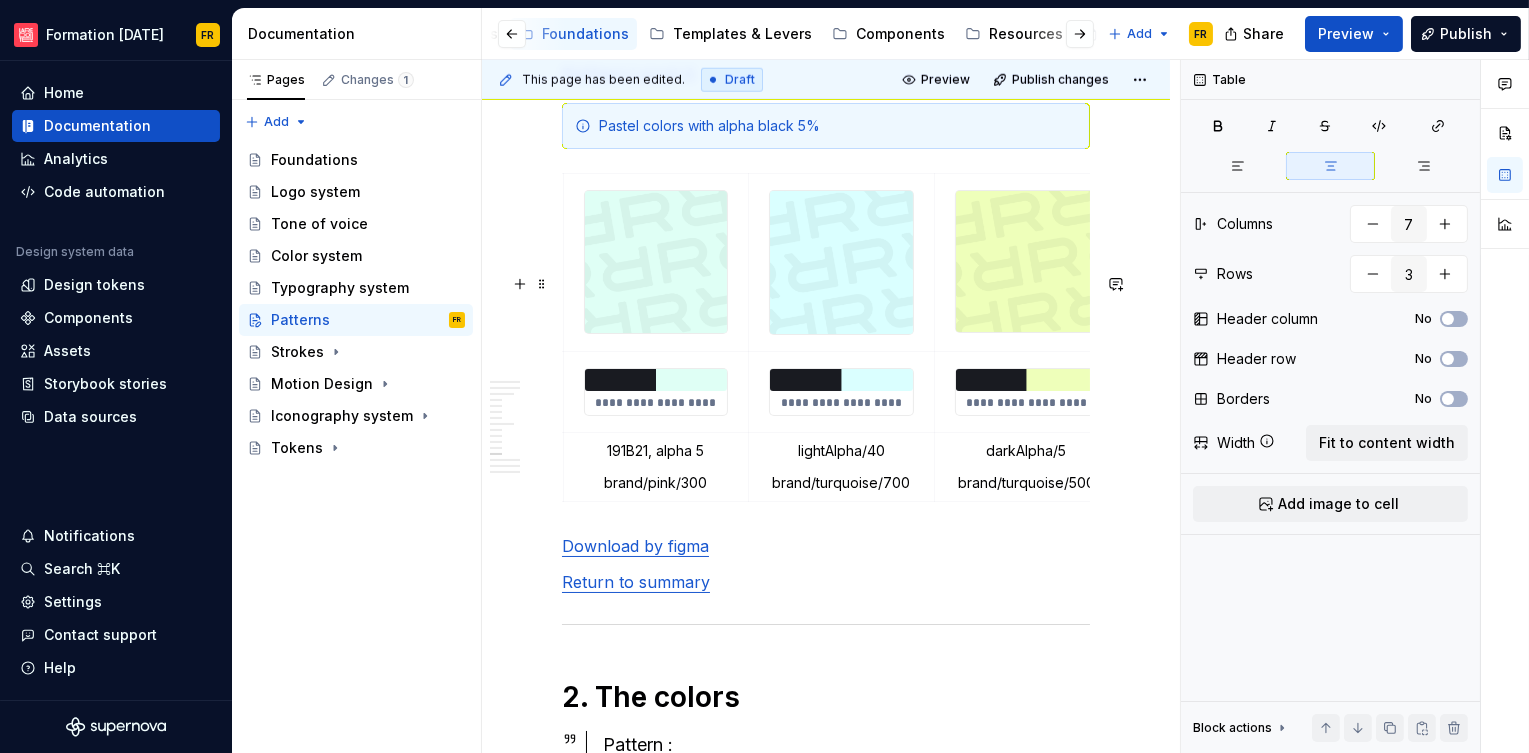 scroll, scrollTop: 0, scrollLeft: 757, axis: horizontal 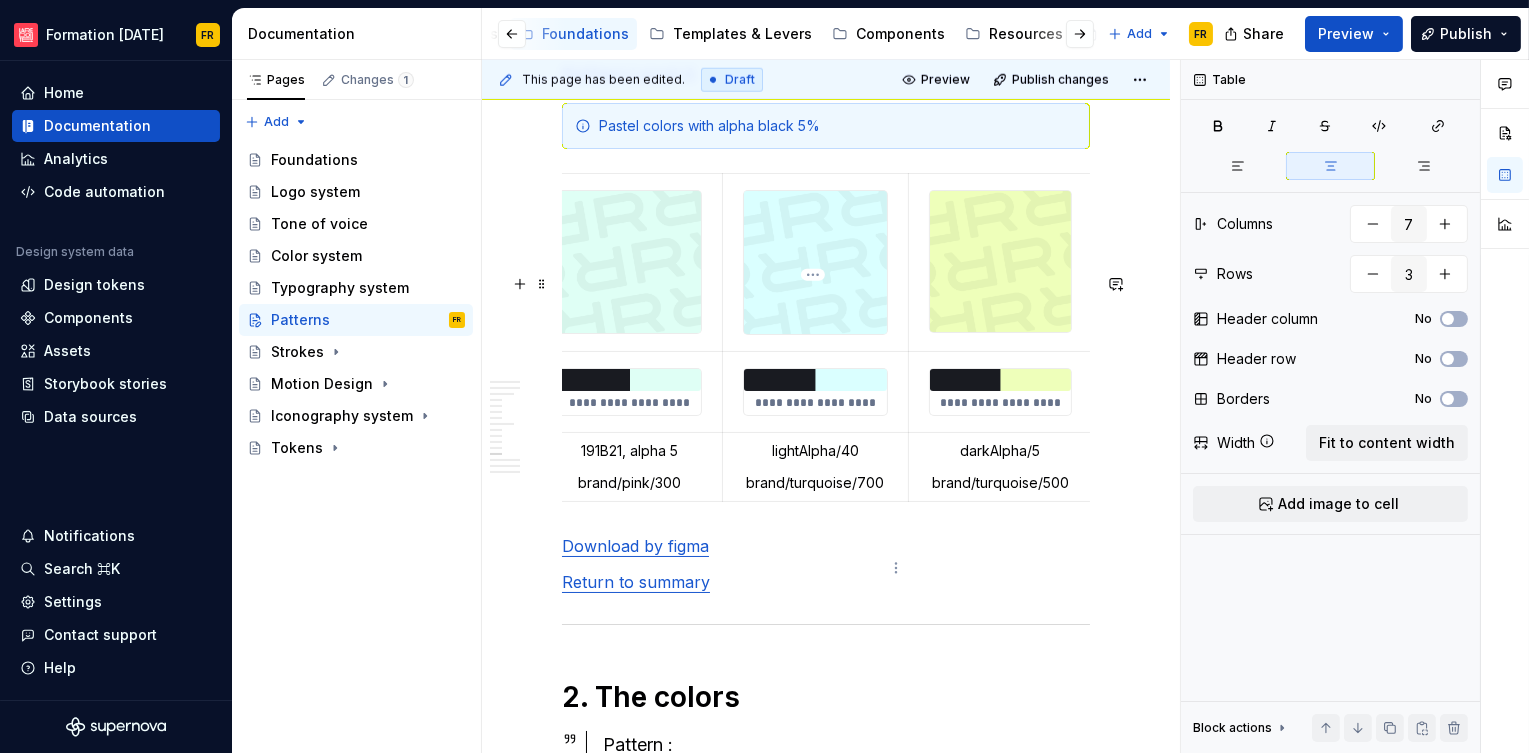 click on "lightAlpha/40" at bounding box center [815, 451] 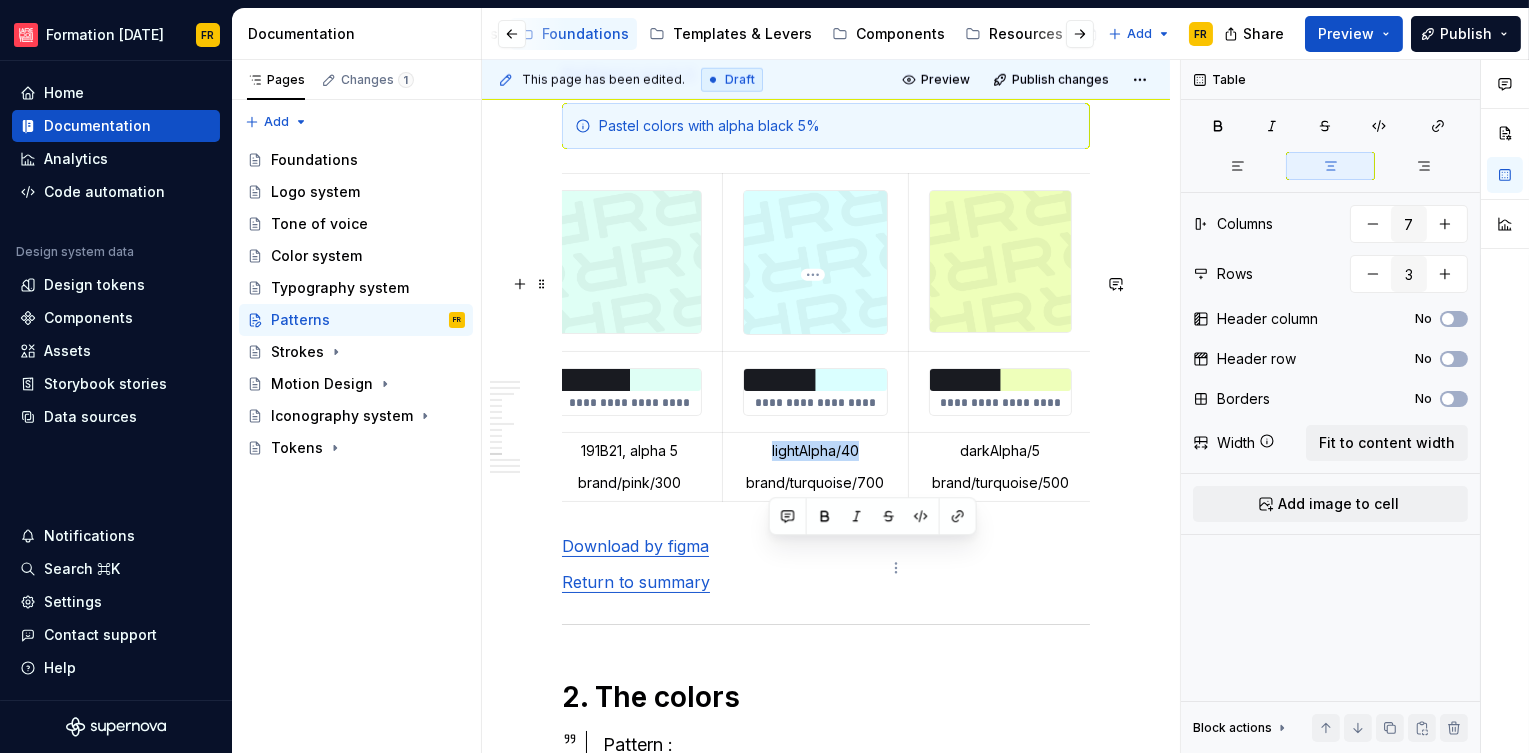 drag, startPoint x: 774, startPoint y: 552, endPoint x: 857, endPoint y: 555, distance: 83.0542 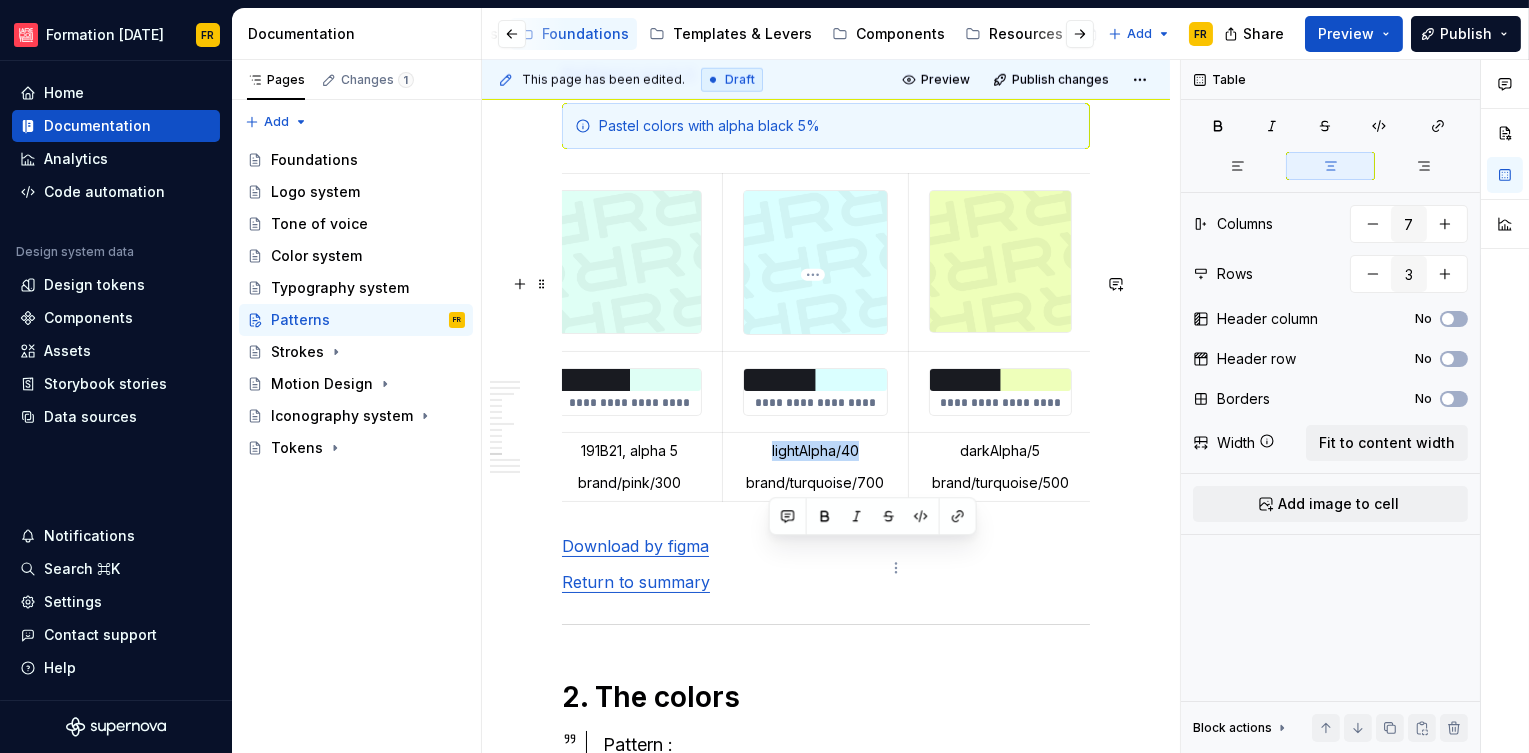 click on "lightAlpha/40" at bounding box center (815, 451) 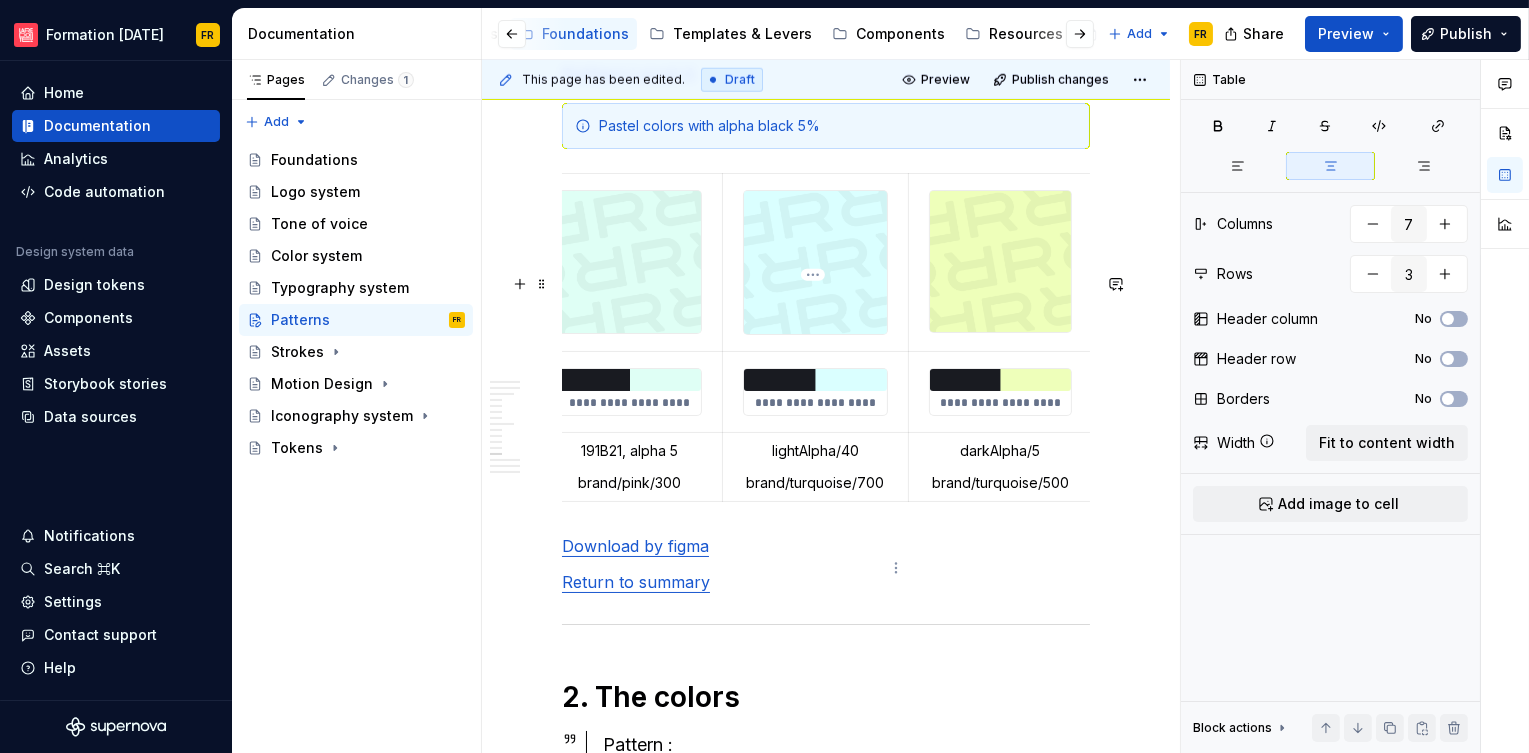 click on "lightAlpha/40" at bounding box center (815, 451) 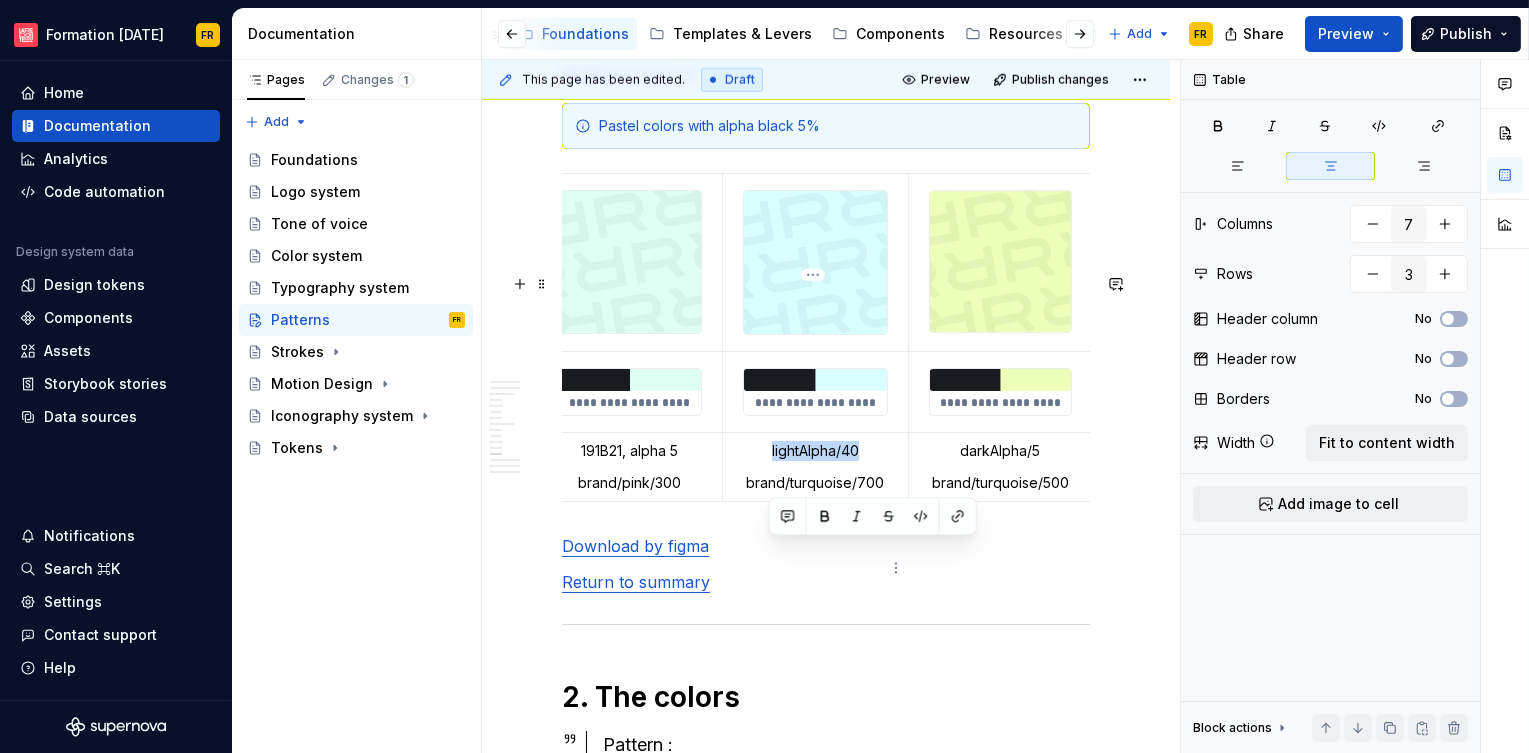 drag, startPoint x: 799, startPoint y: 548, endPoint x: 857, endPoint y: 552, distance: 58.137768 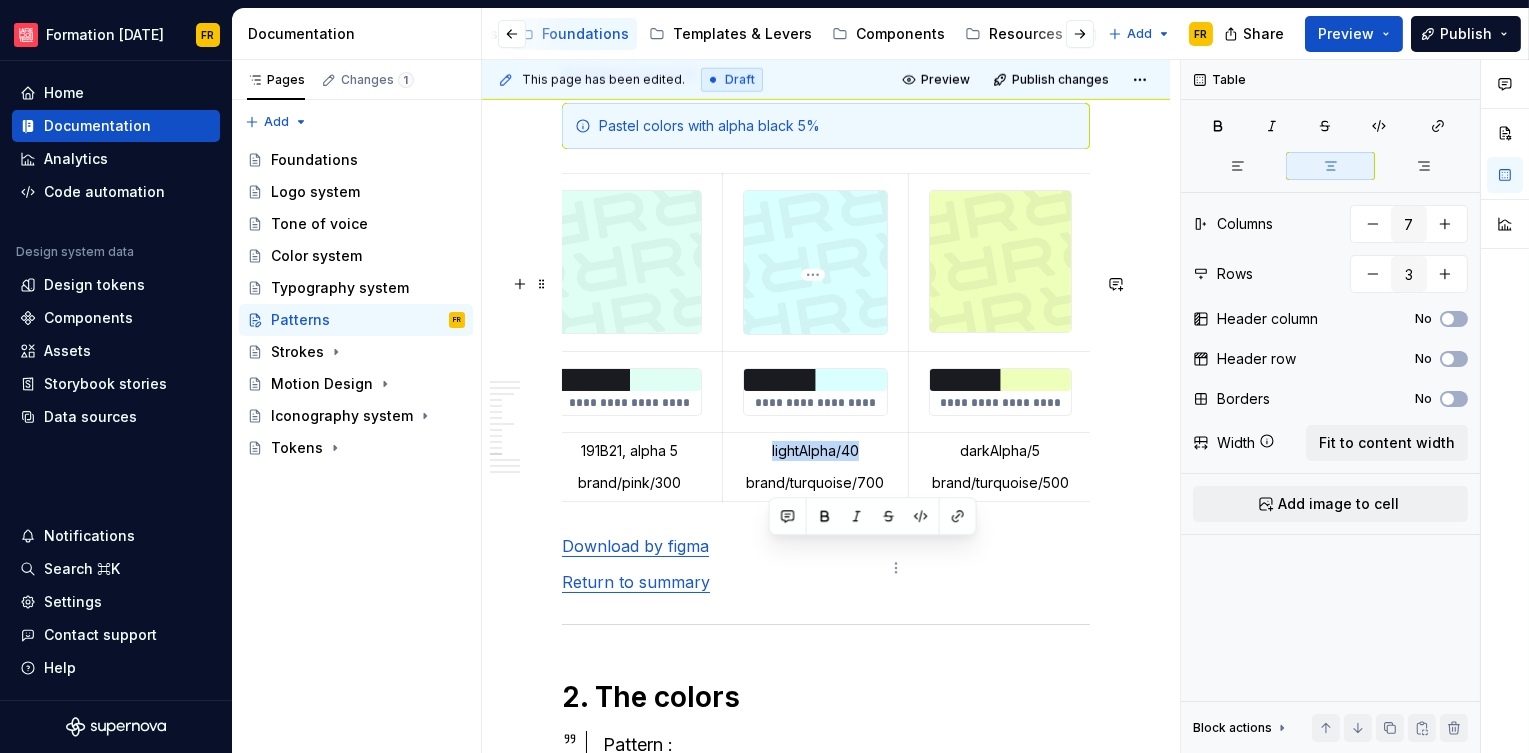 click on "lightAlpha/40" at bounding box center [815, 451] 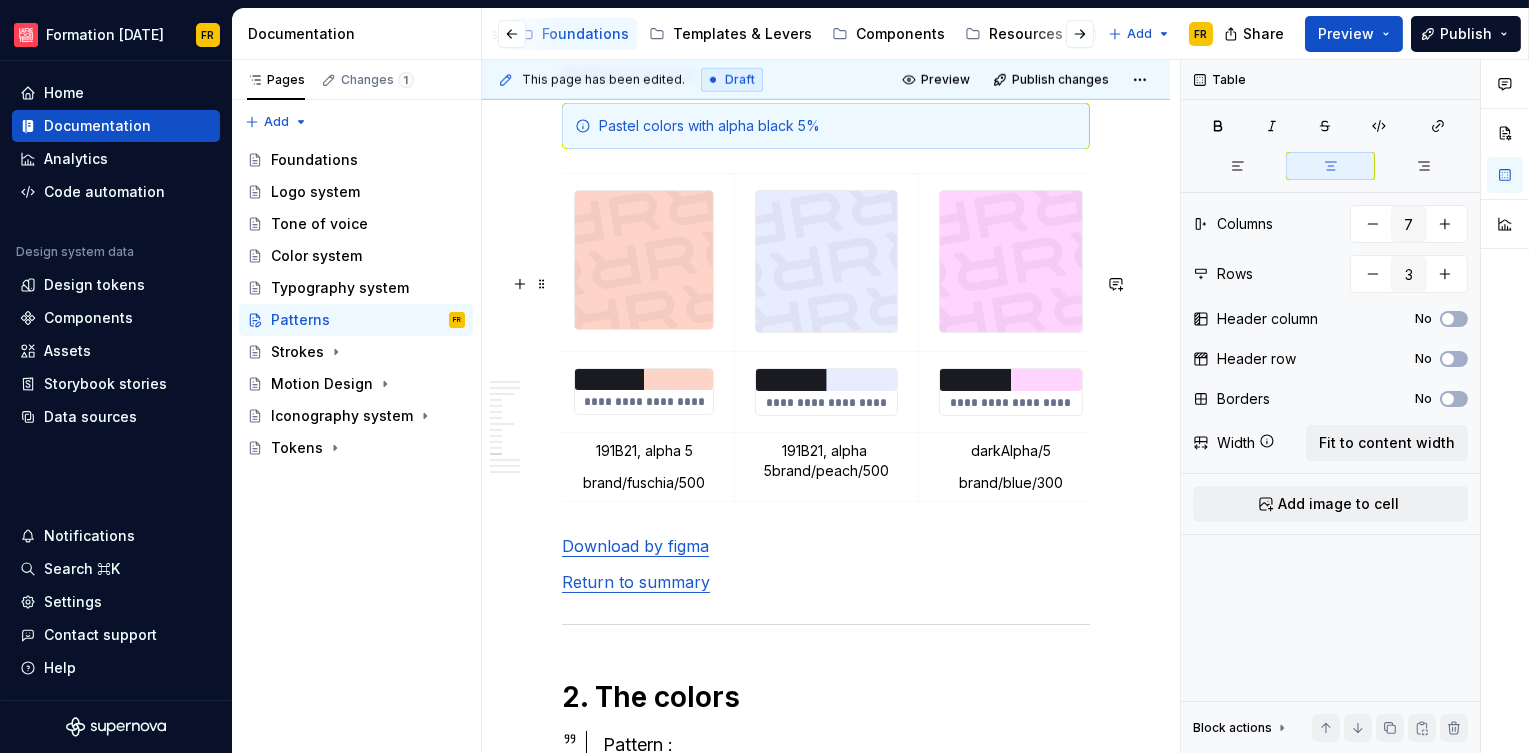 scroll, scrollTop: 0, scrollLeft: 0, axis: both 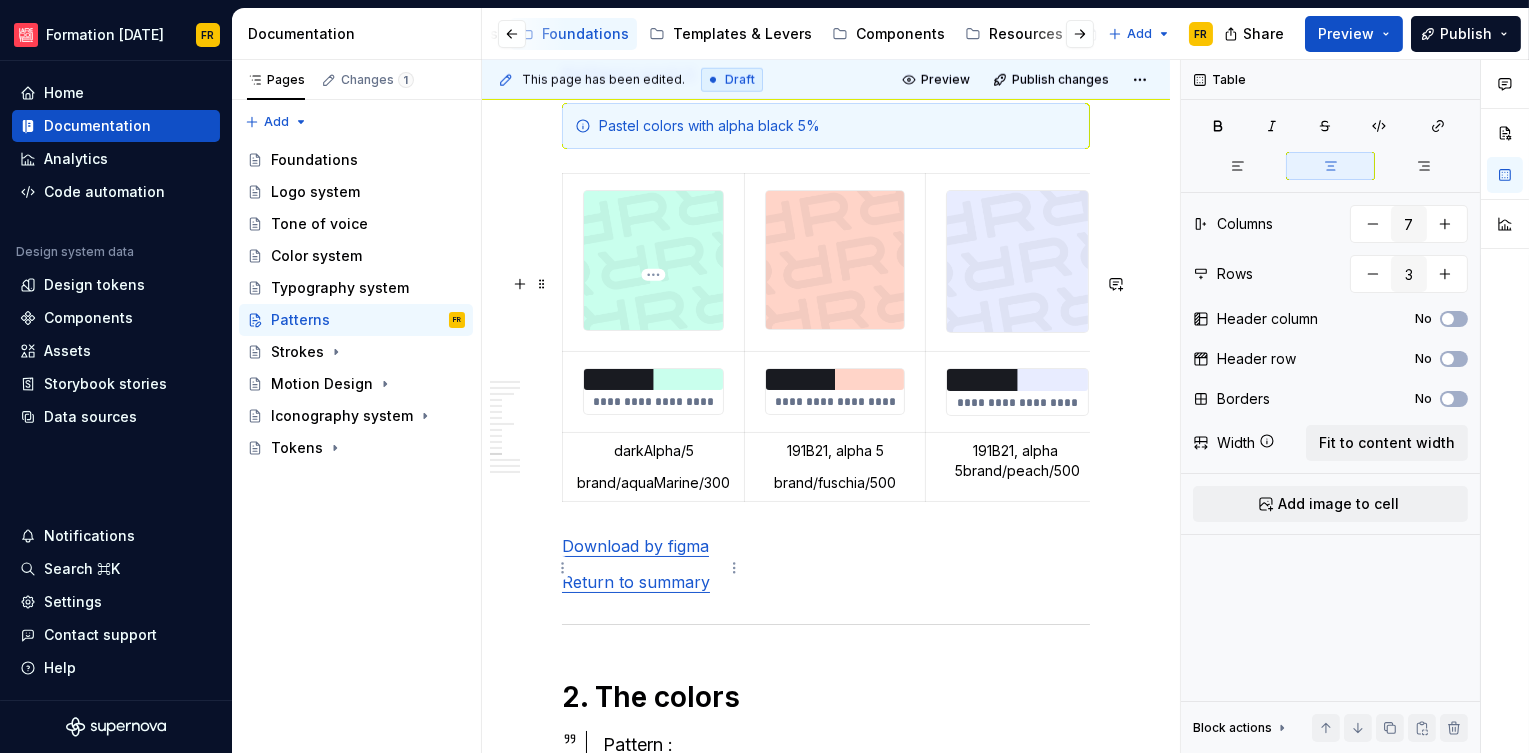 click on "darkAlpha/5" at bounding box center [653, 451] 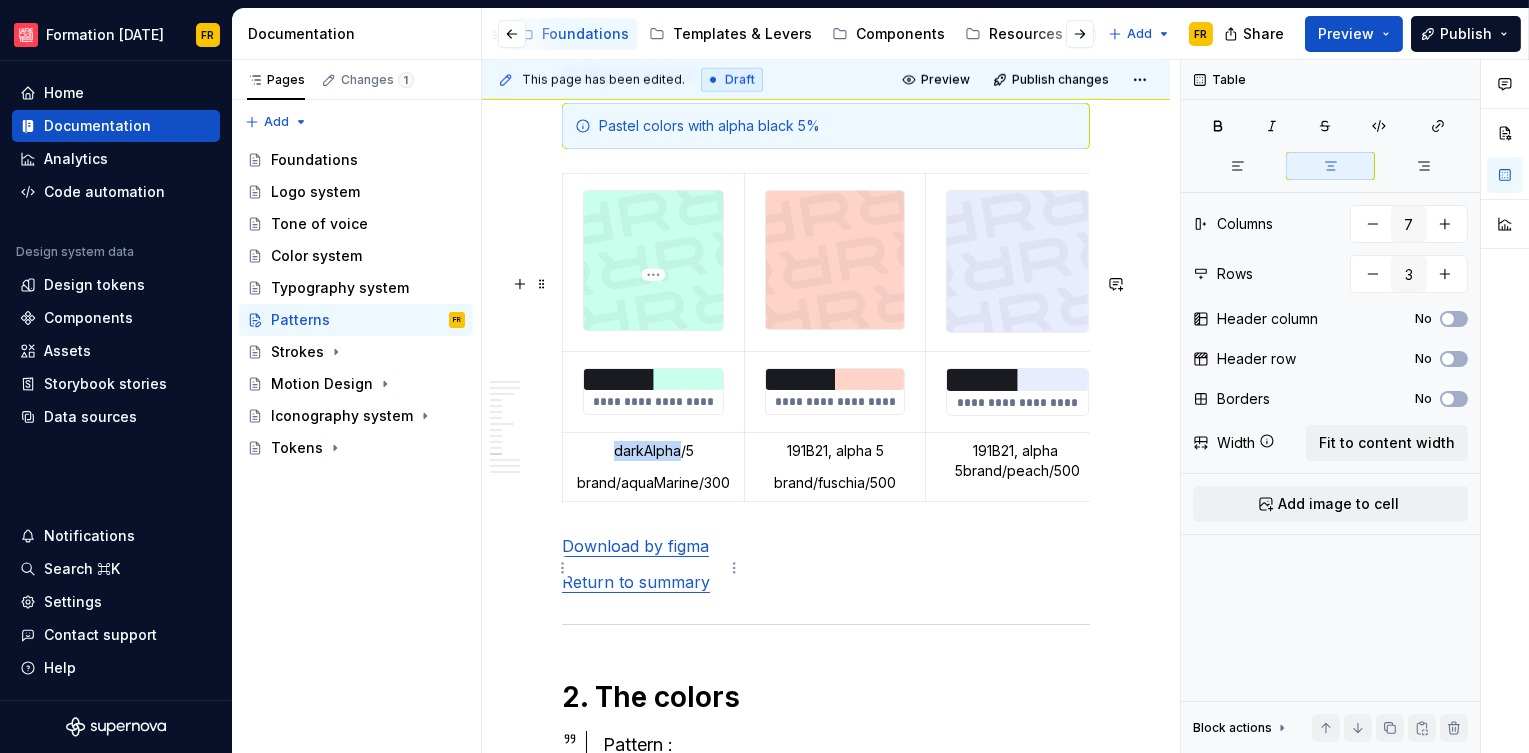 click on "darkAlpha/5" at bounding box center [653, 451] 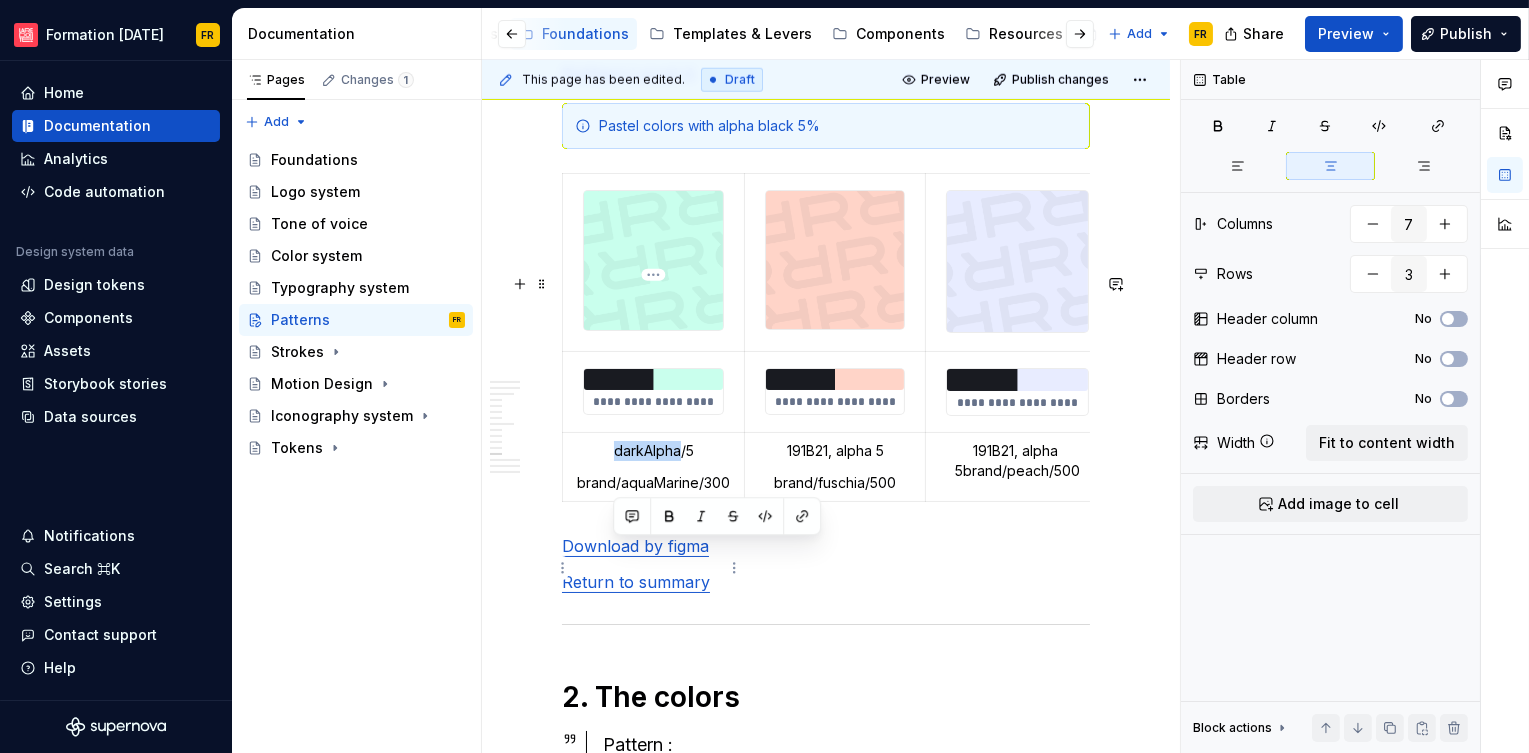 click on "darkAlpha/5" at bounding box center [653, 451] 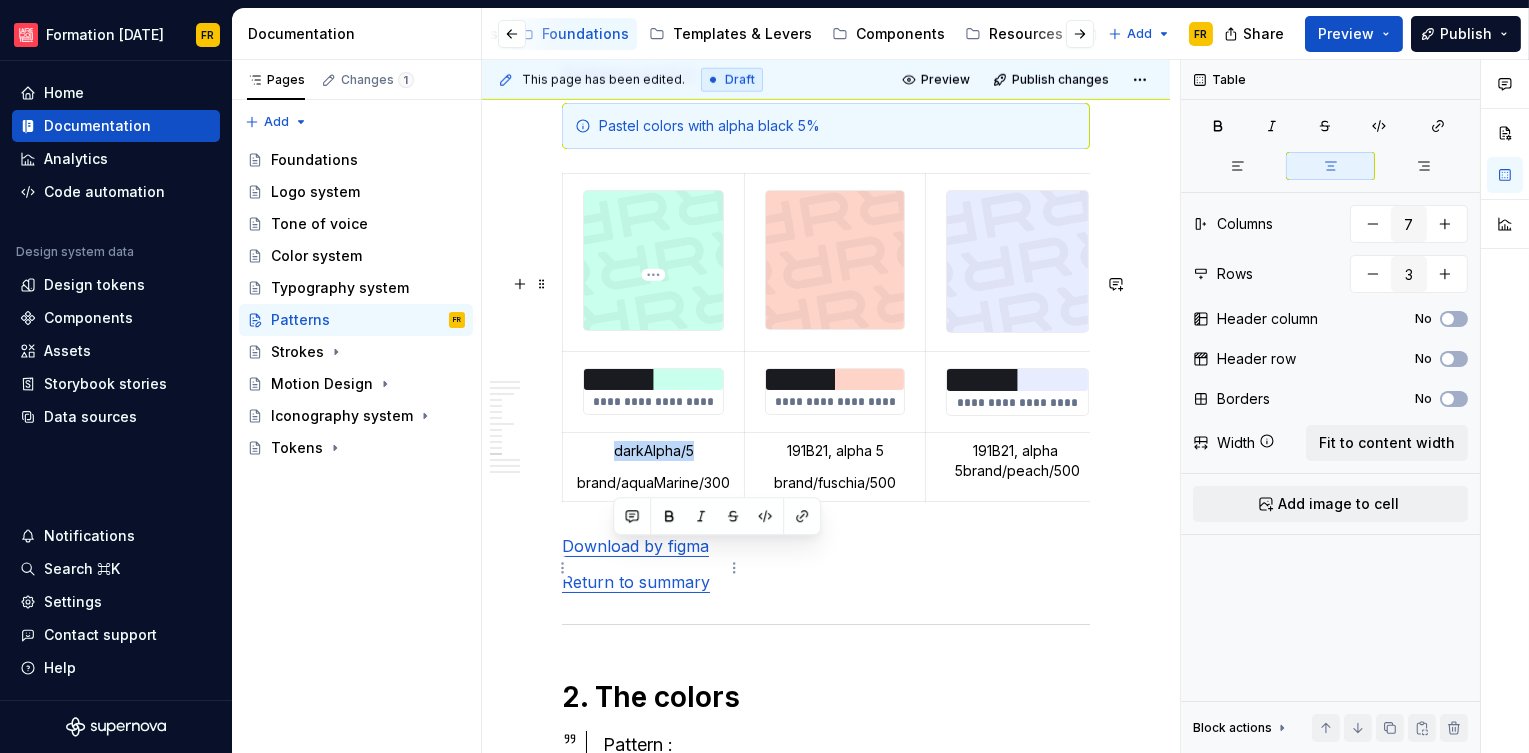 drag, startPoint x: 610, startPoint y: 552, endPoint x: 694, endPoint y: 554, distance: 84.0238 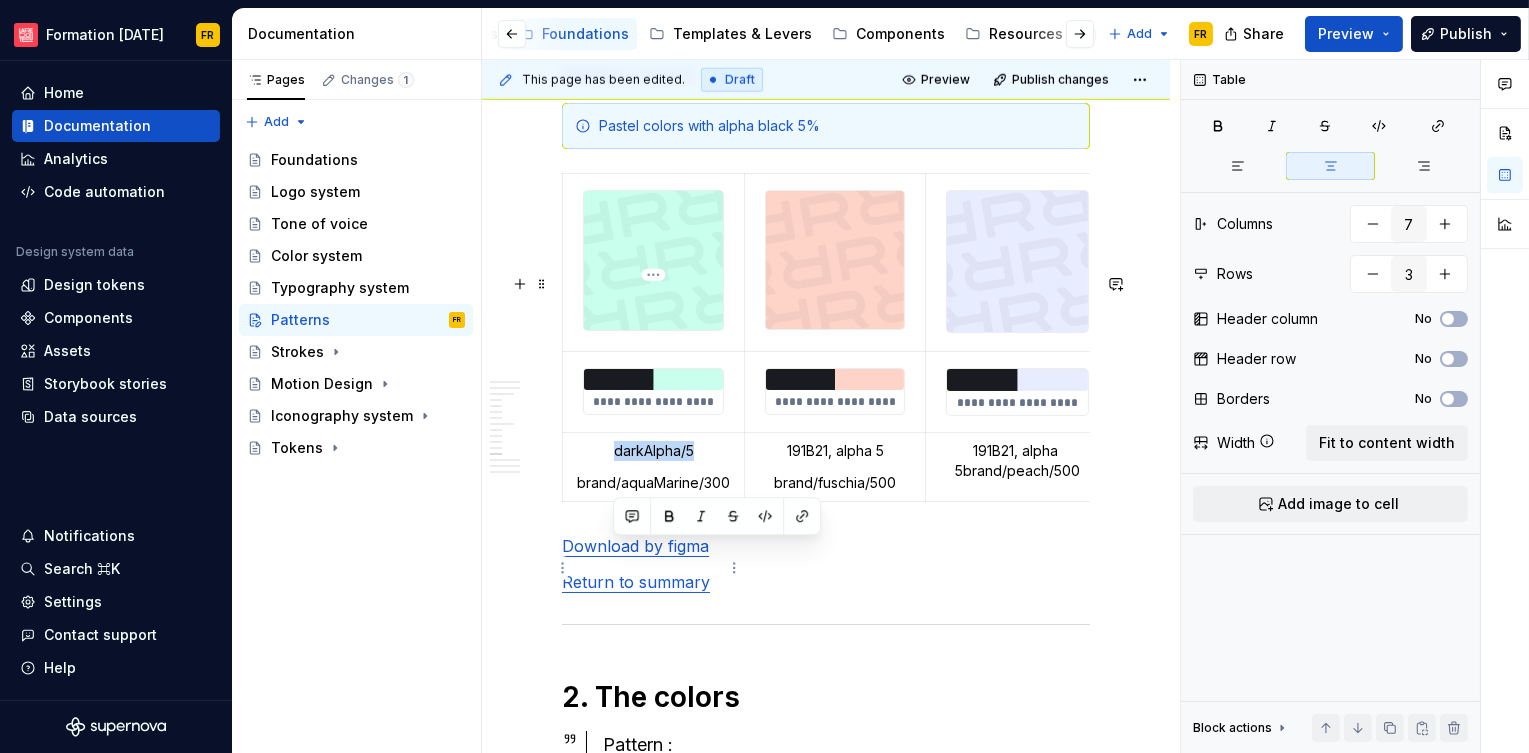 click on "darkAlpha/5" at bounding box center (653, 451) 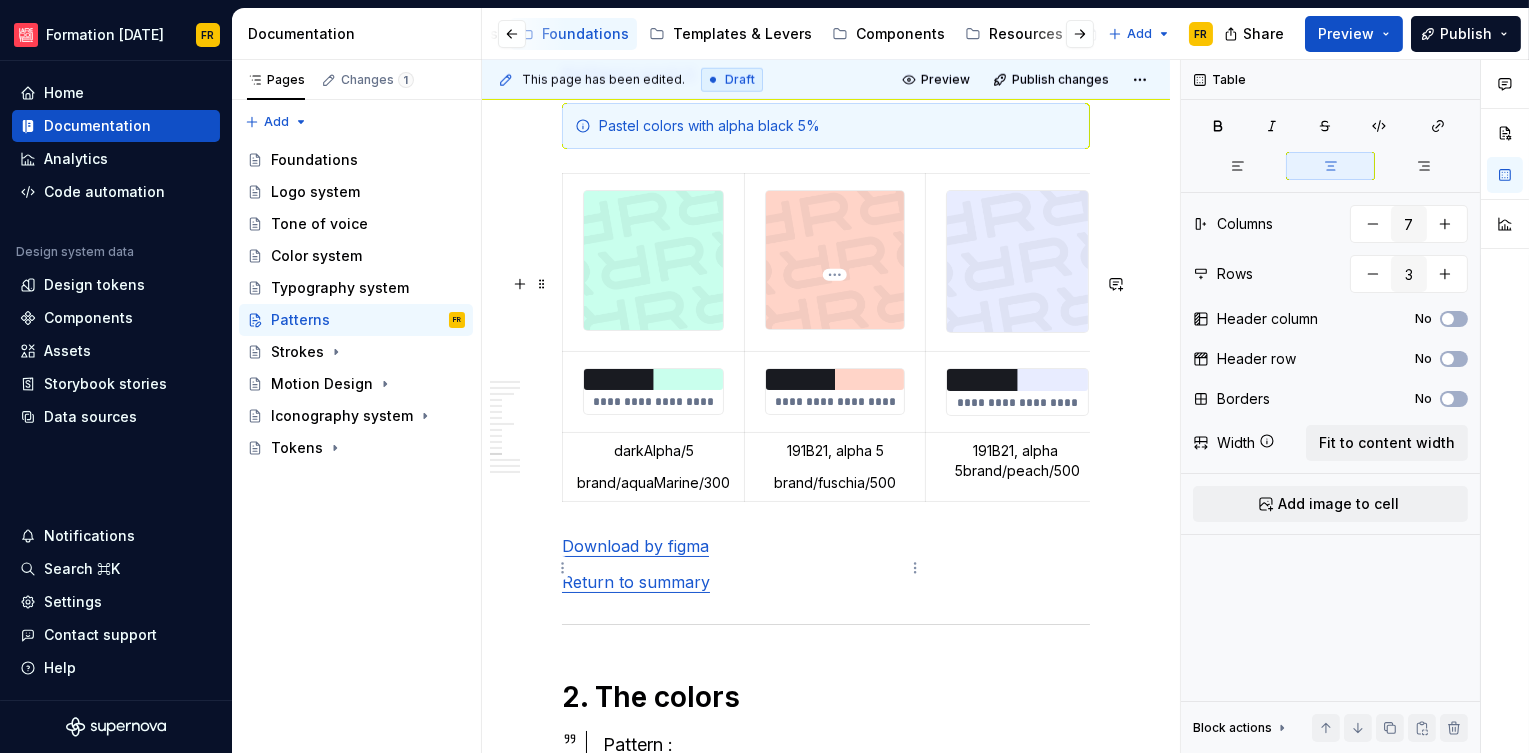 click on "191B21, alpha 5" at bounding box center (835, 451) 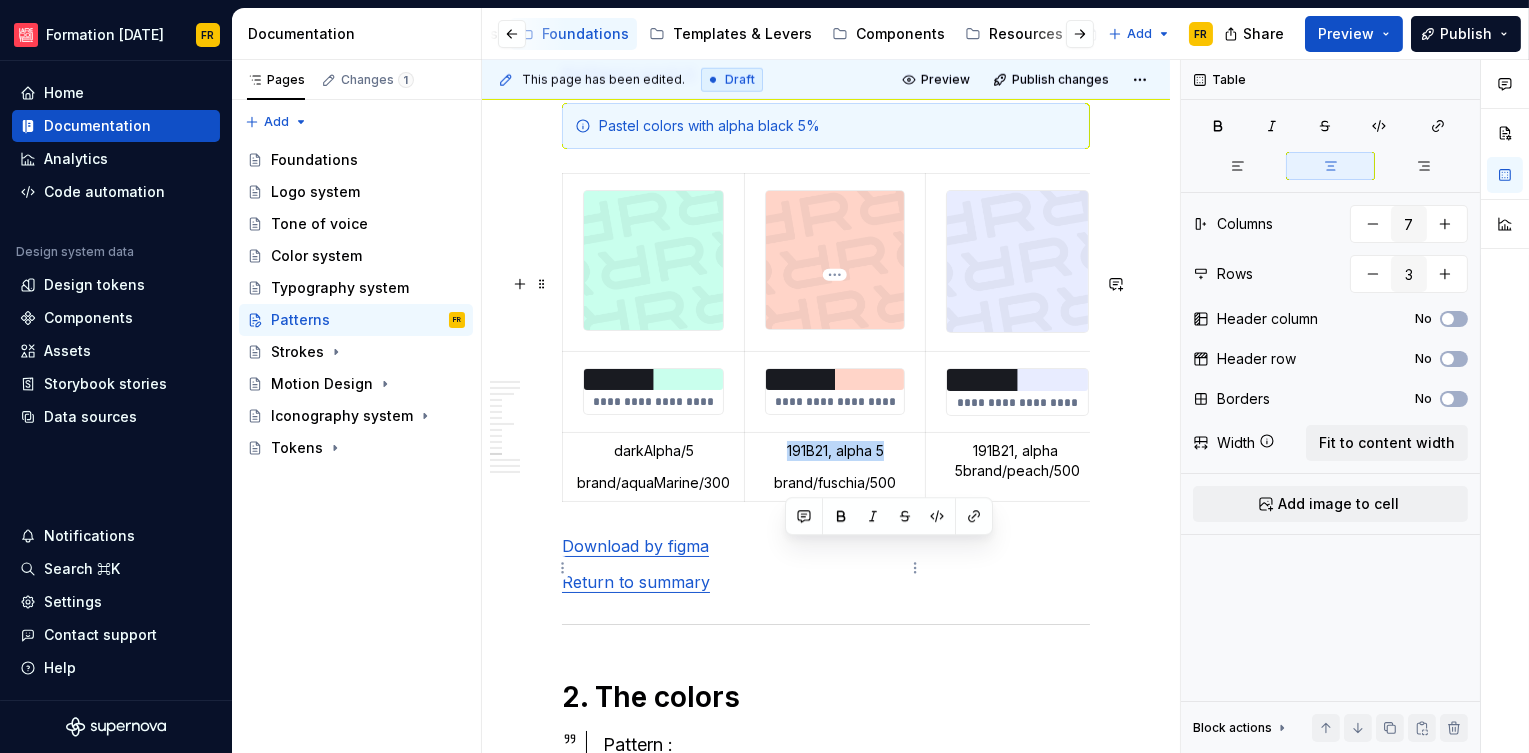 drag, startPoint x: 785, startPoint y: 554, endPoint x: 882, endPoint y: 560, distance: 97.18539 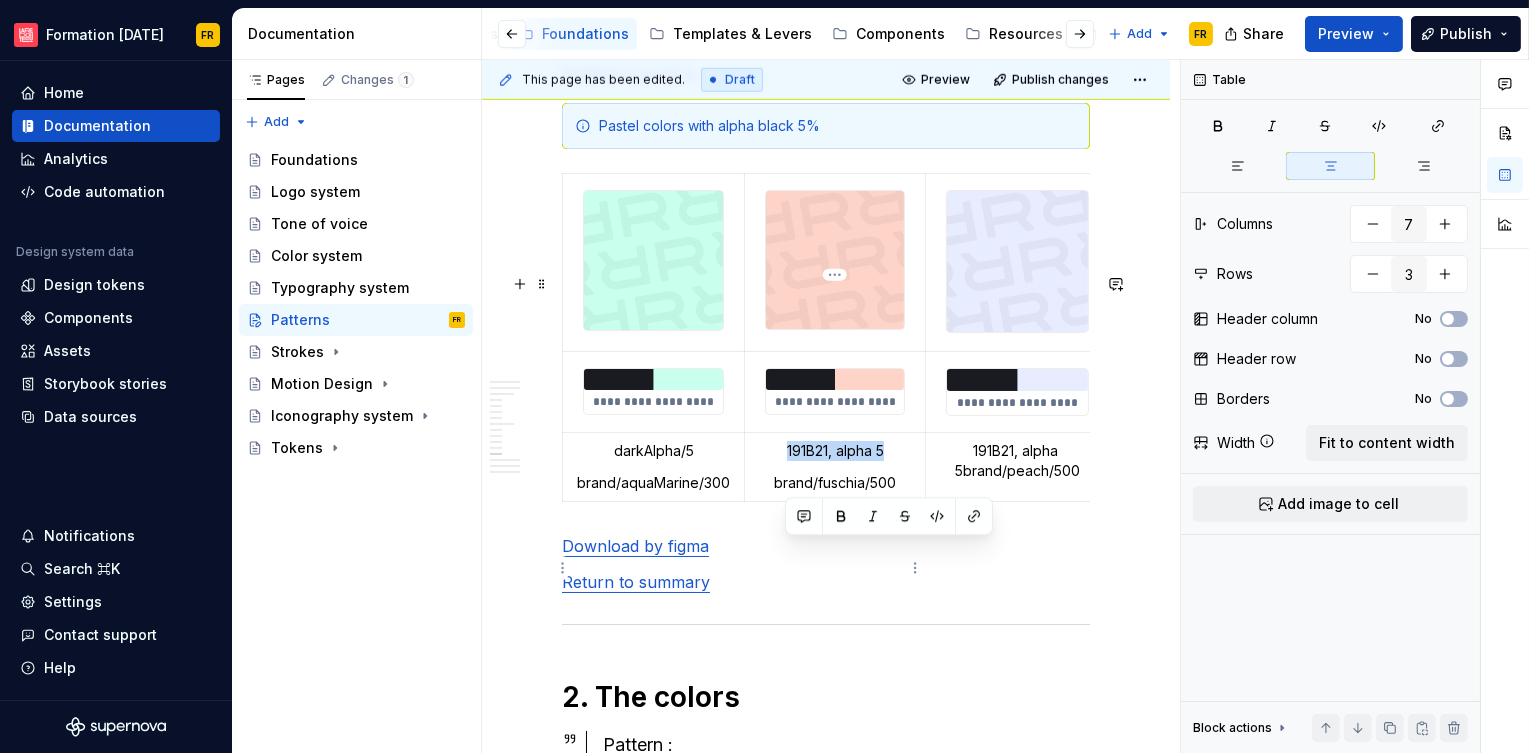 click on "191B21, alpha 5" at bounding box center (835, 451) 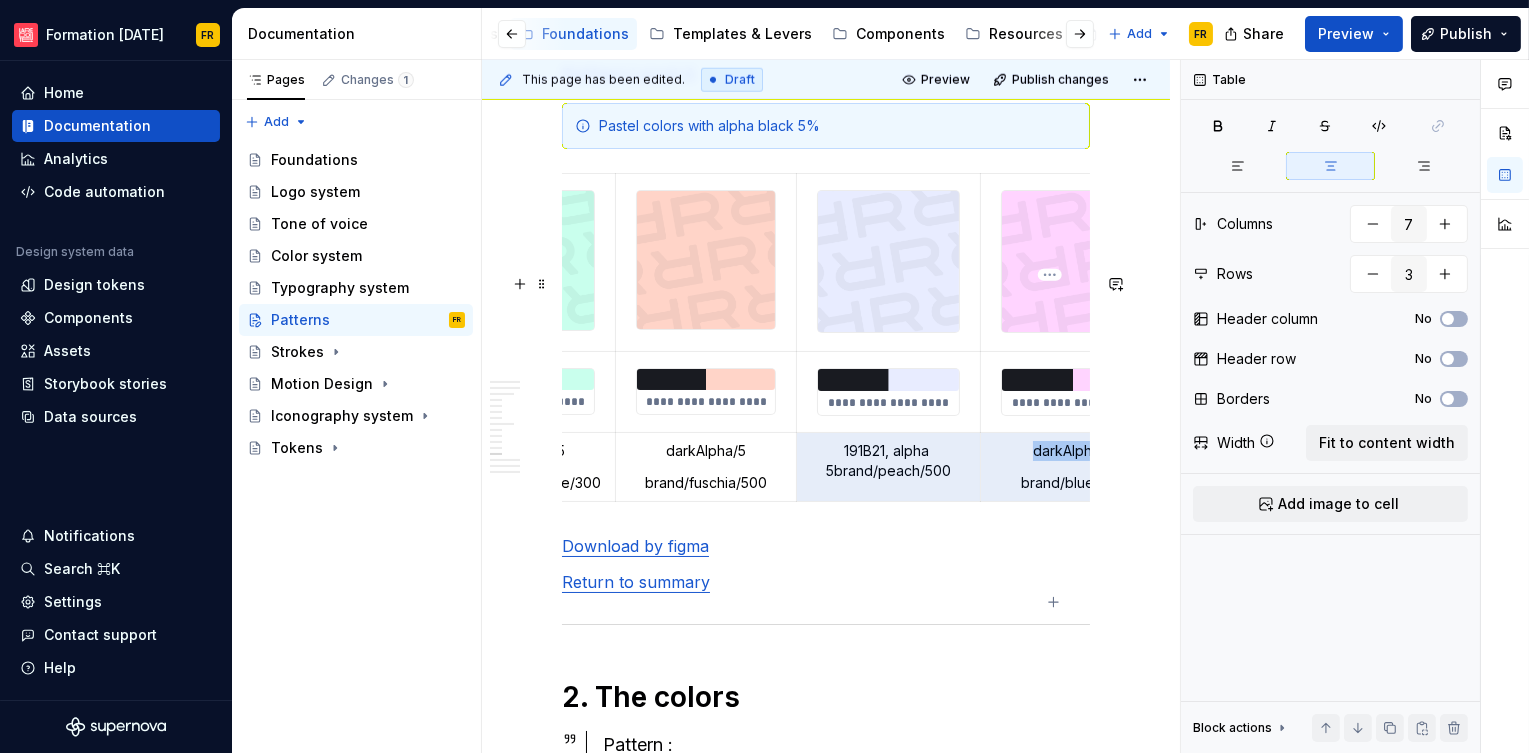scroll, scrollTop: 0, scrollLeft: 158, axis: horizontal 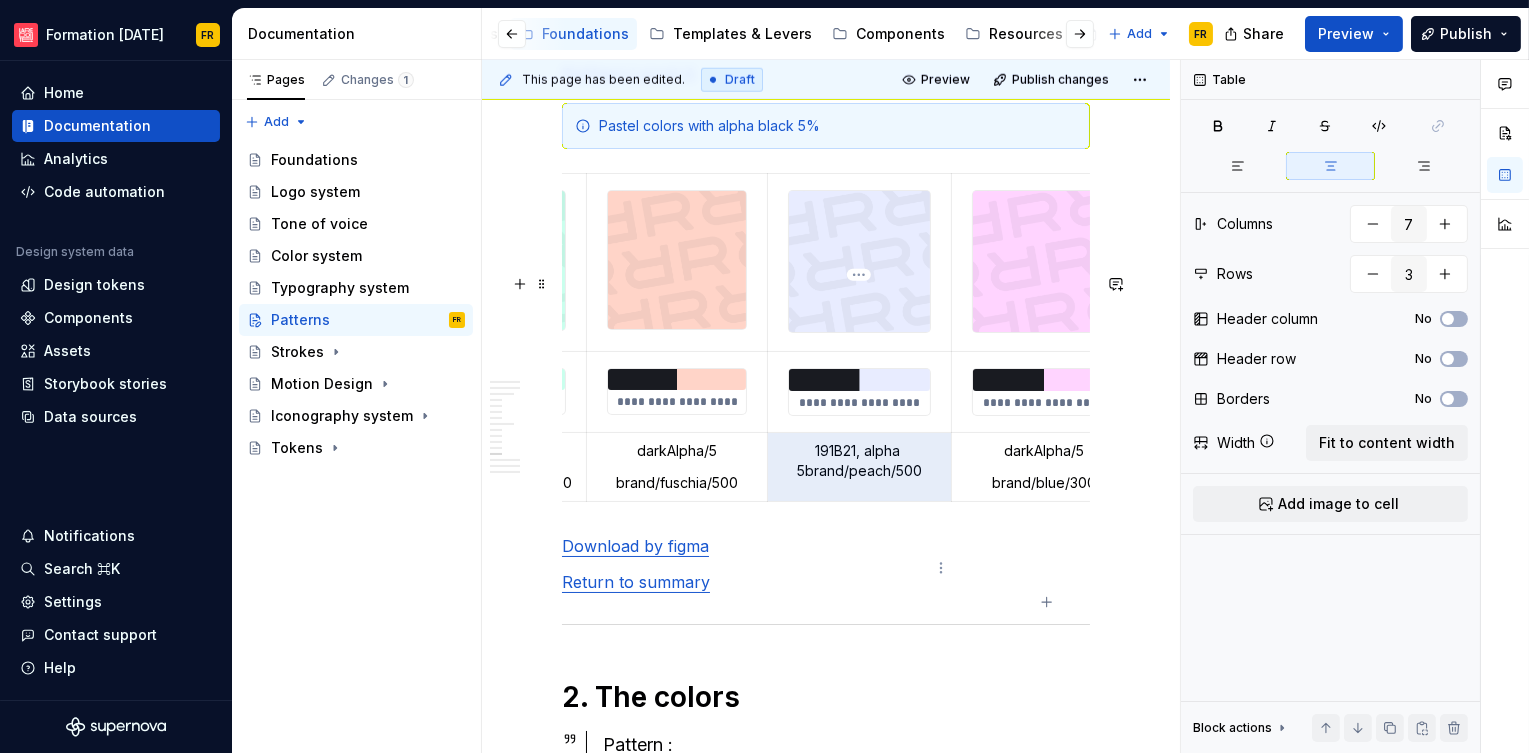 drag, startPoint x: 973, startPoint y: 550, endPoint x: 913, endPoint y: 565, distance: 61.846584 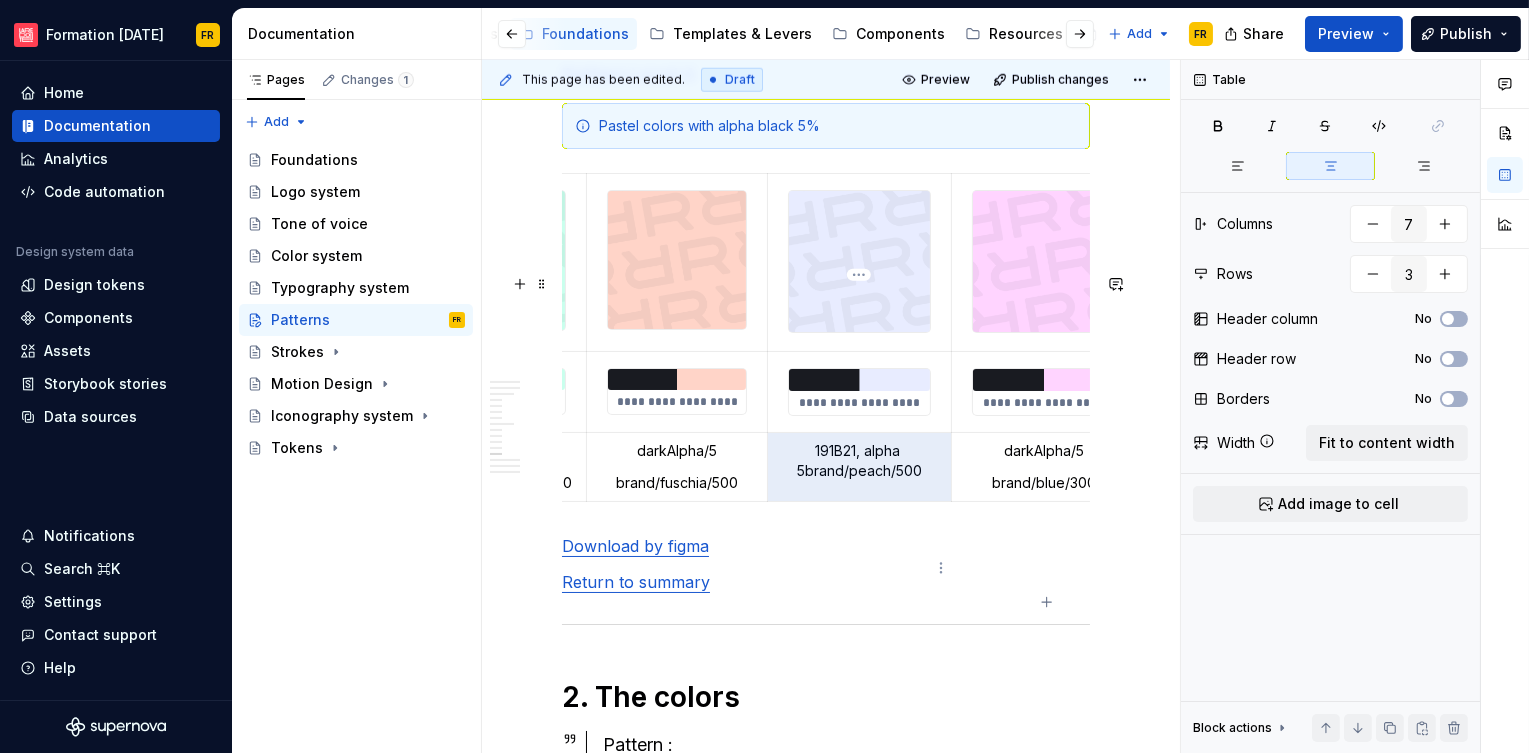 click on "191B21, alpha 5brand/peach/500" at bounding box center [859, 461] 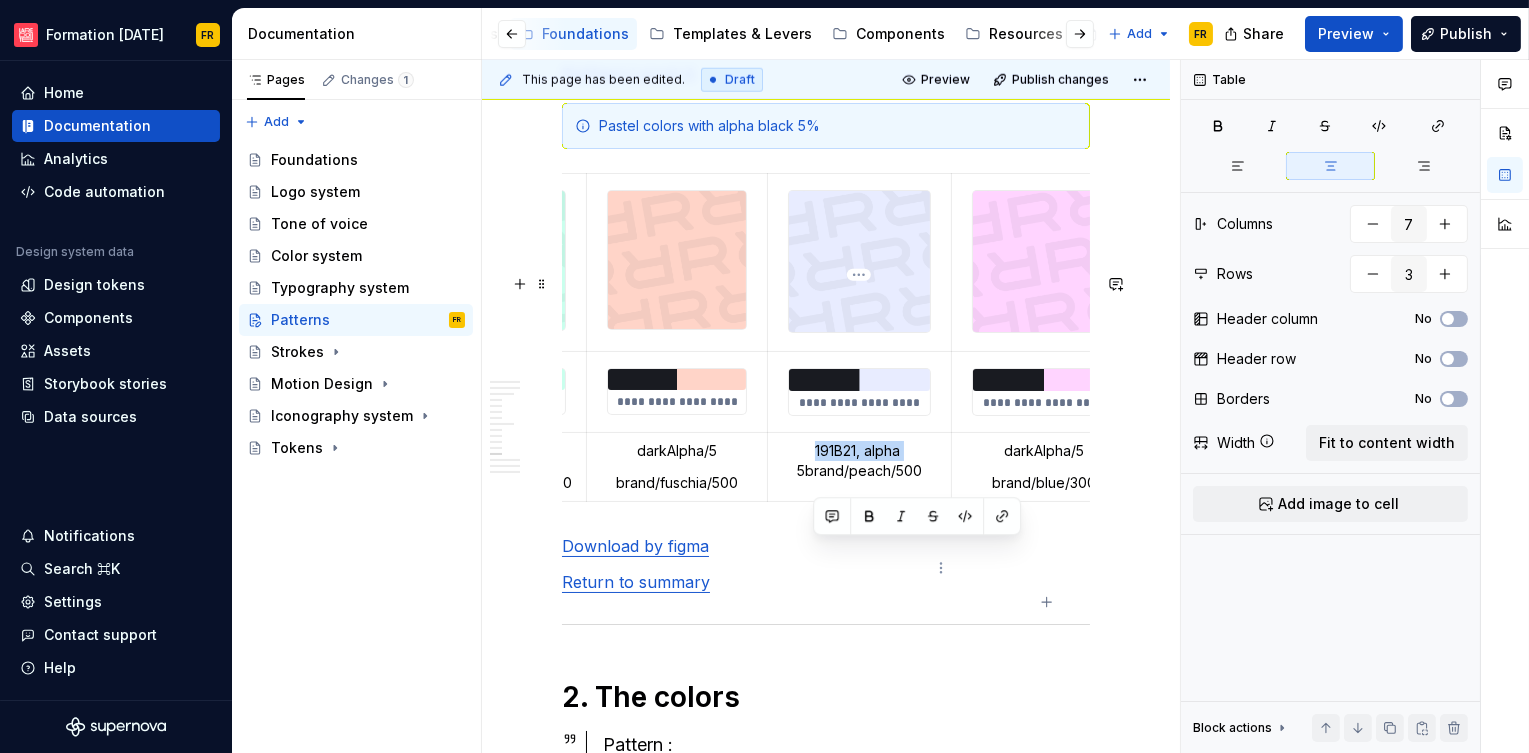 drag, startPoint x: 822, startPoint y: 548, endPoint x: 904, endPoint y: 551, distance: 82.05486 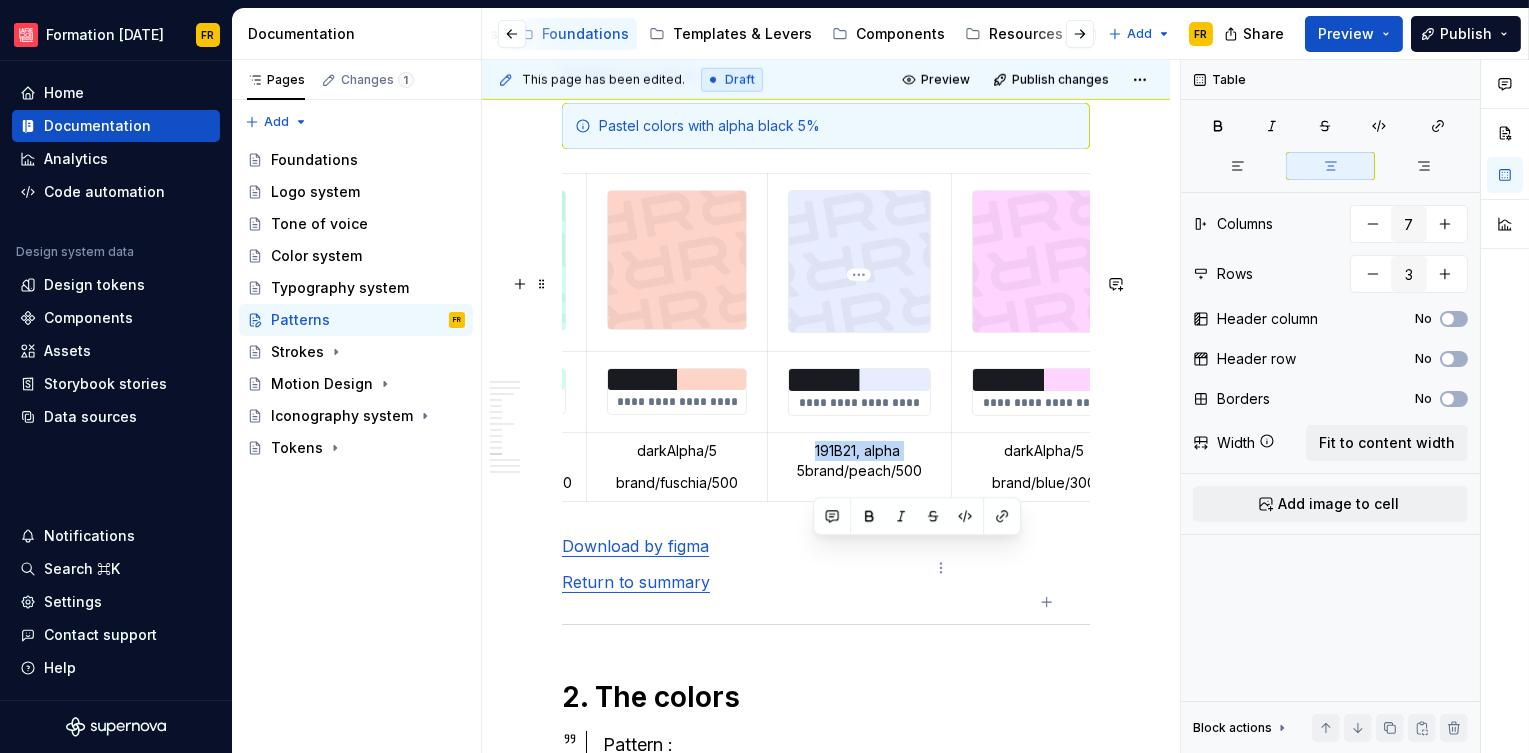 click on "191B21, alpha 5brand/peach/500" at bounding box center [859, 461] 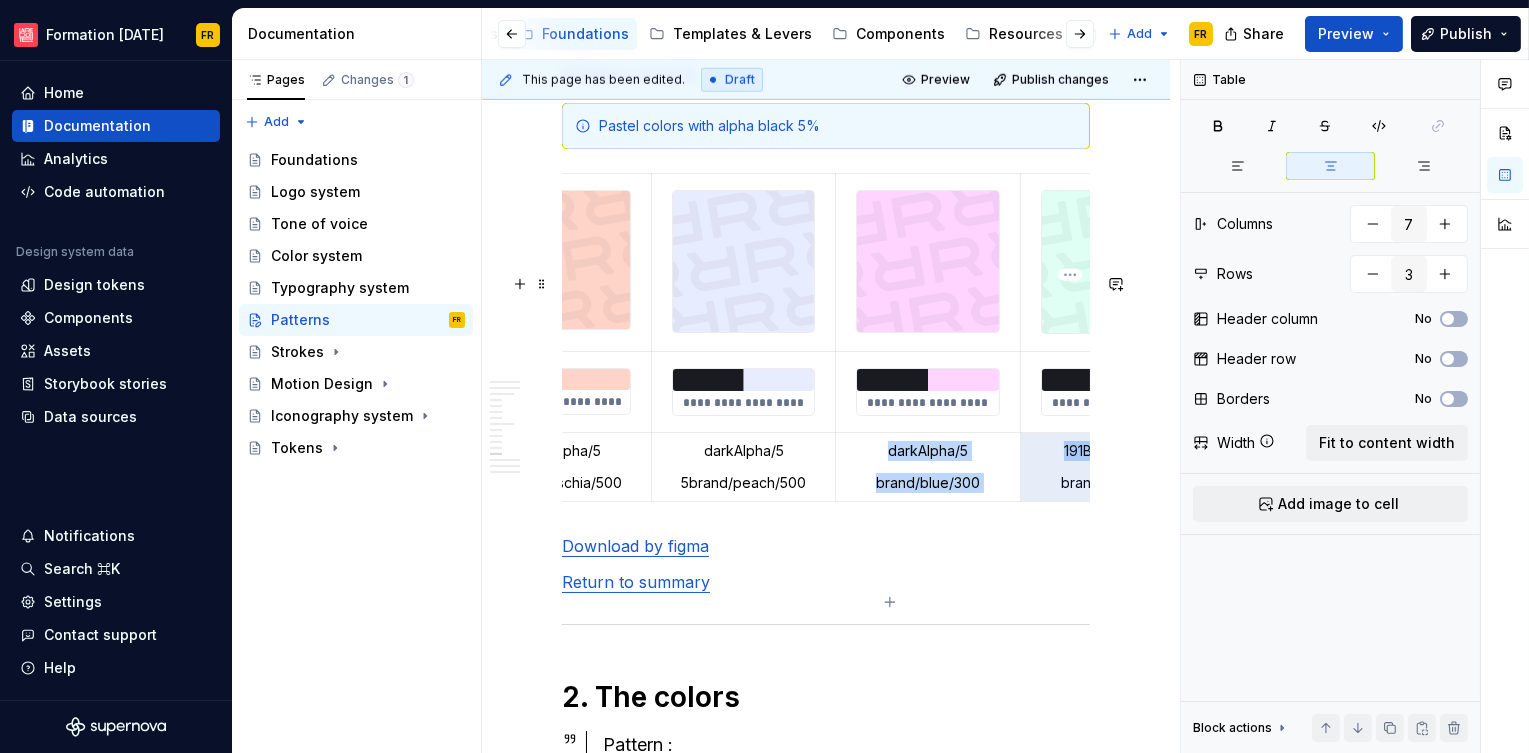 scroll, scrollTop: 0, scrollLeft: 331, axis: horizontal 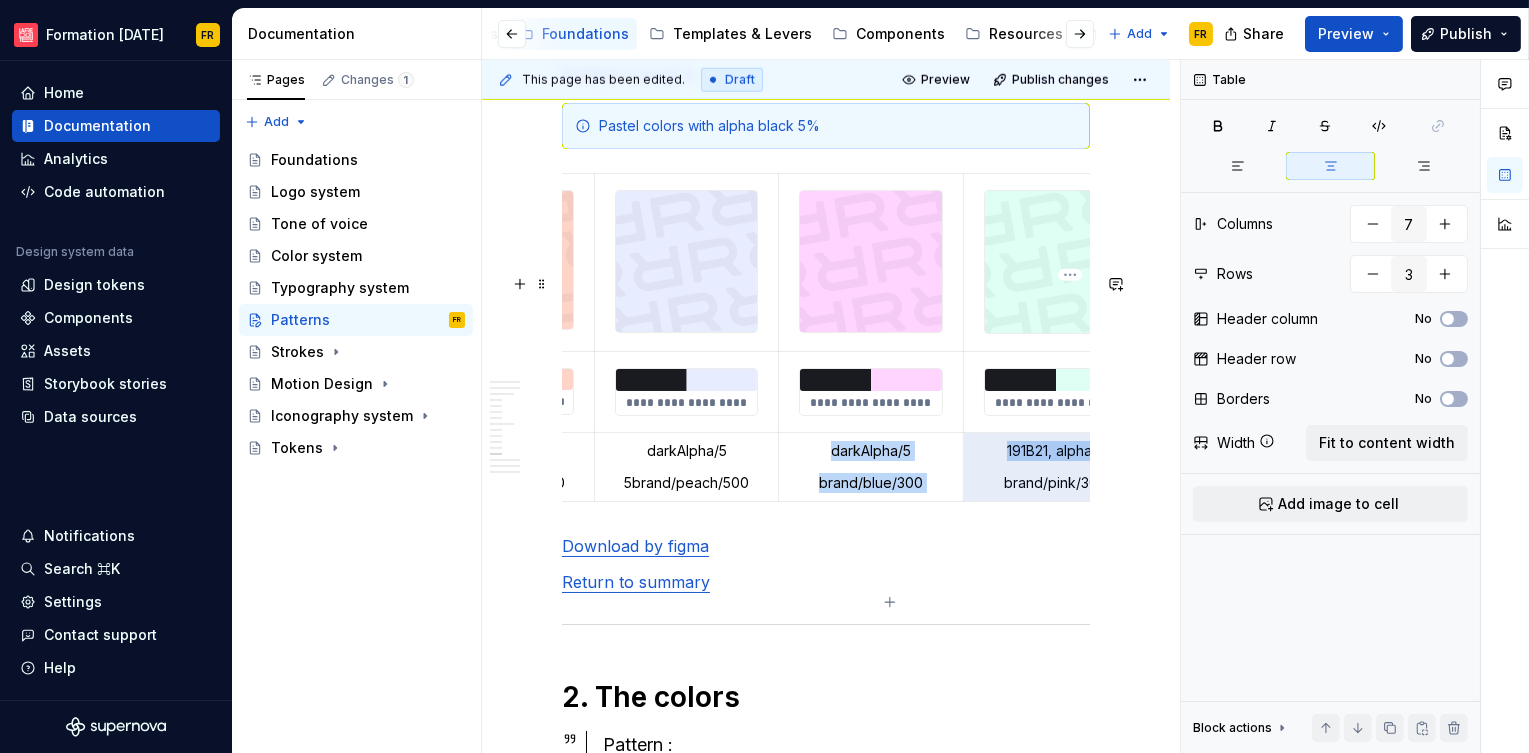 drag, startPoint x: 1002, startPoint y: 552, endPoint x: 935, endPoint y: 568, distance: 68.88396 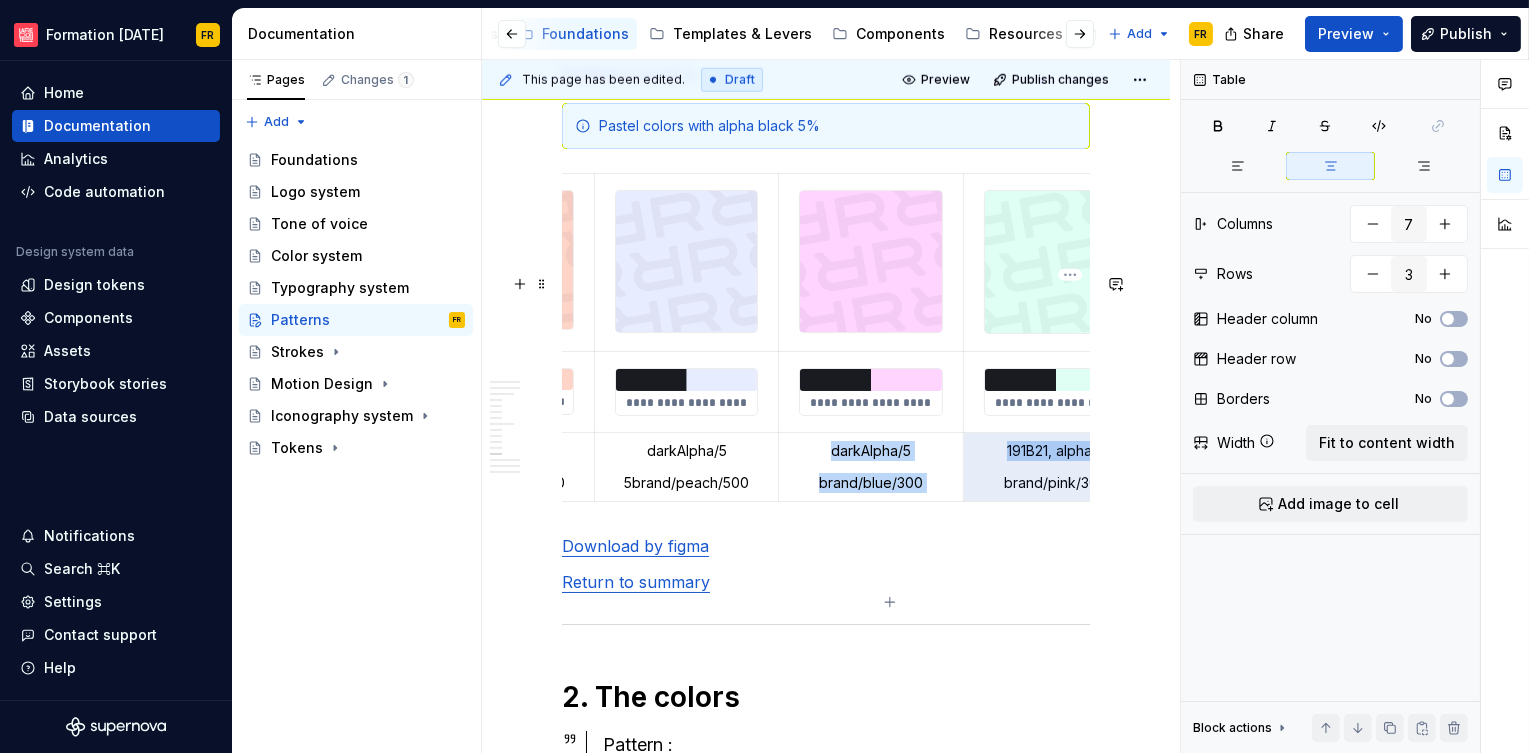 click on "darkAlpha/5 brand/aquaMarine/300 darkAlpha/5 brand/fuschia/500 darkAlpha/5 5brand/peach/500 darkAlpha/5 brand/blue/300 191B21, alpha 5 brand/pink/300 lightAlpha/40 brand/turquoise/700 darkAlpha/5 brand/turquoise/500" at bounding box center (875, 467) 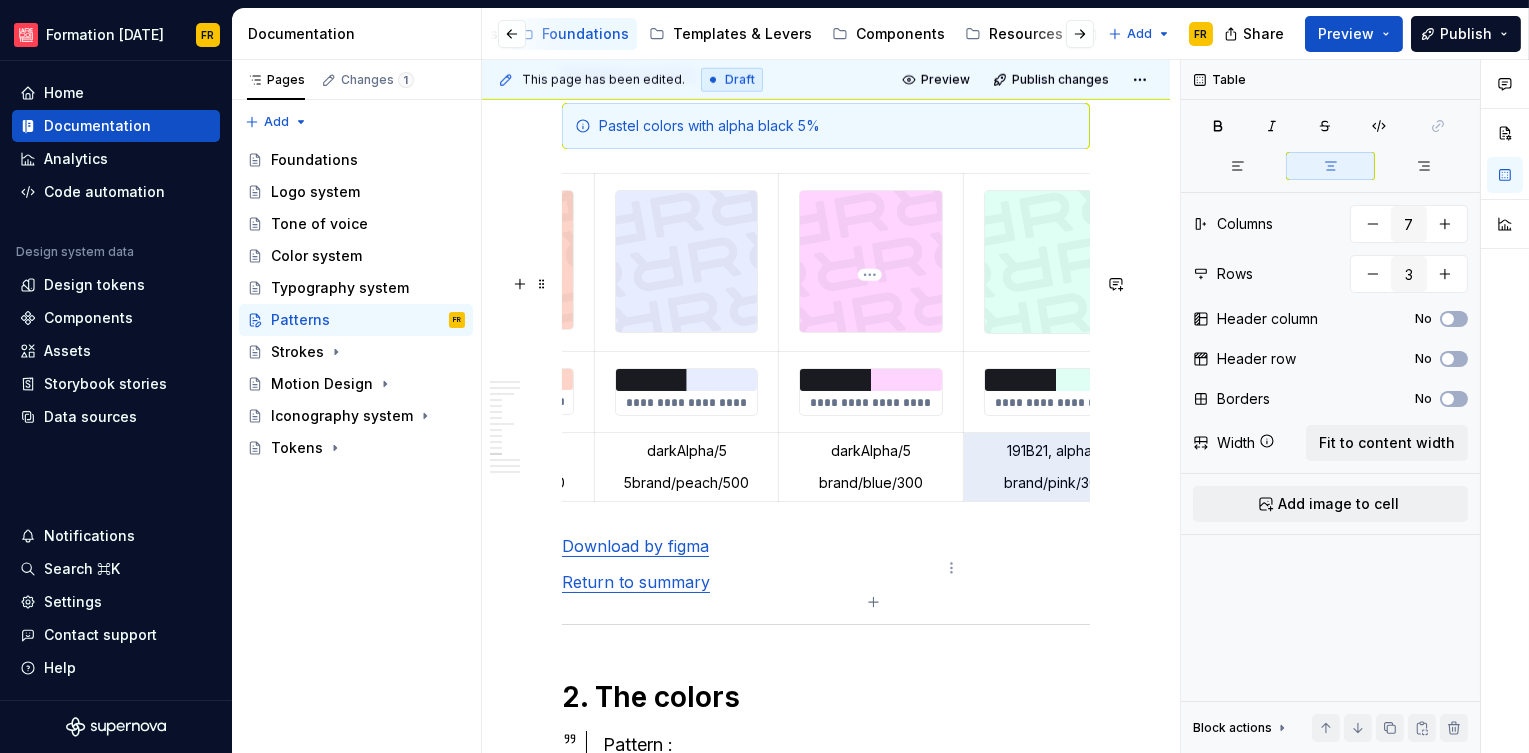click on "darkAlpha/5" at bounding box center (870, 451) 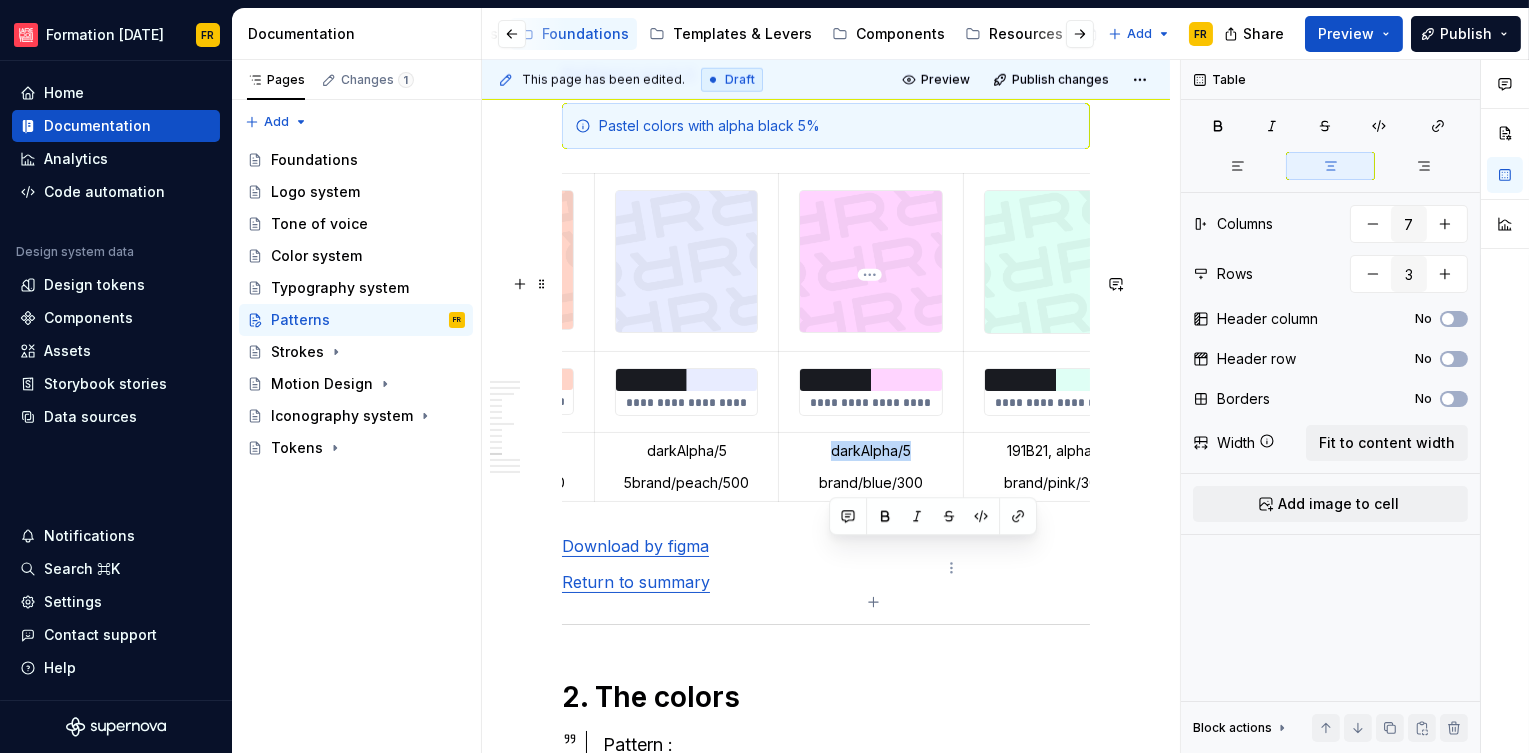drag, startPoint x: 827, startPoint y: 553, endPoint x: 914, endPoint y: 551, distance: 87.02299 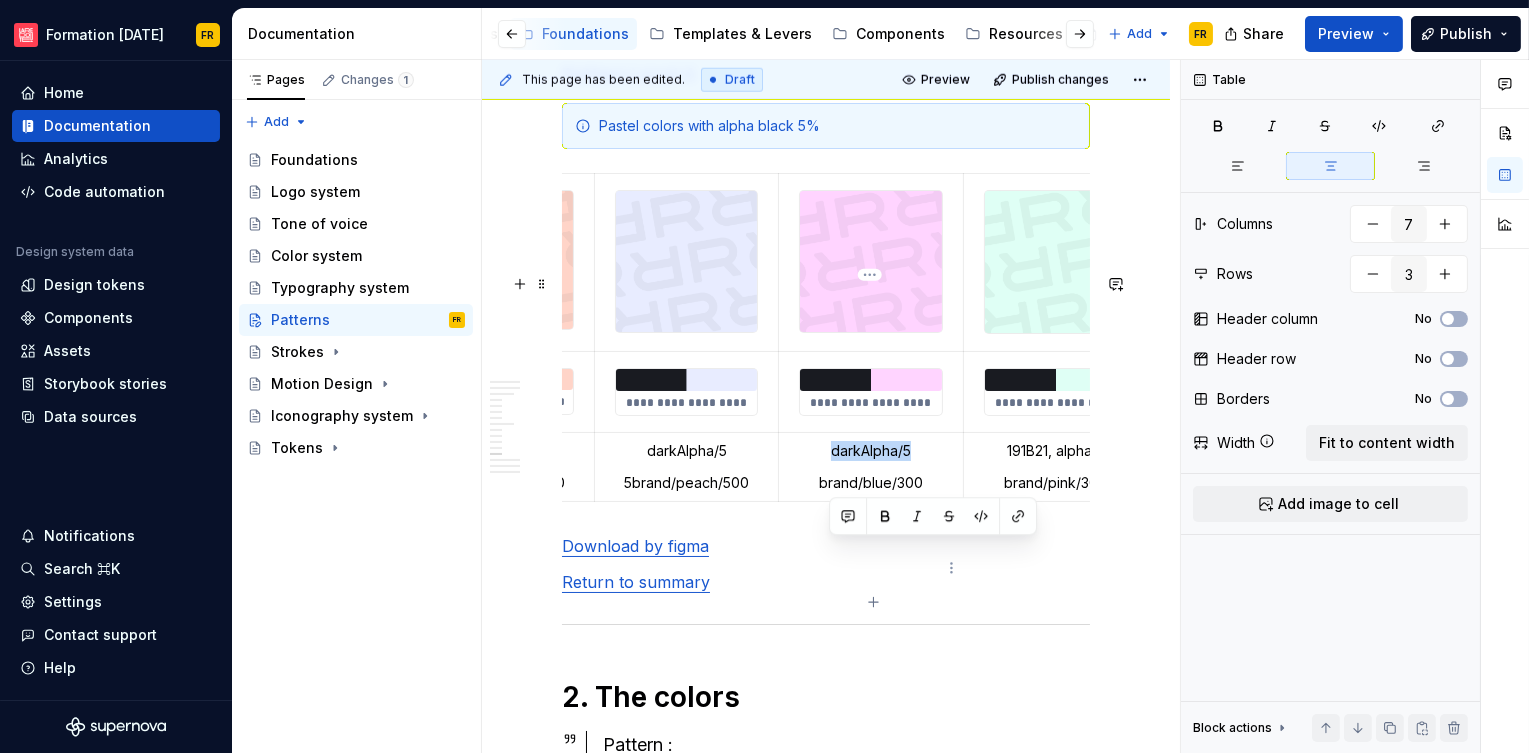 click on "darkAlpha/5" at bounding box center (870, 451) 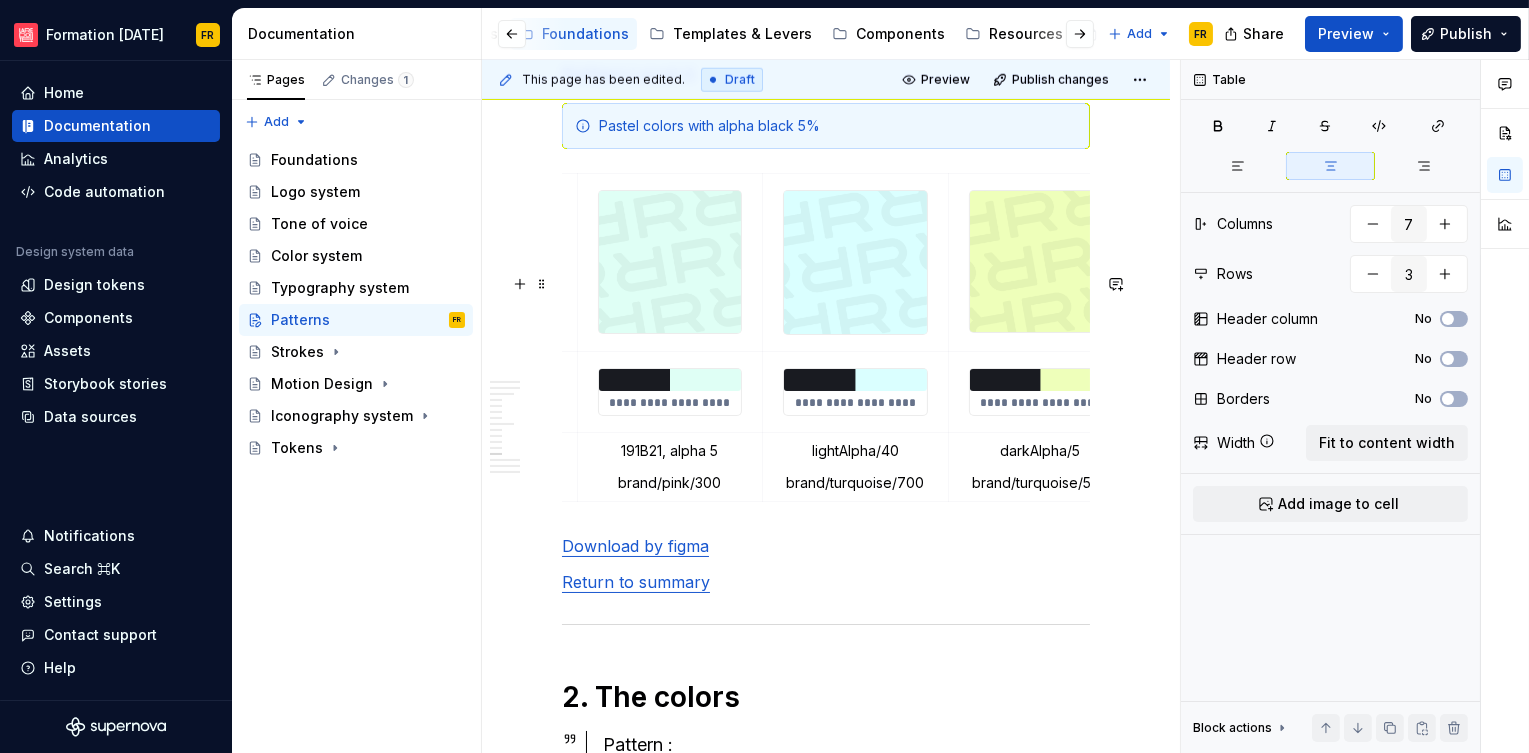 scroll, scrollTop: 0, scrollLeft: 703, axis: horizontal 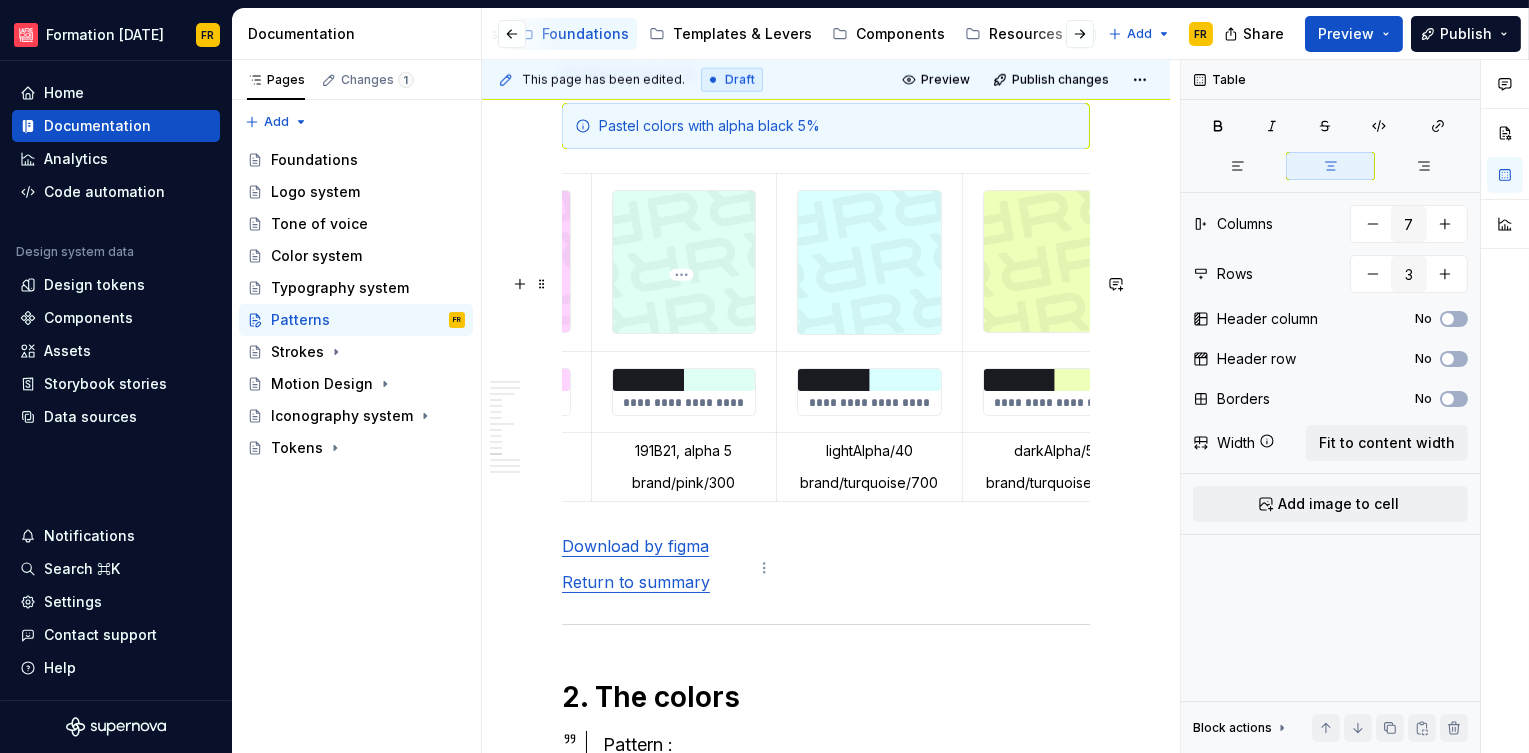 drag, startPoint x: 684, startPoint y: 555, endPoint x: 654, endPoint y: 555, distance: 30 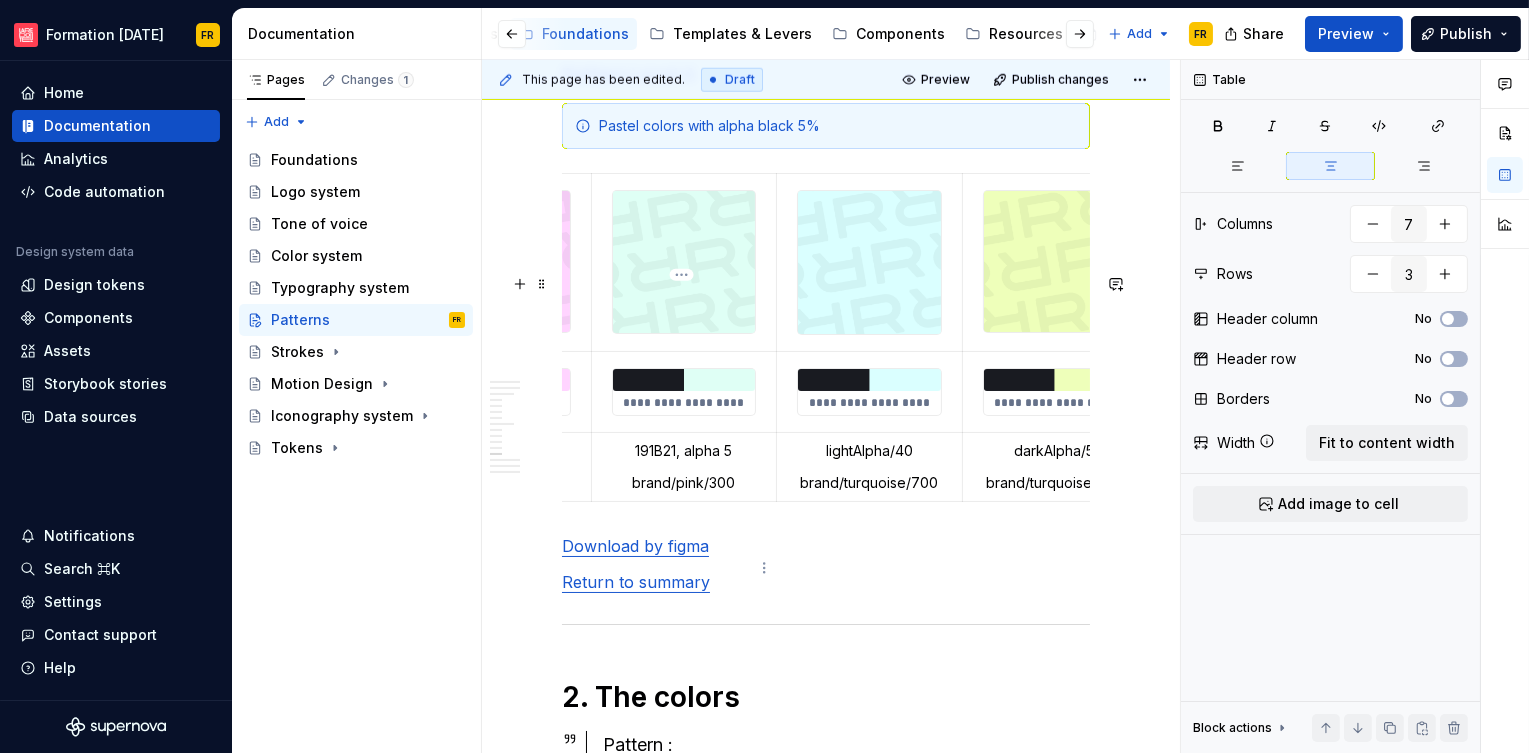 click on "191B21, alpha 5" at bounding box center [684, 451] 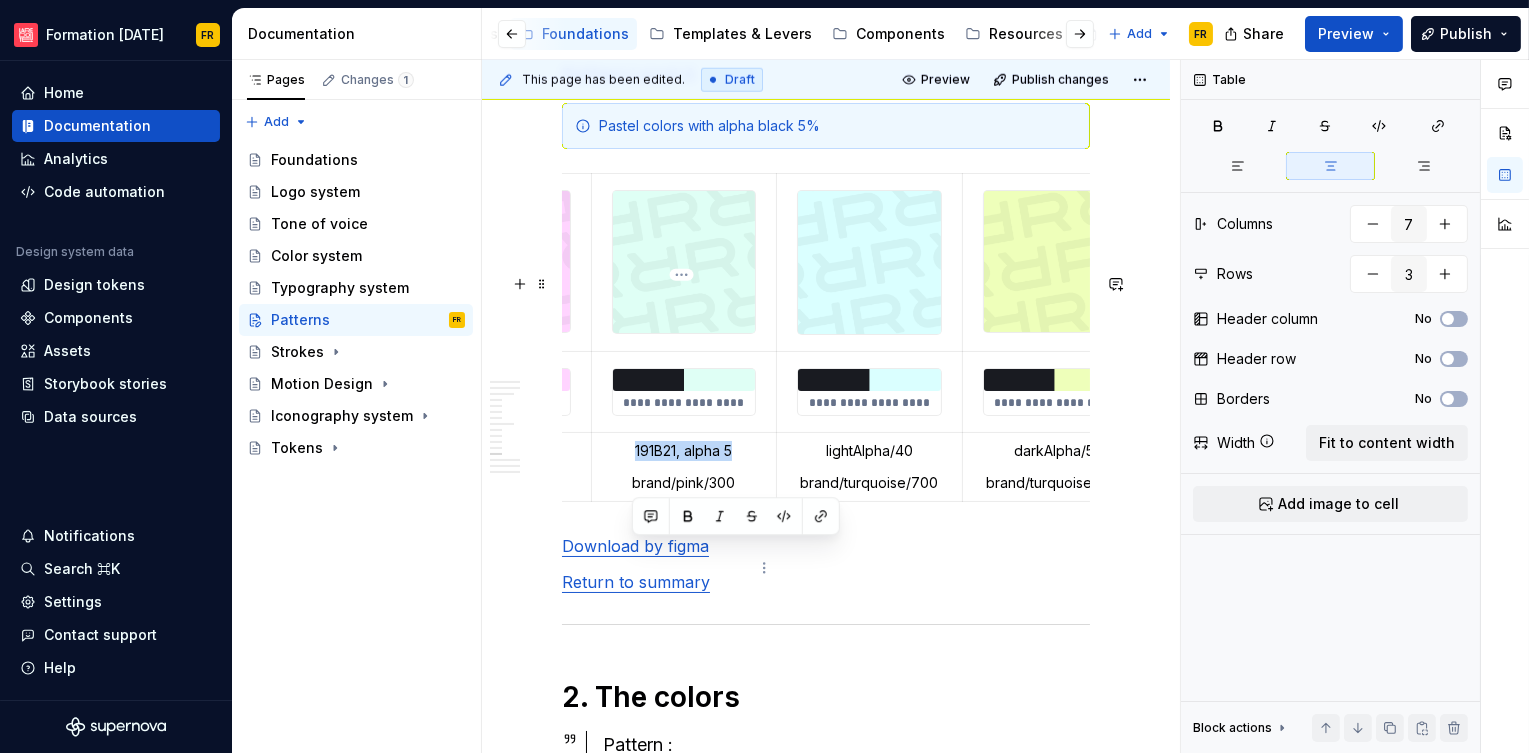 drag, startPoint x: 632, startPoint y: 548, endPoint x: 728, endPoint y: 550, distance: 96.02083 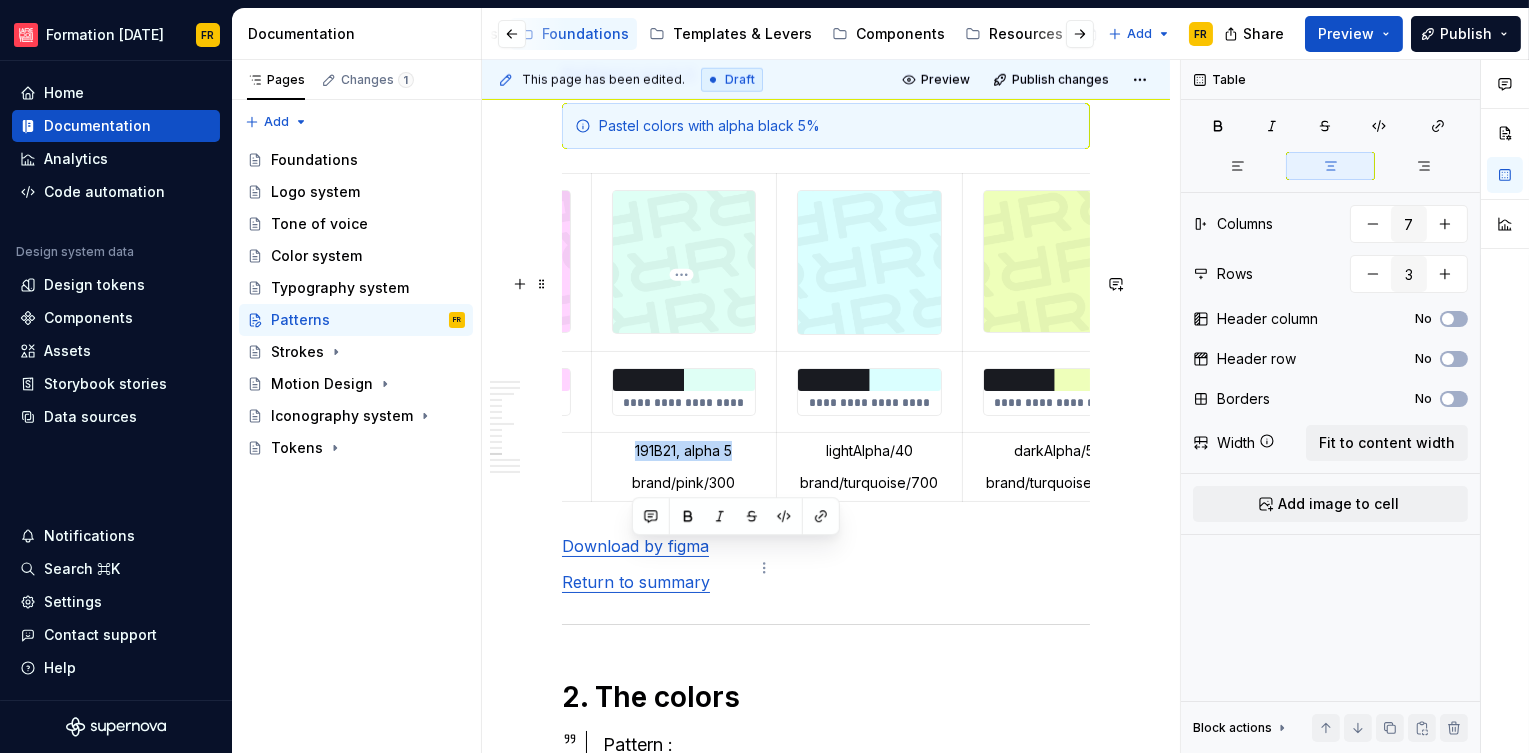 click on "191B21, alpha 5" at bounding box center [684, 451] 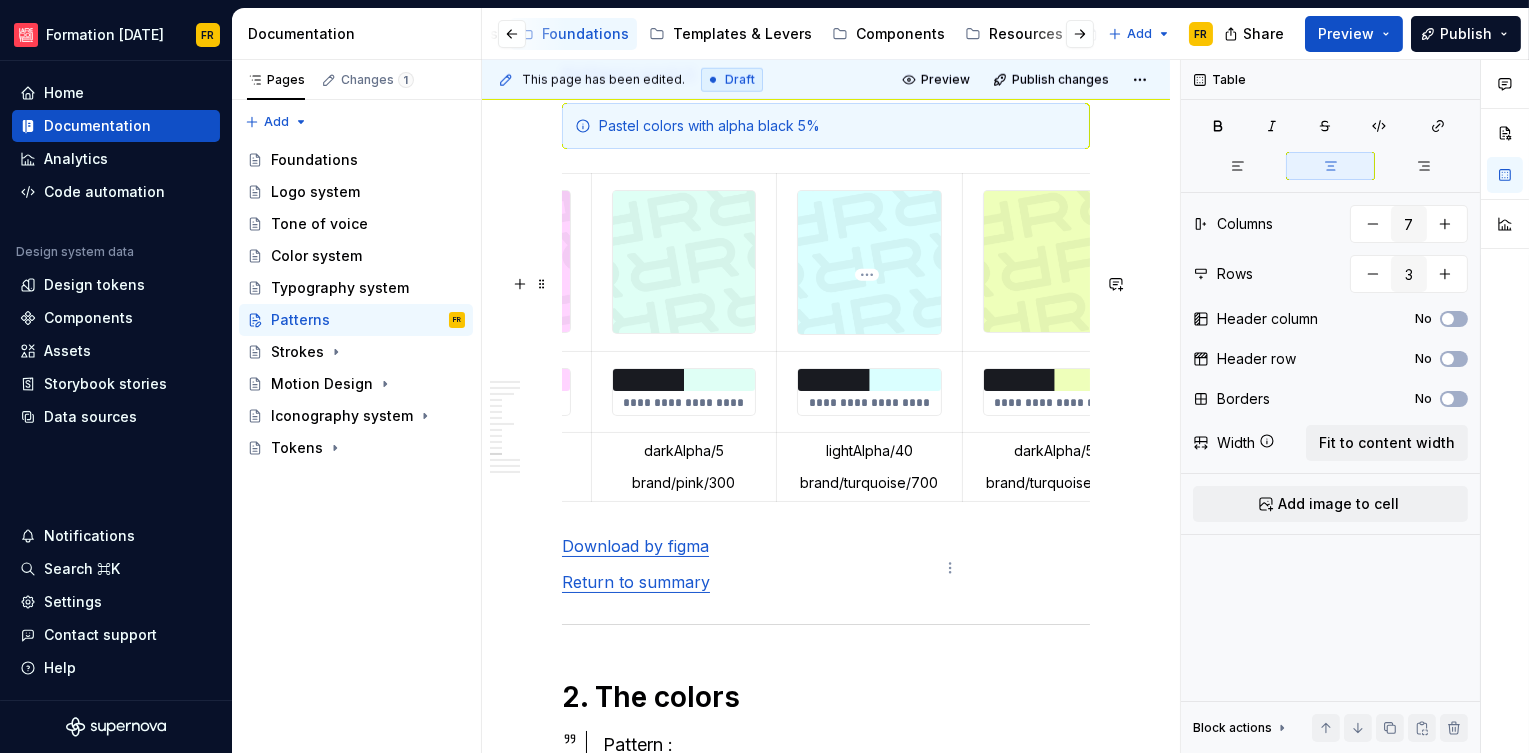 click on "lightAlpha/40" at bounding box center (869, 451) 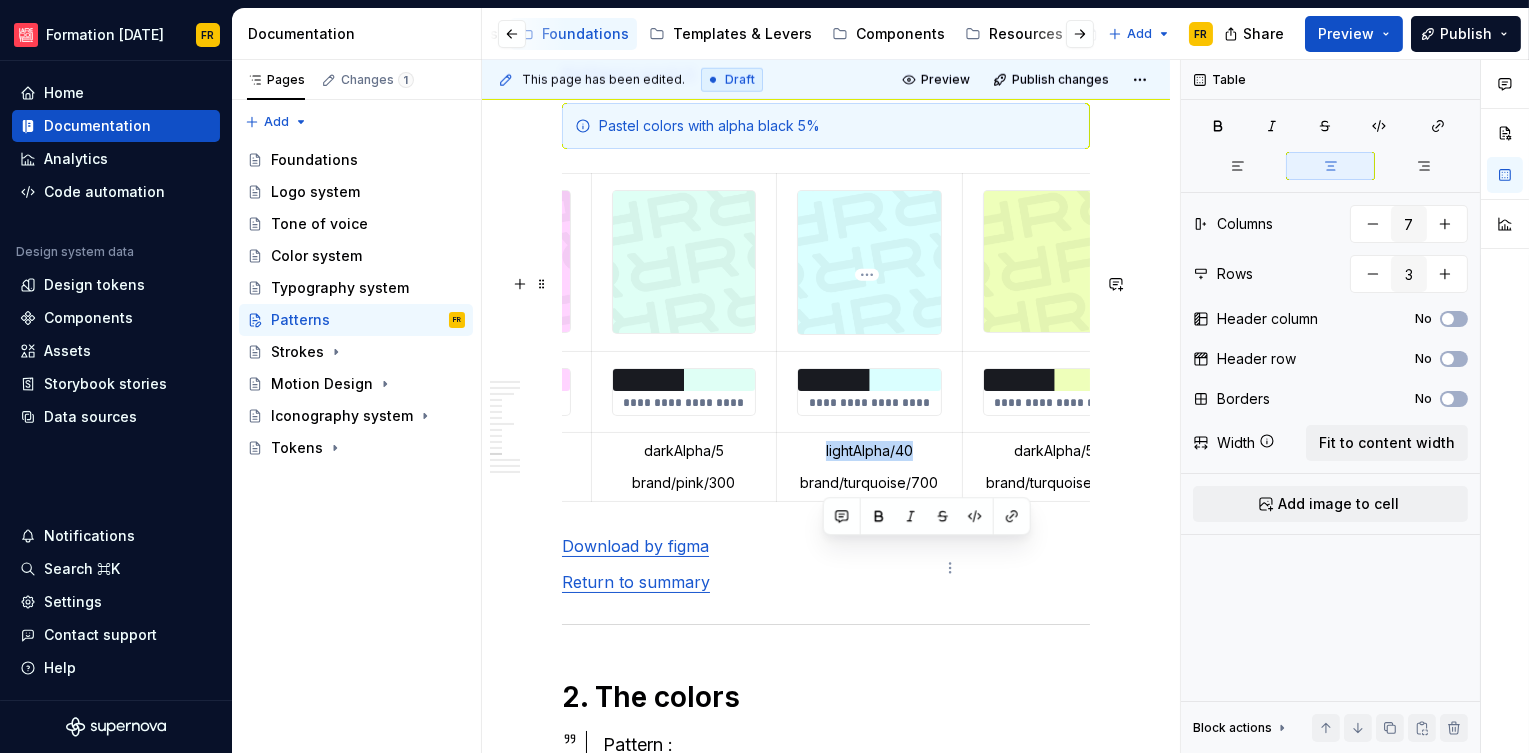 drag, startPoint x: 820, startPoint y: 549, endPoint x: 907, endPoint y: 554, distance: 87.14356 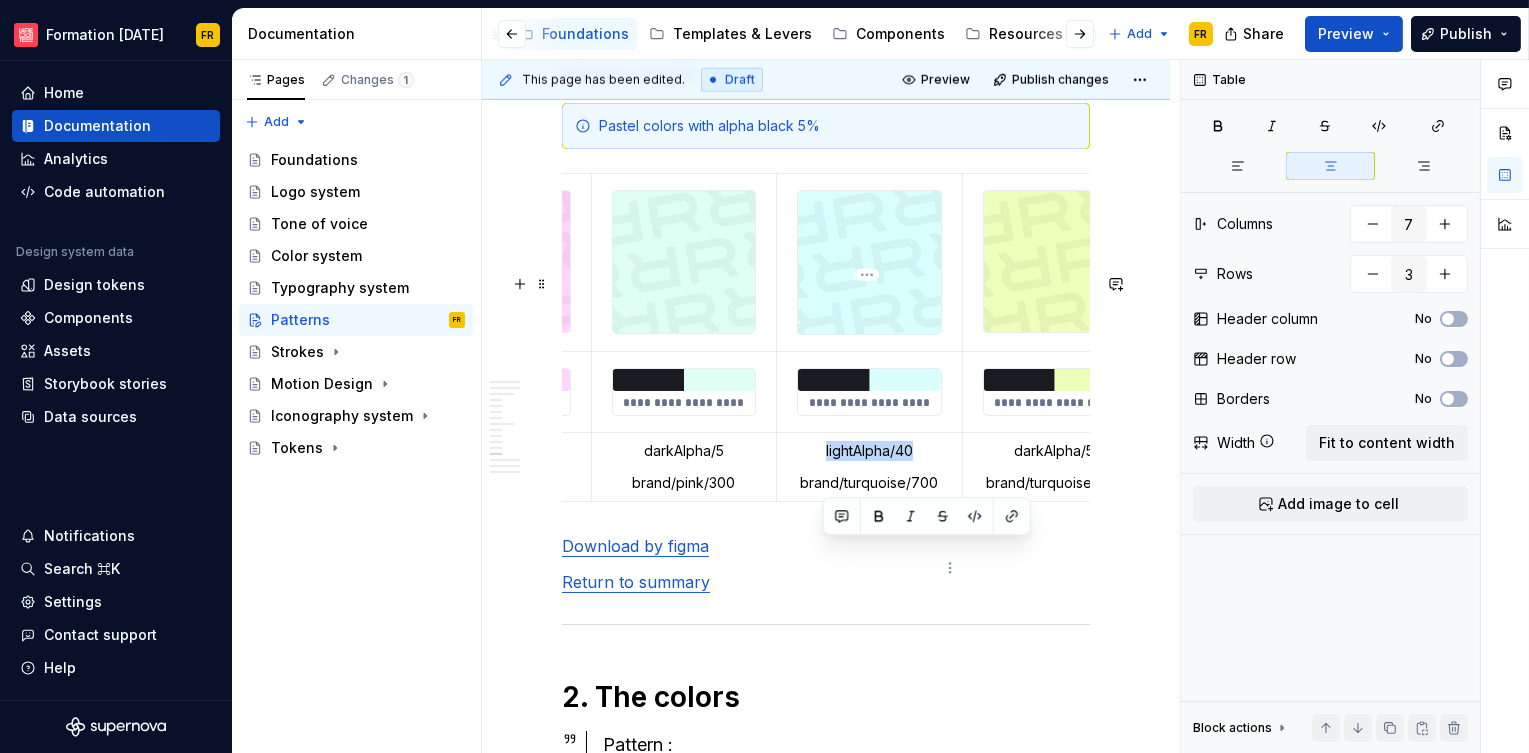 click on "lightAlpha/40" at bounding box center (869, 451) 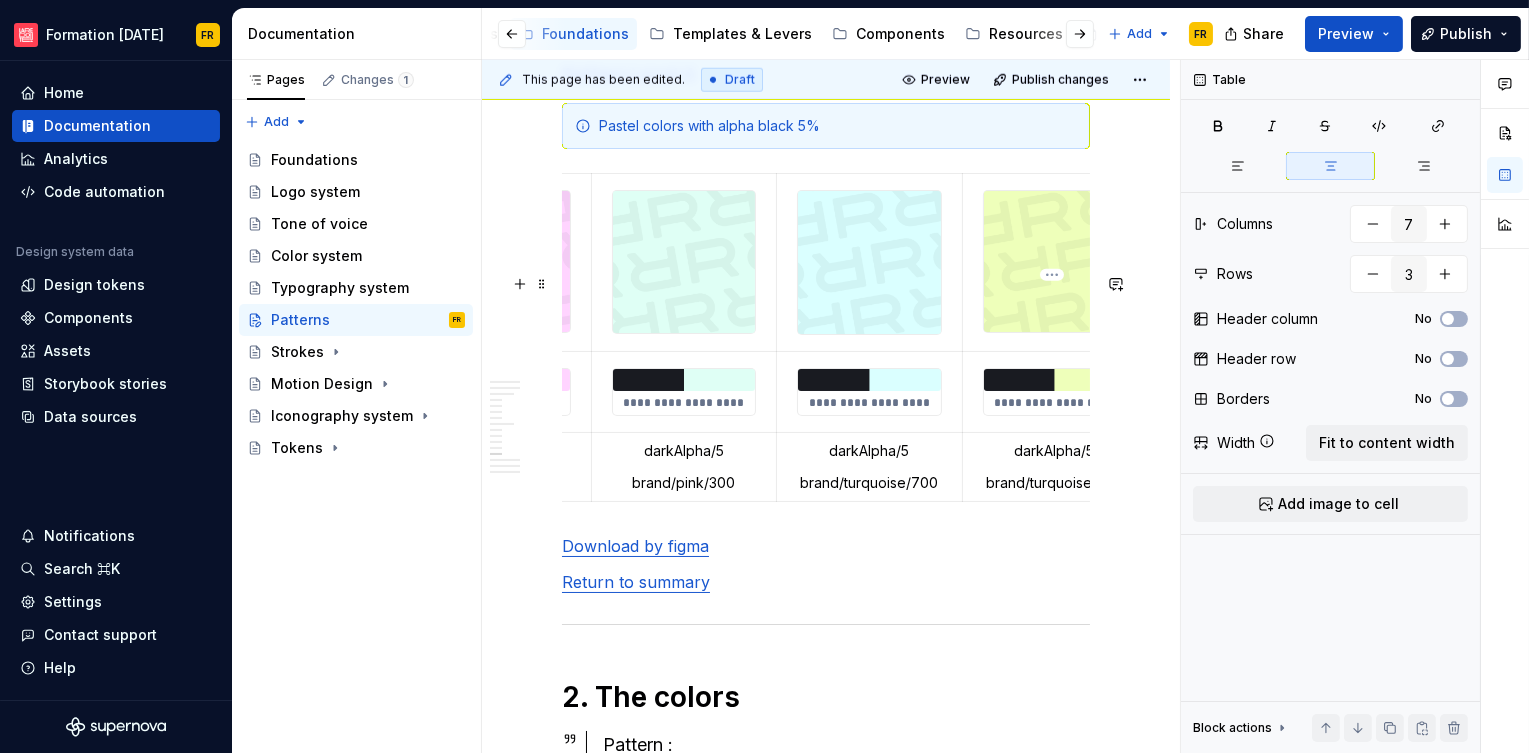 click on "darkAlpha/5" at bounding box center (1054, 451) 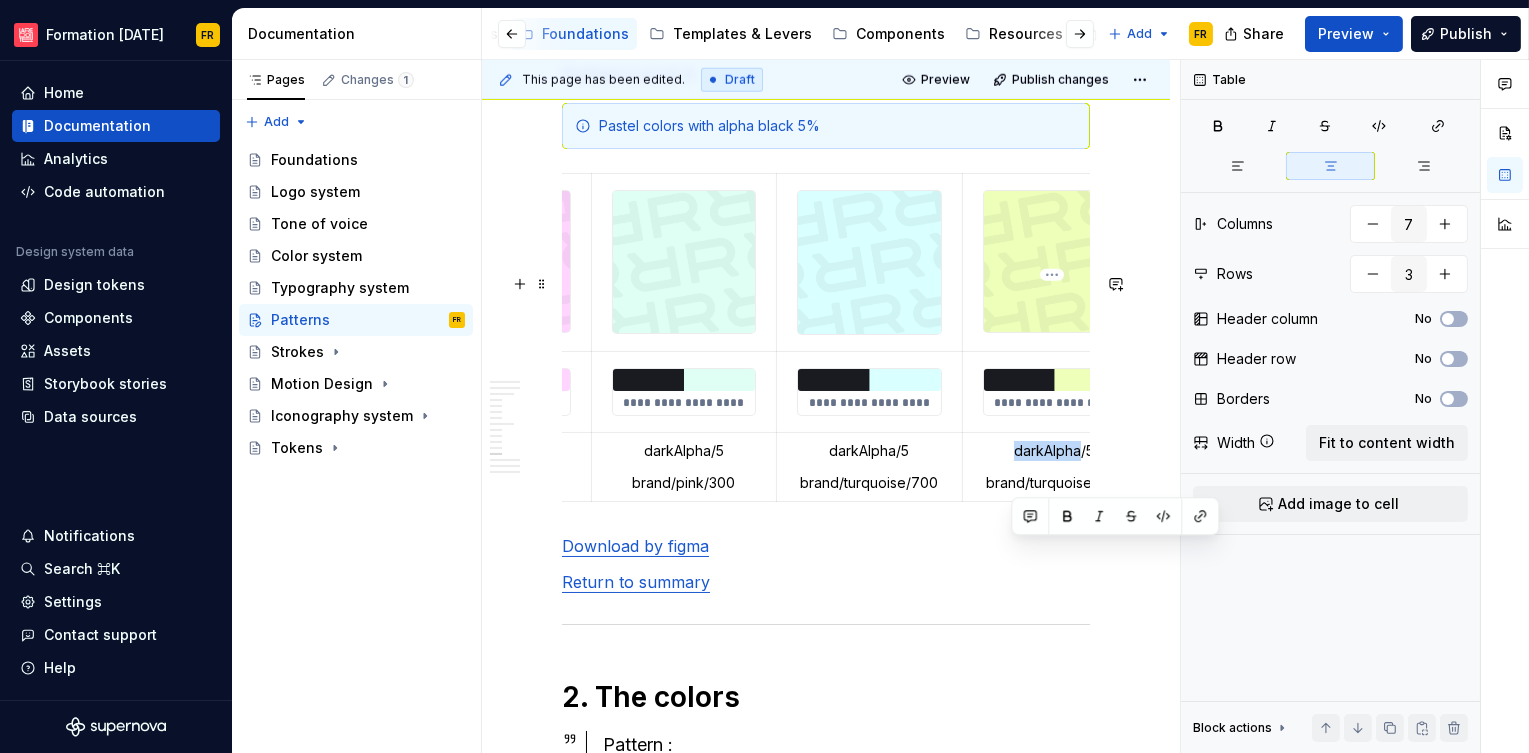 scroll, scrollTop: 0, scrollLeft: 757, axis: horizontal 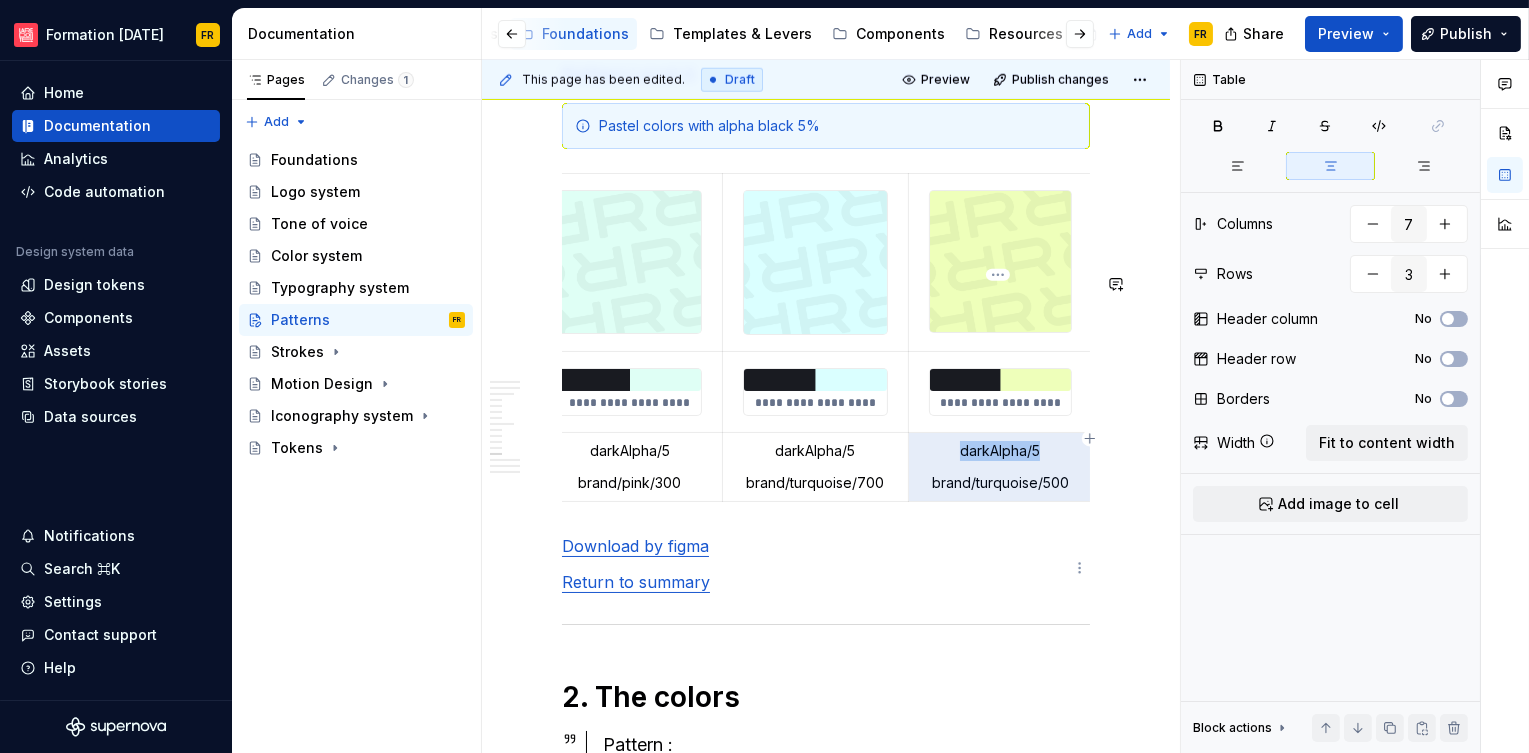 drag, startPoint x: 1052, startPoint y: 551, endPoint x: 1038, endPoint y: 551, distance: 14 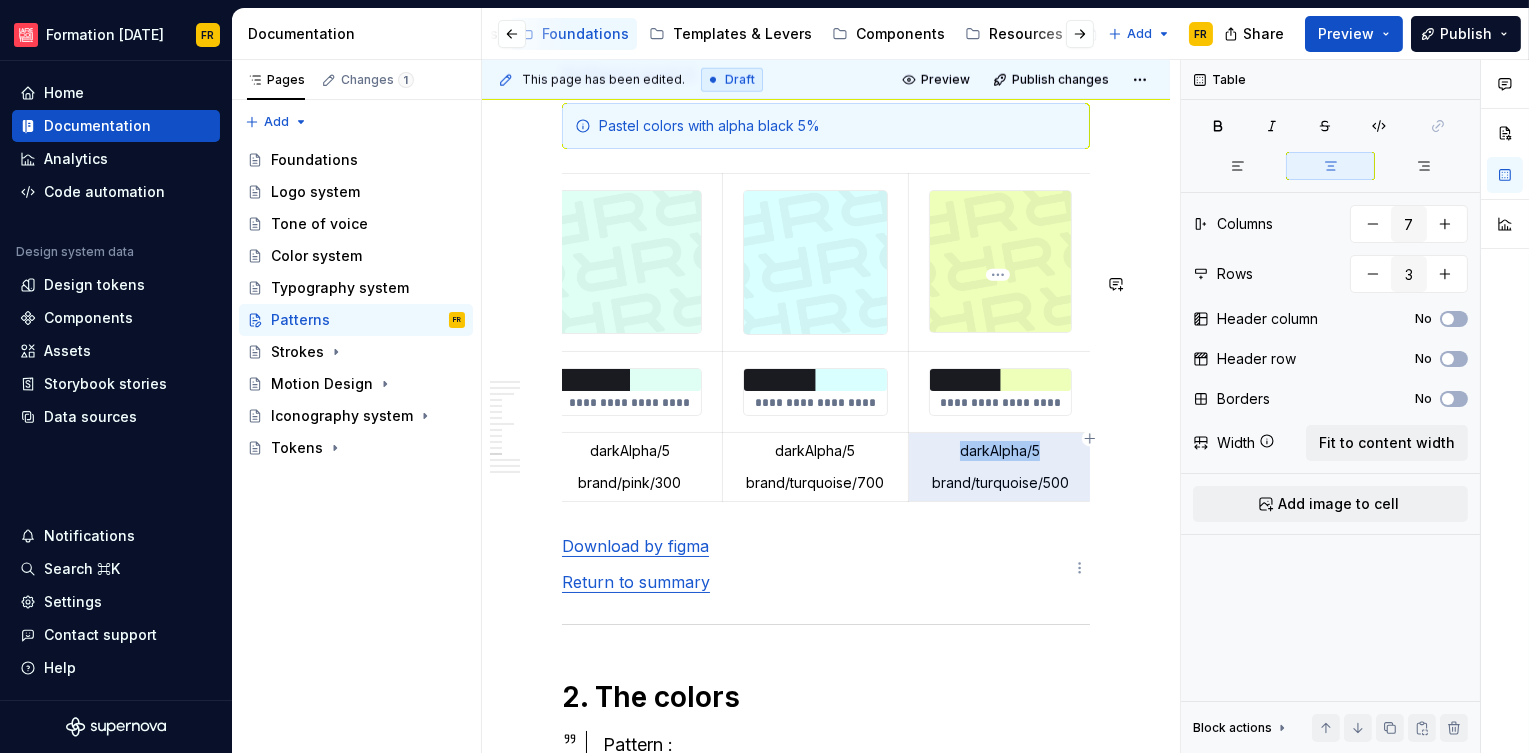 click on "darkAlpha/5" at bounding box center [1000, 451] 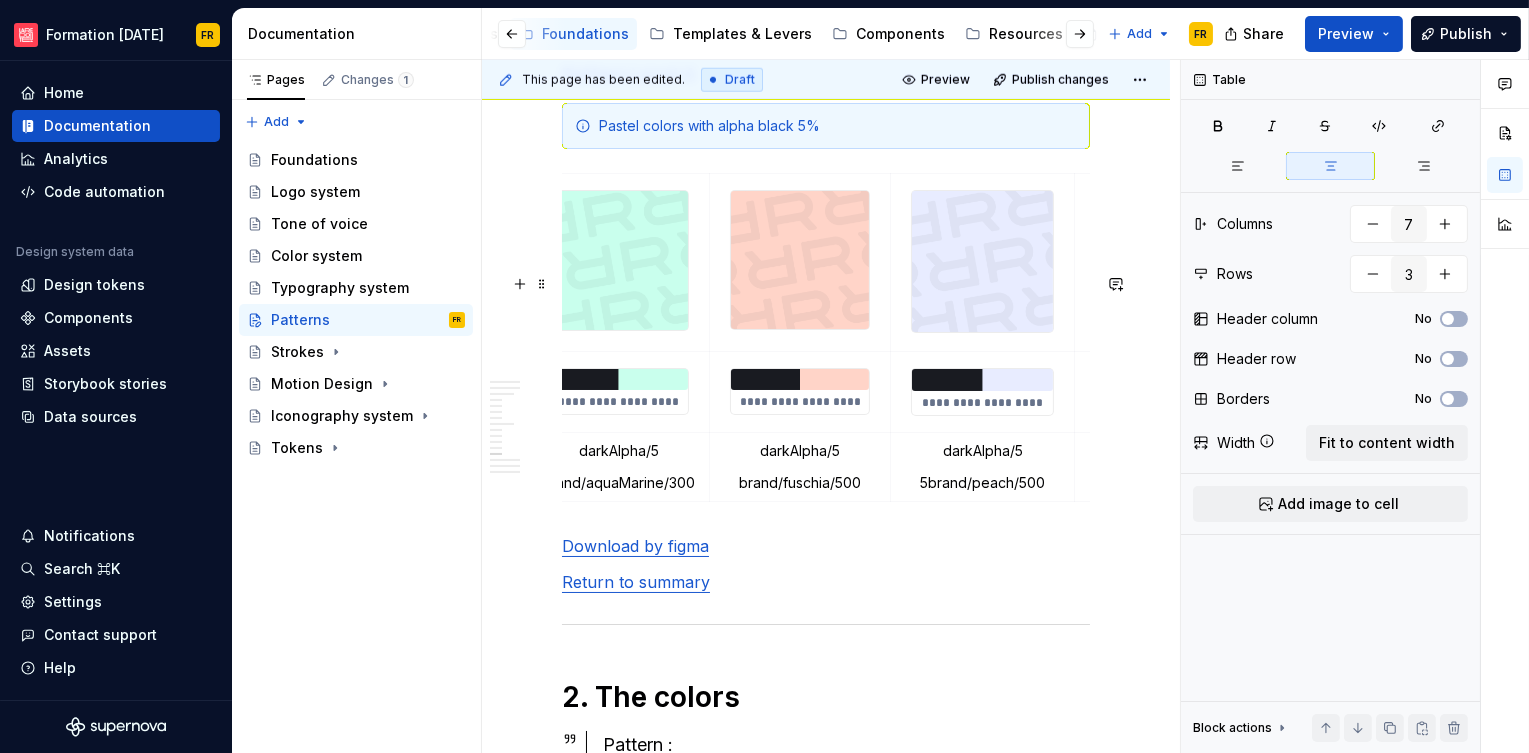 scroll, scrollTop: 0, scrollLeft: 0, axis: both 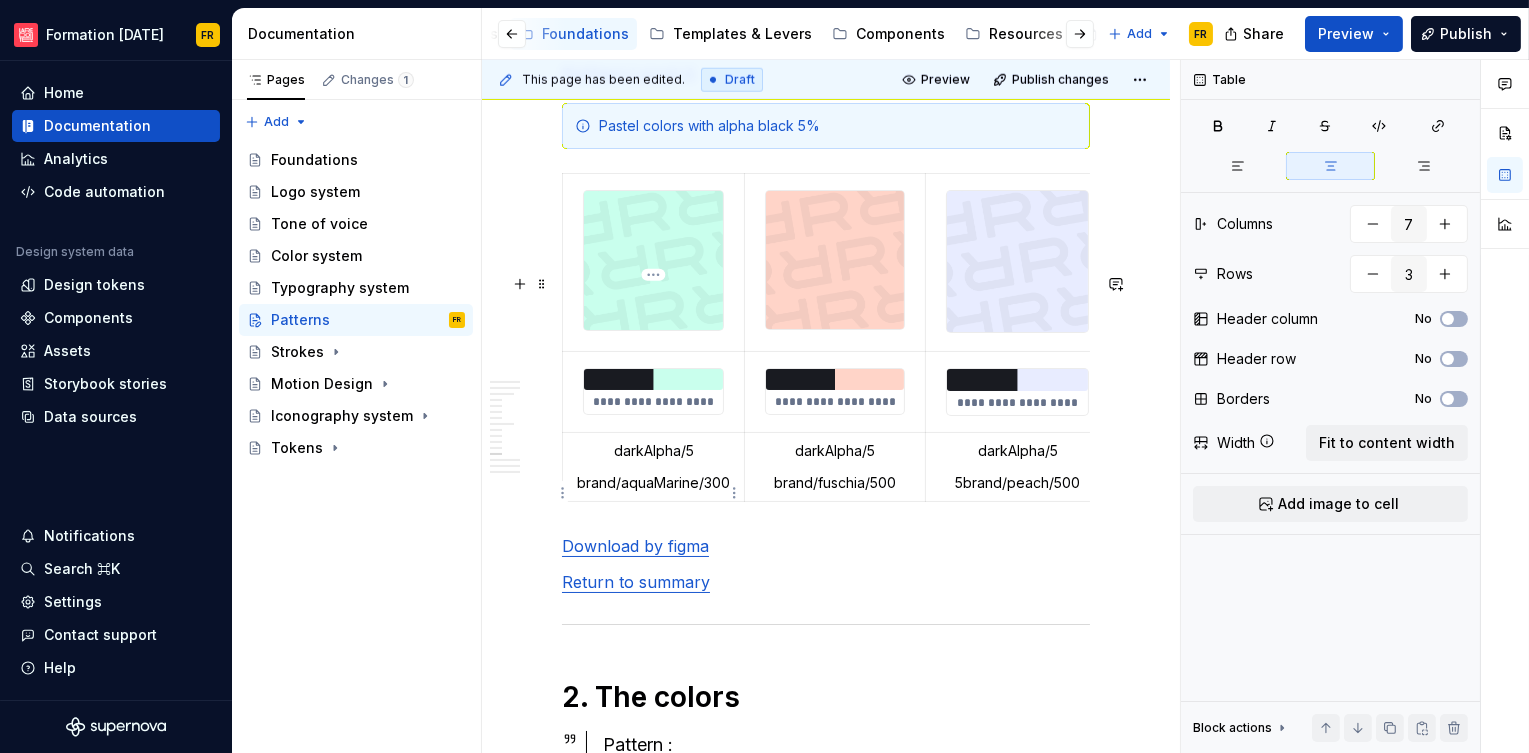 click on "**********" at bounding box center (653, 402) 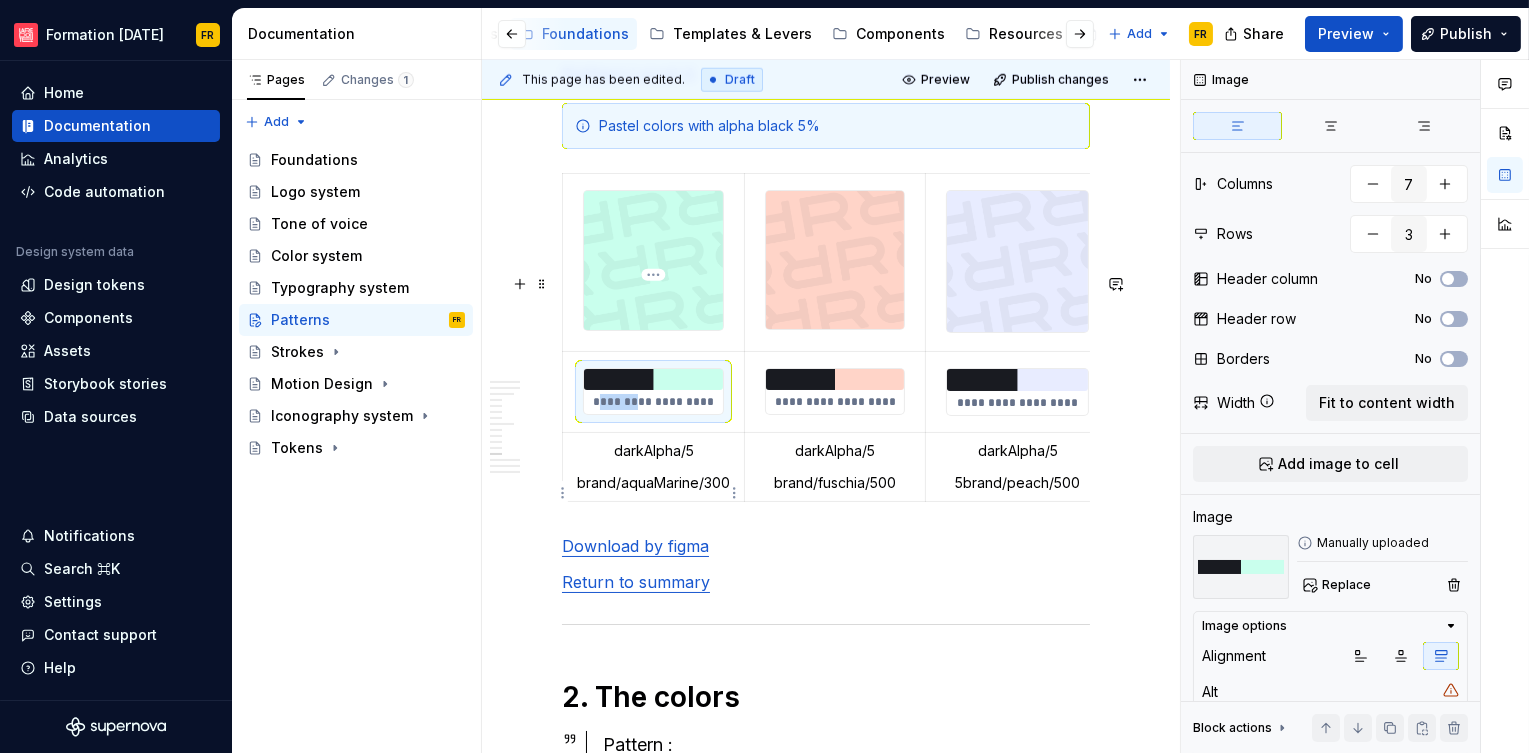 click on "**********" at bounding box center (653, 402) 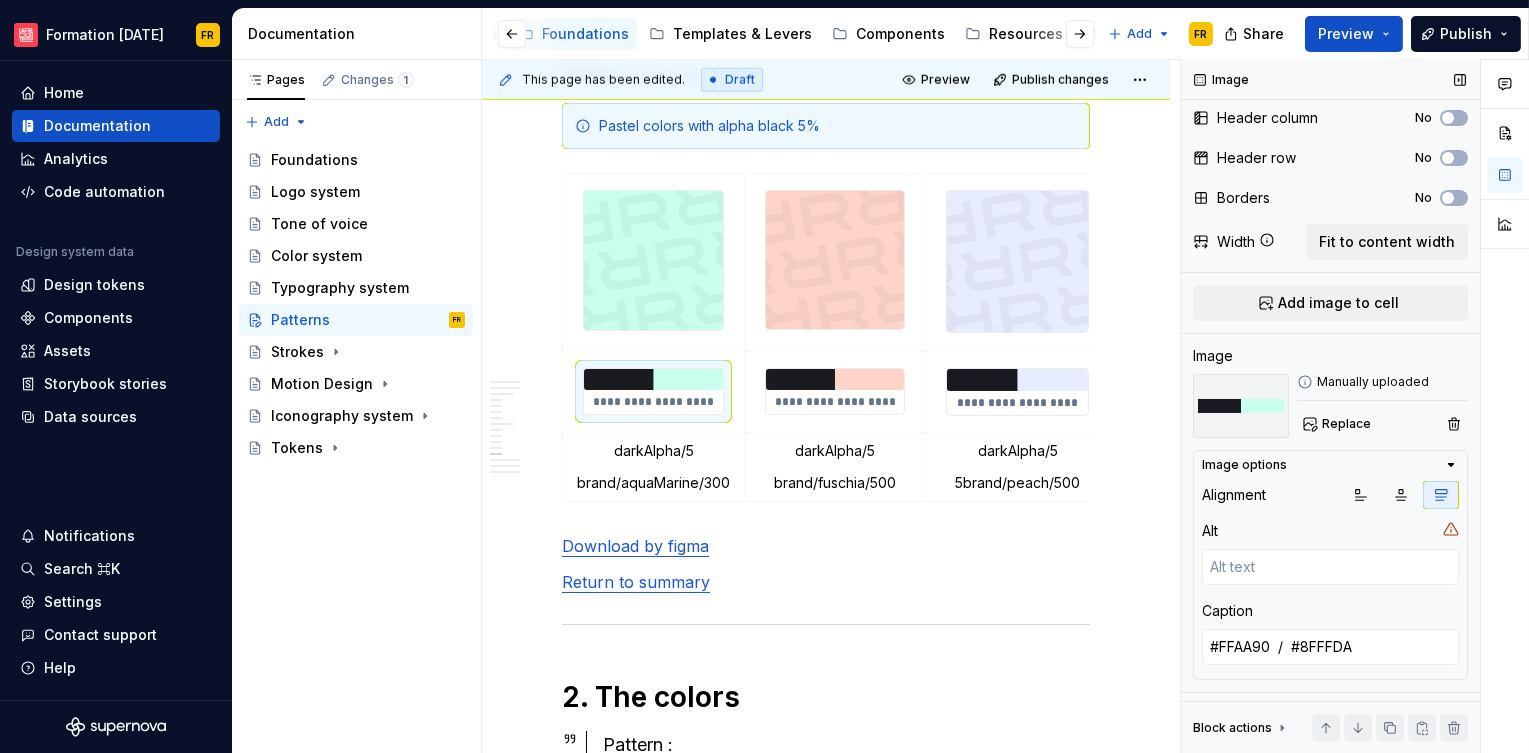 scroll, scrollTop: 163, scrollLeft: 0, axis: vertical 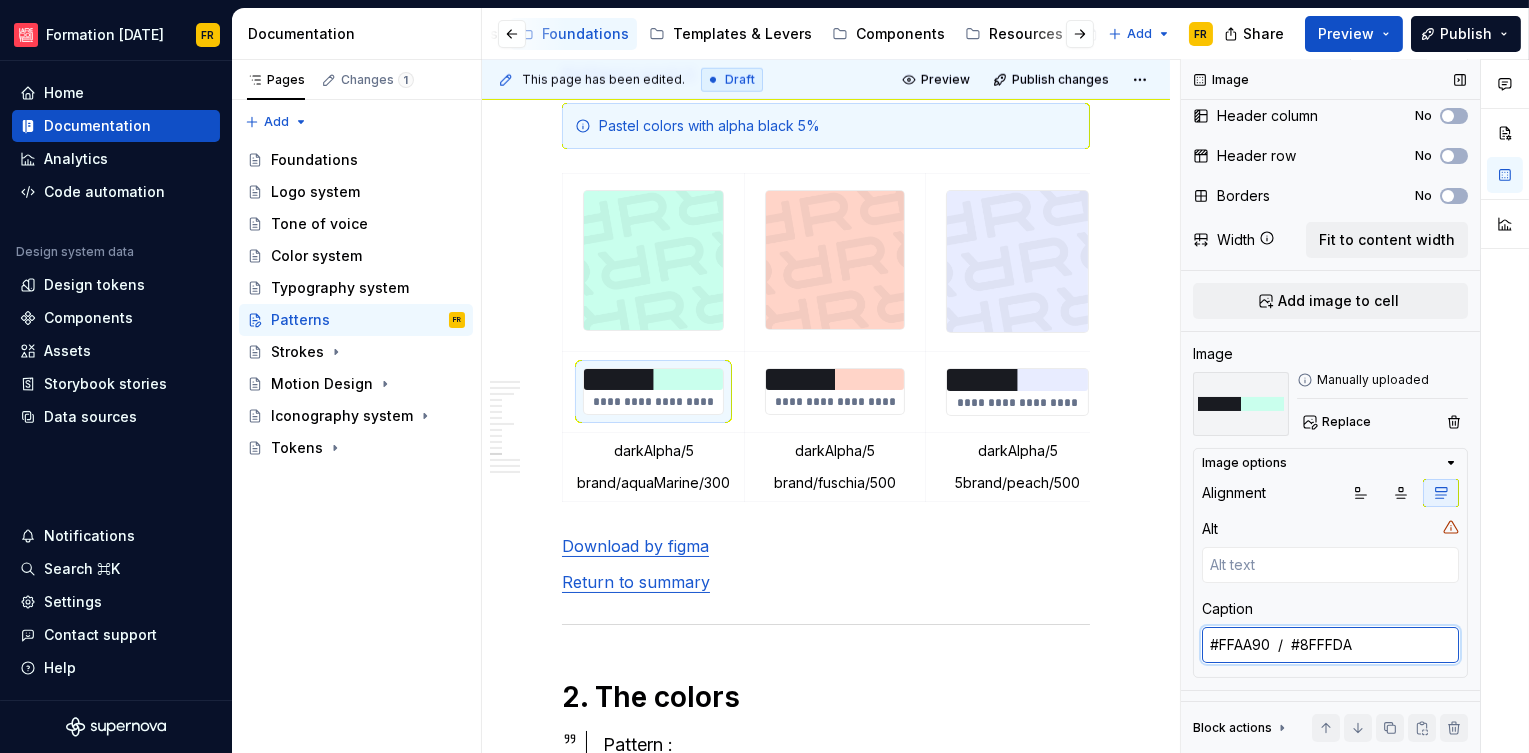 click on "#FFAA90  /  #8FFFDA" at bounding box center (1330, 645) 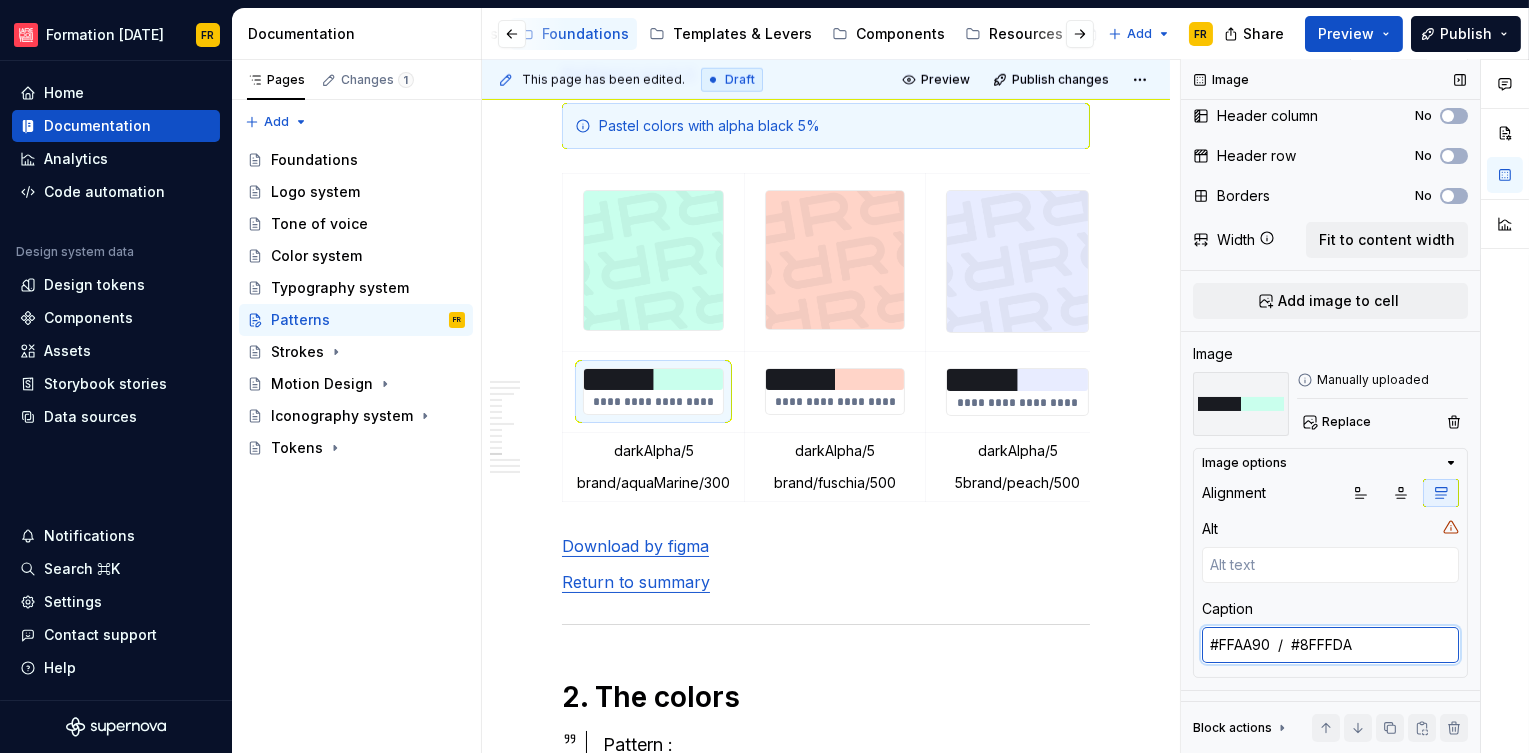 click on "#FFAA90  /  #8FFFDA" at bounding box center (1330, 645) 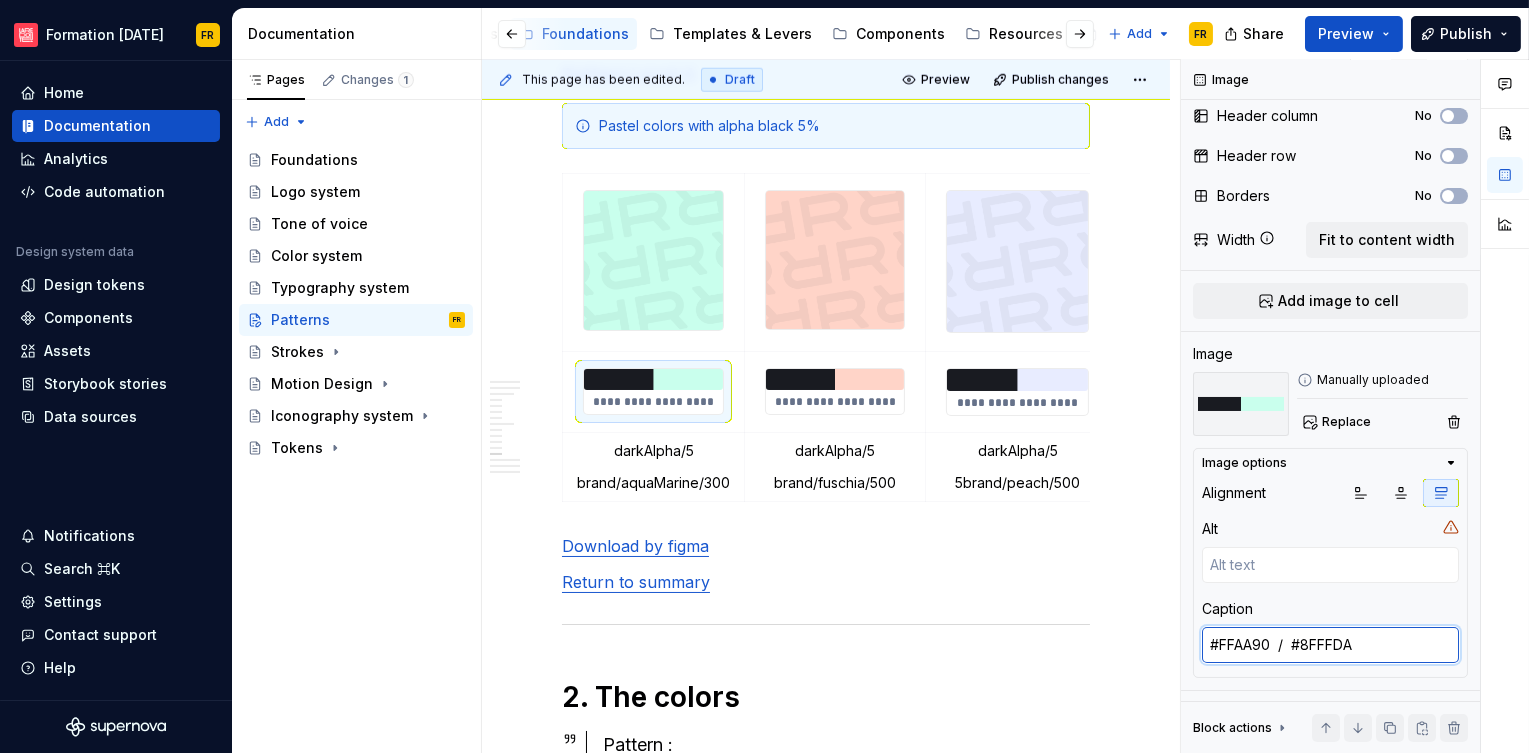 drag, startPoint x: 1273, startPoint y: 645, endPoint x: 1183, endPoint y: 639, distance: 90.199776 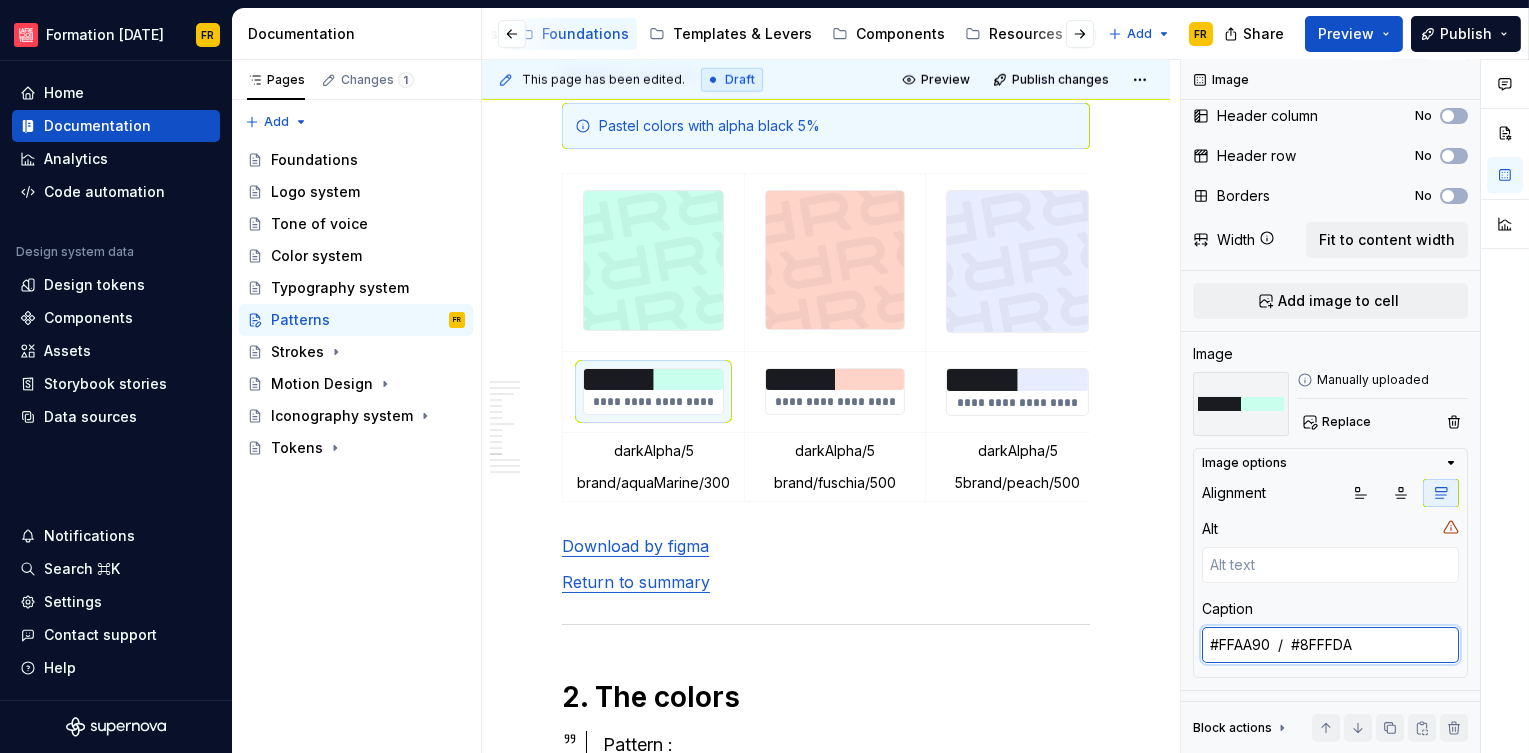 click on "Comments Open comments No comments yet Select ‘Comment’ from the block context menu to add one. Image Columns 7 Rows 3 Header column No Header row No Borders No Width Fit to content width Add image to cell Image Manually uploaded Replace Image options Alignment Alt Caption #FFAA90  /  #8FFFDA Block actions Move up Move down Duplicate Copy (⌘C) Cut (⌘X) Delete" at bounding box center (1331, 406) 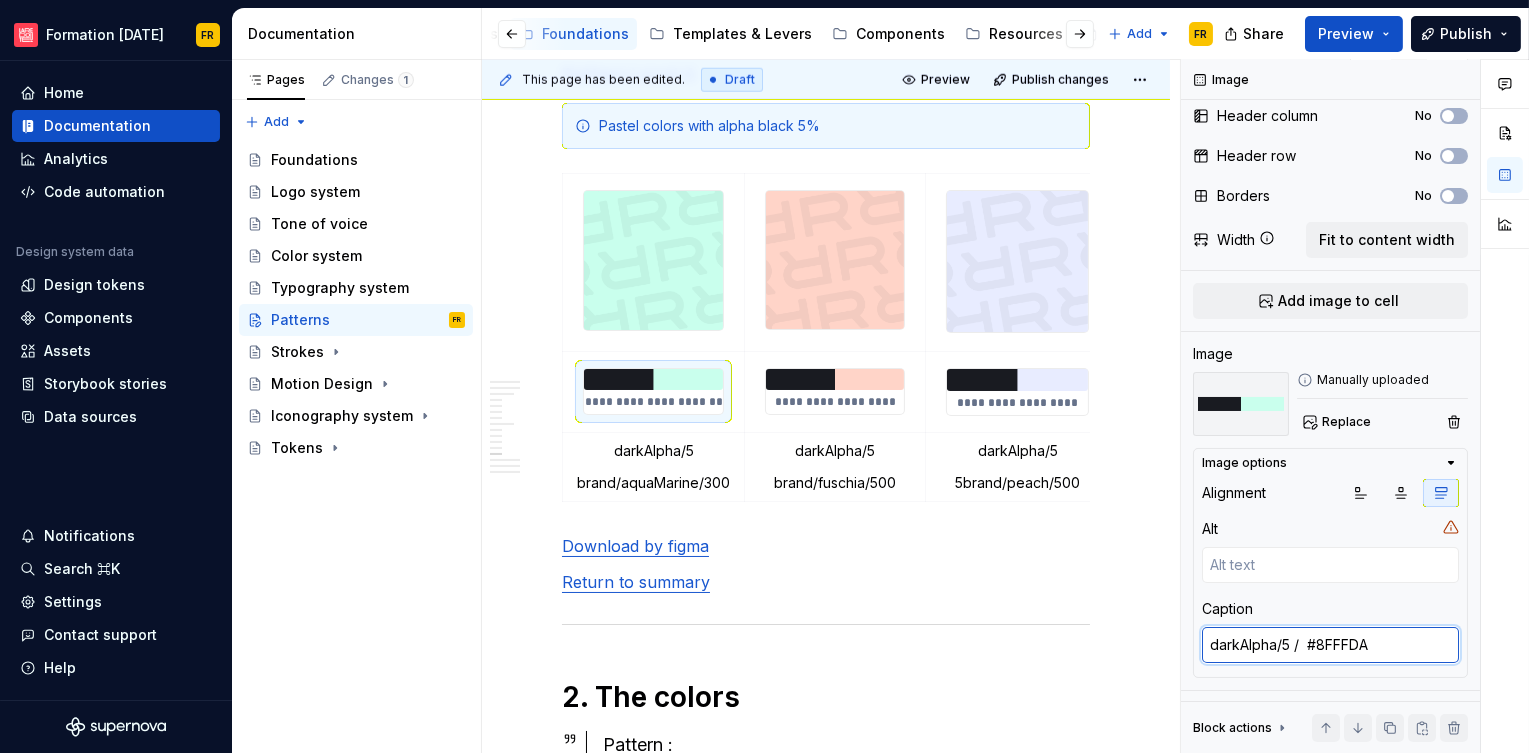 type on "darkAlpha/5 /  #8FFFDA" 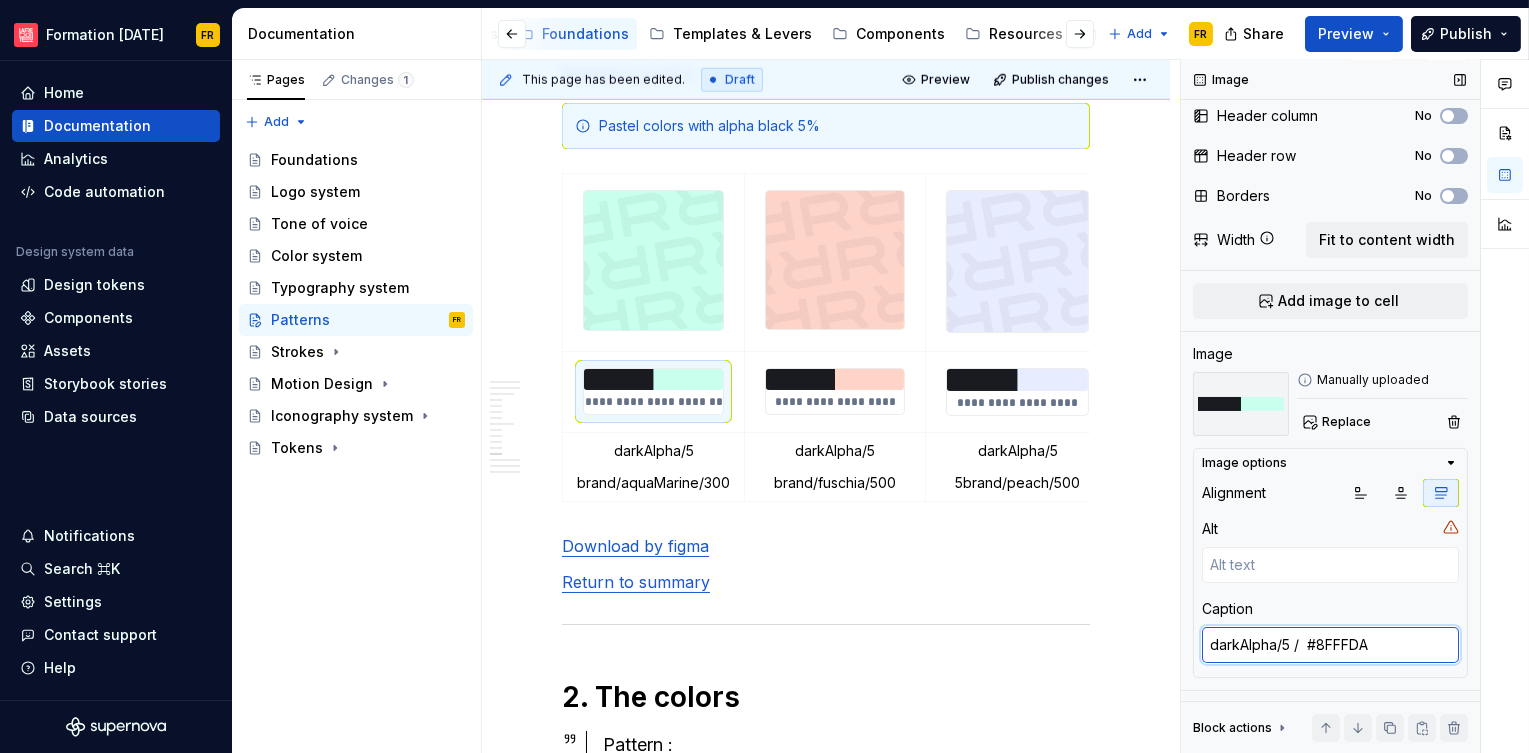 click on "darkAlpha/5 /  #8FFFDA" at bounding box center (1330, 645) 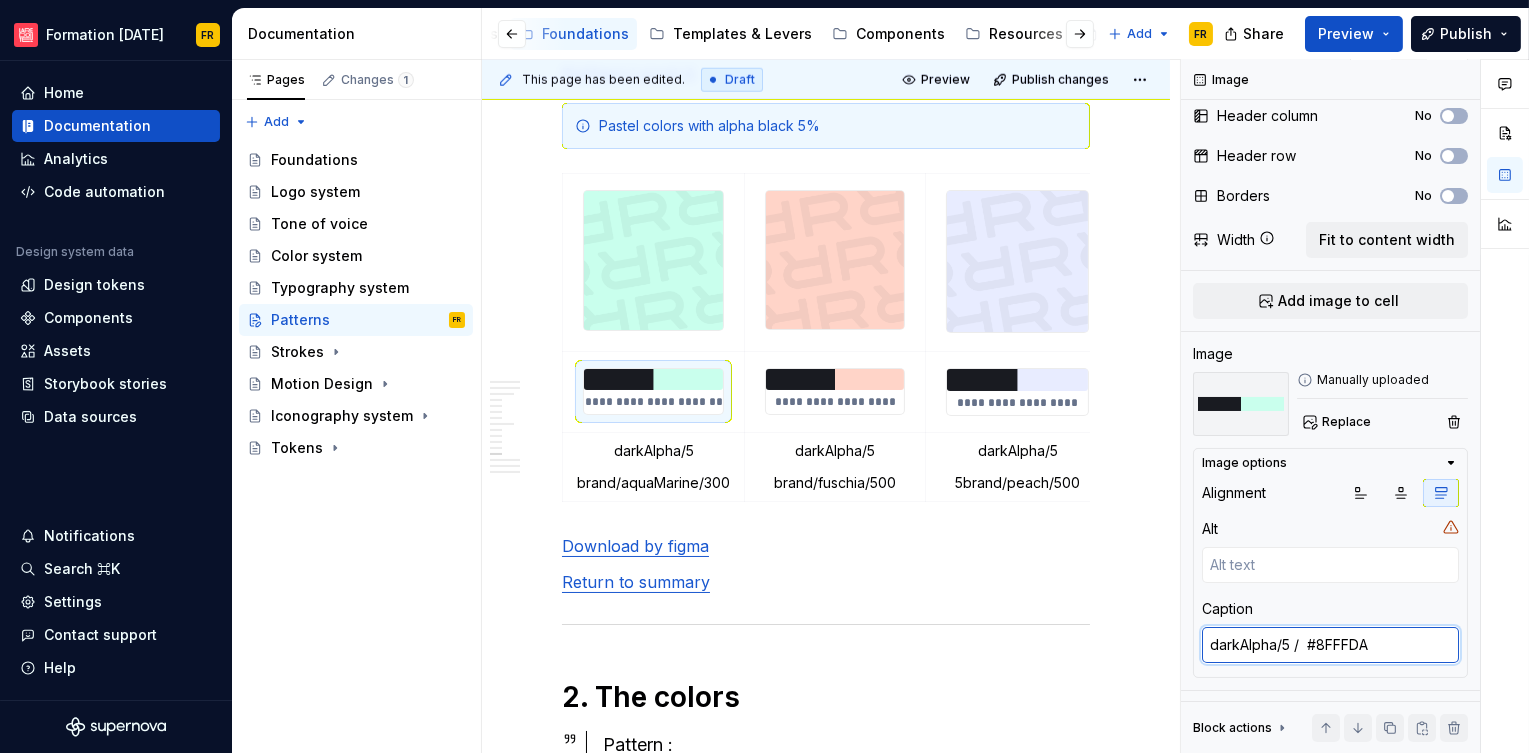 drag, startPoint x: 1292, startPoint y: 638, endPoint x: 1173, endPoint y: 637, distance: 119.0042 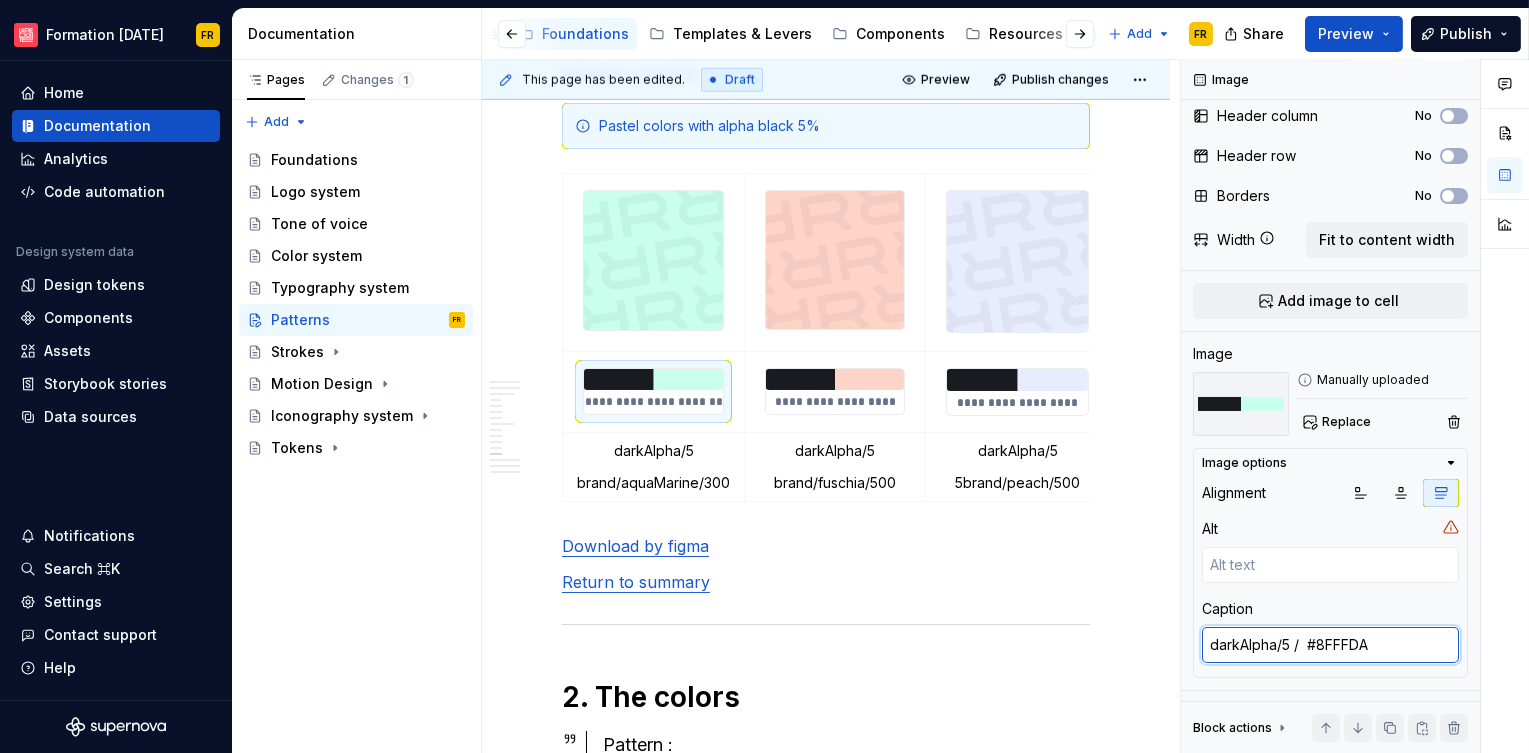 click on "**********" at bounding box center [1005, 406] 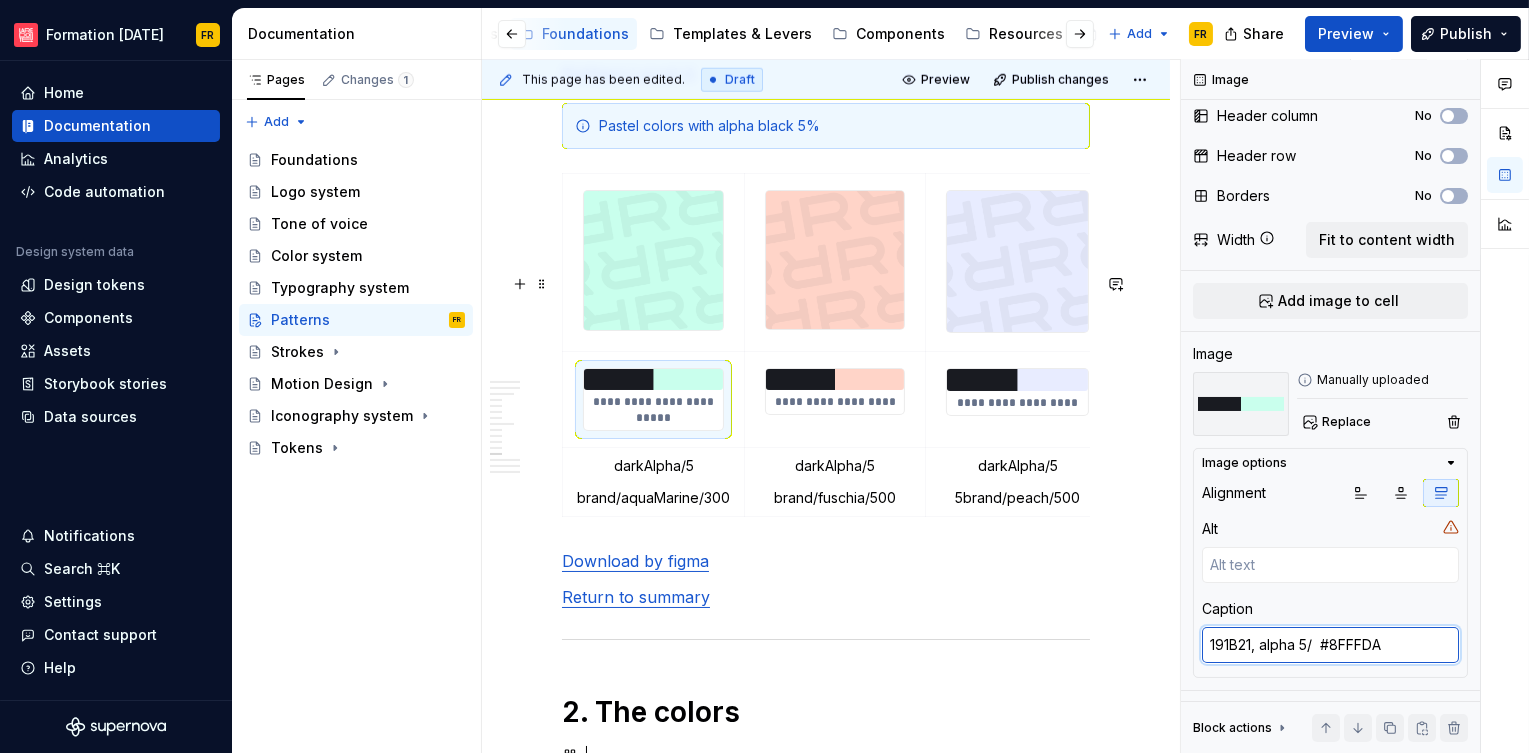 type on "191B21, alpha 5 /  #8FFFDA" 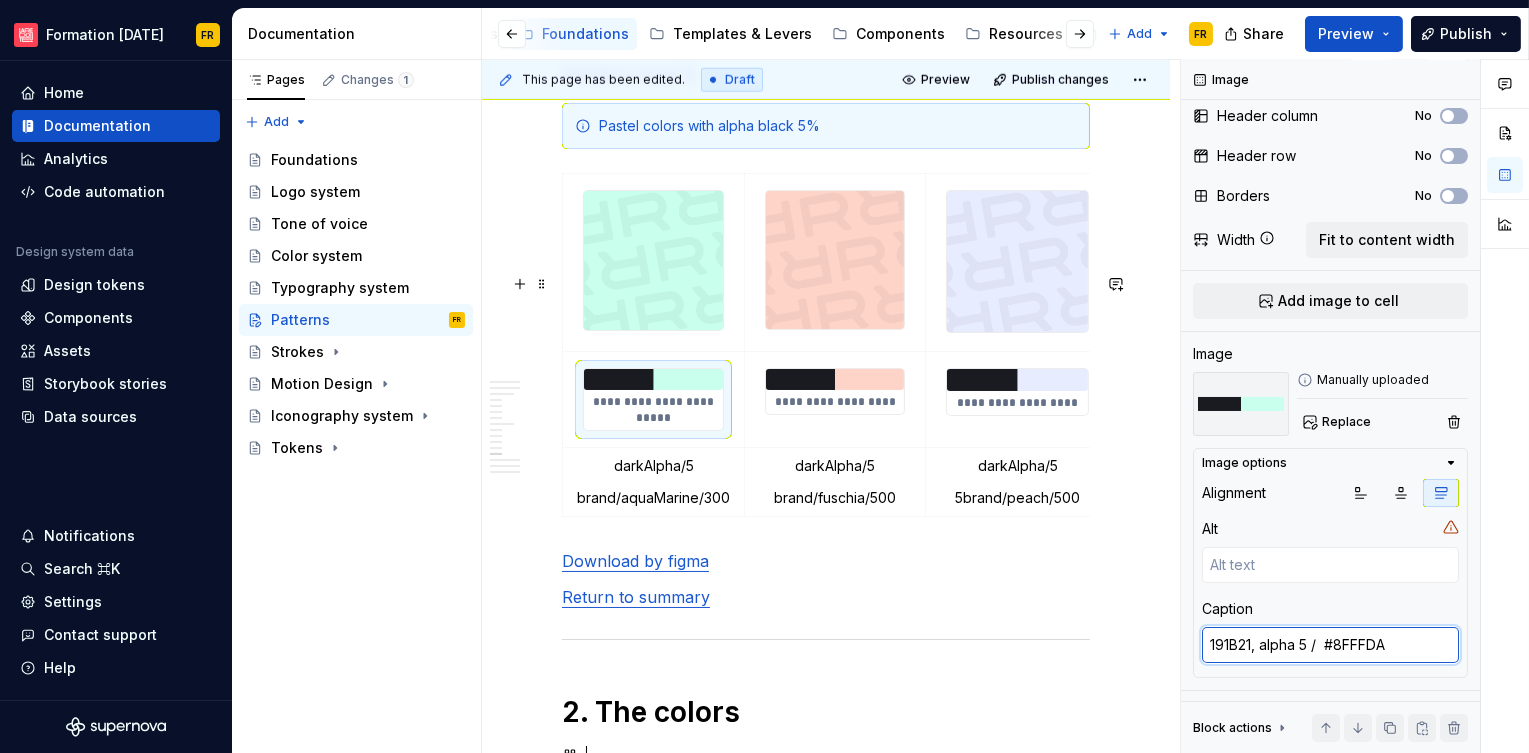 type on "*" 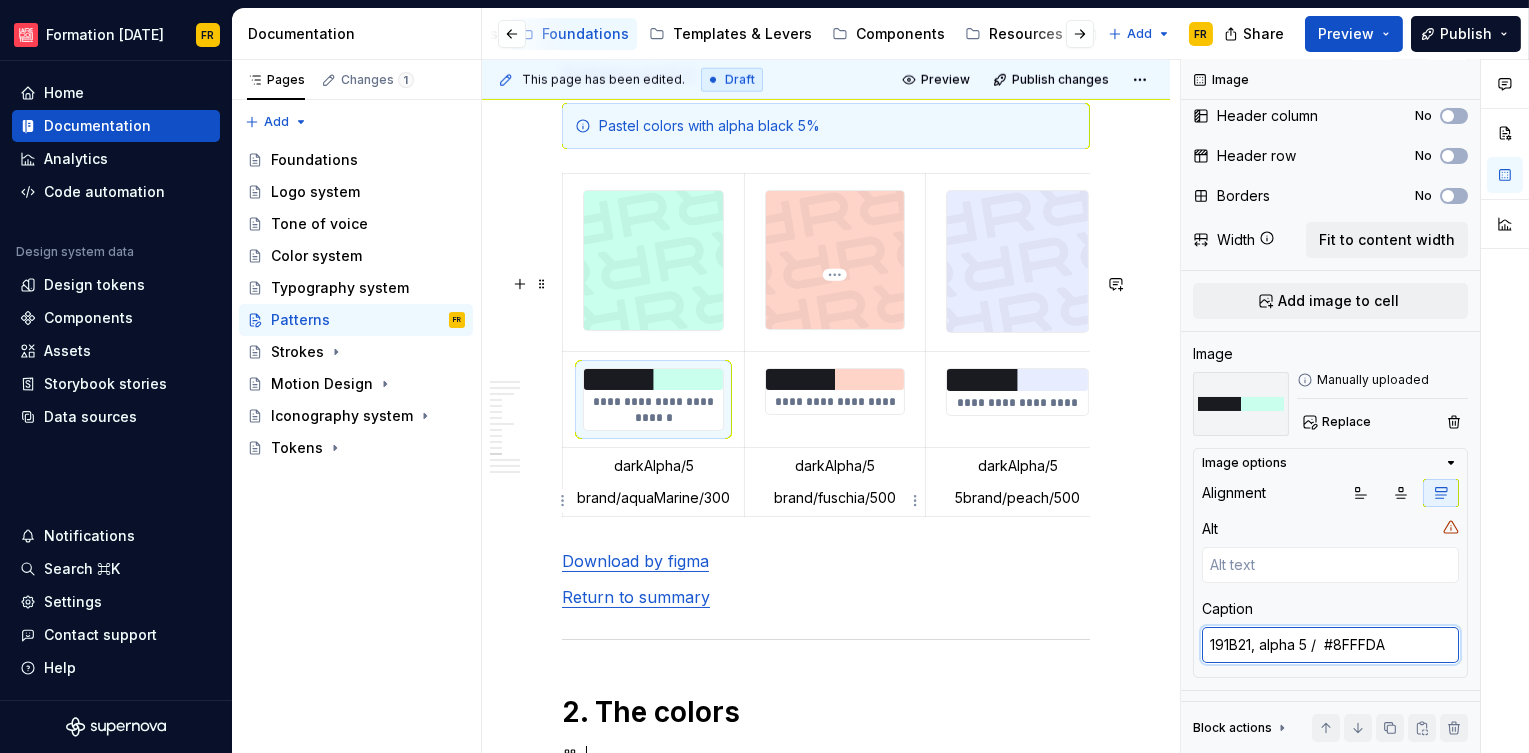 type on "#FFAA90  /  #E101FF" 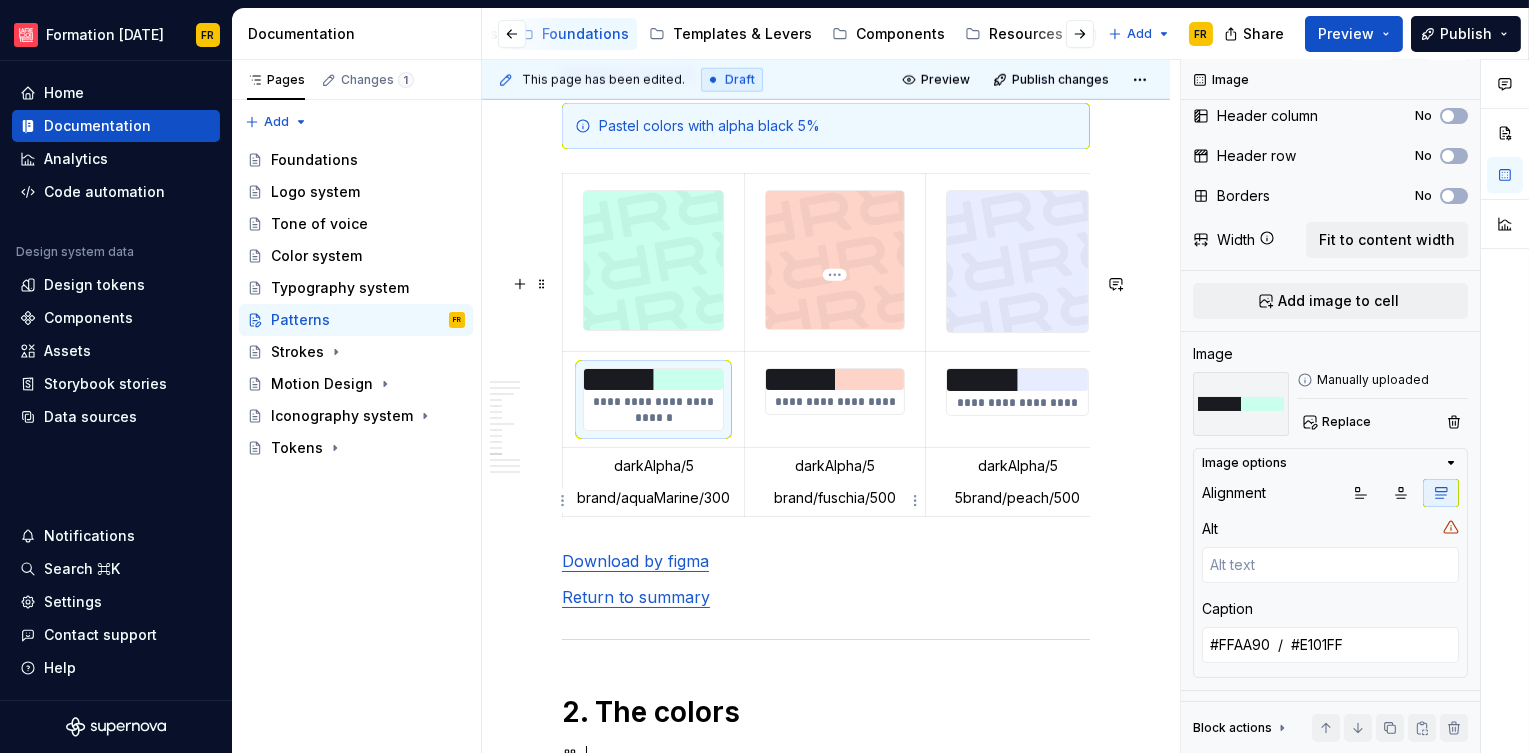 click on "**********" at bounding box center (835, 402) 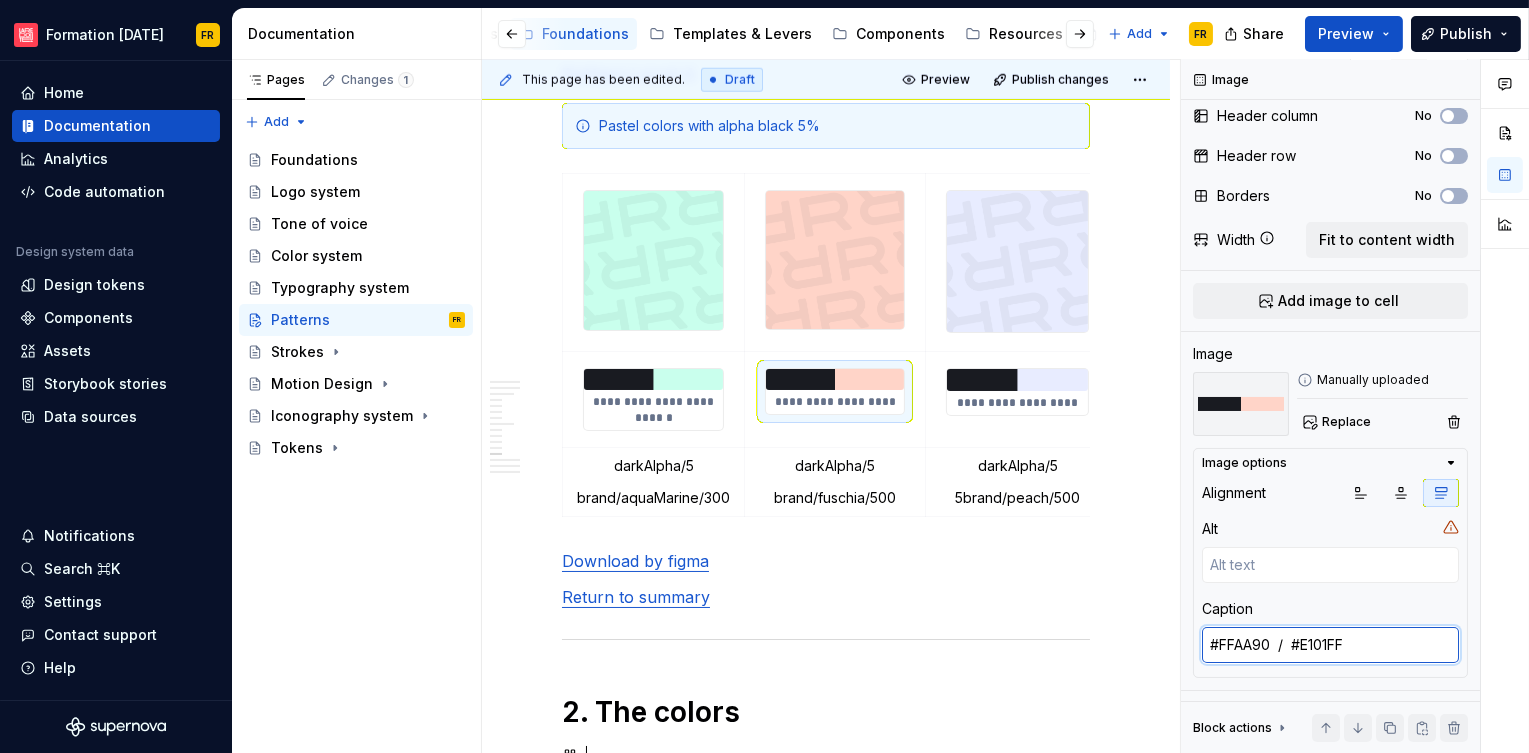 drag, startPoint x: 1270, startPoint y: 643, endPoint x: 1184, endPoint y: 635, distance: 86.37129 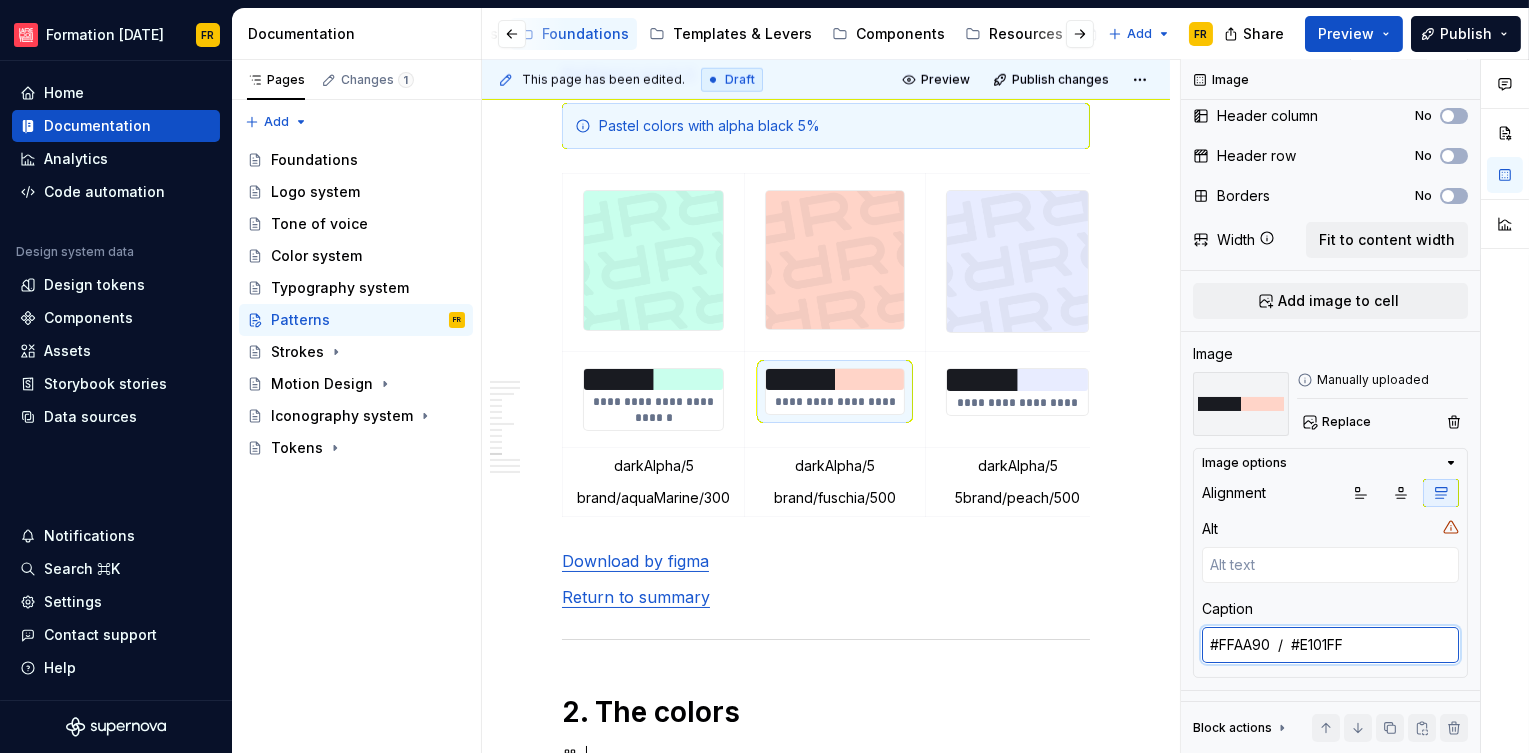 drag, startPoint x: 1265, startPoint y: 644, endPoint x: 1185, endPoint y: 644, distance: 80 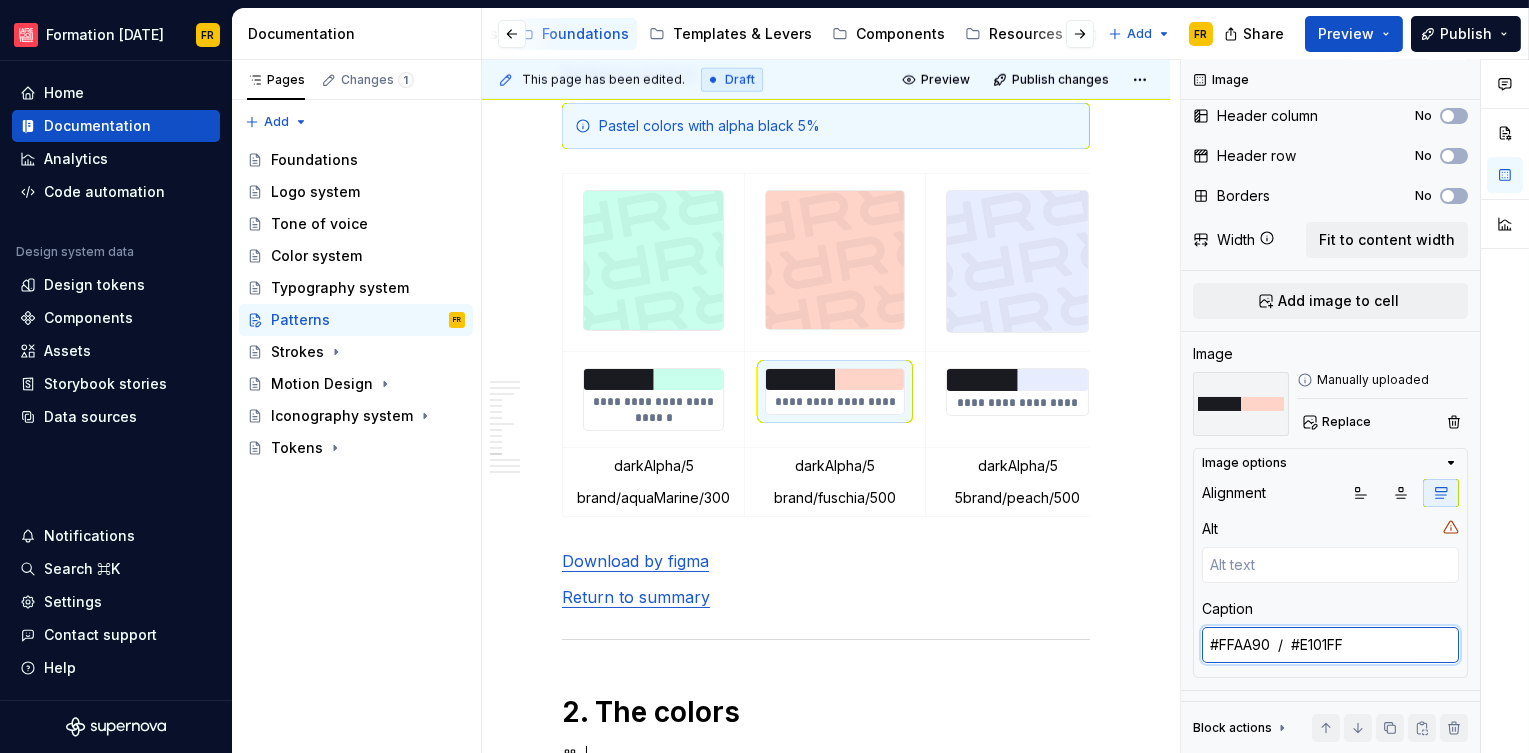 click on "Comments Open comments No comments yet Select ‘Comment’ from the block context menu to add one. Image Columns 7 Rows 3 Header column No Header row No Borders No Width Fit to content width Add image to cell Image Manually uploaded Replace Image options Alignment Alt Caption #FFAA90  /  #E101FF Block actions Move up Move down Duplicate Copy (⌘C) Cut (⌘X) Delete" at bounding box center (1331, 406) 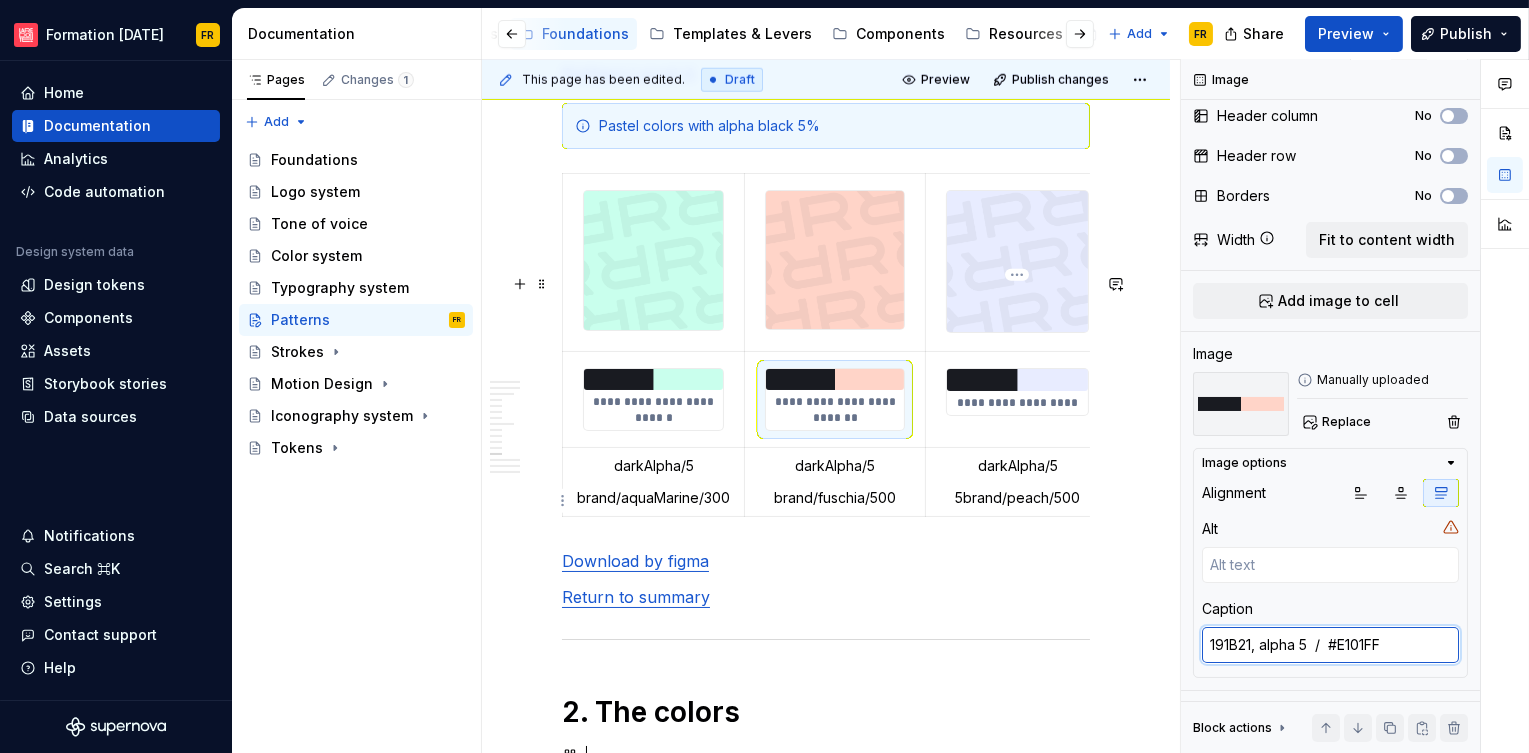 type on "#B4BEFF  /  #E101FF" 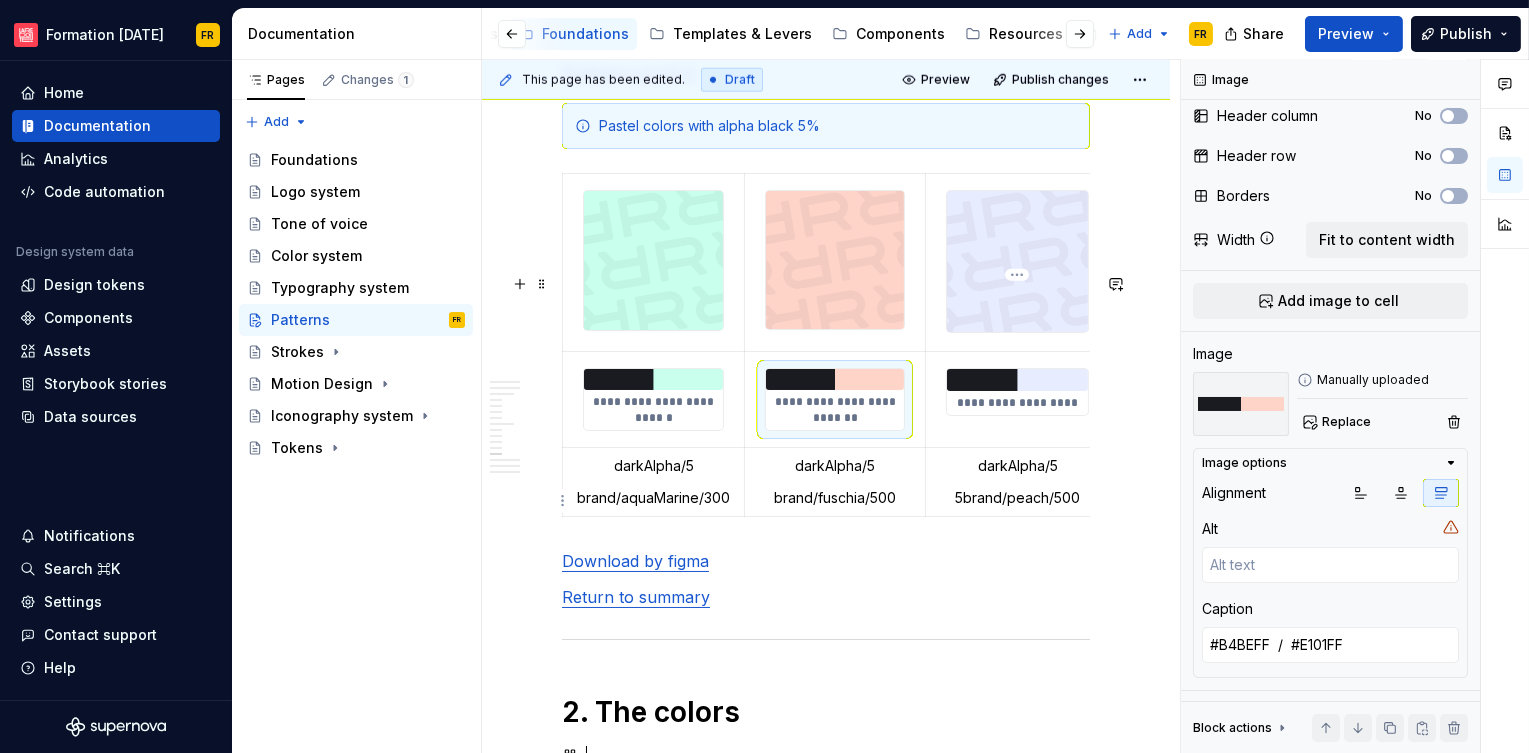 click on "**********" at bounding box center (1017, 392) 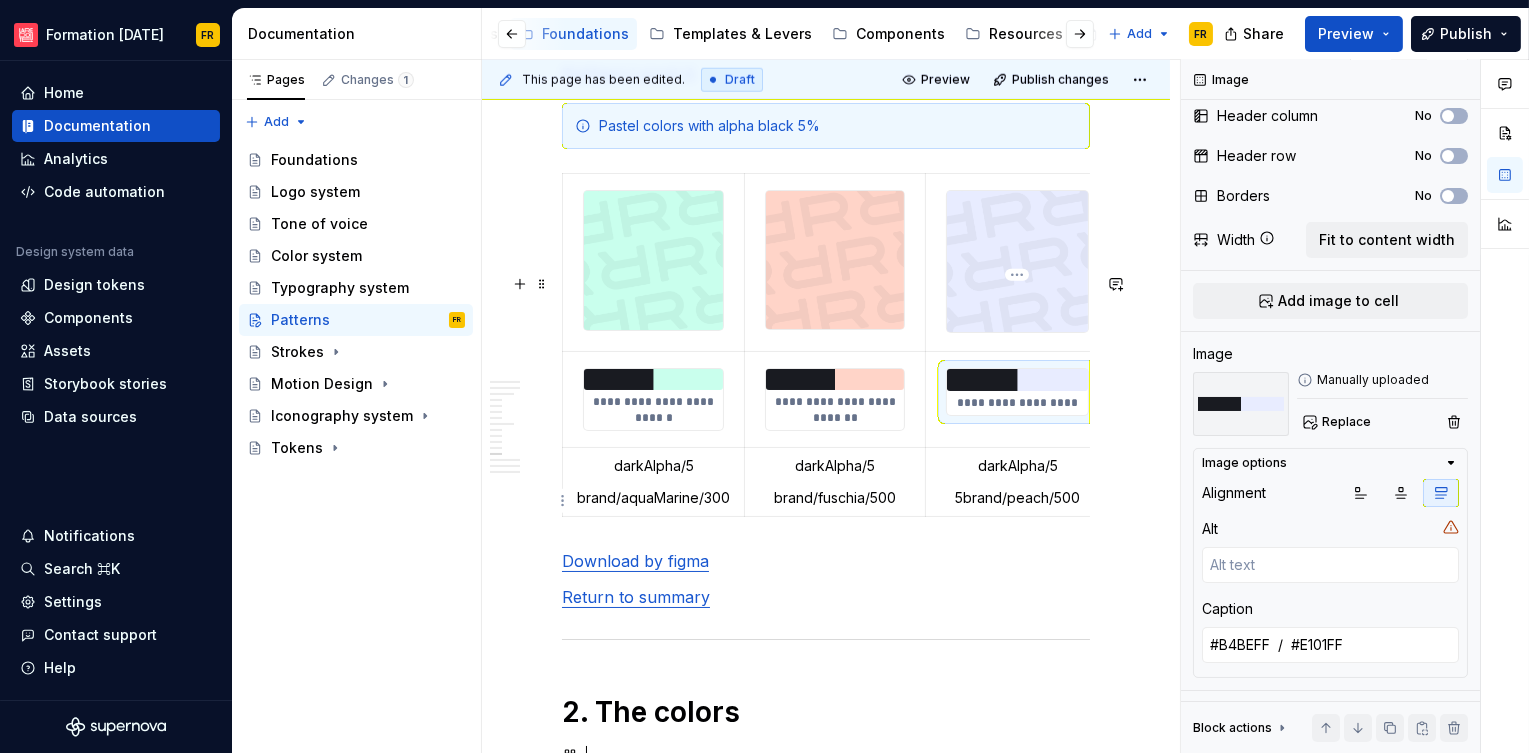 click at bounding box center (1017, 380) 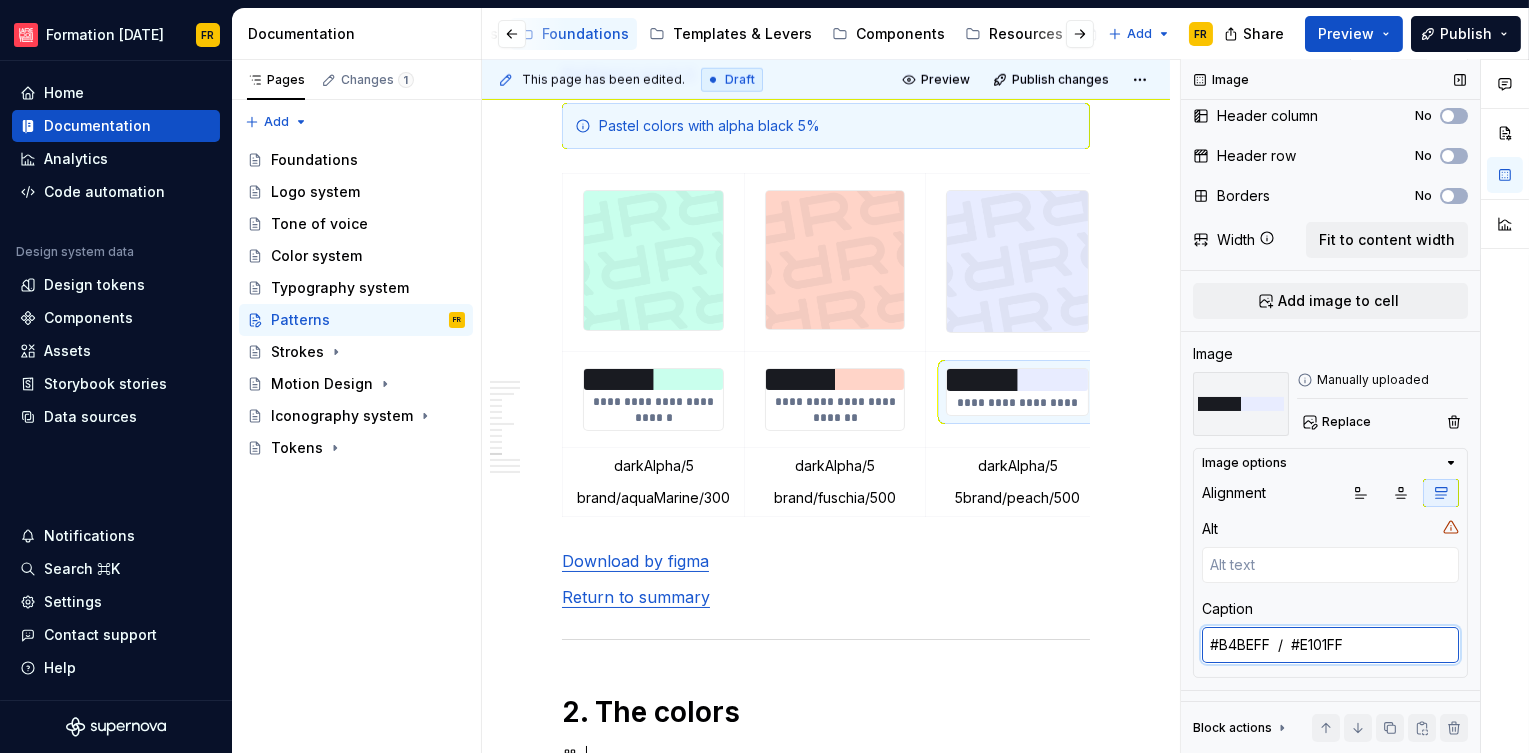 click on "#B4BEFF  /  #E101FF" at bounding box center (1330, 645) 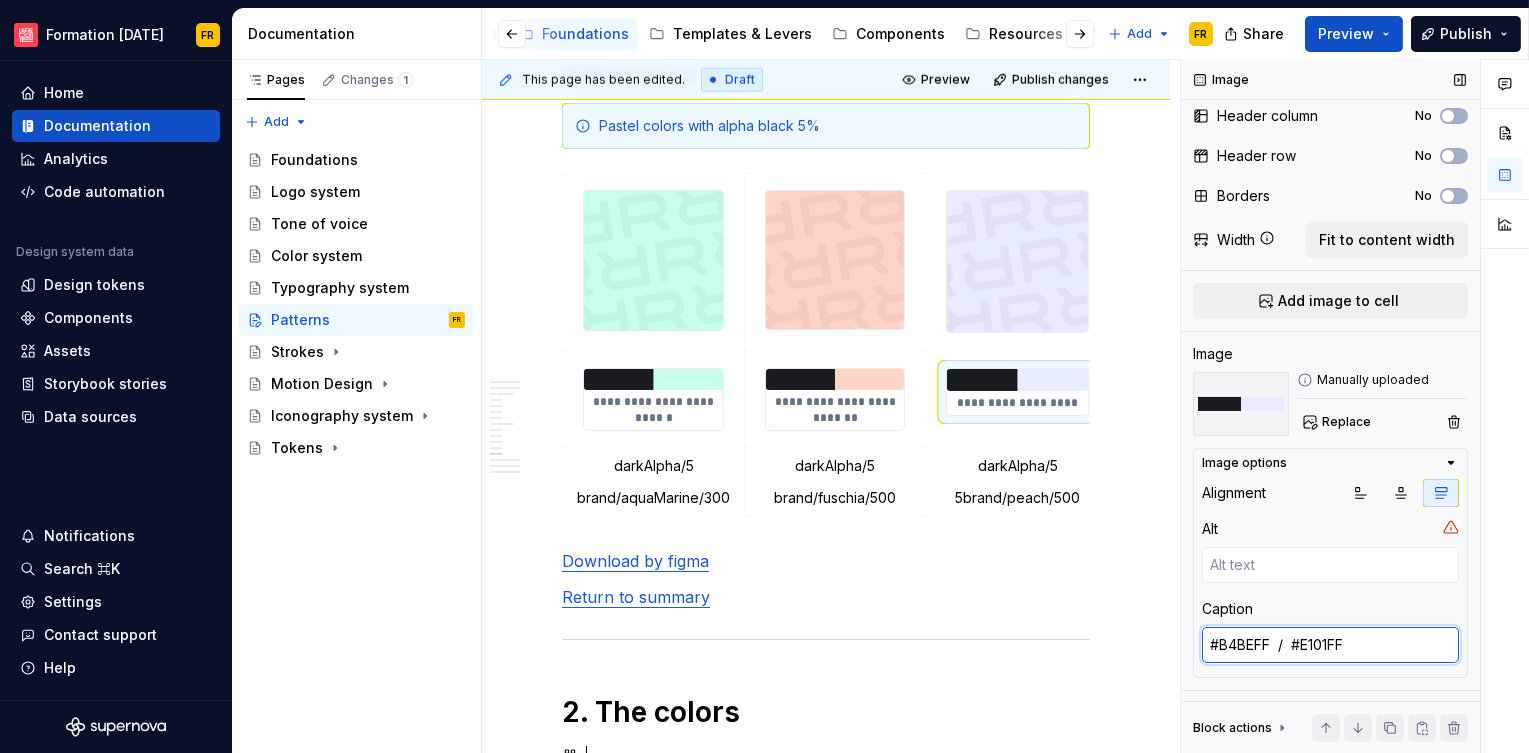click on "#B4BEFF  /  #E101FF" at bounding box center [1330, 645] 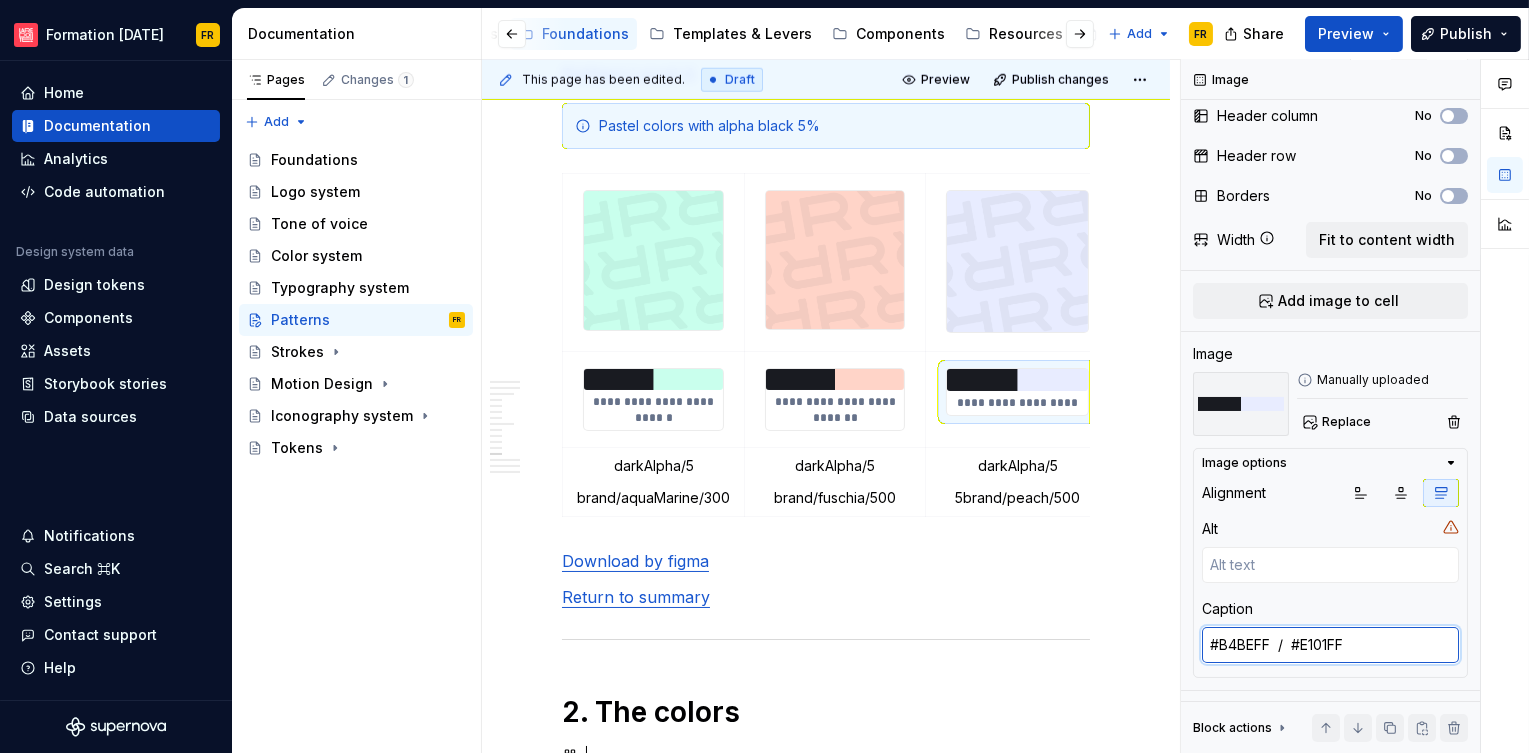 drag, startPoint x: 1269, startPoint y: 642, endPoint x: 1190, endPoint y: 625, distance: 80.80842 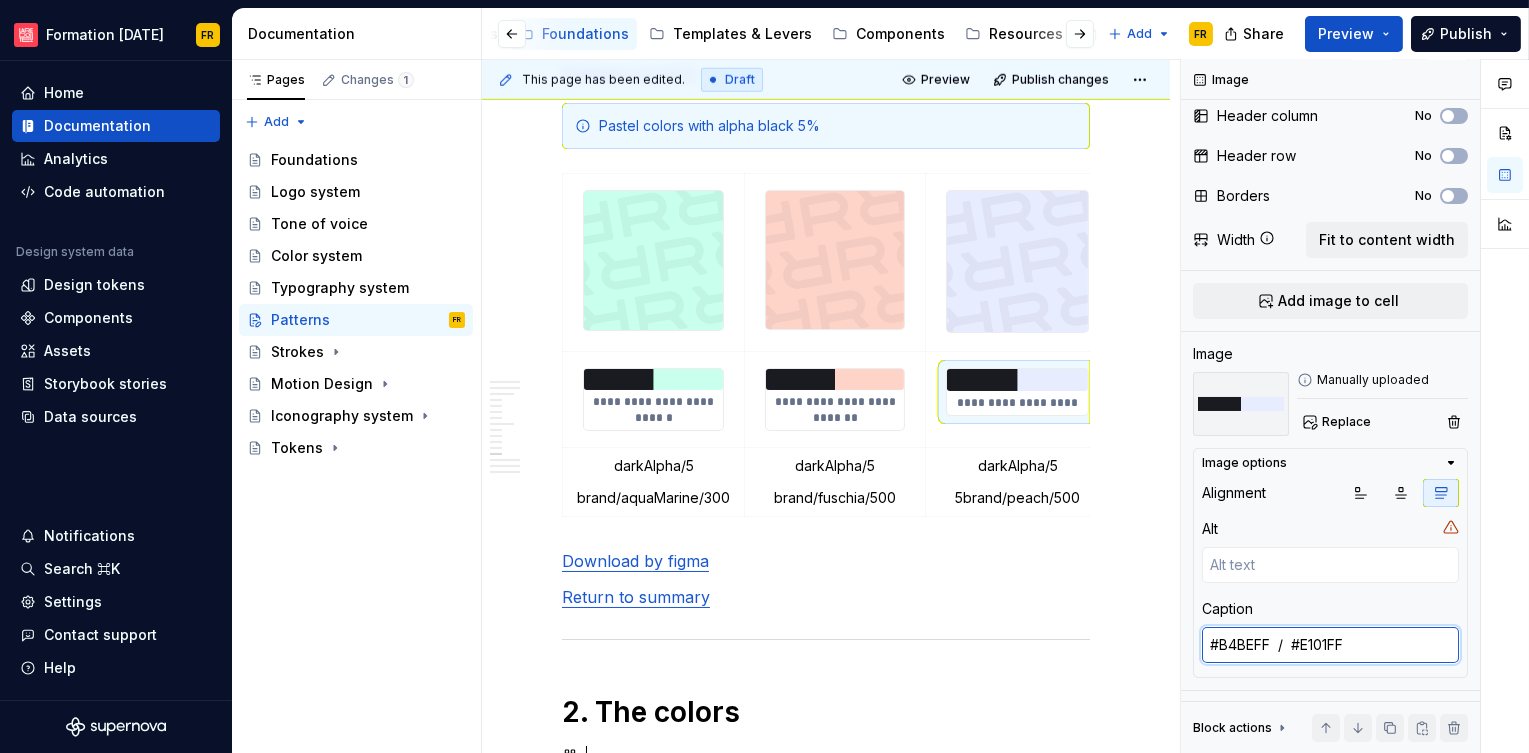 click on "Comments Open comments No comments yet Select ‘Comment’ from the block context menu to add one. Image Columns 7 Rows 3 Header column No Header row No Borders No Width Fit to content width Add image to cell Image Manually uploaded Replace Image options Alignment Alt Caption #B4BEFF  /  #E101FF Block actions Move up Move down Duplicate Copy (⌘C) Cut (⌘X) Delete" at bounding box center [1331, 406] 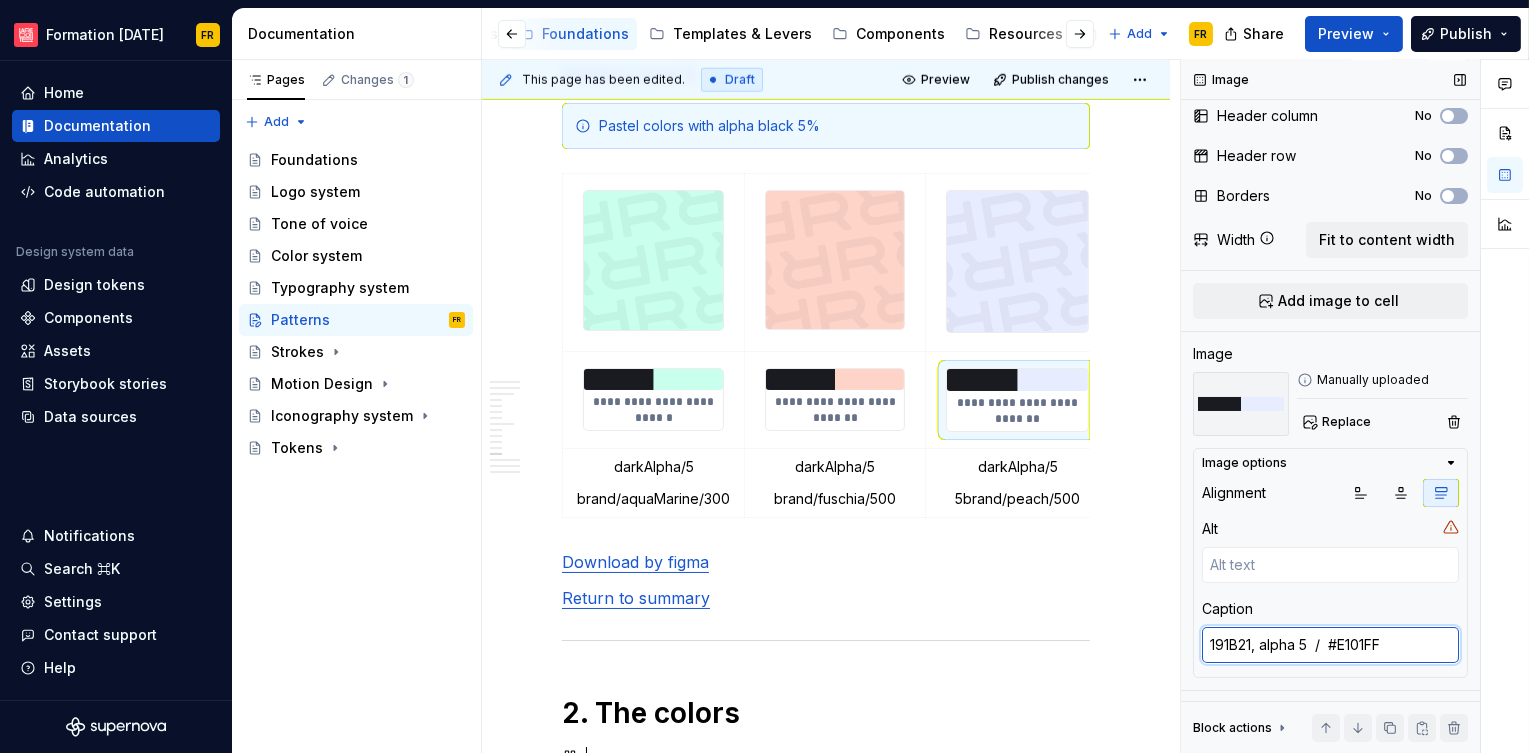 click on "191B21, alpha 5  /  #E101FF" at bounding box center (1330, 645) 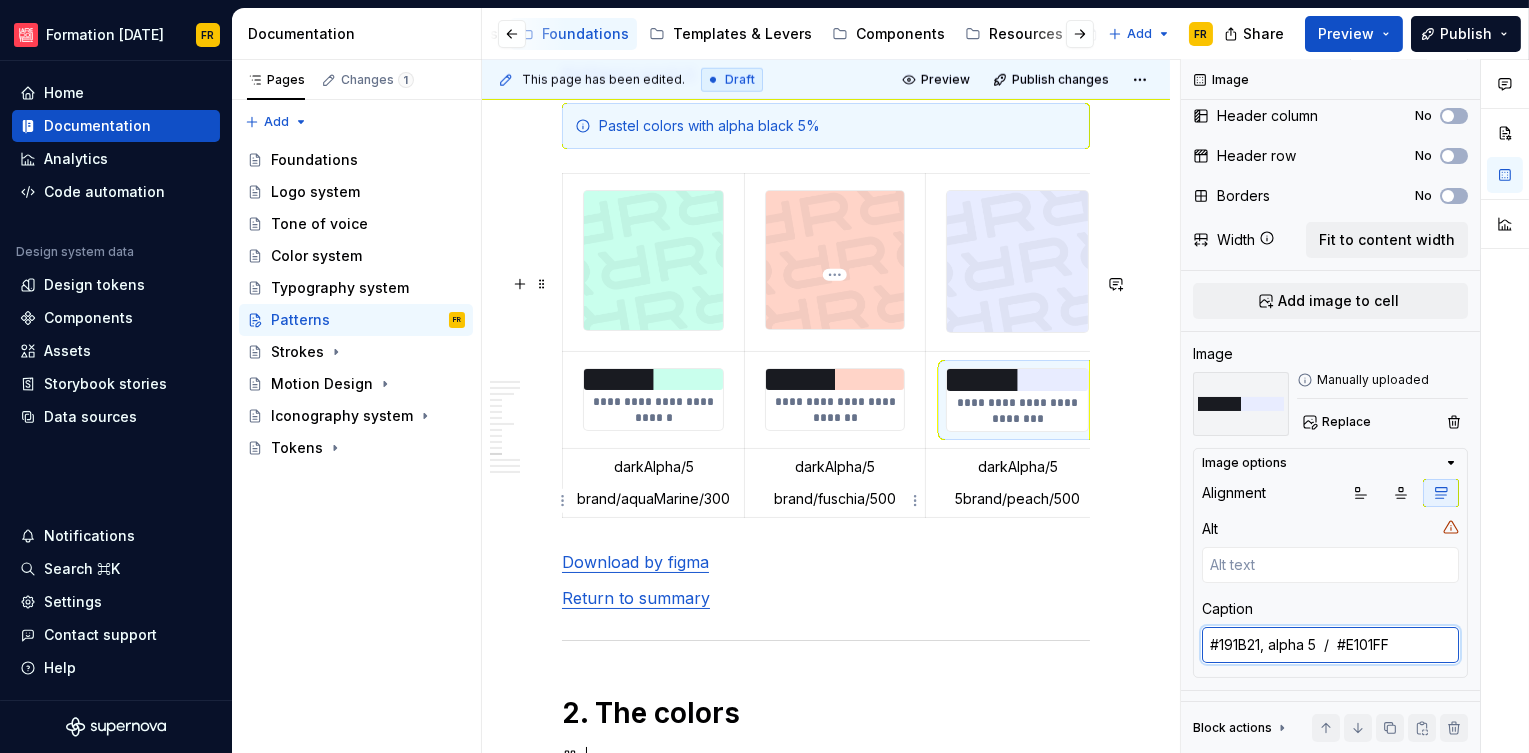 type on "191B21, alpha 5  /  #E101FF" 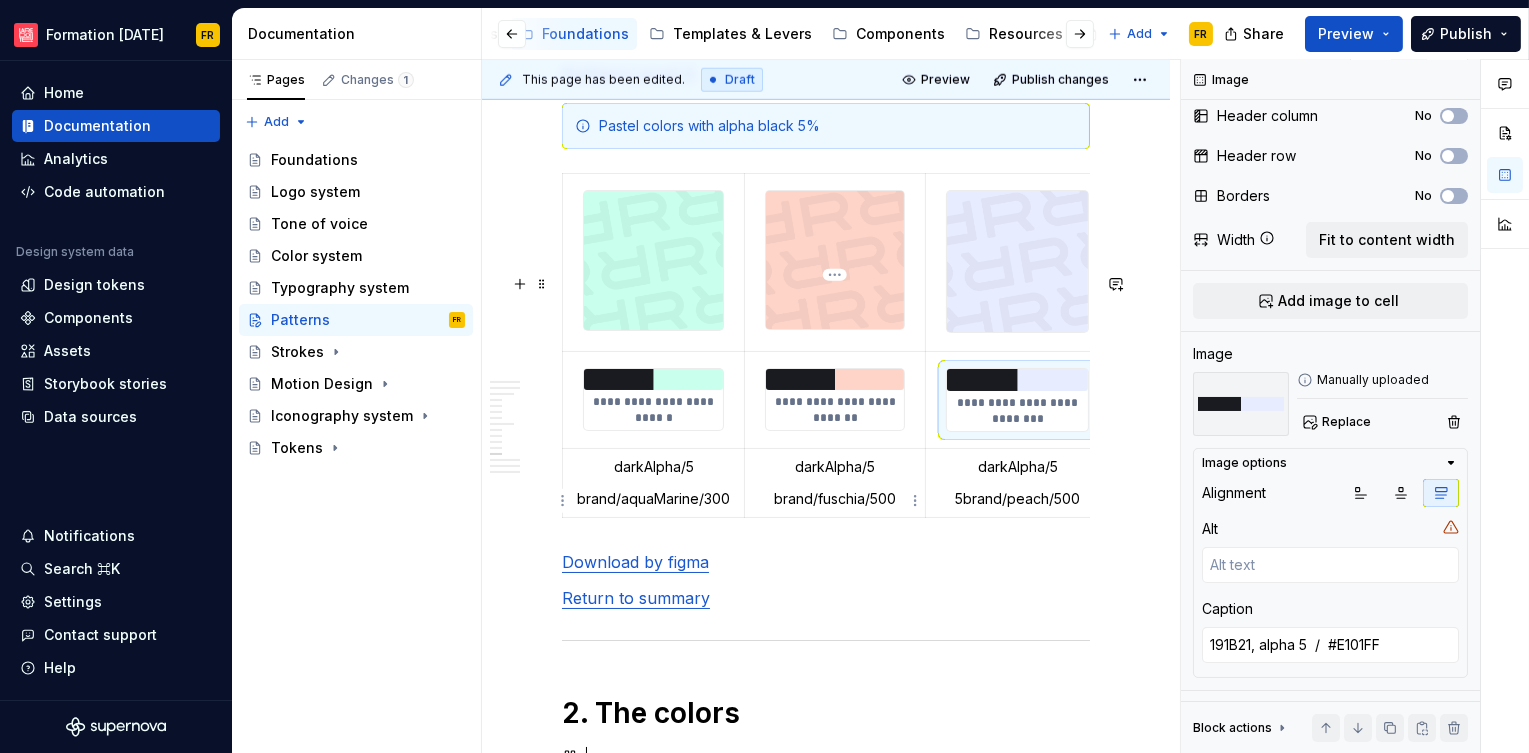 click on "**********" at bounding box center [835, 410] 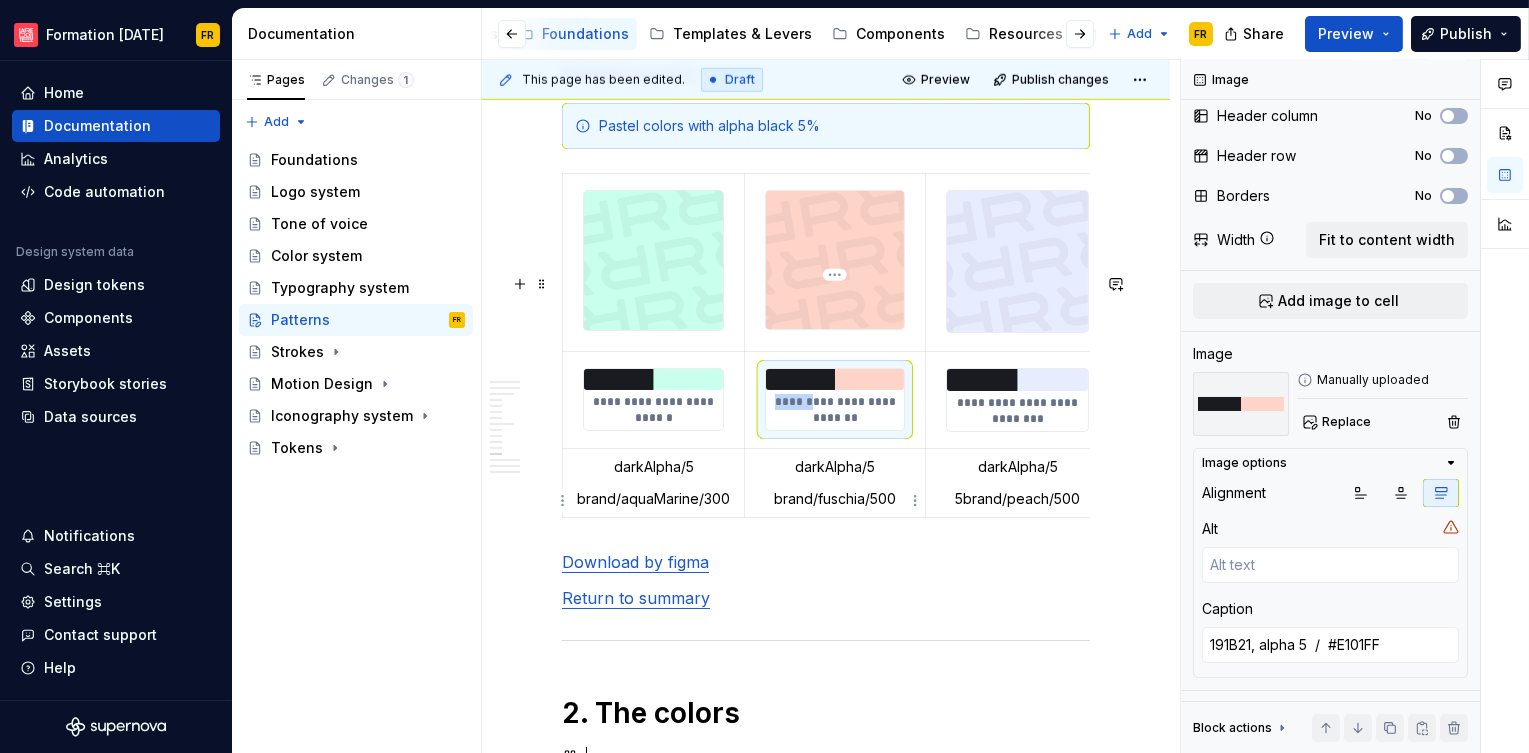 click on "**********" at bounding box center [835, 410] 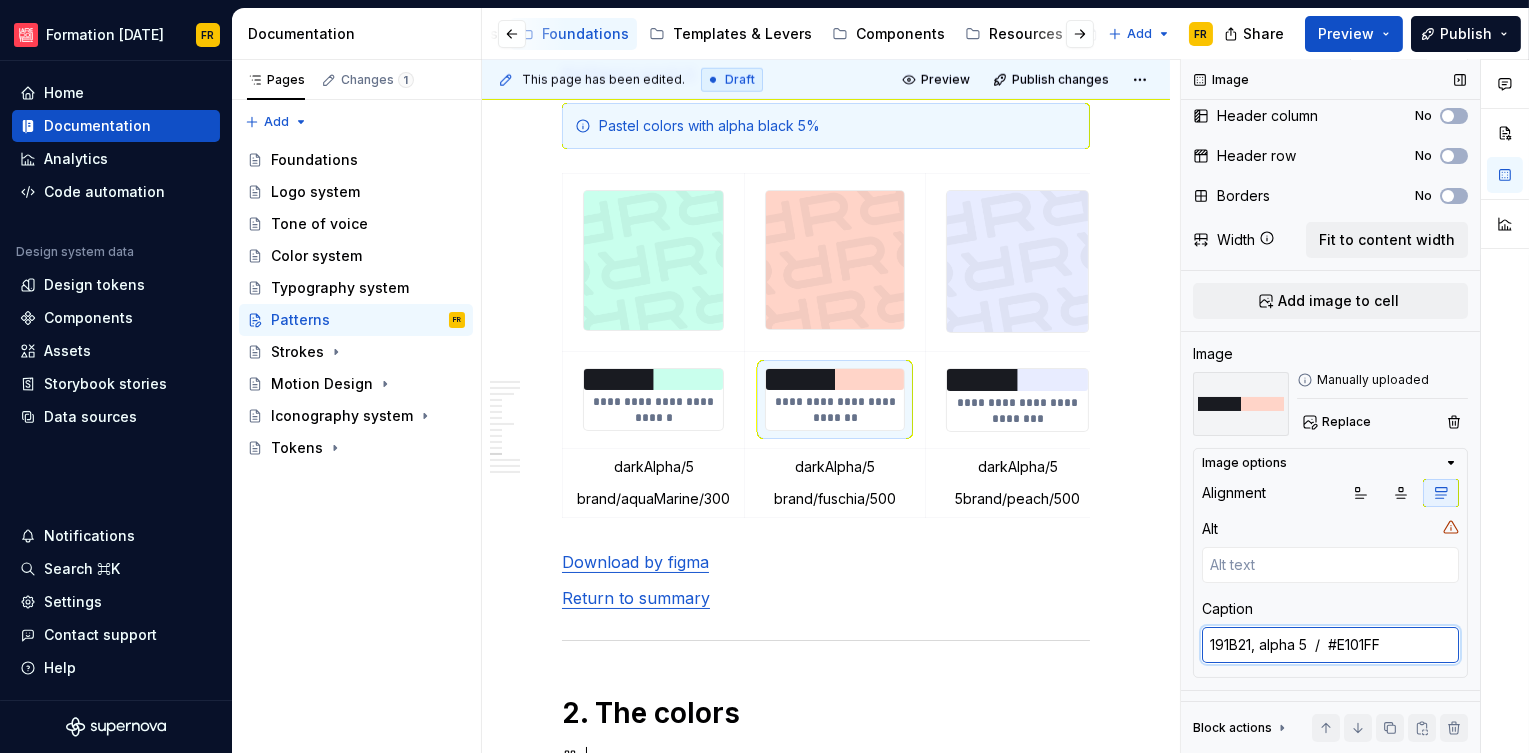 click on "191B21, alpha 5  /  #E101FF" at bounding box center (1330, 645) 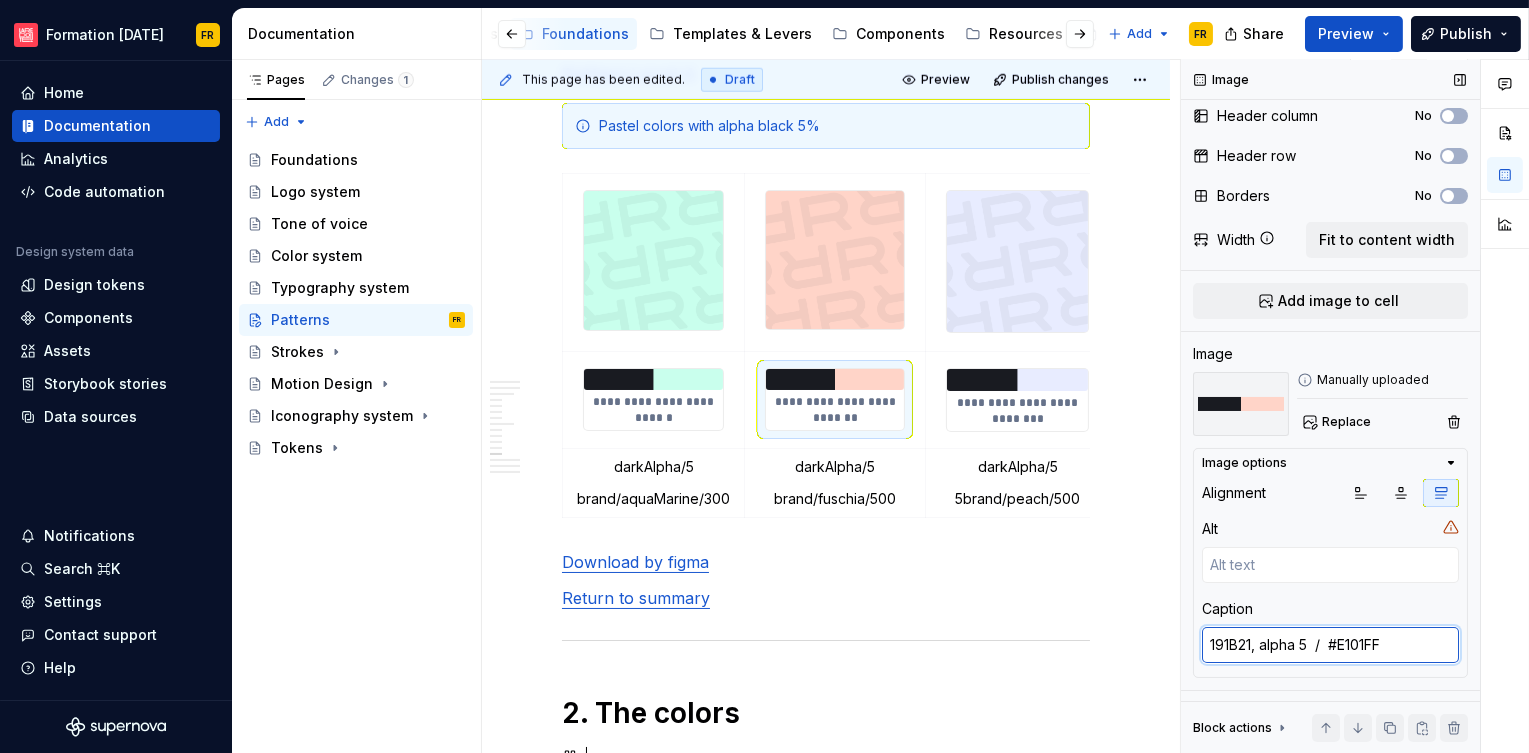 type on "#191B21, alpha 5  /  #E101FF" 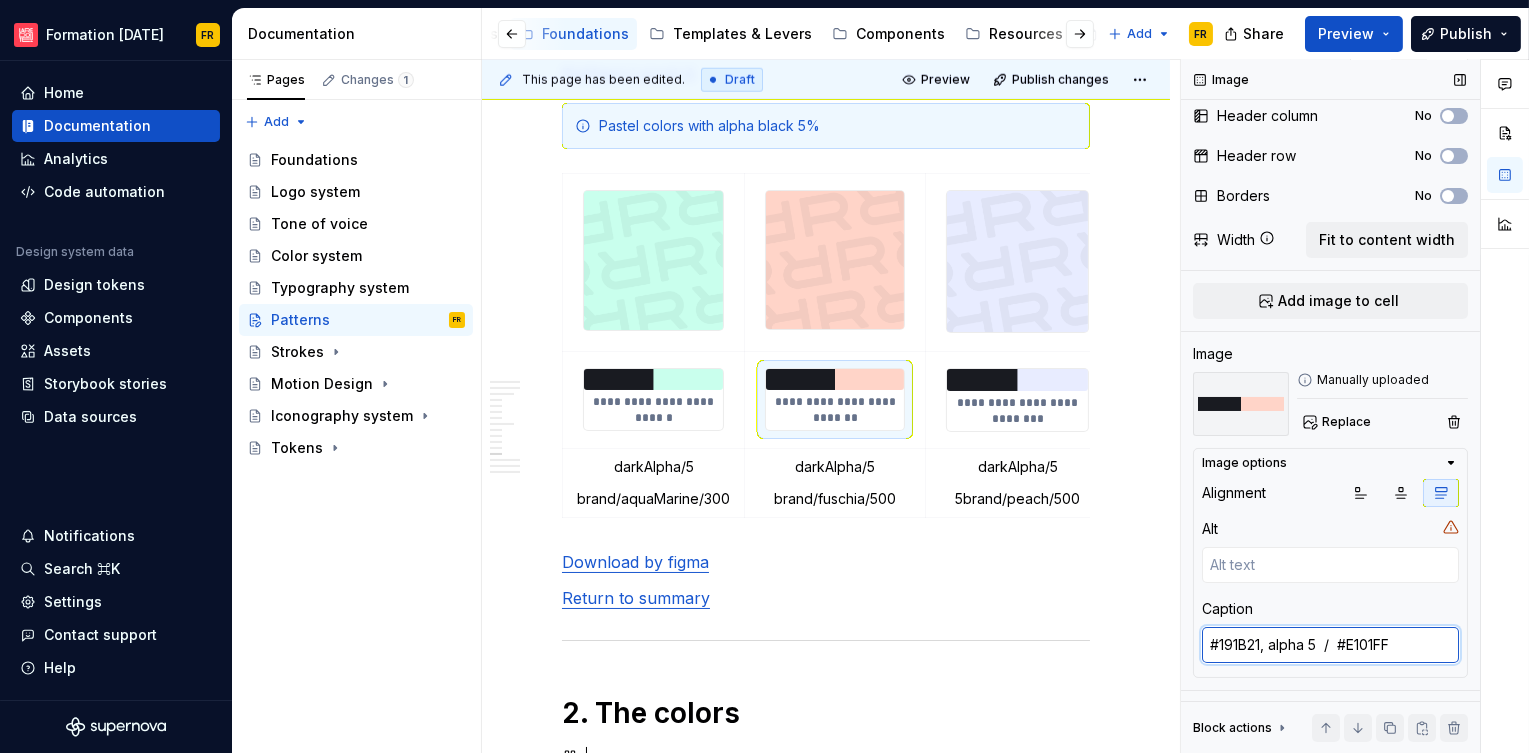 type on "*" 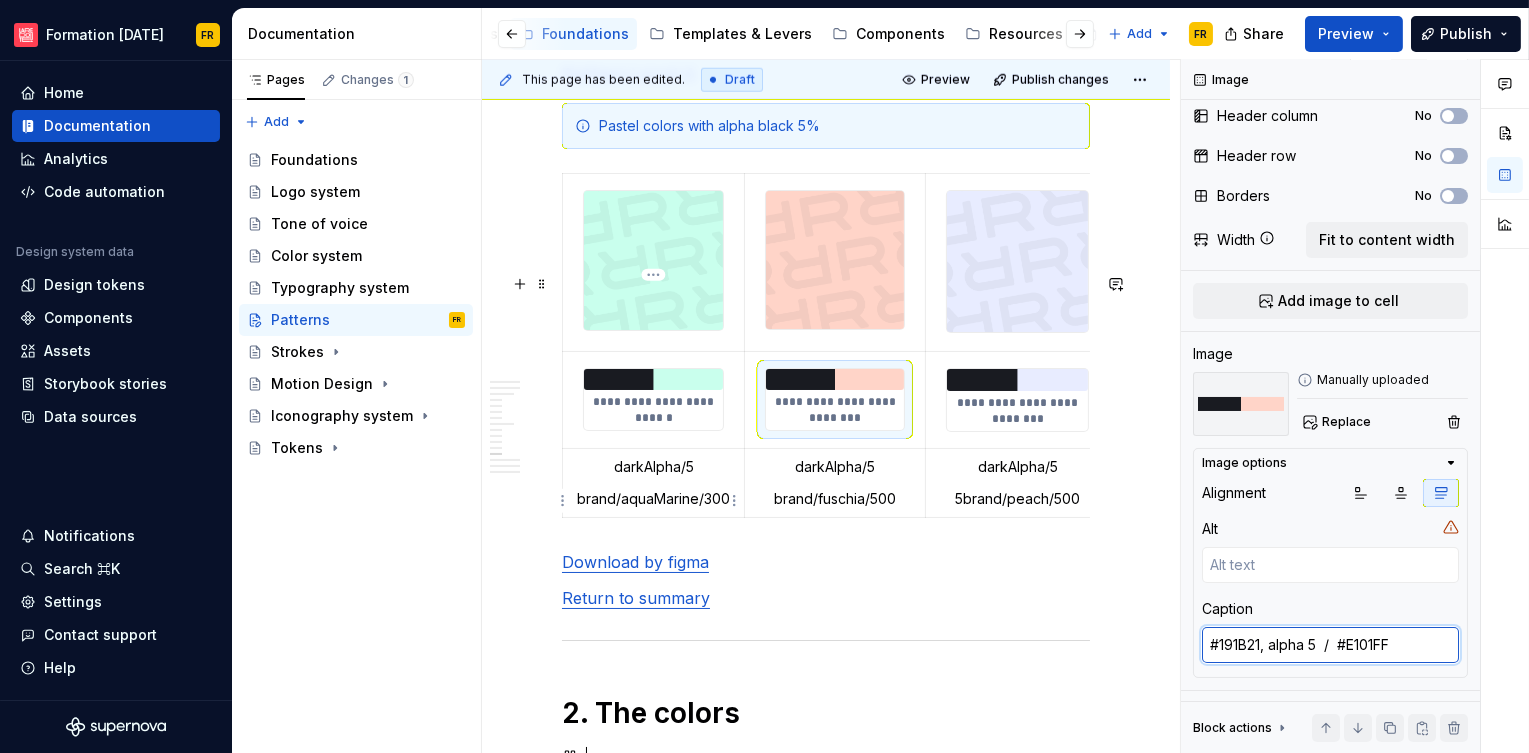 type on "191B21, alpha 5 /  #8FFFDA" 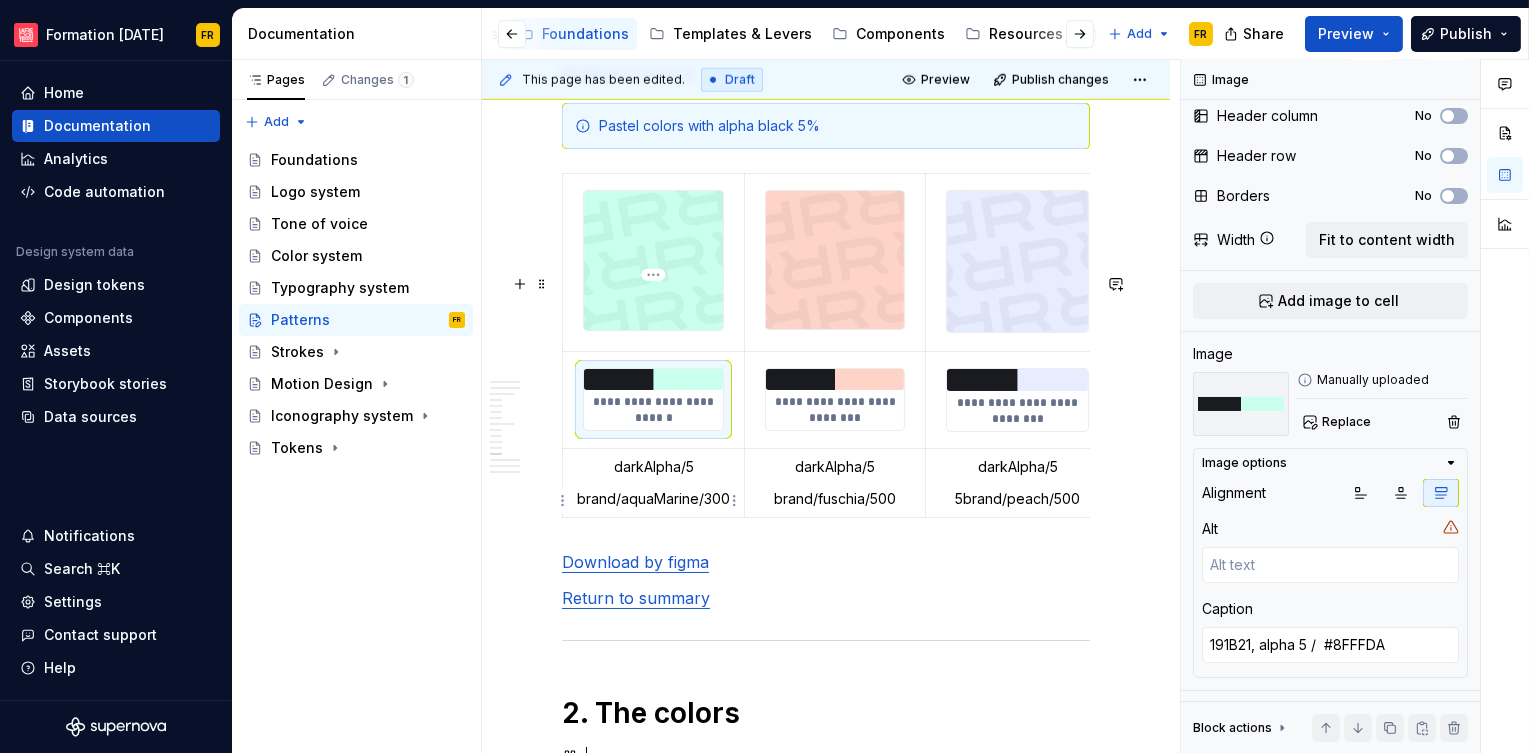 click on "**********" at bounding box center (653, 410) 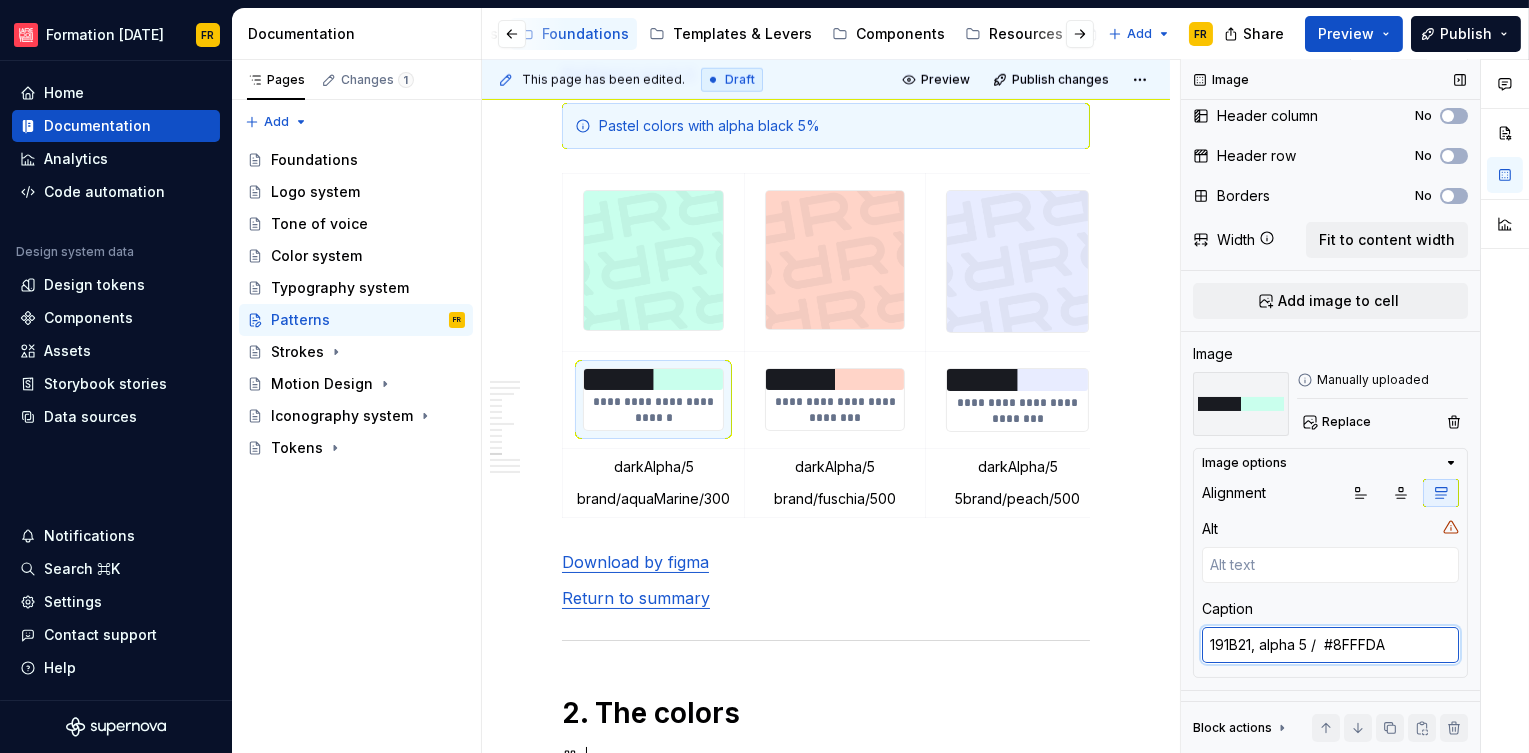 type on "*" 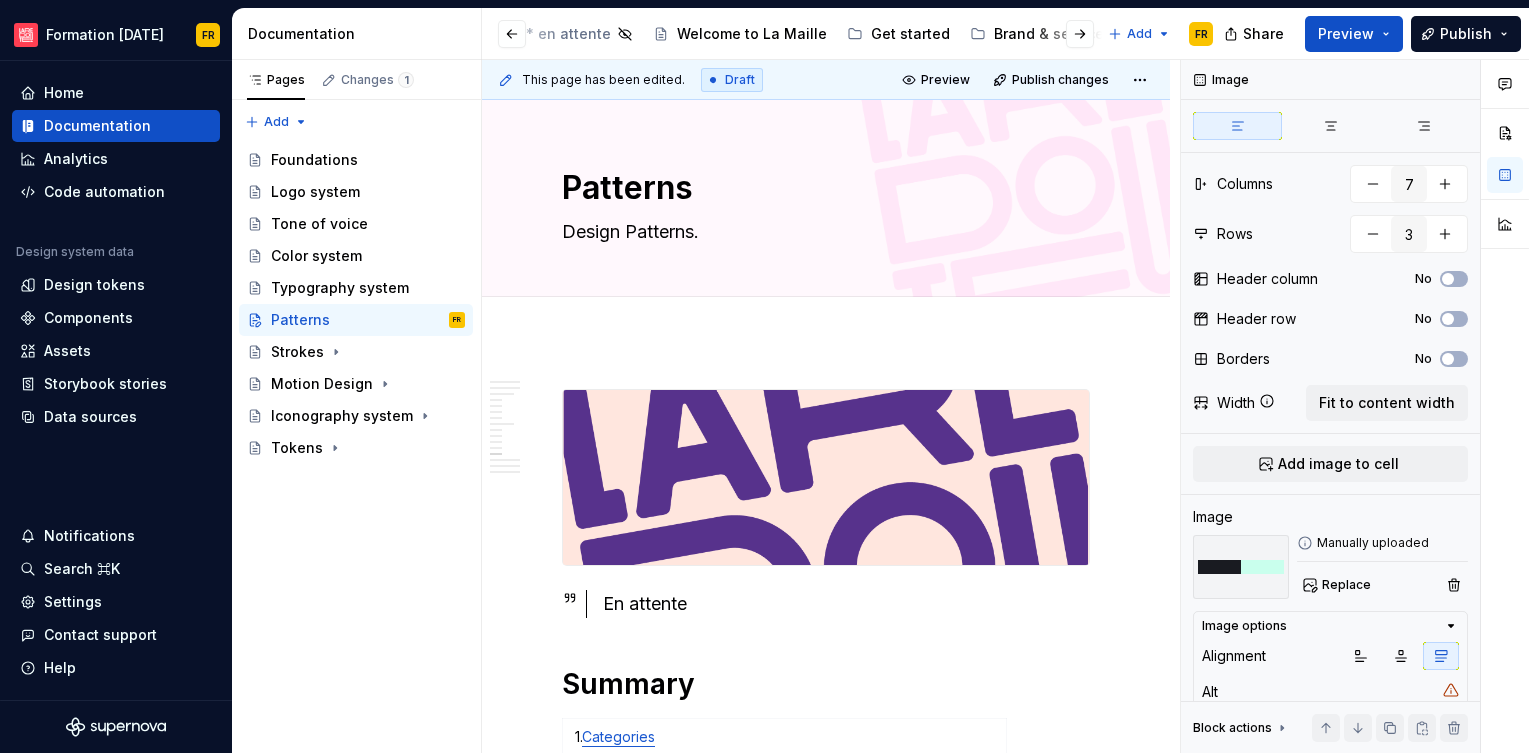 click on "191B21, alpha 5 /  #8FFFDA" at bounding box center (1330, 808) 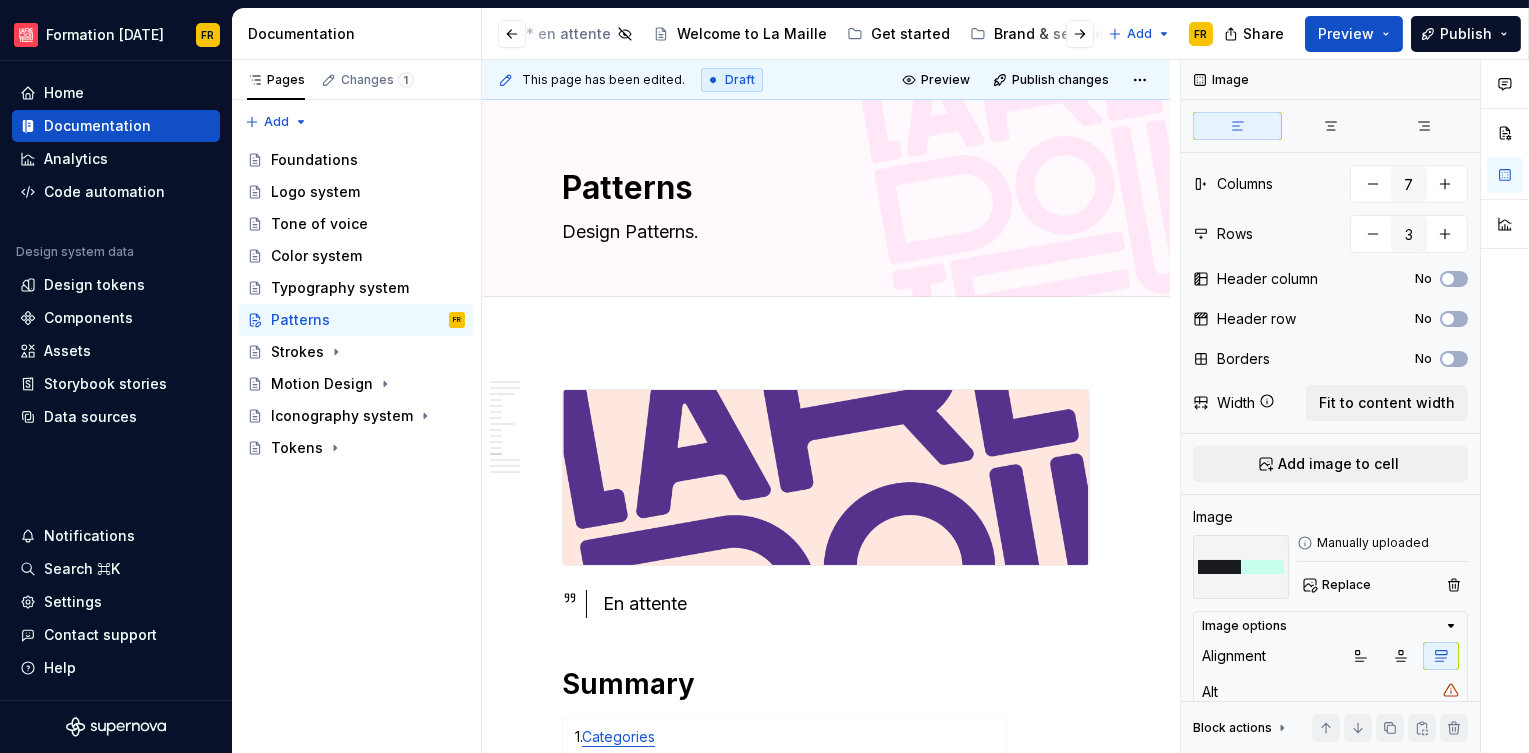 scroll, scrollTop: 0, scrollLeft: 0, axis: both 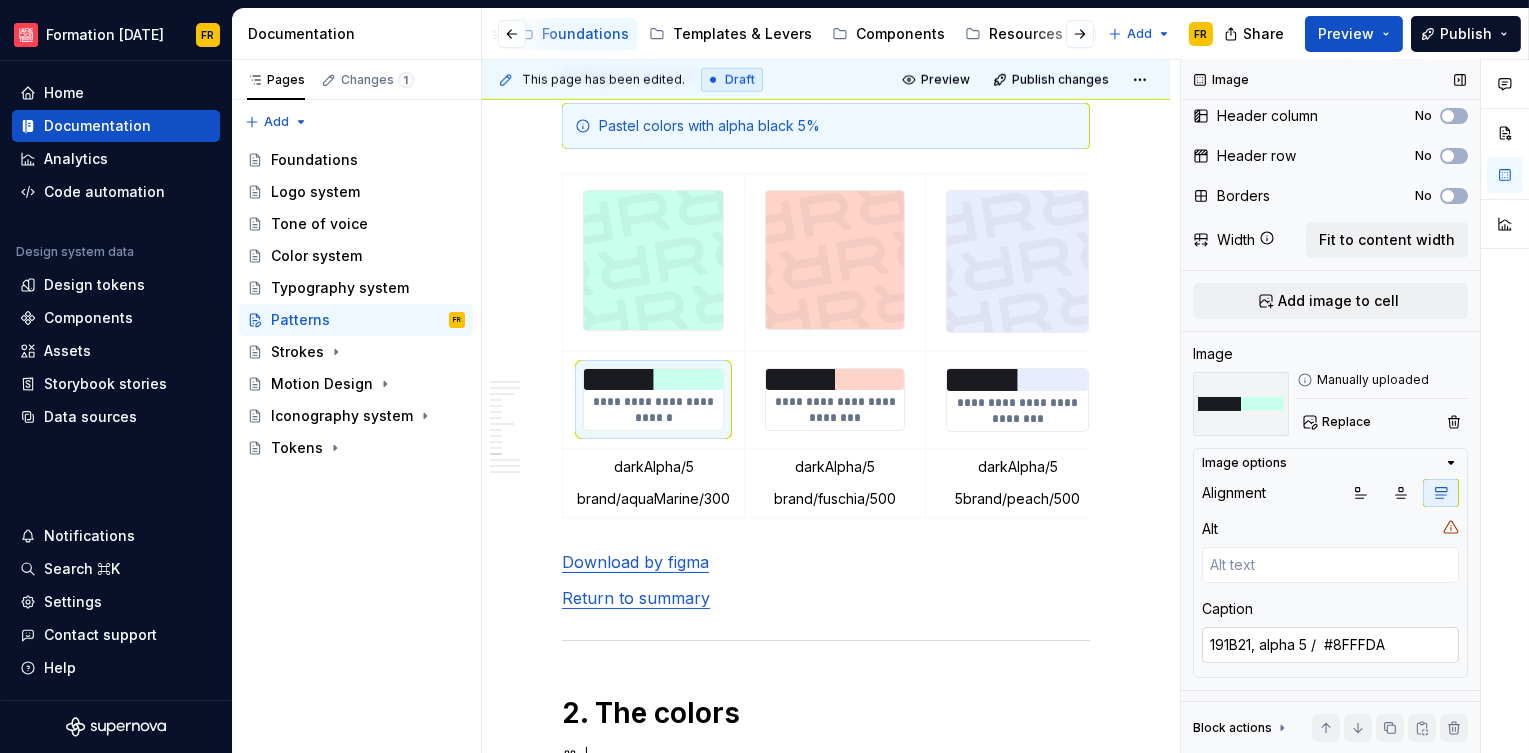 type on "#191B21, alpha 5 /  #8FFFDA" 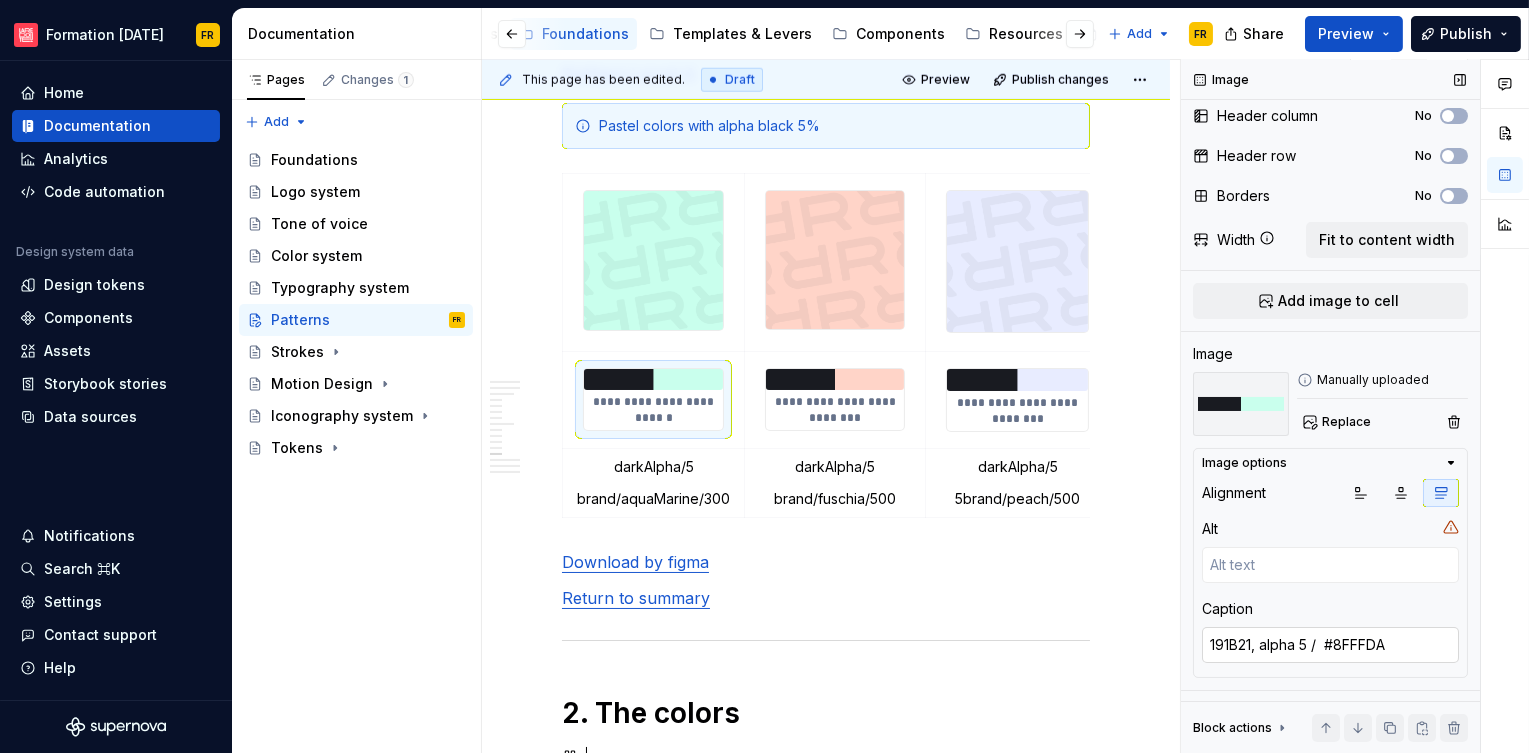 type on "*" 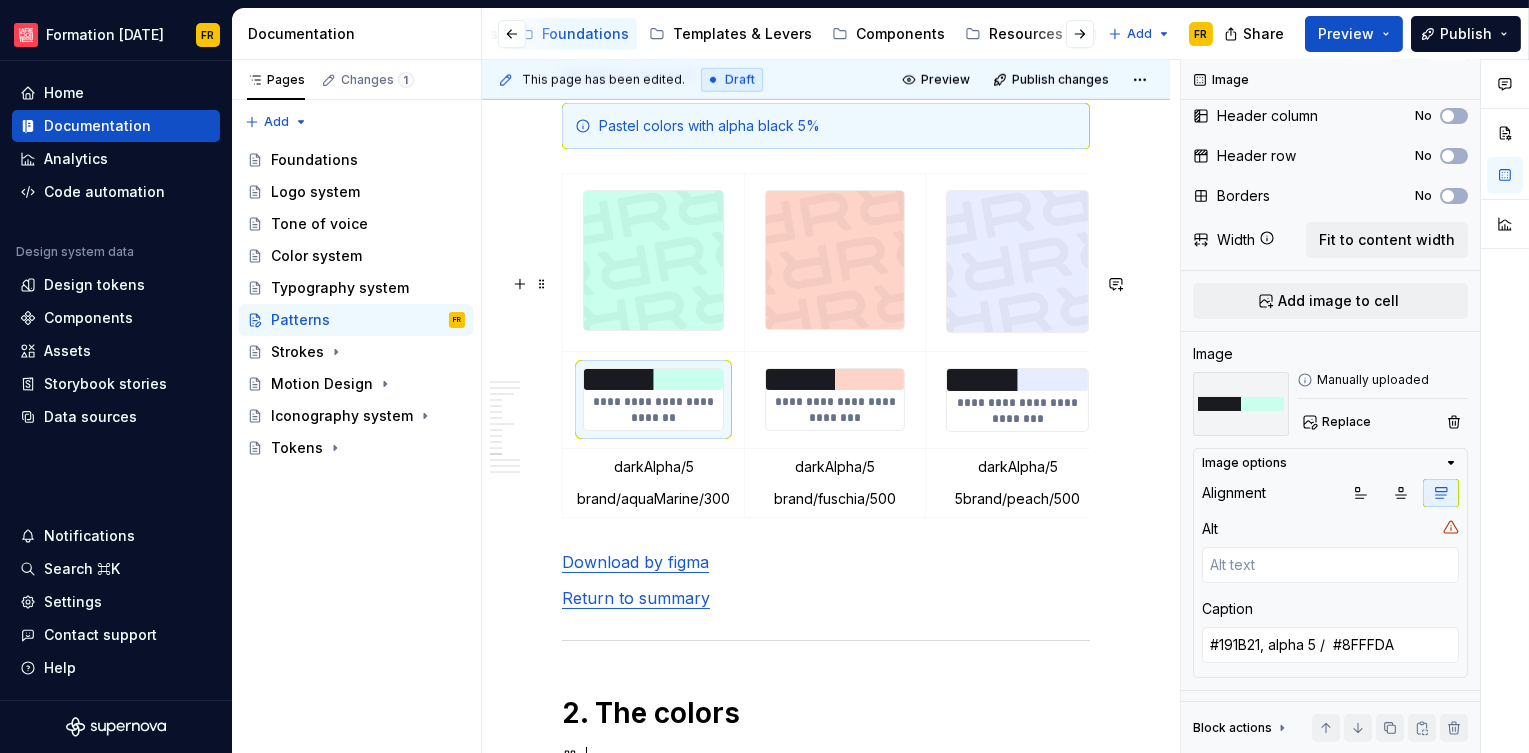 type on "#191B21, alpha 5 /  #8FFFDA" 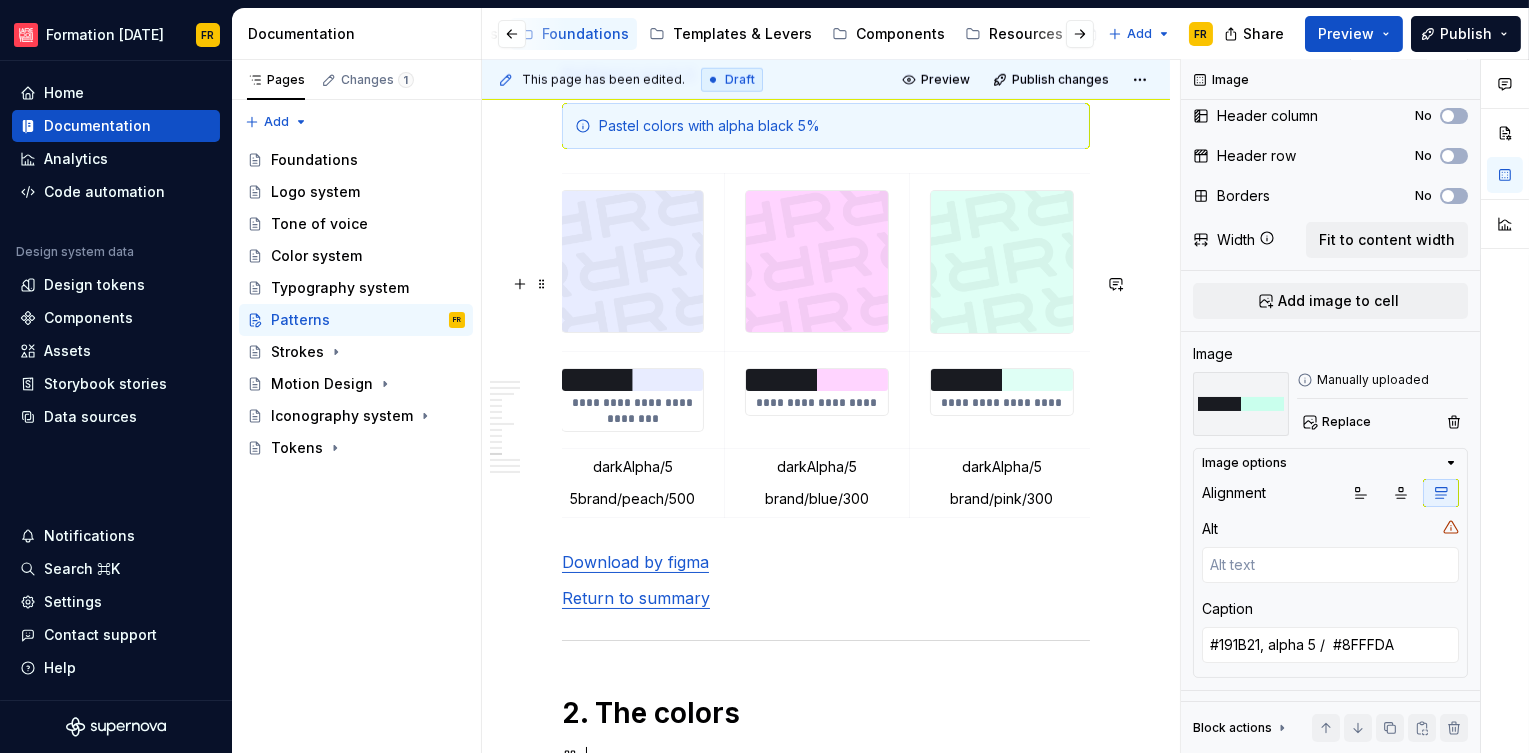 scroll, scrollTop: 0, scrollLeft: 429, axis: horizontal 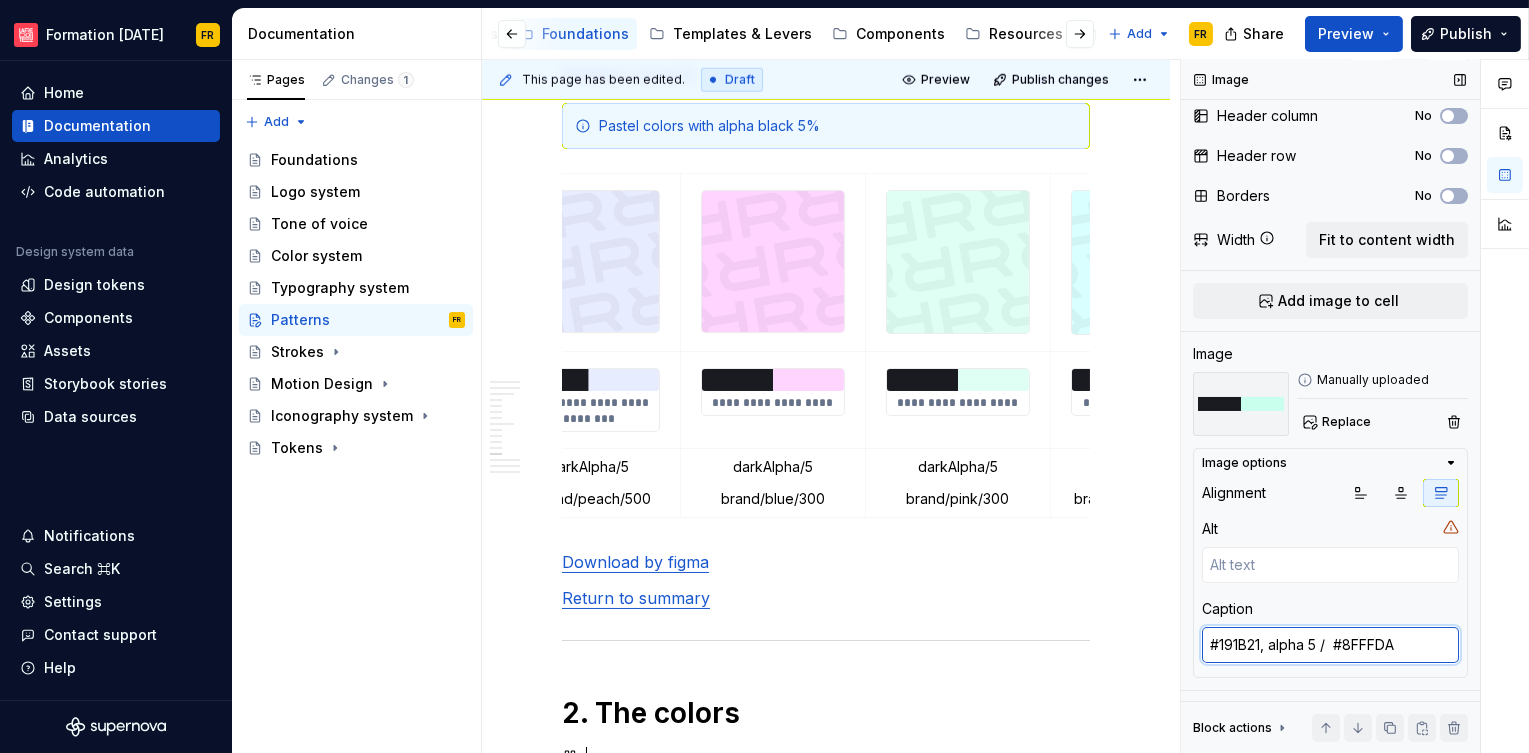 drag, startPoint x: 1316, startPoint y: 646, endPoint x: 1263, endPoint y: 645, distance: 53.009434 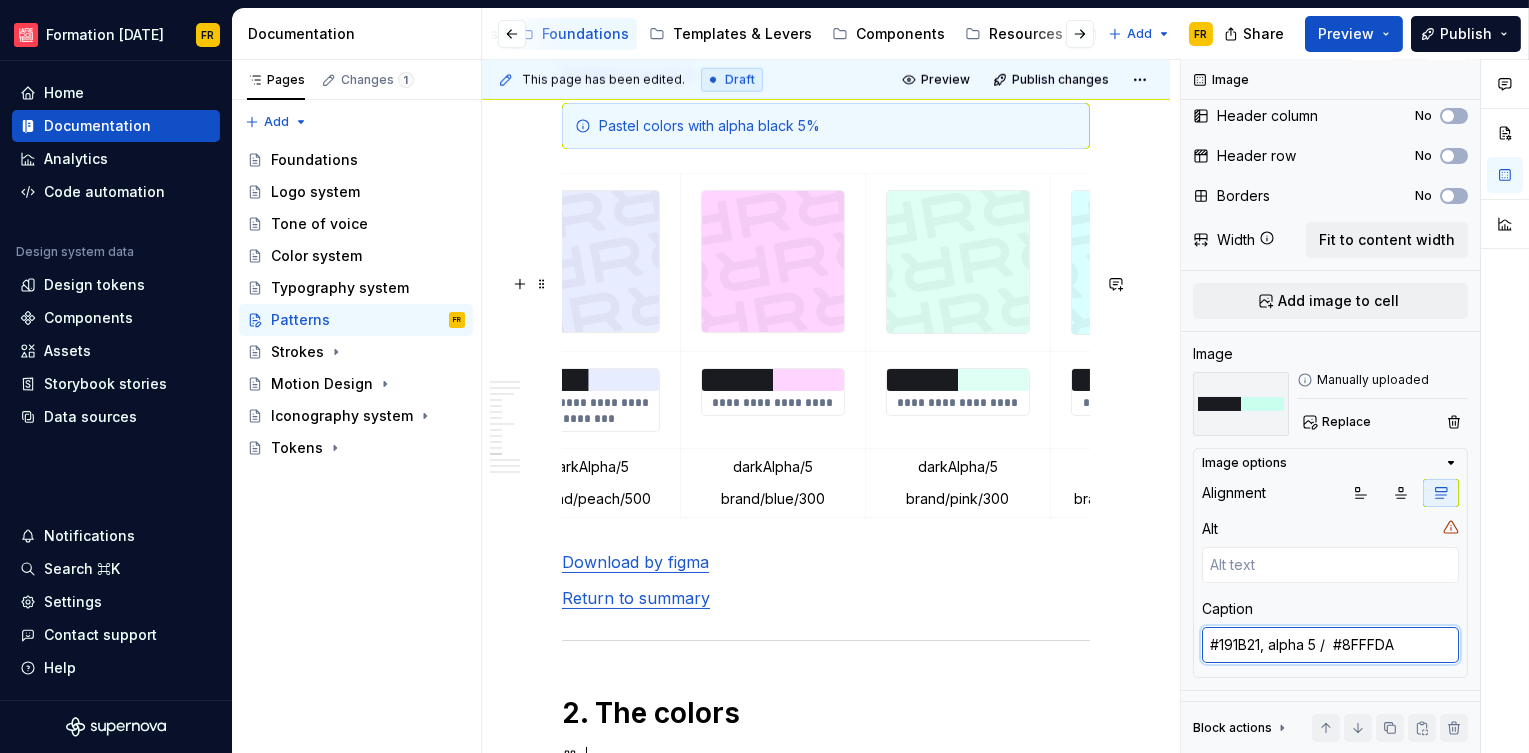 drag, startPoint x: 1316, startPoint y: 642, endPoint x: 1133, endPoint y: 619, distance: 184.4397 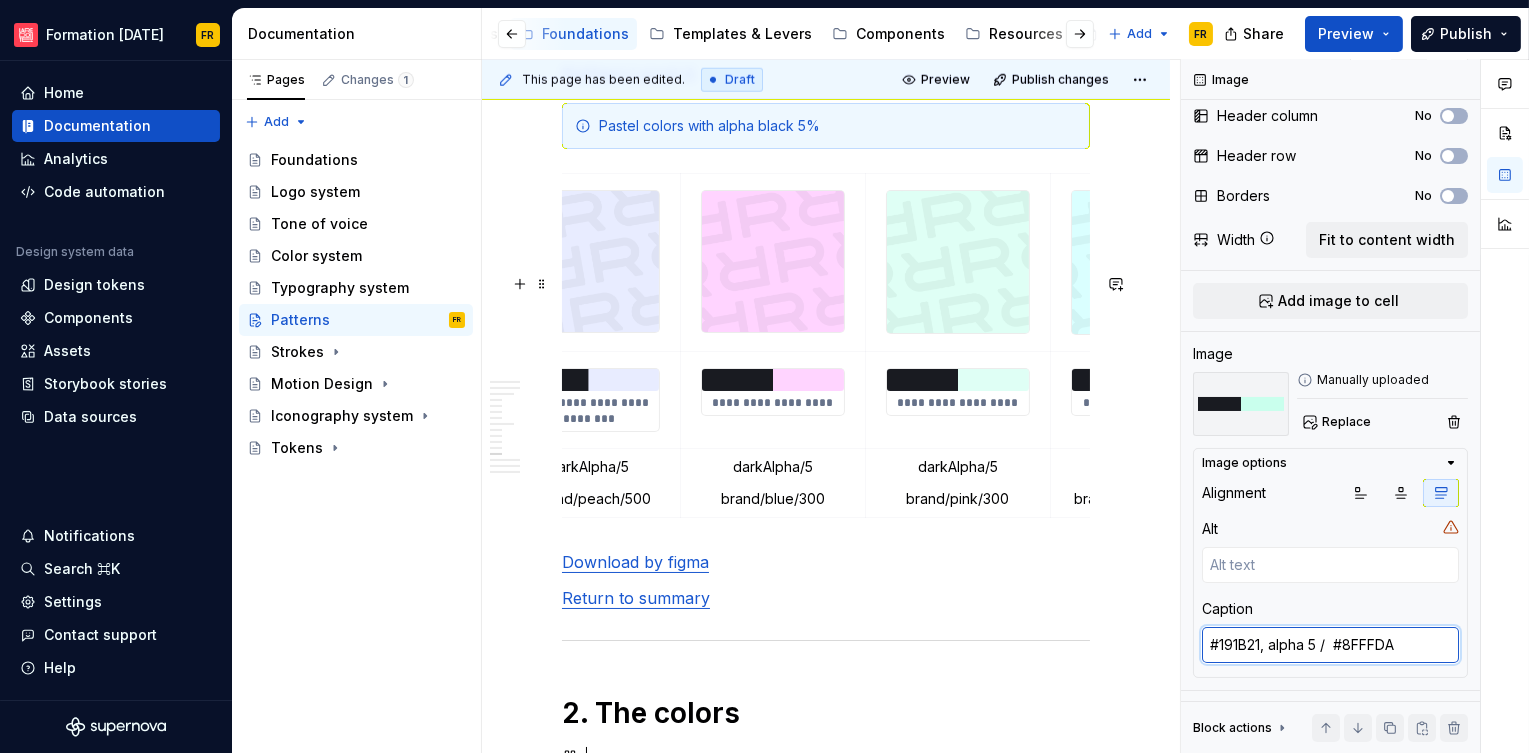 click on "**********" at bounding box center (1005, 406) 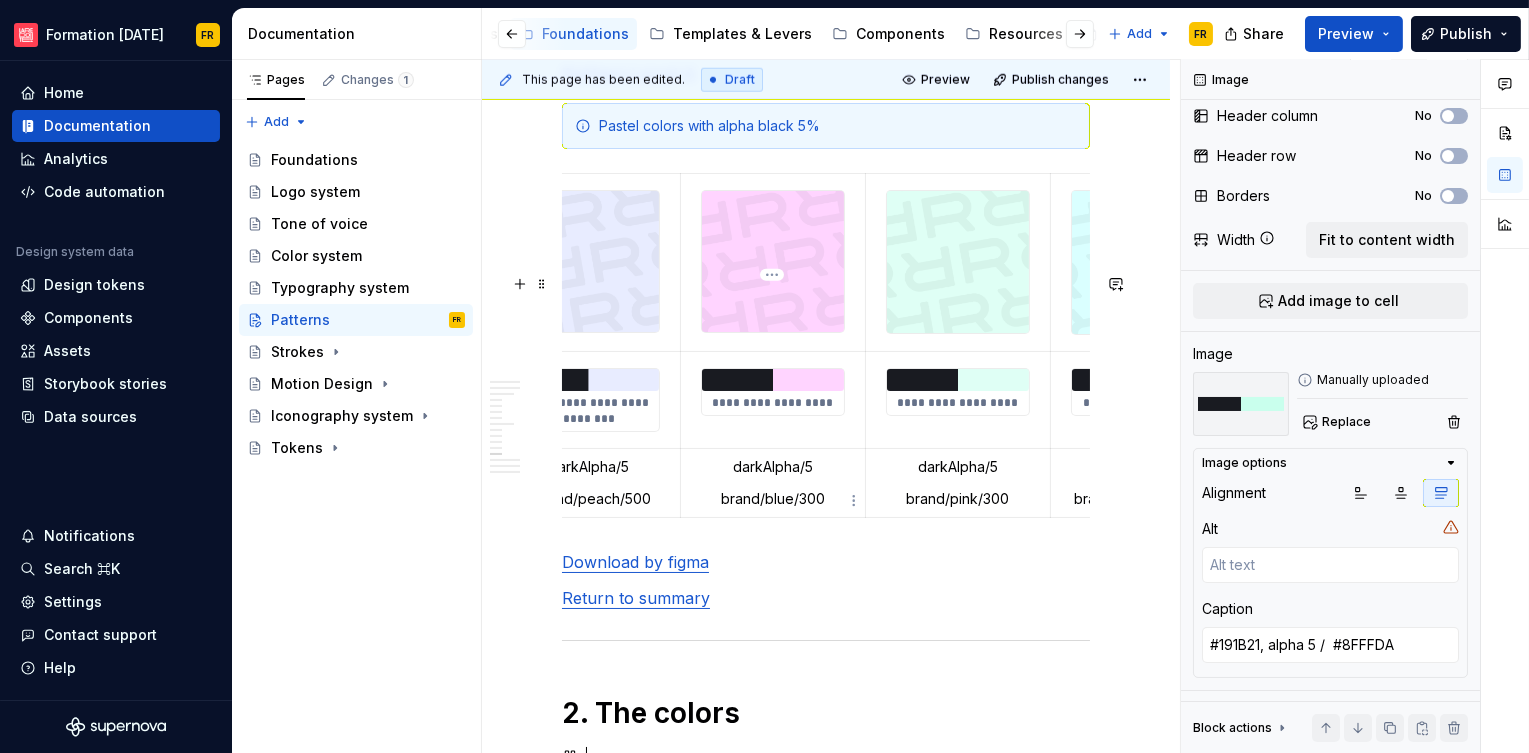 click on "**********" at bounding box center [772, 392] 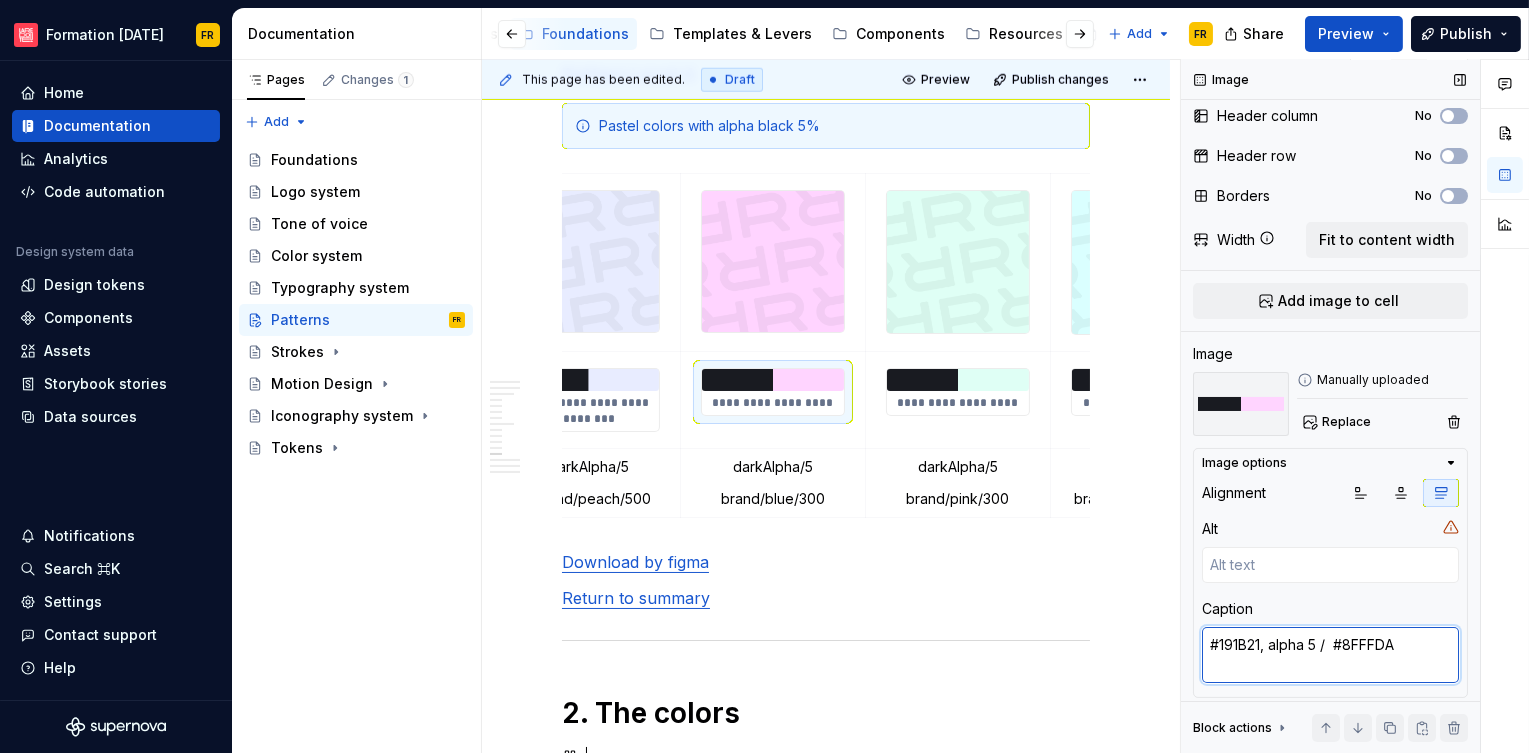 type on "*" 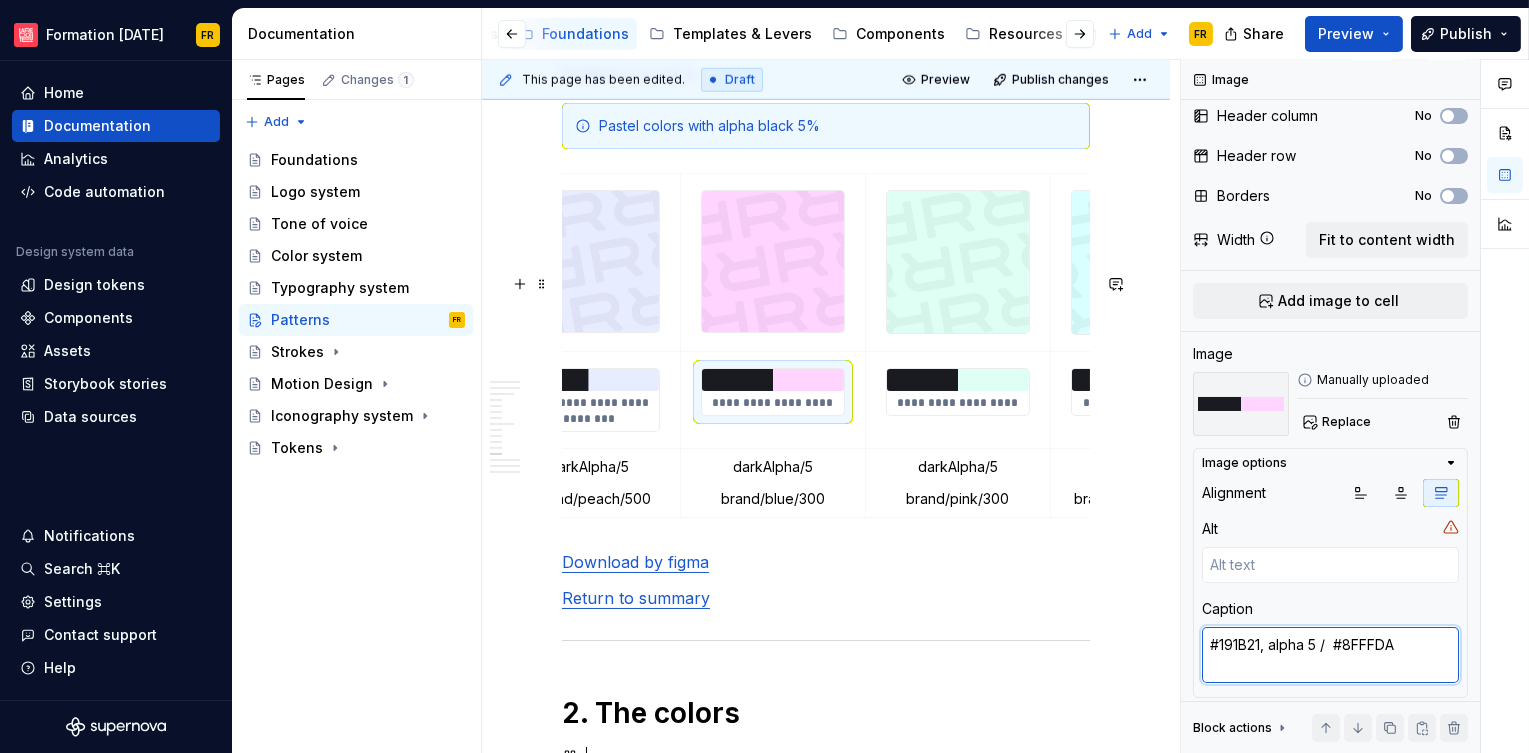 drag, startPoint x: 1270, startPoint y: 643, endPoint x: 1167, endPoint y: 626, distance: 104.393486 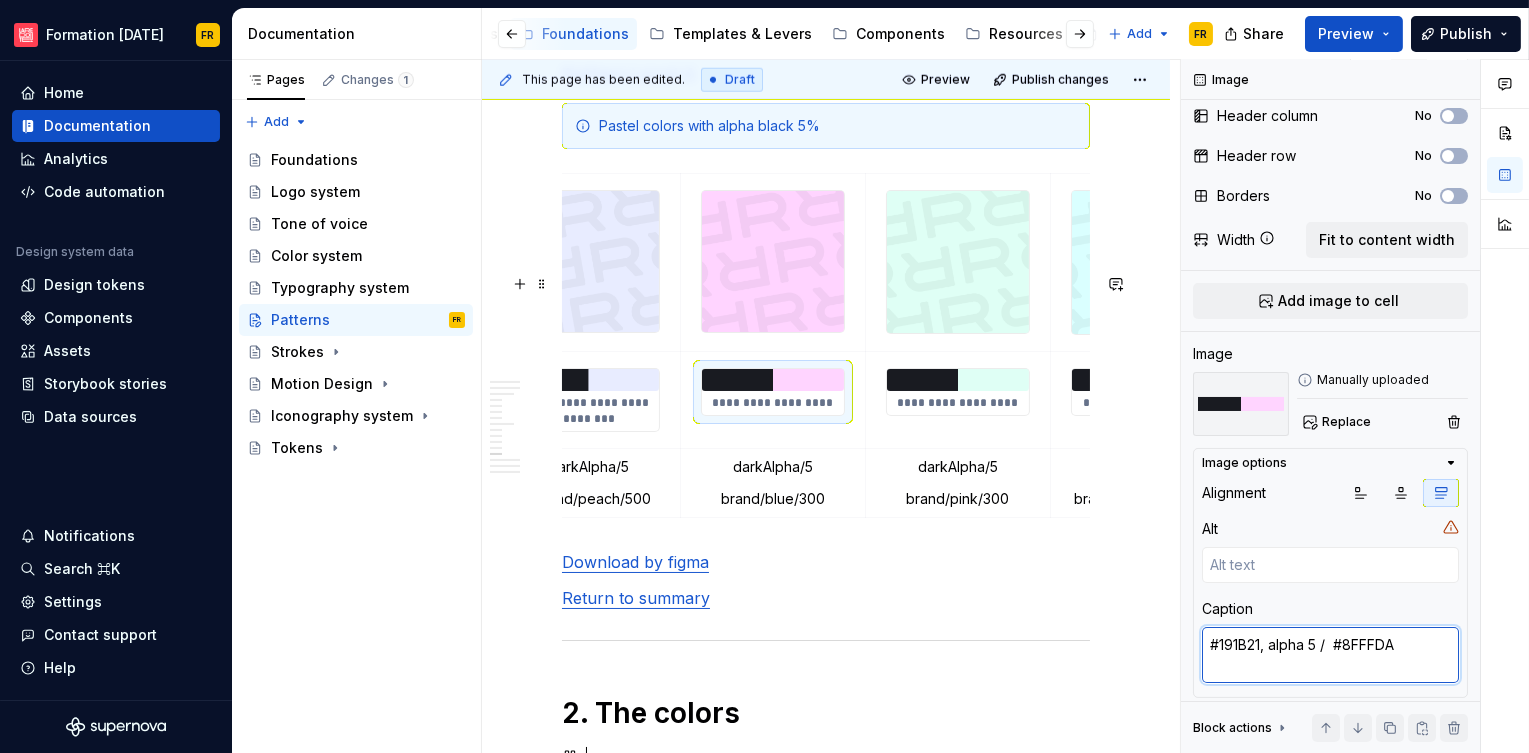 click on "**********" at bounding box center [1005, 406] 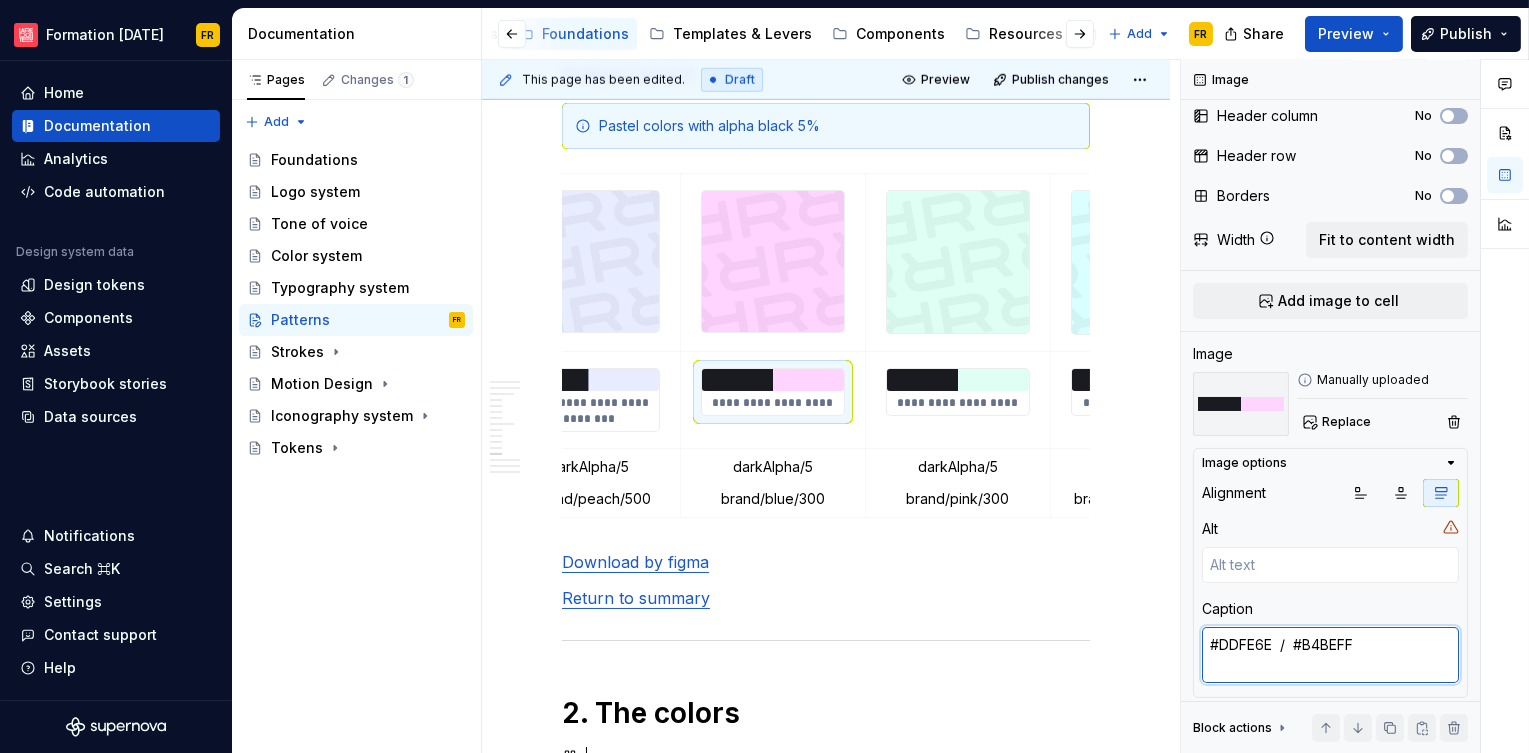drag, startPoint x: 1269, startPoint y: 643, endPoint x: 1184, endPoint y: 630, distance: 85.98837 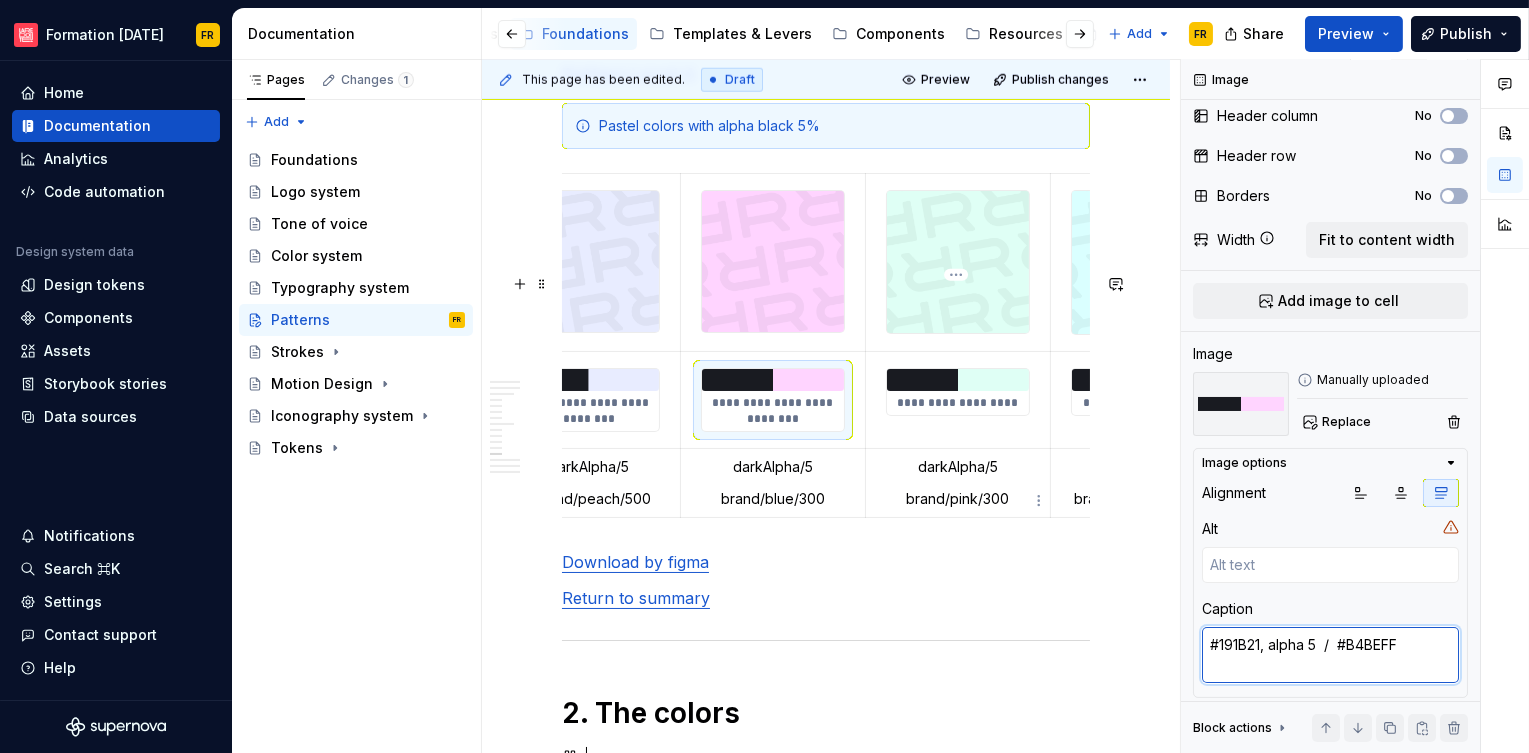 type on "#191B21, alpha 5  /  #B4BEFF" 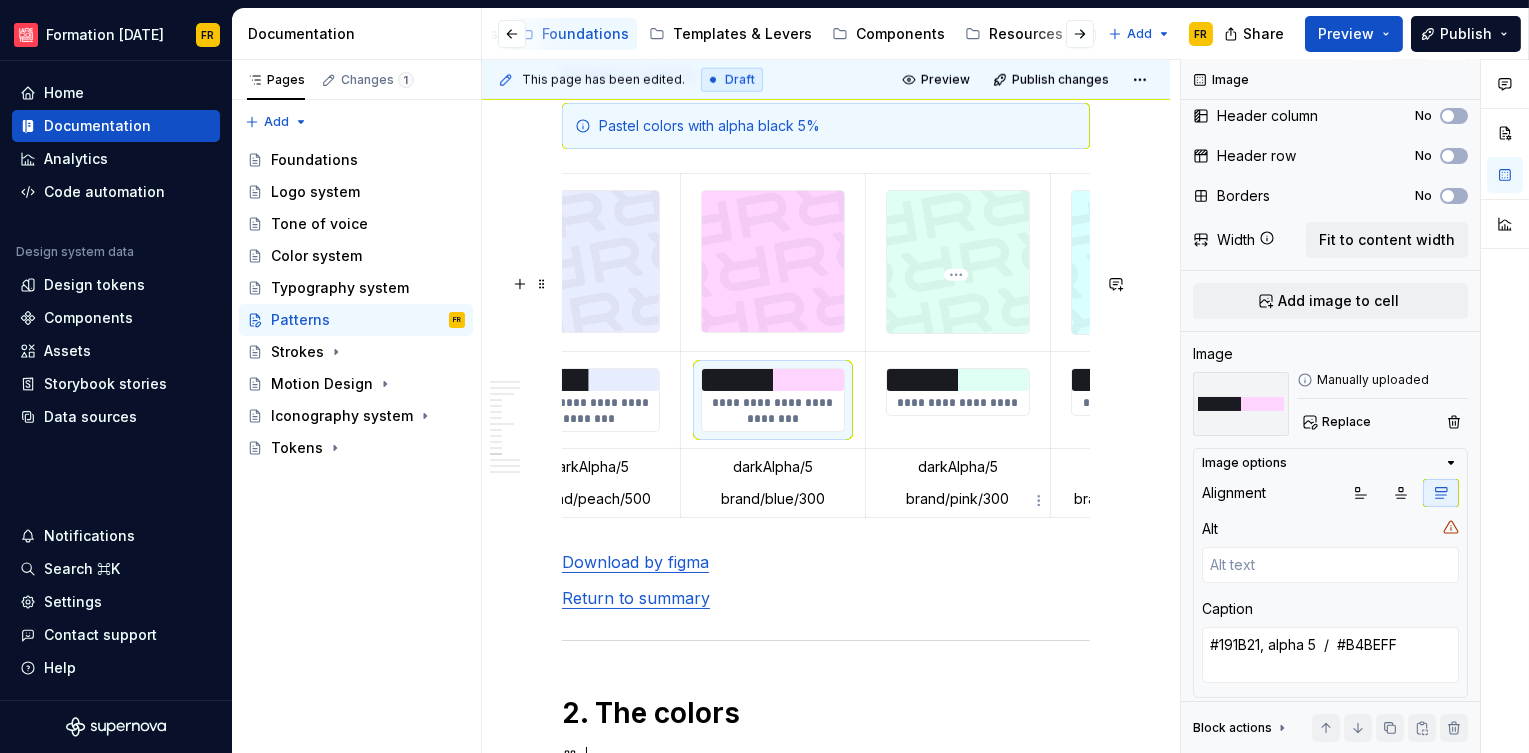 click on "**********" at bounding box center (957, 399) 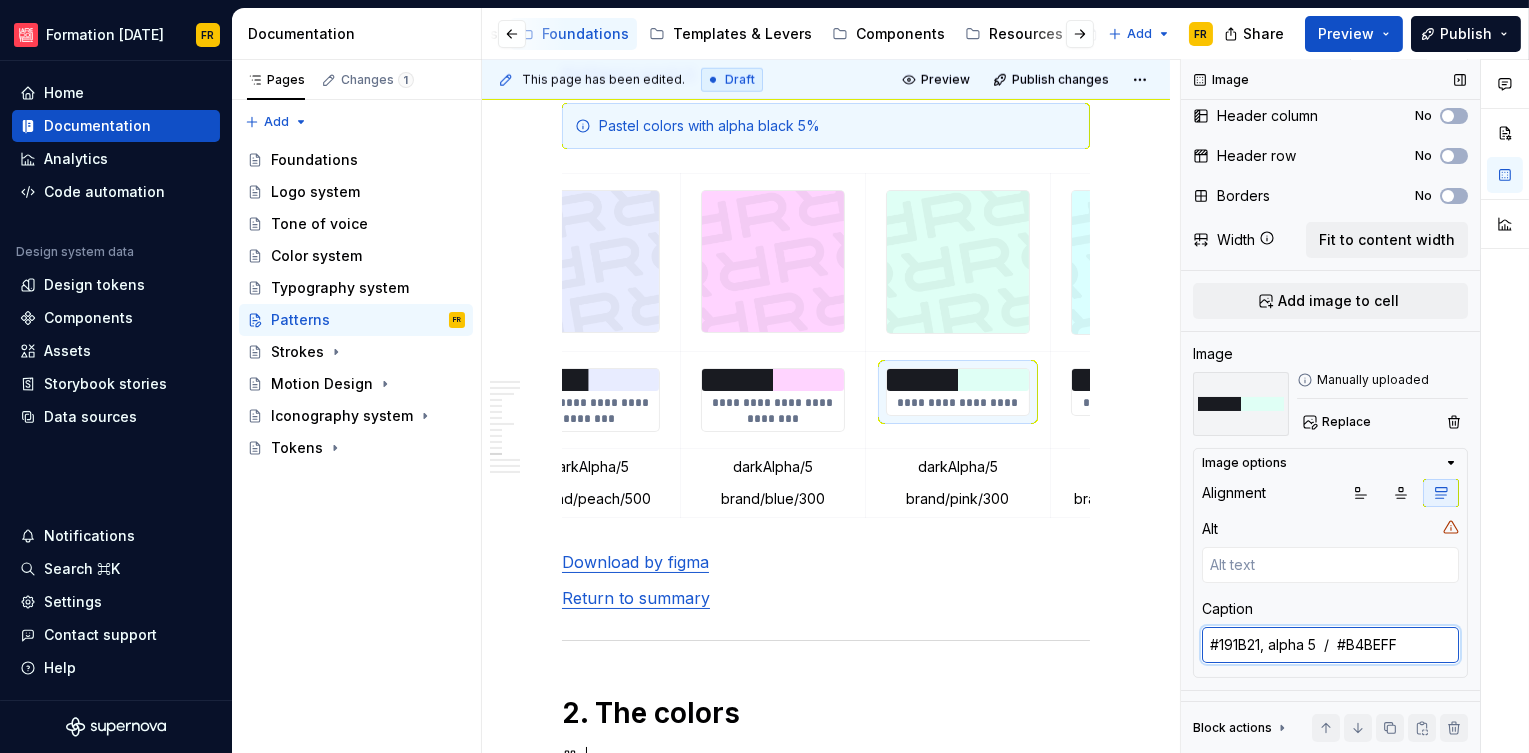 type on "*" 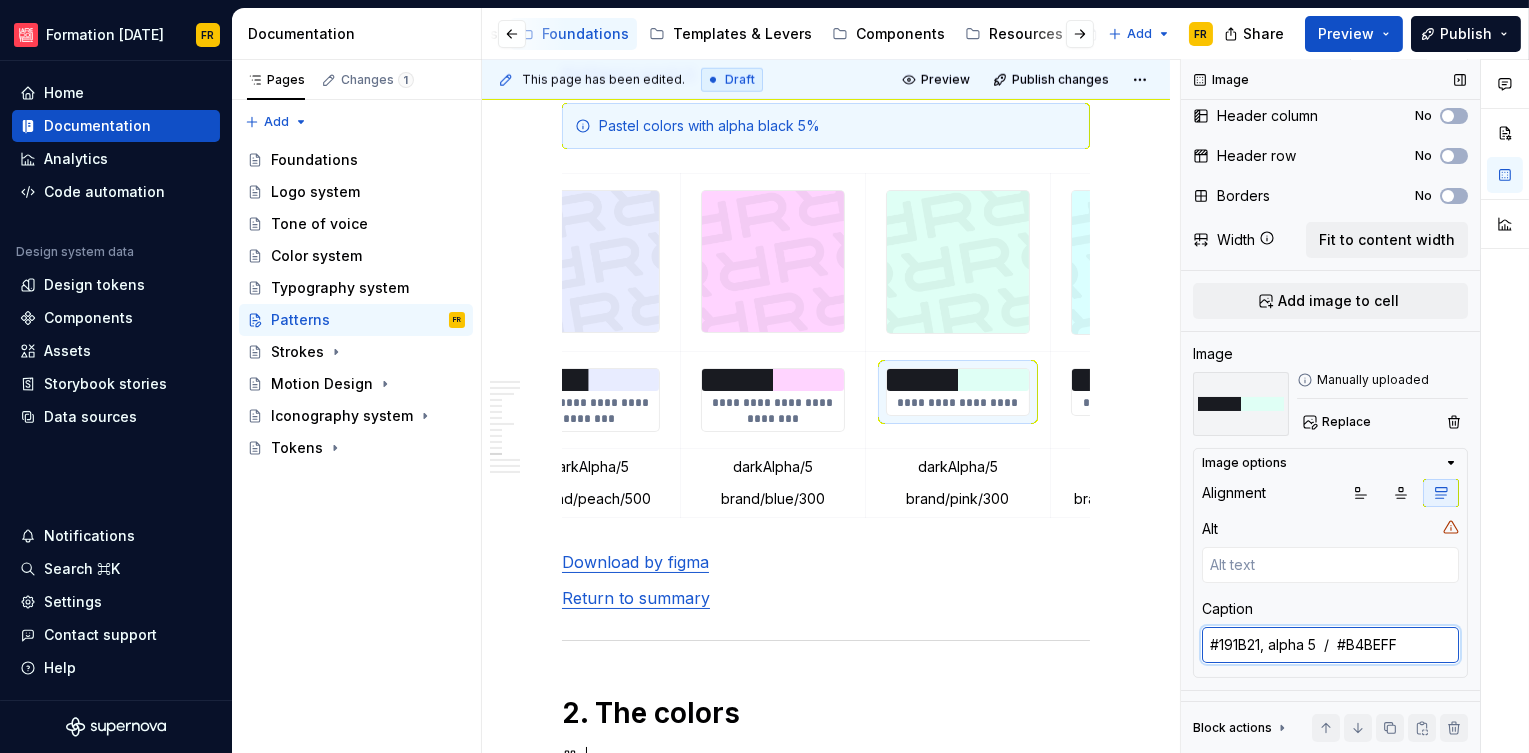 drag, startPoint x: 1270, startPoint y: 643, endPoint x: 1200, endPoint y: 643, distance: 70 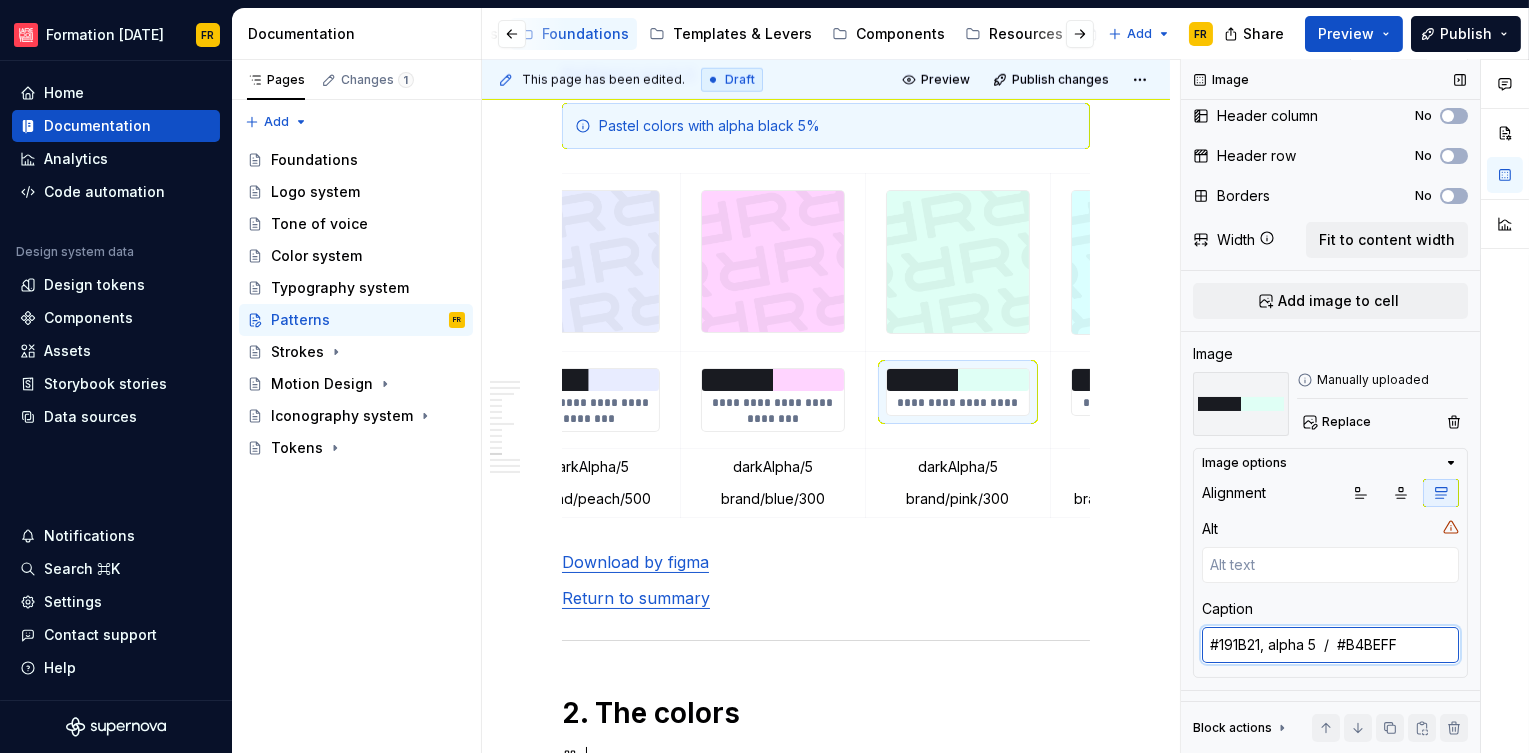 click on "Image options Alignment Alt Caption #8FFFDA  /  #B4BEFF" at bounding box center [1330, 563] 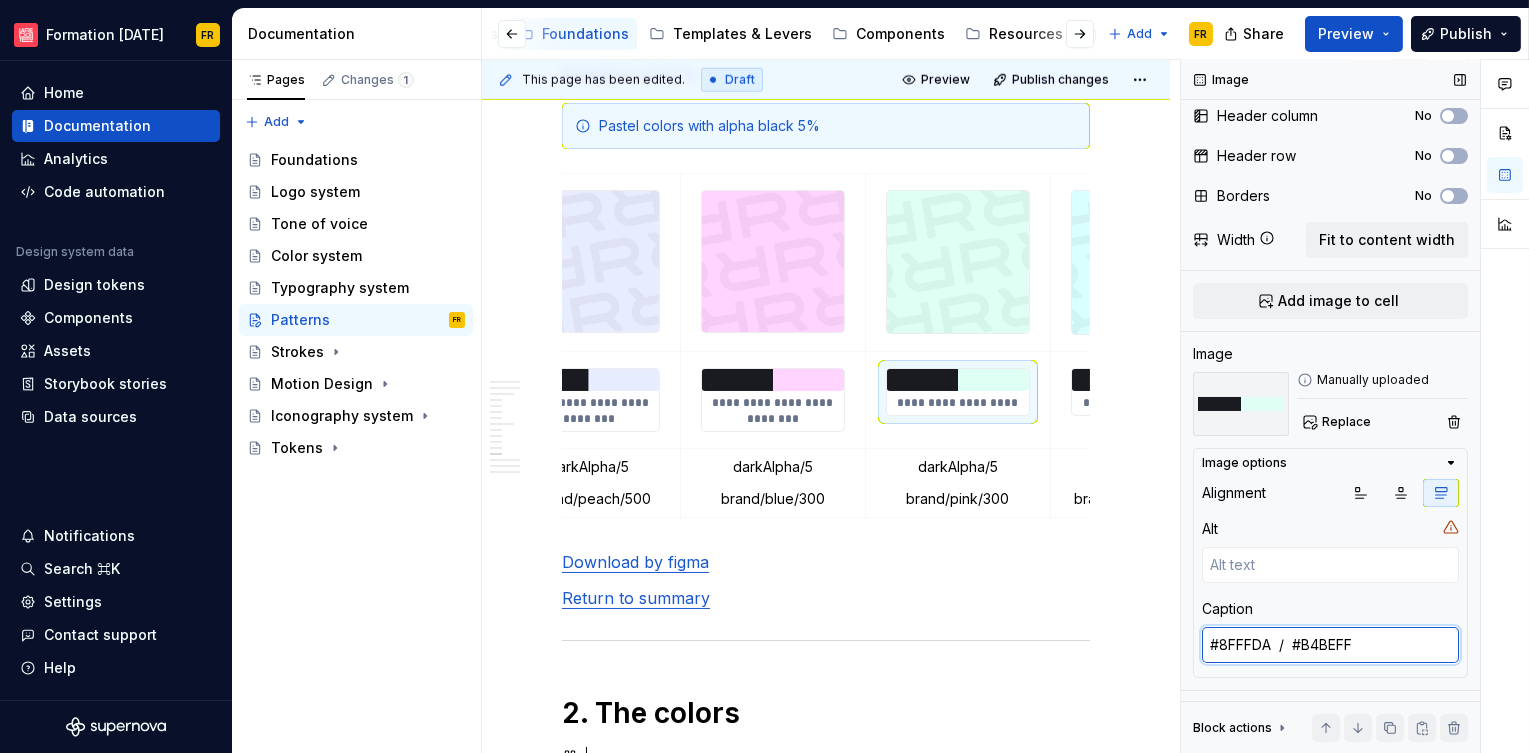 drag, startPoint x: 1271, startPoint y: 651, endPoint x: 1208, endPoint y: 644, distance: 63.387695 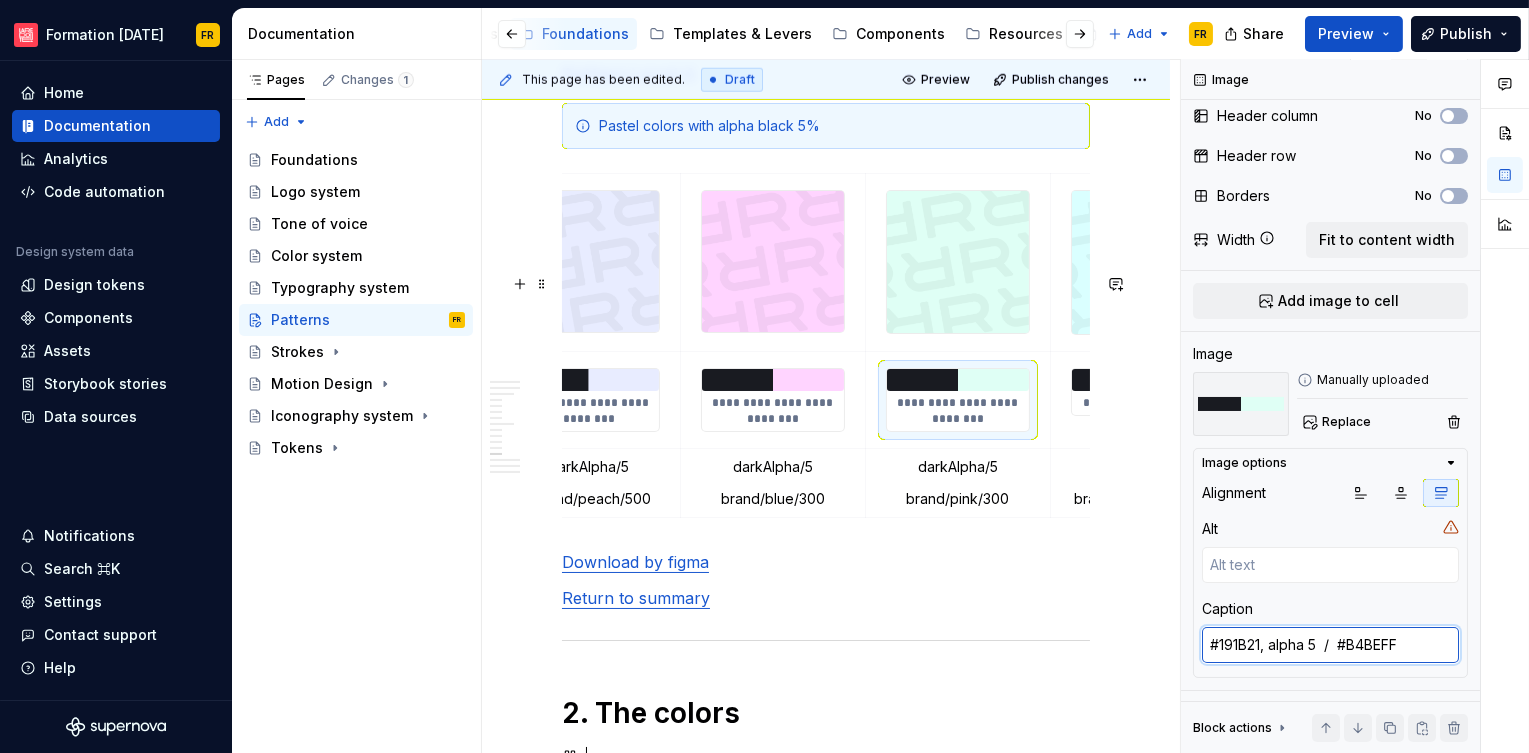 type on "#191B21, alpha 5  /  #B4BEFF" 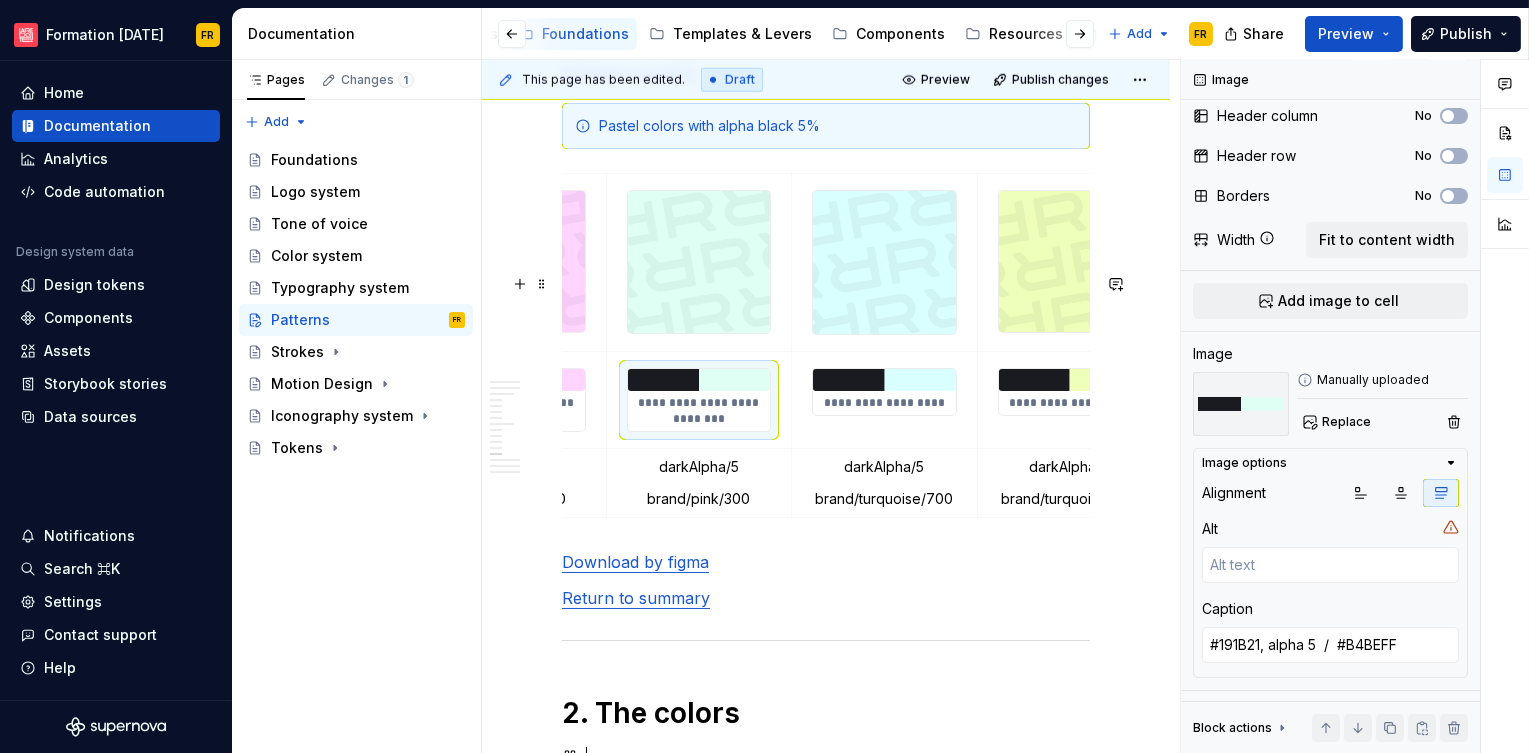 scroll, scrollTop: 0, scrollLeft: 757, axis: horizontal 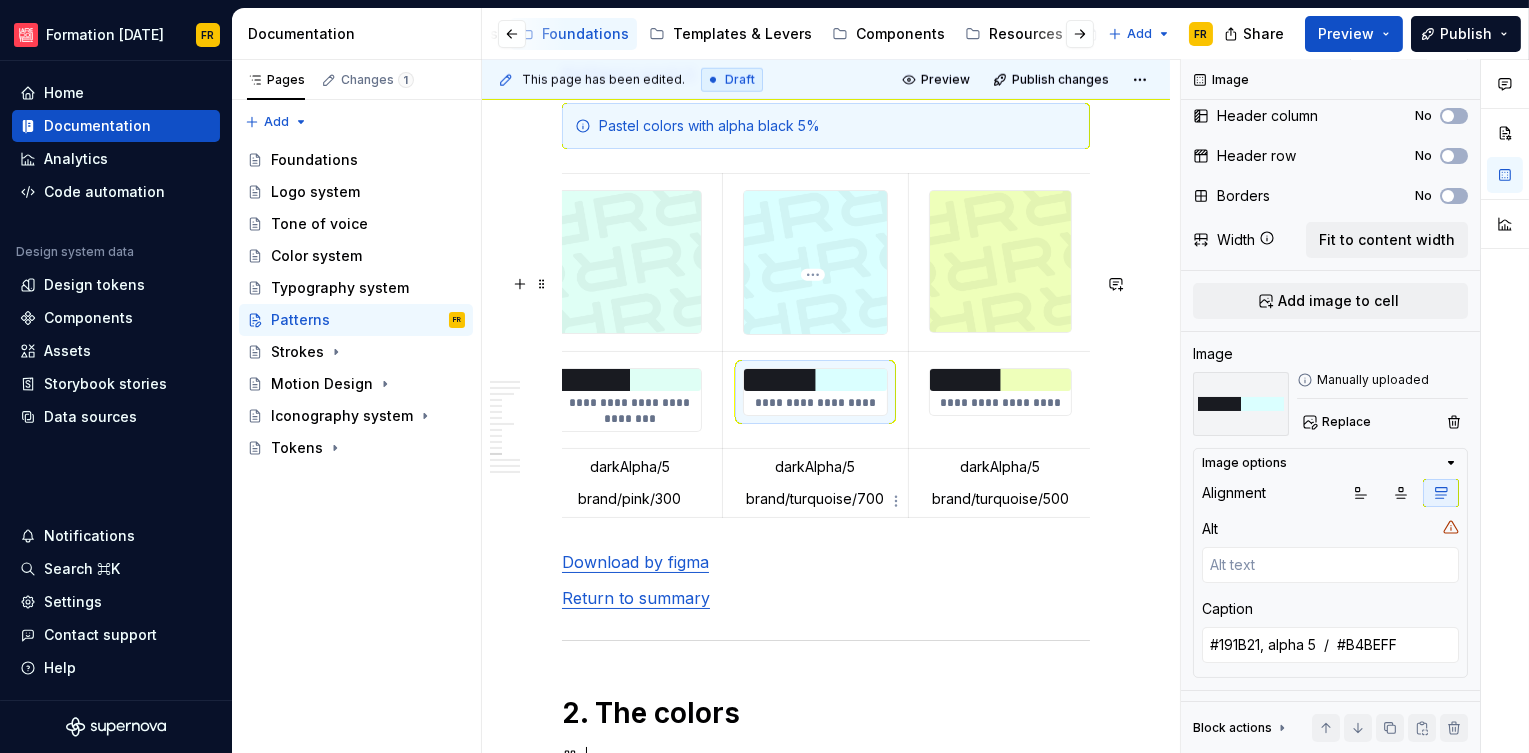 click on "**********" at bounding box center (815, 403) 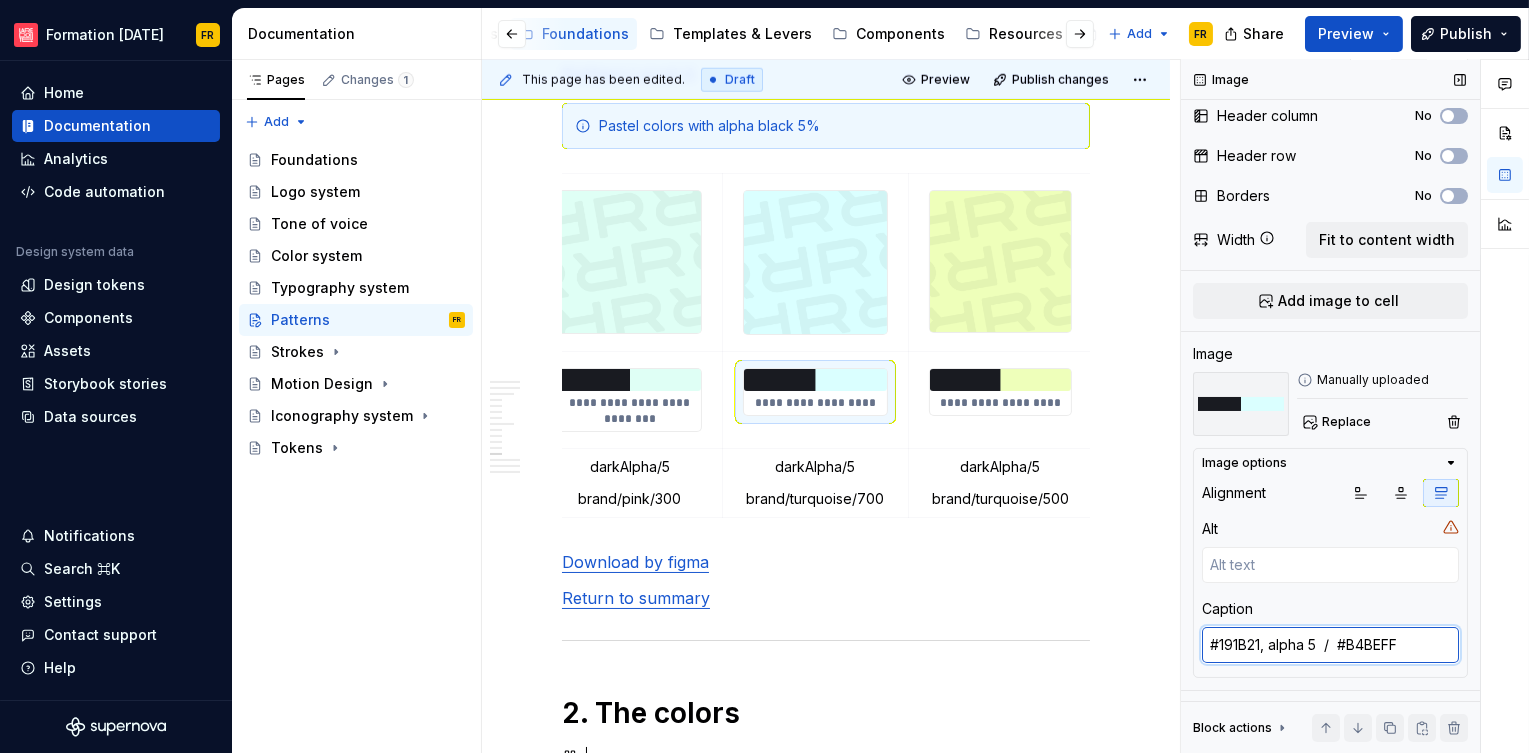 type on "*" 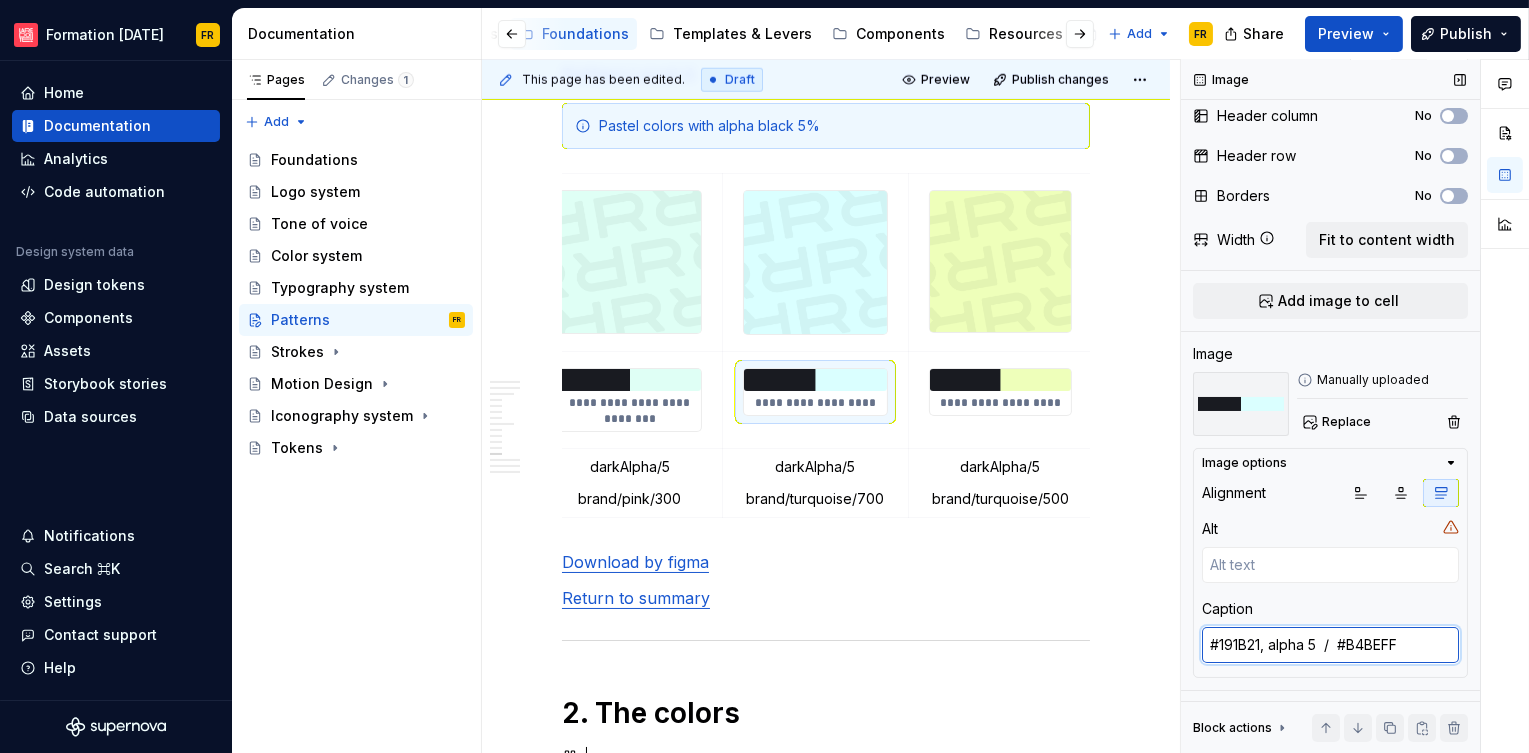 click on "#40ADAE  /  #FFAAFF" at bounding box center (1330, 645) 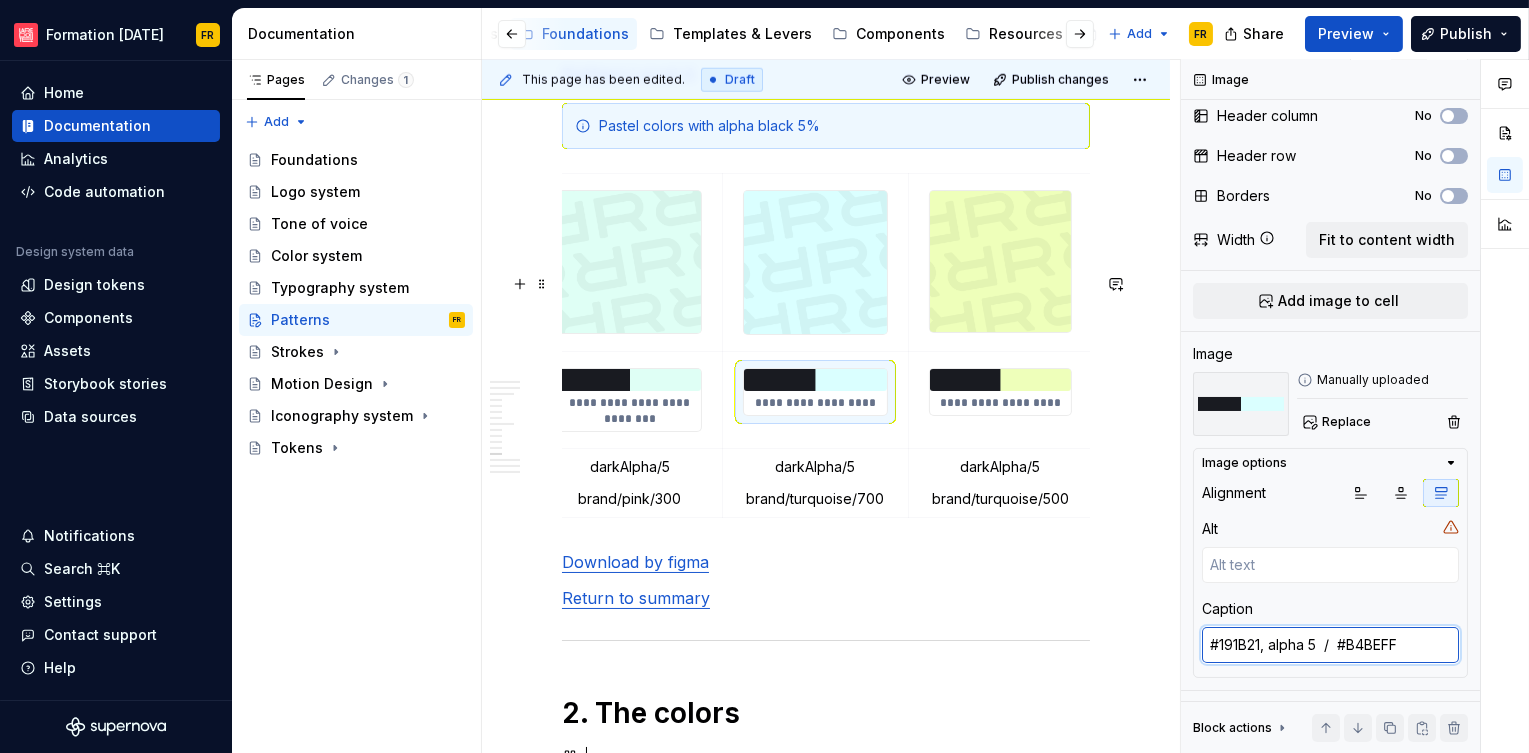 drag, startPoint x: 1272, startPoint y: 645, endPoint x: 1145, endPoint y: 629, distance: 128.0039 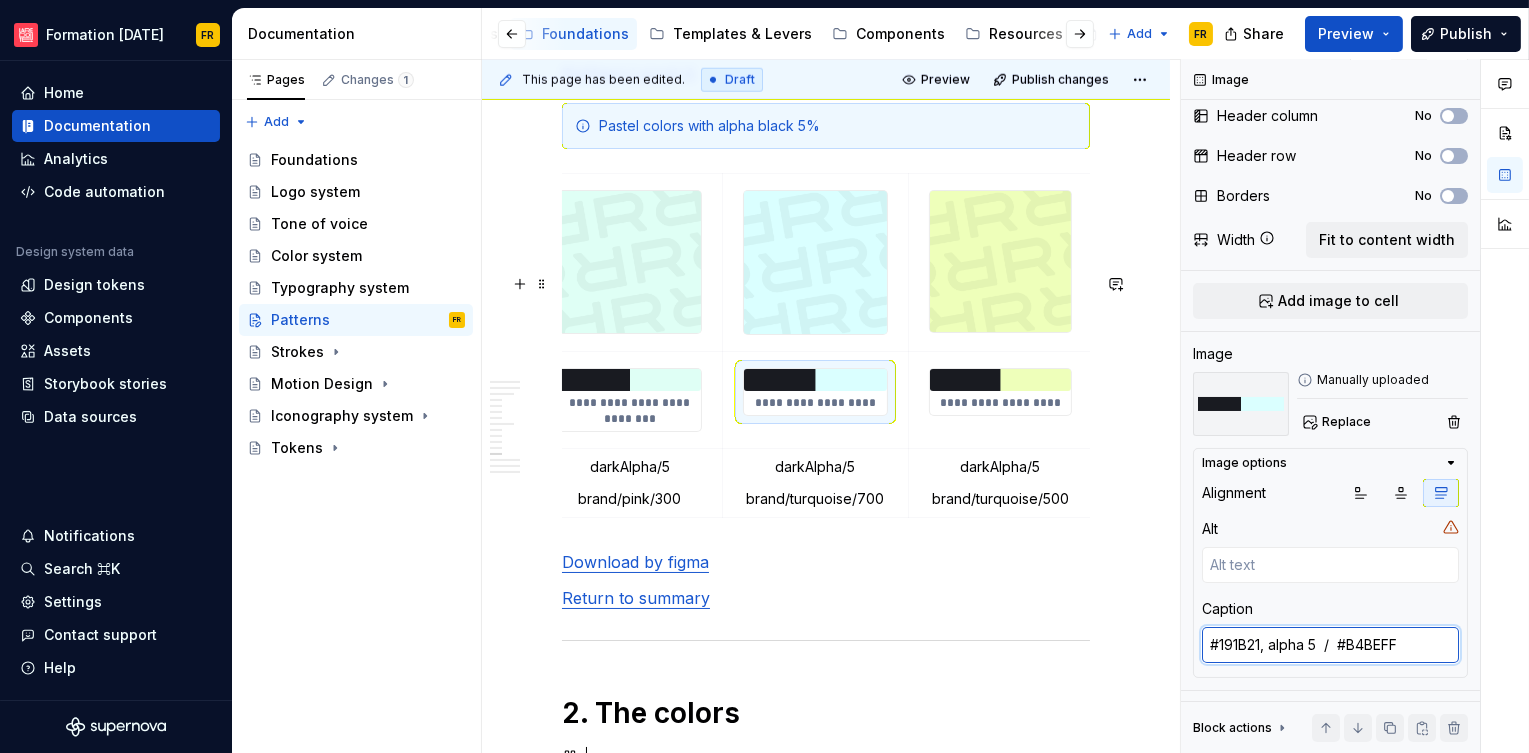 click on "**********" at bounding box center (1005, 406) 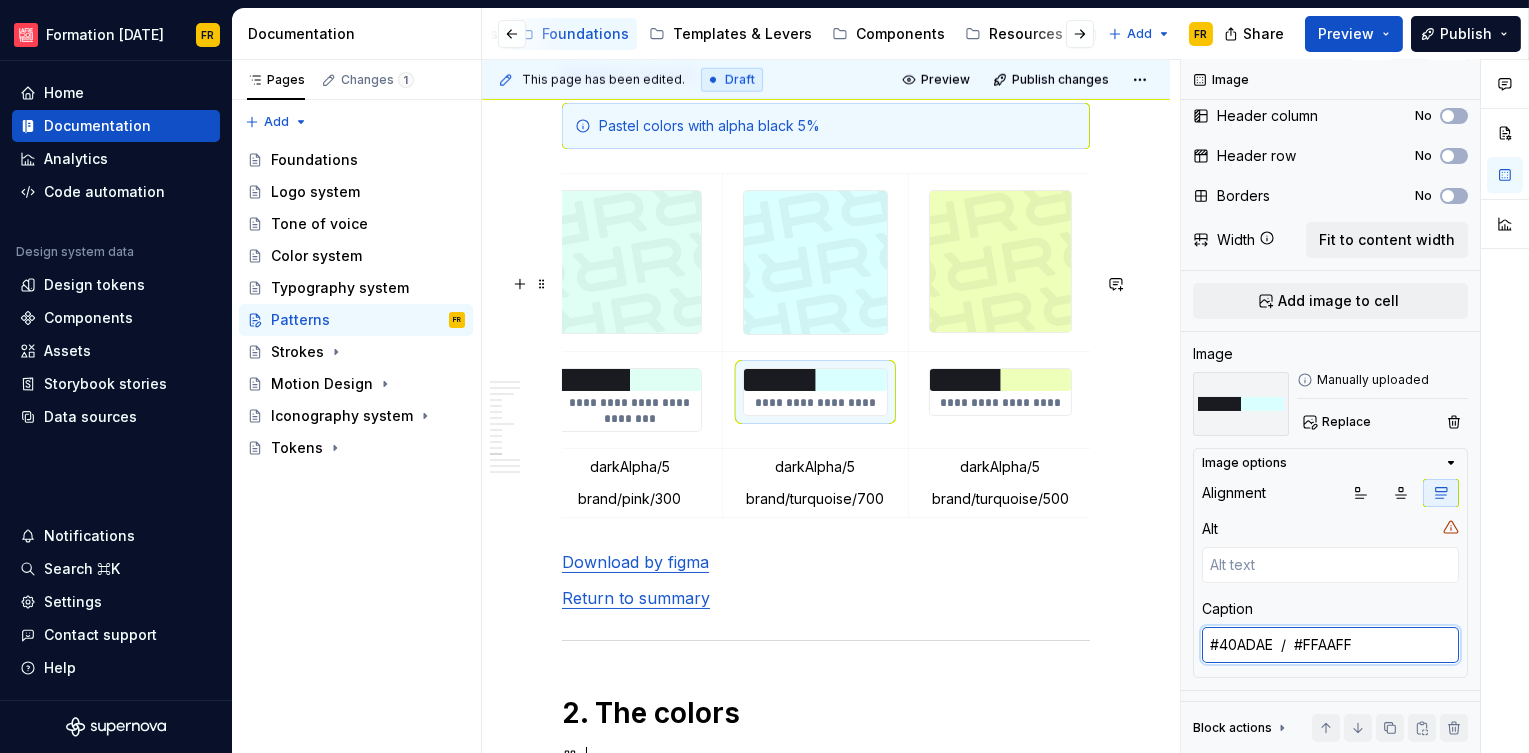 paste on "191B21, alpha 5" 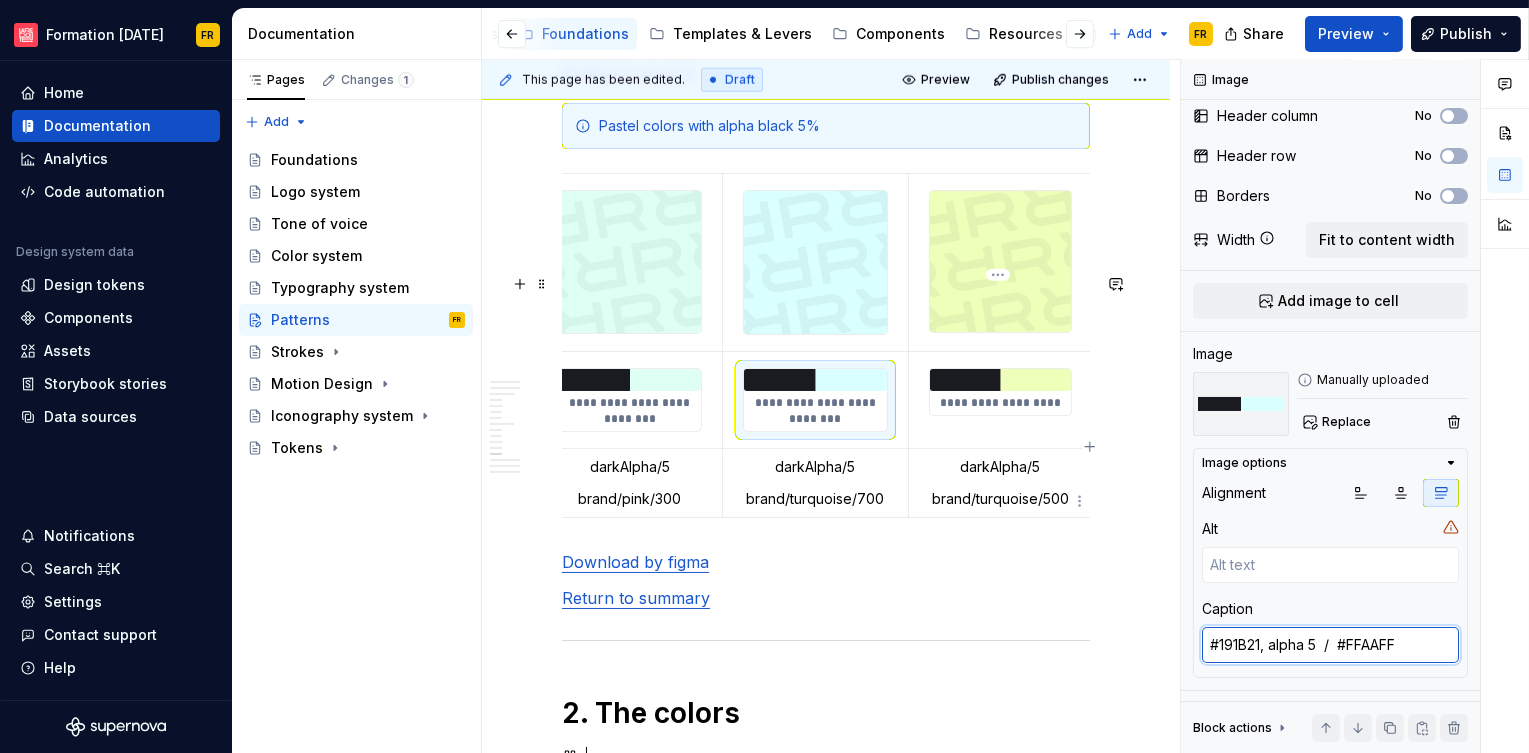 type on "#FF3E52  /  #FFAAFF" 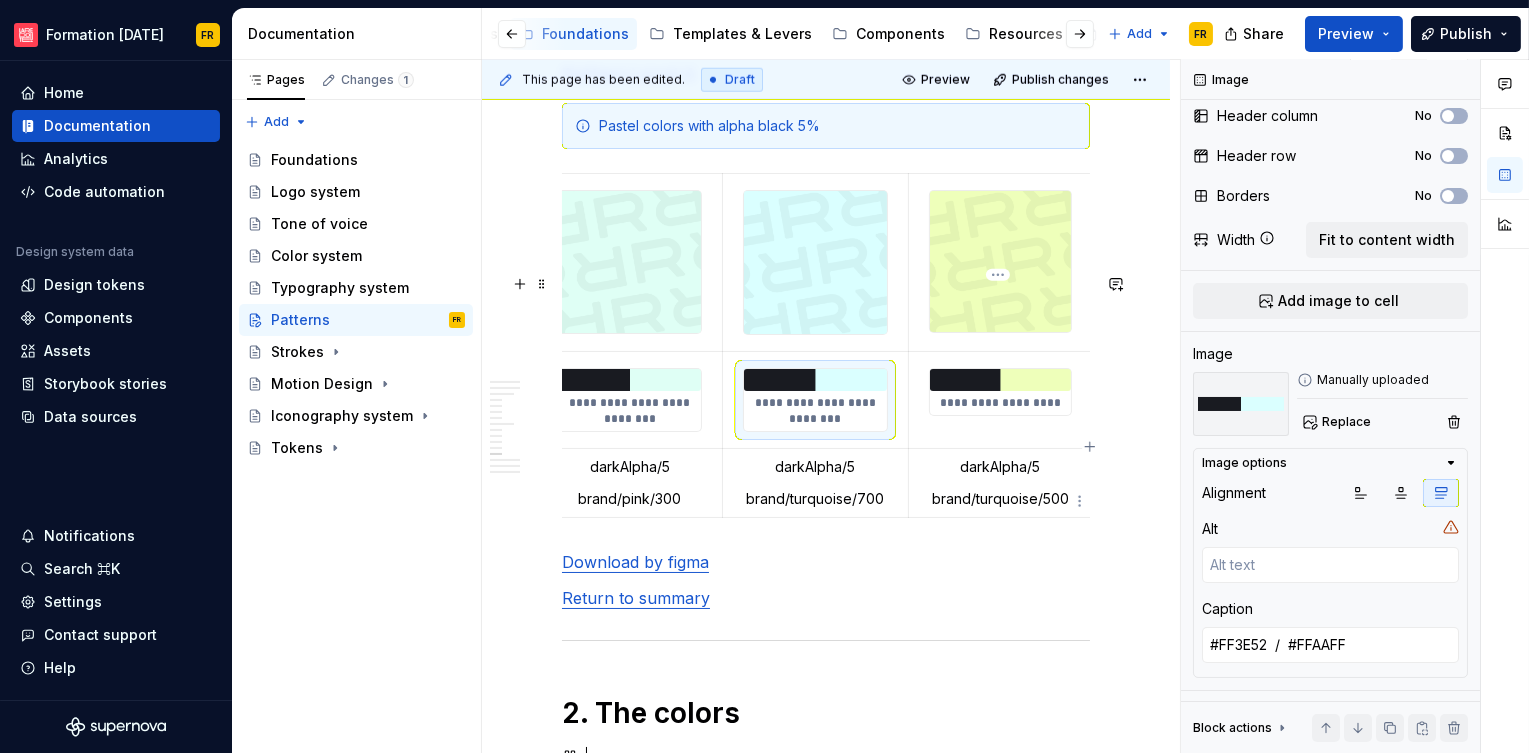 click on "**********" at bounding box center (1000, 403) 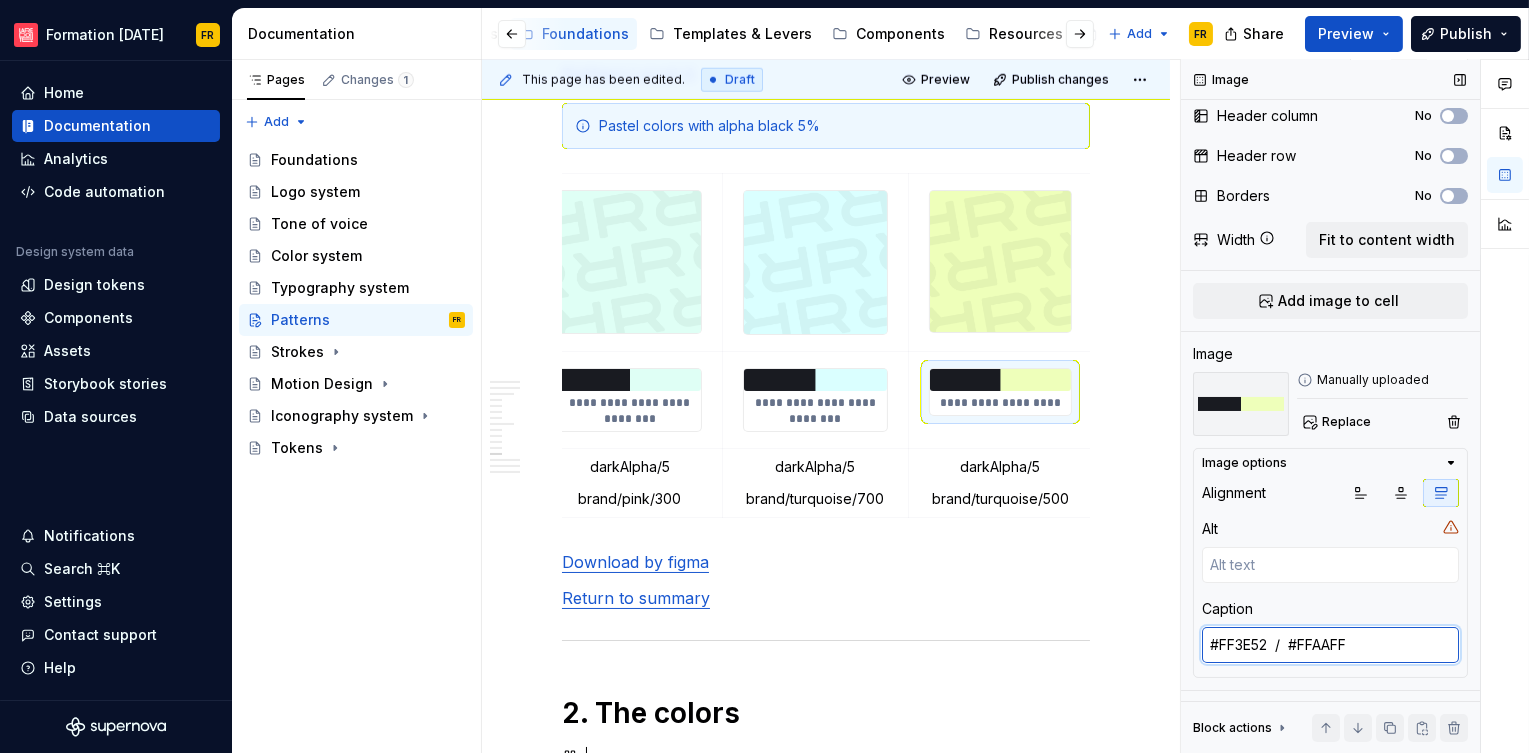 type on "*" 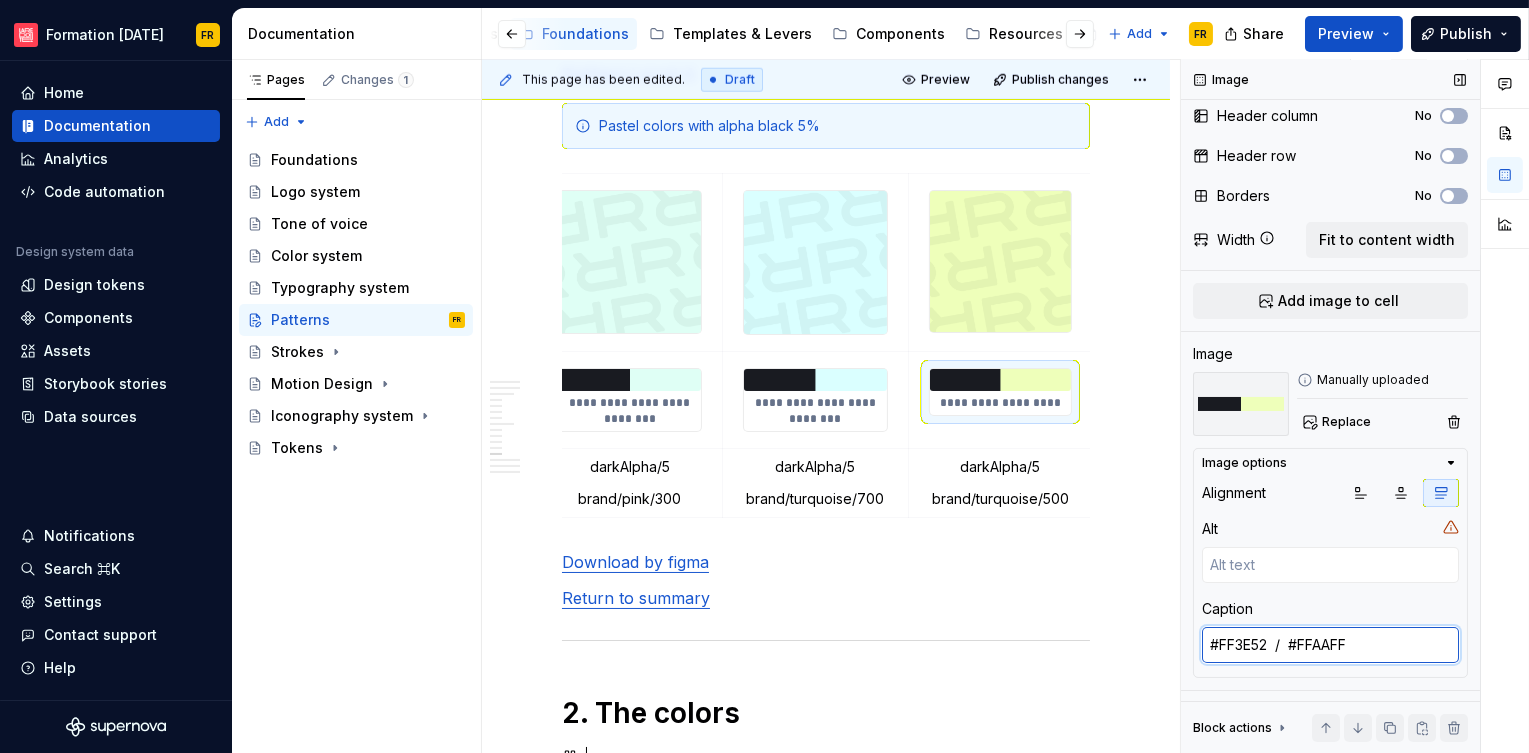 click on "#FF3E52  /  #FFAAFF" at bounding box center (1330, 645) 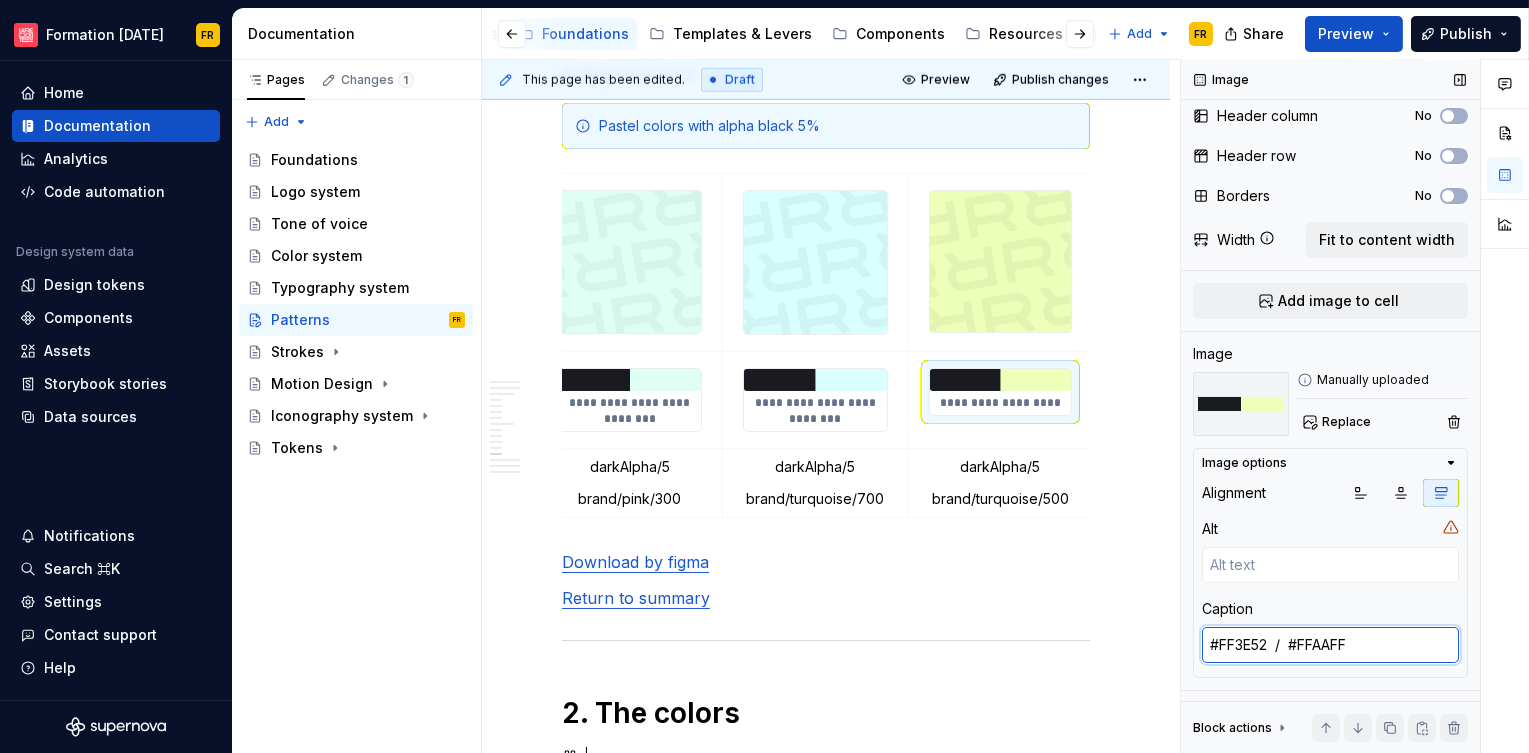 drag, startPoint x: 1266, startPoint y: 649, endPoint x: 1195, endPoint y: 634, distance: 72.56721 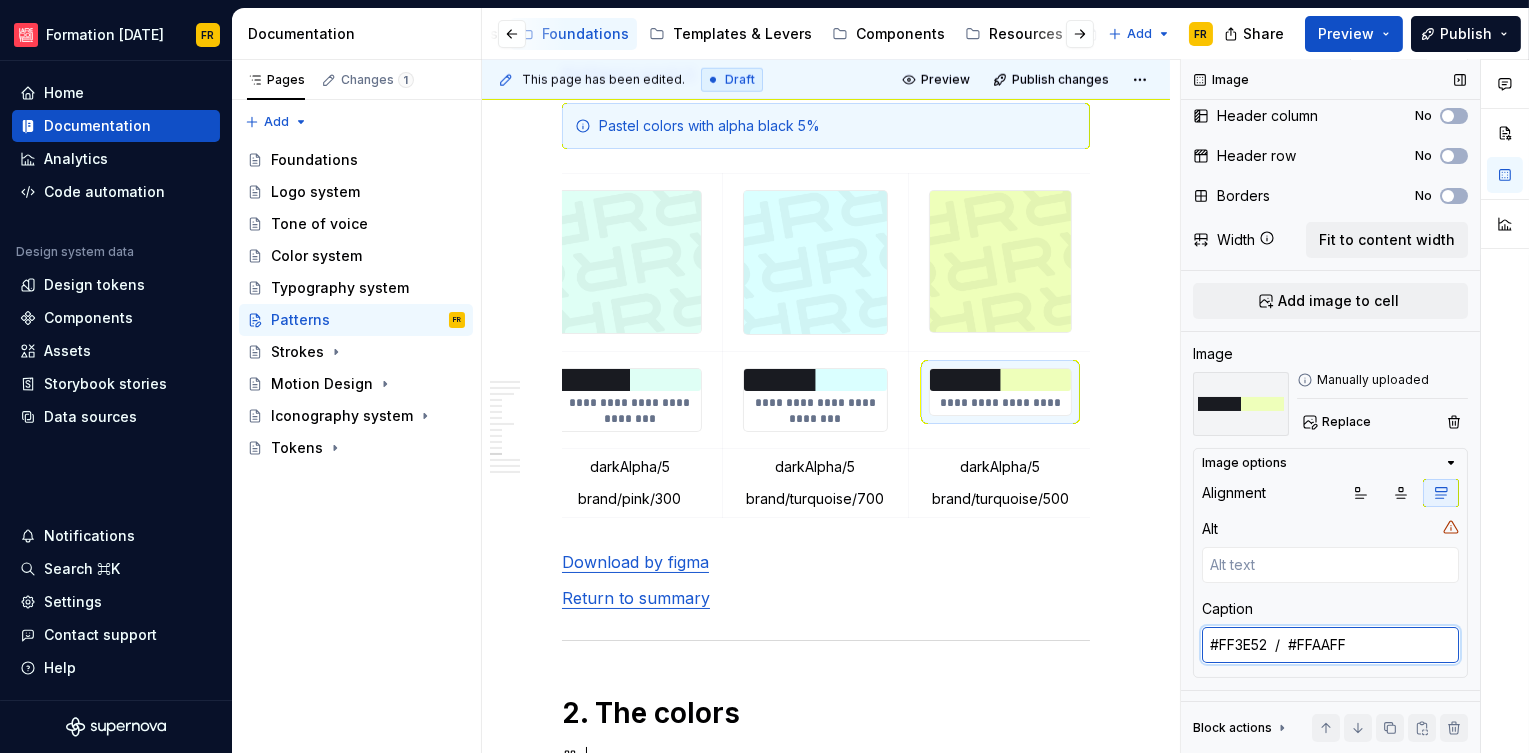 click on "Image options Alignment Alt Caption #FF3E52  /  #FFAAFF" at bounding box center [1330, 563] 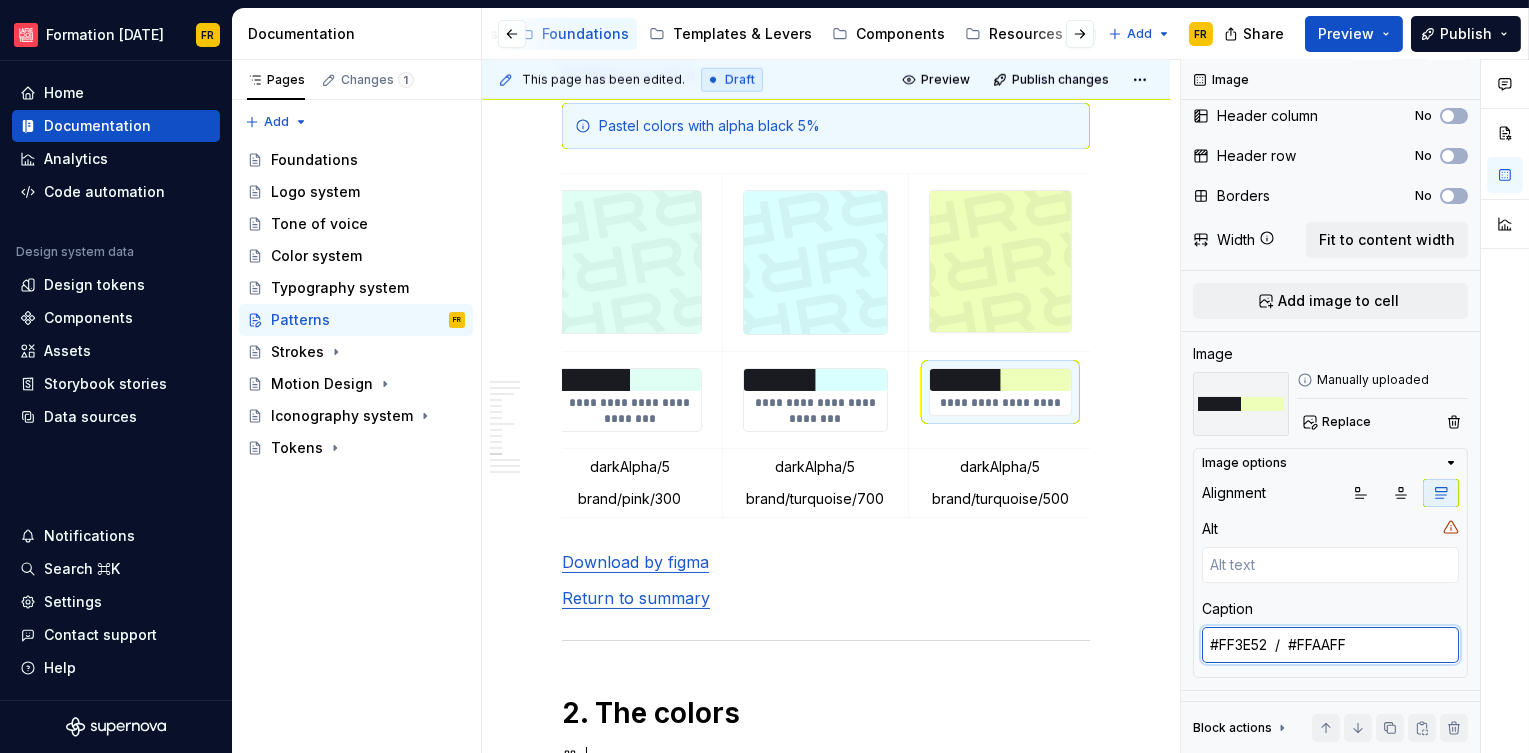 type on "#191B21, alpha 5  /  #FFAAFF" 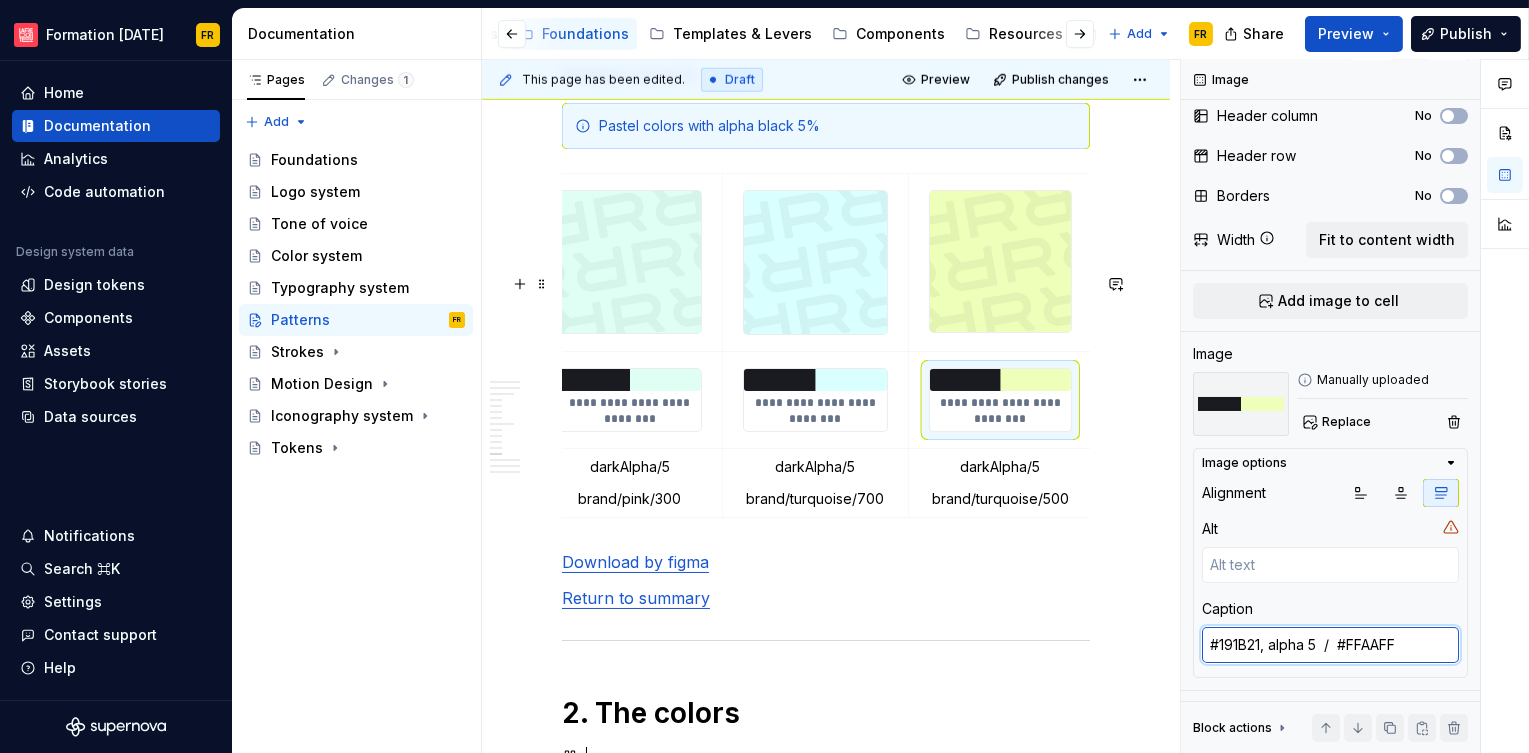 type on "#191B21, alpha 5  /  #FFAAFF" 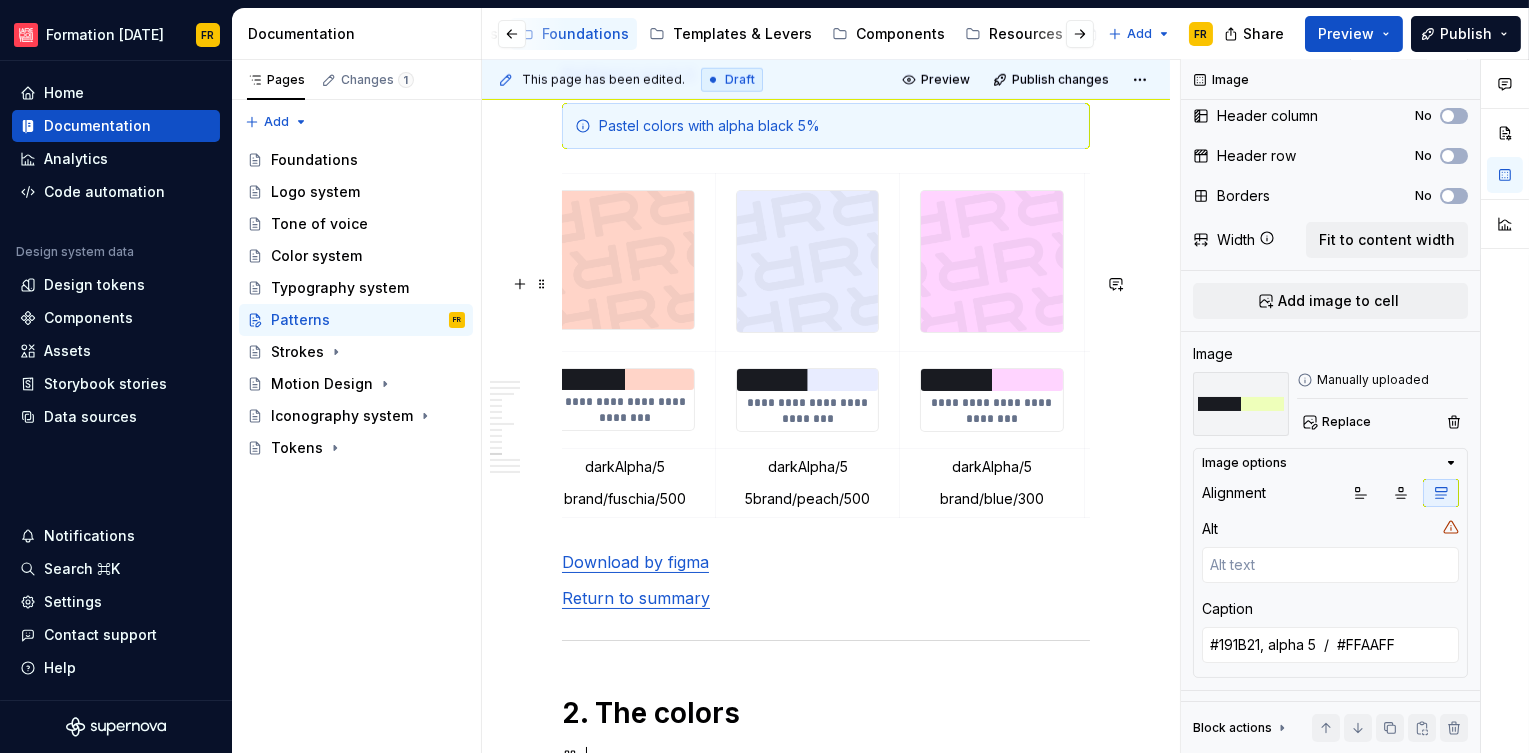 scroll, scrollTop: 0, scrollLeft: 0, axis: both 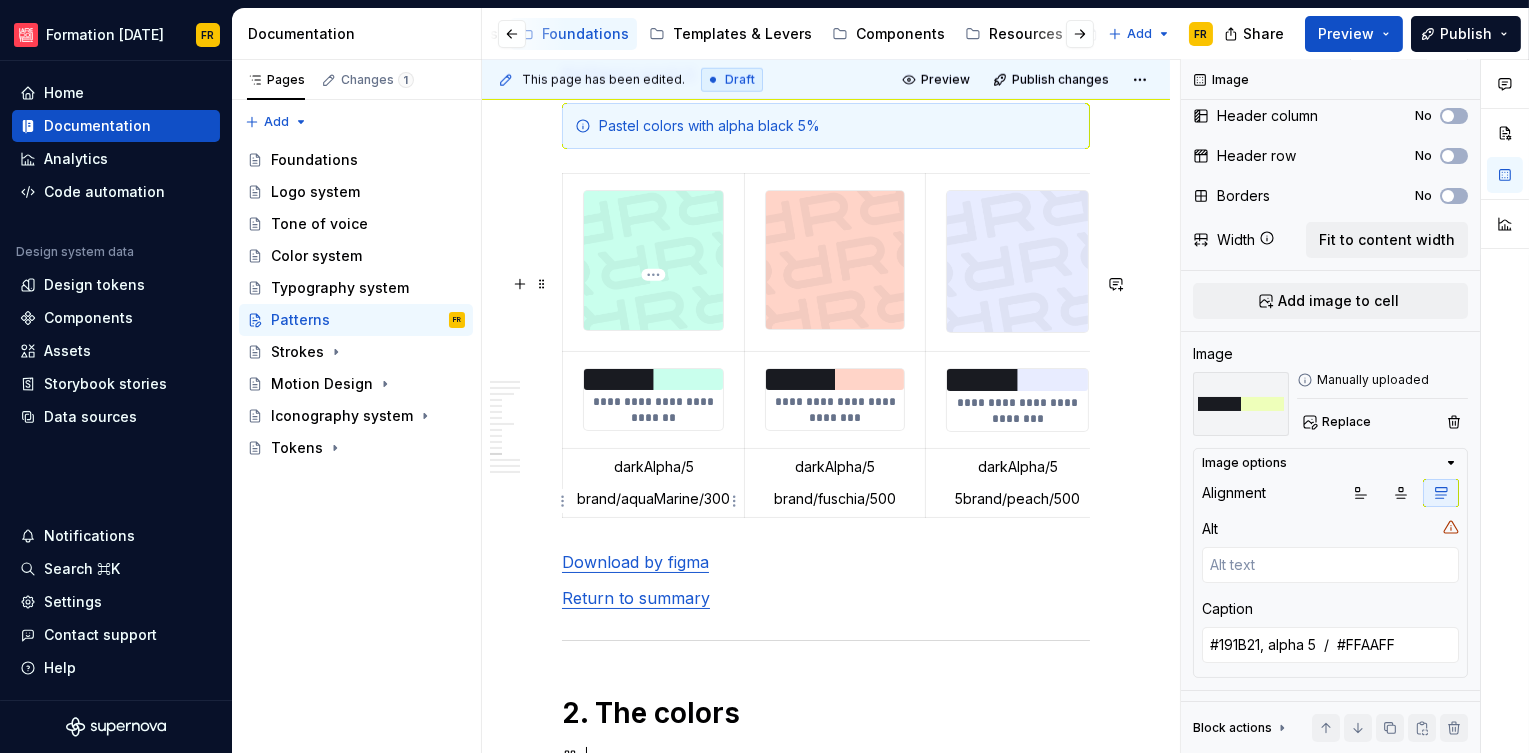 click at bounding box center (653, 380) 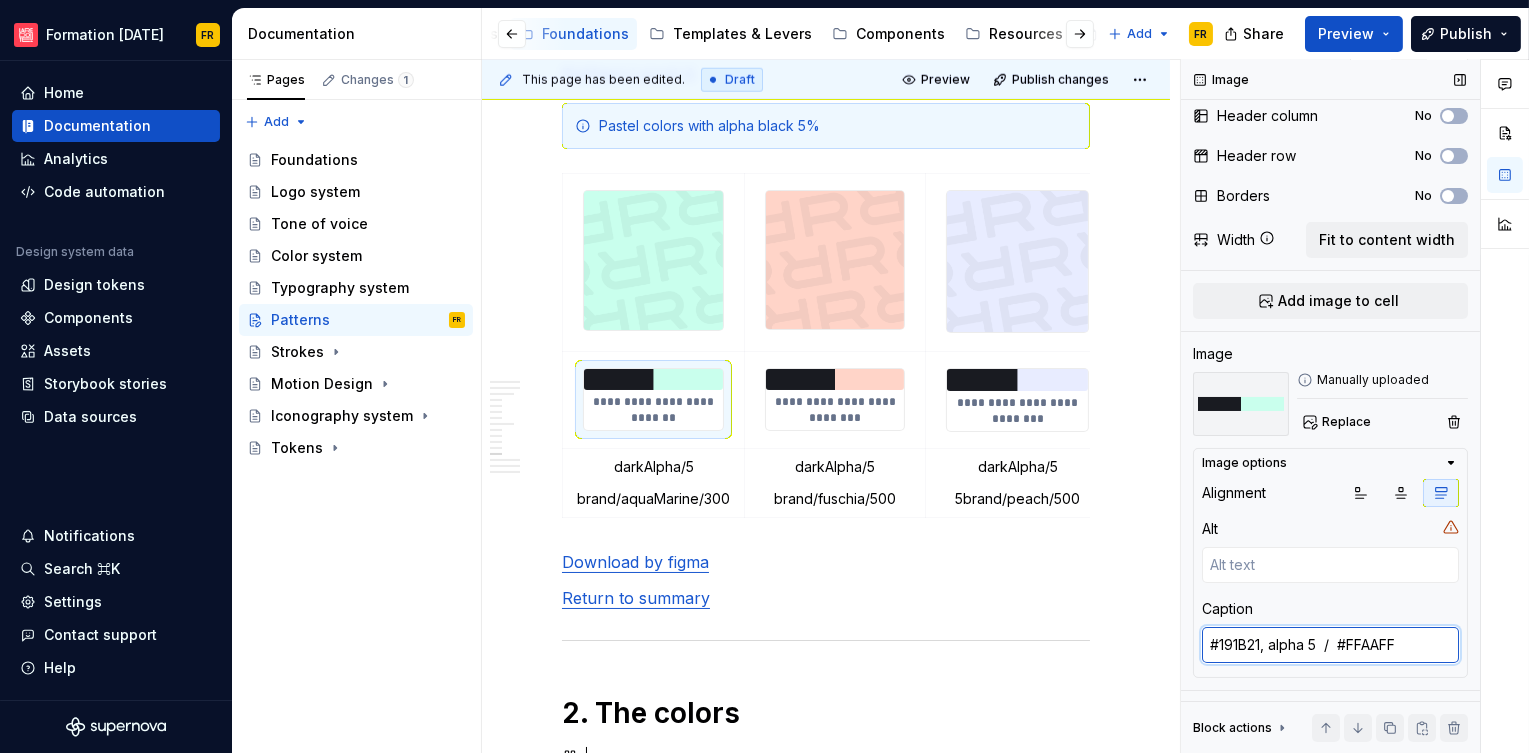 type on "*" 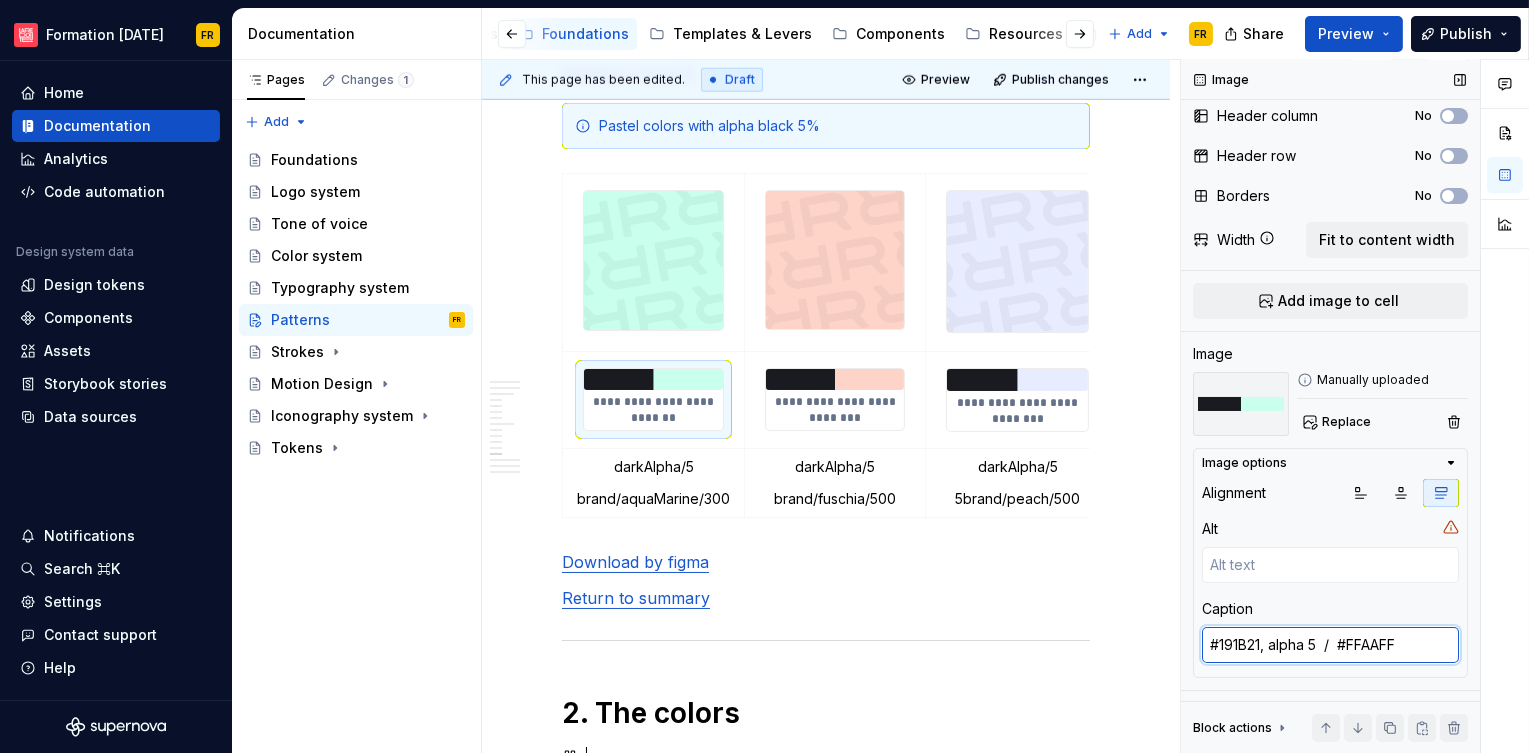 click on "#191B21, alpha 5 /  #8FFFDA" at bounding box center [1330, 645] 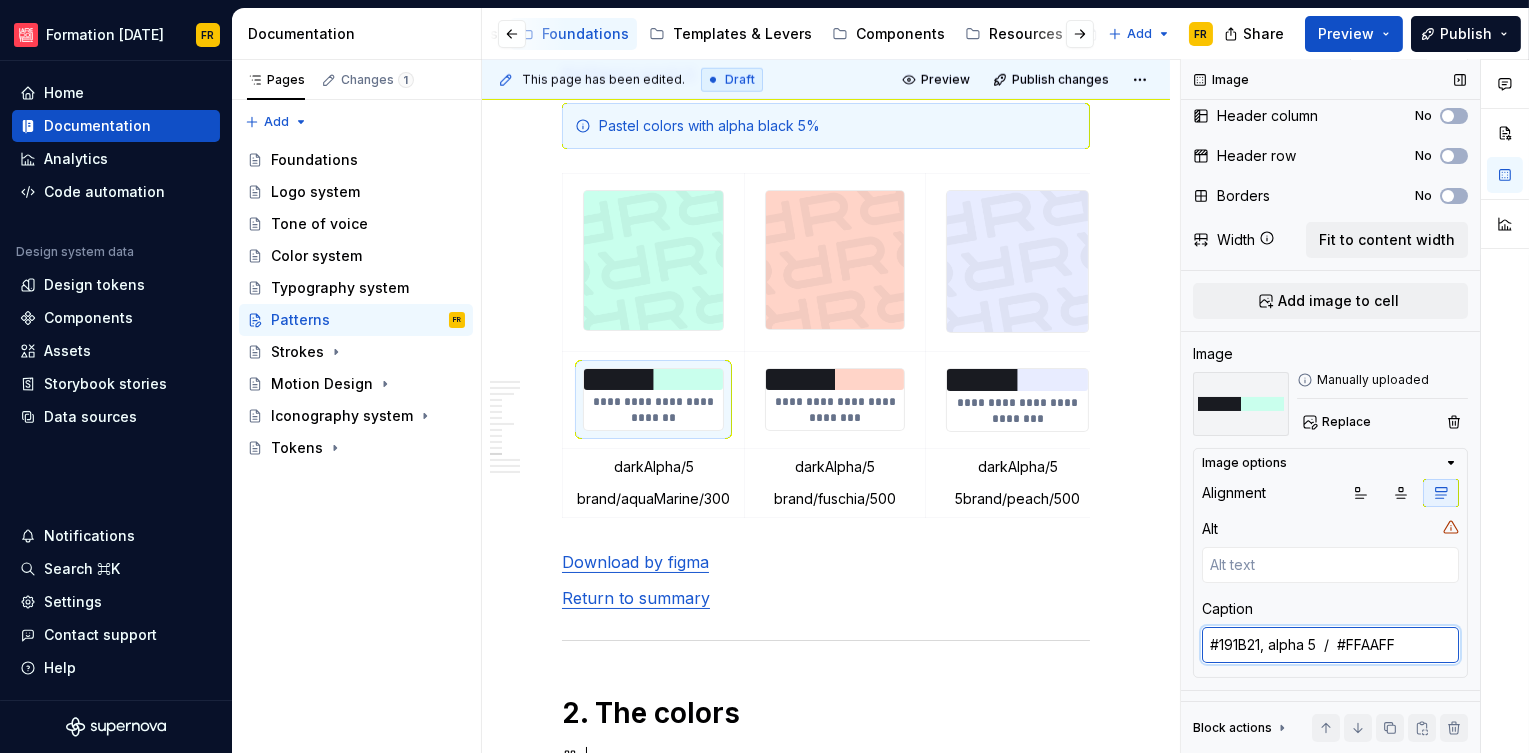 click on "#191B21, alpha 5 /  #8FFFDA" at bounding box center (1330, 645) 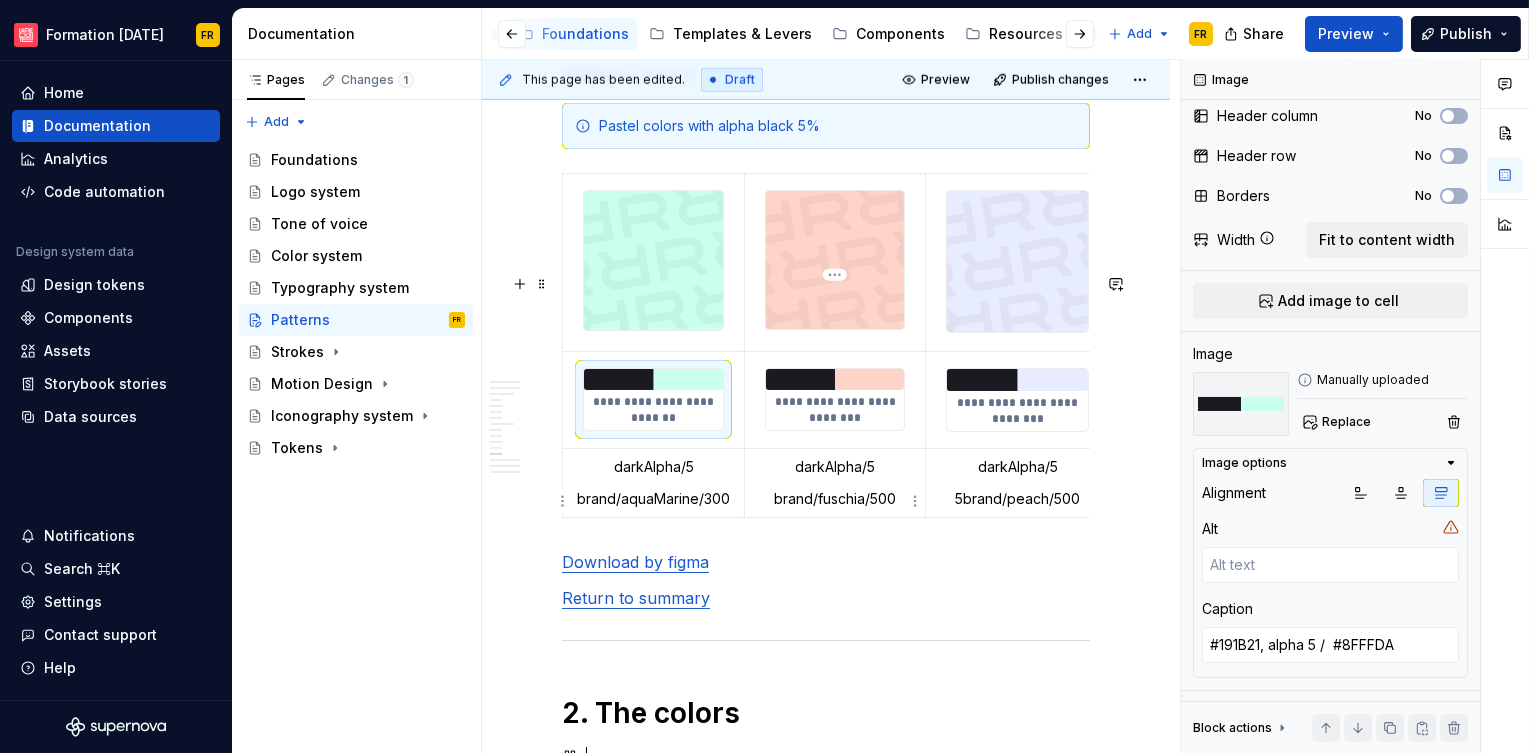 drag, startPoint x: 858, startPoint y: 505, endPoint x: 934, endPoint y: 530, distance: 80.00625 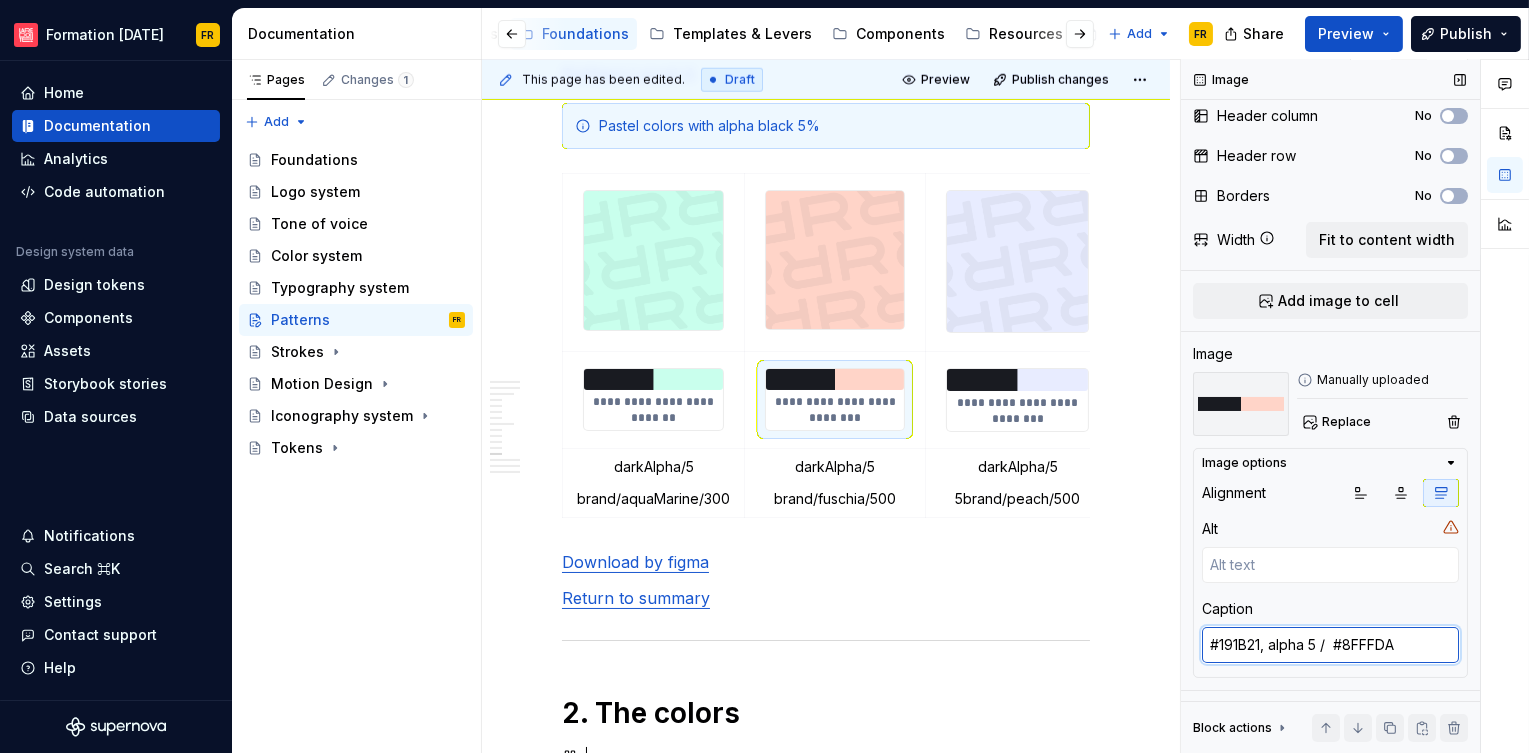 click on "#191B21, alpha 5  /  #E101FF" at bounding box center (1330, 645) 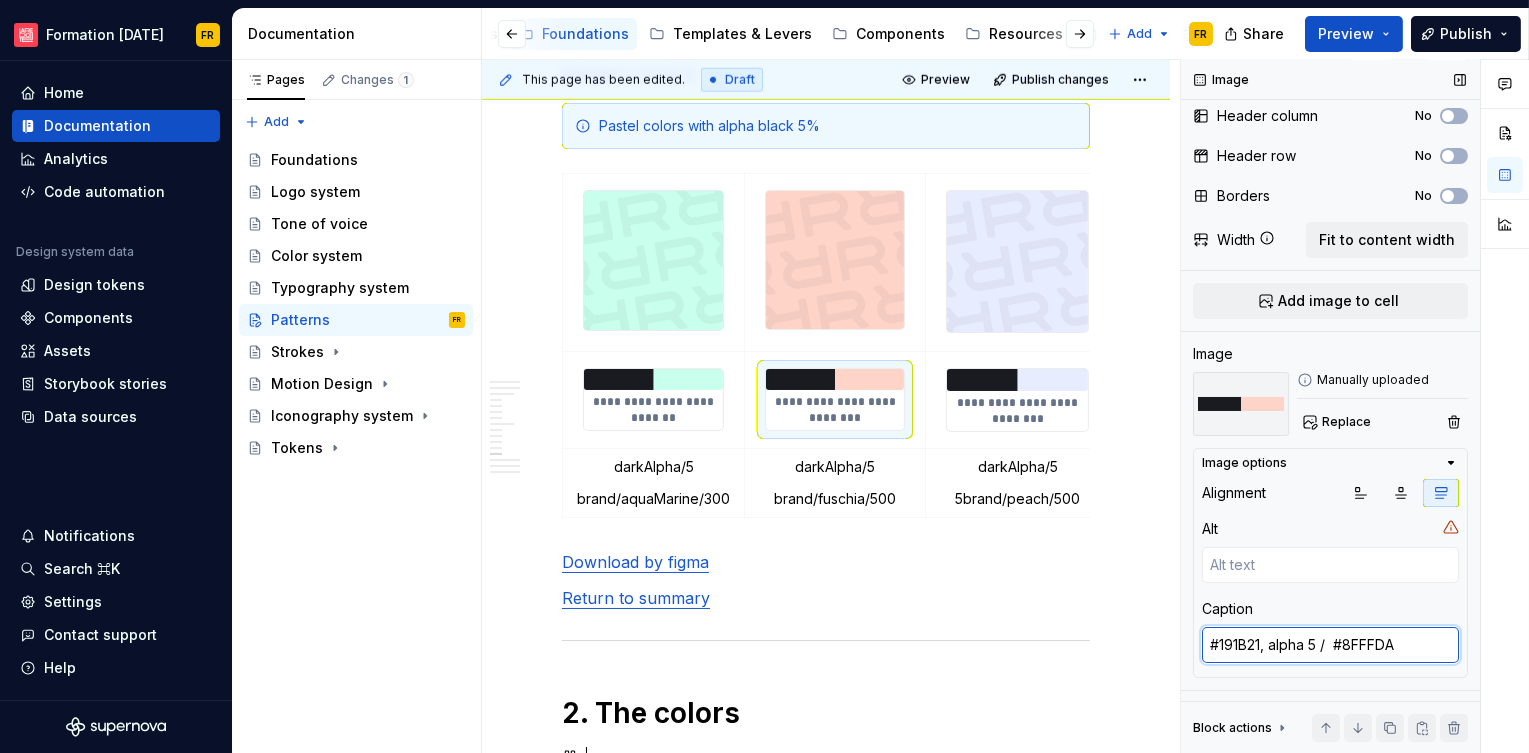 click on "#191B21, alpha 5  /  #E101FF" at bounding box center (1330, 645) 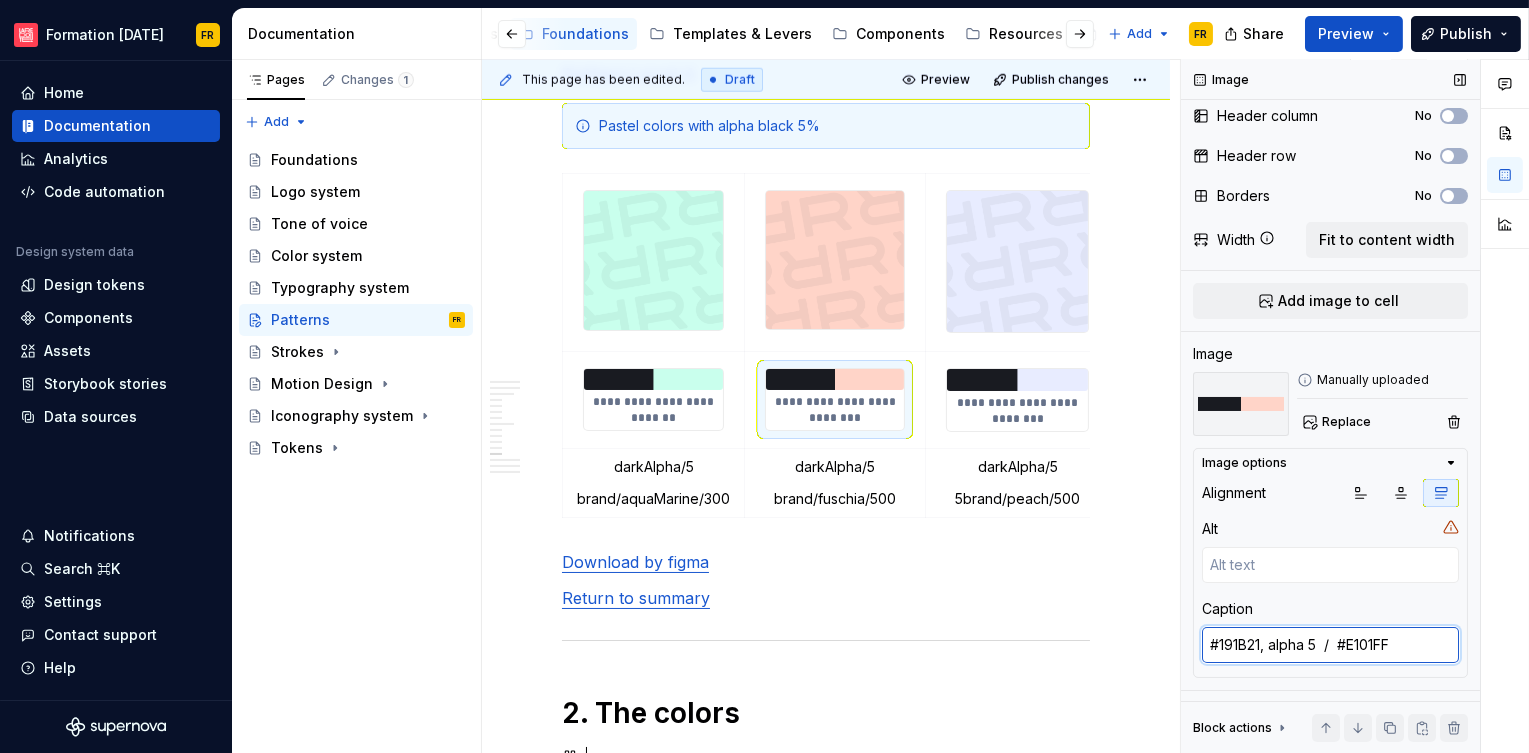 paste on "FFAA90" 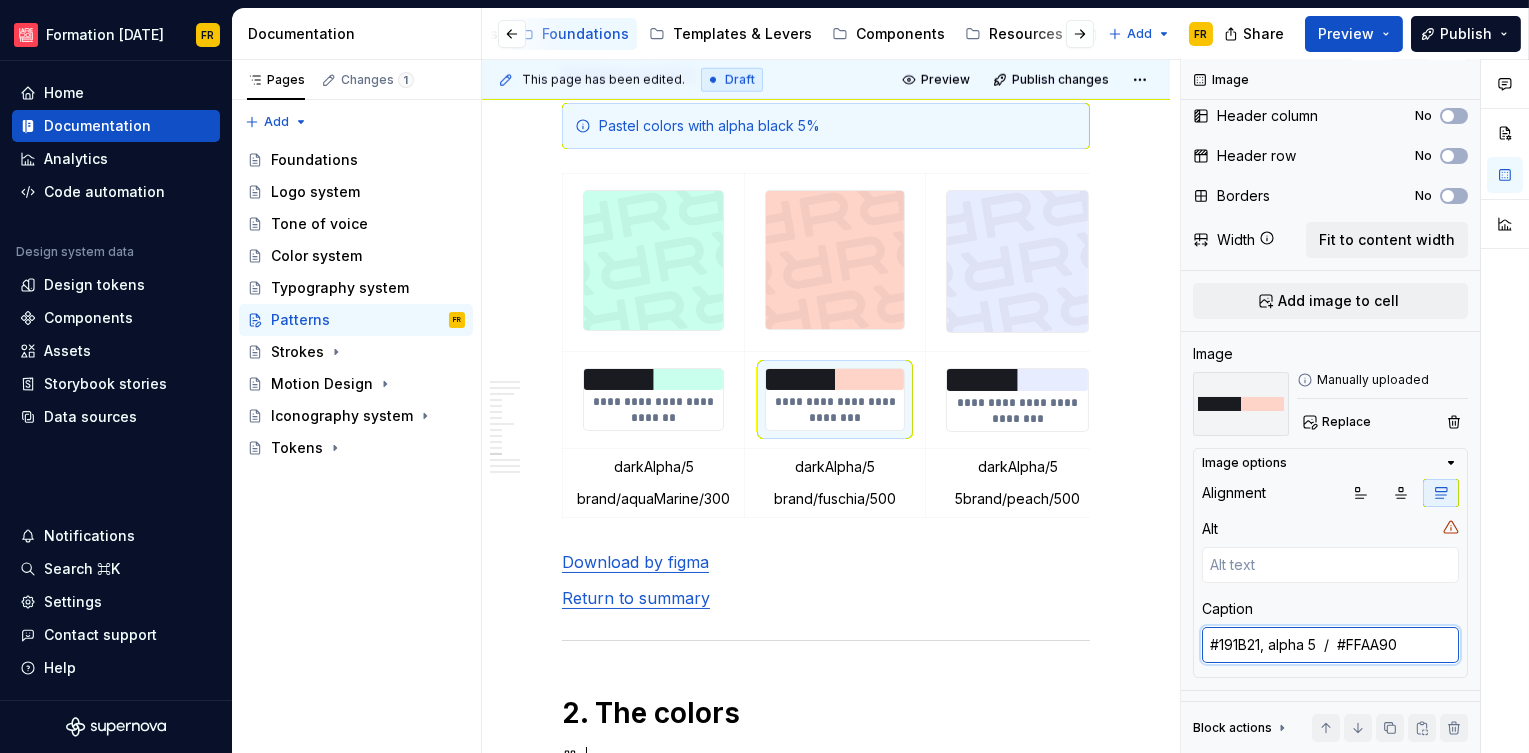 type on "#191B21, alpha 5  /  #FFAA90" 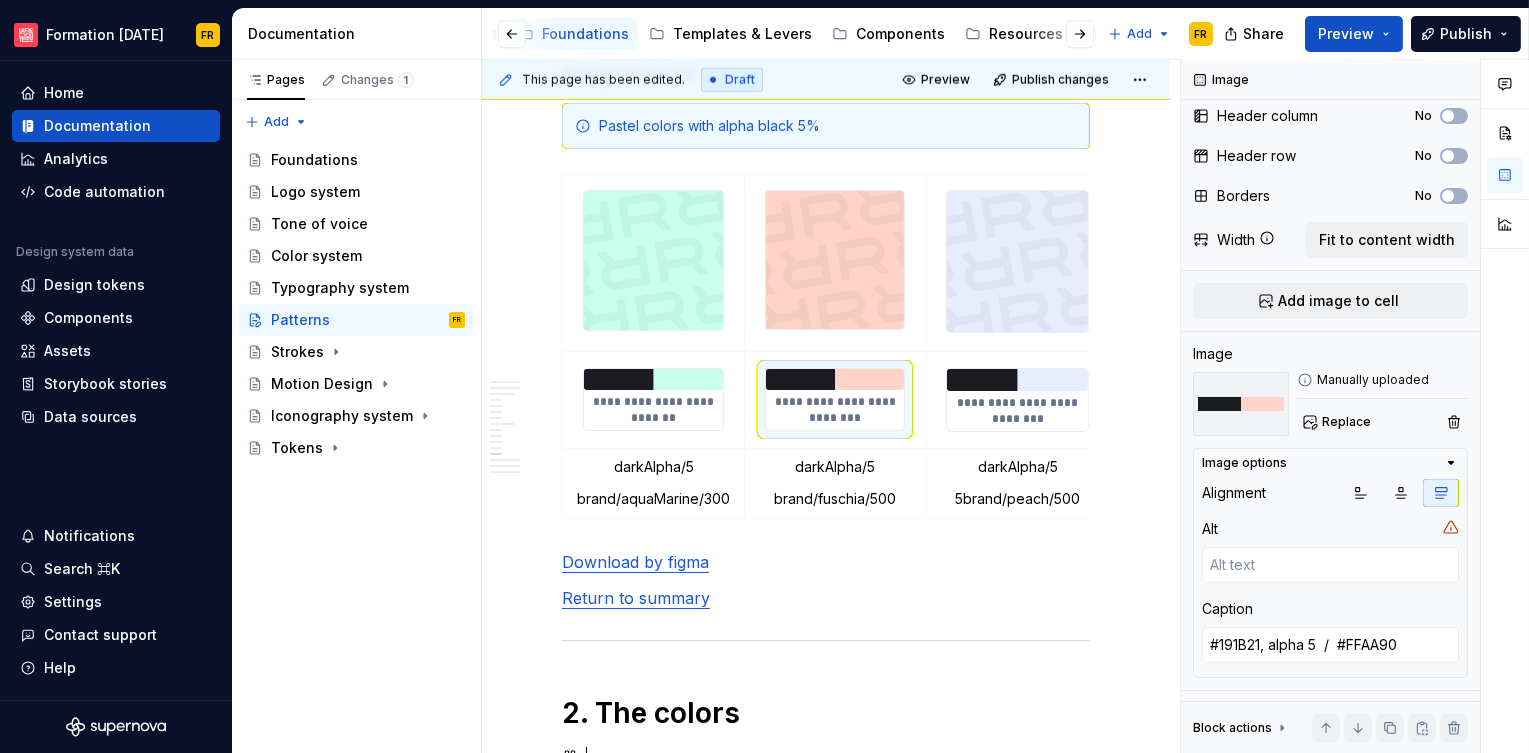 click at bounding box center (1017, 380) 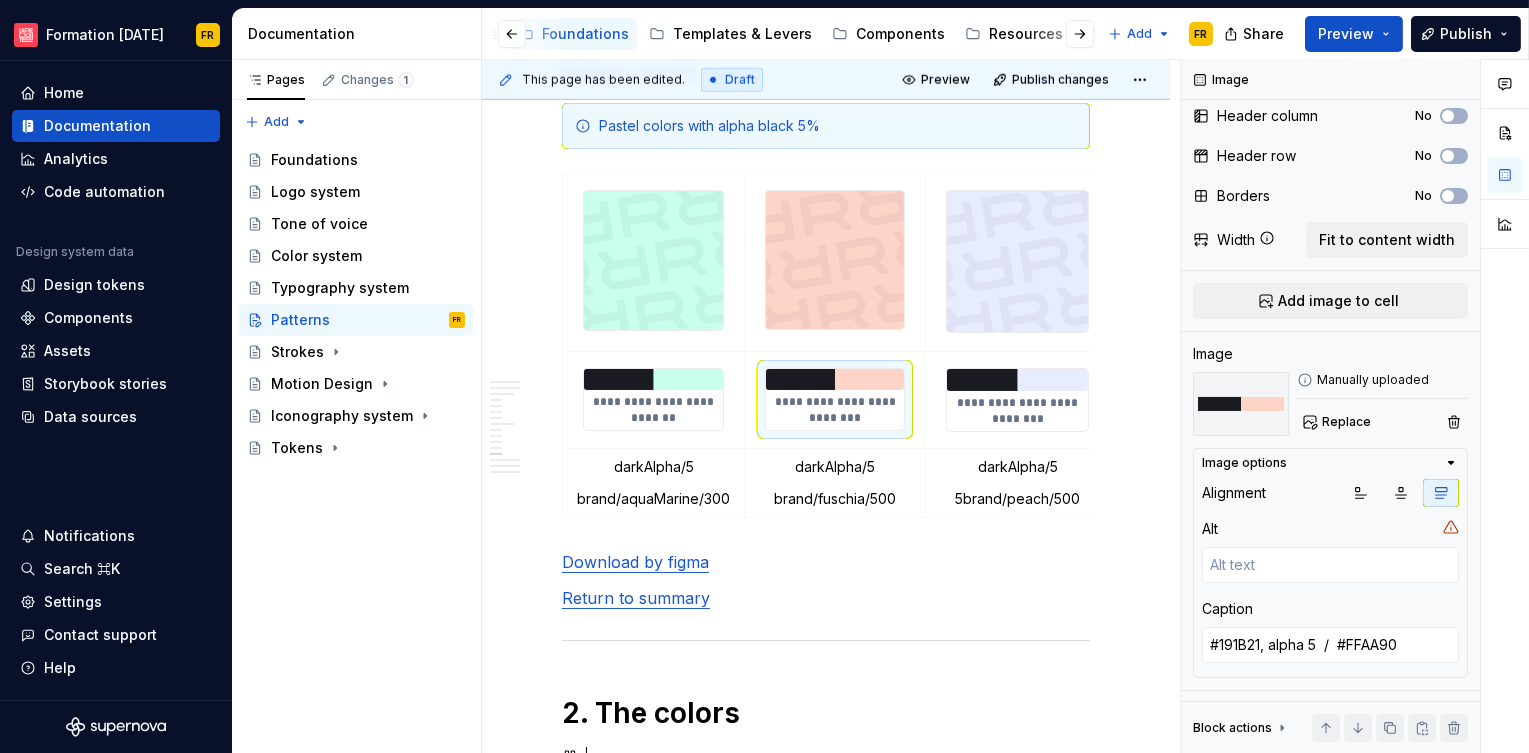 click at bounding box center [1017, 380] 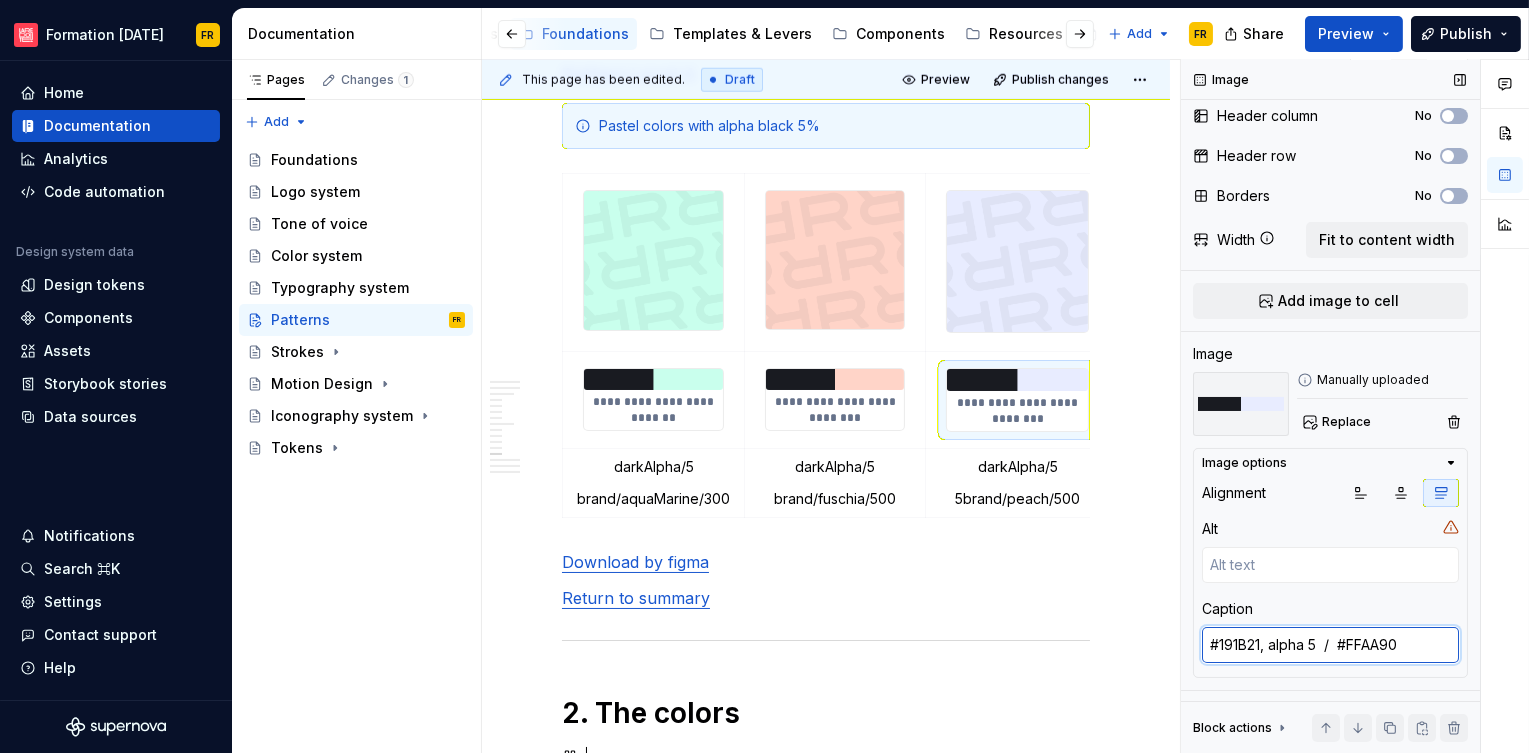 type on "*" 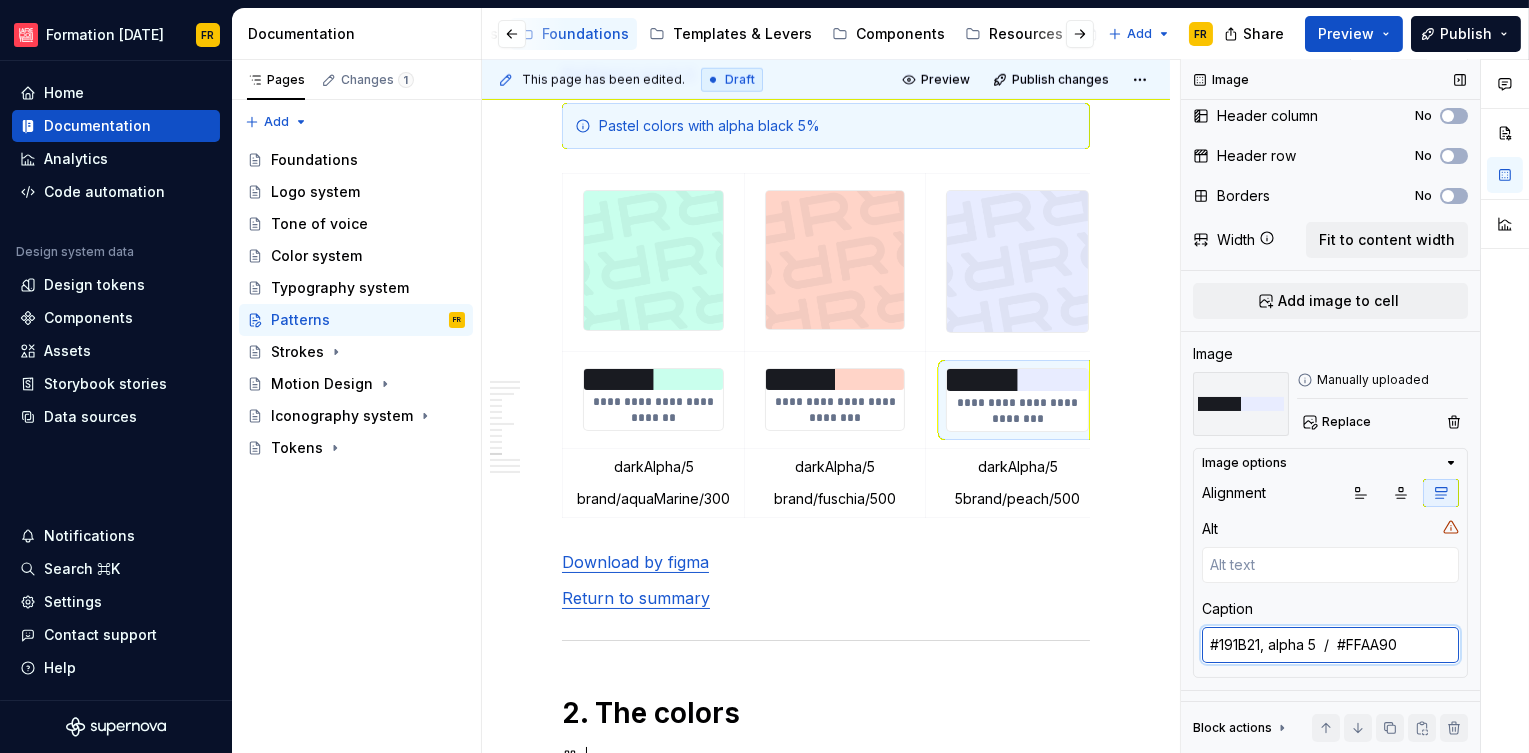 click on "#191B21, alpha 5  /  #E101FF" at bounding box center [1330, 645] 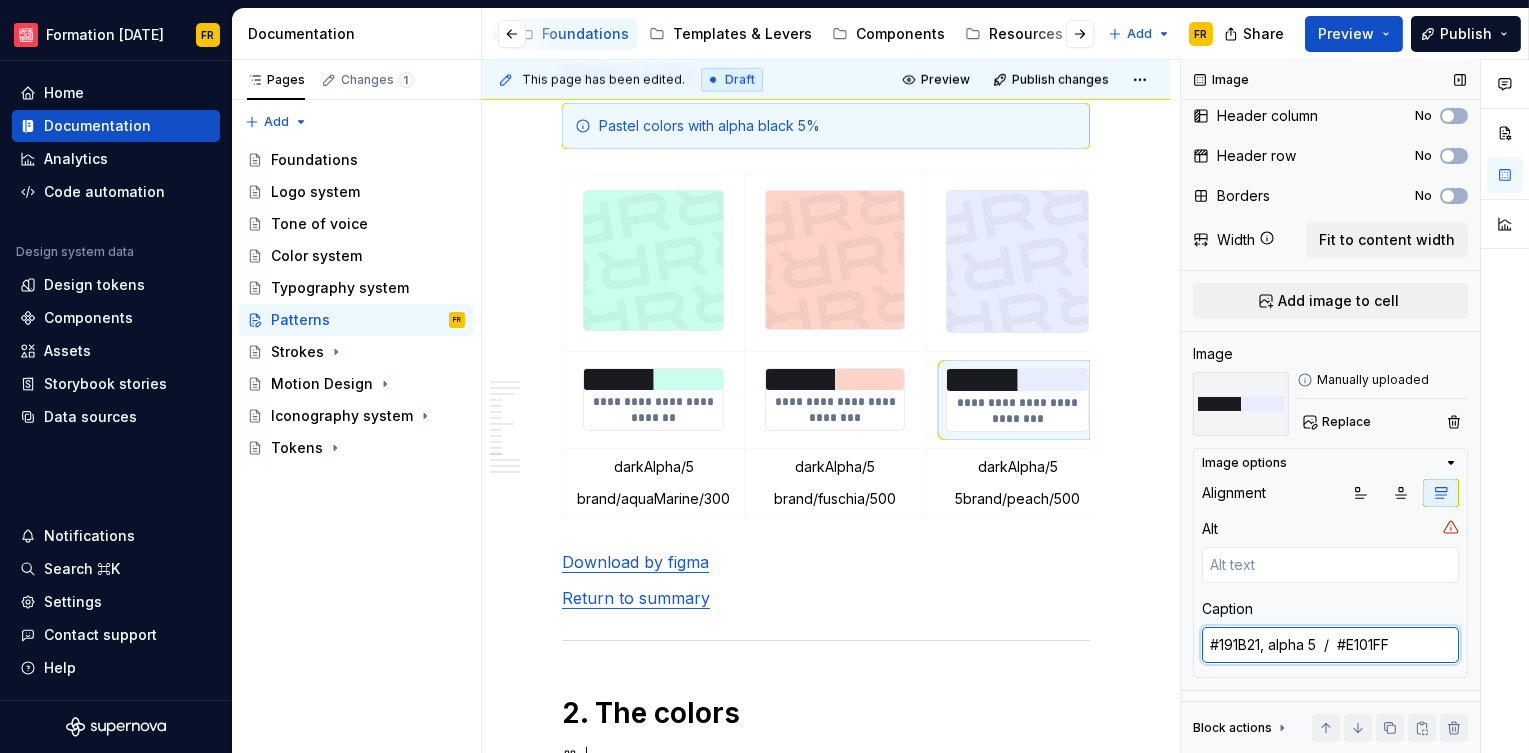 paste on "B4BE" 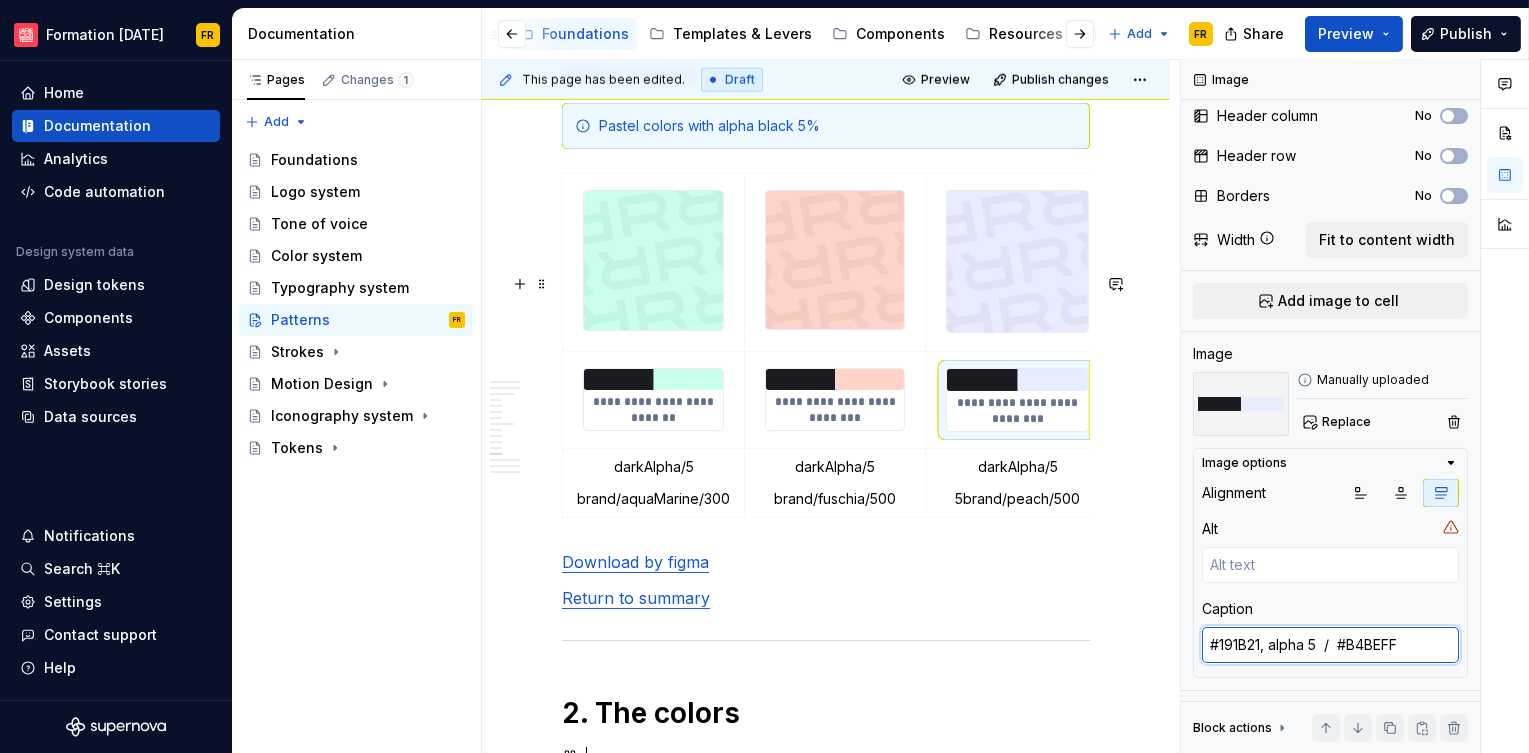 type on "#191B21, alpha 5  /  #B4BEFF" 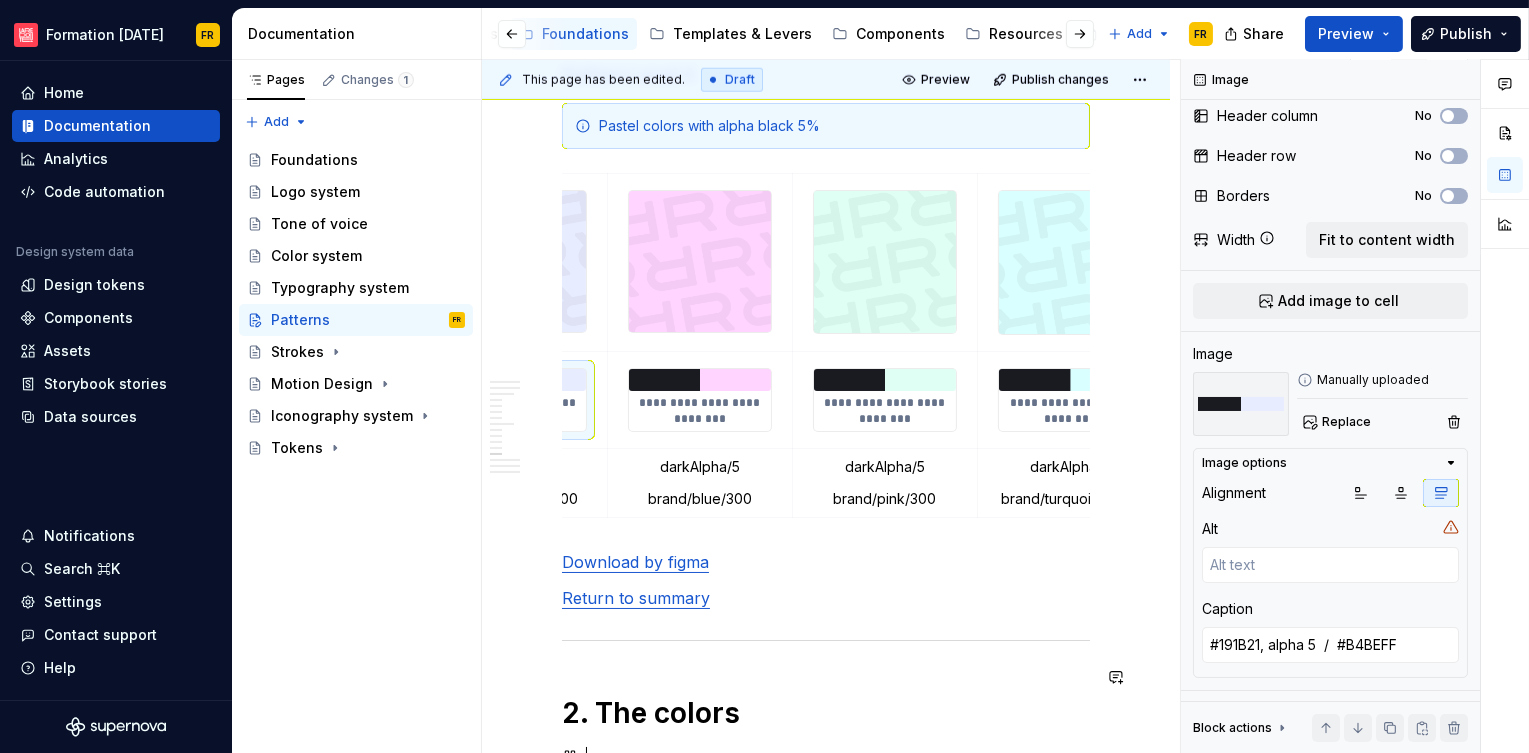 scroll, scrollTop: 0, scrollLeft: 503, axis: horizontal 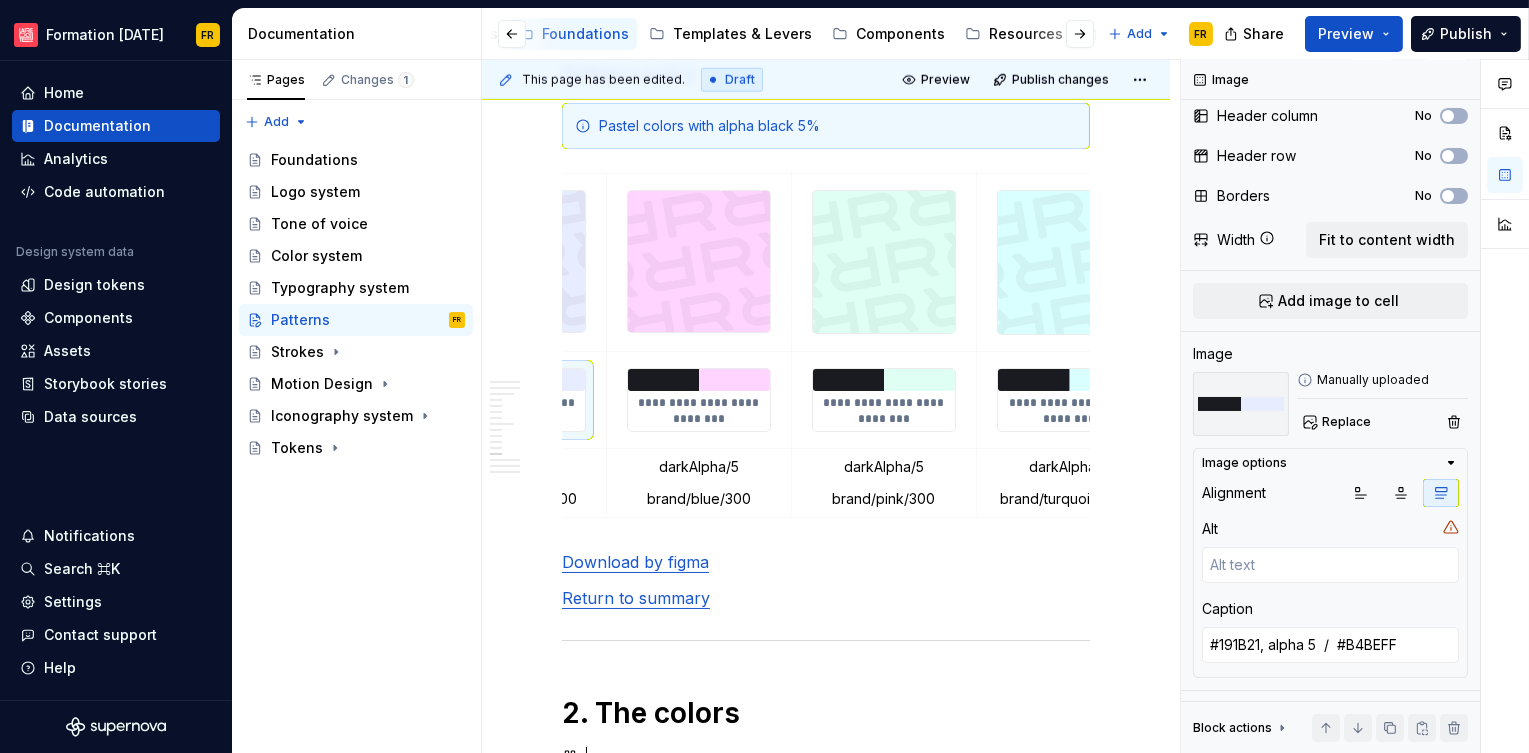 click at bounding box center [698, 380] 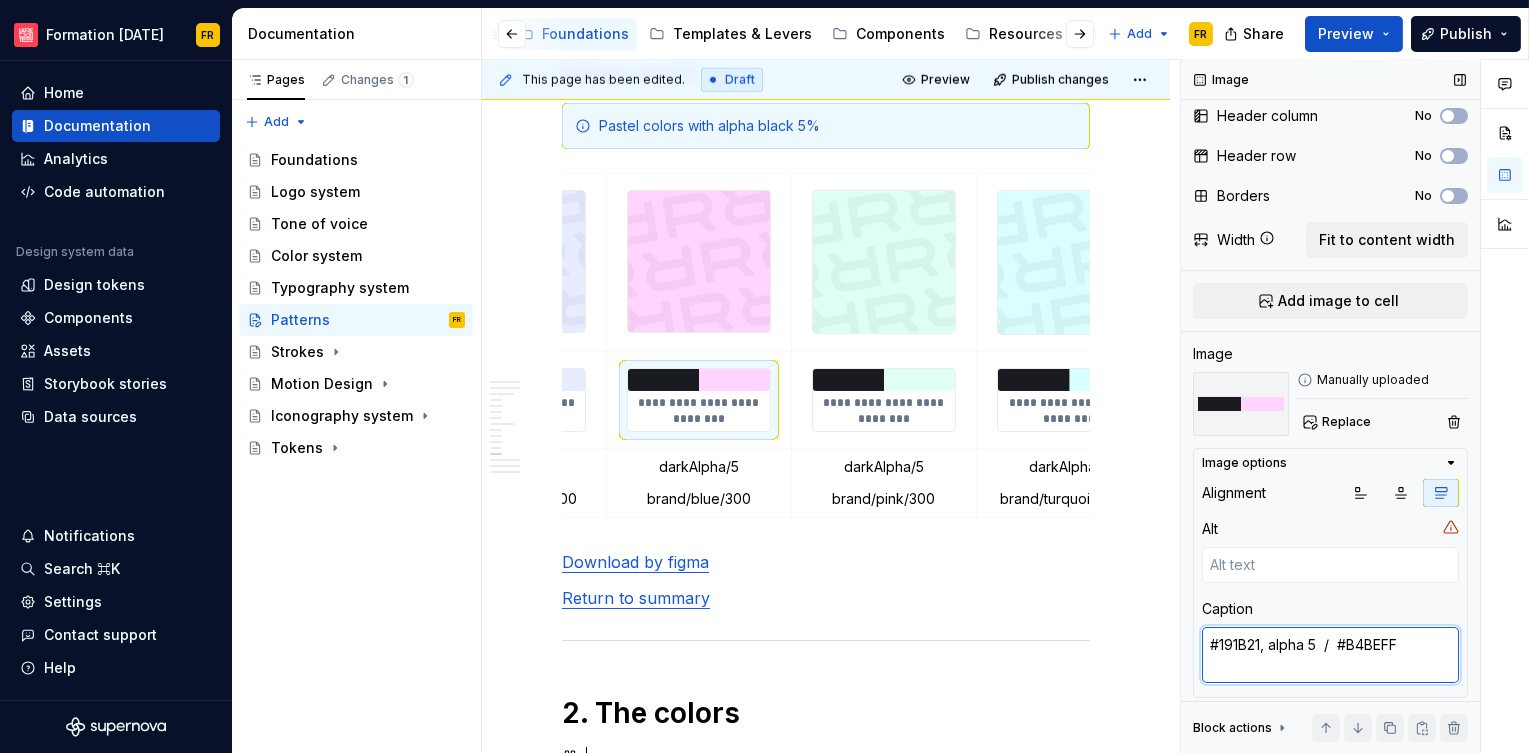 type on "*" 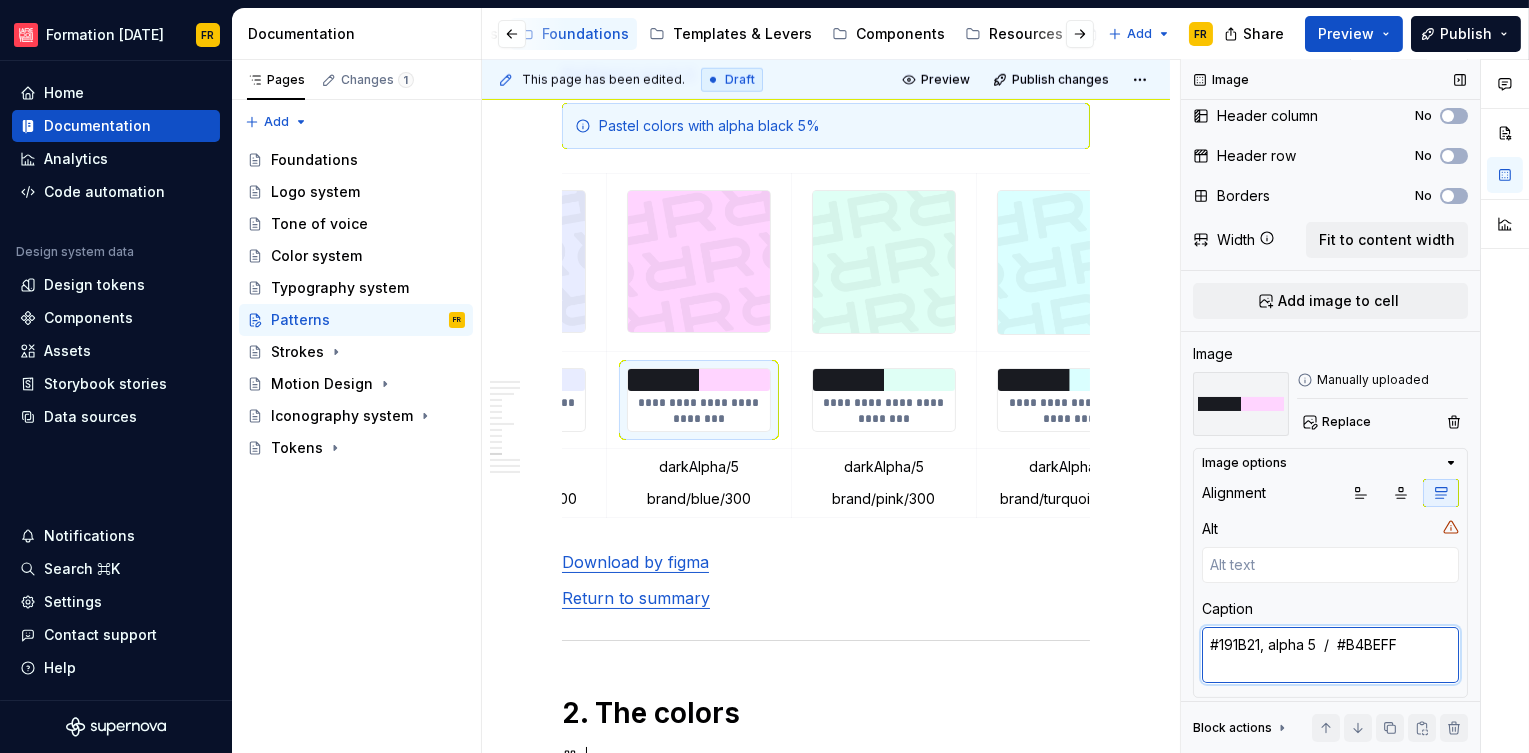 click on "#191B21, alpha 5  /  #B4BEFF" at bounding box center [1330, 655] 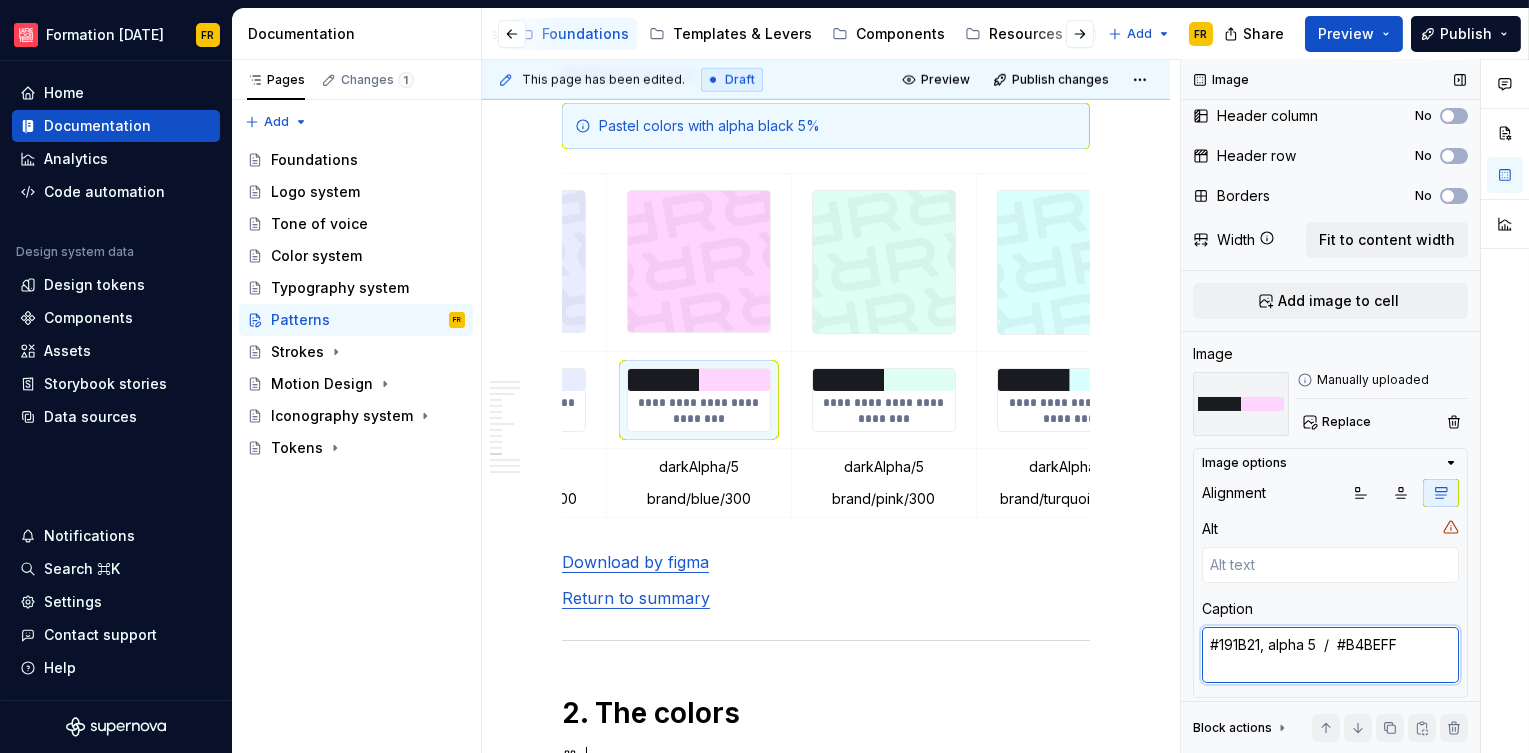 click on "#191B21, alpha 5  /  #B4BEFF" at bounding box center (1330, 655) 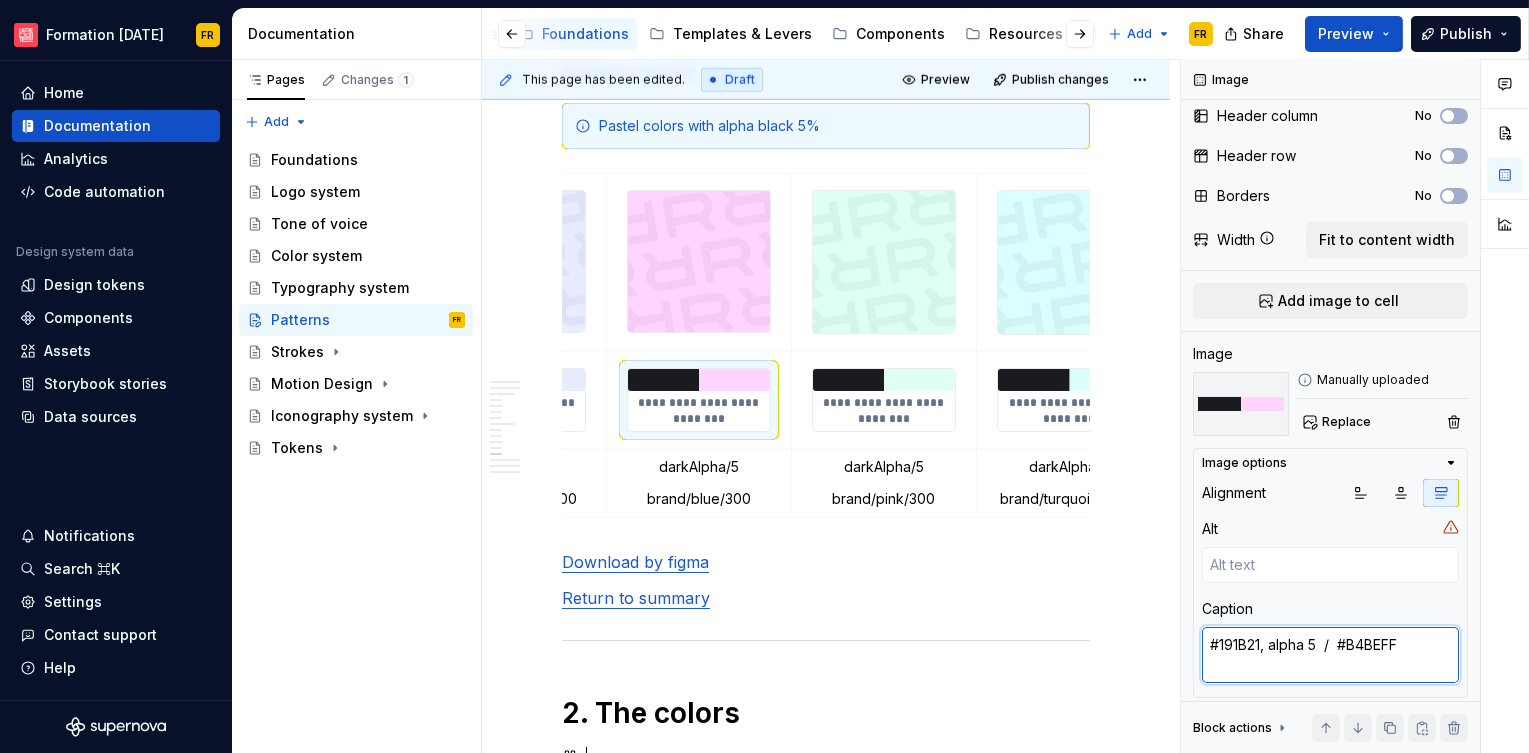 paste on "FFAA" 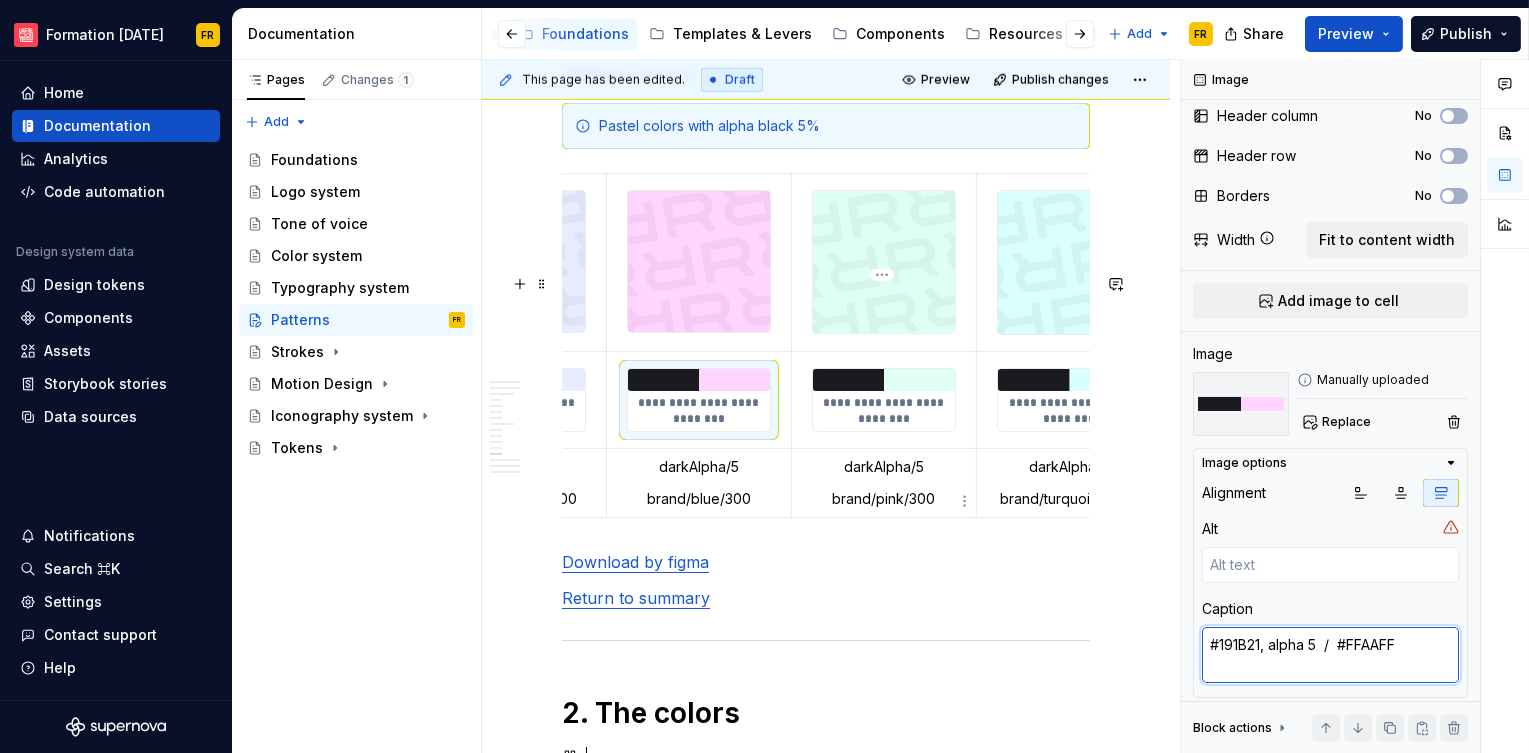 type on "#191B21, alpha 5  /  #B4BEFF" 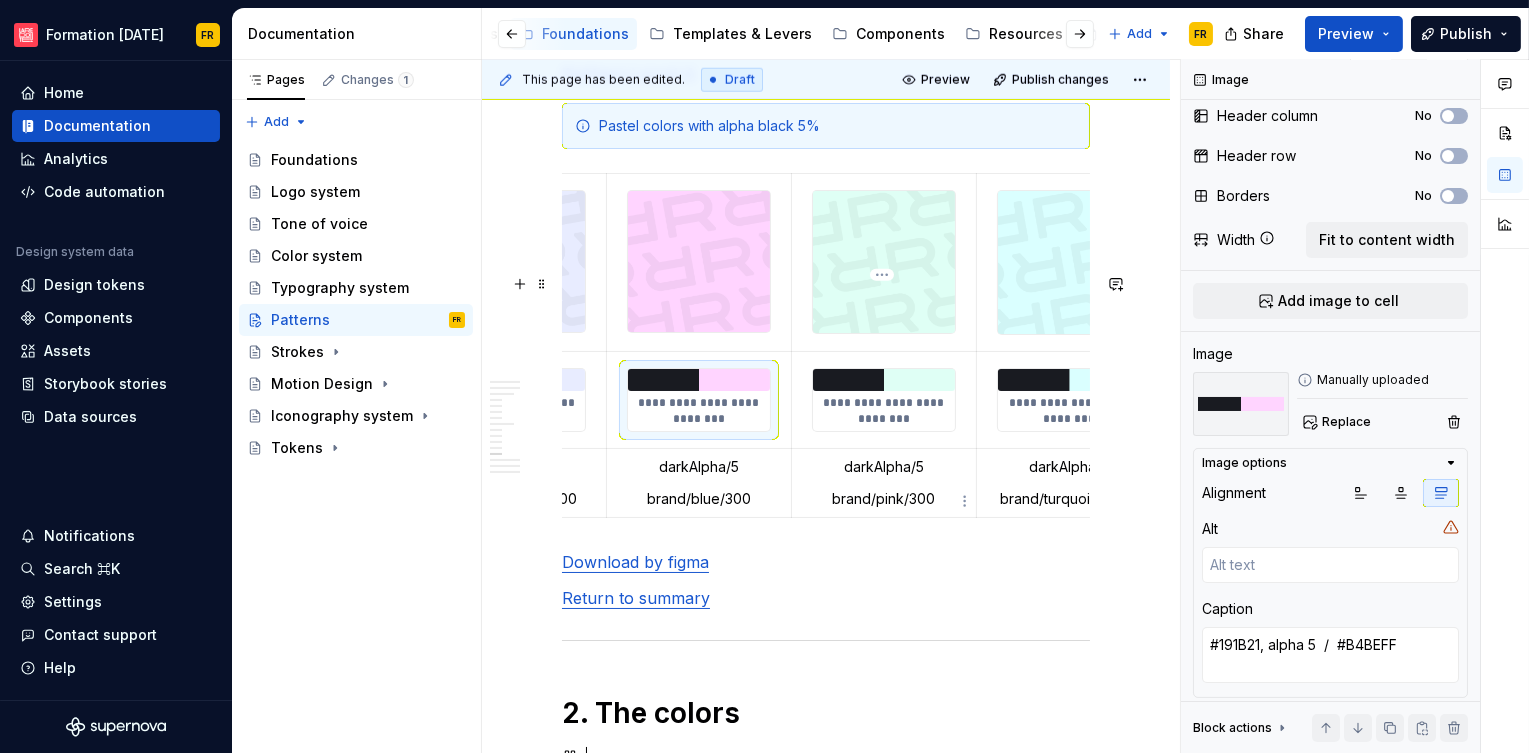 click on "**********" at bounding box center (884, 411) 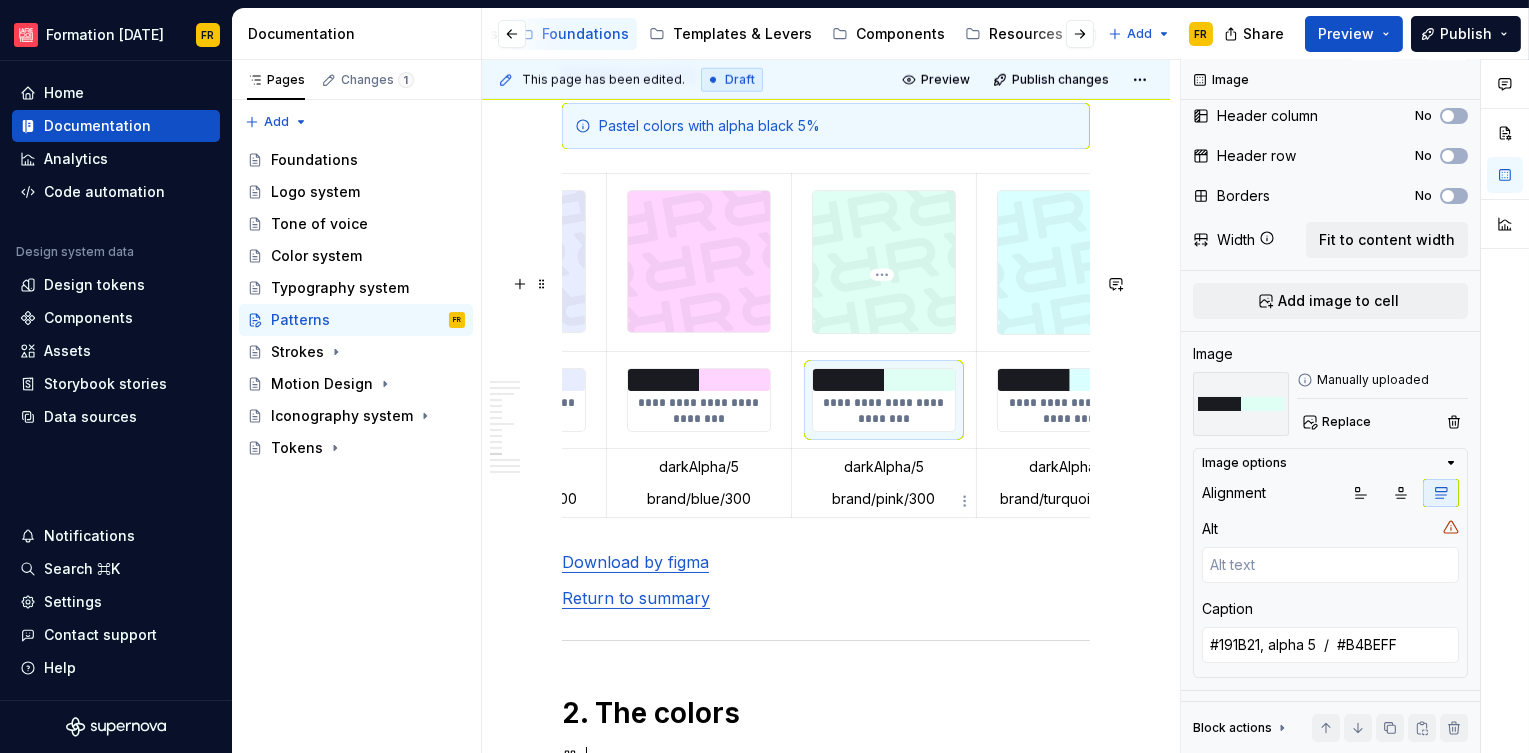 click on "**********" at bounding box center (884, 411) 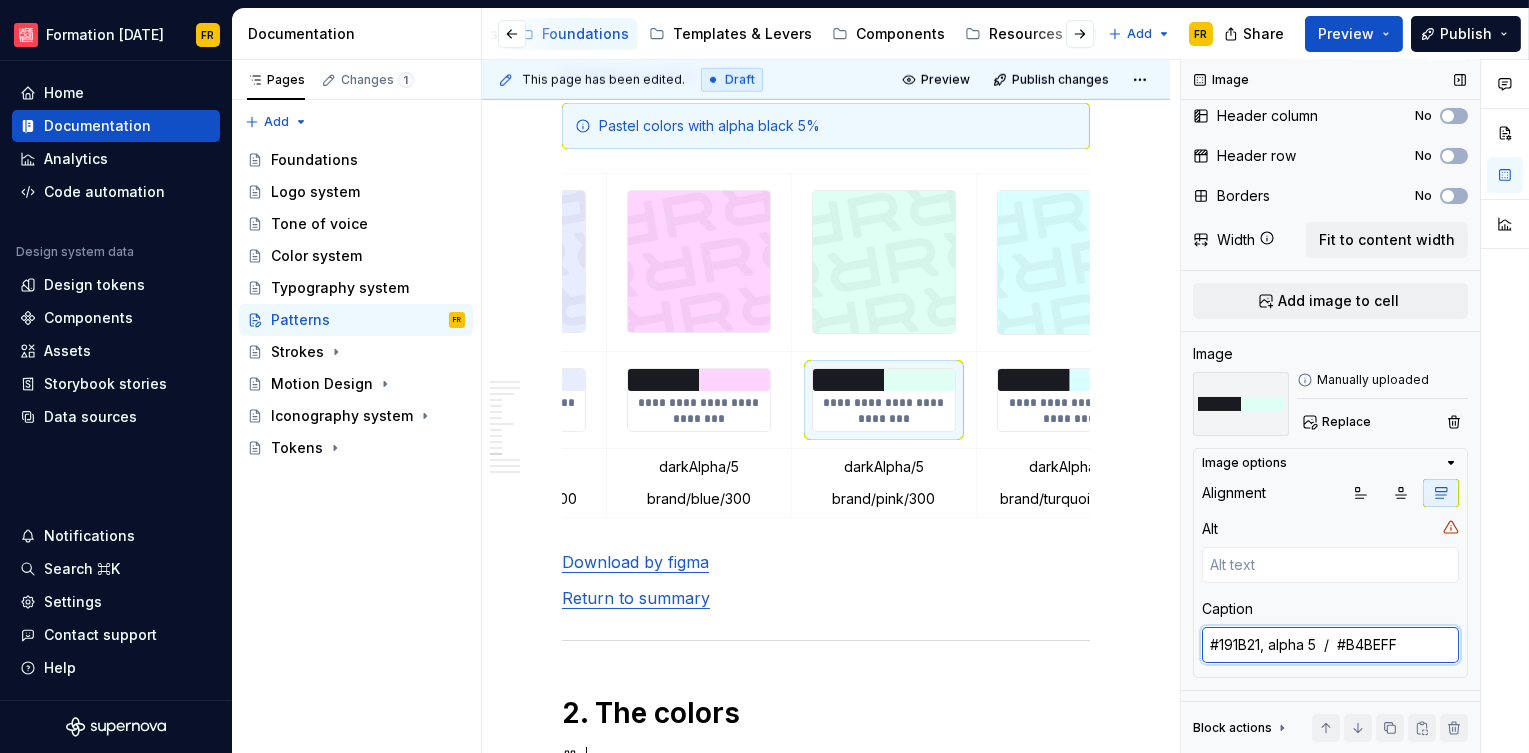 click on "#191B21, alpha 5  /  #B4BEFF" at bounding box center [1330, 645] 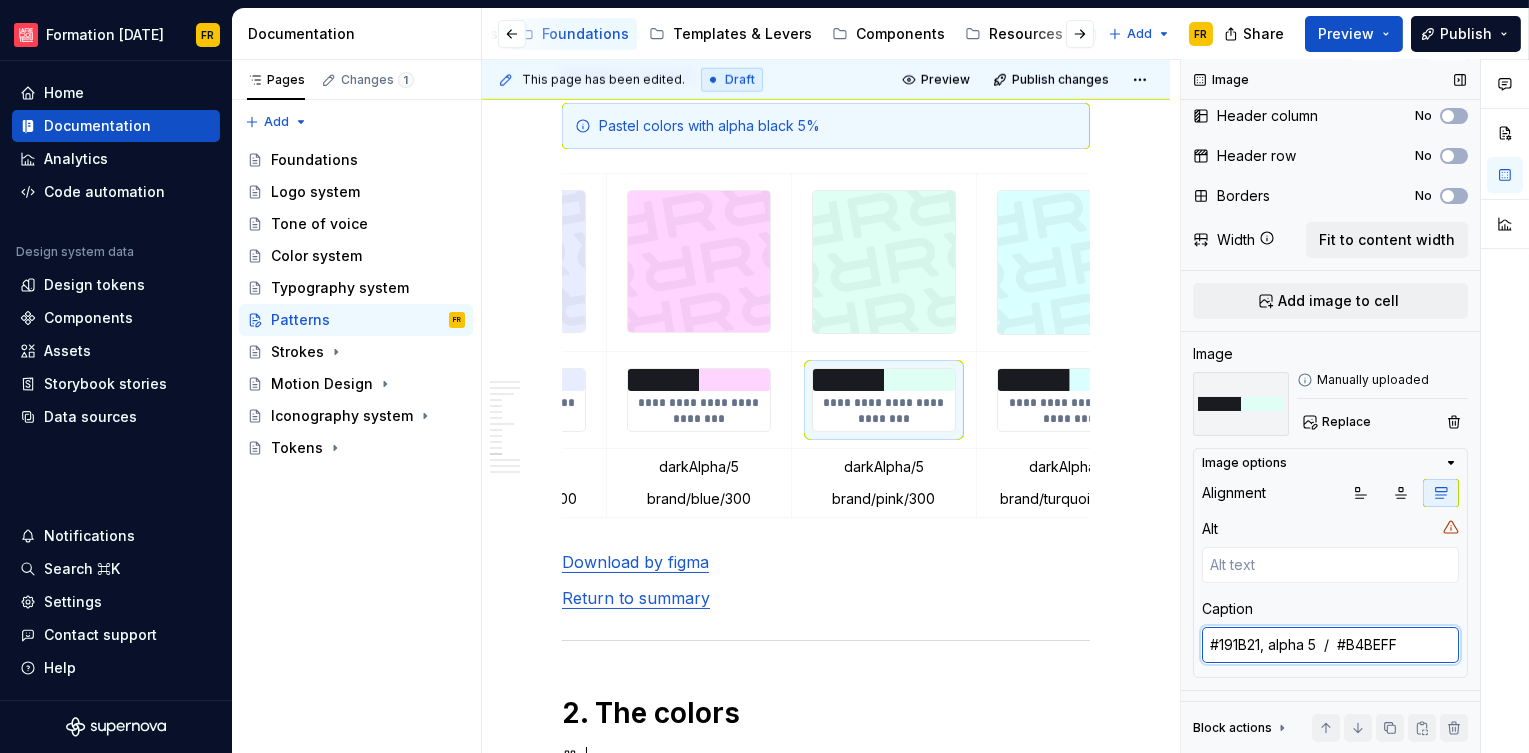 click on "#191B21, alpha 5  /  #B4BEFF" at bounding box center (1330, 645) 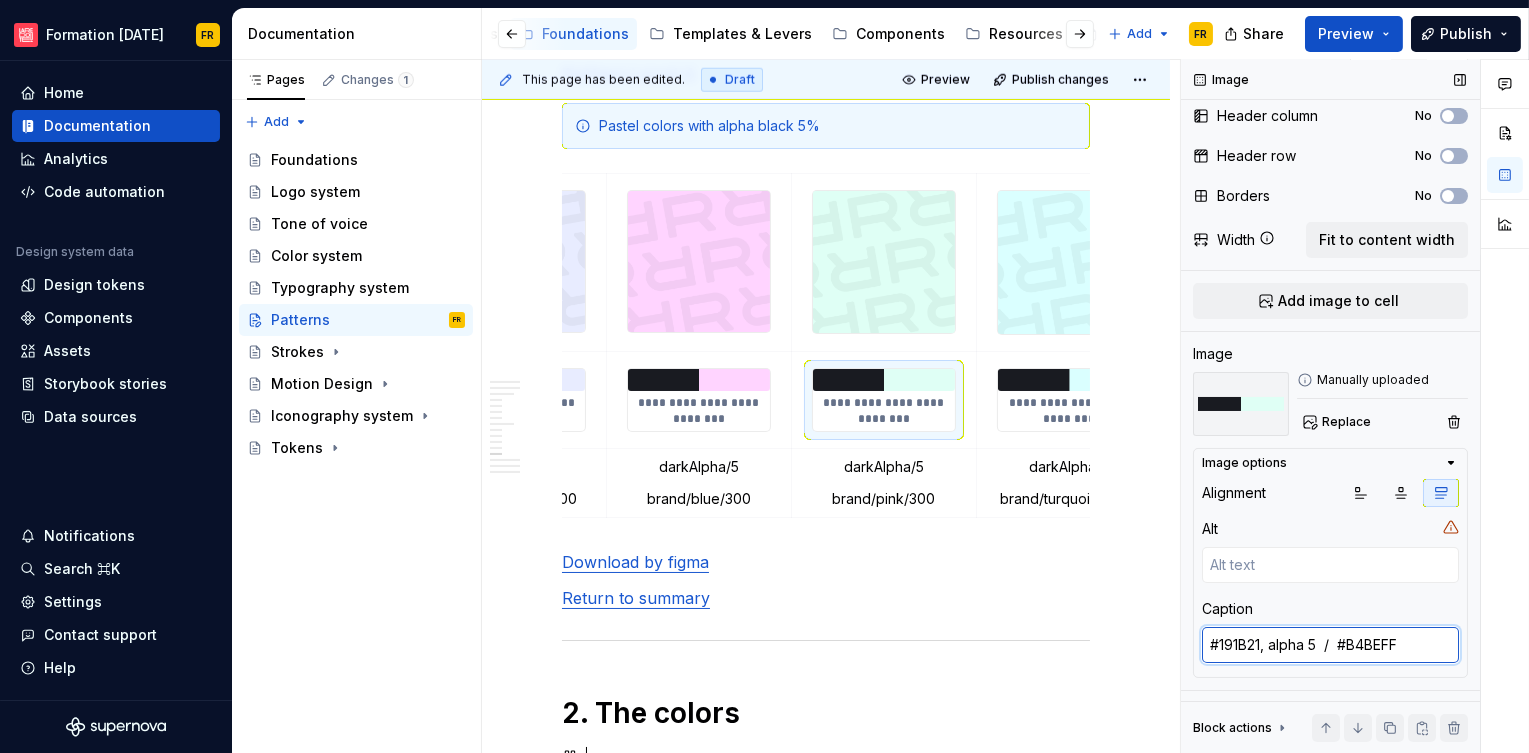 click on "#191B21, alpha 5  /  #B4BEFF" at bounding box center [1330, 645] 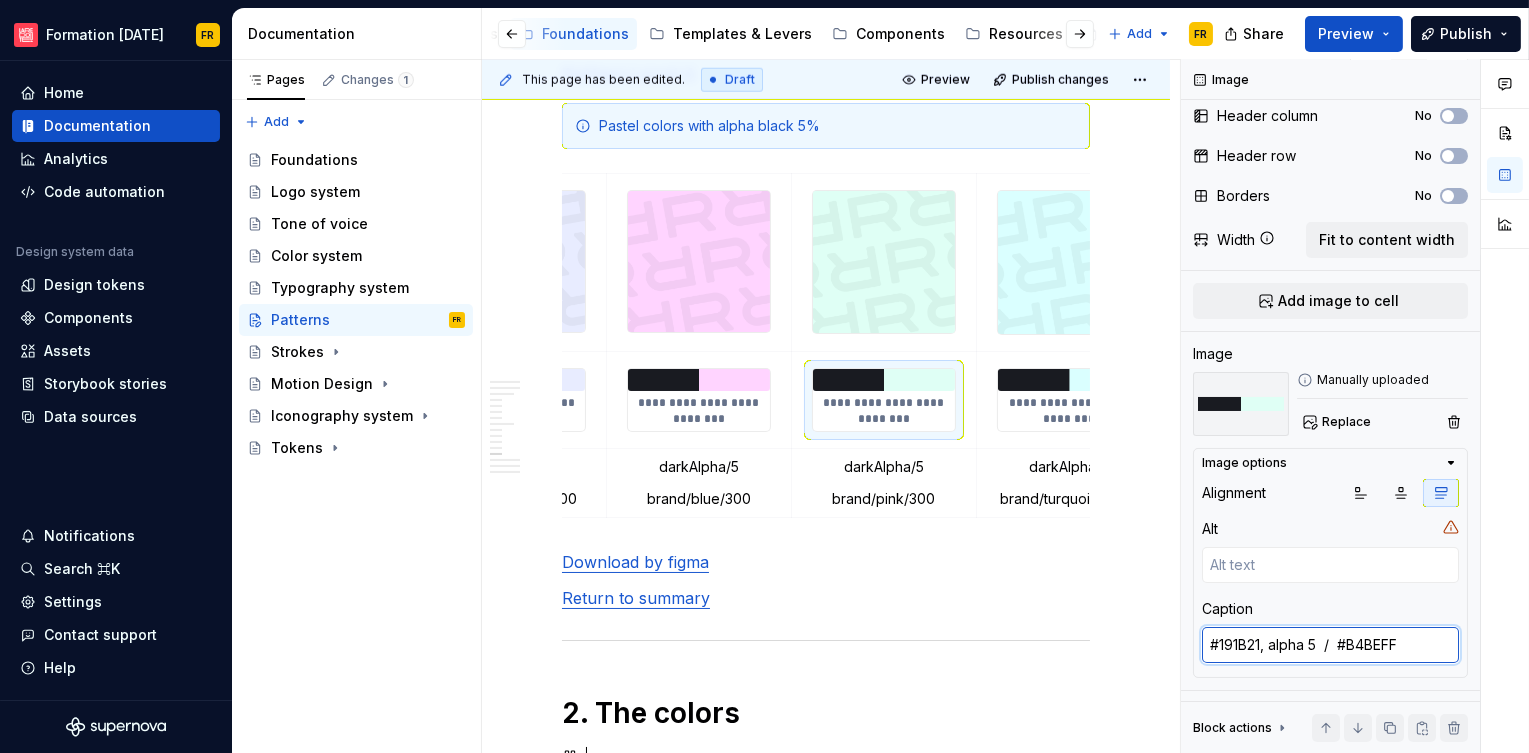 paste on "46D2D3" 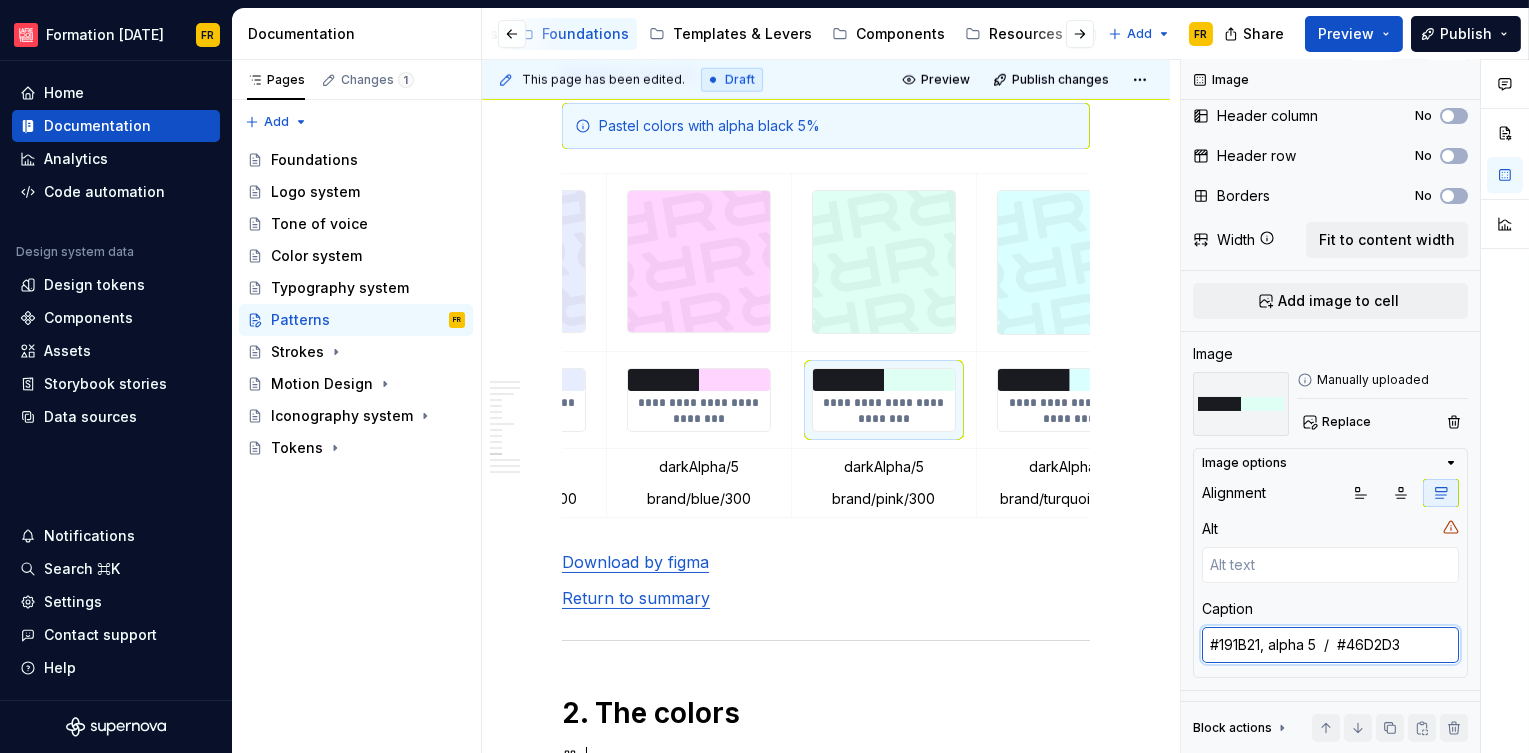 type on "#191B21, alpha 5  /  #46D2D3" 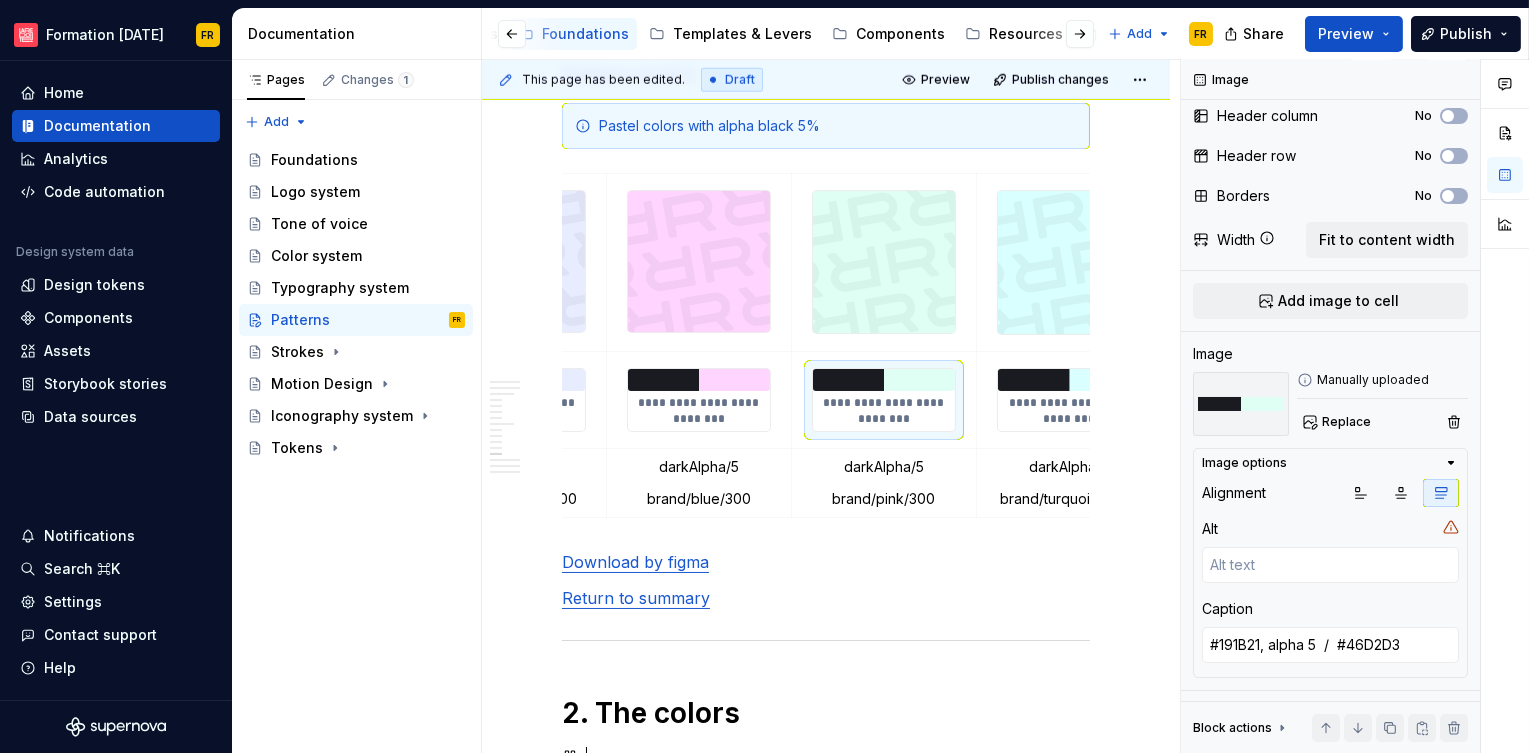 click at bounding box center [1069, 380] 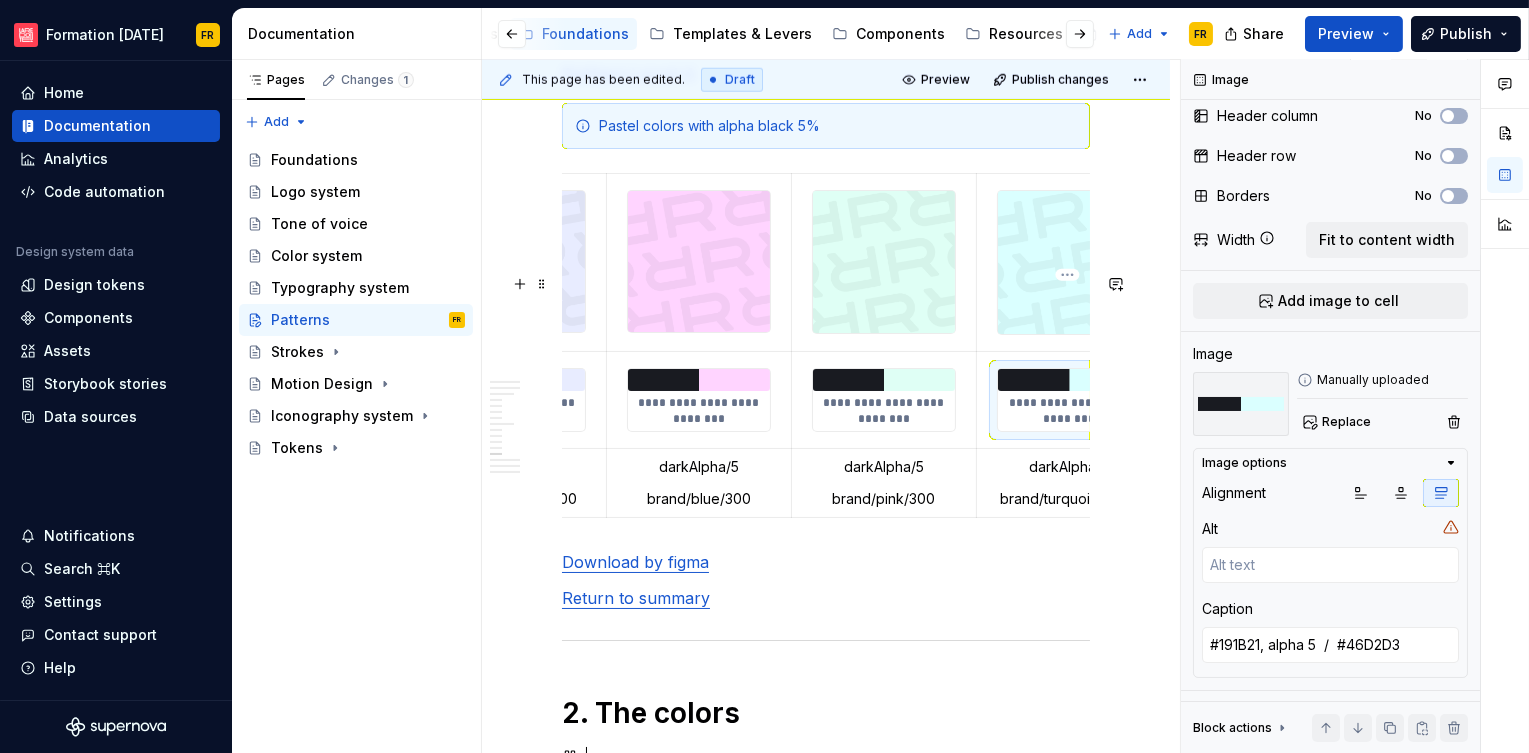 click at bounding box center [1069, 380] 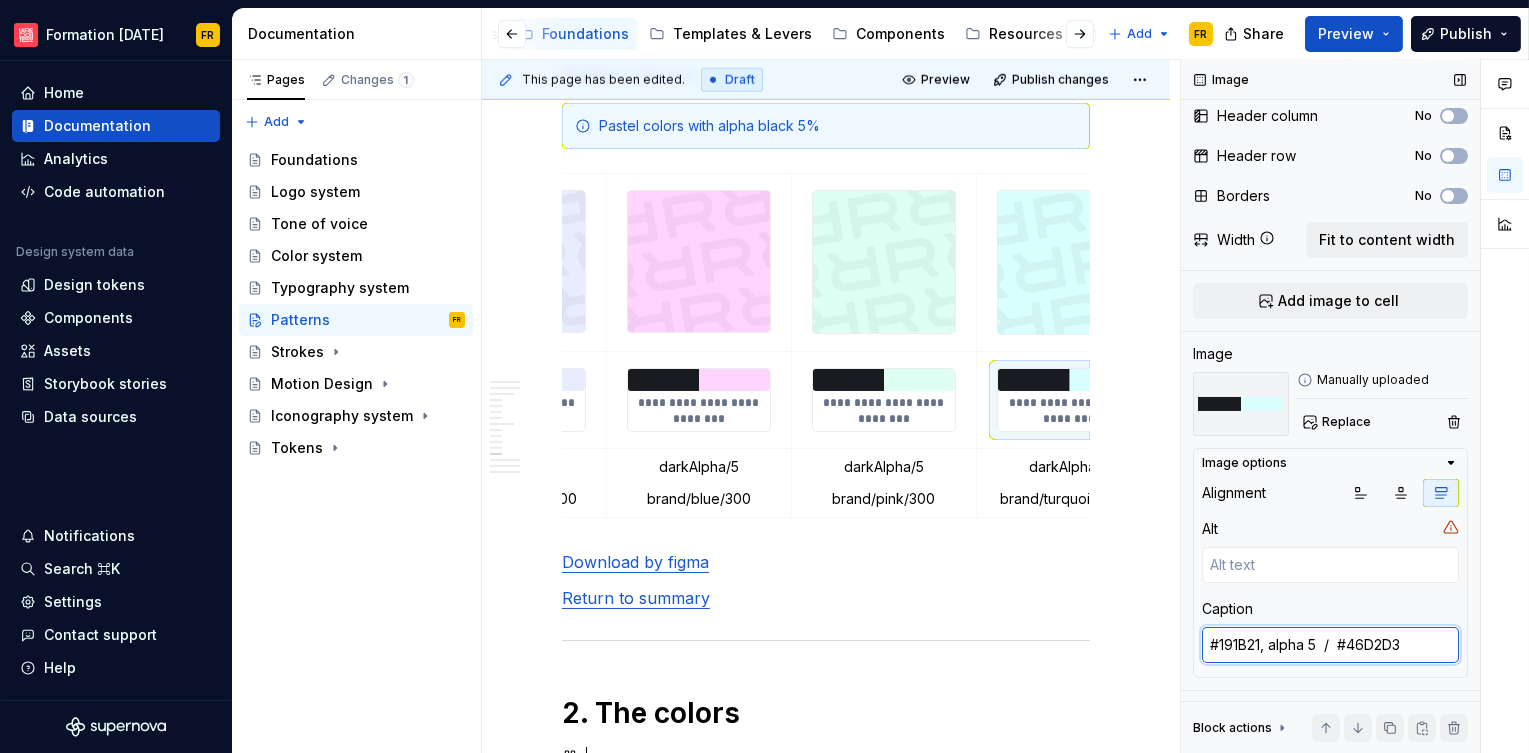 type on "*" 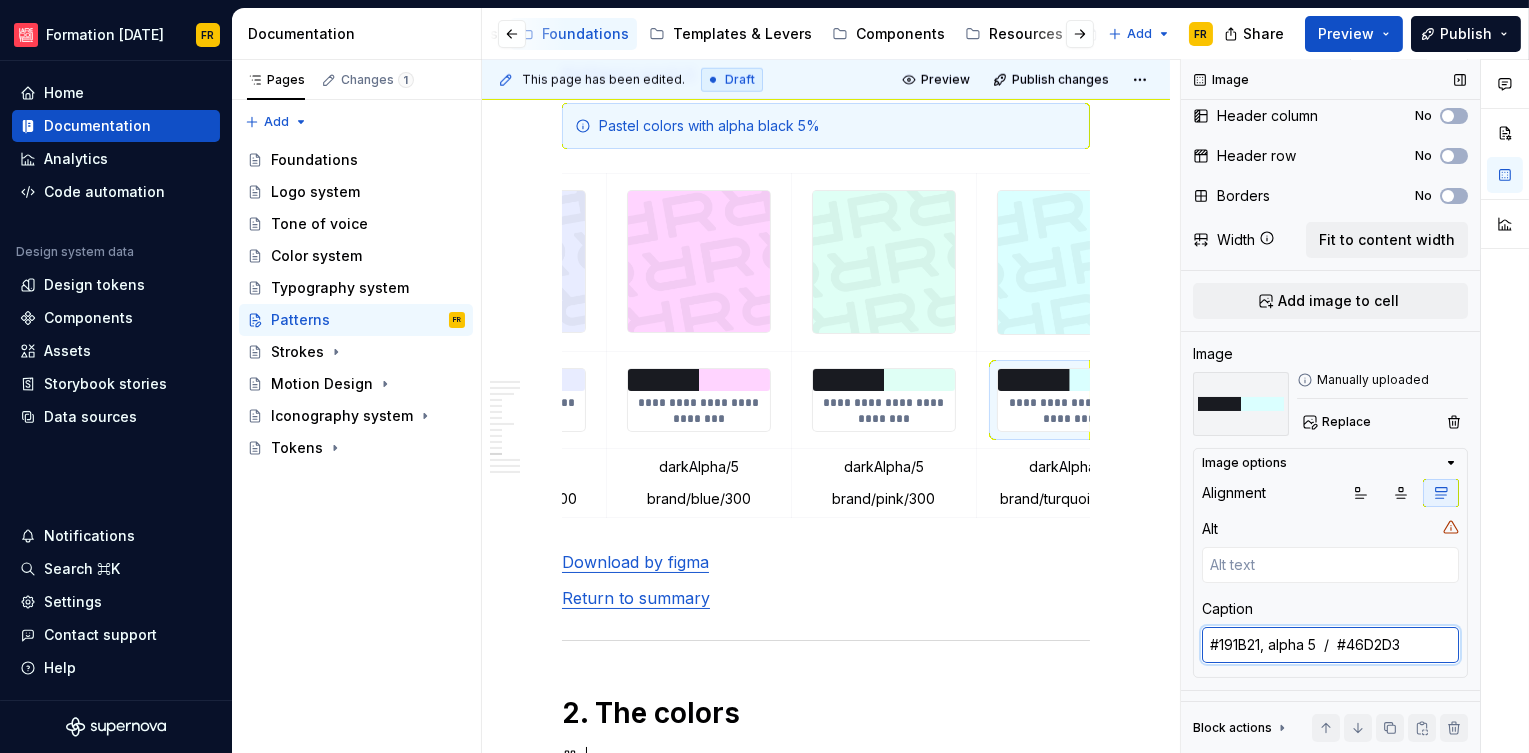 click on "#191B21, alpha 5  /  #FFAAFF" at bounding box center (1330, 645) 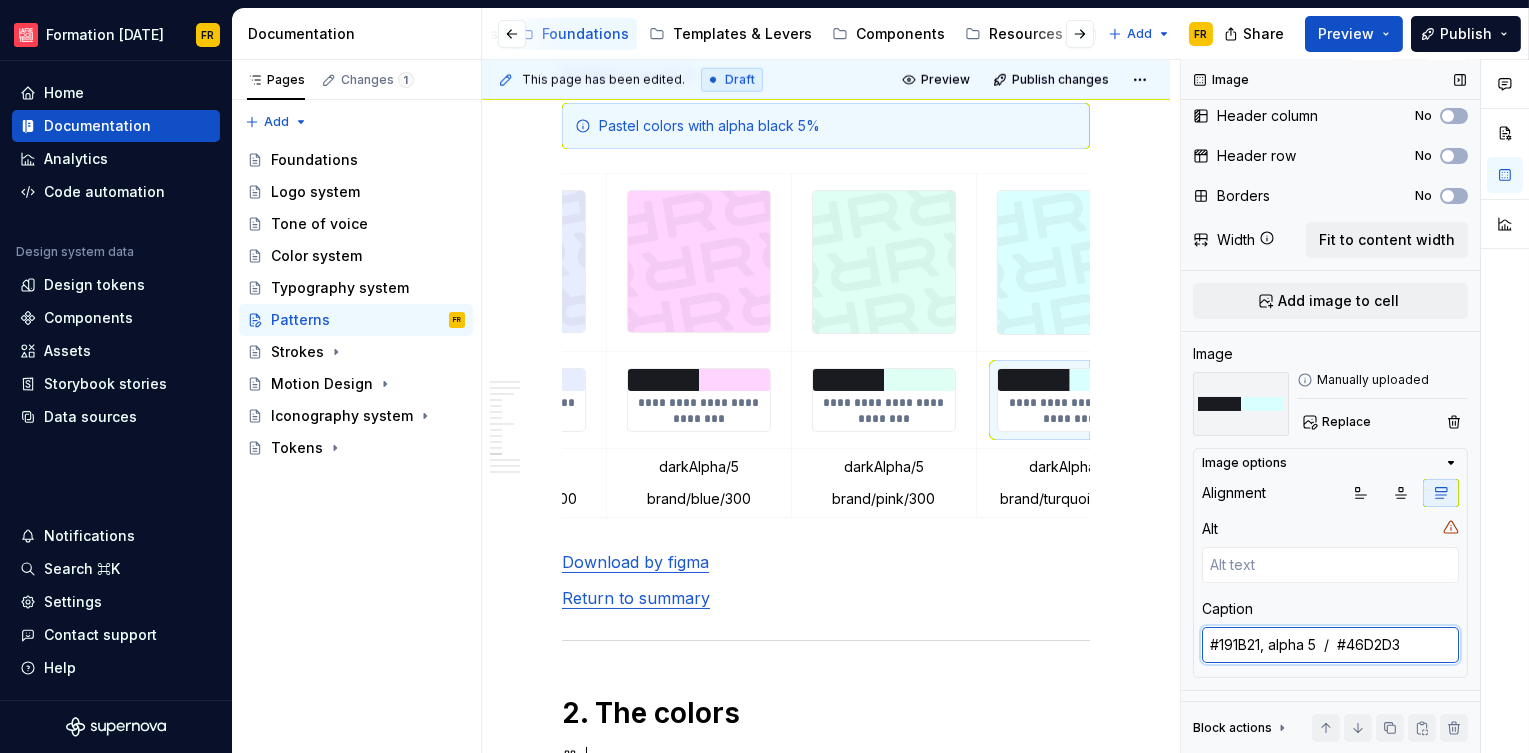 click on "#191B21, alpha 5  /  #FFAAFF" at bounding box center (1330, 645) 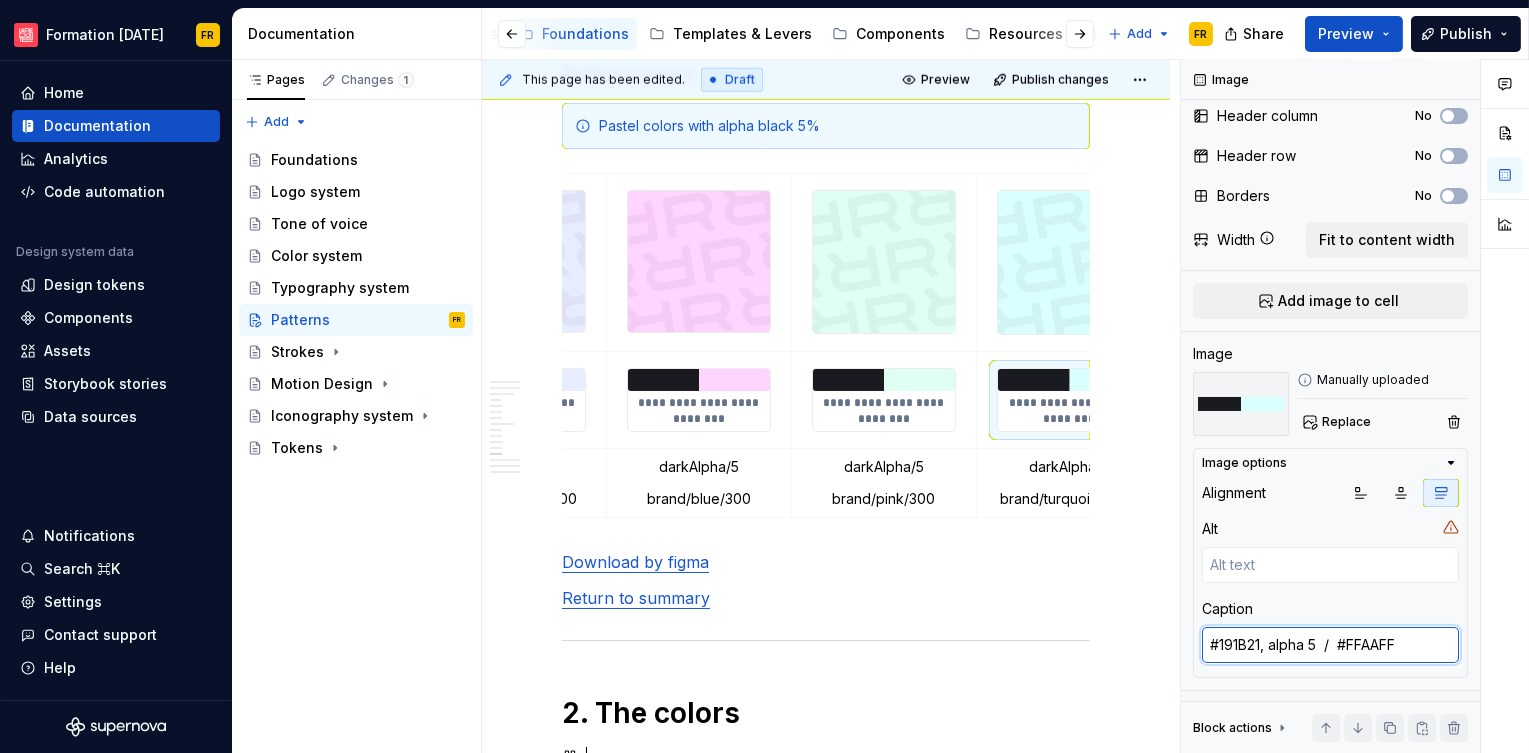 paste on "75FF" 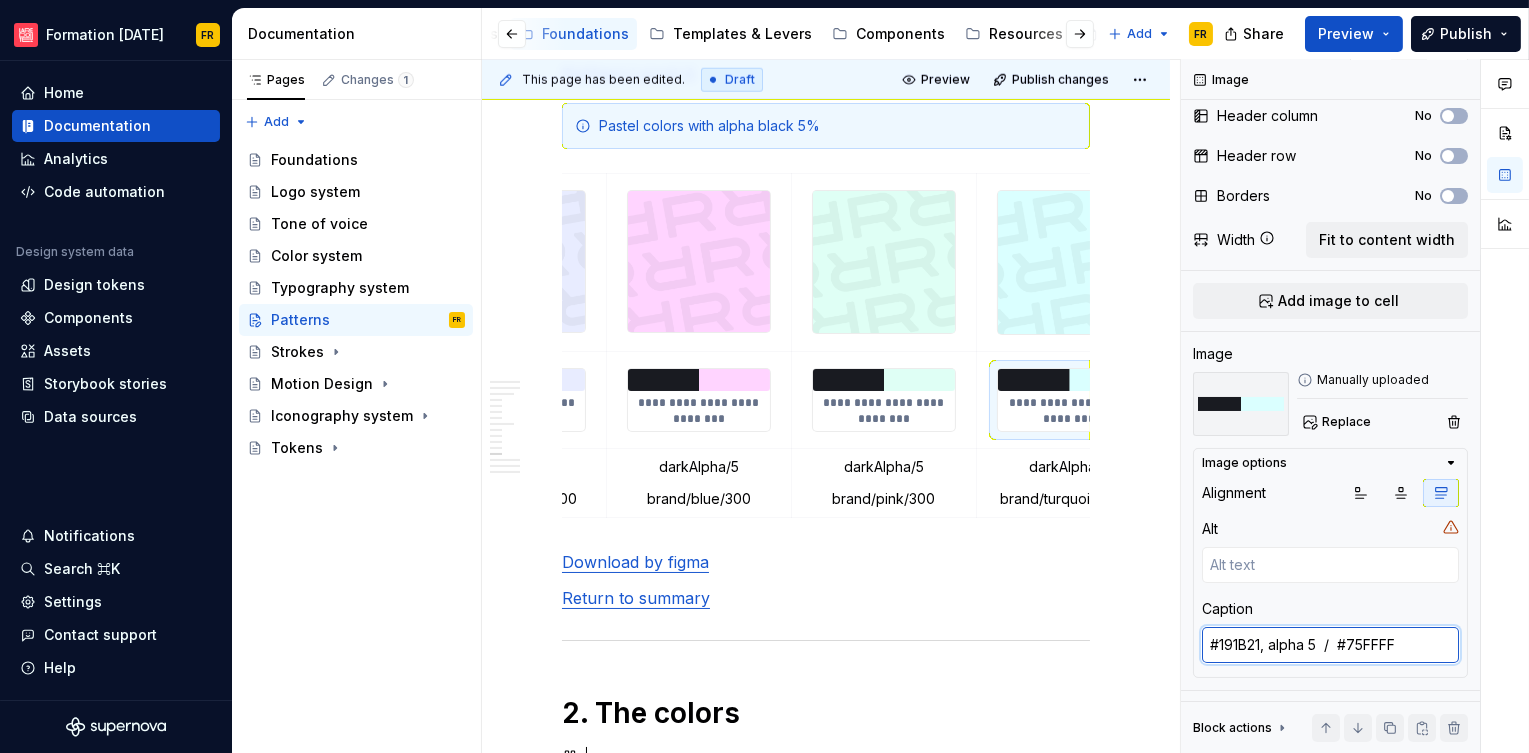 type on "#191B21, alpha 5  /  #75FFFF" 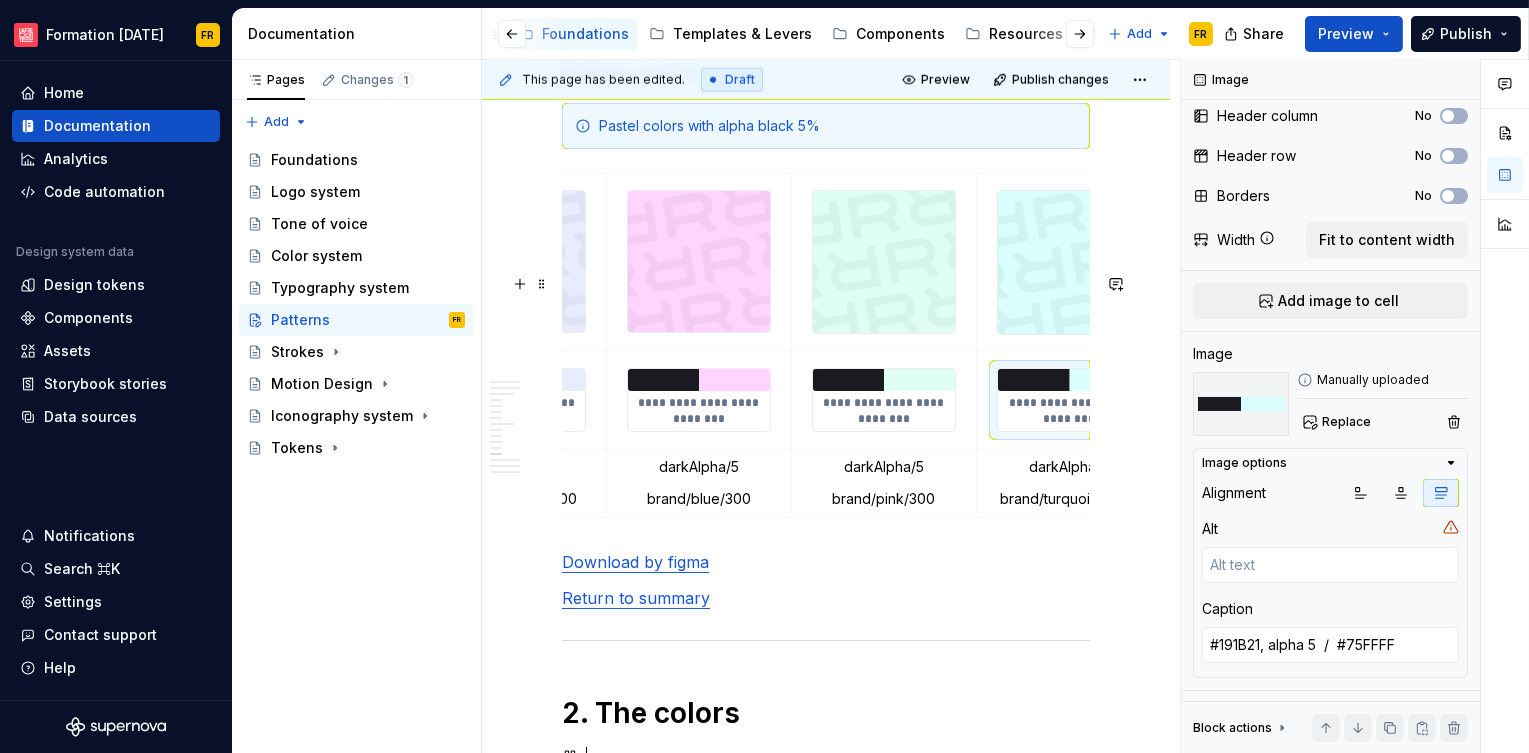 scroll, scrollTop: 0, scrollLeft: 757, axis: horizontal 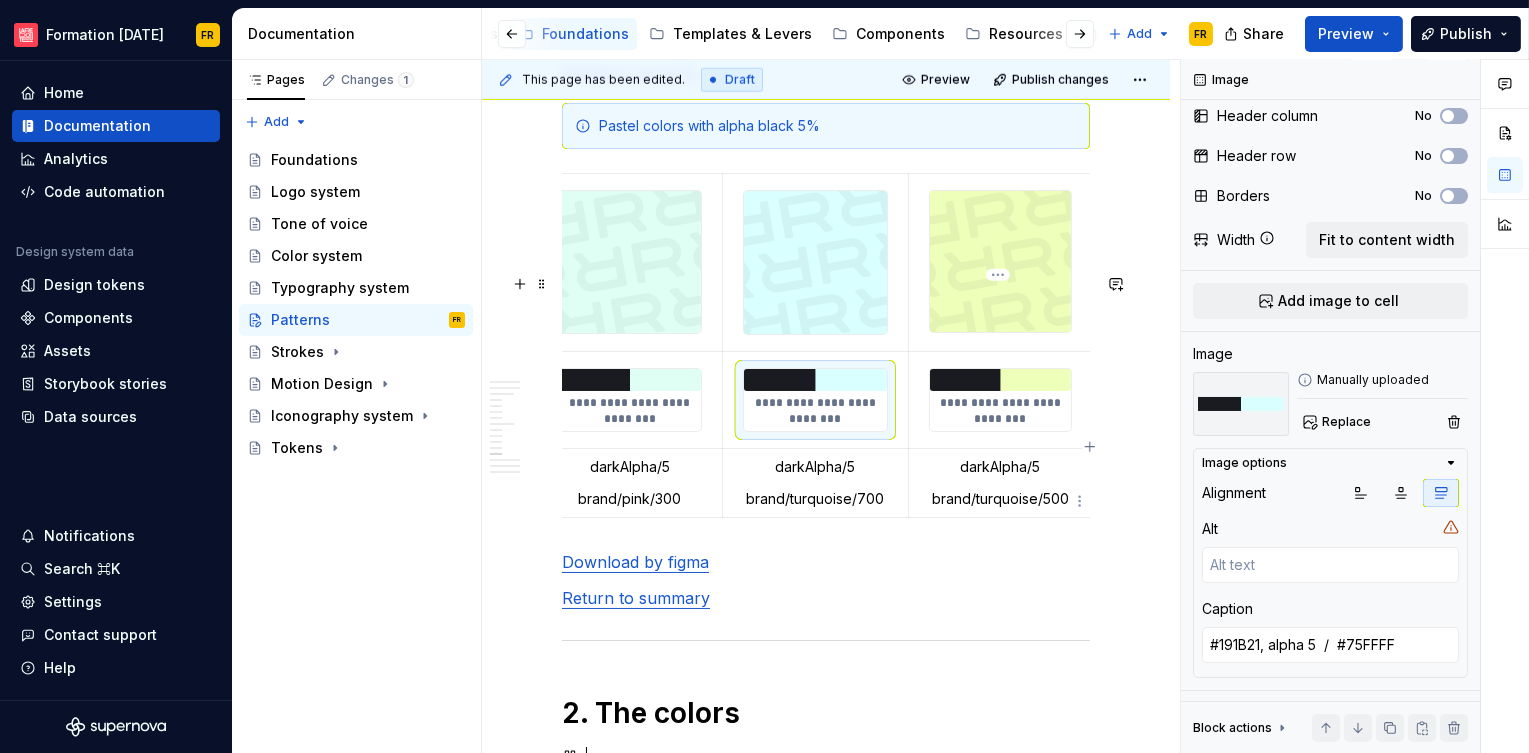 click on "**********" at bounding box center [1000, 411] 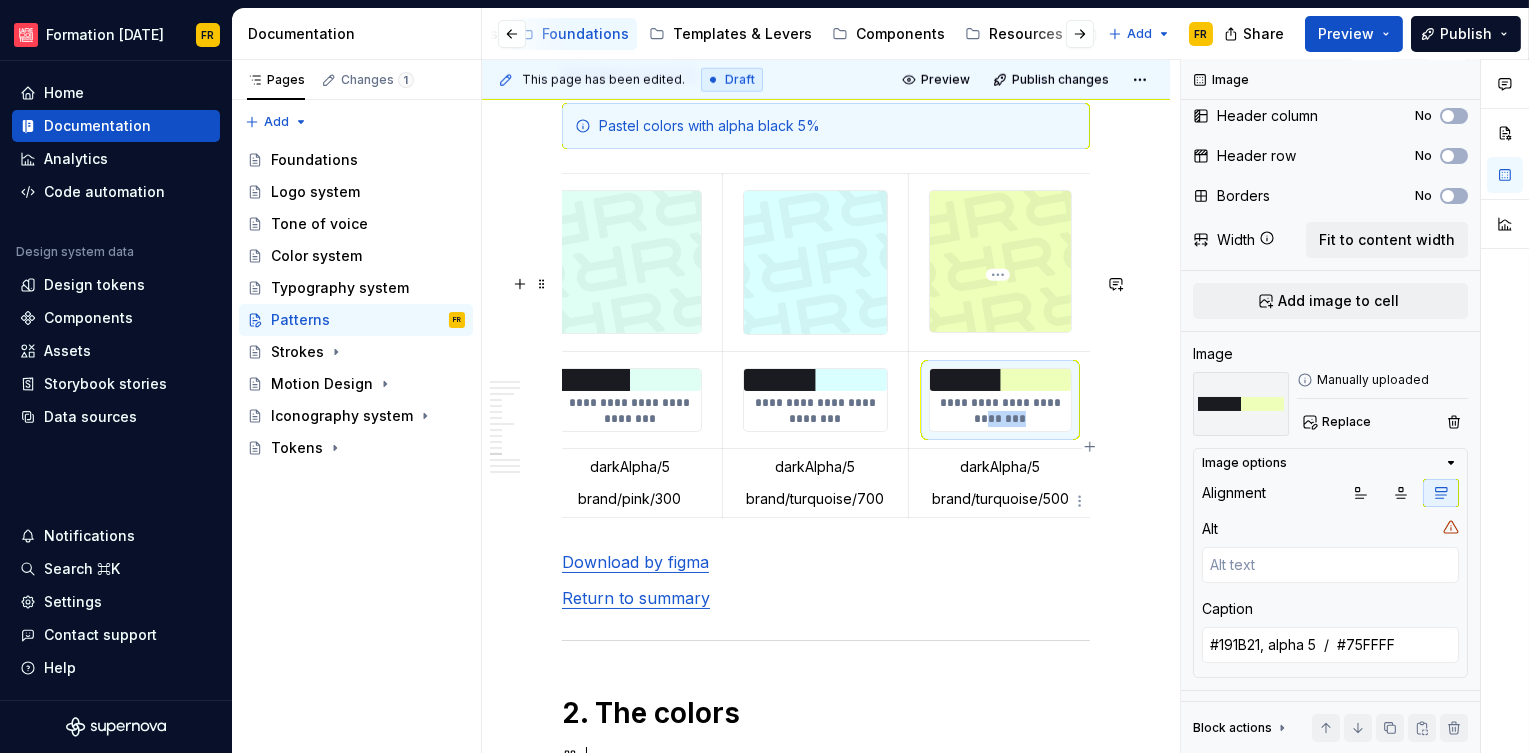 click on "**********" at bounding box center [1000, 411] 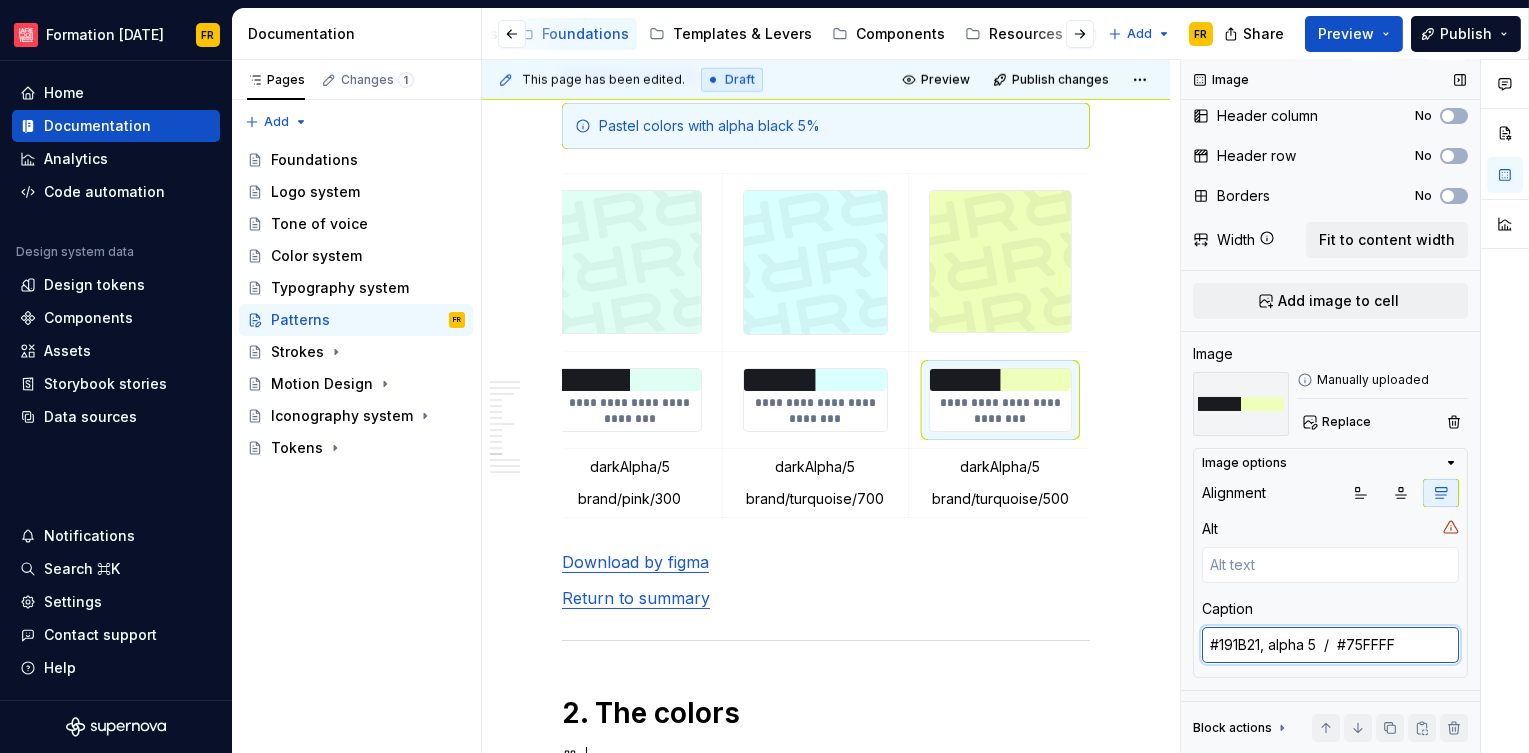 type on "*" 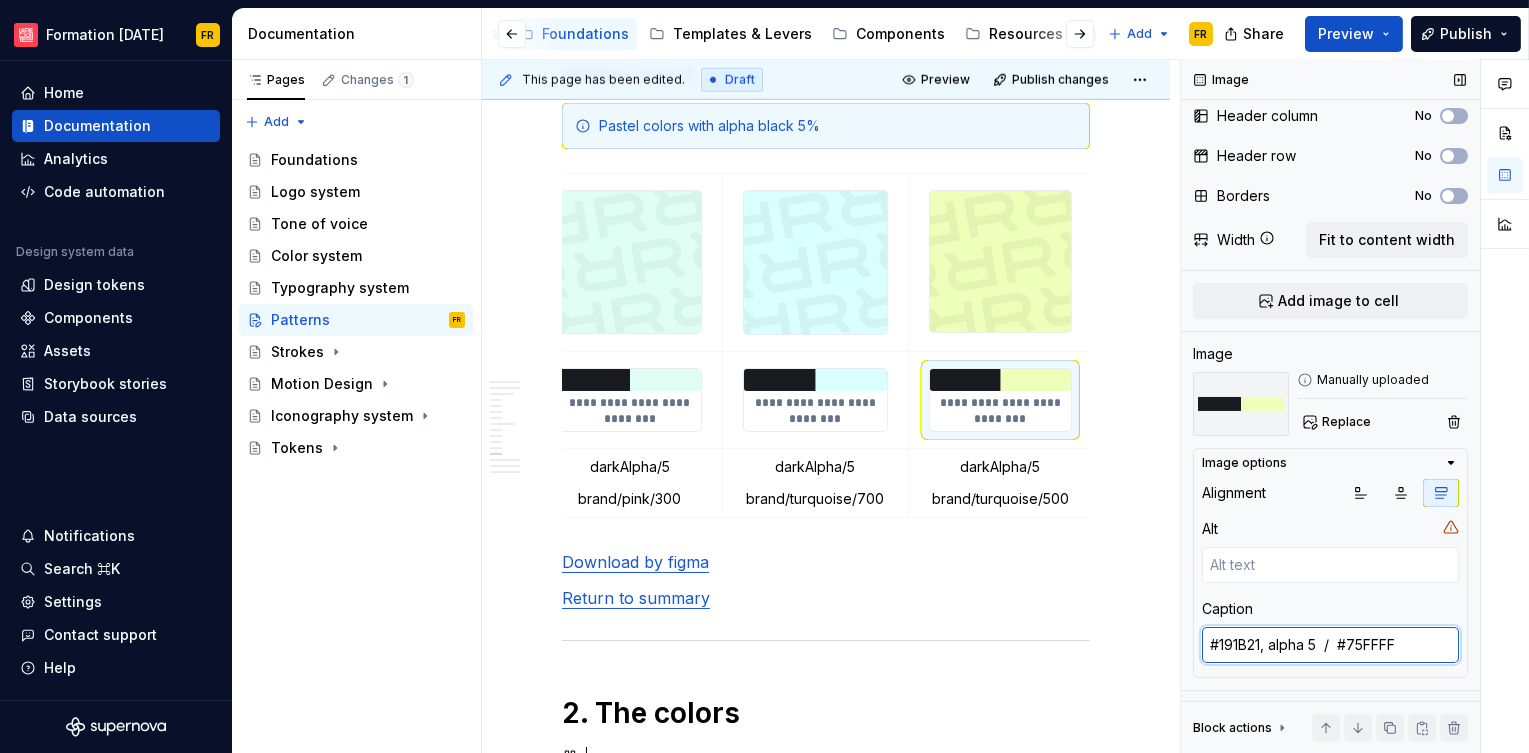 click on "#191B21, alpha 5  /  #FFAAFF" at bounding box center [1330, 645] 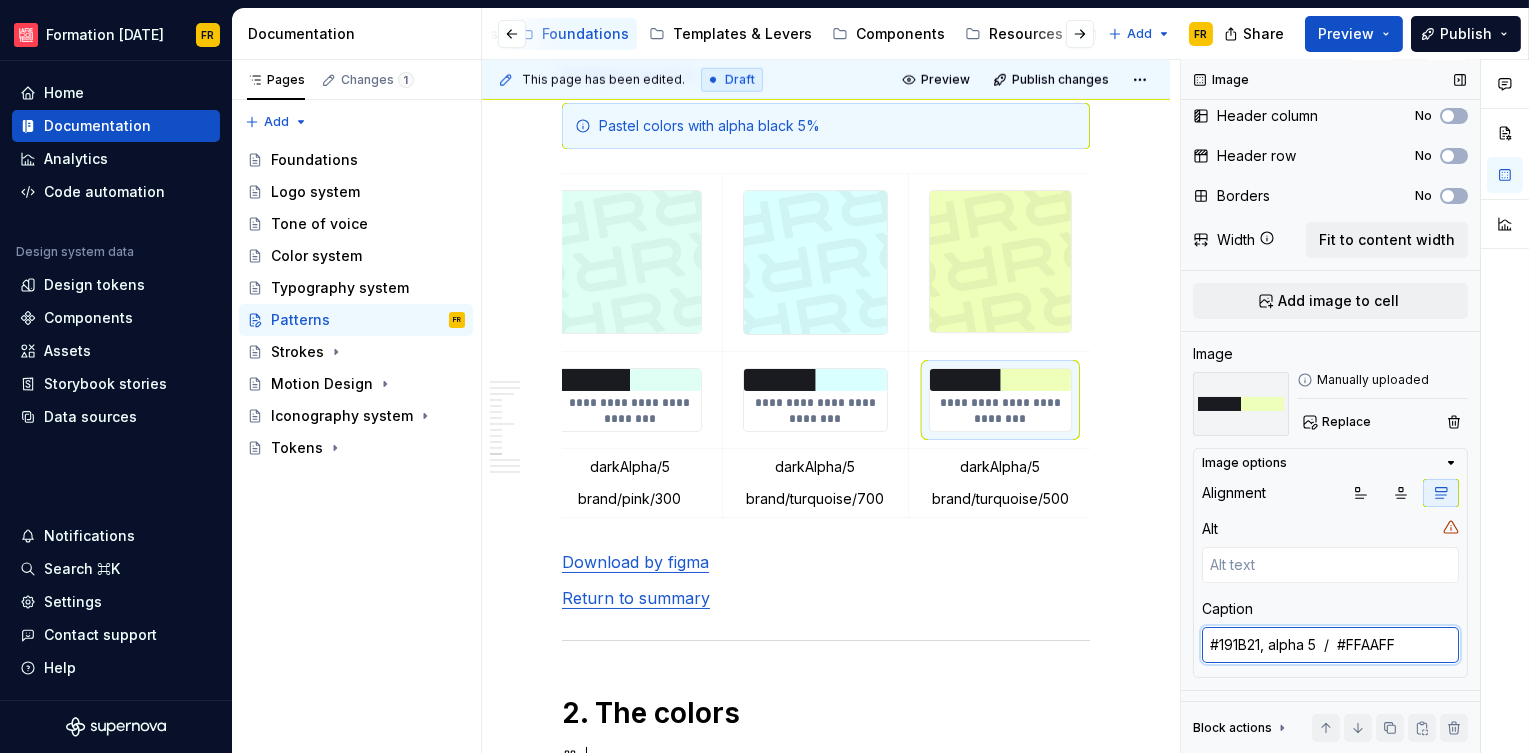 paste on "DDFE6E" 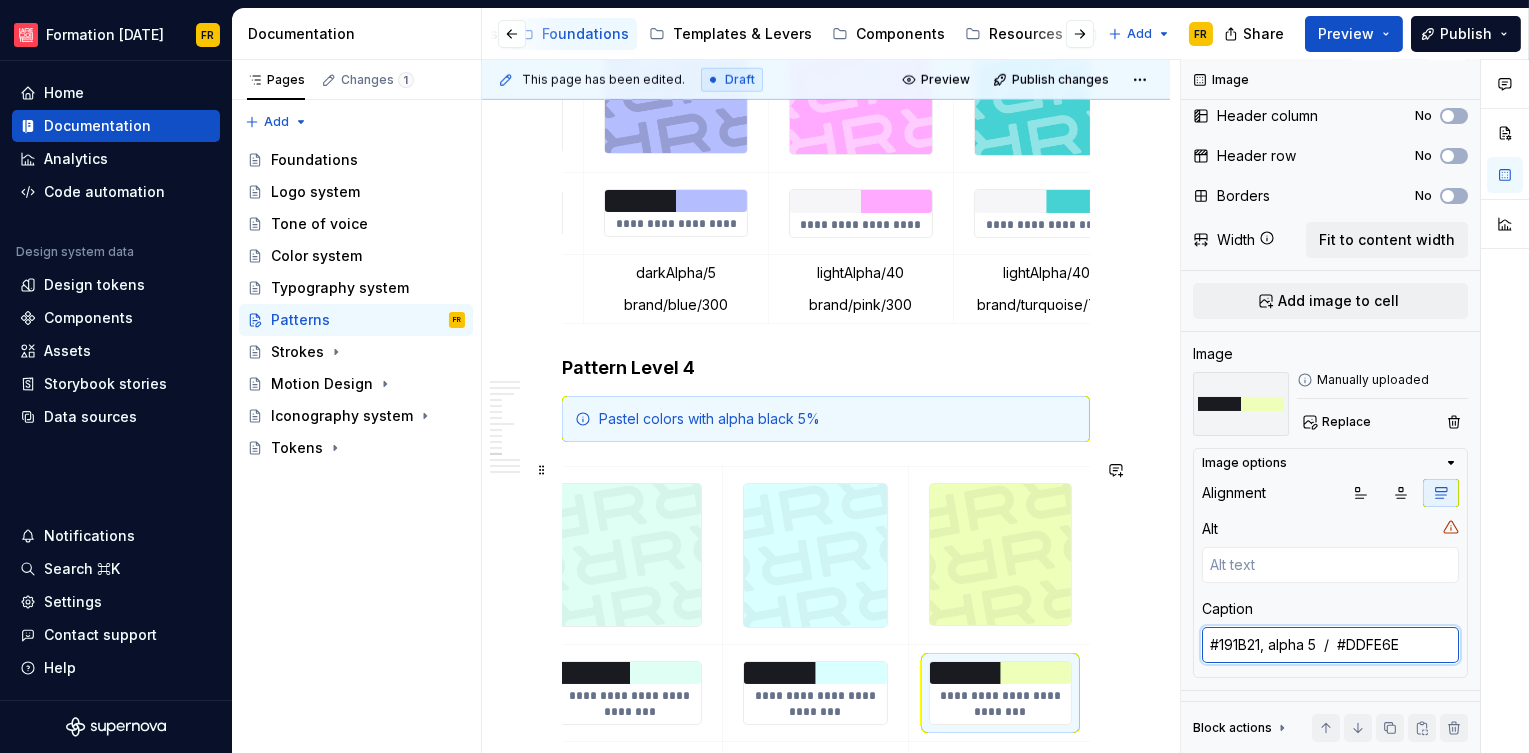 scroll, scrollTop: 4272, scrollLeft: 0, axis: vertical 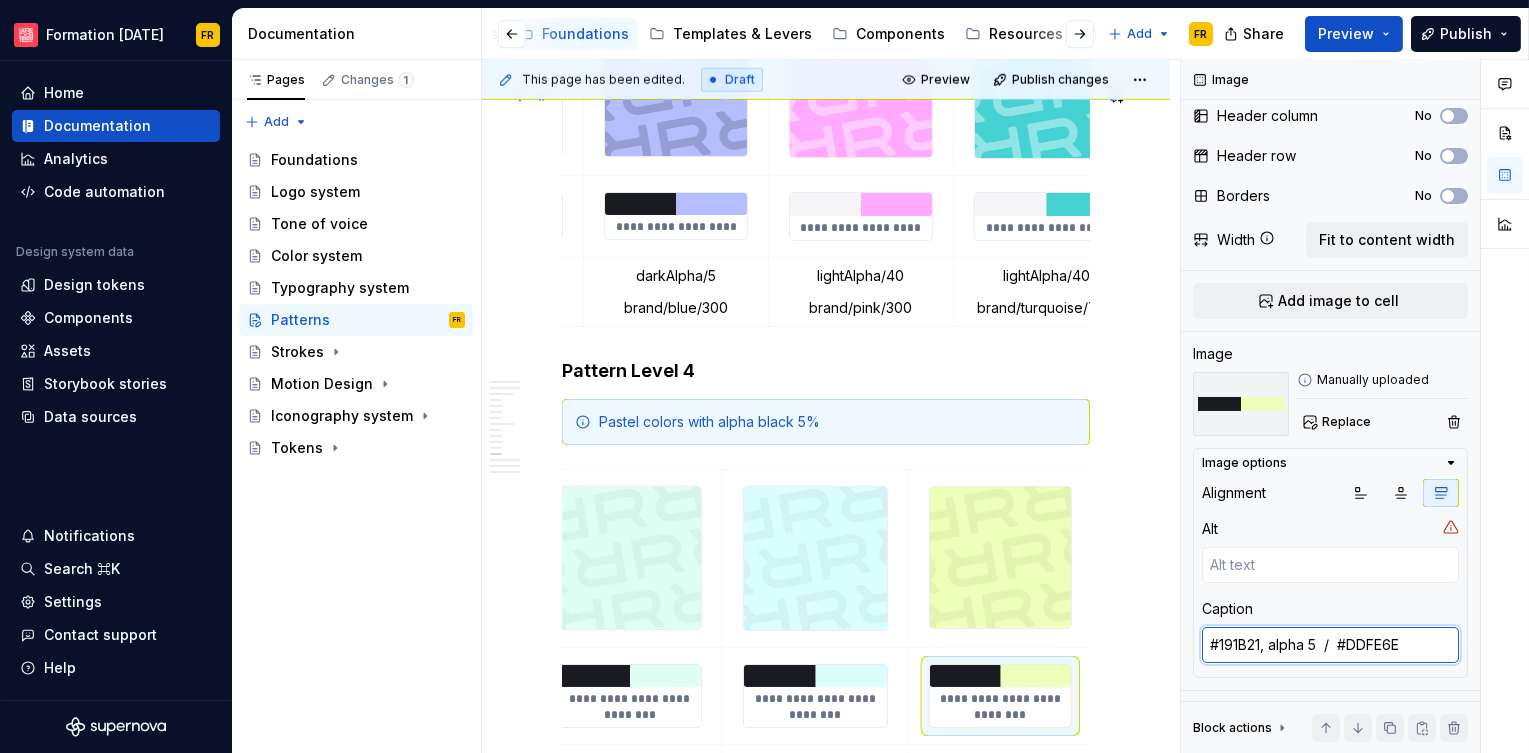 type on "#191B21, alpha 5  /  #DDFE6E" 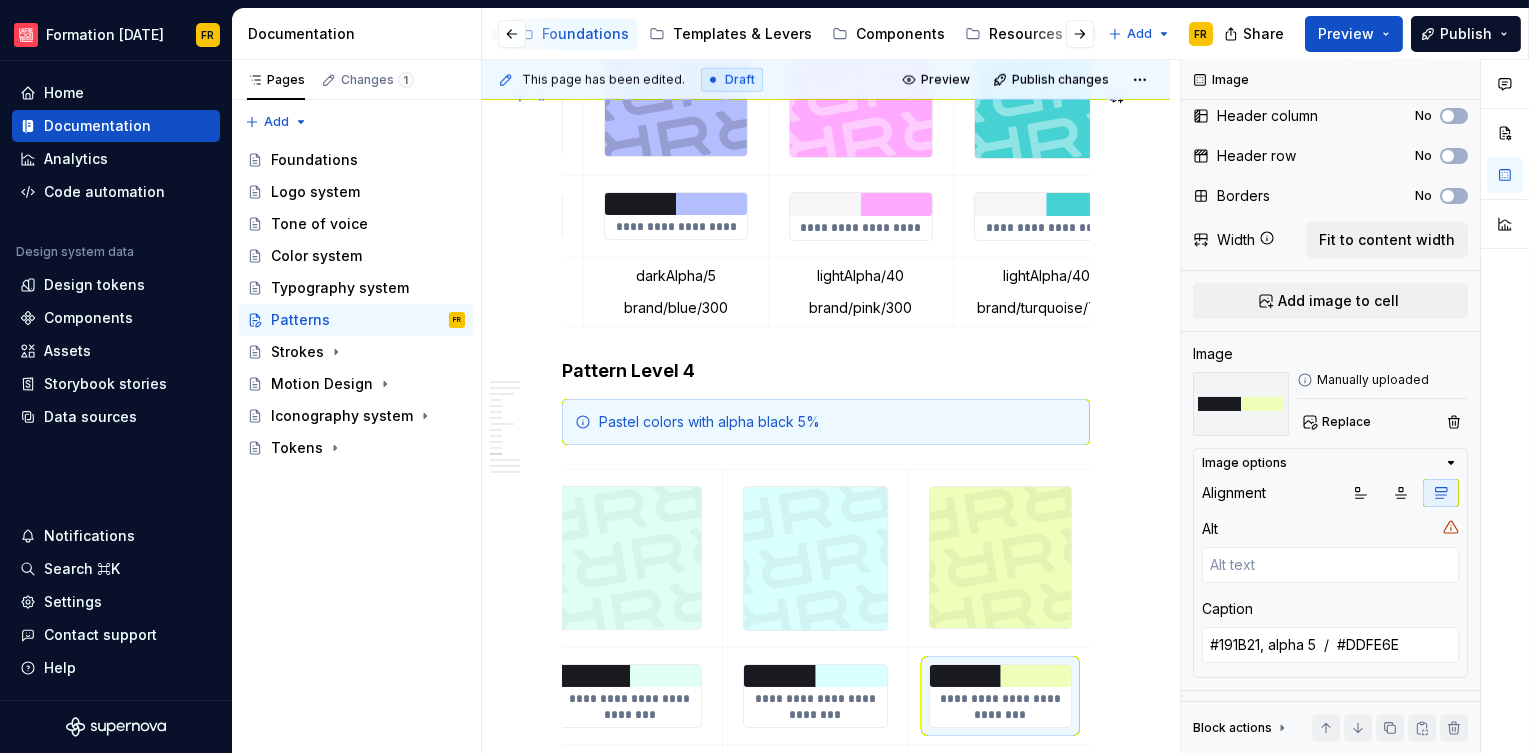 type on "*" 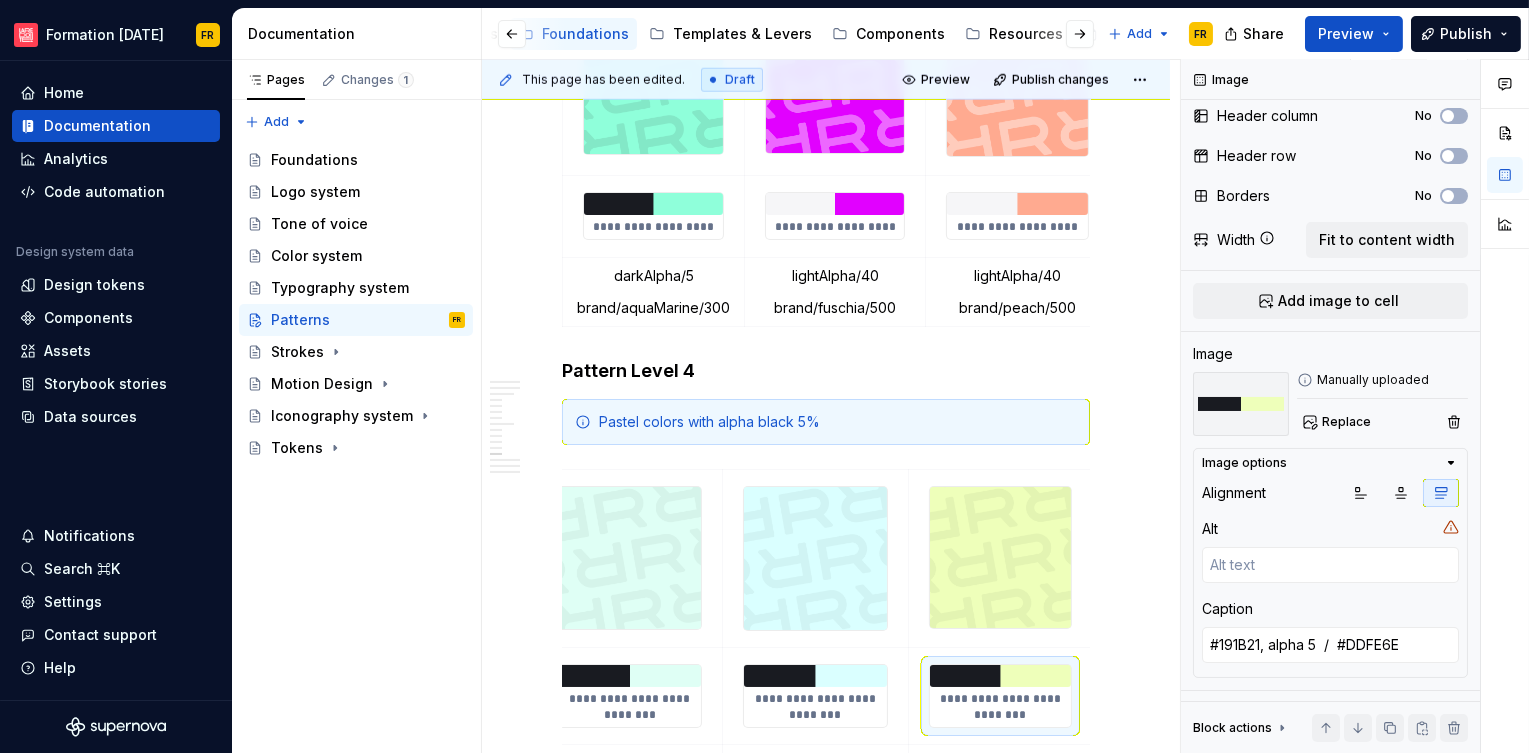 click on "**********" at bounding box center (653, 227) 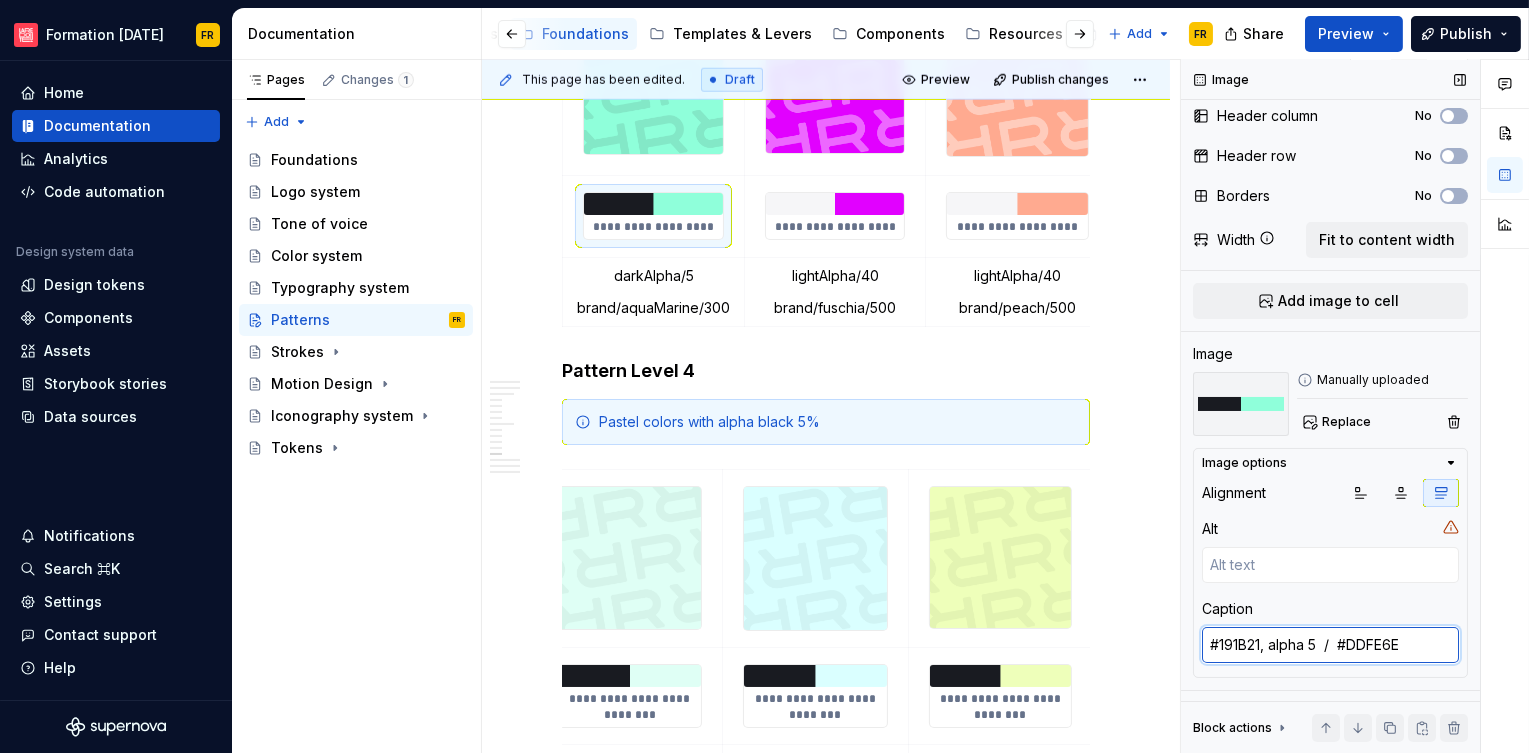 type on "*" 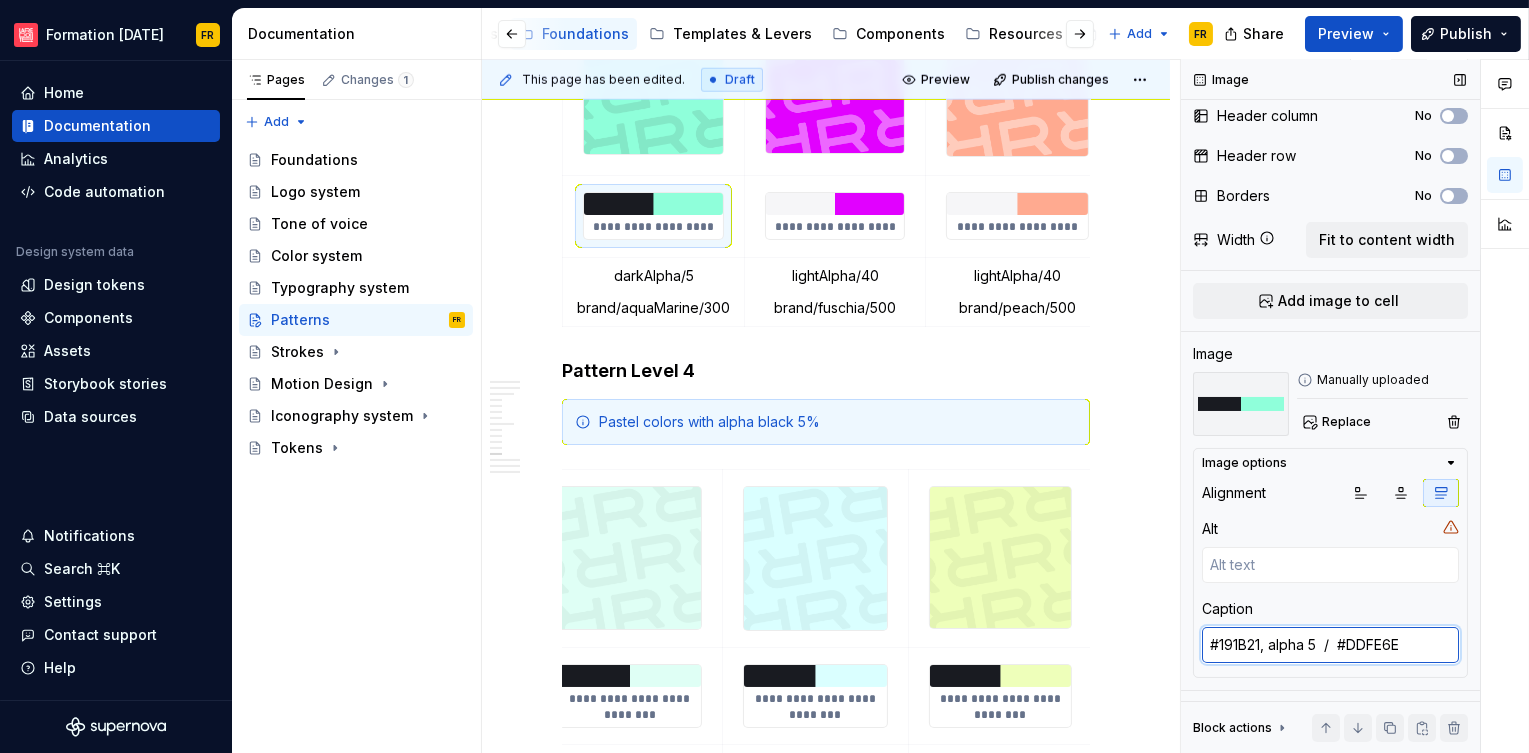 drag, startPoint x: 1217, startPoint y: 639, endPoint x: 1269, endPoint y: 647, distance: 52.611786 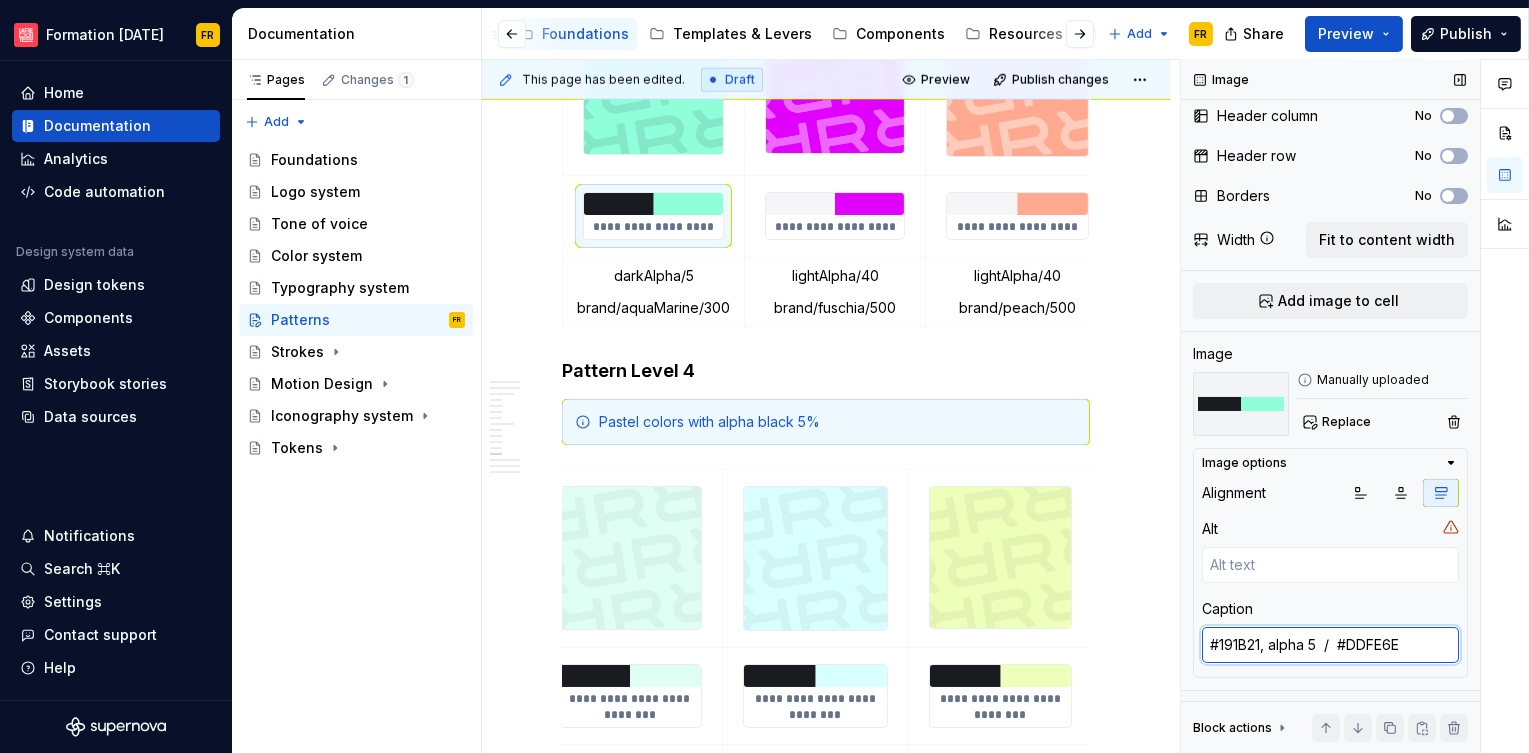 drag, startPoint x: 1218, startPoint y: 641, endPoint x: 1267, endPoint y: 651, distance: 50.01 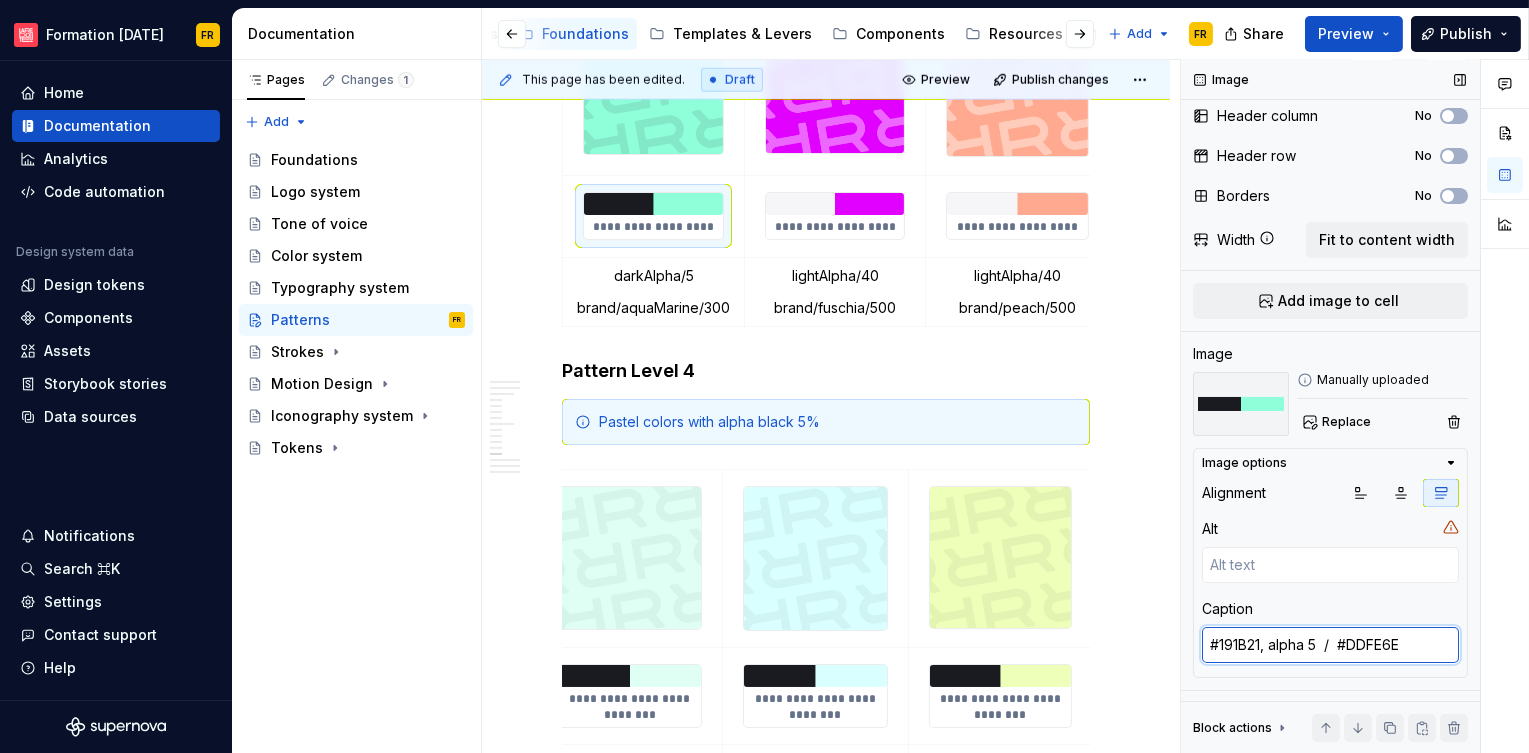 click on "#FFAA90  /  #8FFFDA" at bounding box center [1330, 645] 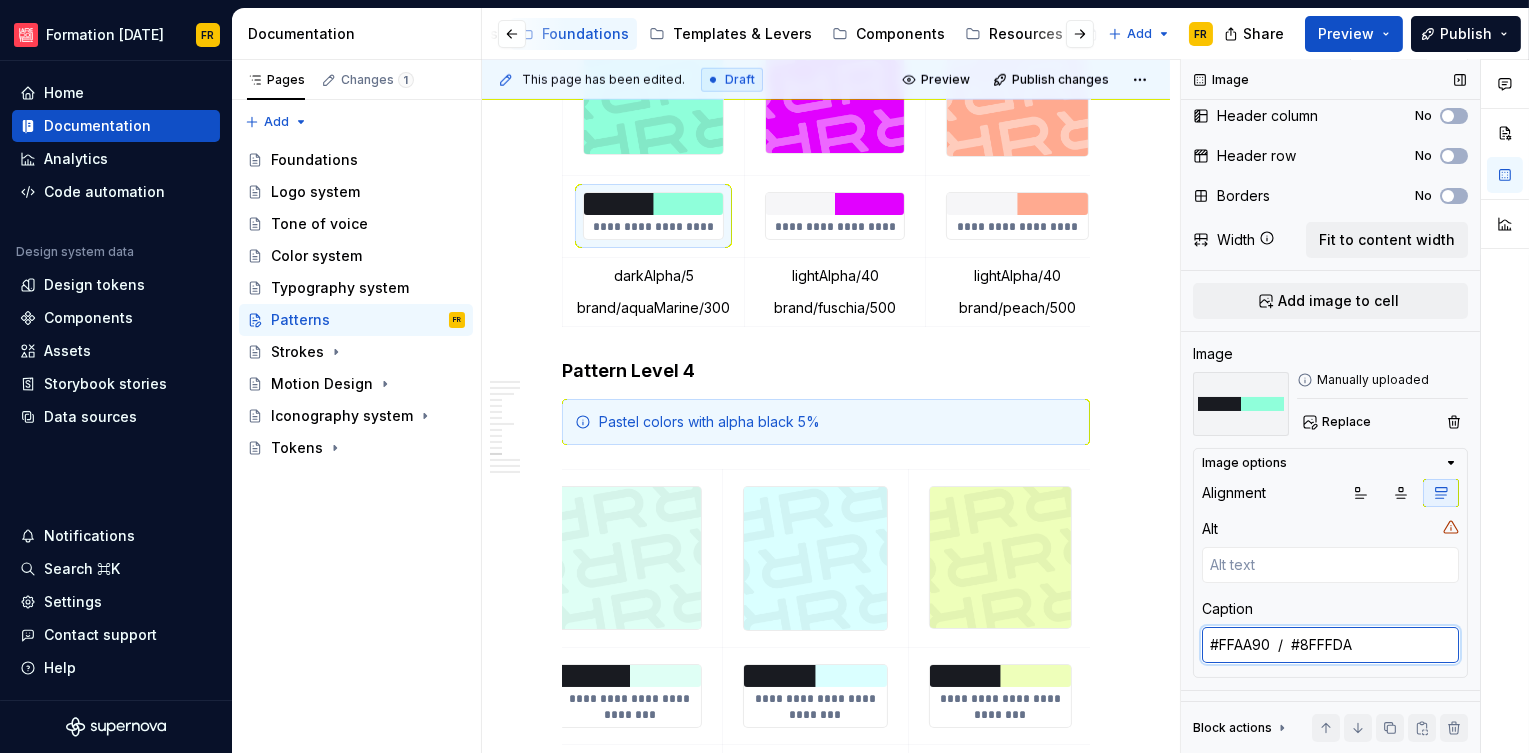 paste on "191B21, alpha 1" 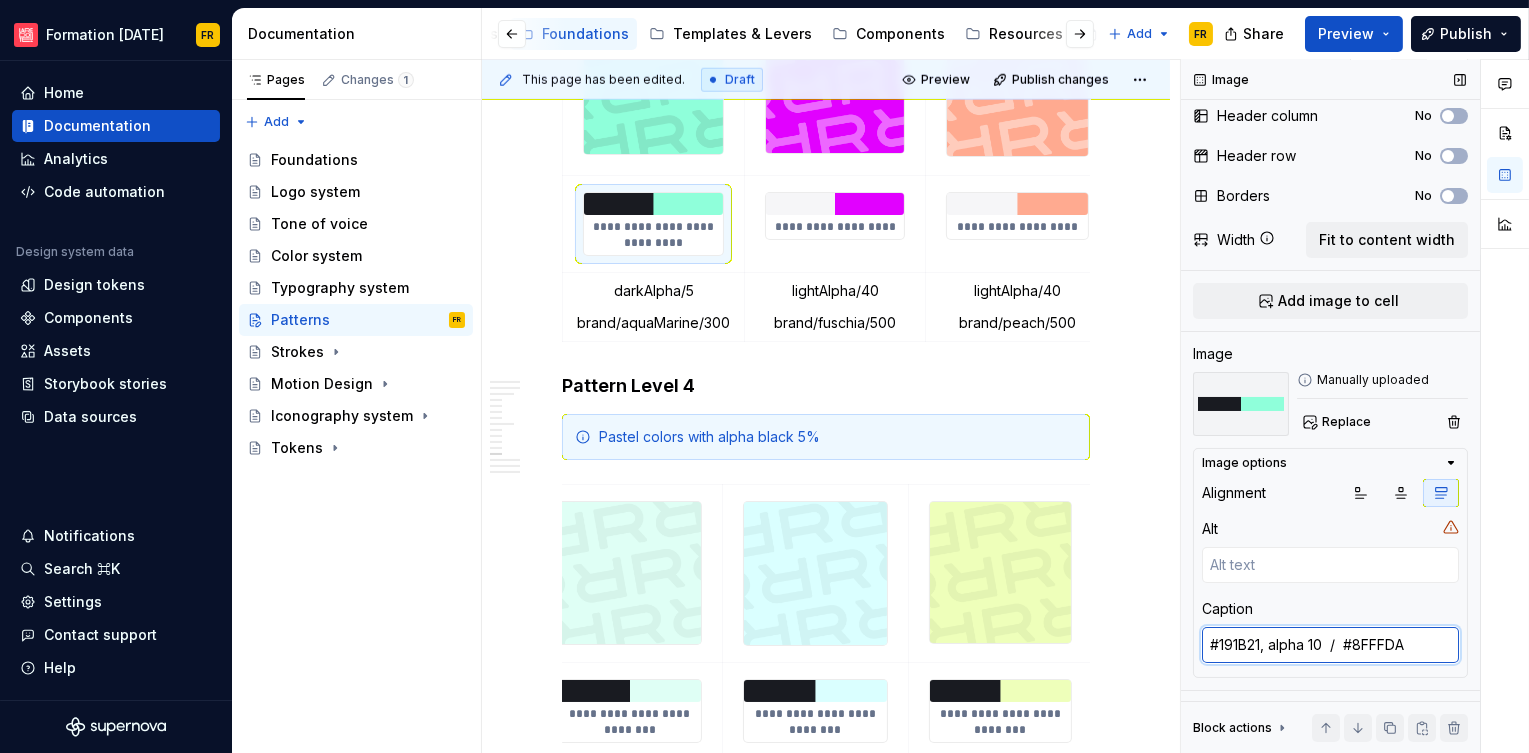 drag, startPoint x: 1322, startPoint y: 645, endPoint x: 1194, endPoint y: 645, distance: 128 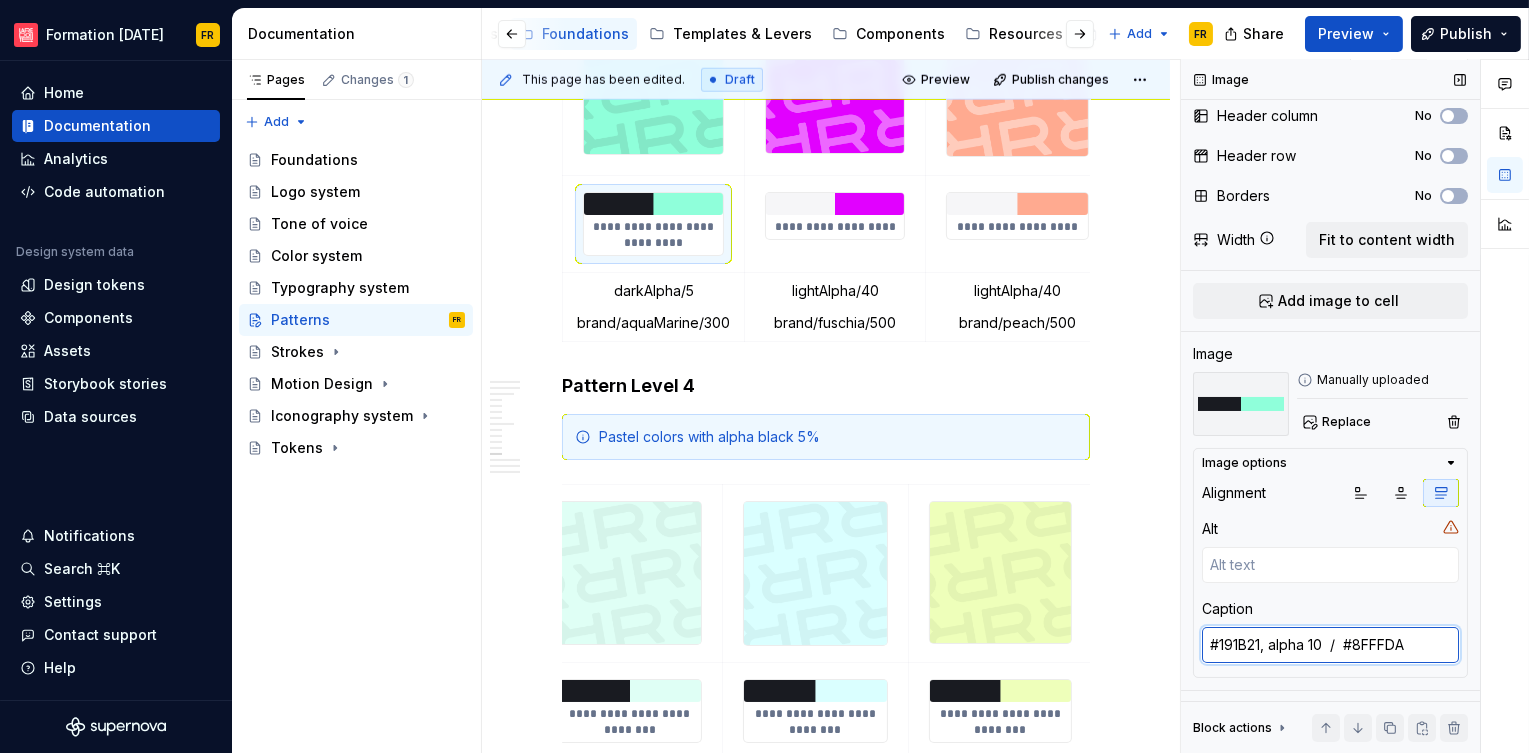 click on "Image options Alignment Alt Caption #191B21, alpha 10  /  #8FFFDA" at bounding box center (1330, 563) 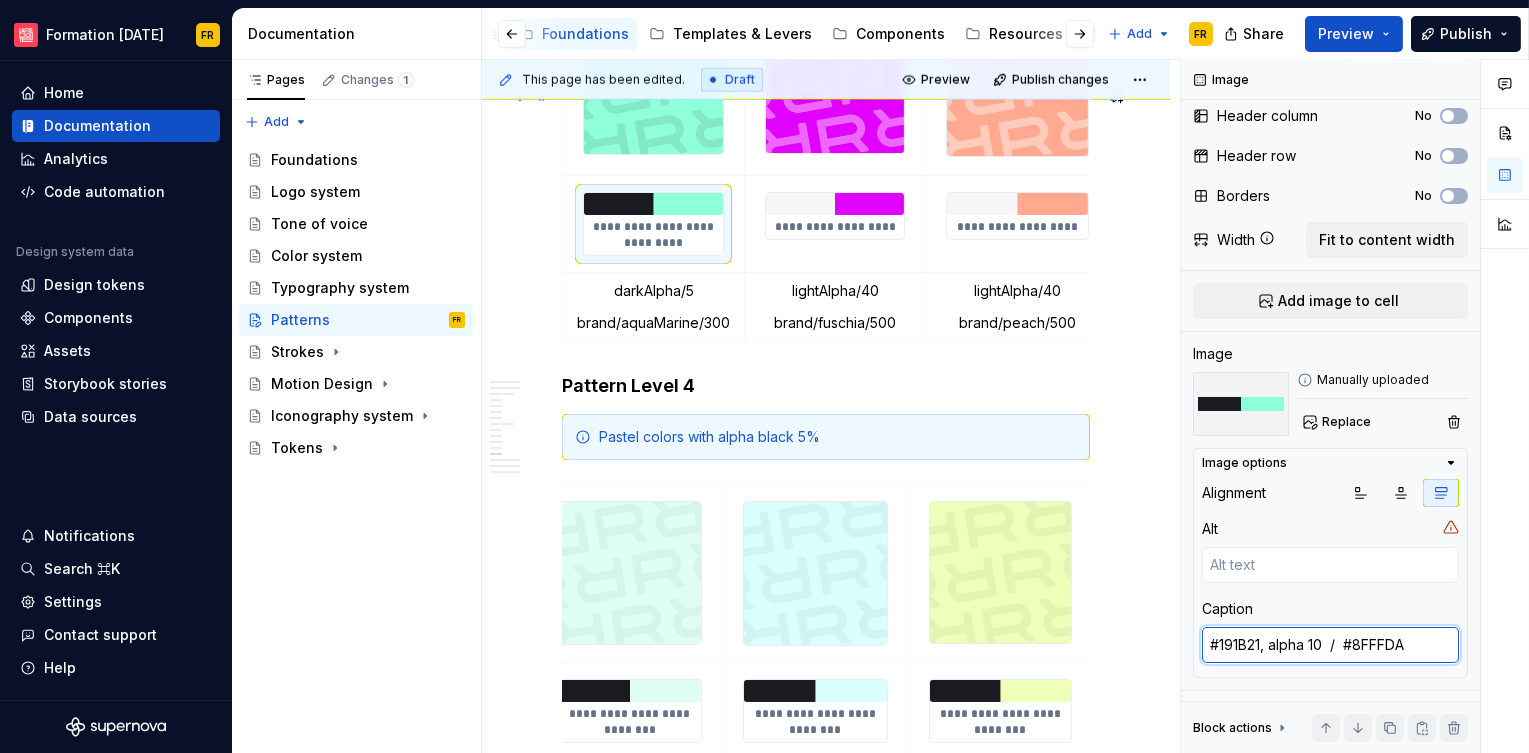 type on "#191B21, alpha 10  /  #8FFFDA" 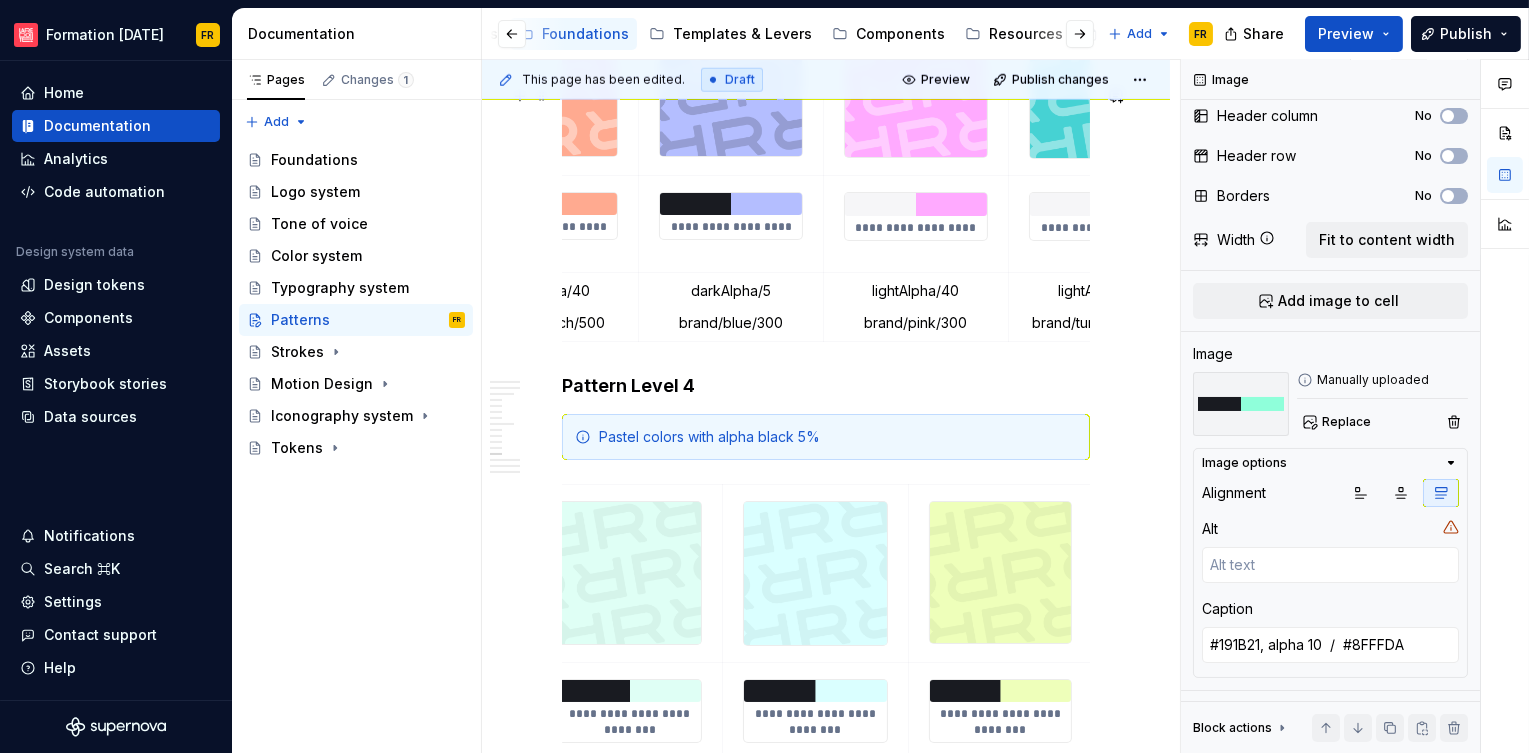 scroll, scrollTop: 0, scrollLeft: 459, axis: horizontal 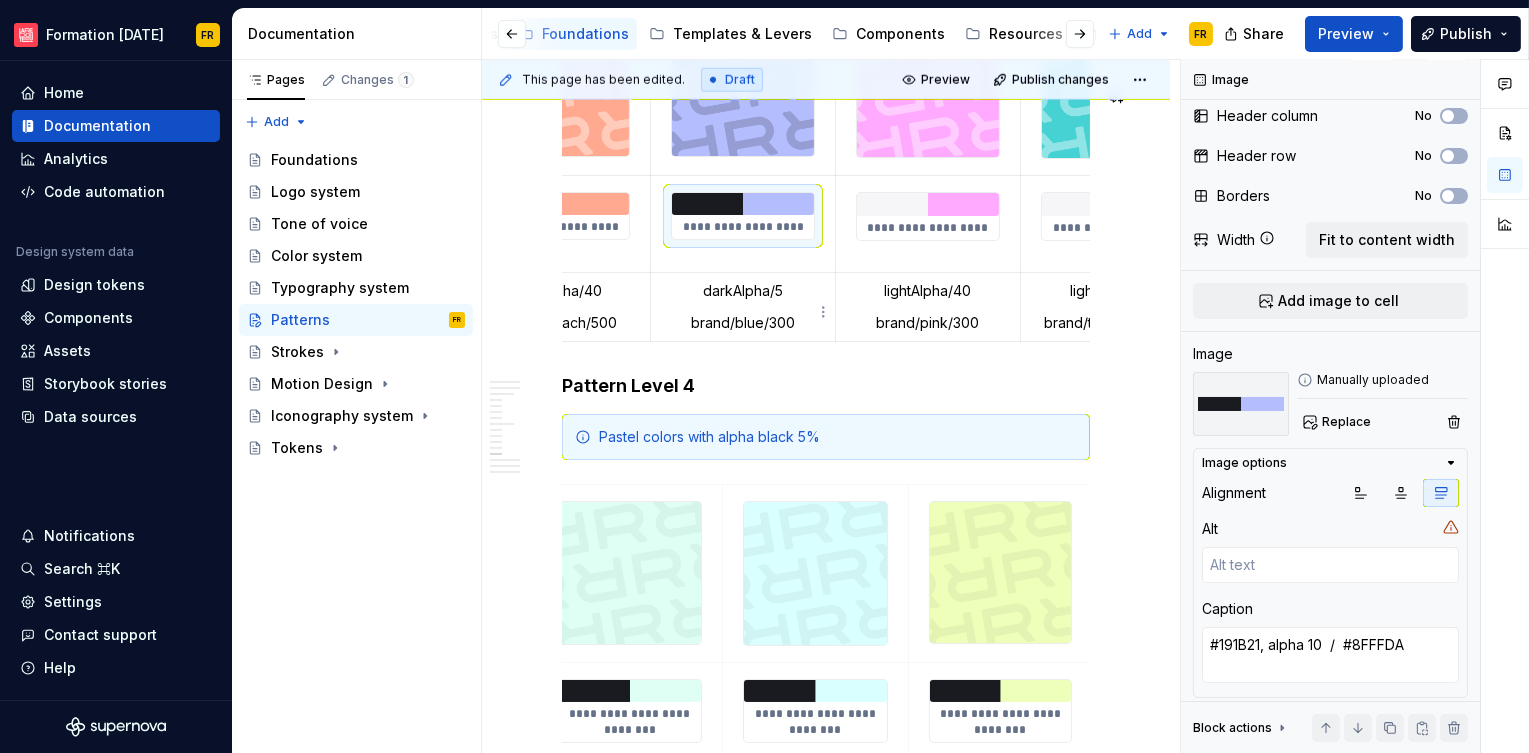 click on "**********" at bounding box center (742, 227) 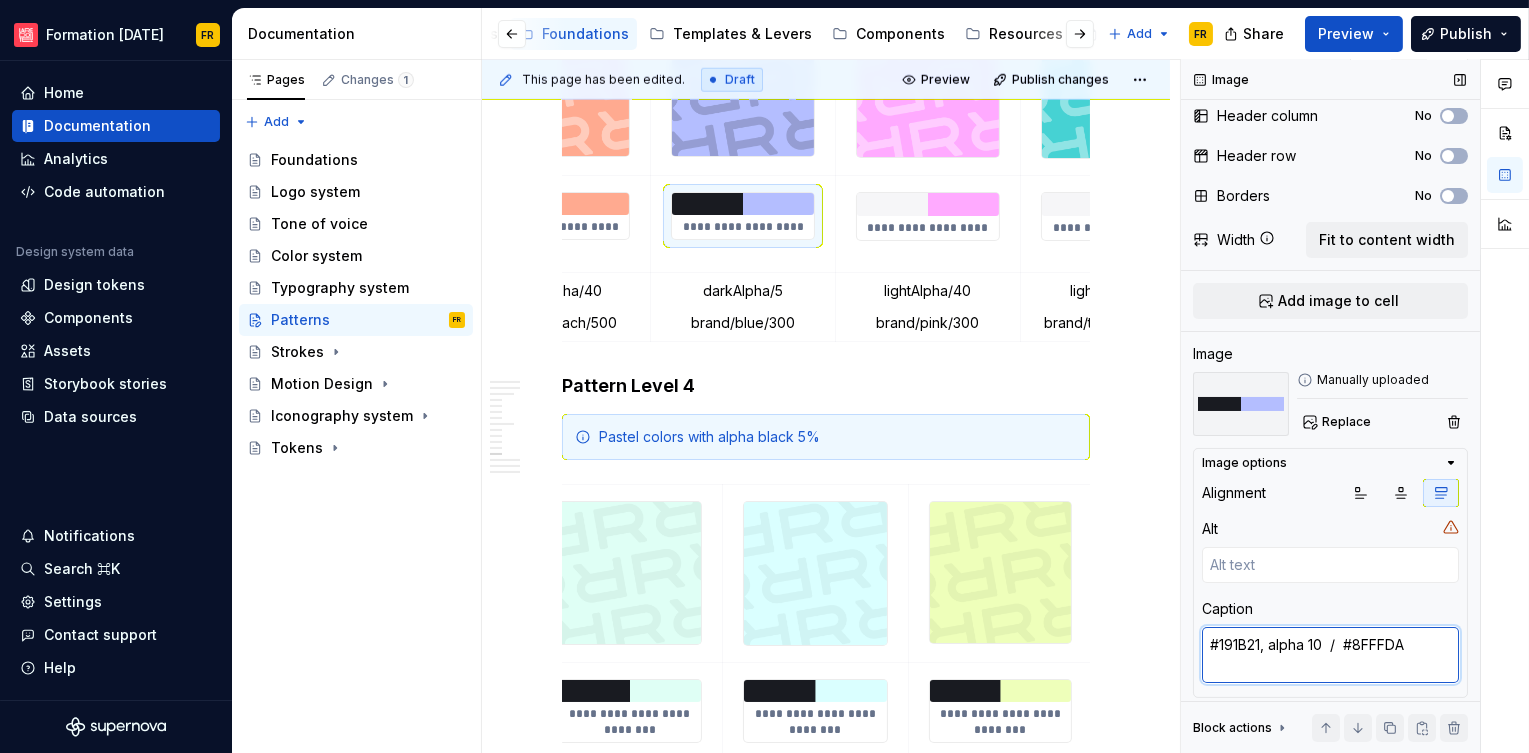 type on "*" 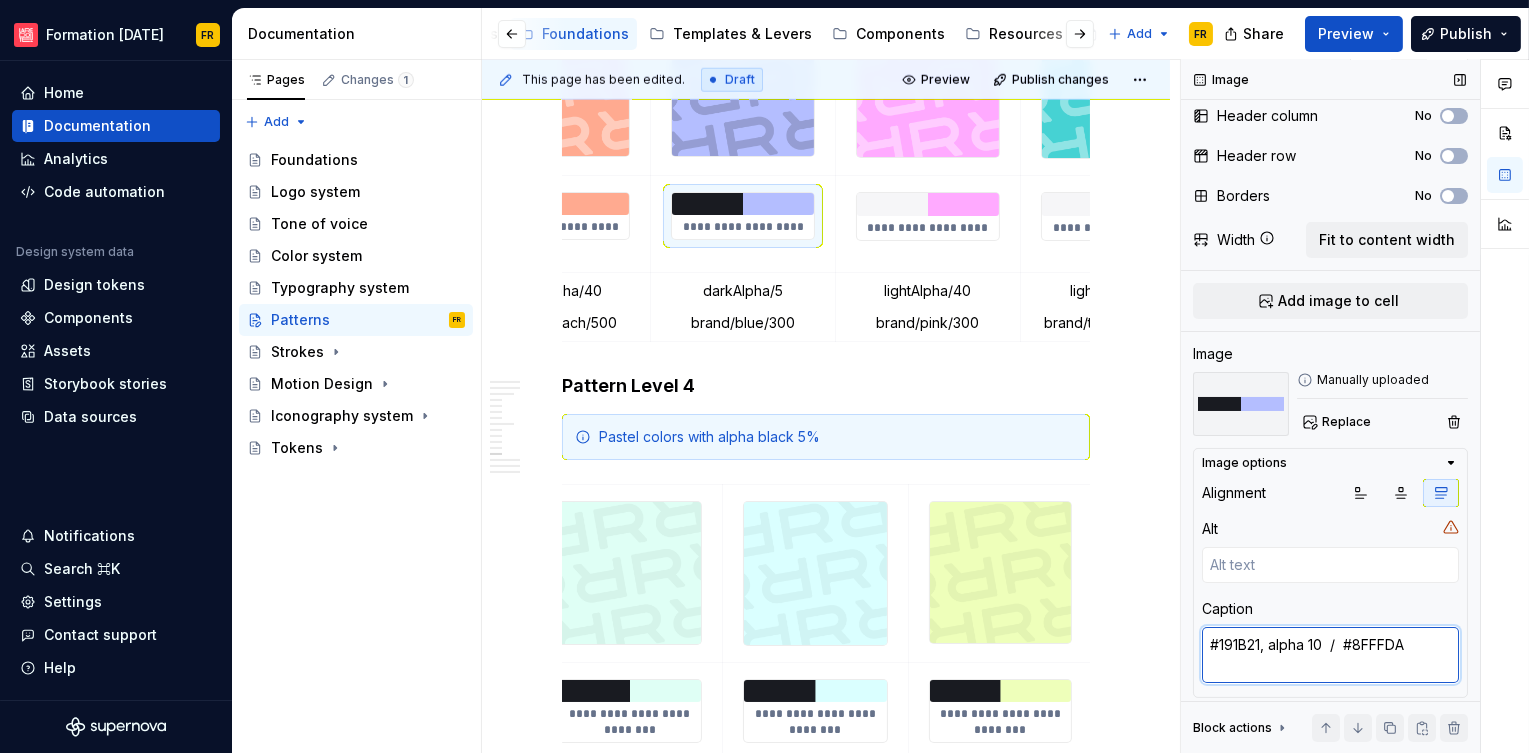 drag, startPoint x: 1264, startPoint y: 640, endPoint x: 1199, endPoint y: 637, distance: 65.06919 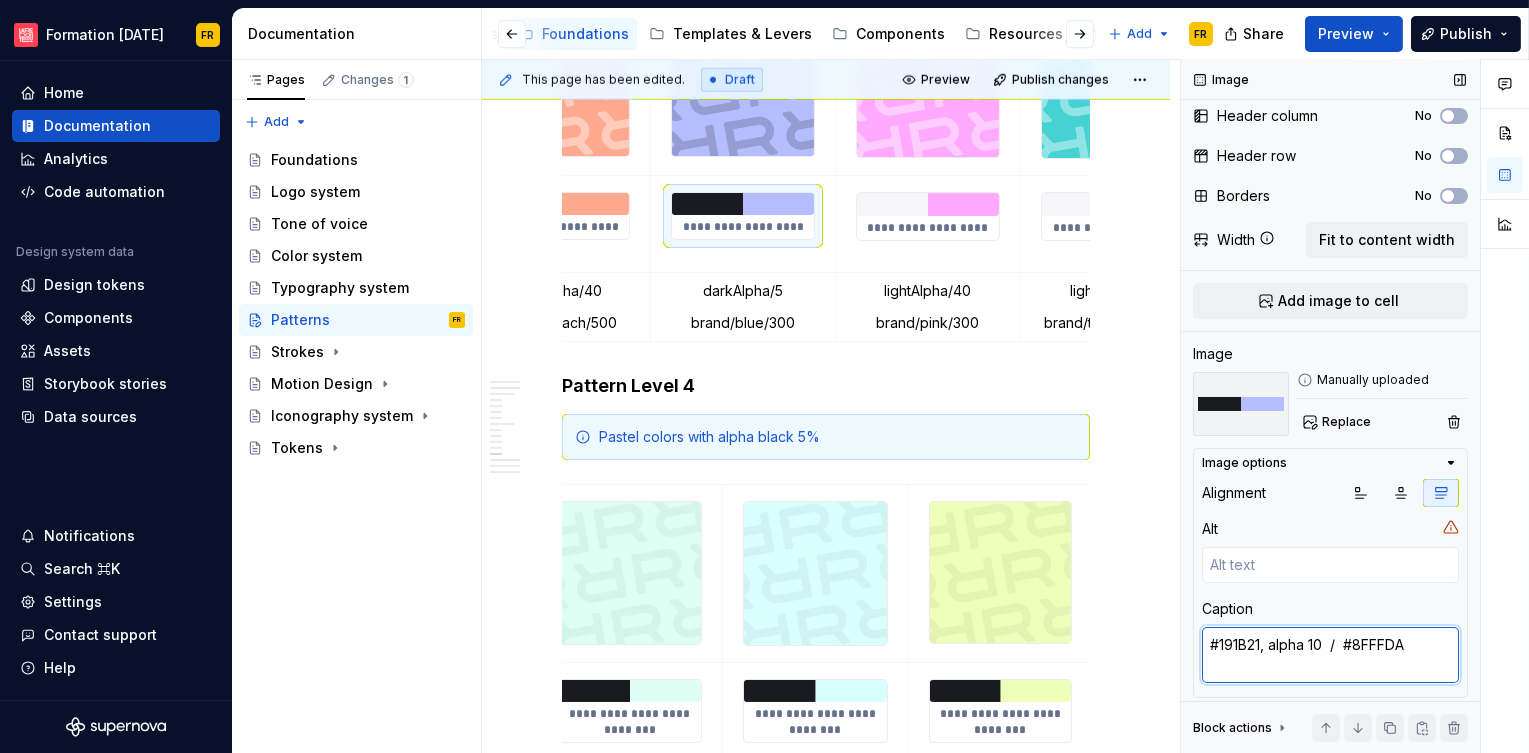drag, startPoint x: 1249, startPoint y: 651, endPoint x: 1213, endPoint y: 651, distance: 36 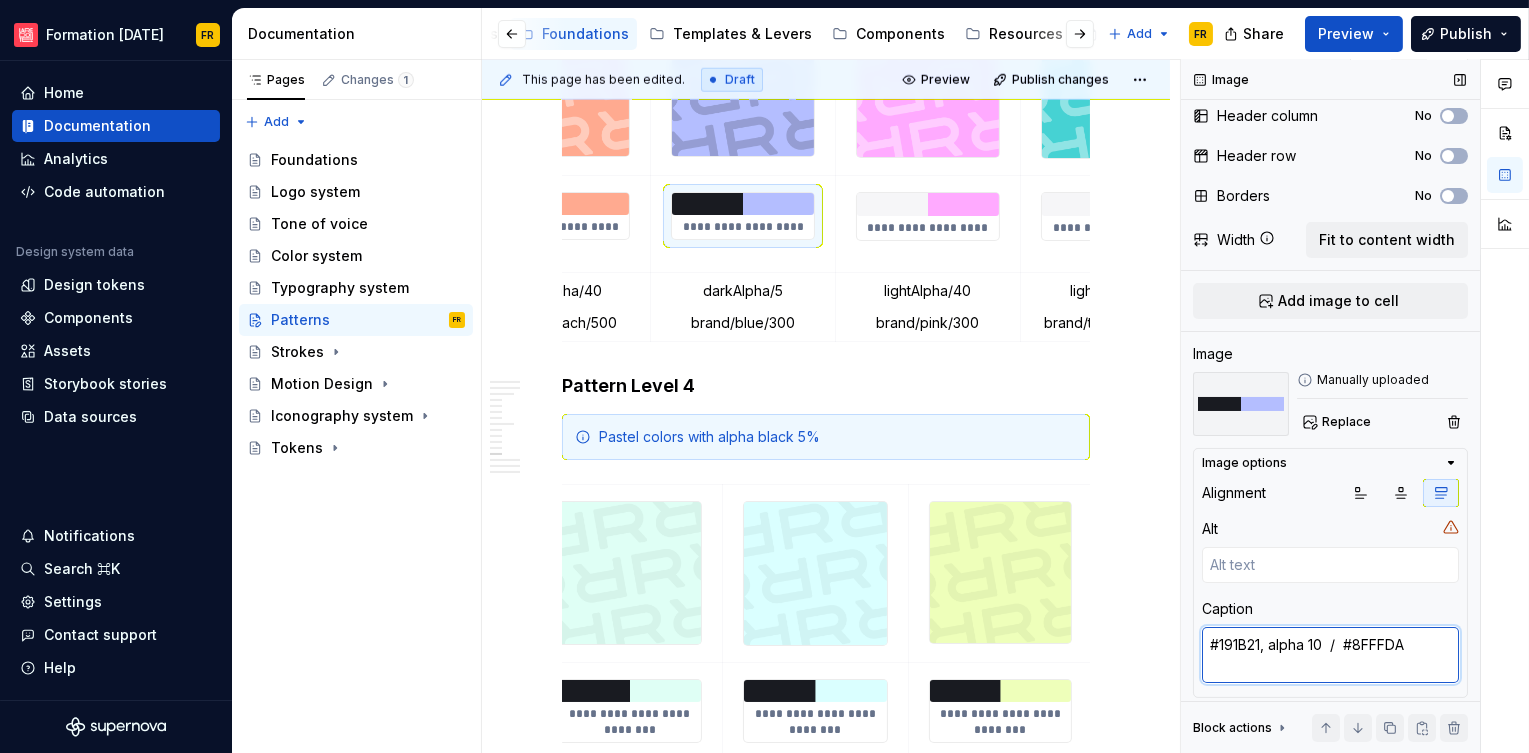 click on "#DDFE6E  /  #B4BEFF" at bounding box center [1330, 655] 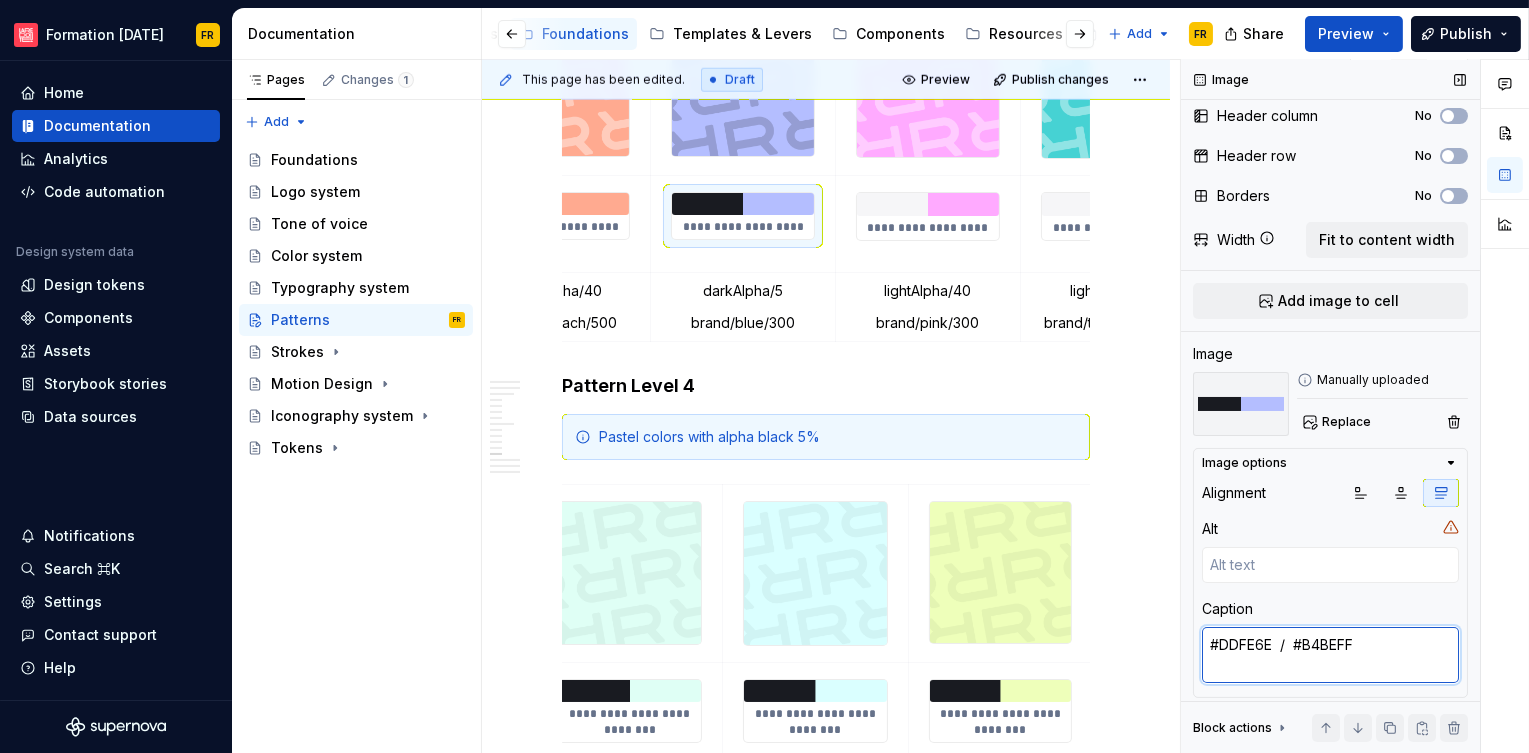 paste on "191B21, alpha 10" 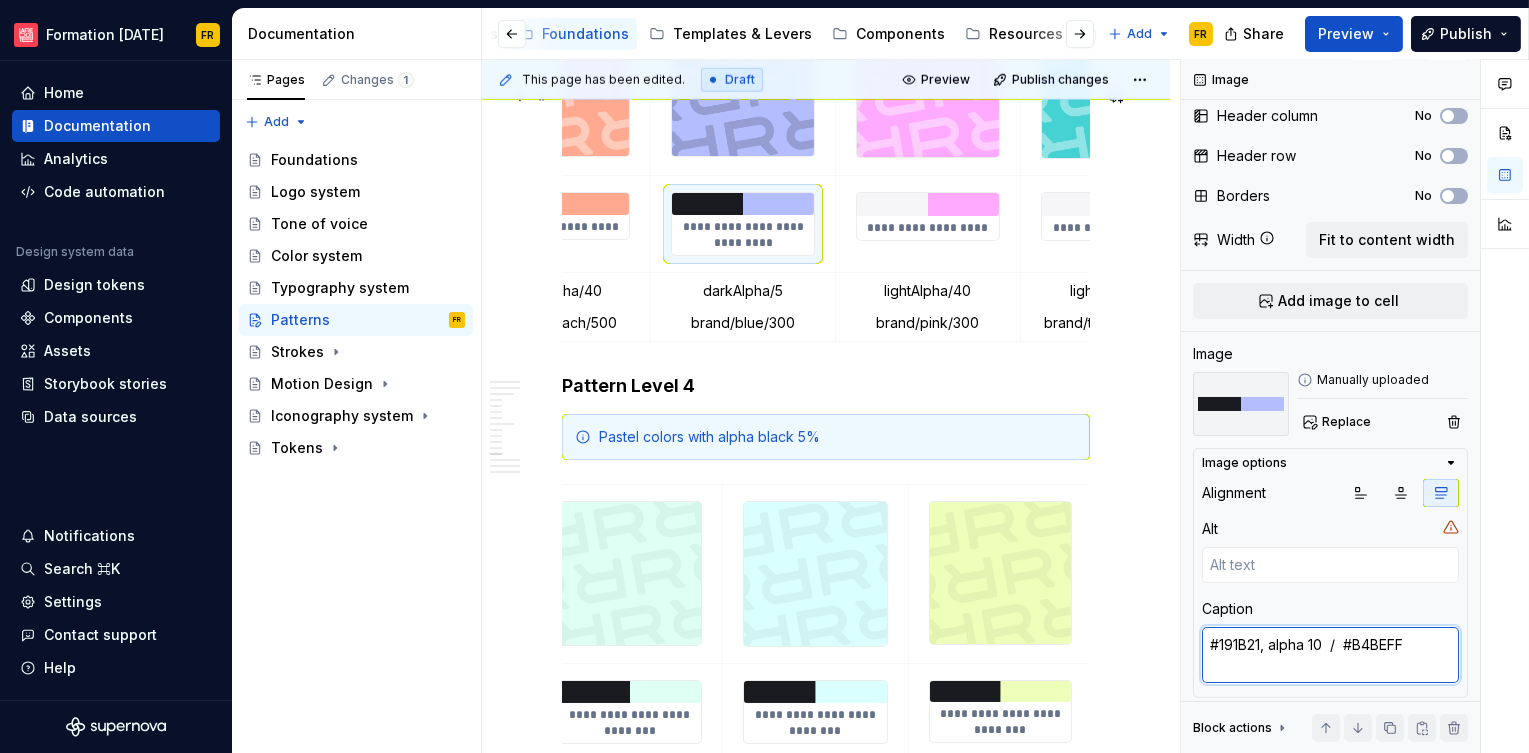 type on "#191B21, alpha 10  /  #B4BEFF" 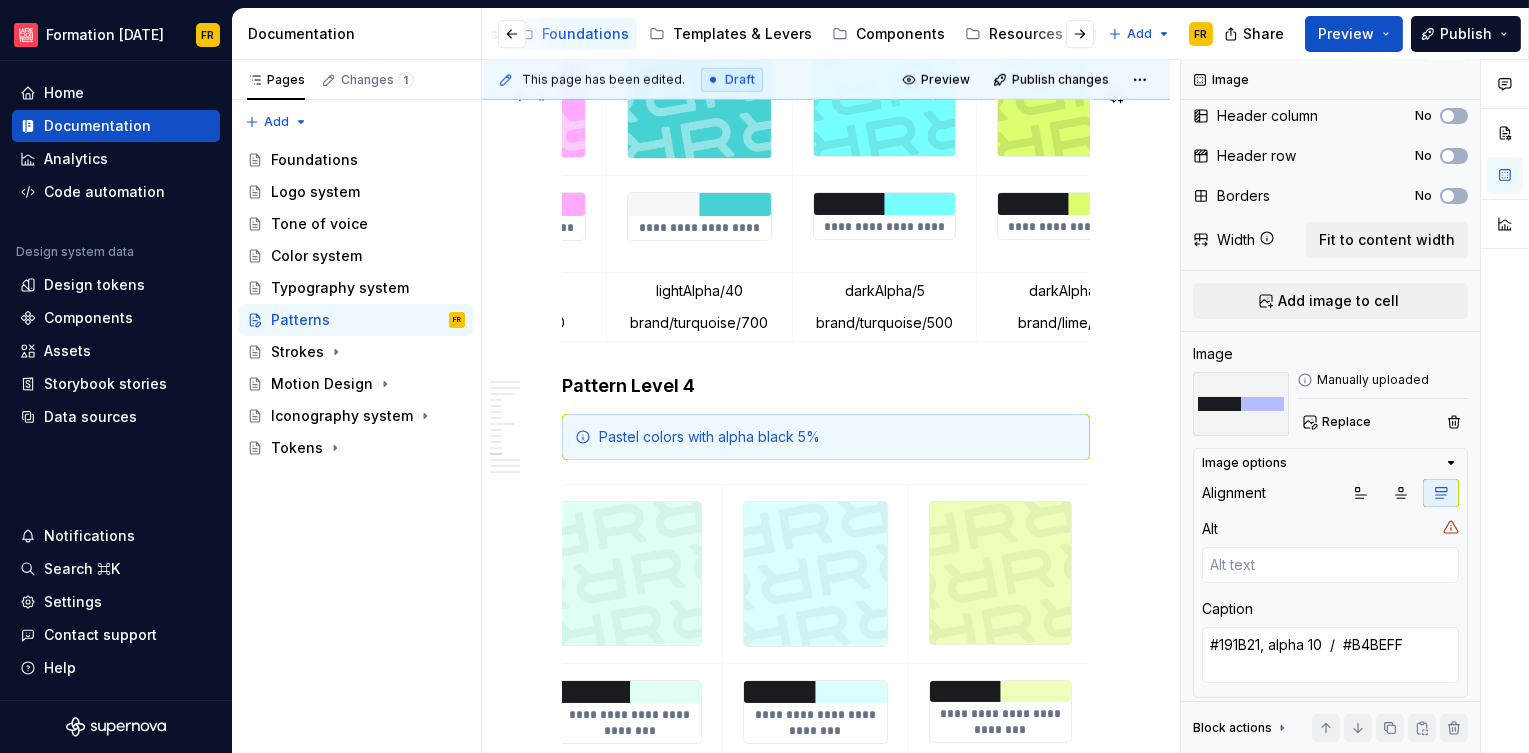 scroll, scrollTop: 0, scrollLeft: 884, axis: horizontal 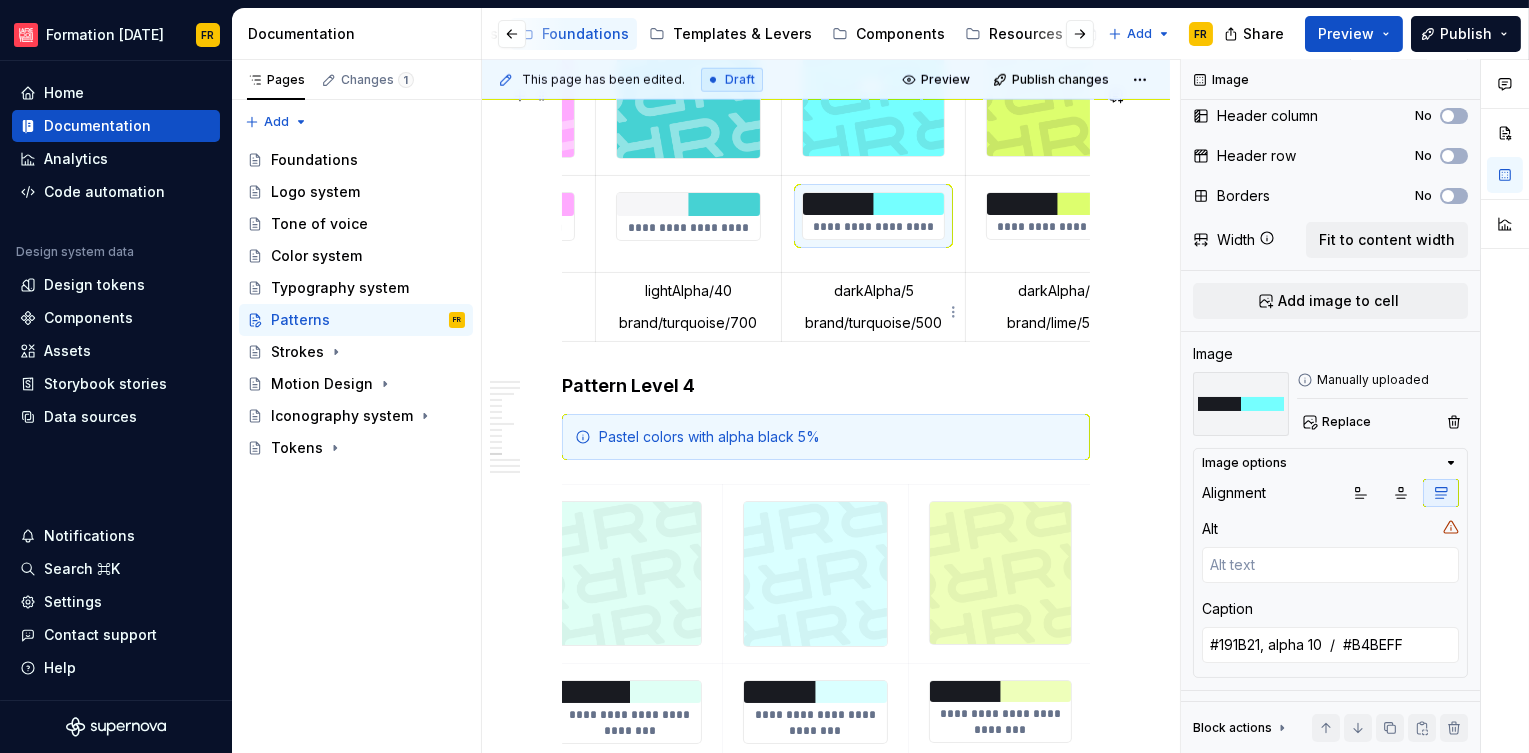 click on "**********" at bounding box center (873, 227) 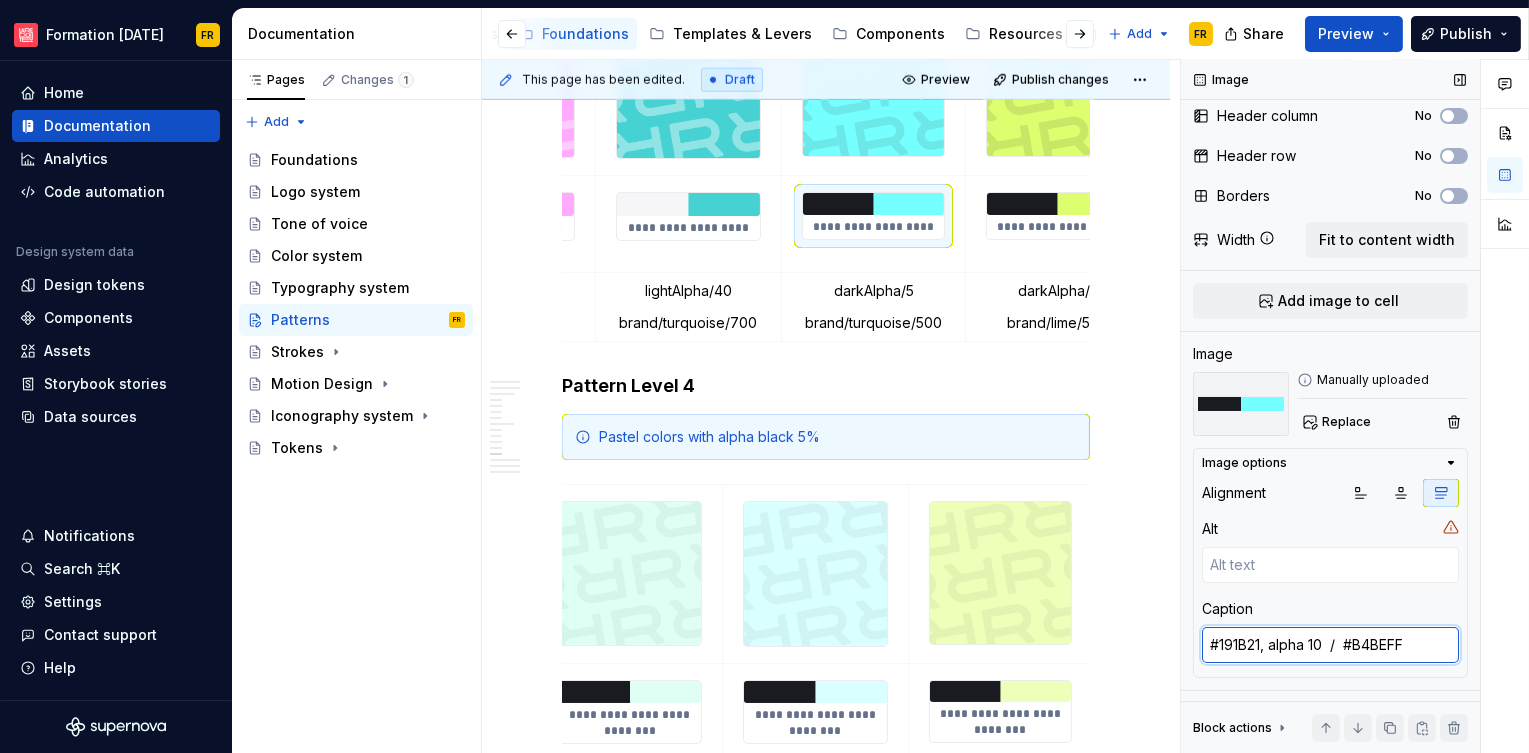 type on "*" 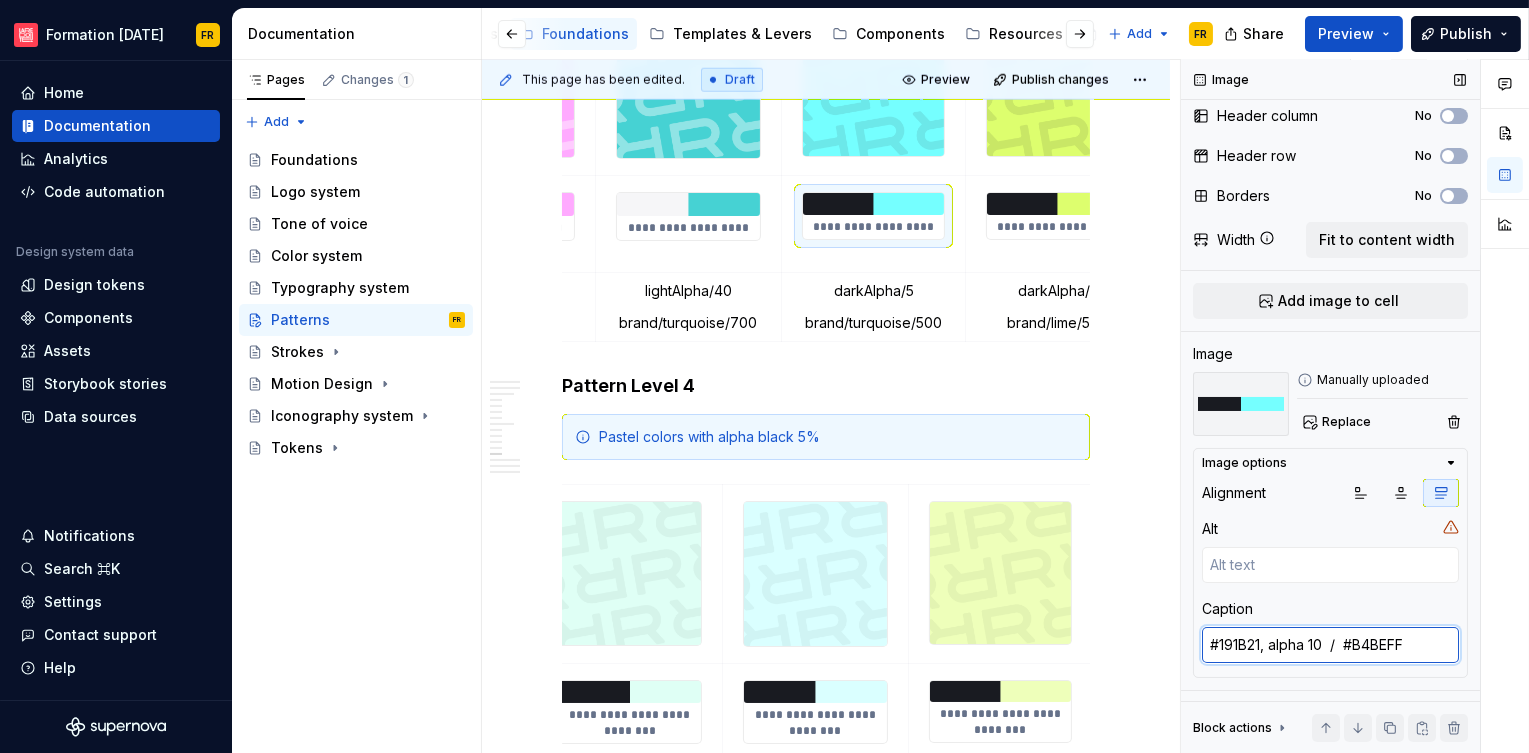 drag, startPoint x: 1271, startPoint y: 646, endPoint x: 1226, endPoint y: 646, distance: 45 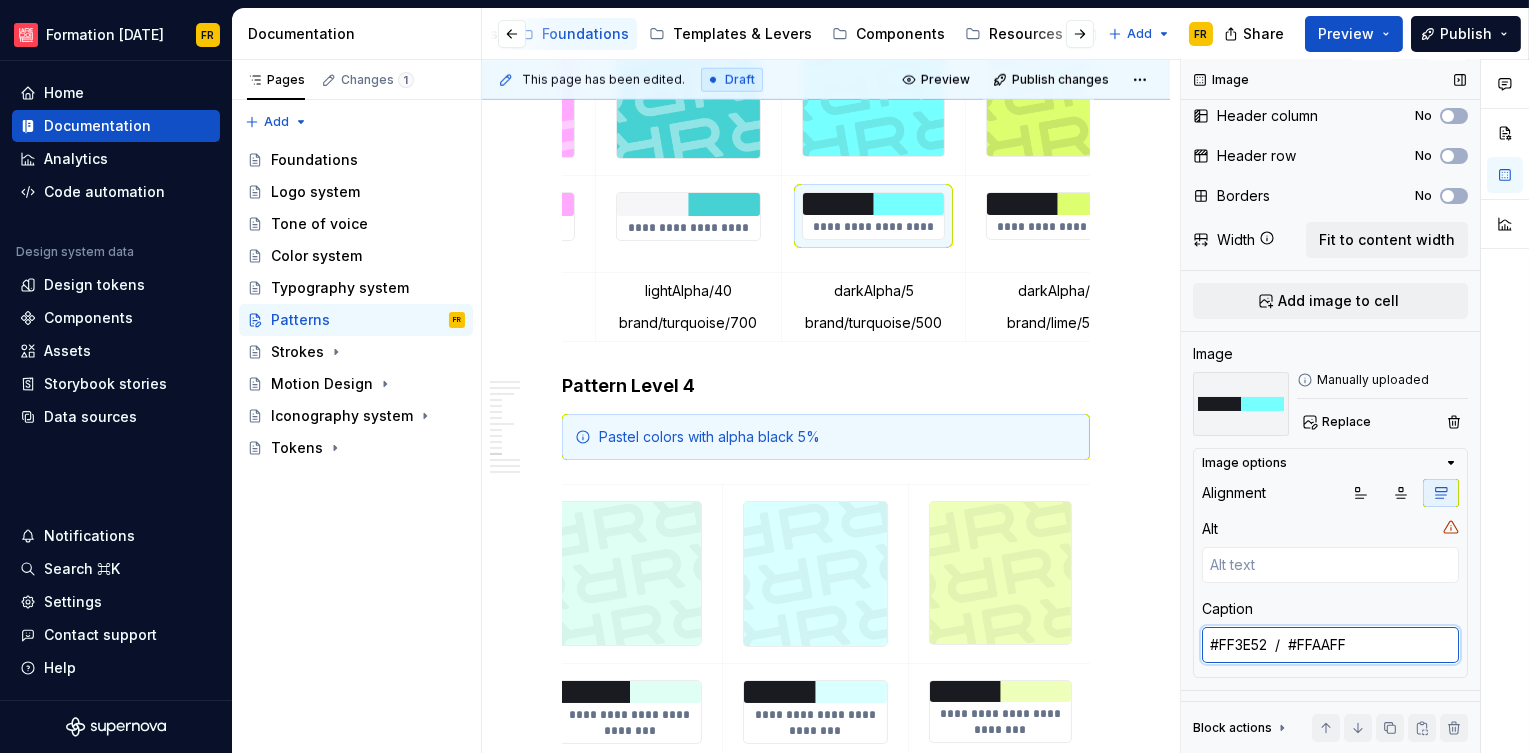 drag, startPoint x: 1267, startPoint y: 641, endPoint x: 1212, endPoint y: 638, distance: 55.081757 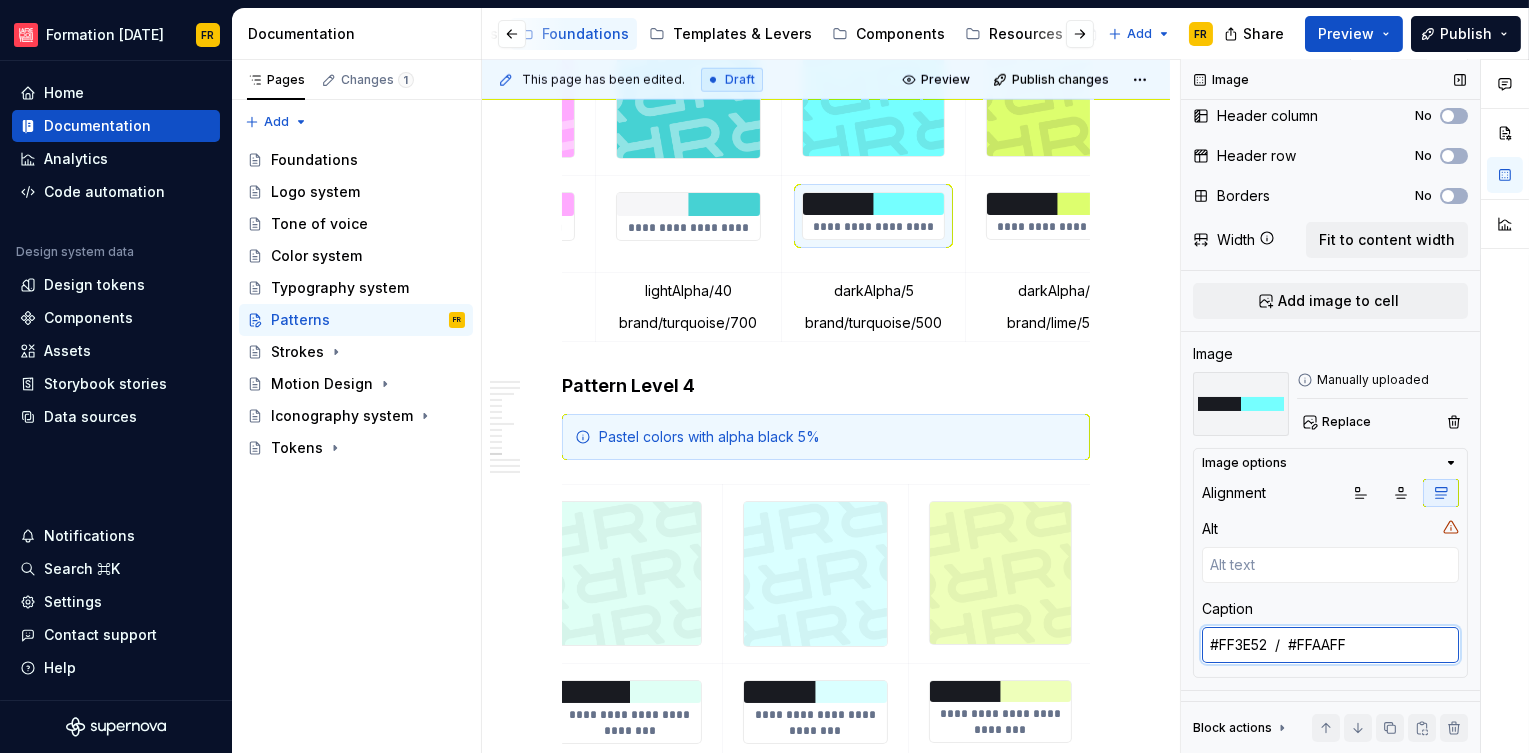 click on "#FF3E52  /  #FFAAFF" at bounding box center [1330, 645] 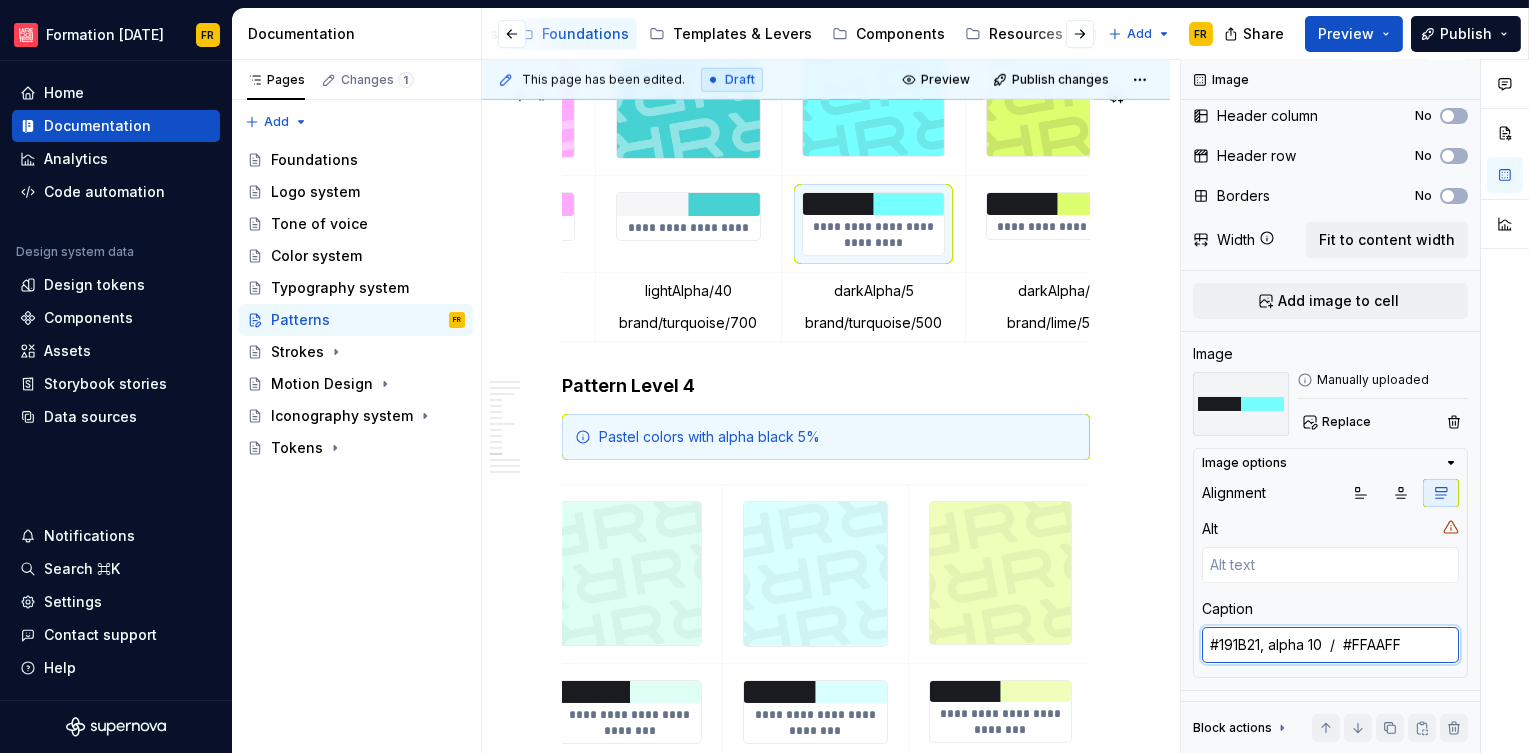 type on "#191B21, alpha 10  /  #FFAAFF" 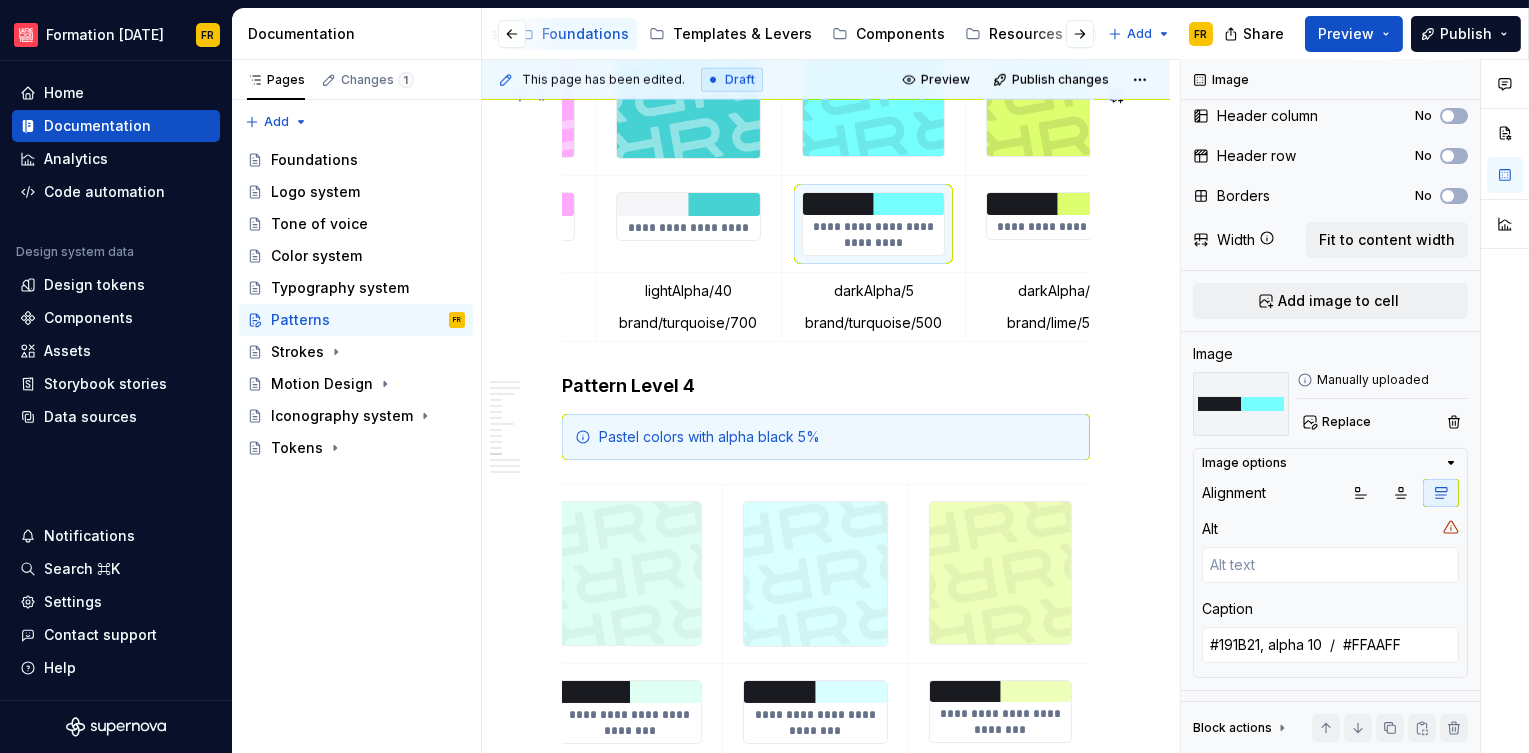 scroll, scrollTop: 0, scrollLeft: 941, axis: horizontal 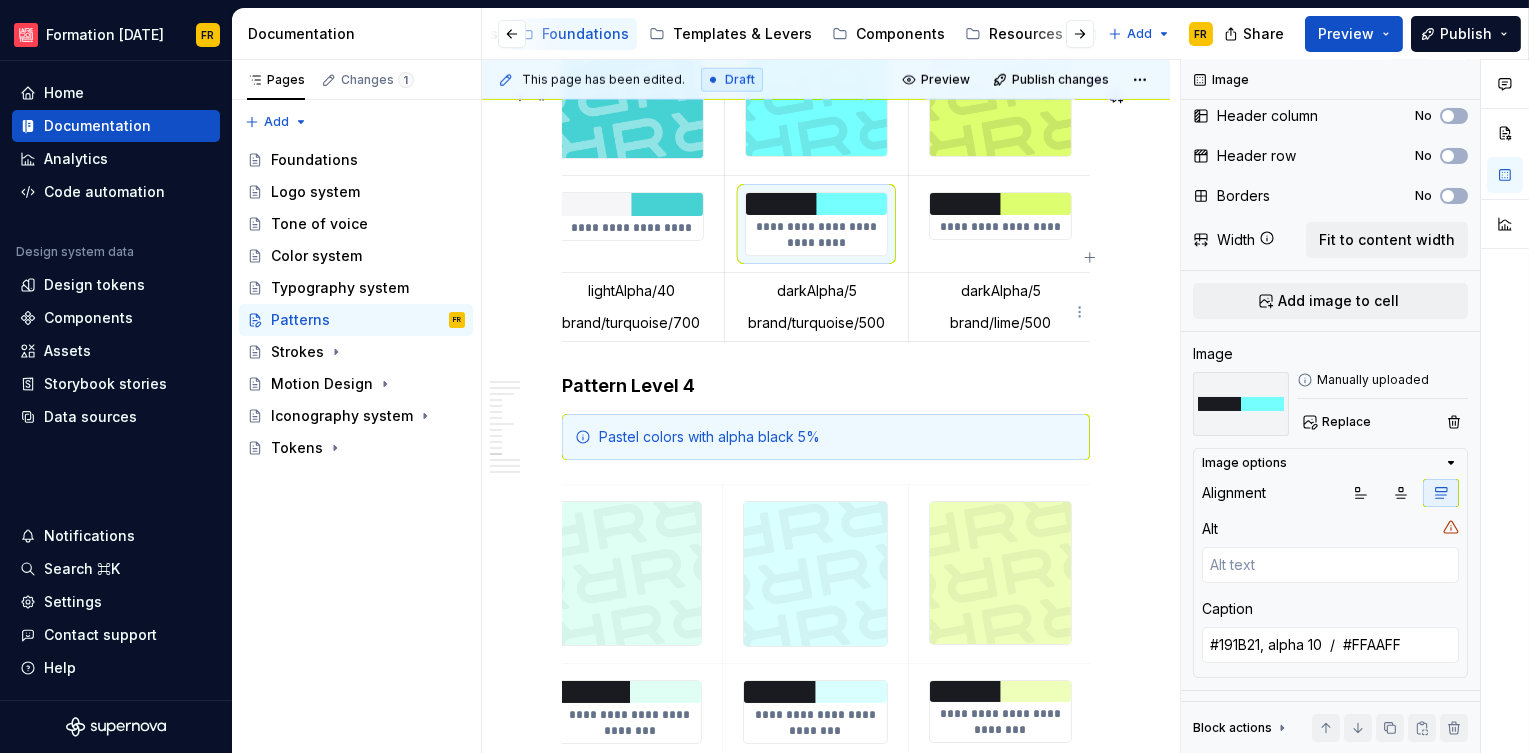 click on "**********" at bounding box center [1000, 227] 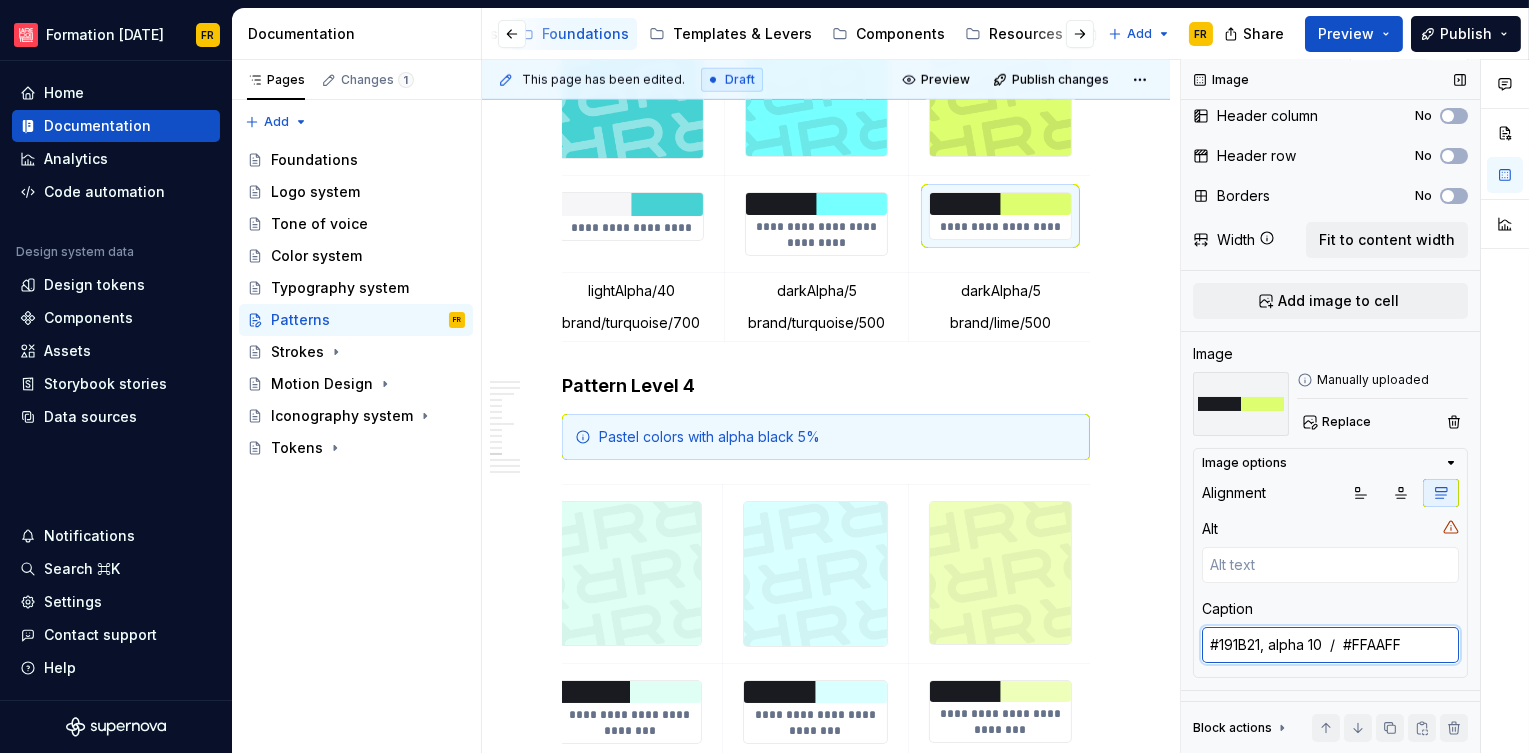 click on "#DDFE6E  /  #46D2D3" at bounding box center (1330, 645) 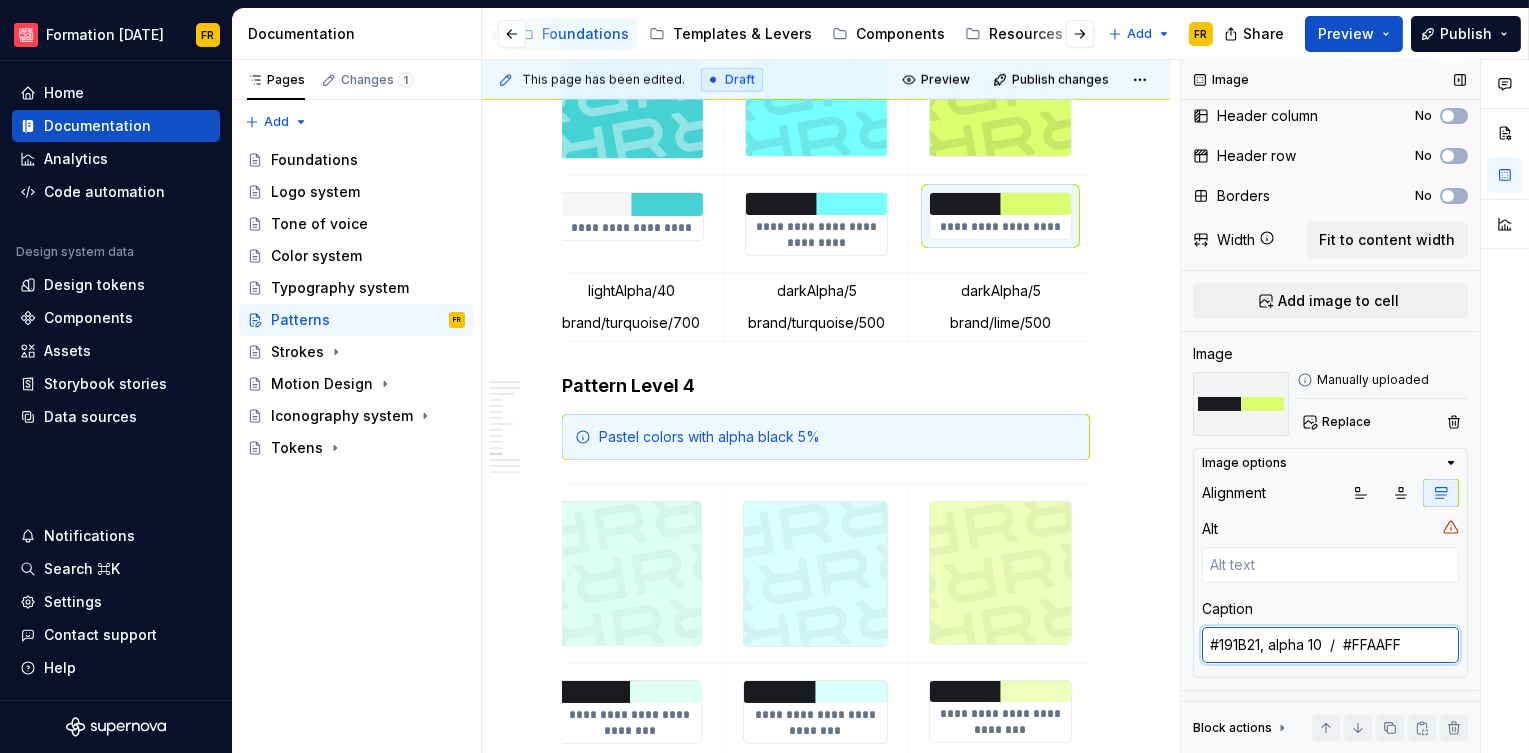 click on "#DDFE6E  /  #46D2D3" at bounding box center [1330, 645] 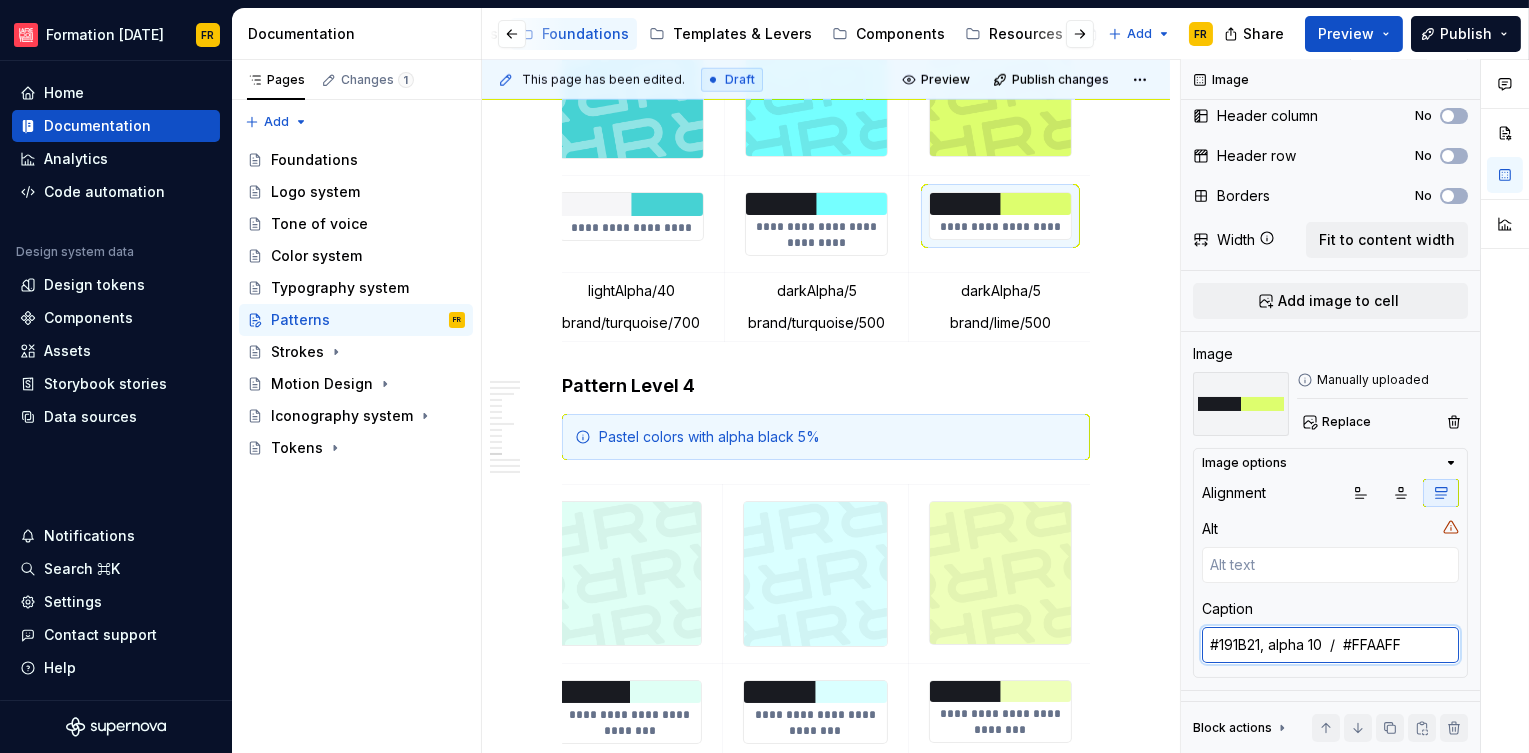 drag, startPoint x: 1272, startPoint y: 643, endPoint x: 1189, endPoint y: 641, distance: 83.02409 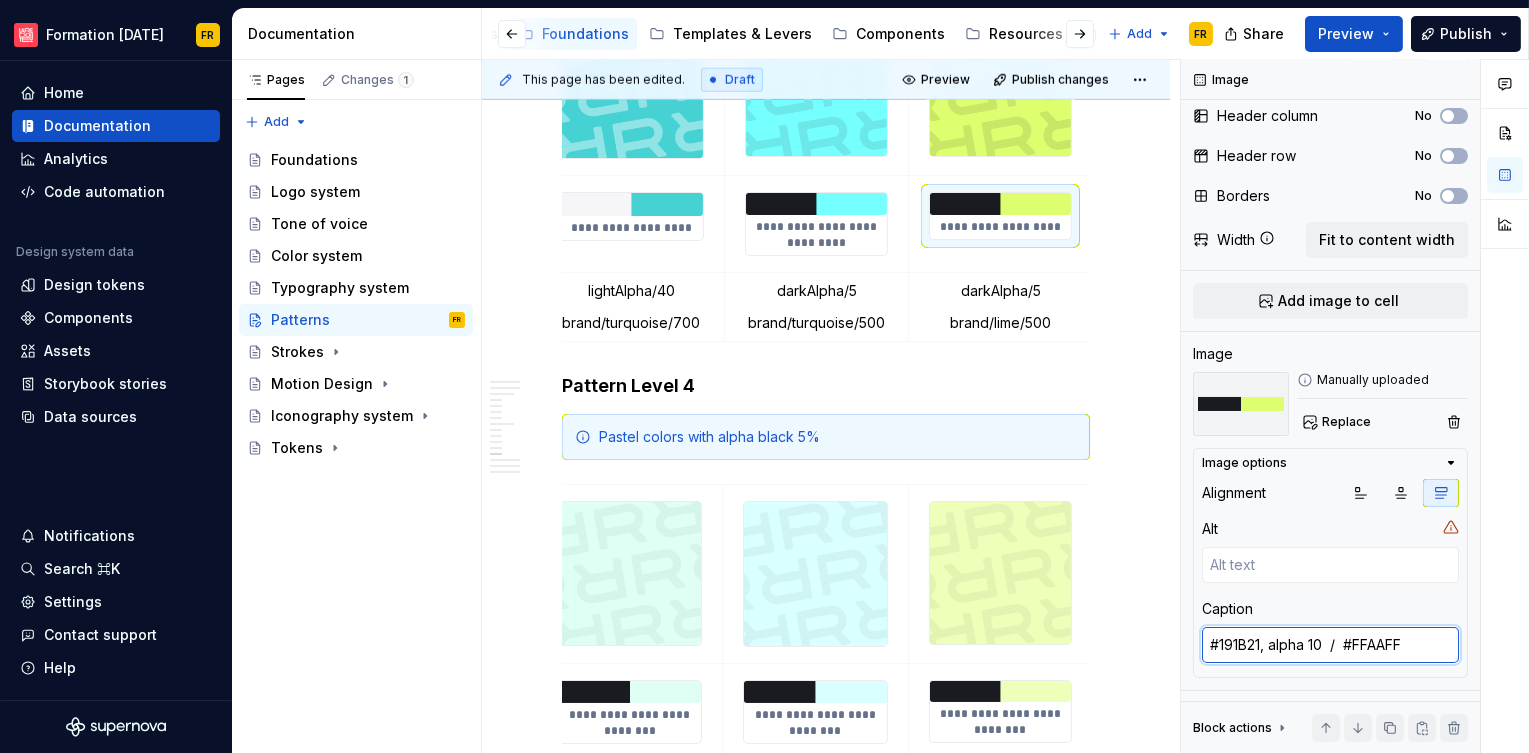click on "Comments Open comments No comments yet Select ‘Comment’ from the block context menu to add one. Image Columns 8 Rows 3 Header column No Header row No Borders No Width Fit to content width Add image to cell Image Manually uploaded Replace Image options Alignment Alt Caption #DDFE6E  /  #46D2D3 Block actions Move up Move down Duplicate Copy (⌘C) Cut (⌘X) Delete" at bounding box center (1331, 406) 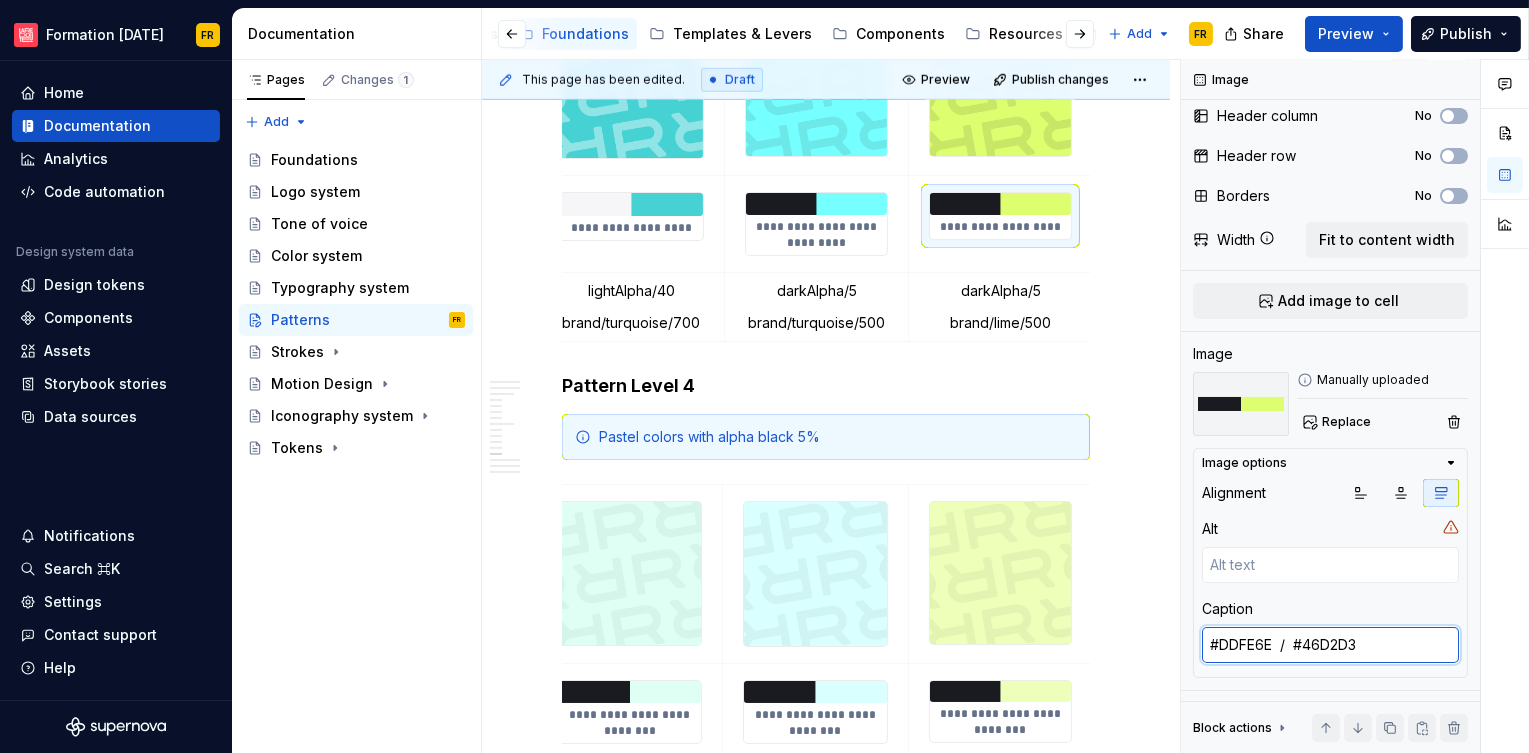 paste on "191B21, alpha 10" 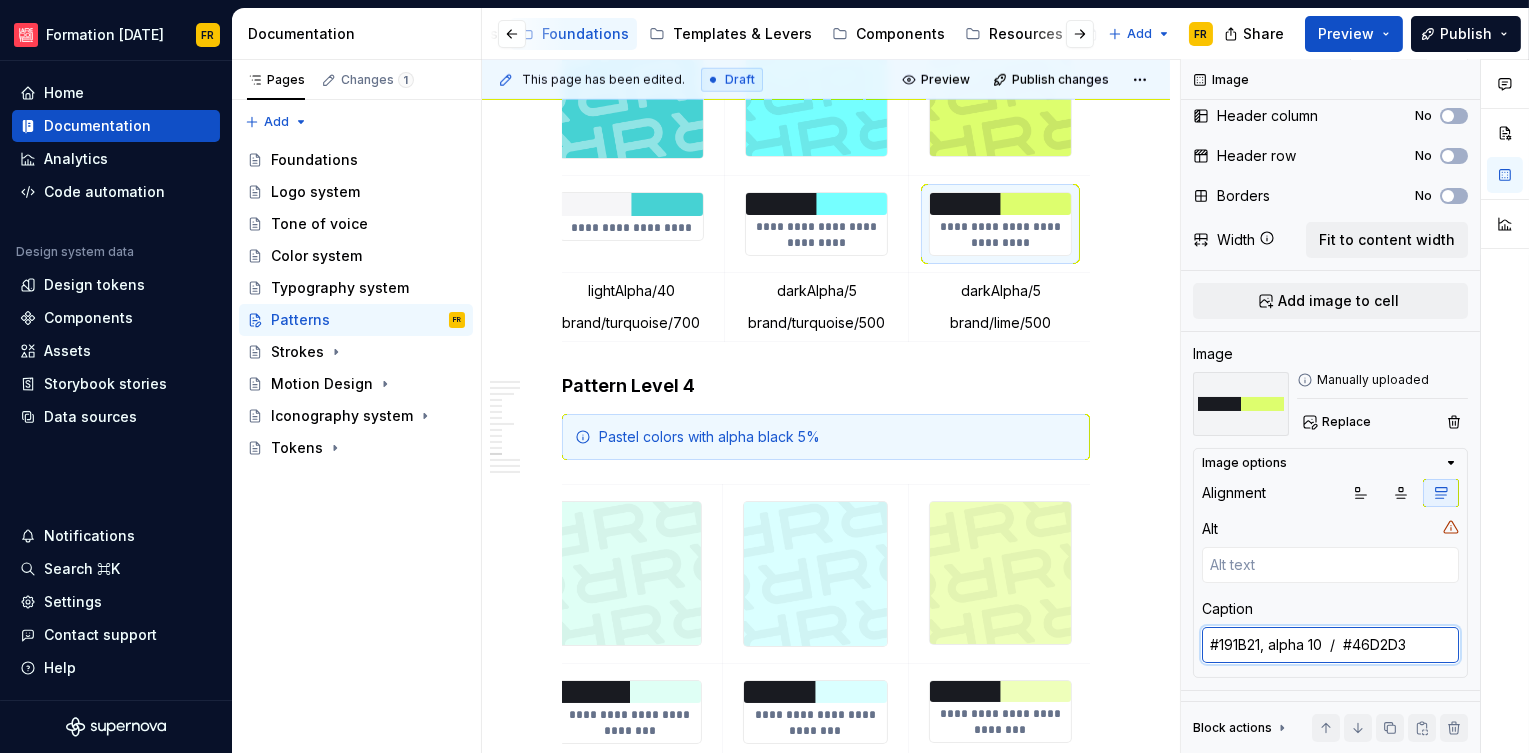 type on "#191B21, alpha 10  /  #46D2D3" 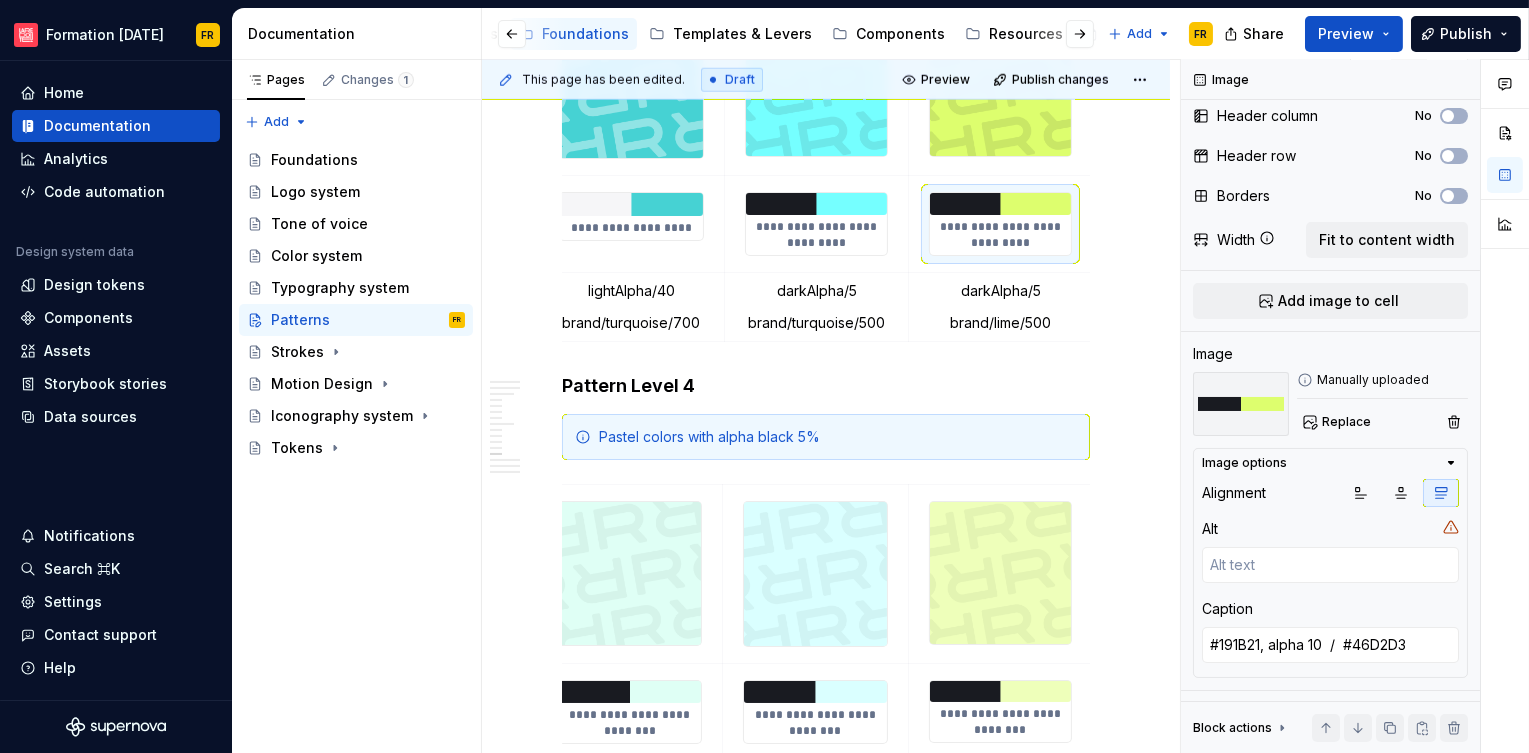 click on "**********" at bounding box center [631, 228] 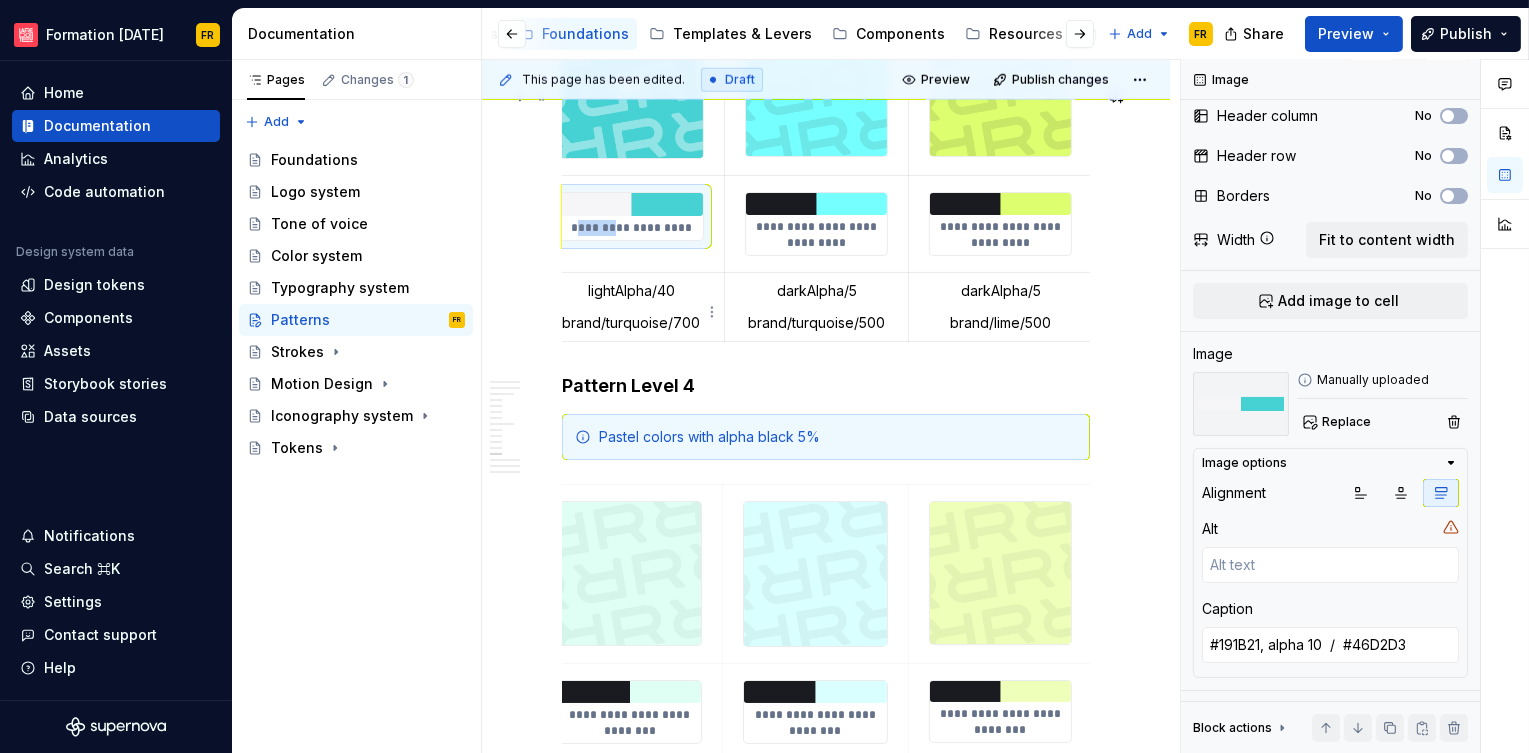 click on "**********" at bounding box center (631, 228) 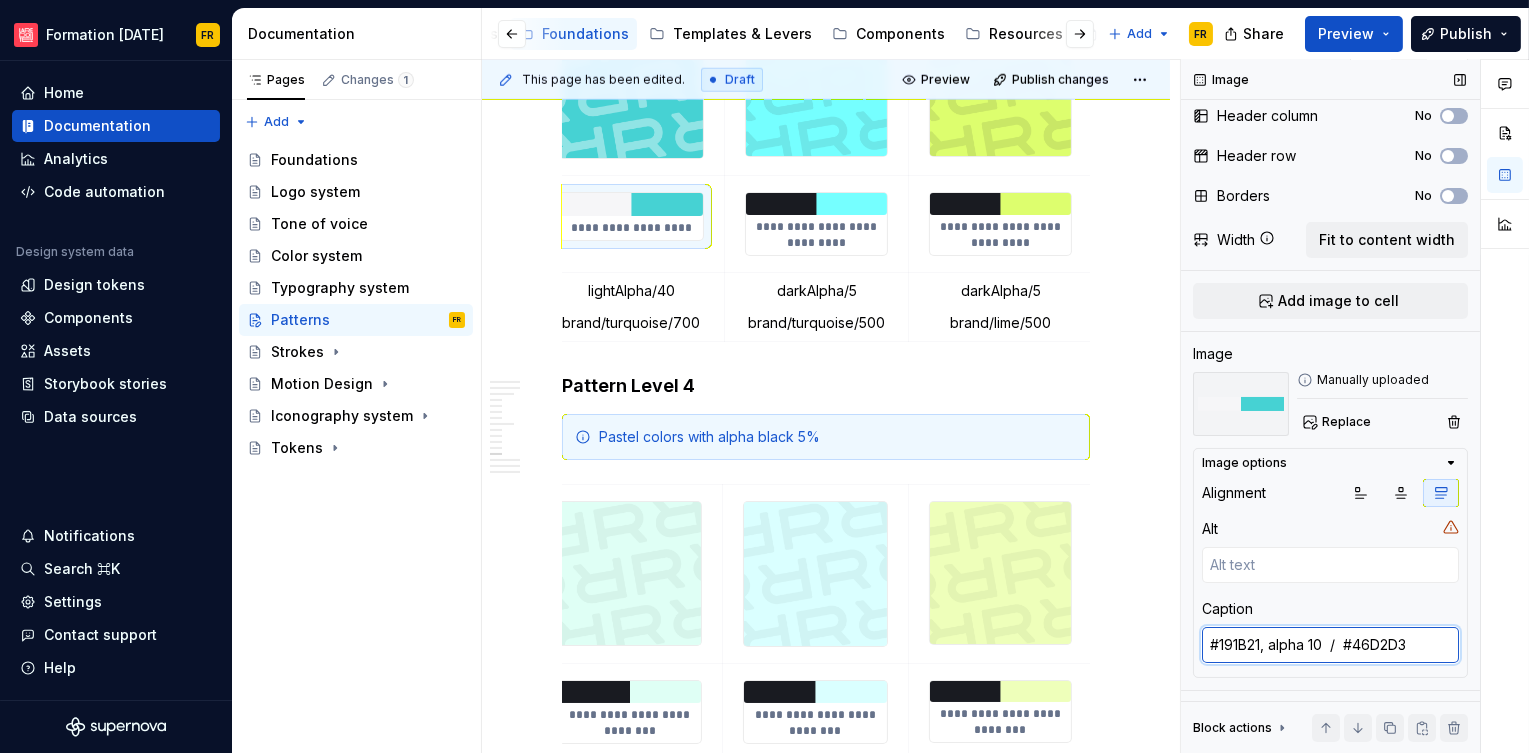type on "*" 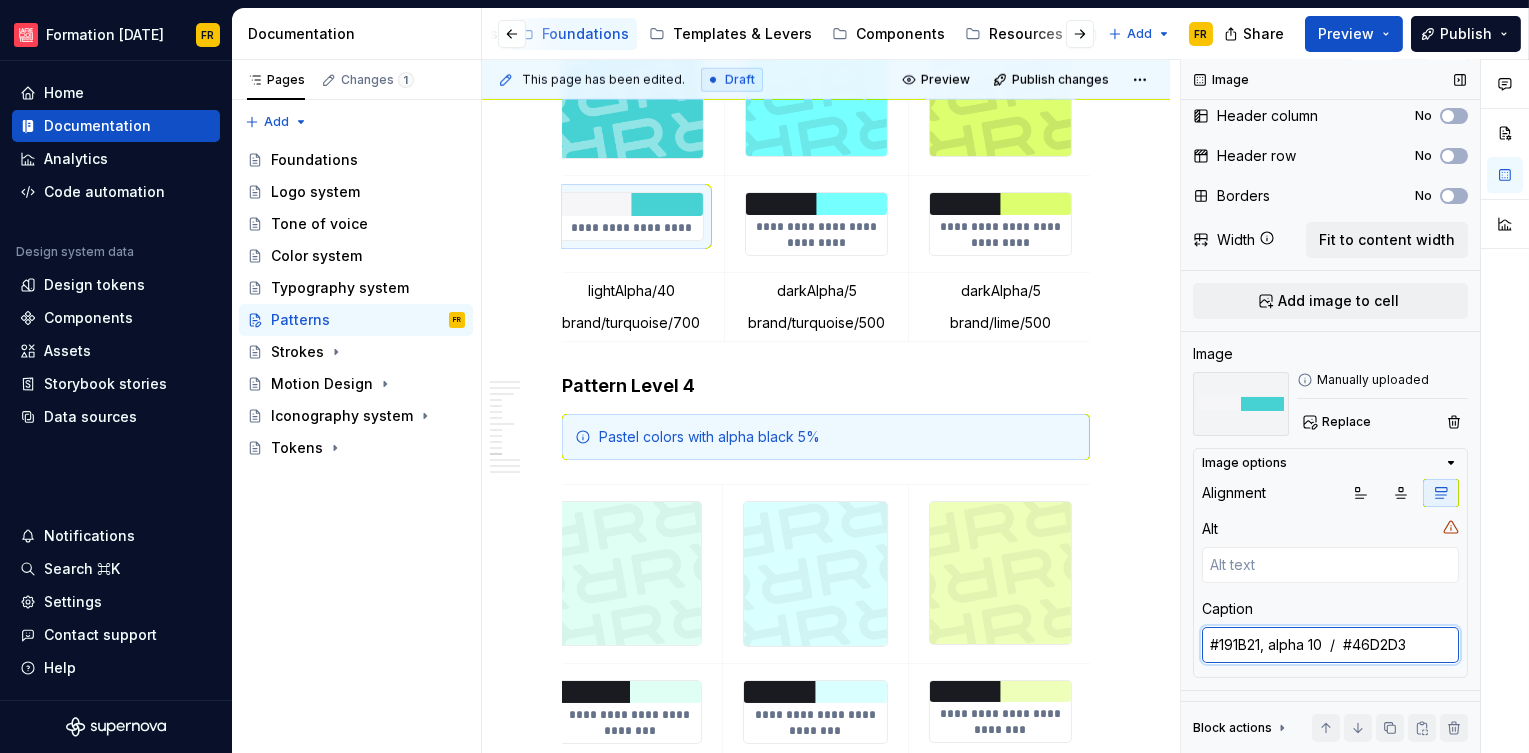 click on "#40ADAE  /  #FFAAFF" at bounding box center [1330, 645] 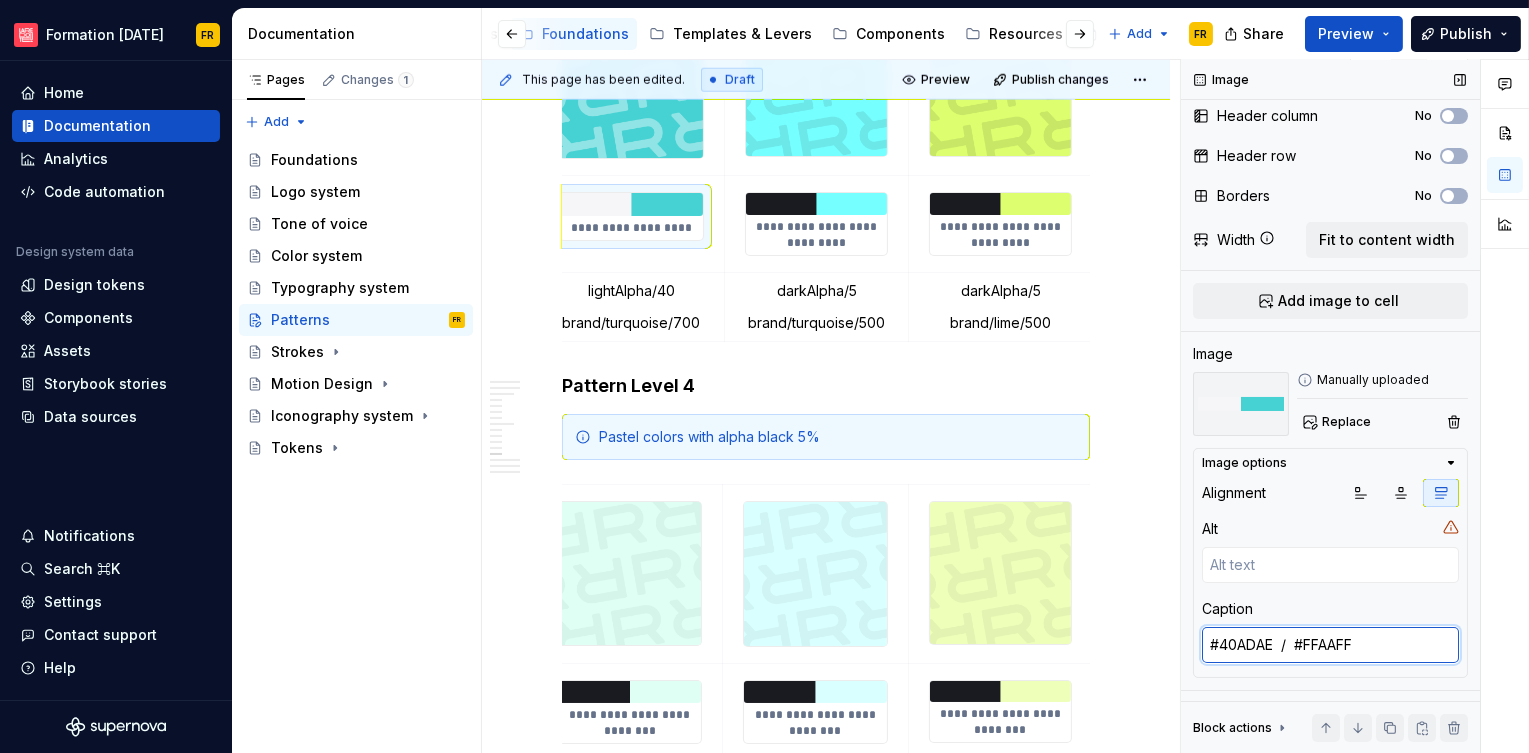 drag, startPoint x: 1221, startPoint y: 647, endPoint x: 1270, endPoint y: 651, distance: 49.162994 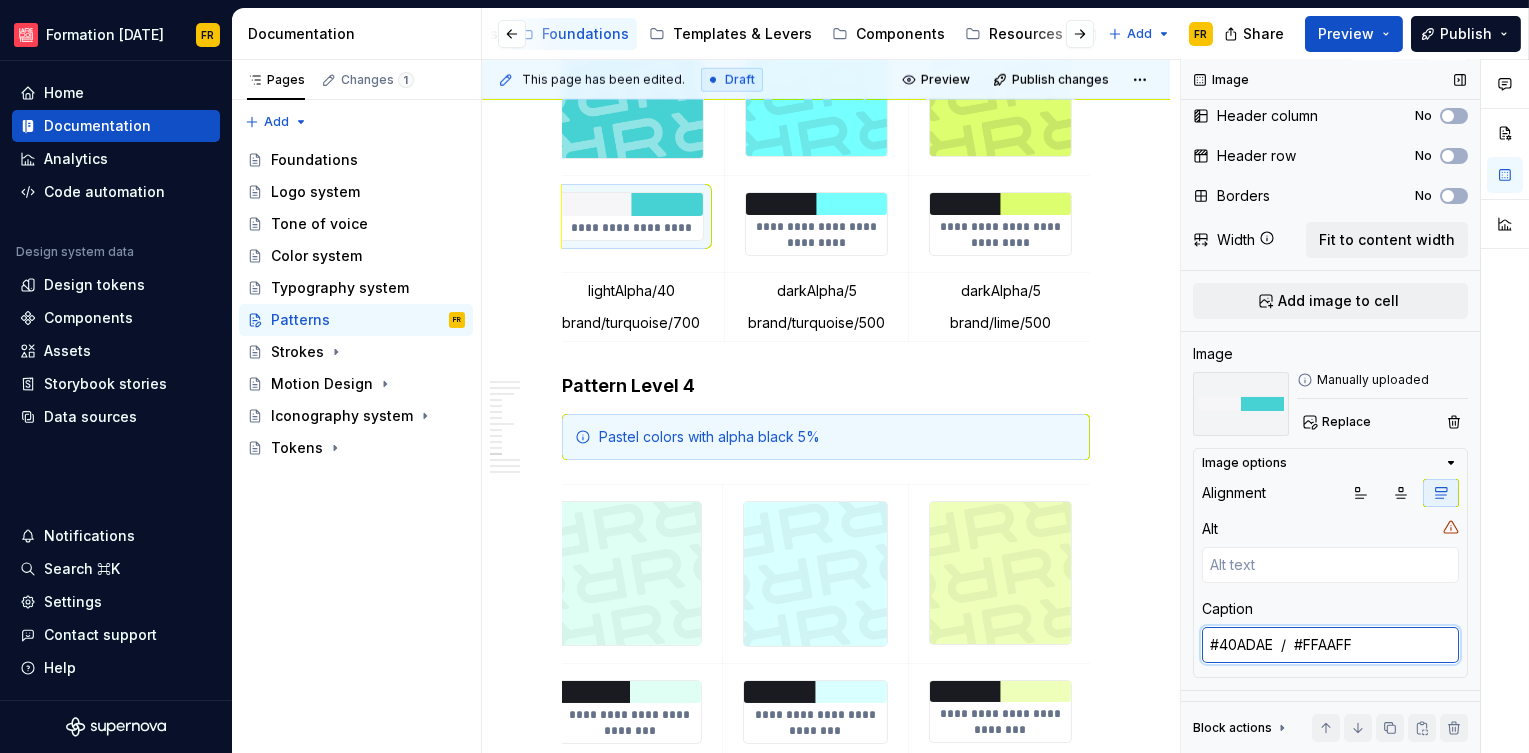 click on "#40ADAE  /  #FFAAFF" at bounding box center (1330, 645) 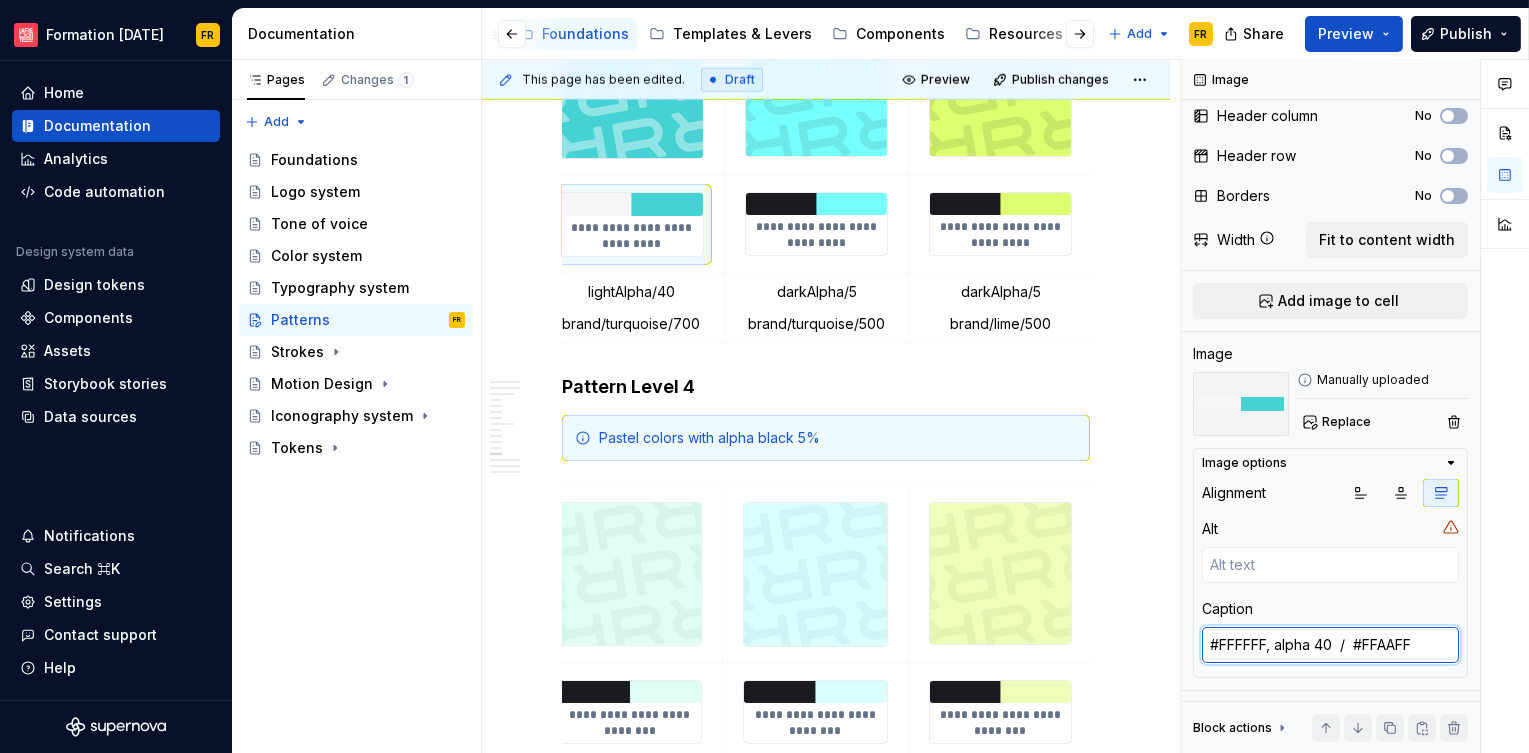 drag, startPoint x: 1332, startPoint y: 647, endPoint x: 1171, endPoint y: 648, distance: 161.00311 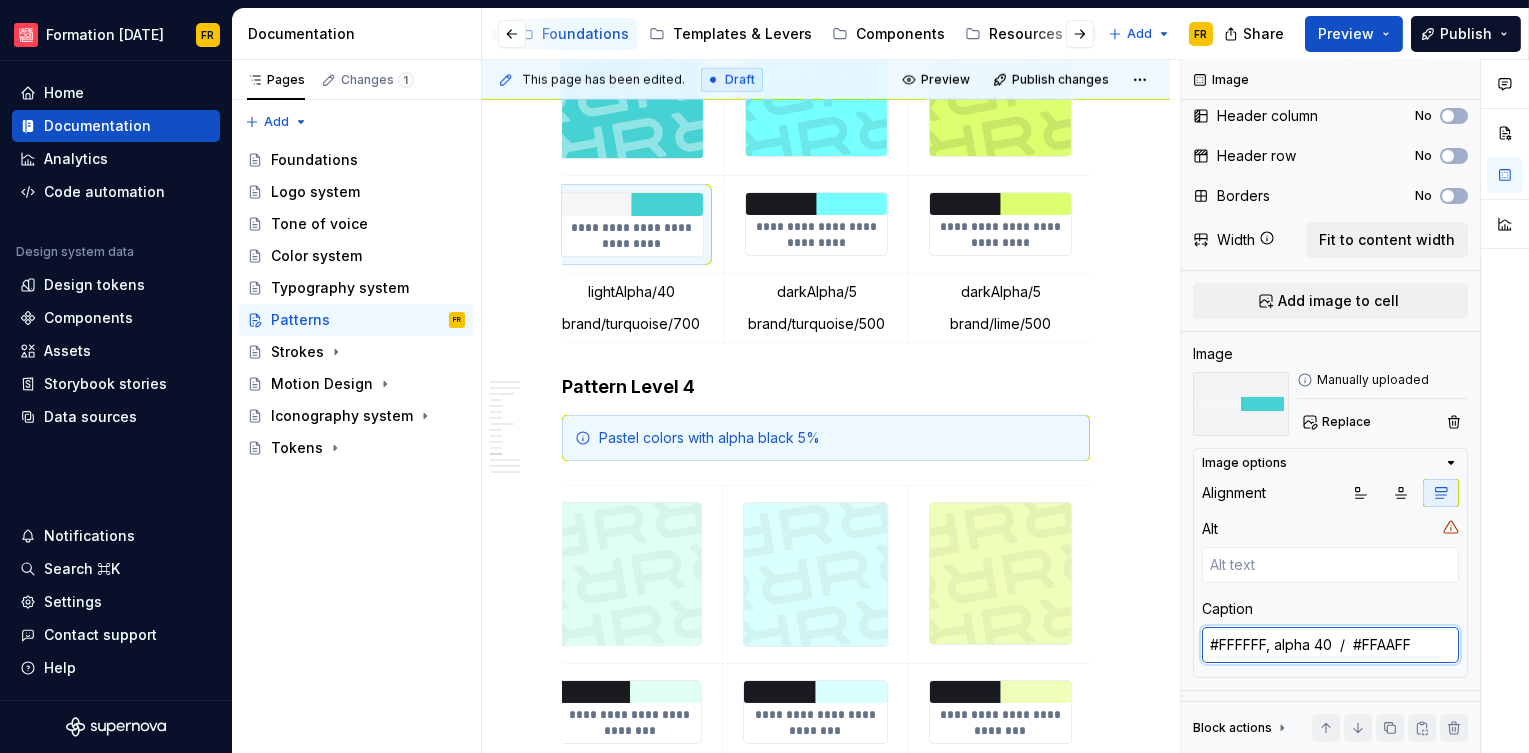 click on "**********" at bounding box center [1005, 406] 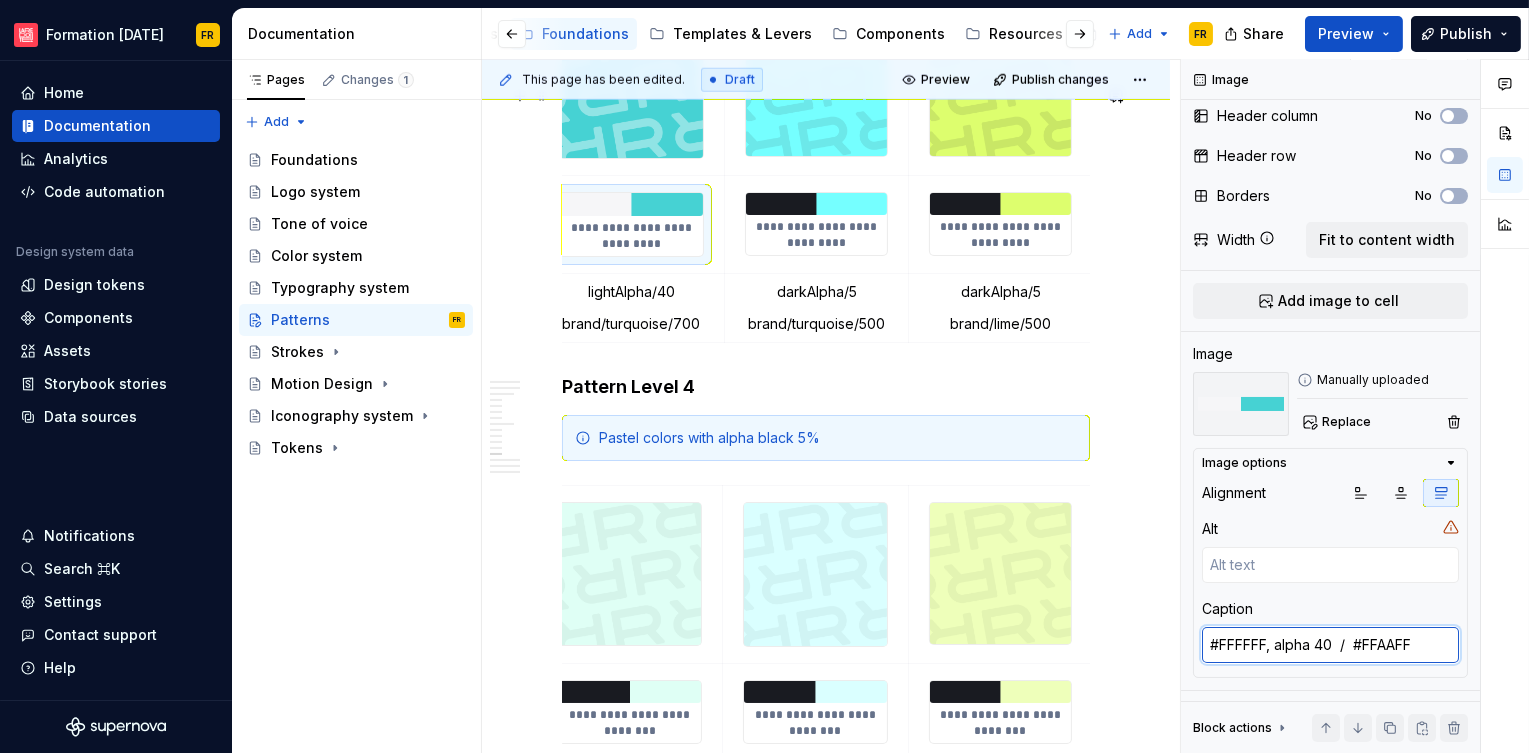 type on "#FFFFFF, alpha 40  /  #FFAAFF" 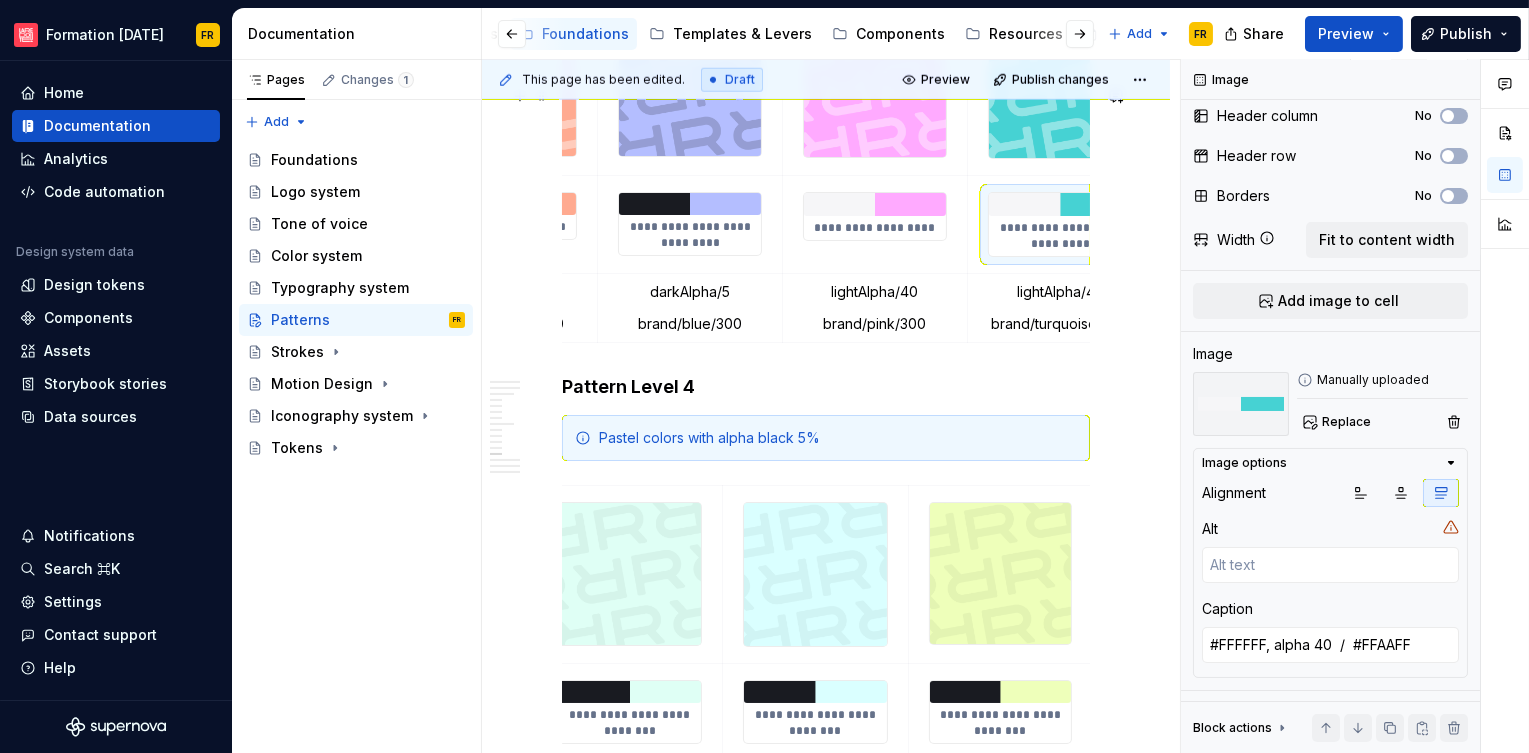 scroll, scrollTop: 0, scrollLeft: 582, axis: horizontal 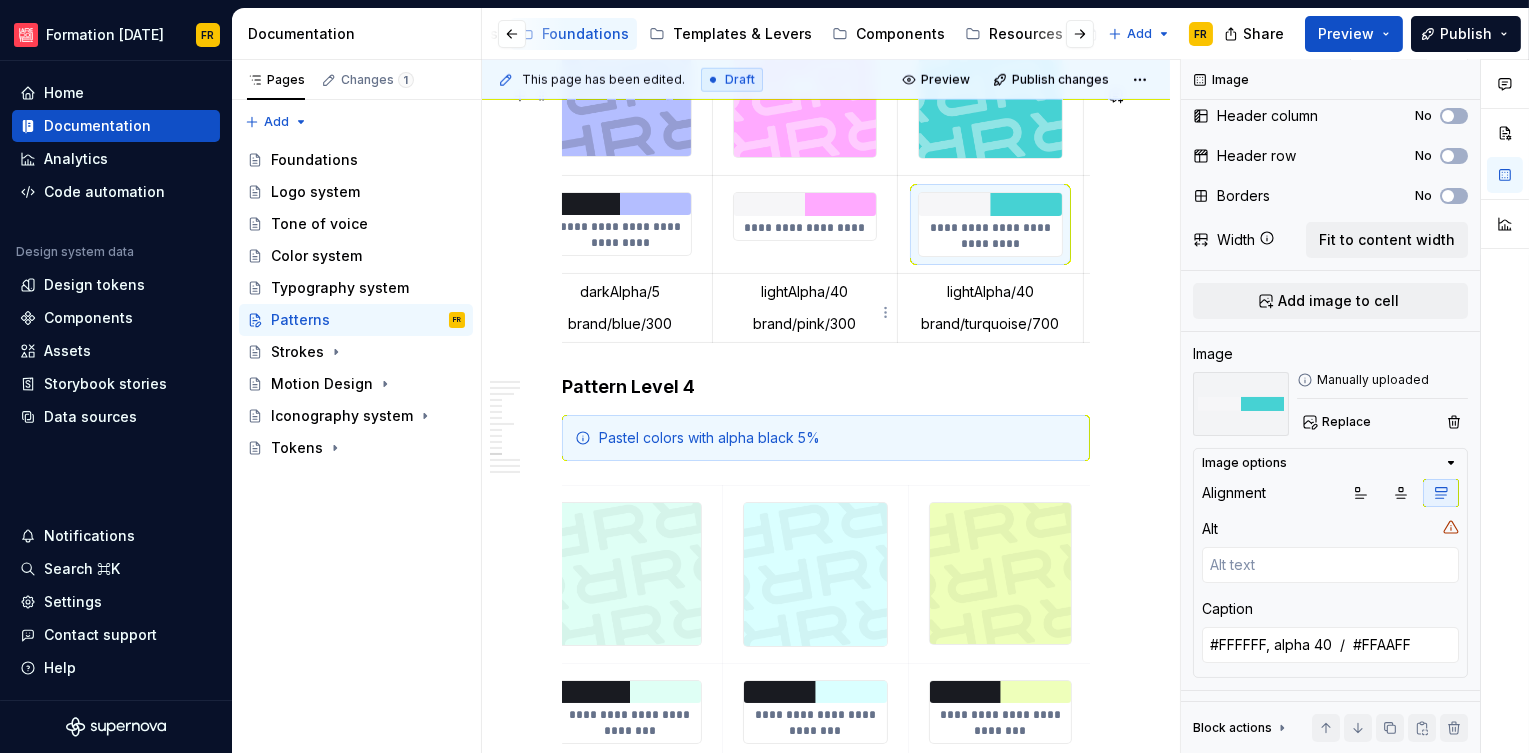 click at bounding box center (805, 204) 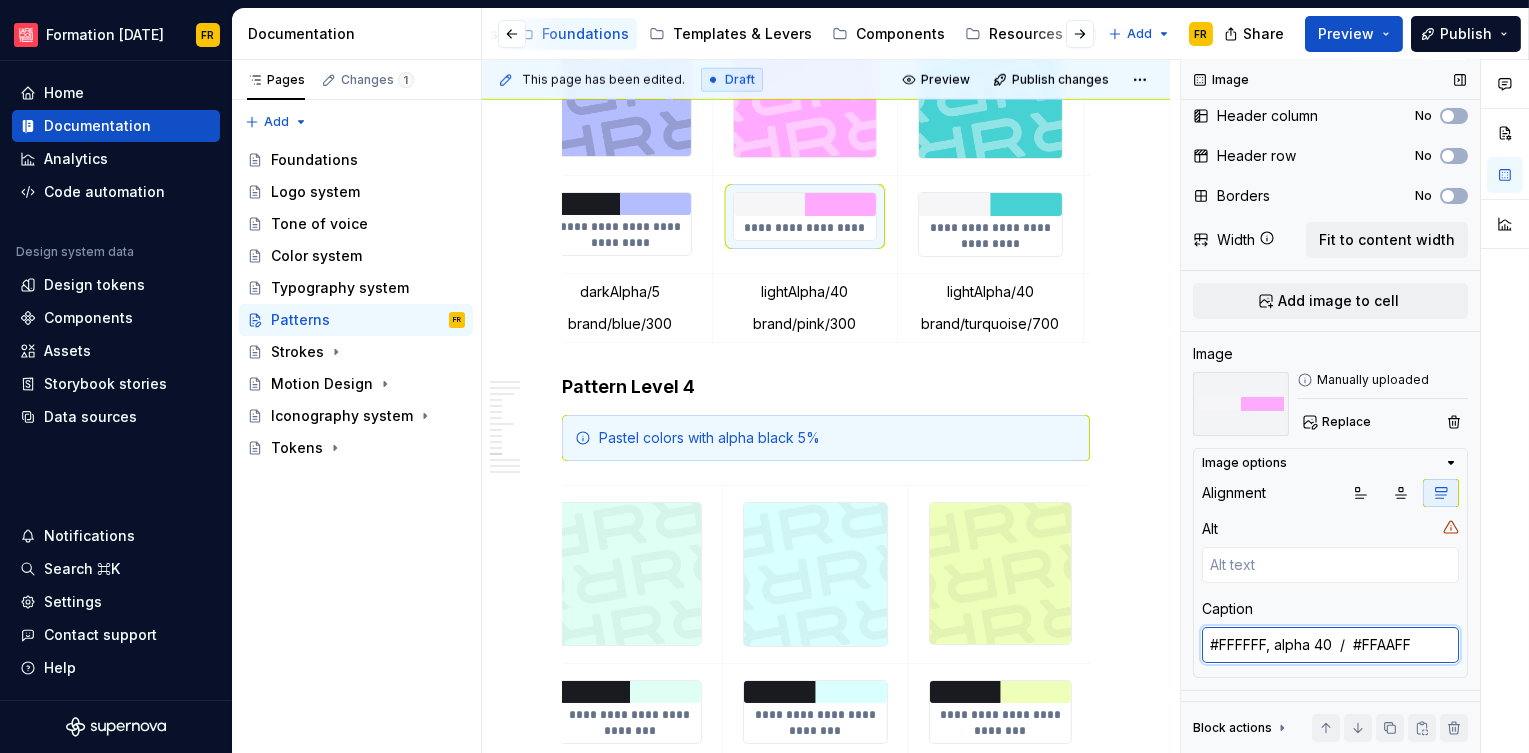type on "*" 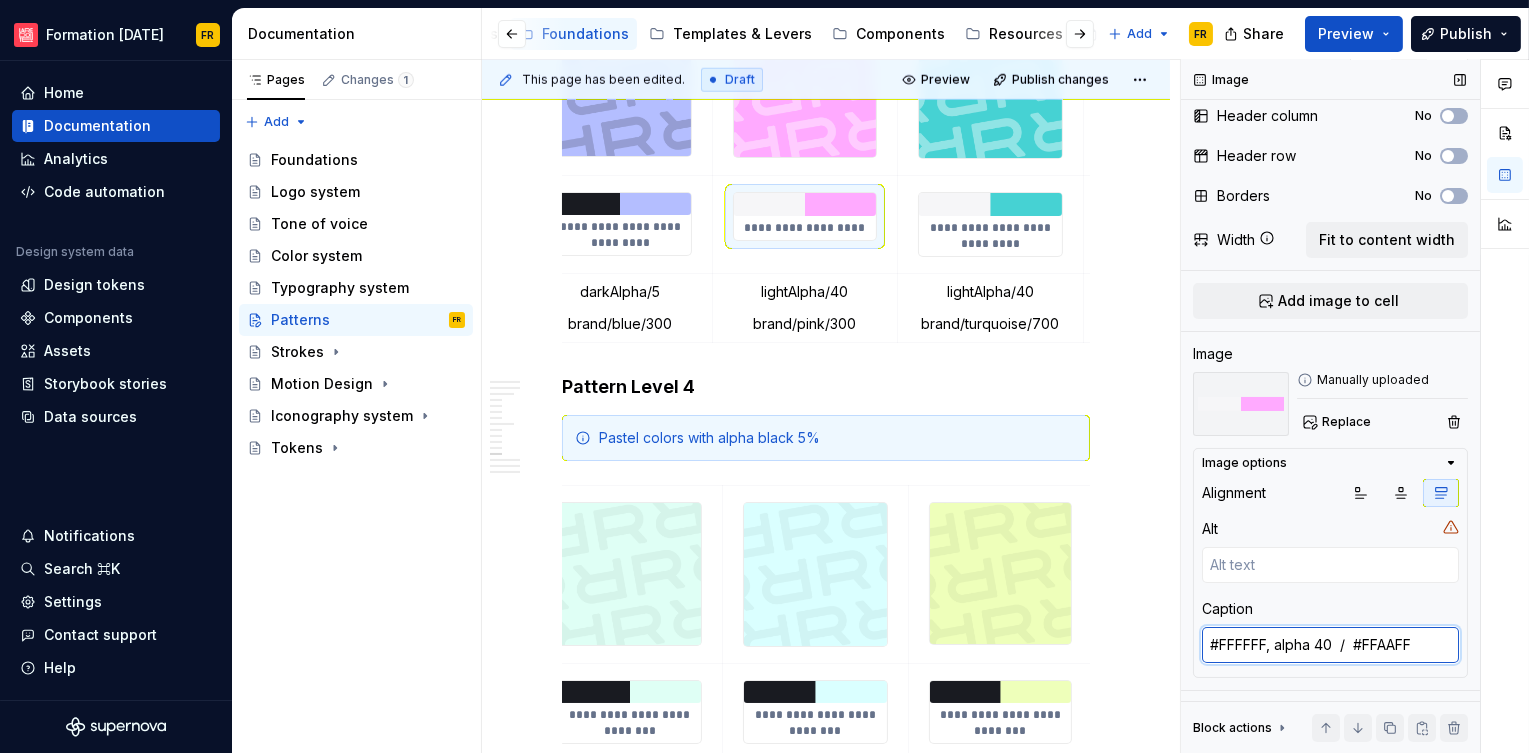 drag, startPoint x: 1272, startPoint y: 638, endPoint x: 1225, endPoint y: 639, distance: 47.010635 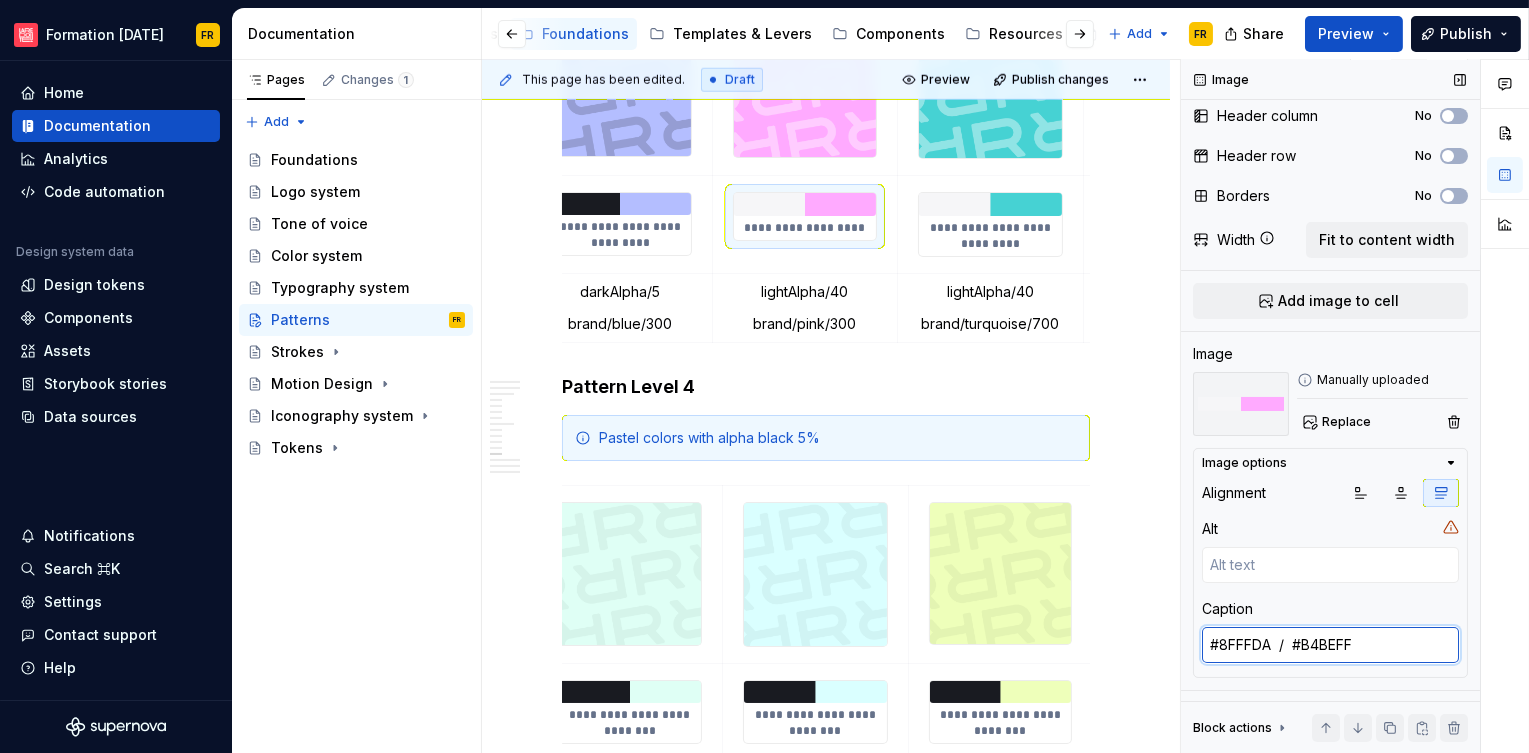 drag, startPoint x: 1268, startPoint y: 646, endPoint x: 1212, endPoint y: 647, distance: 56.008926 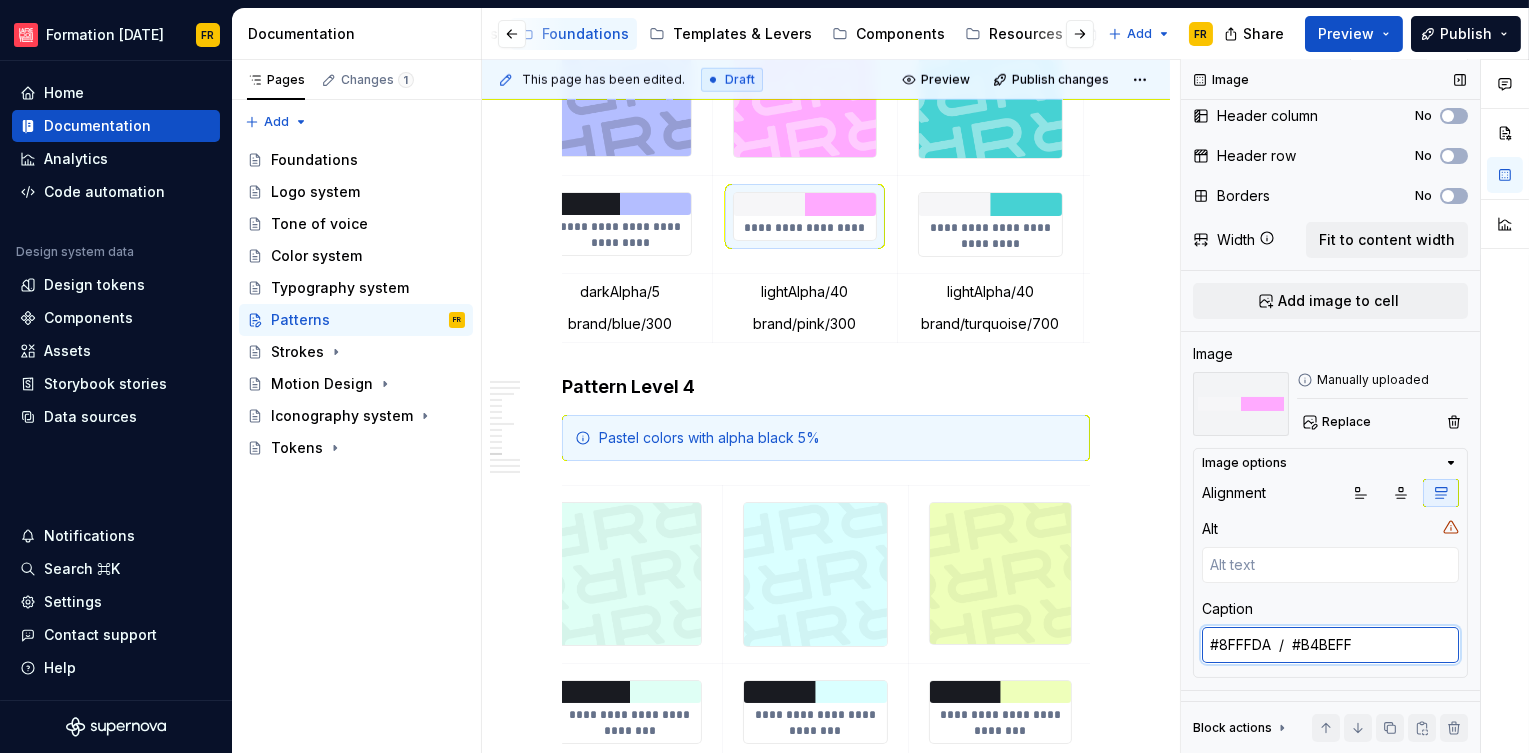 click on "#8FFFDA  /  #B4BEFF" at bounding box center [1330, 645] 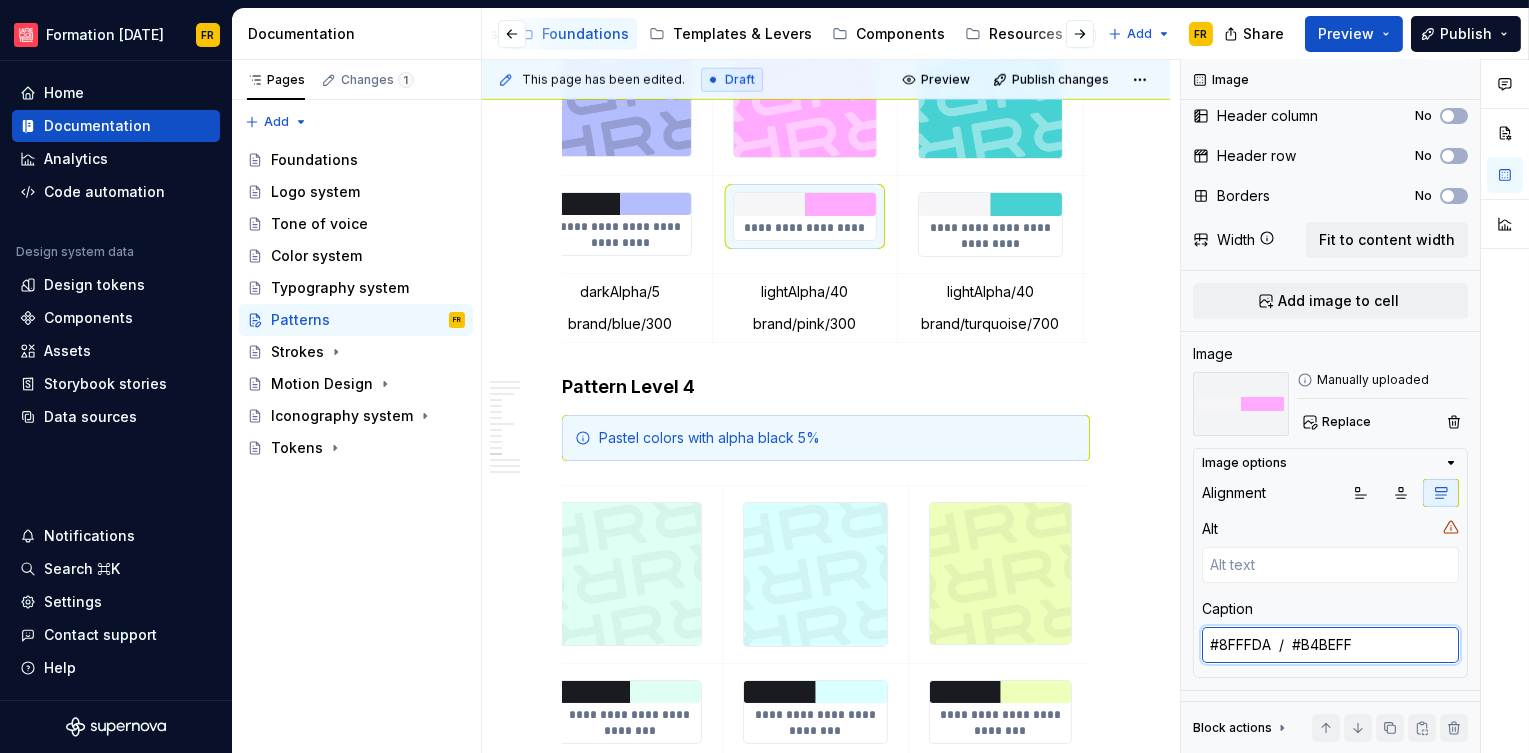 paste on "FFFFFF, alpha 40" 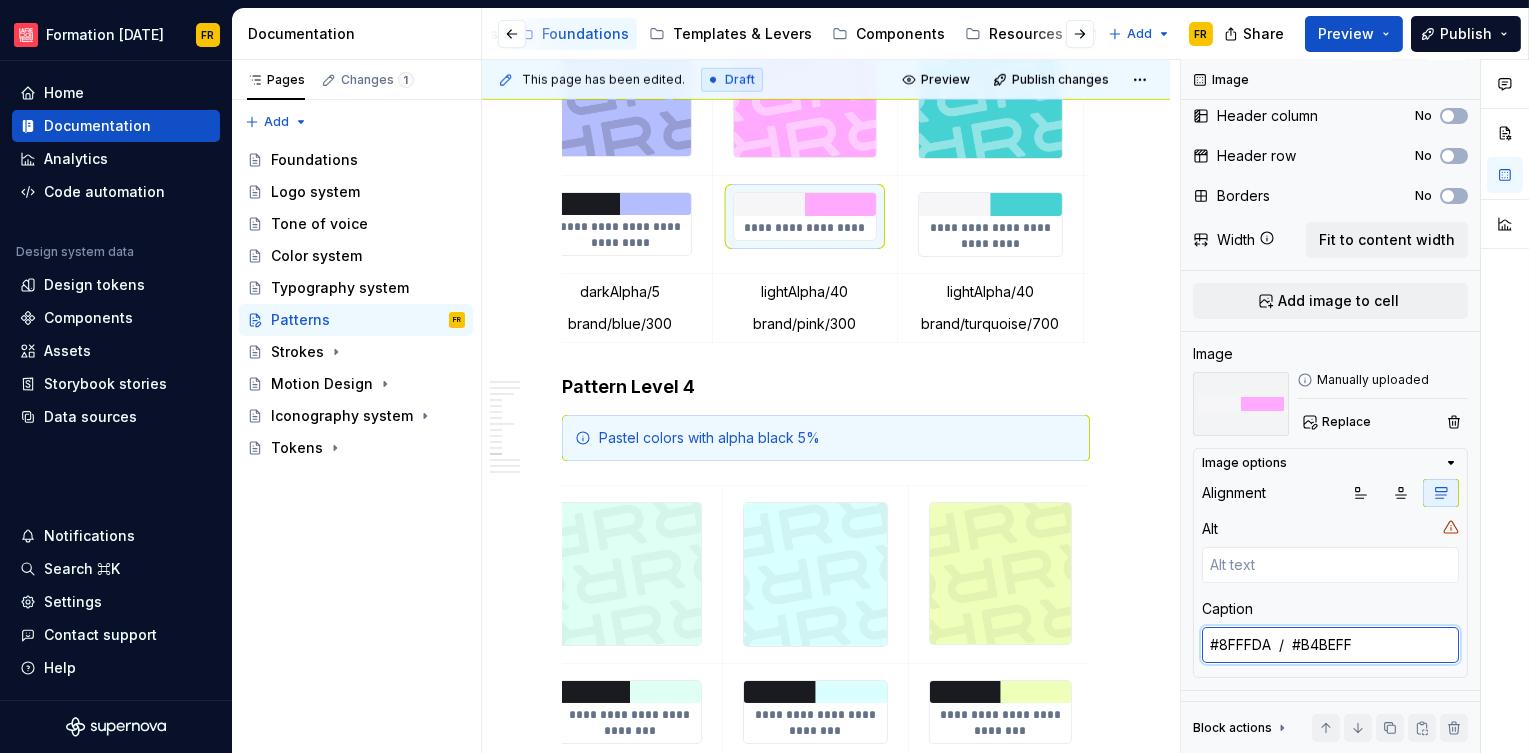 type on "#FFFFFF, alpha 40  /  #B4BEFF" 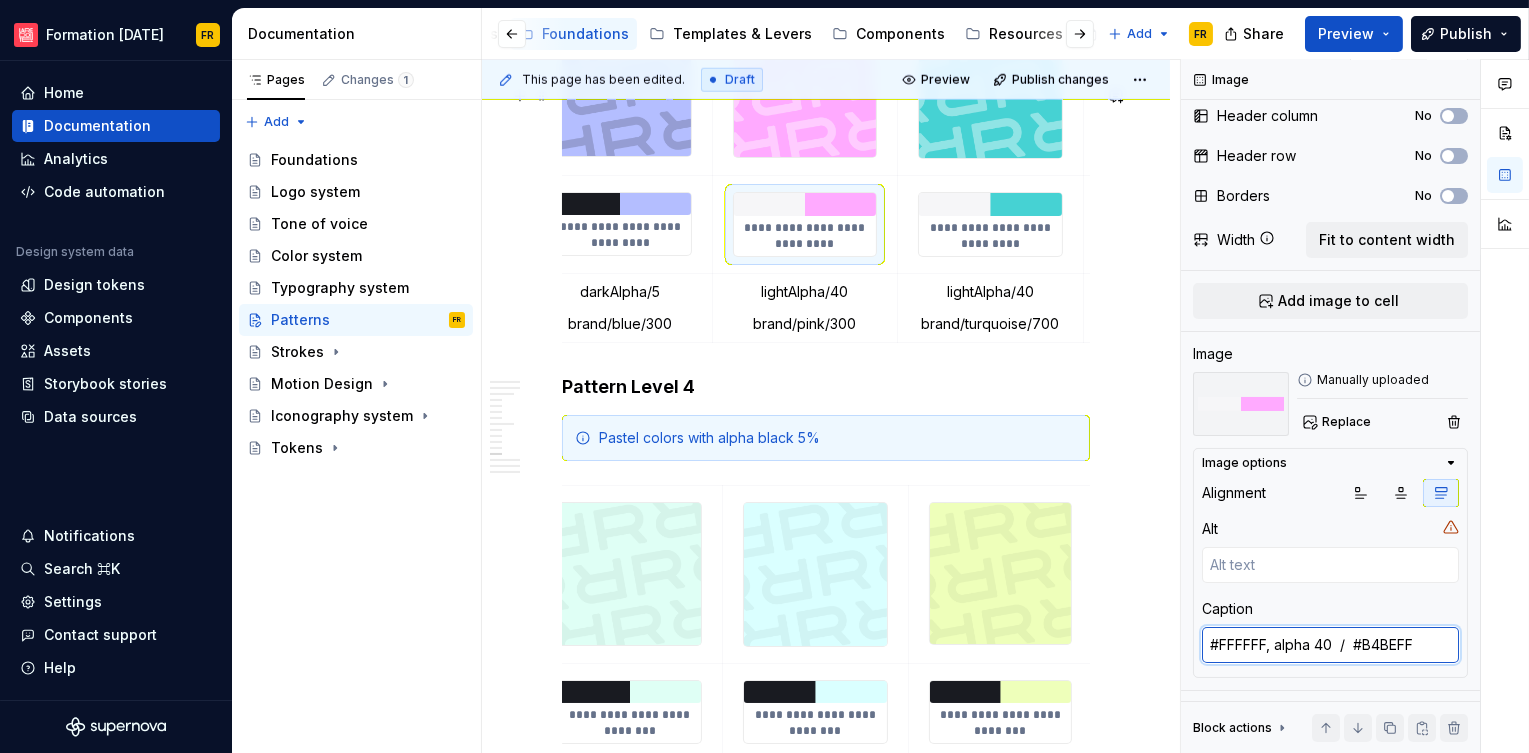 type on "#FFFFFF, alpha 40  /  #B4BEFF" 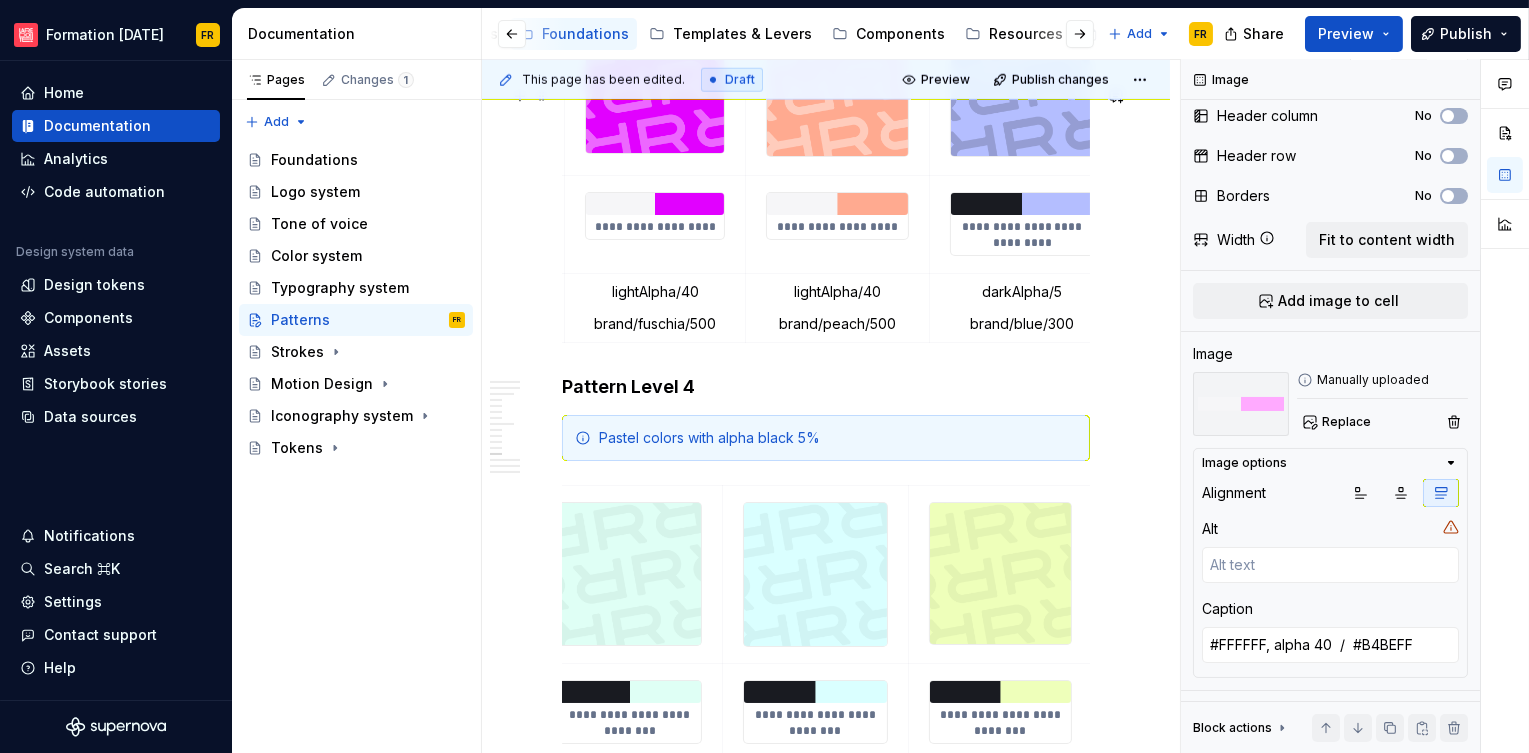 scroll, scrollTop: 0, scrollLeft: 174, axis: horizontal 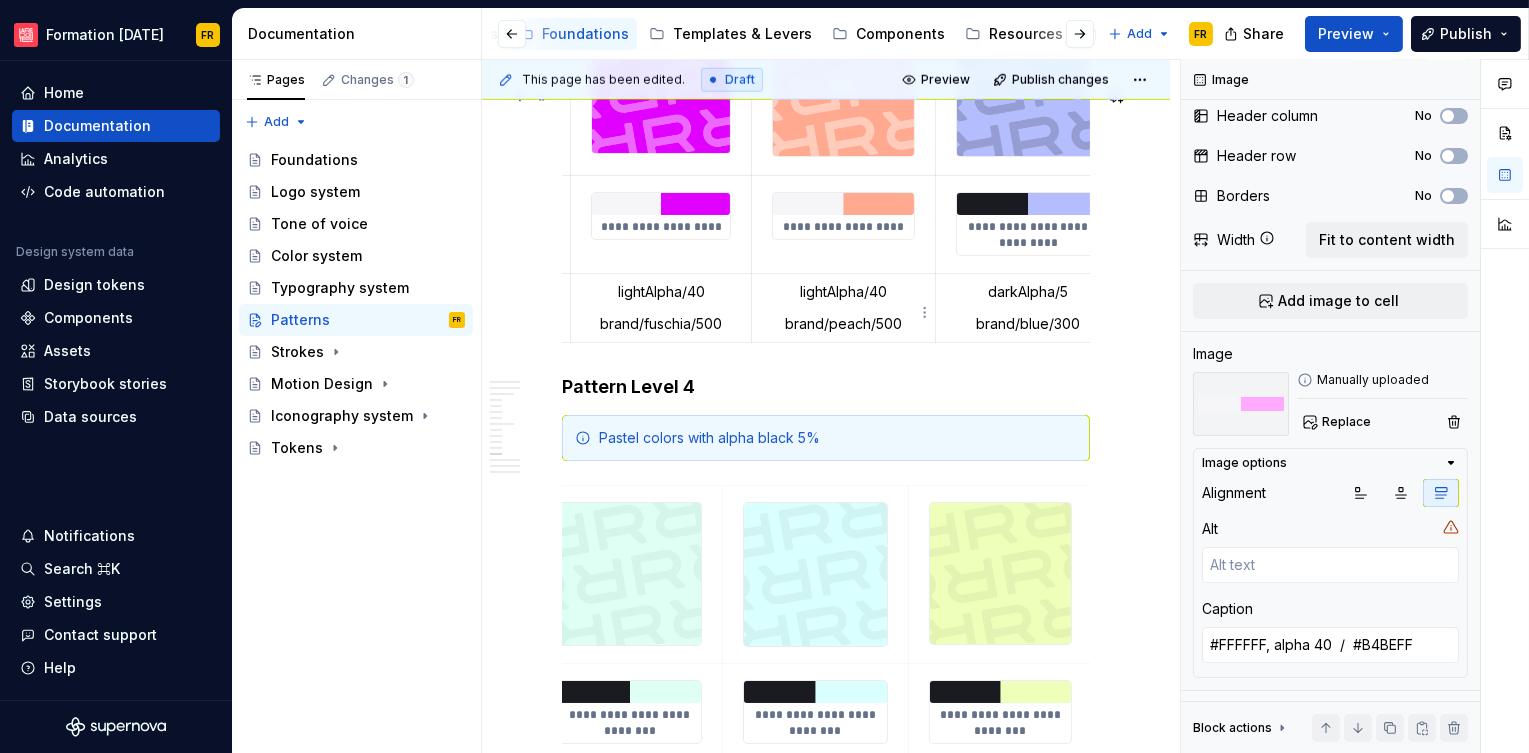 click on "**********" at bounding box center [843, 227] 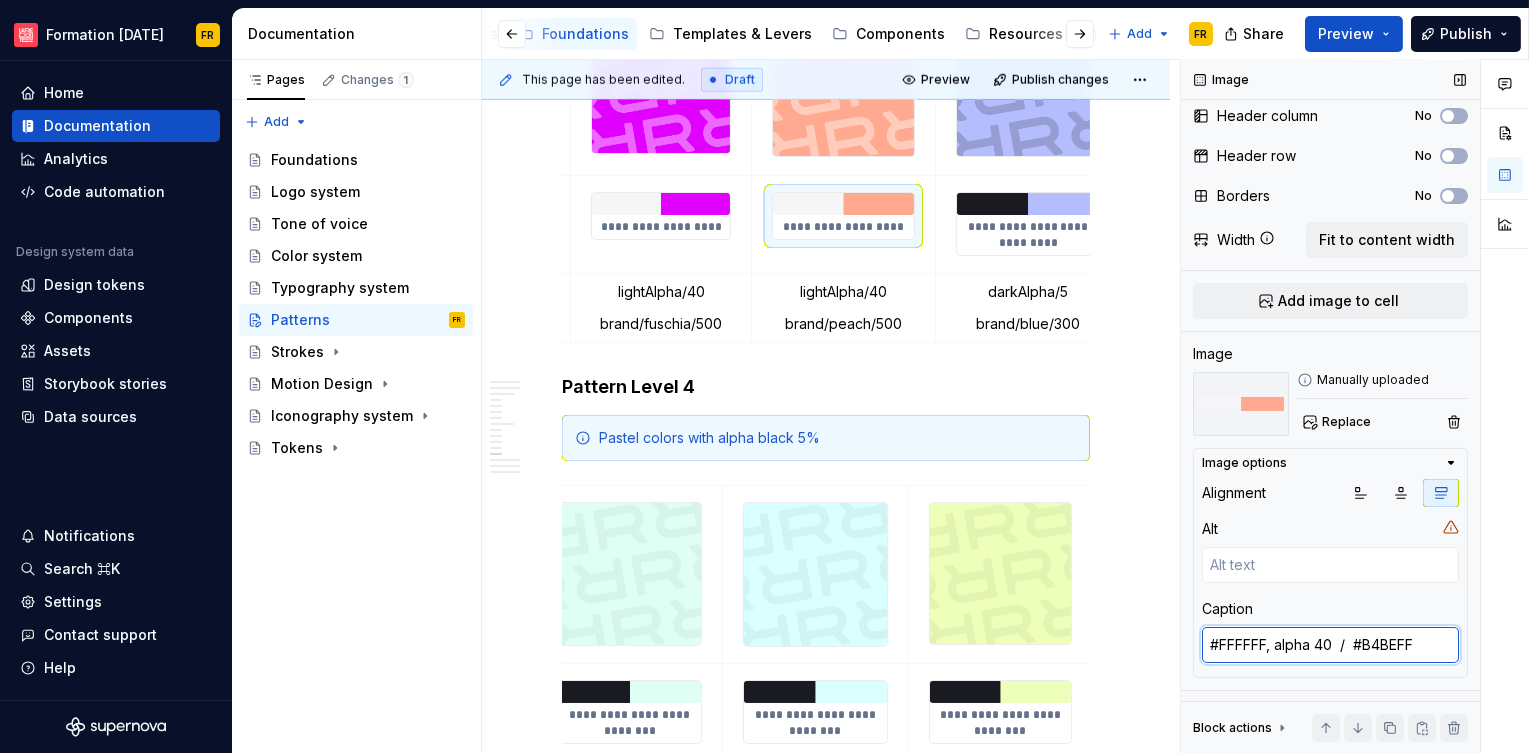 type on "*" 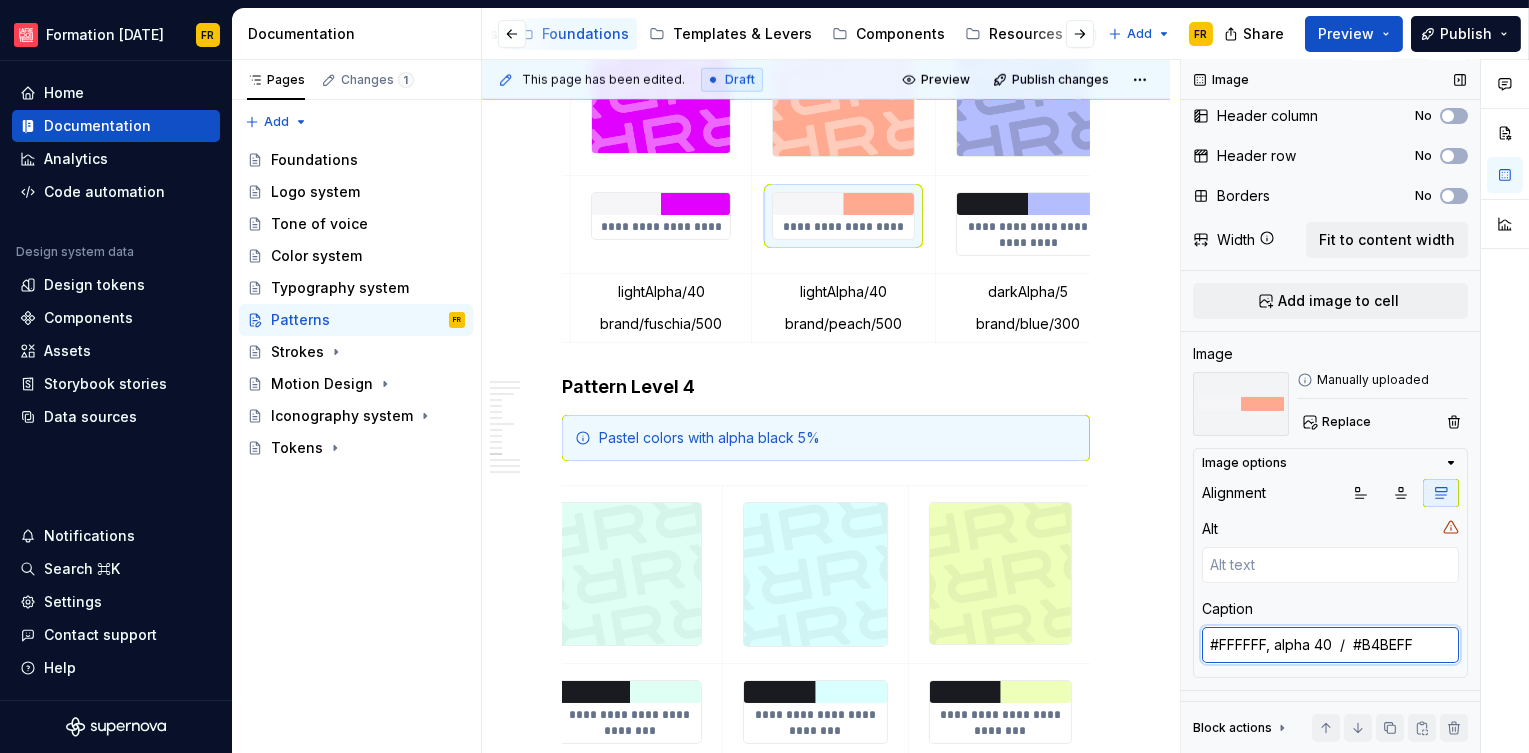 click on "#B4BEFF  /  #E101FF" at bounding box center [1330, 645] 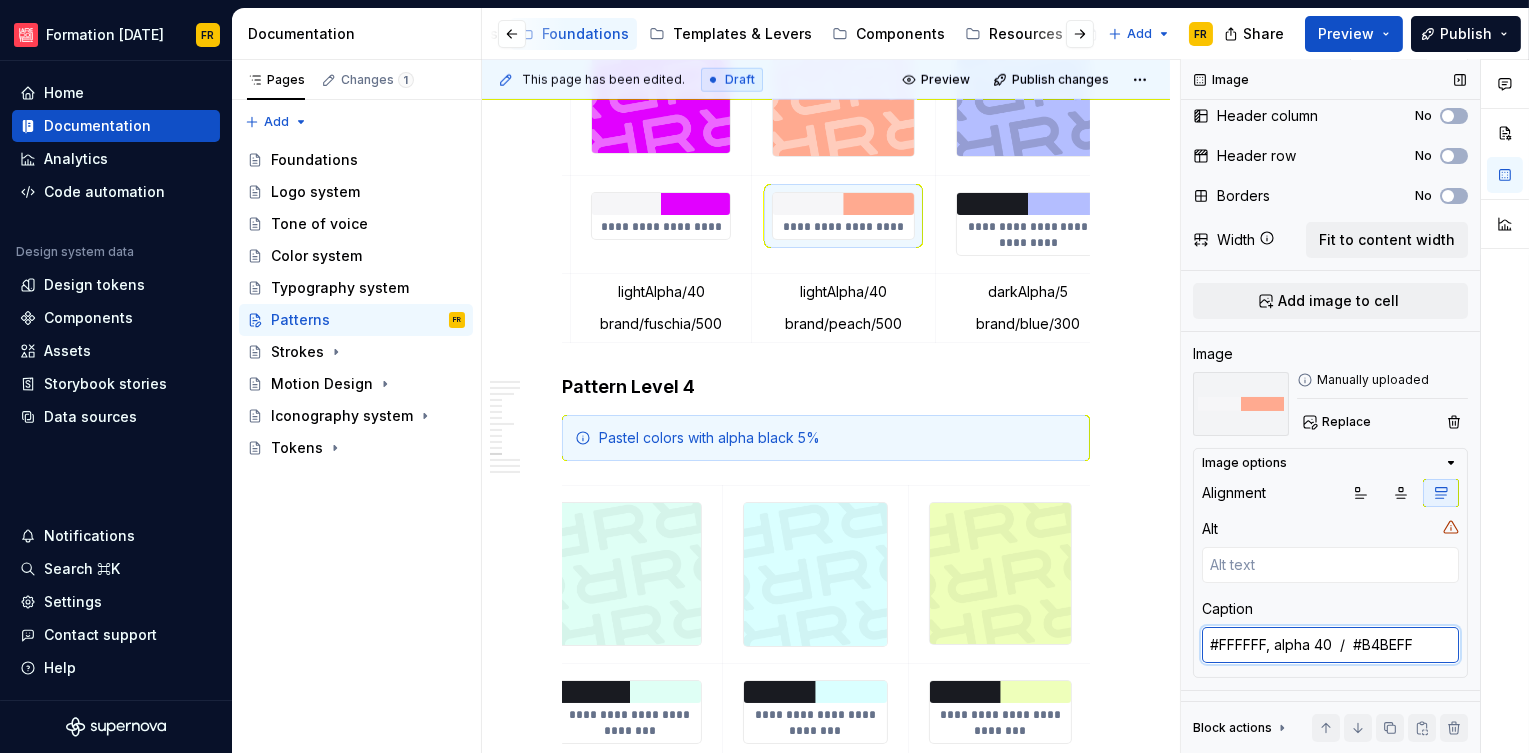 drag, startPoint x: 1269, startPoint y: 646, endPoint x: 1194, endPoint y: 645, distance: 75.00667 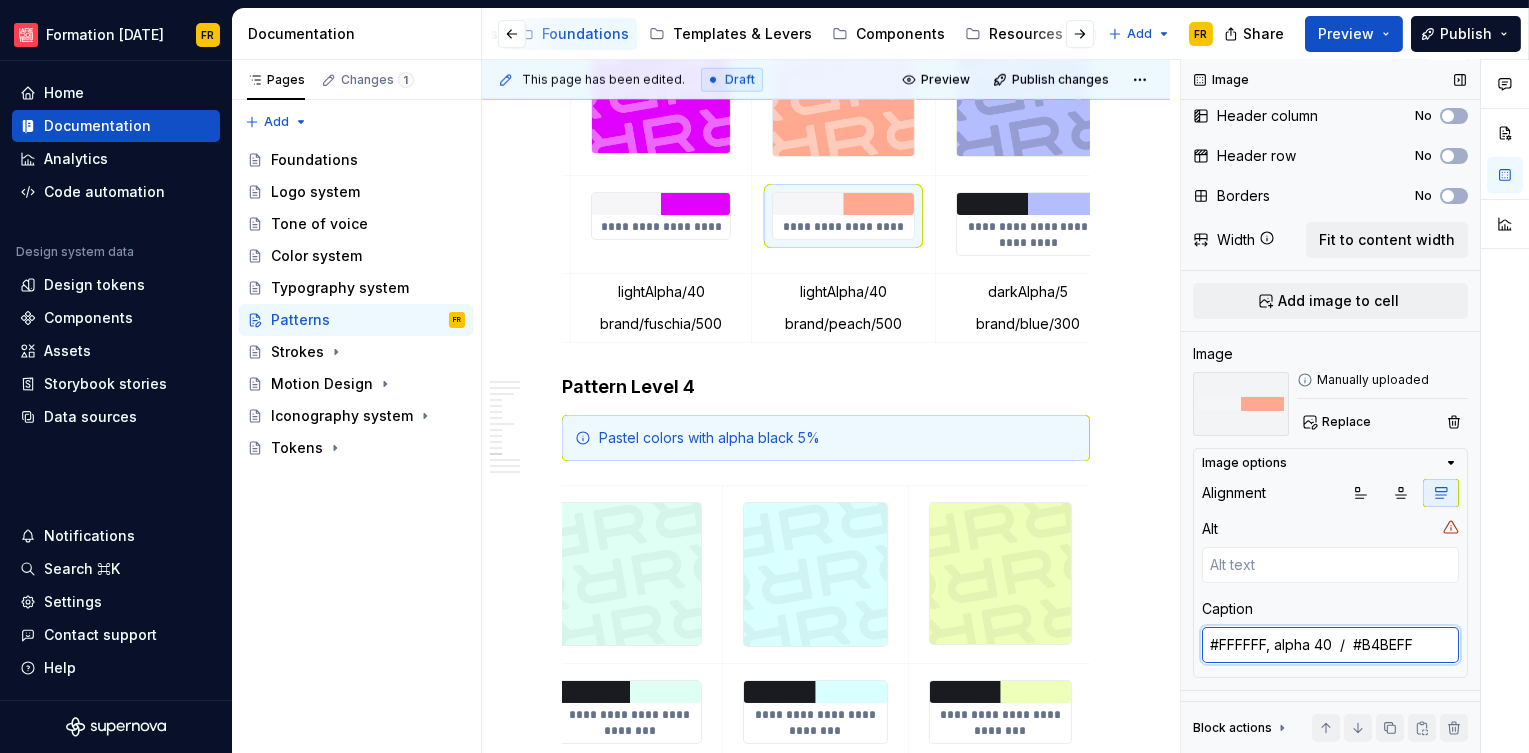 click on "Image options Alignment Alt Caption #B4BEFF  /  #E101FF" at bounding box center [1330, 563] 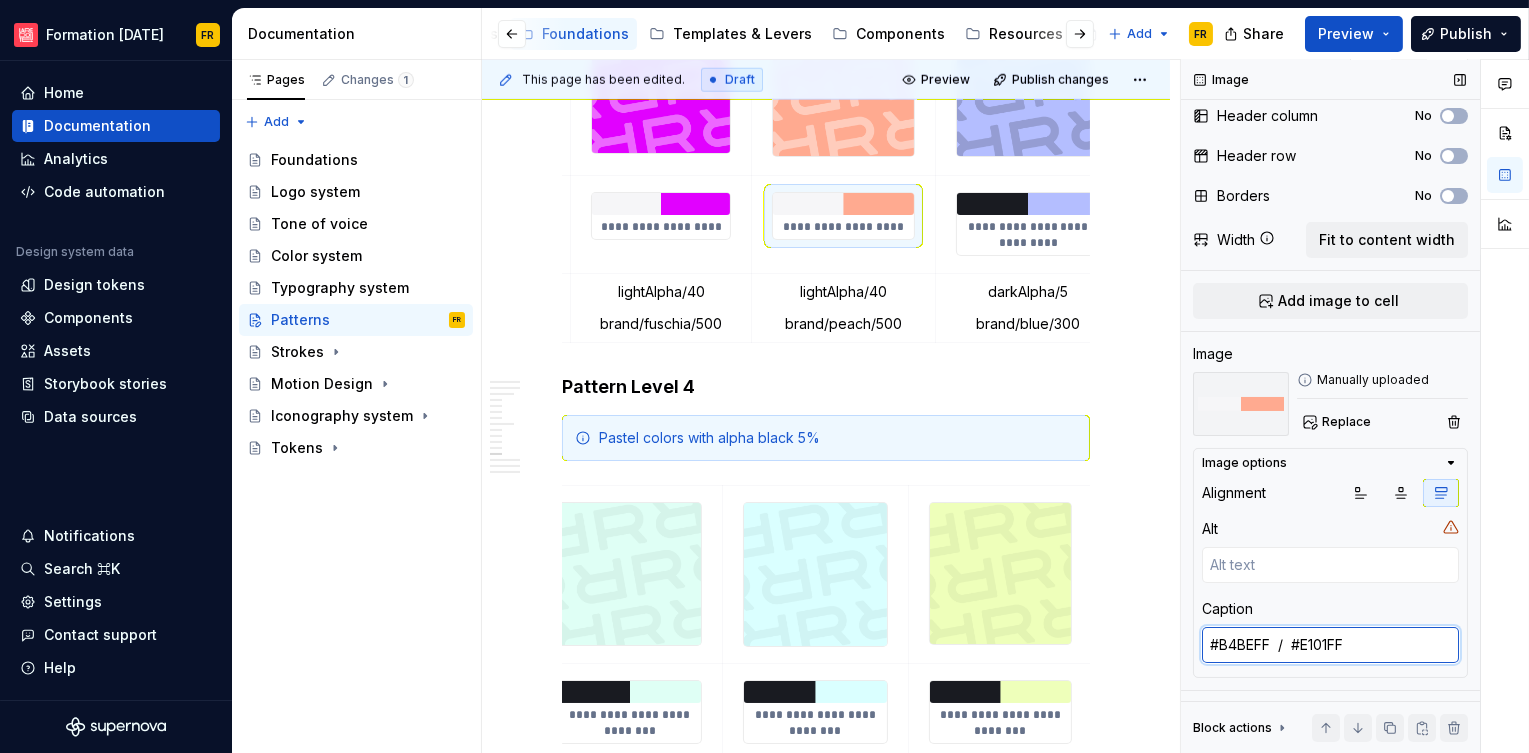 paste on "FFFFFF, alpha 40" 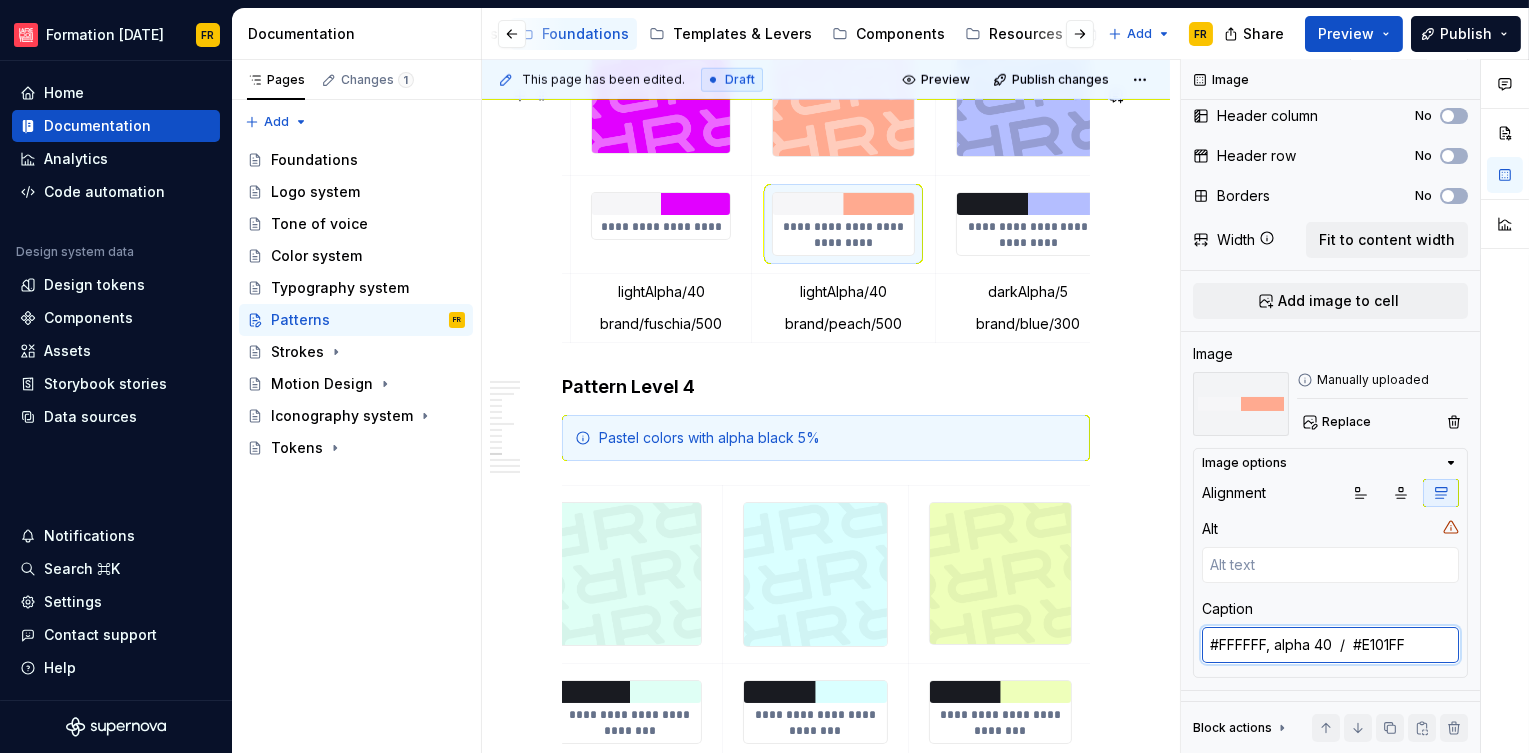 type on "#FFFFFF, alpha 40  /  #E101FF" 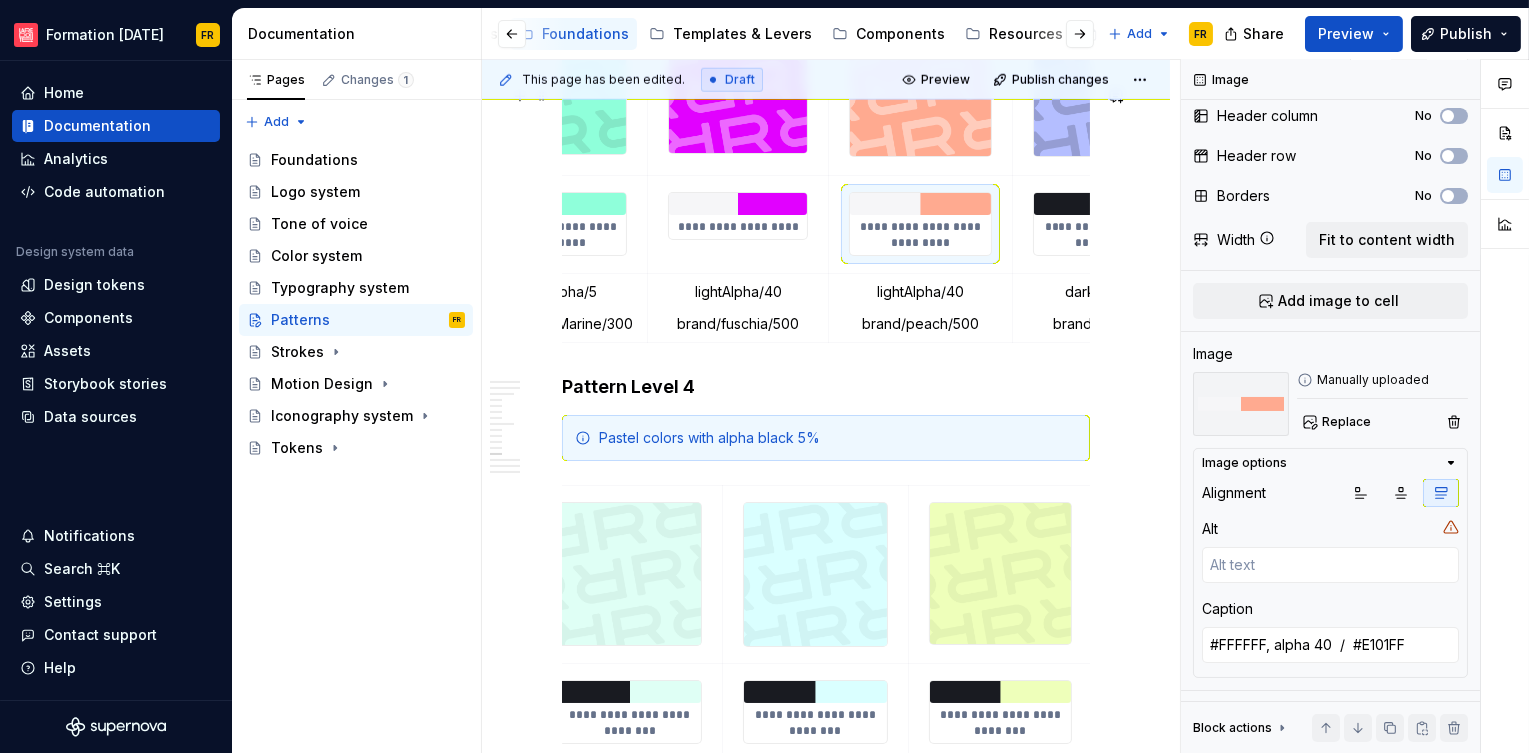 scroll, scrollTop: 0, scrollLeft: 0, axis: both 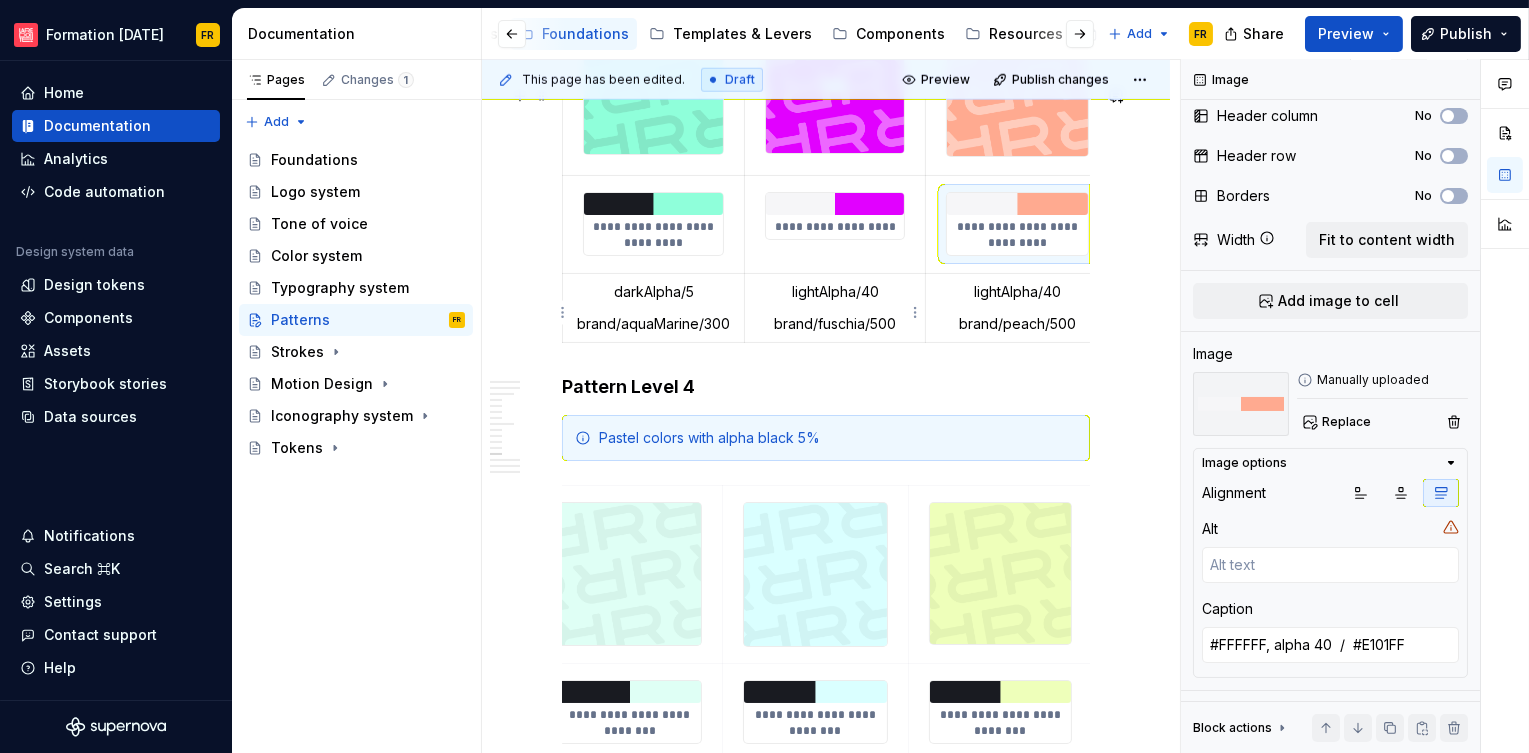 click on "**********" at bounding box center [835, 227] 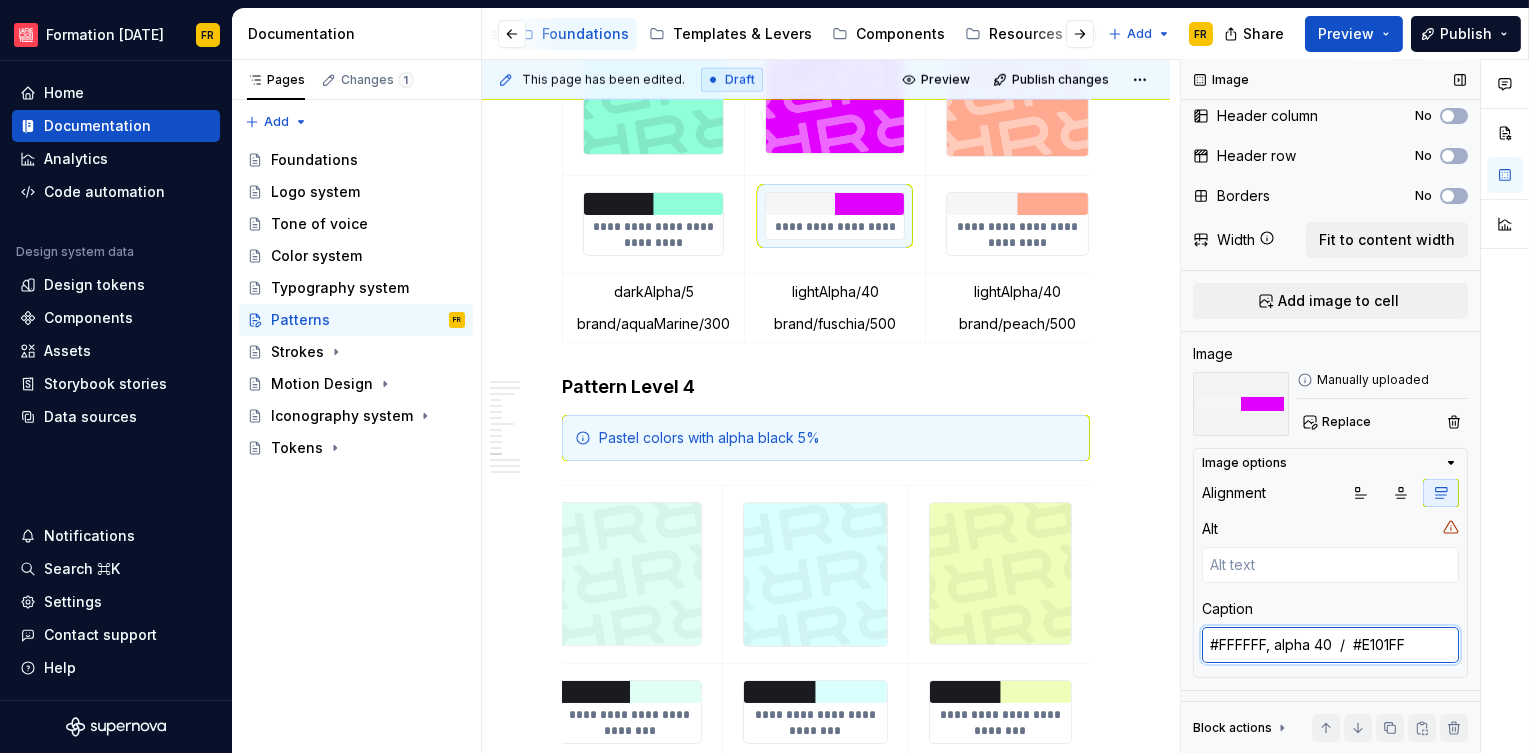 type on "*" 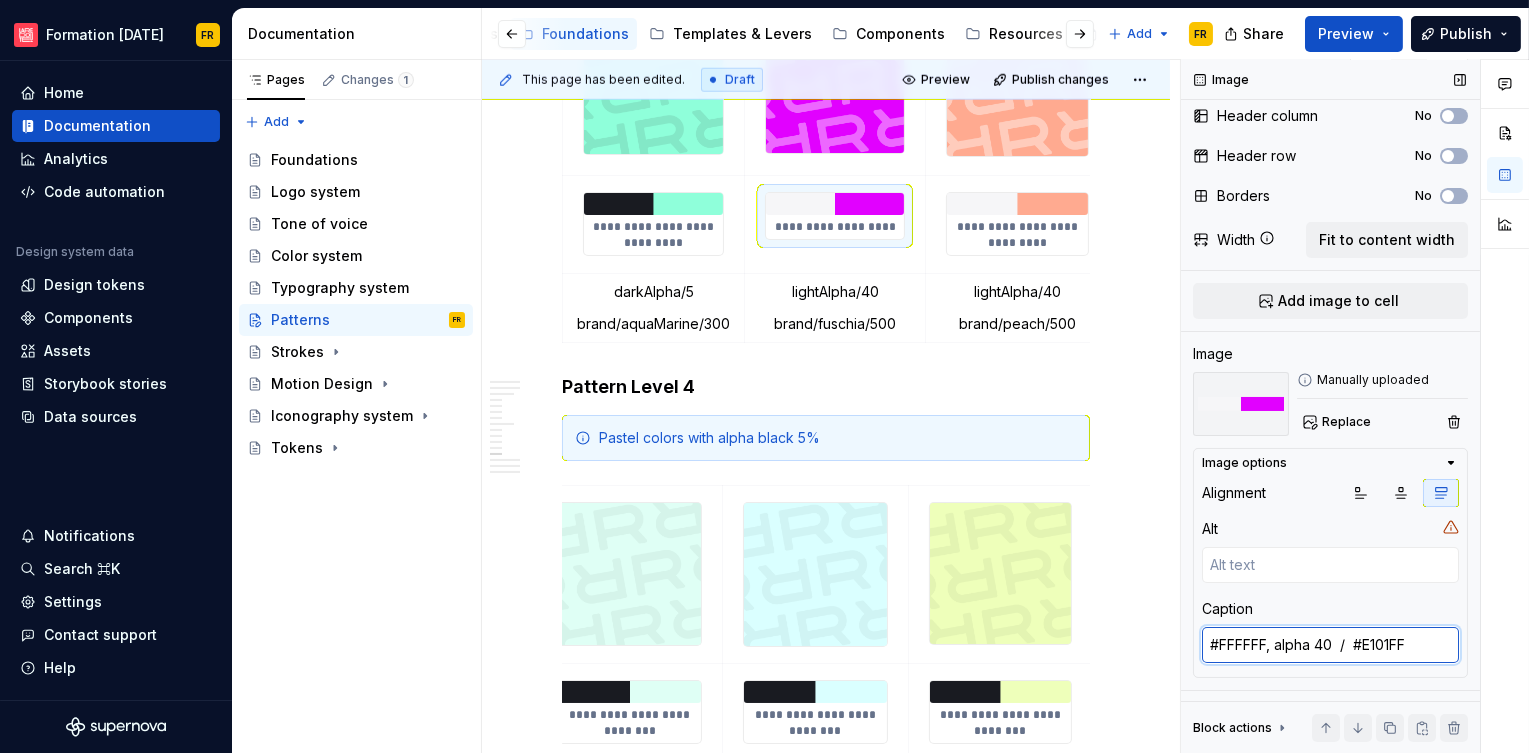 drag, startPoint x: 1271, startPoint y: 641, endPoint x: 1242, endPoint y: 643, distance: 29.068884 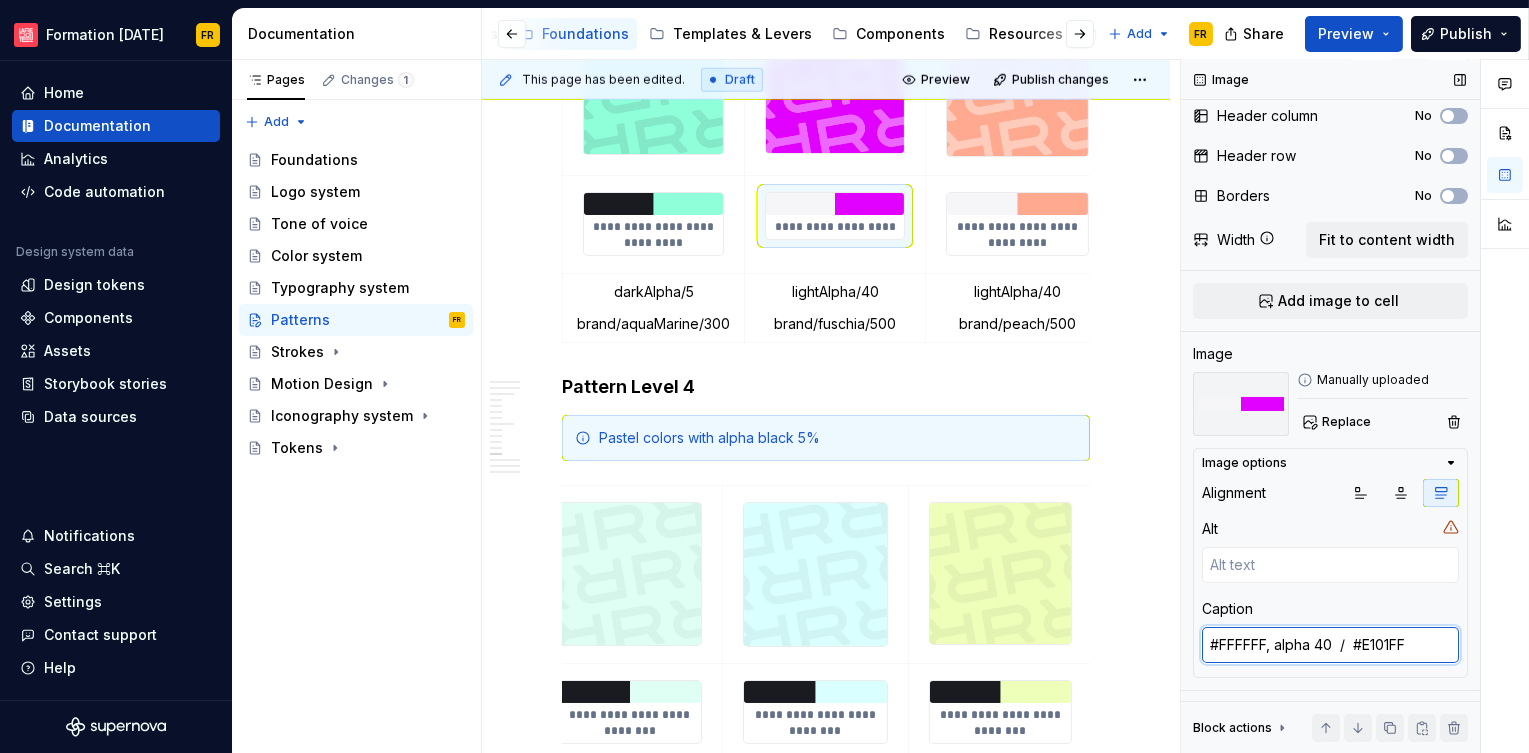 drag, startPoint x: 1269, startPoint y: 642, endPoint x: 1207, endPoint y: 639, distance: 62.072536 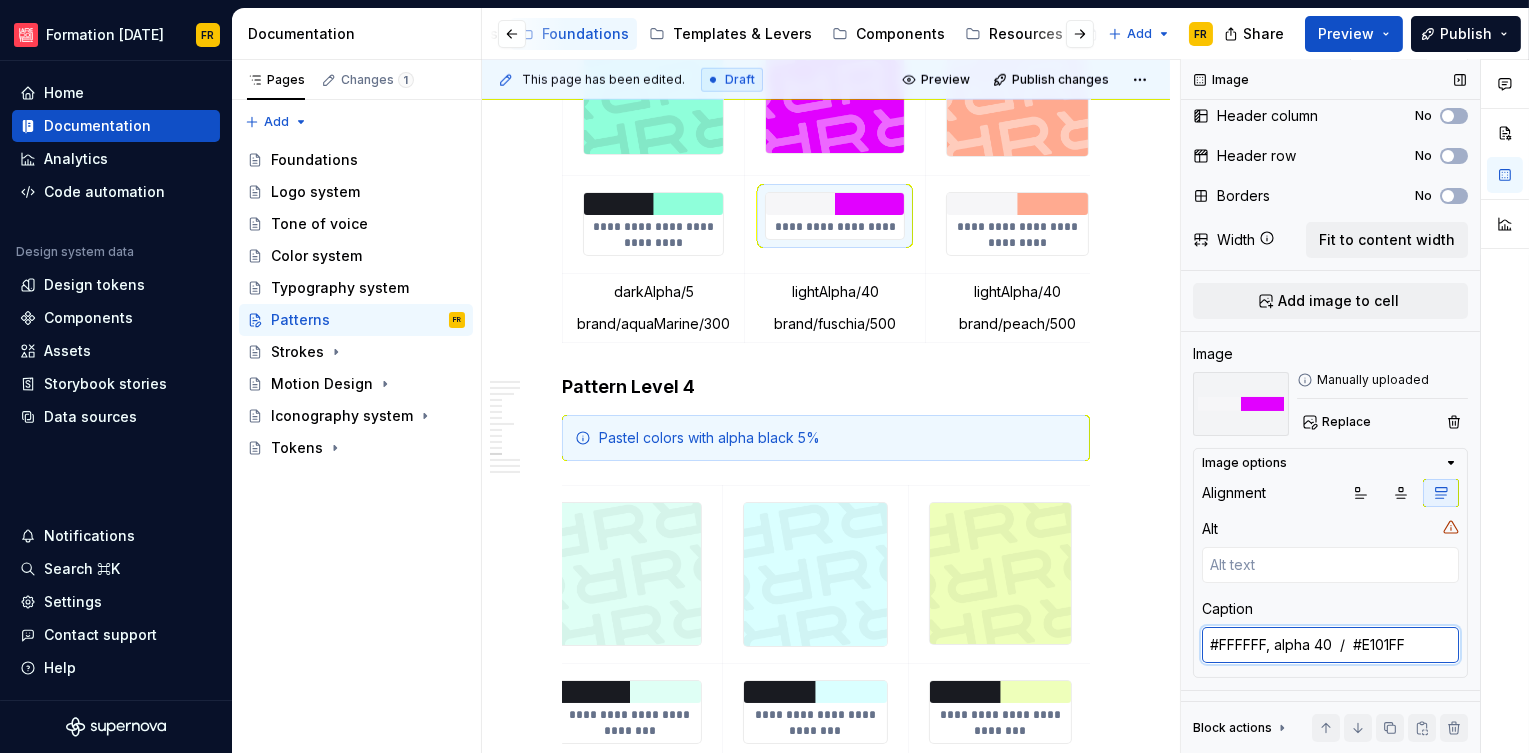 click on "#FFAA90  /  #E101FF" at bounding box center (1330, 645) 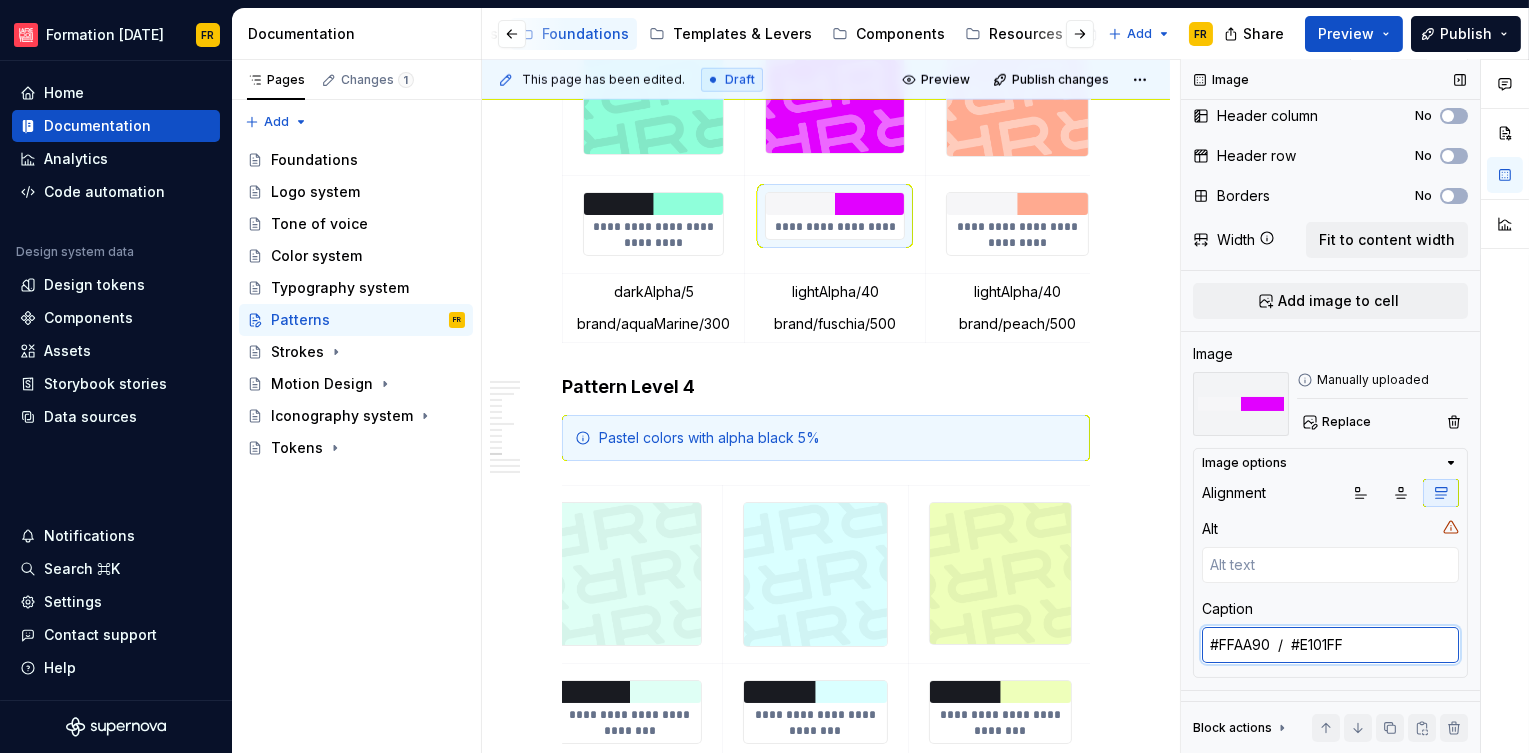 paste on "FFFF, alpha 4" 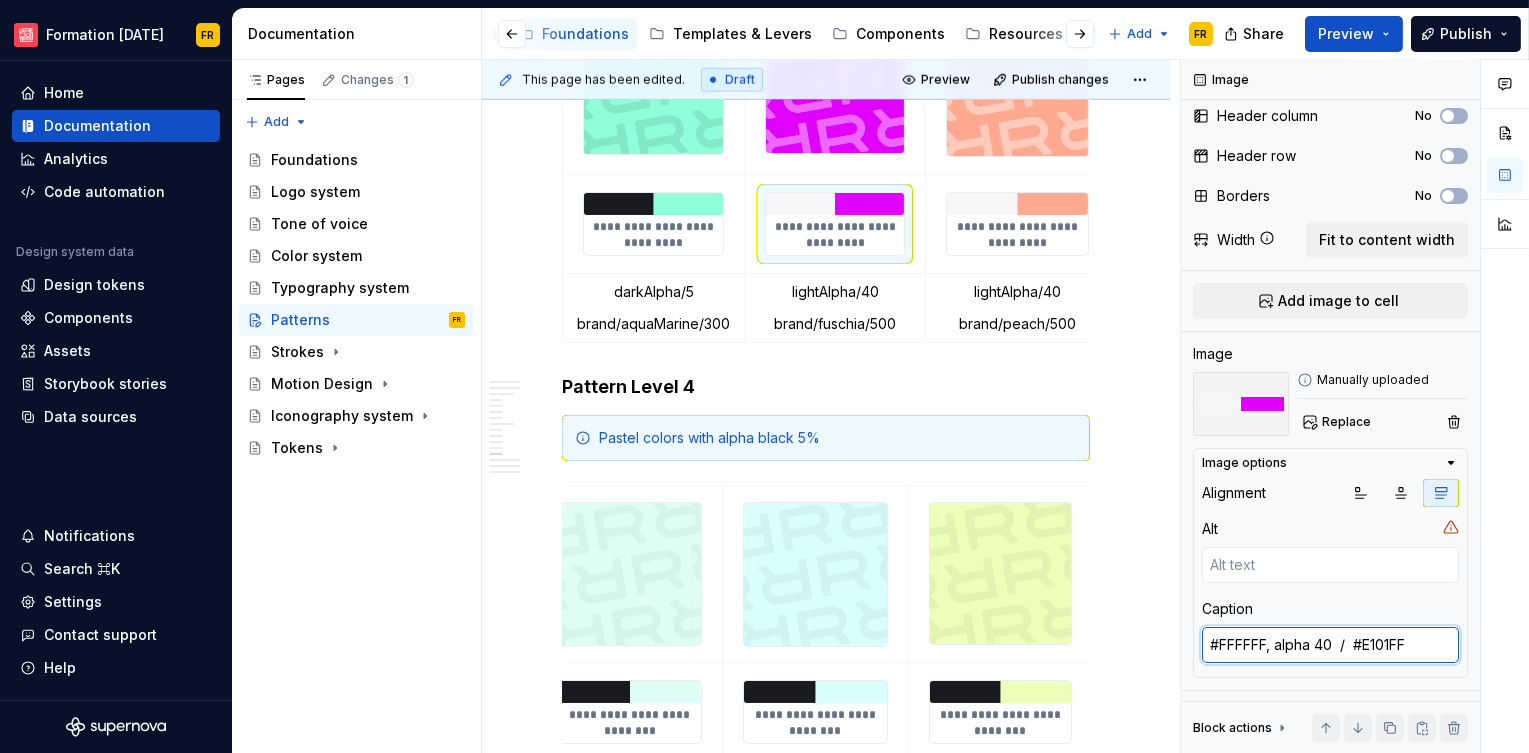 type on "#FFFFFF, alpha 40  /  #E101FF" 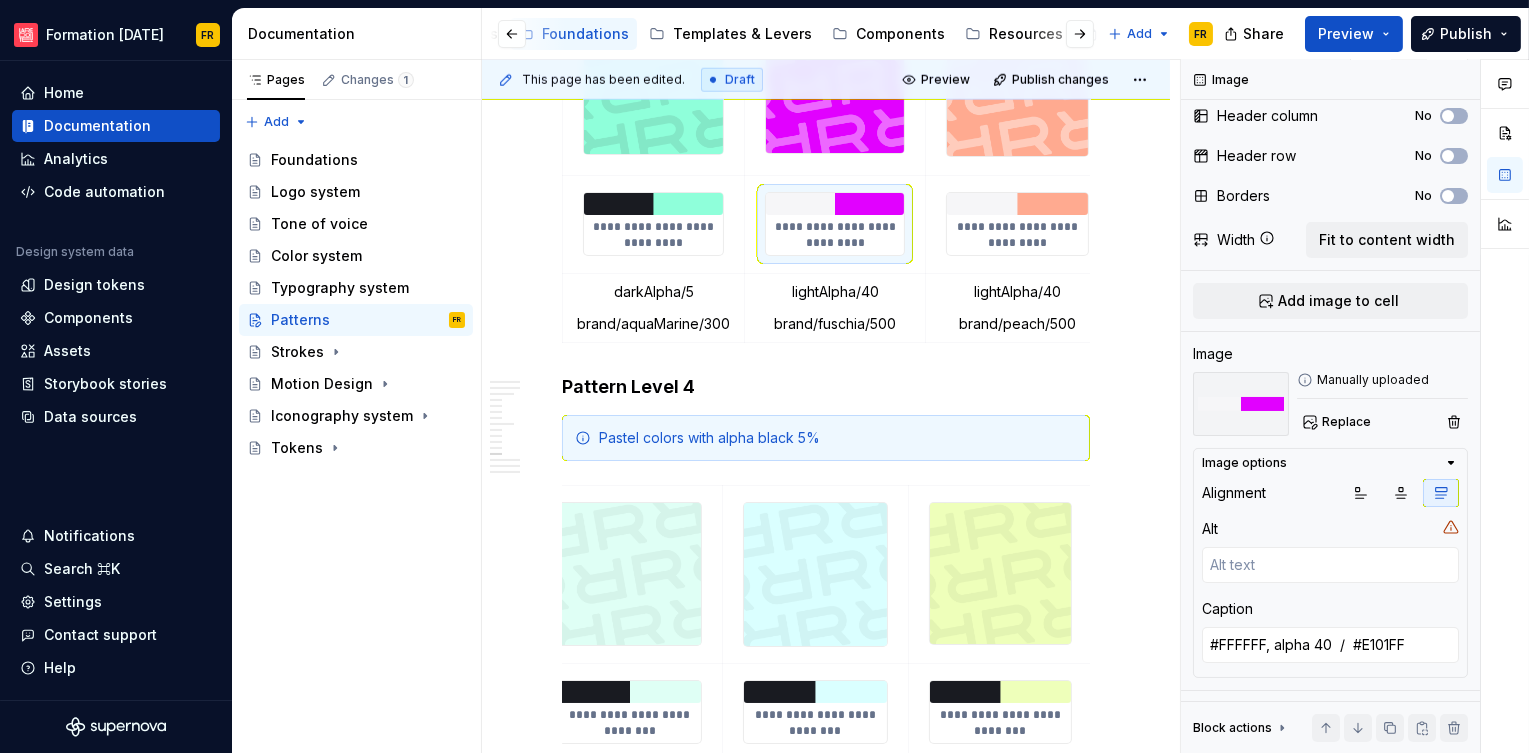 click at bounding box center [653, 204] 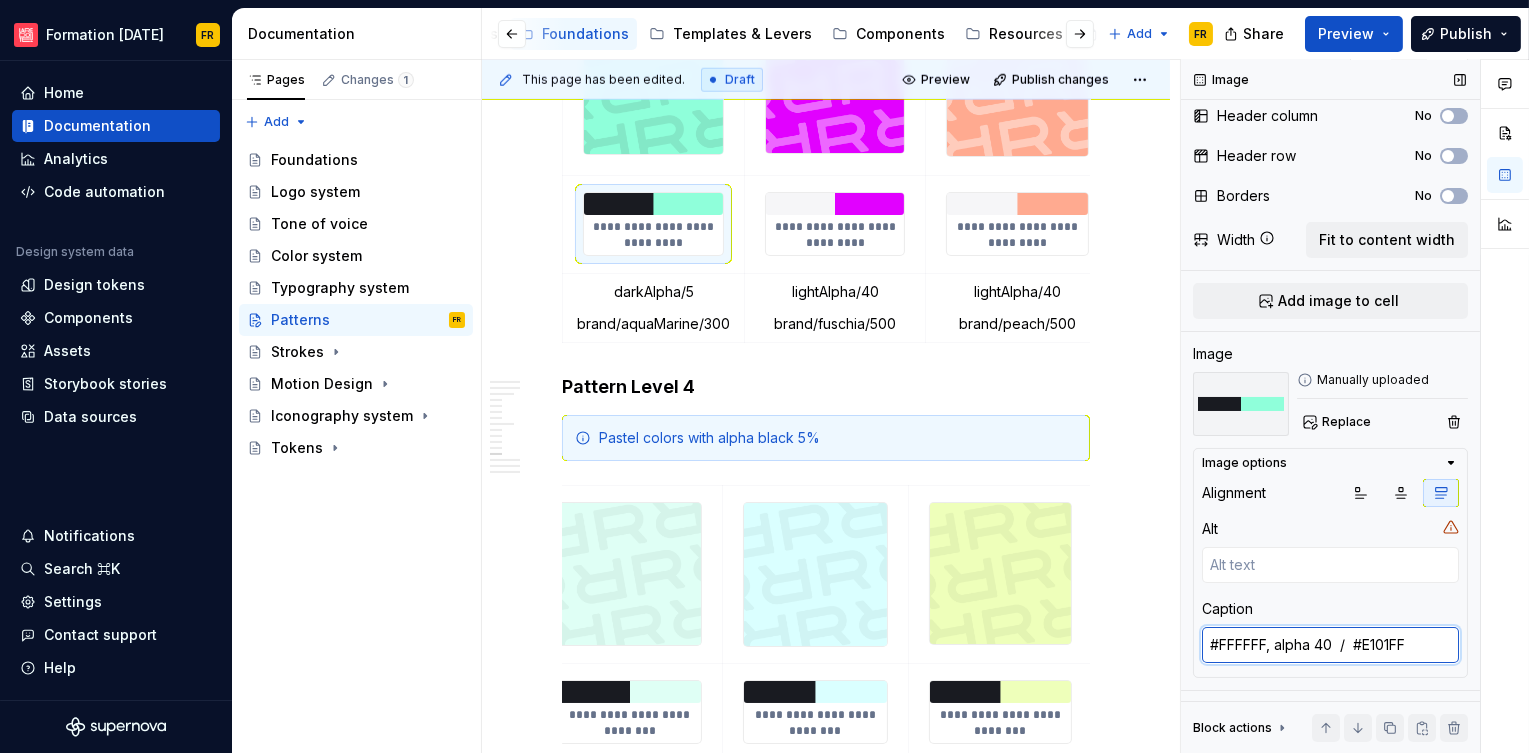 type on "*" 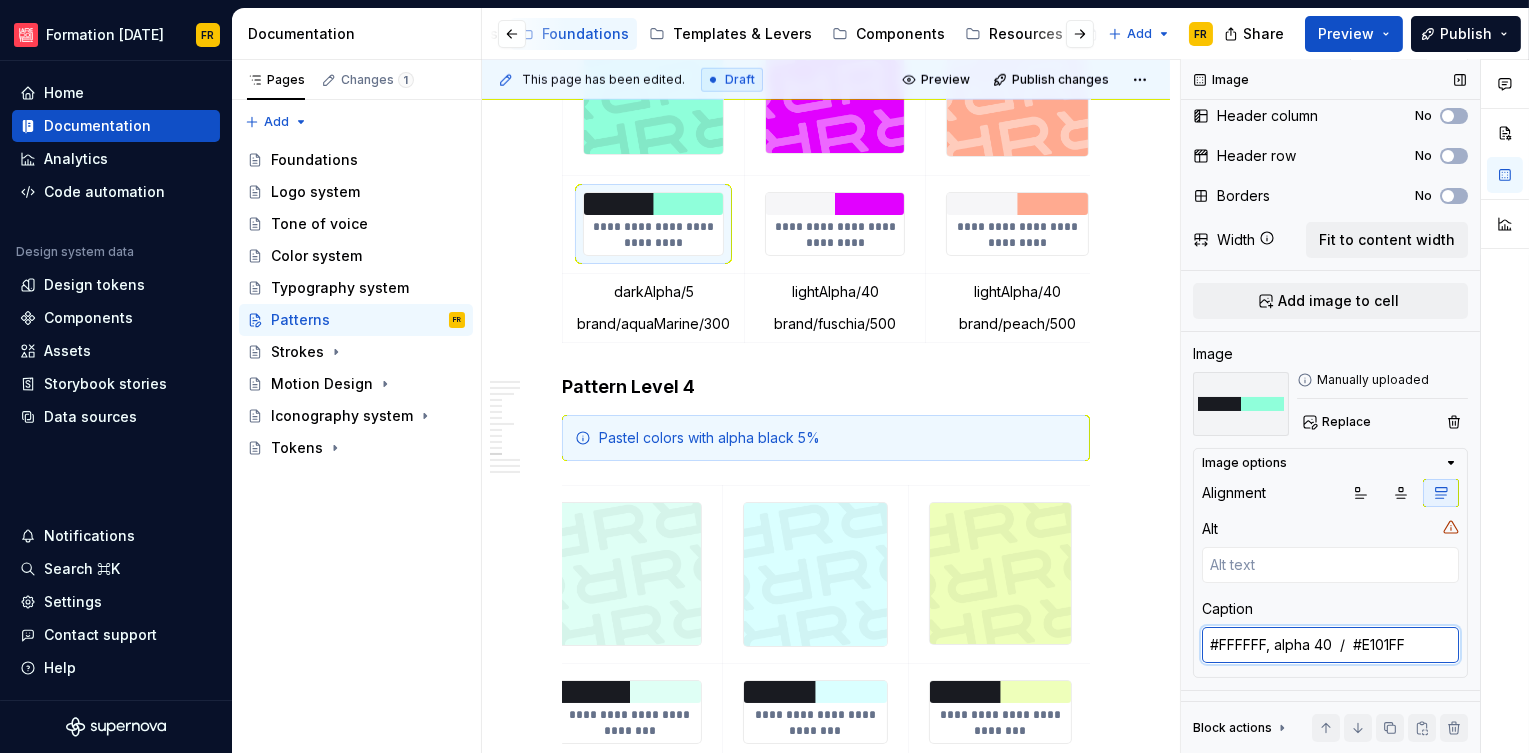 click on "#191B21, alpha 10  /  #8FFFDA" at bounding box center [1330, 645] 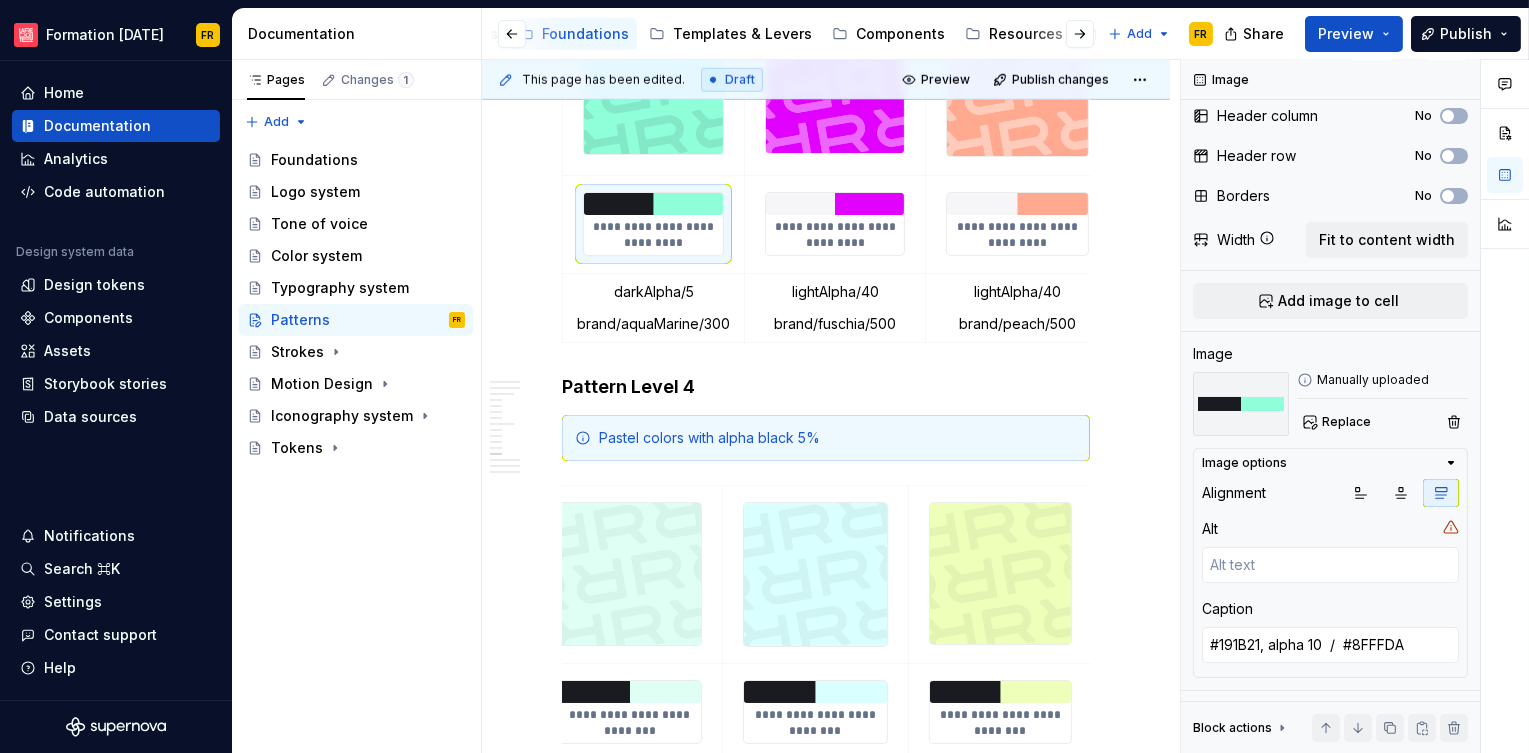 click on "**********" at bounding box center [835, 235] 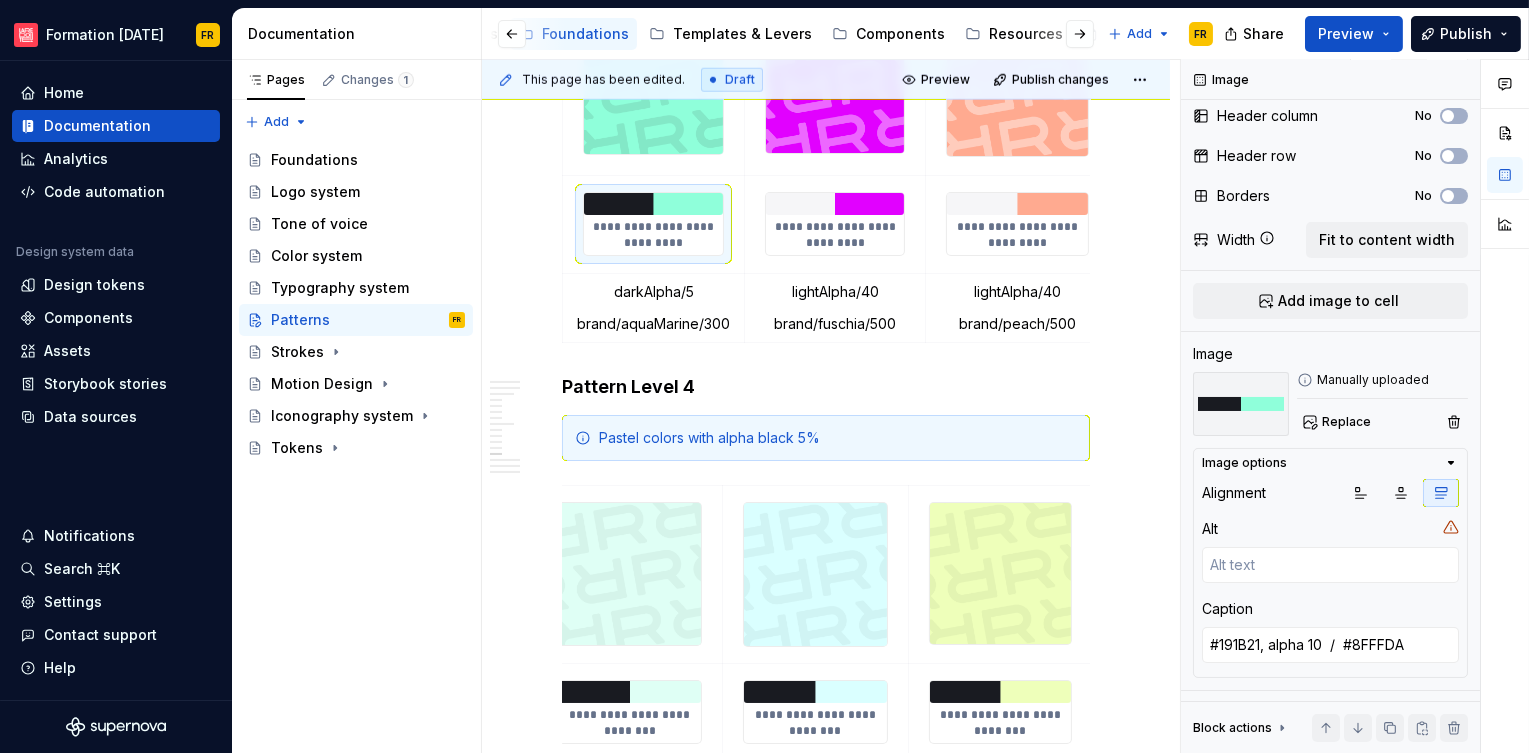 click on "**********" at bounding box center (835, 235) 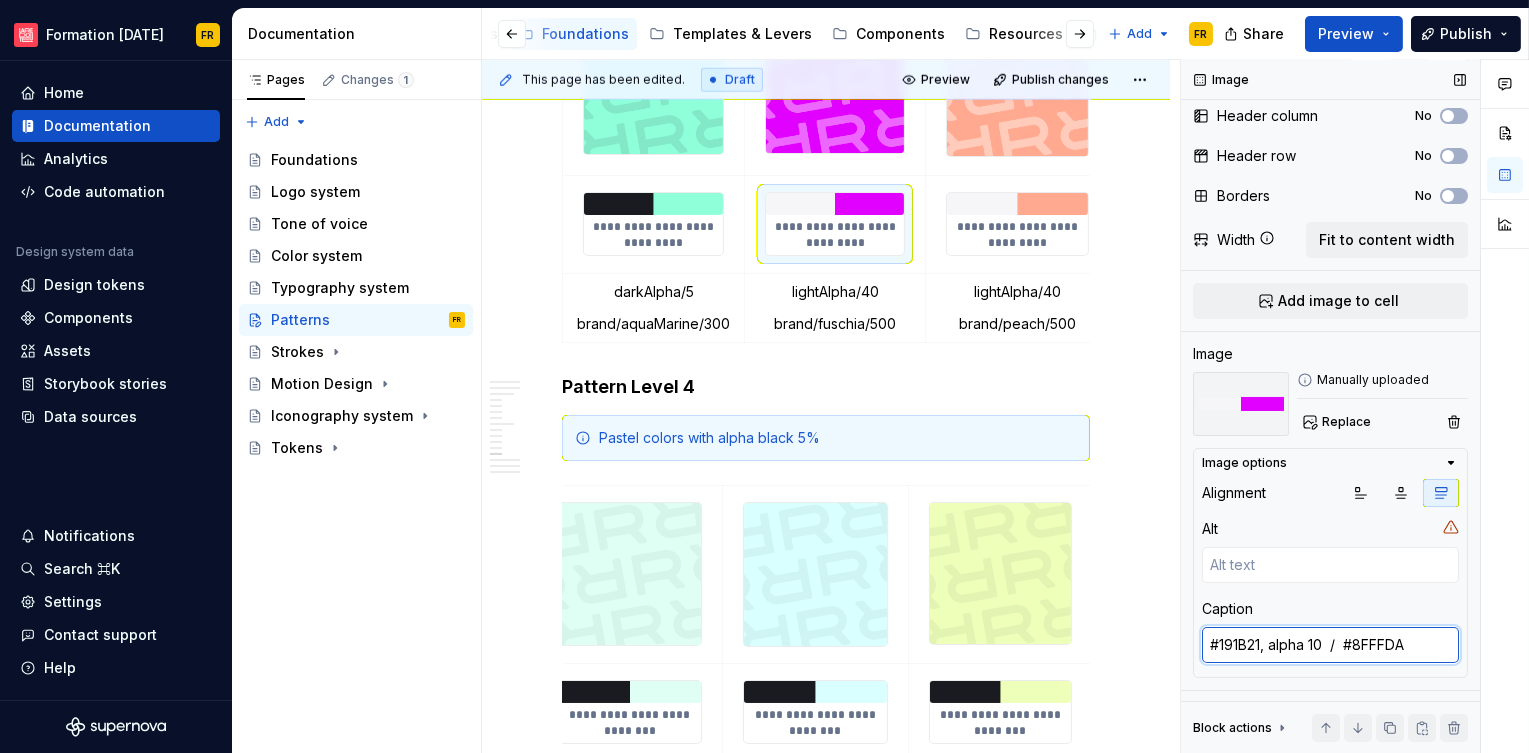 type on "*" 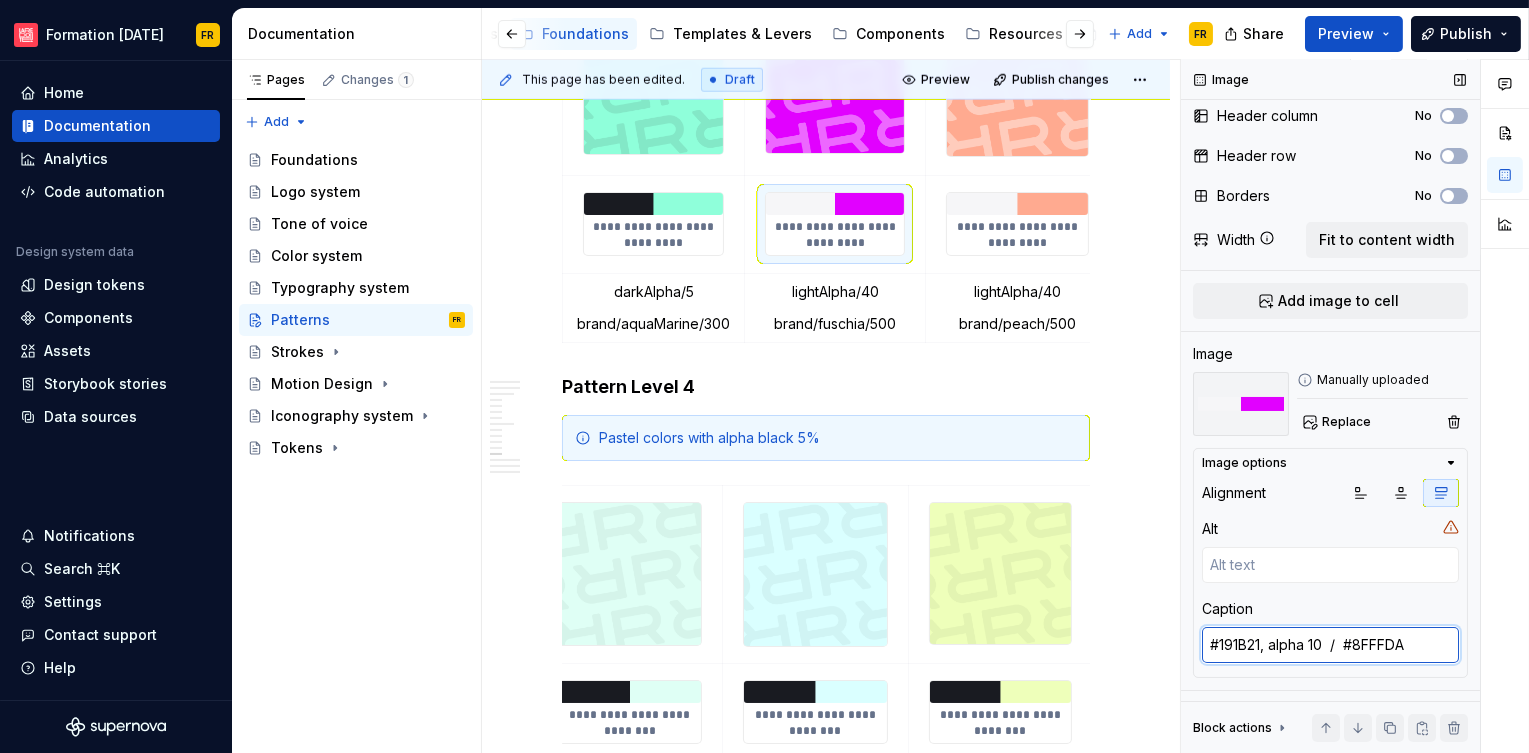 click on "#FFFFFF, alpha 40  /  #E101FF" at bounding box center [1330, 645] 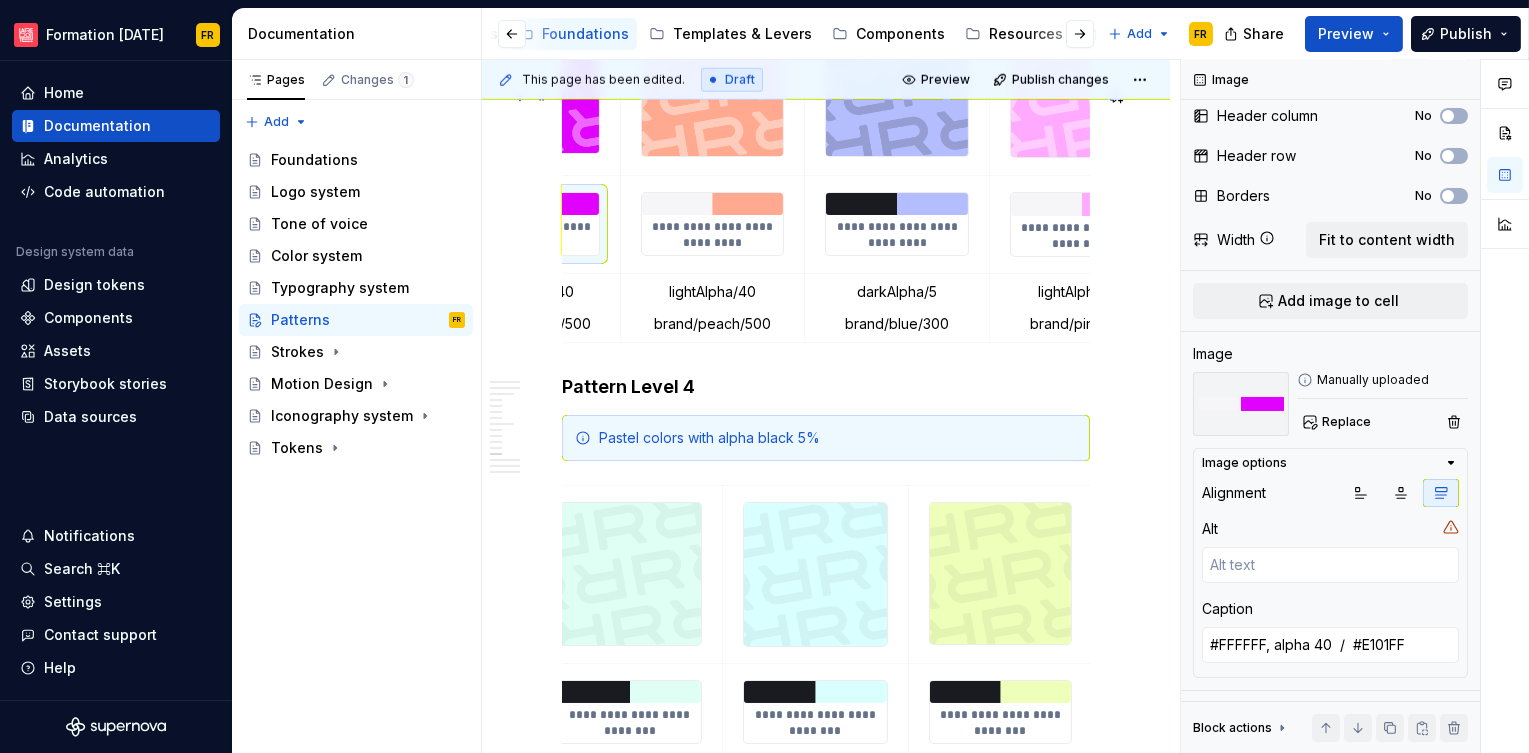 scroll, scrollTop: 0, scrollLeft: 318, axis: horizontal 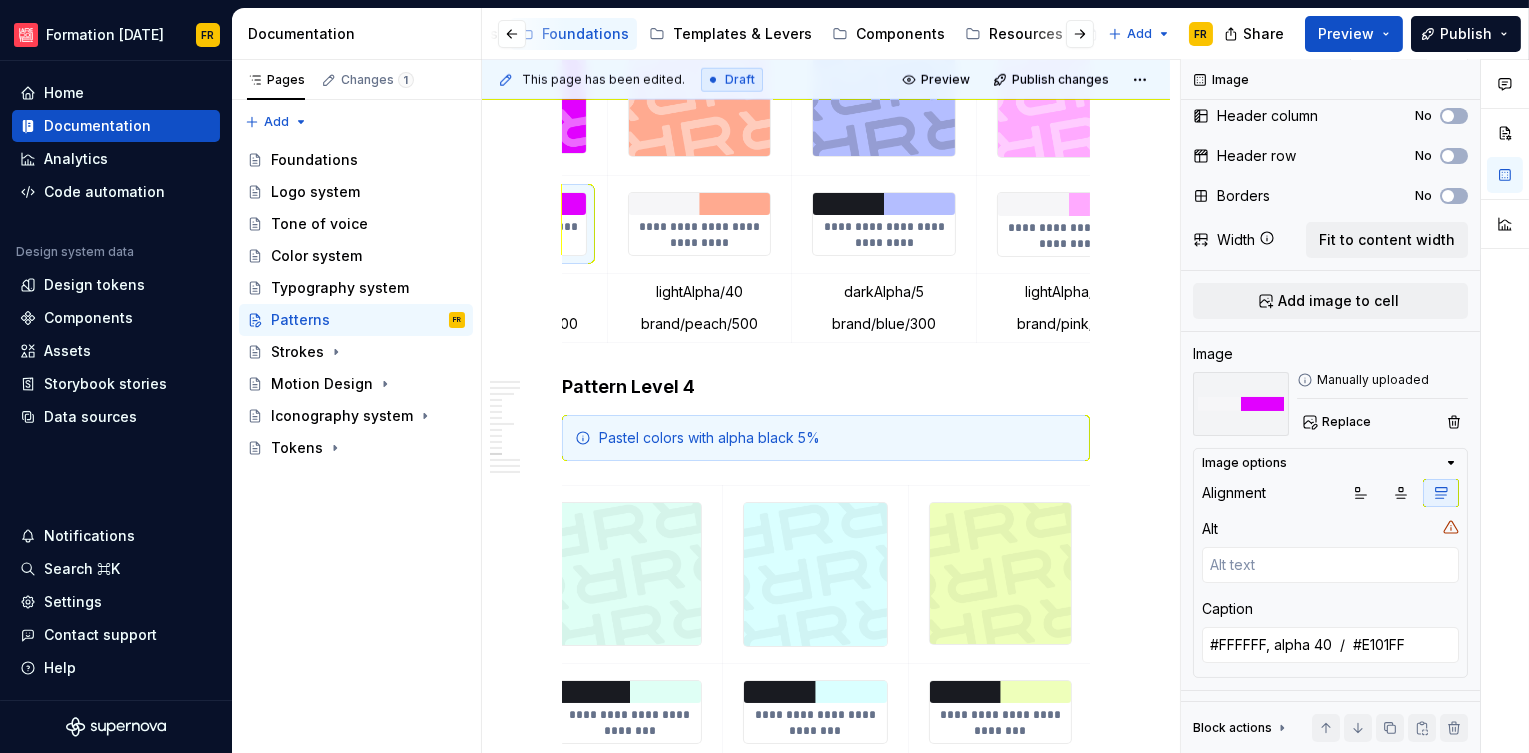 click at bounding box center (699, 204) 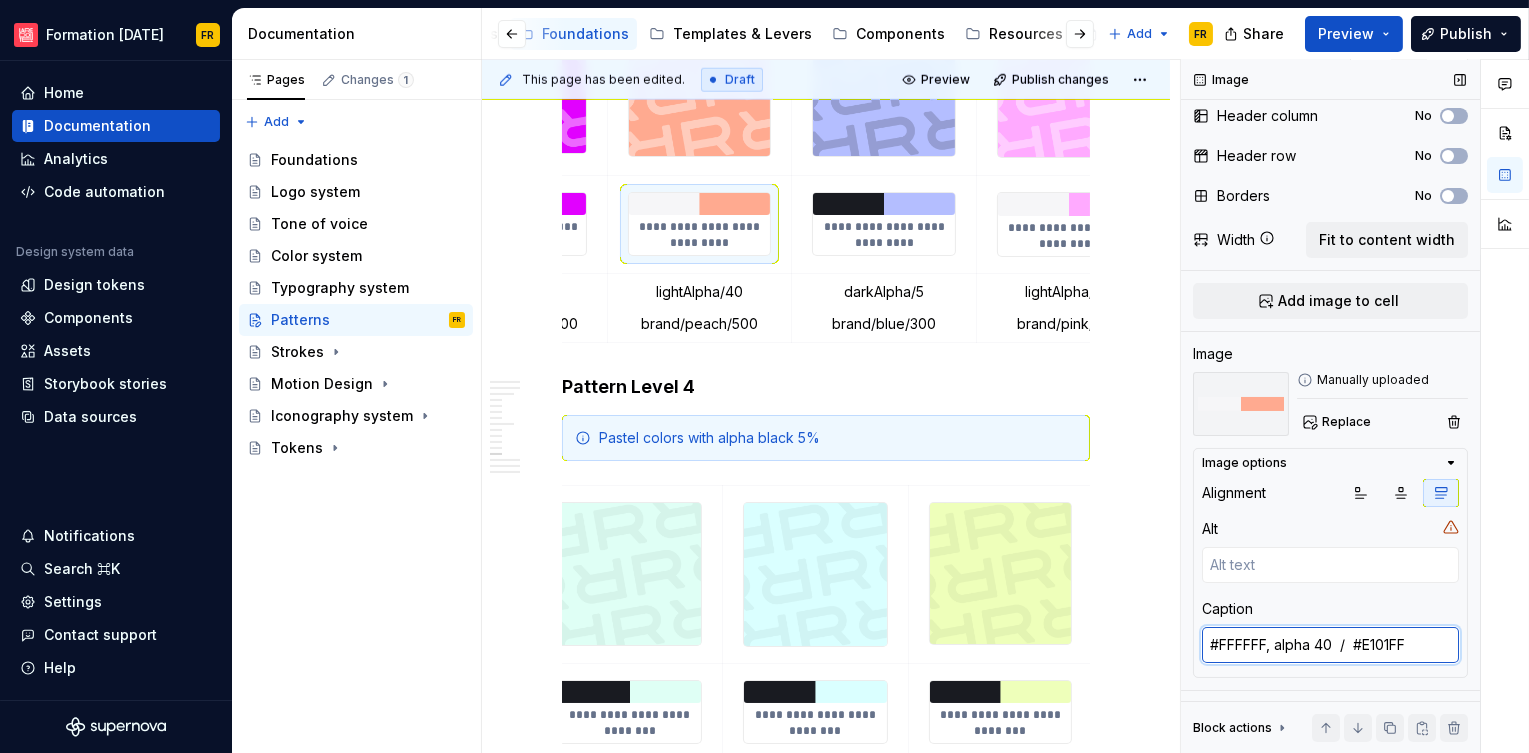 type on "*" 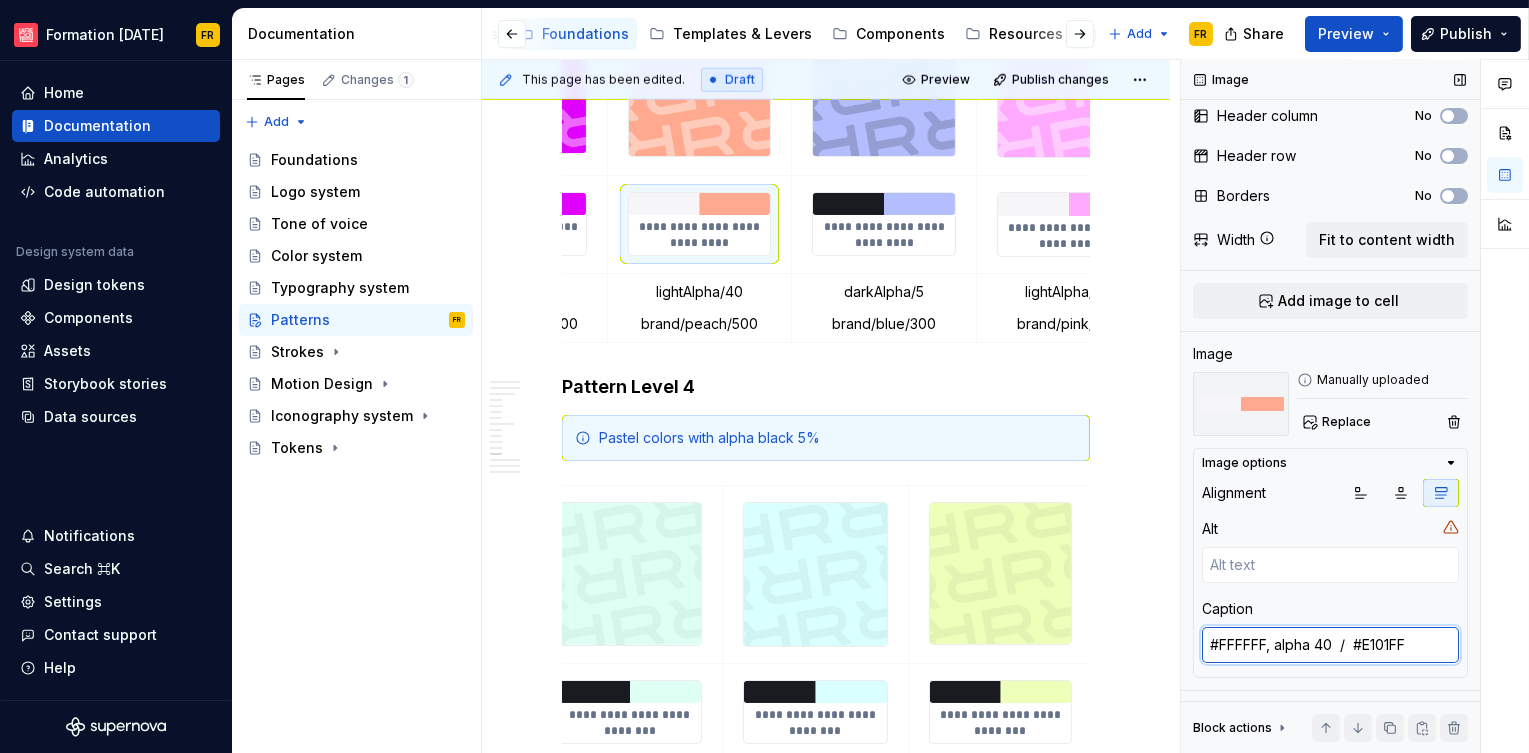 click on "#FFFFFF, alpha 40  /  #E101FF" at bounding box center [1330, 645] 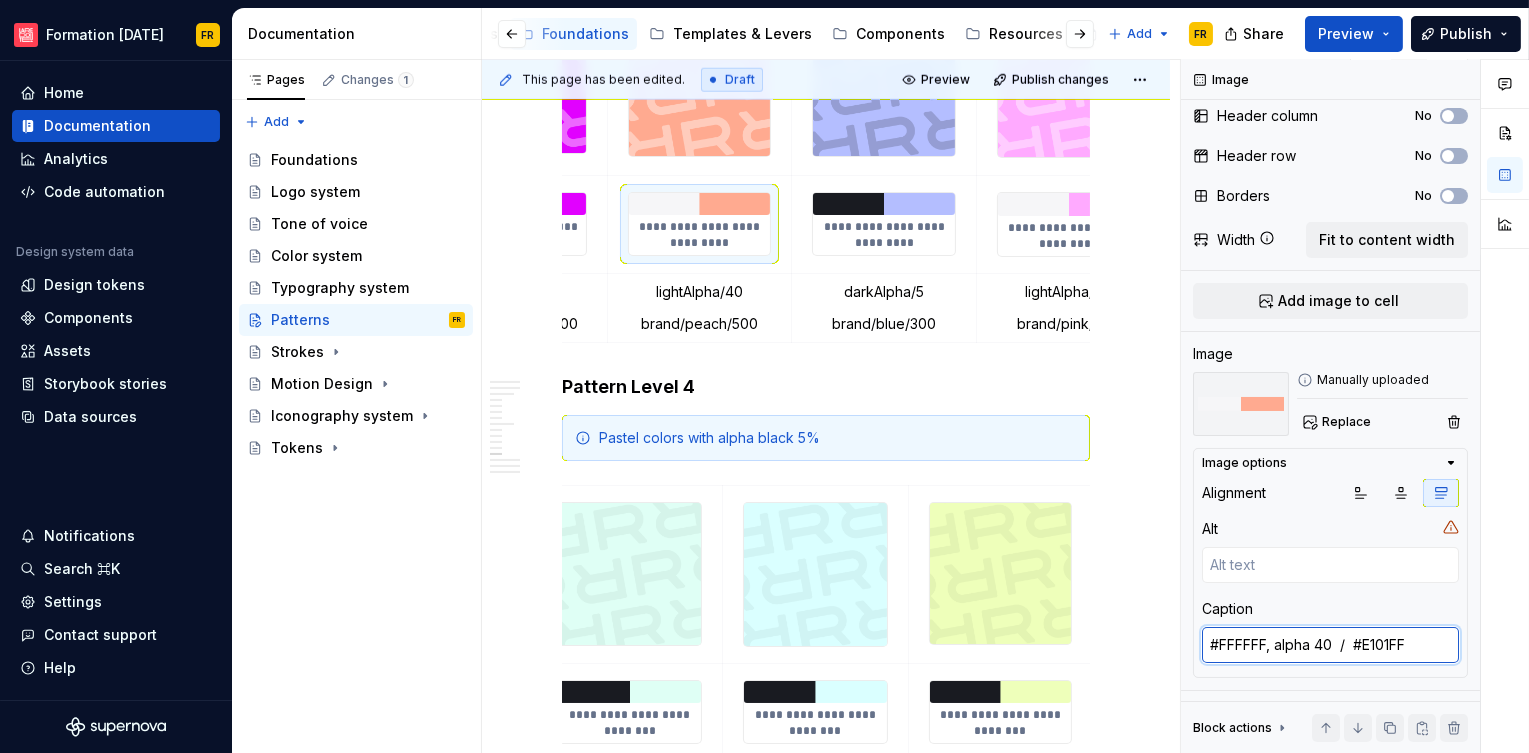 paste on "FFAA90" 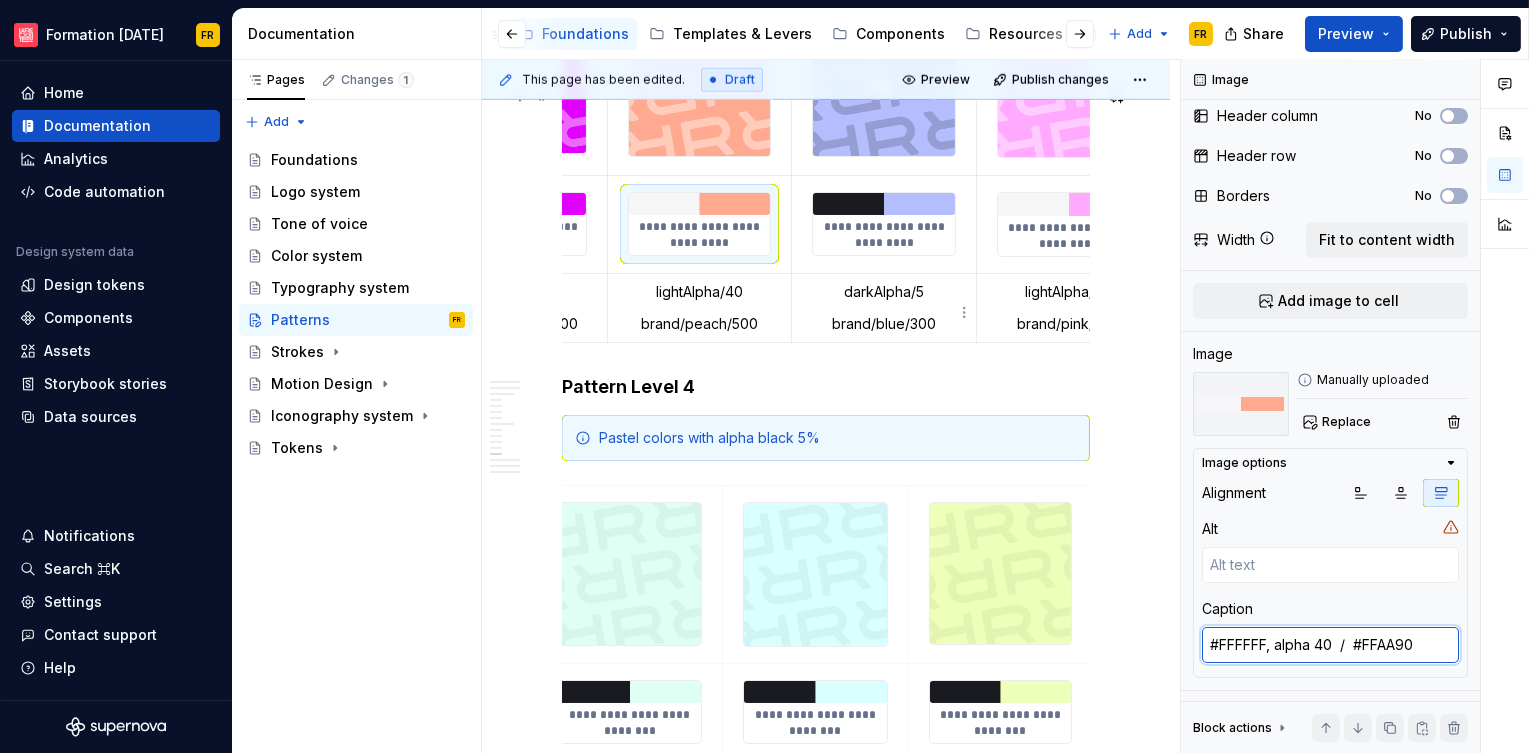 type on "#191B21, alpha 10  /  #B4BEFF" 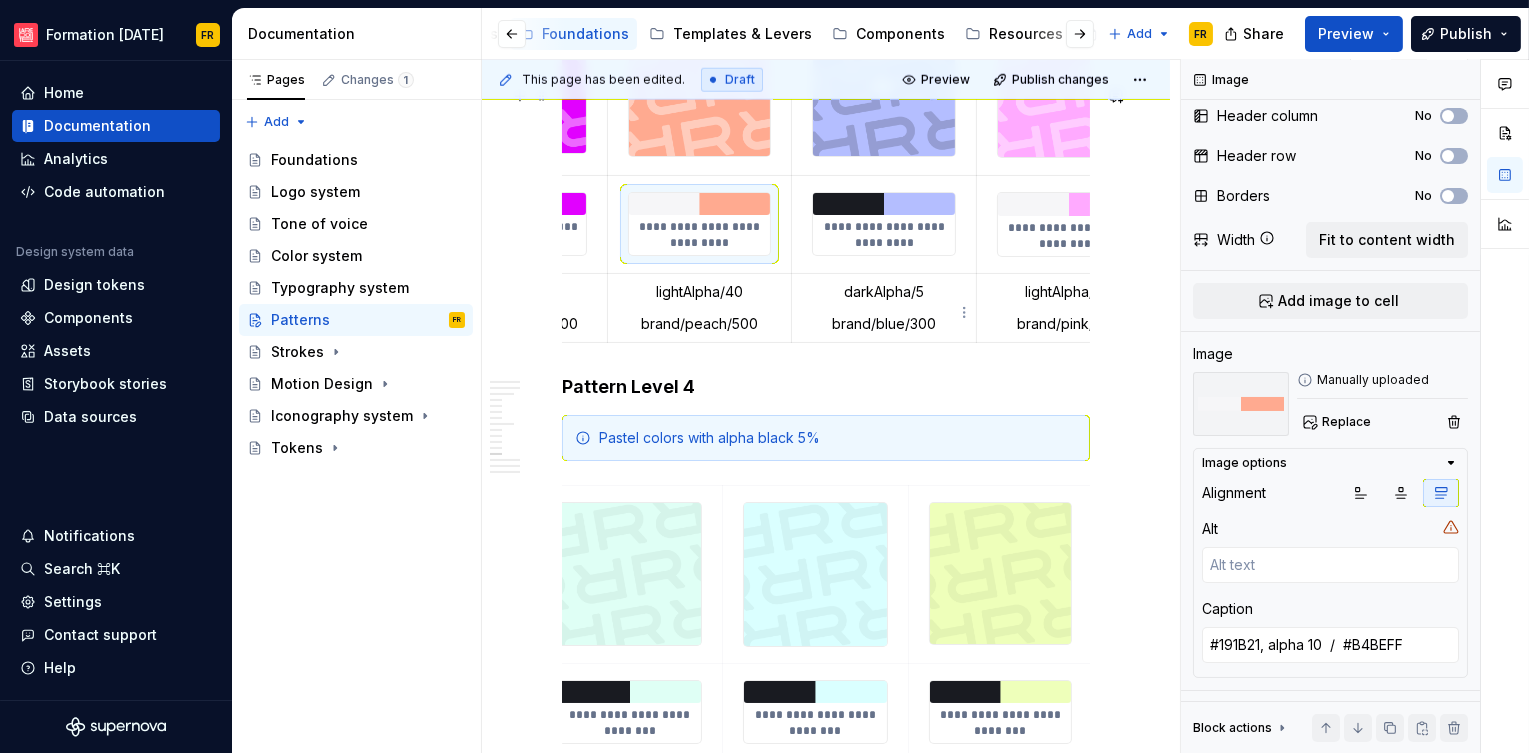 click on "**********" at bounding box center (883, 224) 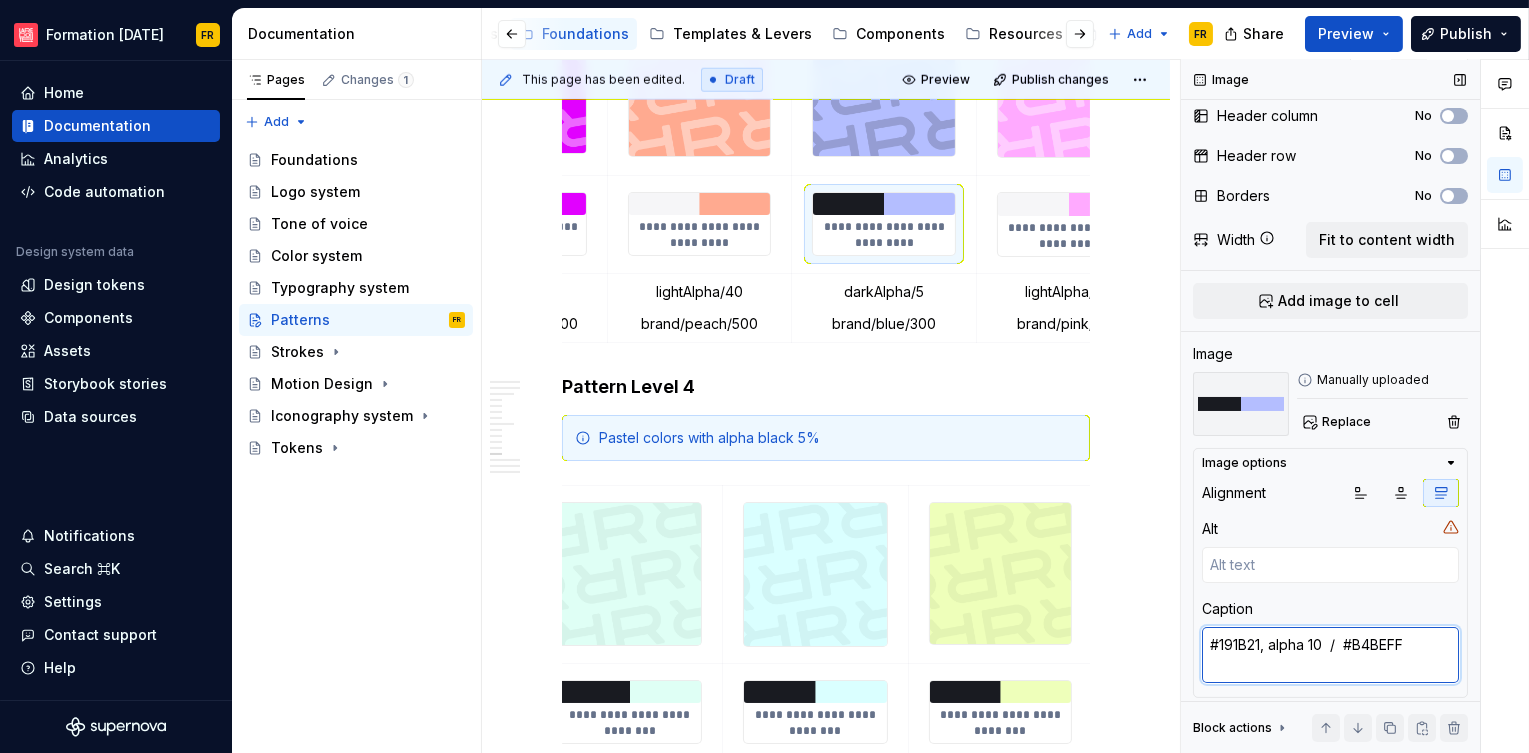 click on "#191B21, alpha 10  /  #B4BEFF" at bounding box center [1330, 655] 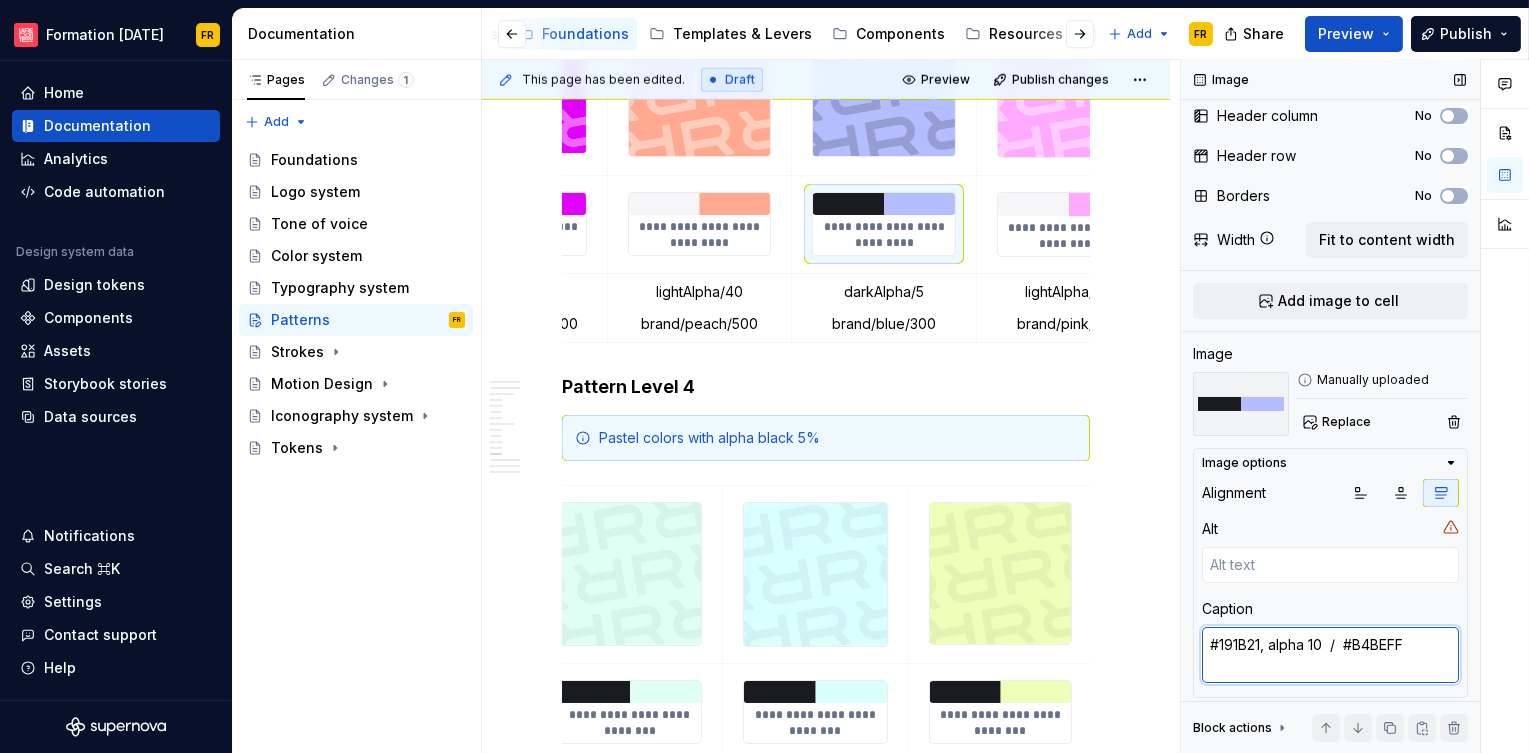click on "#191B21, alpha 10  /  #B4BEFF" at bounding box center [1330, 655] 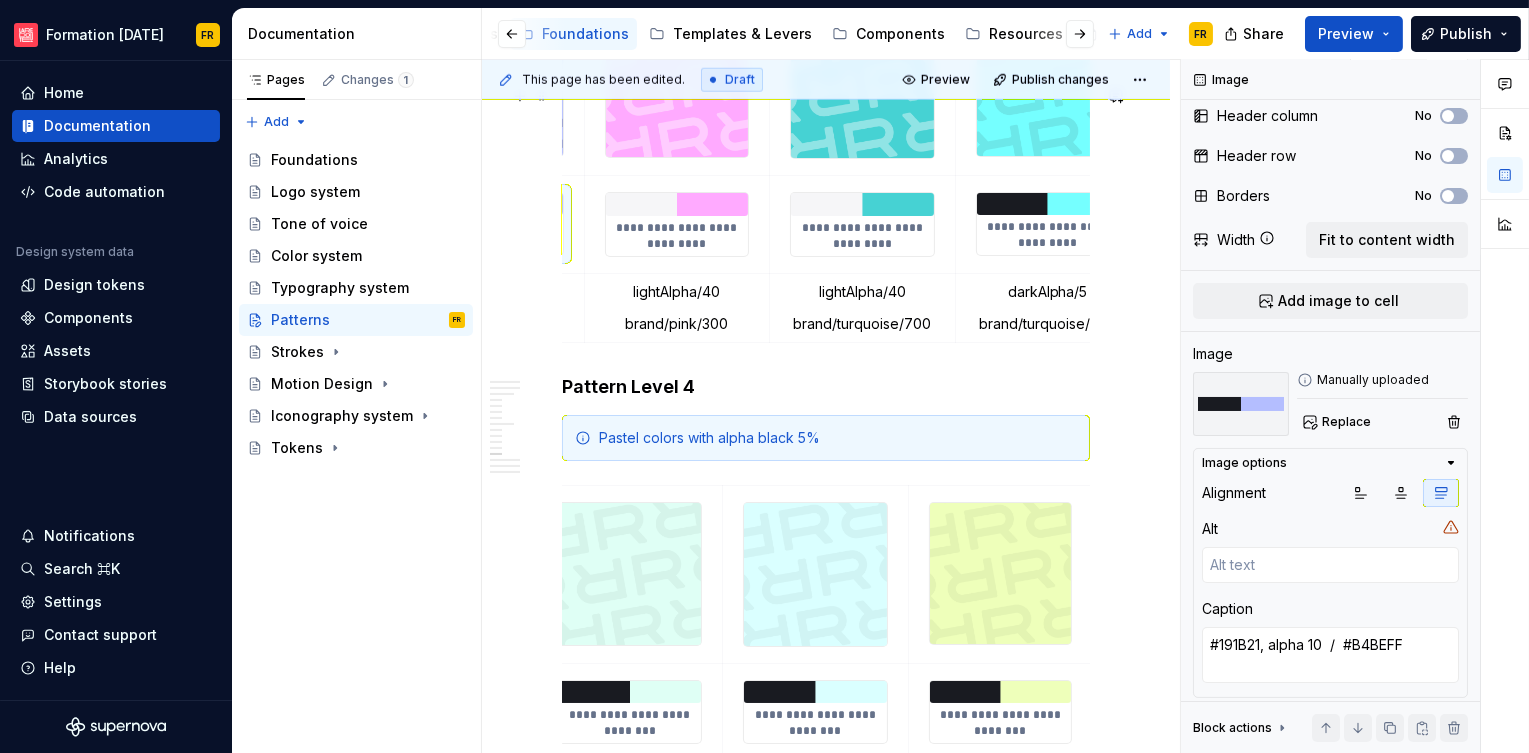 scroll, scrollTop: 0, scrollLeft: 708, axis: horizontal 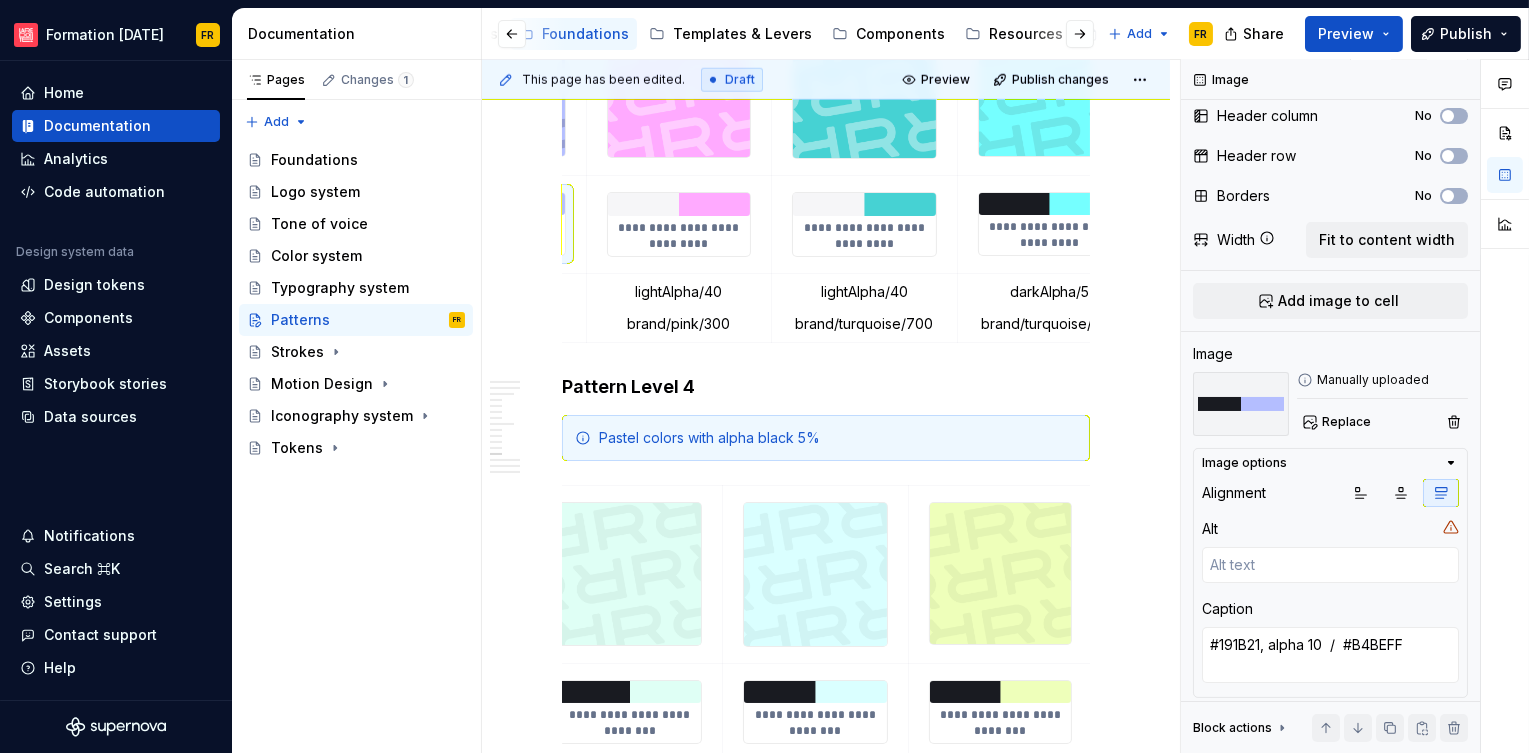 click on "**********" at bounding box center [679, 236] 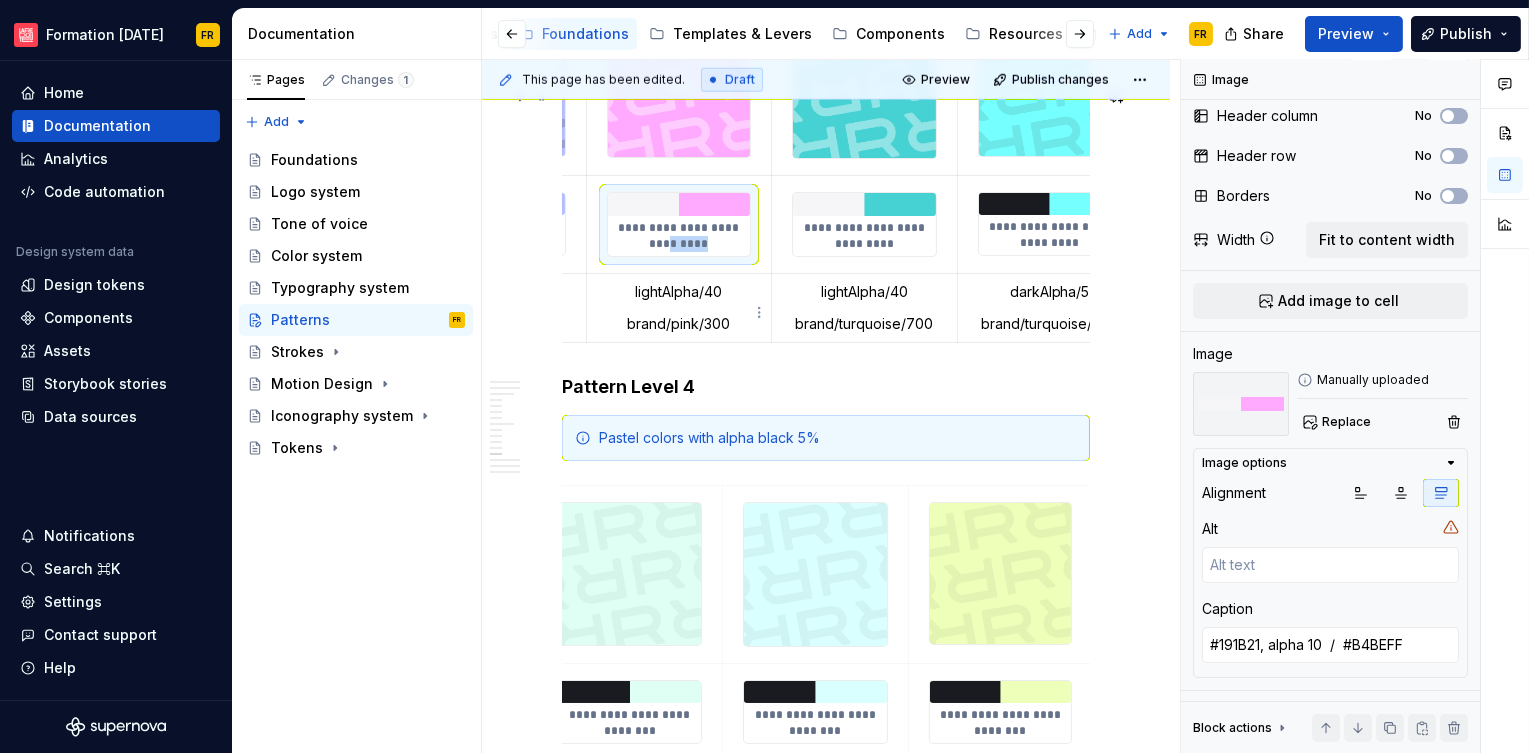 click on "**********" at bounding box center (679, 236) 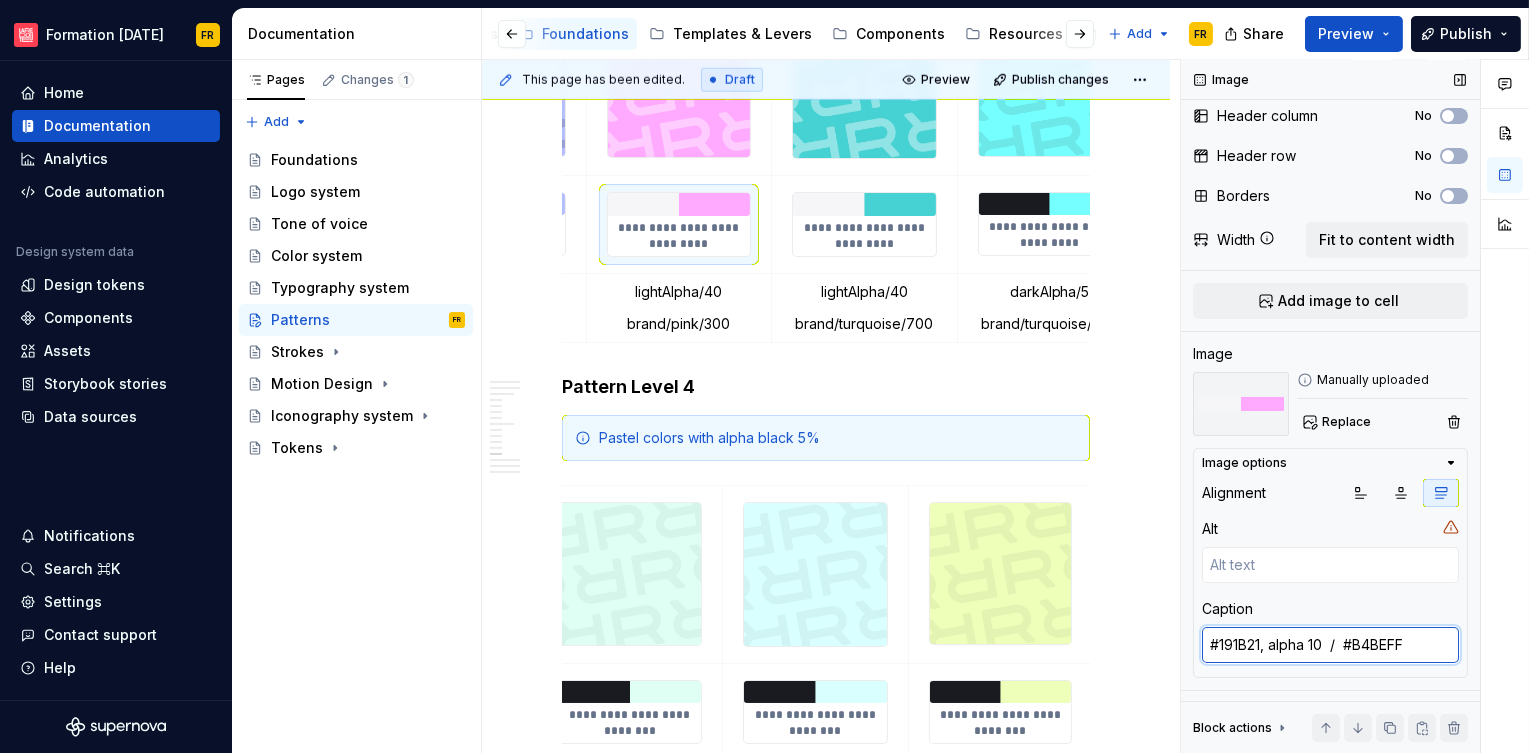 type on "*" 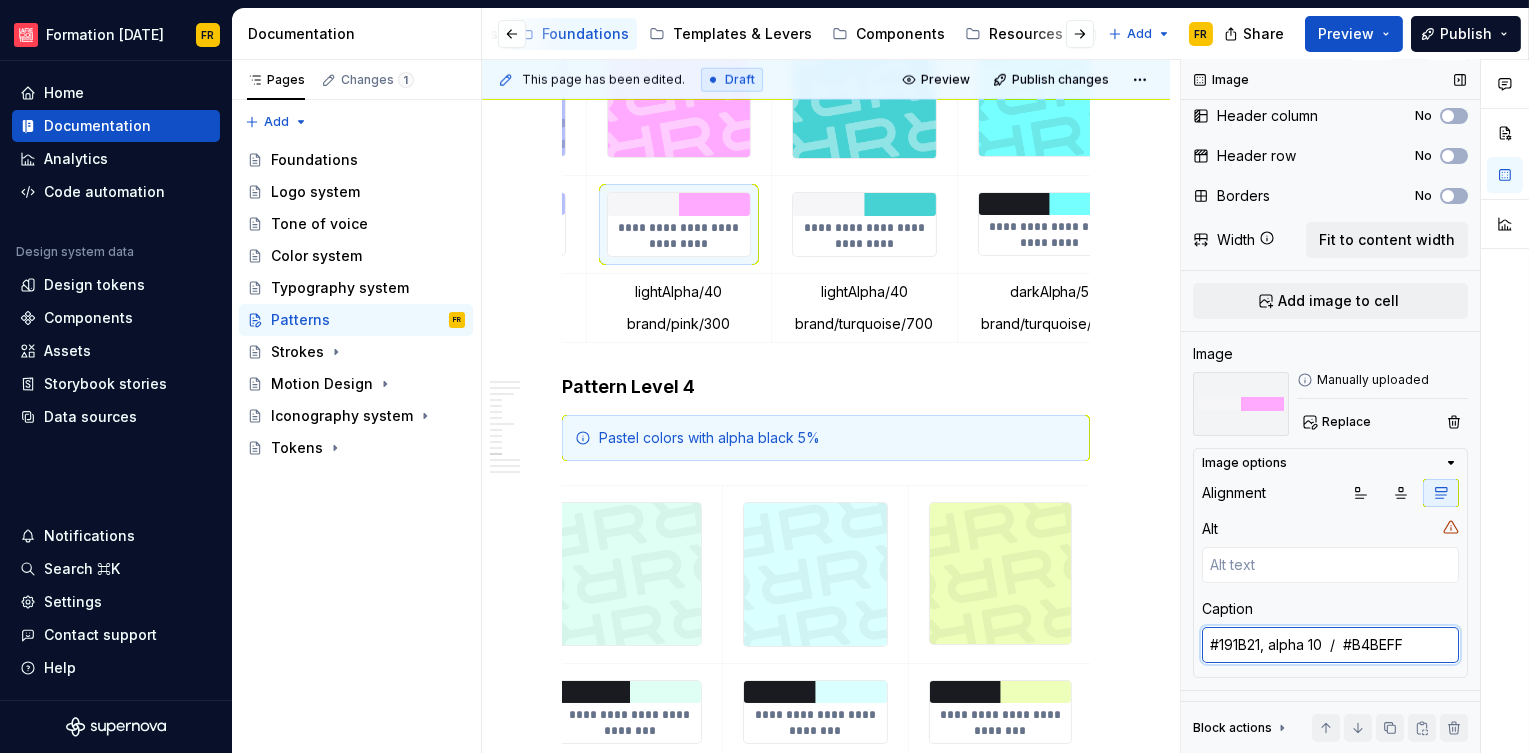 click on "#FFFFFF, alpha 40  /  #B4BEFF" at bounding box center (1330, 645) 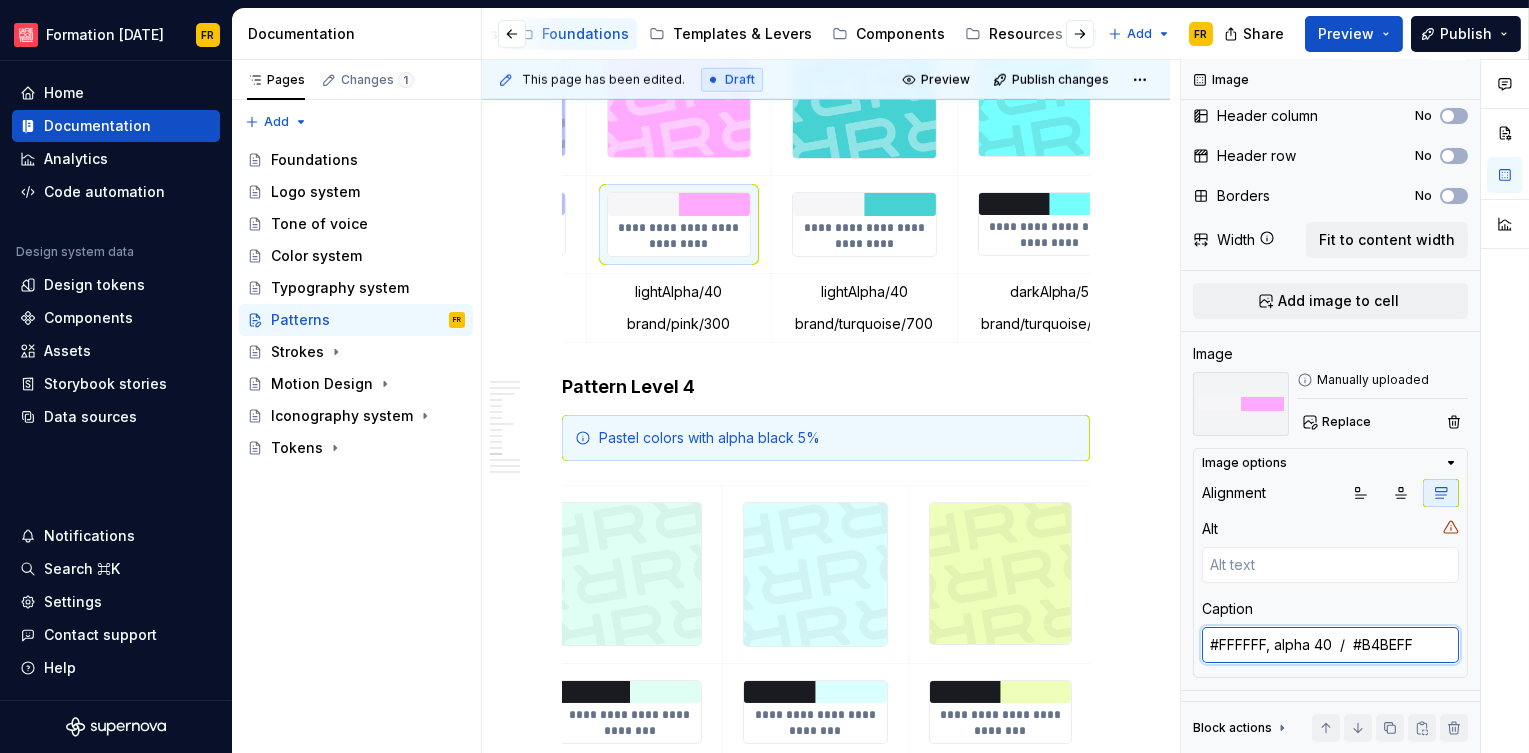 paste on "FFAA" 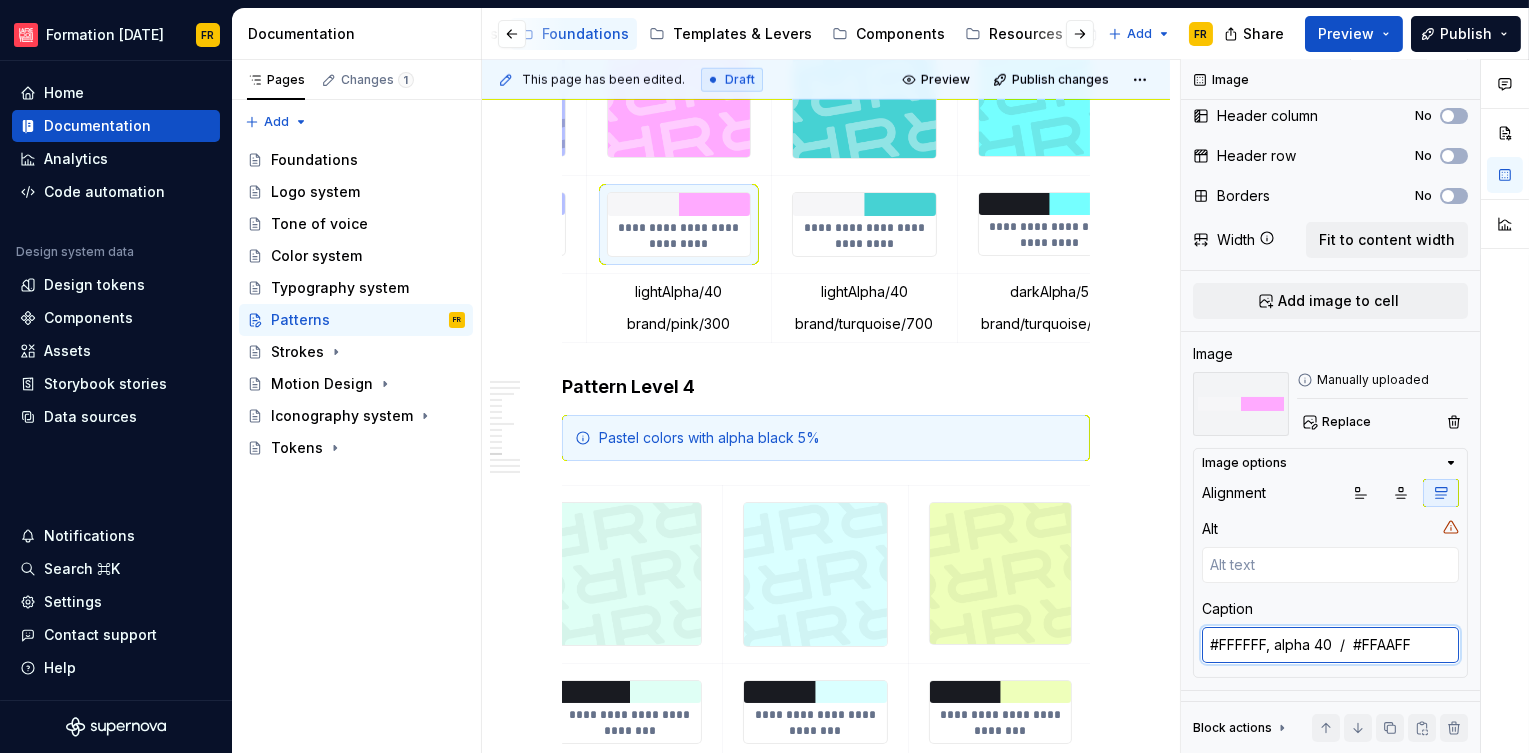 type on "#FFFFFF, alpha 40  /  #FFAAFF" 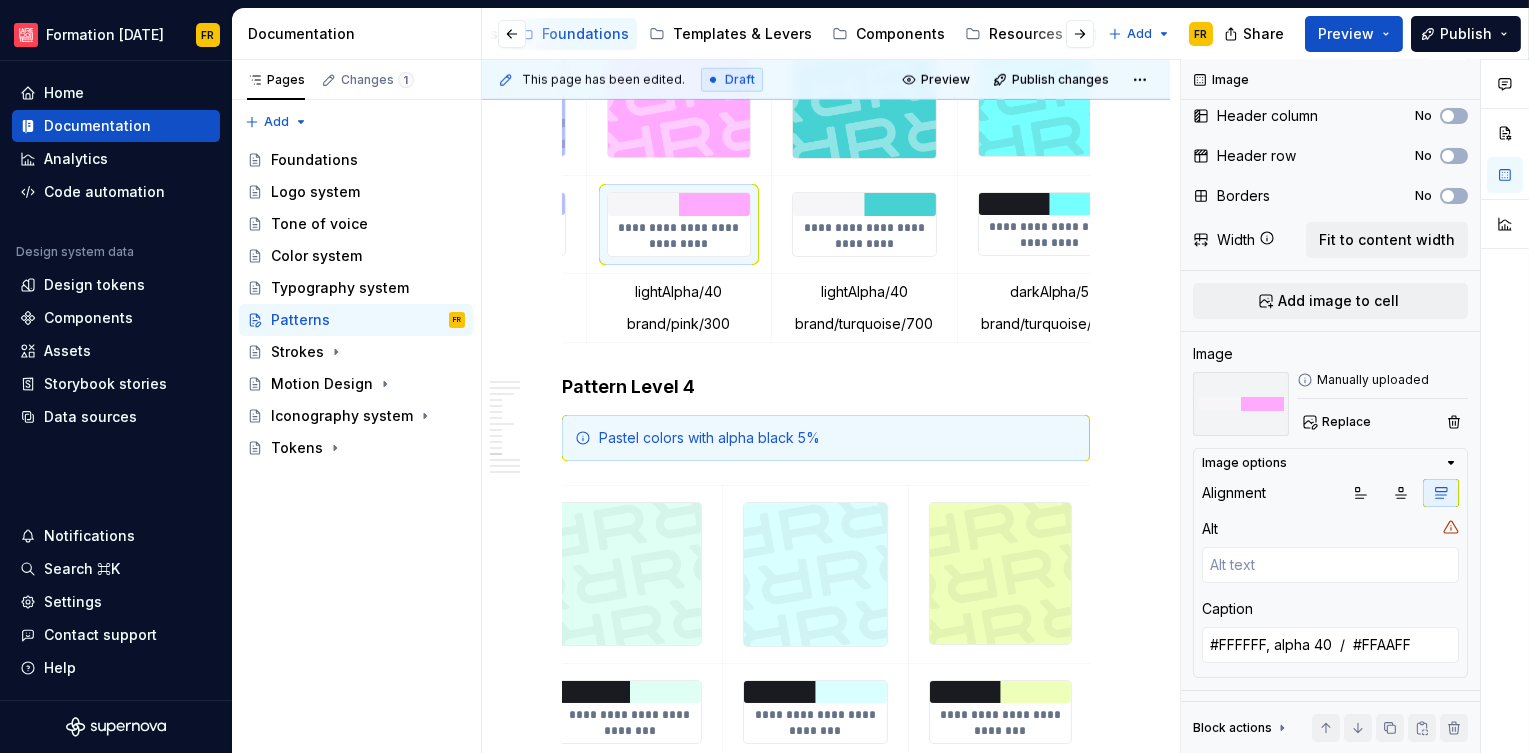 click on "**********" at bounding box center (864, 236) 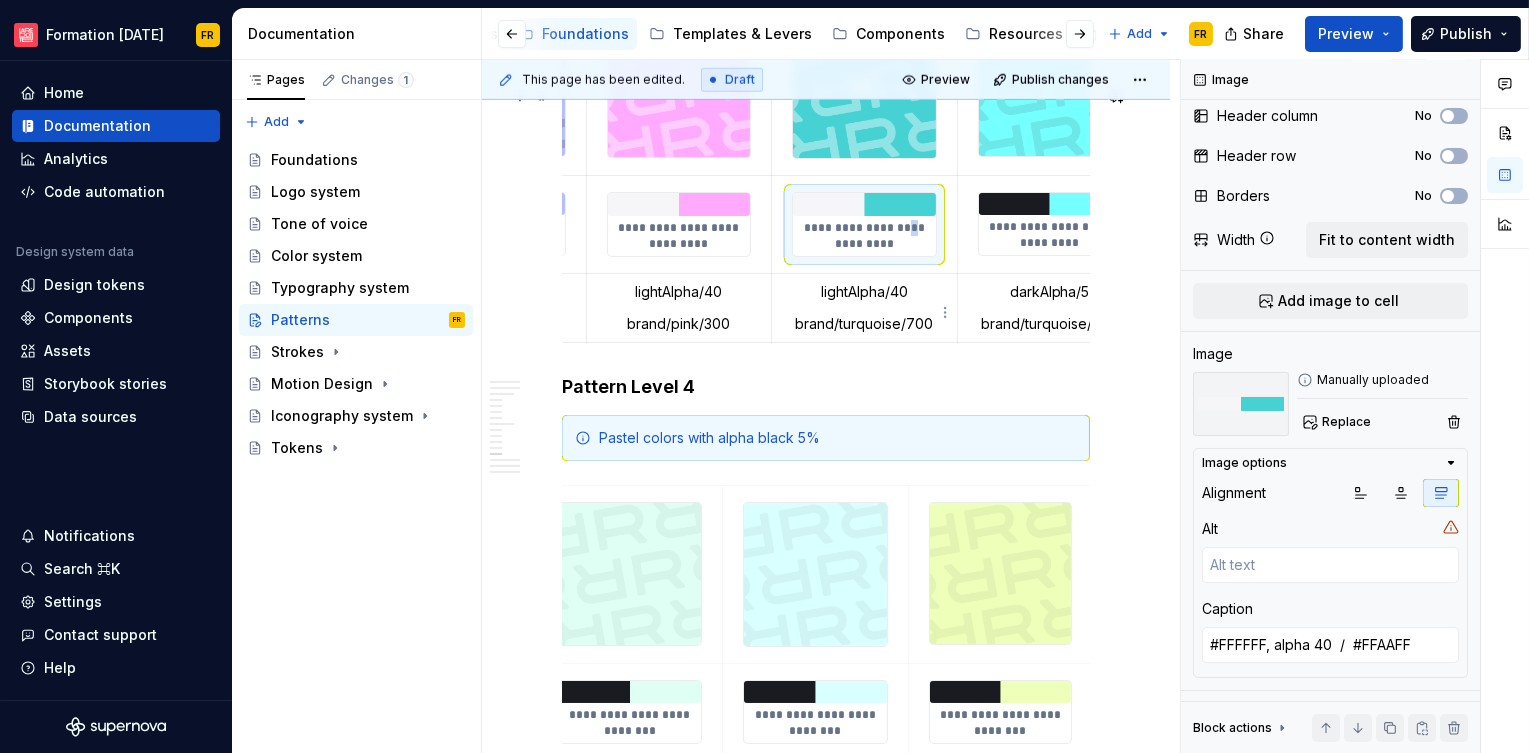 click on "**********" at bounding box center (864, 236) 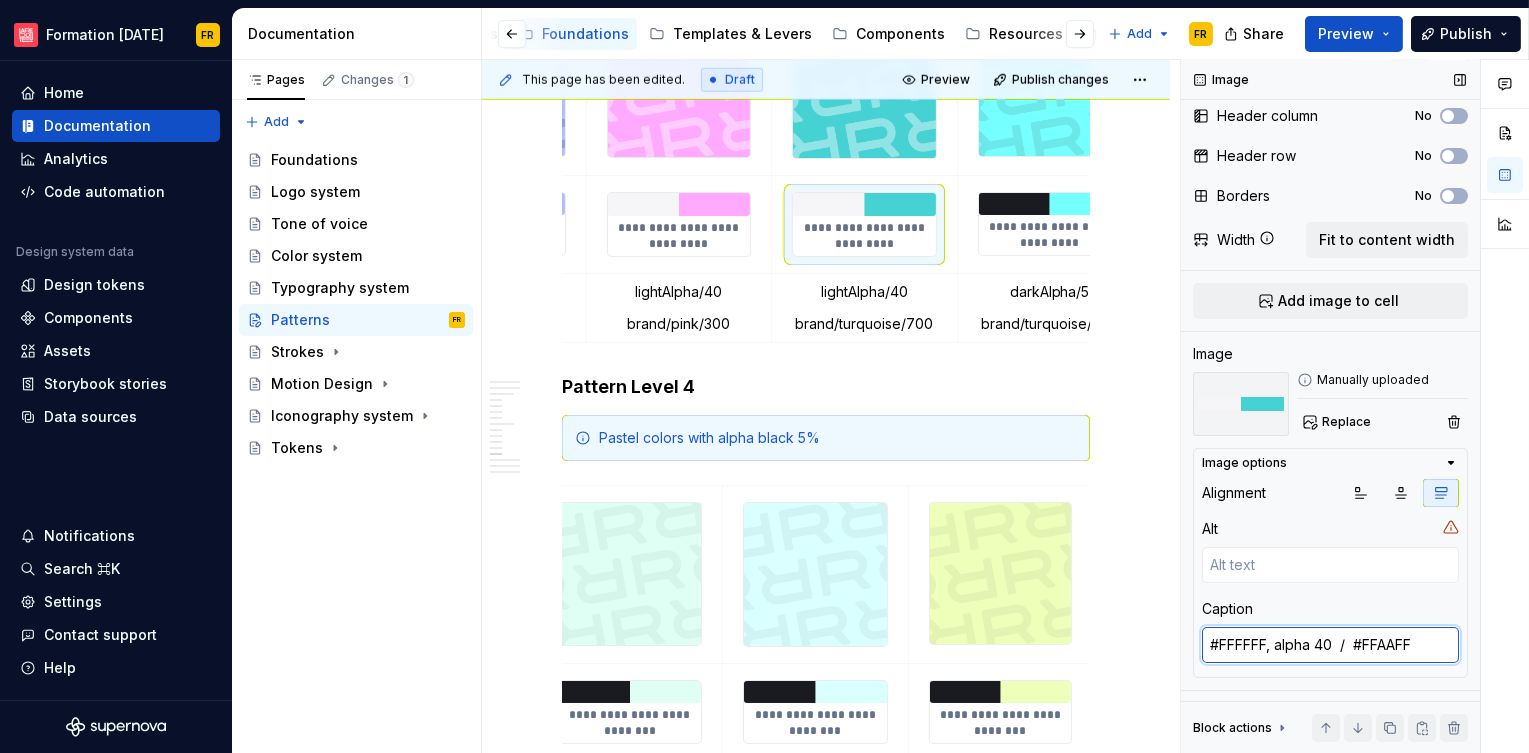 type on "*" 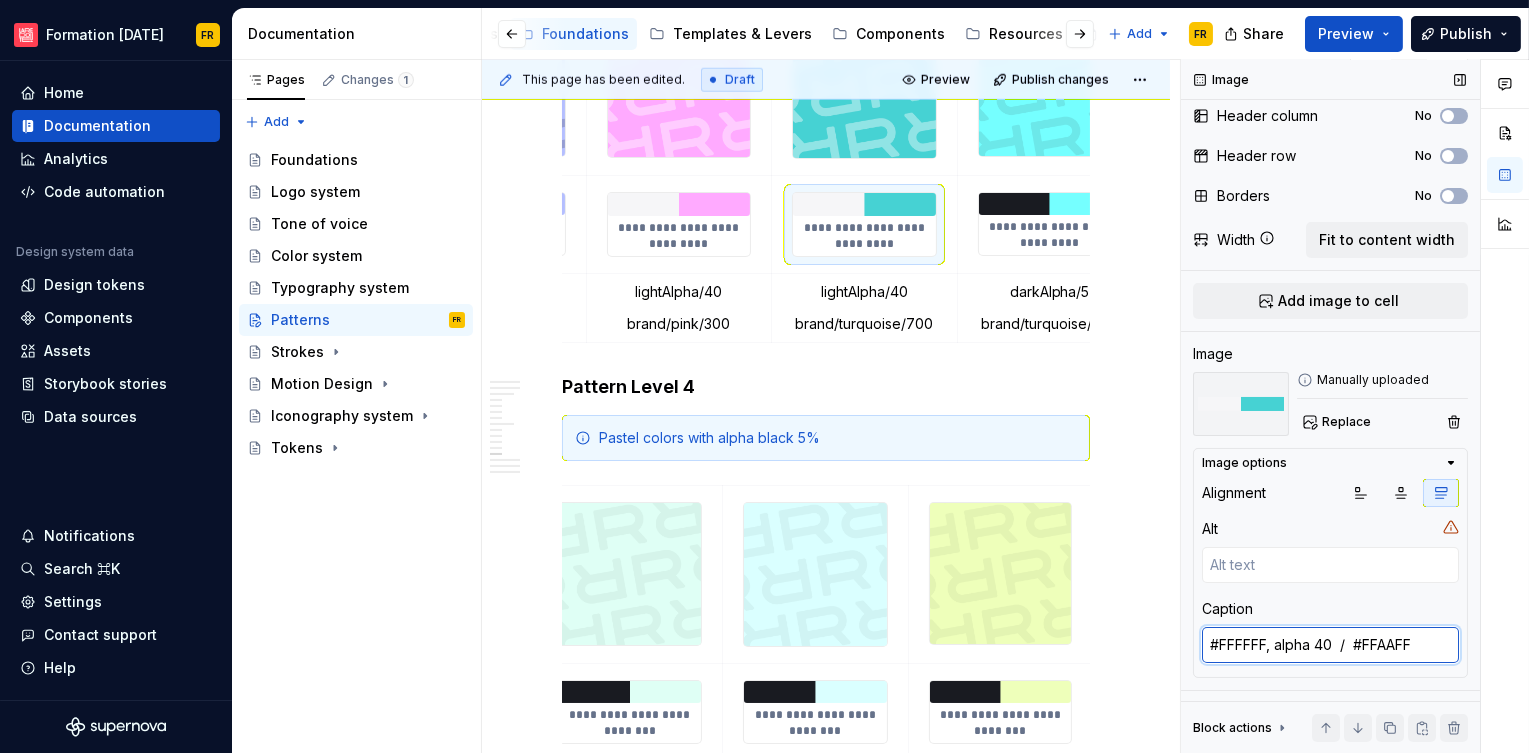click on "#FFFFFF, alpha 40  /  #FFAAFF" at bounding box center [1330, 645] 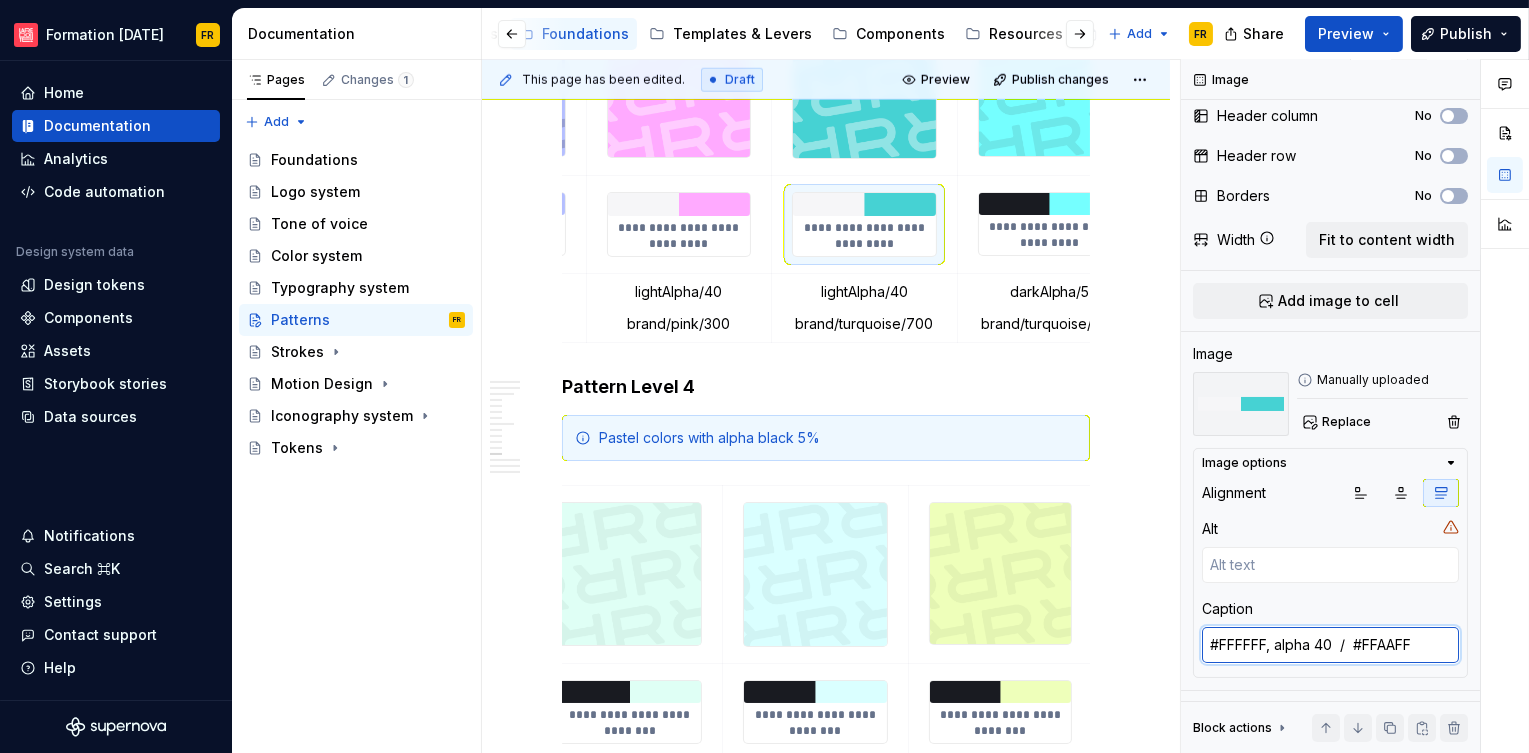 paste on "46D2D3" 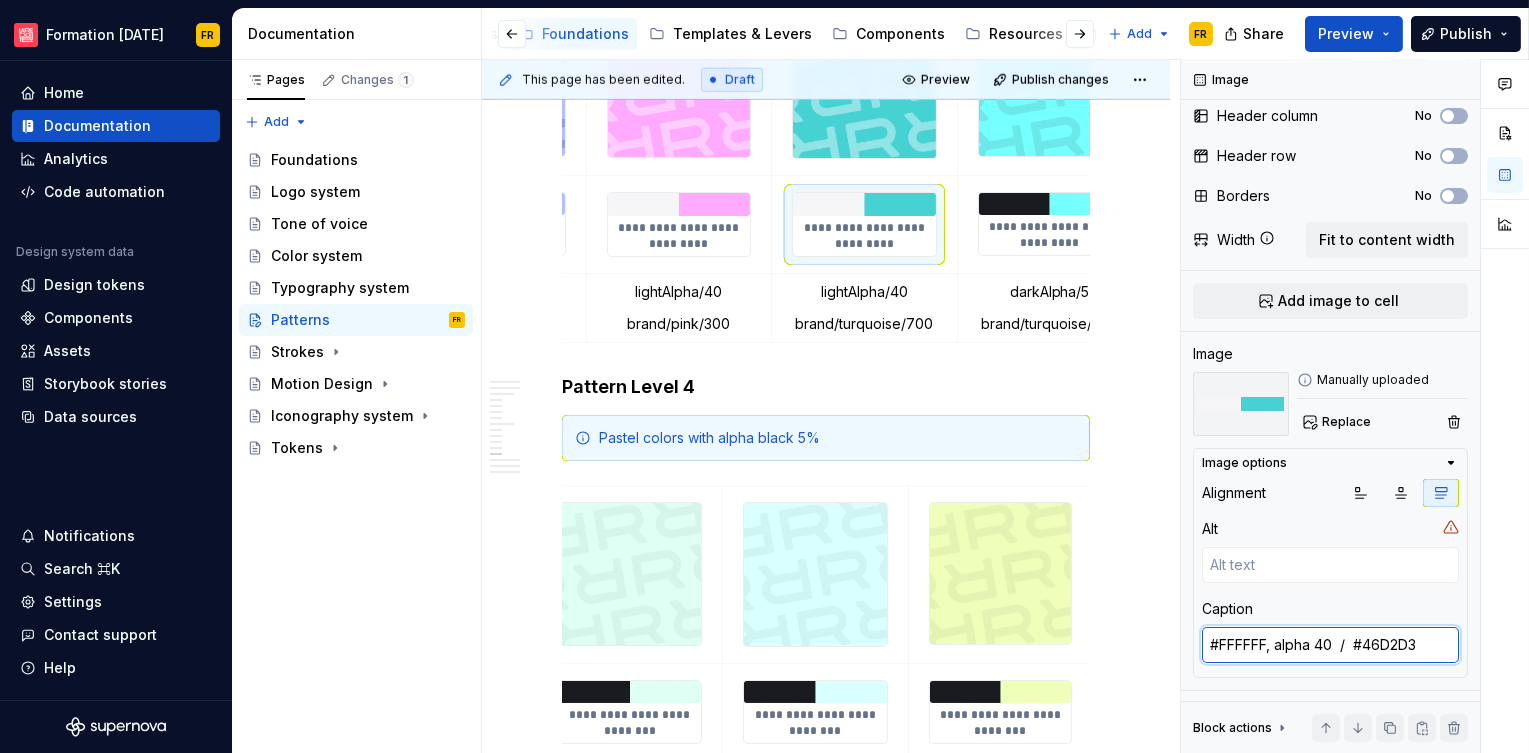 type on "#FFFFFF, alpha 40  /  #46D2D3" 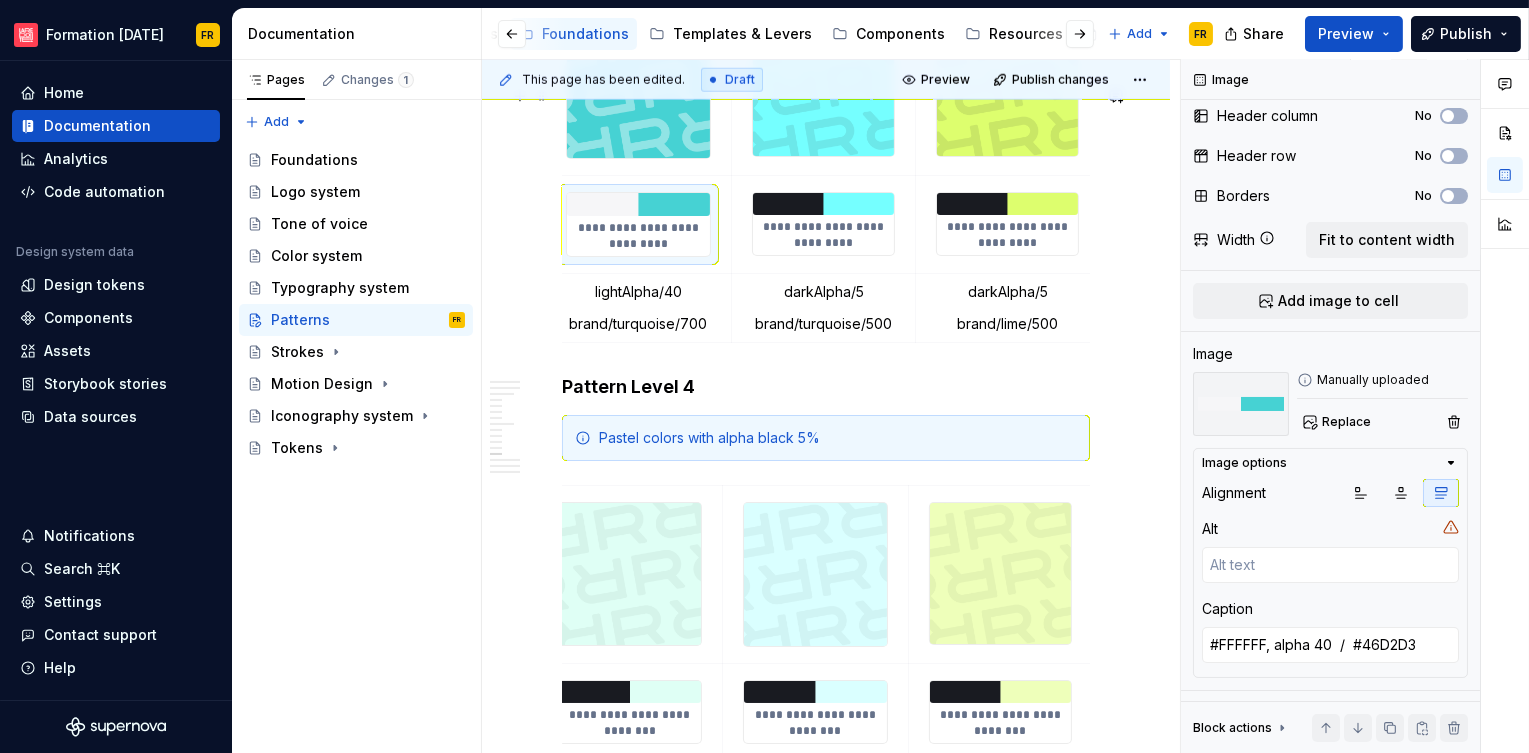 scroll, scrollTop: 0, scrollLeft: 941, axis: horizontal 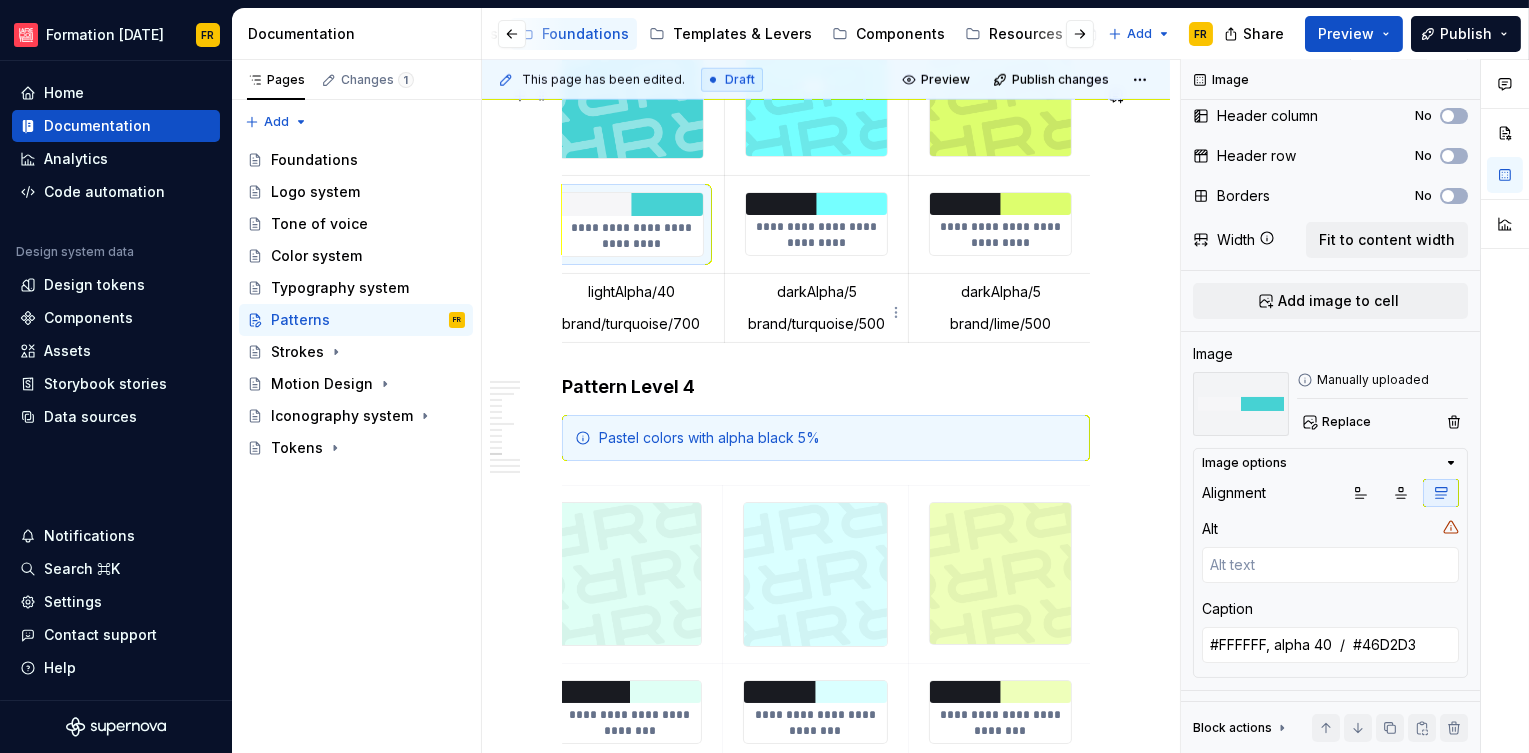 click on "**********" at bounding box center (816, 235) 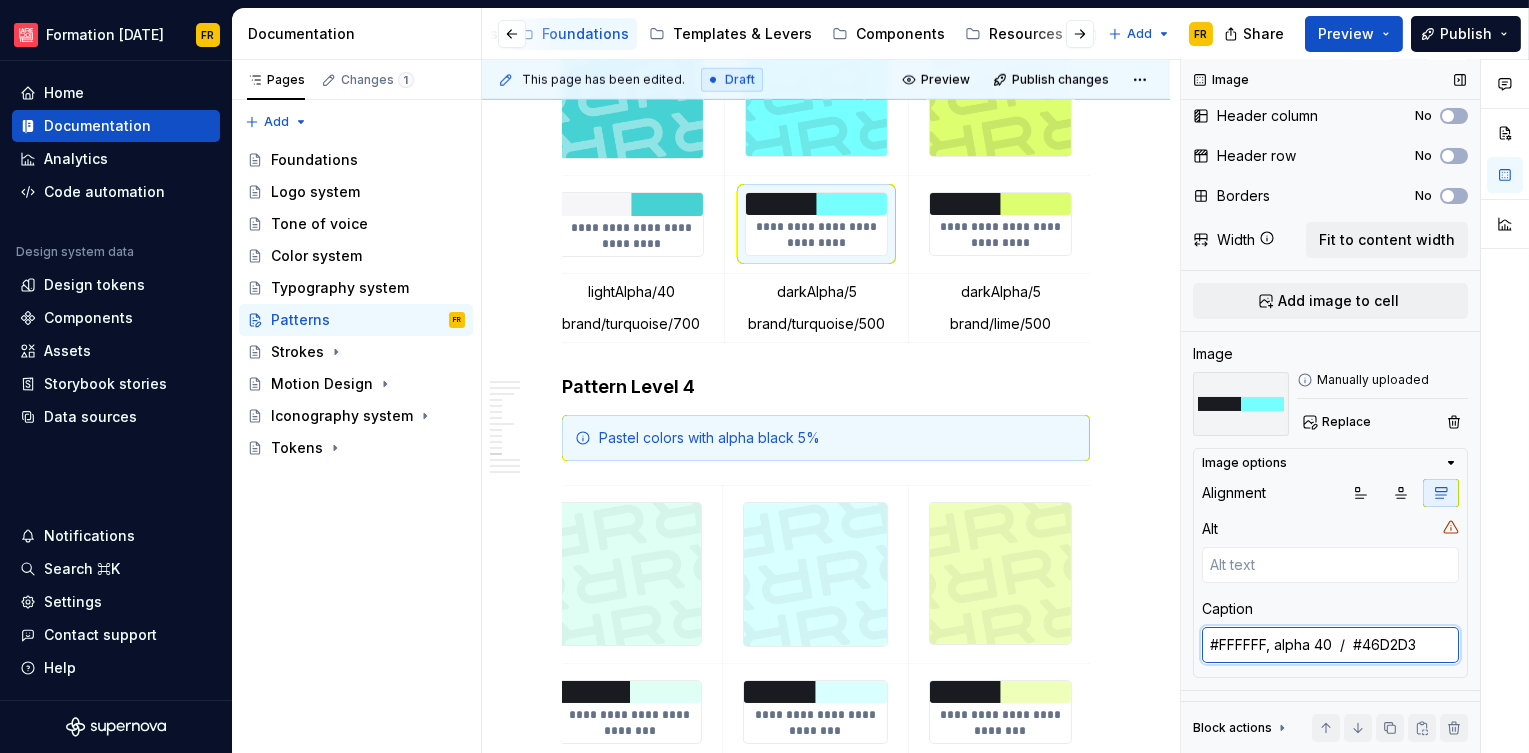 type on "*" 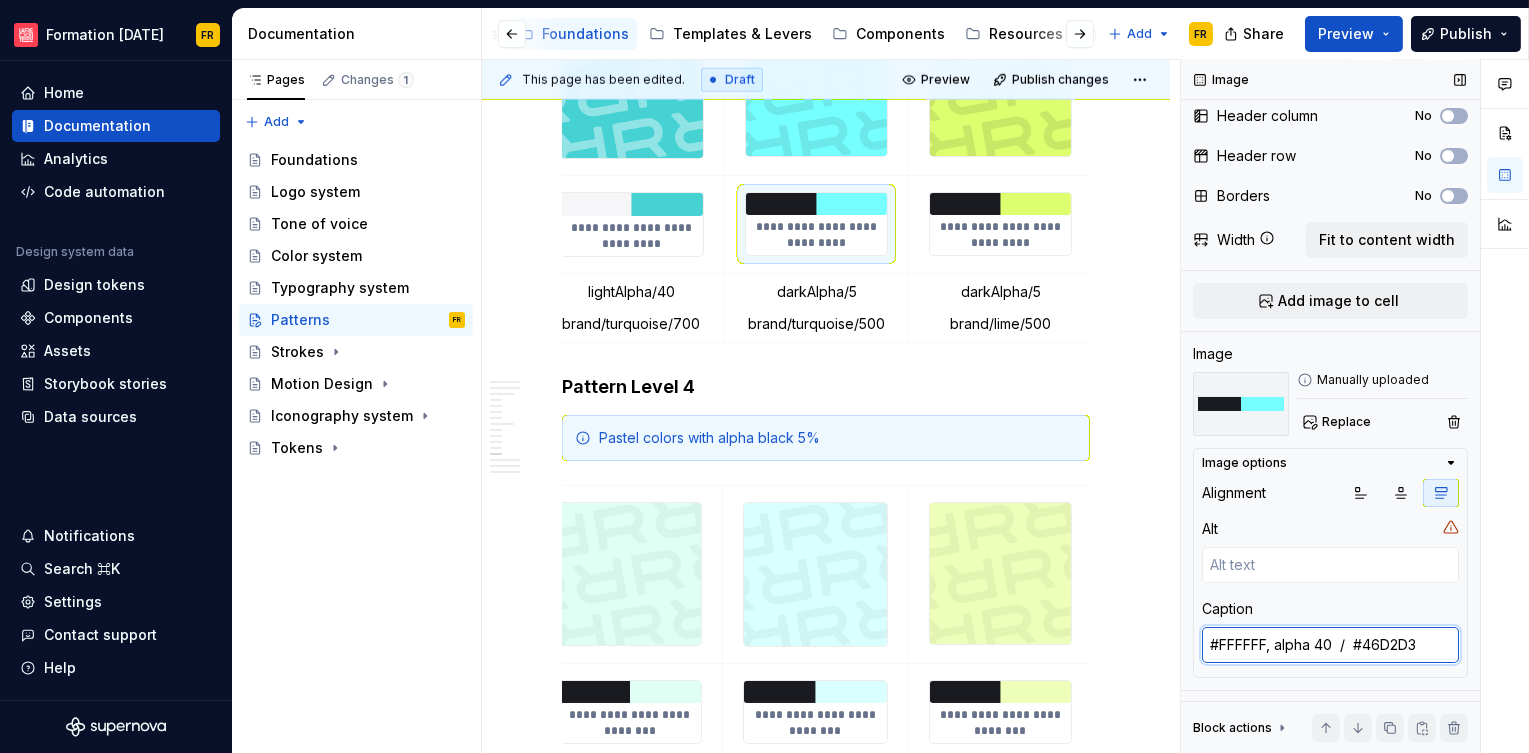click on "#191B21, alpha 10  /  #FFAAFF" at bounding box center [1330, 645] 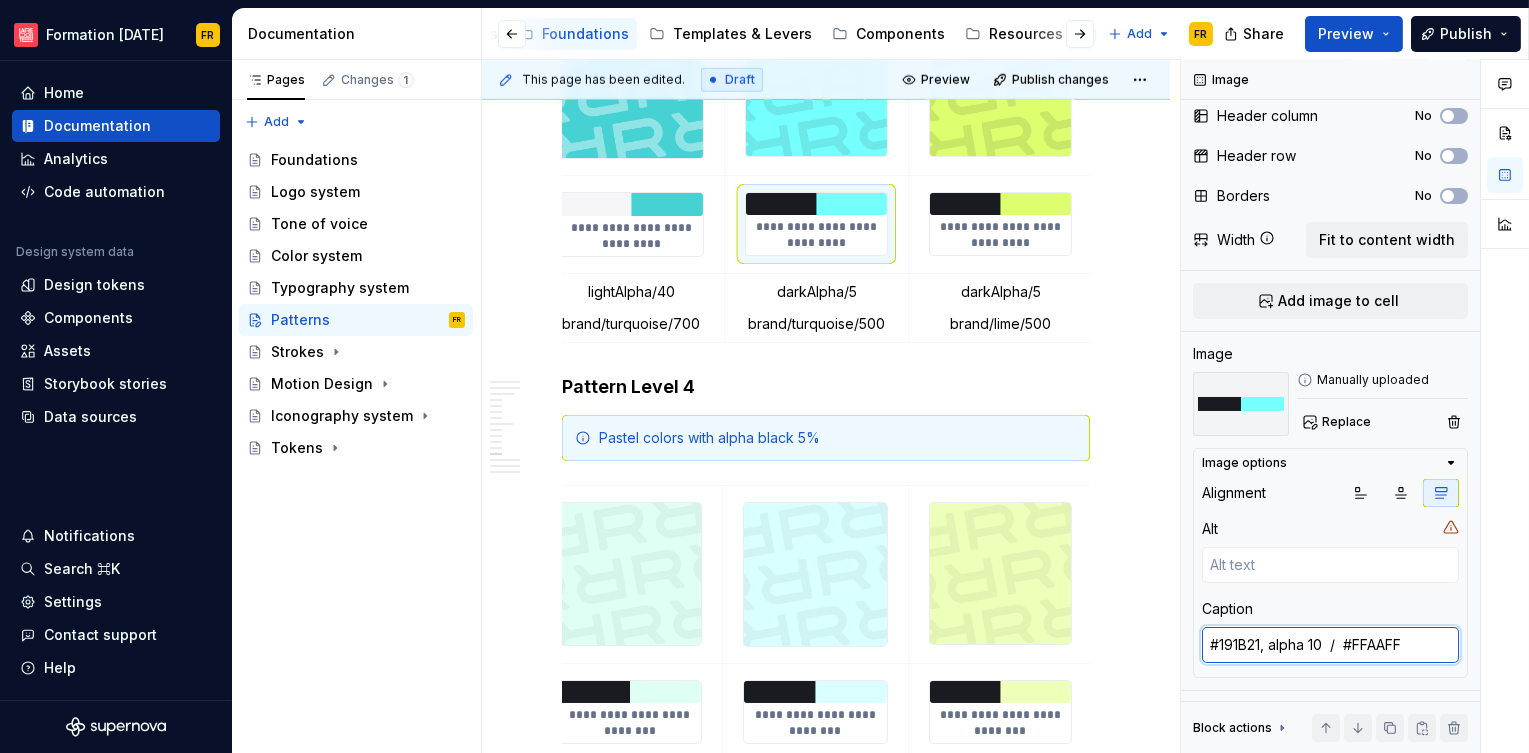 paste on "75FF" 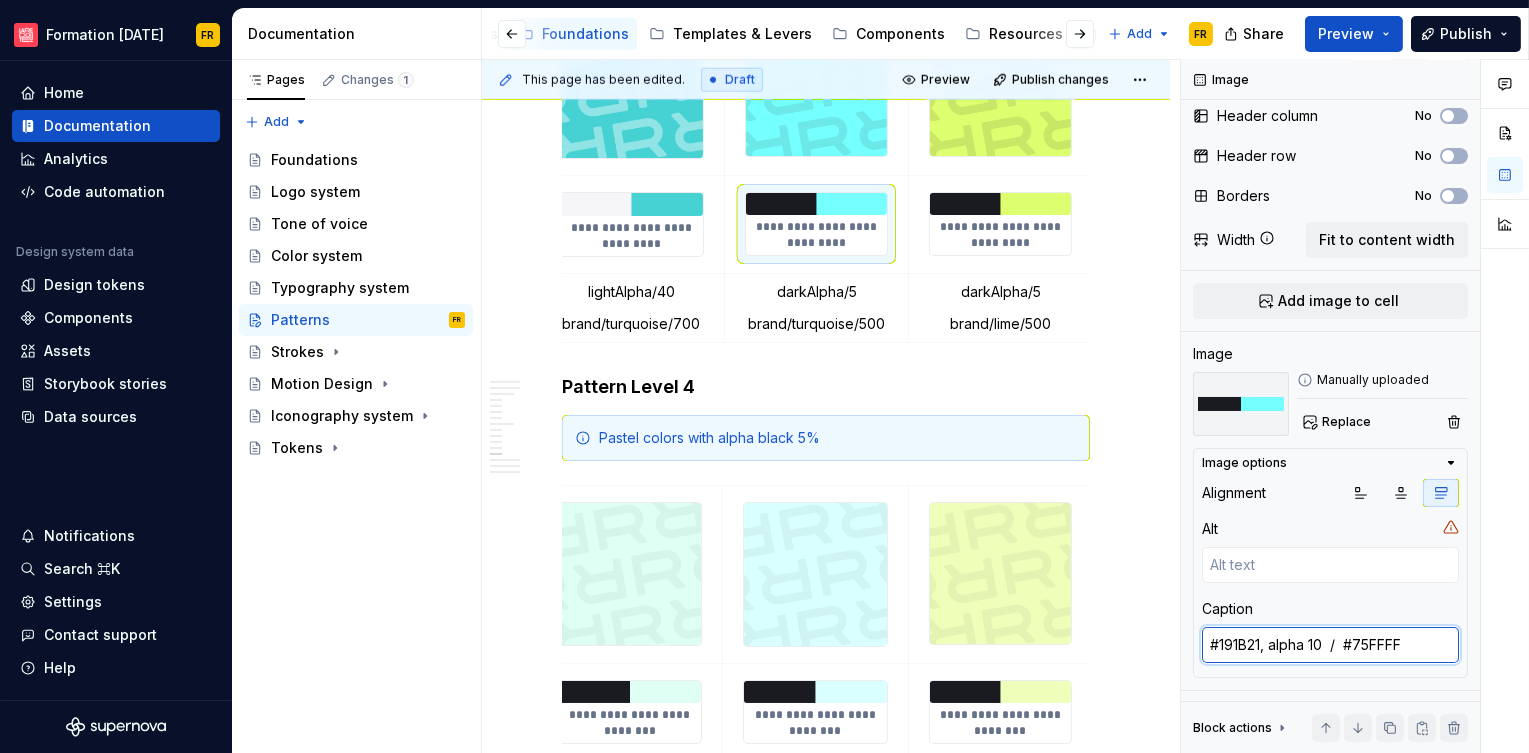 type on "#191B21, alpha 10  /  #75FFFF" 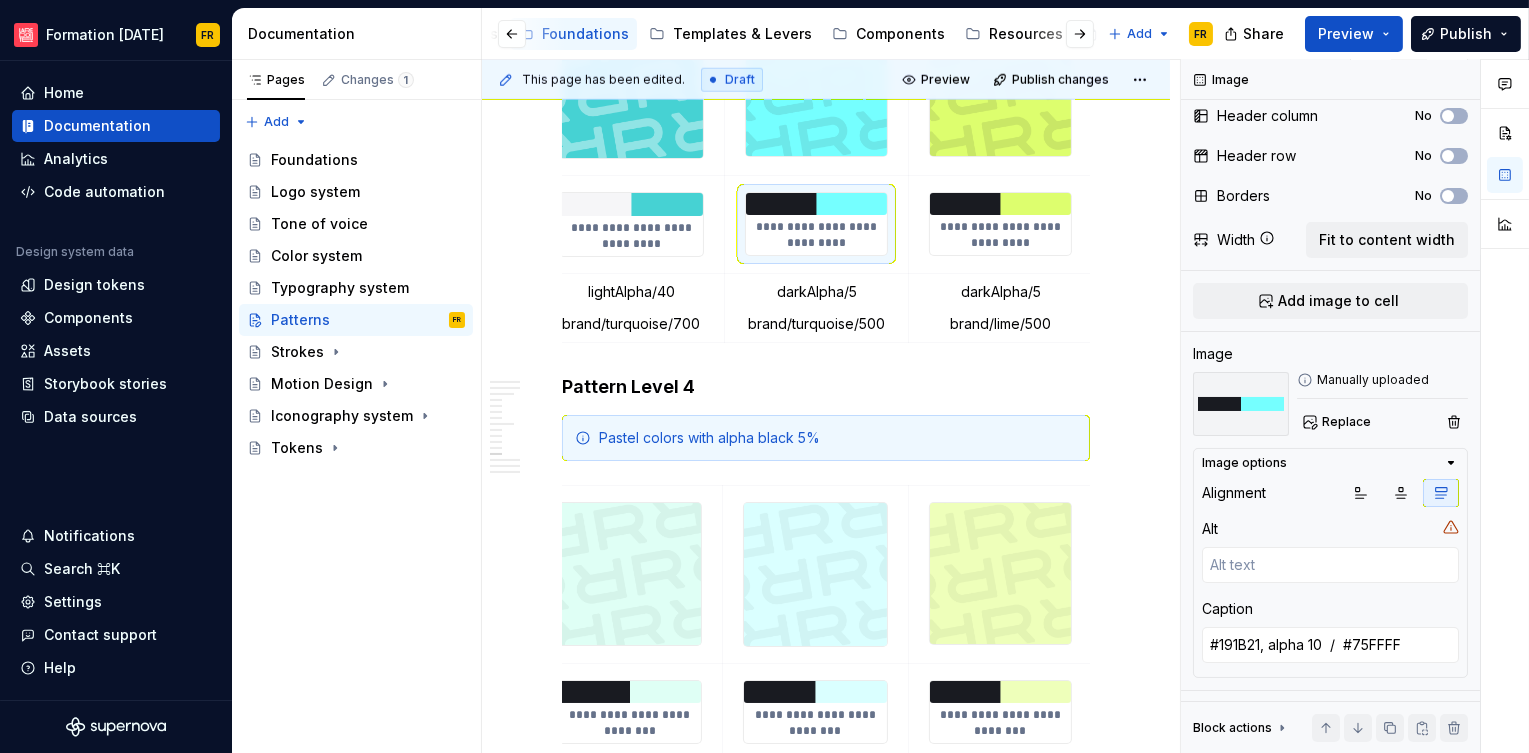 click on "**********" at bounding box center [1000, 235] 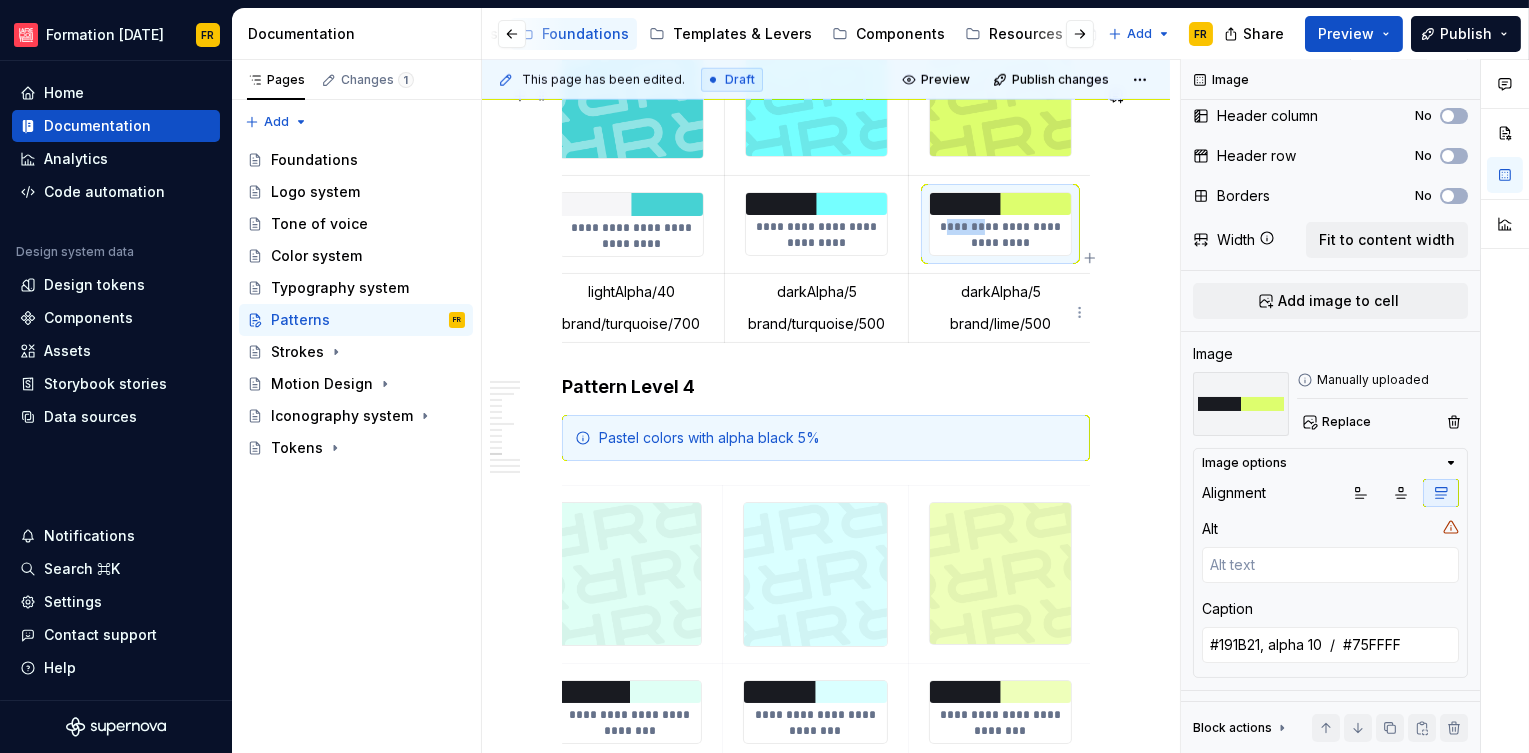 click on "**********" at bounding box center [1000, 235] 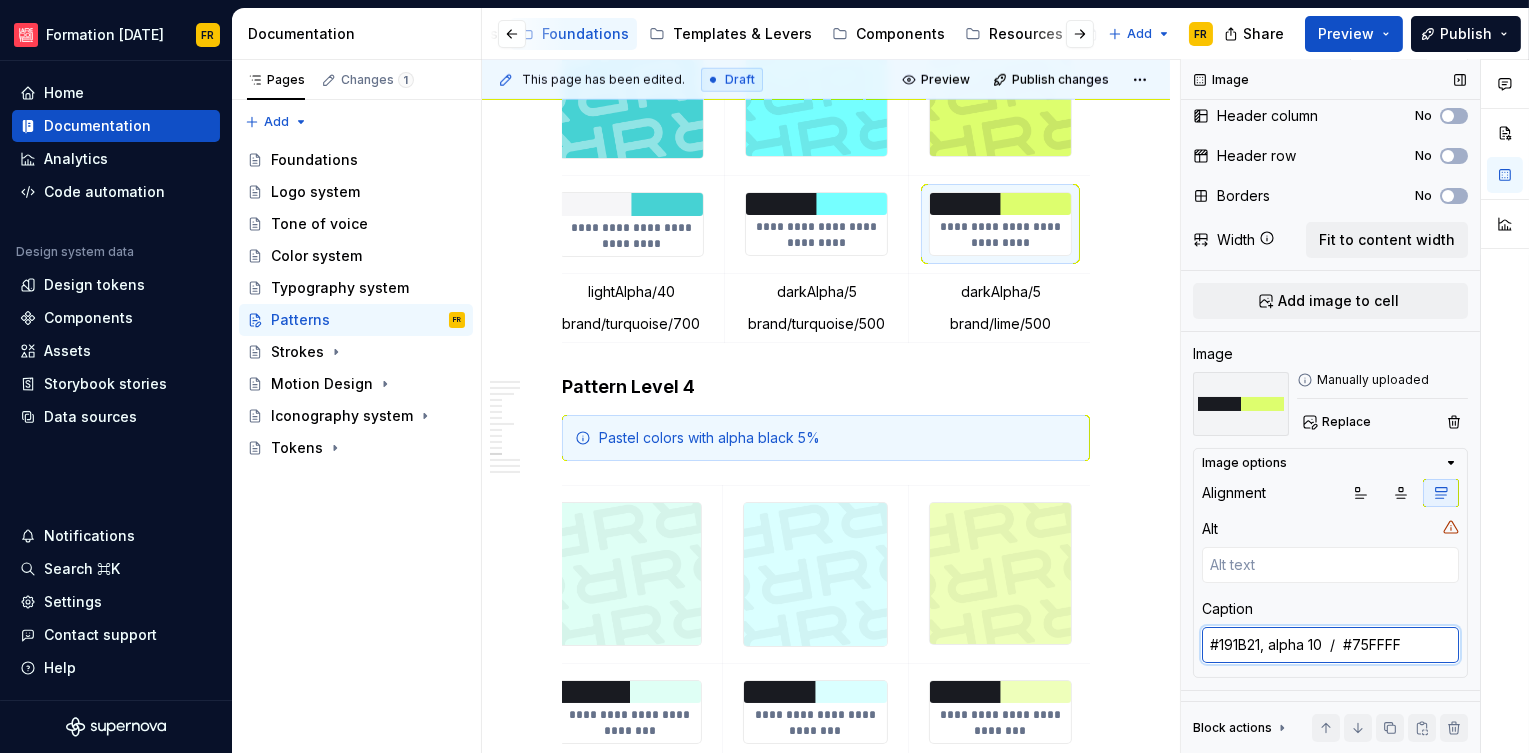 type on "*" 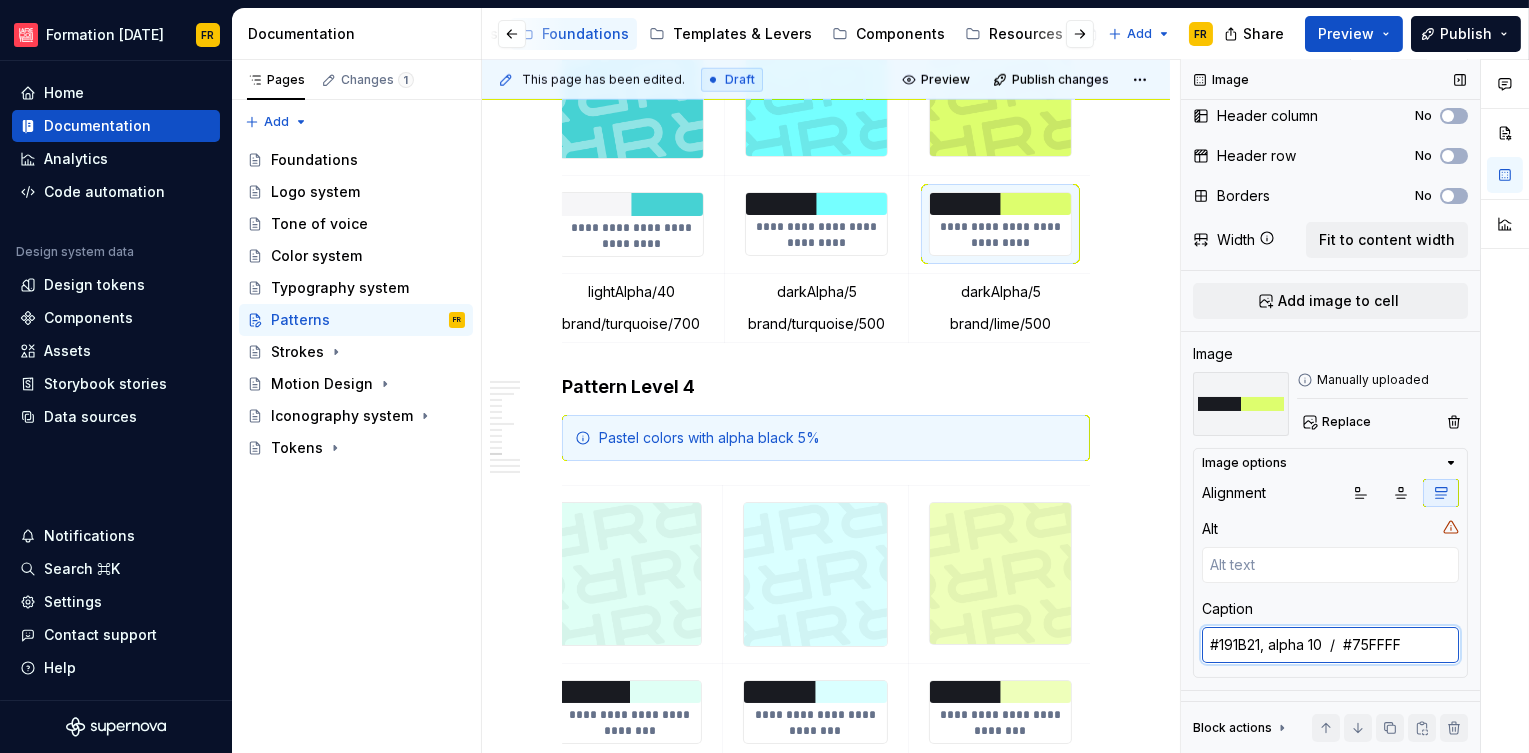 click on "#191B21, alpha 10  /  #46D2D3" at bounding box center (1330, 645) 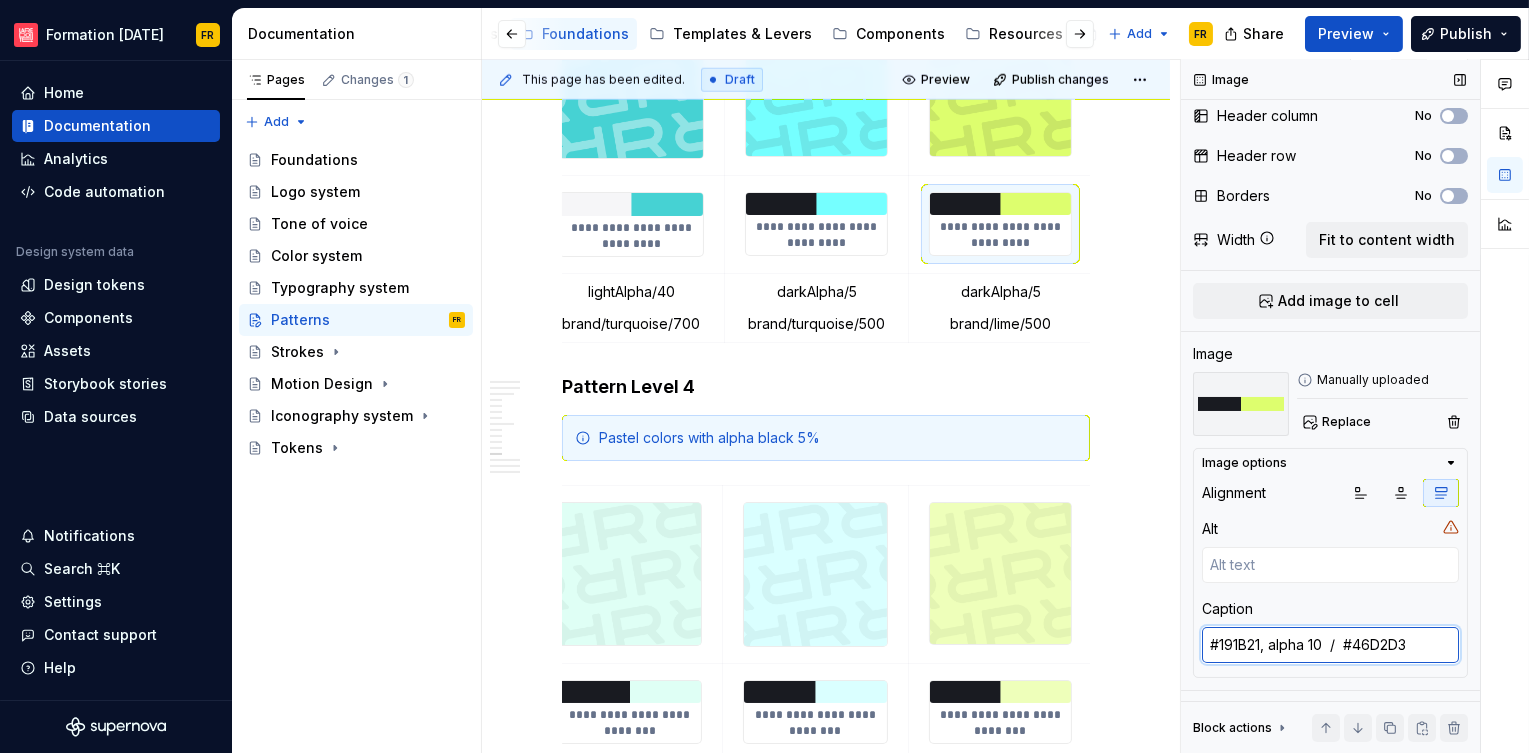 paste on "DDFE6E" 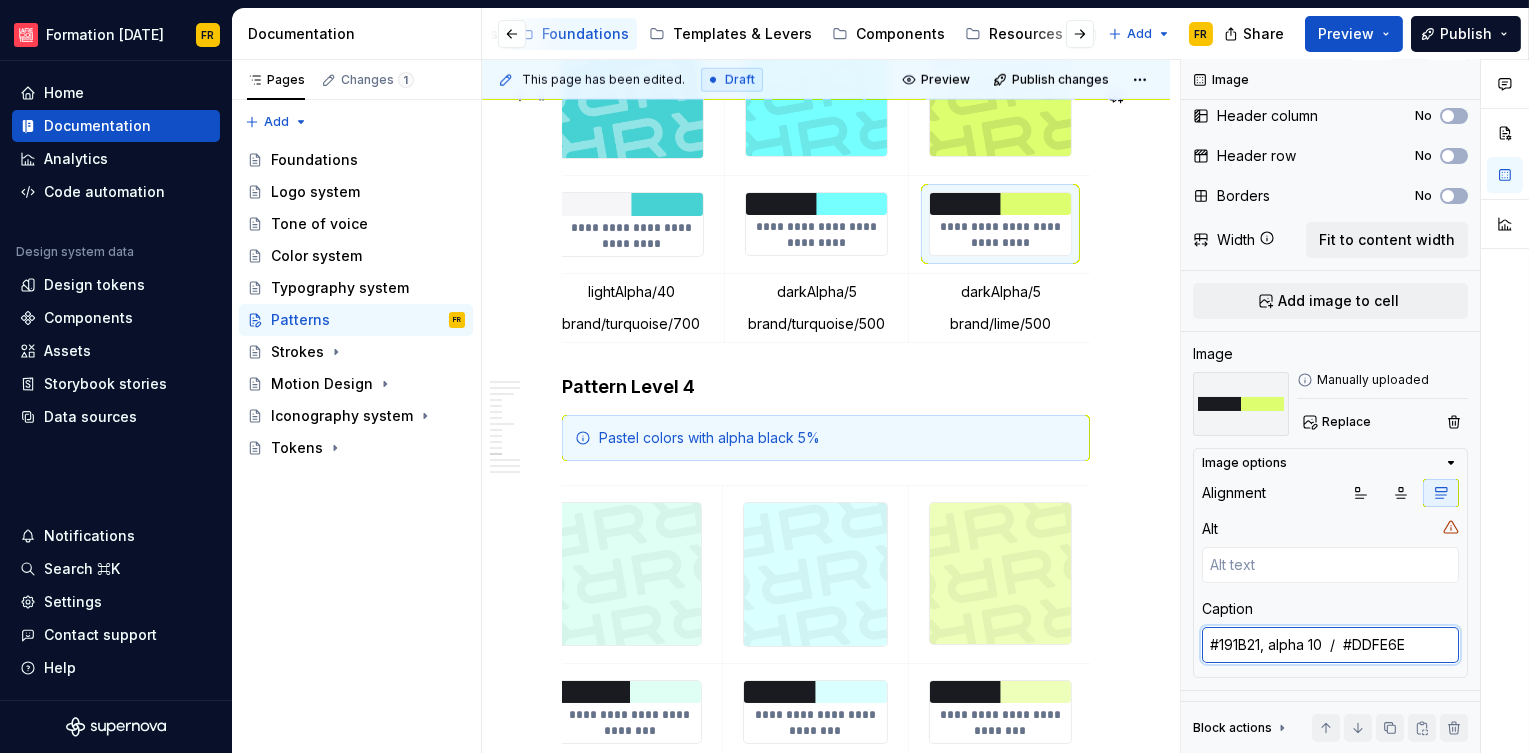 type on "#191B21, alpha 10  /  #DDFE6E" 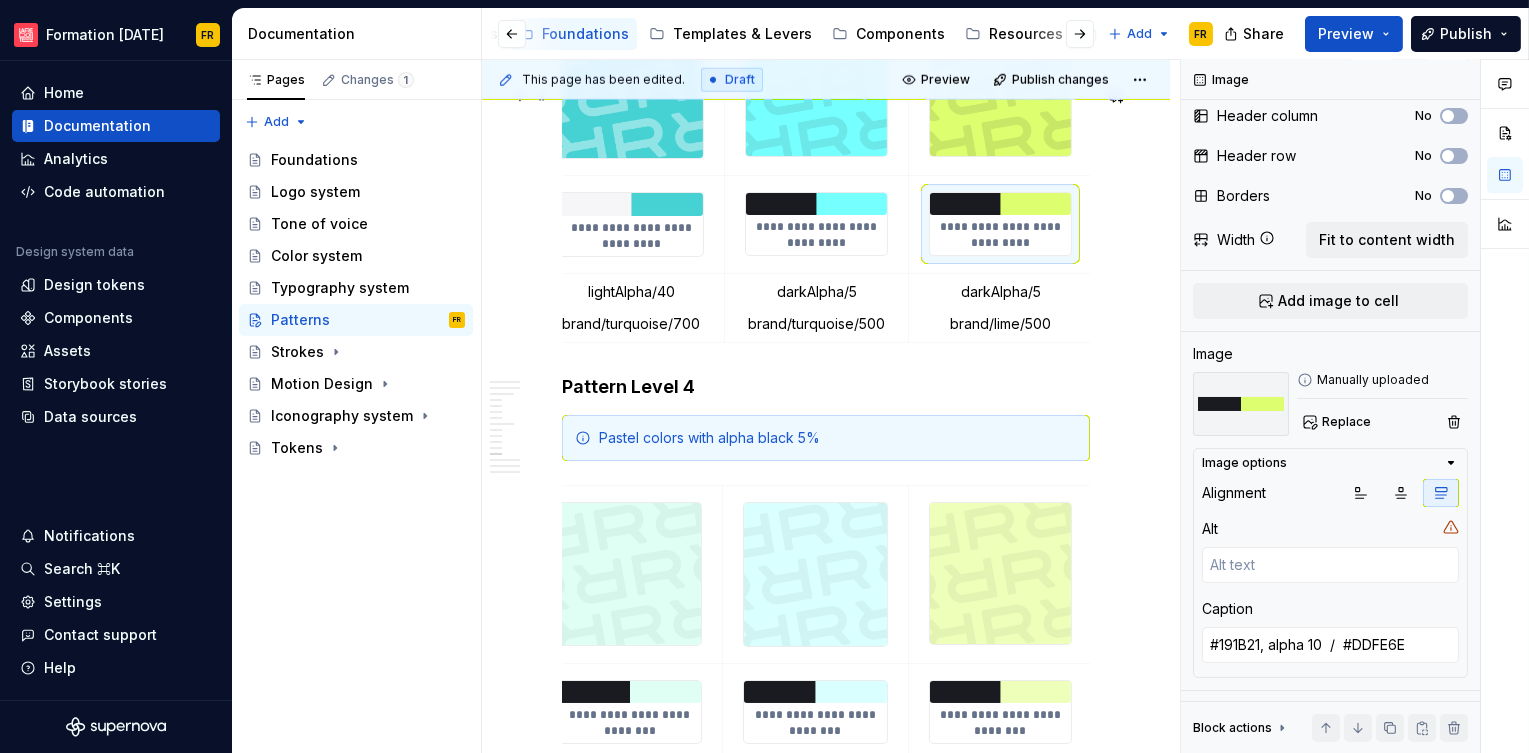 type on "*" 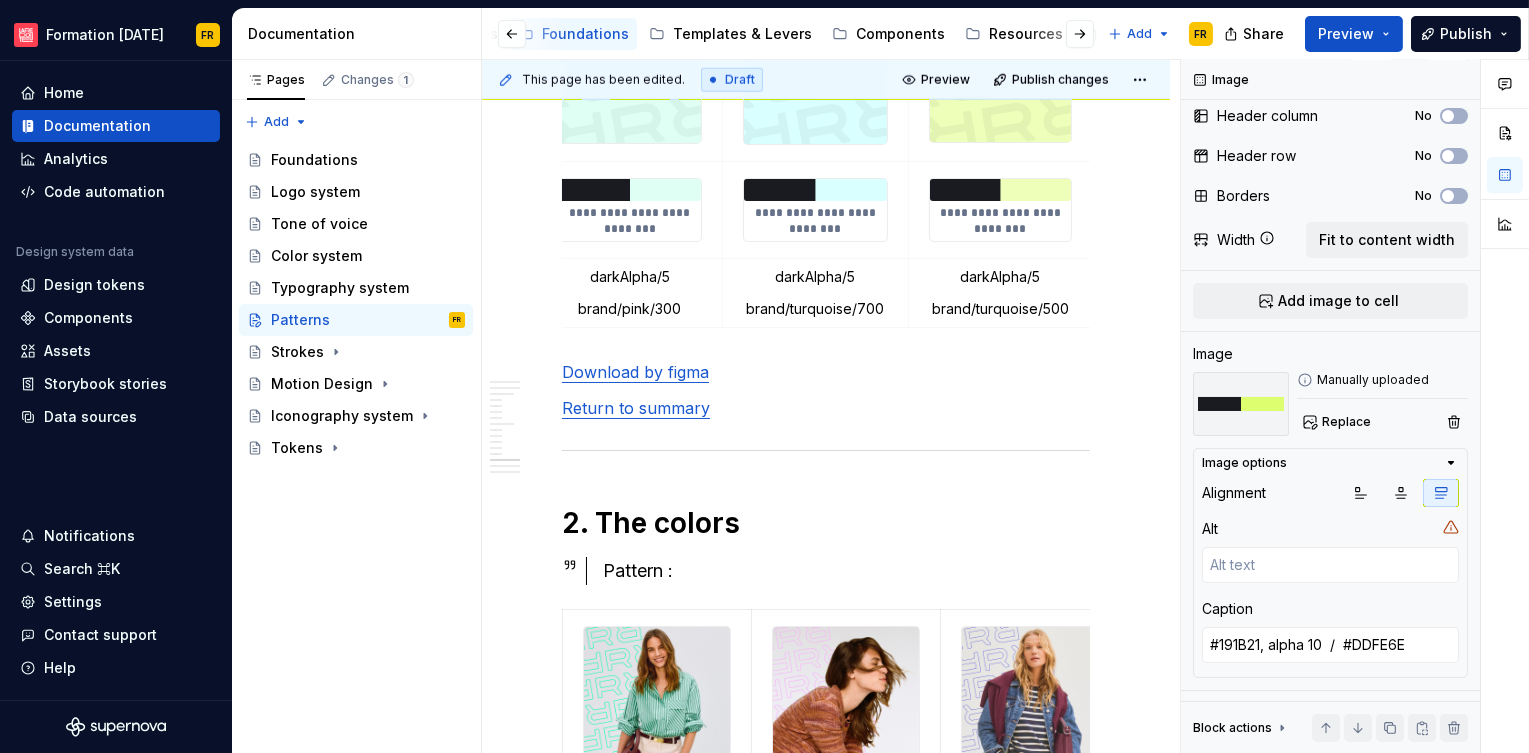 scroll, scrollTop: 4773, scrollLeft: 0, axis: vertical 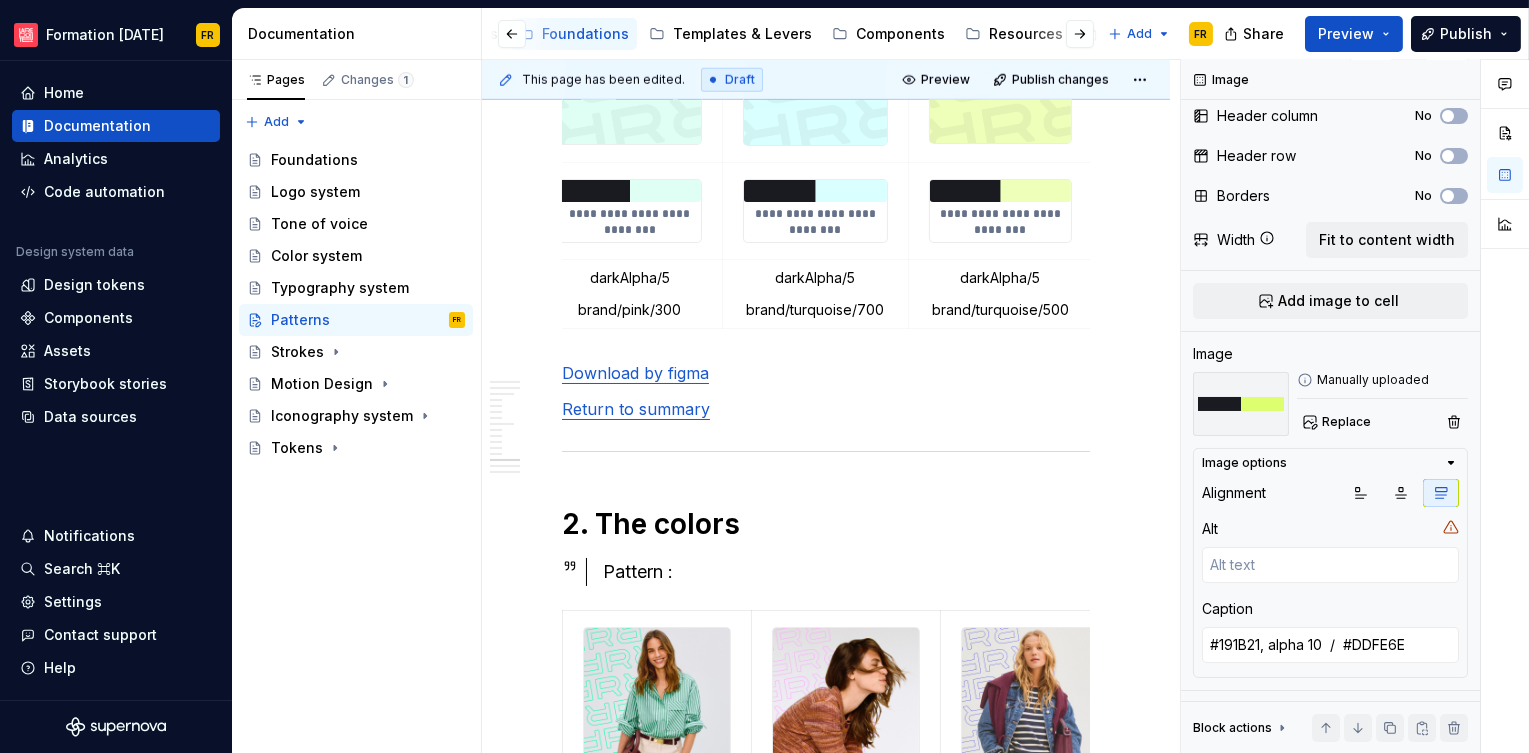 type on "7" 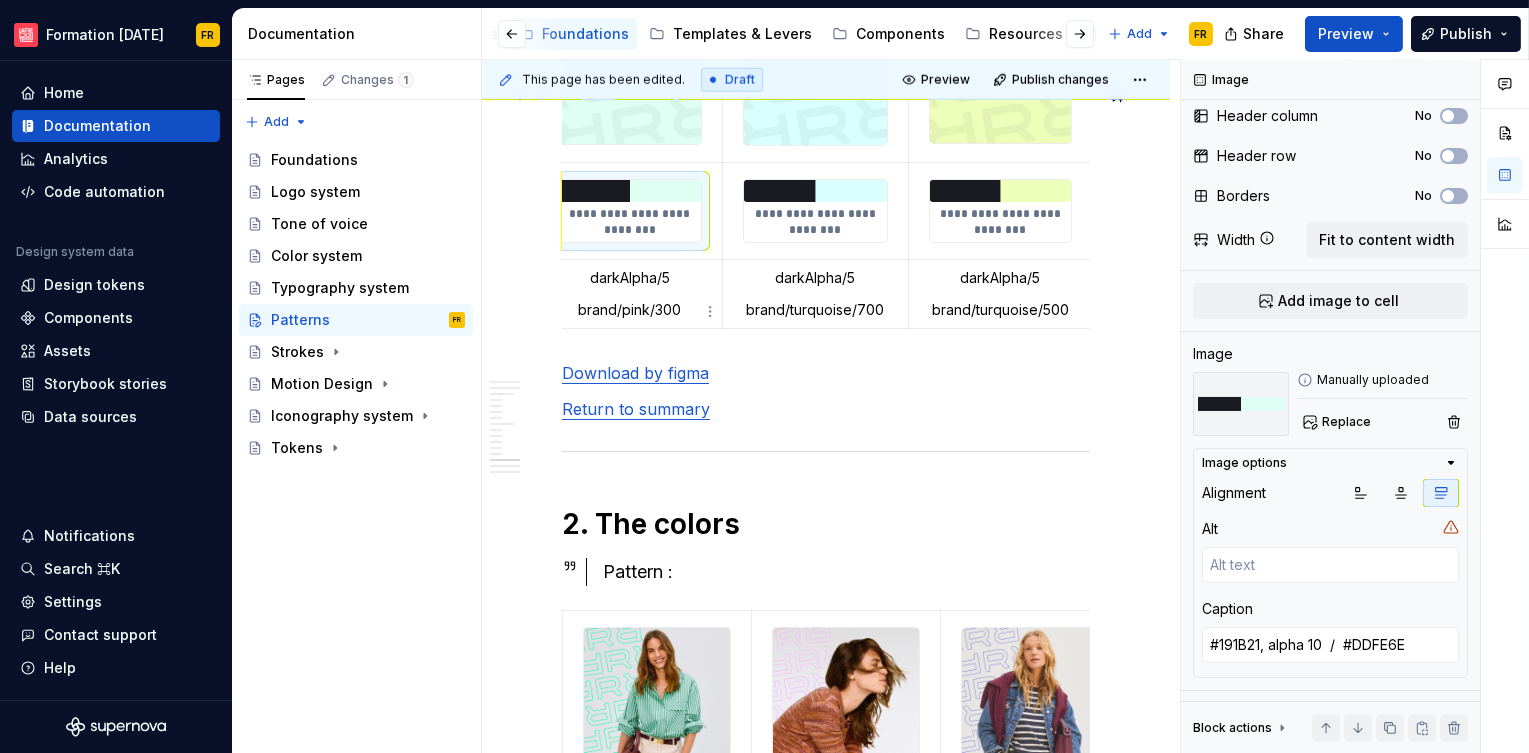 click at bounding box center (630, 191) 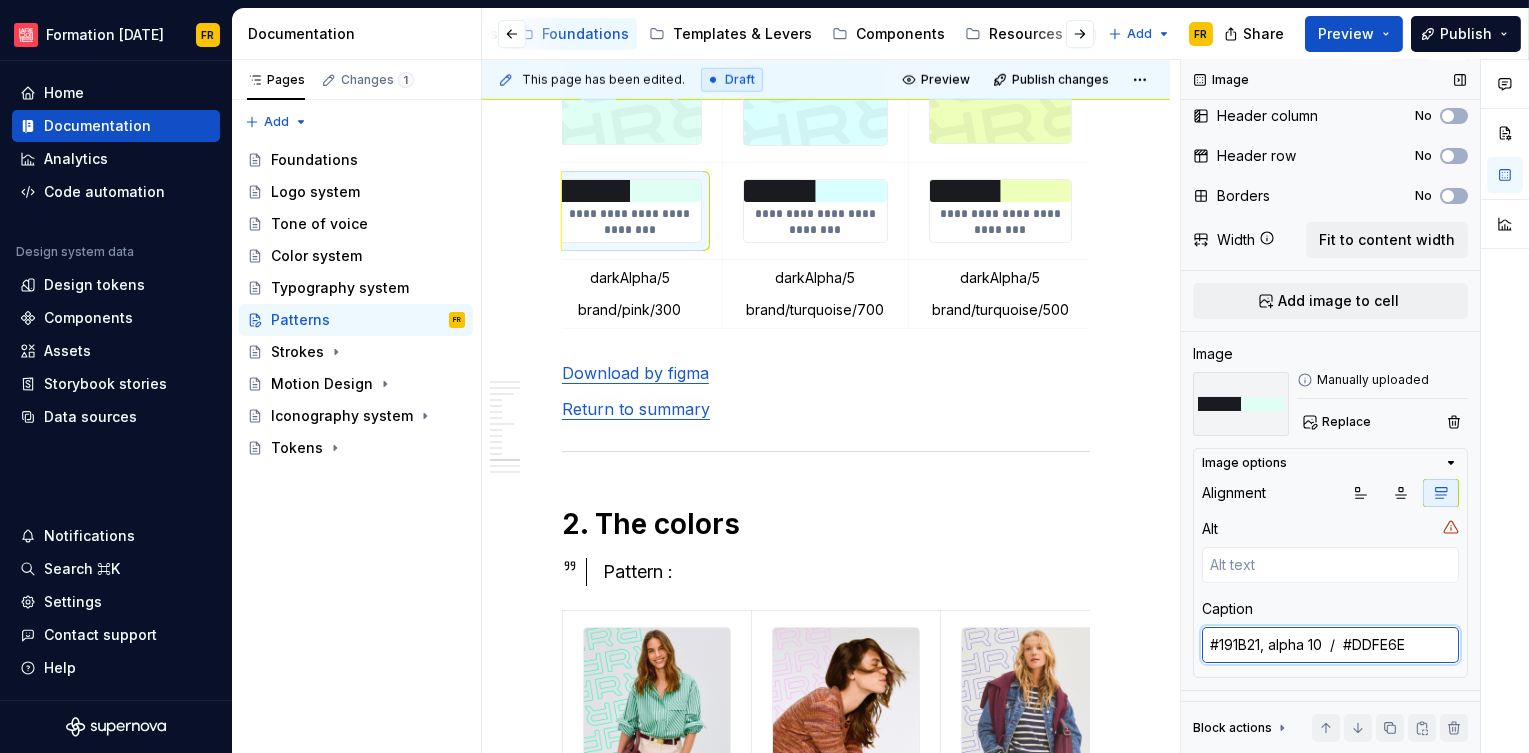 type on "*" 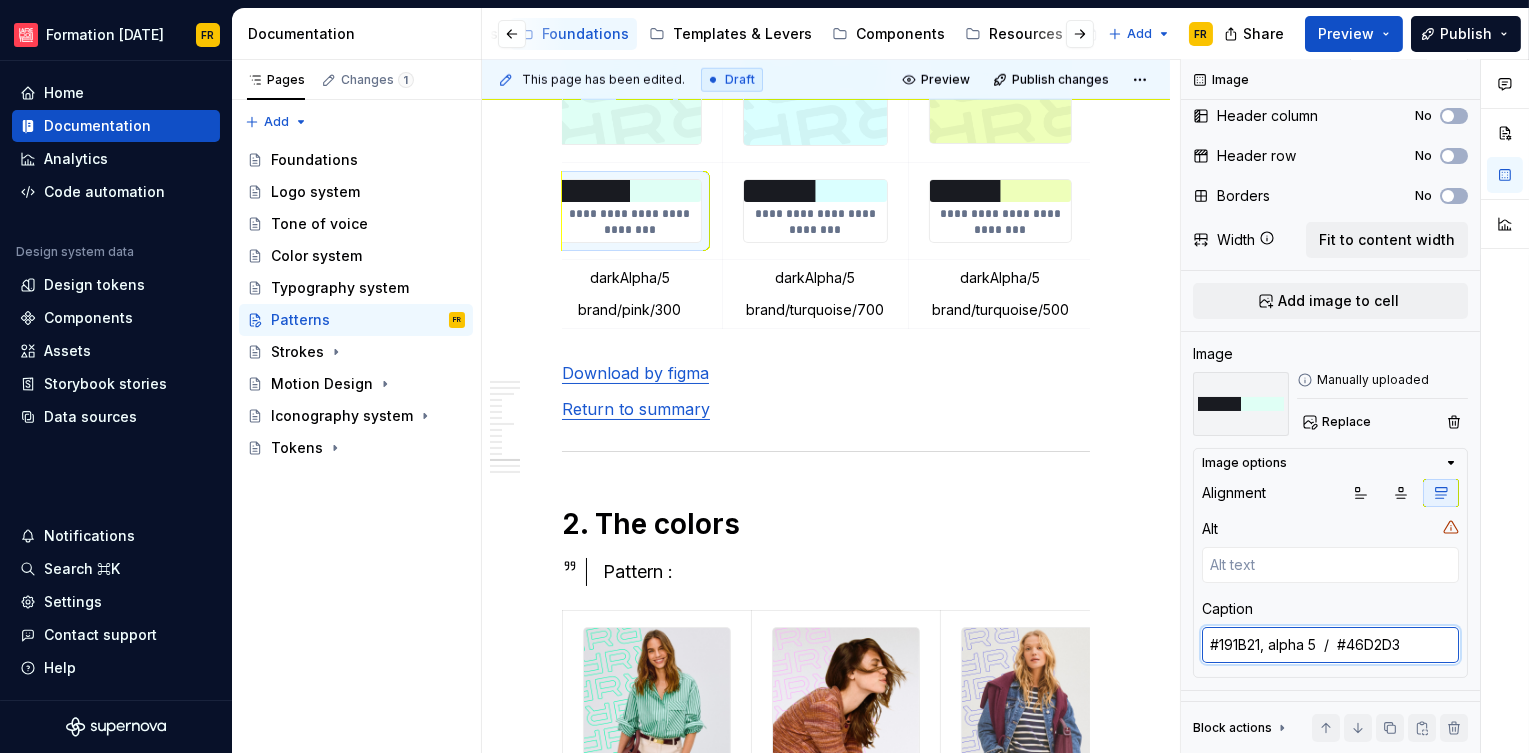 paste on "8FFFDA" 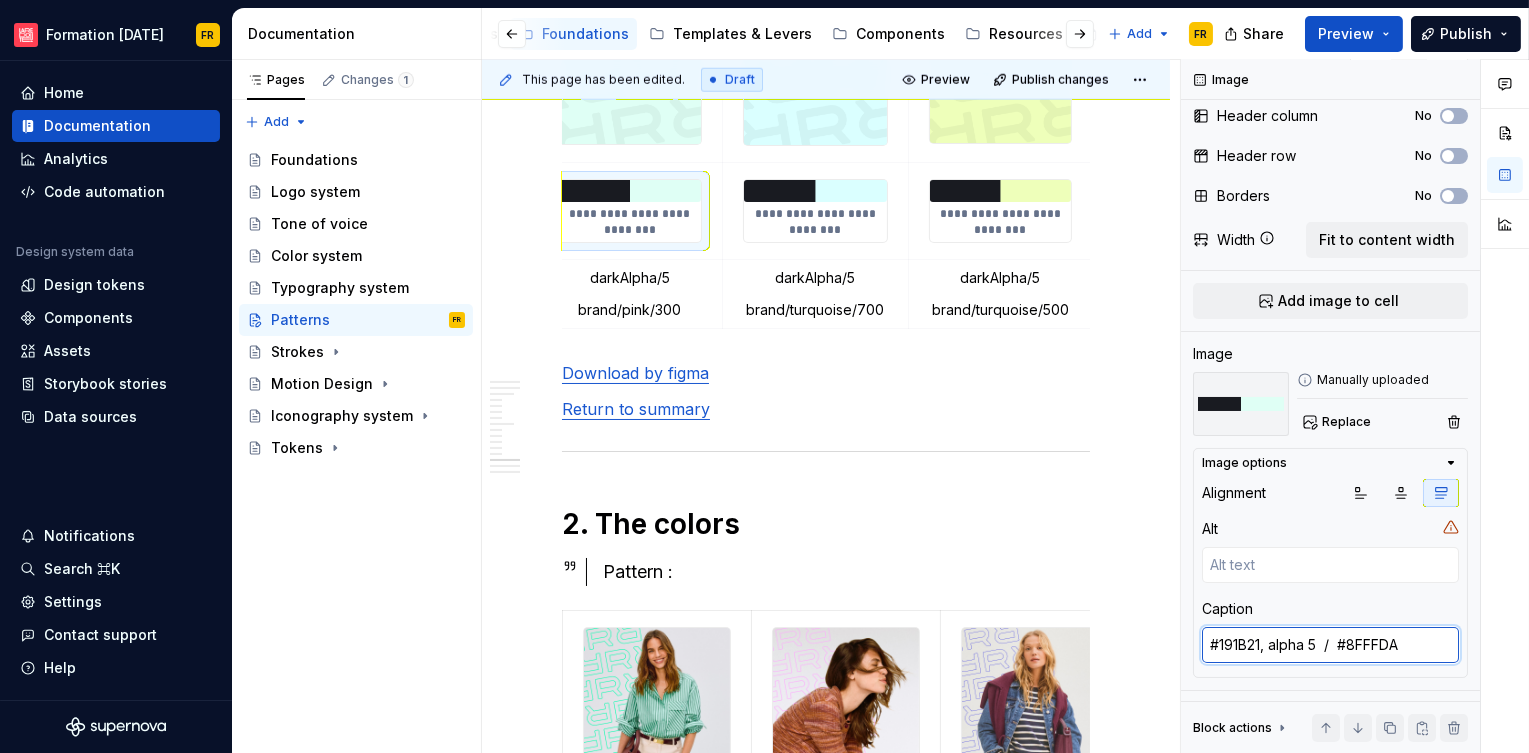 type on "#191B21, alpha 5  /  #8FFFDA" 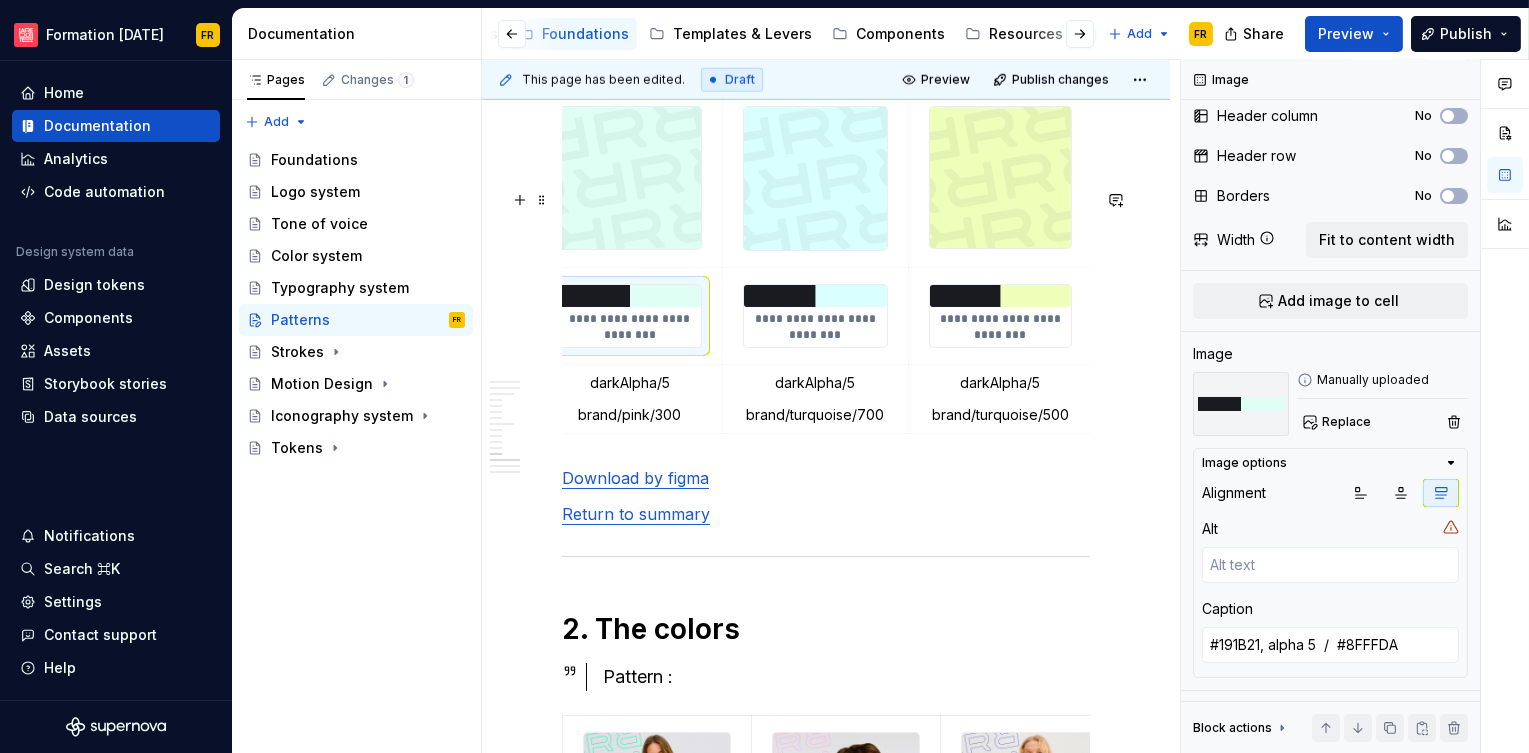 scroll, scrollTop: 4665, scrollLeft: 0, axis: vertical 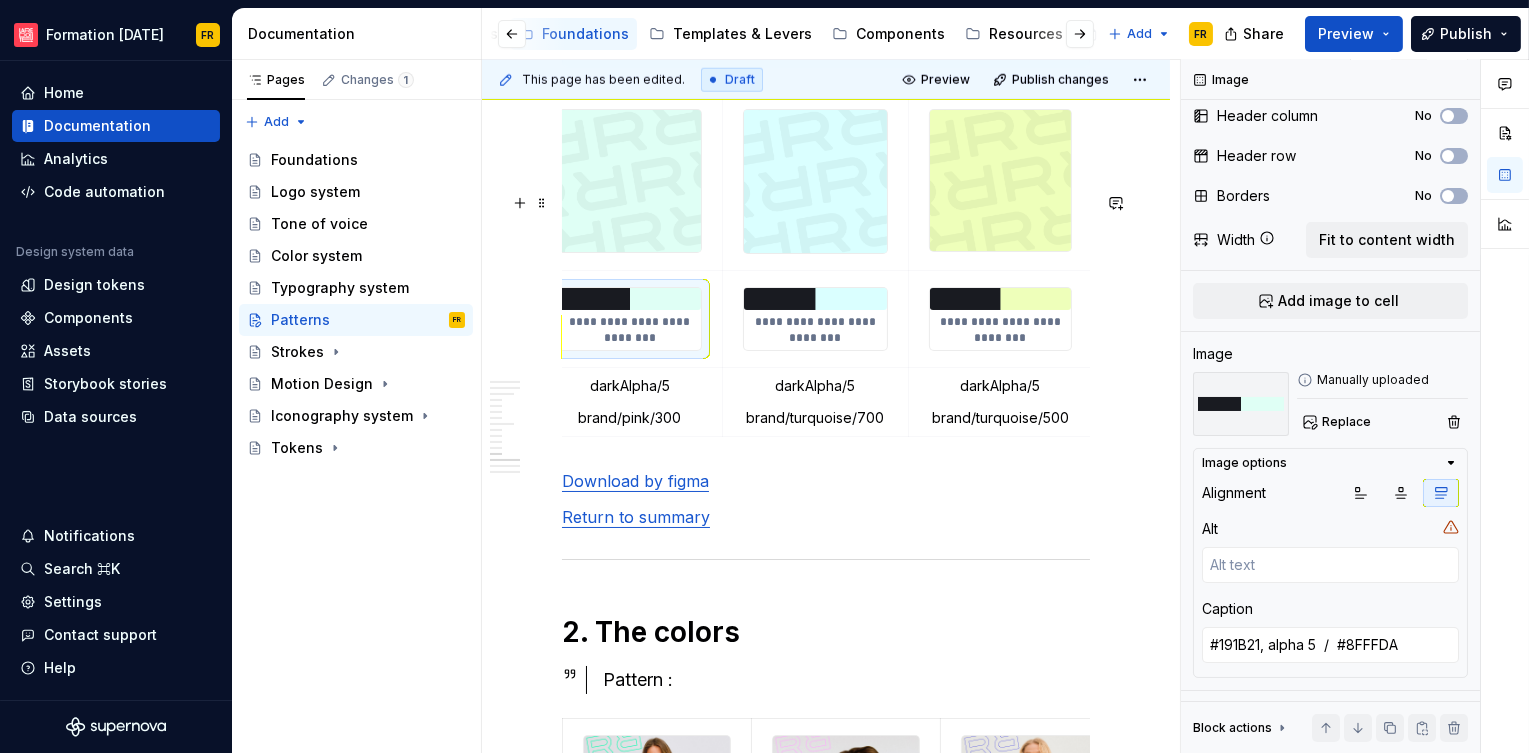click at bounding box center (815, 181) 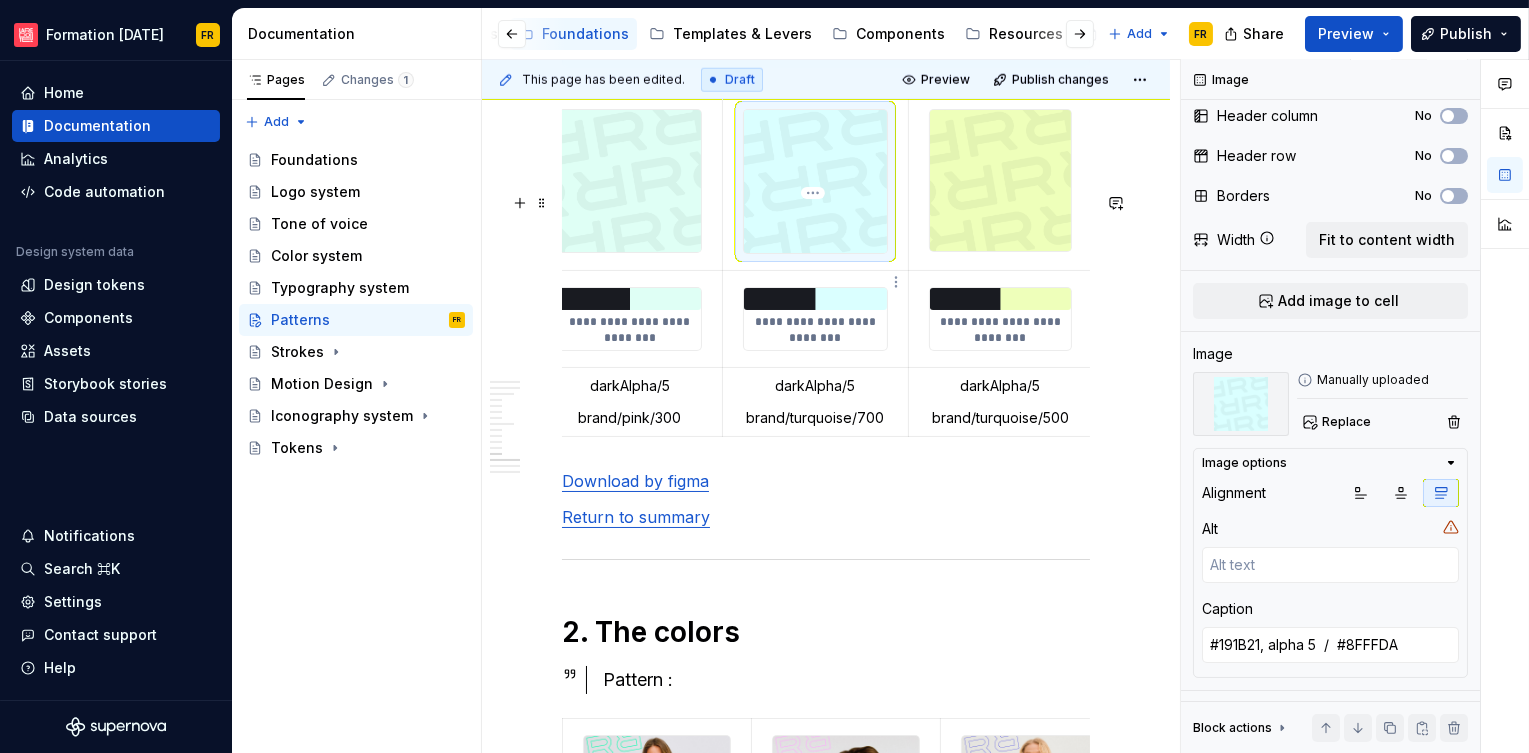 click at bounding box center (815, 181) 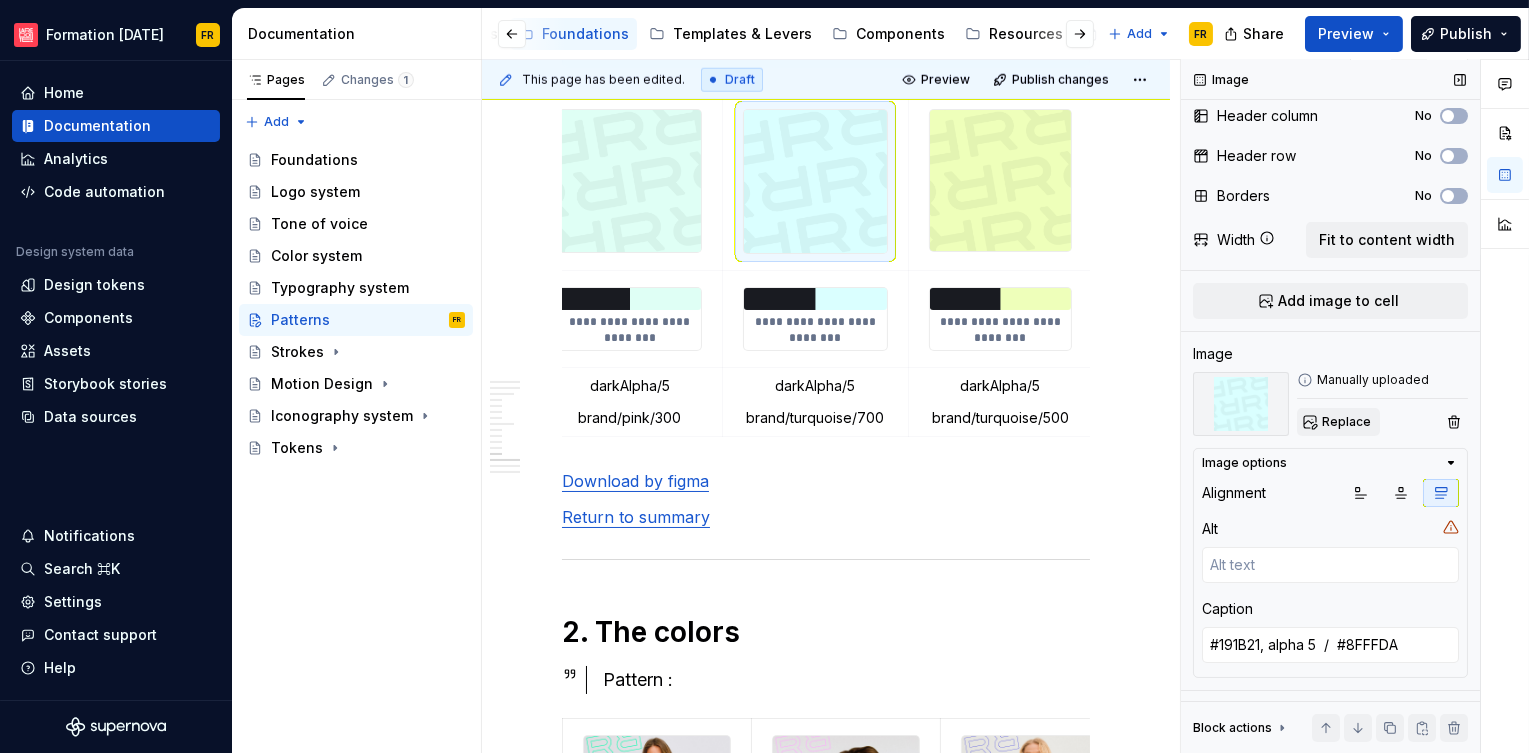 click on "Replace" at bounding box center (1346, 422) 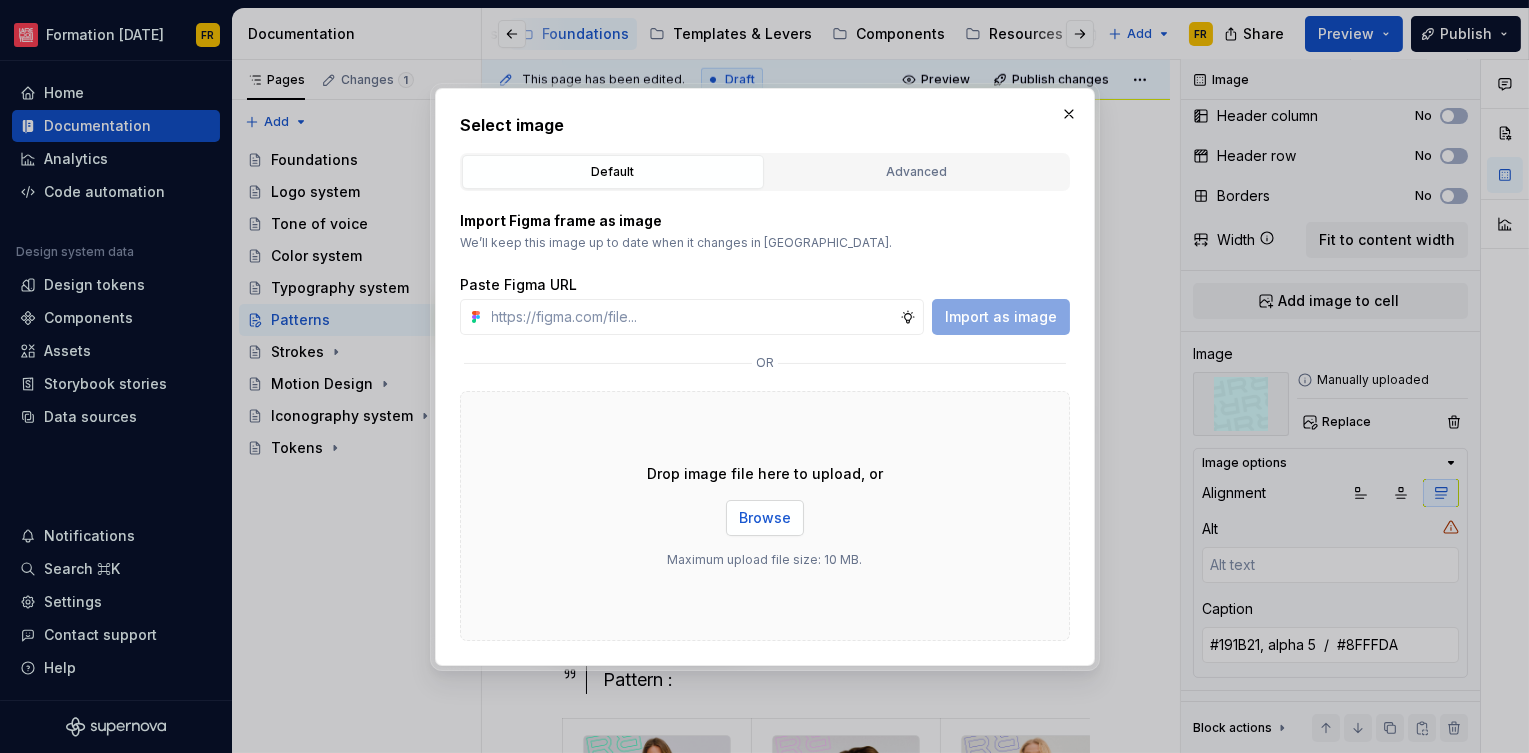 click on "Browse" at bounding box center [765, 518] 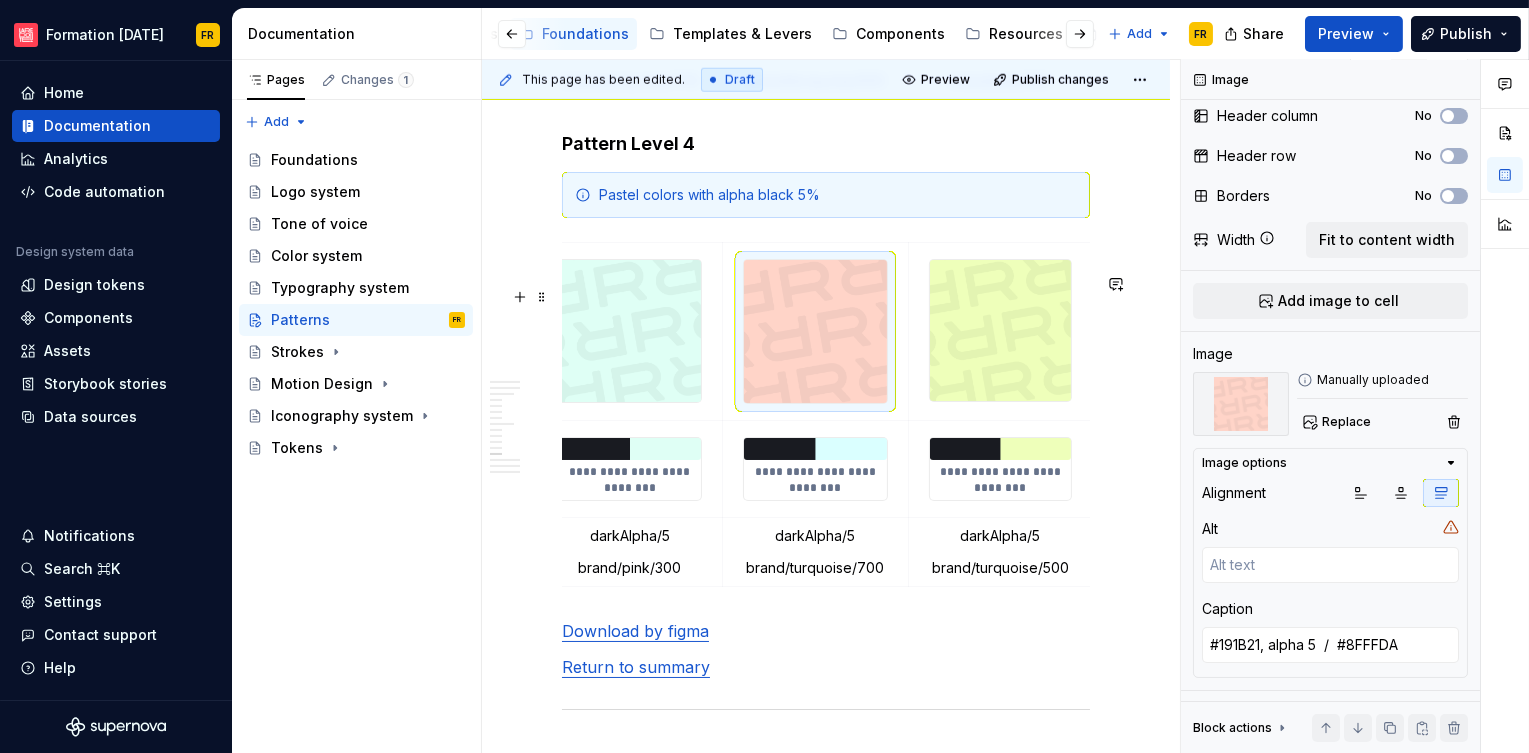 scroll, scrollTop: 4606, scrollLeft: 0, axis: vertical 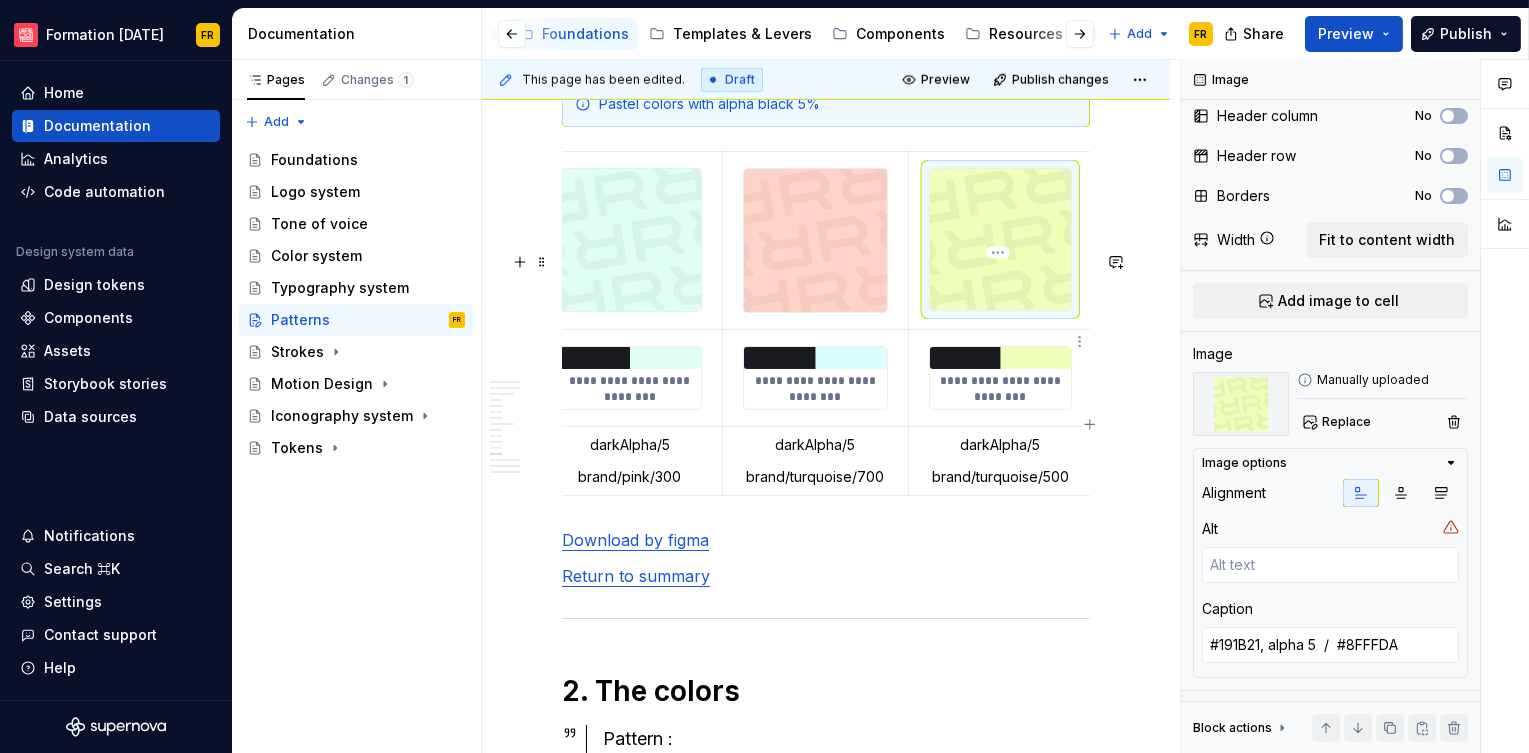 click at bounding box center (1000, 239) 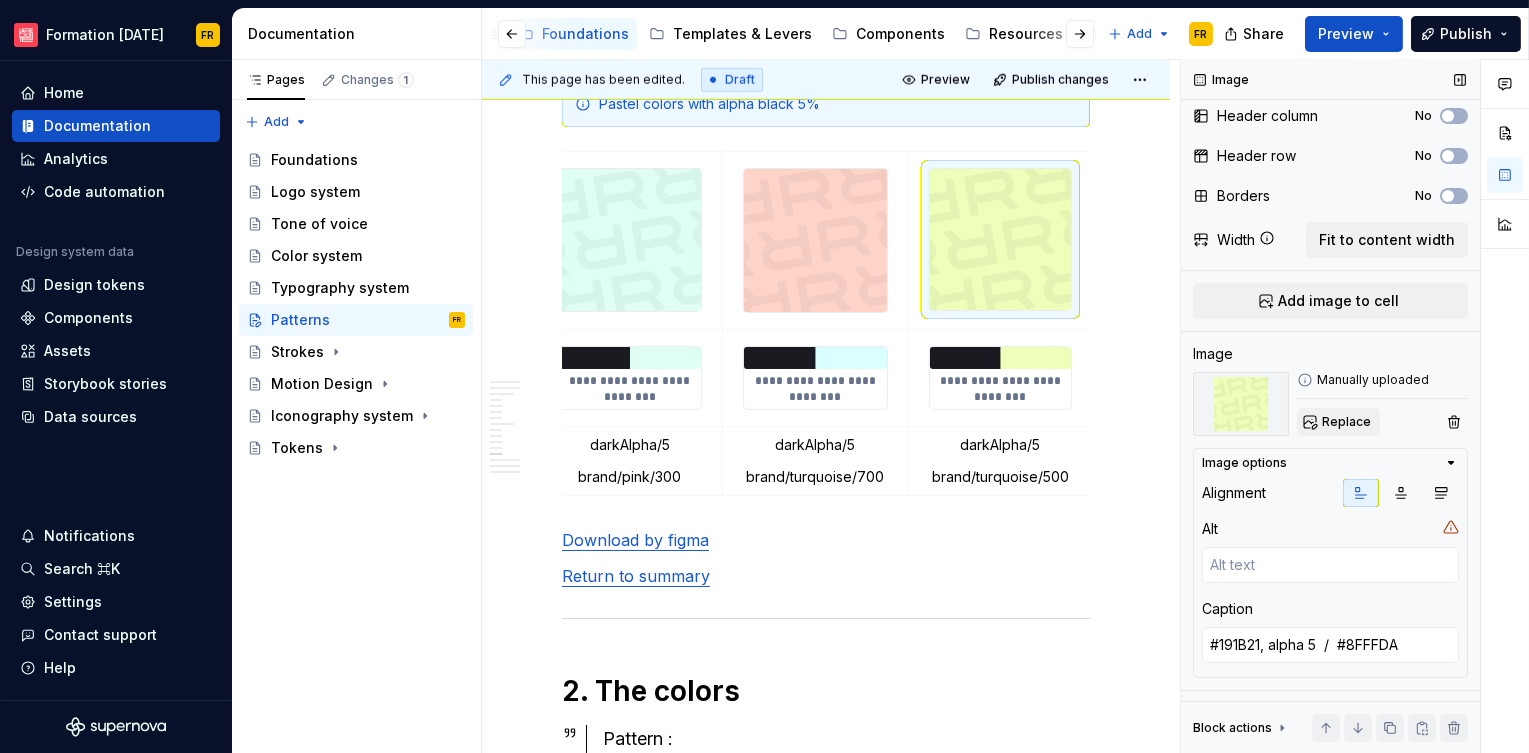click on "Replace" at bounding box center (1346, 422) 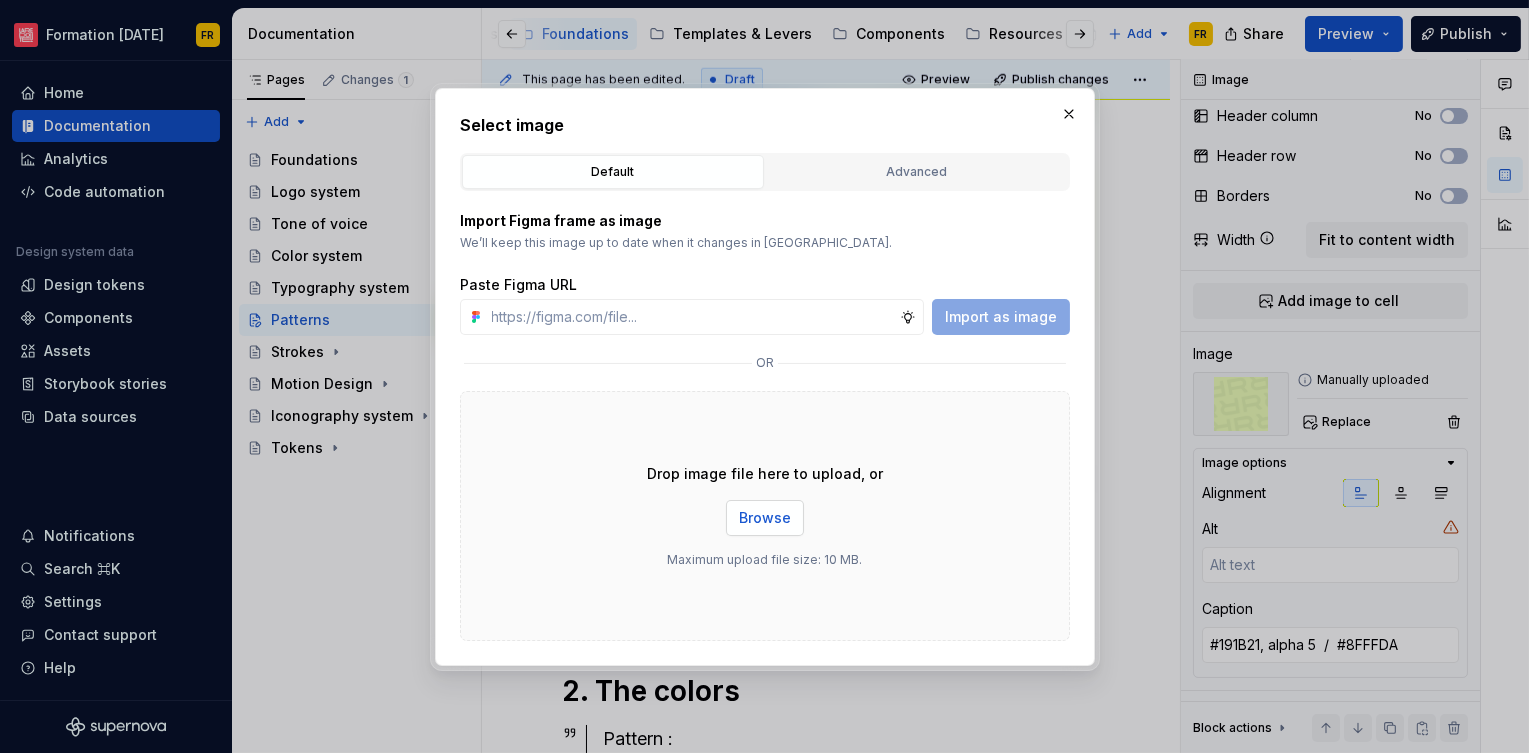 click on "Browse" at bounding box center (765, 518) 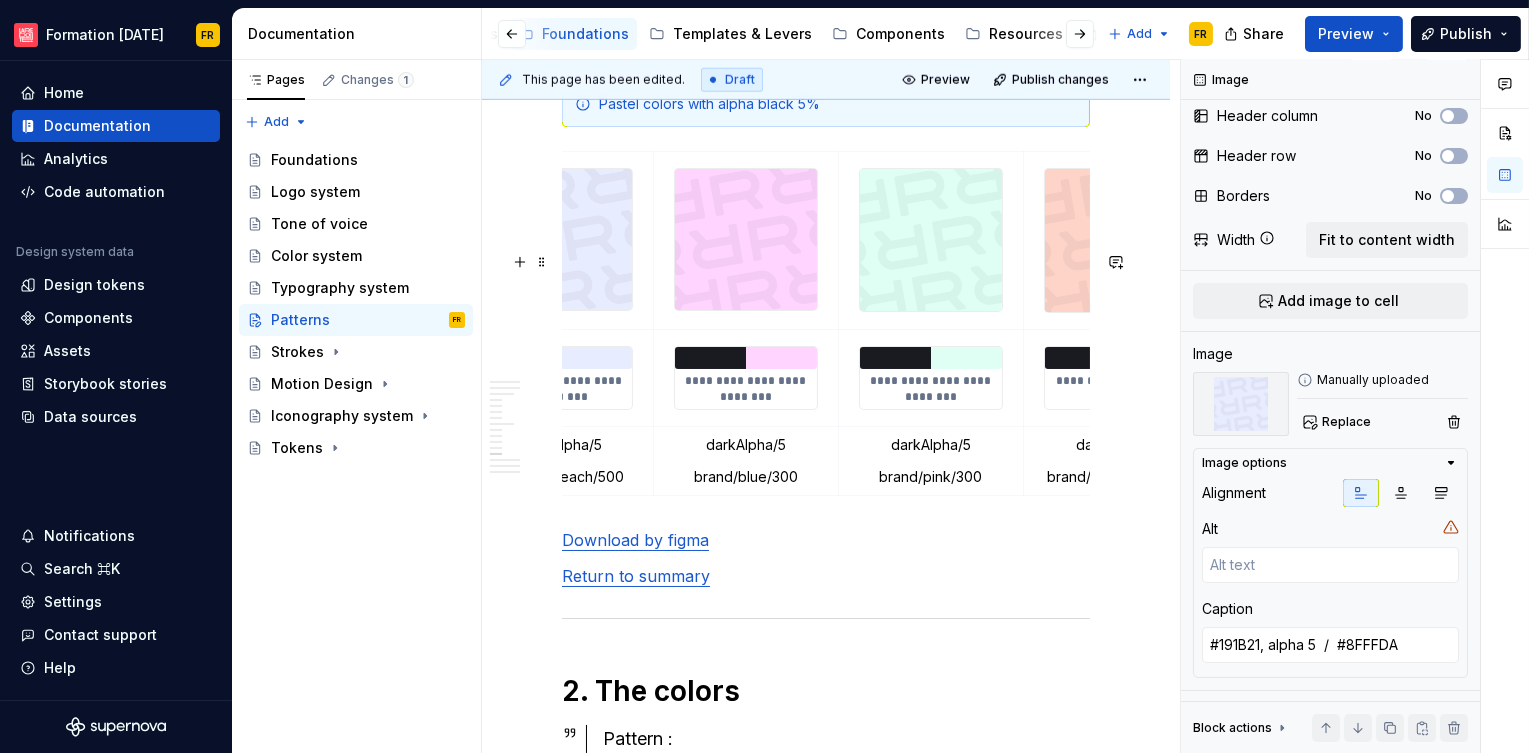 scroll, scrollTop: 0, scrollLeft: 457, axis: horizontal 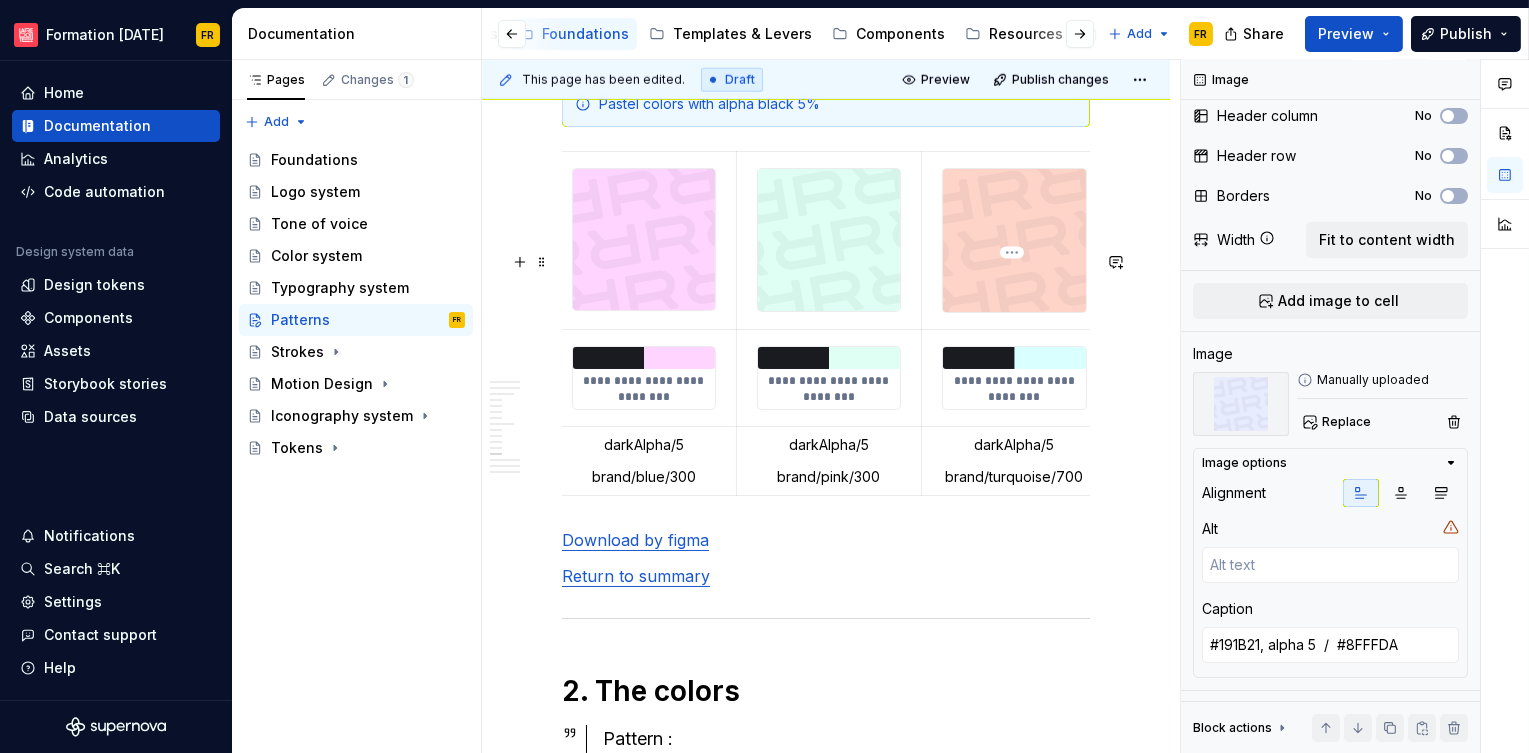 click at bounding box center [1014, 240] 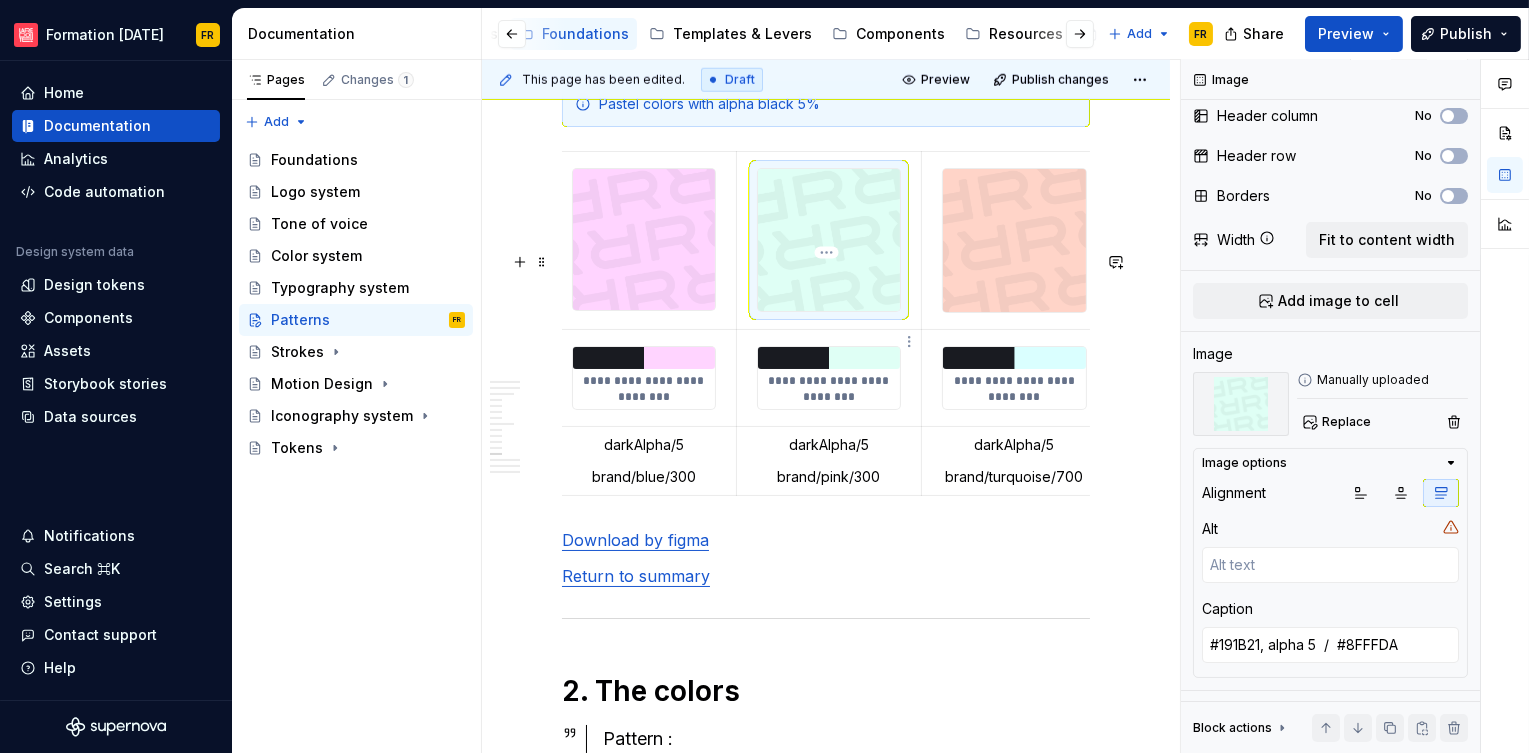click at bounding box center (829, 240) 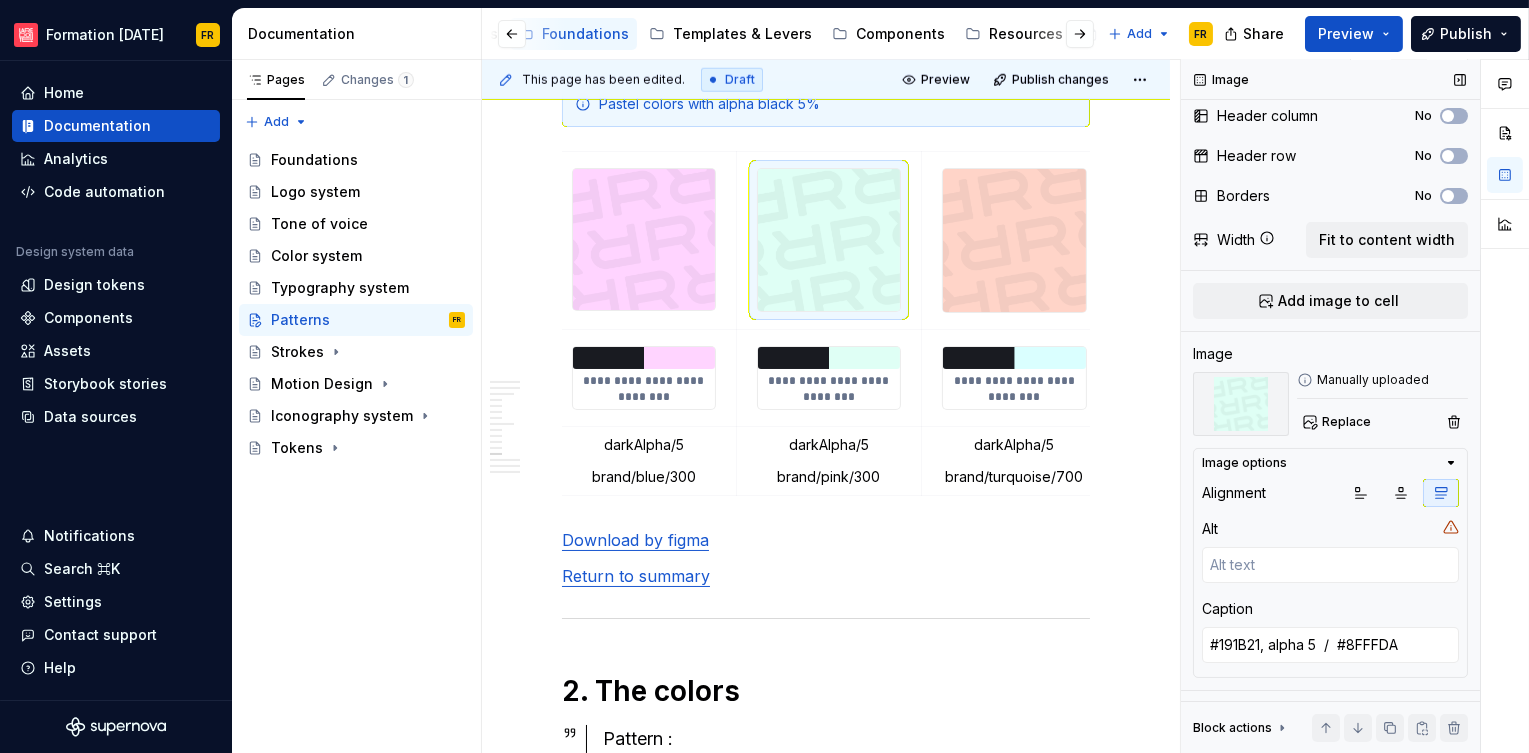 click on "Image options" at bounding box center [1322, 463] 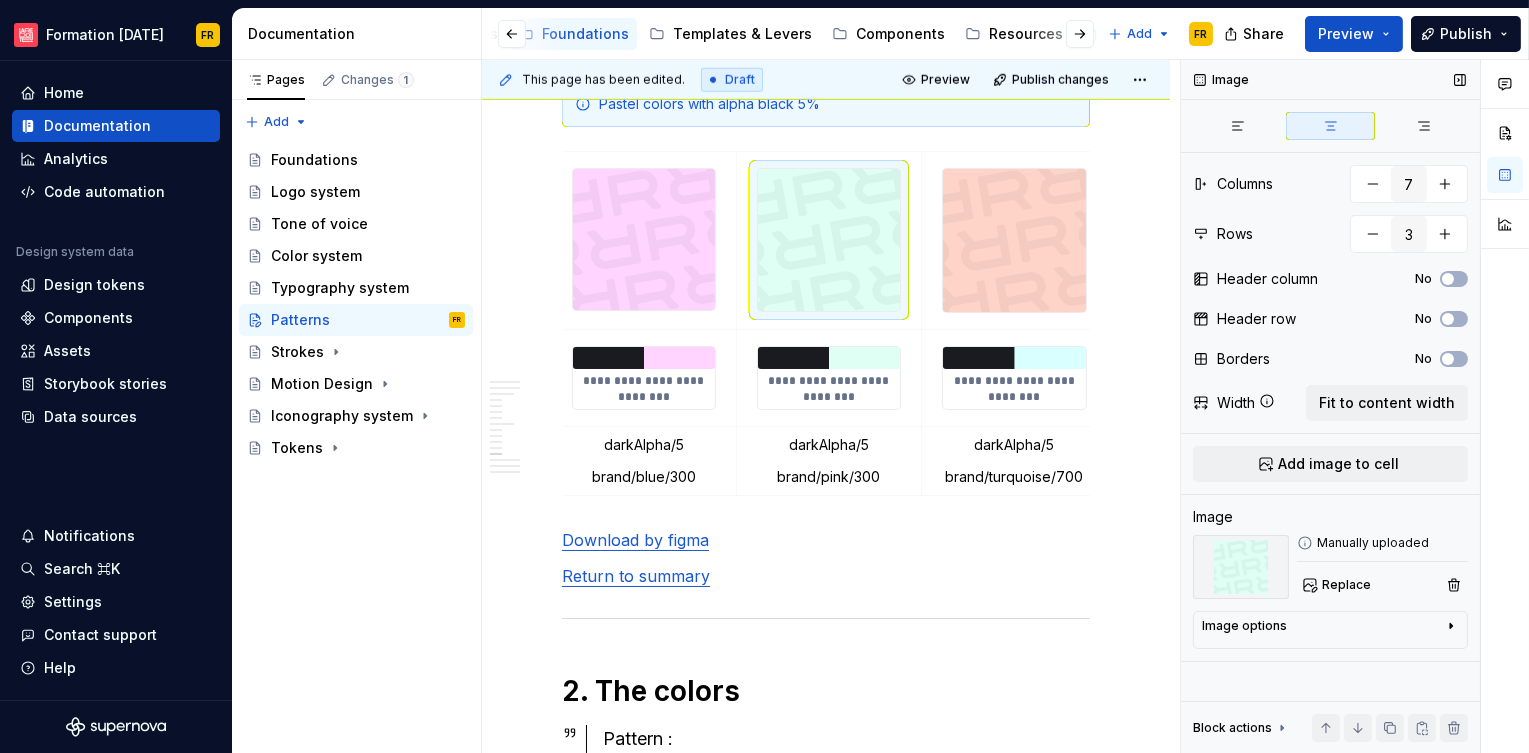 scroll, scrollTop: 0, scrollLeft: 0, axis: both 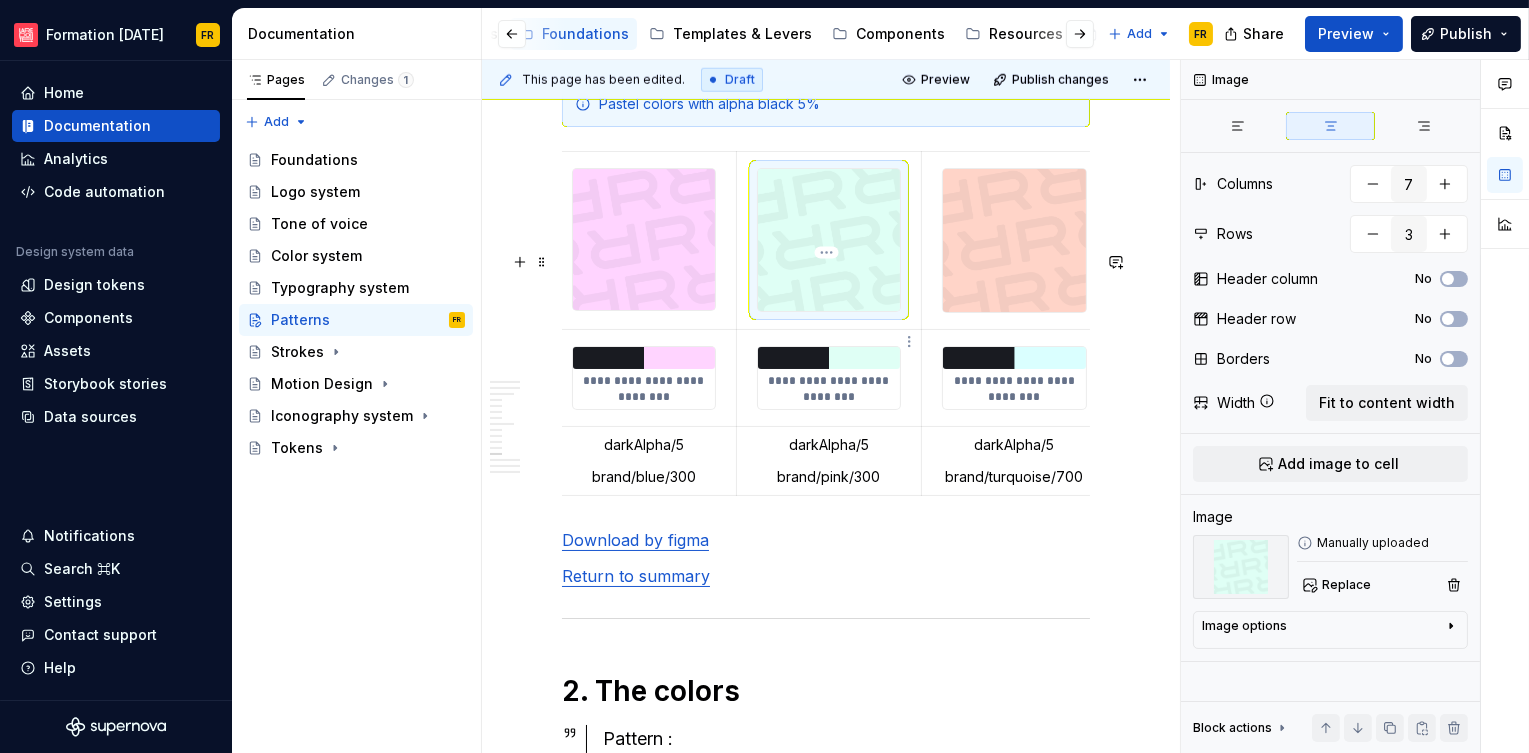 drag, startPoint x: 829, startPoint y: 366, endPoint x: 963, endPoint y: 444, distance: 155.04839 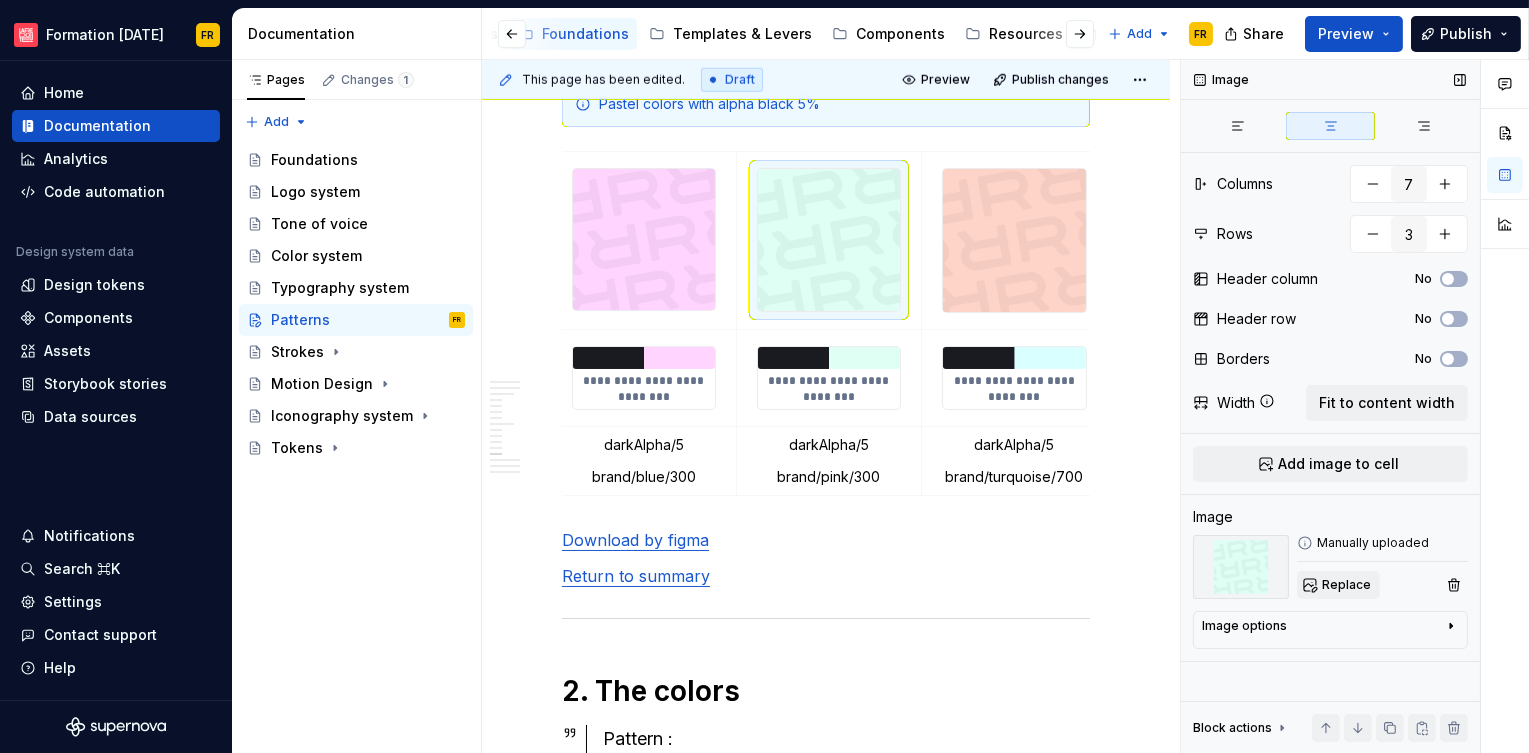 click on "Replace" at bounding box center (1346, 585) 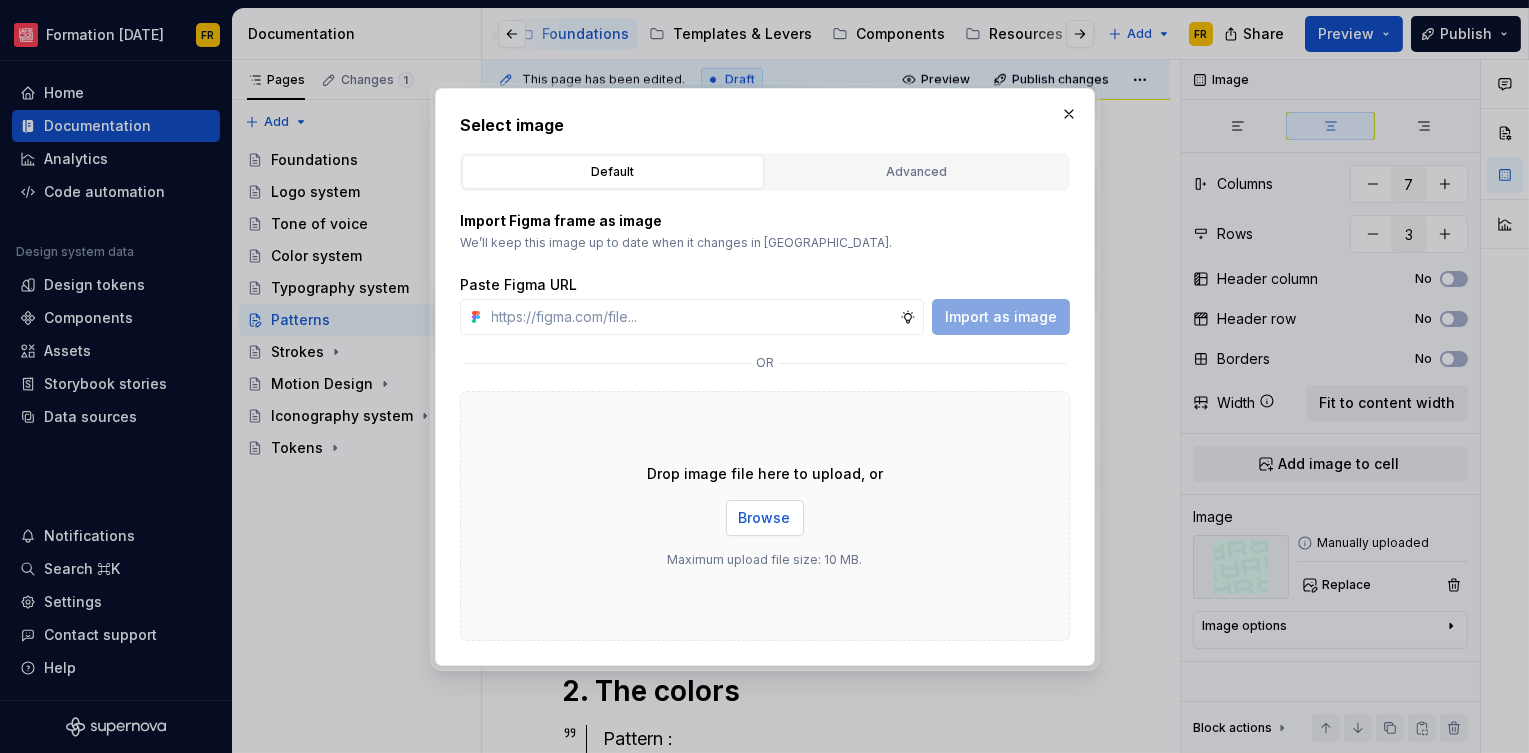 click on "Drop image file here to upload, or Browse Maximum upload file size: 10 MB." at bounding box center (765, 516) 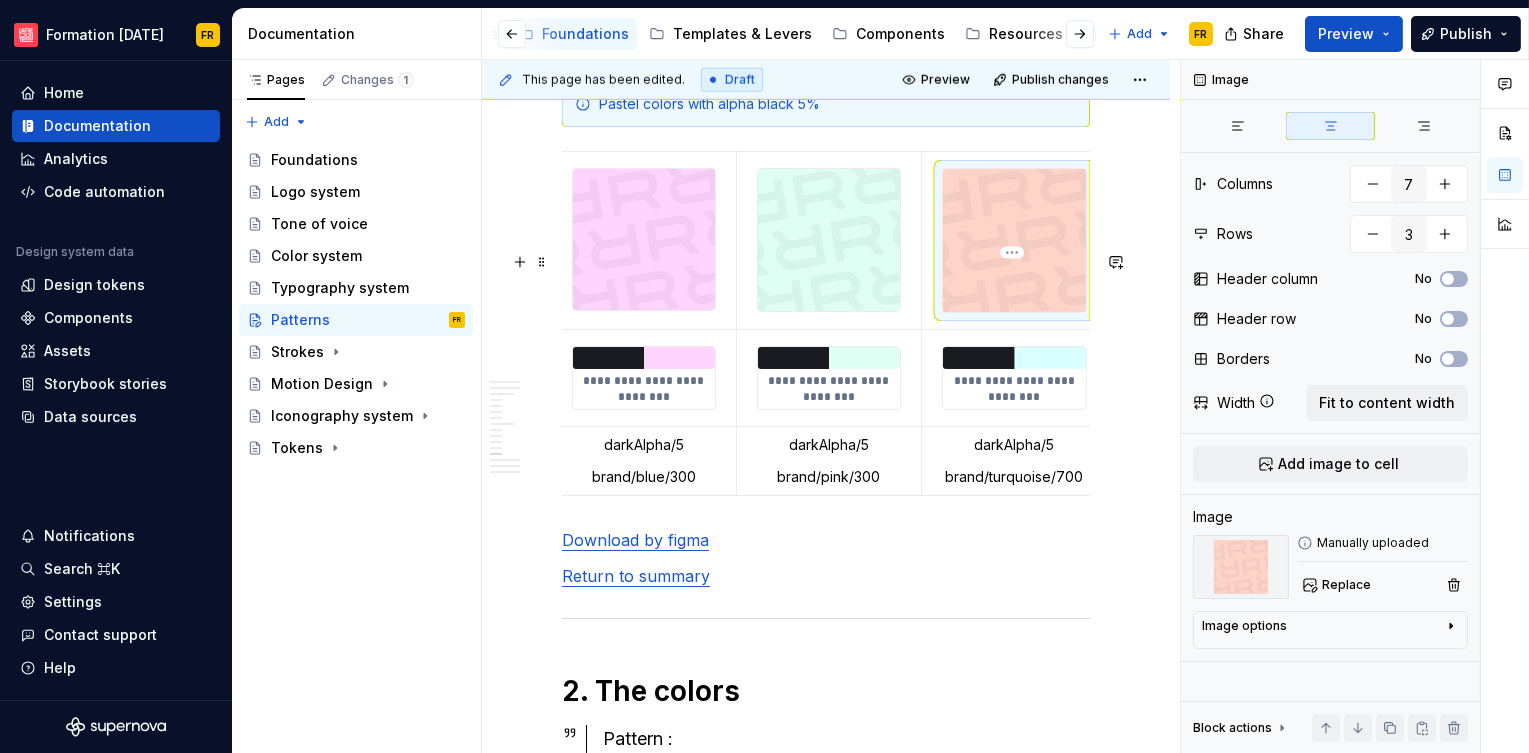 click at bounding box center (1014, 240) 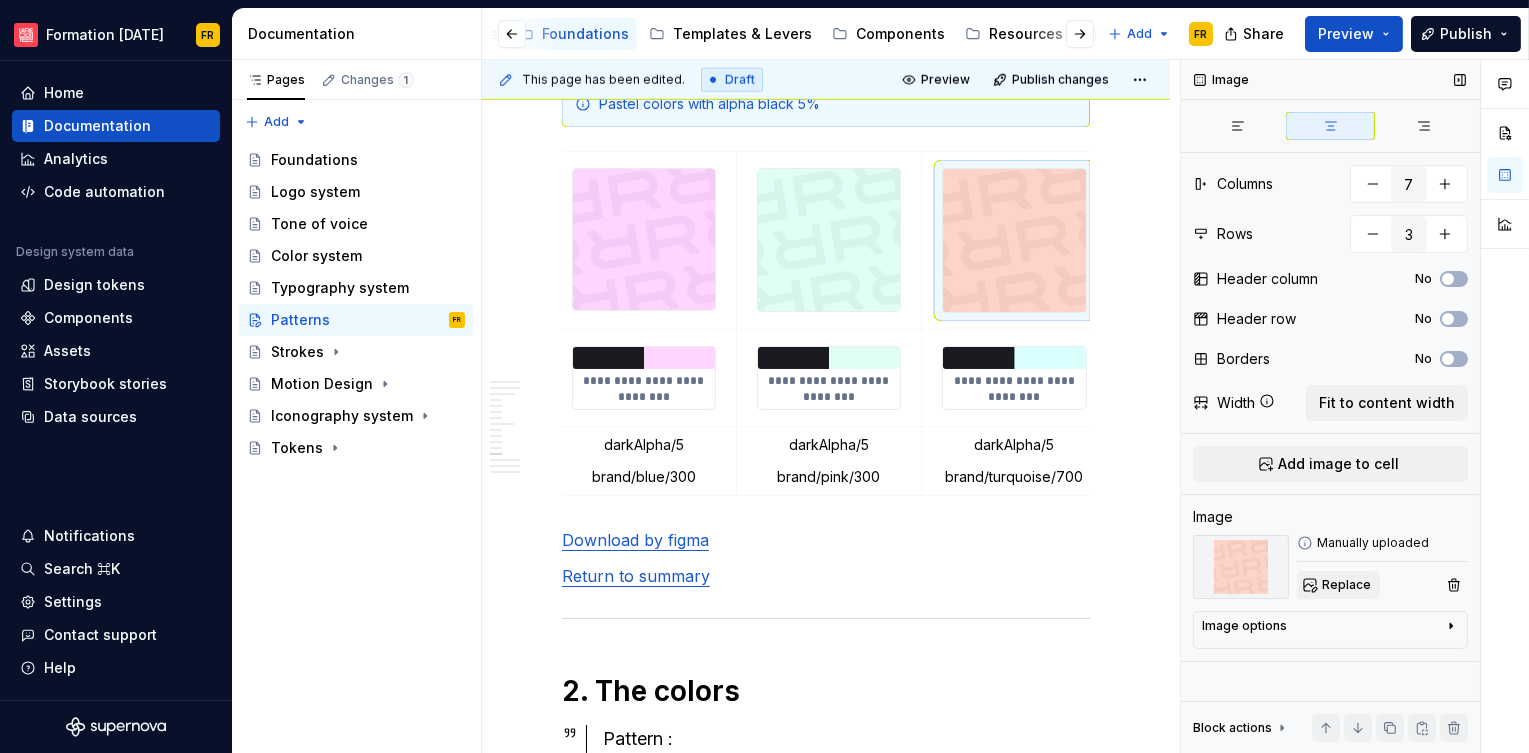 click on "Replace" at bounding box center [1346, 585] 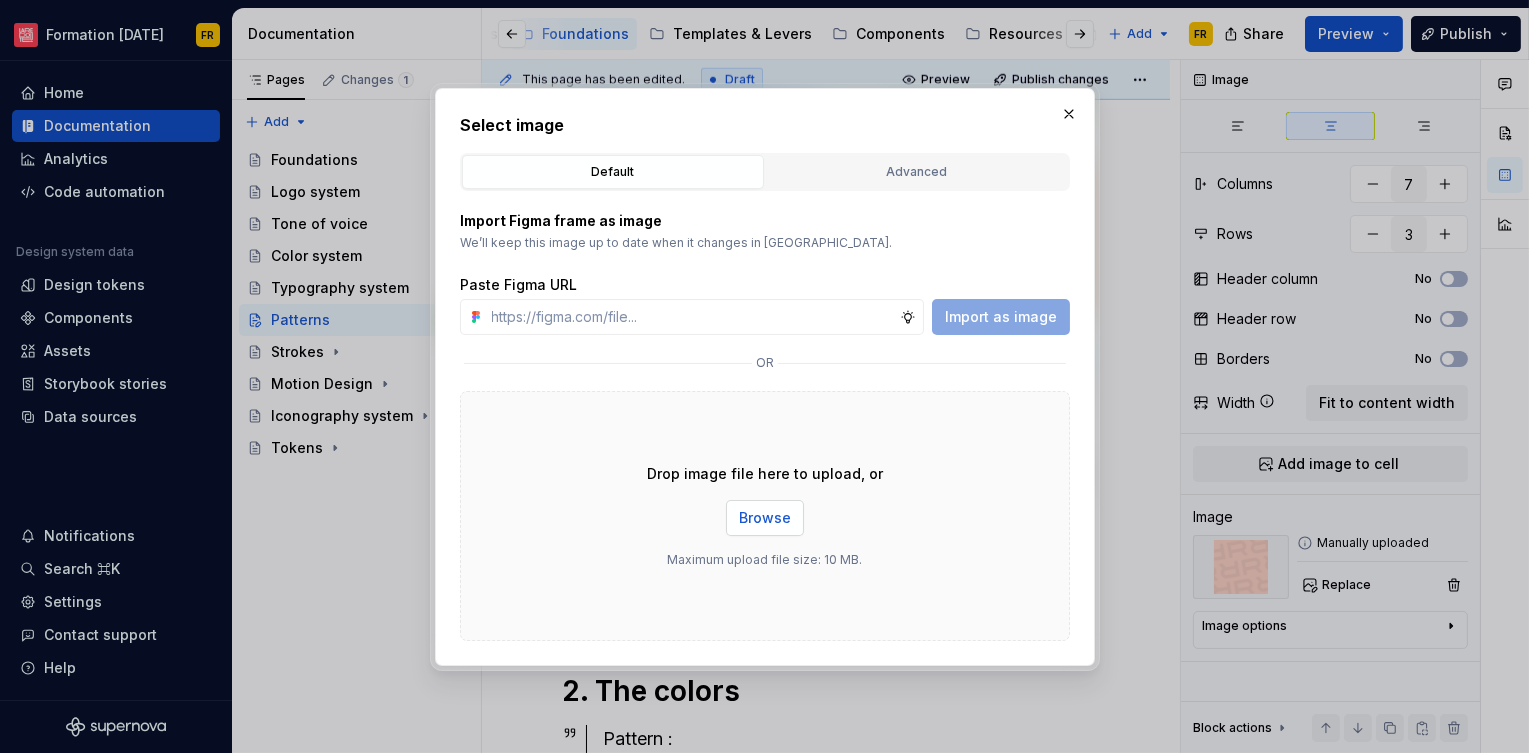 click on "Browse" at bounding box center [765, 518] 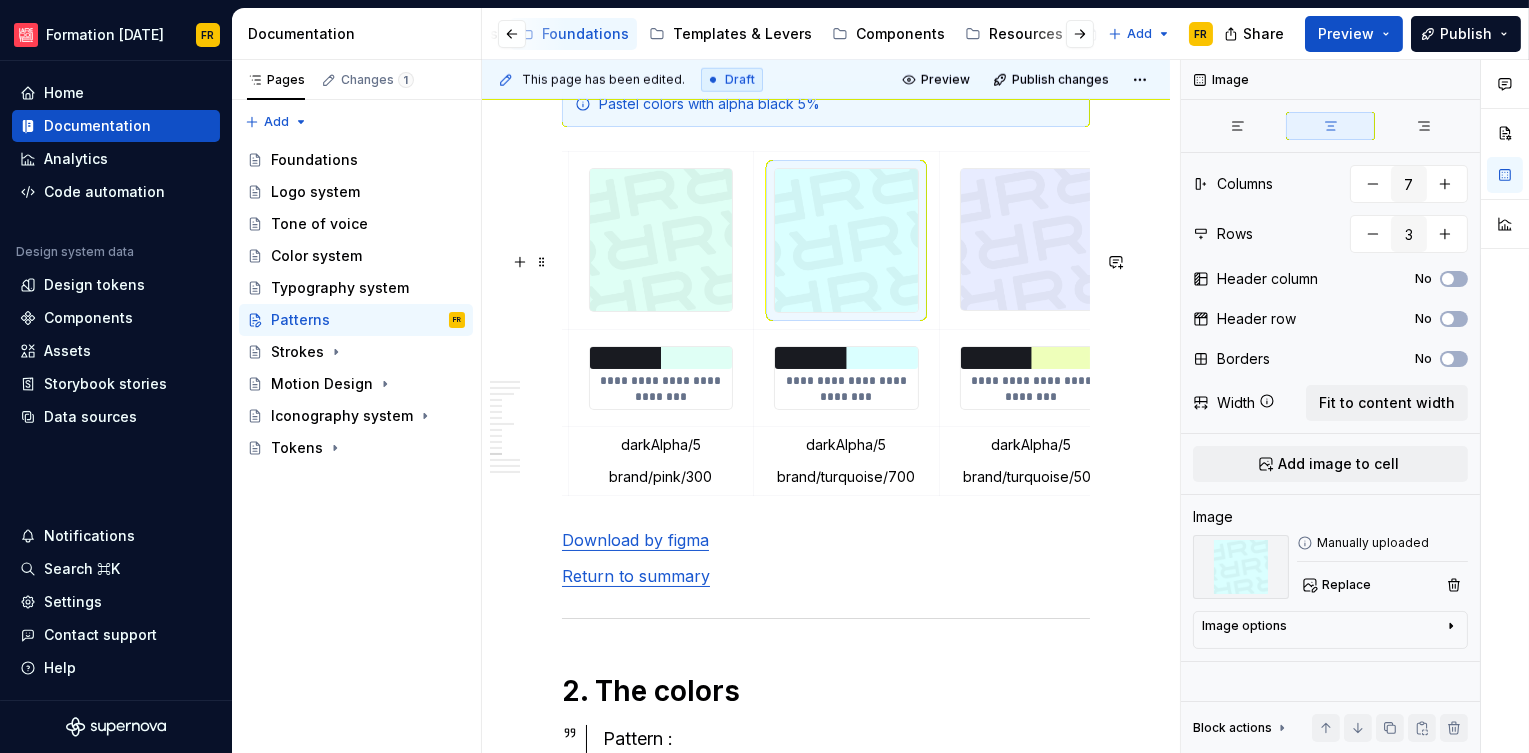 scroll, scrollTop: 0, scrollLeft: 757, axis: horizontal 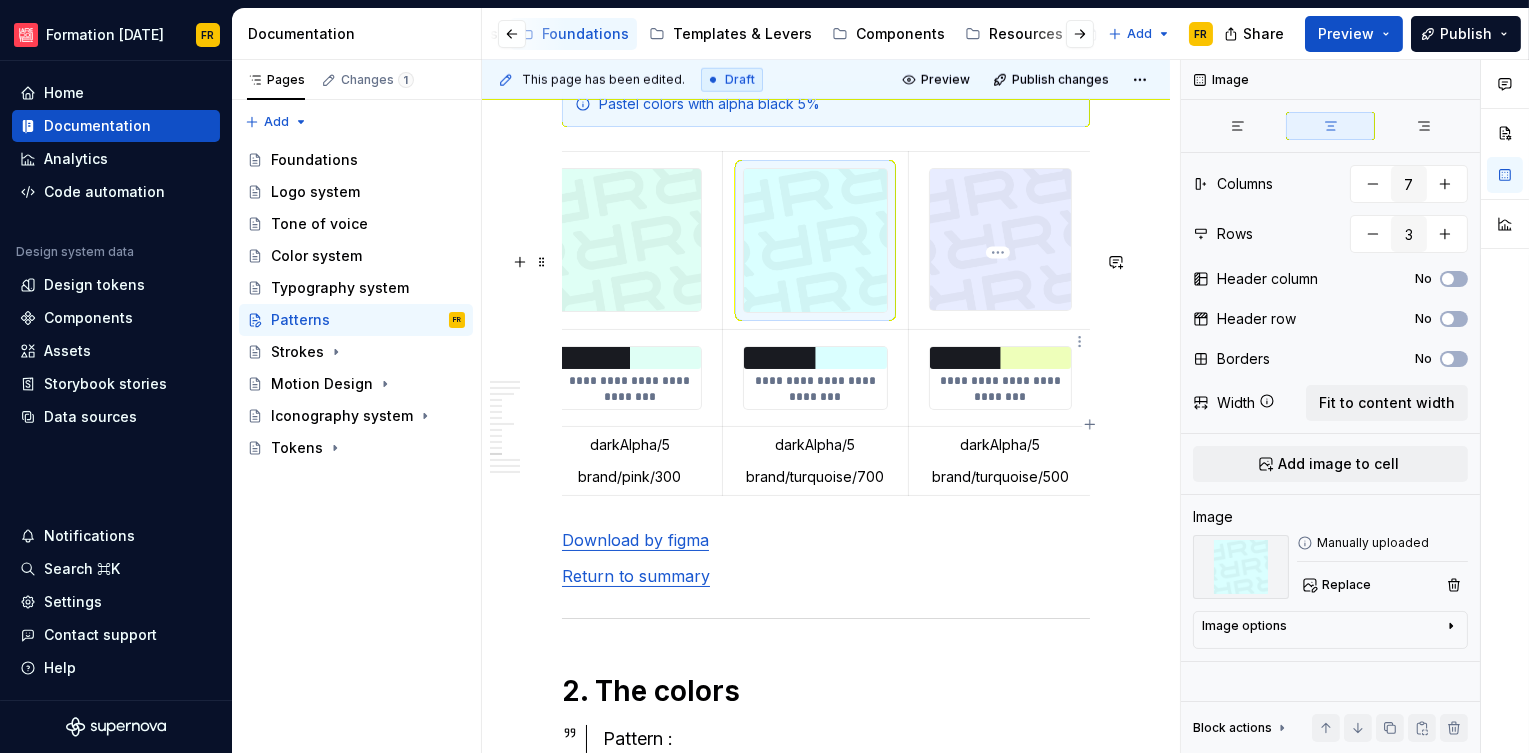 click at bounding box center (1000, 239) 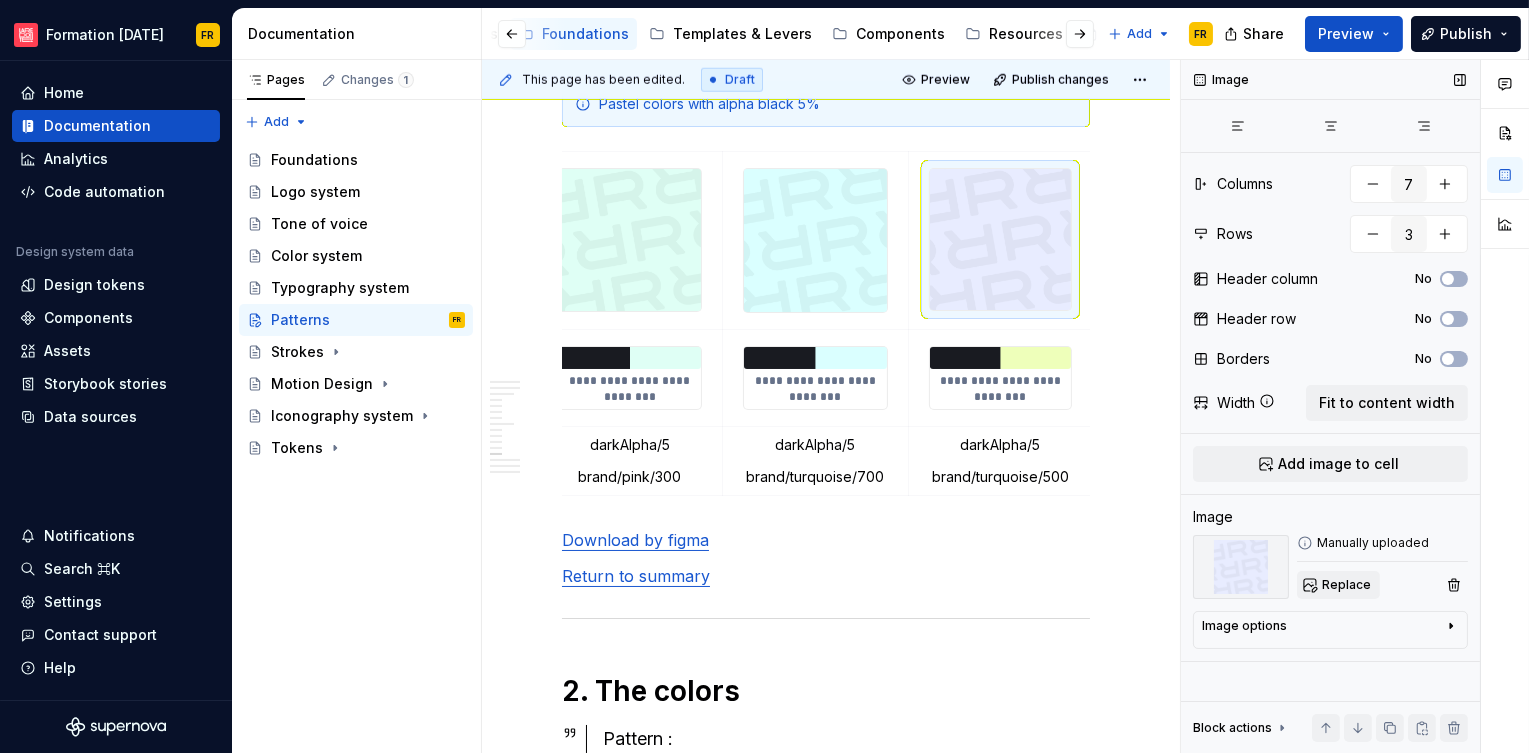 click on "Replace" at bounding box center [1346, 585] 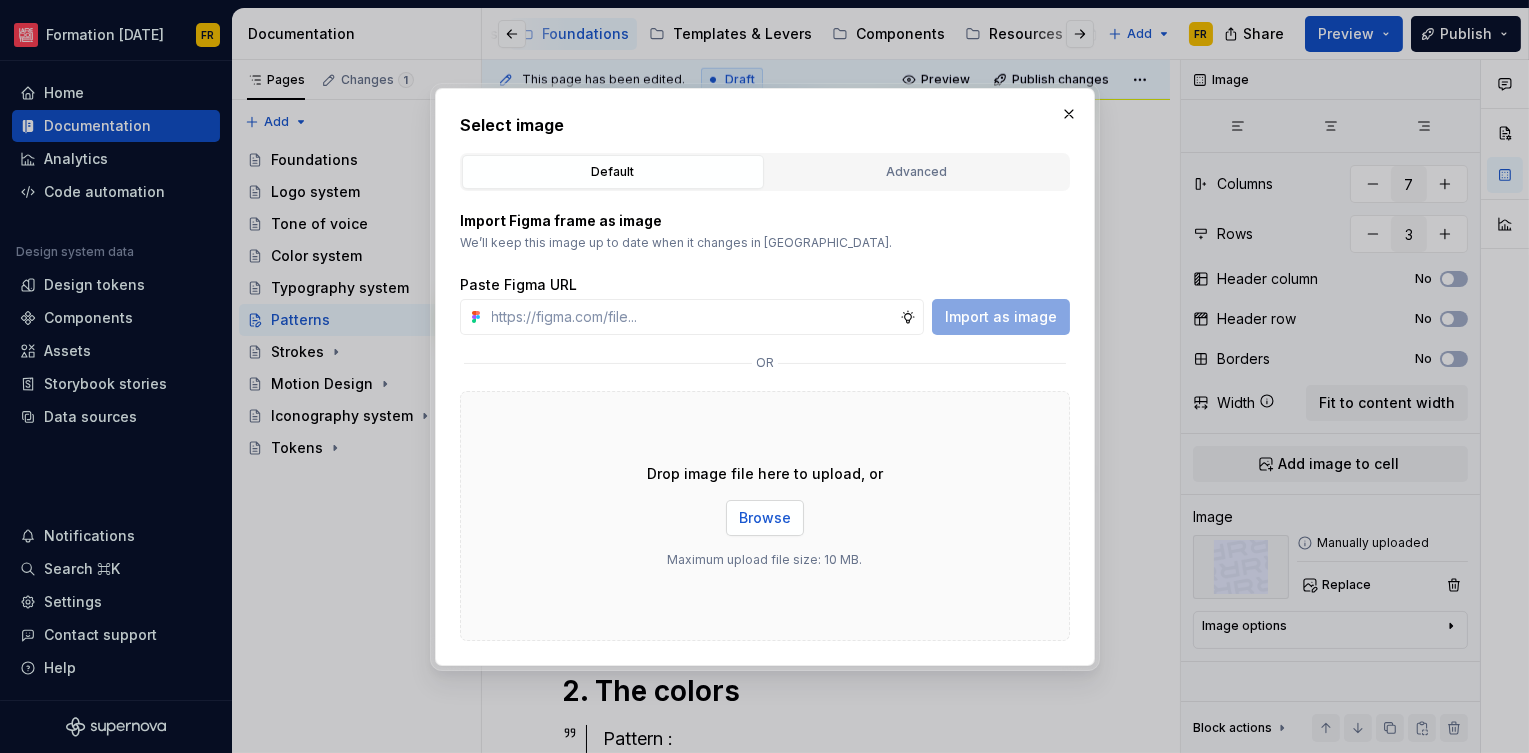 click on "Browse" at bounding box center (765, 518) 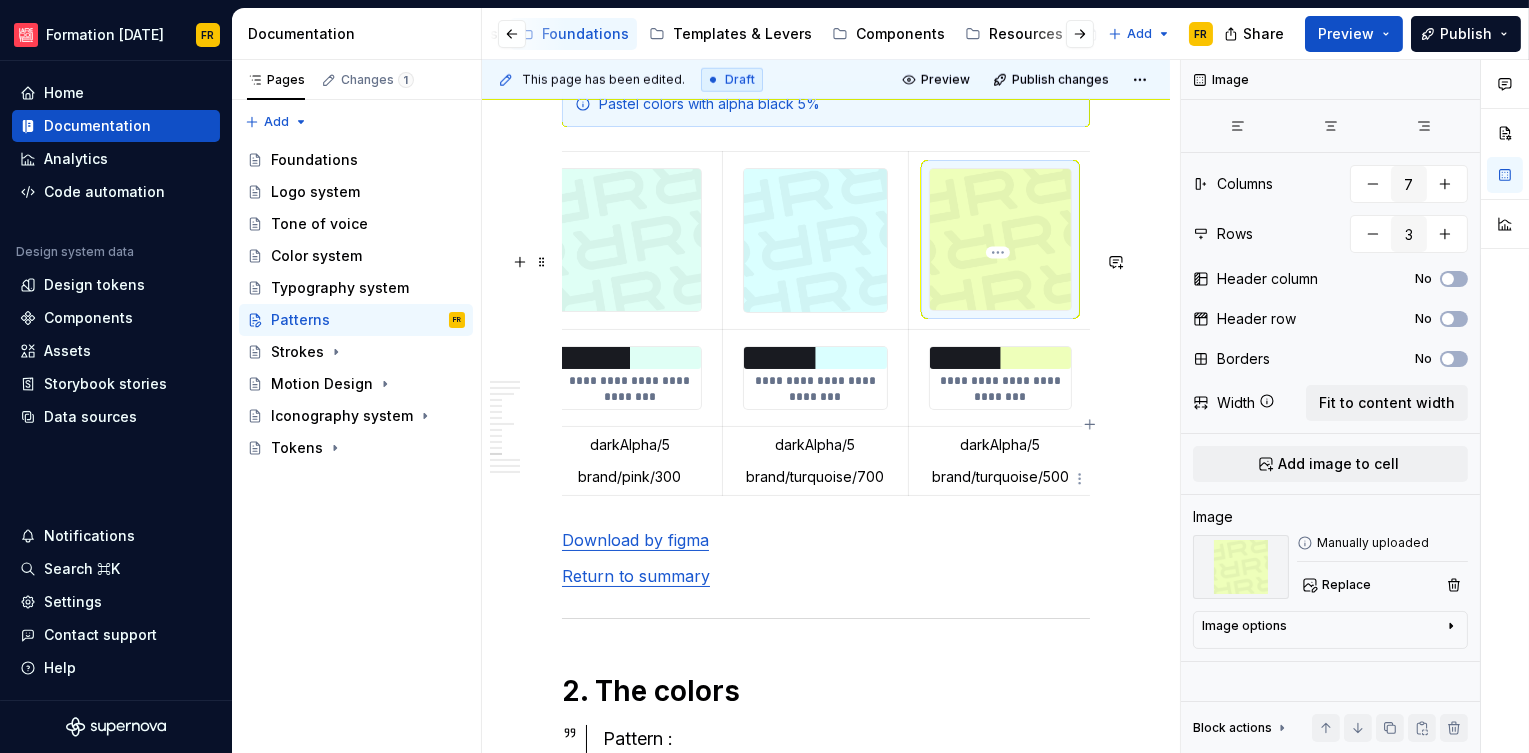 click at bounding box center [1000, 358] 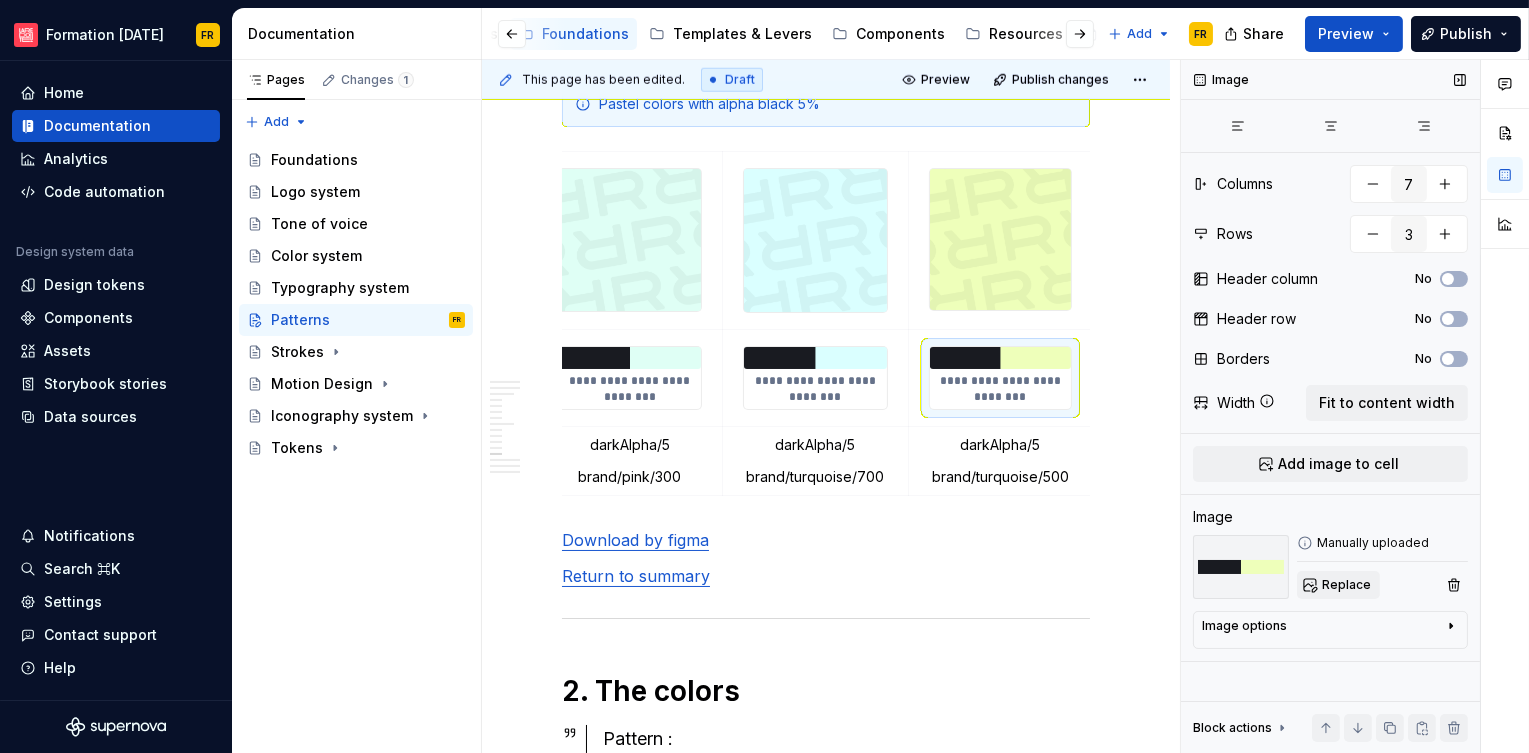 click on "Replace" at bounding box center (1346, 585) 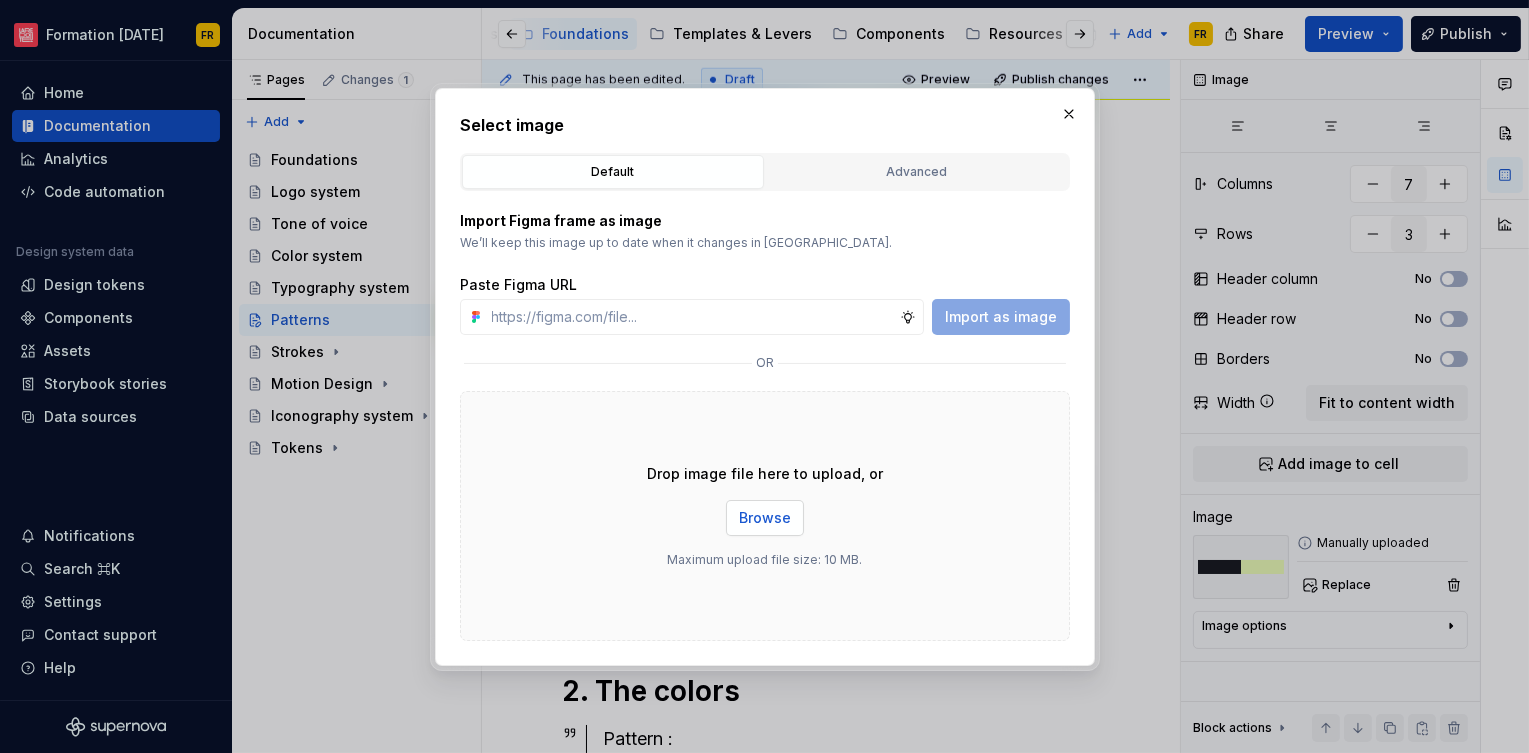 click on "Browse" at bounding box center (765, 518) 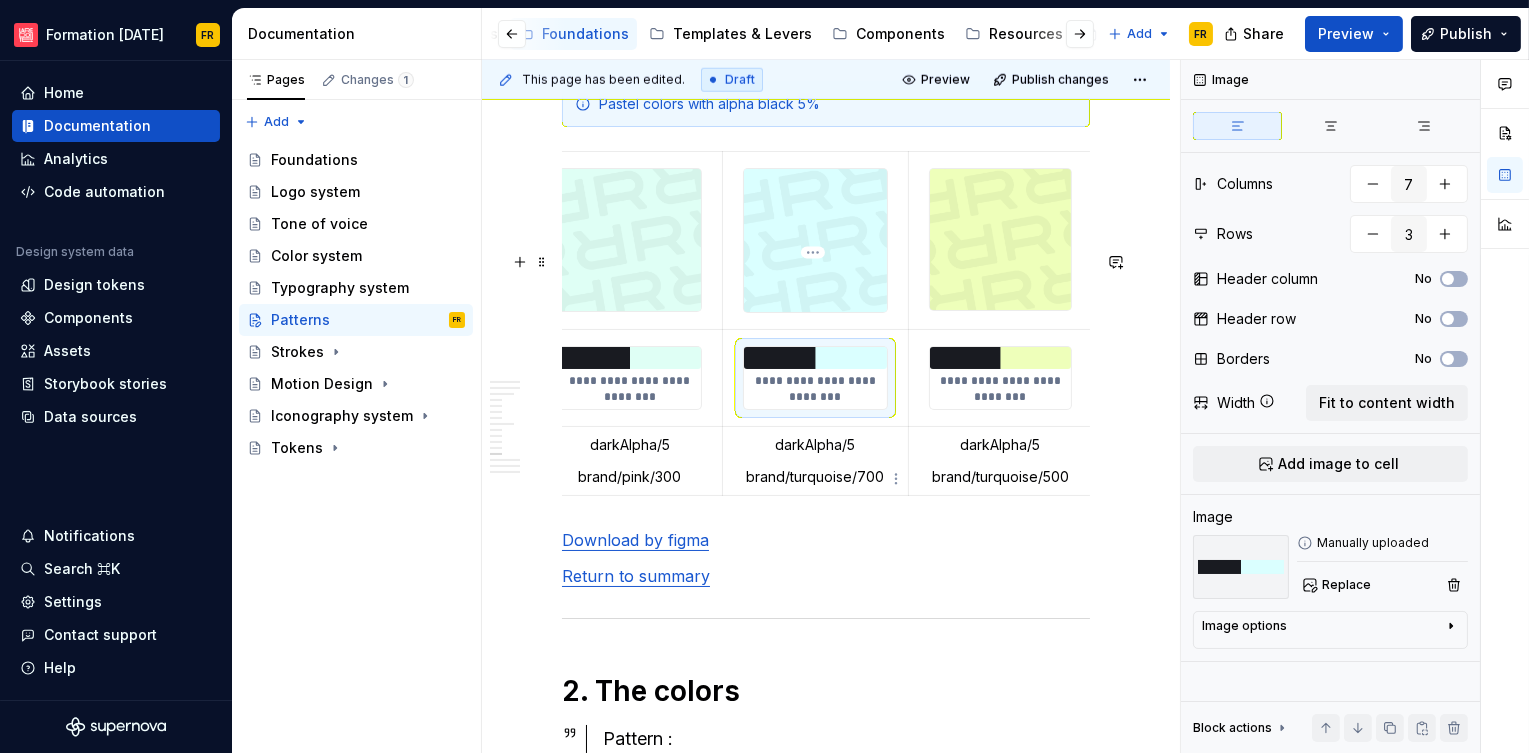 click at bounding box center (815, 358) 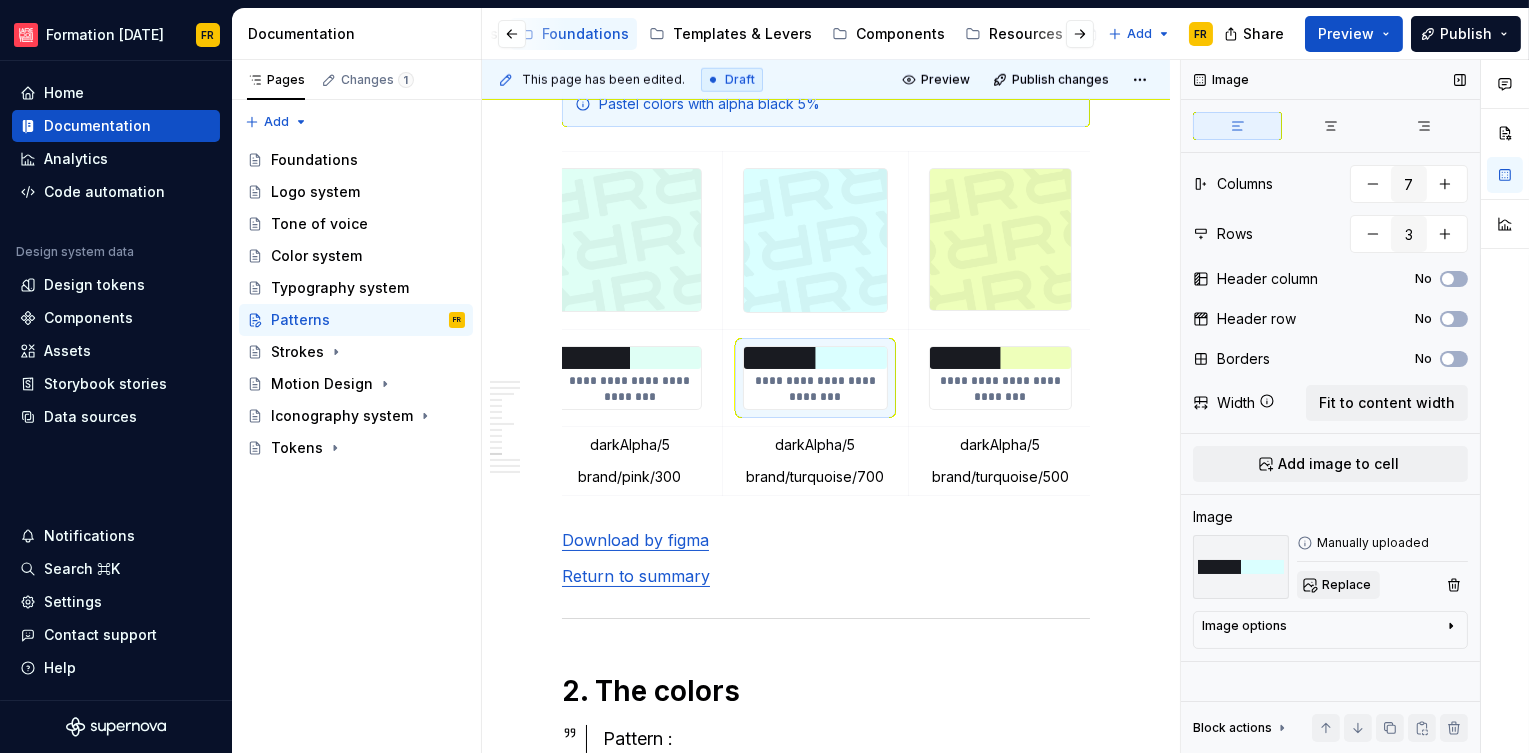 click on "Replace" at bounding box center [1346, 585] 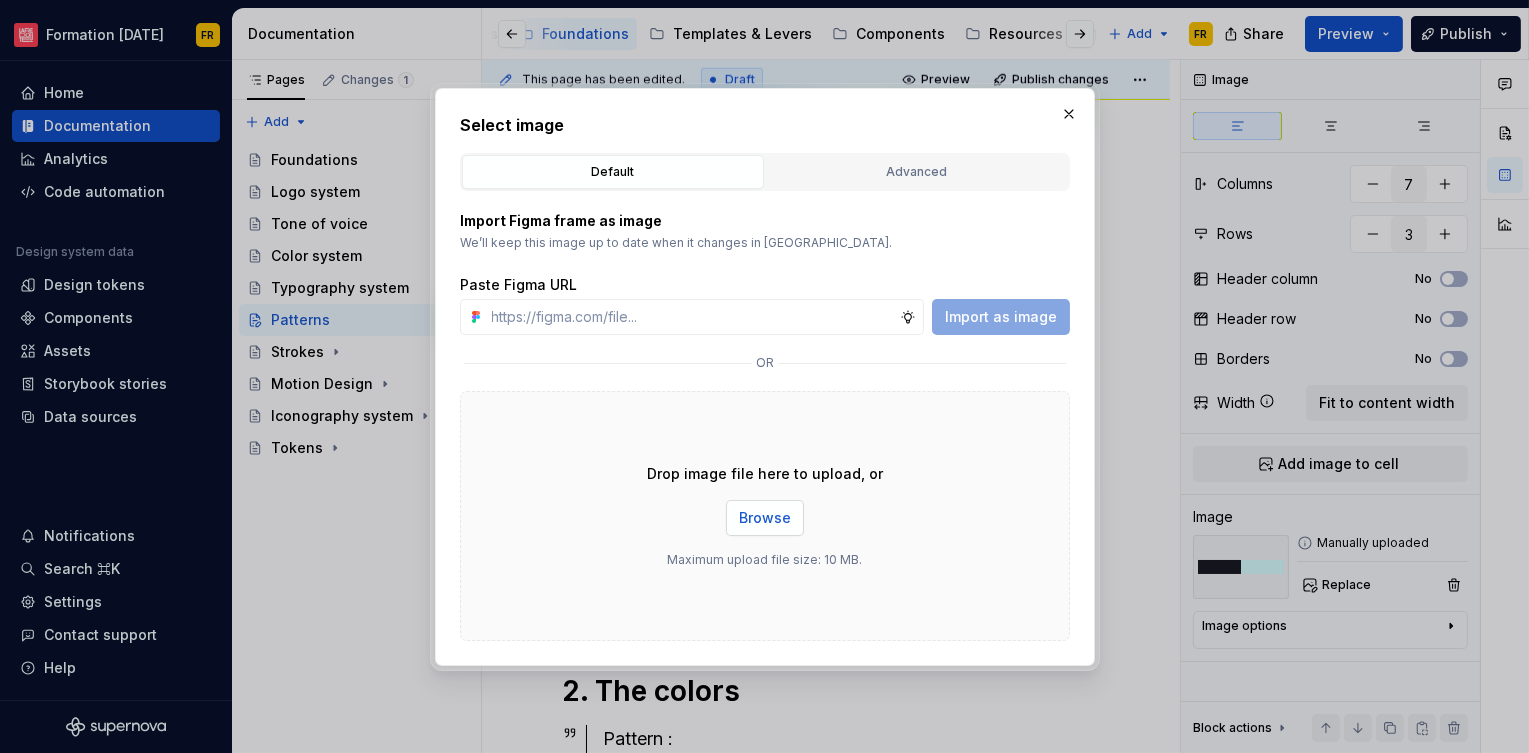 click on "Browse" at bounding box center [765, 518] 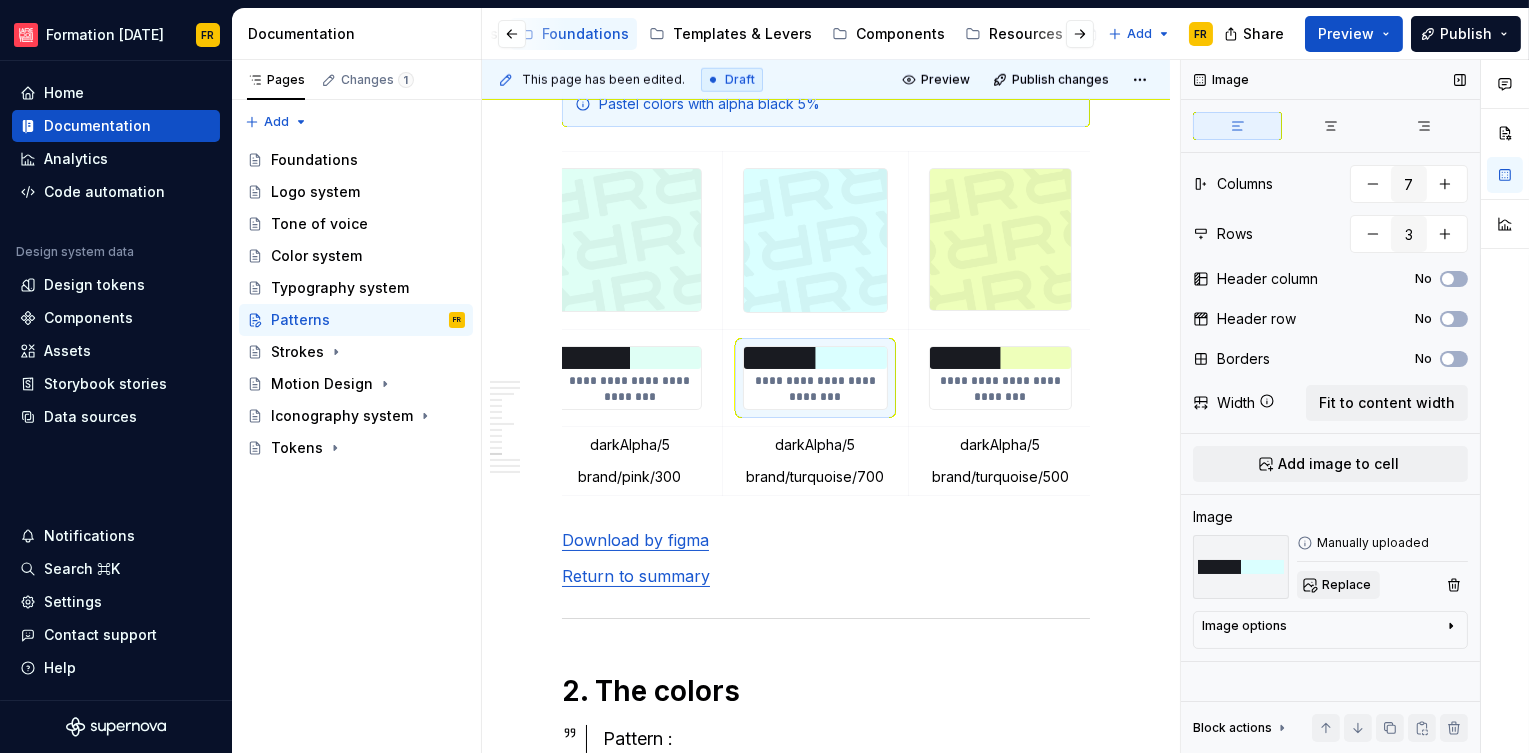 click on "Replace" at bounding box center (1346, 585) 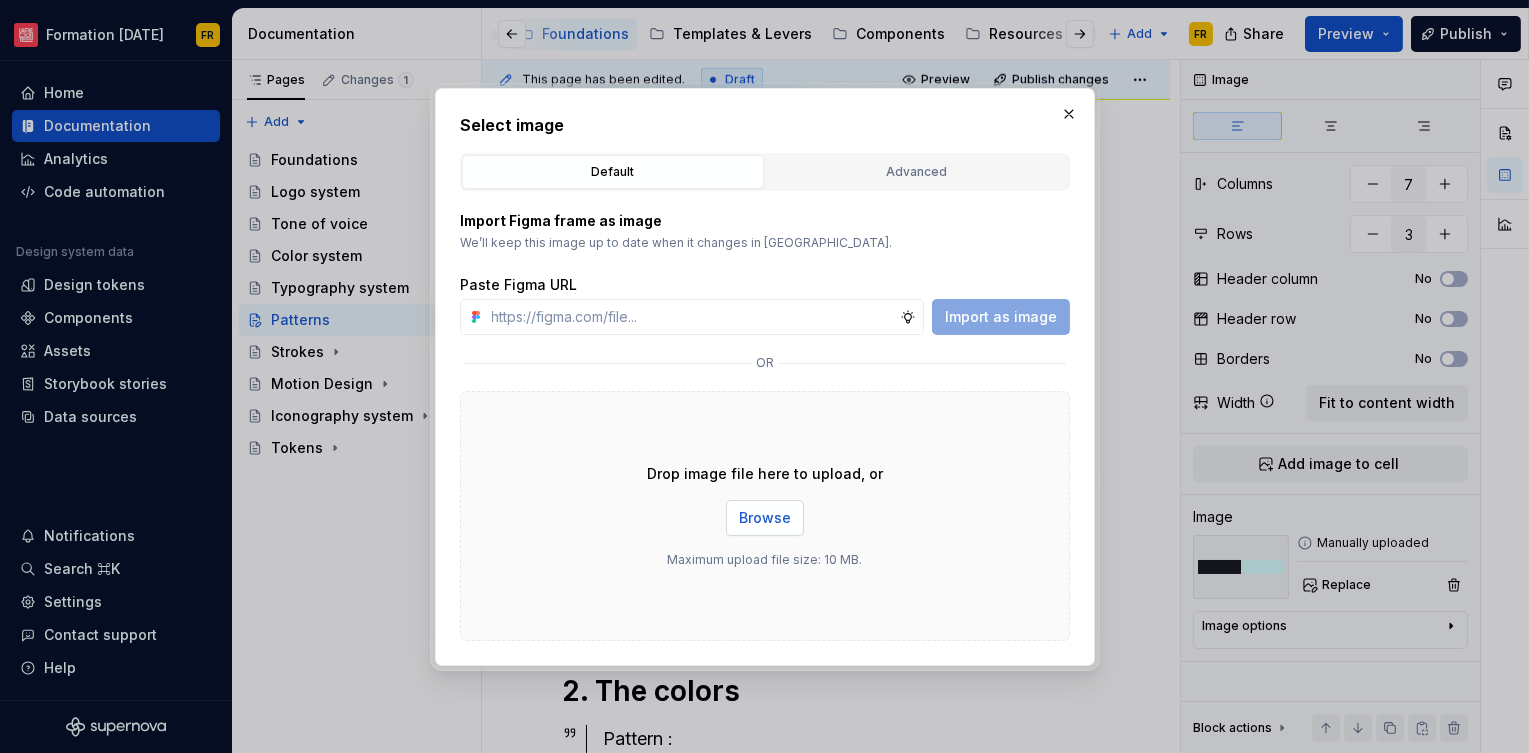 click on "Browse" at bounding box center (765, 518) 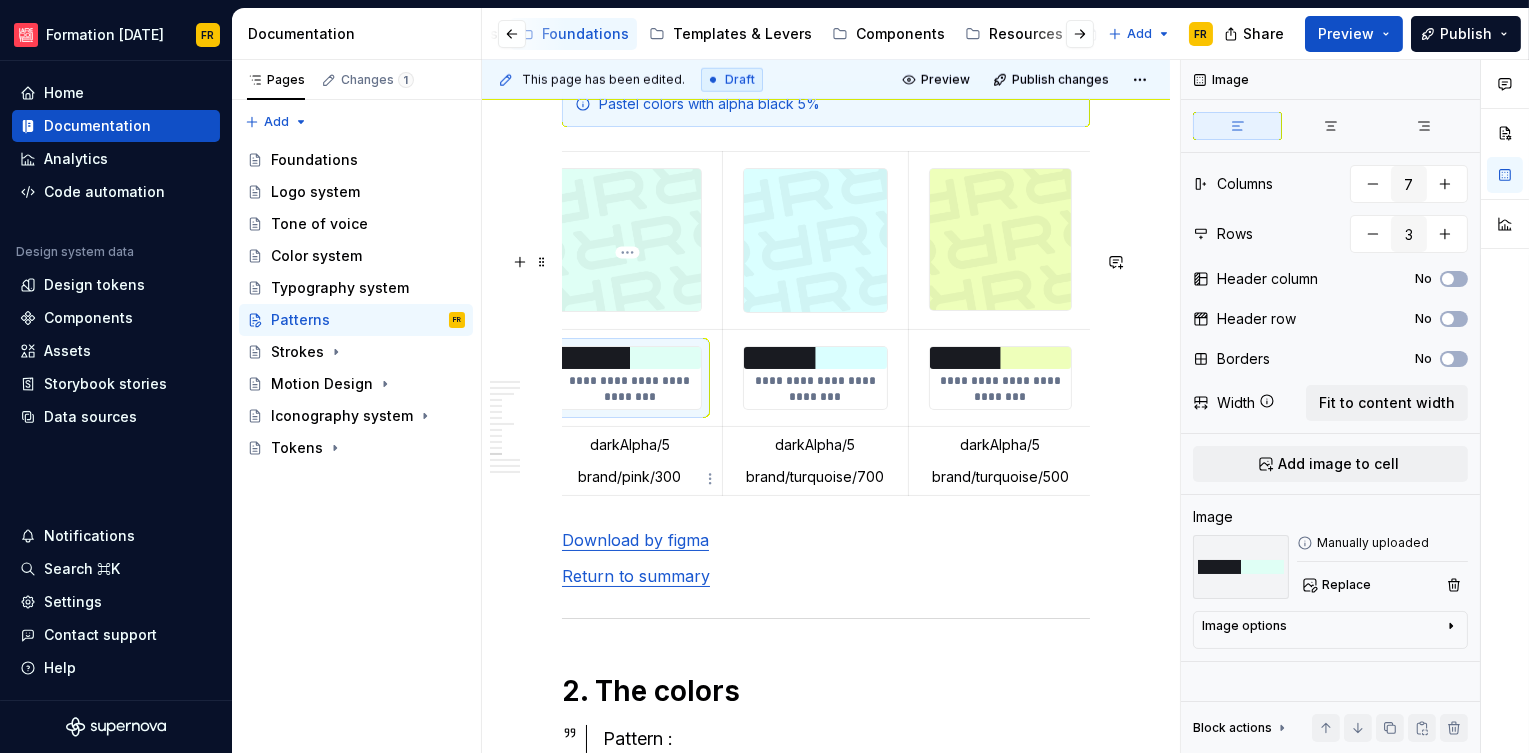 click at bounding box center (630, 358) 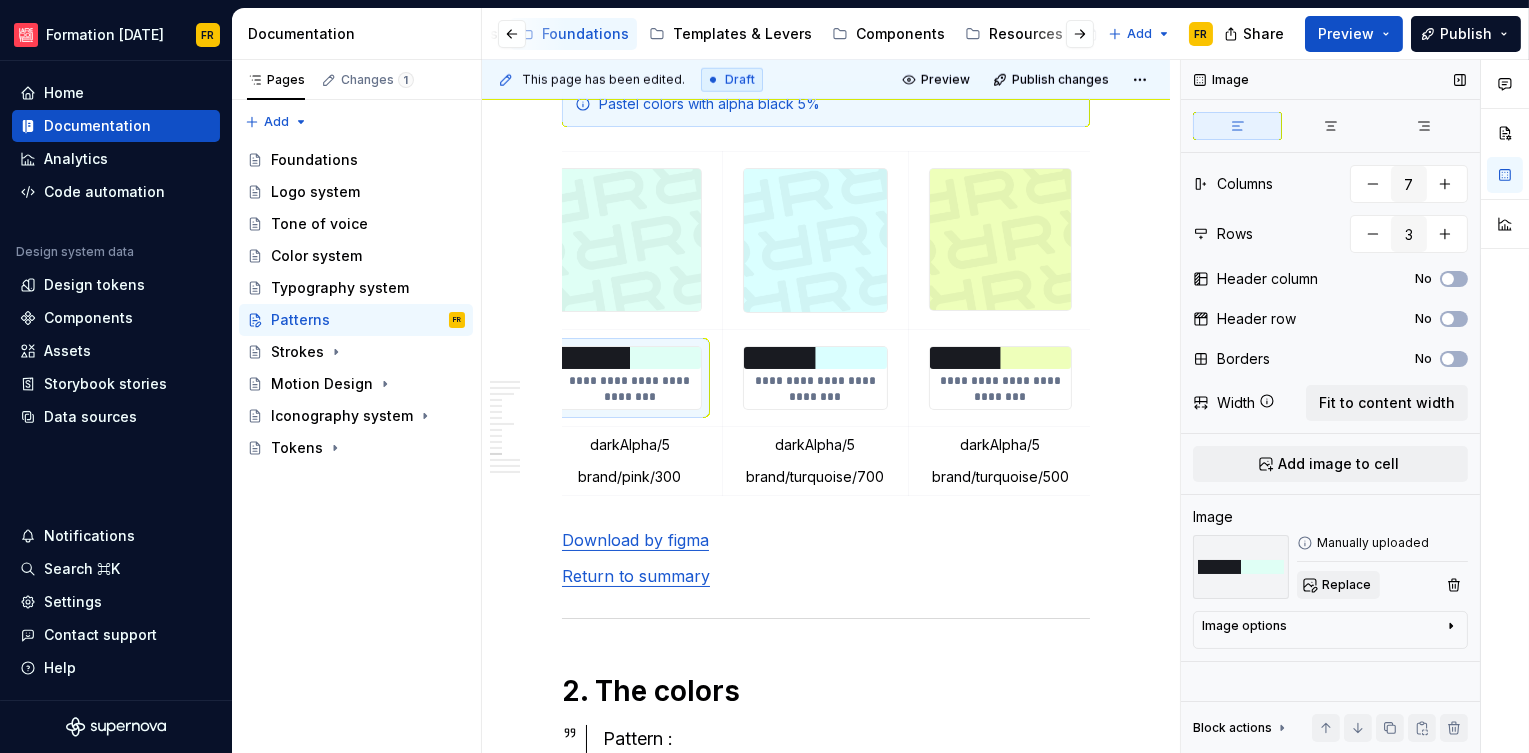 click on "Replace" at bounding box center [1346, 585] 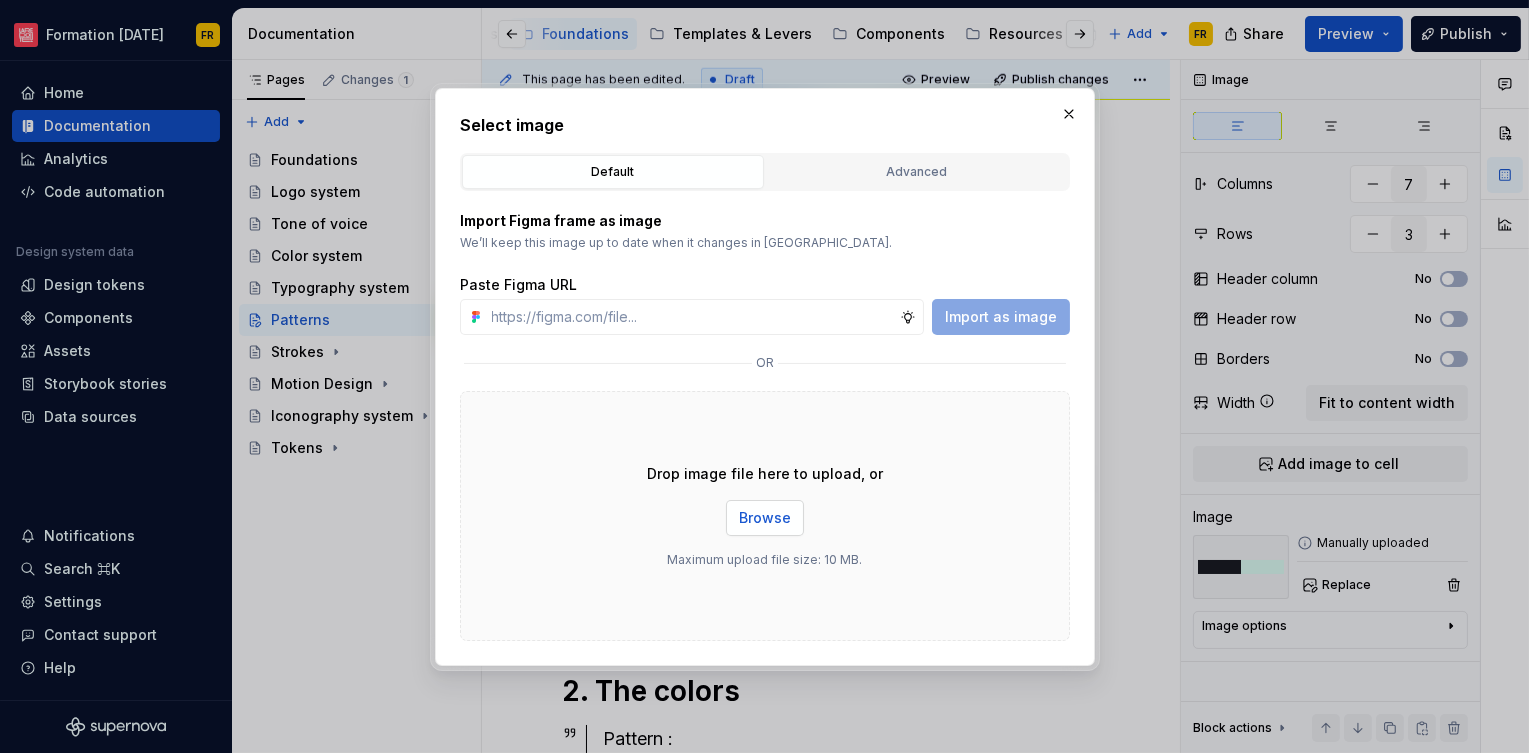 click on "Browse" at bounding box center [765, 518] 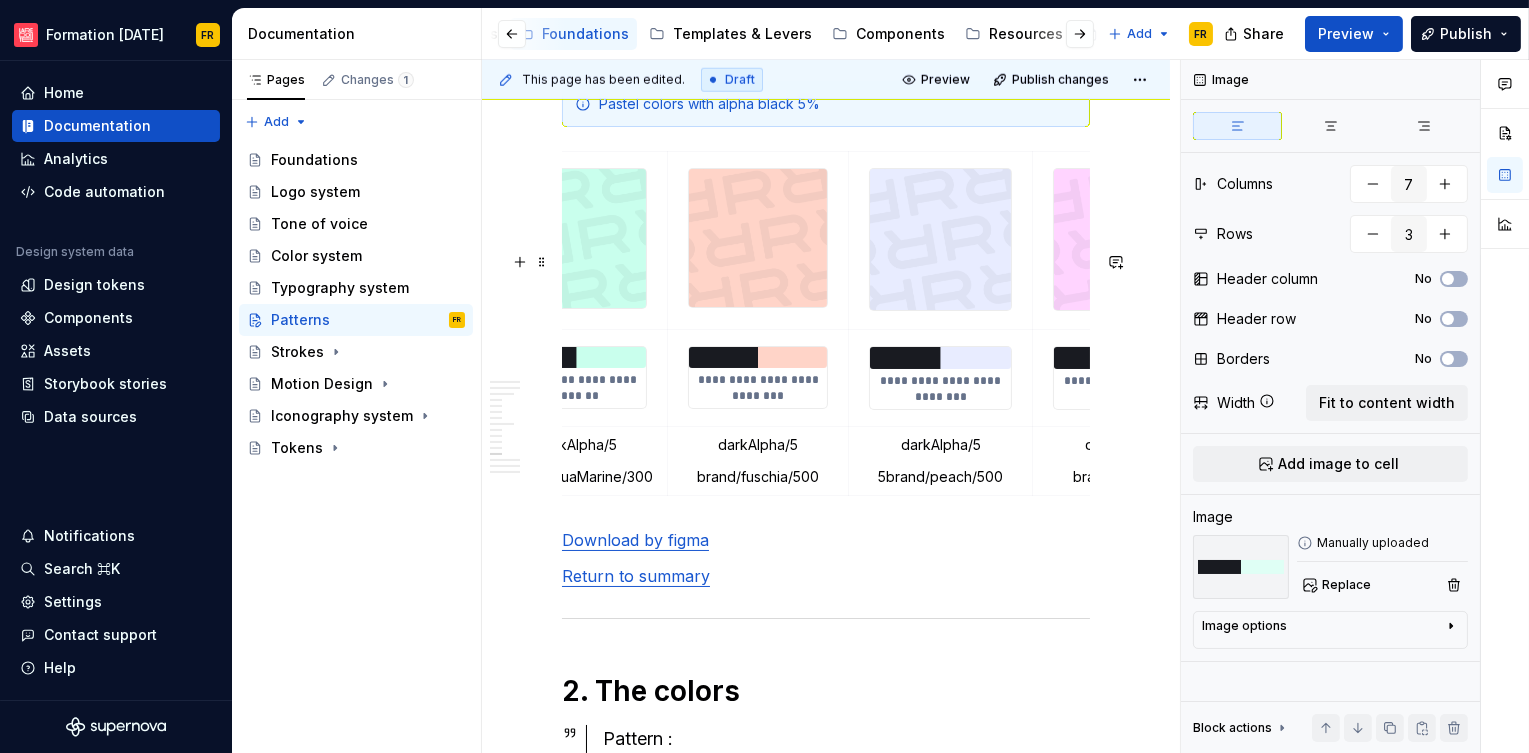 scroll, scrollTop: 0, scrollLeft: 0, axis: both 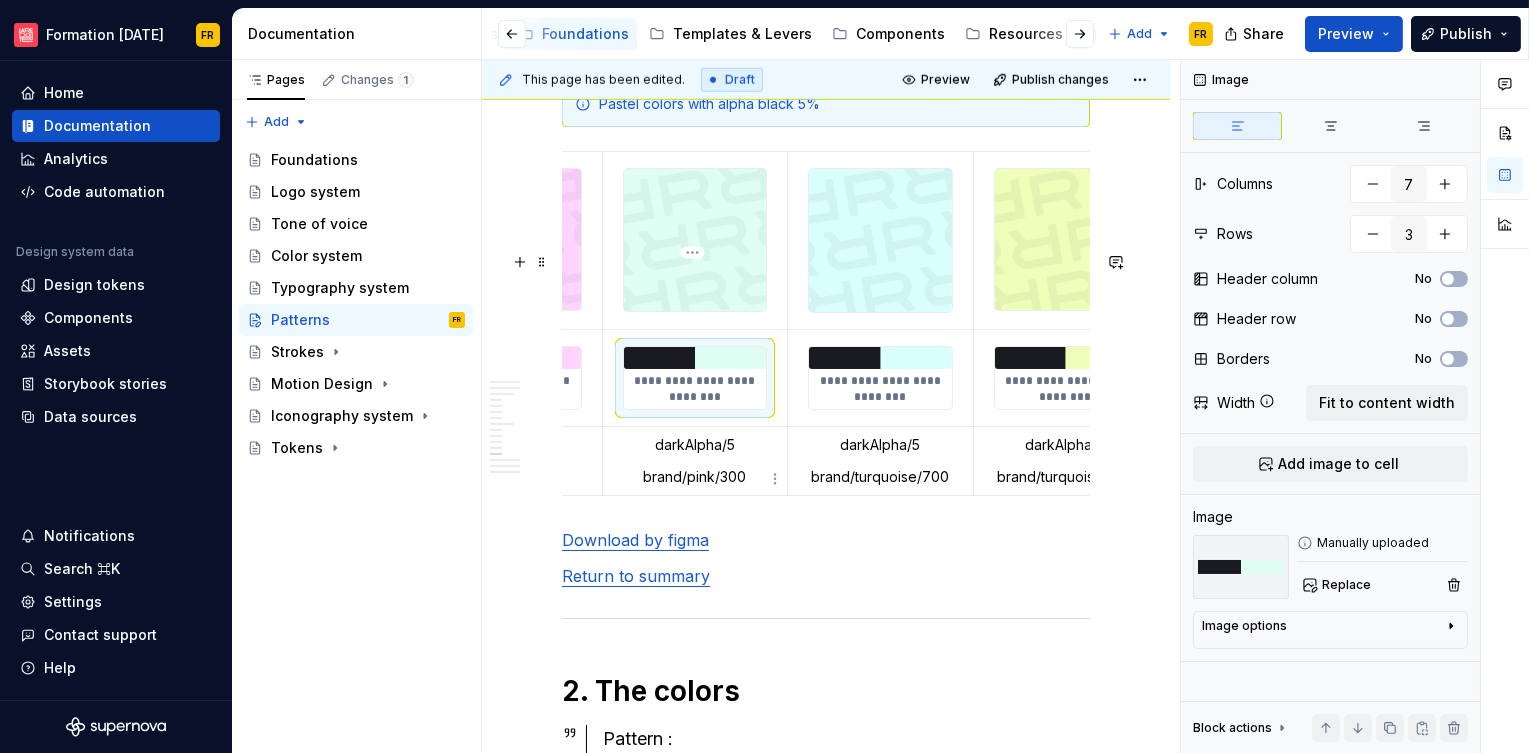 click on "**********" at bounding box center (694, 377) 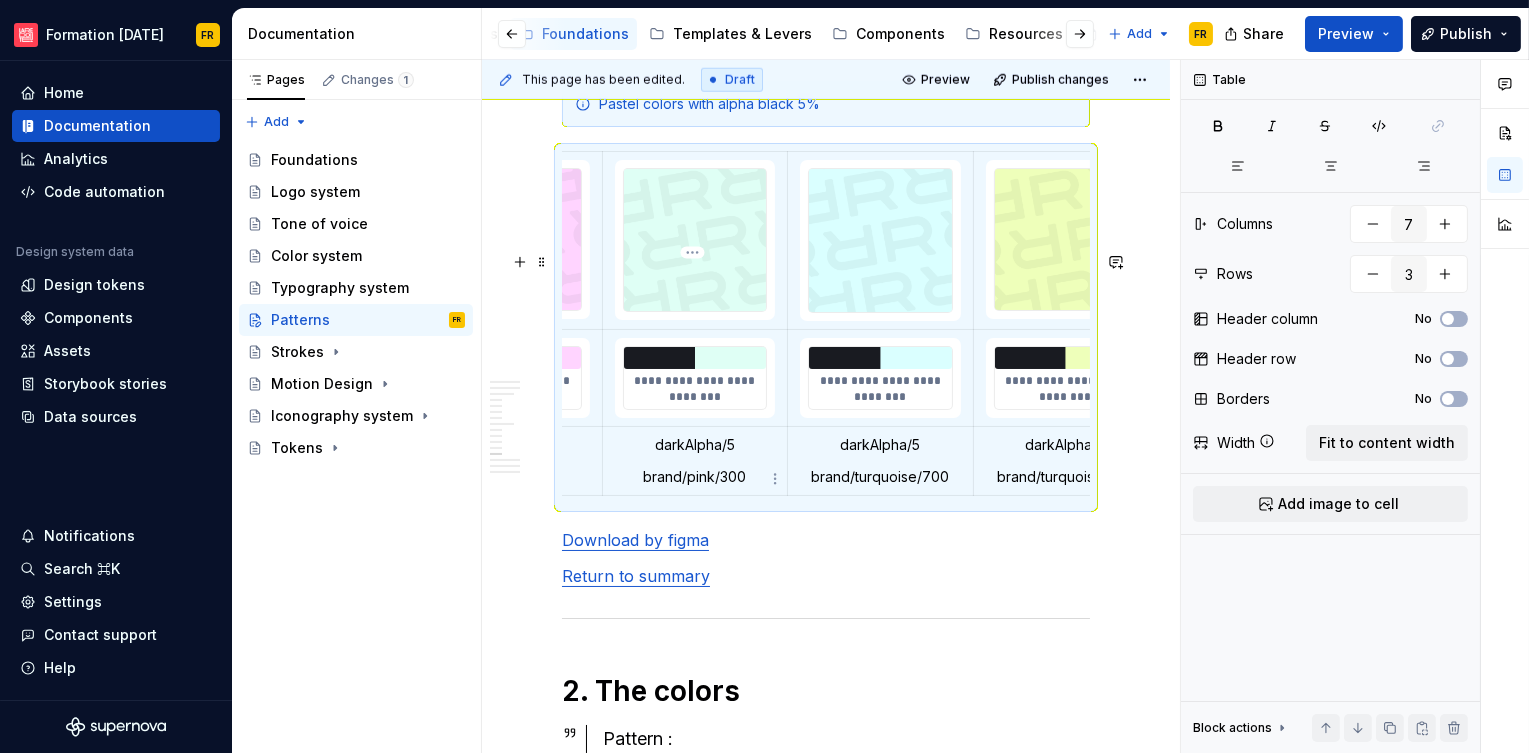 click at bounding box center (695, 358) 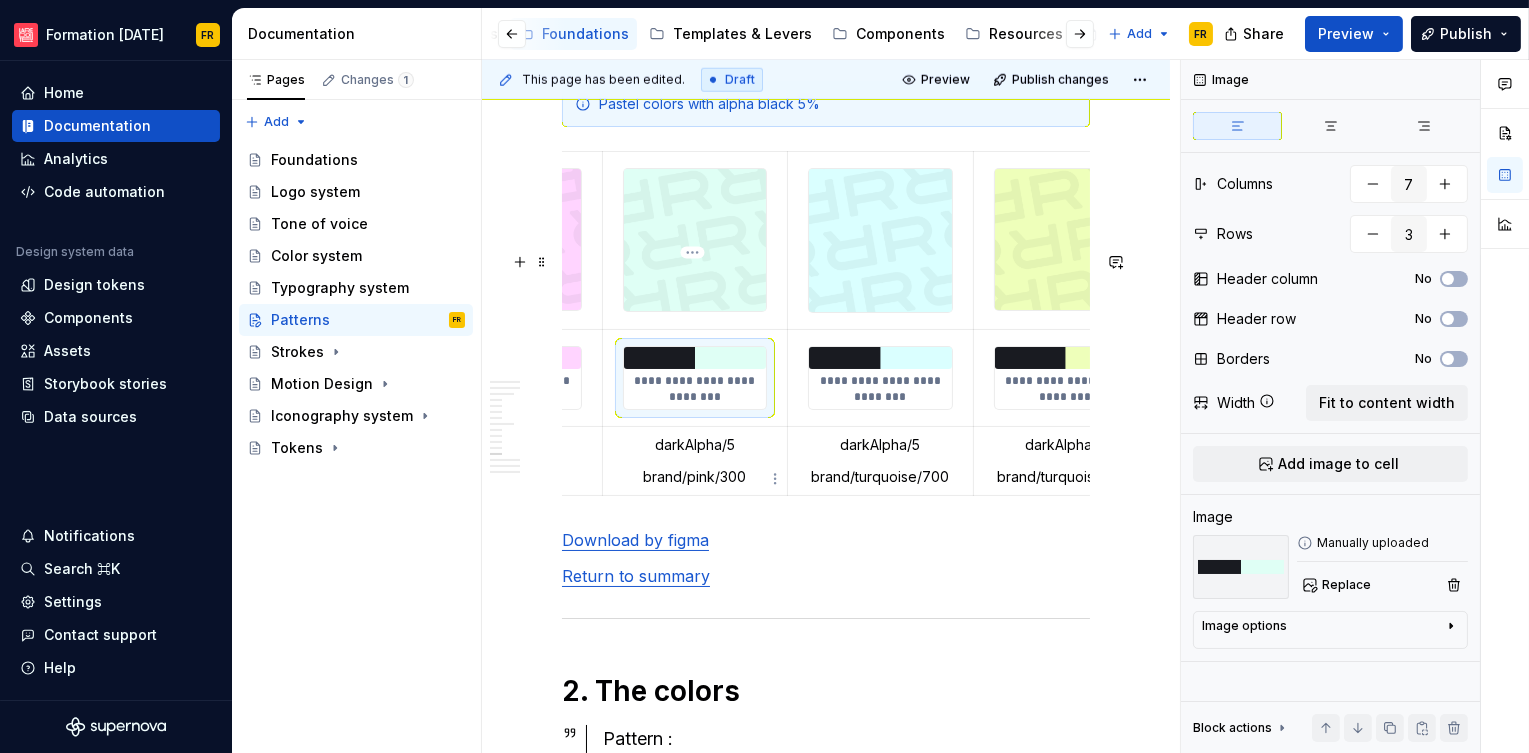click on "**********" at bounding box center [695, 389] 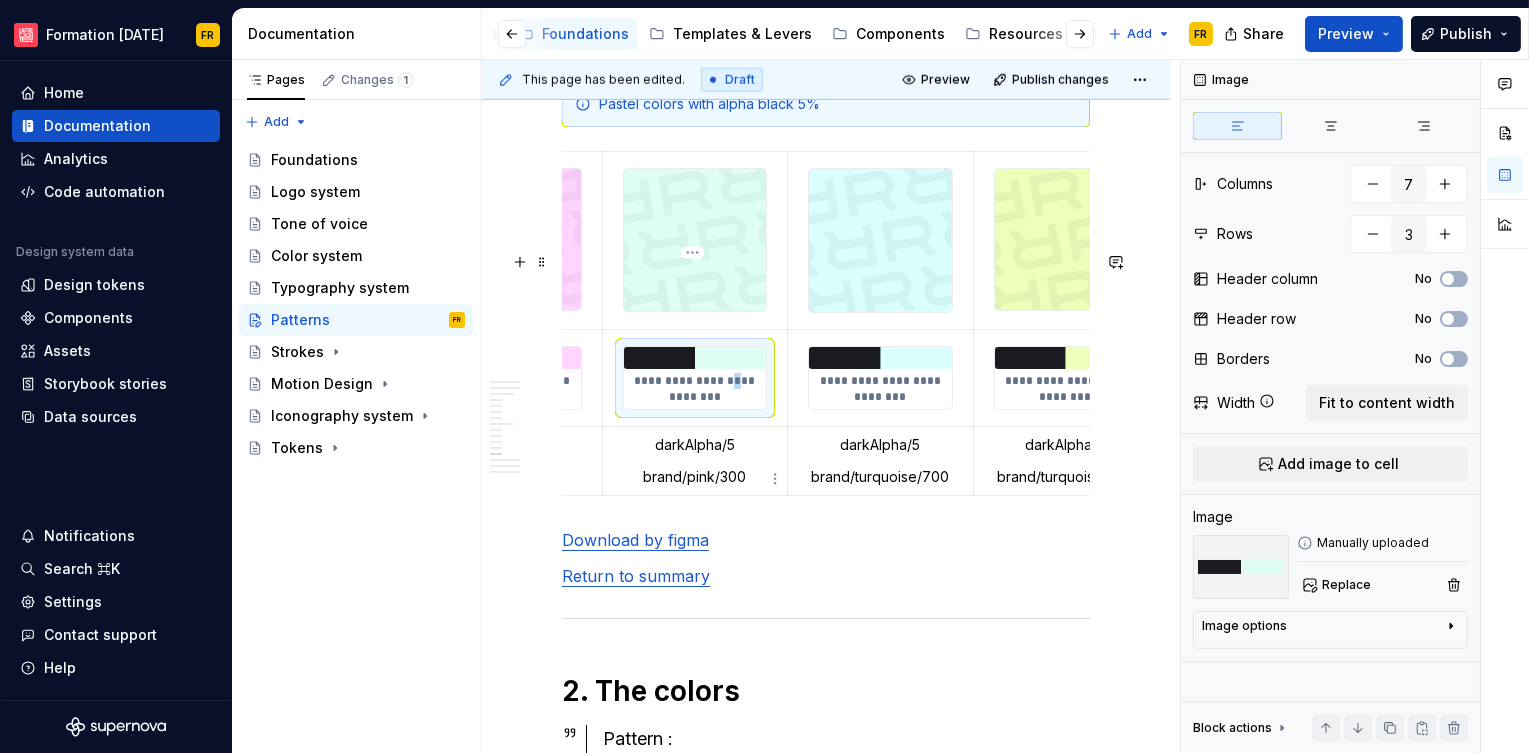 click on "**********" at bounding box center (695, 389) 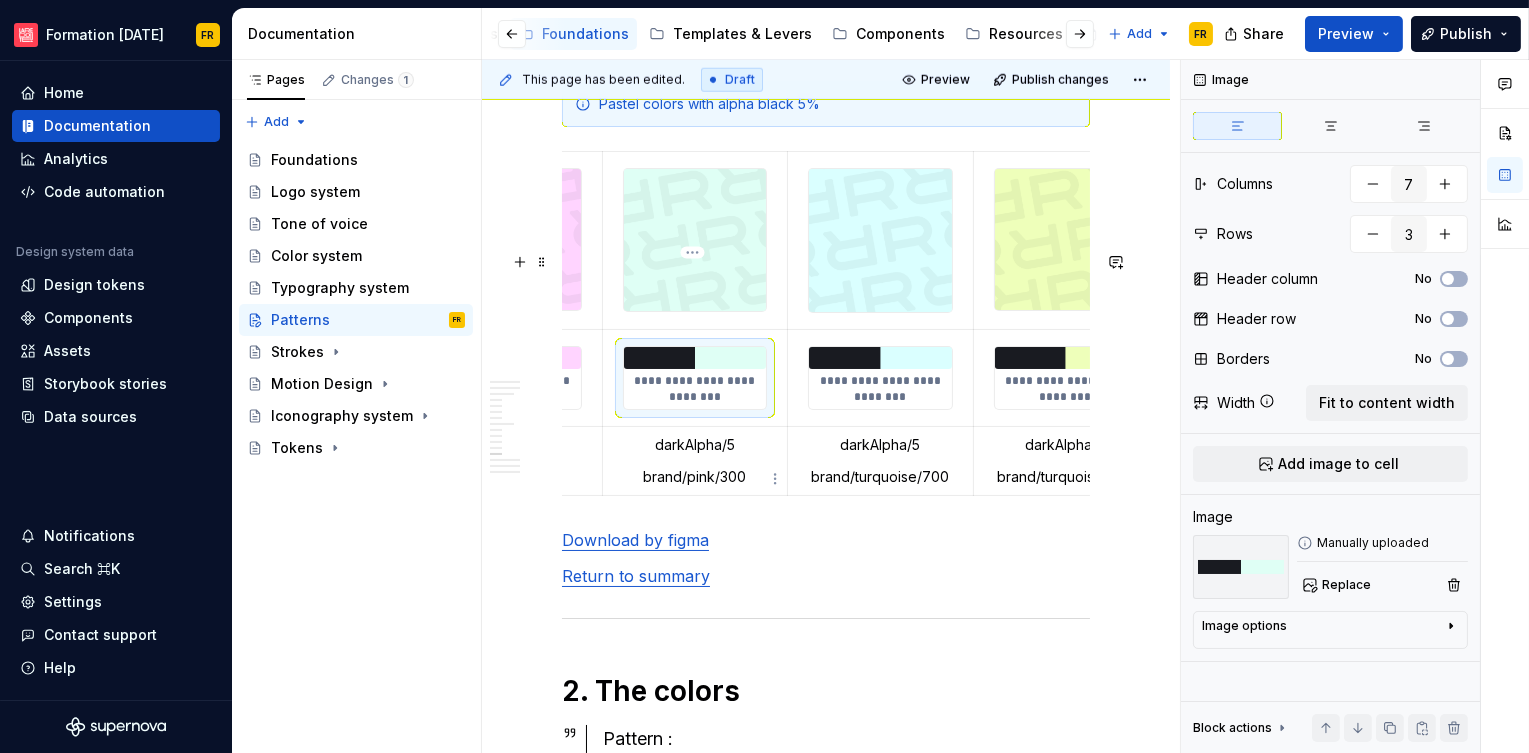 click on "**********" at bounding box center [695, 389] 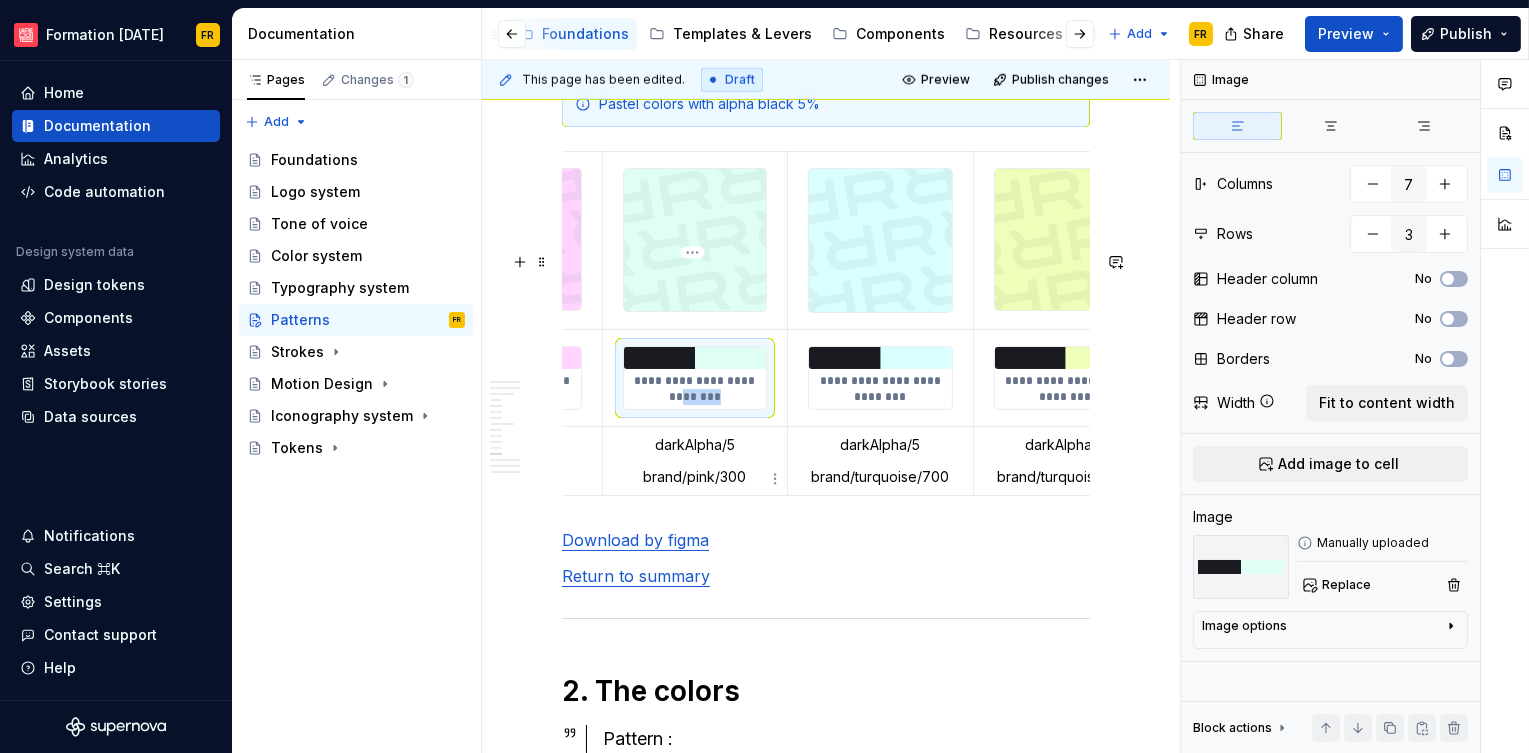 click on "**********" at bounding box center (695, 389) 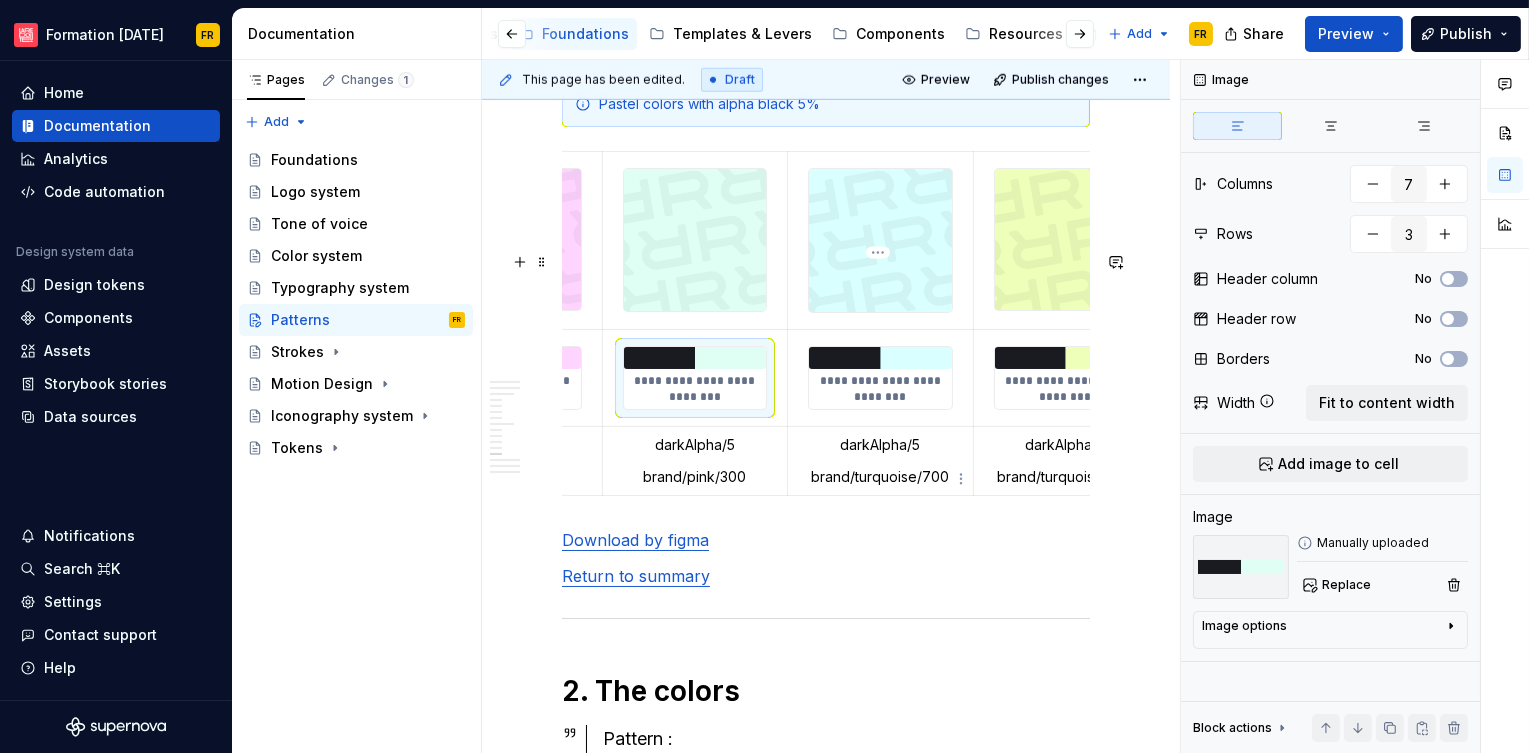 click at bounding box center [880, 358] 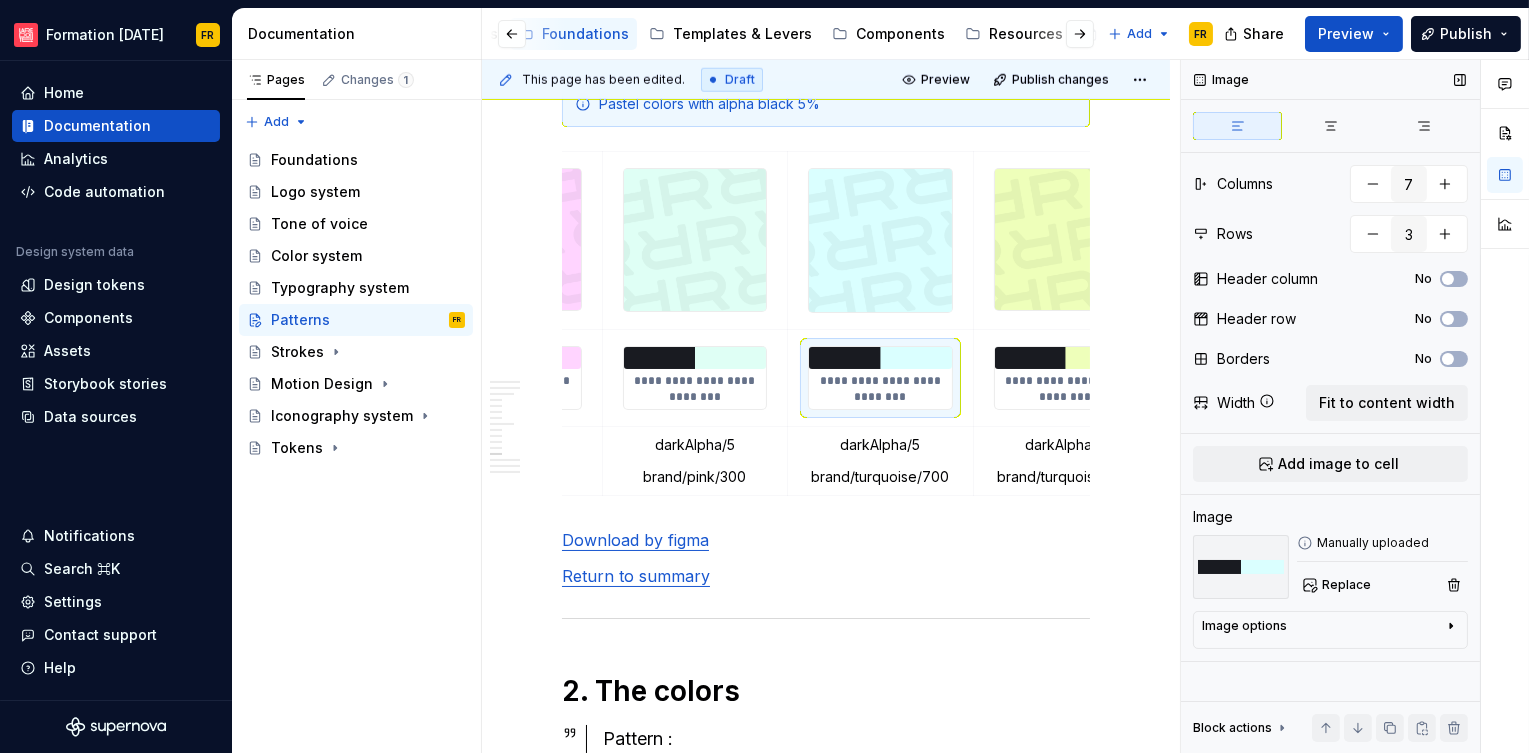 click at bounding box center (1241, 567) 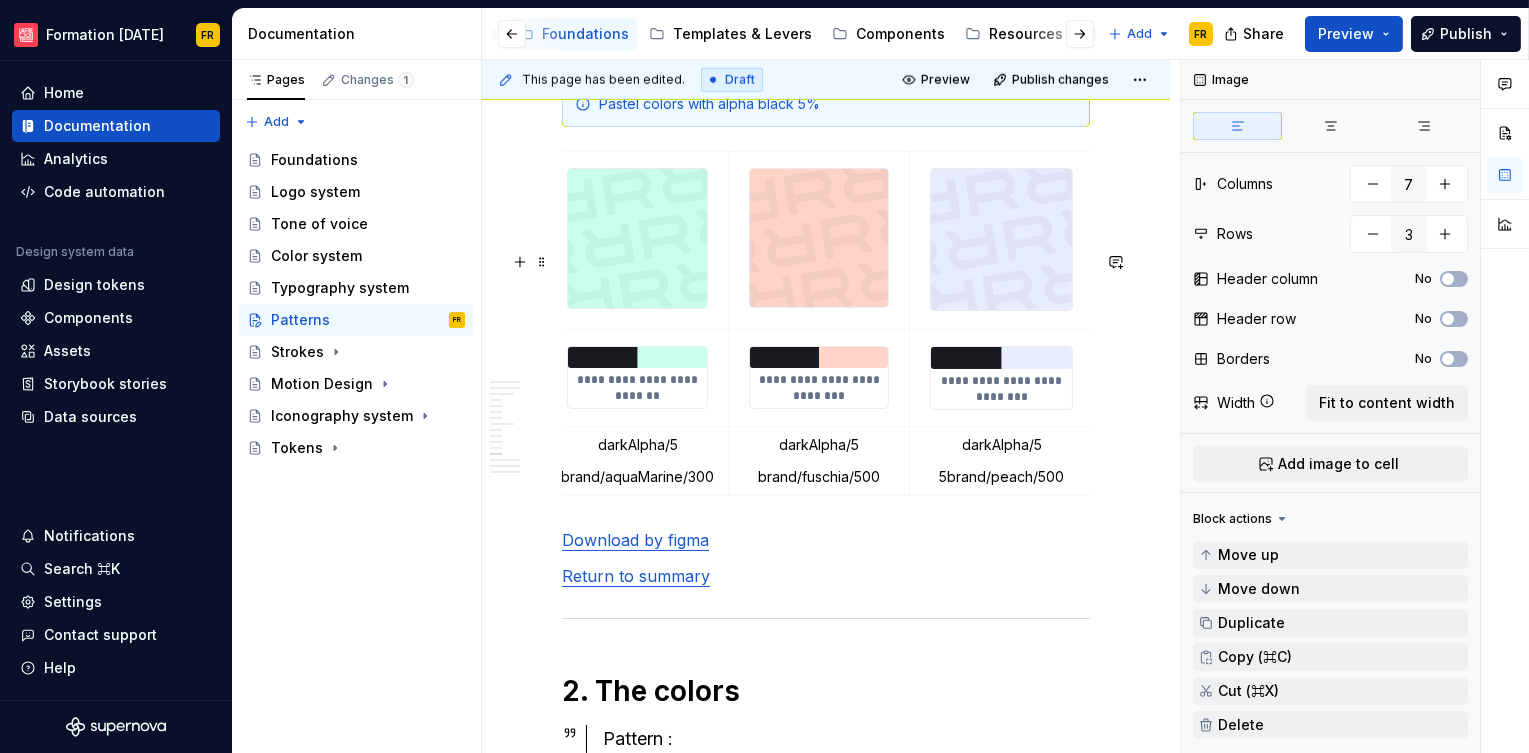 scroll, scrollTop: 0, scrollLeft: 0, axis: both 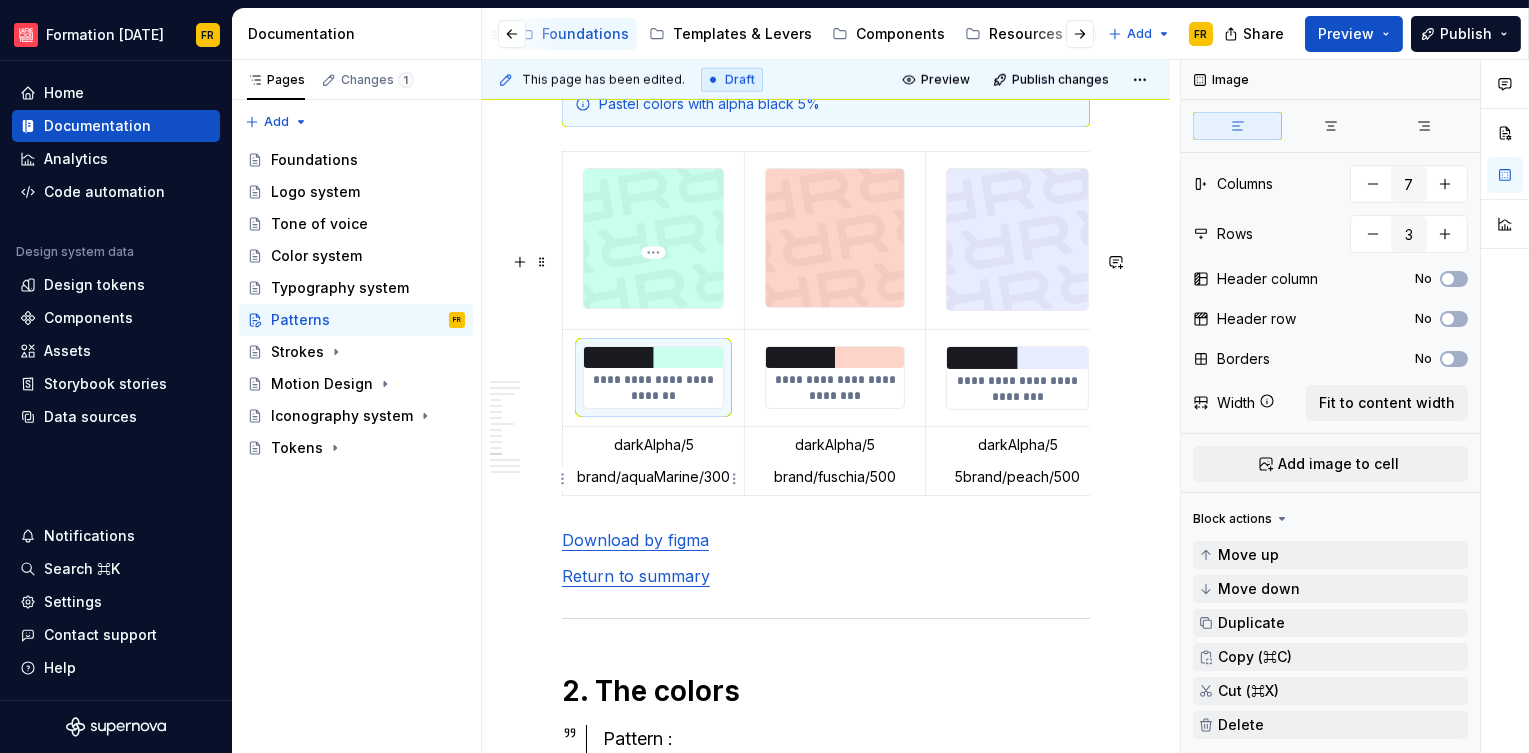 click on "**********" at bounding box center (653, 388) 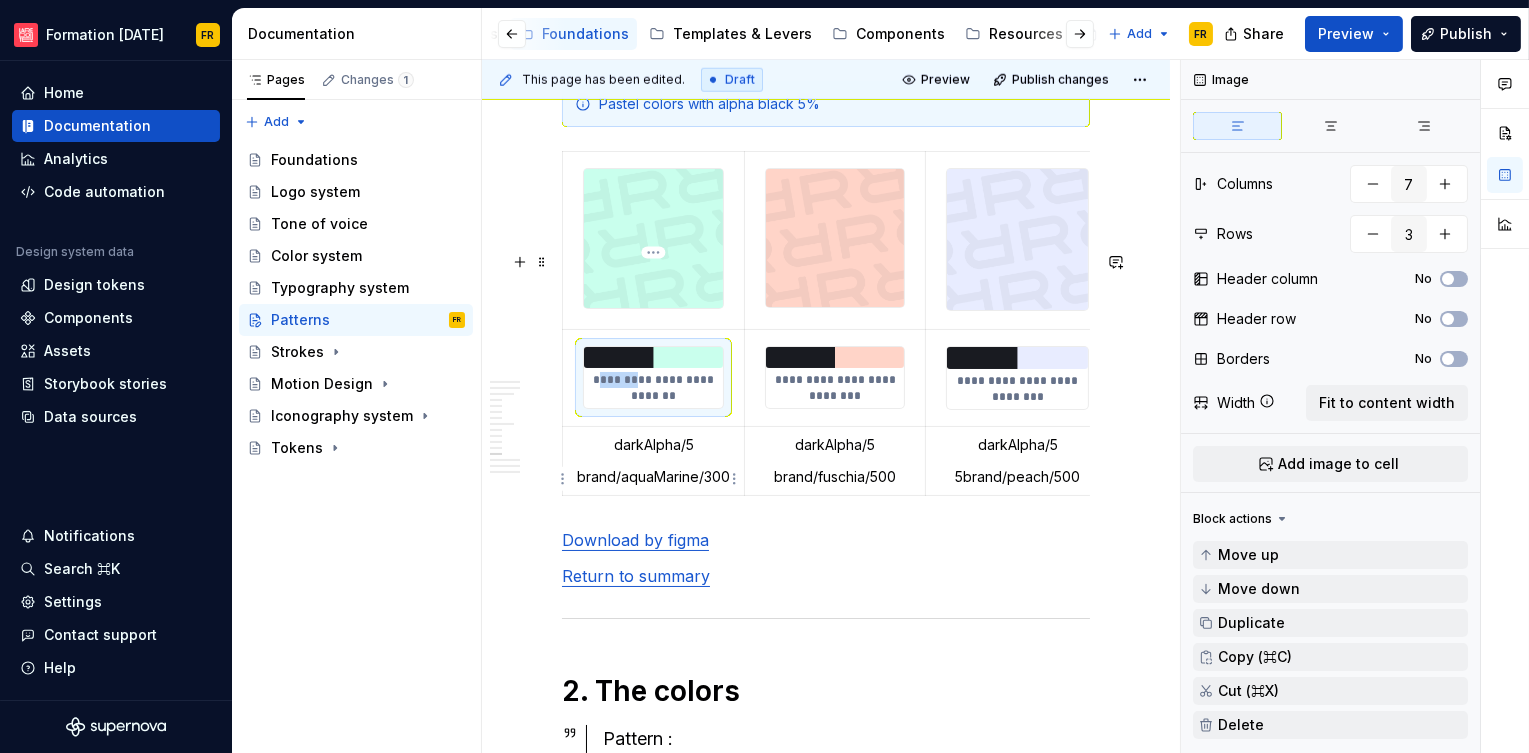 click on "**********" at bounding box center [653, 388] 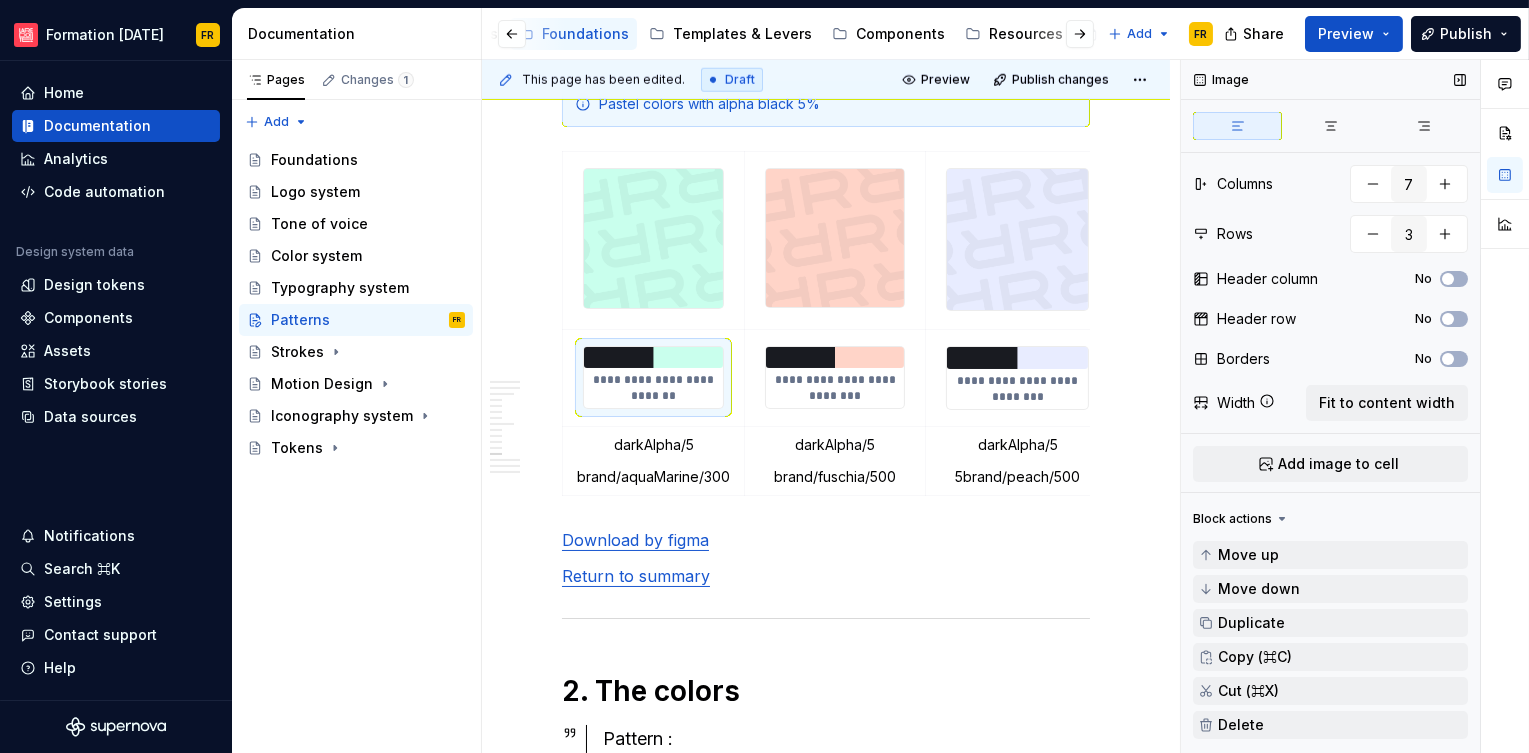 click on "Block actions" at bounding box center [1232, 519] 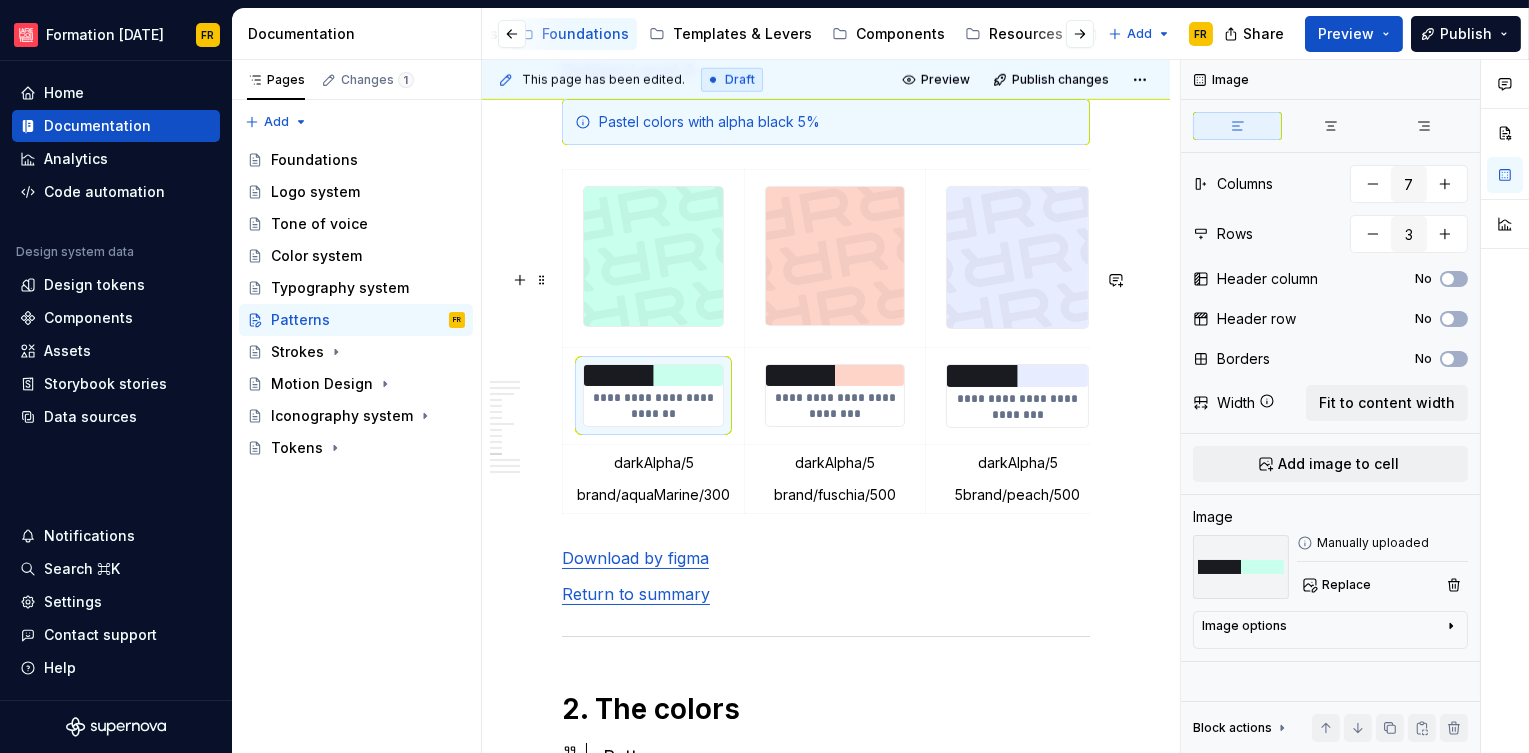 scroll, scrollTop: 4585, scrollLeft: 0, axis: vertical 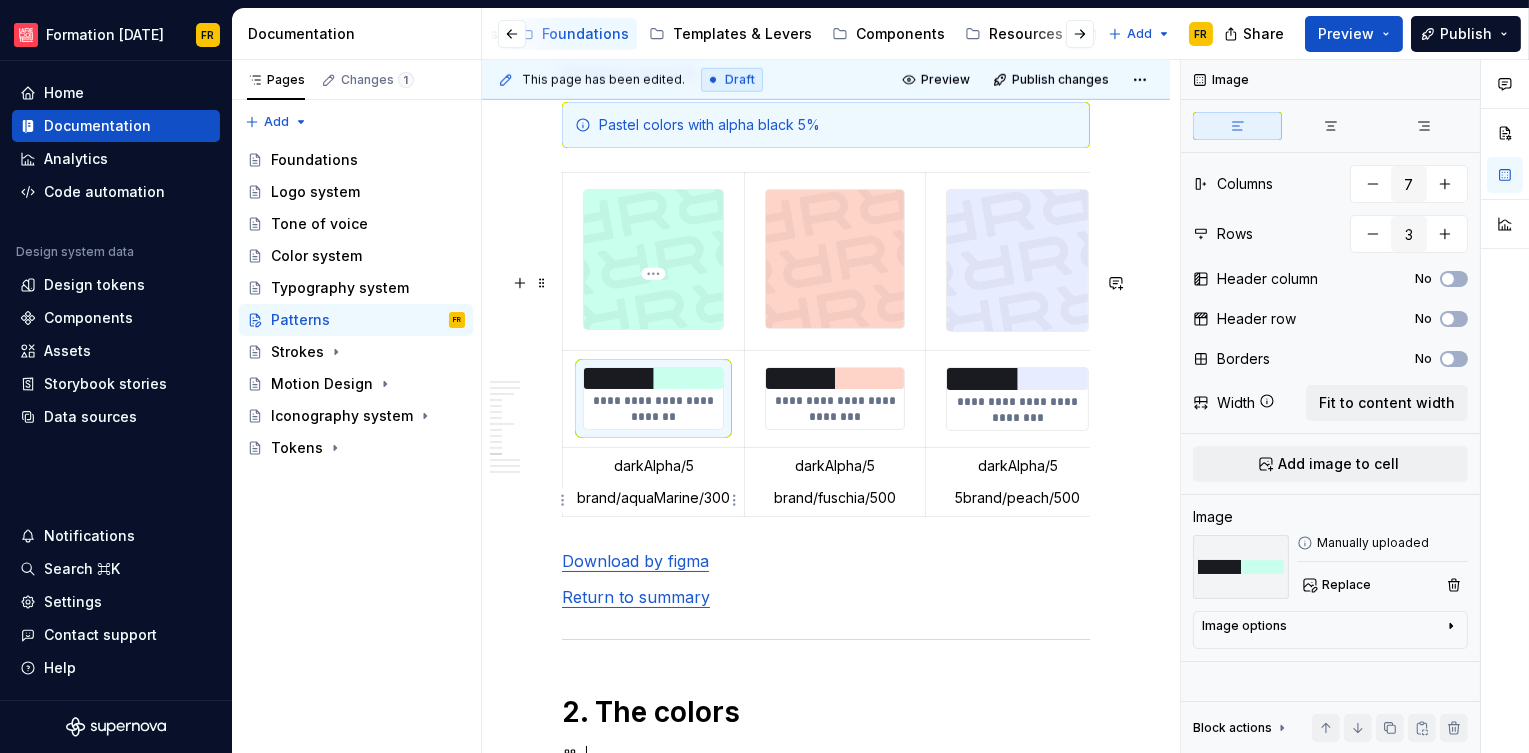 click on "**********" at bounding box center (653, 409) 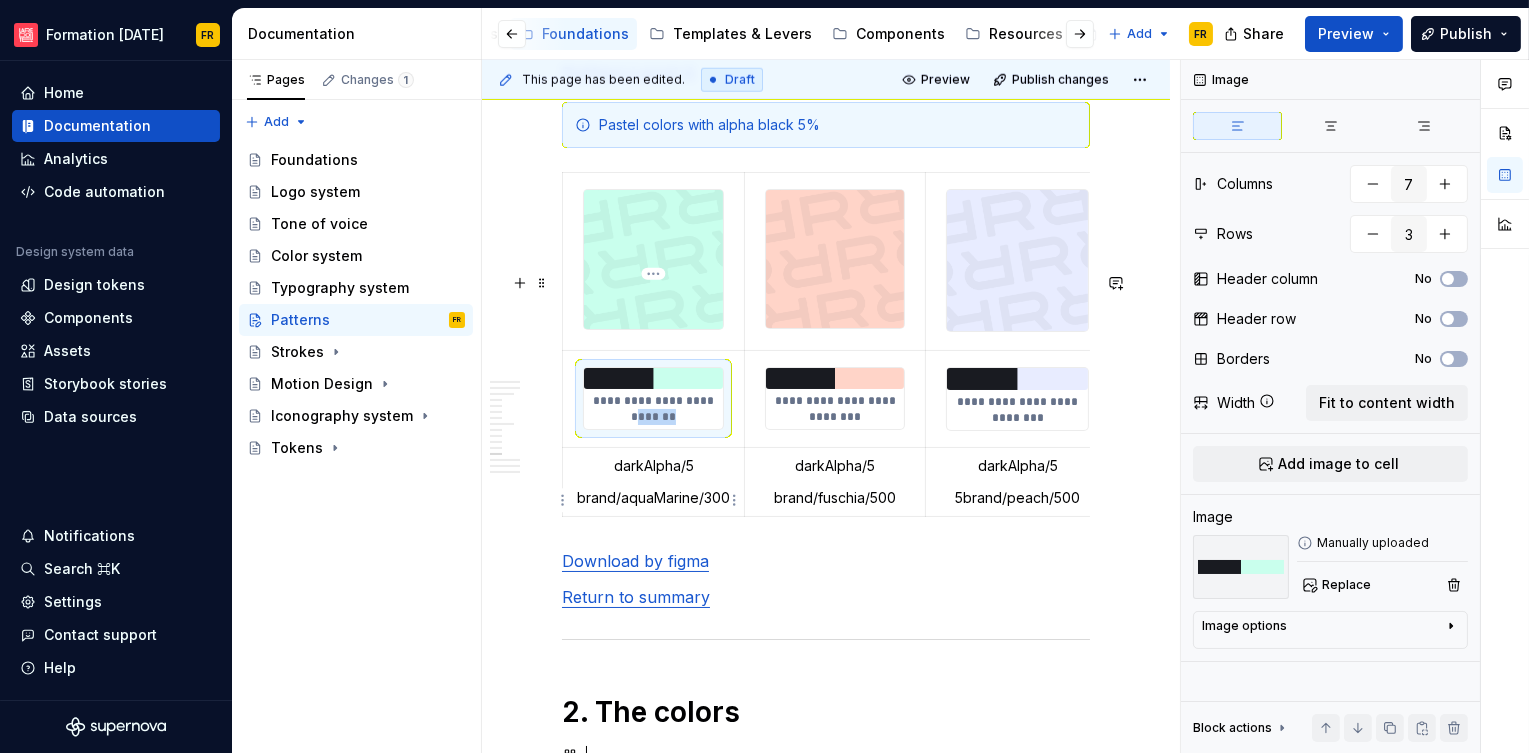 click on "**********" at bounding box center [653, 409] 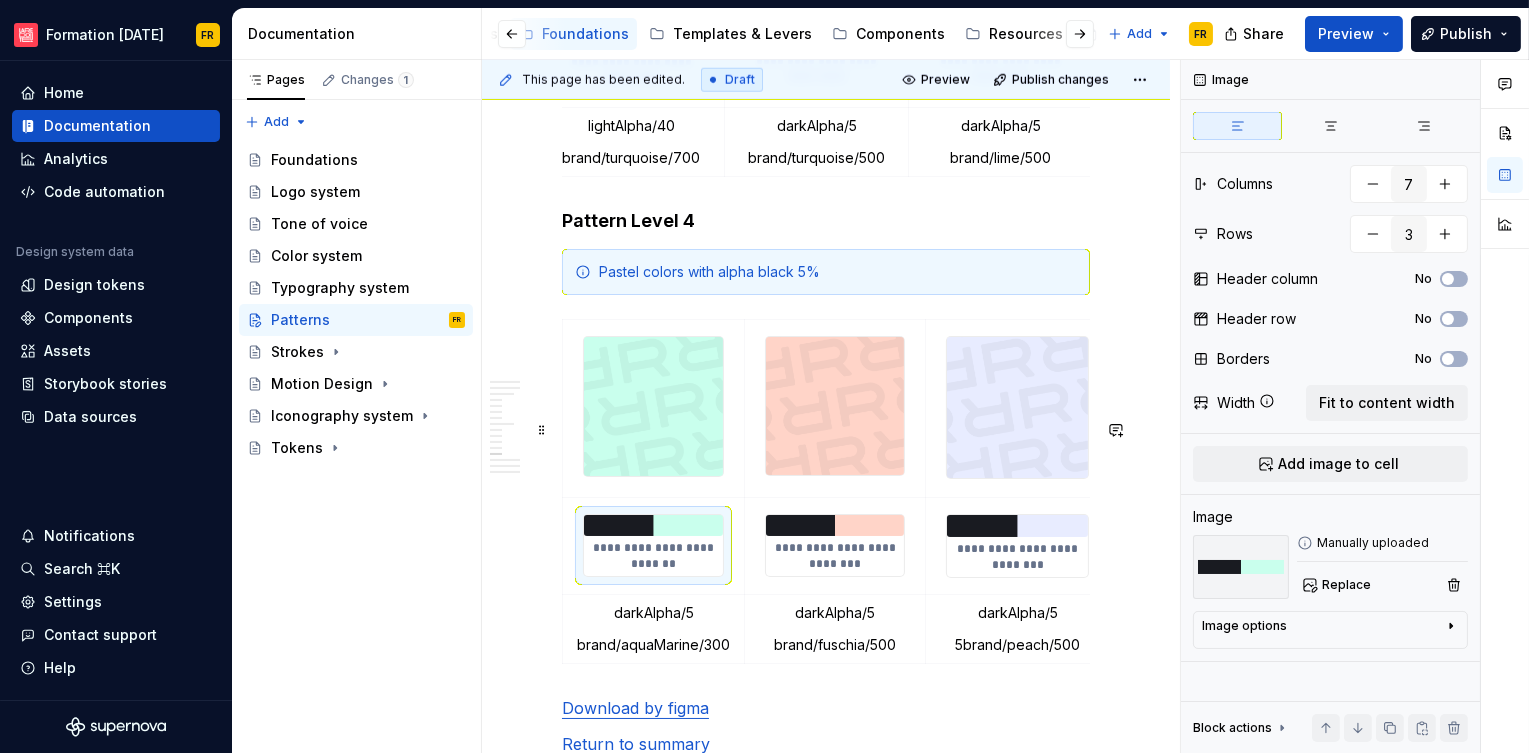 scroll, scrollTop: 4031, scrollLeft: 0, axis: vertical 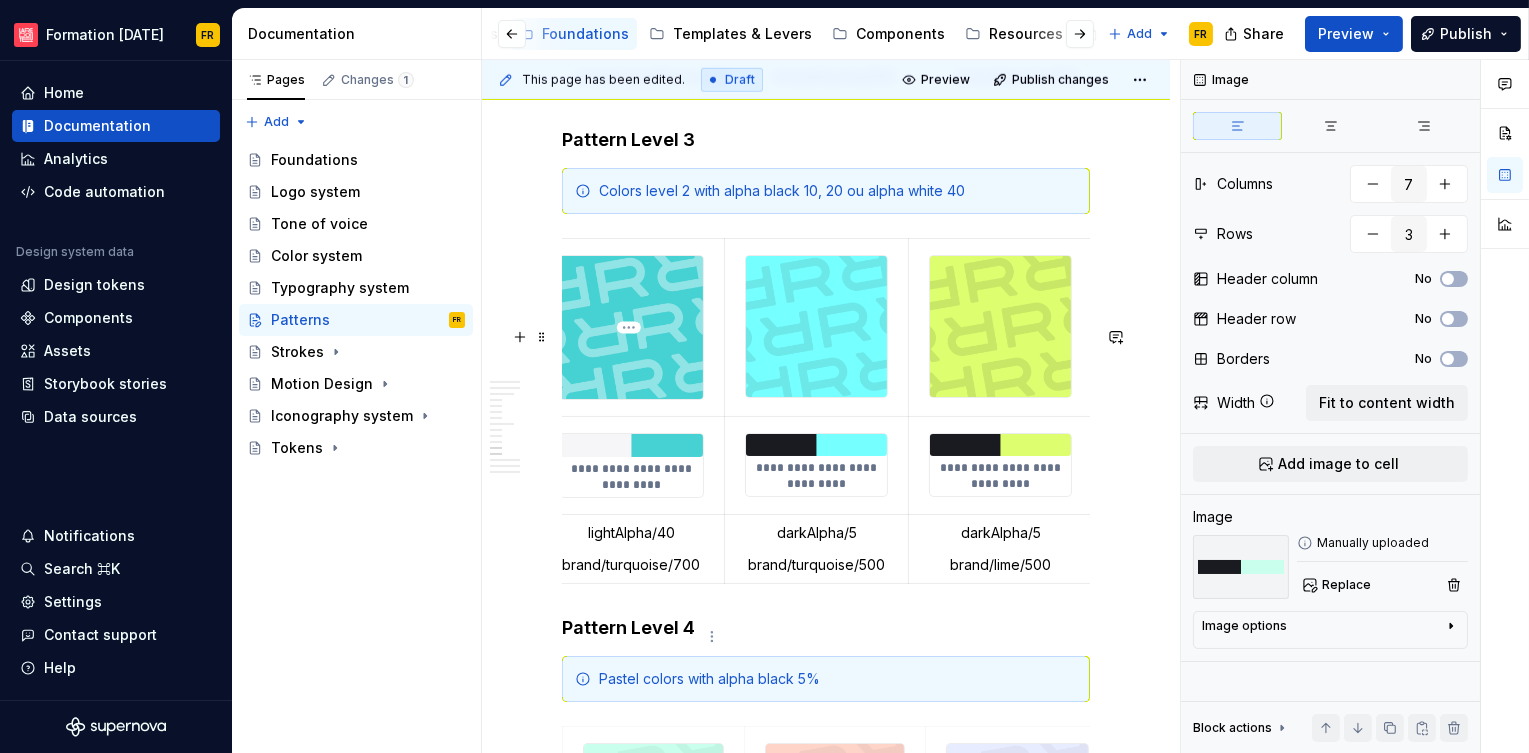 click on "lightAlpha/40" at bounding box center (631, 533) 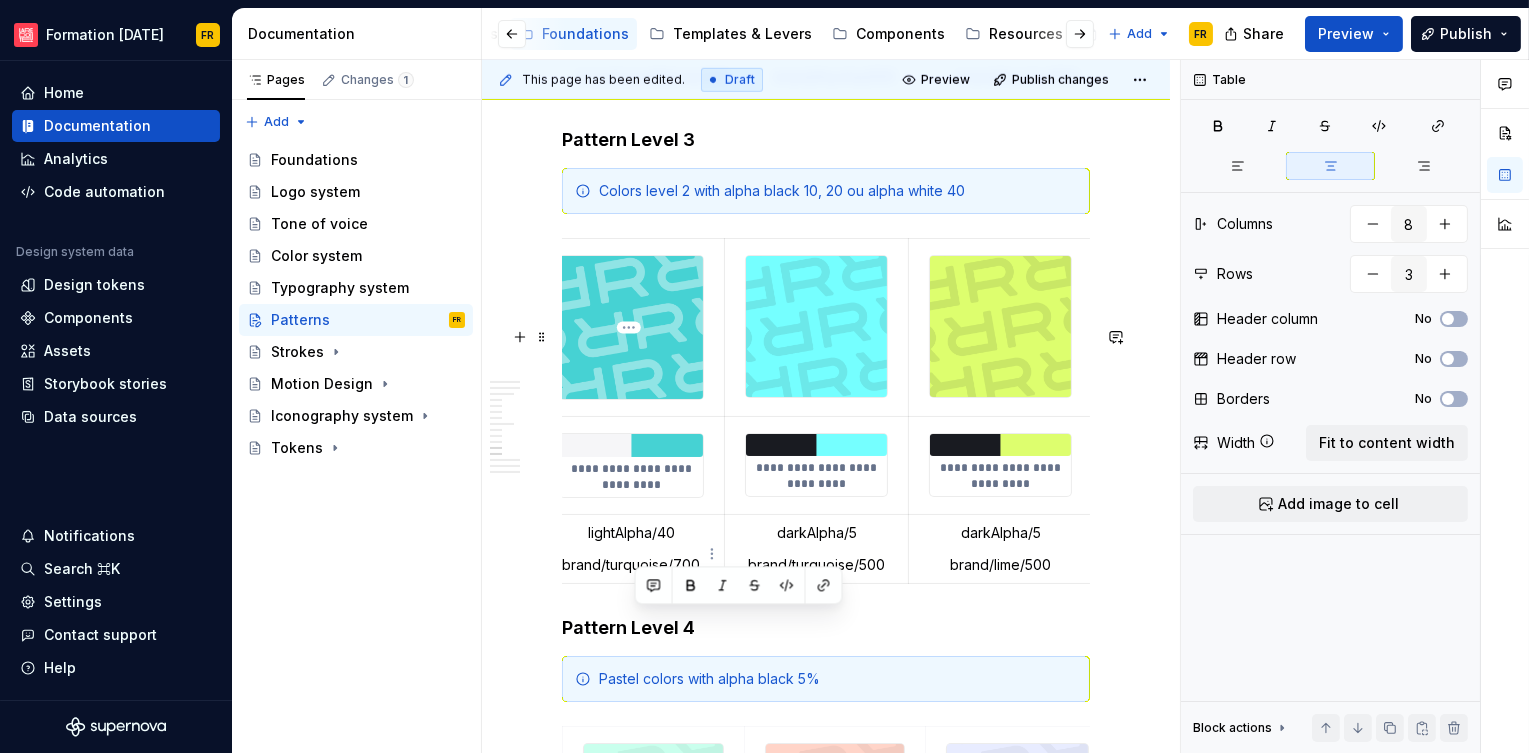 click on "**********" at bounding box center [631, 477] 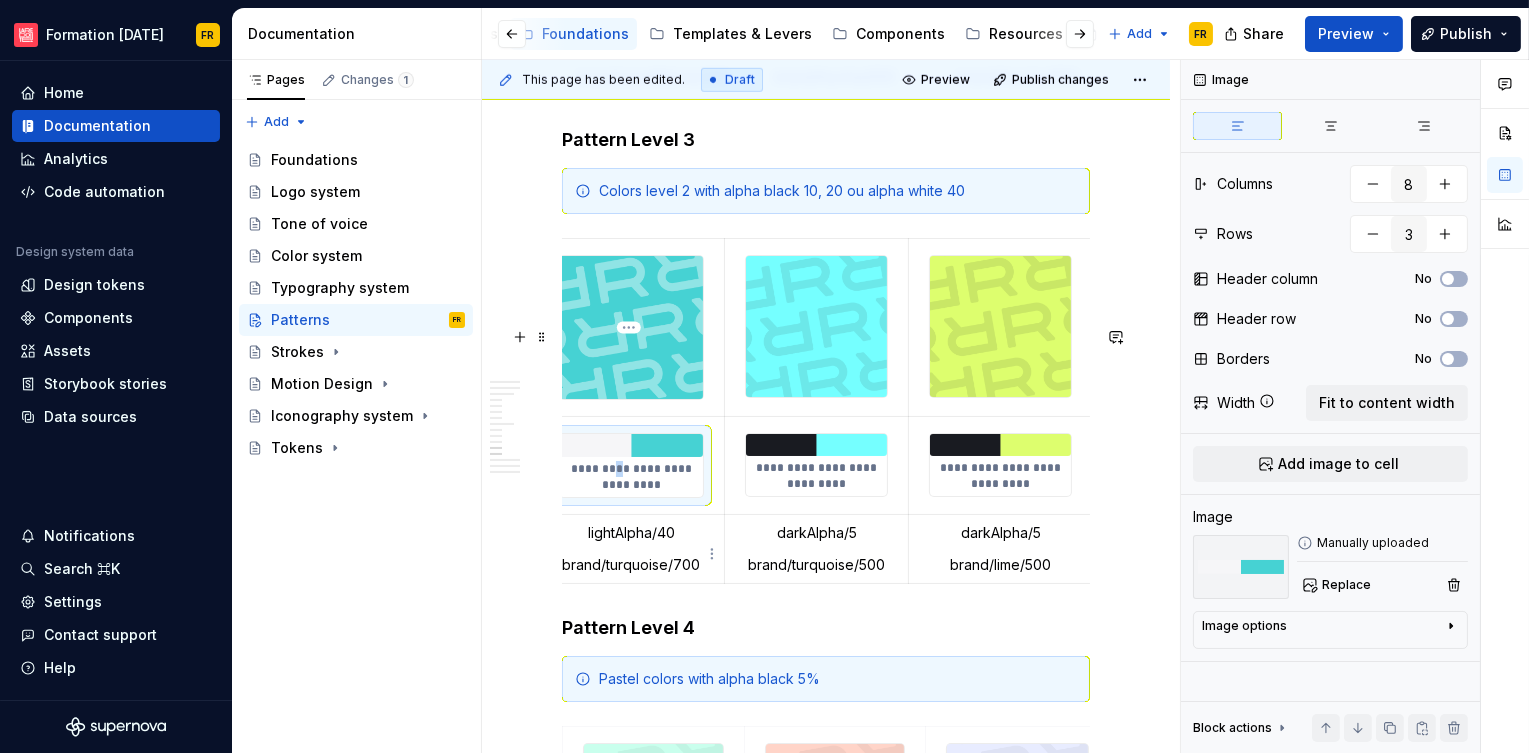 click on "**********" at bounding box center (631, 477) 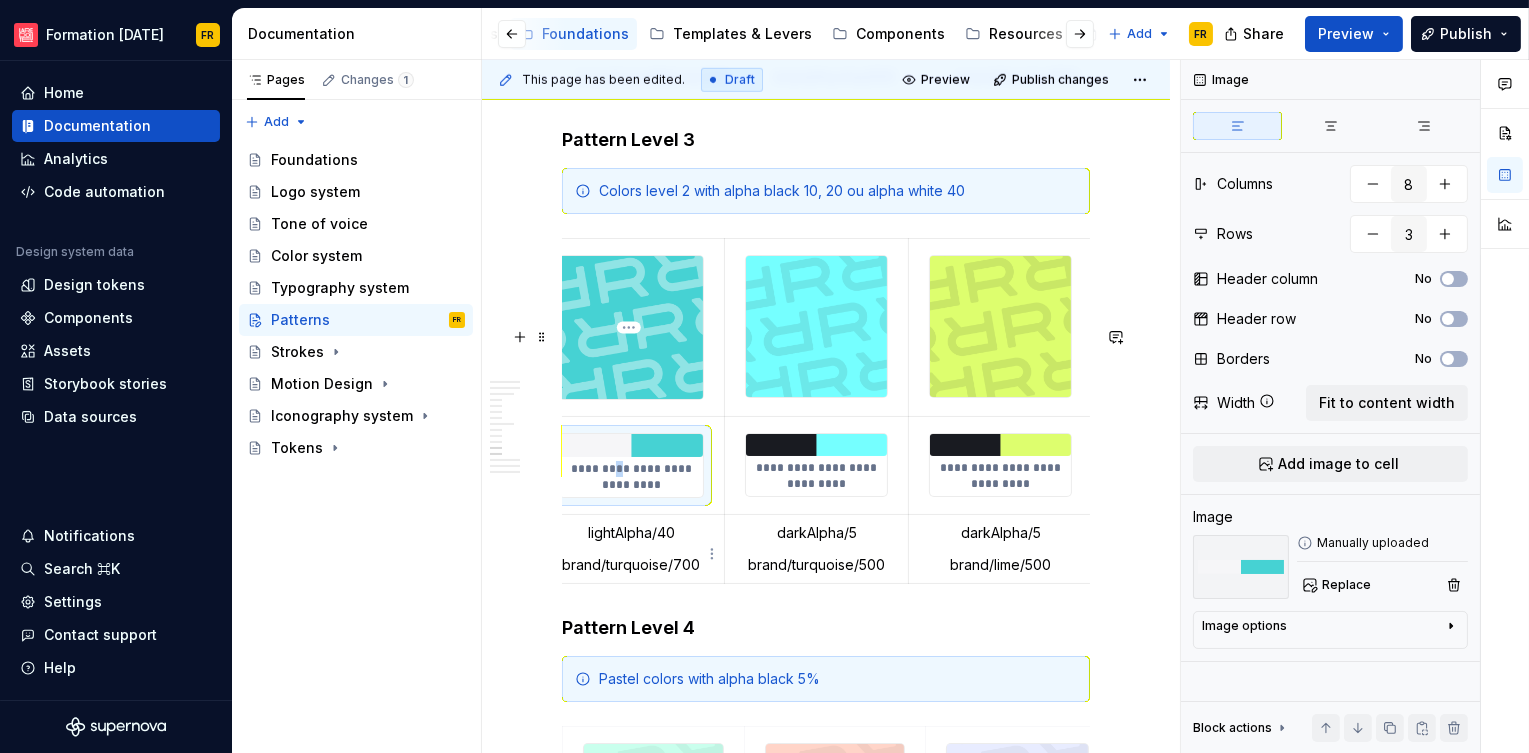 click on "**********" at bounding box center (631, 477) 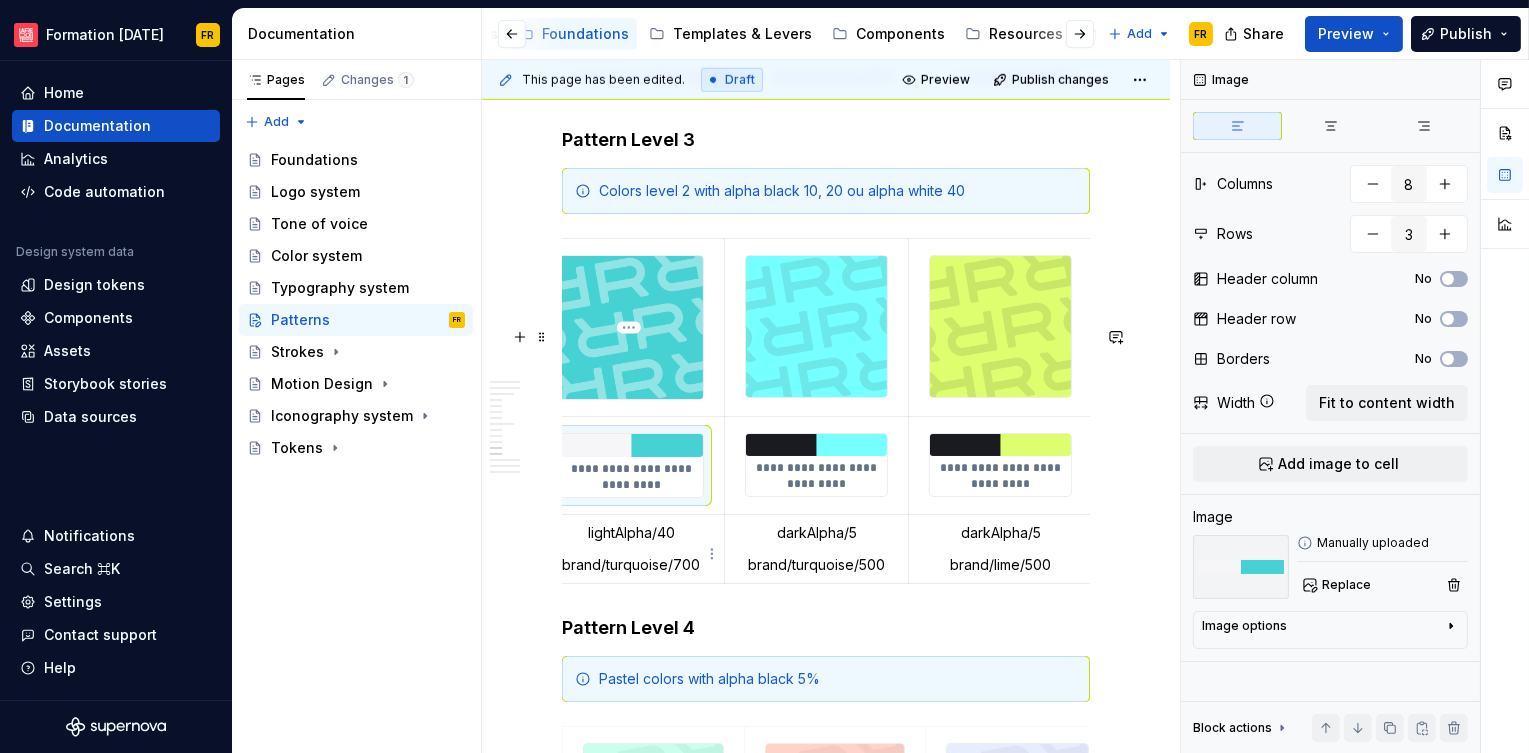 click on "**********" at bounding box center [631, 477] 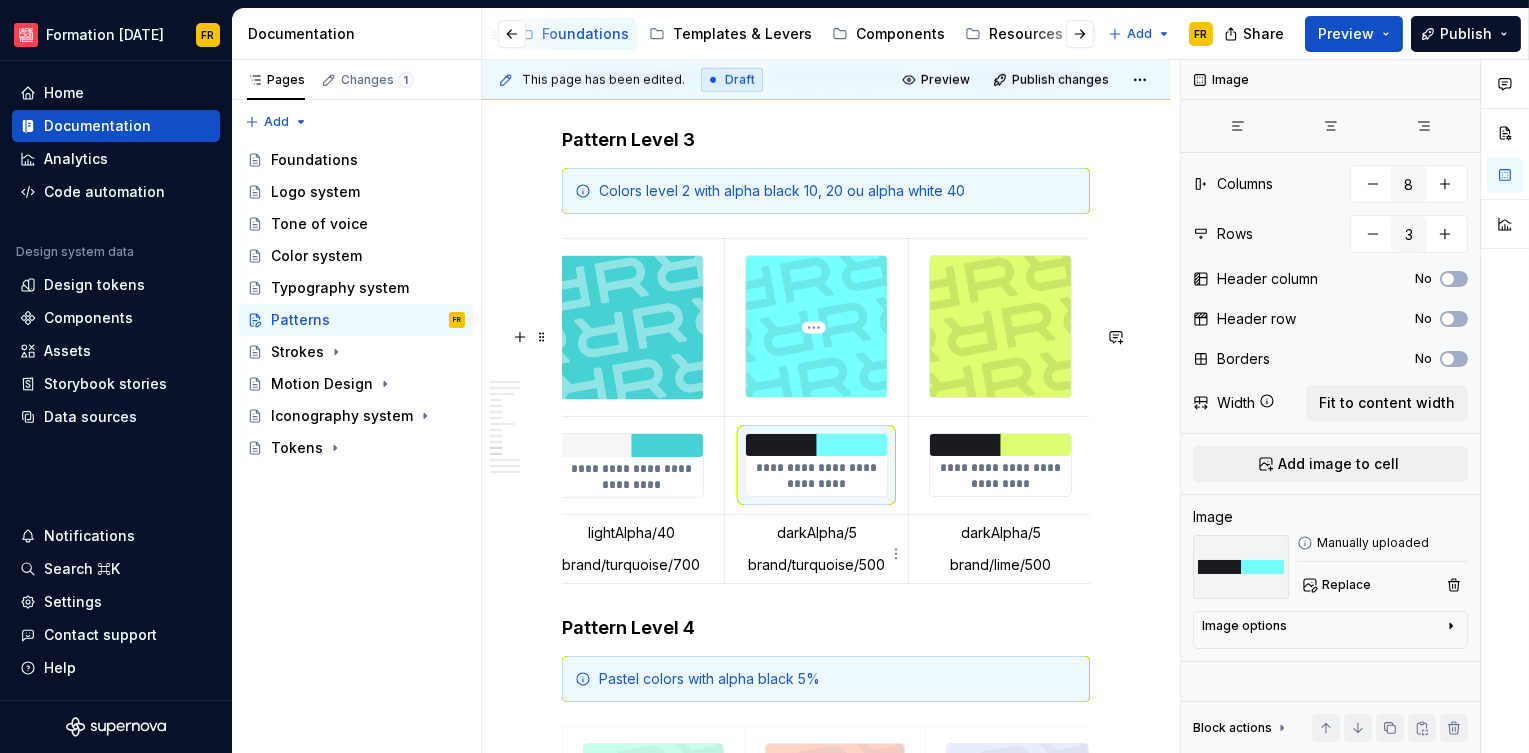 drag, startPoint x: 758, startPoint y: 545, endPoint x: 773, endPoint y: 537, distance: 17 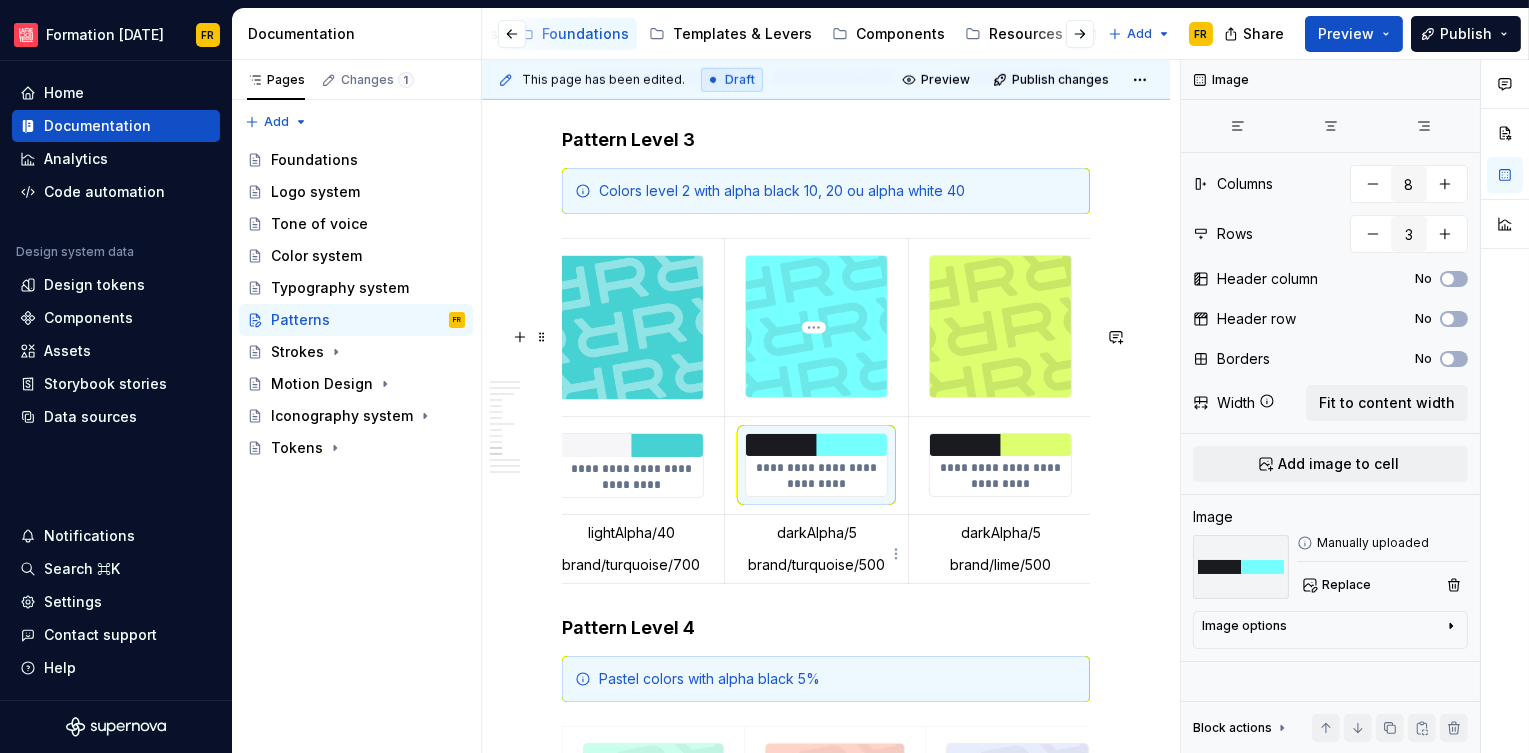 click on "**********" at bounding box center [816, 465] 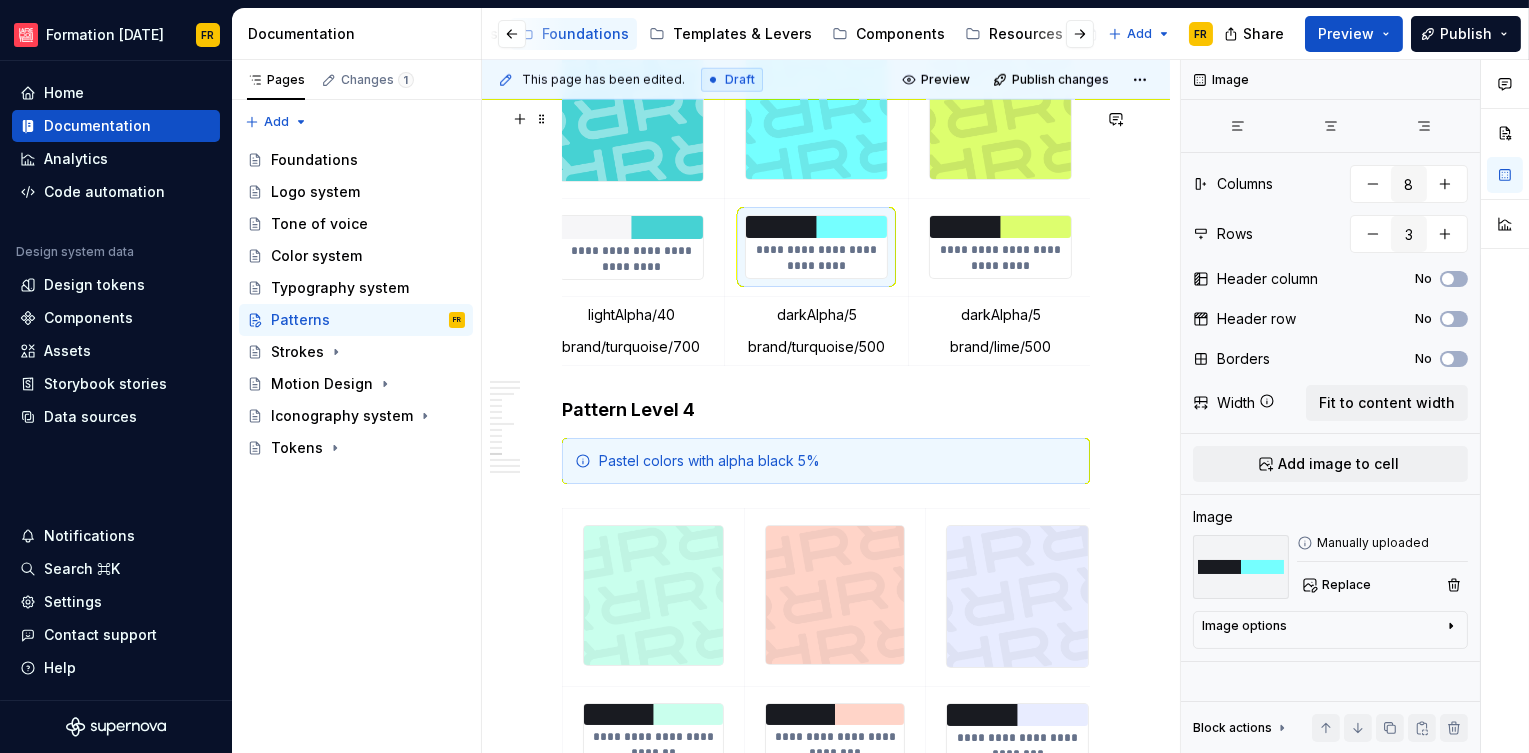 scroll, scrollTop: 3918, scrollLeft: 0, axis: vertical 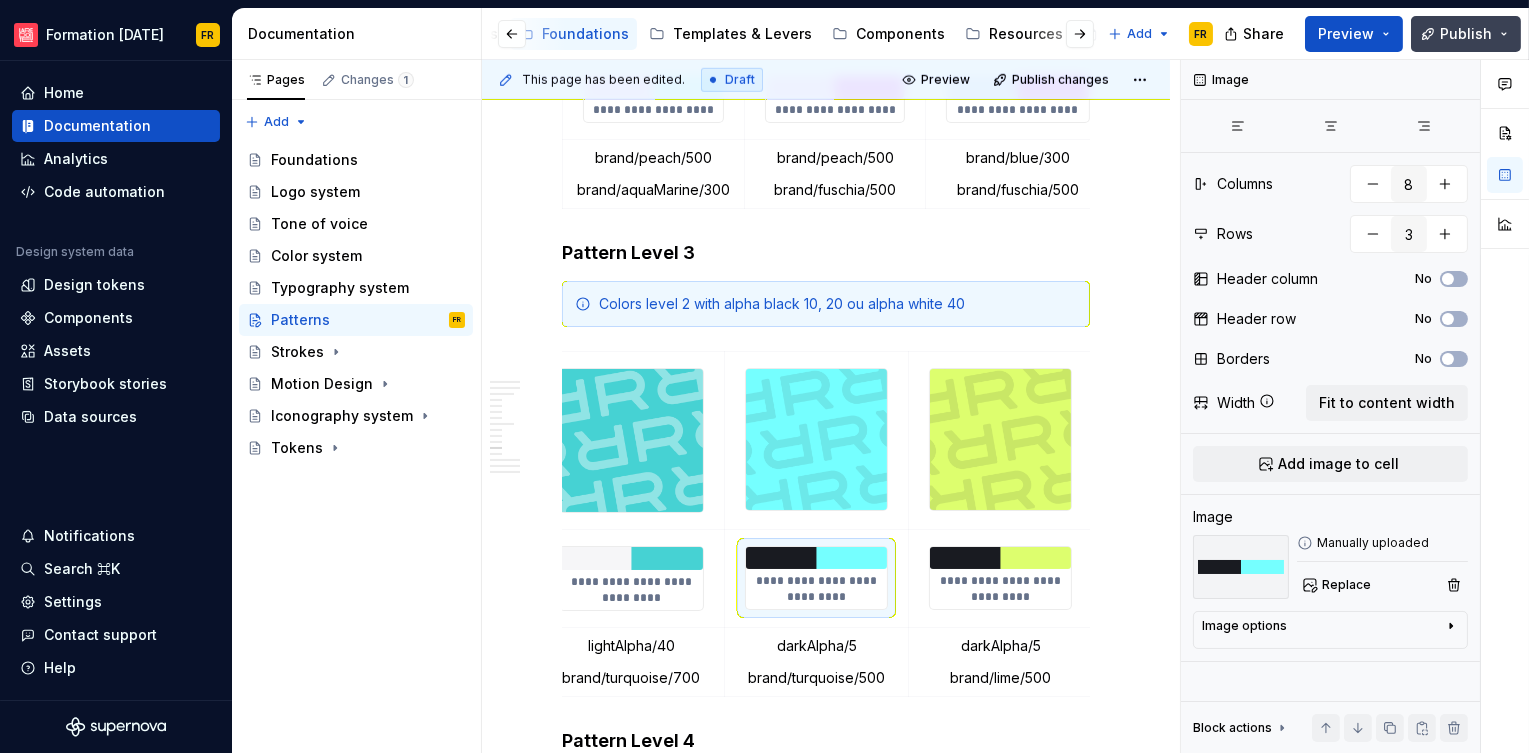 drag, startPoint x: 1460, startPoint y: 34, endPoint x: 1452, endPoint y: 43, distance: 12.0415945 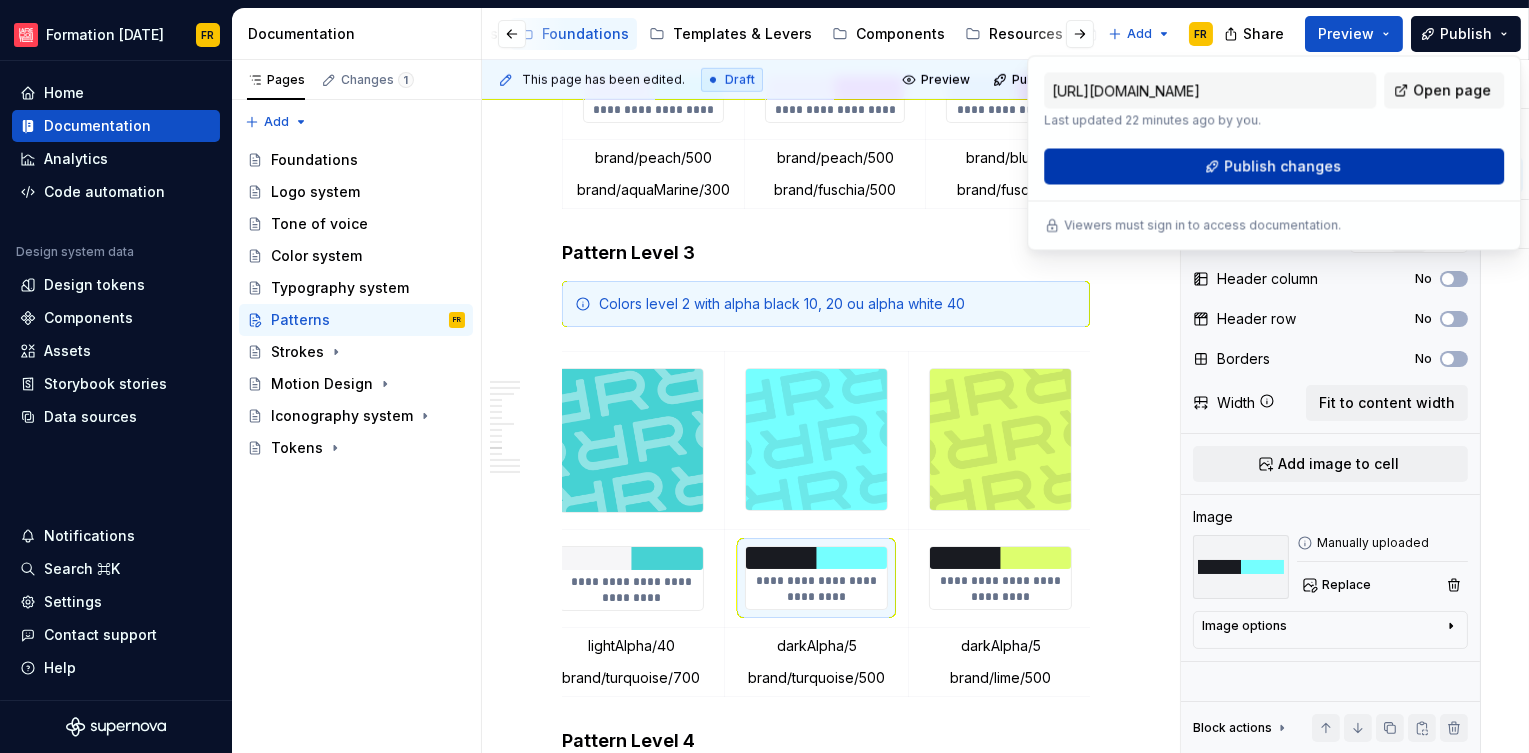 click on "Publish changes" at bounding box center [1282, 166] 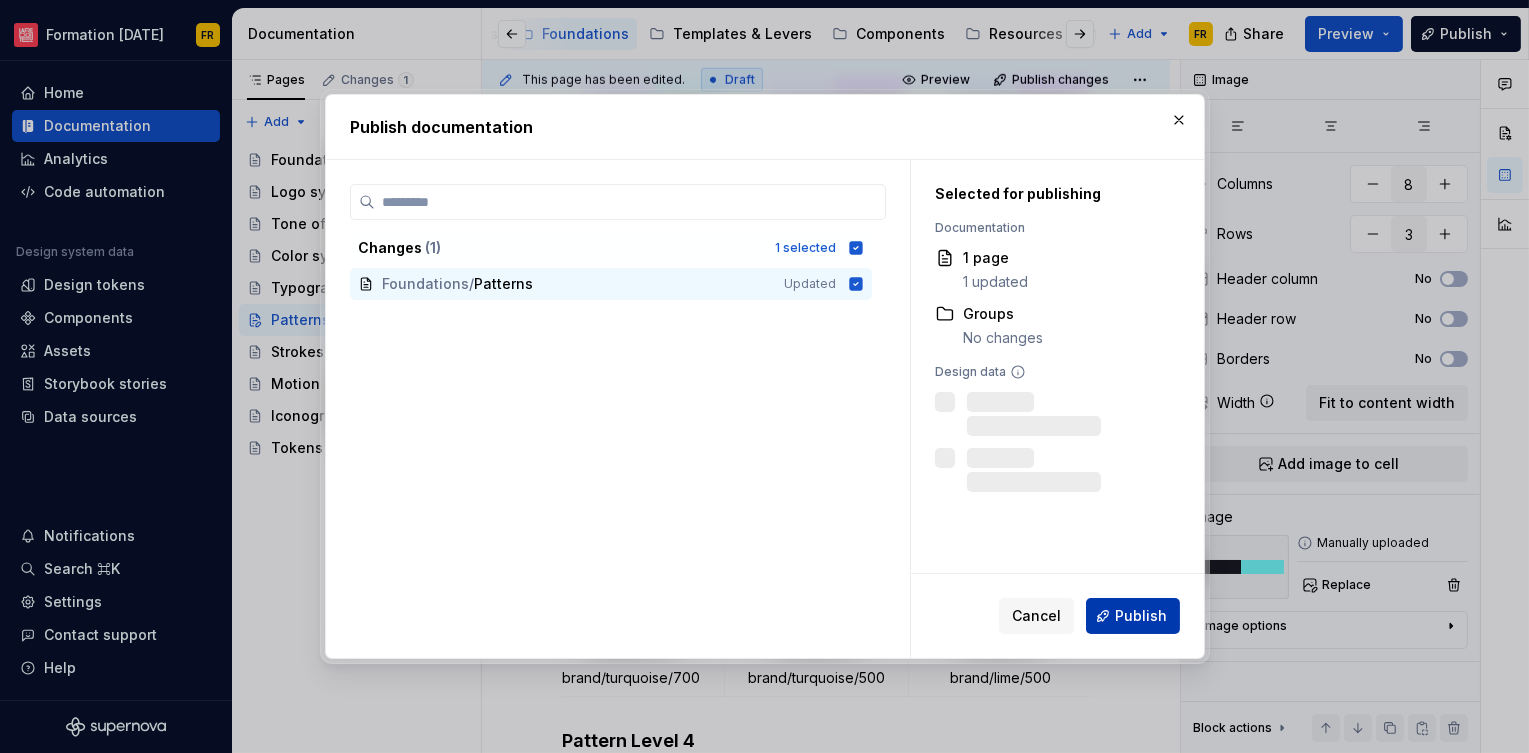 click on "Publish" at bounding box center (1133, 616) 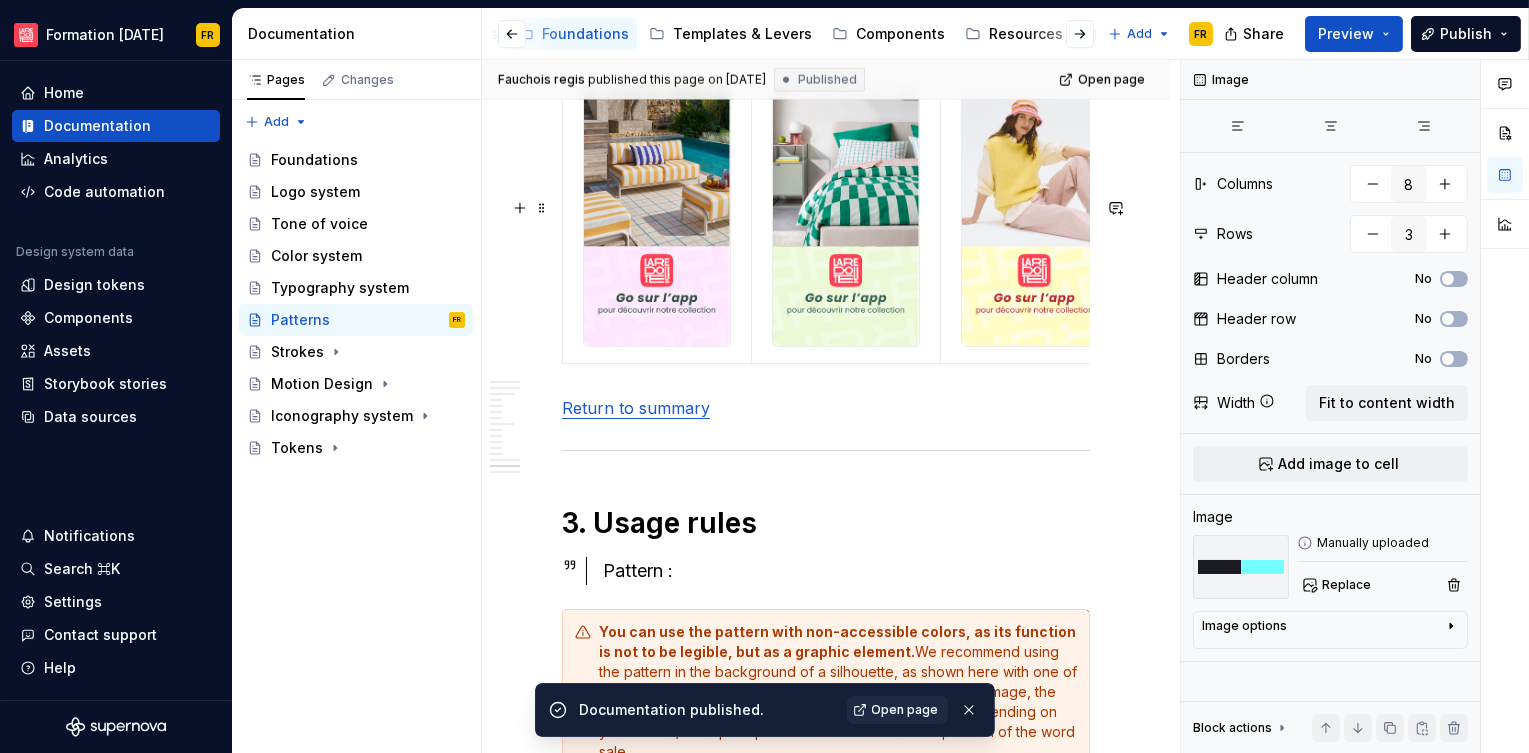 scroll, scrollTop: 5760, scrollLeft: 0, axis: vertical 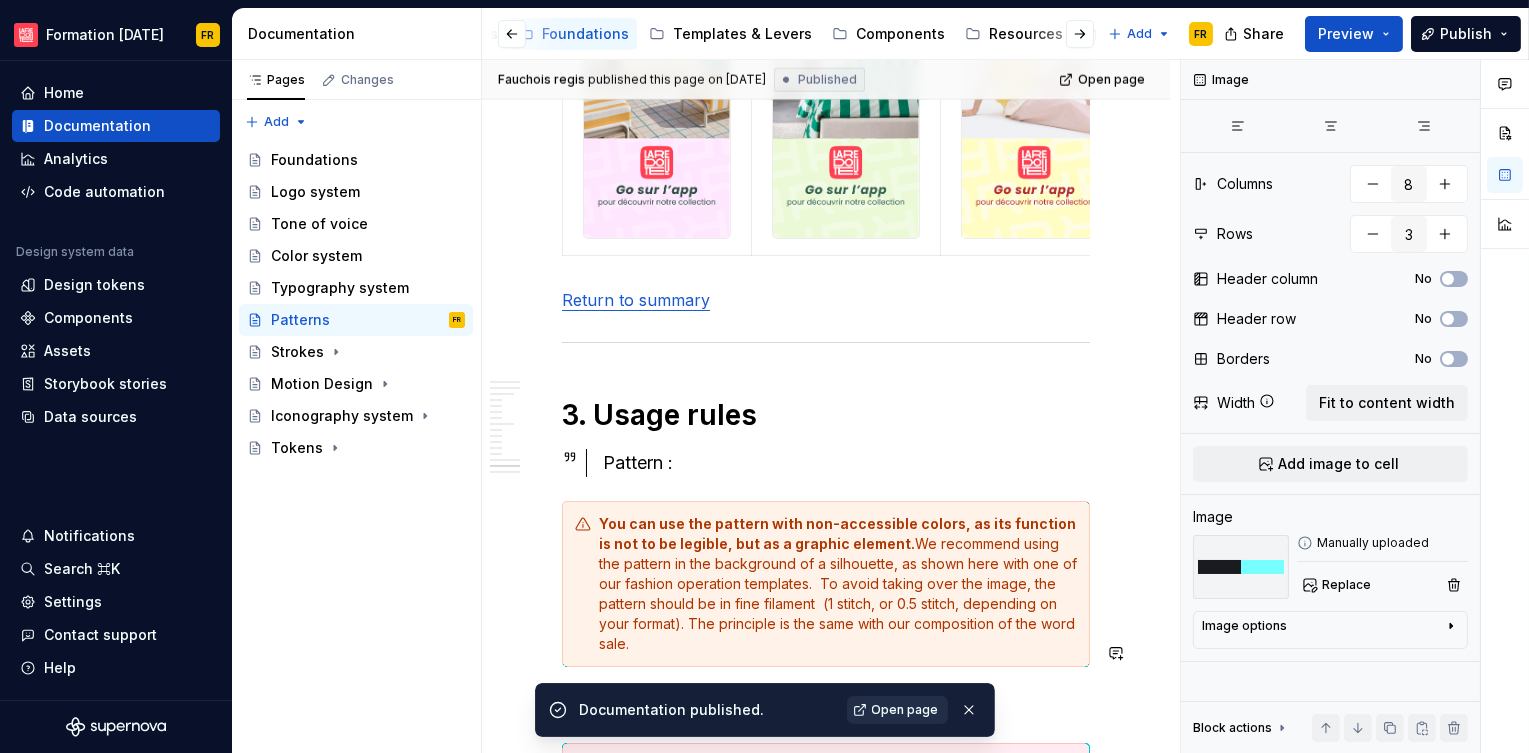 click on "Open page" at bounding box center [905, 710] 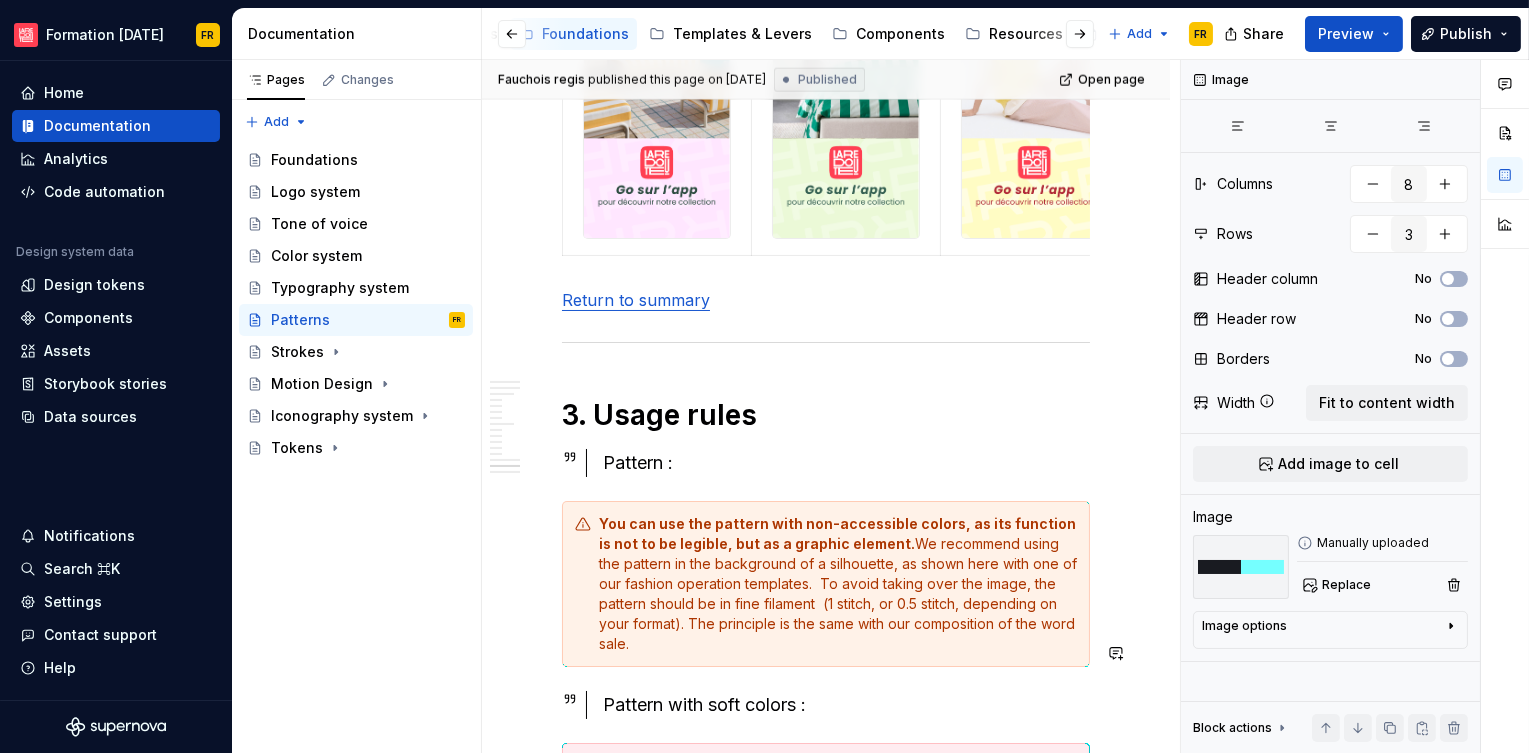 type on "*" 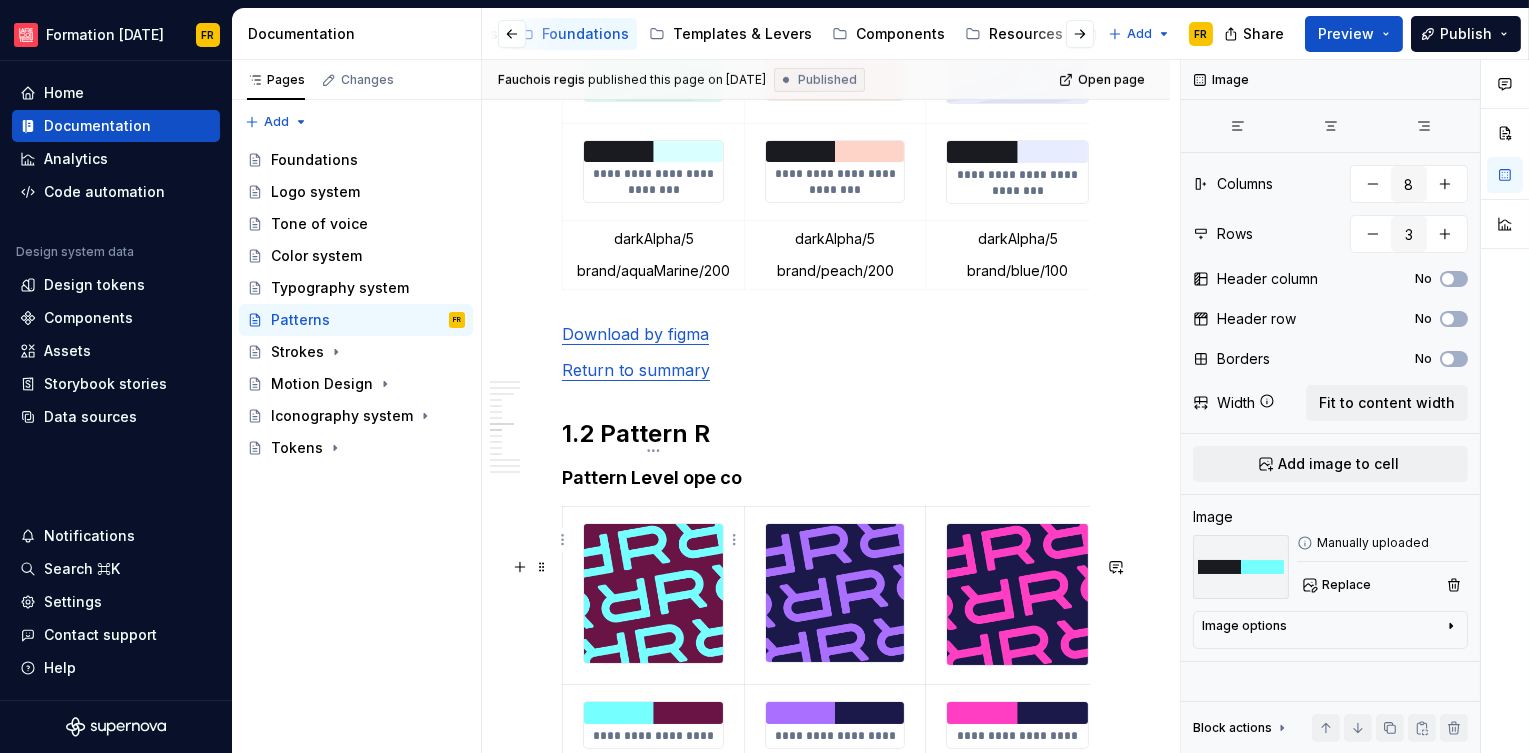 scroll, scrollTop: 2482, scrollLeft: 0, axis: vertical 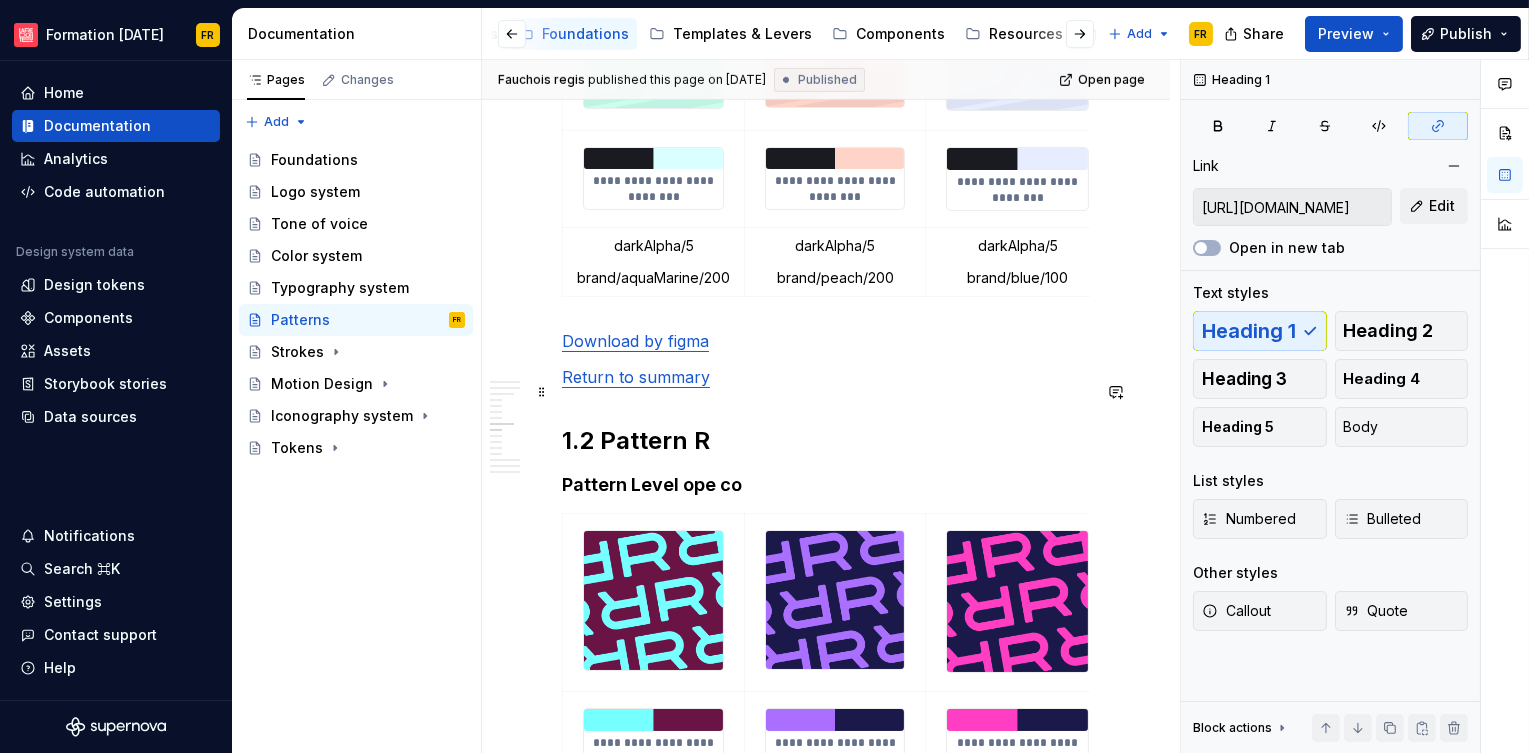 click on "Download by figma" at bounding box center (826, 341) 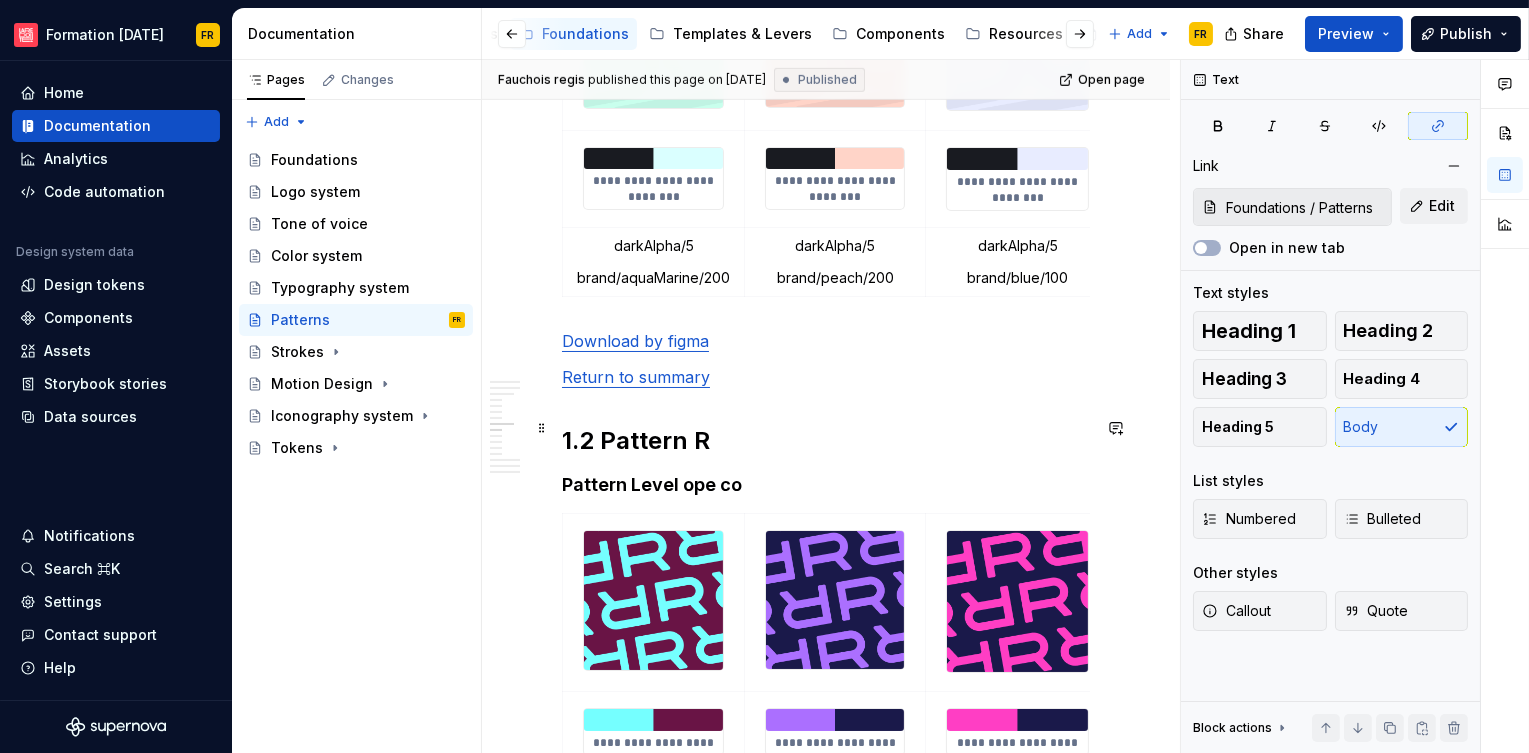 click on "Return to summary" at bounding box center [636, 377] 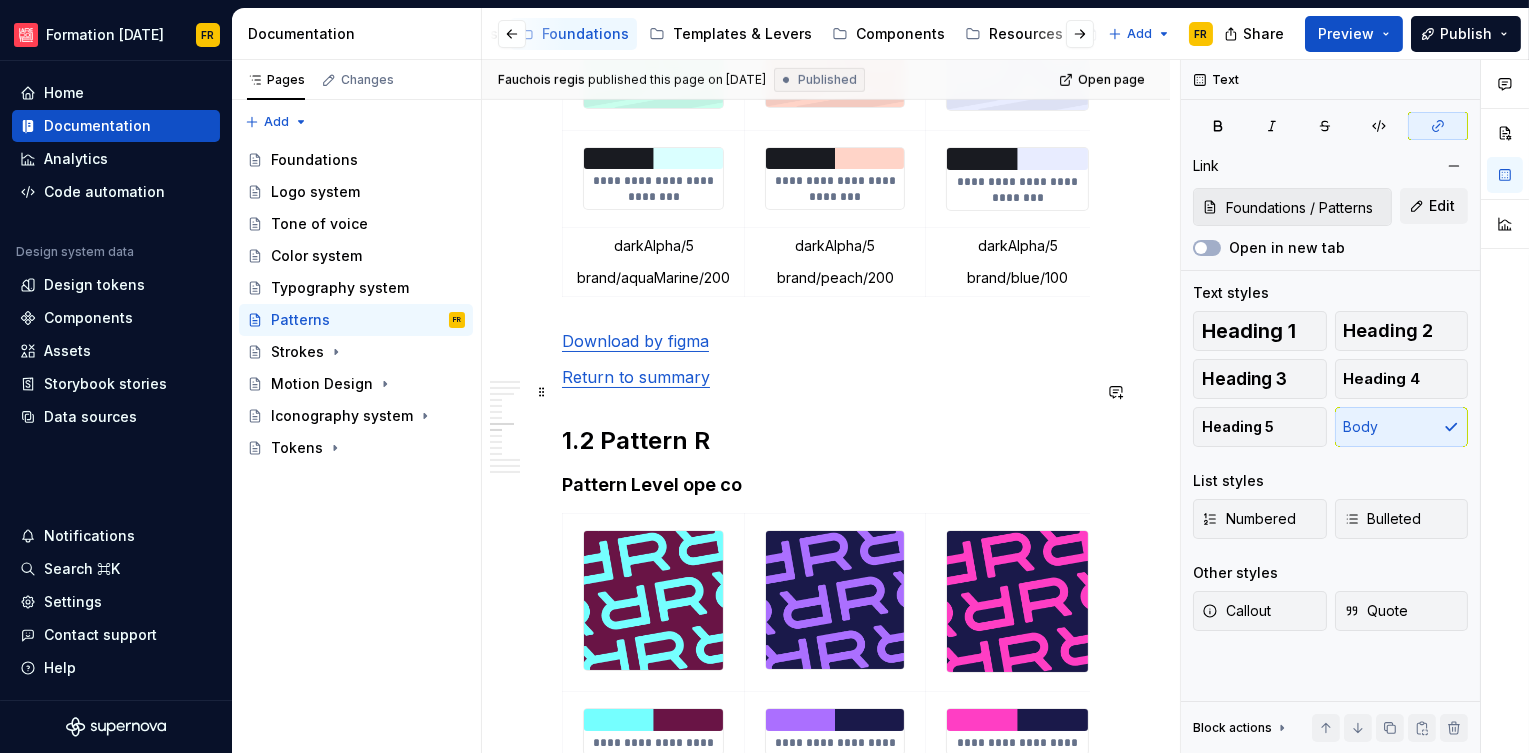 type on "[URL][DOMAIN_NAME]" 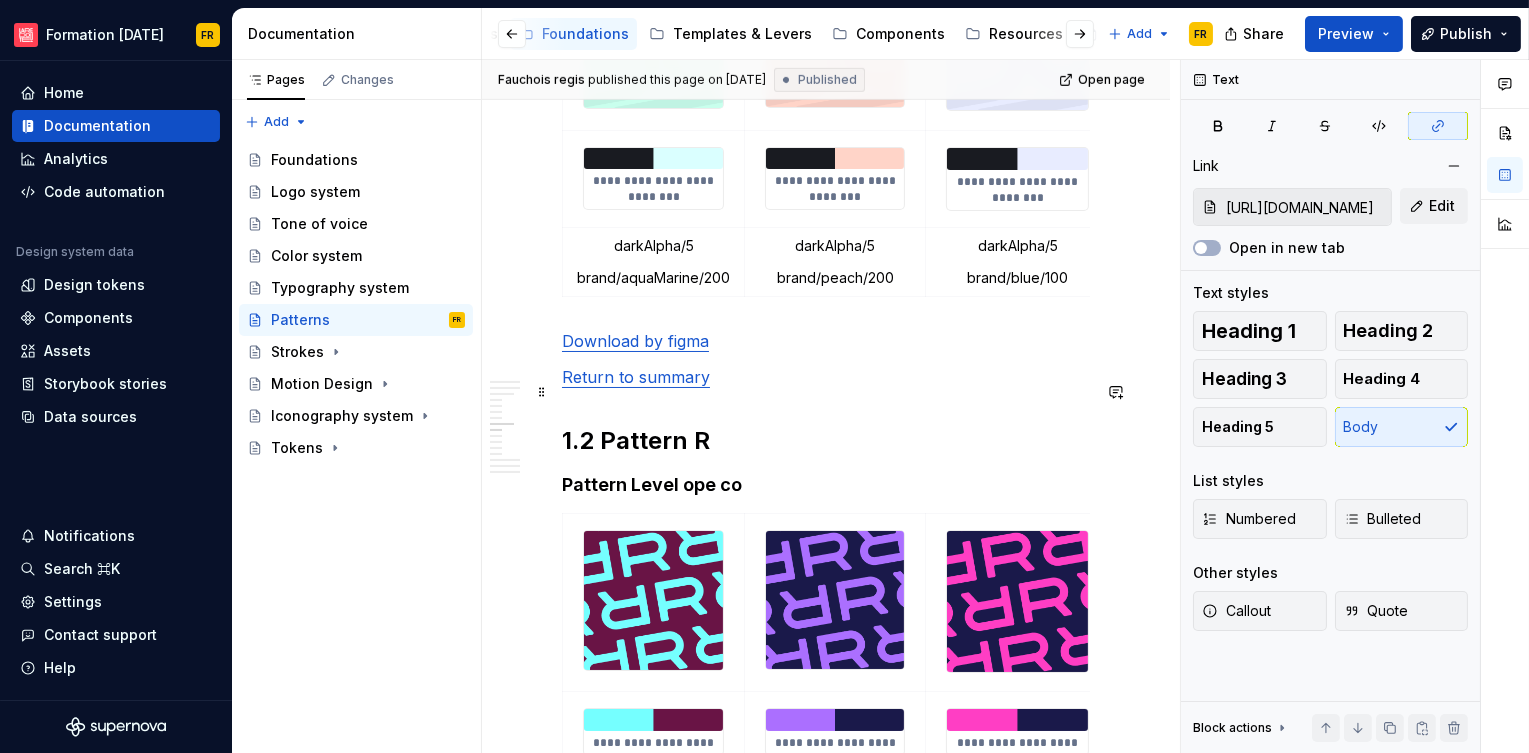 click on "Download by figma" at bounding box center [826, 341] 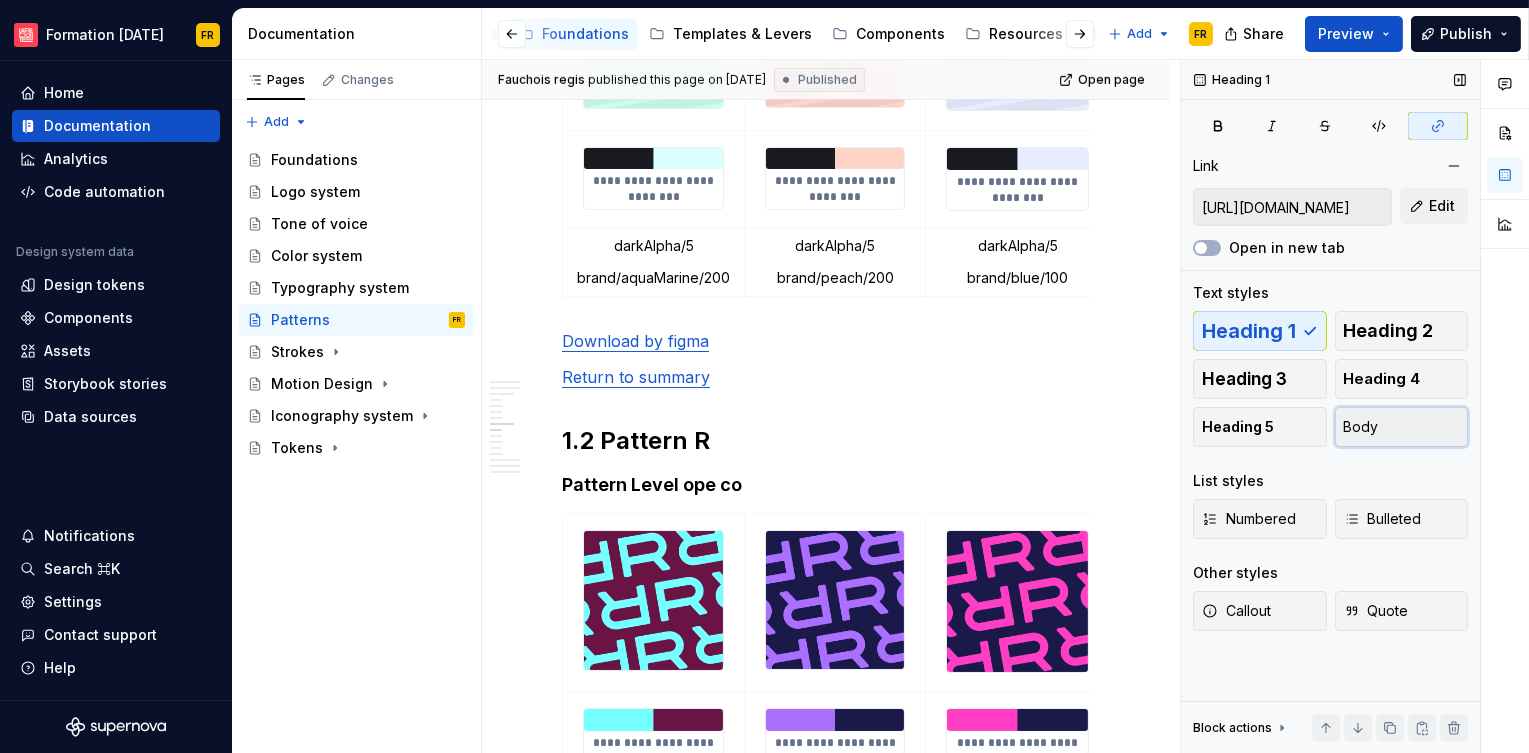 click on "Body" at bounding box center (1361, 427) 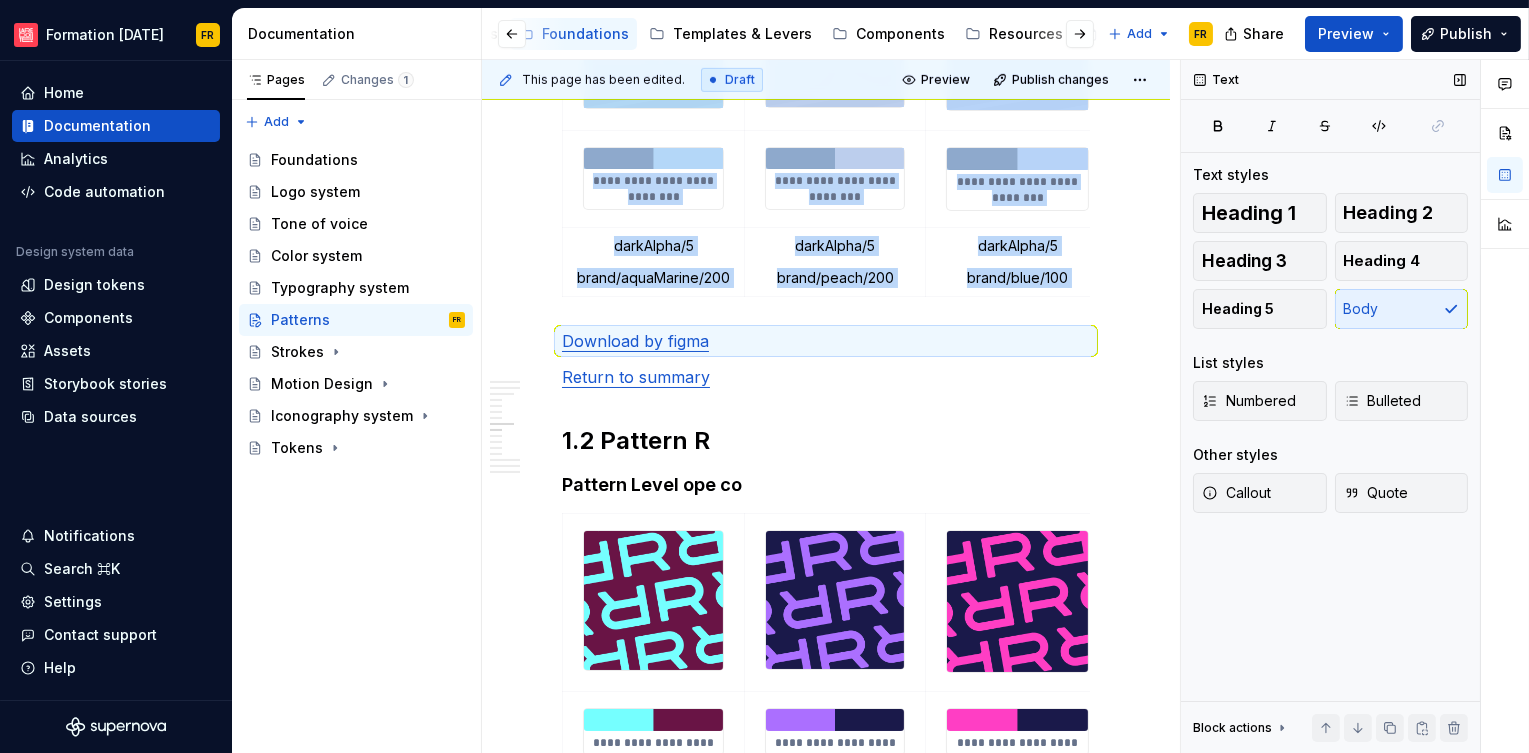 type on "*" 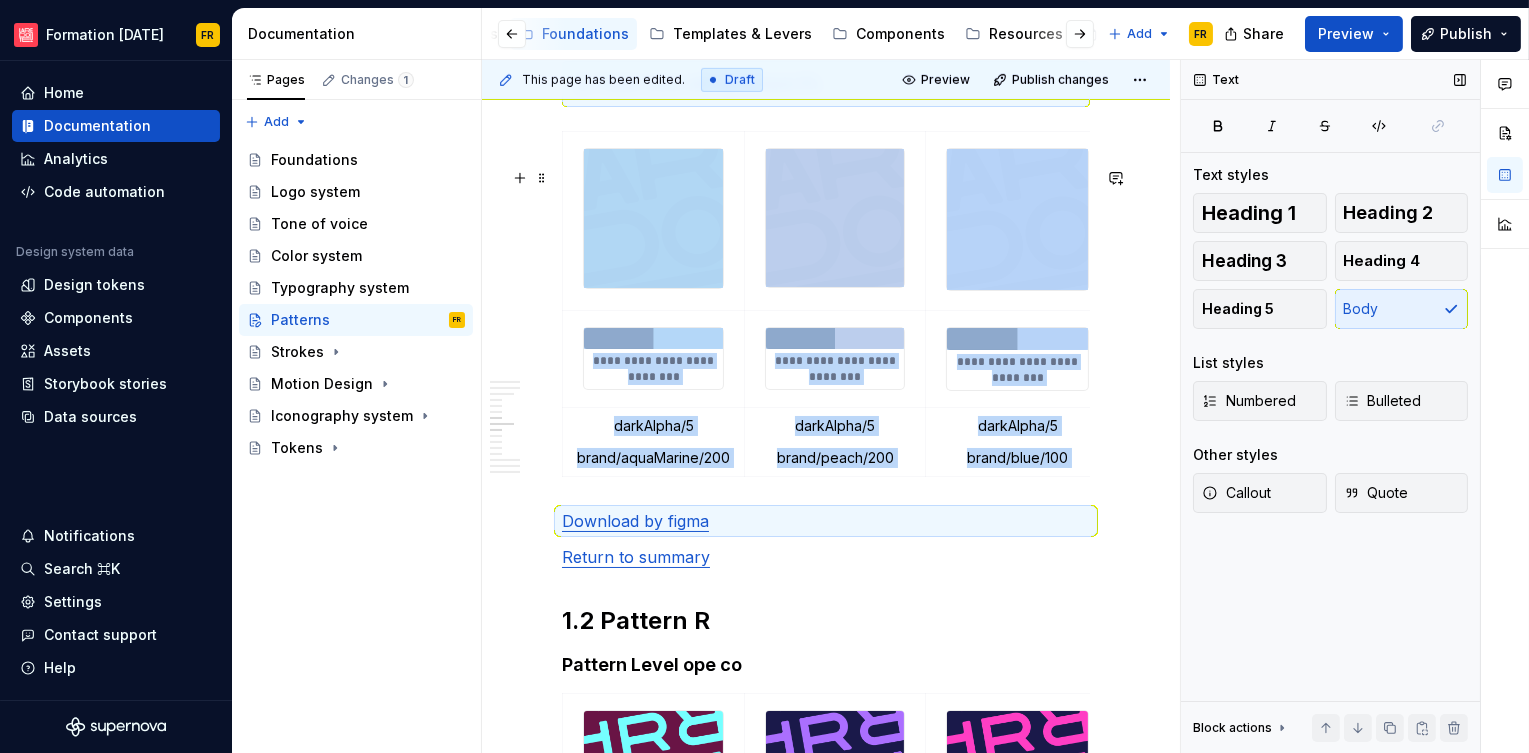 scroll, scrollTop: 2700, scrollLeft: 0, axis: vertical 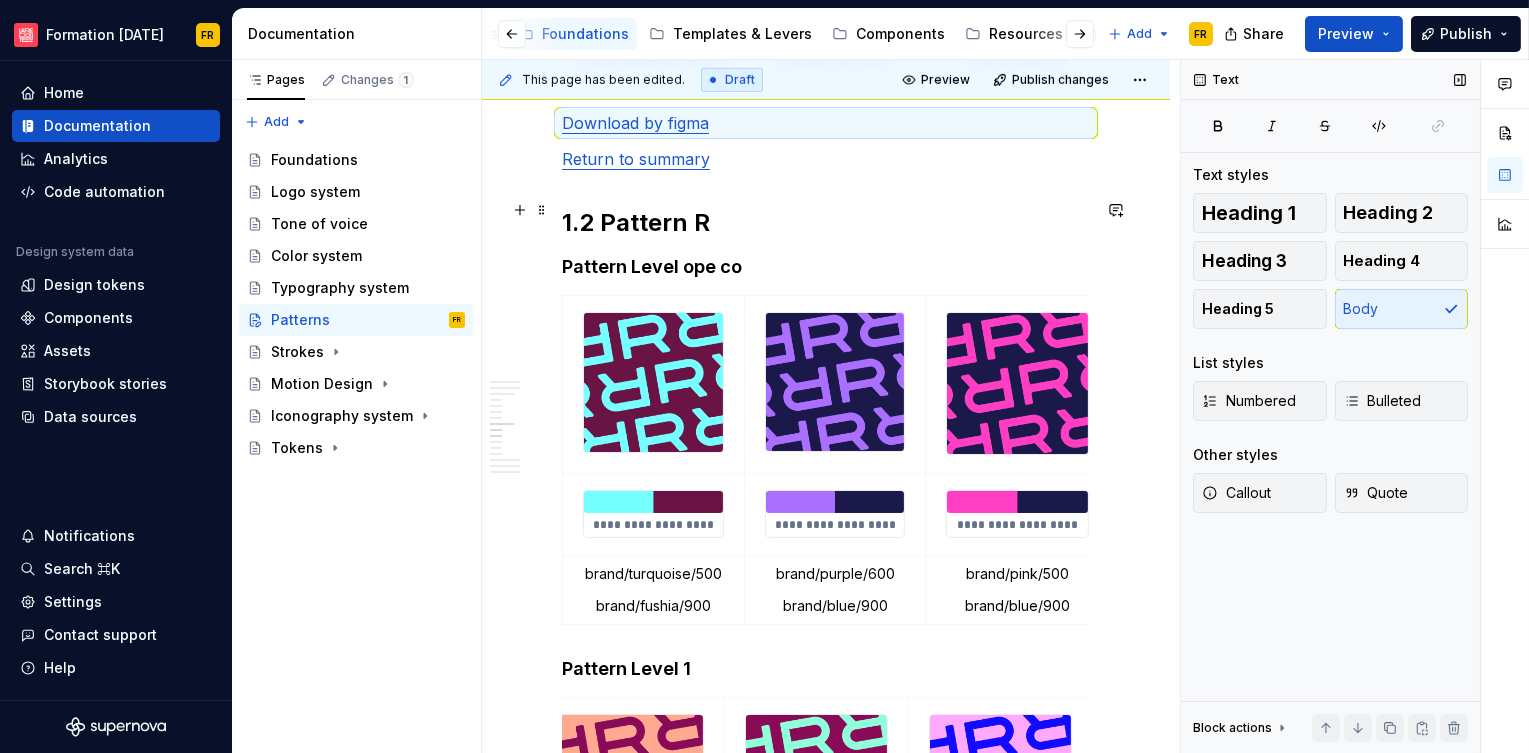 click on "Return to summary" at bounding box center [636, 159] 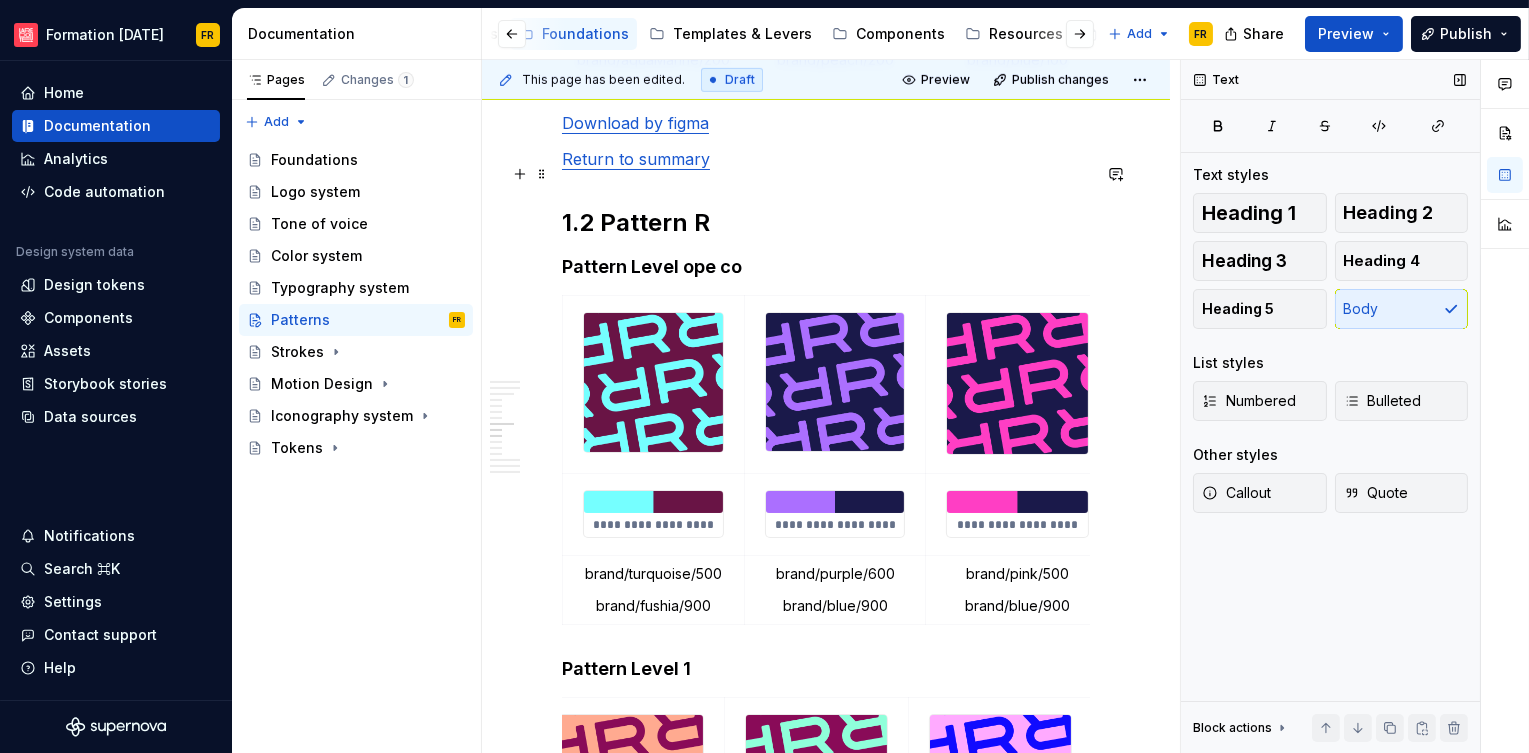 click on "**********" at bounding box center [826, 1219] 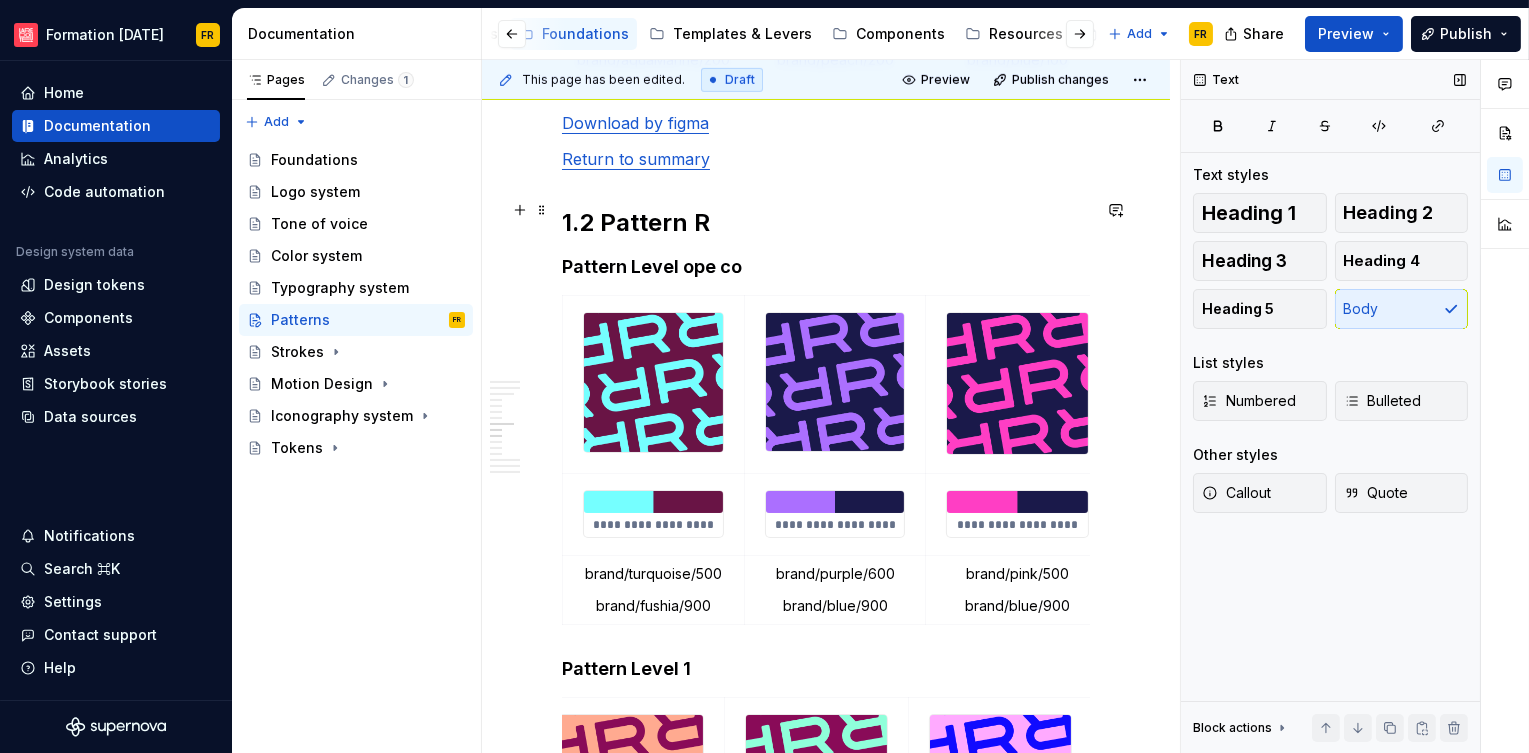 click on "Return to summary" at bounding box center (636, 159) 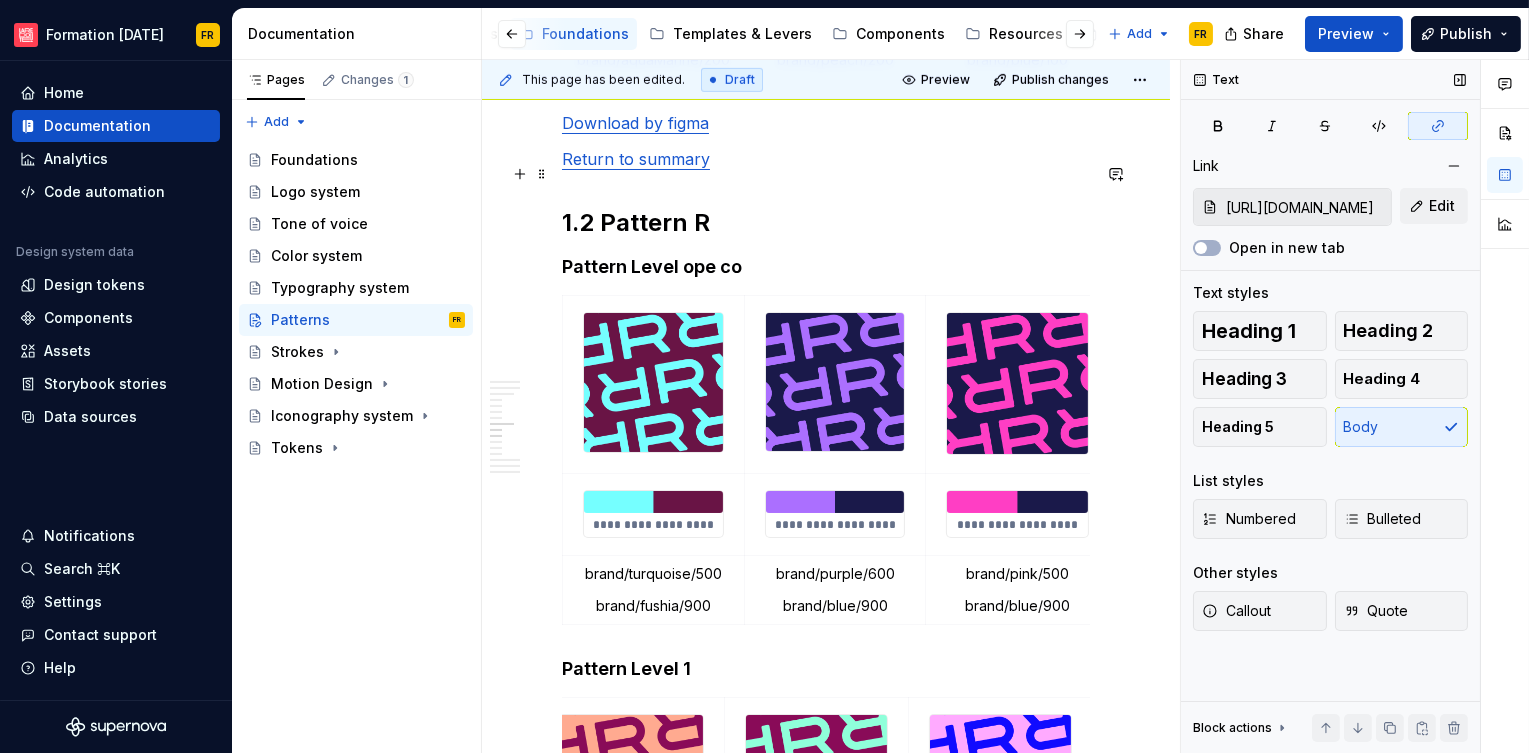 click on "Download by figma" at bounding box center [635, 123] 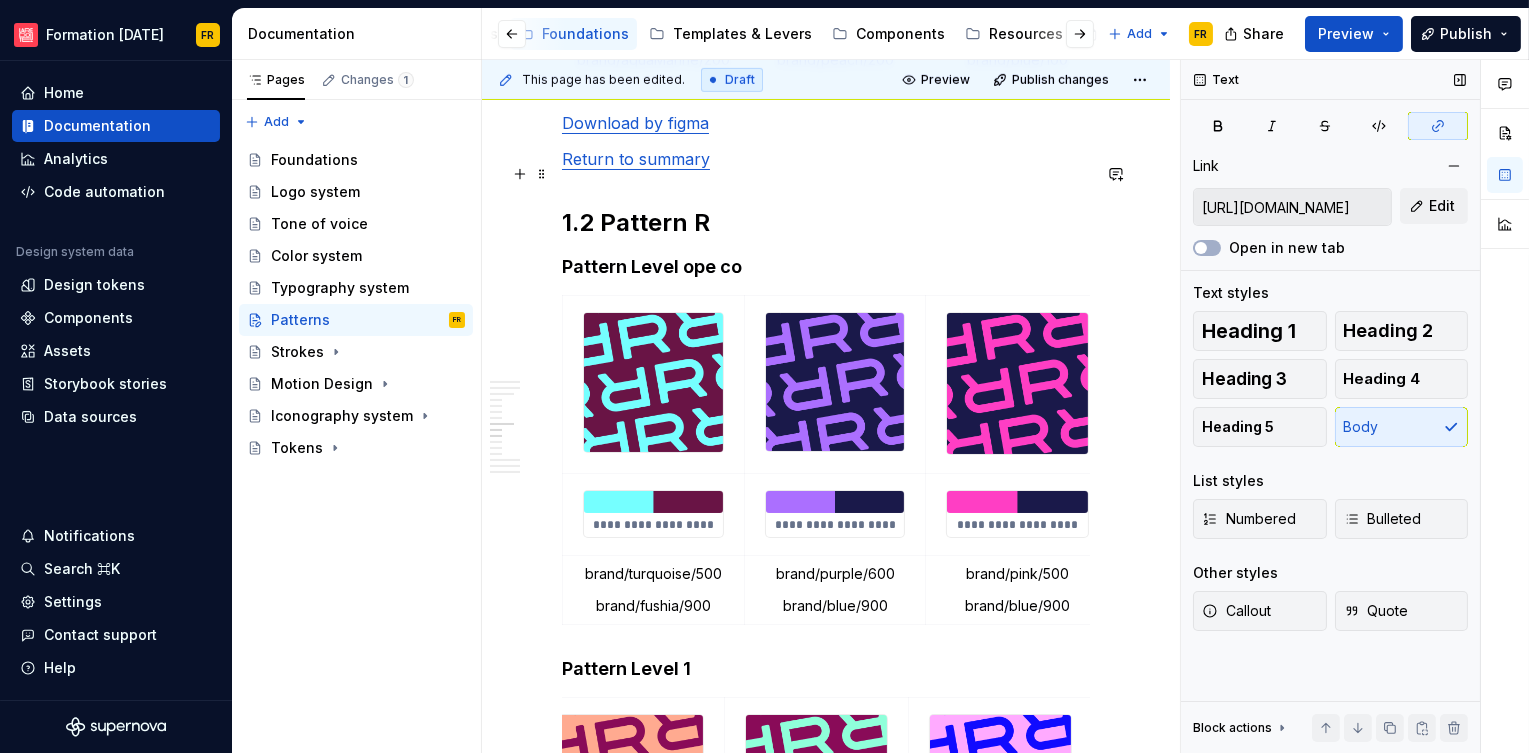 click on "Download by figma" at bounding box center [635, 123] 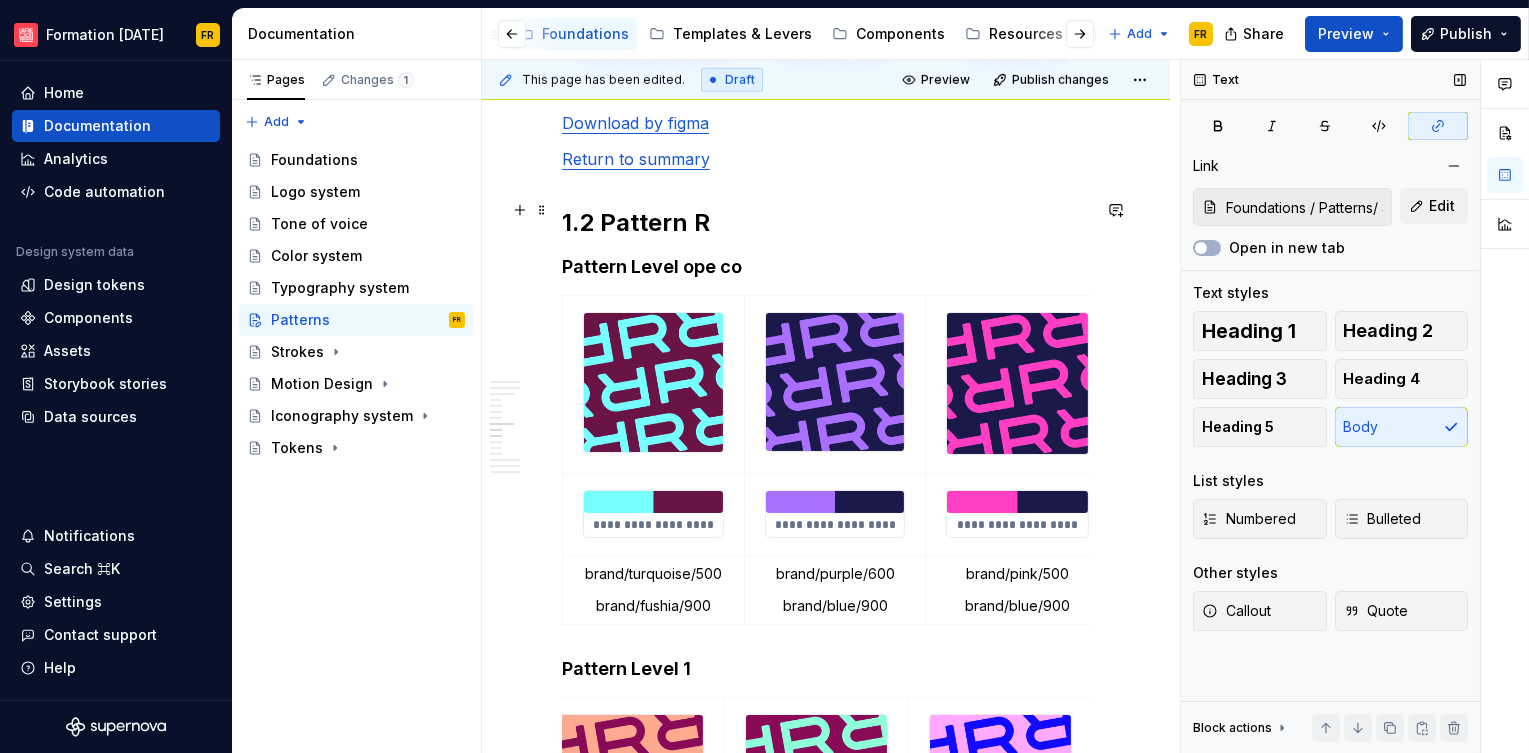 click on "Return to summary" at bounding box center [636, 159] 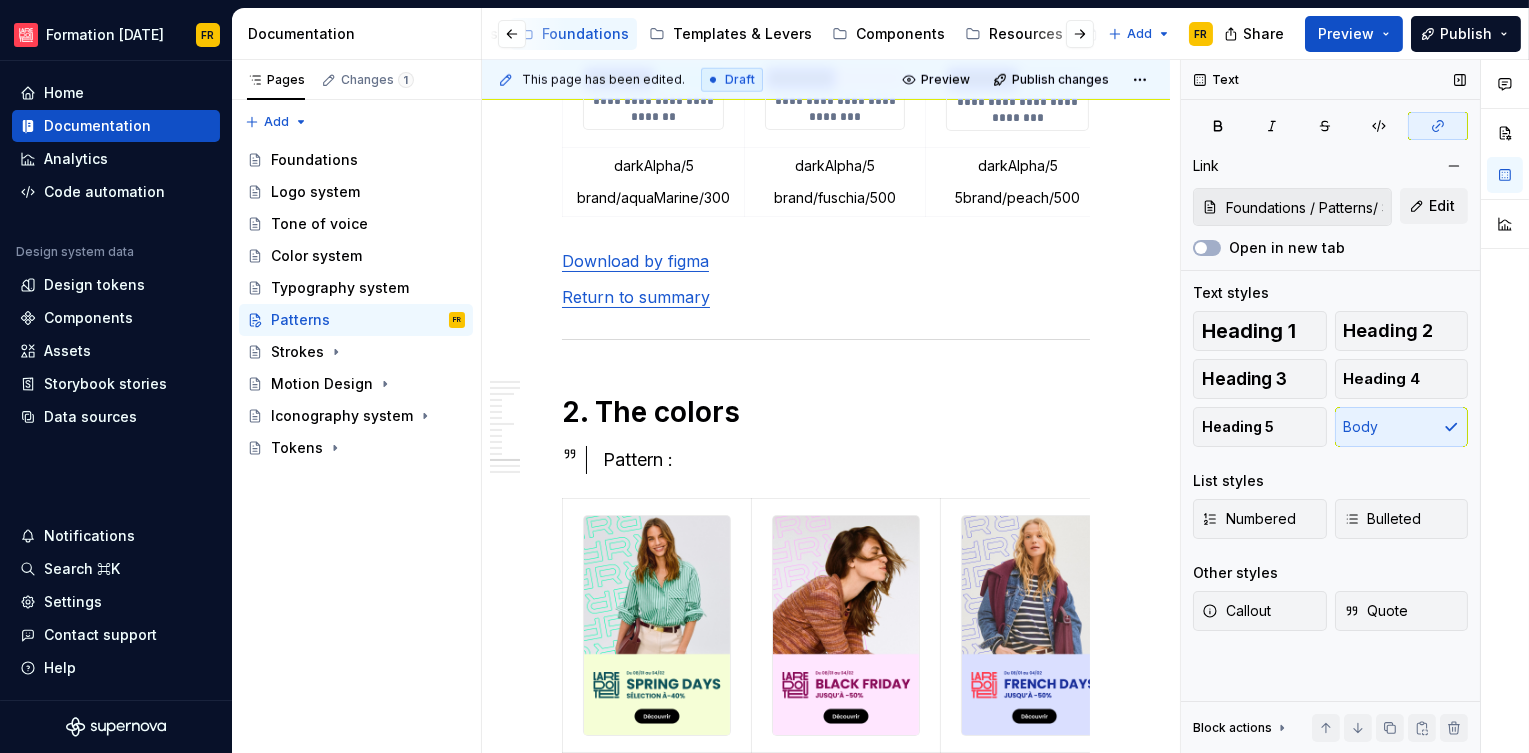 scroll, scrollTop: 4887, scrollLeft: 0, axis: vertical 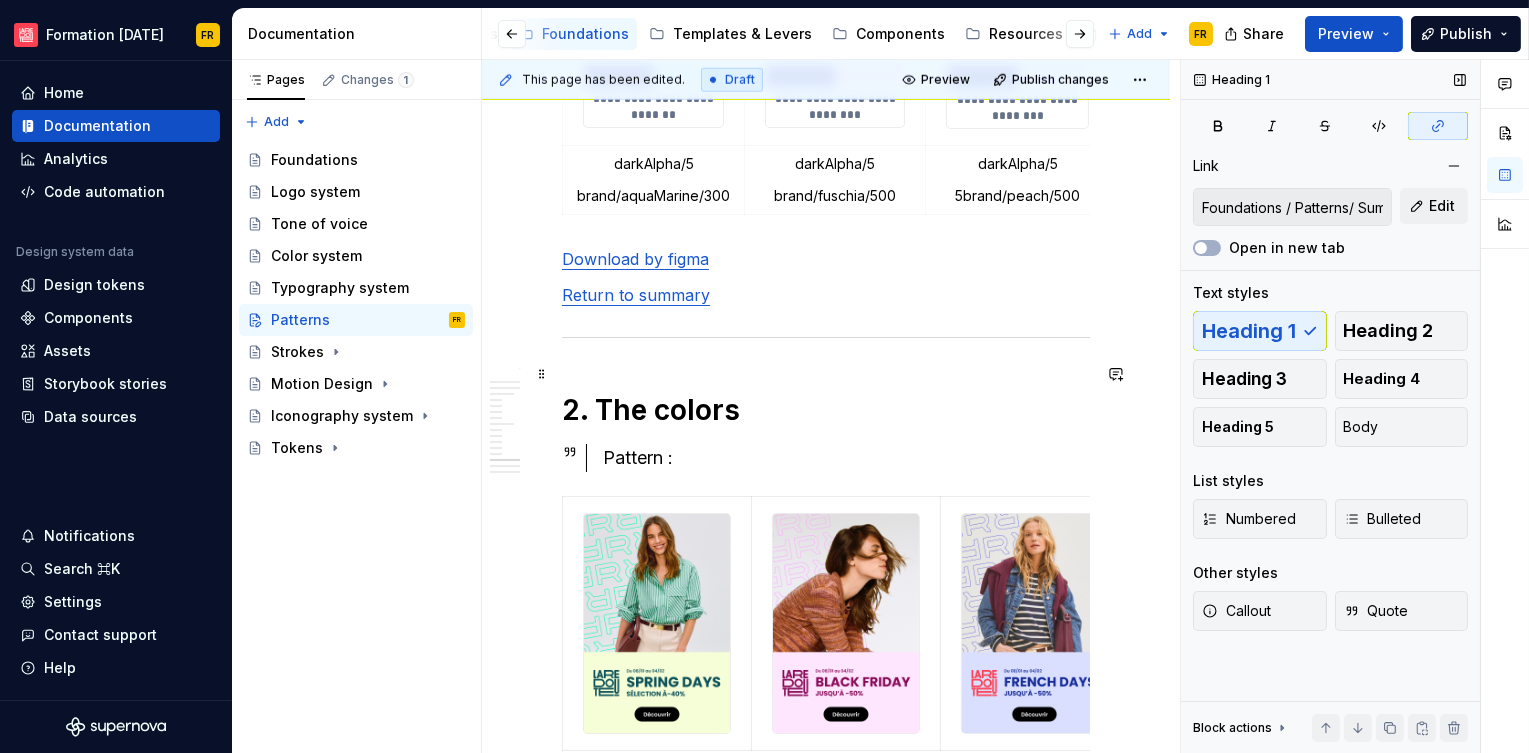 type on "[URL][DOMAIN_NAME]" 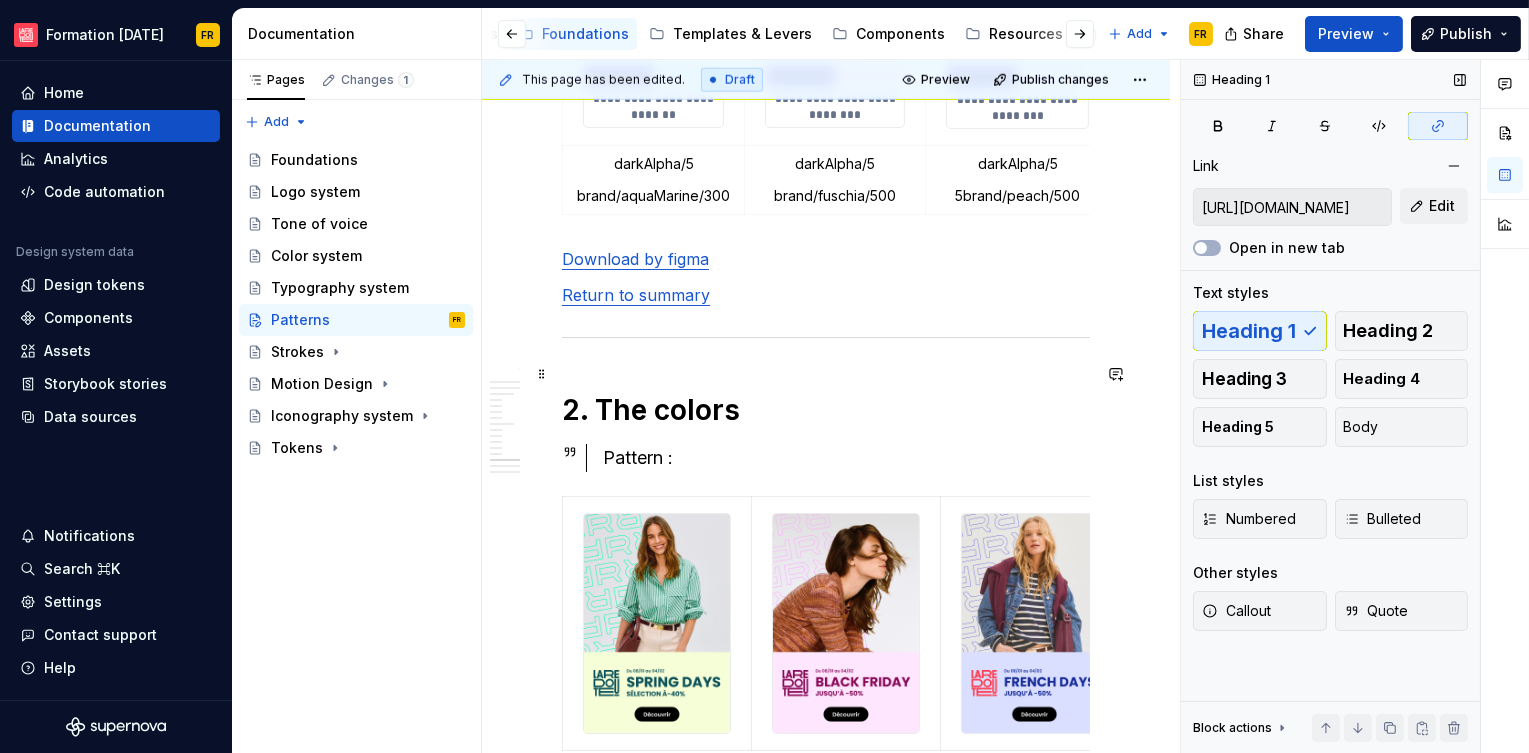 click on "Download by figma" at bounding box center (635, 259) 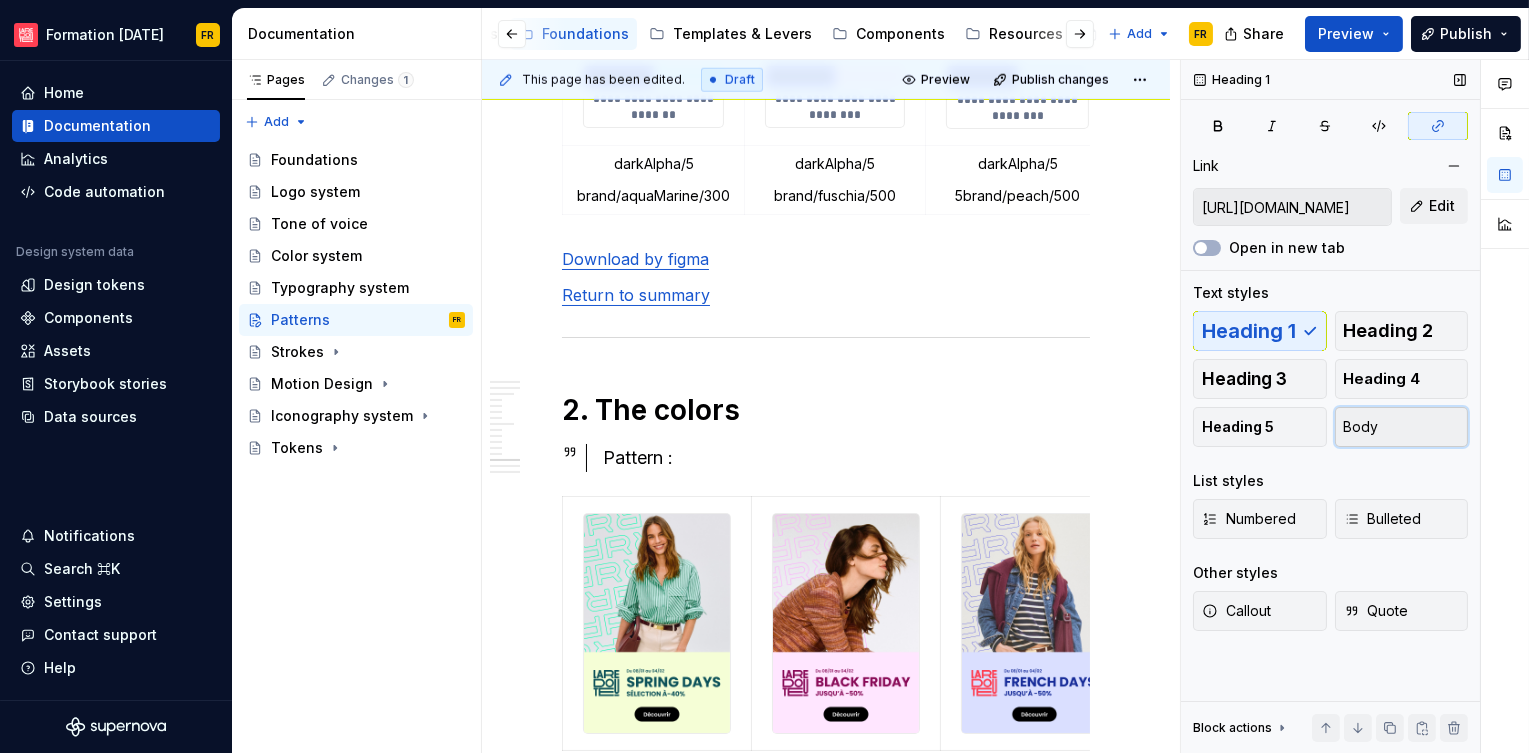 click on "Body" at bounding box center [1402, 427] 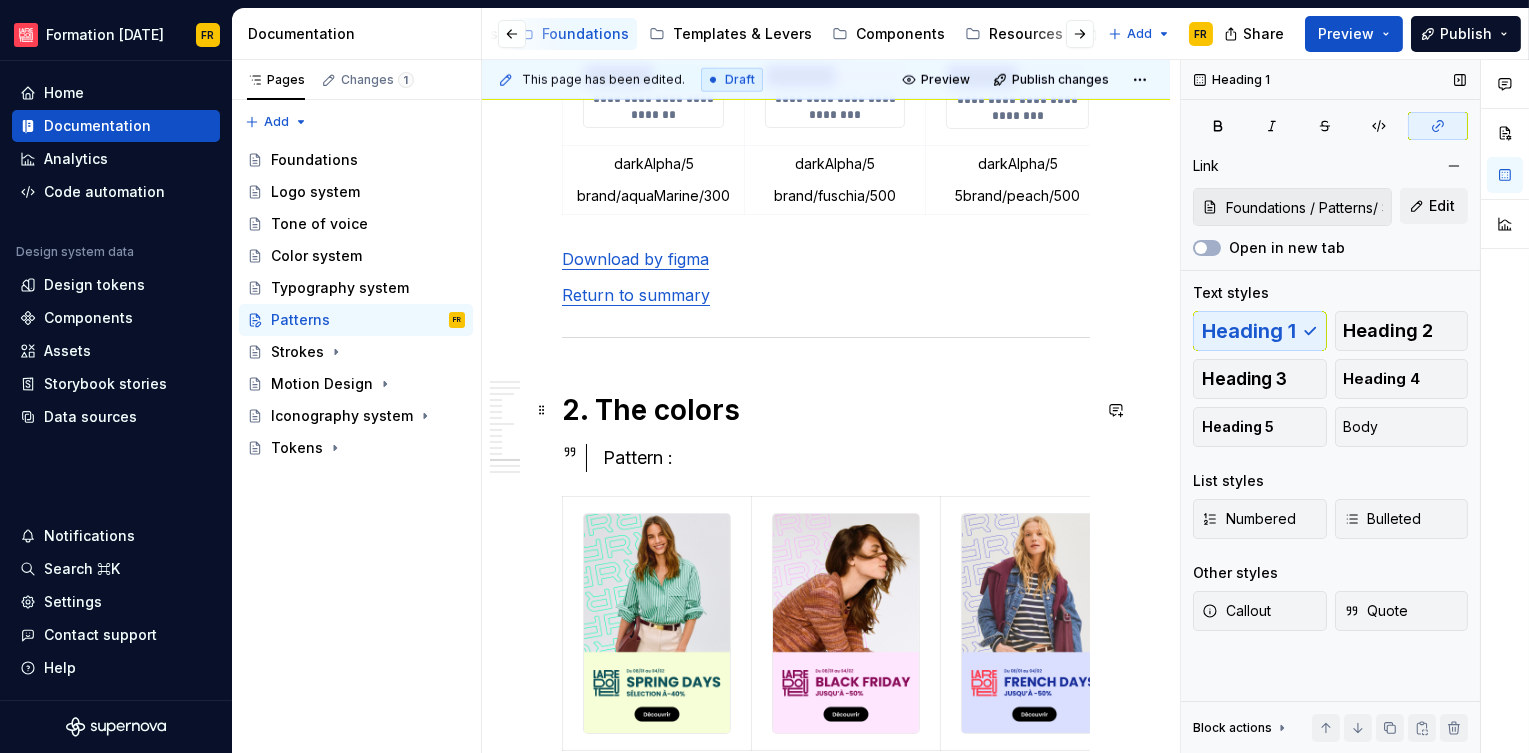 click on "Return to summary" at bounding box center [636, 295] 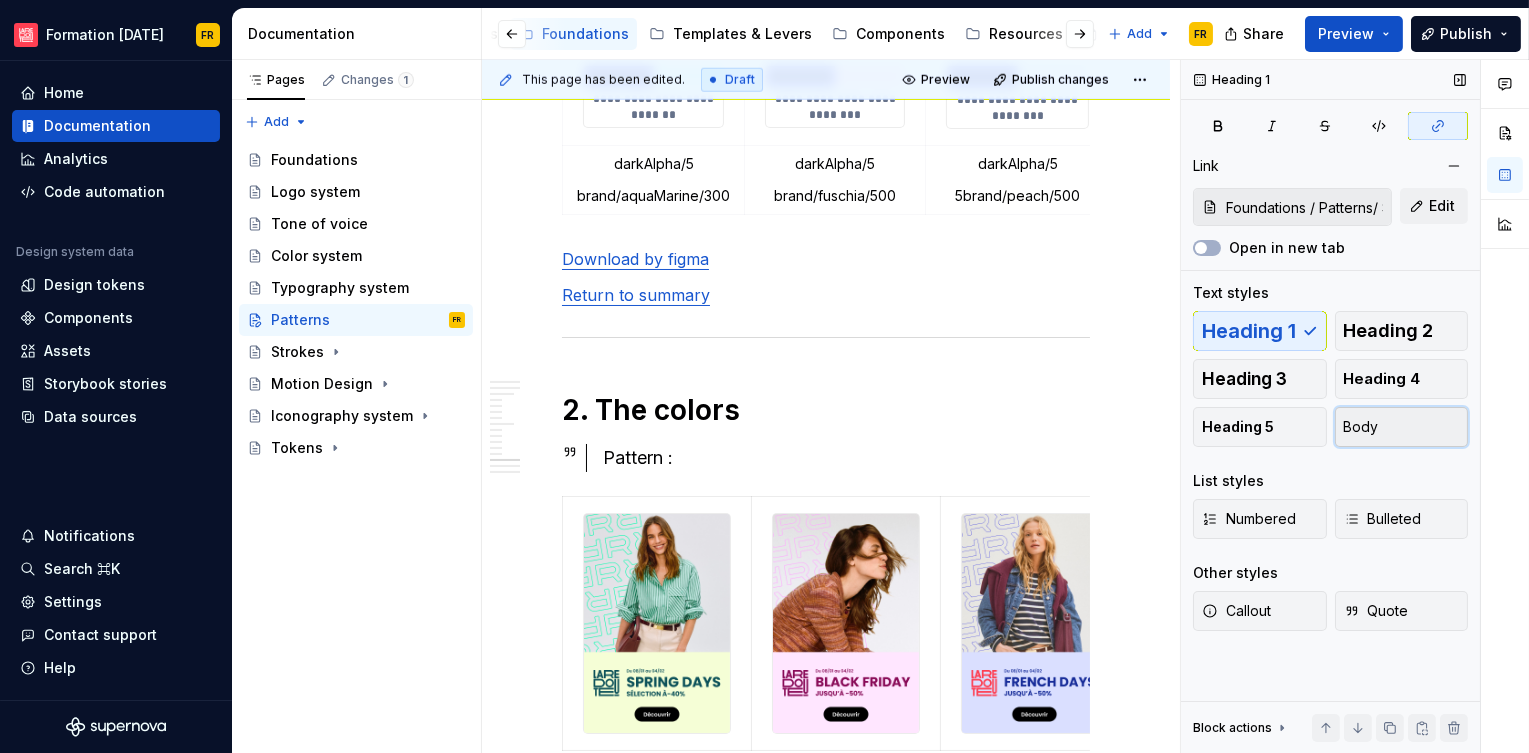 click on "Body" at bounding box center [1361, 427] 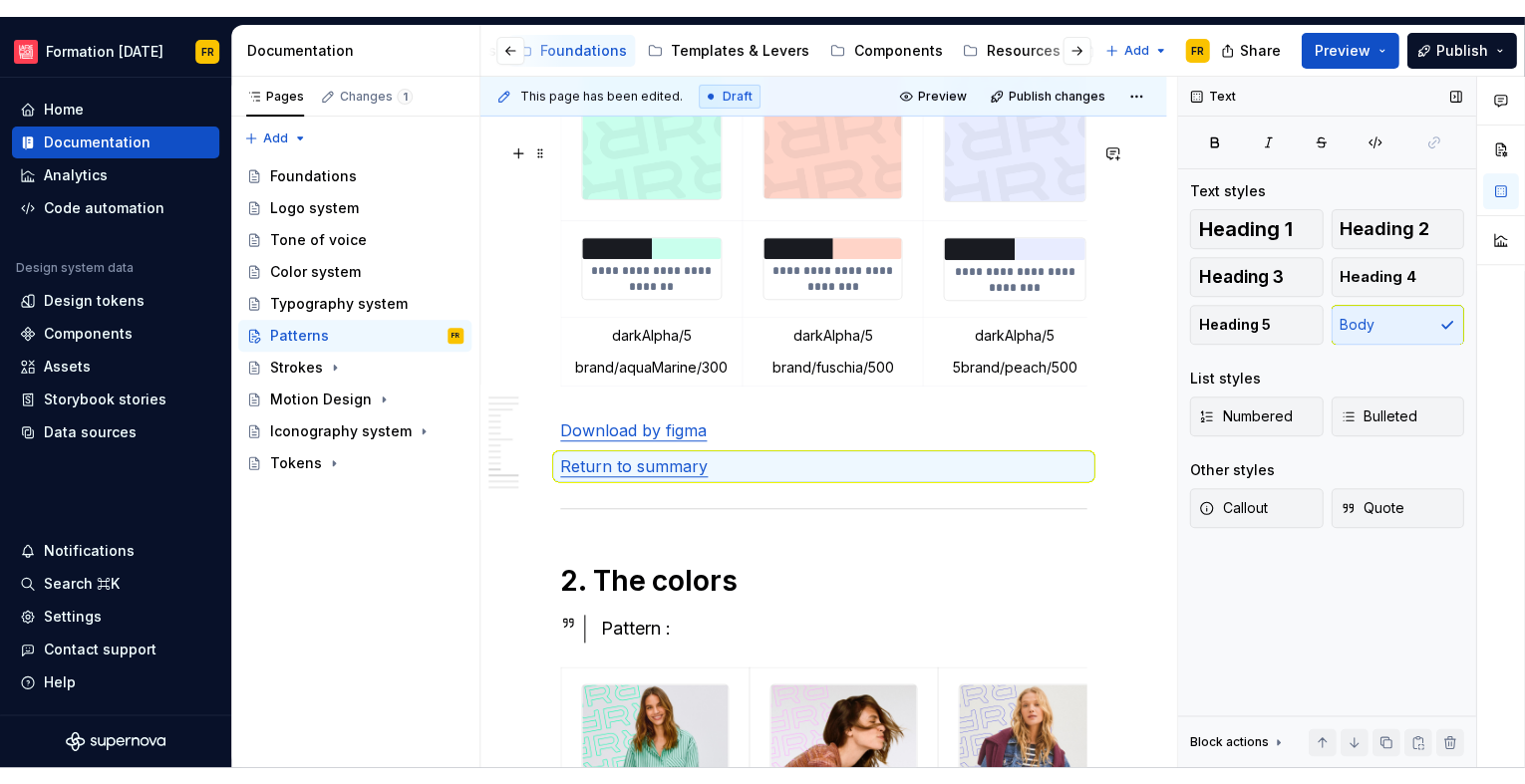 scroll, scrollTop: 4722, scrollLeft: 0, axis: vertical 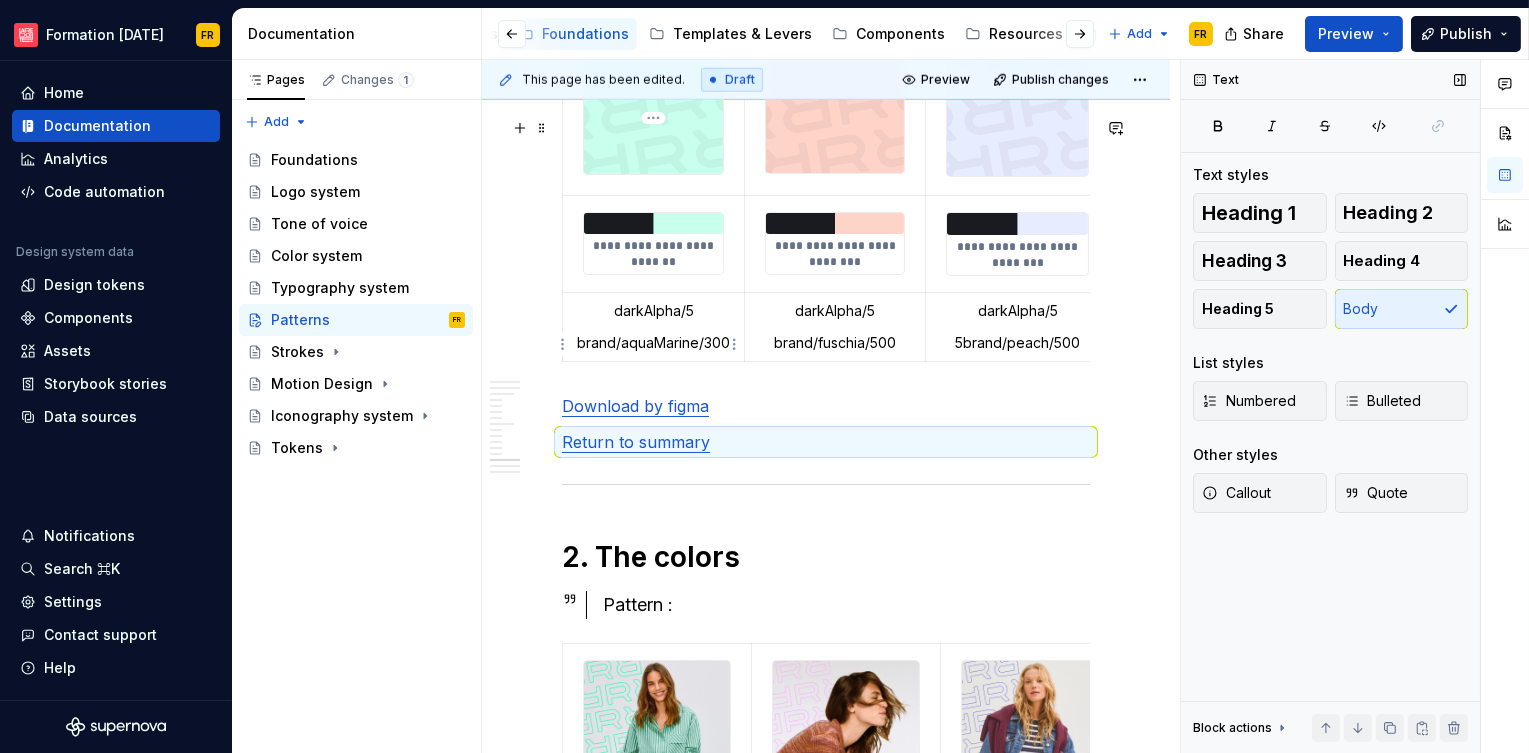 click on "**********" at bounding box center (653, 254) 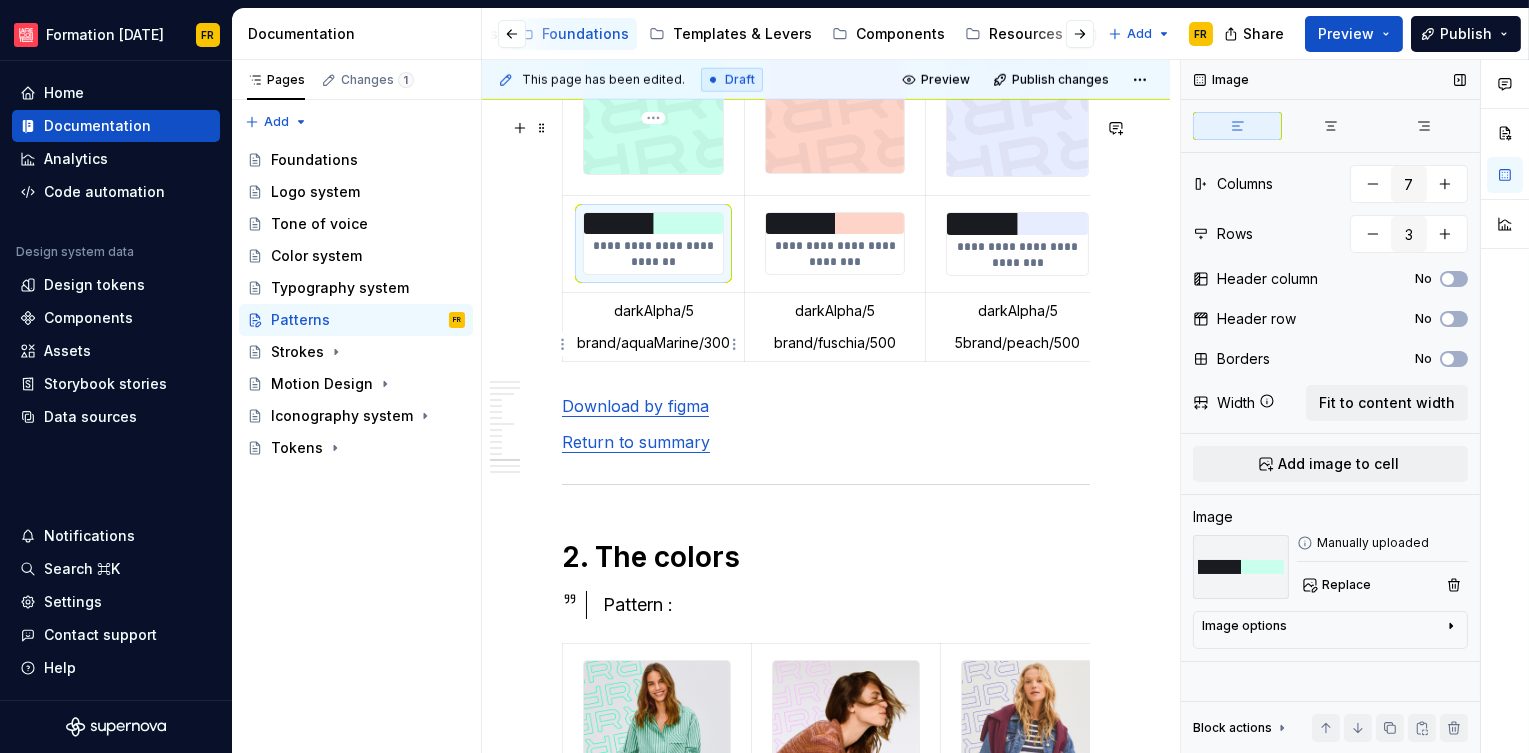 click on "**********" at bounding box center [653, 254] 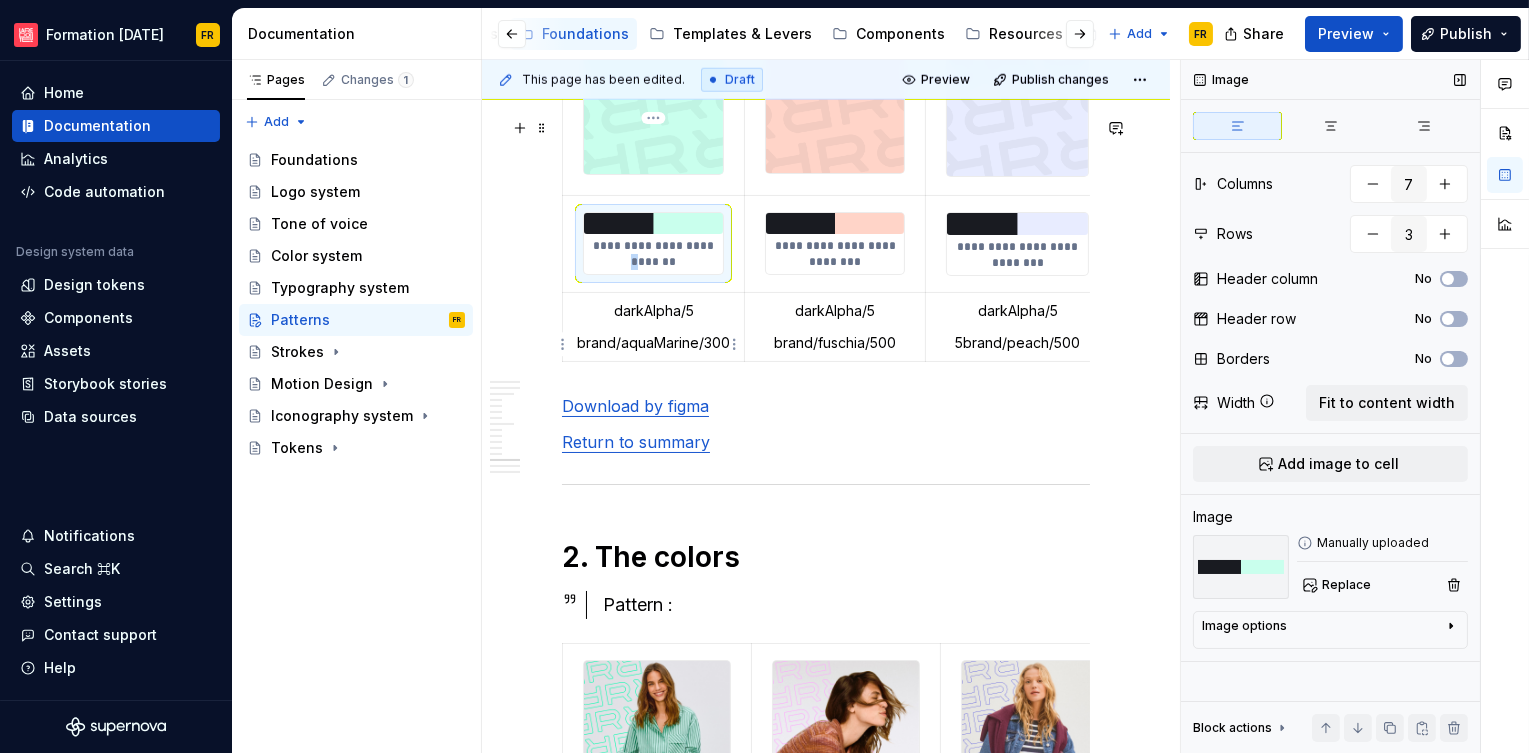 click on "**********" at bounding box center (653, 254) 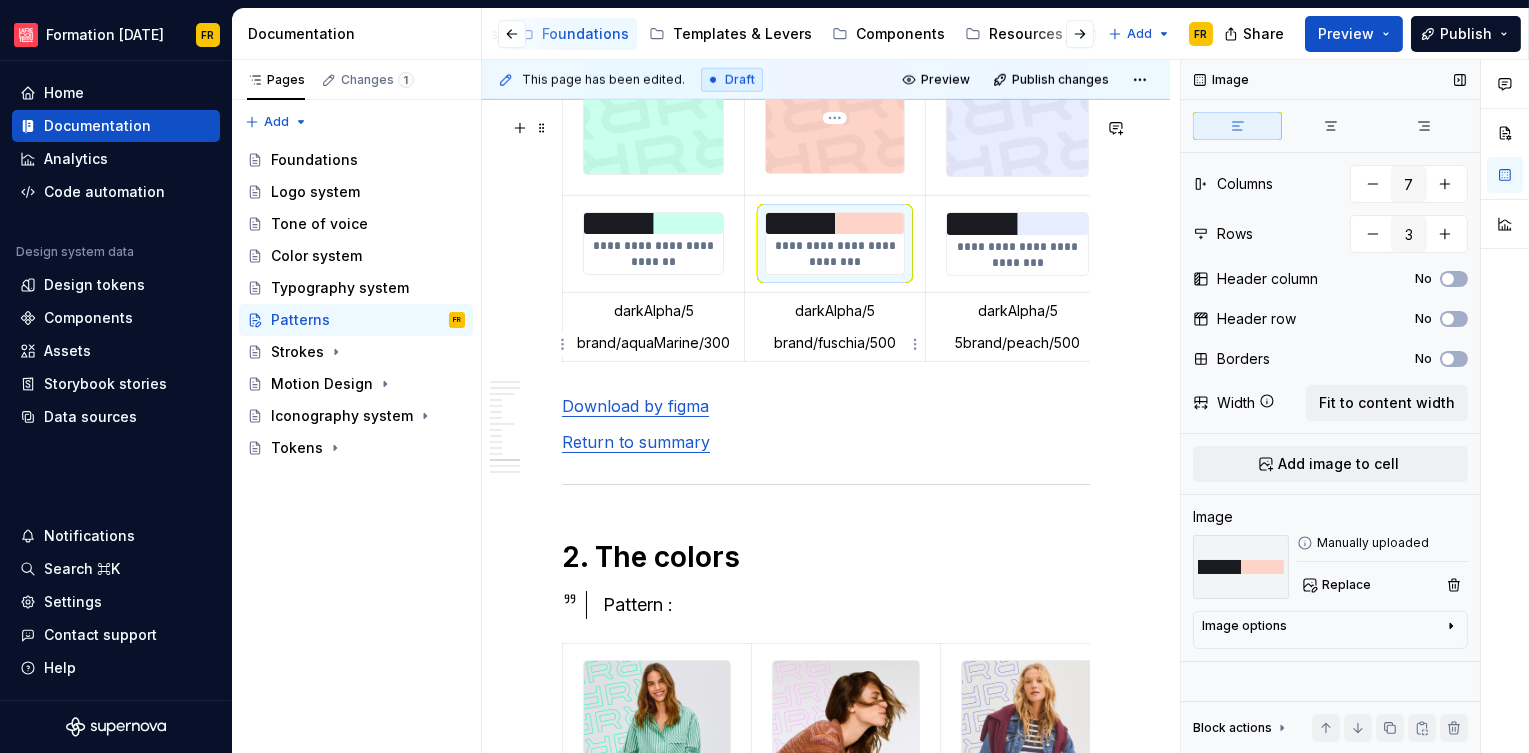 click on "**********" at bounding box center (835, 254) 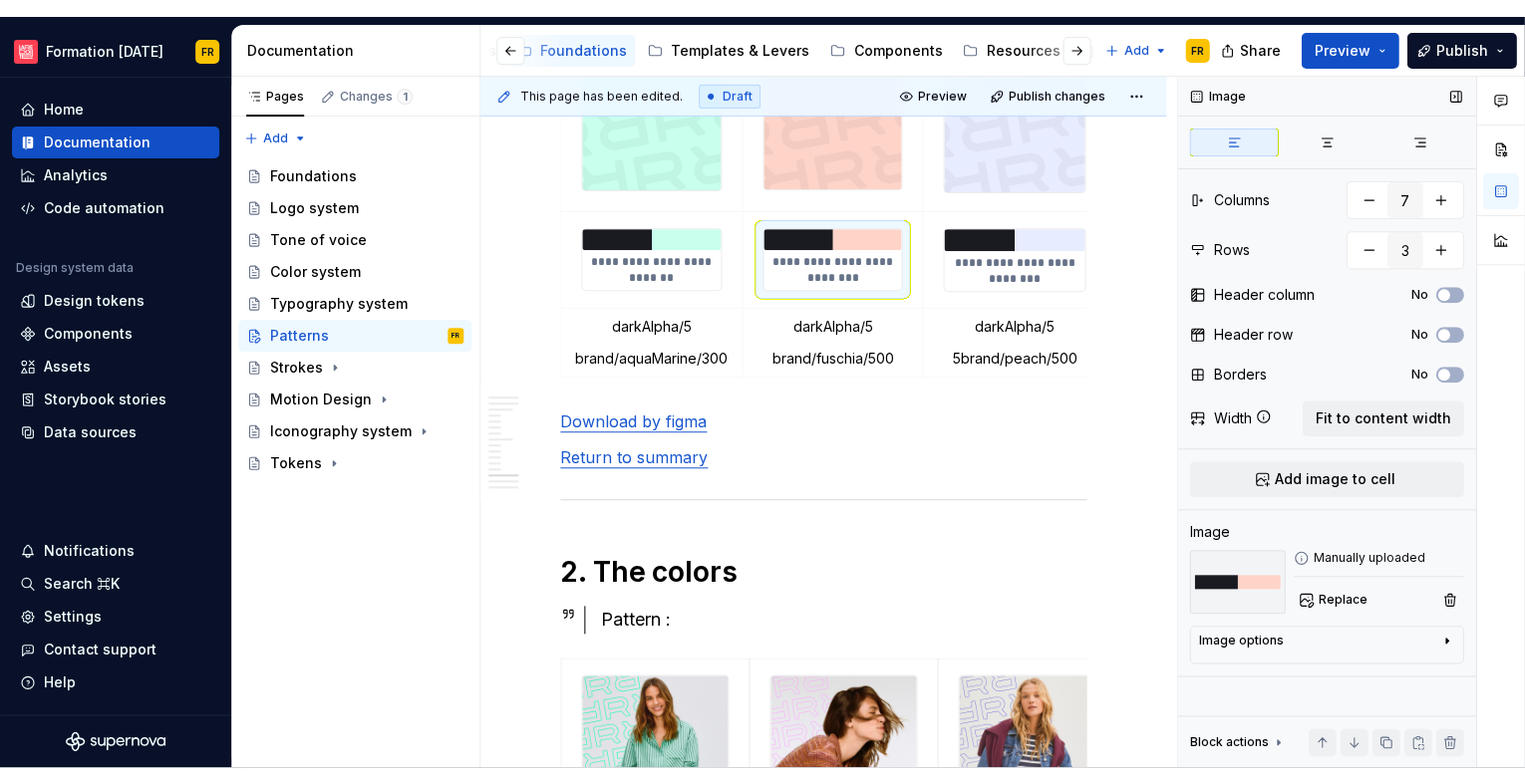 scroll, scrollTop: 0, scrollLeft: 943, axis: horizontal 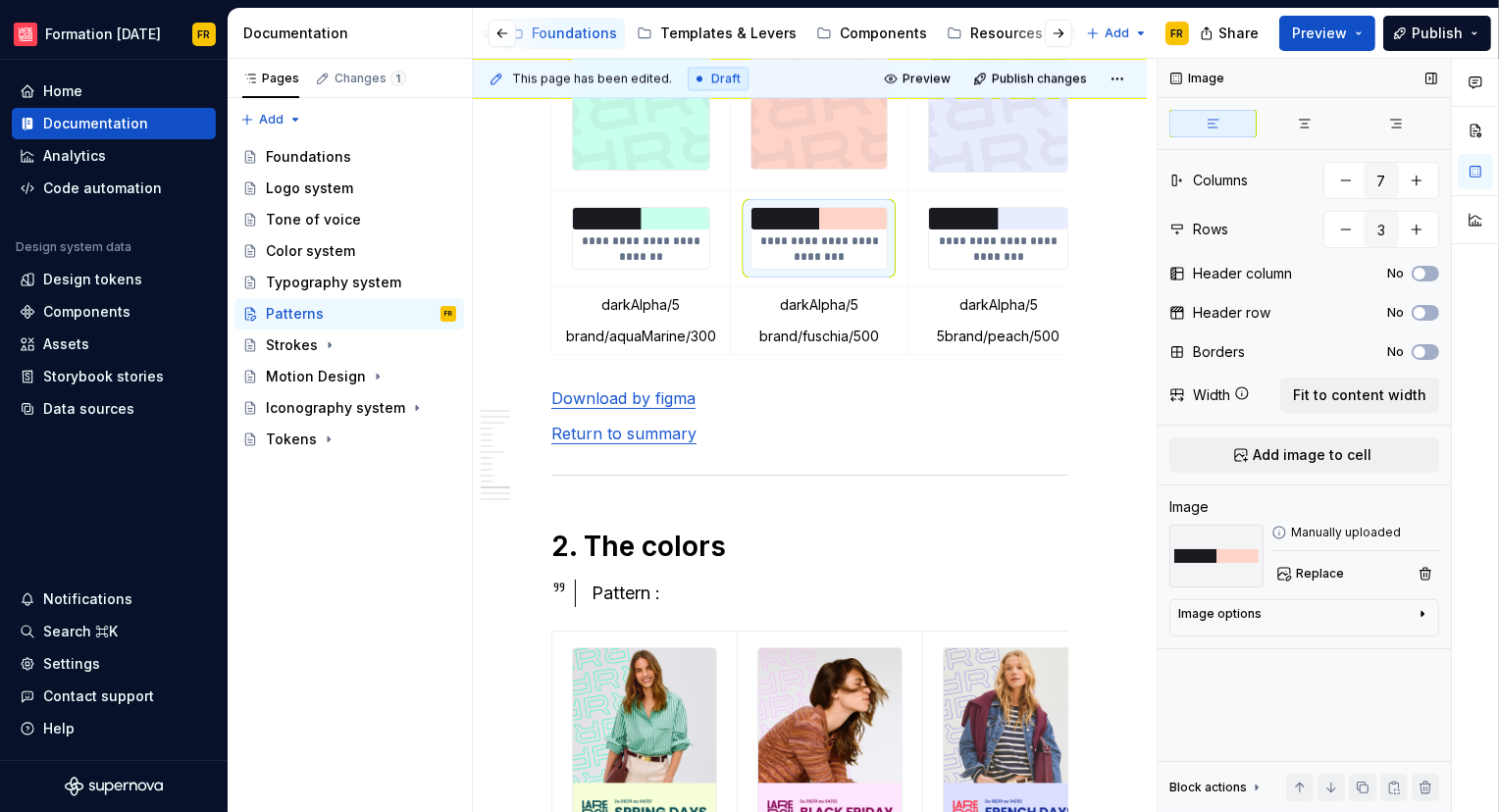 click on "Image options" at bounding box center (1296, 618) 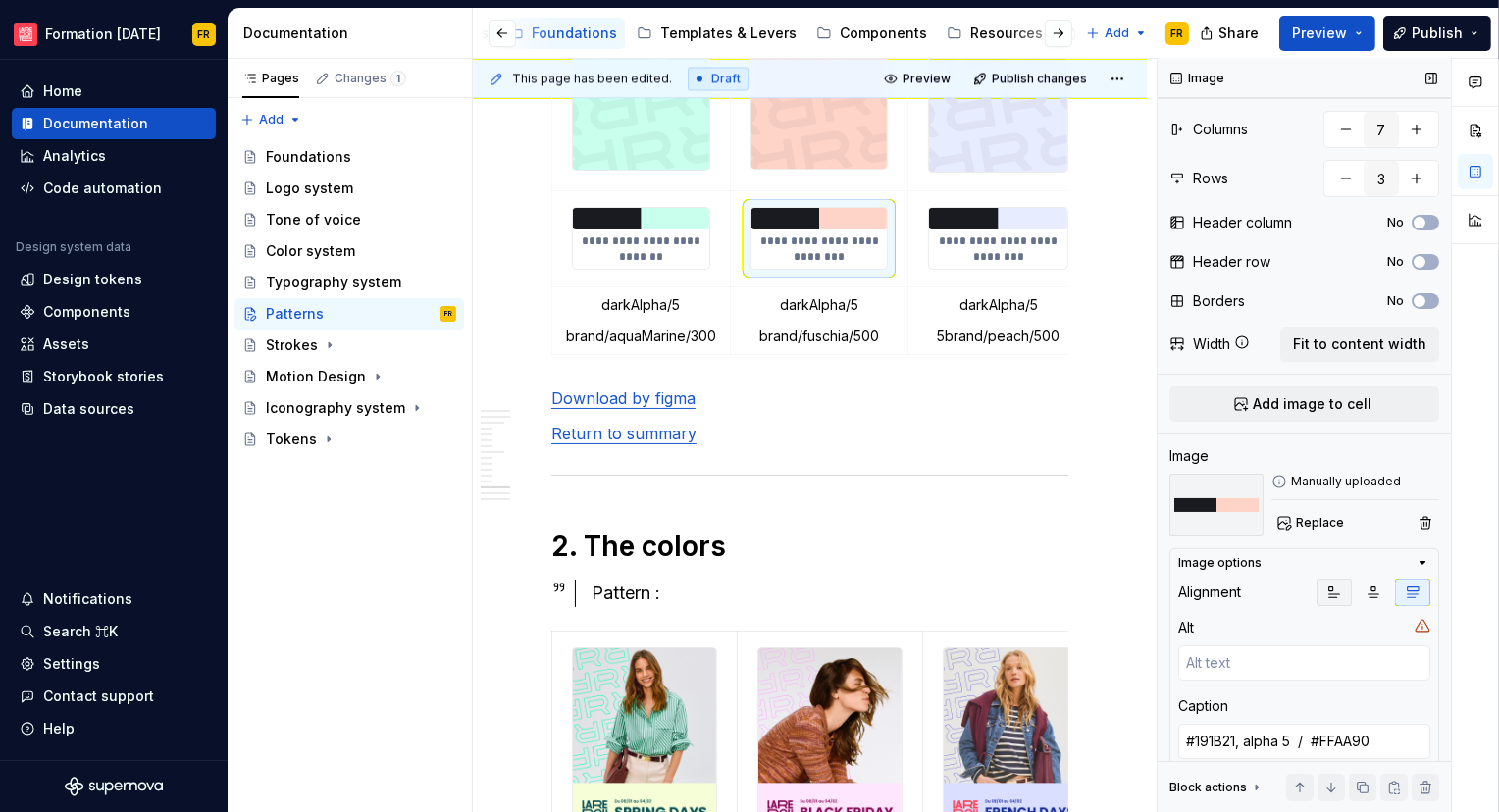 scroll, scrollTop: 86, scrollLeft: 0, axis: vertical 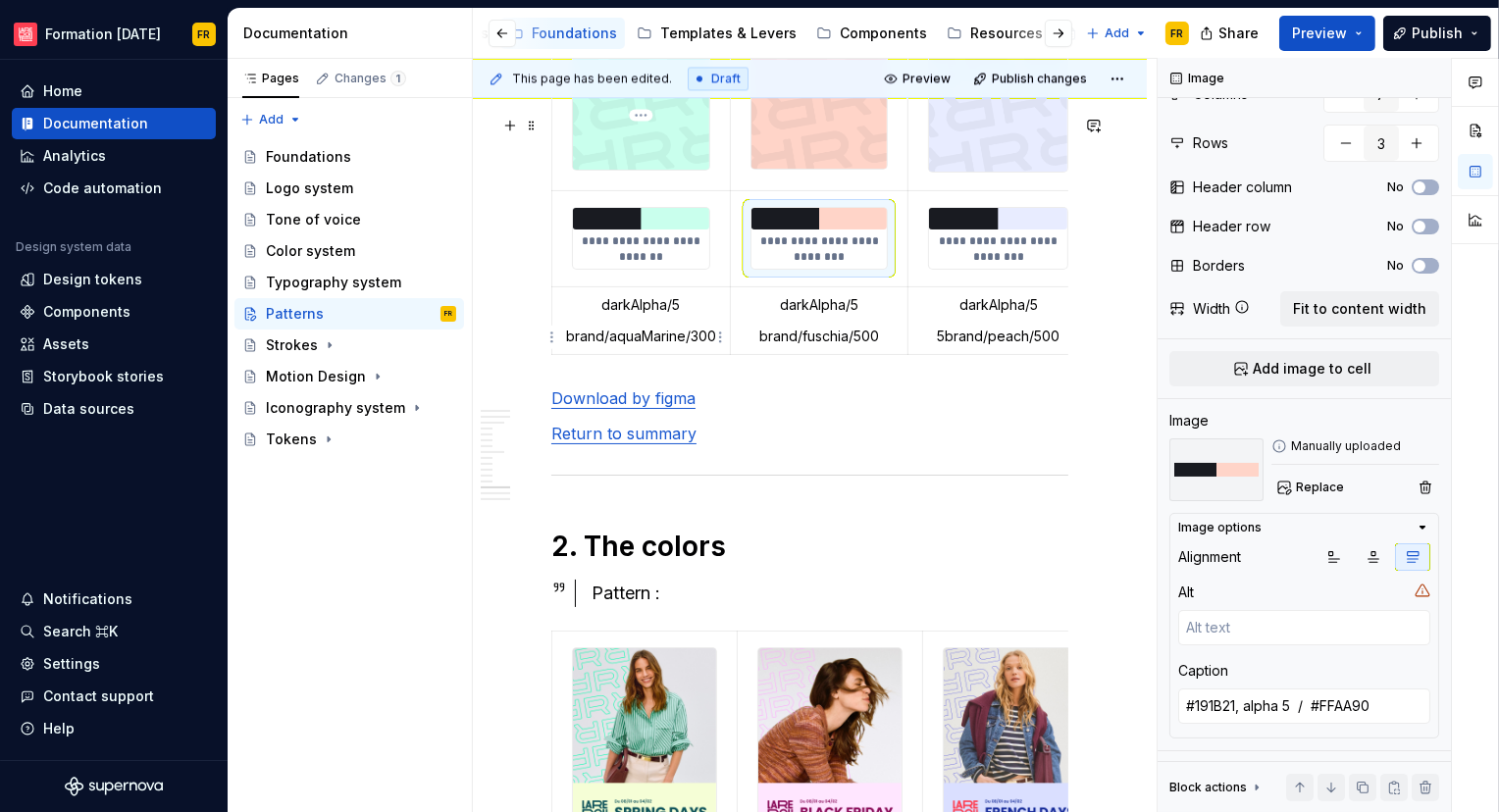 type on "*" 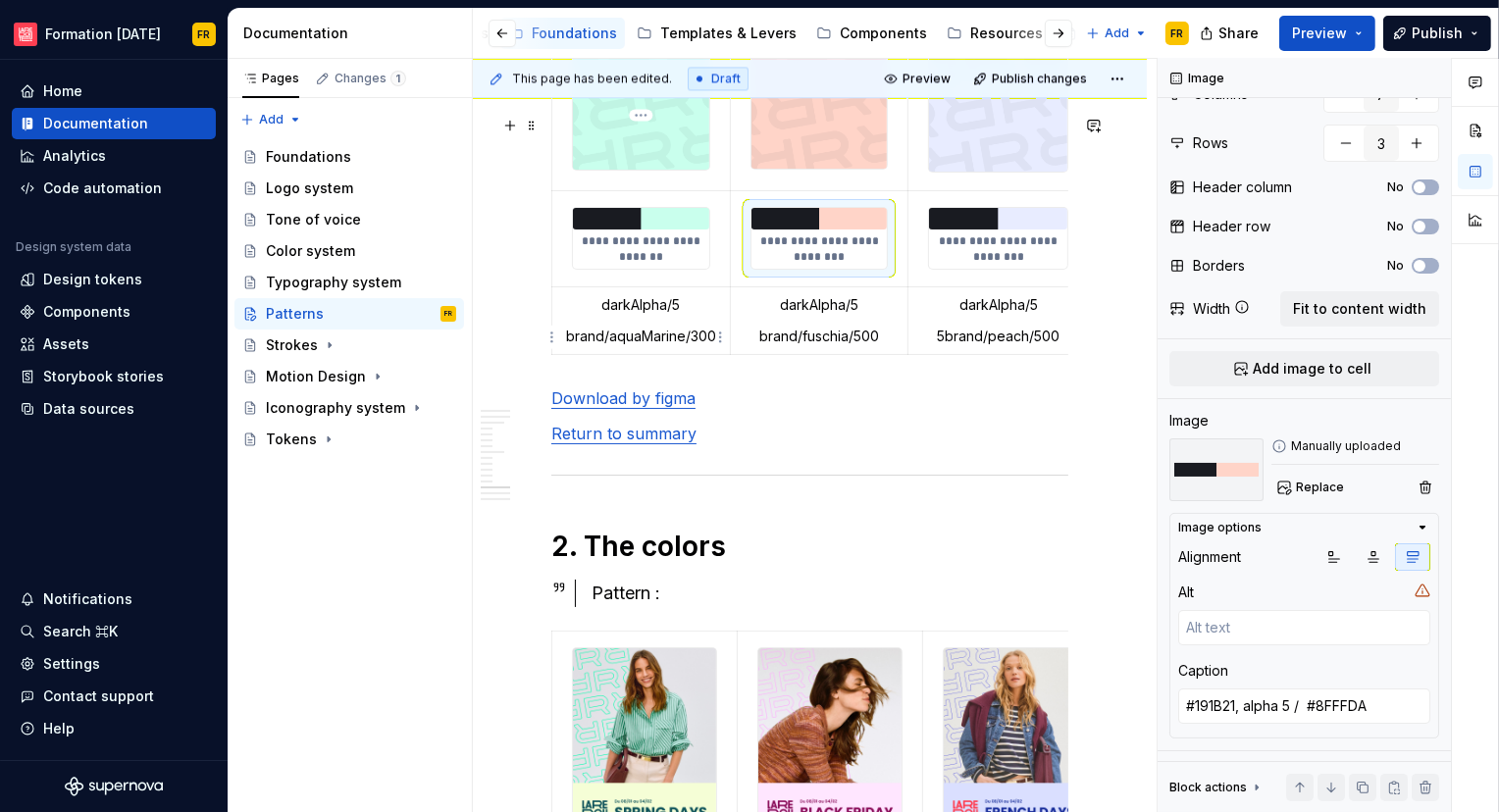 click on "**********" at bounding box center [641, 249] 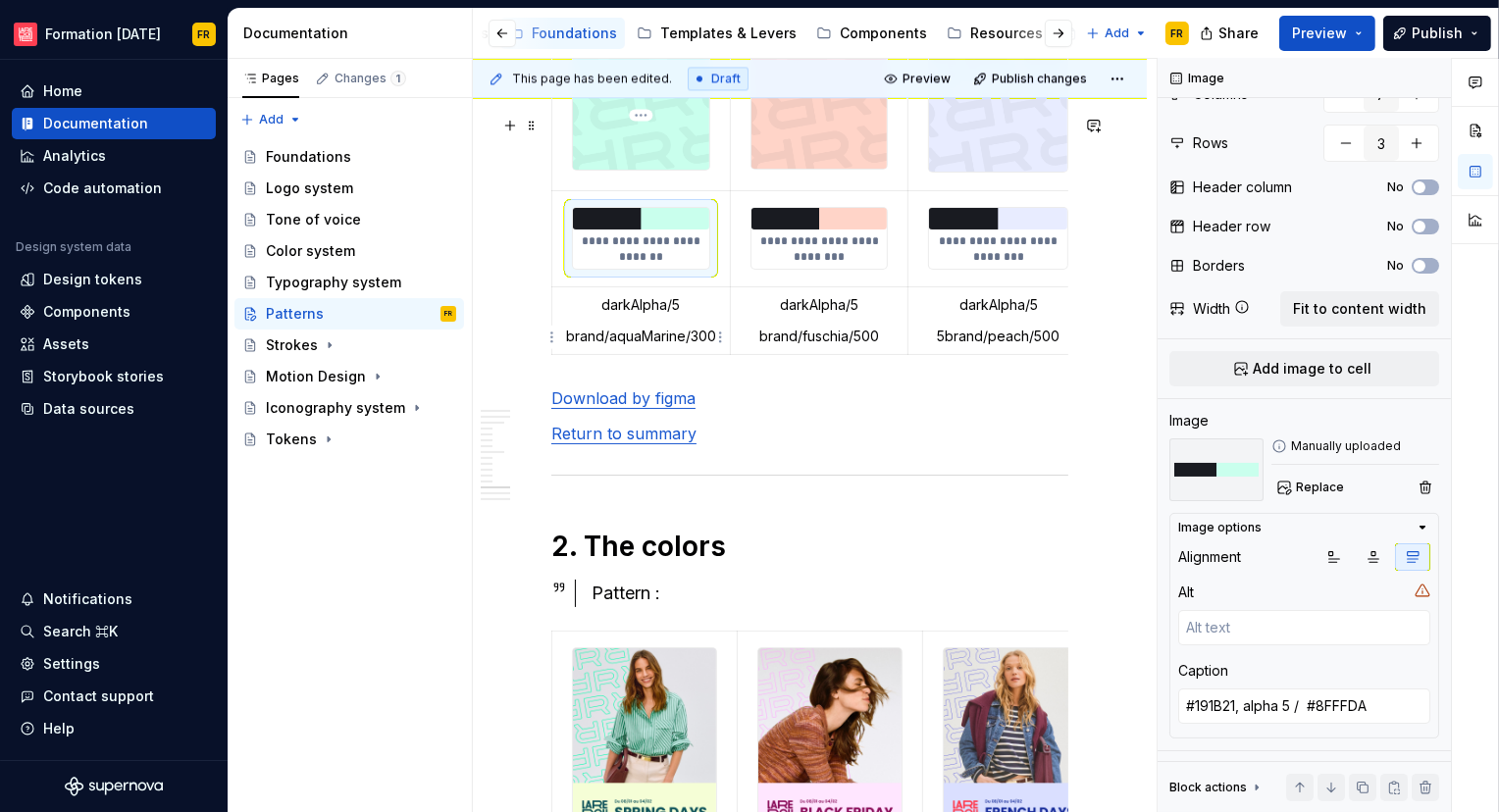 click on "**********" at bounding box center (641, 249) 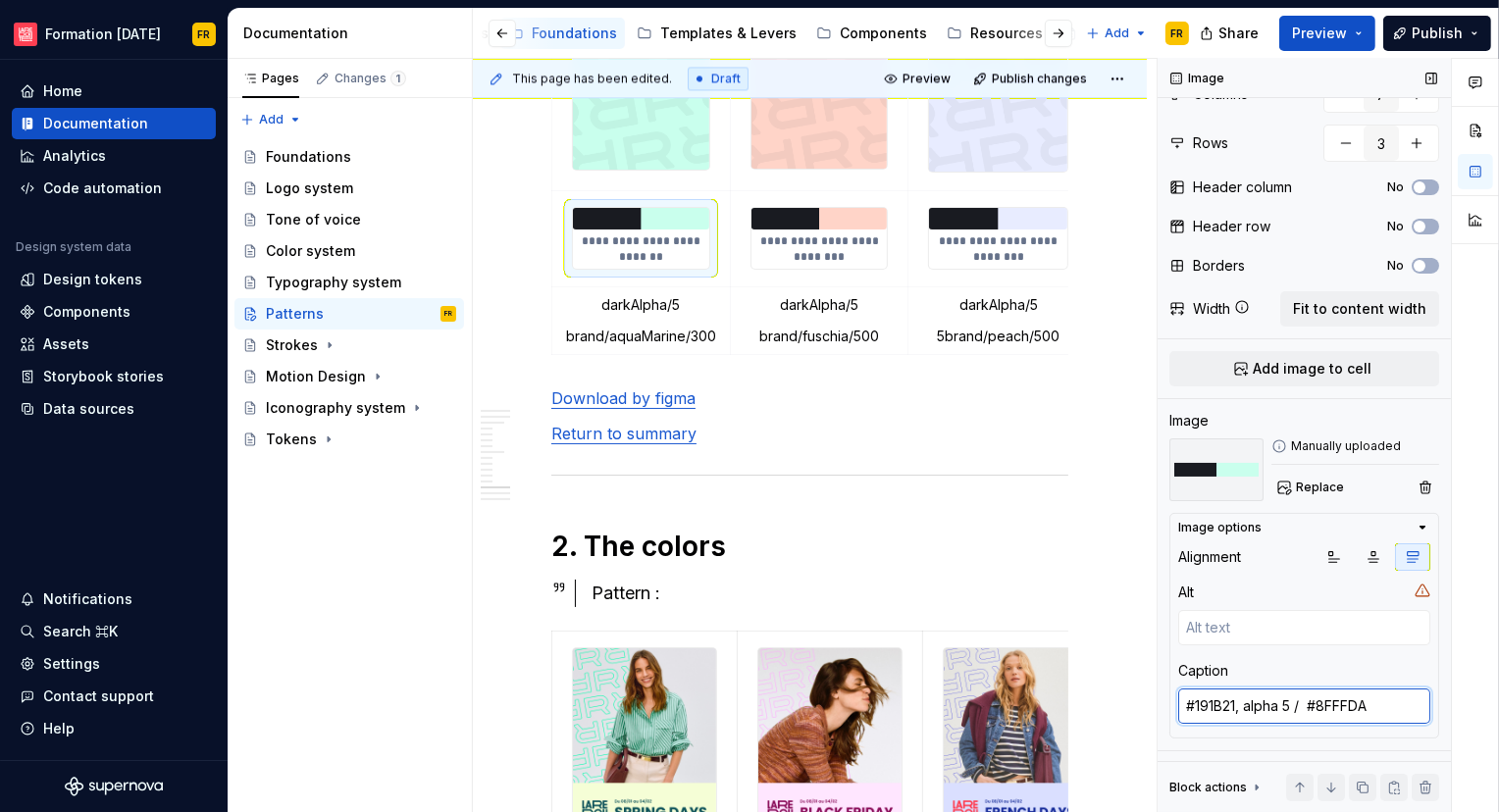 click on "#191B21, alpha 5 /  #8FFFDA" at bounding box center [1304, 706] 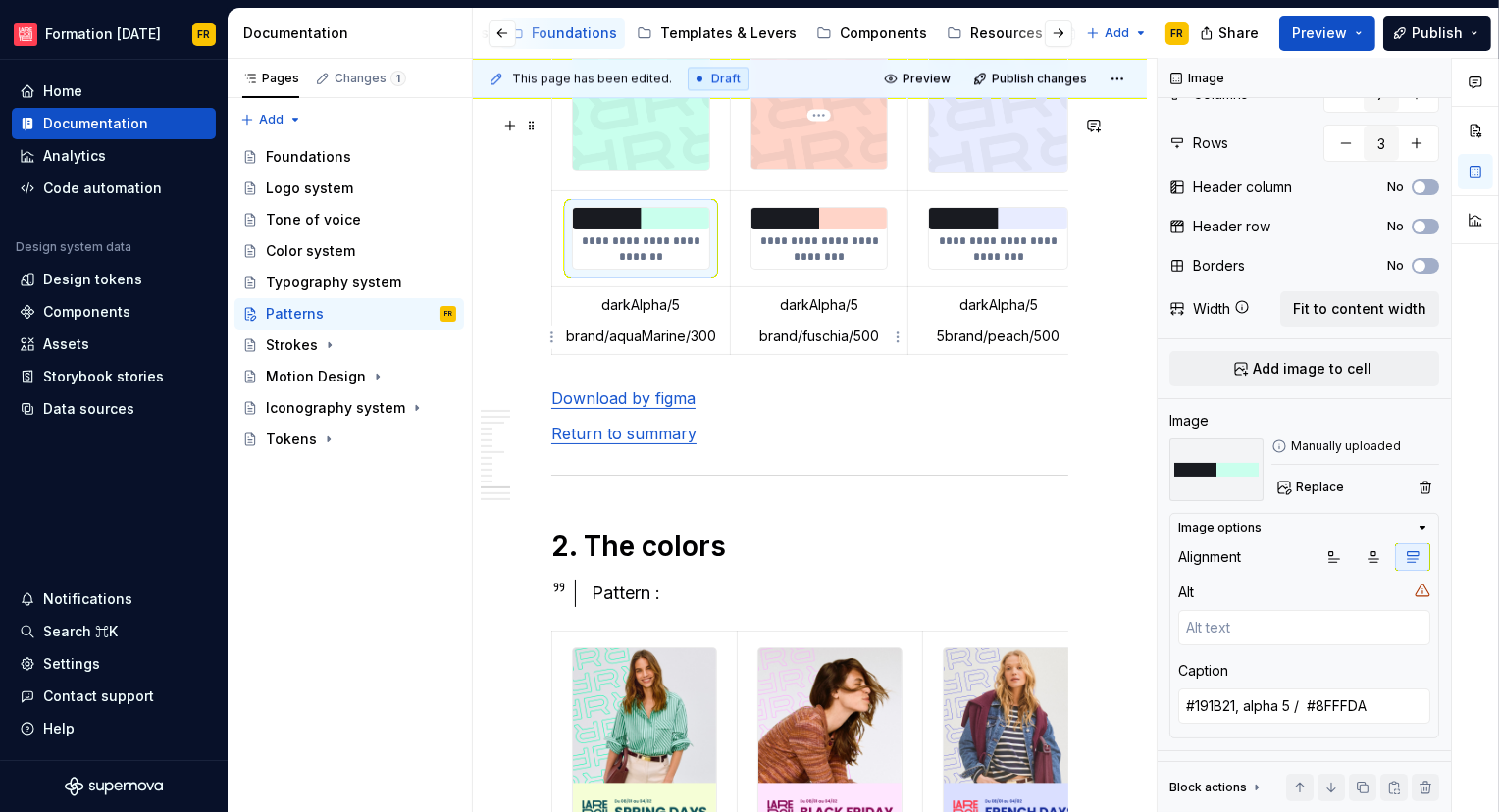 type on "*" 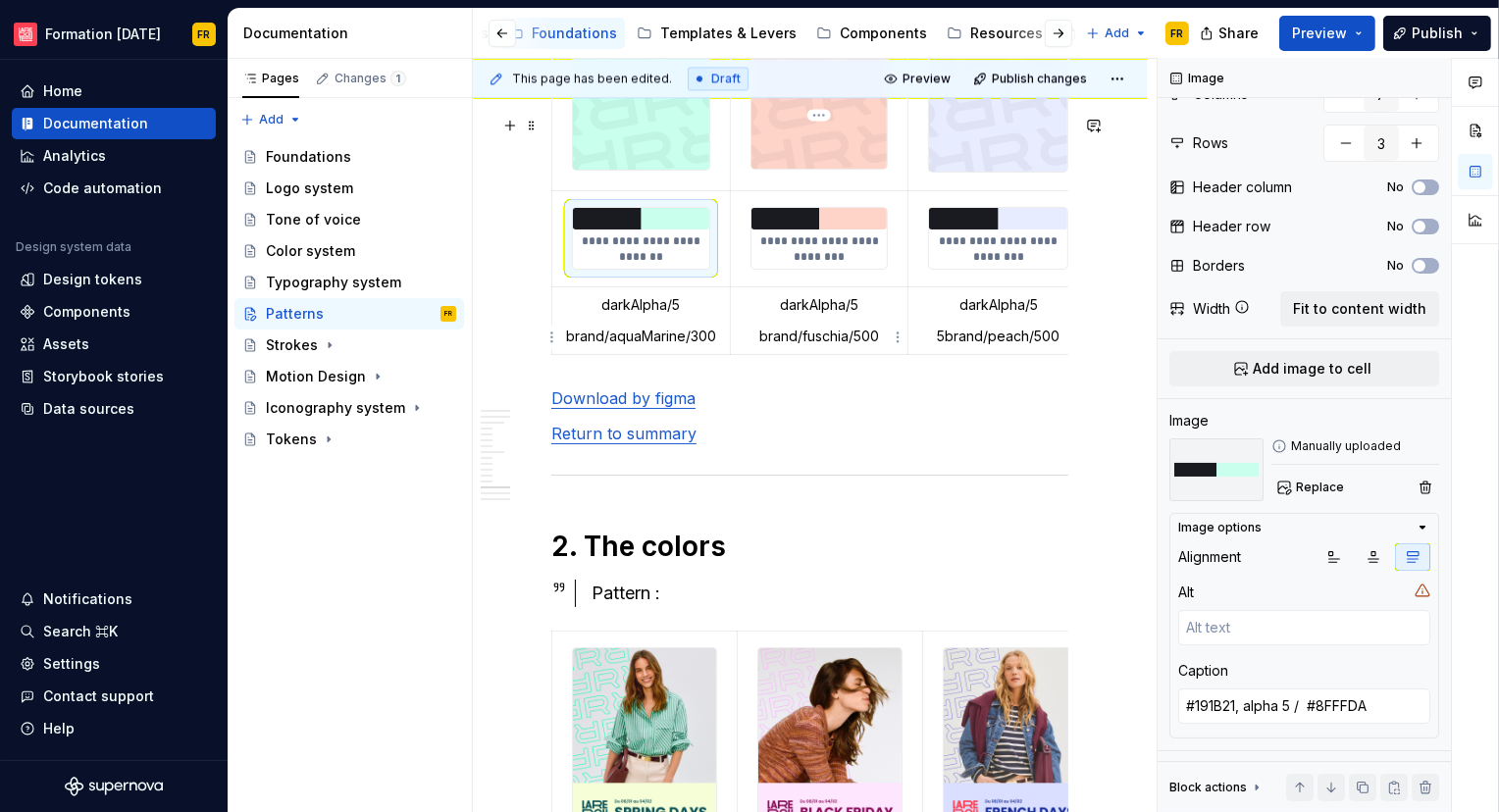 type on "#191B21, alpha 5  /  #FFAA90" 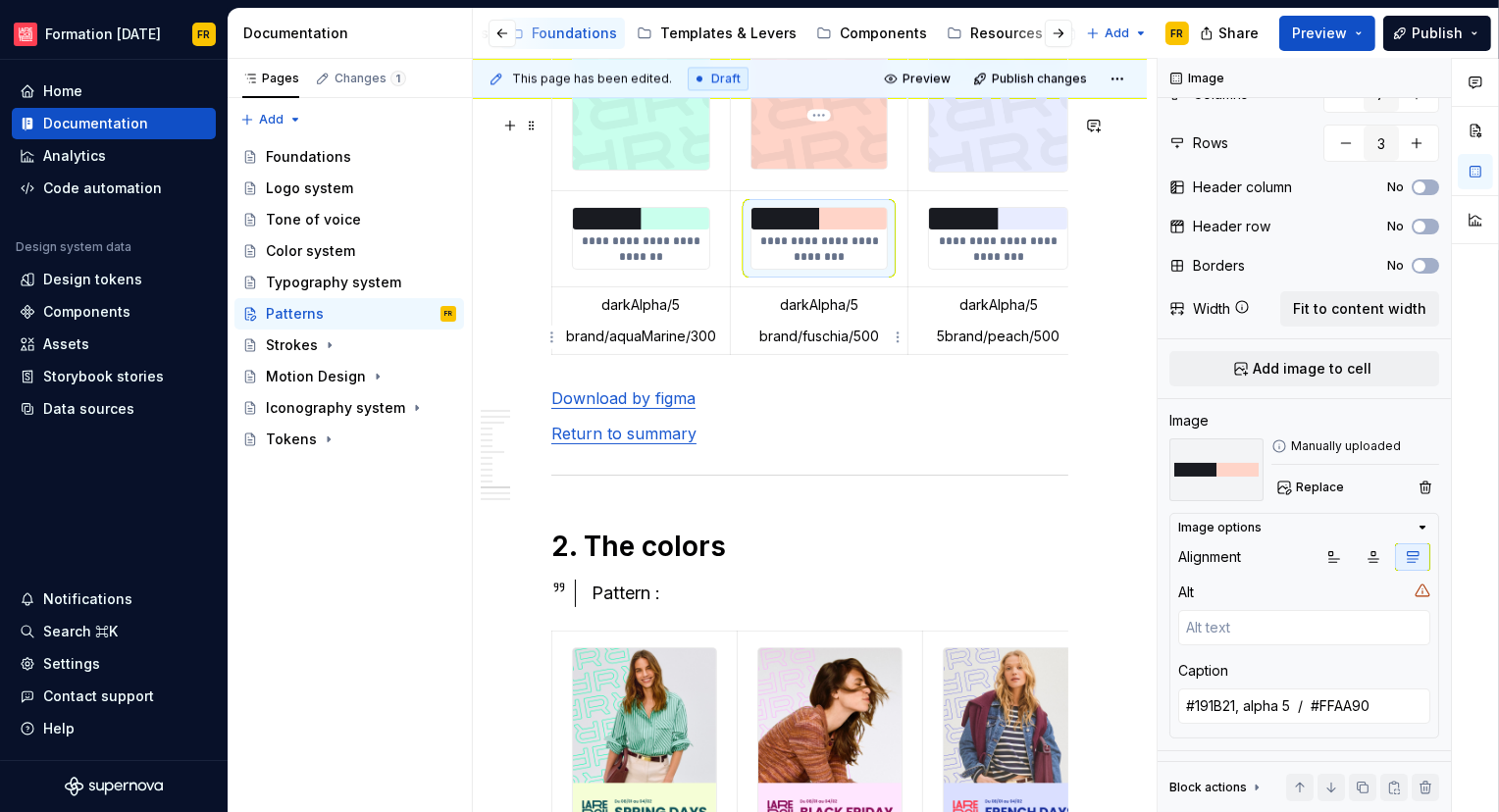 click on "**********" at bounding box center (819, 249) 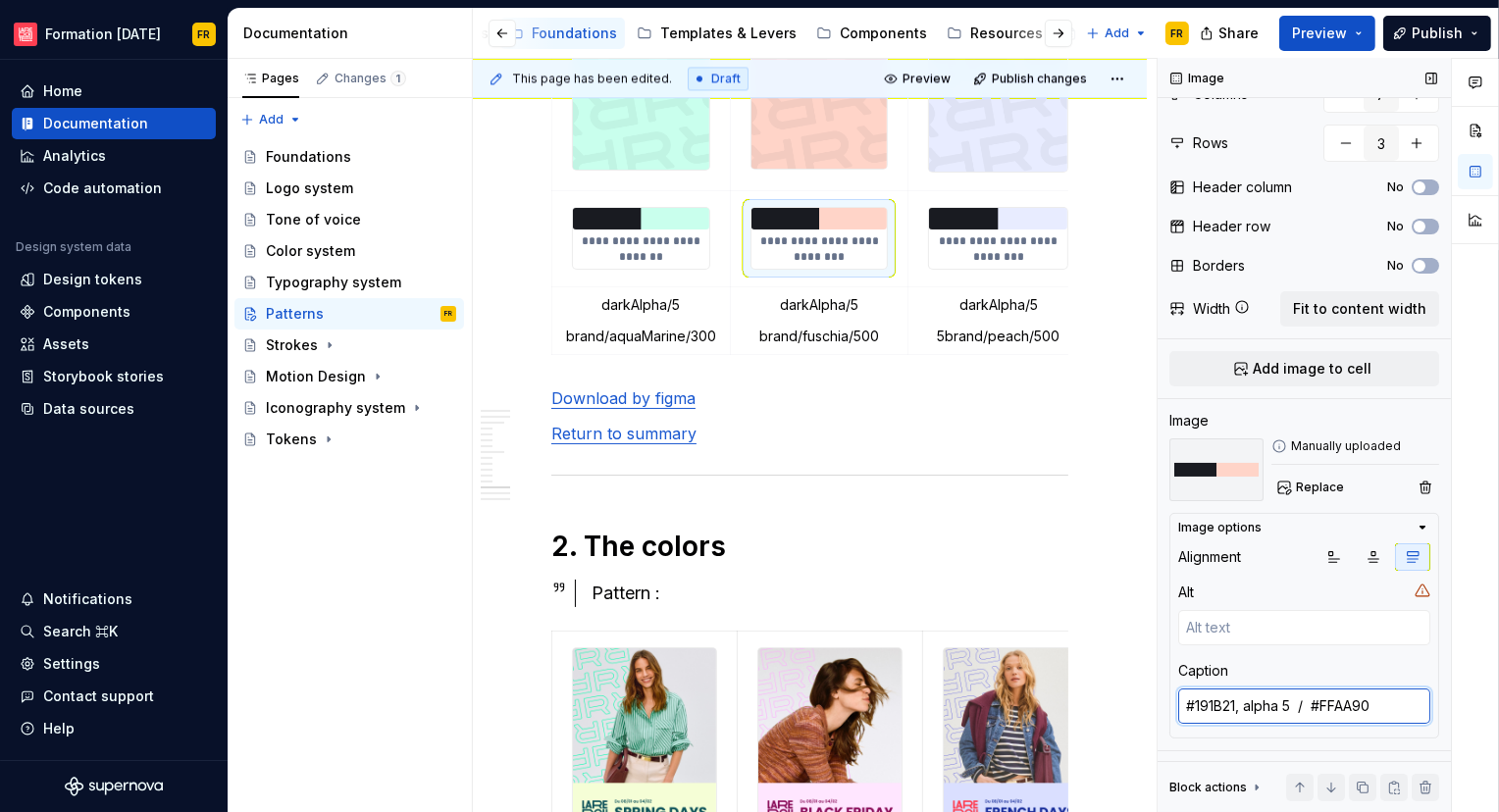 click on "#191B21, alpha 5  /  #FFAA90" at bounding box center [1304, 706] 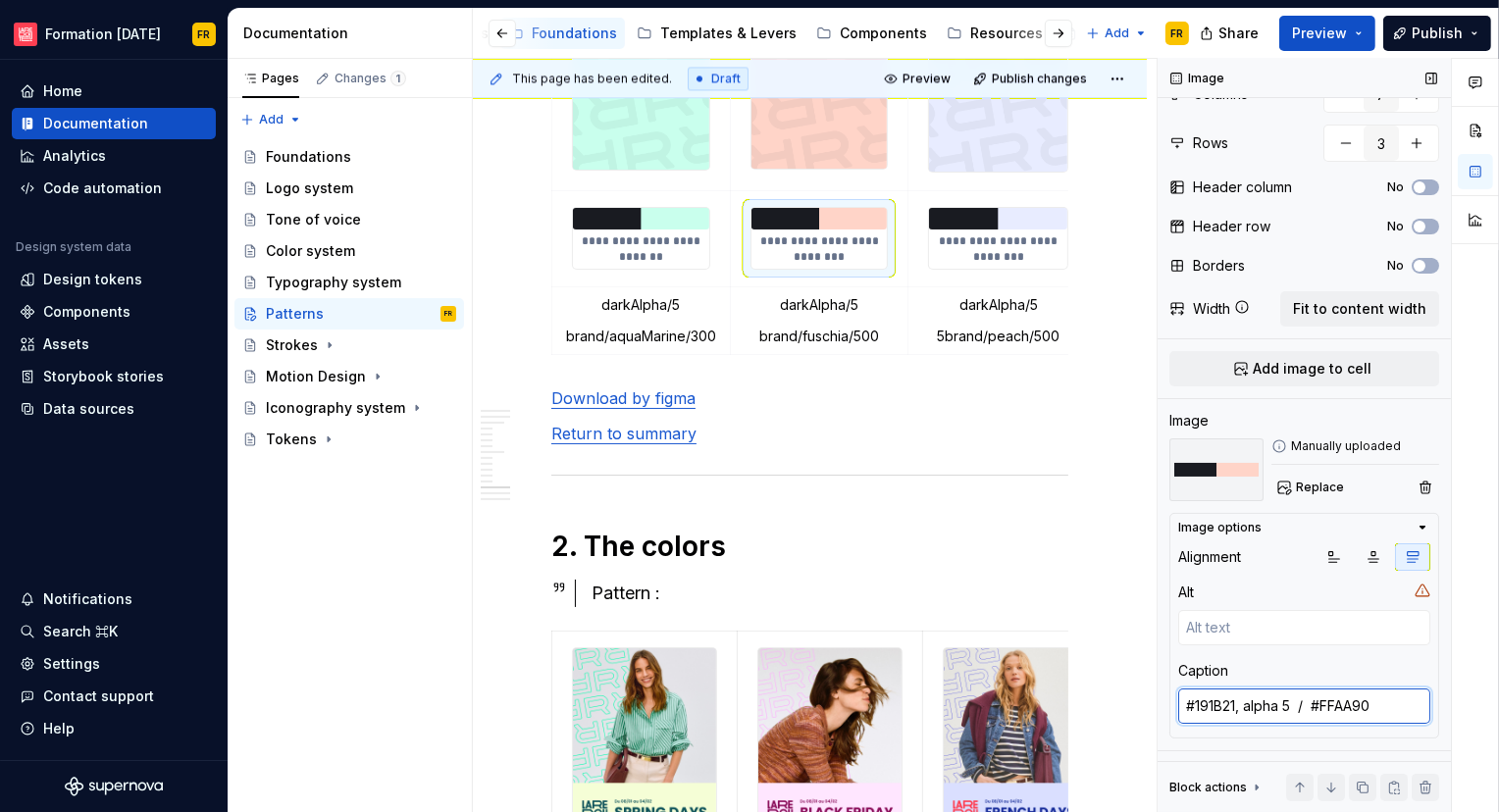 click on "#191B21, alpha 5  /  #FFAA90" at bounding box center (1304, 706) 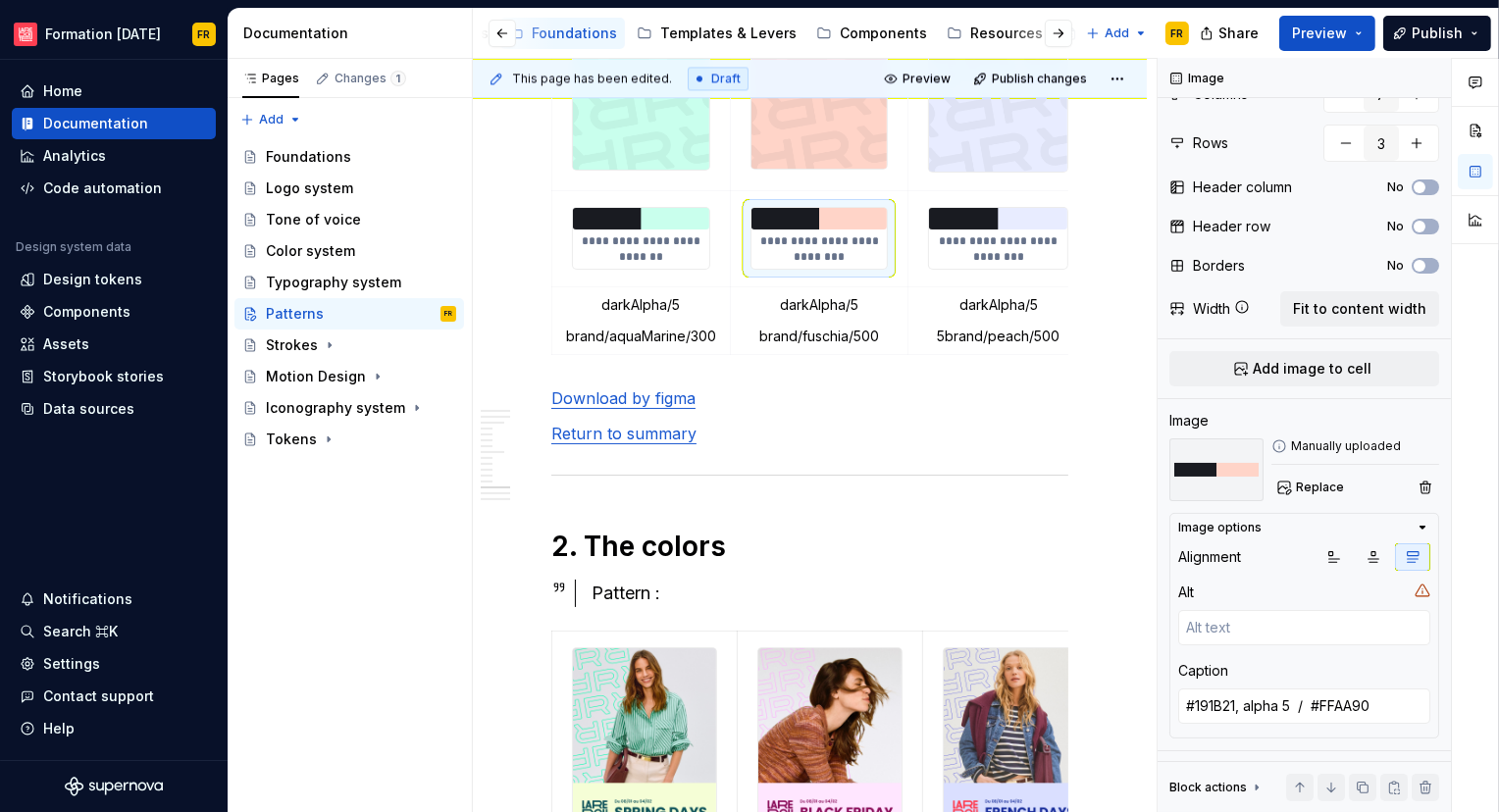 click on "**********" at bounding box center [998, 249] 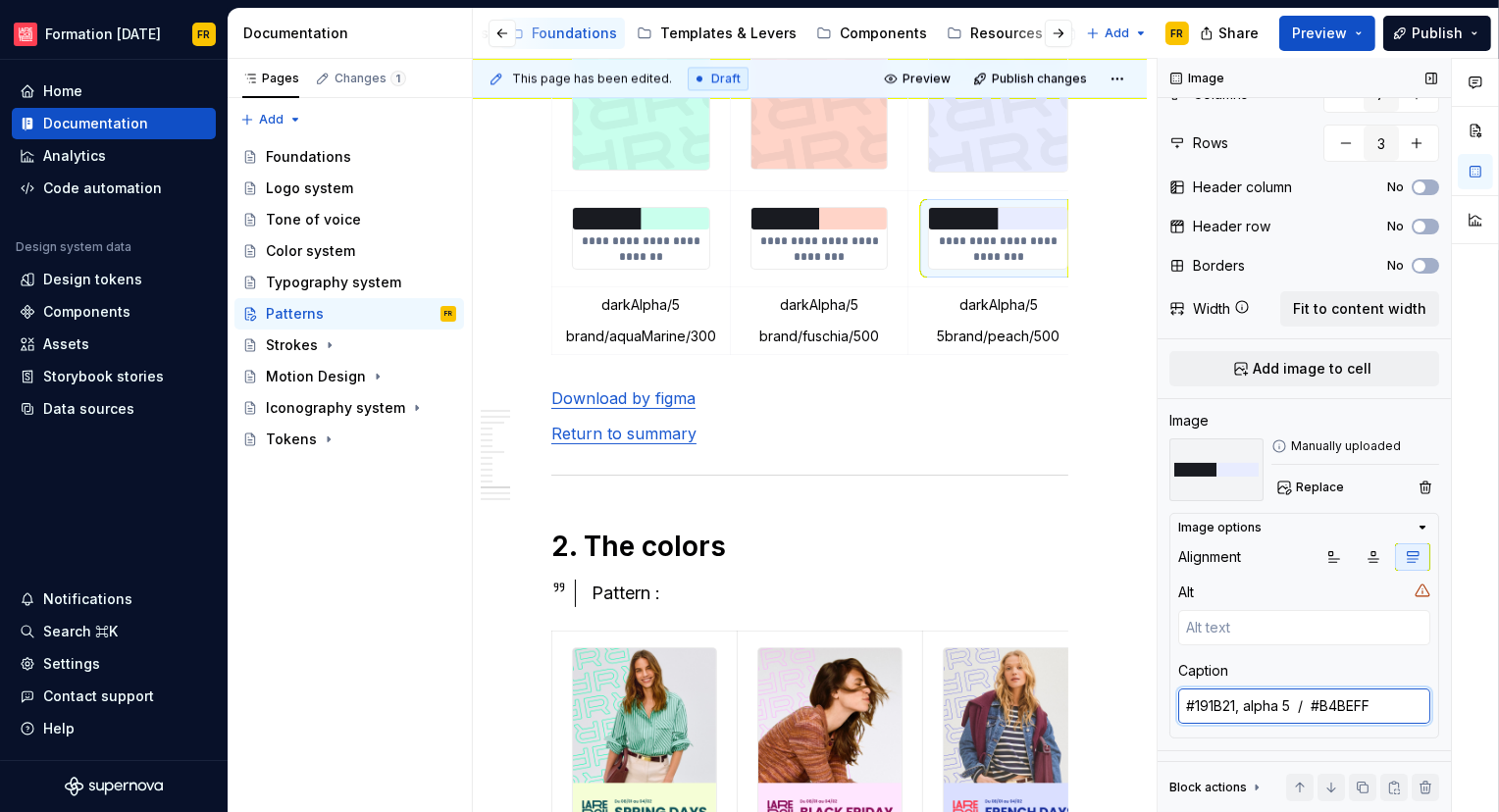 click on "#191B21, alpha 5  /  #B4BEFF" at bounding box center (1304, 706) 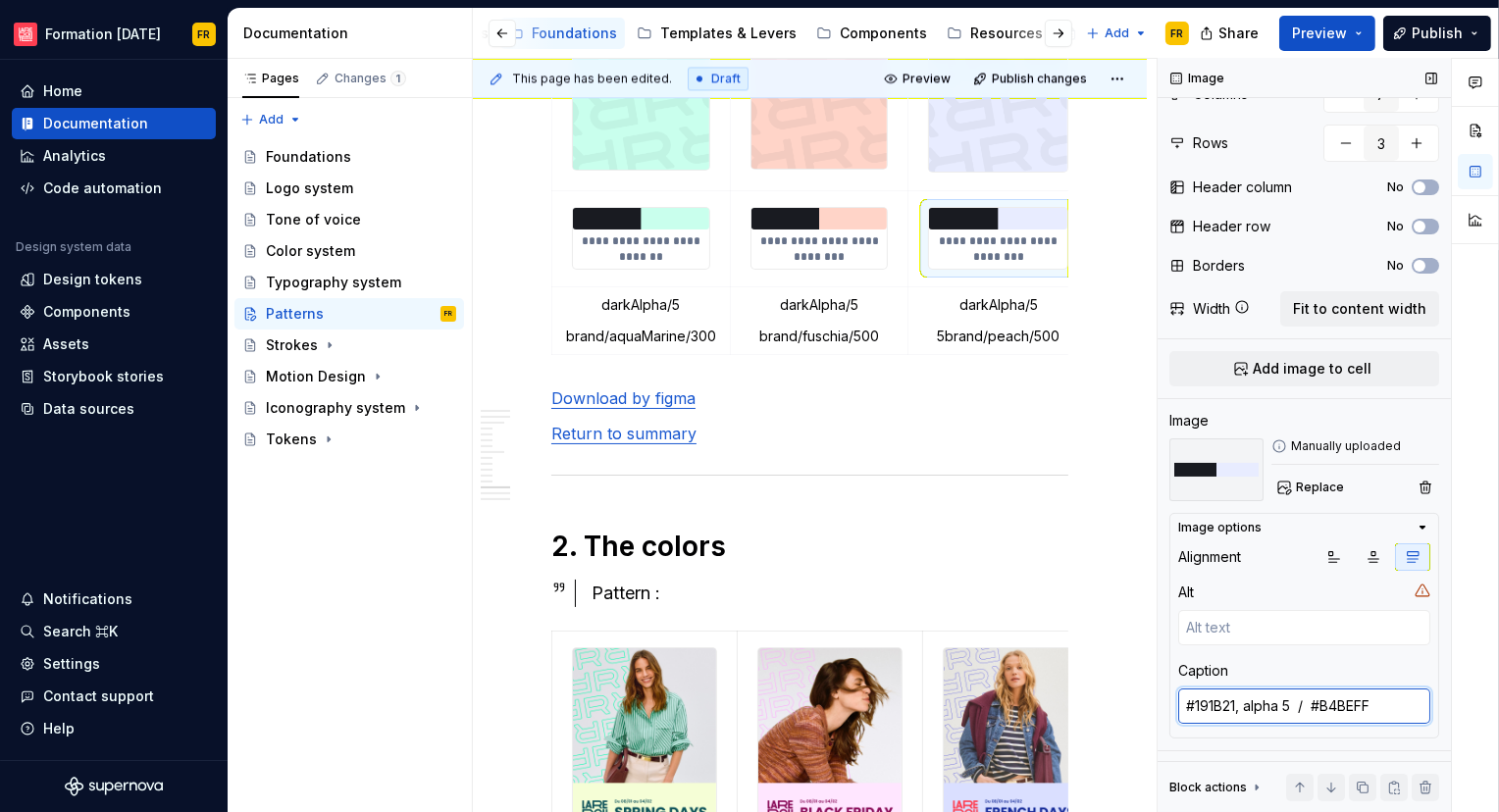 click on "#191B21, alpha 5  /  #B4BEFF" at bounding box center (1304, 706) 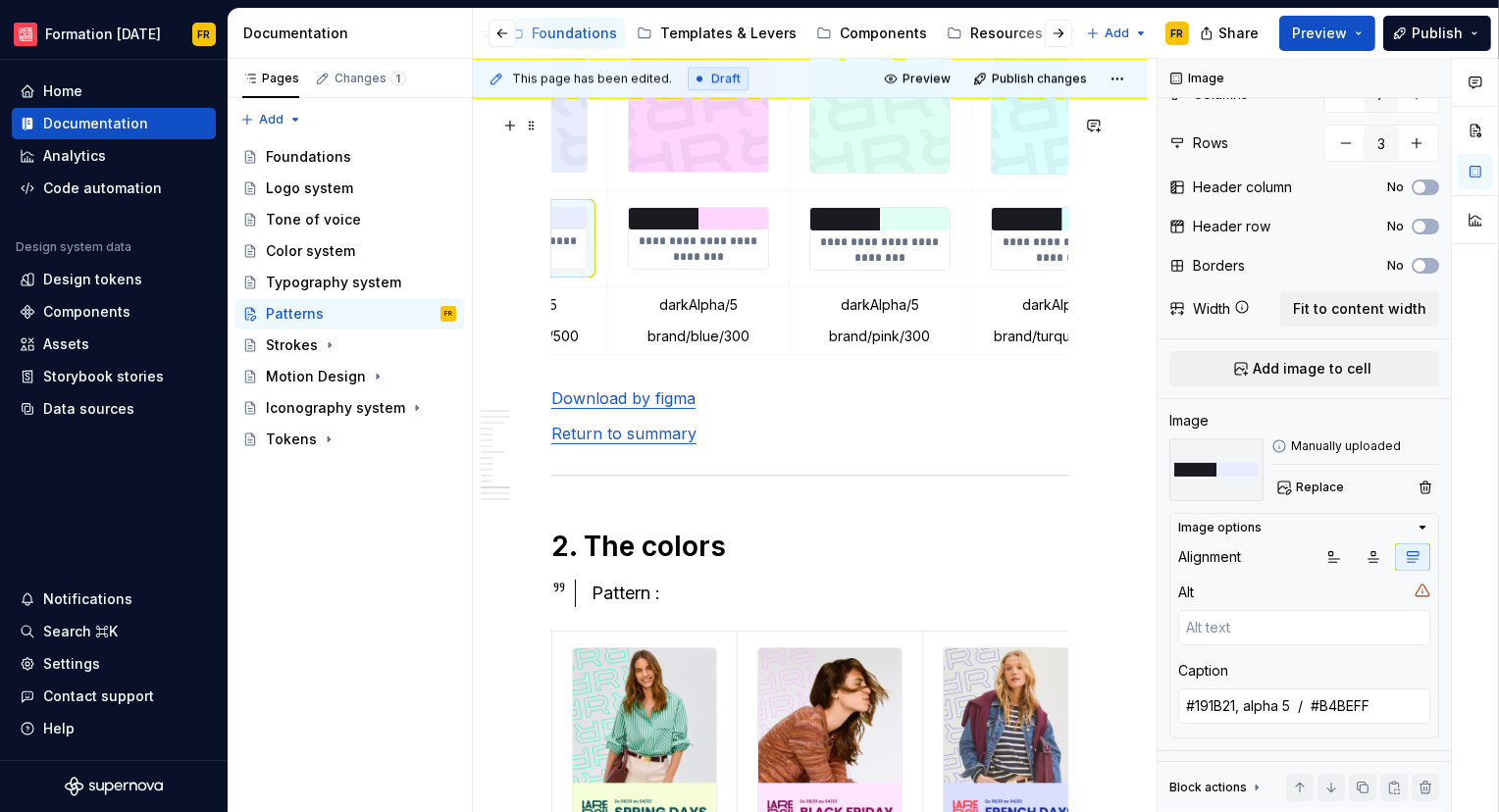 scroll, scrollTop: 0, scrollLeft: 487, axis: horizontal 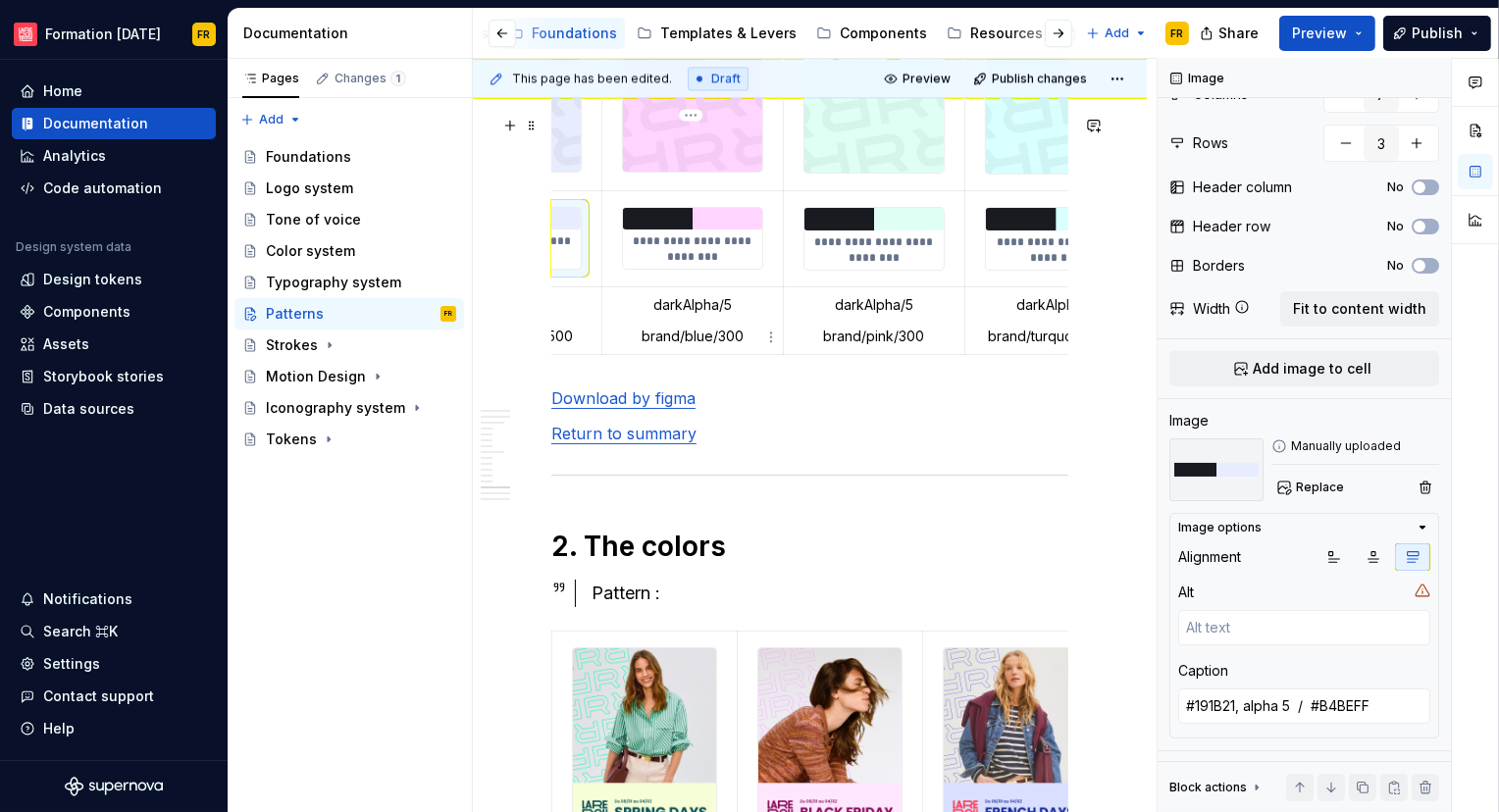 type on "*" 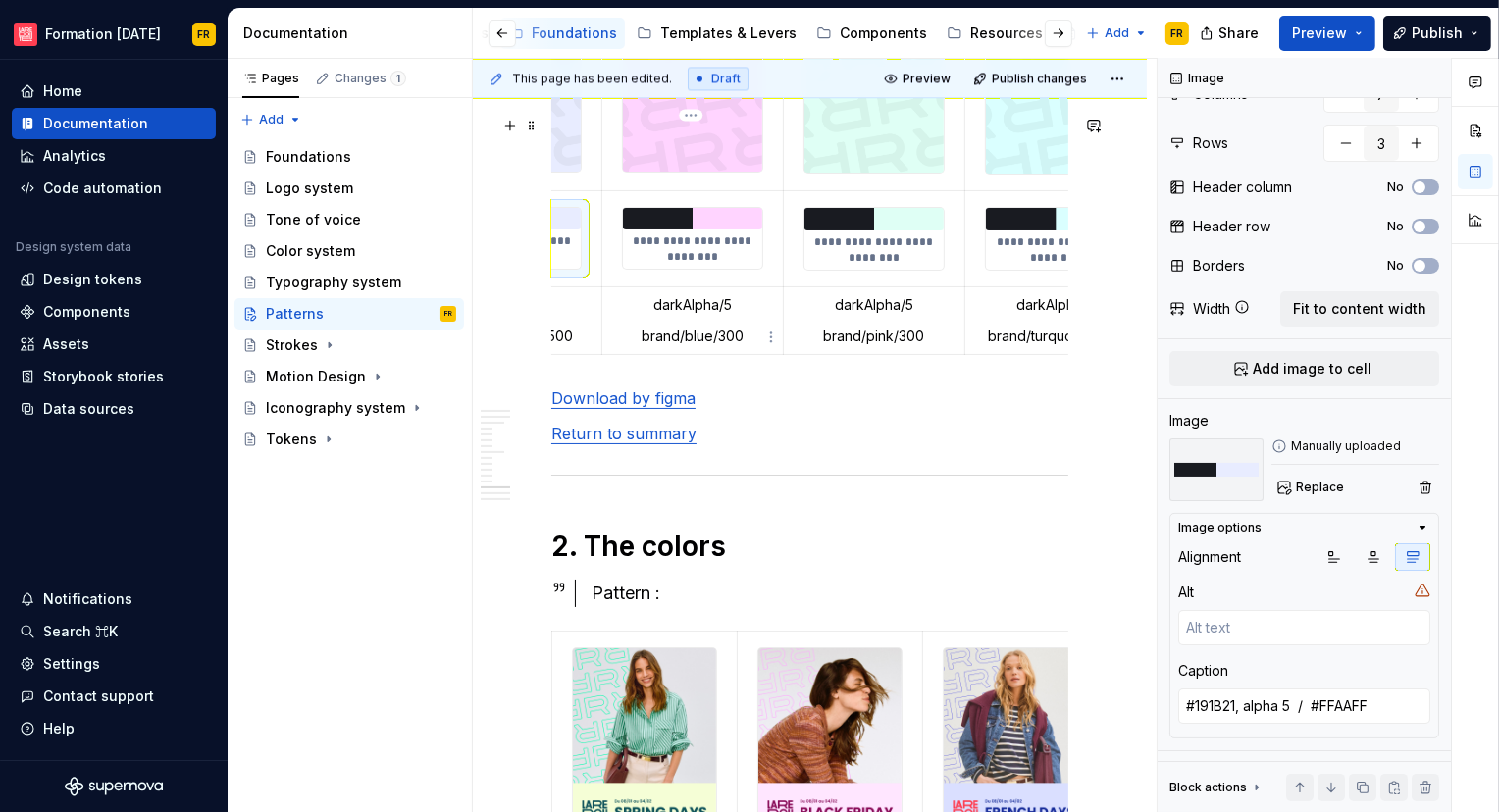 click on "**********" at bounding box center [692, 238] 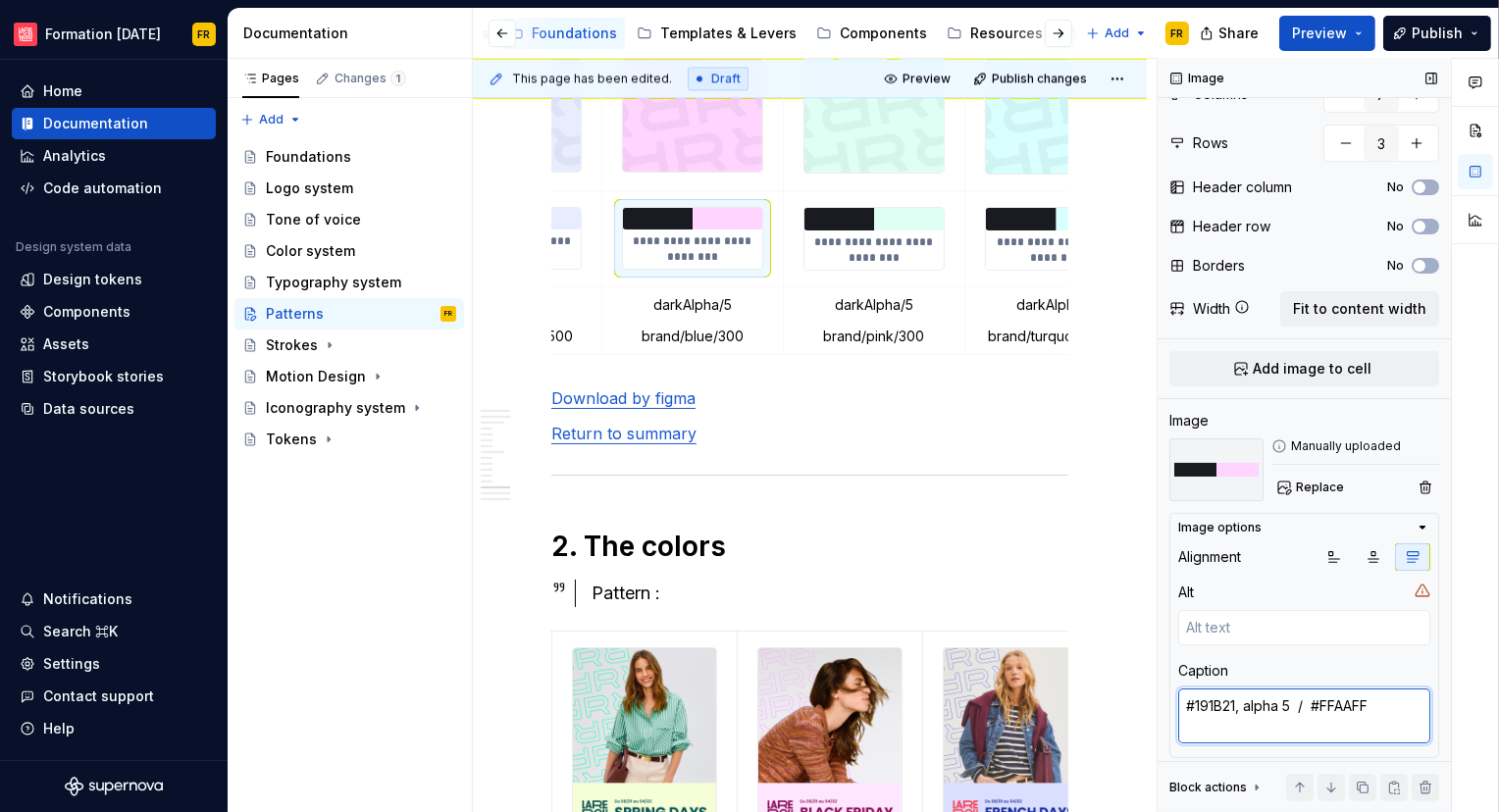 click on "#191B21, alpha 5  /  #FFAAFF" at bounding box center (1304, 716) 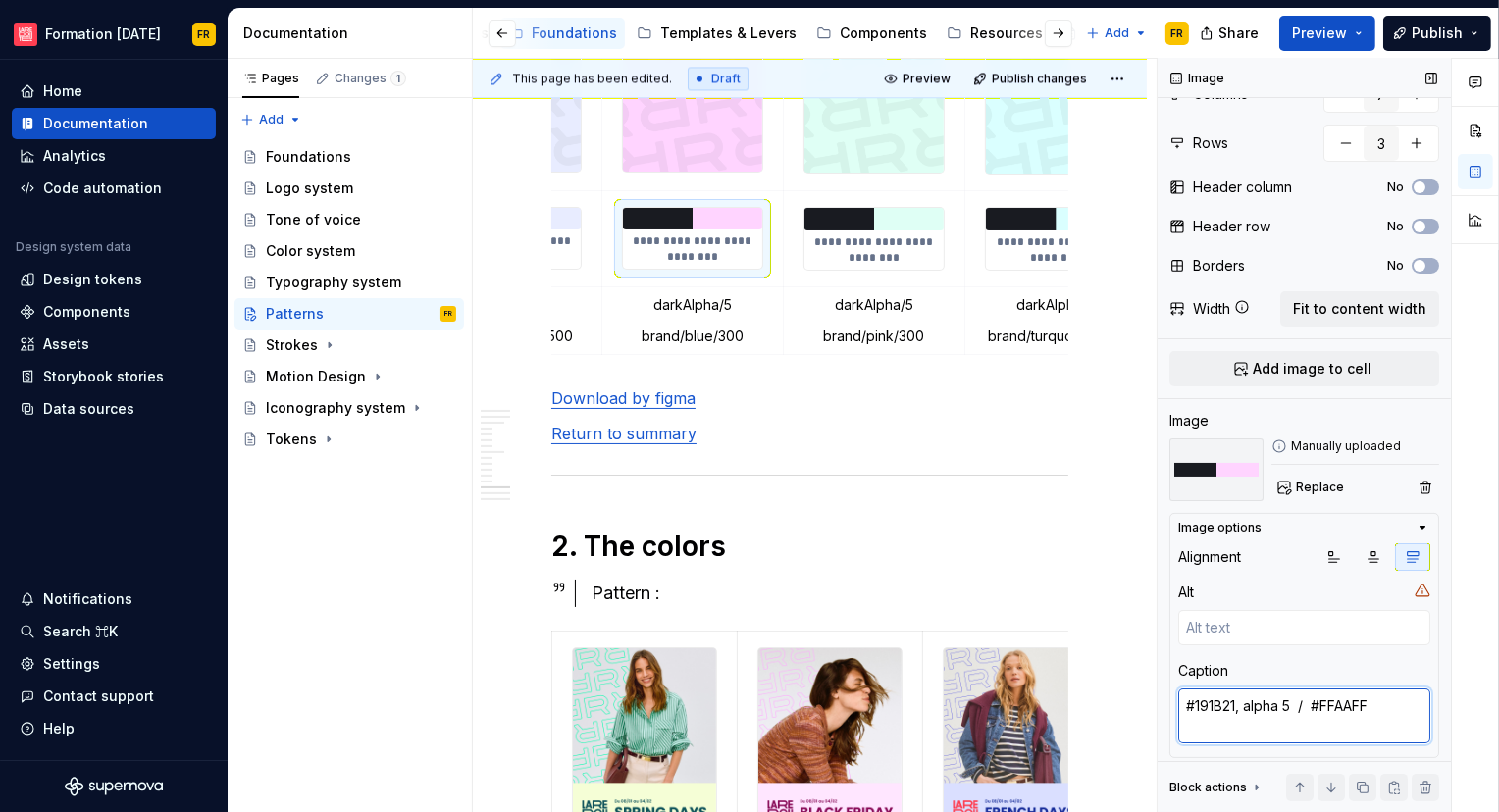 click on "#191B21, alpha 5  /  #FFAAFF" at bounding box center [1304, 716] 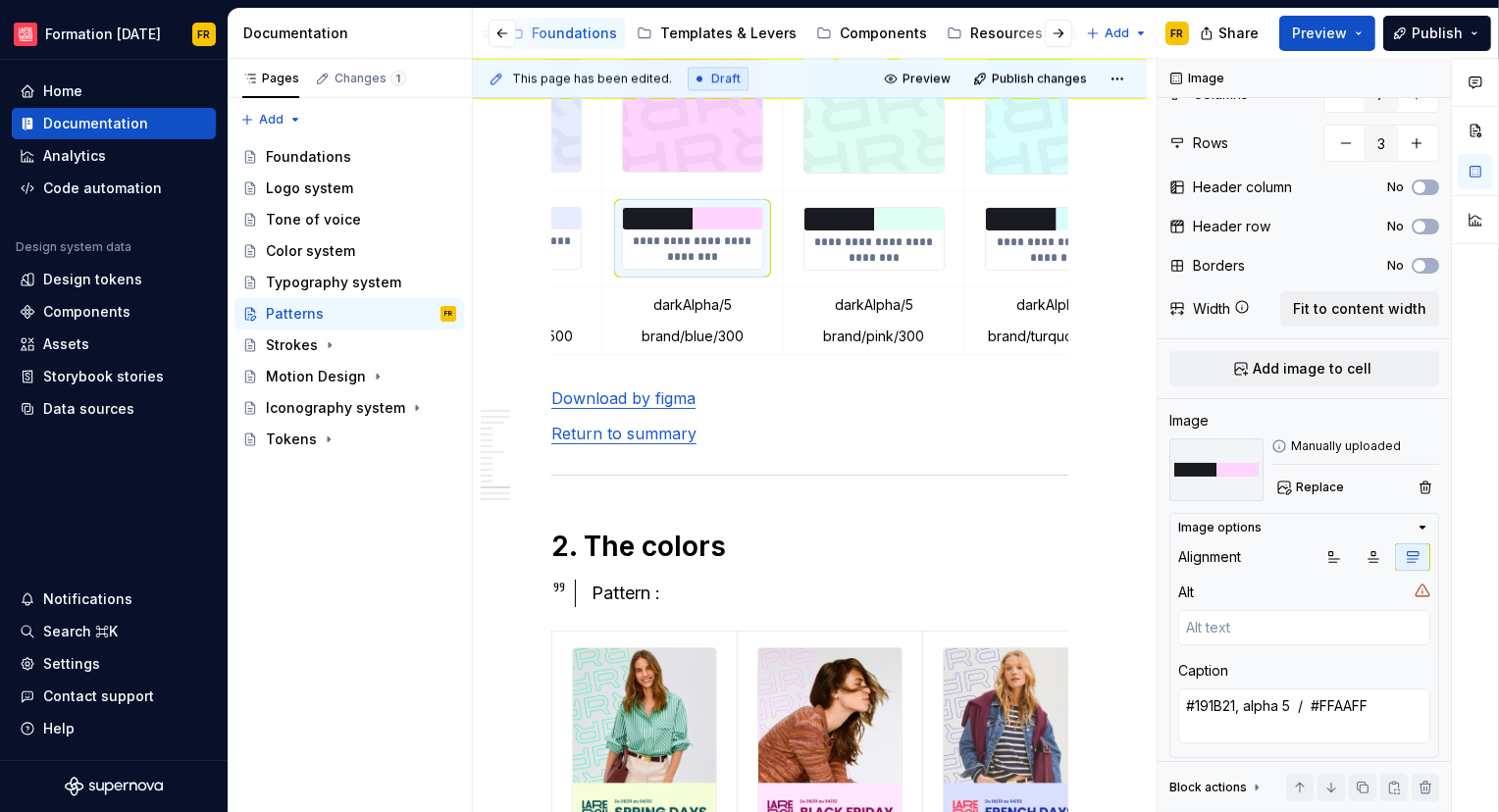 click on "**********" at bounding box center (874, 250) 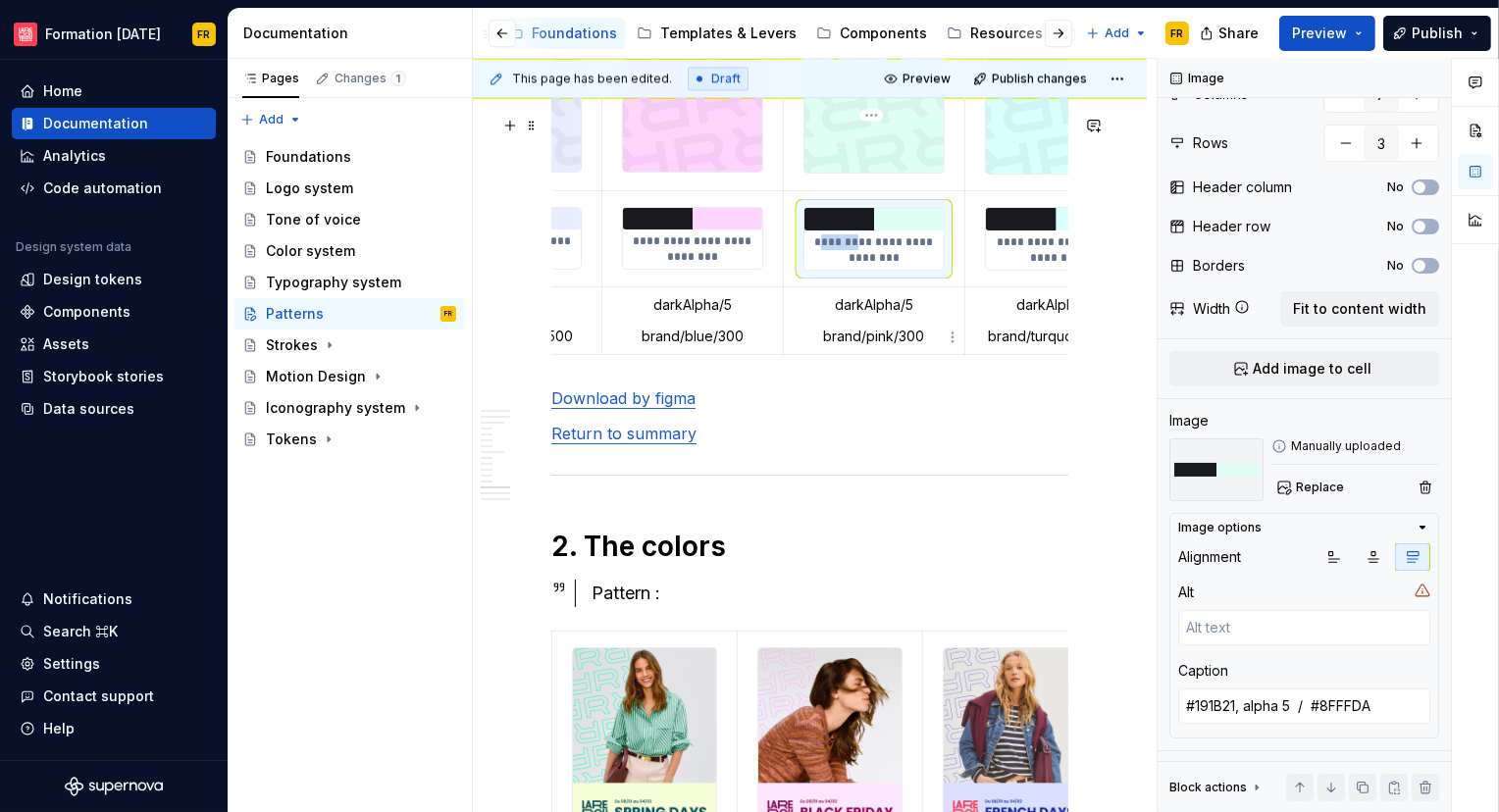 click on "**********" at bounding box center [874, 250] 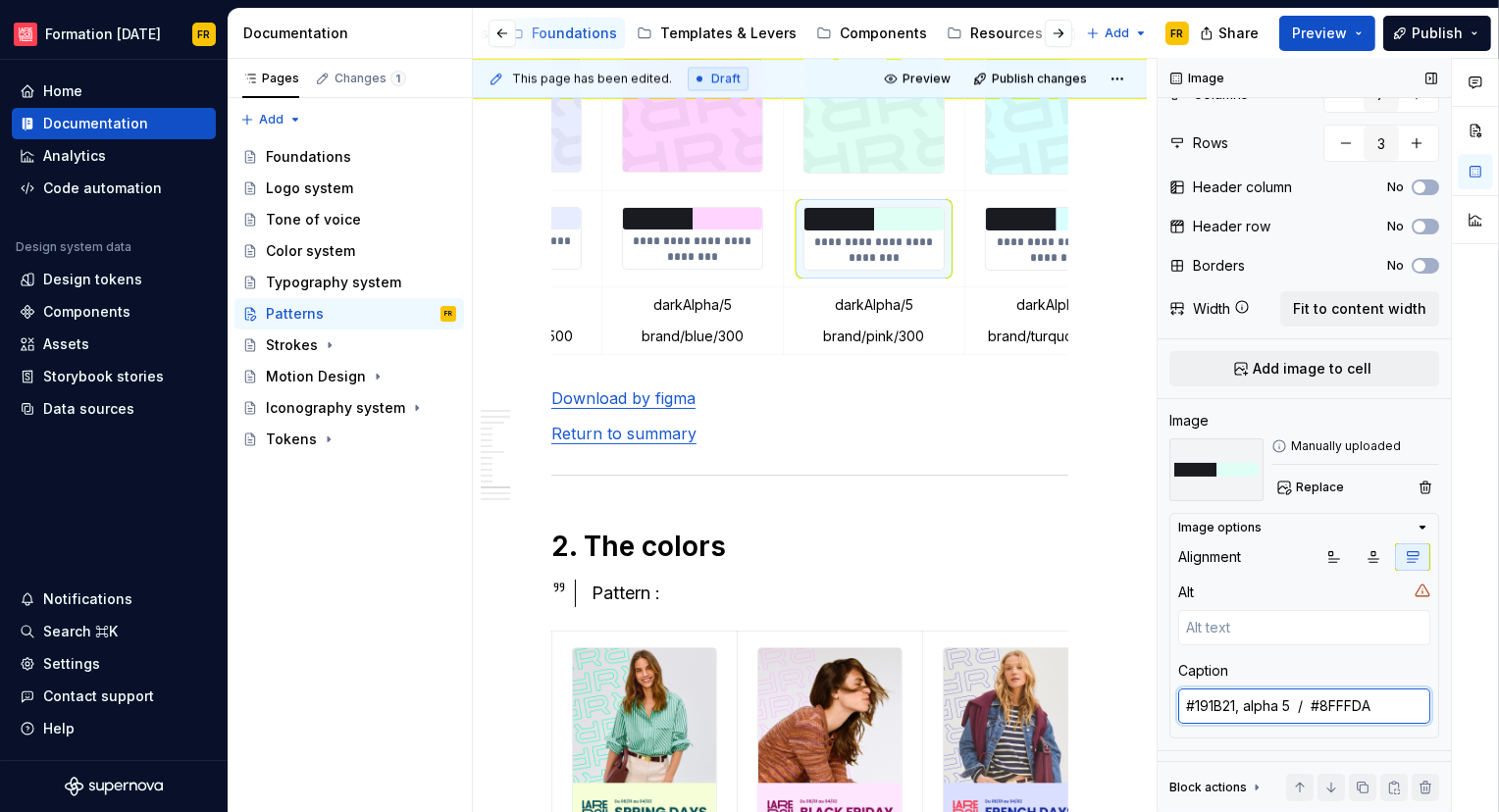 click on "#191B21, alpha 5  /  #8FFFDA" at bounding box center (1304, 706) 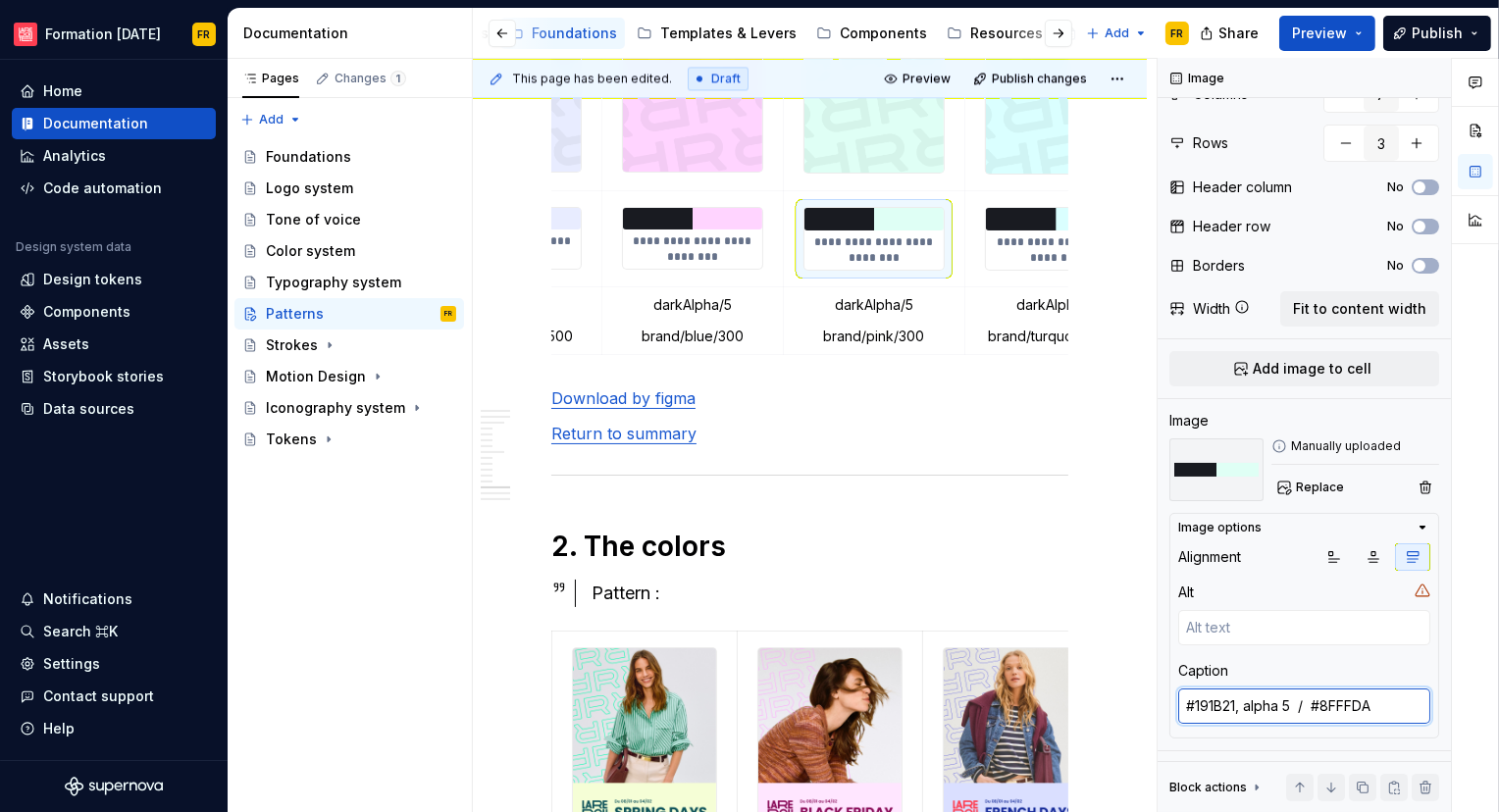 paste on "46D2D3" 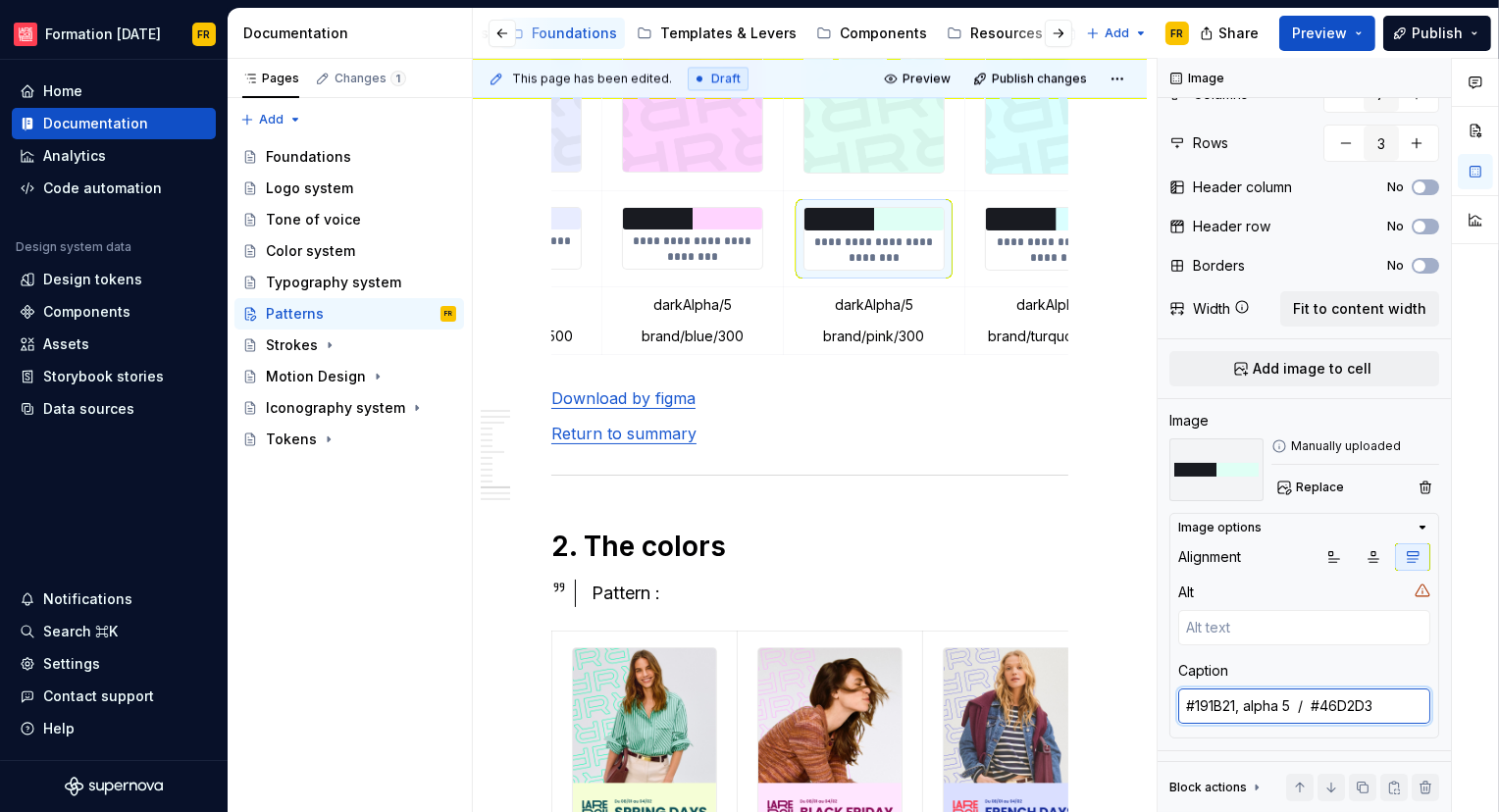 type on "#191B21, alpha 5  /  #46D2D3" 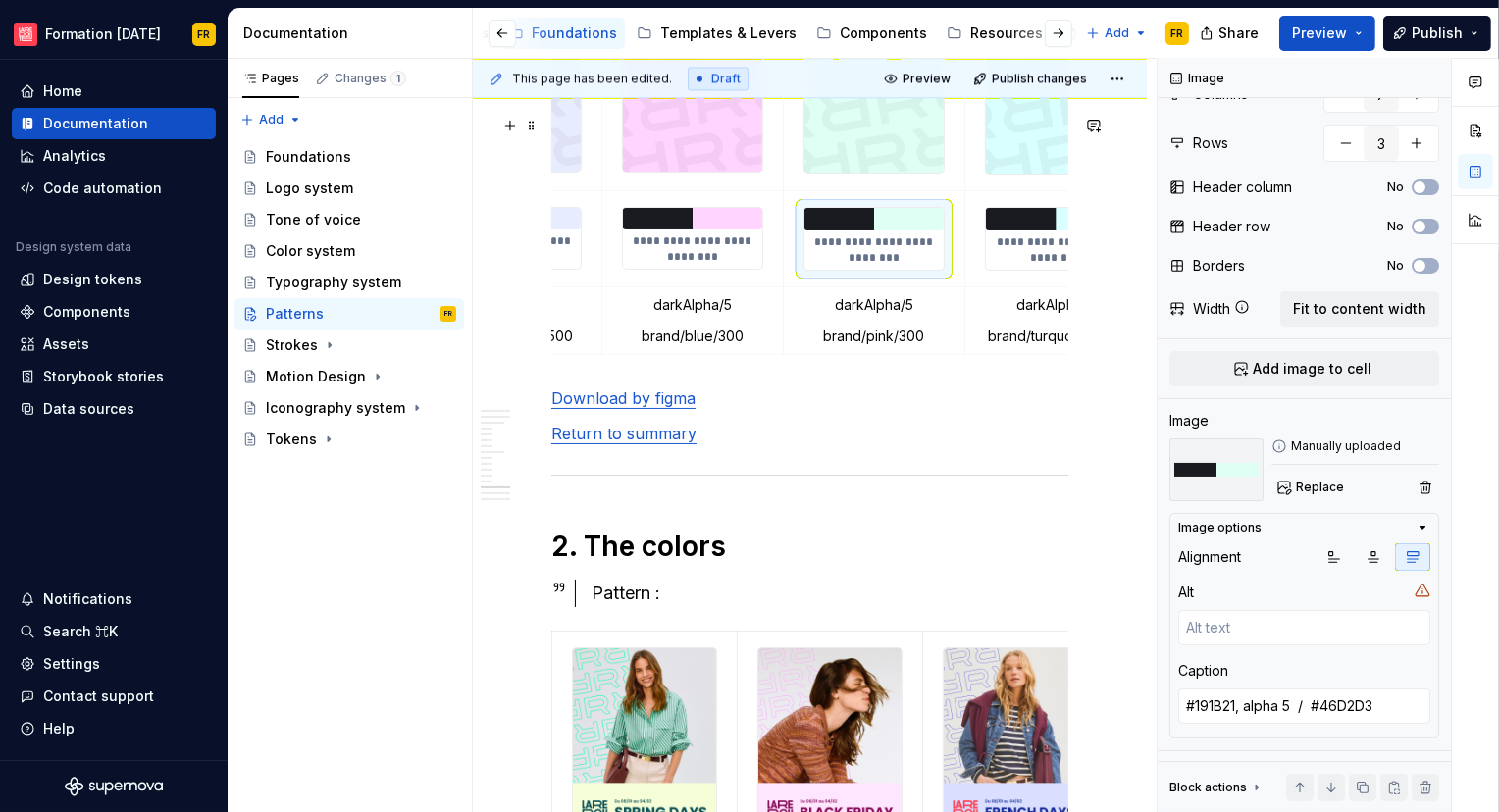 scroll, scrollTop: 0, scrollLeft: 744, axis: horizontal 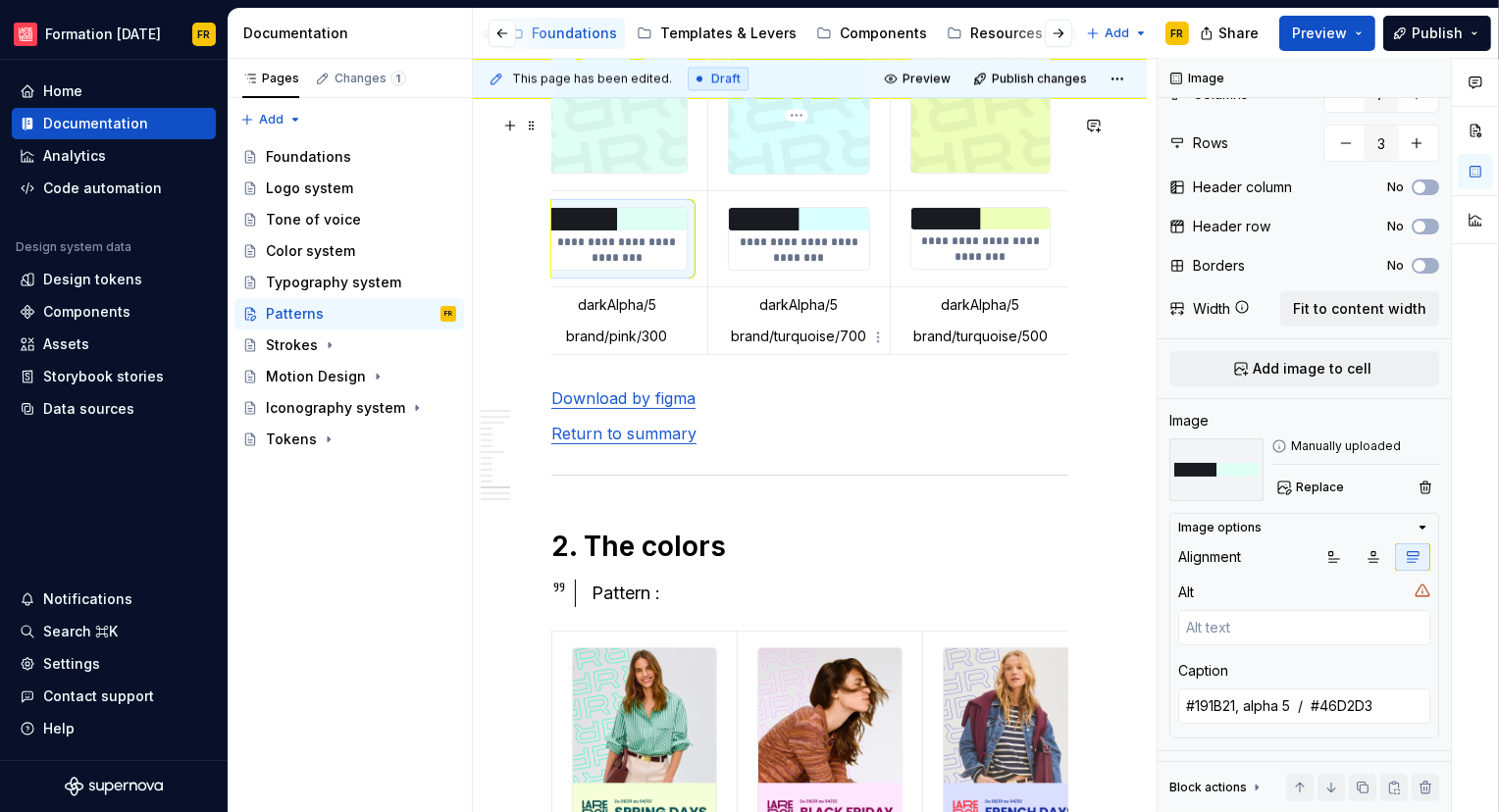 type on "*" 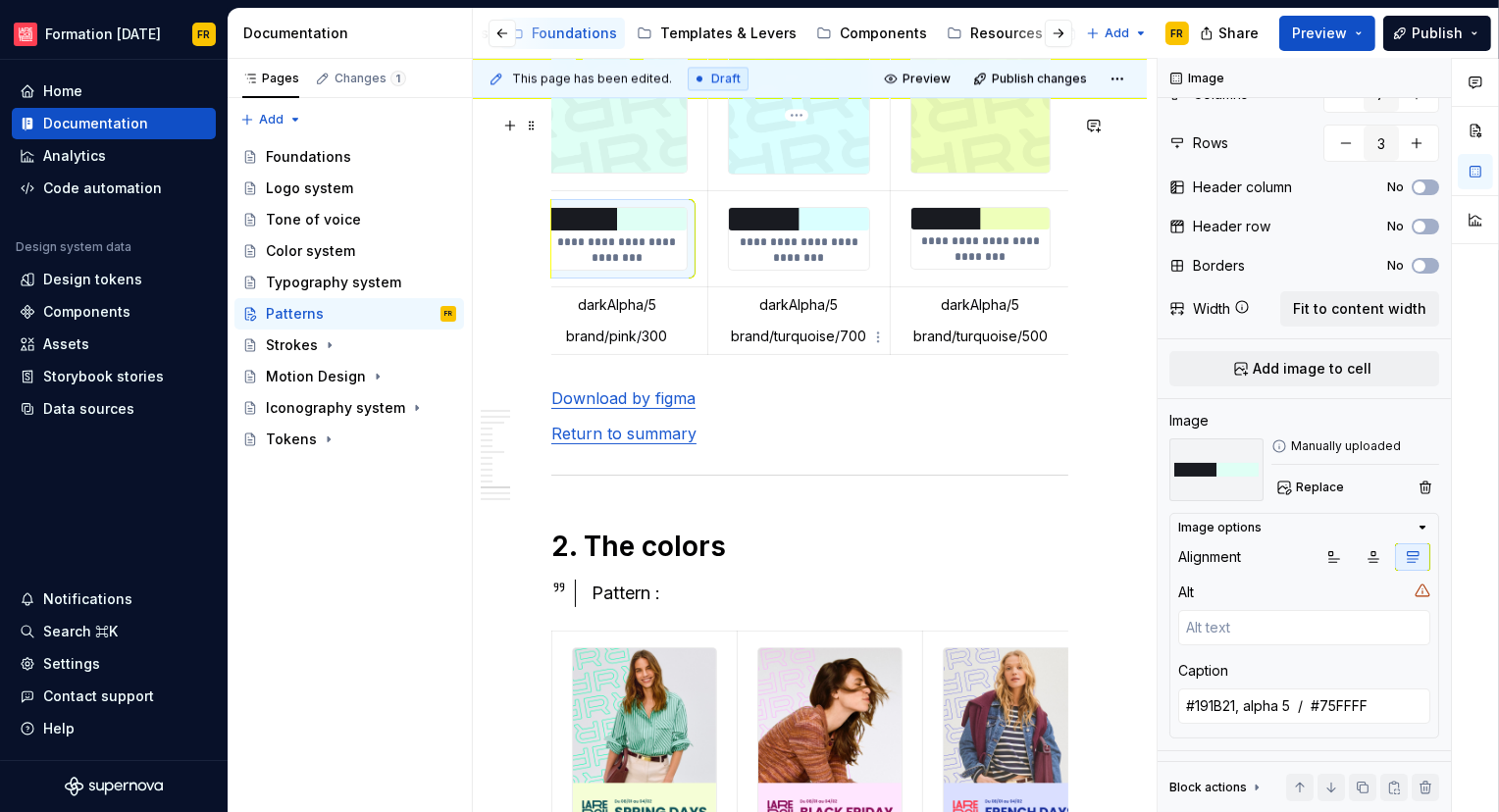 click on "**********" at bounding box center [799, 250] 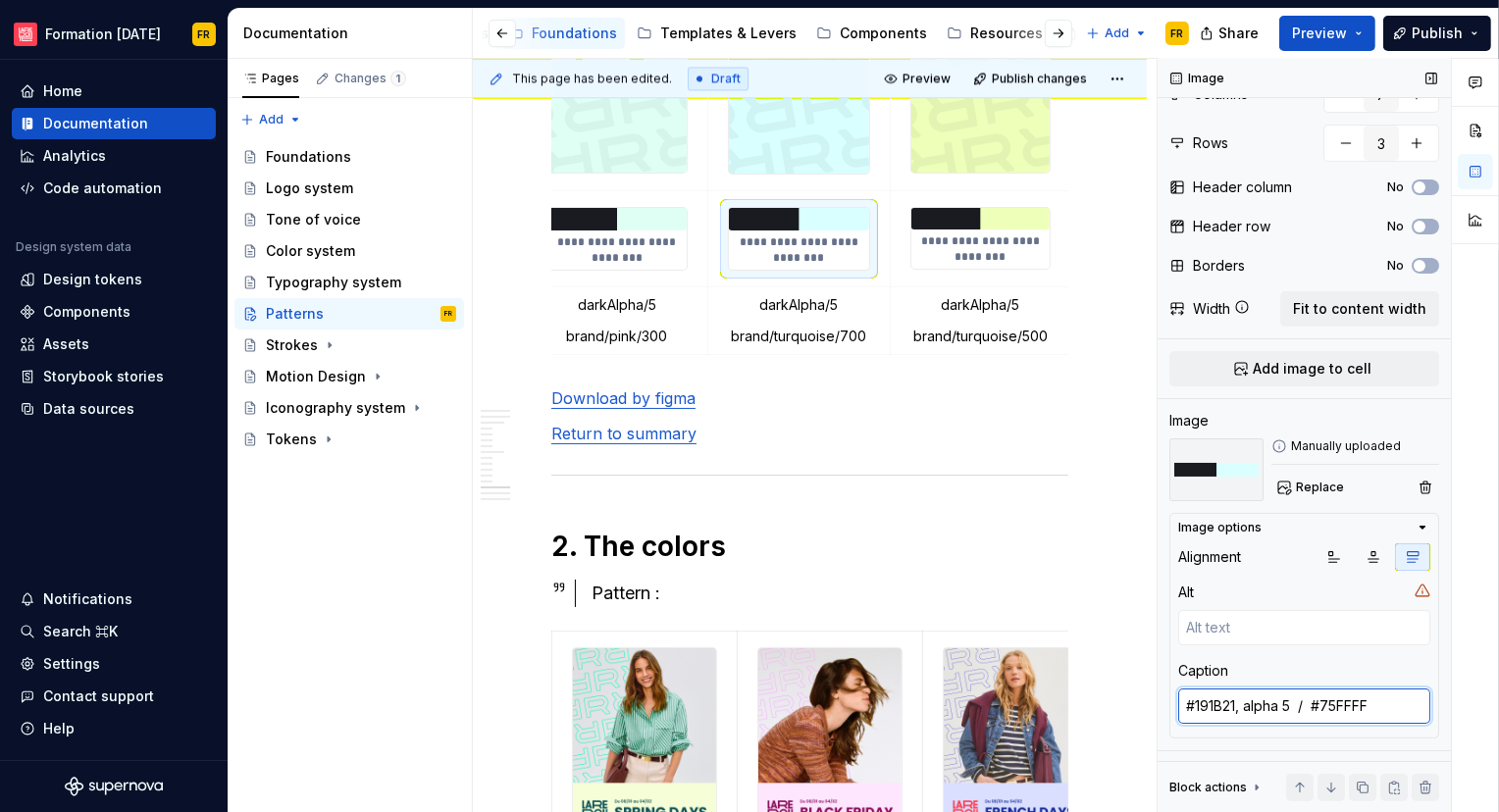 click on "#191B21, alpha 5  /  #75FFFF" at bounding box center (1304, 706) 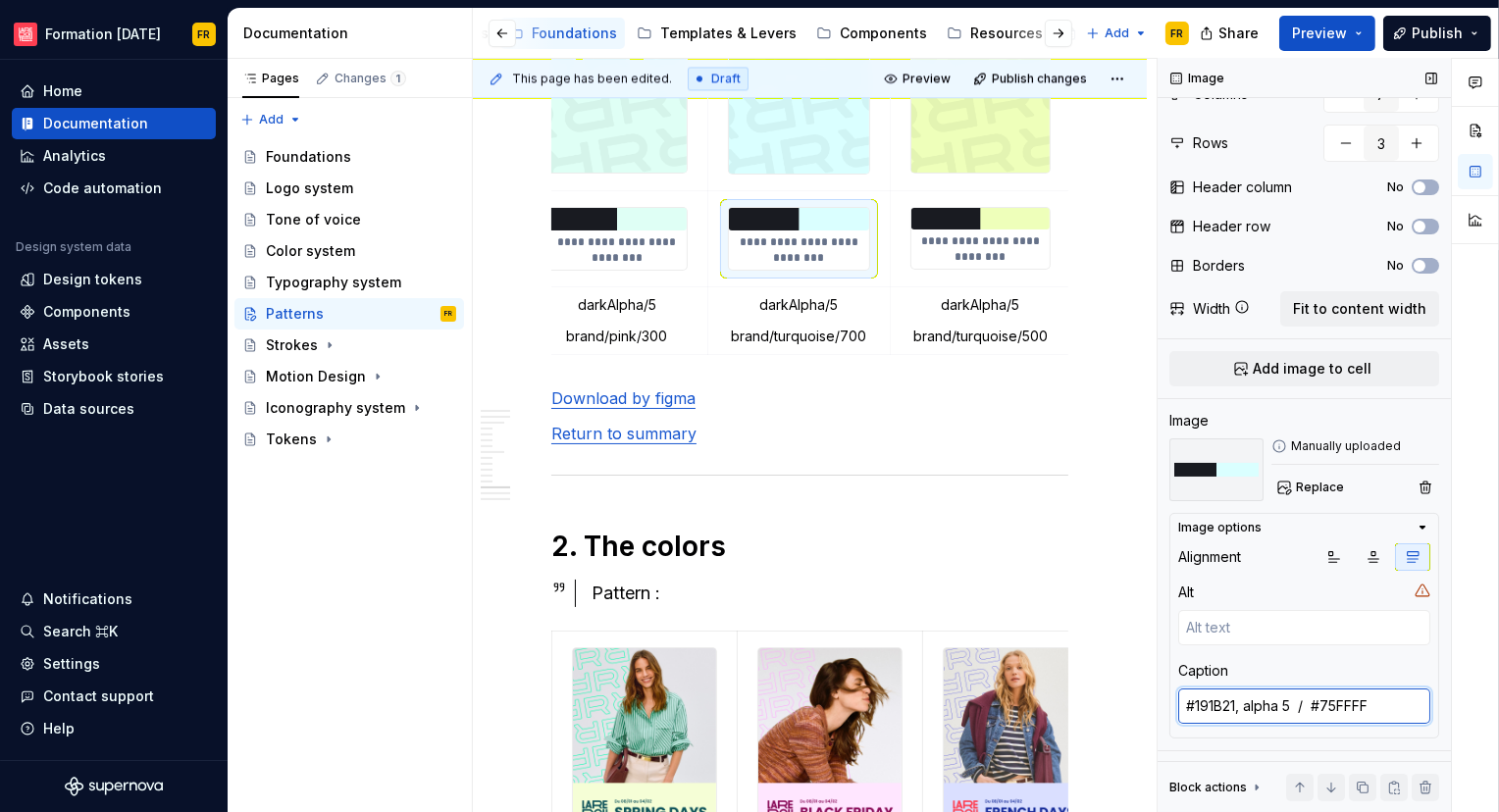 click on "#191B21, alpha 5  /  #75FFFF" at bounding box center (1304, 706) 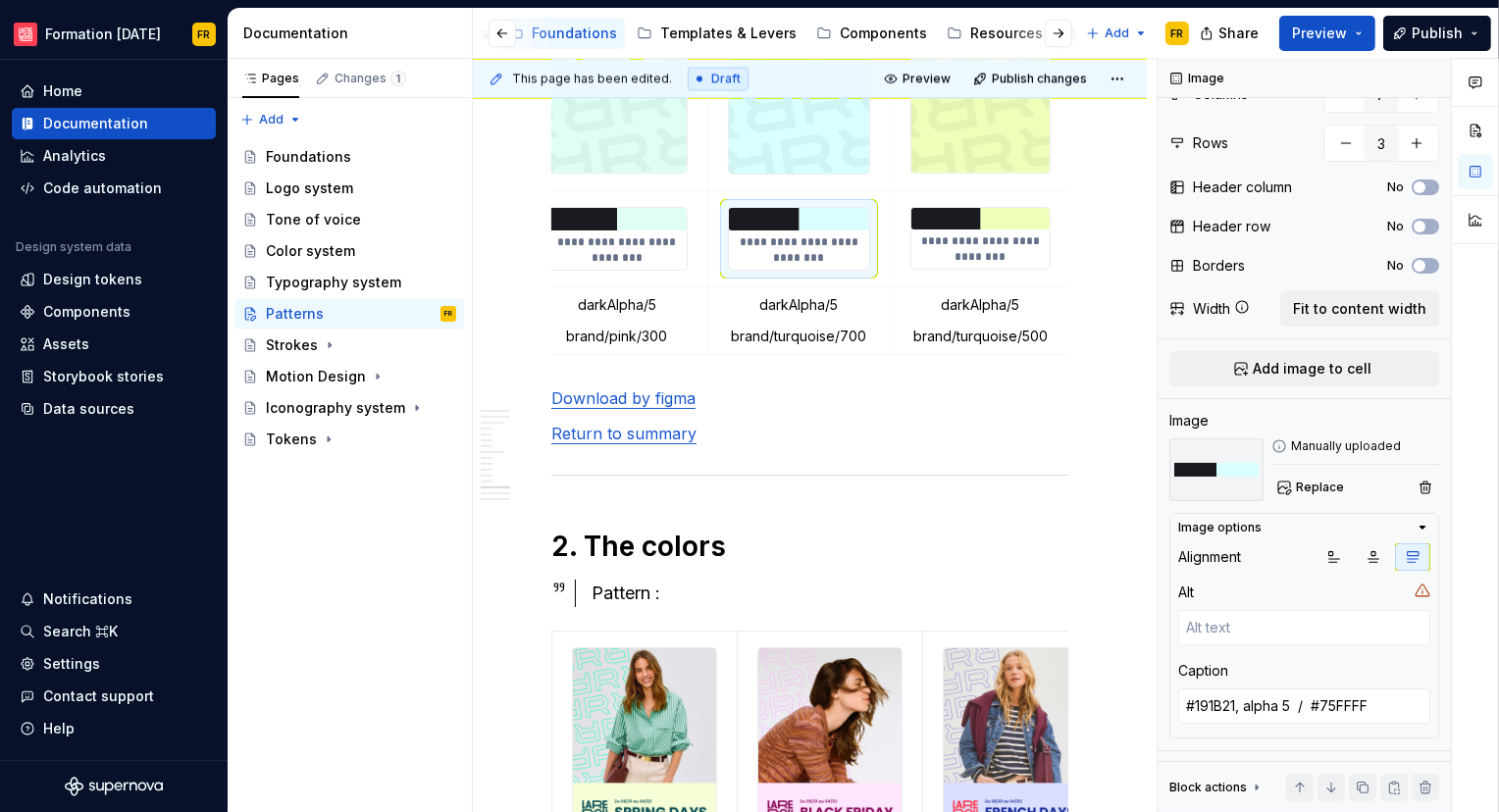 click at bounding box center (980, 219) 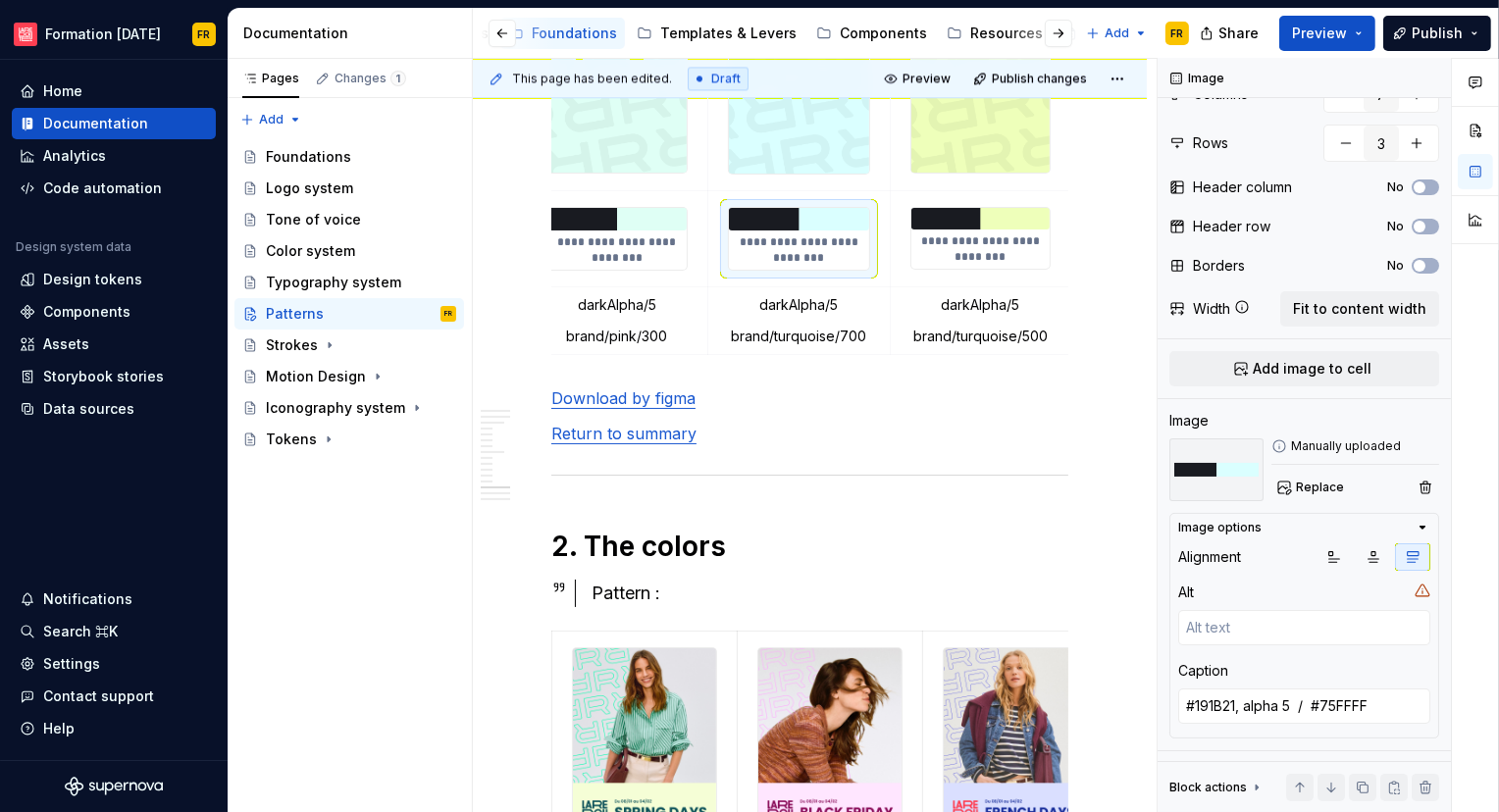 click at bounding box center (980, 219) 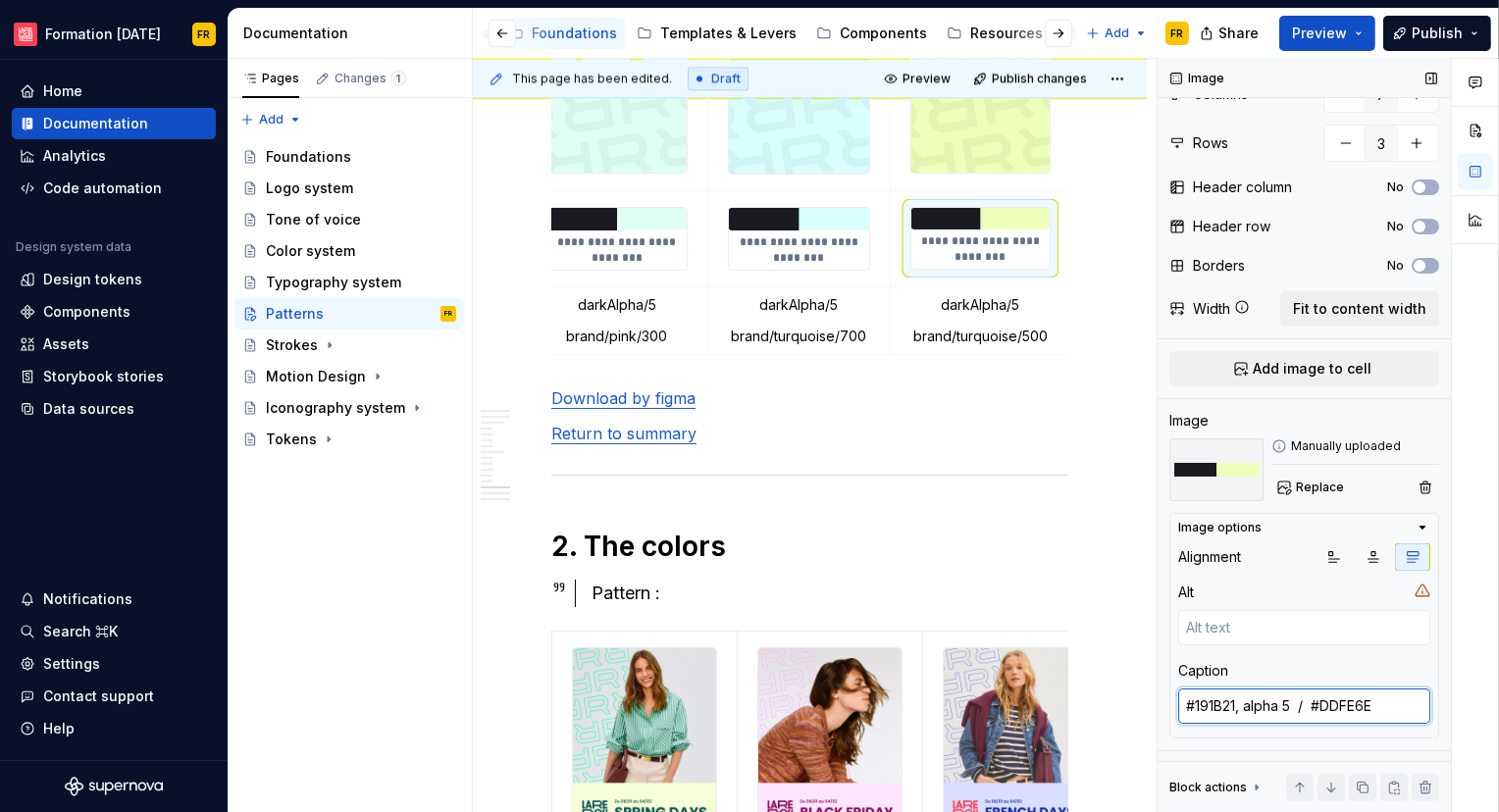 click on "#191B21, alpha 5  /  #DDFE6E" at bounding box center [1304, 706] 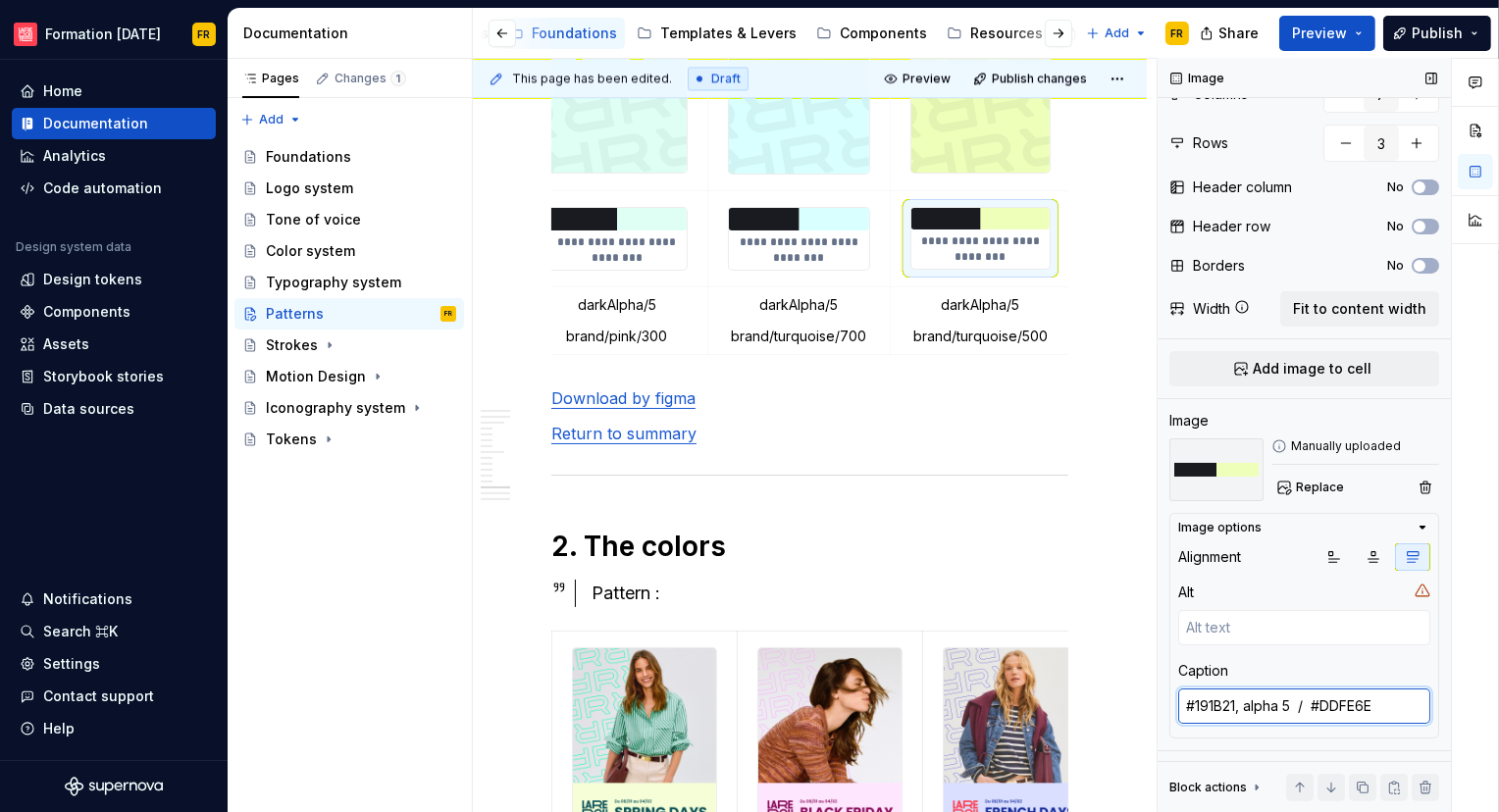 click on "#191B21, alpha 5  /  #DDFE6E" at bounding box center (1304, 706) 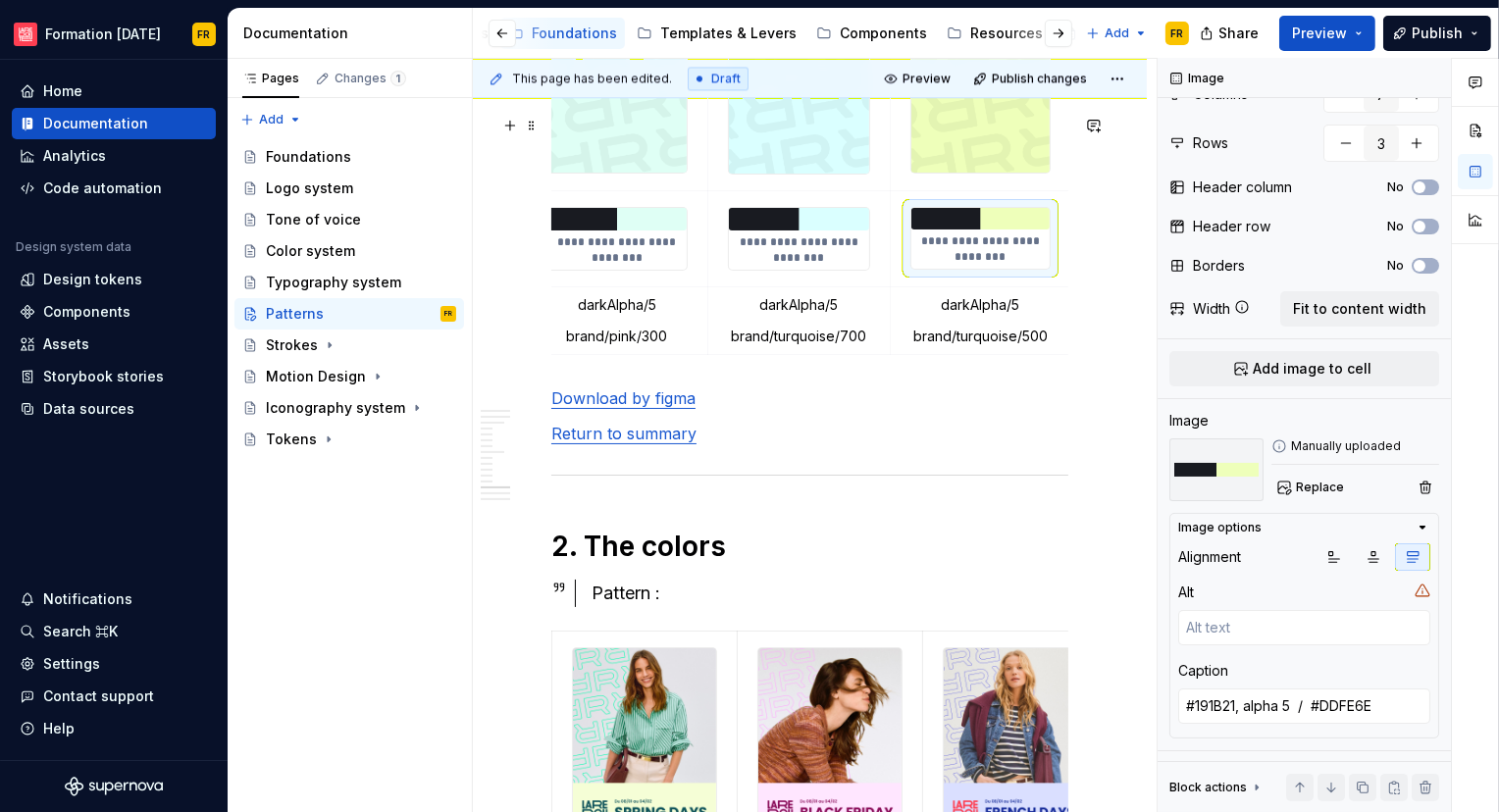 type on "*" 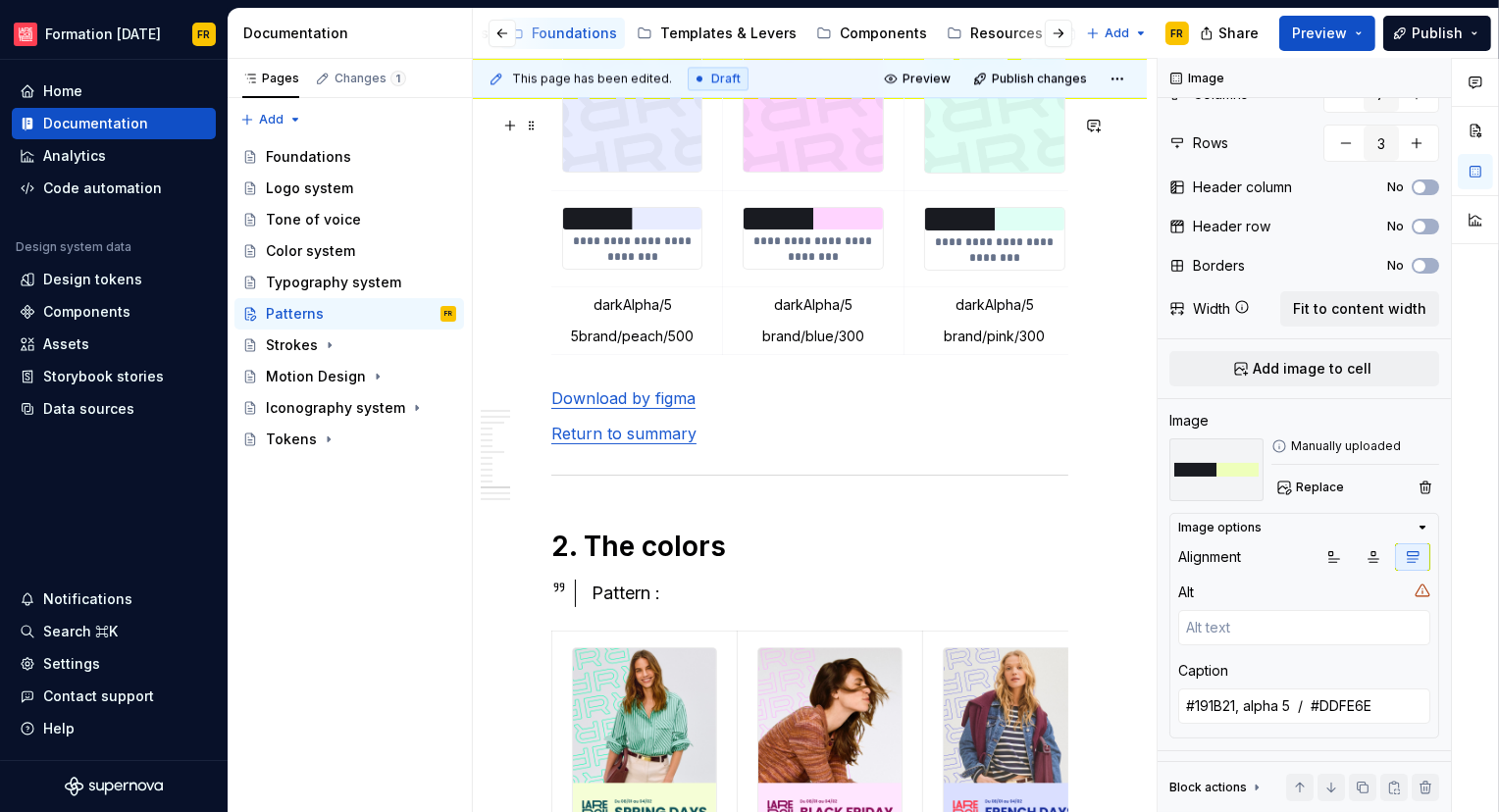 scroll, scrollTop: 0, scrollLeft: 0, axis: both 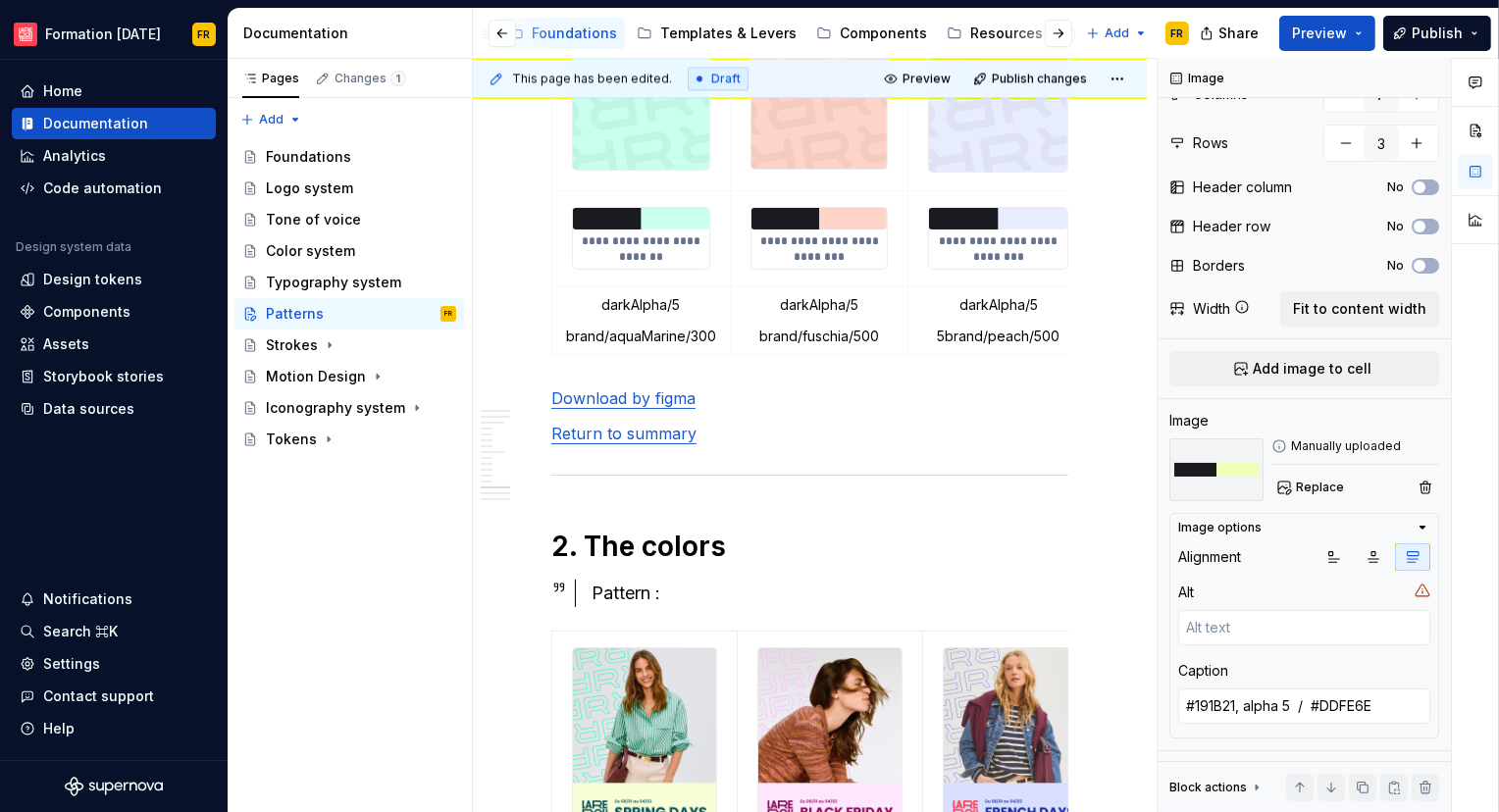 click on "brand/aquaMarine/300" at bounding box center [641, 336] 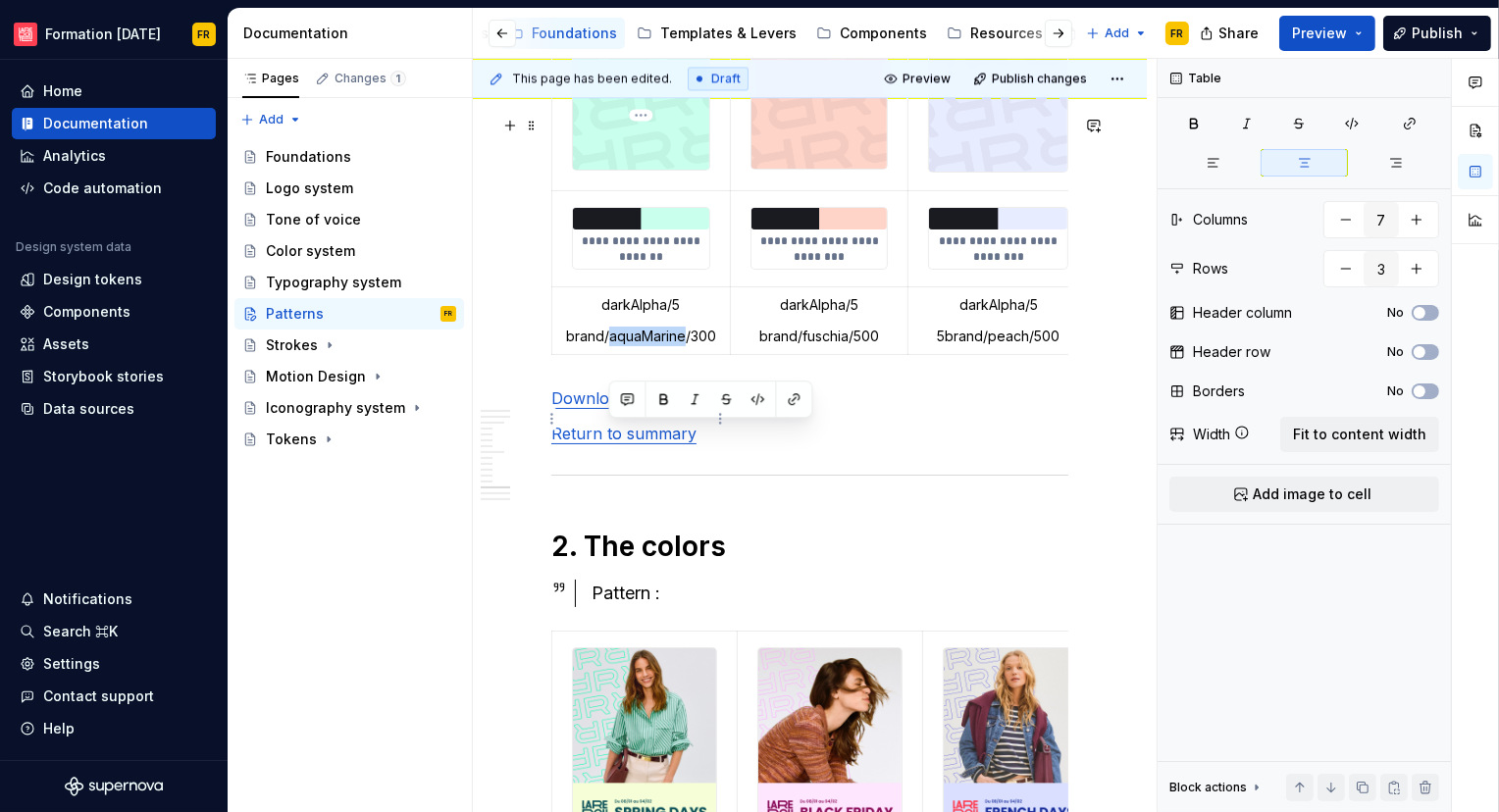 click on "brand/aquaMarine/300" at bounding box center [641, 336] 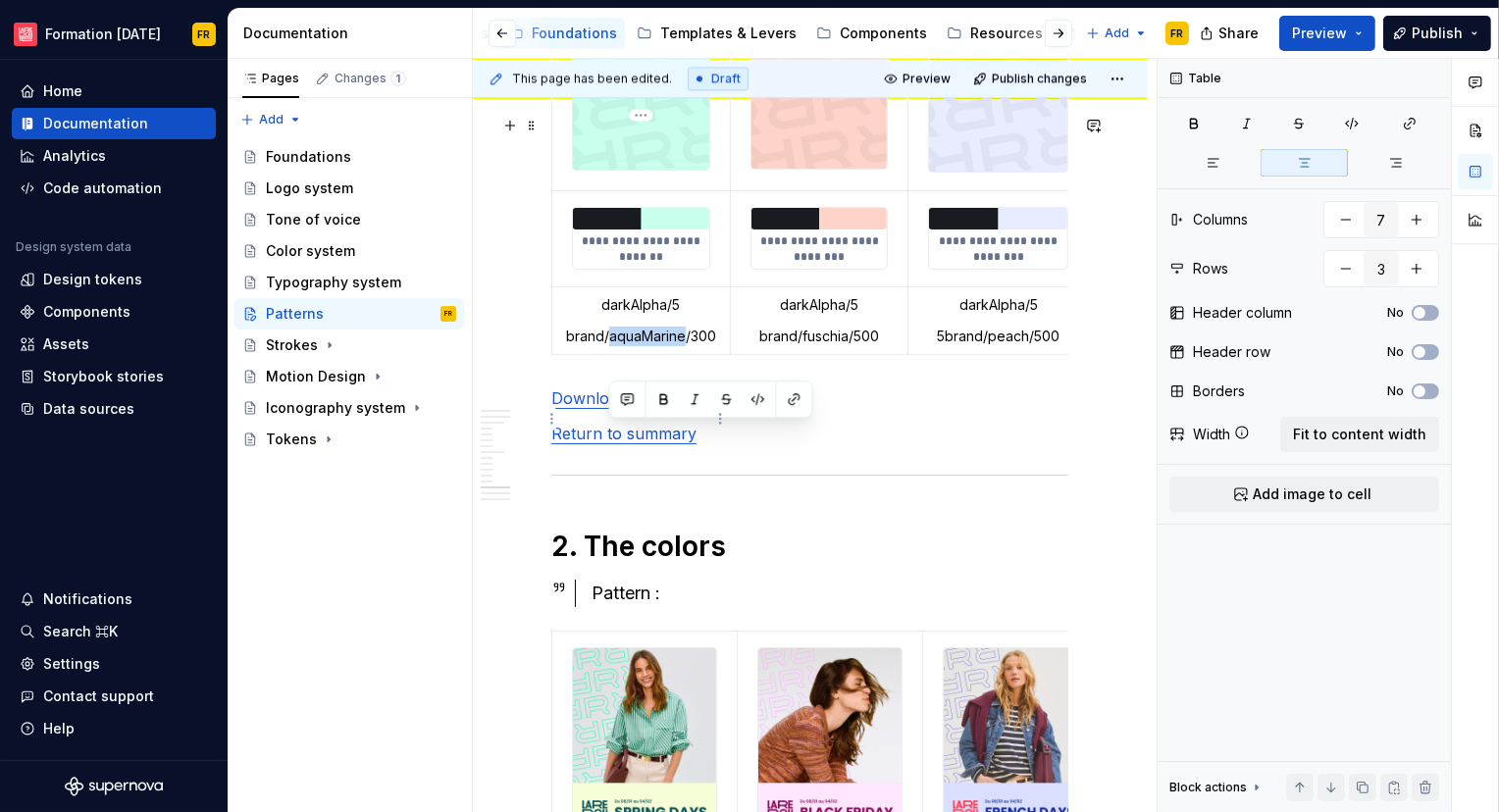 scroll, scrollTop: 0, scrollLeft: 0, axis: both 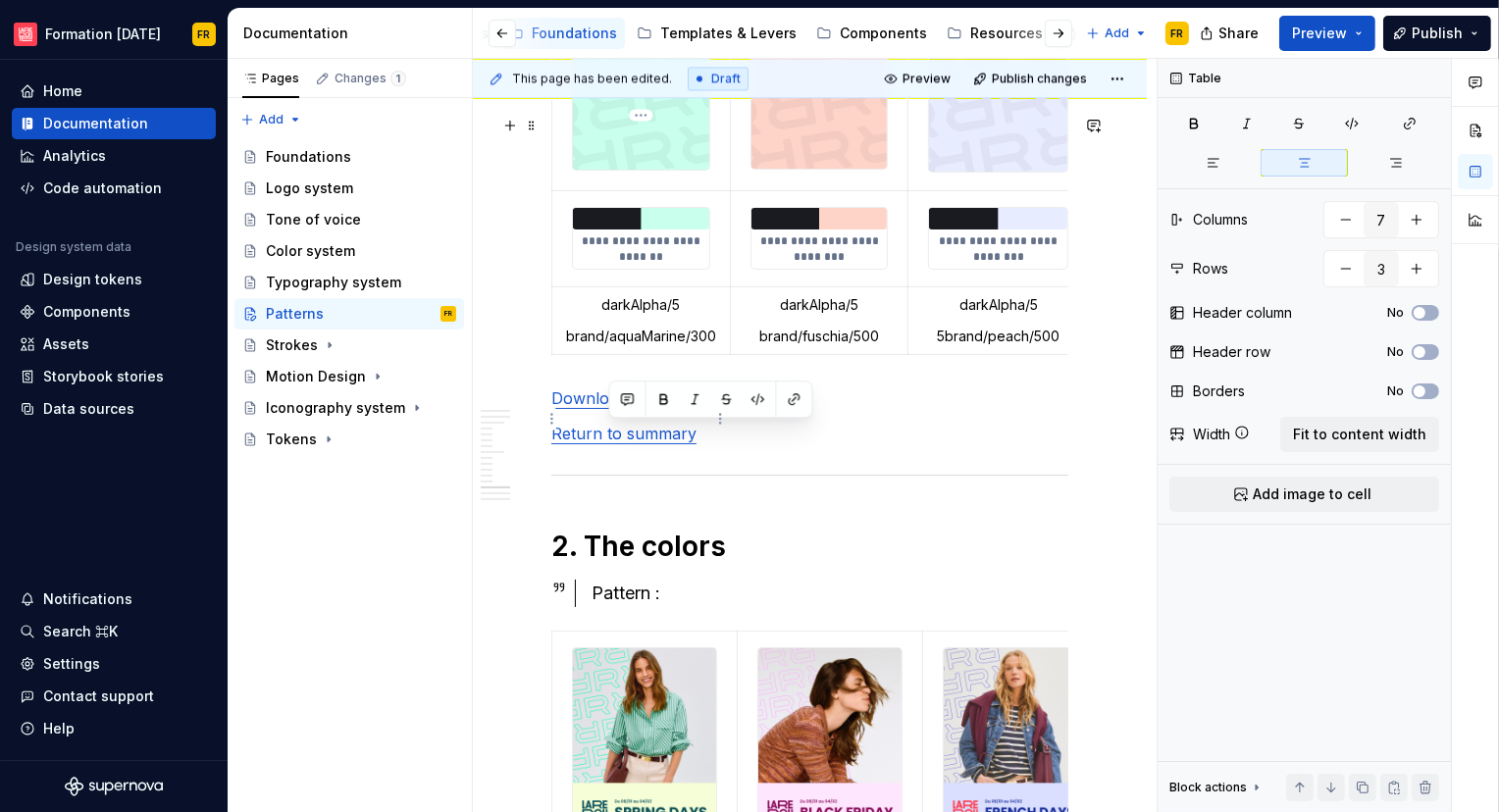 click on "darkAlpha/5 brand/aquaMarine/300" at bounding box center [642, 320] 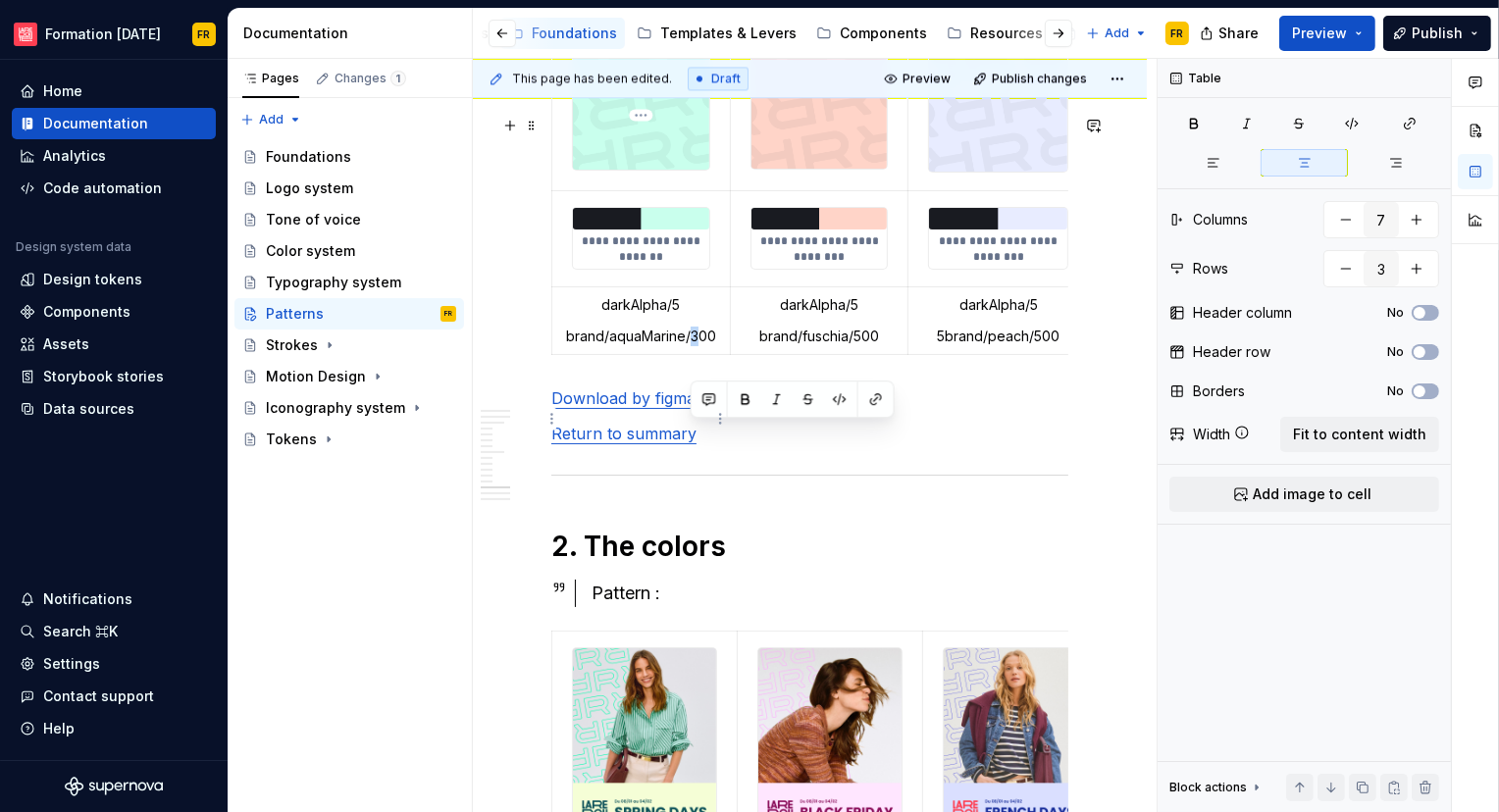 click on "brand/aquaMarine/300" at bounding box center [641, 336] 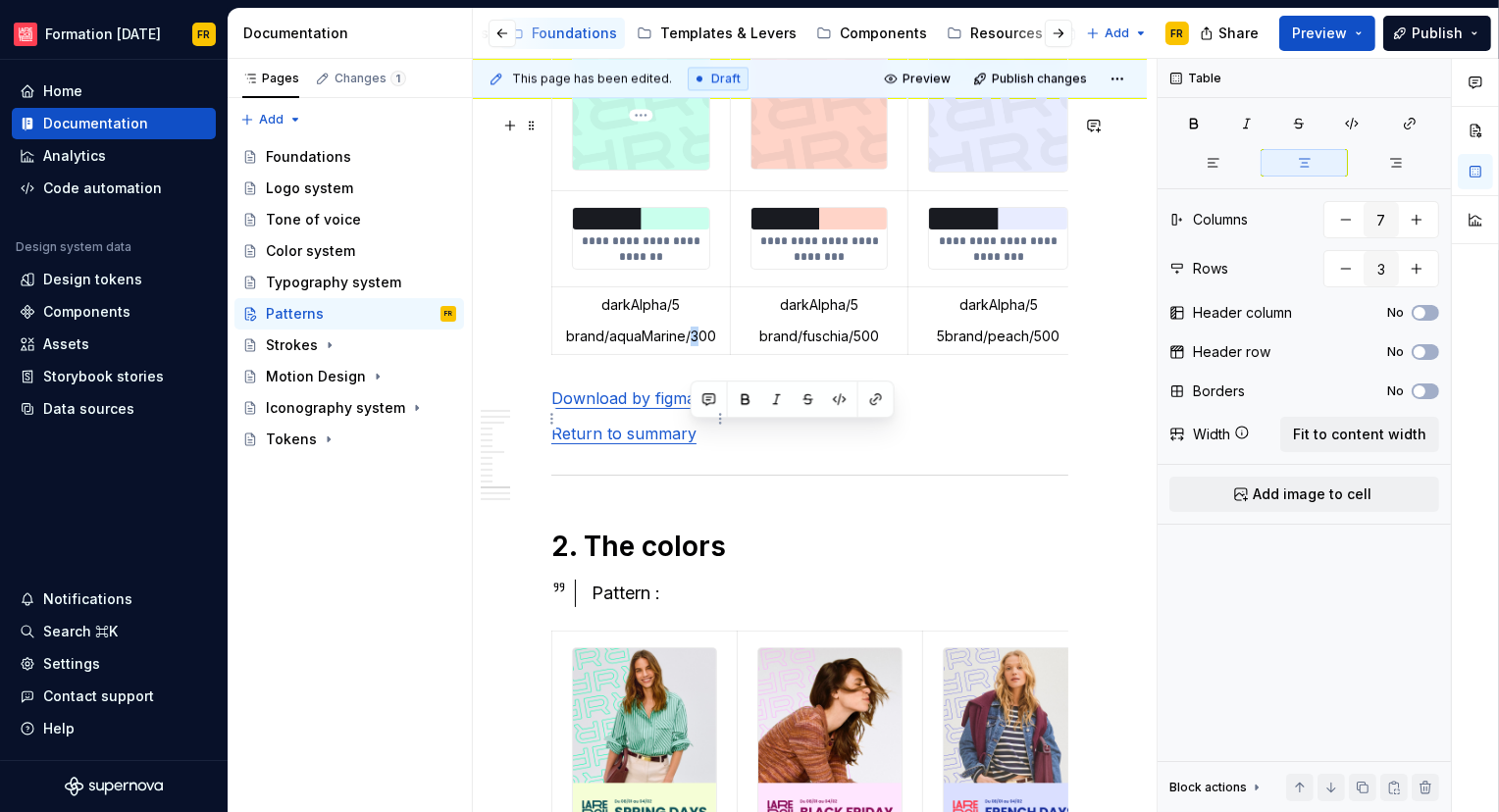 type 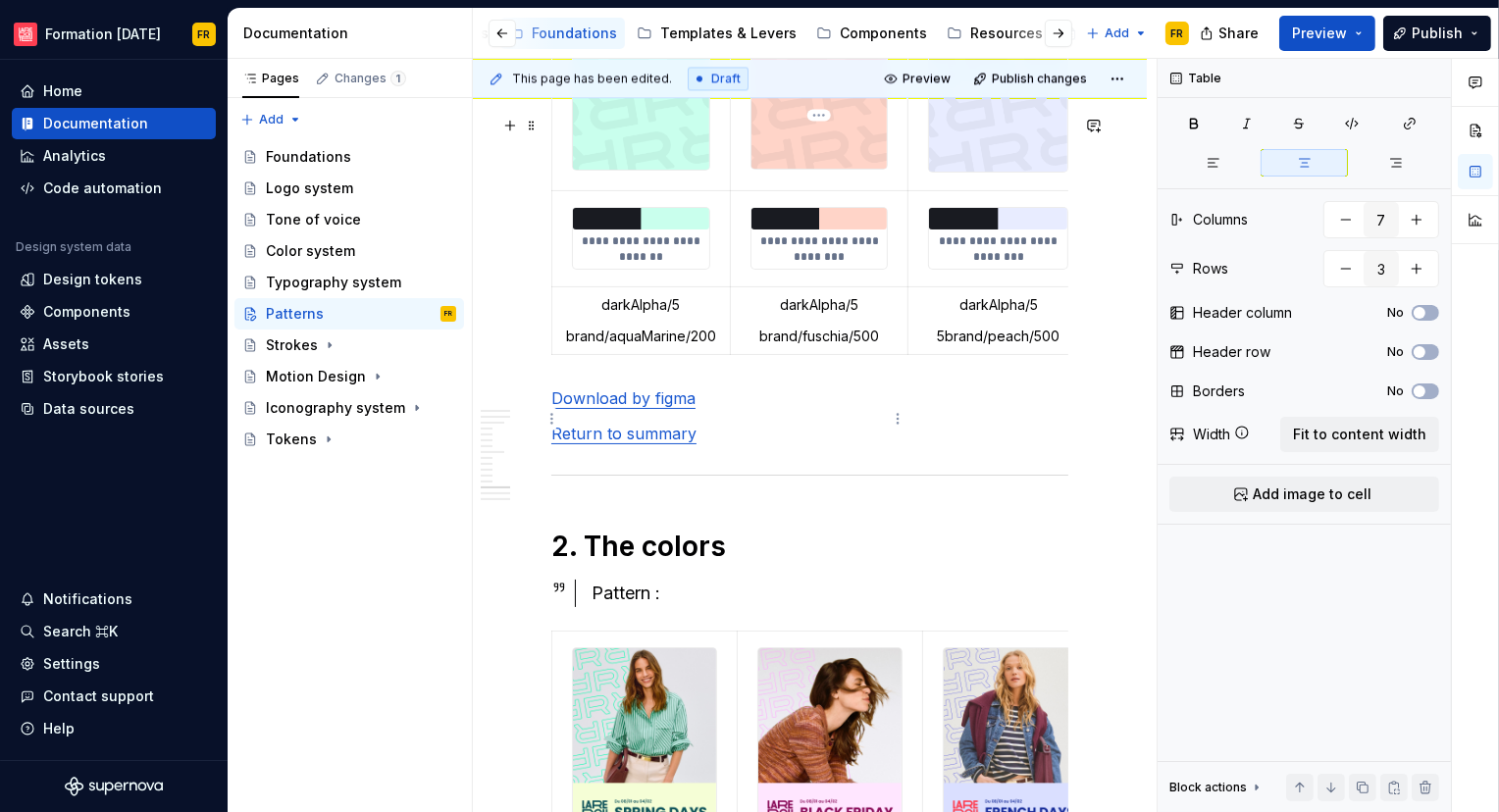click on "brand/fuschia/500" at bounding box center (819, 336) 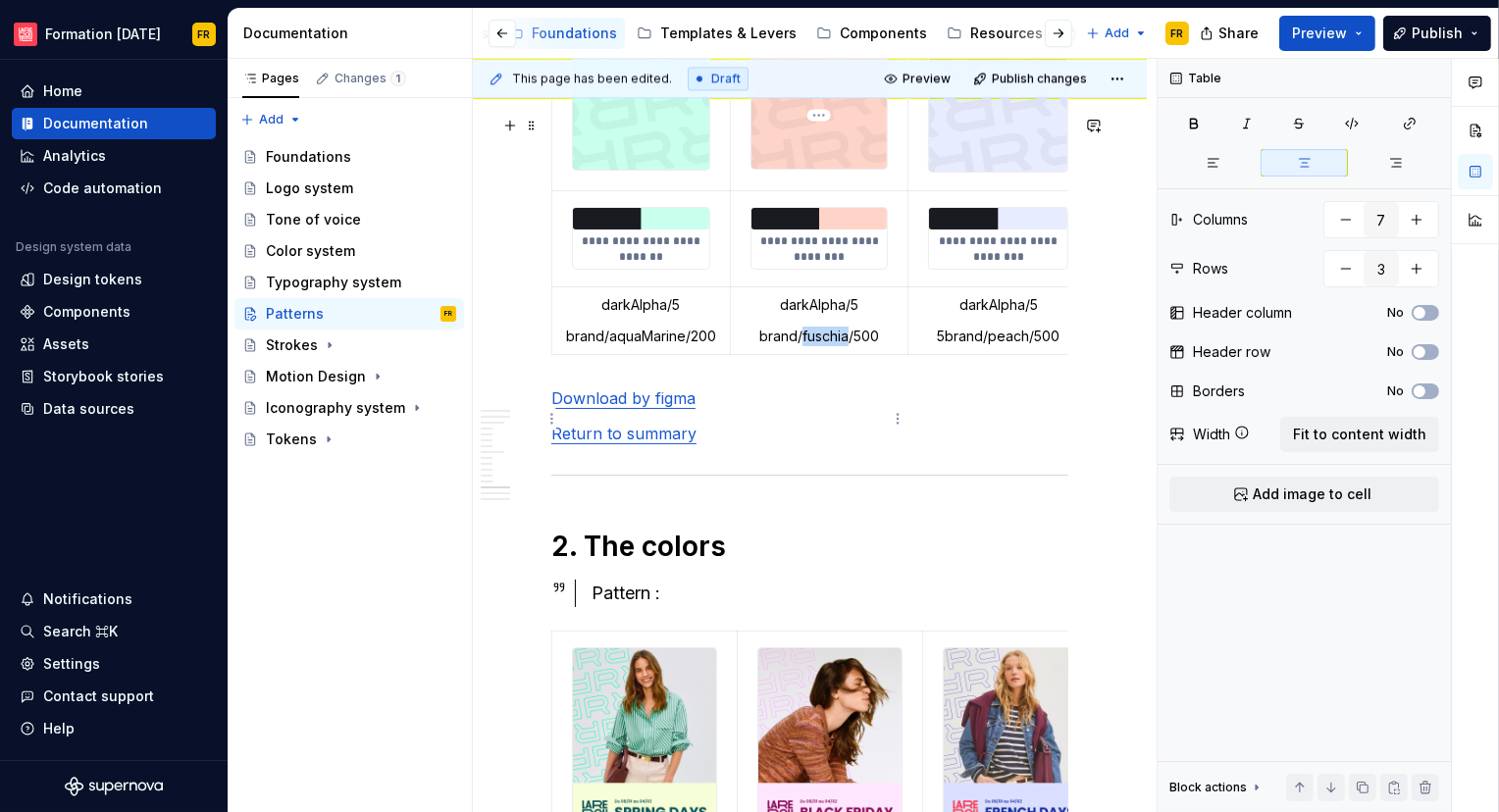 click on "brand/fuschia/500" at bounding box center [819, 336] 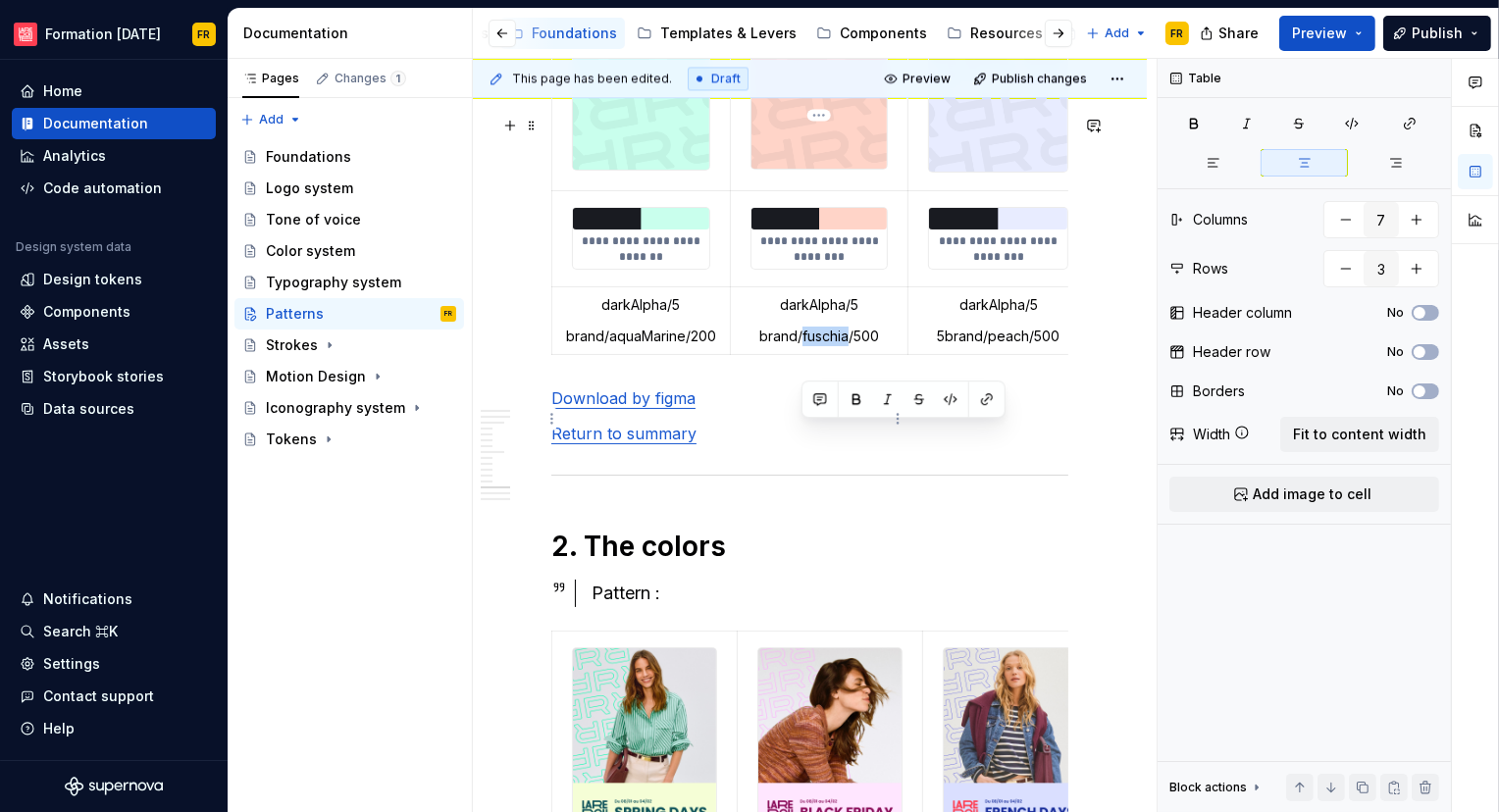 click on "brand/fuschia/500" at bounding box center [819, 336] 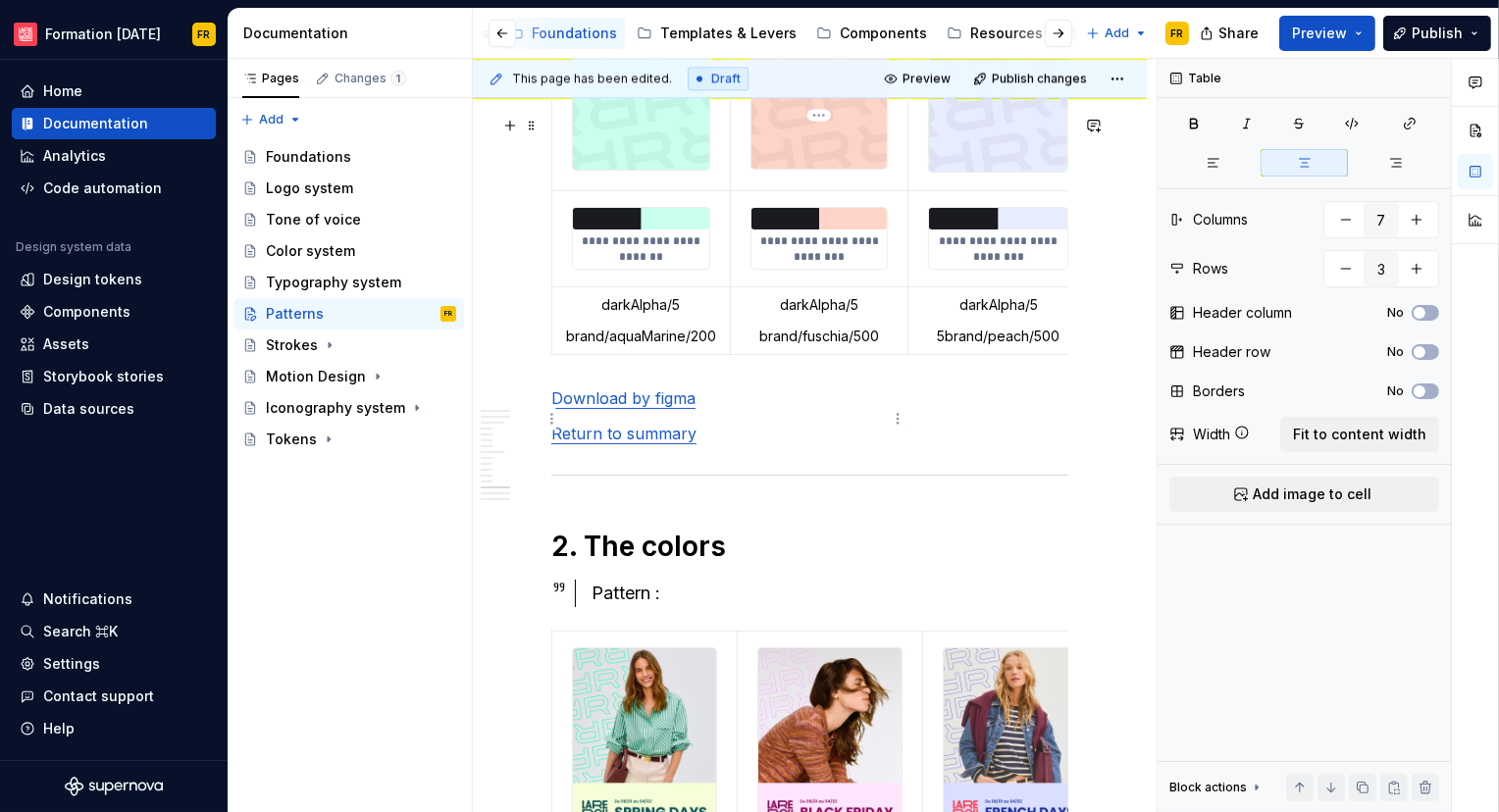 click on "brand/fuschia/500" at bounding box center (819, 336) 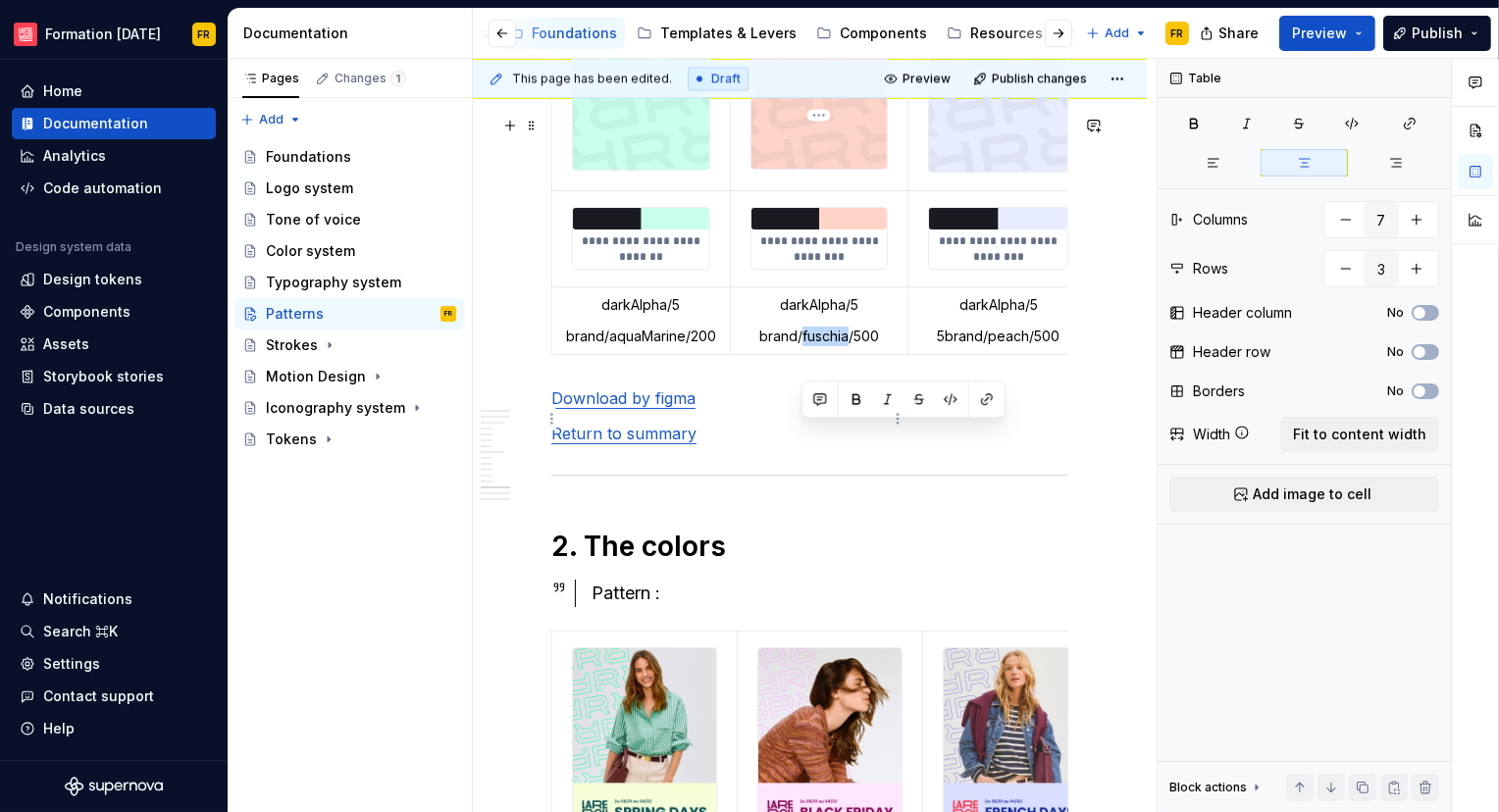 click on "brand/fuschia/500" at bounding box center (819, 336) 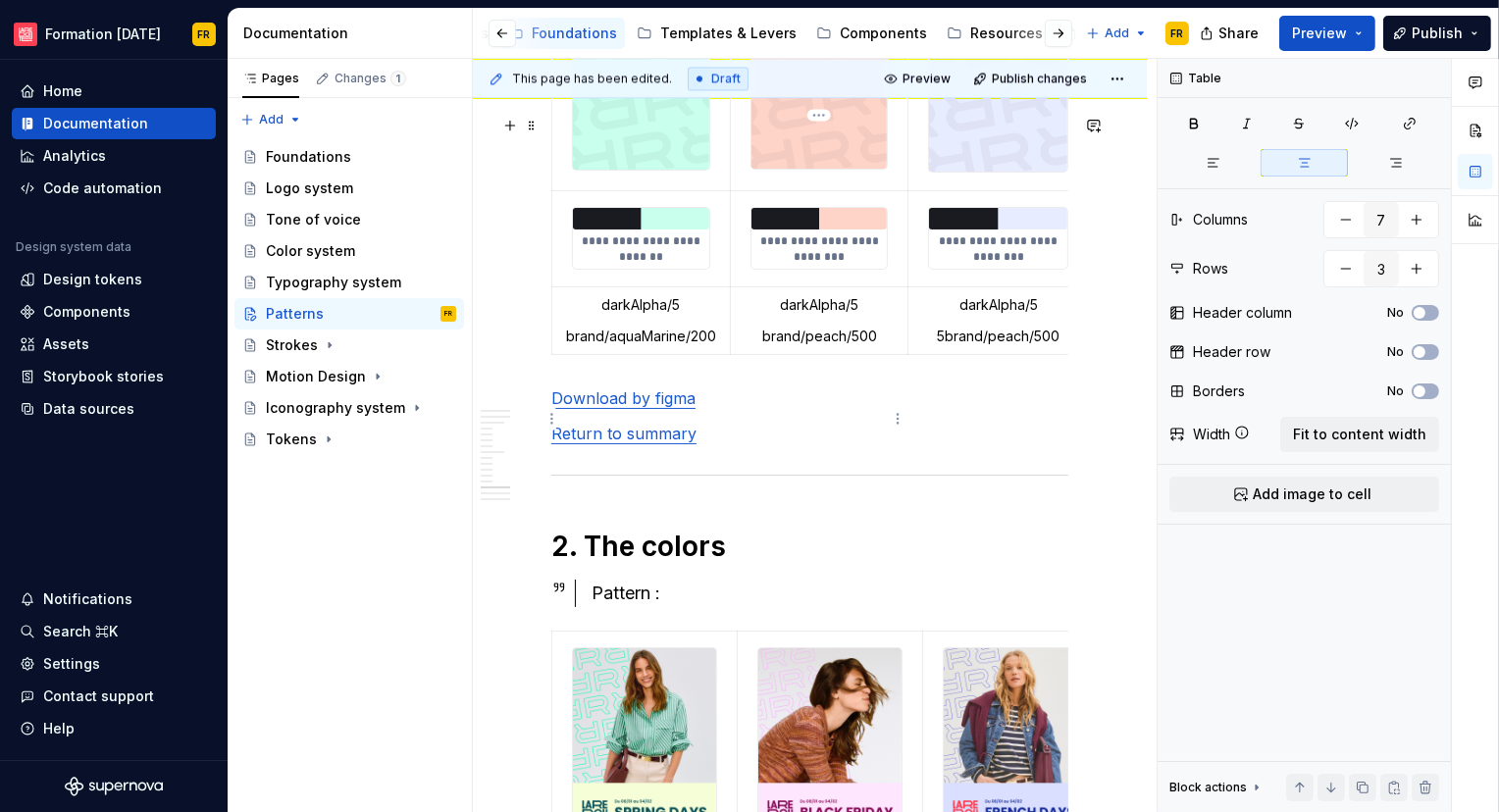 click on "brand/peach/500" at bounding box center [819, 336] 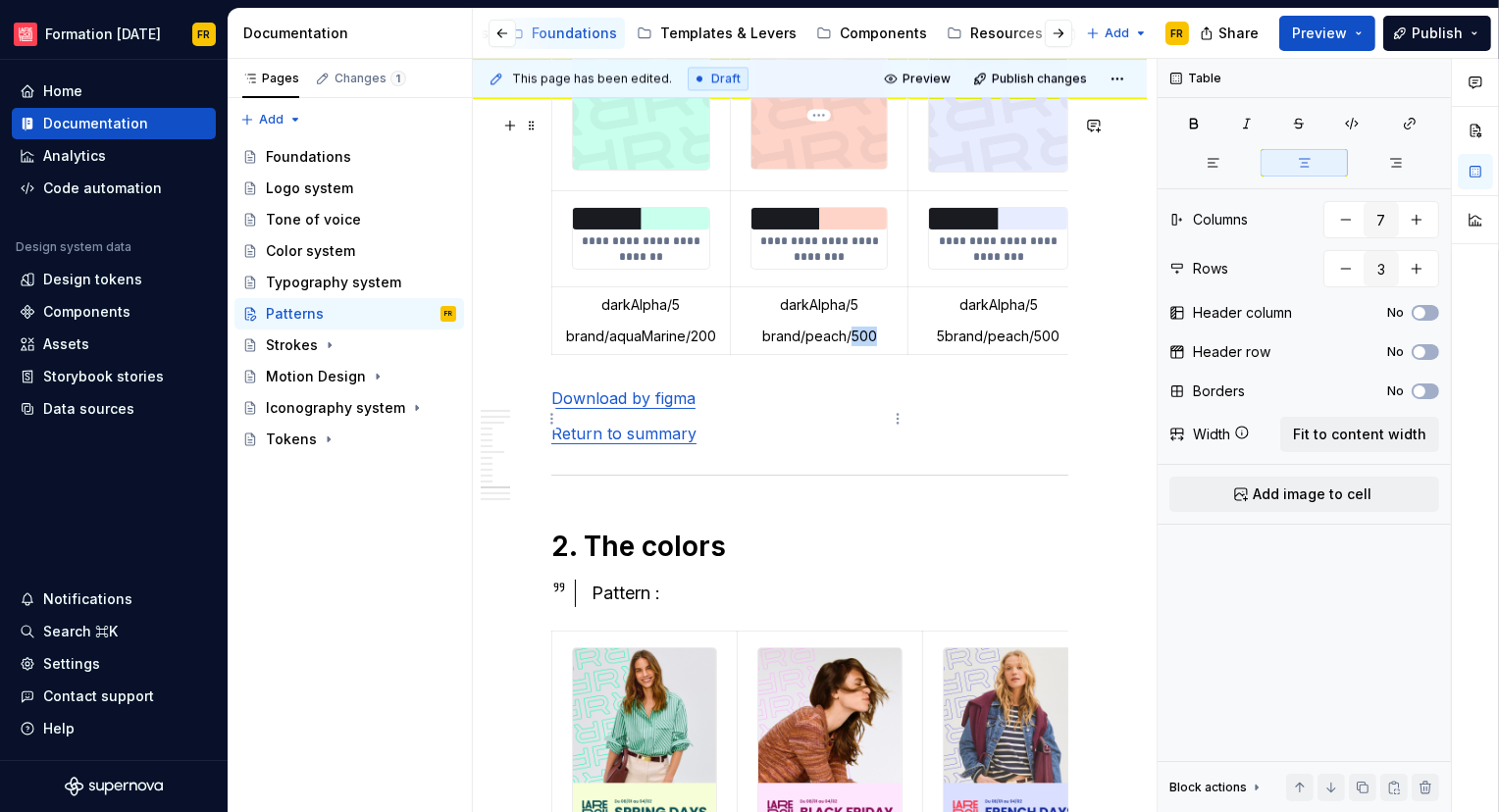 click on "brand/peach/500" at bounding box center [819, 336] 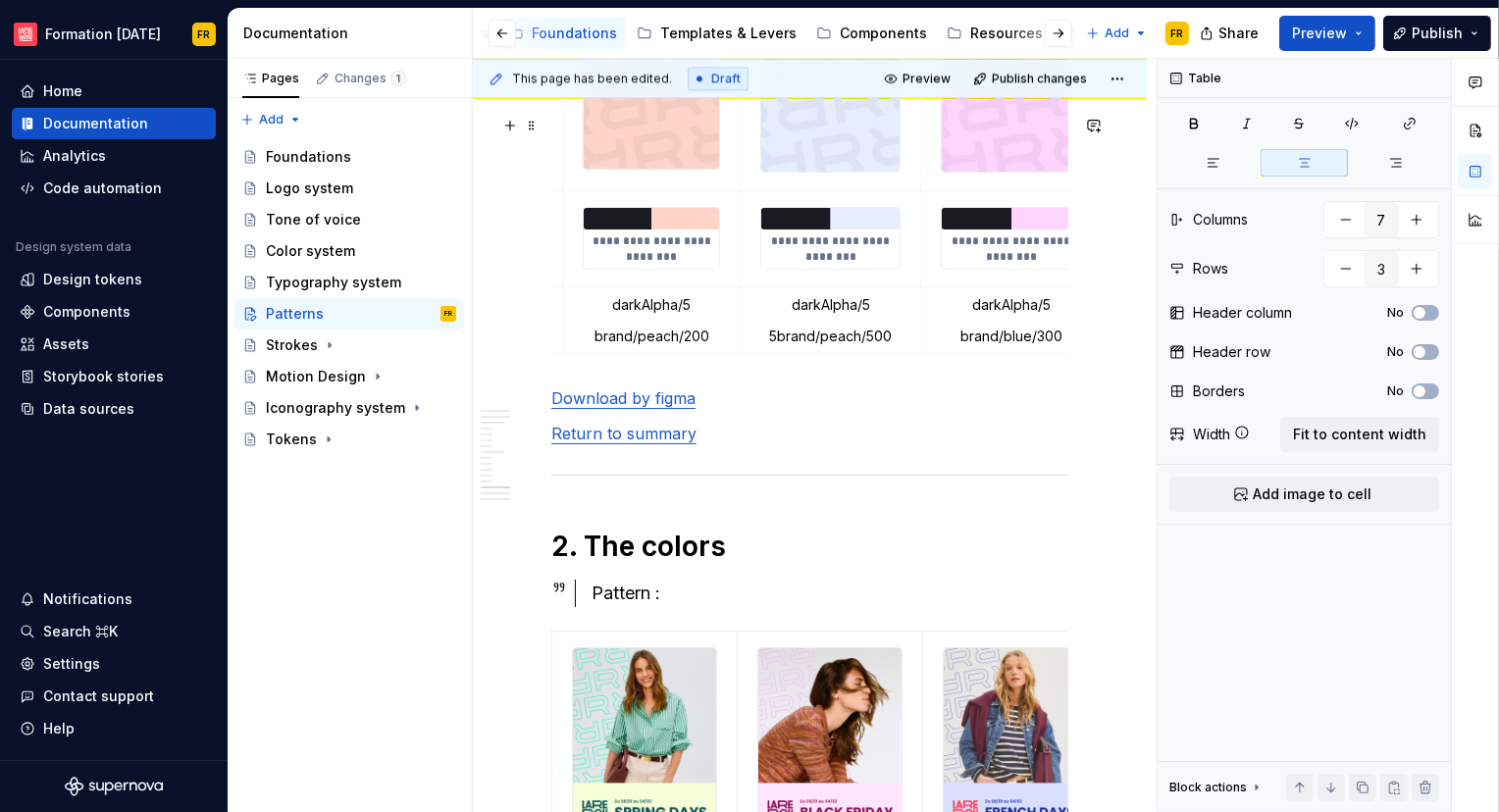 scroll, scrollTop: 0, scrollLeft: 192, axis: horizontal 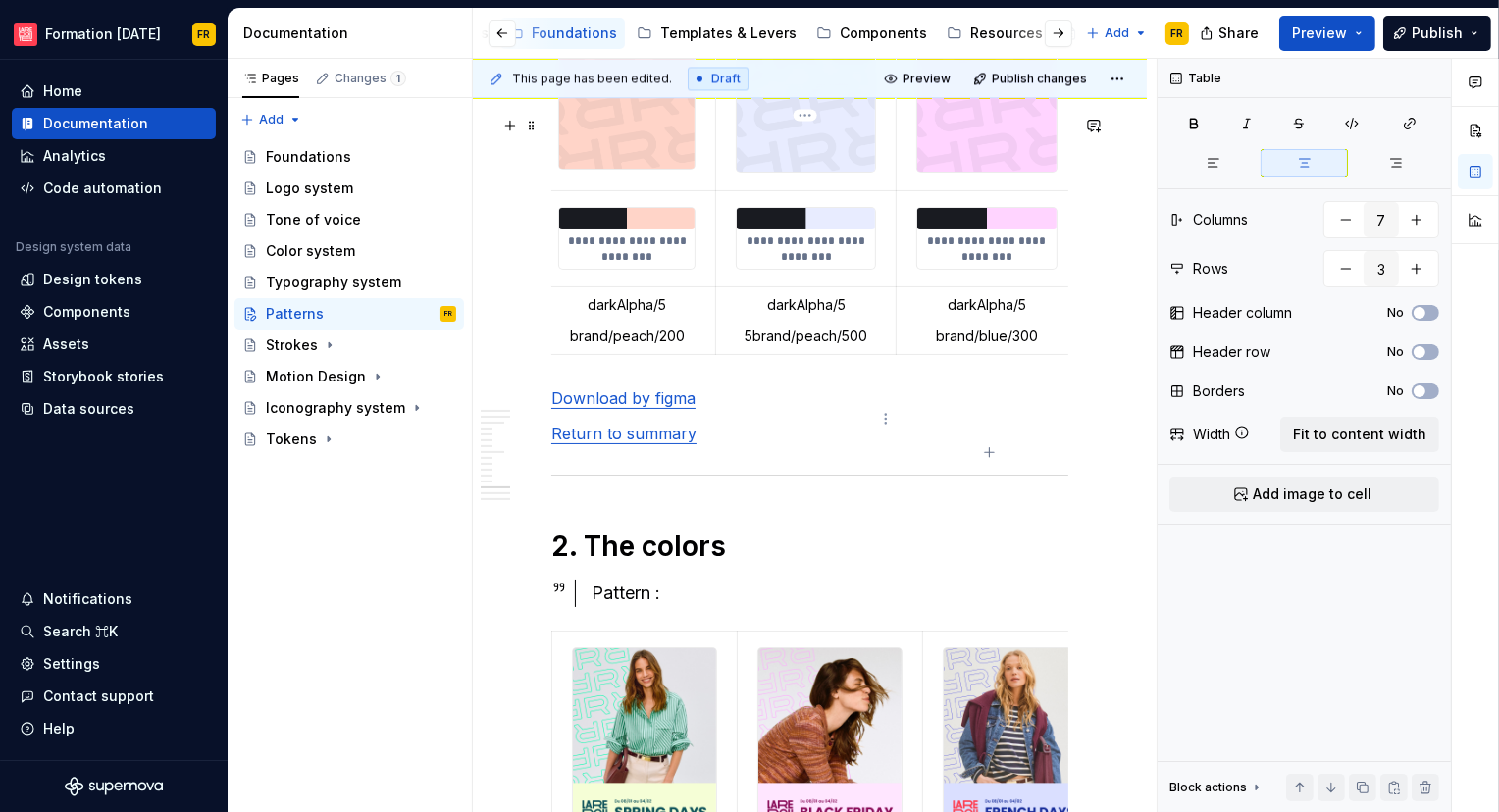 click on "5brand/peach/500" at bounding box center [805, 336] 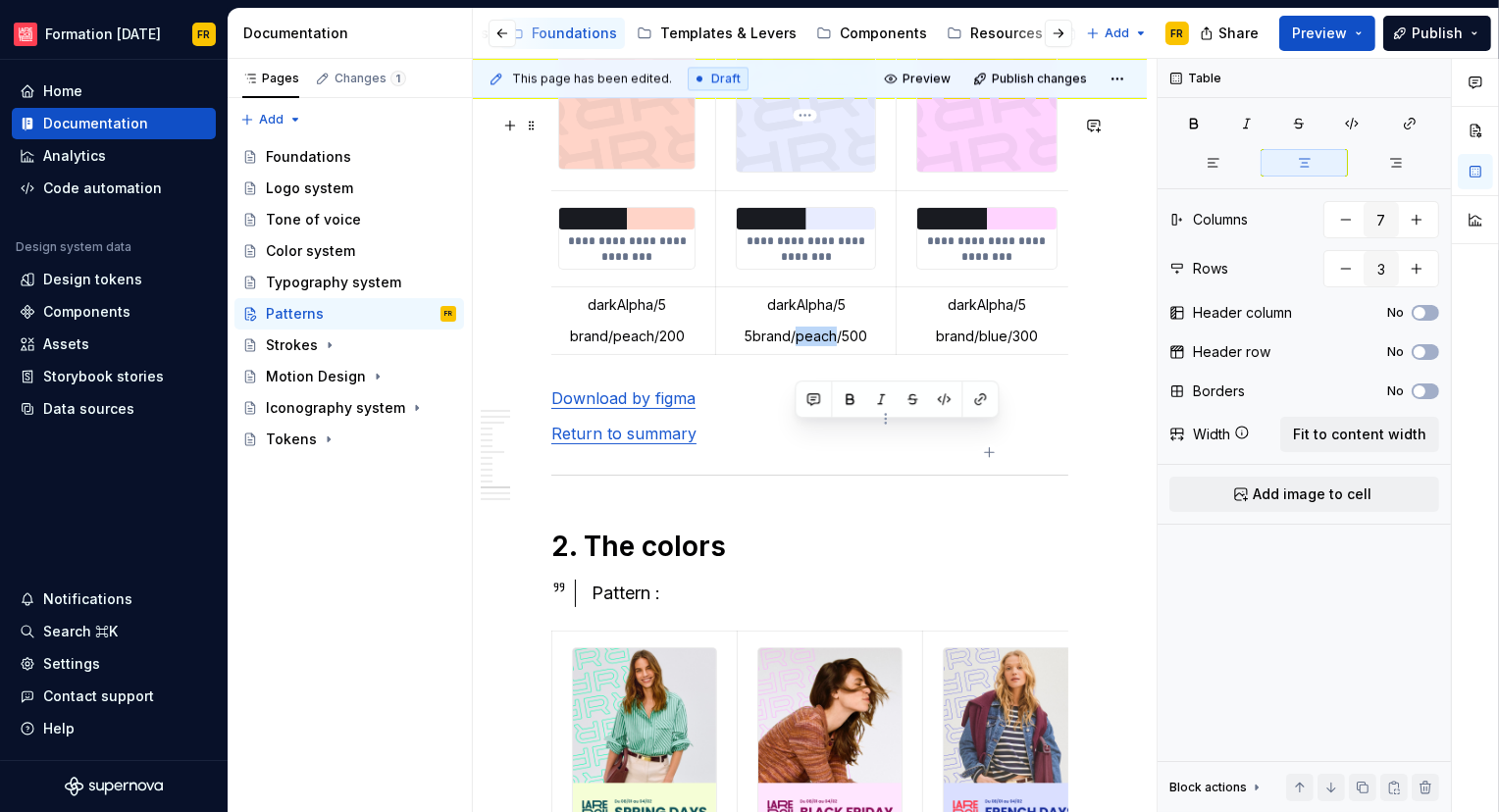 click on "5brand/peach/500" at bounding box center (805, 336) 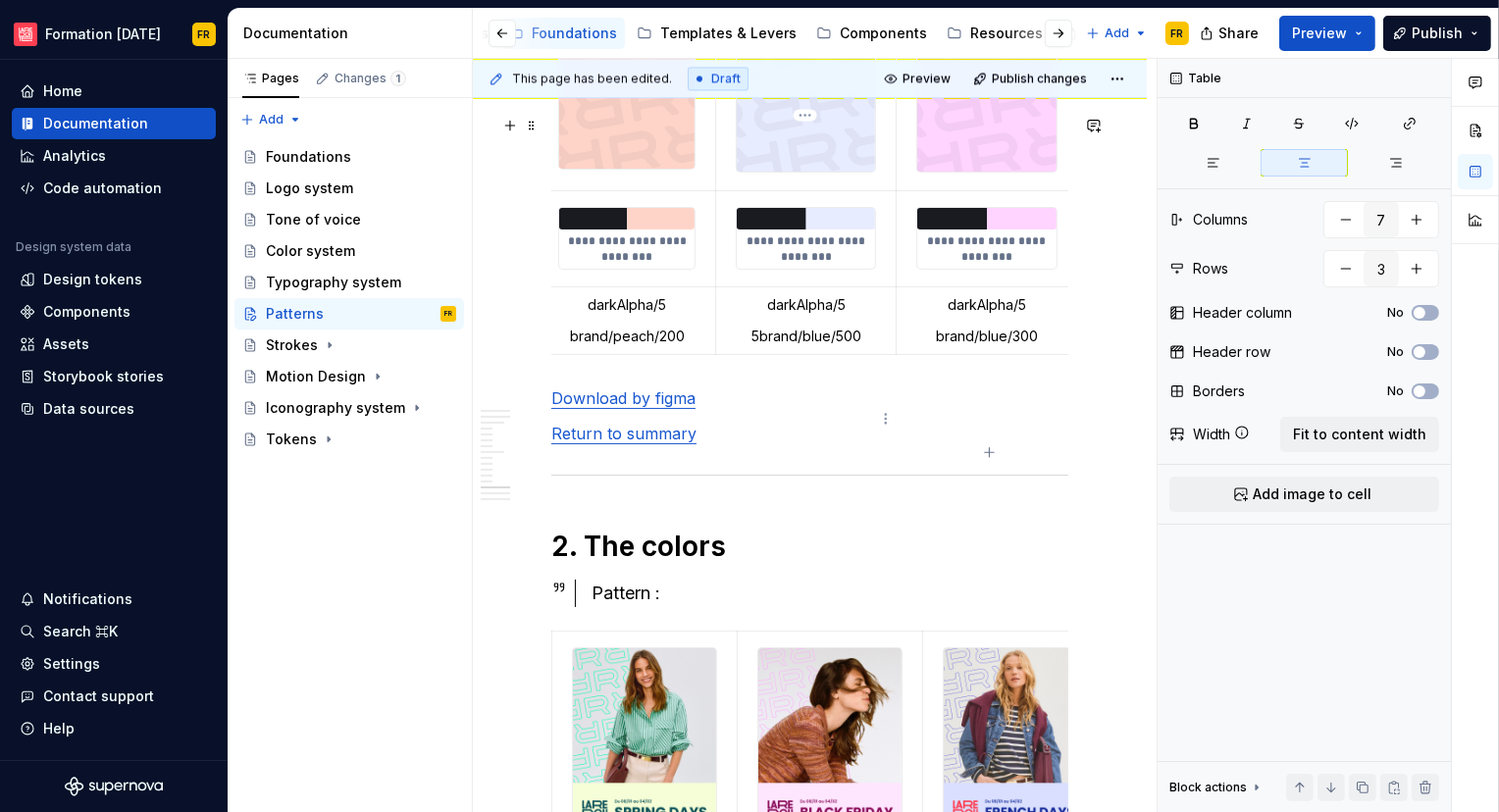 click on "5brand/blue/500" at bounding box center [805, 336] 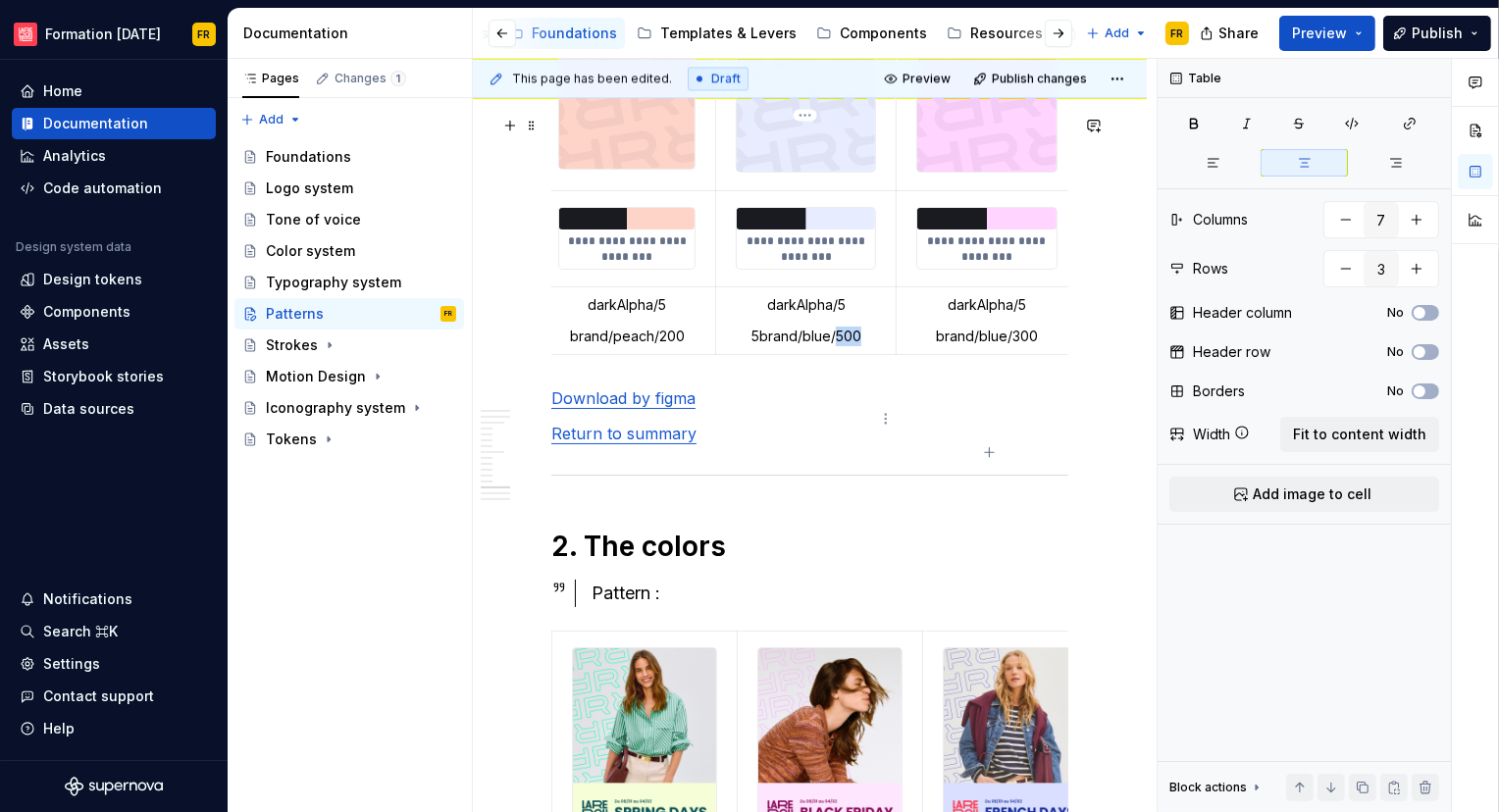 click on "5brand/blue/500" at bounding box center [805, 336] 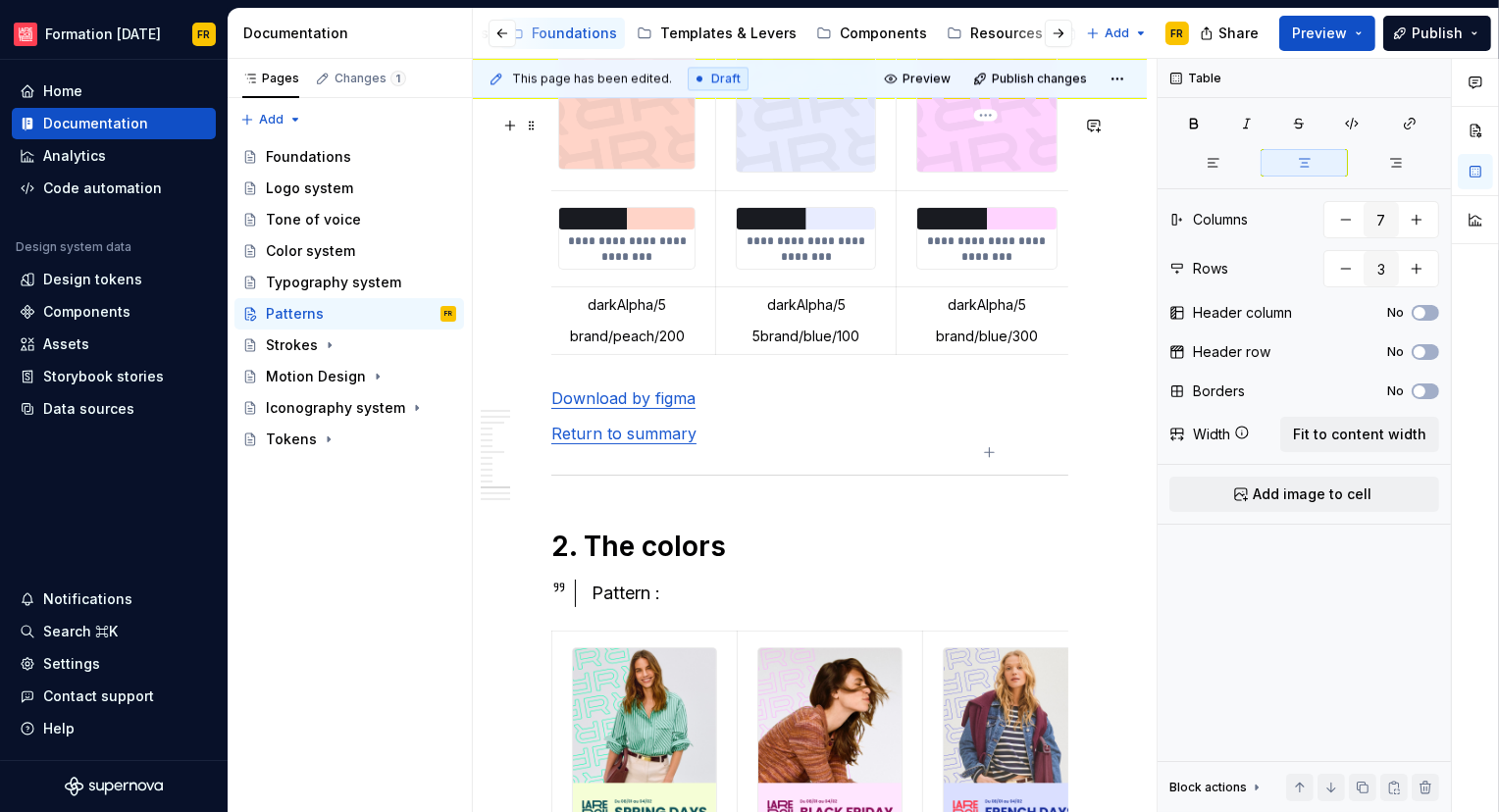 click on "brand/blue/300" at bounding box center (986, 336) 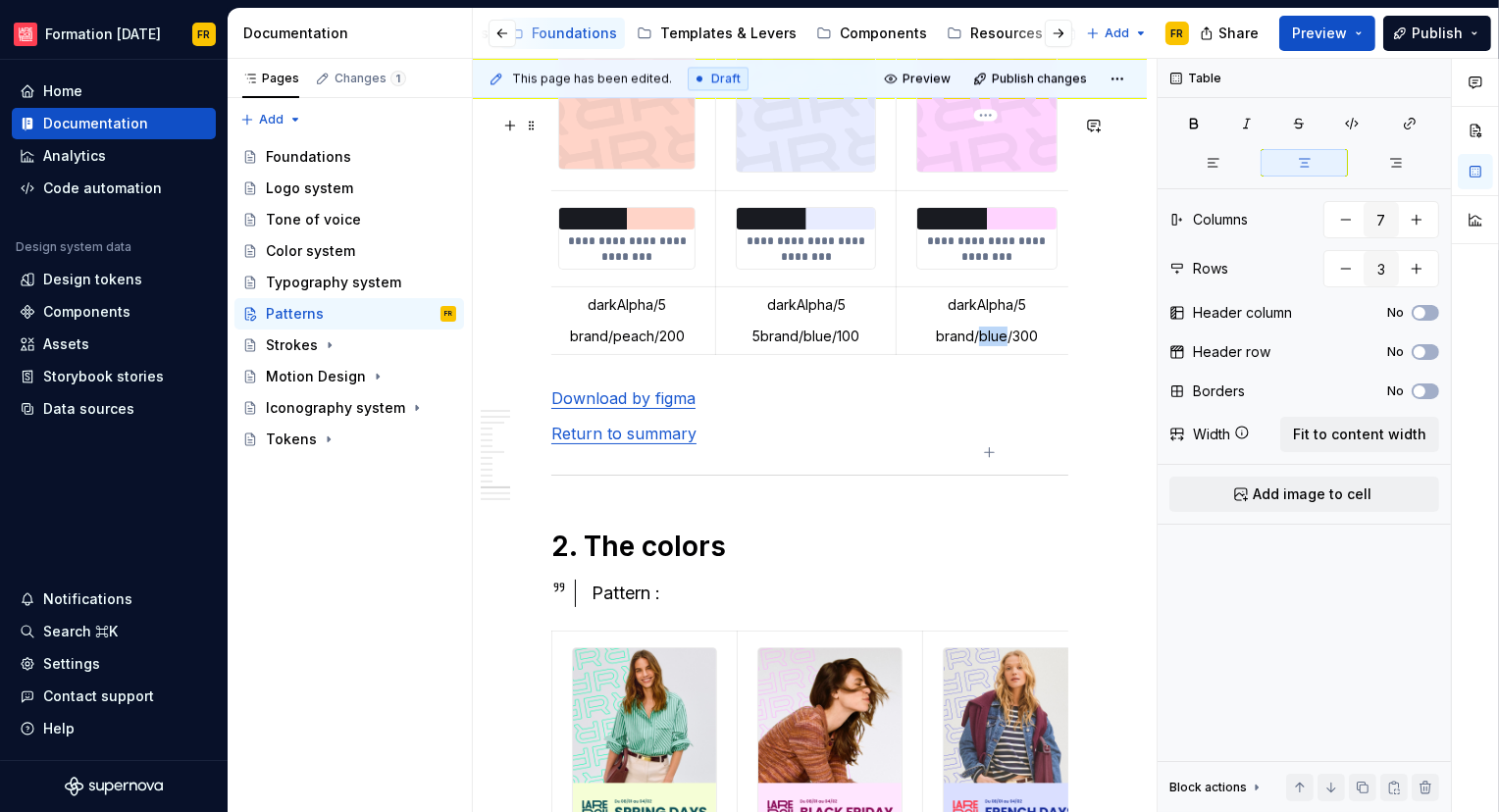 click on "brand/blue/300" at bounding box center (986, 336) 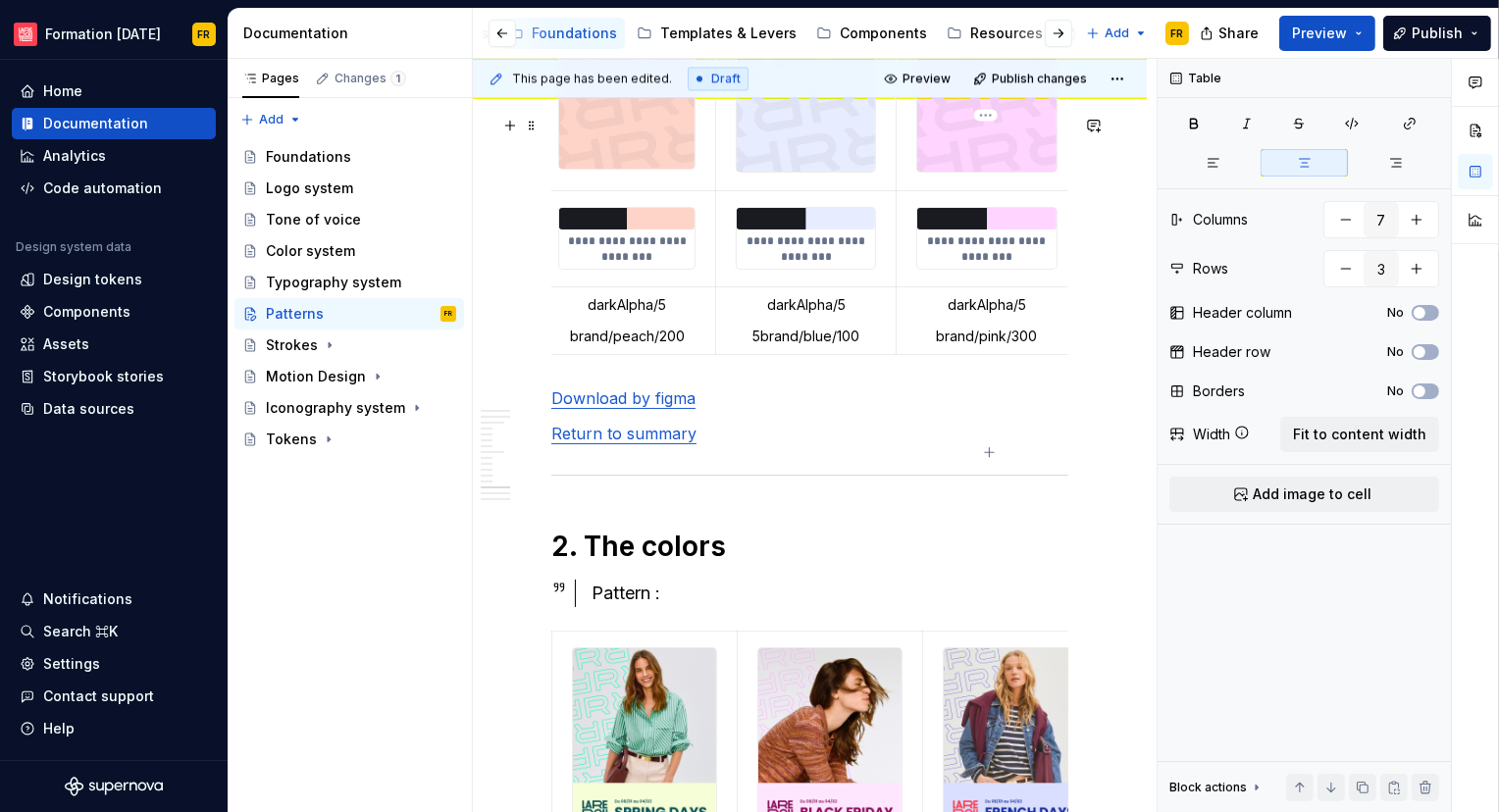 click on "brand/pink/300" at bounding box center (986, 336) 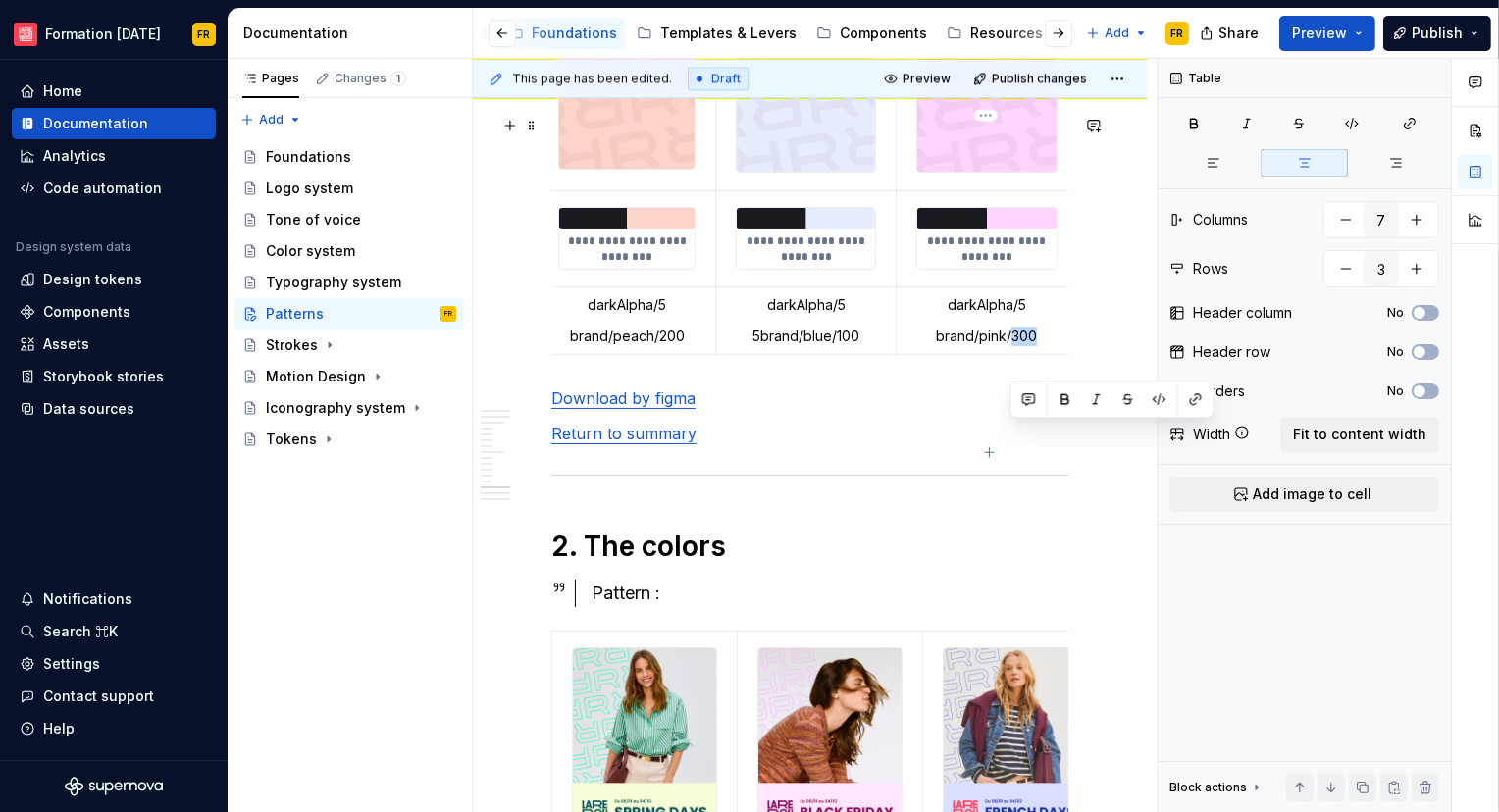 click on "brand/pink/300" at bounding box center (986, 336) 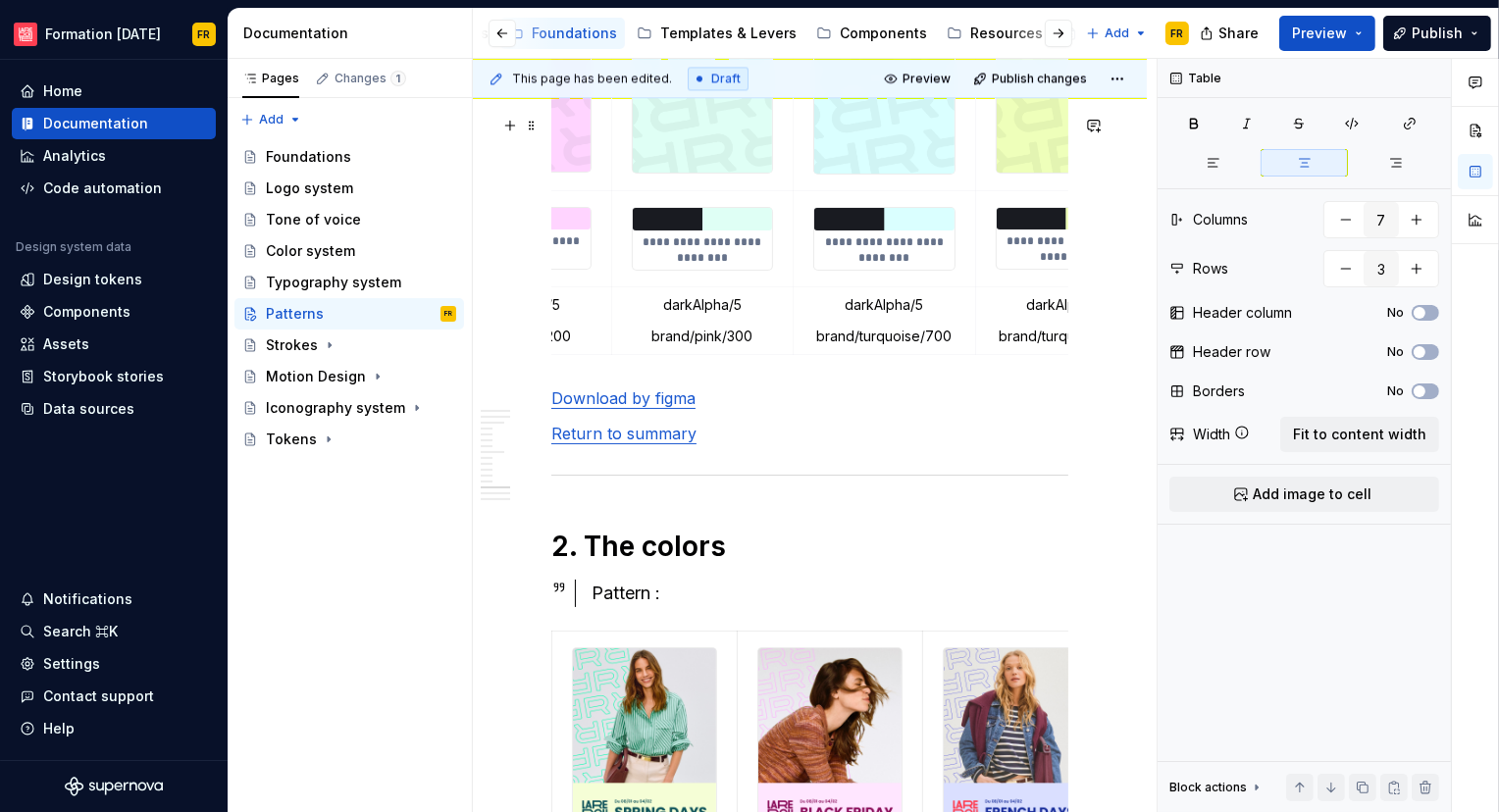 scroll, scrollTop: 0, scrollLeft: 677, axis: horizontal 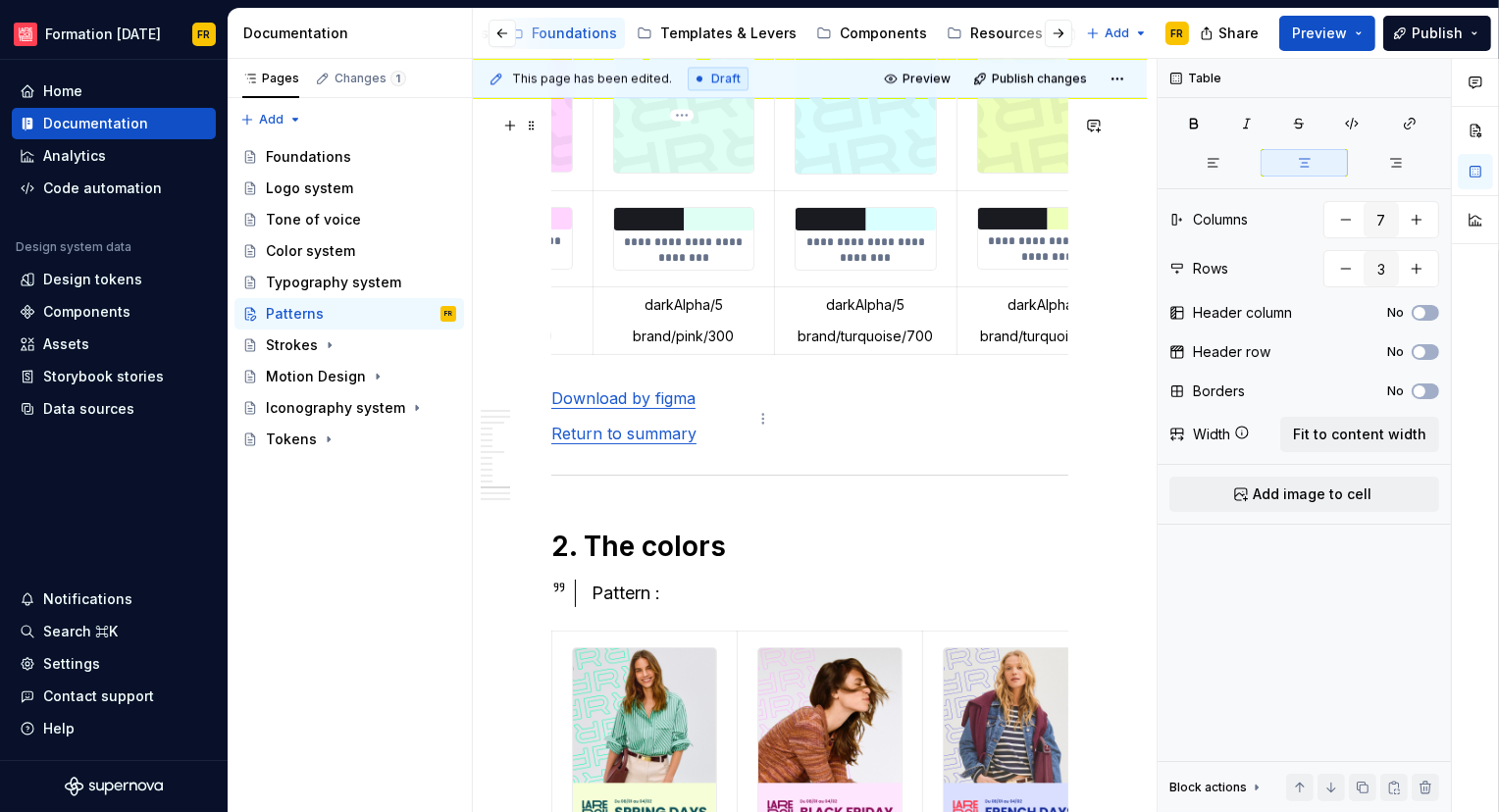 click on "brand/pink/300" at bounding box center [684, 336] 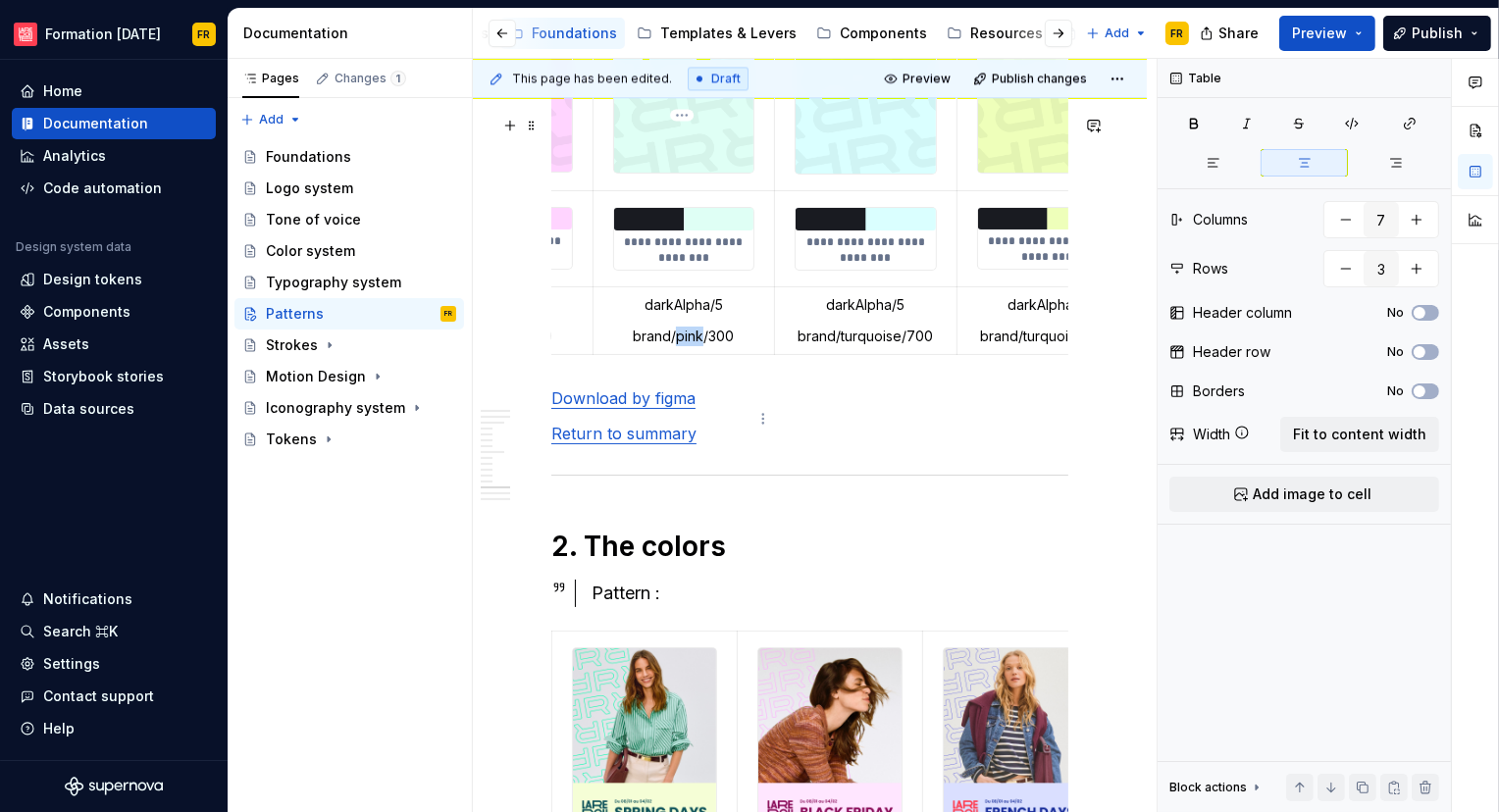 click on "brand/pink/300" at bounding box center (684, 336) 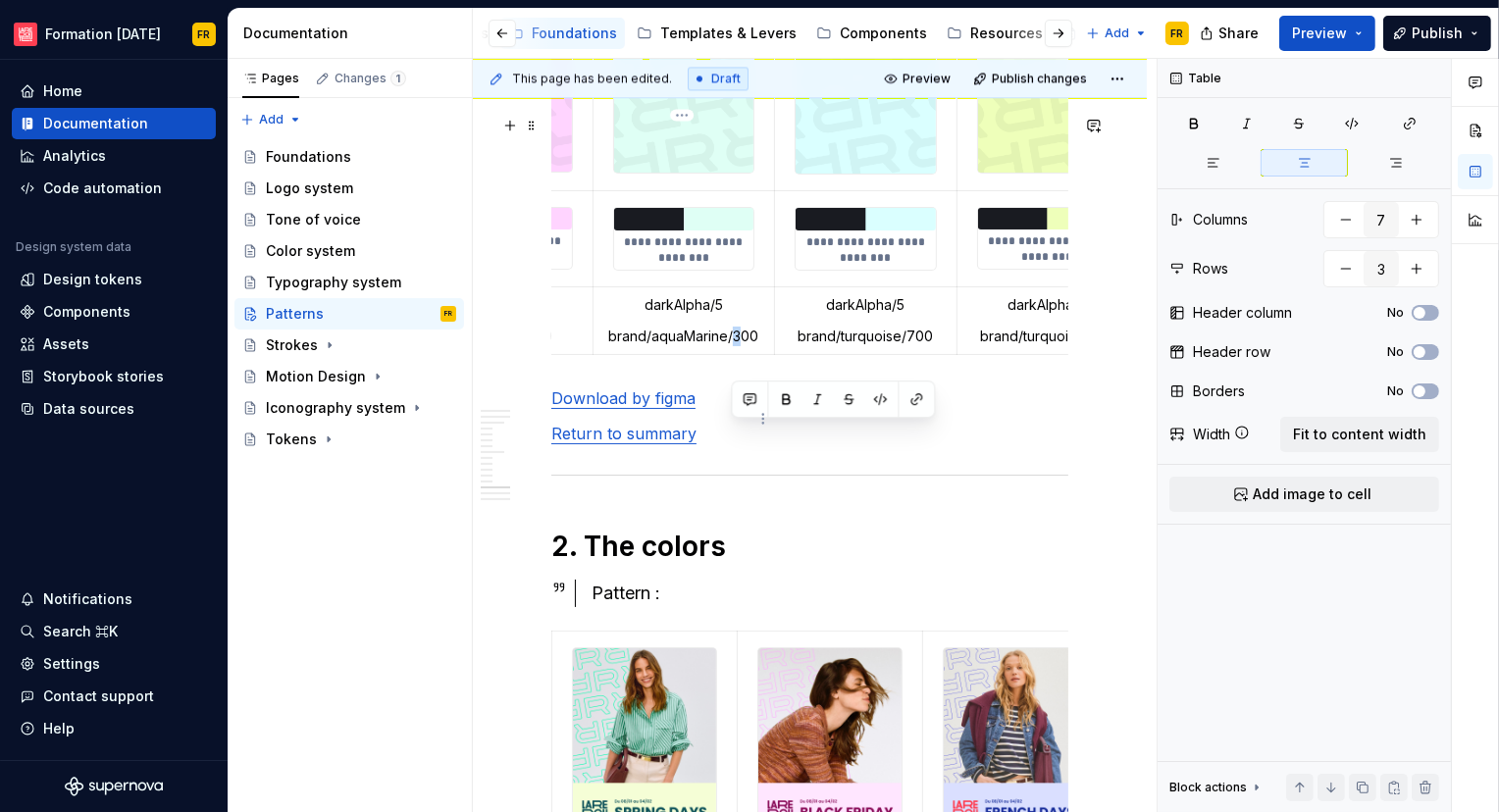 drag, startPoint x: 732, startPoint y: 434, endPoint x: 743, endPoint y: 436, distance: 11.18034 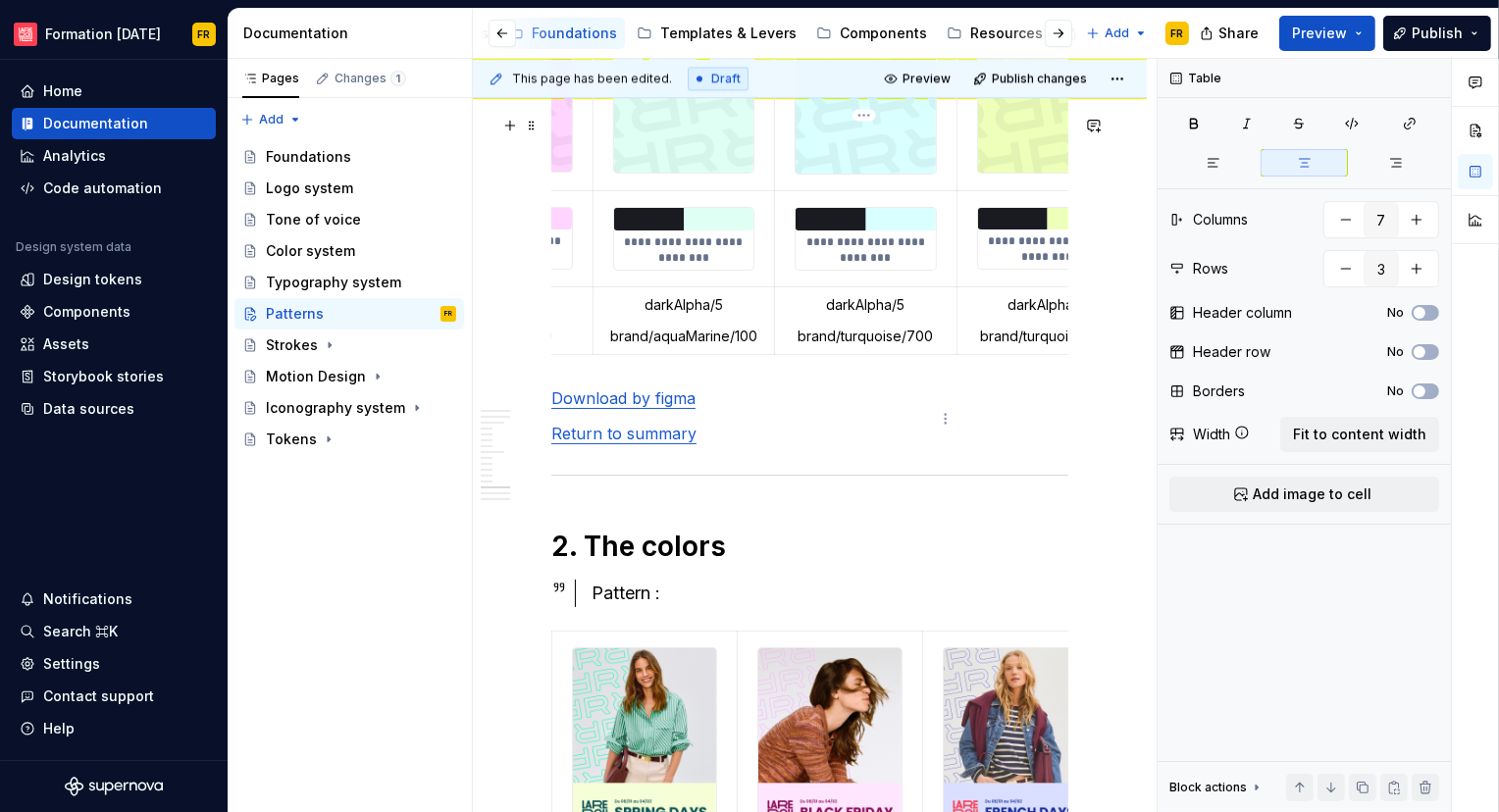 click on "brand/turquoise/700" at bounding box center [865, 336] 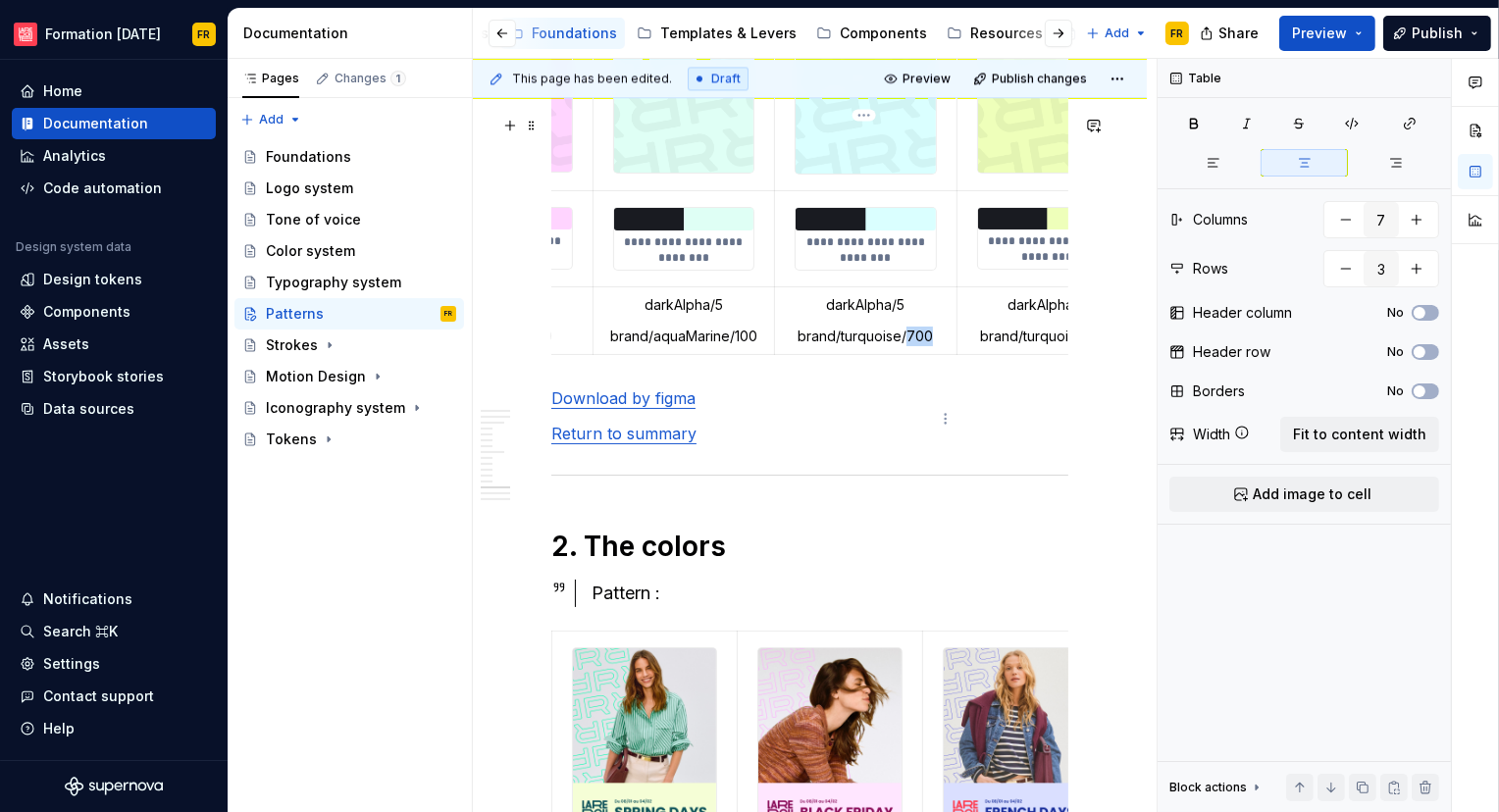 click on "brand/turquoise/700" at bounding box center (865, 336) 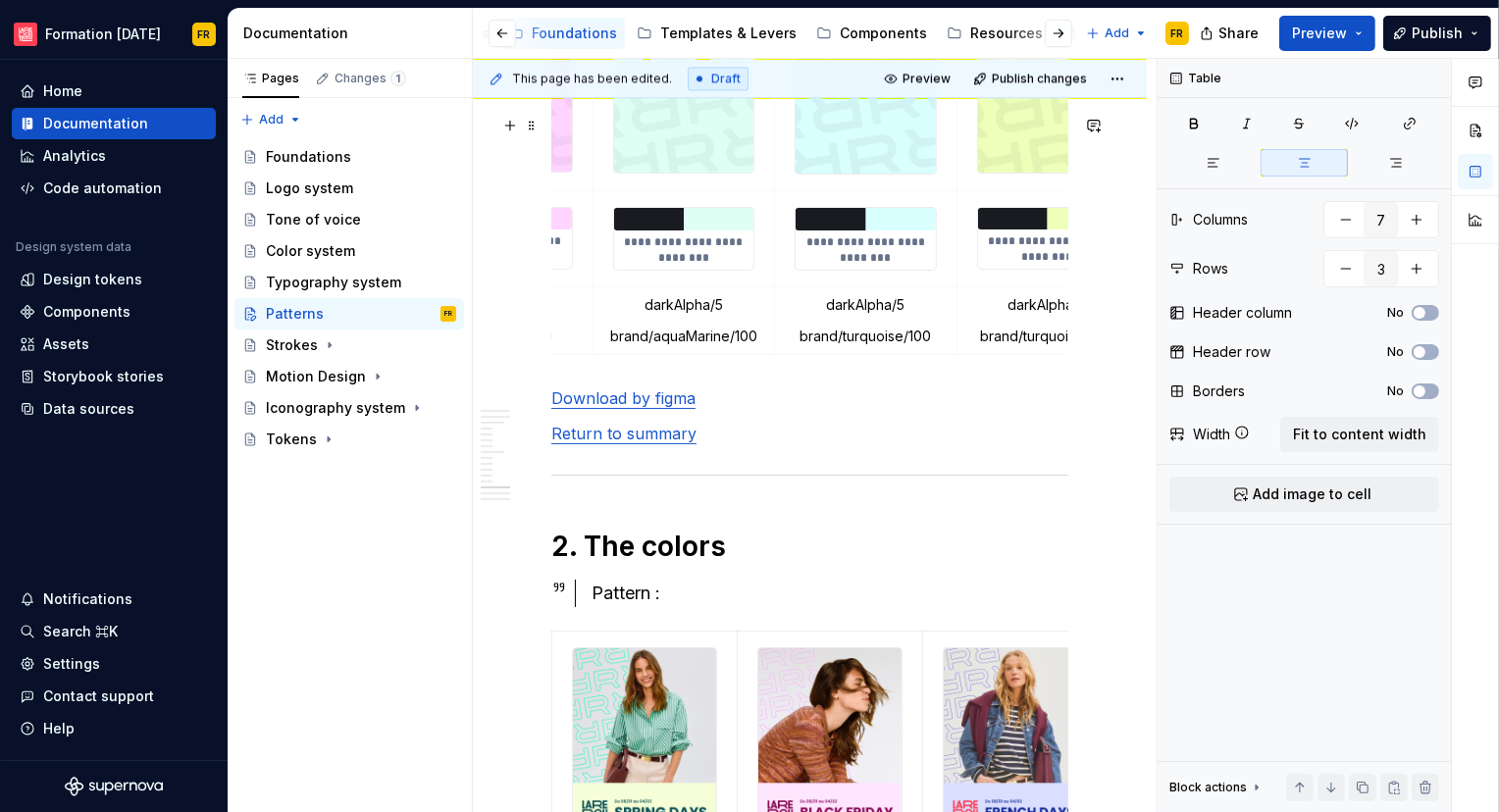 scroll, scrollTop: 0, scrollLeft: 744, axis: horizontal 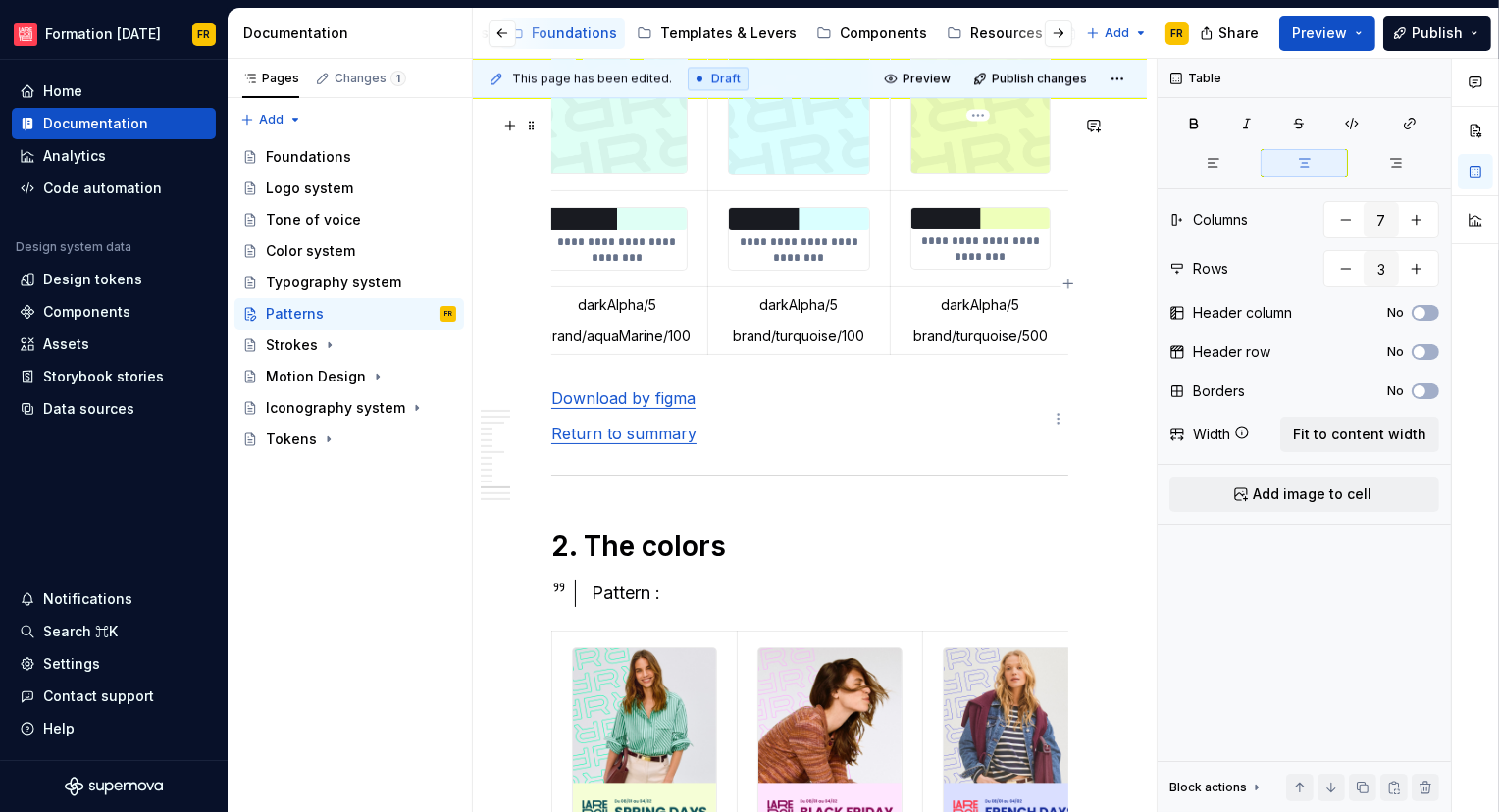 click on "brand/turquoise/500" at bounding box center (980, 336) 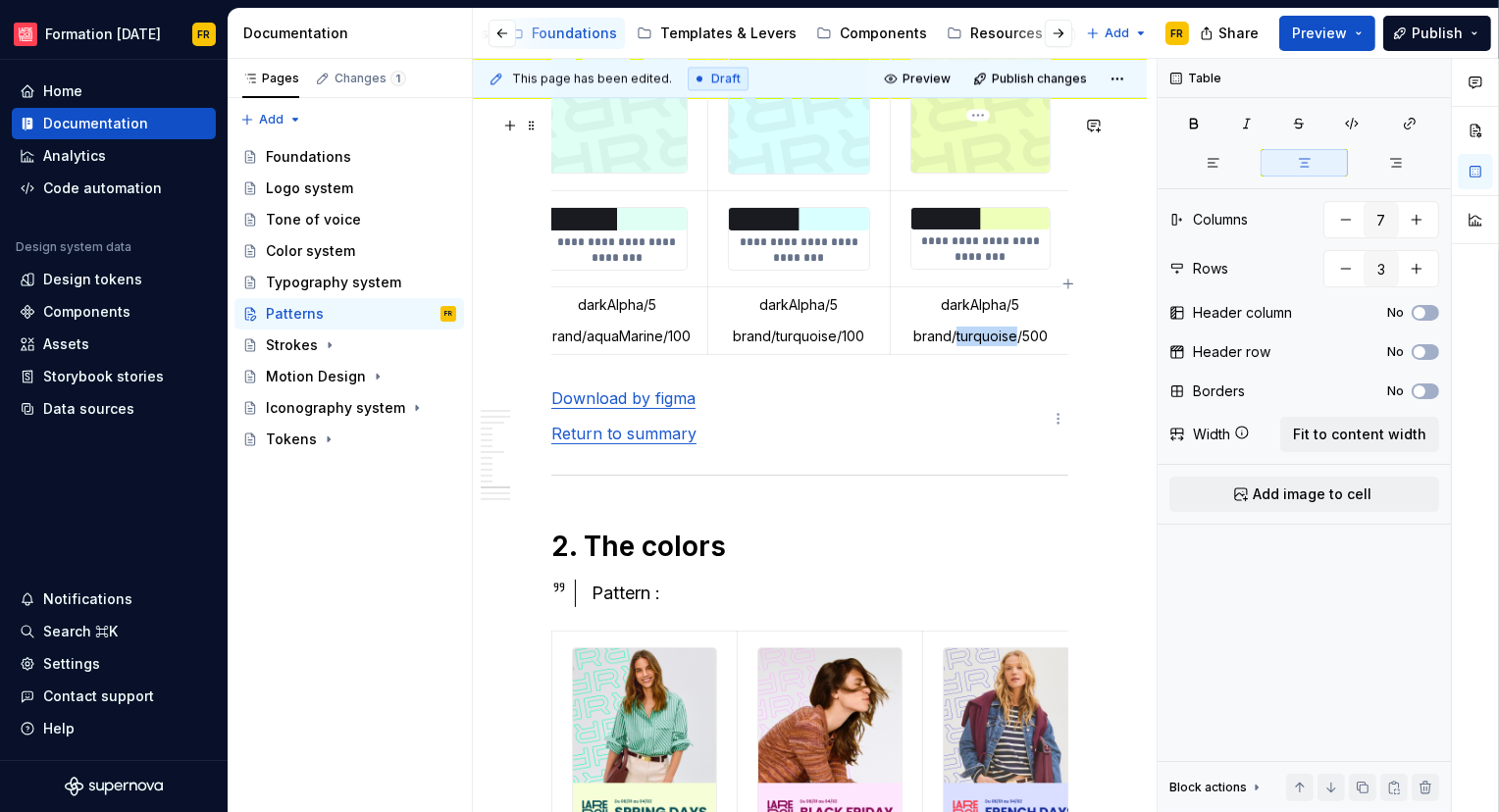 click on "brand/turquoise/500" at bounding box center (980, 336) 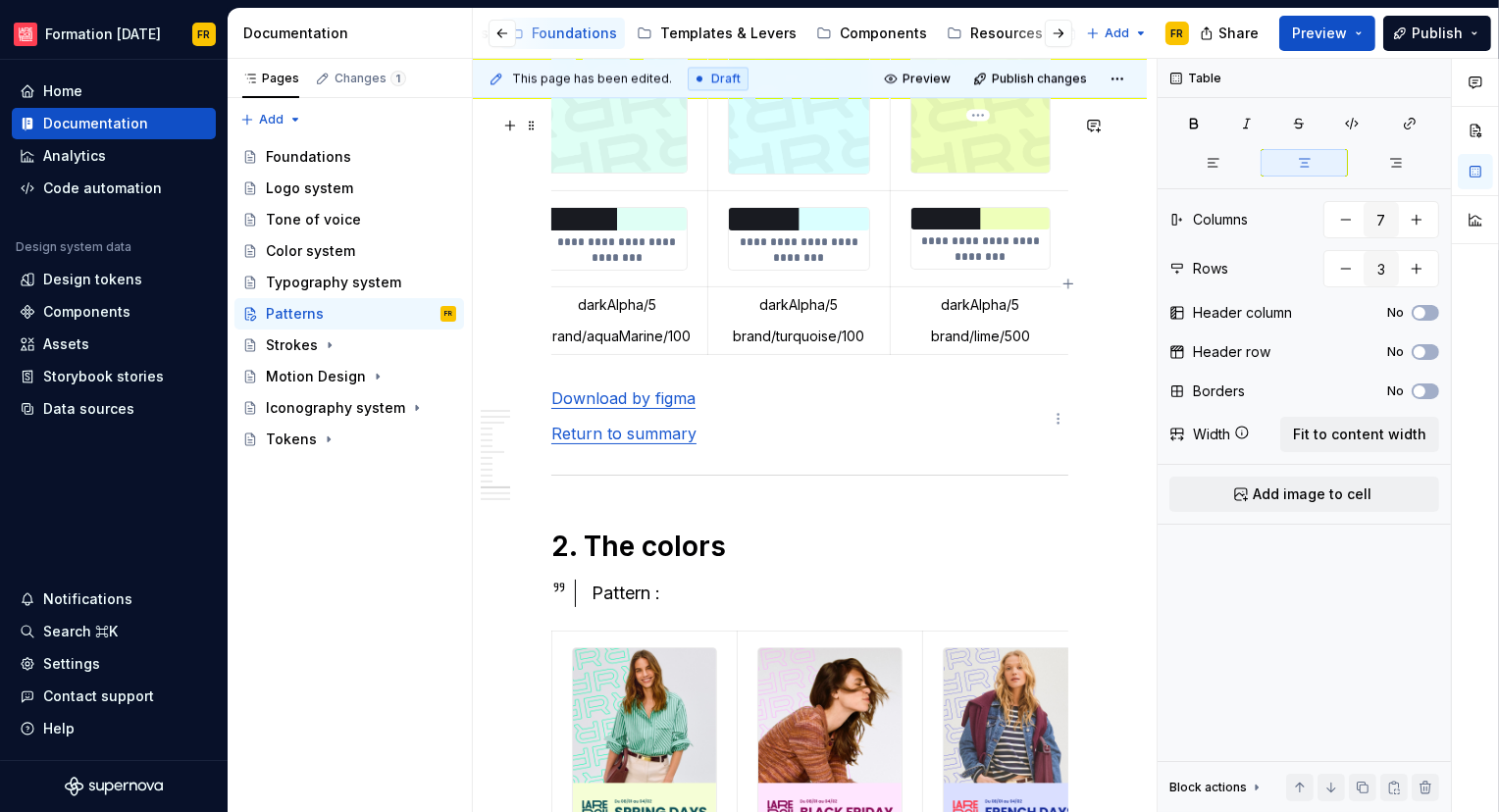 click on "brand/lime/500" at bounding box center (980, 336) 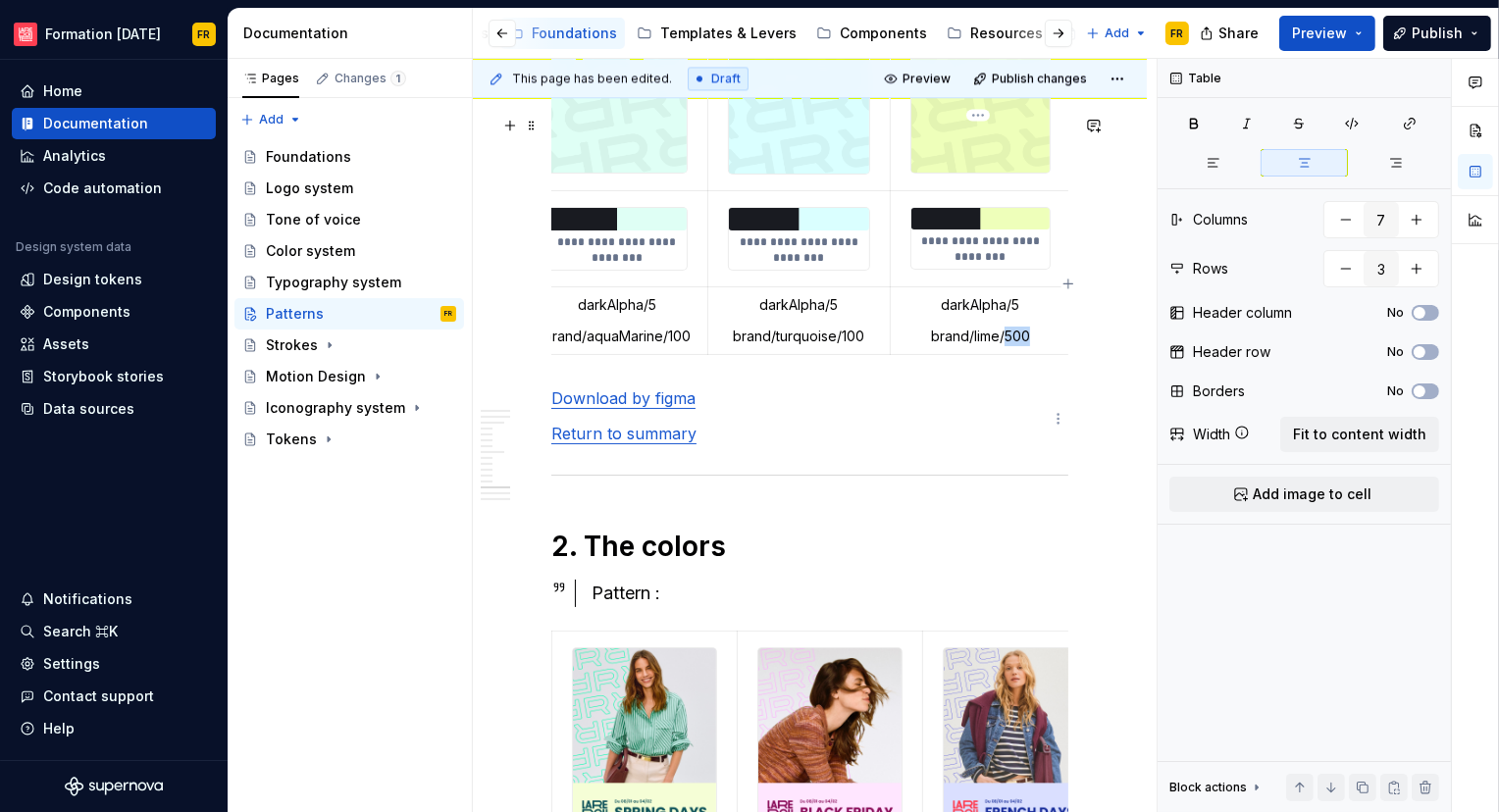 click on "brand/lime/500" at bounding box center (980, 336) 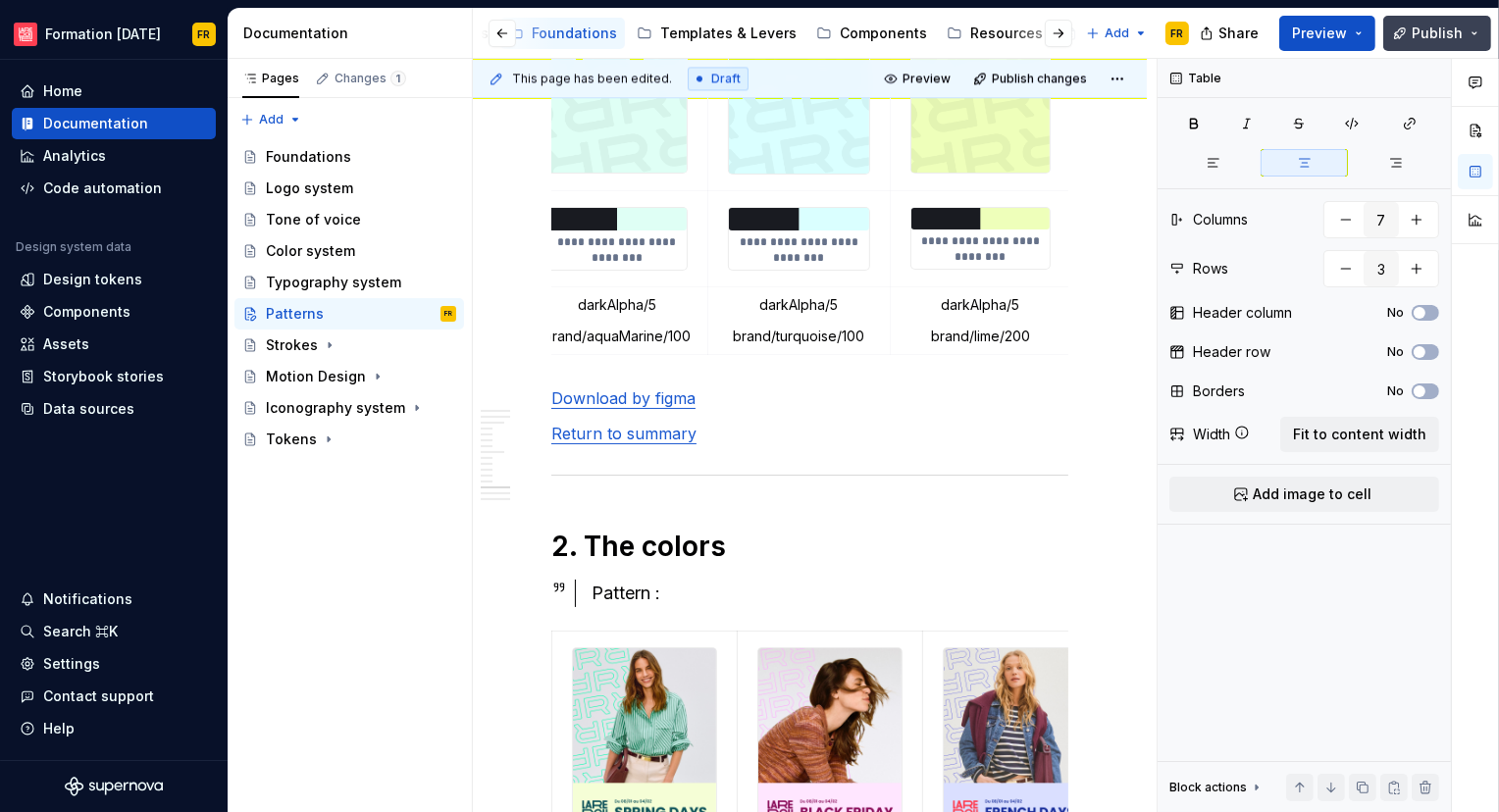 click on "Publish" at bounding box center (1437, 33) 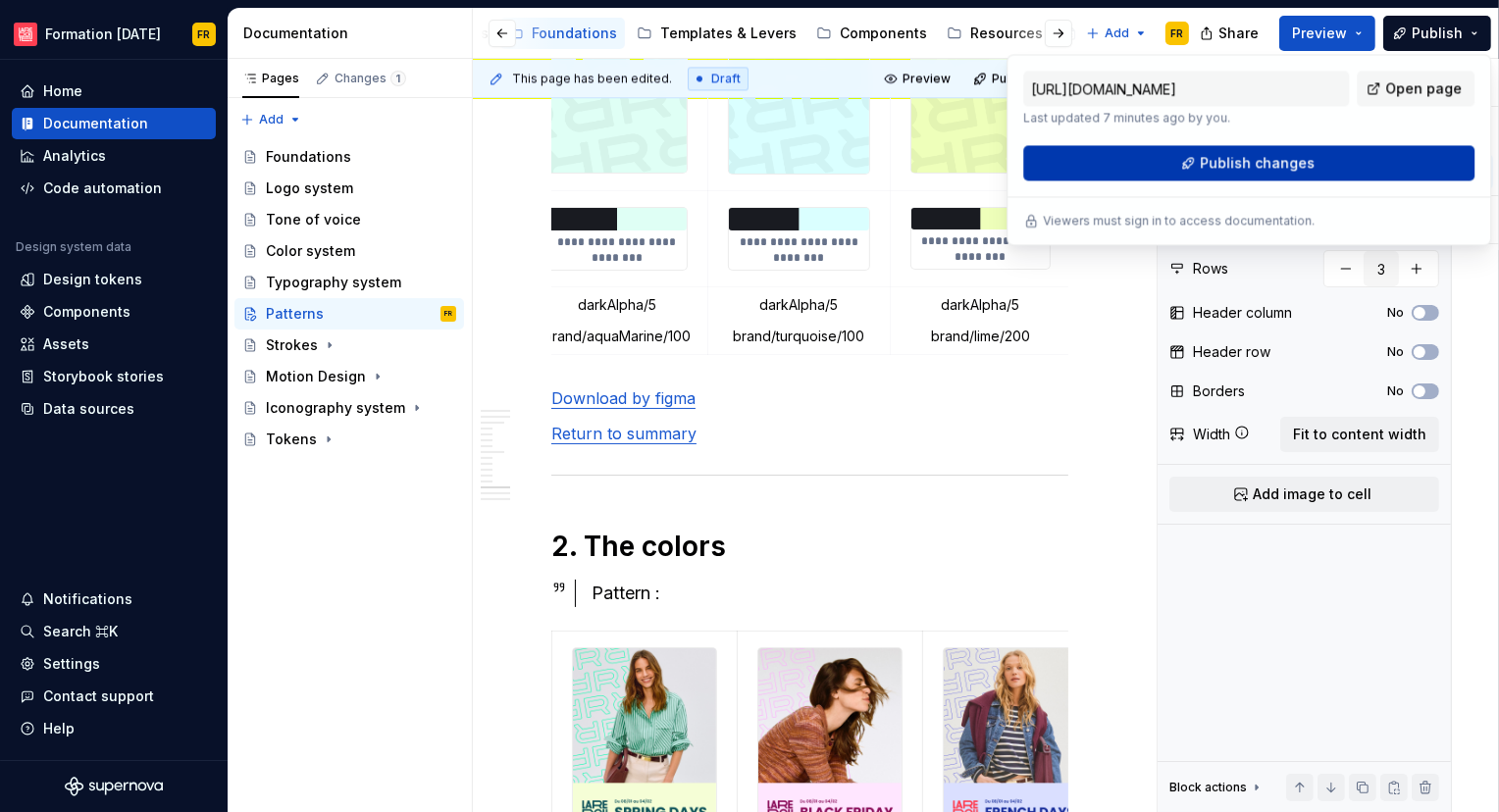click on "Publish changes" at bounding box center [1249, 163] 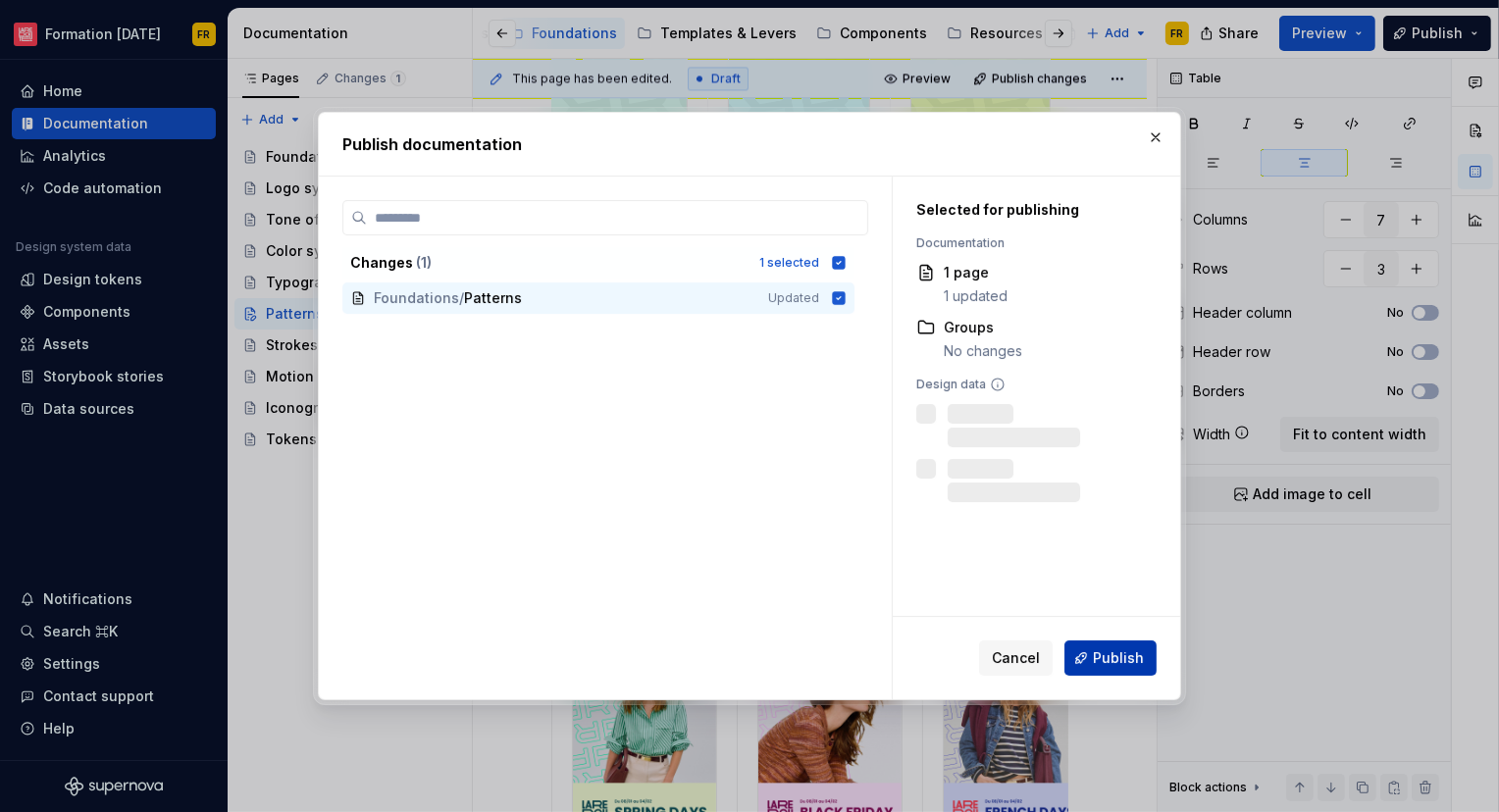 click on "Publish" at bounding box center [1118, 658] 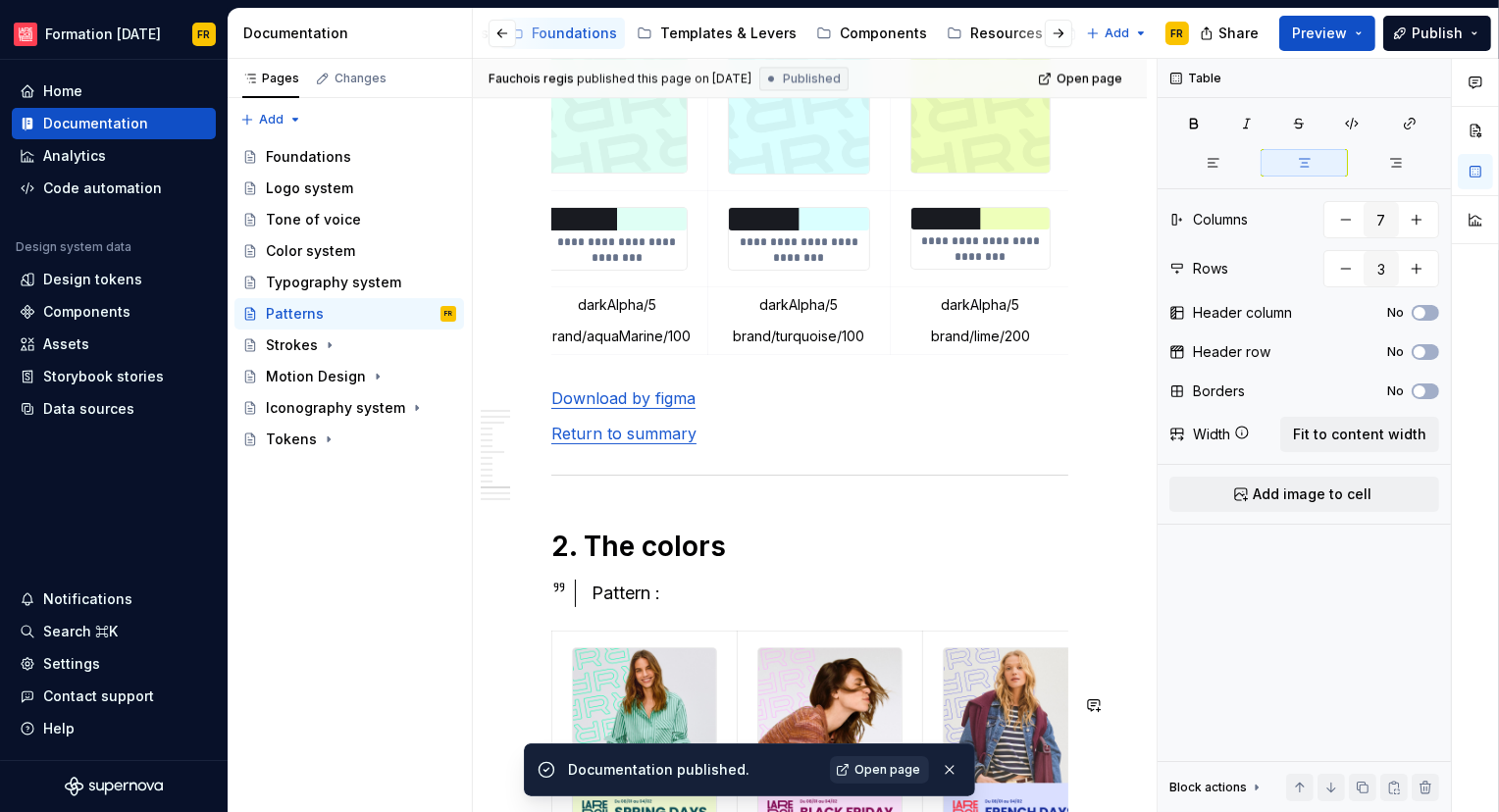 click on "Open page" at bounding box center (879, 770) 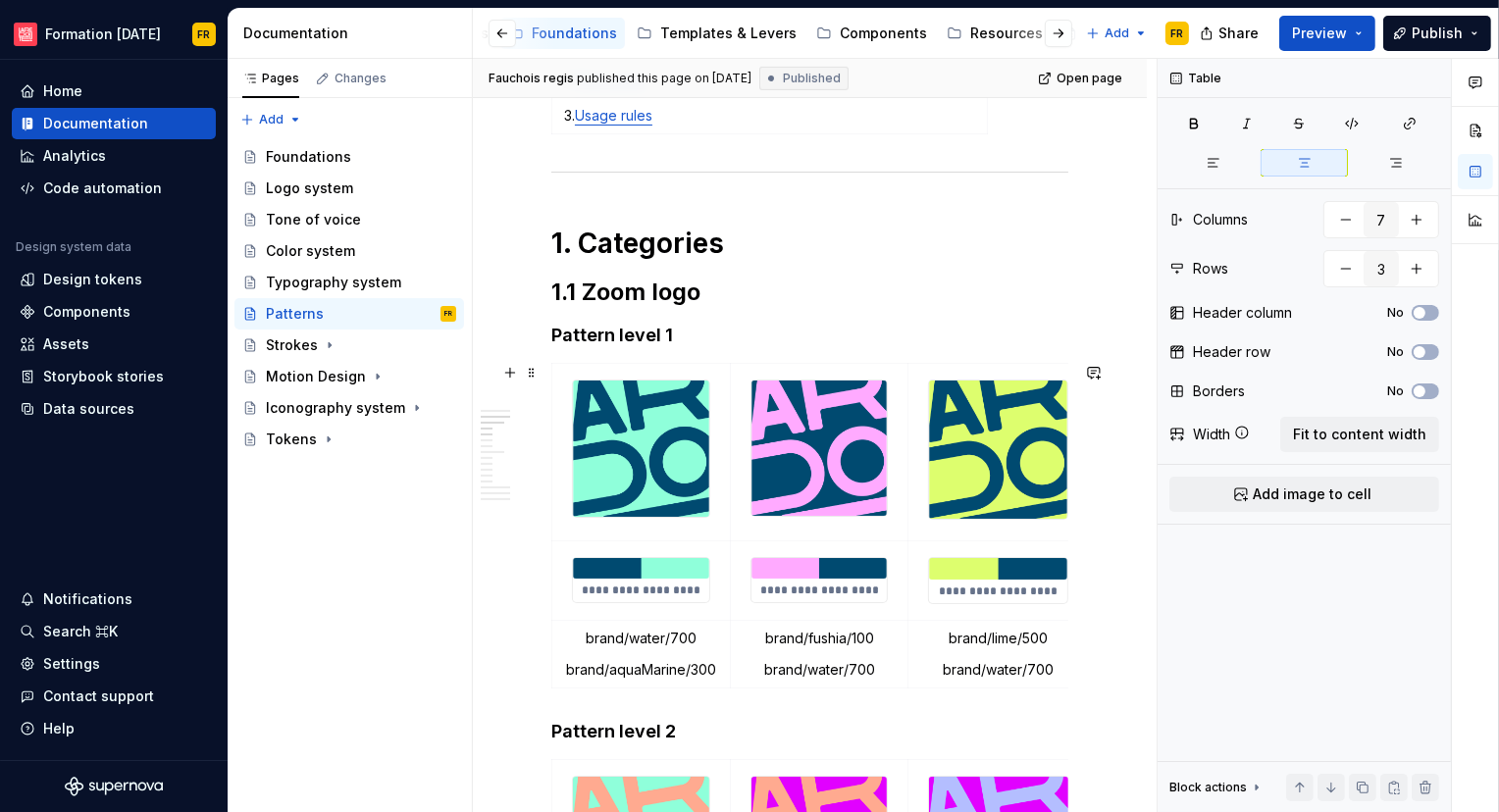 scroll, scrollTop: 853, scrollLeft: 0, axis: vertical 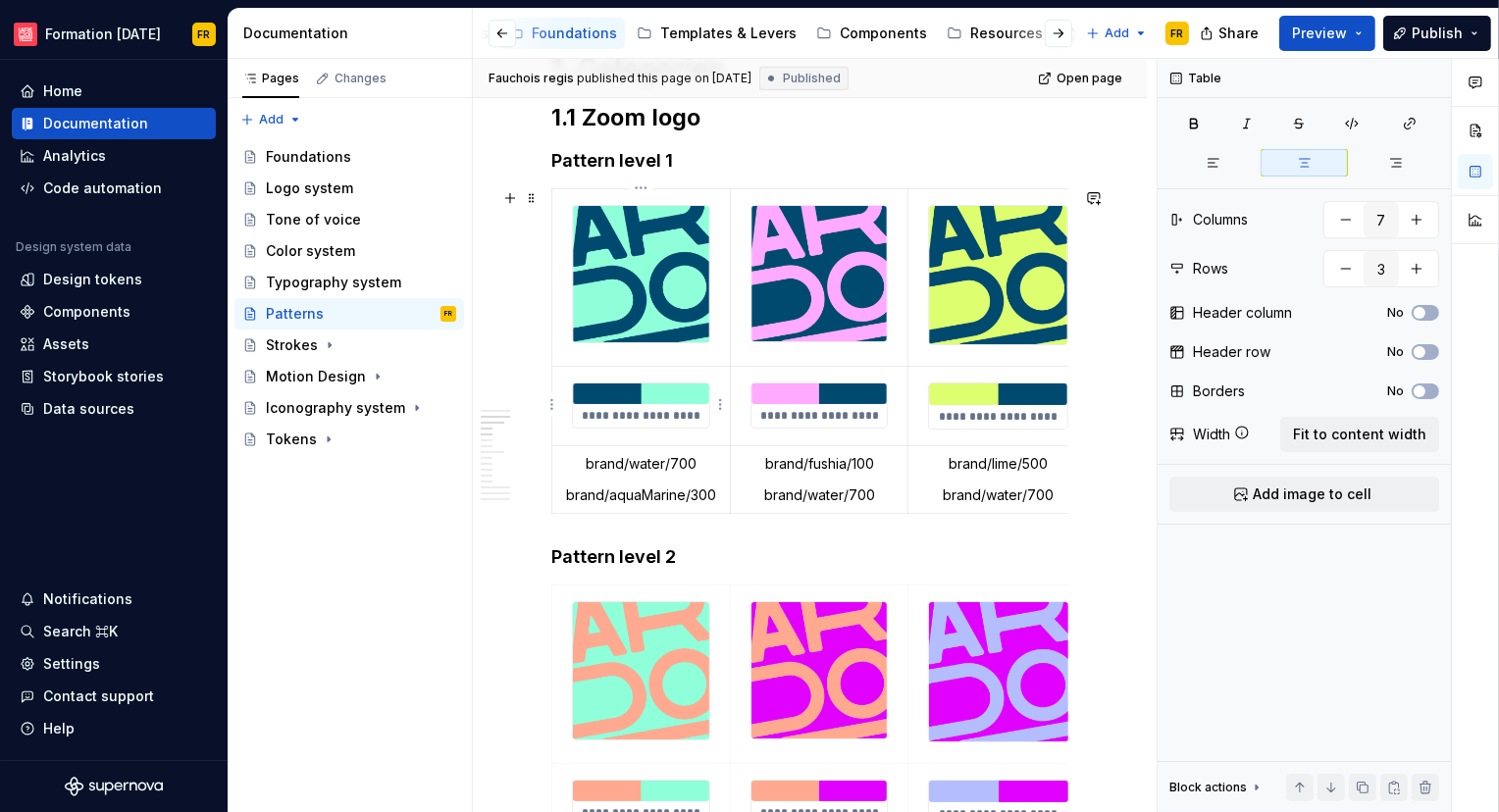 click on "**********" at bounding box center (641, 416) 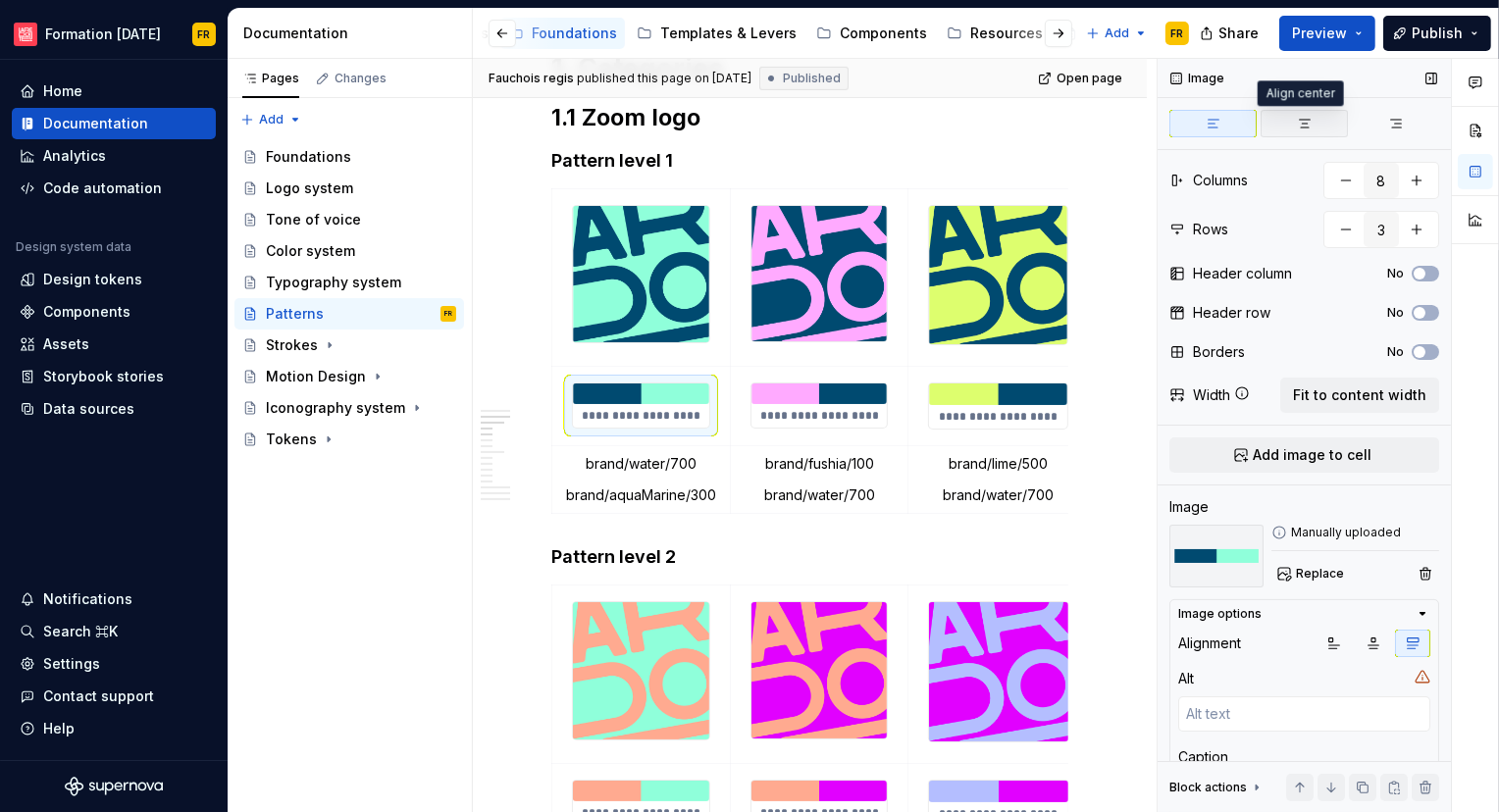 click 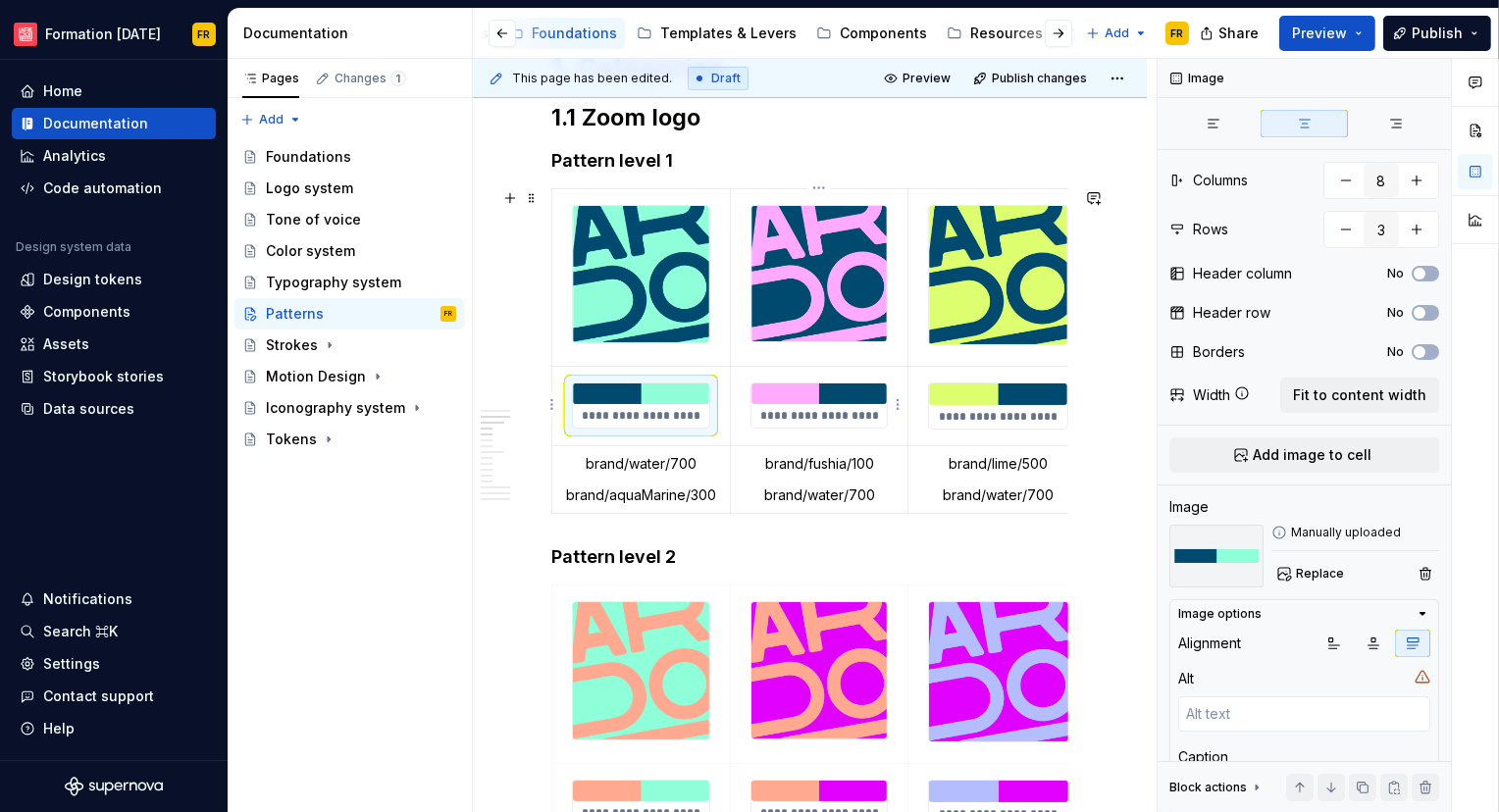 type on "*" 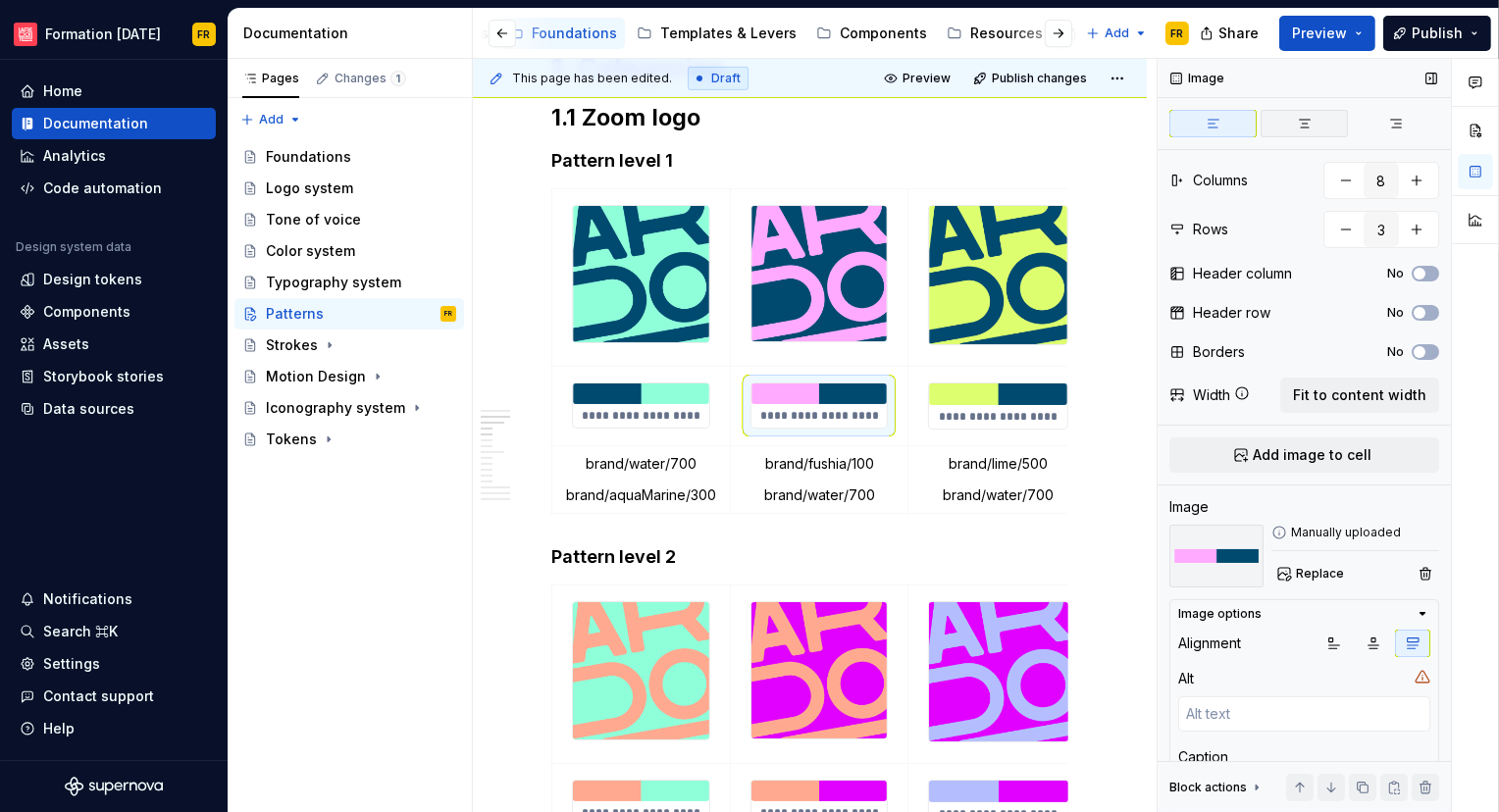 click at bounding box center [1304, 124] 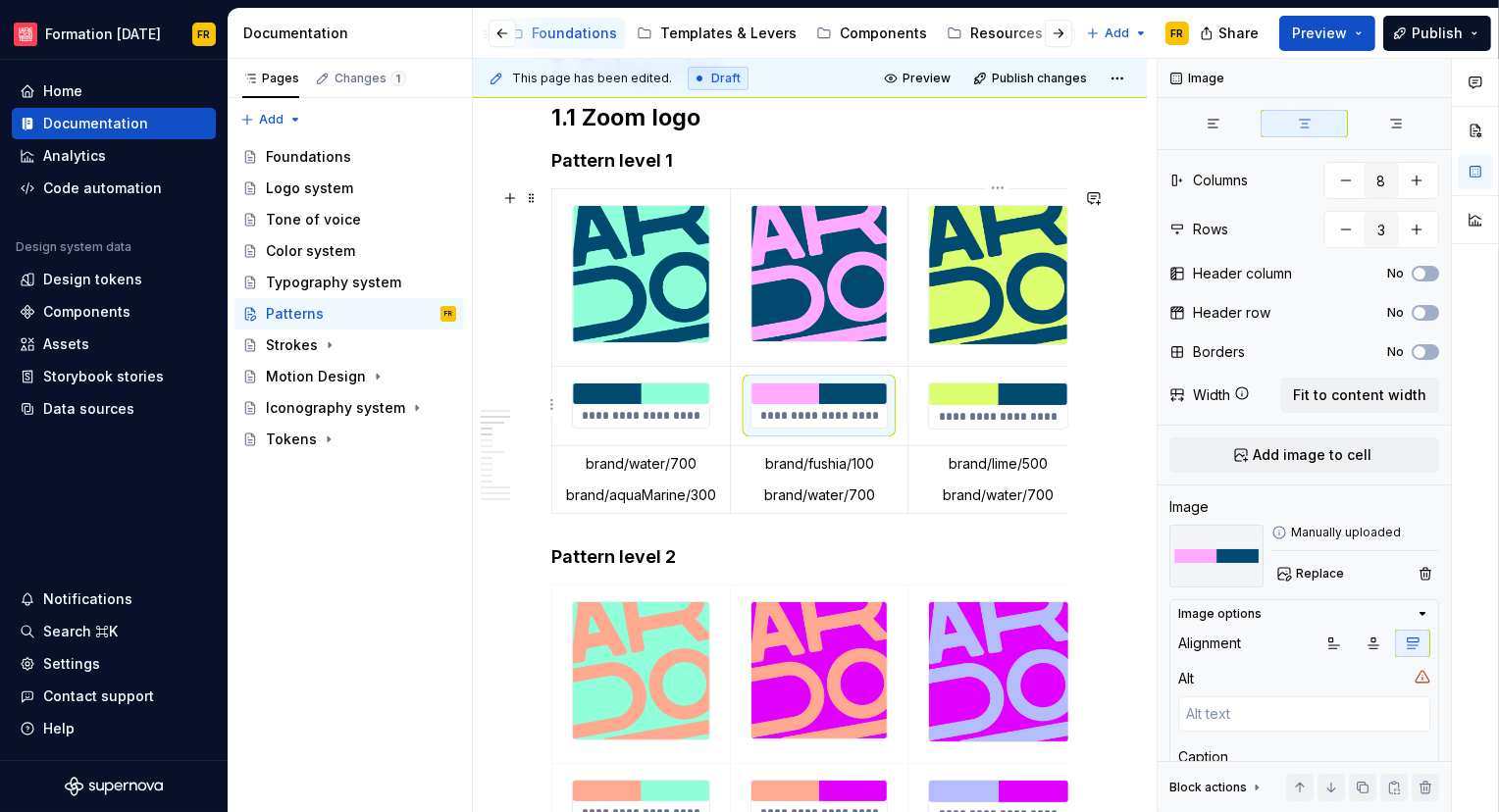 type on "*" 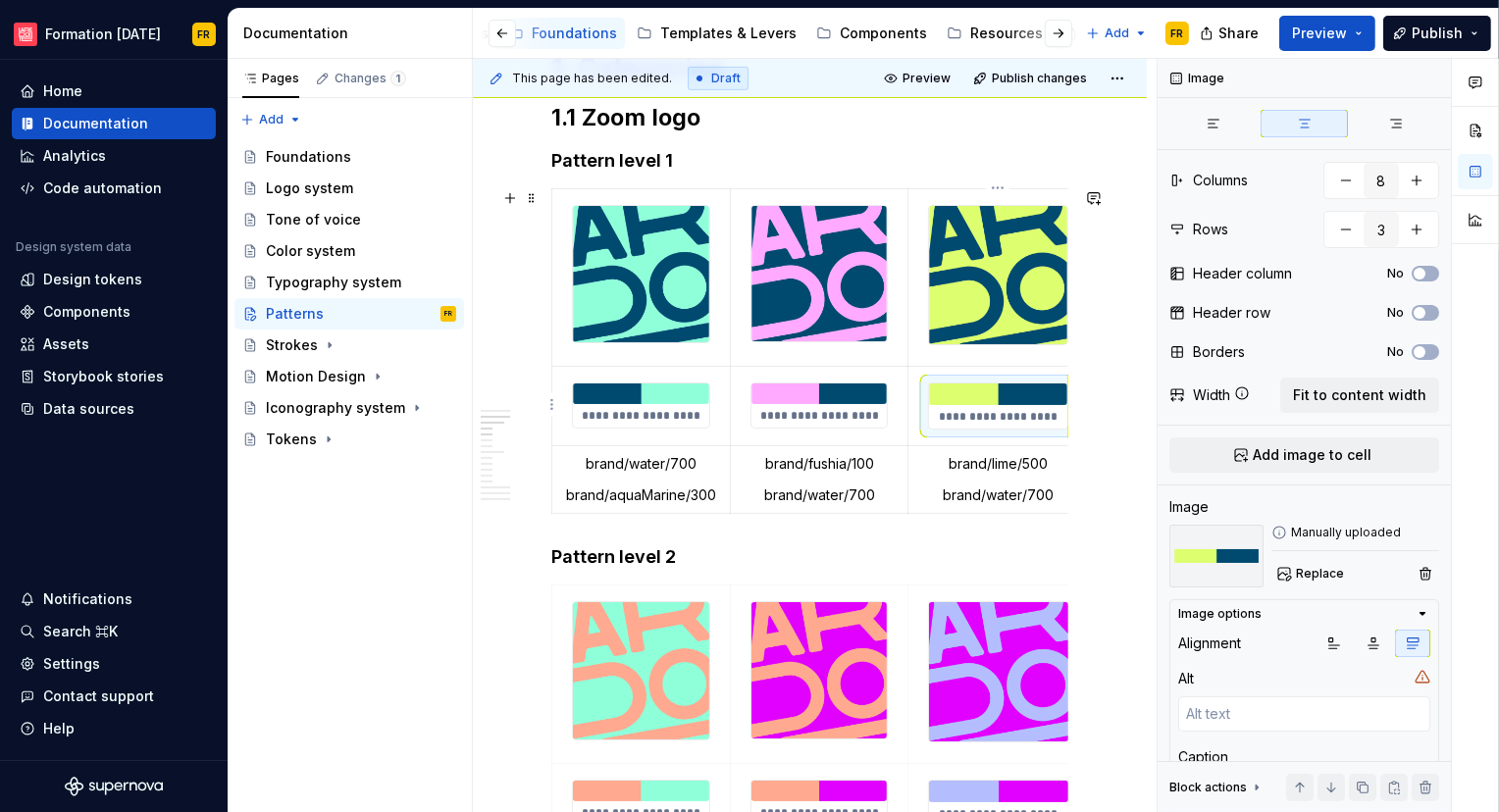 click on "**********" at bounding box center (999, 406) 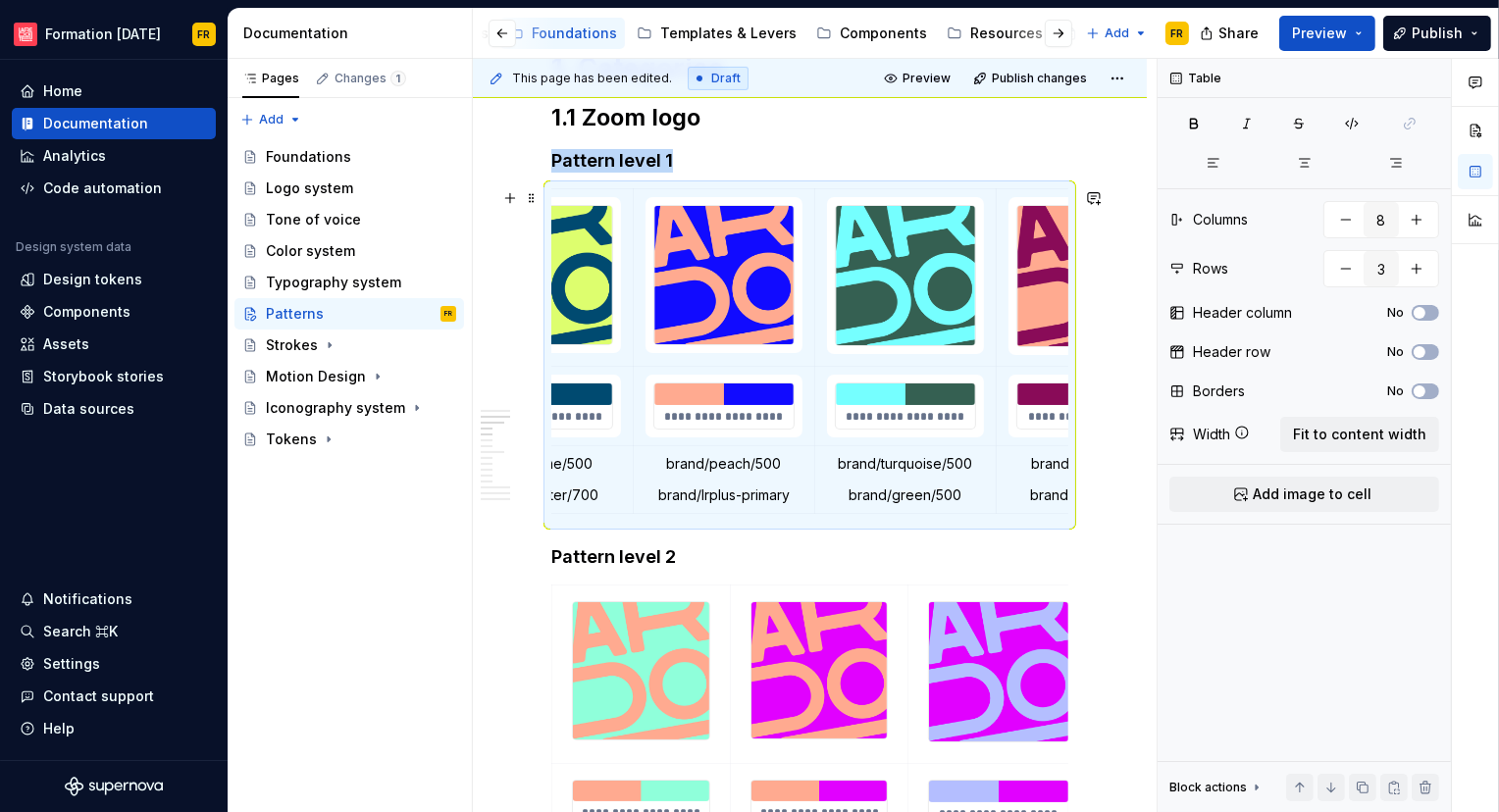 scroll, scrollTop: 0, scrollLeft: 450, axis: horizontal 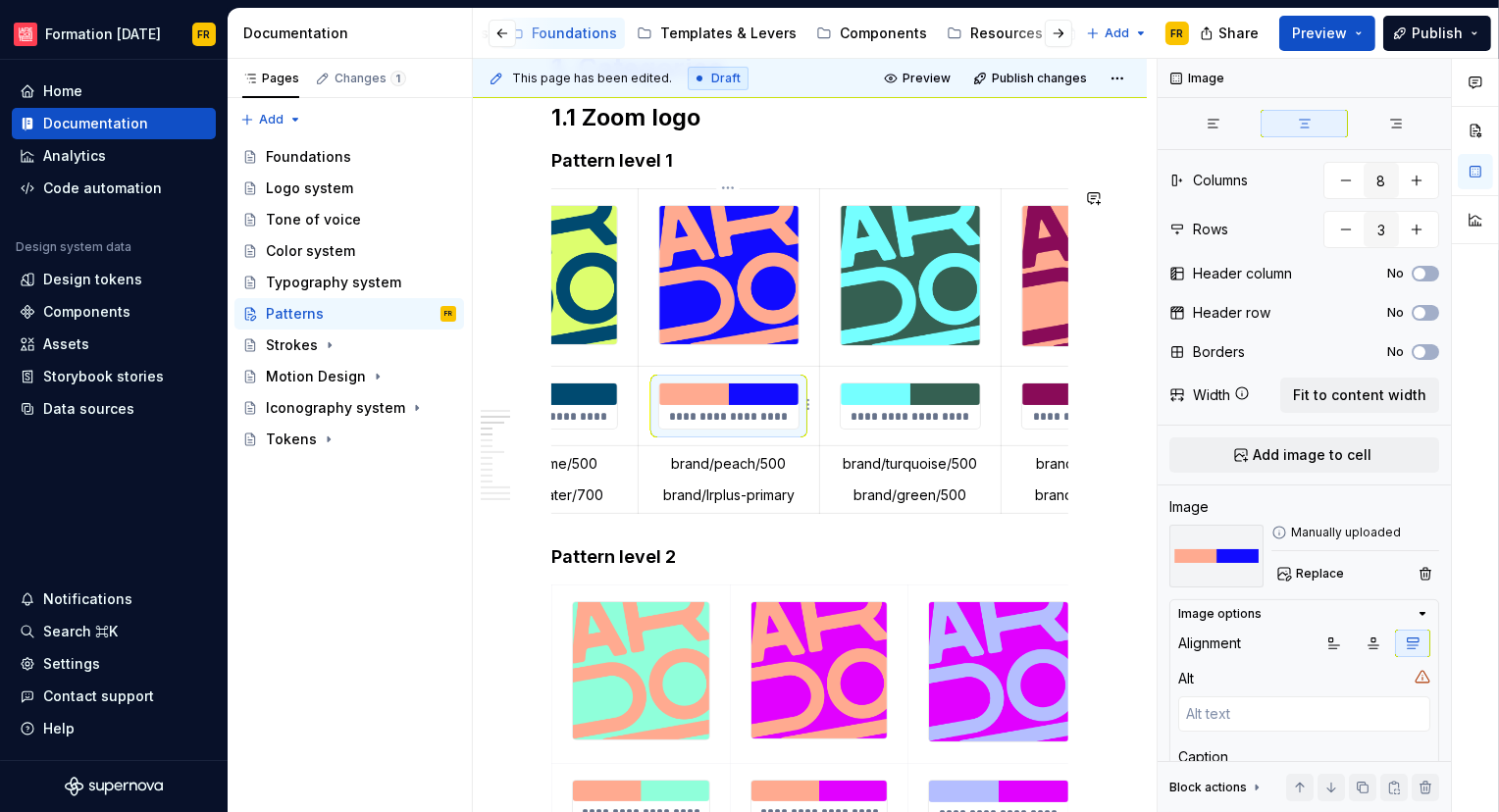 click at bounding box center [728, 394] 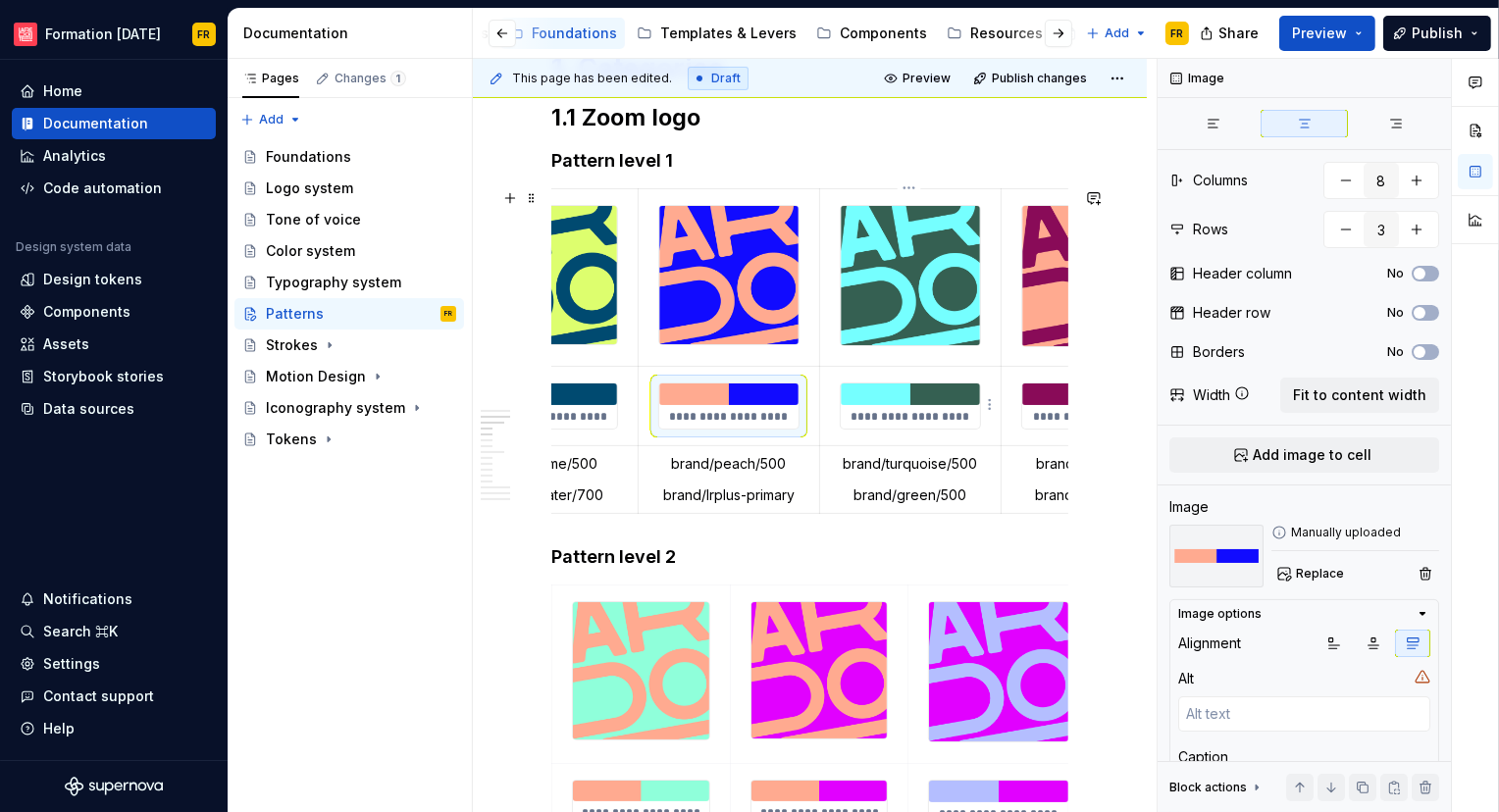 type on "*" 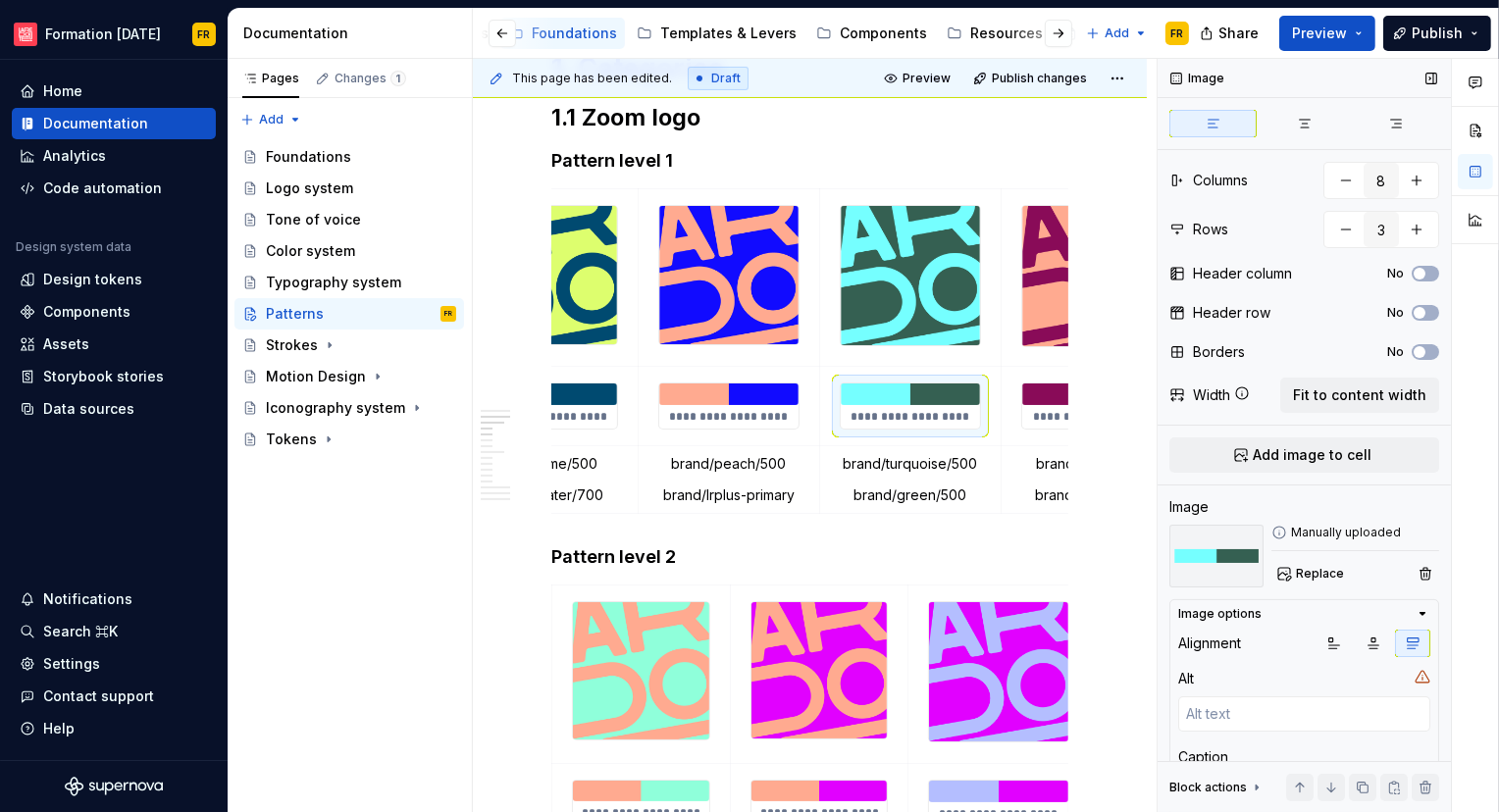 drag, startPoint x: 1296, startPoint y: 131, endPoint x: 1260, endPoint y: 195, distance: 73.430239 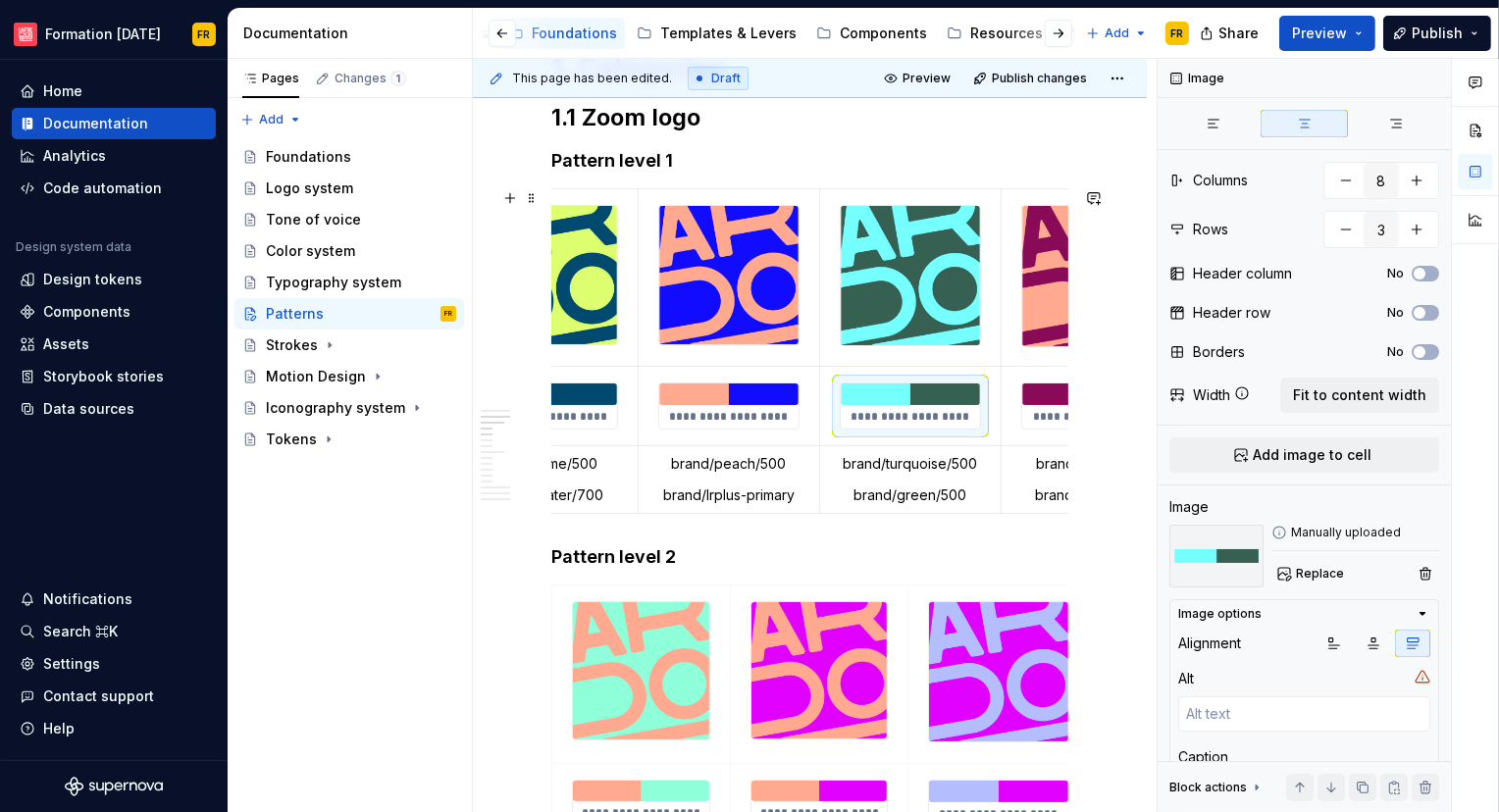 type on "*" 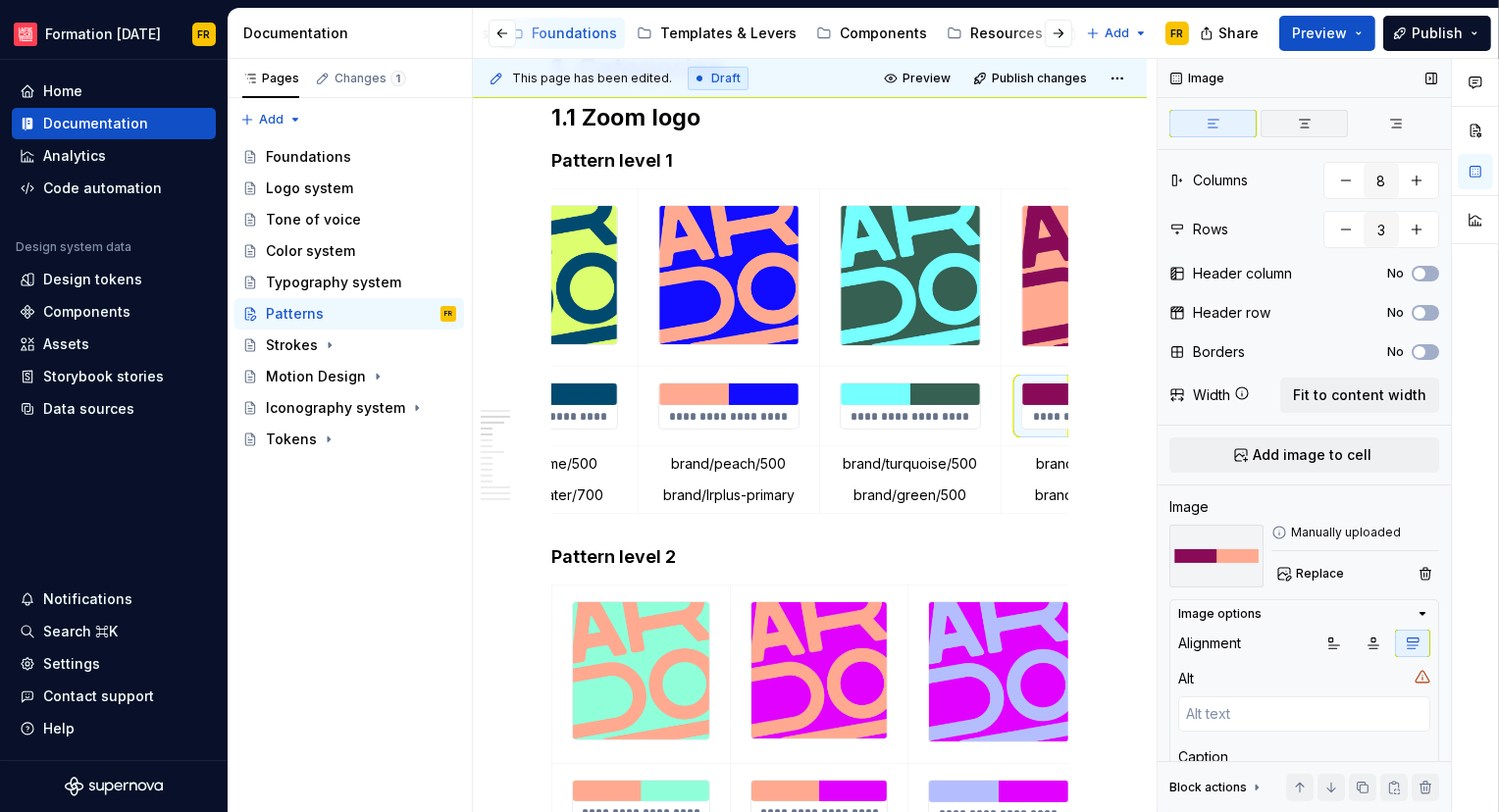 click 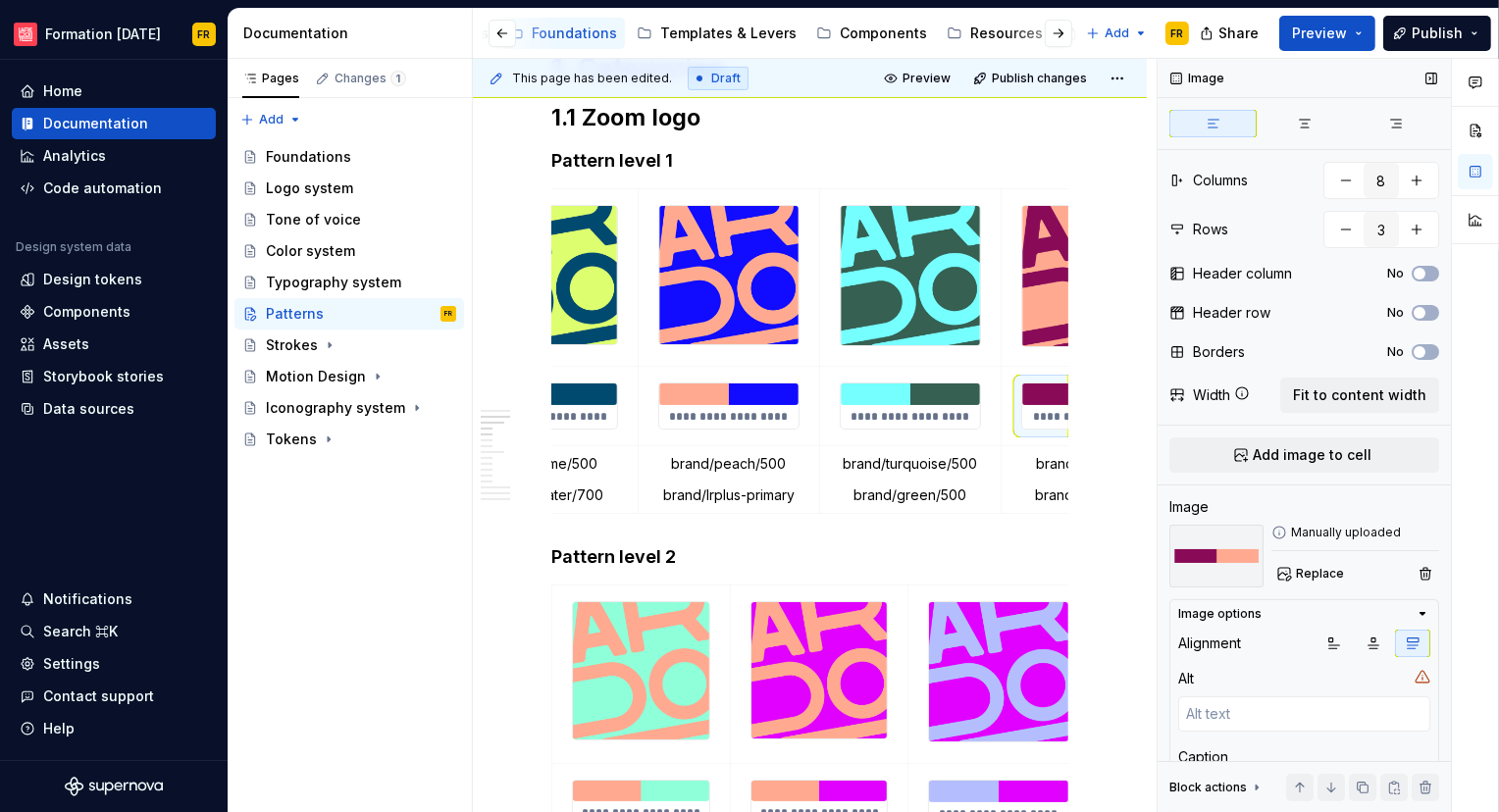 scroll, scrollTop: 0, scrollLeft: 548, axis: horizontal 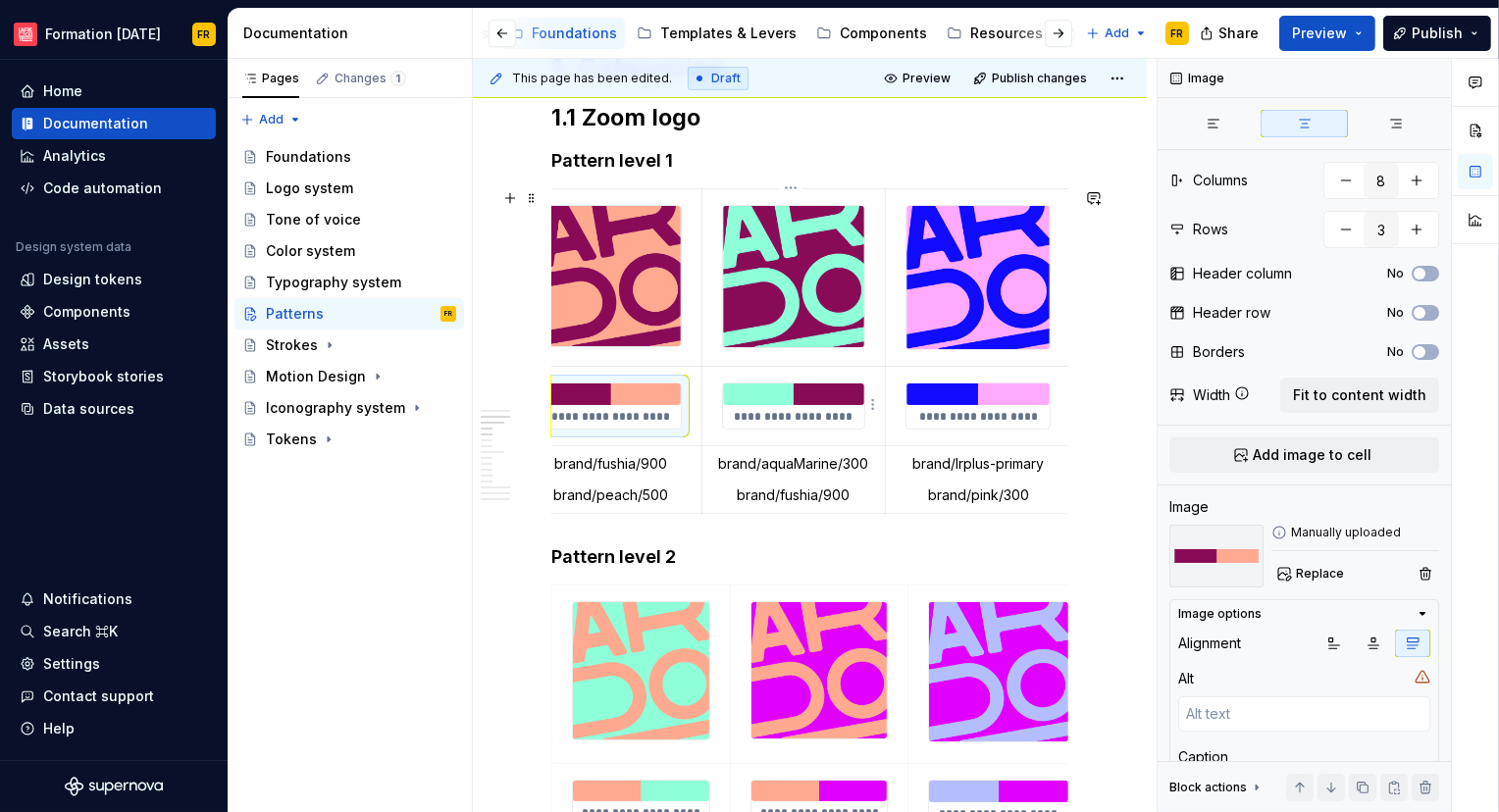 type on "*" 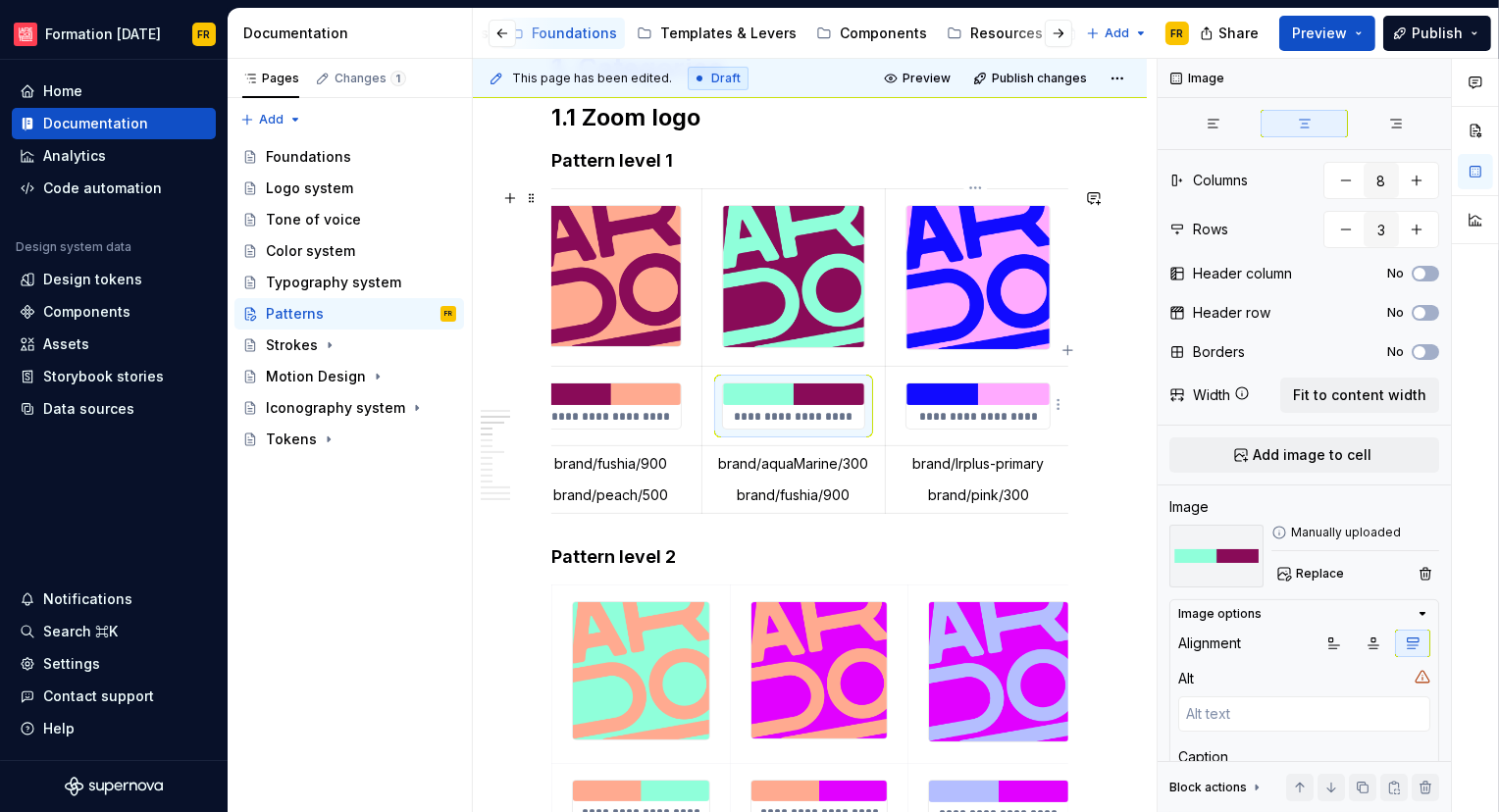 type on "*" 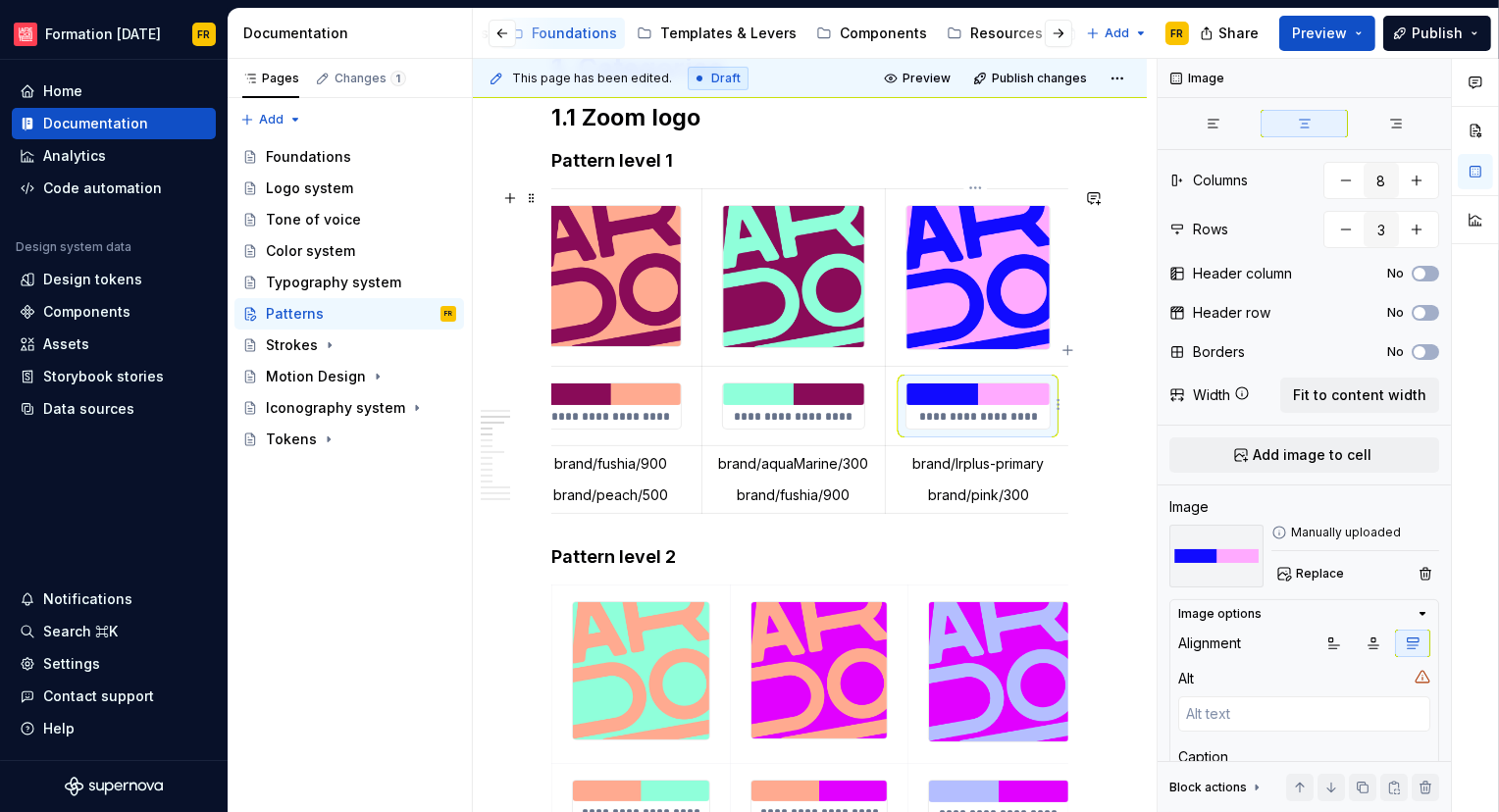 click at bounding box center (978, 394) 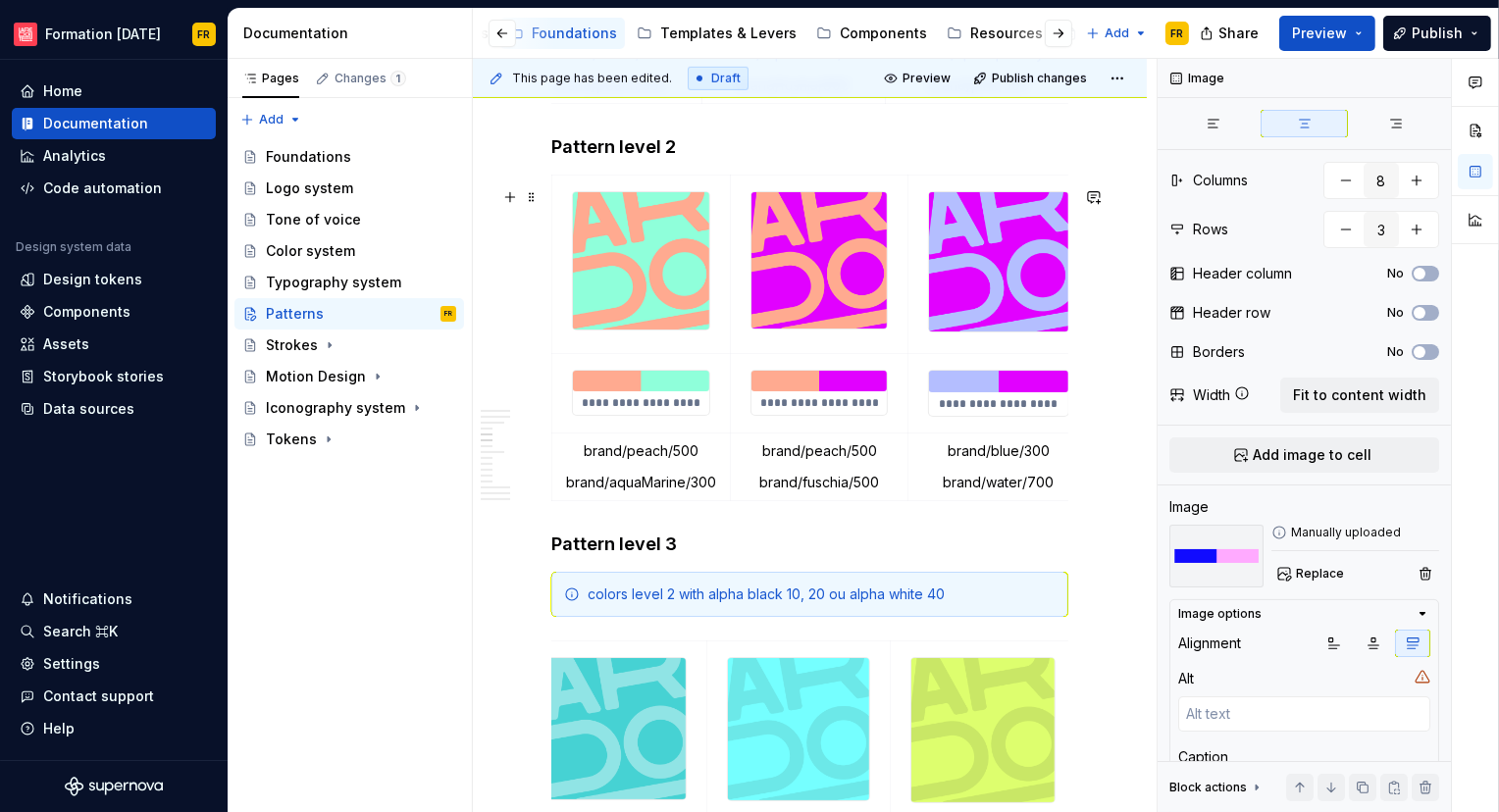 scroll, scrollTop: 1270, scrollLeft: 0, axis: vertical 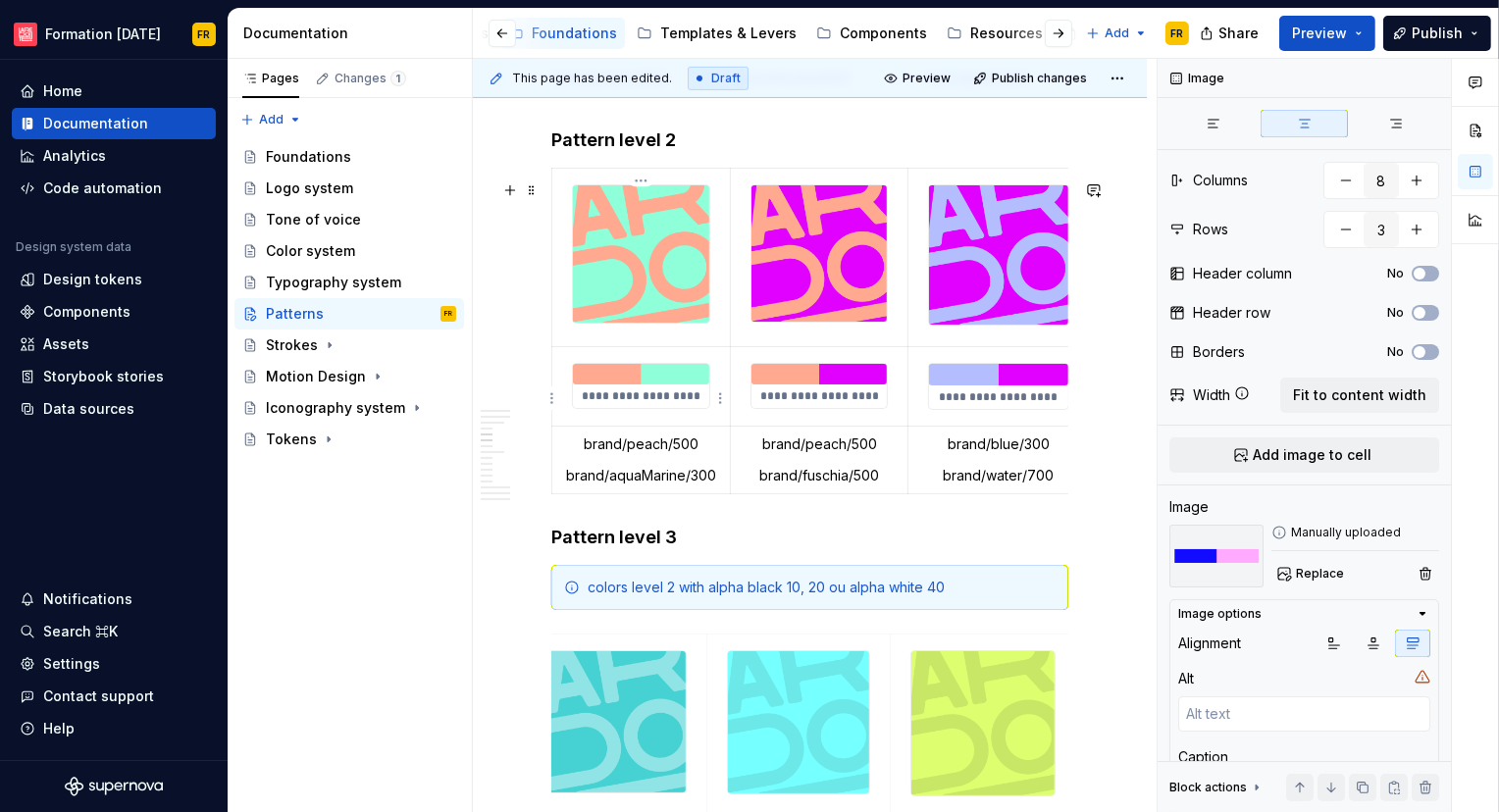 type on "*" 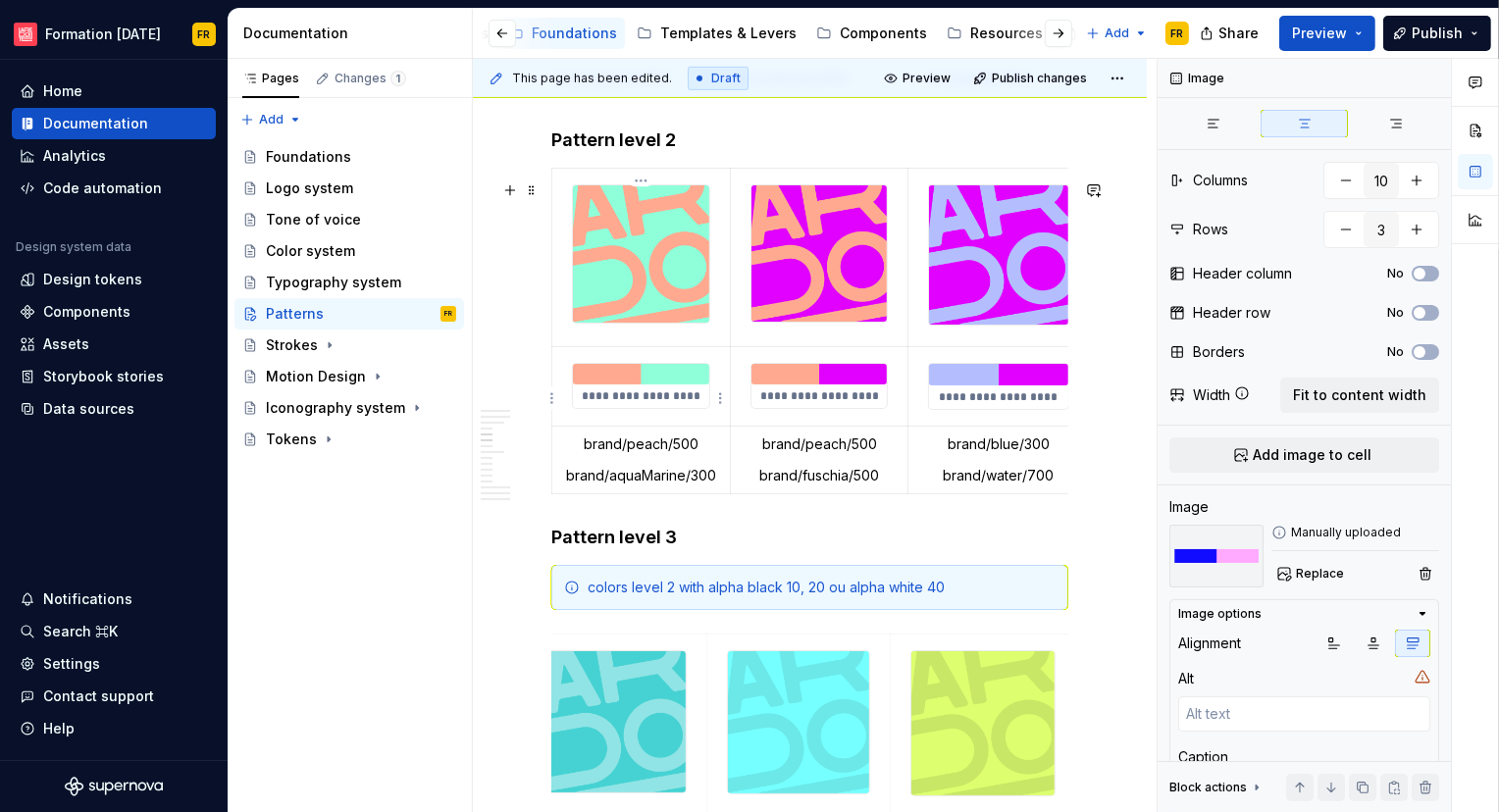 click at bounding box center [641, 375] 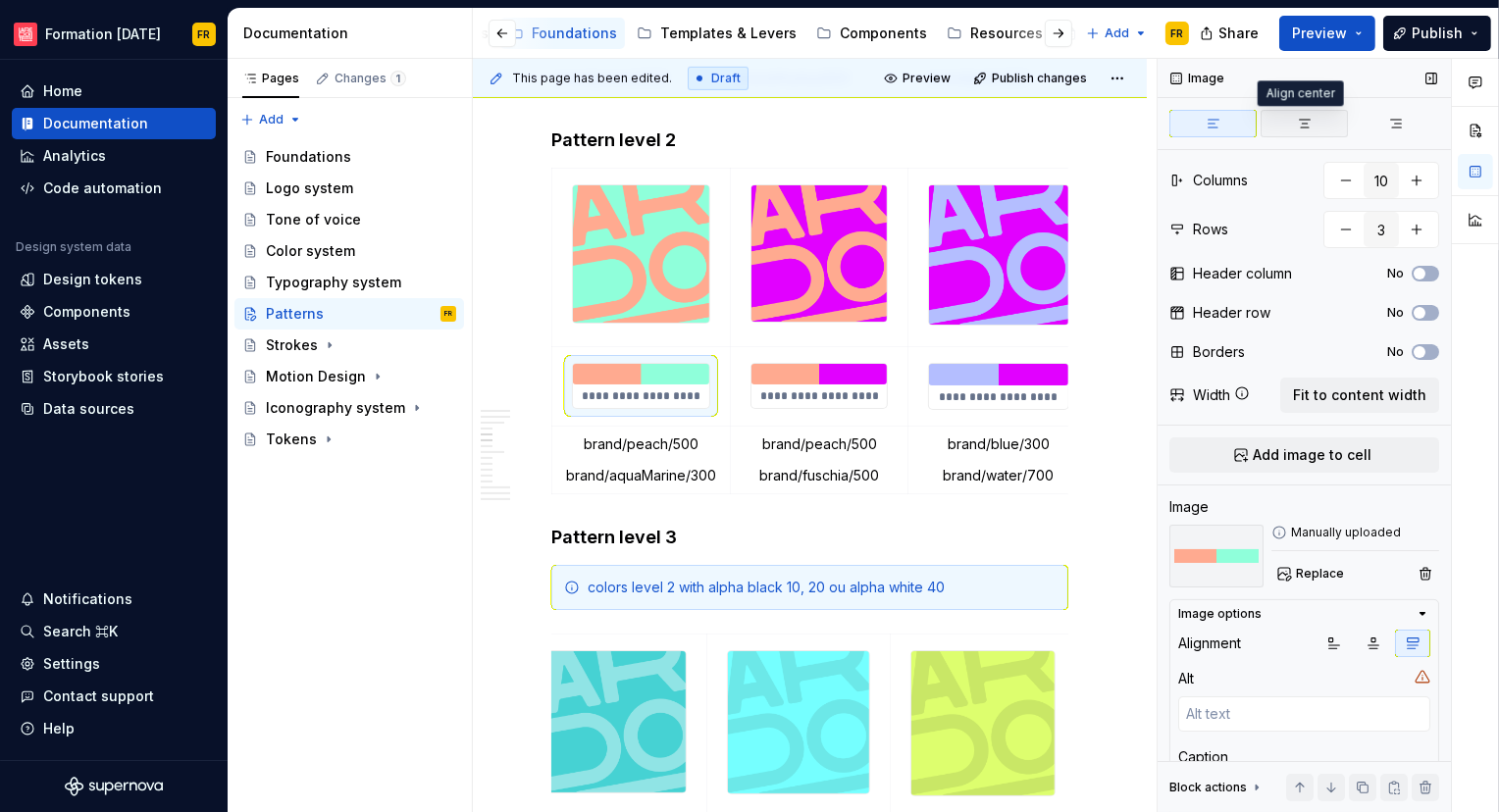 click at bounding box center (1304, 124) 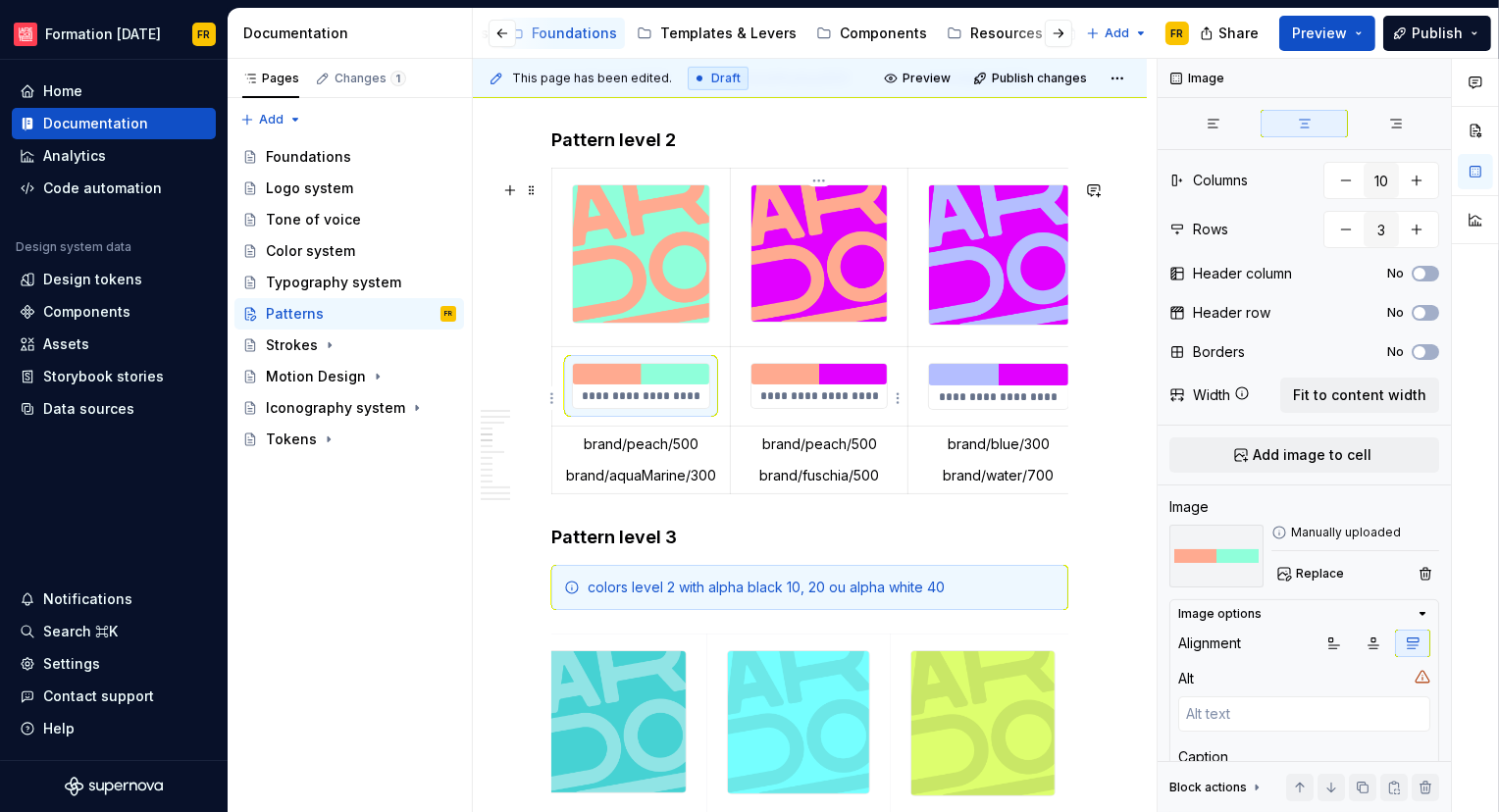 type on "*" 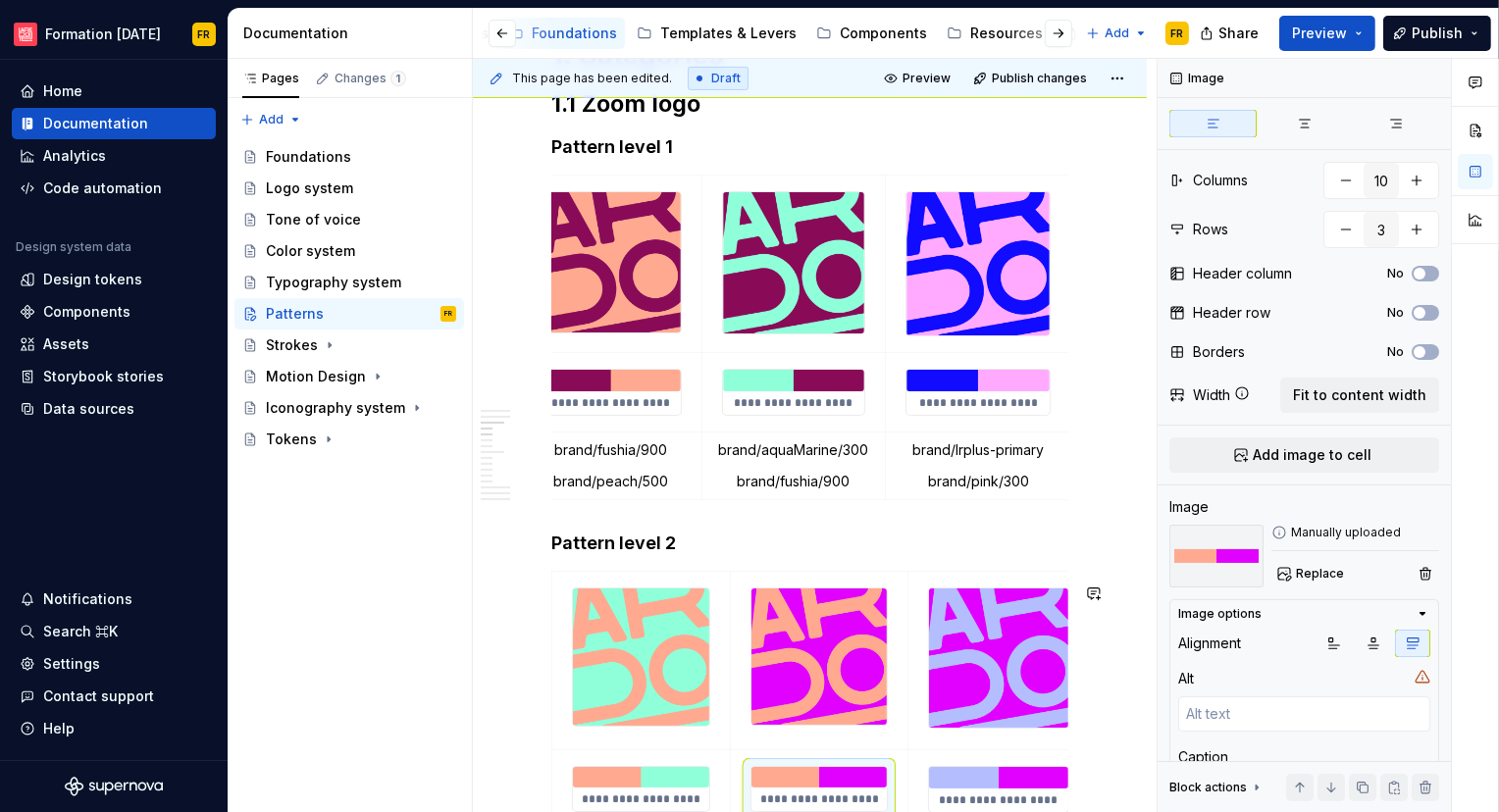 scroll, scrollTop: 867, scrollLeft: 0, axis: vertical 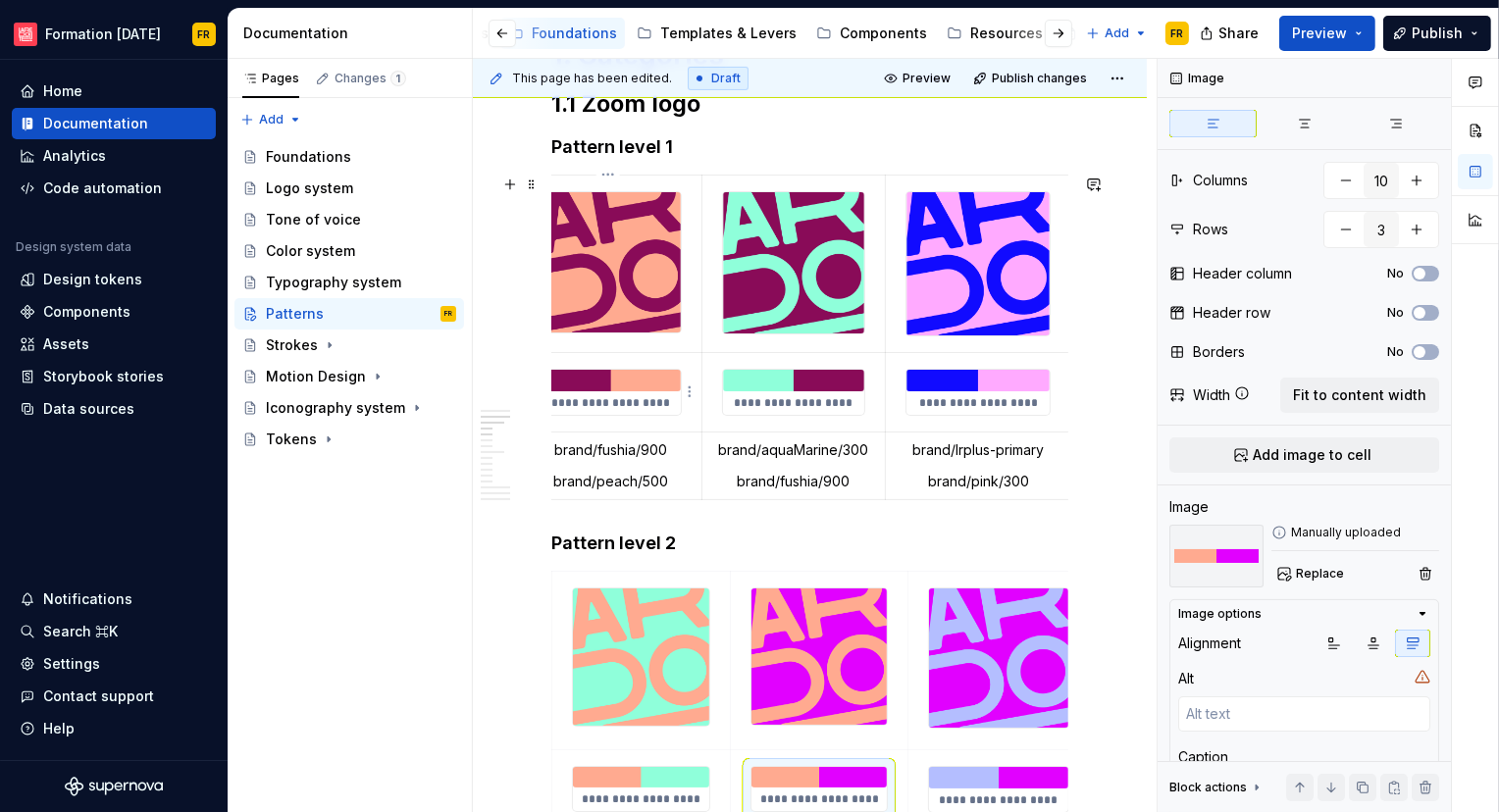 type on "*" 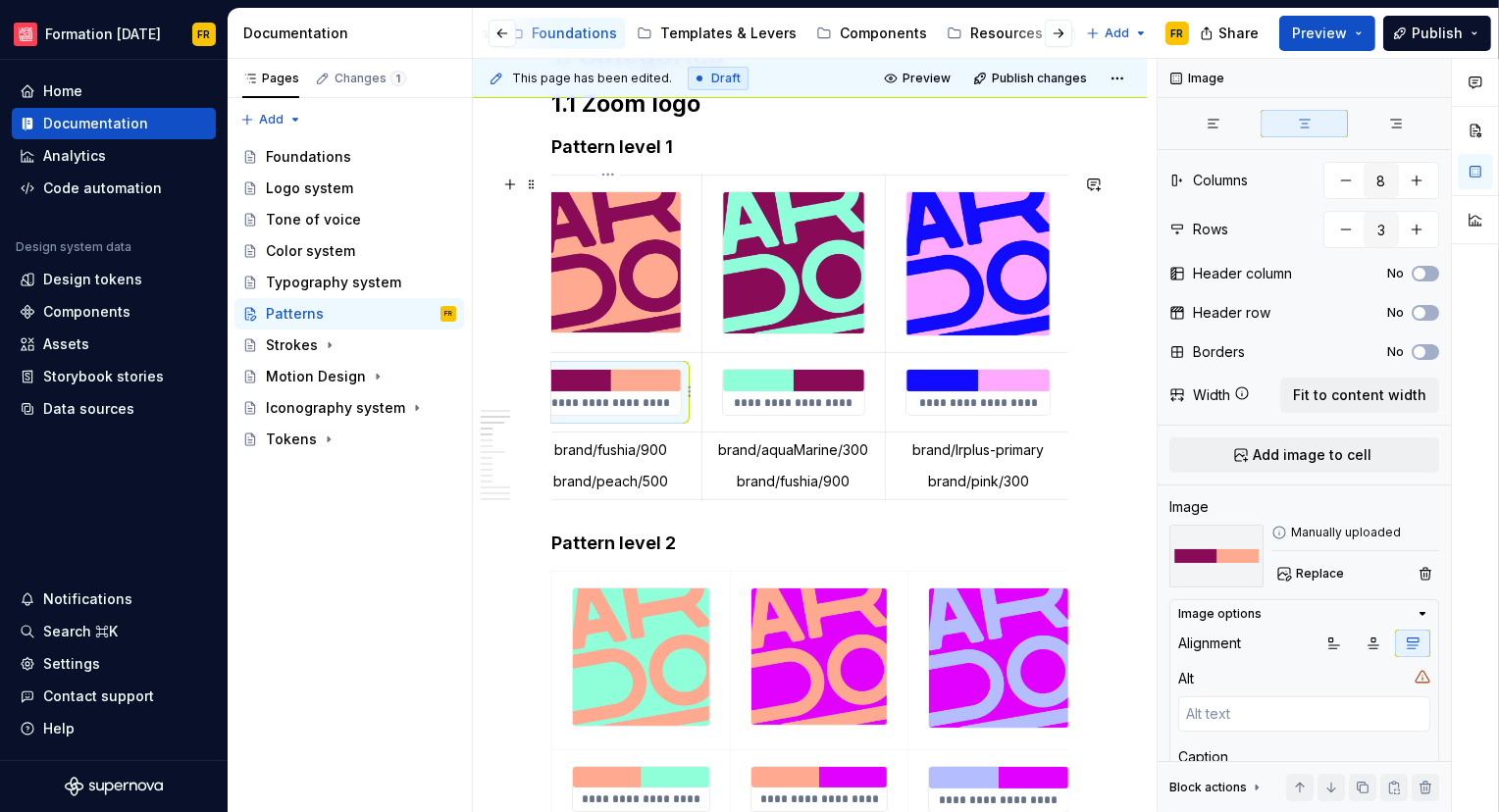 click on "**********" at bounding box center [610, 403] 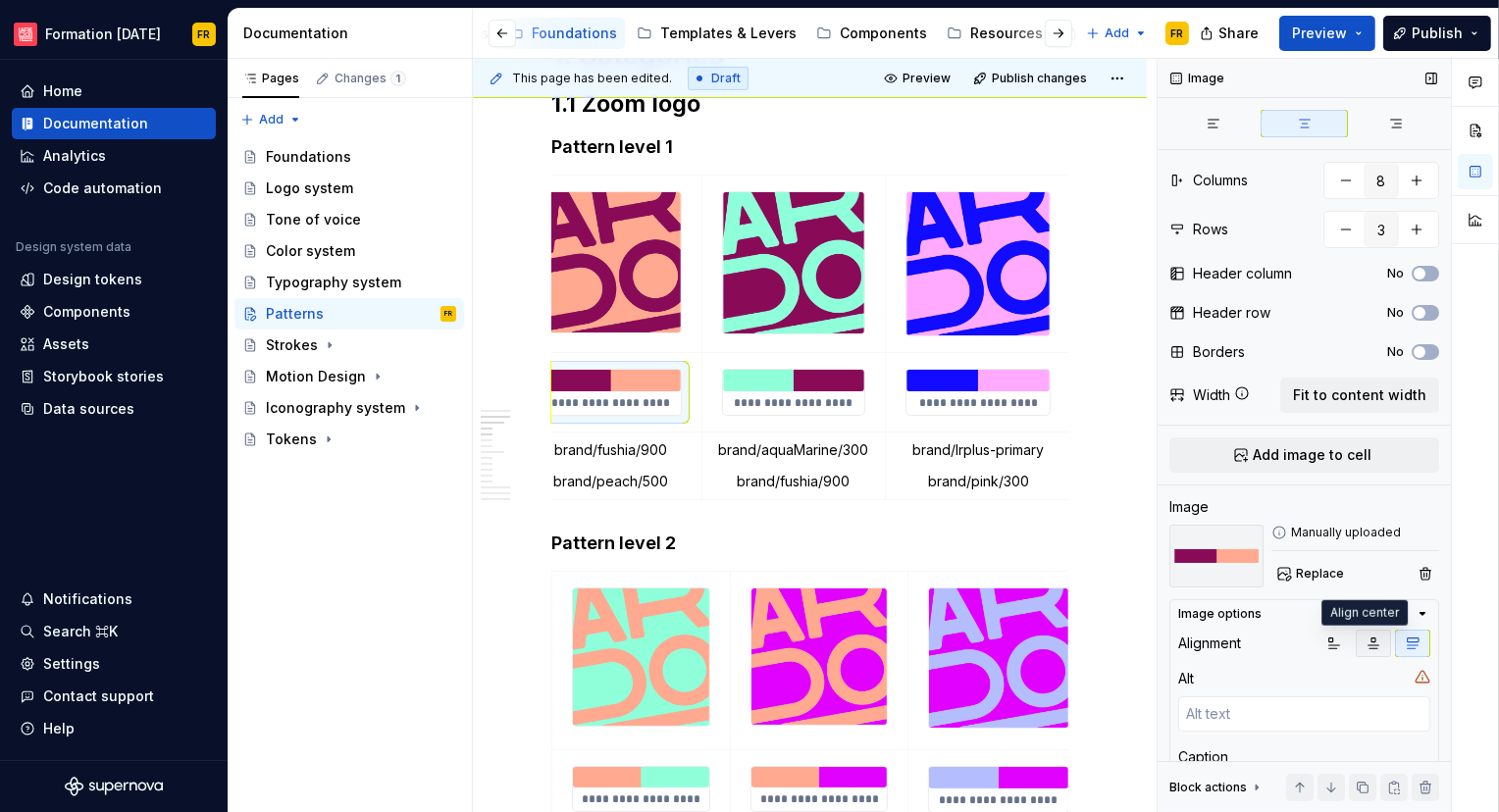 click 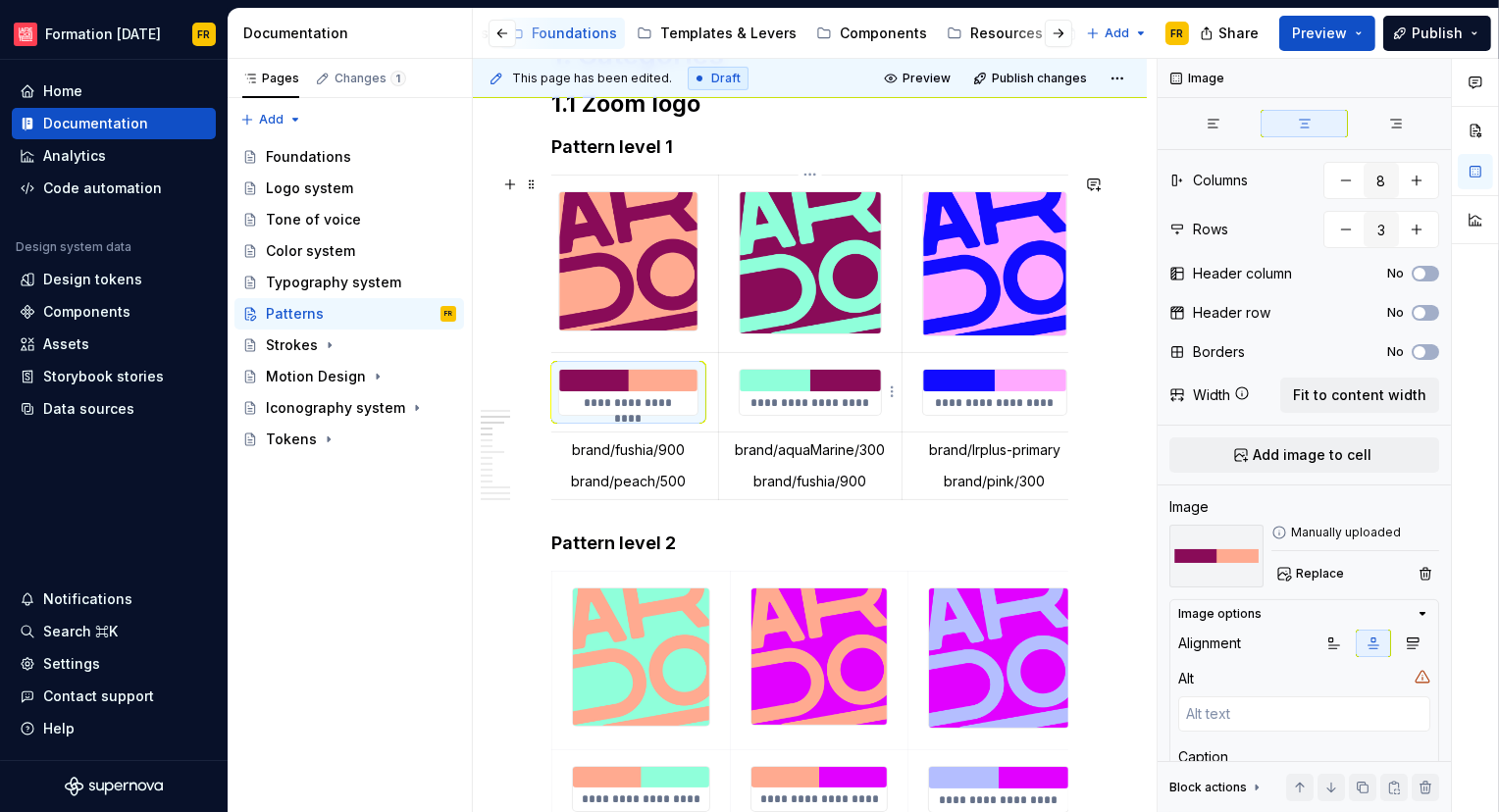 type on "*" 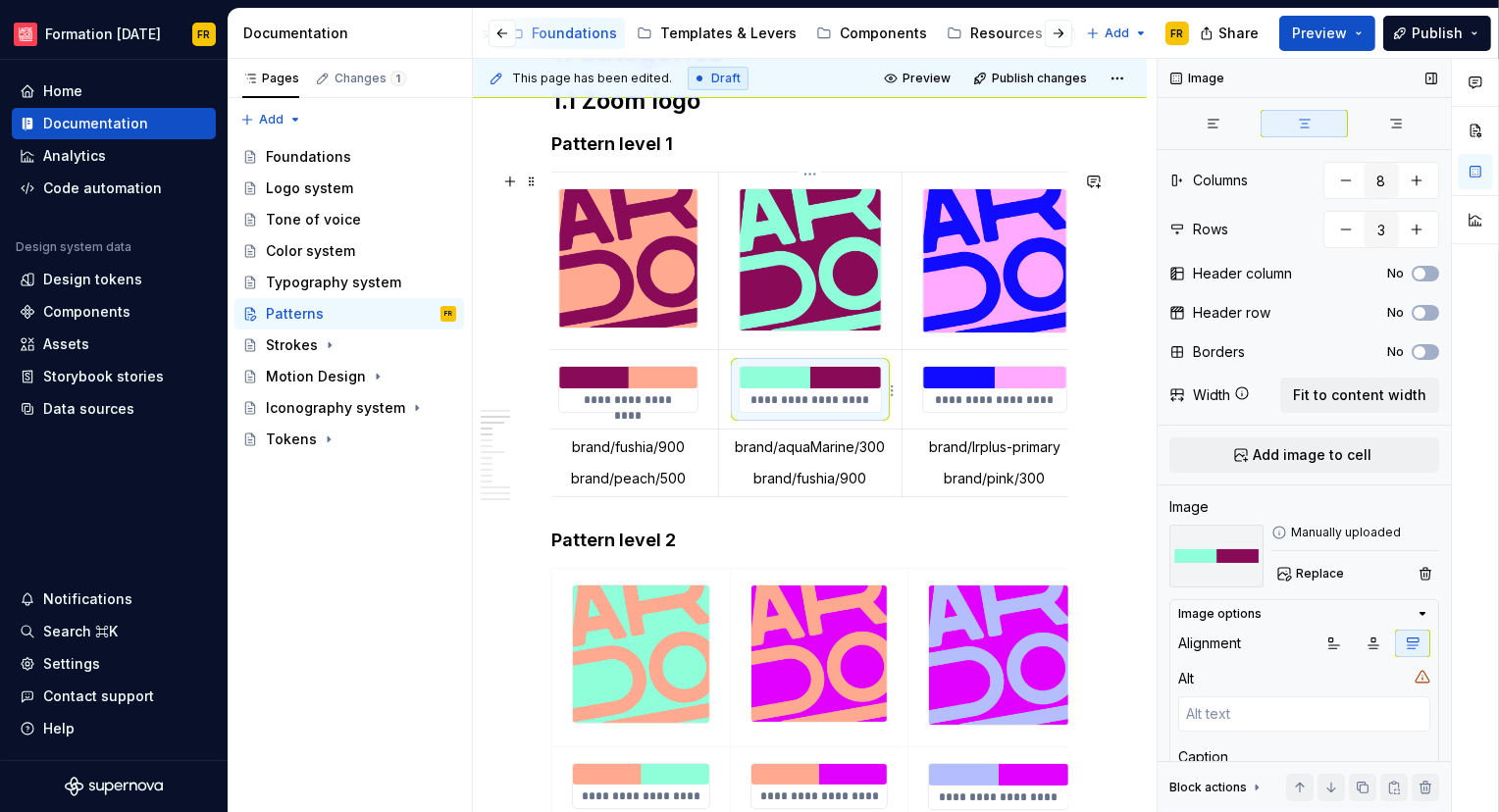 scroll, scrollTop: 873, scrollLeft: 0, axis: vertical 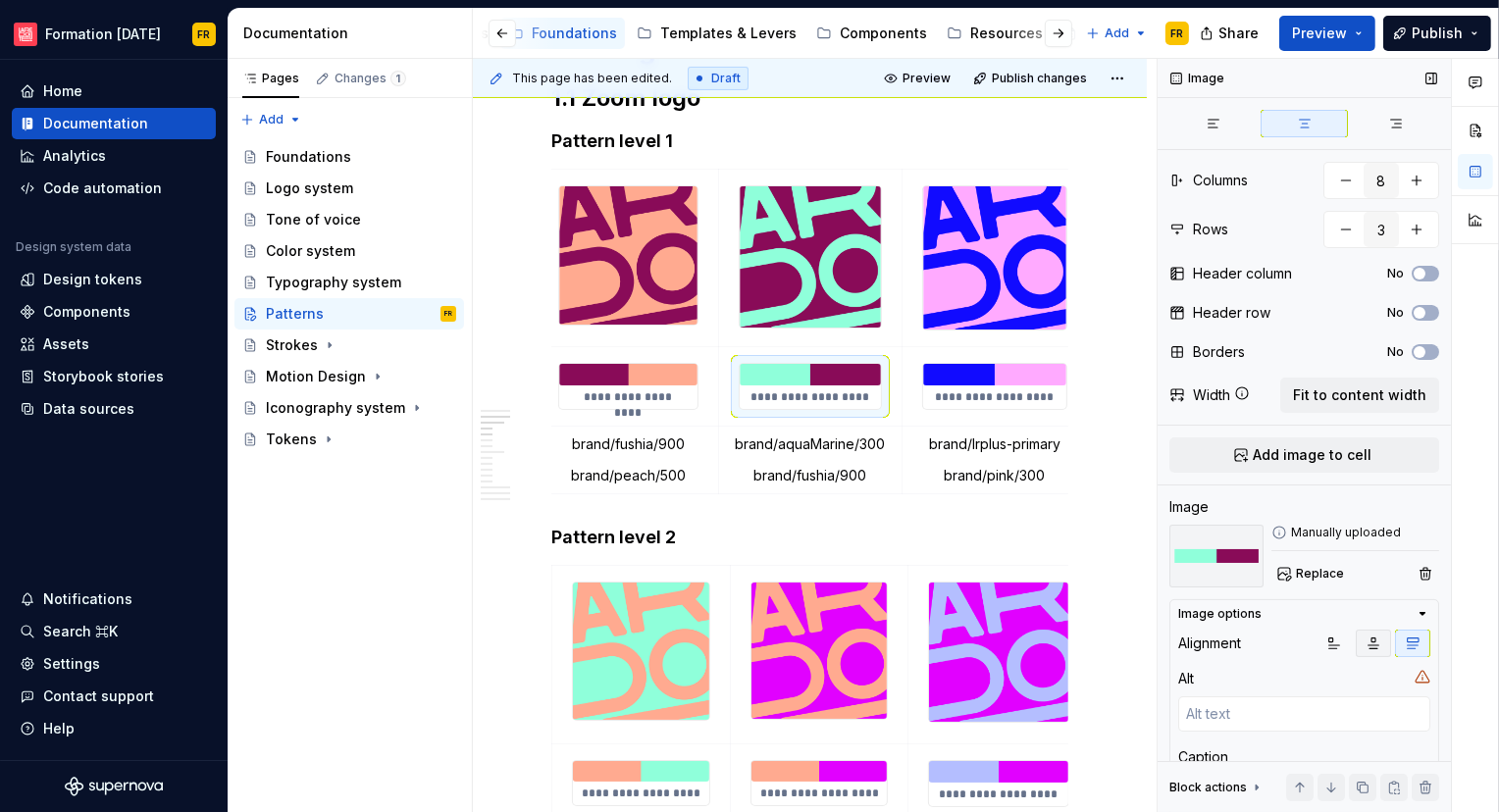 click at bounding box center [1373, 643] 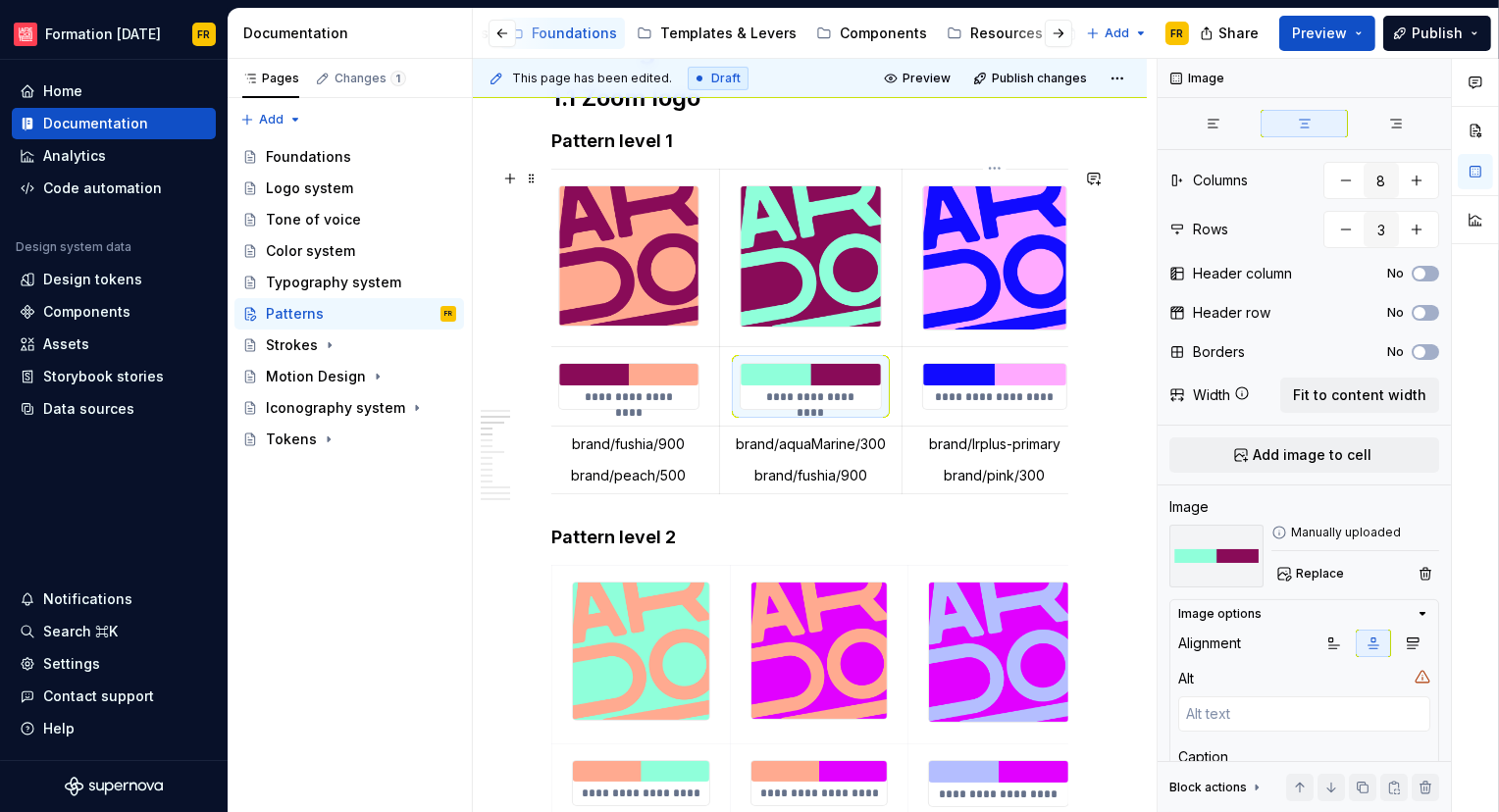 type on "*" 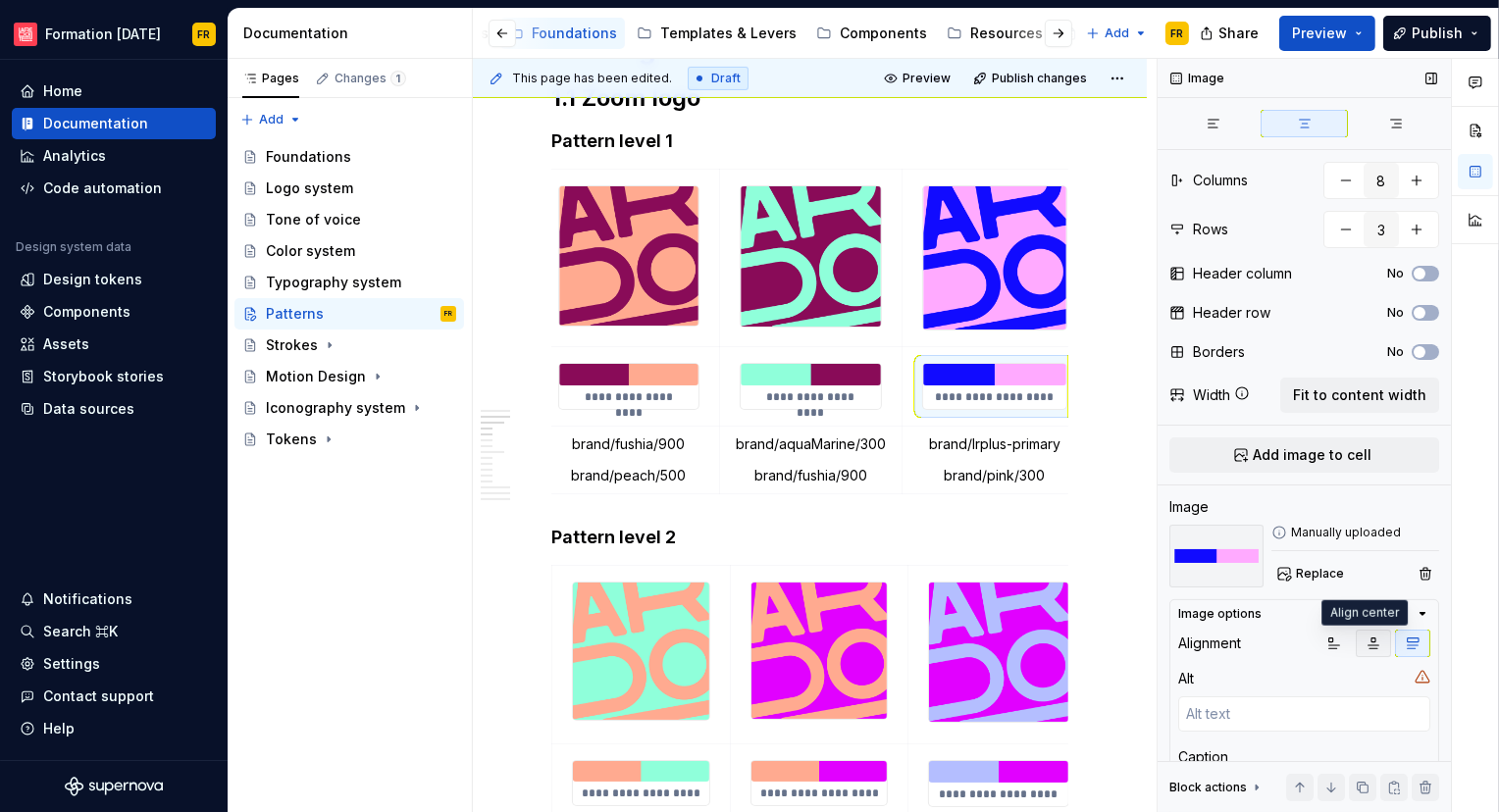 click 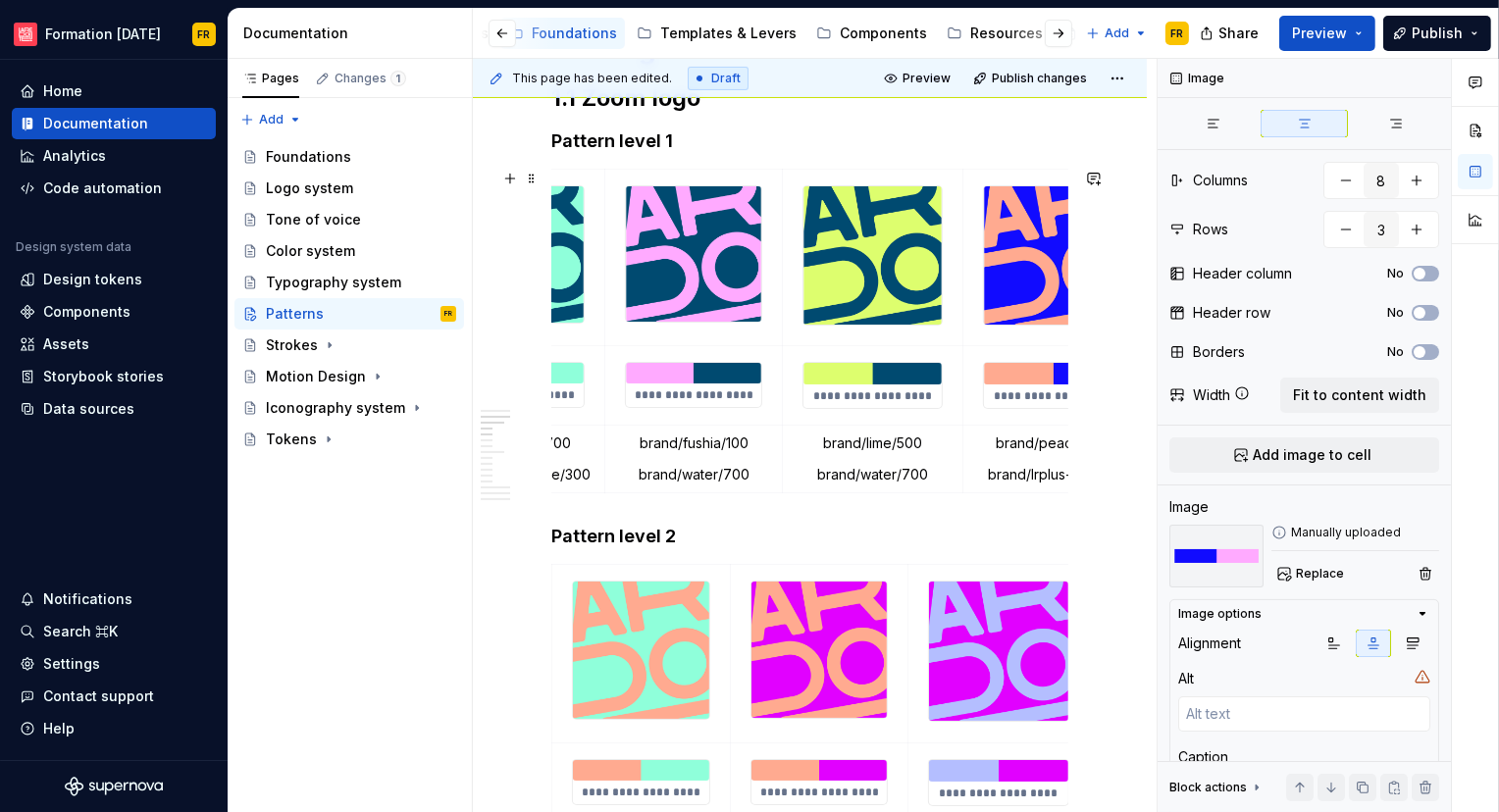 scroll, scrollTop: 0, scrollLeft: 0, axis: both 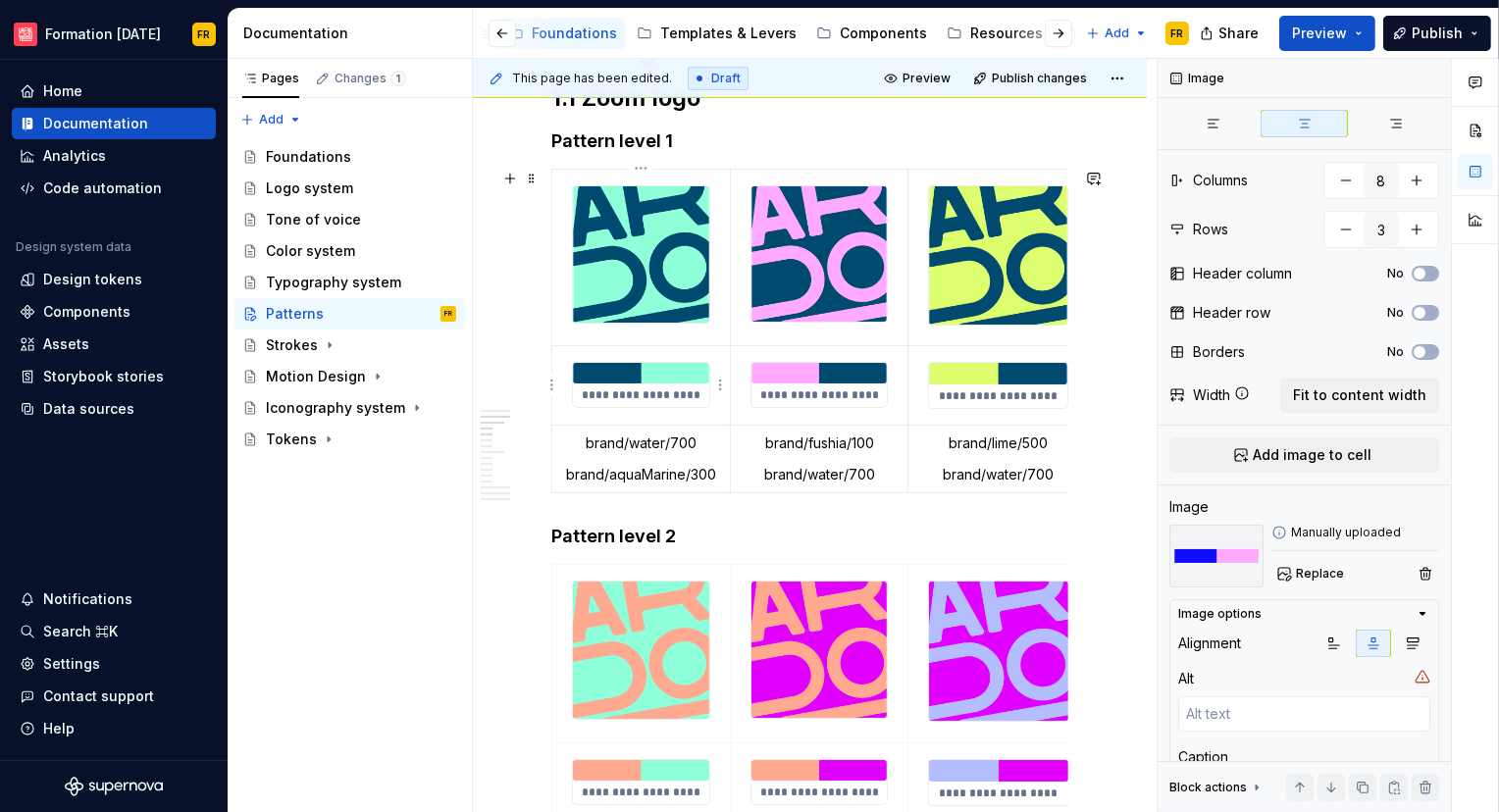 type on "*" 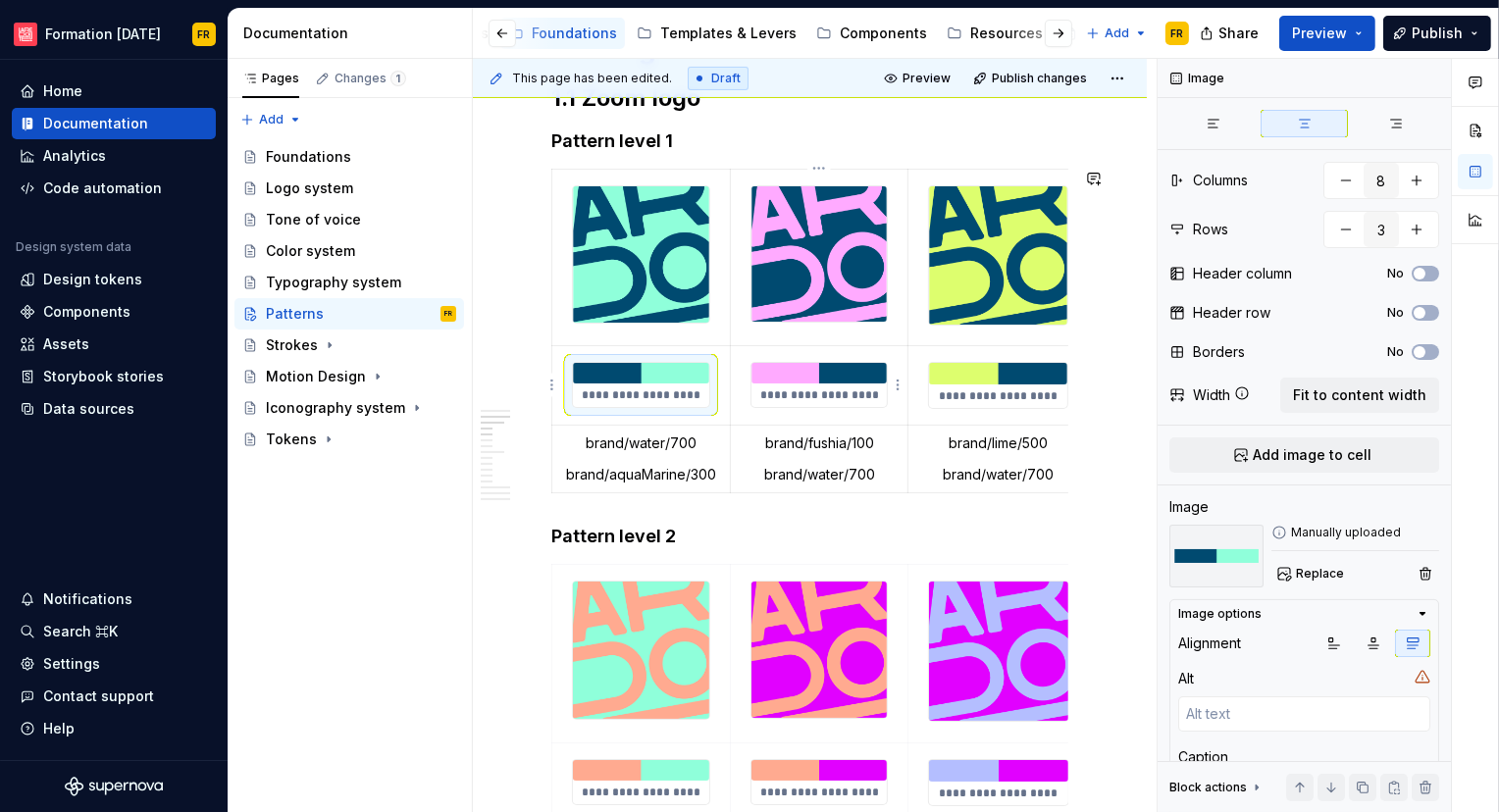 click at bounding box center (819, 373) 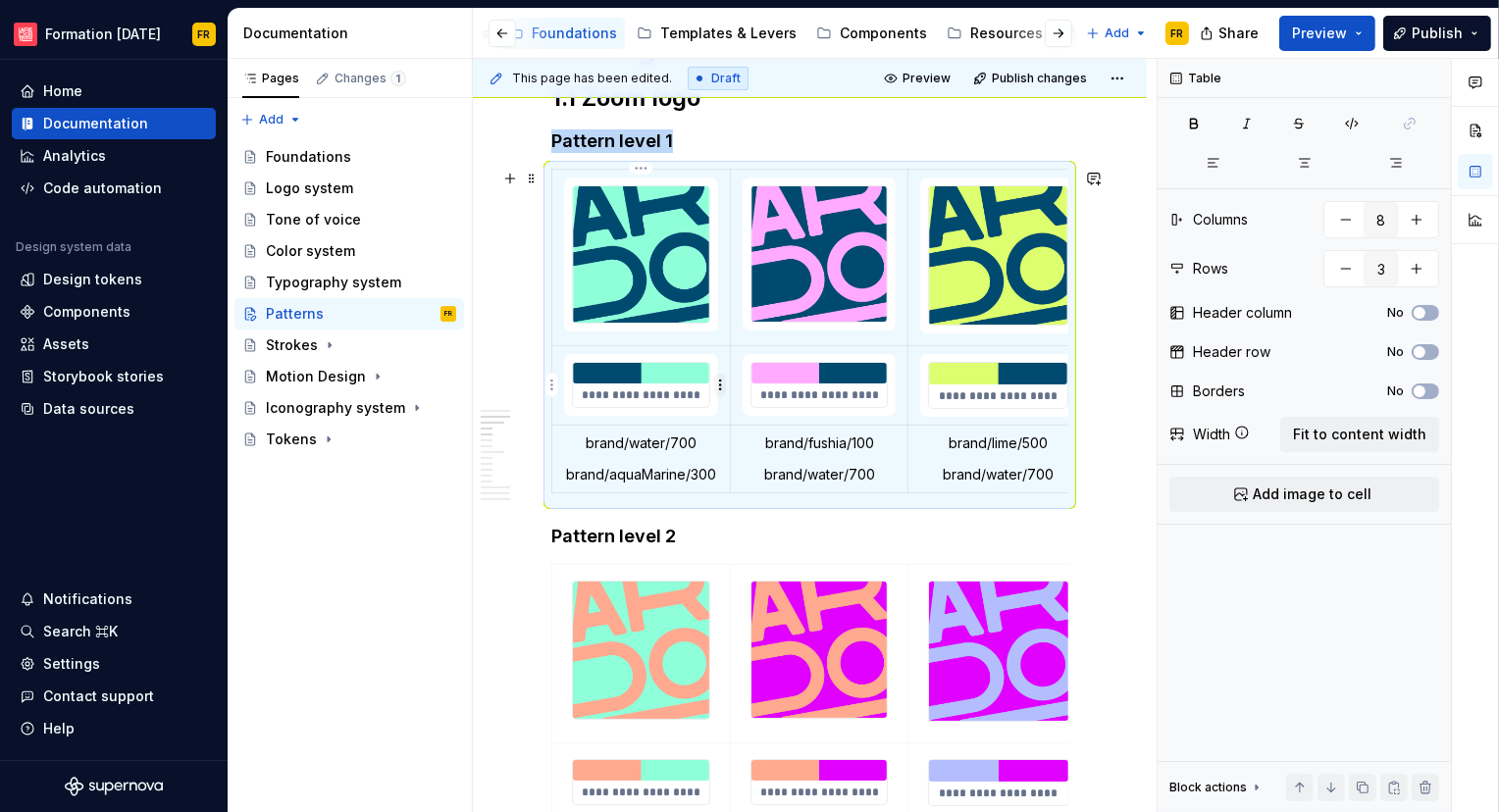 click on "Formation [DATE] FR Home Documentation Analytics Code automation Design system data Design tokens Components Assets Storybook stories Data sources Notifications Search ⌘K Settings Contact support Help Documentation
Accessibility guide for tree Page tree.
Navigate the tree with the arrow keys. Common tree hotkeys apply. Further keybindings are available:
enter to execute primary action on focused item
f2 to start renaming the focused item
escape to abort renaming an item
control+d to start dragging selected items
* en attente Welcome to [PERSON_NAME] Get started Brand & services Foundations Templates & Levers Components Resources What's News ? Add FR Share Preview Publish Pages Changes 1 Add
Accessibility guide for tree Page tree.
Navigate the tree with the arrow keys. Common tree hotkeys apply. Further keybindings are available:
enter to execute primary action on focused item" at bounding box center [750, 406] 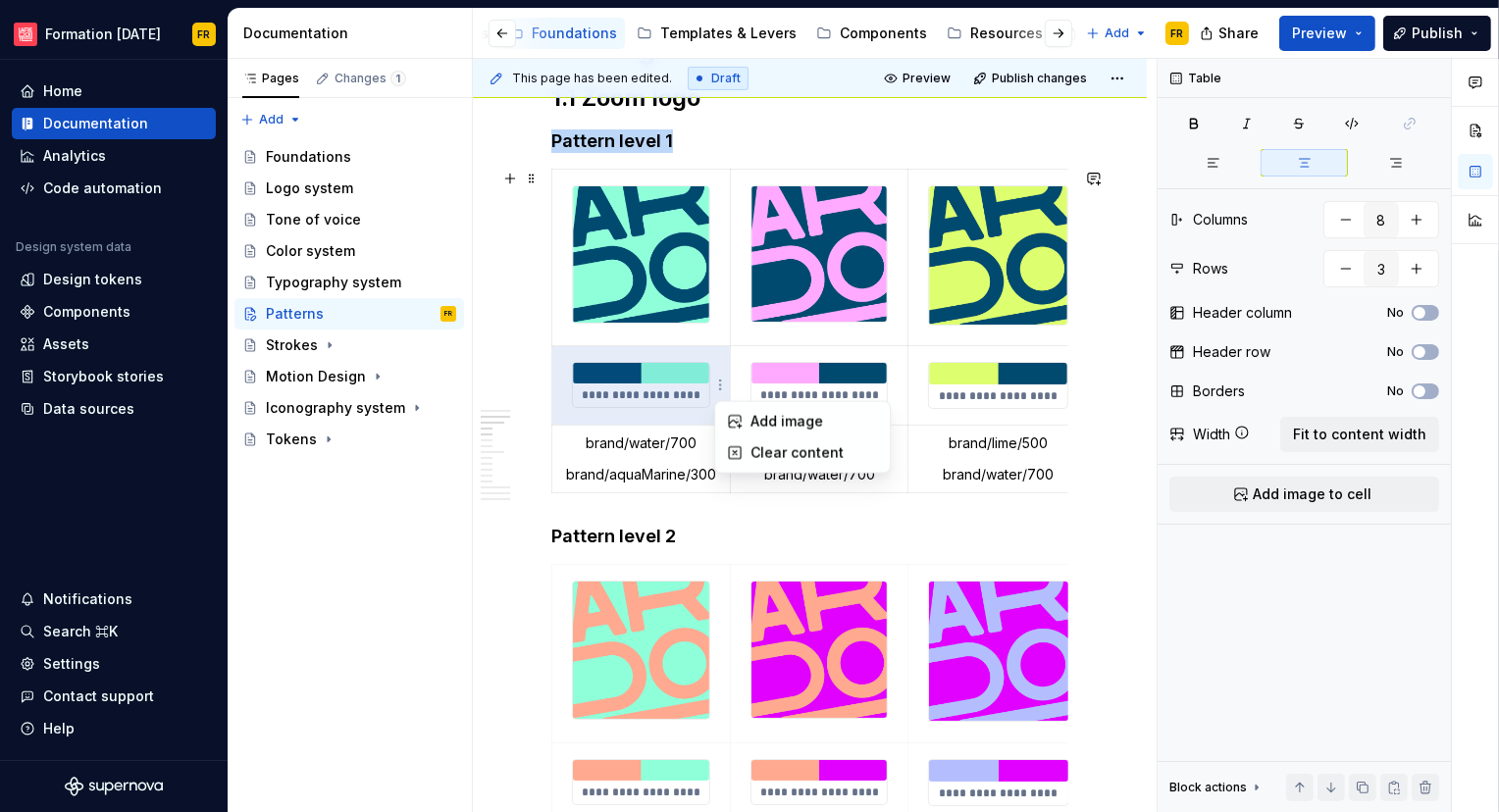 click on "Formation [DATE] FR Home Documentation Analytics Code automation Design system data Design tokens Components Assets Storybook stories Data sources Notifications Search ⌘K Settings Contact support Help Documentation
Accessibility guide for tree Page tree.
Navigate the tree with the arrow keys. Common tree hotkeys apply. Further keybindings are available:
enter to execute primary action on focused item
f2 to start renaming the focused item
escape to abort renaming an item
control+d to start dragging selected items
* en attente Welcome to [PERSON_NAME] Get started Brand & services Foundations Templates & Levers Components Resources What's News ? Add FR Share Preview Publish Pages Changes 1 Add
Accessibility guide for tree Page tree.
Navigate the tree with the arrow keys. Common tree hotkeys apply. Further keybindings are available:
enter to execute primary action on focused item" at bounding box center [750, 406] 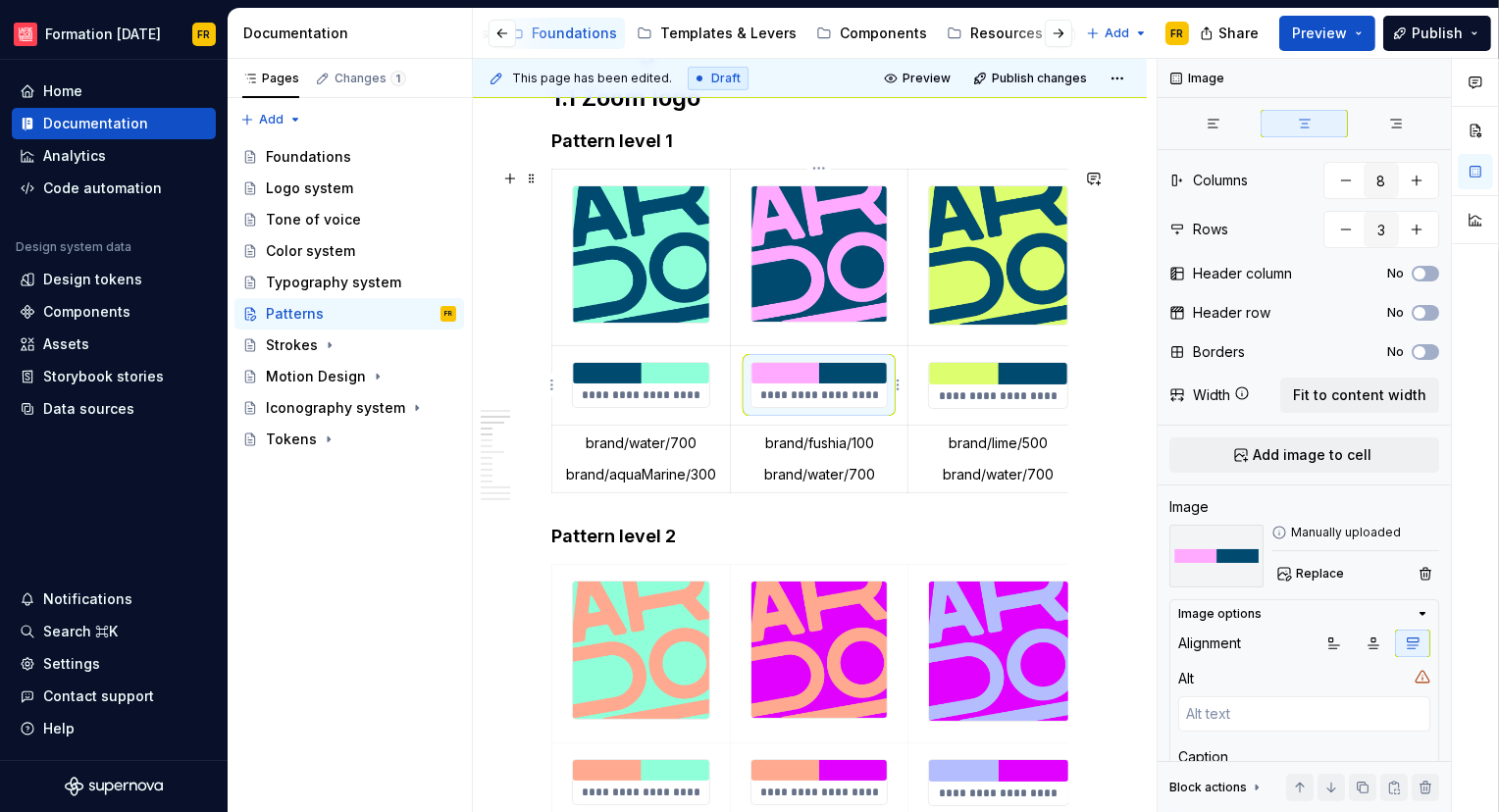click on "**********" at bounding box center [819, 384] 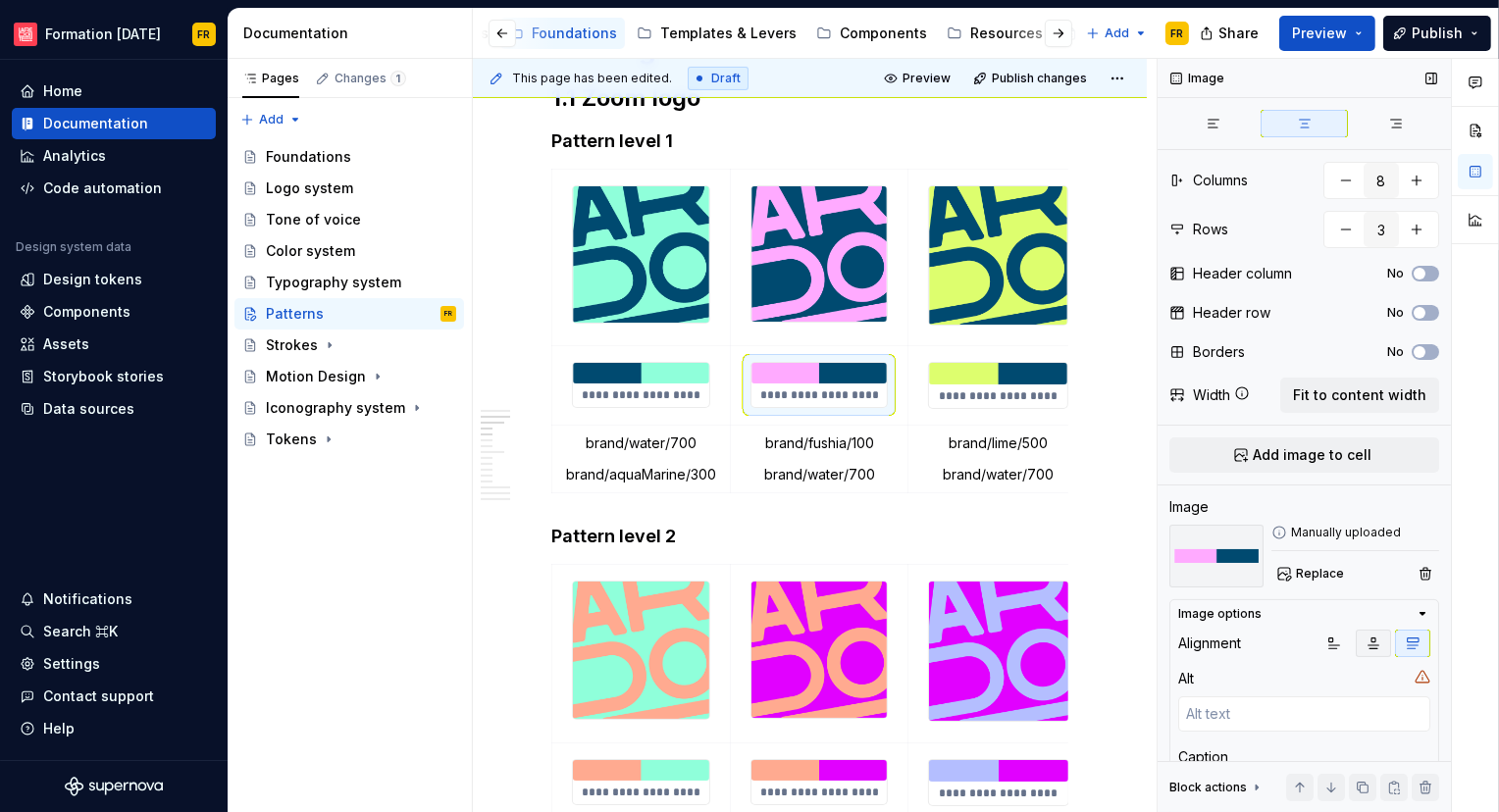 click 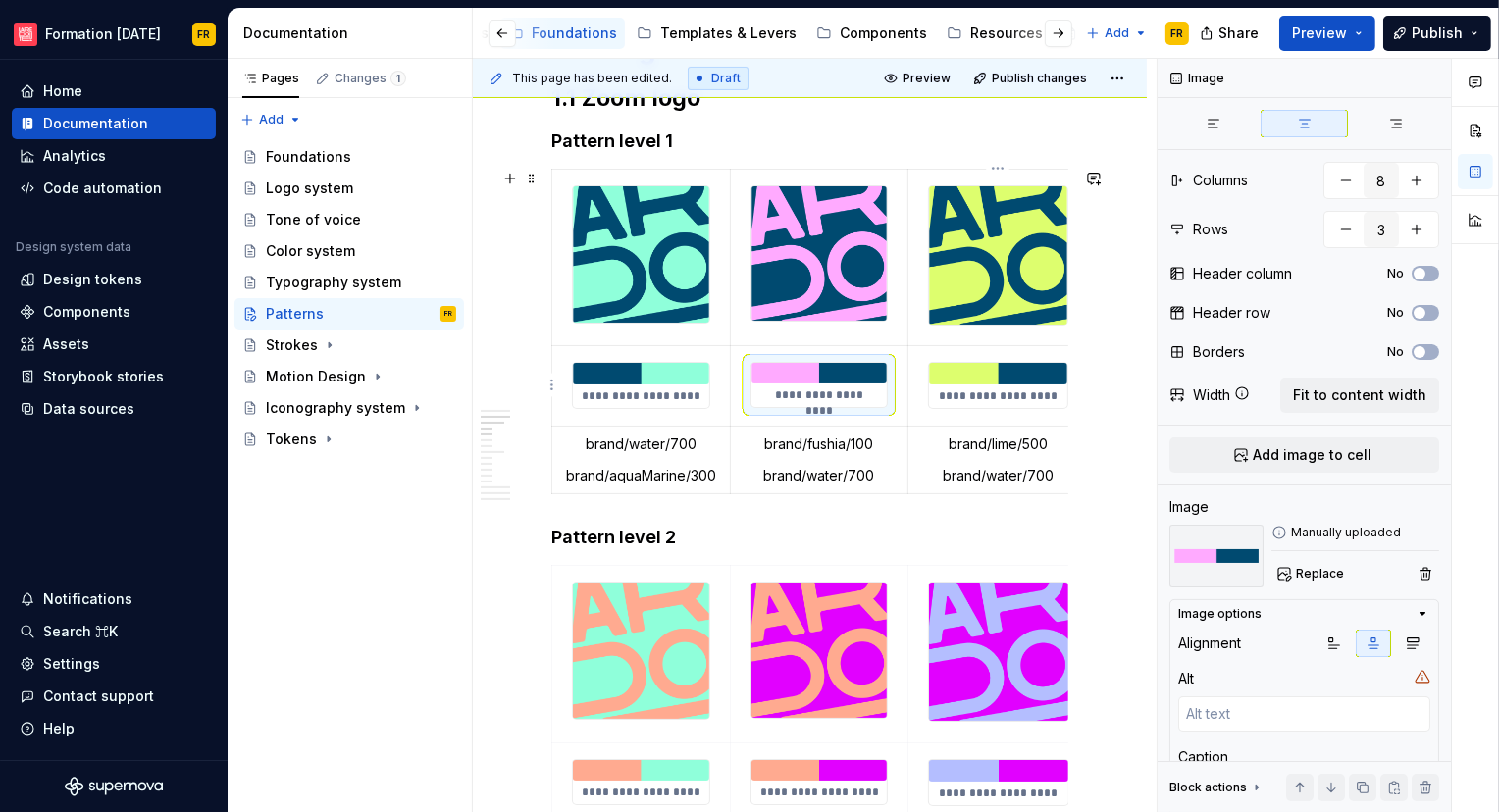 type on "*" 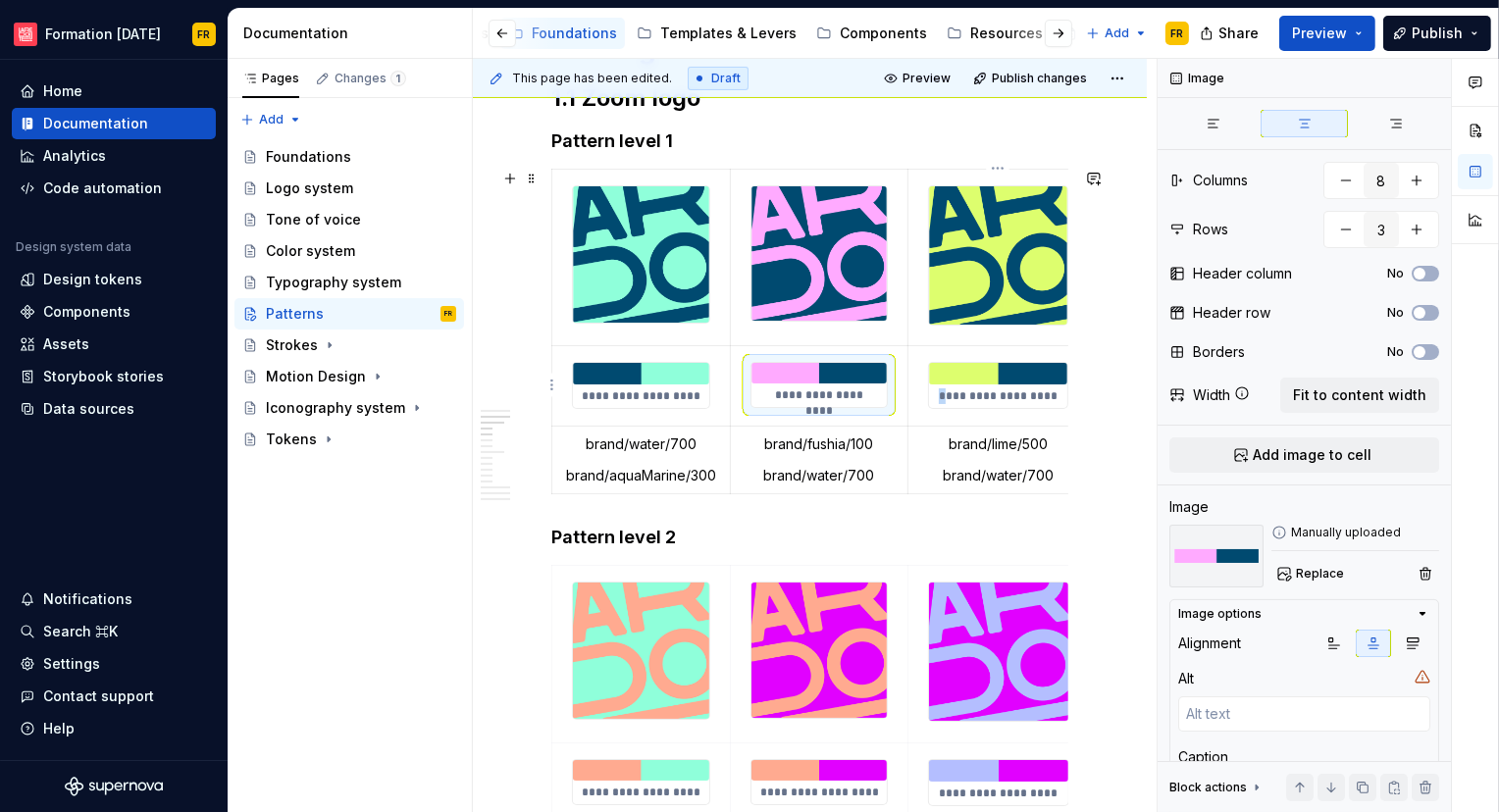 drag, startPoint x: 947, startPoint y: 386, endPoint x: 957, endPoint y: 396, distance: 14.142136 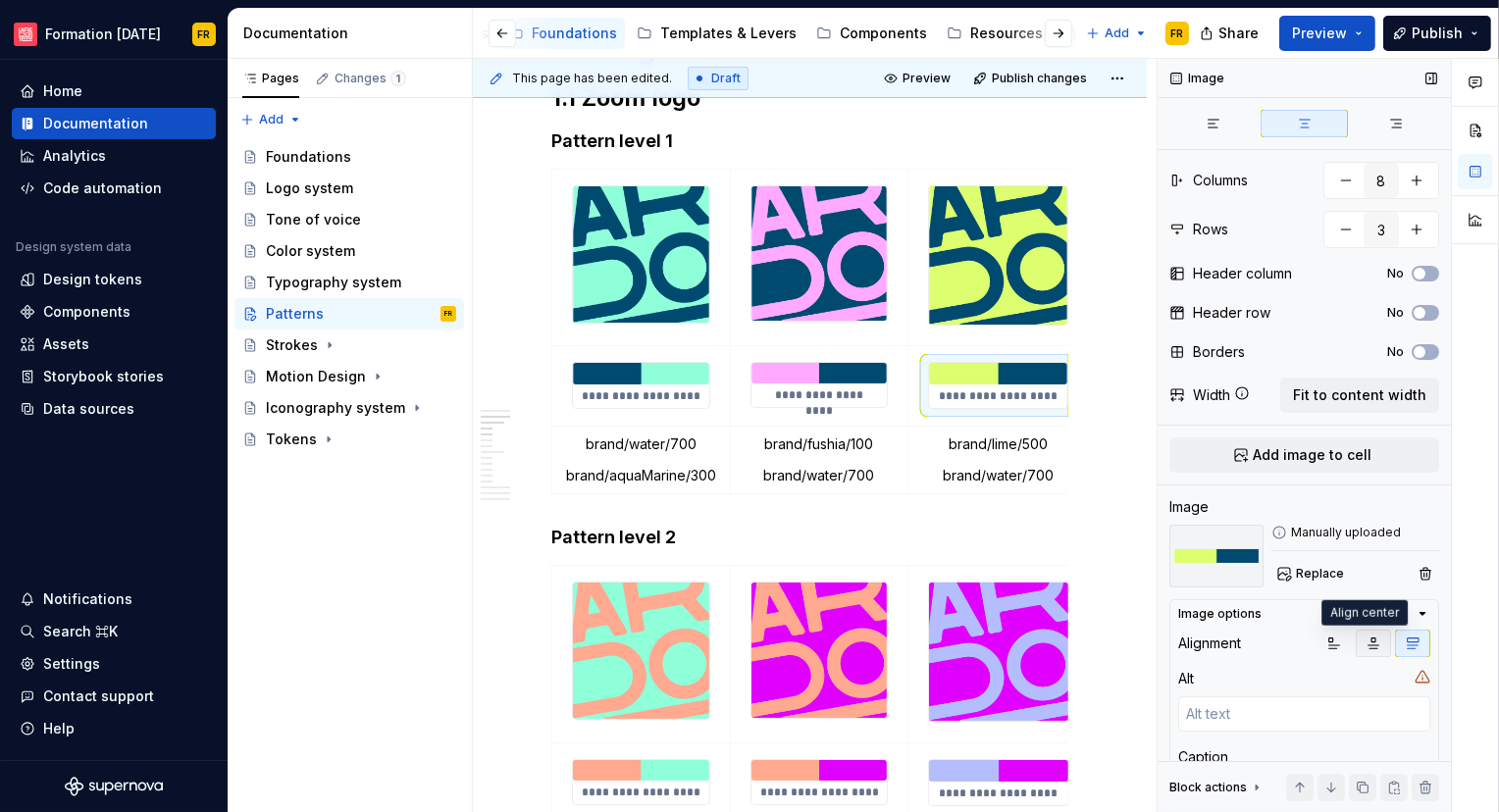 click 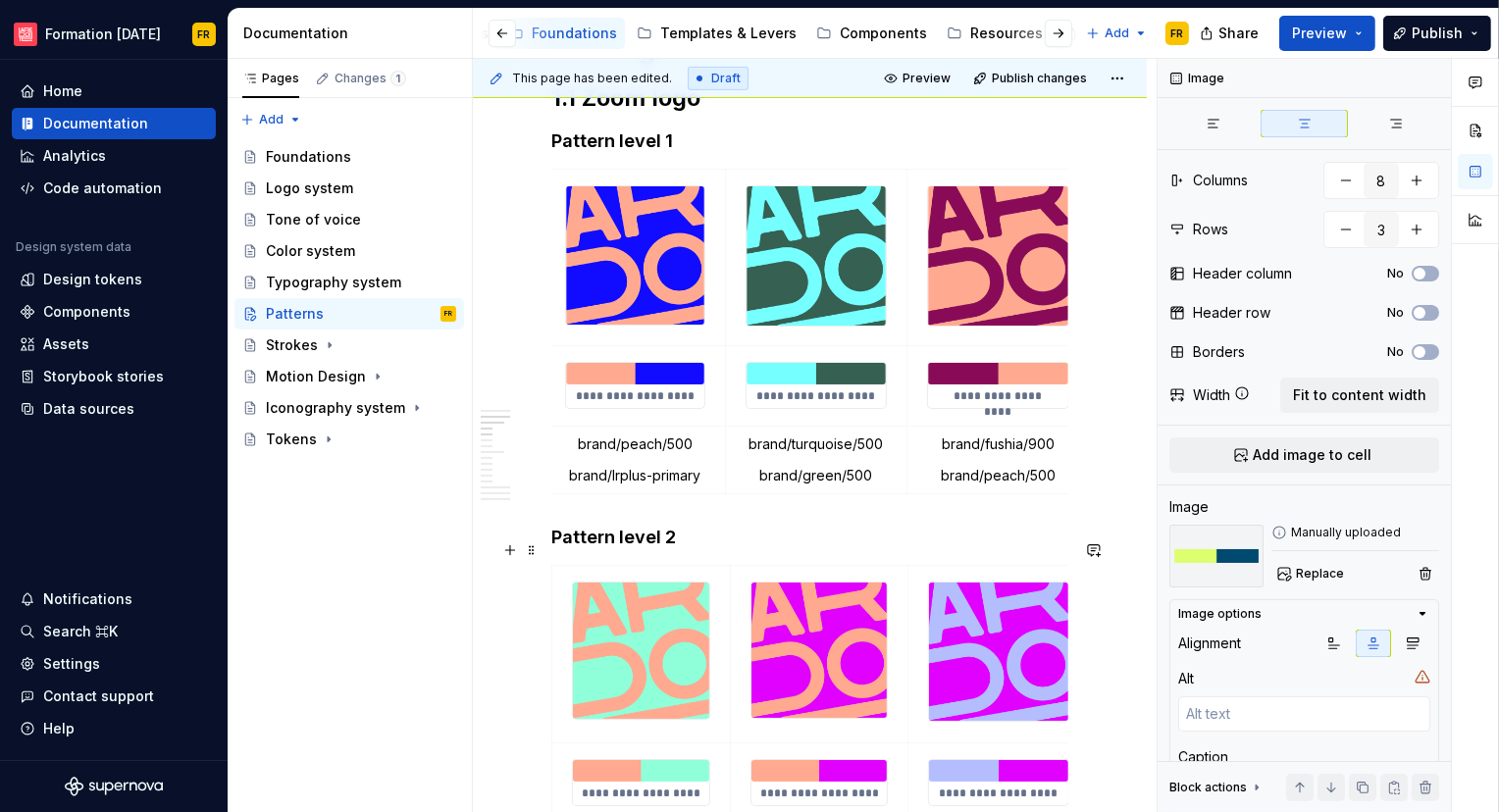 scroll, scrollTop: 0, scrollLeft: 543, axis: horizontal 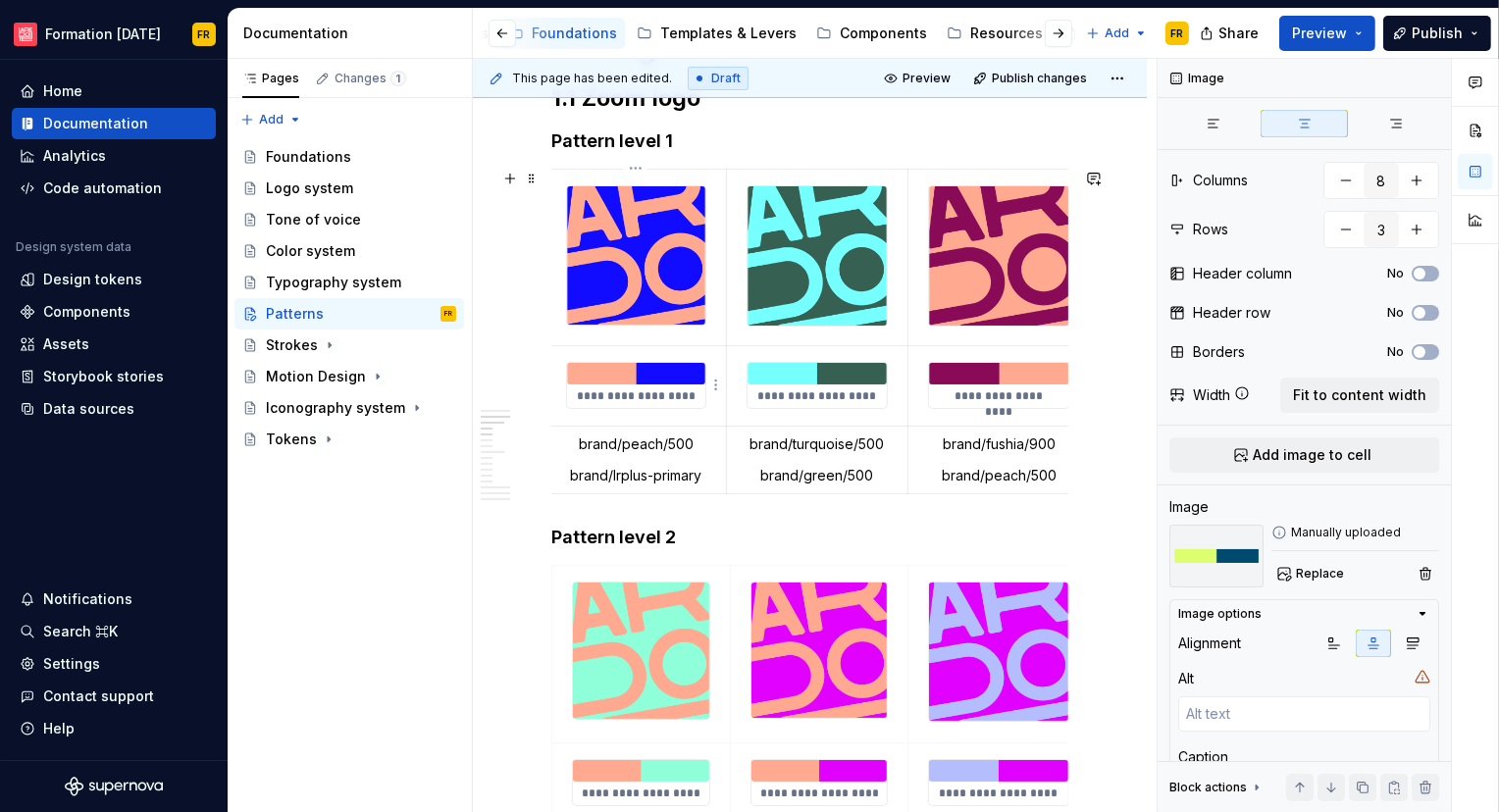 type on "*" 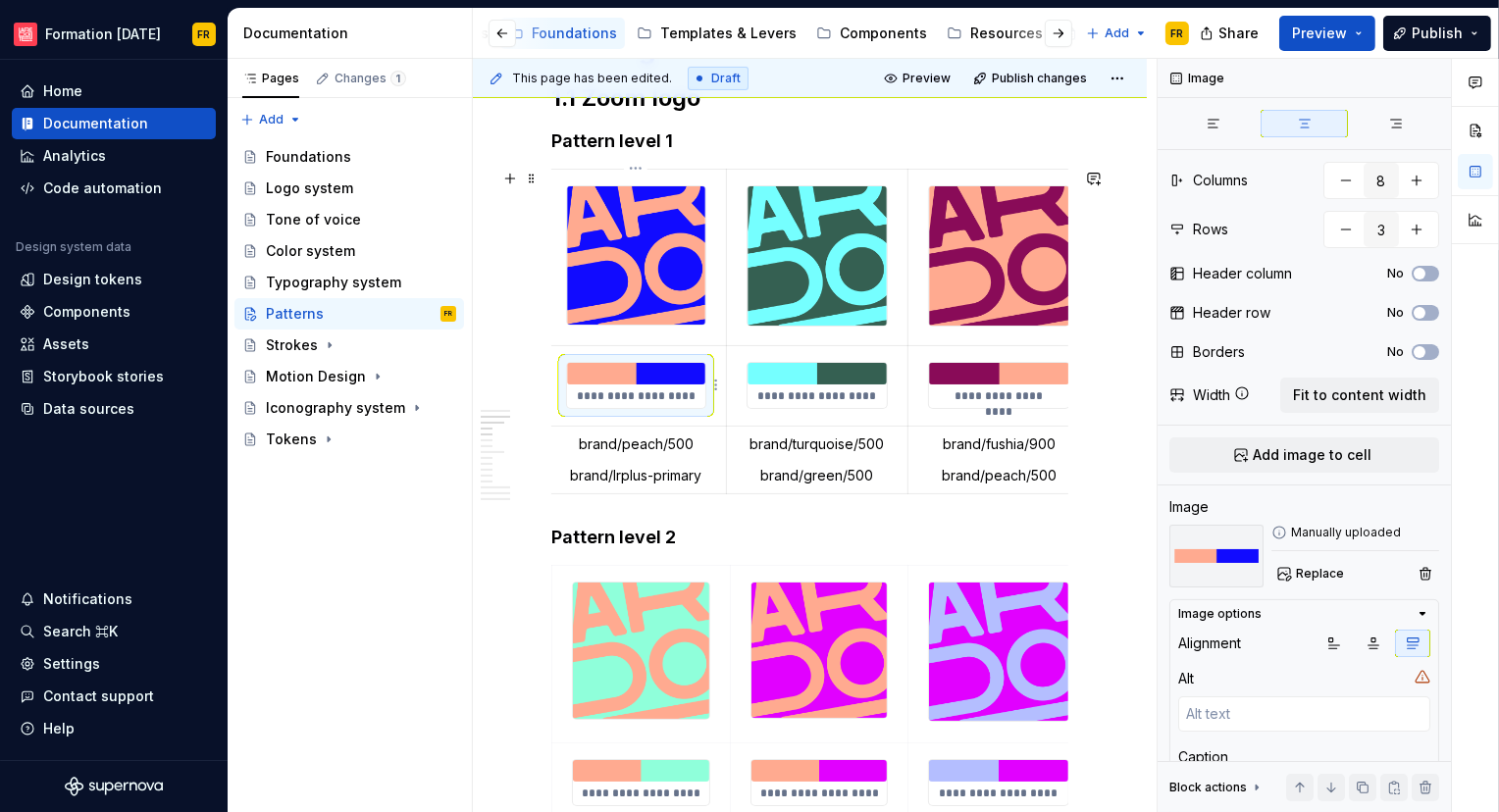 click on "**********" at bounding box center (636, 385) 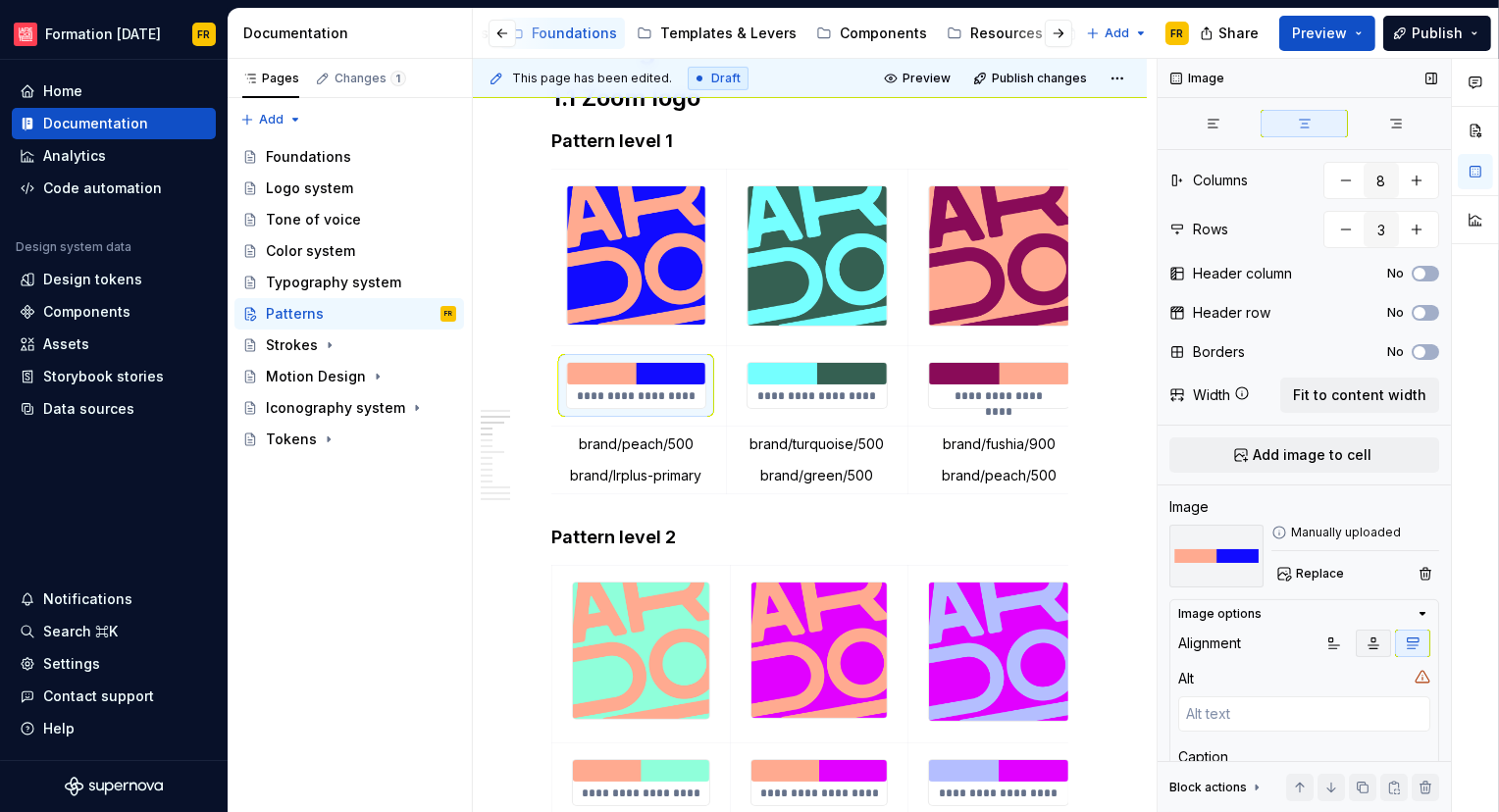 click 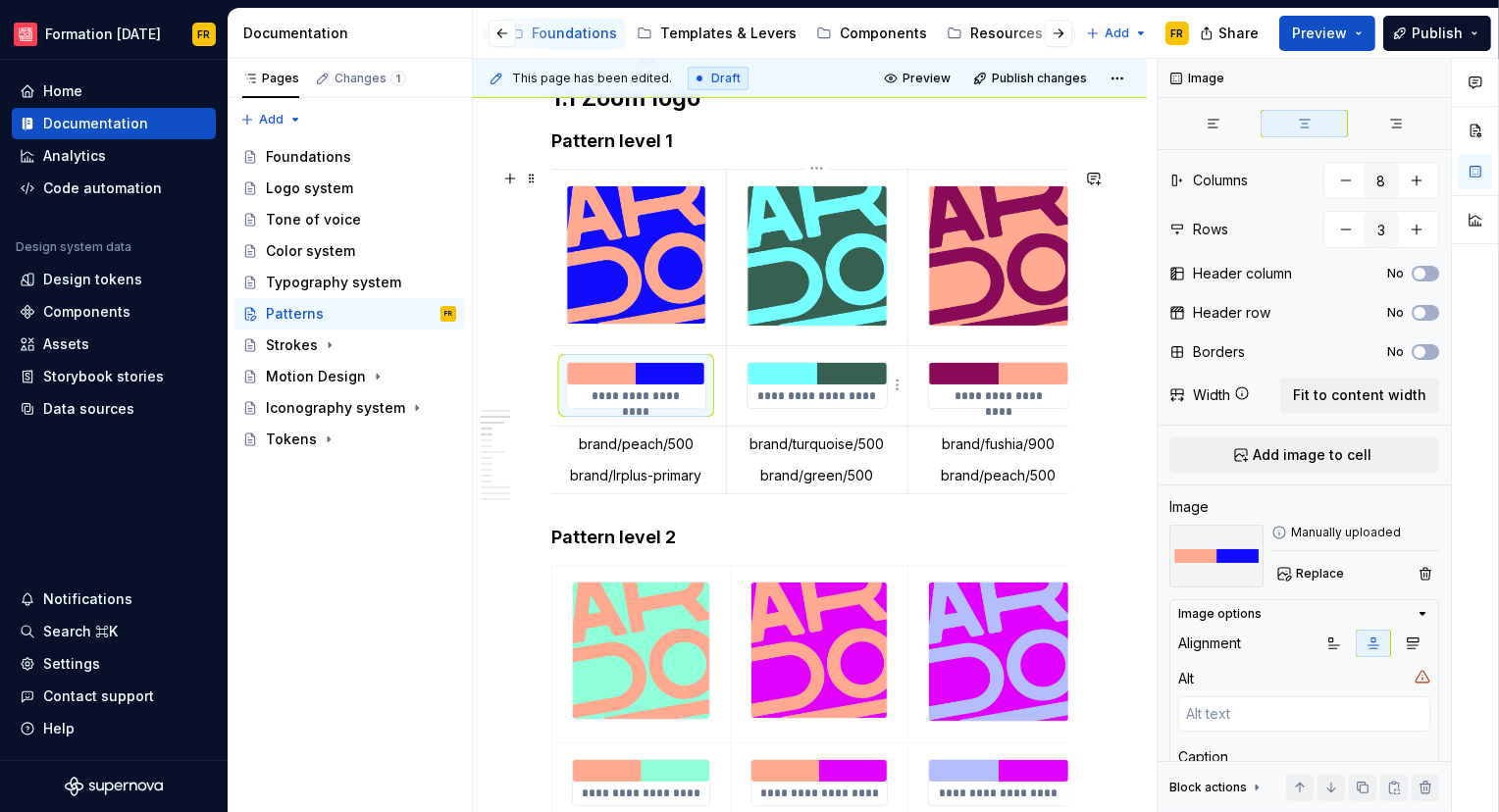 type on "*" 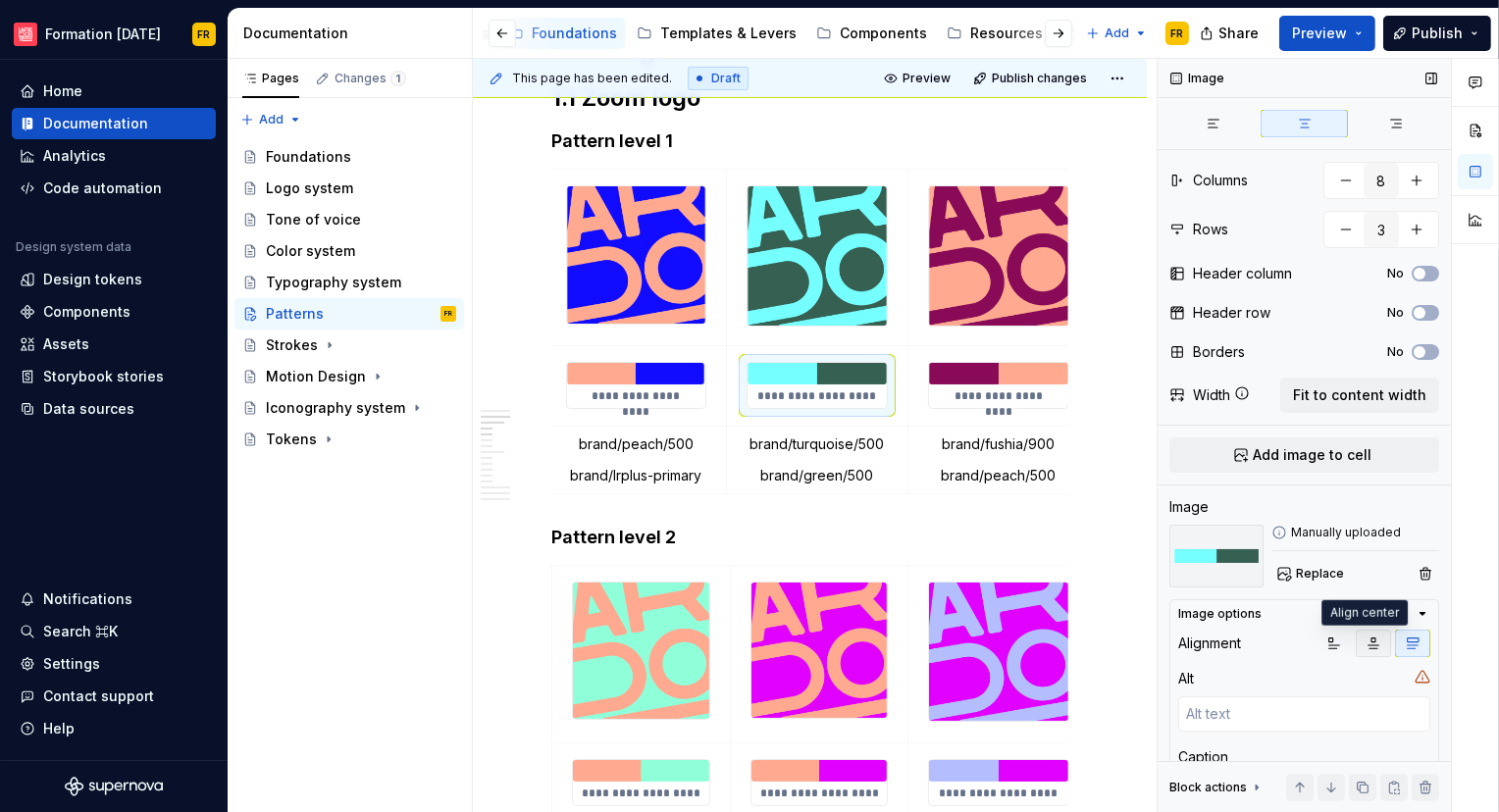 click 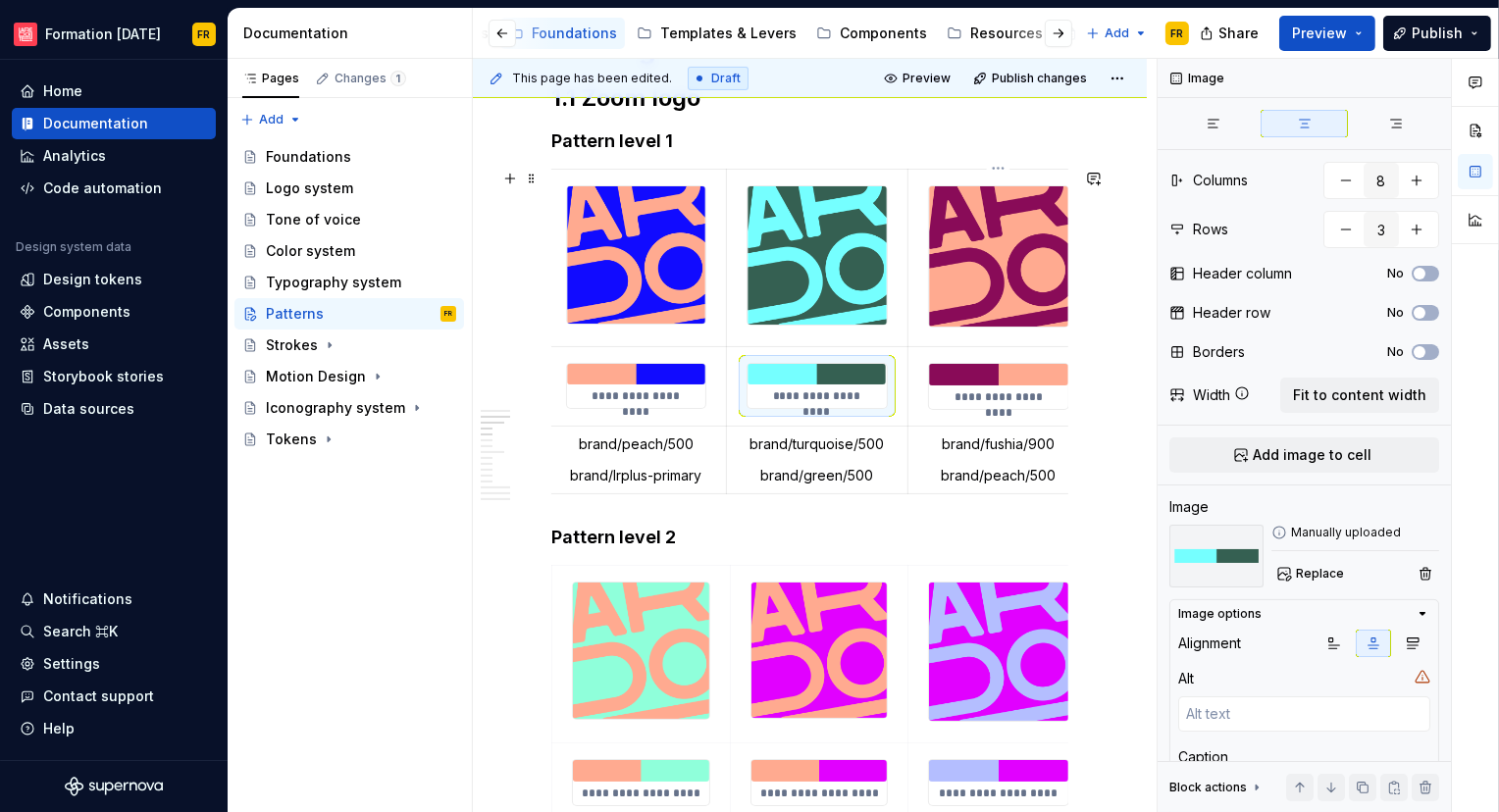 type on "*" 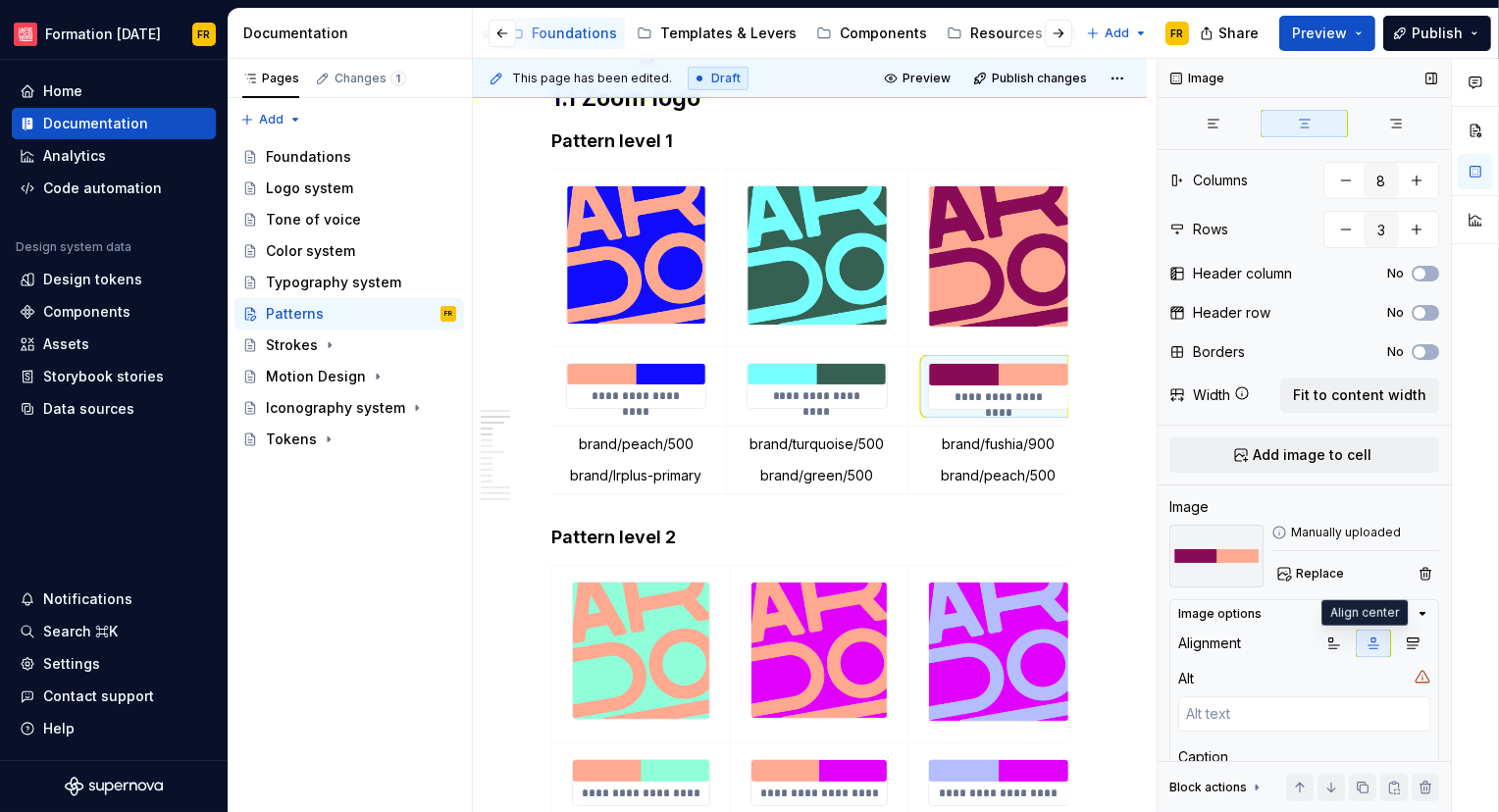click 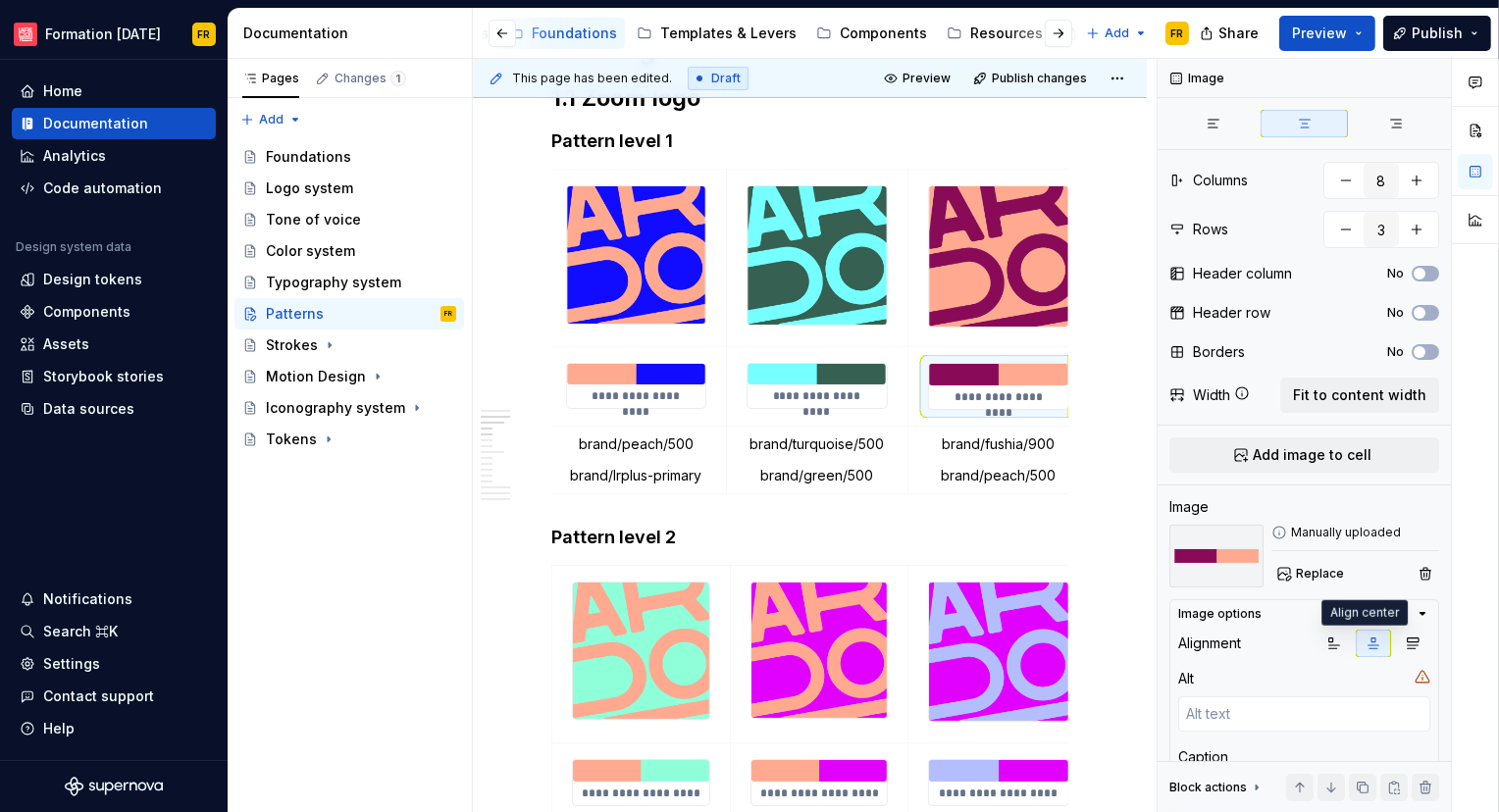 scroll, scrollTop: 0, scrollLeft: 548, axis: horizontal 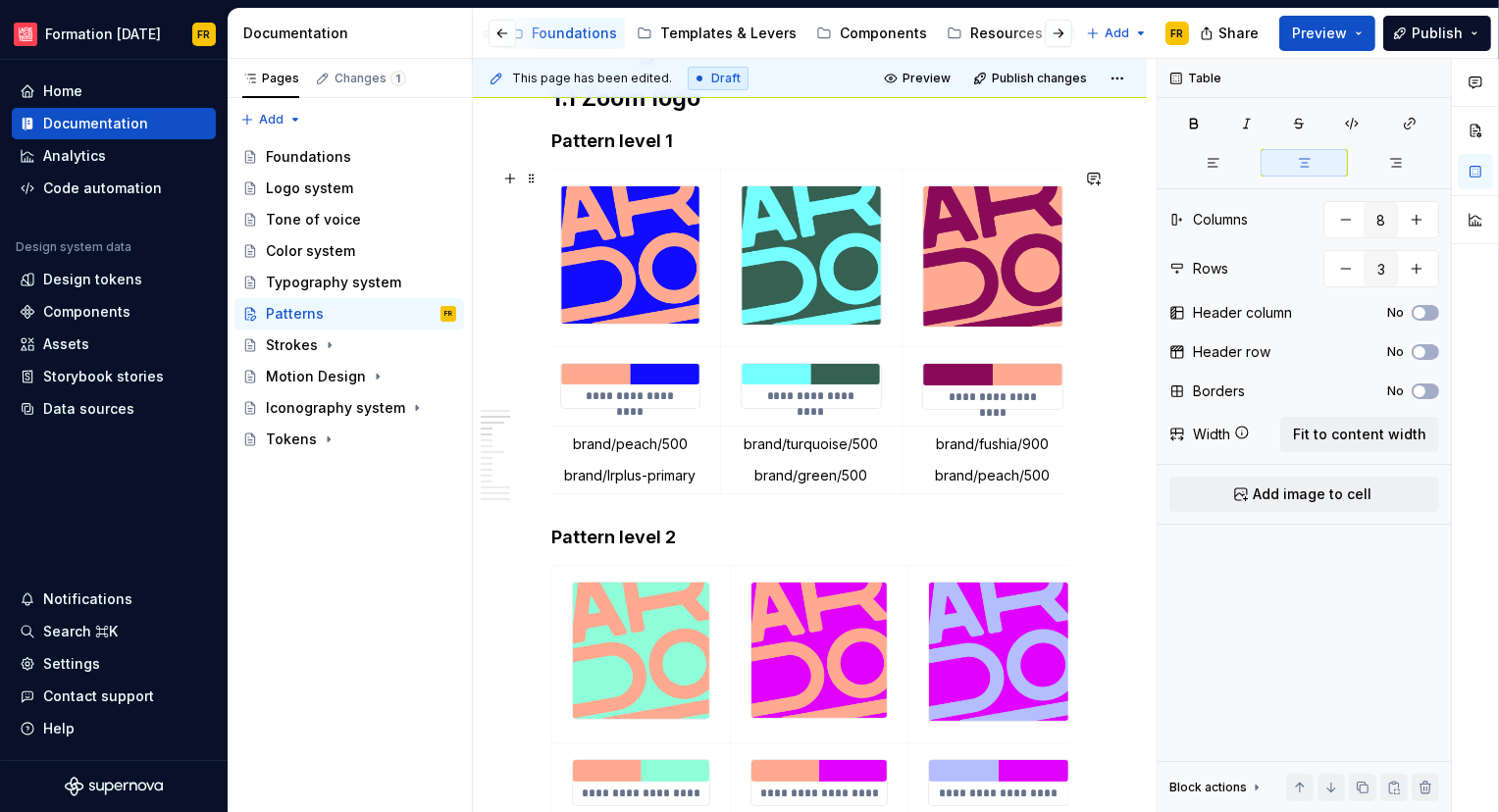 drag, startPoint x: 901, startPoint y: 500, endPoint x: 924, endPoint y: 504, distance: 23.34524 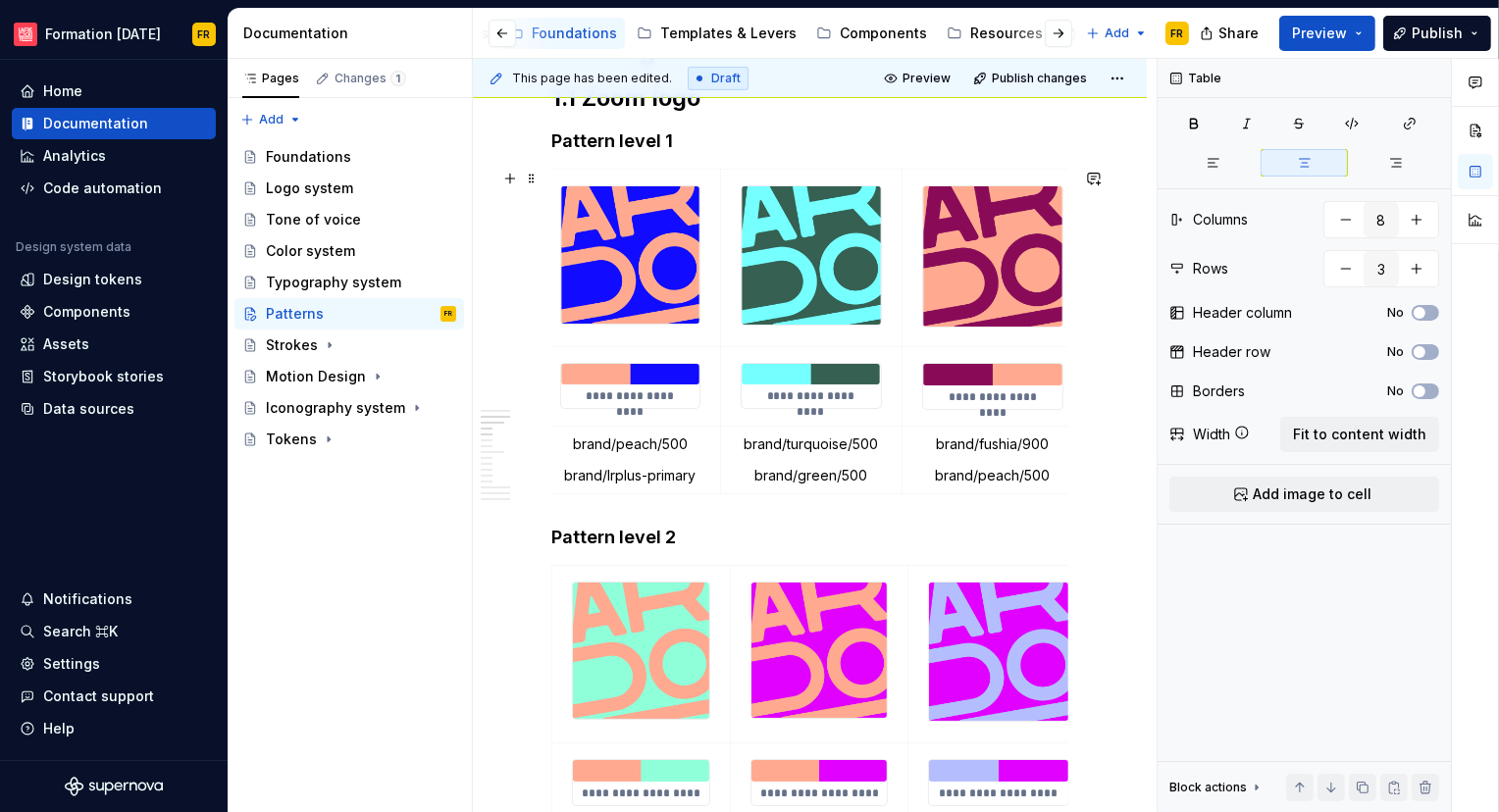 click on "**********" at bounding box center (809, 335) 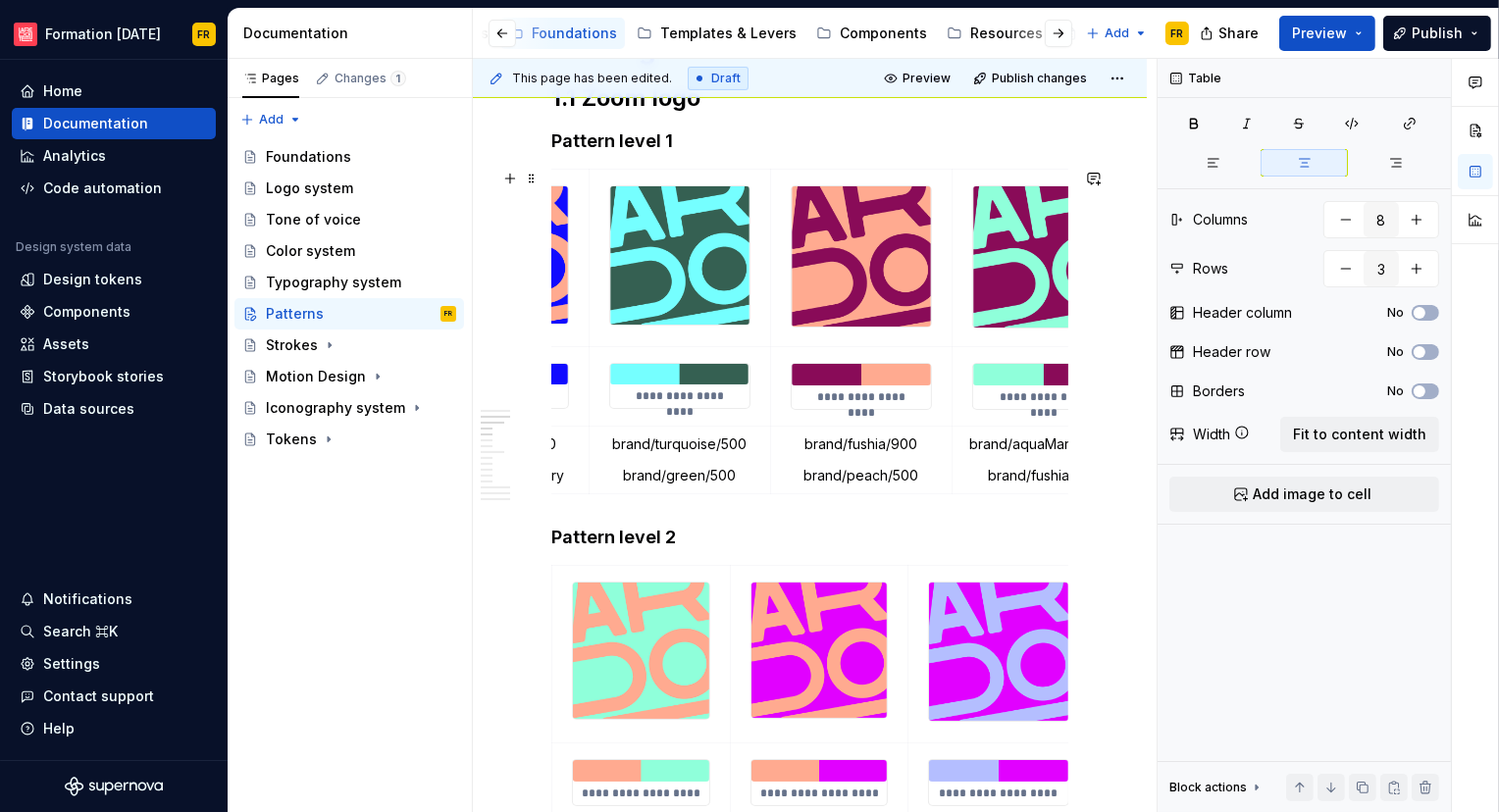 scroll, scrollTop: 0, scrollLeft: 932, axis: horizontal 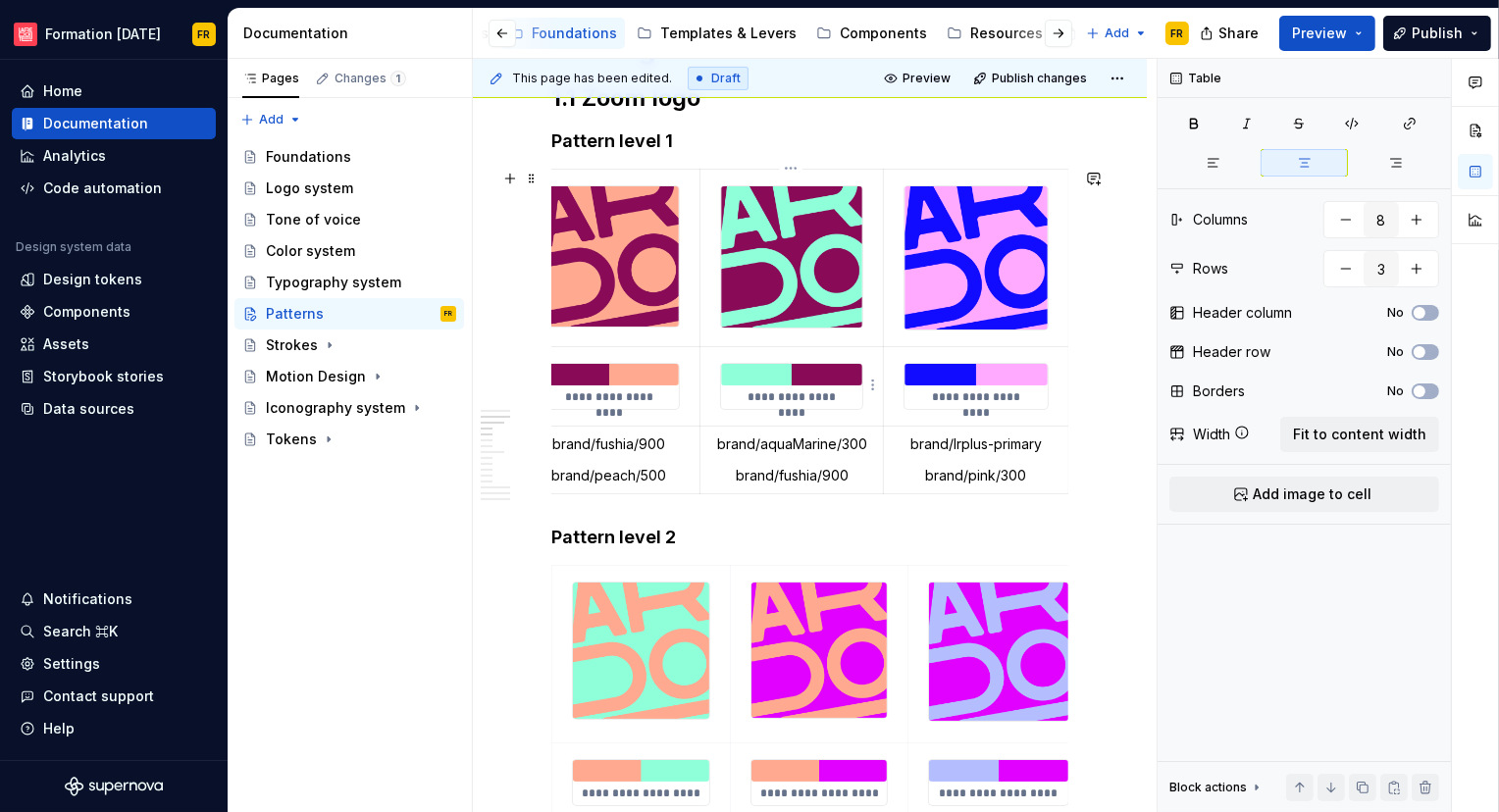 click at bounding box center (792, 375) 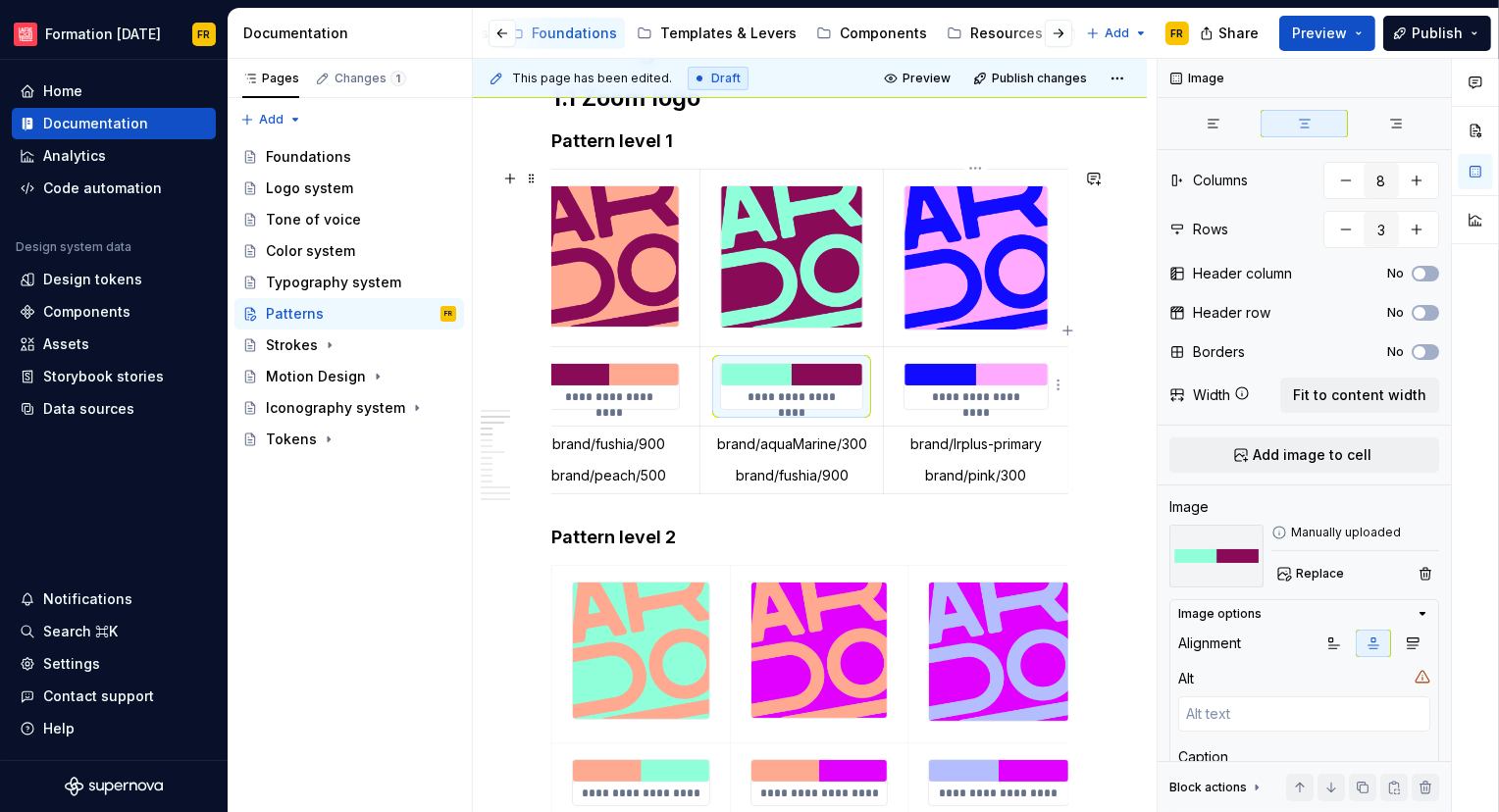 type on "*" 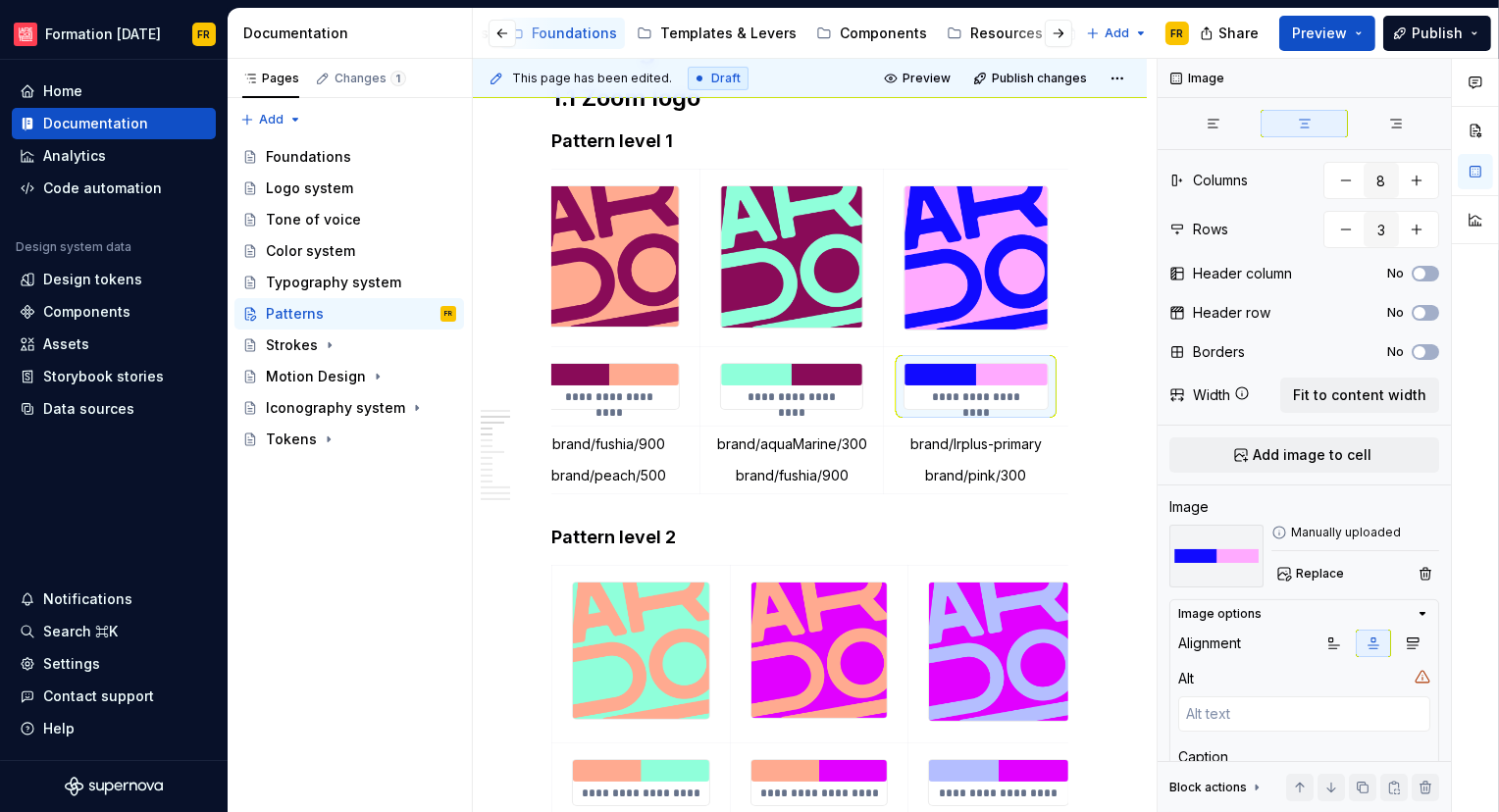 drag, startPoint x: 1451, startPoint y: 38, endPoint x: 1446, endPoint y: 51, distance: 13.928388 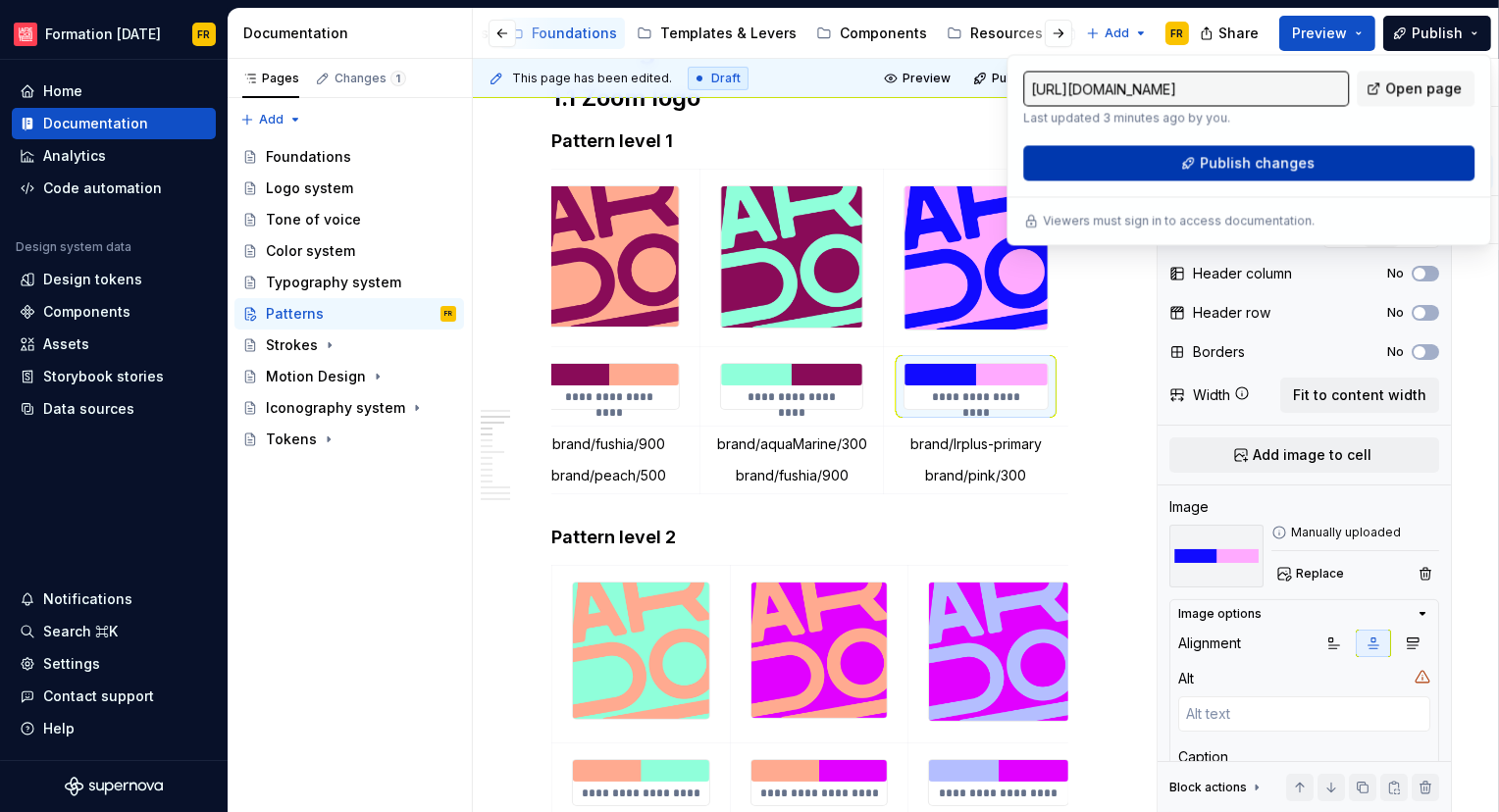 click on "Publish changes" at bounding box center (1257, 163) 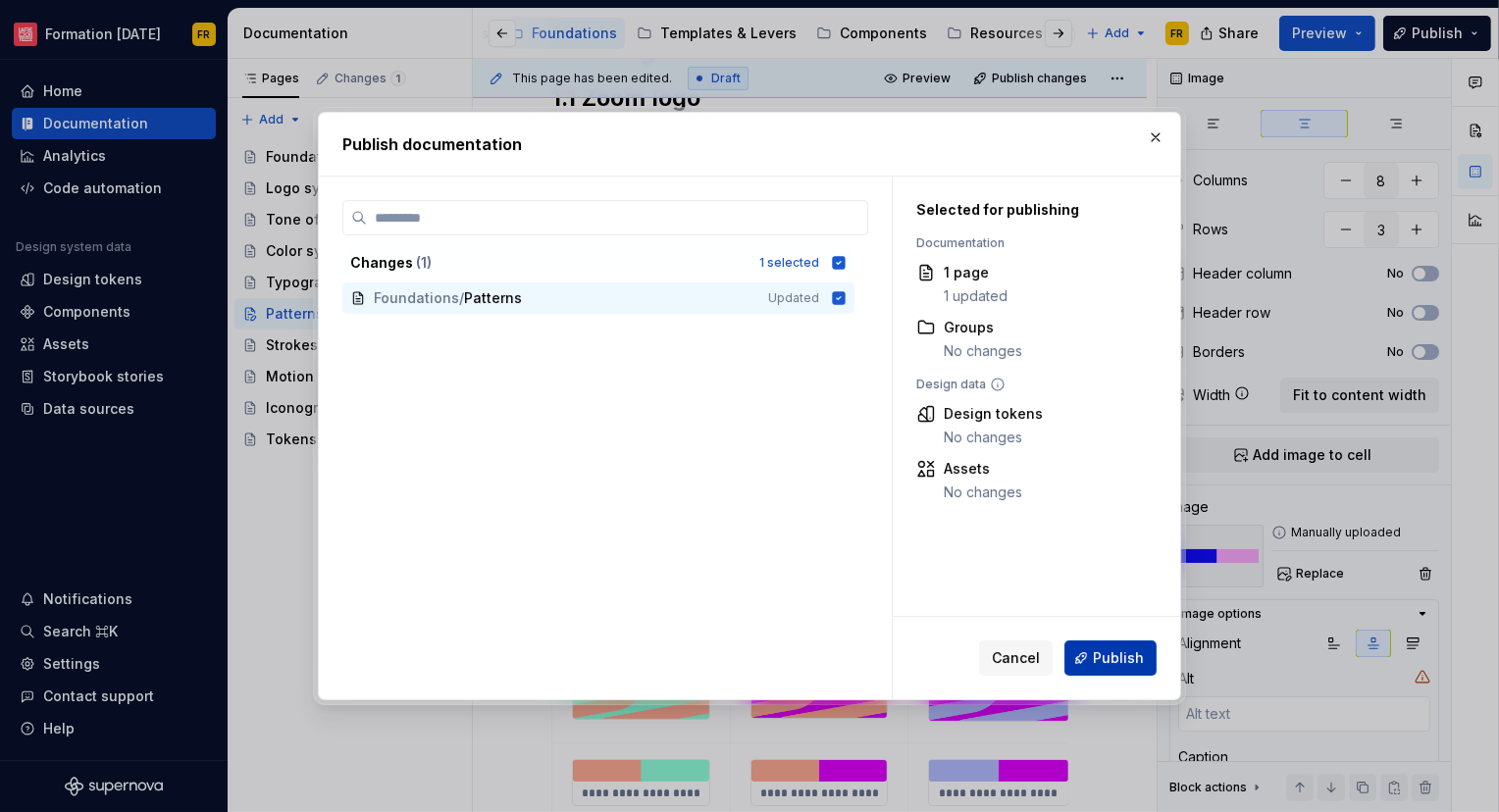 click on "Publish" at bounding box center [1118, 658] 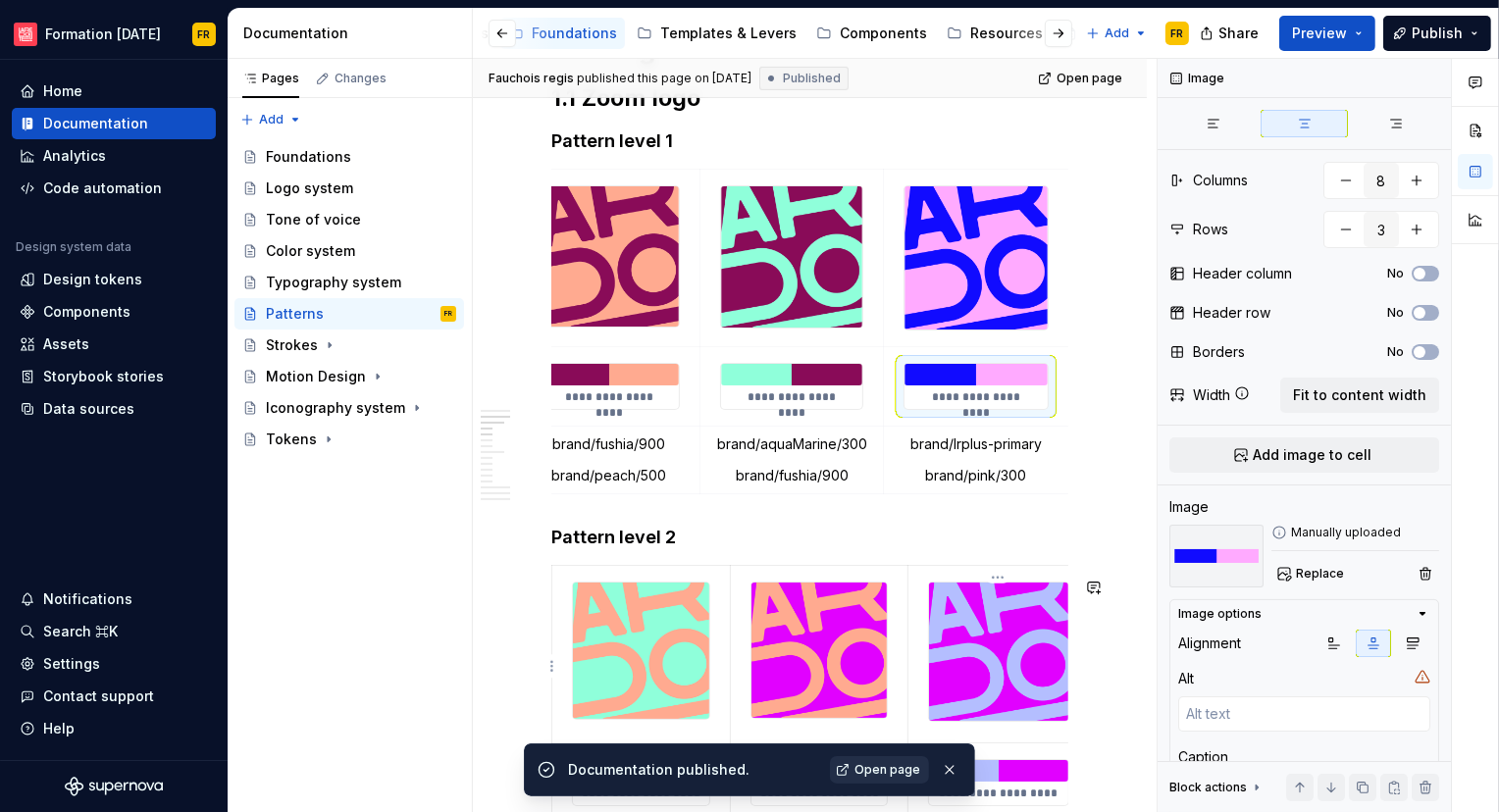 click on "Open page" at bounding box center (887, 770) 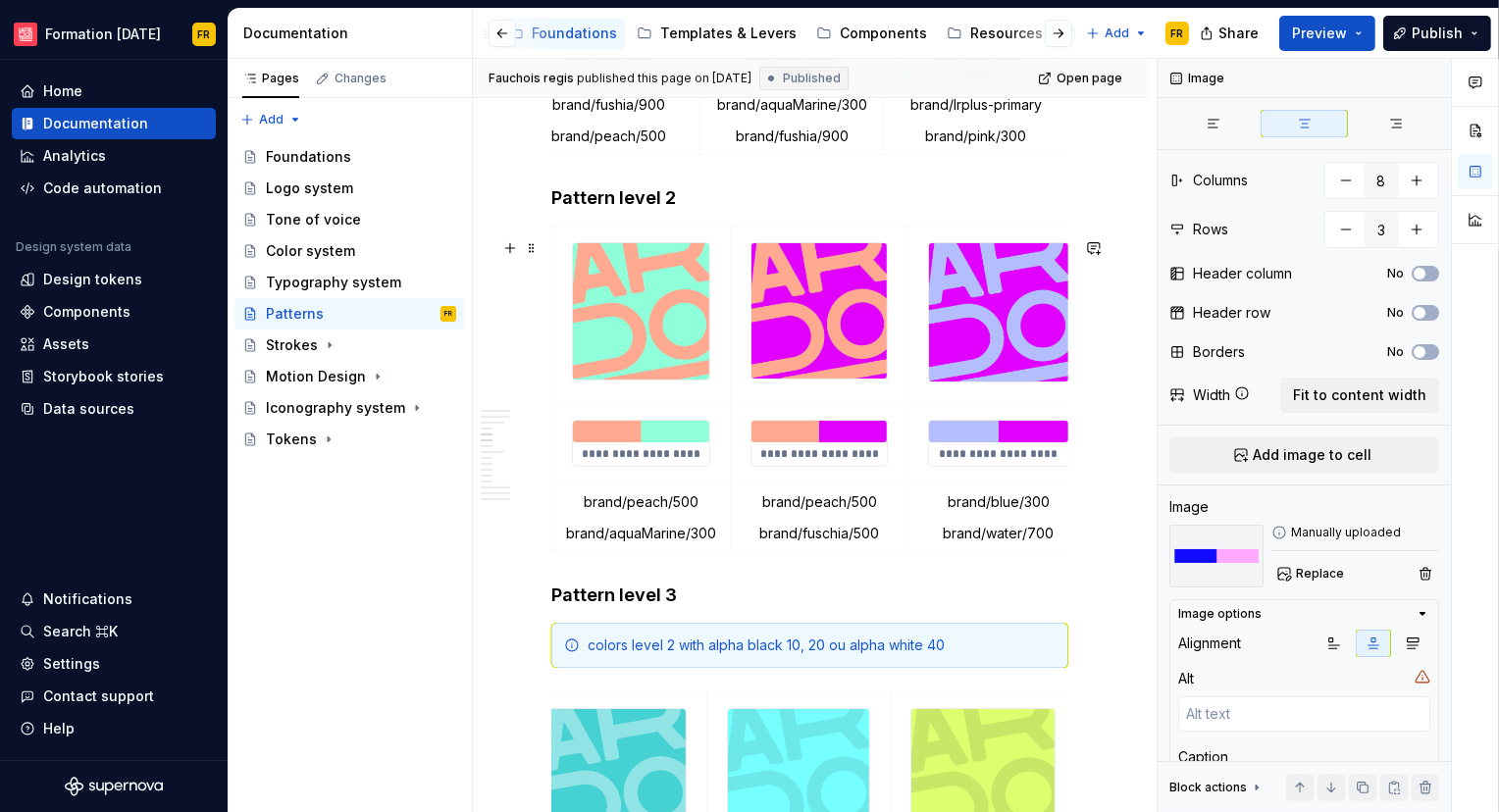 scroll, scrollTop: 1249, scrollLeft: 0, axis: vertical 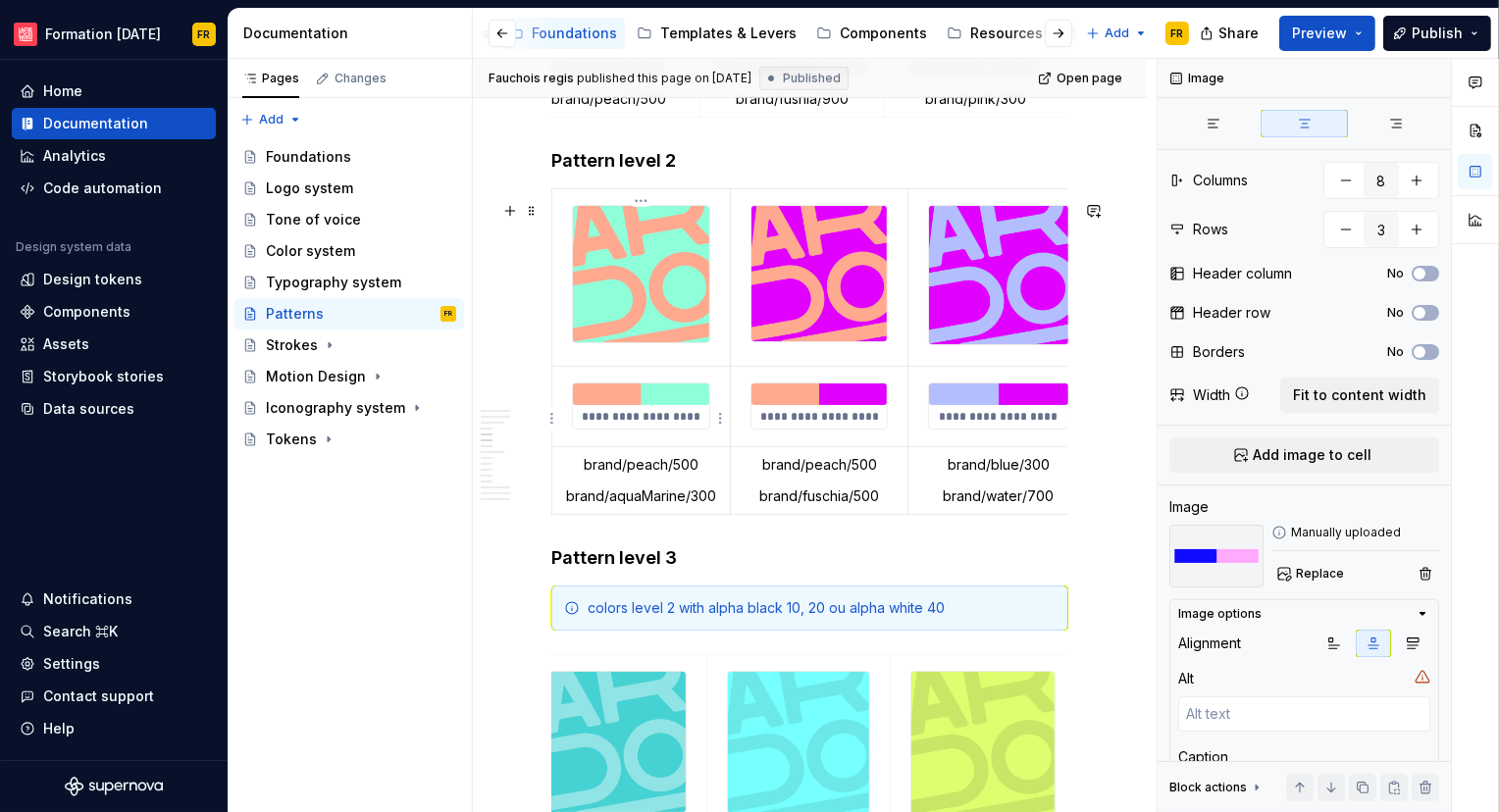 type on "*" 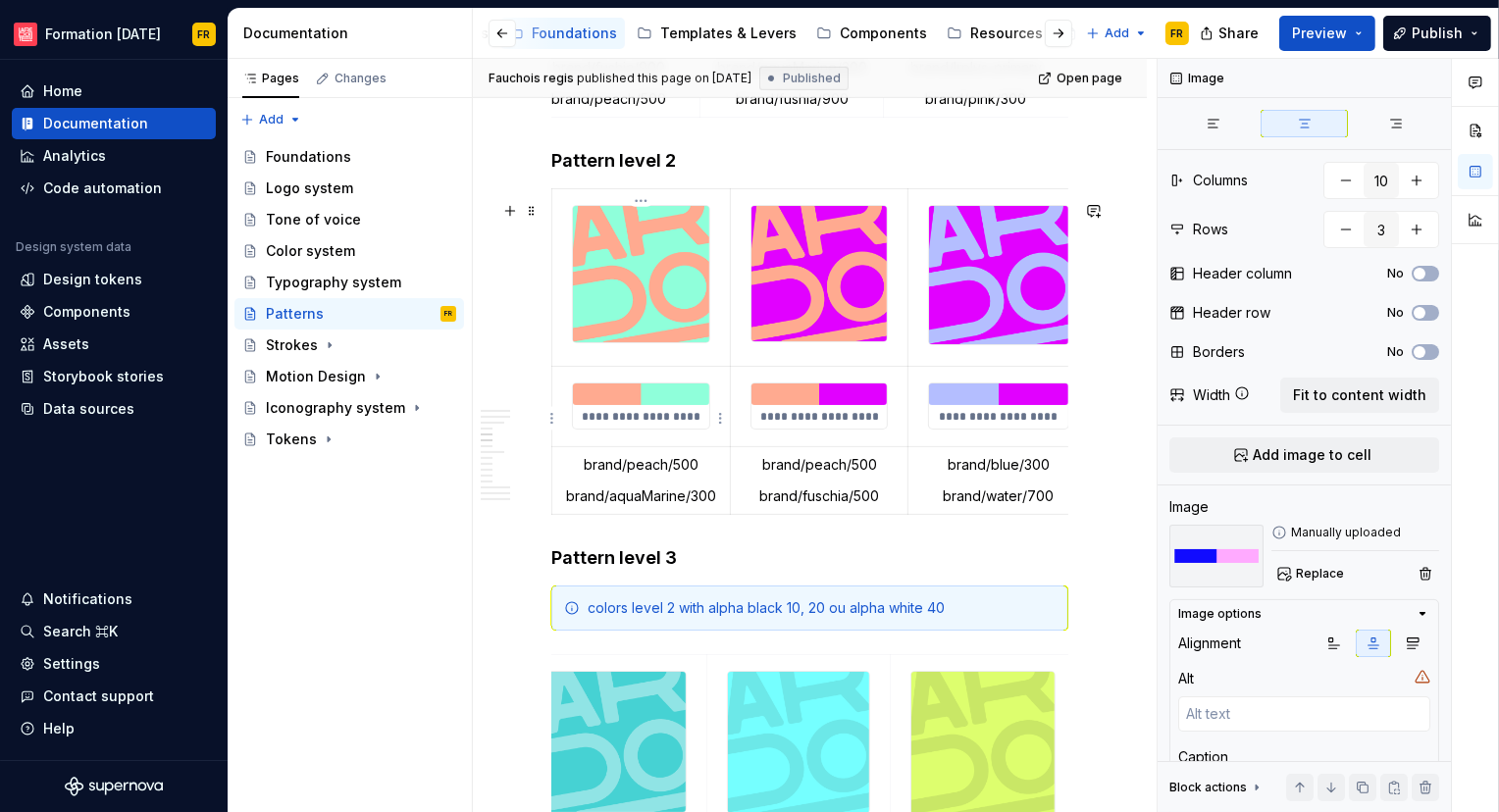 click on "**********" at bounding box center (641, 417) 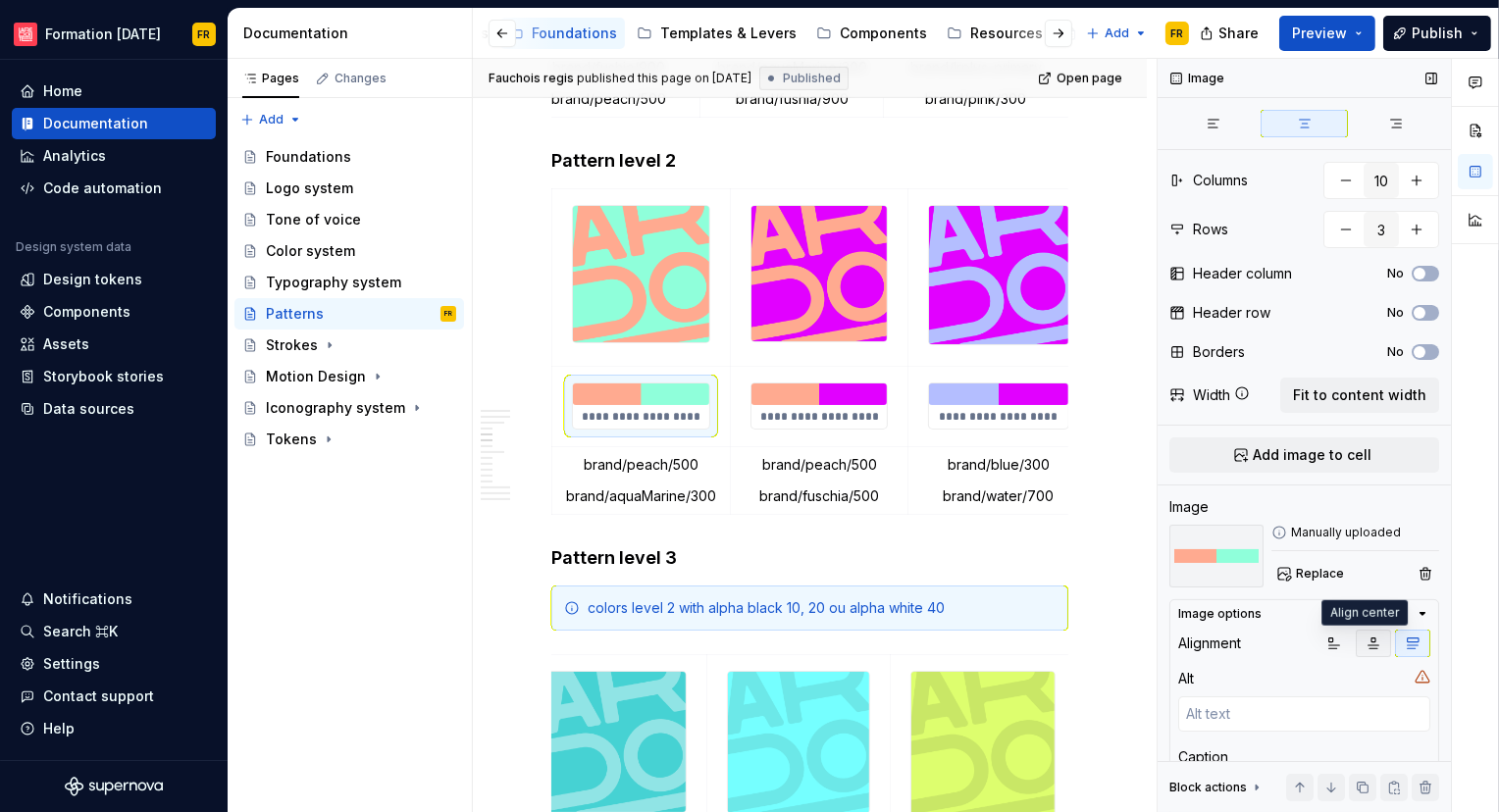 click 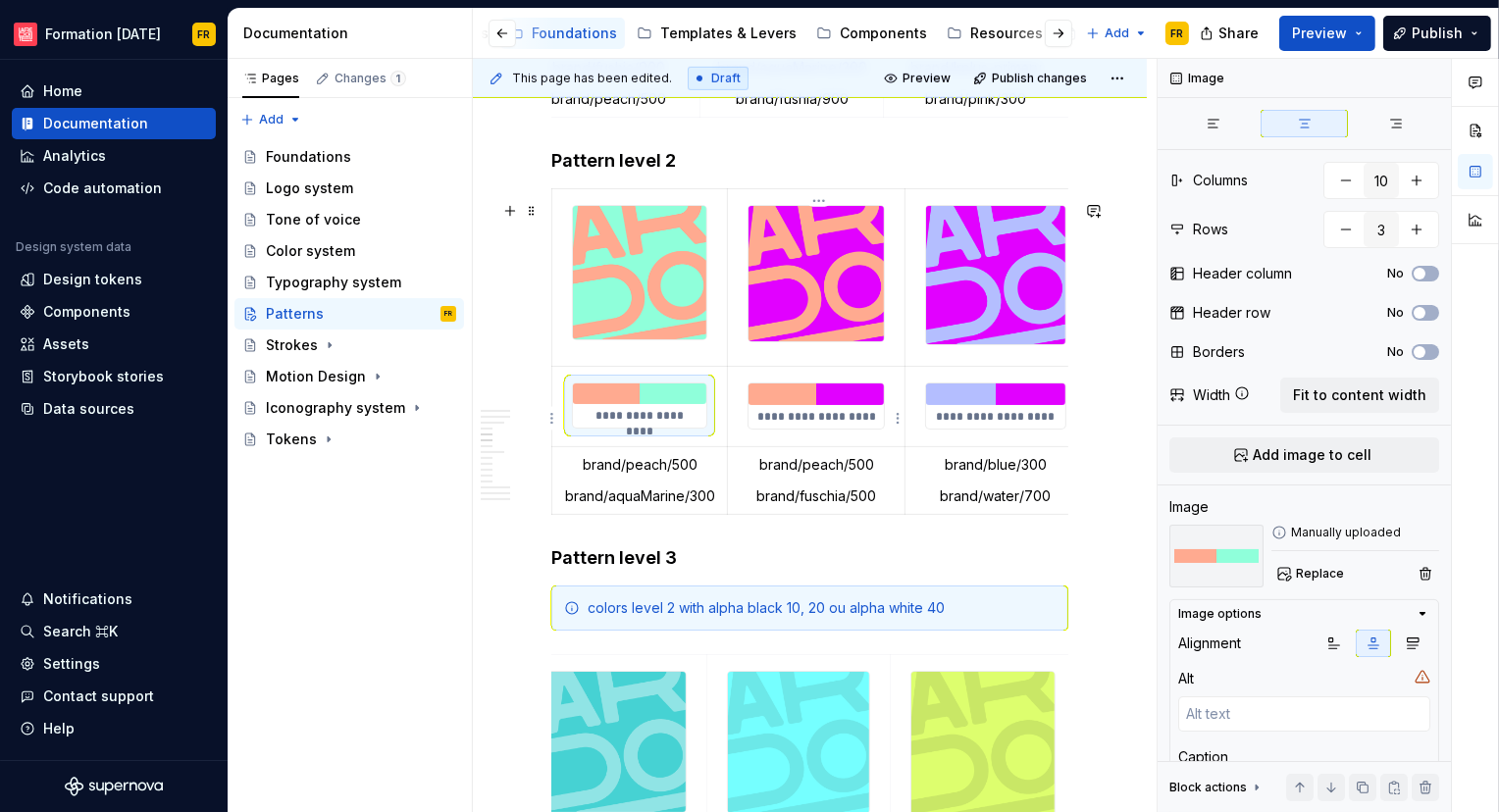 type on "*" 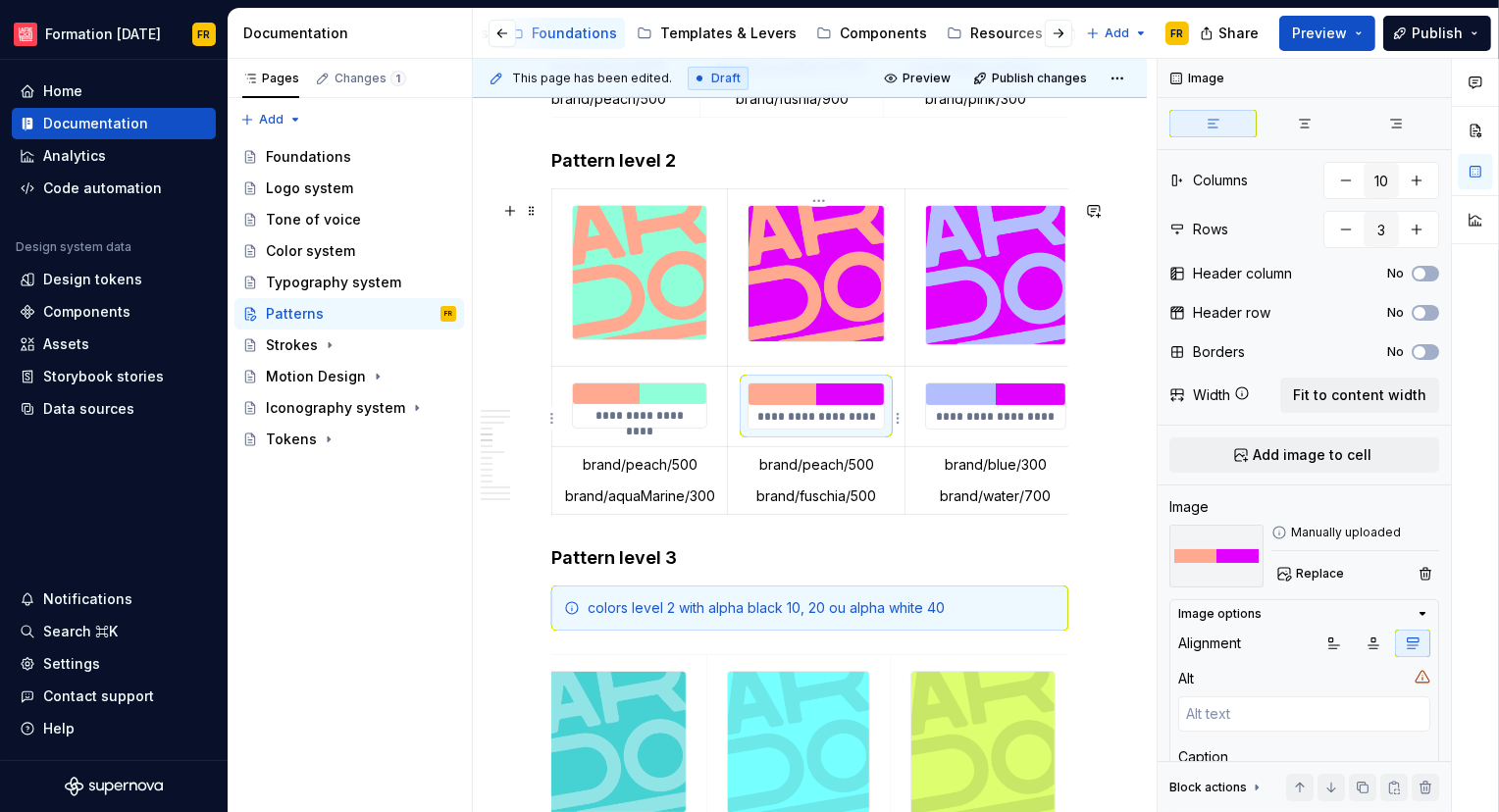 click at bounding box center (816, 393) 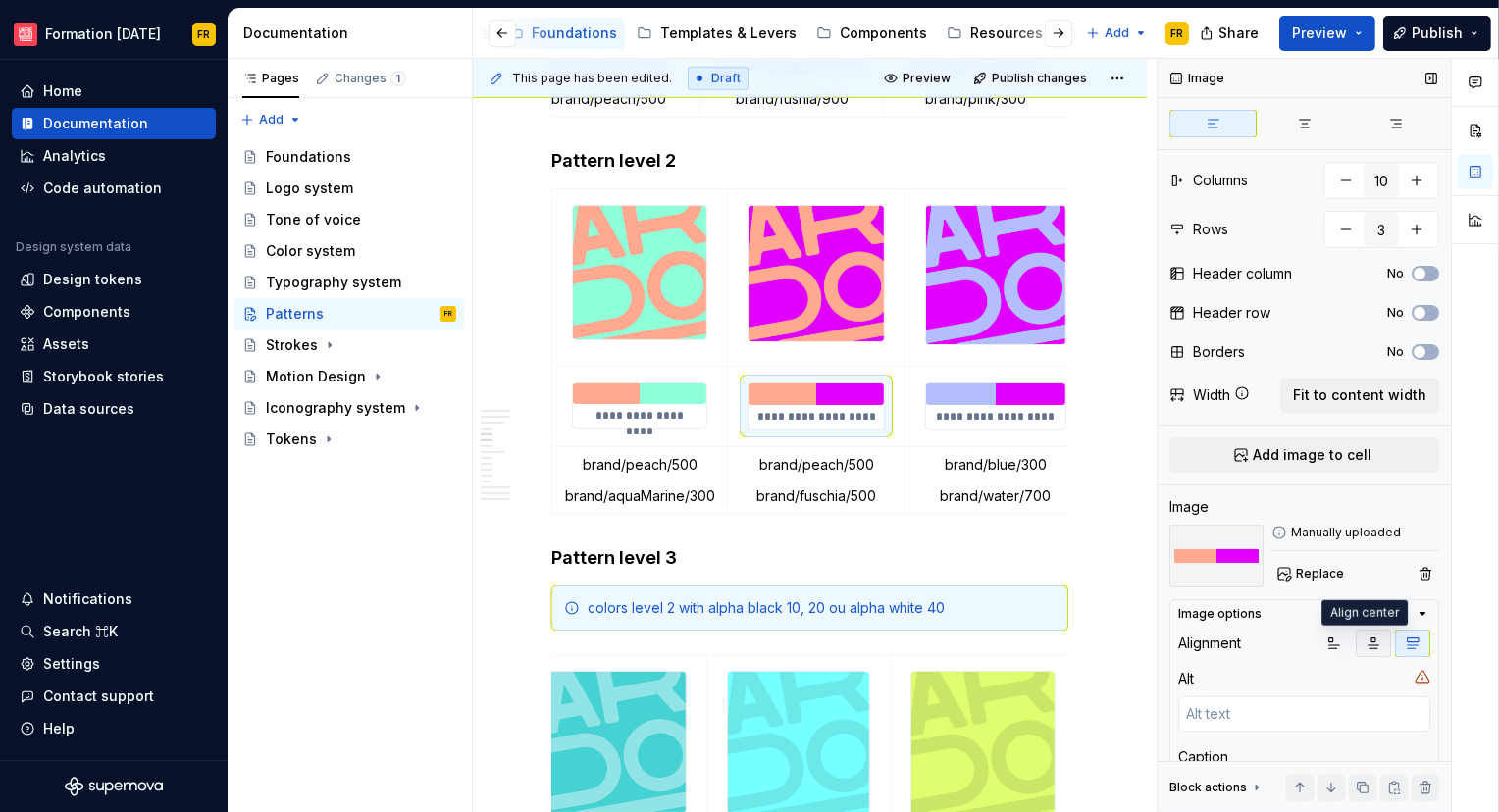 click 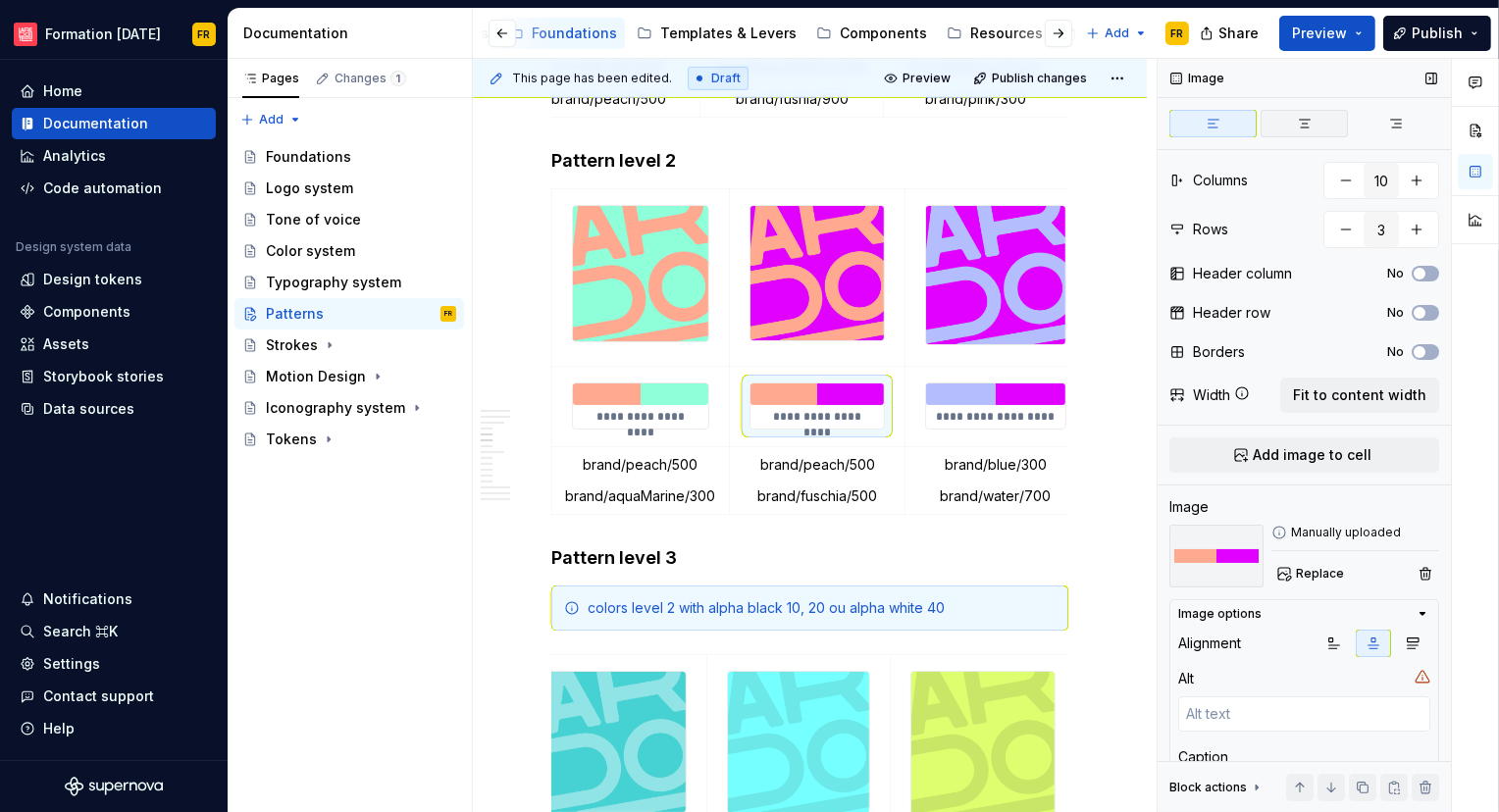 click at bounding box center (1304, 124) 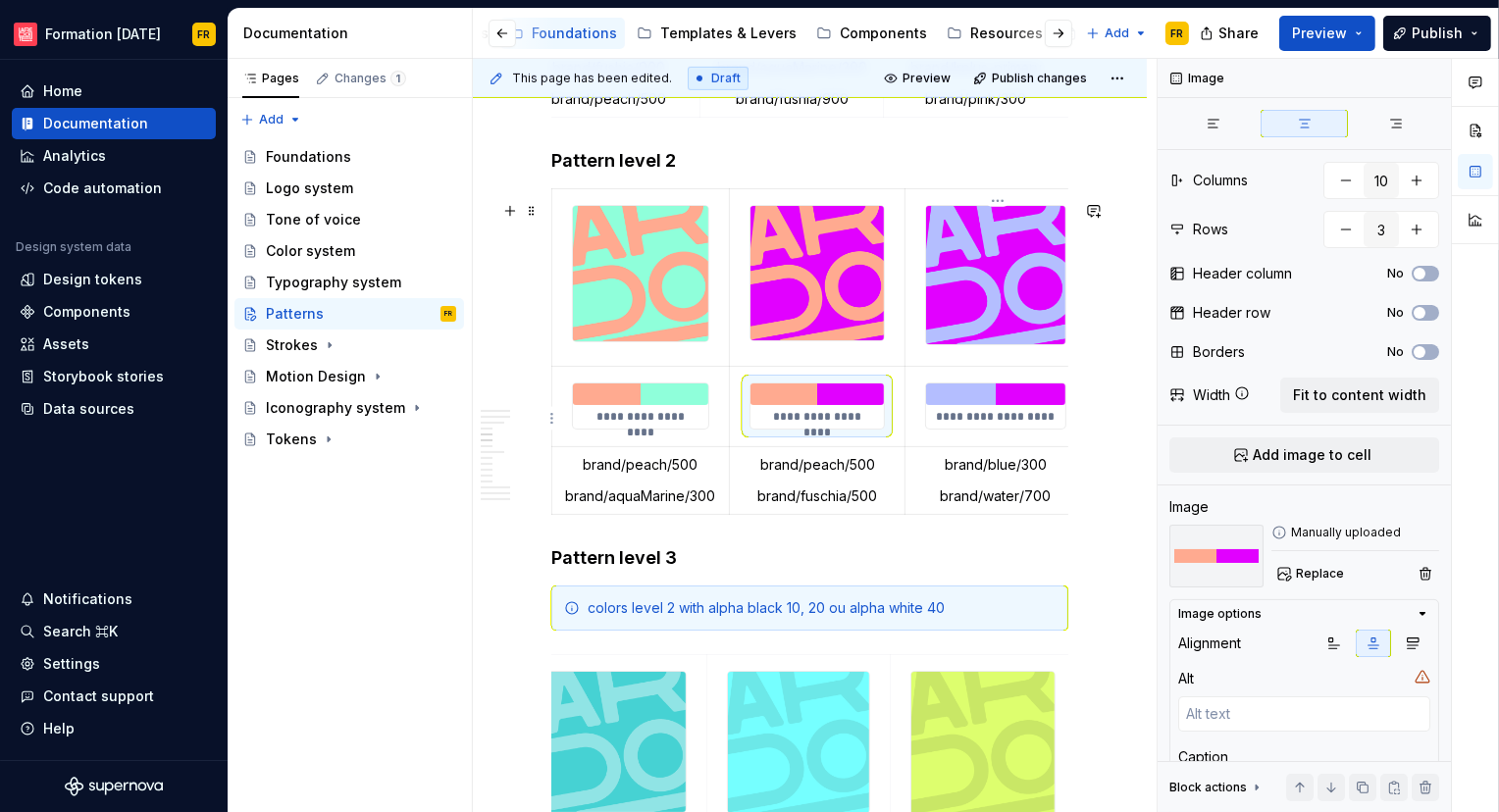 click at bounding box center (995, 394) 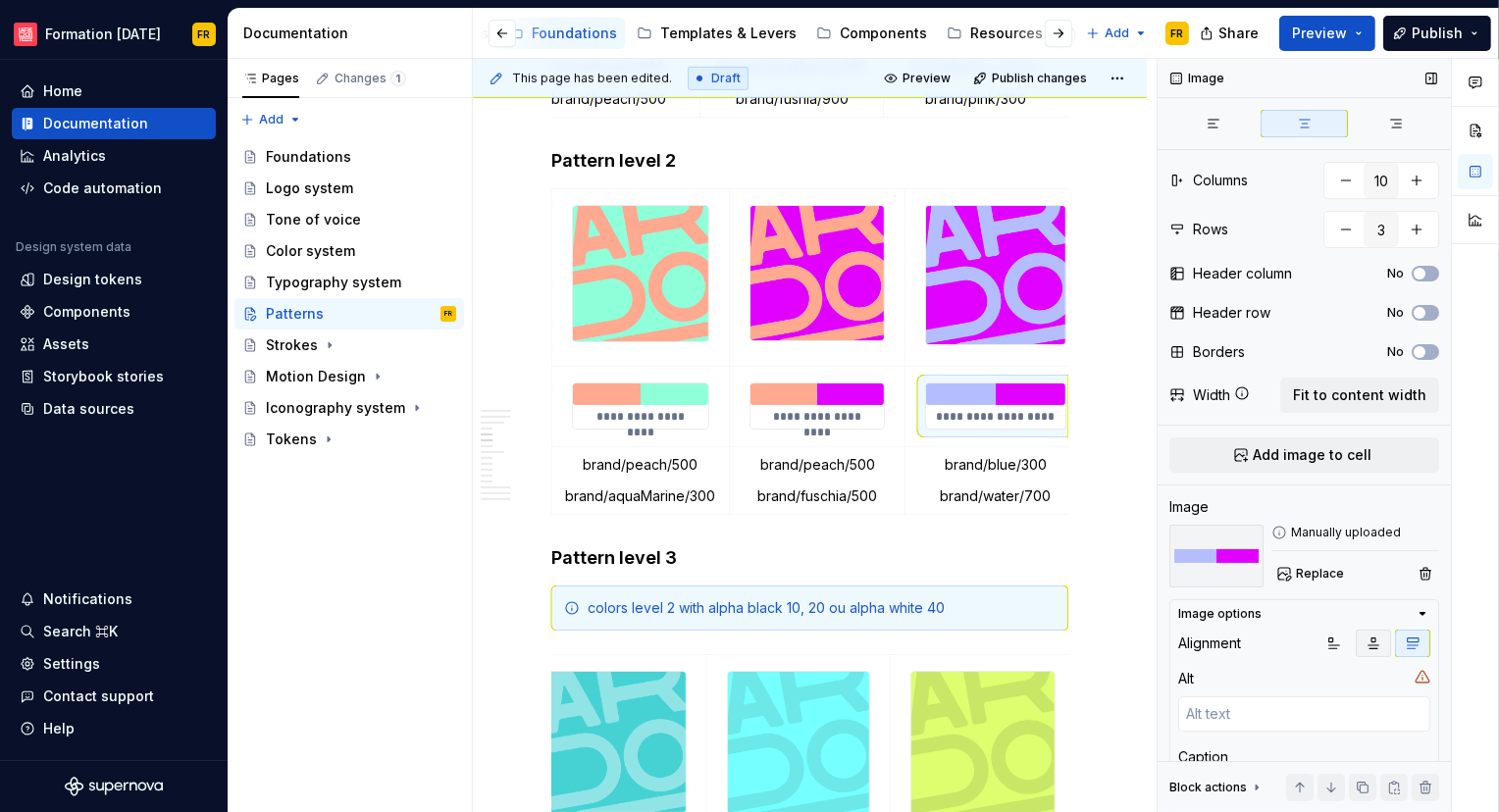 drag, startPoint x: 1358, startPoint y: 641, endPoint x: 1354, endPoint y: 632, distance: 9.848858 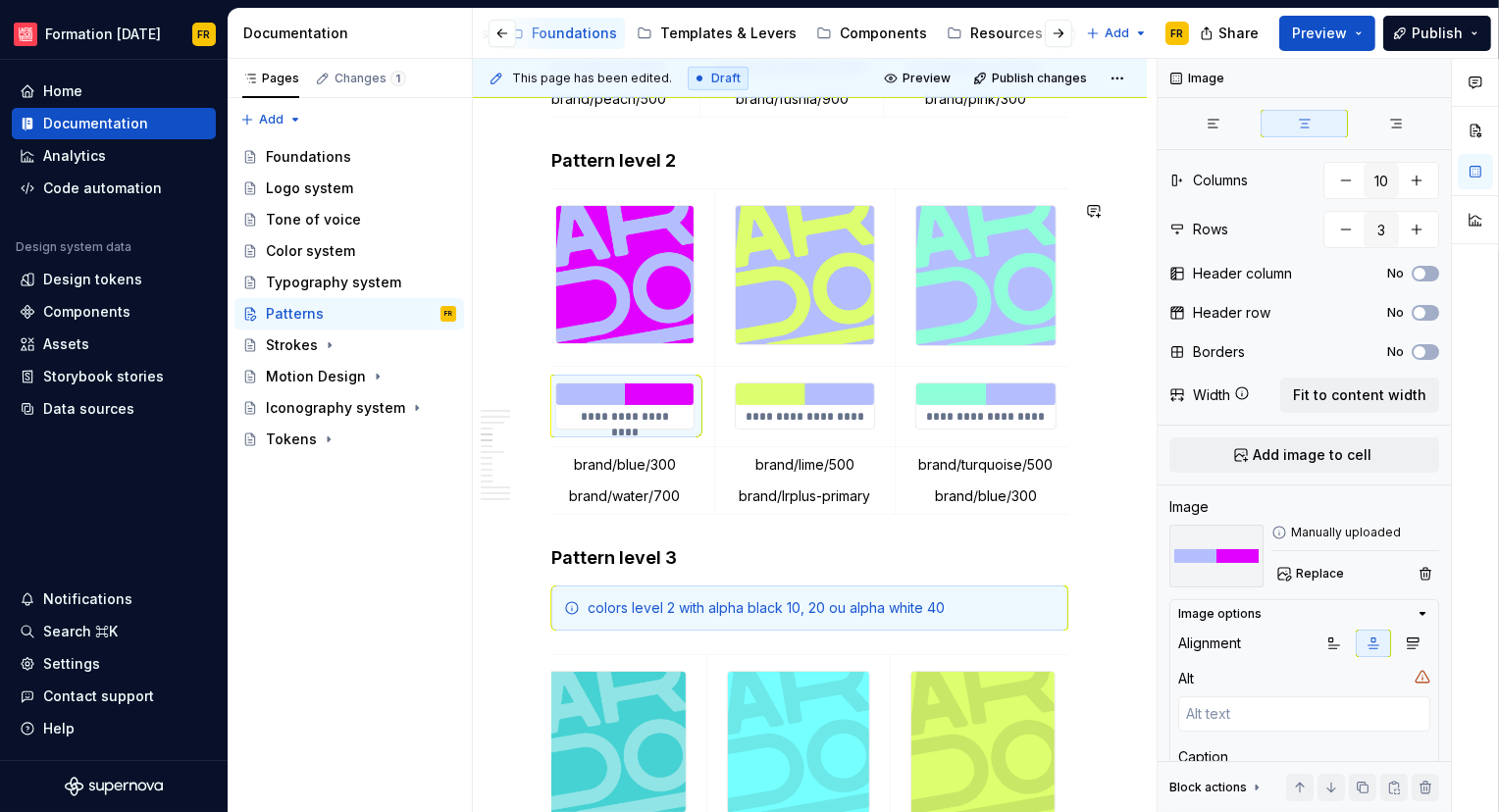 scroll, scrollTop: 0, scrollLeft: 367, axis: horizontal 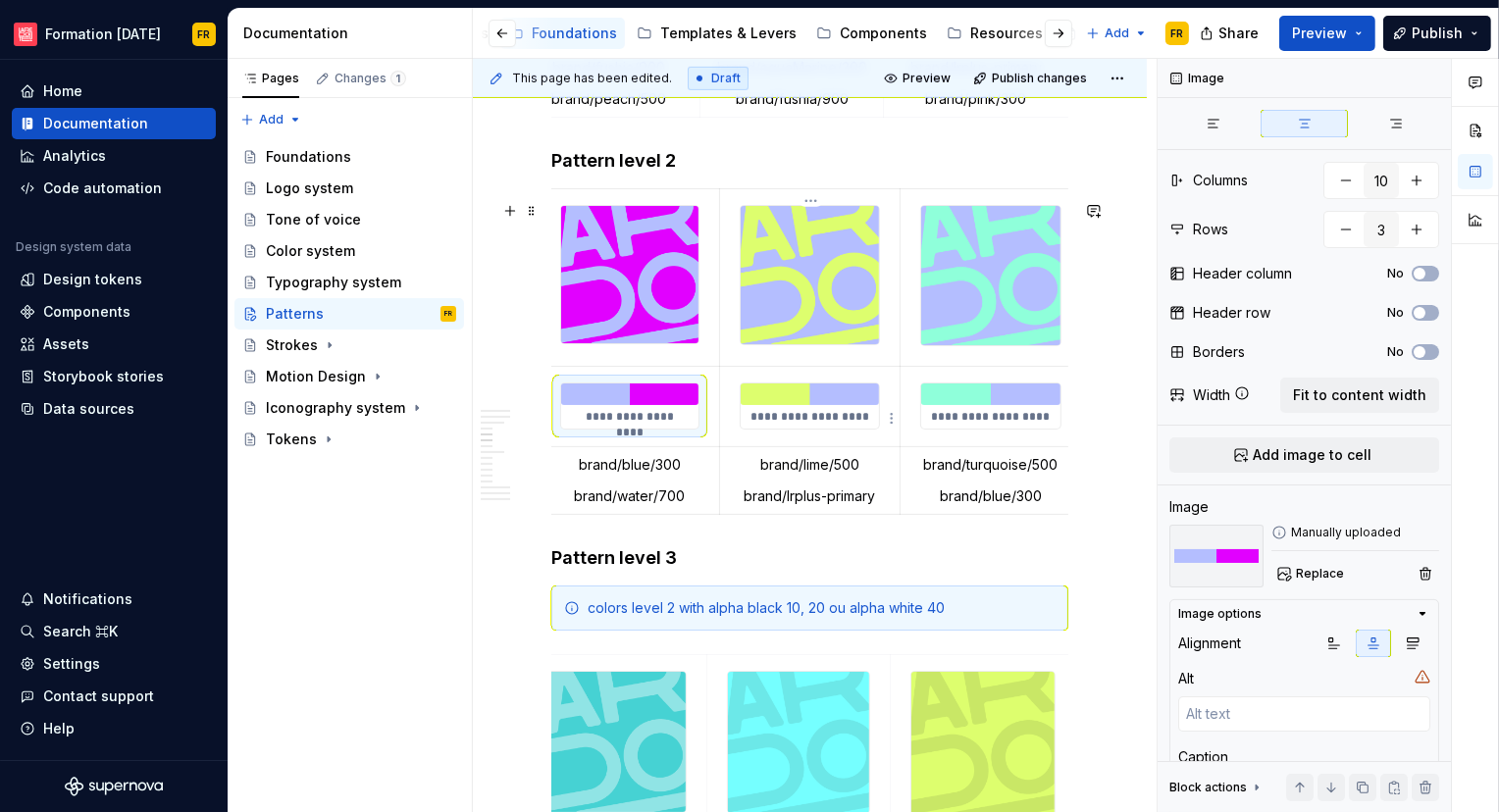 click at bounding box center (809, 394) 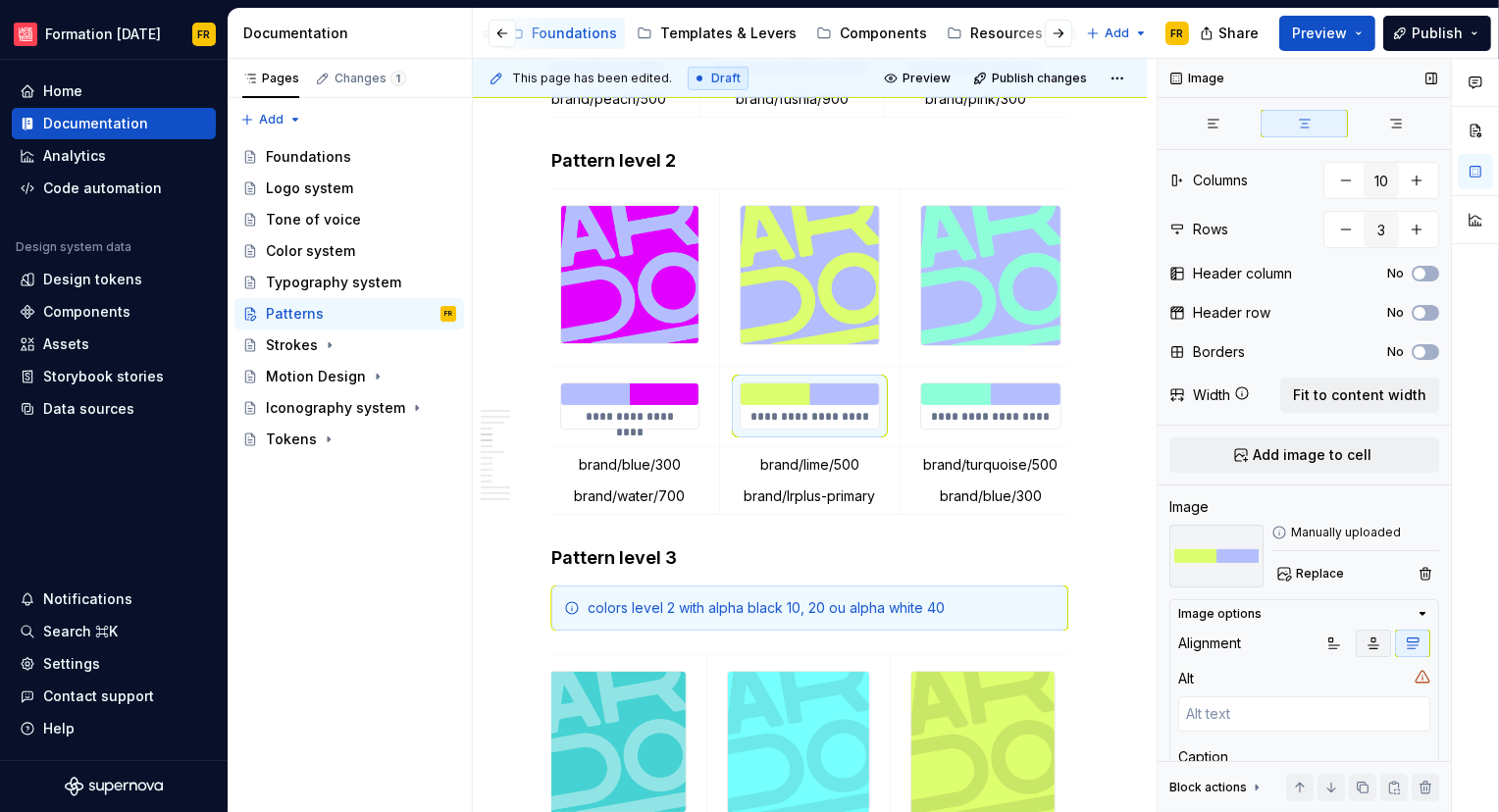 click 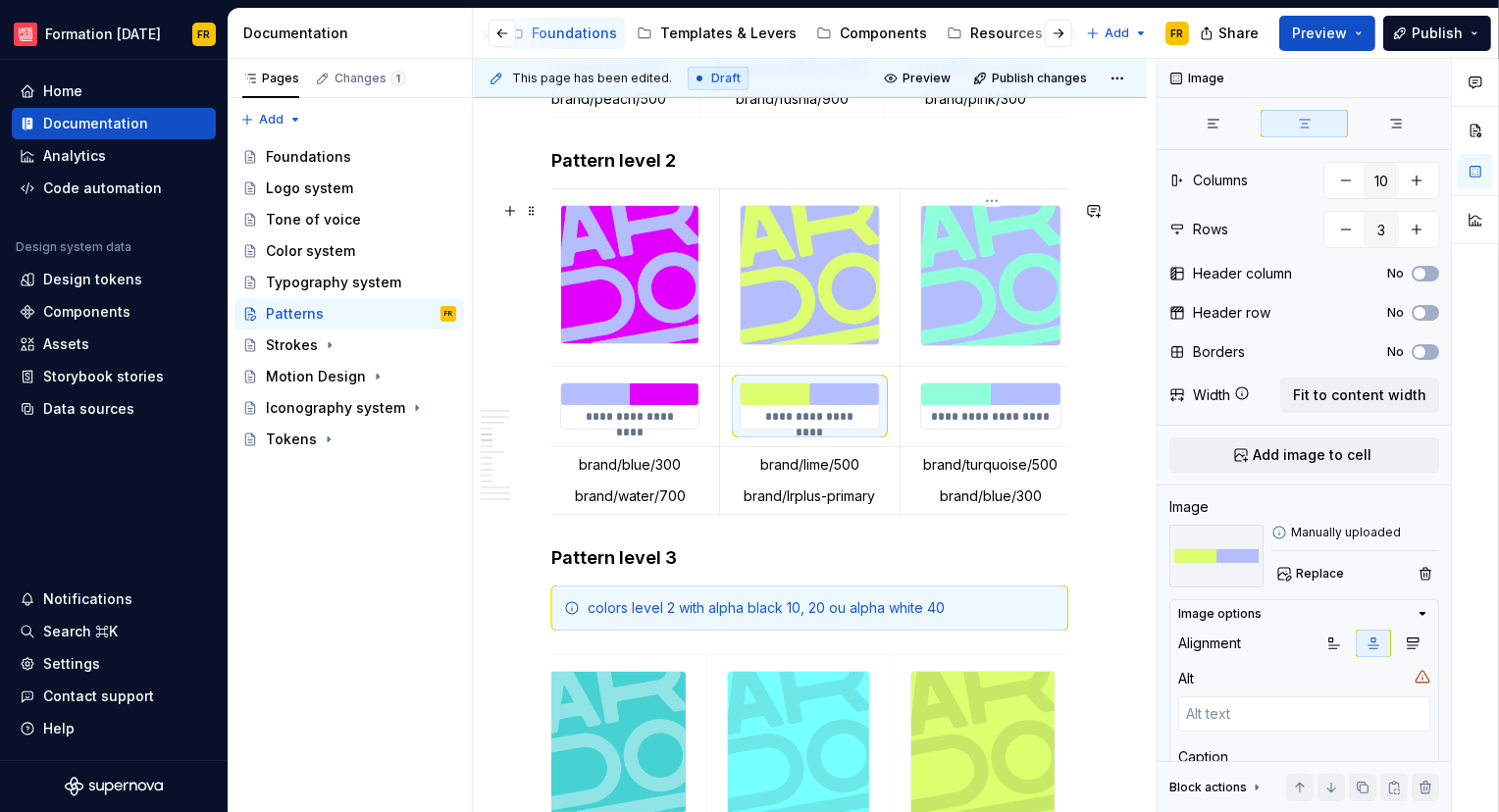 type on "*" 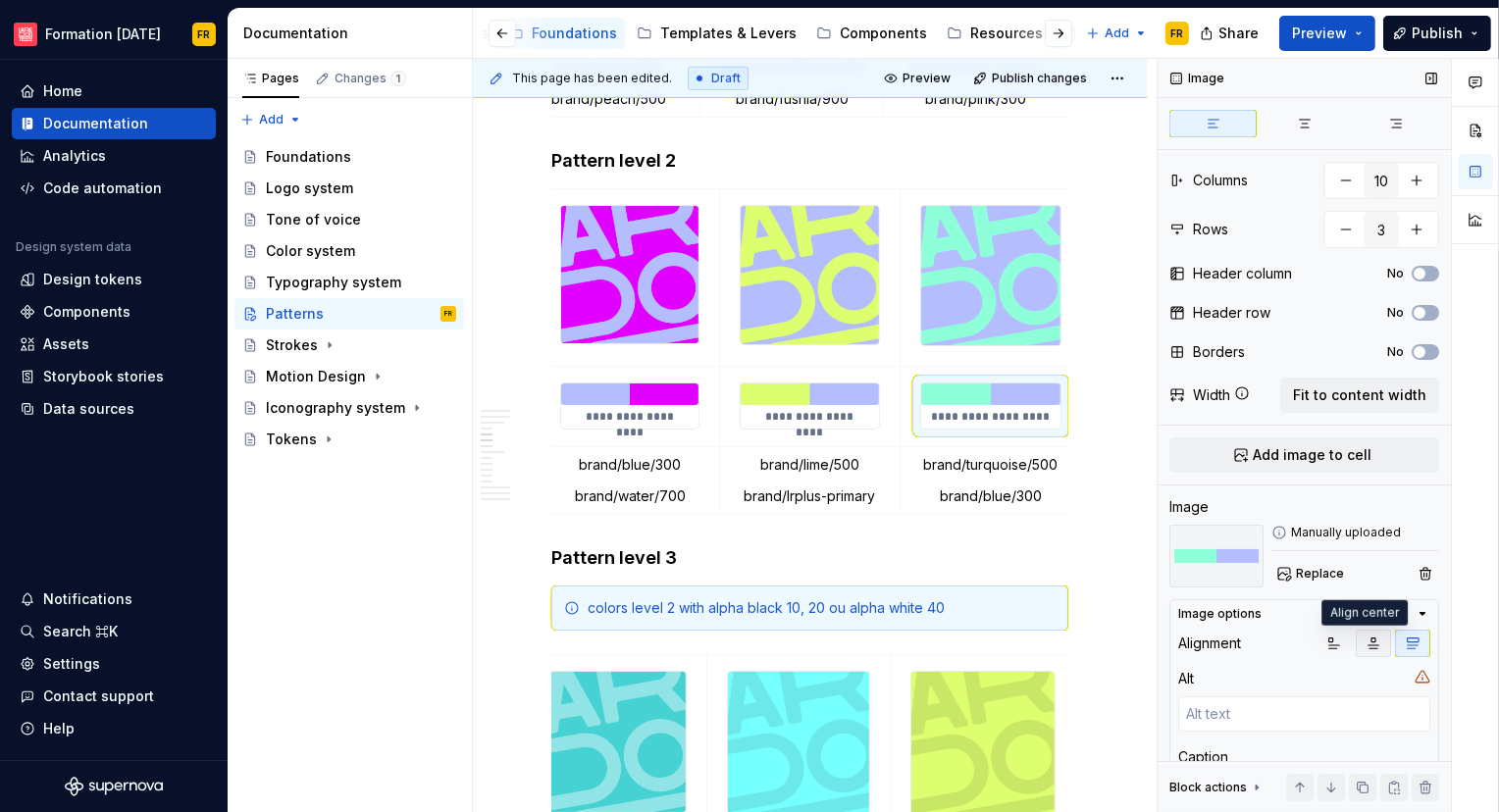 click 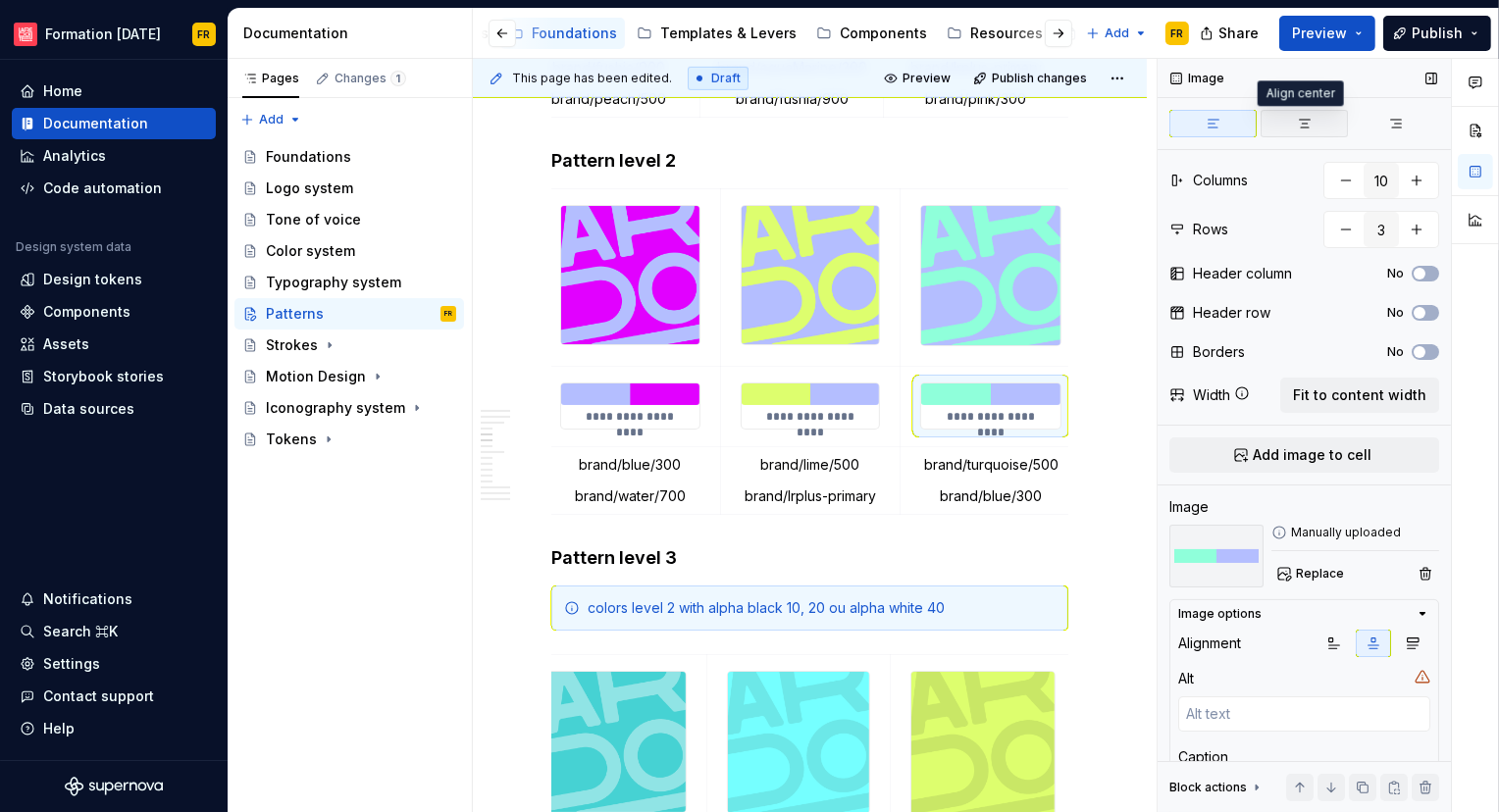 click 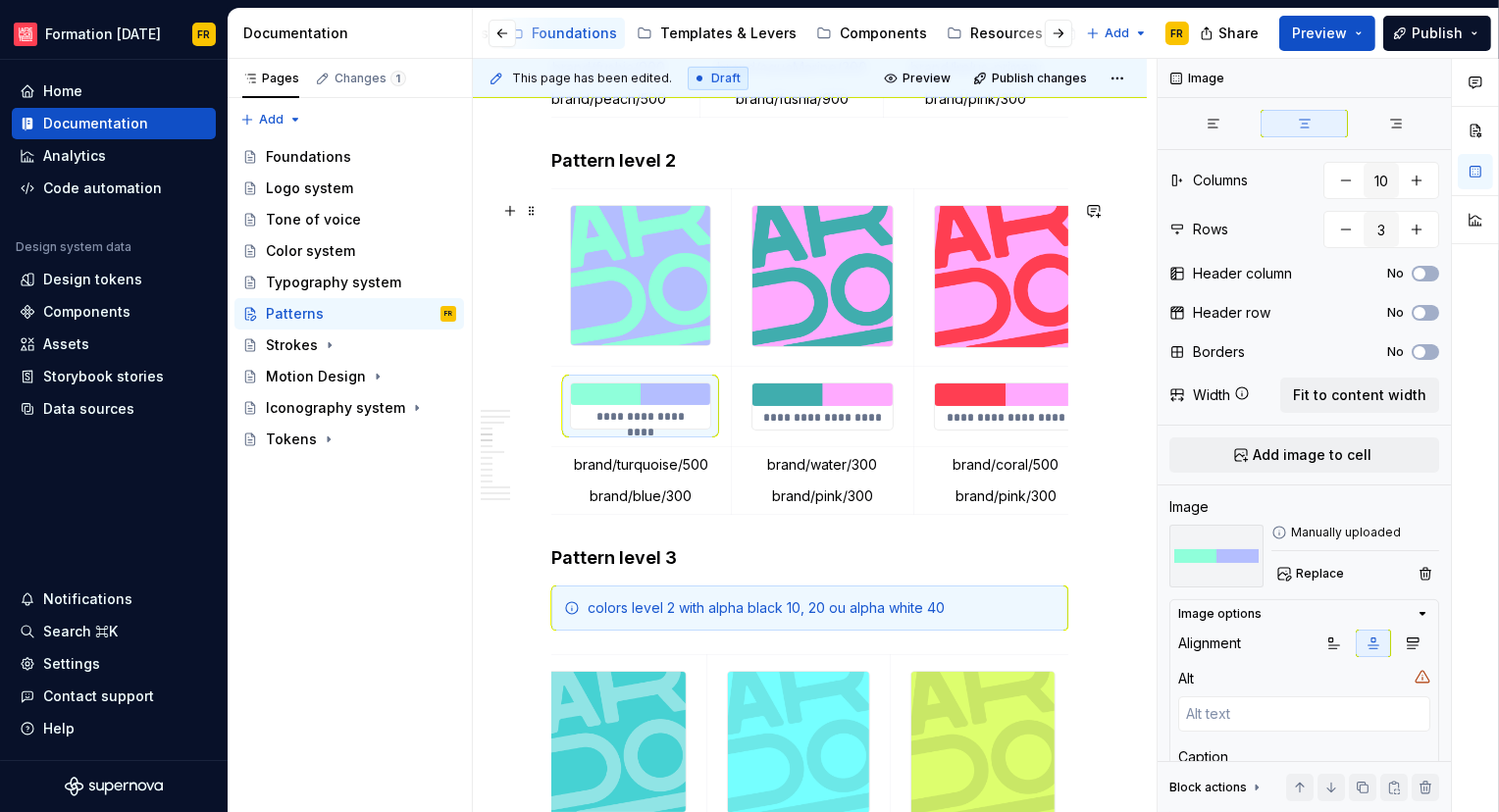 scroll, scrollTop: 0, scrollLeft: 850, axis: horizontal 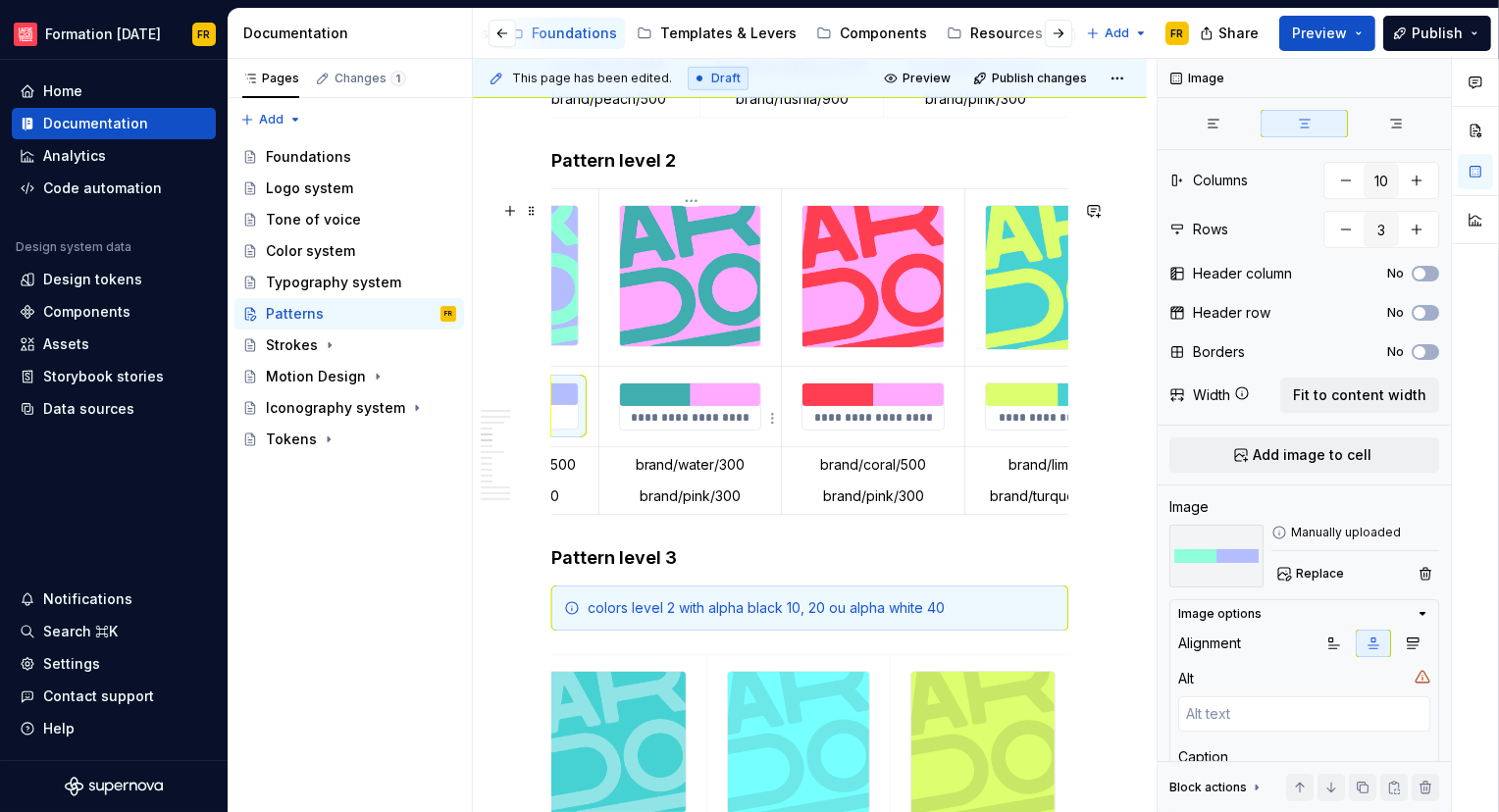 type on "*" 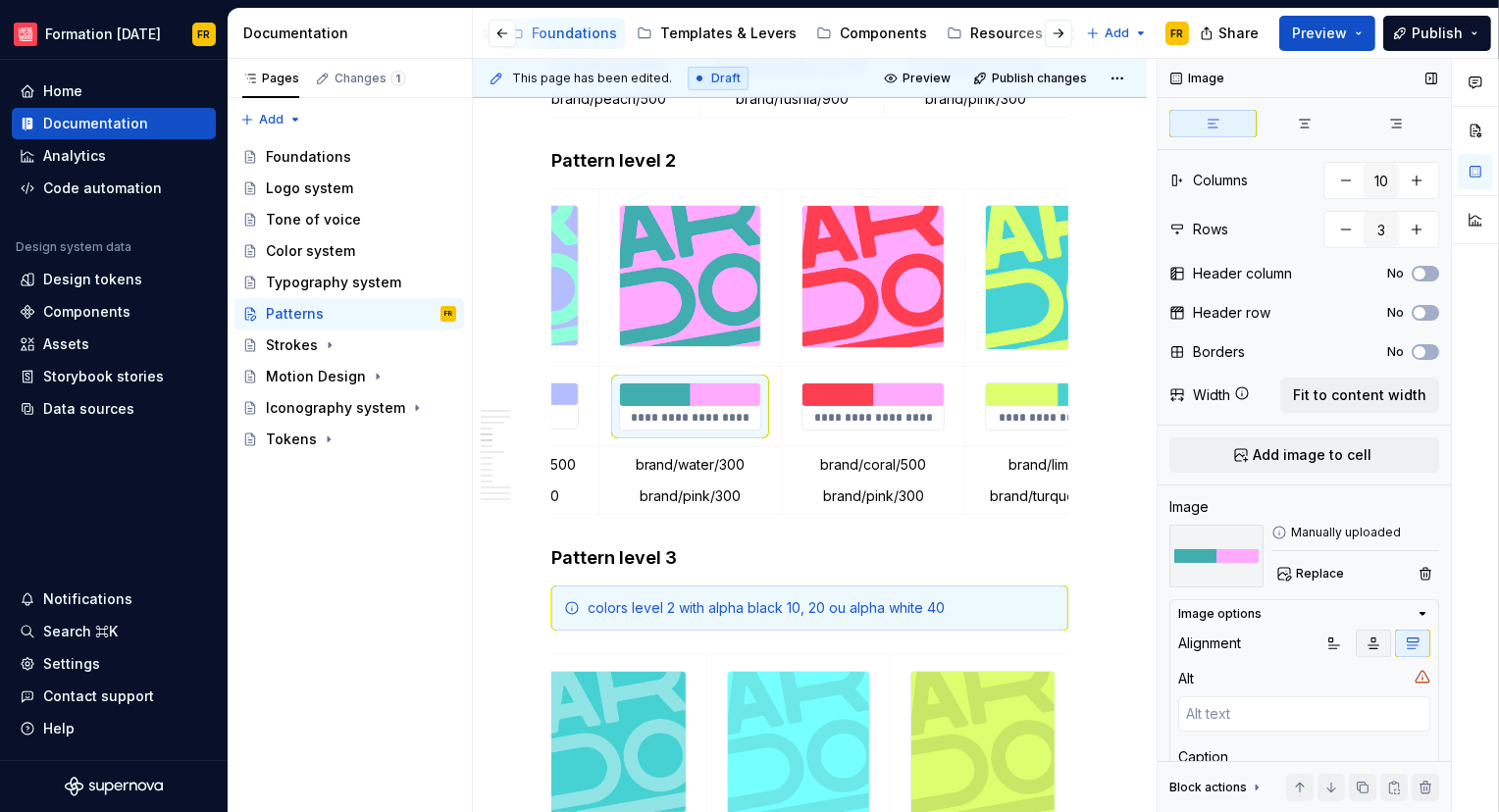 click at bounding box center (1373, 643) 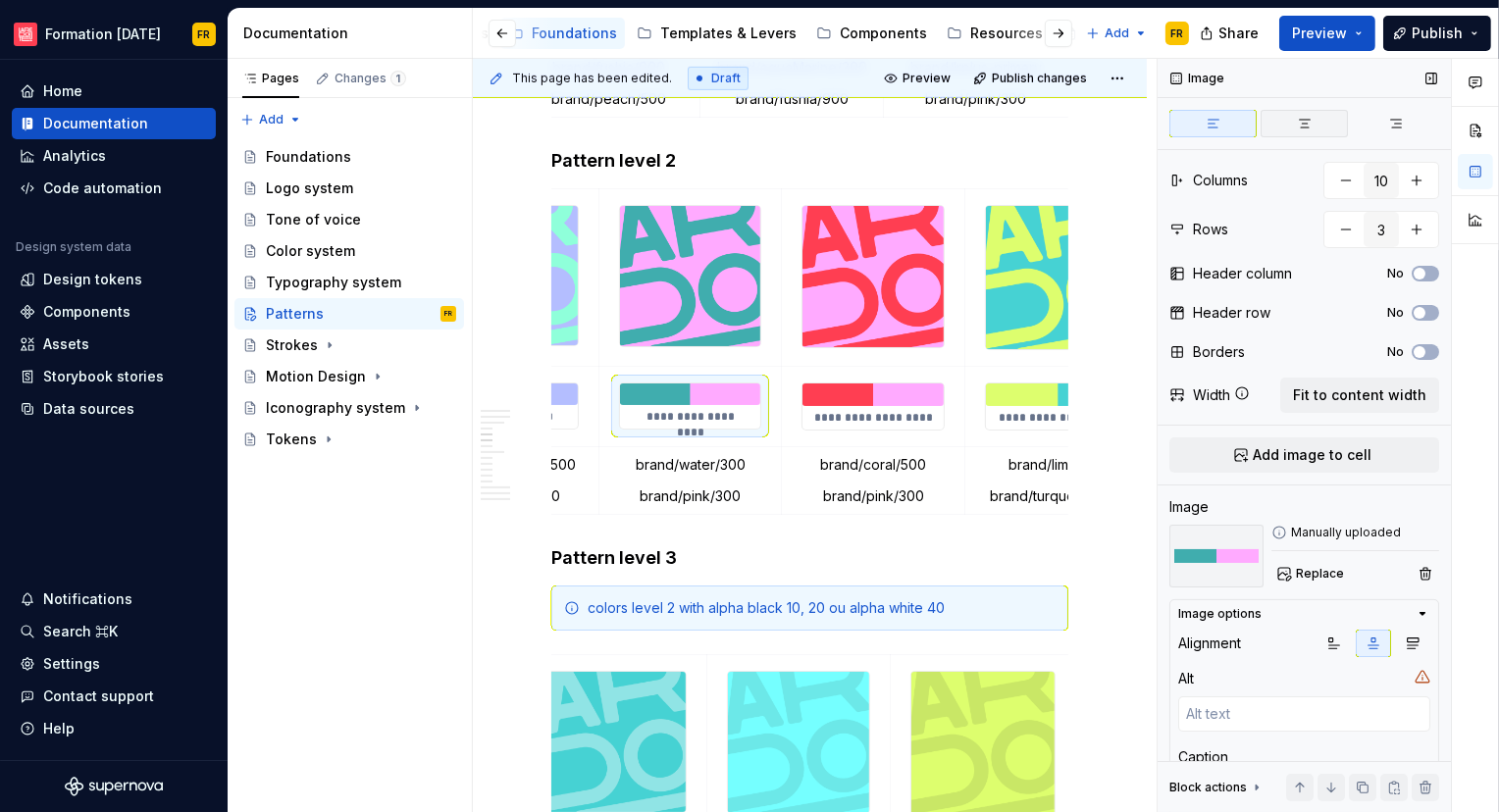 click 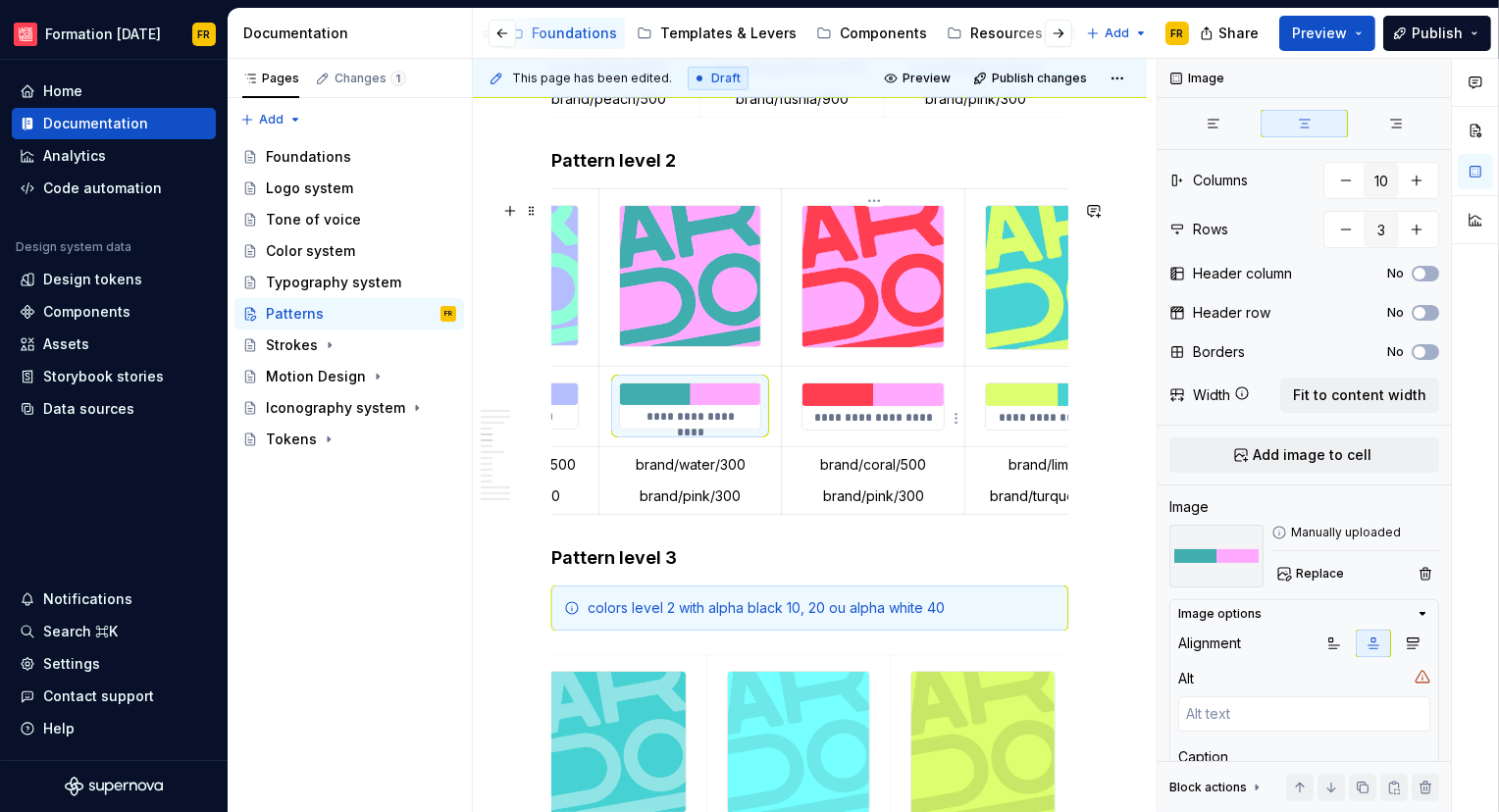 type on "*" 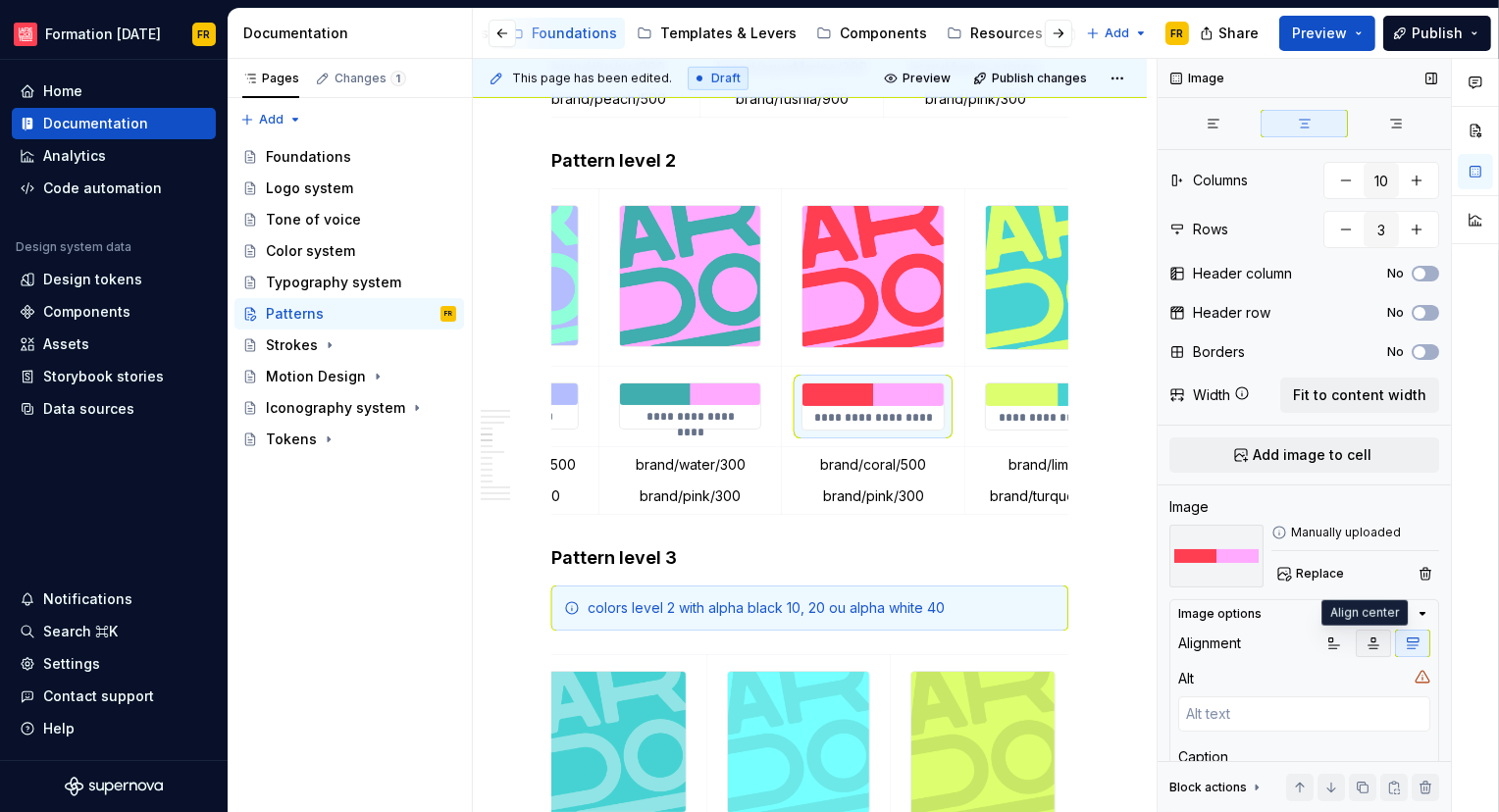 click 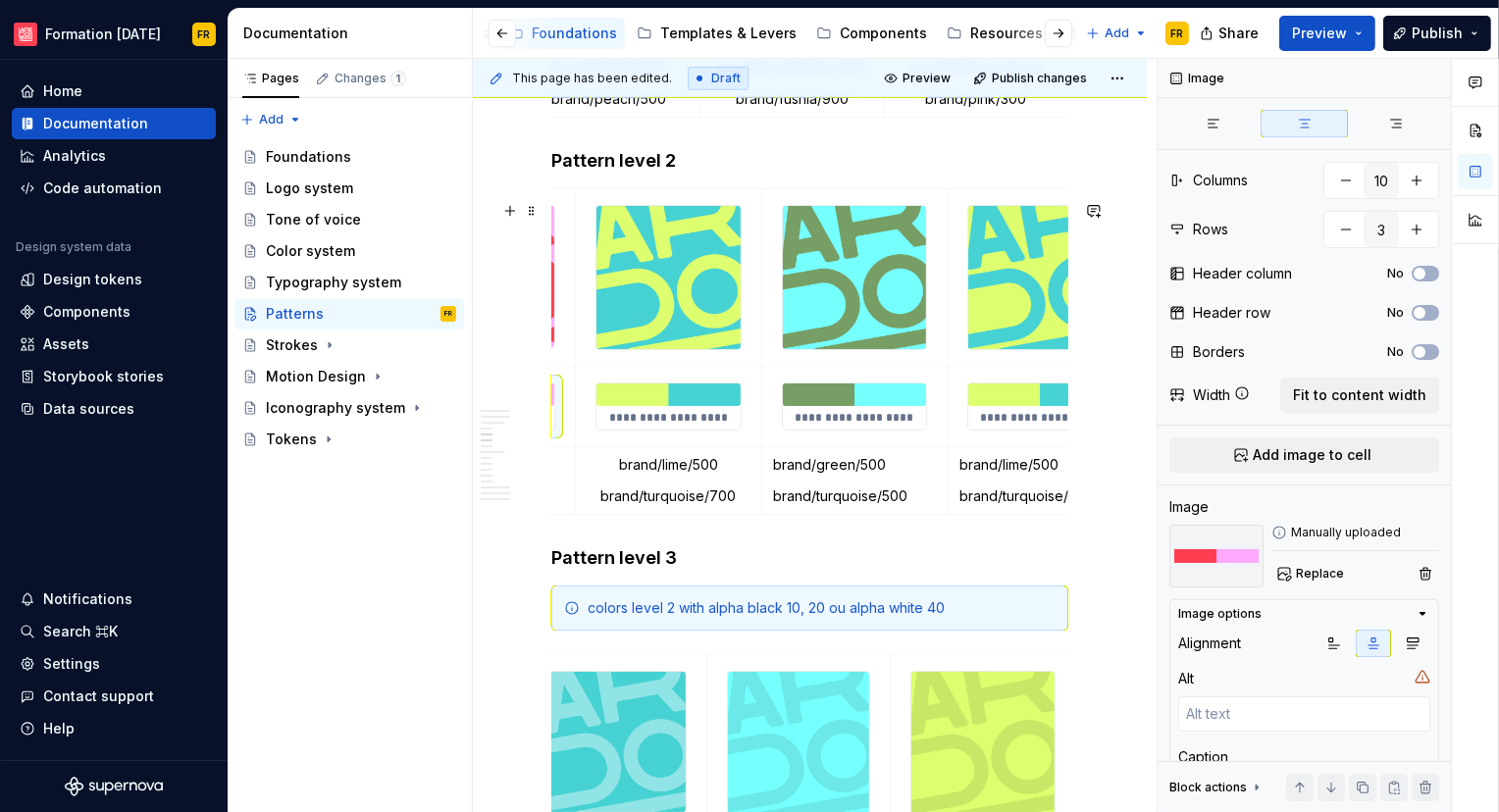 scroll, scrollTop: 0, scrollLeft: 1237, axis: horizontal 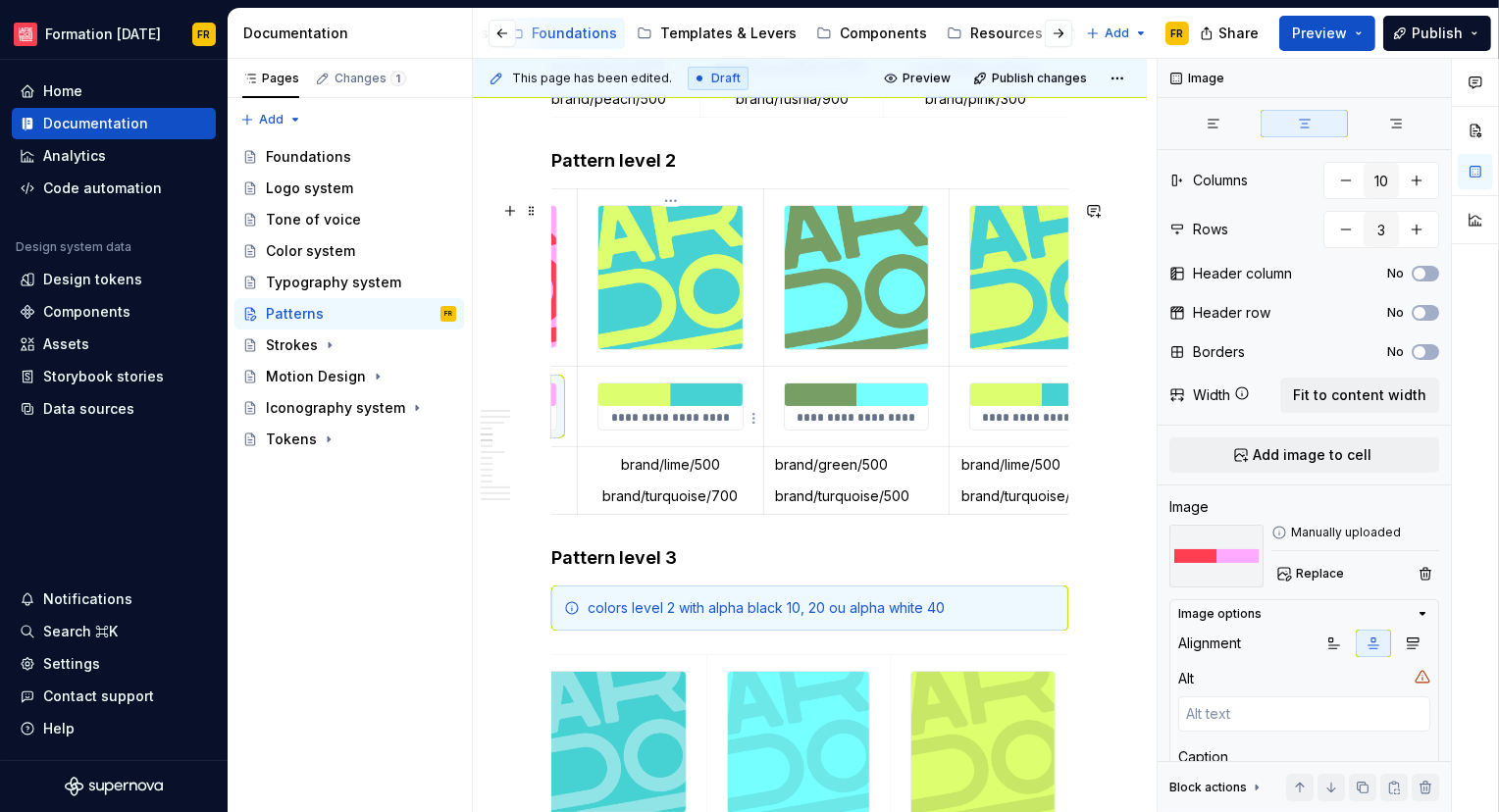type on "*" 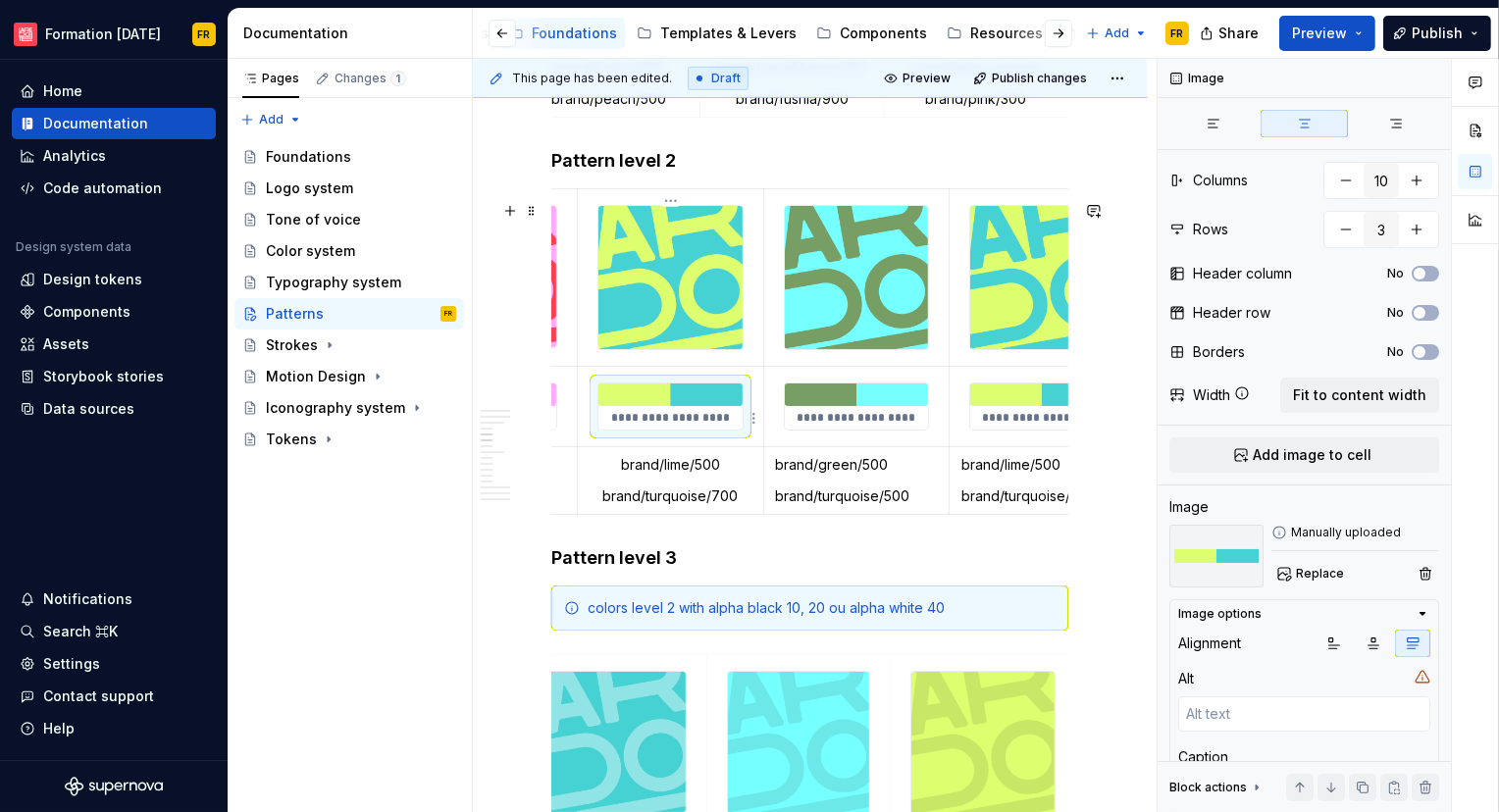 click at bounding box center [670, 394] 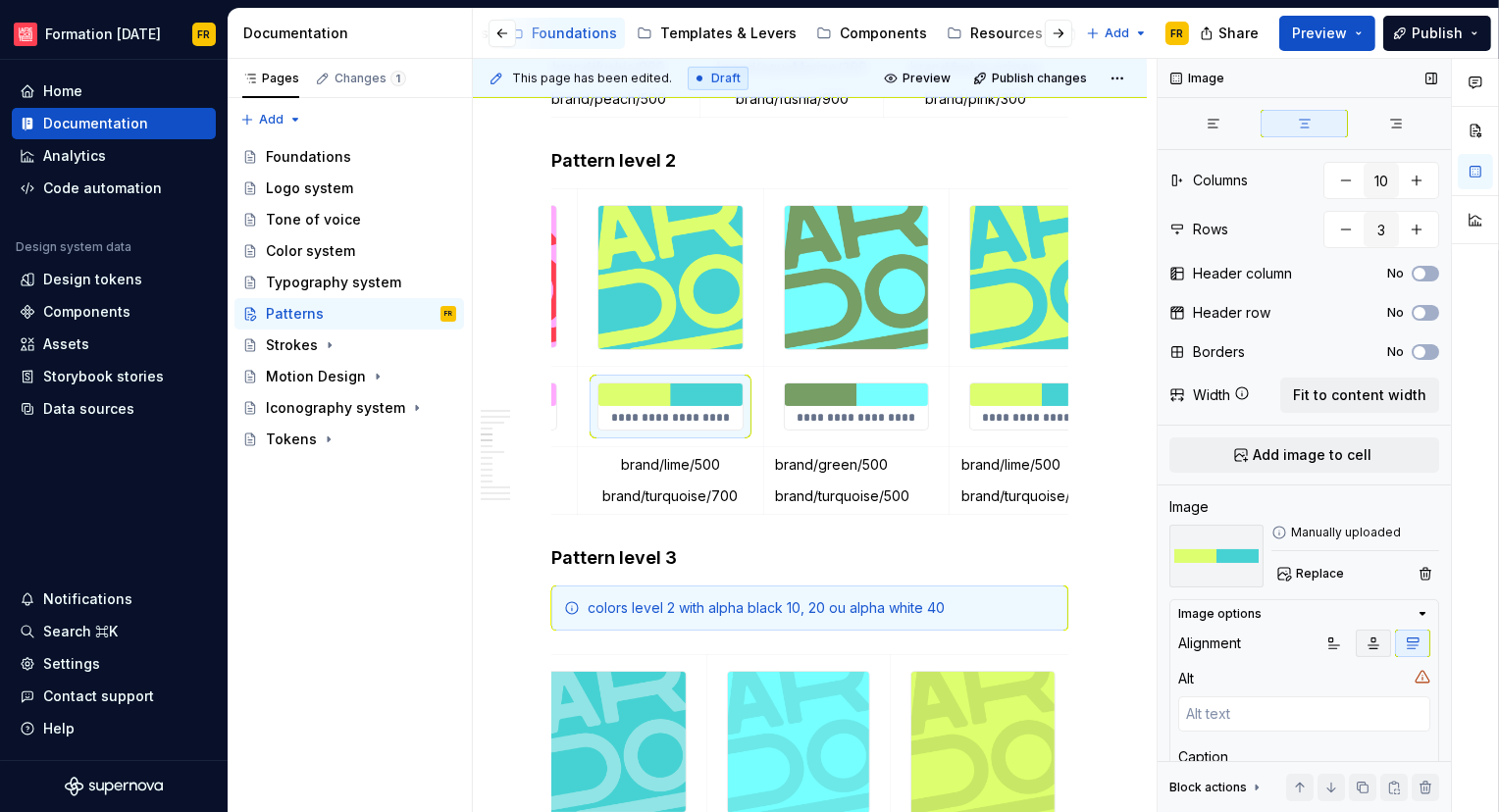 click at bounding box center (1373, 643) 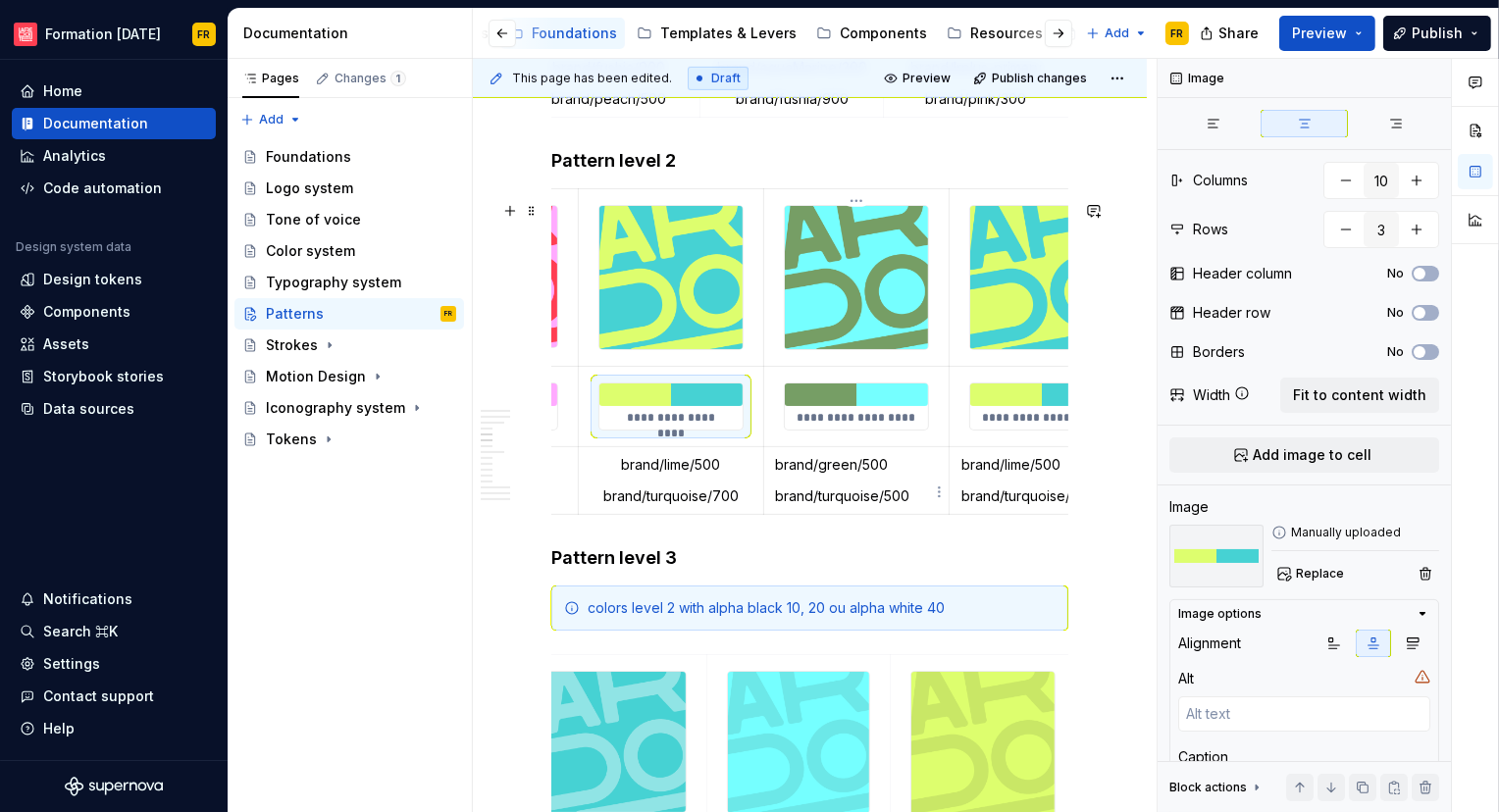 type on "*" 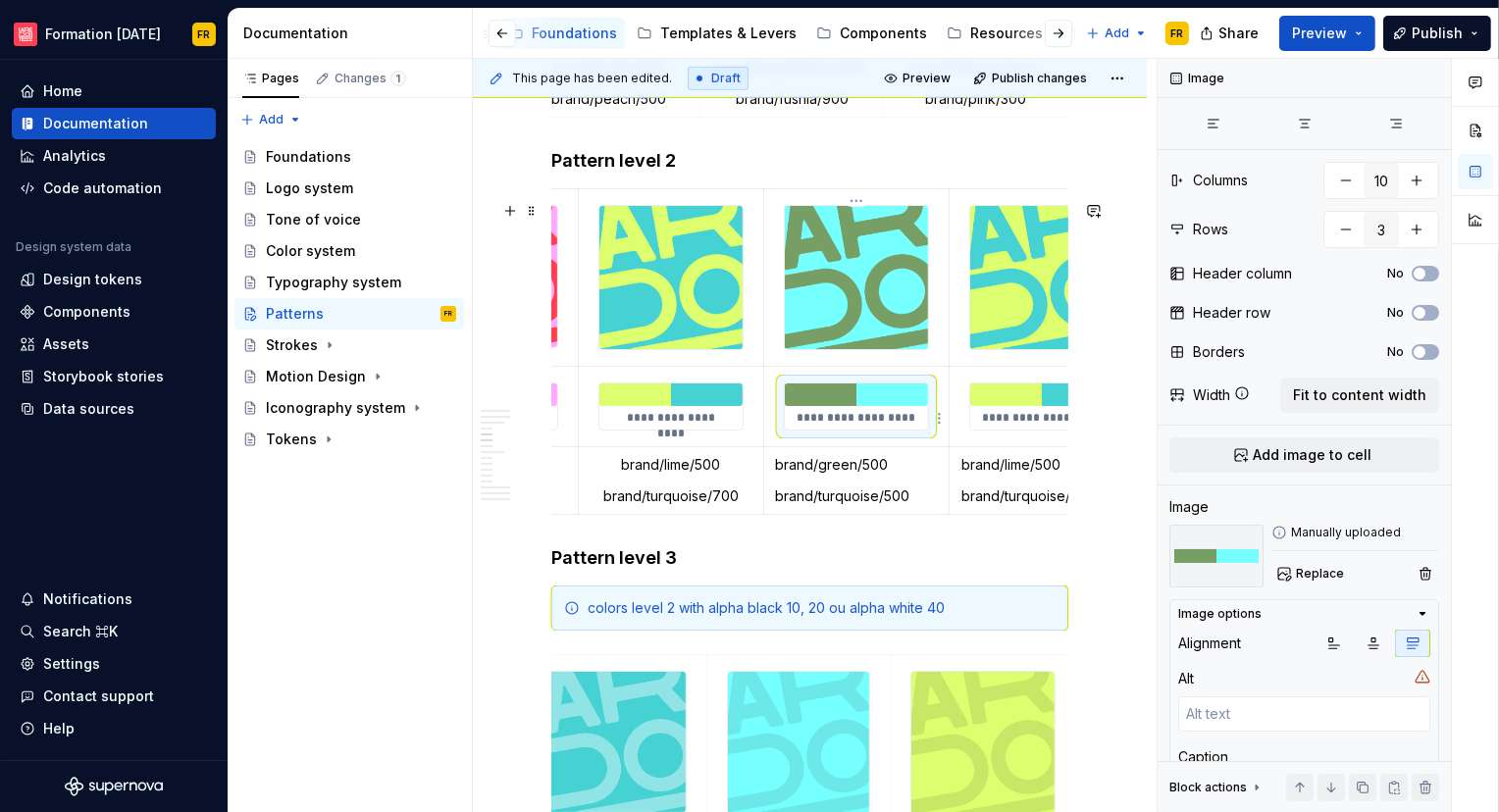 click at bounding box center [856, 394] 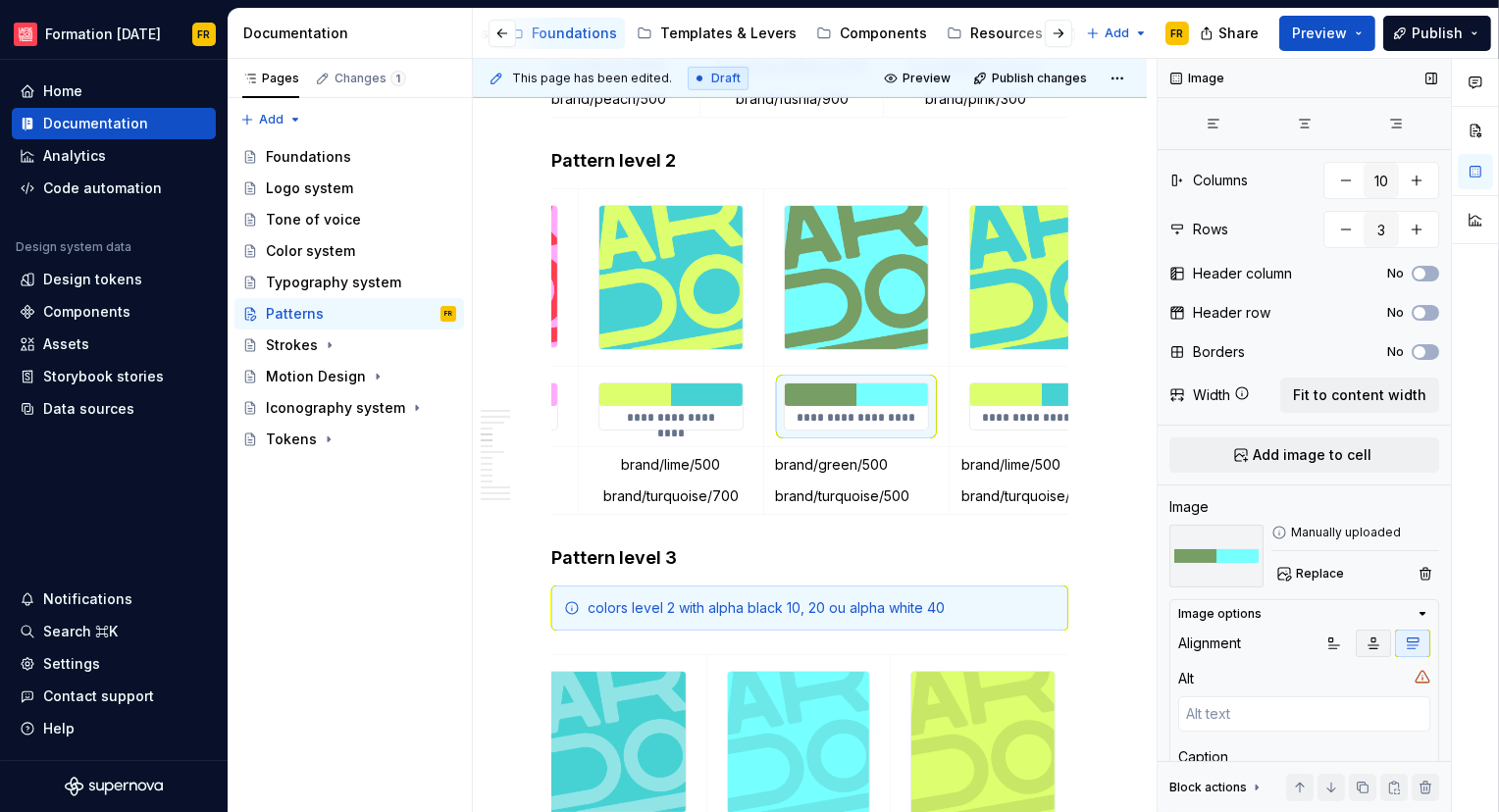 click 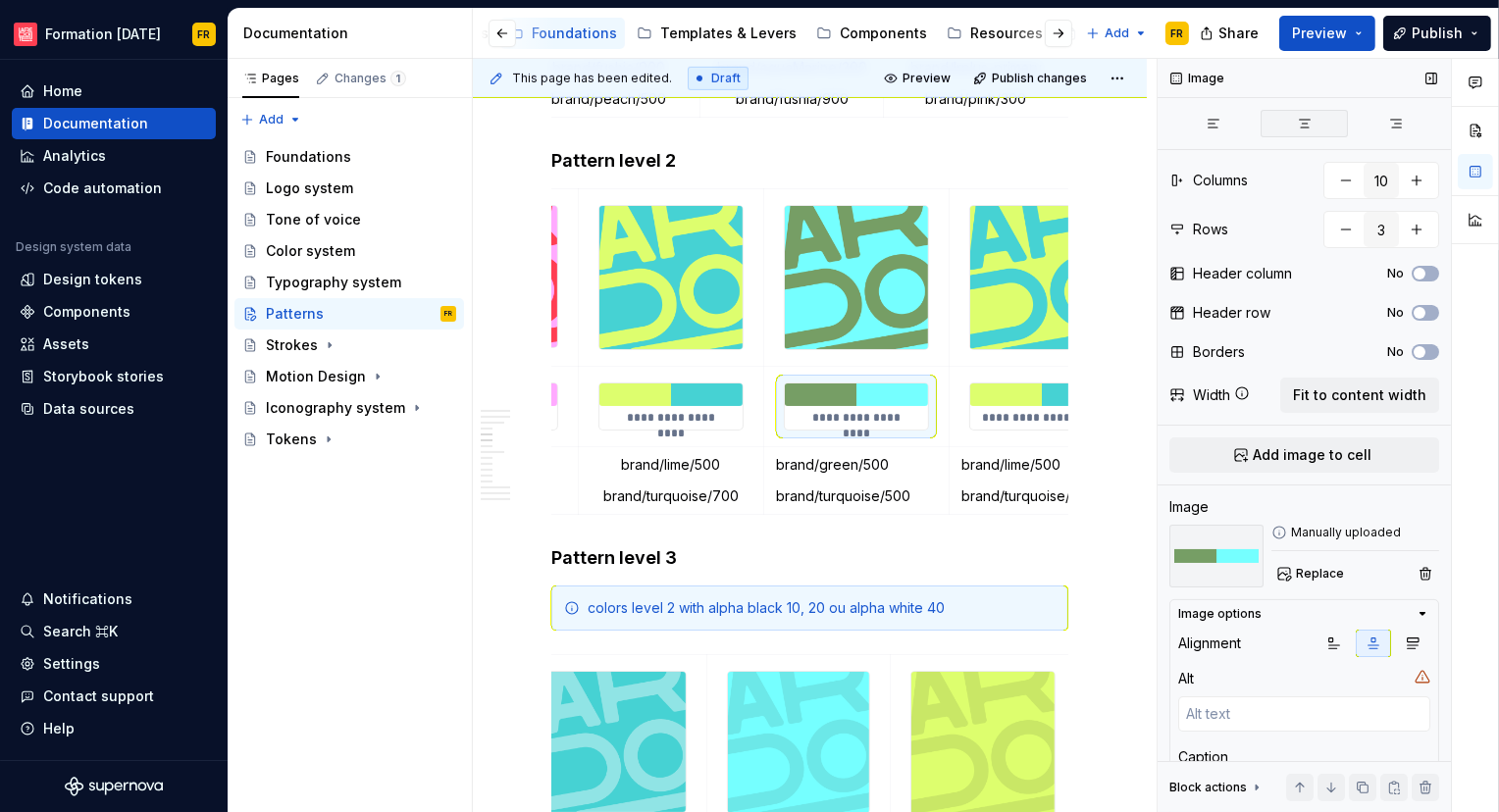 click 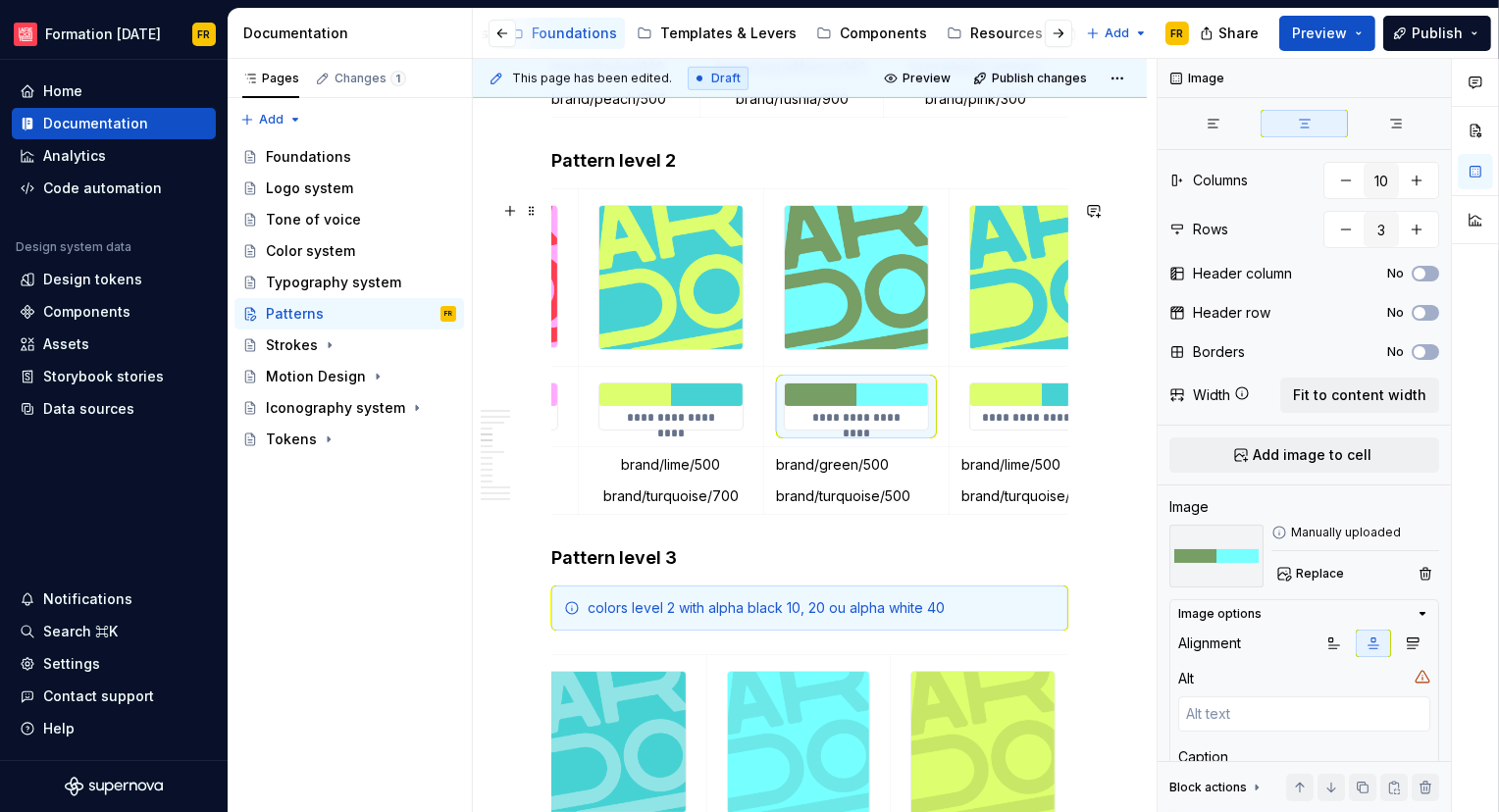 type on "*" 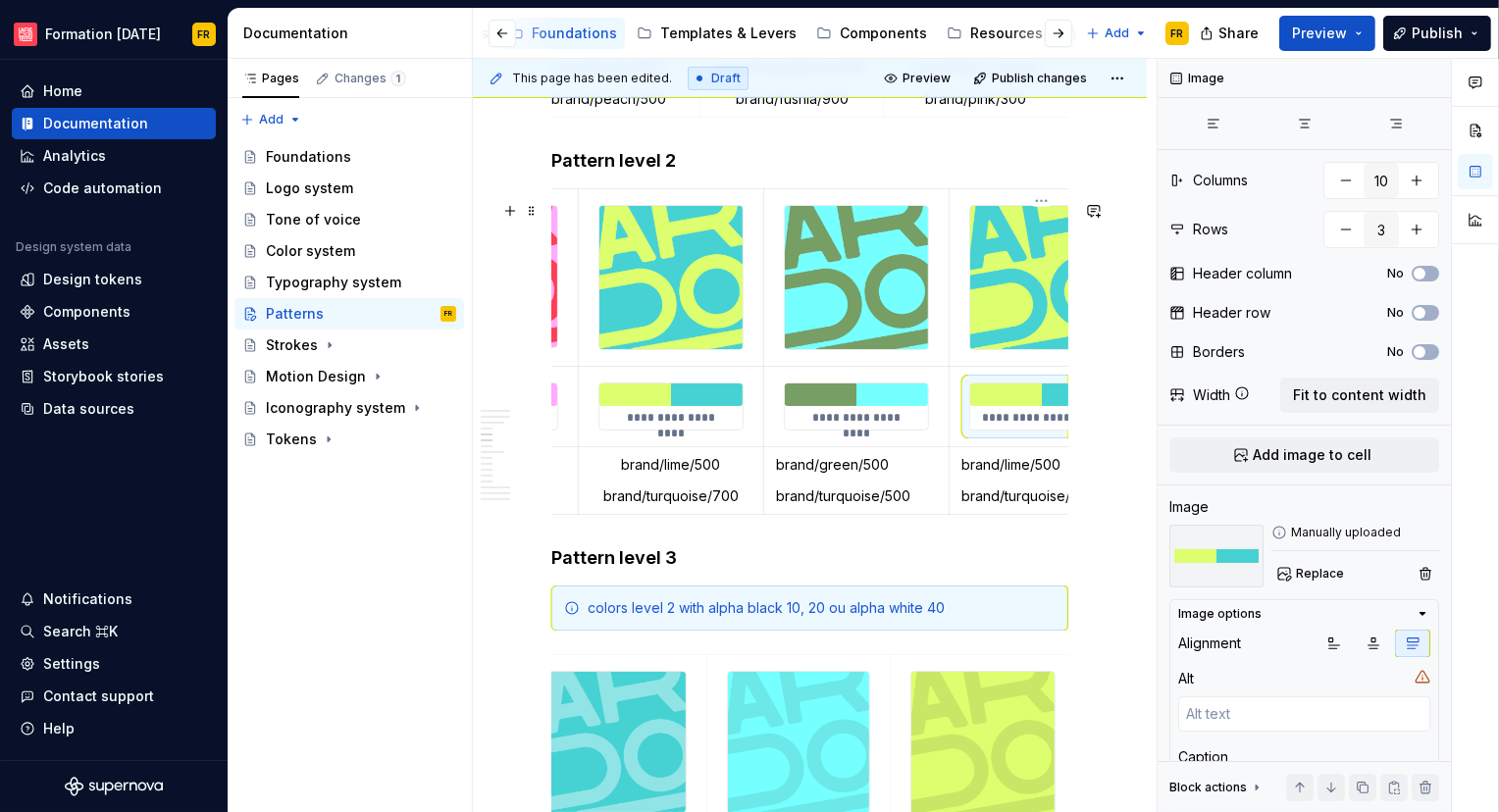 click at bounding box center (1042, 394) 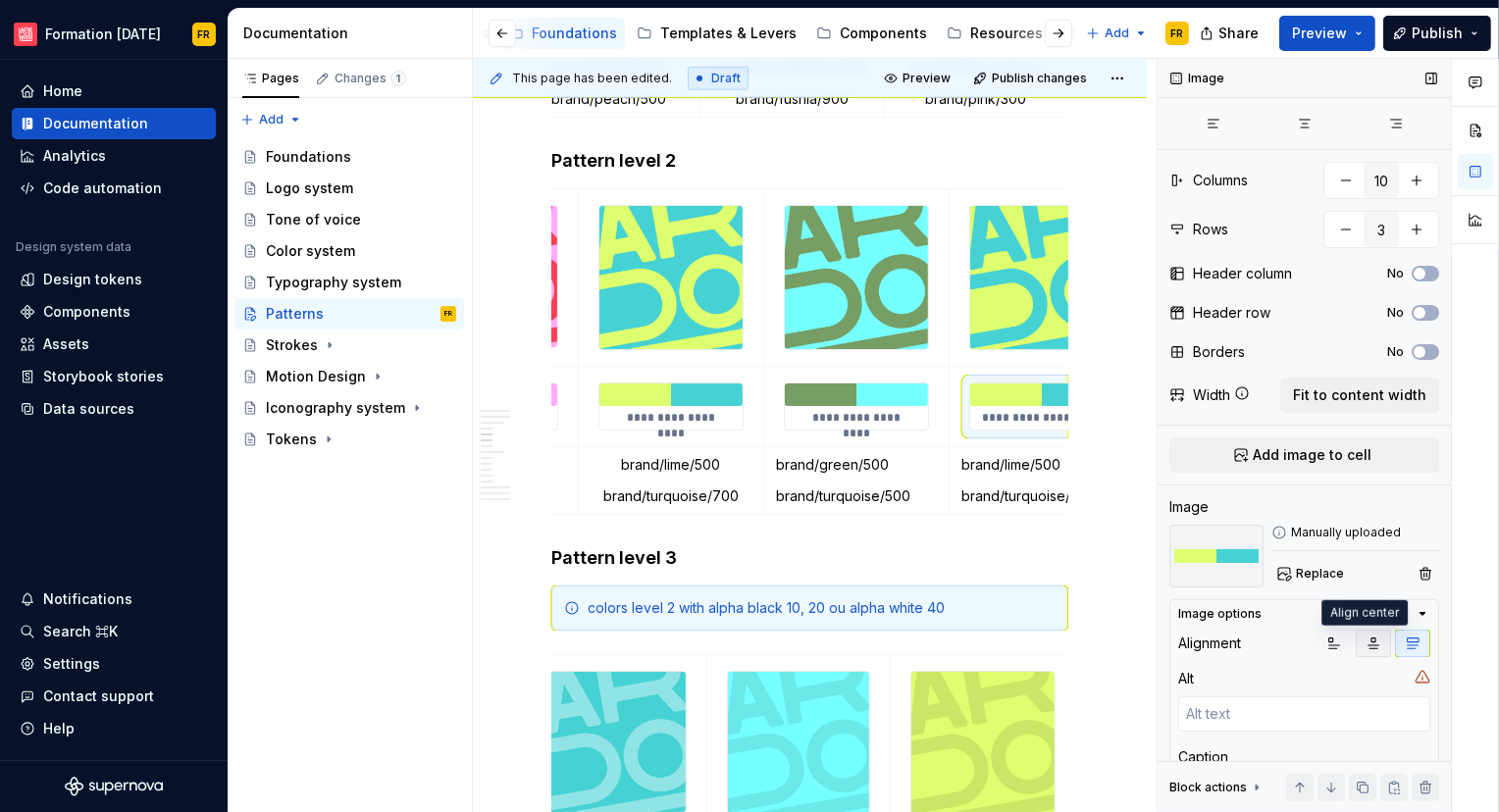 drag, startPoint x: 1368, startPoint y: 650, endPoint x: 1361, endPoint y: 636, distance: 15.652476 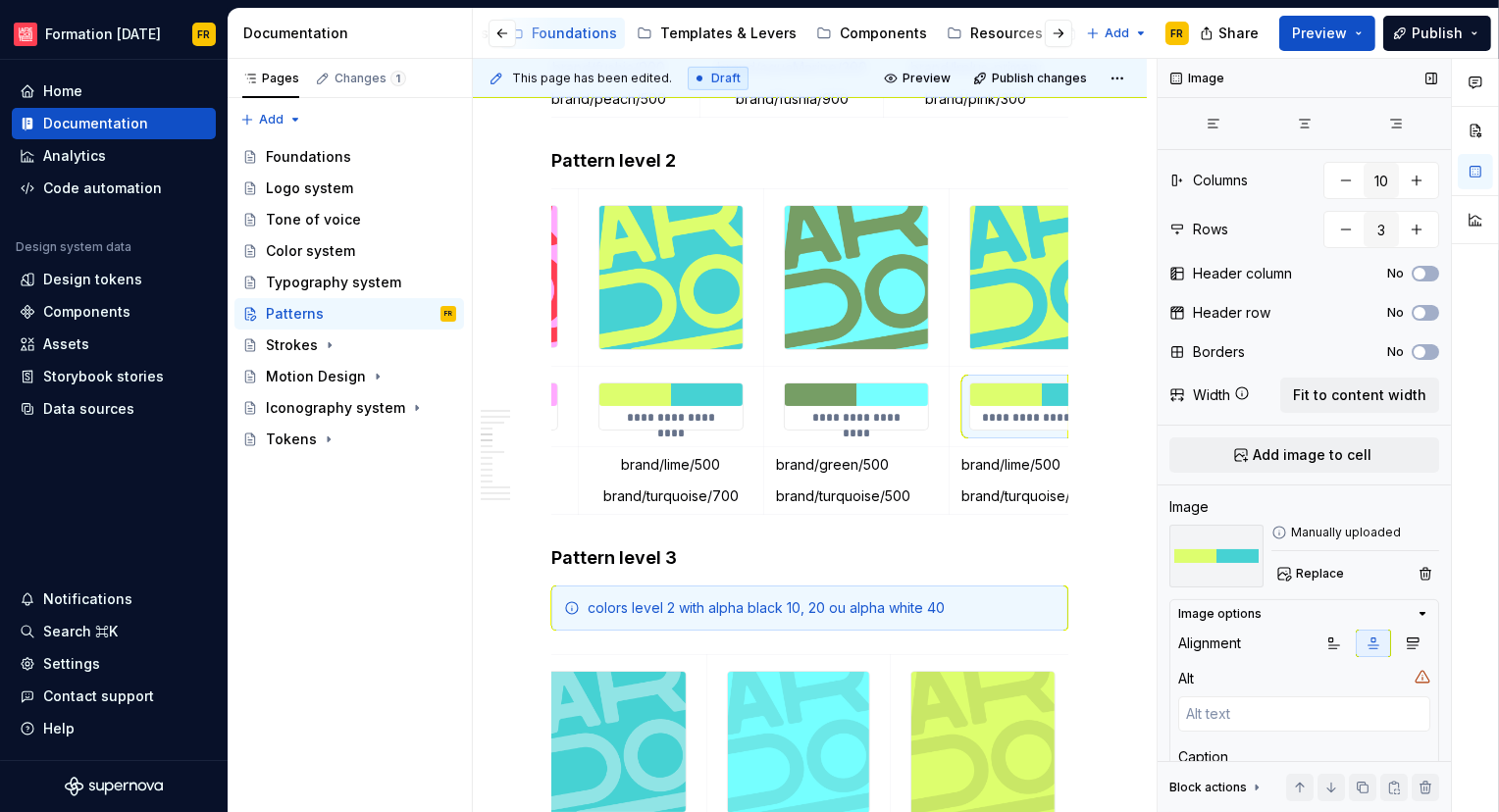 scroll, scrollTop: 0, scrollLeft: 1287, axis: horizontal 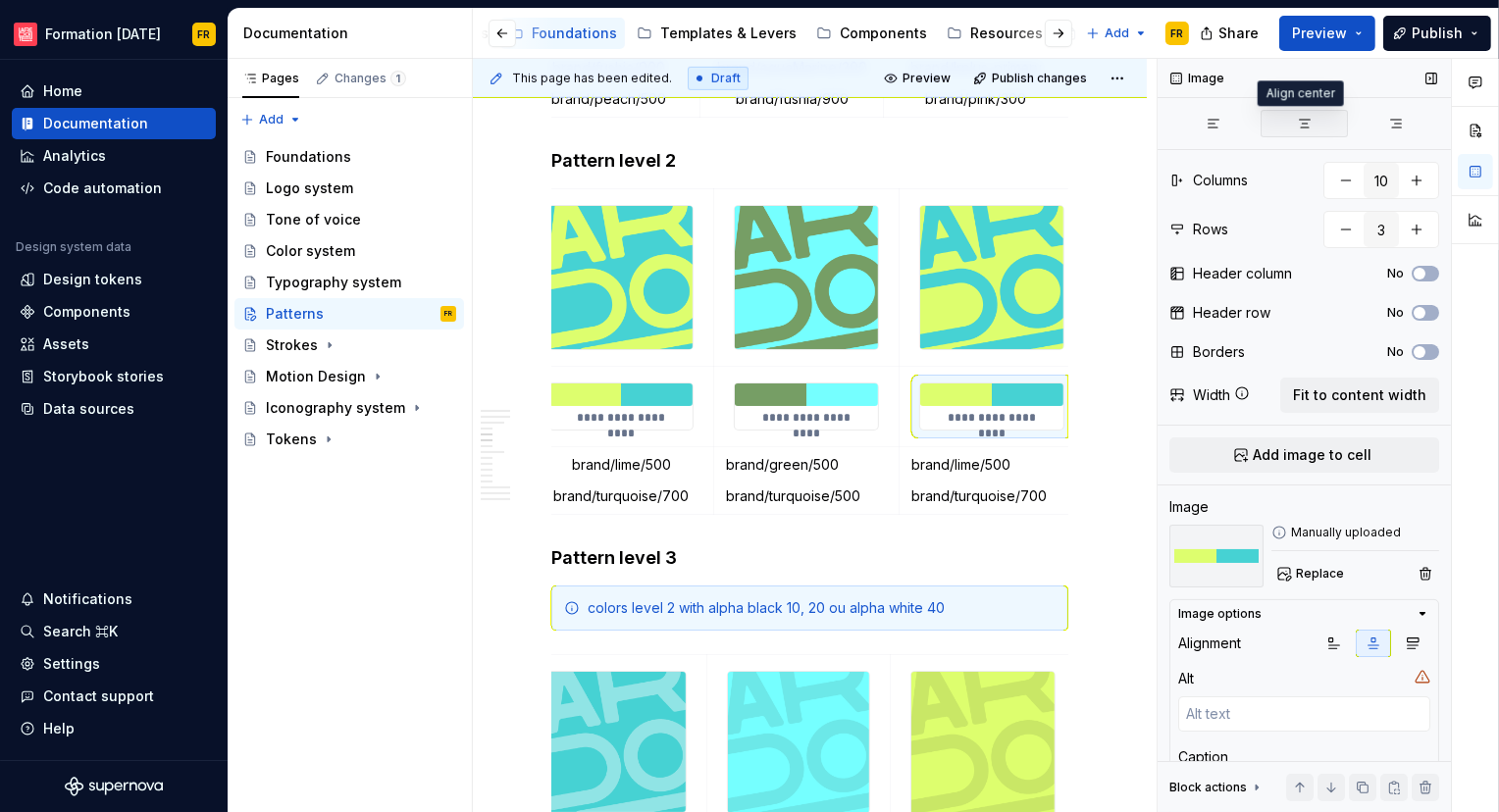 click 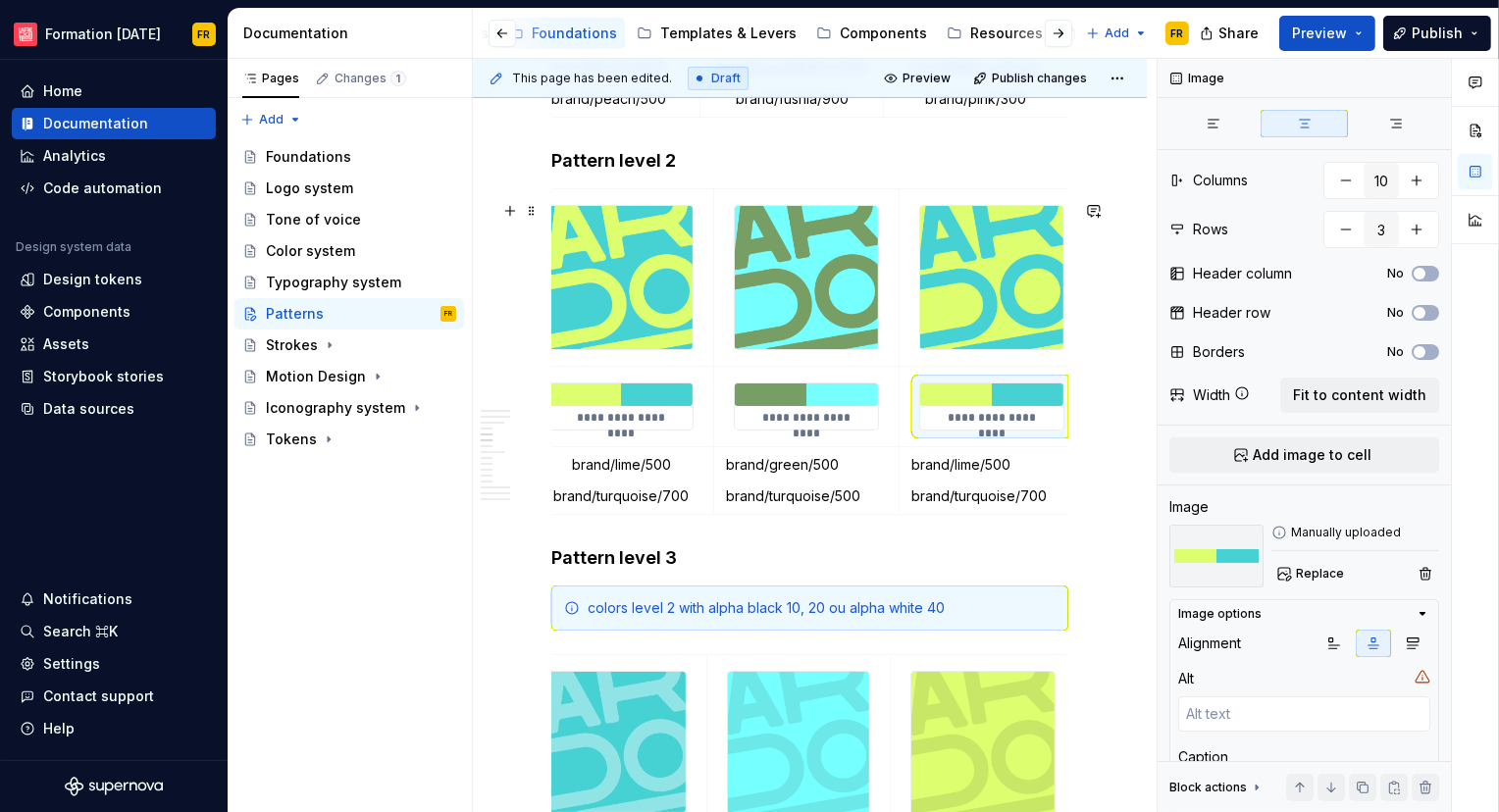 scroll, scrollTop: 0, scrollLeft: 1303, axis: horizontal 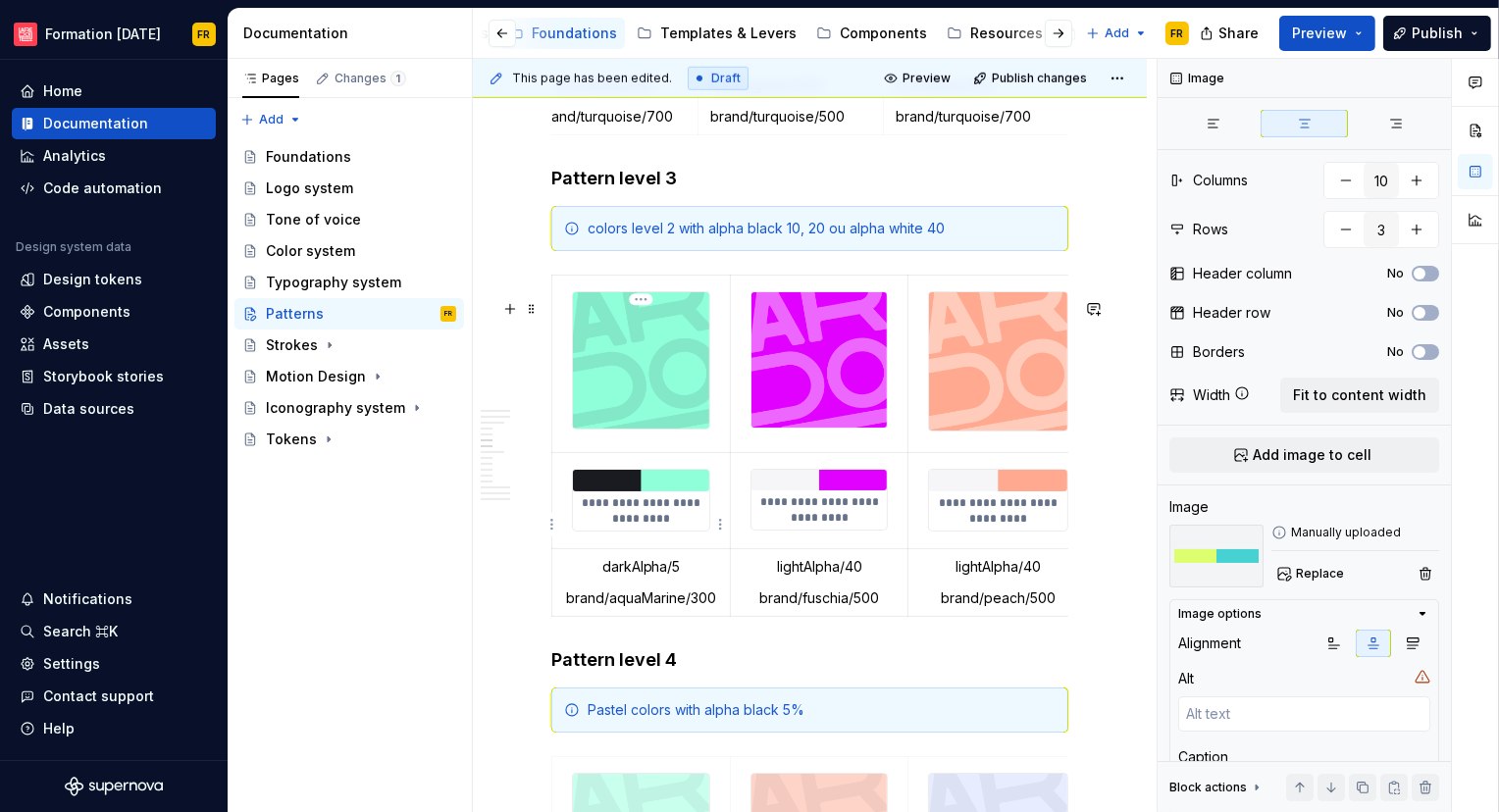 type on "*" 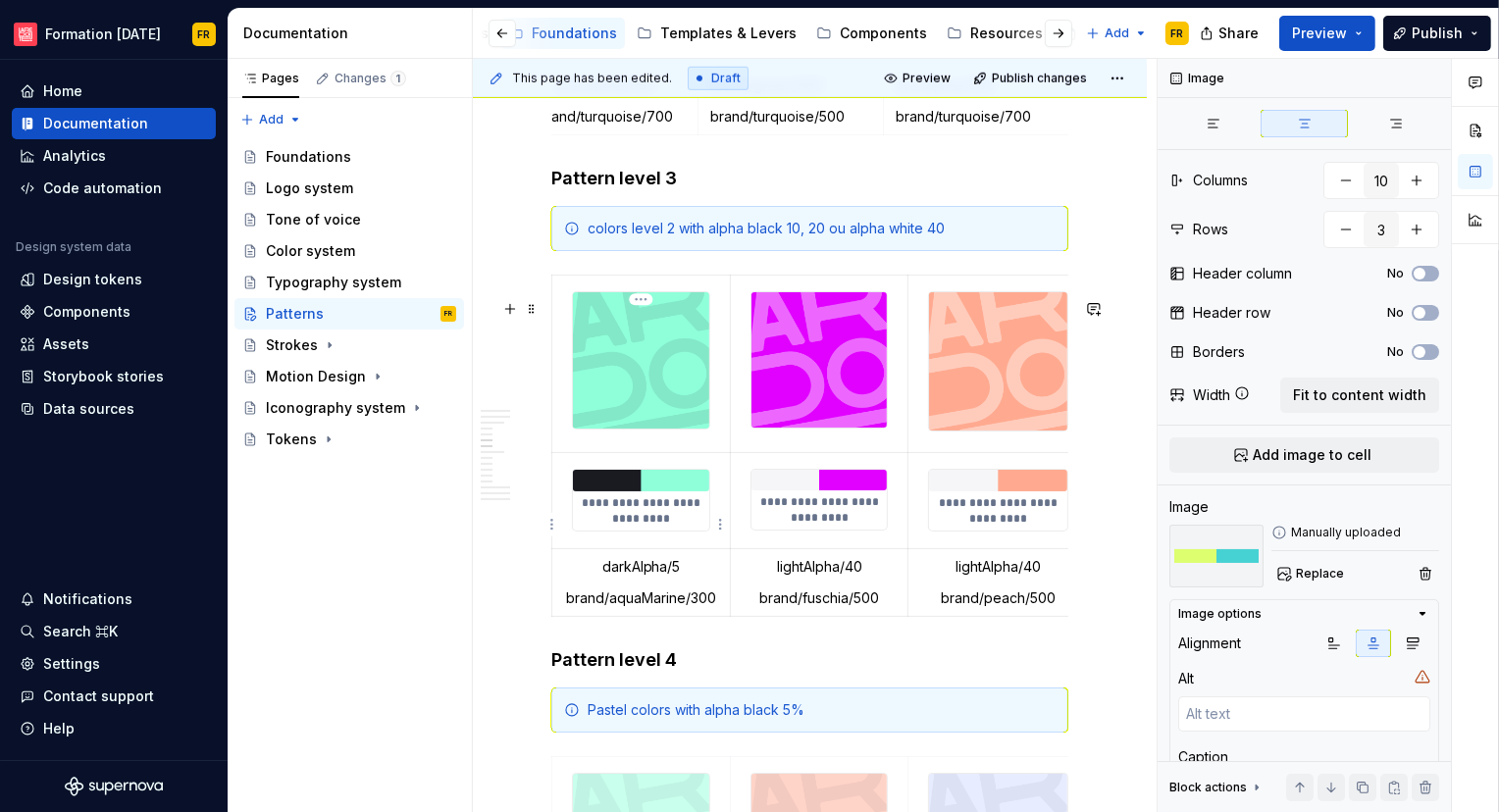 type on "8" 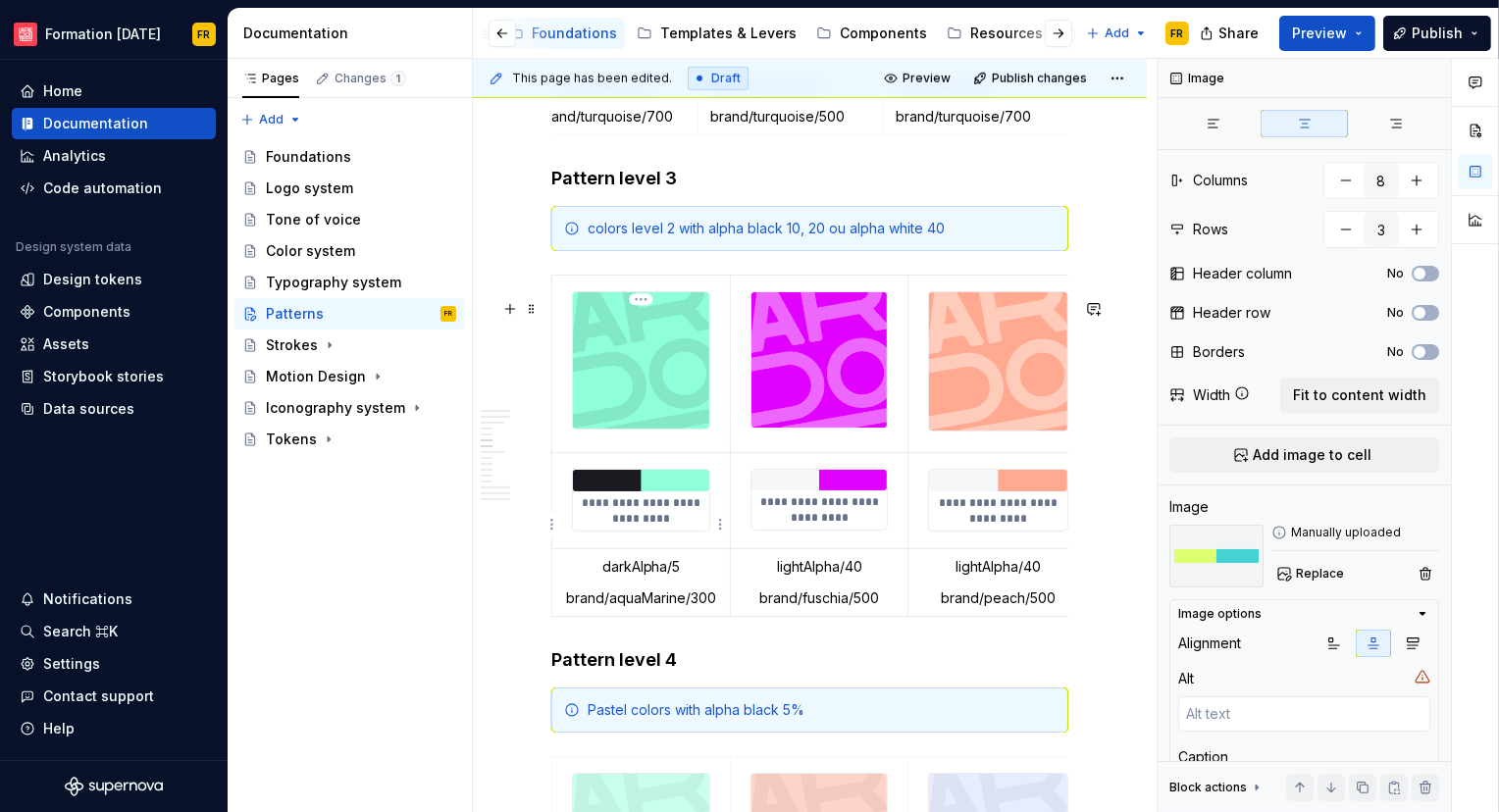 click at bounding box center [641, 481] 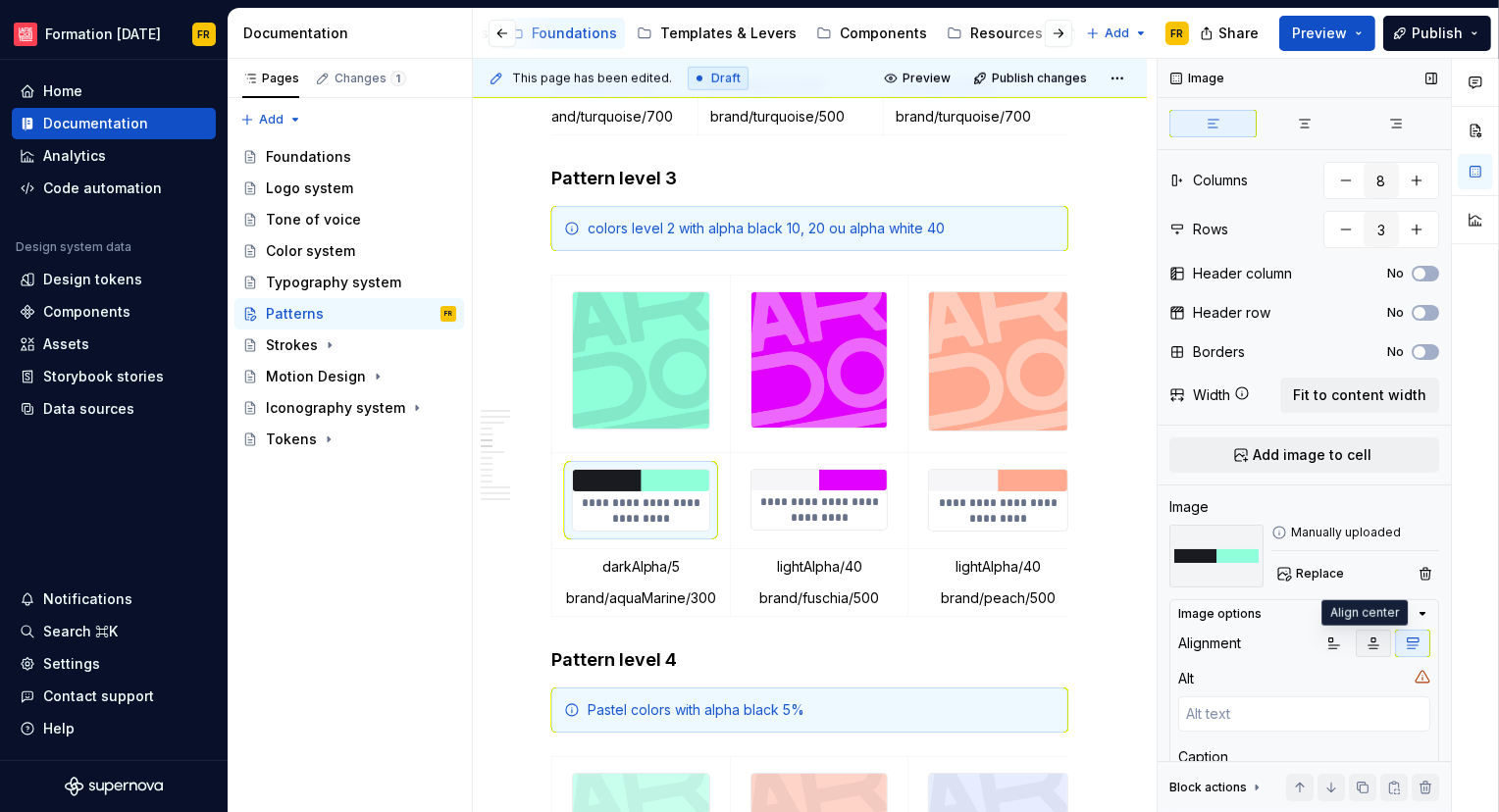 click 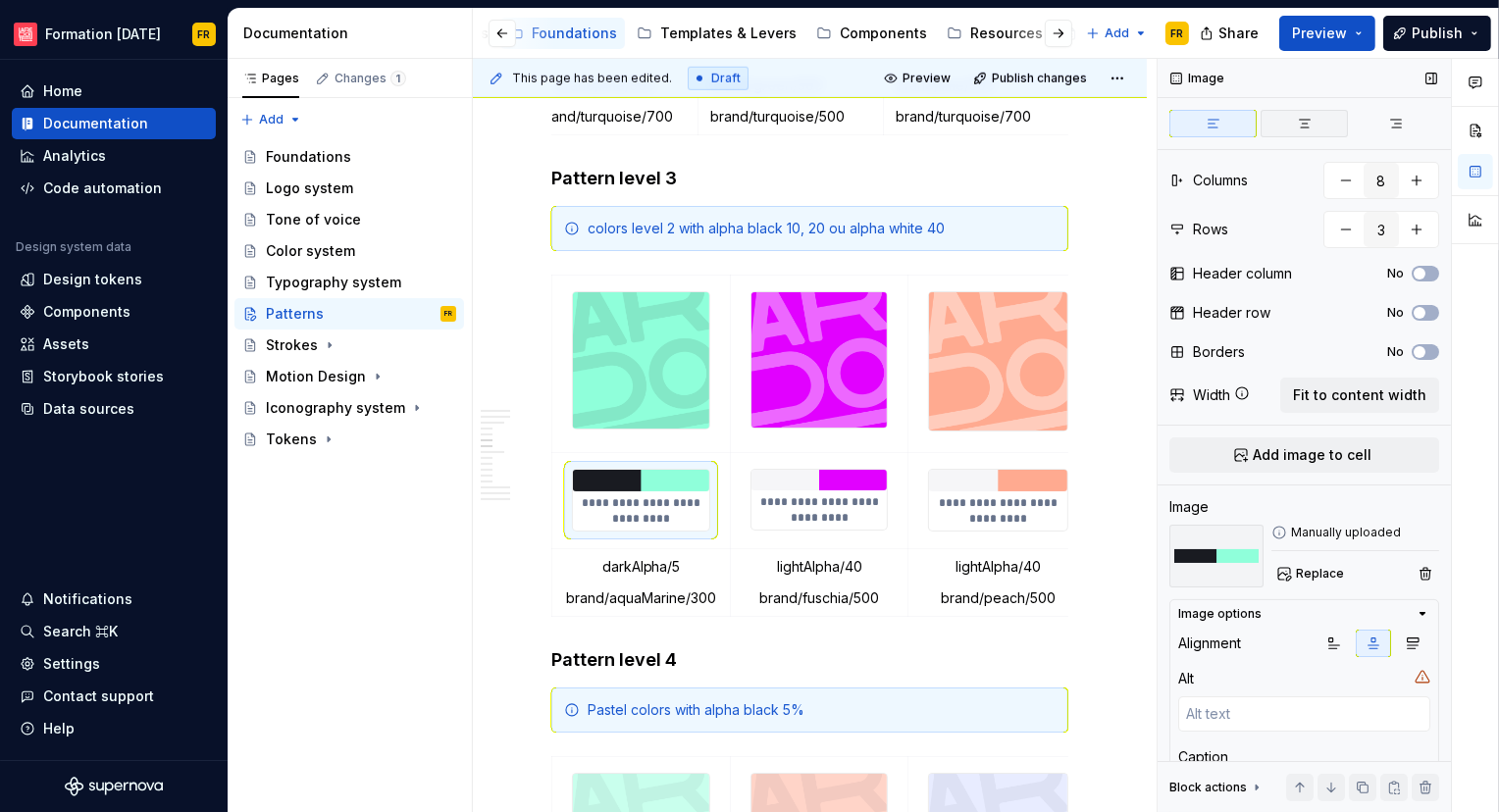 click 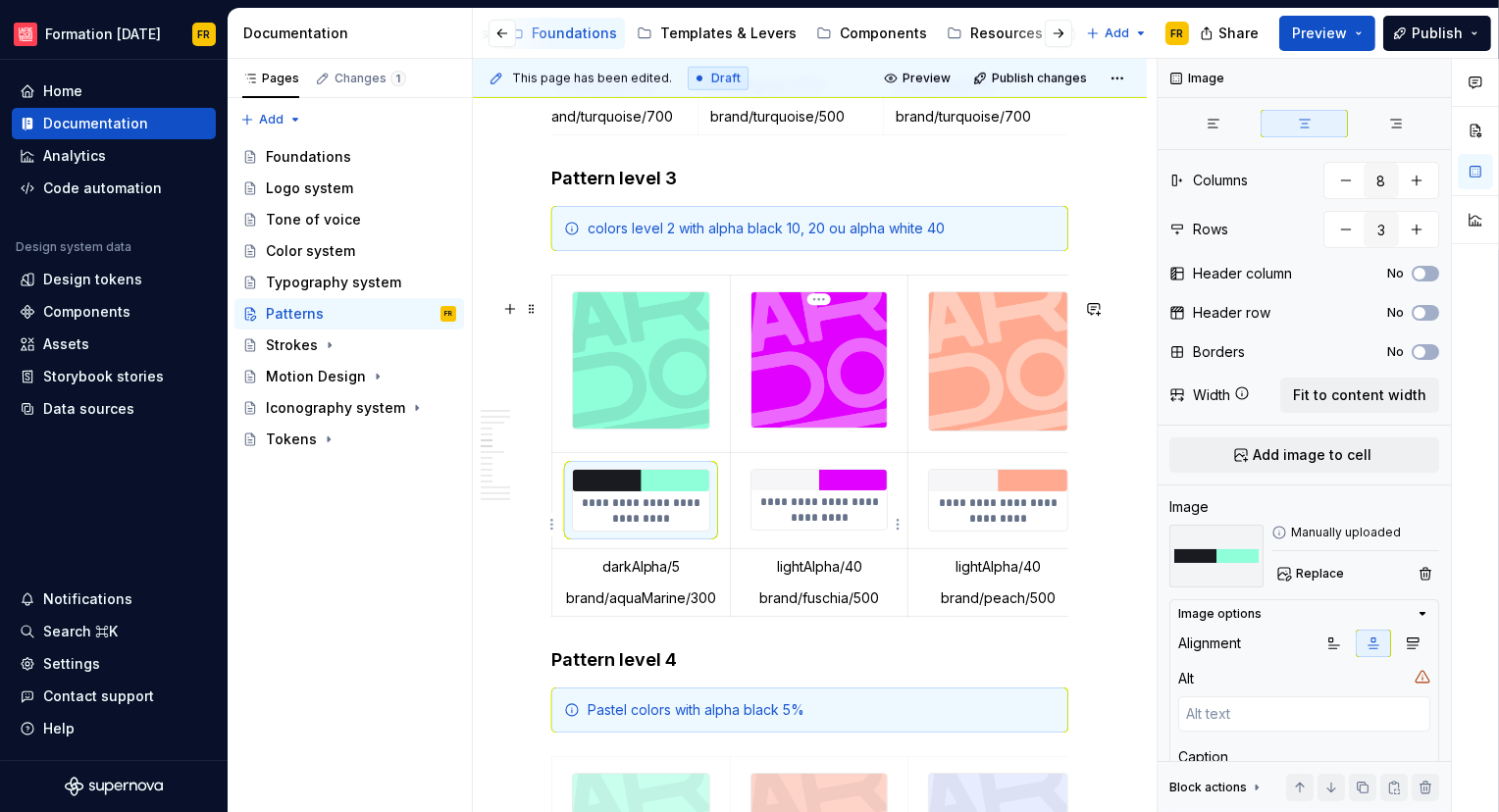 type on "*" 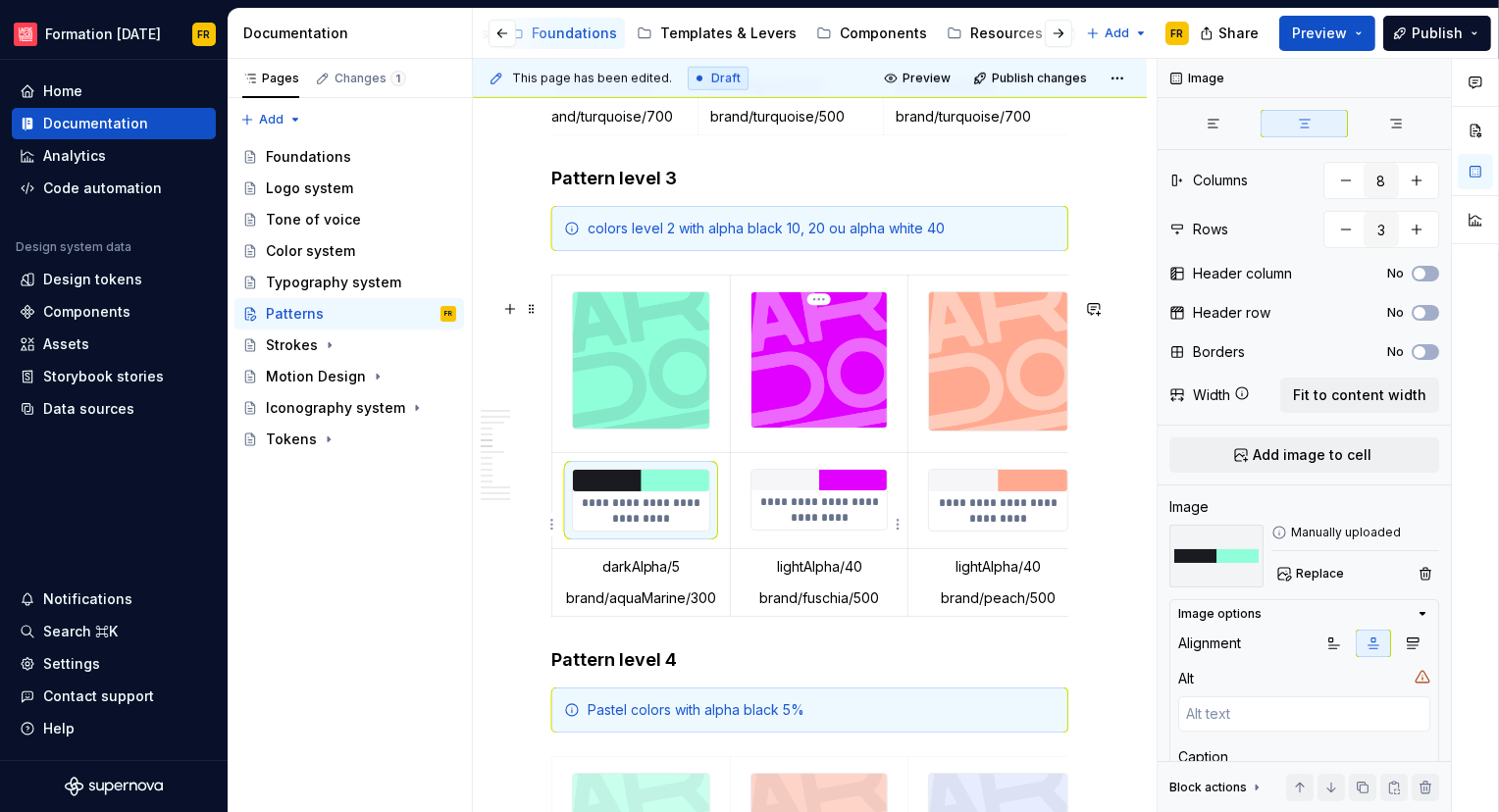 type on "#FFFFFF, alpha 40  /  #E101FF" 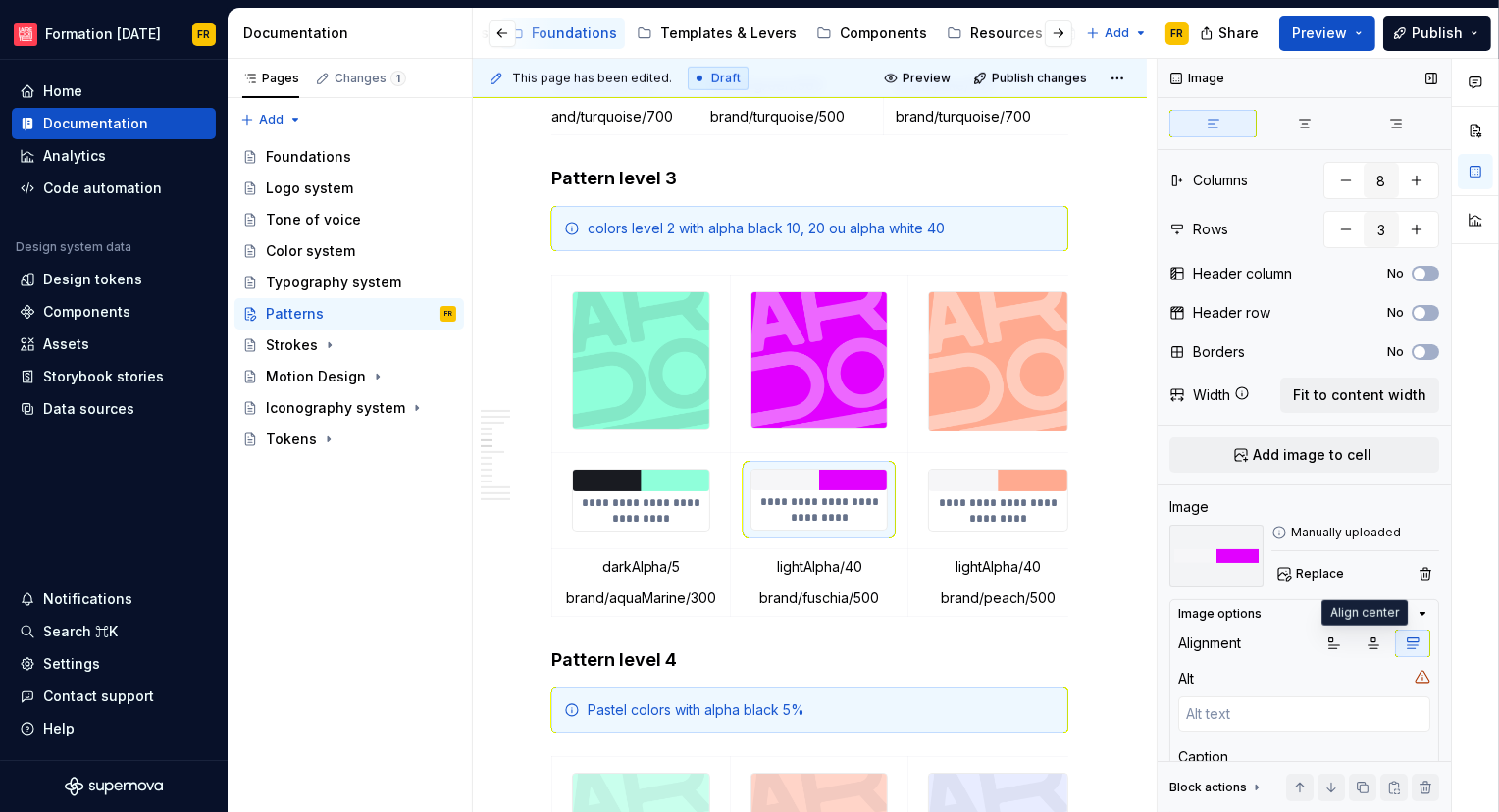 drag, startPoint x: 1368, startPoint y: 642, endPoint x: 1359, endPoint y: 615, distance: 28.460499 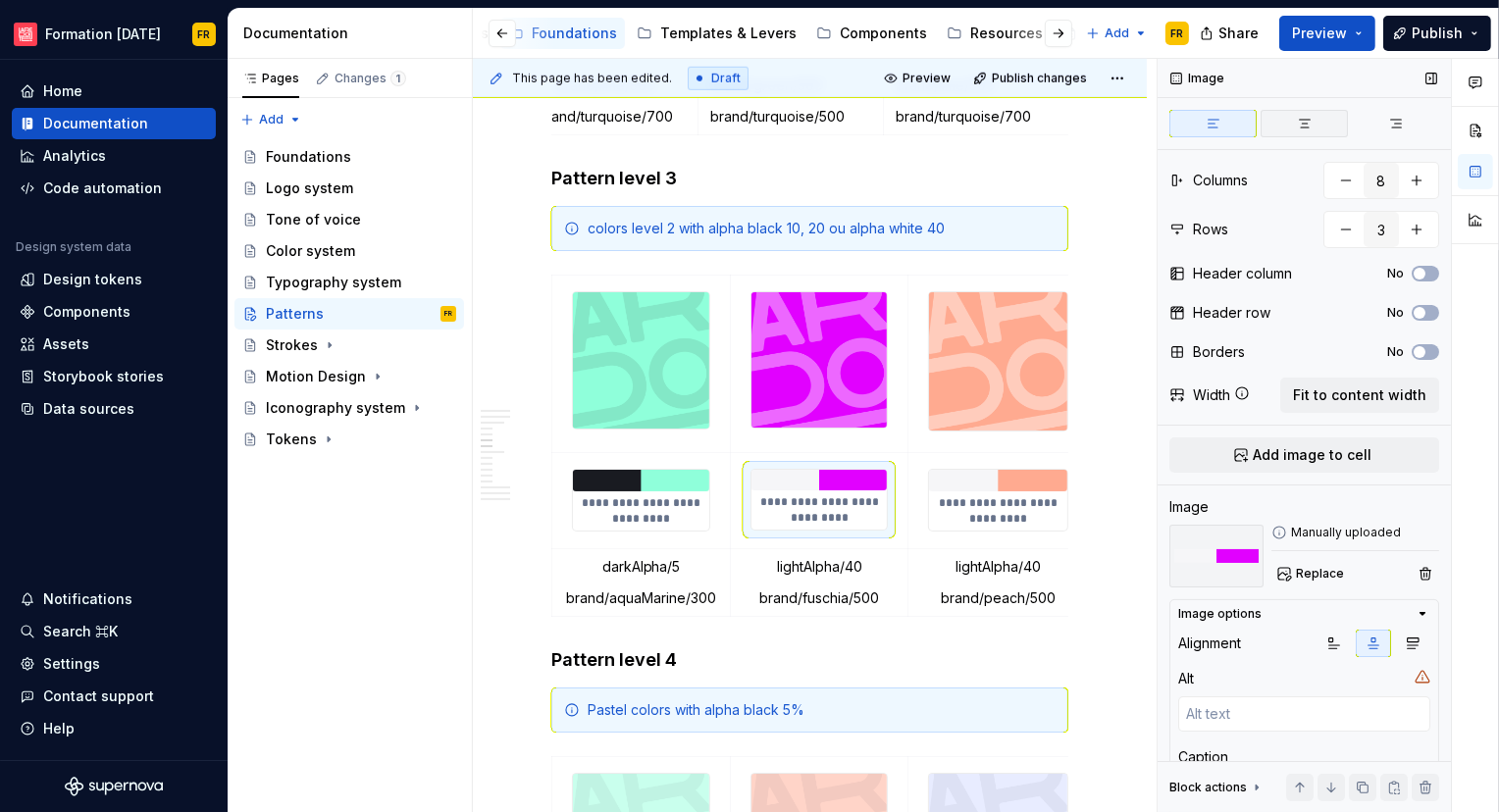 click 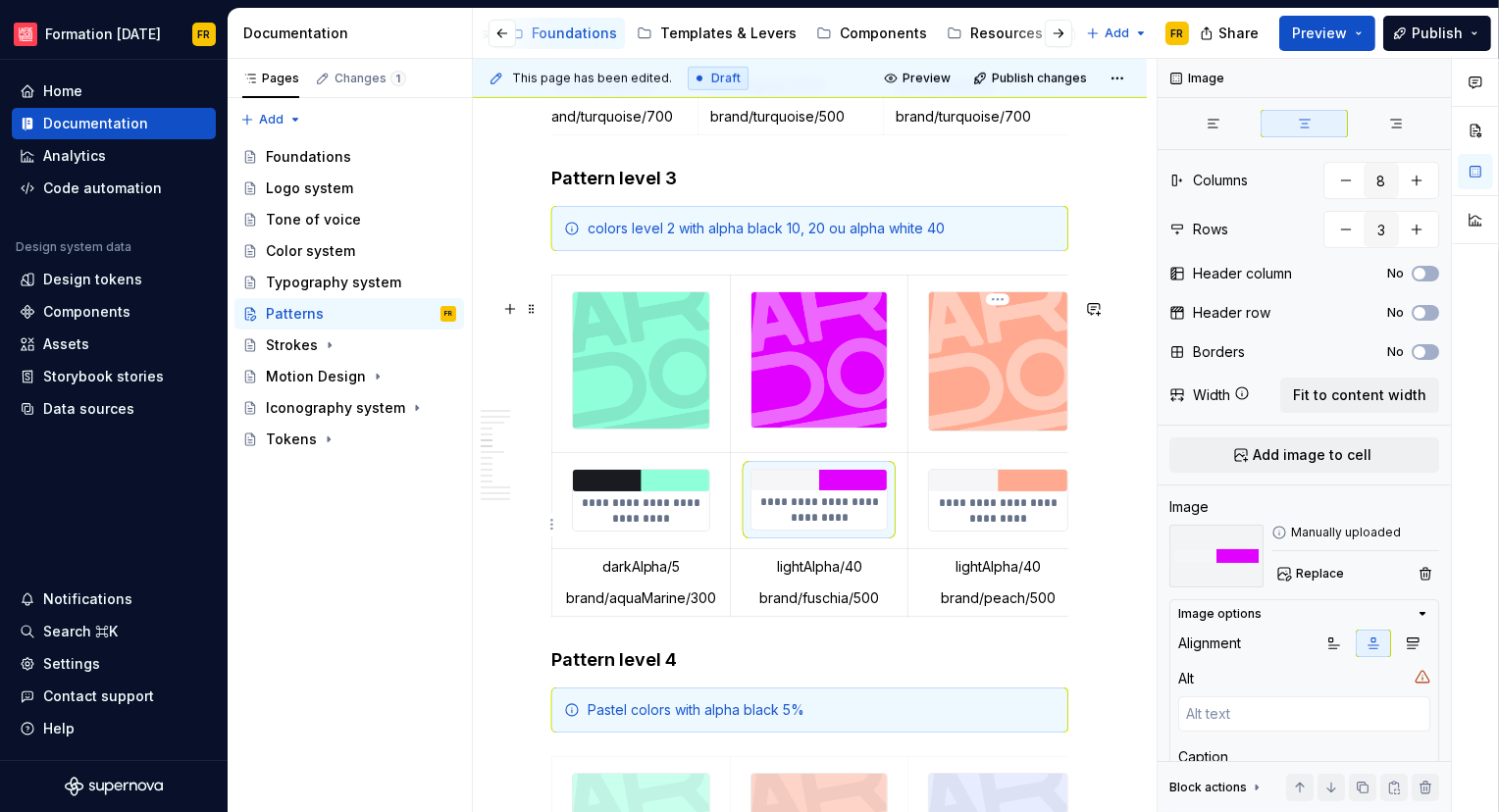 type on "*" 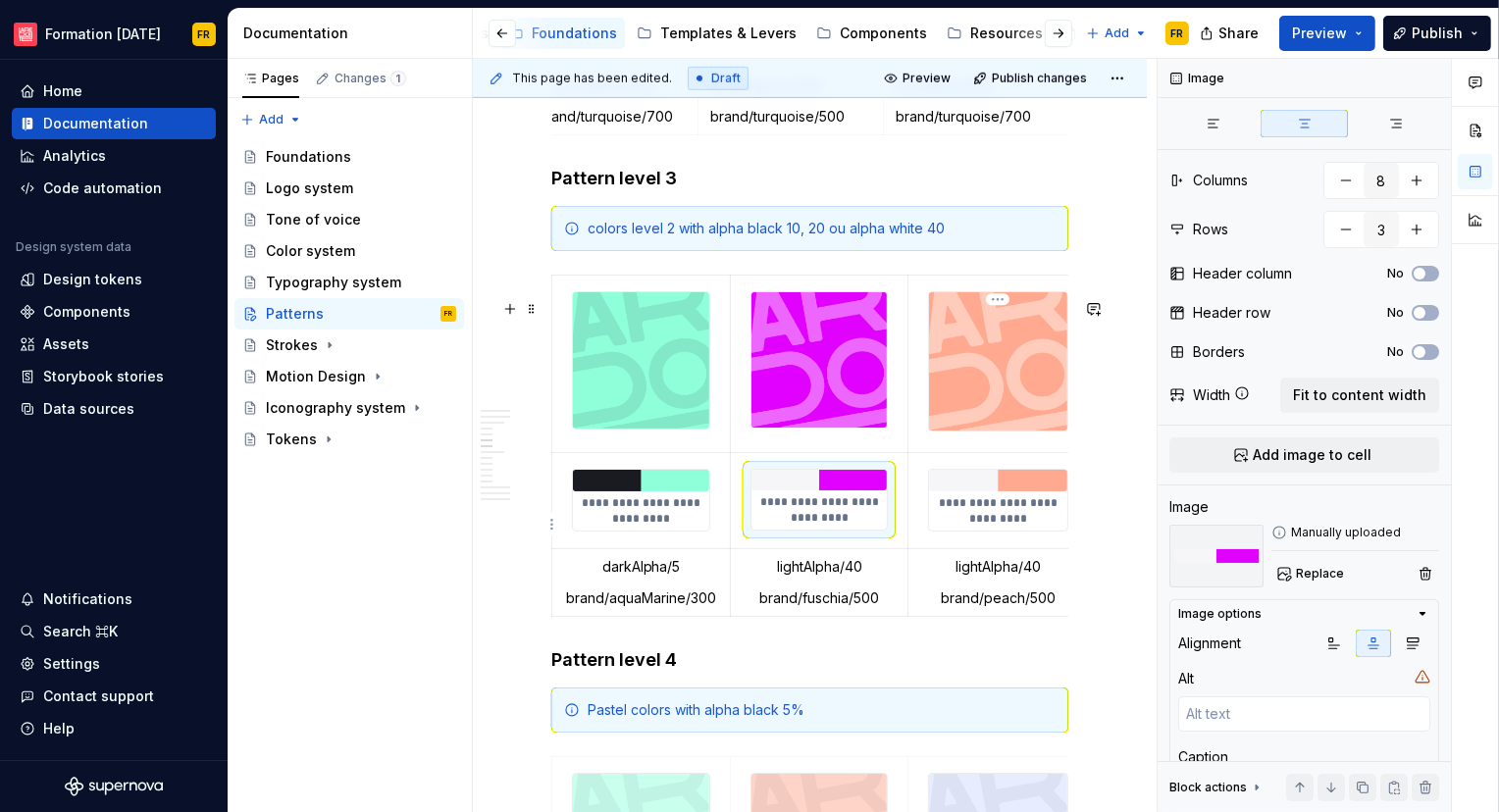 type on "#FFFFFF, alpha 40  /  #FFAA90" 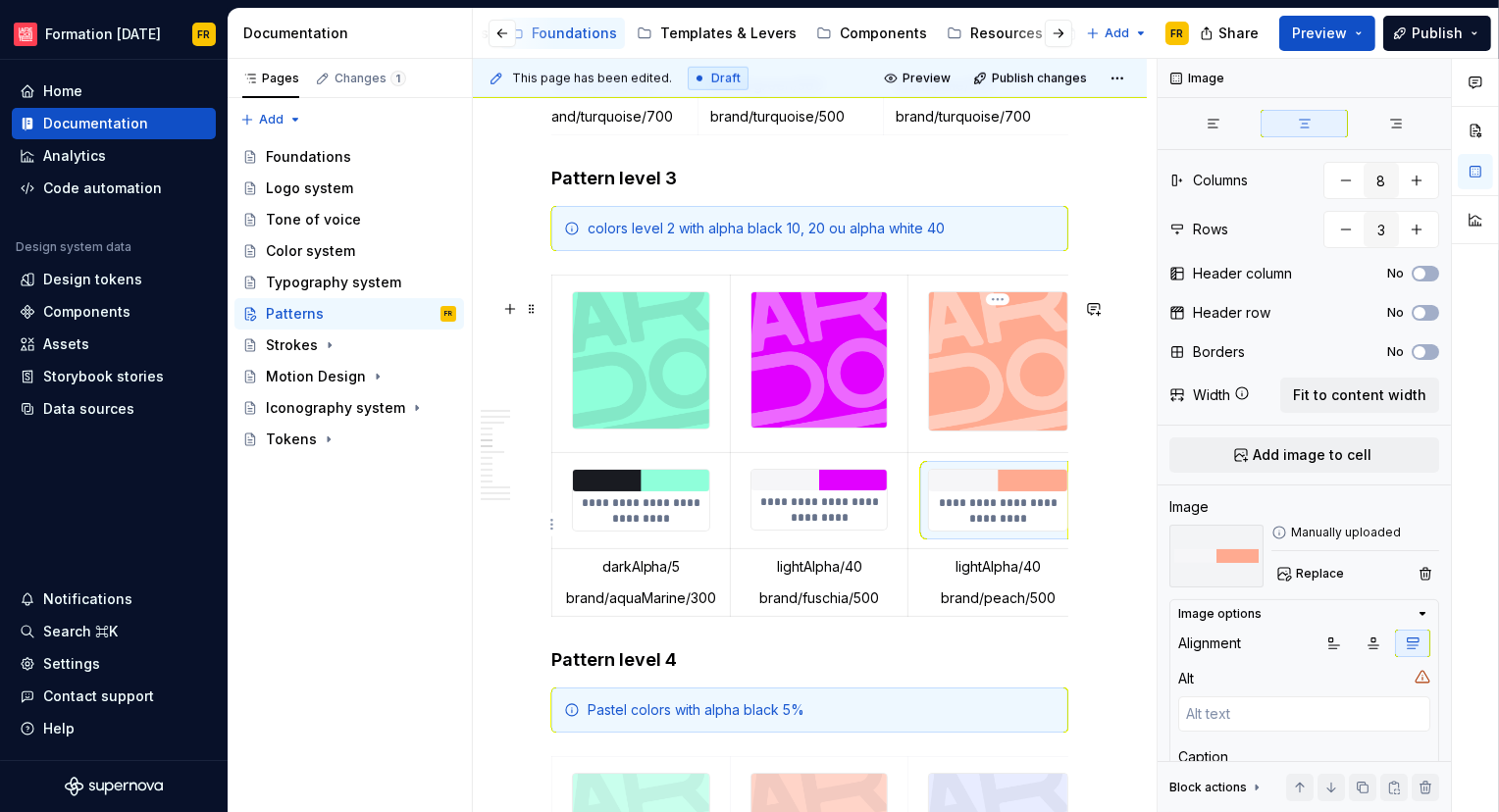 click on "**********" at bounding box center [998, 511] 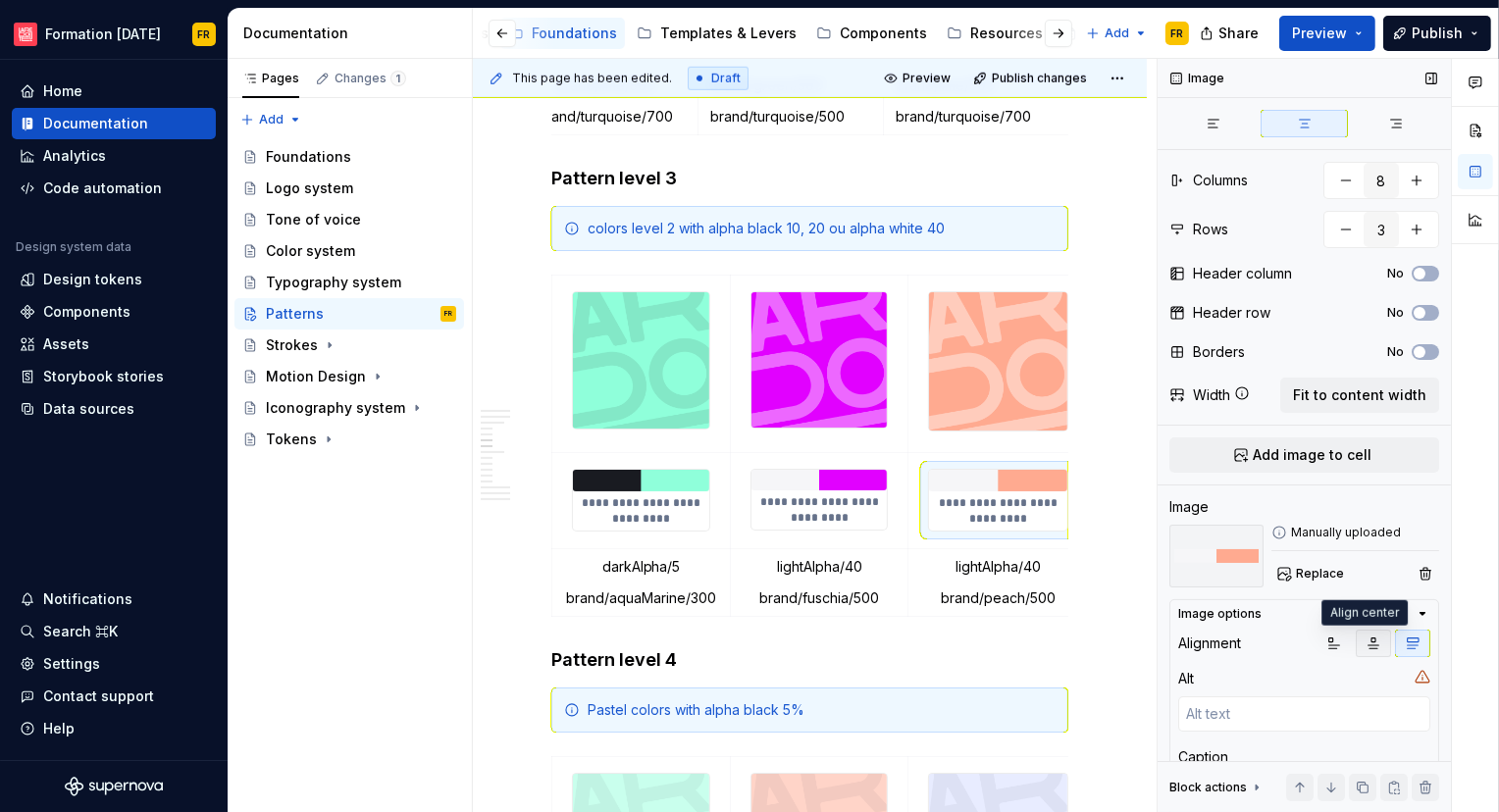 click 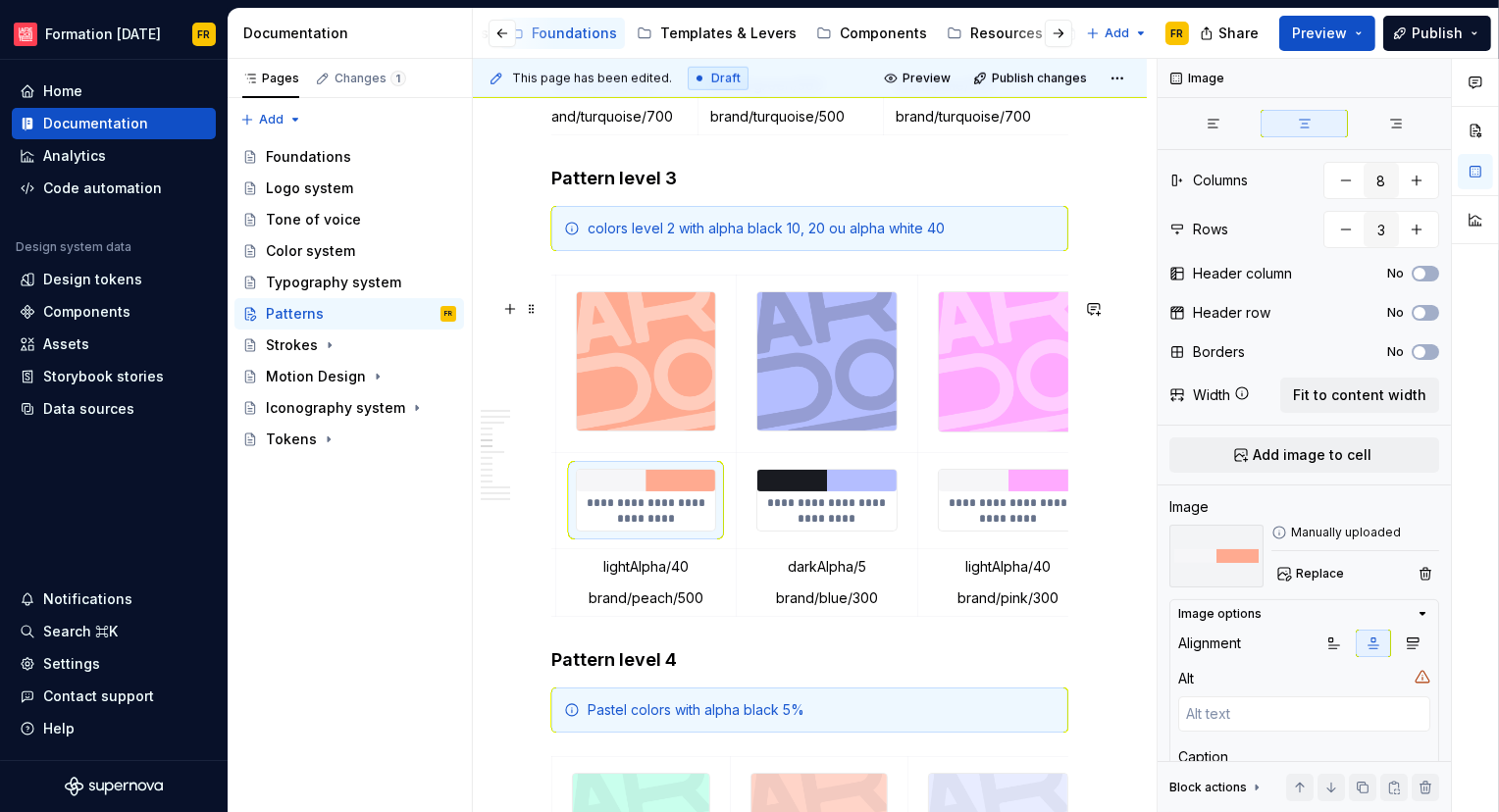 scroll, scrollTop: 0, scrollLeft: 387, axis: horizontal 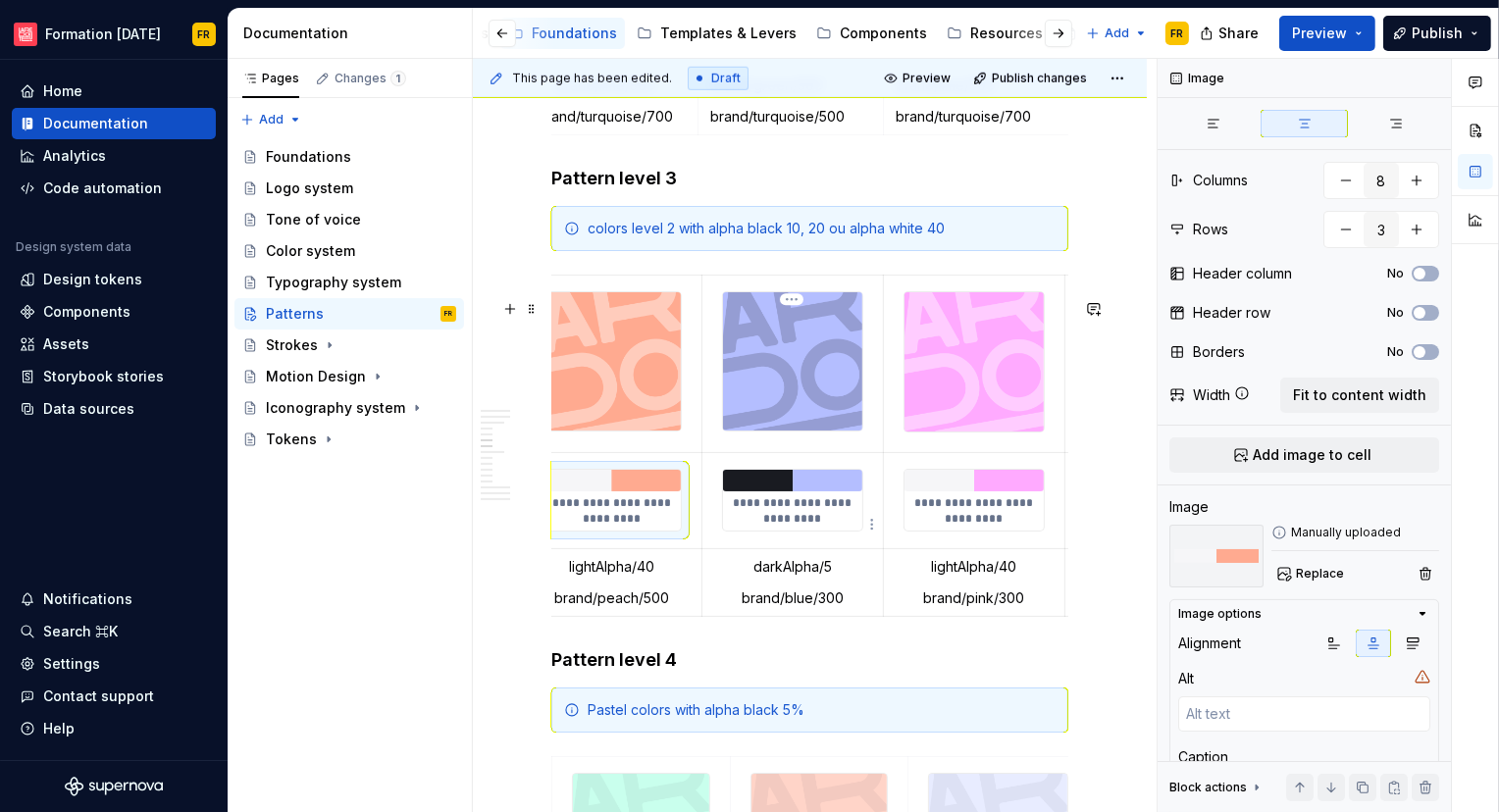 type on "*" 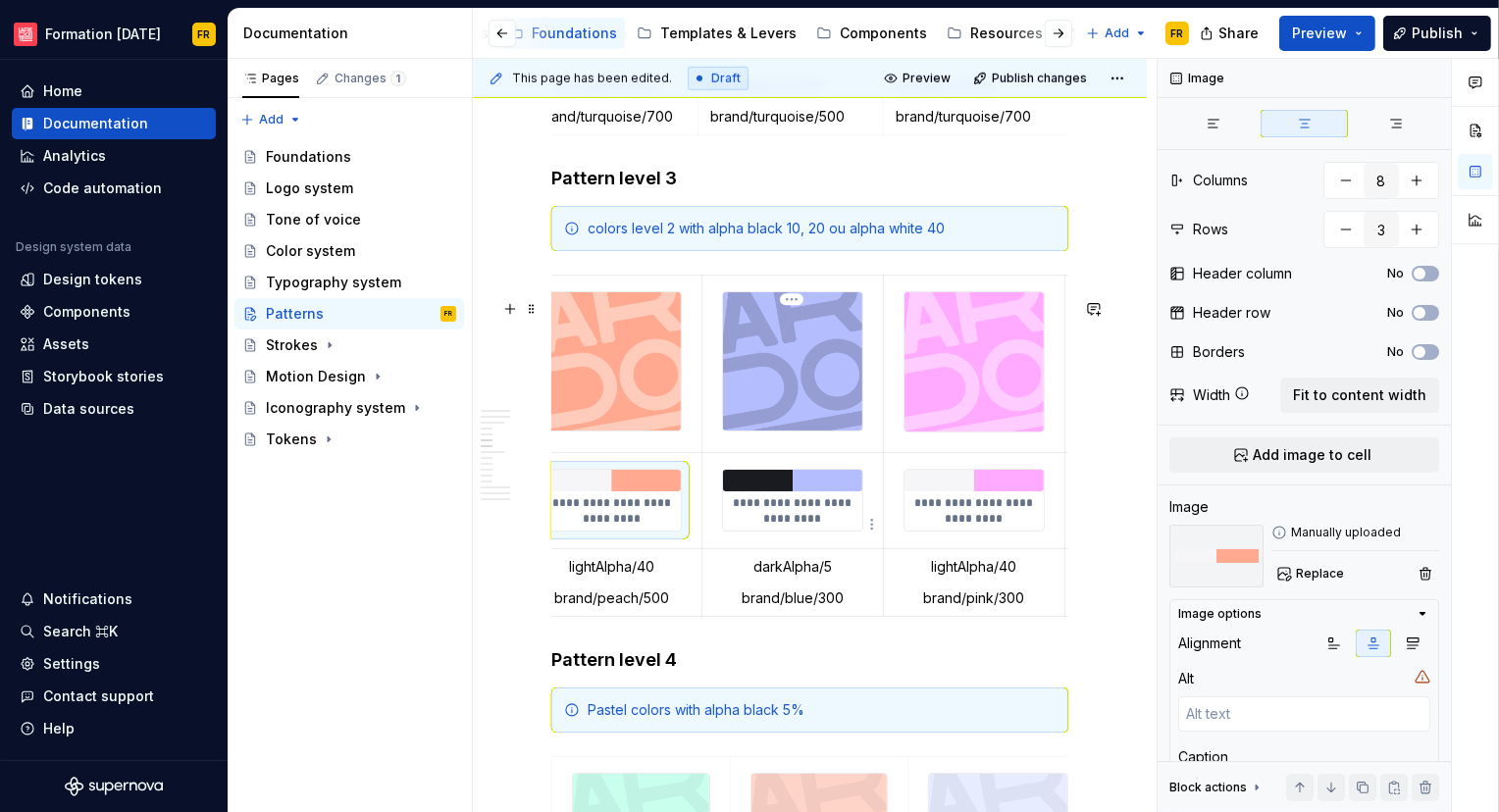 type on "#191B21, alpha 20  /  #B4BEFF" 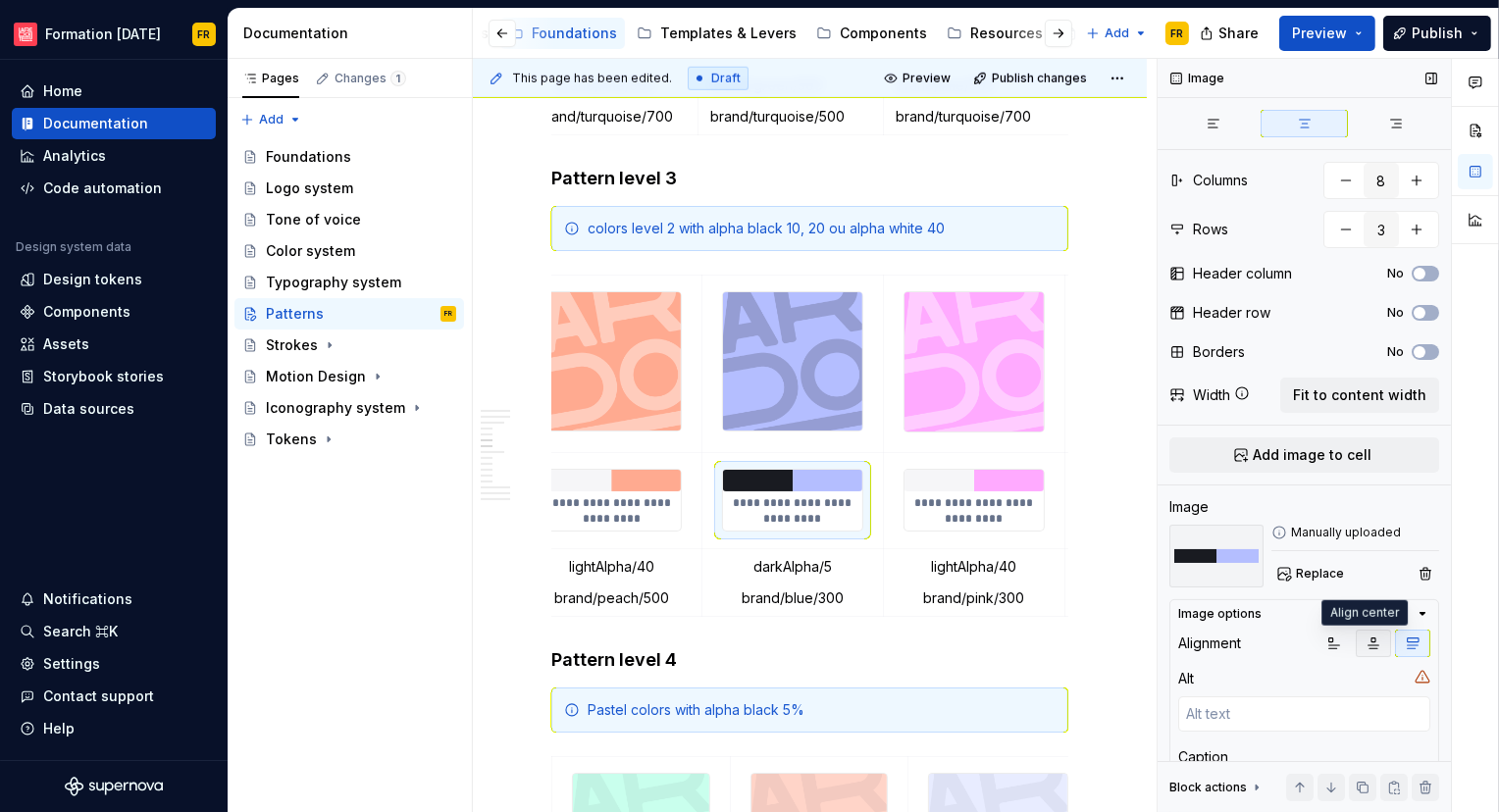 click at bounding box center [1373, 643] 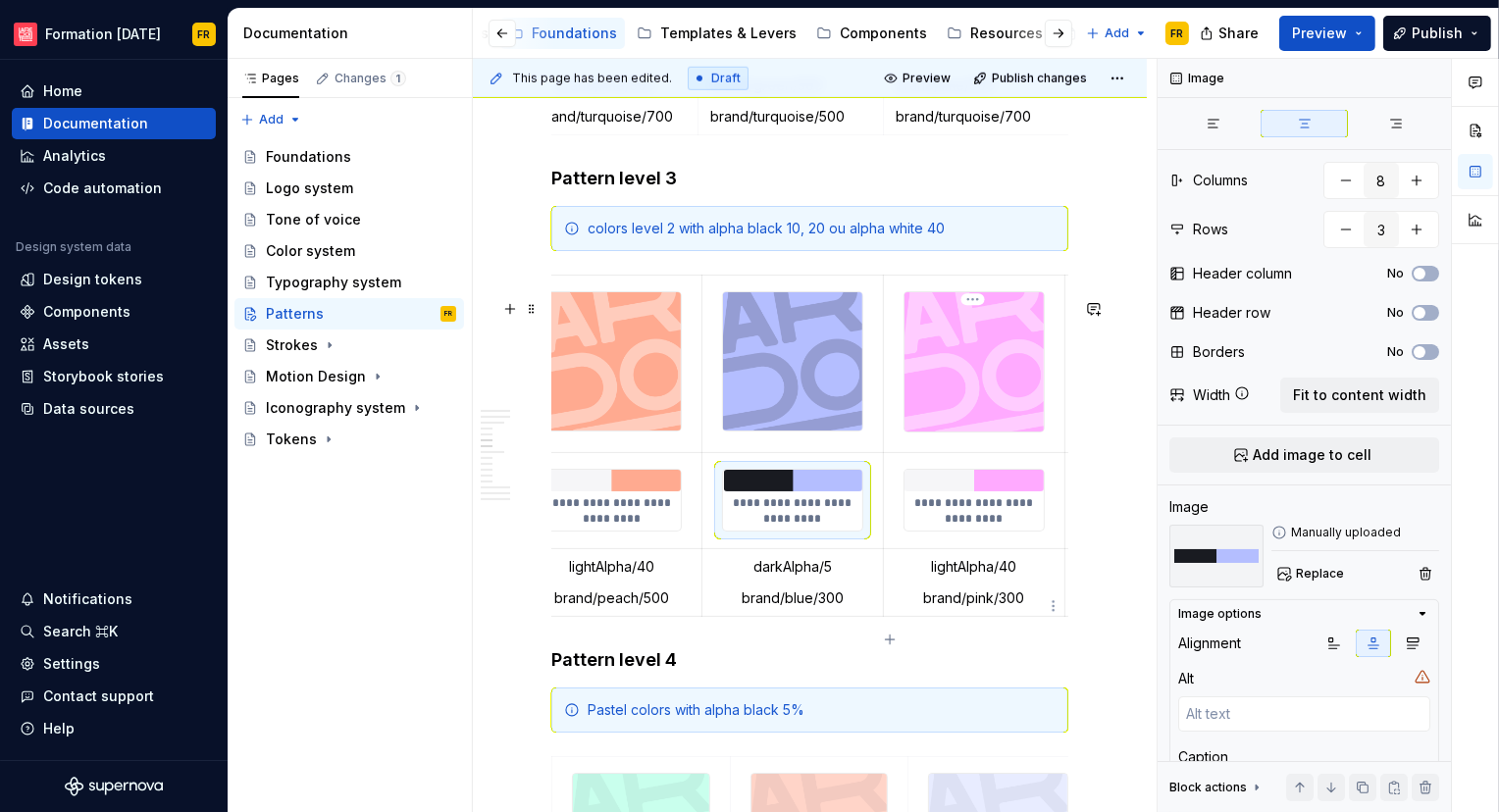 type on "*" 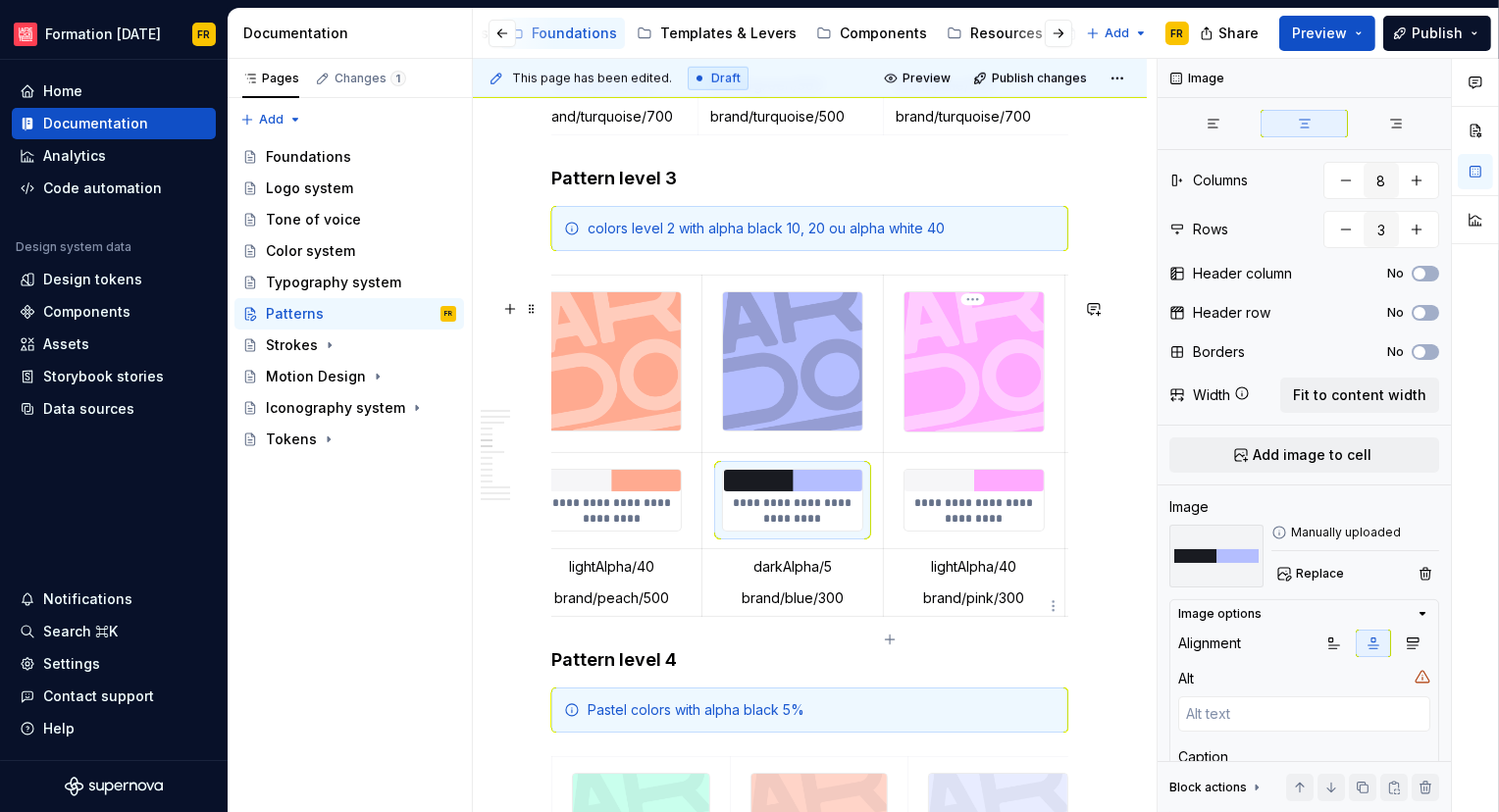 type on "#FFFFFF, alpha 40  /  #FFAAFF" 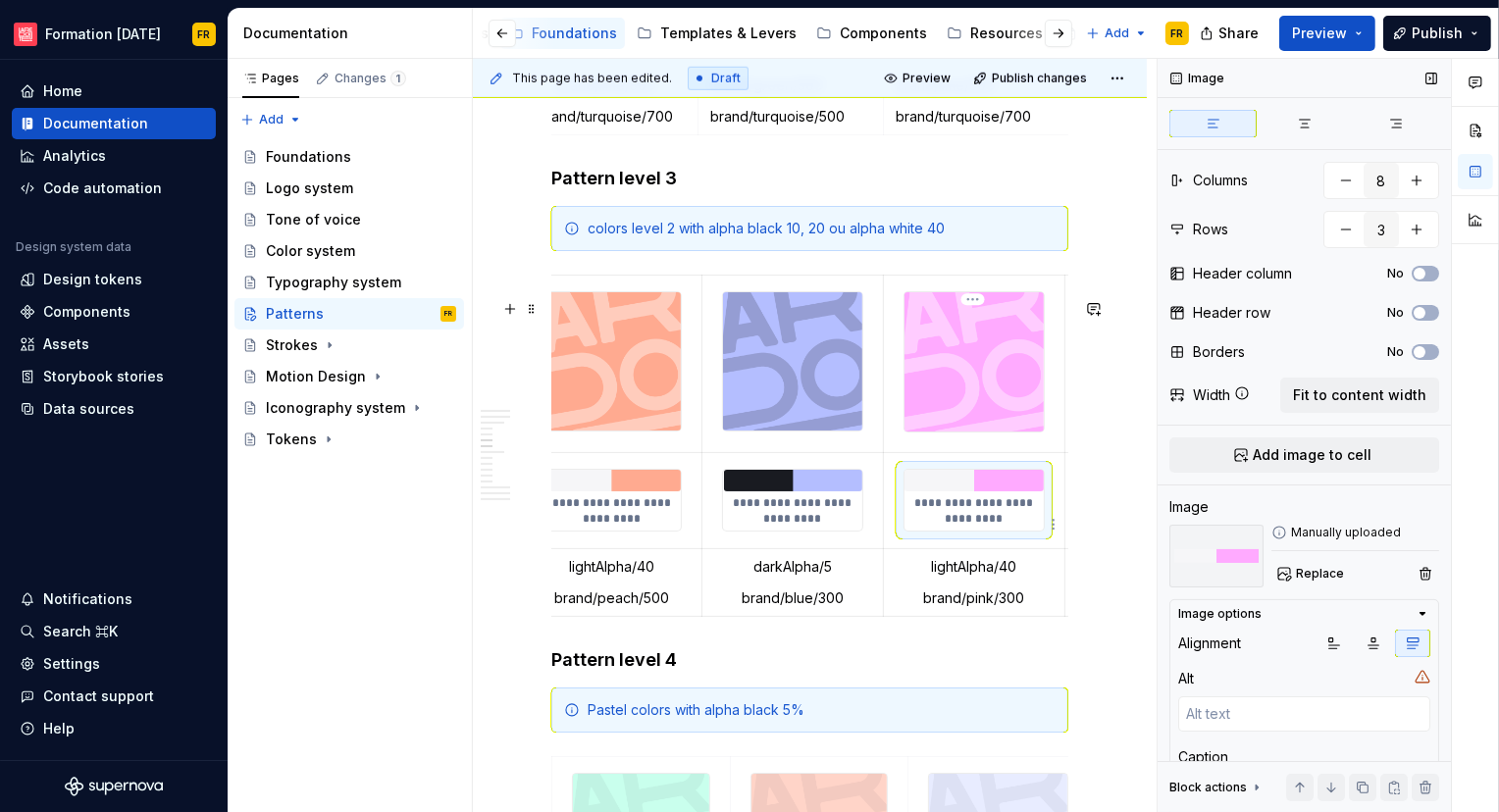 drag, startPoint x: 989, startPoint y: 518, endPoint x: 1193, endPoint y: 614, distance: 225.45953 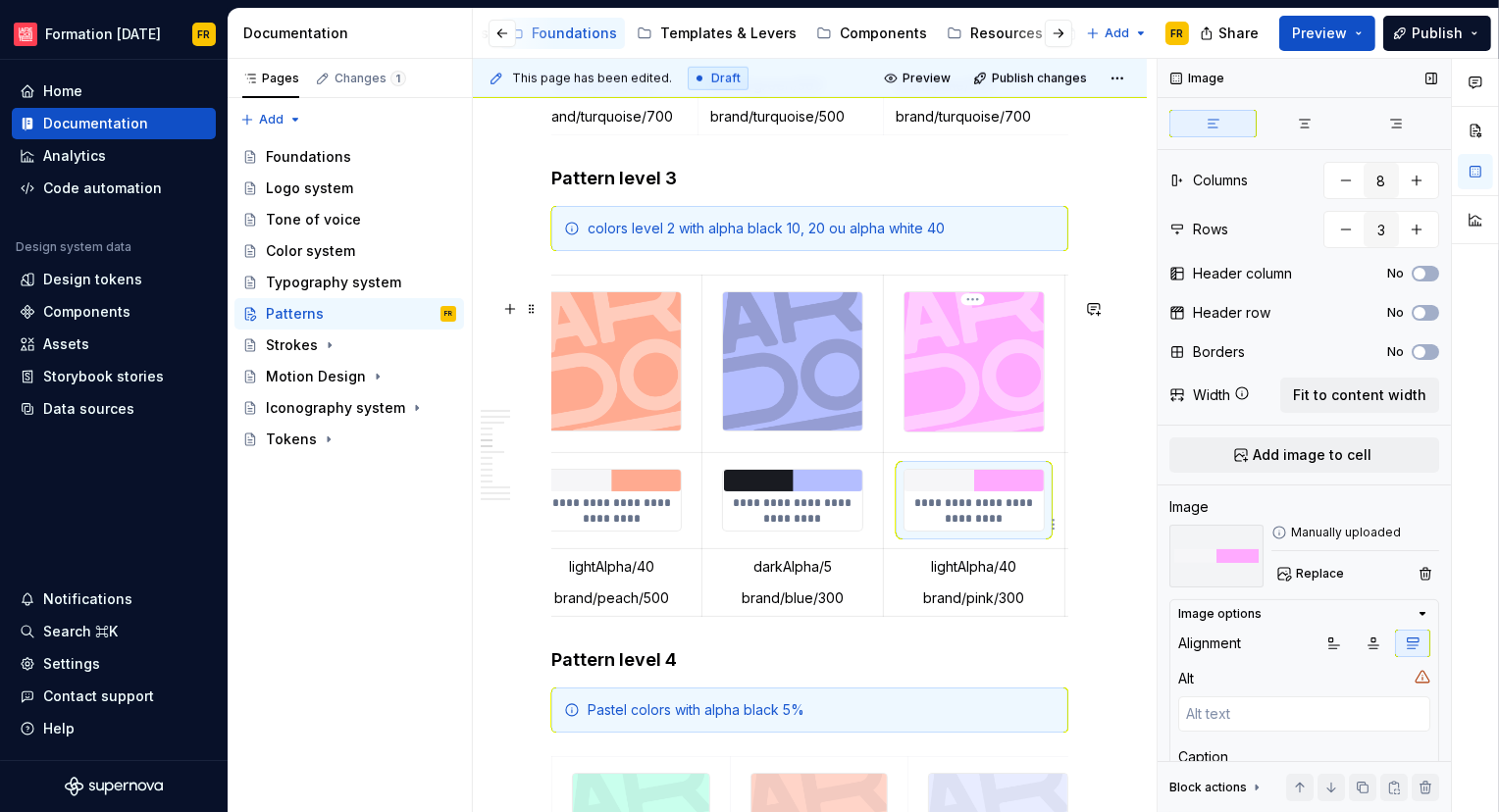 click on "**********" at bounding box center [974, 511] 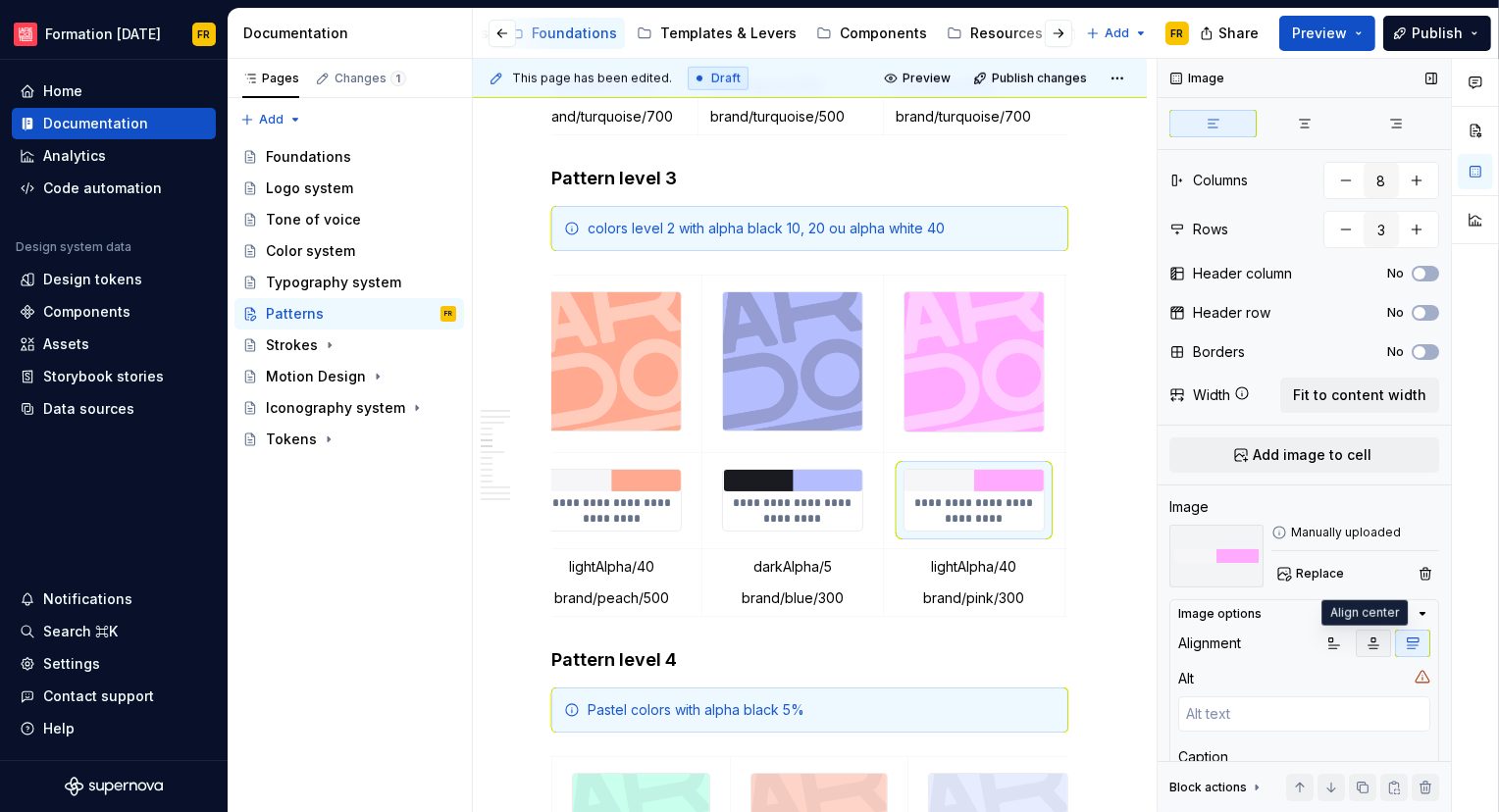 click 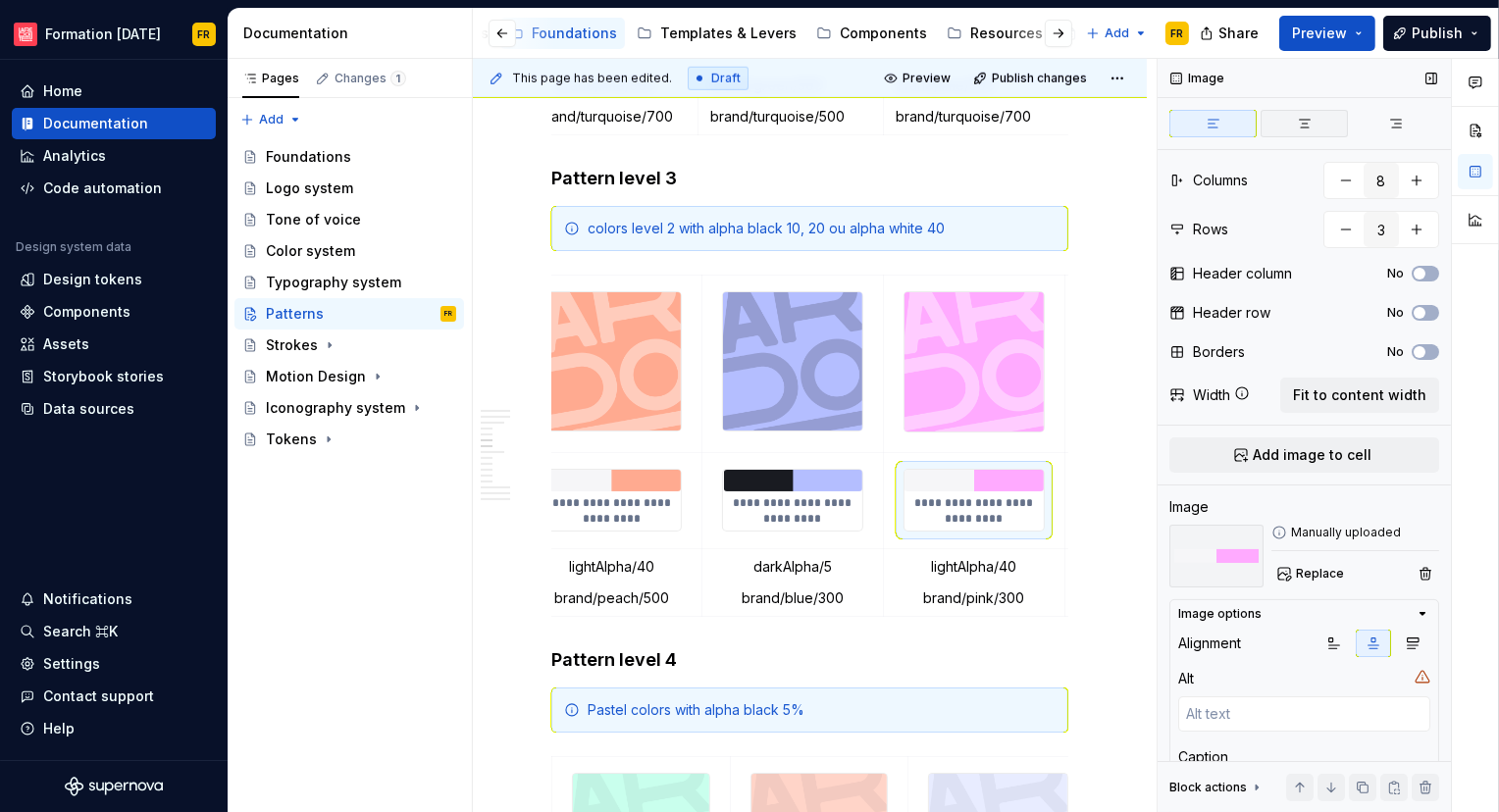 click at bounding box center (1304, 124) 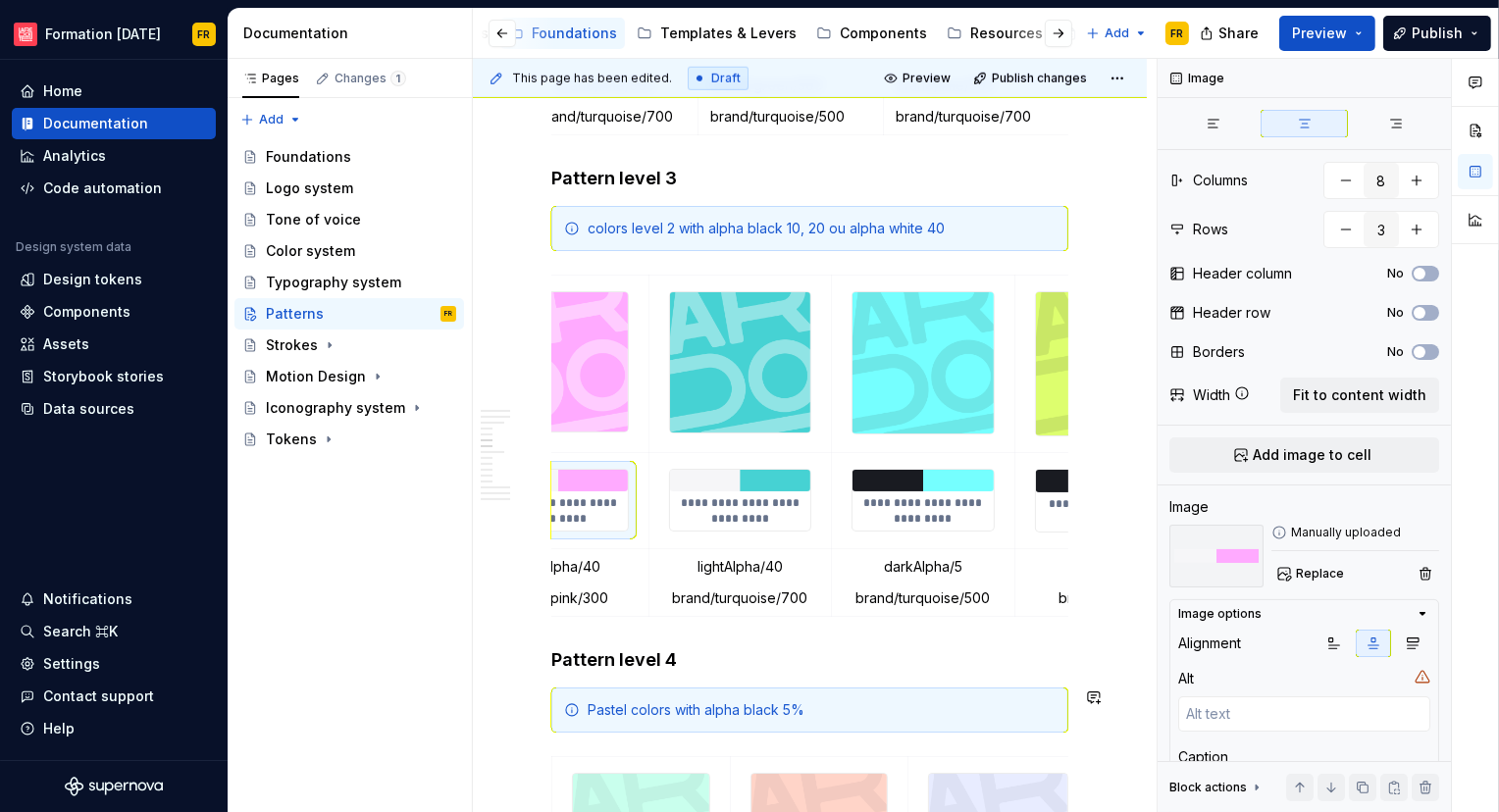 scroll, scrollTop: 0, scrollLeft: 784, axis: horizontal 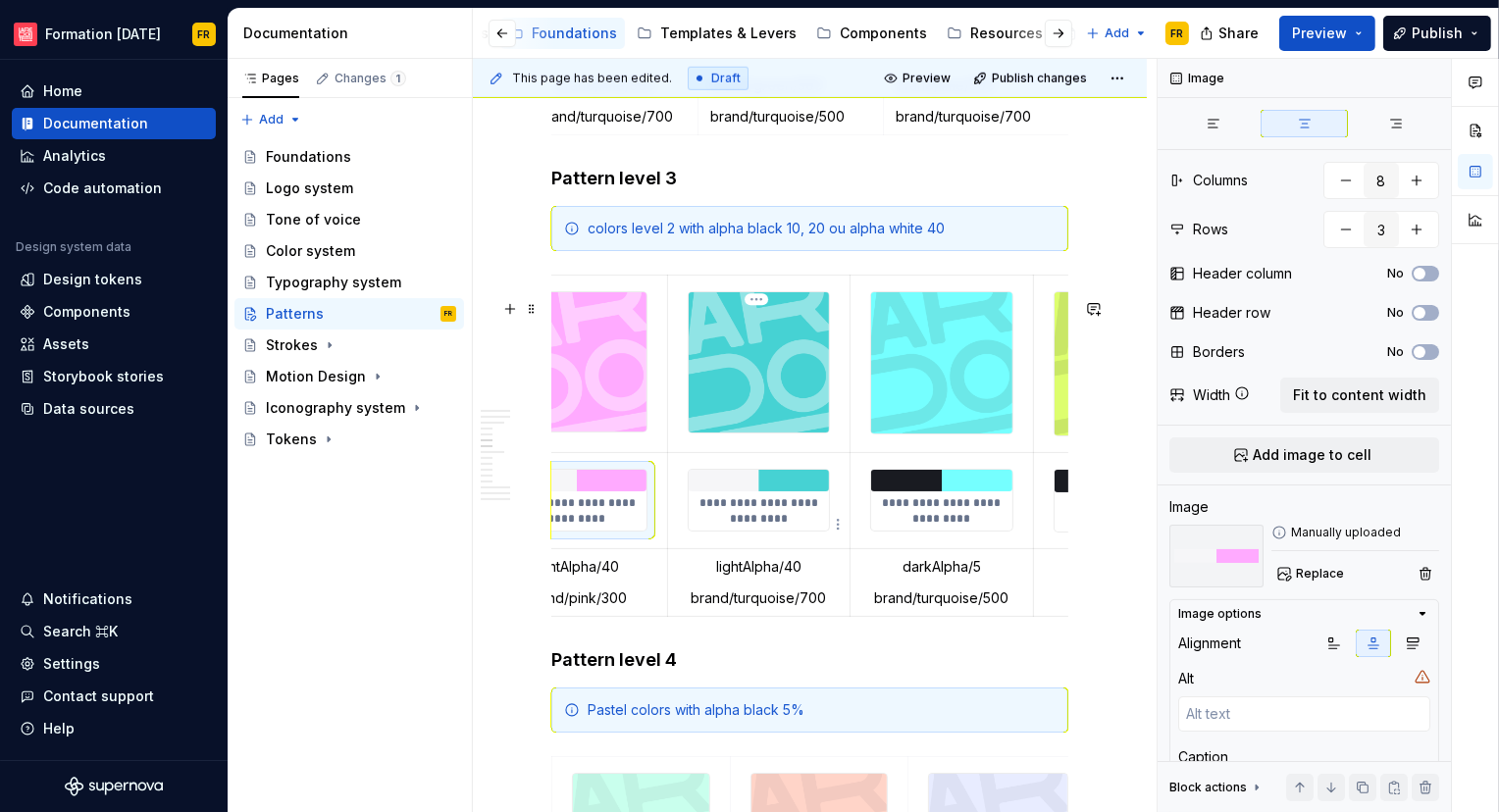 type on "*" 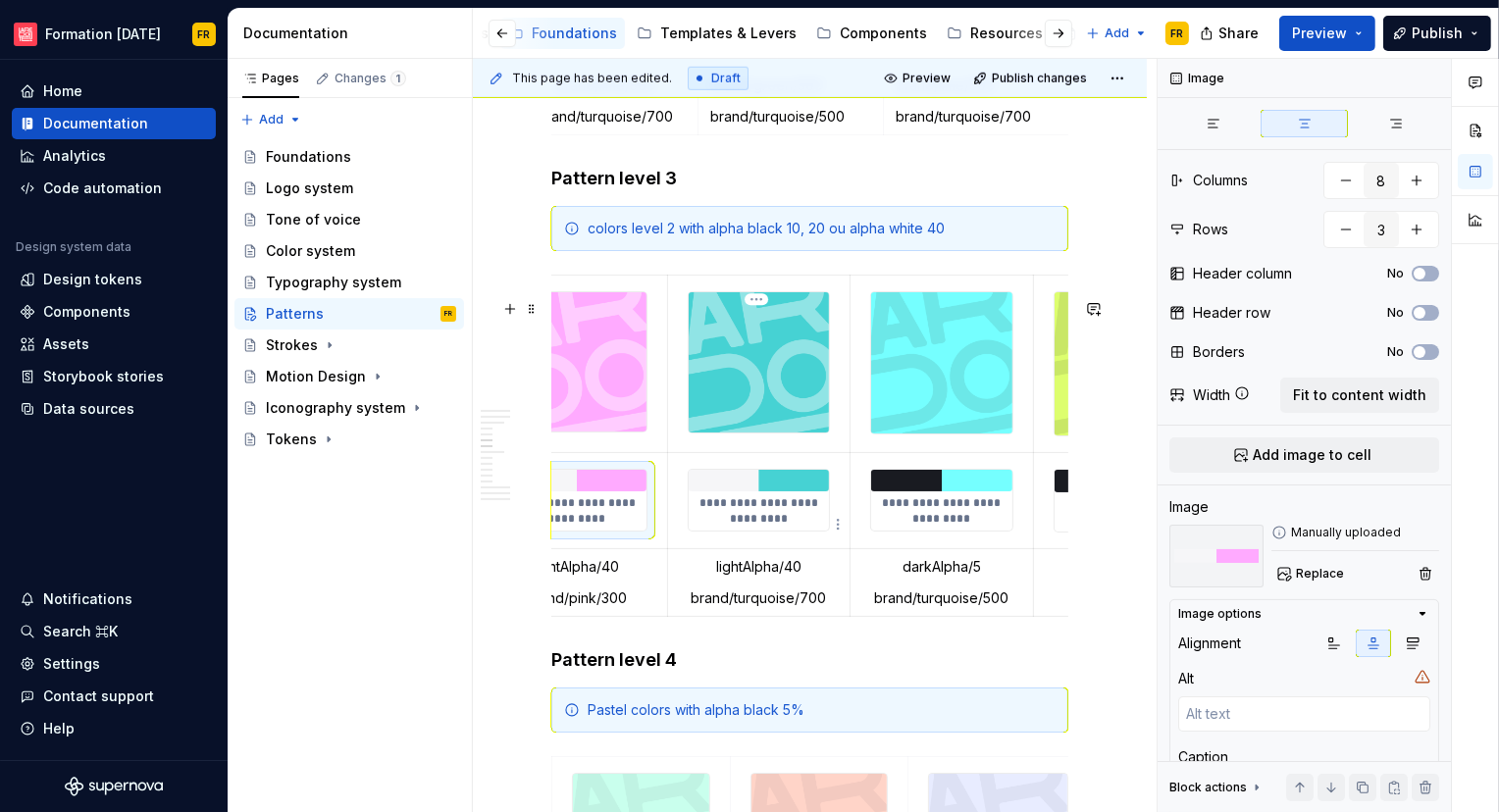 type 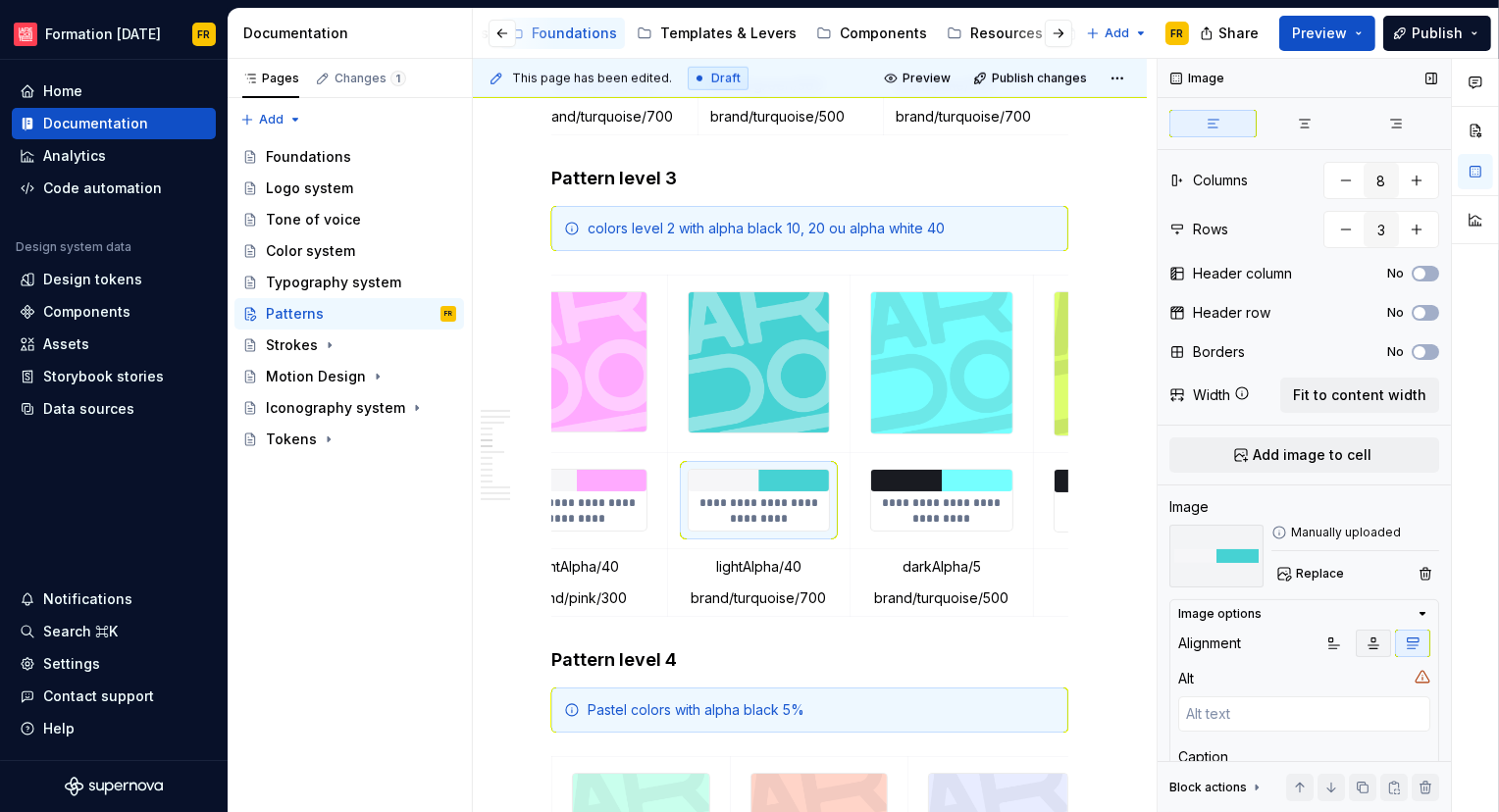 click 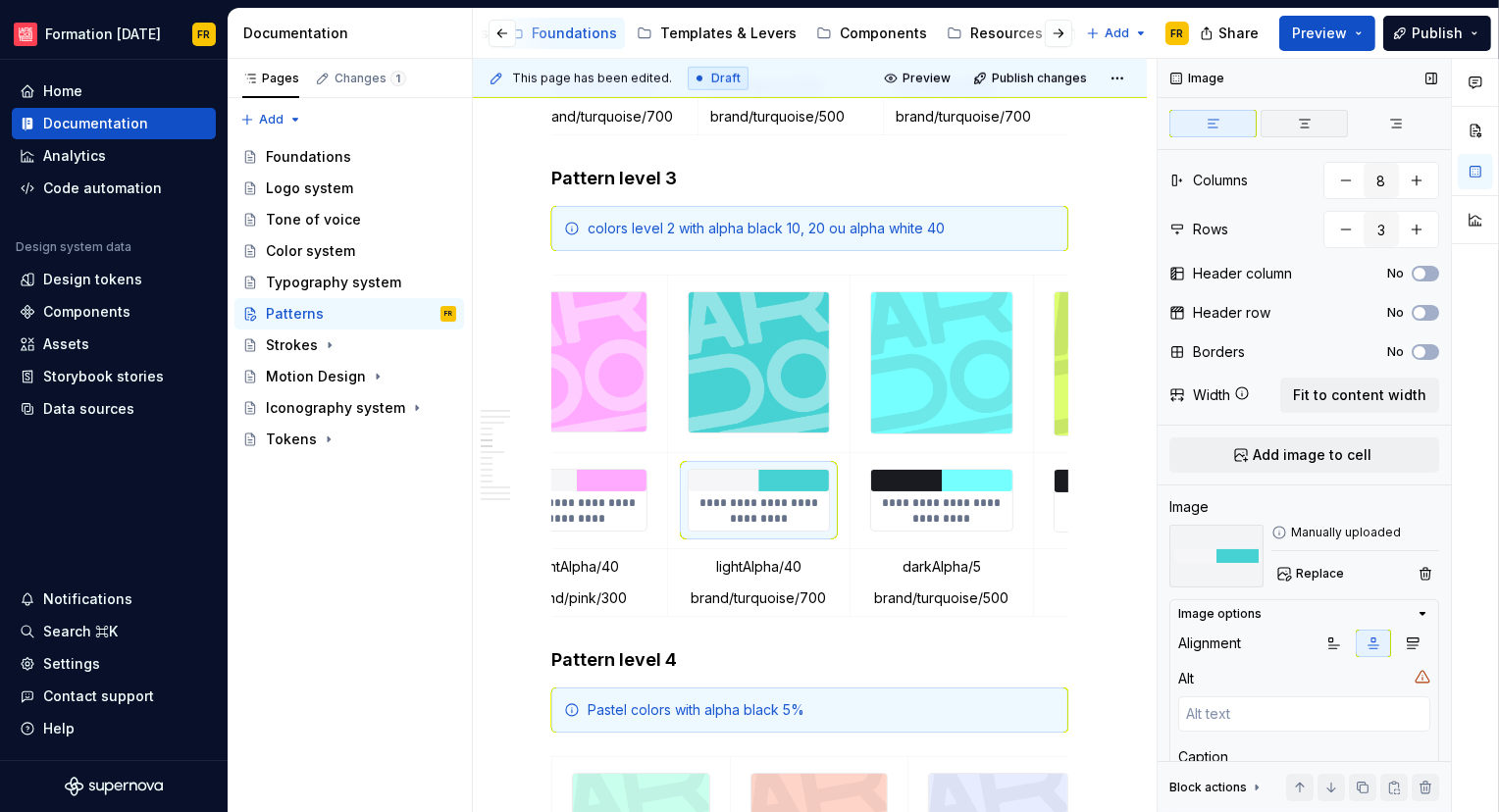 click 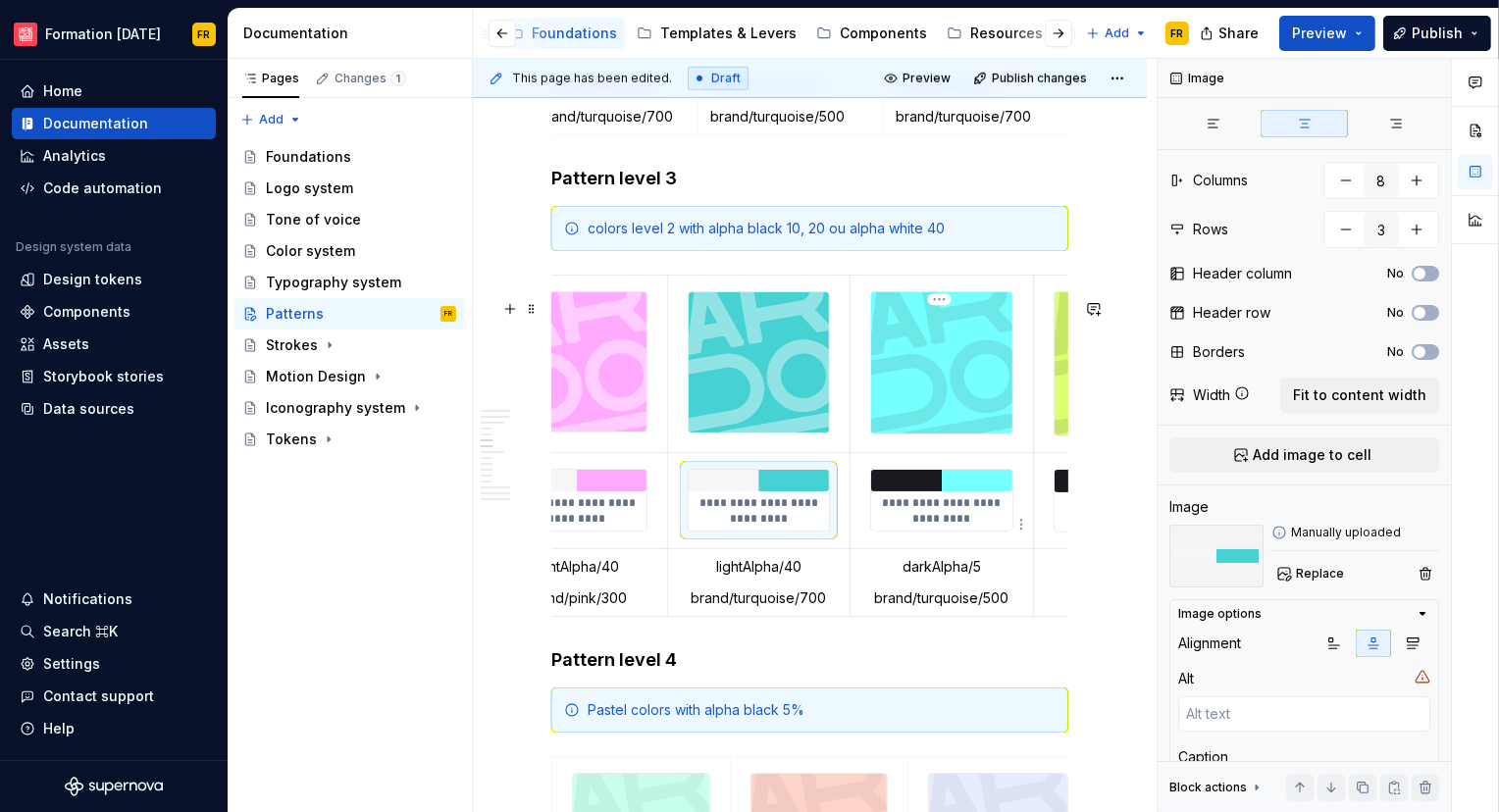 click on "**********" at bounding box center [942, 511] 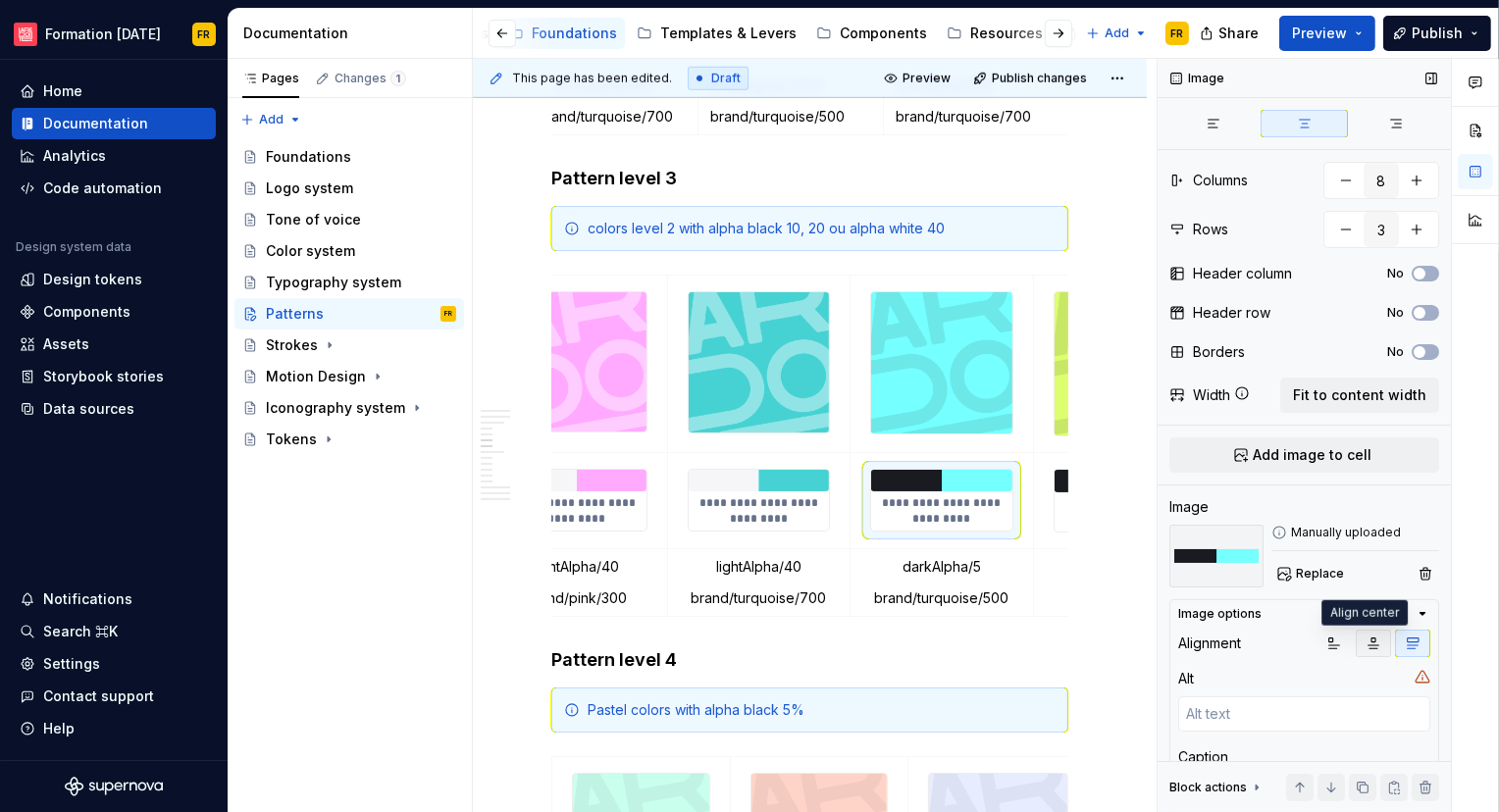 click at bounding box center [1373, 643] 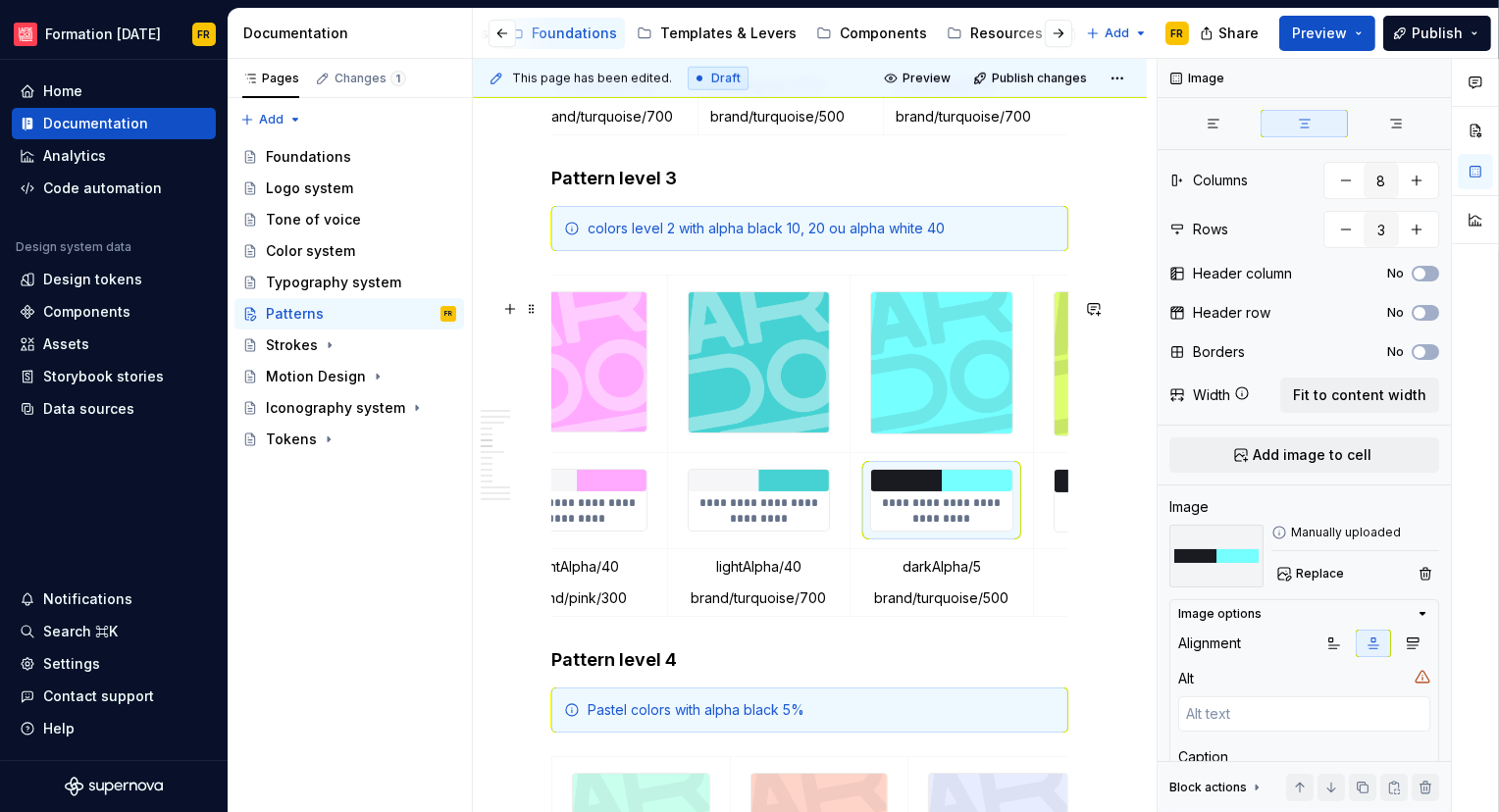 scroll, scrollTop: 0, scrollLeft: 932, axis: horizontal 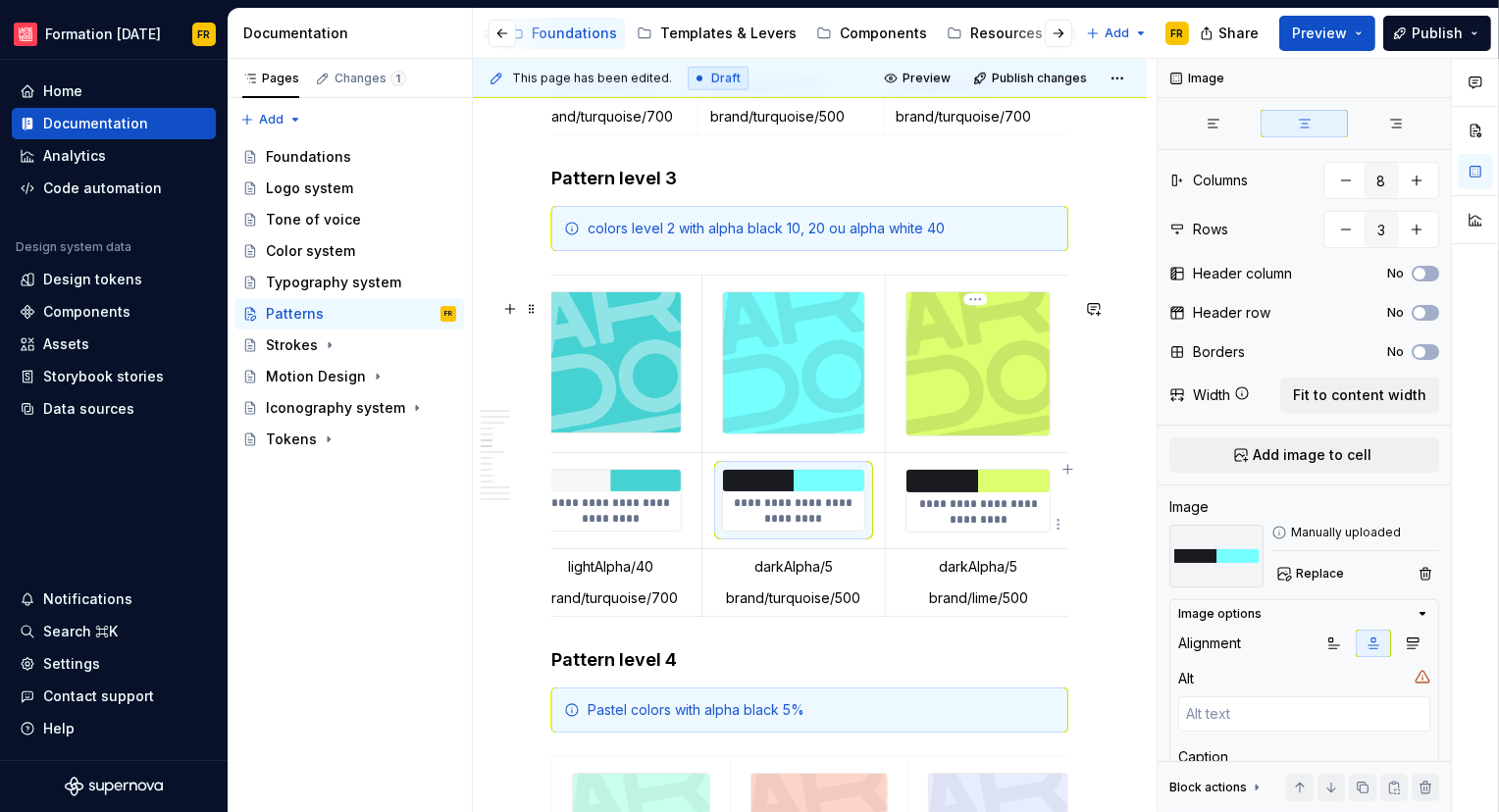 click on "**********" at bounding box center (978, 512) 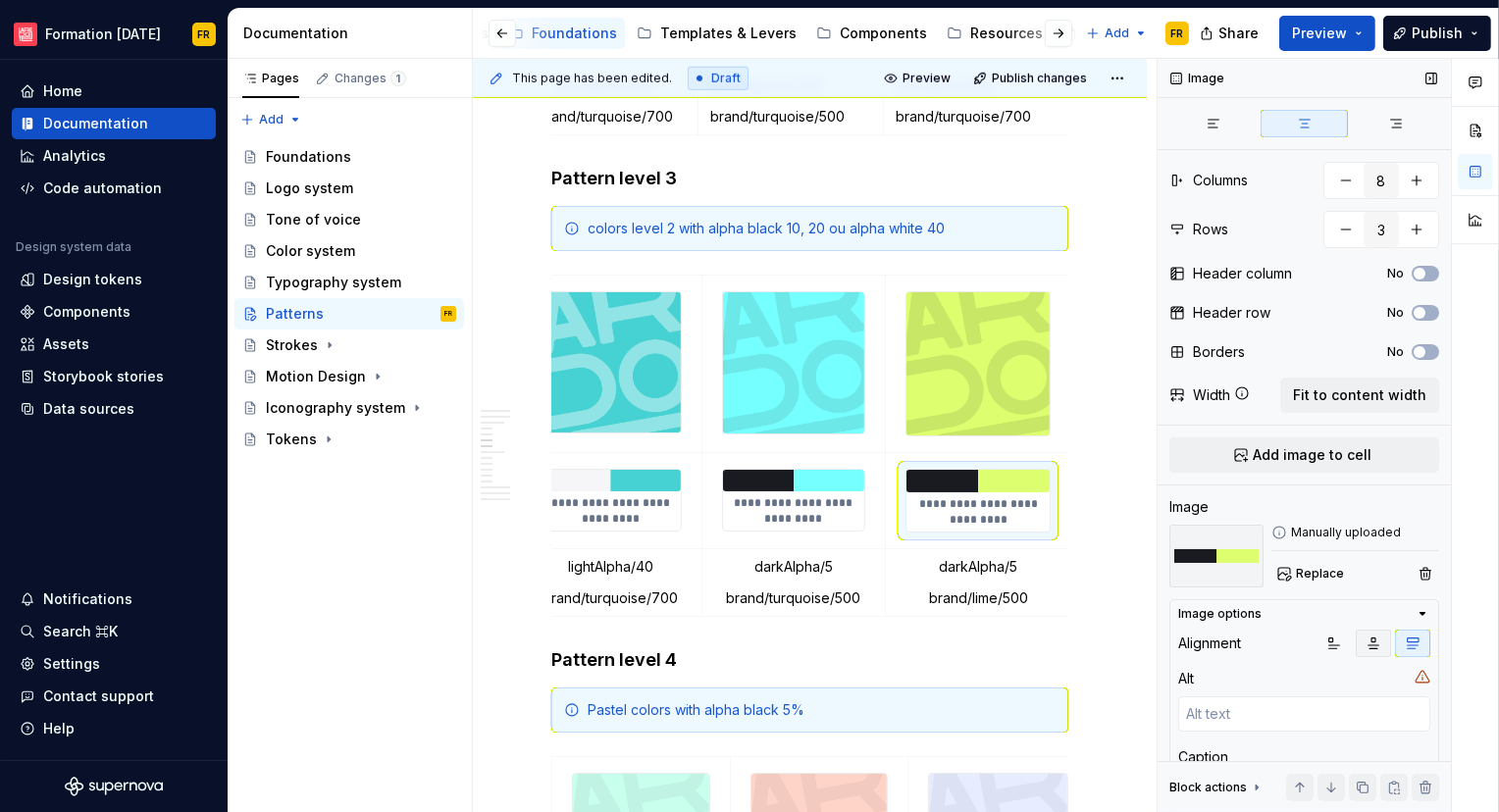 click 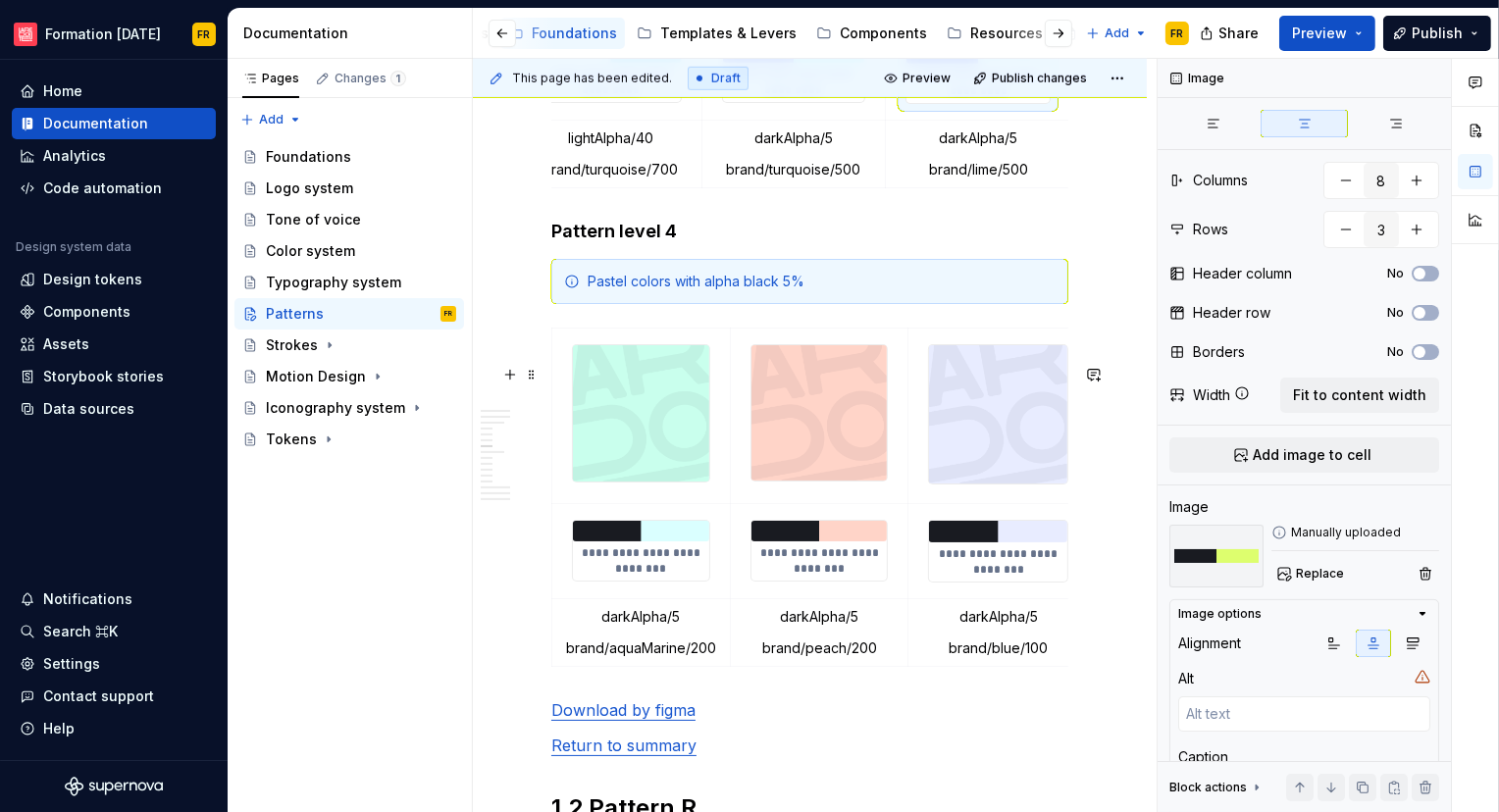scroll, scrollTop: 2060, scrollLeft: 0, axis: vertical 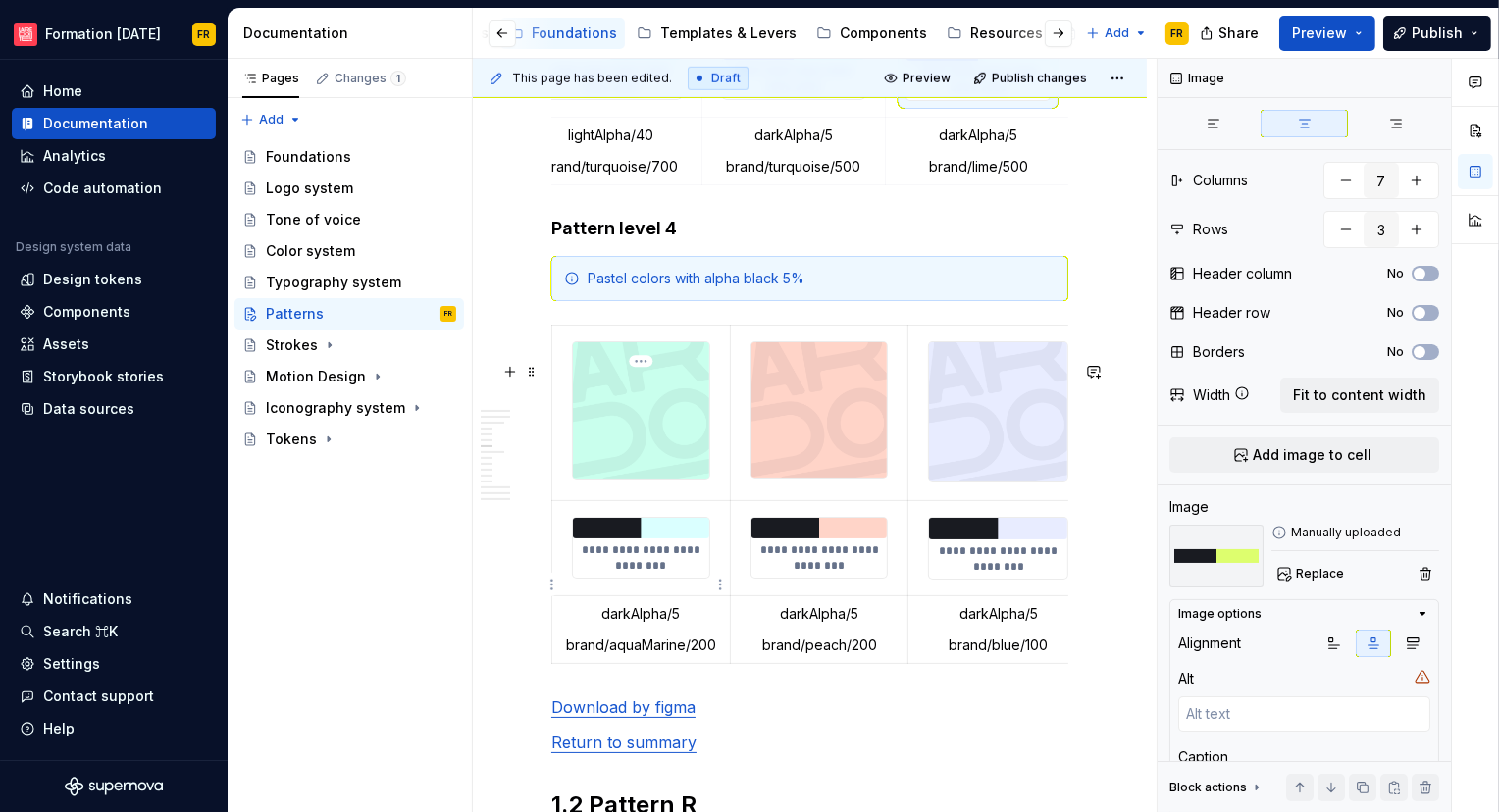click on "**********" at bounding box center [641, 558] 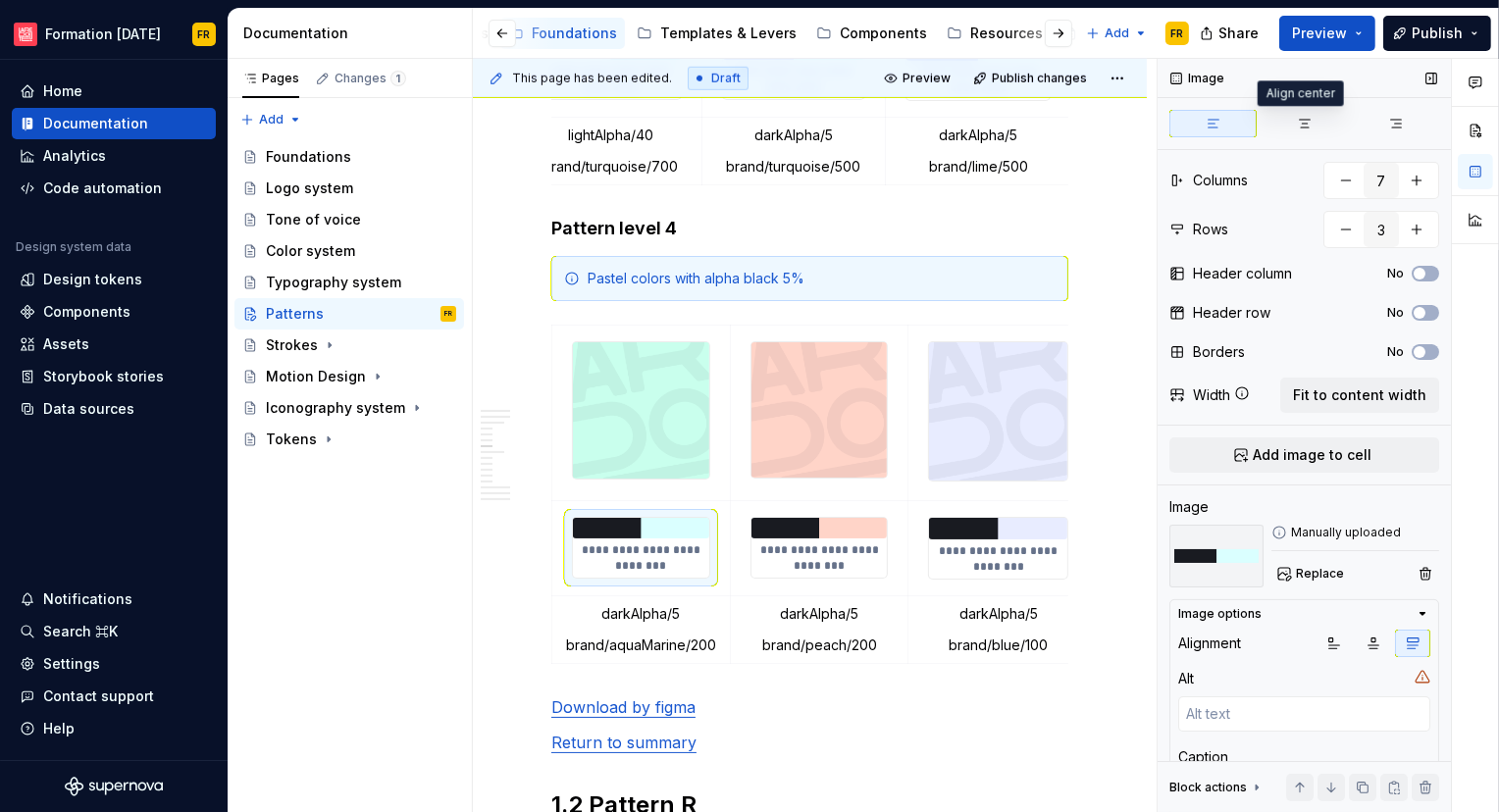 drag, startPoint x: 1286, startPoint y: 123, endPoint x: 1294, endPoint y: 149, distance: 27.202941 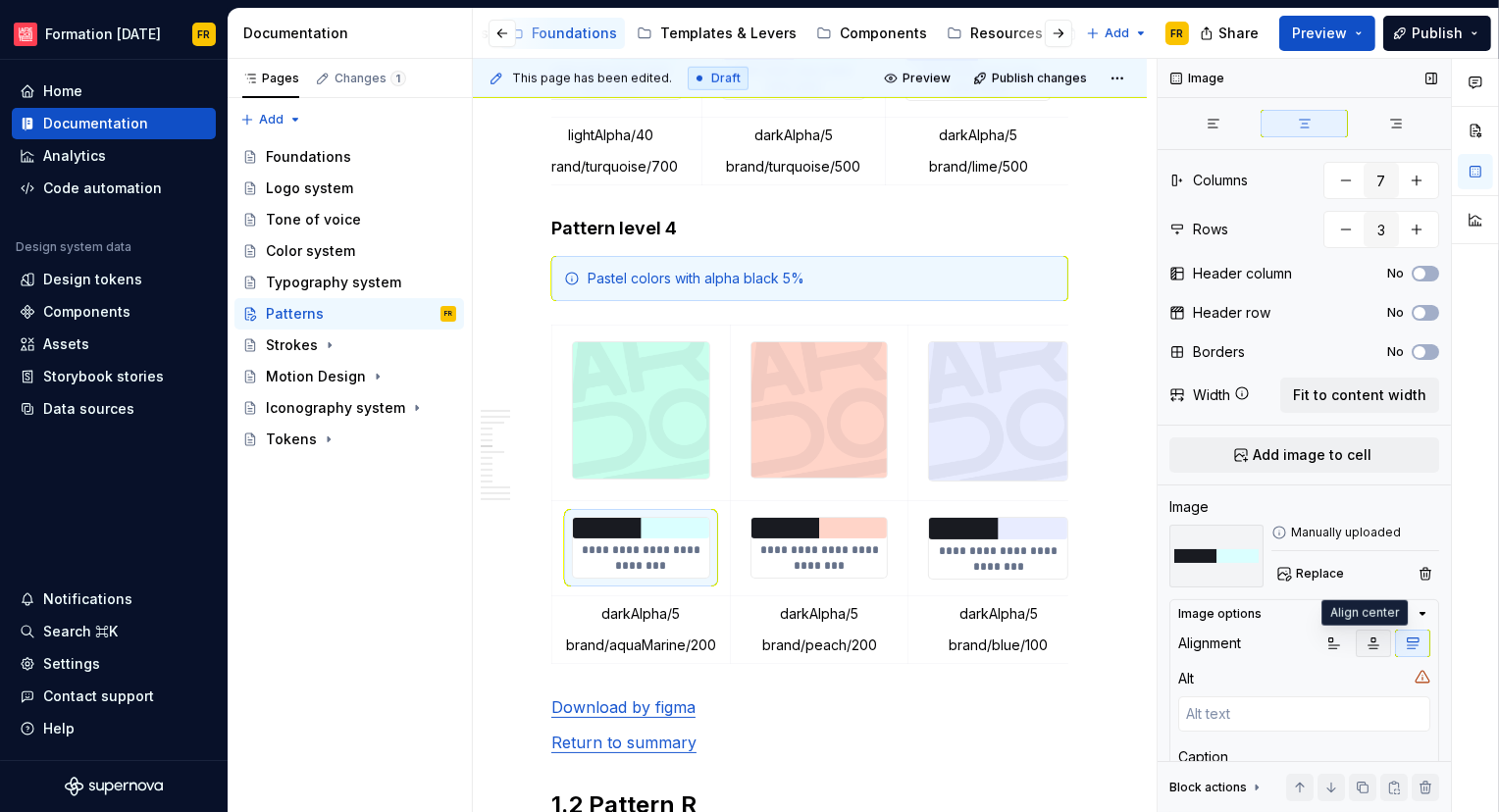 click 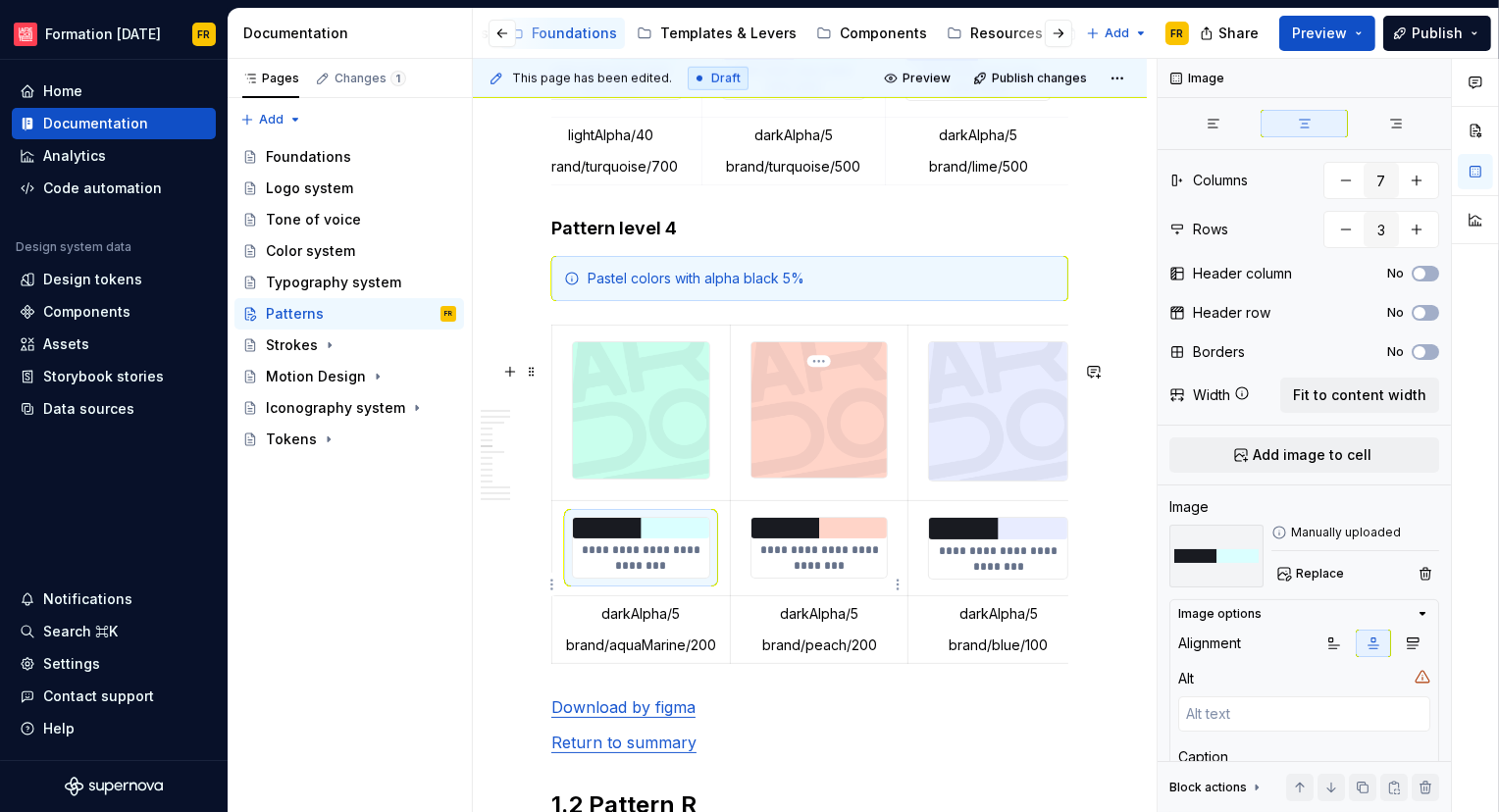 click on "**********" at bounding box center (819, 558) 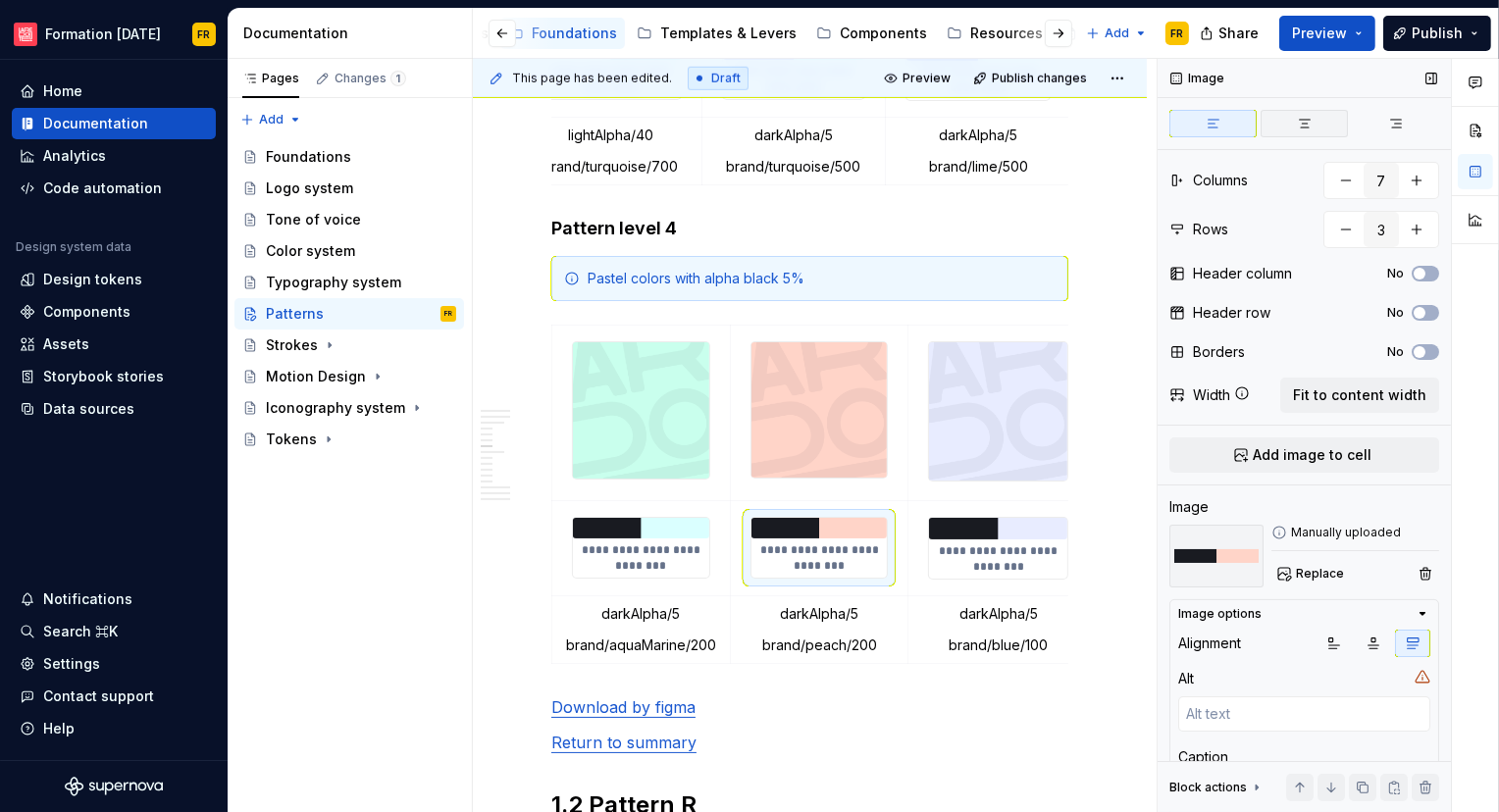 click 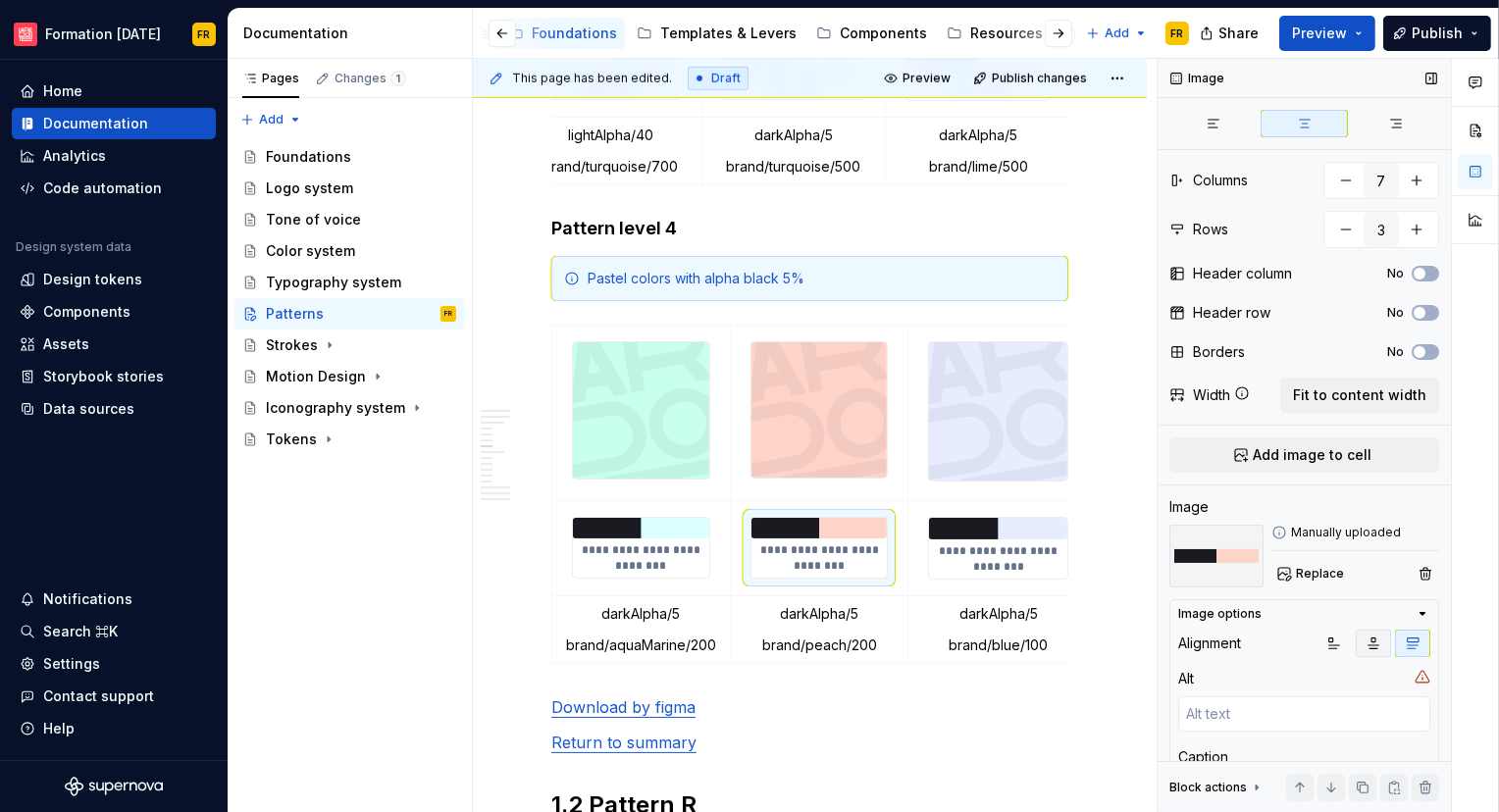 click at bounding box center [1373, 643] 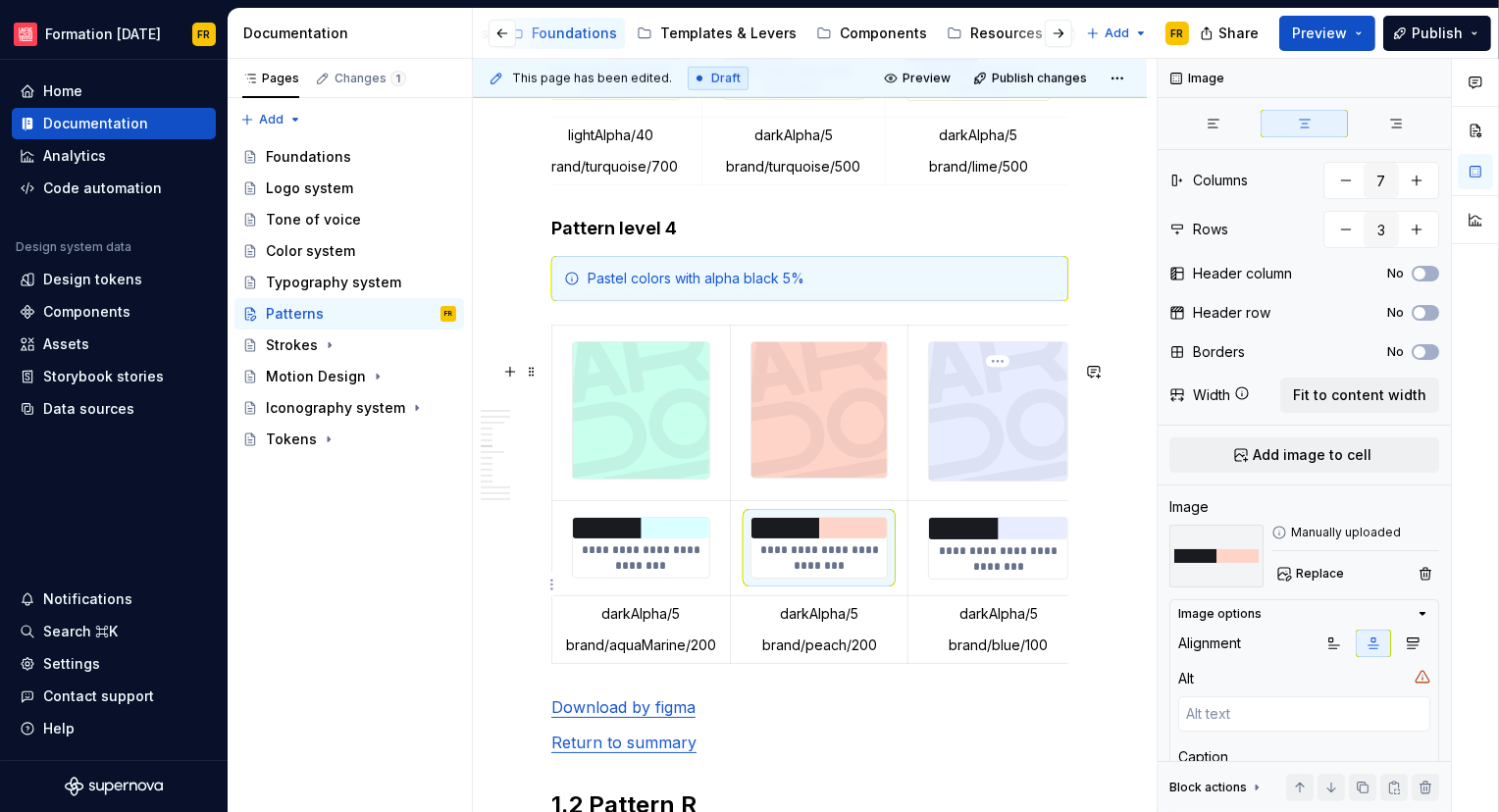 click on "**********" at bounding box center [998, 559] 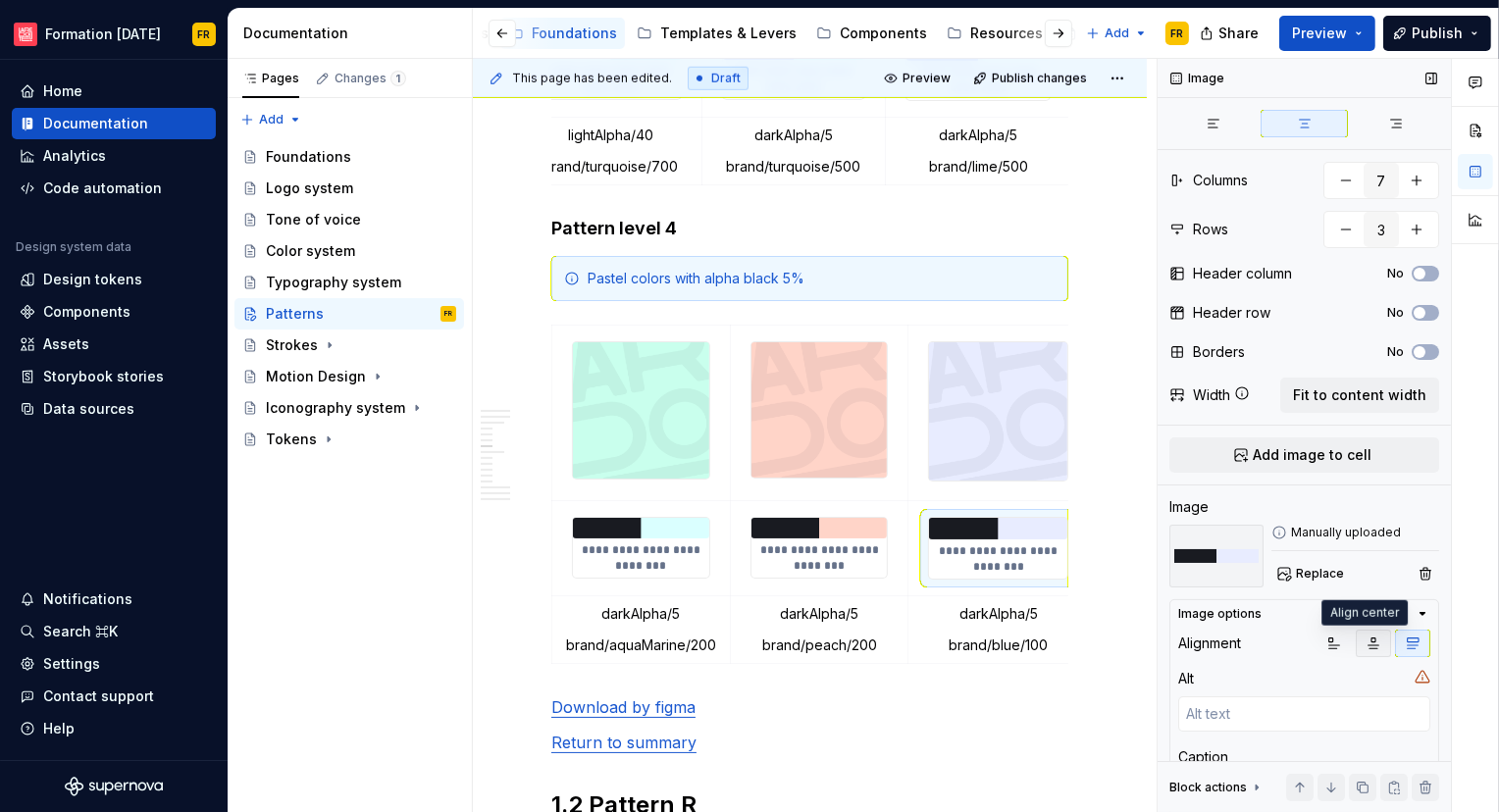 click 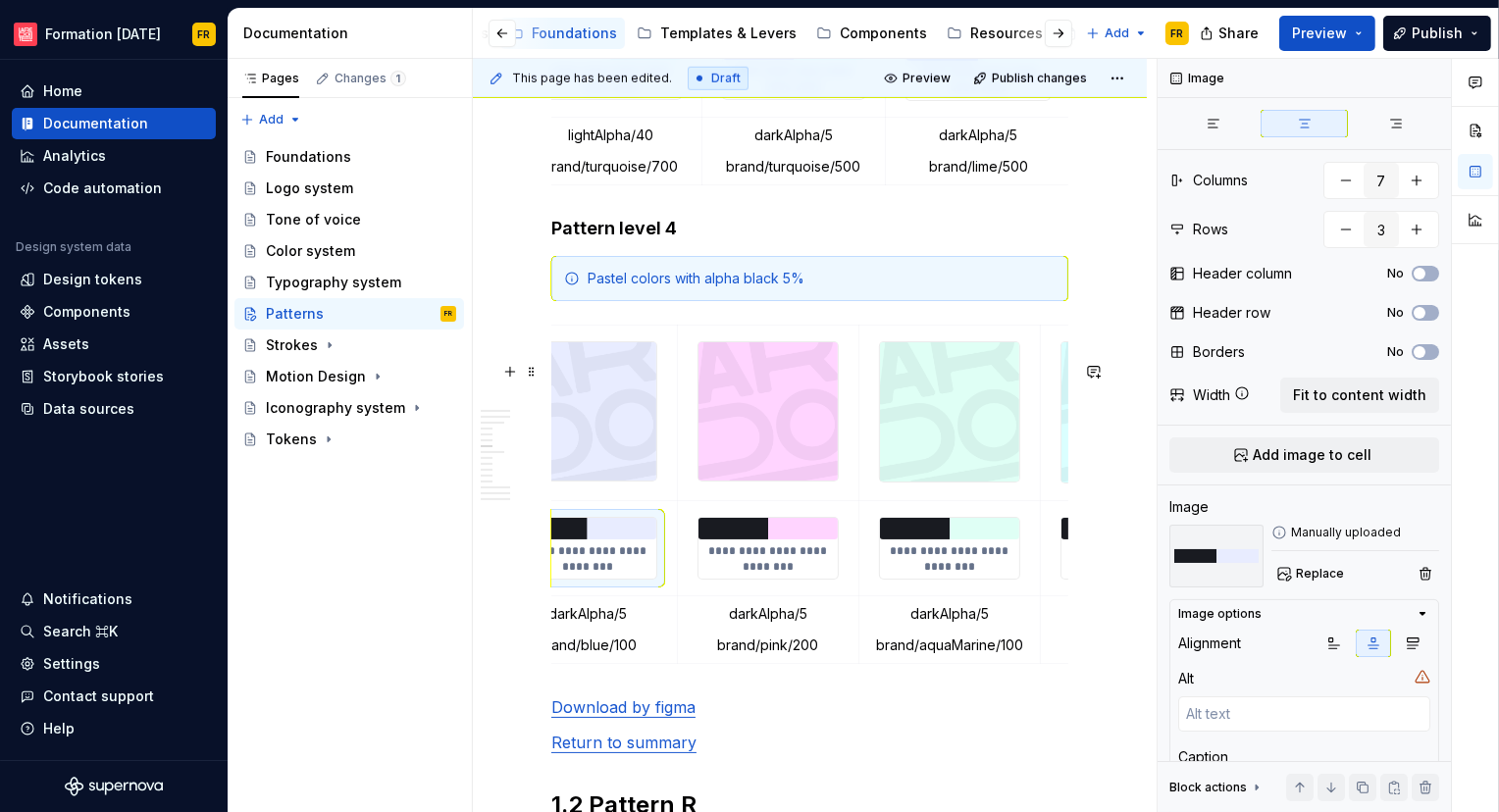scroll, scrollTop: 0, scrollLeft: 416, axis: horizontal 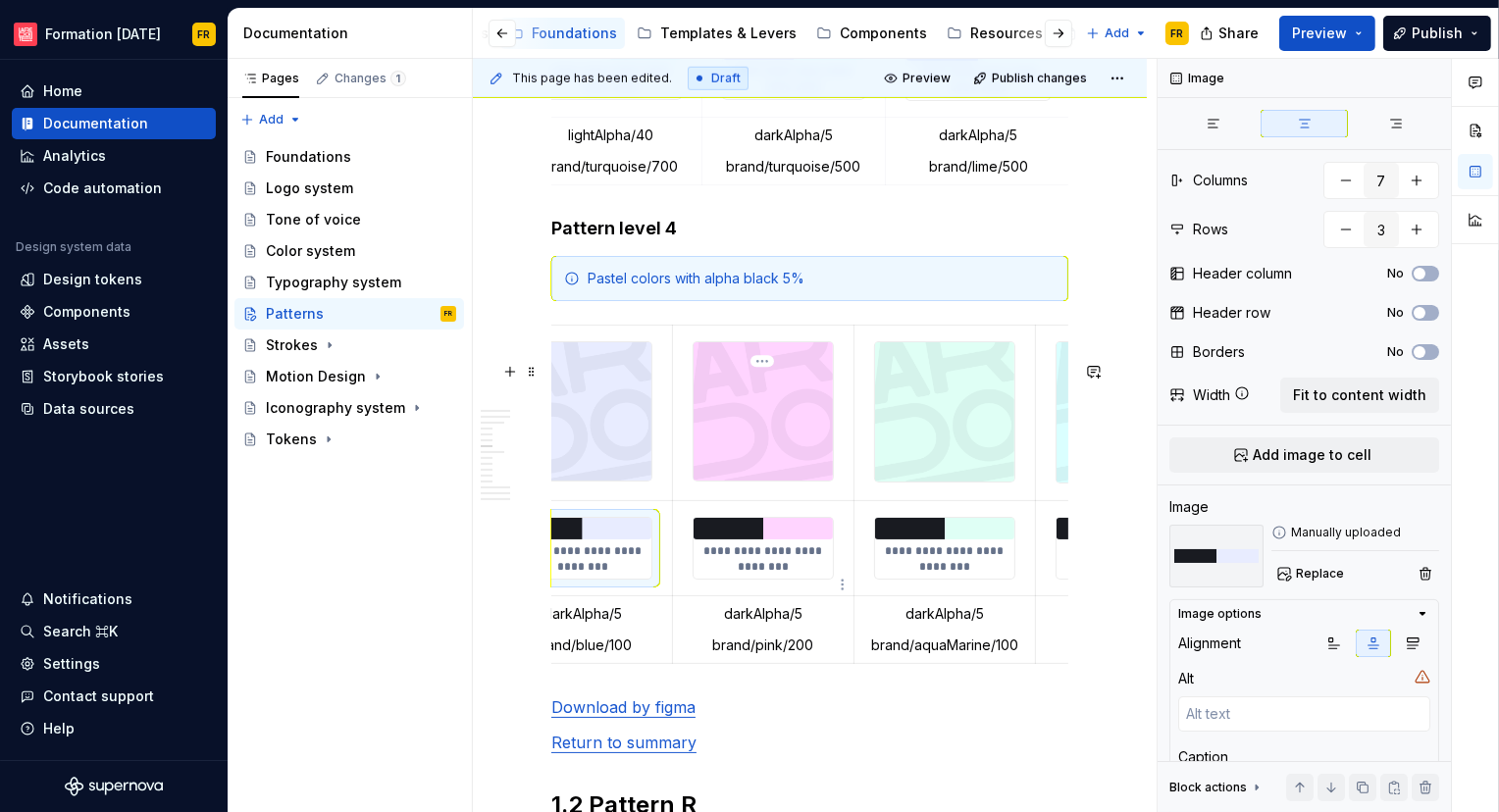 click on "**********" at bounding box center [762, 559] 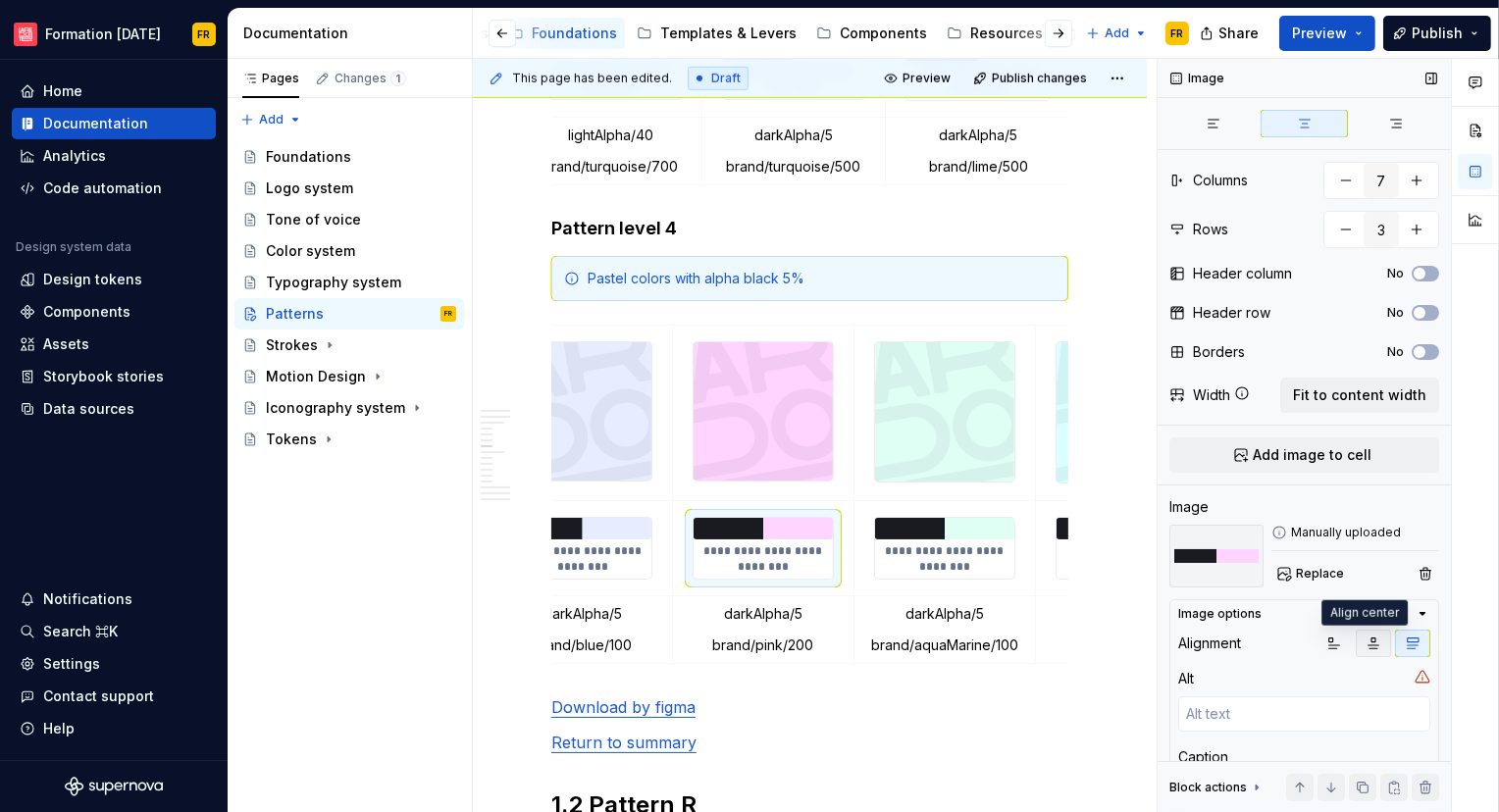 click 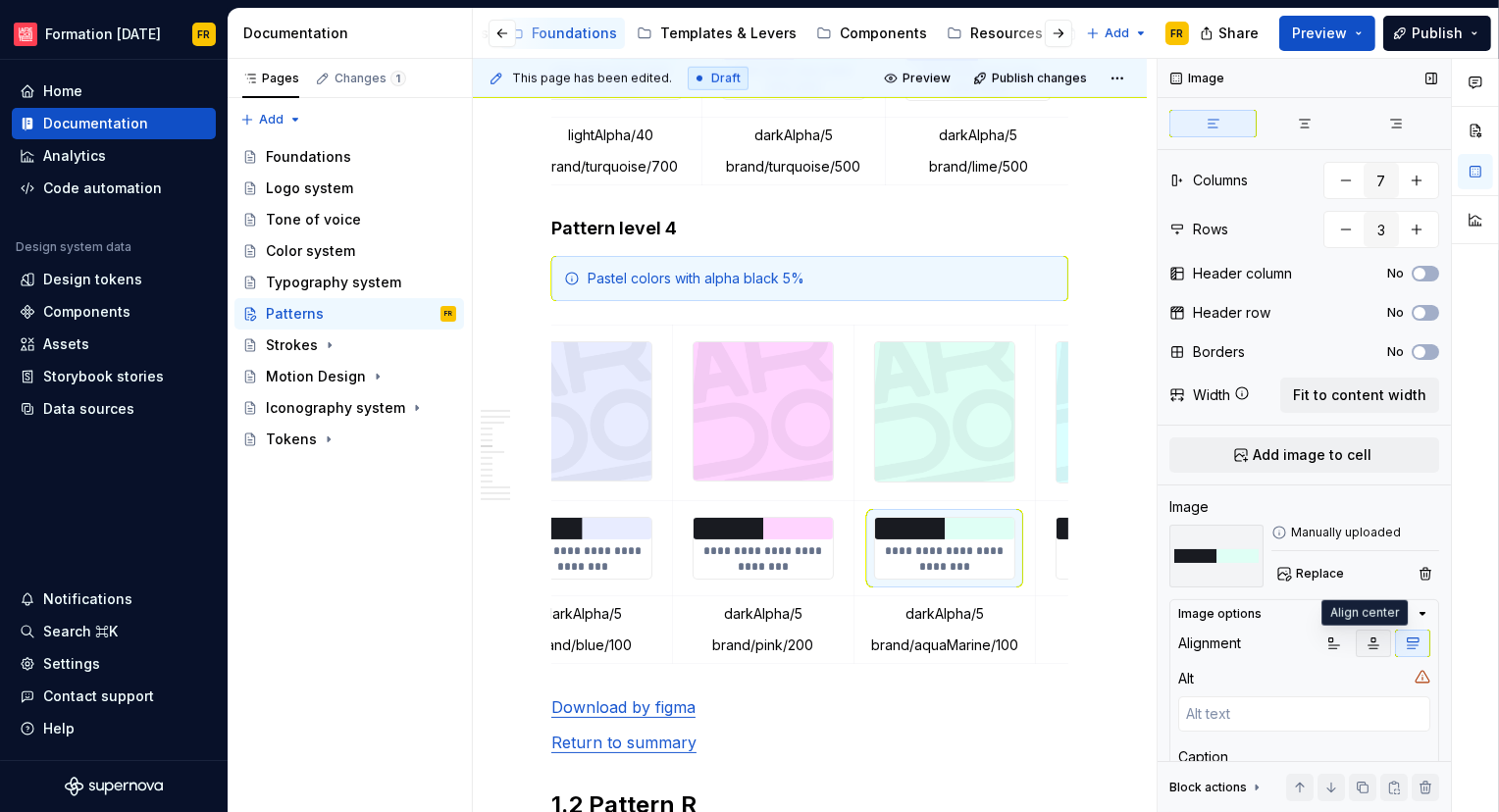 click 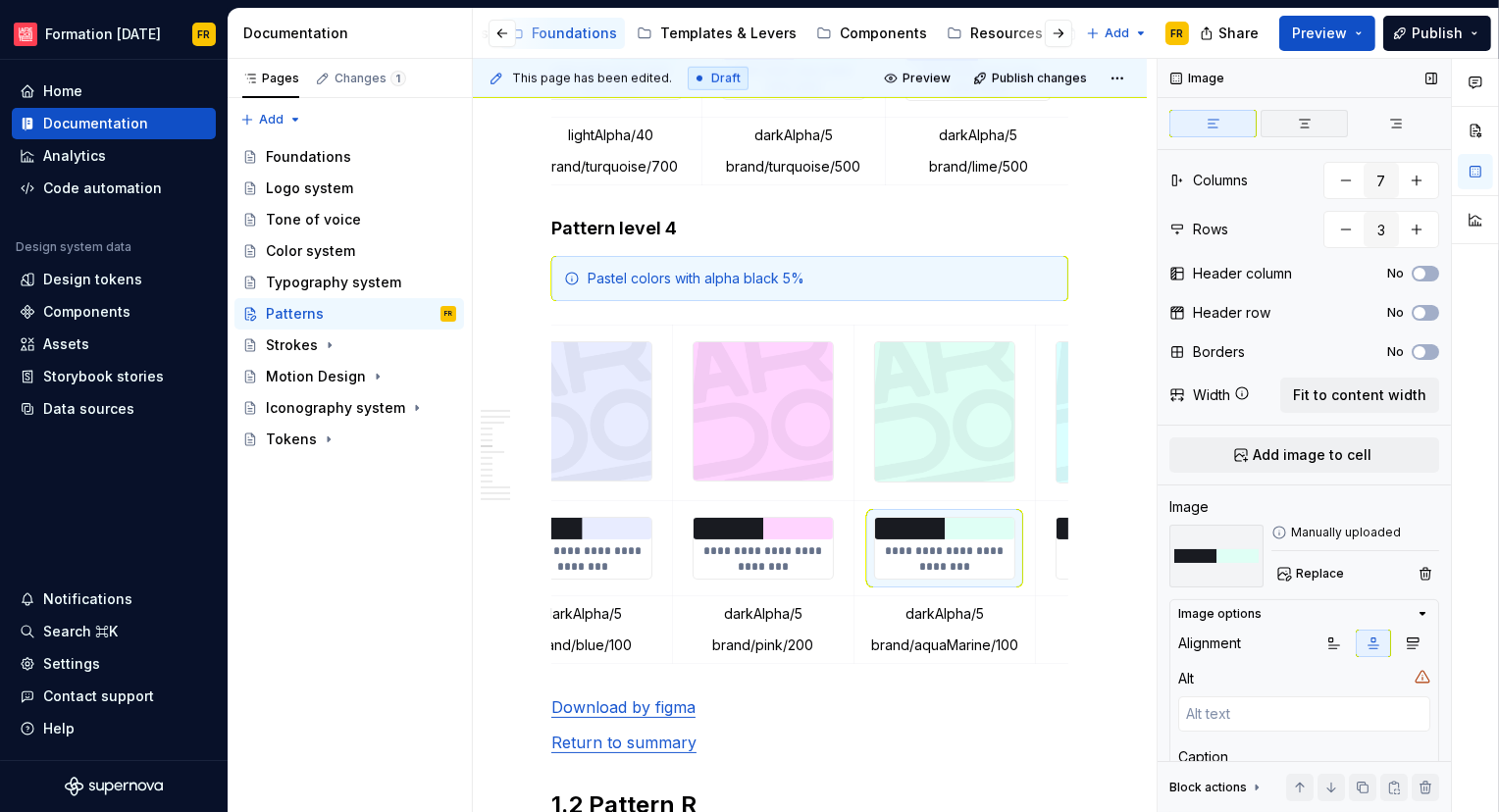 click at bounding box center [1304, 124] 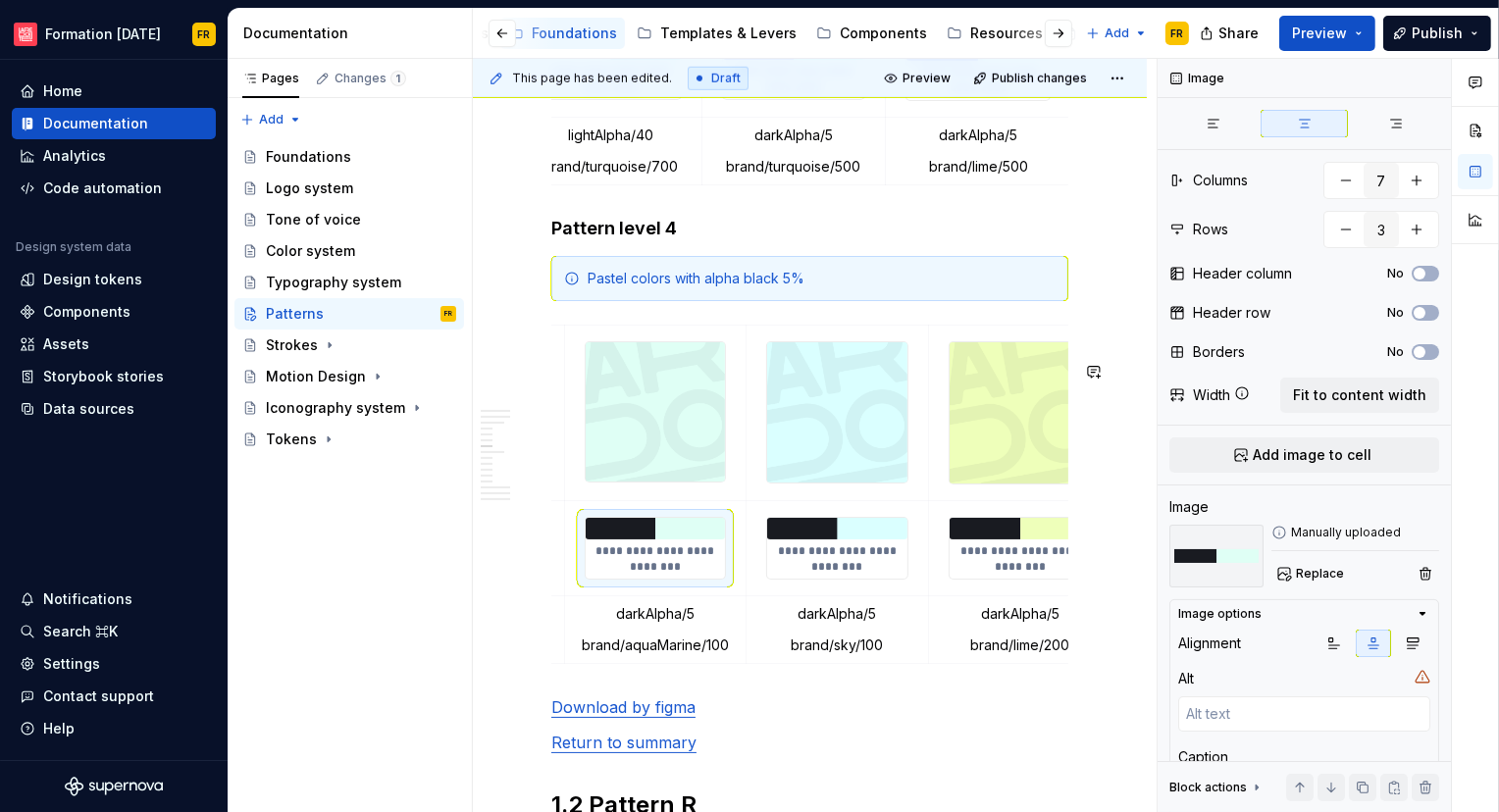 scroll, scrollTop: 0, scrollLeft: 707, axis: horizontal 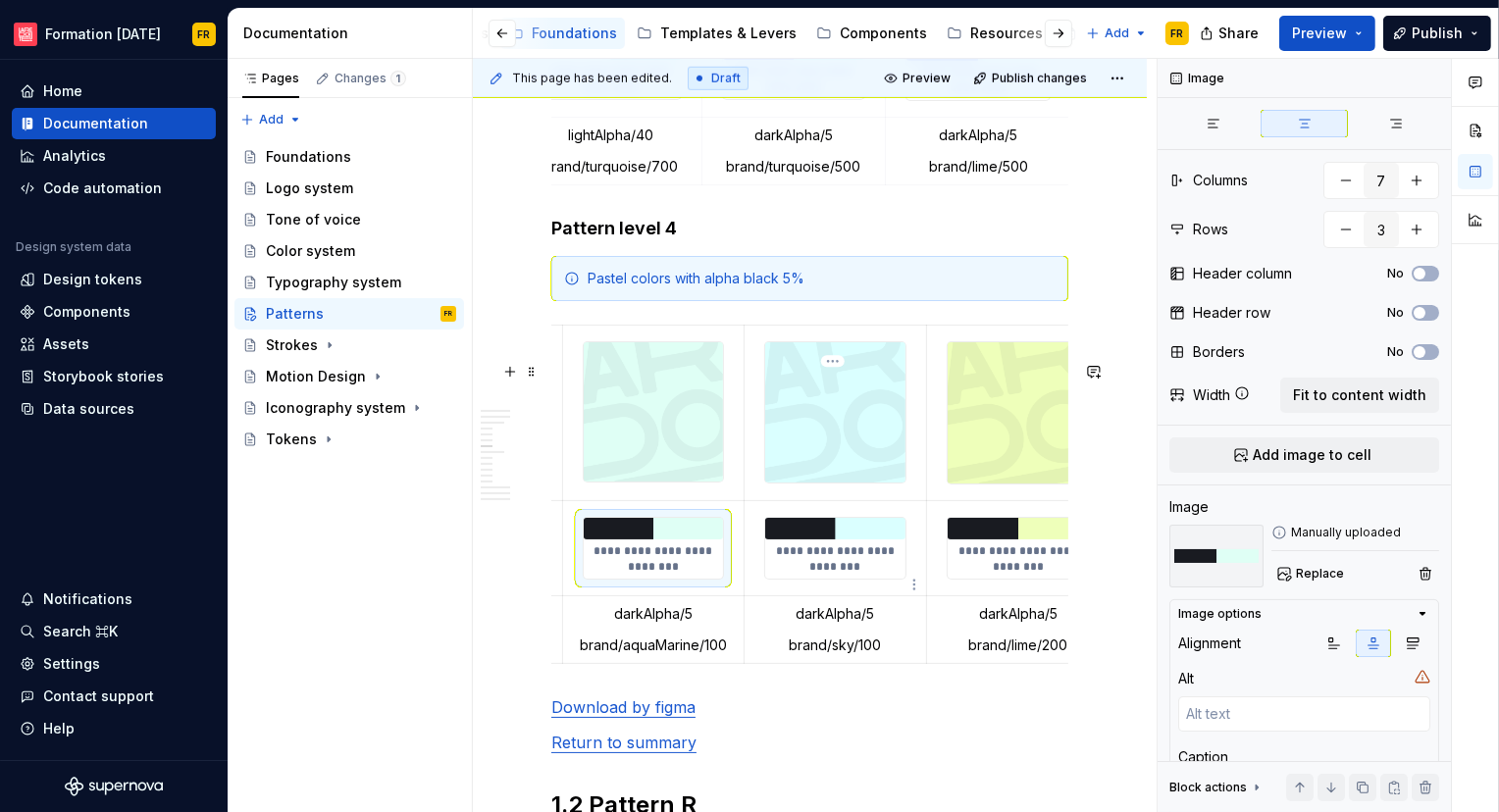 click on "**********" at bounding box center (835, 559) 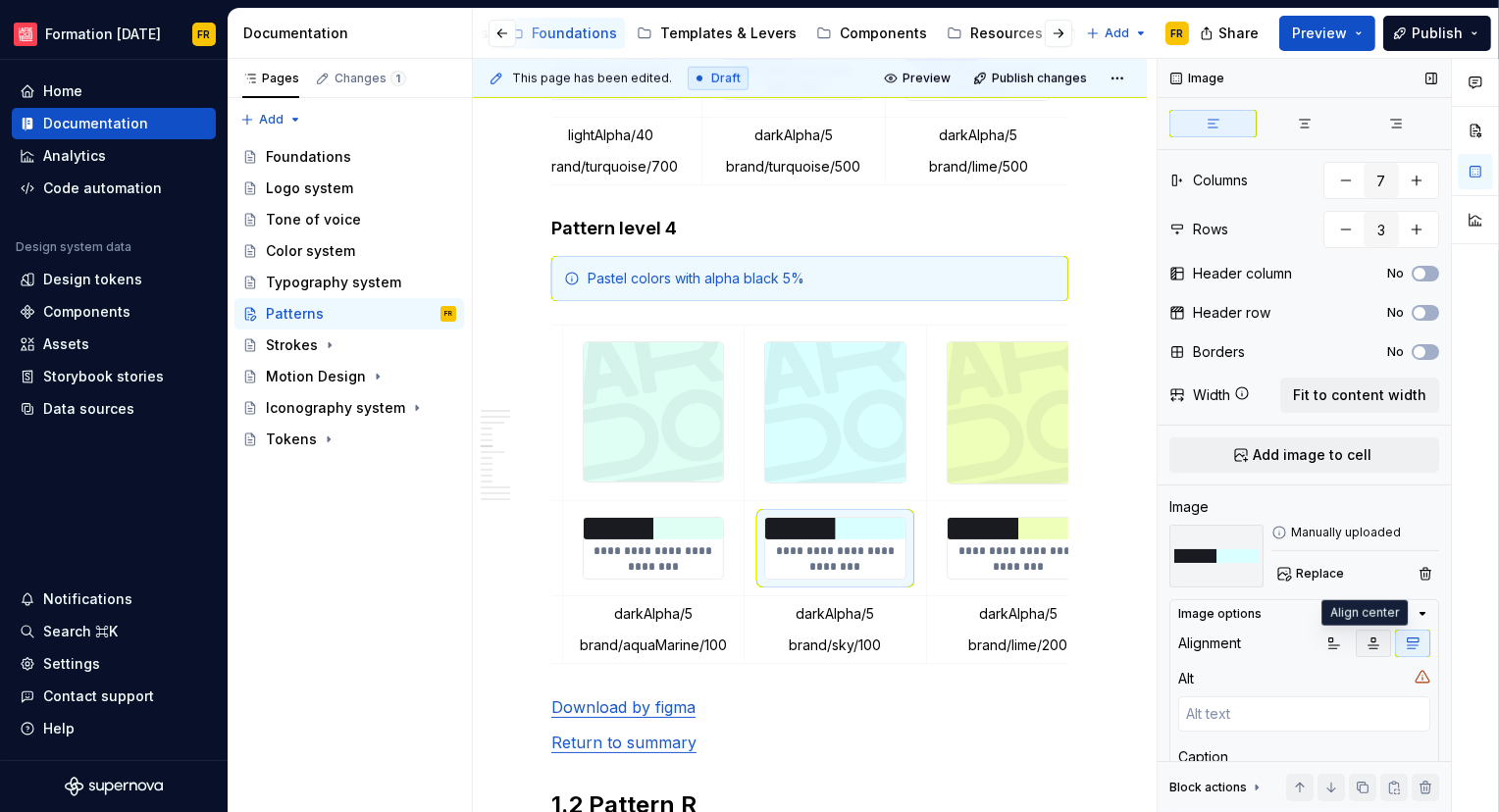 click 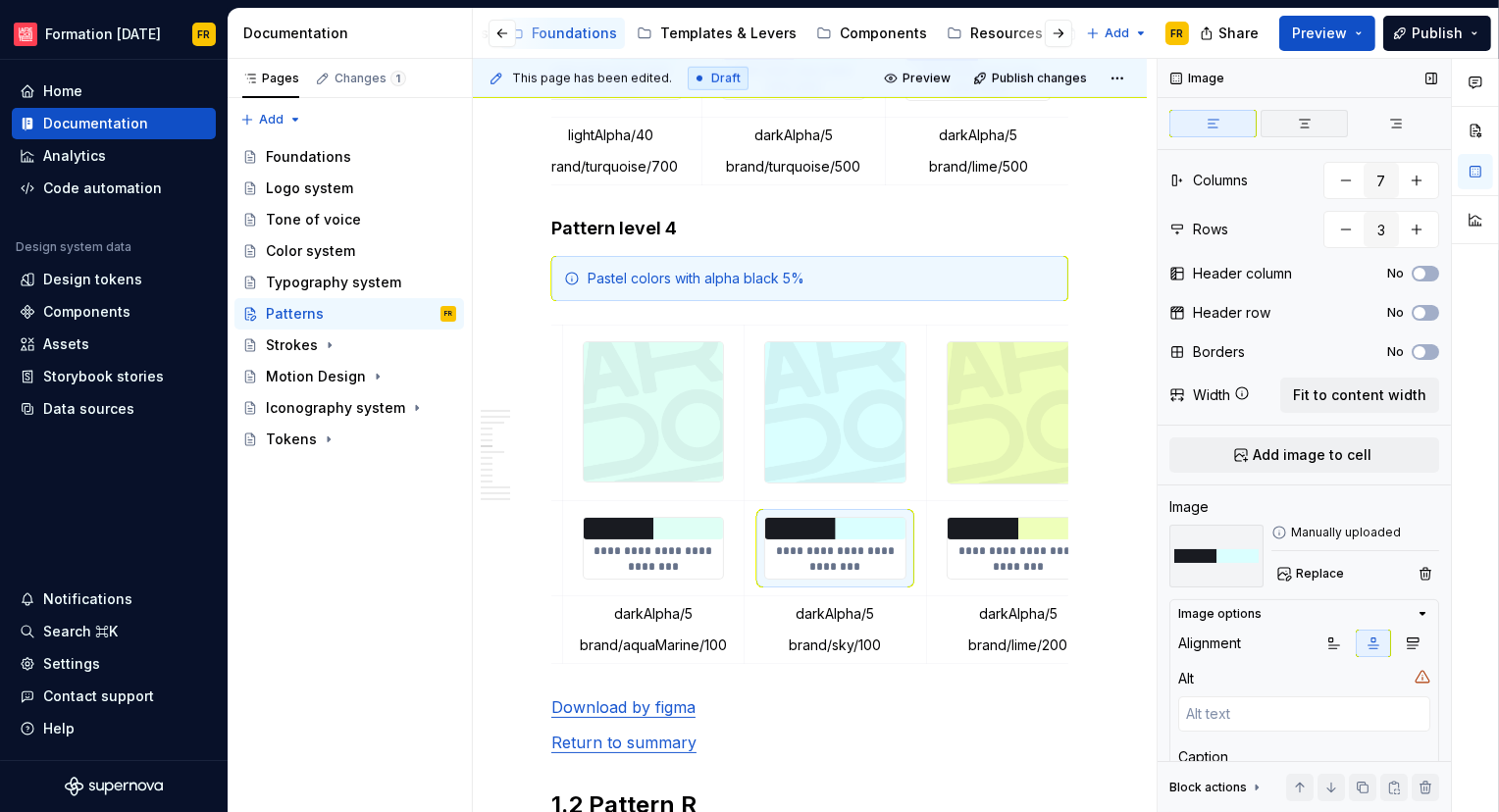 click 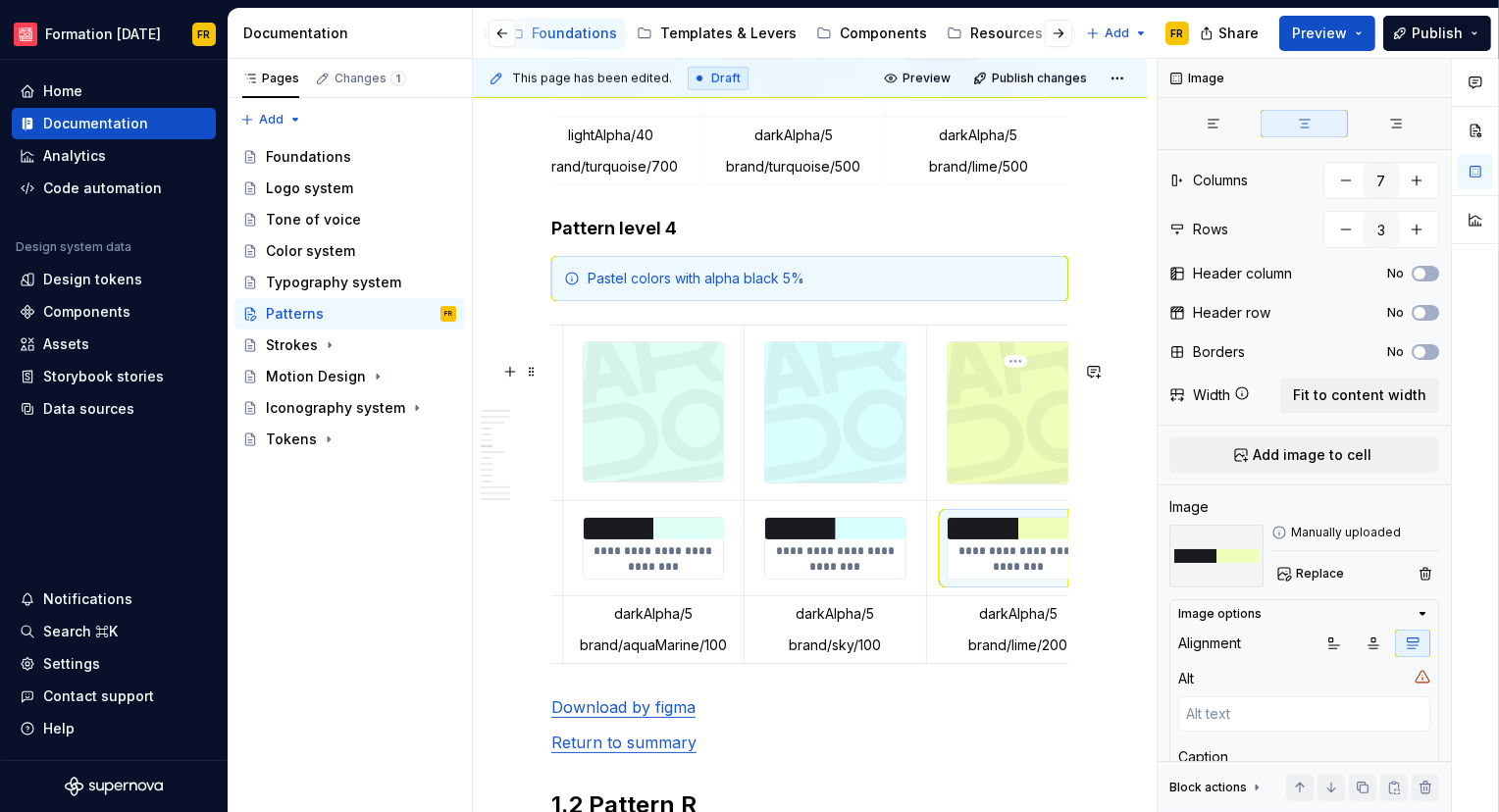 click at bounding box center [1018, 529] 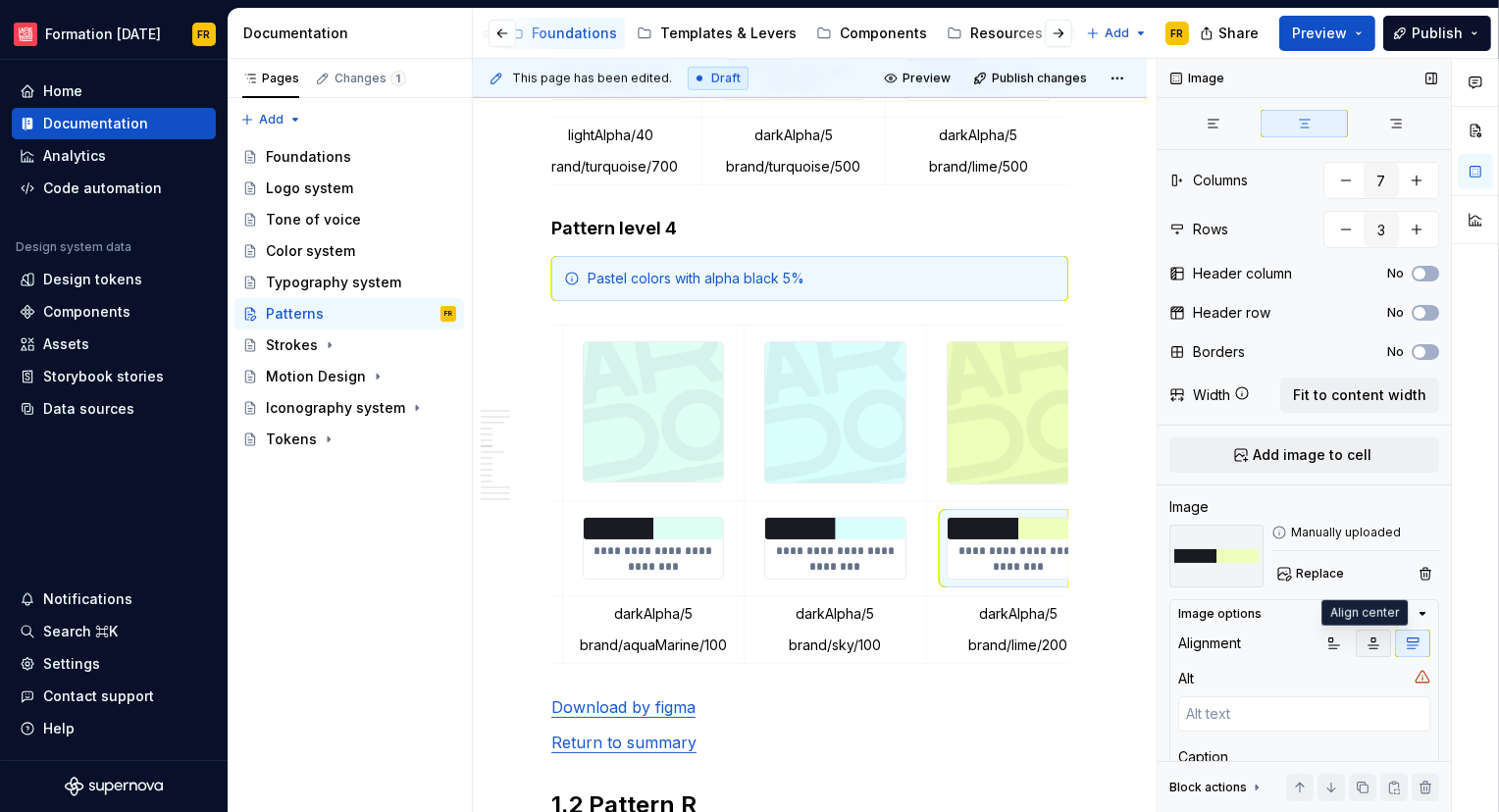 click 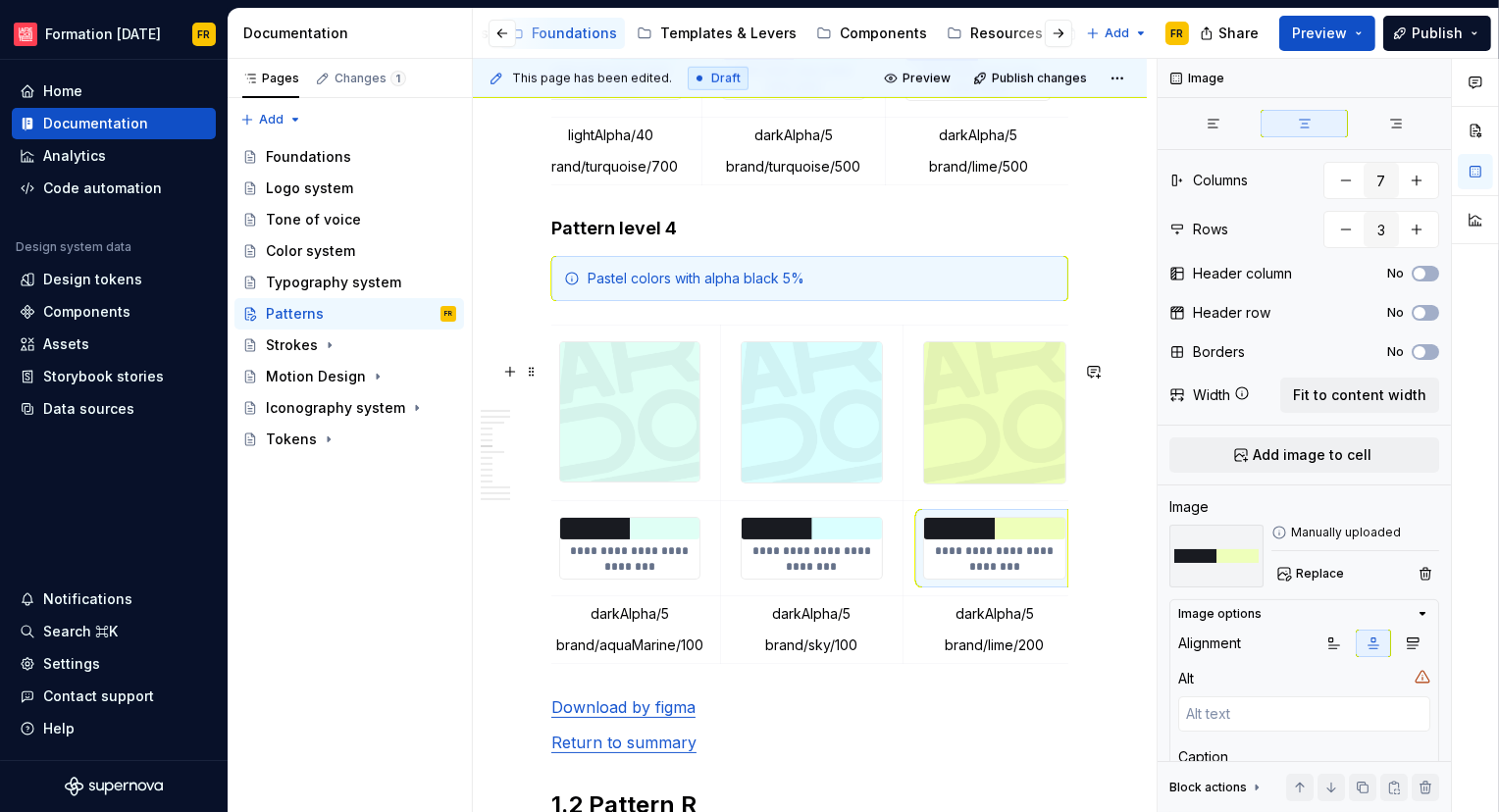 scroll, scrollTop: 0, scrollLeft: 747, axis: horizontal 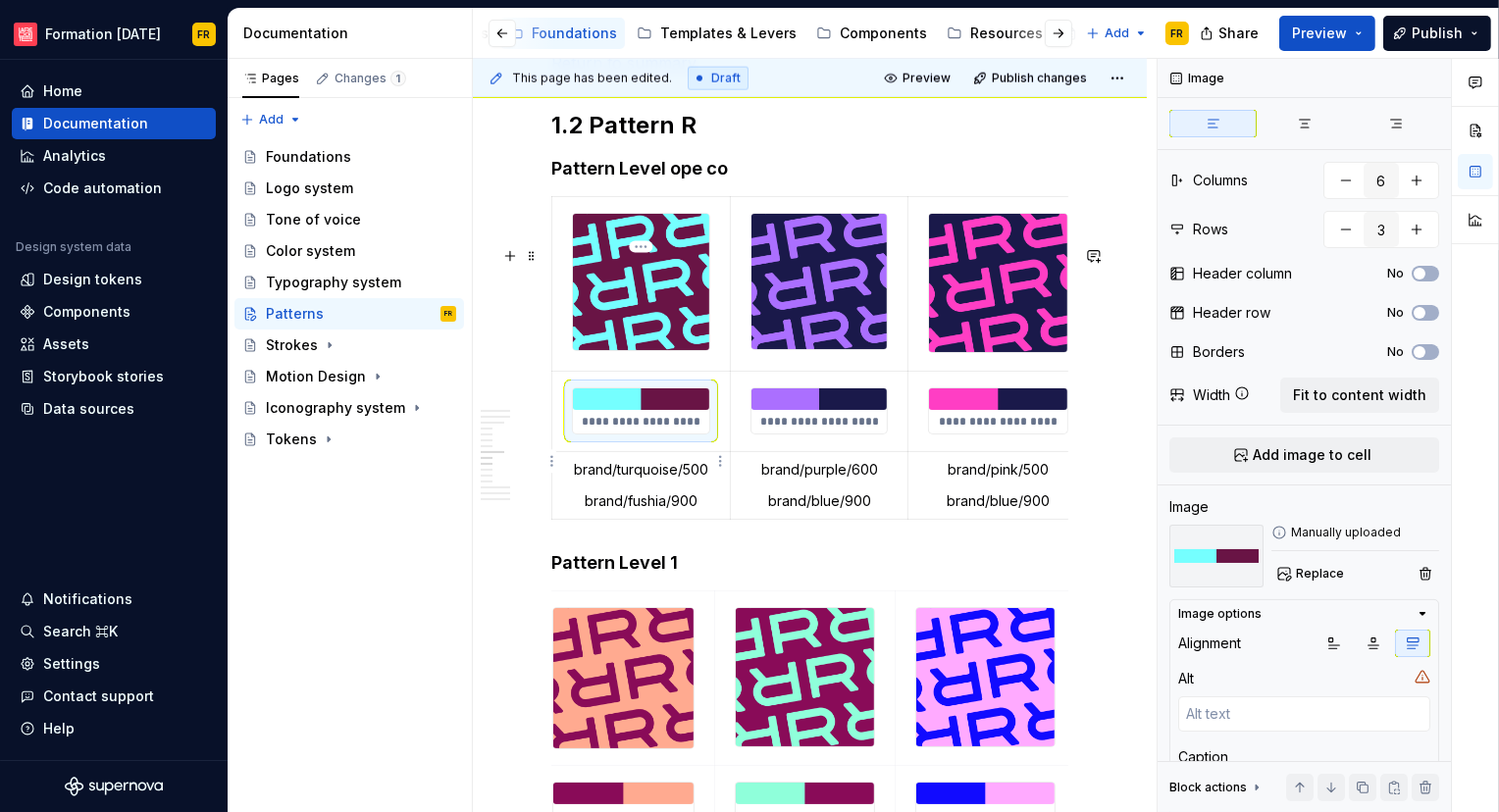 click on "**********" at bounding box center [641, 422] 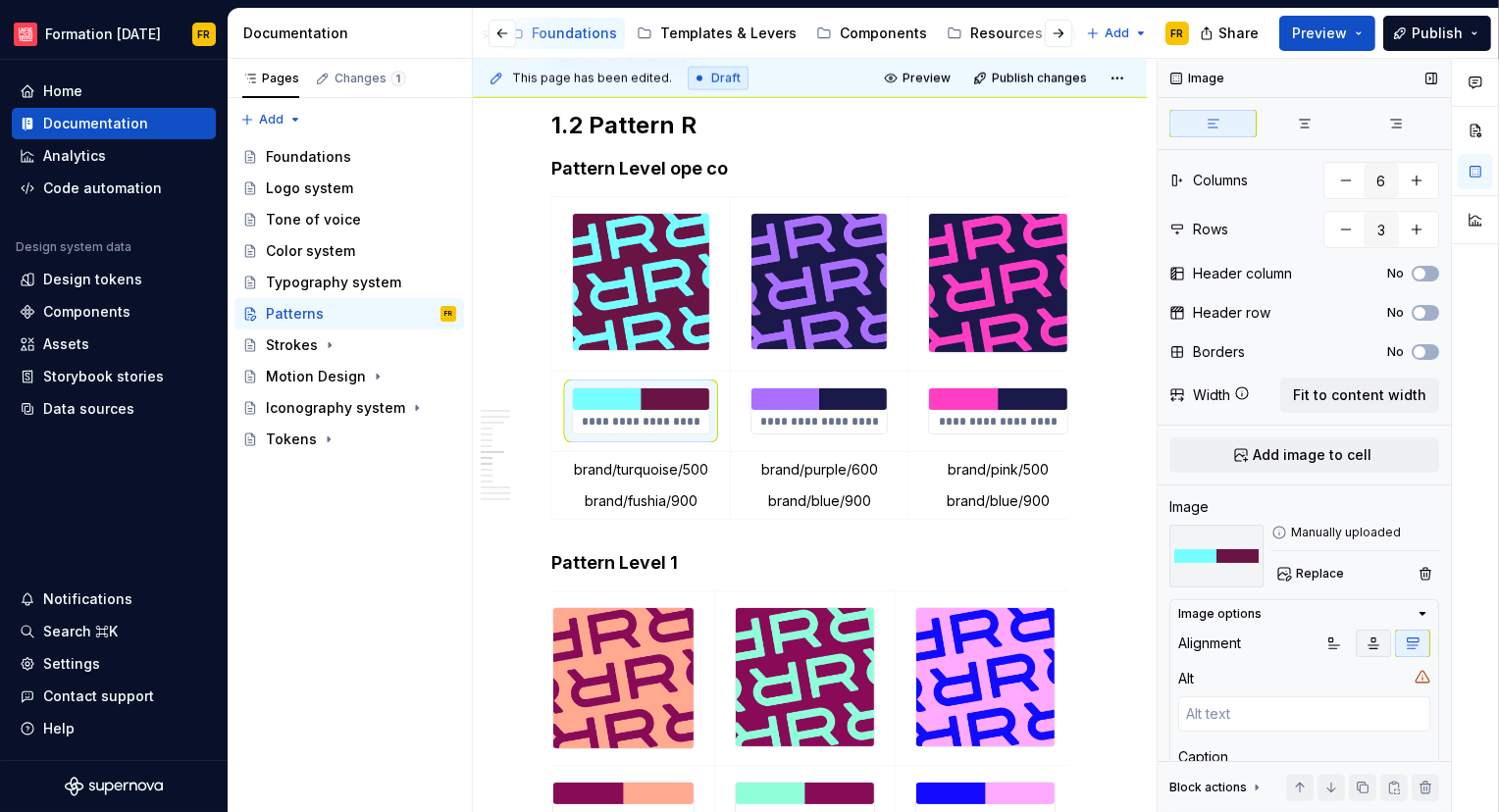 click at bounding box center [1373, 643] 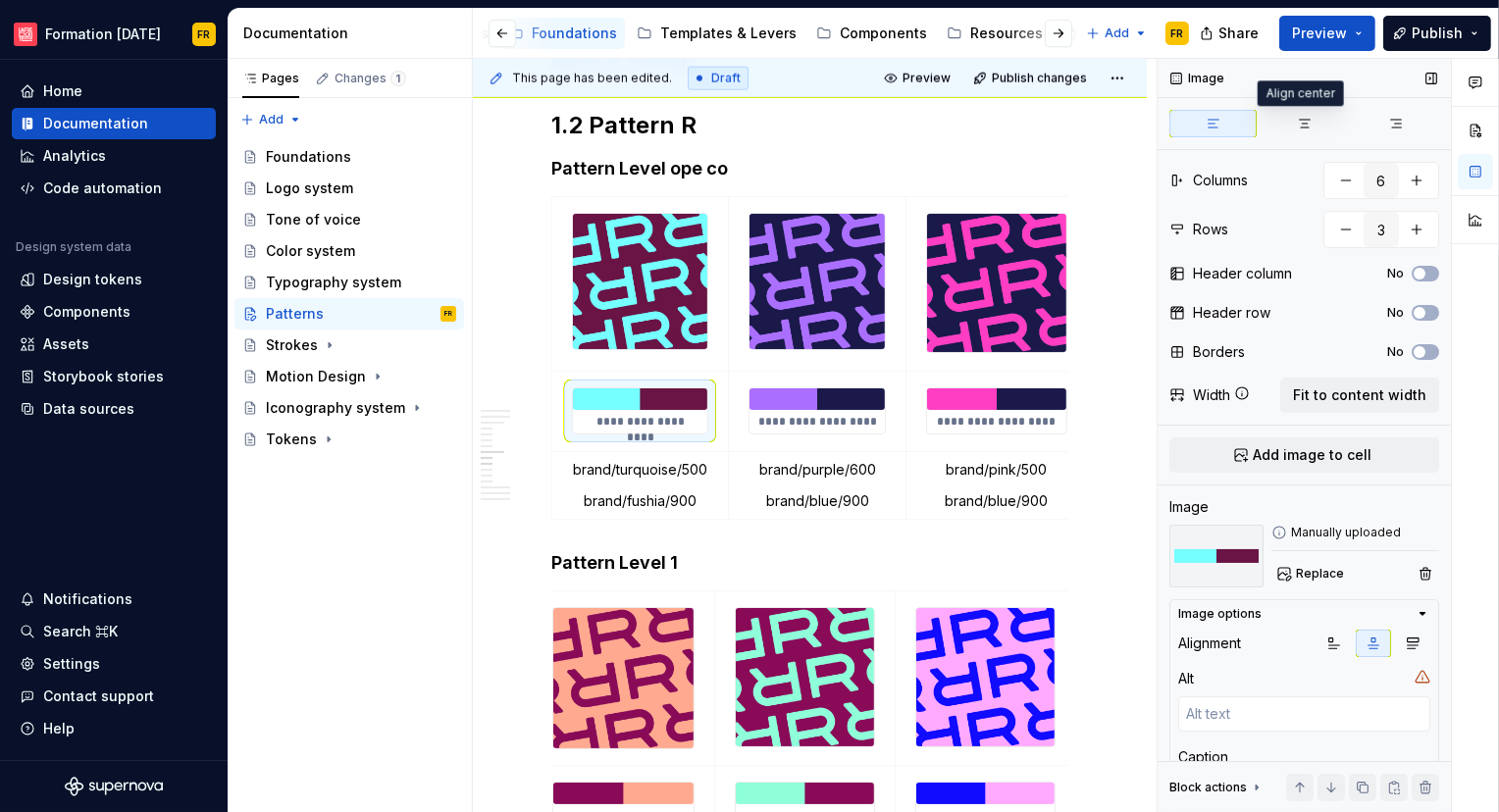 drag, startPoint x: 1301, startPoint y: 127, endPoint x: 1292, endPoint y: 143, distance: 18.35756 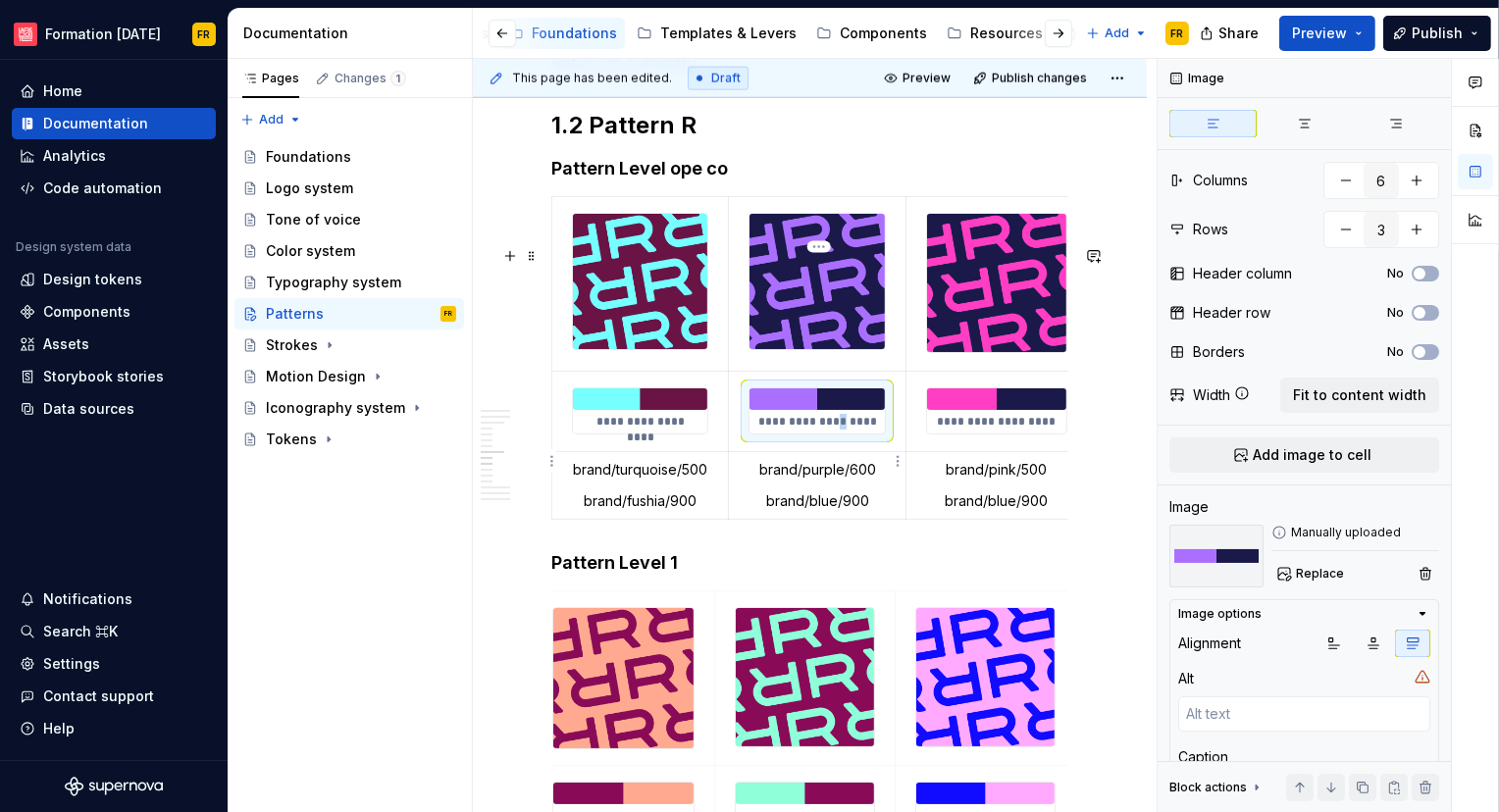 click on "**********" at bounding box center [817, 422] 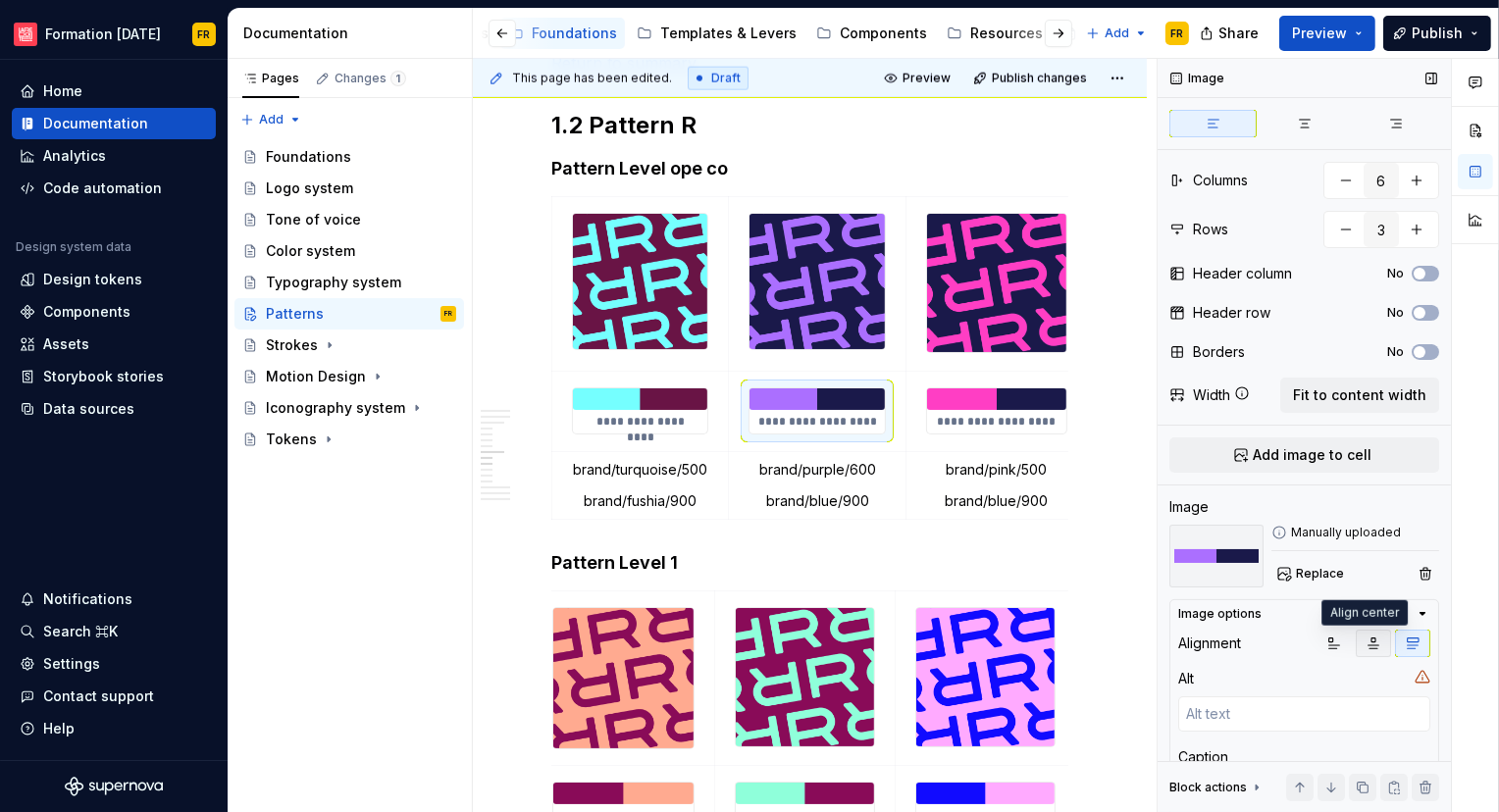 click 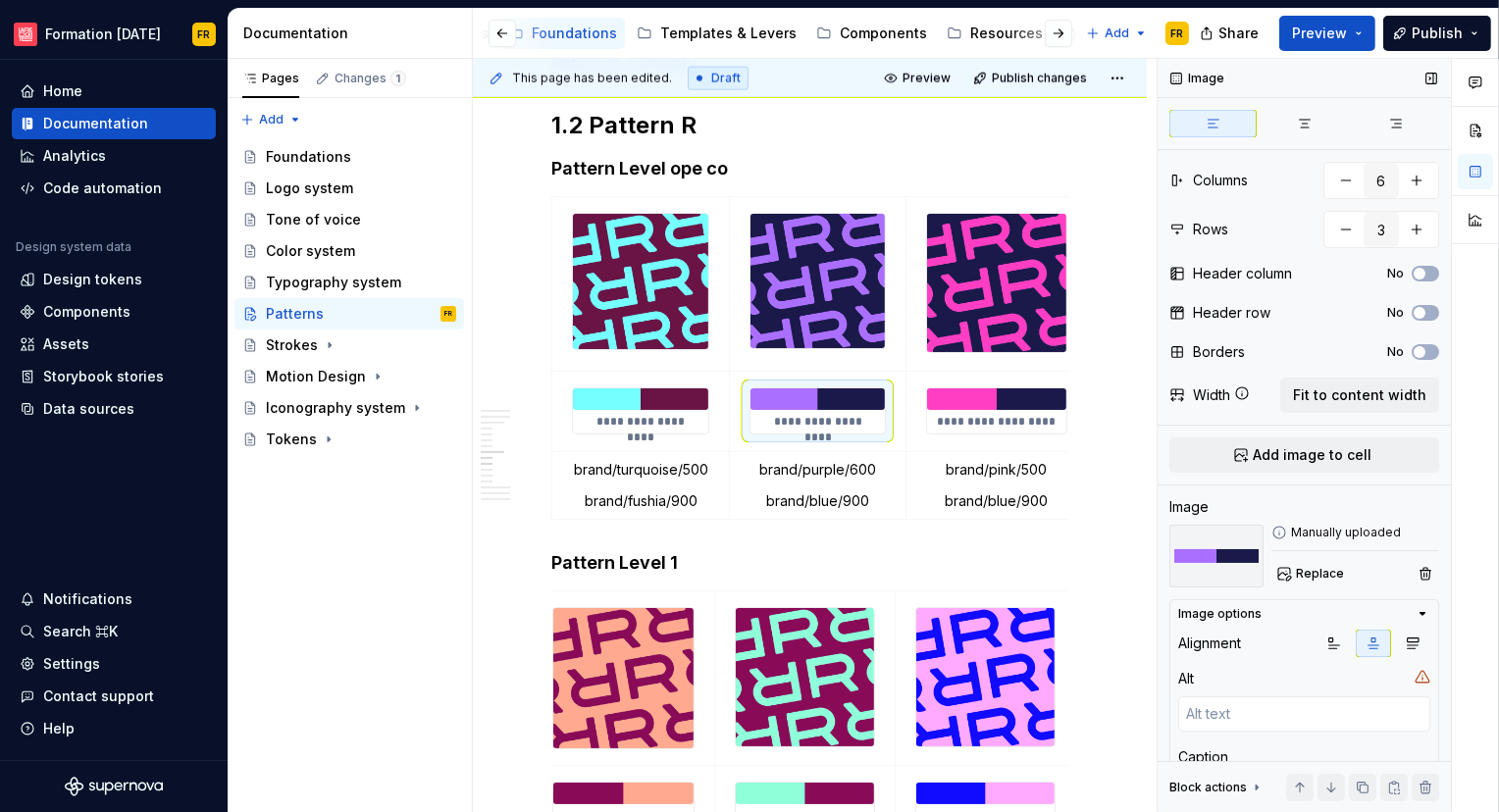 drag, startPoint x: 1305, startPoint y: 120, endPoint x: 1294, endPoint y: 137, distance: 20.248457 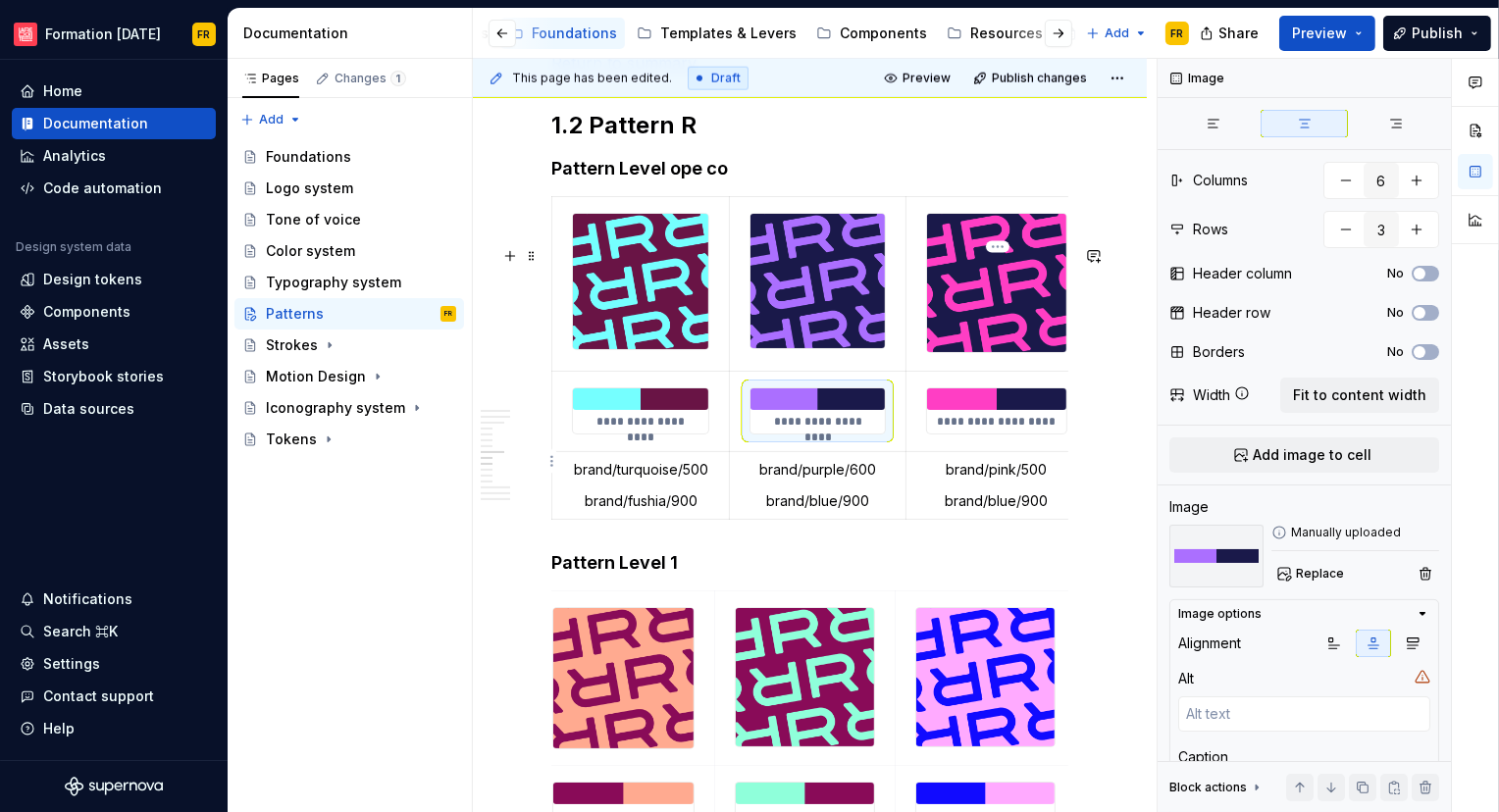 click on "**********" at bounding box center [996, 422] 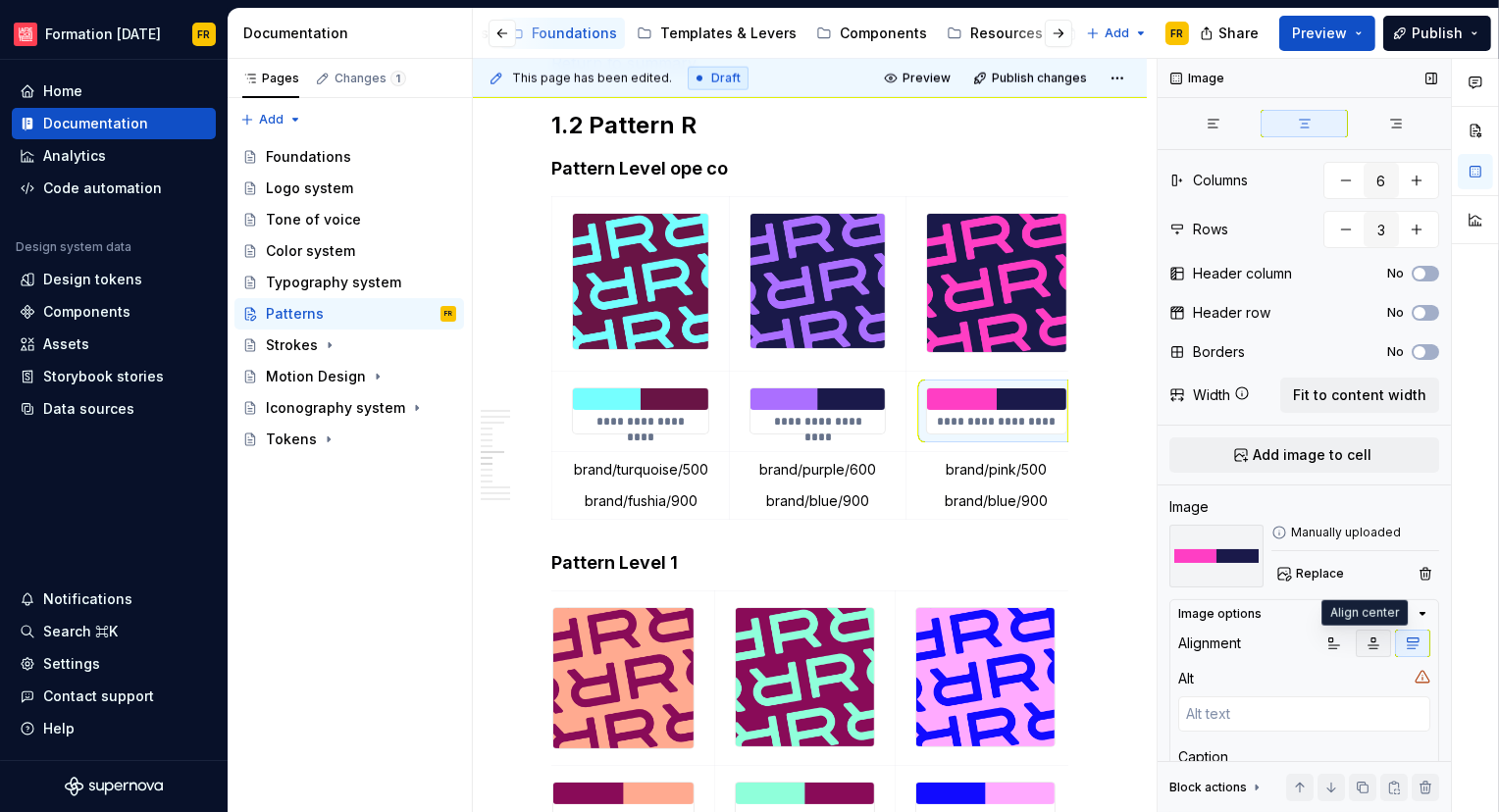 click 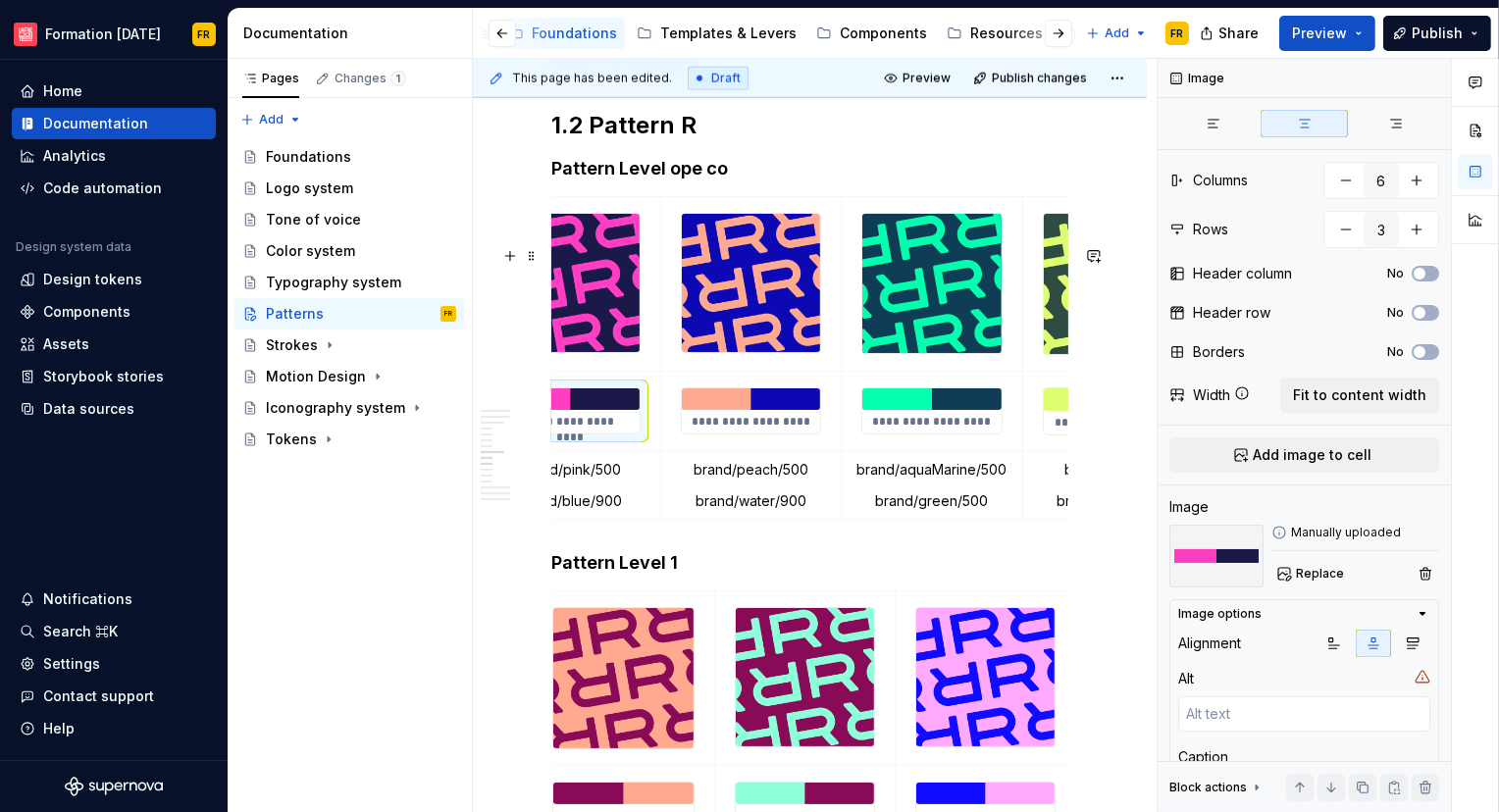 scroll, scrollTop: 0, scrollLeft: 427, axis: horizontal 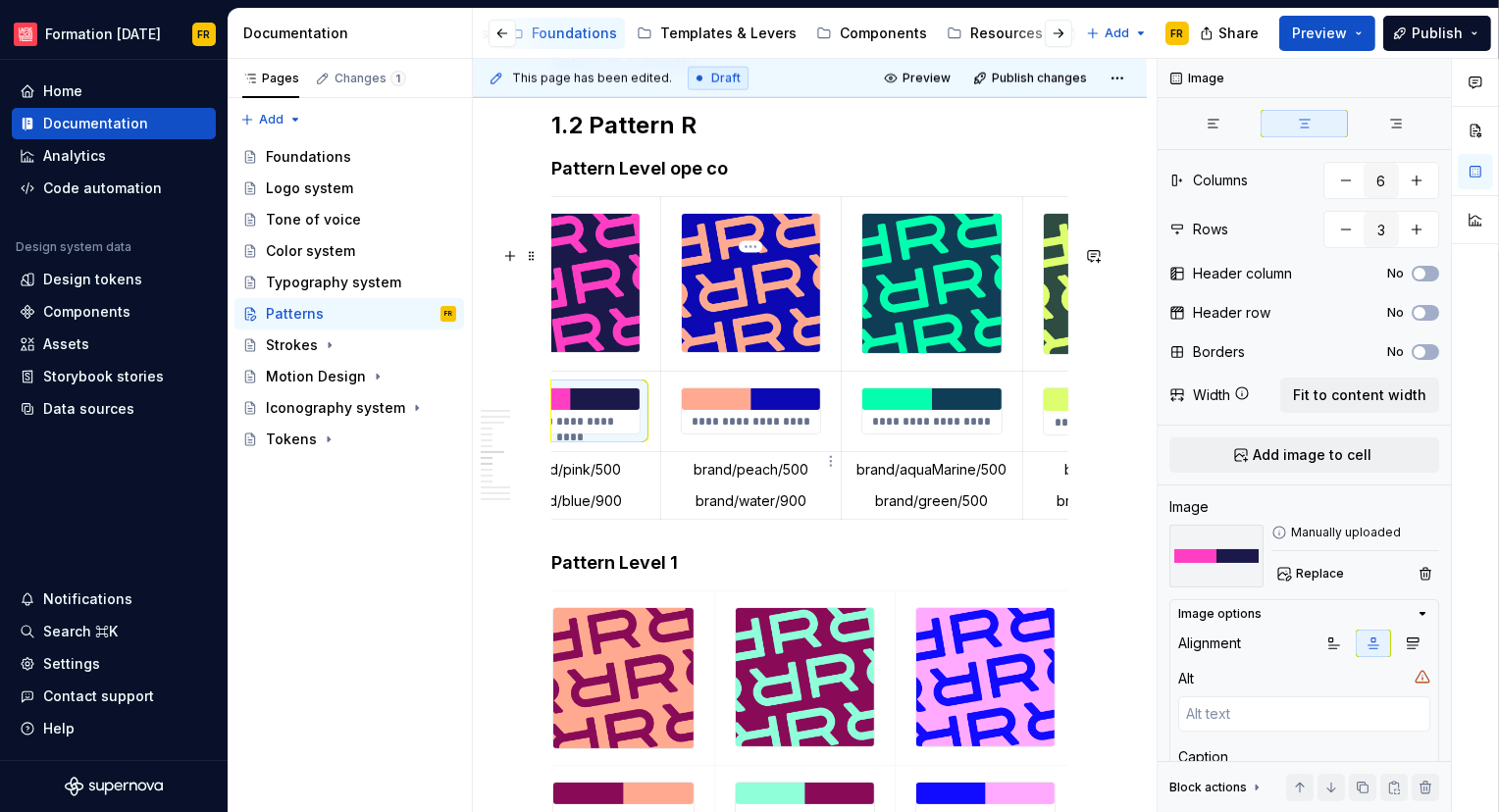 click on "**********" at bounding box center [750, 411] 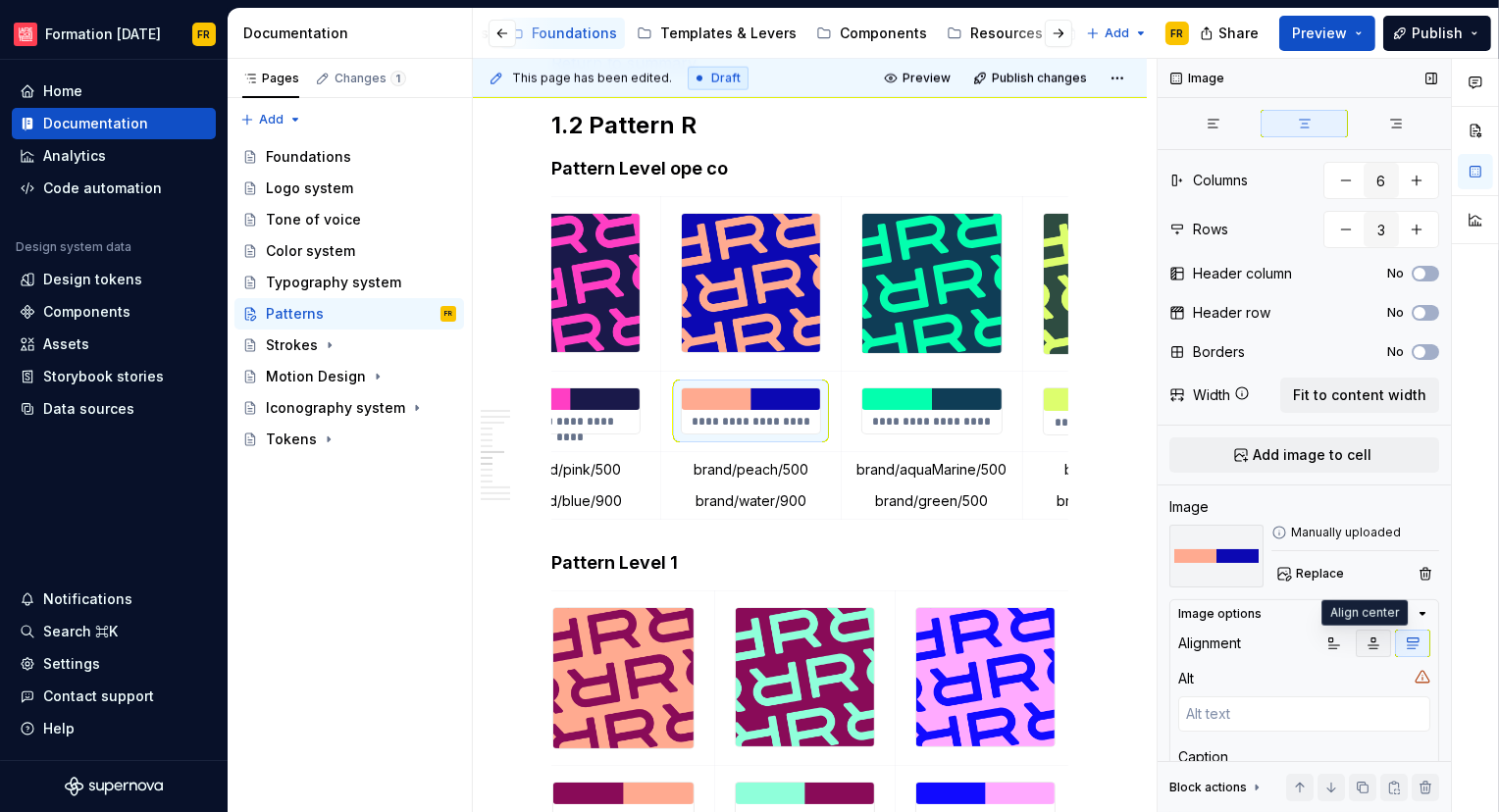 click 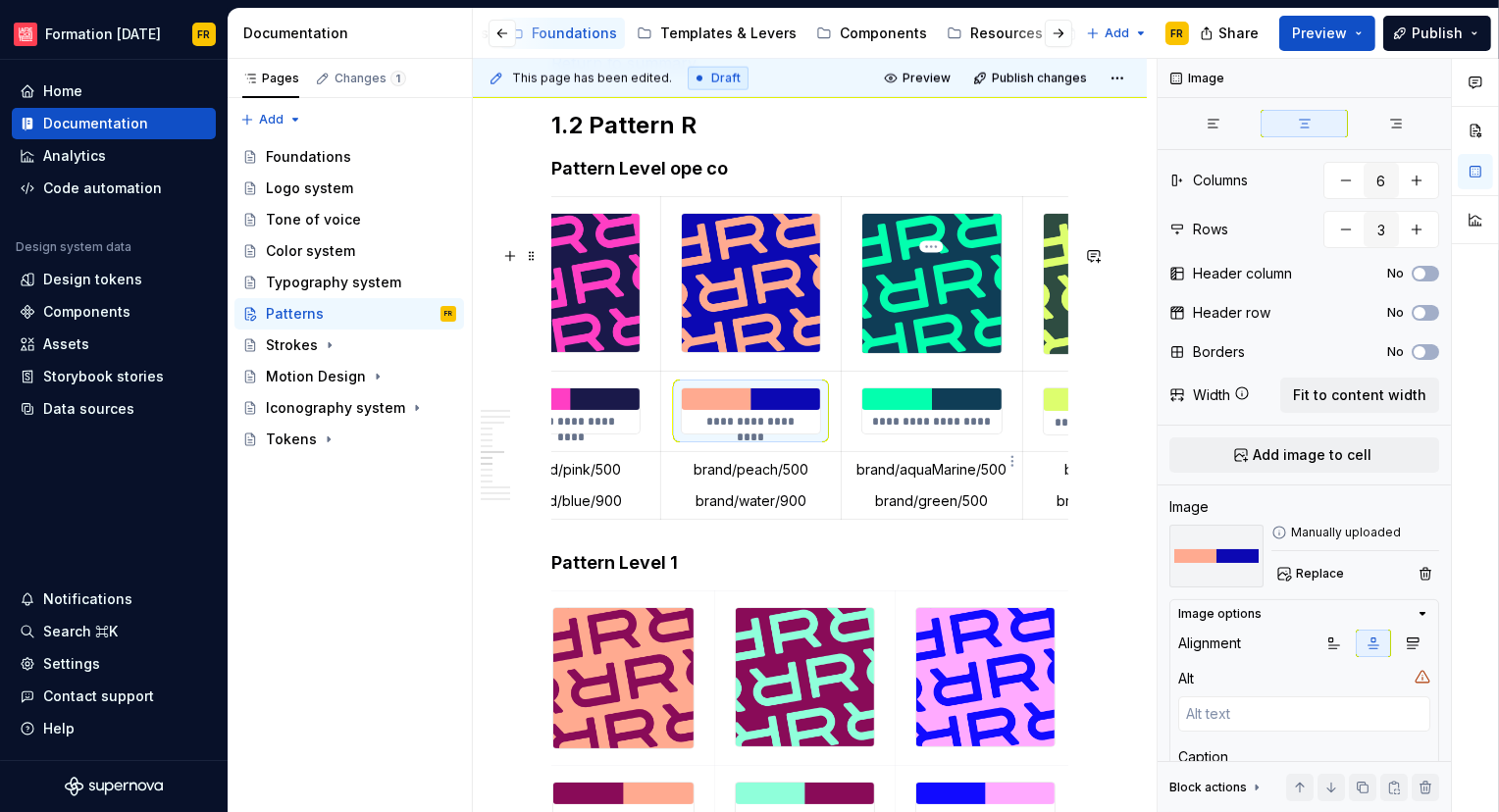 click at bounding box center [932, 399] 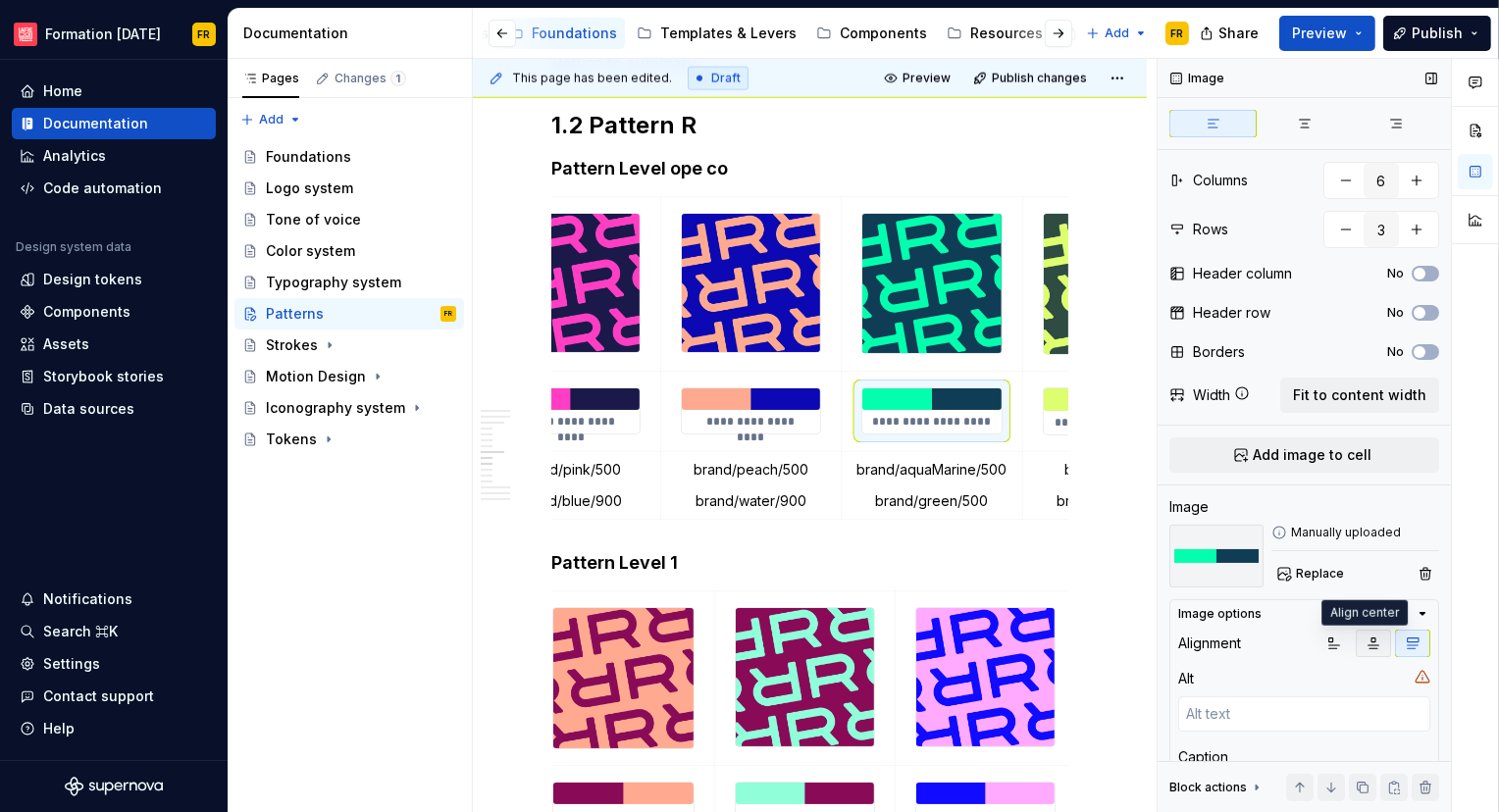 click 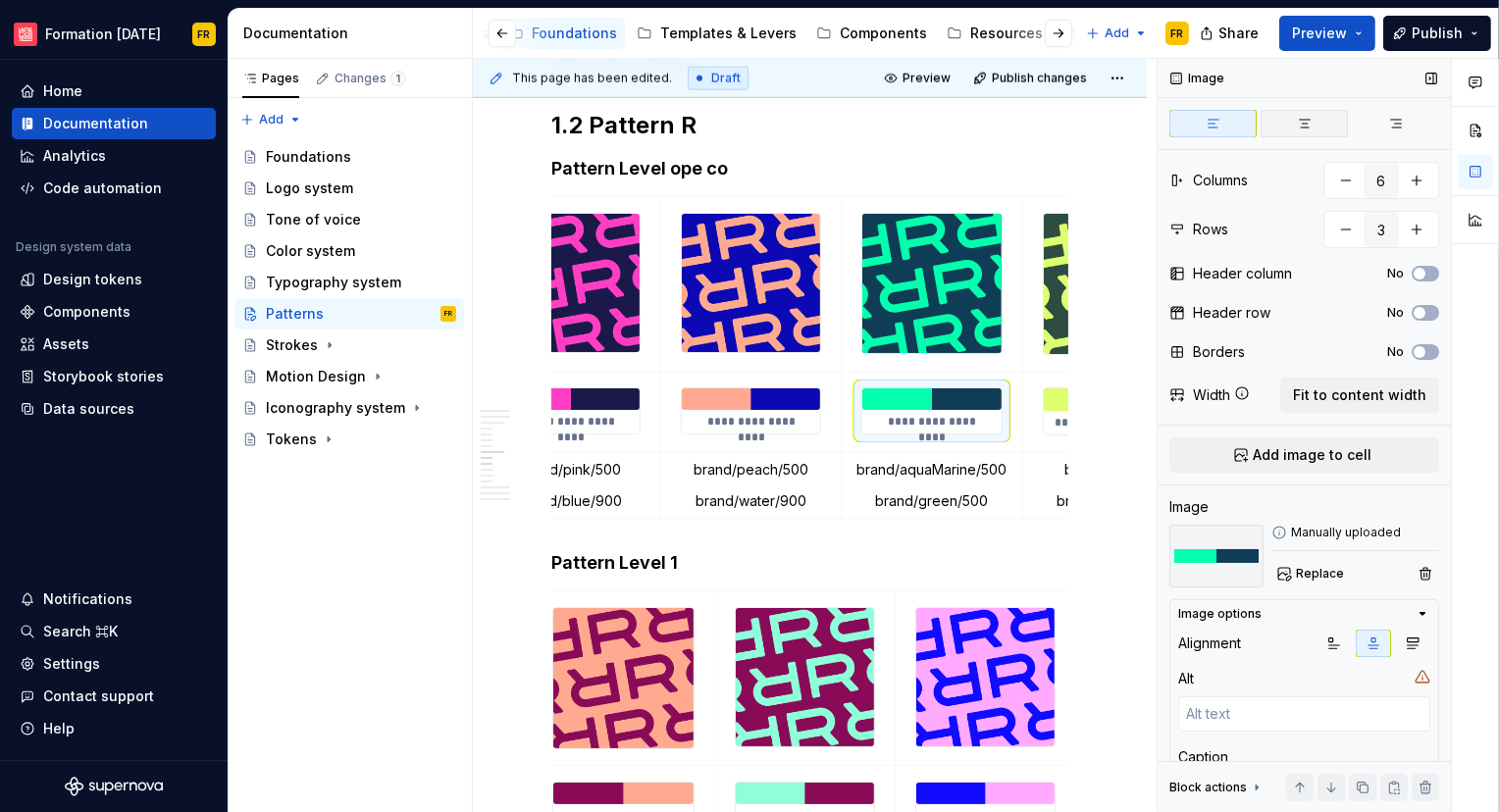 click 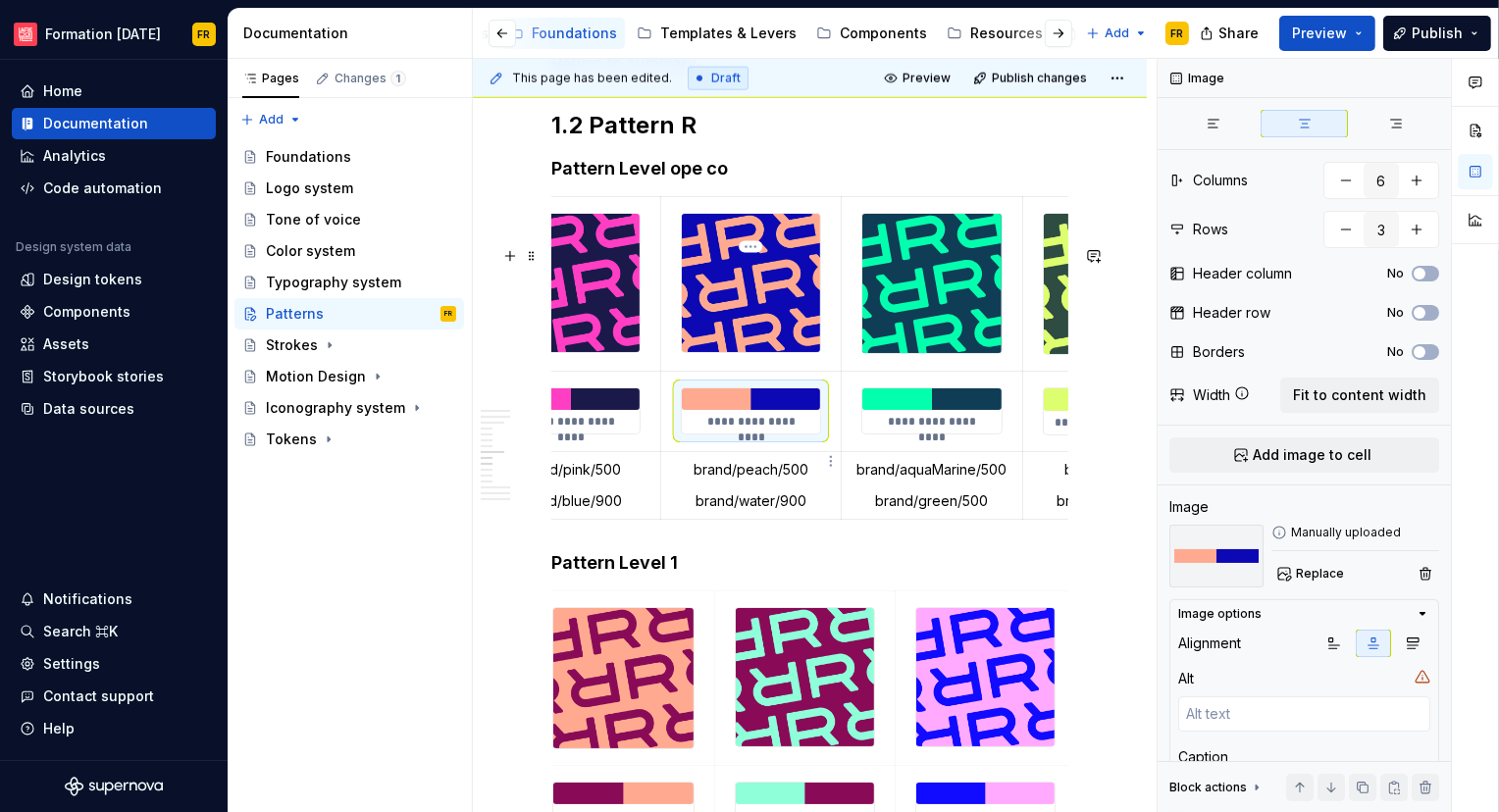 click at bounding box center [750, 399] 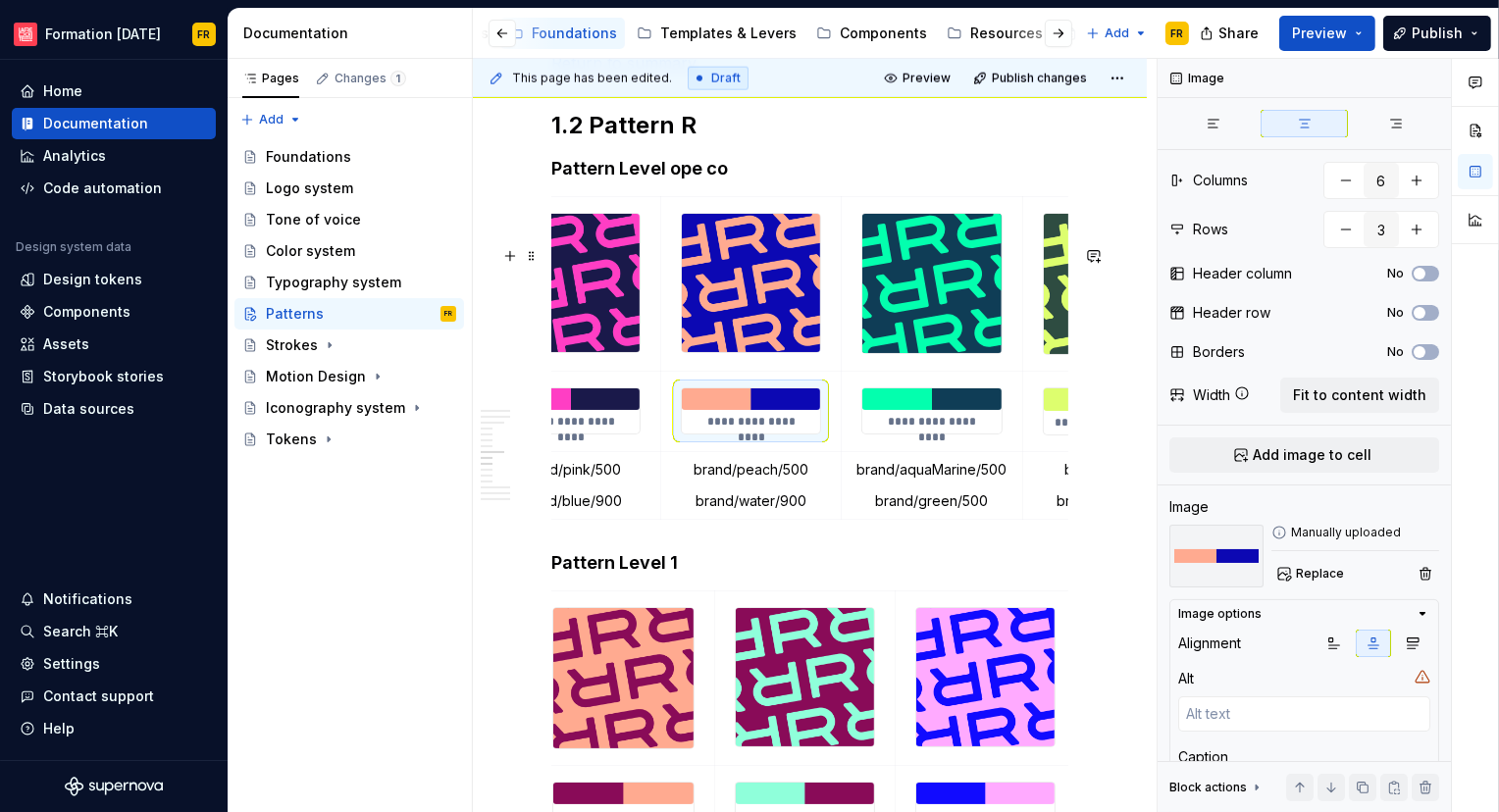 scroll, scrollTop: 0, scrollLeft: 563, axis: horizontal 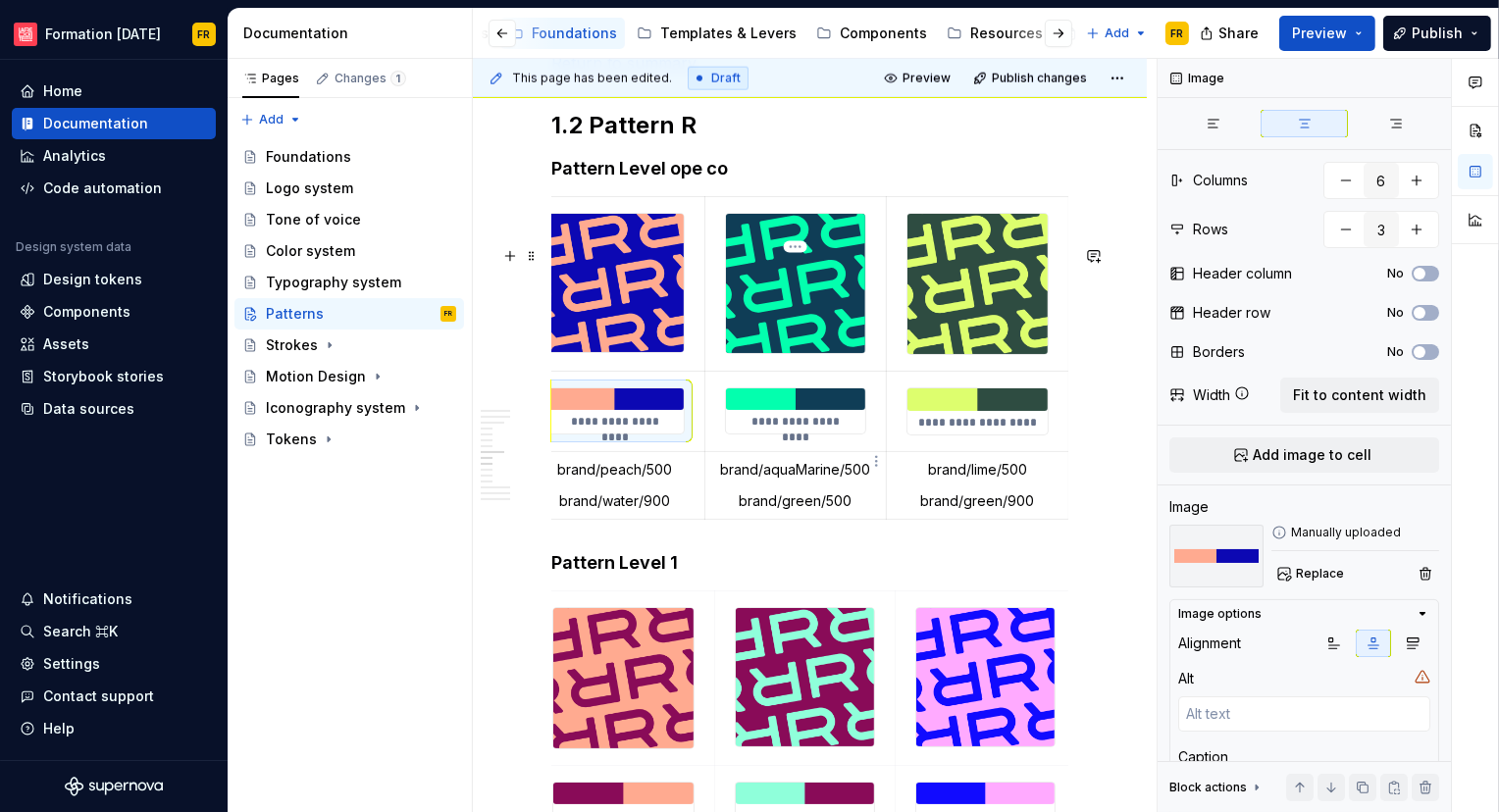 click on "**********" at bounding box center (796, 411) 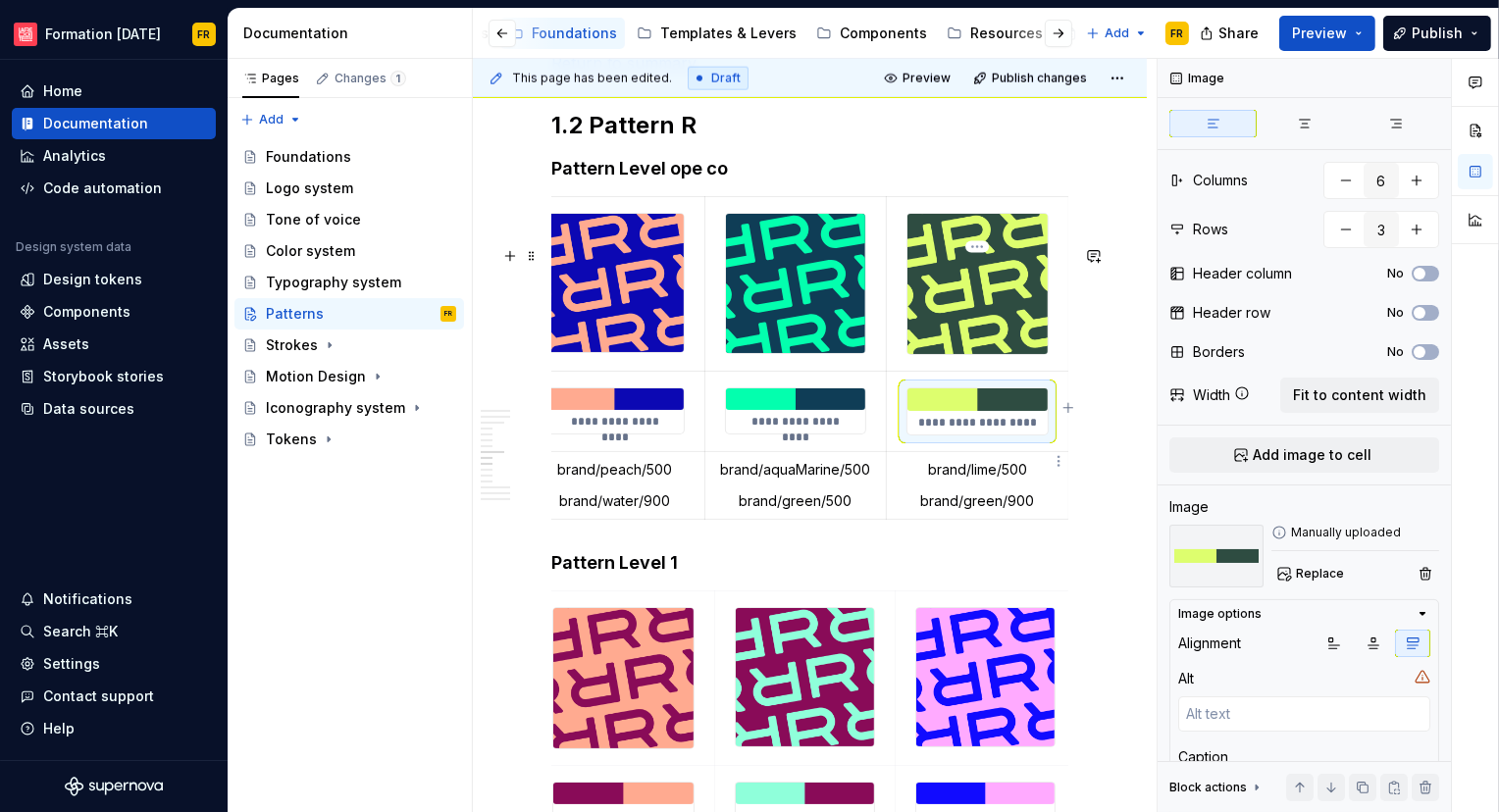 click at bounding box center (977, 399) 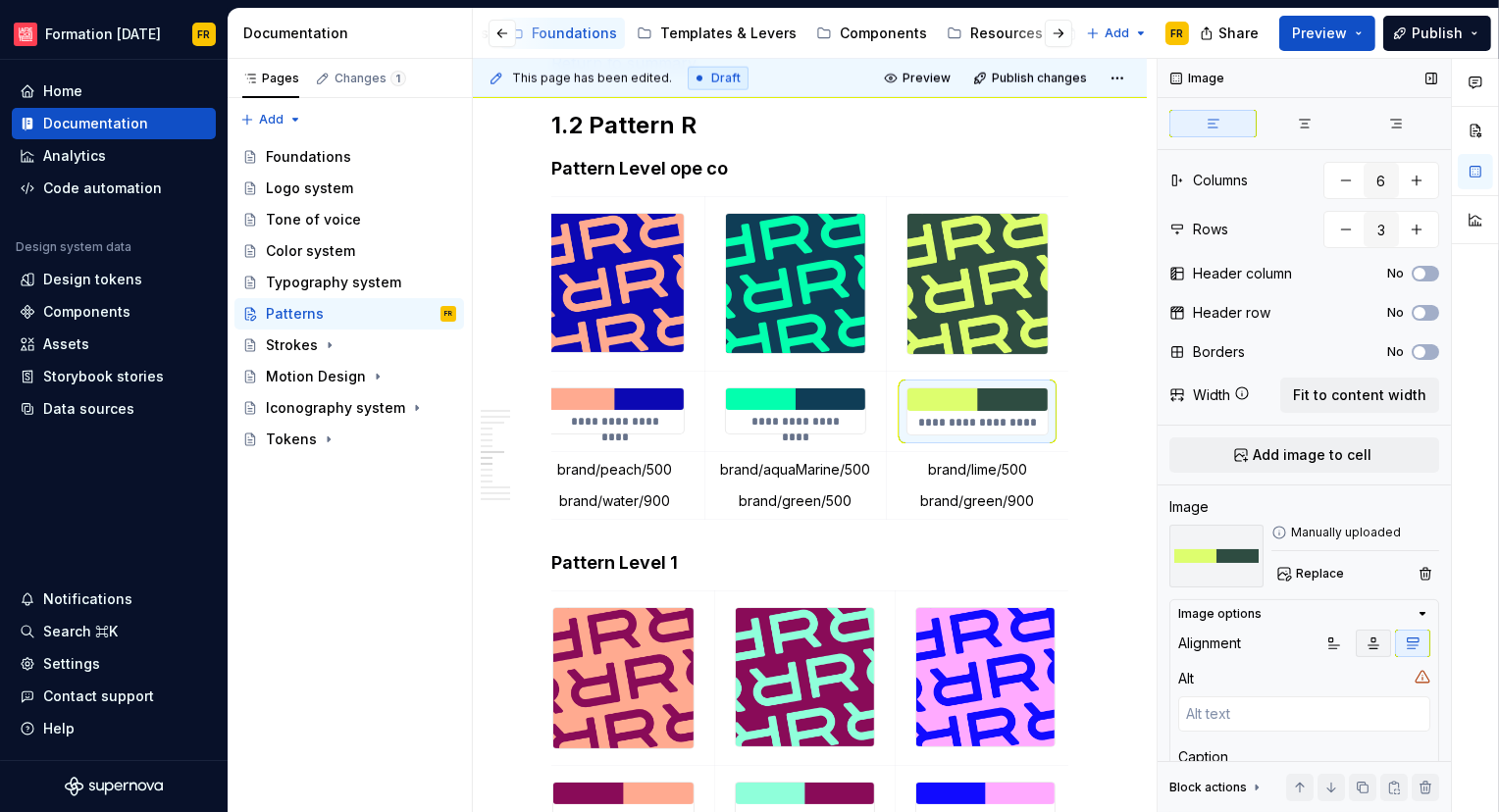 click at bounding box center (1373, 643) 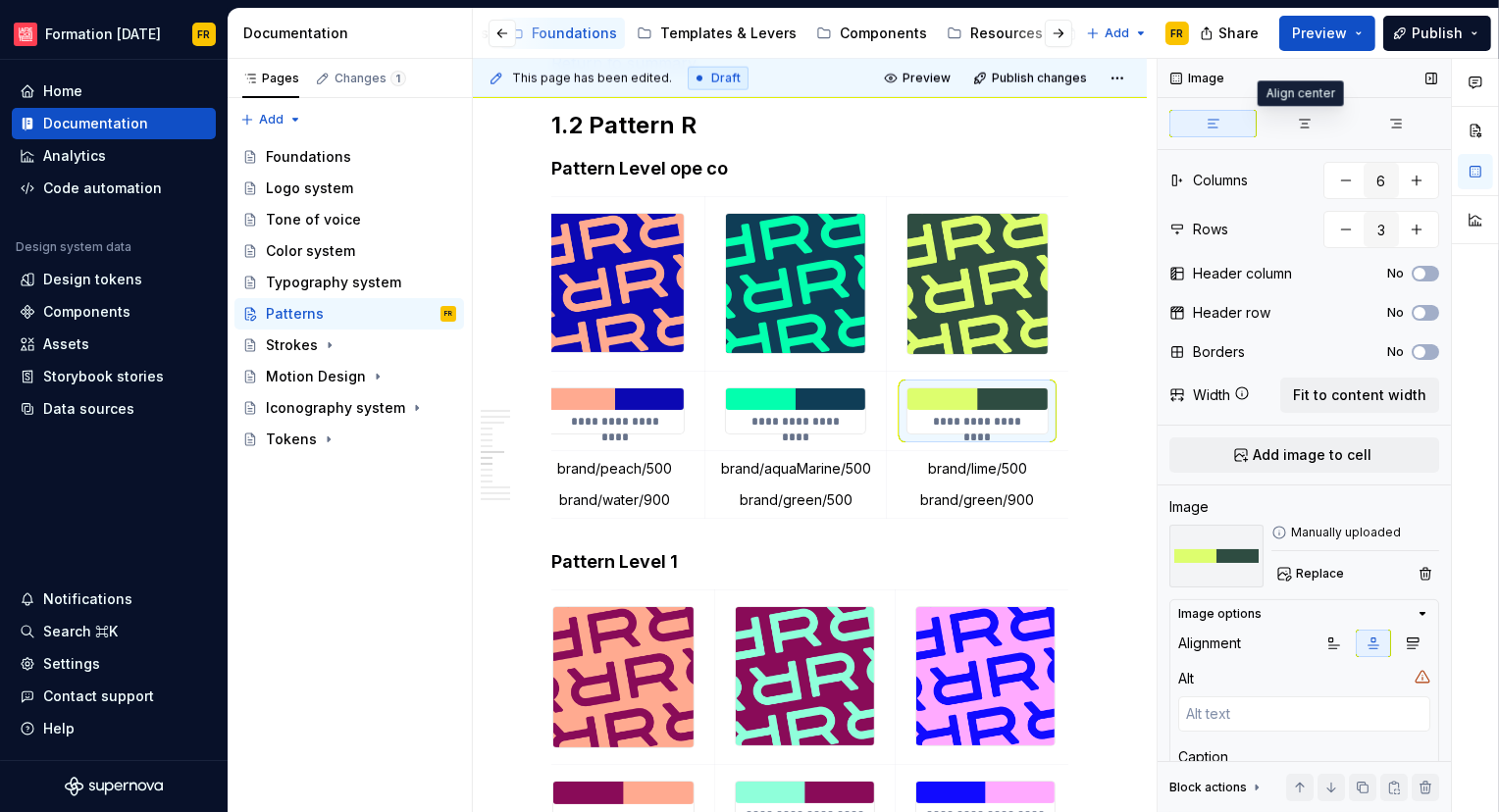 drag, startPoint x: 1306, startPoint y: 119, endPoint x: 1303, endPoint y: 145, distance: 26.172505 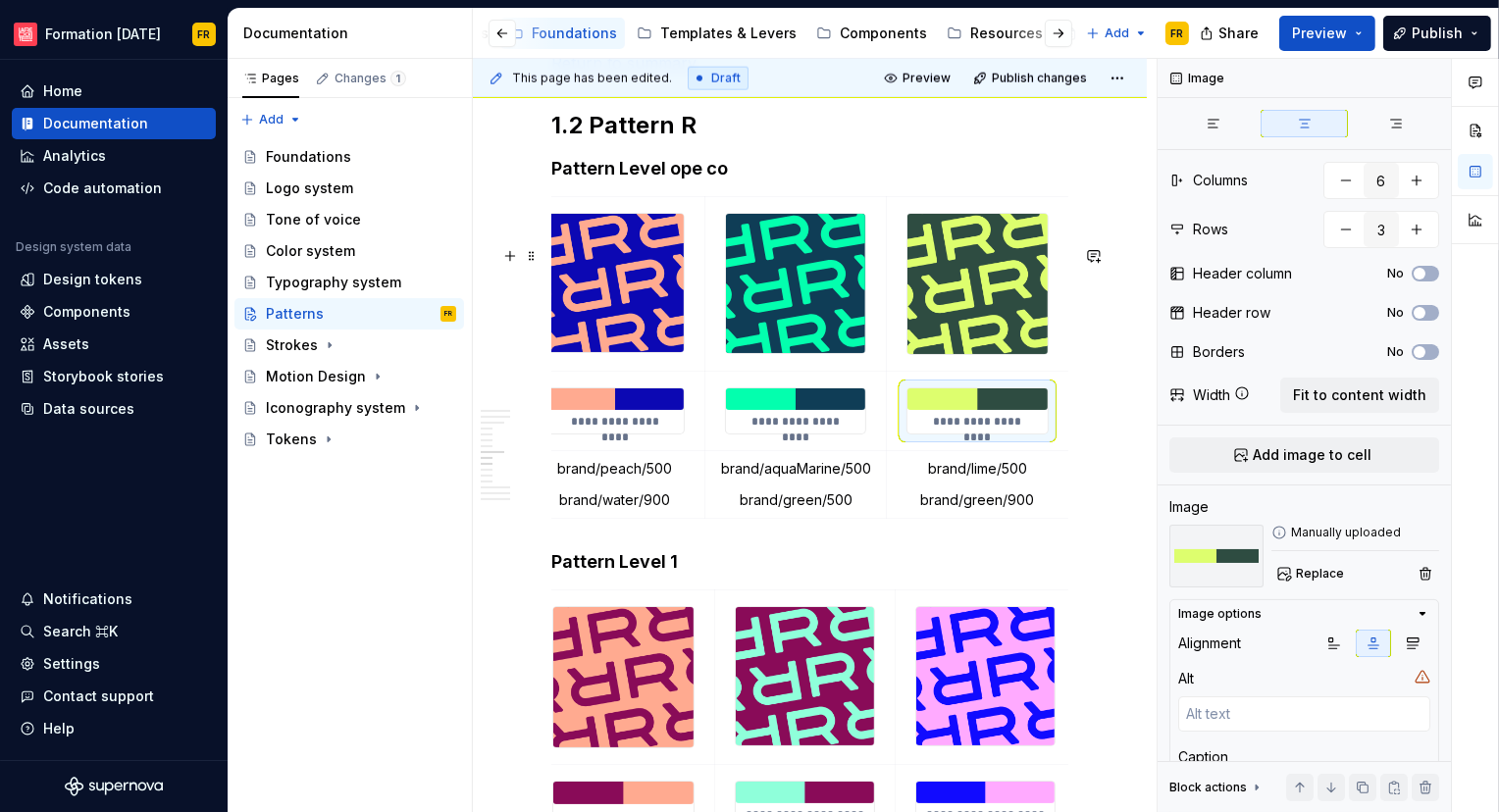scroll, scrollTop: 3091, scrollLeft: 0, axis: vertical 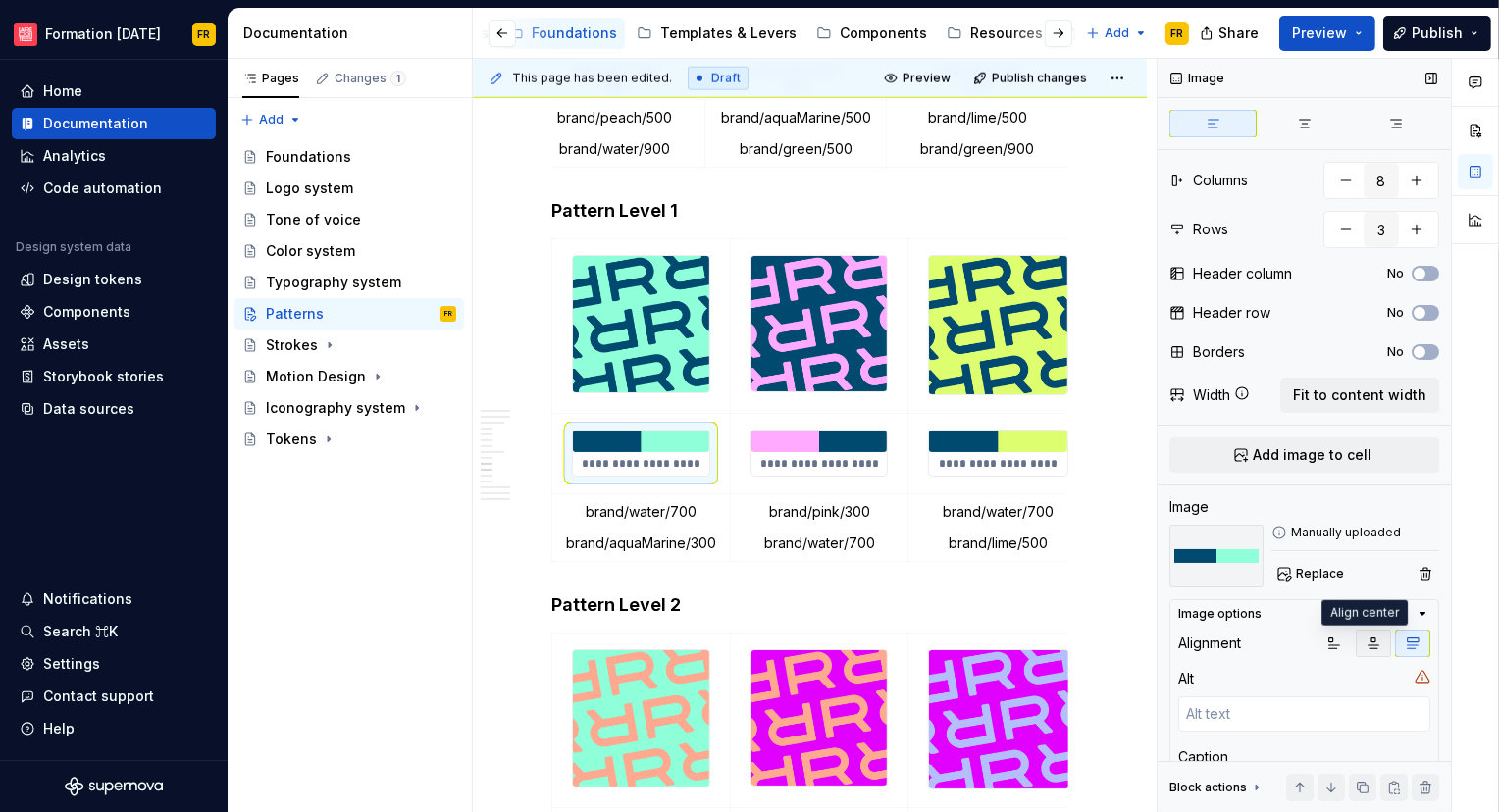 click 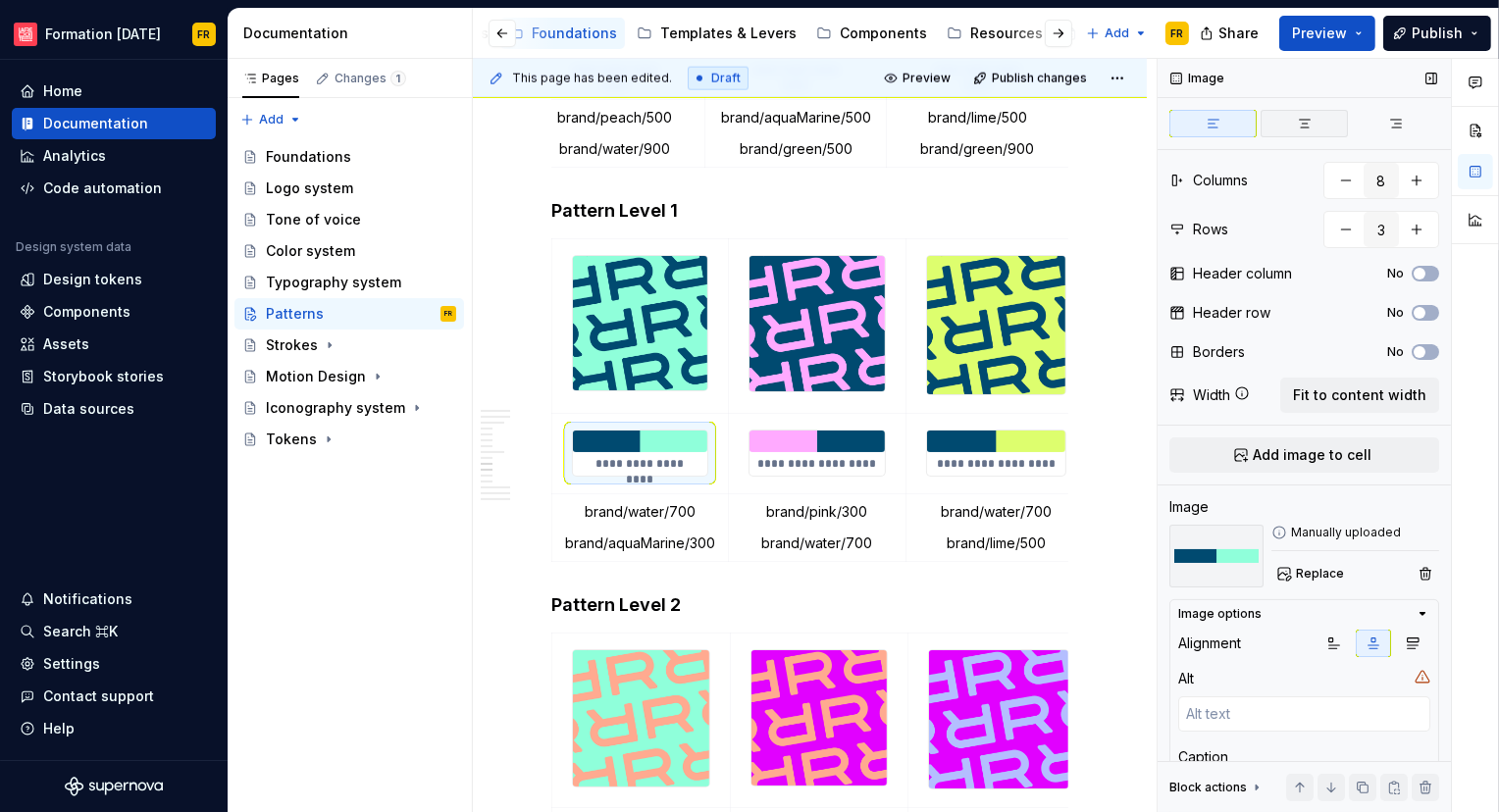 click 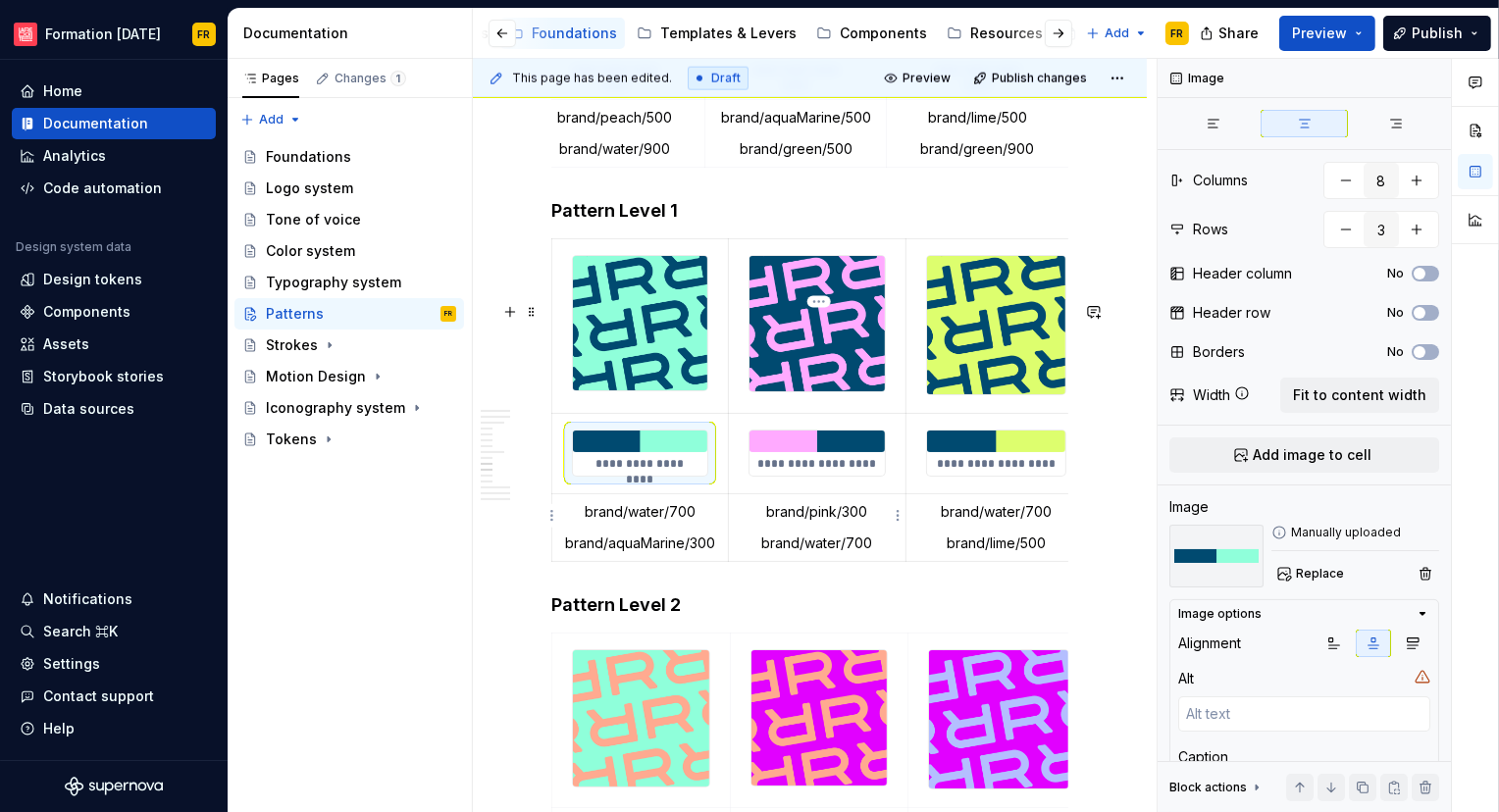 drag, startPoint x: 819, startPoint y: 514, endPoint x: 828, endPoint y: 520, distance: 10.816654 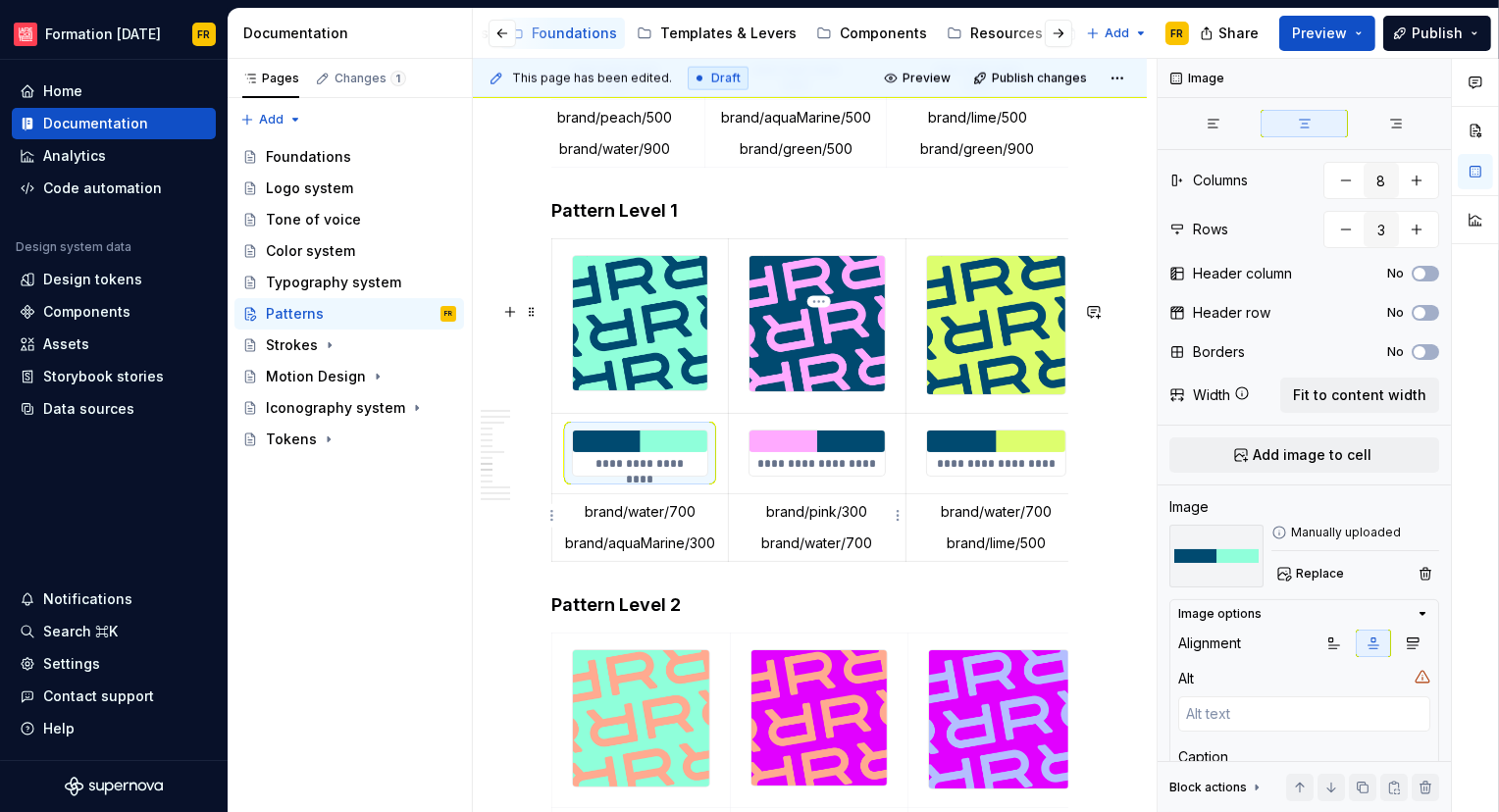 click on "**********" at bounding box center (817, 452) 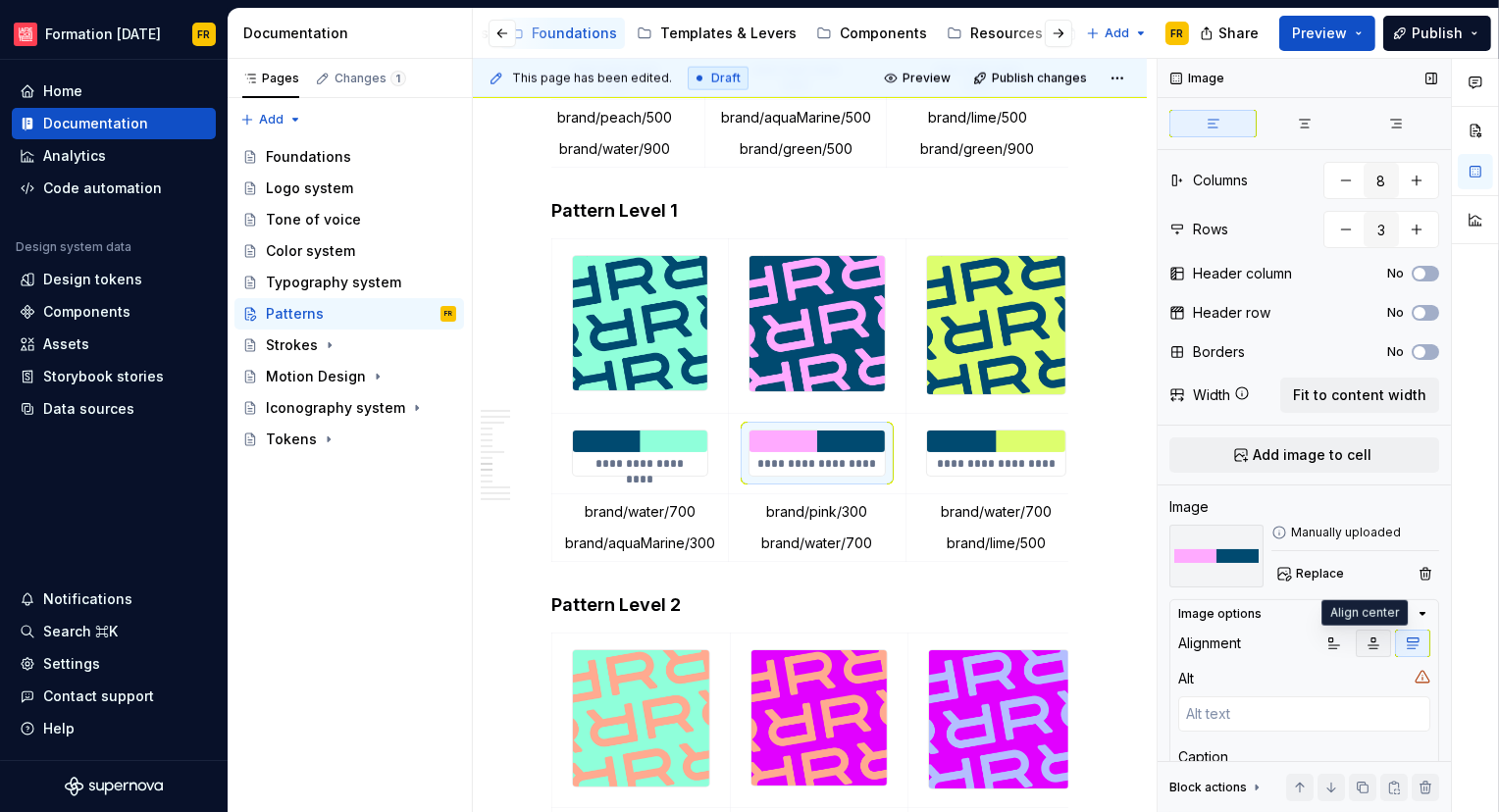 click at bounding box center (1373, 643) 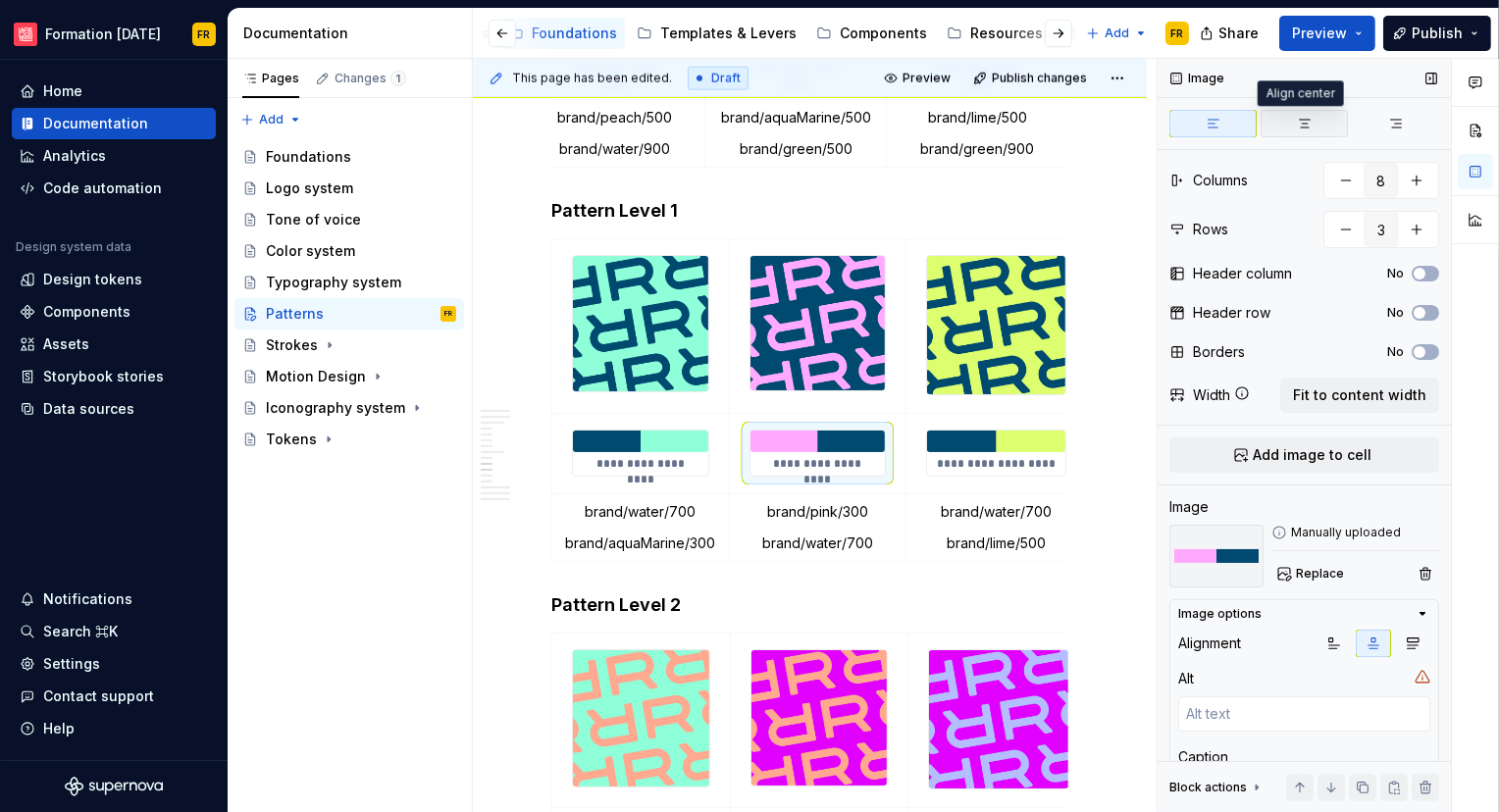 click at bounding box center (1304, 124) 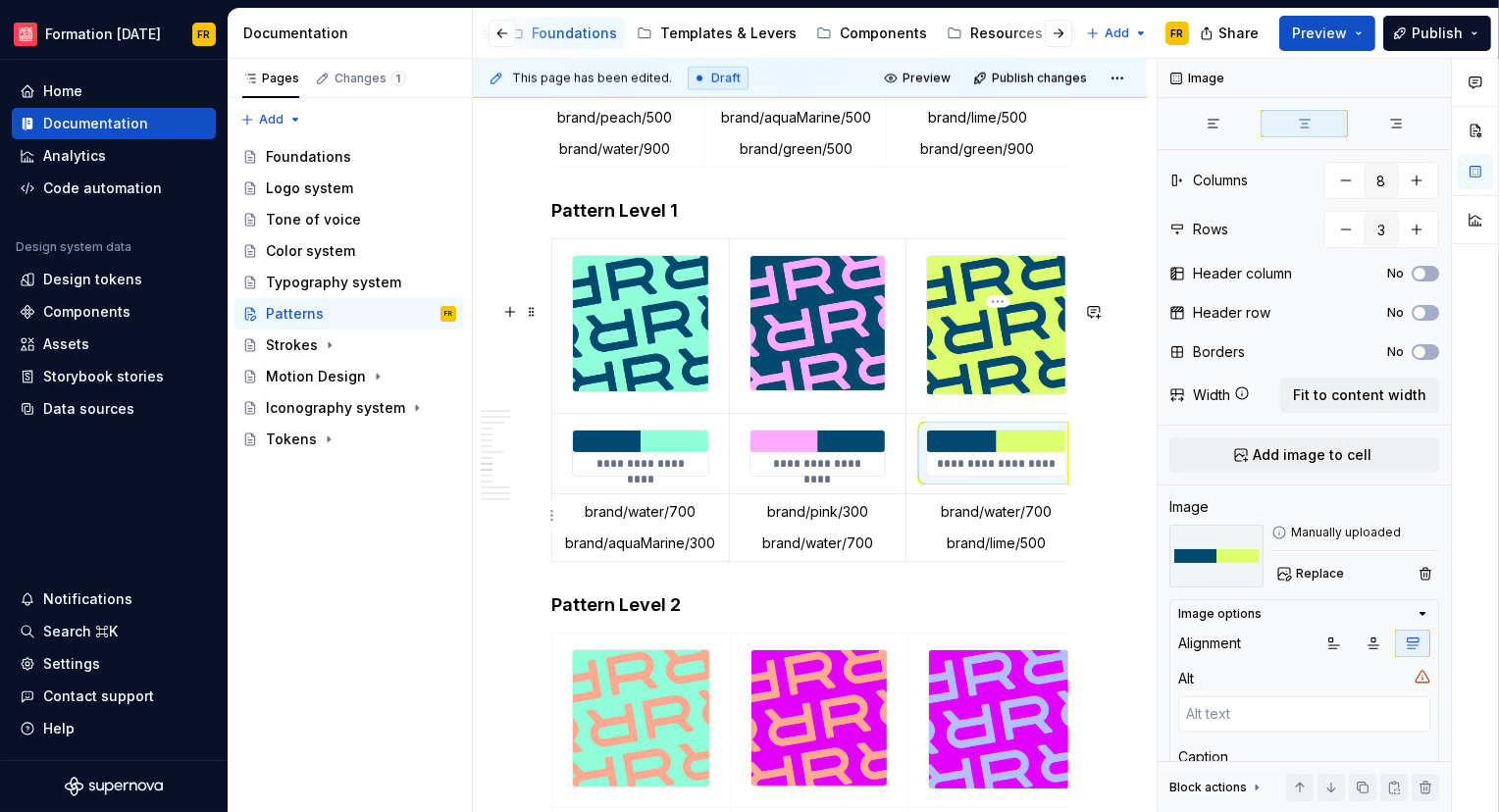 drag, startPoint x: 1001, startPoint y: 516, endPoint x: 1097, endPoint y: 575, distance: 112.68097 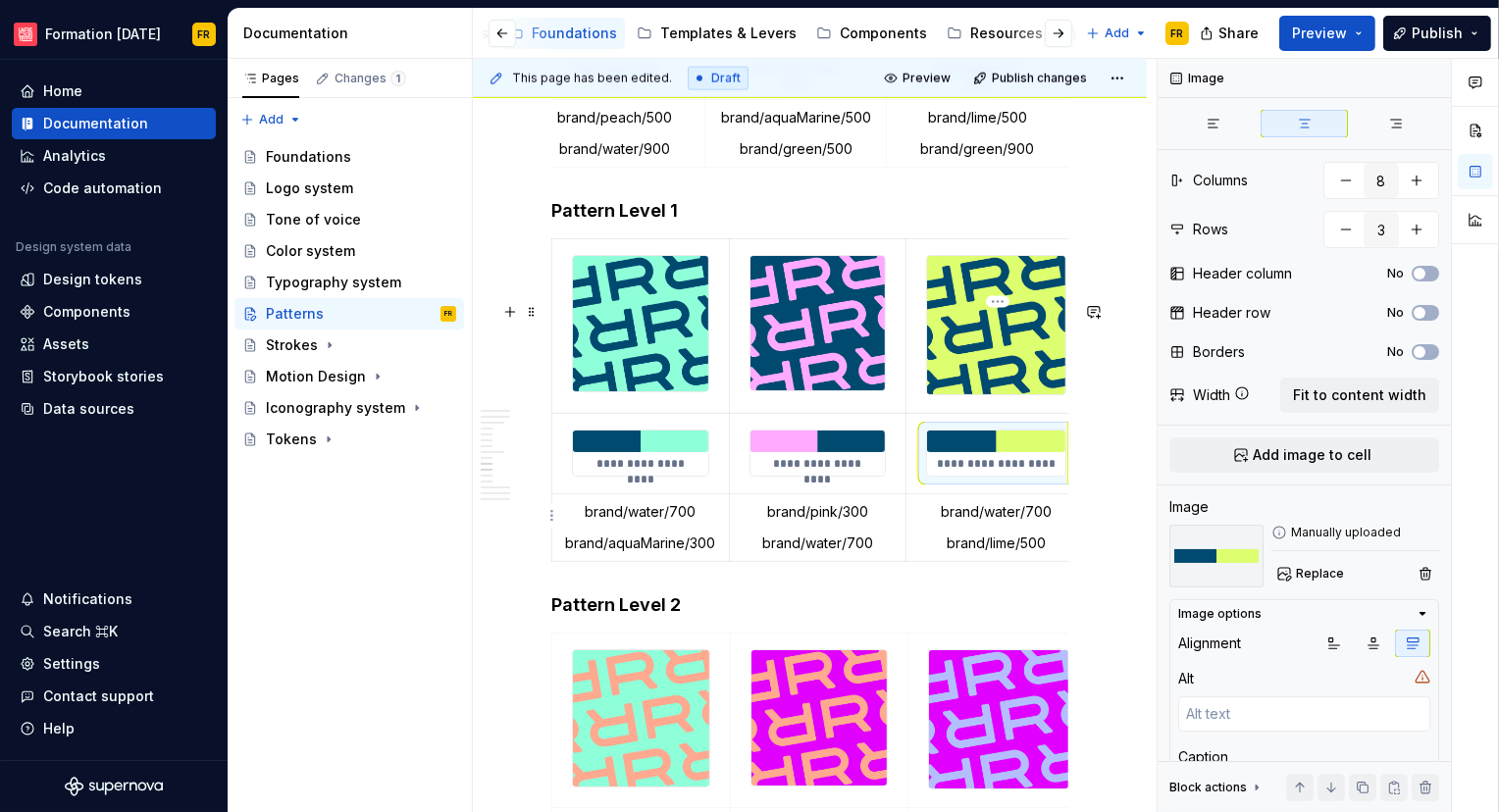 click on "**********" at bounding box center [996, 453] 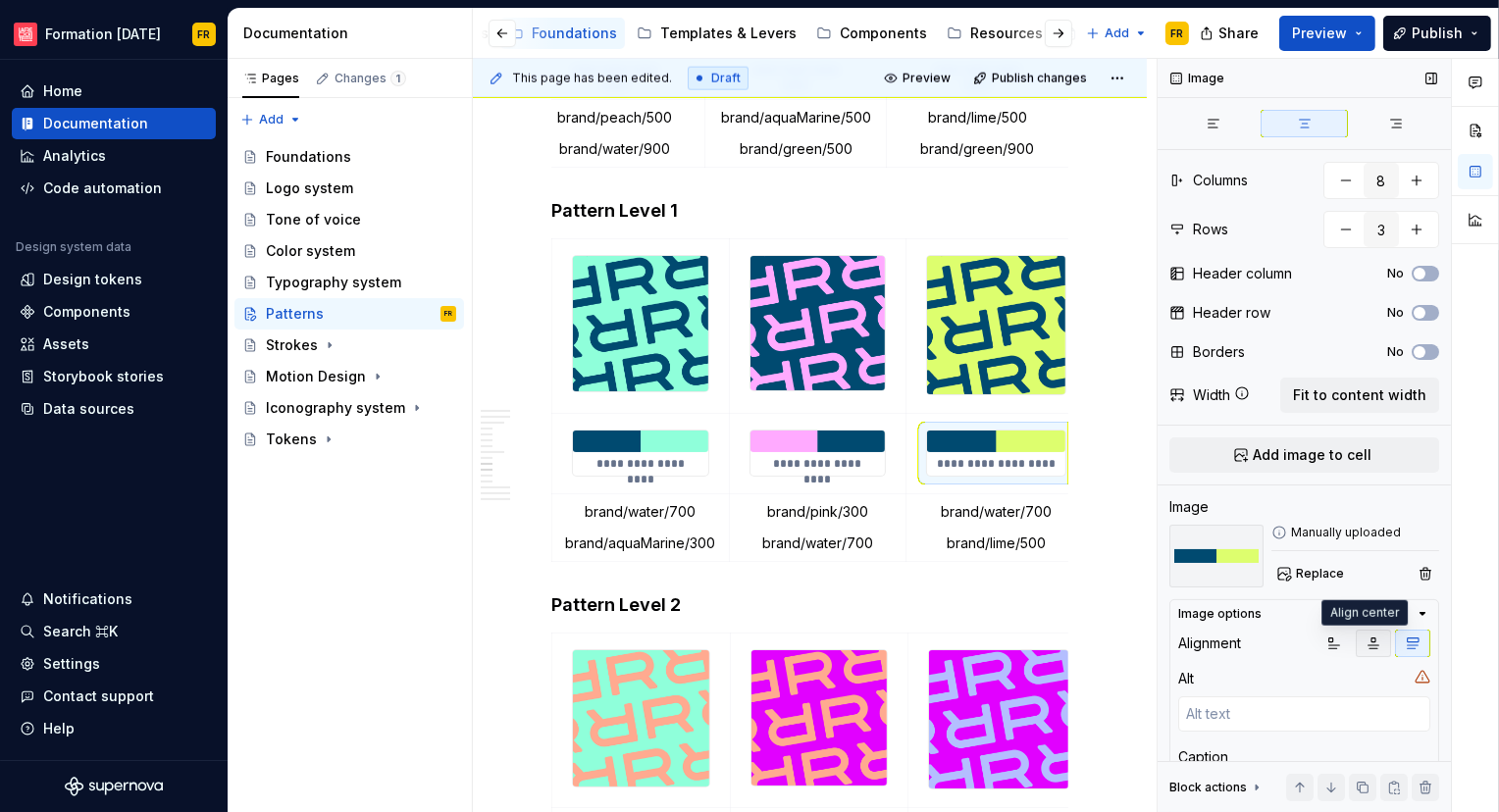 click 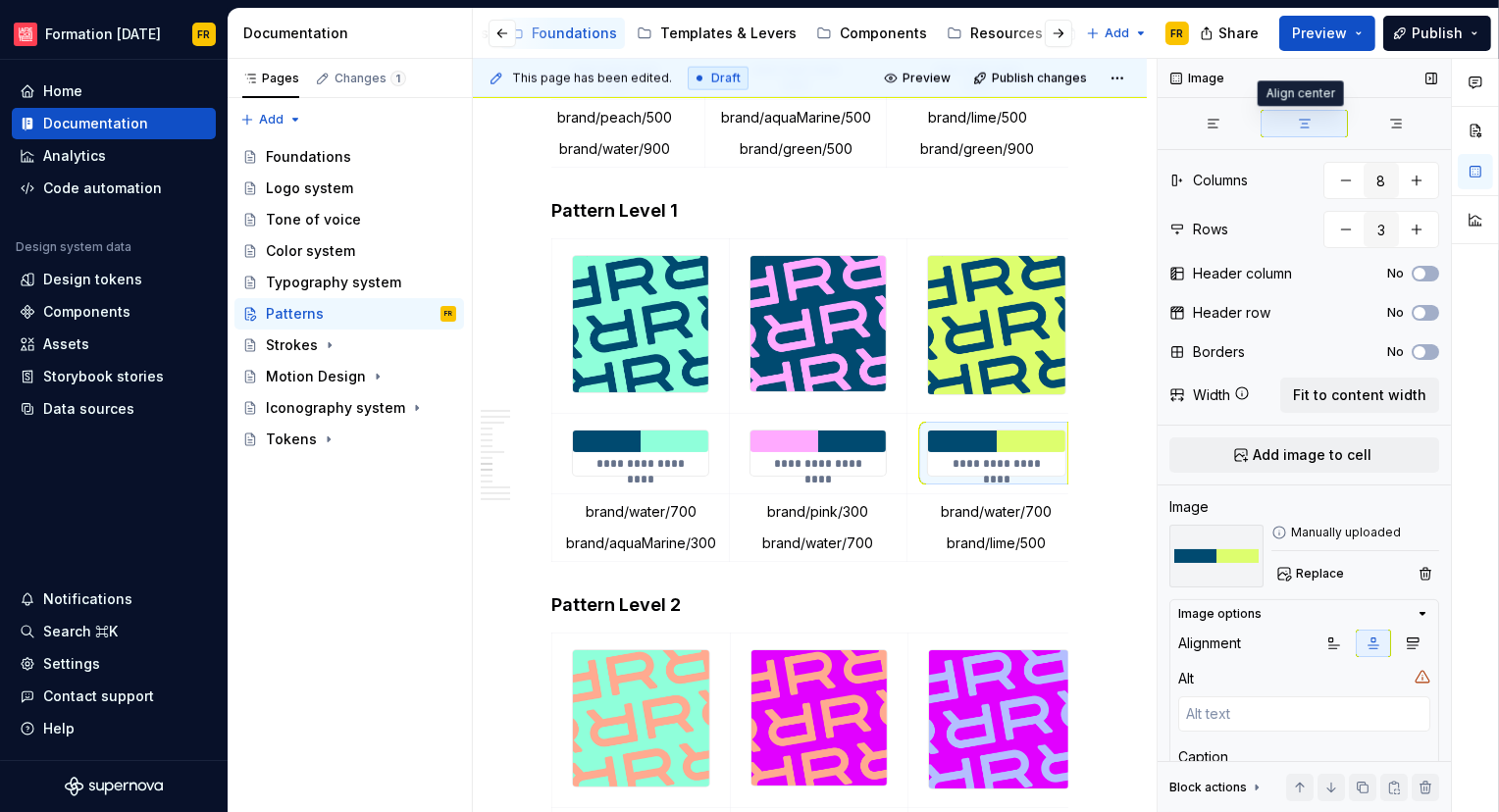 click 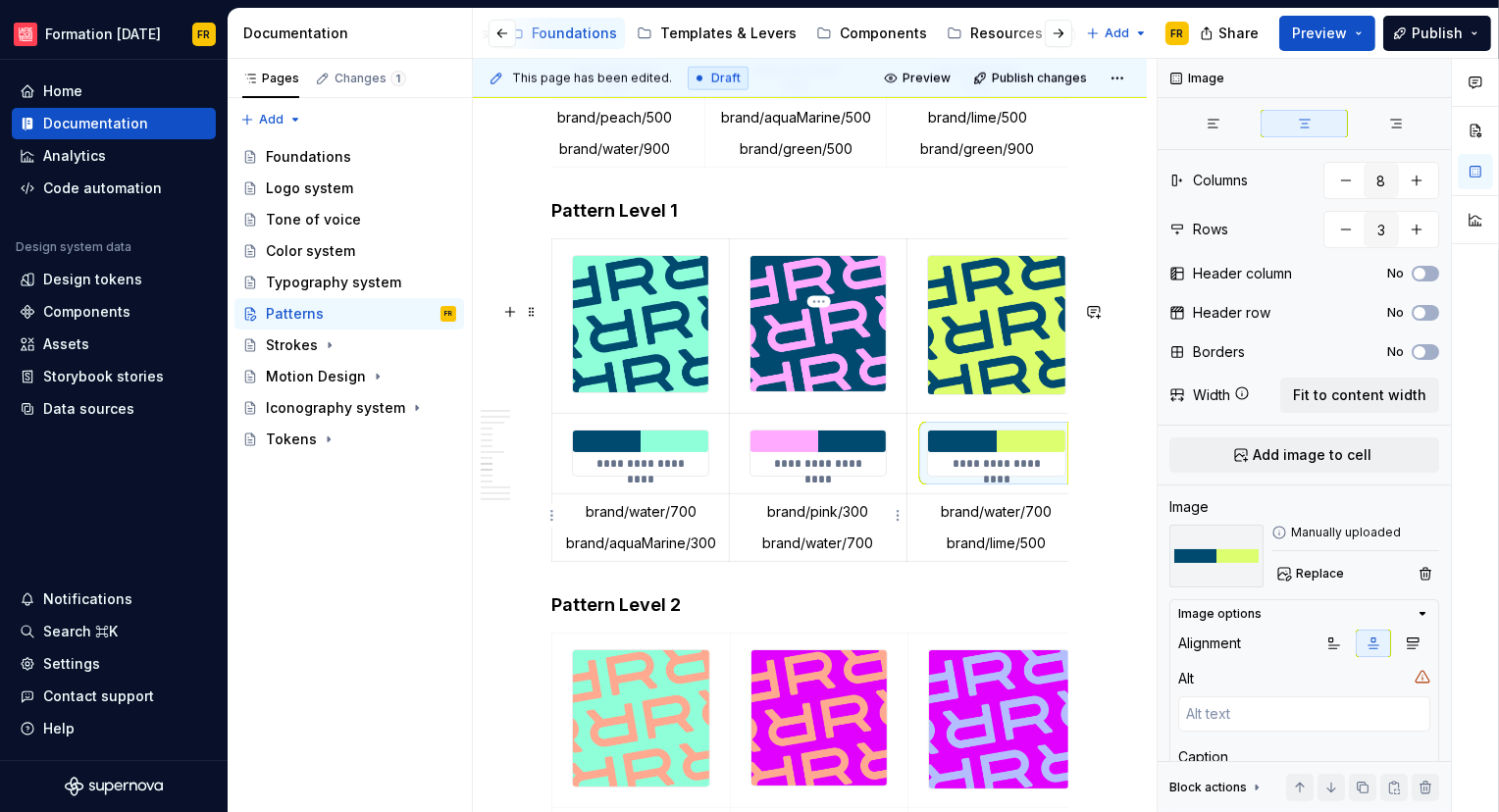 click on "**********" at bounding box center [818, 464] 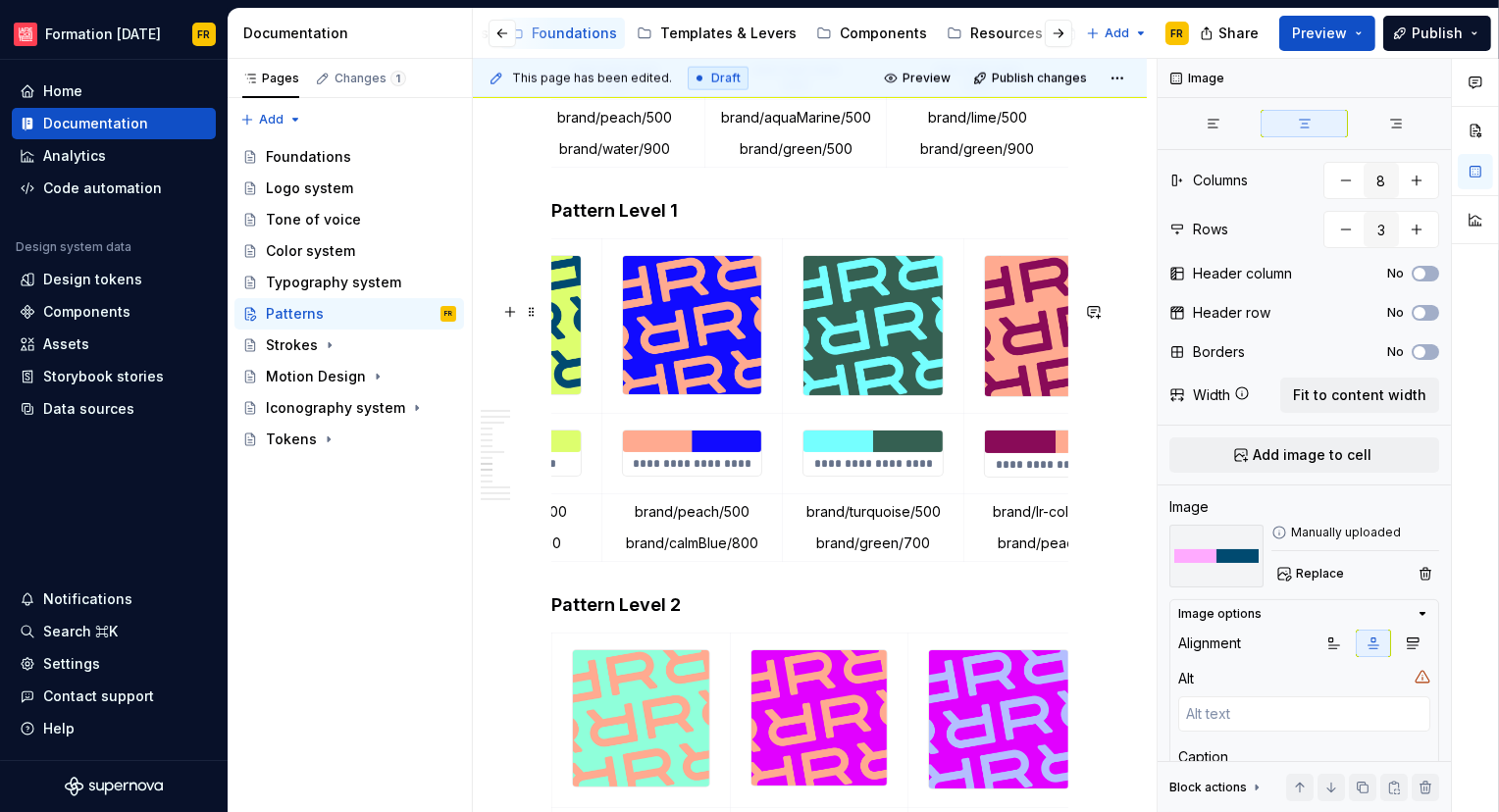scroll, scrollTop: 0, scrollLeft: 517, axis: horizontal 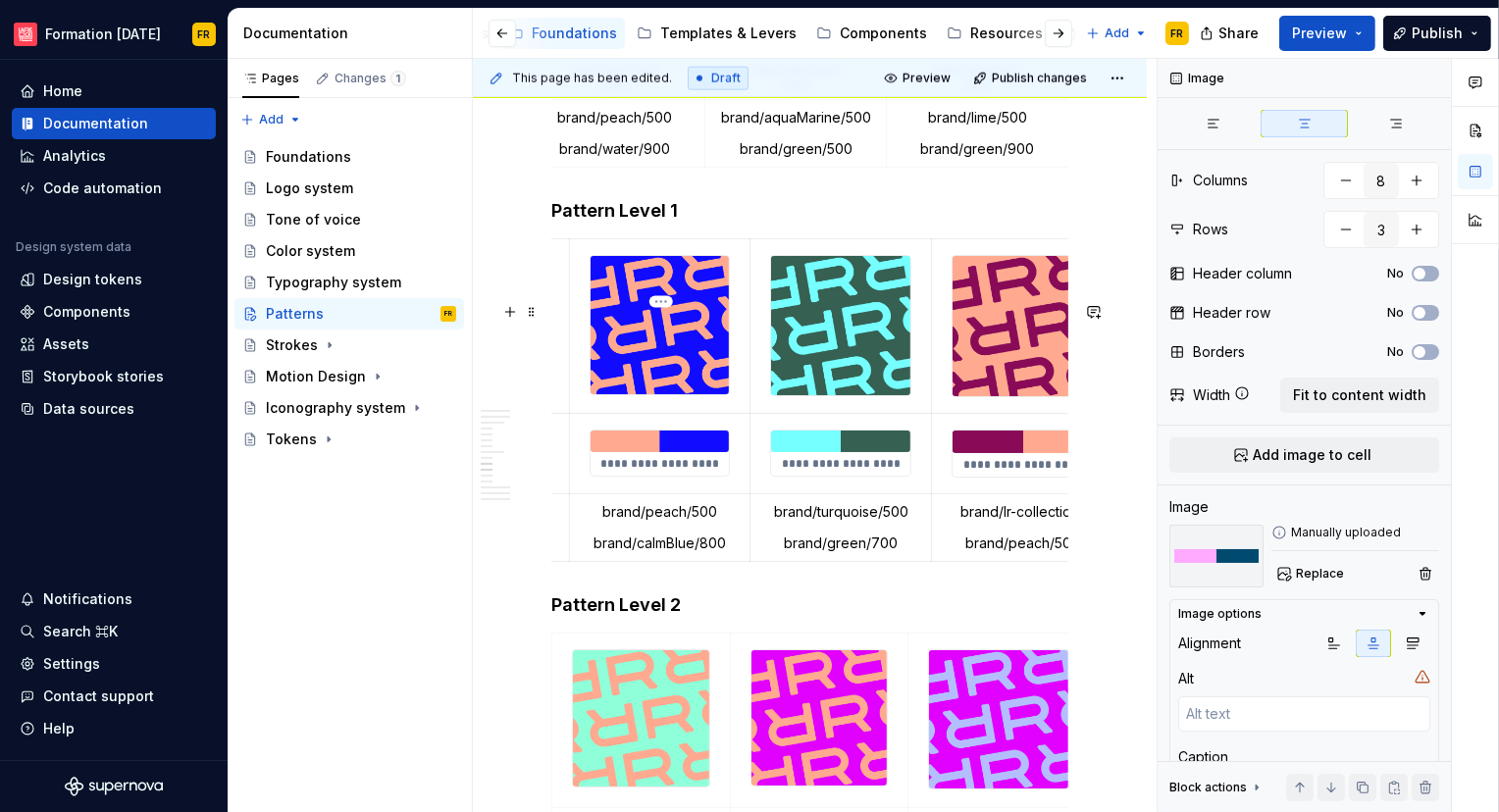 click on "**********" at bounding box center [659, 453] 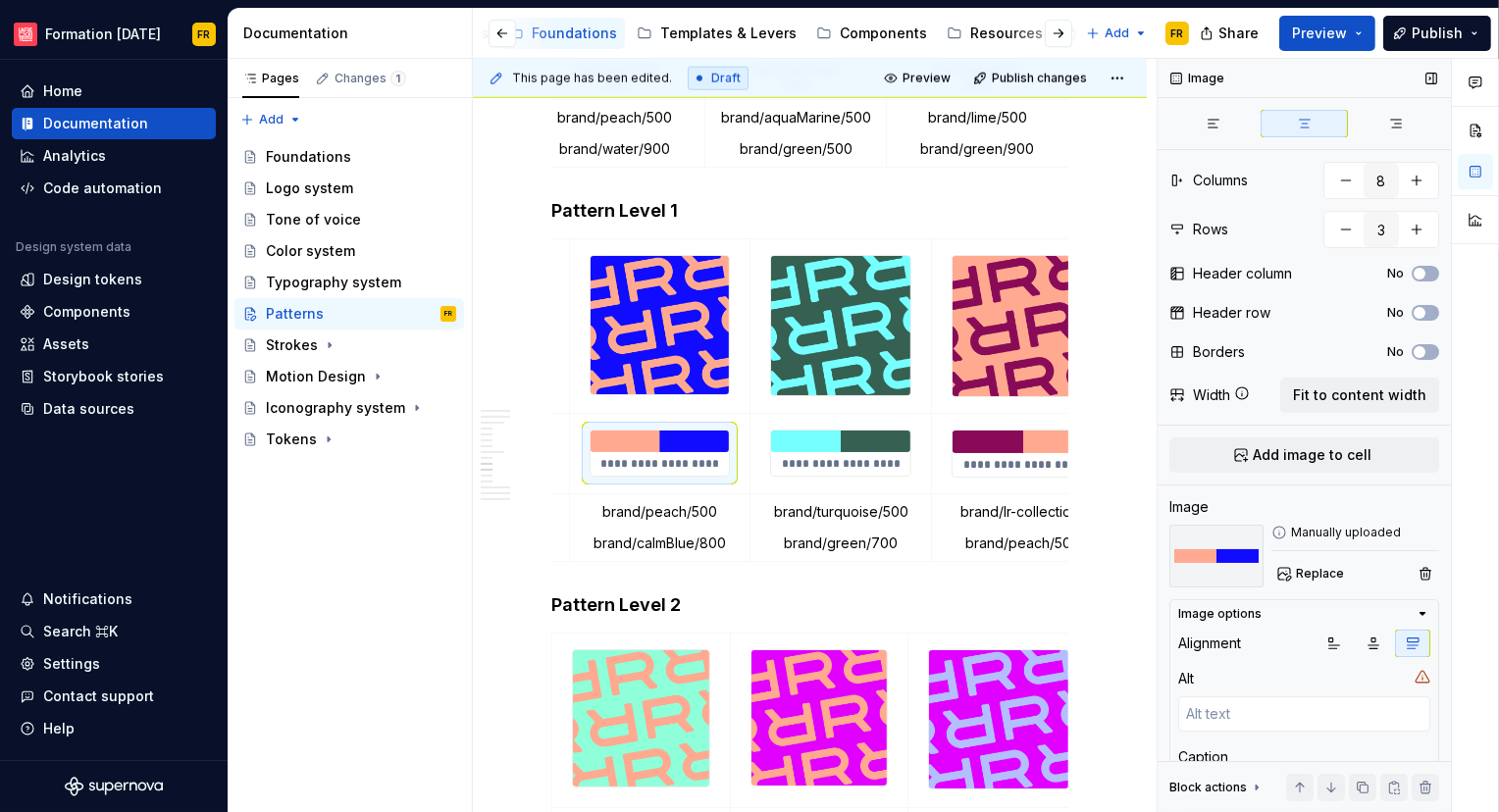 drag, startPoint x: 1365, startPoint y: 641, endPoint x: 1367, endPoint y: 280, distance: 361.00554 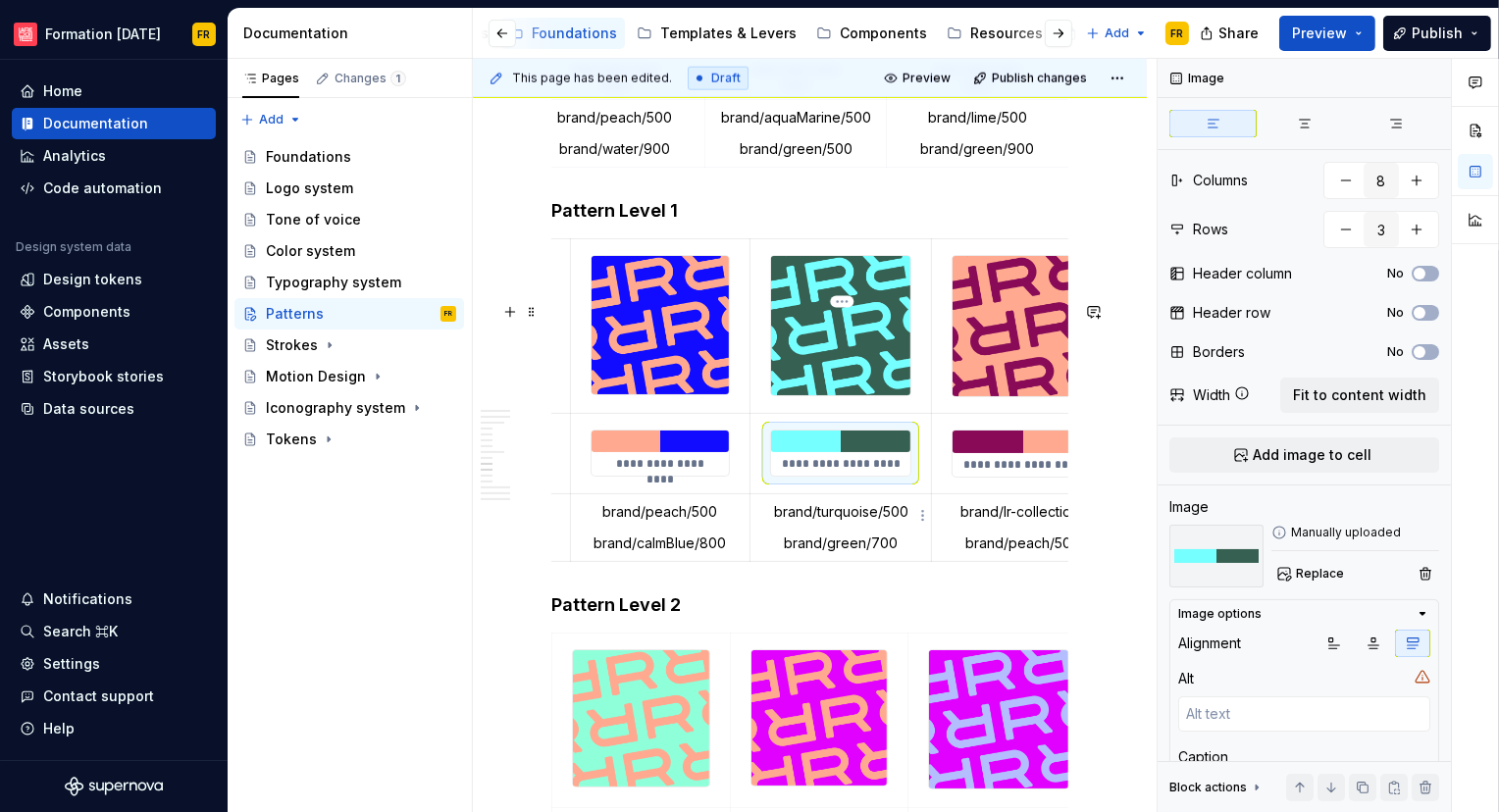 drag, startPoint x: 845, startPoint y: 513, endPoint x: 1128, endPoint y: 625, distance: 304.3567 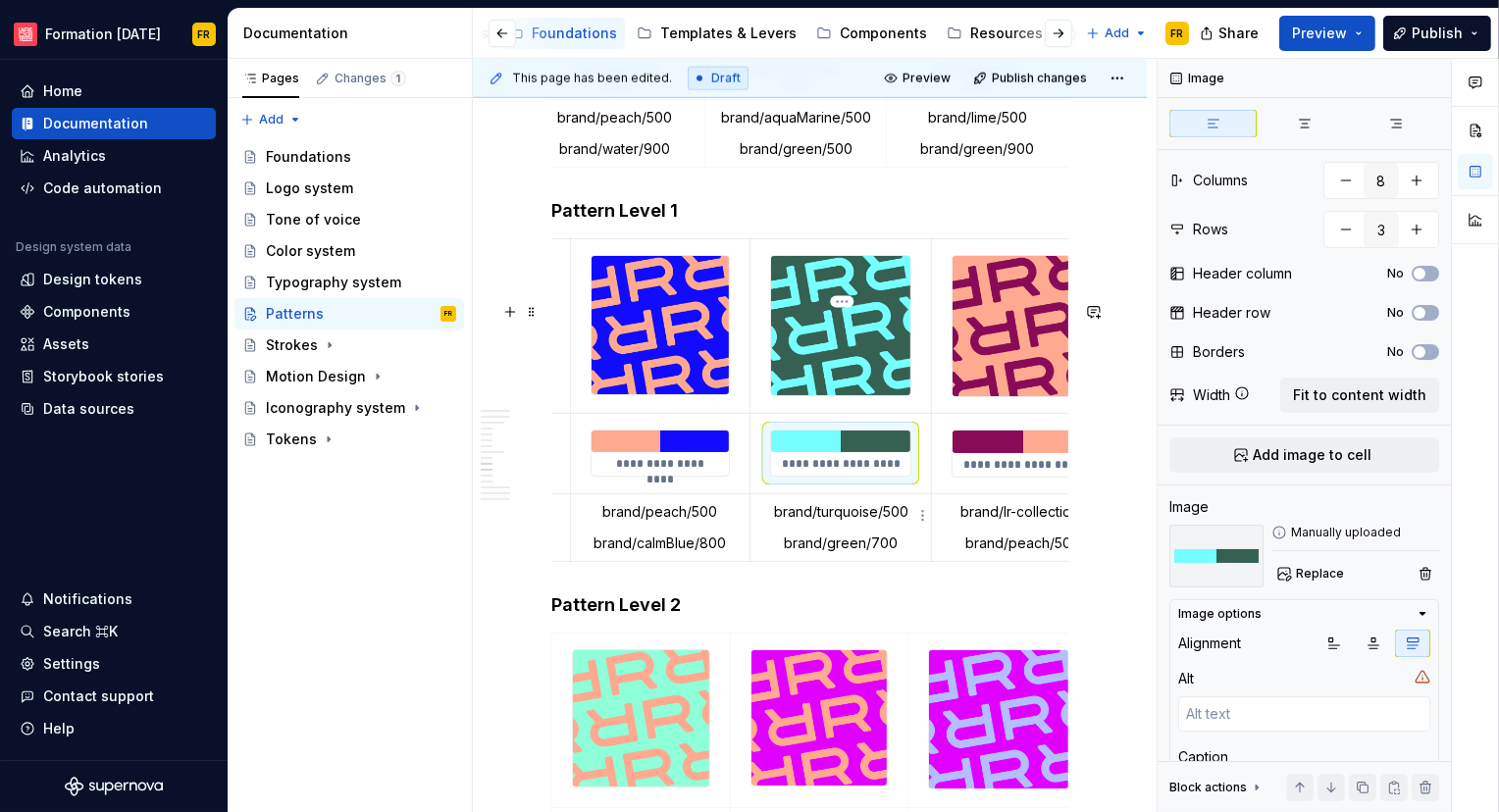 click at bounding box center (841, 441) 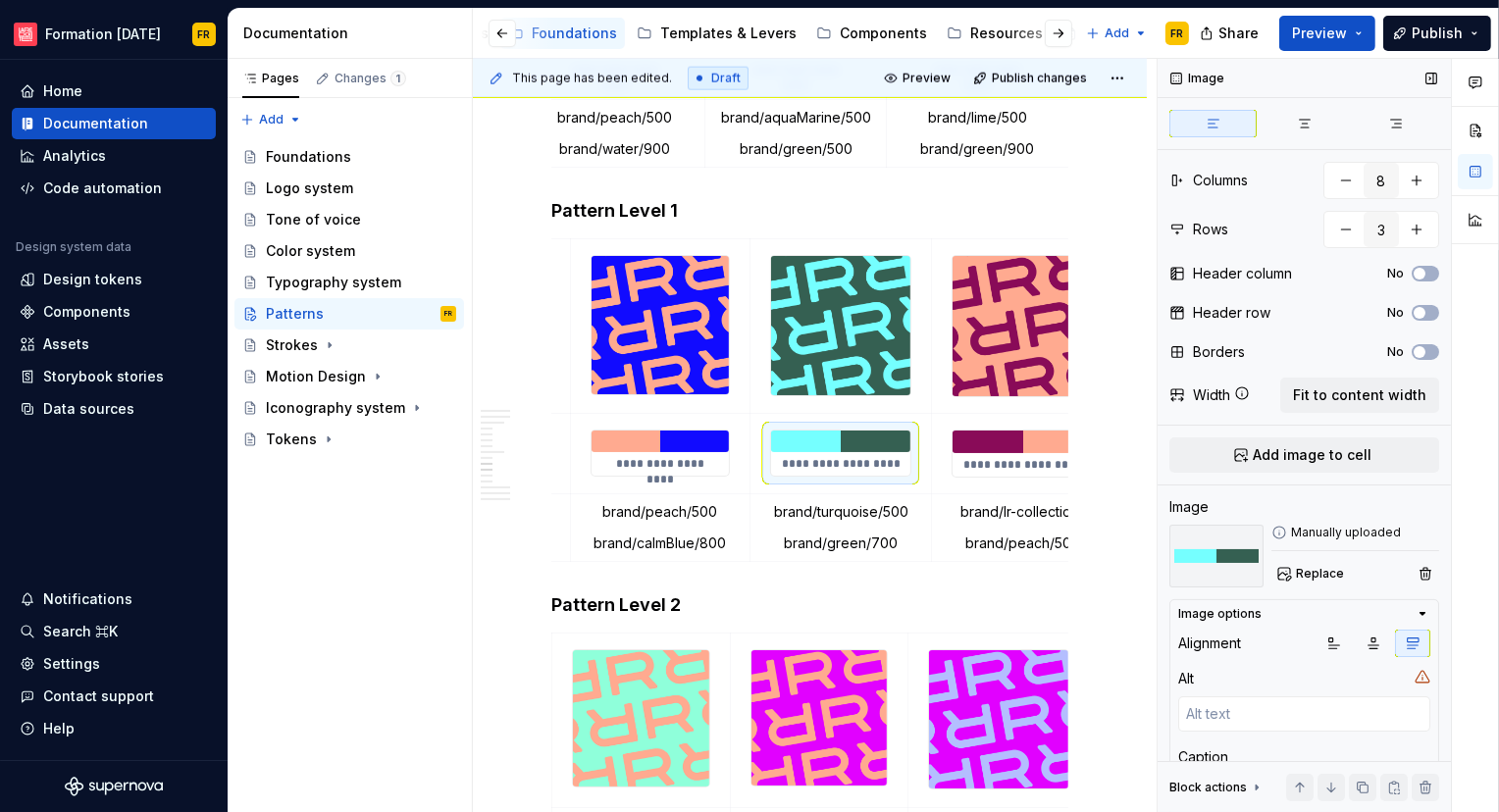drag, startPoint x: 1364, startPoint y: 651, endPoint x: 1354, endPoint y: 613, distance: 39.293765 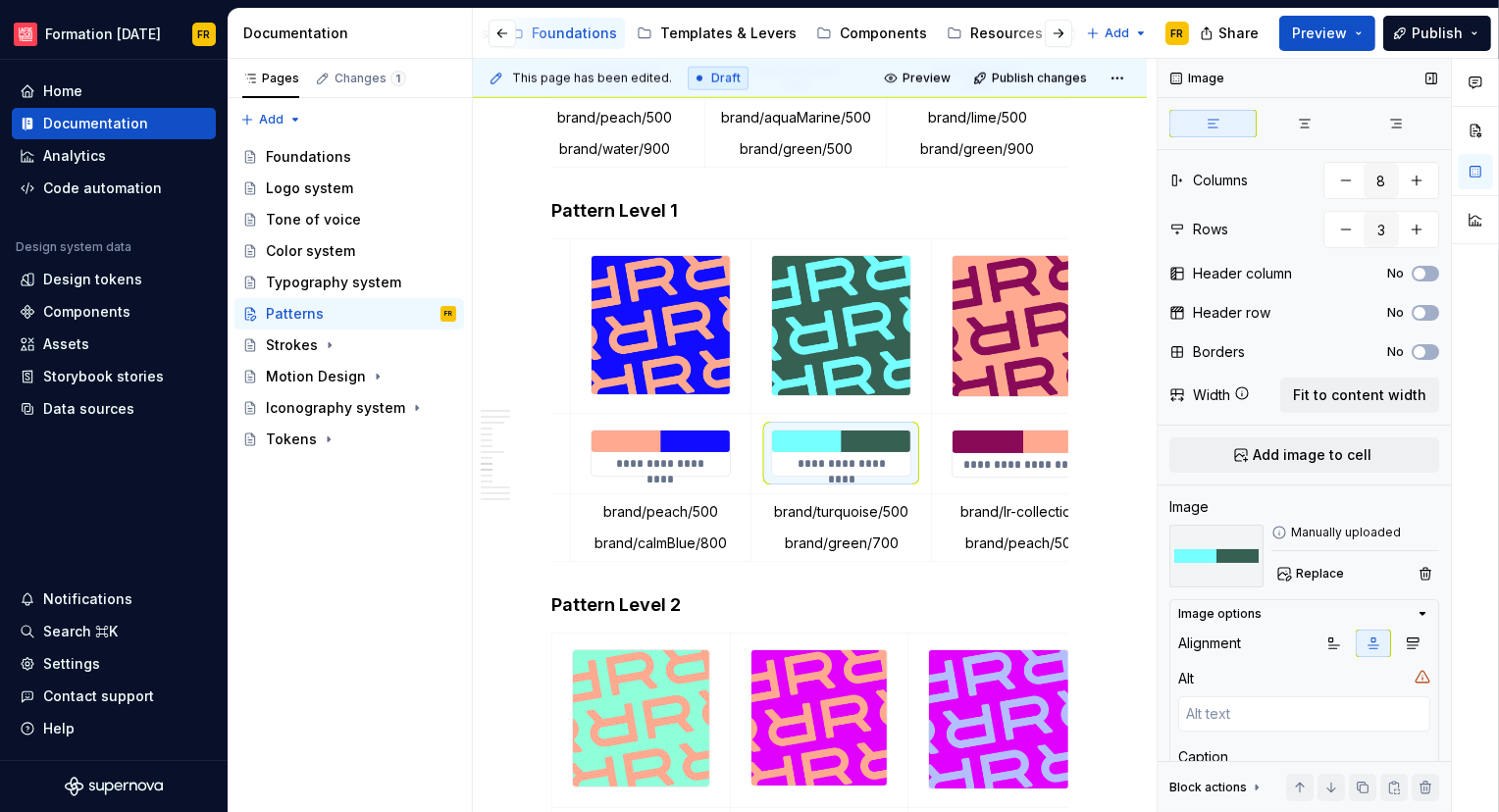 click on "Image Columns 8 Rows 3 Header column No Header row No Borders No Width Fit to content width Add image to cell Image Manually uploaded Replace Image options Alignment Alt Caption #75FFFF  /  #356052 Block actions Move up Move down Duplicate Copy (⌘C) Cut (⌘X) Delete" at bounding box center (1304, 435) 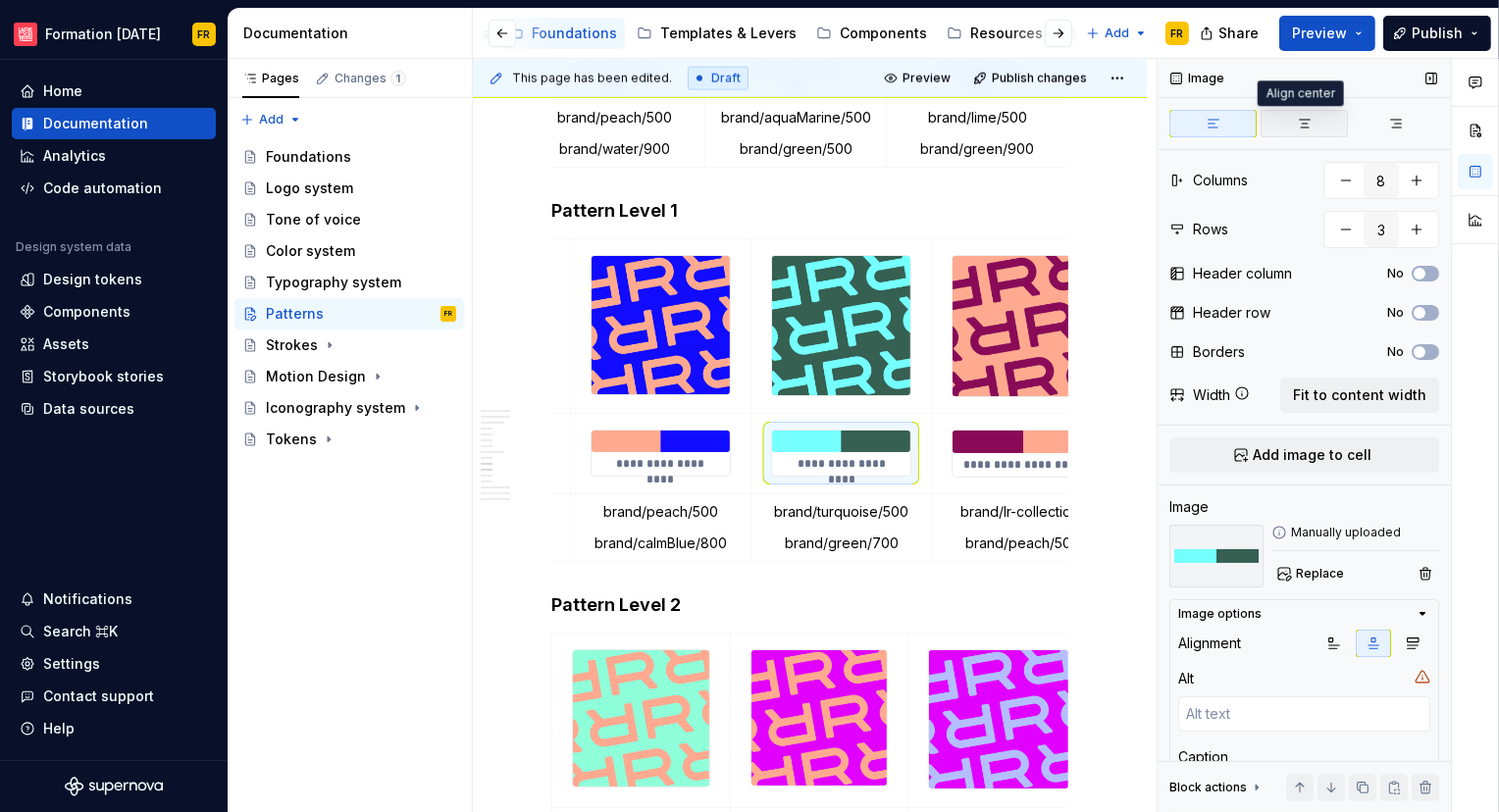 click 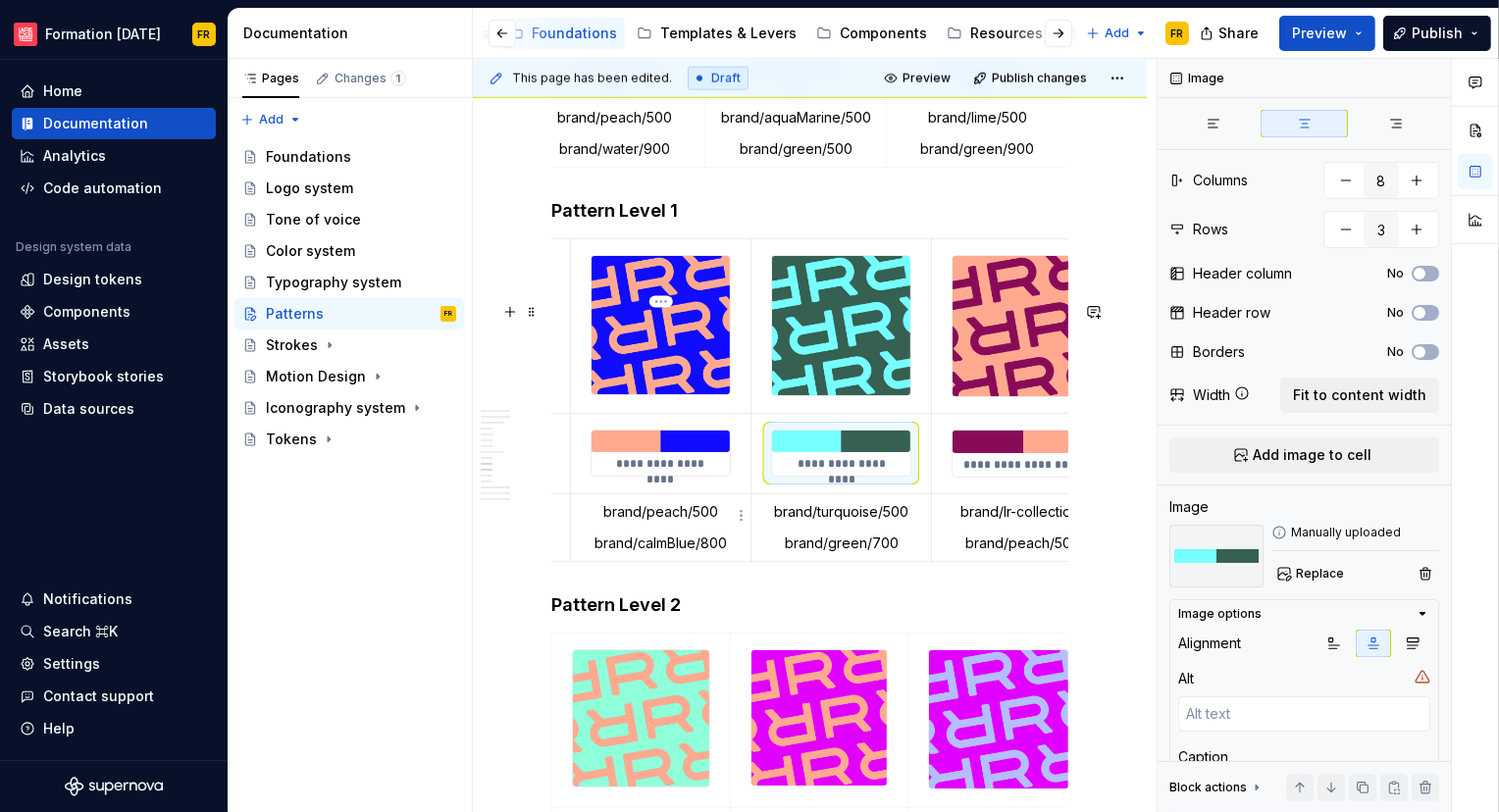 click at bounding box center (660, 441) 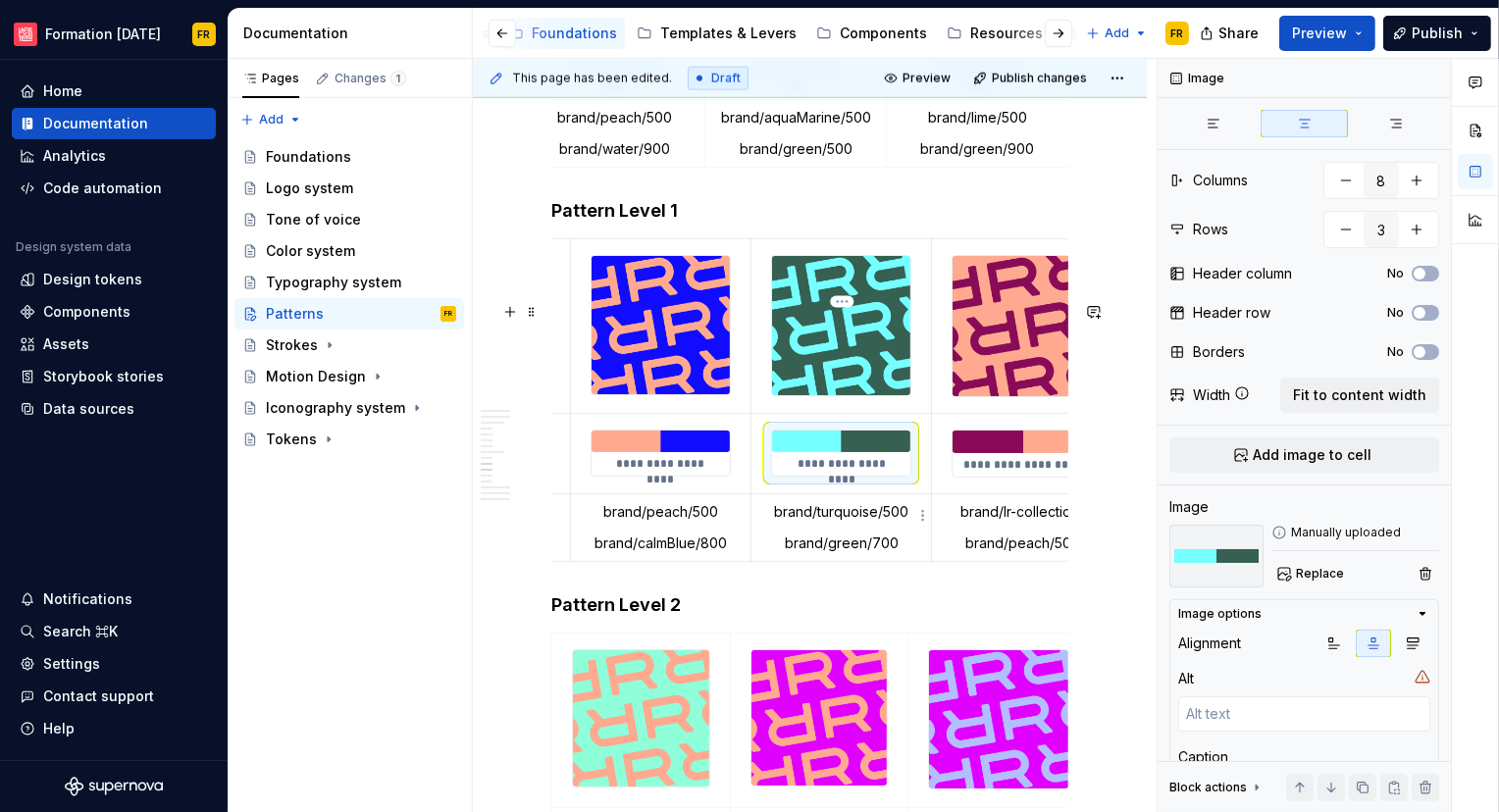 click on "**********" at bounding box center (841, 464) 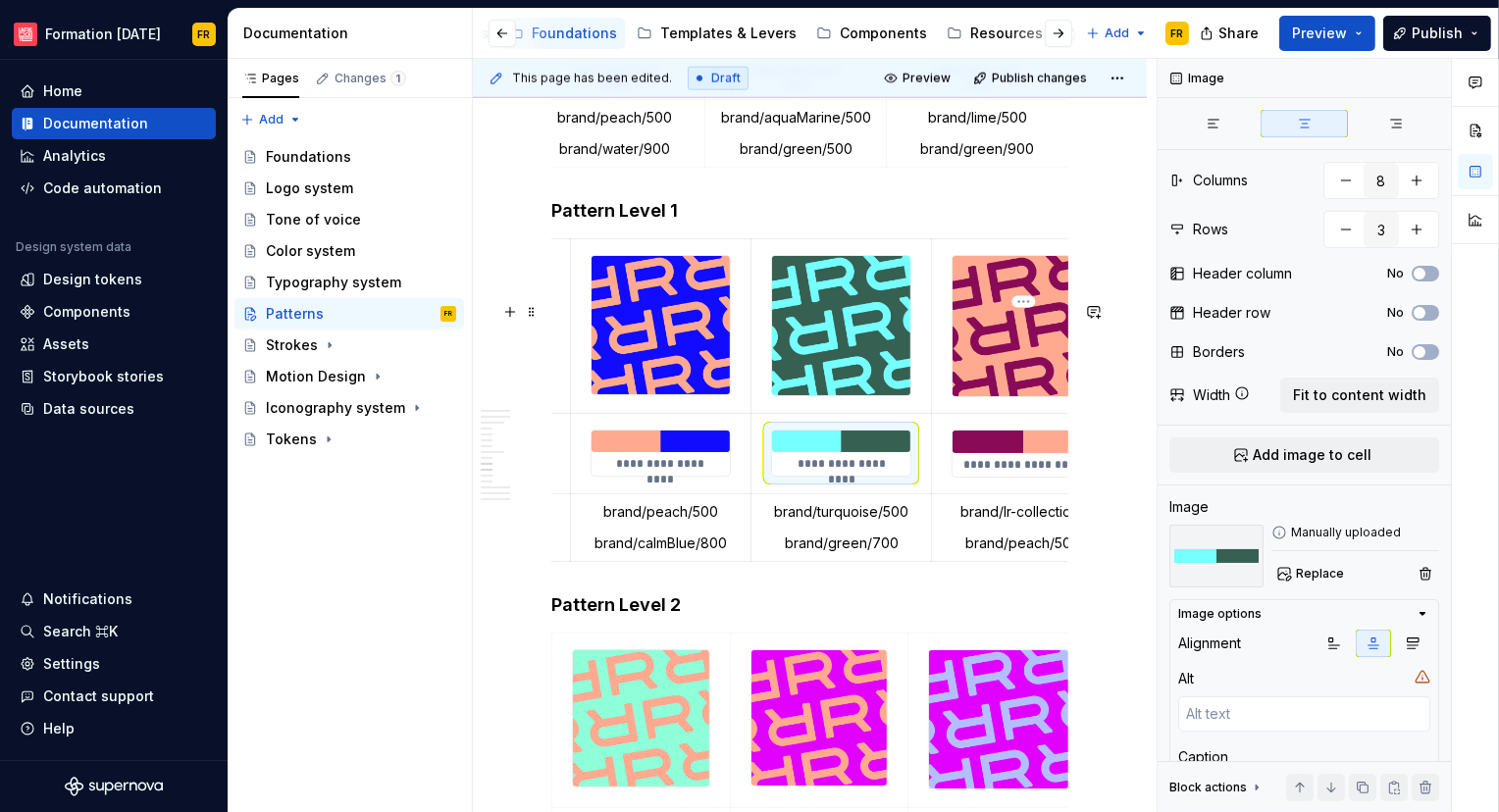 click on "**********" at bounding box center (1022, 465) 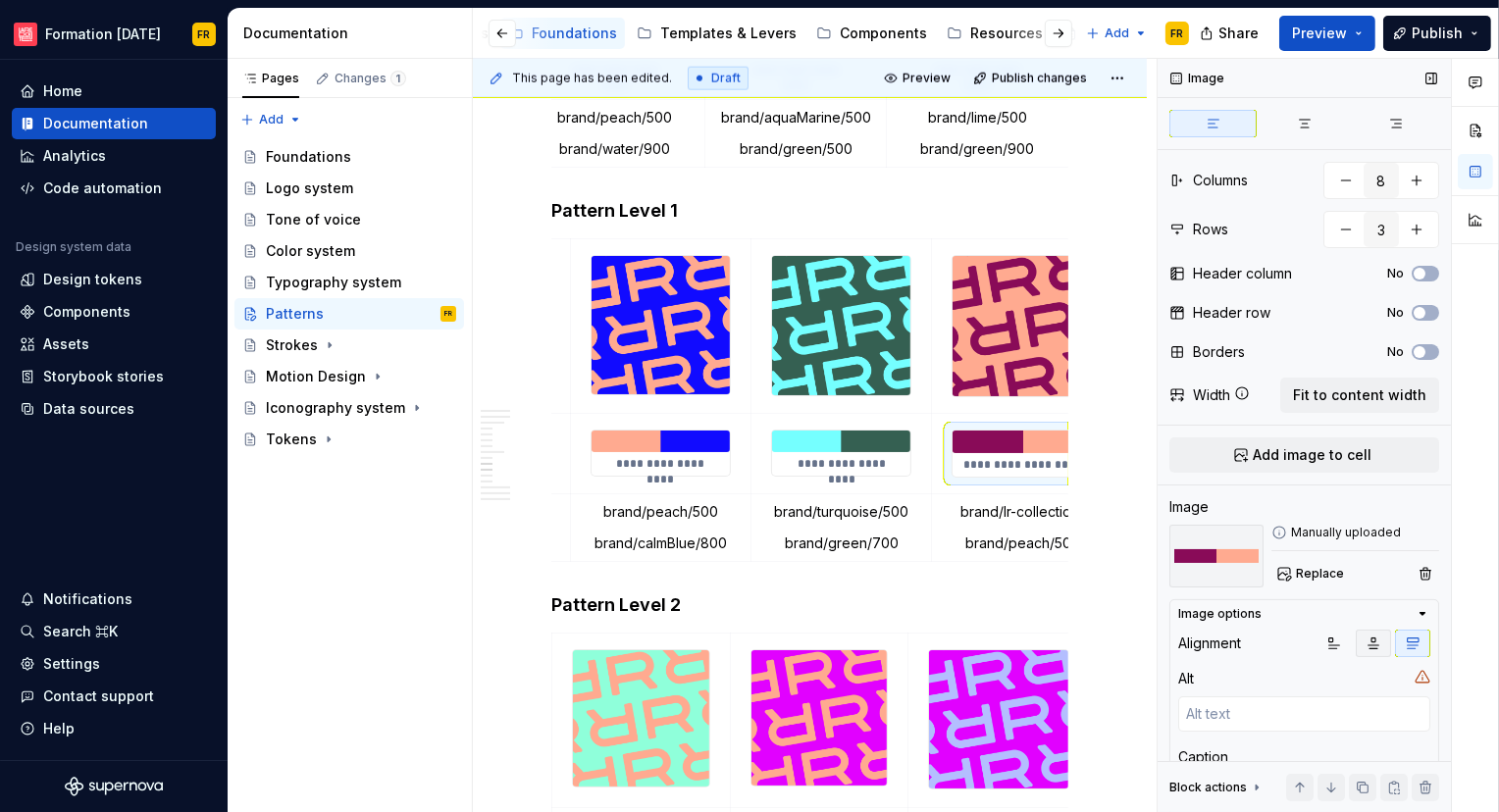 click at bounding box center [1373, 643] 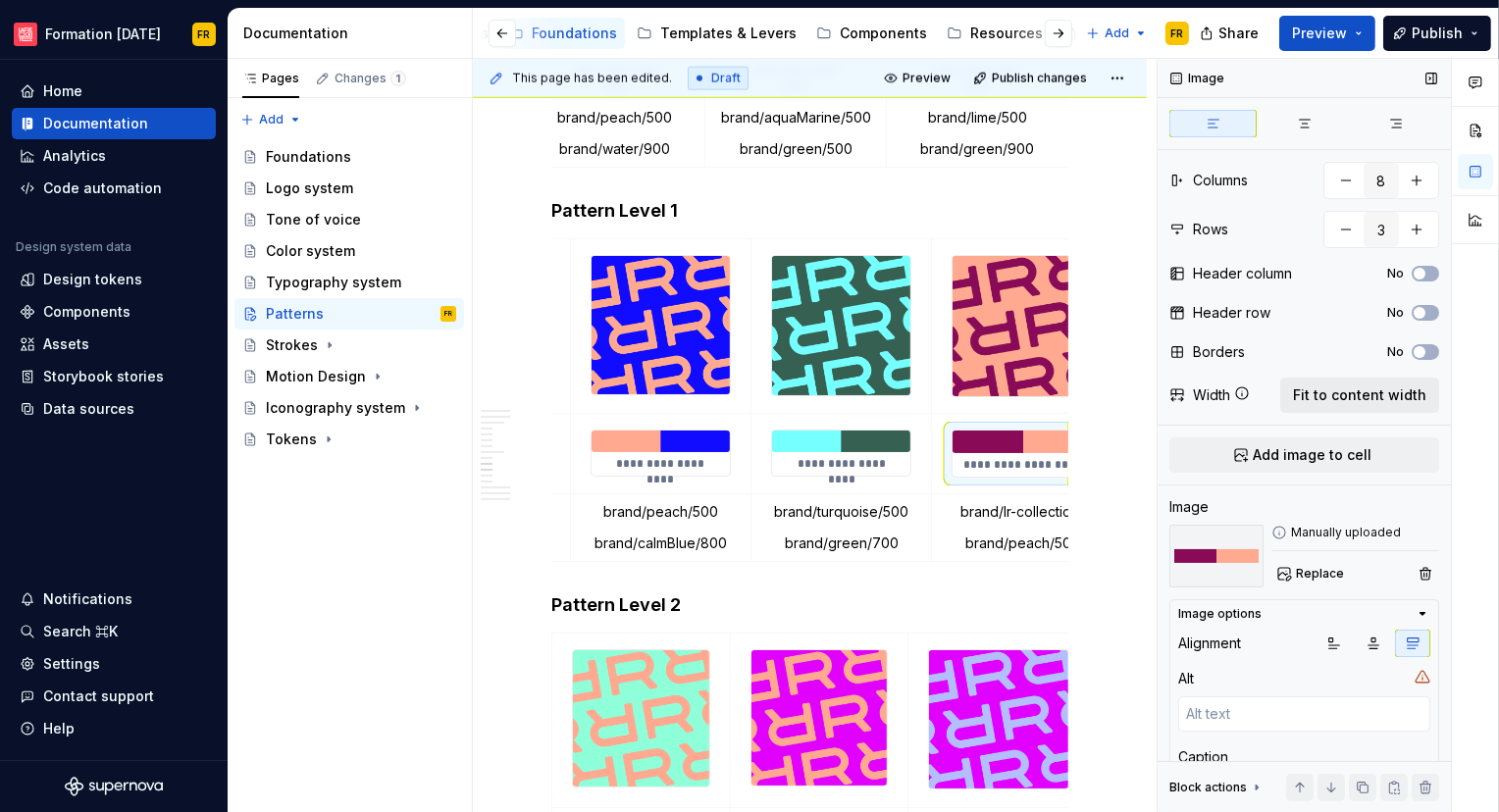 scroll, scrollTop: 0, scrollLeft: 548, axis: horizontal 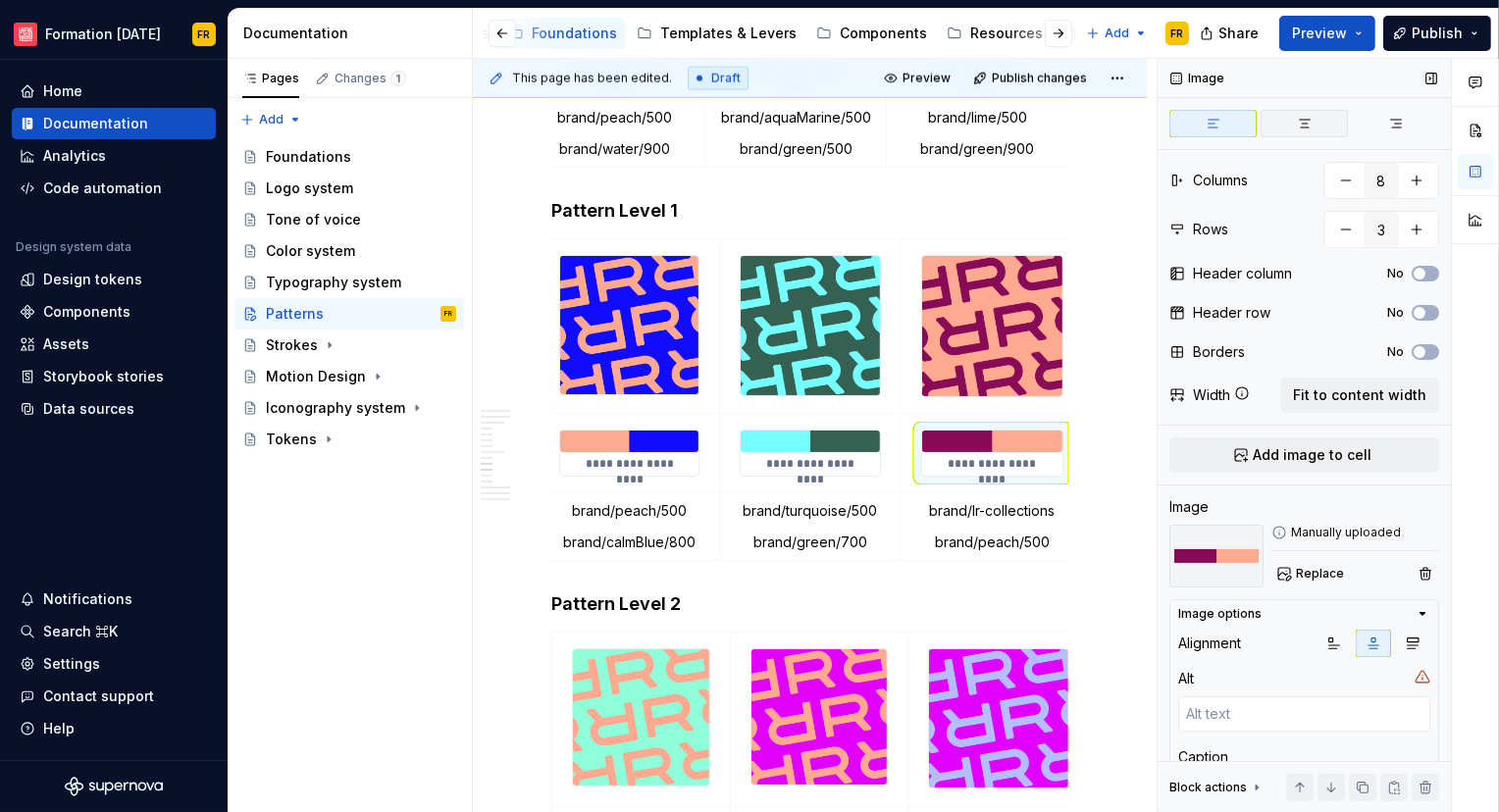 click 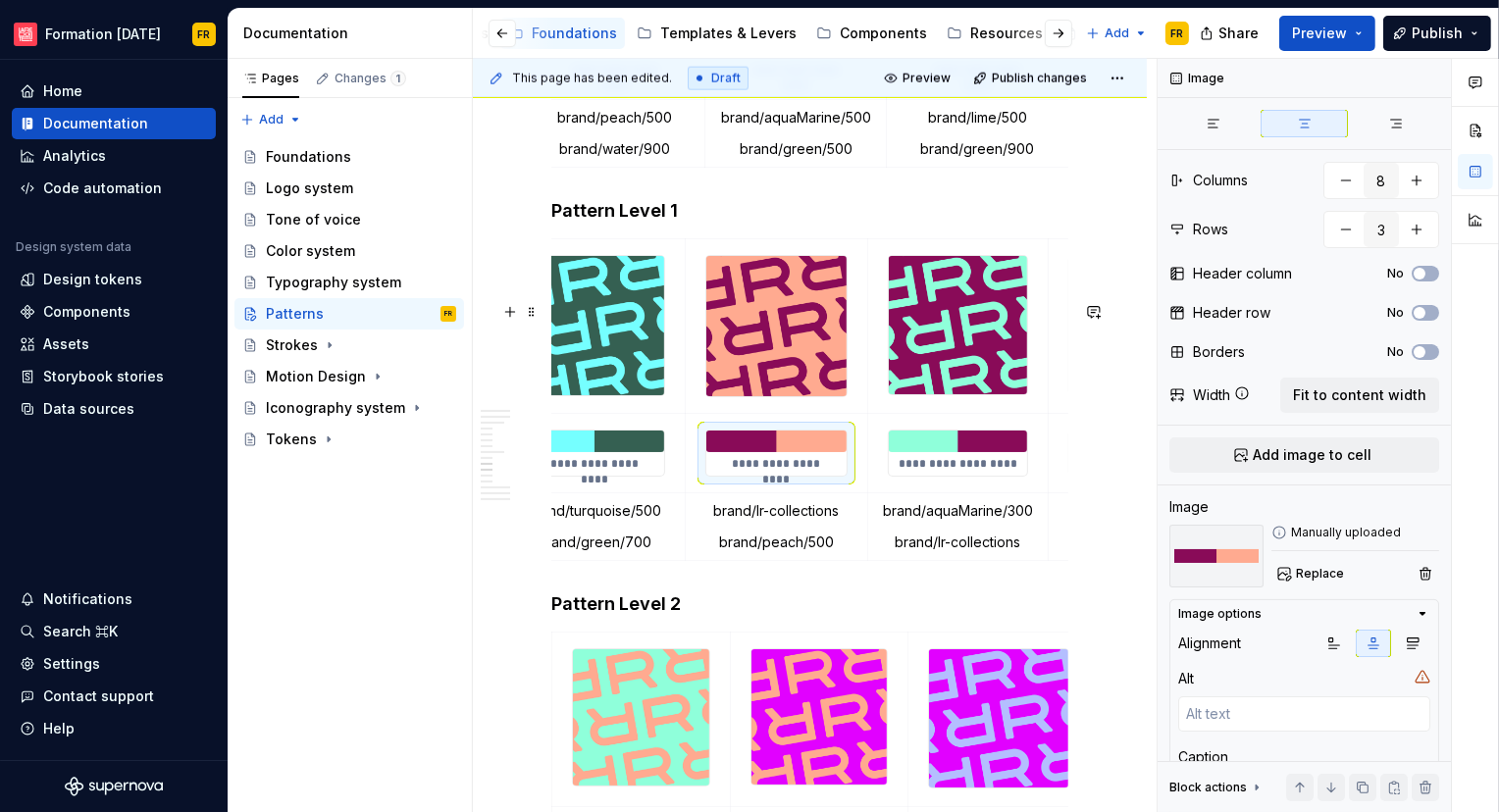 scroll, scrollTop: 0, scrollLeft: 919, axis: horizontal 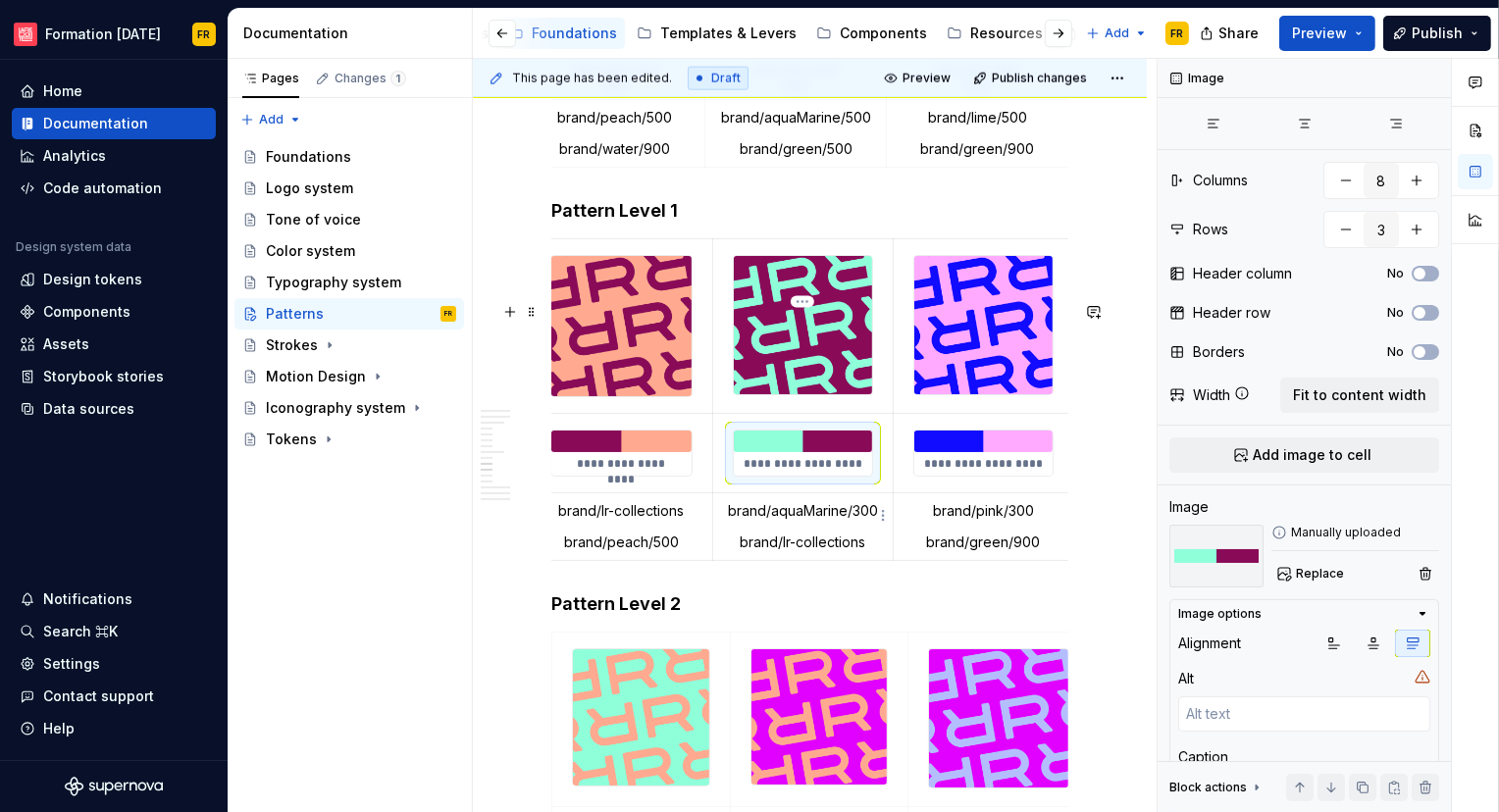 click on "**********" at bounding box center [802, 453] 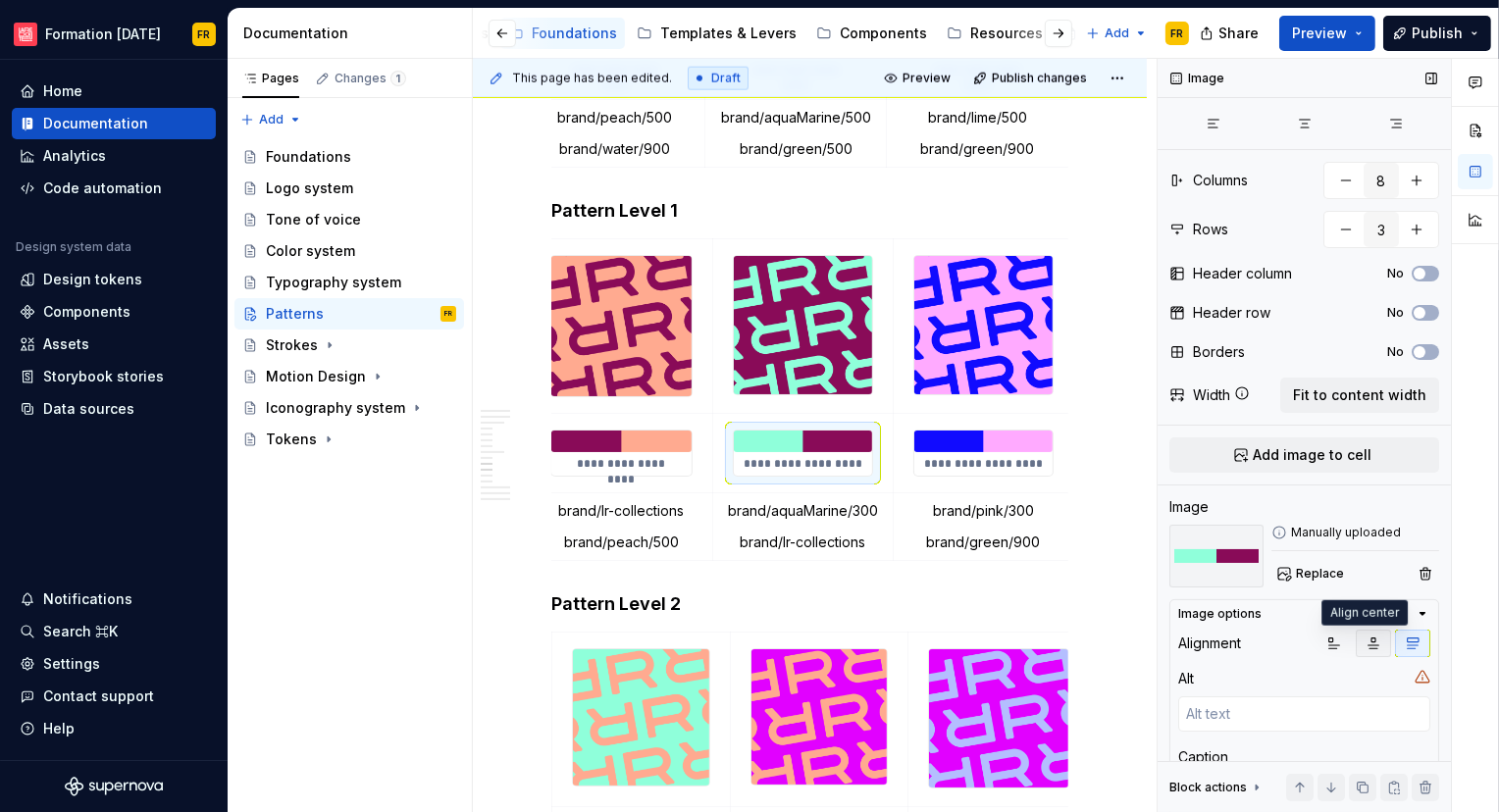 click 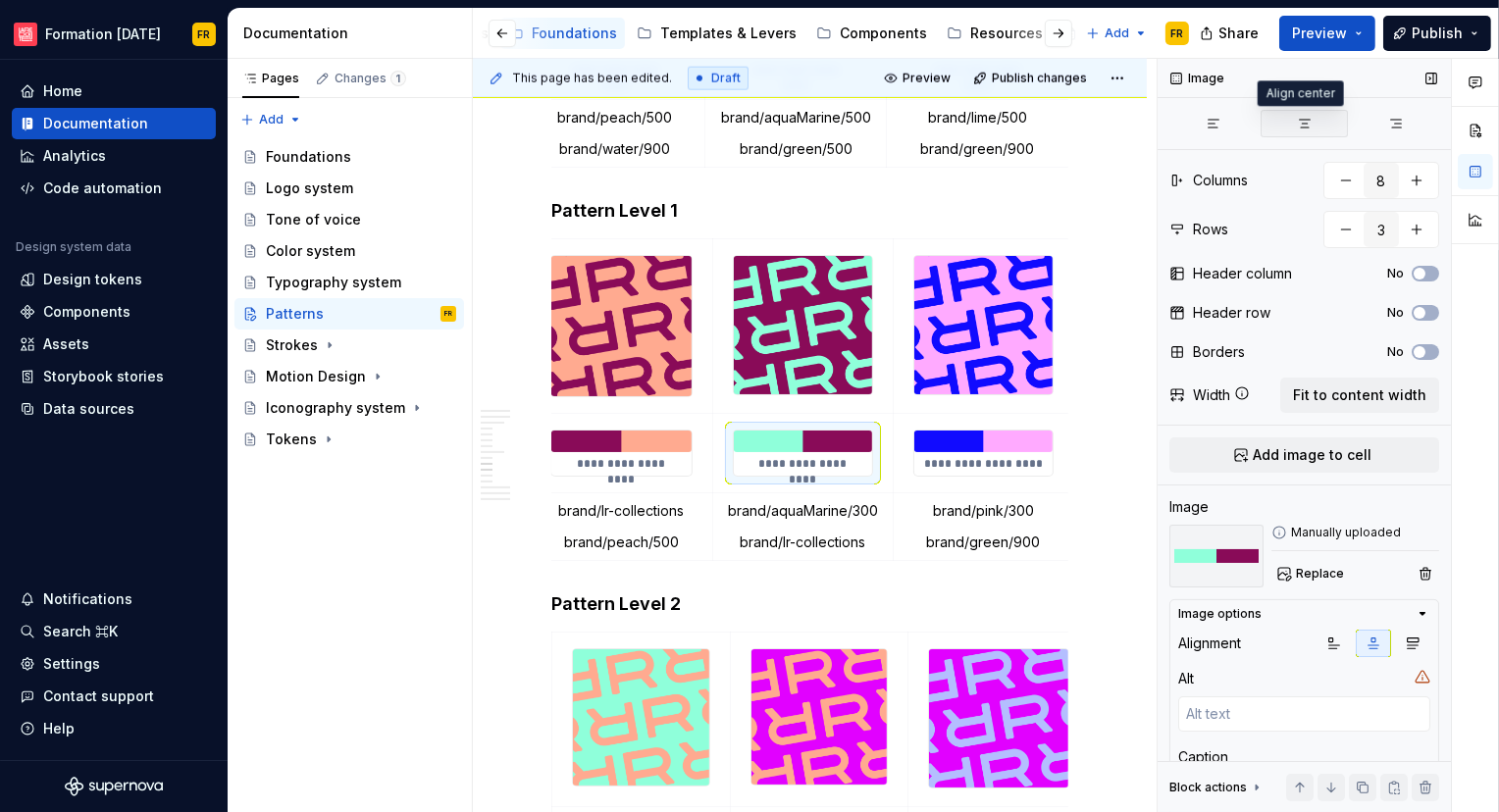 click 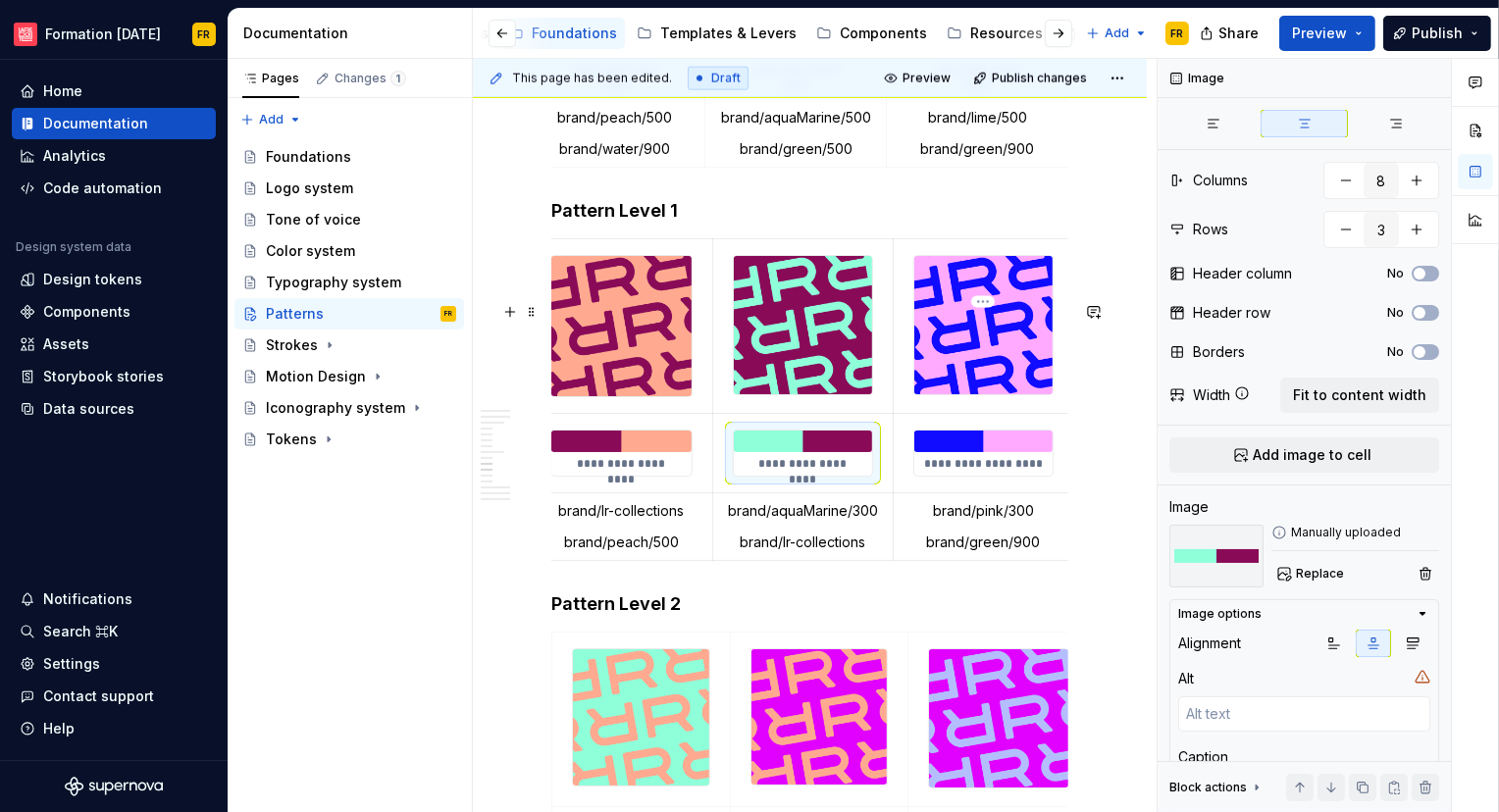 click at bounding box center (983, 441) 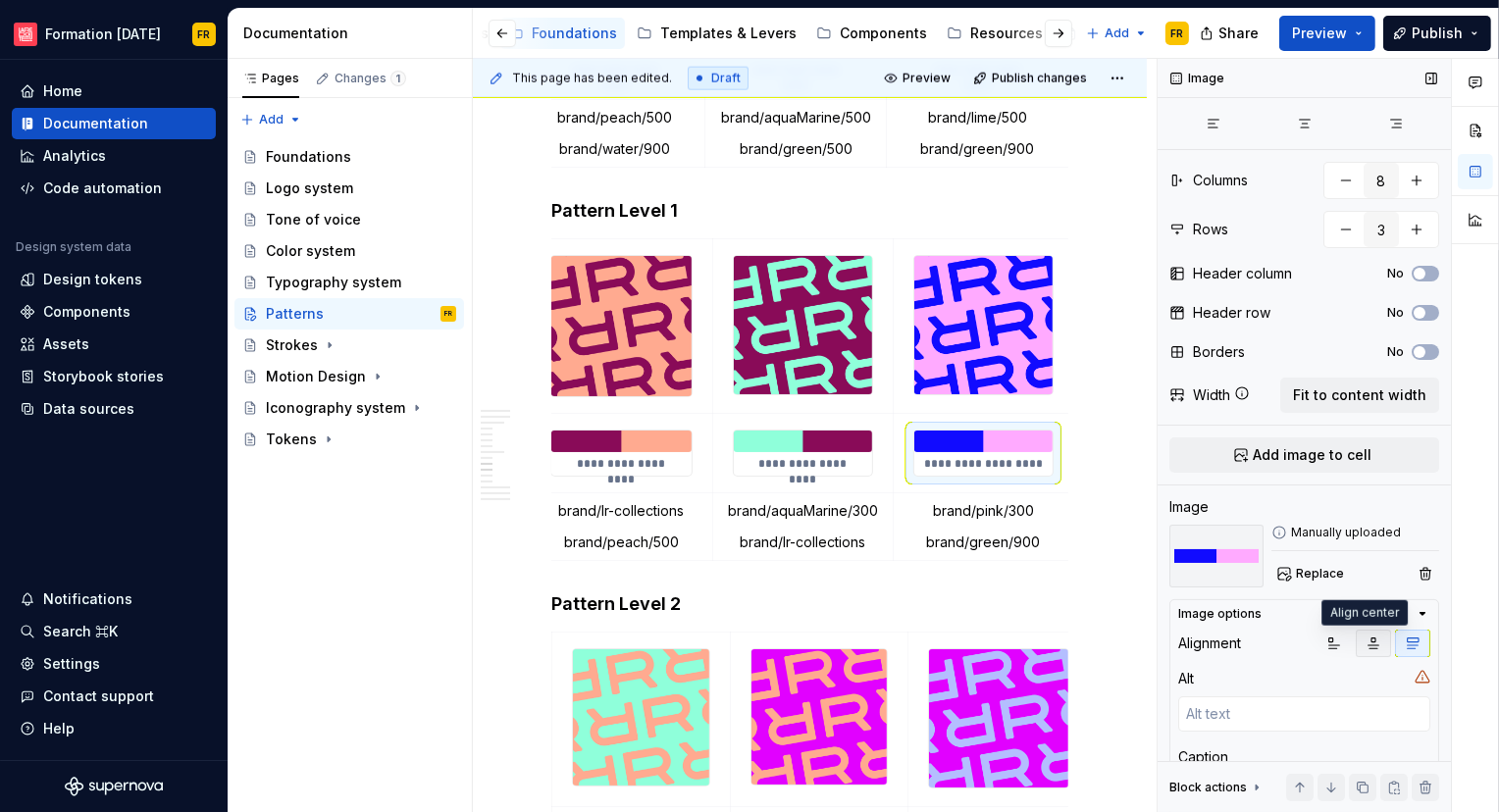 click 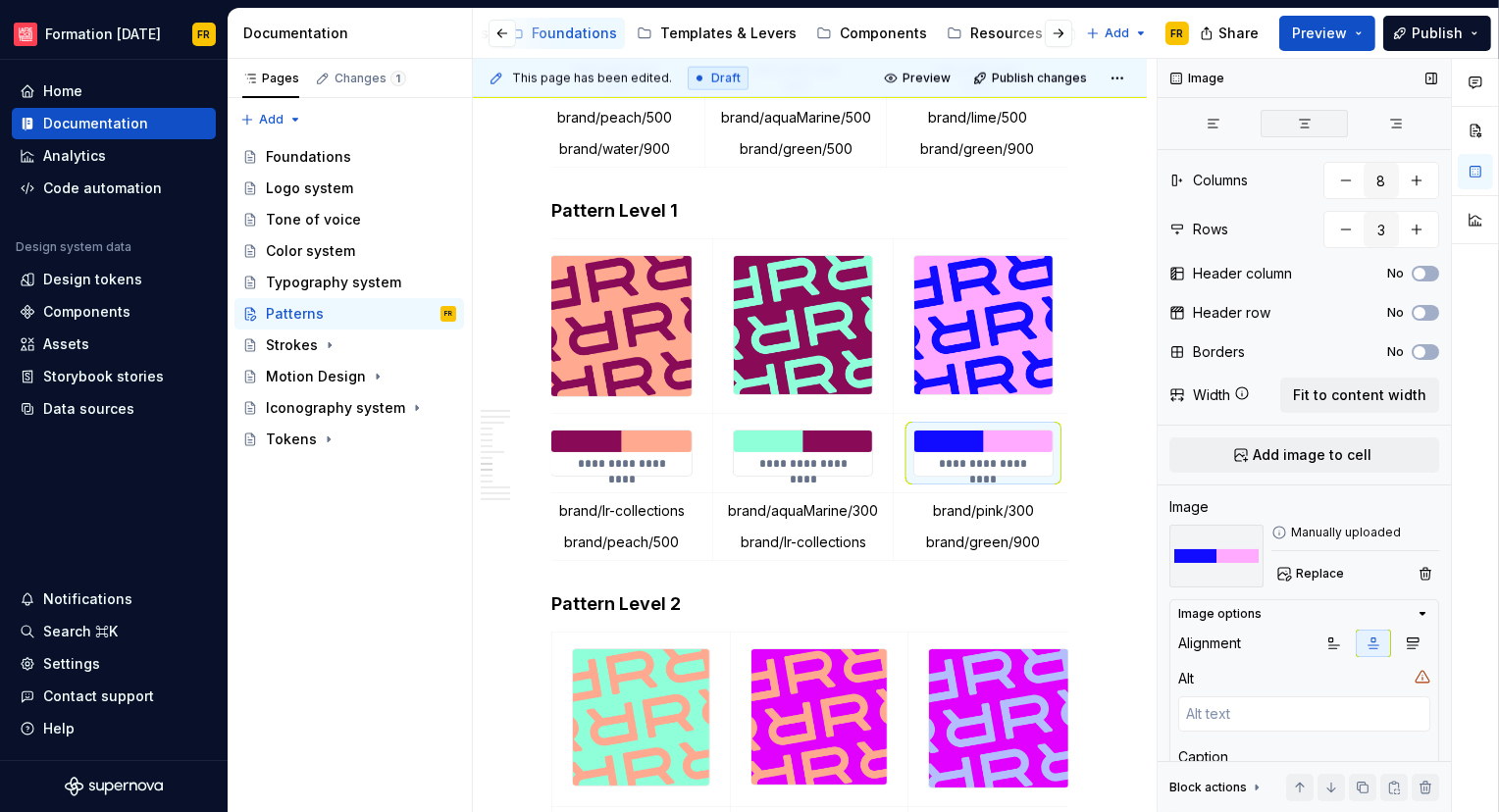 click at bounding box center [1304, 124] 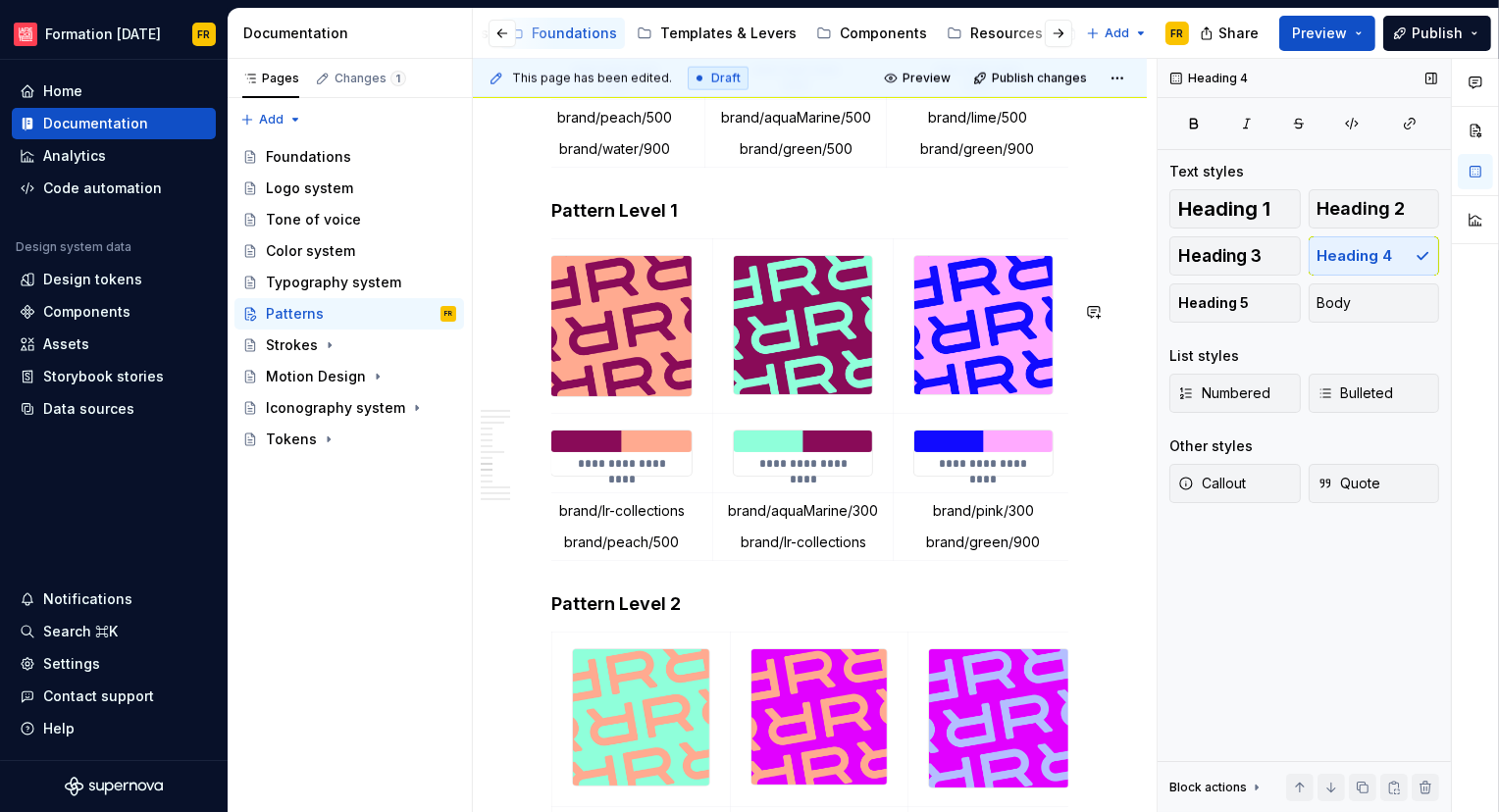 drag, startPoint x: 915, startPoint y: 645, endPoint x: 1014, endPoint y: 653, distance: 99.32271 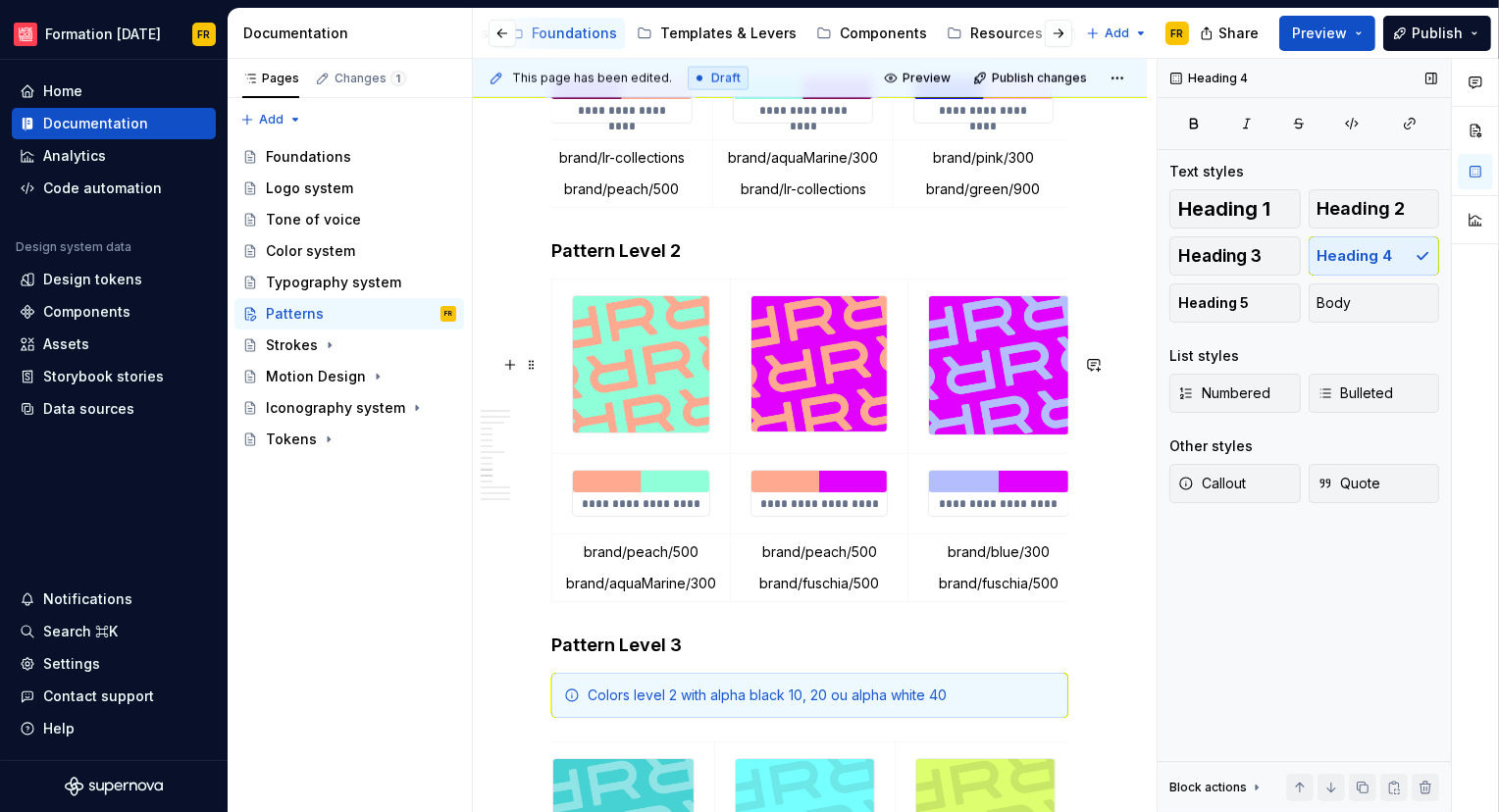 scroll, scrollTop: 3561, scrollLeft: 0, axis: vertical 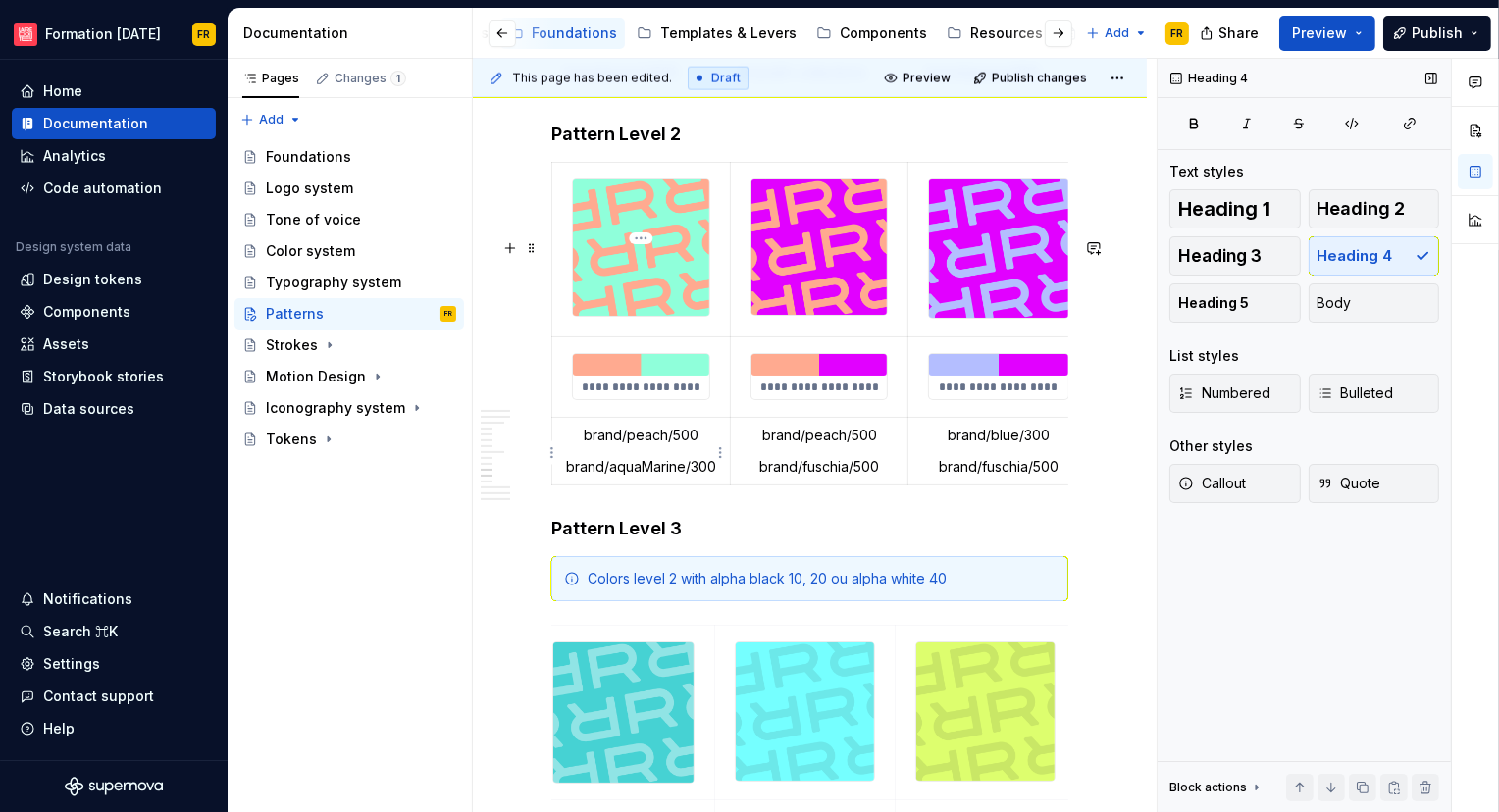 click at bounding box center (641, 365) 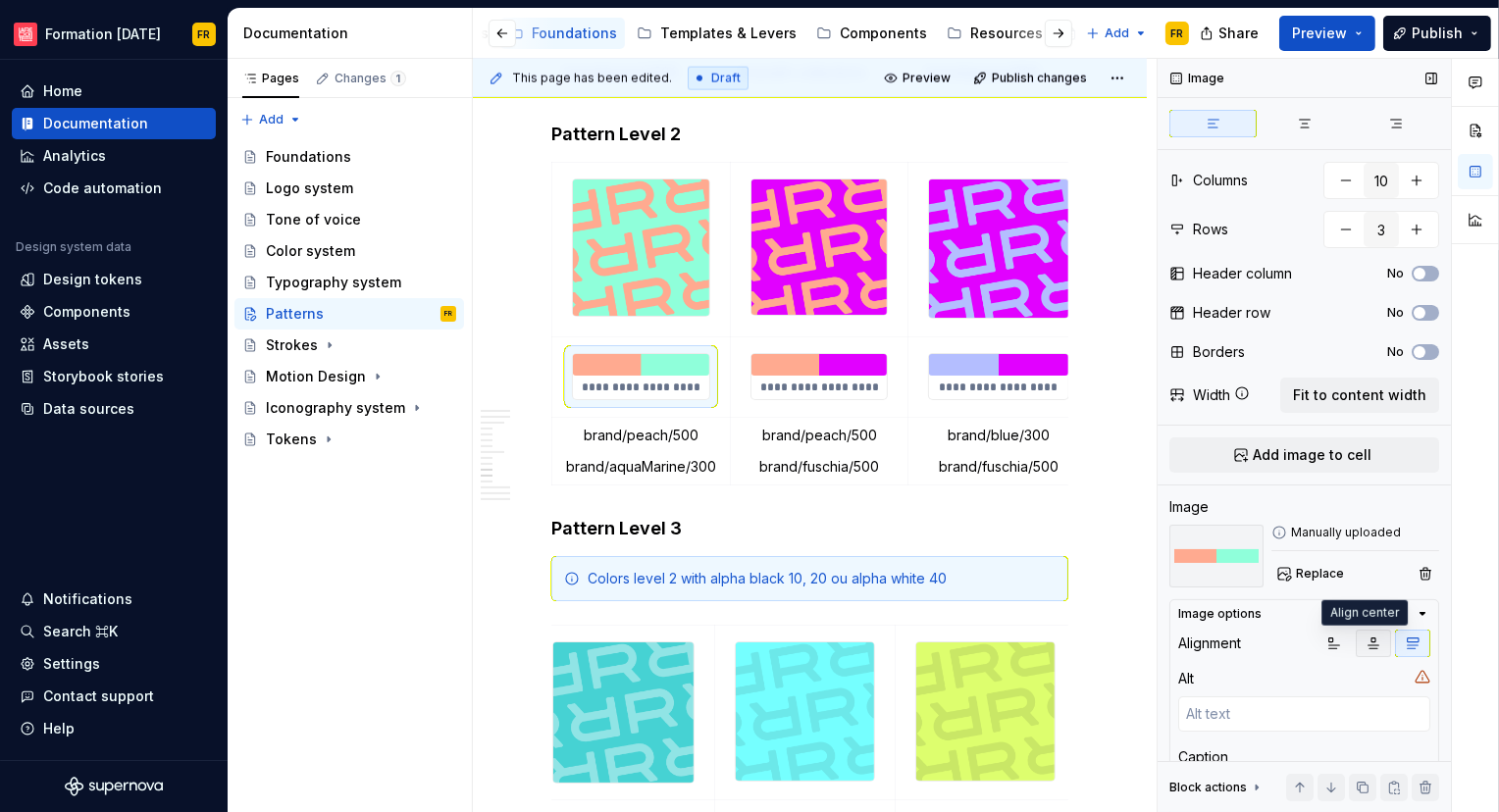 click 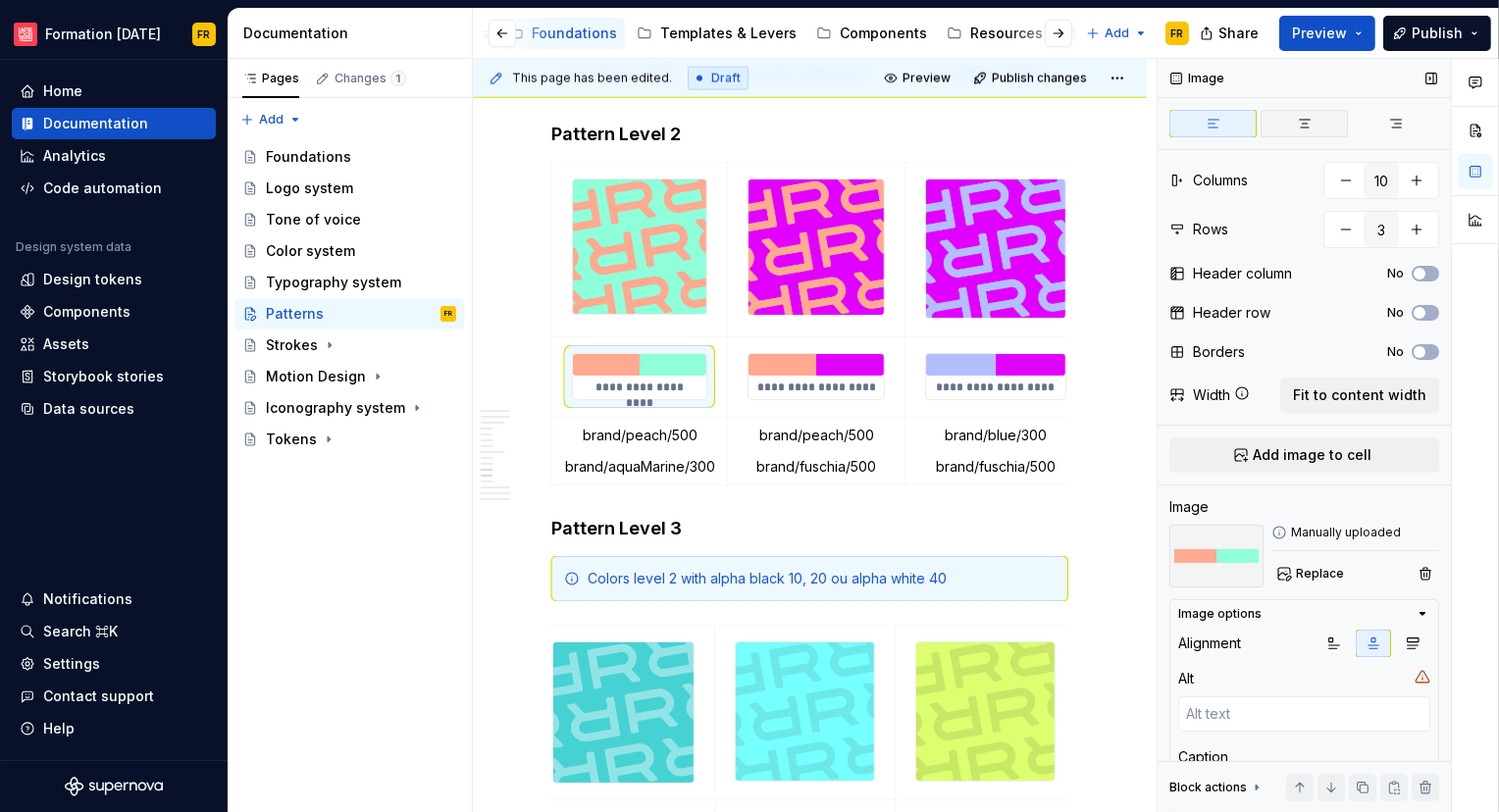 click at bounding box center (1304, 124) 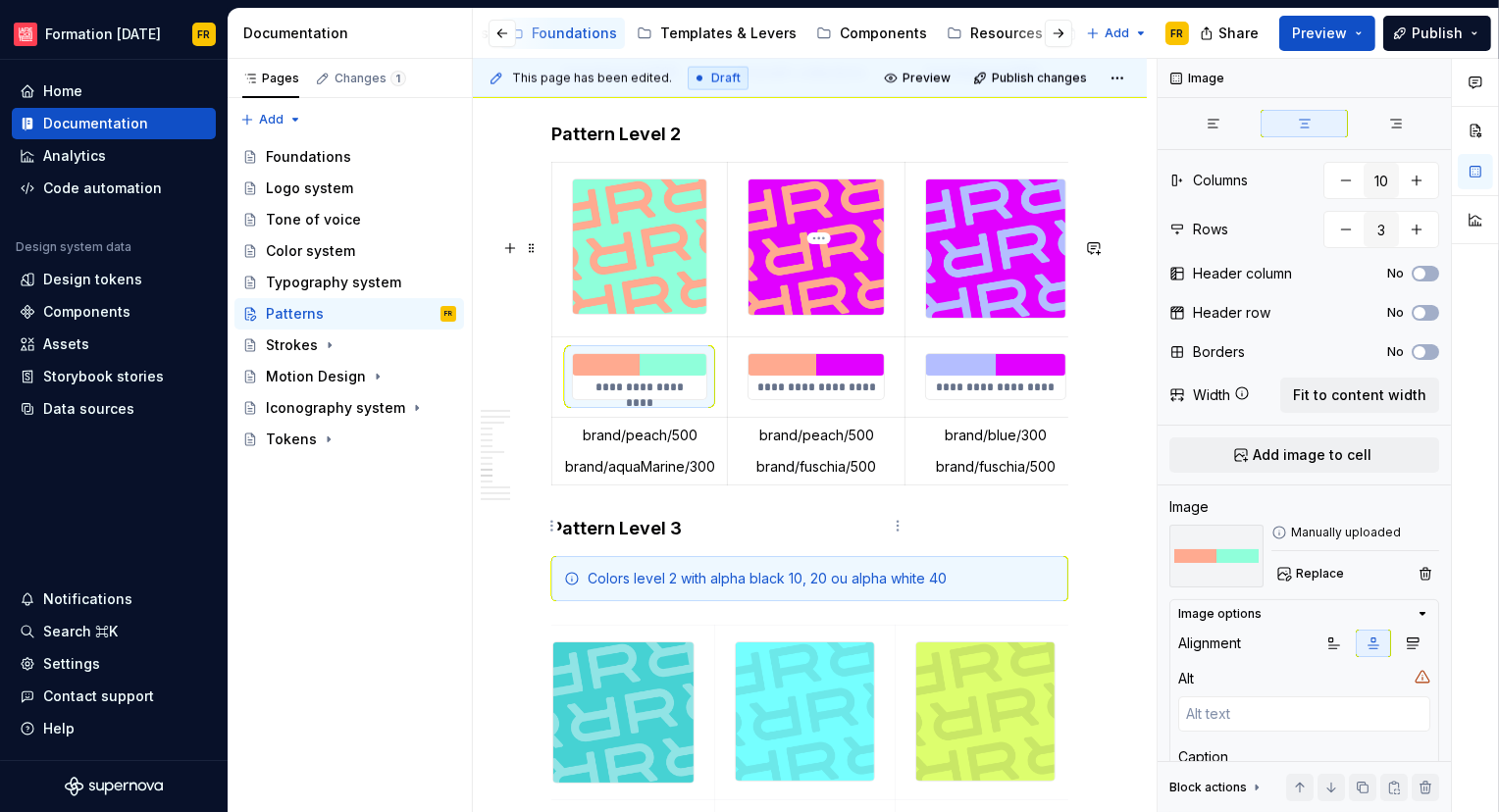 click on "brand/peach/500" at bounding box center [816, 435] 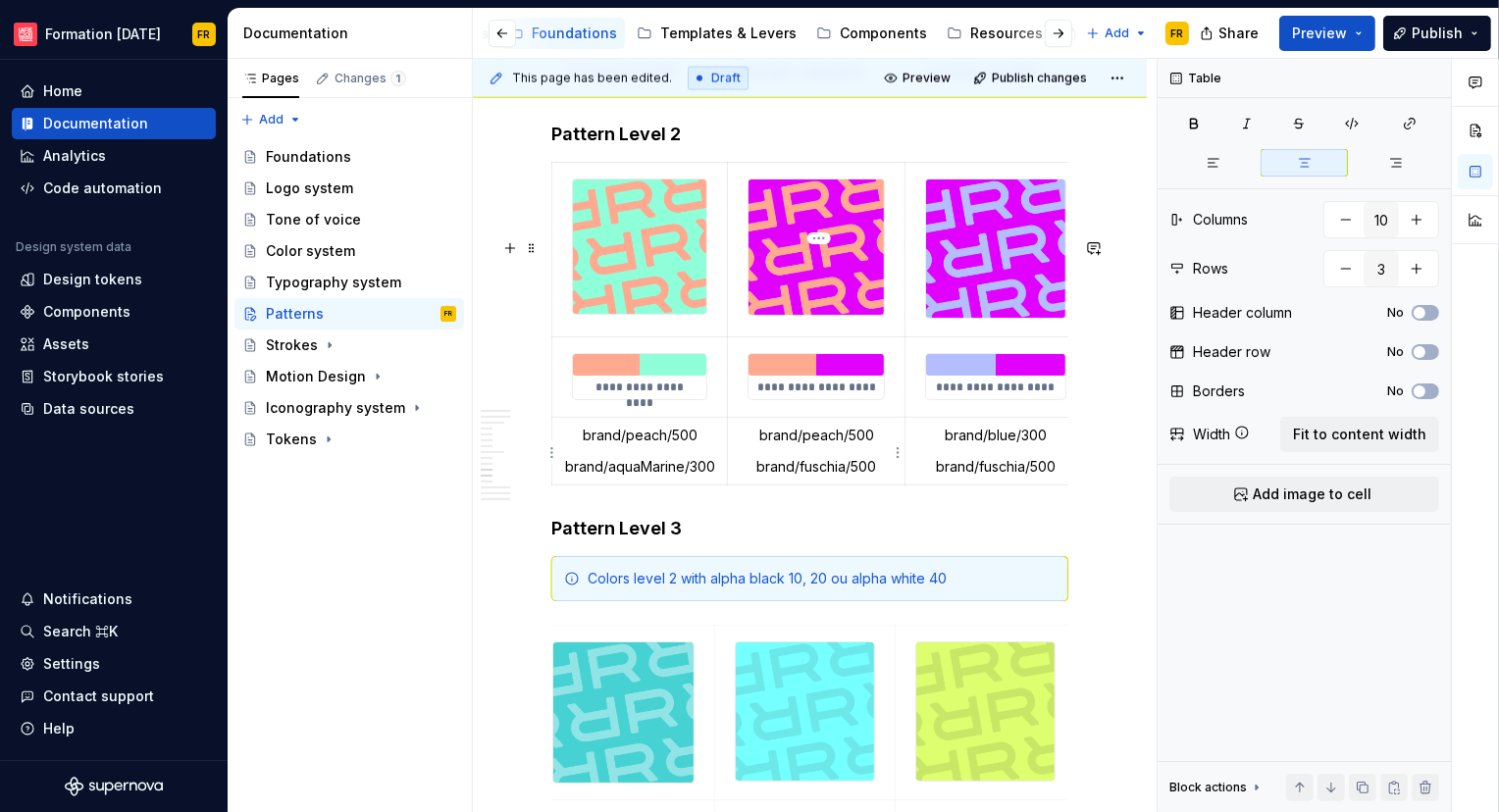 click at bounding box center (816, 364) 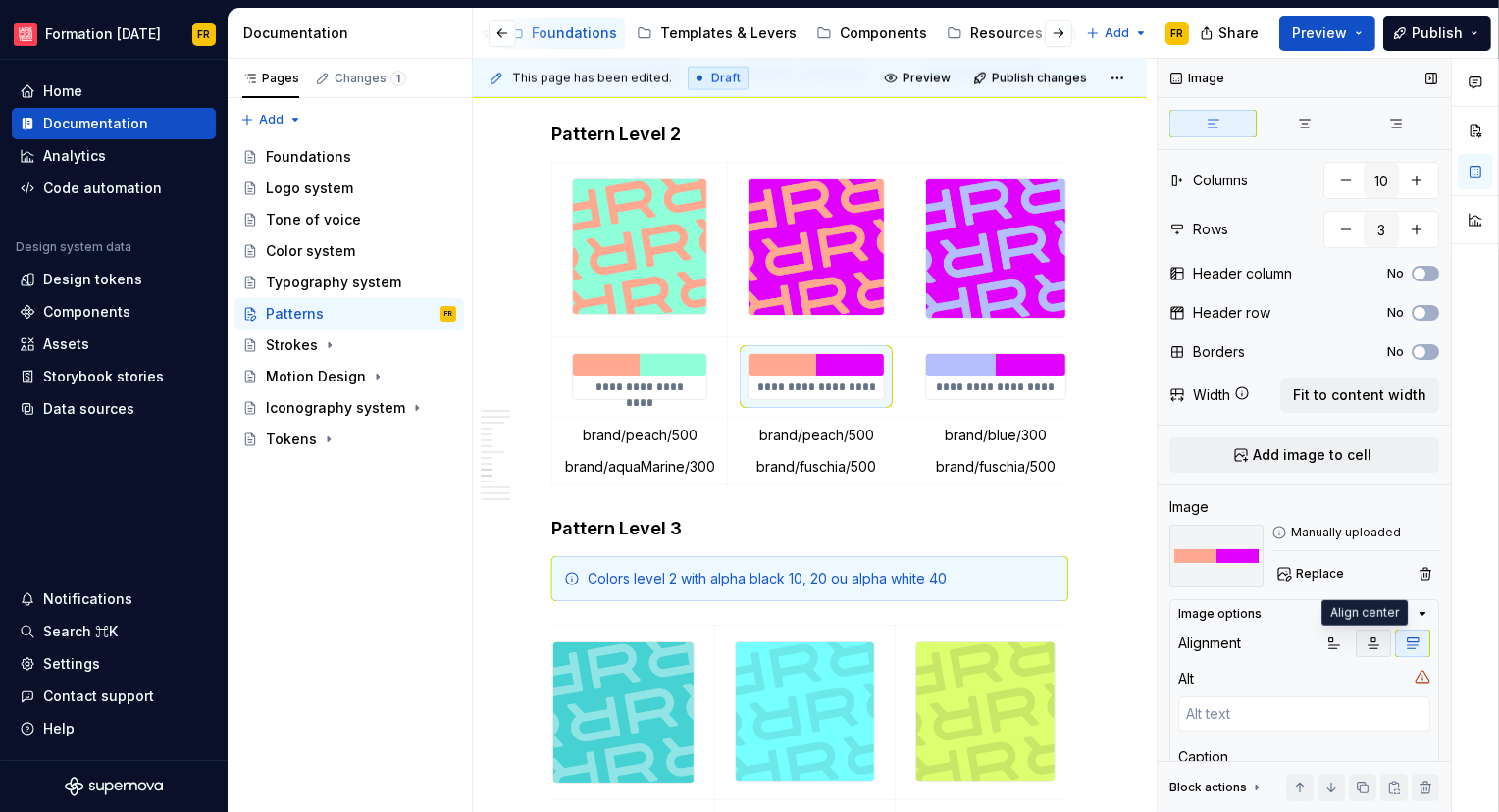 click at bounding box center [1373, 643] 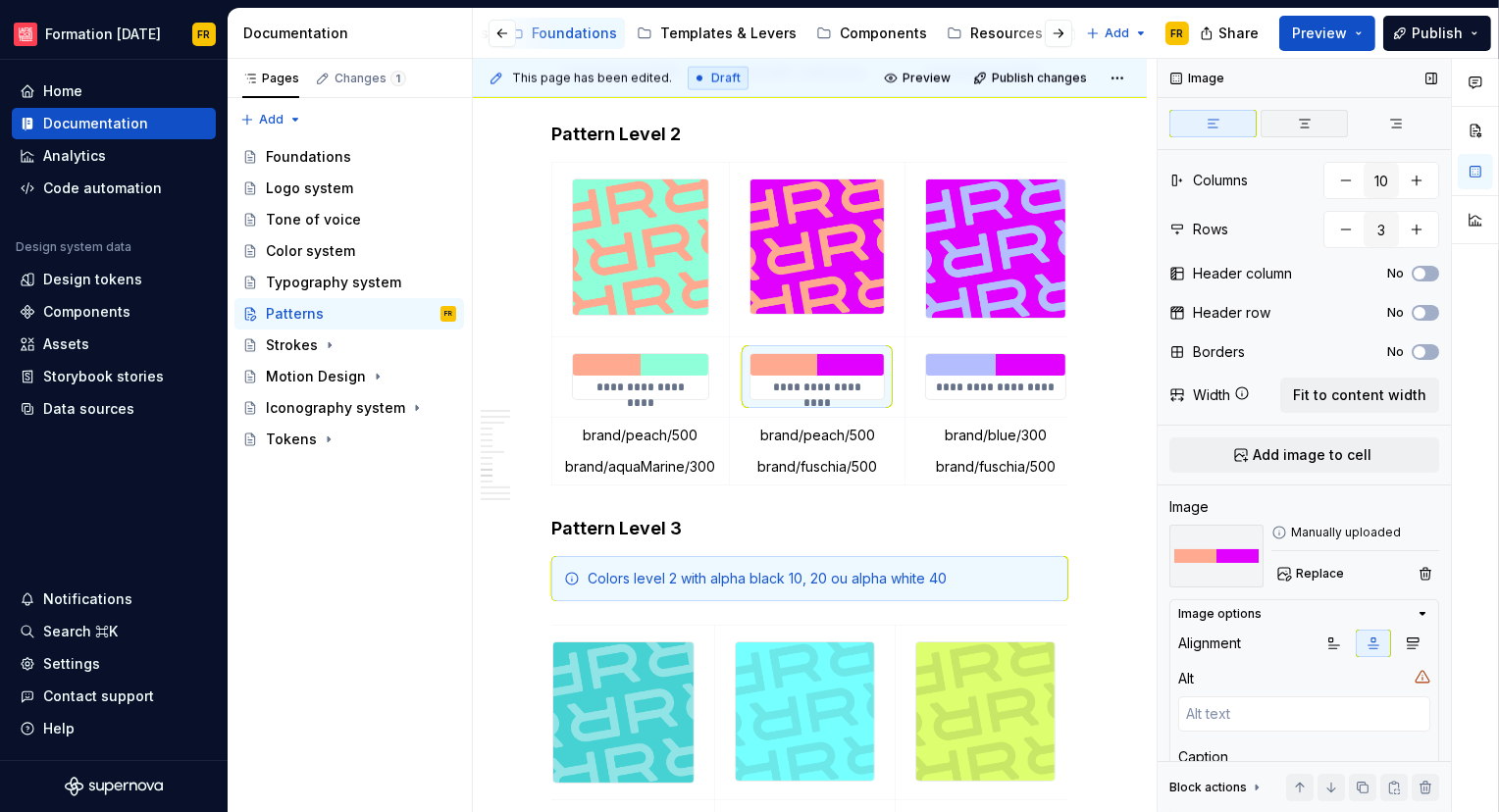 click at bounding box center (1304, 124) 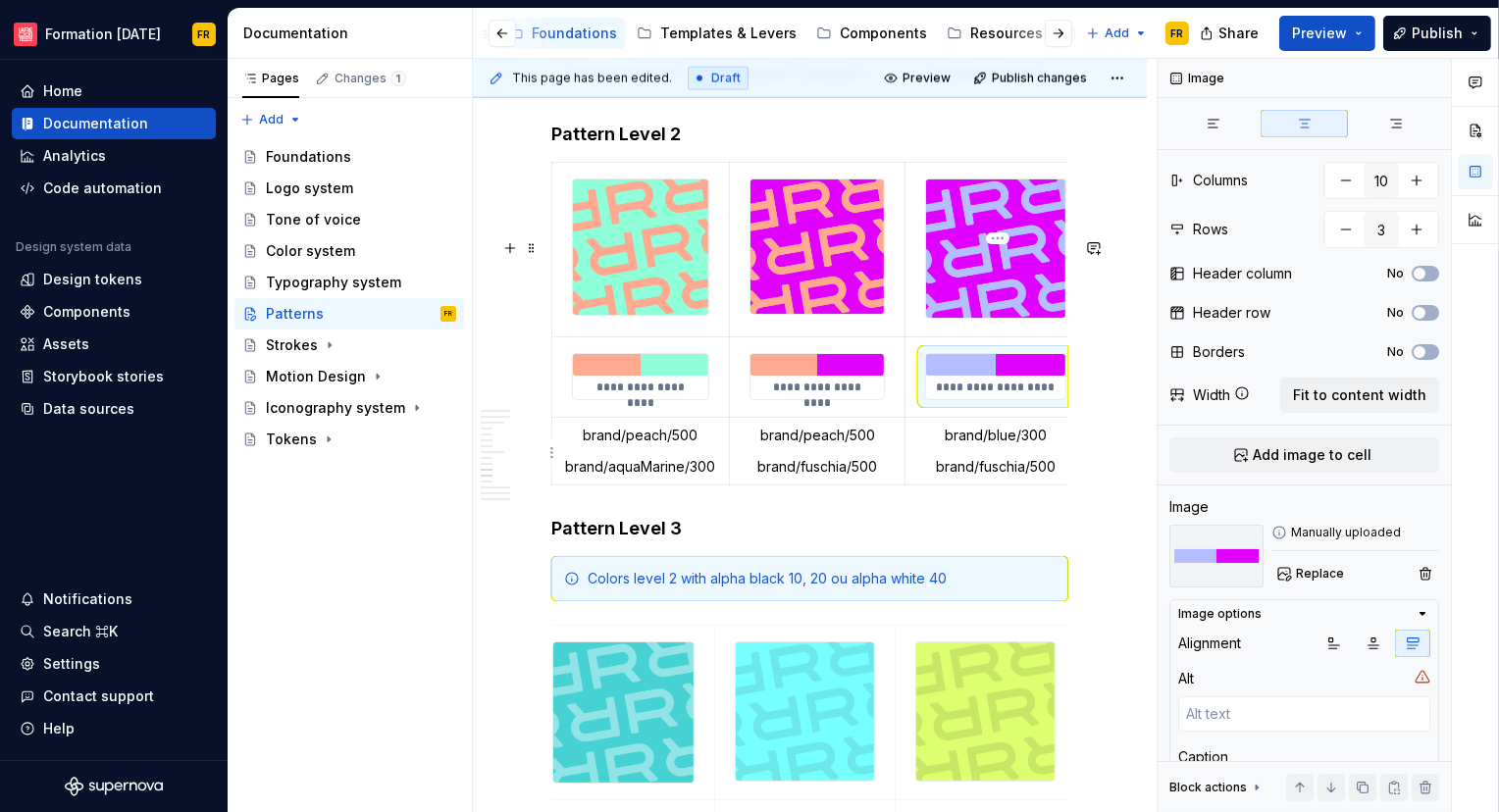 click at bounding box center (995, 365) 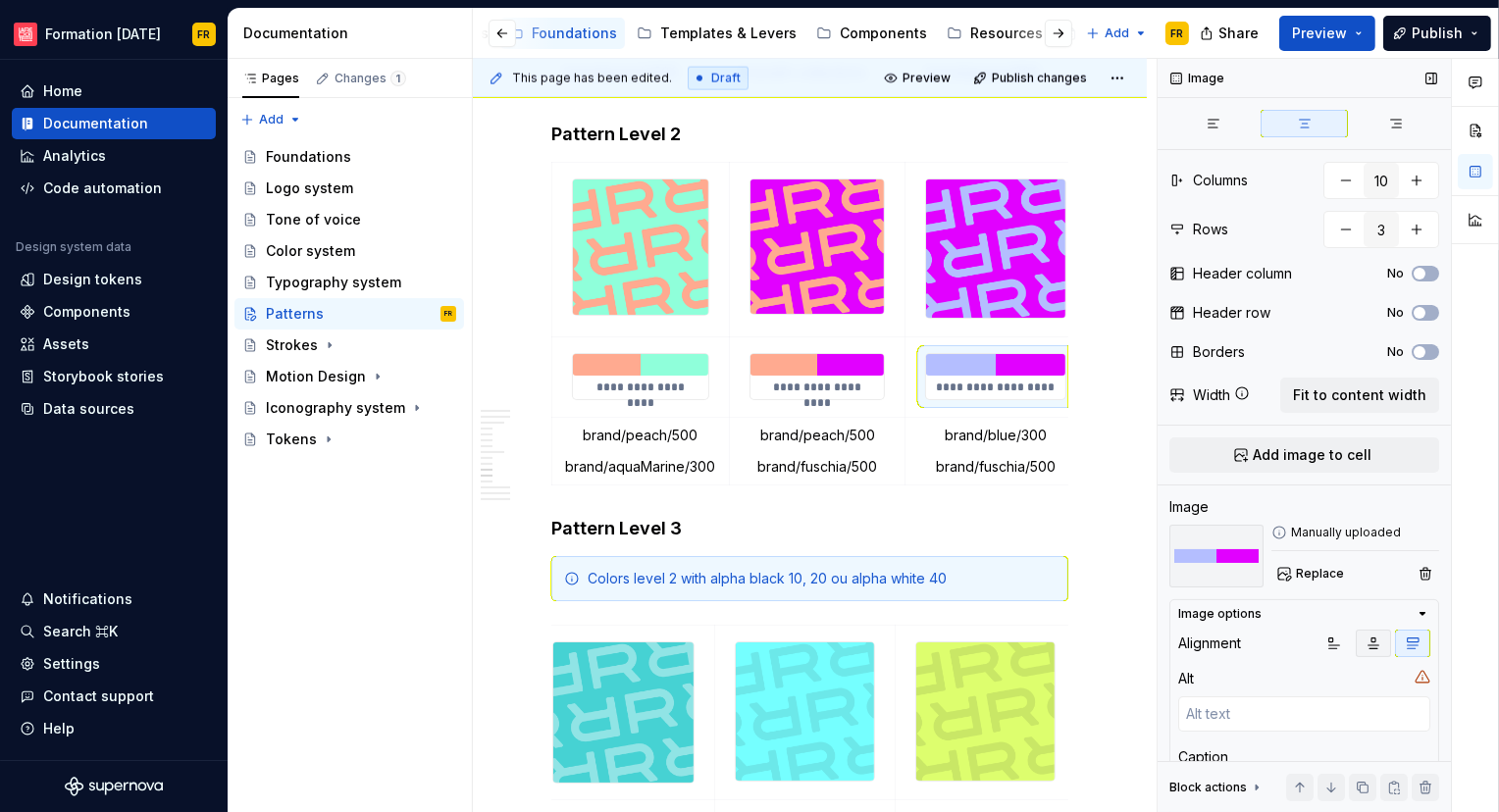click 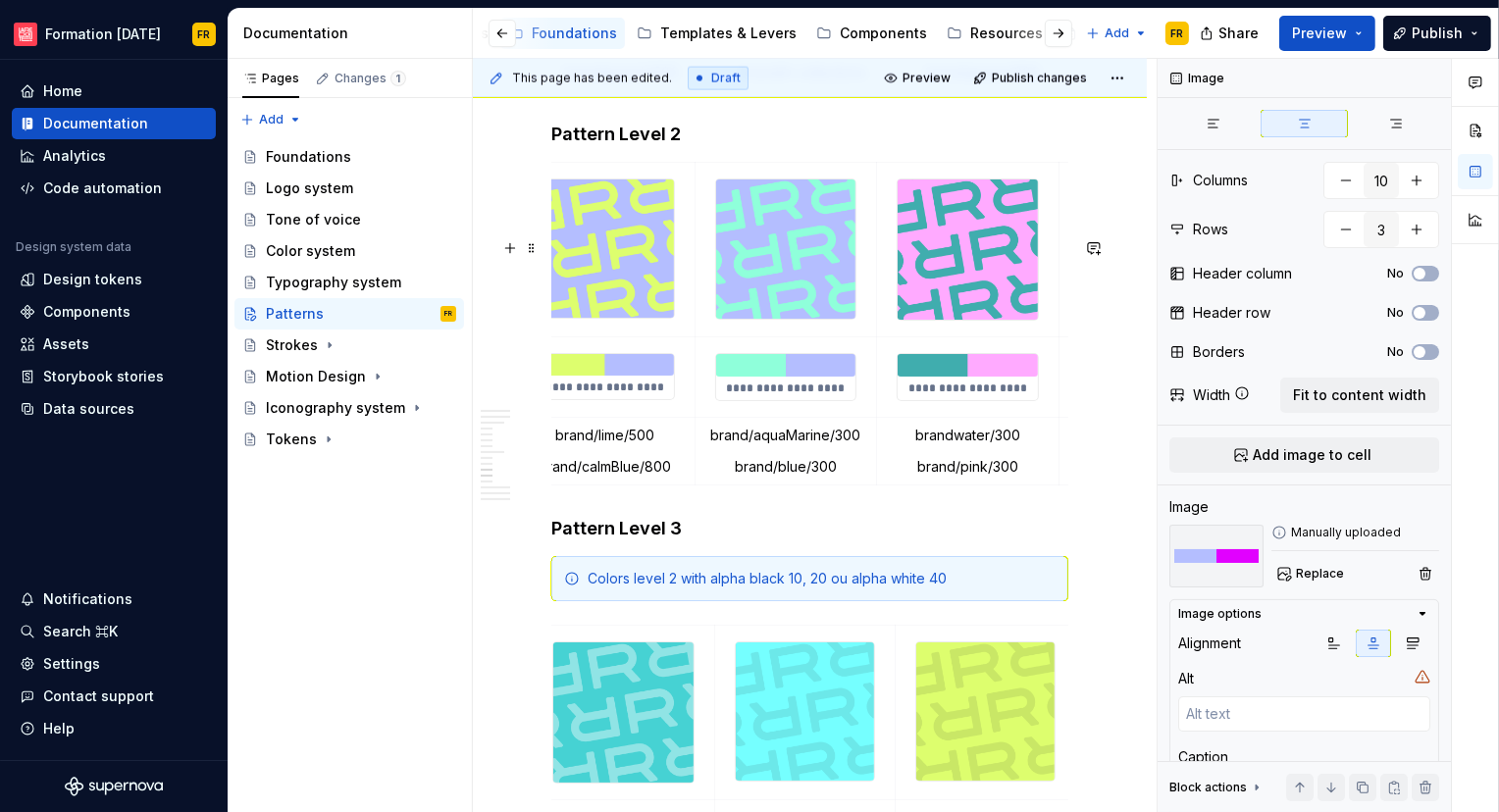 scroll, scrollTop: 0, scrollLeft: 547, axis: horizontal 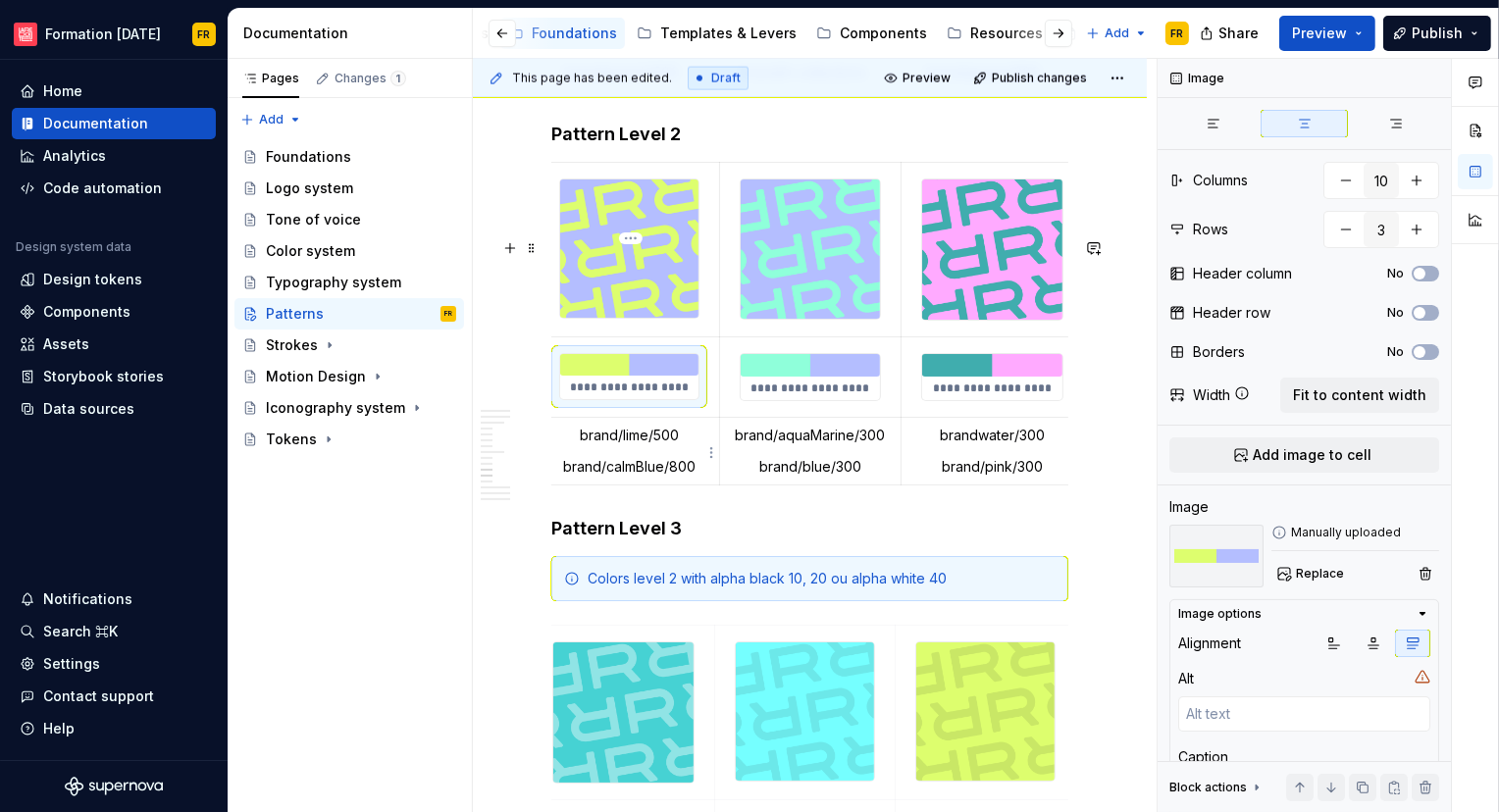 click at bounding box center [629, 365] 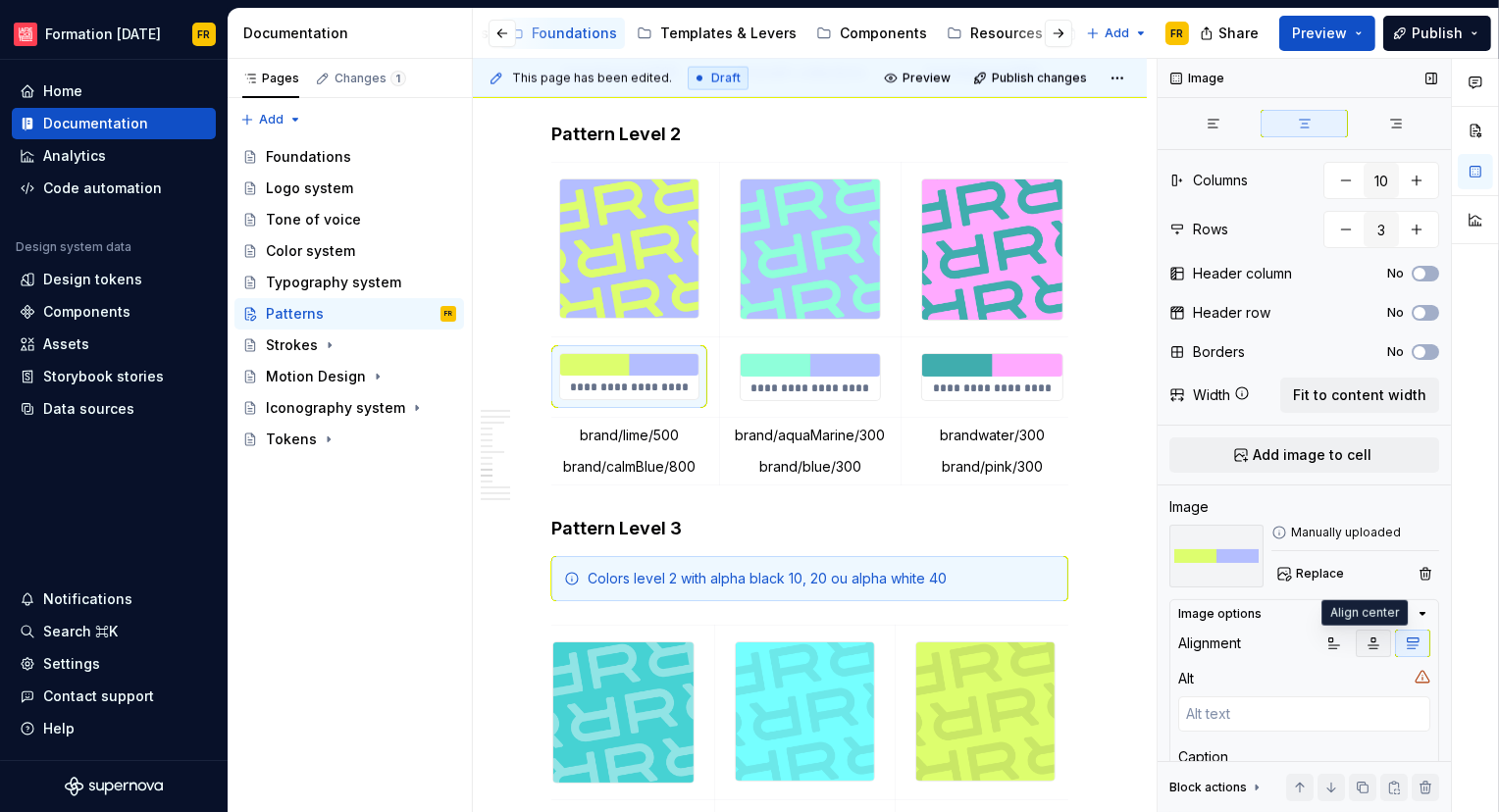 click 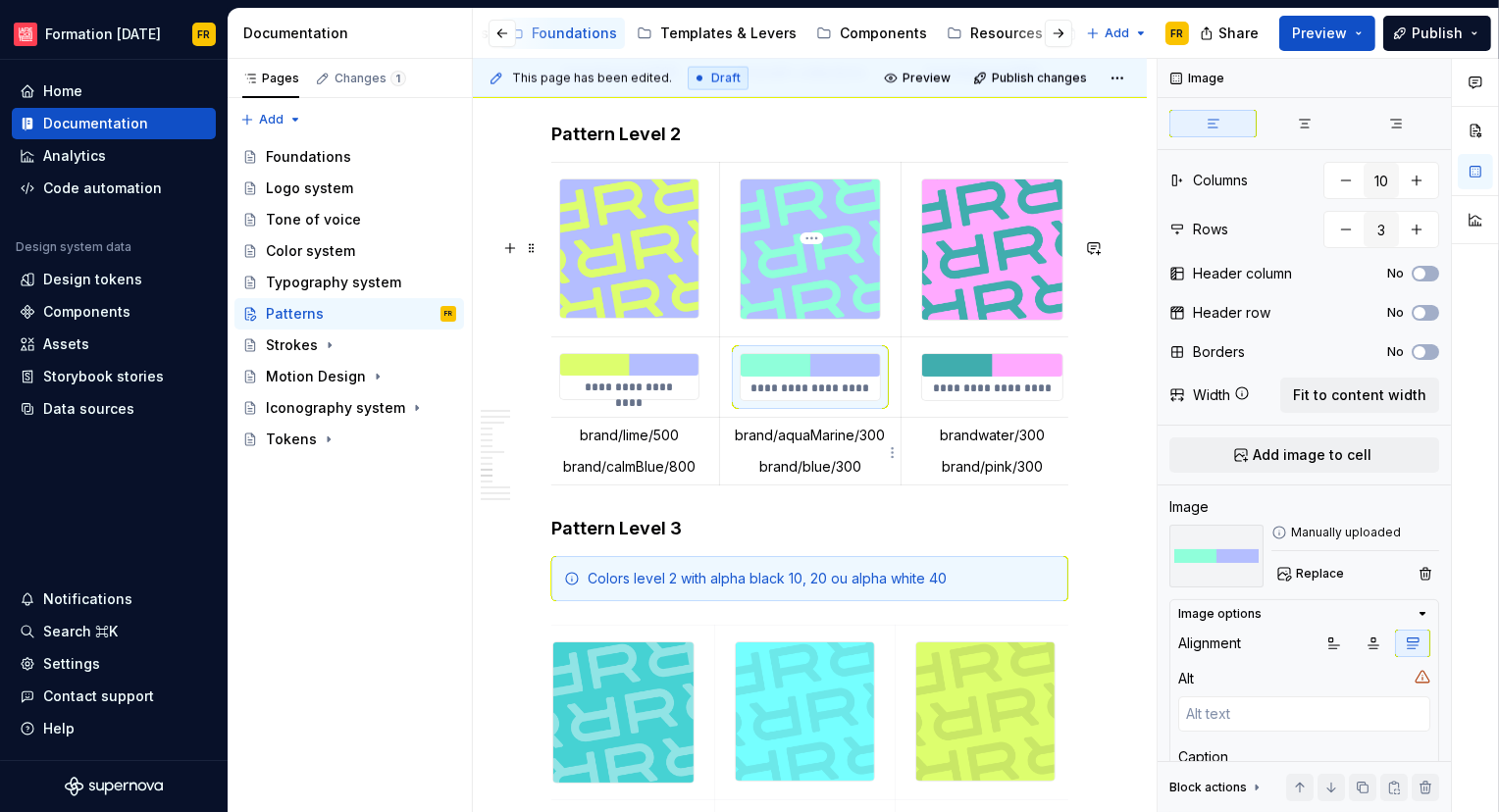 click at bounding box center [810, 365] 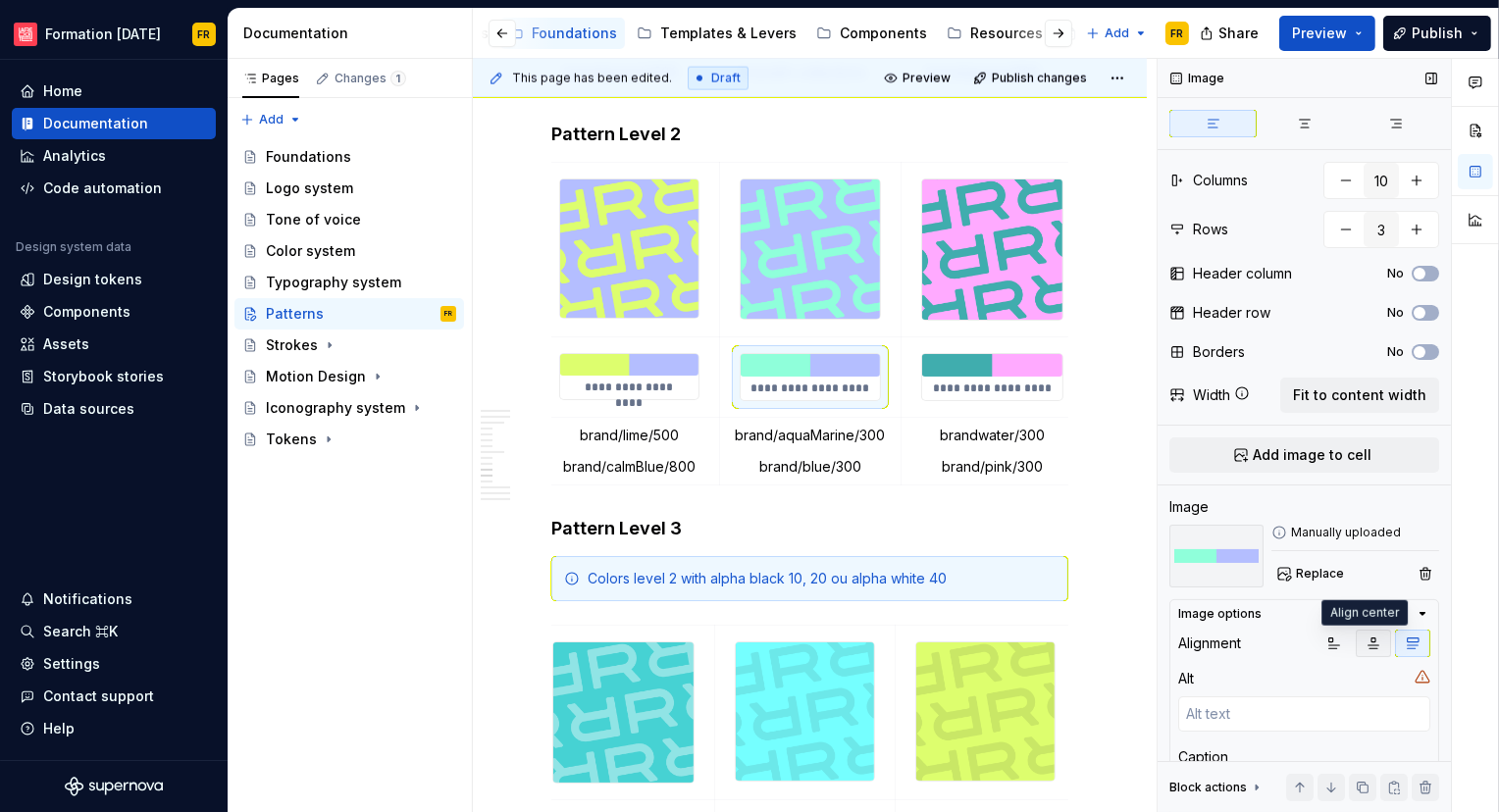 click at bounding box center [1373, 643] 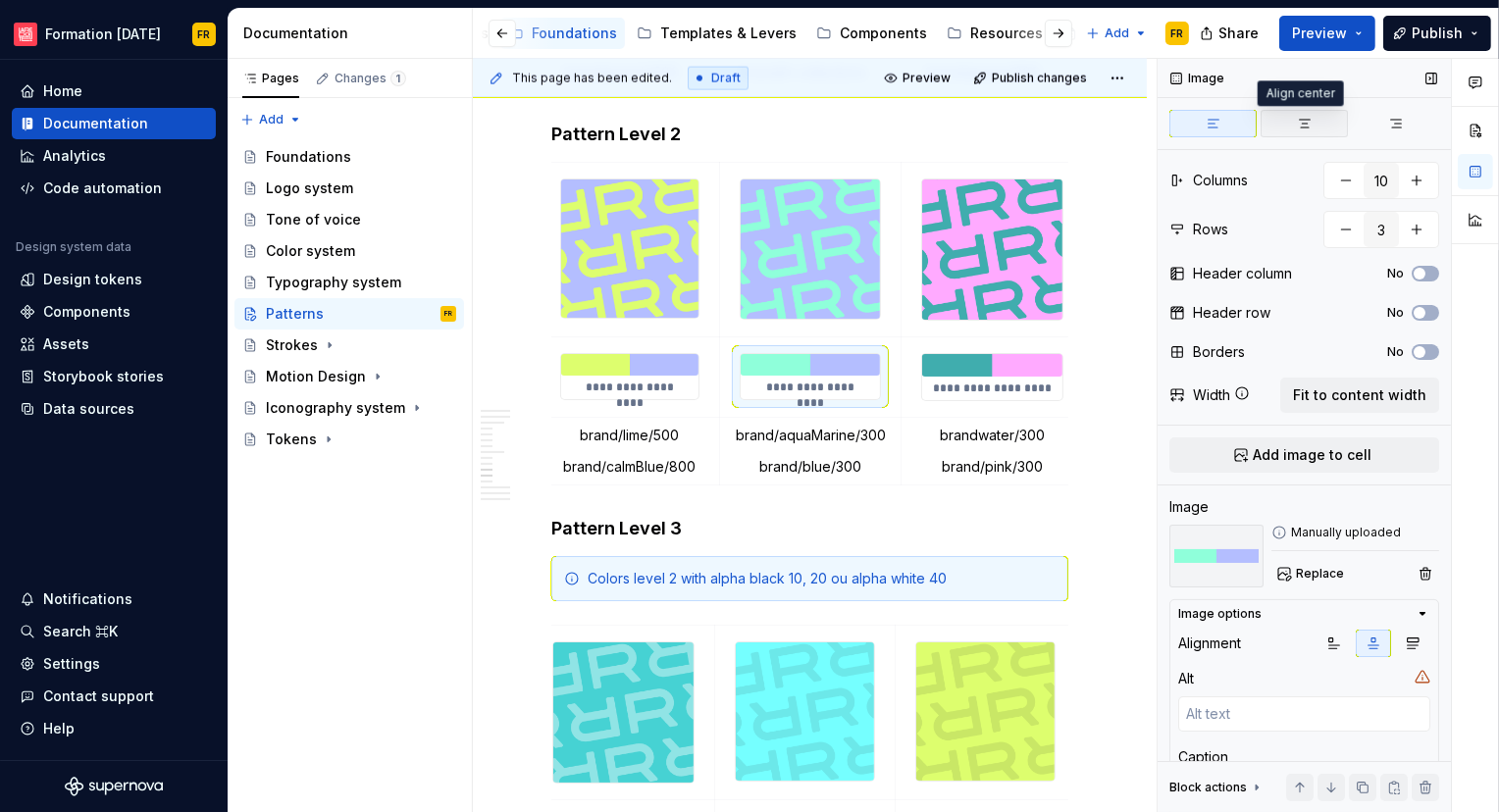 click 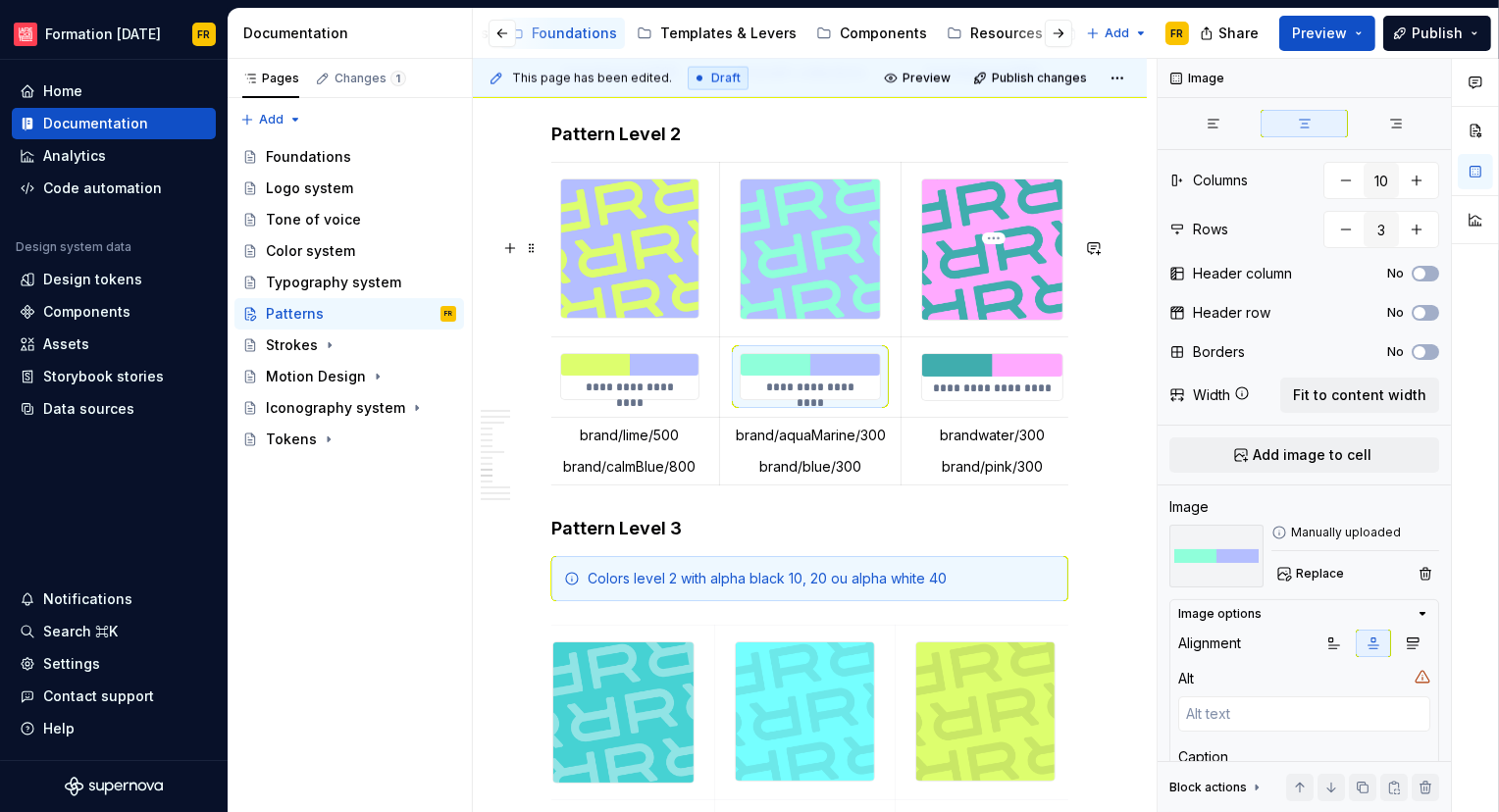 click on "**********" at bounding box center [992, 377] 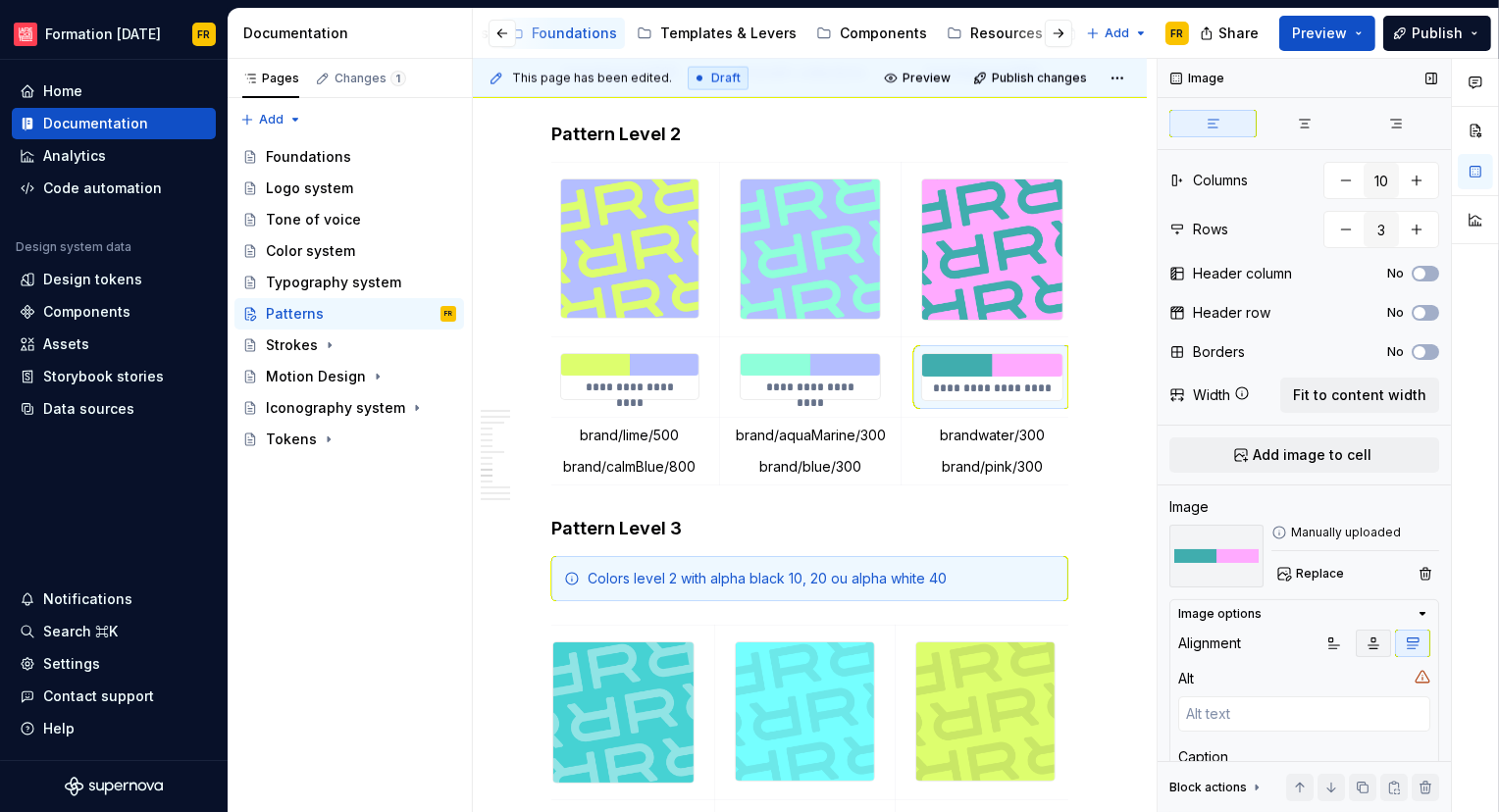 click at bounding box center (1373, 643) 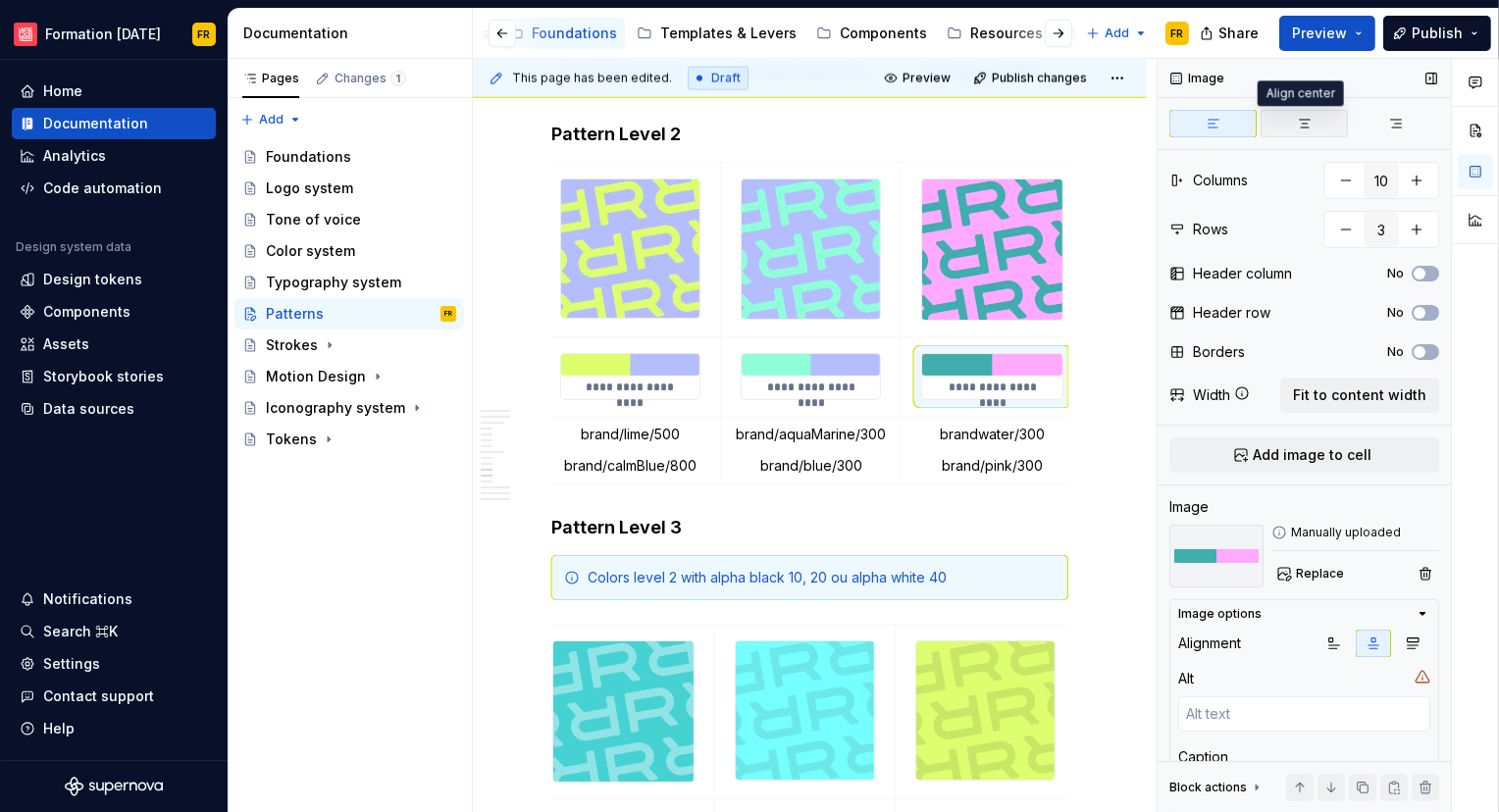 click 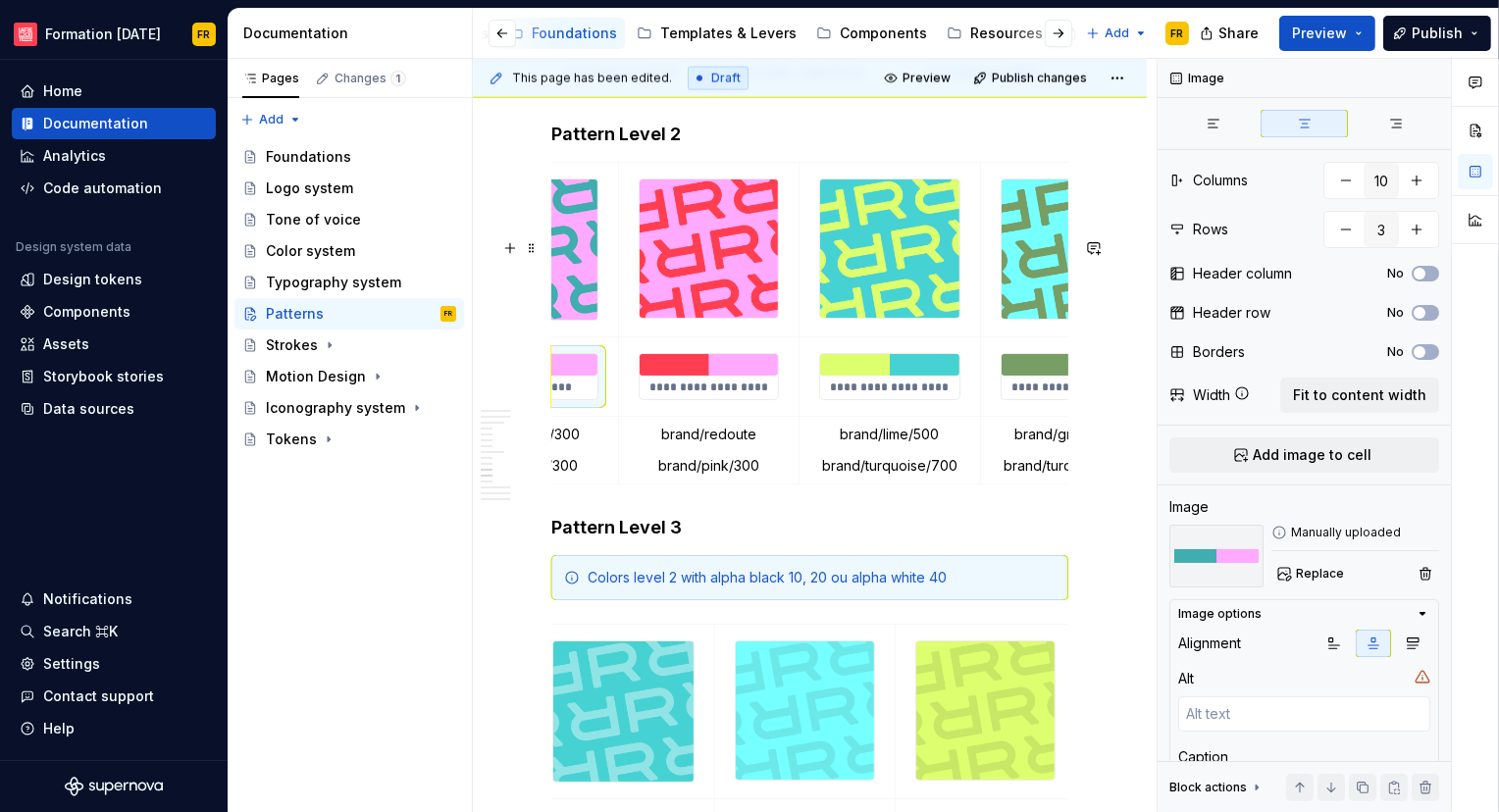 scroll, scrollTop: 0, scrollLeft: 1015, axis: horizontal 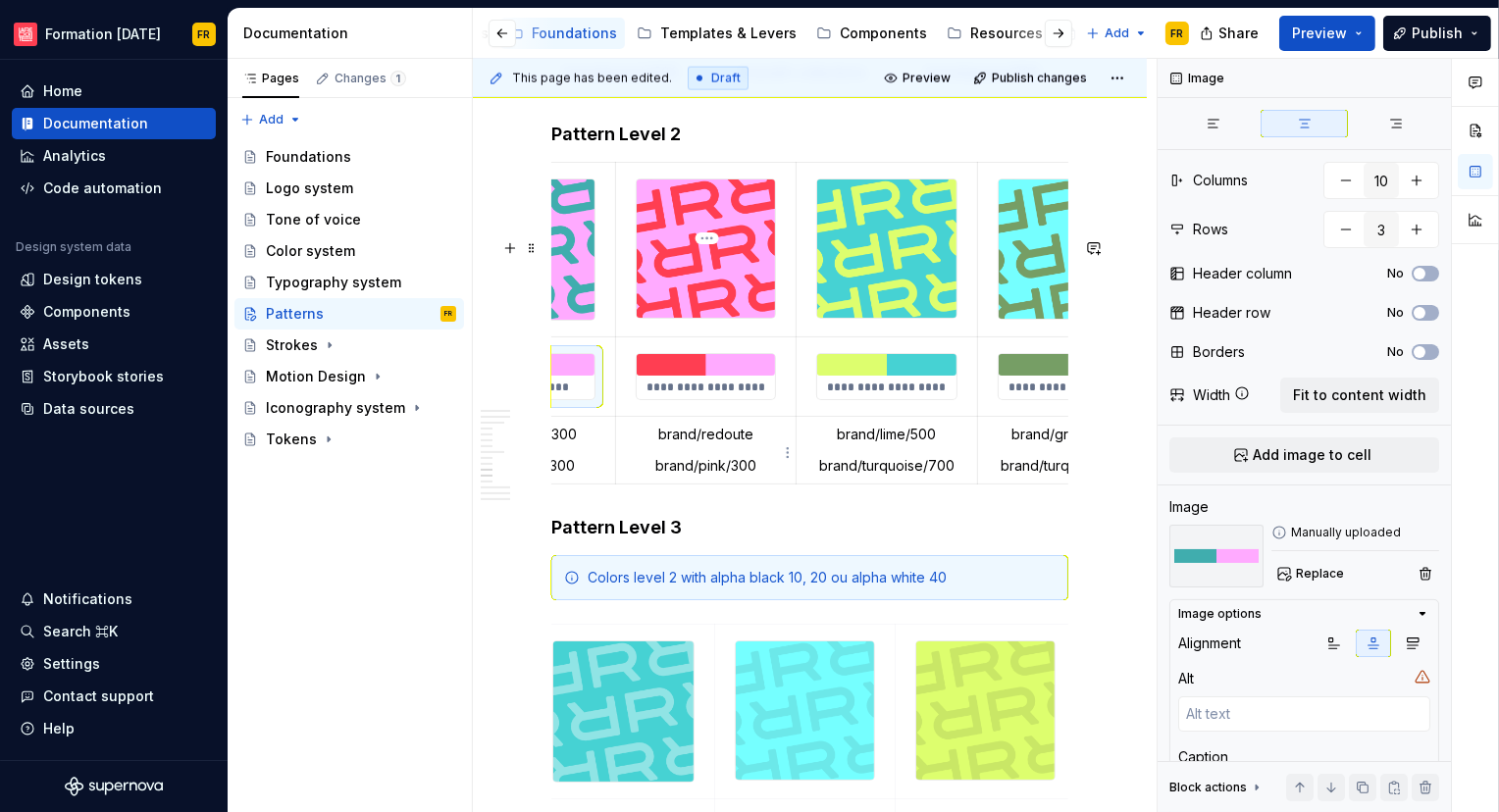click on "**********" at bounding box center [705, 377] 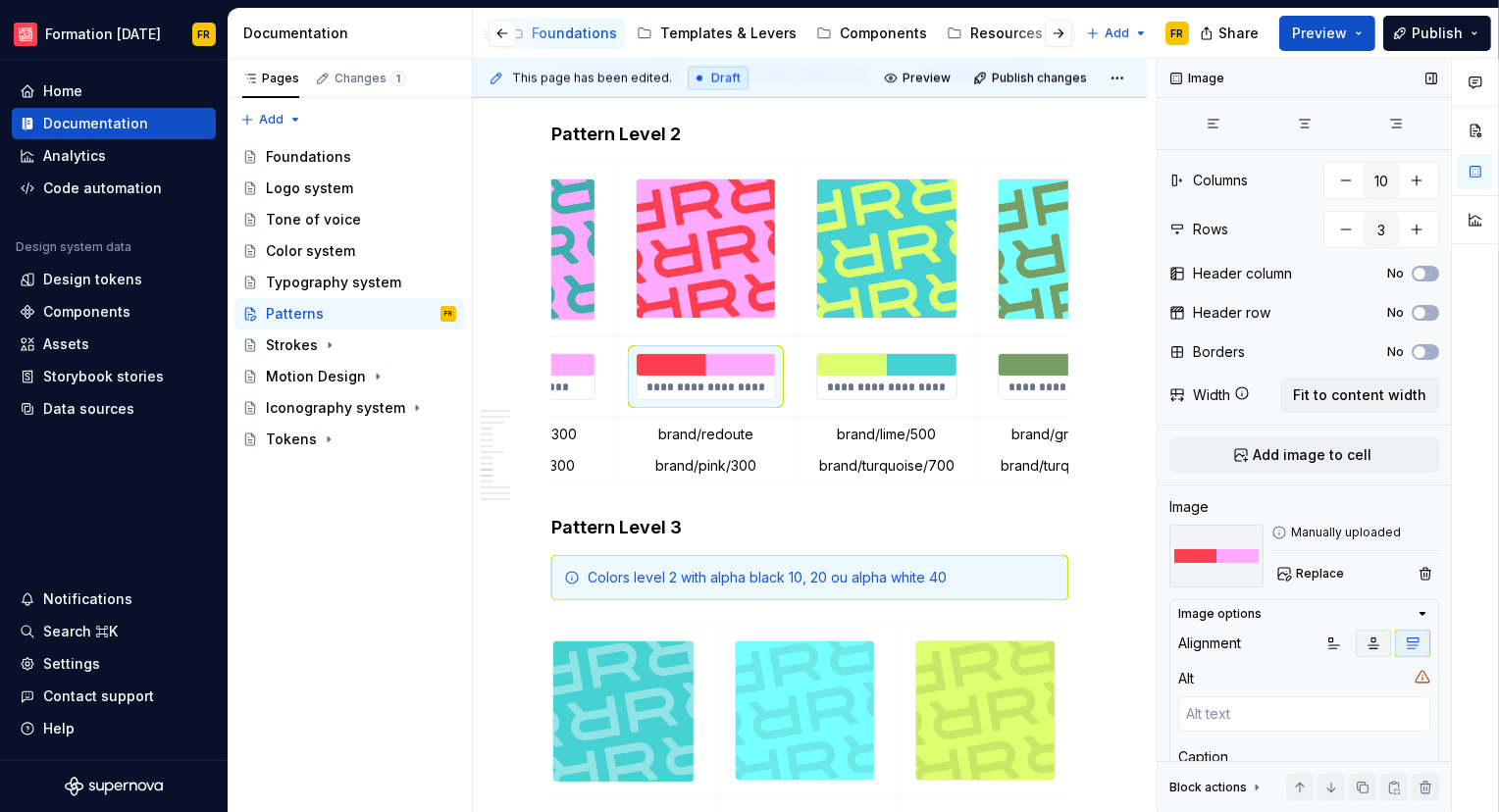 click at bounding box center (1373, 643) 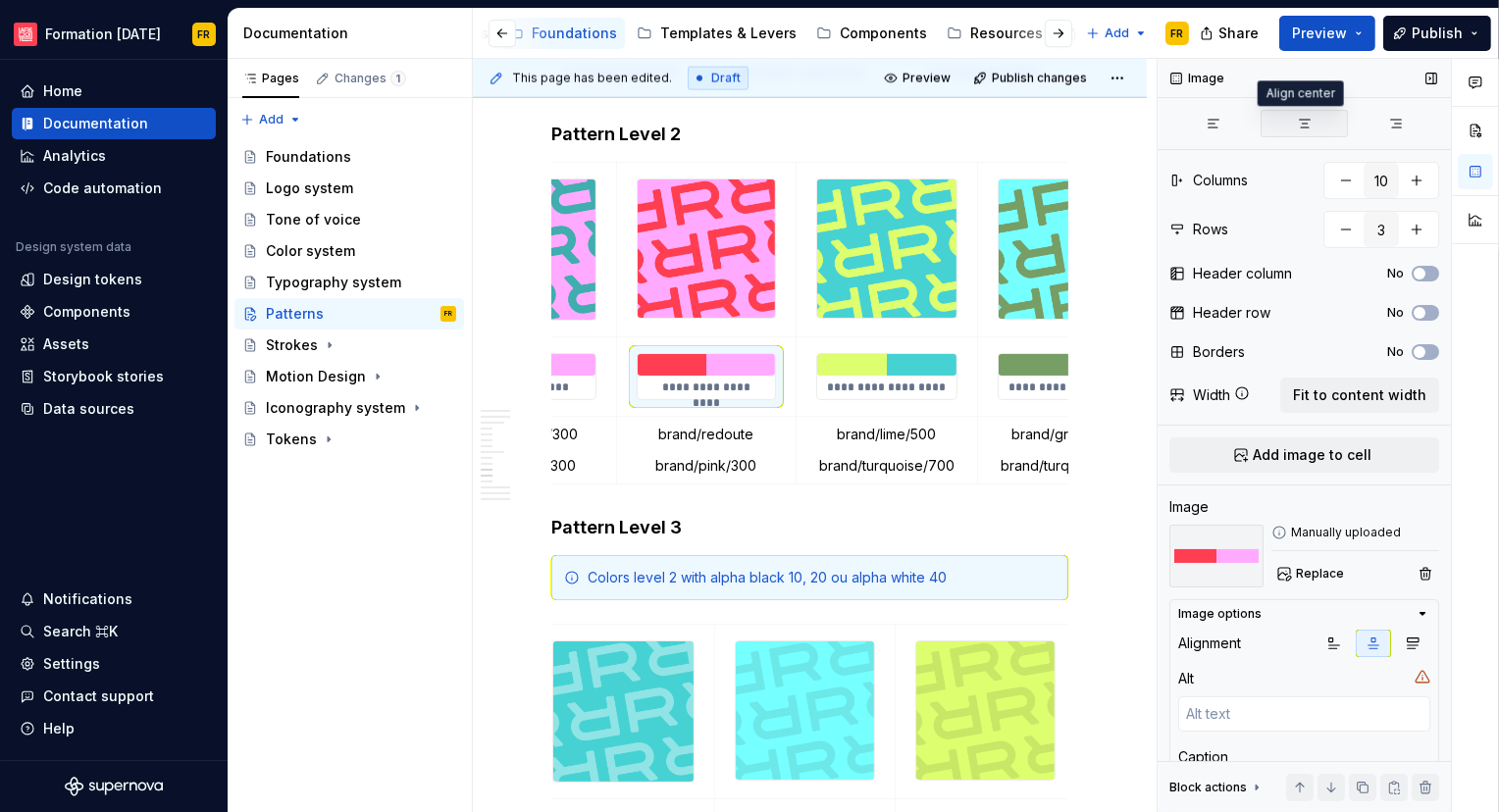 click 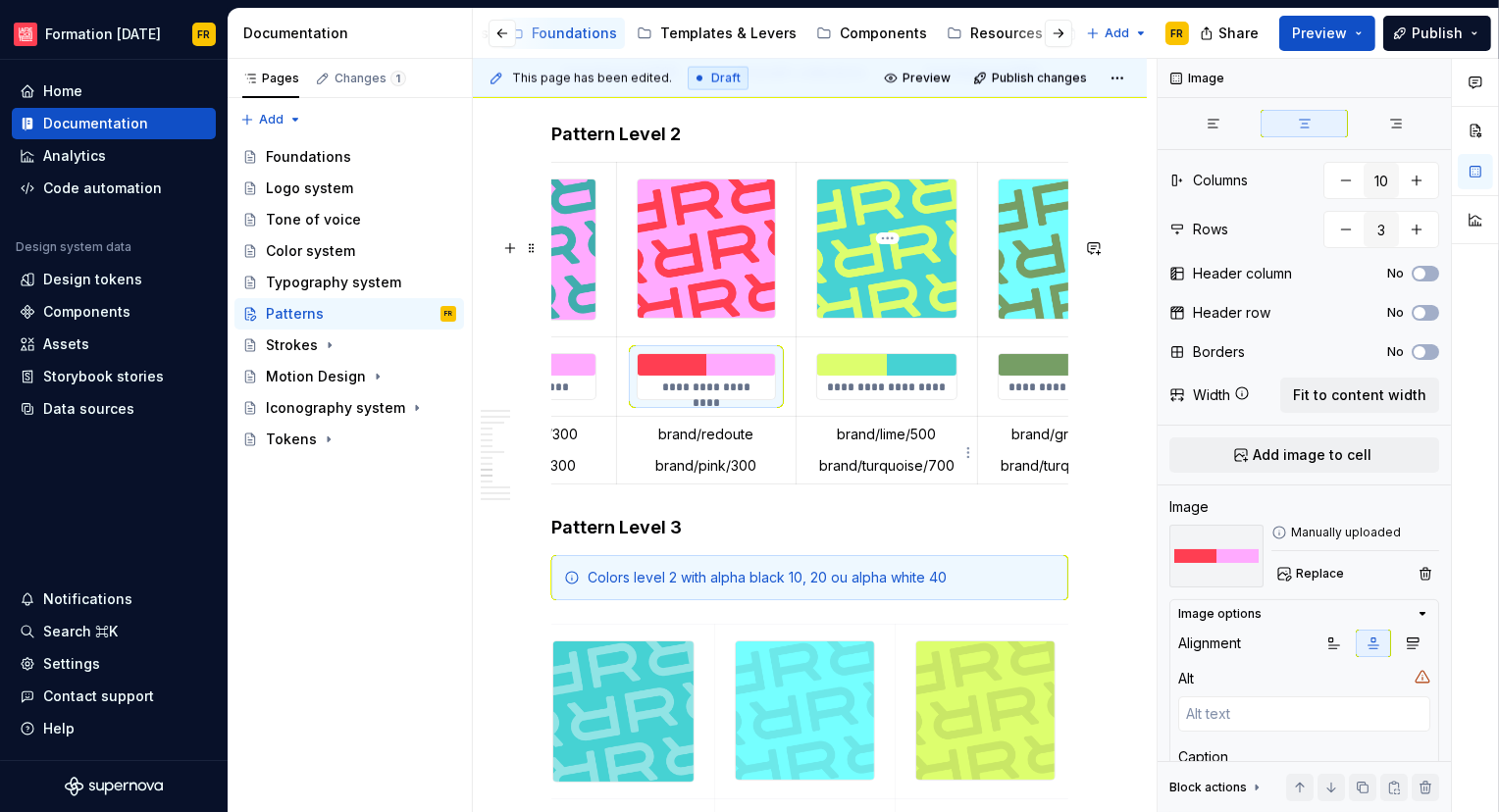 click at bounding box center (886, 365) 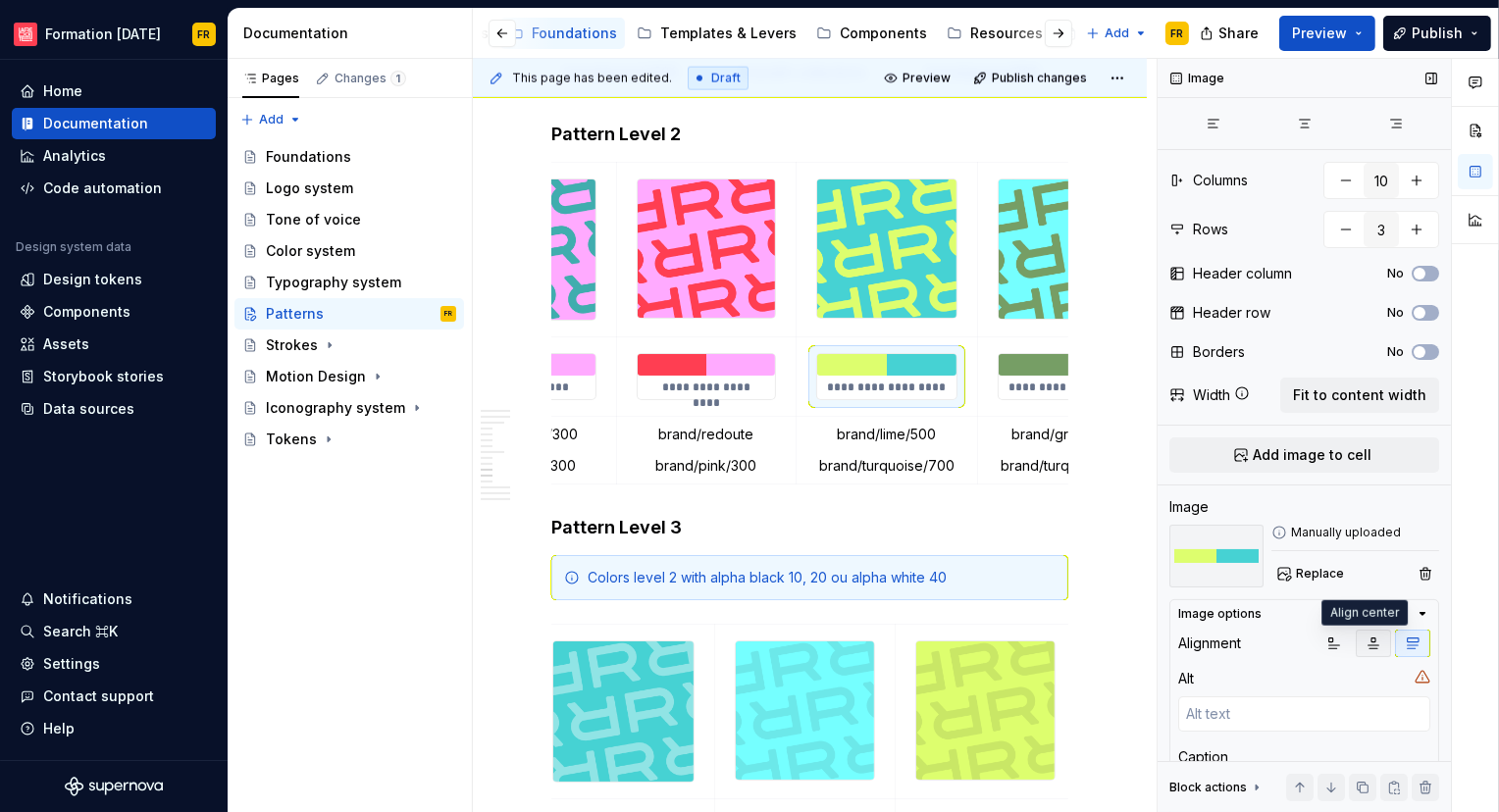 click 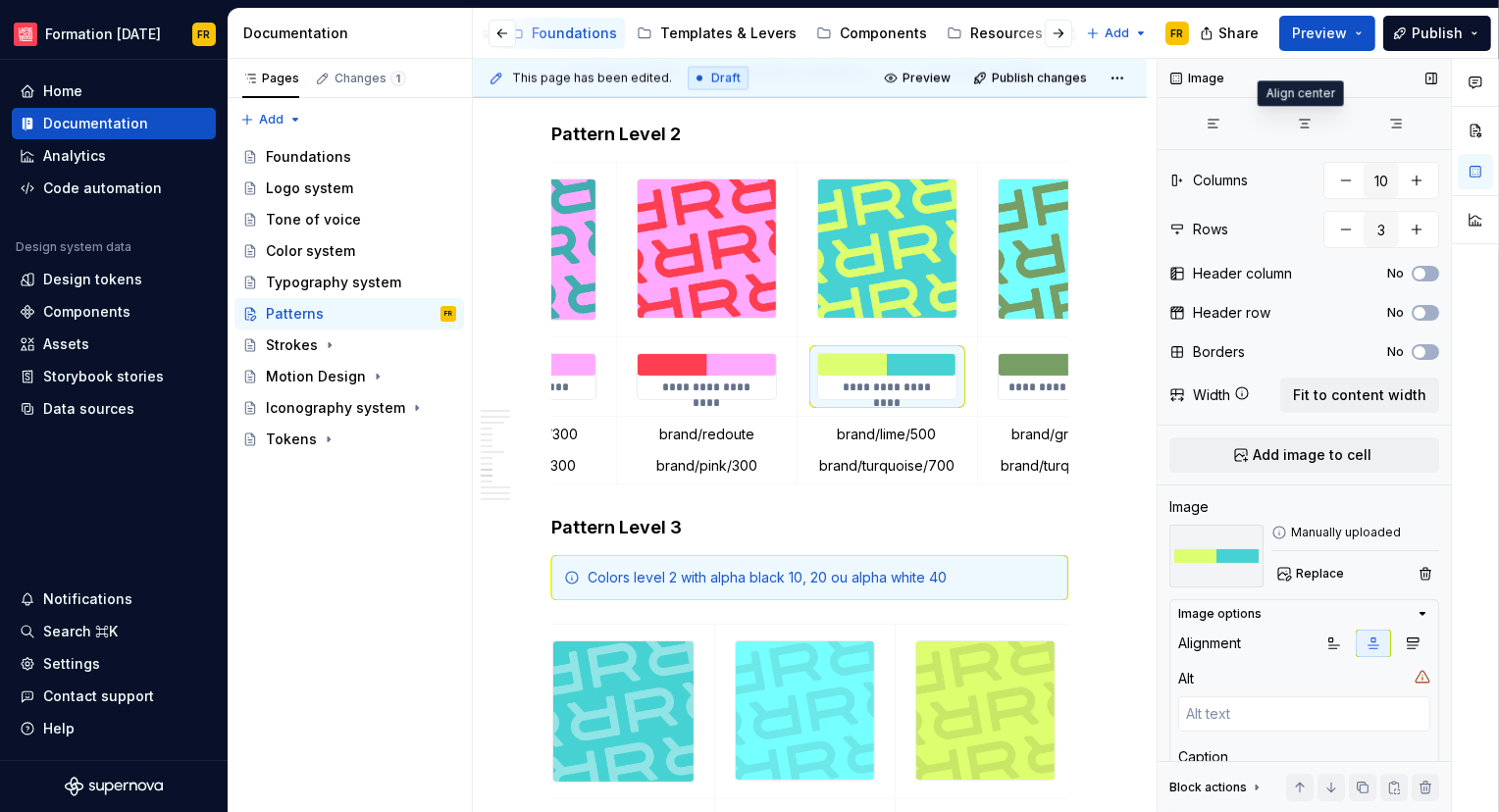 drag, startPoint x: 1304, startPoint y: 129, endPoint x: 1280, endPoint y: 170, distance: 47.507894 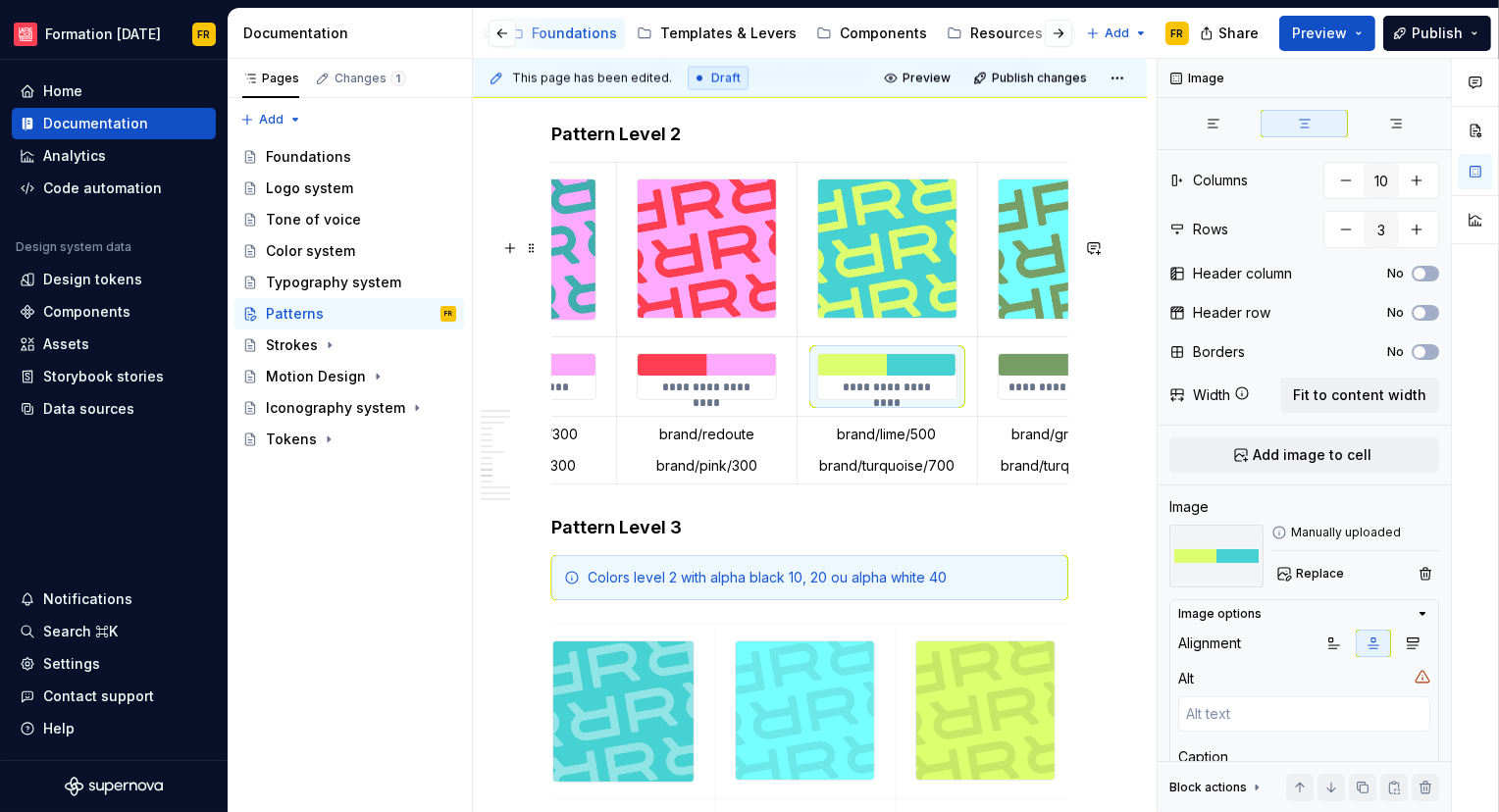 click at bounding box center (1068, 365) 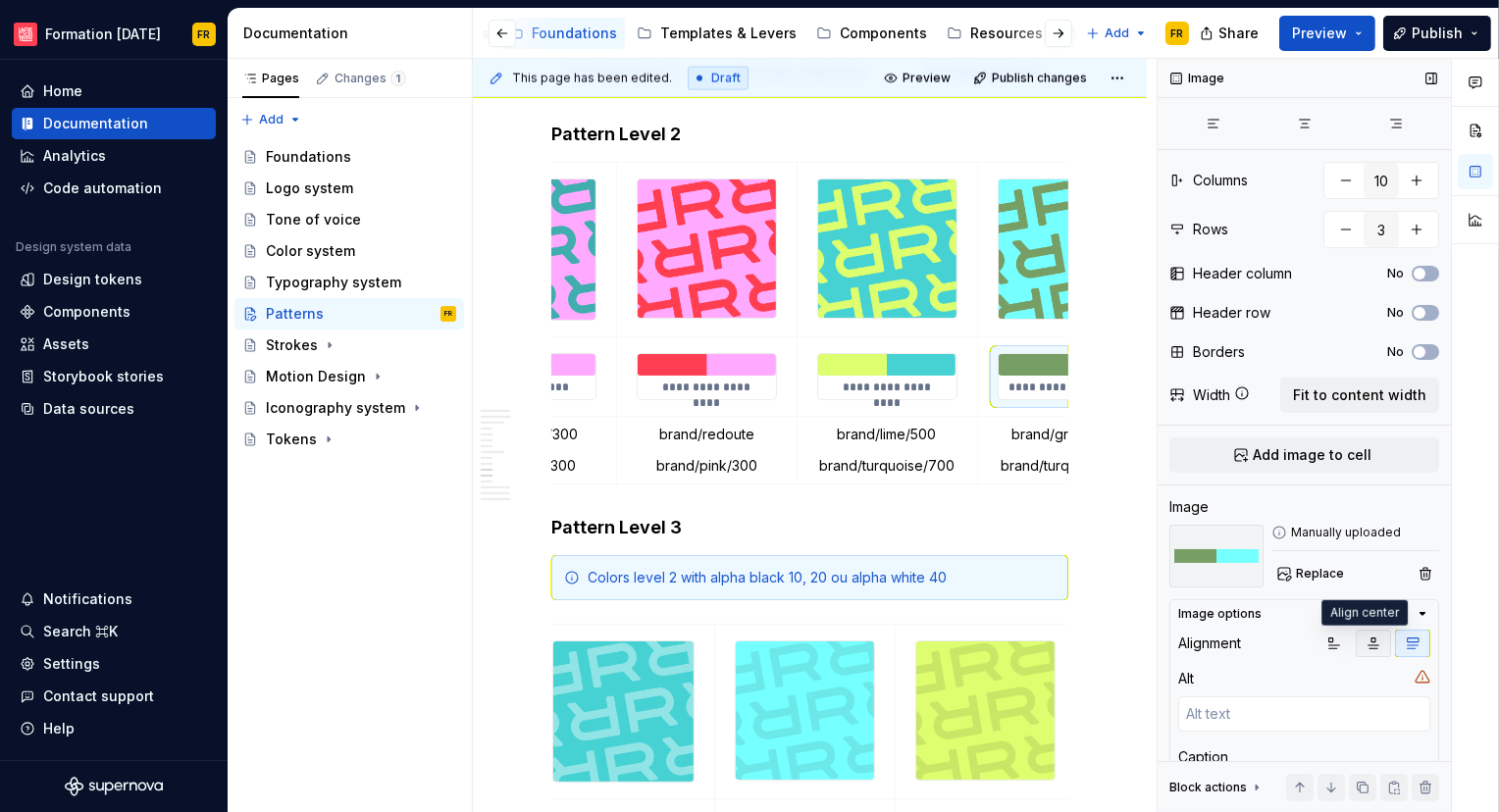 click 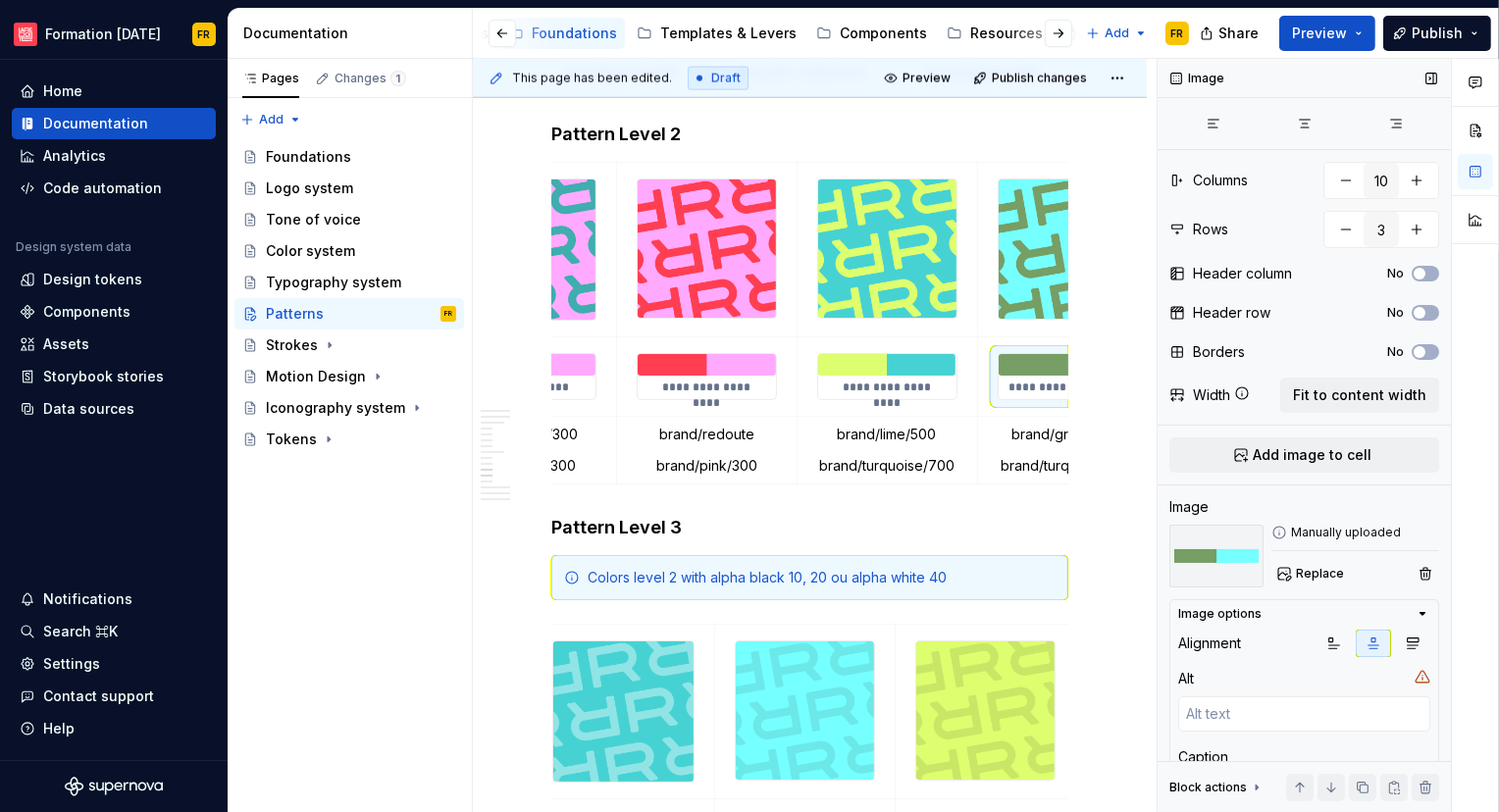 scroll, scrollTop: 0, scrollLeft: 1090, axis: horizontal 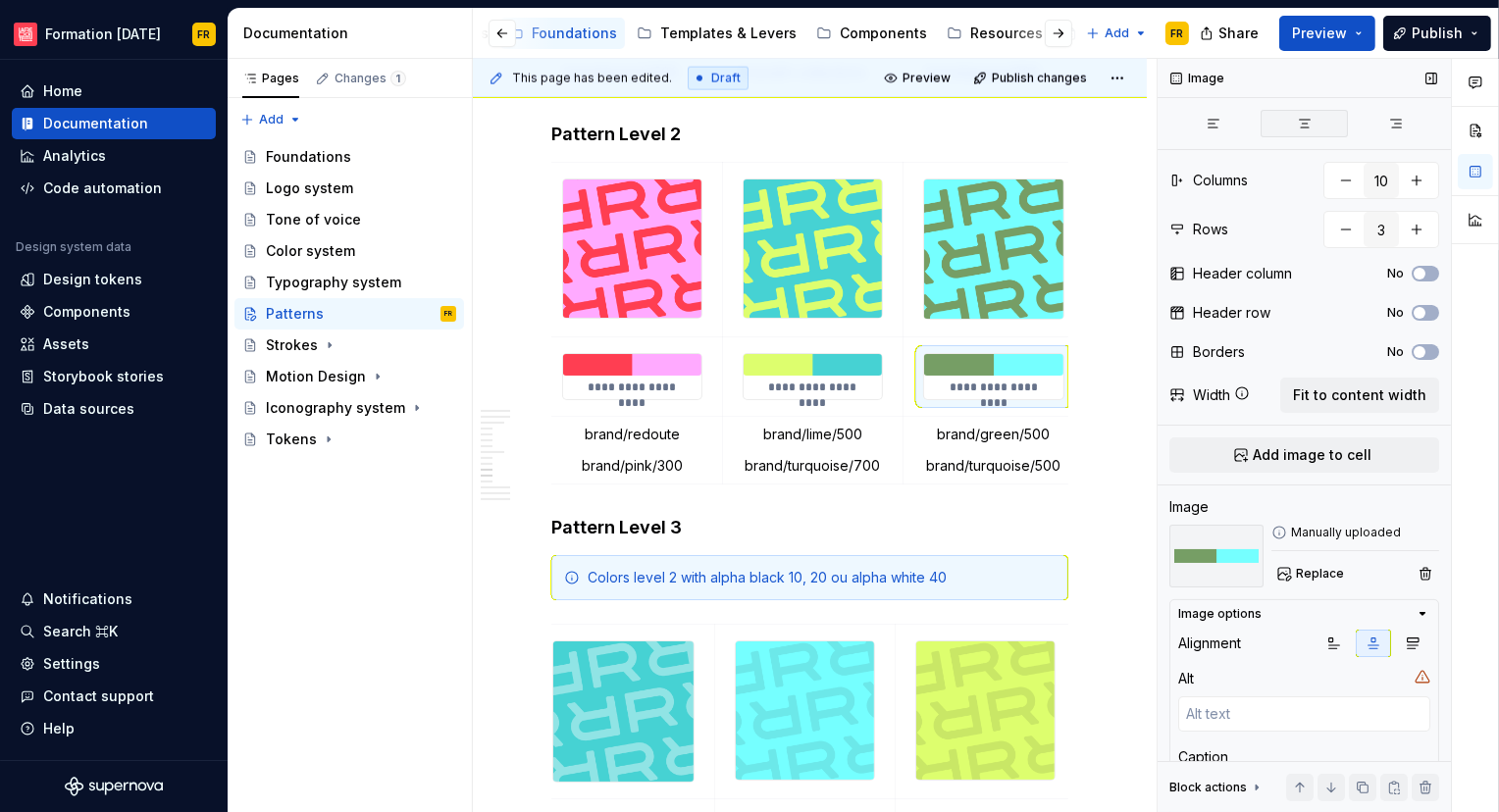 click at bounding box center (1304, 124) 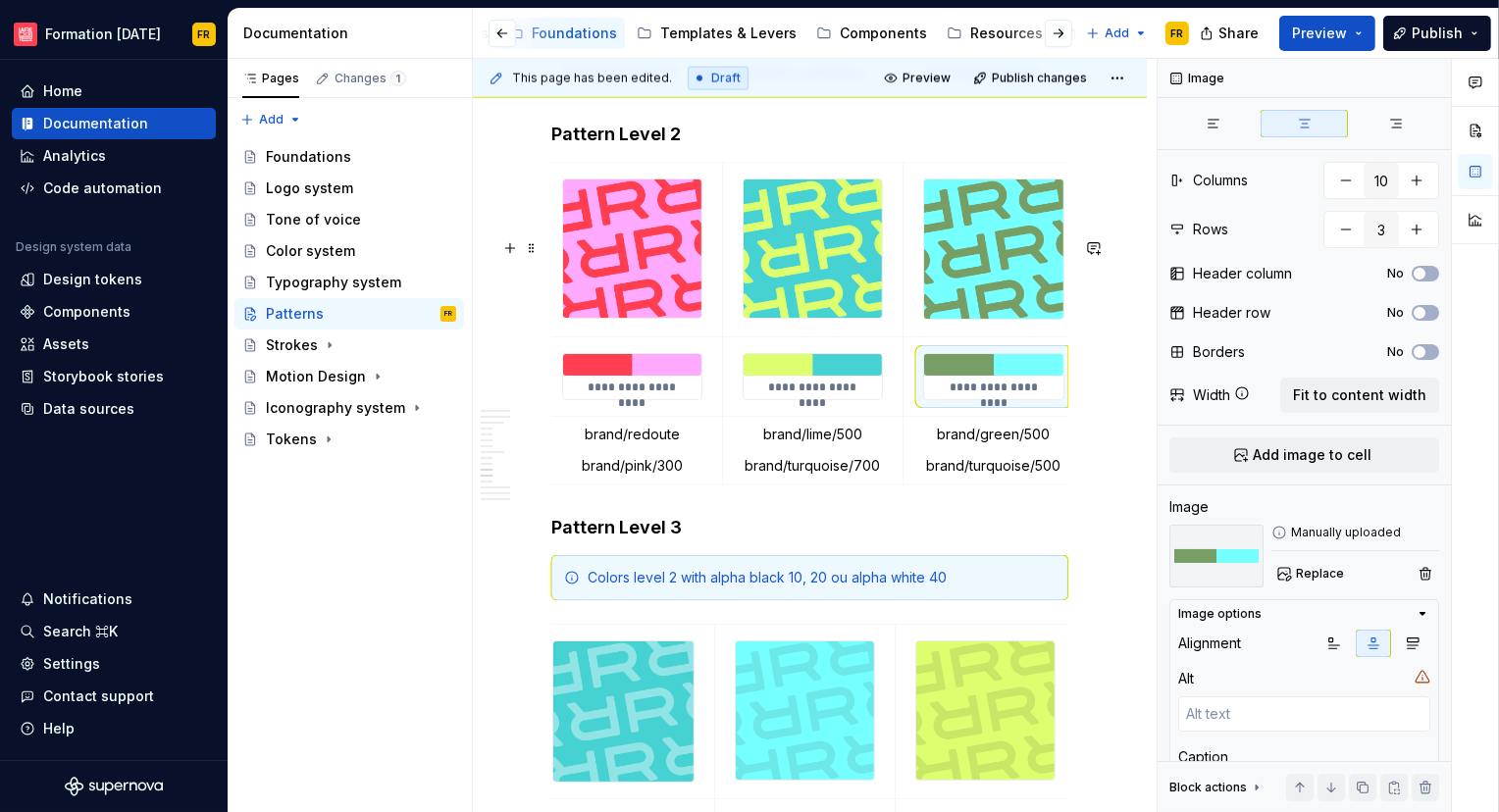 scroll, scrollTop: 0, scrollLeft: 1285, axis: horizontal 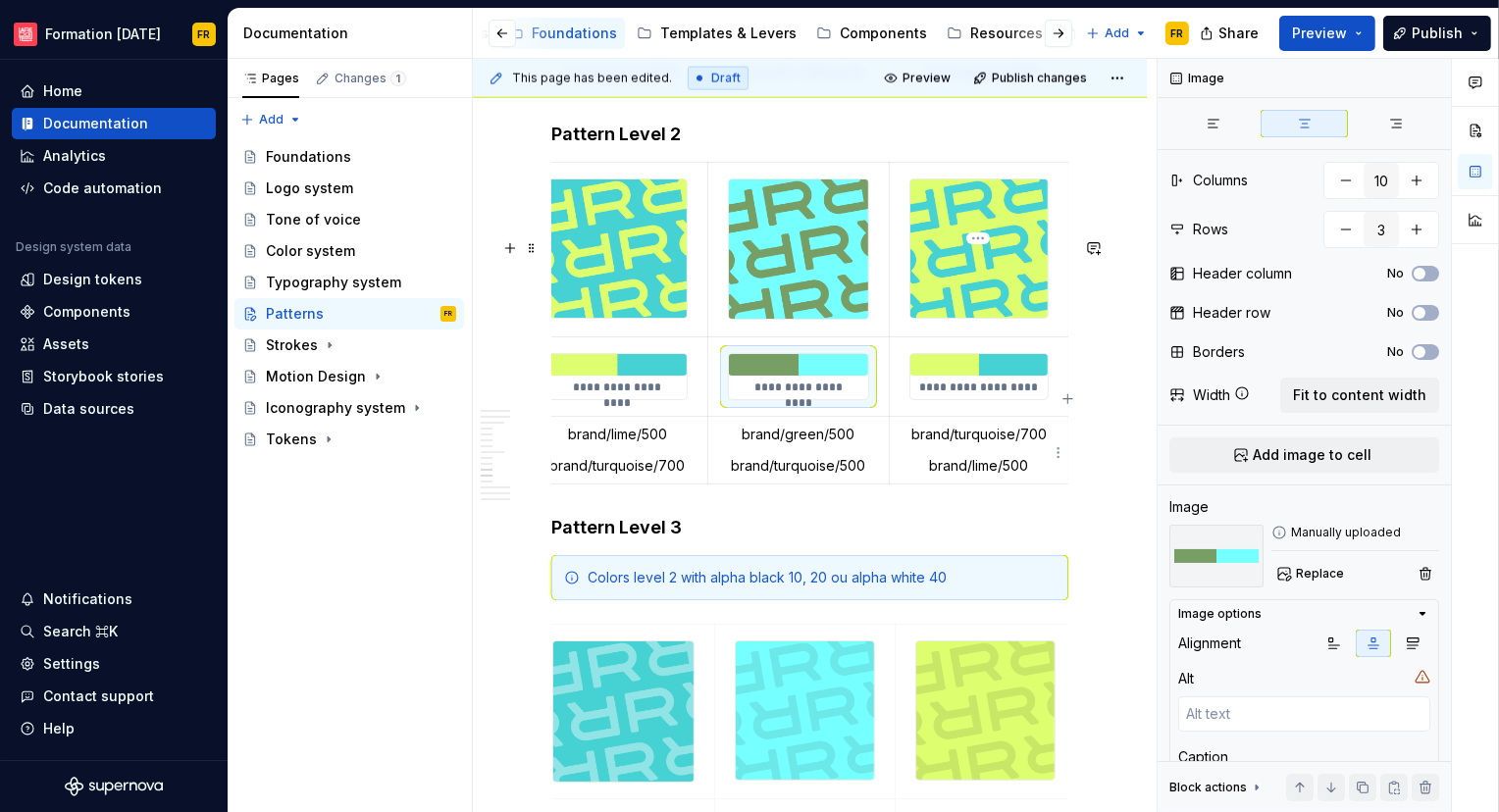 click at bounding box center (979, 365) 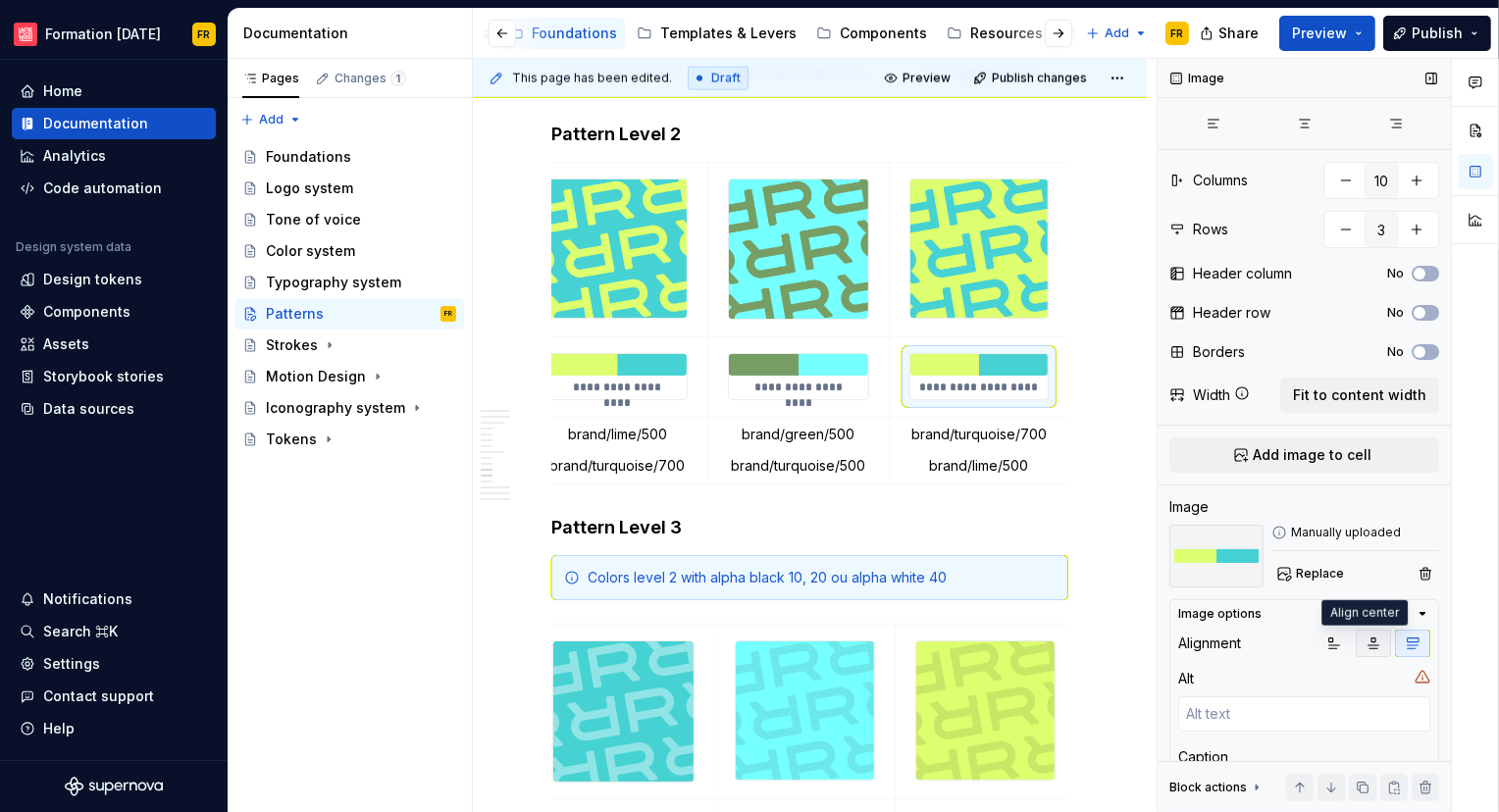 click 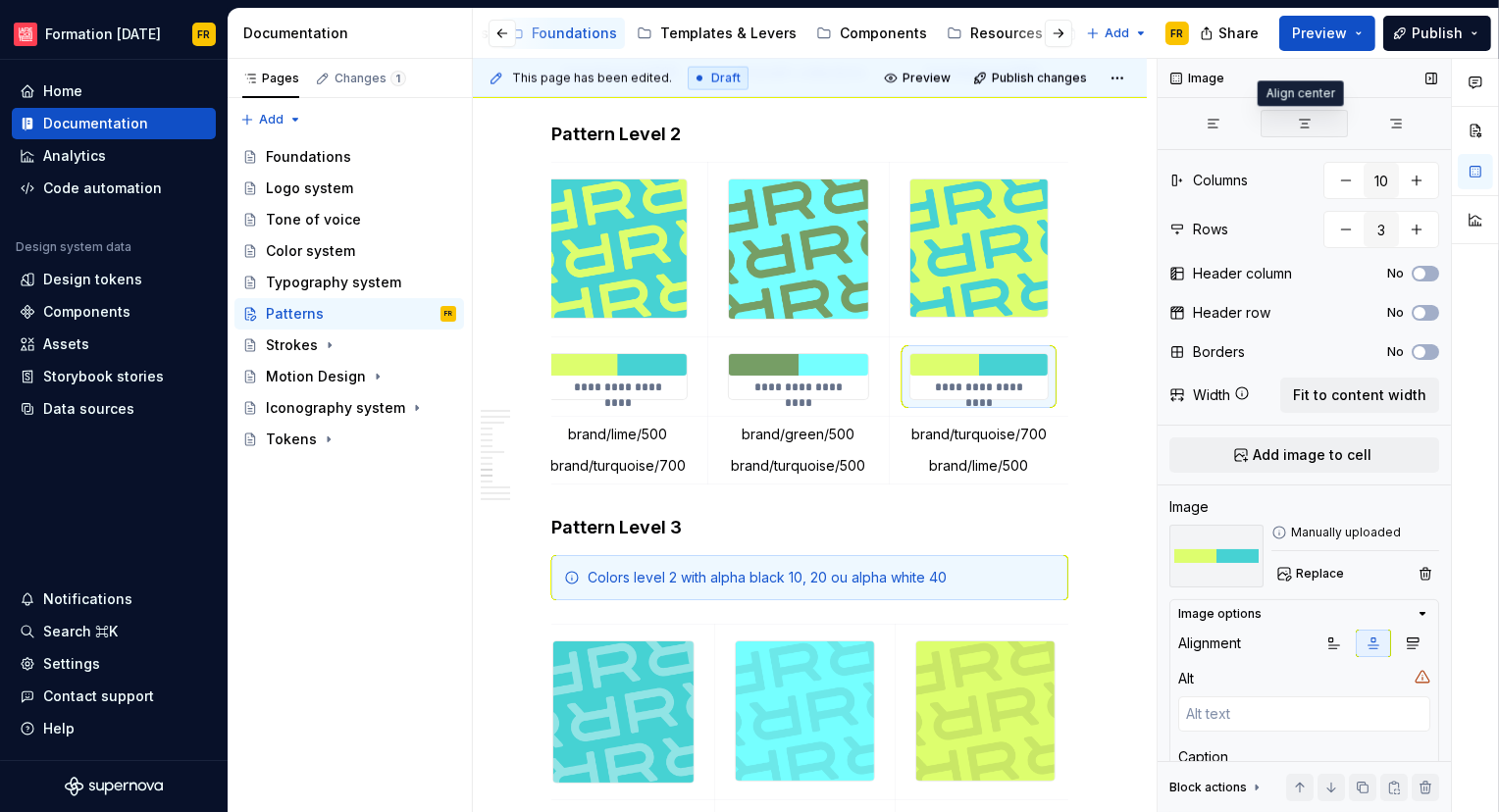 click at bounding box center [1304, 124] 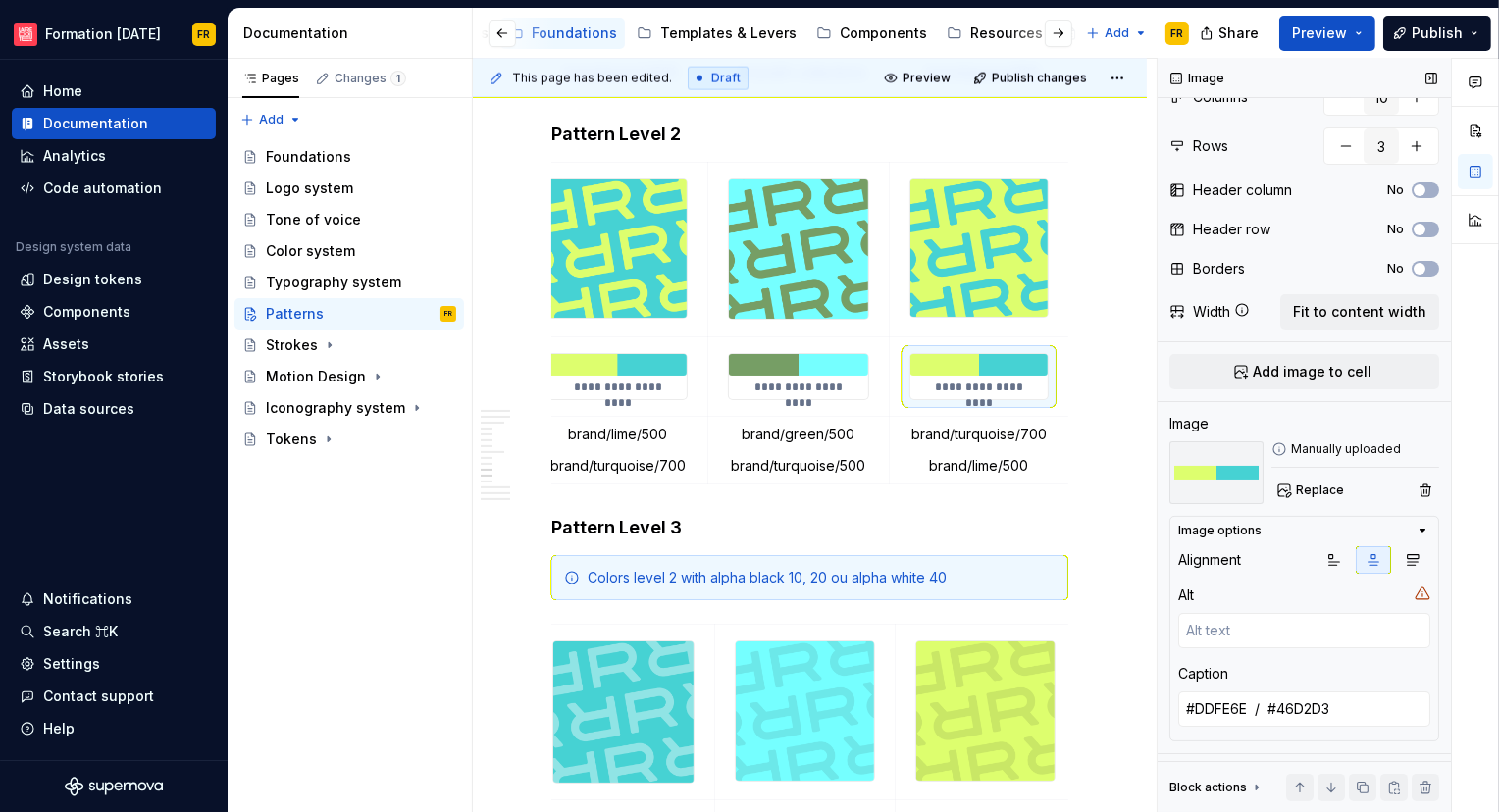 scroll, scrollTop: 86, scrollLeft: 0, axis: vertical 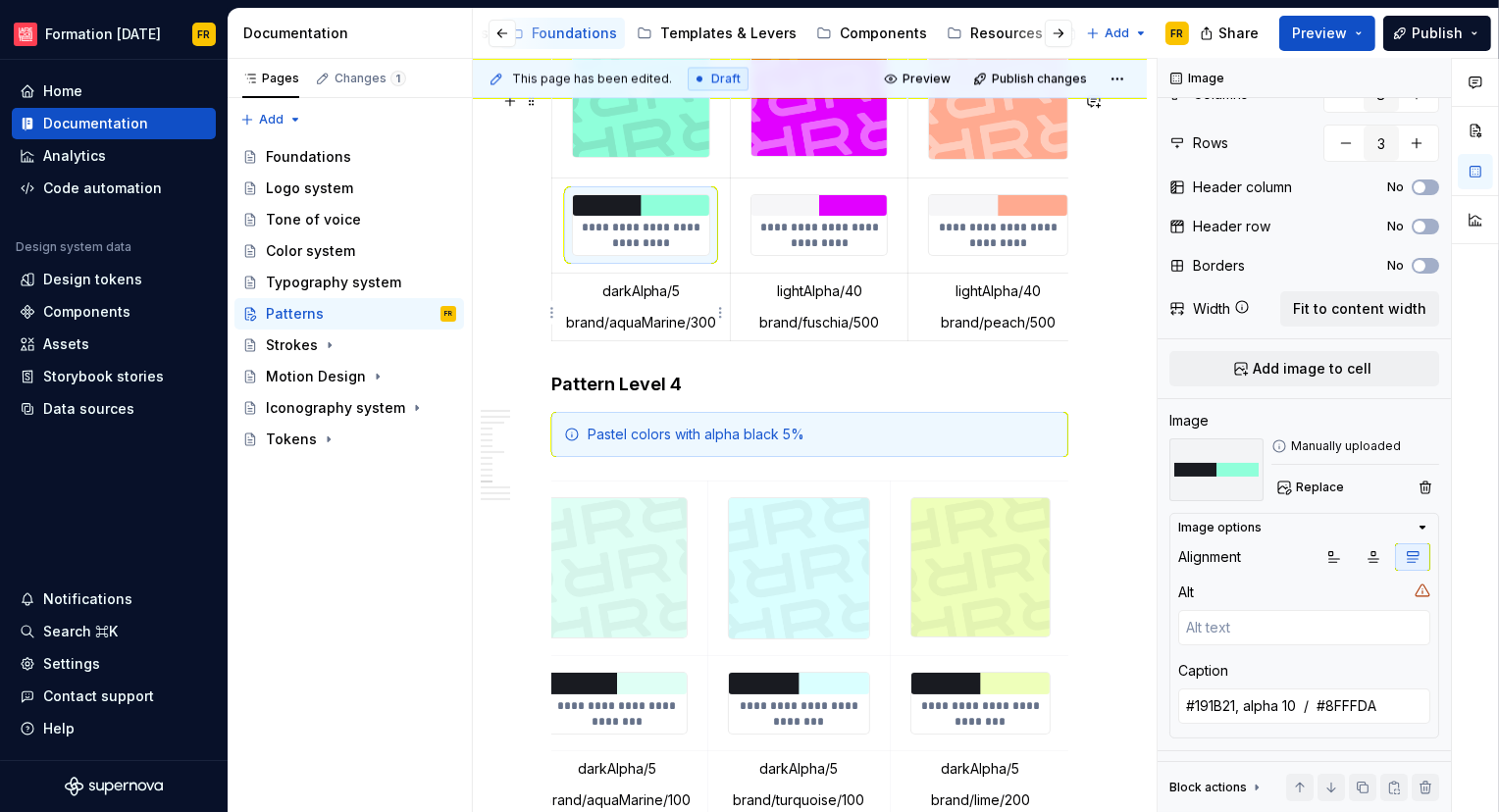 click on "**********" at bounding box center [641, 235] 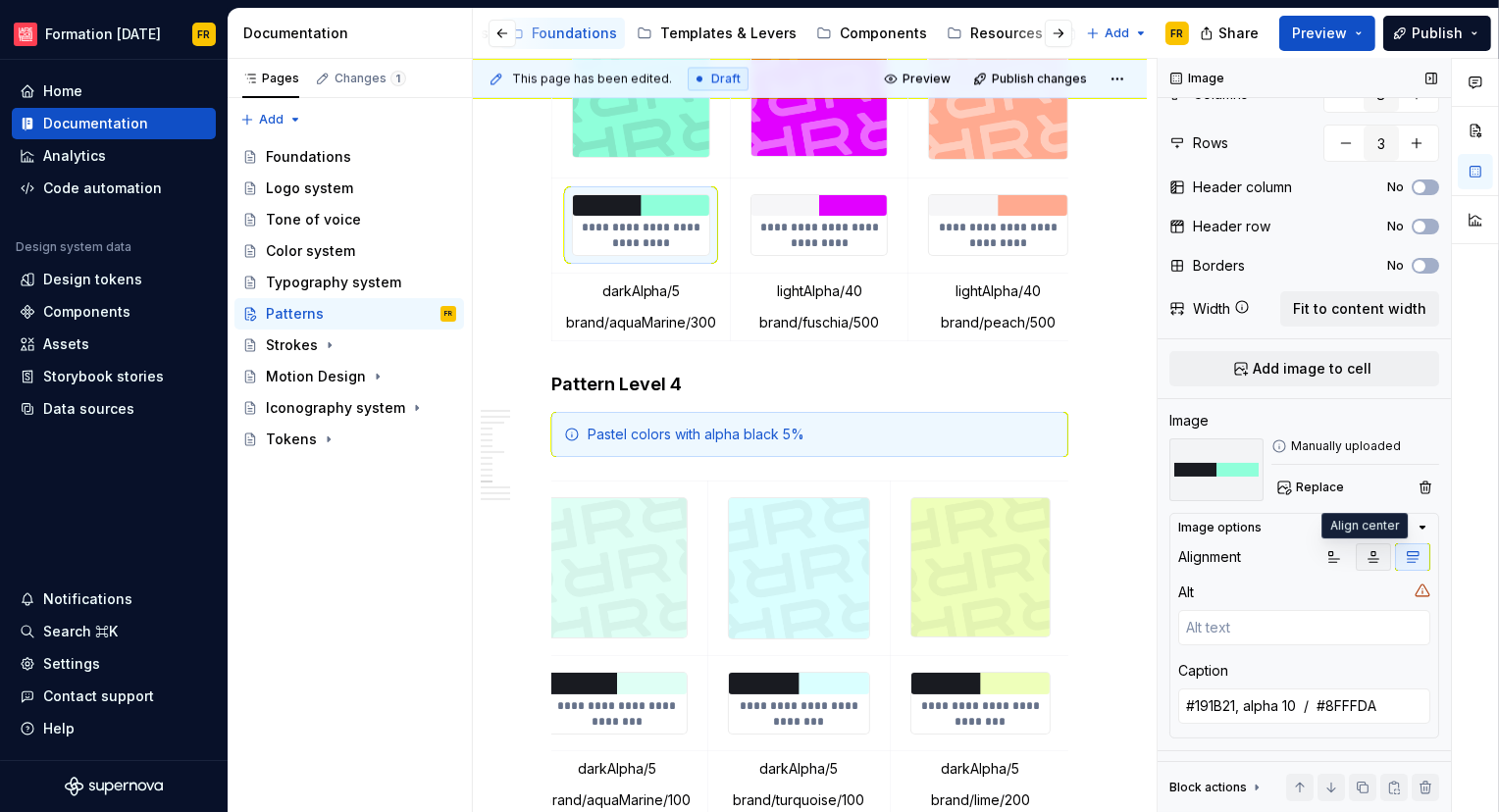 click 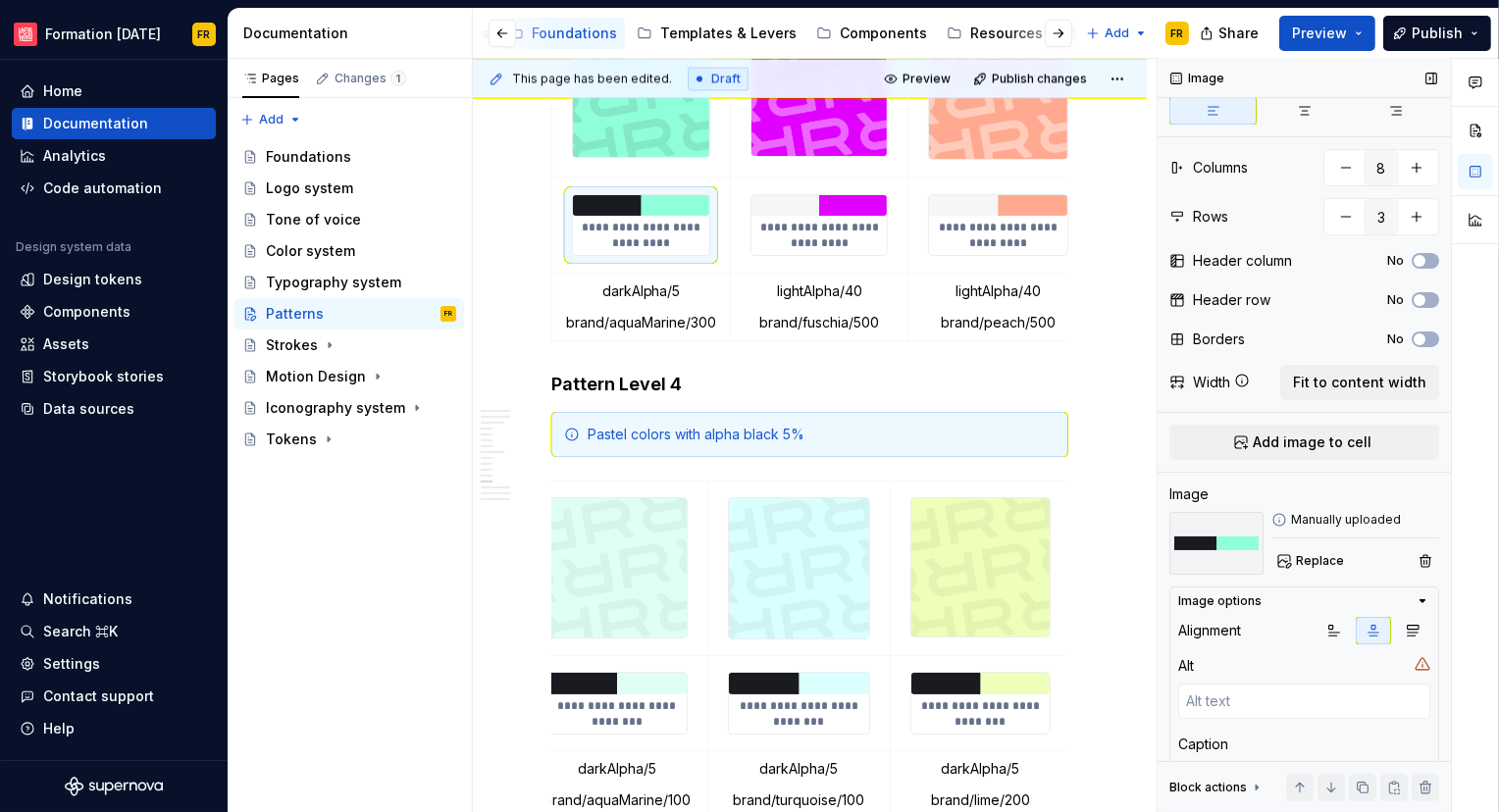 scroll, scrollTop: 0, scrollLeft: 0, axis: both 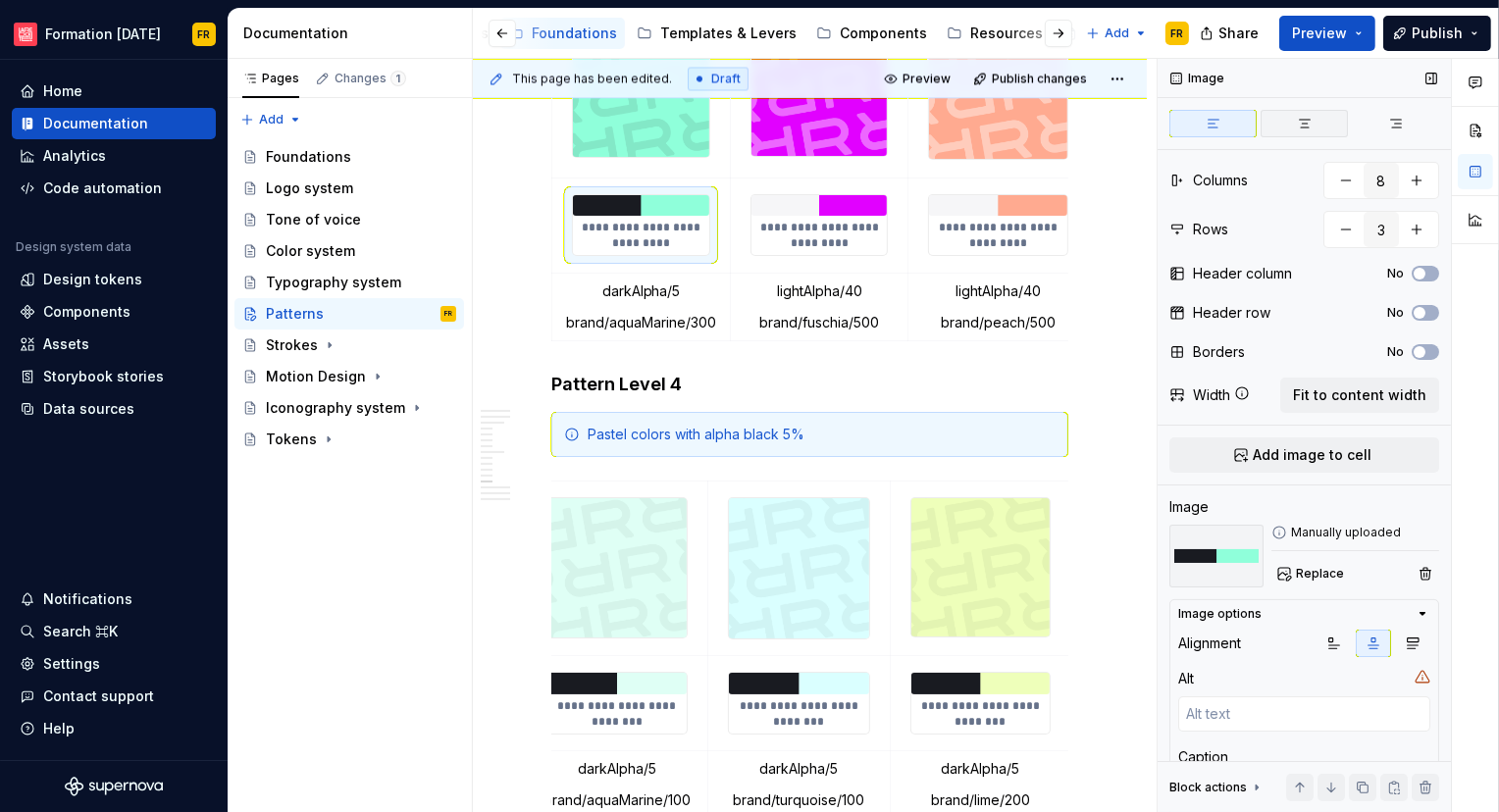 click 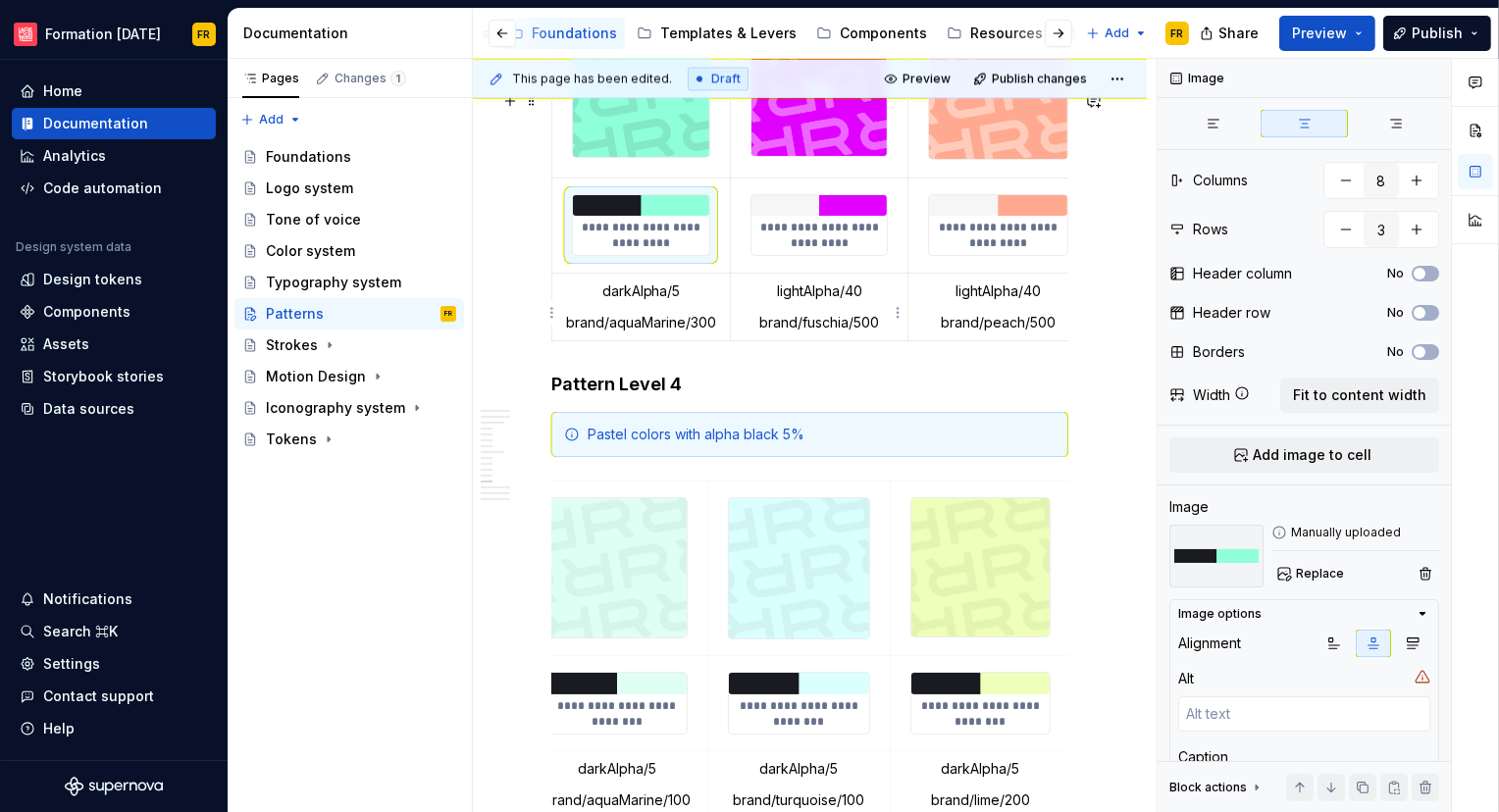 click on "**********" at bounding box center [819, 235] 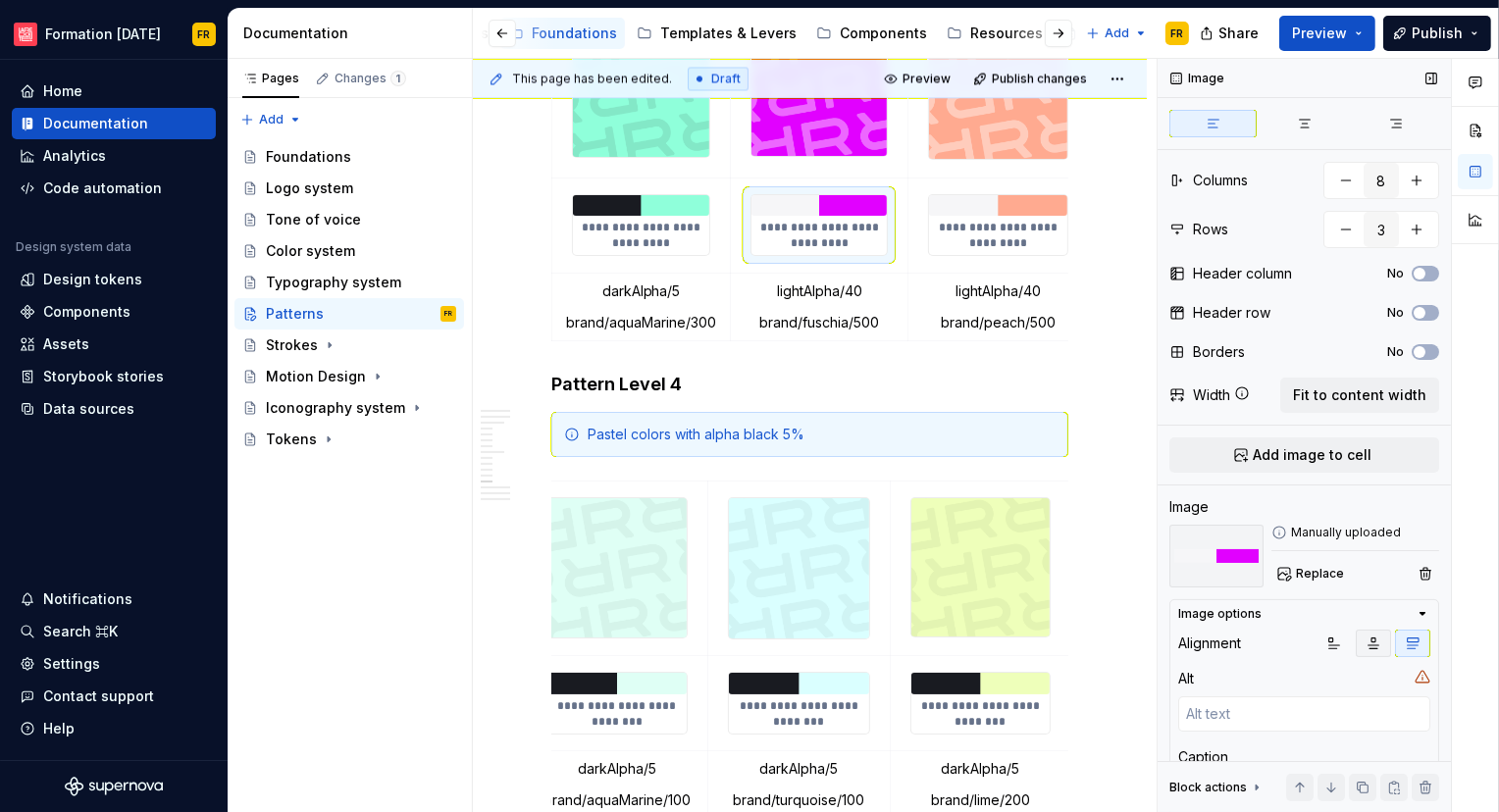 click at bounding box center (1373, 643) 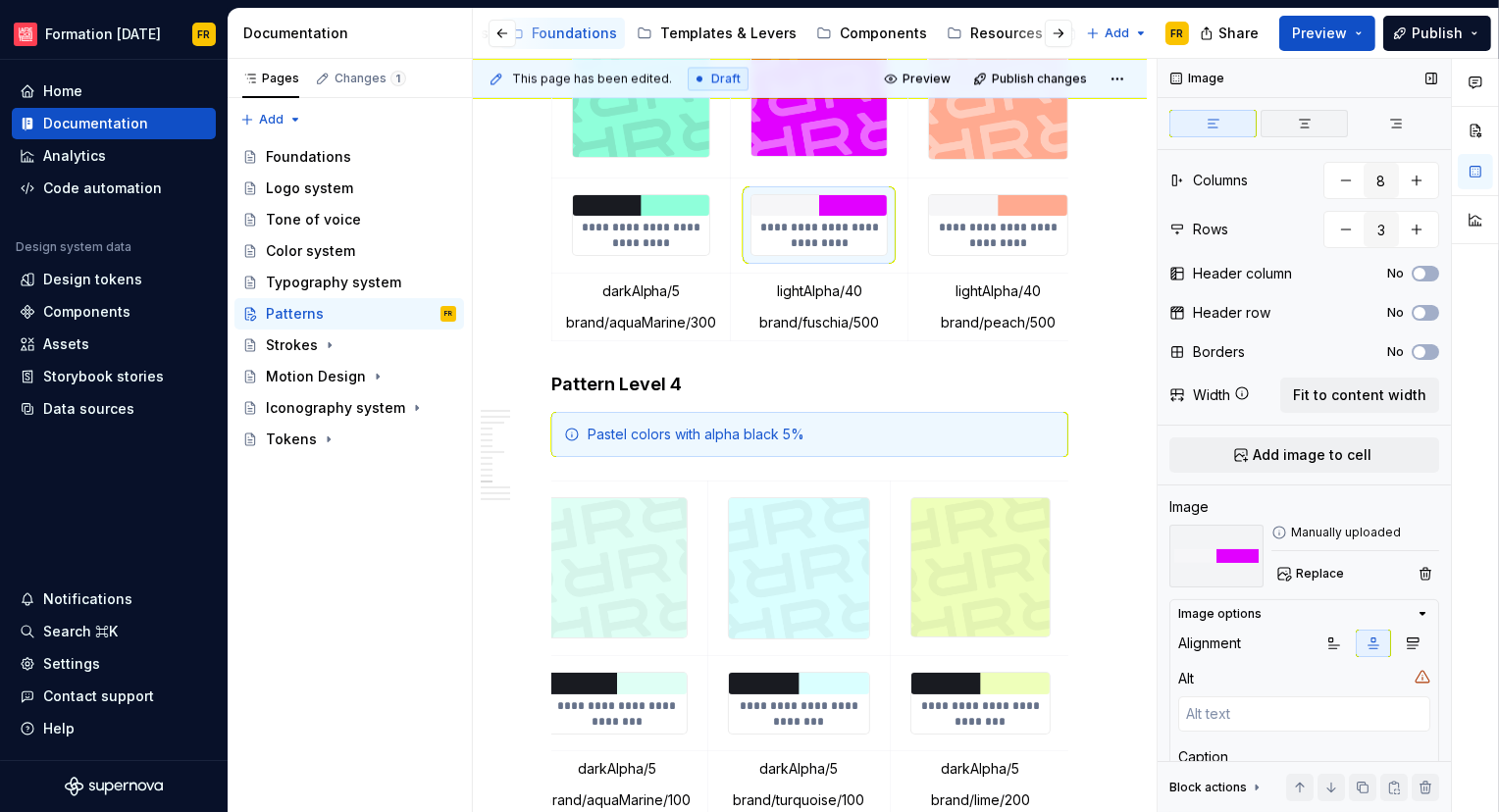 click 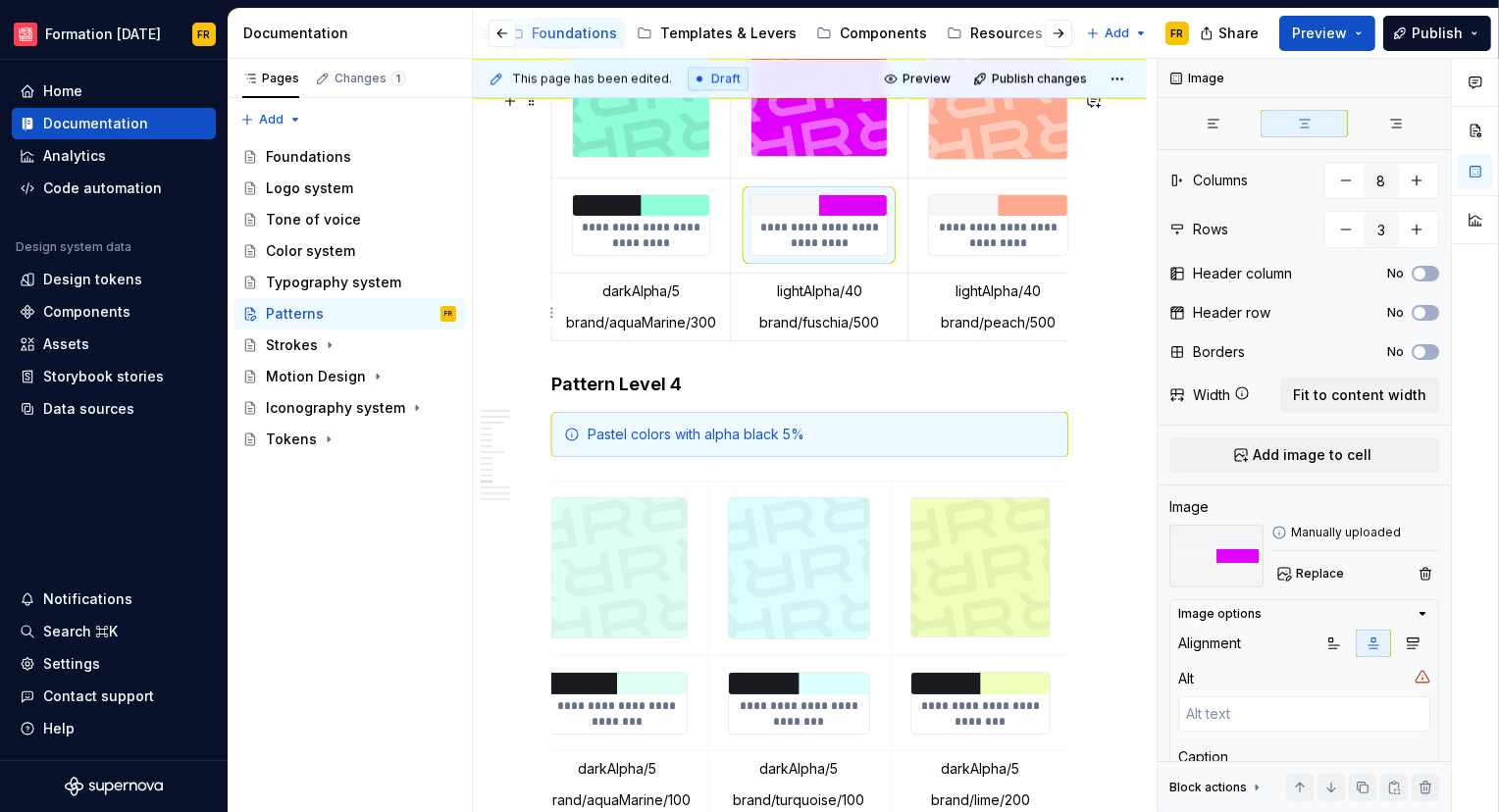 click at bounding box center [998, 206] 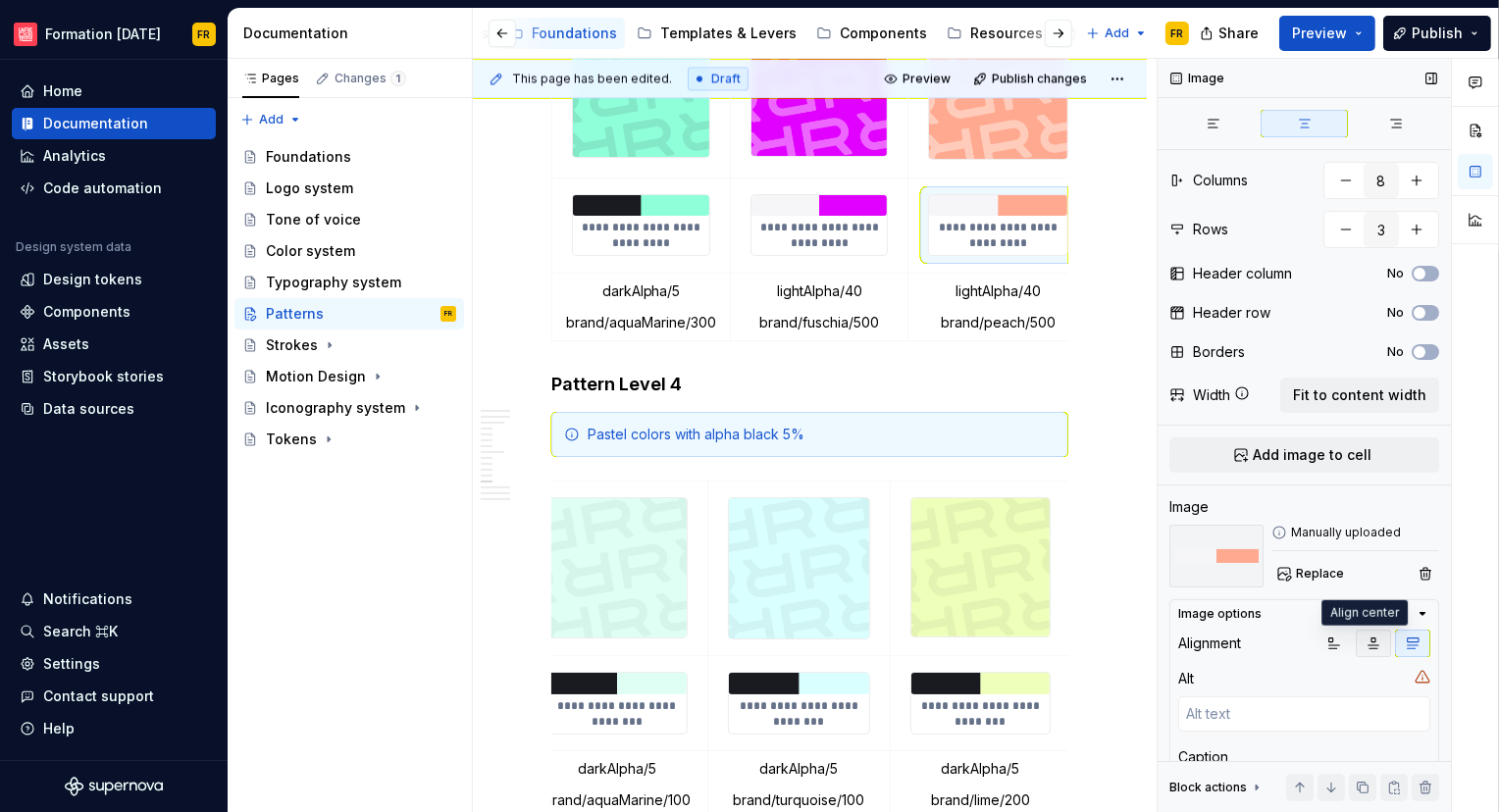 drag, startPoint x: 1353, startPoint y: 632, endPoint x: 1370, endPoint y: 643, distance: 20.248457 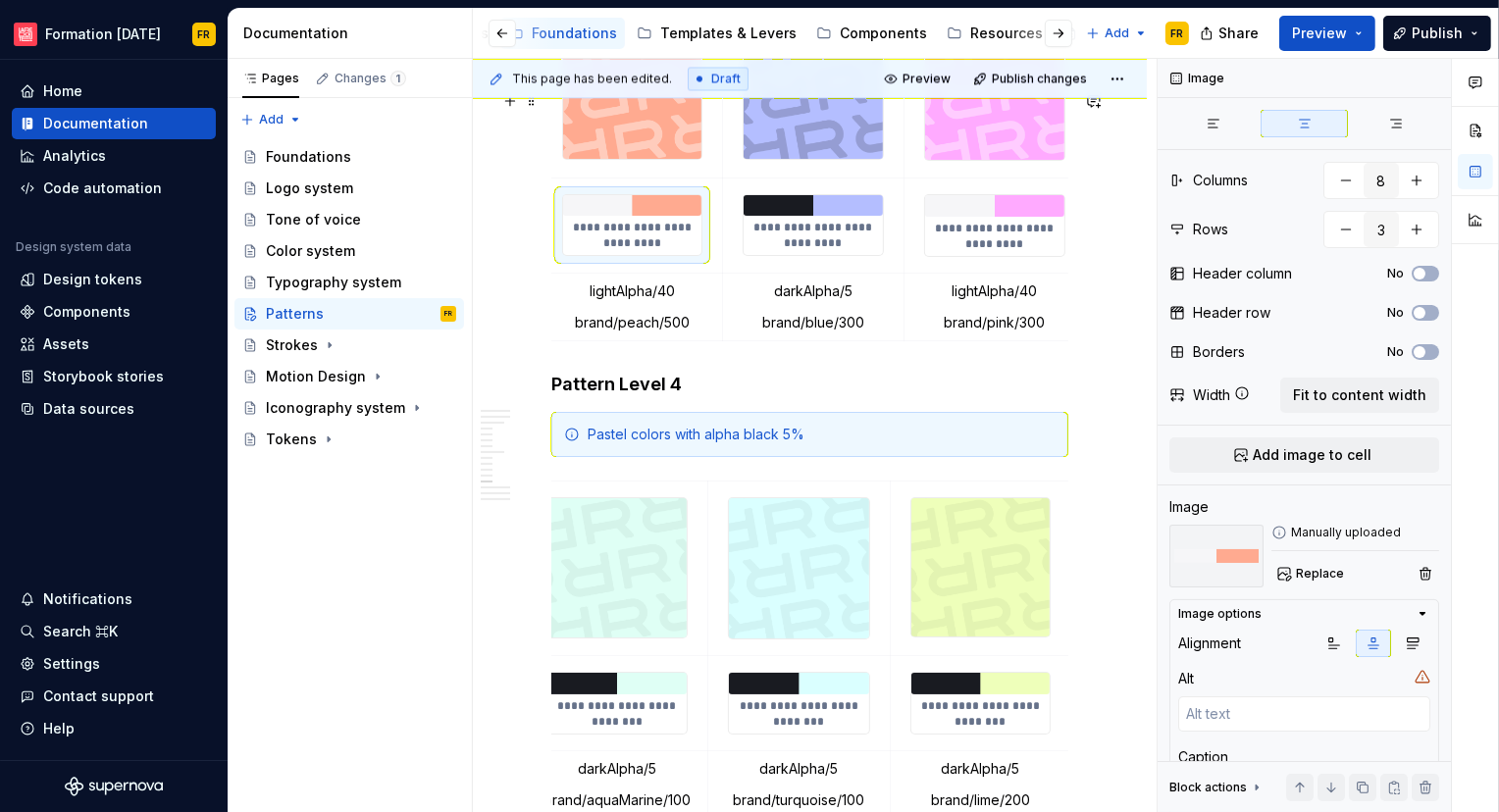 scroll, scrollTop: 0, scrollLeft: 448, axis: horizontal 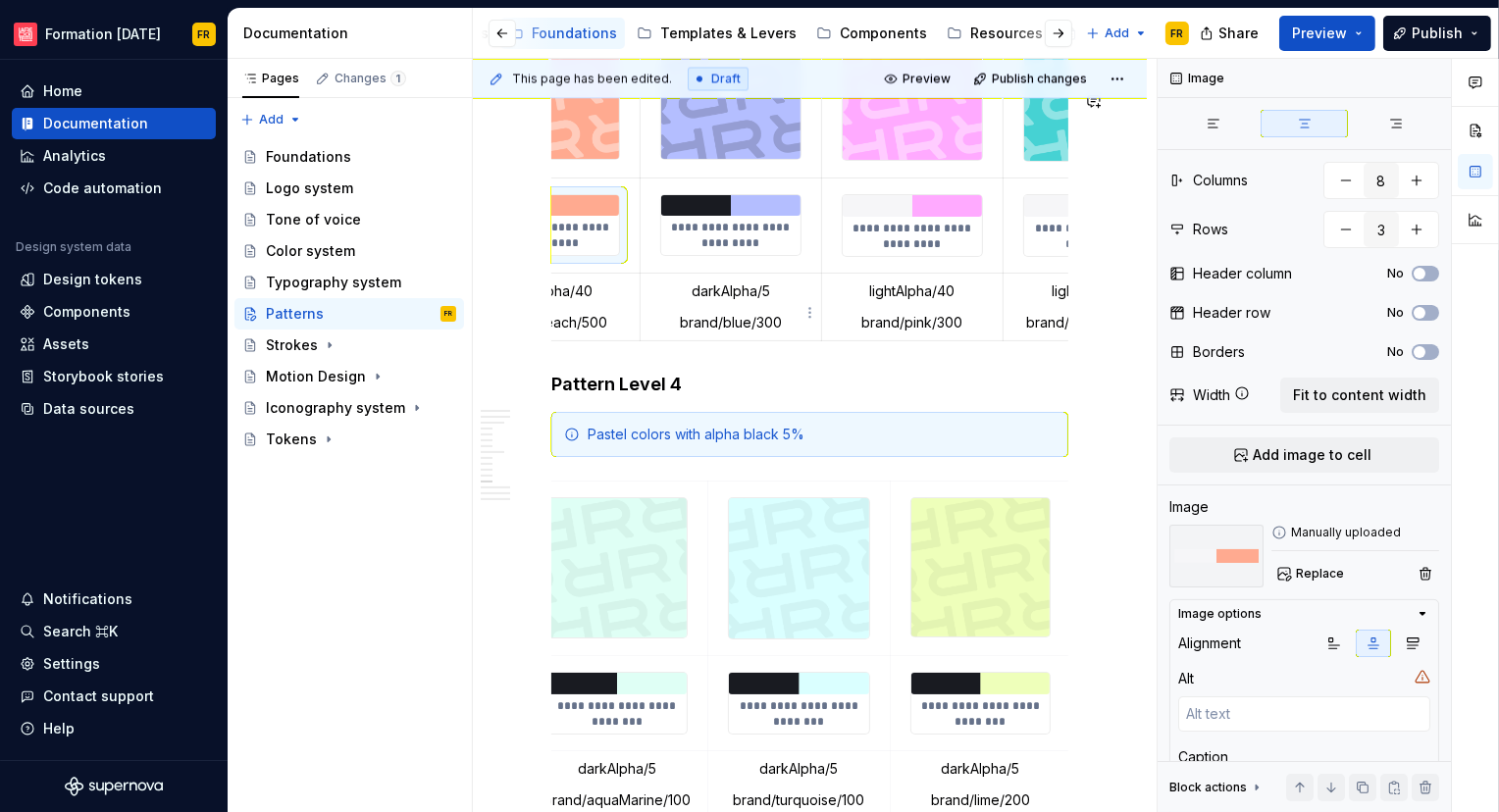 click on "**********" at bounding box center (730, 235) 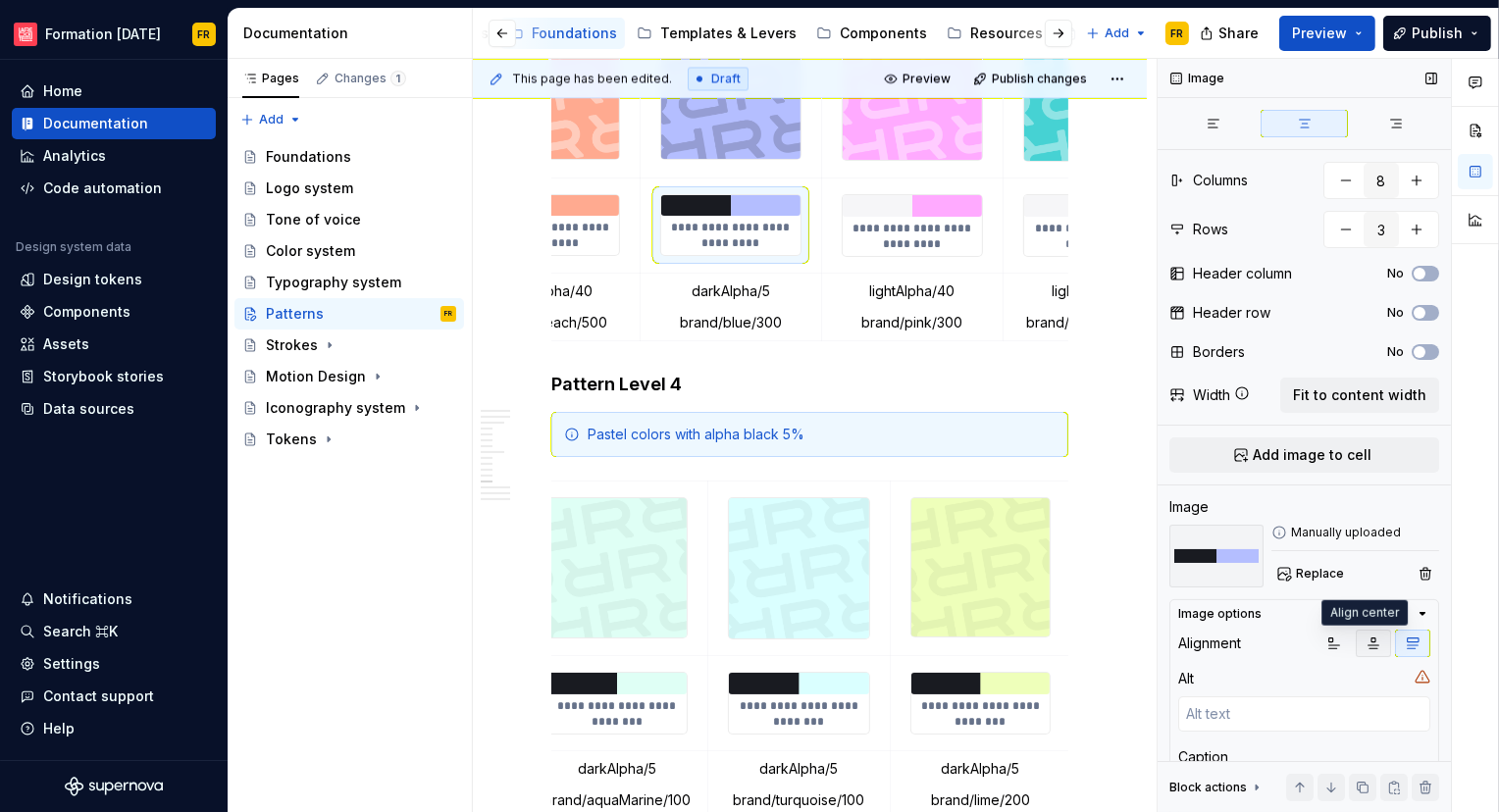 click 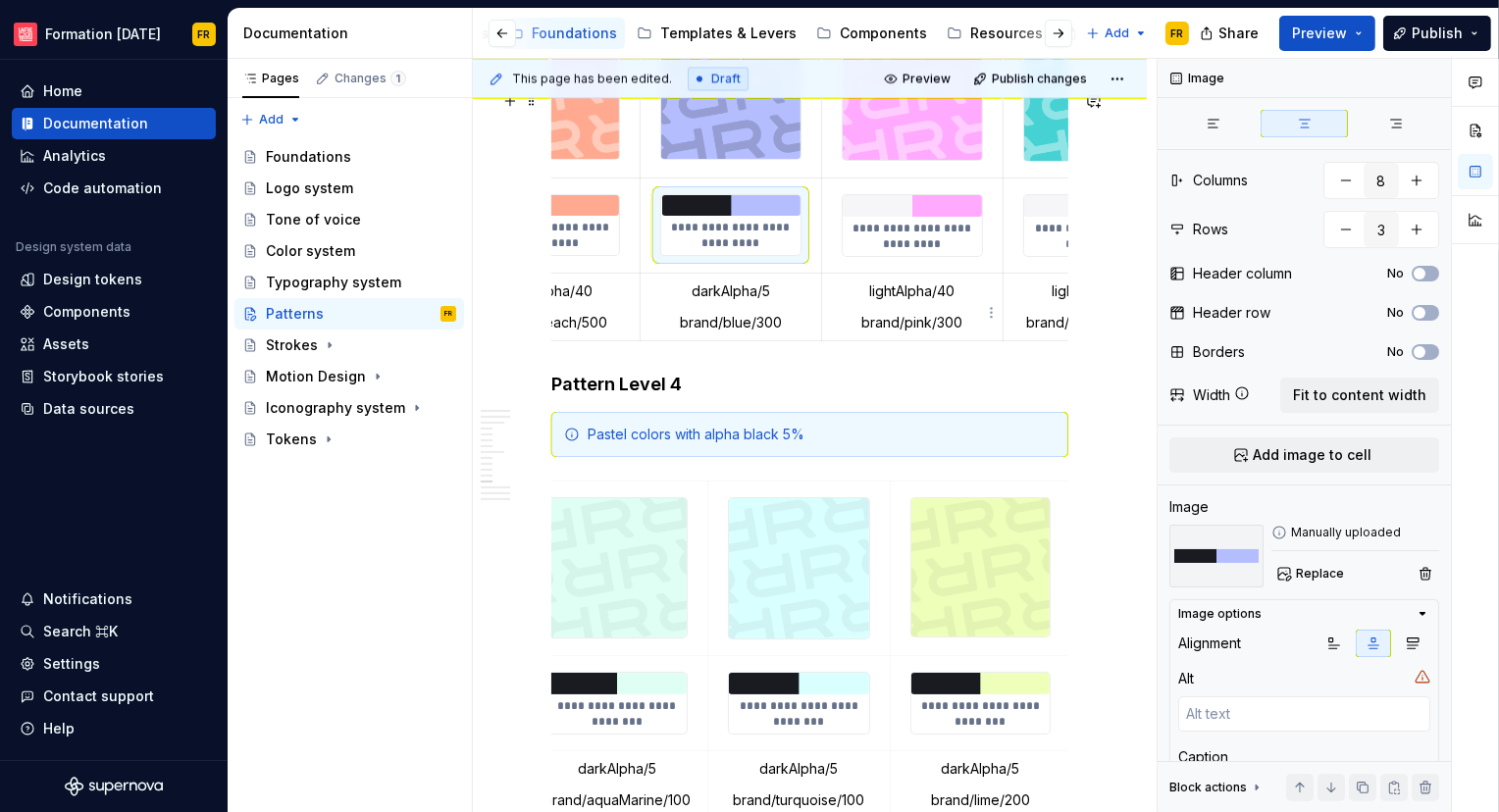 click at bounding box center [912, 206] 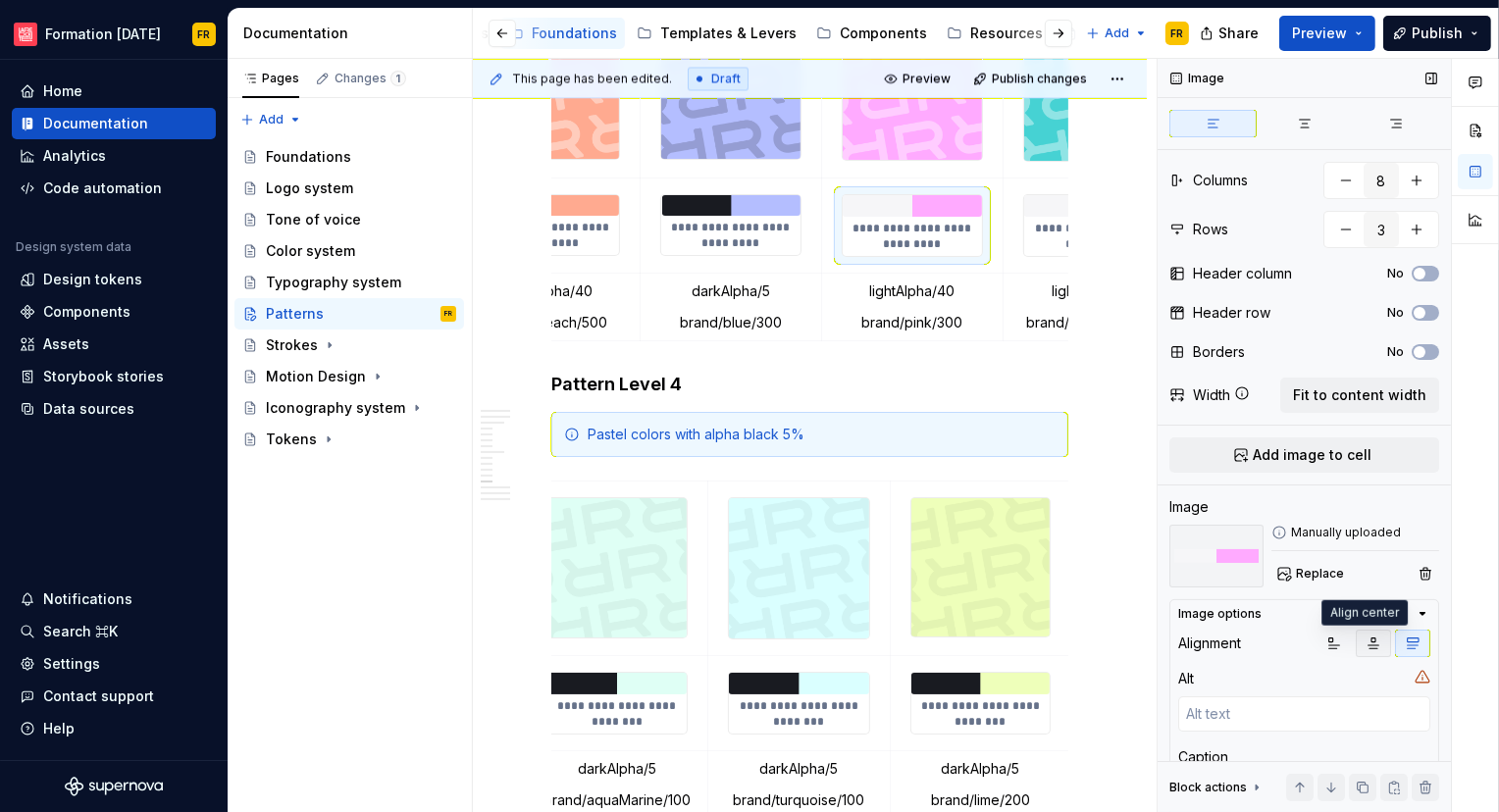 click 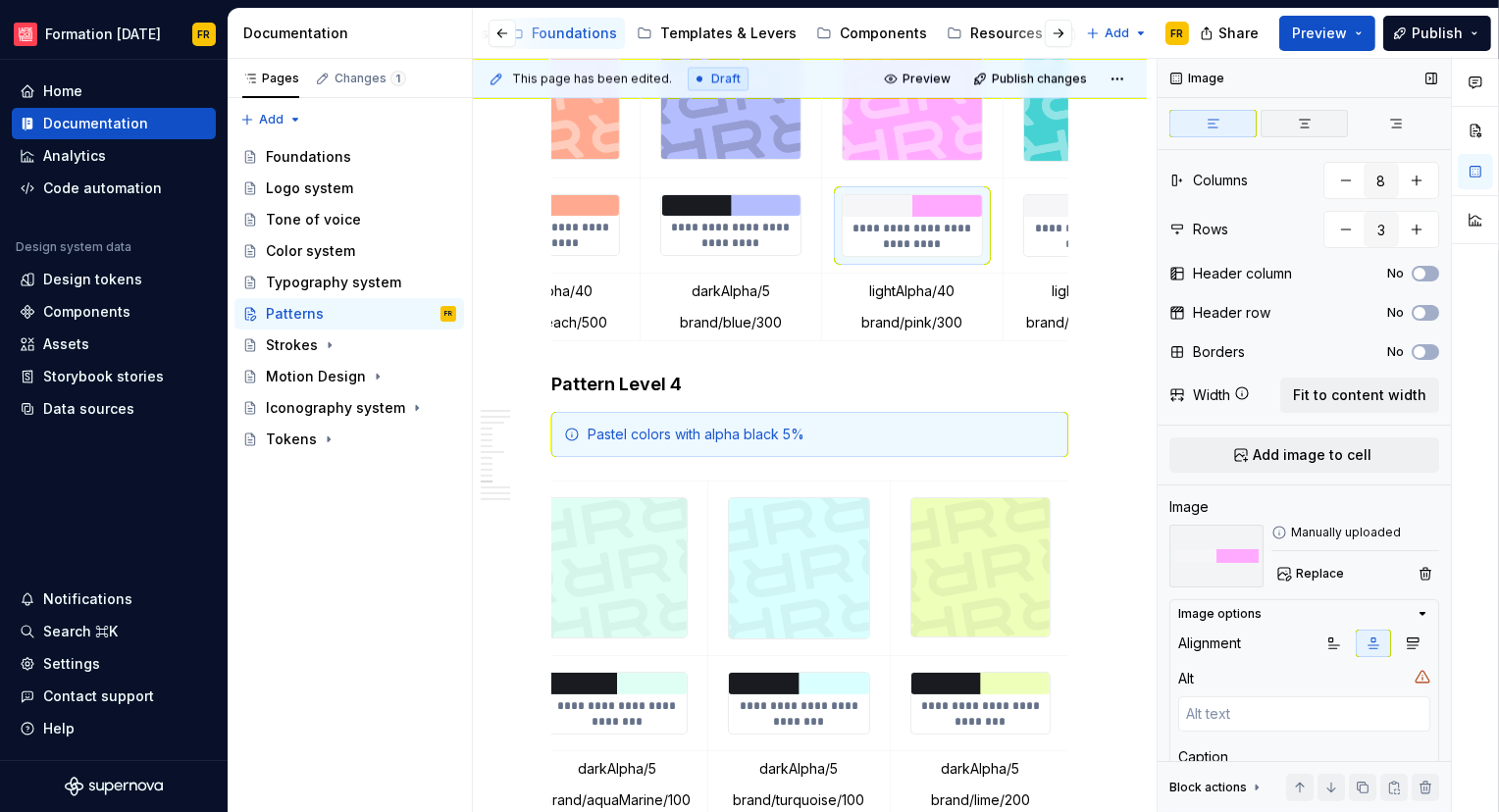 click at bounding box center (1304, 124) 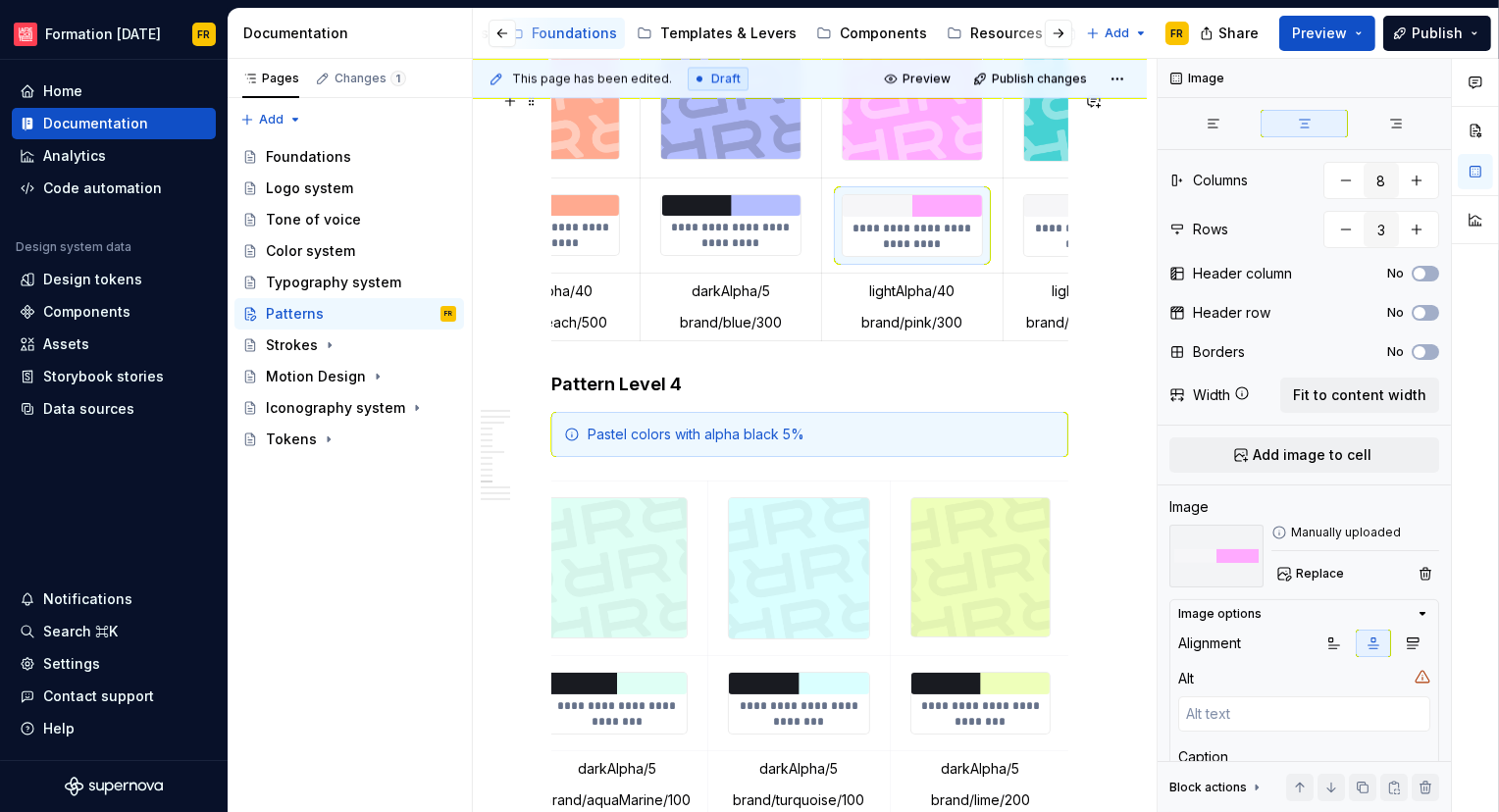 click on "**********" at bounding box center [1094, 236] 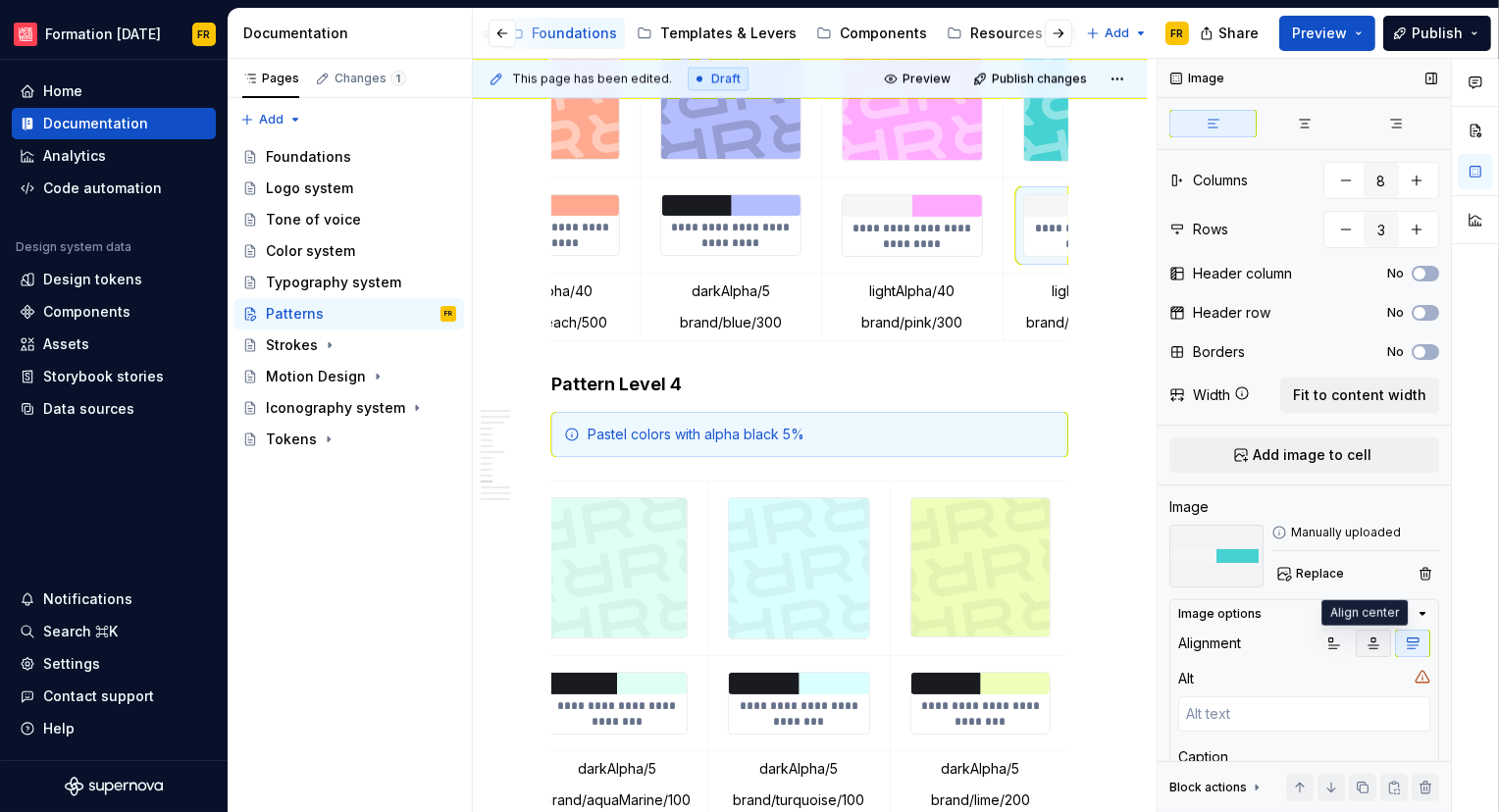 click 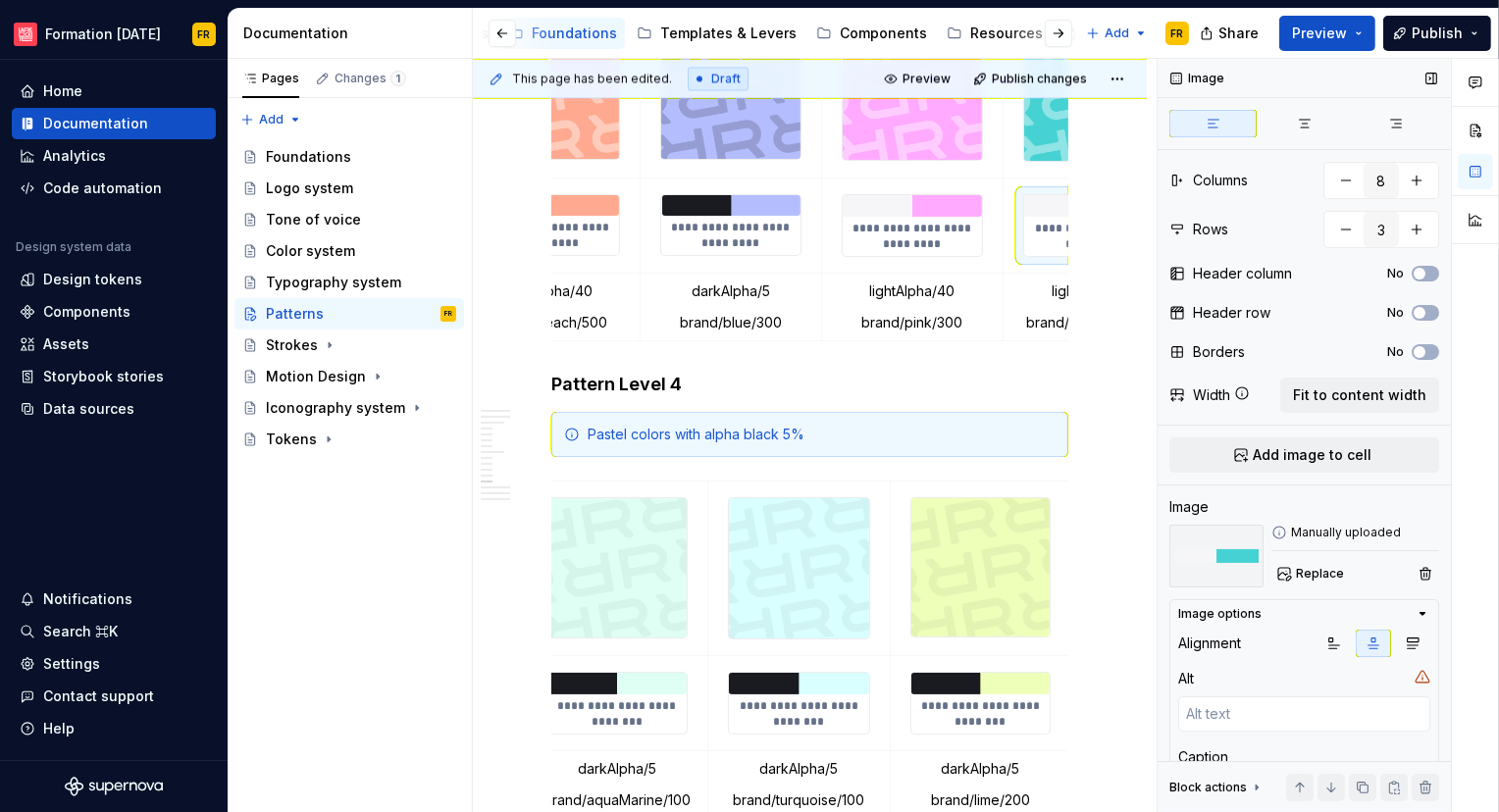 scroll, scrollTop: 0, scrollLeft: 548, axis: horizontal 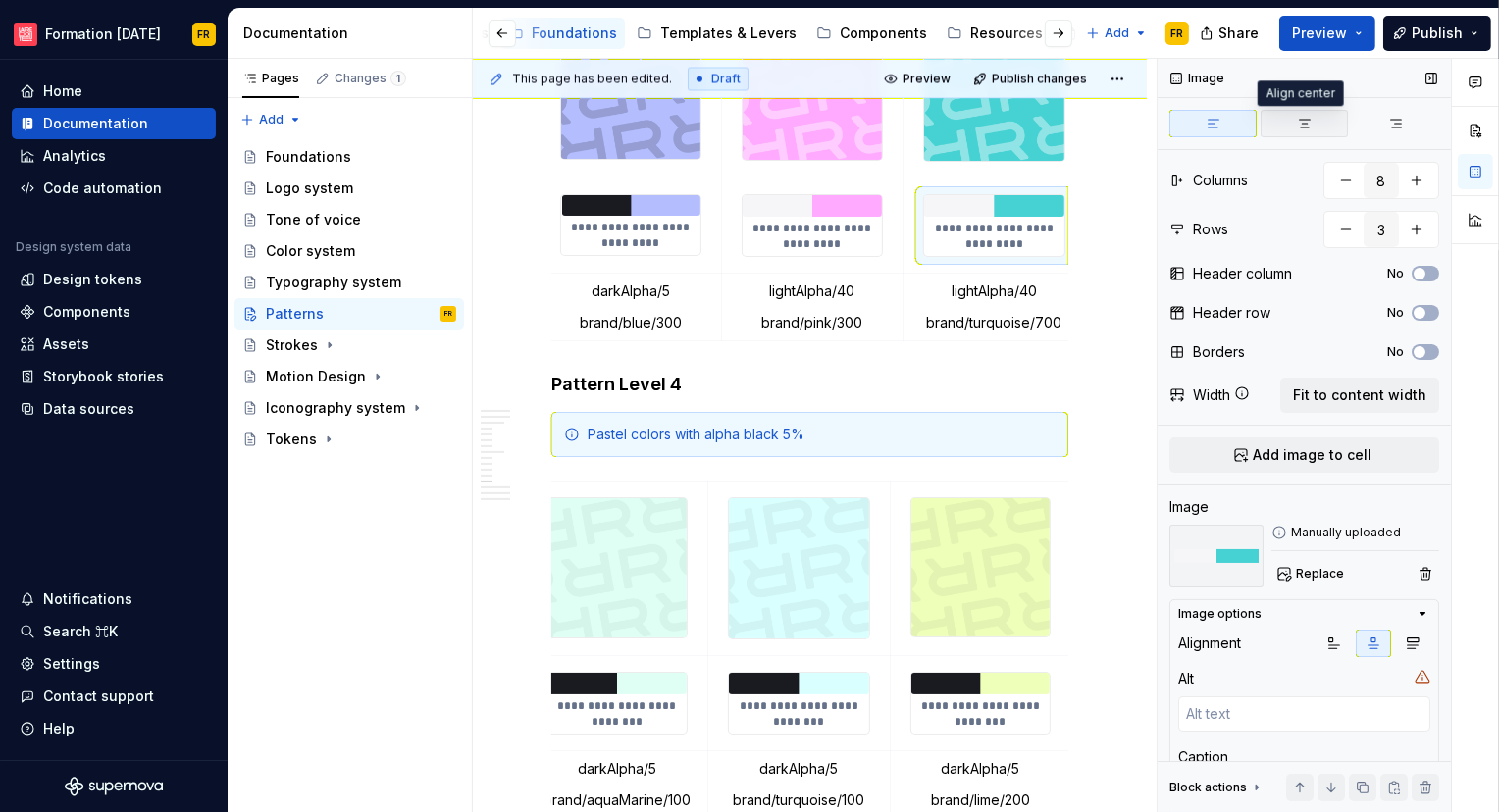 click 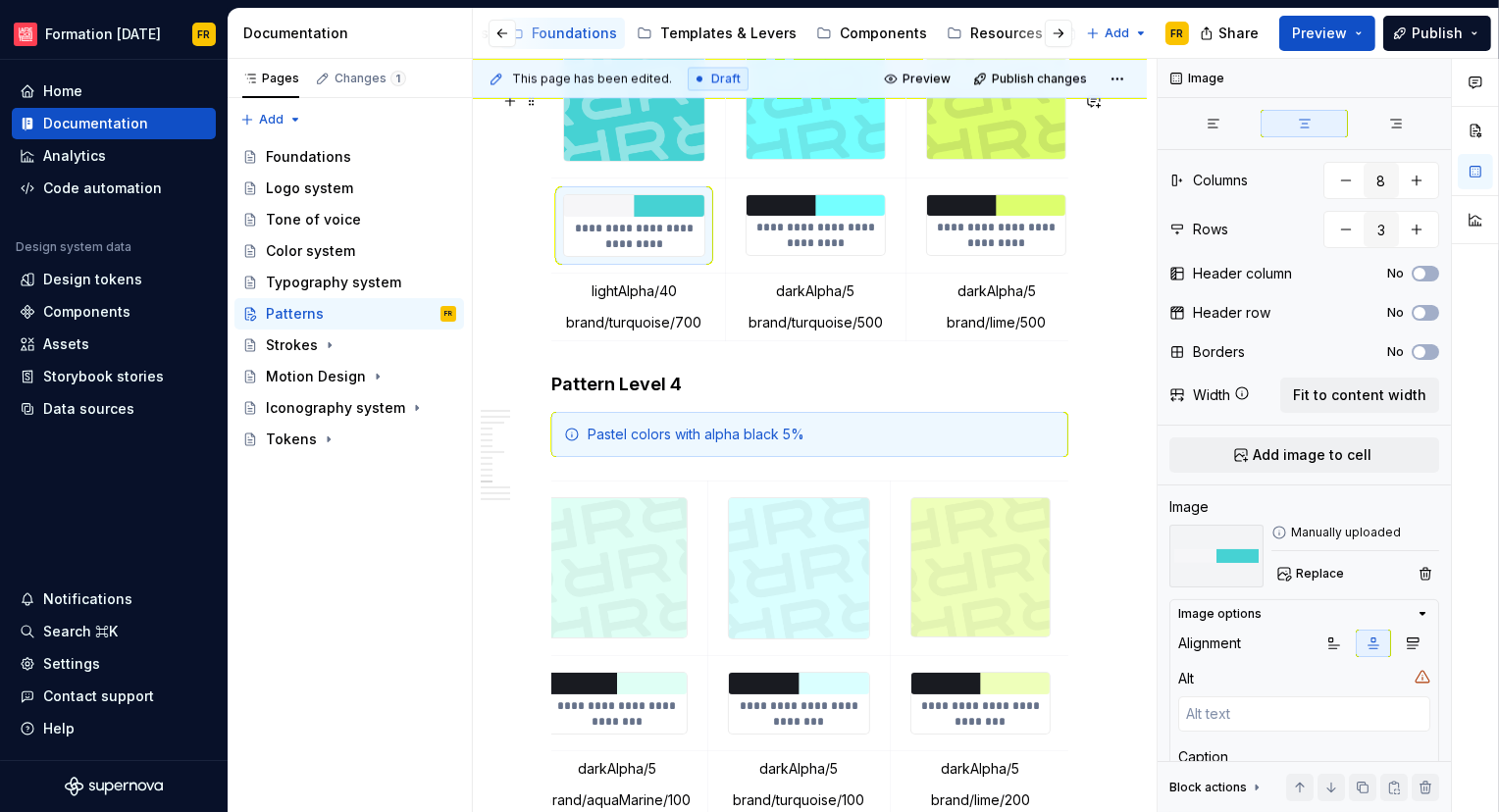 scroll, scrollTop: 0, scrollLeft: 924, axis: horizontal 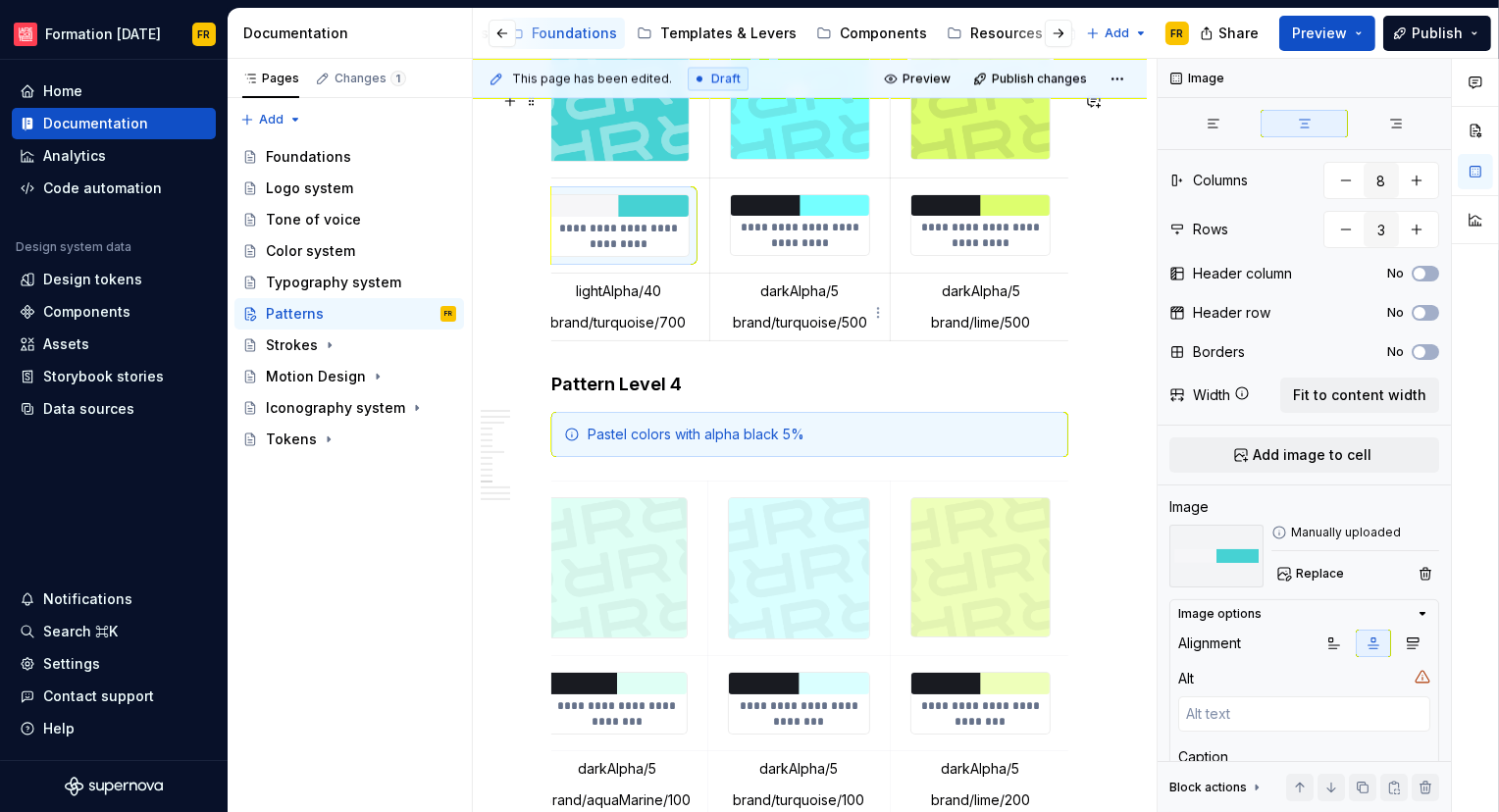 click at bounding box center (800, 206) 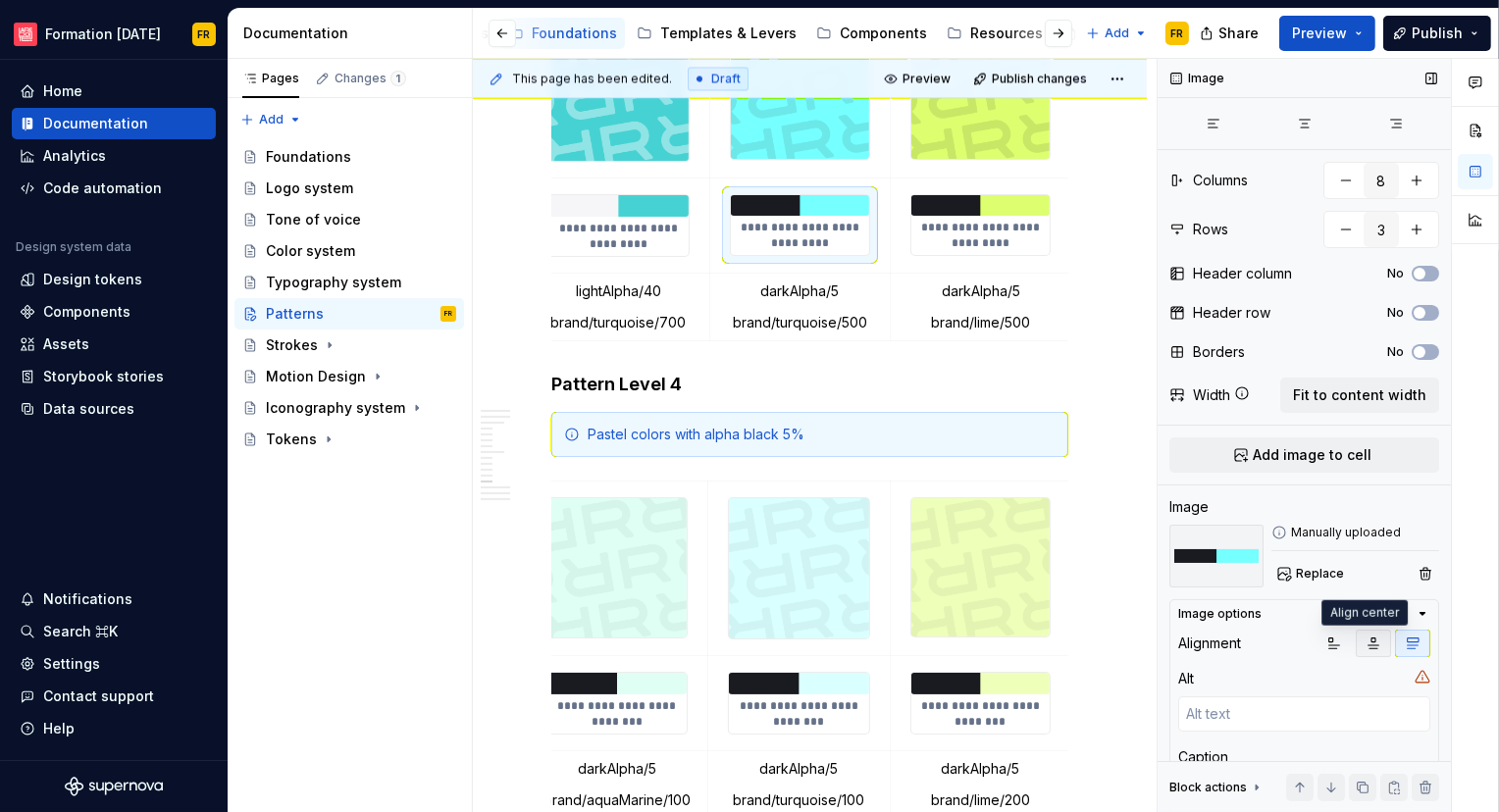 click 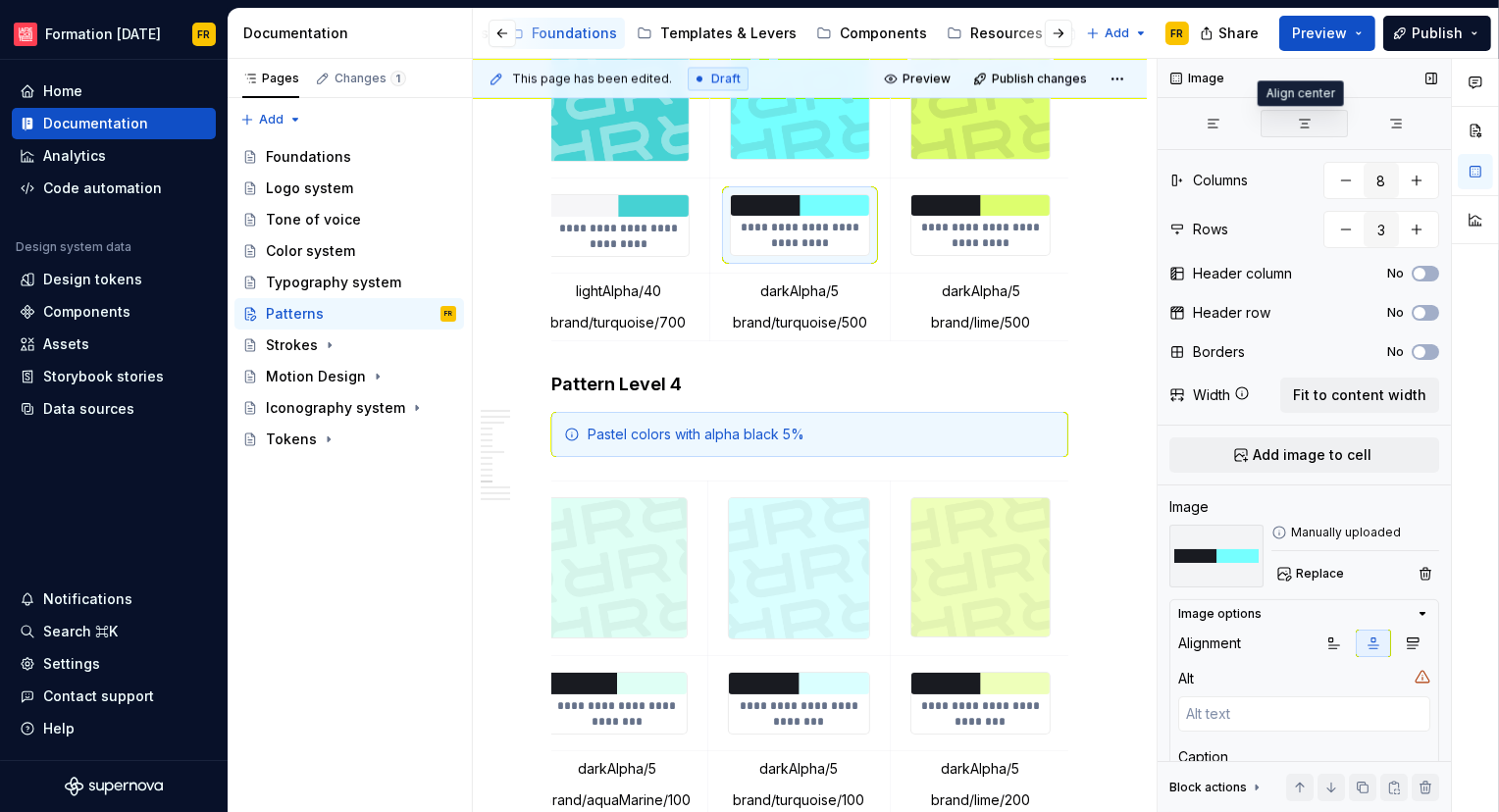 click at bounding box center [1304, 124] 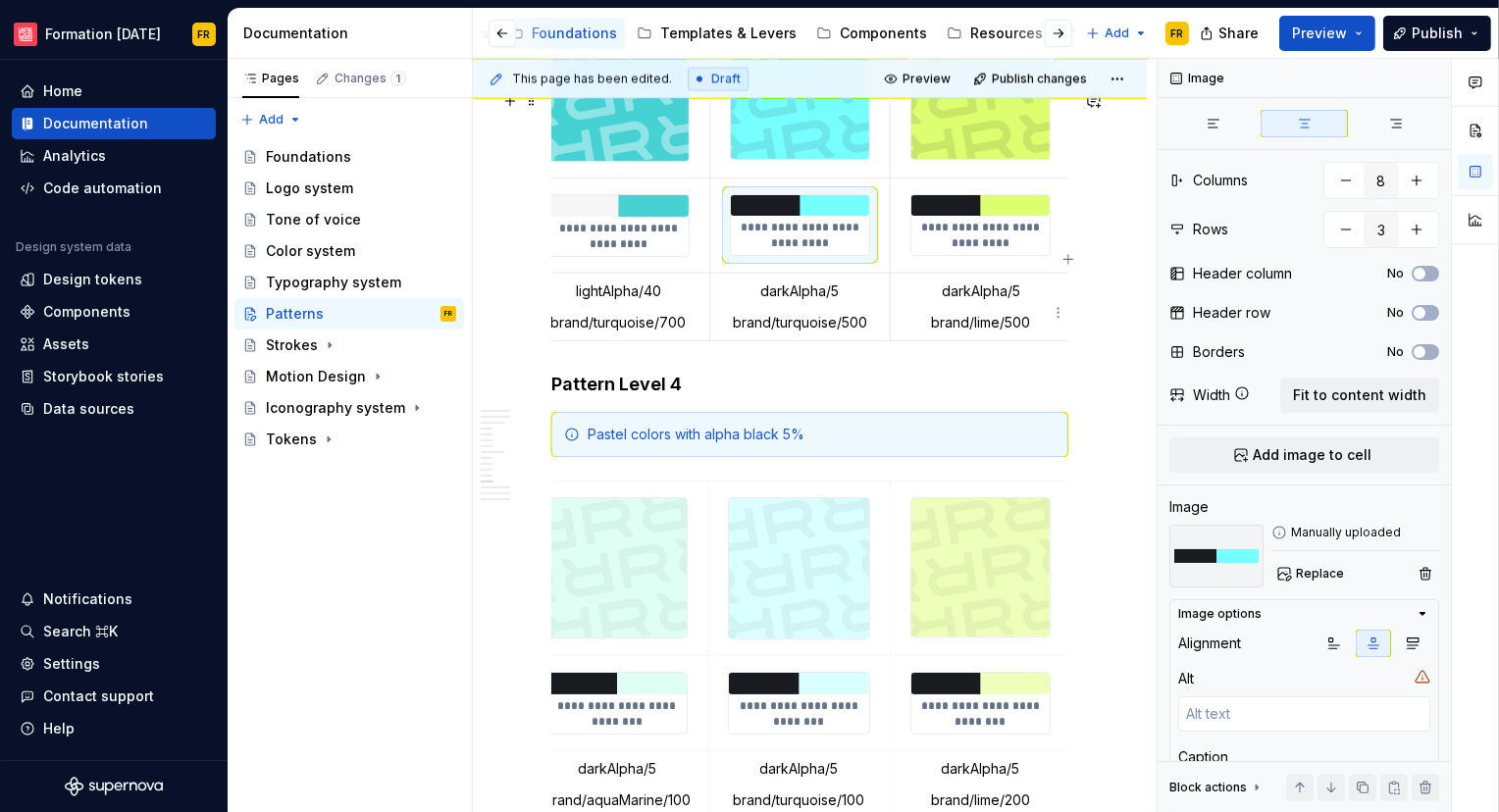 click on "**********" at bounding box center [980, 235] 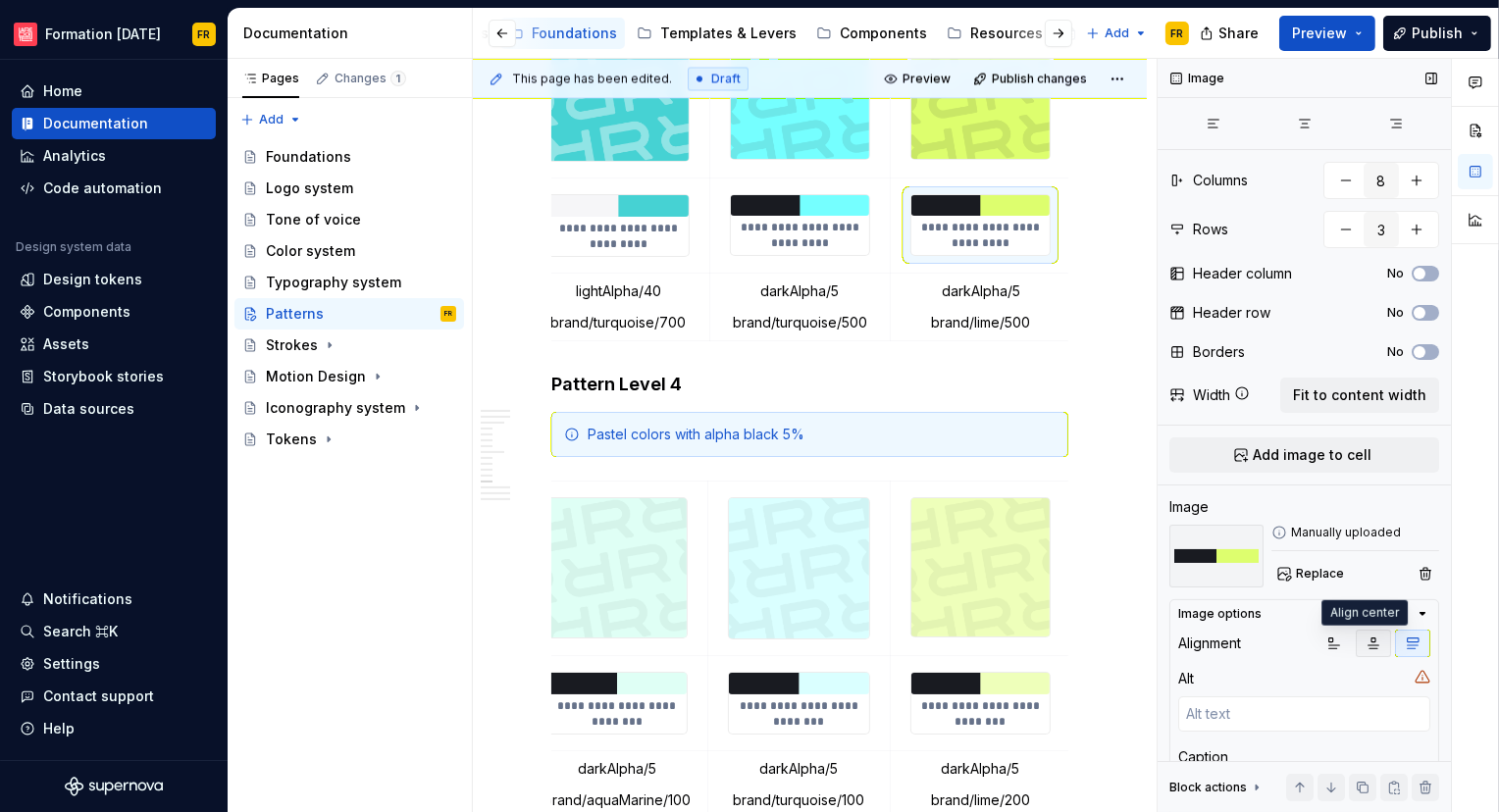 drag, startPoint x: 1359, startPoint y: 646, endPoint x: 1365, endPoint y: 632, distance: 15.231546 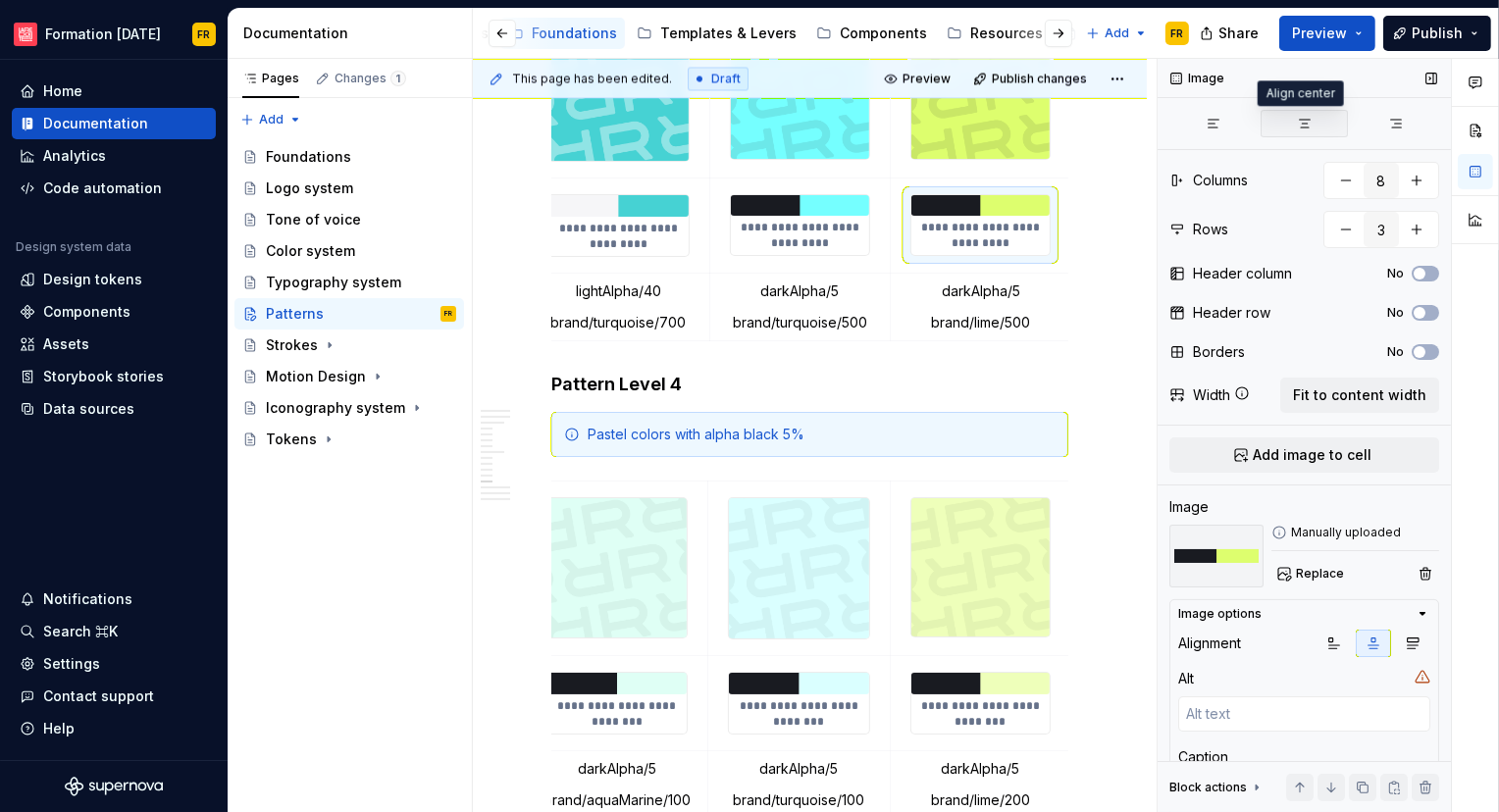 click at bounding box center (1304, 124) 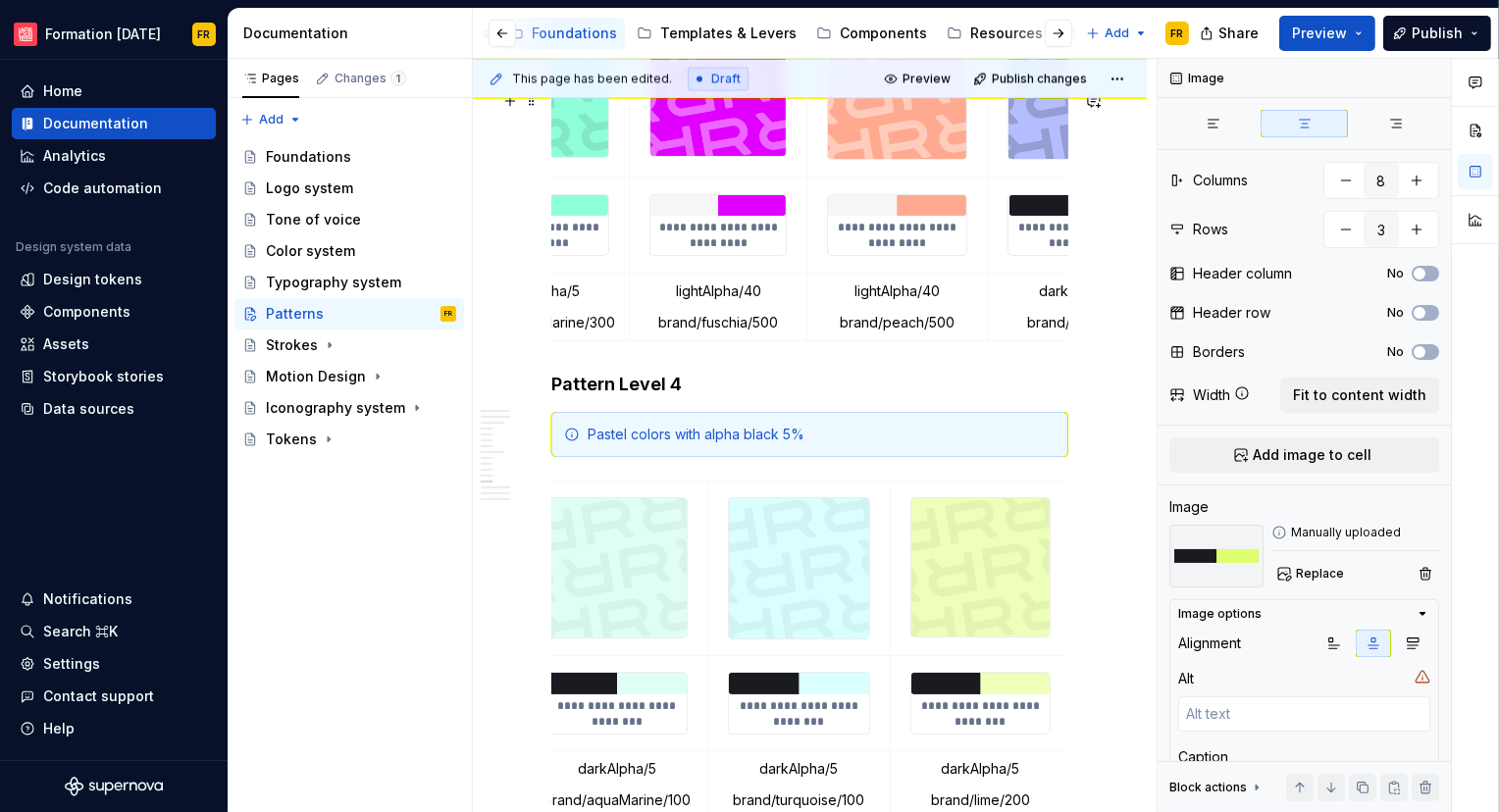scroll, scrollTop: 0, scrollLeft: 0, axis: both 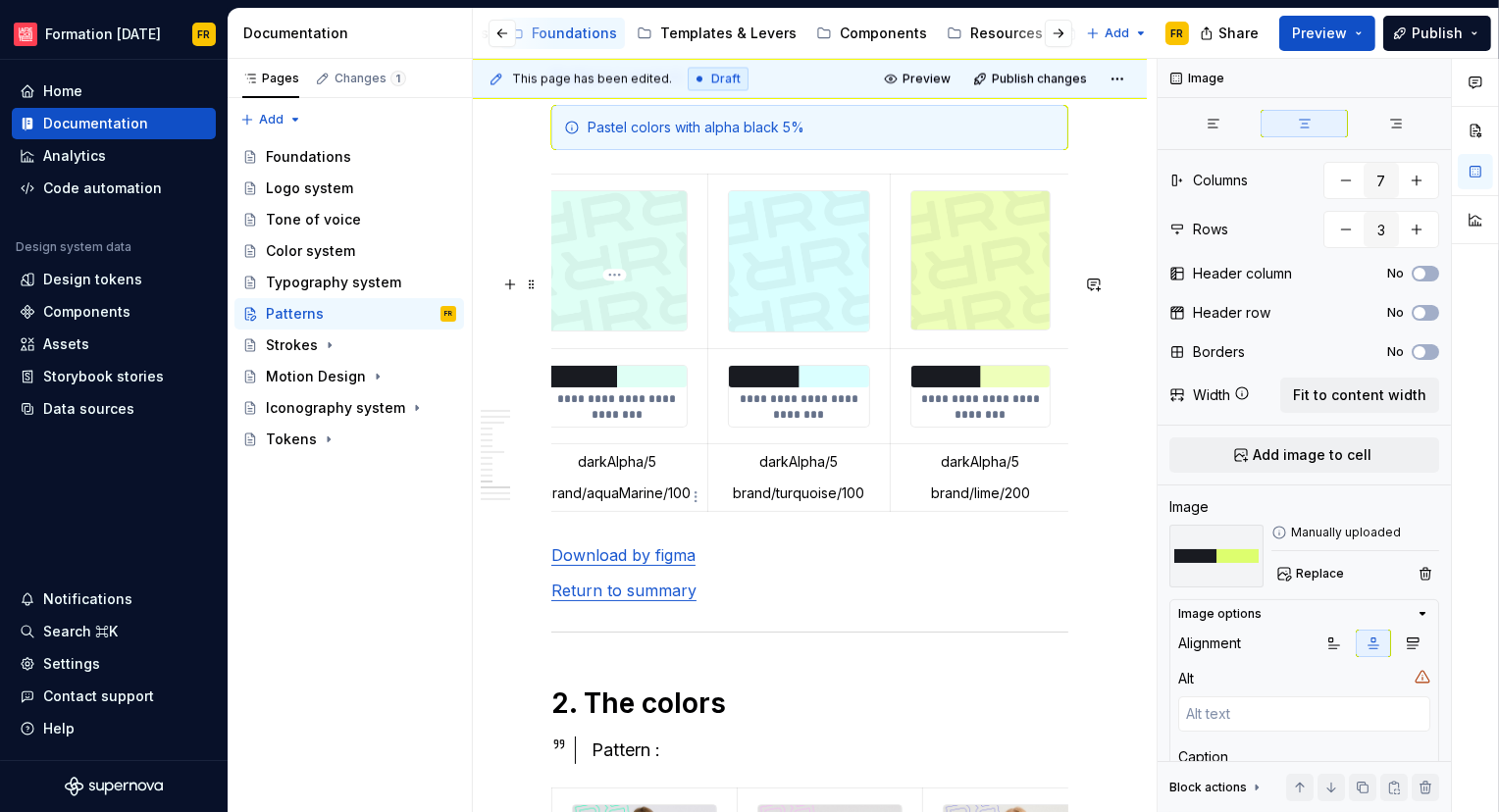 click on "**********" at bounding box center (617, 396) 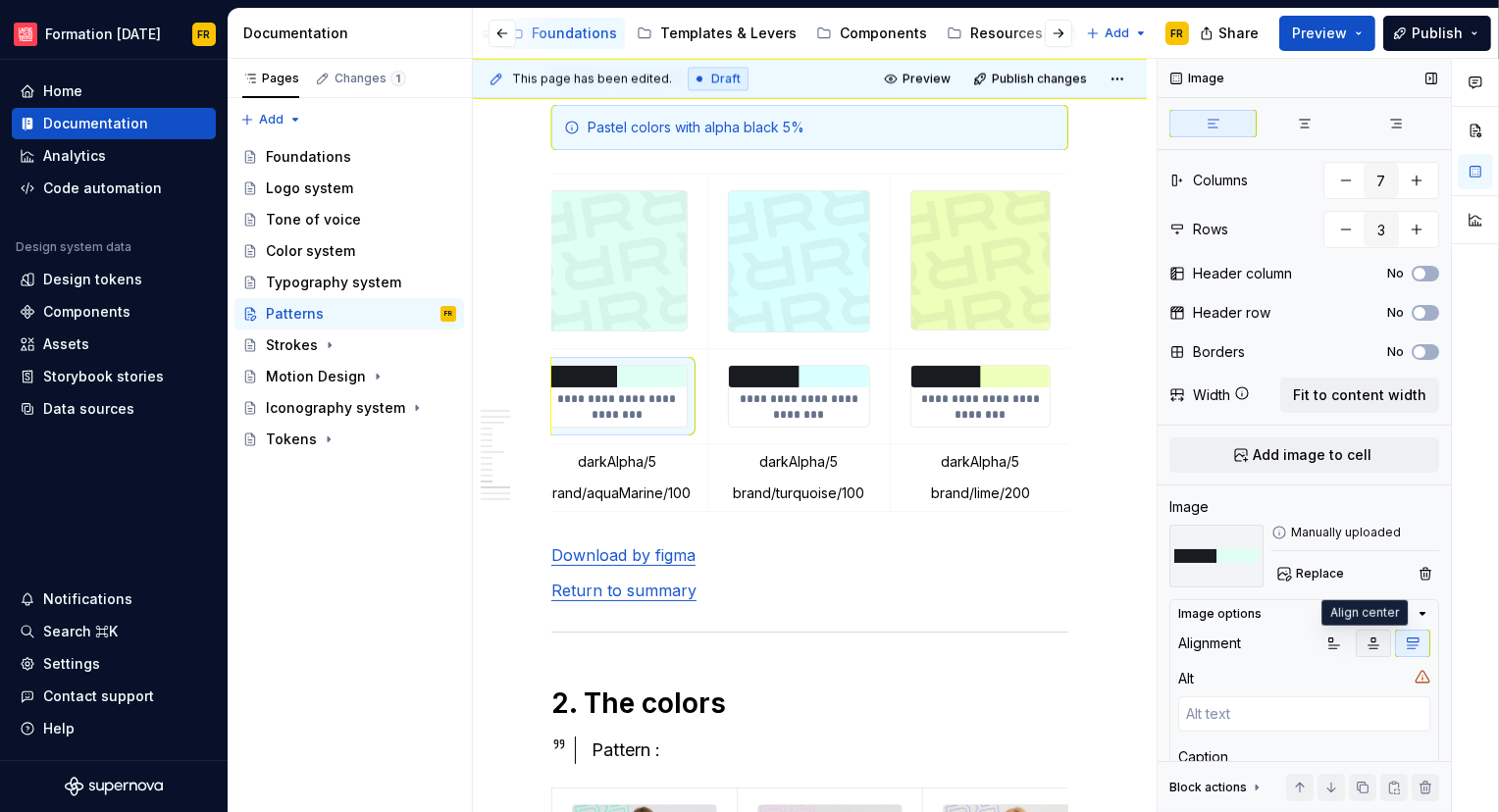 click 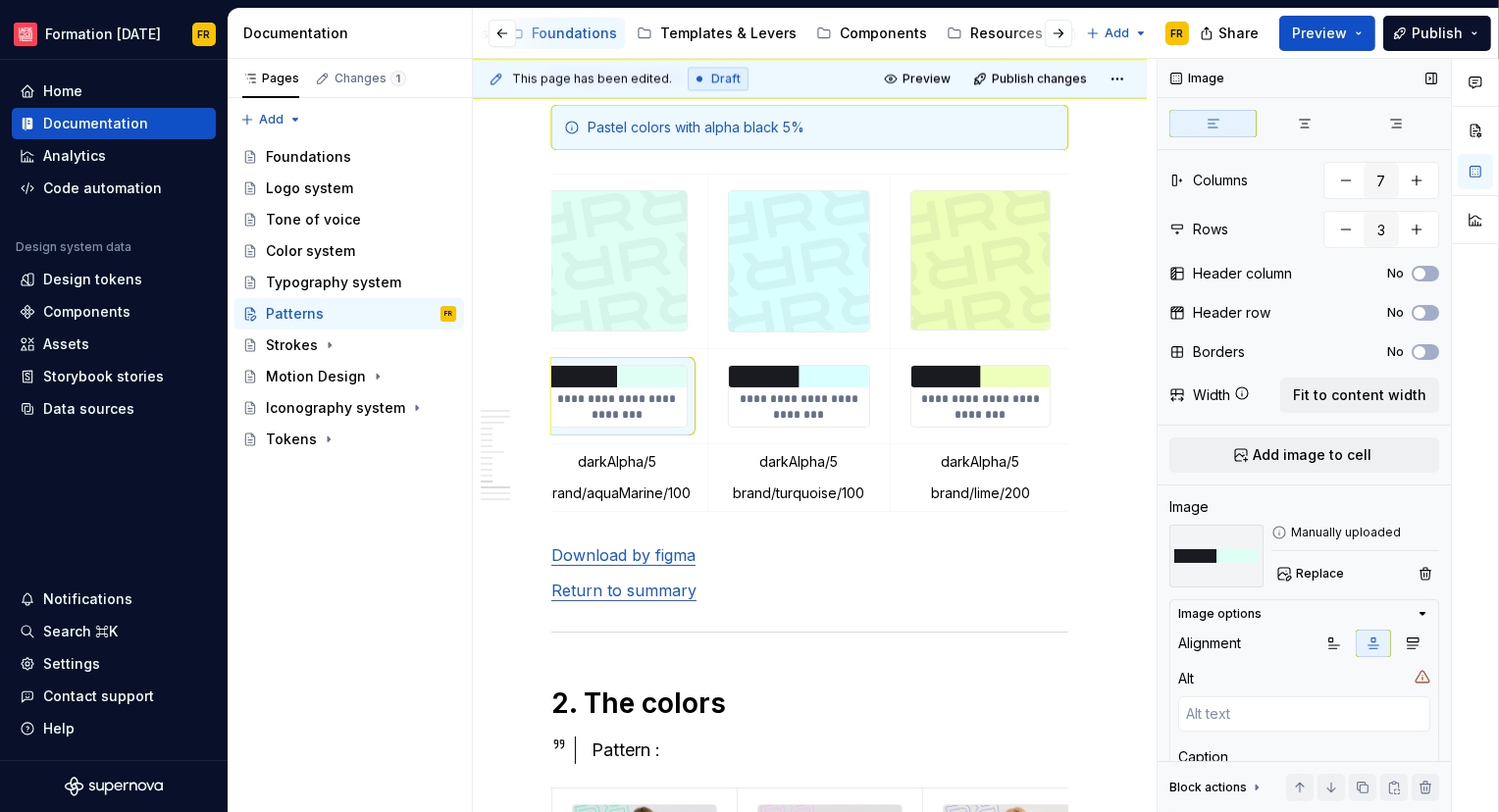 scroll, scrollTop: 0, scrollLeft: 732, axis: horizontal 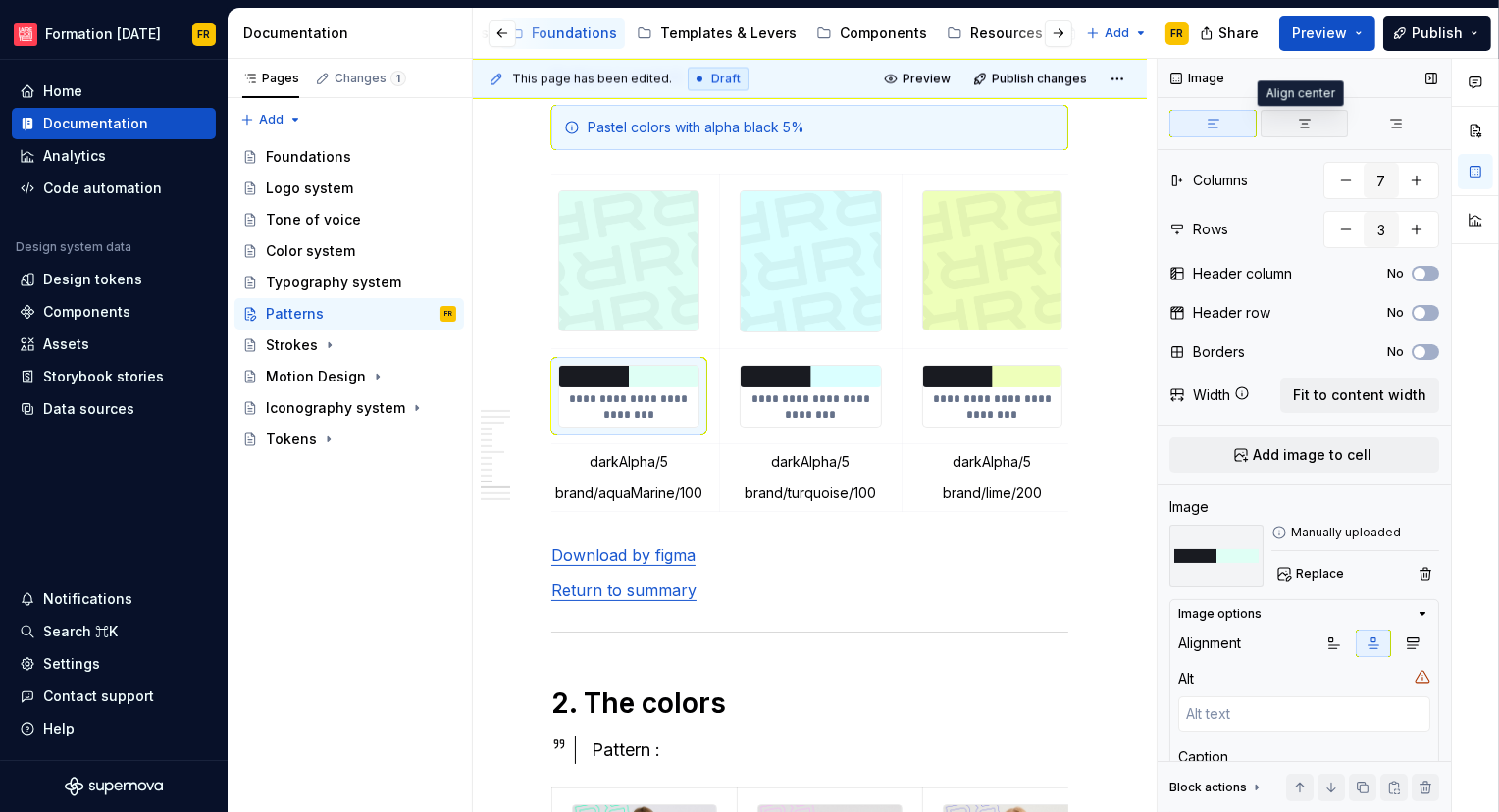 click at bounding box center (1304, 124) 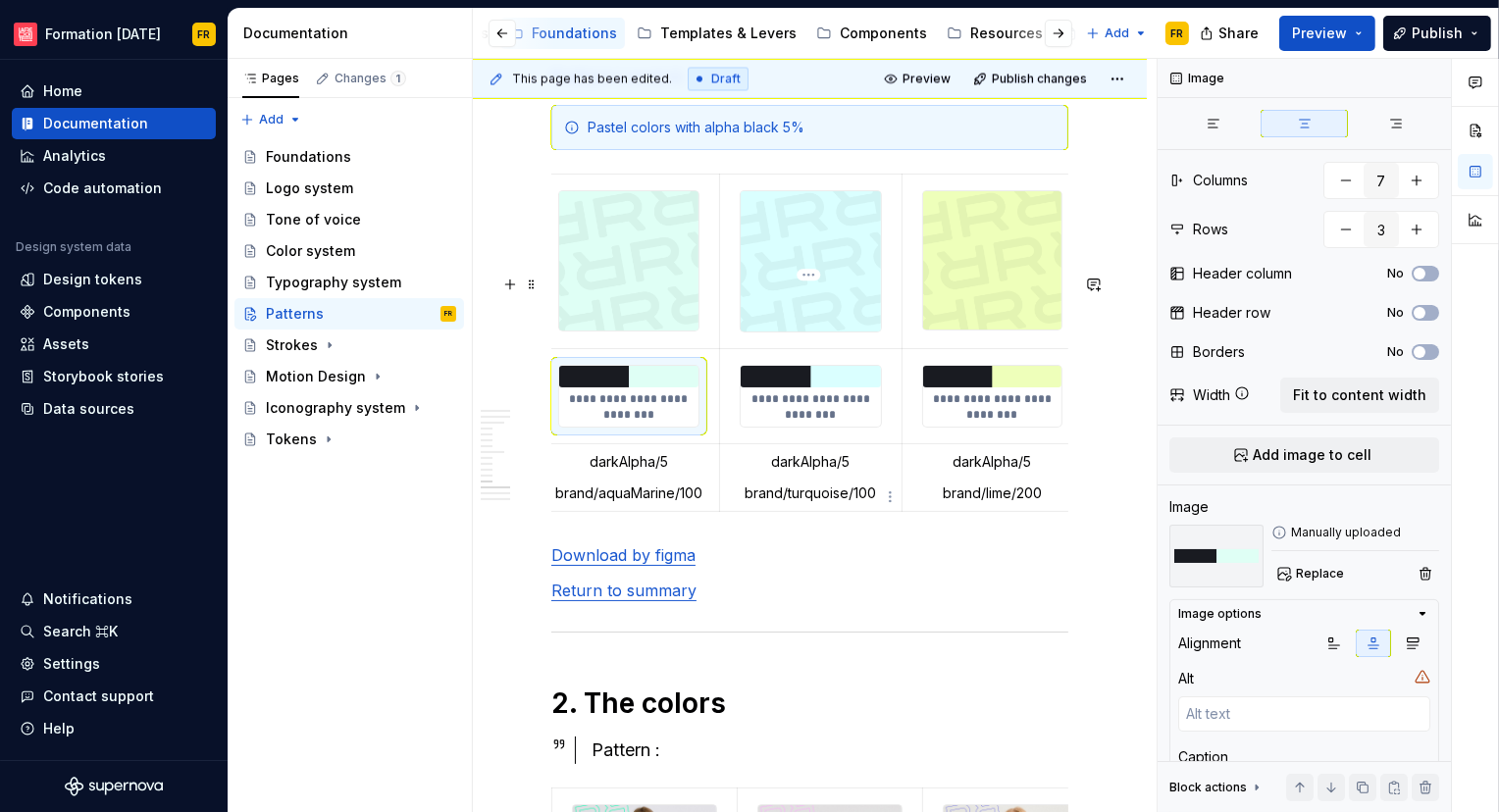 click at bounding box center (810, 377) 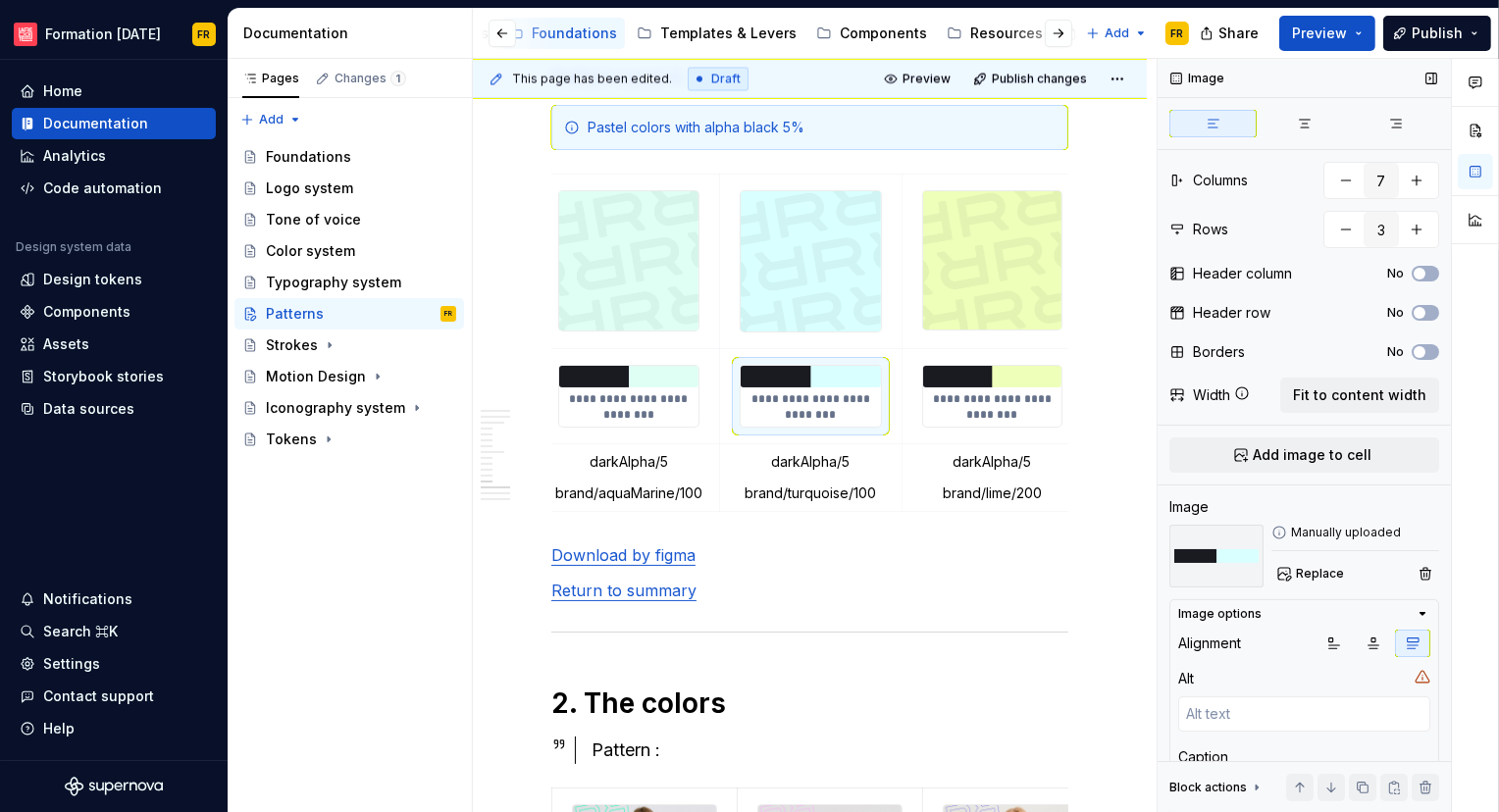 click on "Alignment Alt Caption #191B21, alpha 5  /  #75FFFF" at bounding box center [1304, 724] 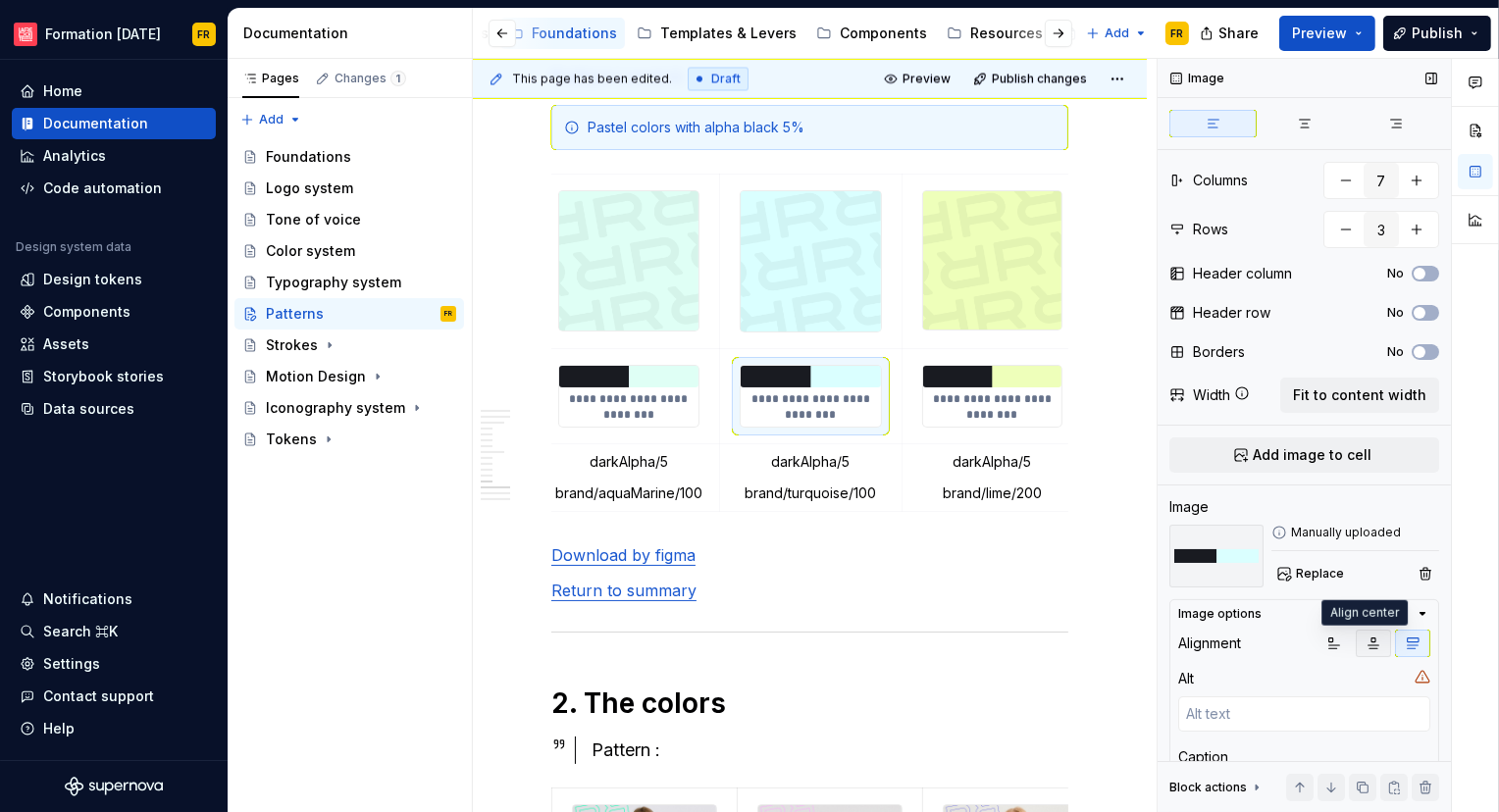 click 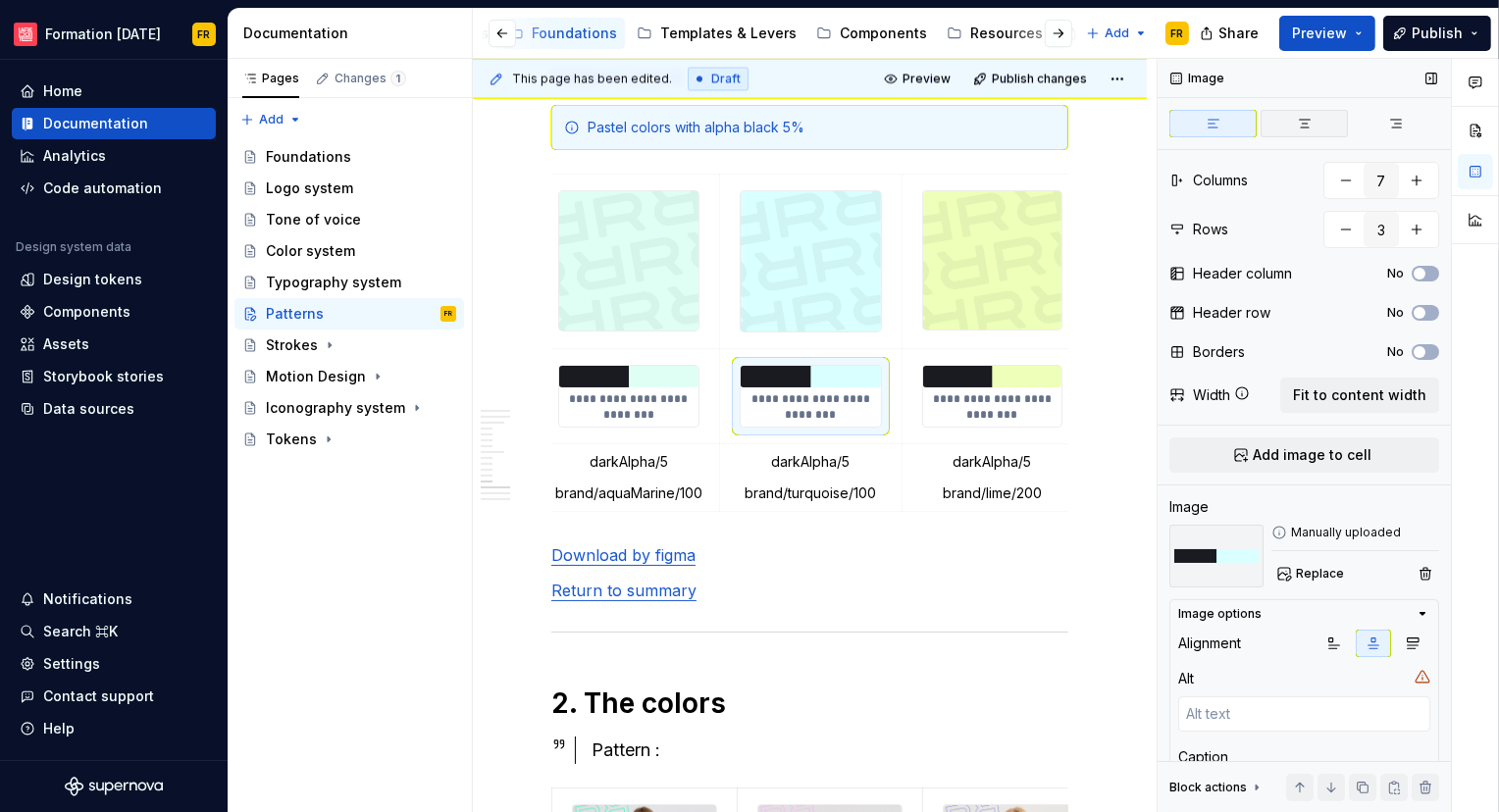 click 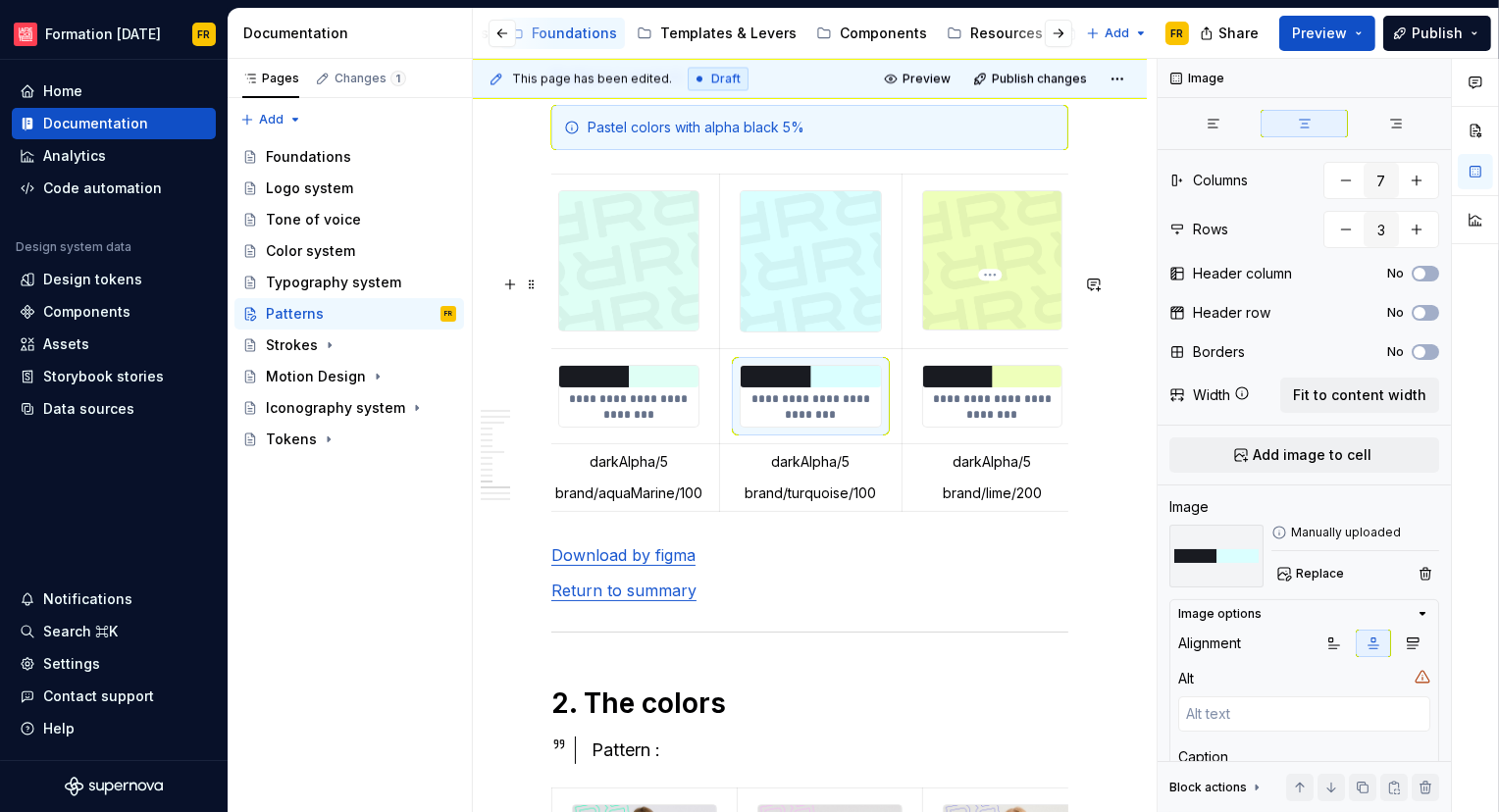 click on "**********" at bounding box center [992, 407] 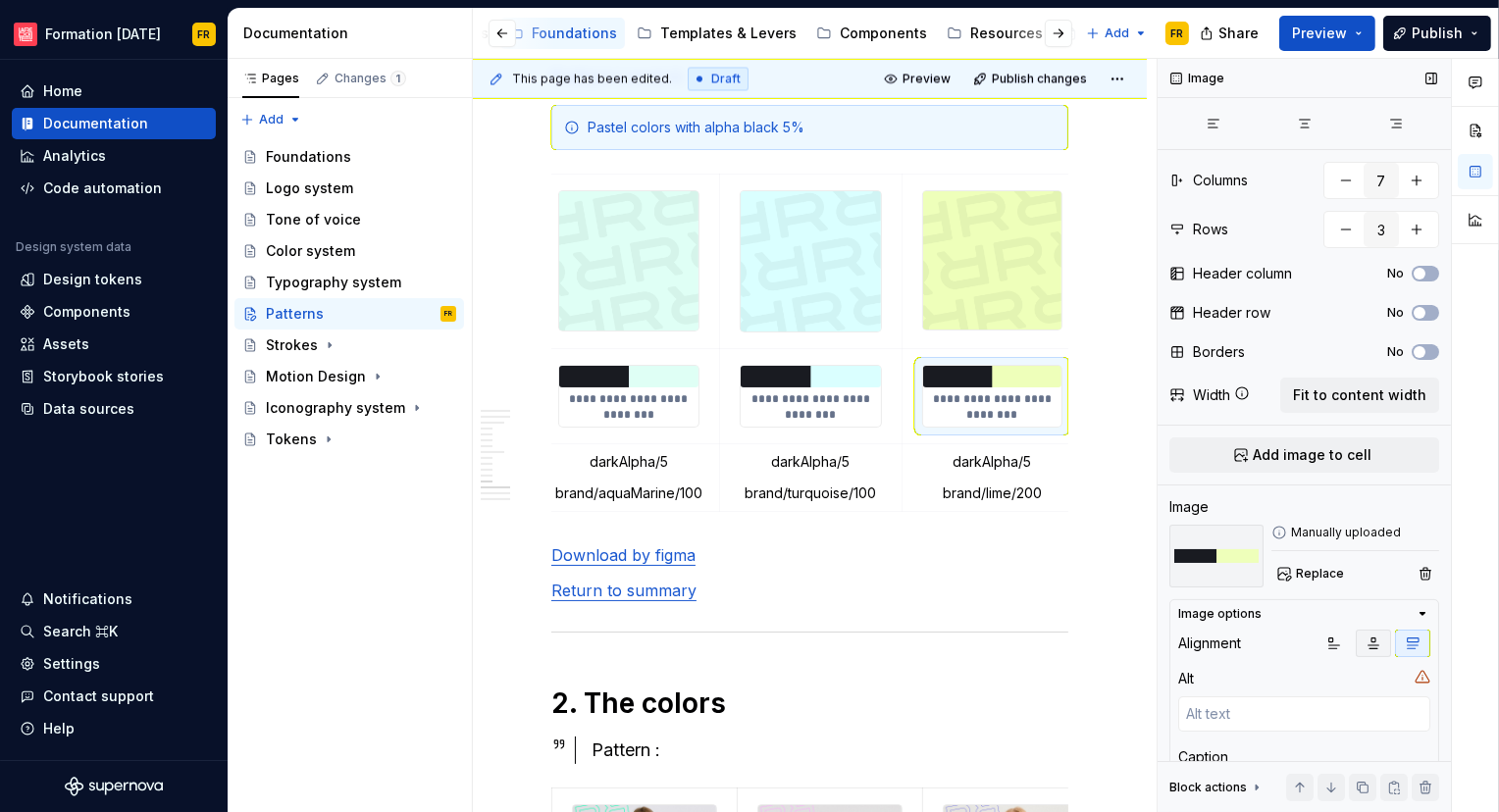 click 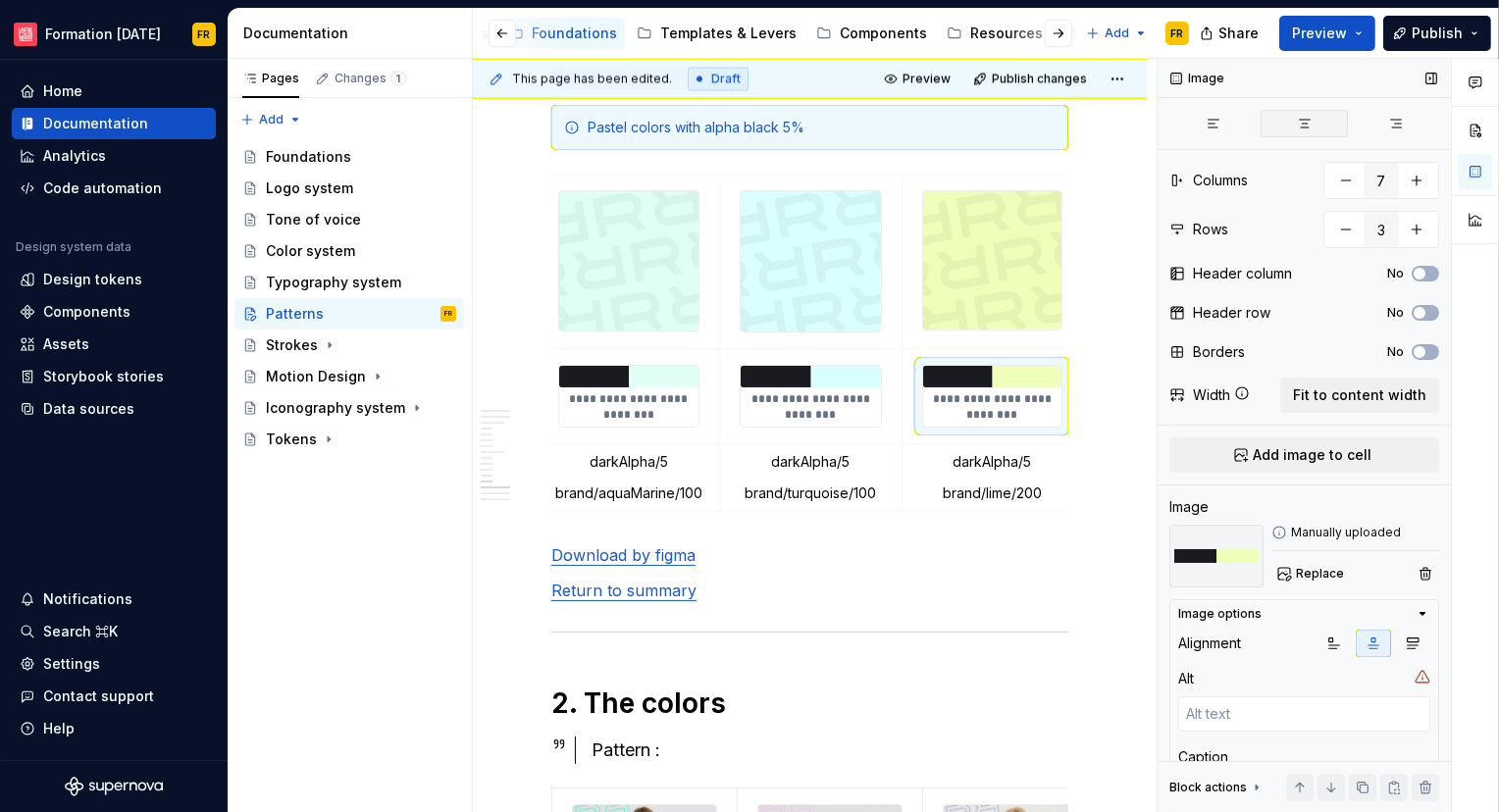 click 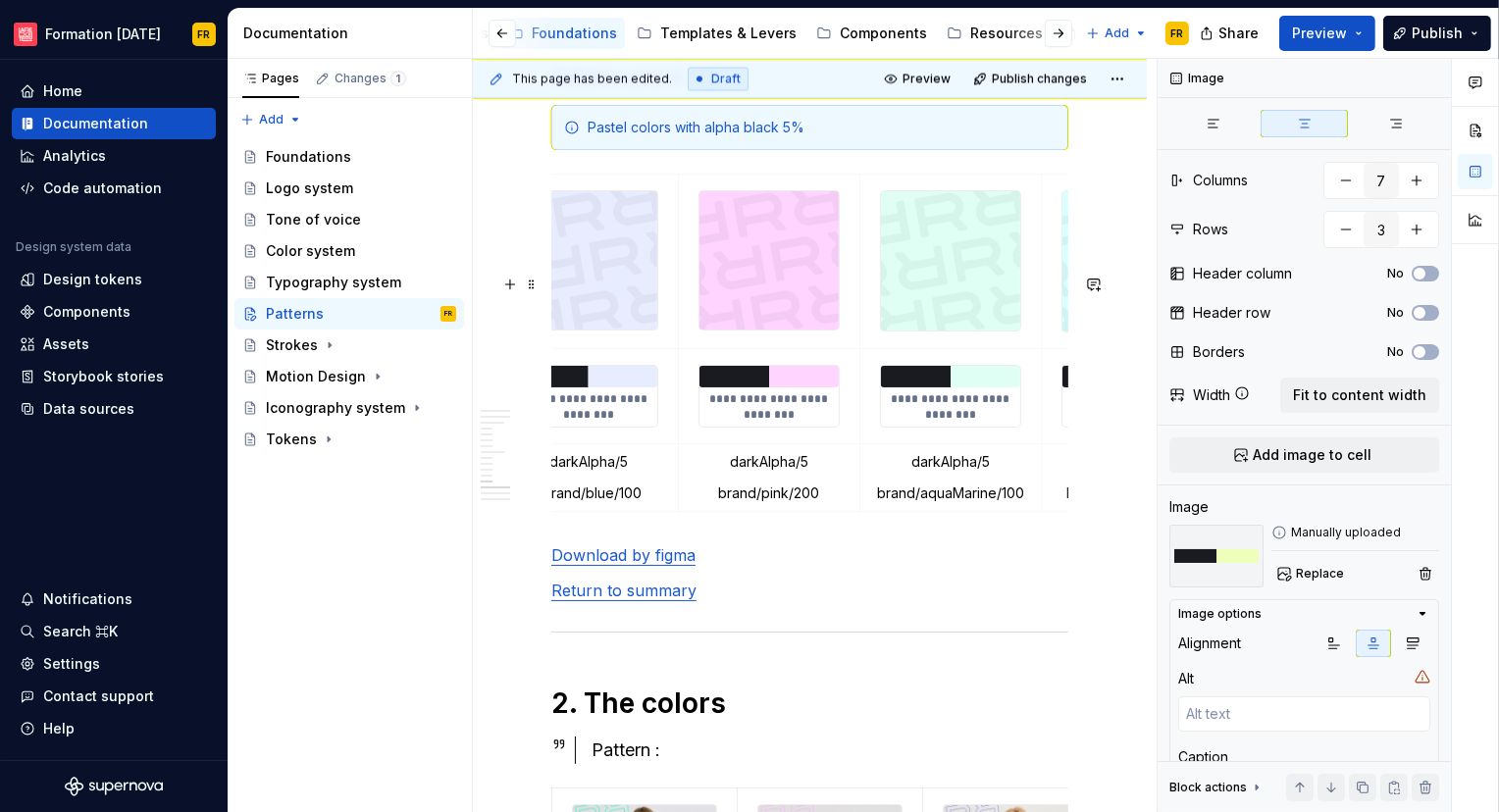 scroll, scrollTop: 0, scrollLeft: 0, axis: both 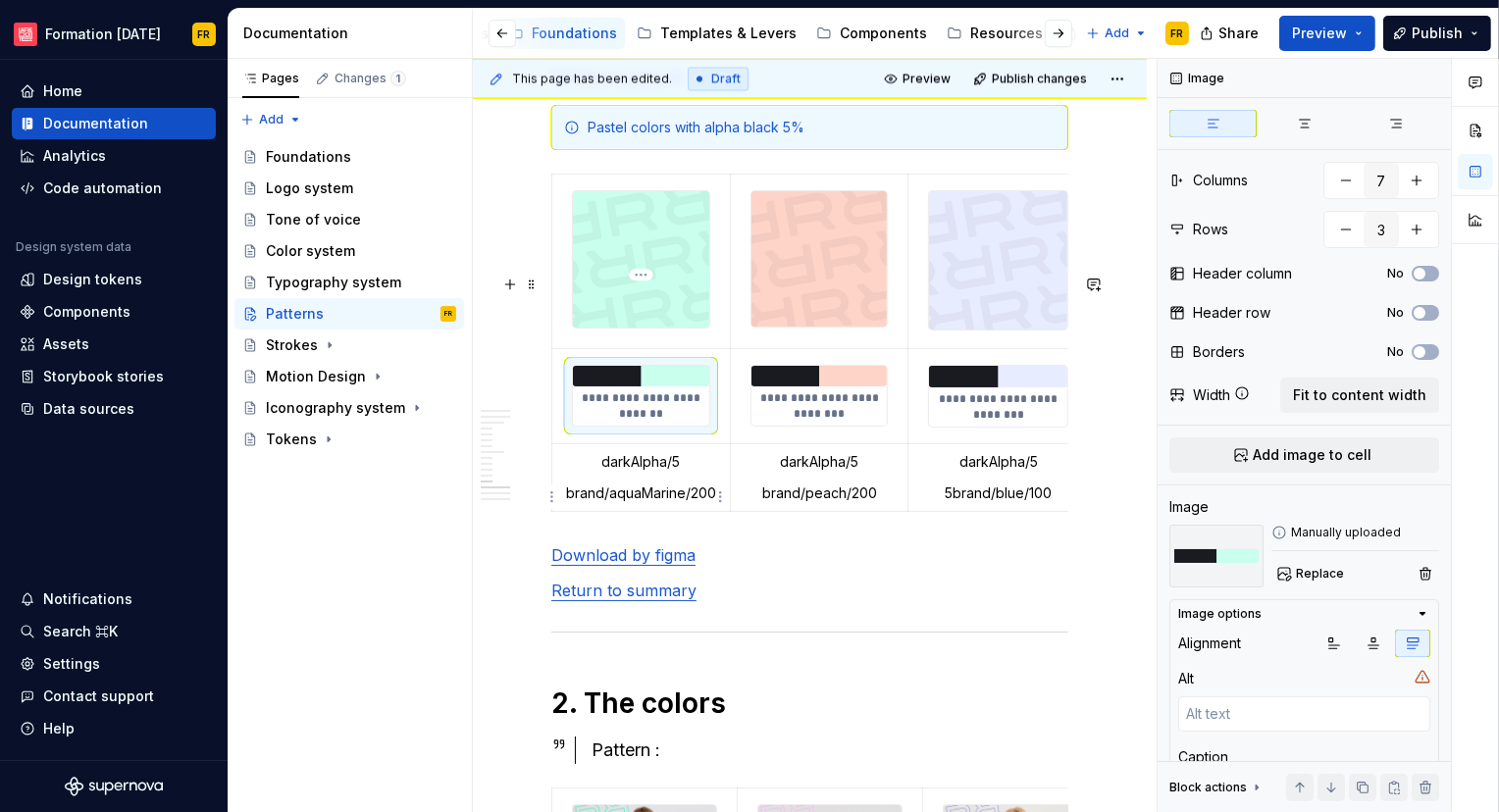 click on "**********" at bounding box center (641, 406) 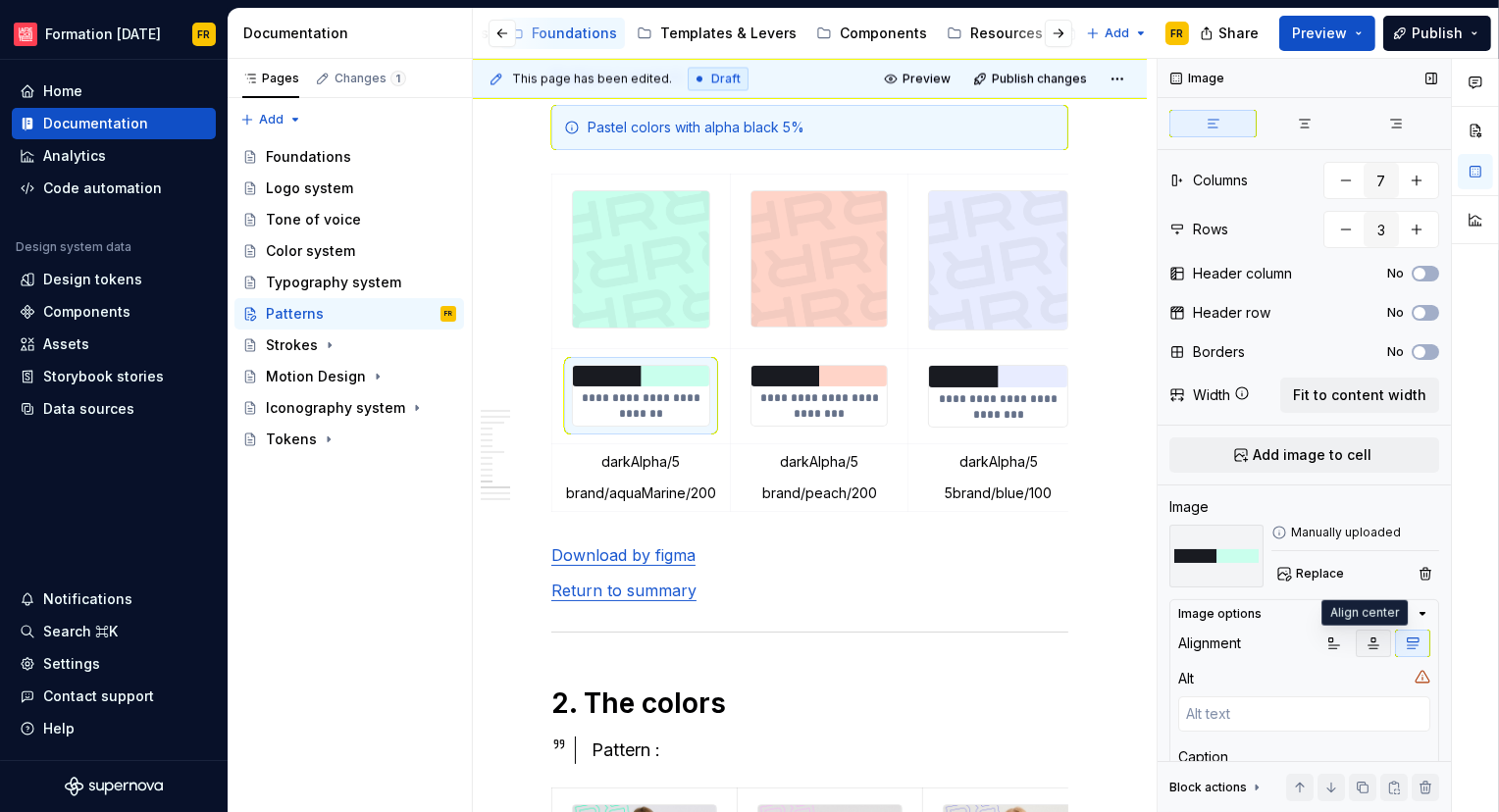 click at bounding box center [1373, 643] 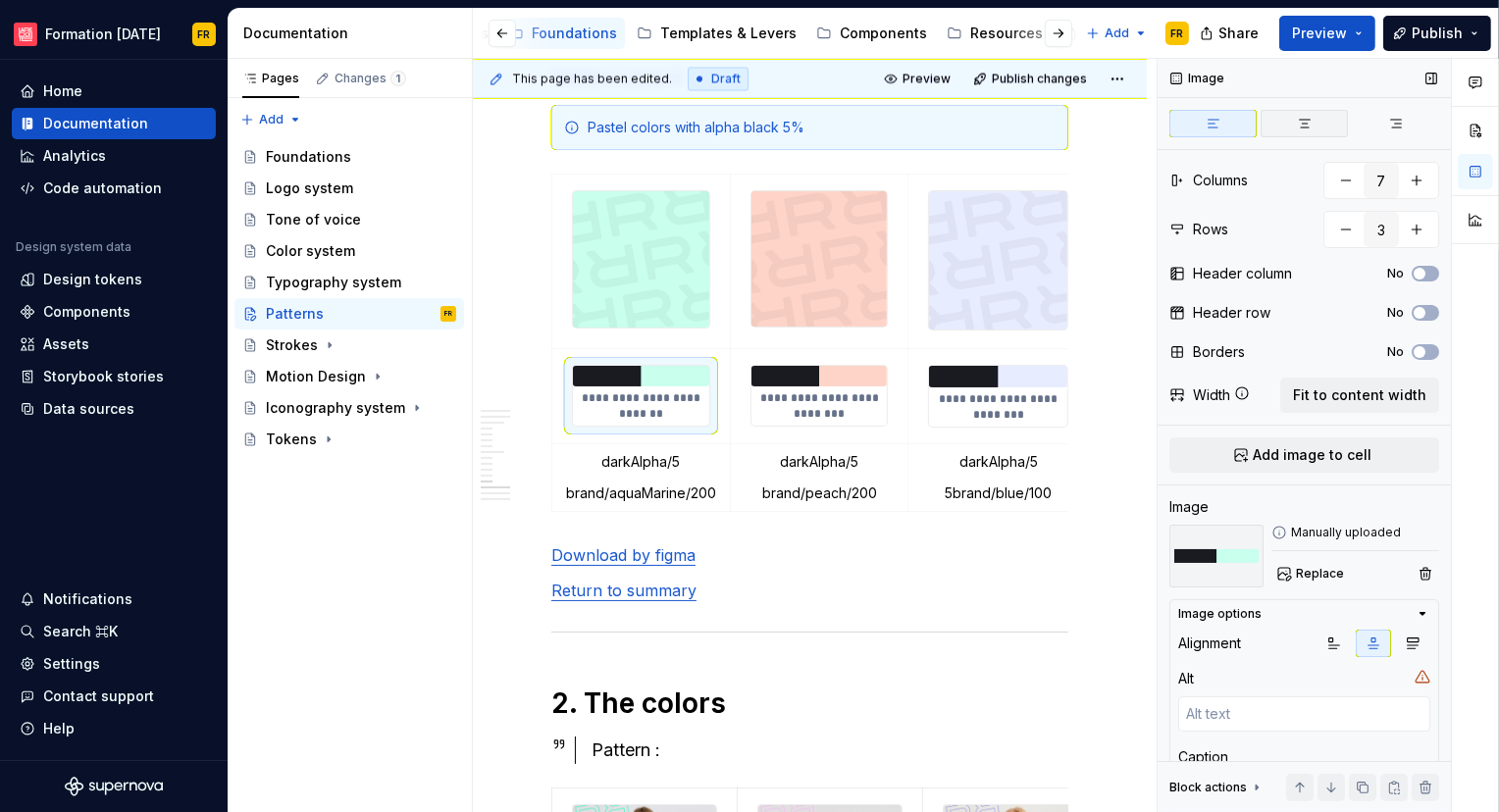 click at bounding box center (1304, 124) 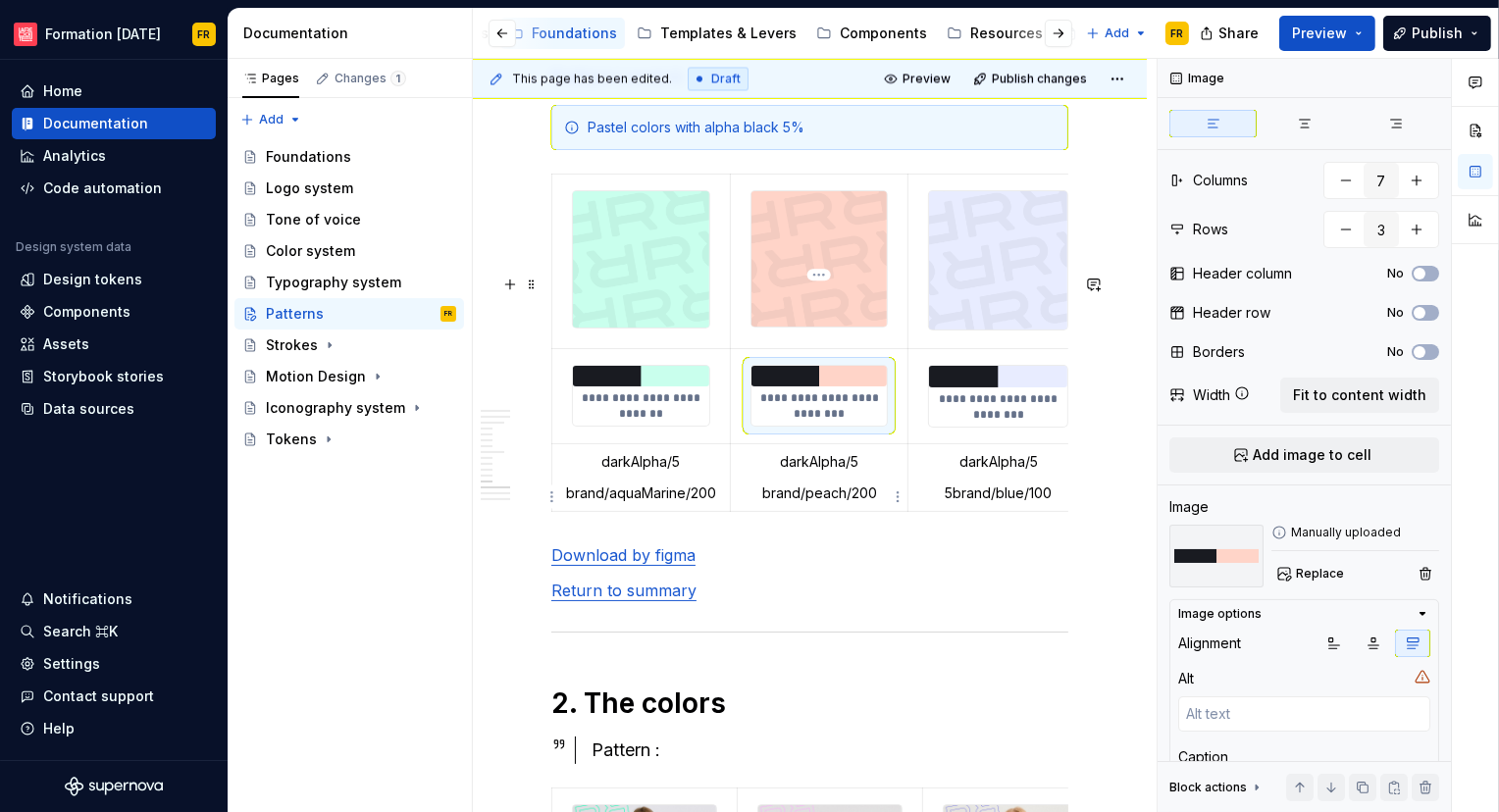 click at bounding box center [819, 376] 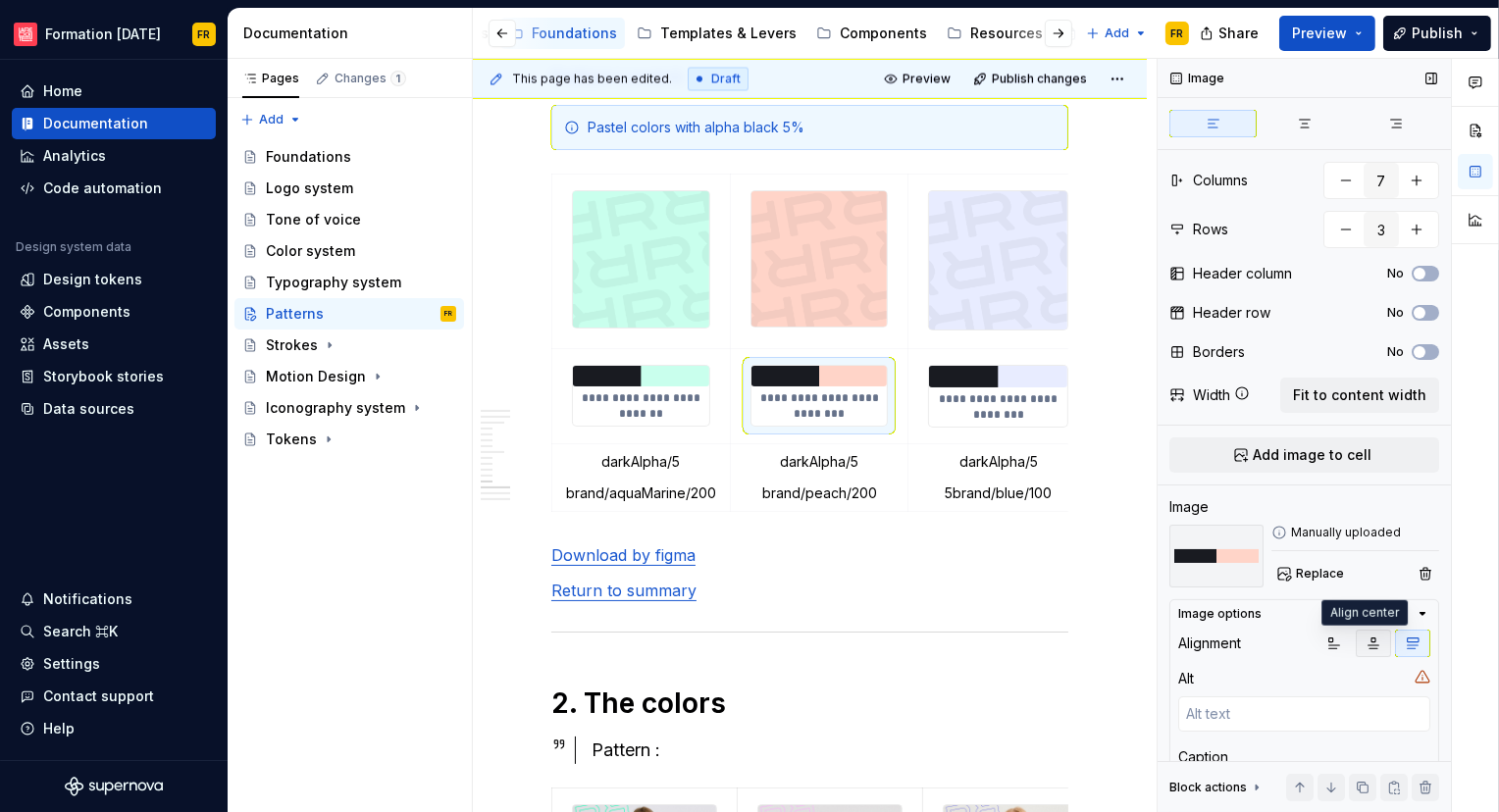 click 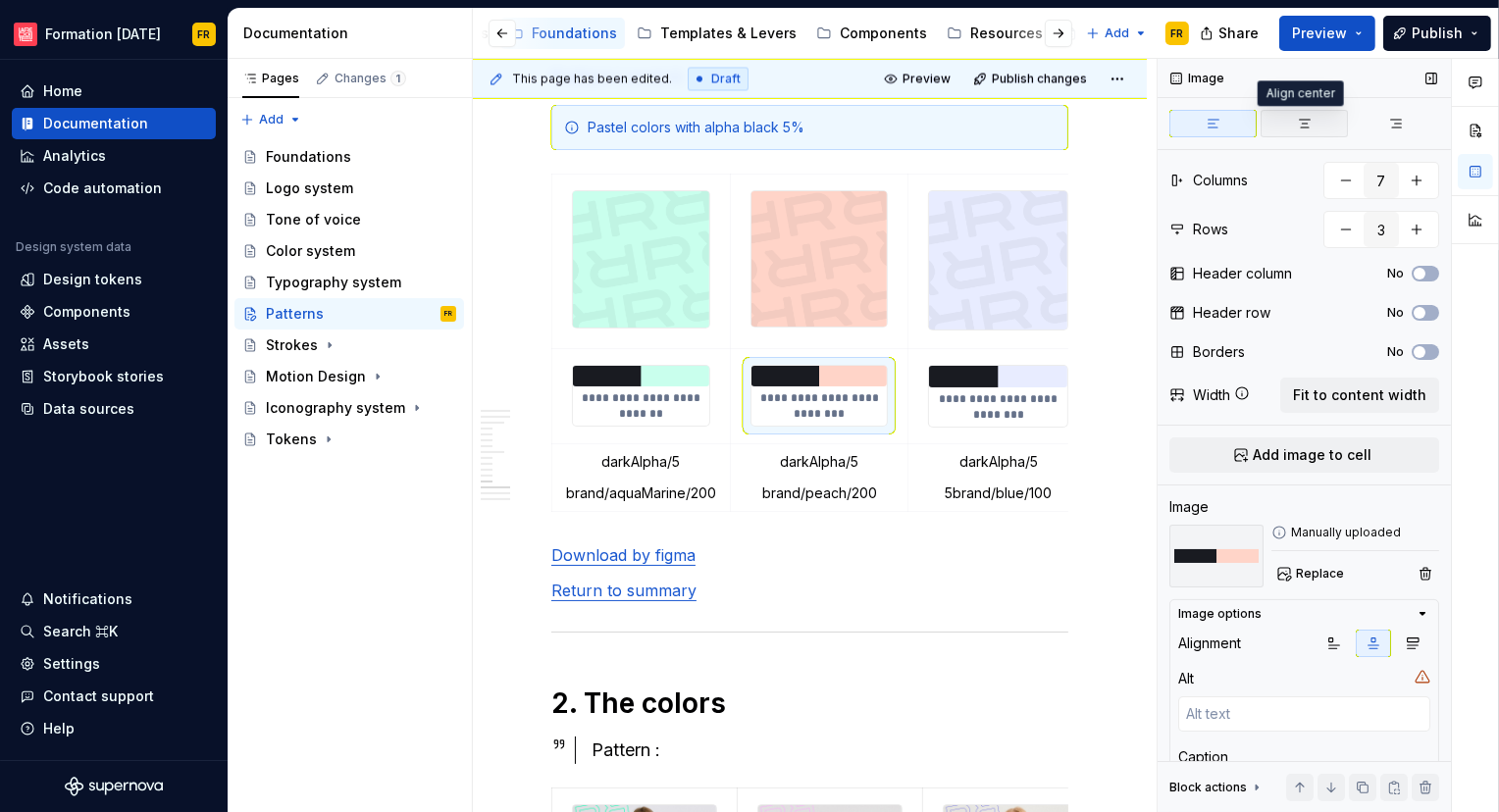 click at bounding box center (1304, 124) 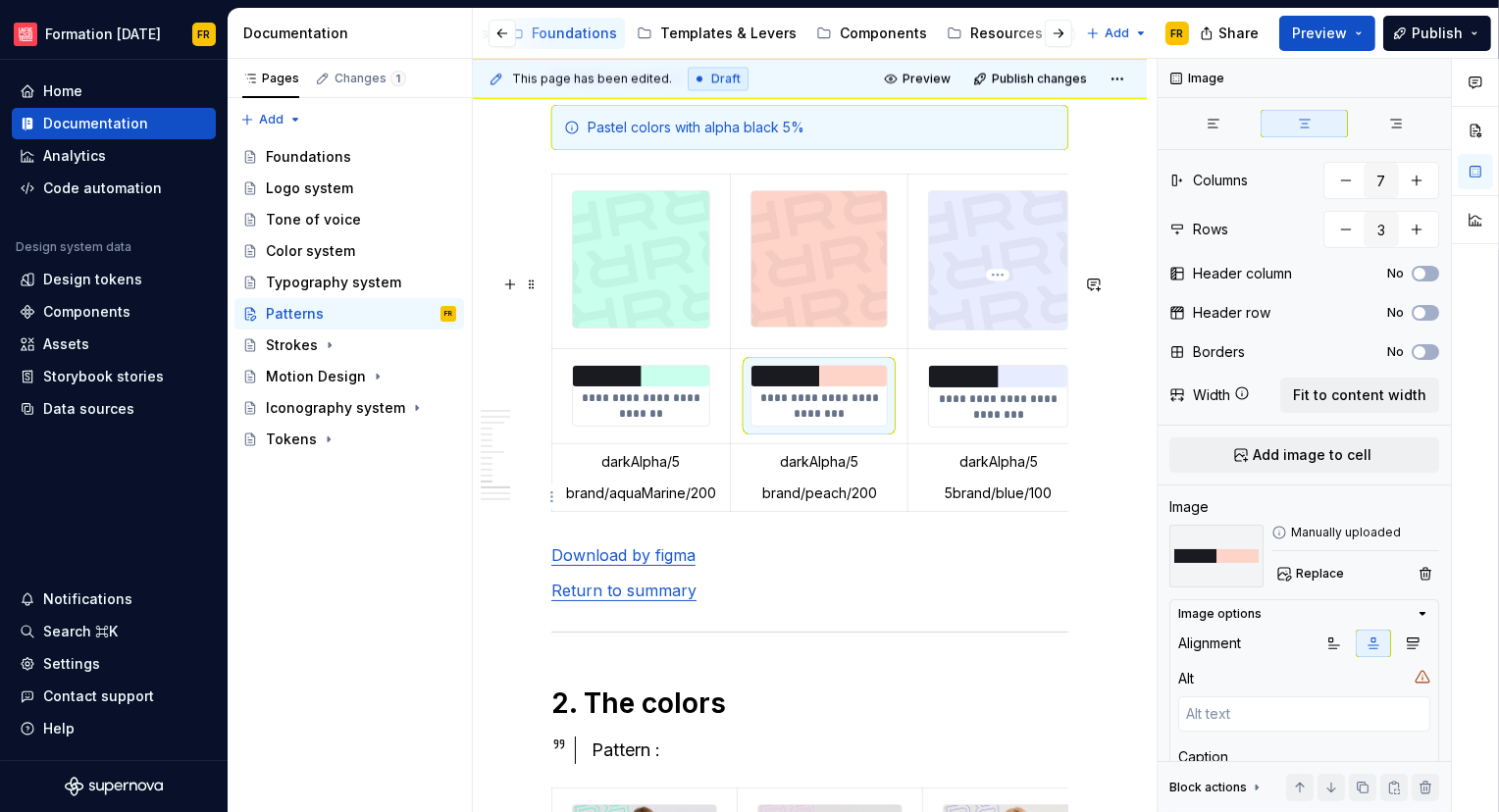 click on "**********" at bounding box center (998, 407) 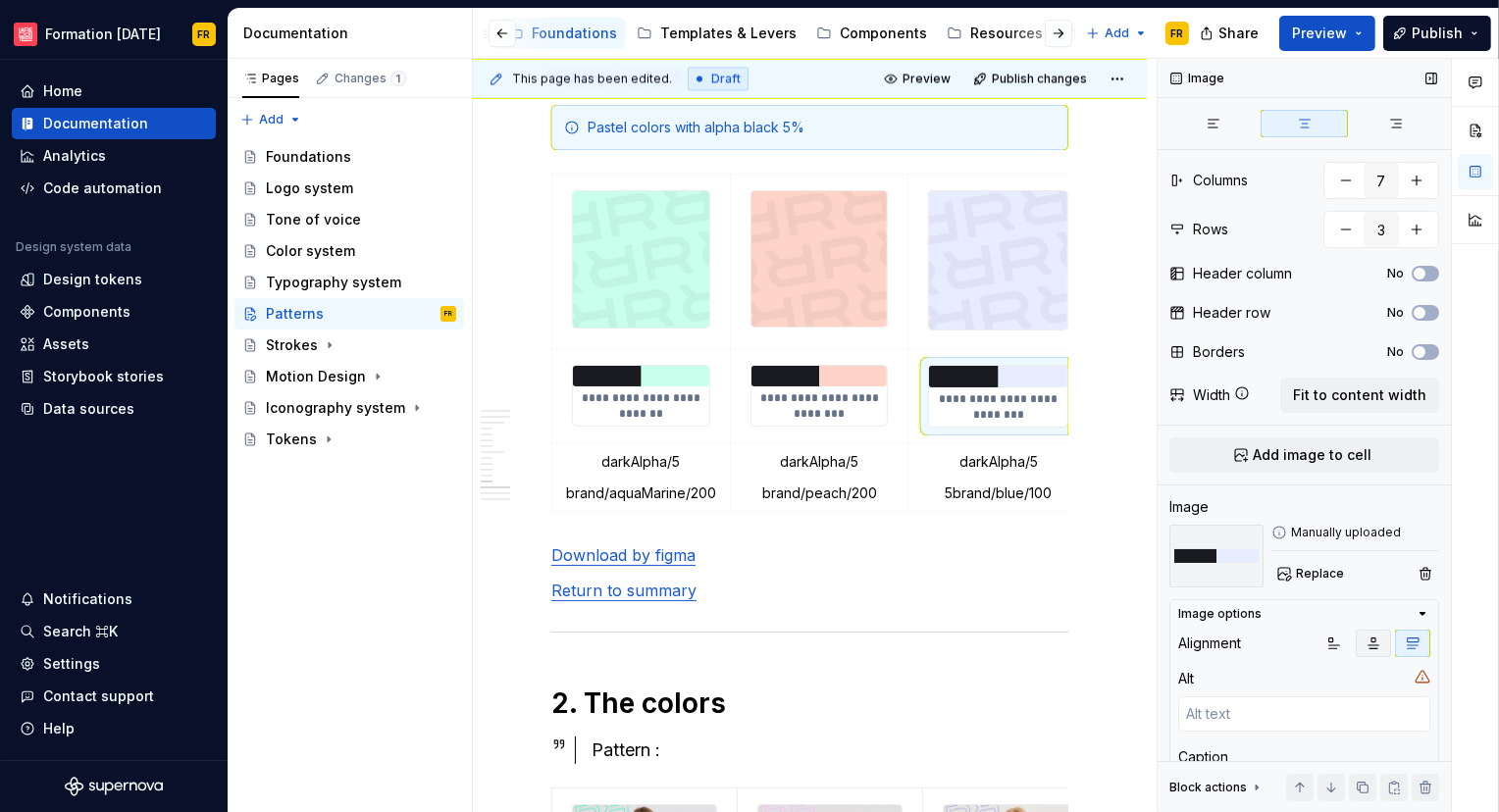 click 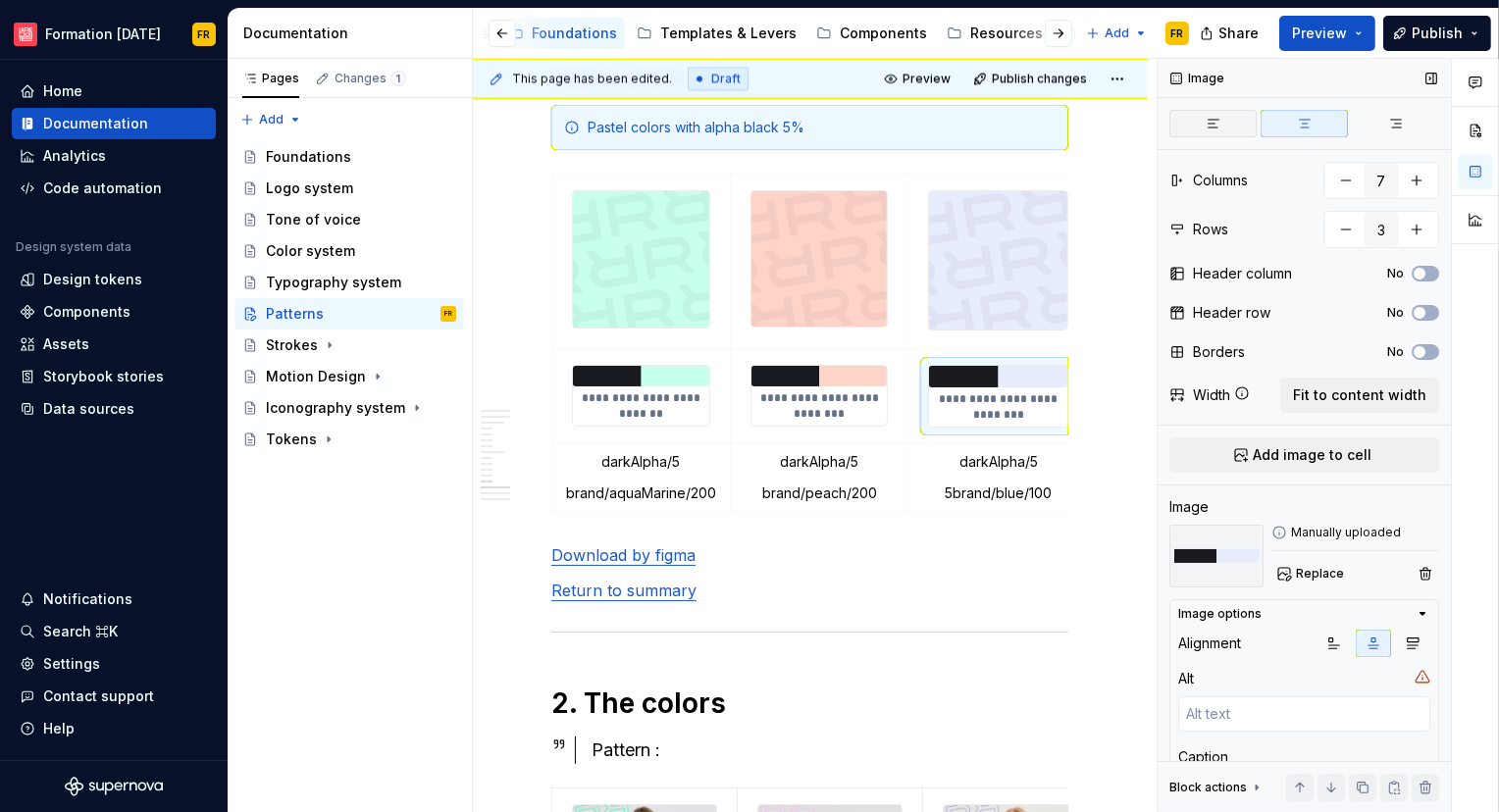 click at bounding box center (1213, 124) 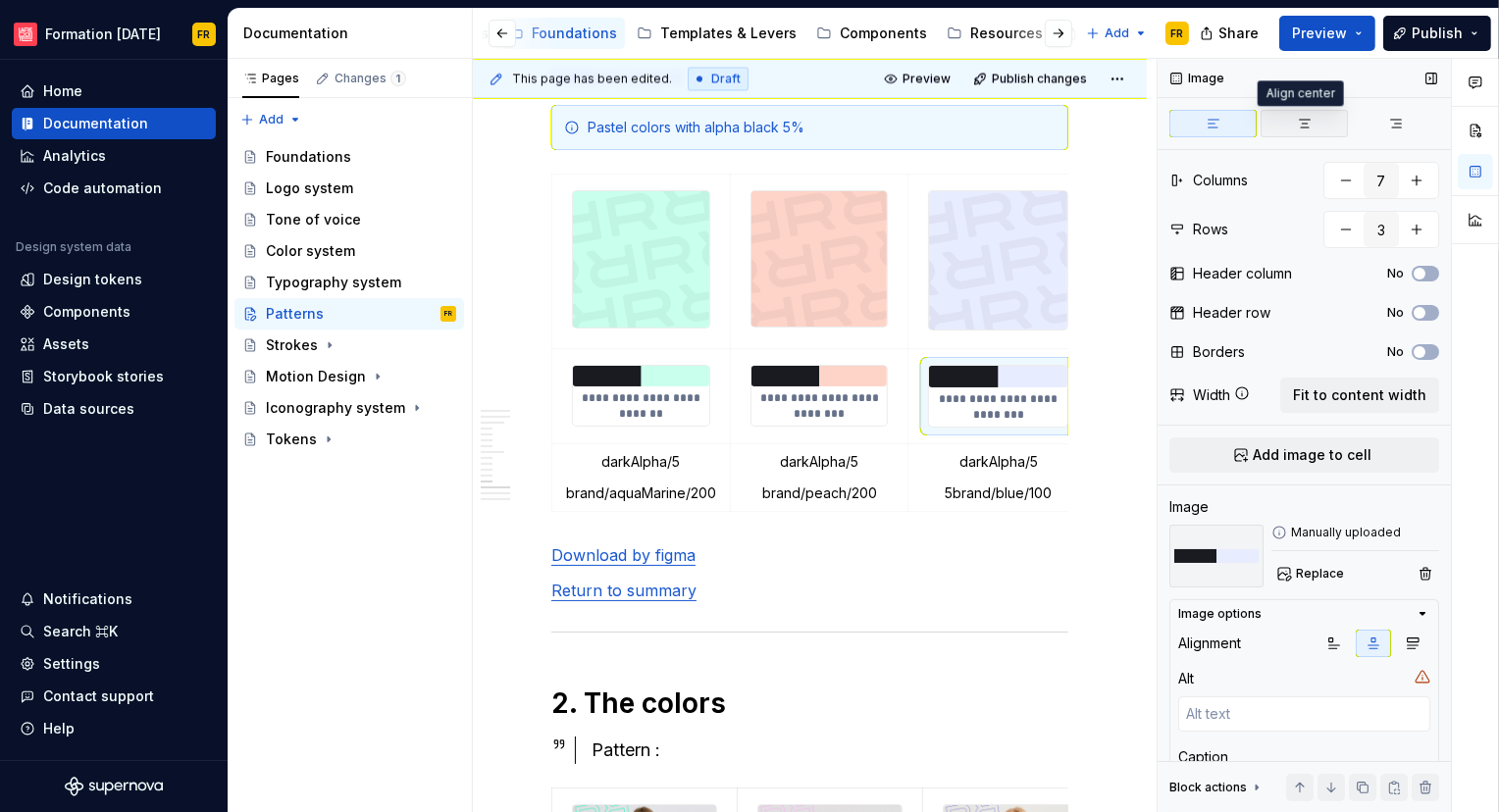 click at bounding box center [1304, 124] 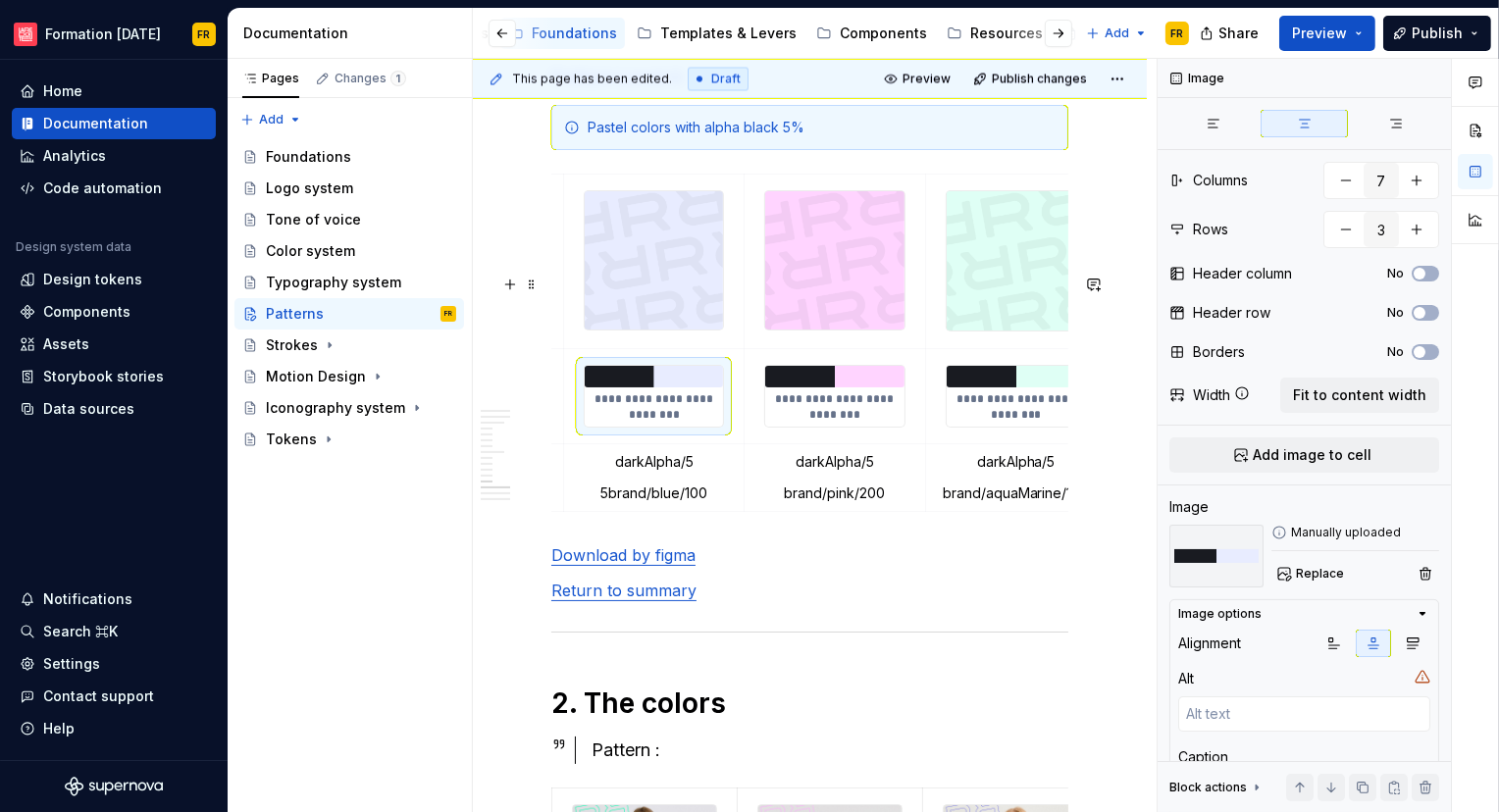 scroll, scrollTop: 0, scrollLeft: 378, axis: horizontal 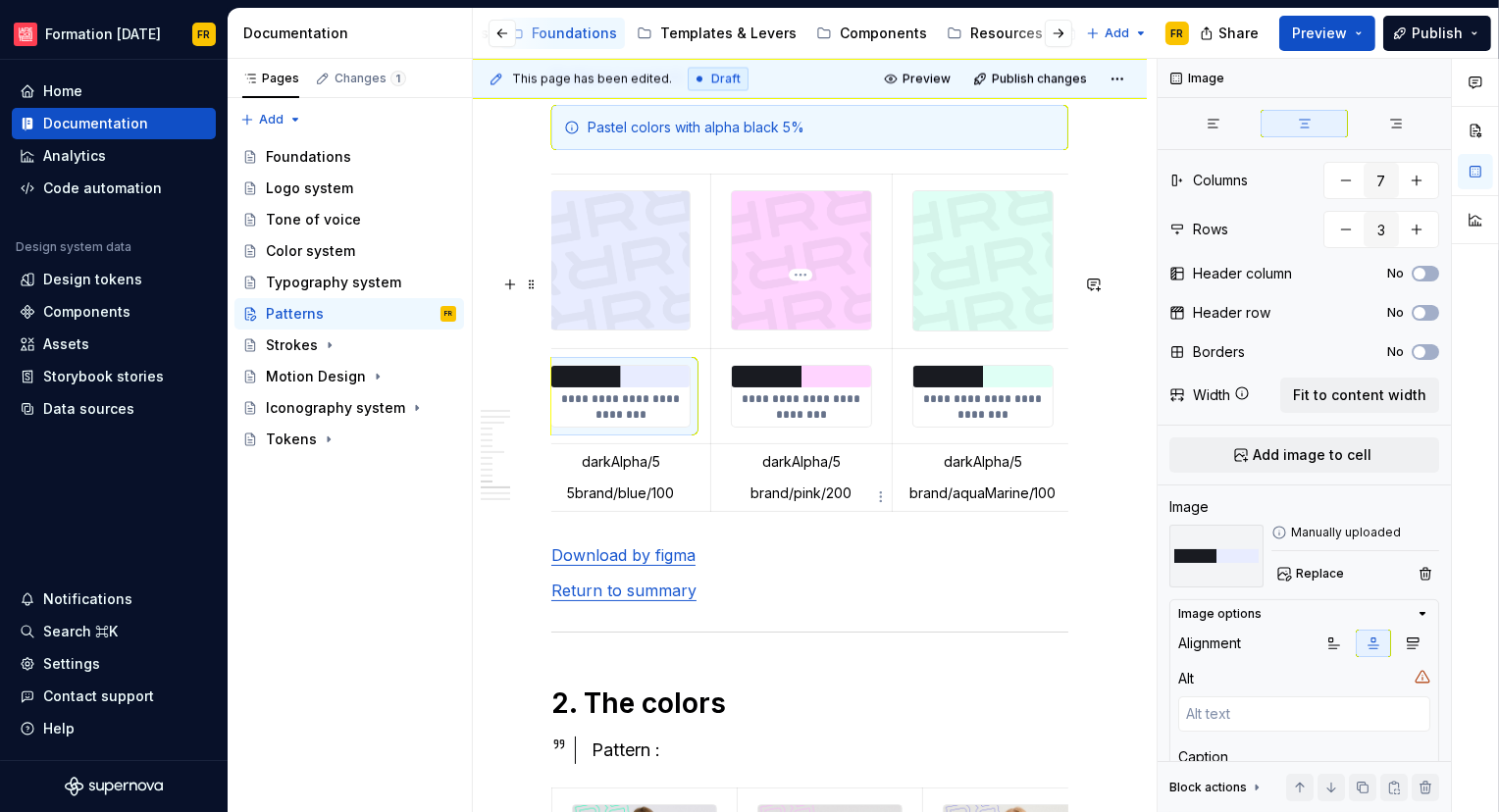 click on "**********" at bounding box center [801, 407] 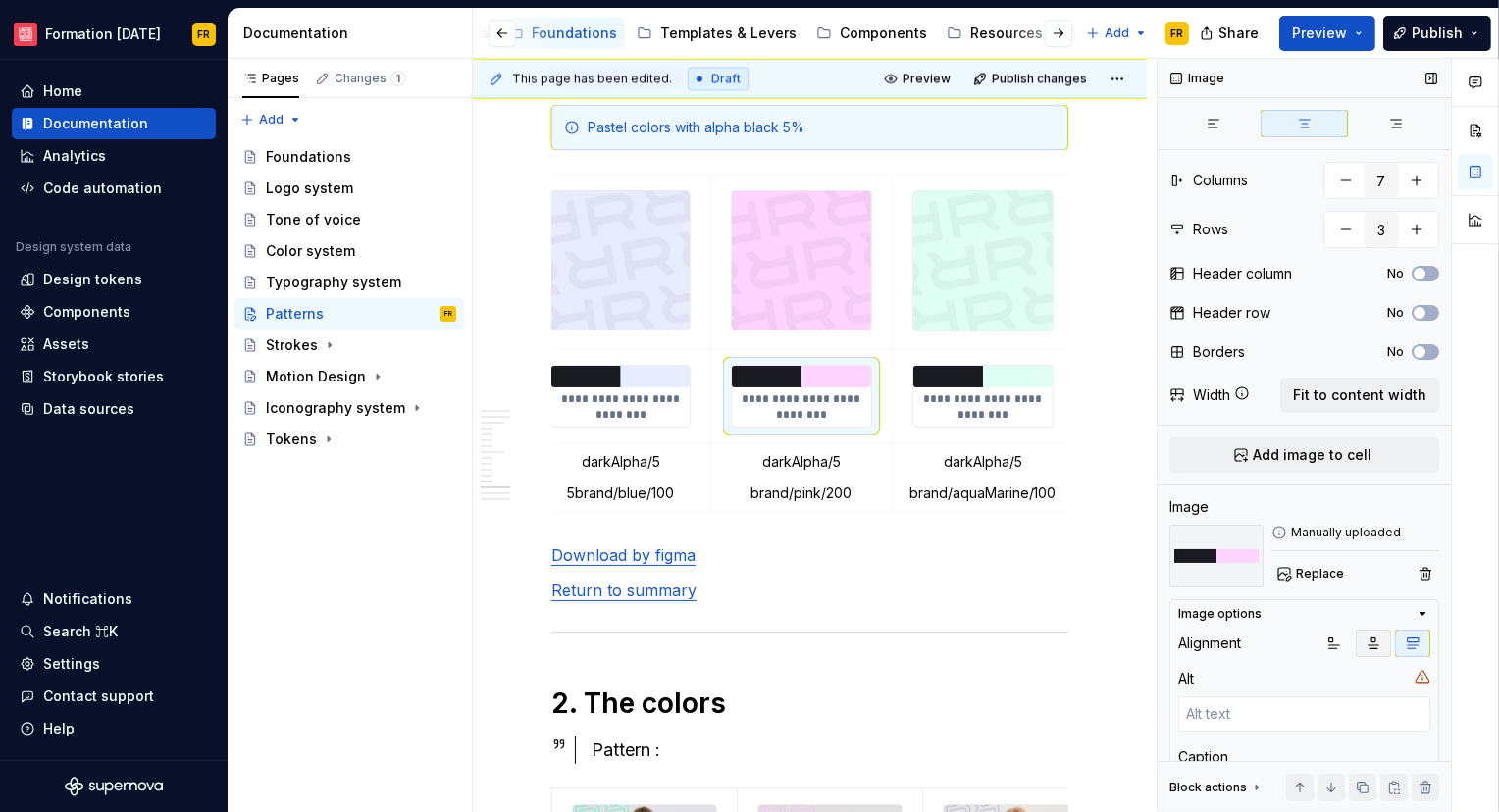 click 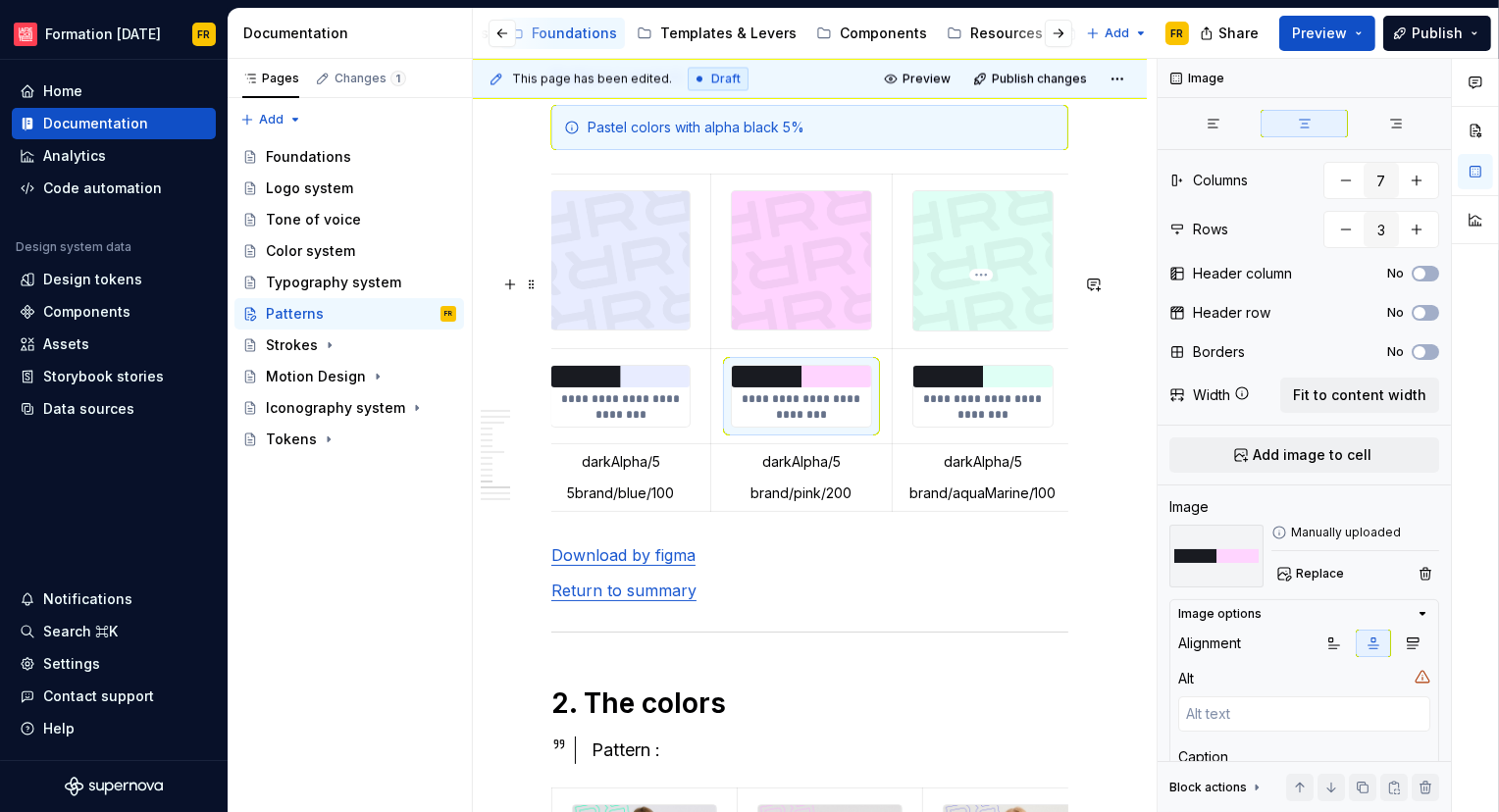 click on "**********" at bounding box center (983, 407) 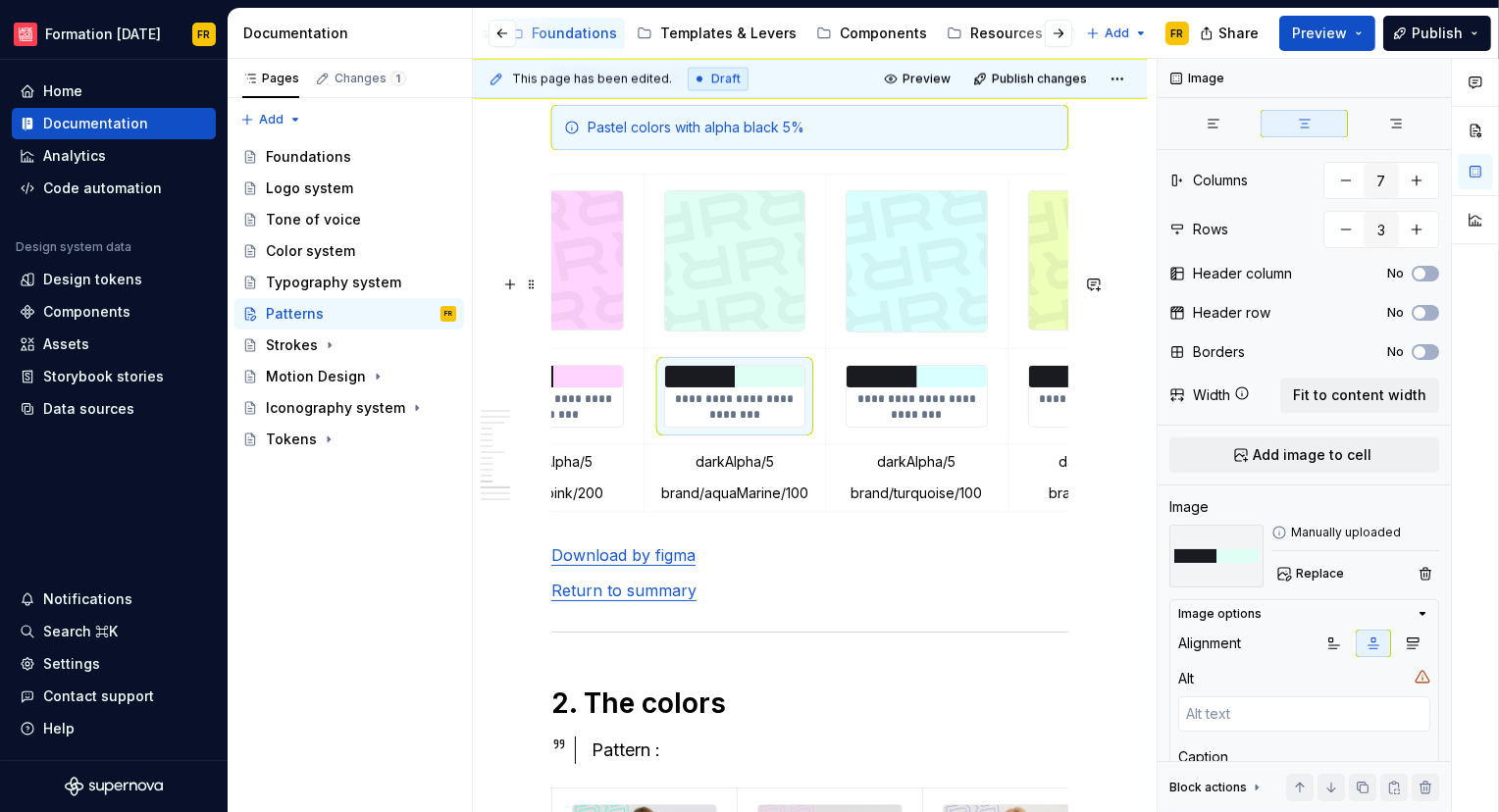 scroll, scrollTop: 0, scrollLeft: 633, axis: horizontal 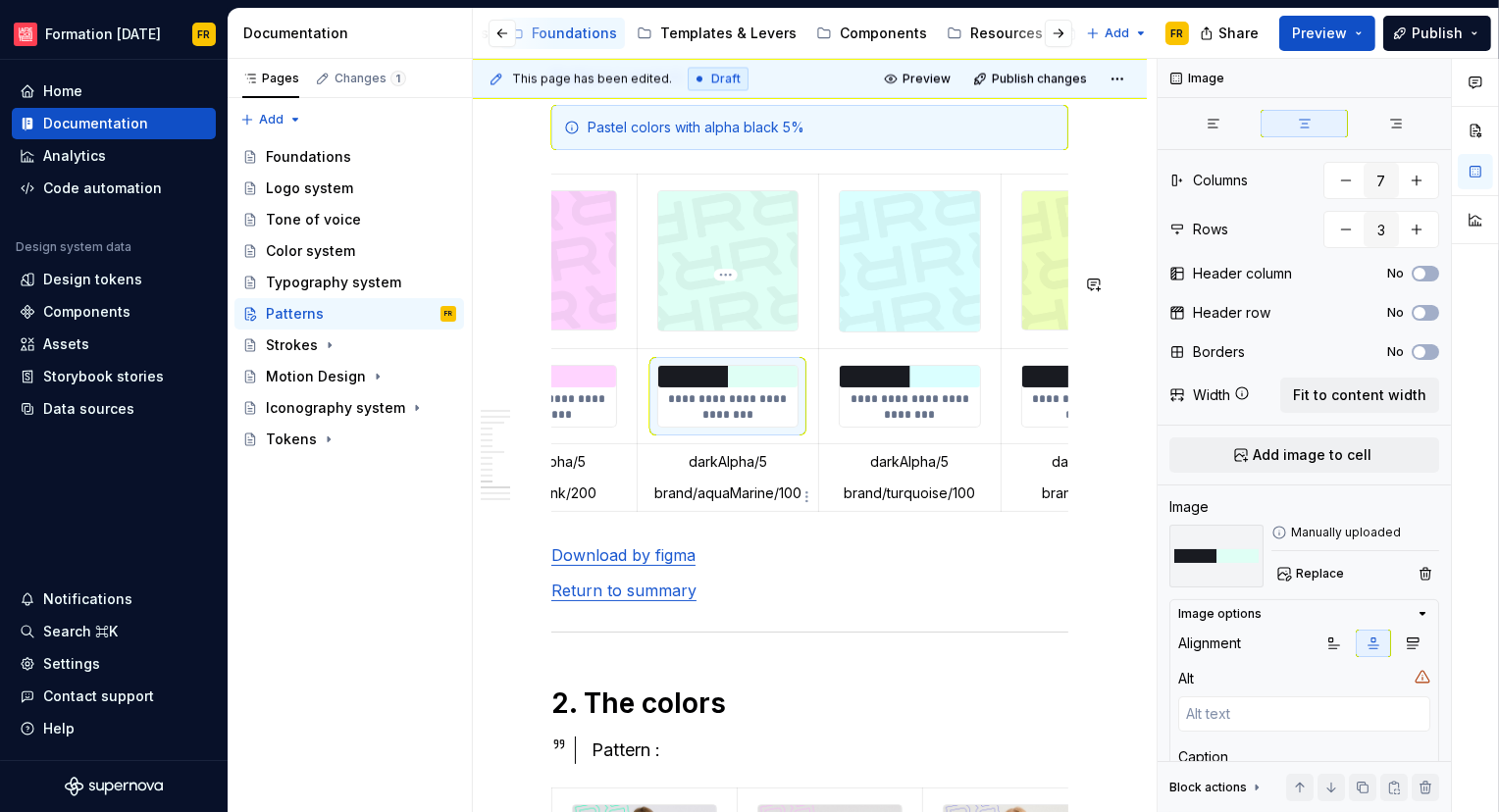 click on "**********" at bounding box center [728, 407] 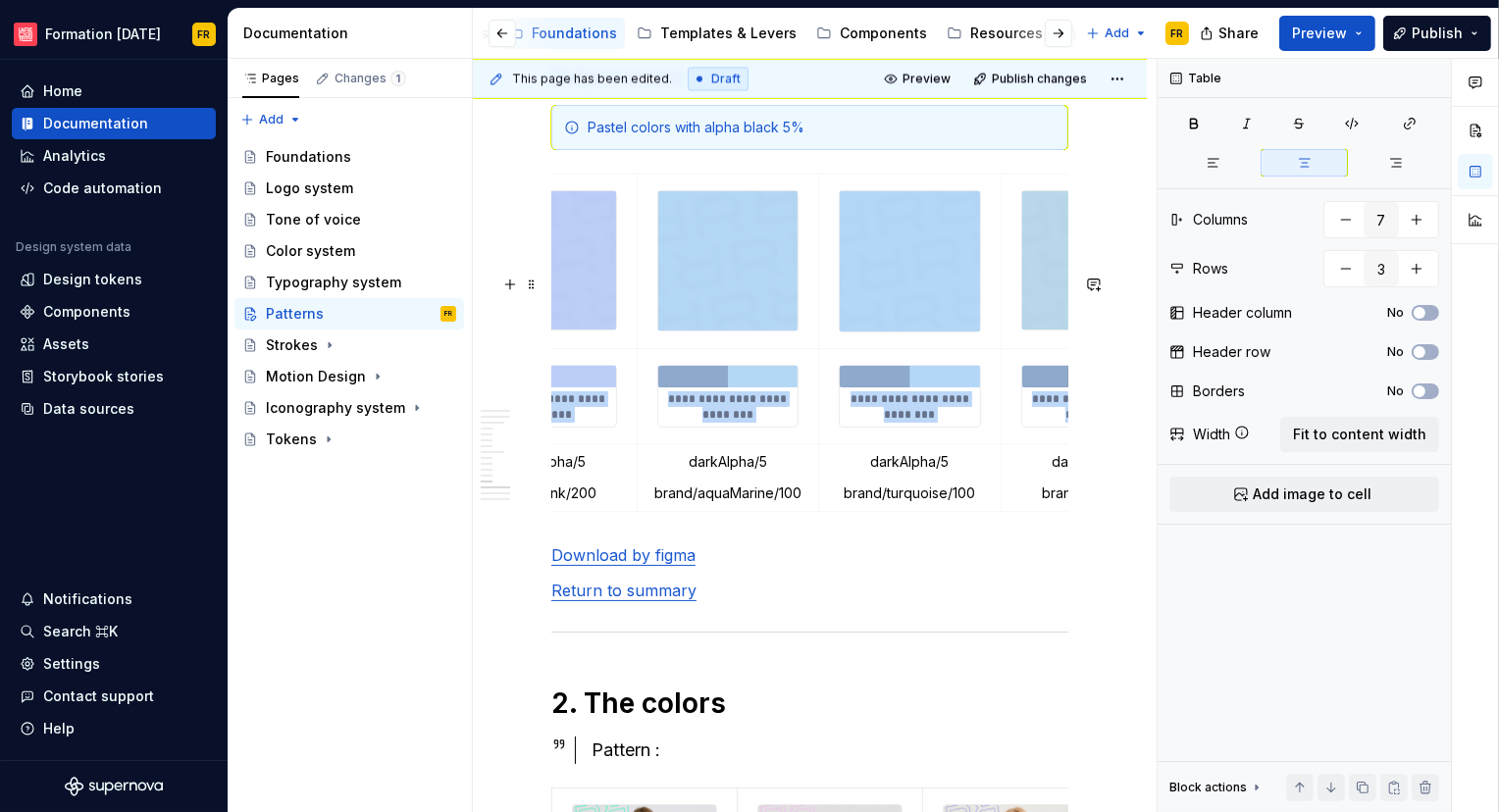 drag, startPoint x: 862, startPoint y: 633, endPoint x: 610, endPoint y: 632, distance: 252.00198 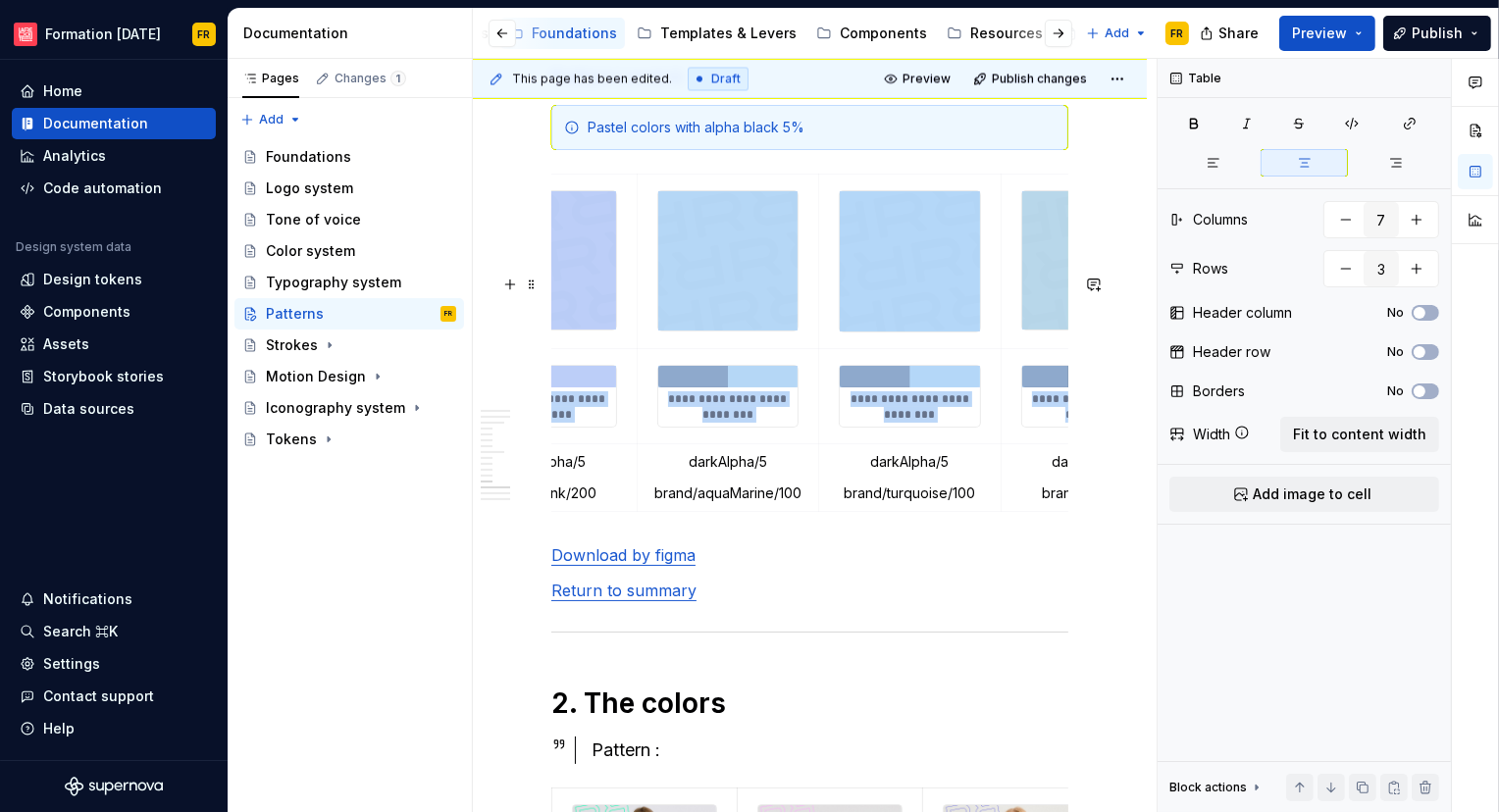 click on "**********" at bounding box center (809, -648) 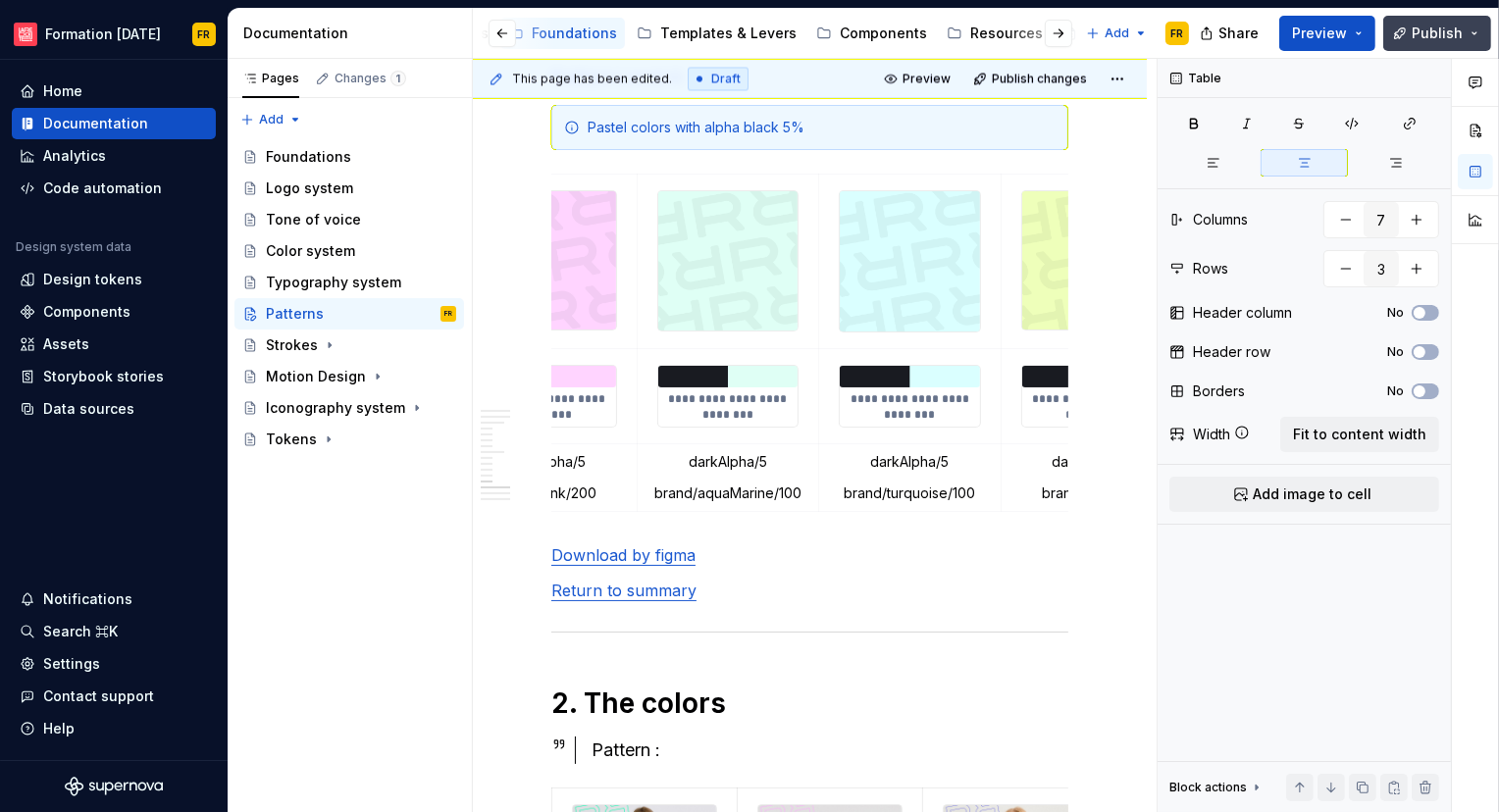 click on "Publish" at bounding box center [1437, 33] 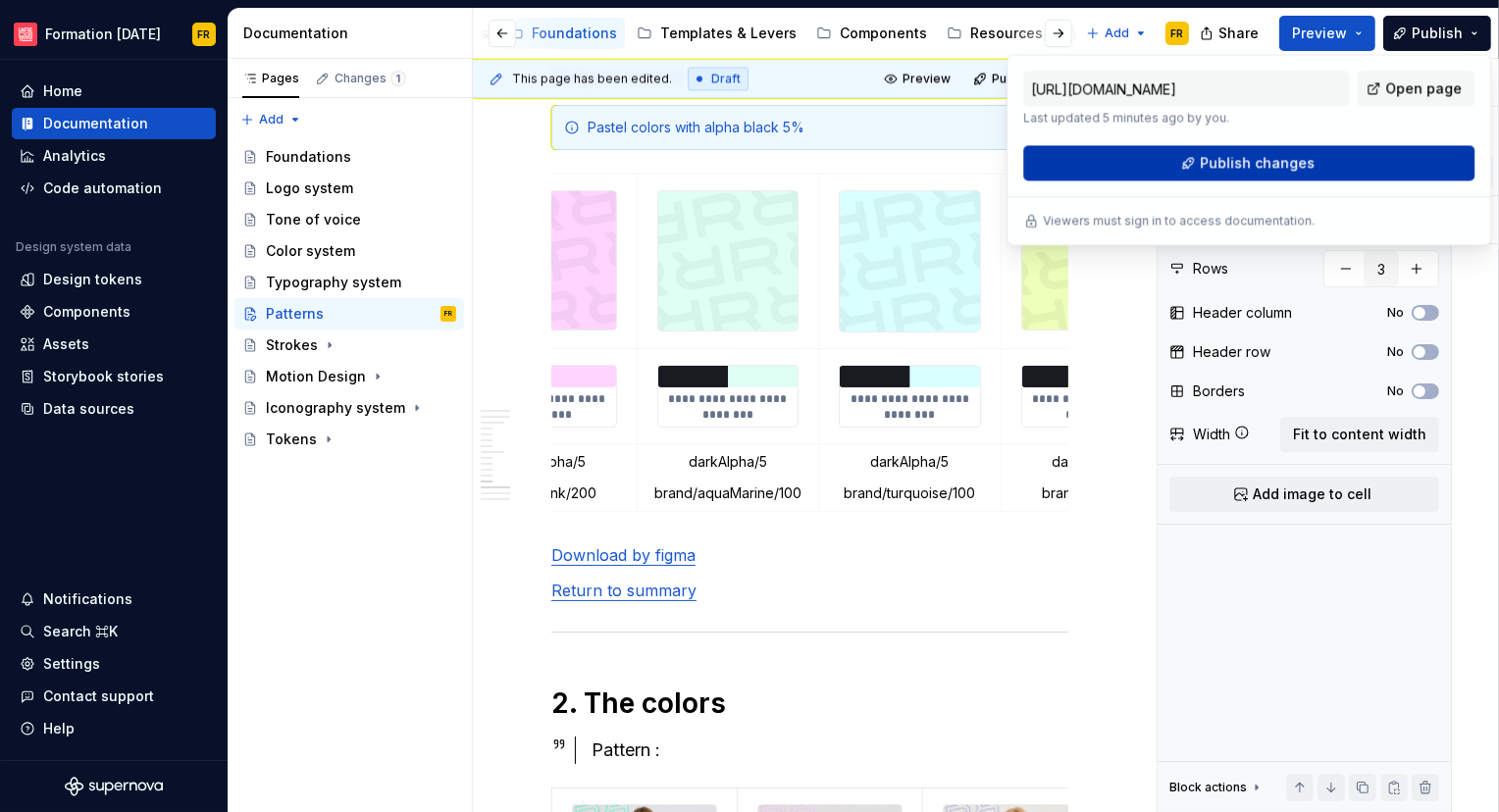 click on "Publish changes" at bounding box center [1257, 163] 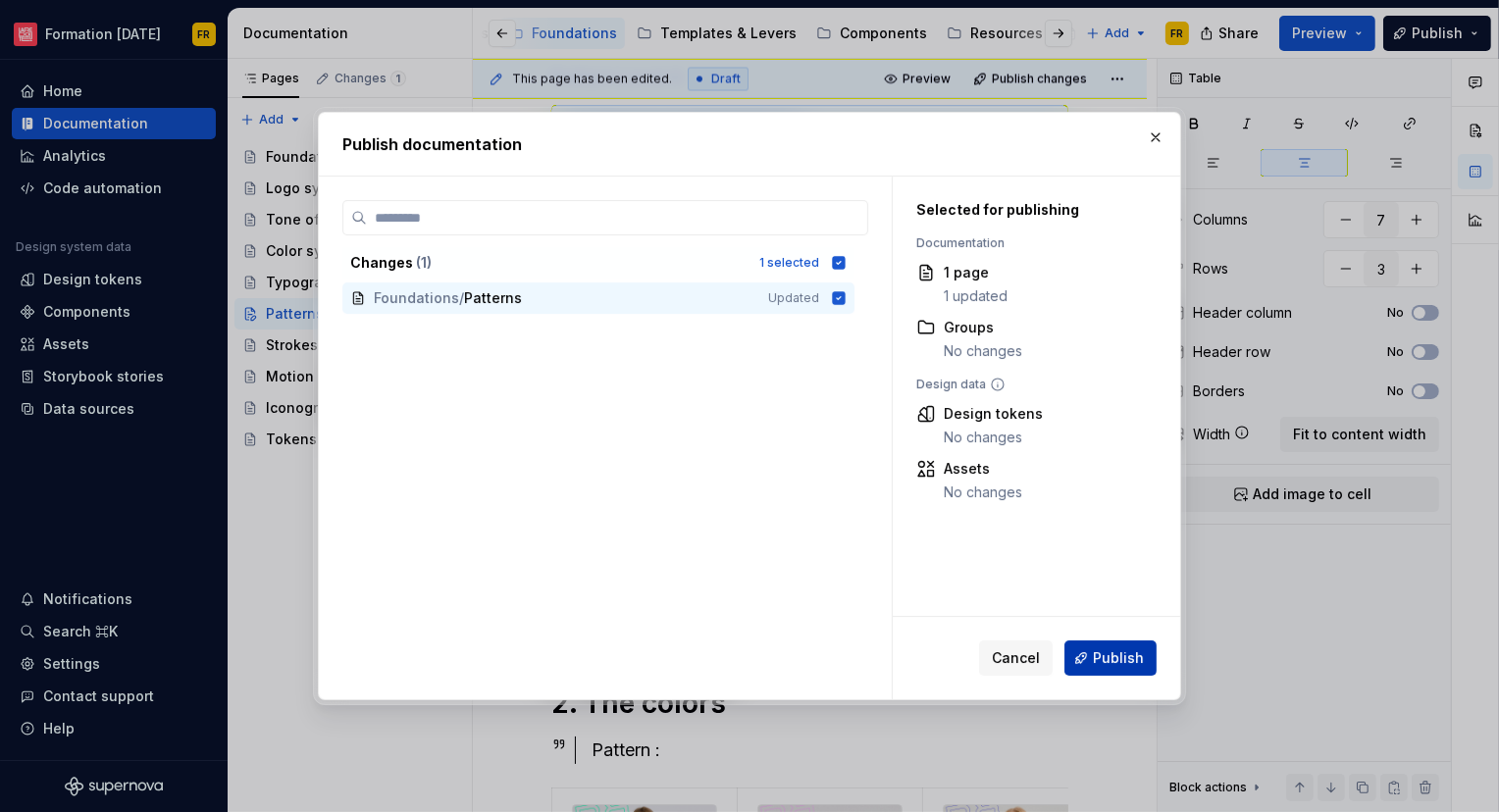 click on "Publish" at bounding box center [1118, 658] 